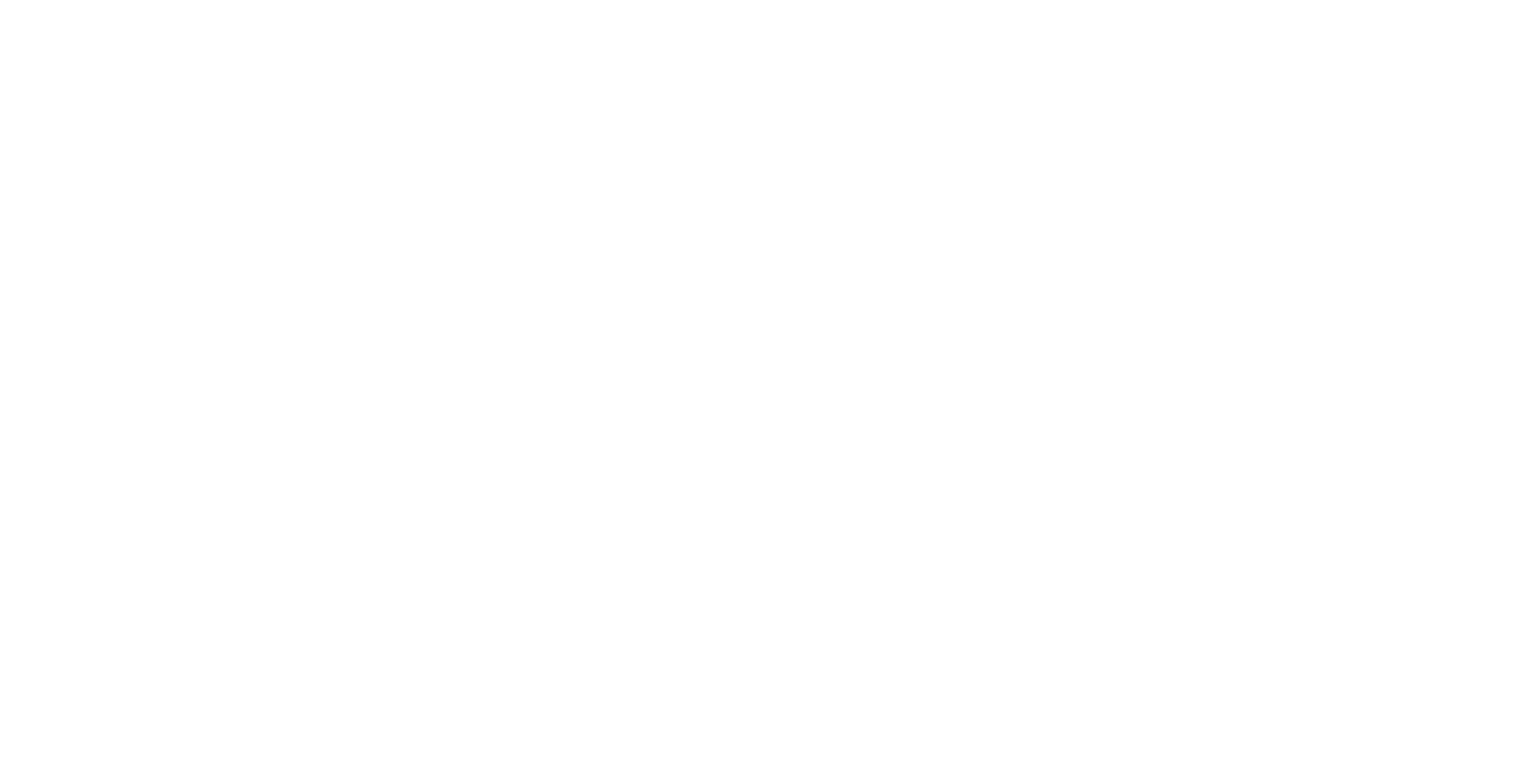 scroll, scrollTop: 0, scrollLeft: 0, axis: both 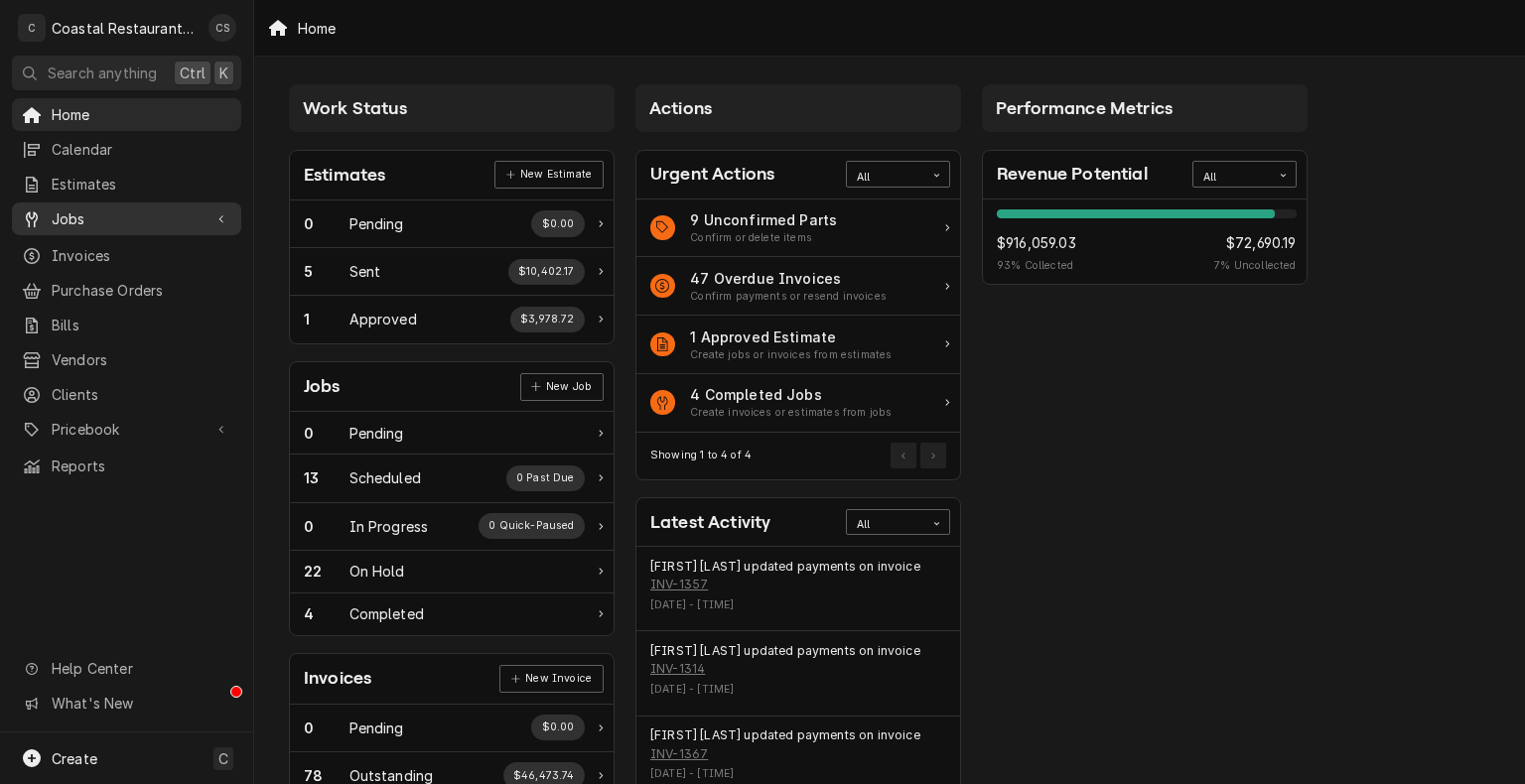 click on "Jobs" at bounding box center (126, 218) 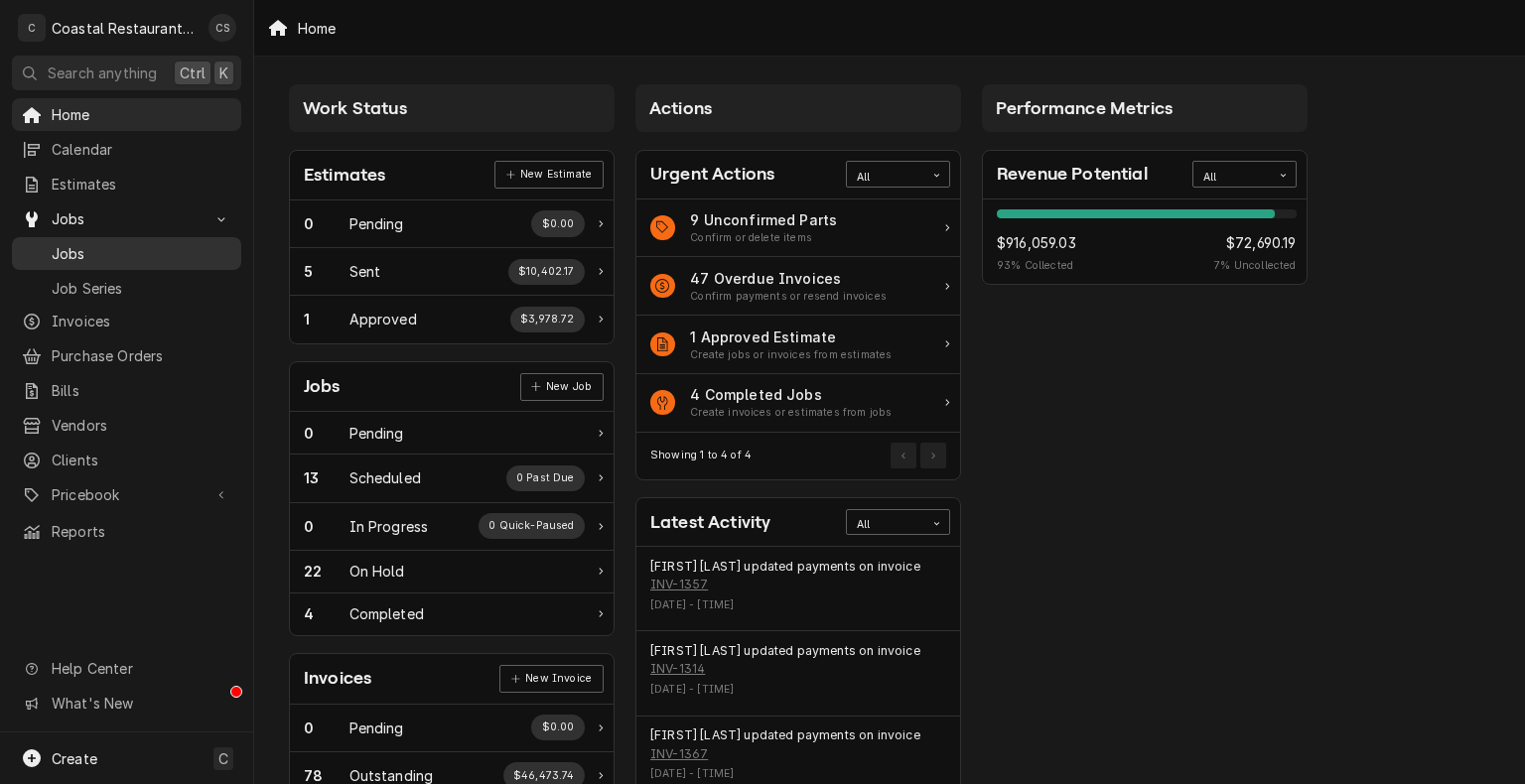 click on "Jobs" at bounding box center [141, 253] 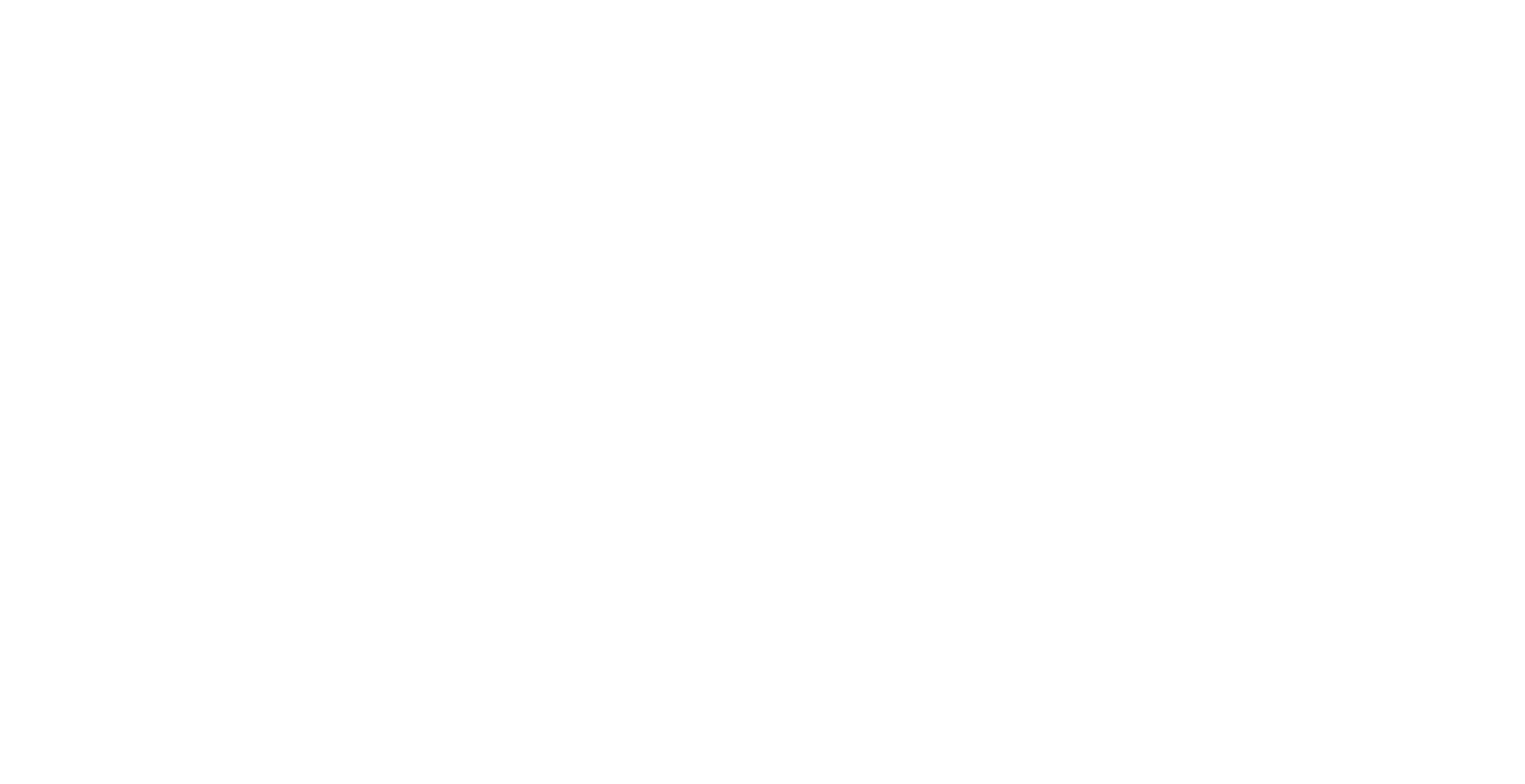 scroll, scrollTop: 0, scrollLeft: 0, axis: both 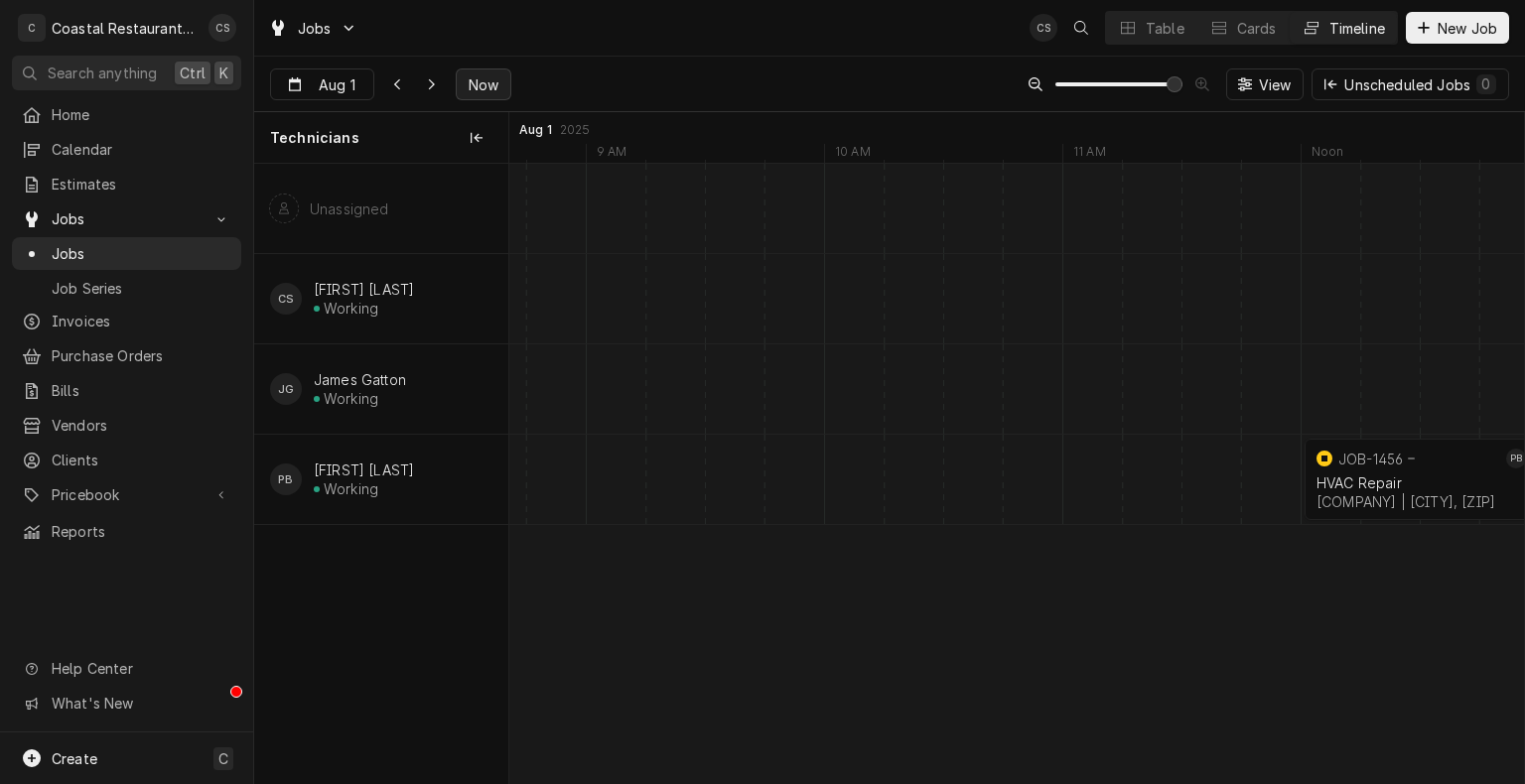 click on "Now" at bounding box center (484, 84) 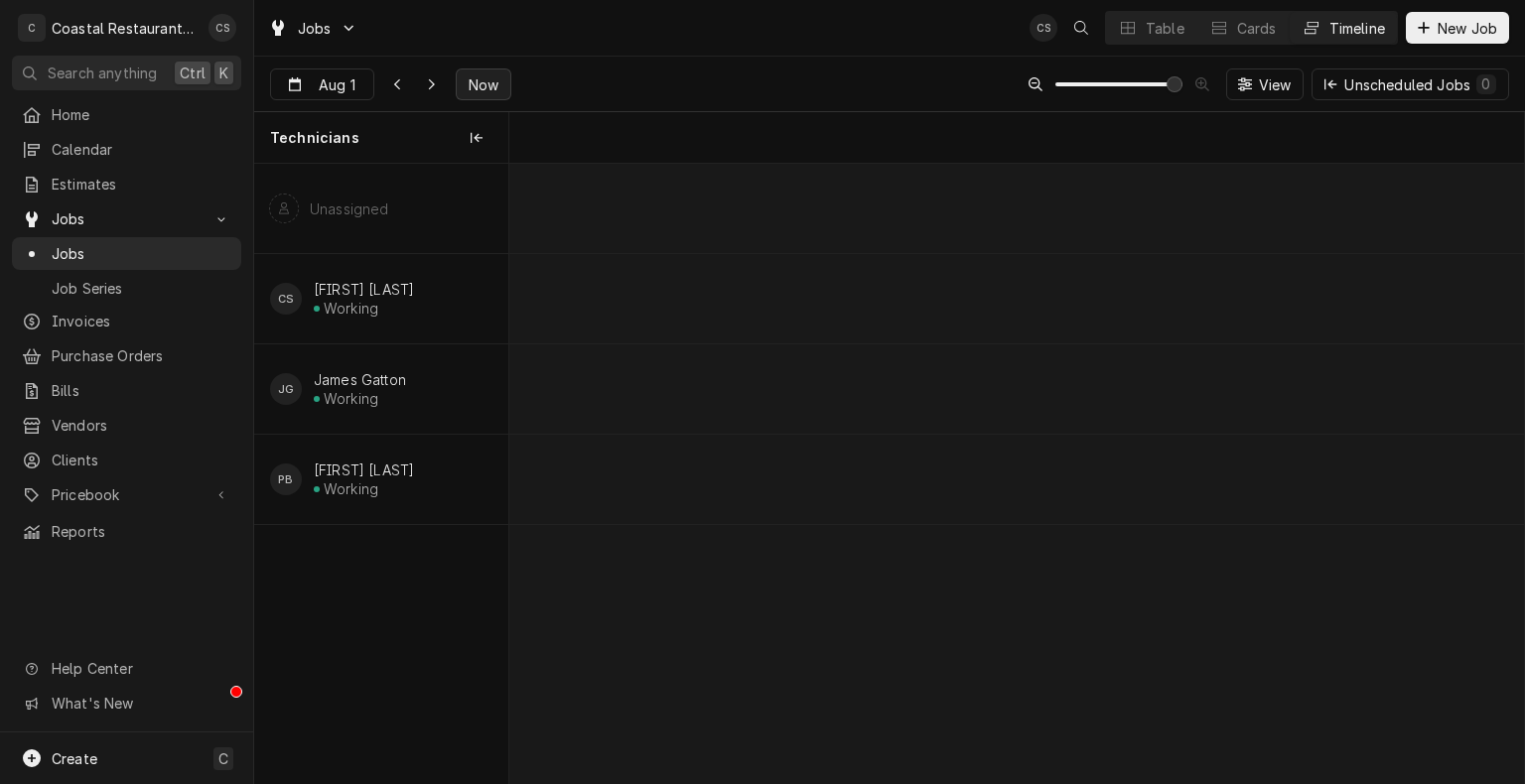scroll, scrollTop: 0, scrollLeft: 34277, axis: horizontal 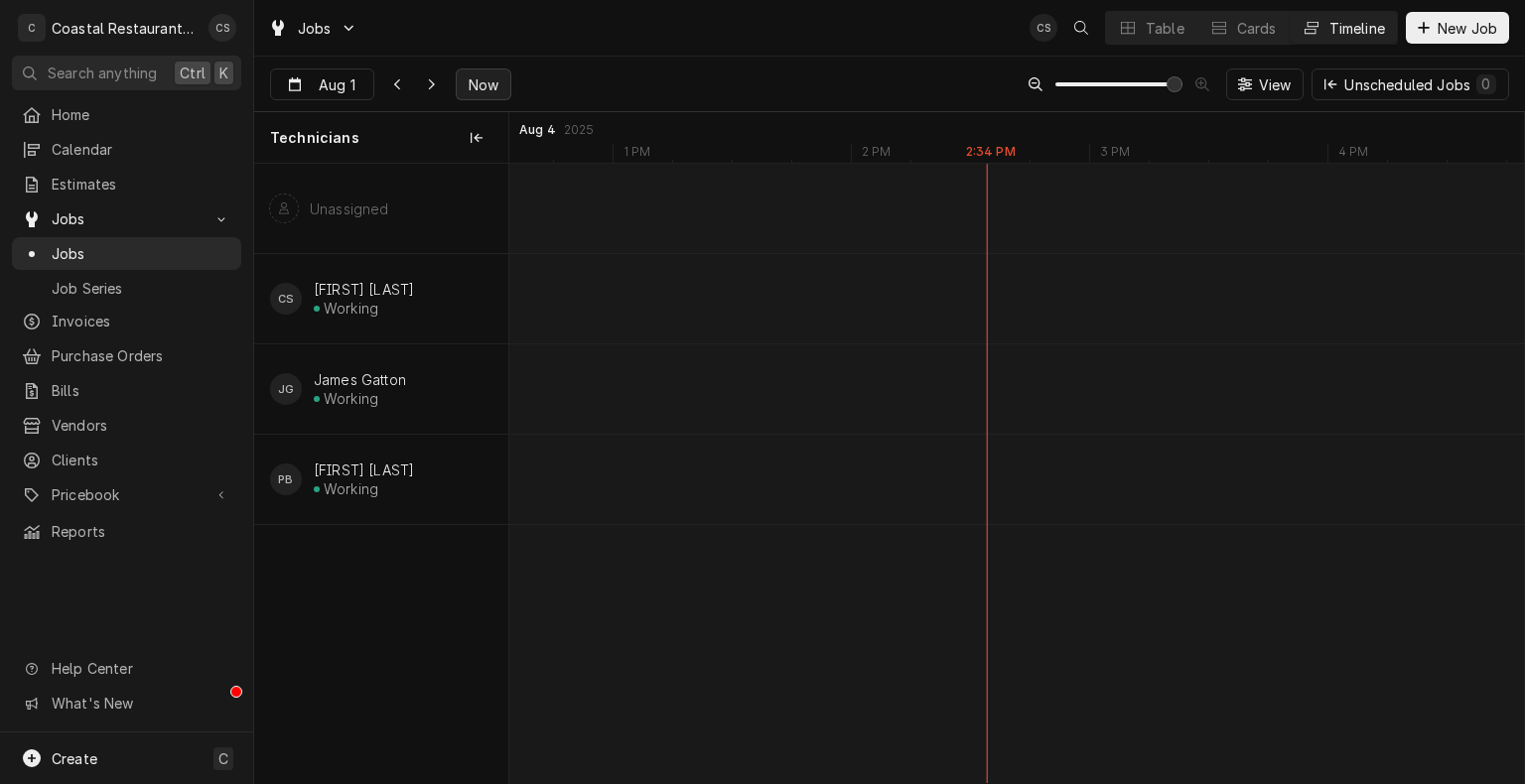 type on "Aug 4" 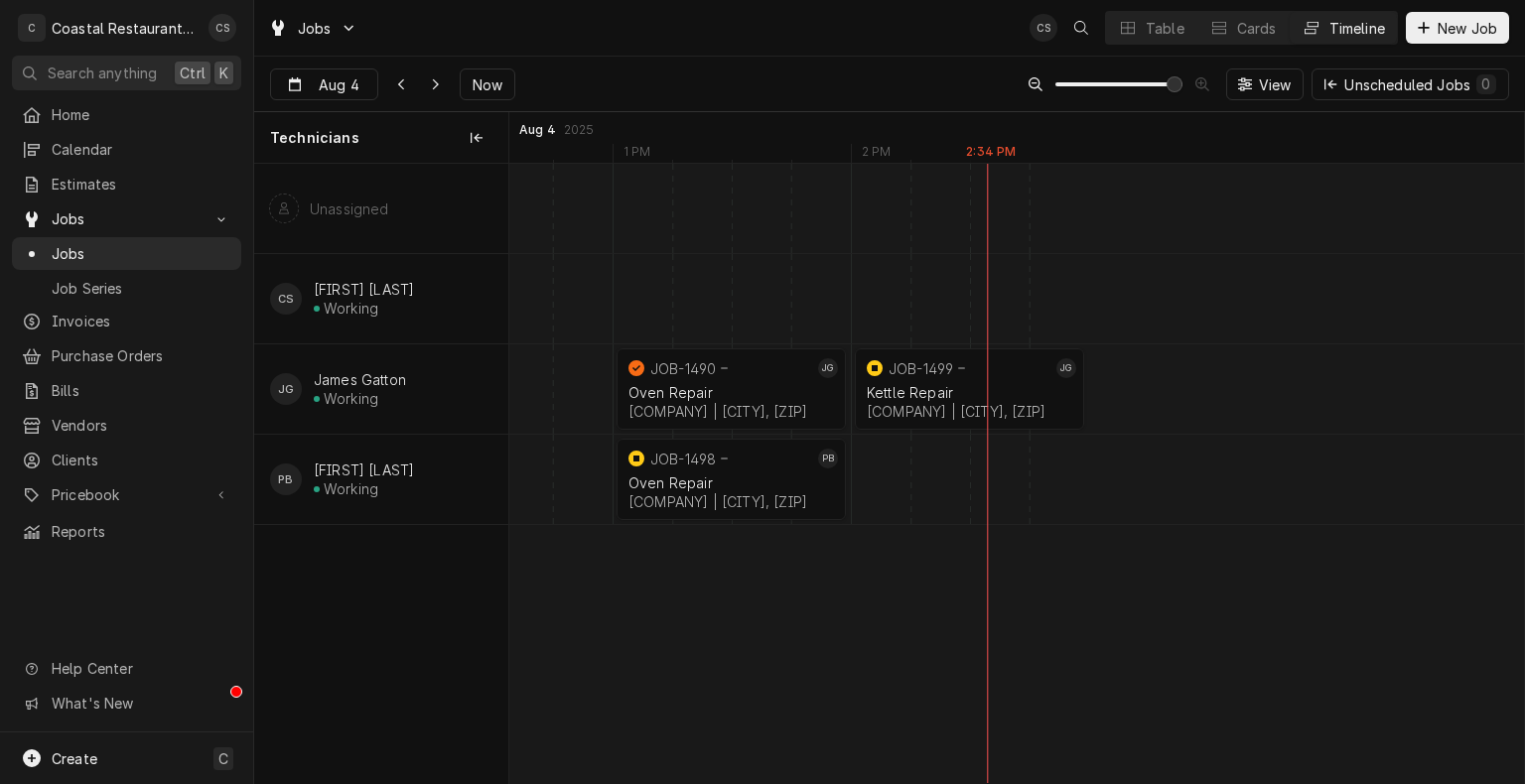 scroll, scrollTop: 0, scrollLeft: 37116, axis: horizontal 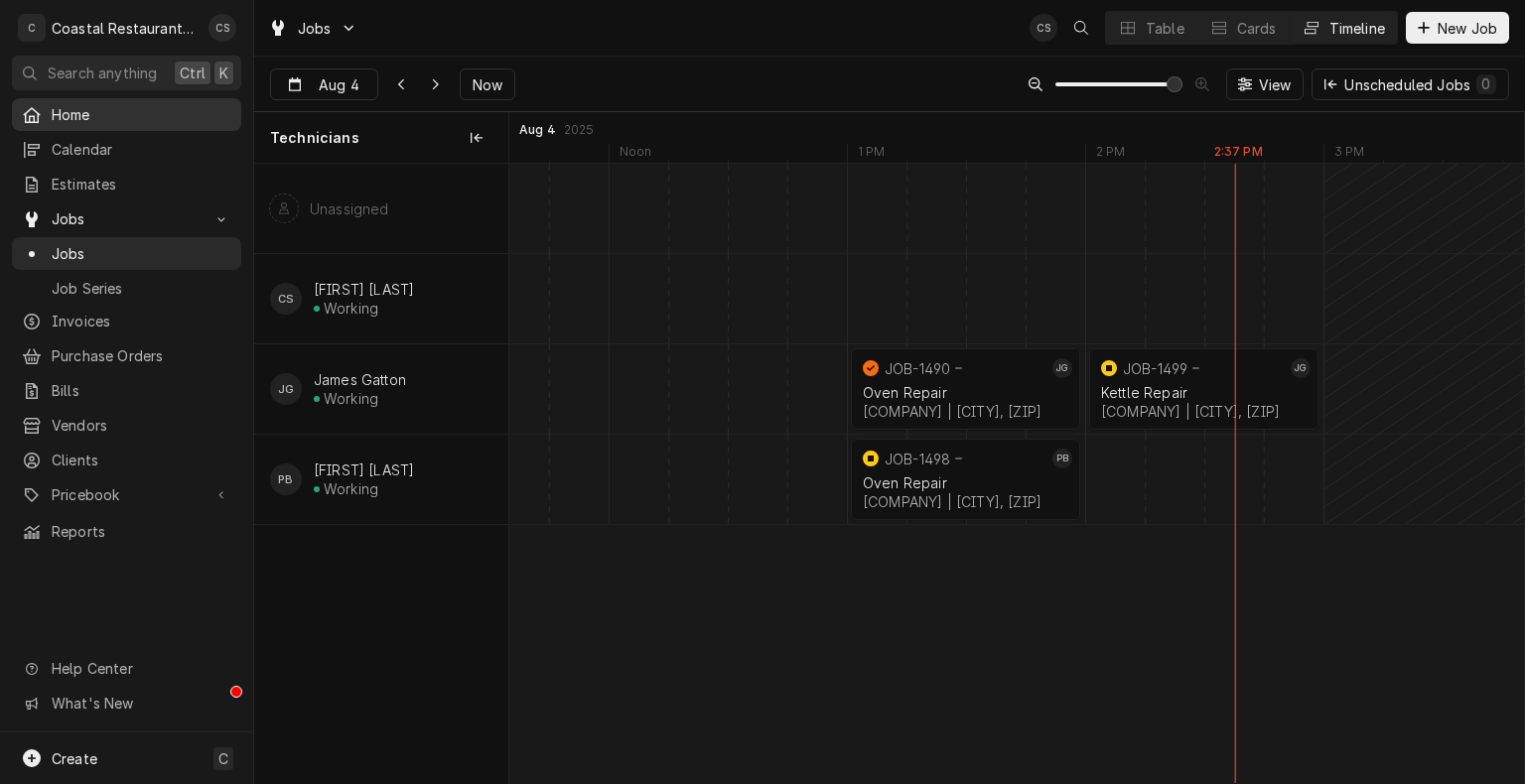 click on "Home" at bounding box center [141, 114] 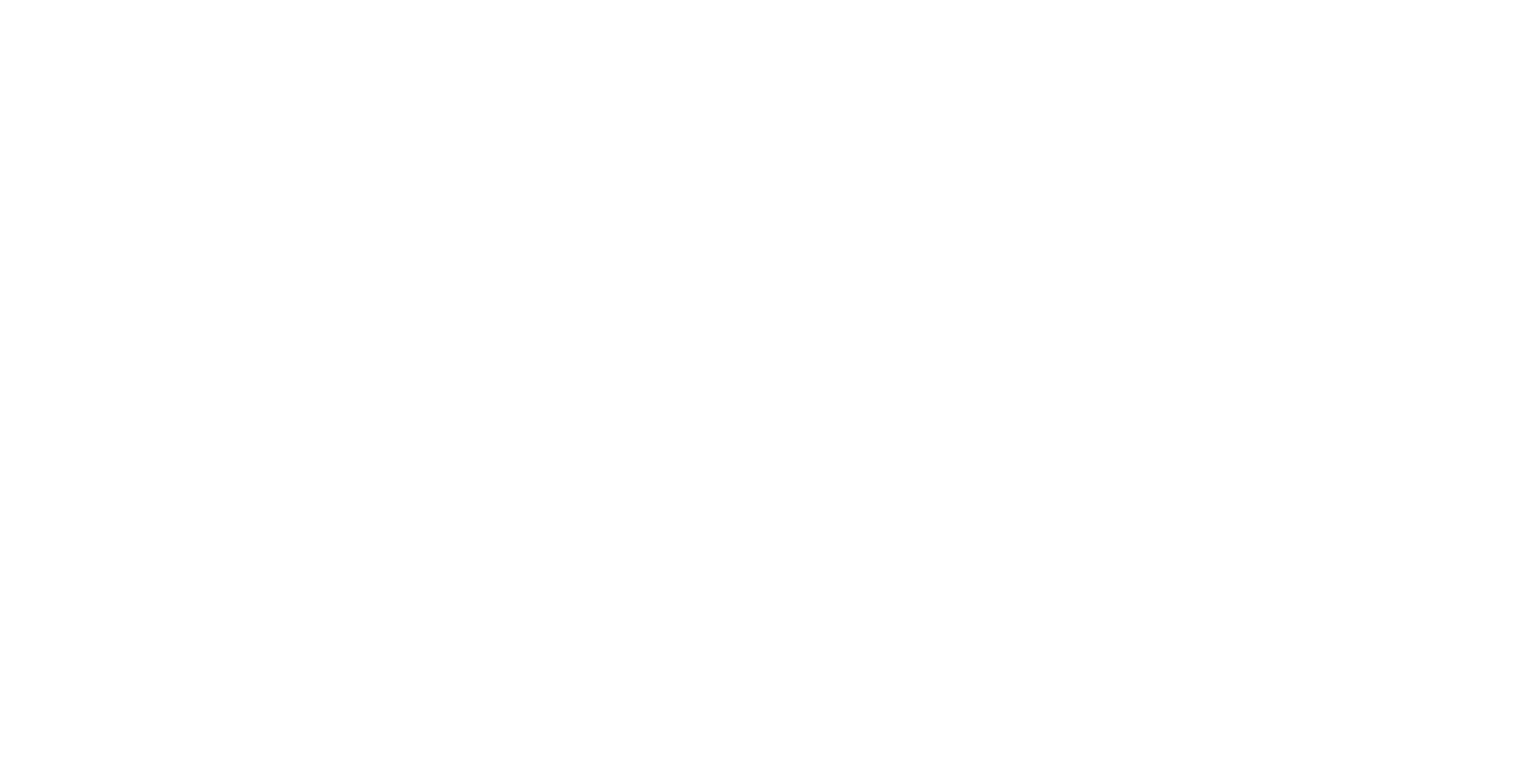 scroll, scrollTop: 0, scrollLeft: 0, axis: both 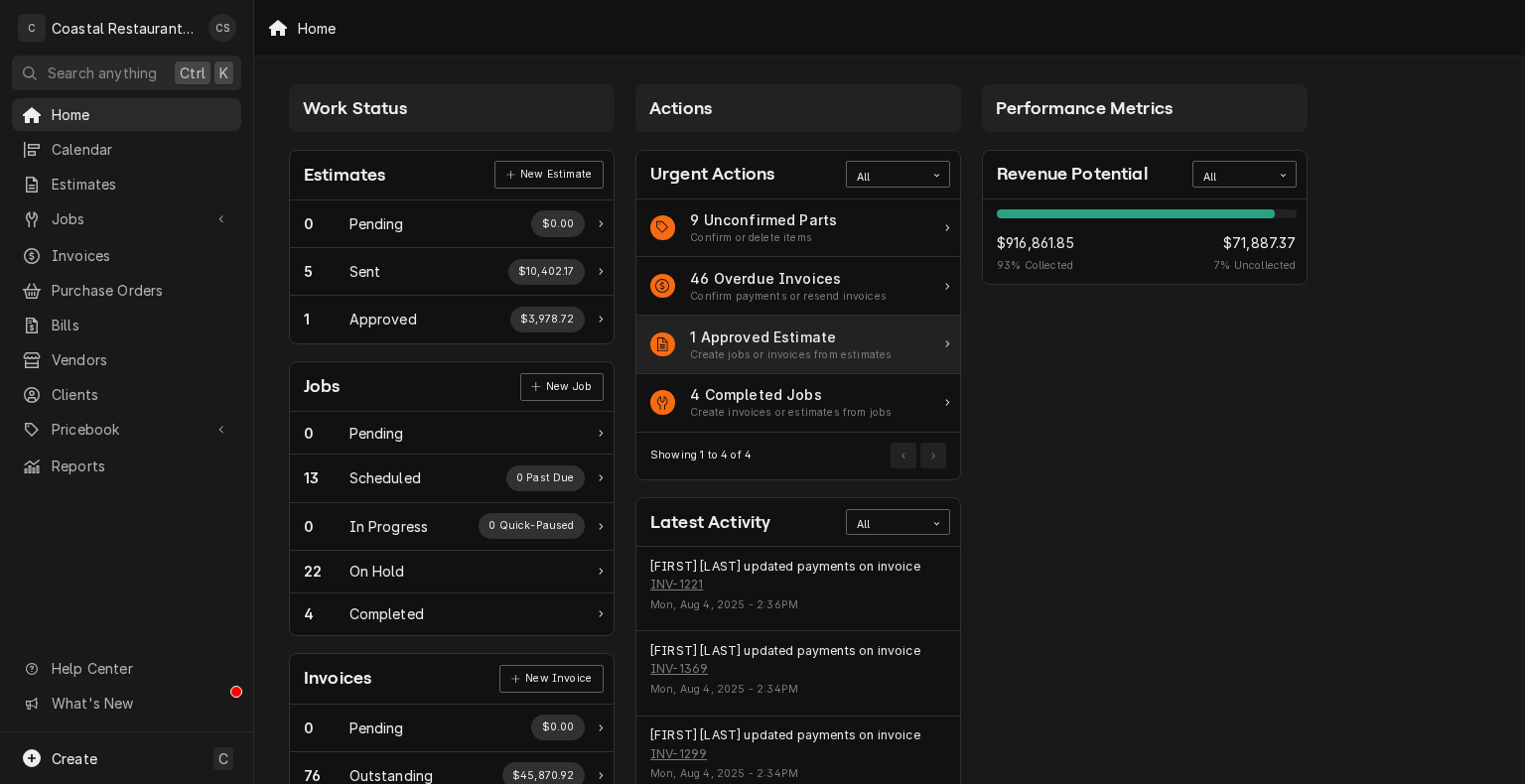 click on "1 Approved Estimate" at bounding box center [790, 336] 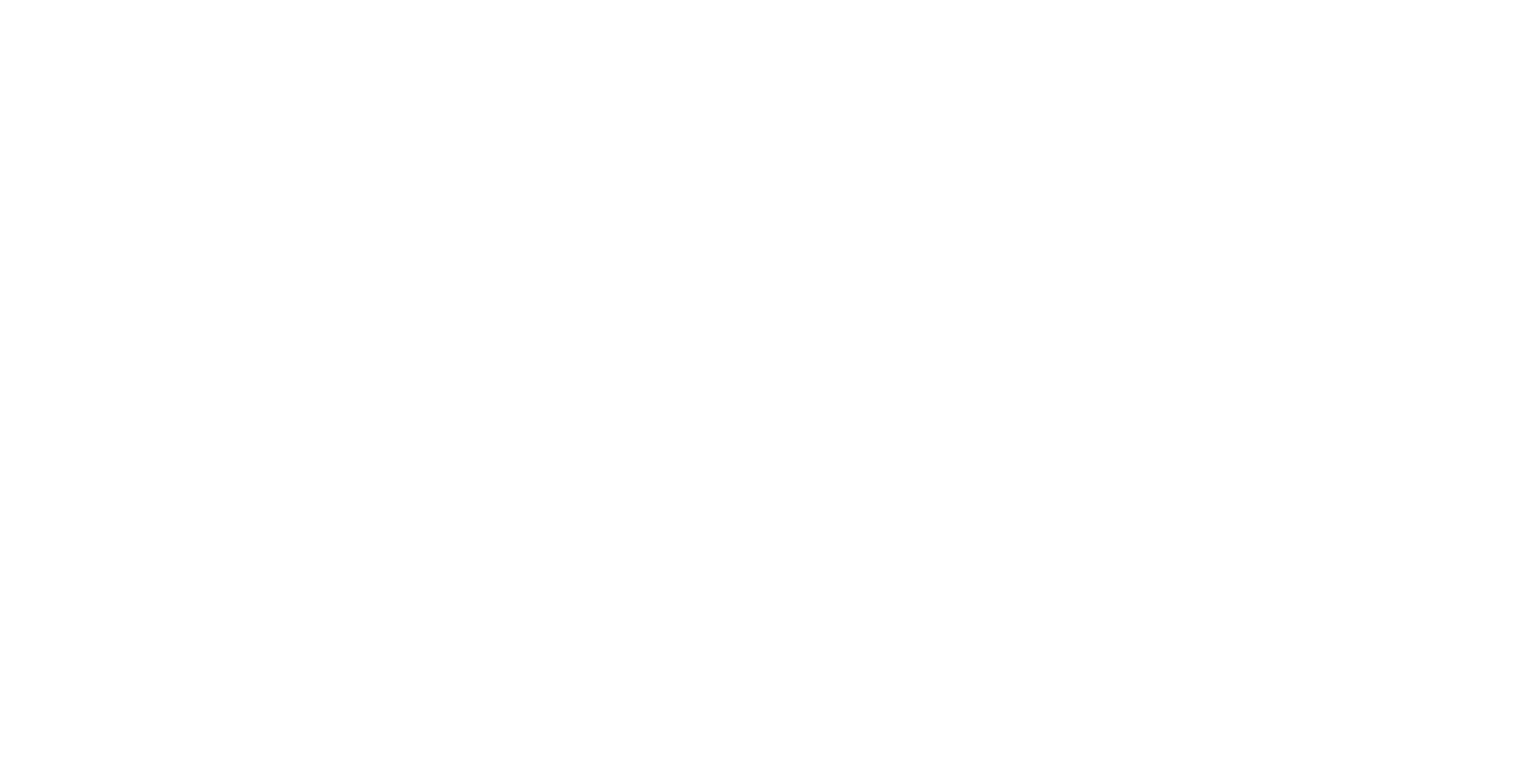 scroll, scrollTop: 0, scrollLeft: 0, axis: both 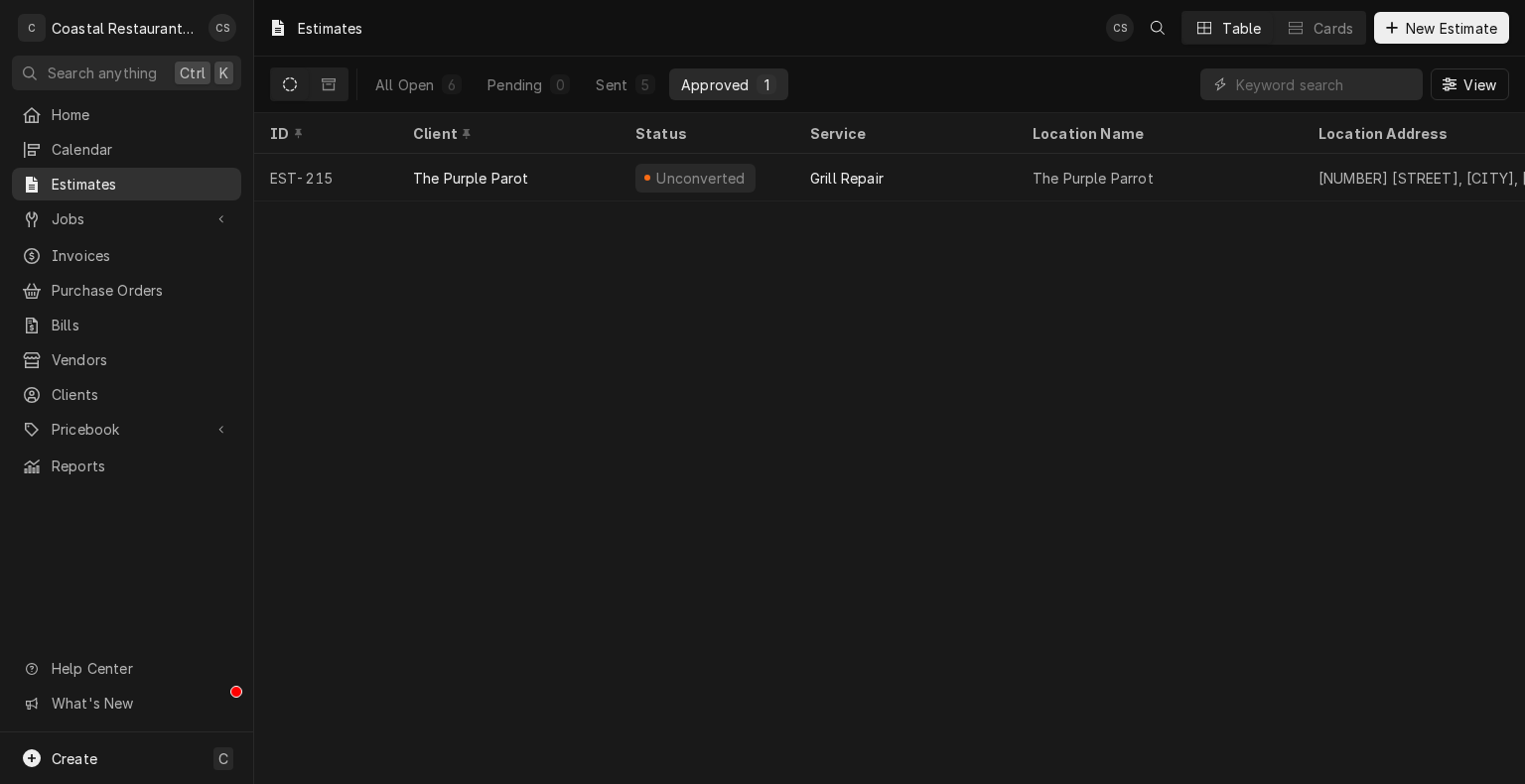 click on "Estimates" at bounding box center (141, 184) 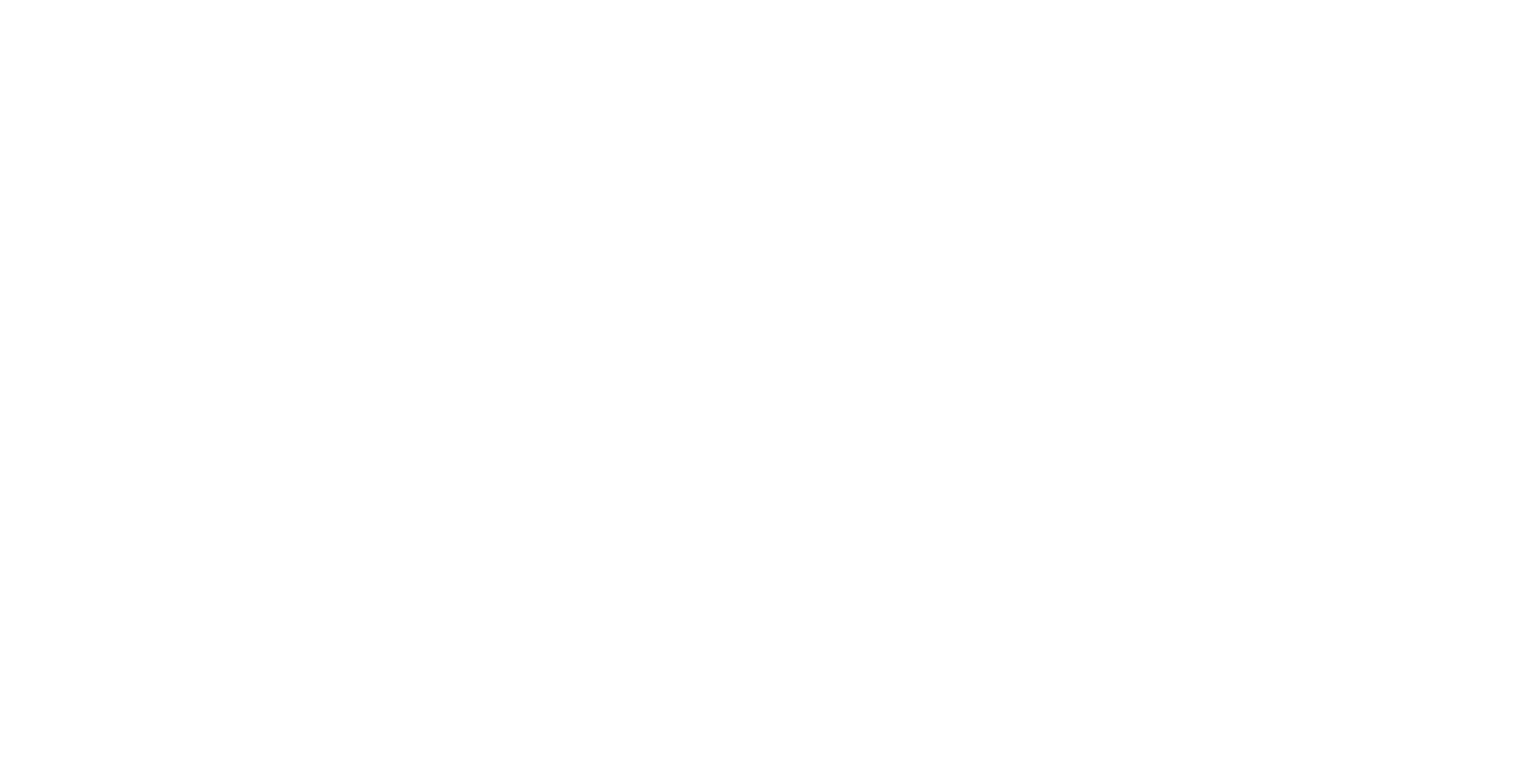 scroll, scrollTop: 0, scrollLeft: 0, axis: both 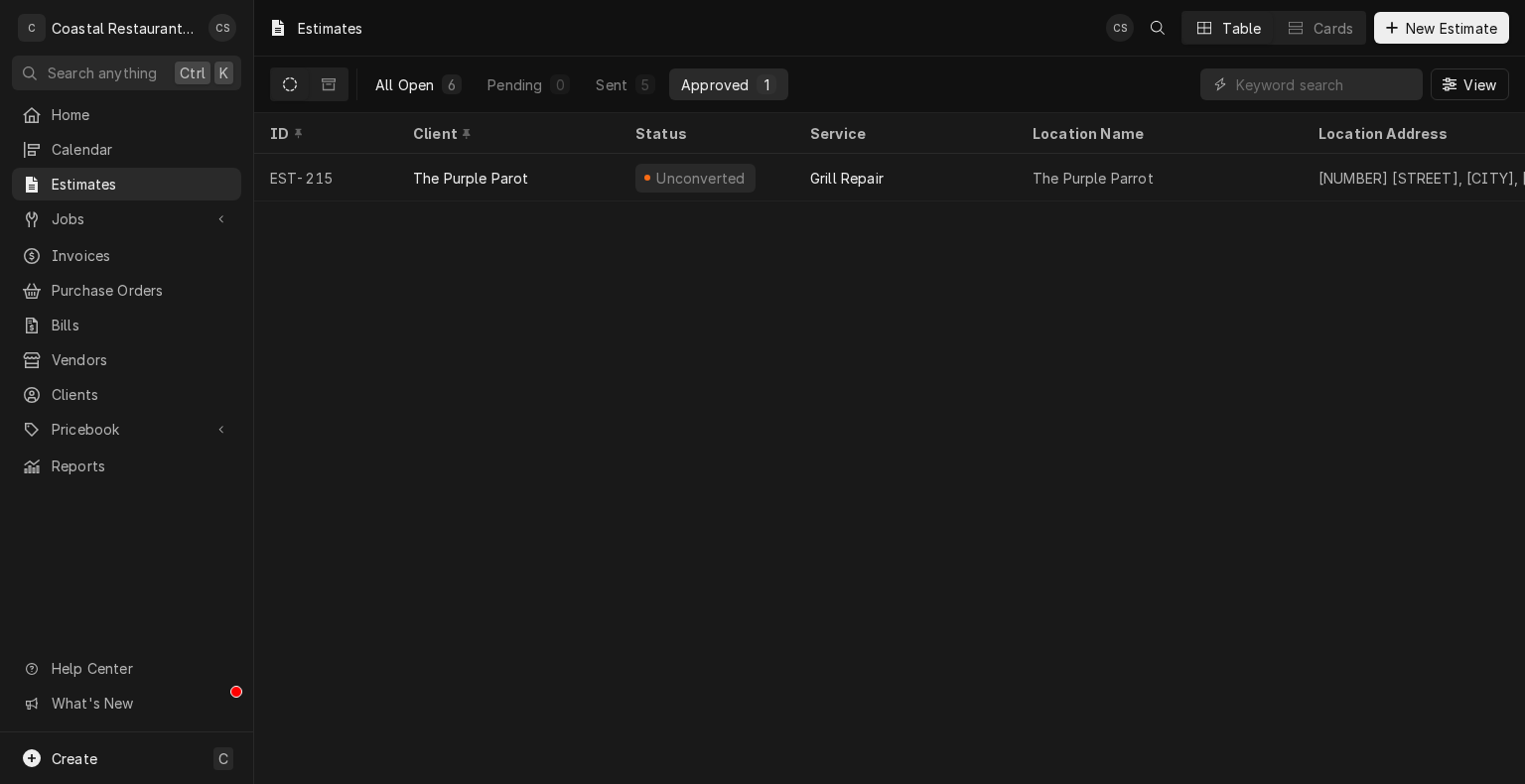 click on "All Open" at bounding box center [404, 84] 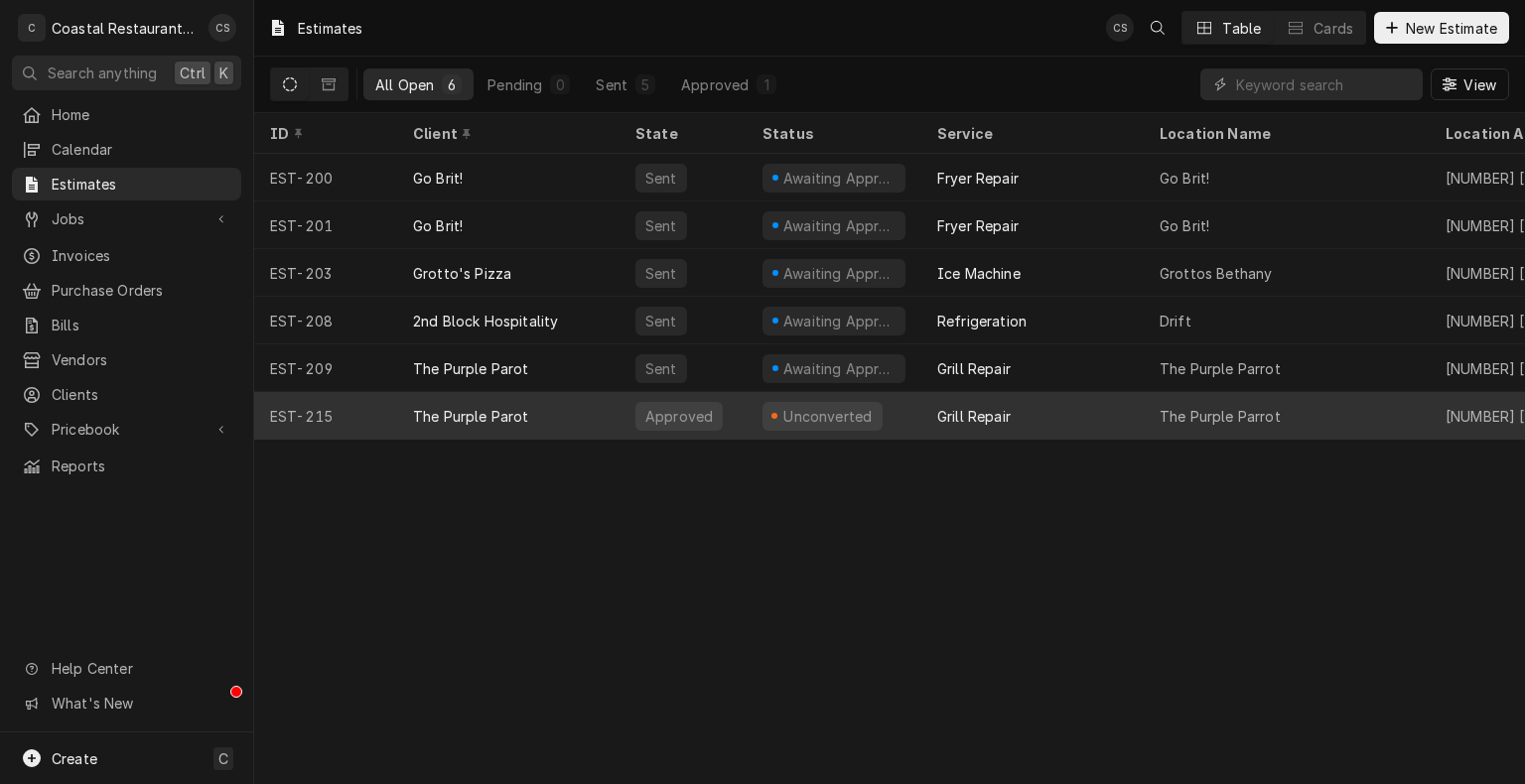 click on "The Purple Parot" at bounding box center [508, 416] 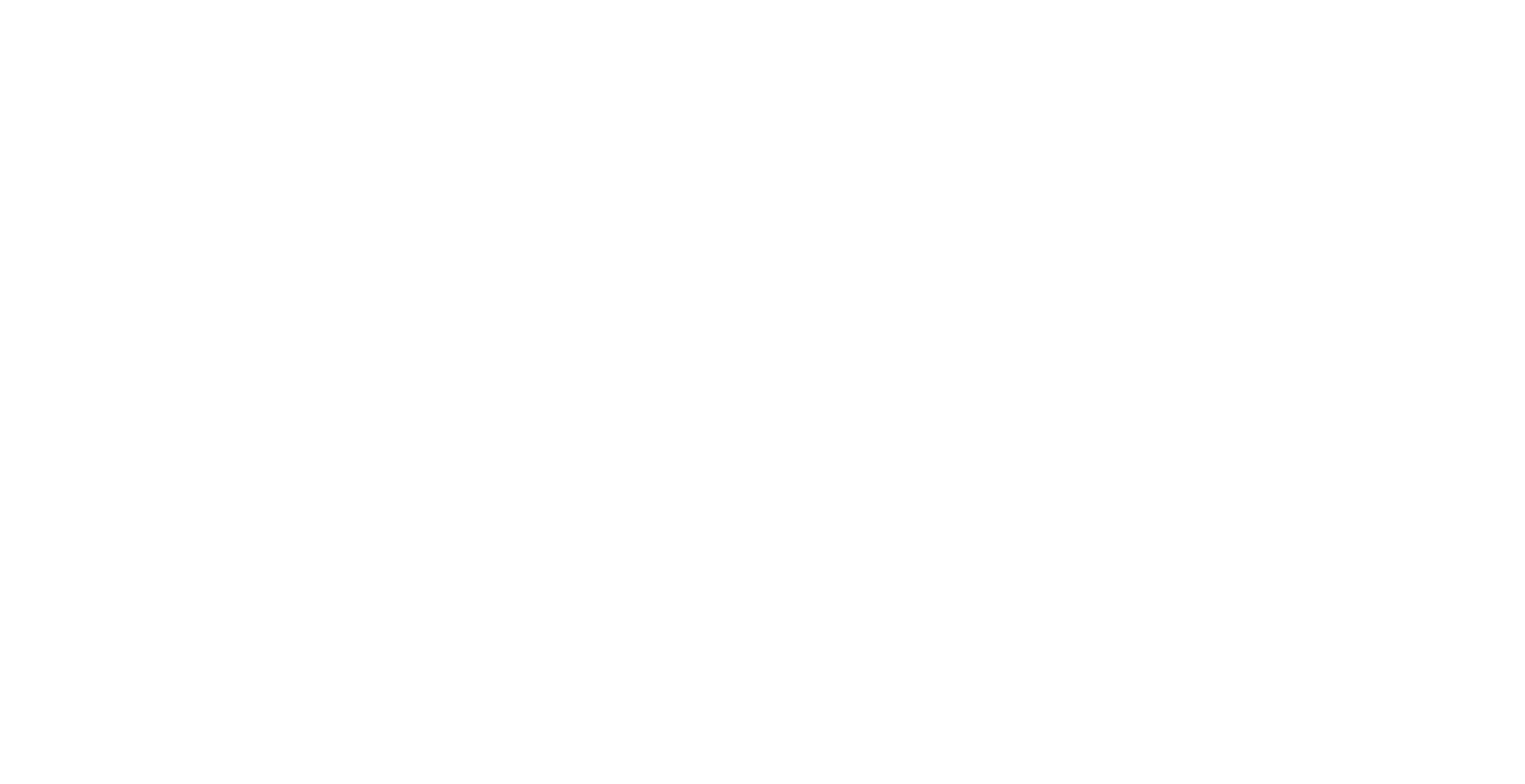 scroll, scrollTop: 0, scrollLeft: 0, axis: both 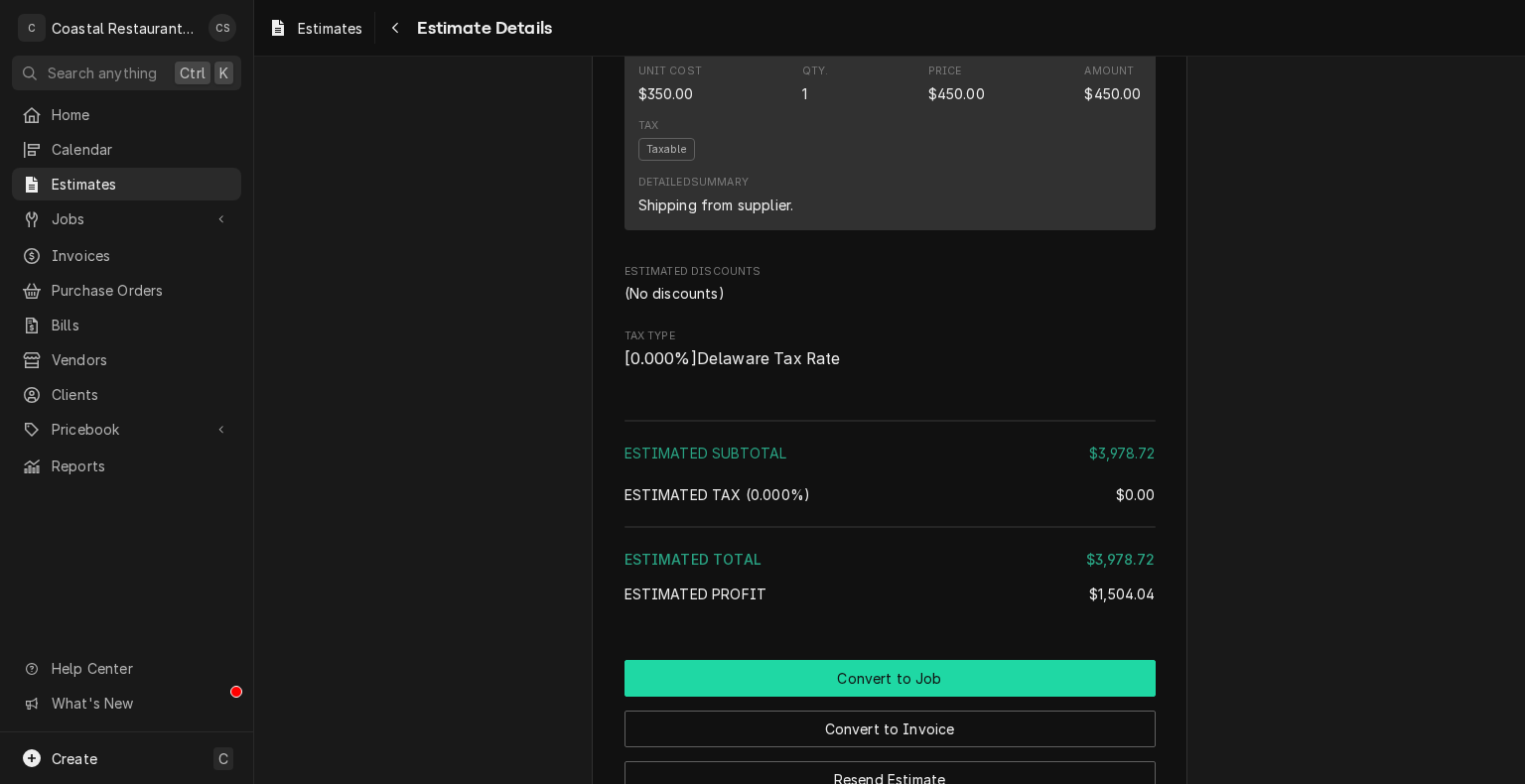click on "Convert to Job" at bounding box center (890, 678) 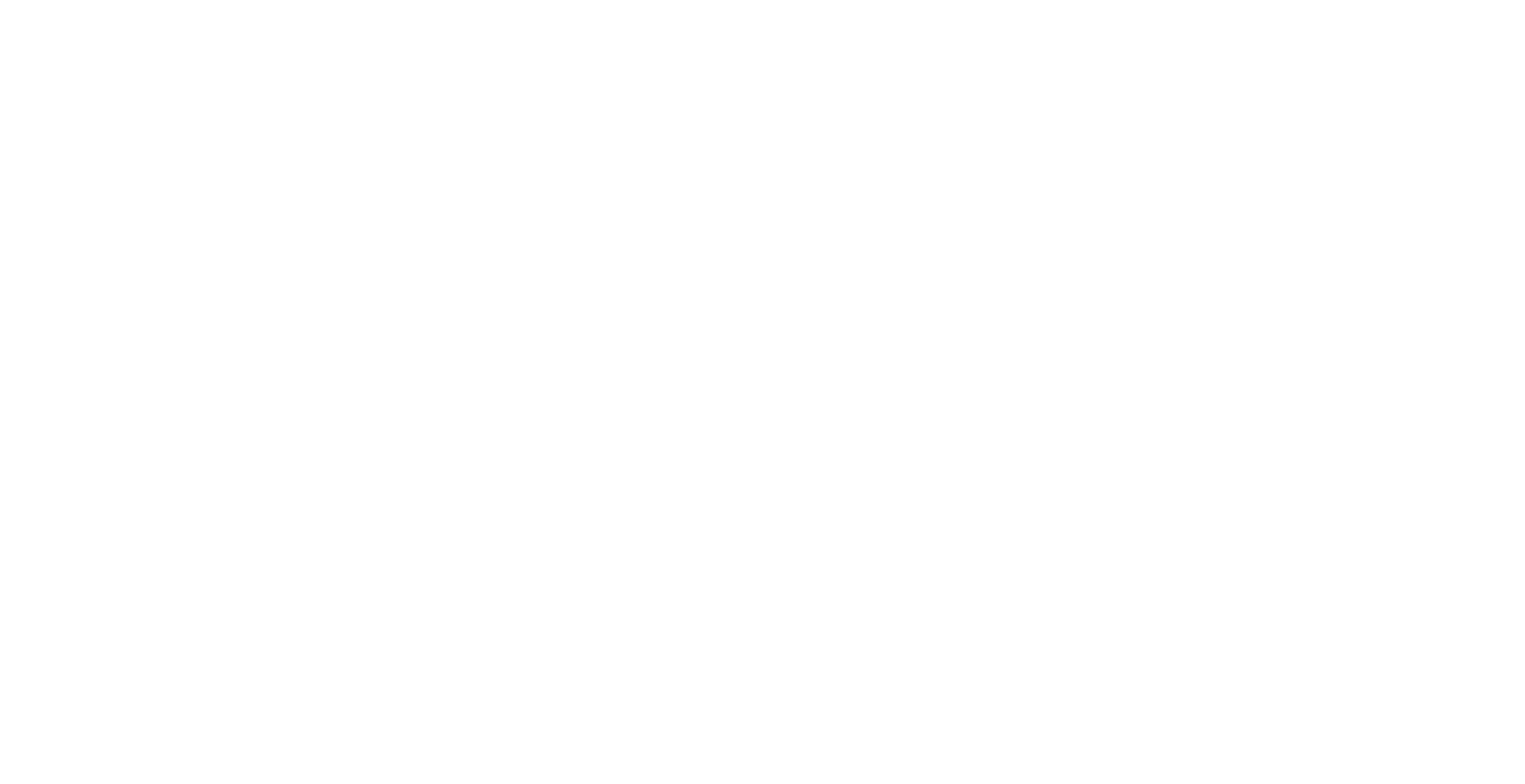 scroll, scrollTop: 0, scrollLeft: 0, axis: both 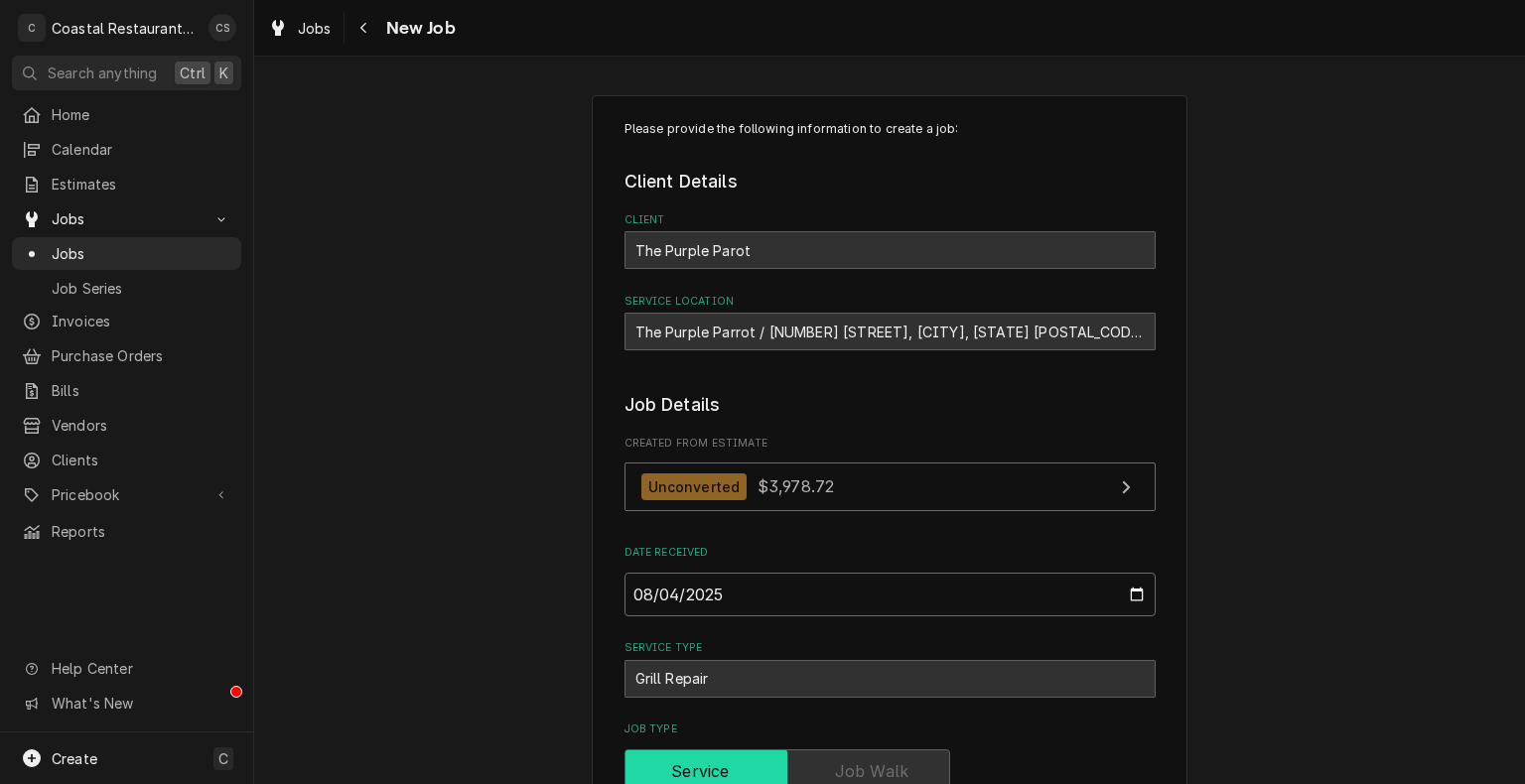 click on "2025-08-04" at bounding box center [890, 594] 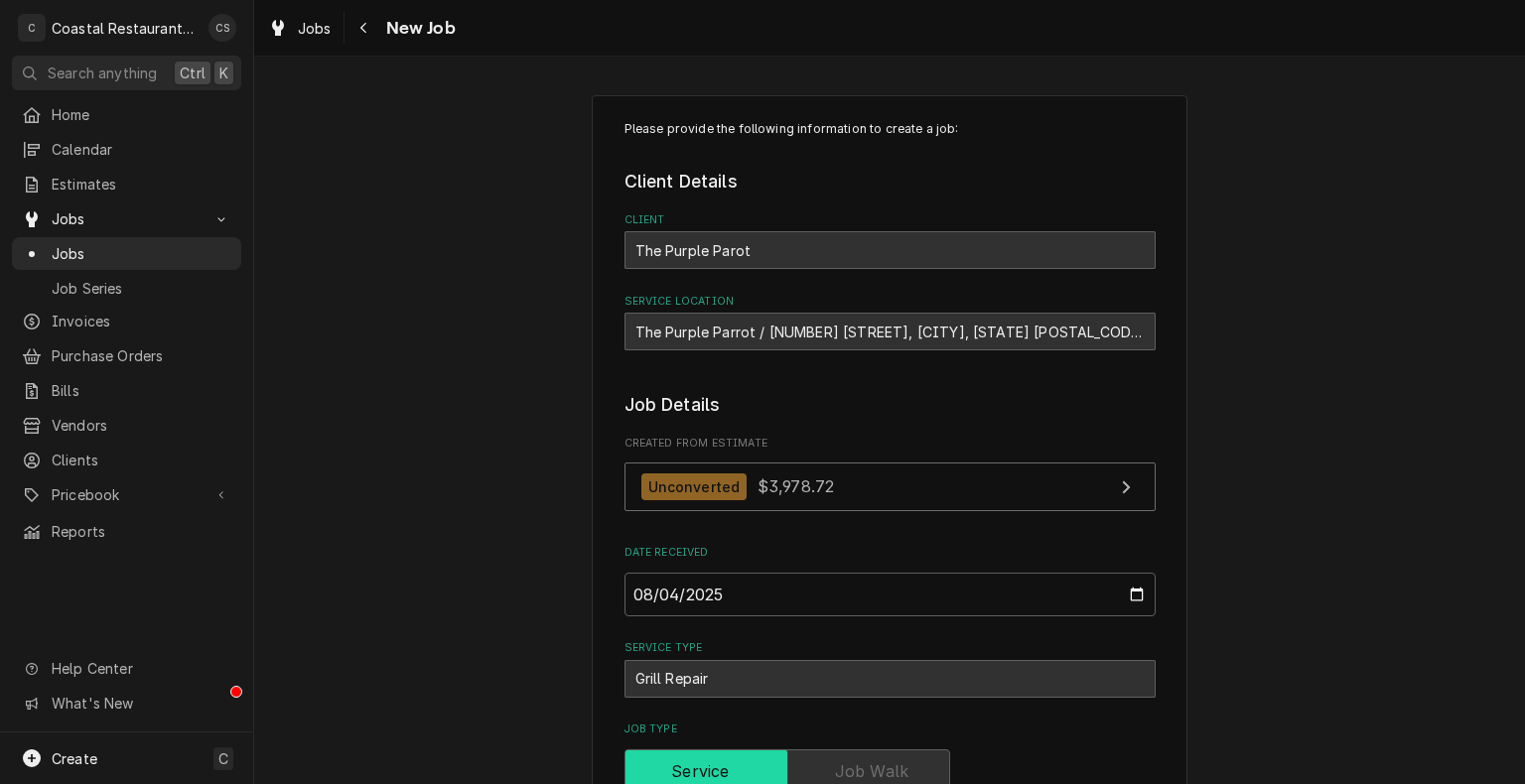 click on "Please provide the following information to create a job: Client Details Client The Purple Parot Service Location The Purple Parrot / [NUMBER] [STREET], [CITY], [STATE] [POSTAL_CODE] Job Details Created From Estimate Unconverted $3,978.72 Date Received 2025-08-04 Service Type Grill Repair Job Type Reason For Call Supply Parts for Grill Technician Instructions  ( optional ) Priority No Priority Urgent High Medium Low Labels  ( optional ) Add Labels... Equipment Expected Is Equipment involved on this Job? Who called in this service? Search for a Contact... Who should the tech(s) ask for? Search for a Contact... Attachments  ( if any ) Add Attachment Estimated Arrival Time AM / PM 6:00 AM 6:15 AM 6:30 AM 6:45 AM 7:00 AM 7:15 AM 7:30 AM 7:45 AM 8:00 AM 8:15 AM 8:30 AM 8:45 AM 9:00 AM 9:15 AM 9:30 AM 9:45 AM 10:00 AM 10:15 AM 10:30 AM 10:45 AM 11:00 AM 11:15 AM 11:30 AM 11:45 AM 12:00 PM 12:15 PM 12:30 PM 12:45 PM 1:00 PM 1:15 PM 1:30 PM 1:45 PM 2:00 PM 2:15 PM 2:30 PM 2:45 PM 3:00 PM 3:15 PM 3:30 PM 3:45 PM 4:00 PM 1.5" at bounding box center (890, 1063) 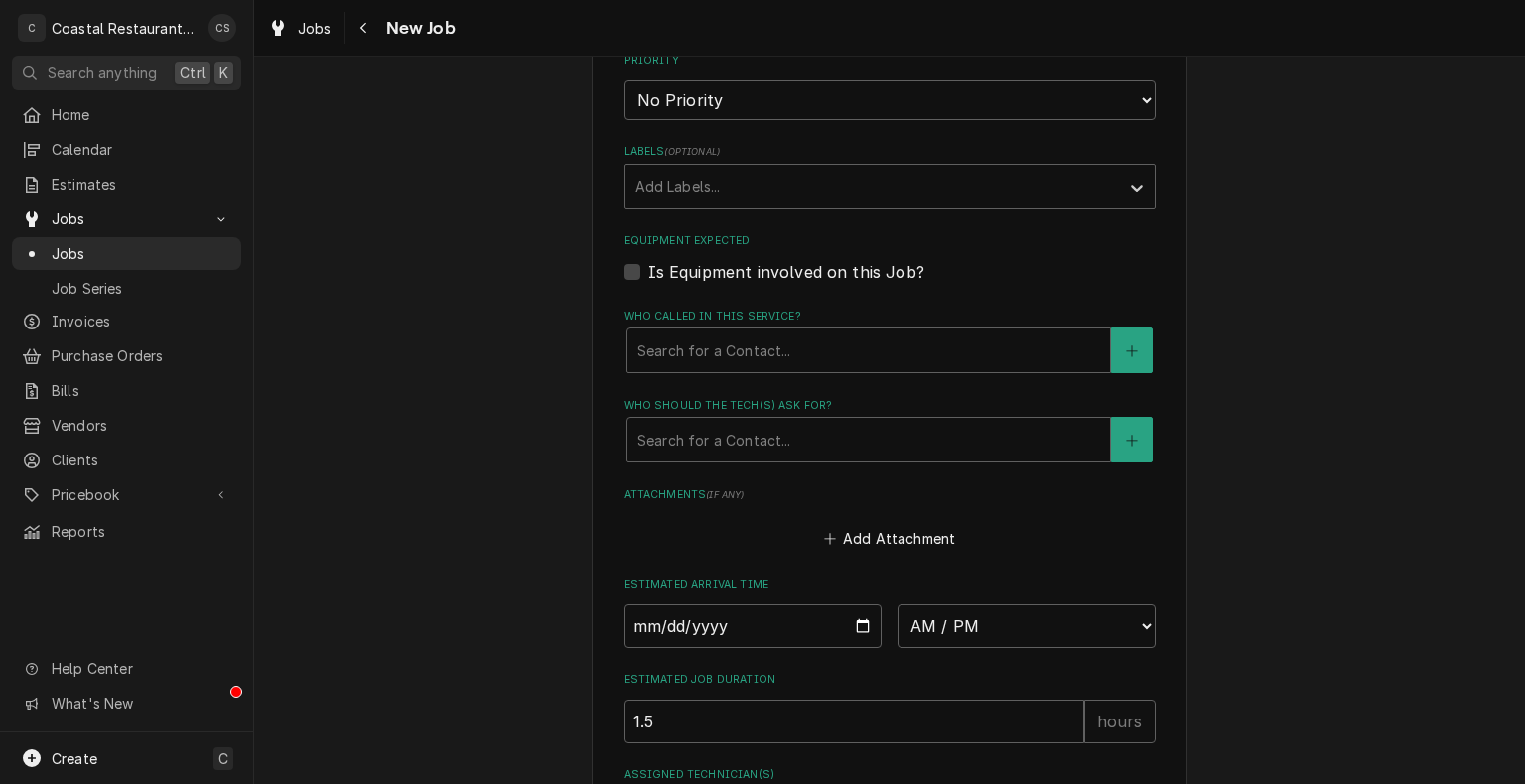 scroll, scrollTop: 1056, scrollLeft: 0, axis: vertical 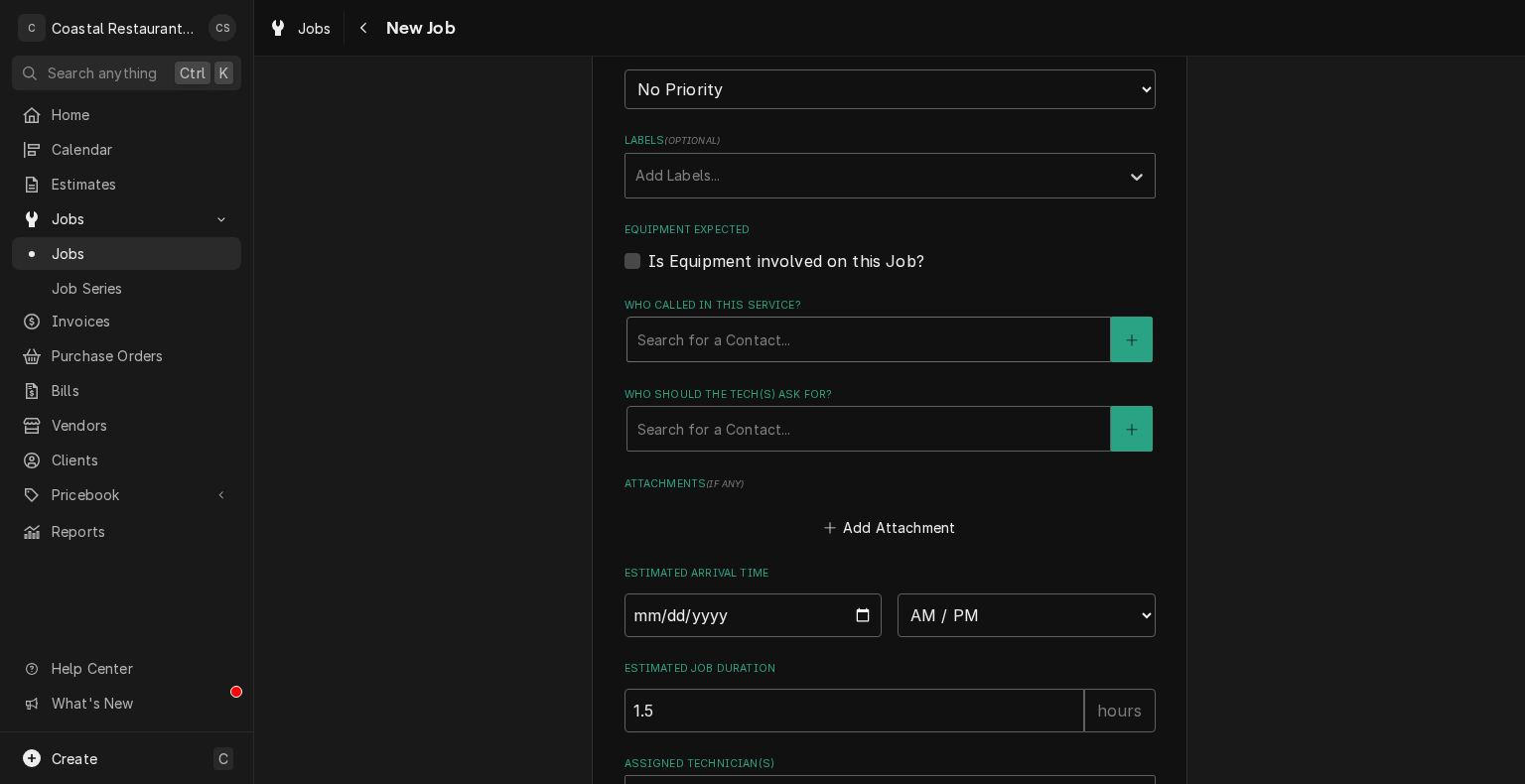 click at bounding box center (869, 339) 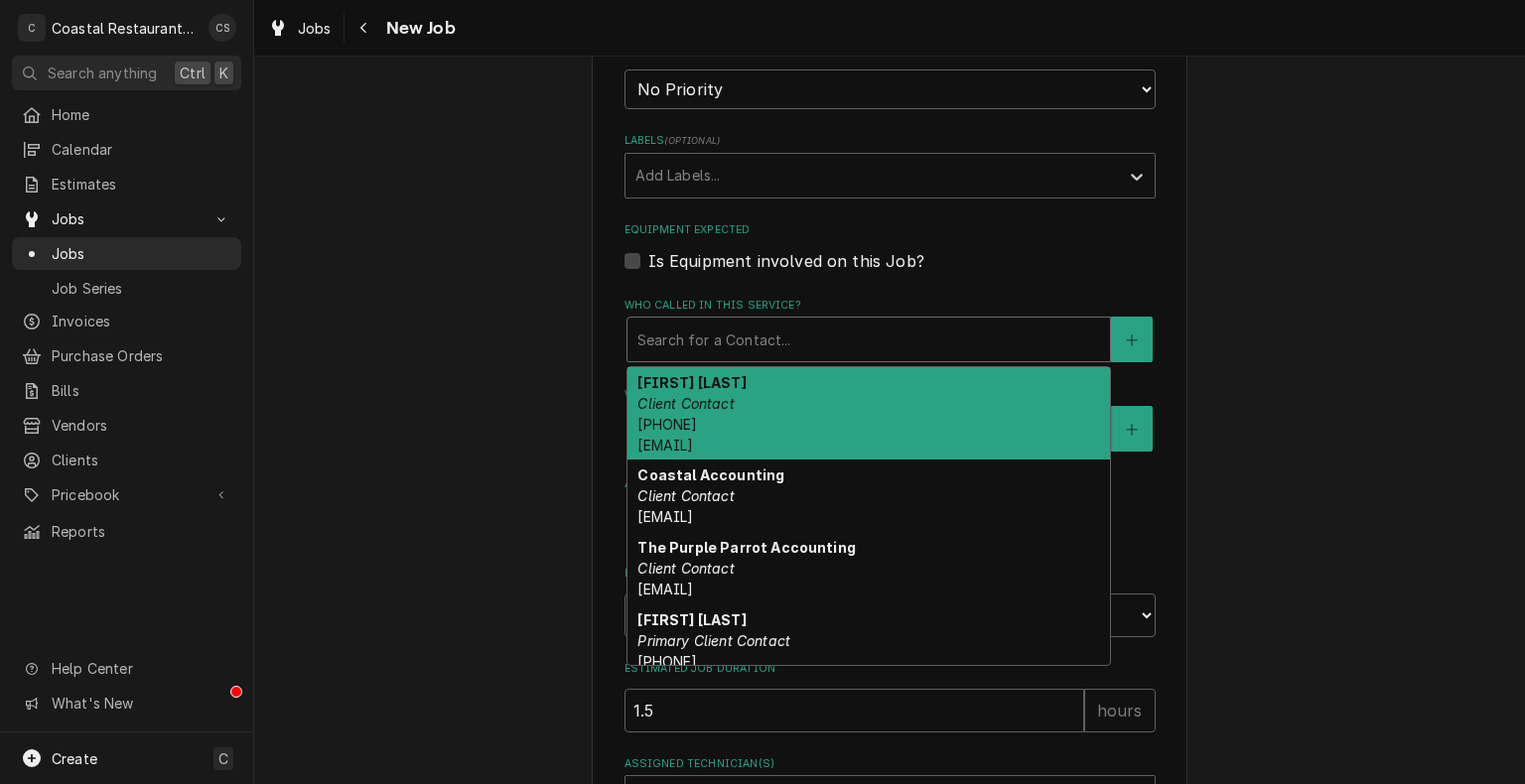 click on "Brent Warrington Client Contact (302) 430-8481 Brentwarrington23@yahoo.com" at bounding box center (869, 414) 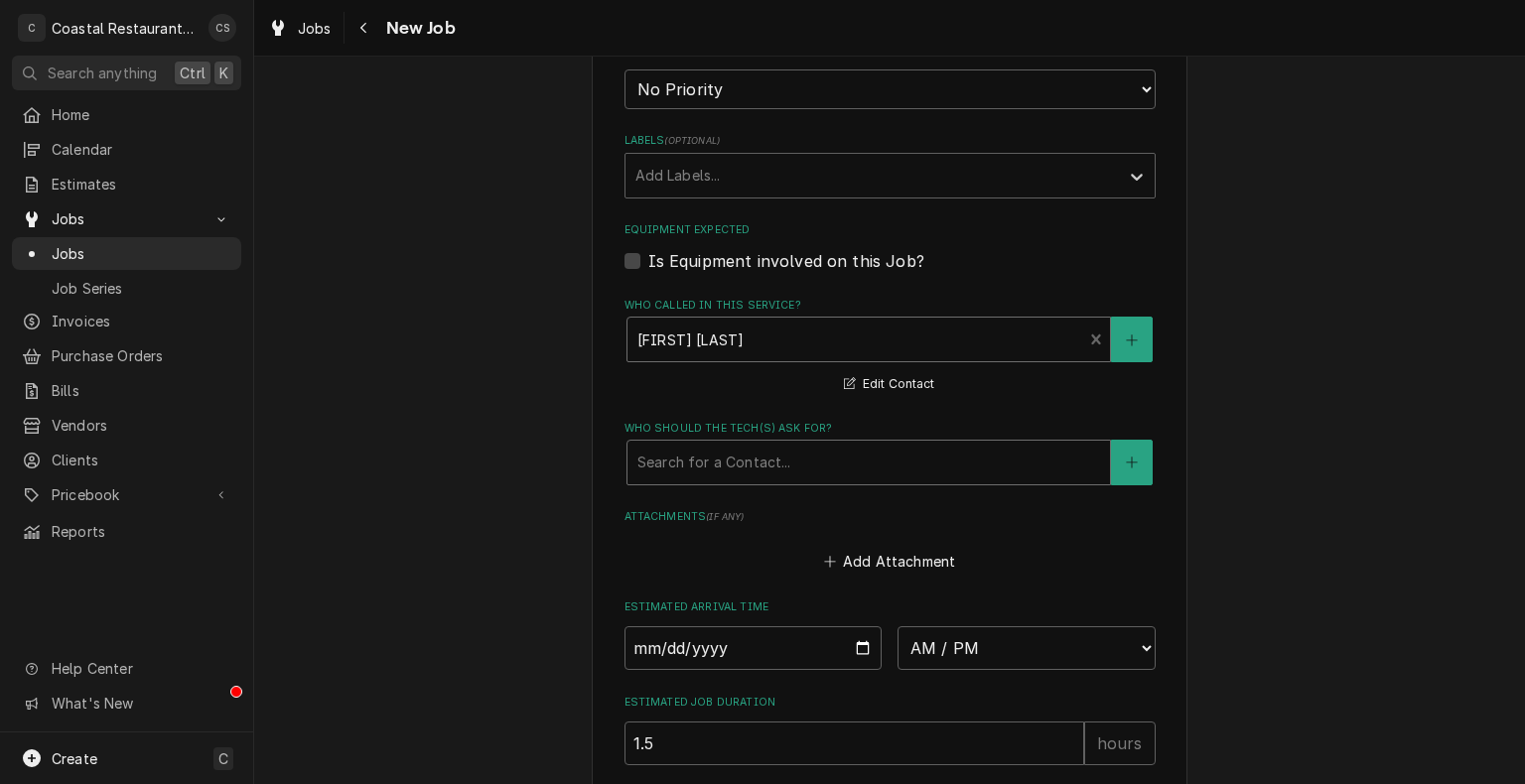 click at bounding box center [869, 462] 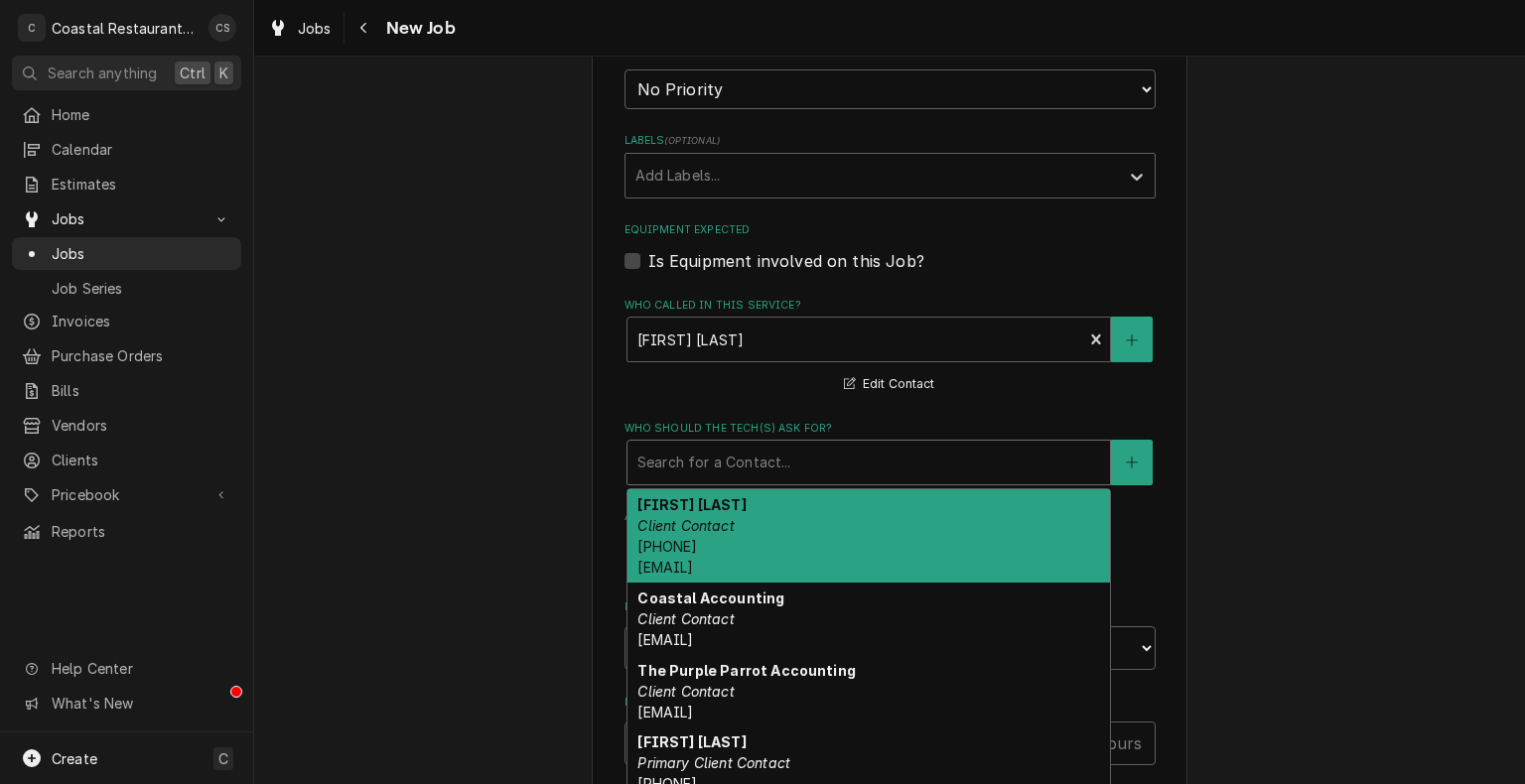 click on "Brent Warrington Client Contact (302) 430-8481 Brentwarrington23@yahoo.com" at bounding box center (869, 536) 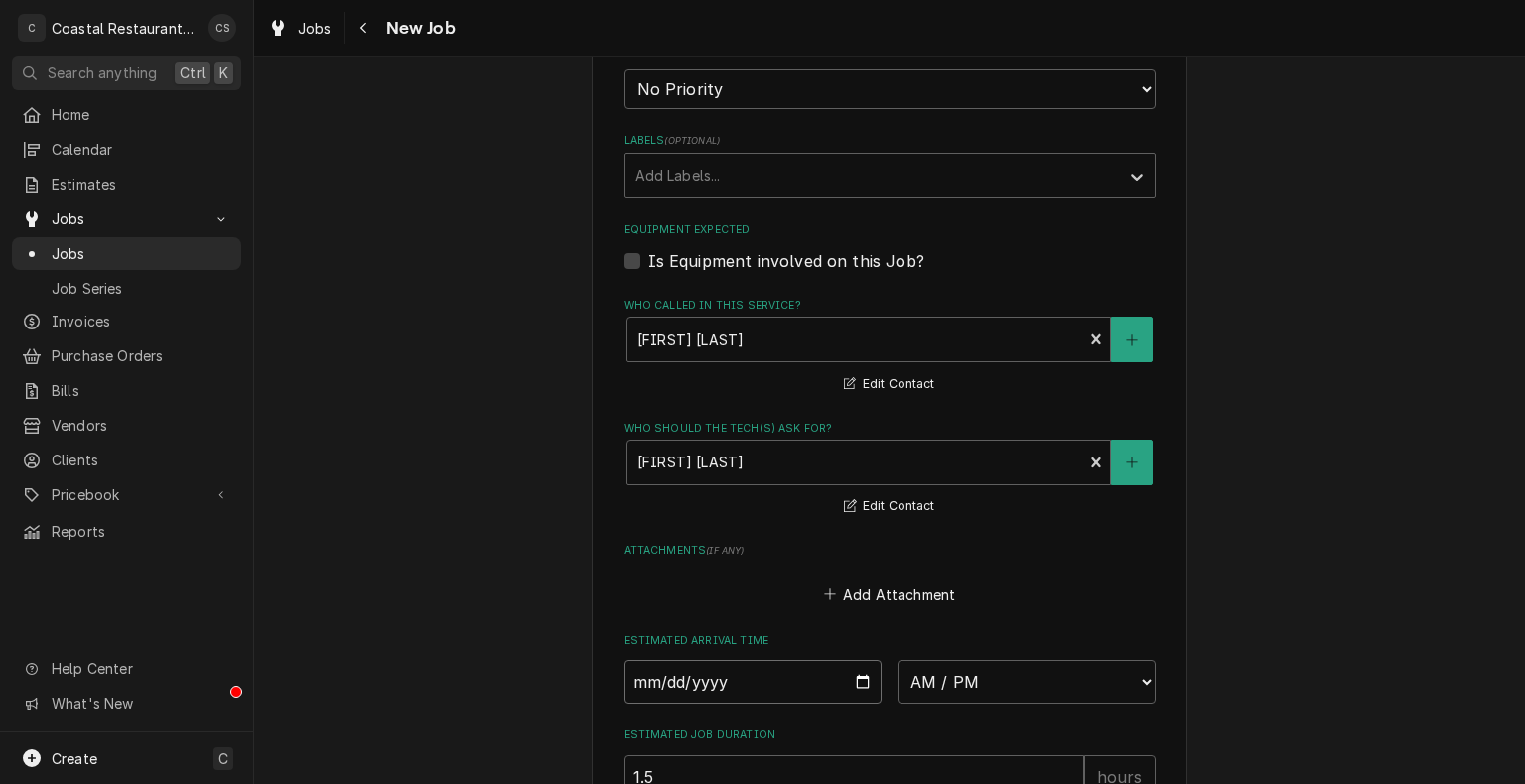 click at bounding box center (754, 682) 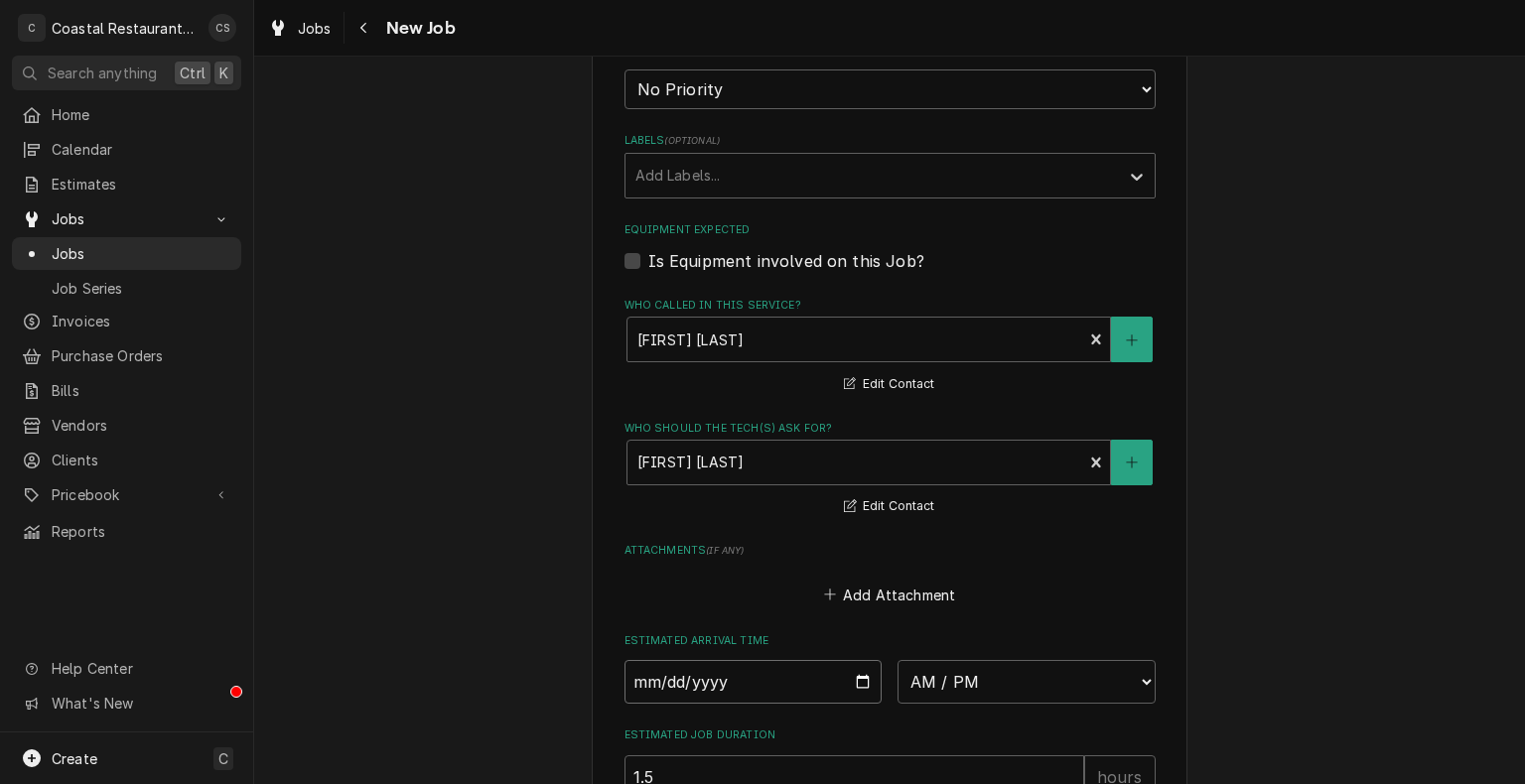 type on "2025-08-08" 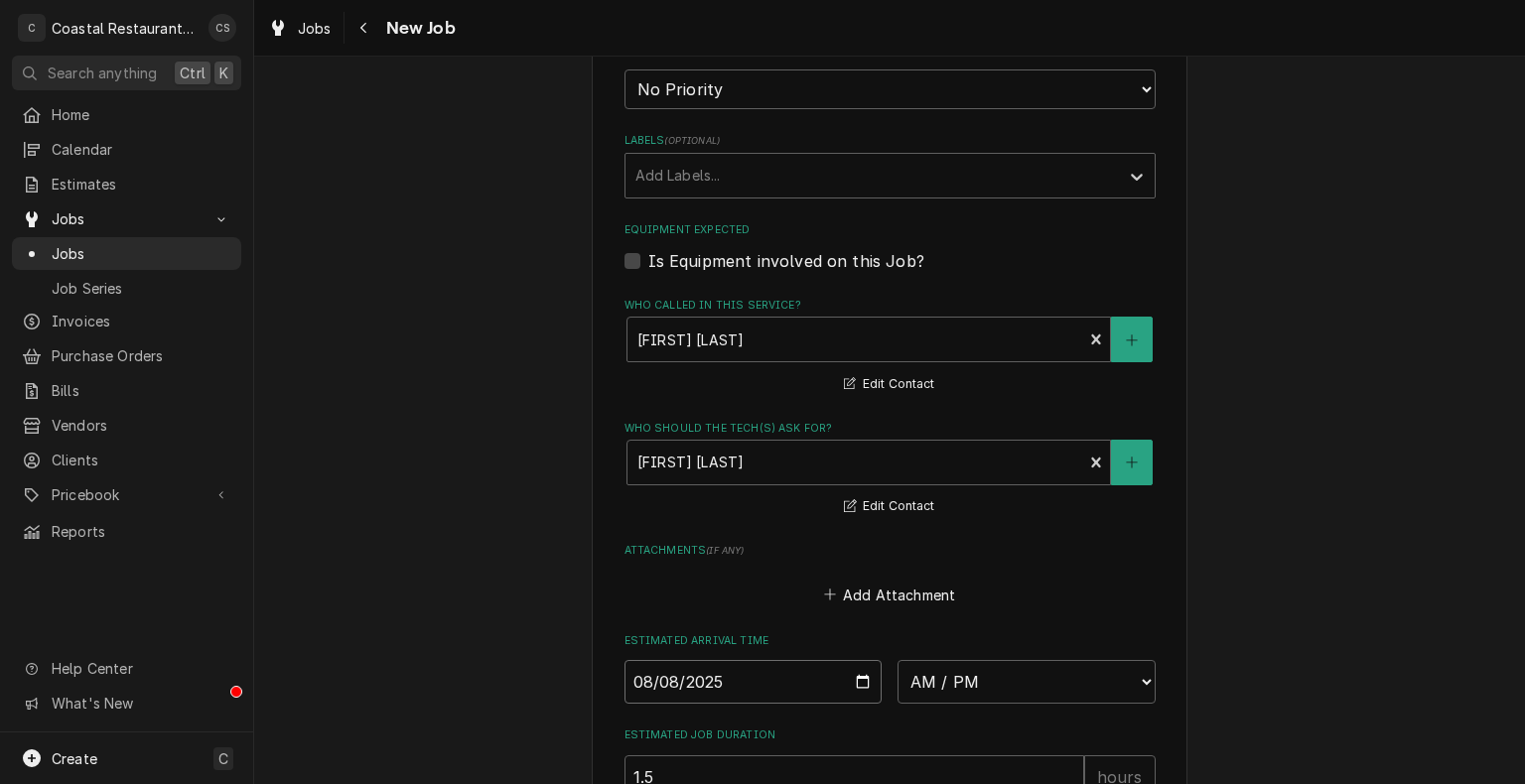 type on "x" 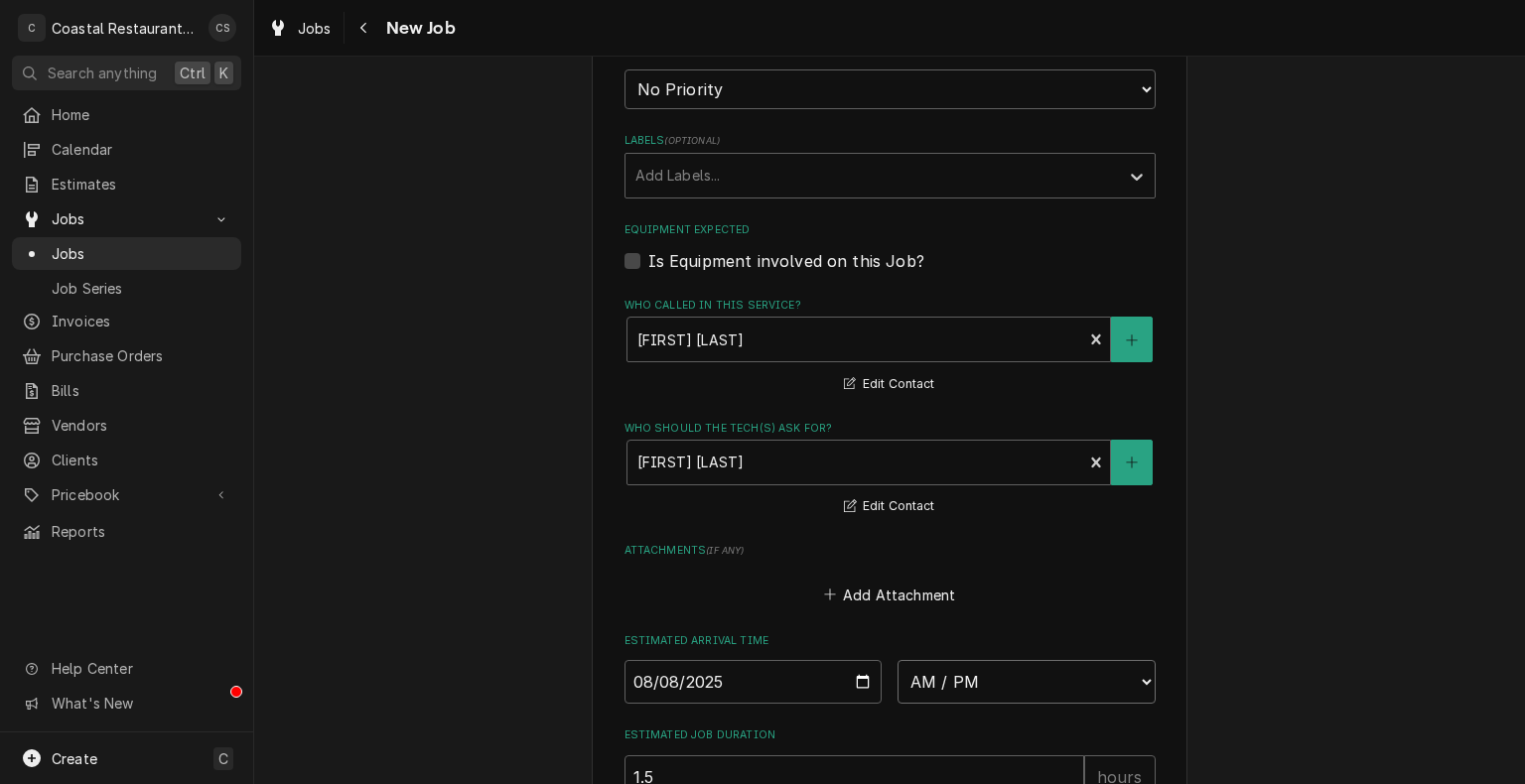 click on "AM / PM 6:00 AM 6:15 AM 6:30 AM 6:45 AM 7:00 AM 7:15 AM 7:30 AM 7:45 AM 8:00 AM 8:15 AM 8:30 AM 8:45 AM 9:00 AM 9:15 AM 9:30 AM 9:45 AM 10:00 AM 10:15 AM 10:30 AM 10:45 AM 11:00 AM 11:15 AM 11:30 AM 11:45 AM 12:00 PM 12:15 PM 12:30 PM 12:45 PM 1:00 PM 1:15 PM 1:30 PM 1:45 PM 2:00 PM 2:15 PM 2:30 PM 2:45 PM 3:00 PM 3:15 PM 3:30 PM 3:45 PM 4:00 PM 4:15 PM 4:30 PM 4:45 PM 5:00 PM 5:15 PM 5:30 PM 5:45 PM 6:00 PM 6:15 PM 6:30 PM 6:45 PM 7:00 PM 7:15 PM 7:30 PM 7:45 PM 8:00 PM 8:15 PM 8:30 PM 8:45 PM 9:00 PM 9:15 PM 9:30 PM 9:45 PM 10:00 PM 10:15 PM 10:30 PM 10:45 PM 11:00 PM 11:15 PM 11:30 PM 11:45 PM 12:00 AM 12:15 AM 12:30 AM 12:45 AM 1:00 AM 1:15 AM 1:30 AM 1:45 AM 2:00 AM 2:15 AM 2:30 AM 2:45 AM 3:00 AM 3:15 AM 3:30 AM 3:45 AM 4:00 AM 4:15 AM 4:30 AM 4:45 AM 5:00 AM 5:15 AM 5:30 AM 5:45 AM" at bounding box center (1027, 682) 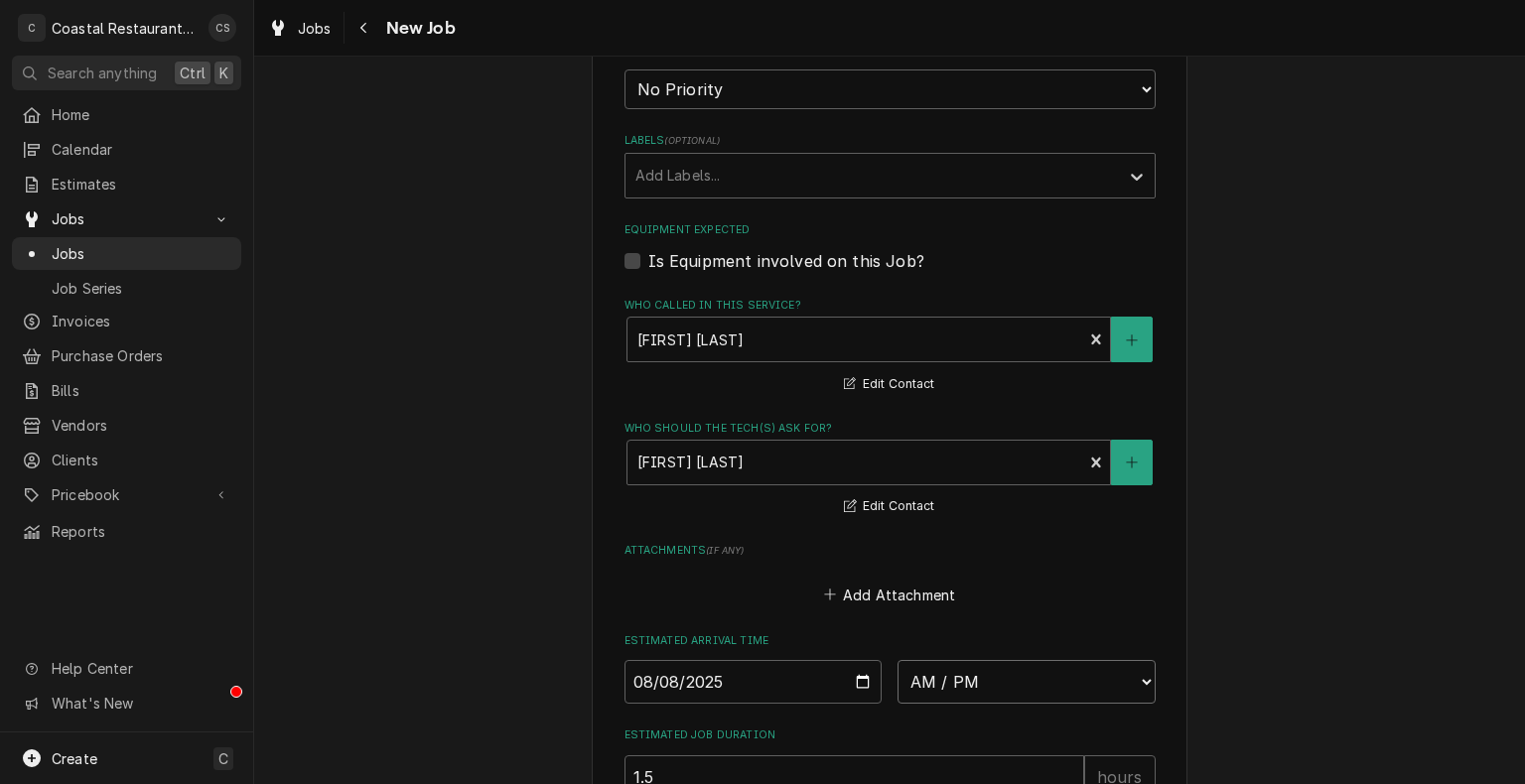 select on "08:00:00" 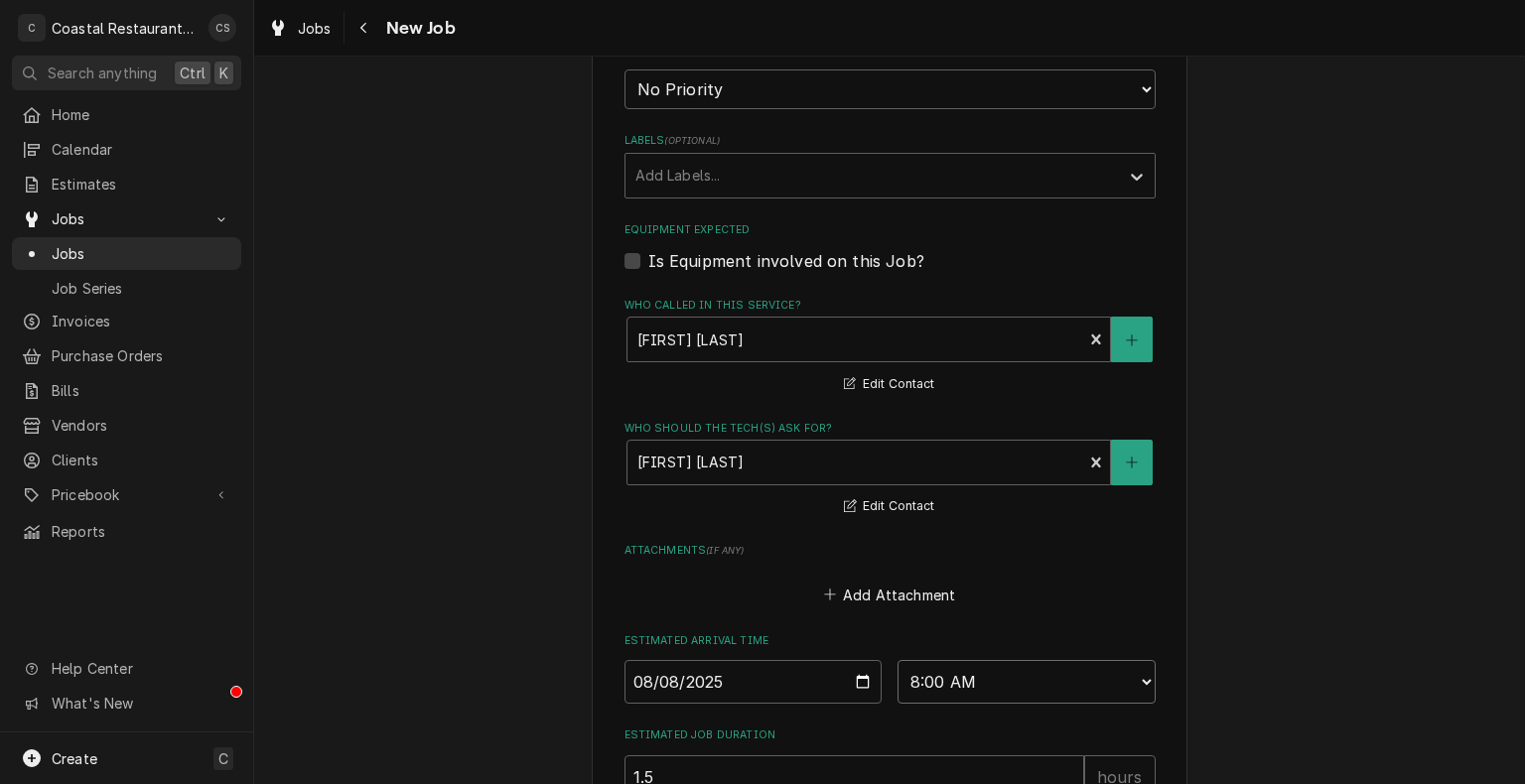 click on "AM / PM 6:00 AM 6:15 AM 6:30 AM 6:45 AM 7:00 AM 7:15 AM 7:30 AM 7:45 AM 8:00 AM 8:15 AM 8:30 AM 8:45 AM 9:00 AM 9:15 AM 9:30 AM 9:45 AM 10:00 AM 10:15 AM 10:30 AM 10:45 AM 11:00 AM 11:15 AM 11:30 AM 11:45 AM 12:00 PM 12:15 PM 12:30 PM 12:45 PM 1:00 PM 1:15 PM 1:30 PM 1:45 PM 2:00 PM 2:15 PM 2:30 PM 2:45 PM 3:00 PM 3:15 PM 3:30 PM 3:45 PM 4:00 PM 4:15 PM 4:30 PM 4:45 PM 5:00 PM 5:15 PM 5:30 PM 5:45 PM 6:00 PM 6:15 PM 6:30 PM 6:45 PM 7:00 PM 7:15 PM 7:30 PM 7:45 PM 8:00 PM 8:15 PM 8:30 PM 8:45 PM 9:00 PM 9:15 PM 9:30 PM 9:45 PM 10:00 PM 10:15 PM 10:30 PM 10:45 PM 11:00 PM 11:15 PM 11:30 PM 11:45 PM 12:00 AM 12:15 AM 12:30 AM 12:45 AM 1:00 AM 1:15 AM 1:30 AM 1:45 AM 2:00 AM 2:15 AM 2:30 AM 2:45 AM 3:00 AM 3:15 AM 3:30 AM 3:45 AM 4:00 AM 4:15 AM 4:30 AM 4:45 AM 5:00 AM 5:15 AM 5:30 AM 5:45 AM" at bounding box center [1027, 682] 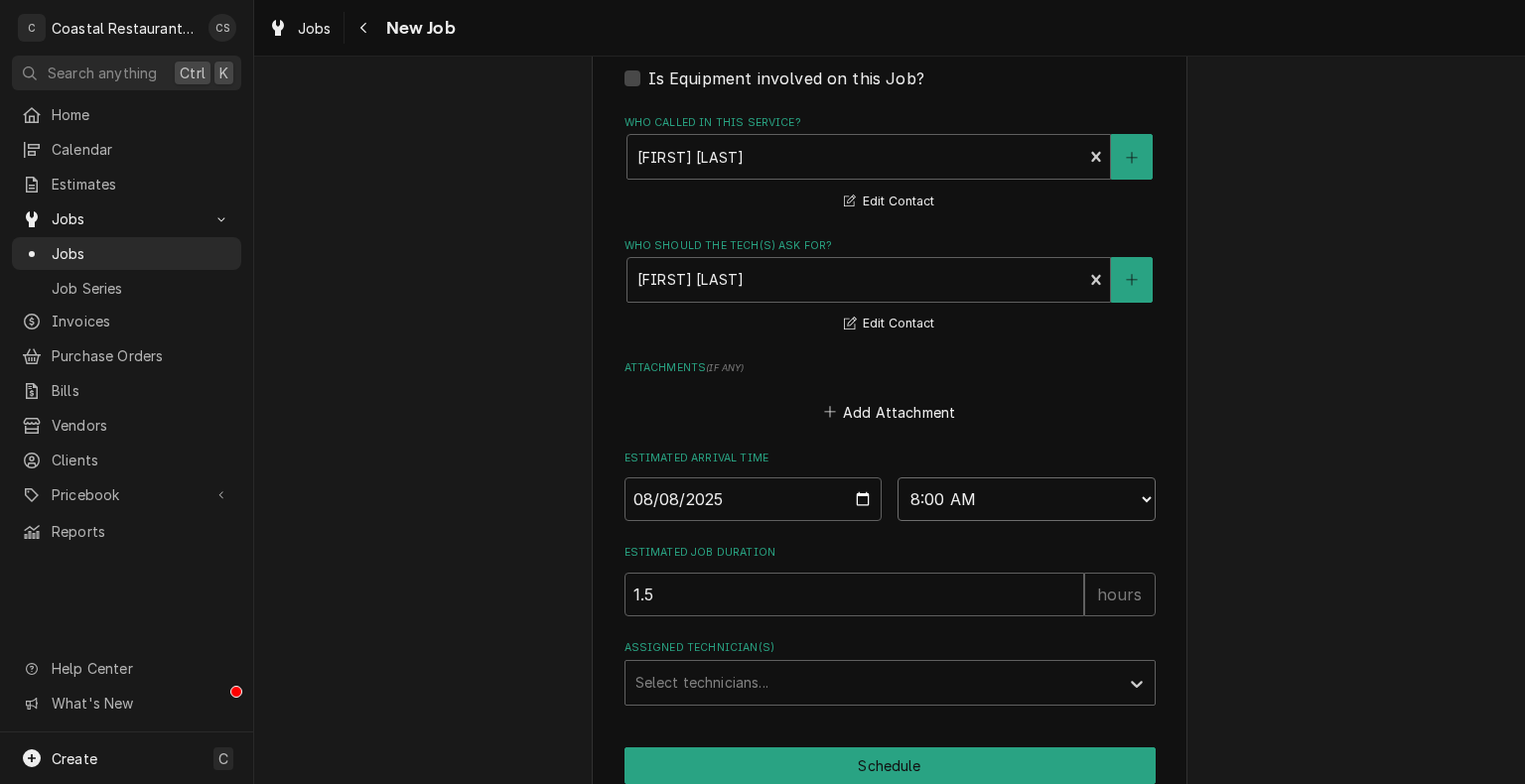 scroll, scrollTop: 1325, scrollLeft: 0, axis: vertical 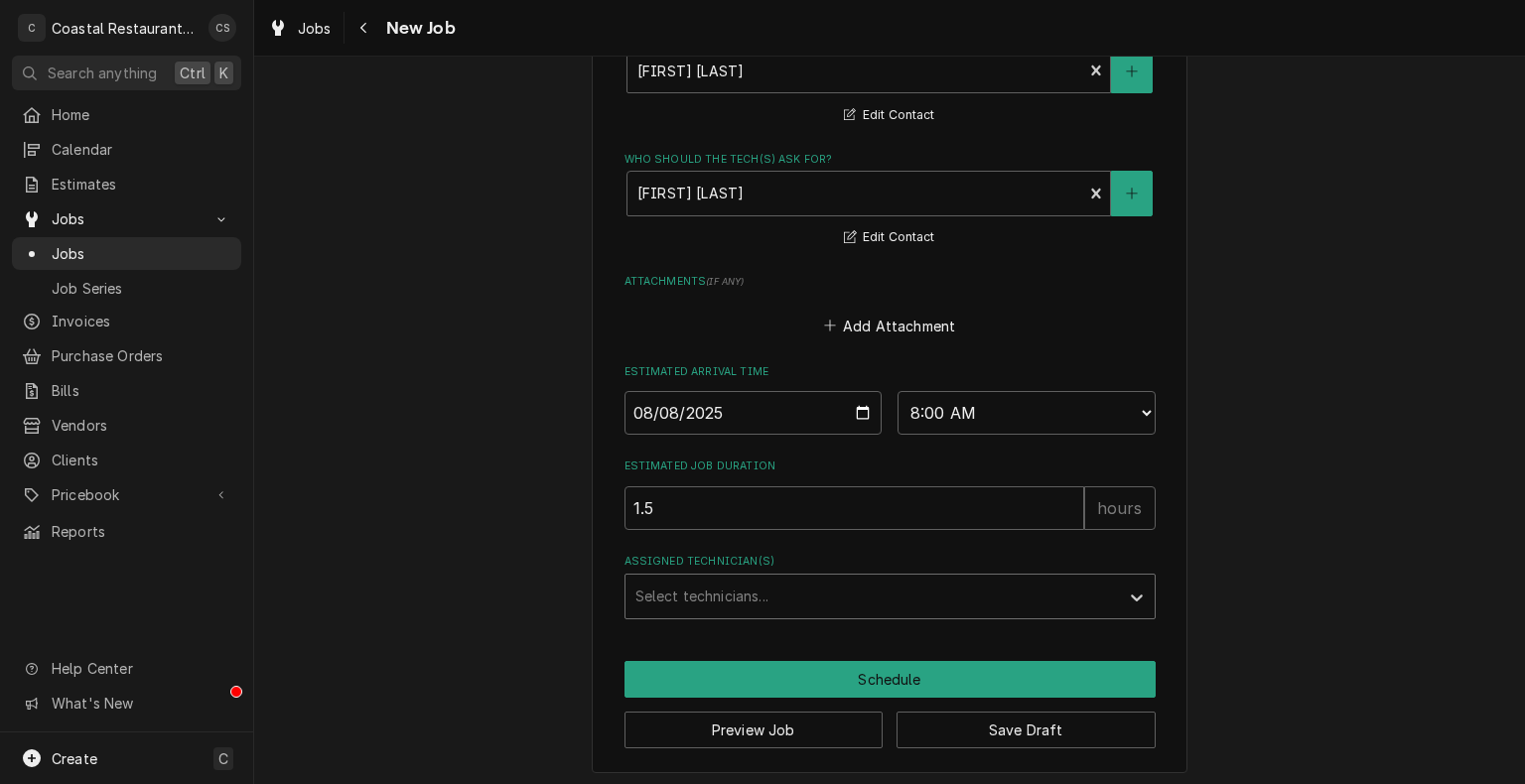 click at bounding box center [872, 596] 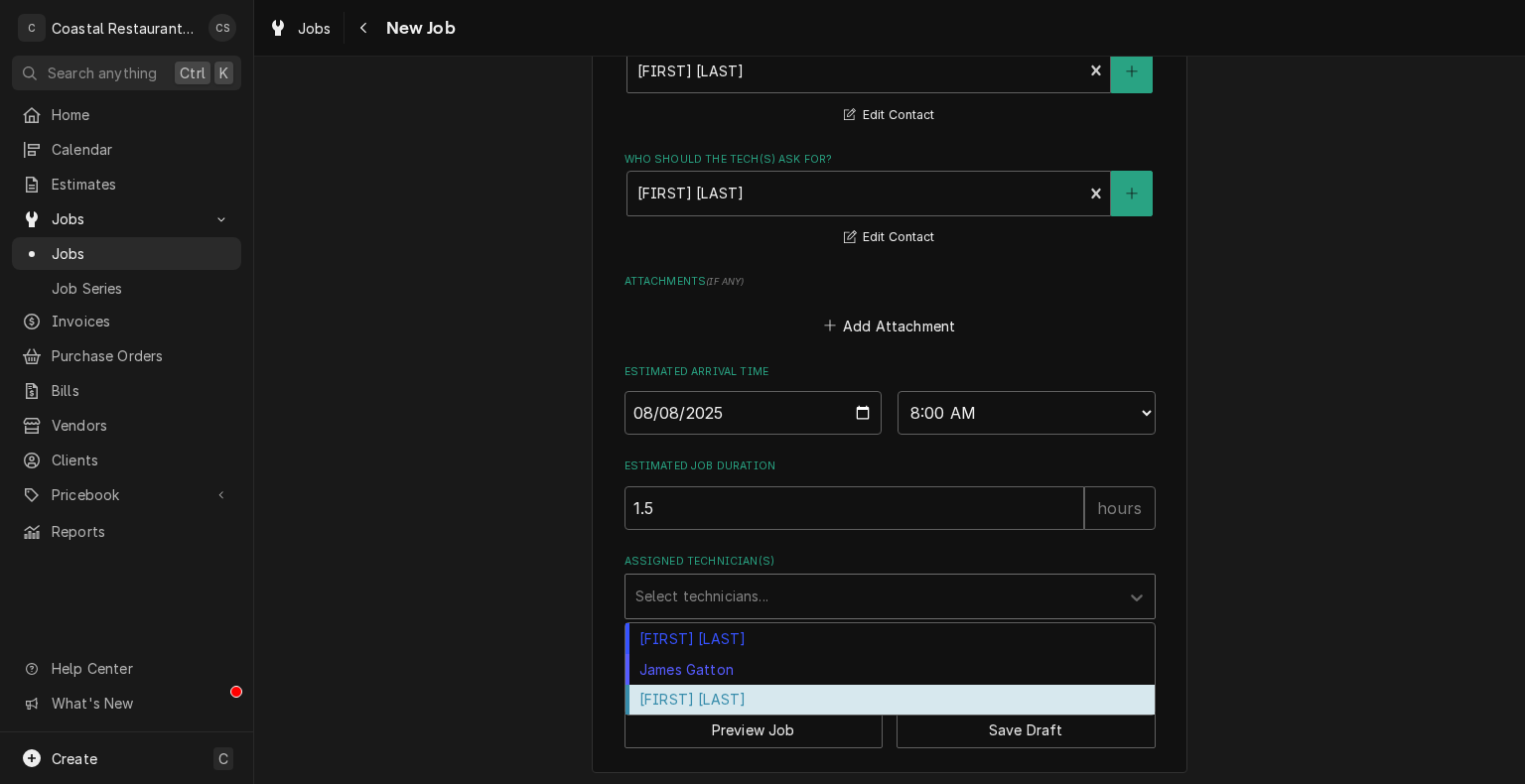 click on "Phill Blush" at bounding box center (890, 700) 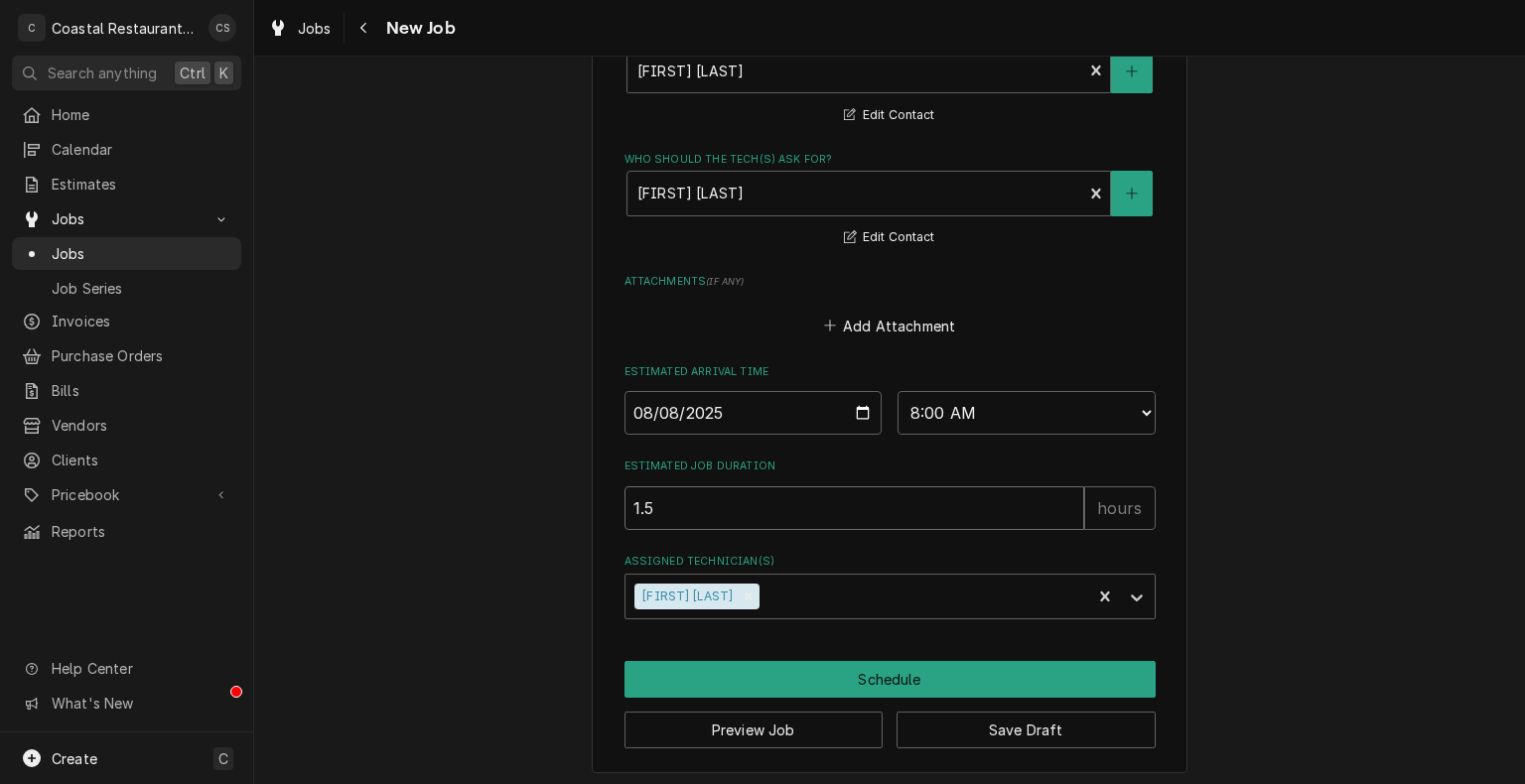 click on "1.5" at bounding box center (854, 508) 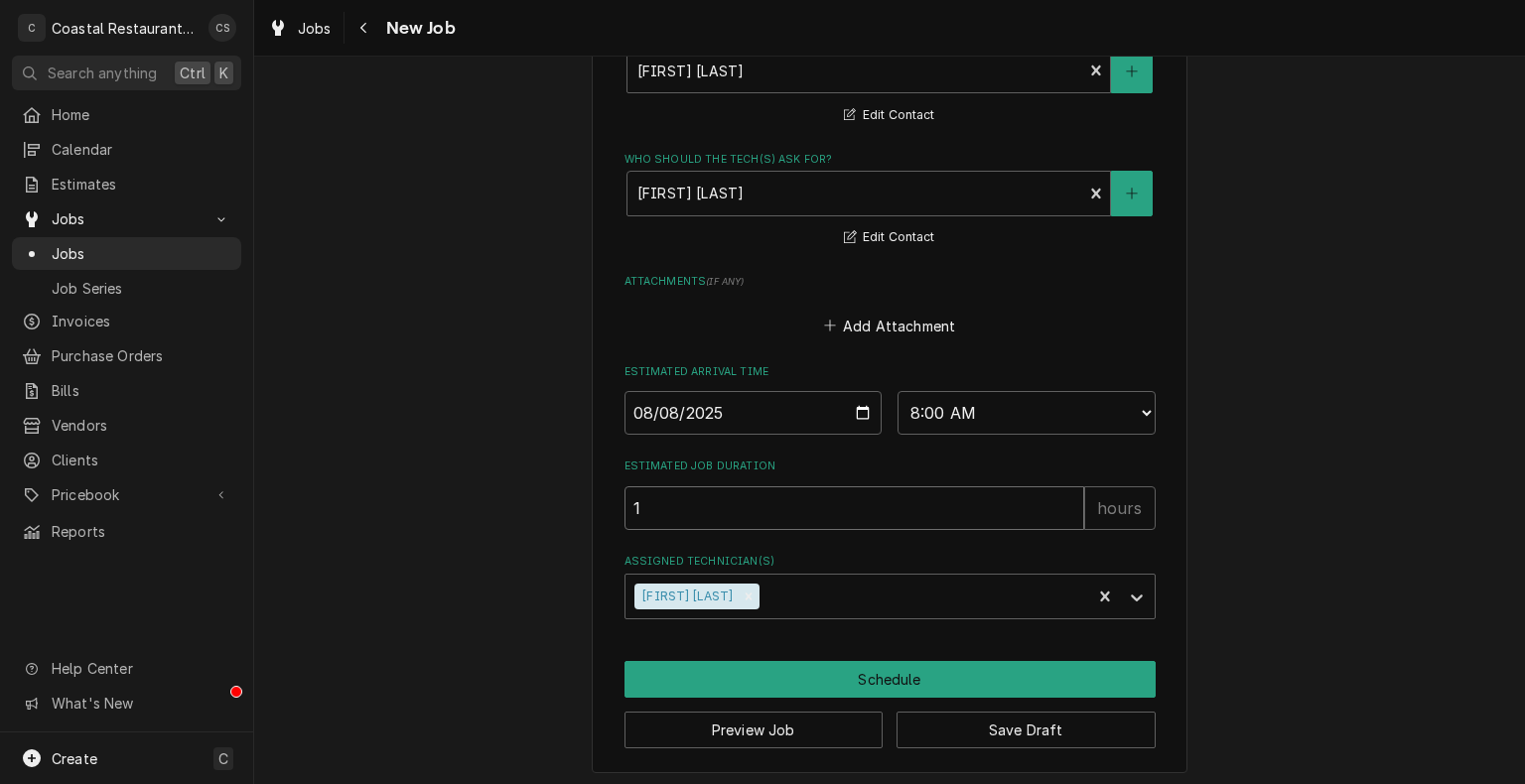 type on "x" 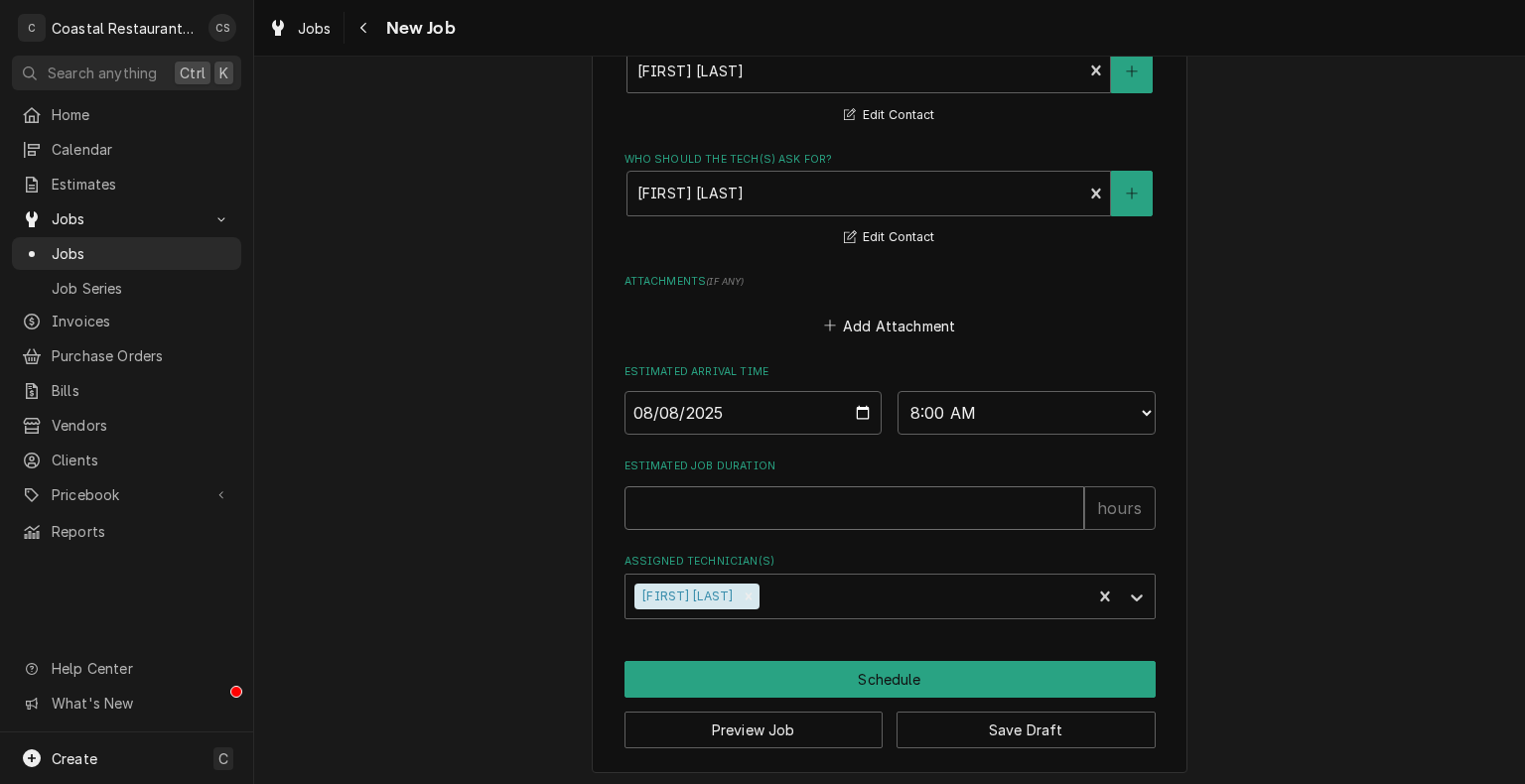 type on "x" 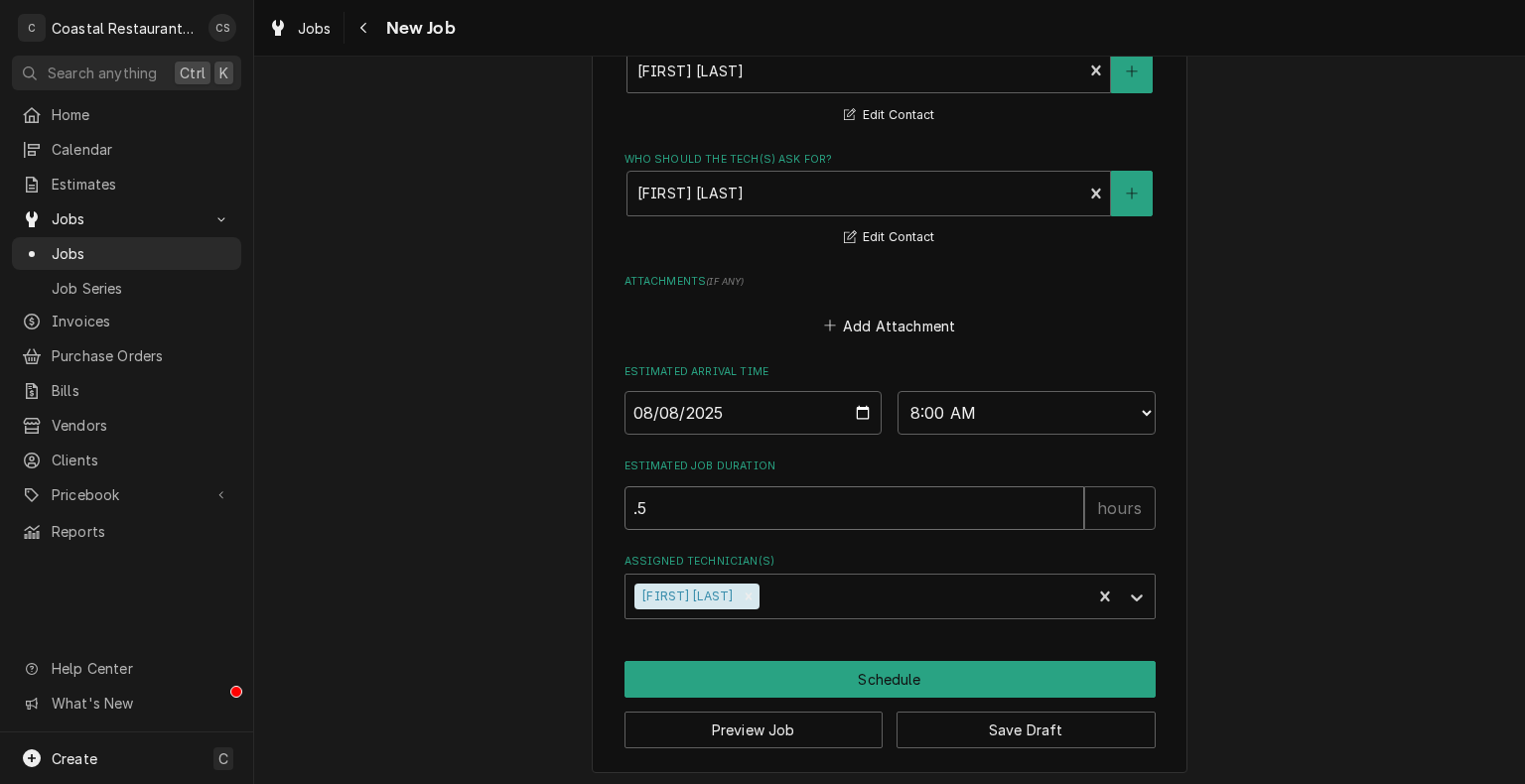 type on "x" 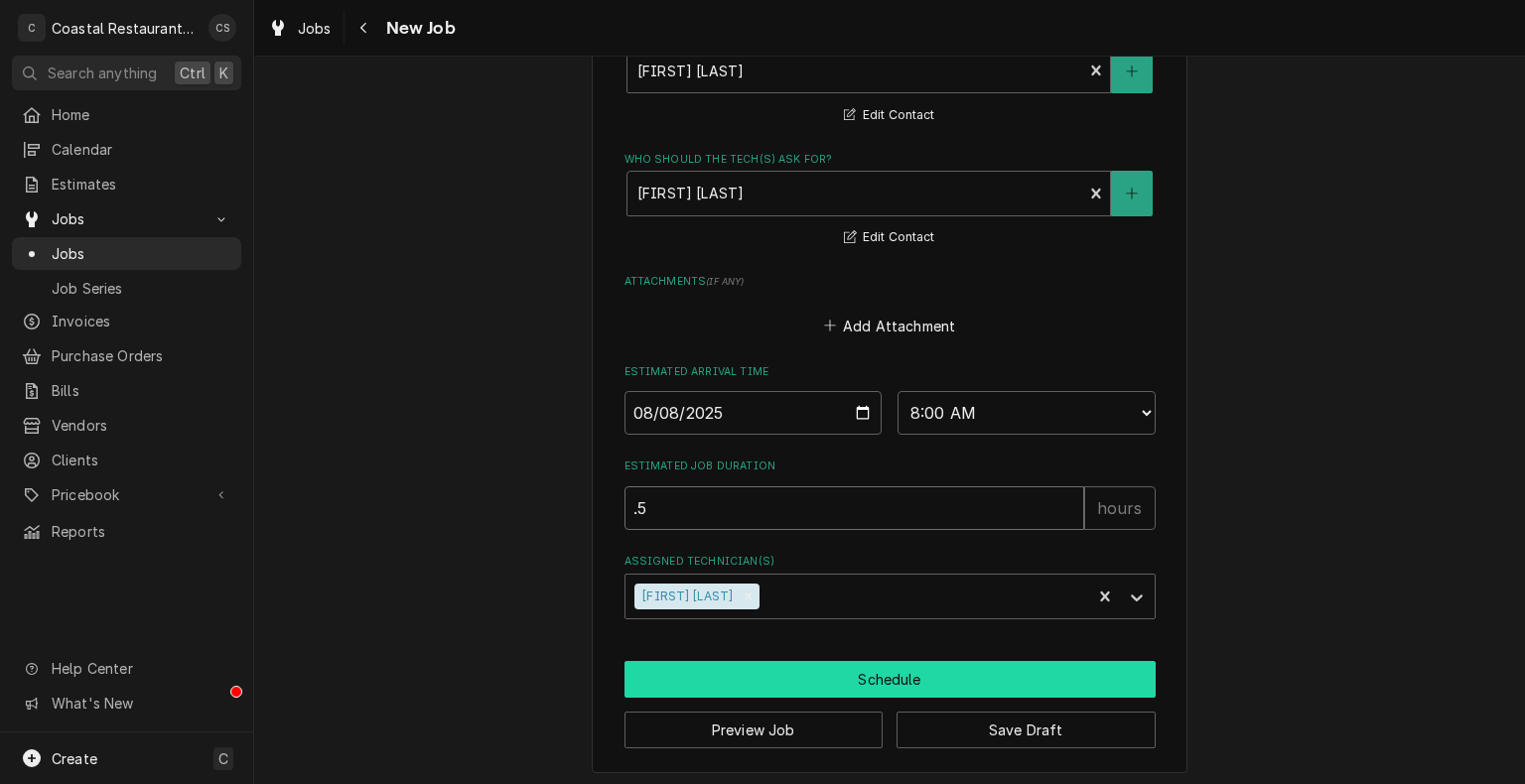 type on ".5" 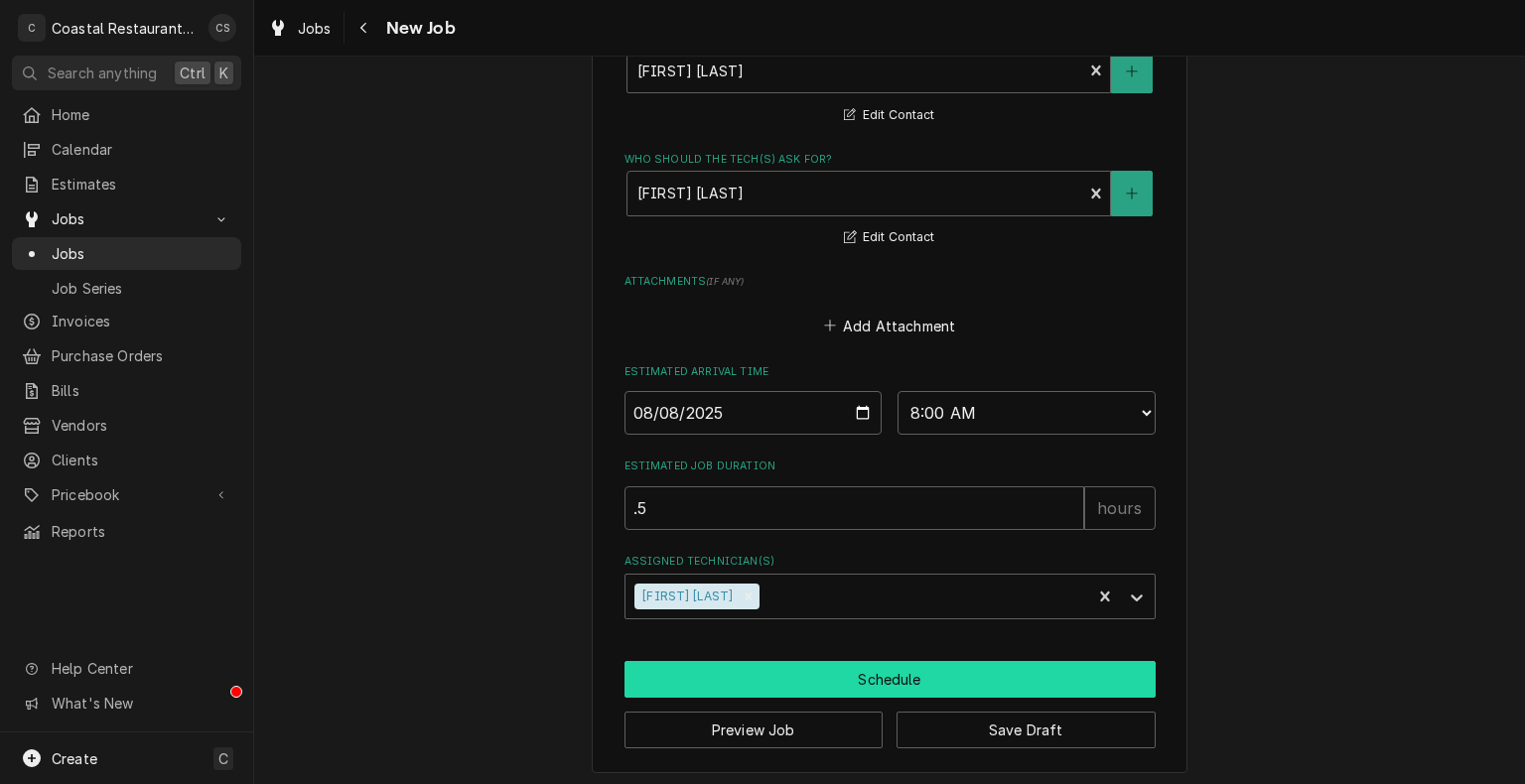 click on "Schedule" at bounding box center (890, 679) 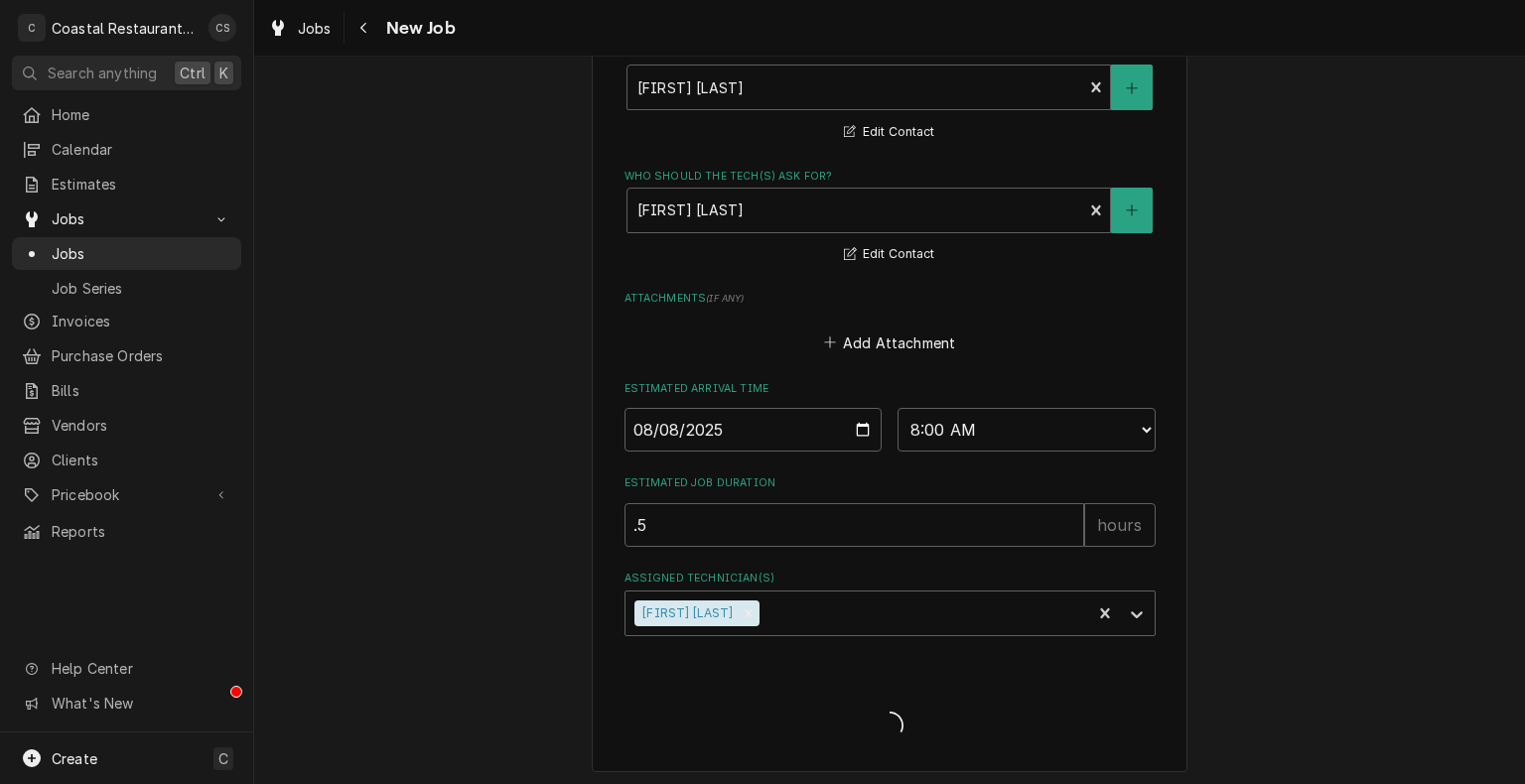 type on "x" 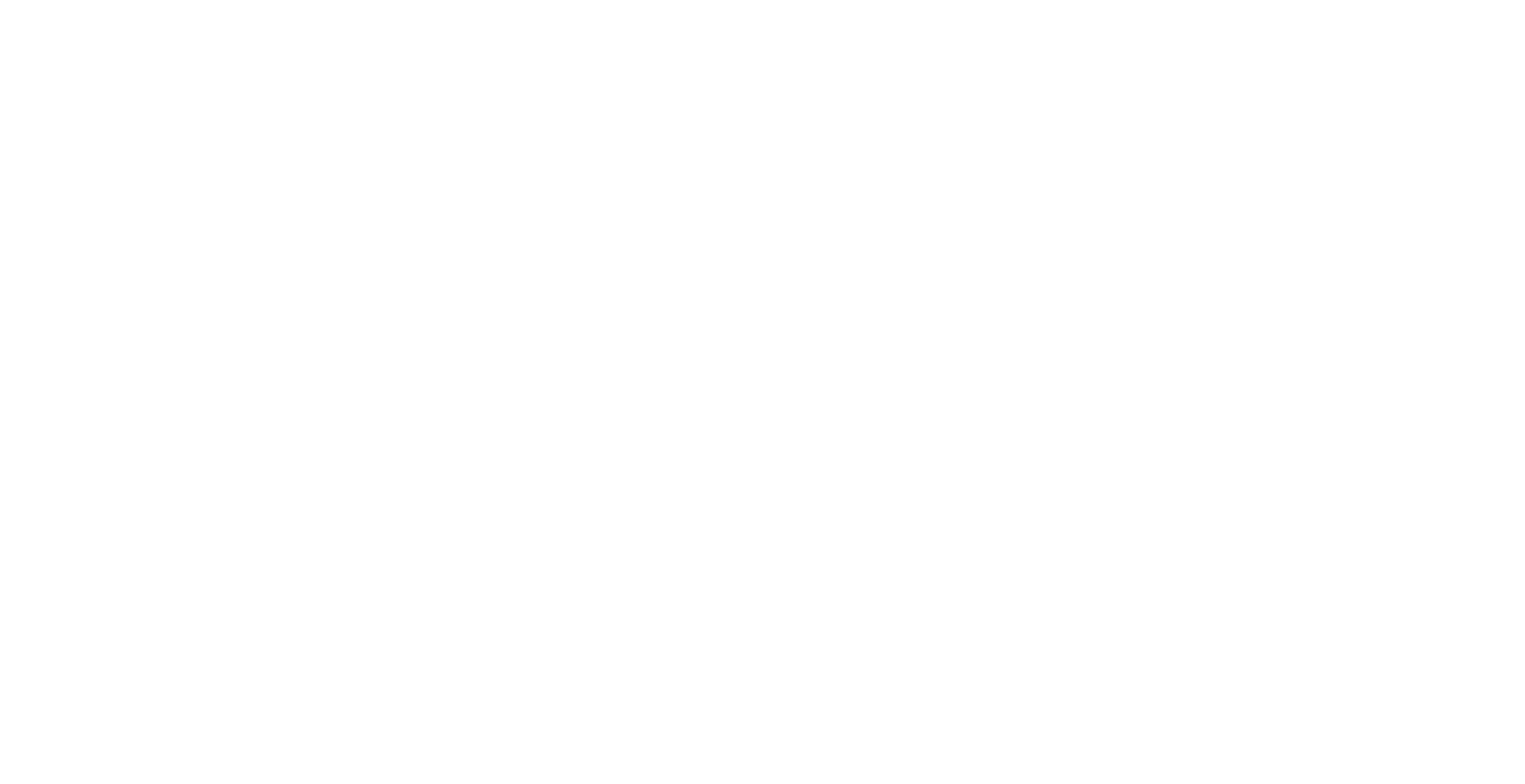 scroll, scrollTop: 0, scrollLeft: 0, axis: both 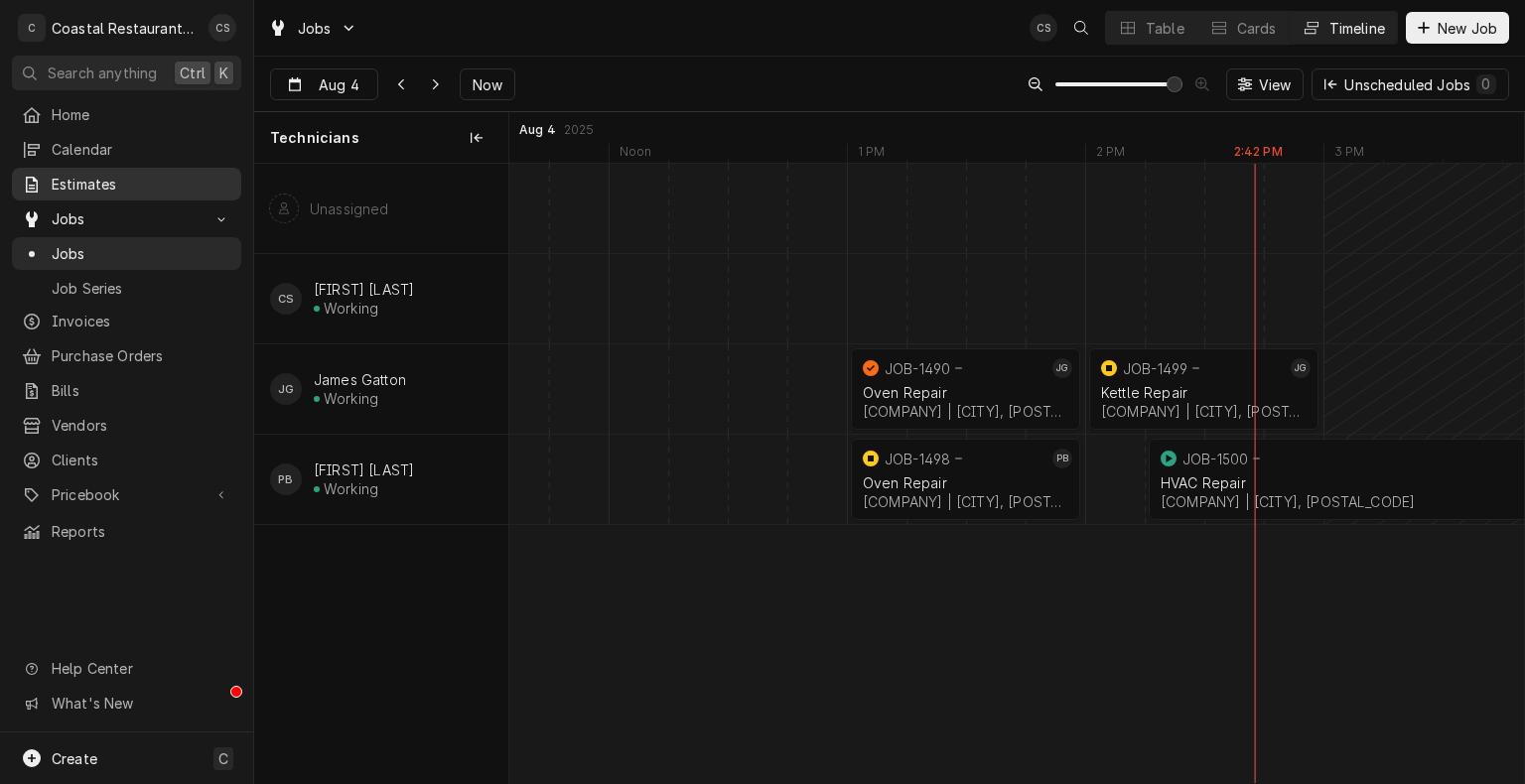 click on "Estimates" at bounding box center (141, 184) 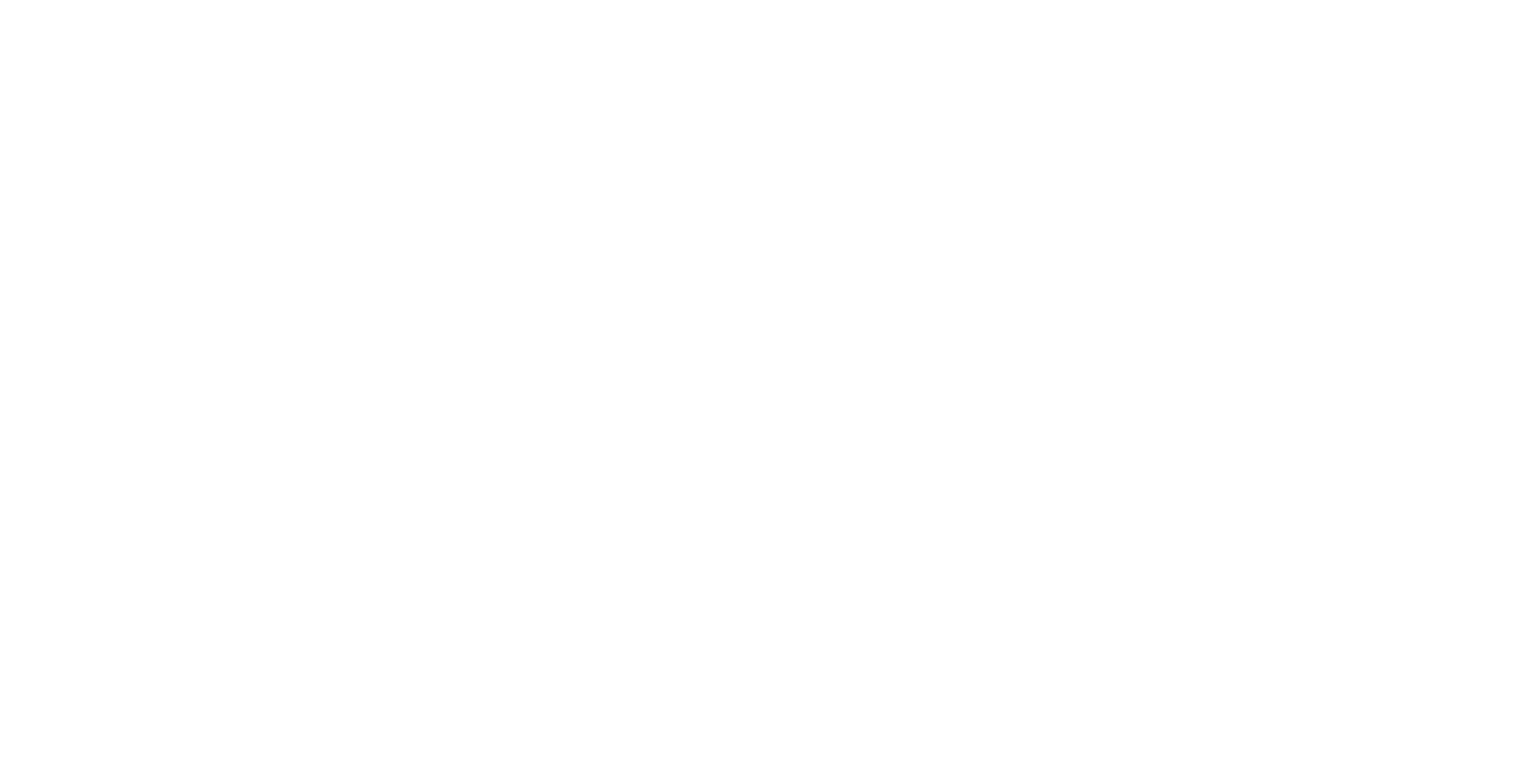 scroll, scrollTop: 0, scrollLeft: 0, axis: both 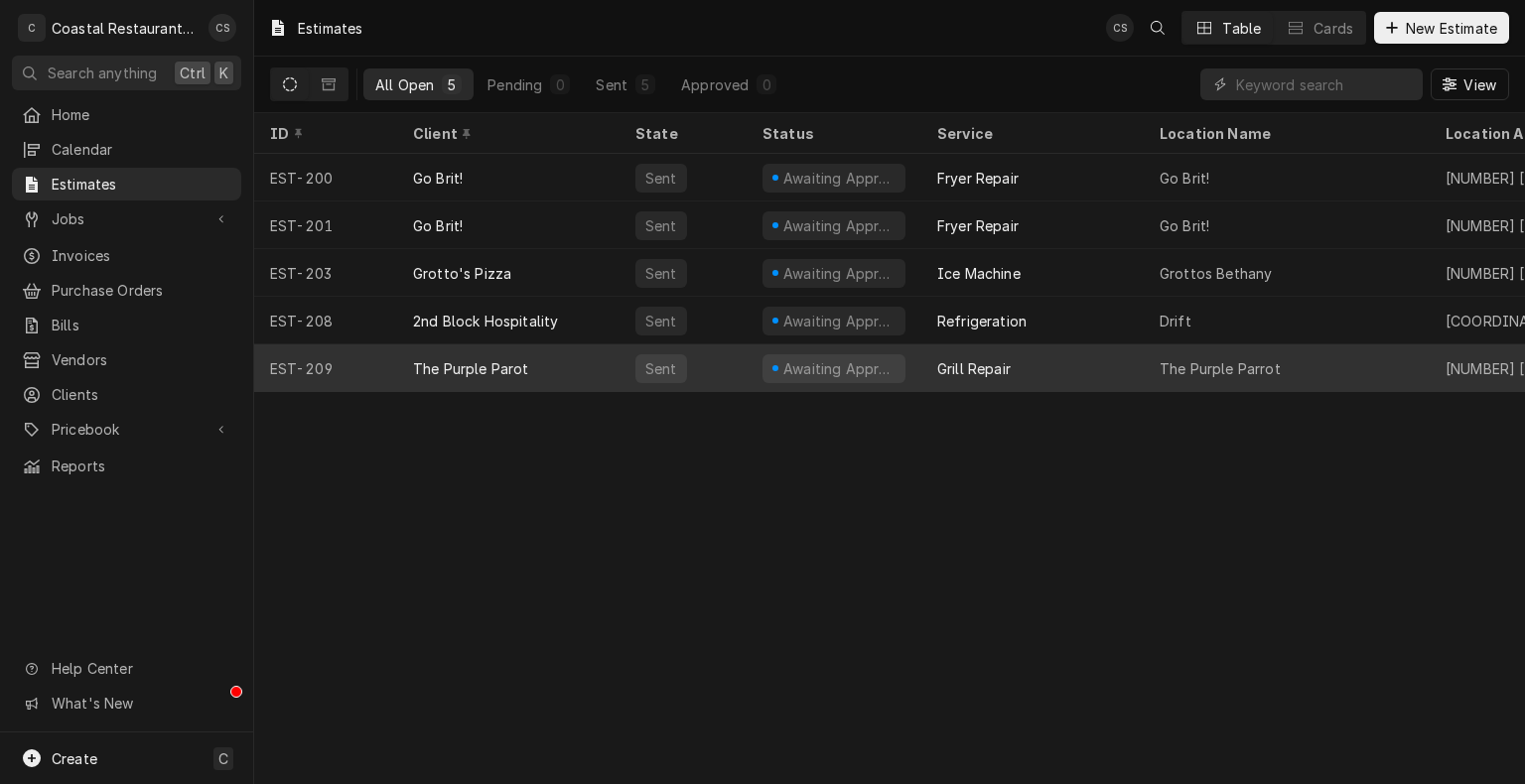 click on "The Purple Parot" at bounding box center [471, 368] 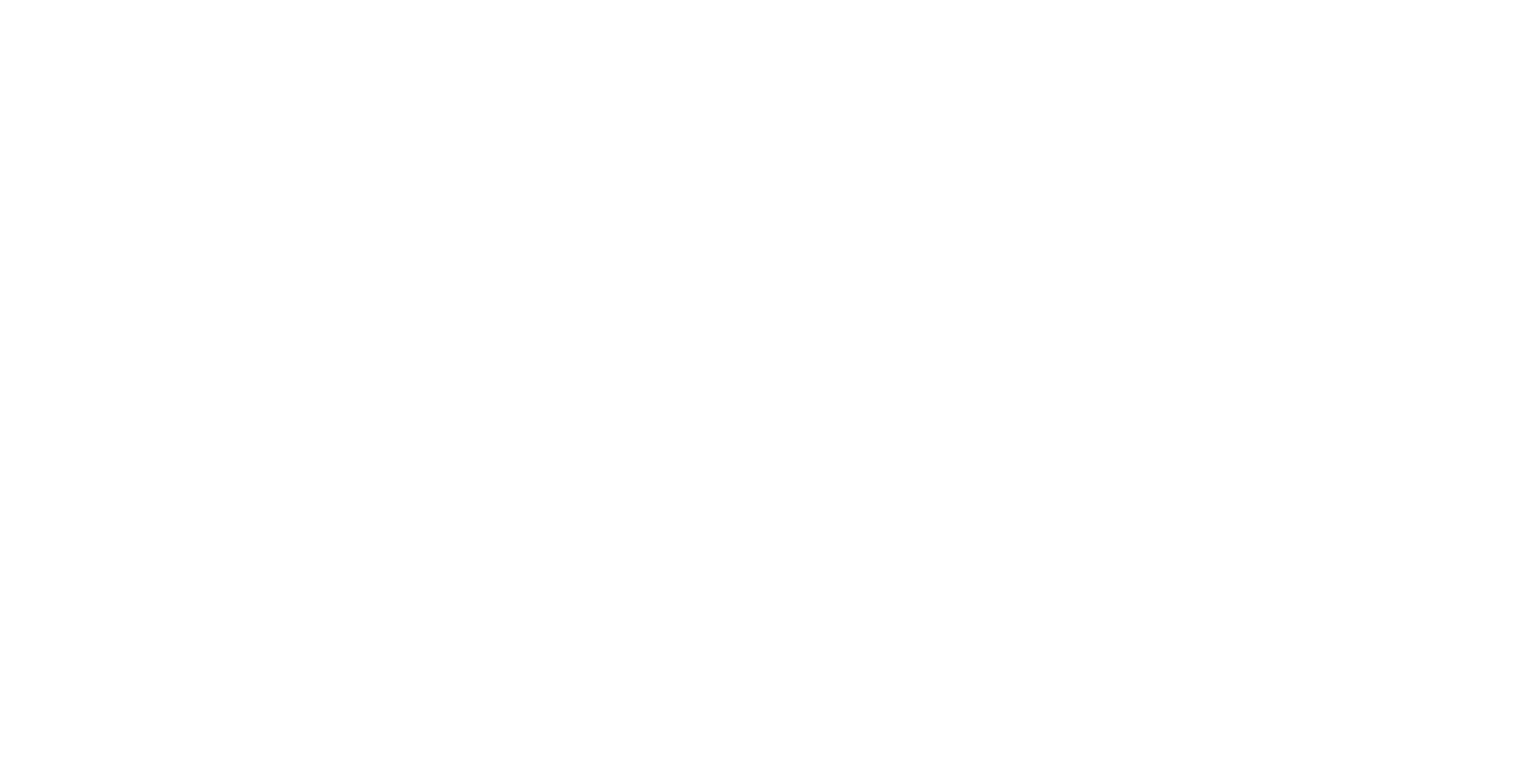 scroll, scrollTop: 0, scrollLeft: 0, axis: both 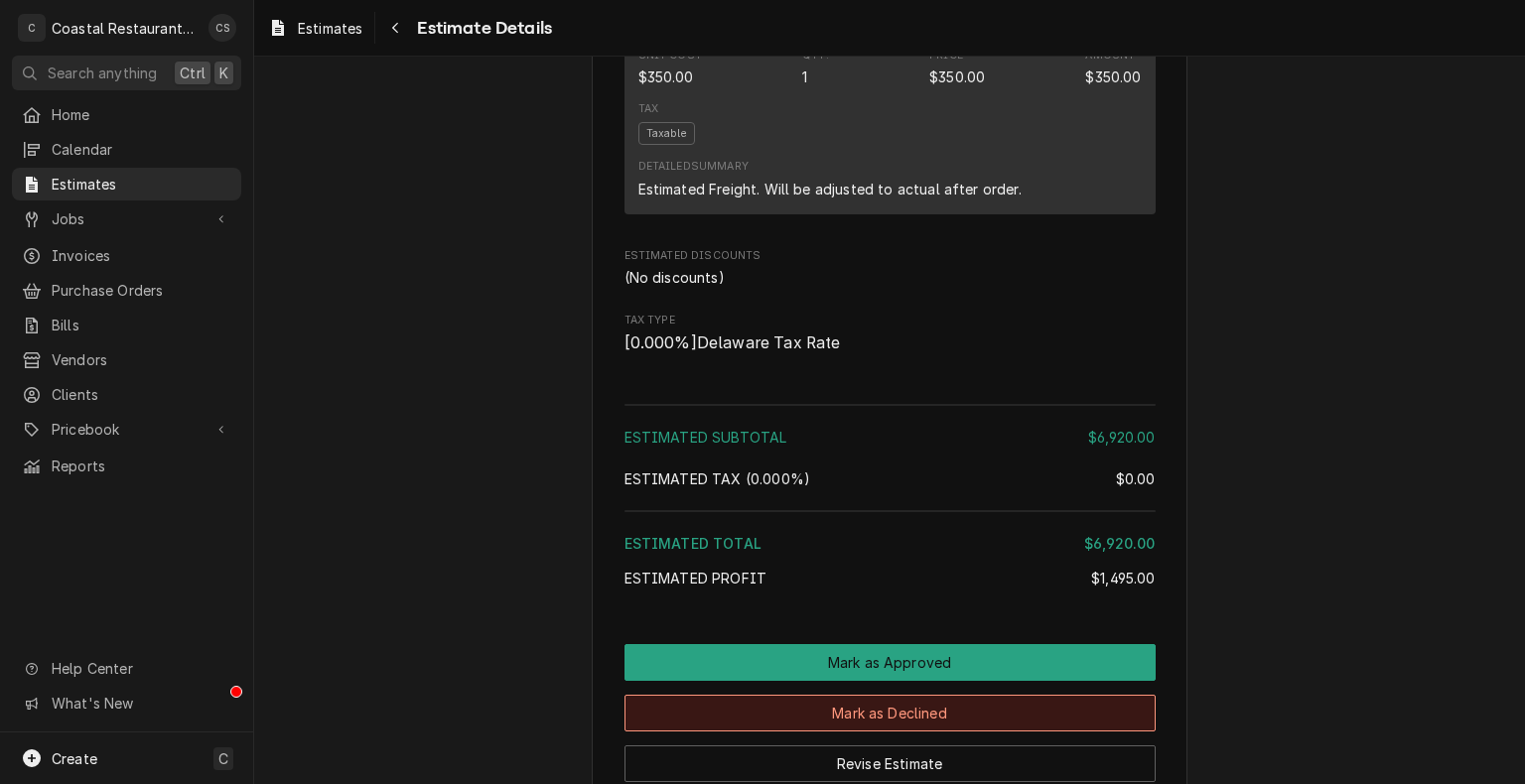 click on "Mark as Declined" at bounding box center [890, 713] 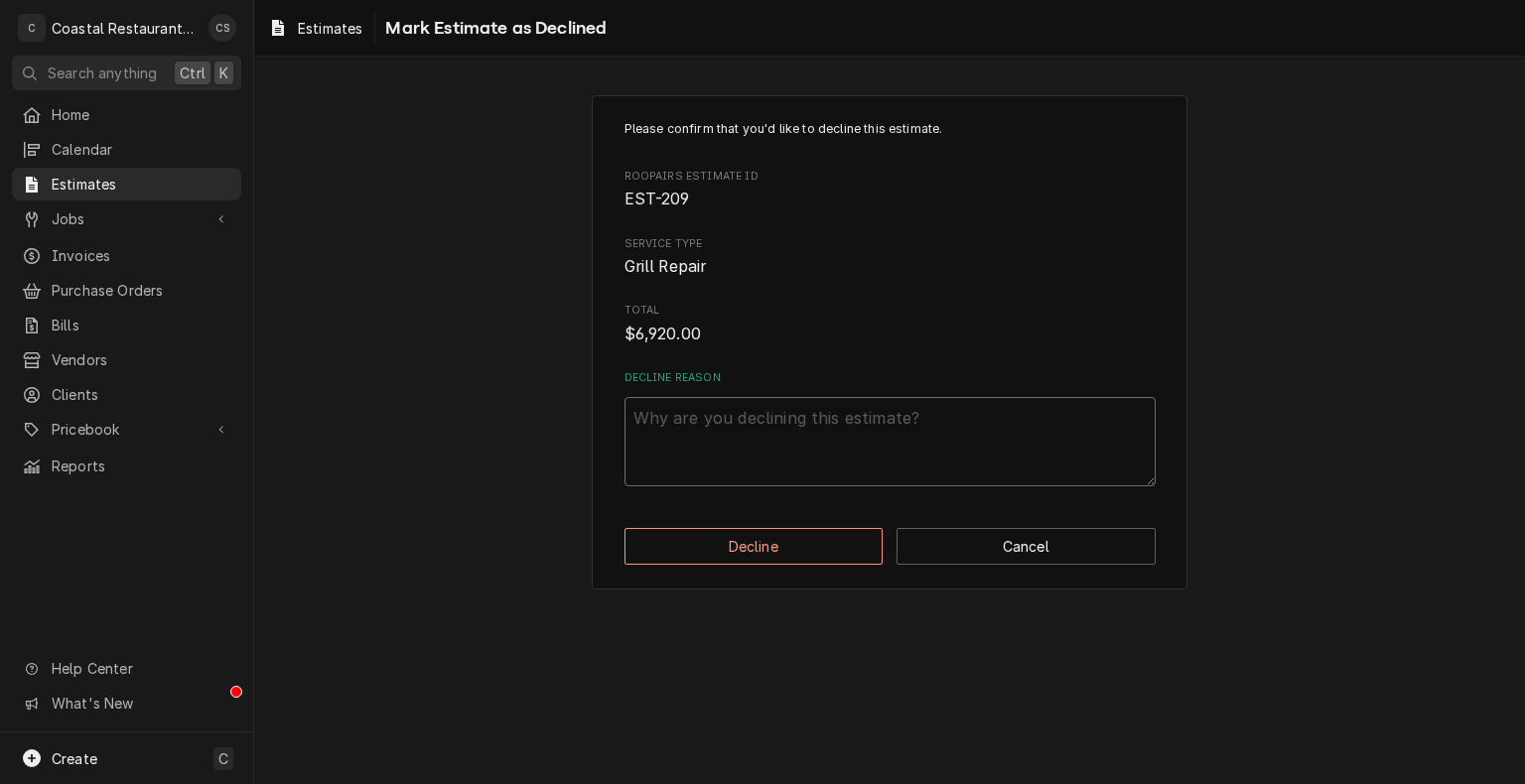 click on "Decline Reason" at bounding box center [890, 442] 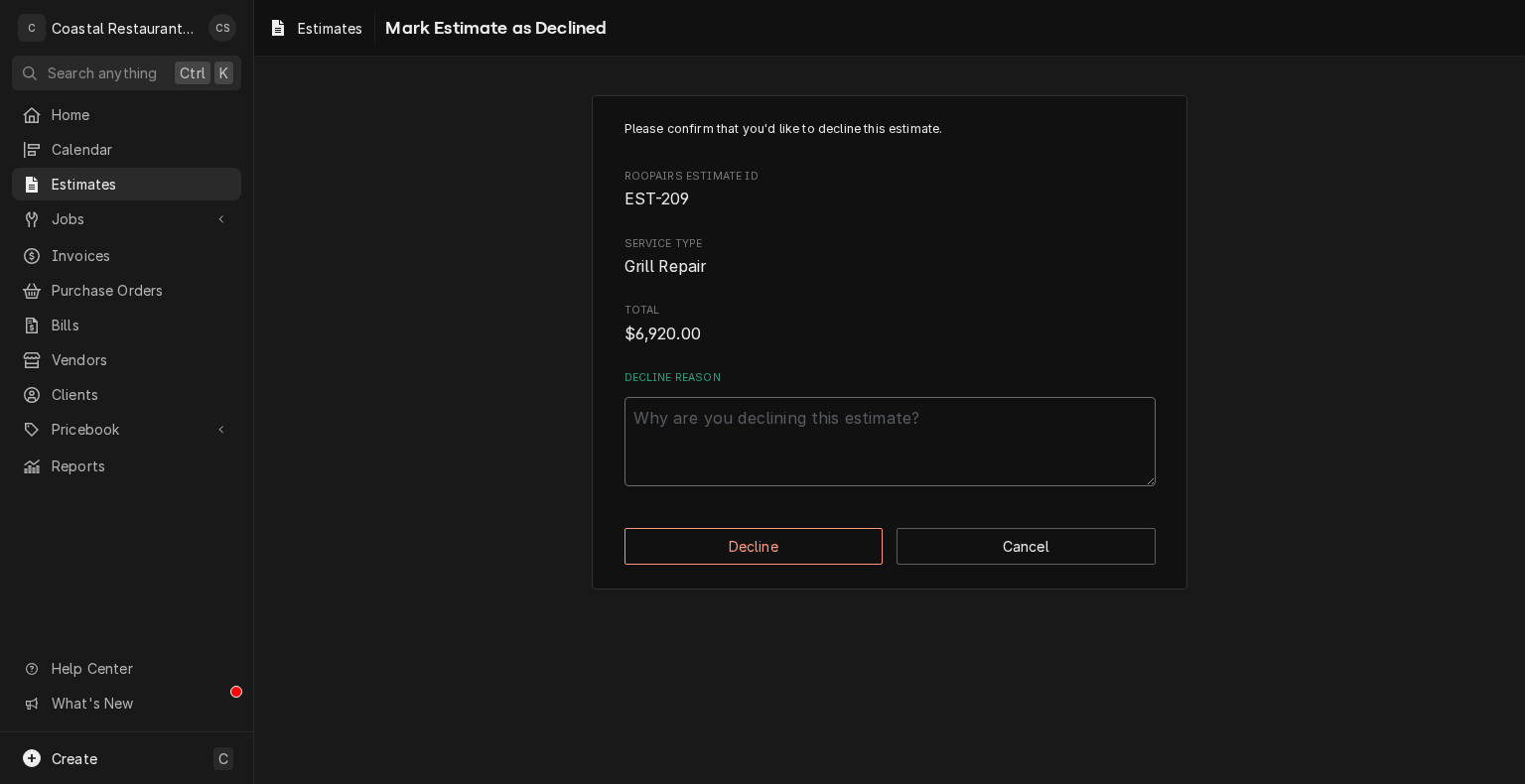 type on "x" 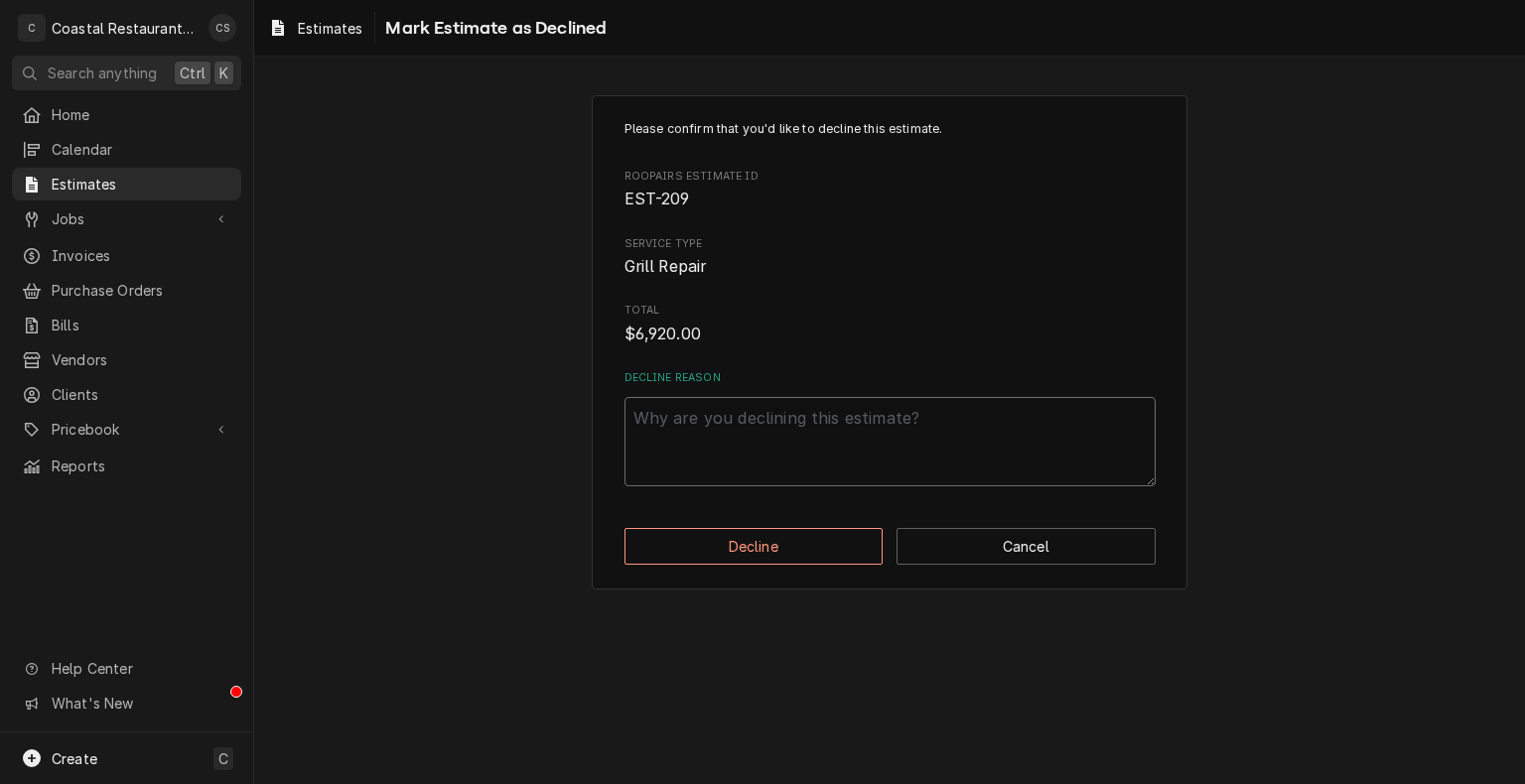type on "f" 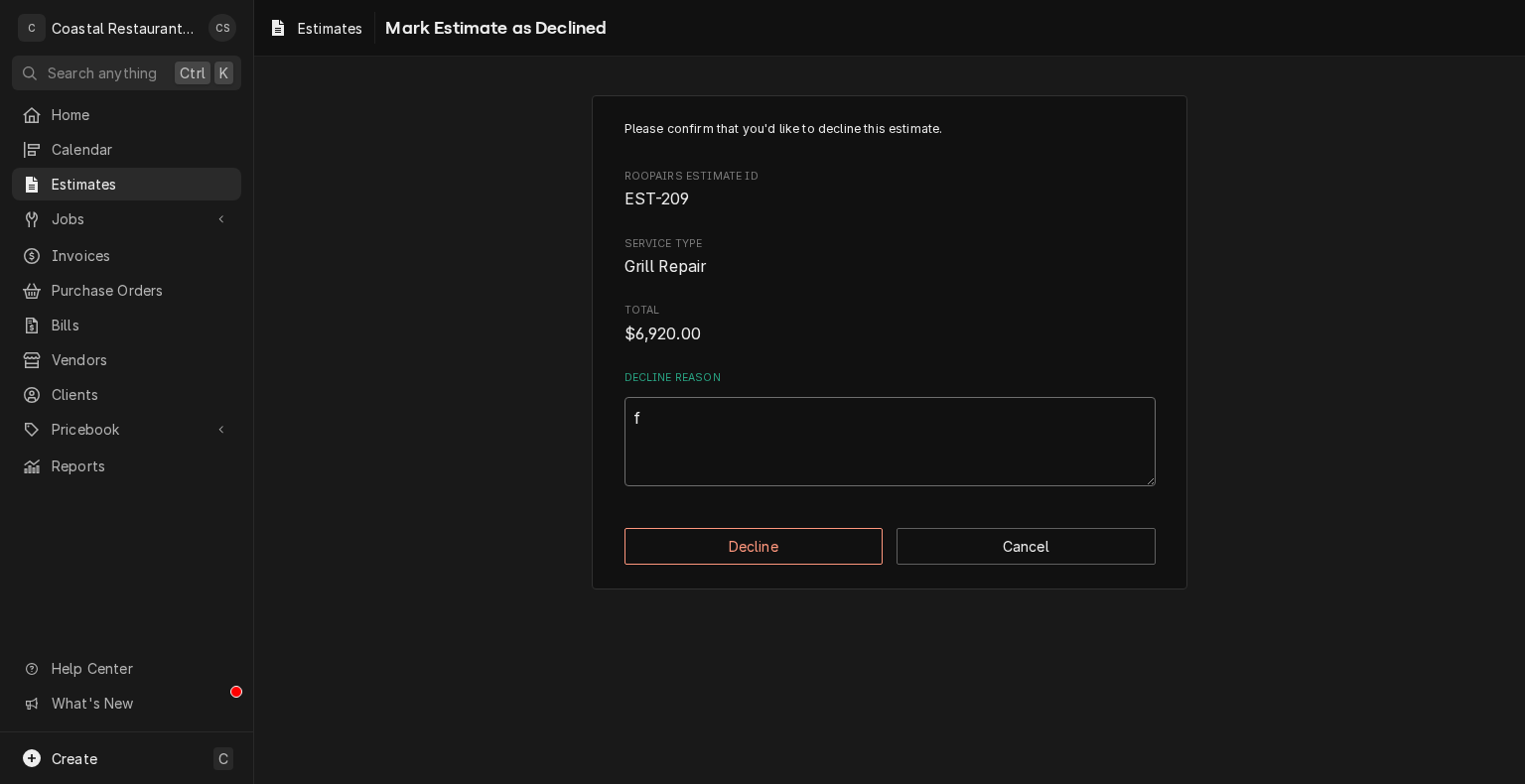 type on "x" 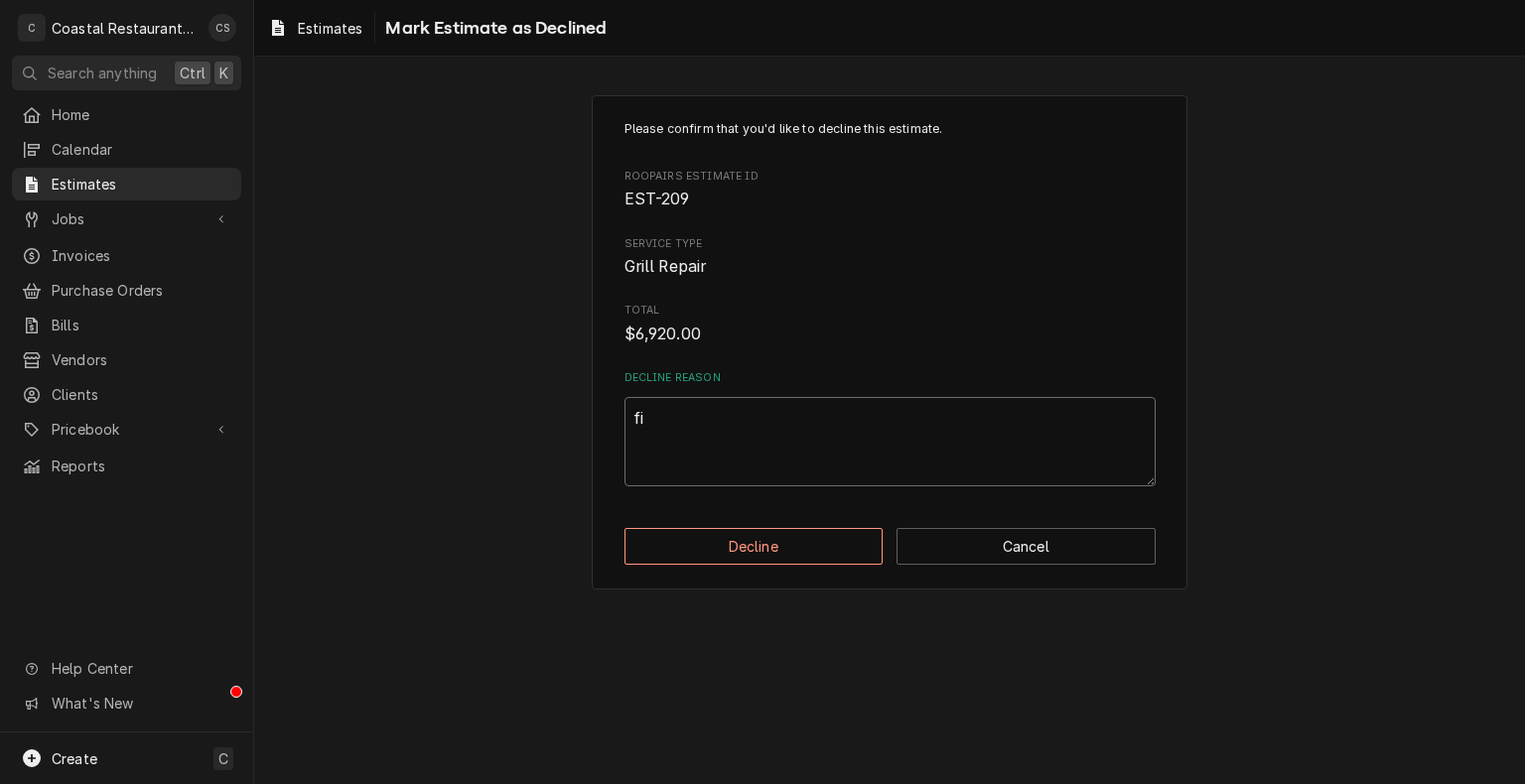 type on "x" 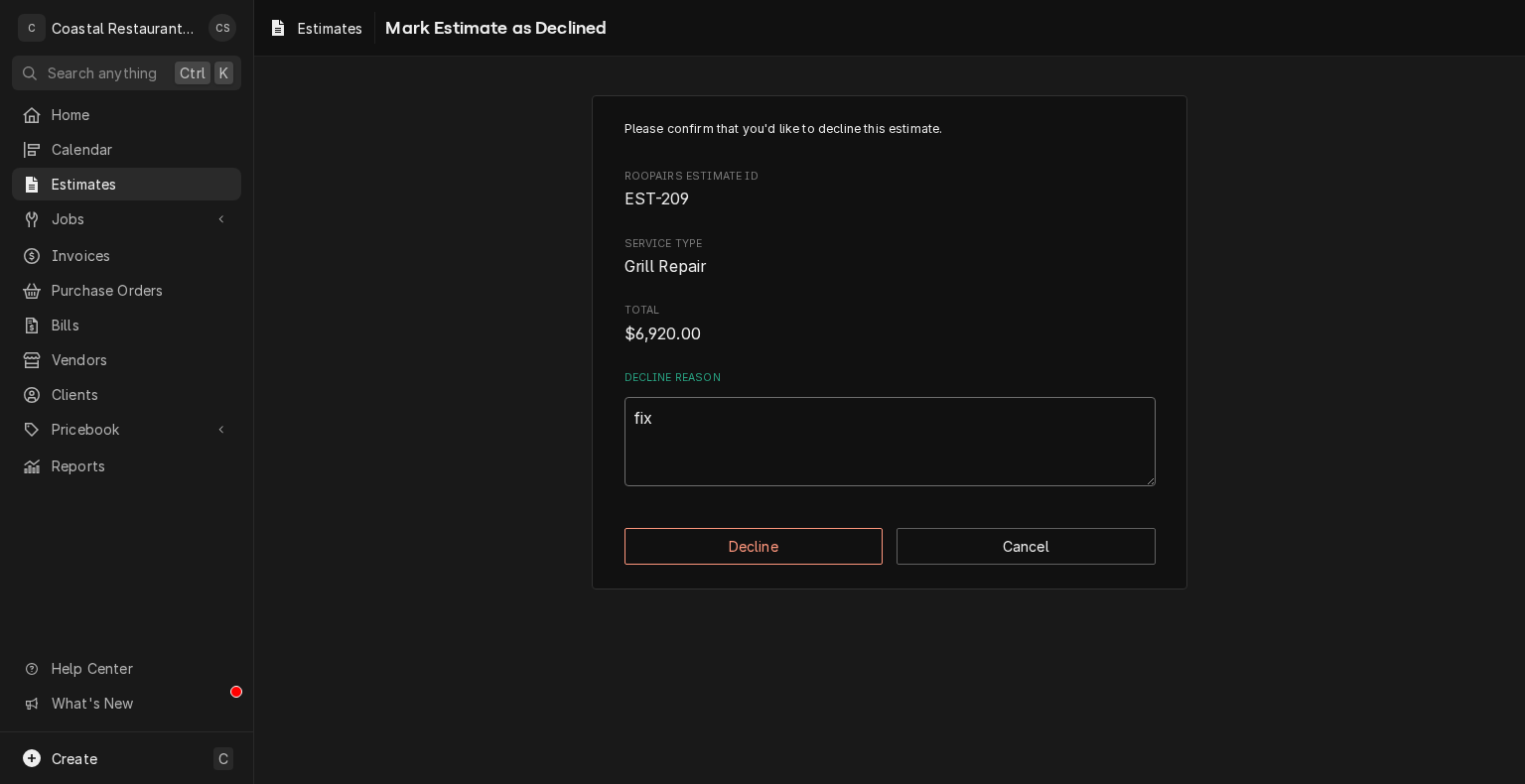type on "x" 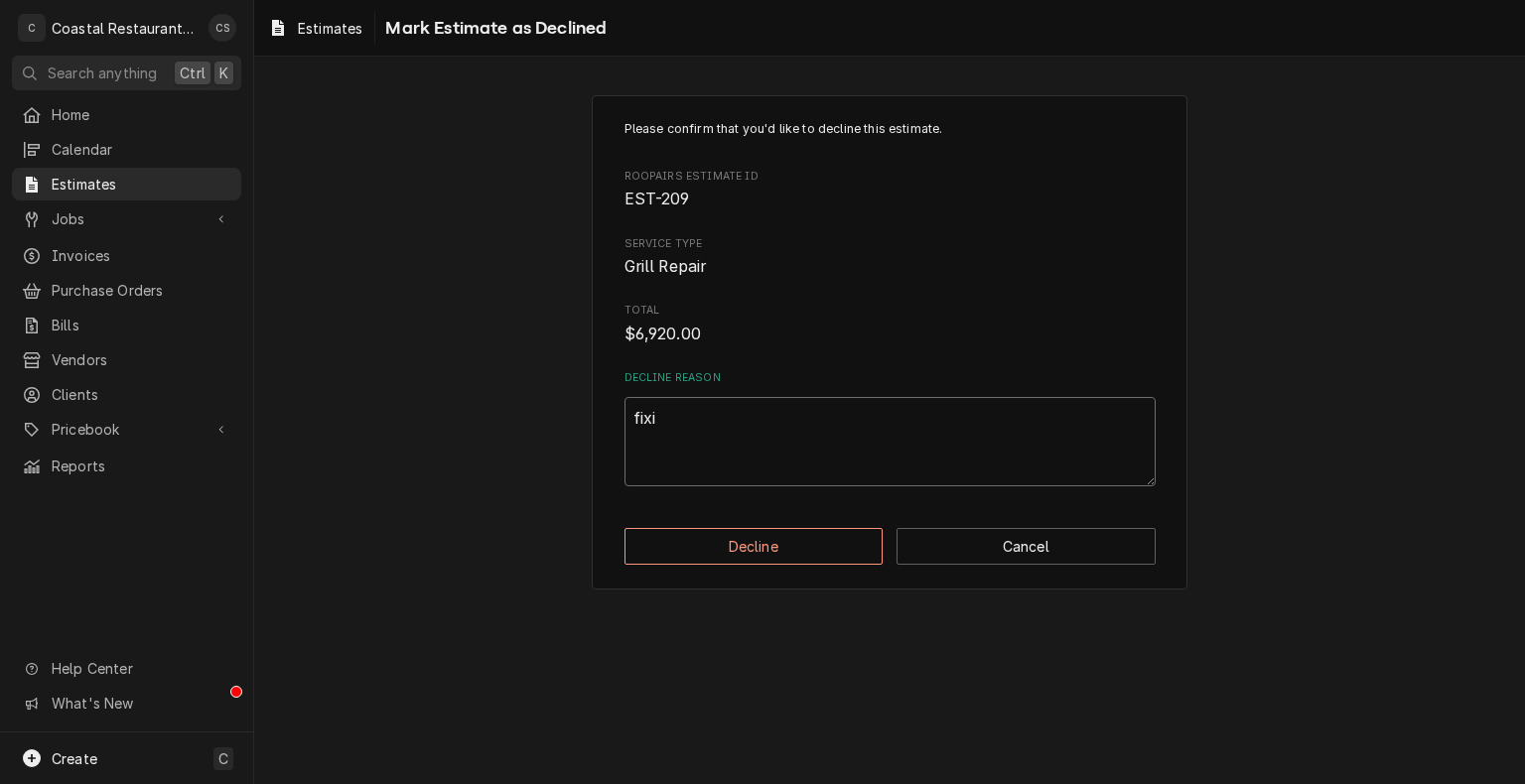 type on "x" 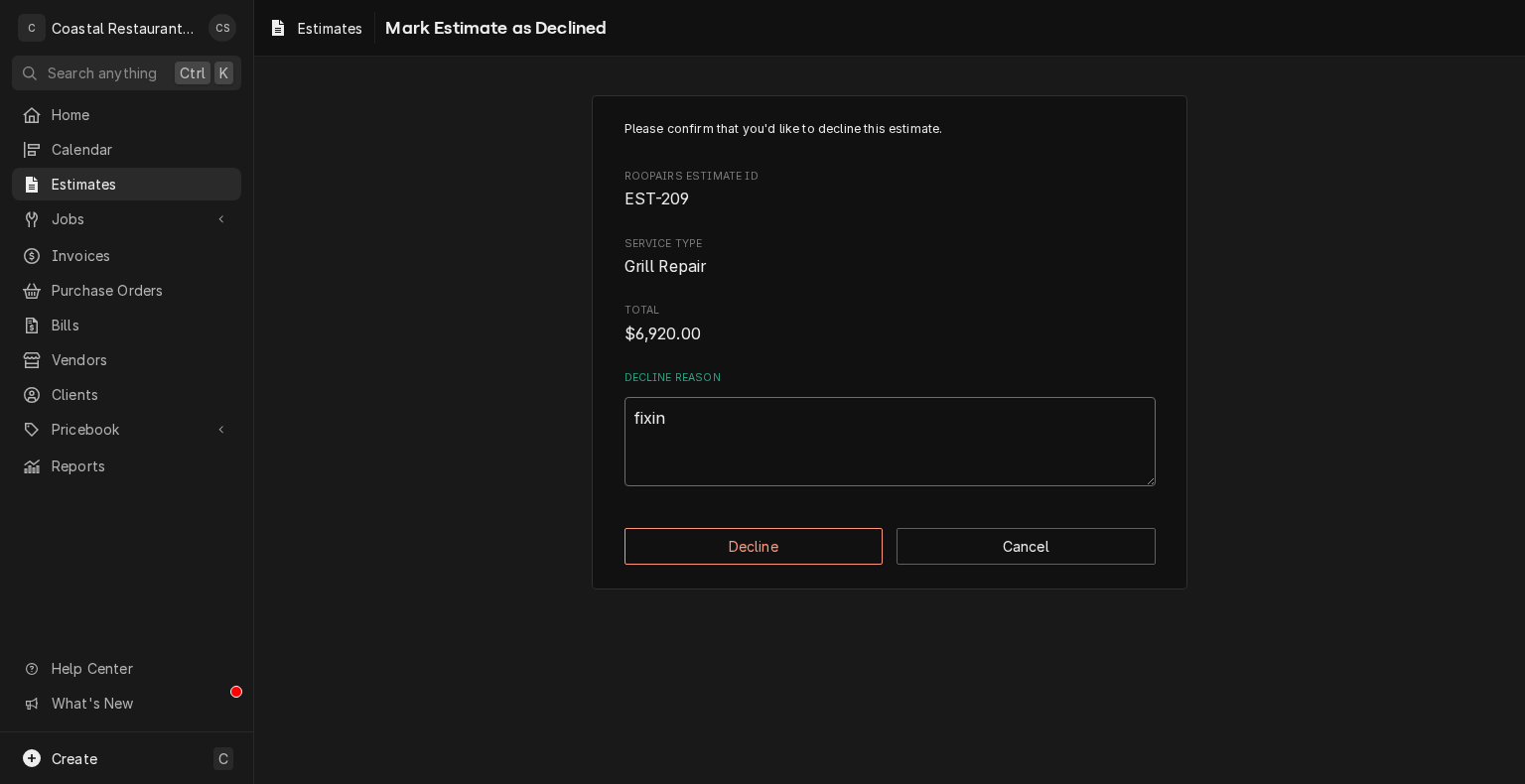 type on "x" 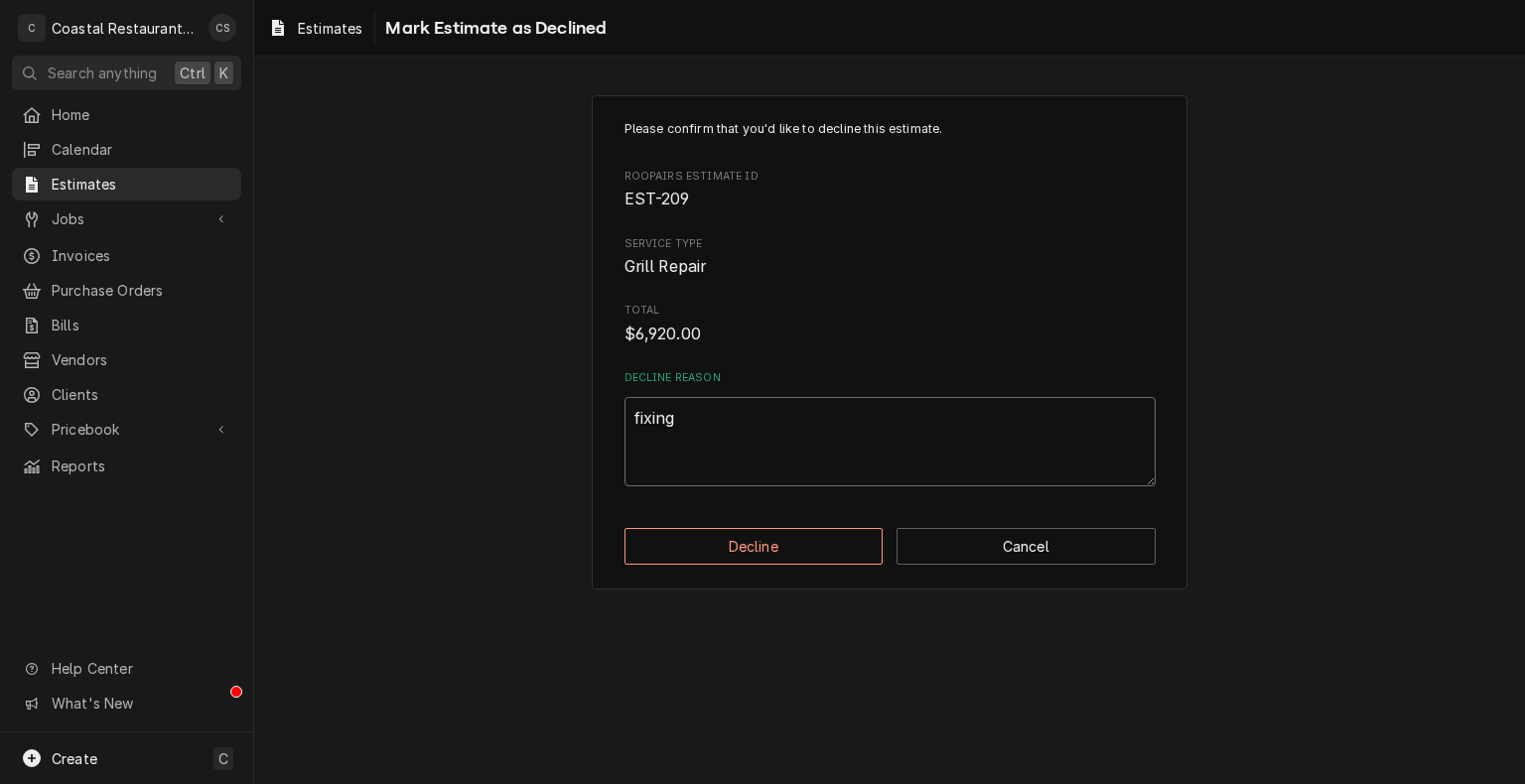 type on "x" 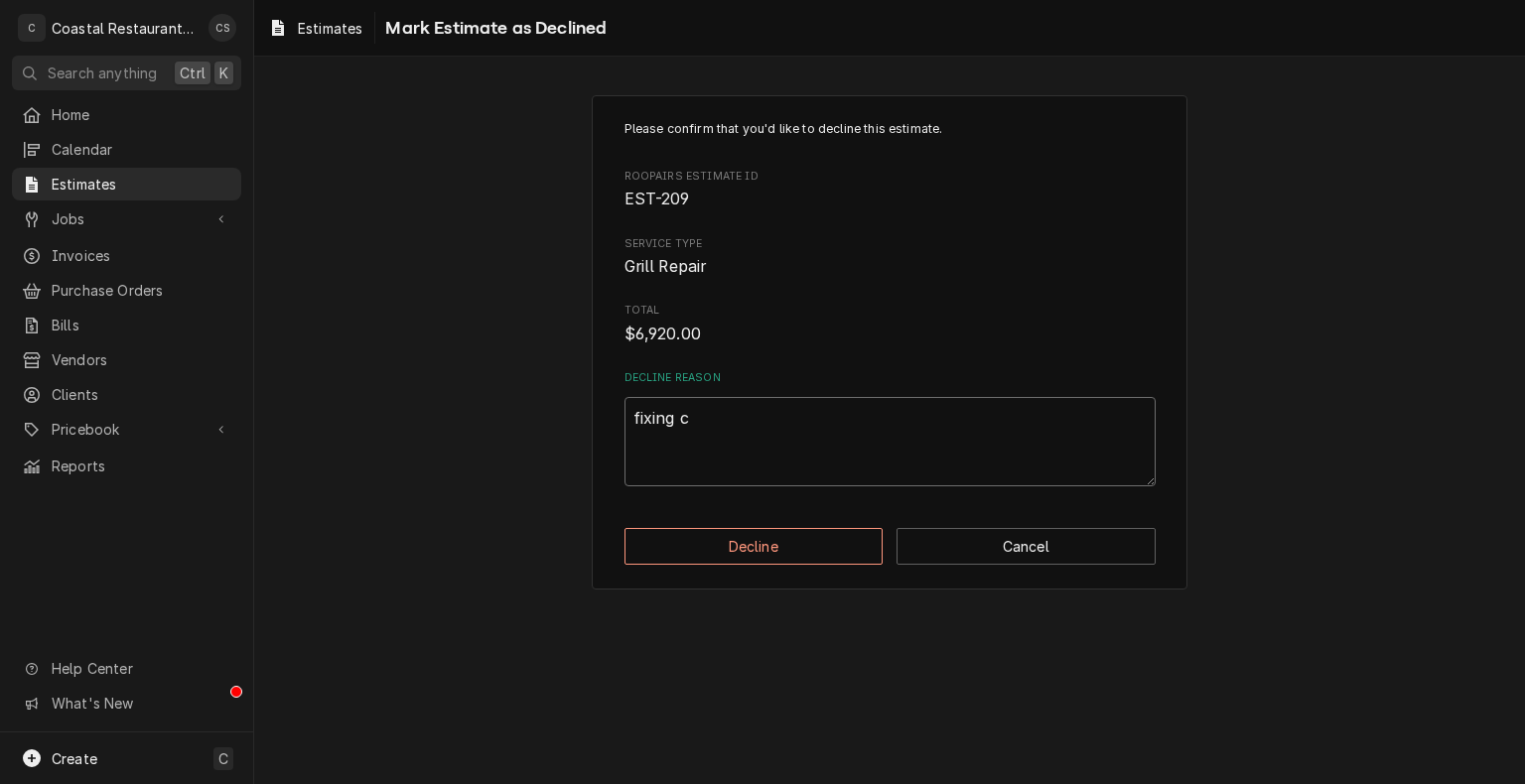 type on "x" 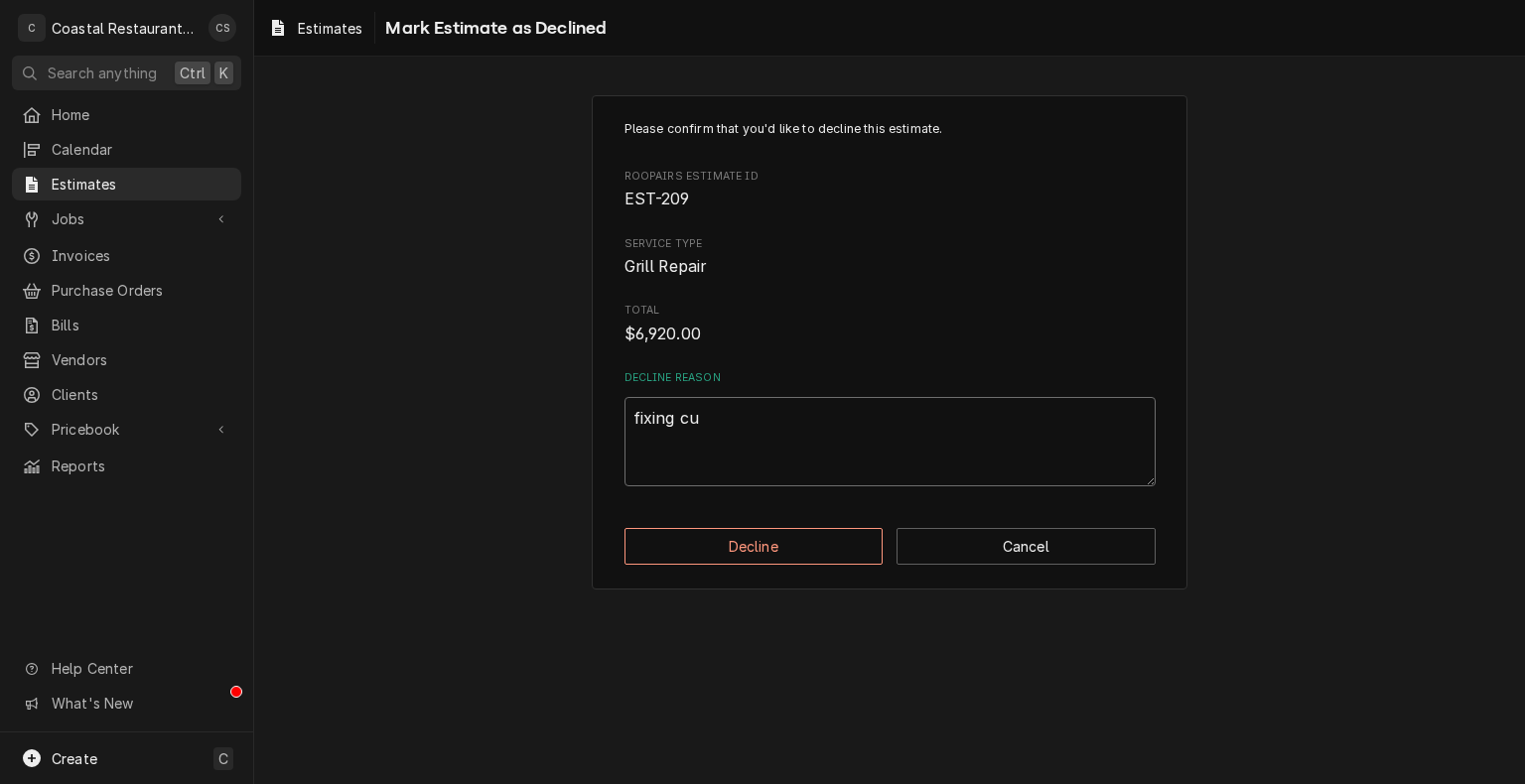 type on "x" 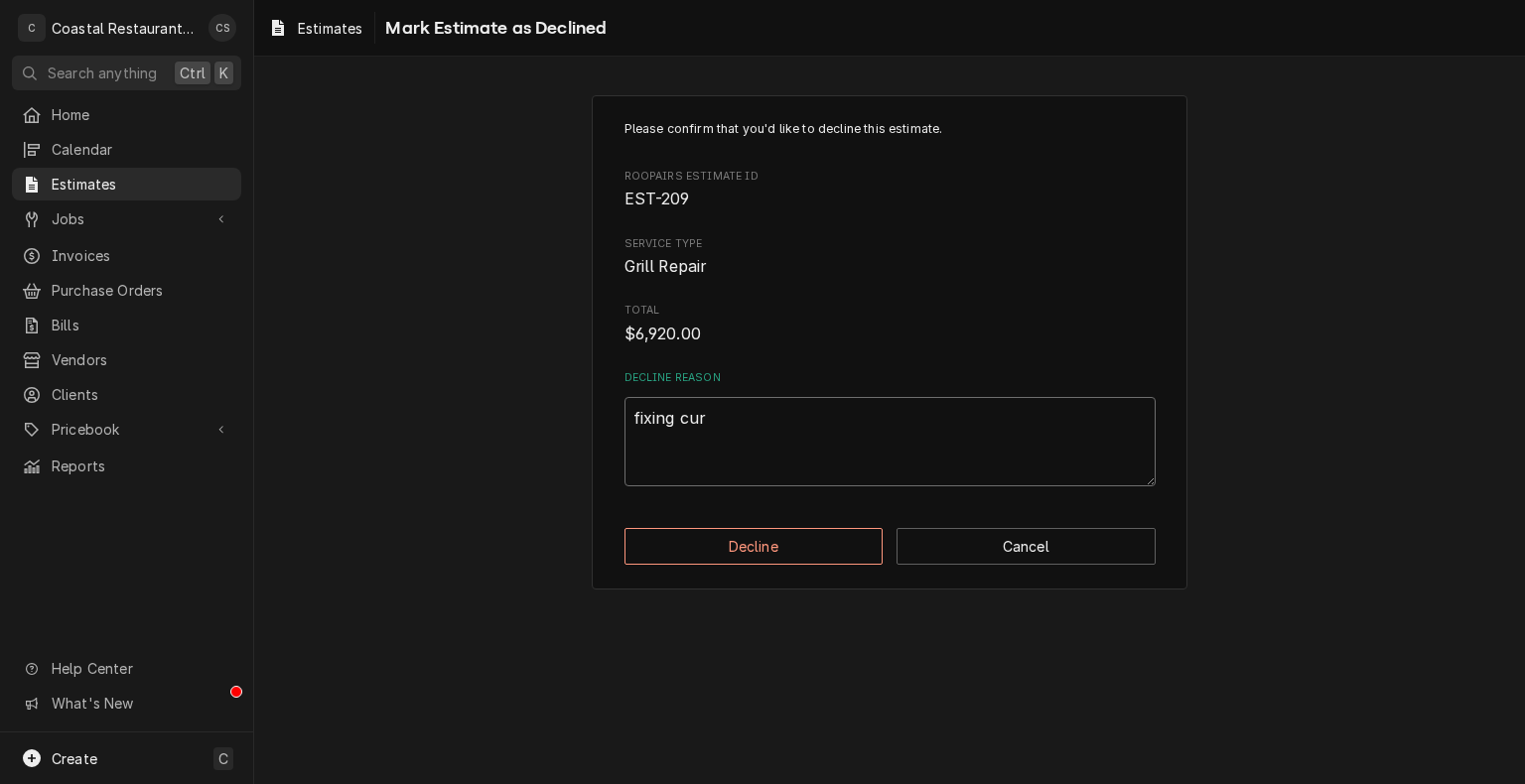 type on "x" 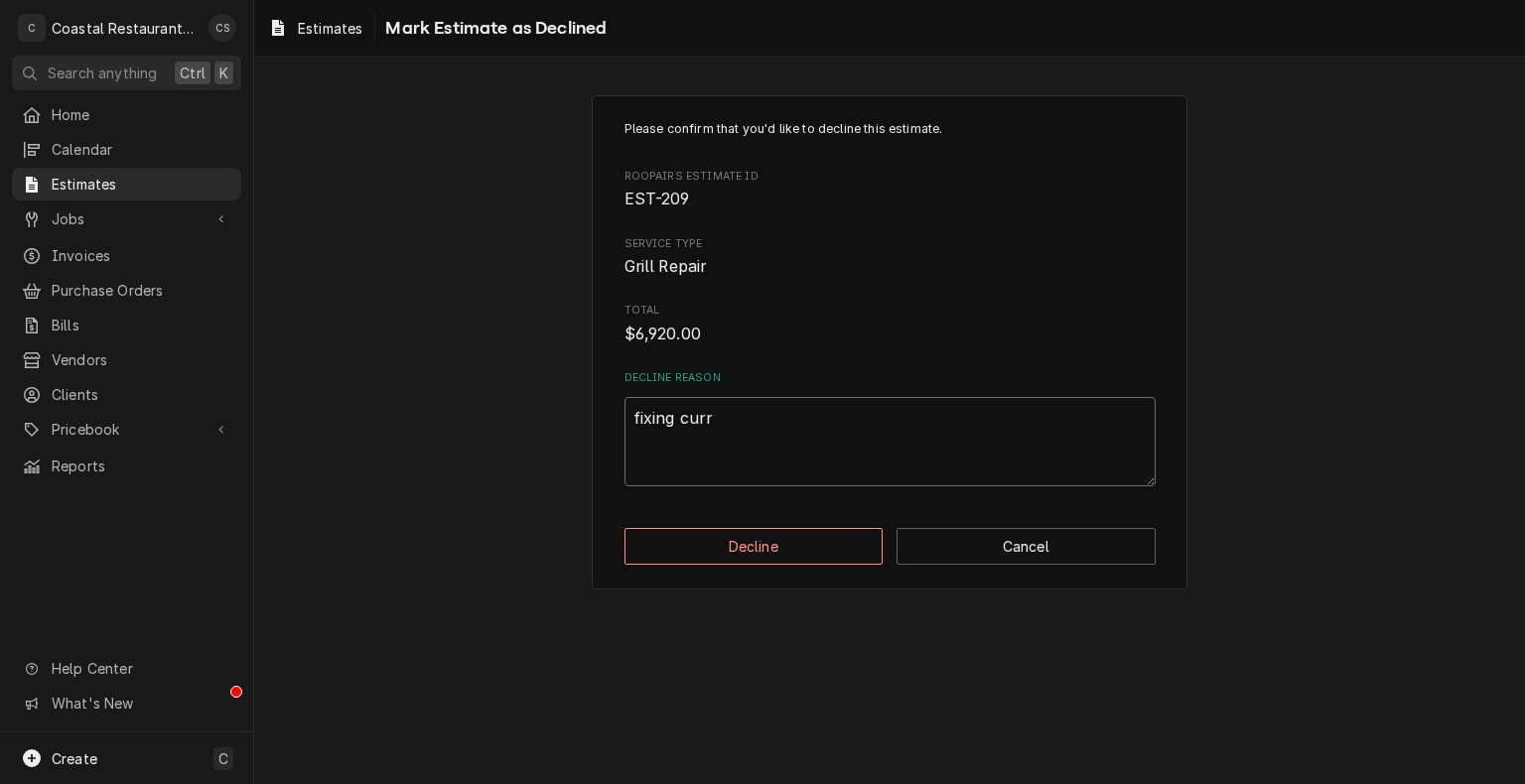 type on "x" 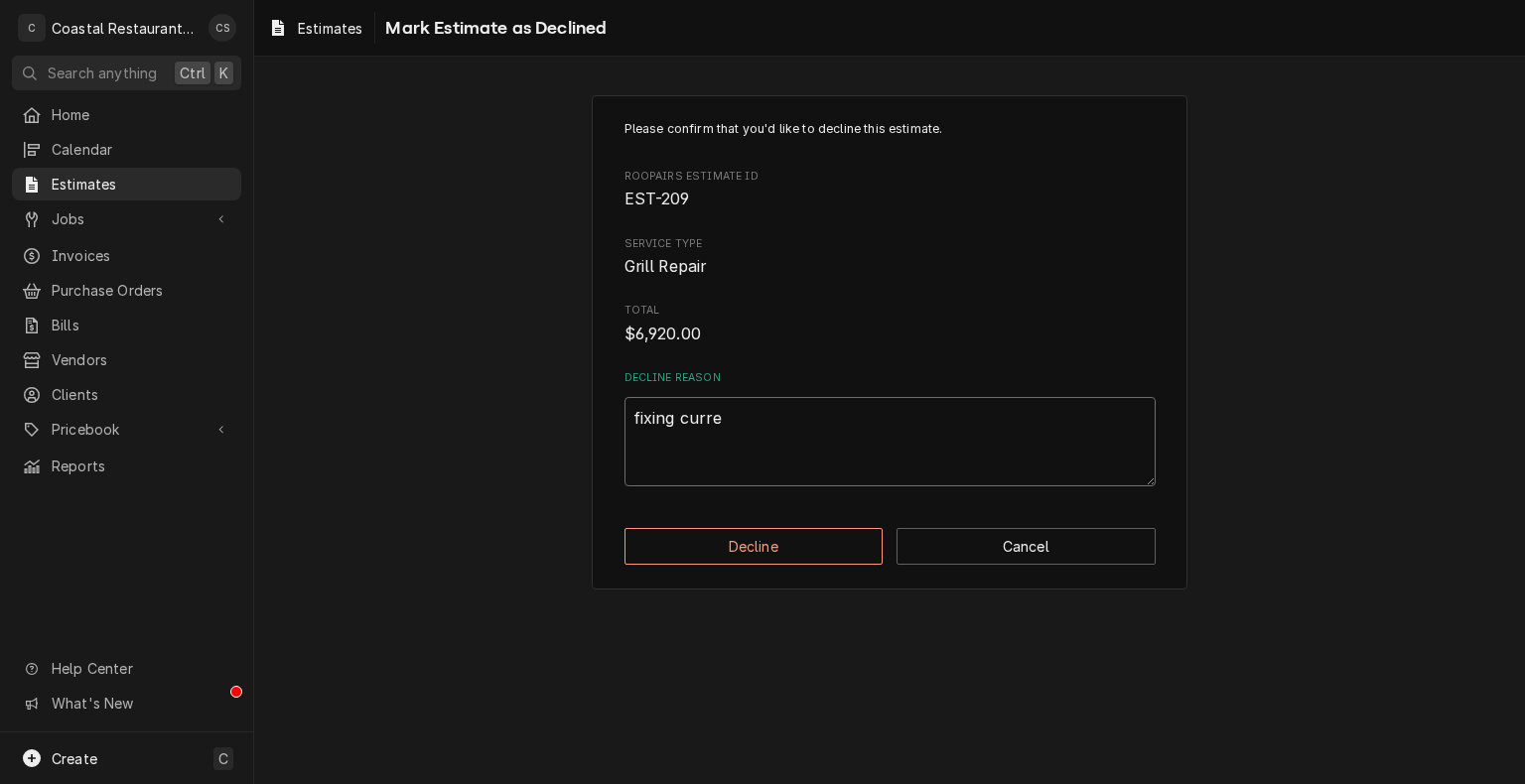 type on "x" 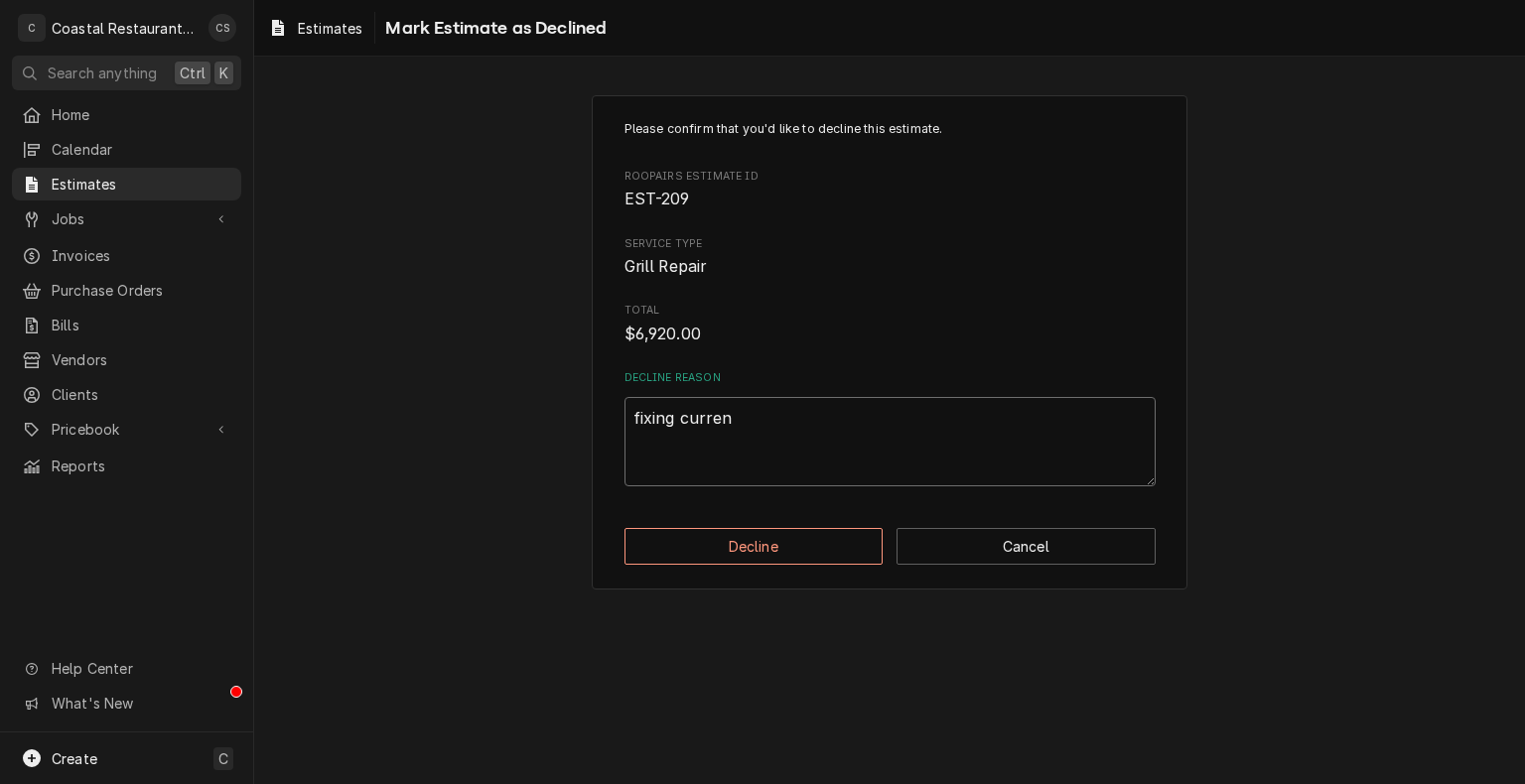 type on "x" 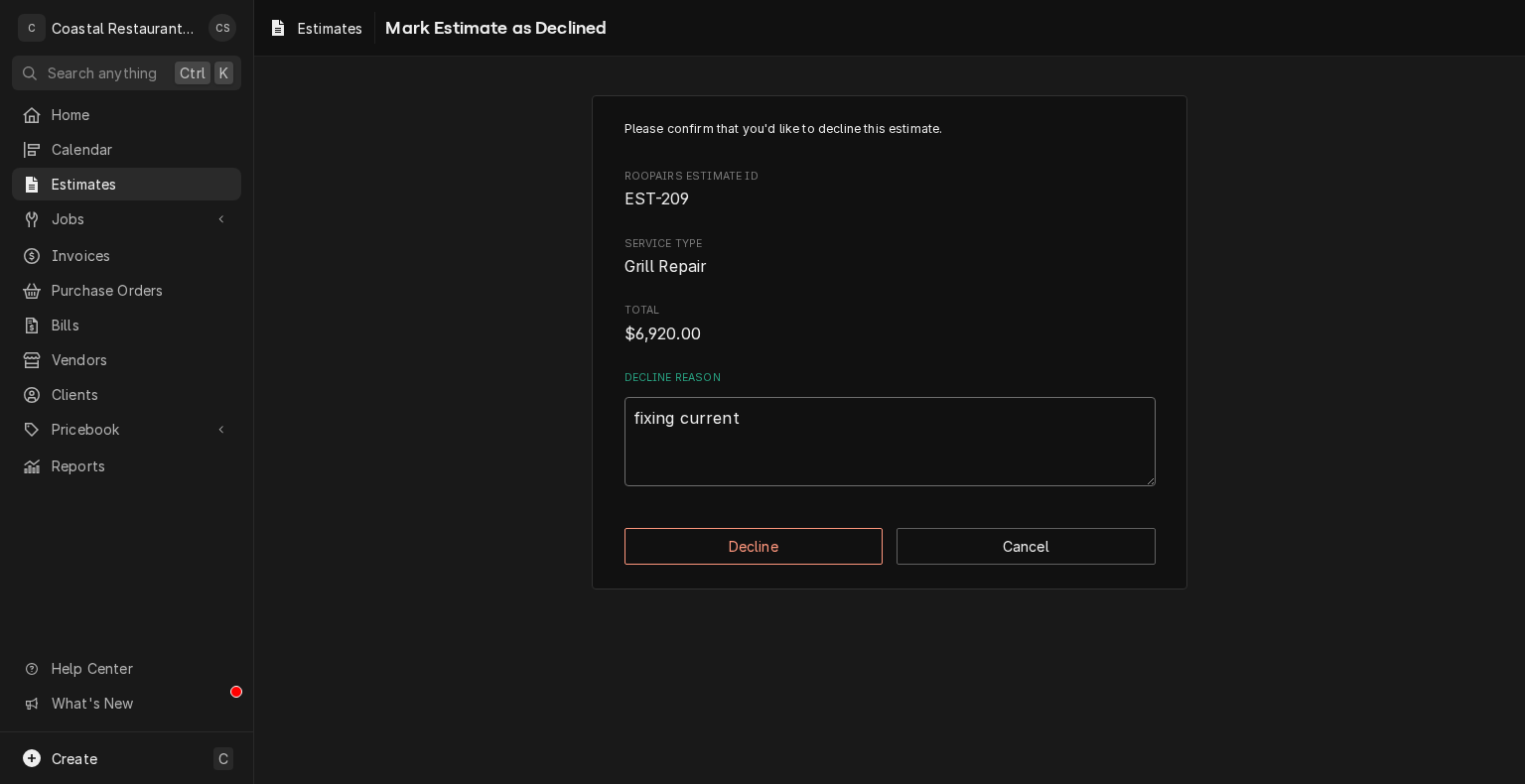 type on "fixing current" 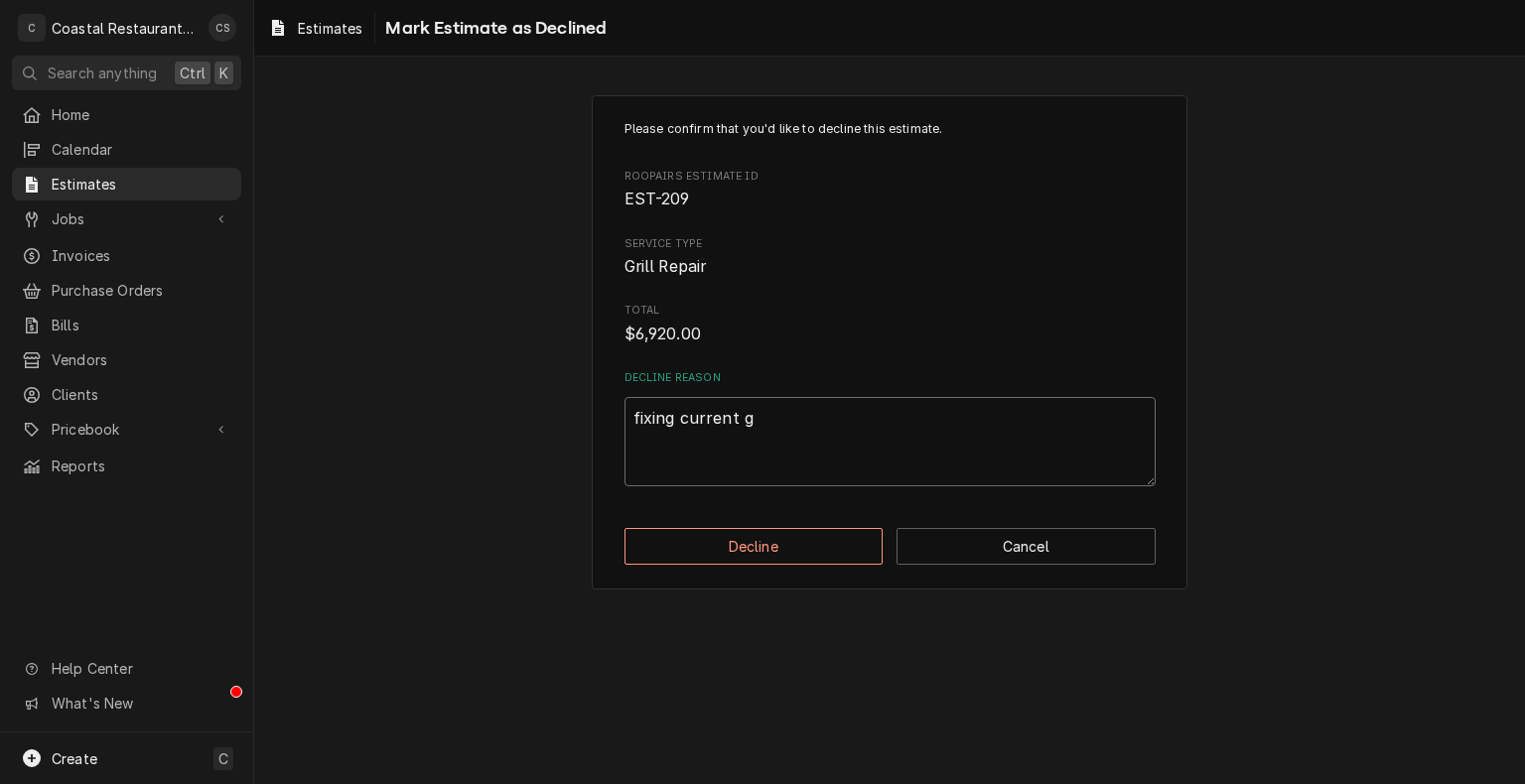 type on "x" 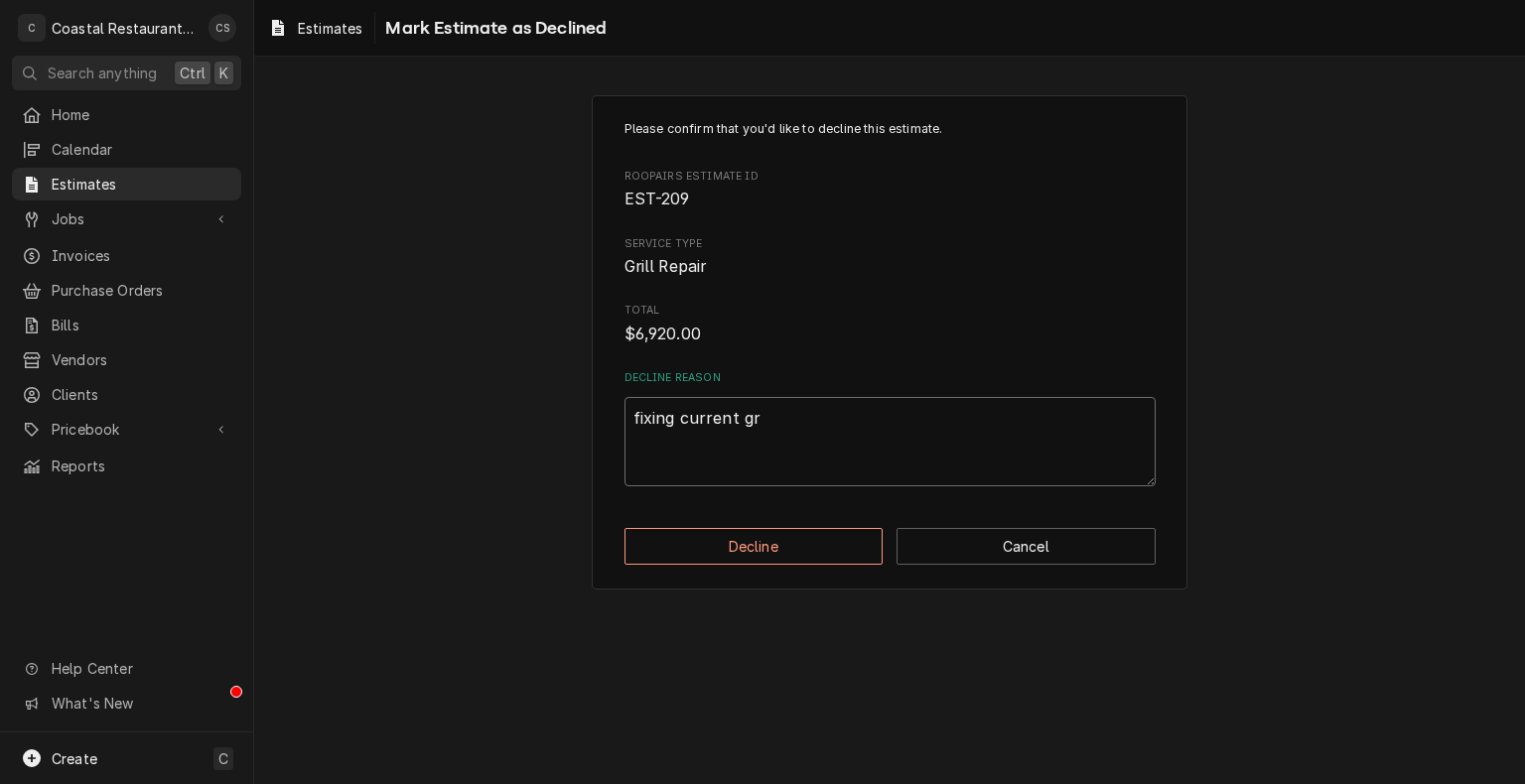 type on "x" 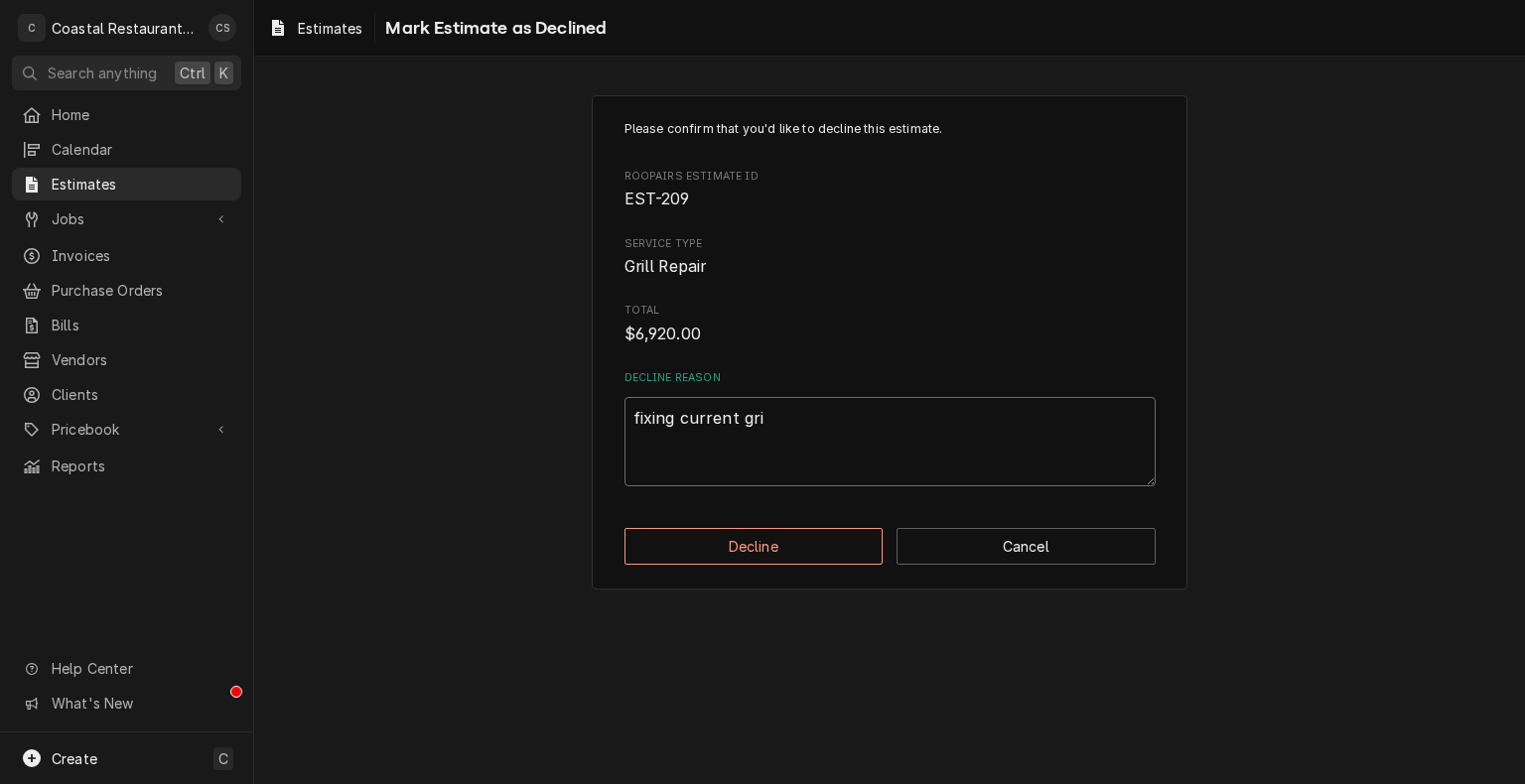 type on "x" 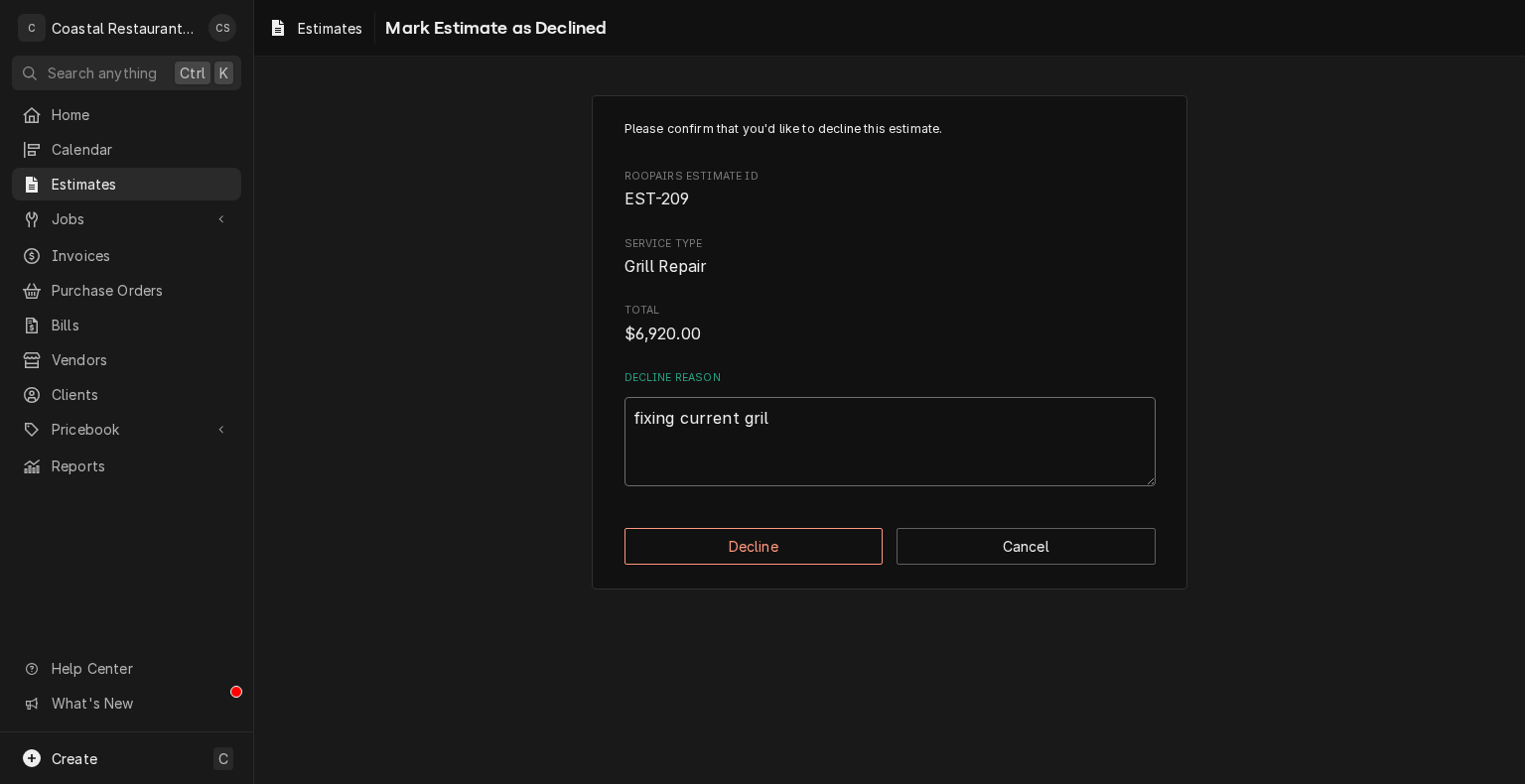 type on "x" 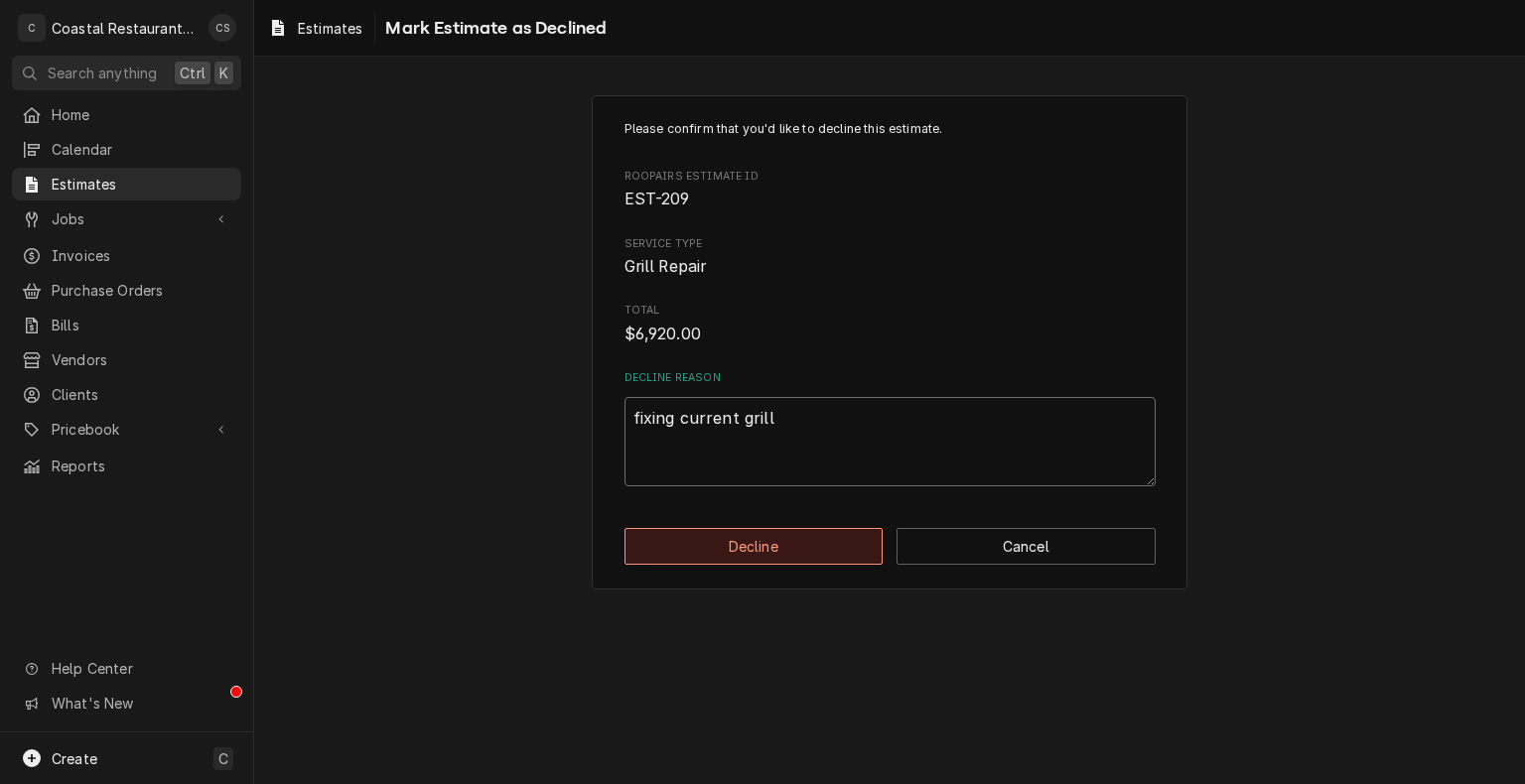 type on "fixing current grill" 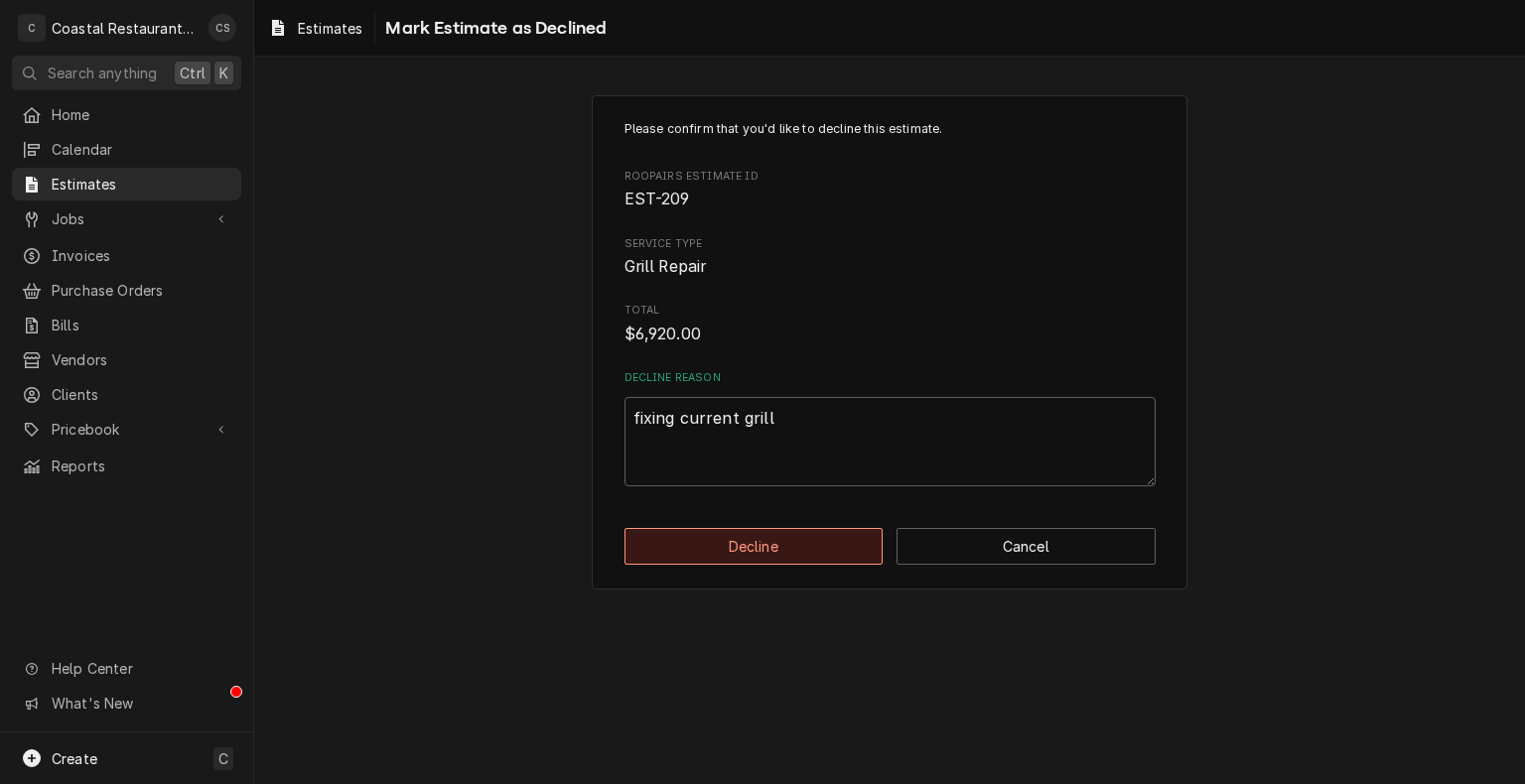 click on "Decline" at bounding box center [754, 546] 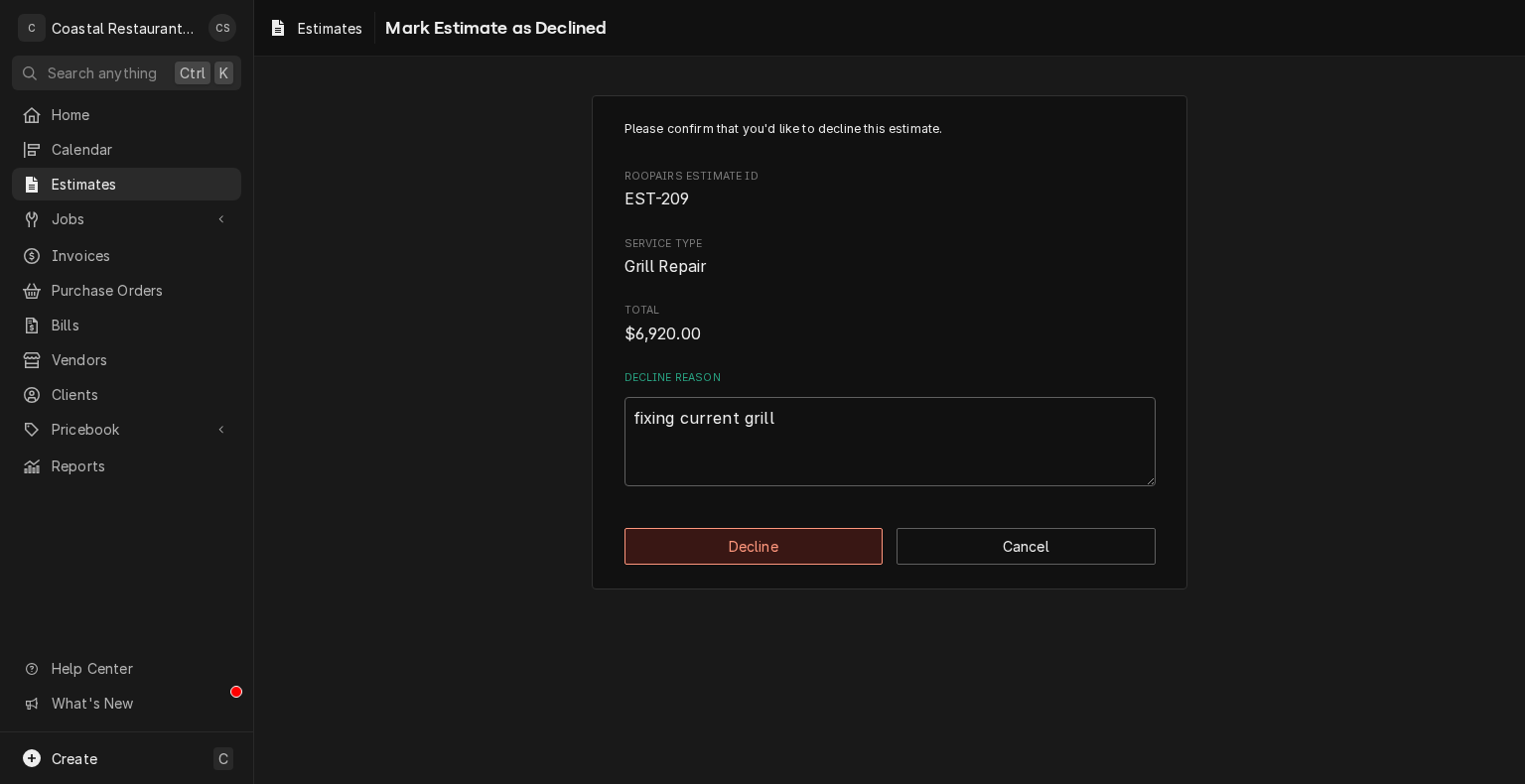 type on "x" 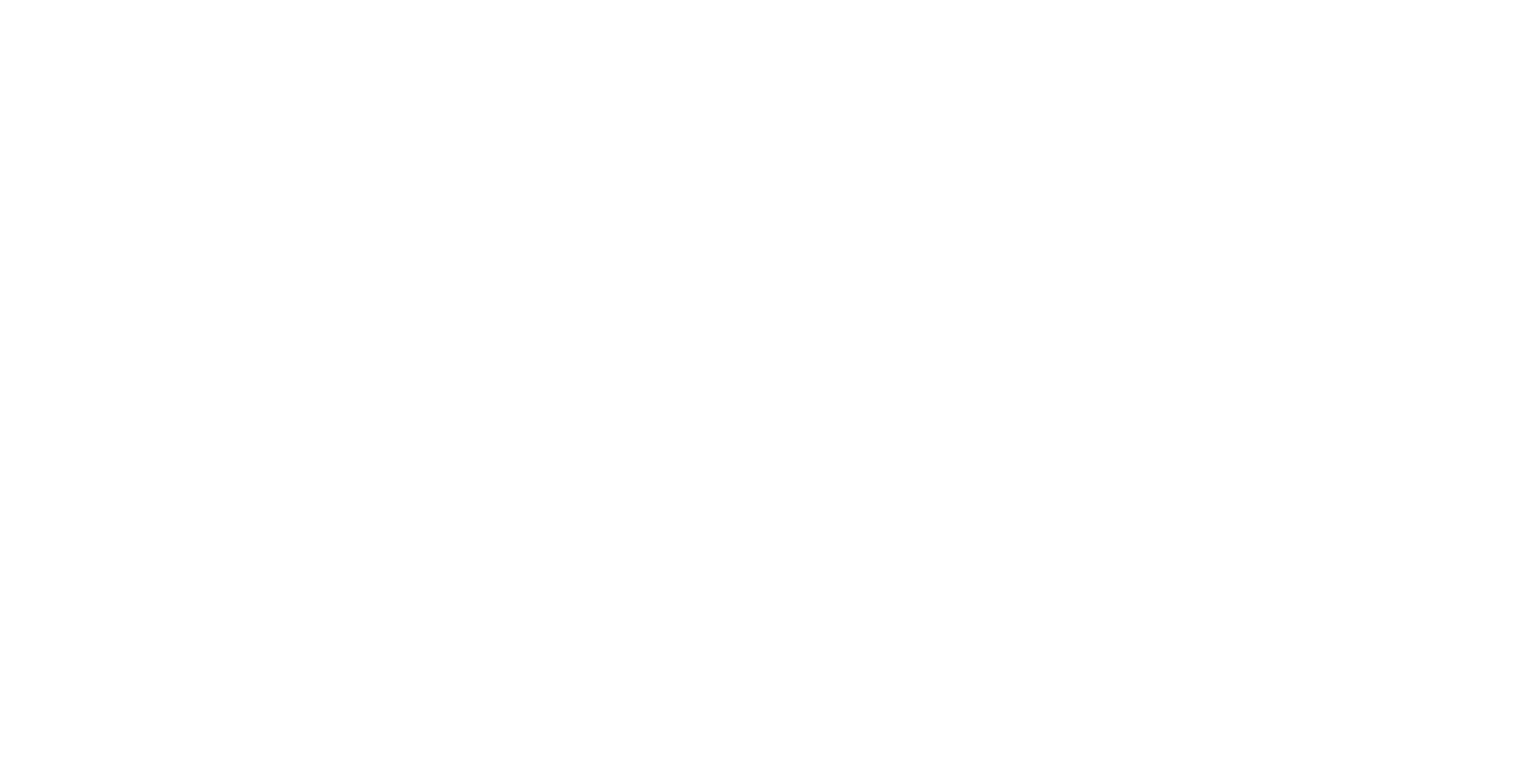 scroll, scrollTop: 0, scrollLeft: 0, axis: both 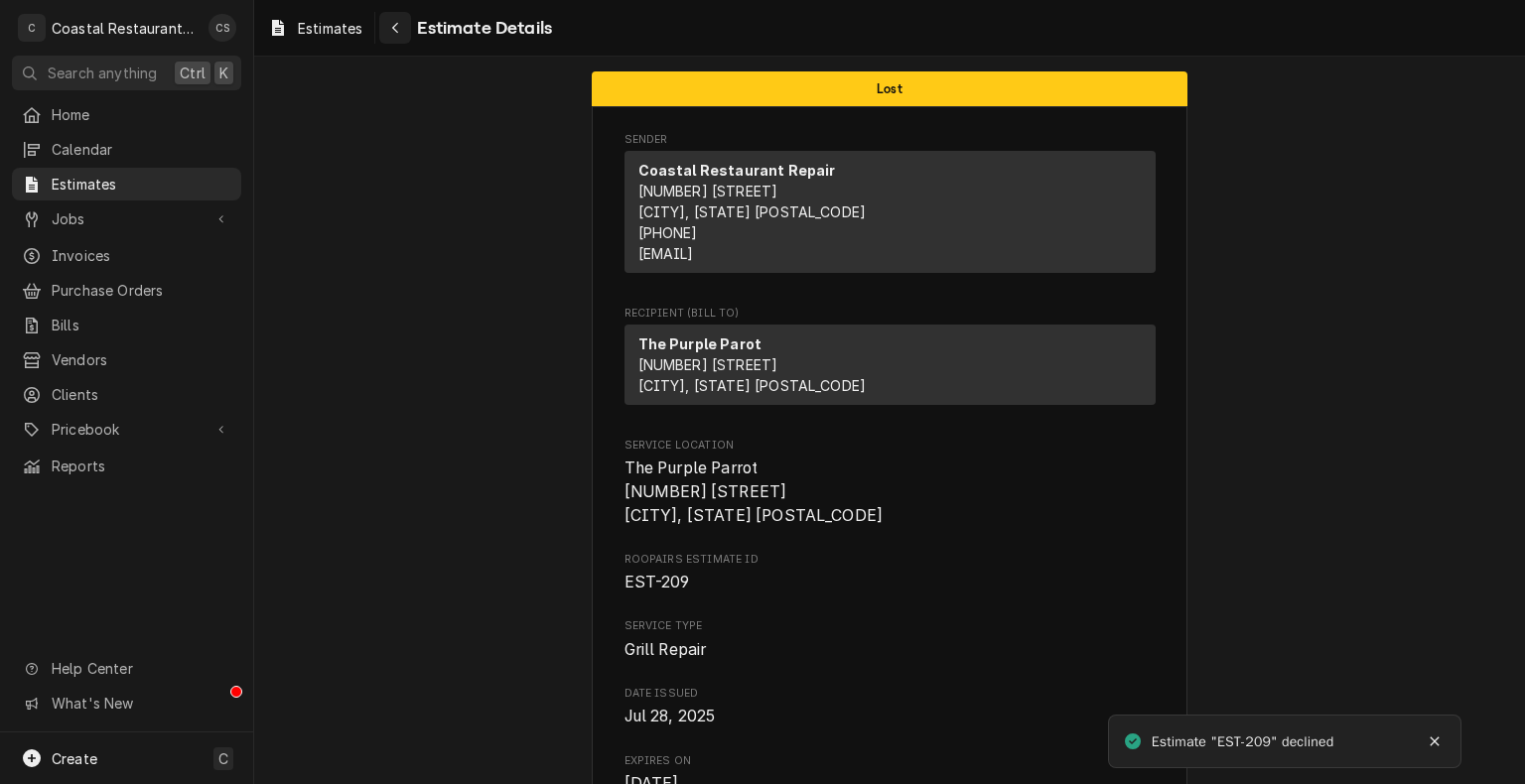 click 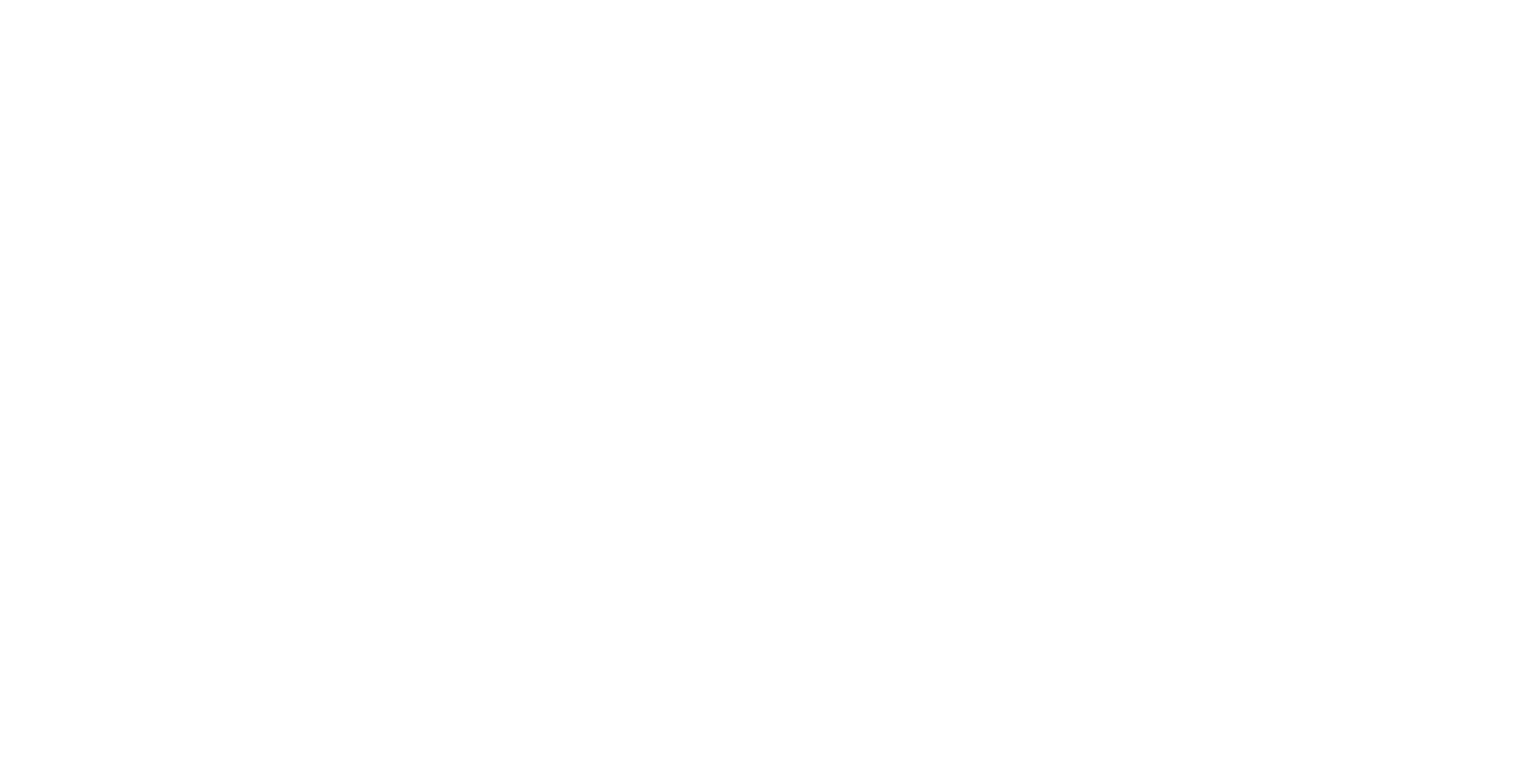 scroll, scrollTop: 0, scrollLeft: 0, axis: both 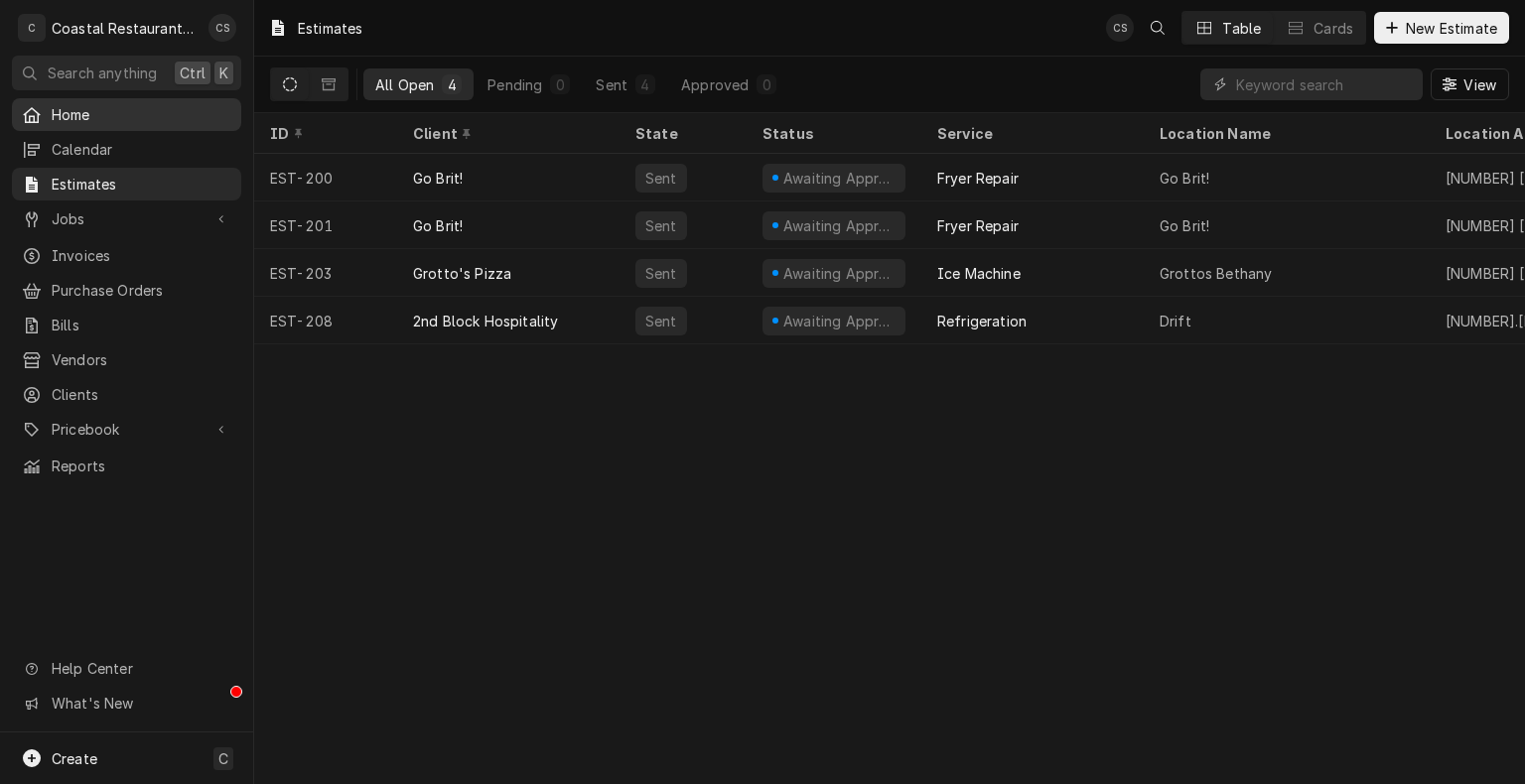 click on "Home" at bounding box center (141, 114) 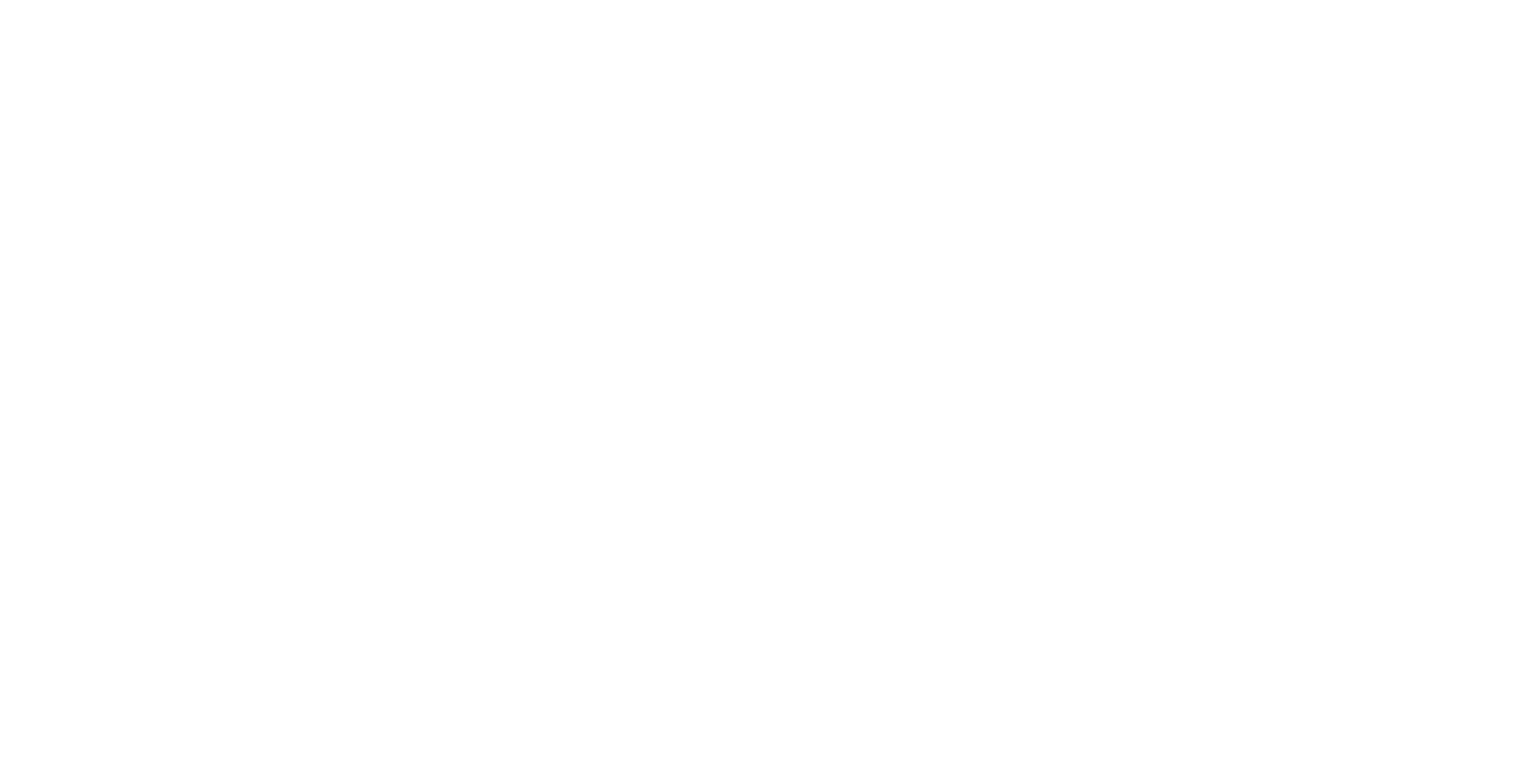 scroll, scrollTop: 0, scrollLeft: 0, axis: both 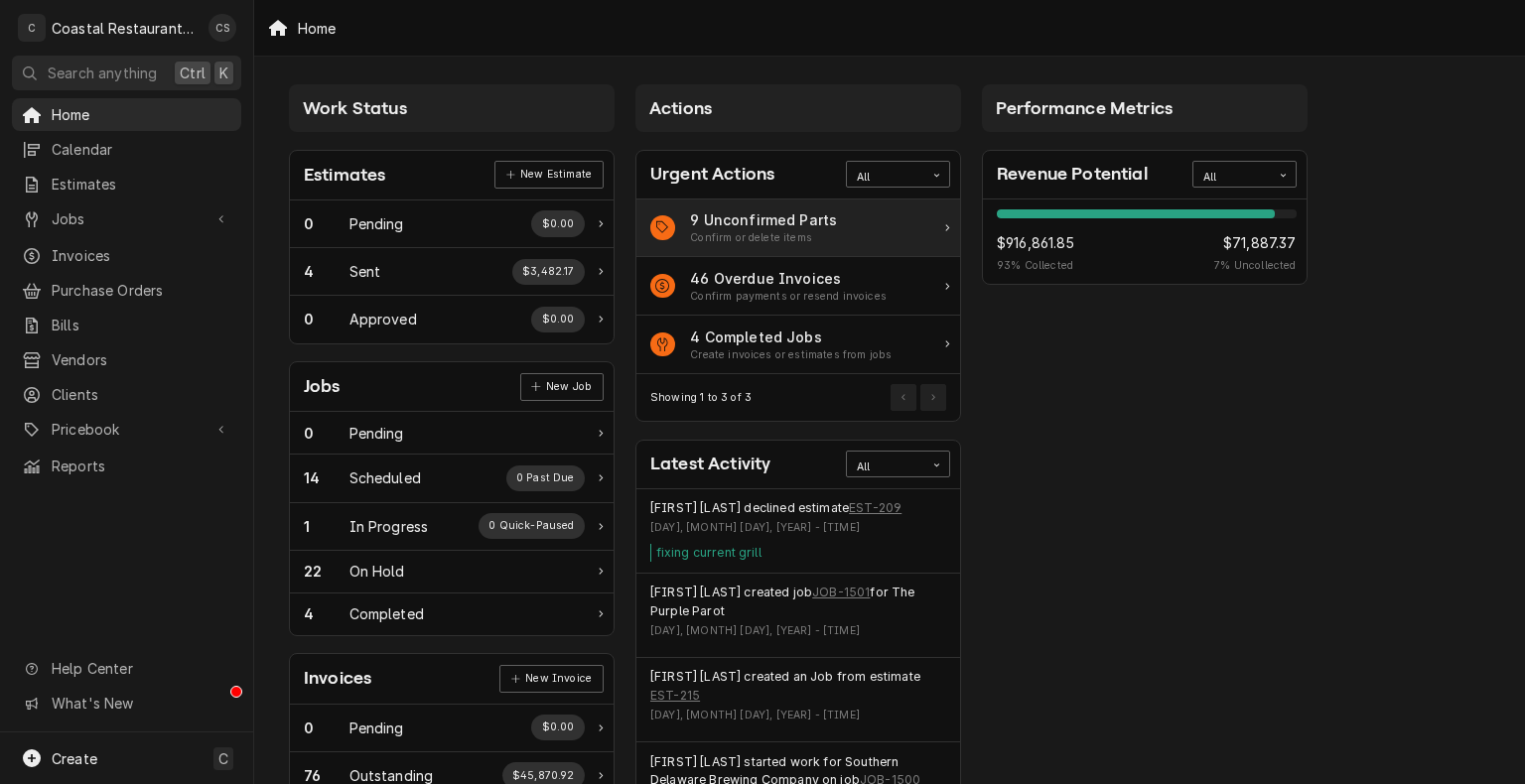 click on "9 Unconfirmed Parts" at bounding box center (763, 219) 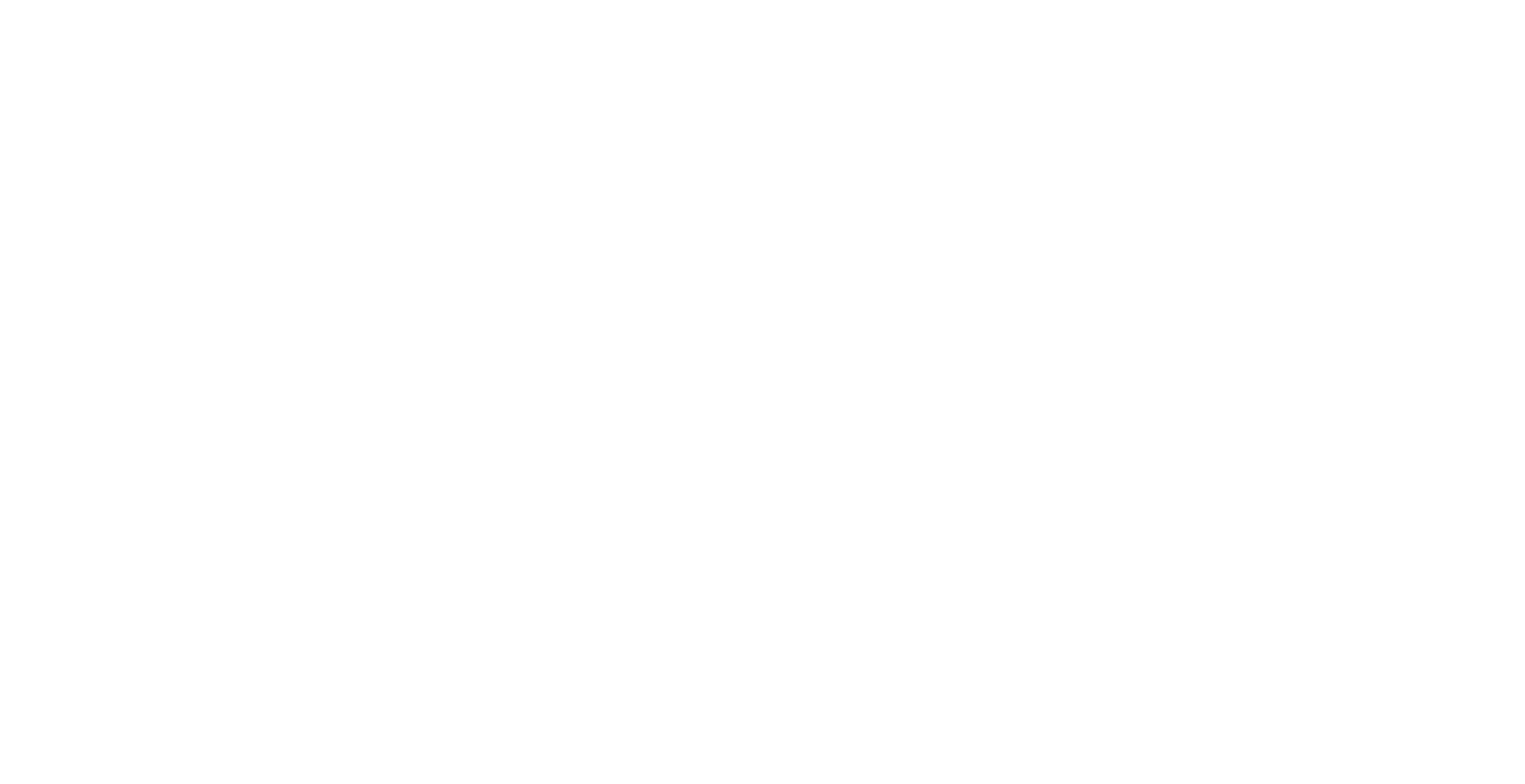 scroll, scrollTop: 0, scrollLeft: 0, axis: both 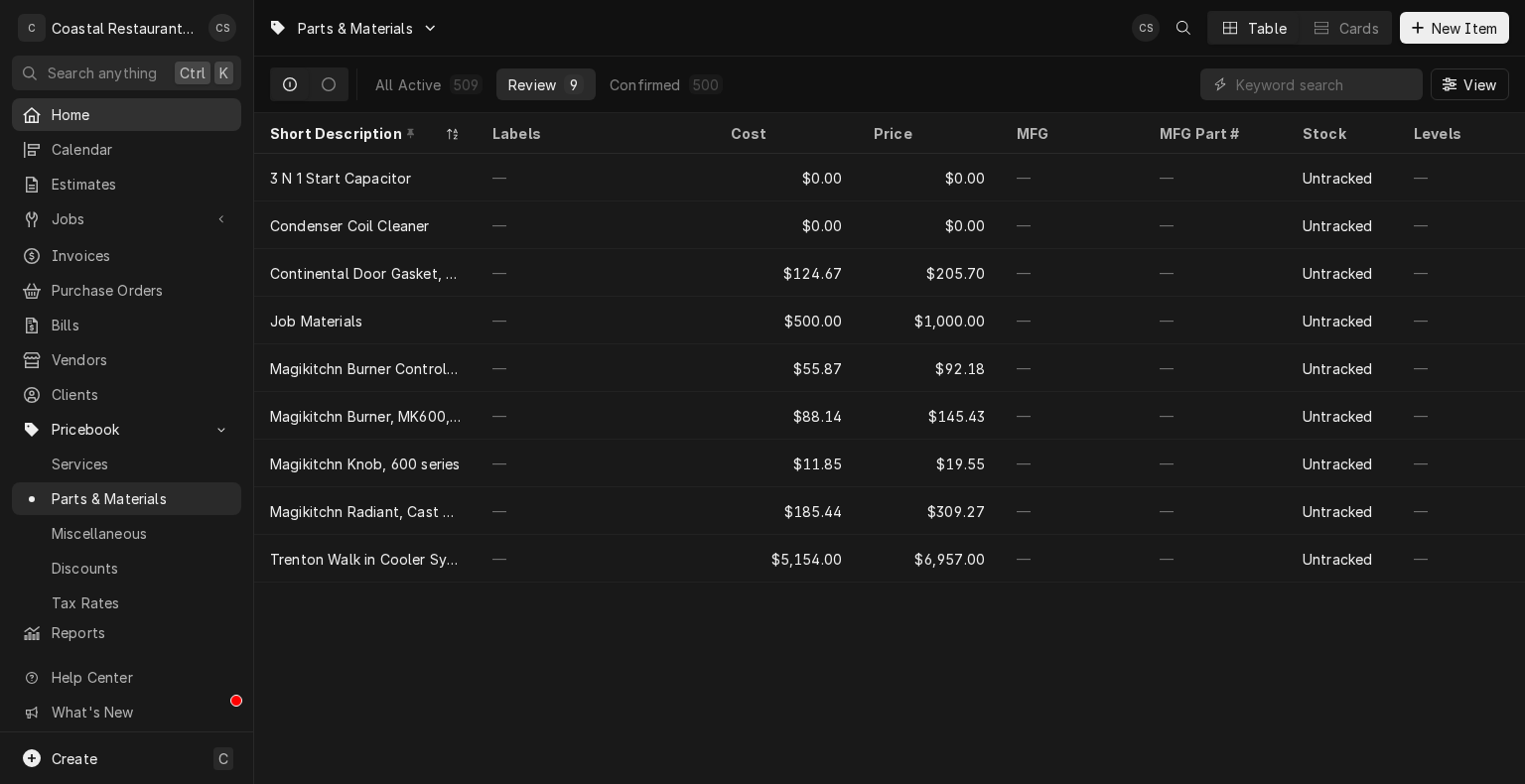 click on "Home" at bounding box center (126, 114) 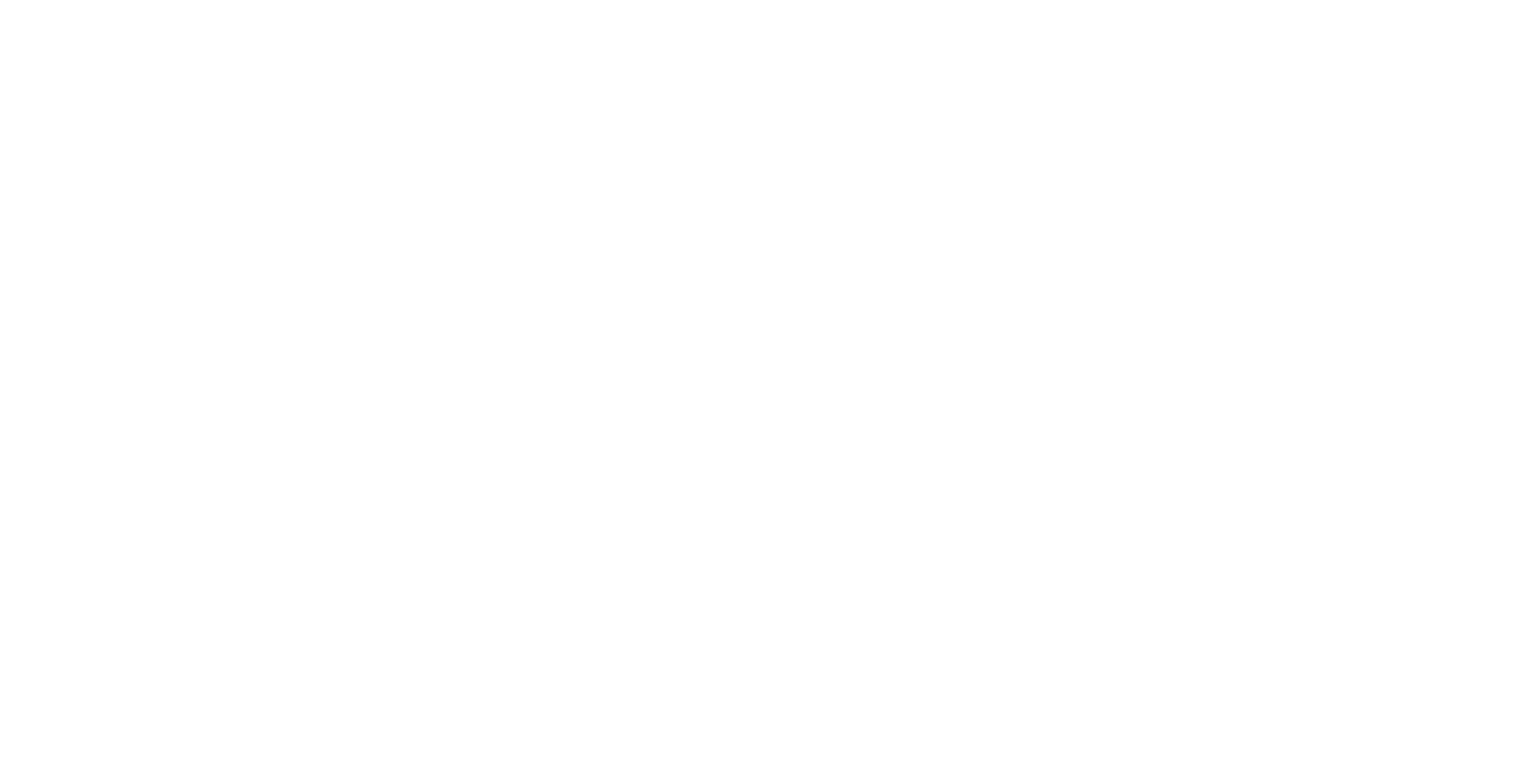 scroll, scrollTop: 0, scrollLeft: 0, axis: both 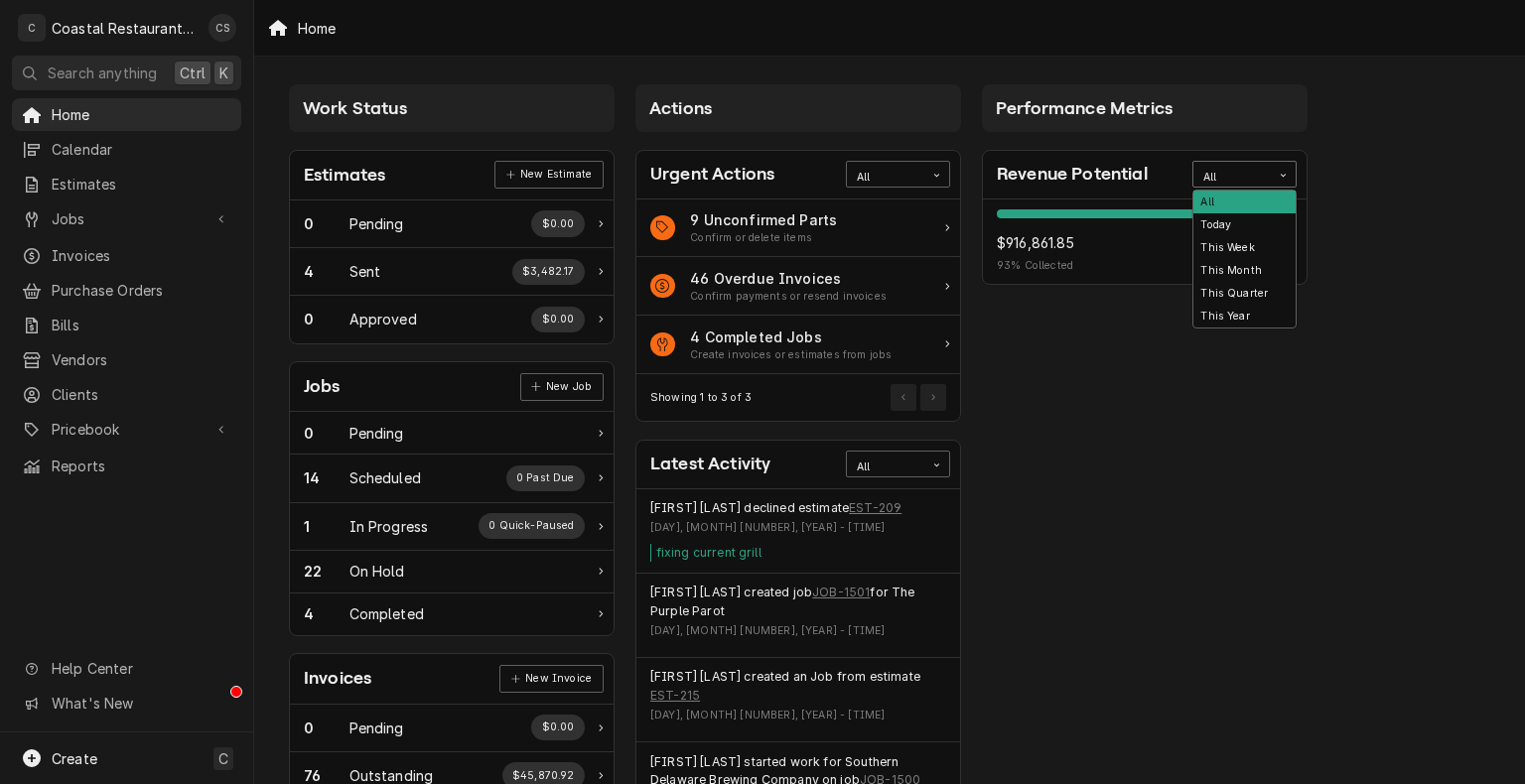 click on "All" at bounding box center [1232, 178] 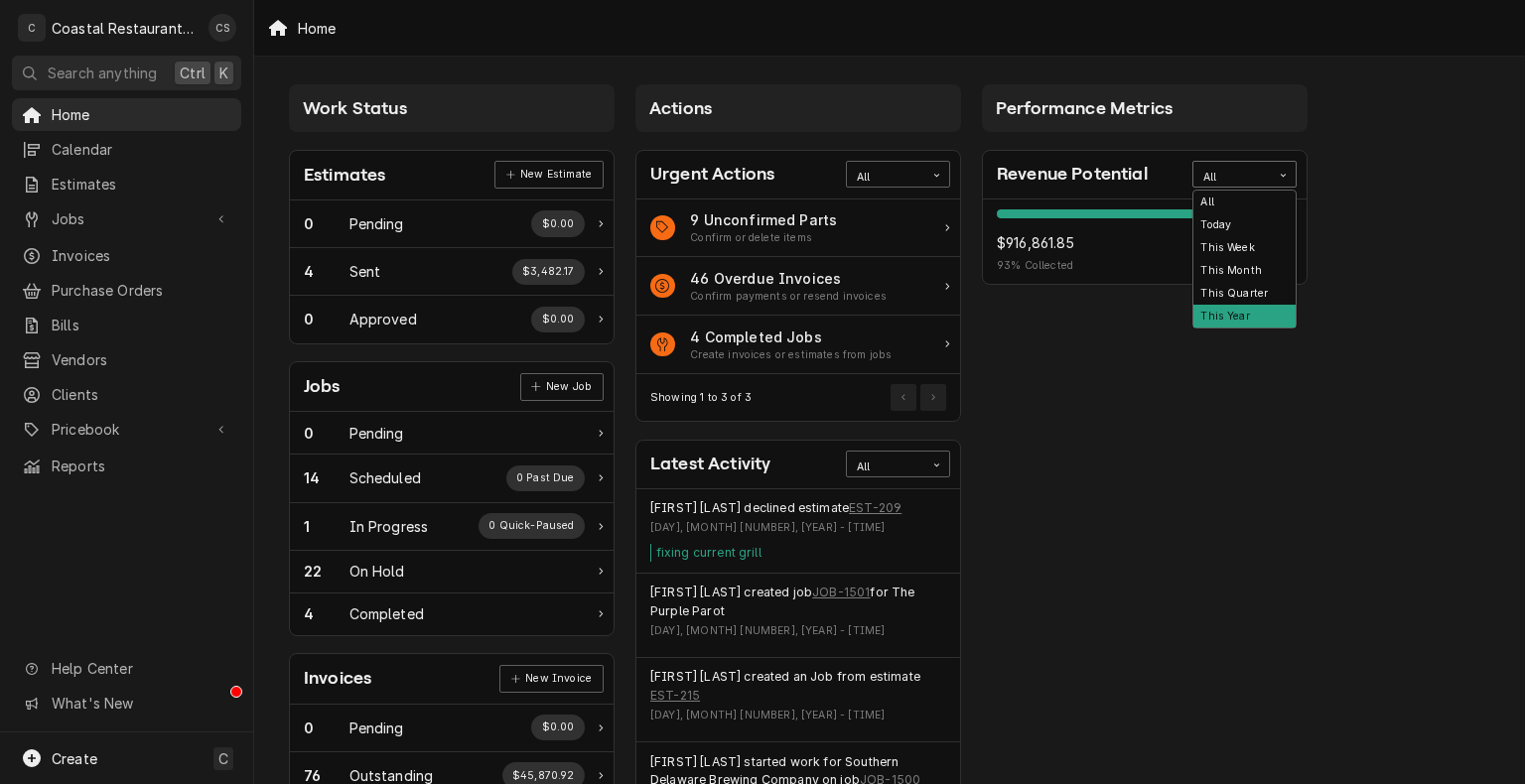 click on "This Year" at bounding box center (1244, 316) 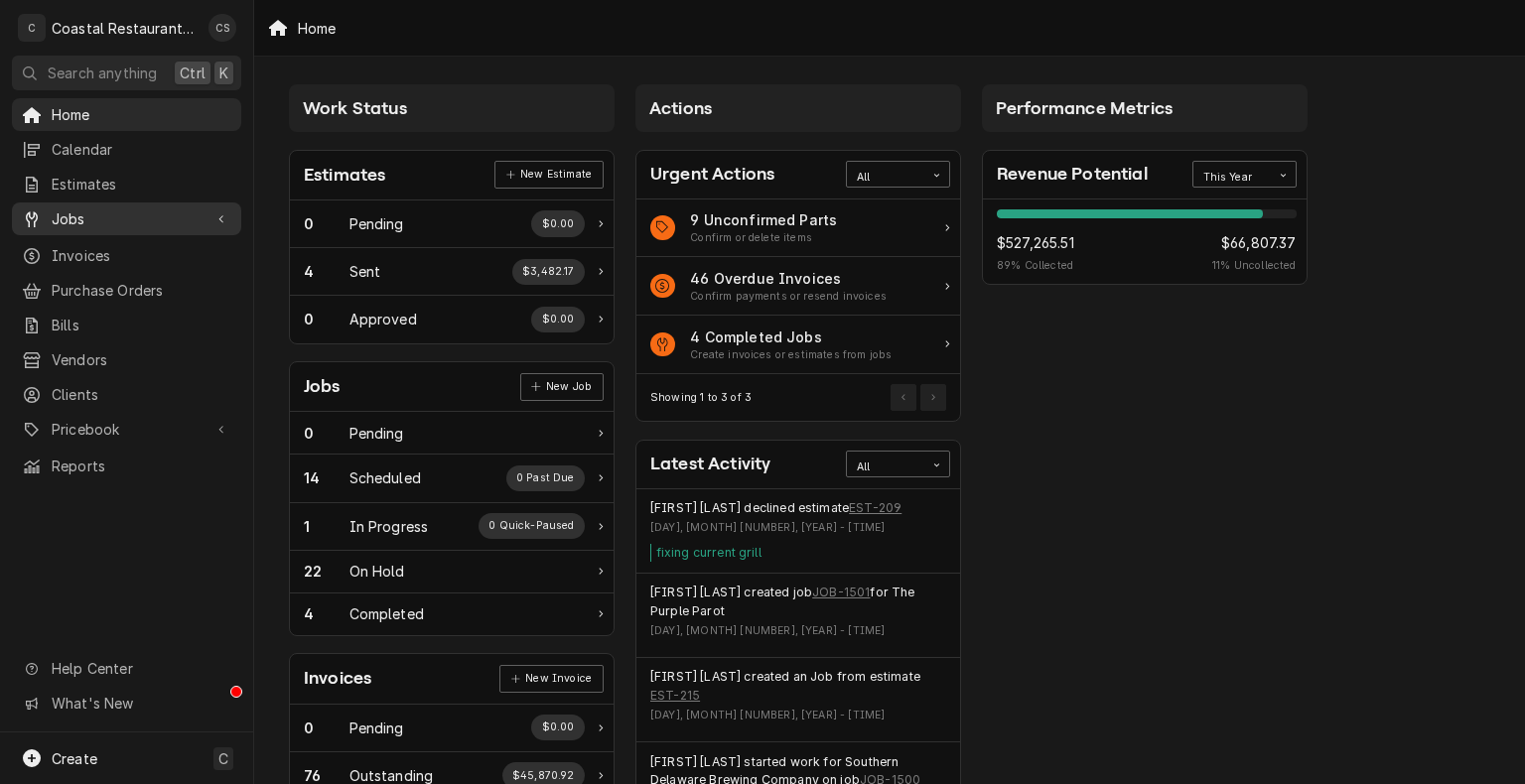 click on "Jobs" at bounding box center [126, 218] 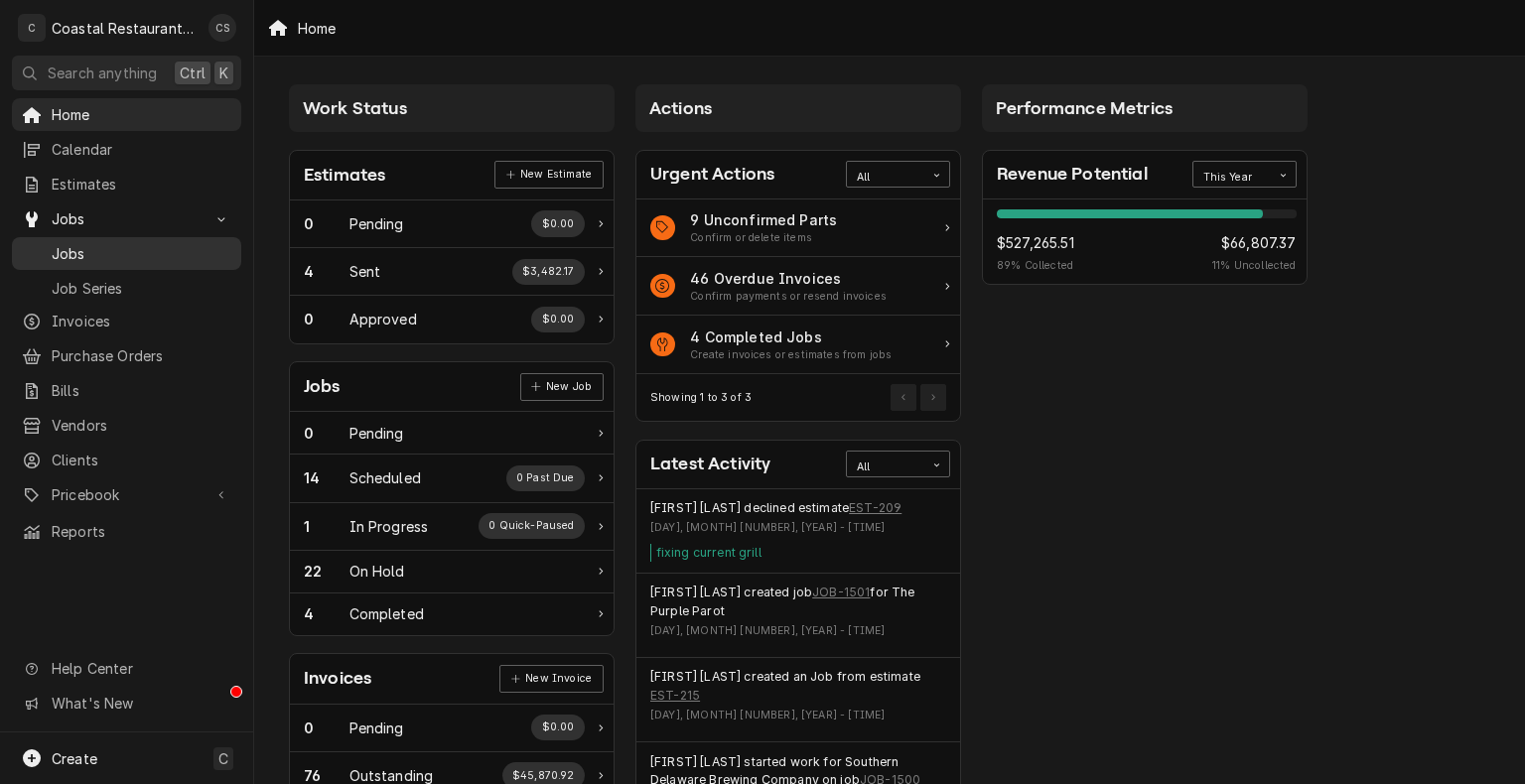 click on "Jobs" at bounding box center [141, 253] 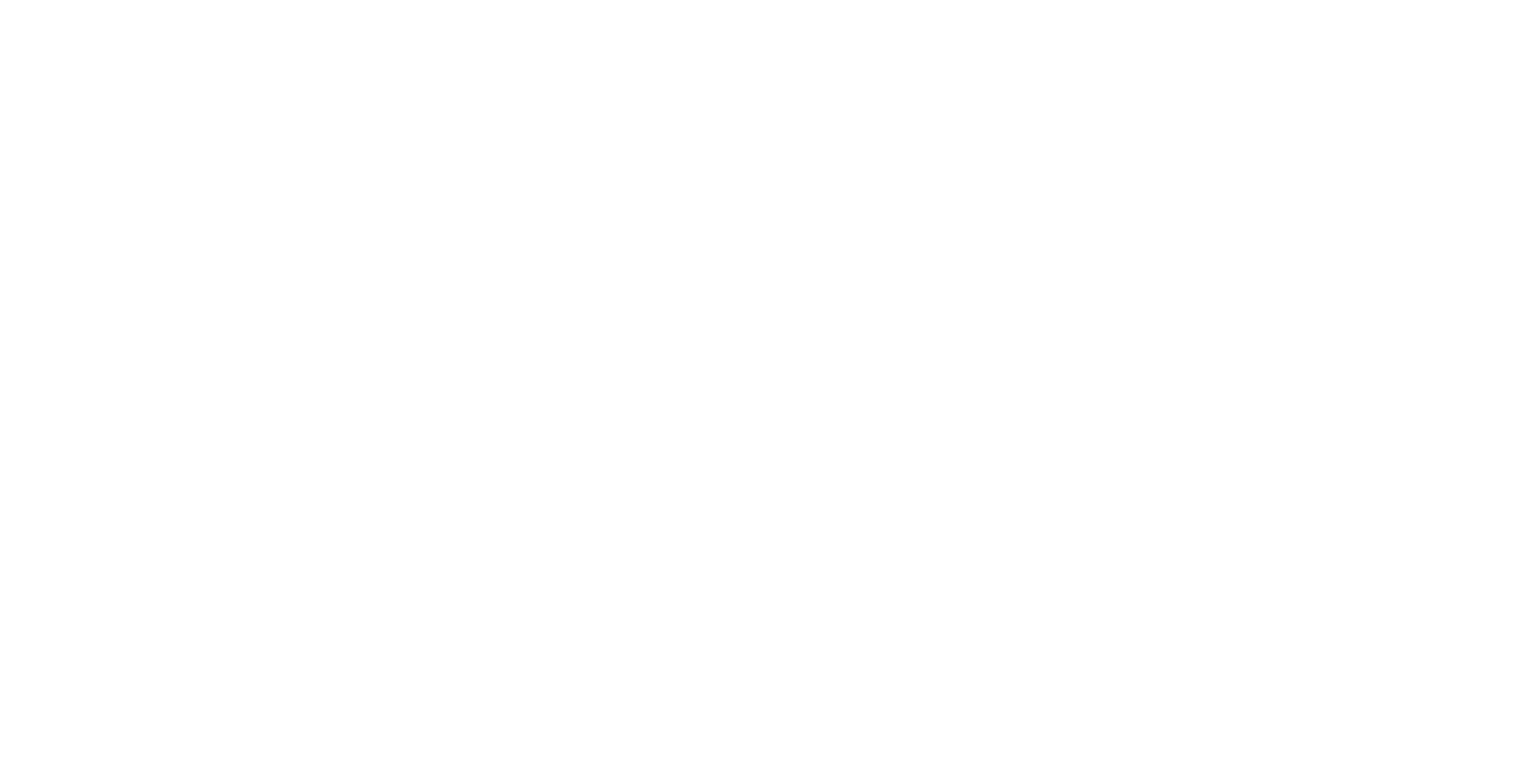 scroll, scrollTop: 0, scrollLeft: 0, axis: both 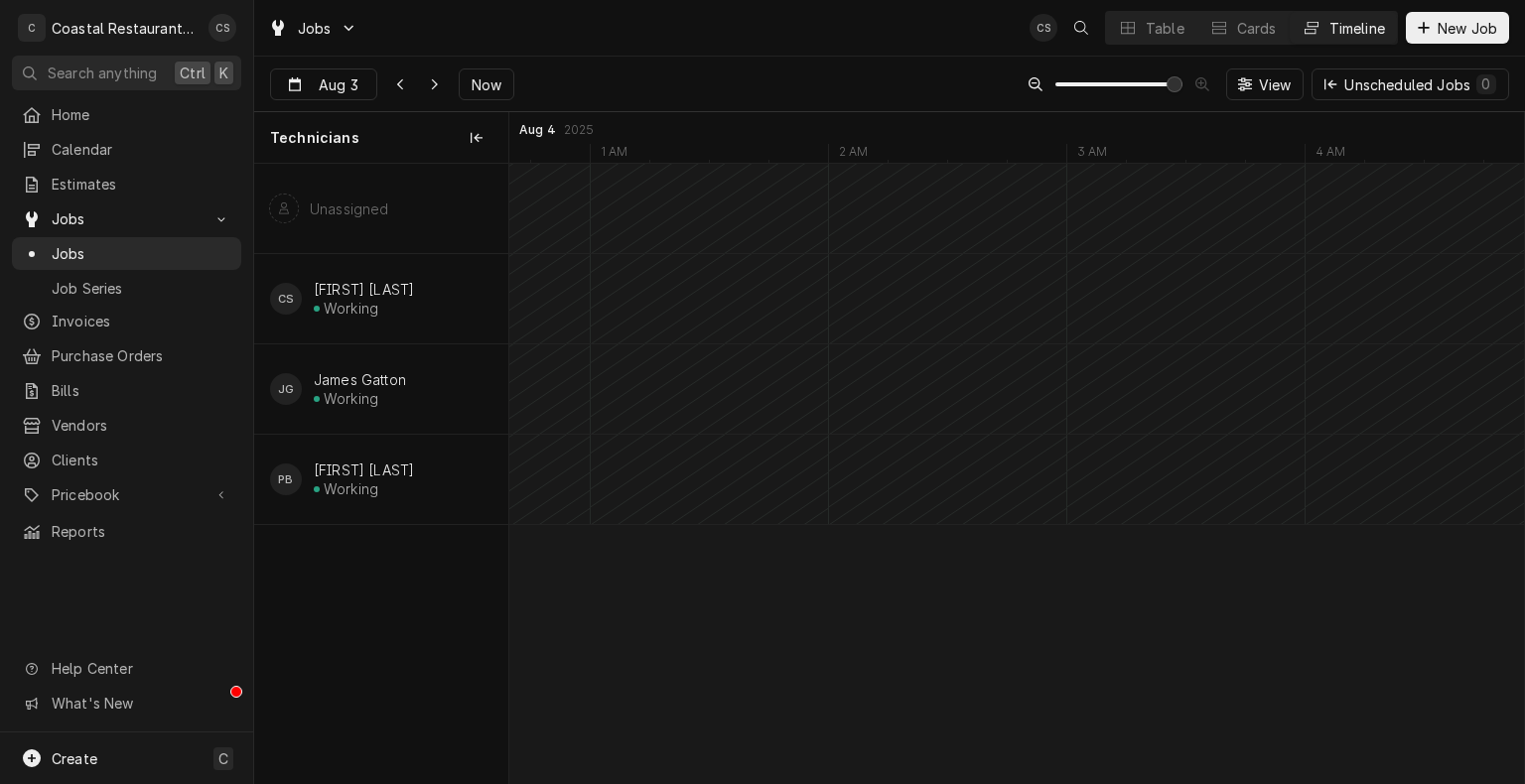 type on "Aug 4" 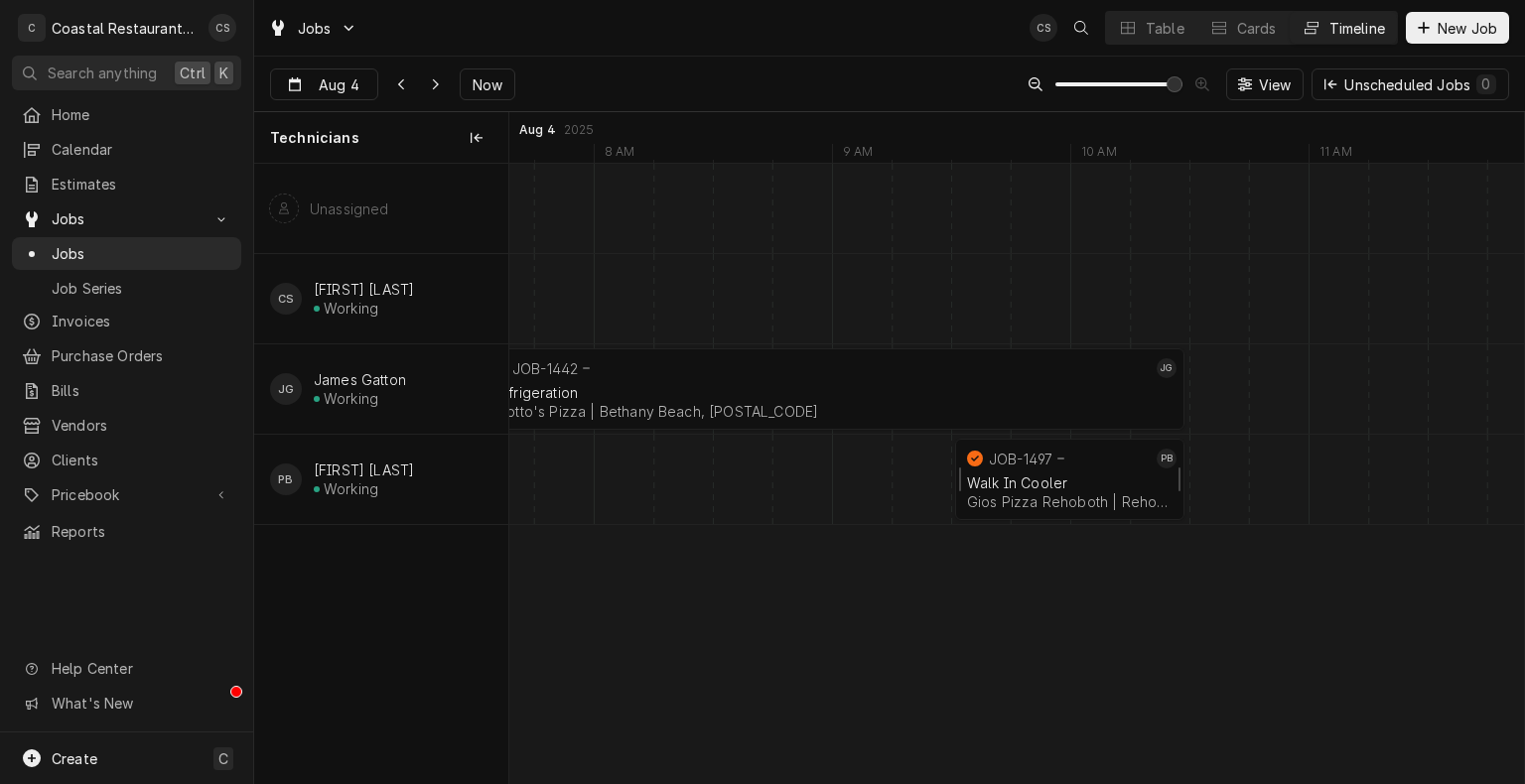 click on "Walk In Cooler" at bounding box center [1069, 482] 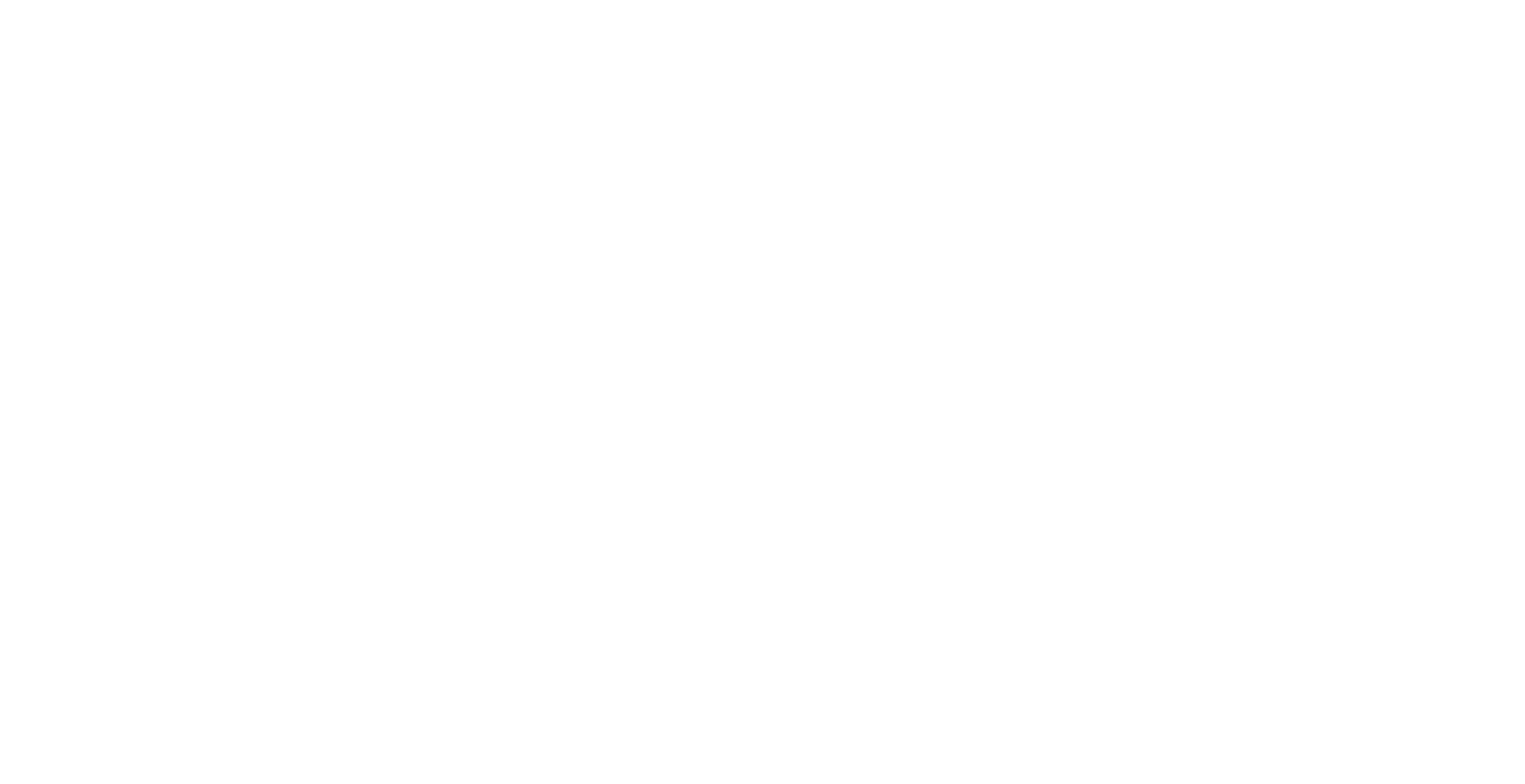 scroll, scrollTop: 0, scrollLeft: 0, axis: both 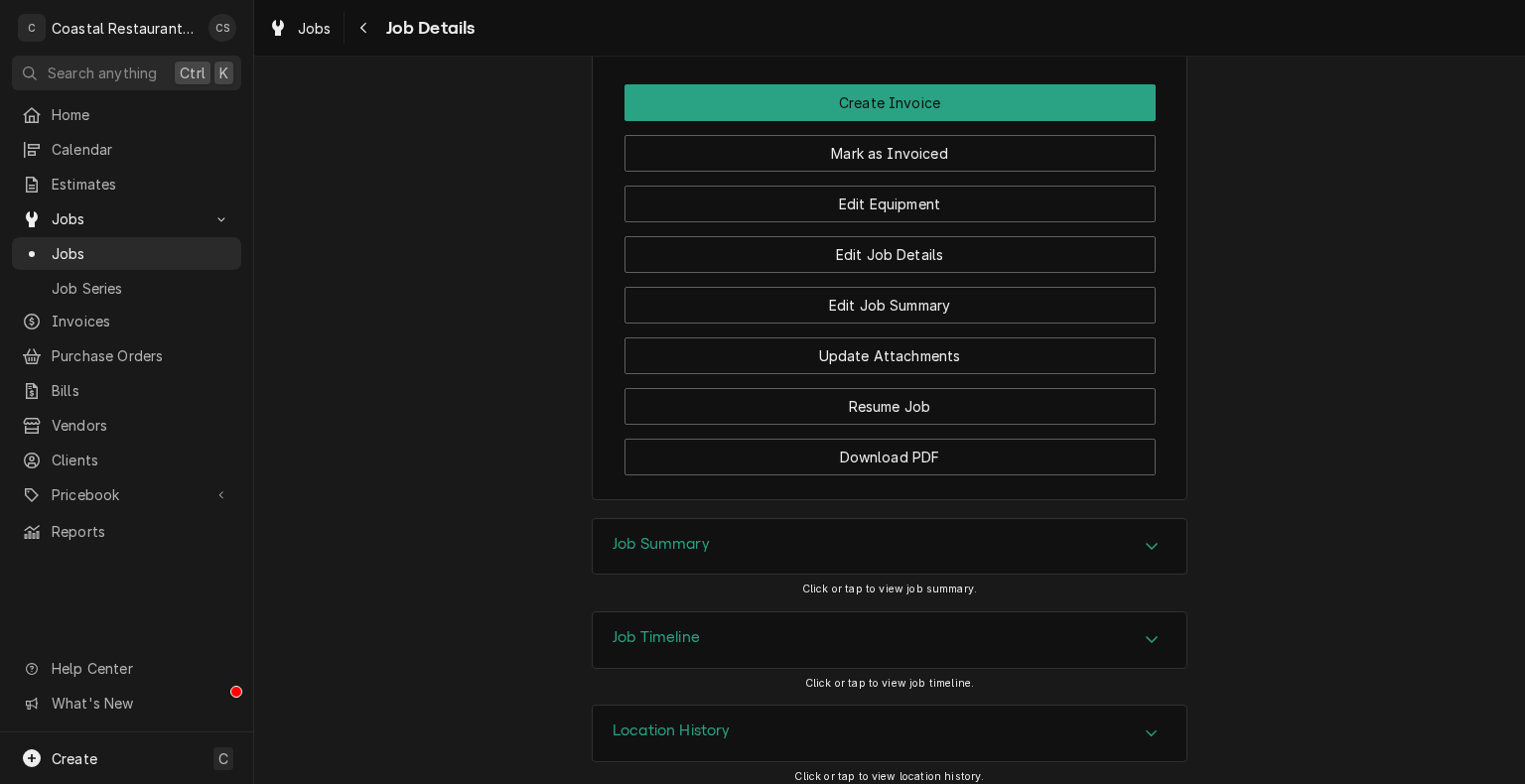 click on "Job Summary" at bounding box center (661, 544) 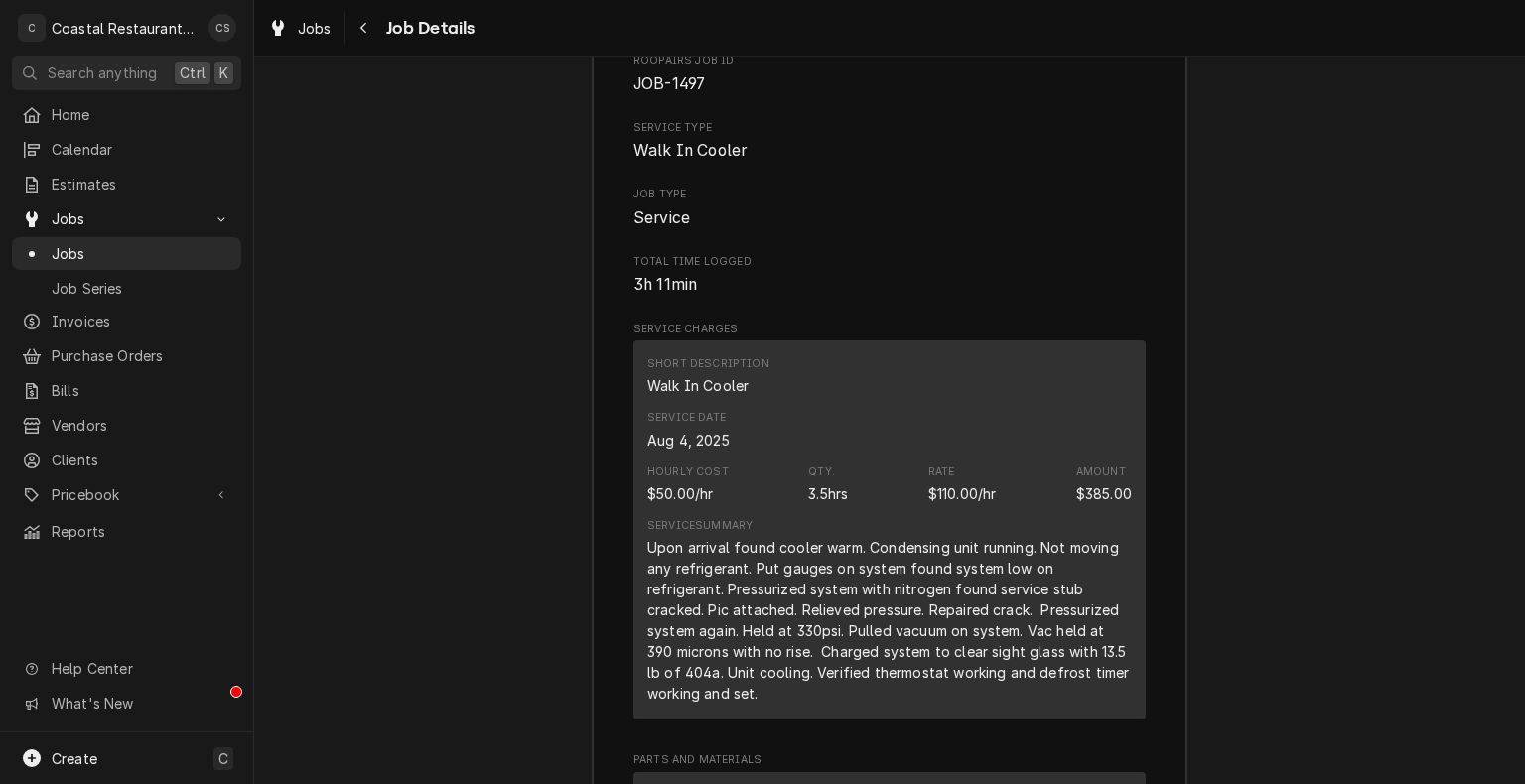 scroll, scrollTop: 2095, scrollLeft: 0, axis: vertical 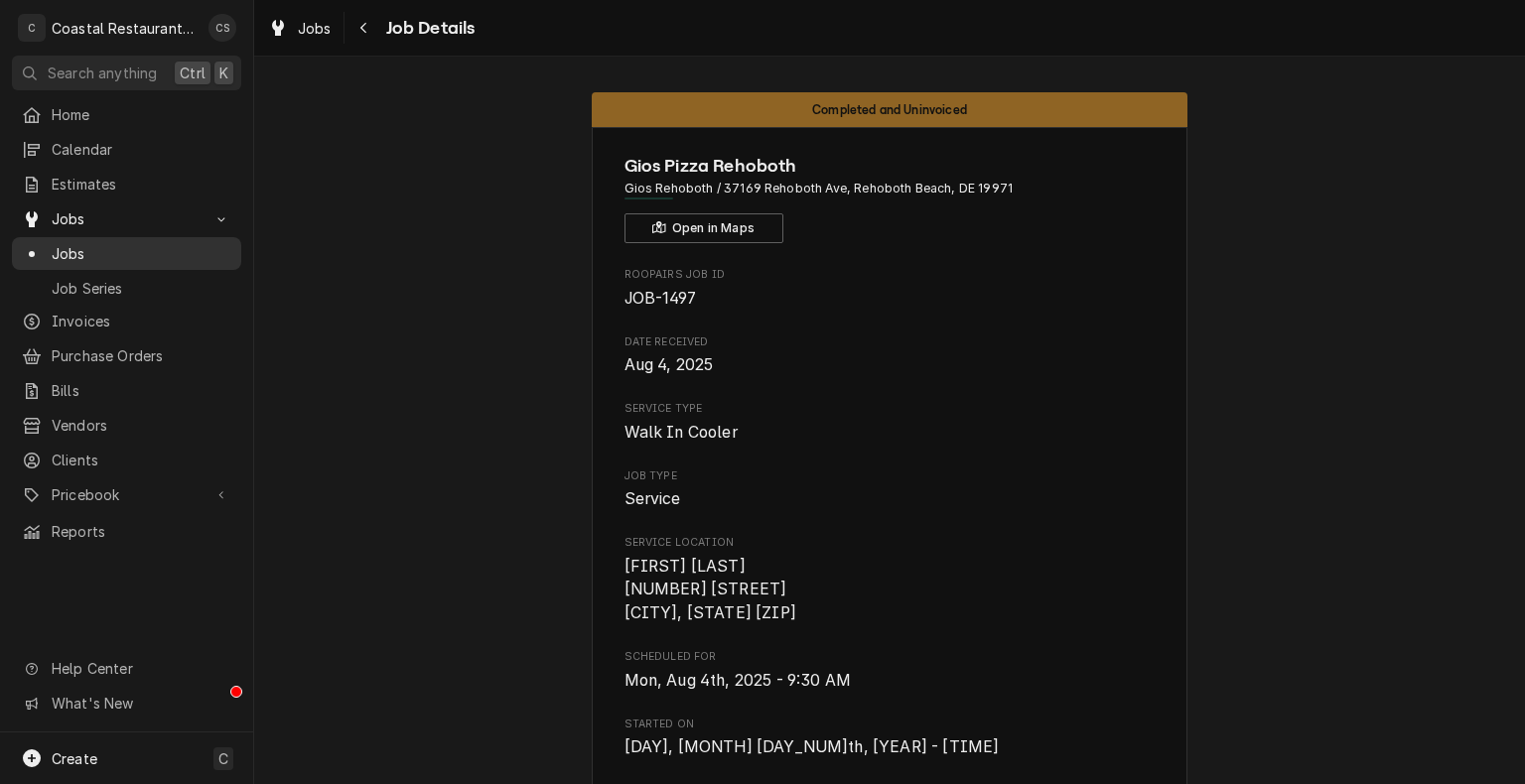 click on "Jobs" at bounding box center [141, 253] 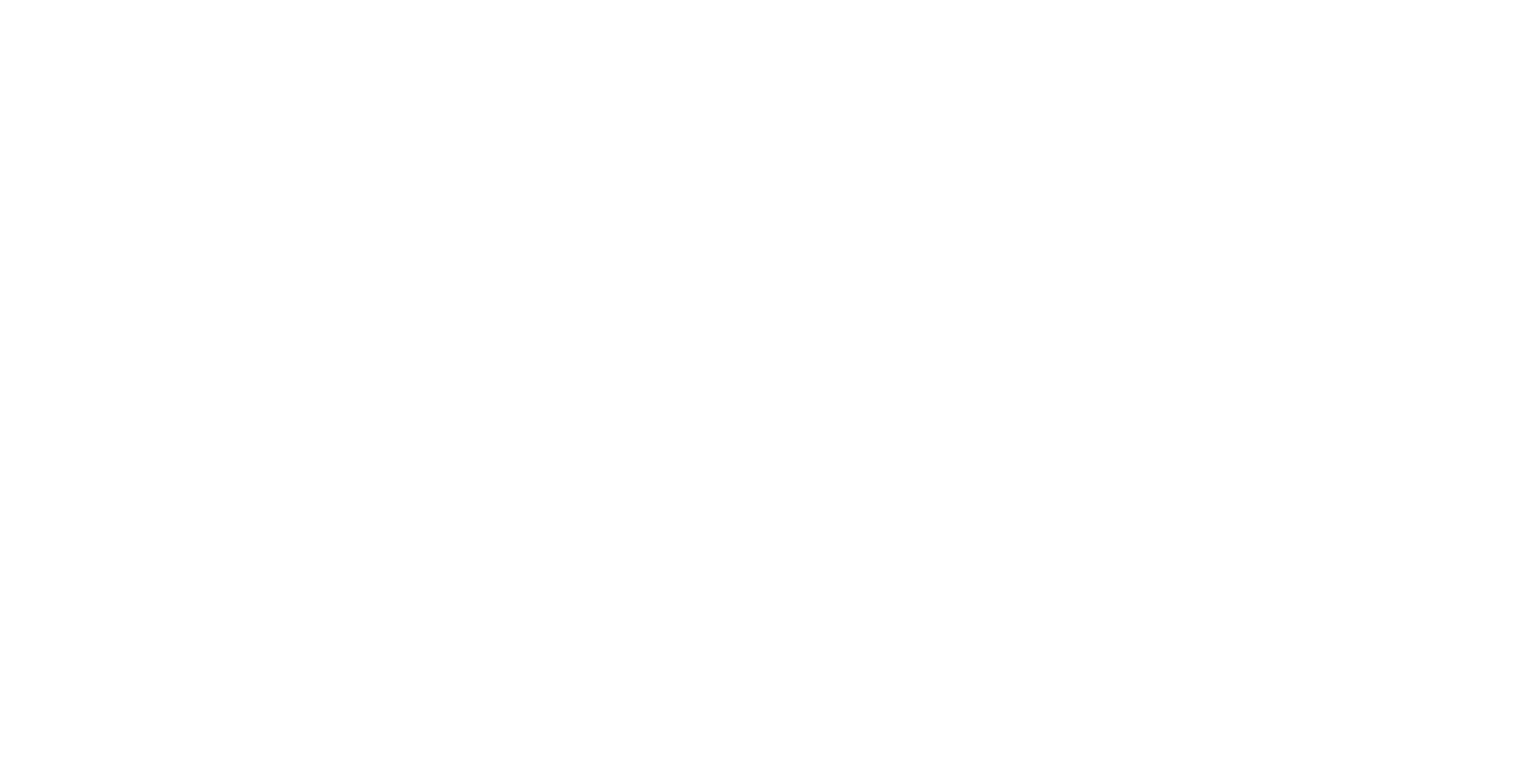 scroll, scrollTop: 0, scrollLeft: 0, axis: both 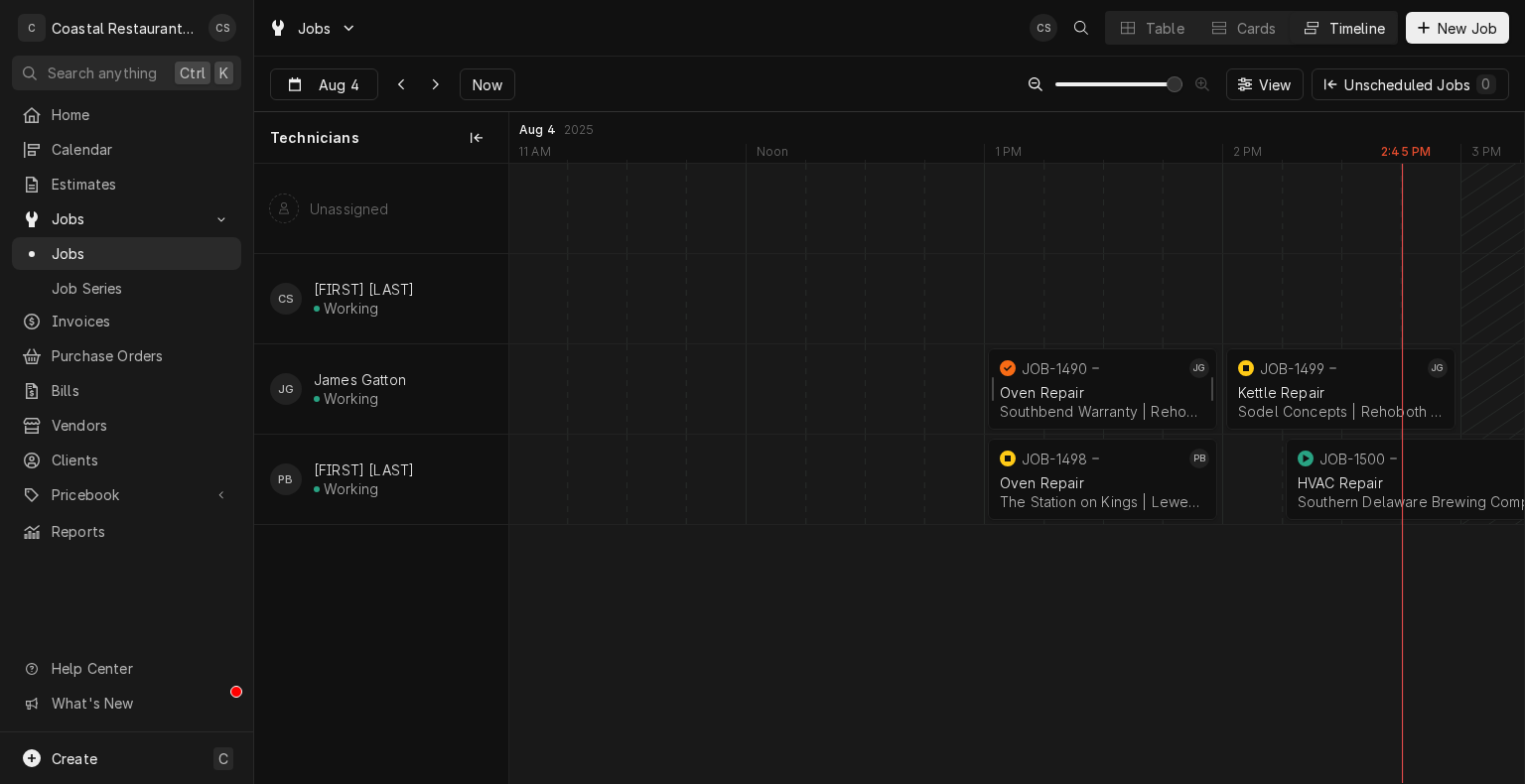 click on "JOB-1490" at bounding box center (1090, 368) 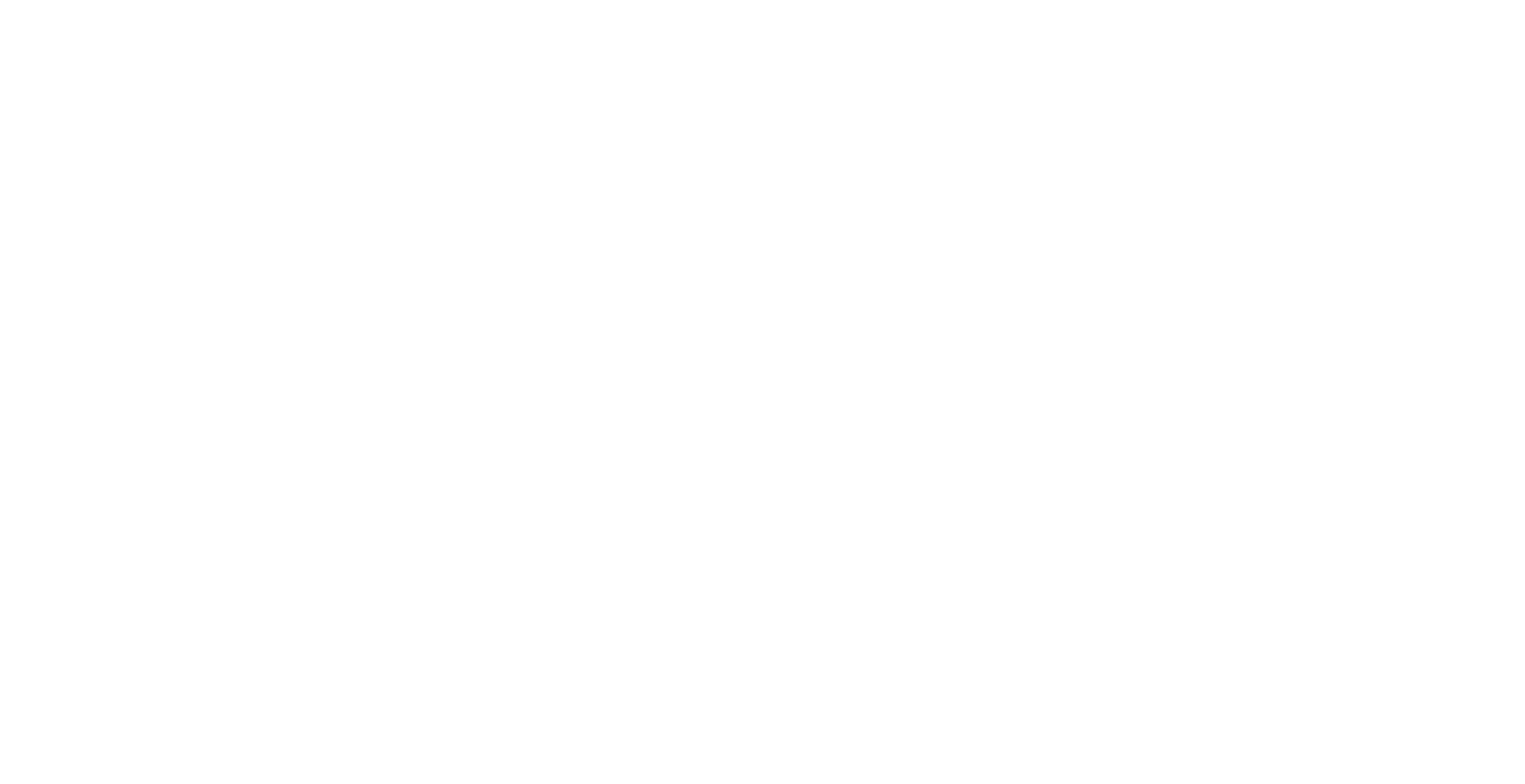 scroll, scrollTop: 0, scrollLeft: 0, axis: both 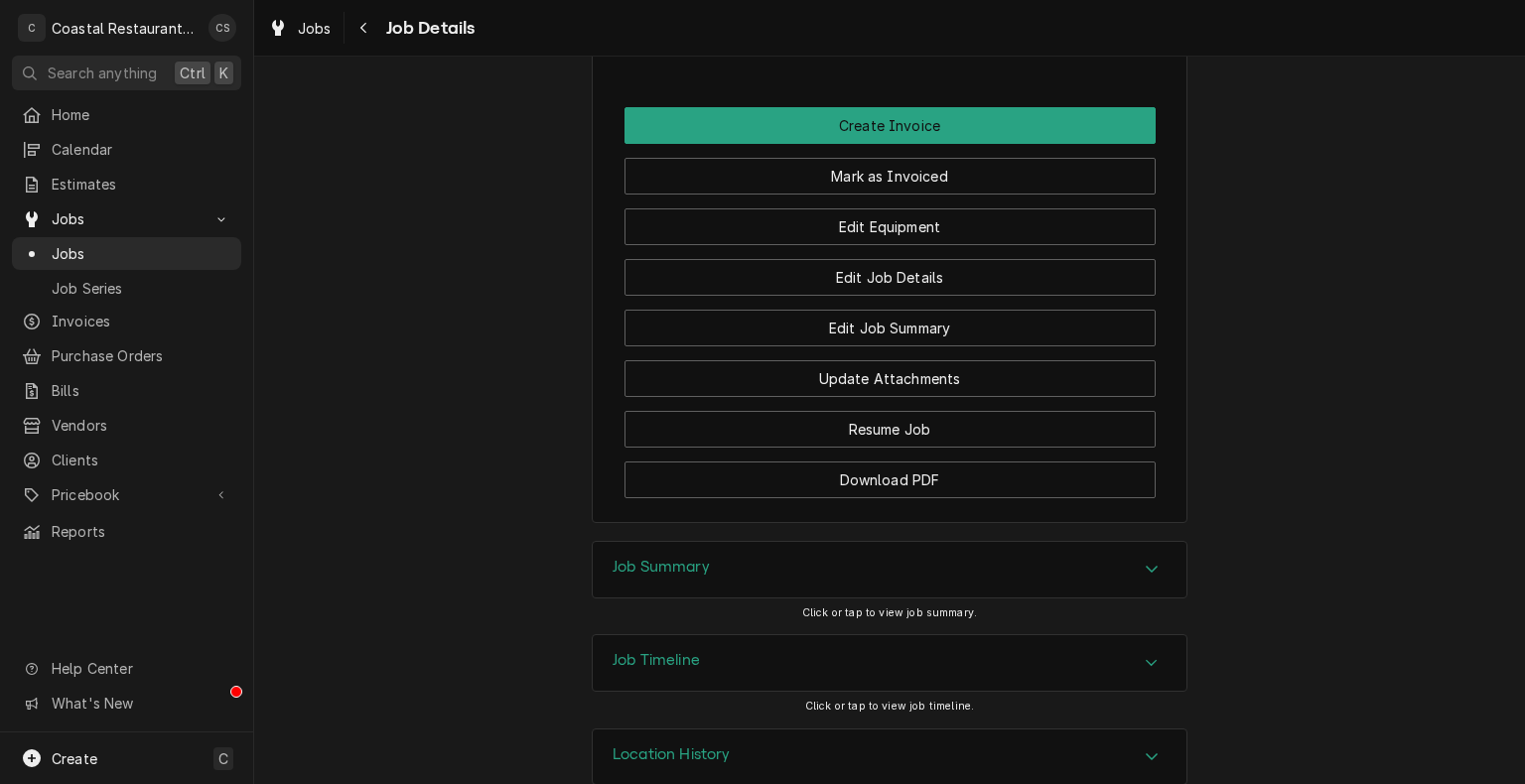 click on "Job Summary" at bounding box center [890, 570] 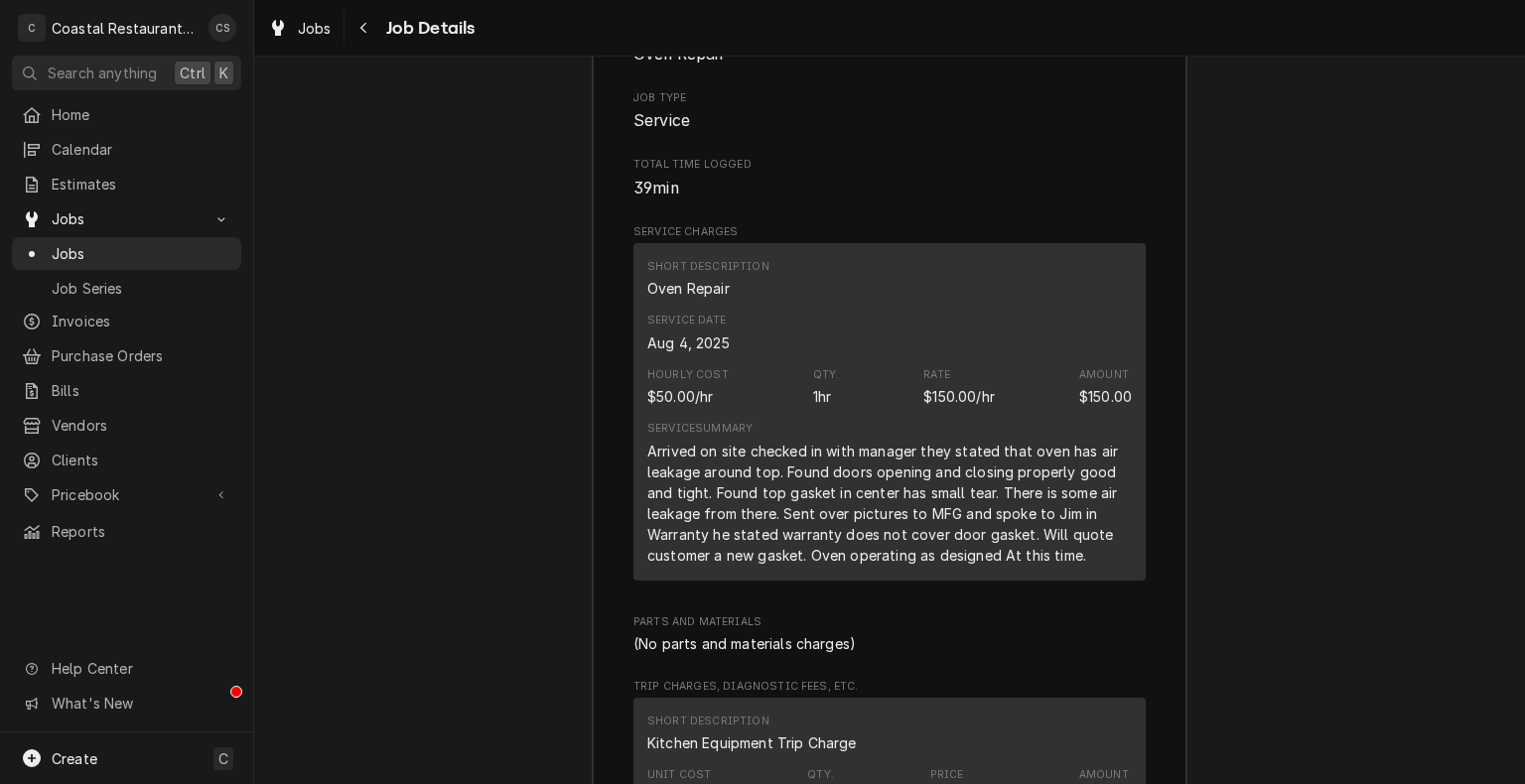 scroll, scrollTop: 2580, scrollLeft: 0, axis: vertical 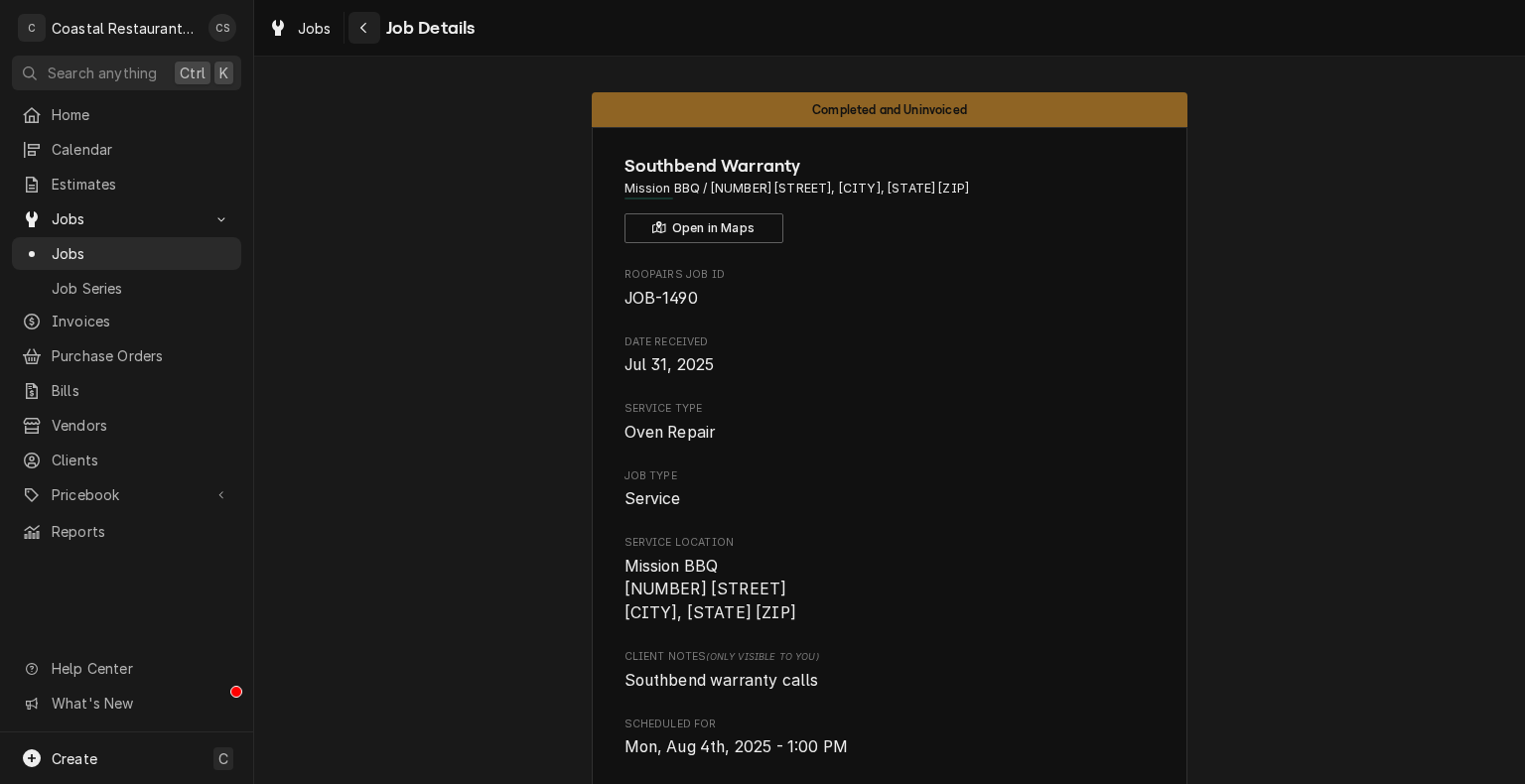 click 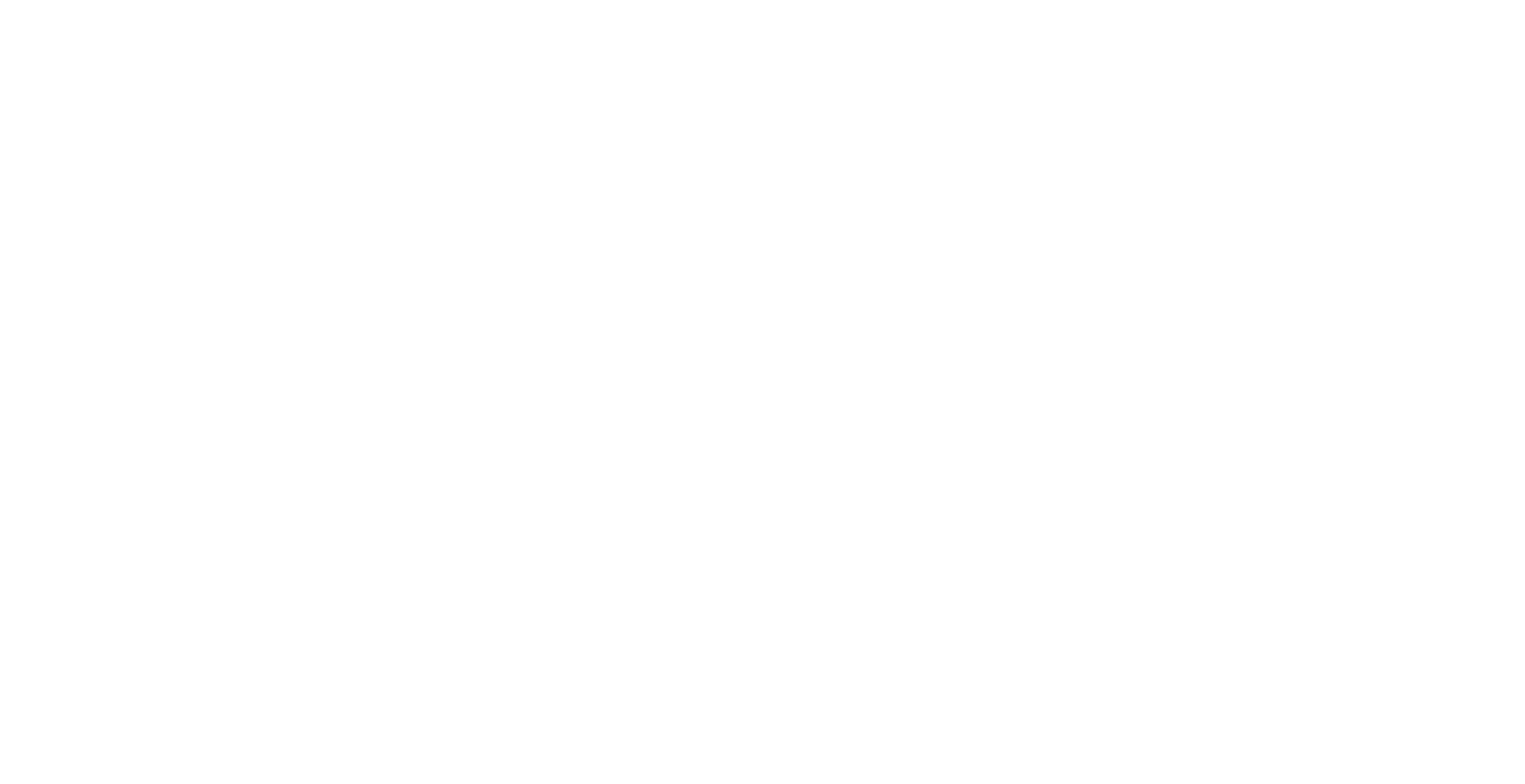 scroll, scrollTop: 0, scrollLeft: 0, axis: both 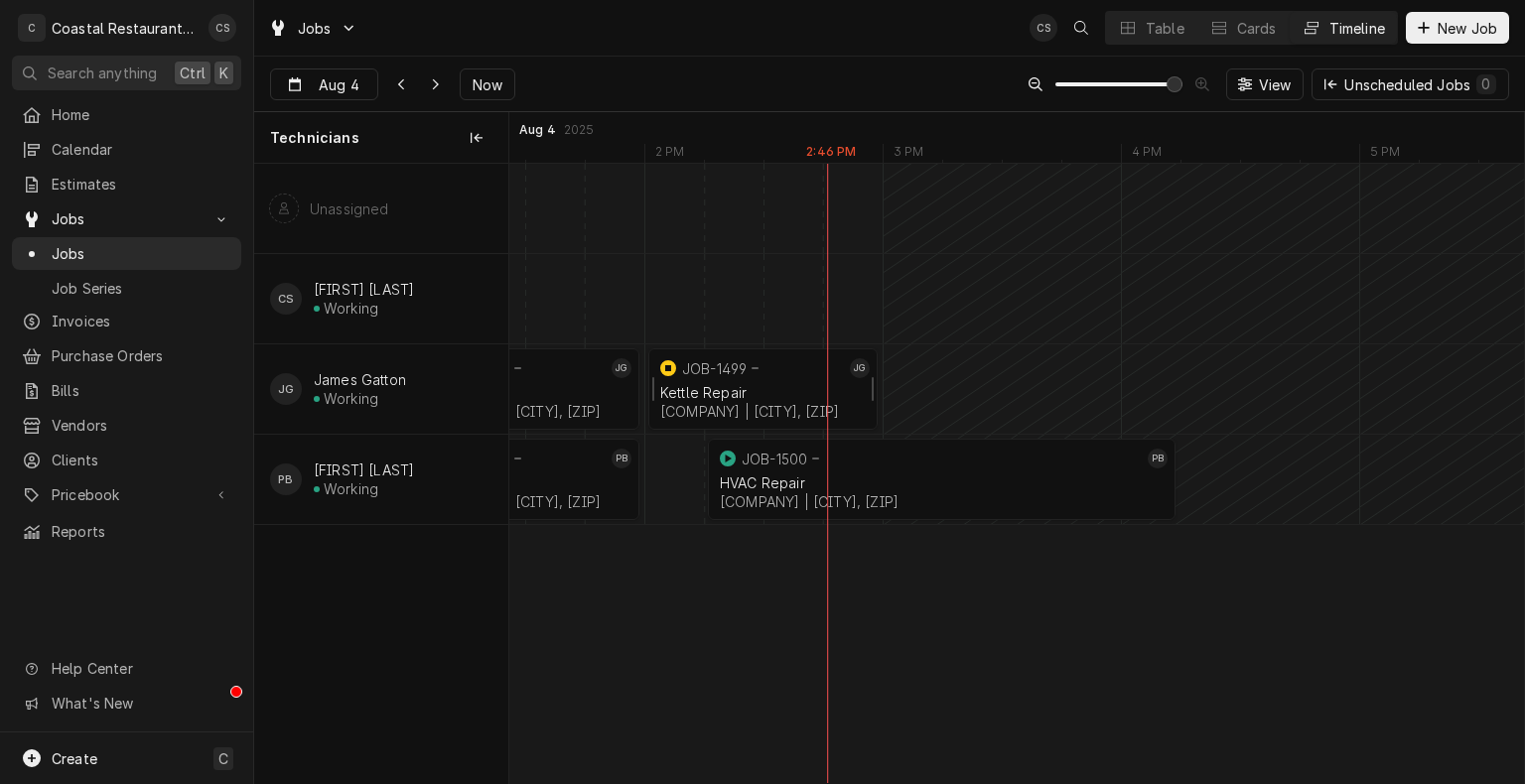click on "Kettle Repair" at bounding box center (762, 392) 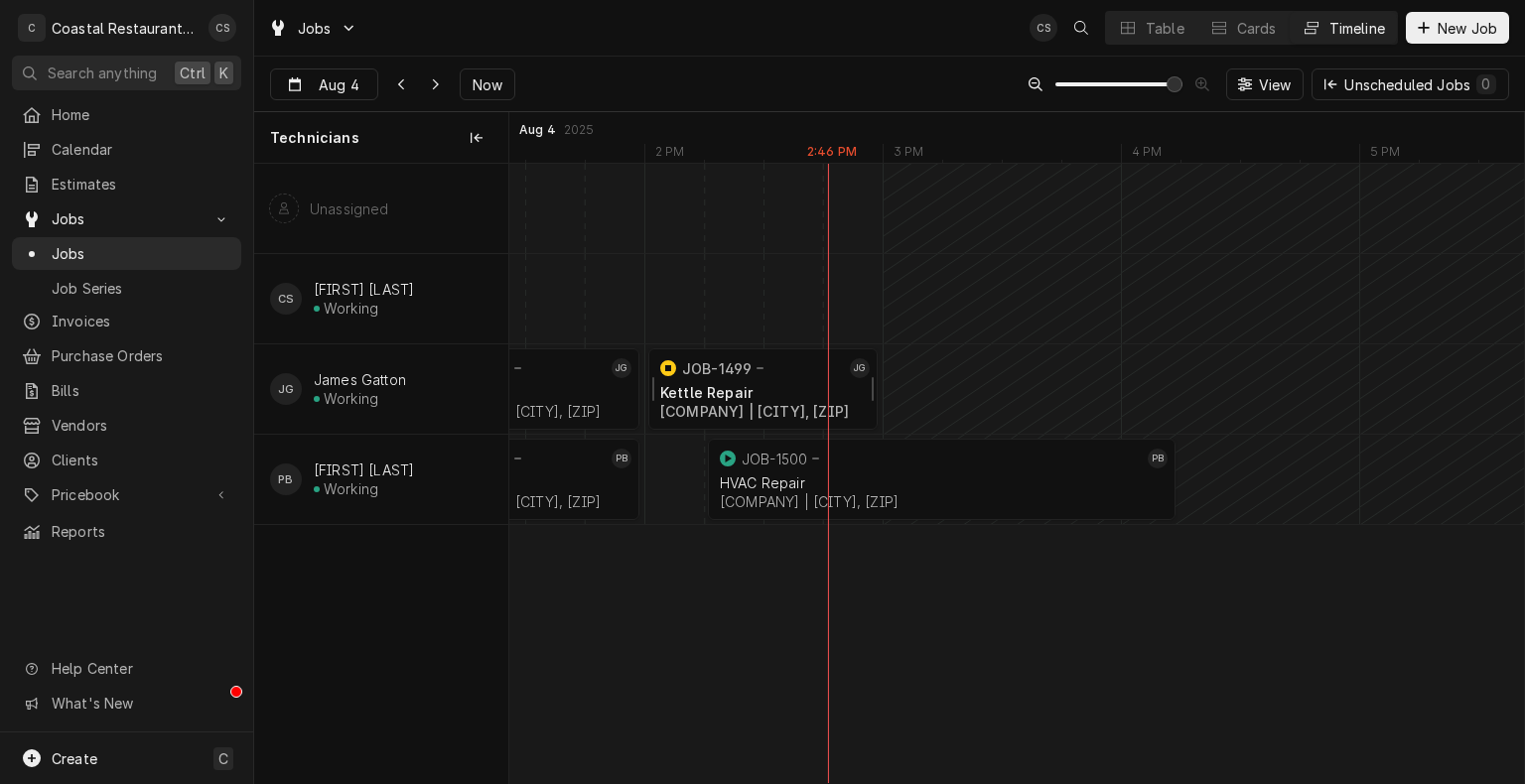 click on "Kettle Repair" at bounding box center [762, 392] 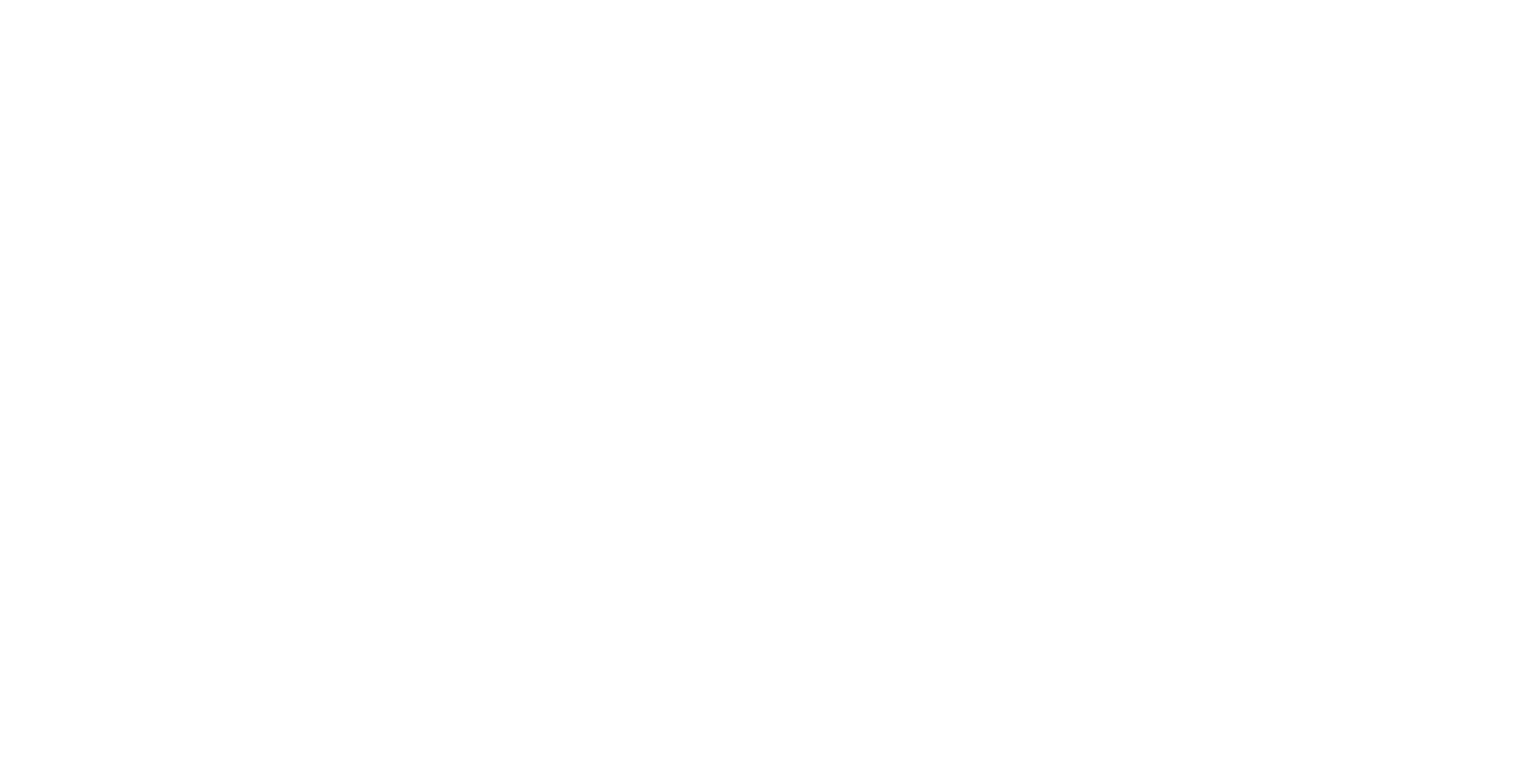 scroll, scrollTop: 0, scrollLeft: 0, axis: both 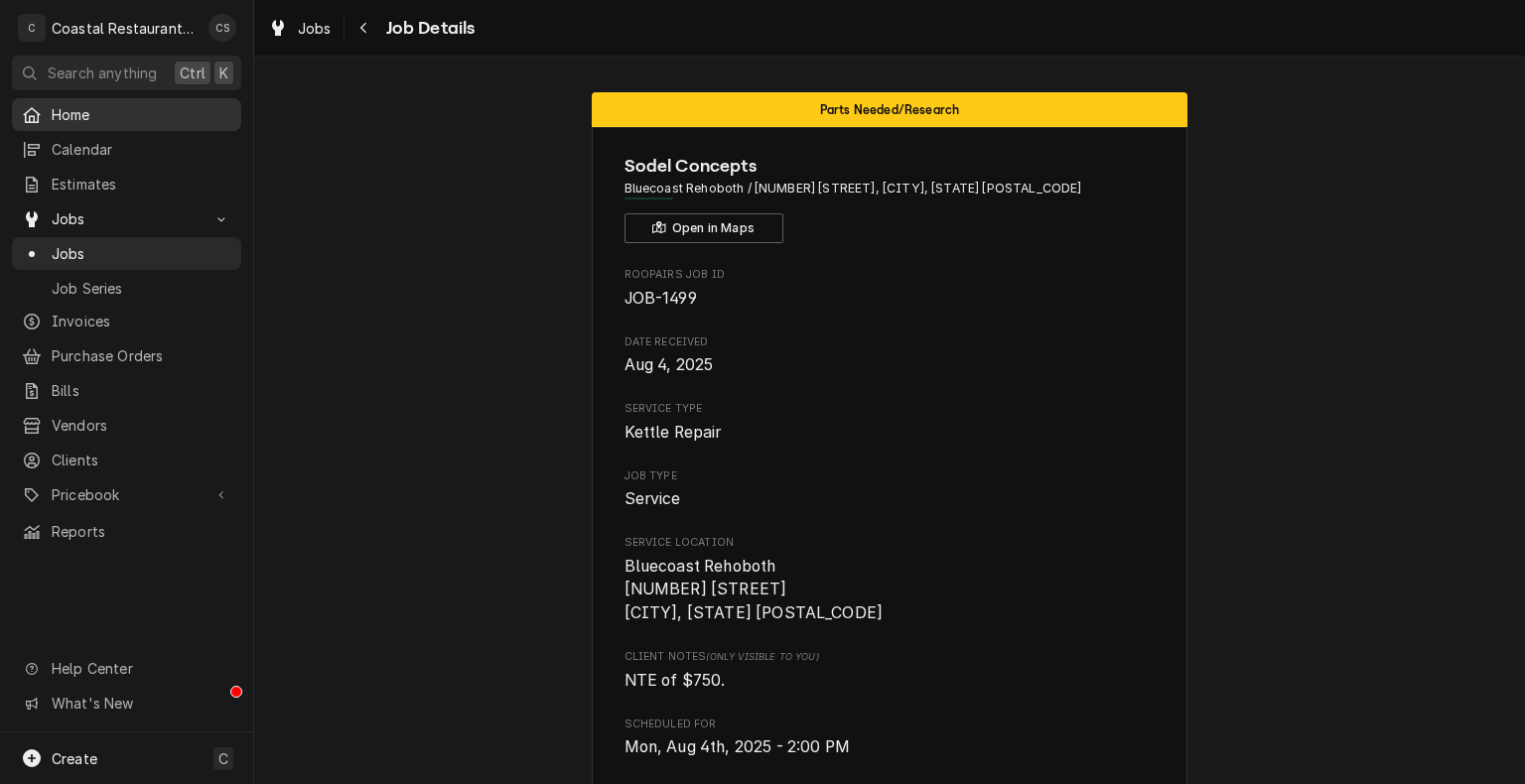 click on "Home" at bounding box center (141, 114) 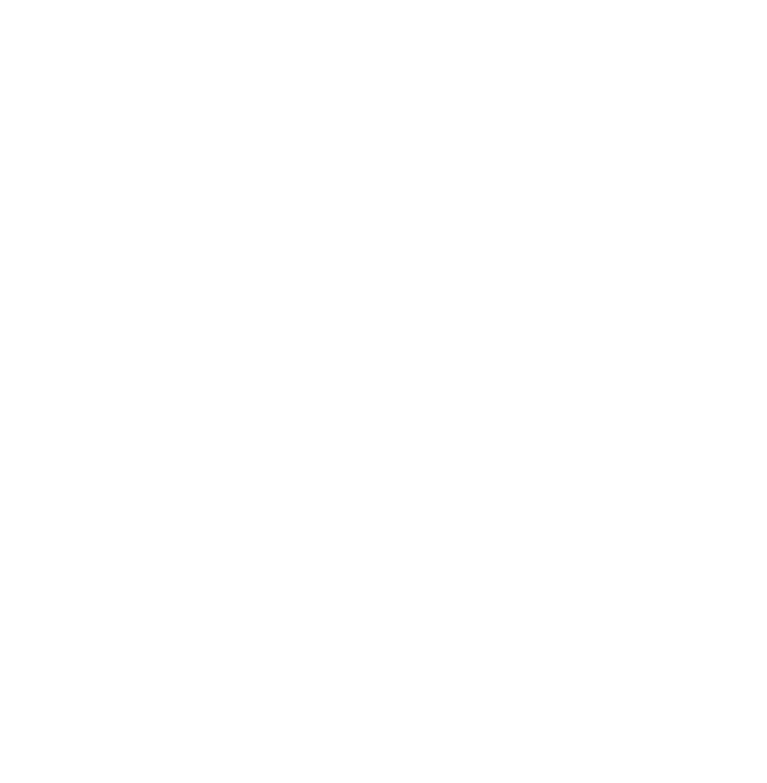 scroll, scrollTop: 0, scrollLeft: 0, axis: both 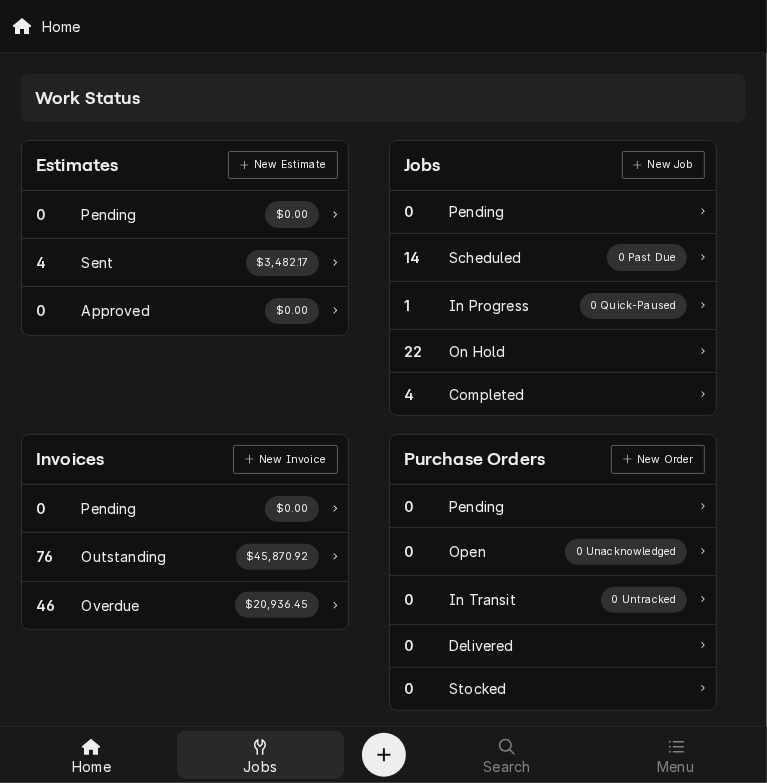 click on "Jobs" at bounding box center (260, 767) 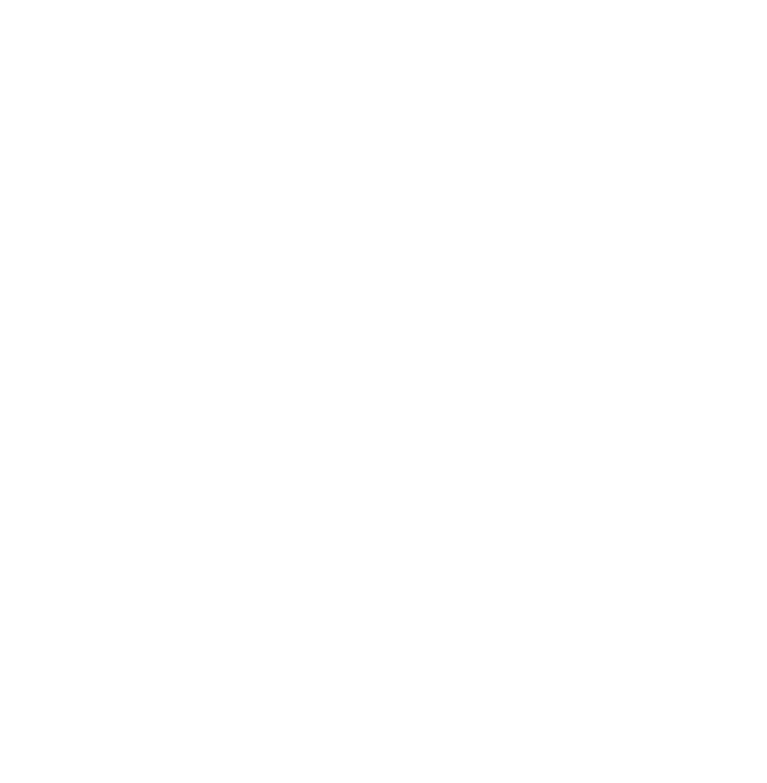 scroll, scrollTop: 0, scrollLeft: 0, axis: both 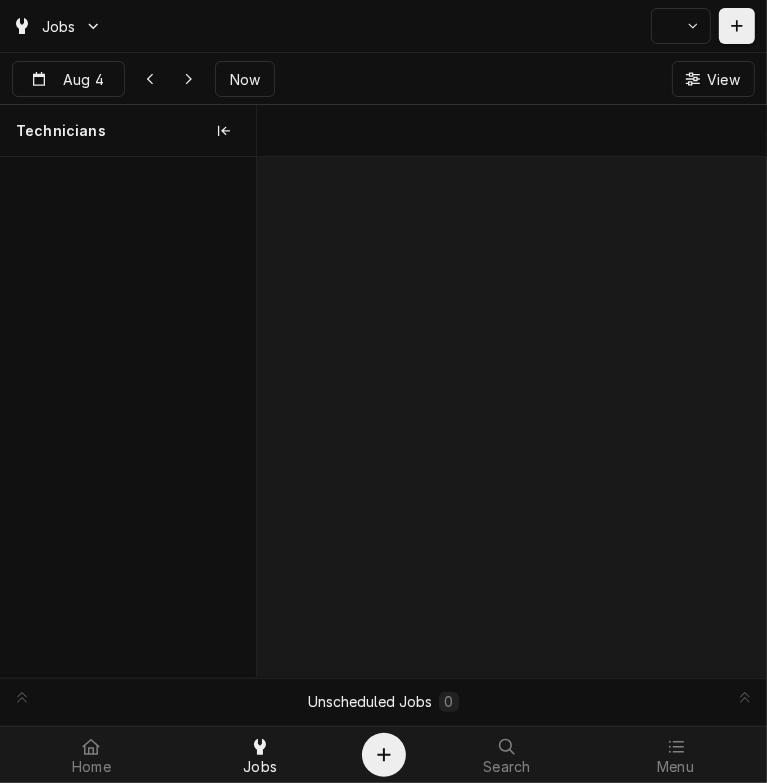 click on "Jobs" at bounding box center [260, 767] 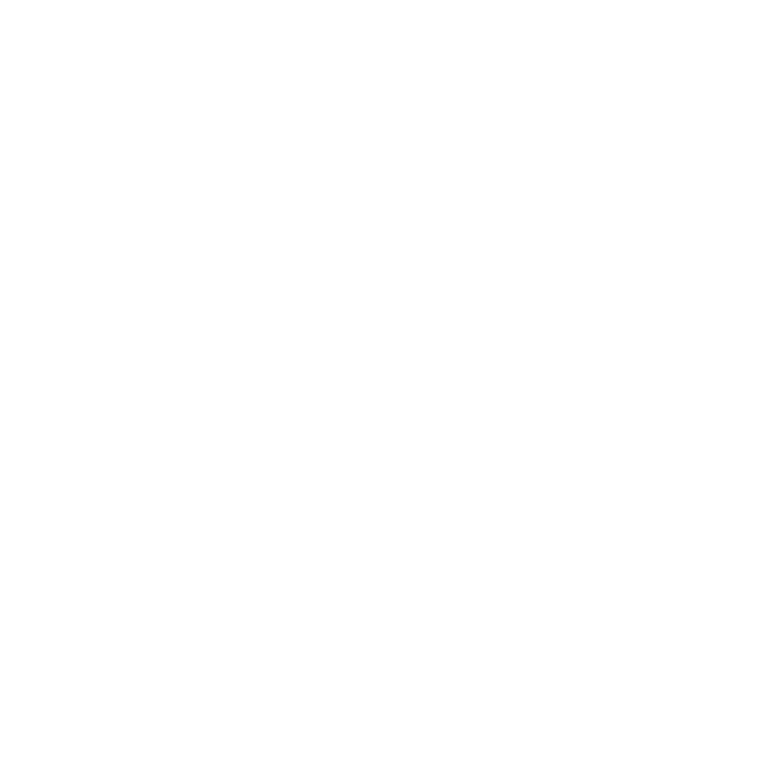 scroll, scrollTop: 0, scrollLeft: 0, axis: both 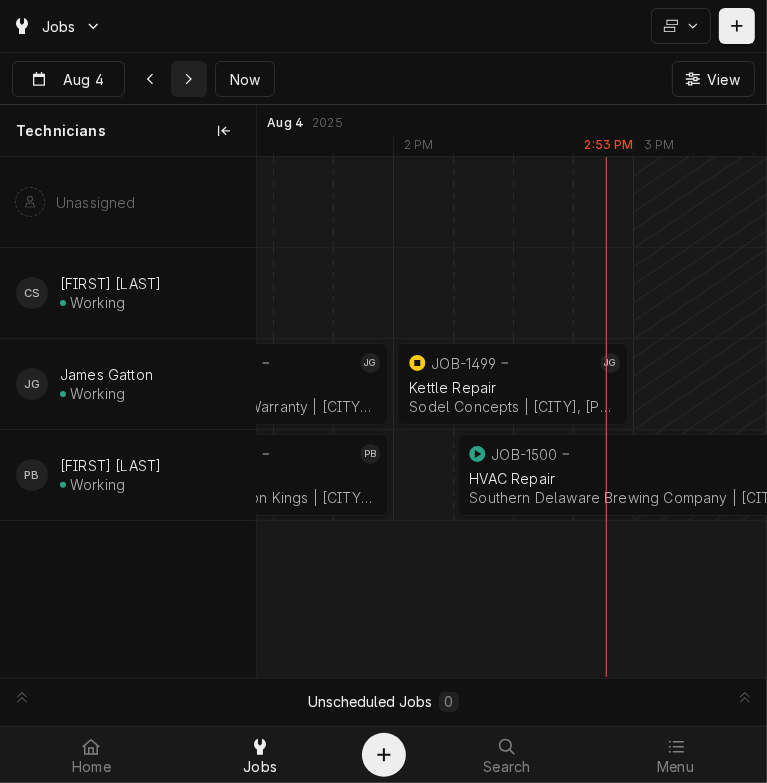 click at bounding box center (189, 79) 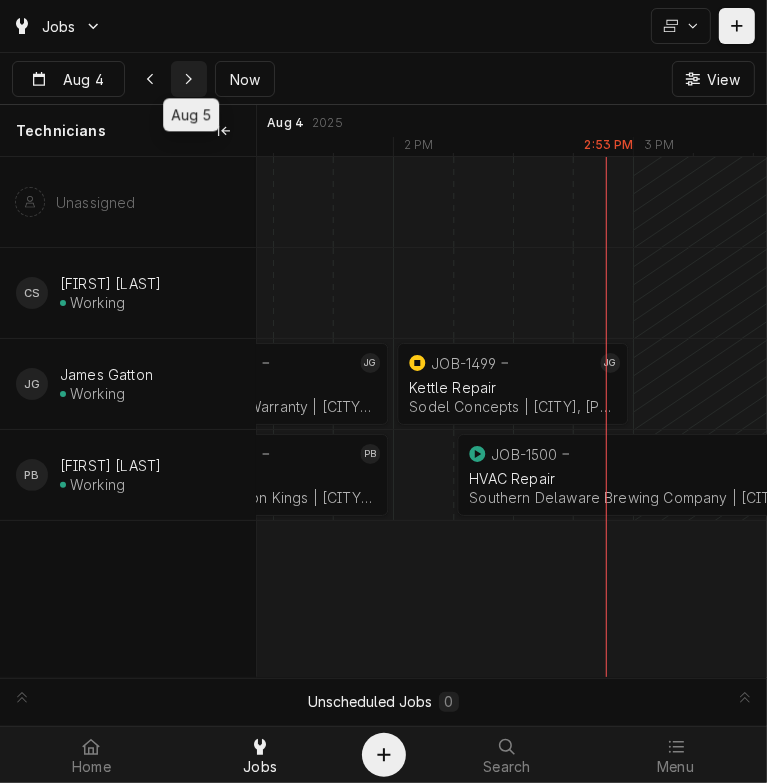 scroll, scrollTop: 0, scrollLeft: 11743, axis: horizontal 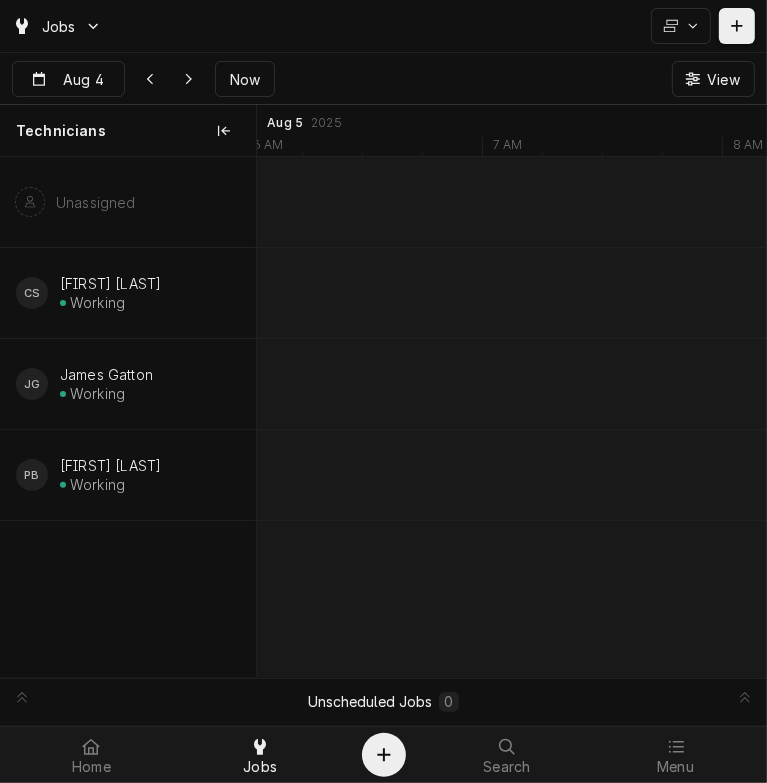 type on "Aug 5" 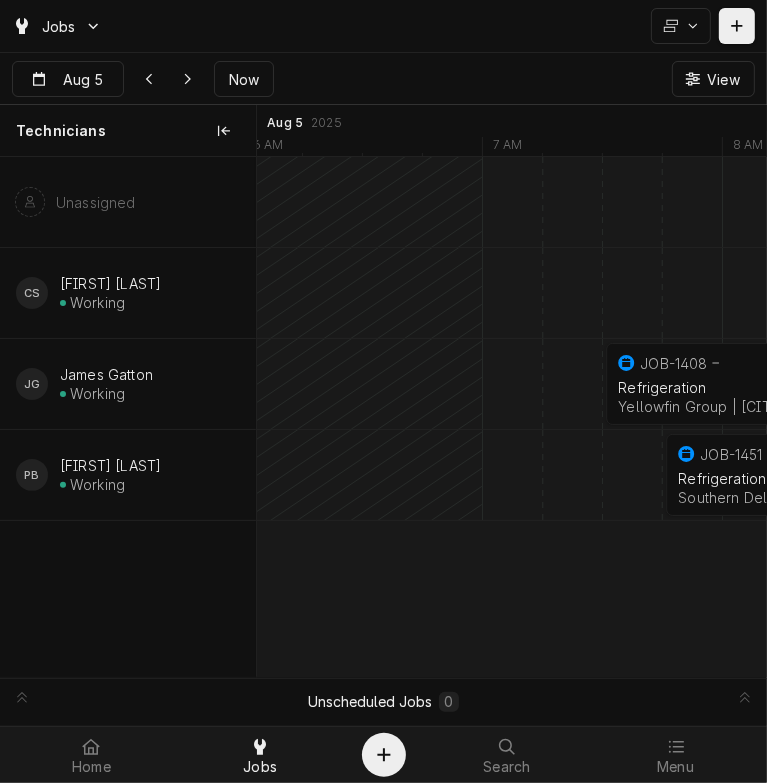 scroll, scrollTop: 0, scrollLeft: 14558, axis: horizontal 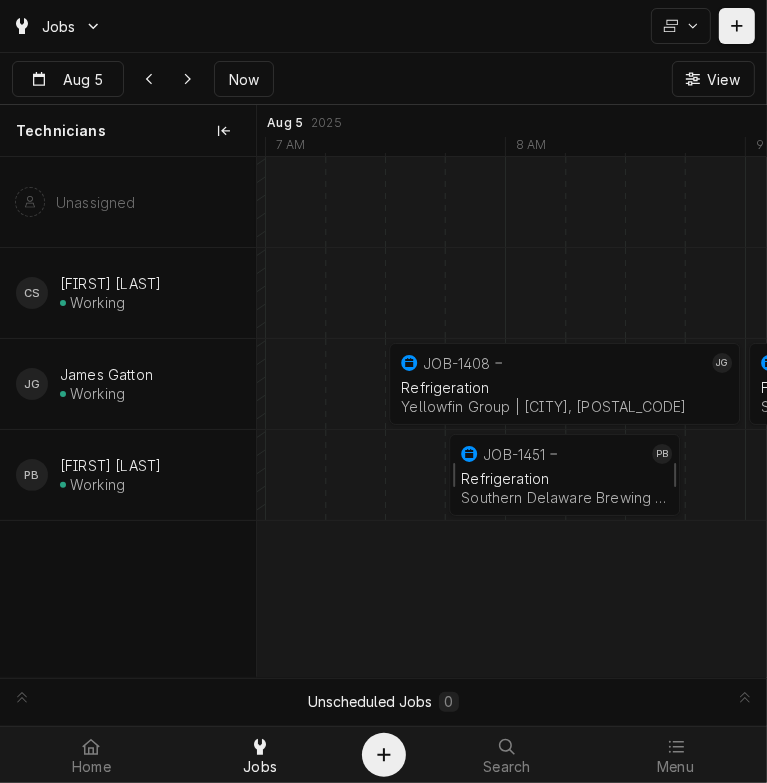 click on "Refrigeration" at bounding box center (564, 478) 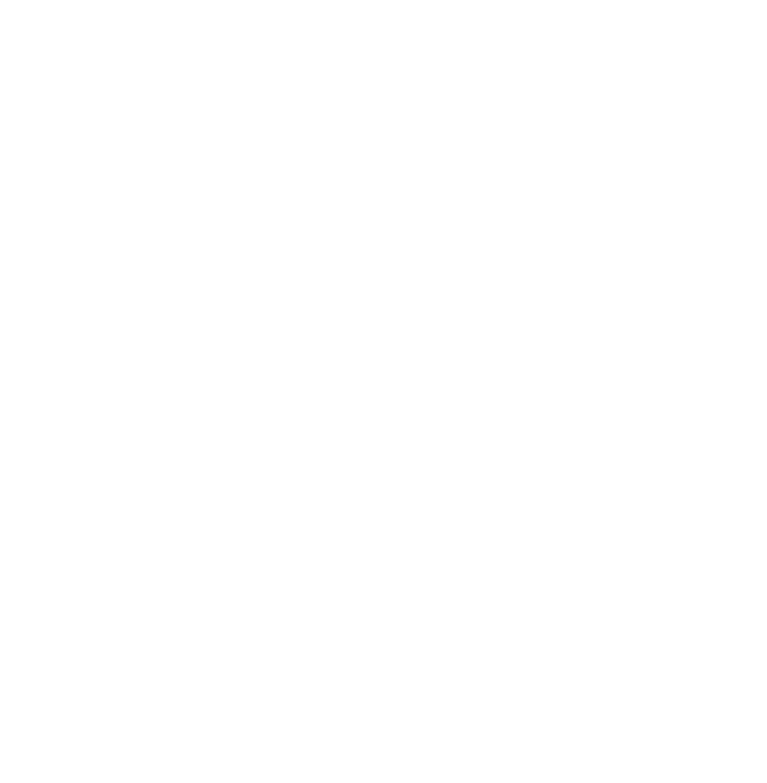 scroll, scrollTop: 0, scrollLeft: 0, axis: both 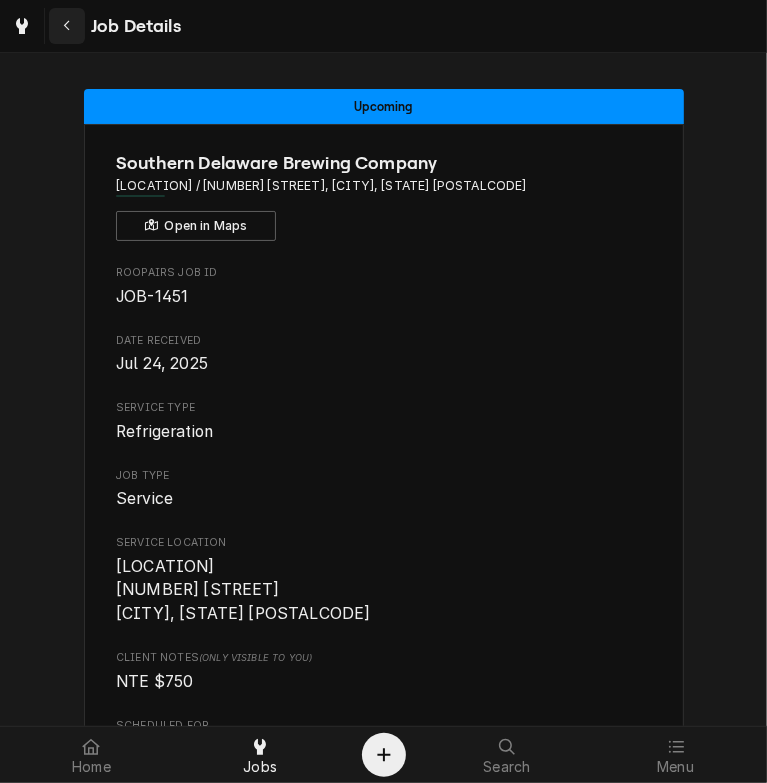 click at bounding box center (67, 26) 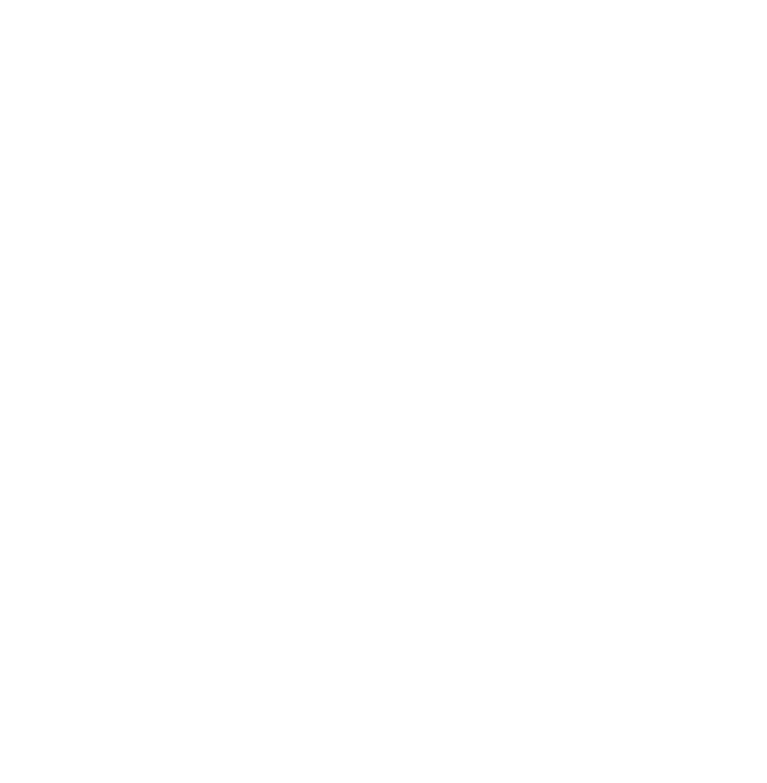 scroll, scrollTop: 0, scrollLeft: 0, axis: both 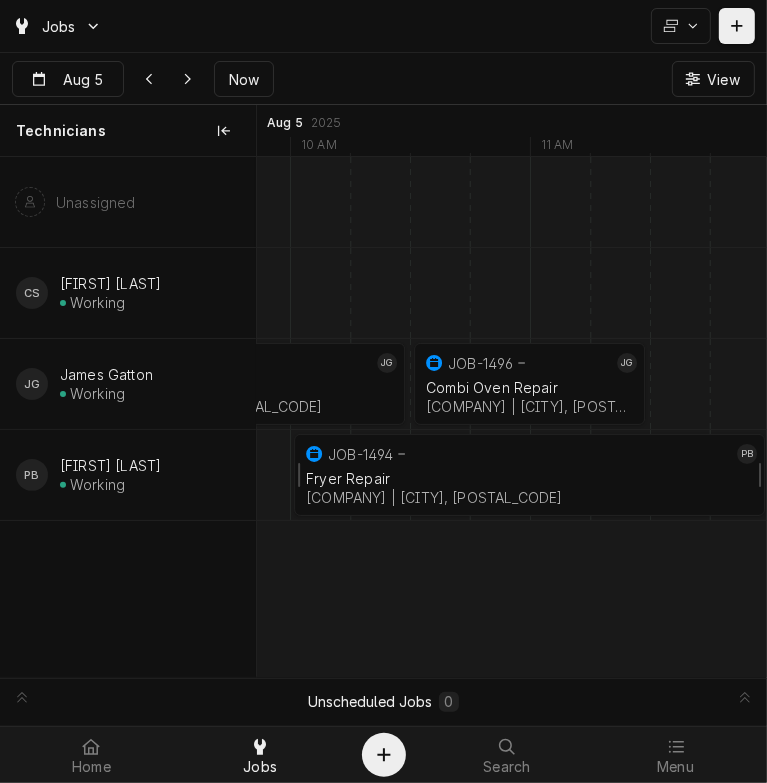 click on "JOB-1494" at bounding box center (517, 454) 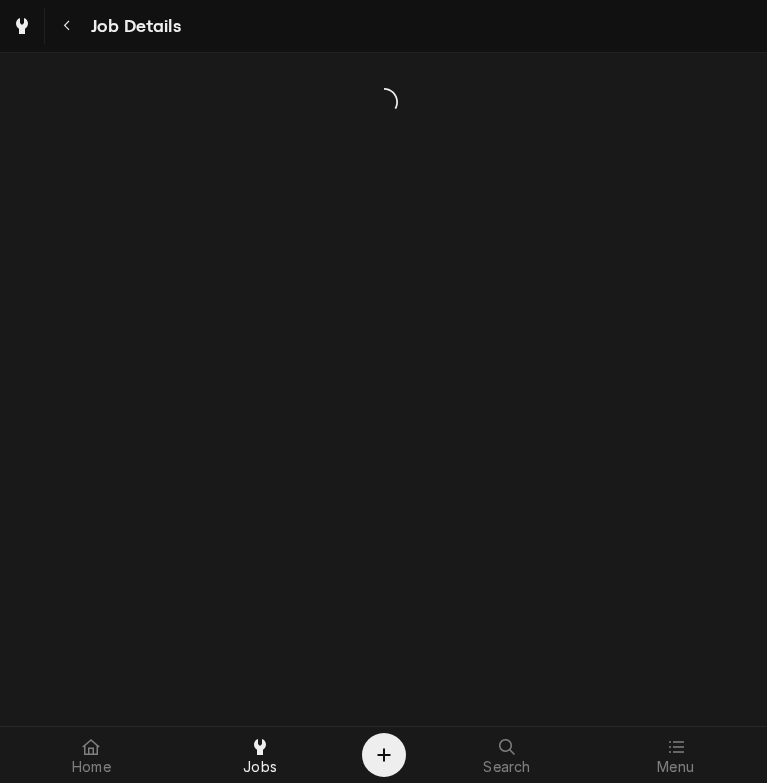 scroll, scrollTop: 0, scrollLeft: 0, axis: both 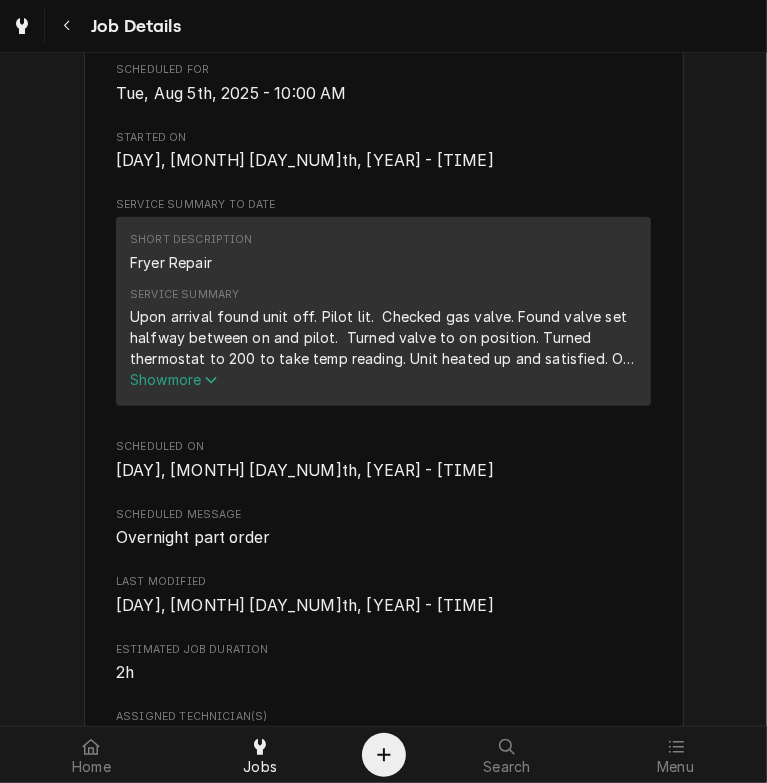 click on "Show  more" at bounding box center [174, 379] 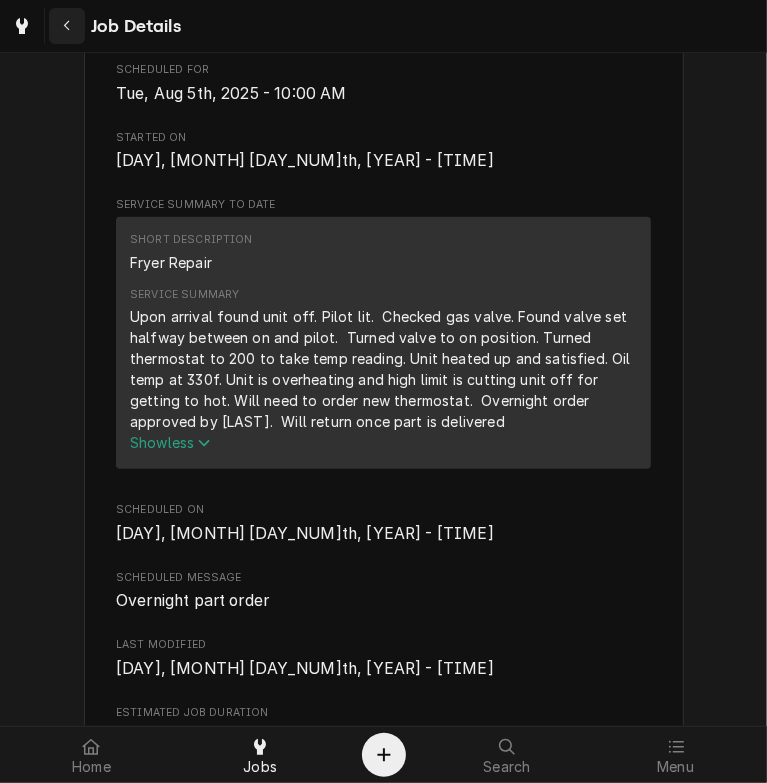 click at bounding box center [67, 26] 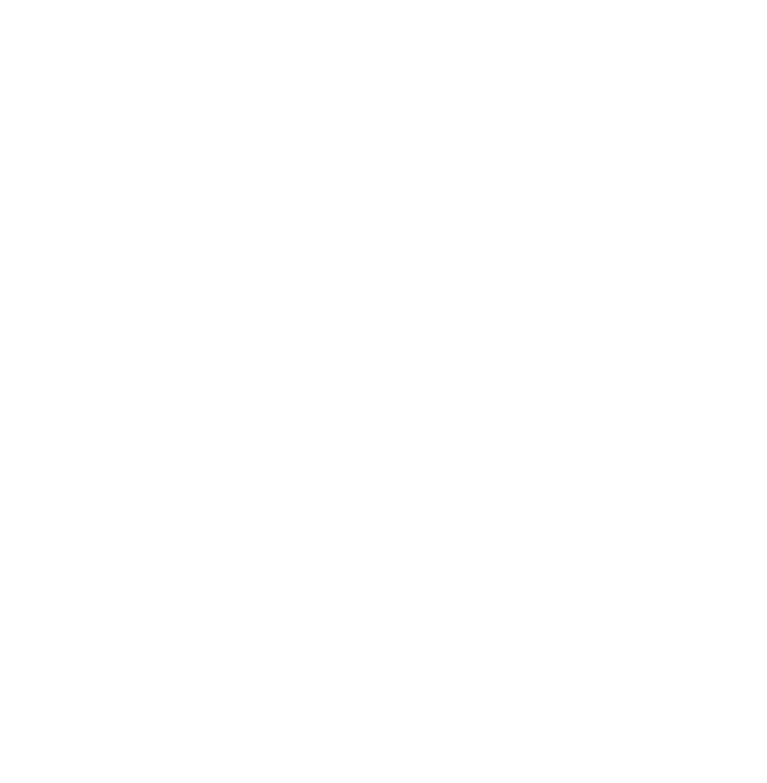 scroll, scrollTop: 0, scrollLeft: 0, axis: both 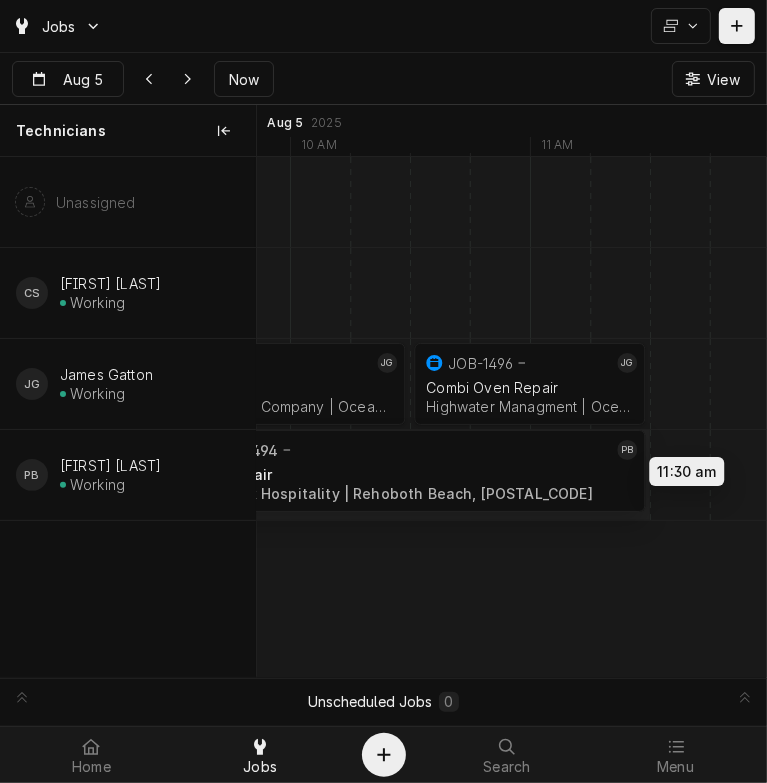 drag, startPoint x: 364, startPoint y: 466, endPoint x: 232, endPoint y: 462, distance: 132.0606 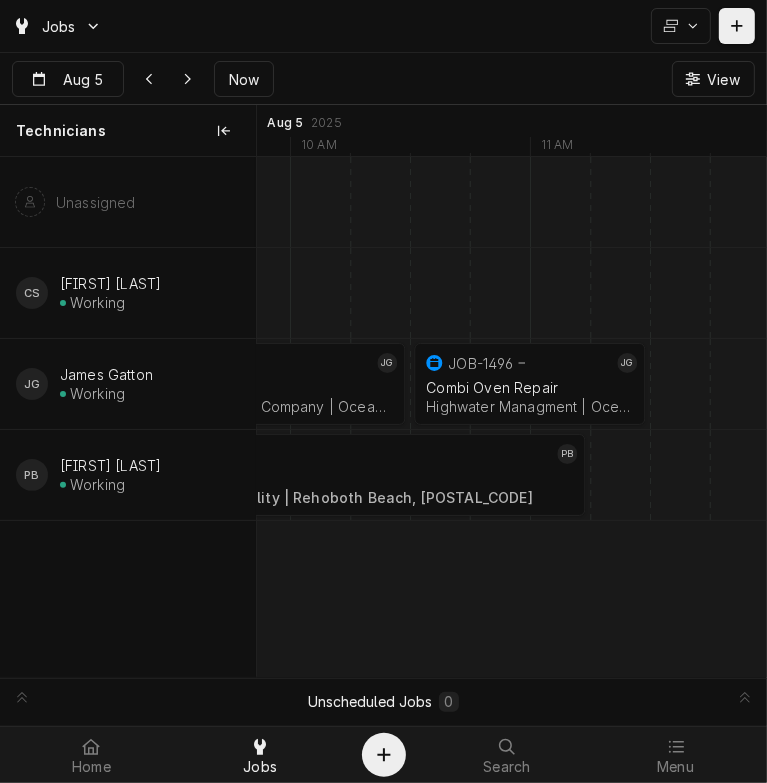 scroll, scrollTop: 0, scrollLeft: 10122, axis: horizontal 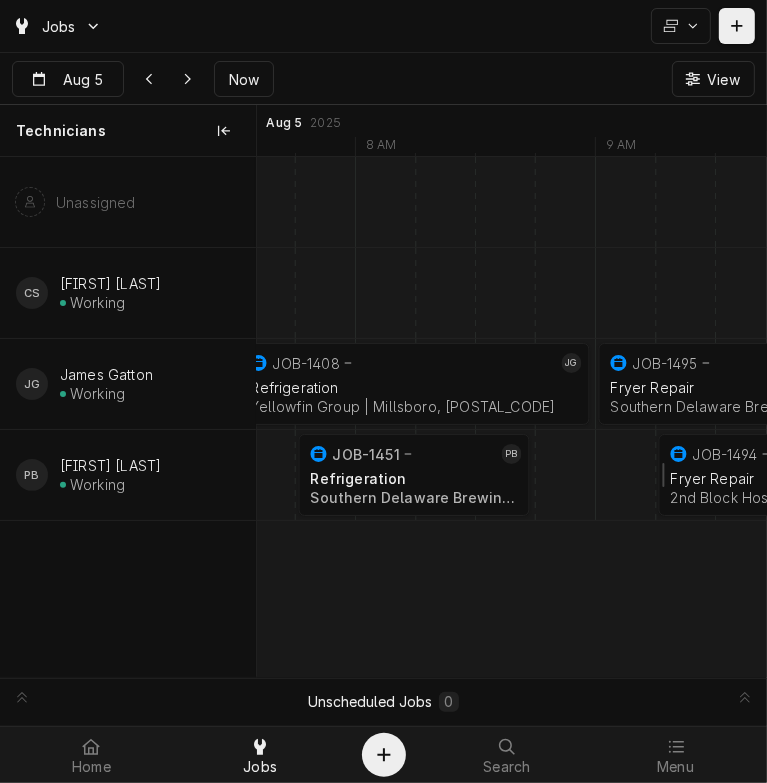 click on "JOB-1494" at bounding box center (882, 454) 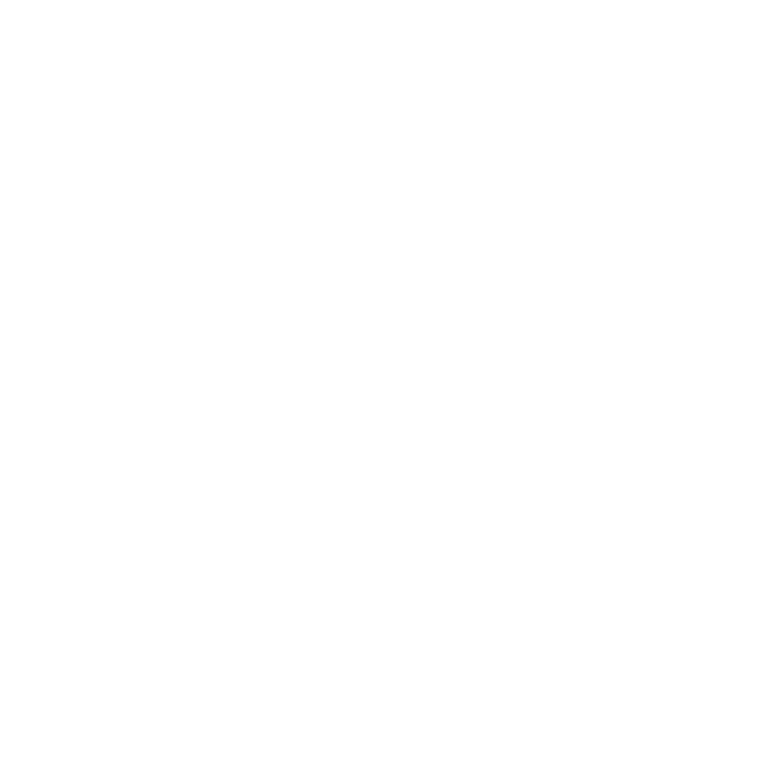 scroll, scrollTop: 0, scrollLeft: 0, axis: both 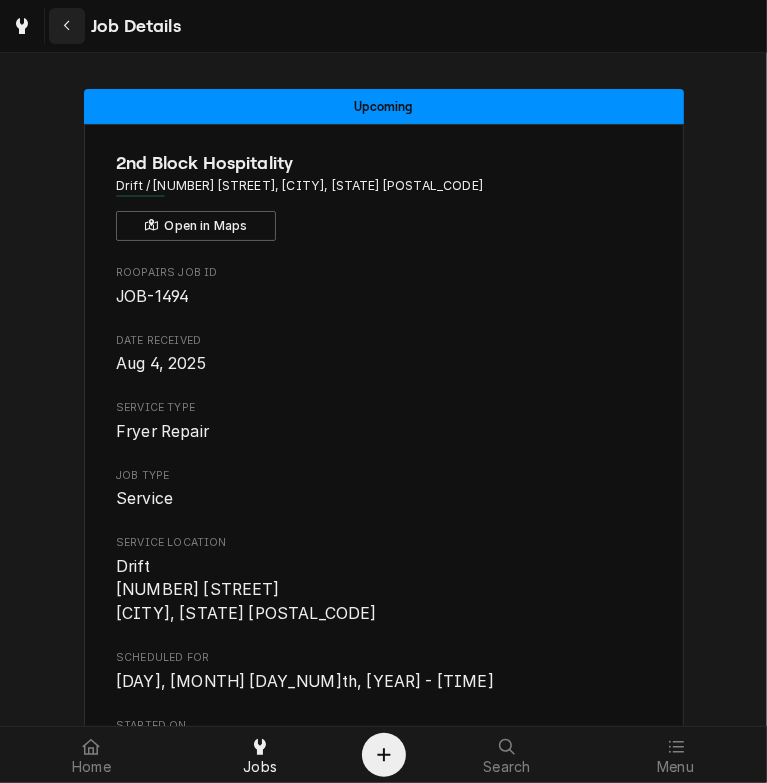 click 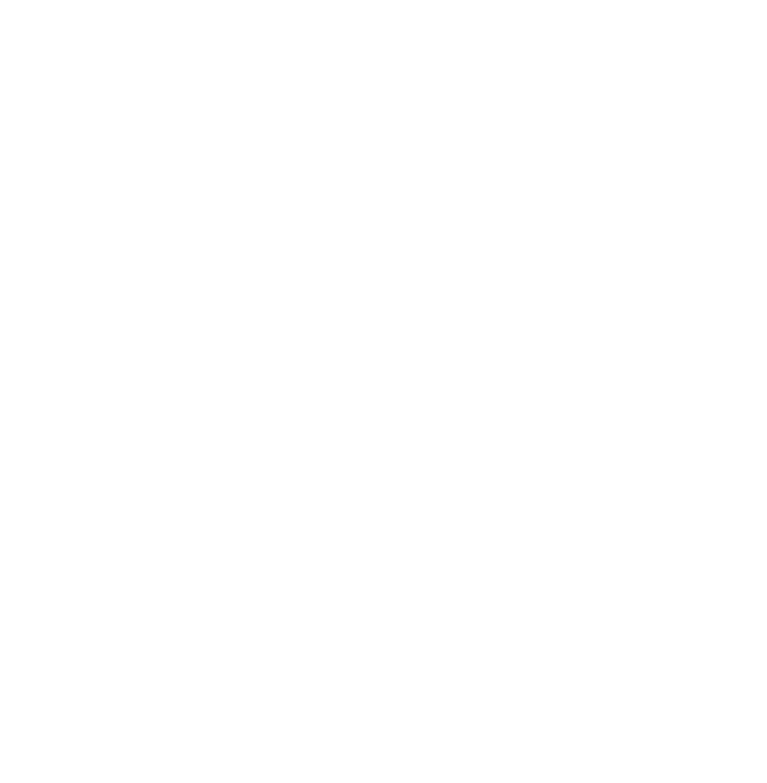 scroll, scrollTop: 0, scrollLeft: 0, axis: both 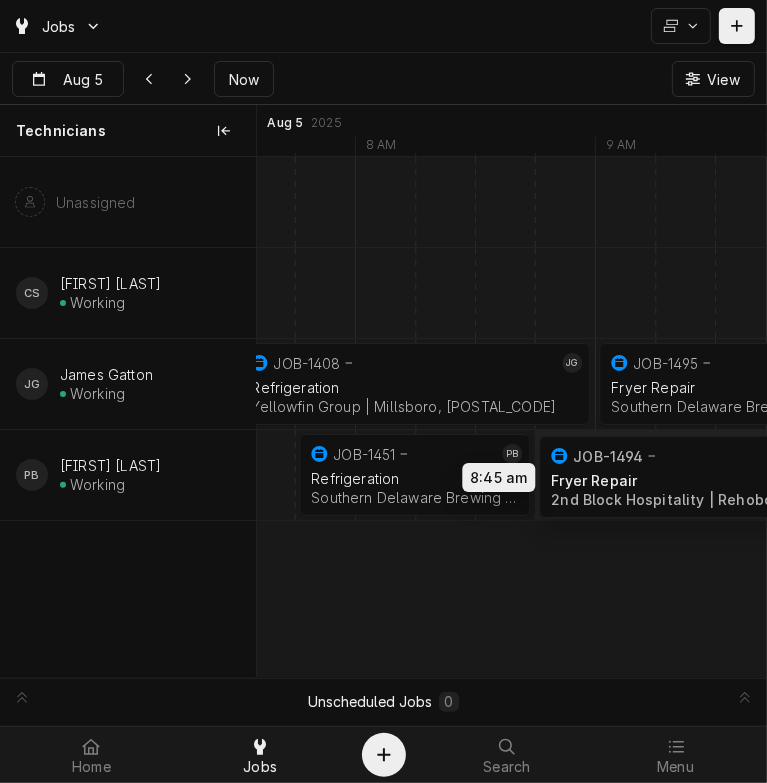 drag, startPoint x: 708, startPoint y: 481, endPoint x: 599, endPoint y: 483, distance: 109.01835 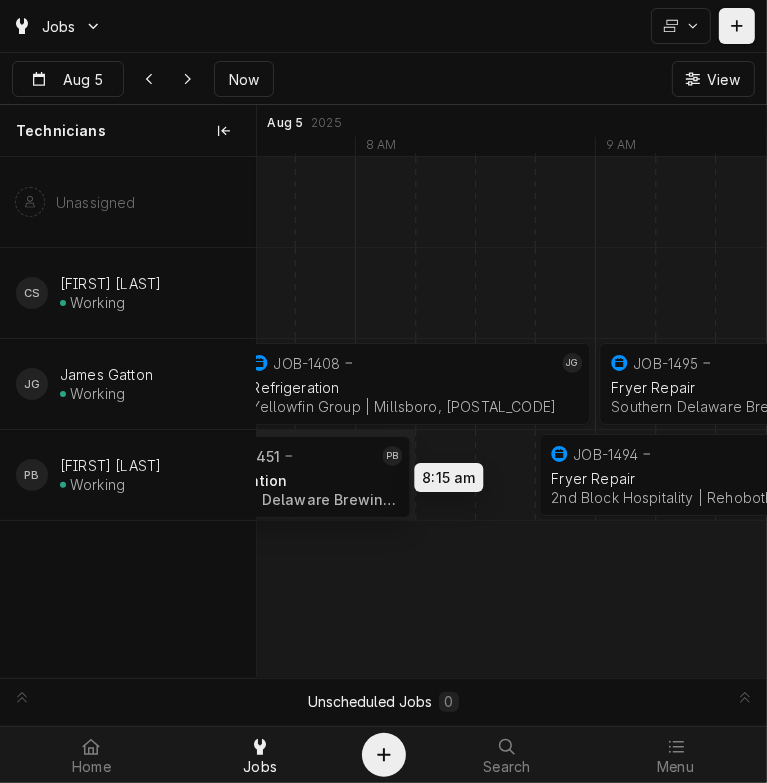scroll, scrollTop: 0, scrollLeft: 10085, axis: horizontal 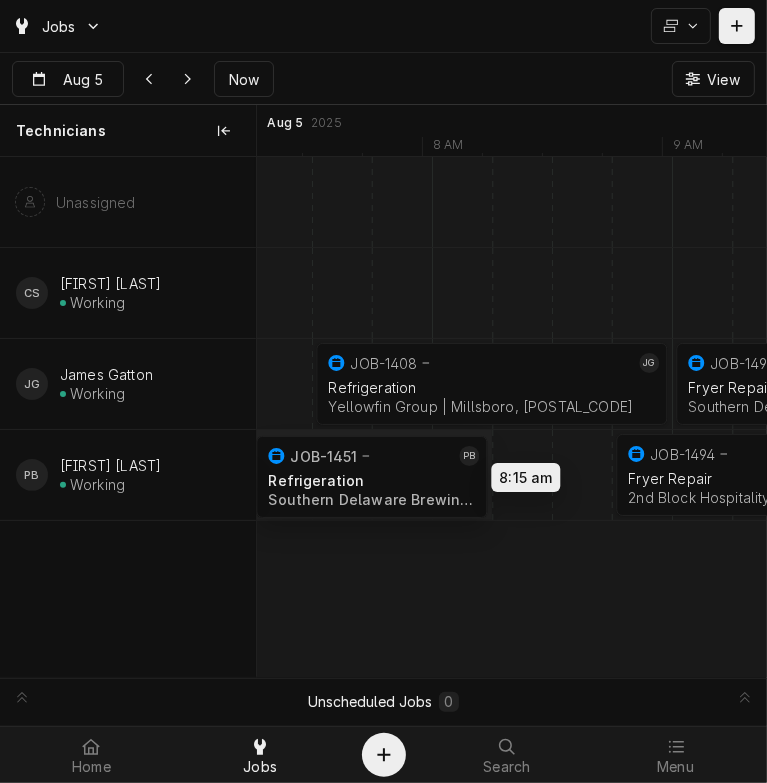 drag, startPoint x: 363, startPoint y: 474, endPoint x: 264, endPoint y: 475, distance: 99.00505 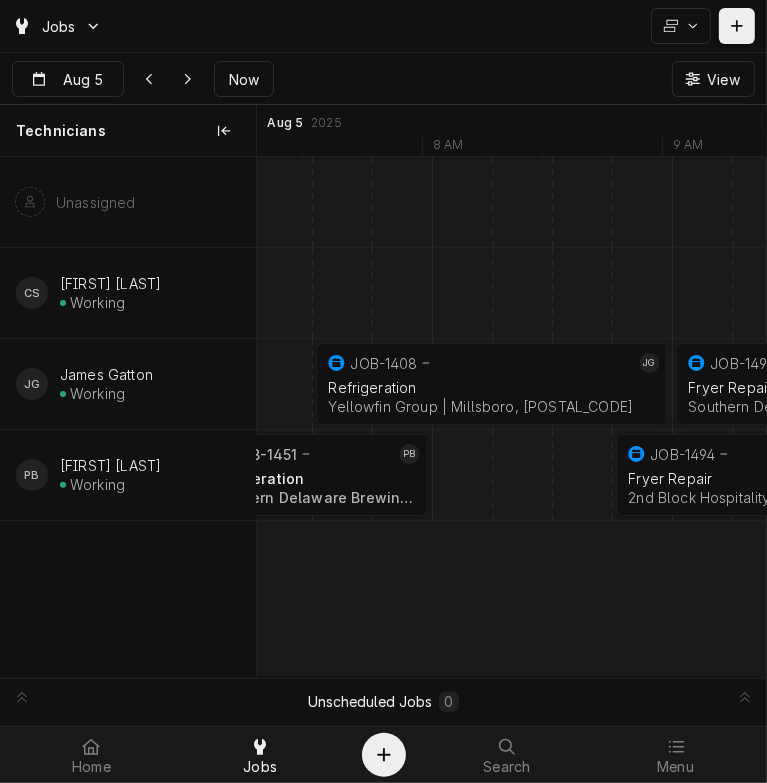 scroll, scrollTop: 0, scrollLeft: 10076, axis: horizontal 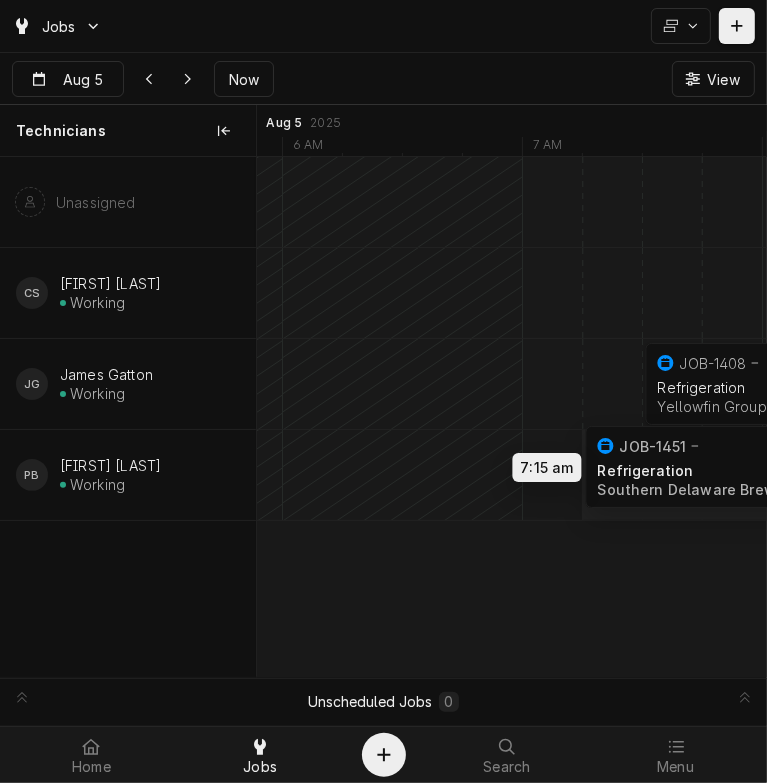drag, startPoint x: 619, startPoint y: 472, endPoint x: 664, endPoint y: 464, distance: 45.705578 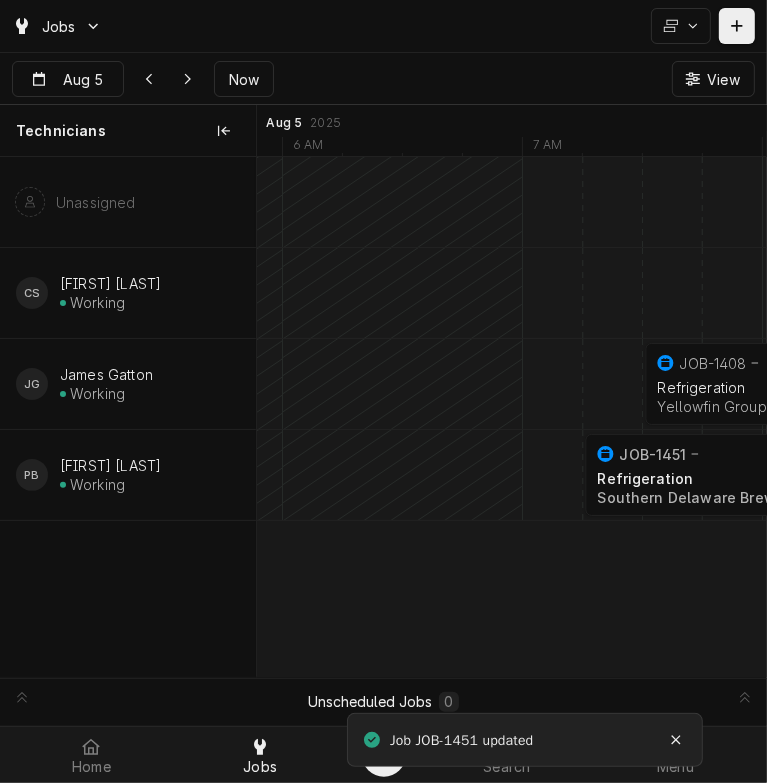 scroll, scrollTop: 0, scrollLeft: 9888, axis: horizontal 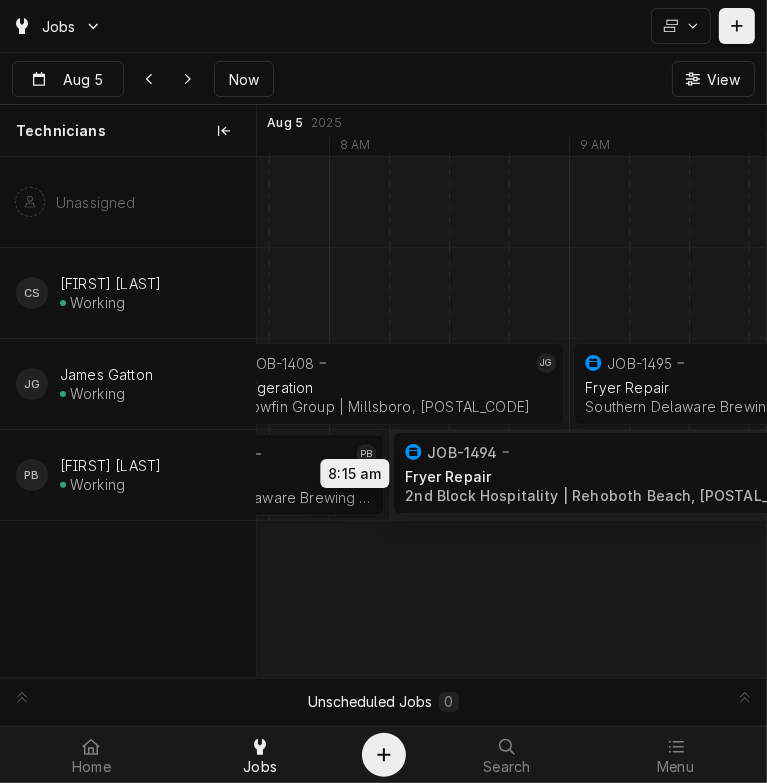 drag, startPoint x: 584, startPoint y: 475, endPoint x: 481, endPoint y: 474, distance: 103.00485 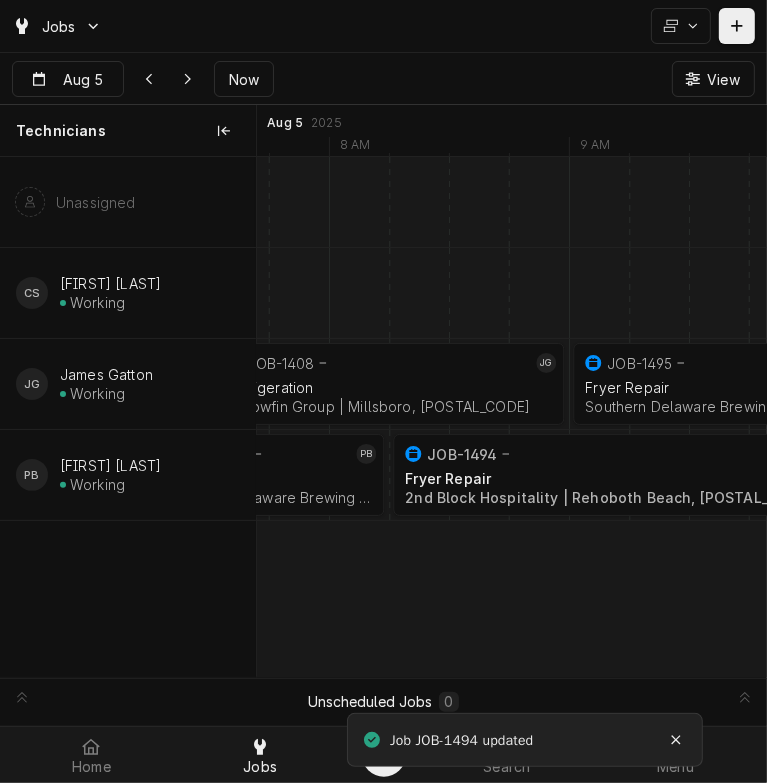 scroll, scrollTop: 0, scrollLeft: 10454, axis: horizontal 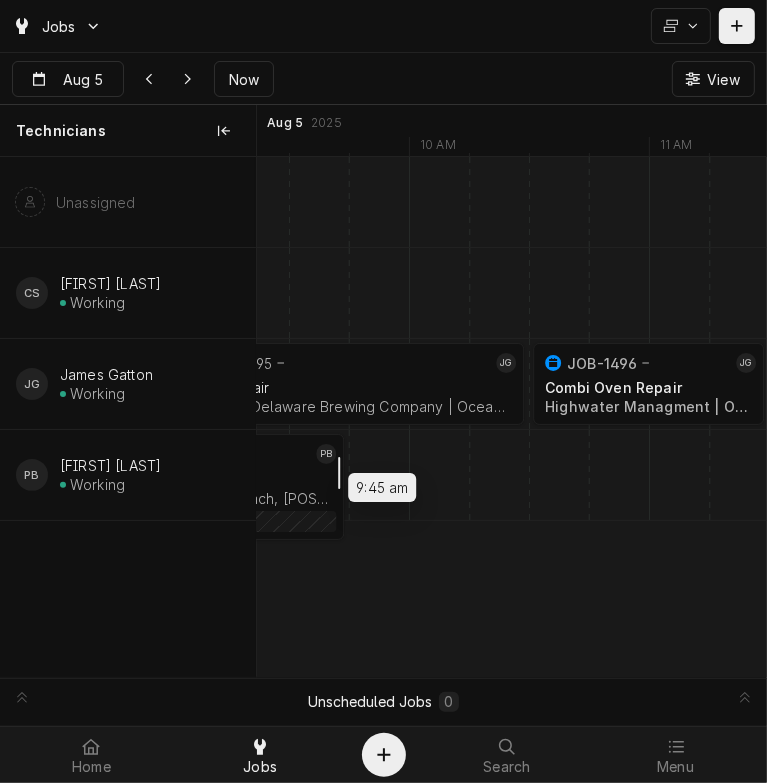 drag, startPoint x: 459, startPoint y: 465, endPoint x: 343, endPoint y: 453, distance: 116.61904 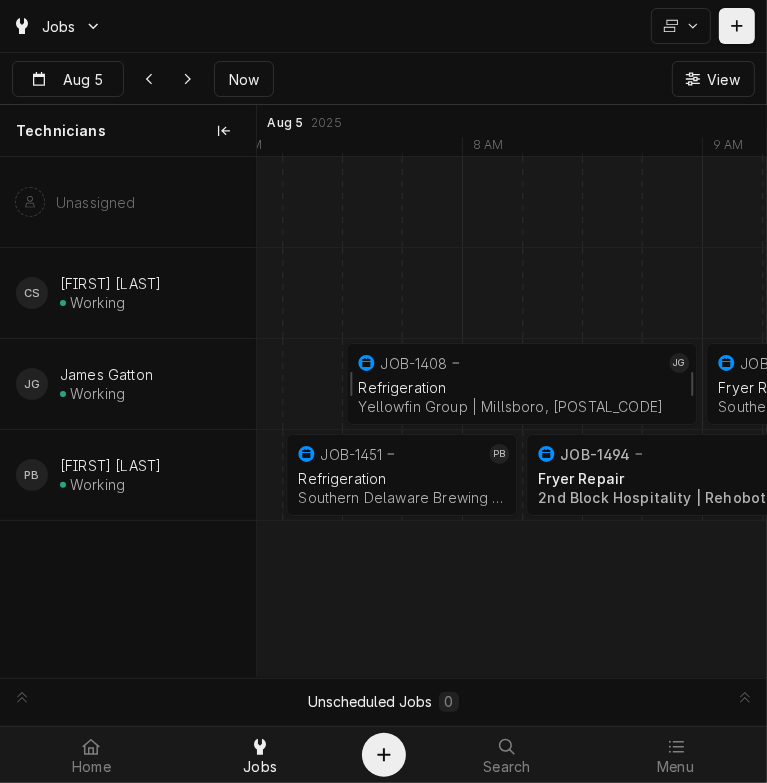 click on "Refrigeration" at bounding box center [521, 387] 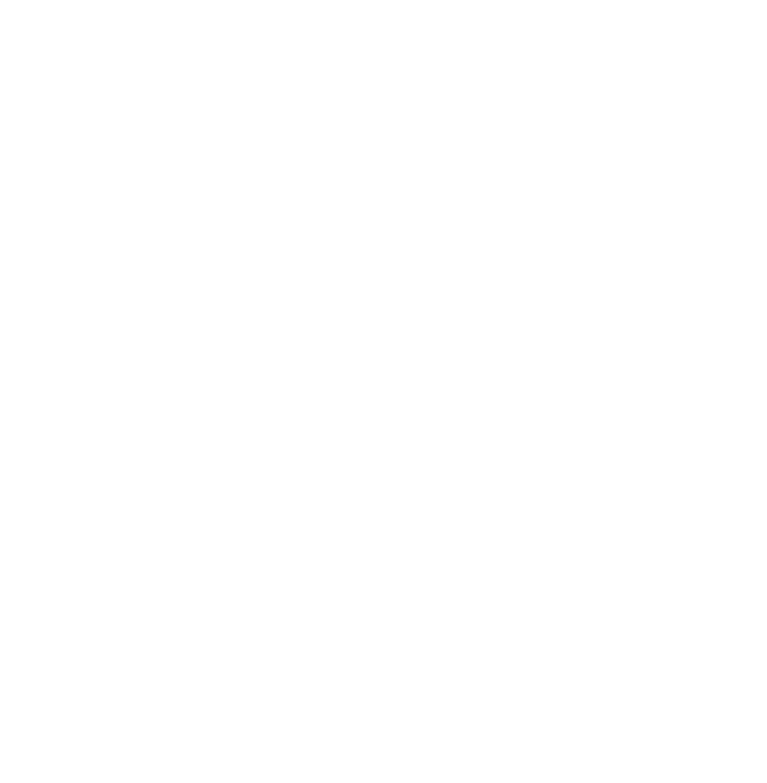 scroll, scrollTop: 0, scrollLeft: 0, axis: both 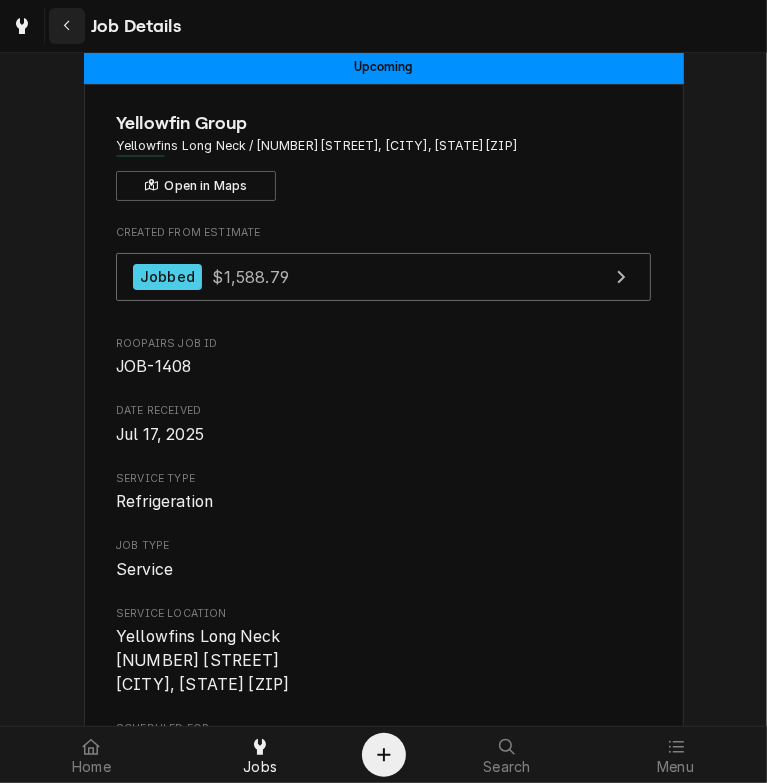 click at bounding box center [67, 26] 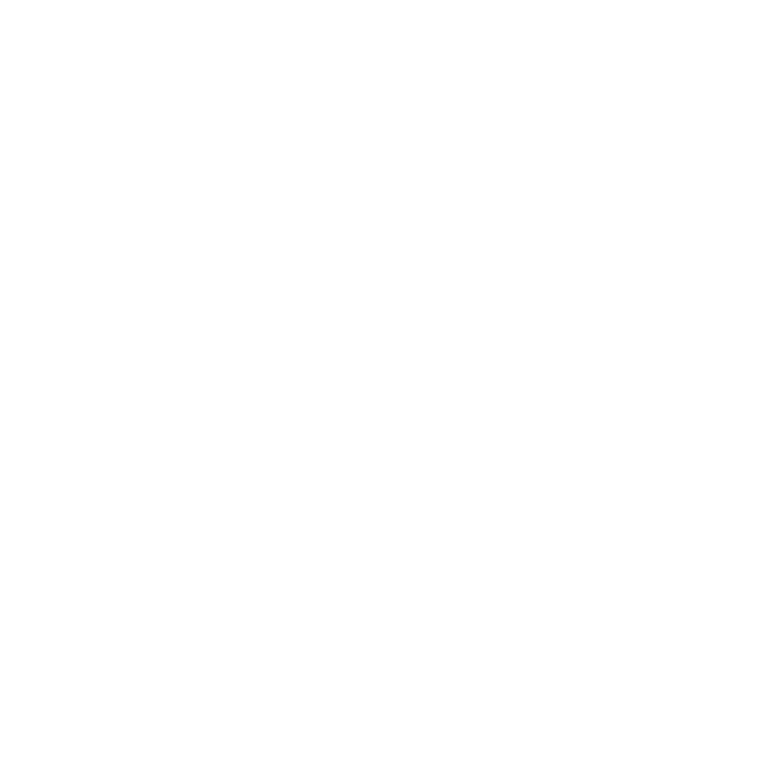 scroll, scrollTop: 0, scrollLeft: 0, axis: both 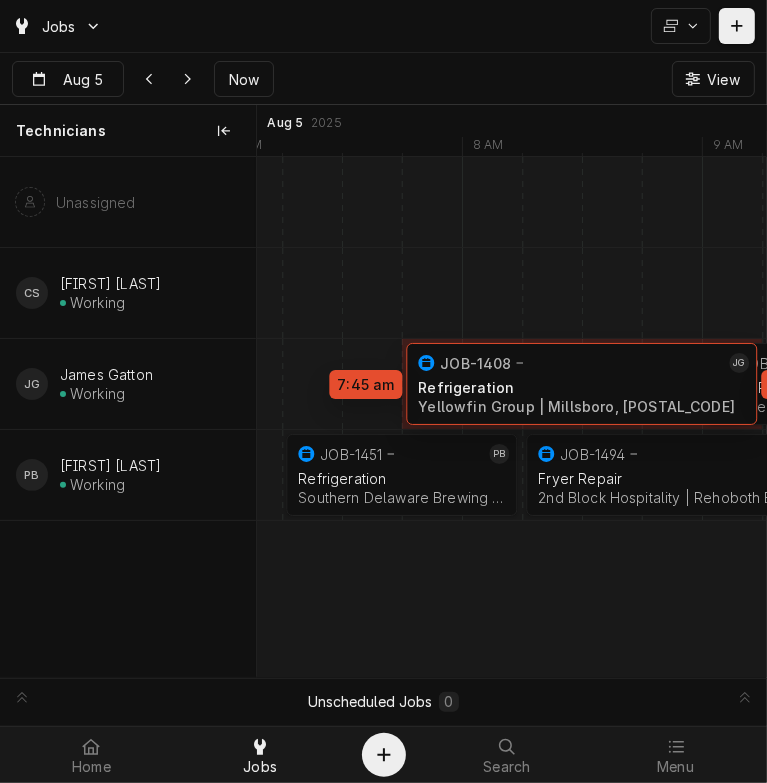 drag, startPoint x: 508, startPoint y: 363, endPoint x: 596, endPoint y: 363, distance: 88 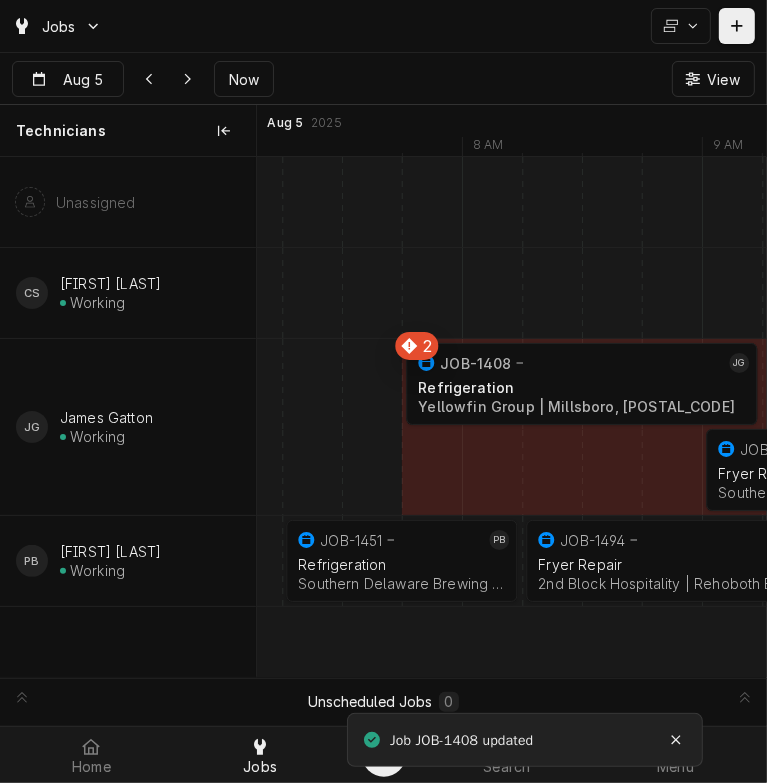 scroll, scrollTop: 0, scrollLeft: 10687, axis: horizontal 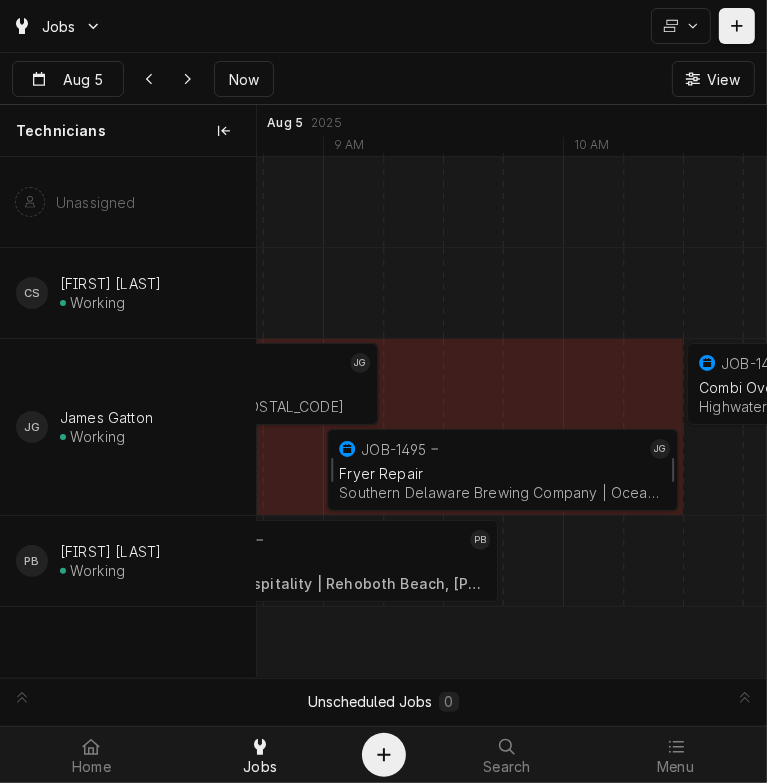 click on "Fryer Repair" at bounding box center [502, 473] 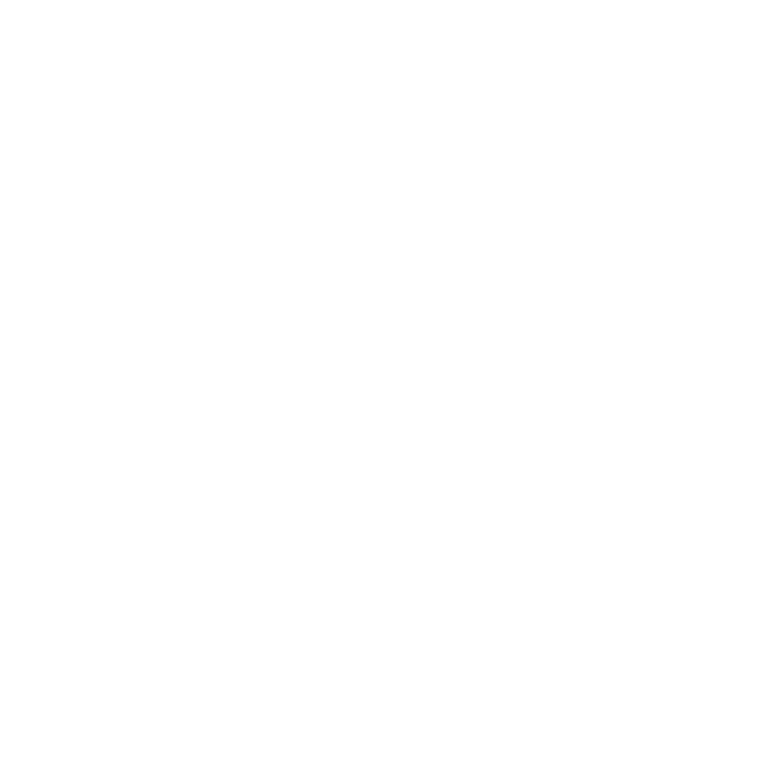 scroll, scrollTop: 0, scrollLeft: 0, axis: both 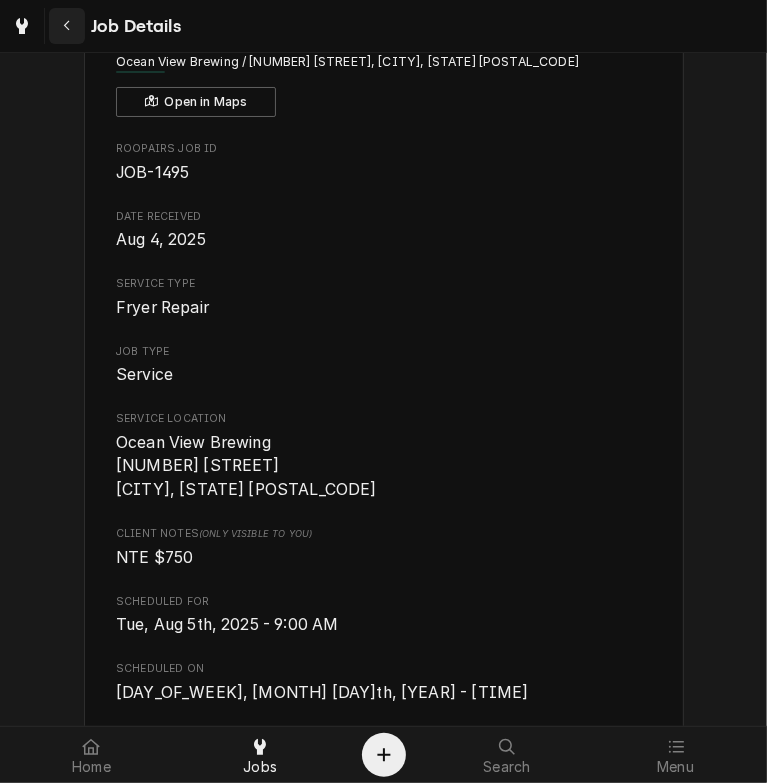 click 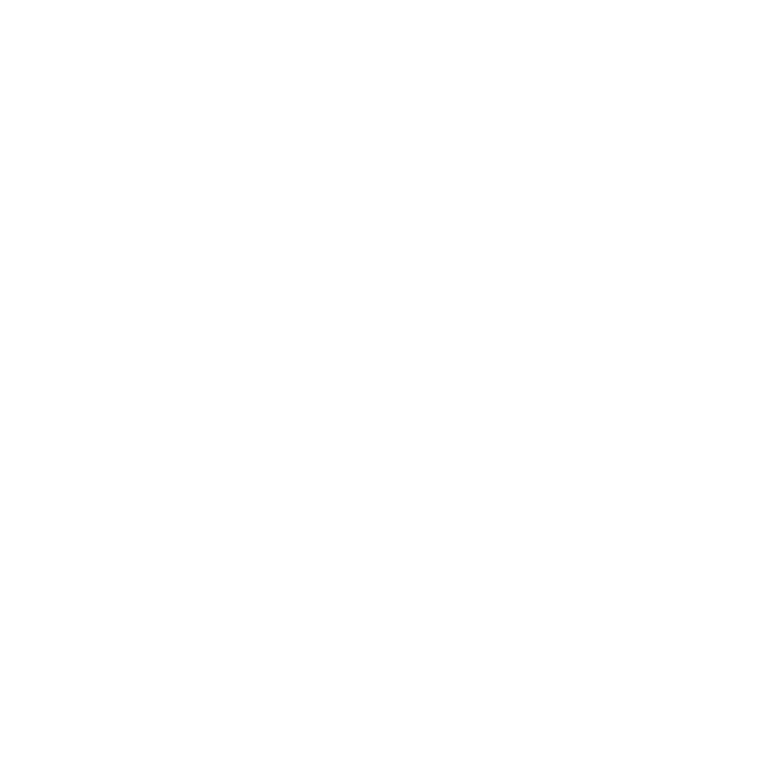 scroll, scrollTop: 0, scrollLeft: 0, axis: both 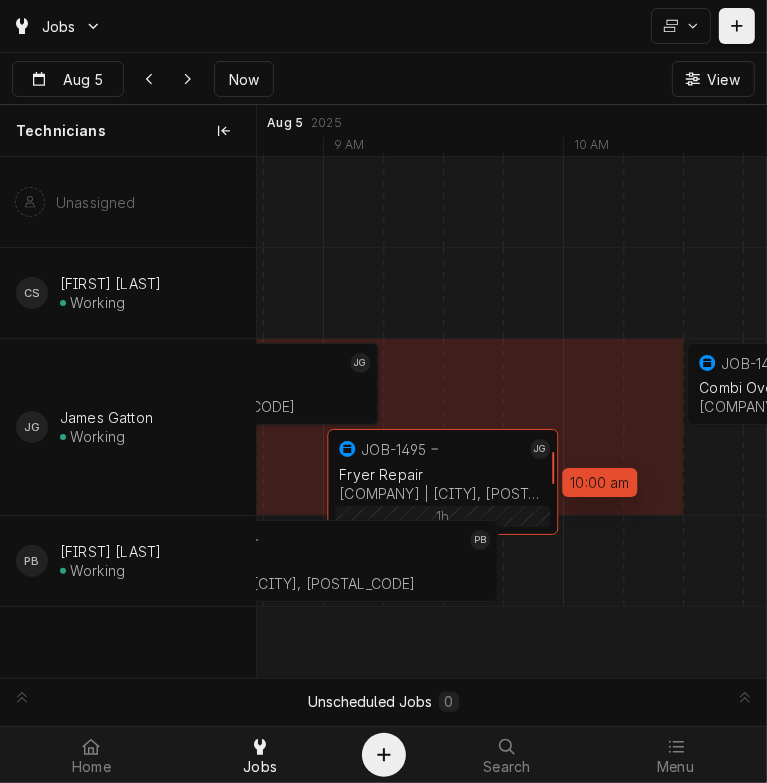 drag, startPoint x: 673, startPoint y: 460, endPoint x: 579, endPoint y: 460, distance: 94 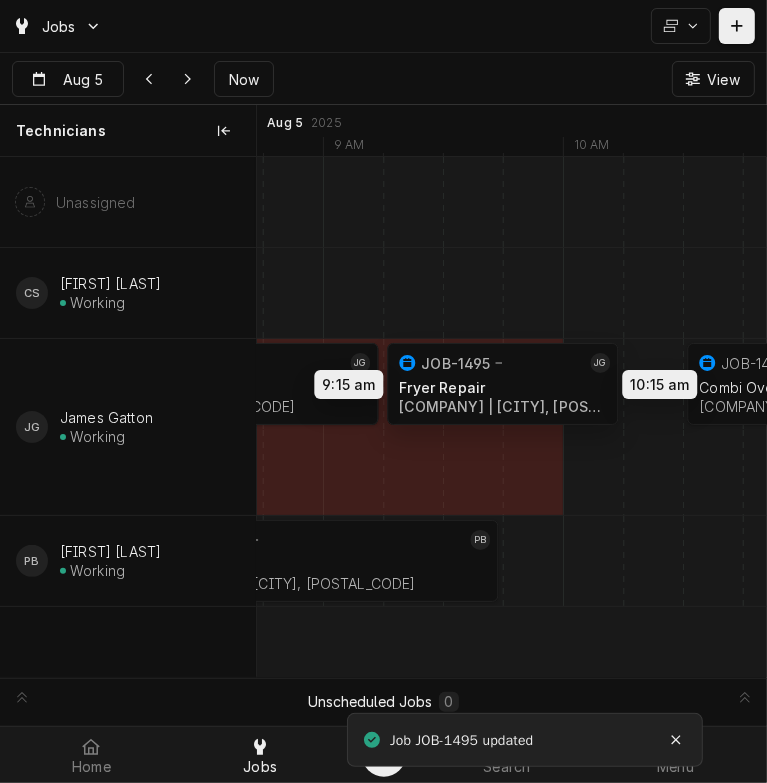 drag, startPoint x: 436, startPoint y: 447, endPoint x: 470, endPoint y: 362, distance: 91.5478 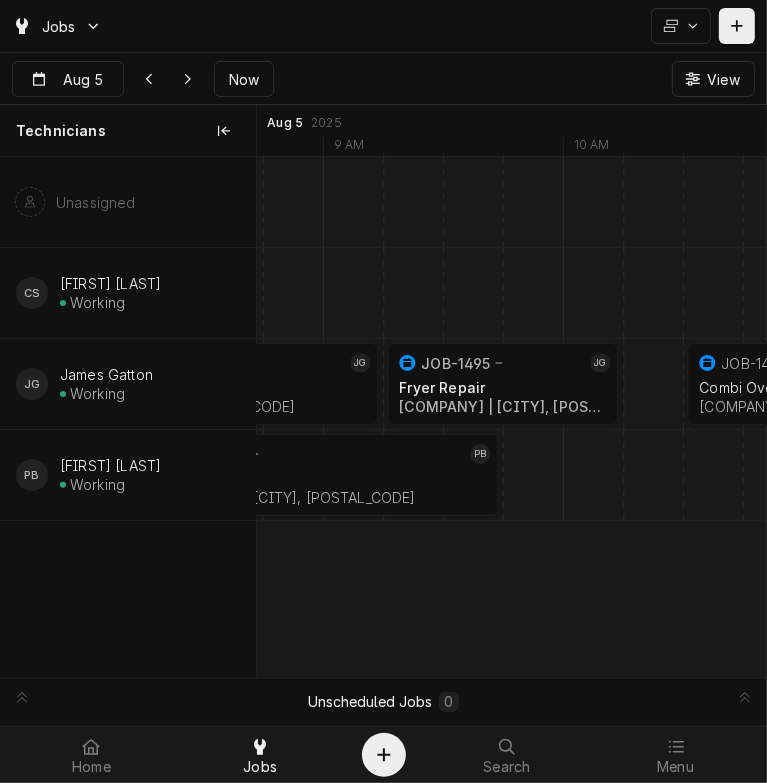 scroll, scrollTop: 0, scrollLeft: 10284, axis: horizontal 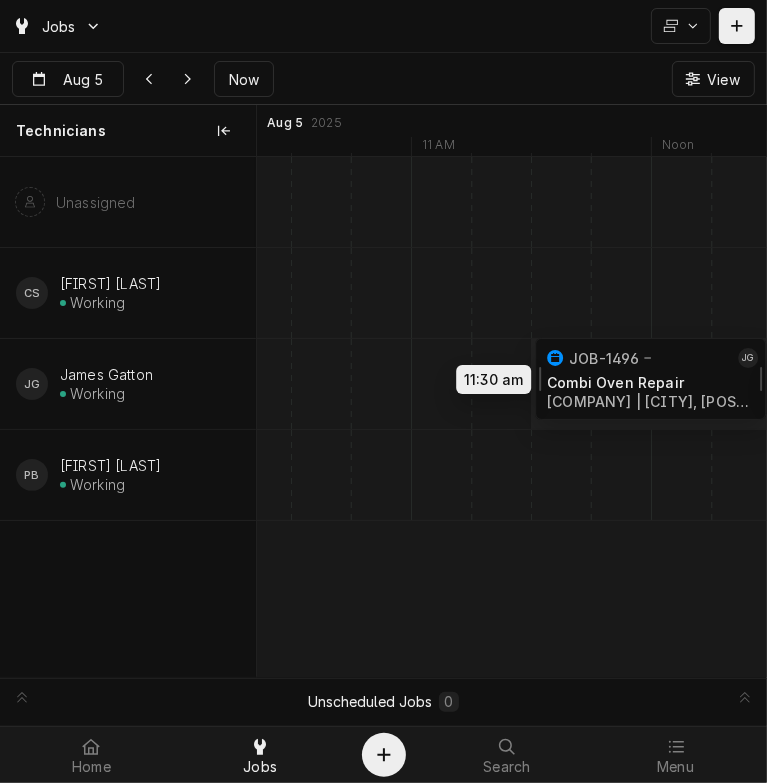 drag, startPoint x: 404, startPoint y: 375, endPoint x: 624, endPoint y: 370, distance: 220.05681 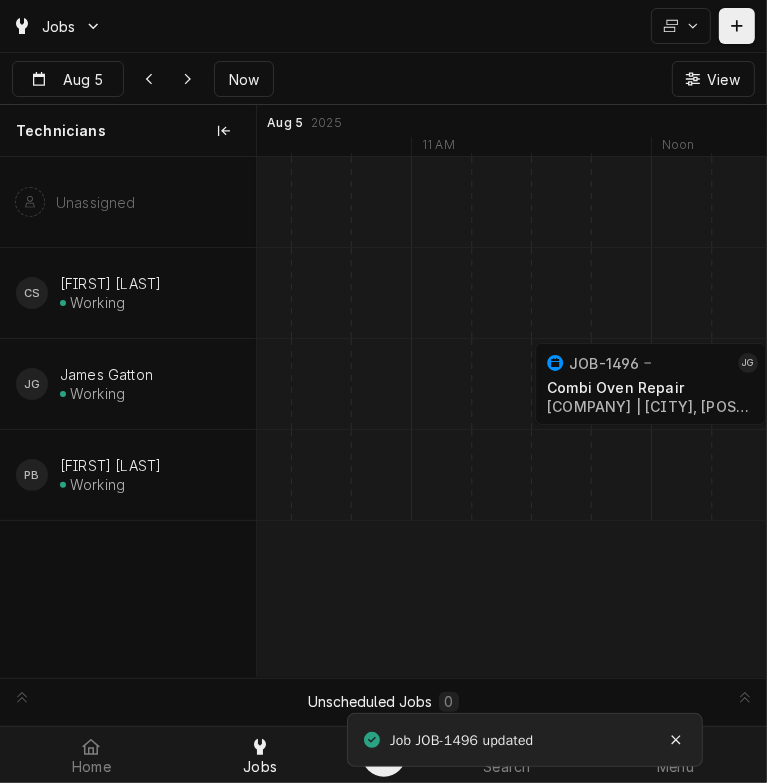 scroll, scrollTop: 0, scrollLeft: 10284, axis: horizontal 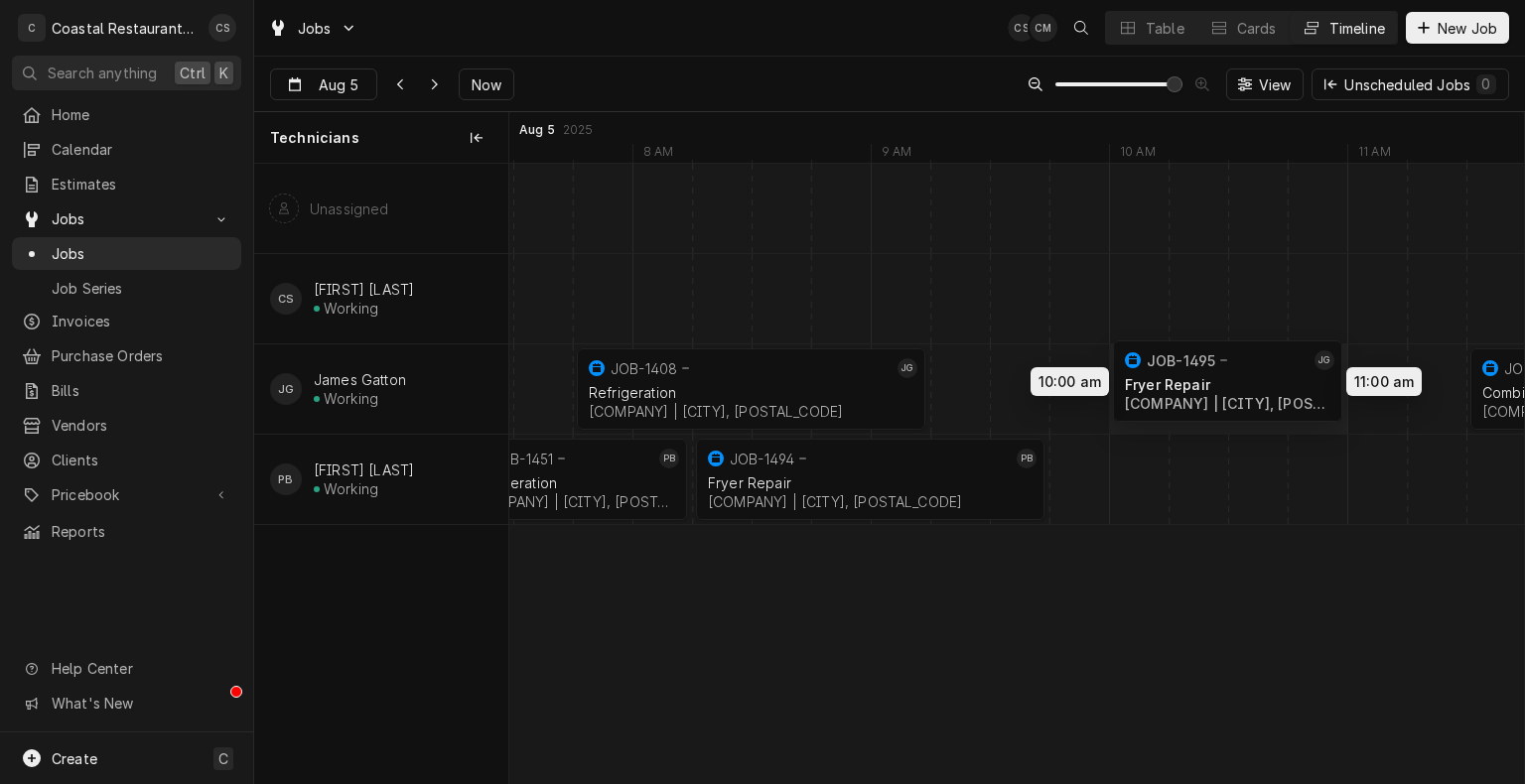 drag, startPoint x: 1050, startPoint y: 401, endPoint x: 1231, endPoint y: 379, distance: 182.33211 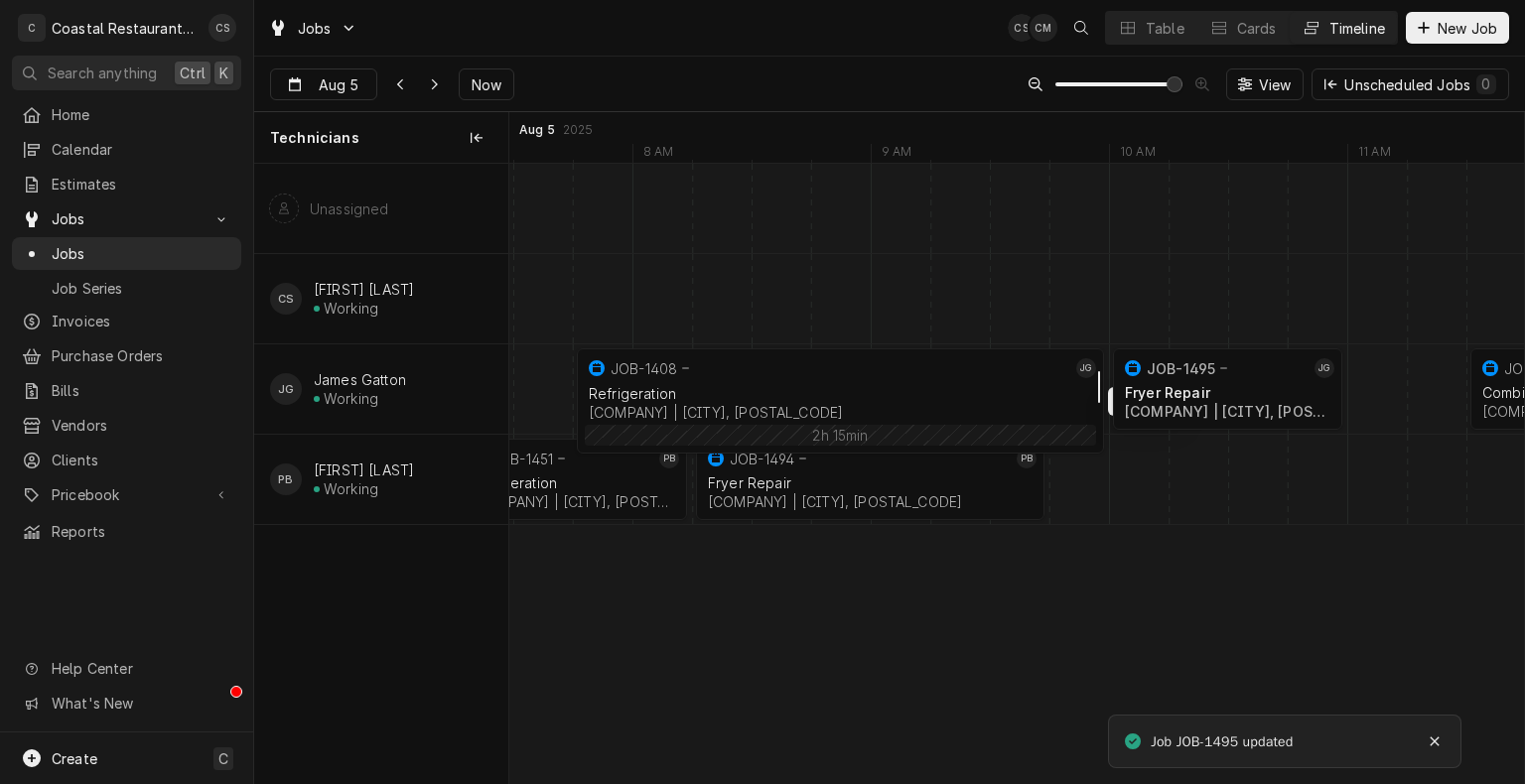 drag, startPoint x: 924, startPoint y: 383, endPoint x: 1098, endPoint y: 366, distance: 174.82849 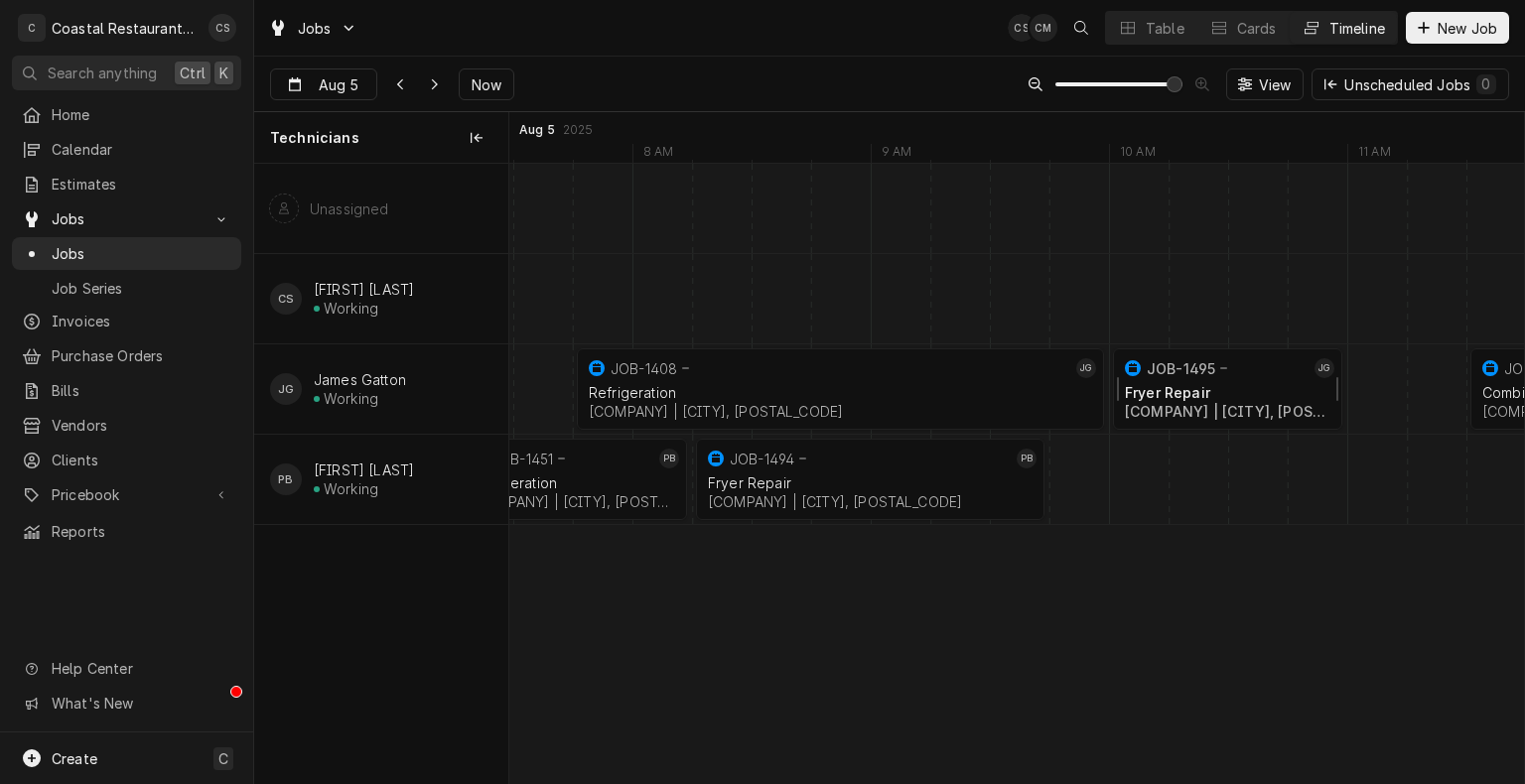 click on "Fryer Repair" at bounding box center (1227, 392) 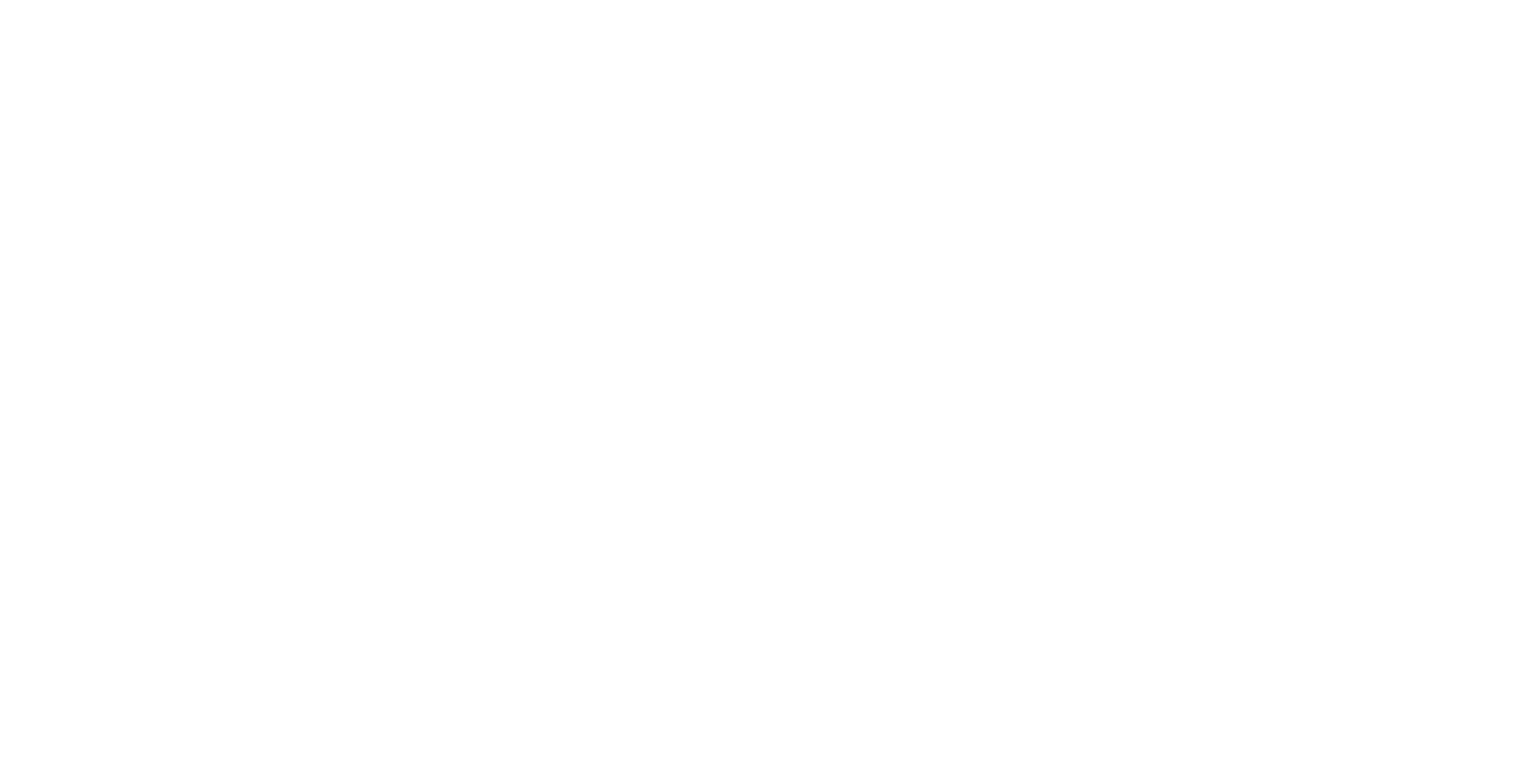 scroll, scrollTop: 0, scrollLeft: 0, axis: both 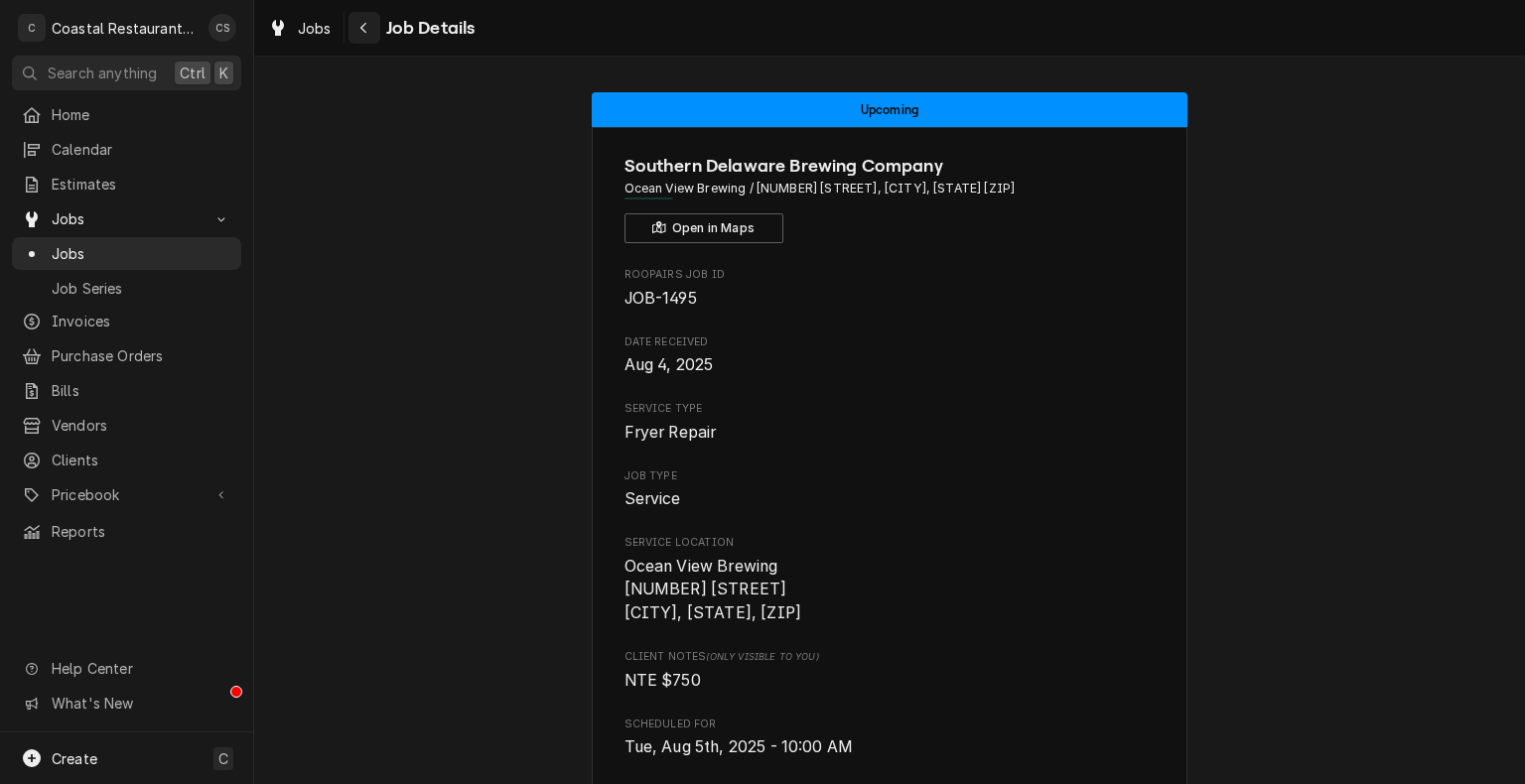 click 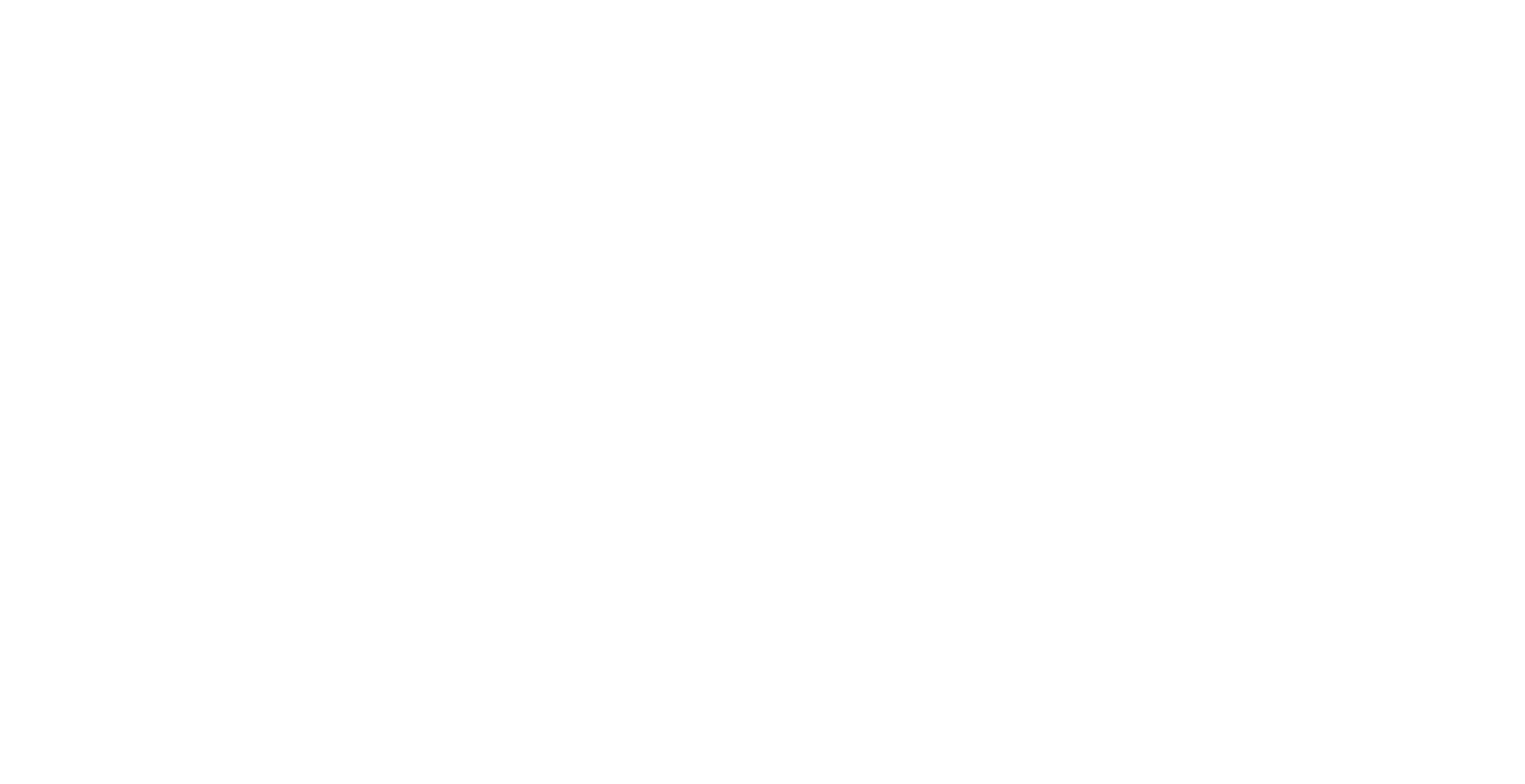 scroll, scrollTop: 0, scrollLeft: 0, axis: both 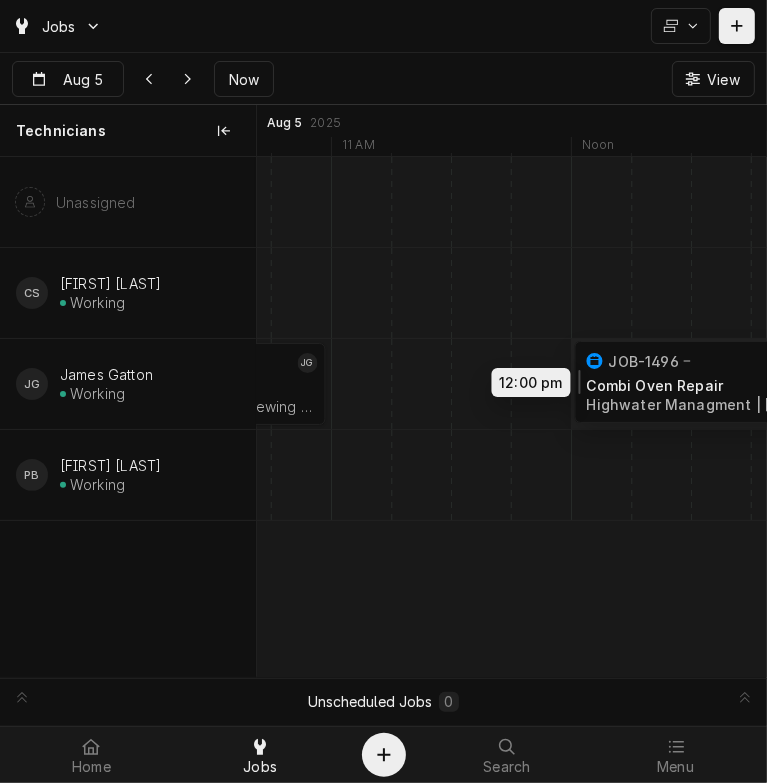 drag, startPoint x: 579, startPoint y: 365, endPoint x: 702, endPoint y: 363, distance: 123.01626 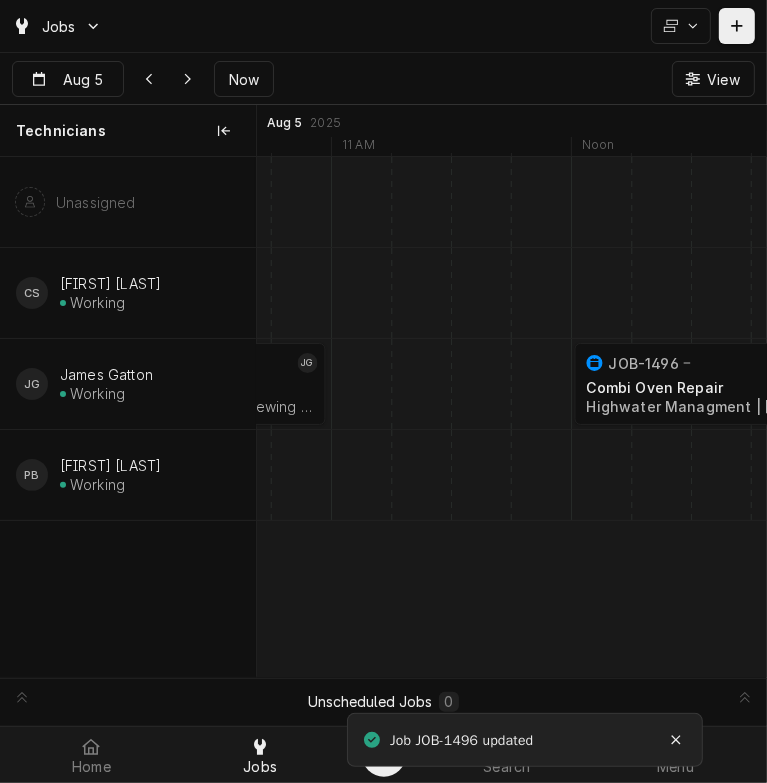 click at bounding box center (211, 384) 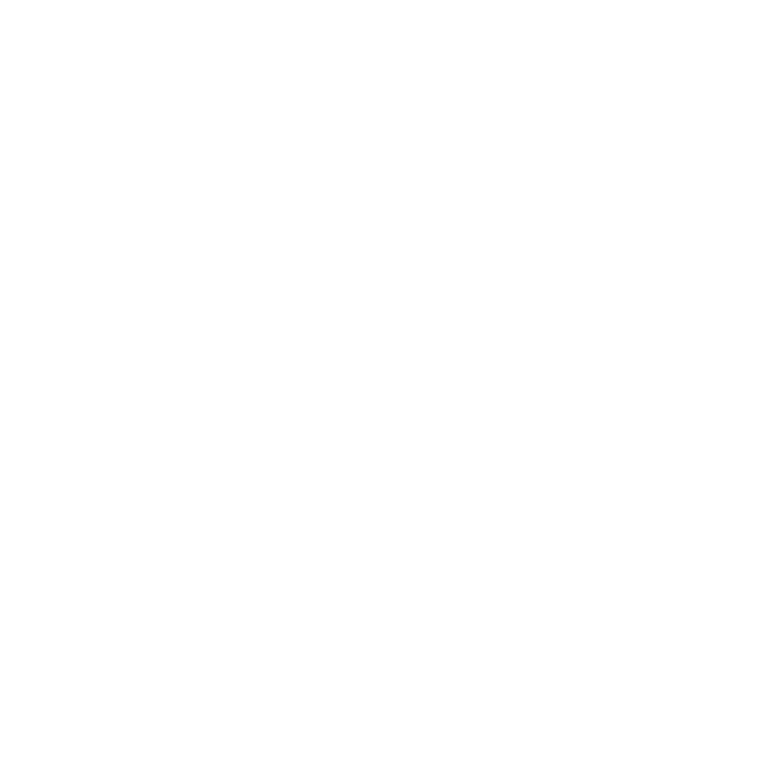 scroll, scrollTop: 0, scrollLeft: 0, axis: both 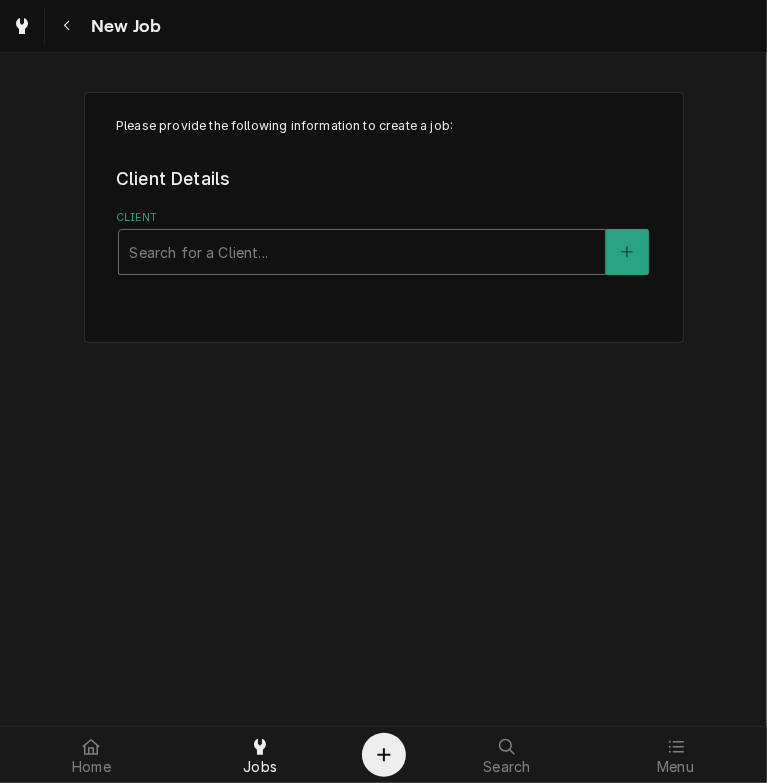 click at bounding box center (362, 252) 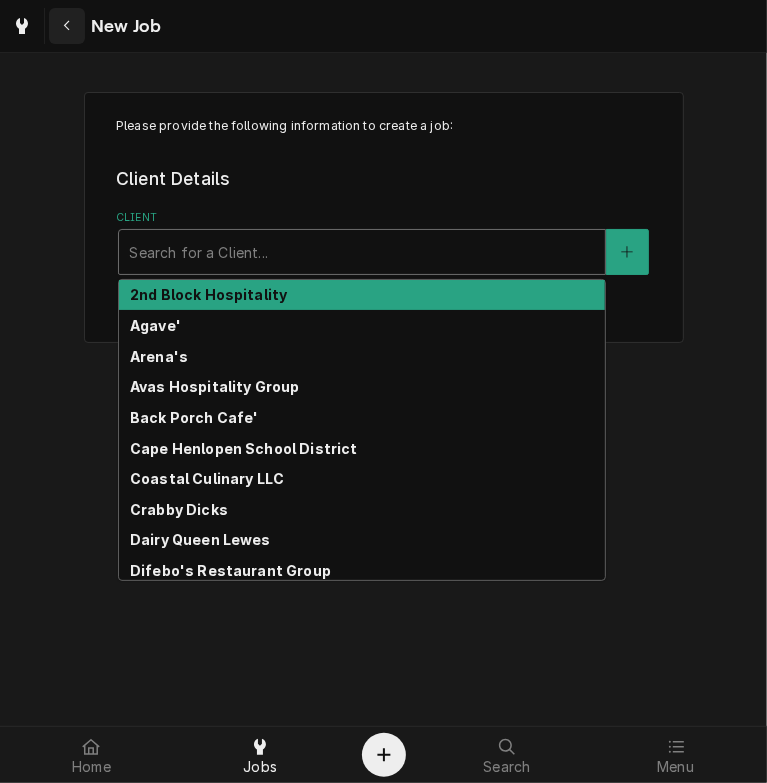 click at bounding box center (67, 26) 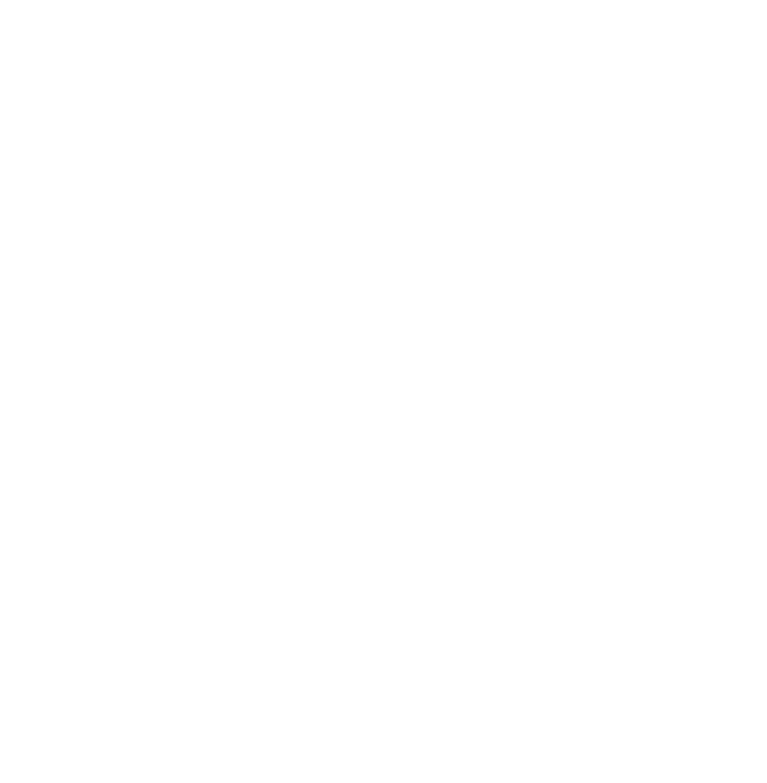 scroll, scrollTop: 0, scrollLeft: 0, axis: both 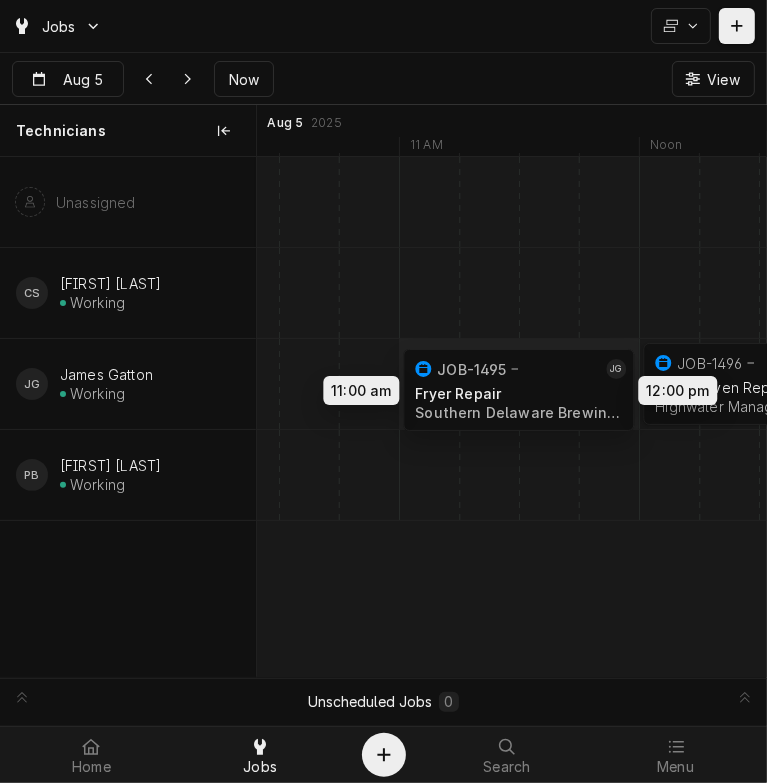 drag, startPoint x: 320, startPoint y: 384, endPoint x: 563, endPoint y: 390, distance: 243.07407 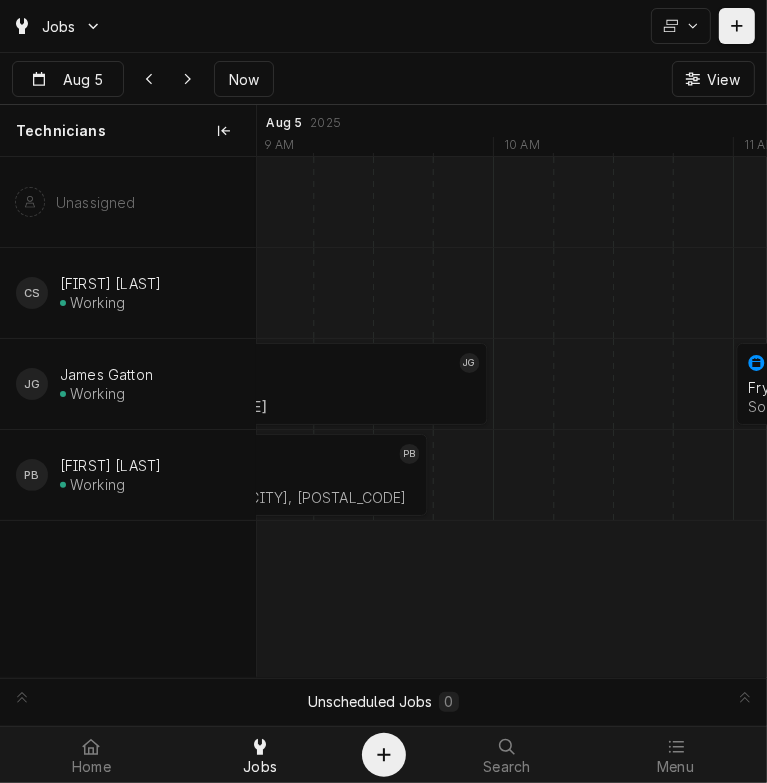 click at bounding box center [1063, 384] 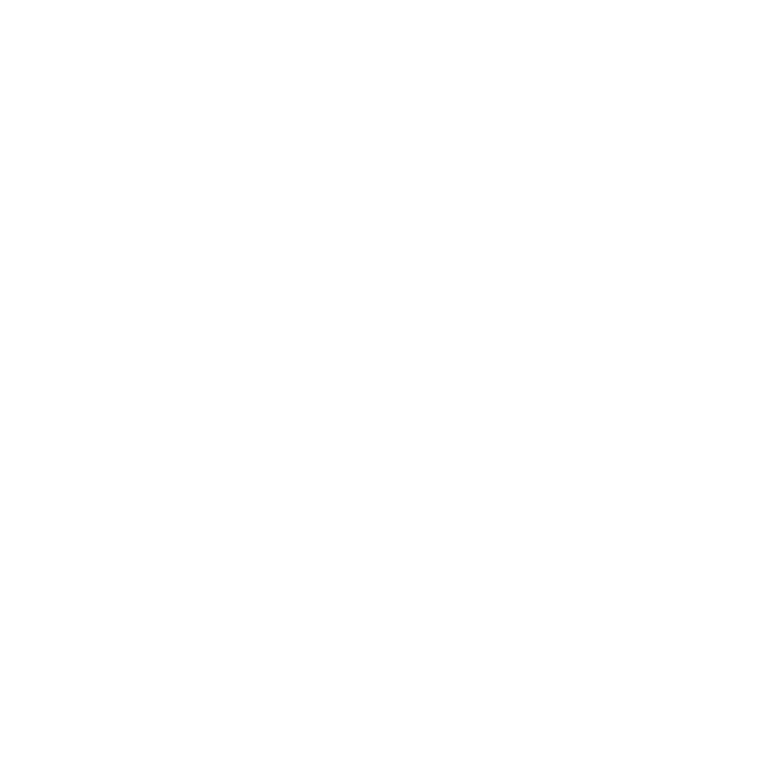 scroll, scrollTop: 0, scrollLeft: 0, axis: both 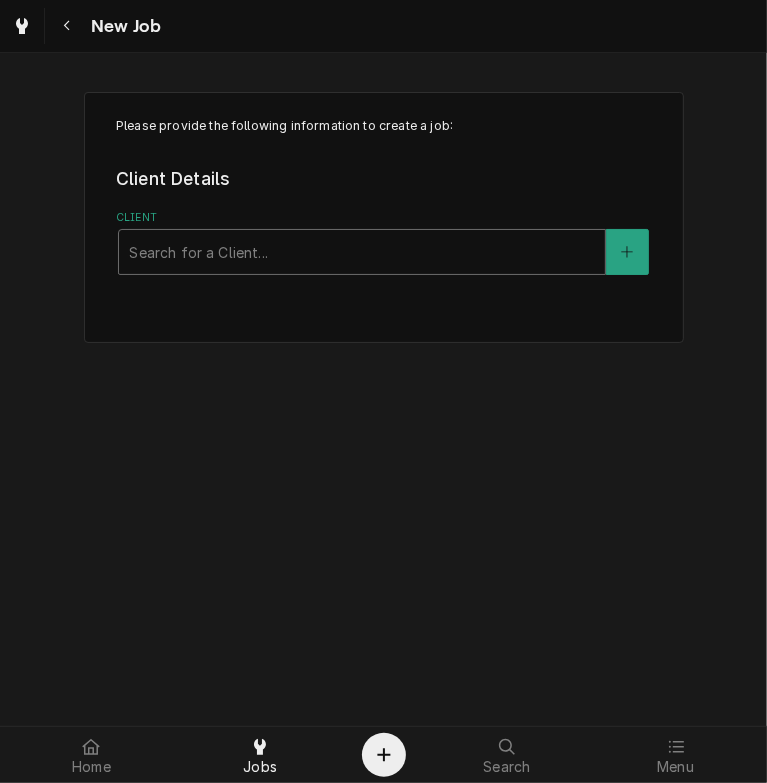 click at bounding box center [362, 252] 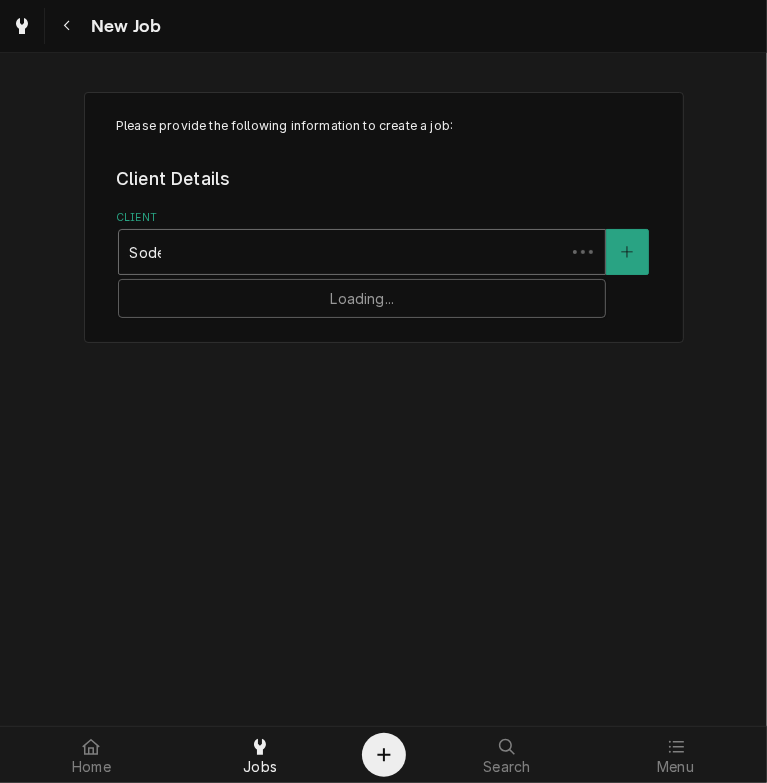 type on "Sodel" 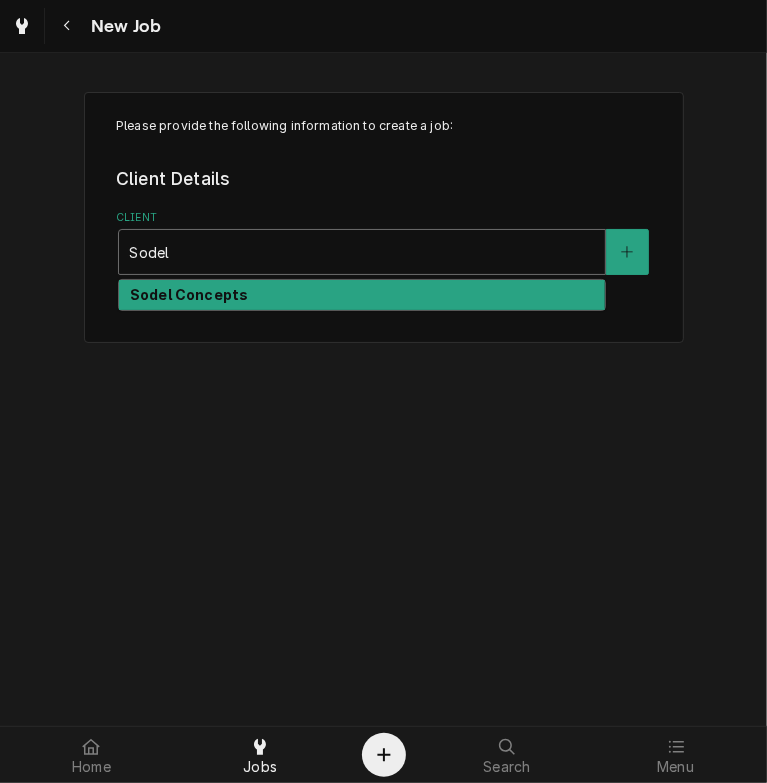 click on "Sodel Concepts" at bounding box center (189, 294) 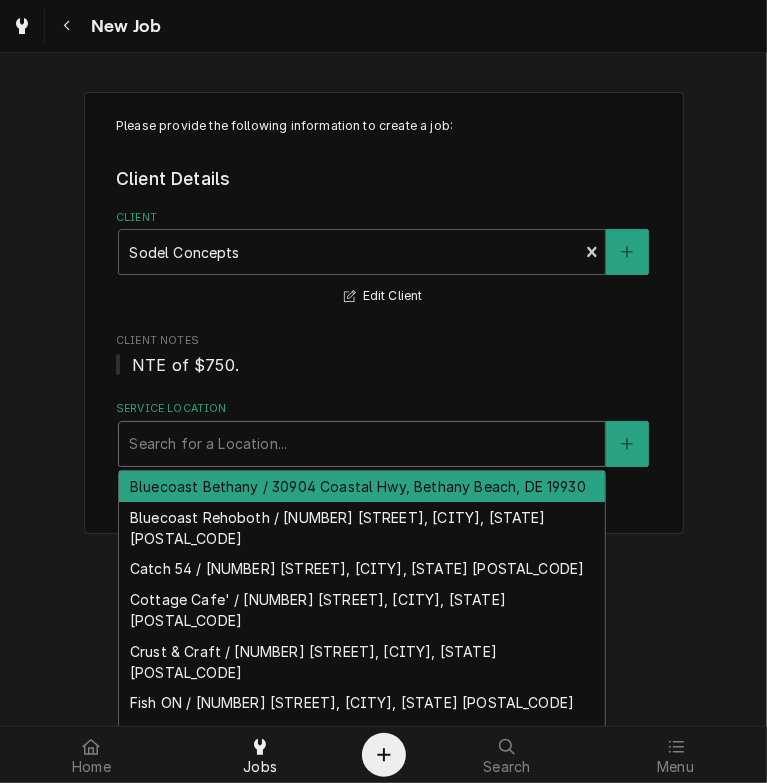 click at bounding box center (362, 444) 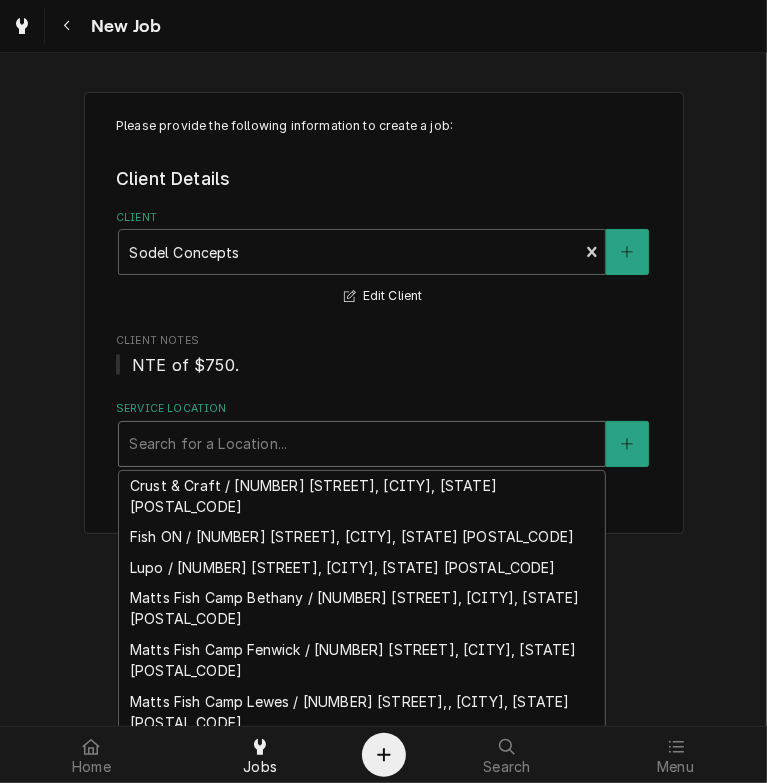 scroll, scrollTop: 172, scrollLeft: 0, axis: vertical 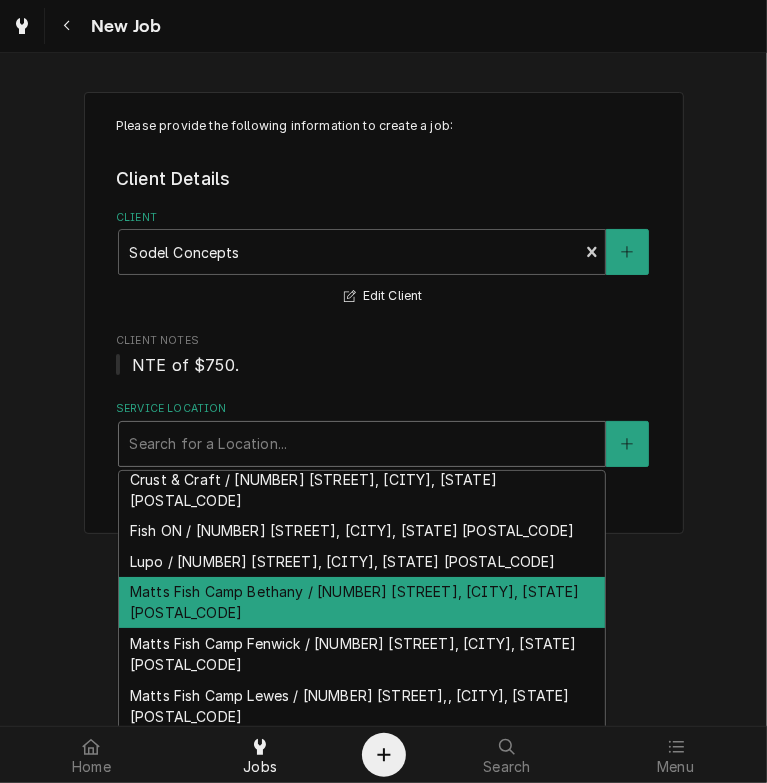 click on "Matts Fish Camp Bethany / 28635 Coastal Hwy, Bethany Beach, DE 19930" at bounding box center (362, 603) 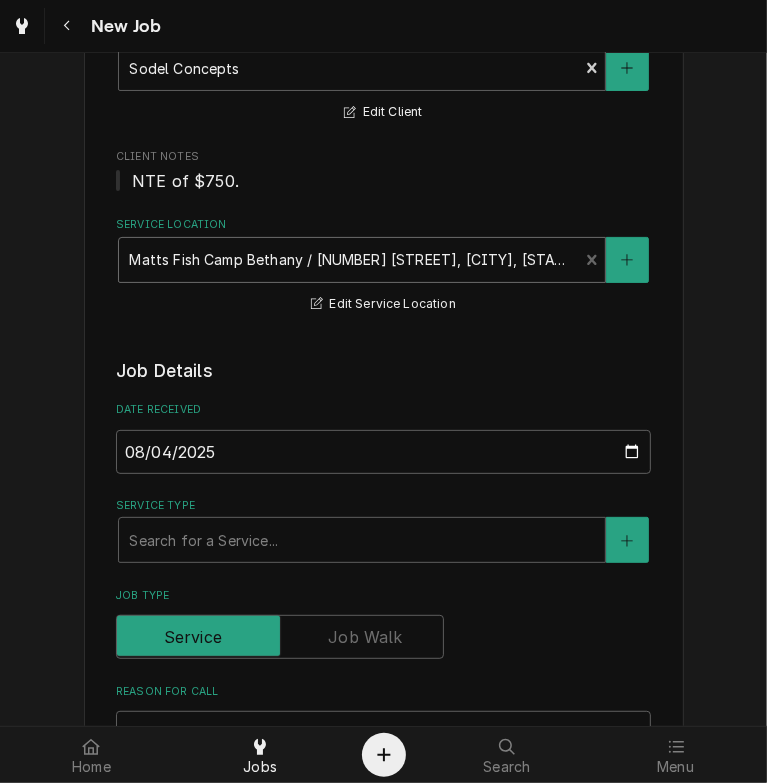 scroll, scrollTop: 260, scrollLeft: 0, axis: vertical 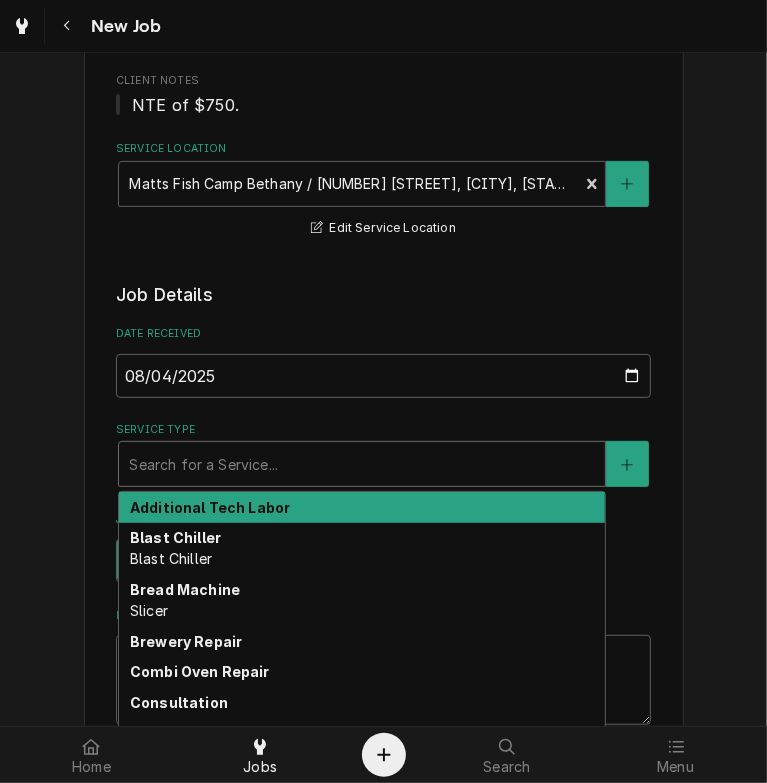 click at bounding box center [362, 464] 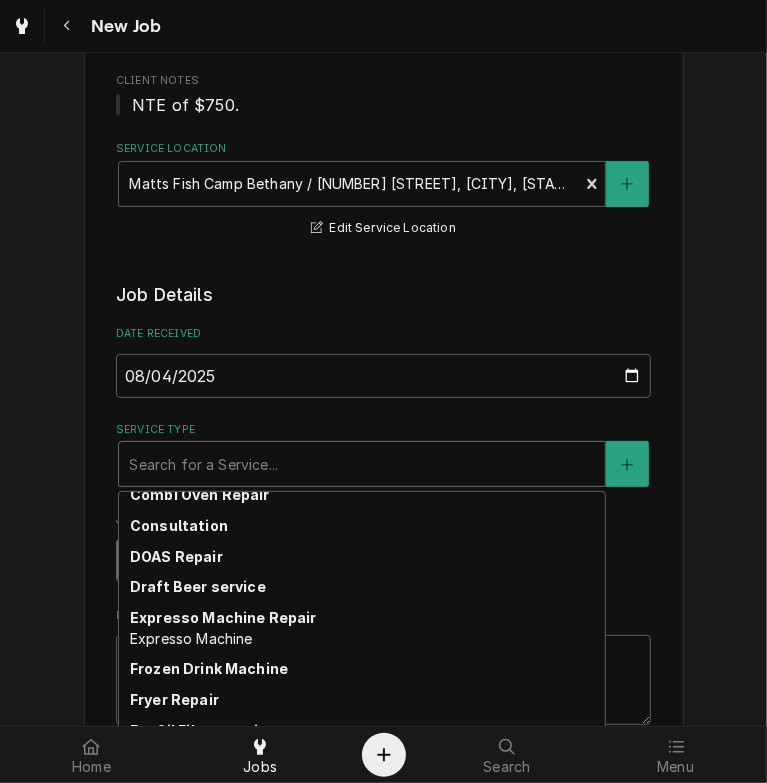 scroll, scrollTop: 184, scrollLeft: 0, axis: vertical 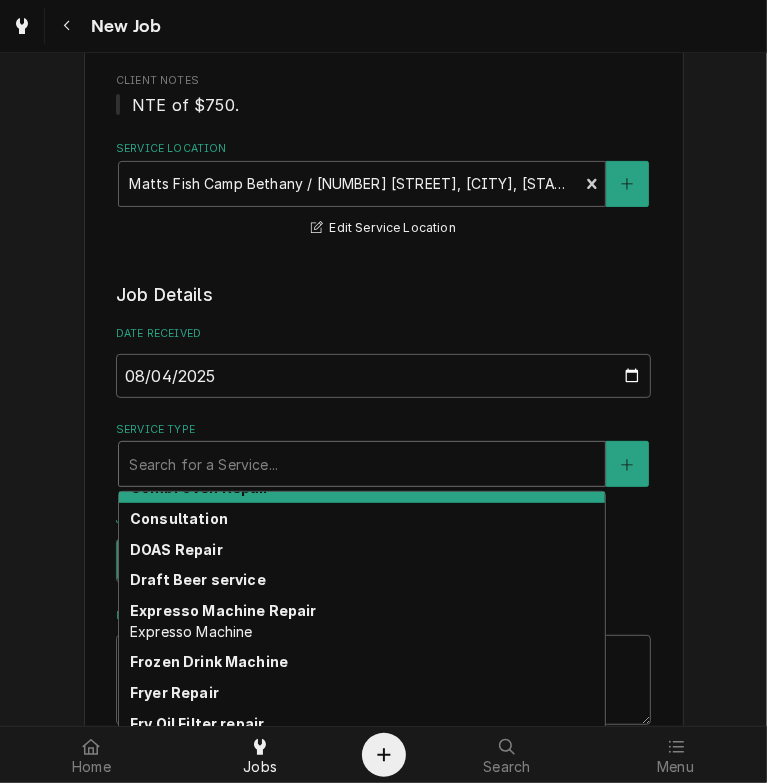 type on "x" 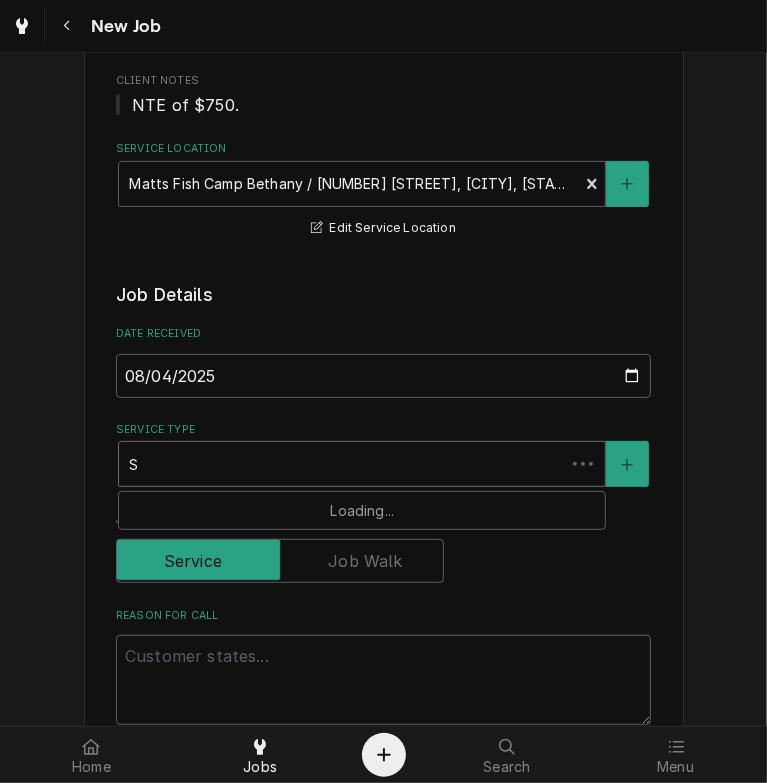 scroll, scrollTop: 0, scrollLeft: 0, axis: both 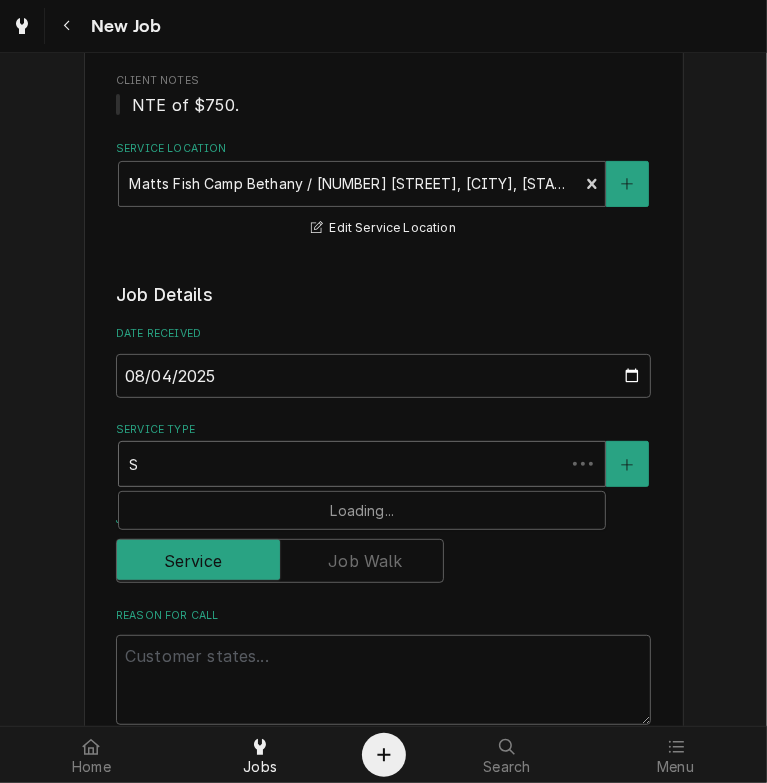 type on "x" 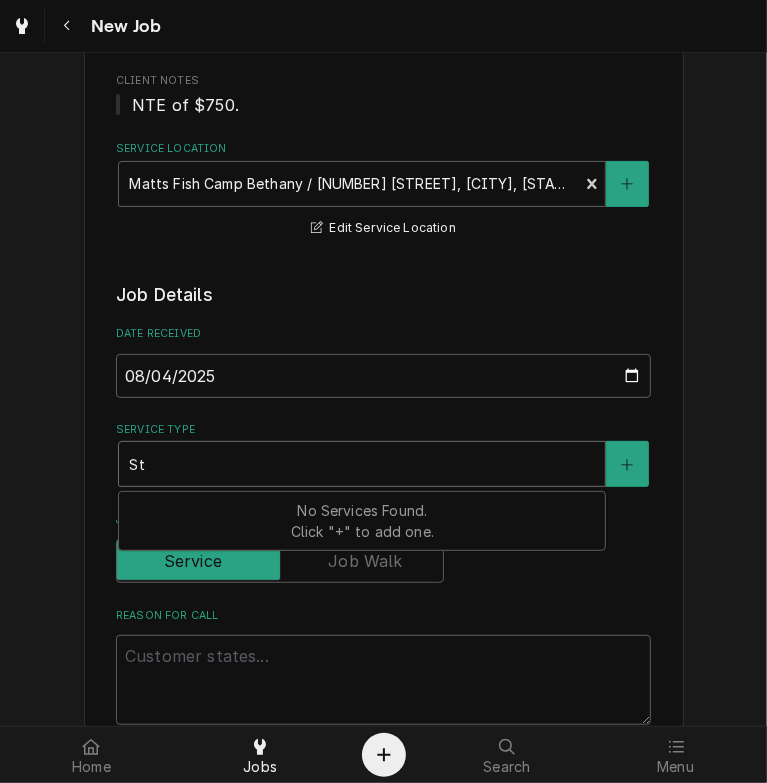 type on "x" 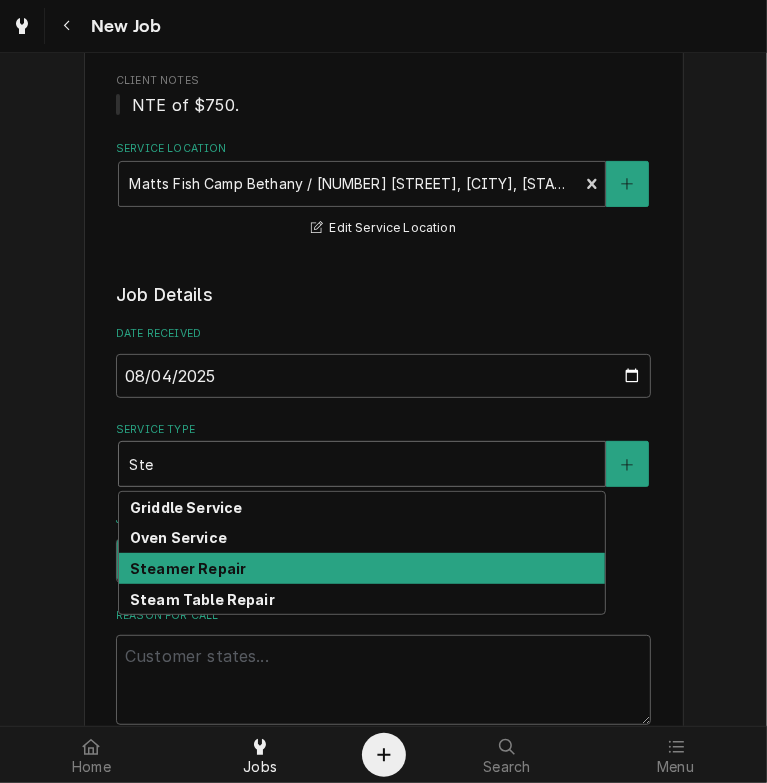 click on "Steamer Repair" at bounding box center (188, 568) 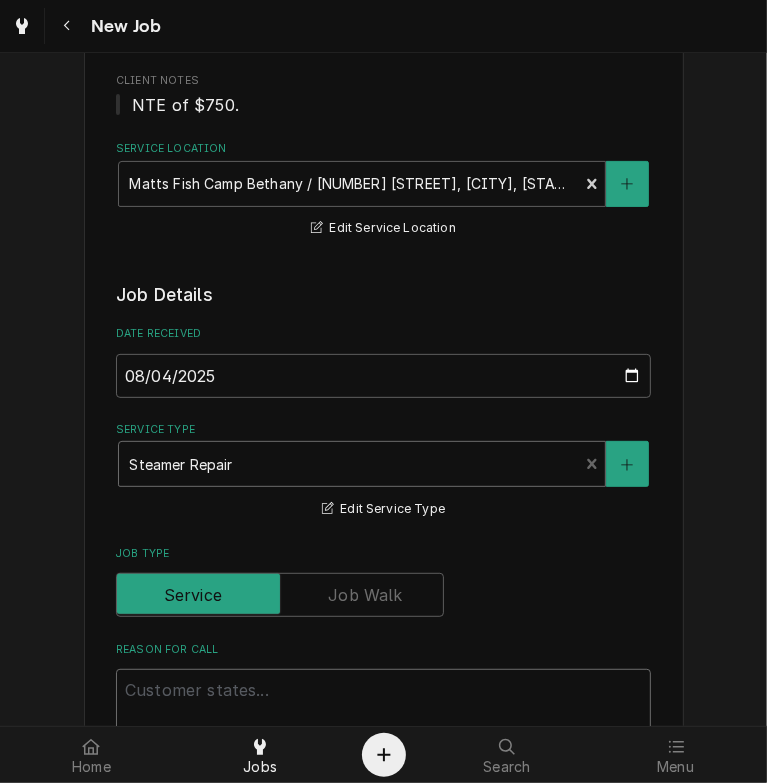 click on "Reason For Call" at bounding box center (383, 714) 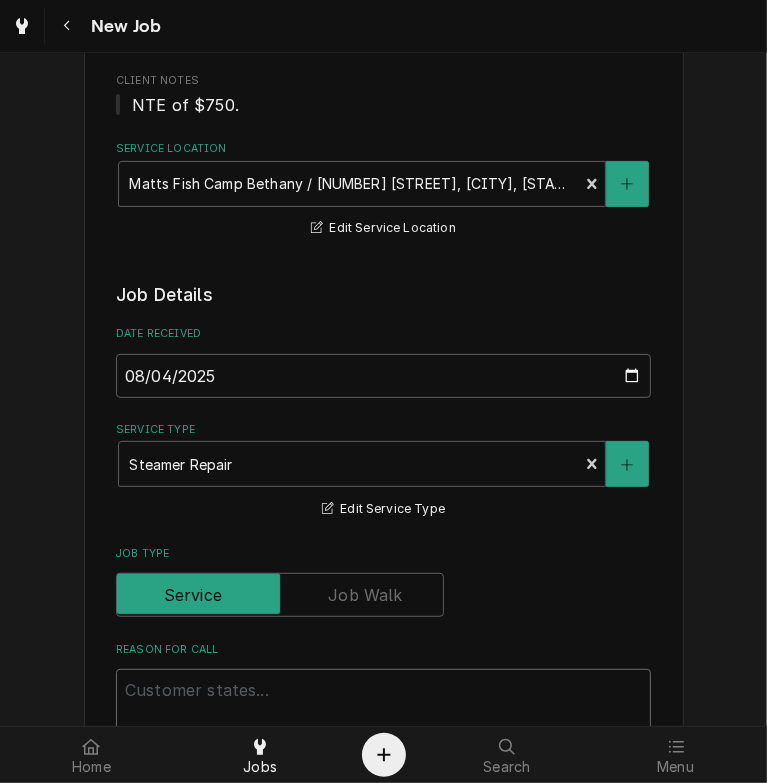 click on "Reason For Call" at bounding box center (383, 714) 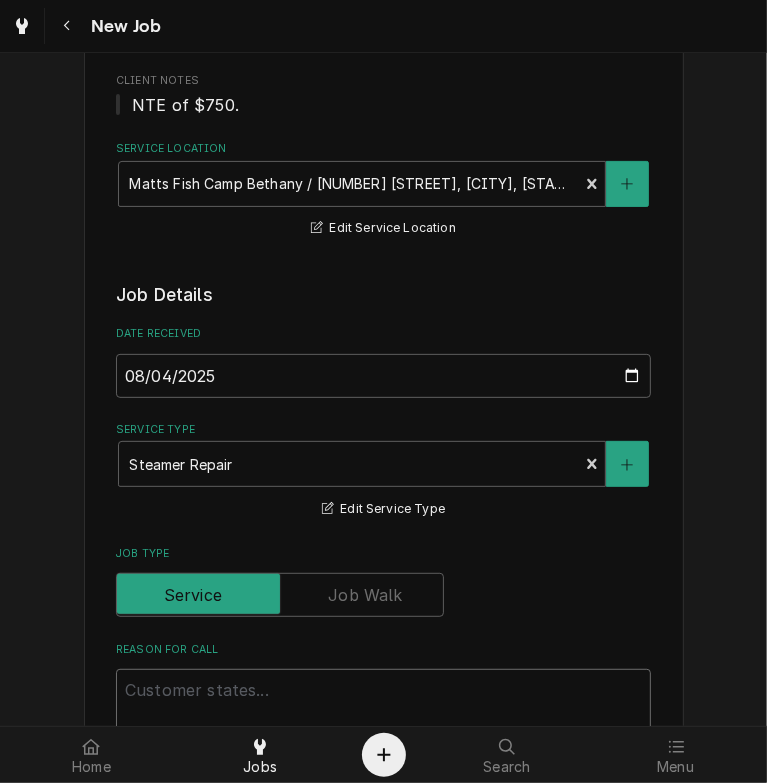 paste on "Work Order ID: 13955" 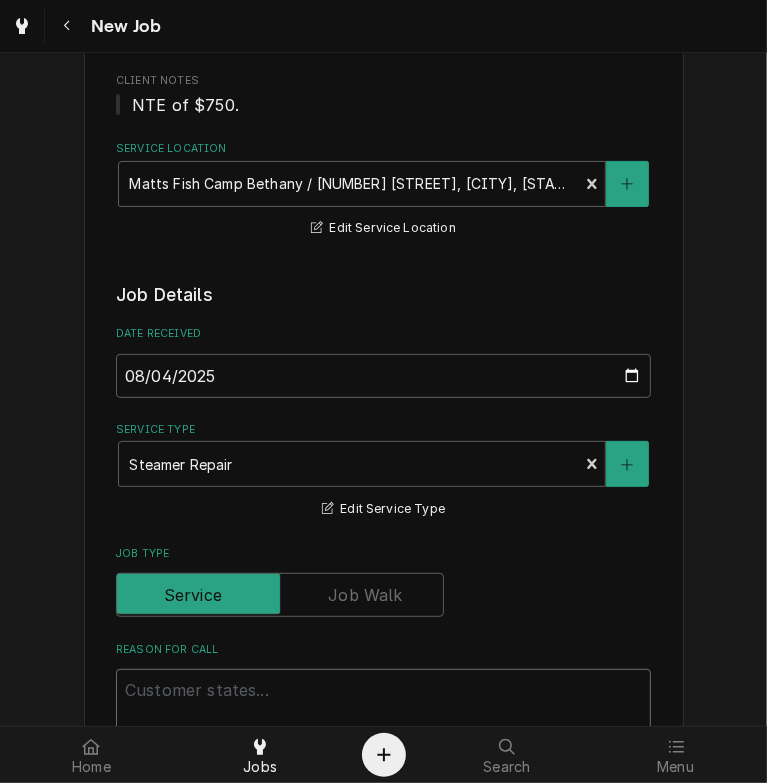 type on "x" 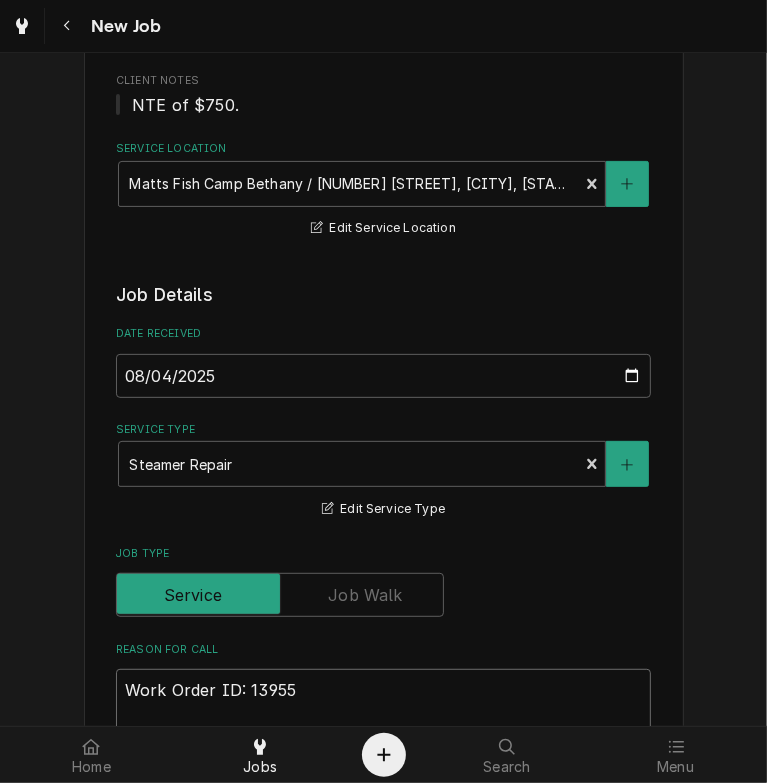 type on "x" 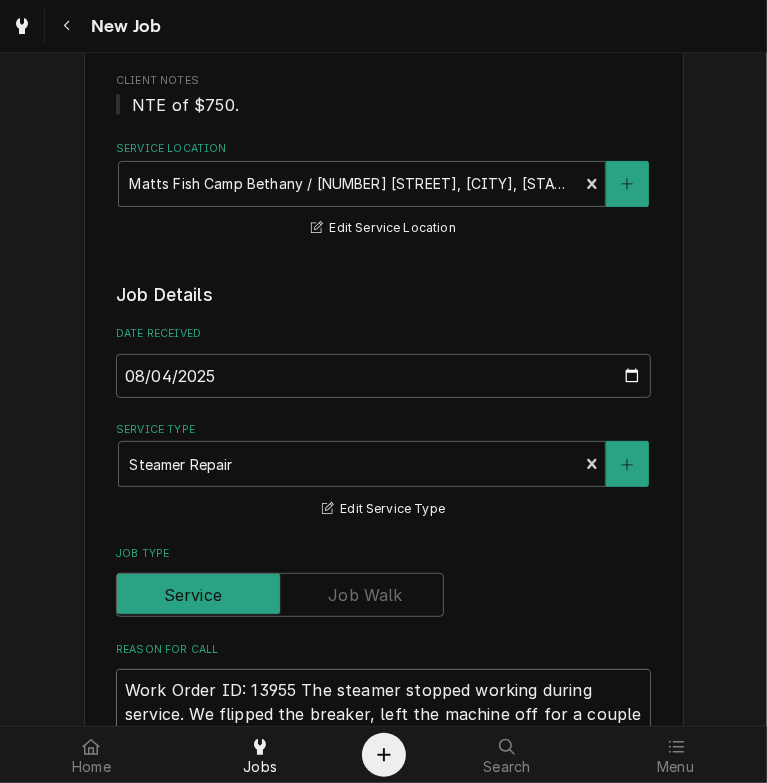 scroll, scrollTop: 328, scrollLeft: 0, axis: vertical 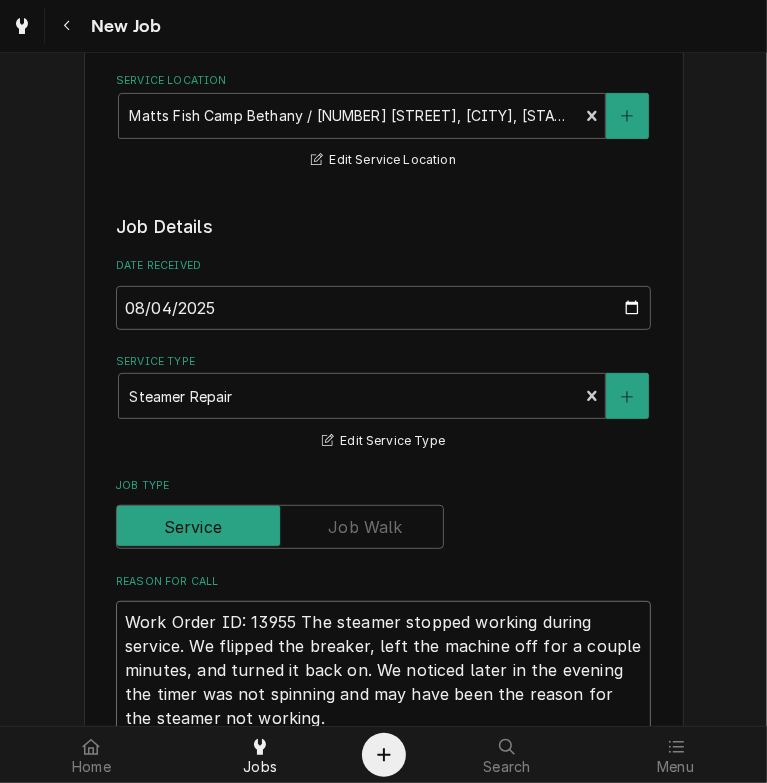 type on "x" 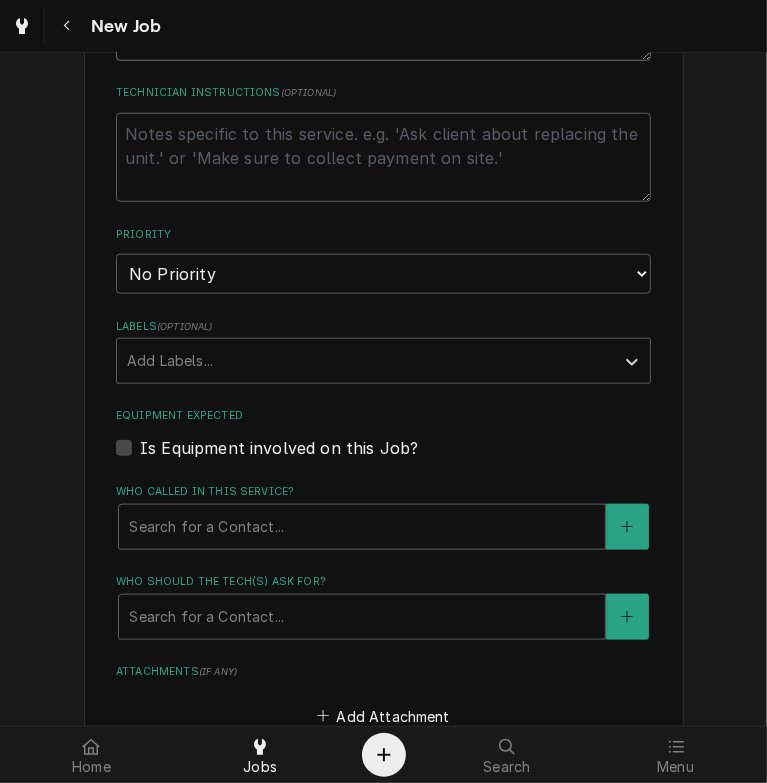 scroll, scrollTop: 1023, scrollLeft: 0, axis: vertical 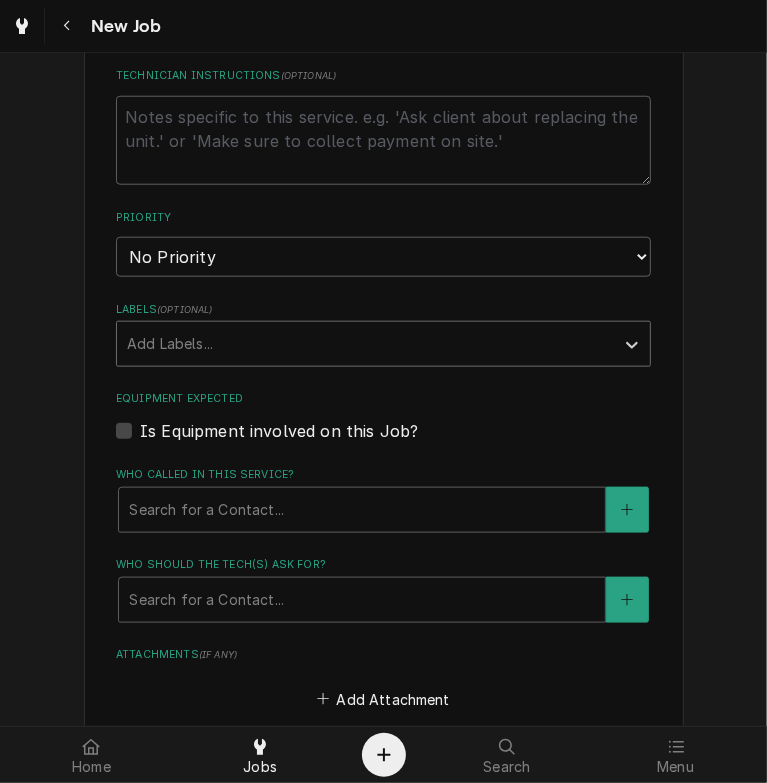 type on "Work Order ID: 13955 The steamer stopped working during service. We flipped the breaker, left the machine off for a couple minutes, and turned it back on. We noticed later in the evening the timer was not spinning and may have been the reason for the steamer not working." 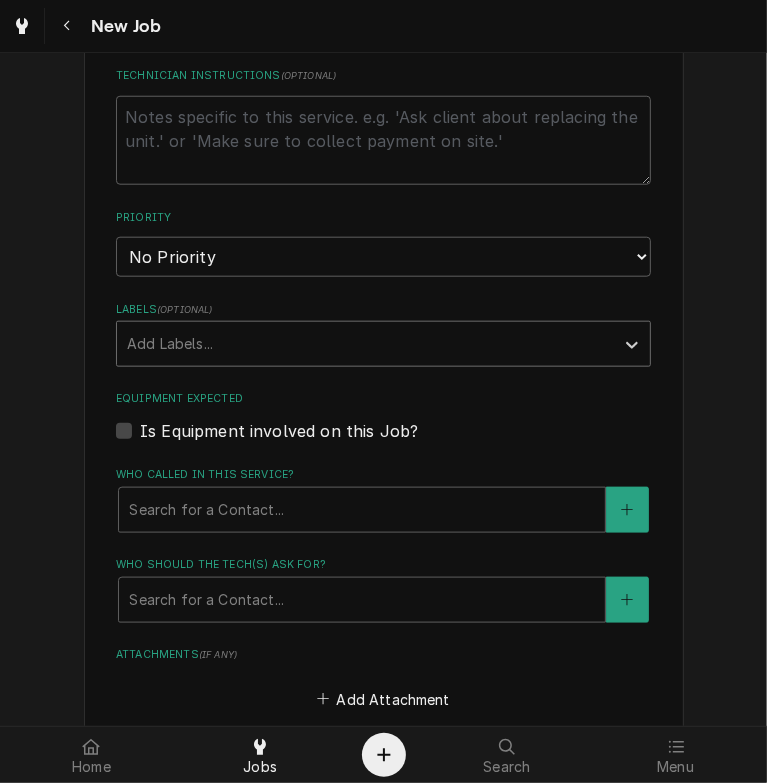 click at bounding box center (365, 344) 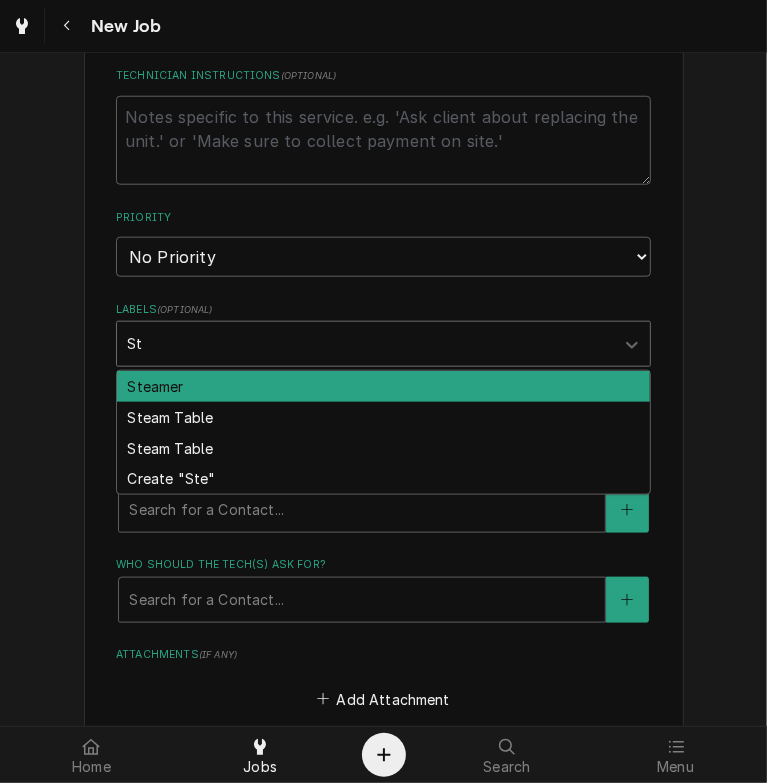 type on "Ste" 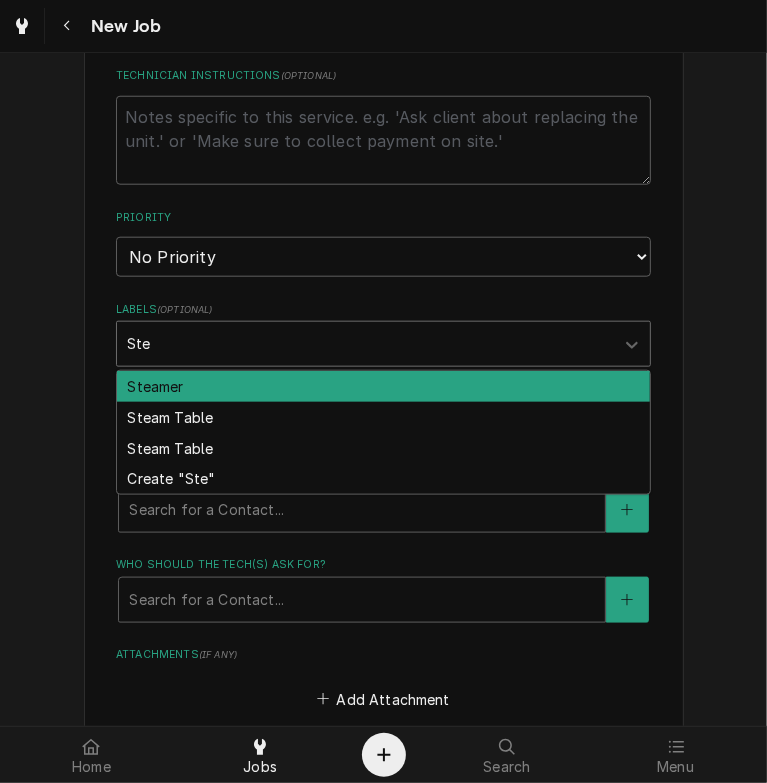 click on "Steamer" at bounding box center [383, 386] 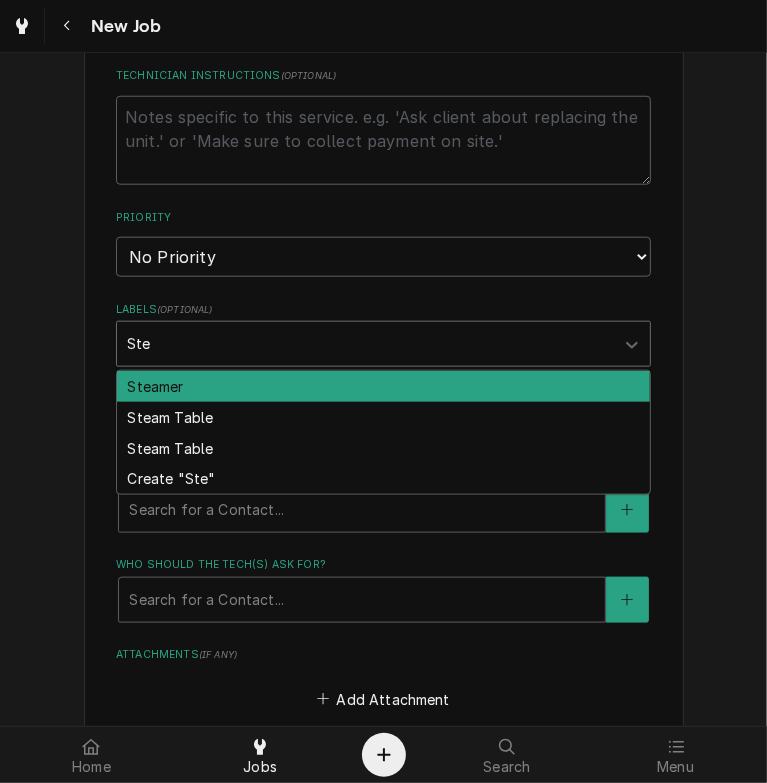 type on "x" 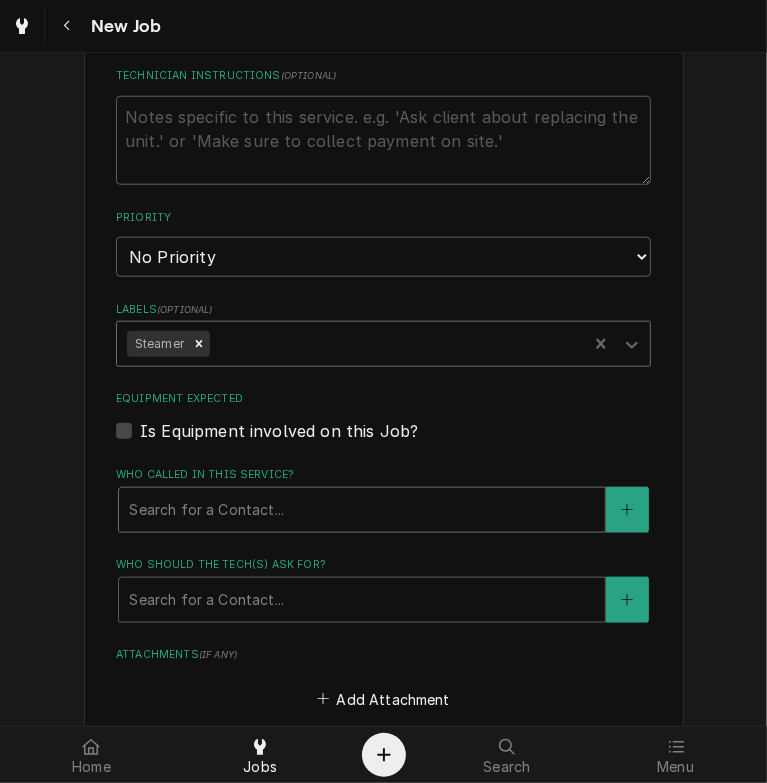 click at bounding box center (362, 510) 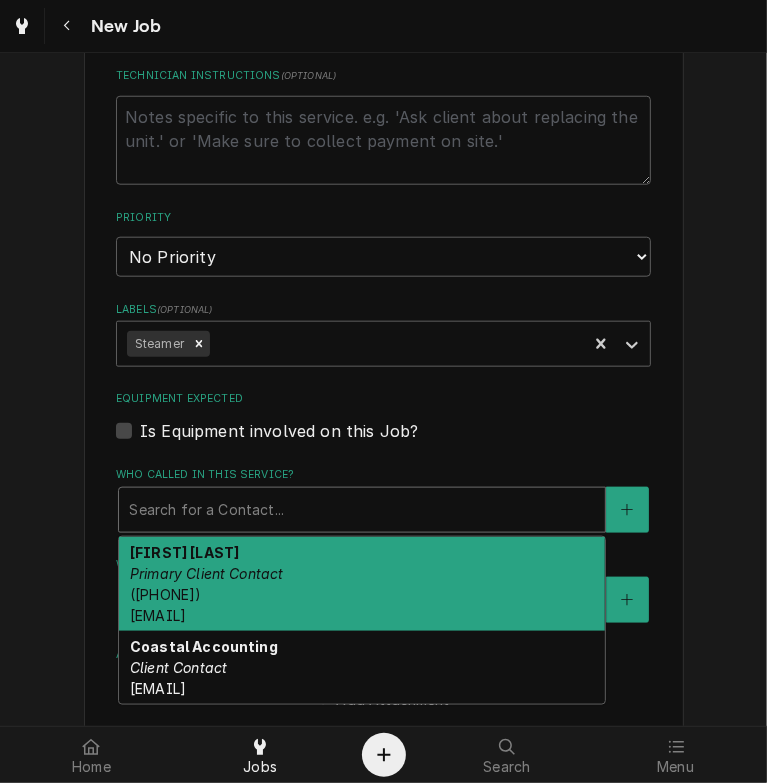 click on "Andrew Dickinson Primary Client Contact (302) 381-0571 Andrew@sodelconcepts.com" at bounding box center [362, 584] 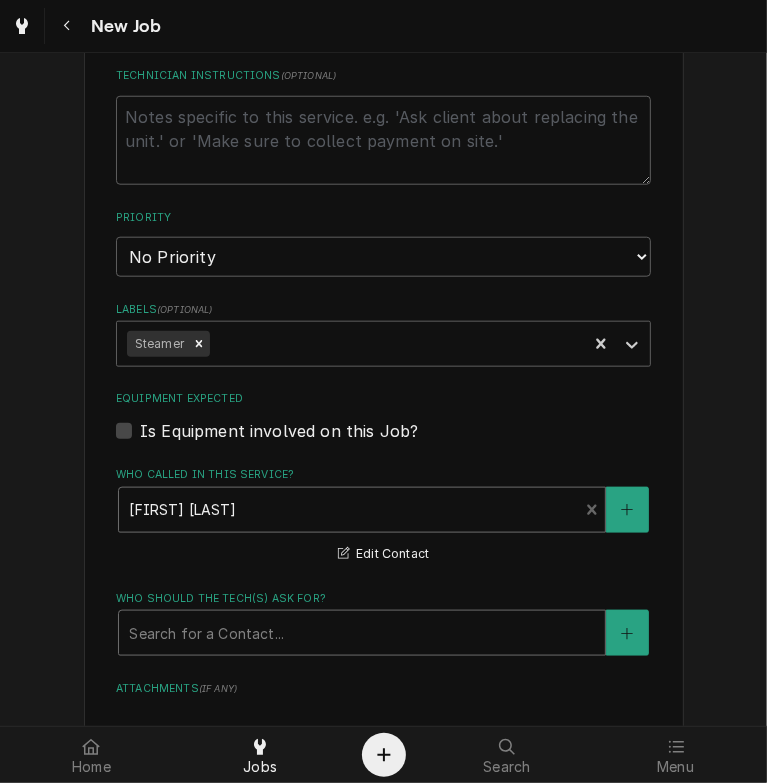 click at bounding box center (362, 633) 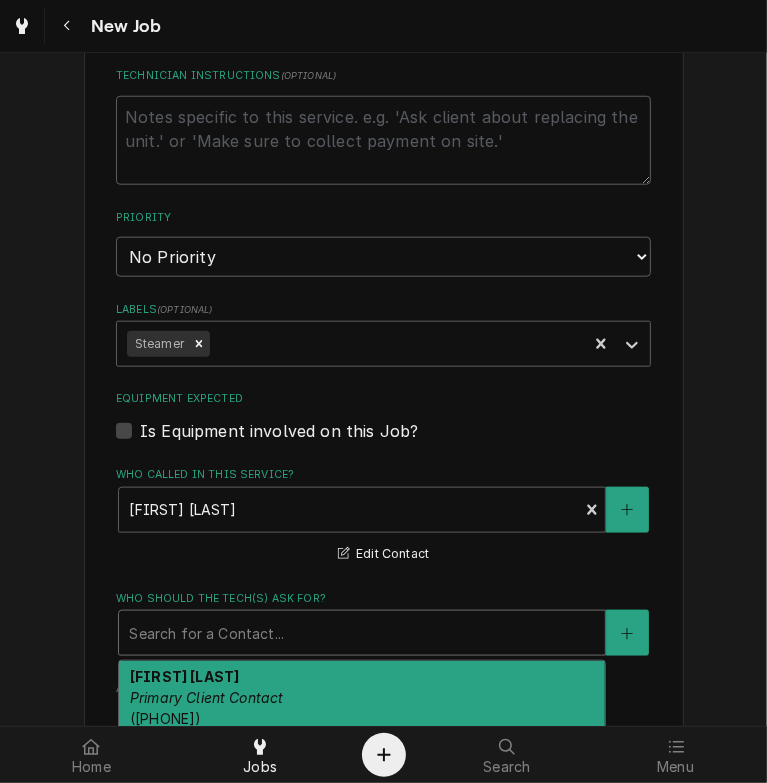 click on "Primary Client Contact" at bounding box center (207, 697) 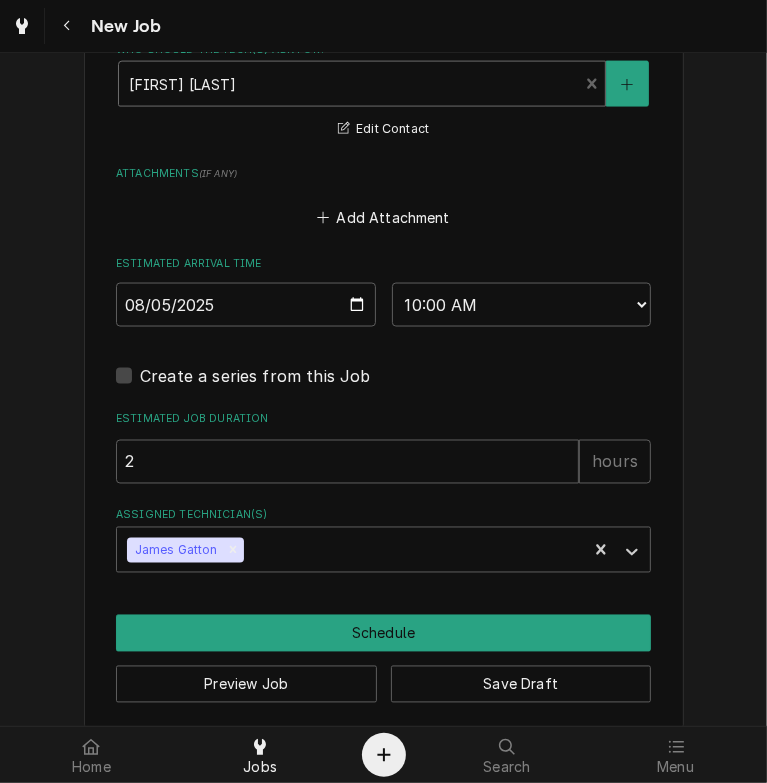 scroll, scrollTop: 1586, scrollLeft: 0, axis: vertical 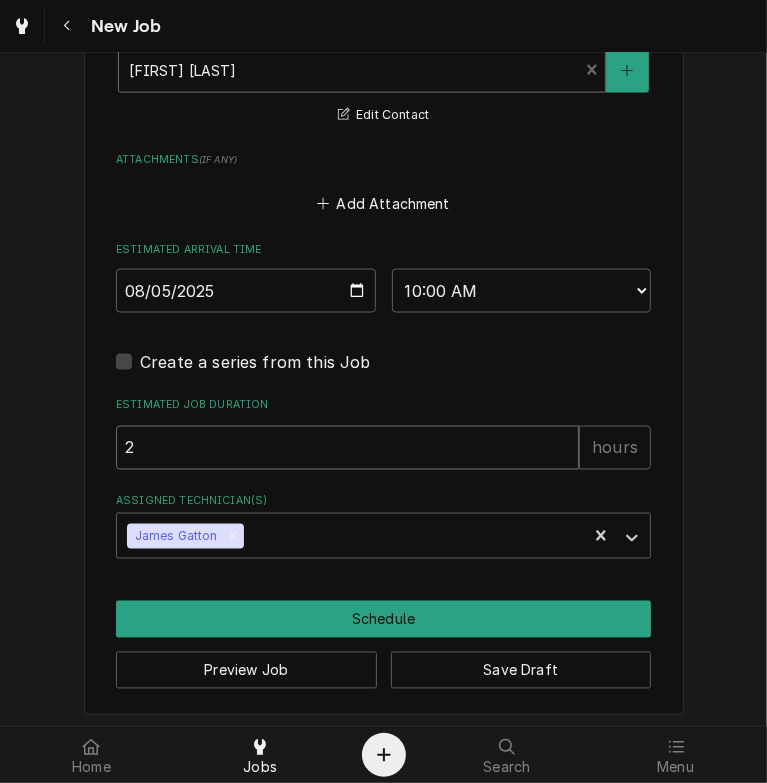 click on "2" at bounding box center (347, 448) 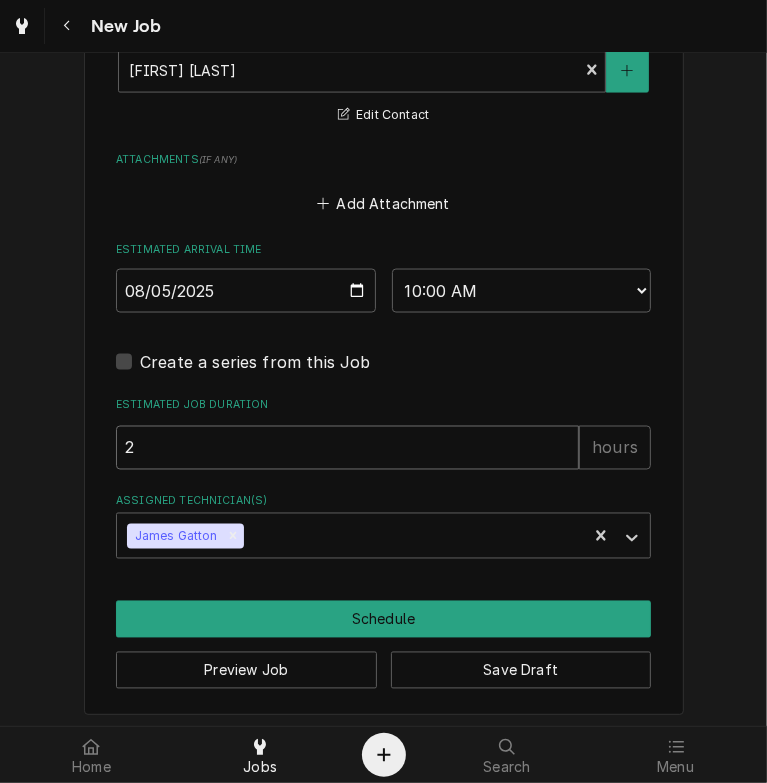 type on "x" 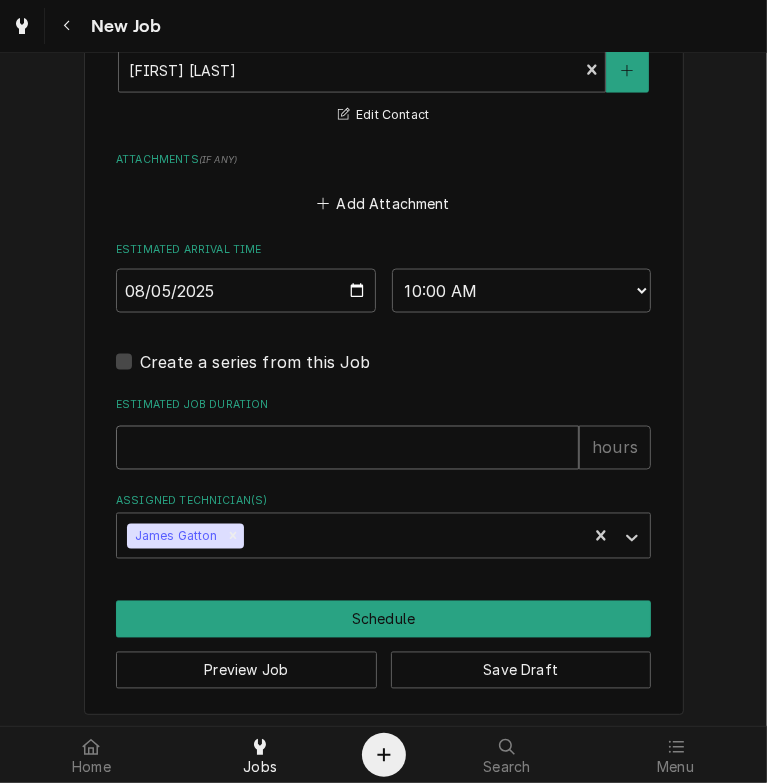 type on "x" 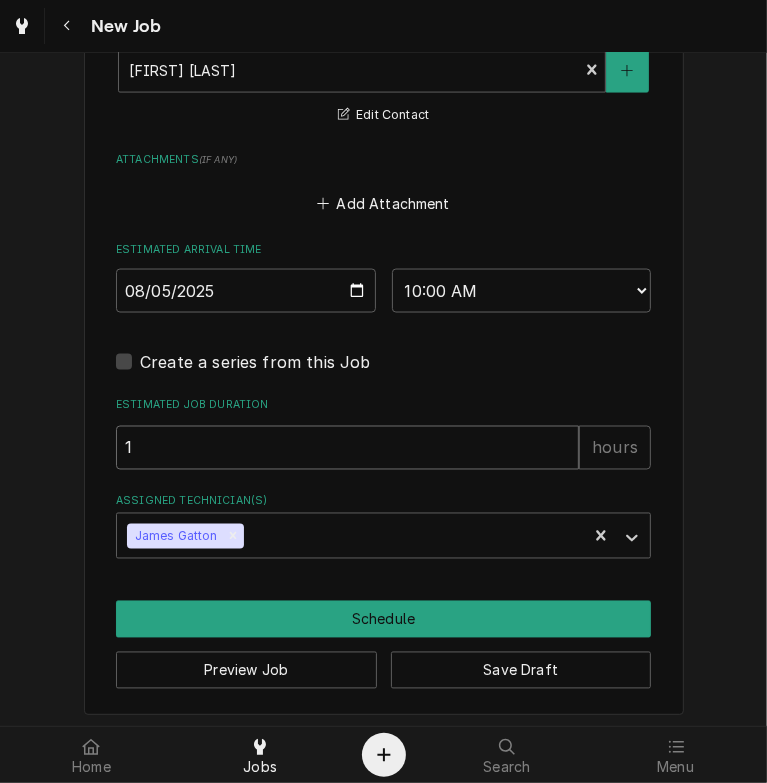type on "x" 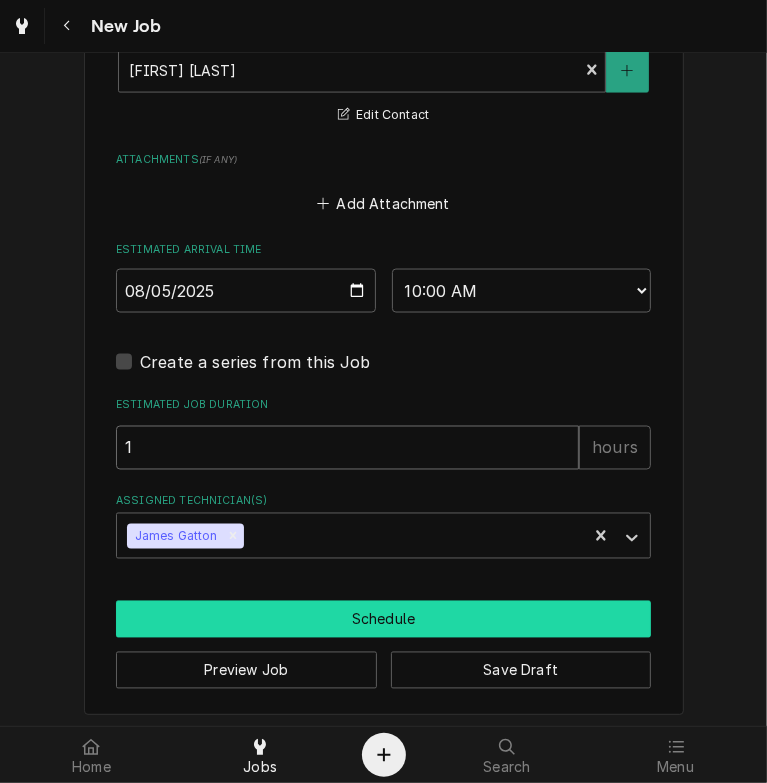 type on "1" 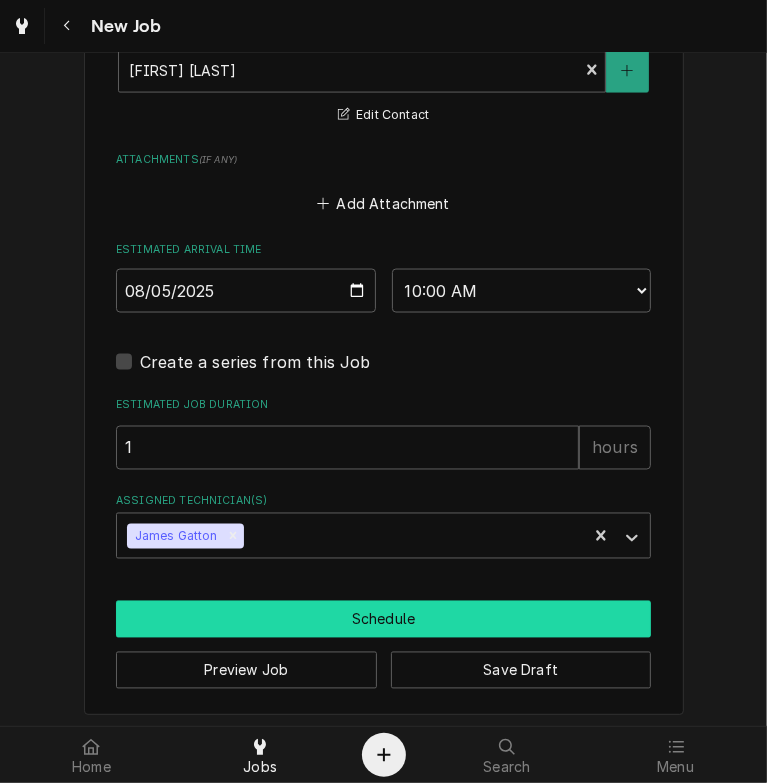 click on "Schedule" at bounding box center [383, 619] 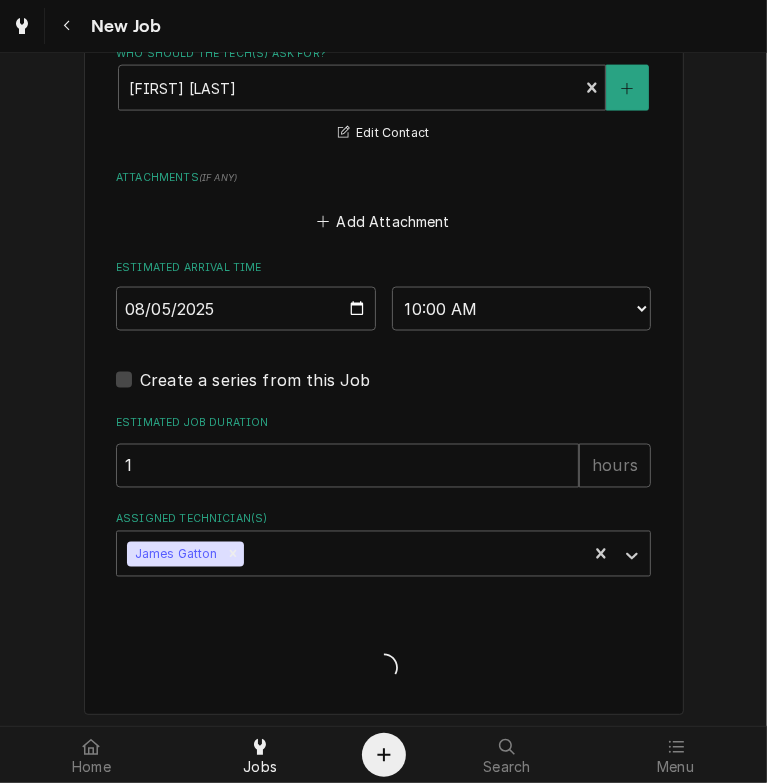 type on "x" 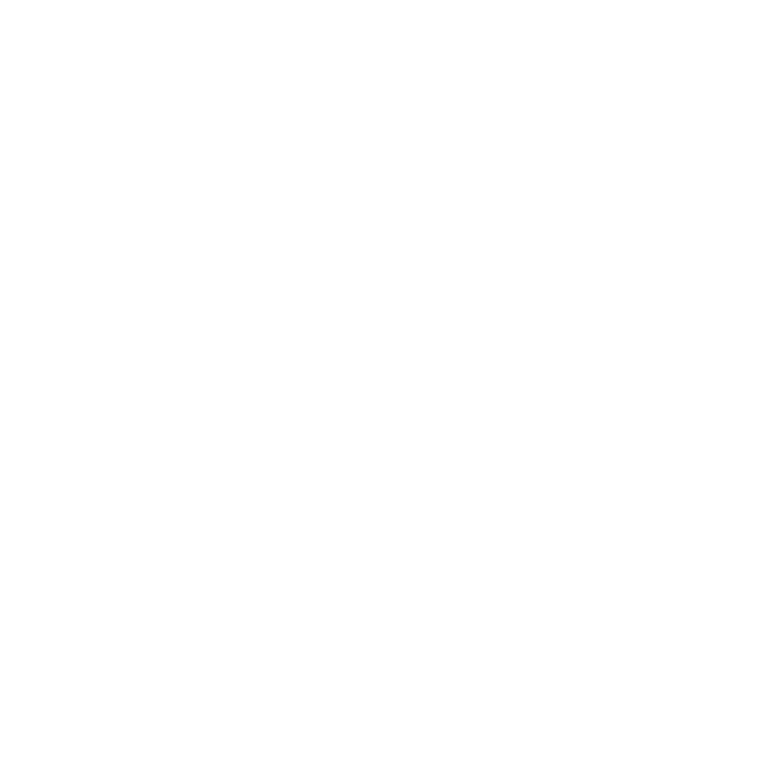 scroll, scrollTop: 0, scrollLeft: 0, axis: both 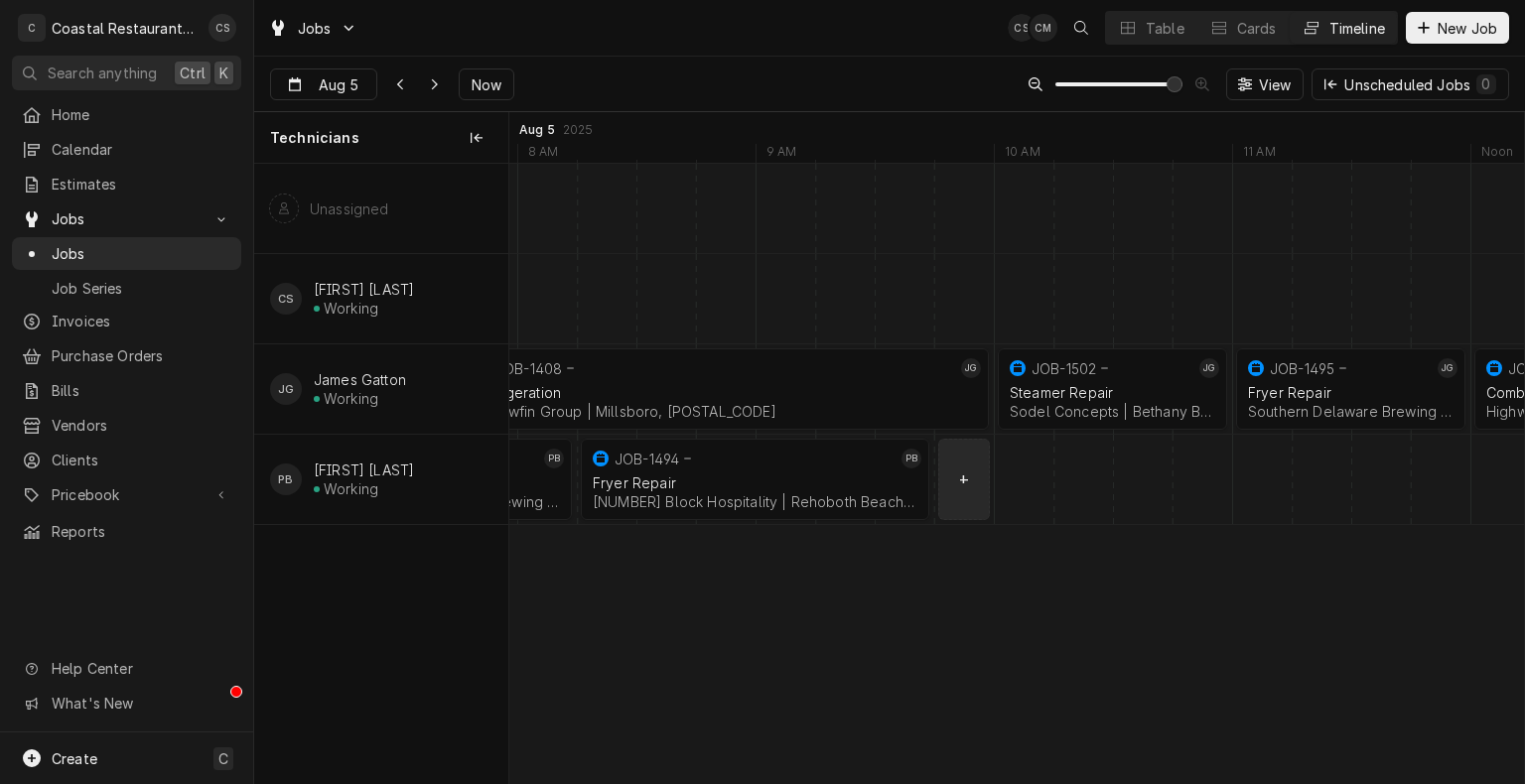 click at bounding box center [1143, 479] 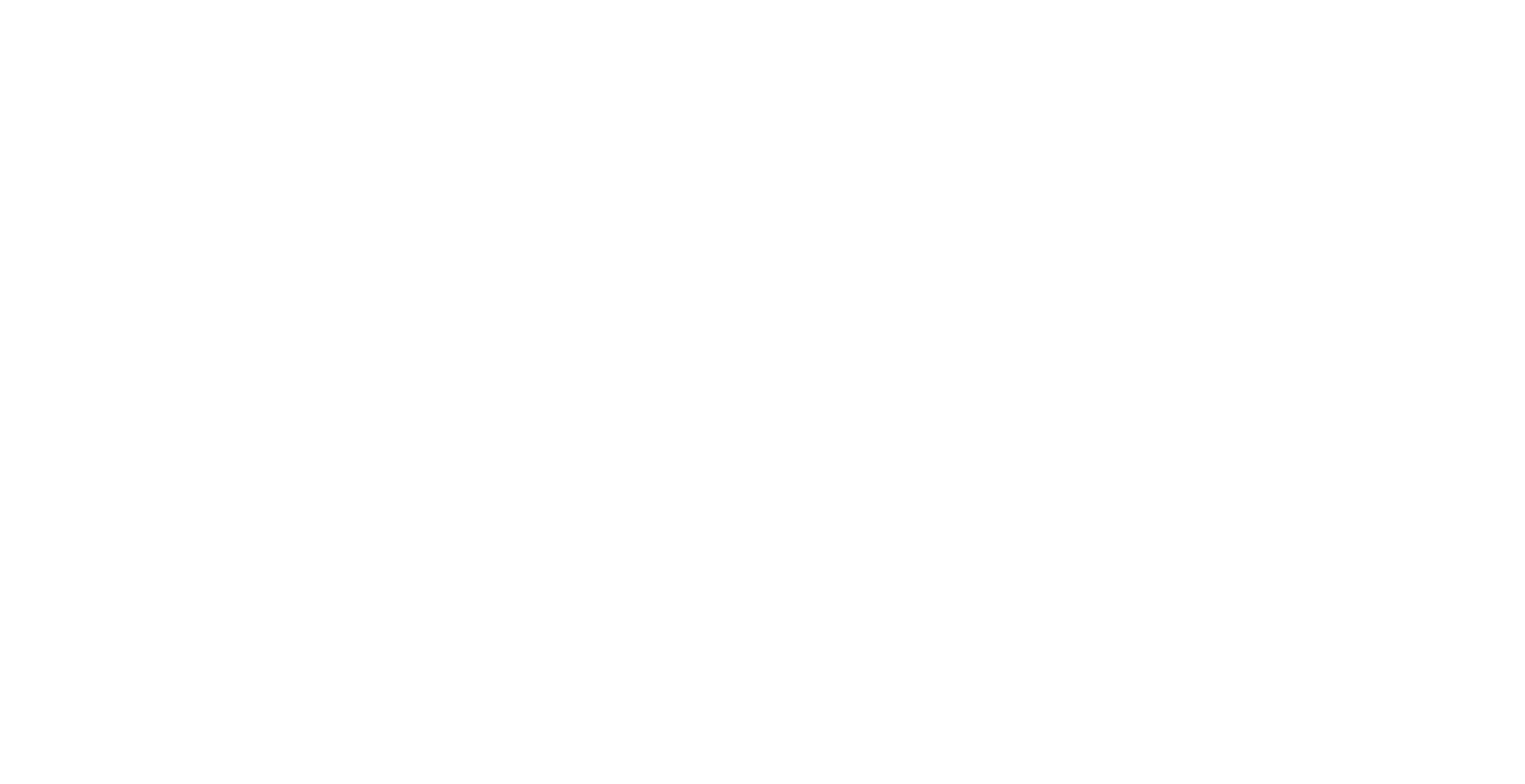 scroll, scrollTop: 0, scrollLeft: 0, axis: both 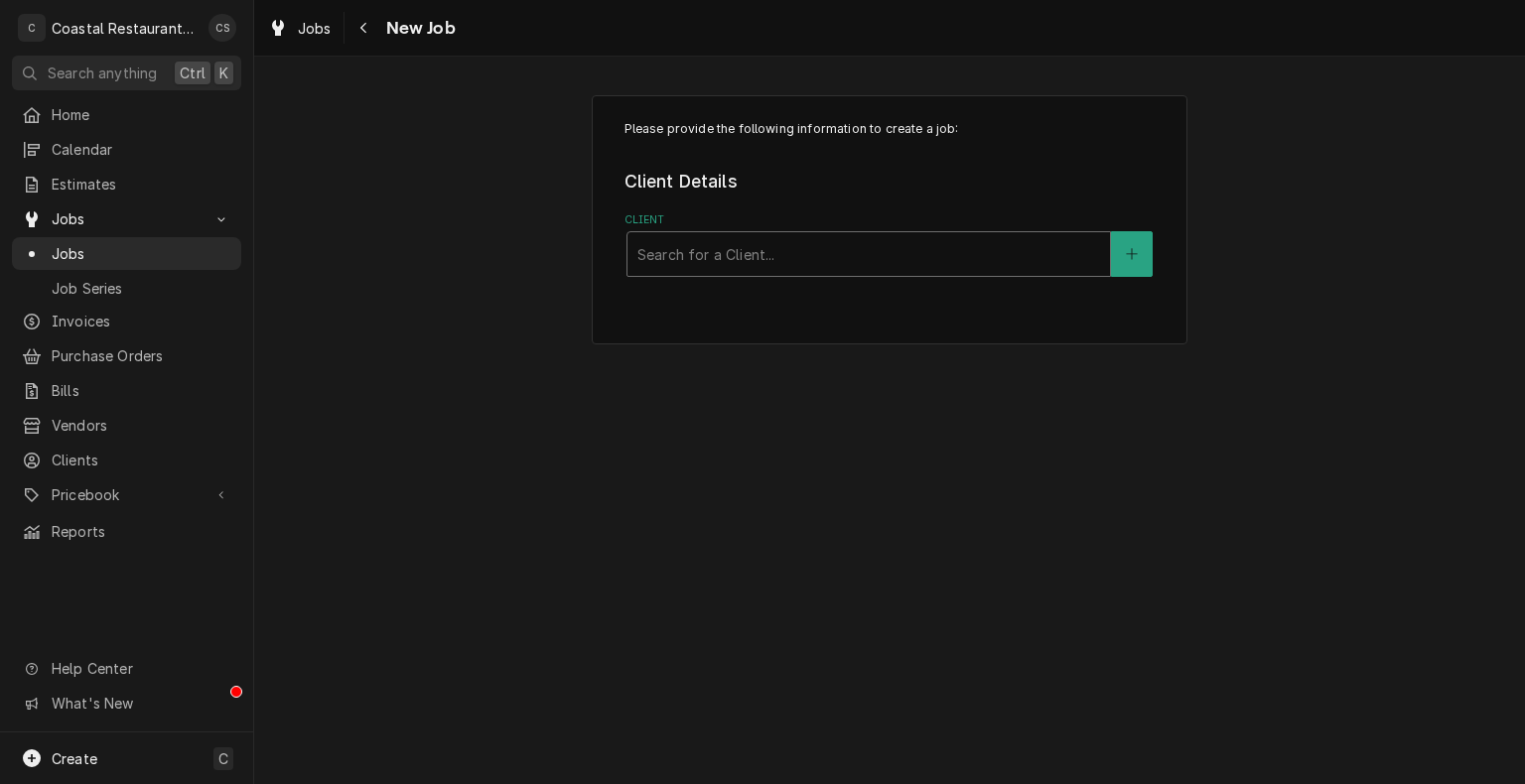 click at bounding box center [869, 254] 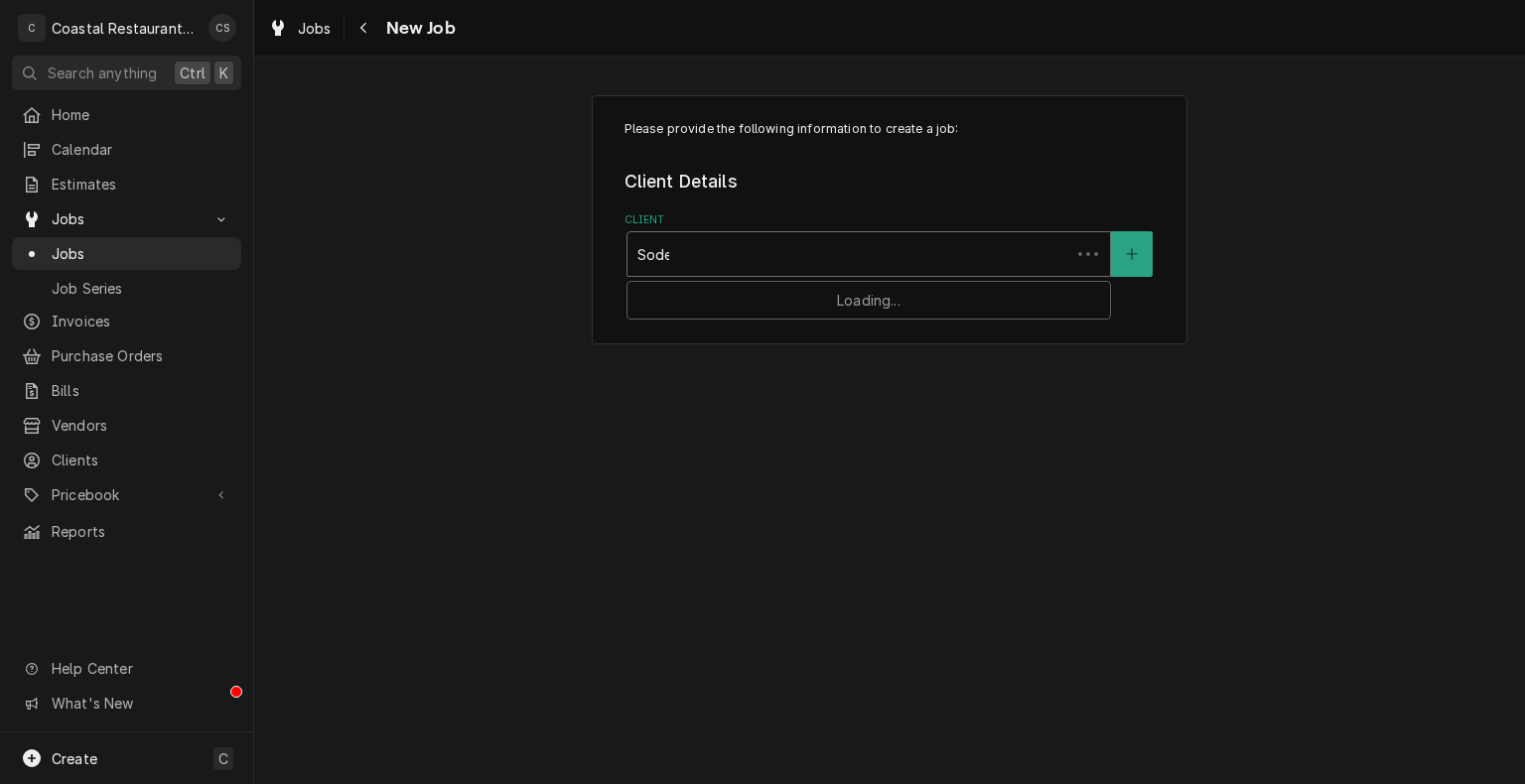 type on "Sodel" 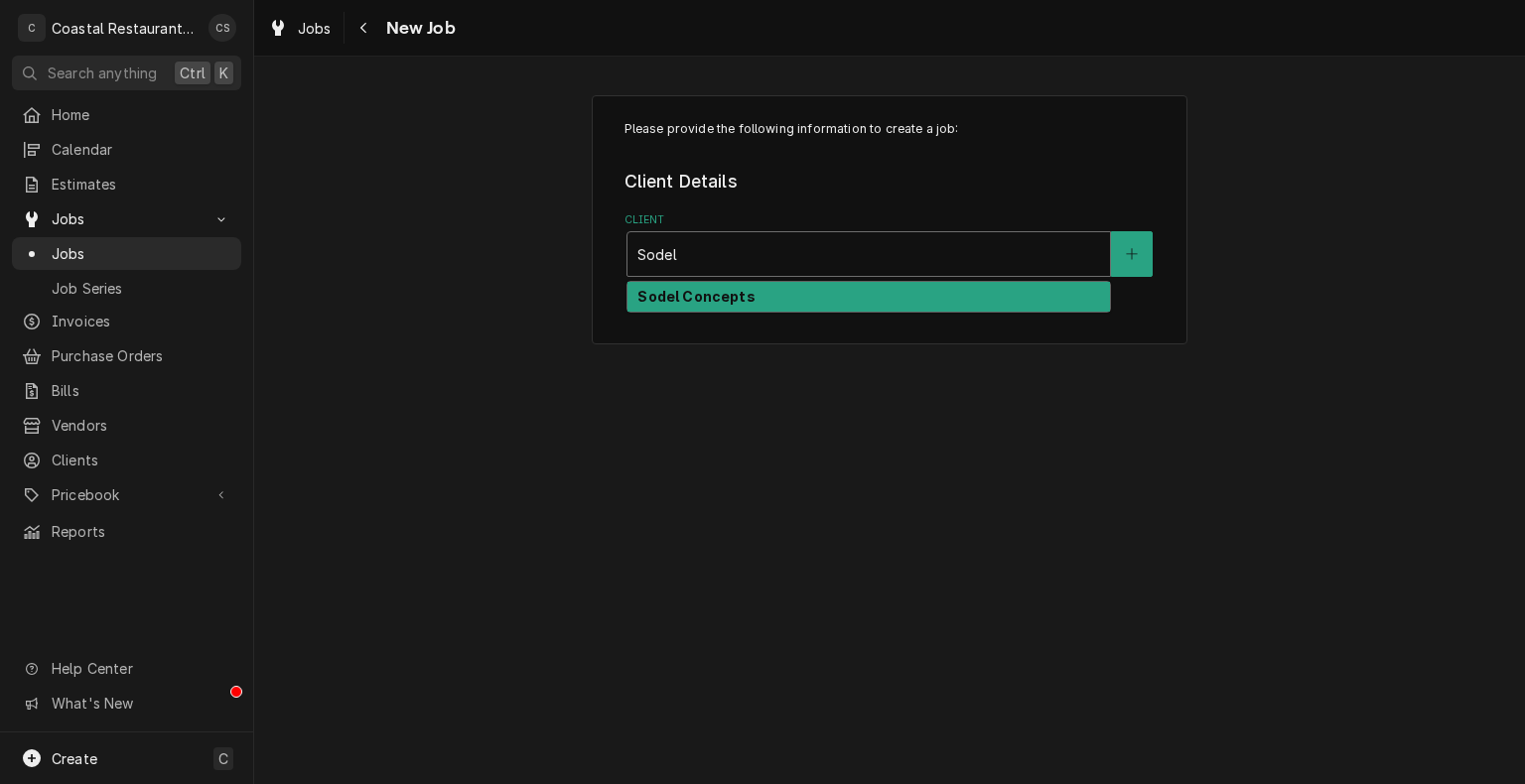 click on "Sodel Concepts" at bounding box center (869, 297) 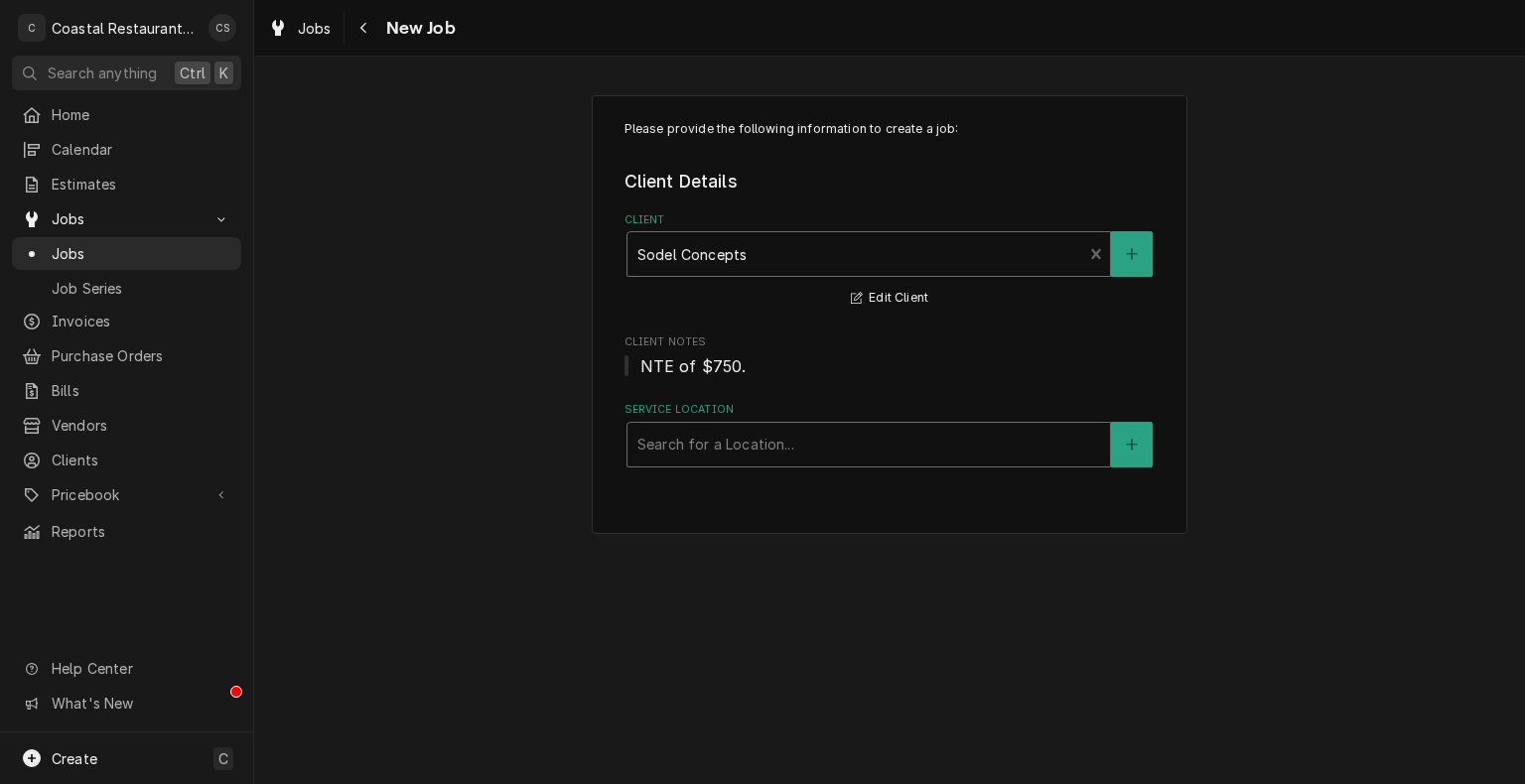 click at bounding box center [869, 445] 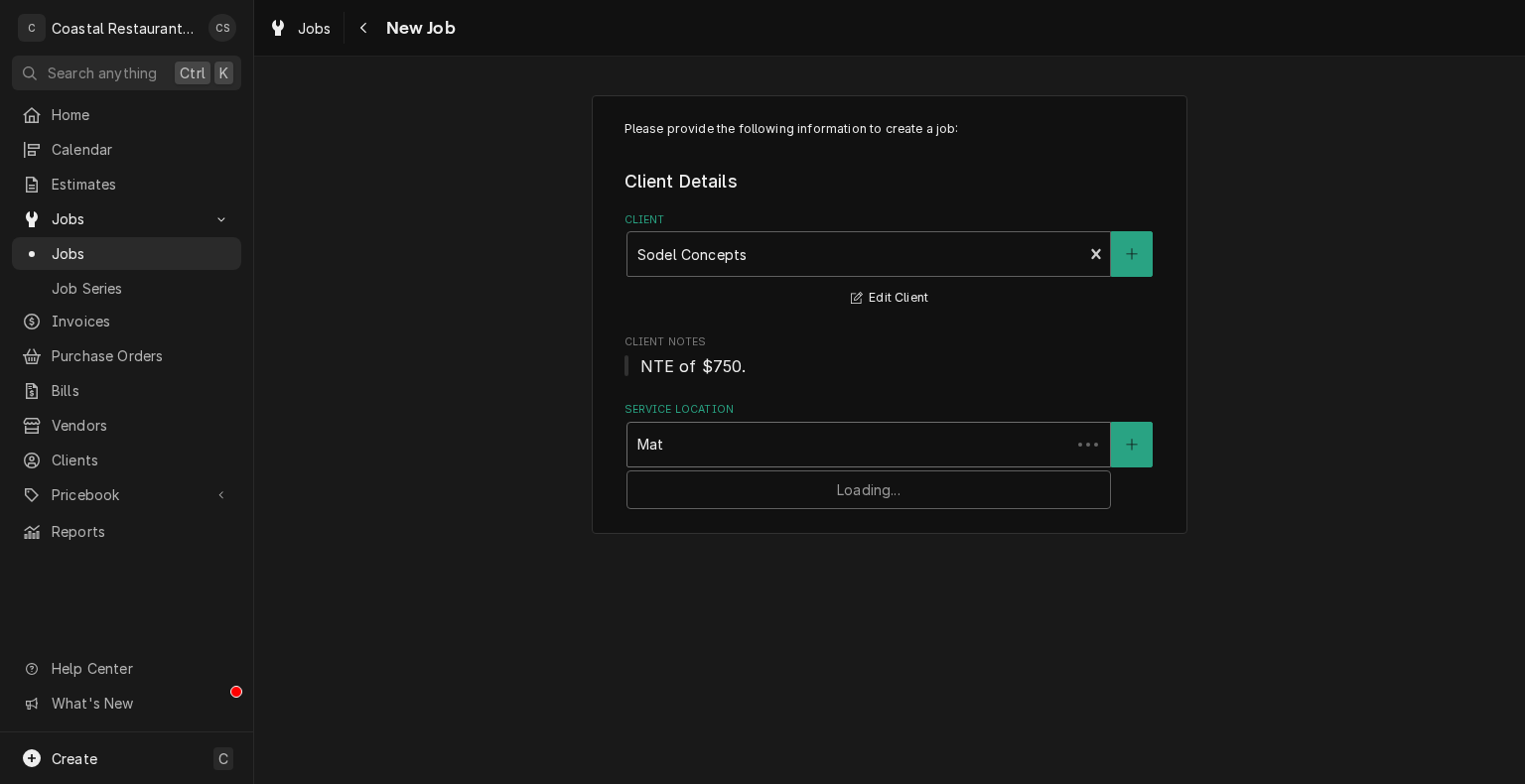 type on "Matt" 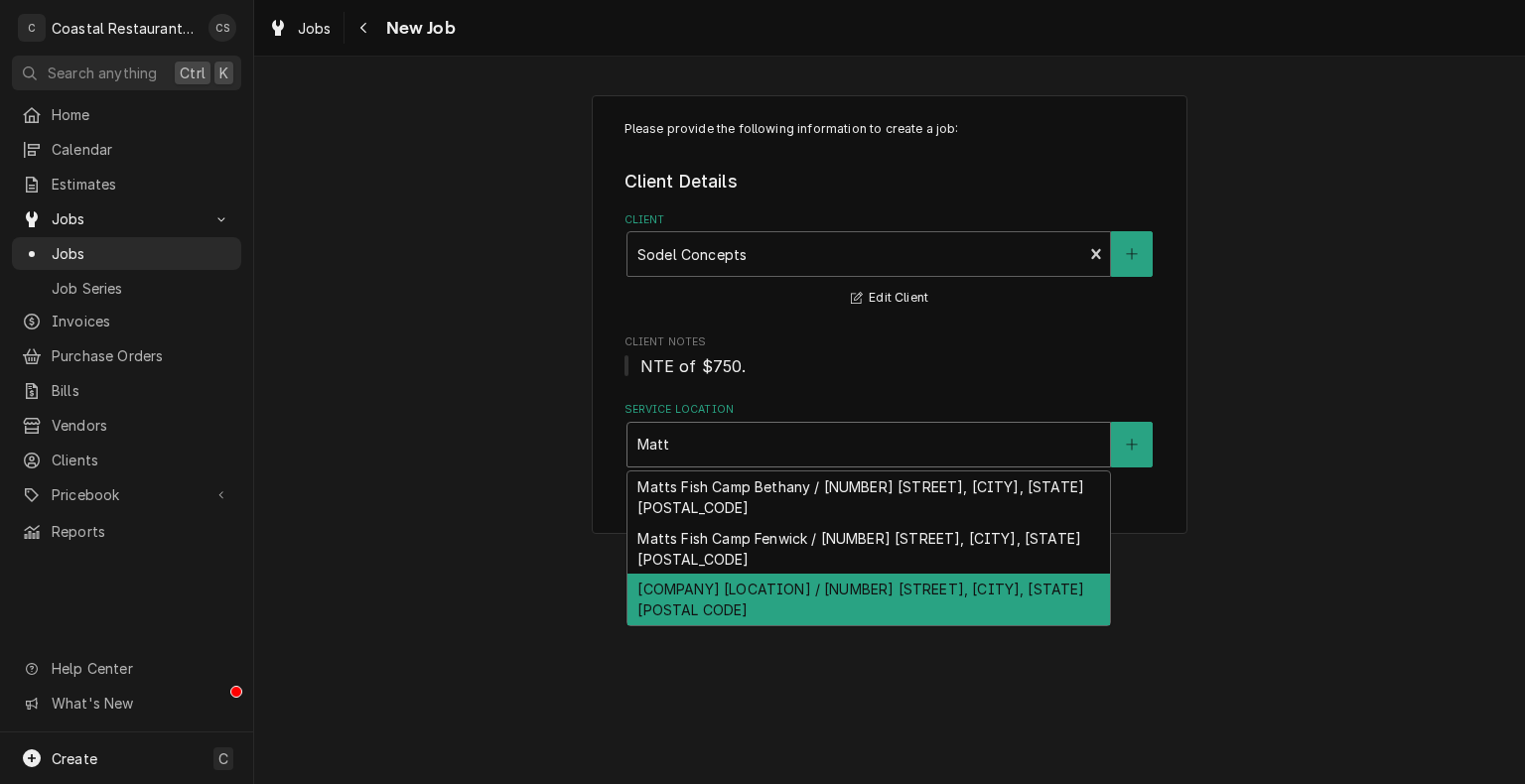 click on "Matts Fish Camp Lewes / 34401 Tenley Court,, Lewes, DE 19958" at bounding box center (869, 599) 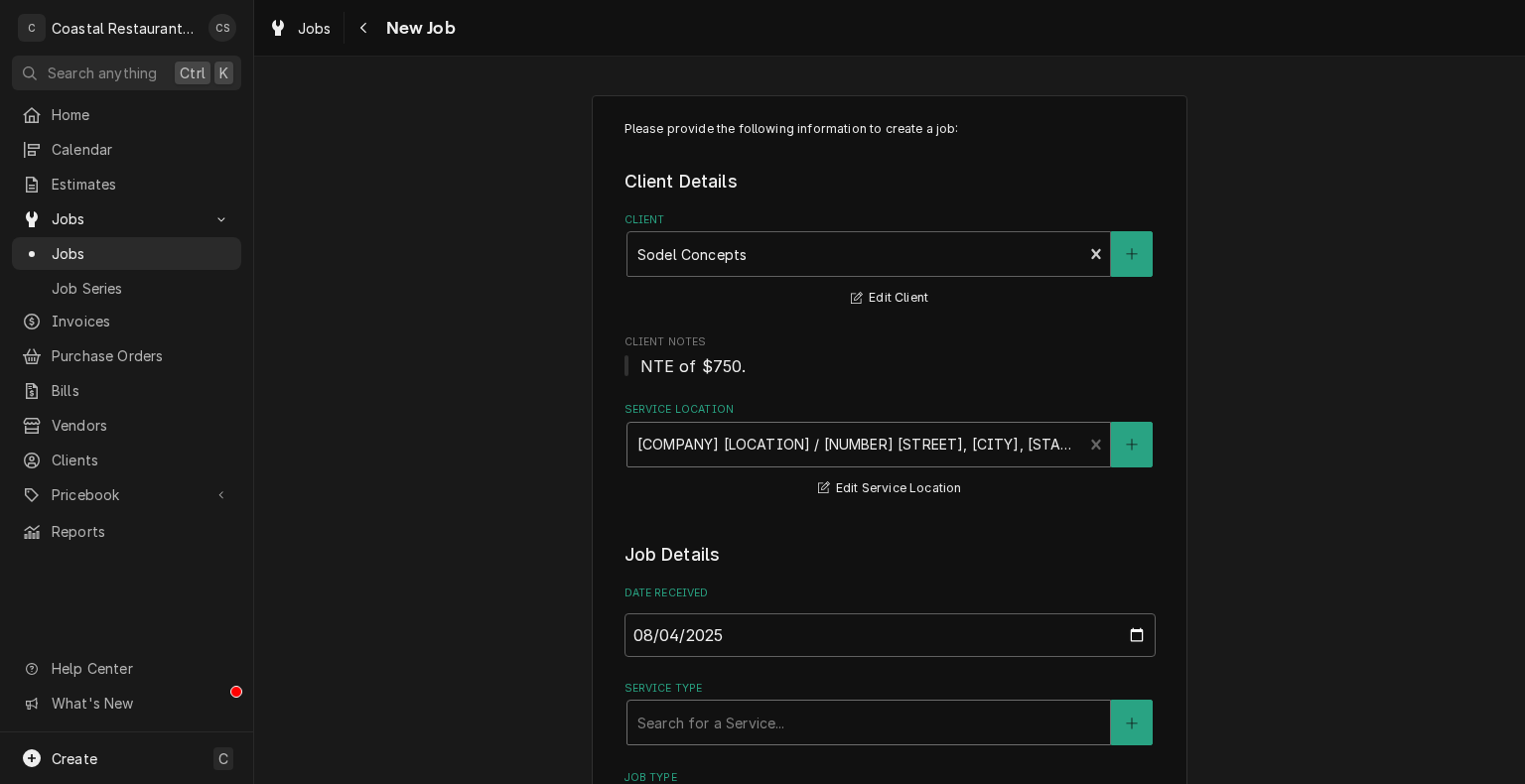 click at bounding box center (869, 722) 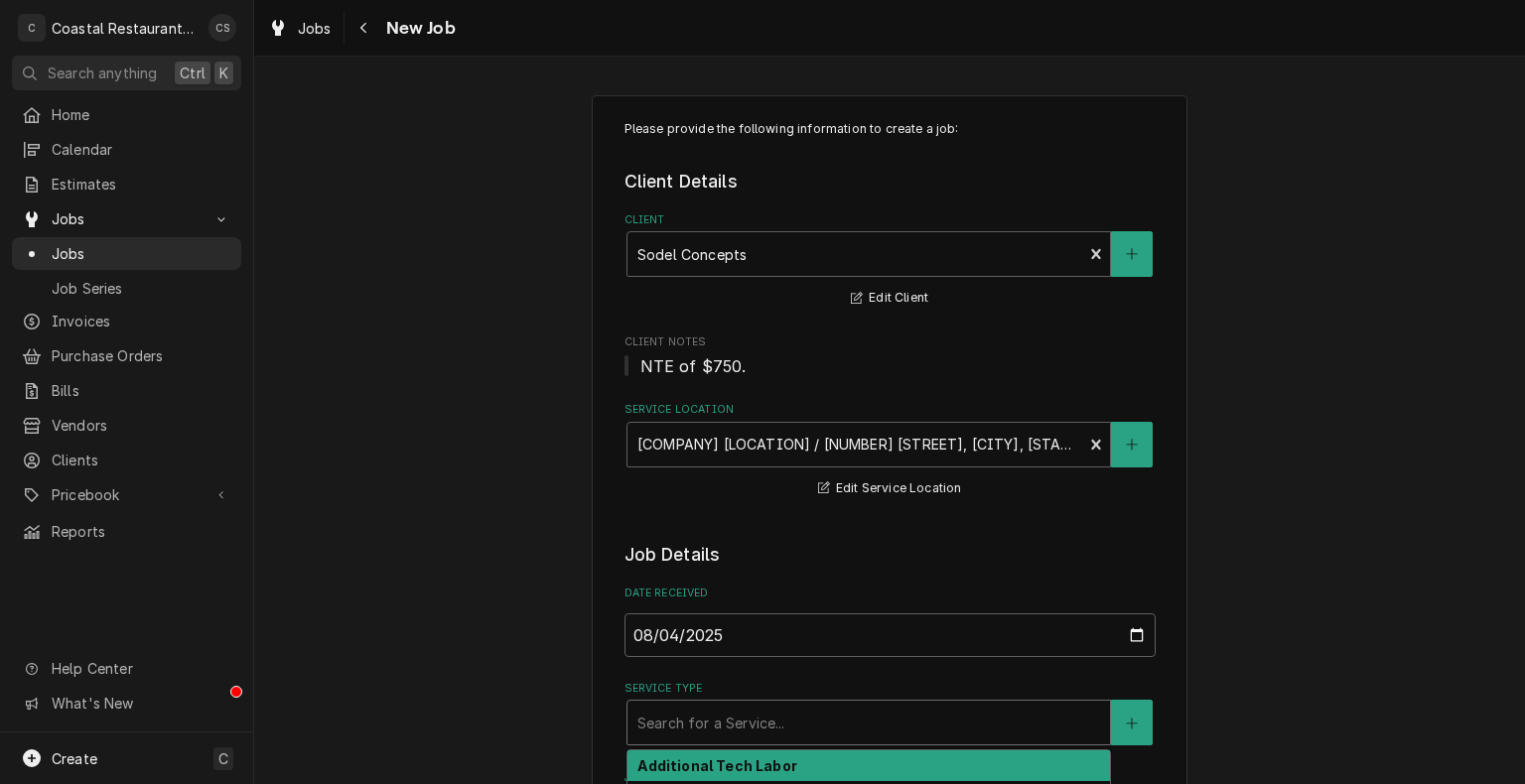 type on "x" 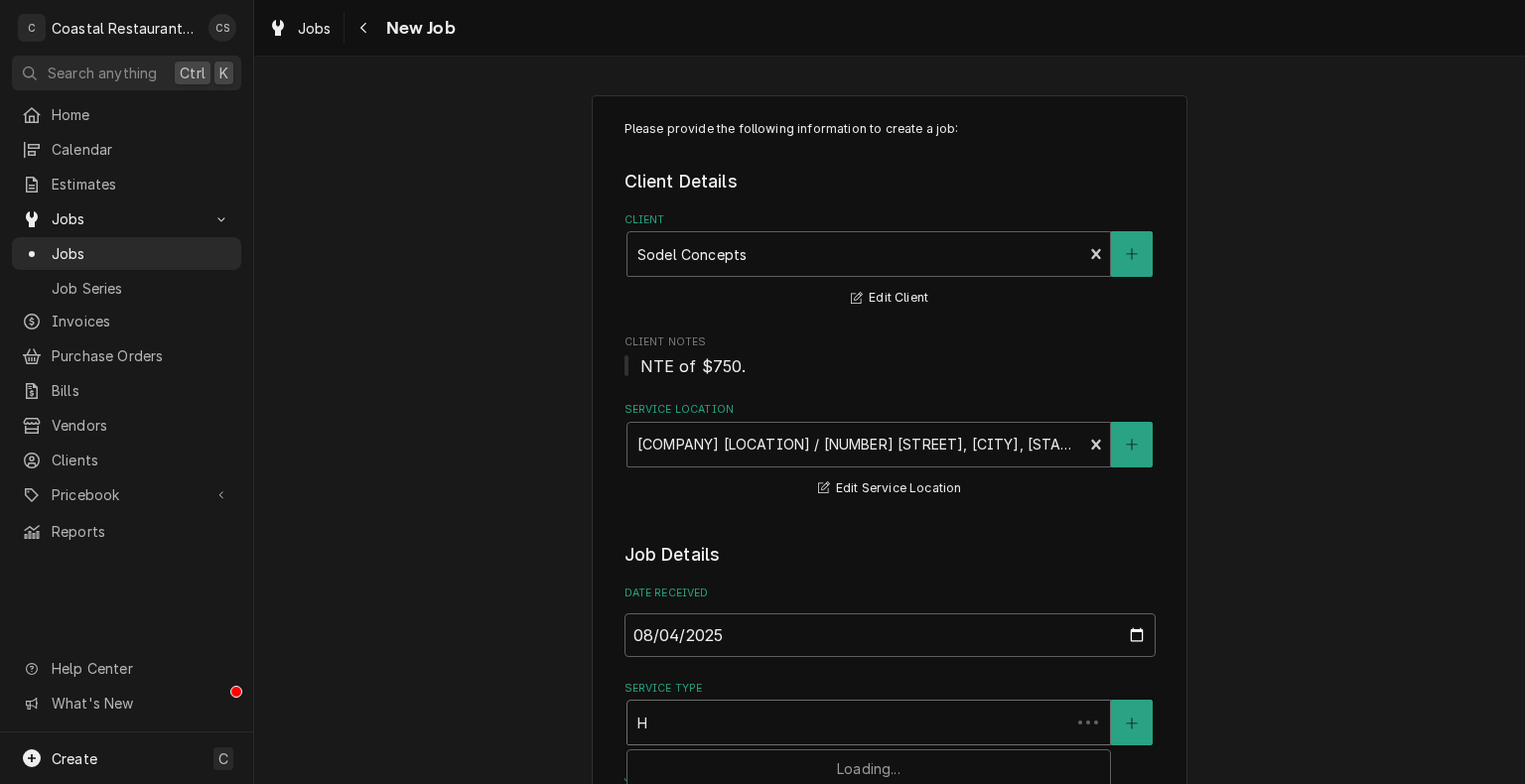 type on "x" 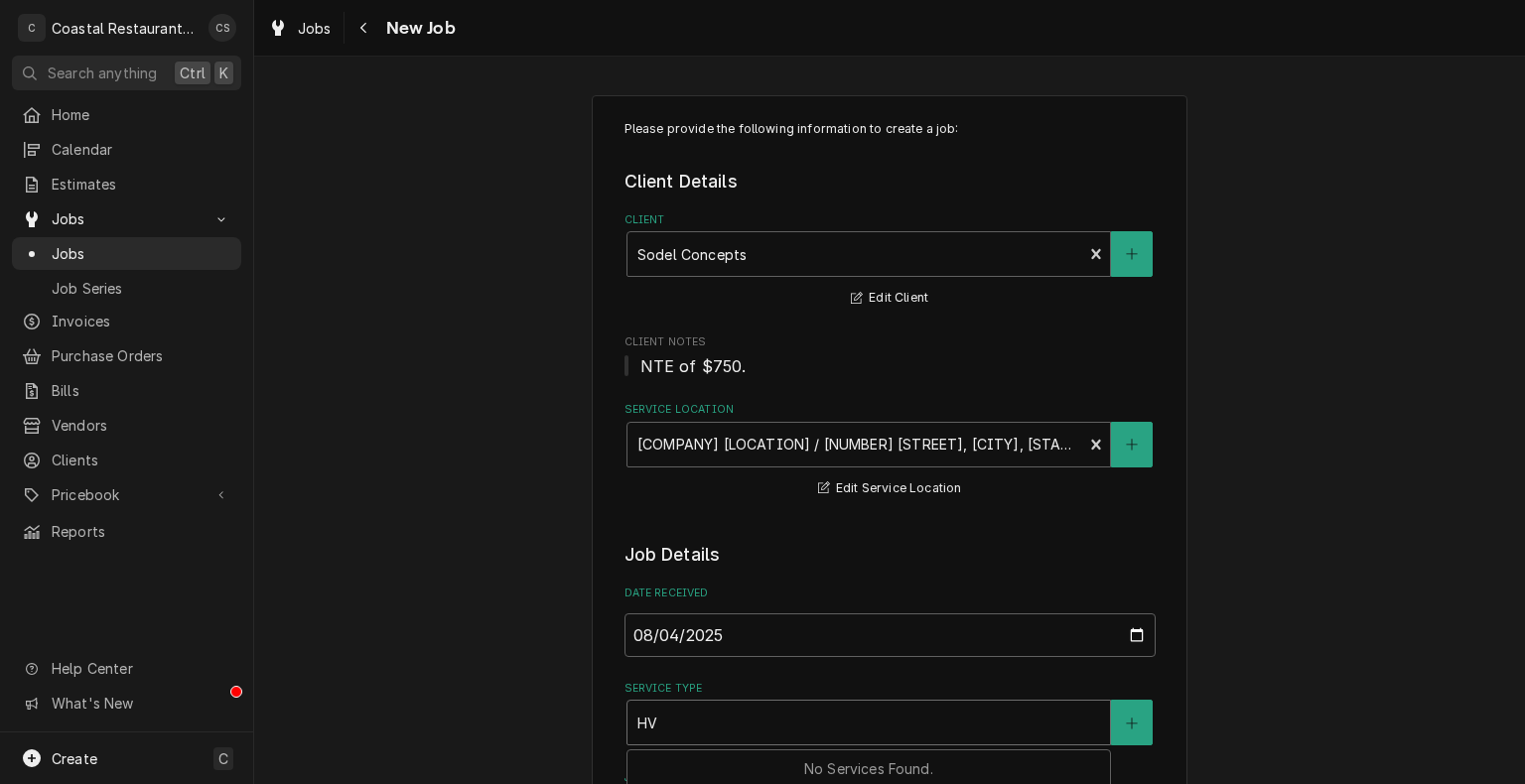 type on "x" 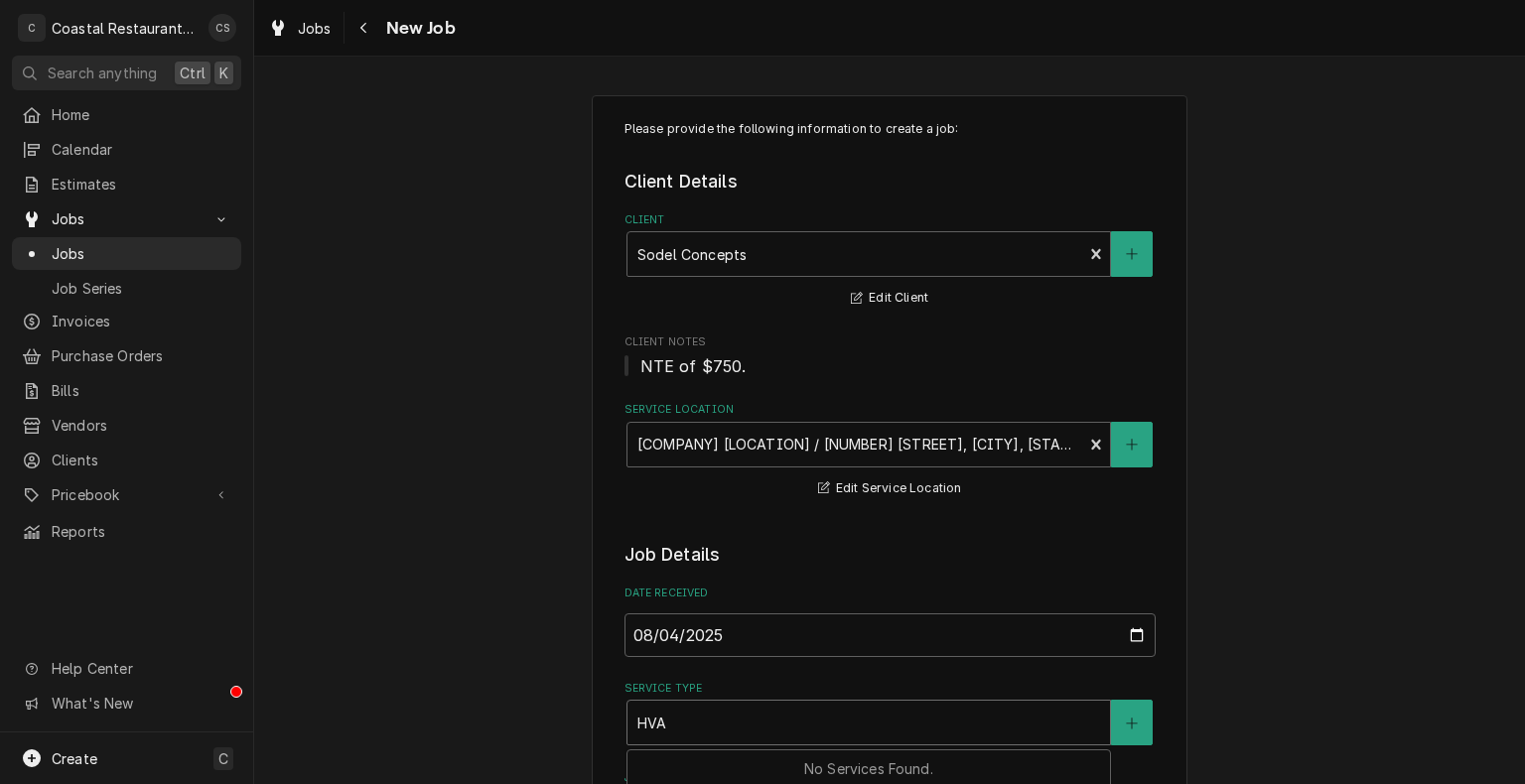 type on "x" 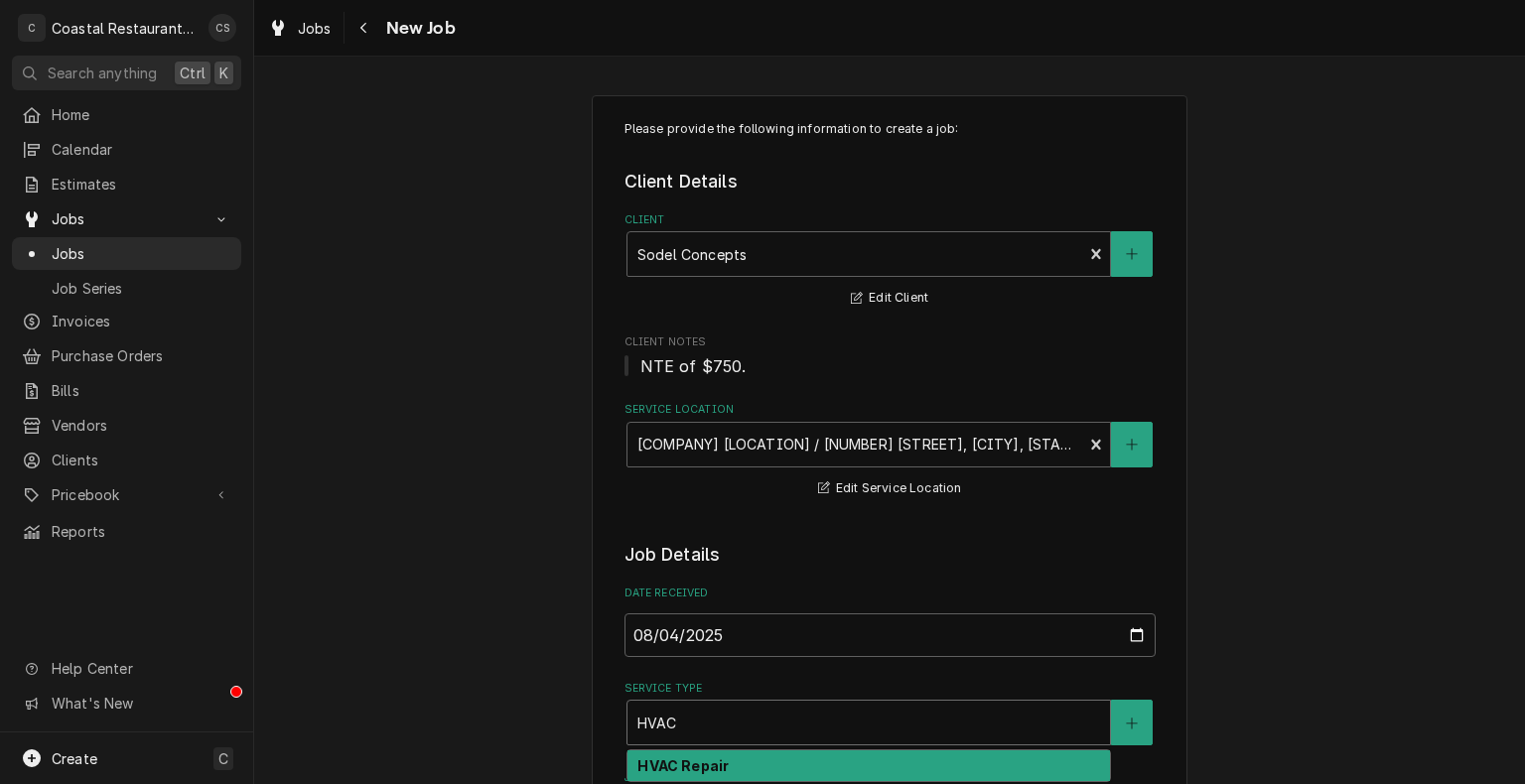 click on "HVAC Repair" at bounding box center [683, 765] 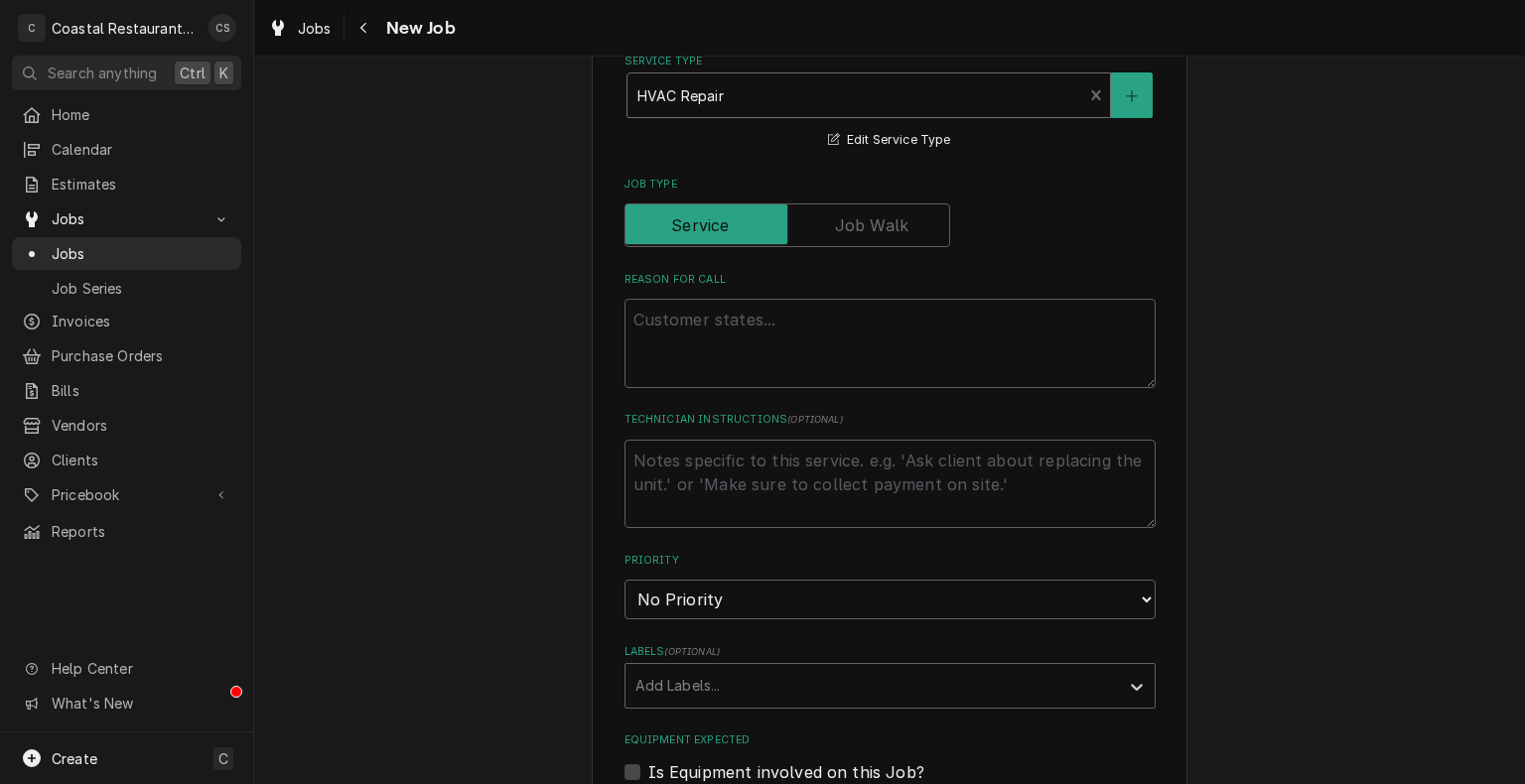 scroll, scrollTop: 636, scrollLeft: 0, axis: vertical 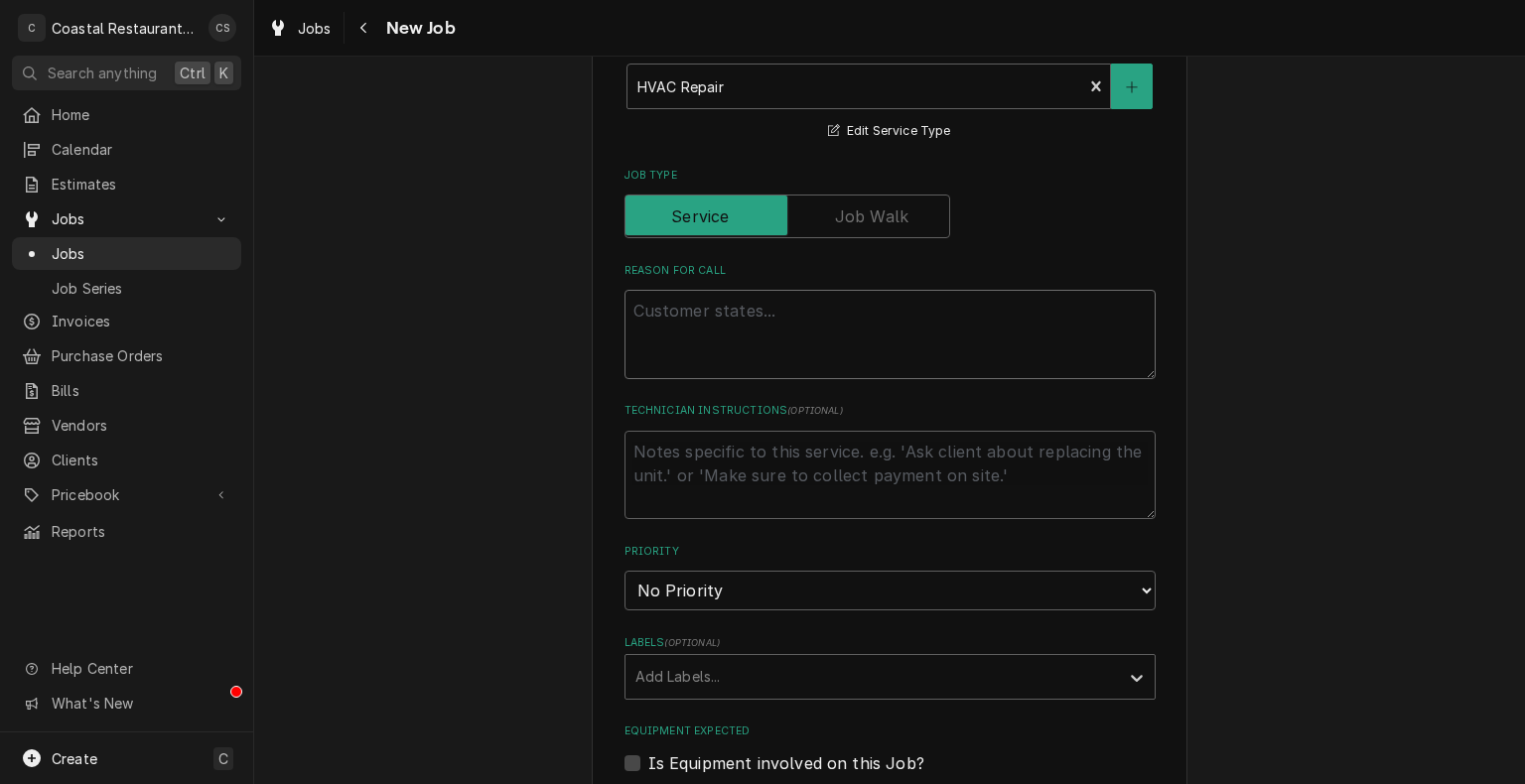 click on "Reason For Call" at bounding box center [890, 334] 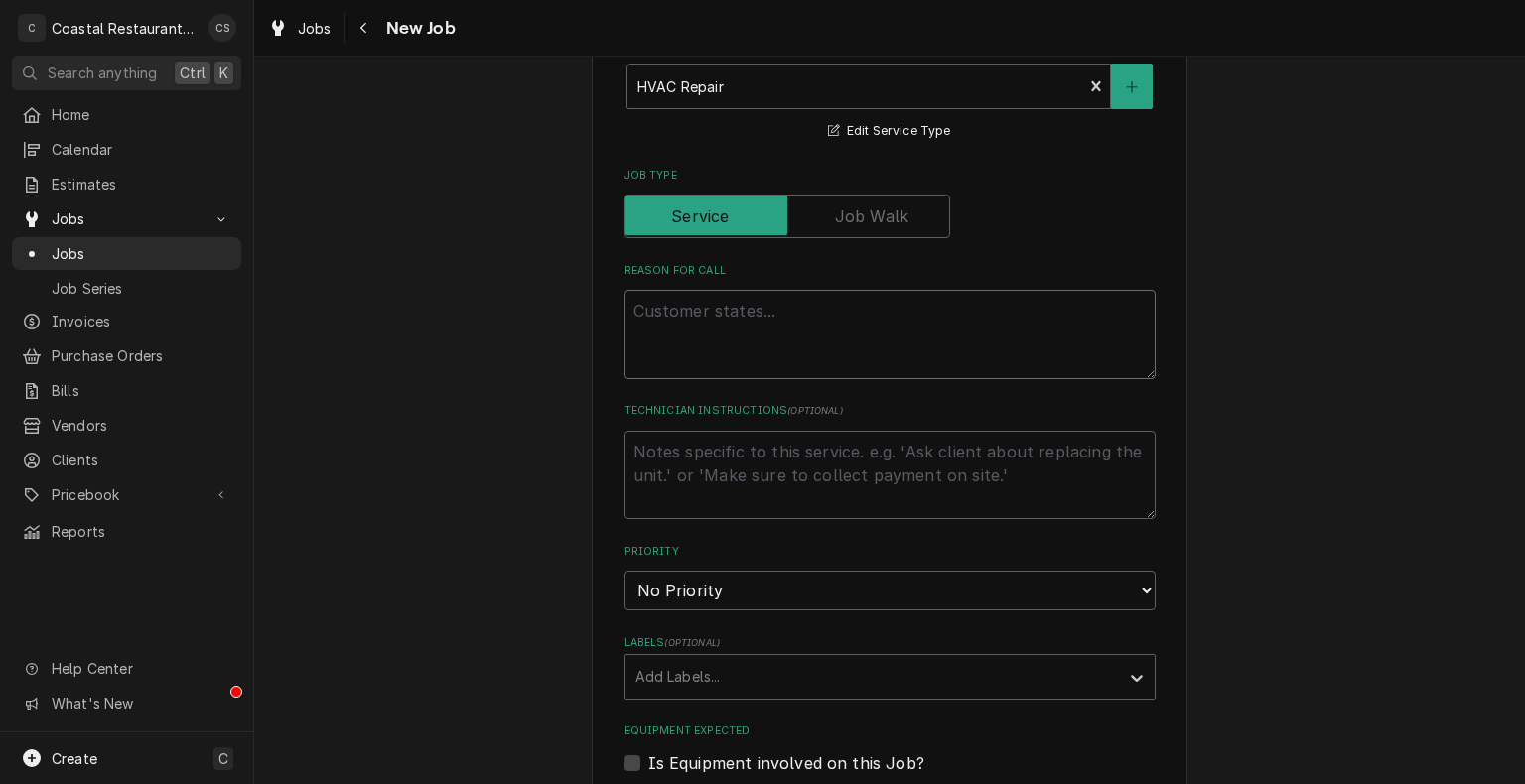 type on "x" 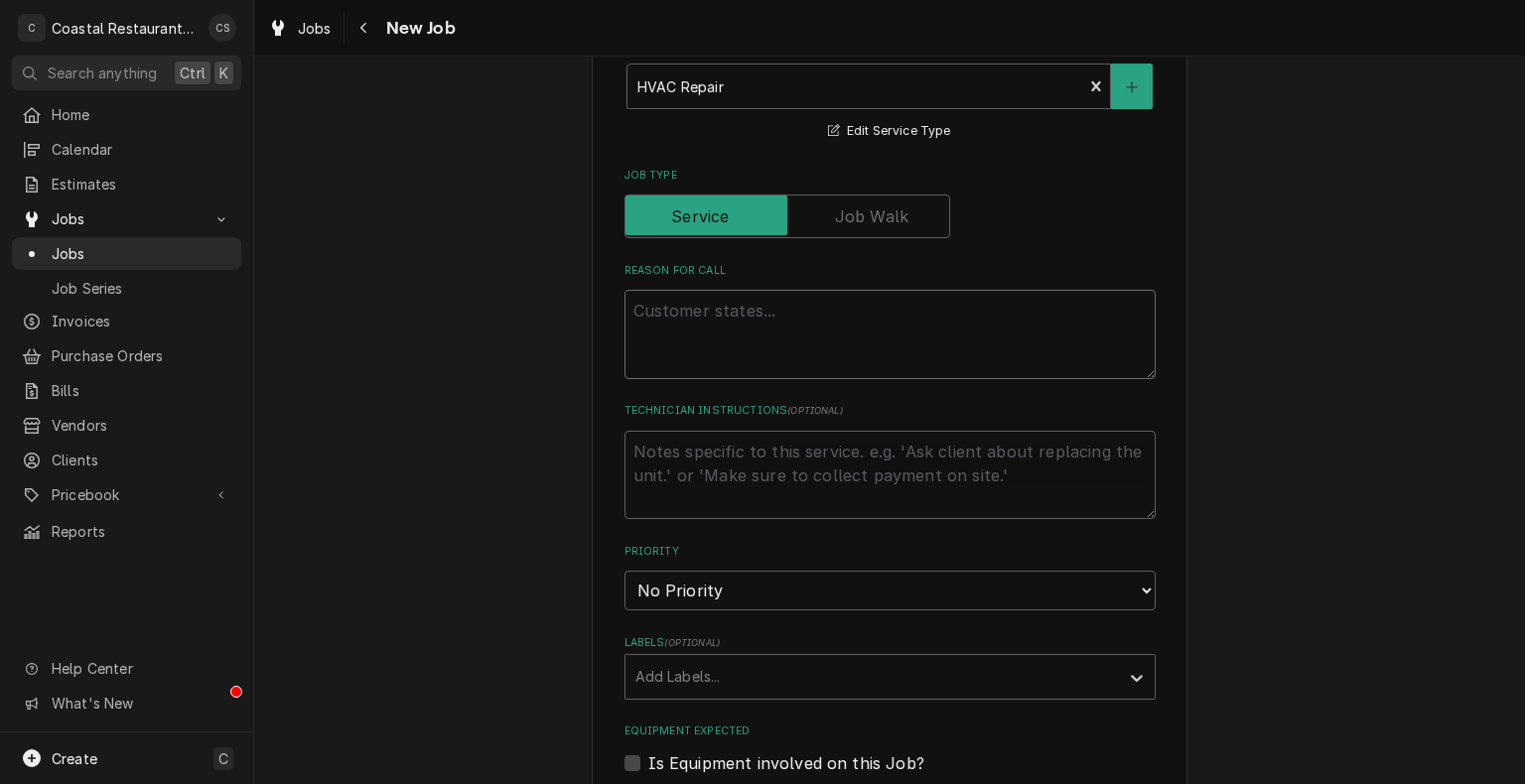 type on "W" 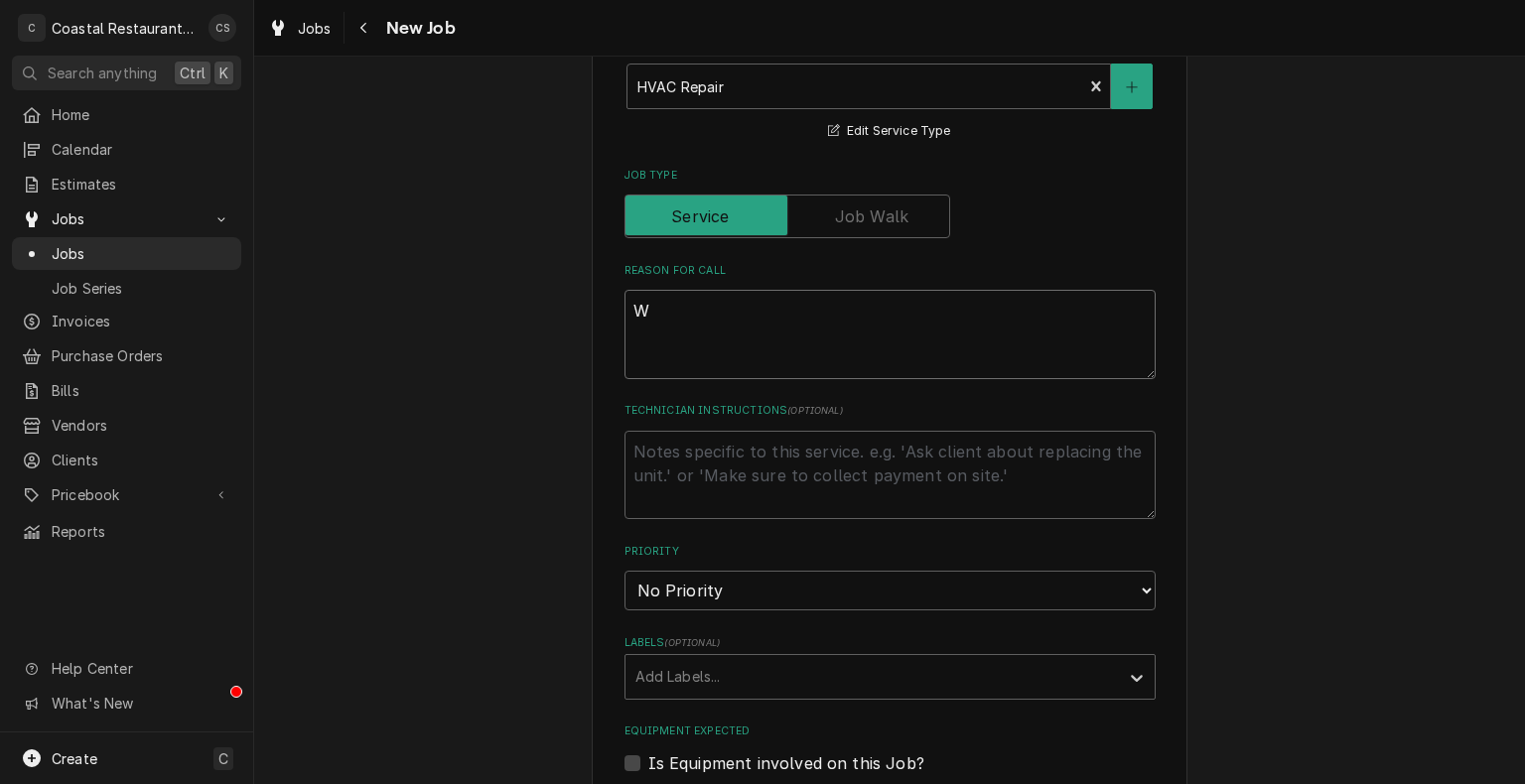 type on "x" 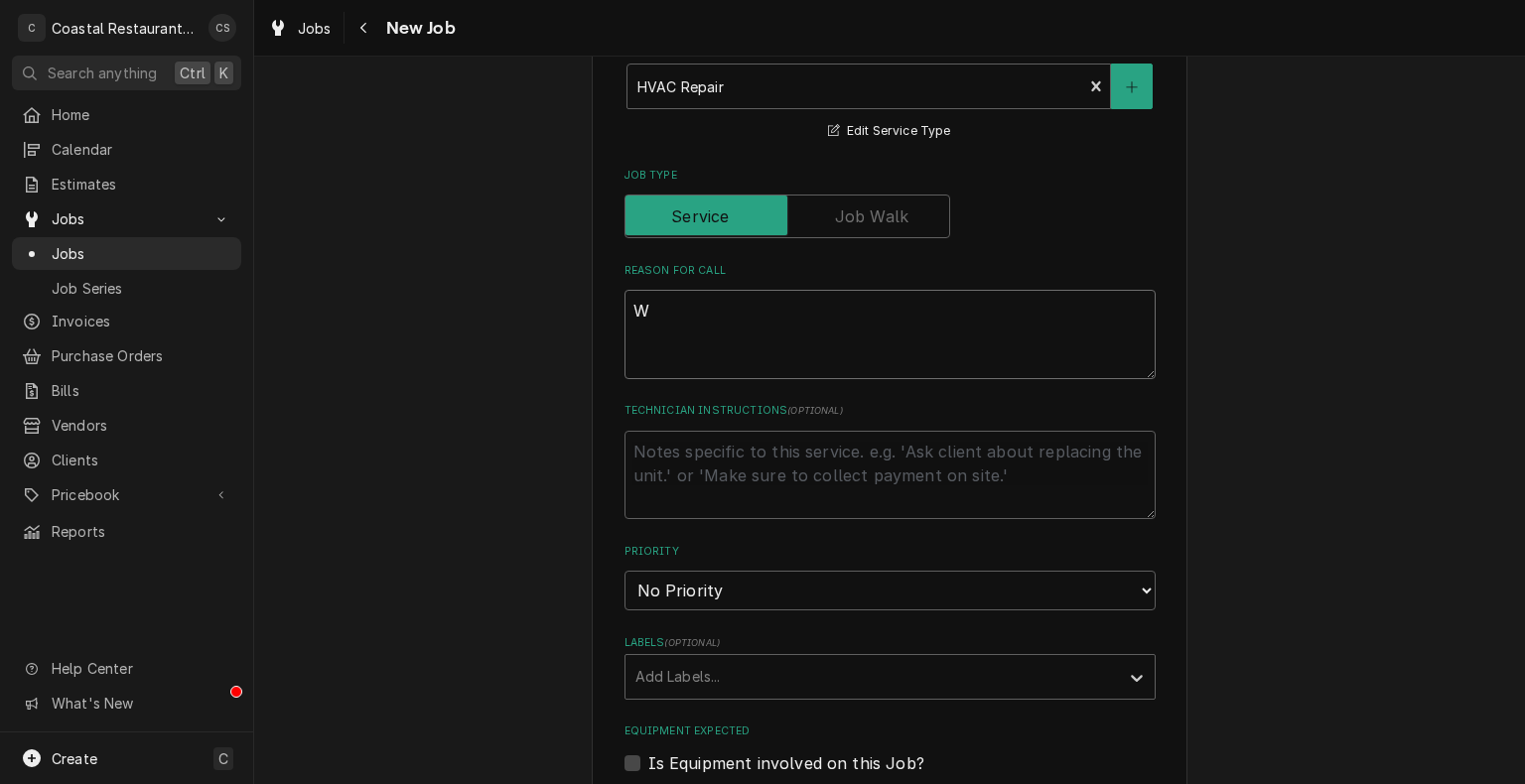 type on "Wo" 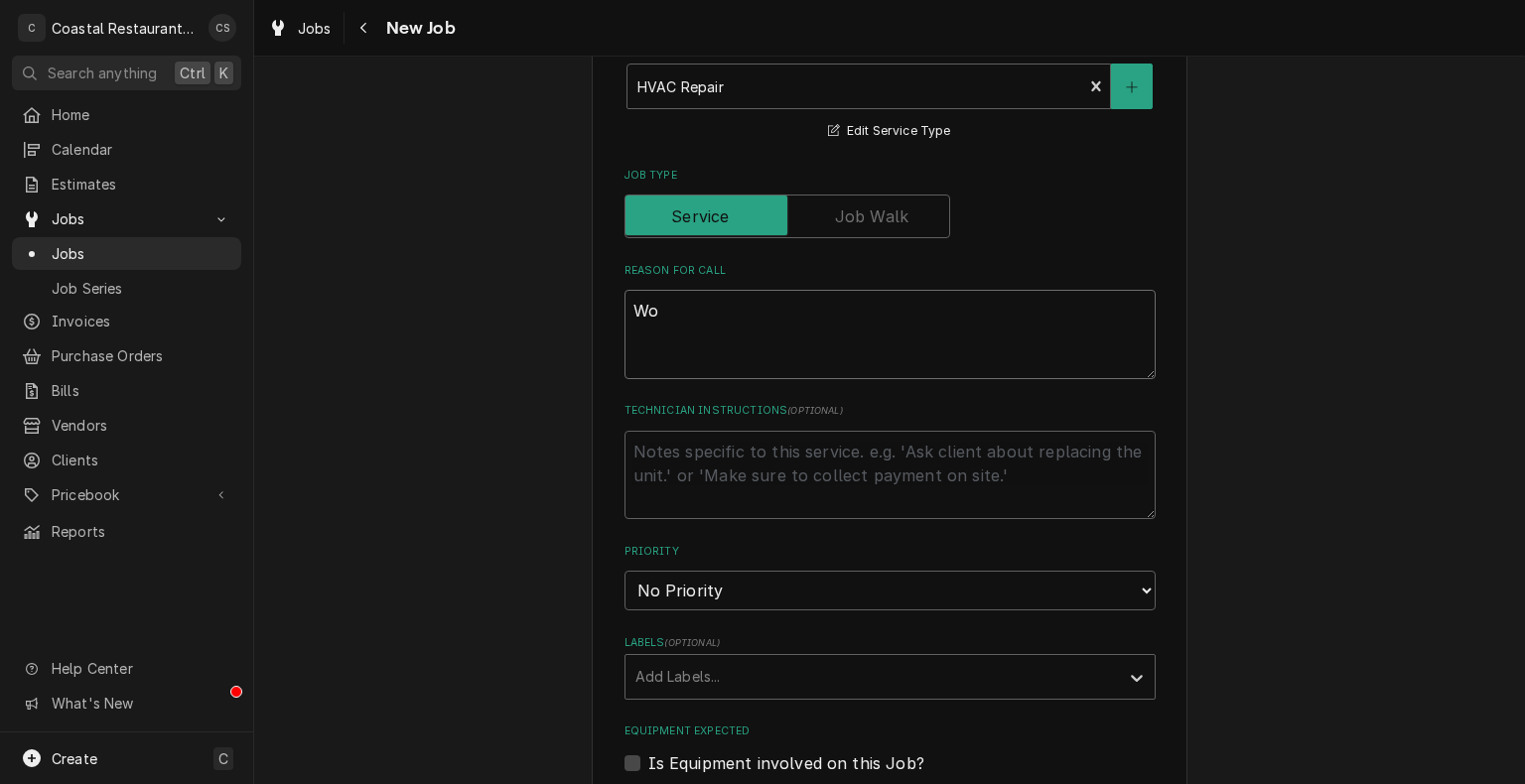 type on "x" 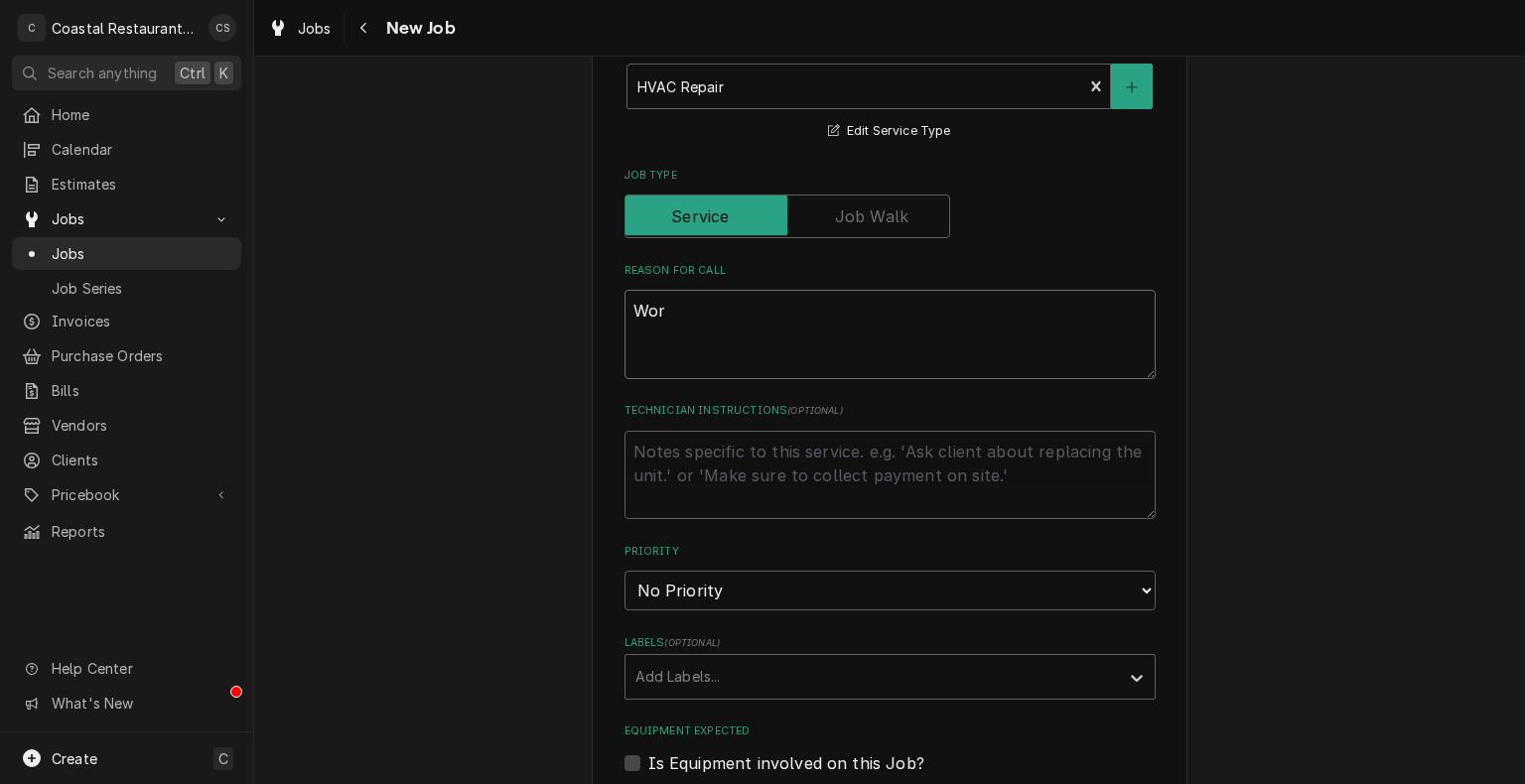 type on "x" 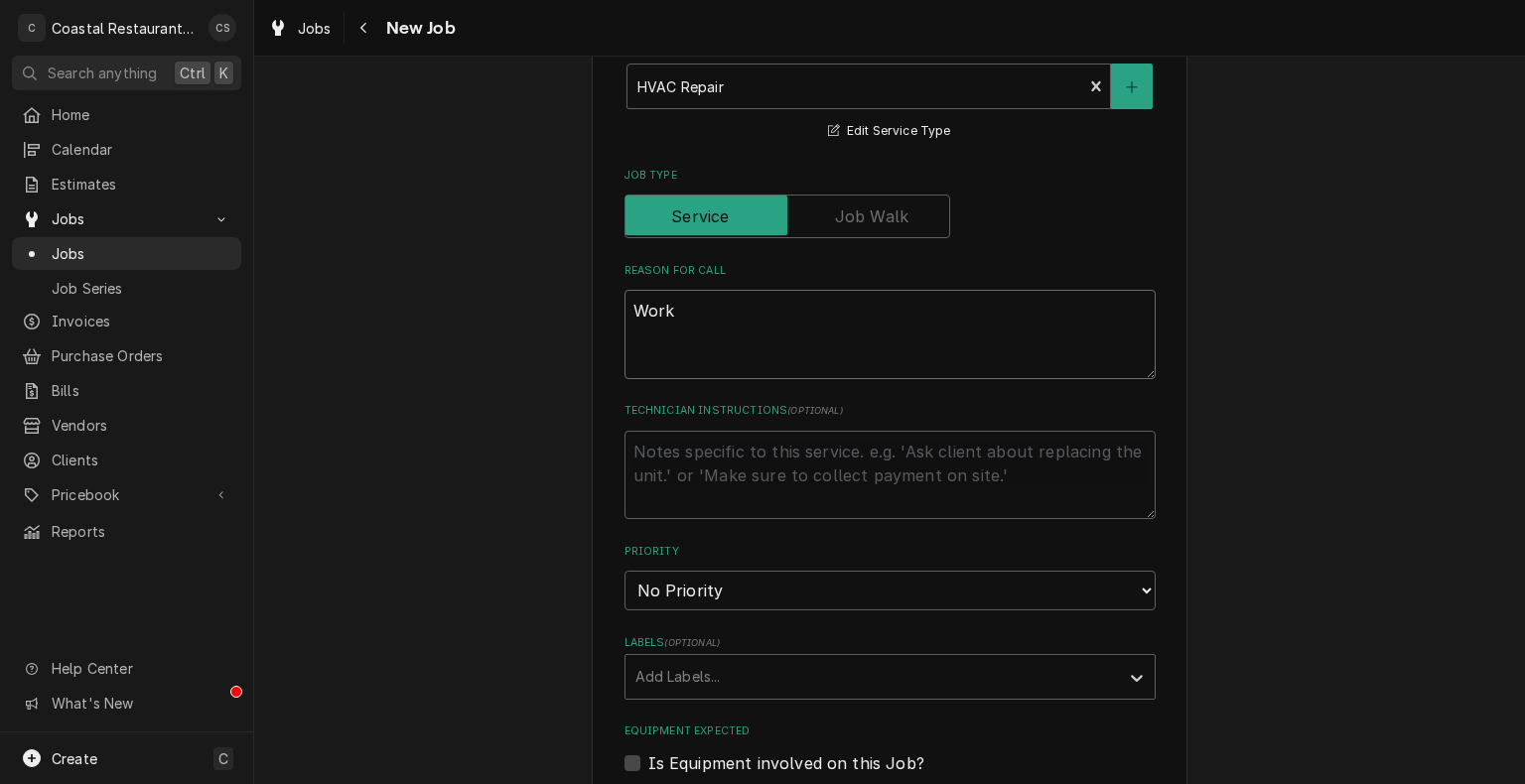 type on "x" 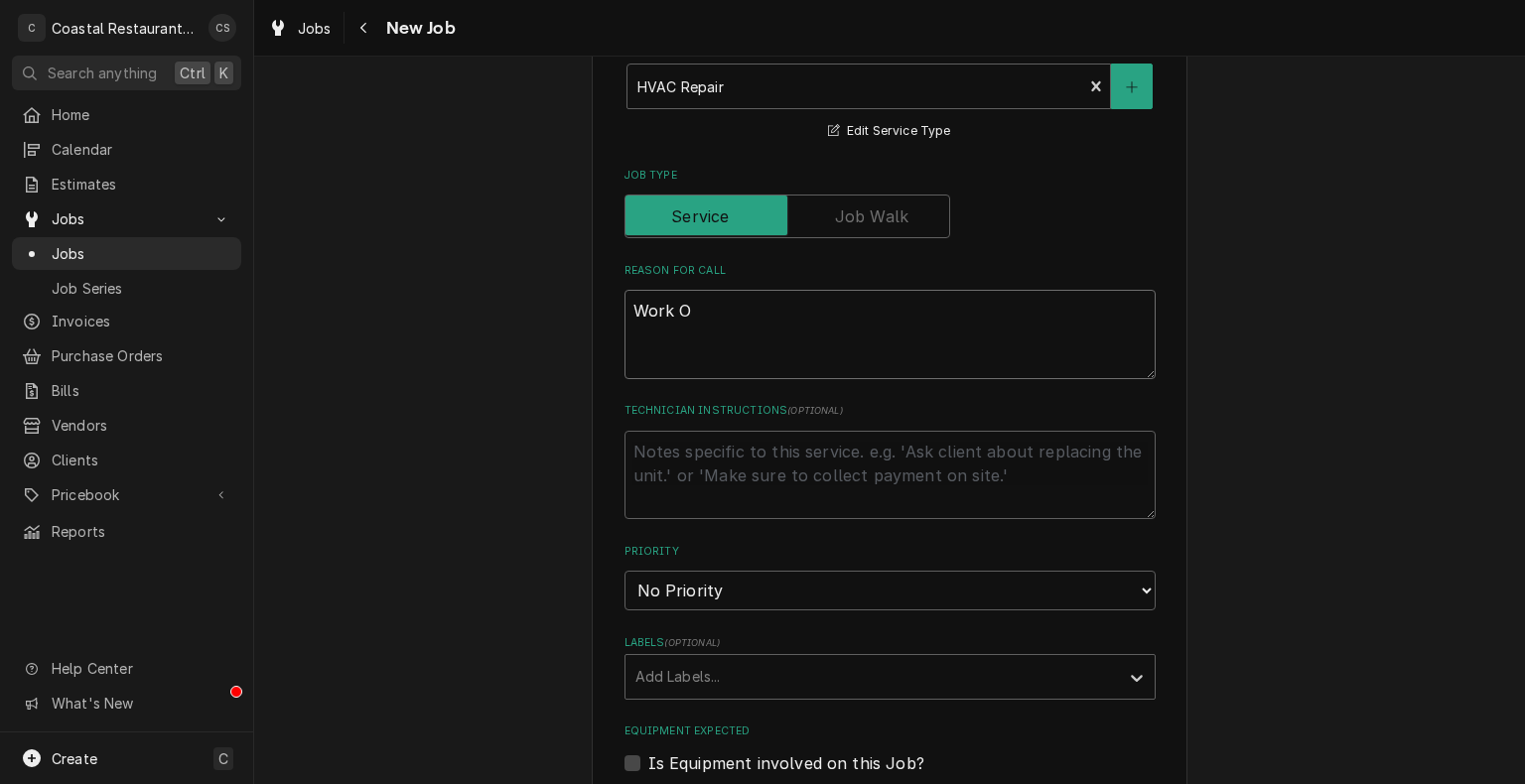 type on "x" 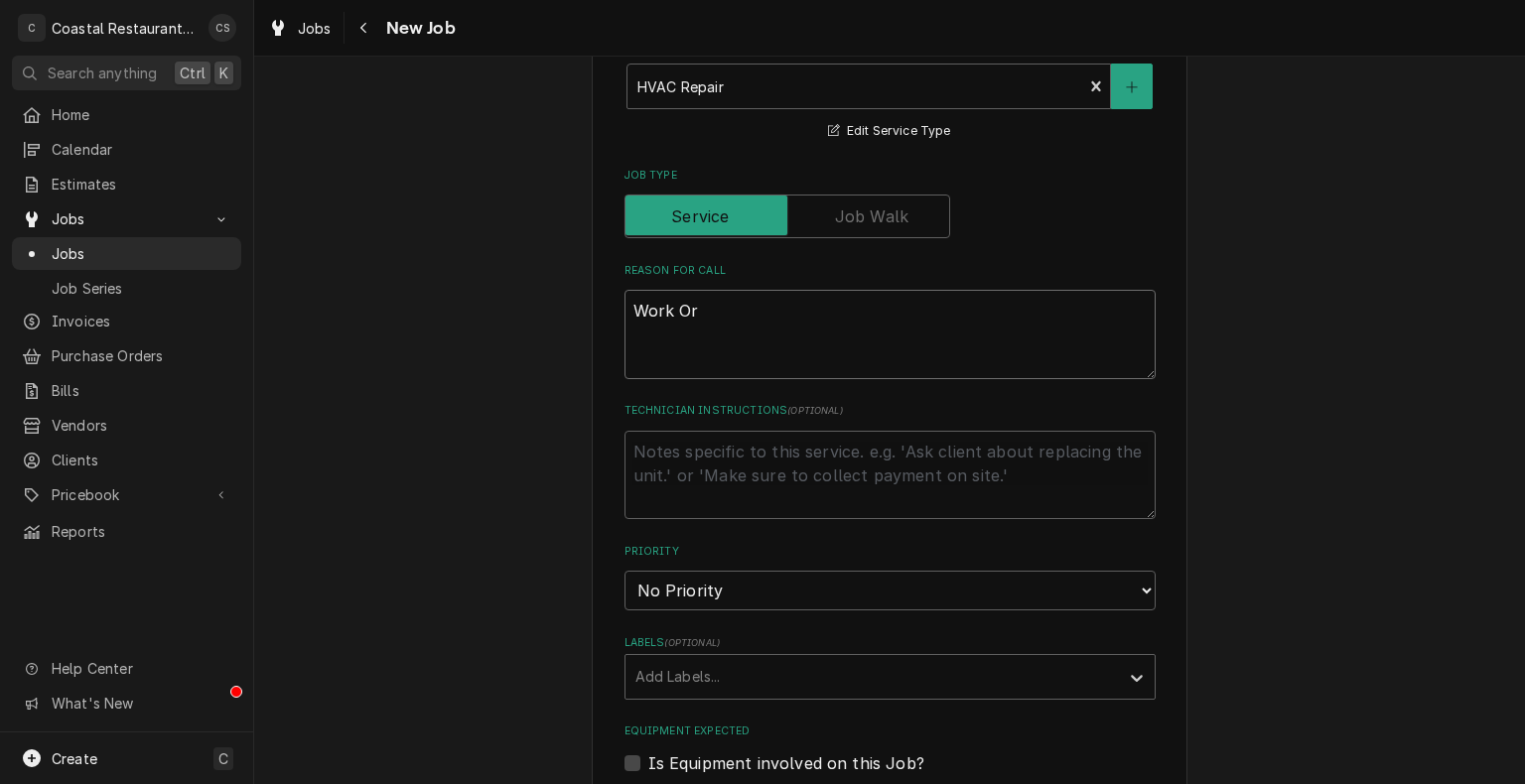 type on "x" 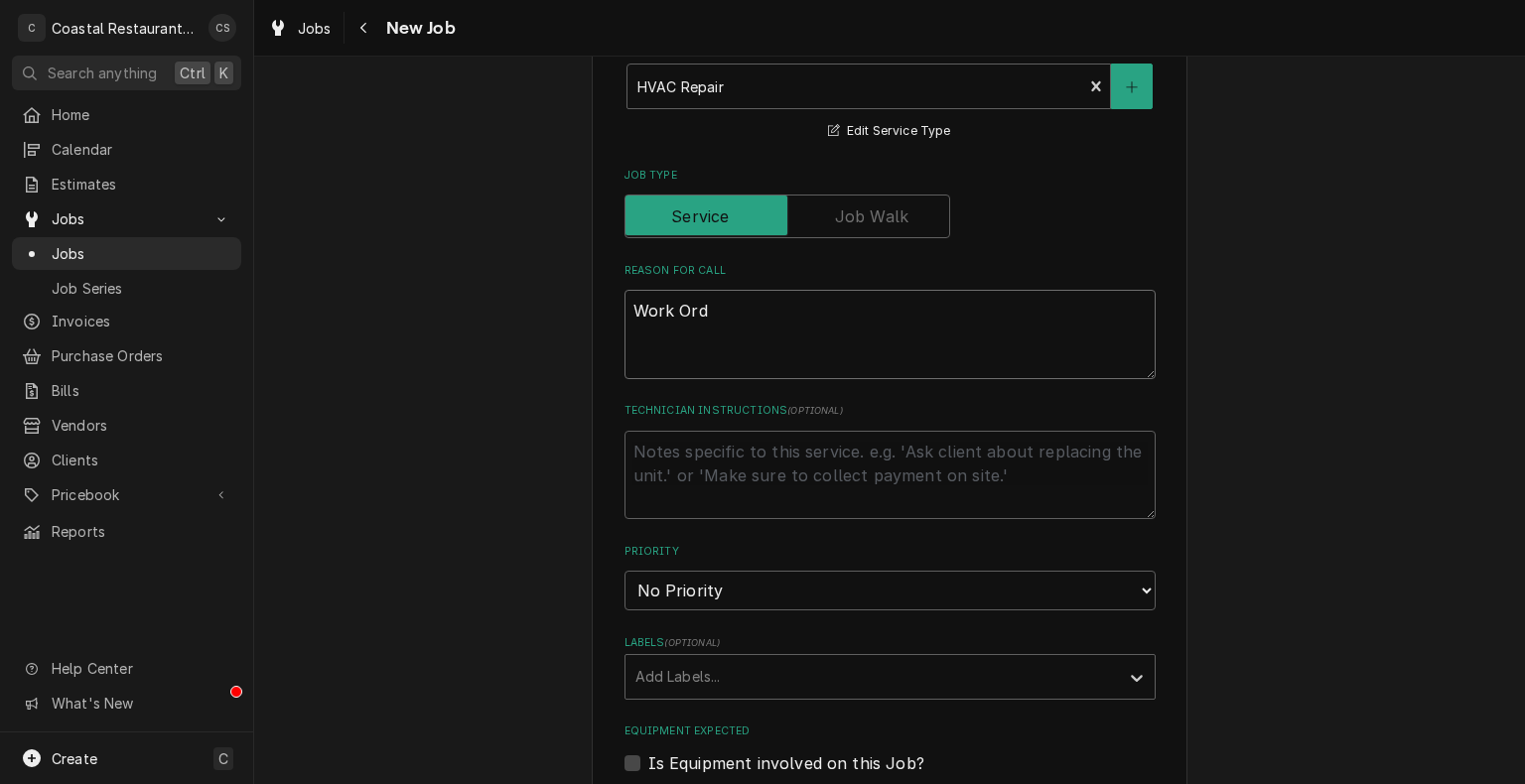 type on "x" 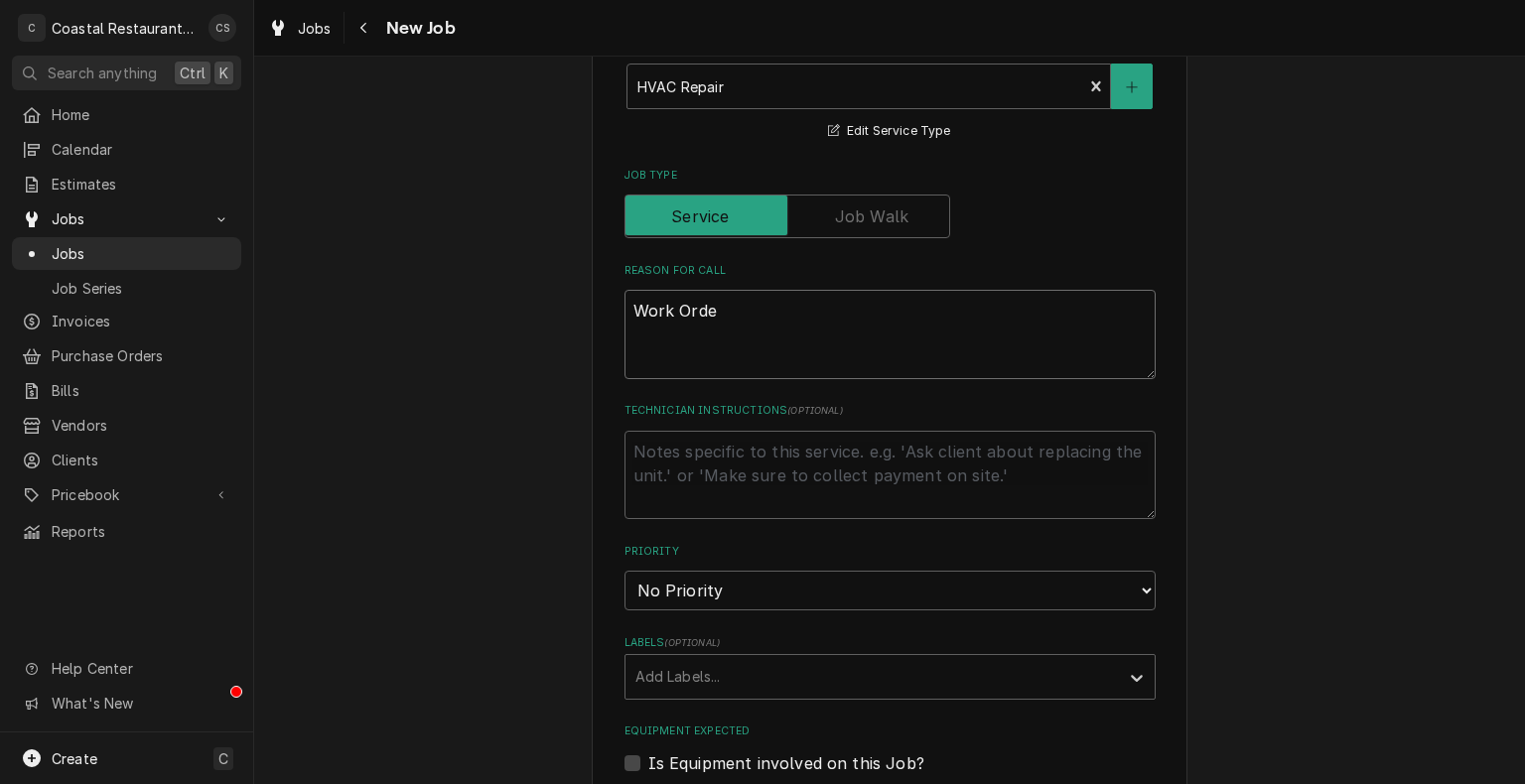 type on "x" 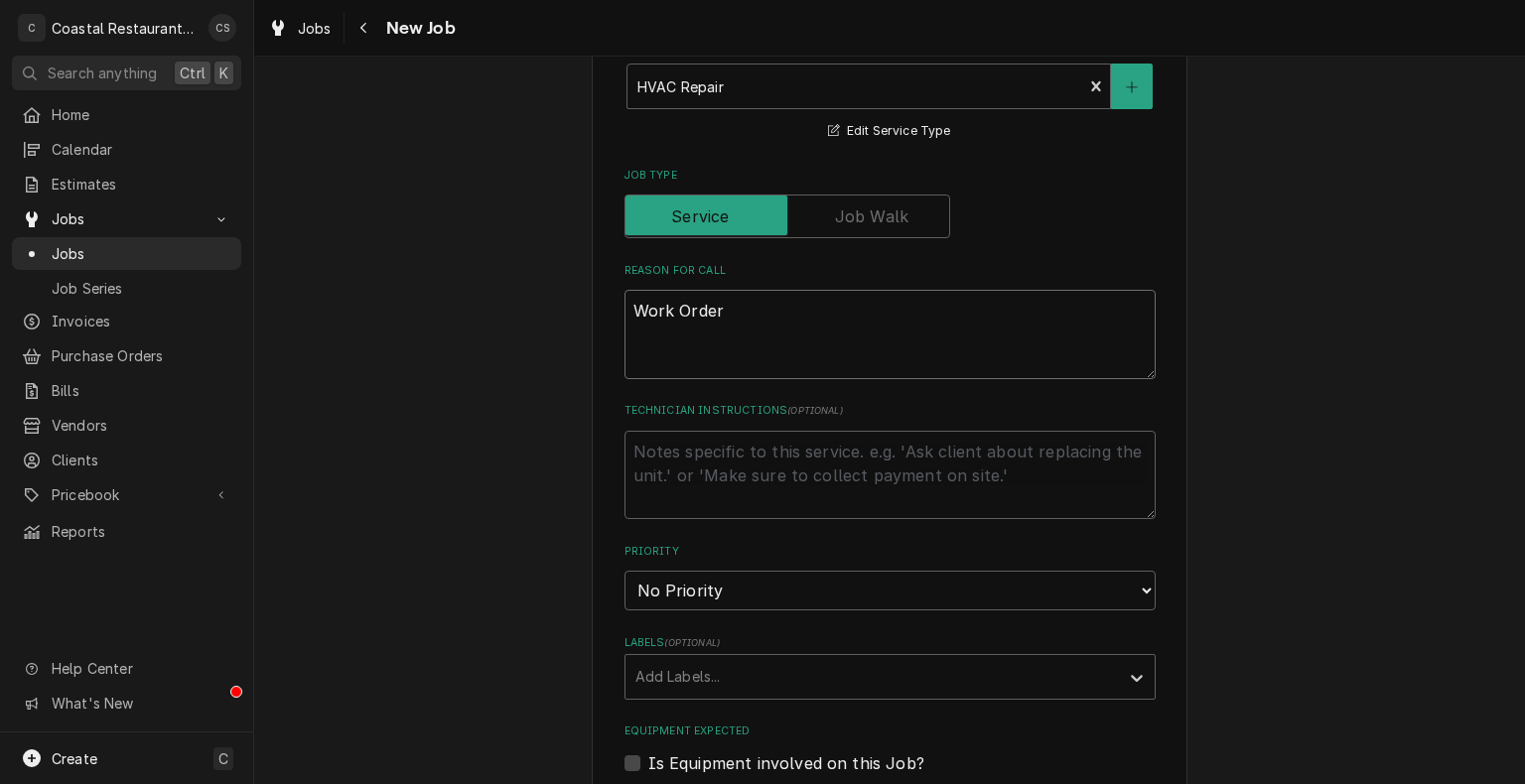 type on "x" 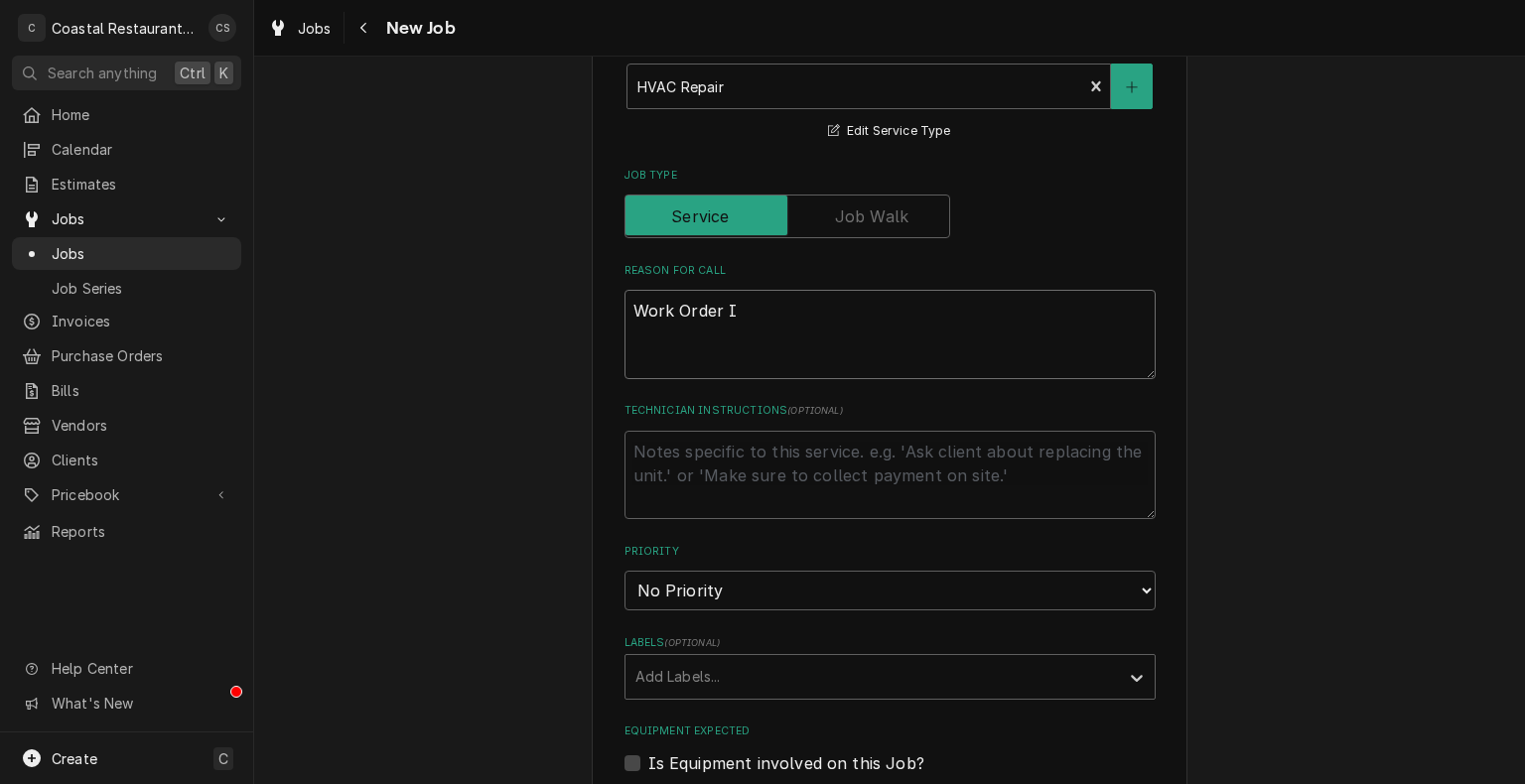 type on "x" 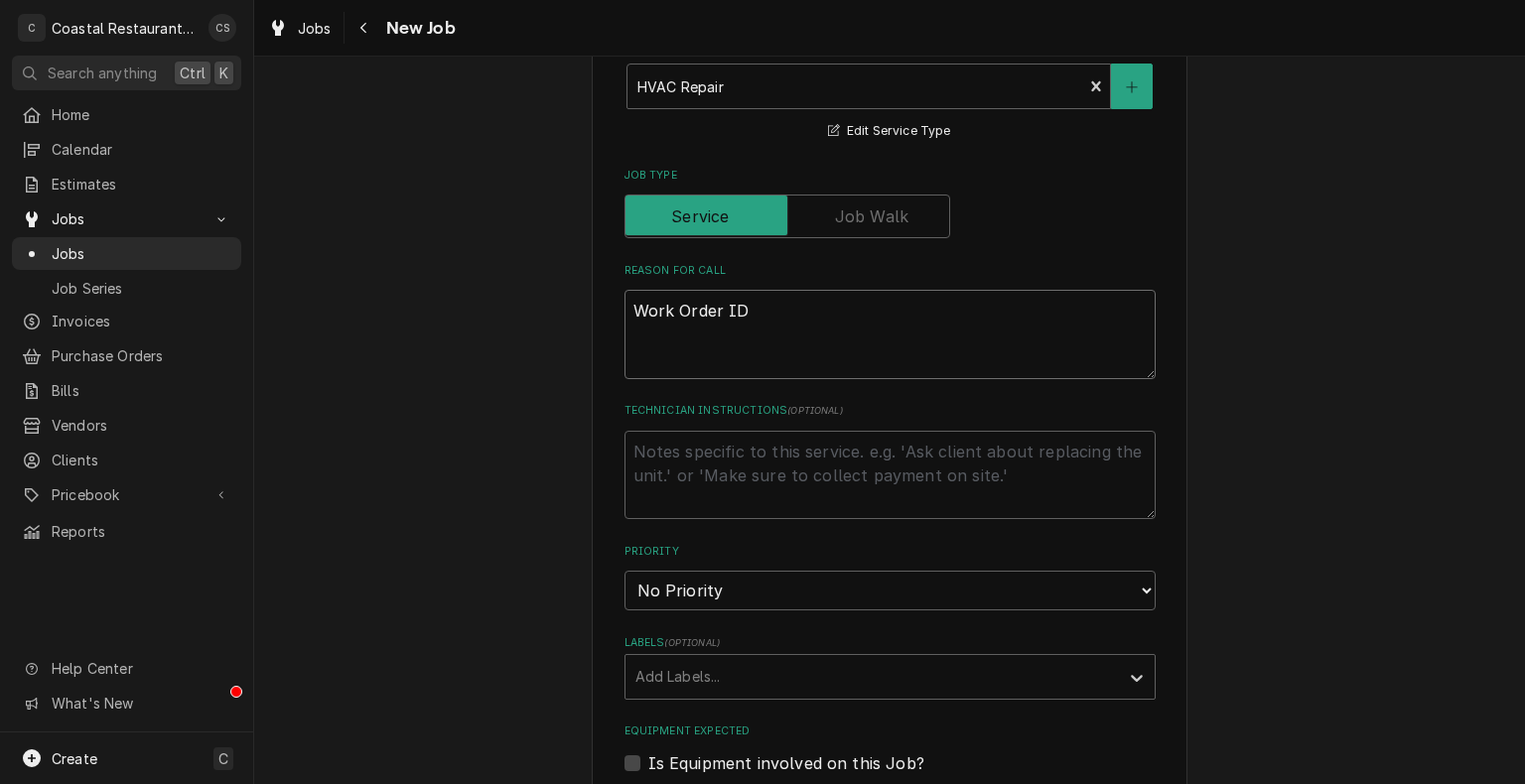 type on "x" 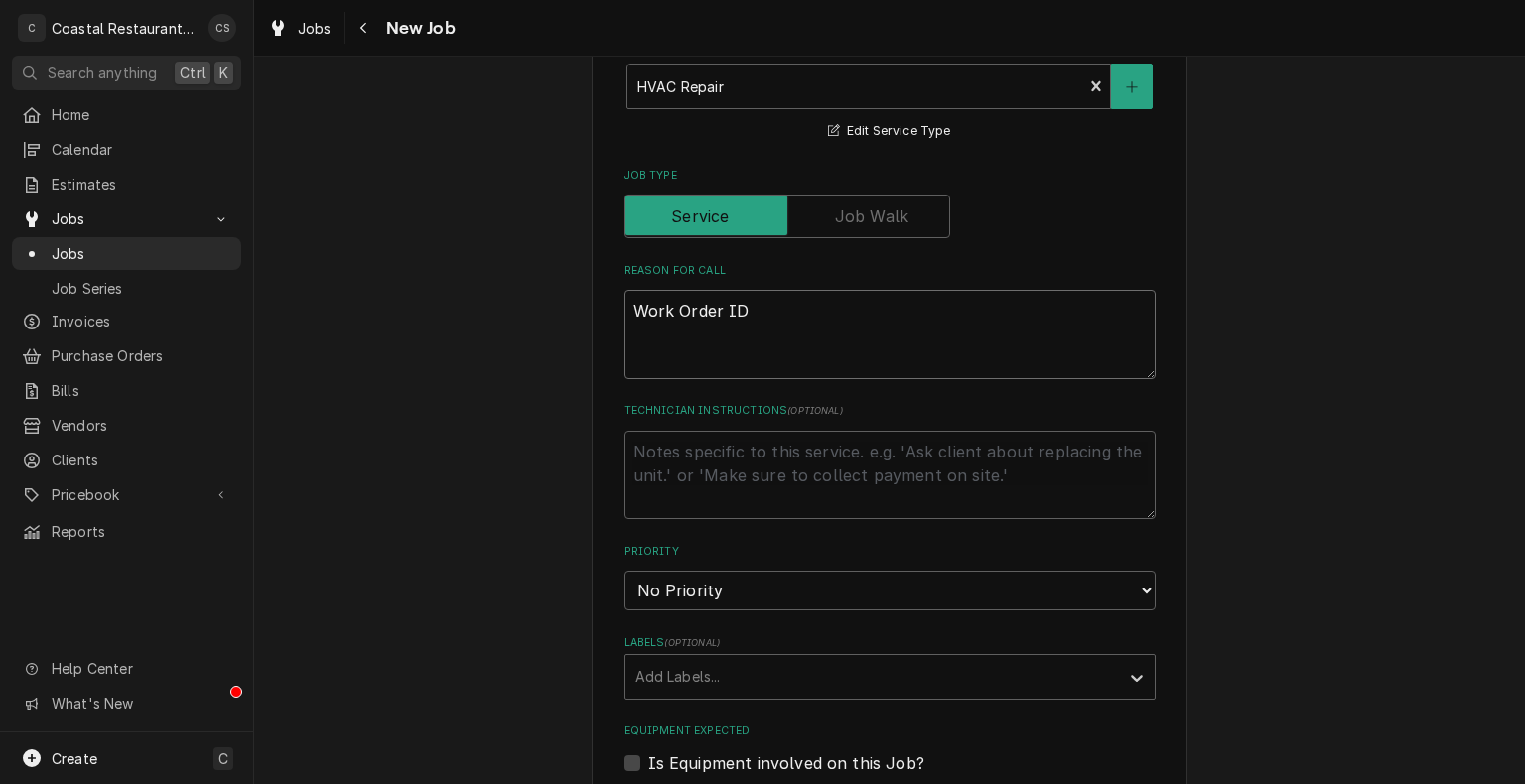 type on "Work Order ID#" 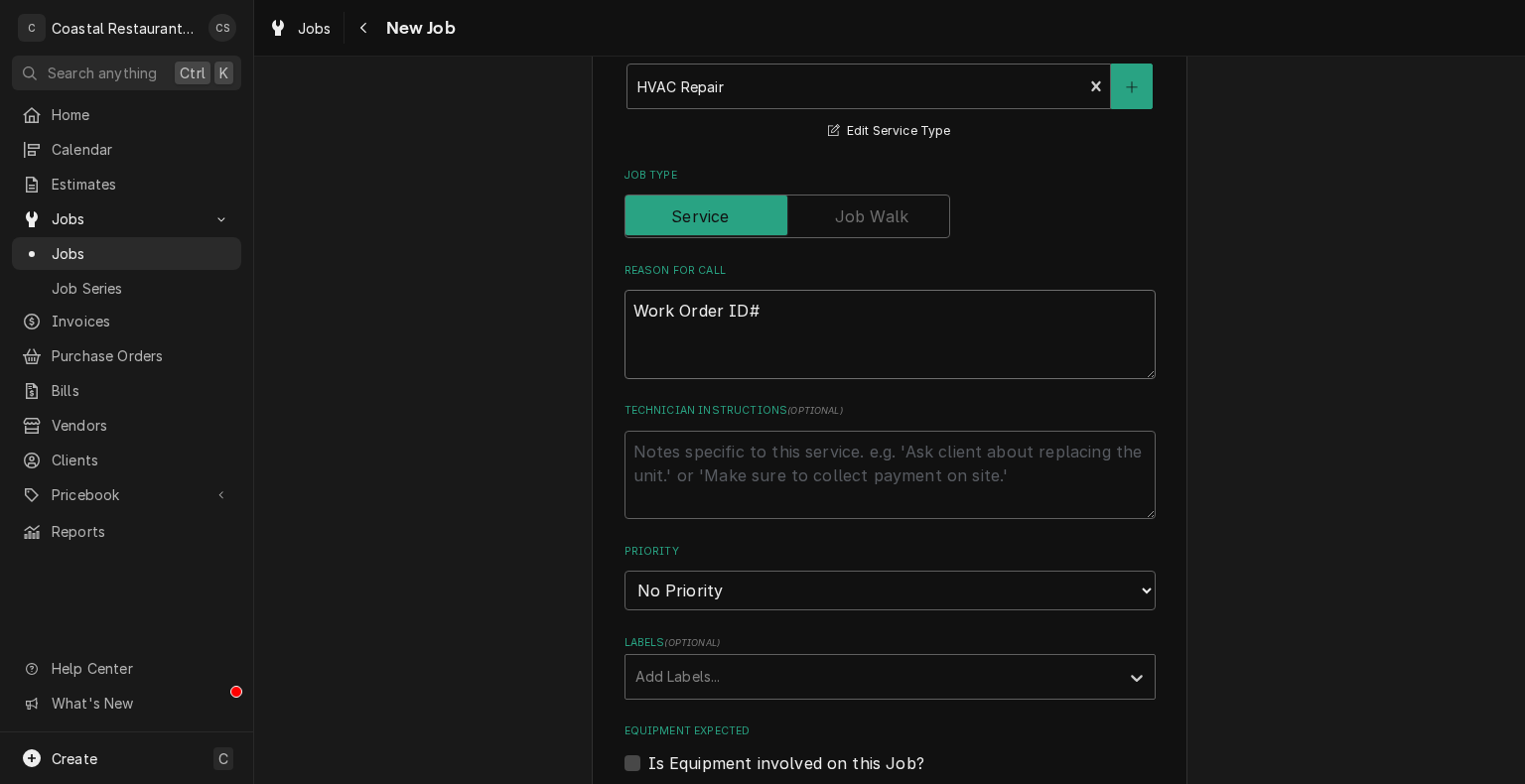 type on "x" 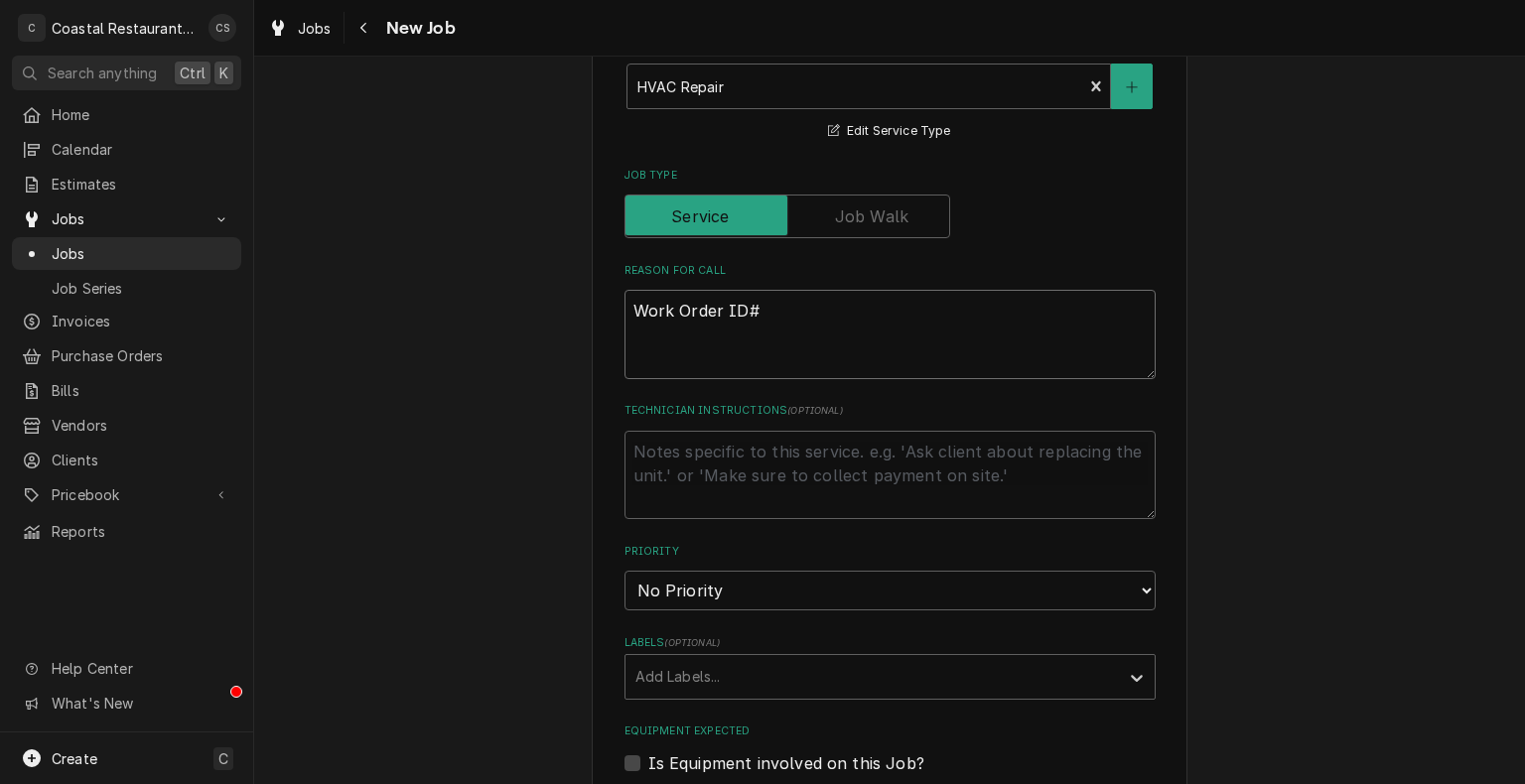 type on "Work Order ID#" 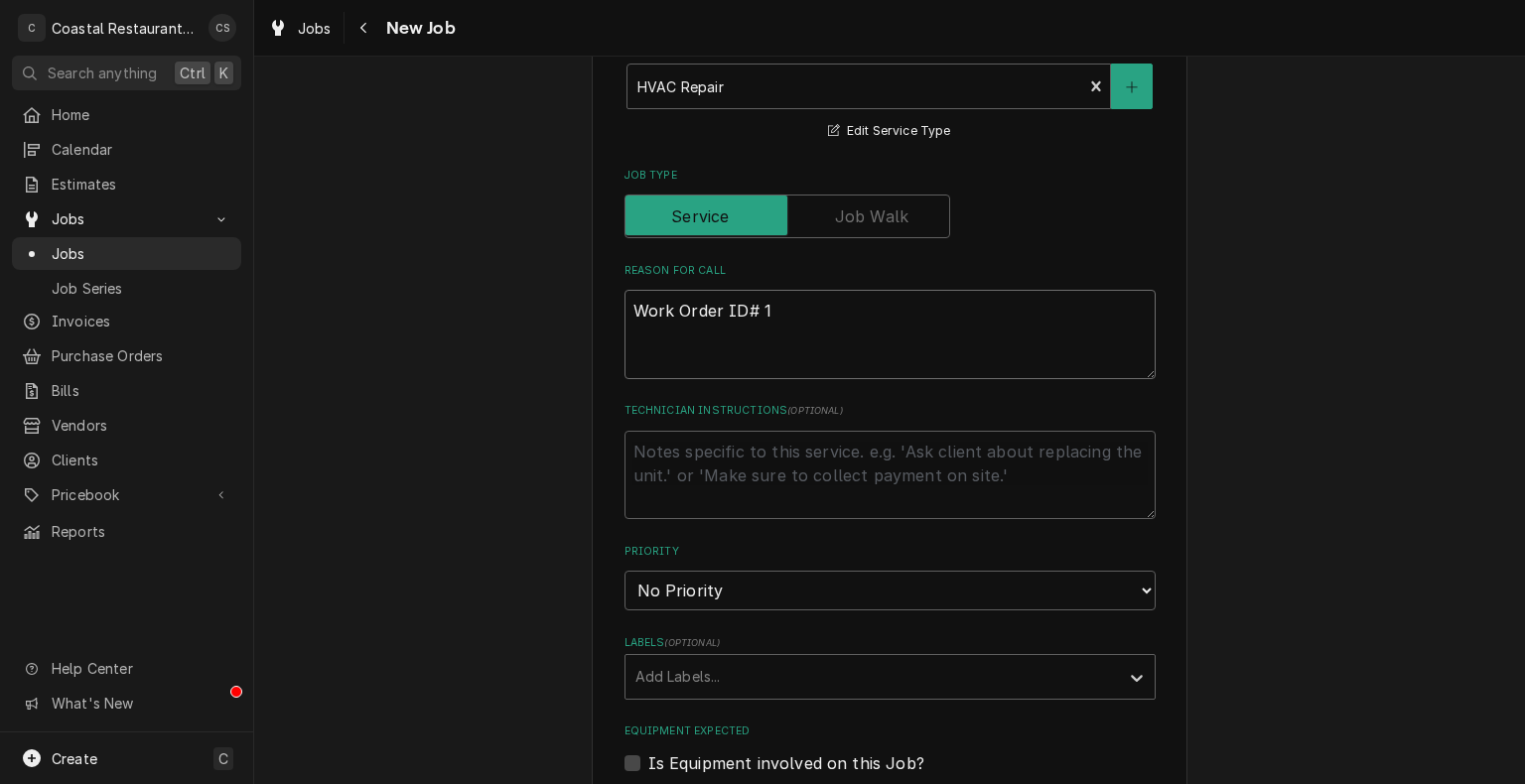 type on "x" 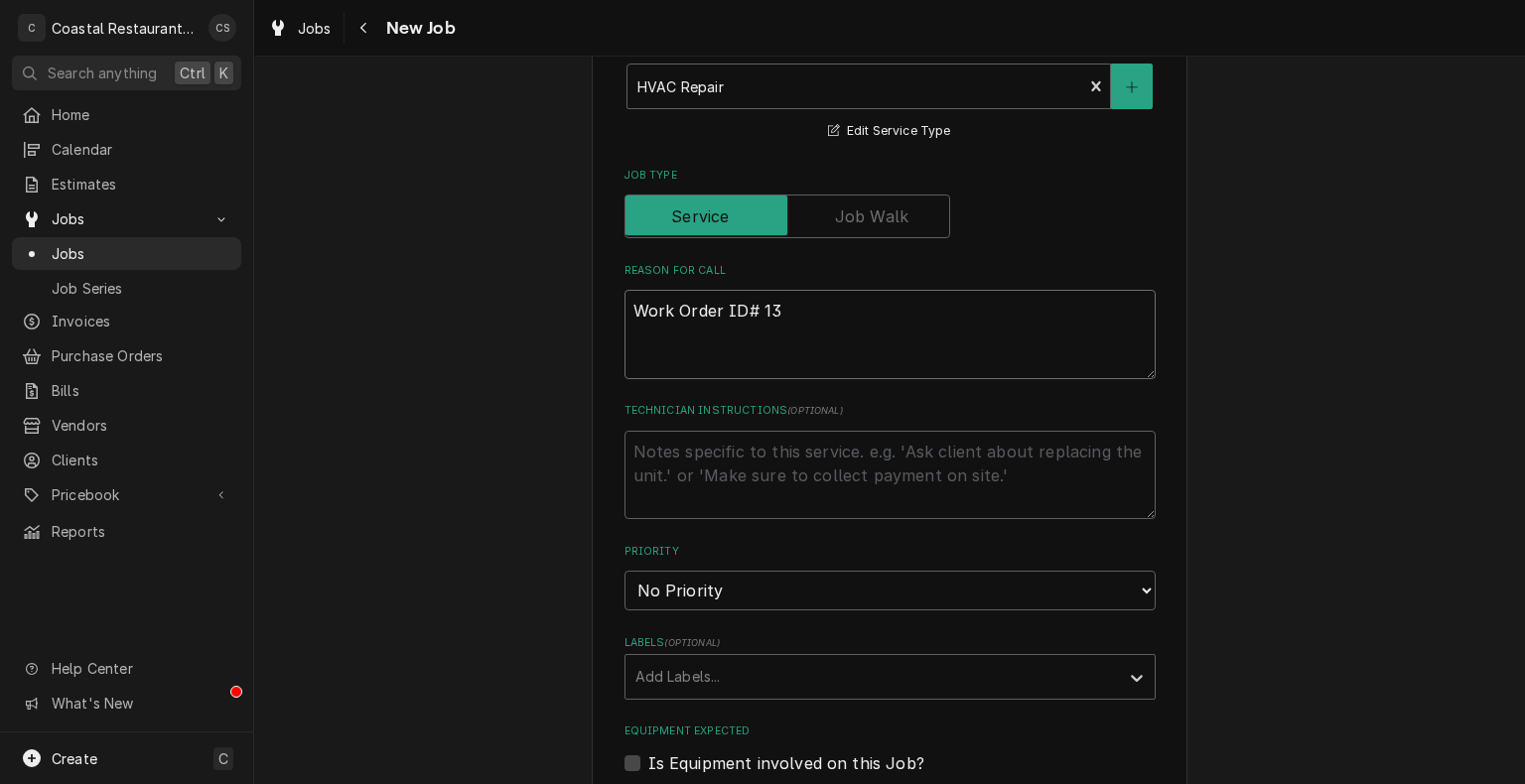 type on "x" 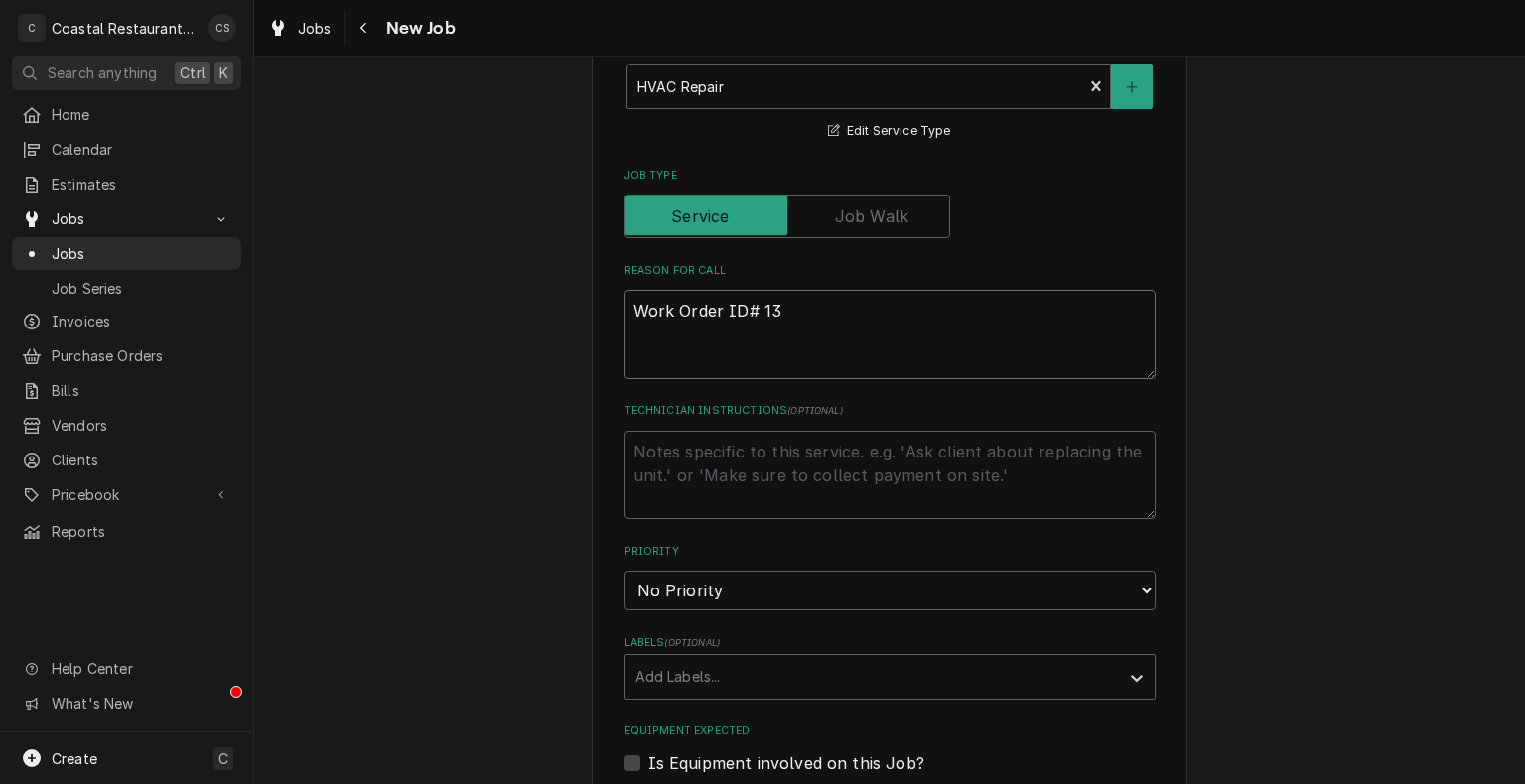 type on "Work Order ID# 139" 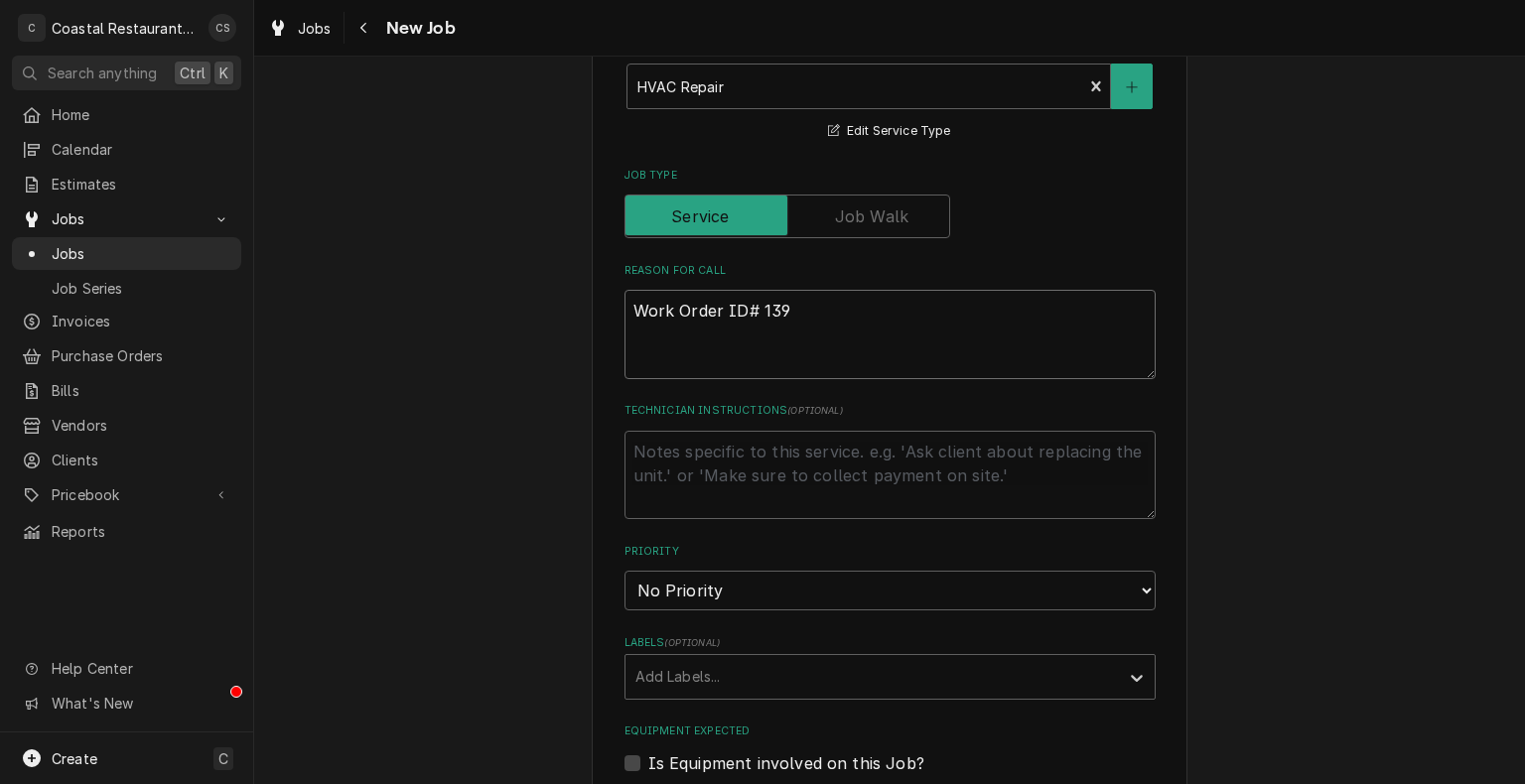 type on "x" 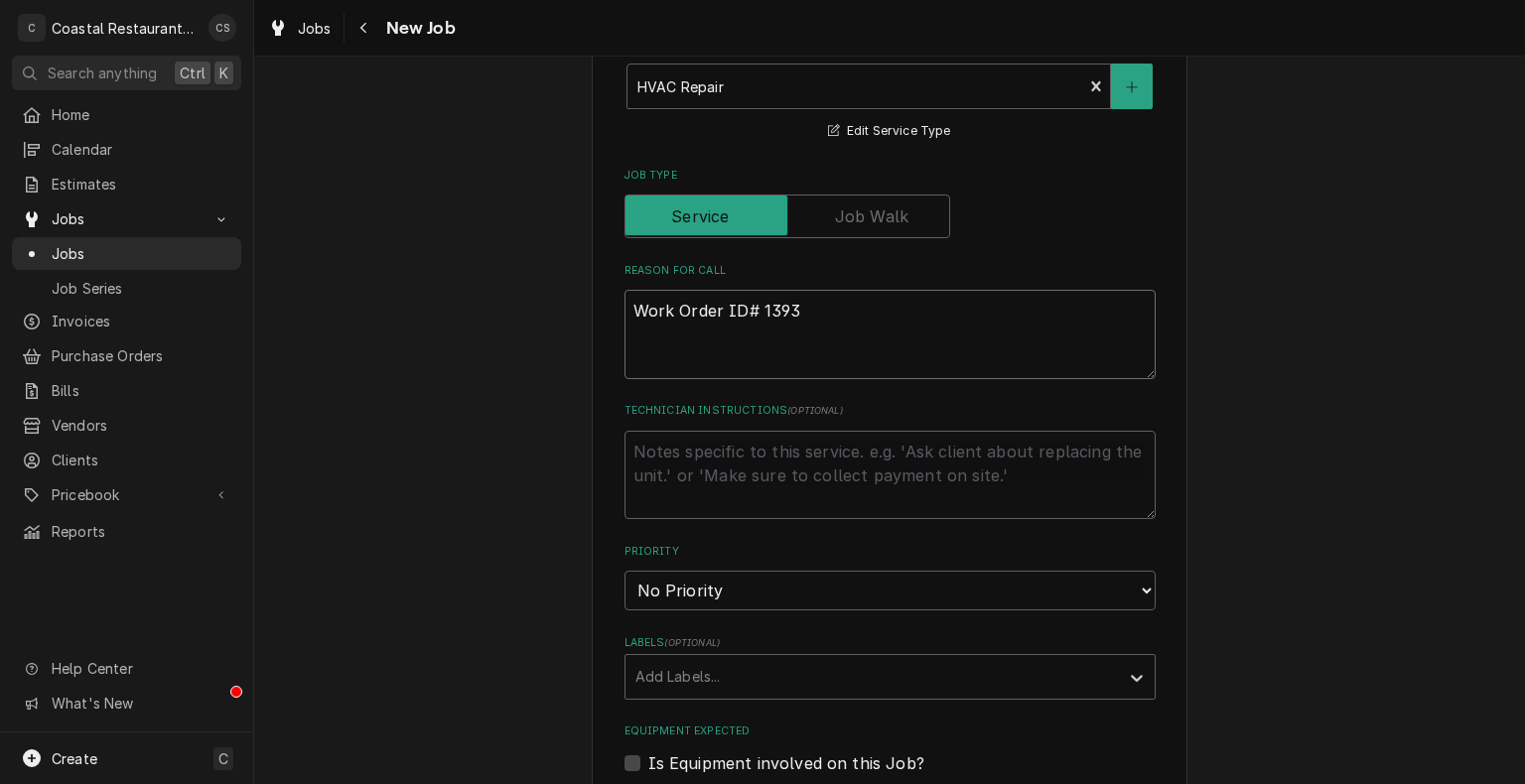 type on "x" 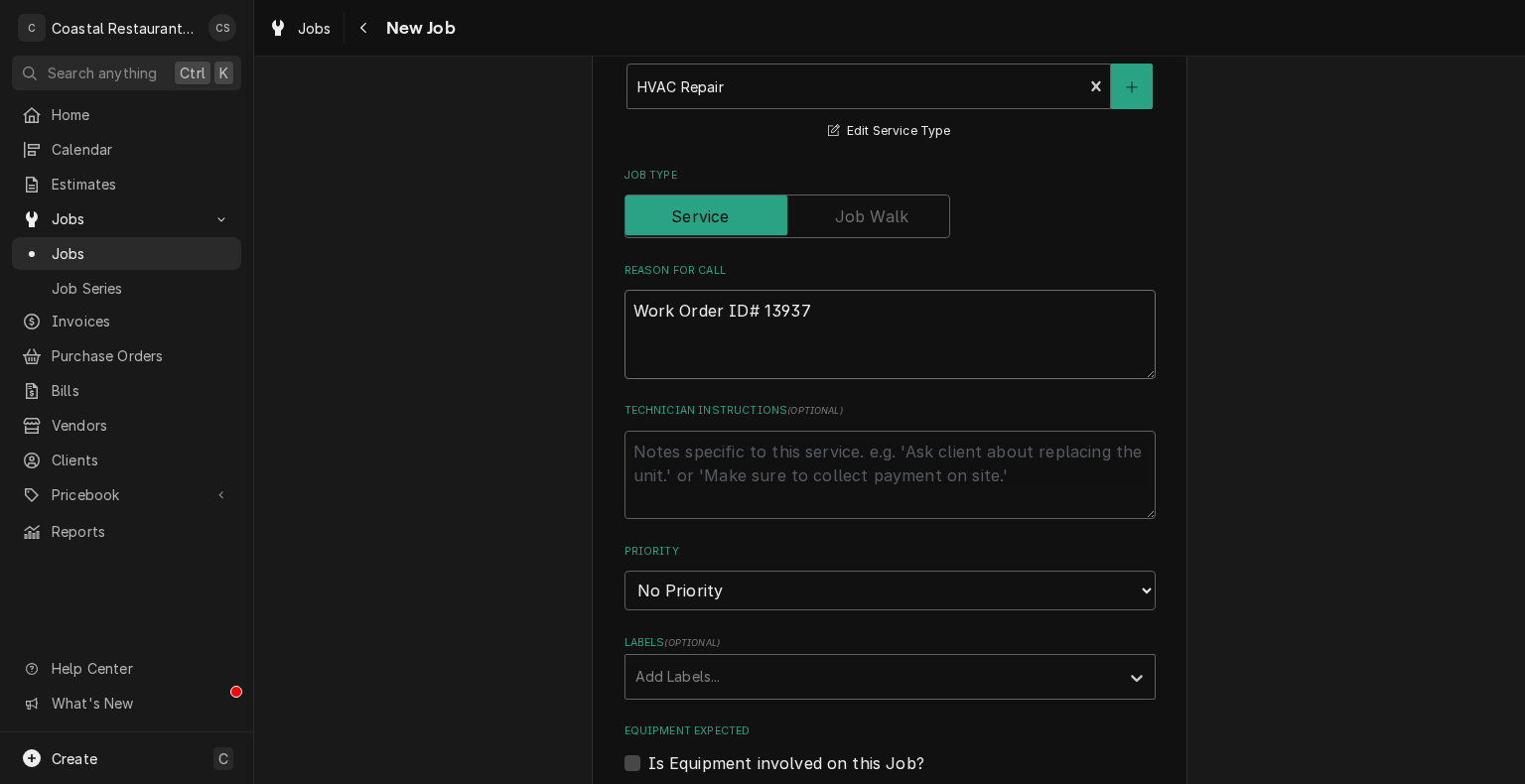 type on "x" 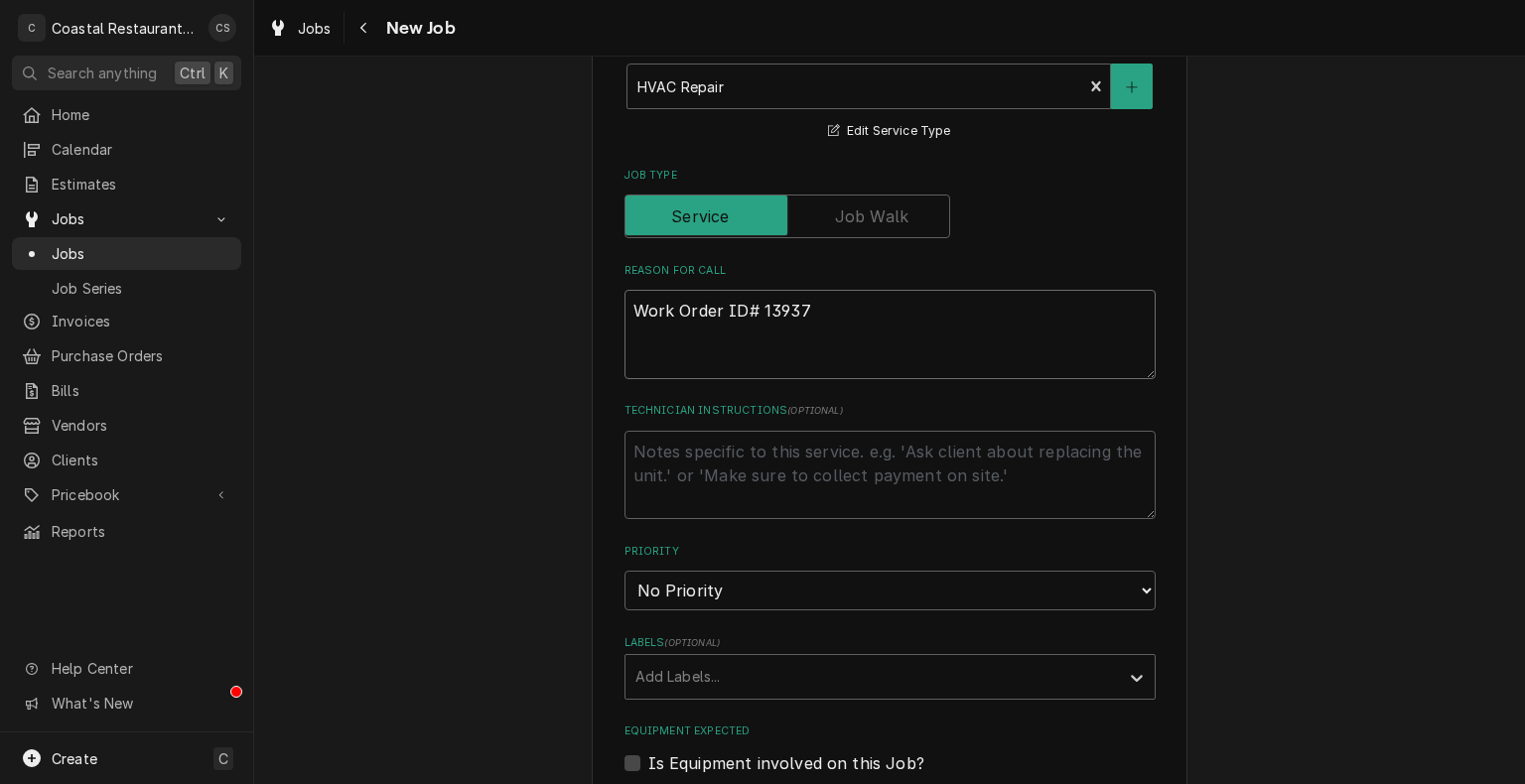 type on "x" 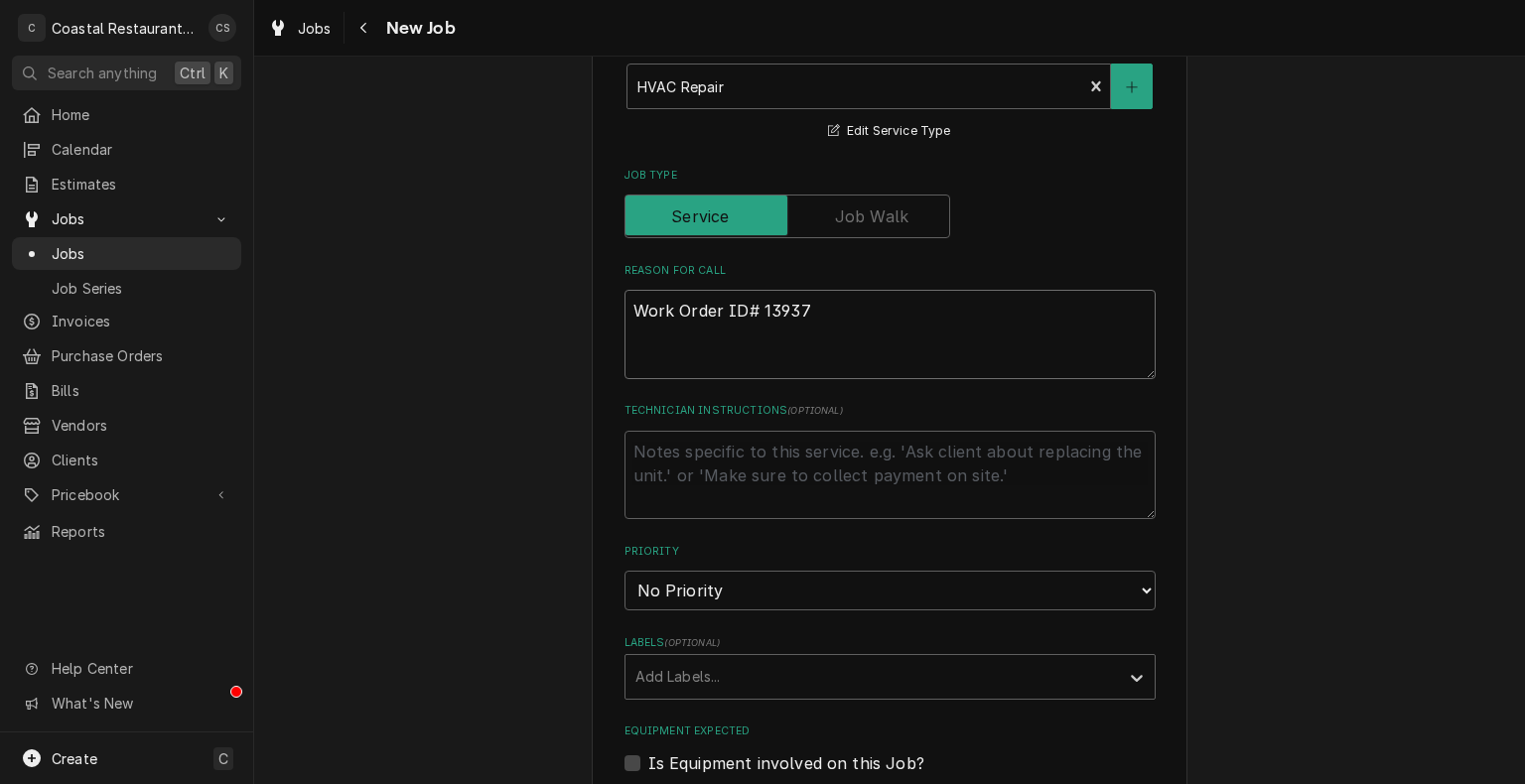 type on "Work Order ID# 13937 M" 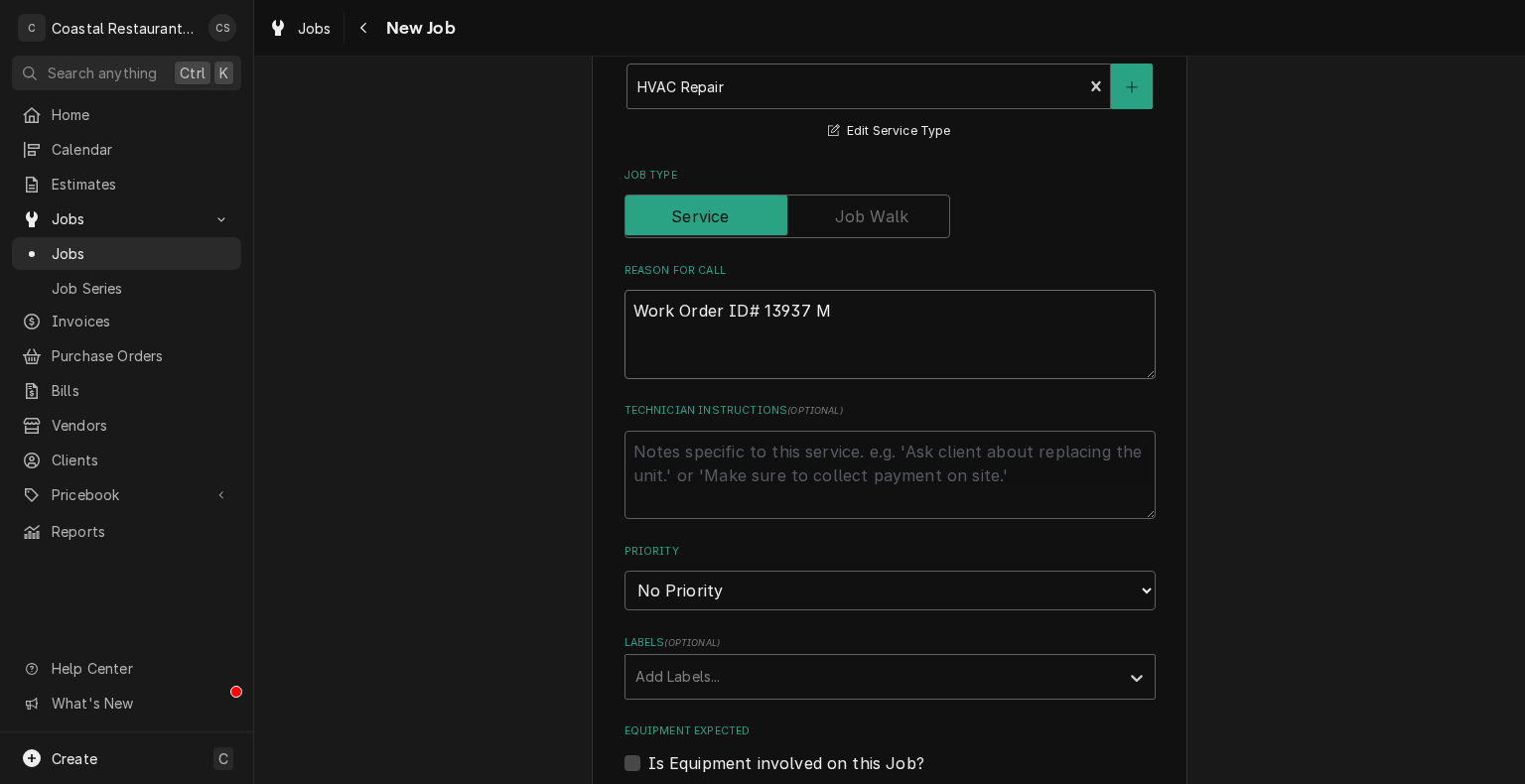 type on "x" 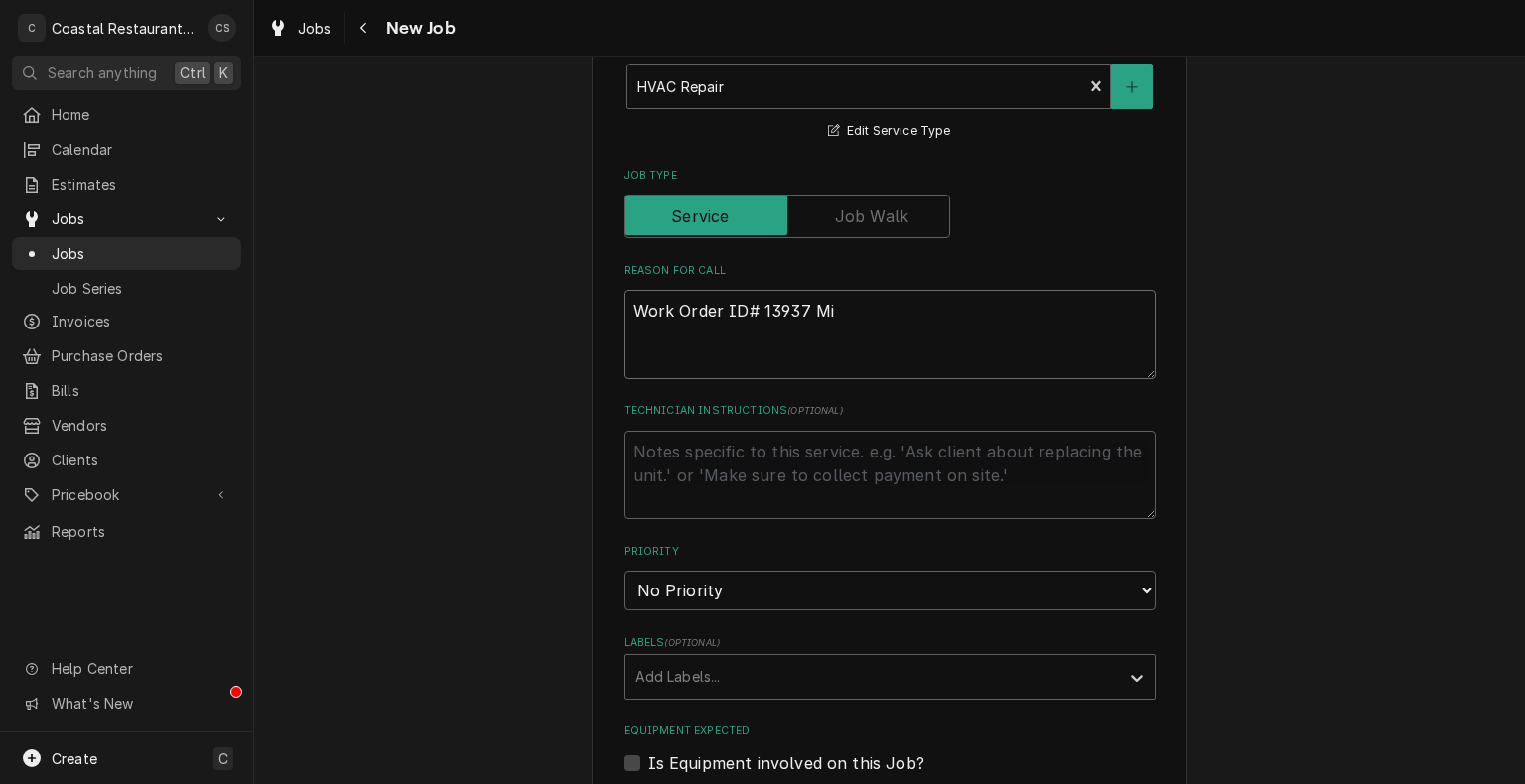 type on "x" 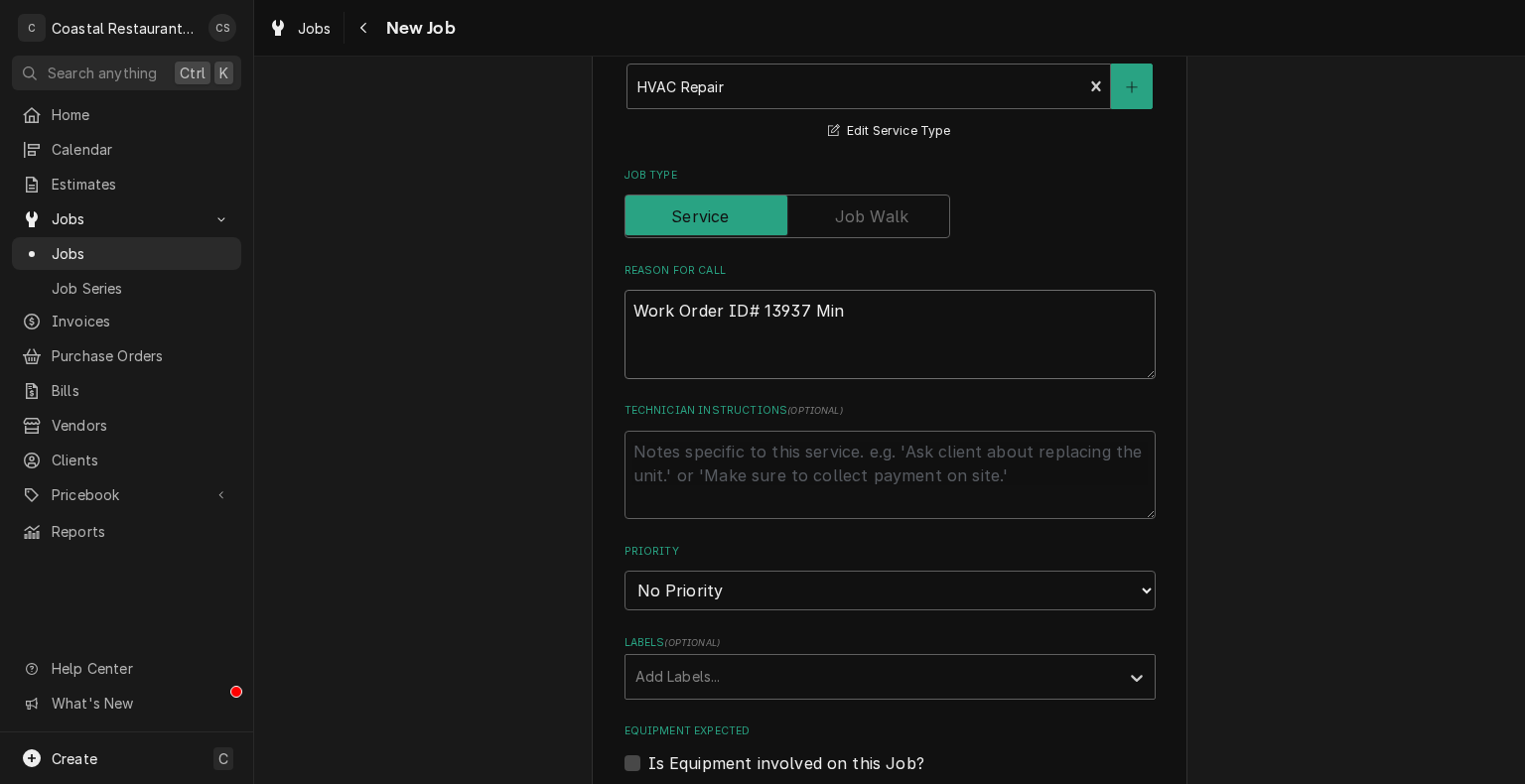 type on "x" 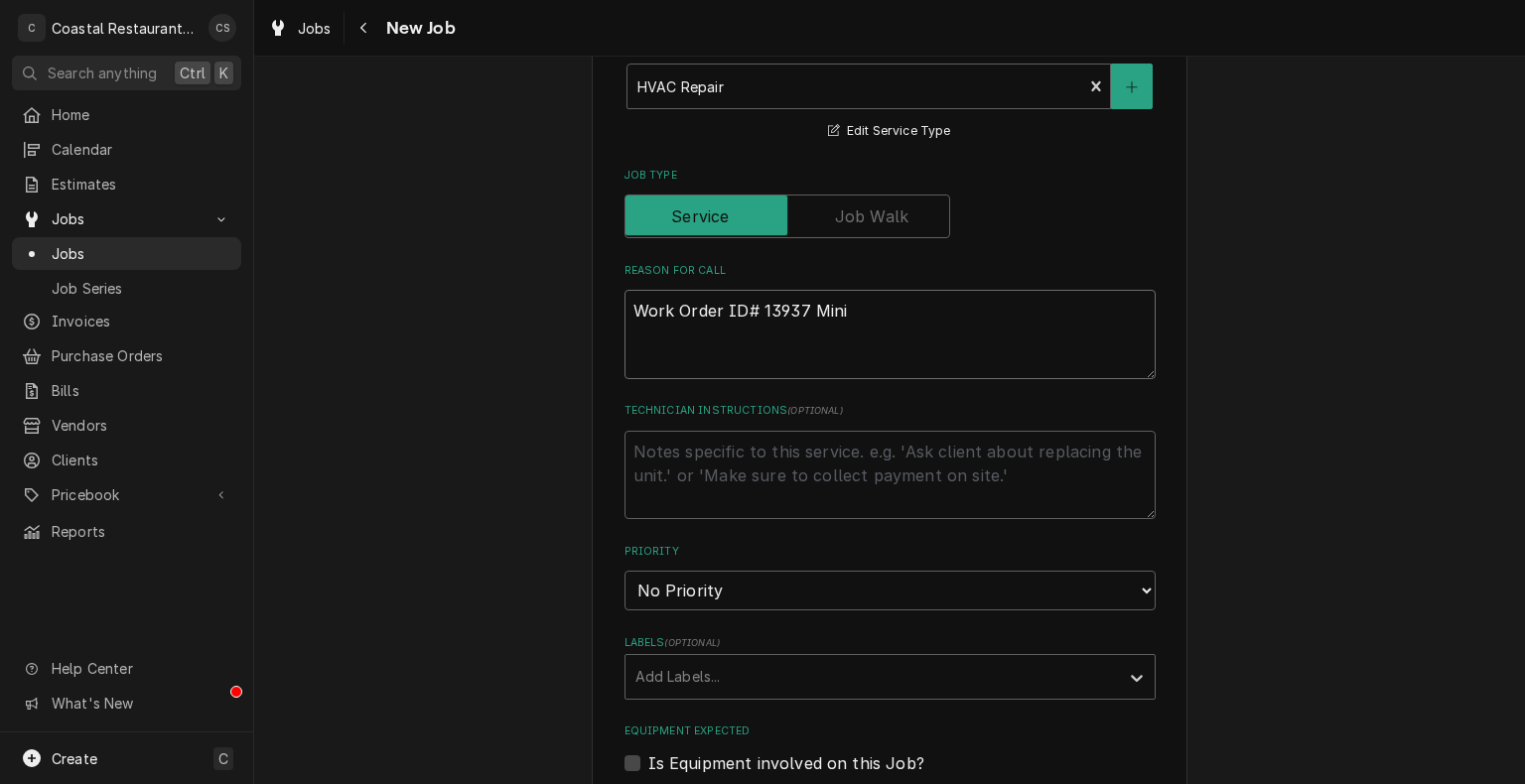type on "x" 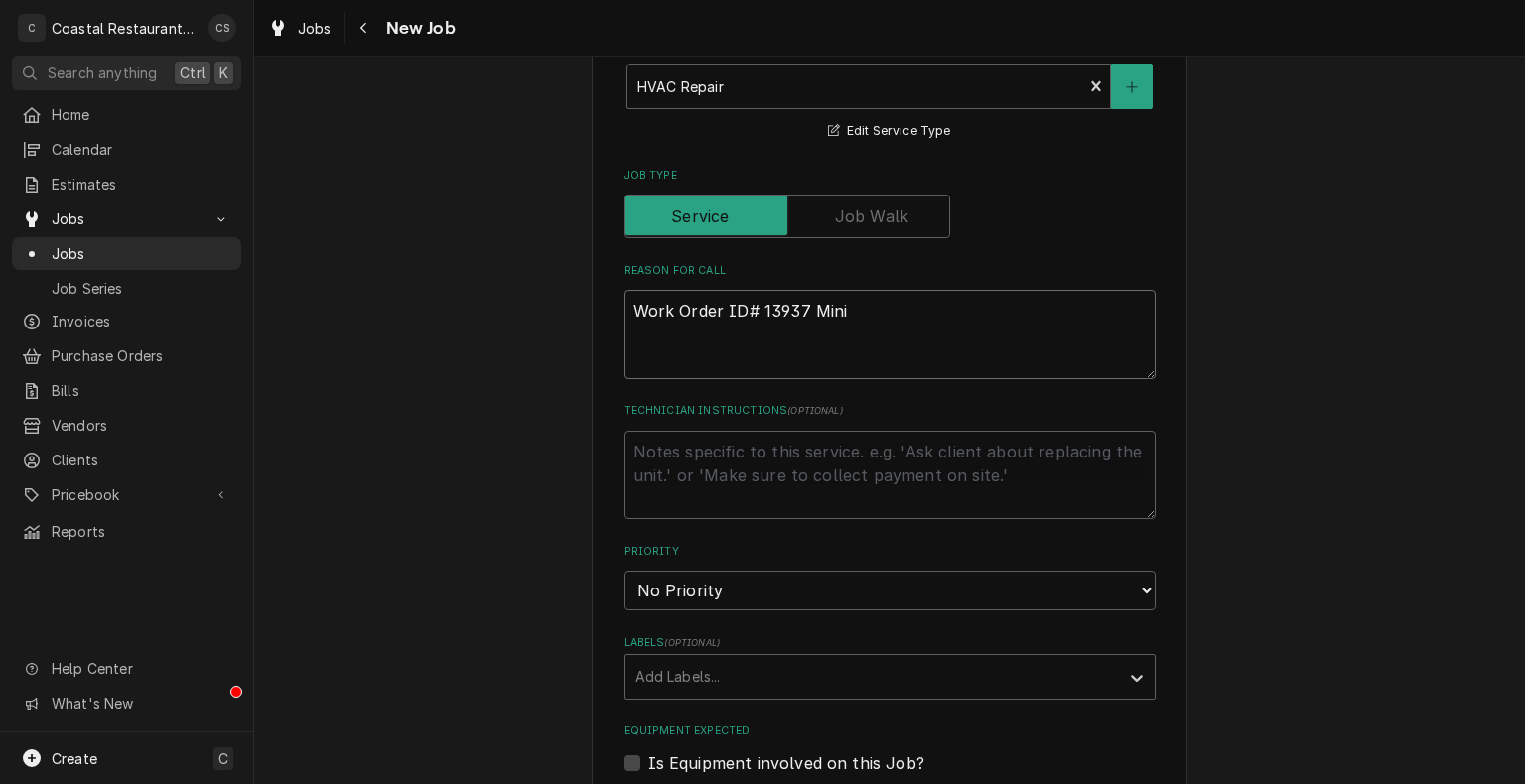 type on "Work Order ID# 13937 Mini-" 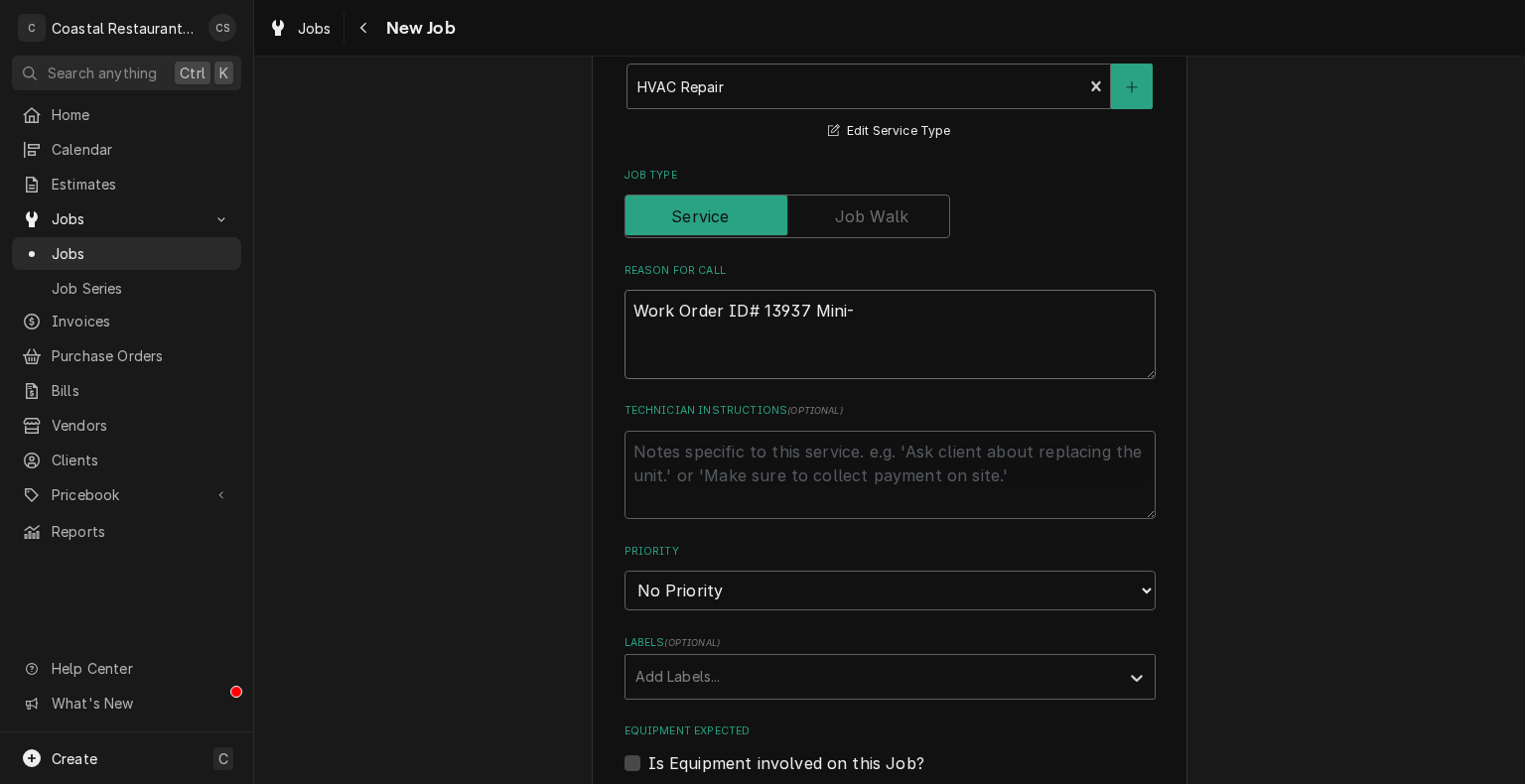 type on "x" 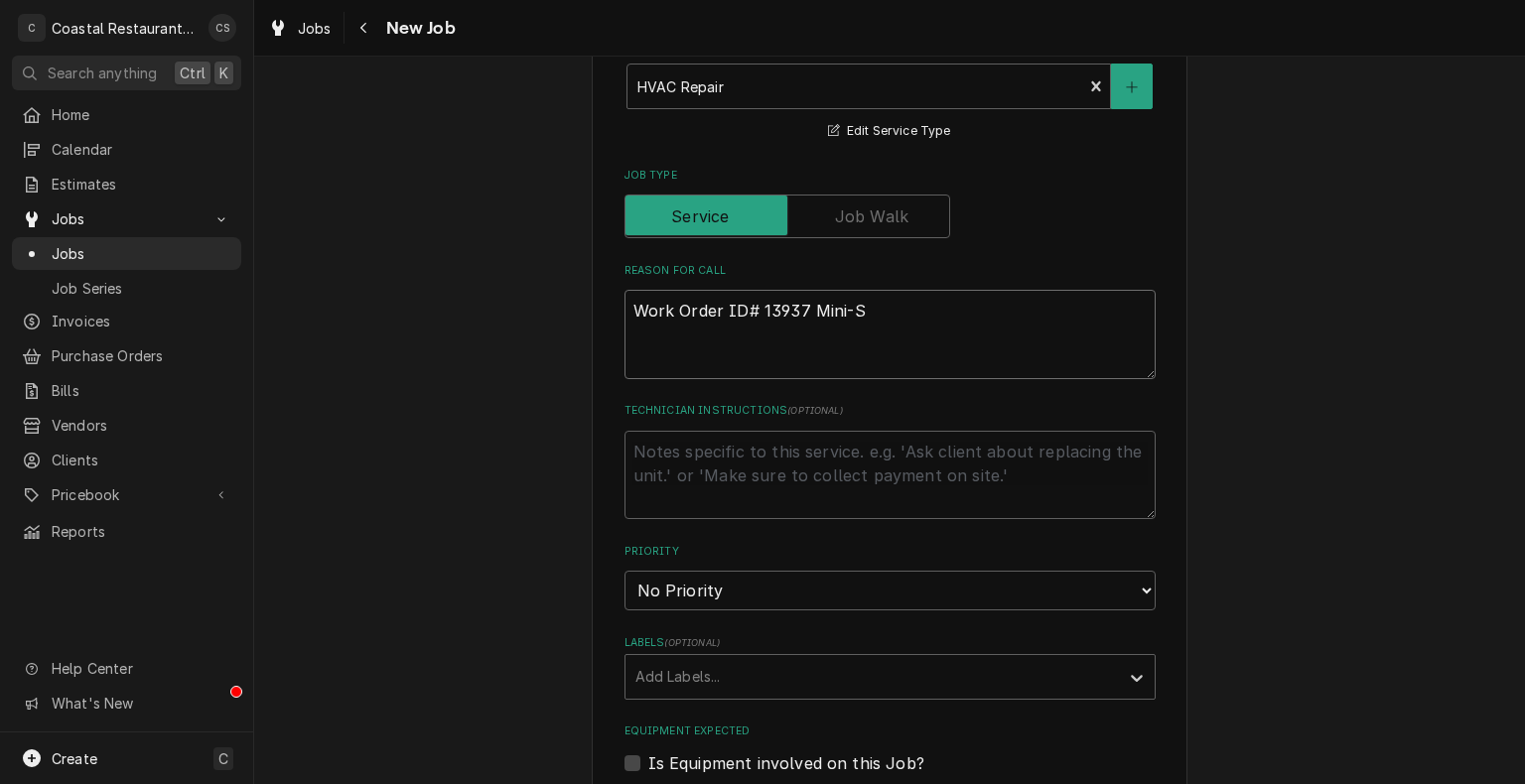 type on "x" 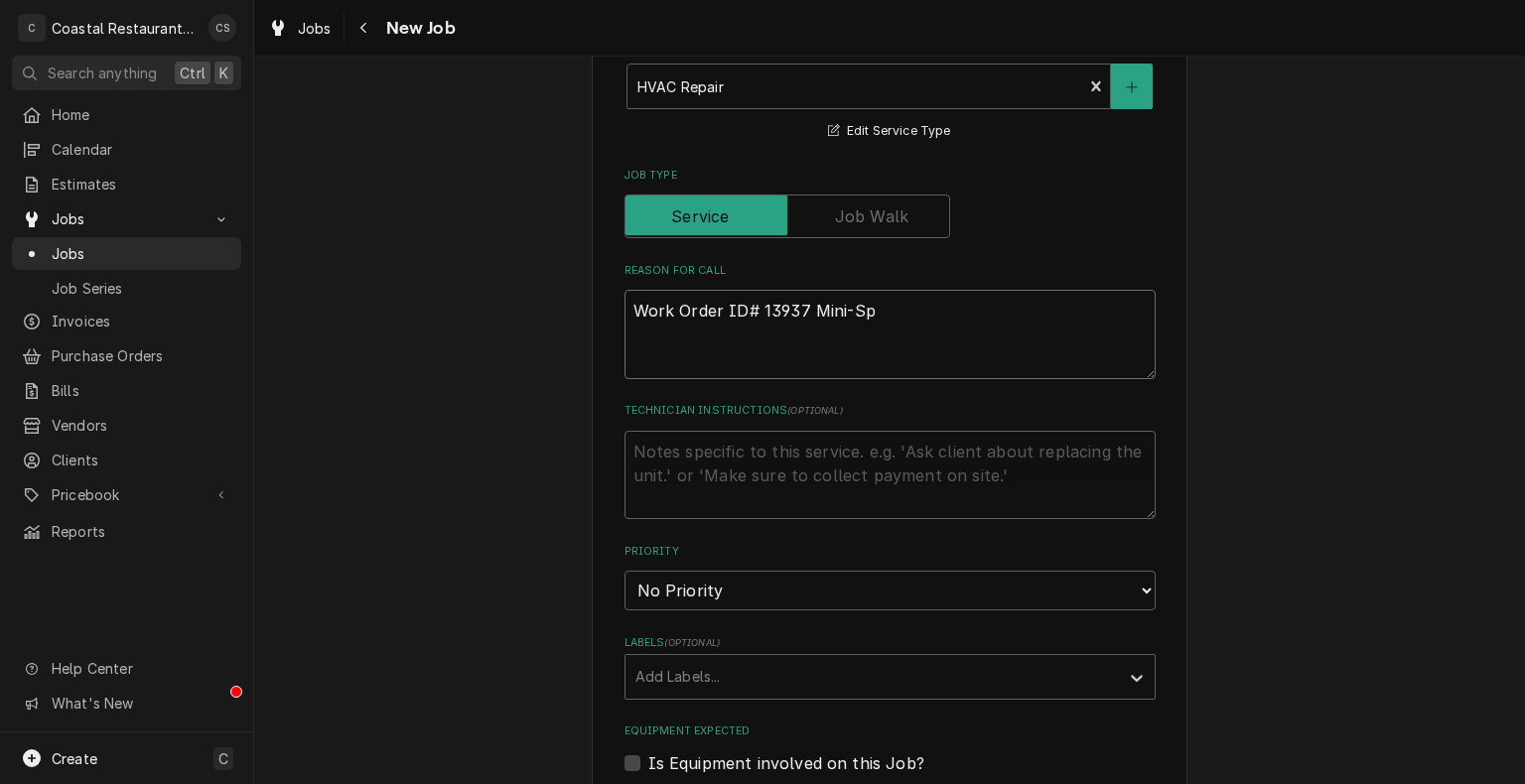 type on "x" 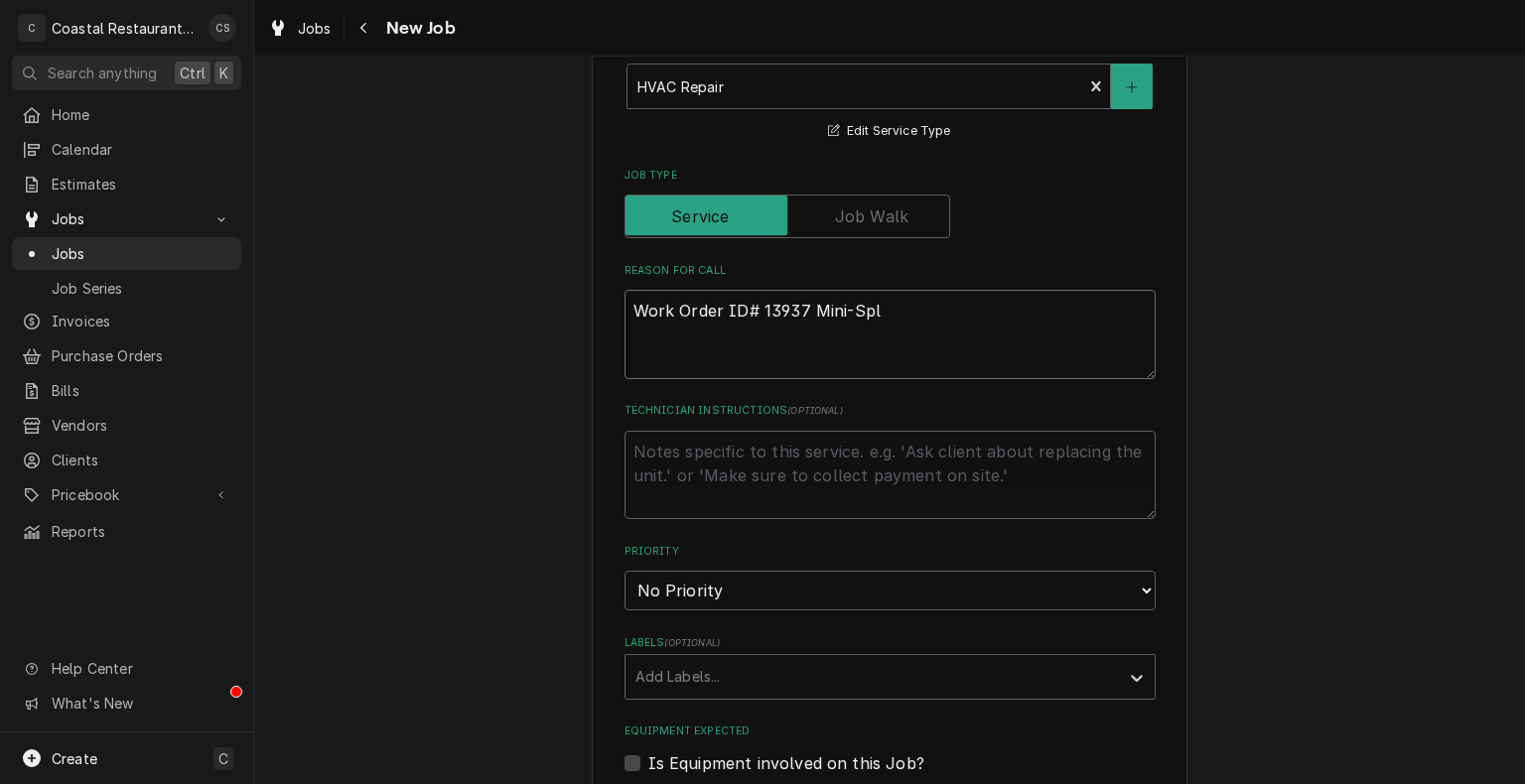 type on "x" 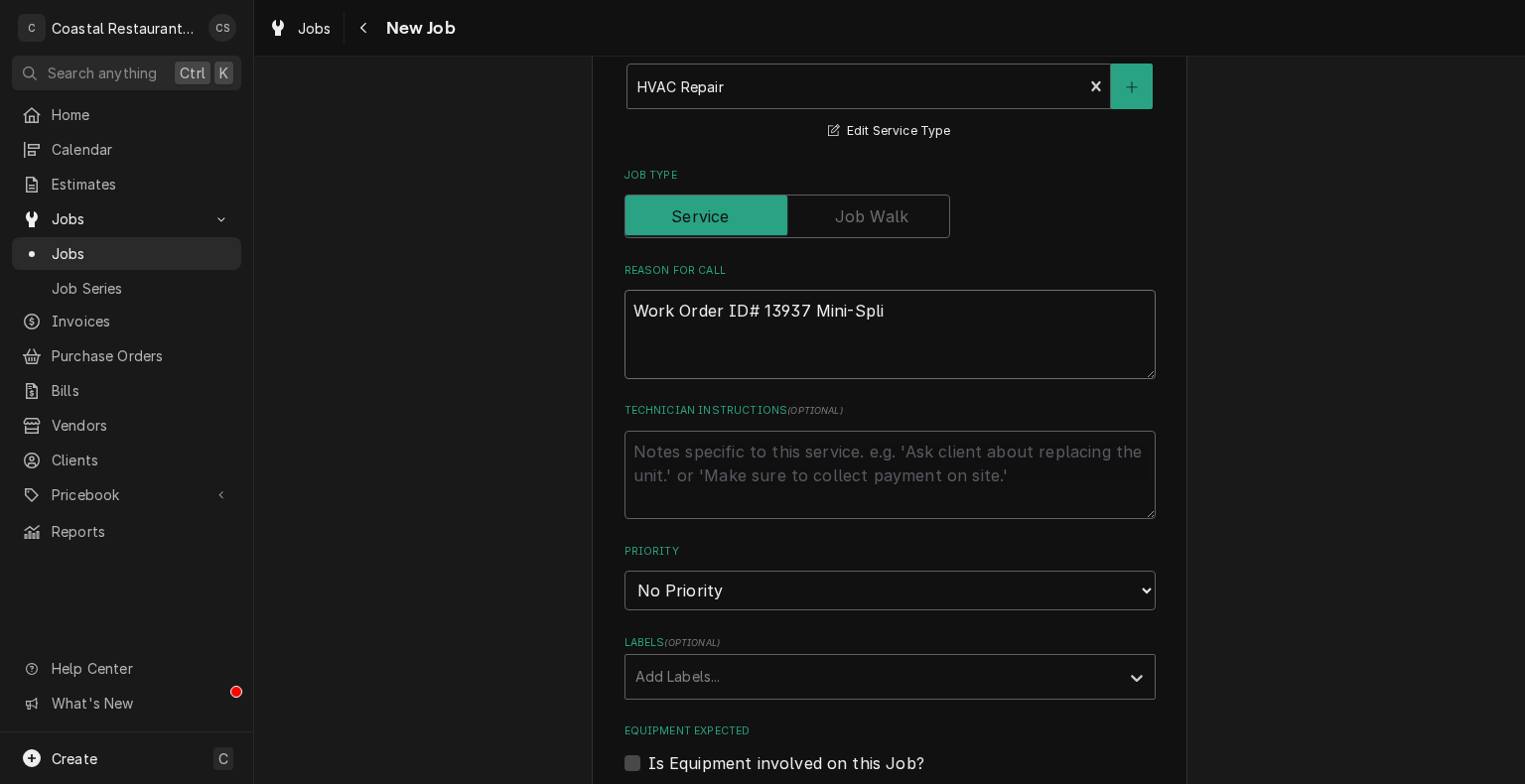 type on "x" 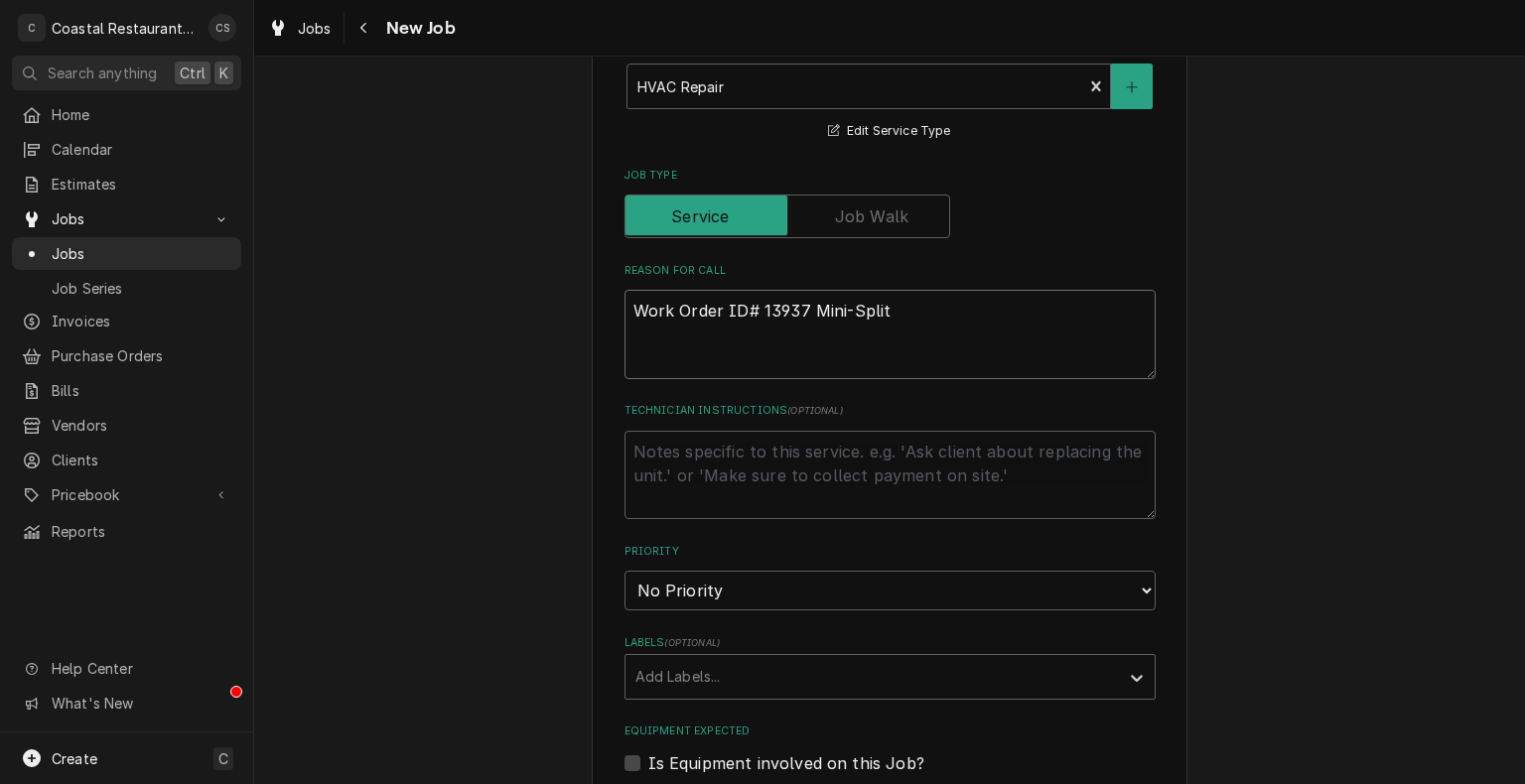 type on "x" 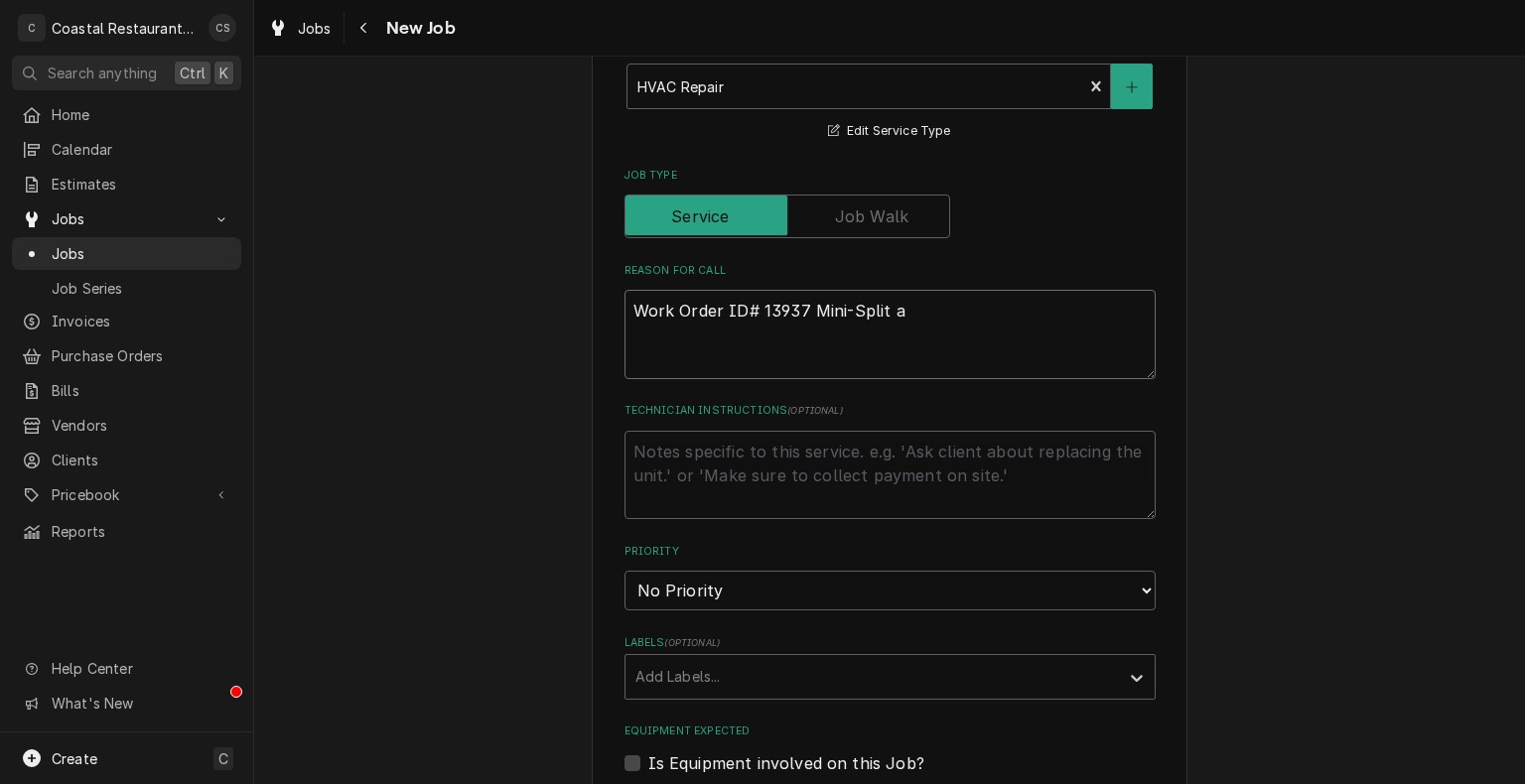 type on "x" 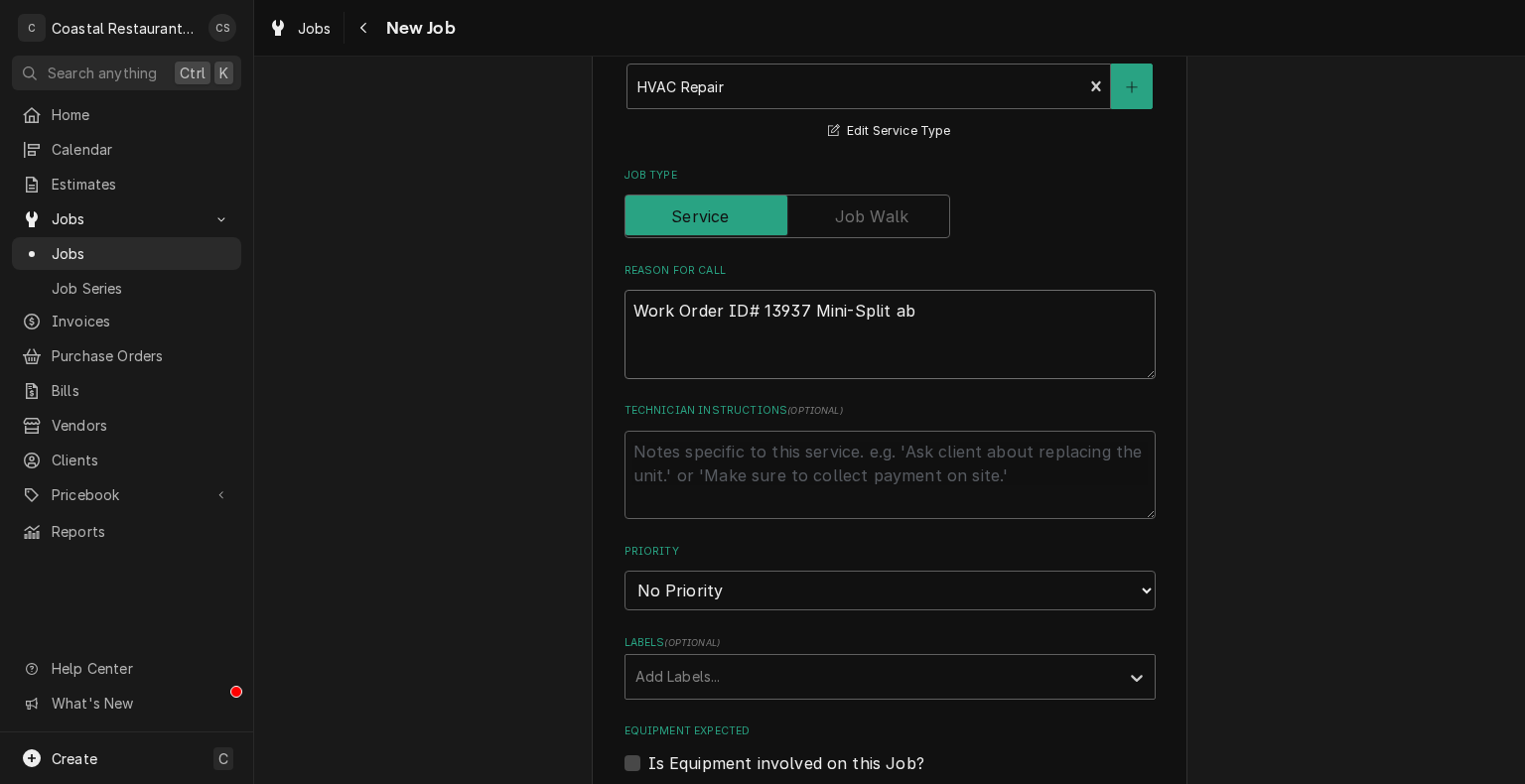 type on "x" 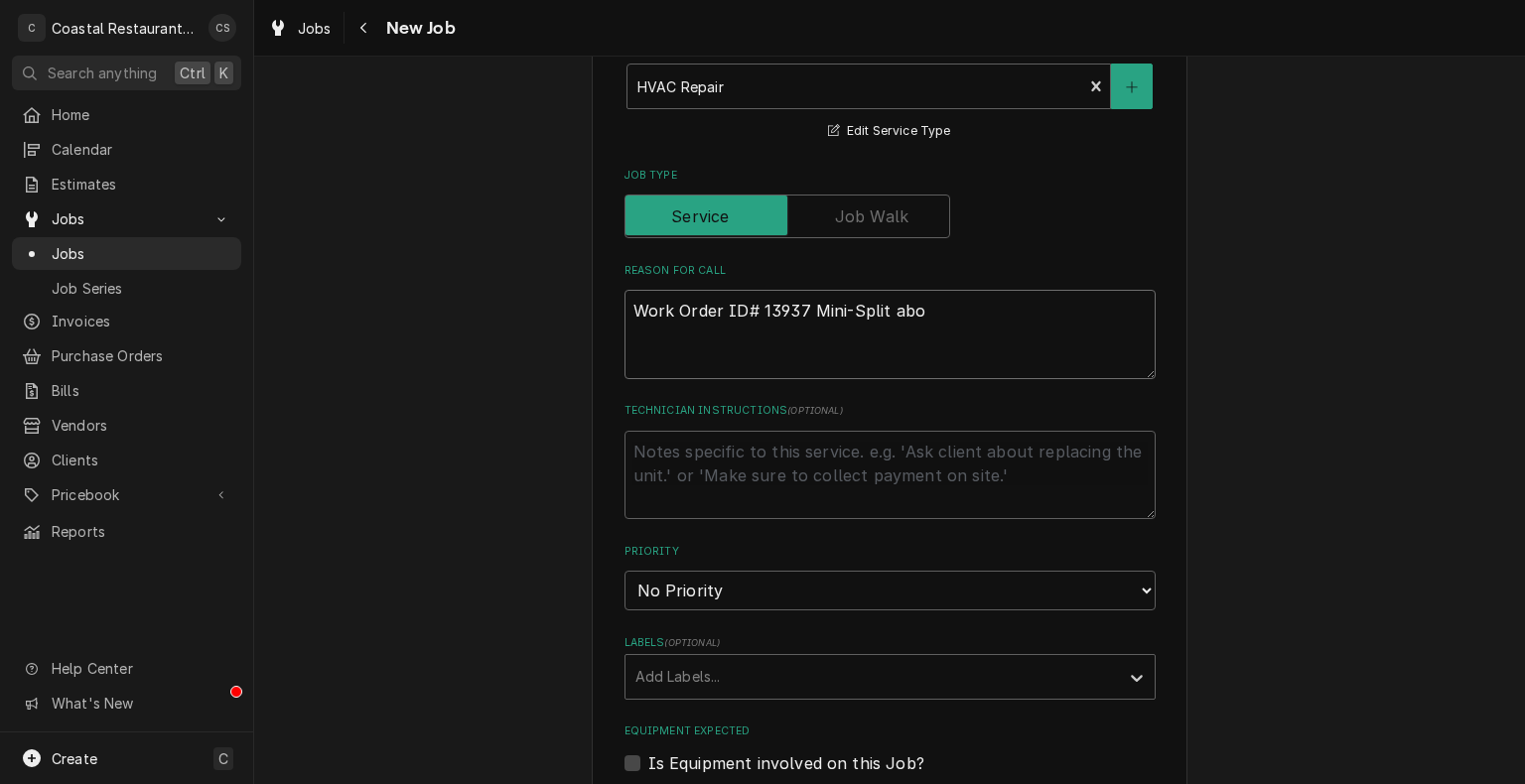 type on "x" 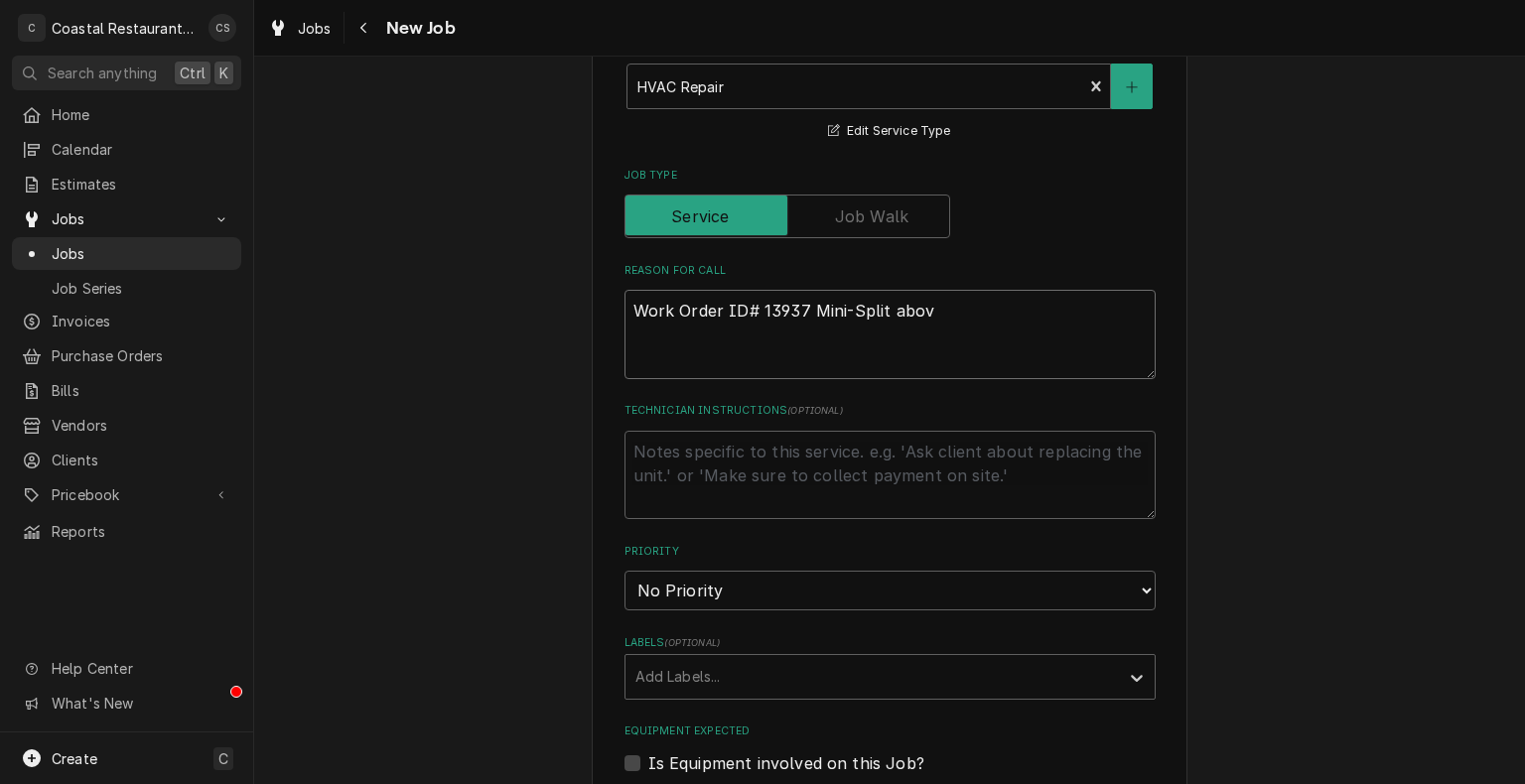 type on "x" 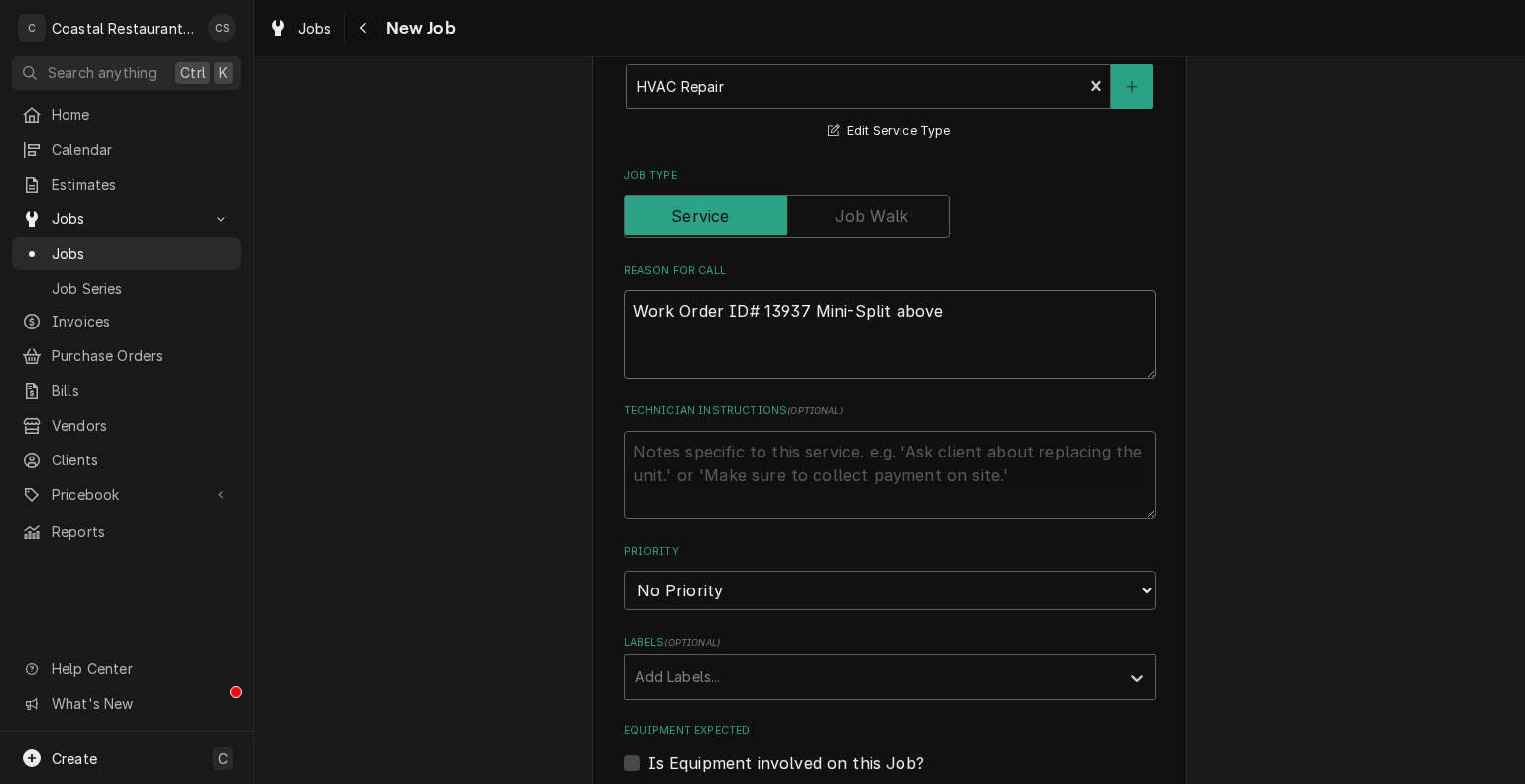 type on "x" 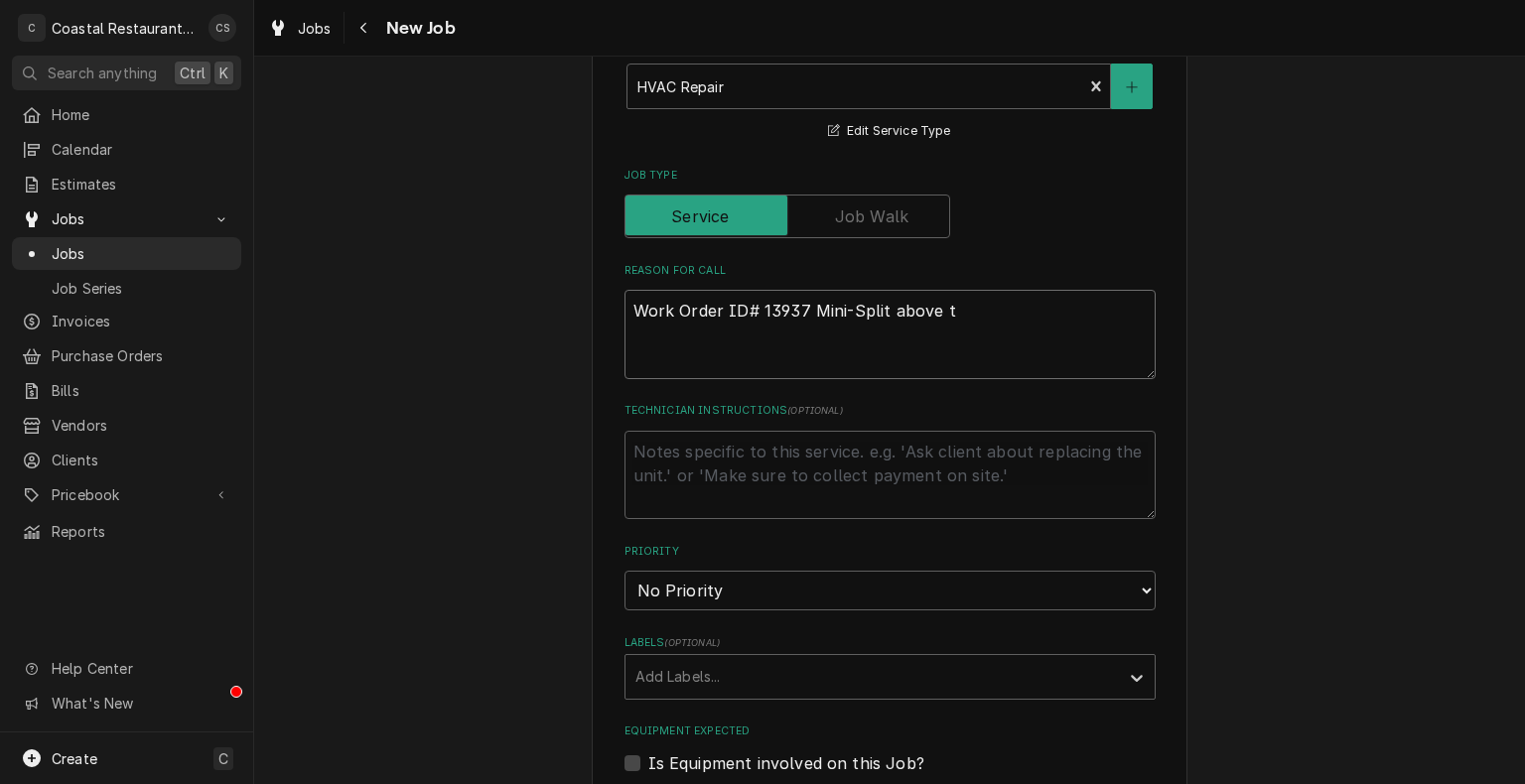type on "x" 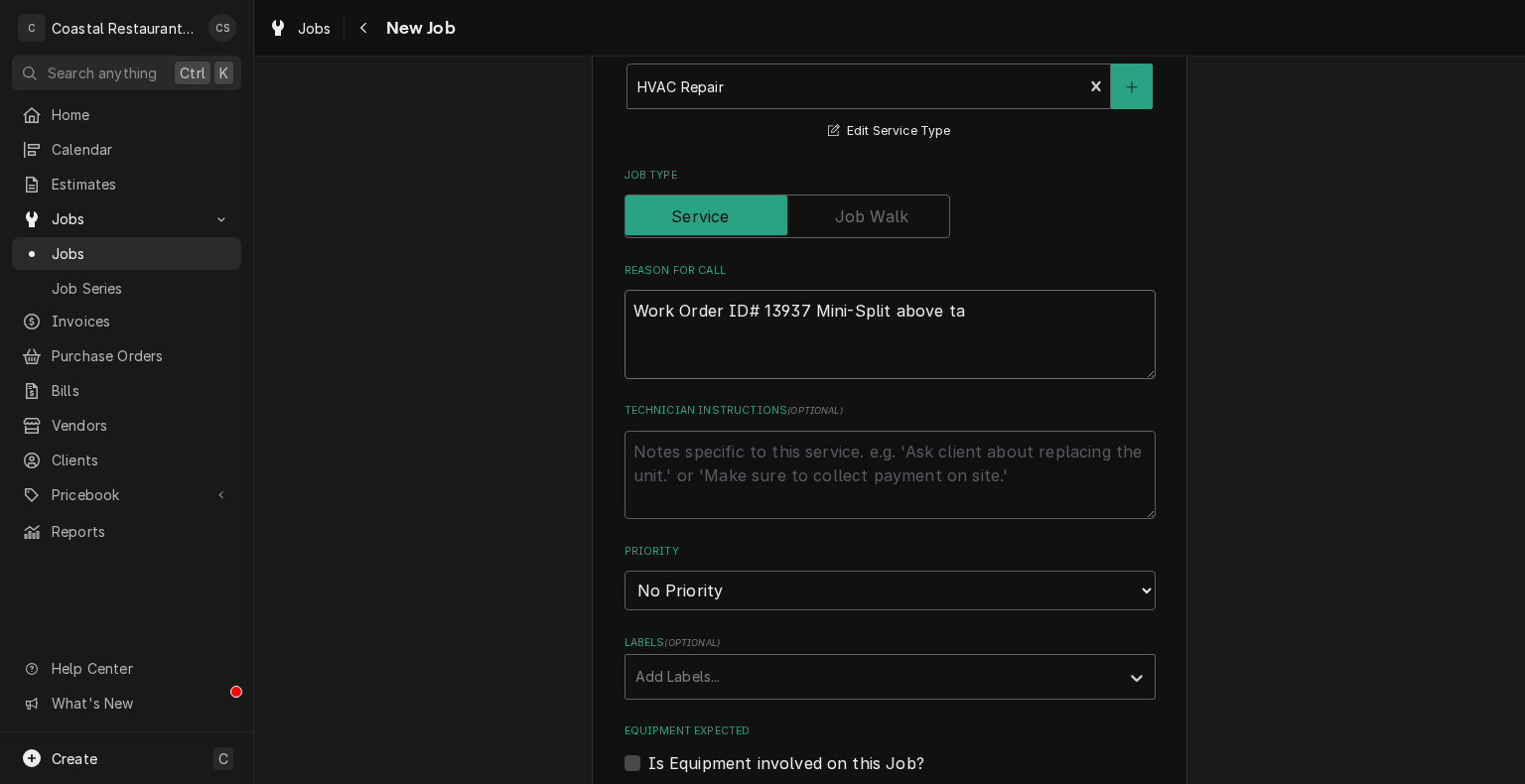 type on "x" 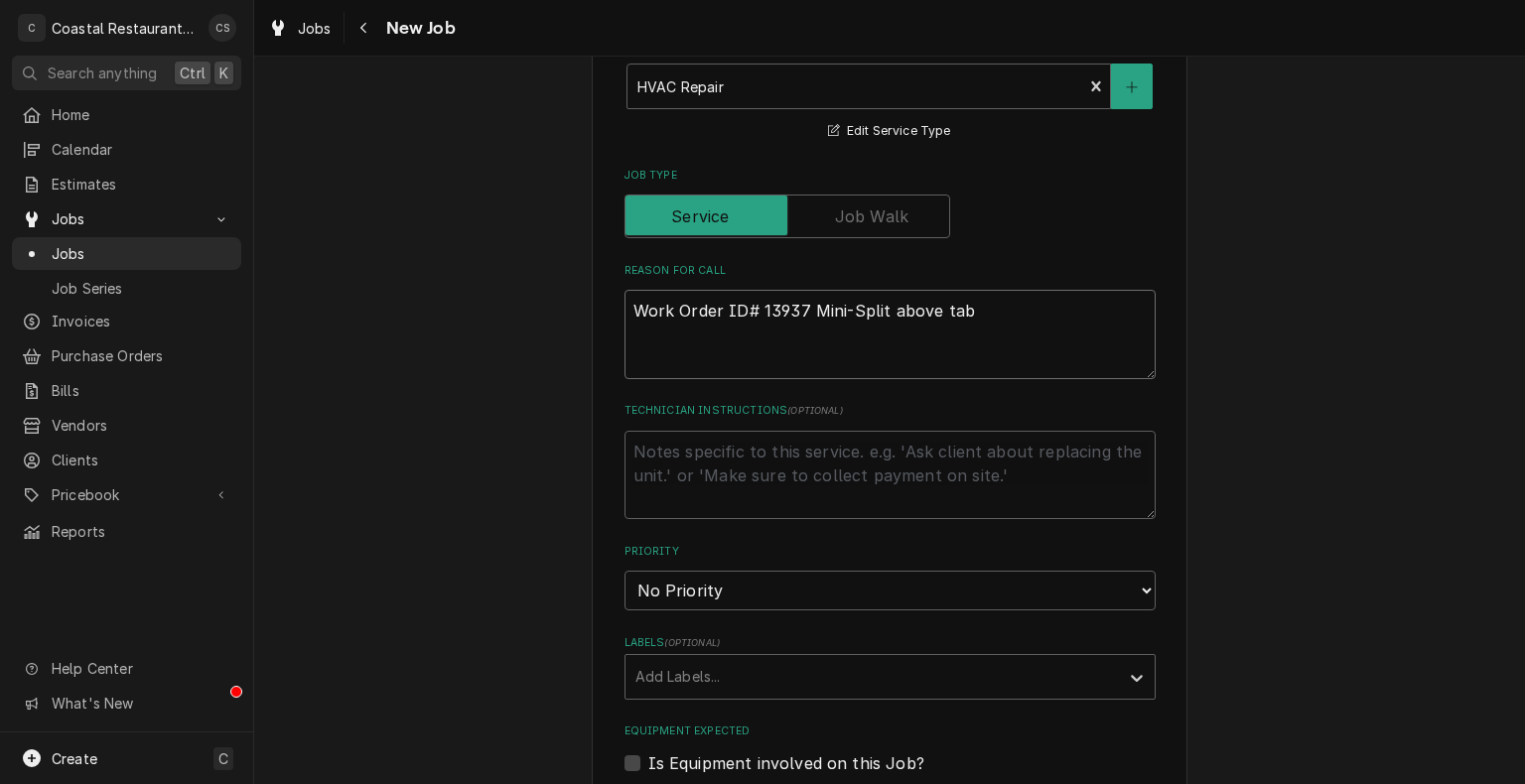 type on "x" 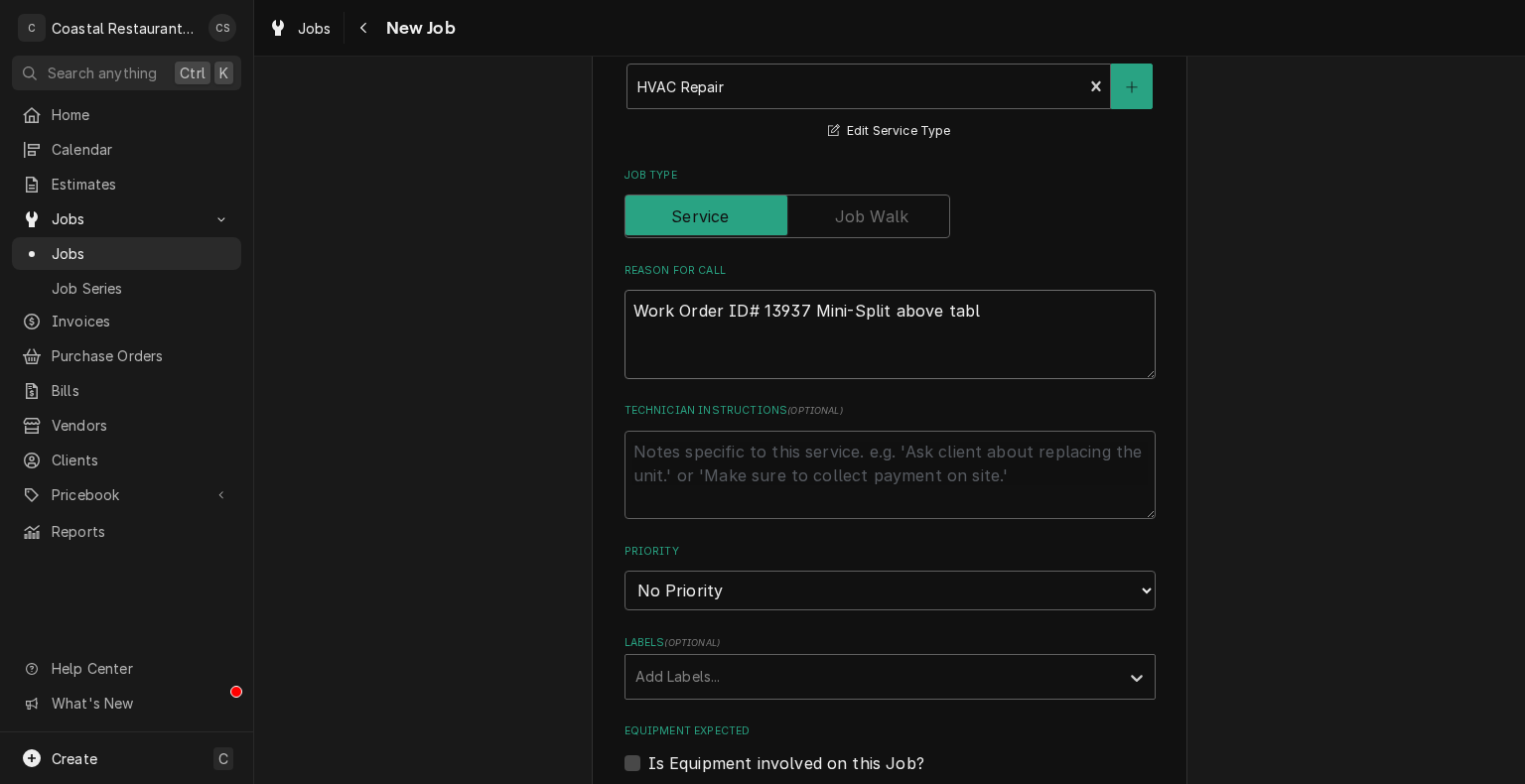 type on "Work Order ID# 13937 Mini-Split above table" 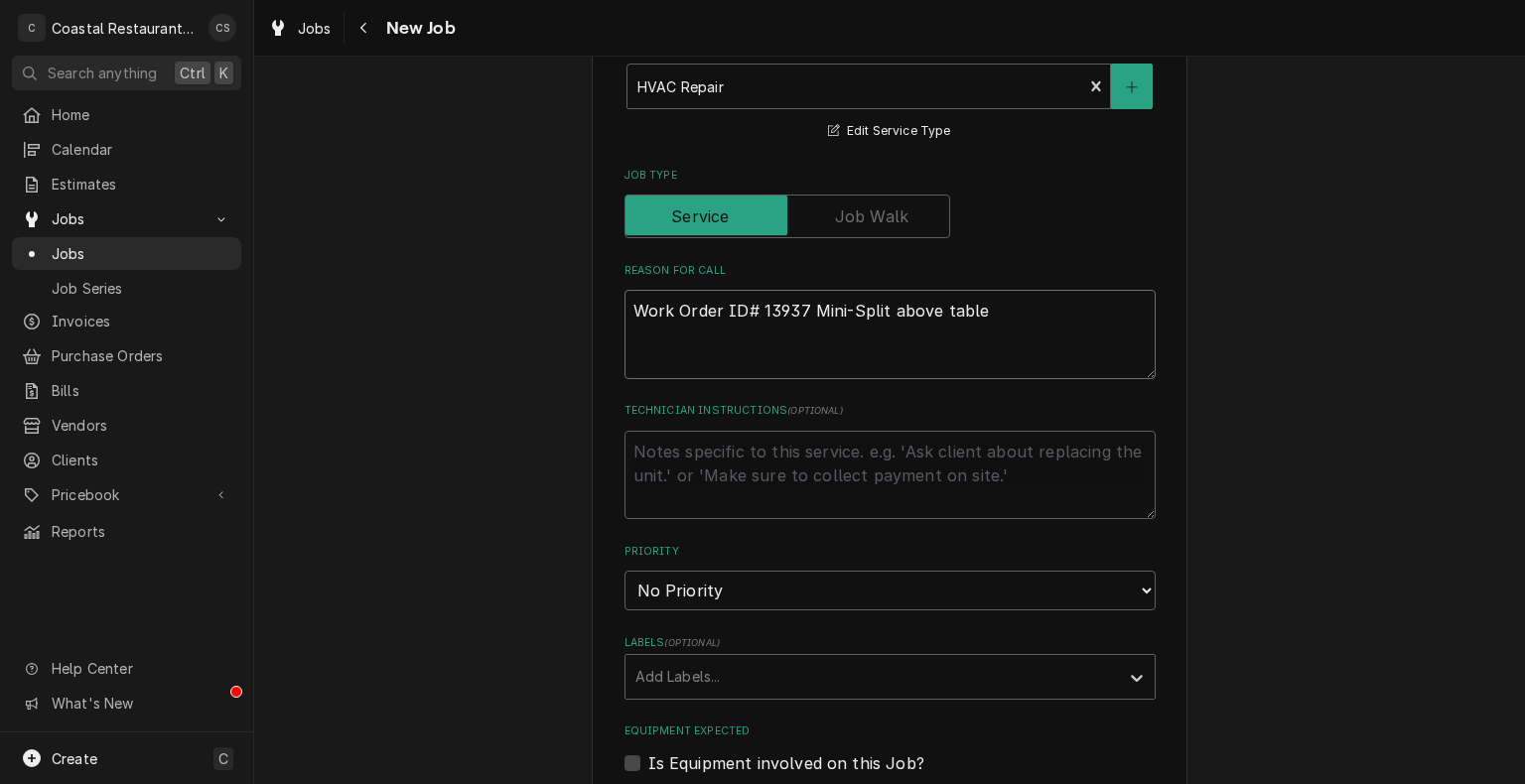 type on "x" 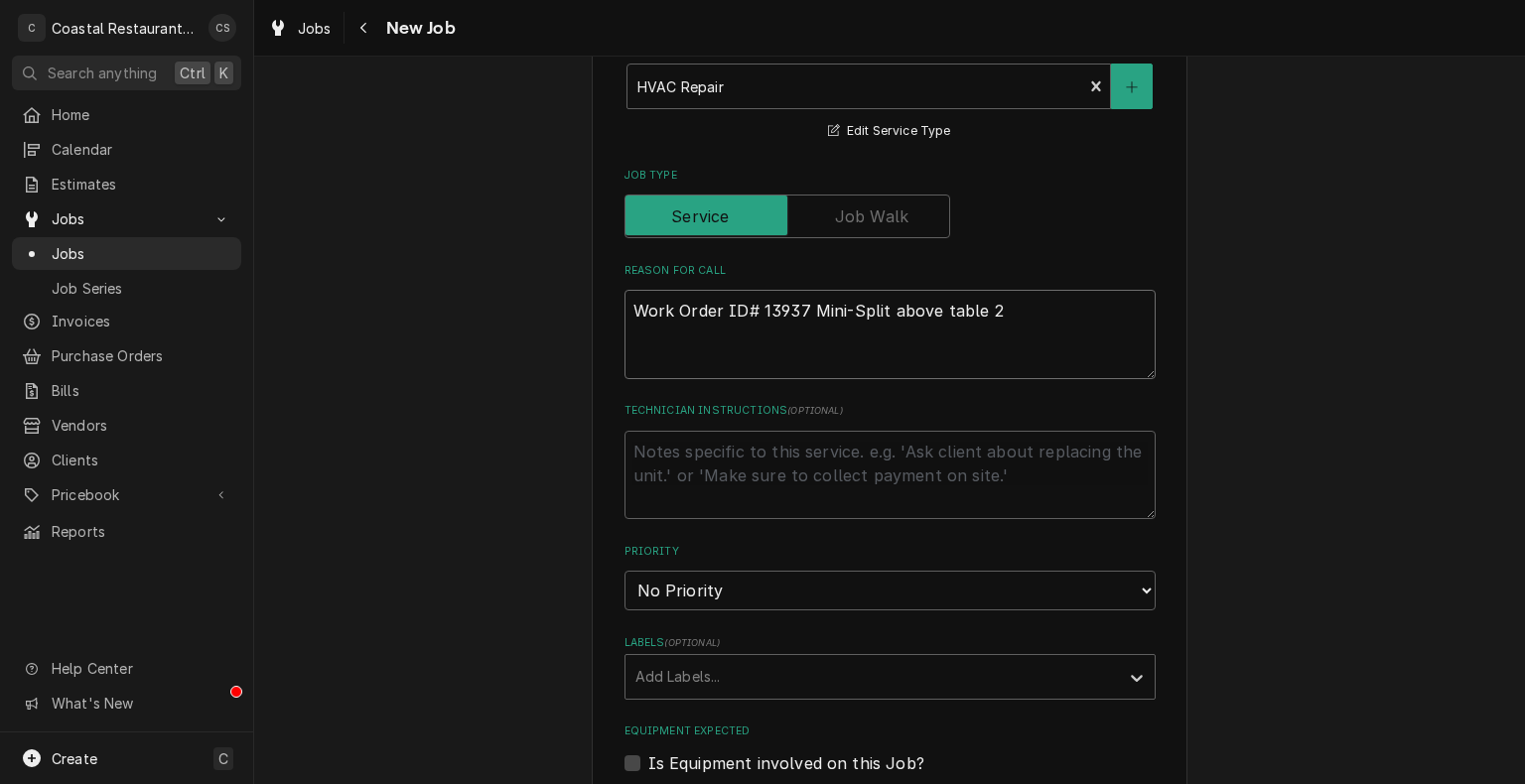 type on "x" 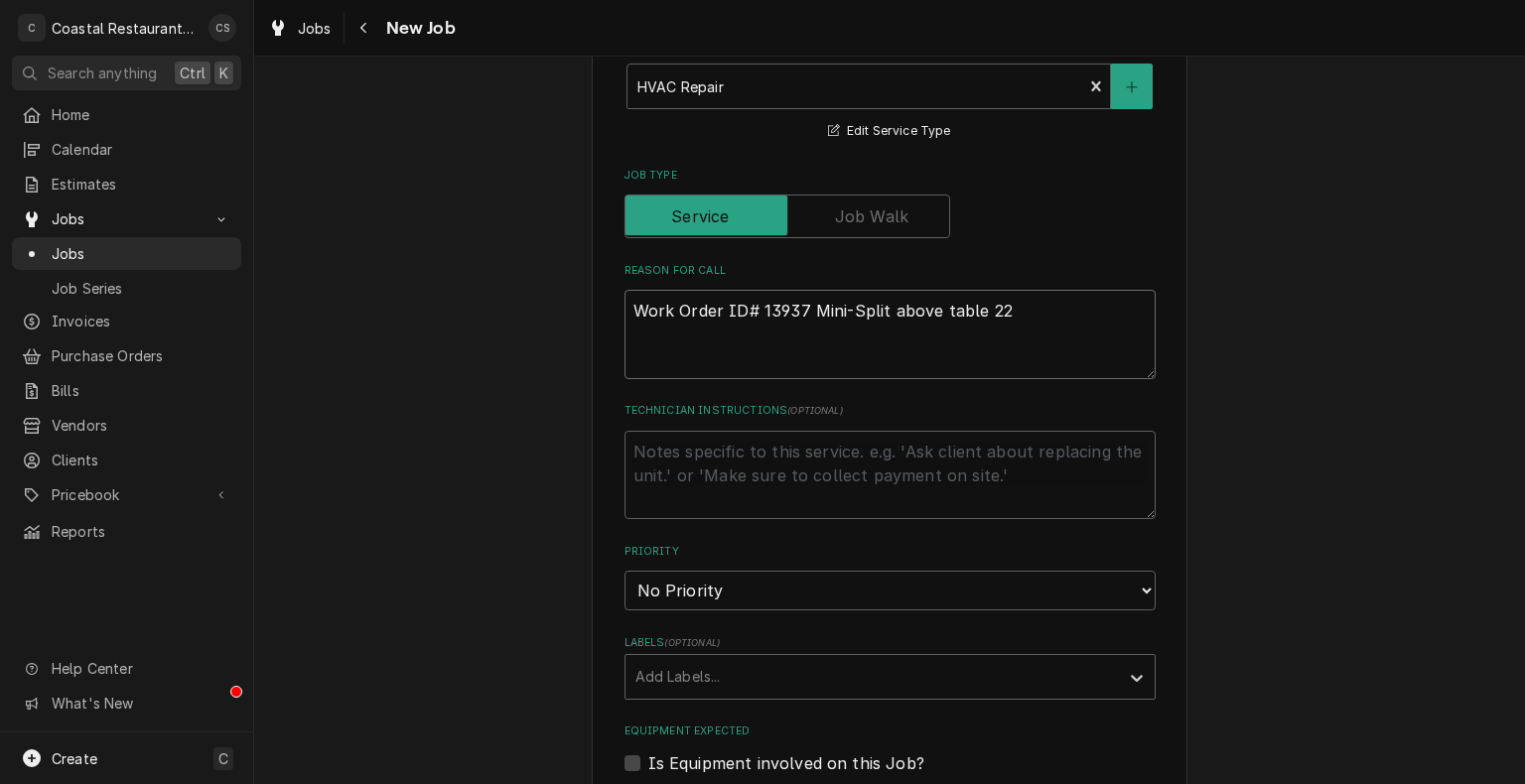 type on "x" 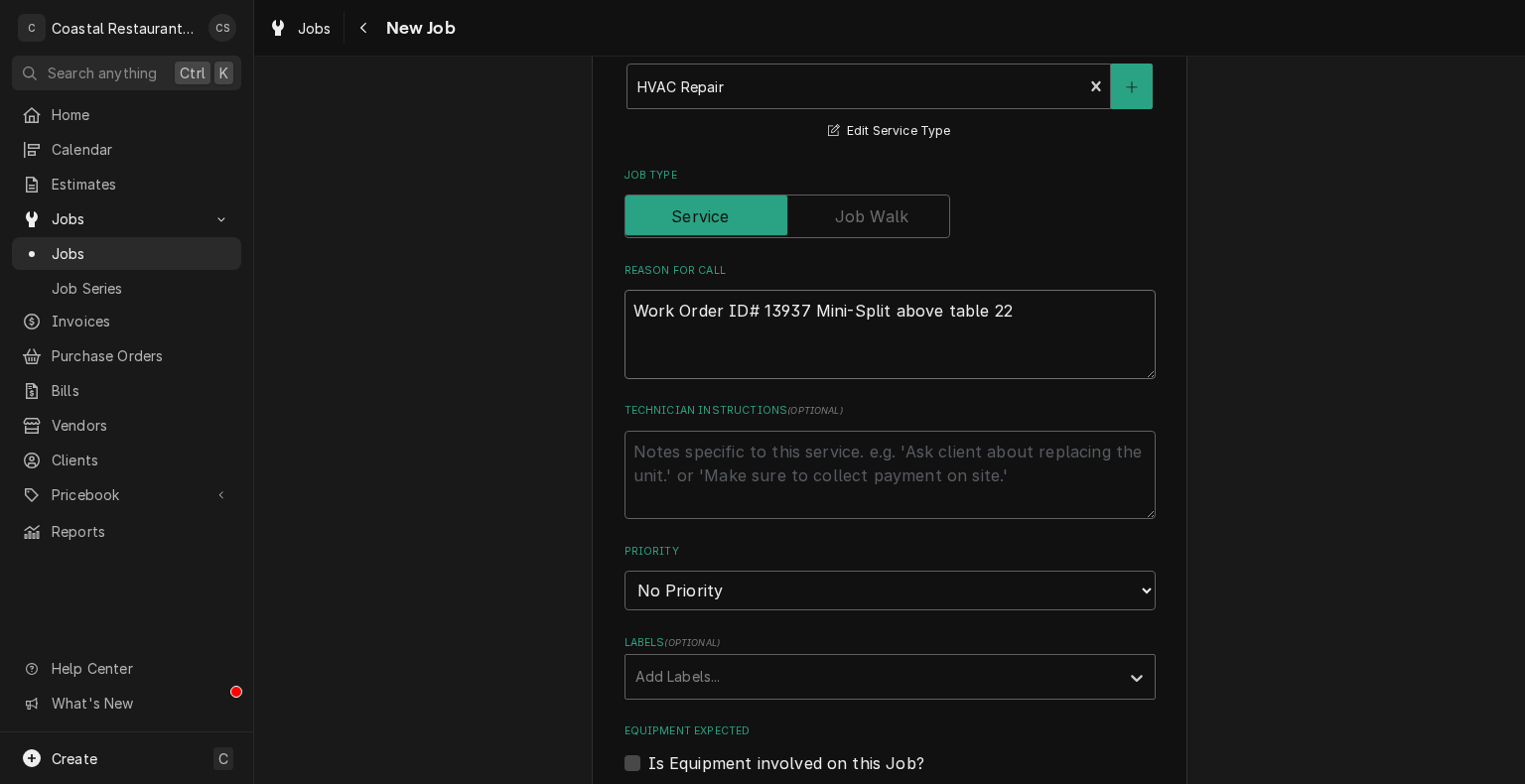 type on "x" 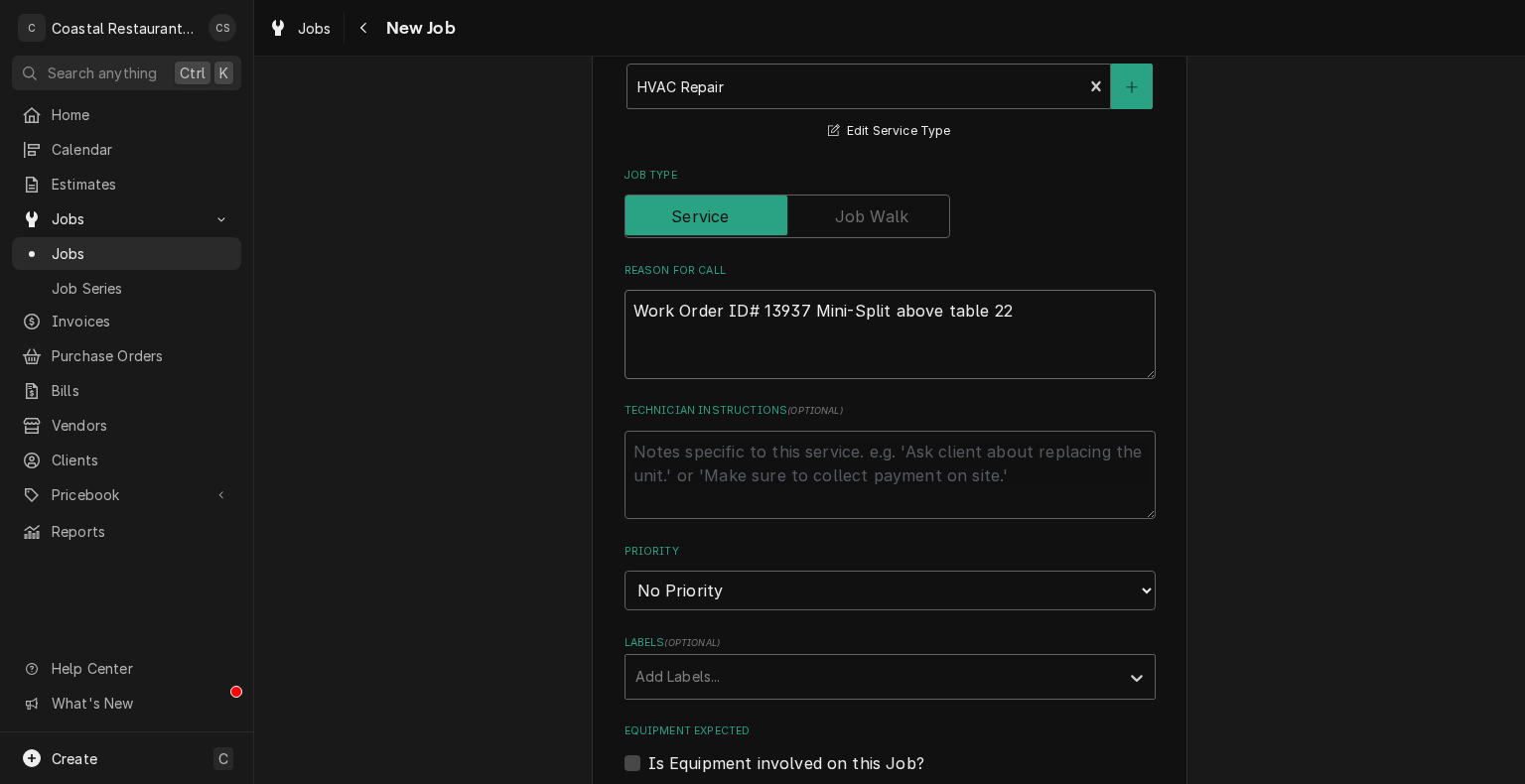 type on "Work Order ID# 13937 Mini-Split above table 22" 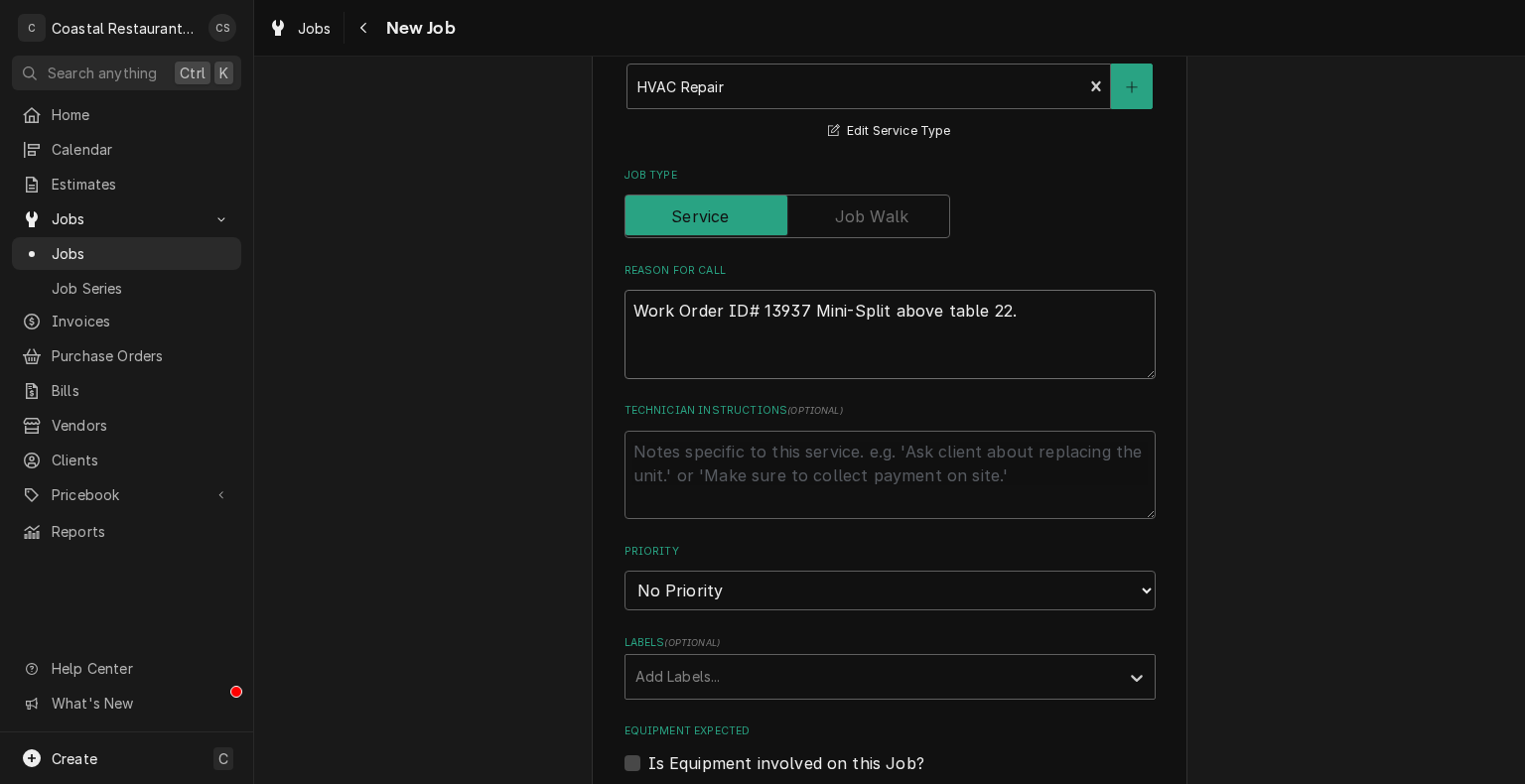 type on "x" 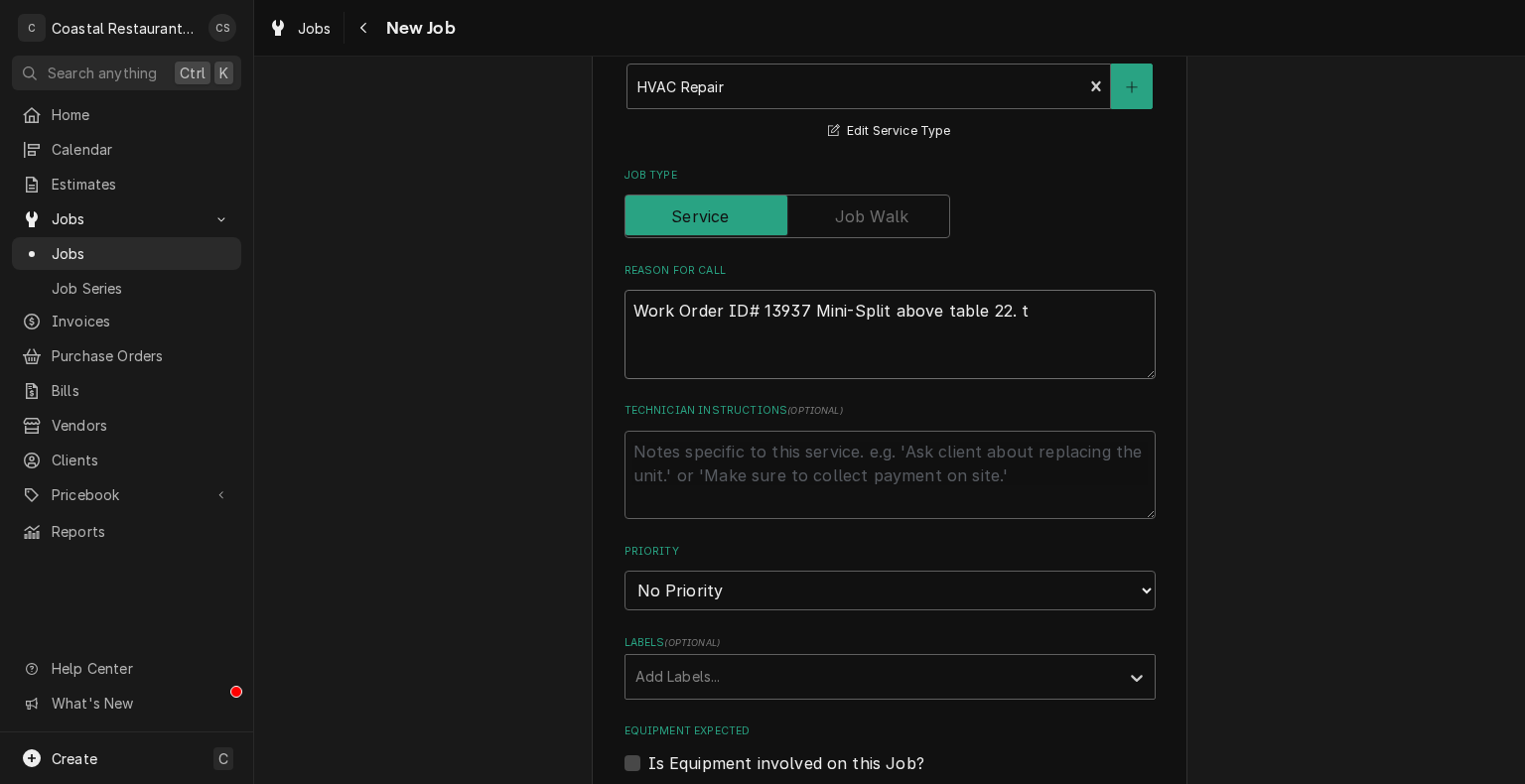 type on "x" 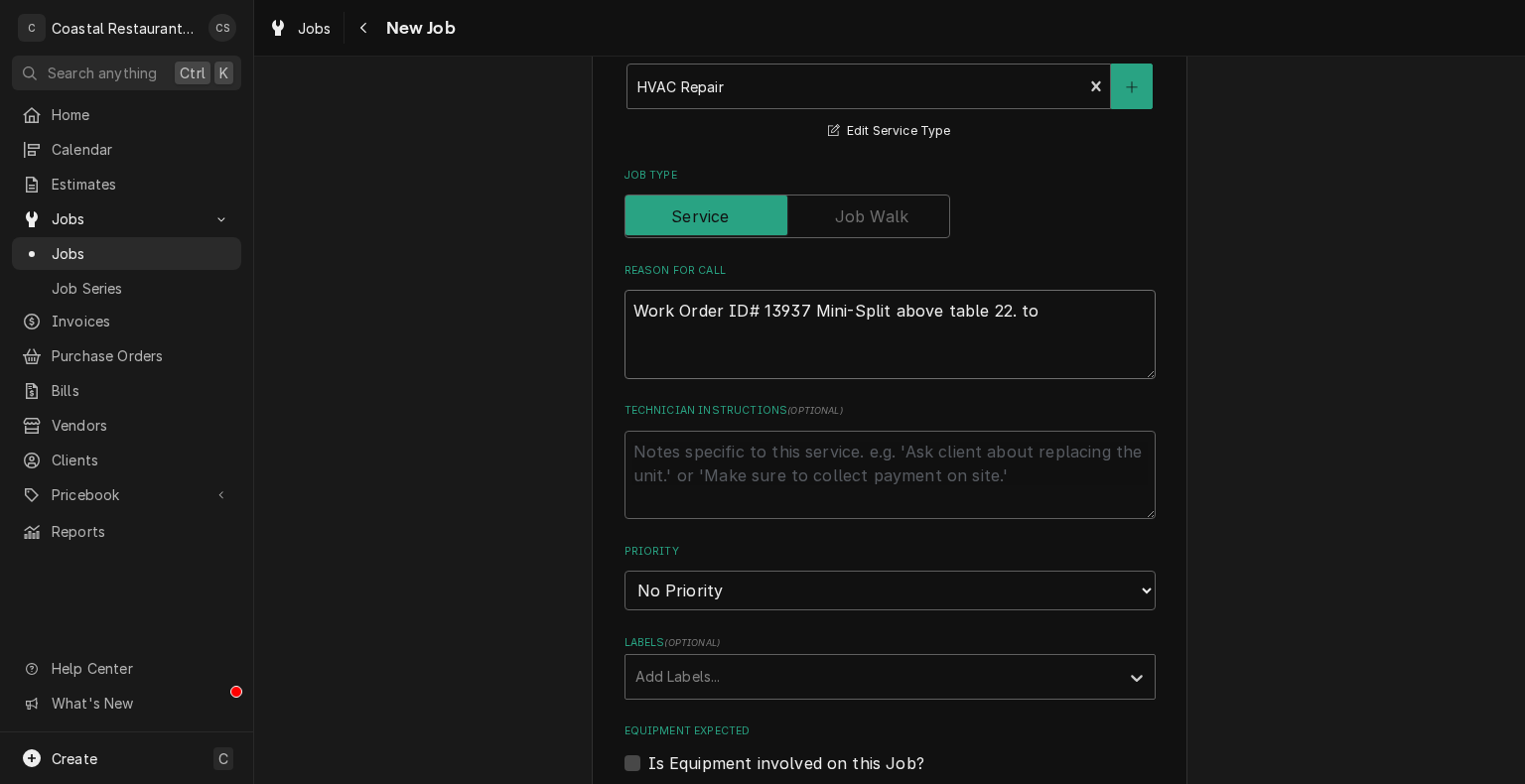 type on "x" 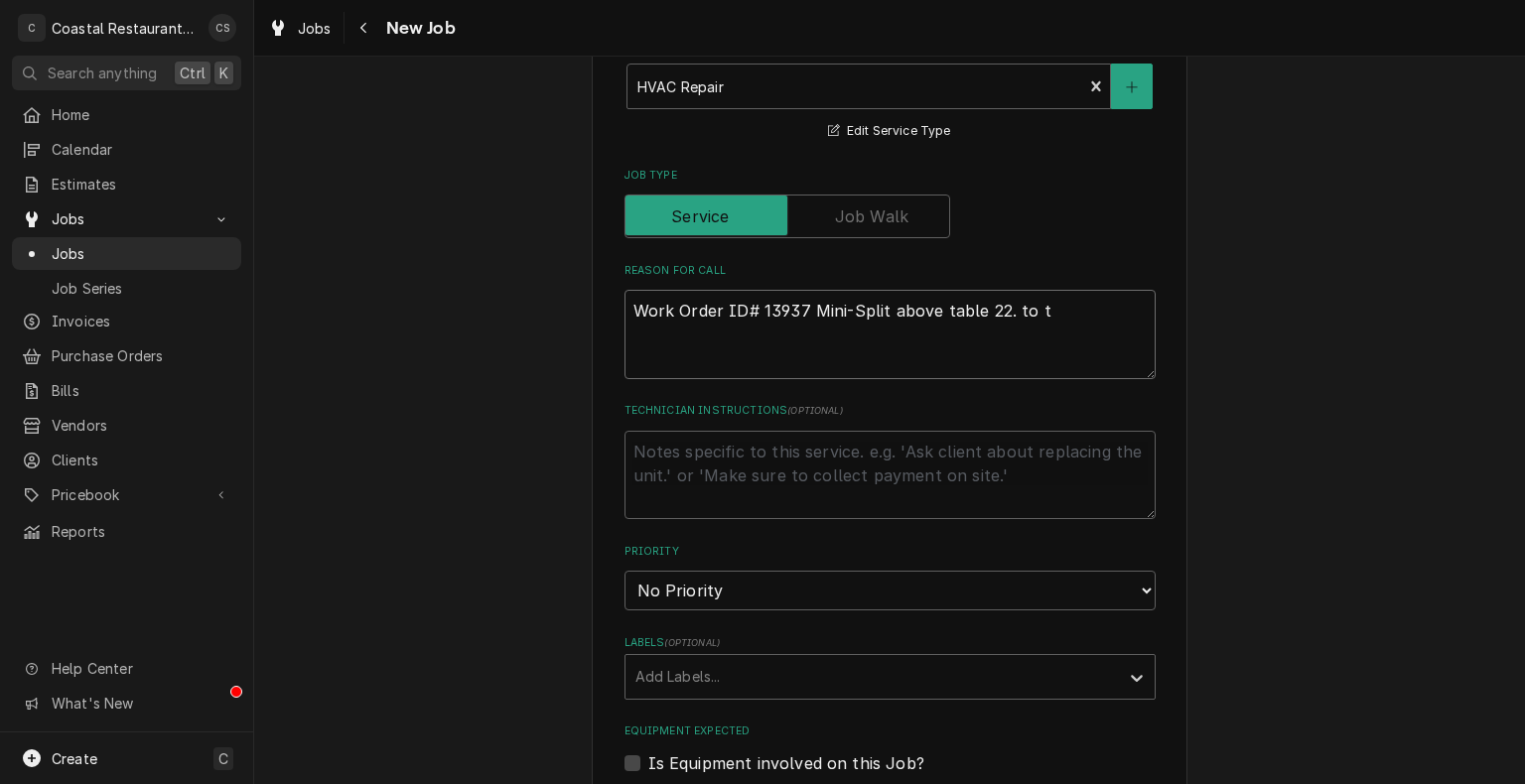 type on "x" 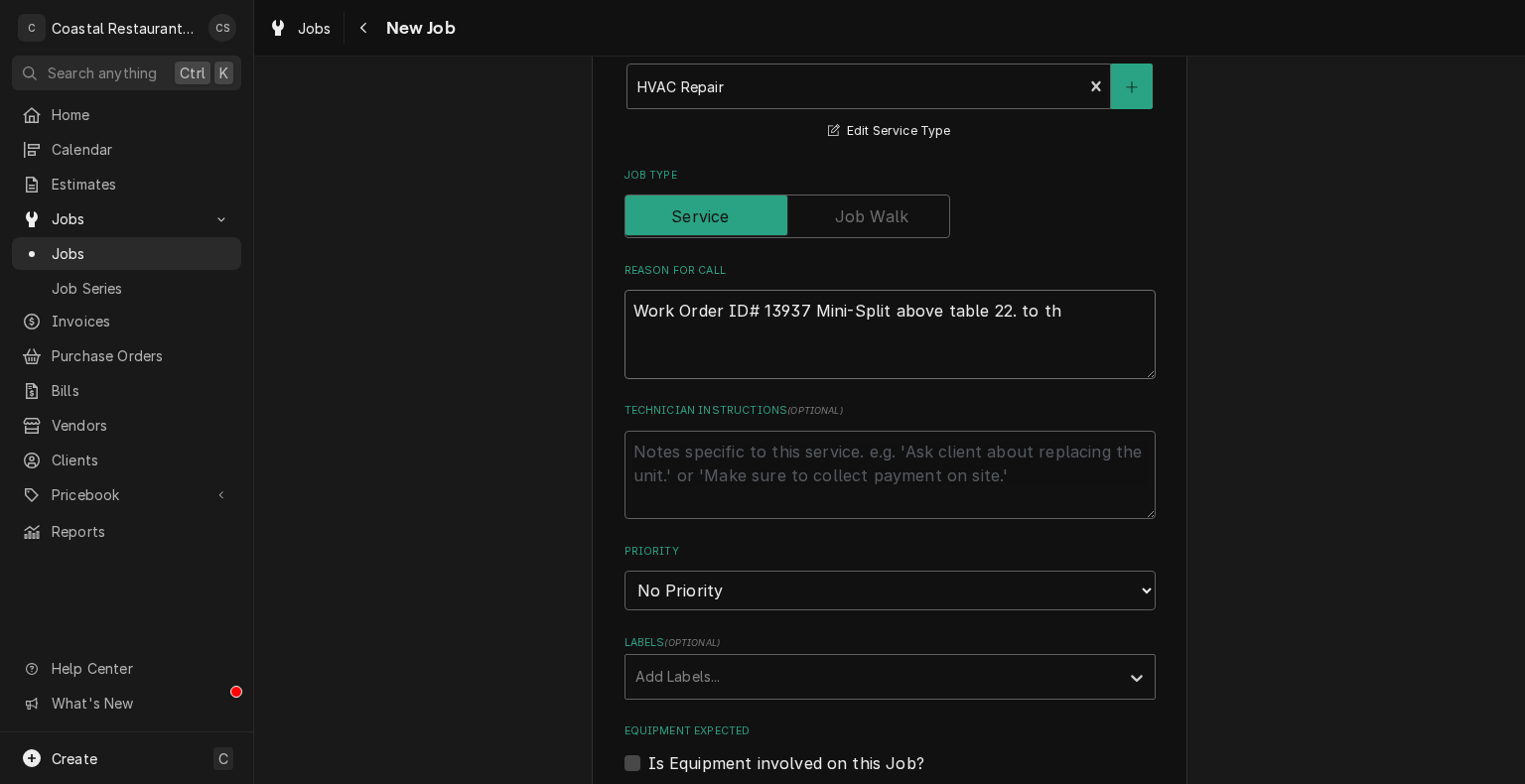 type on "x" 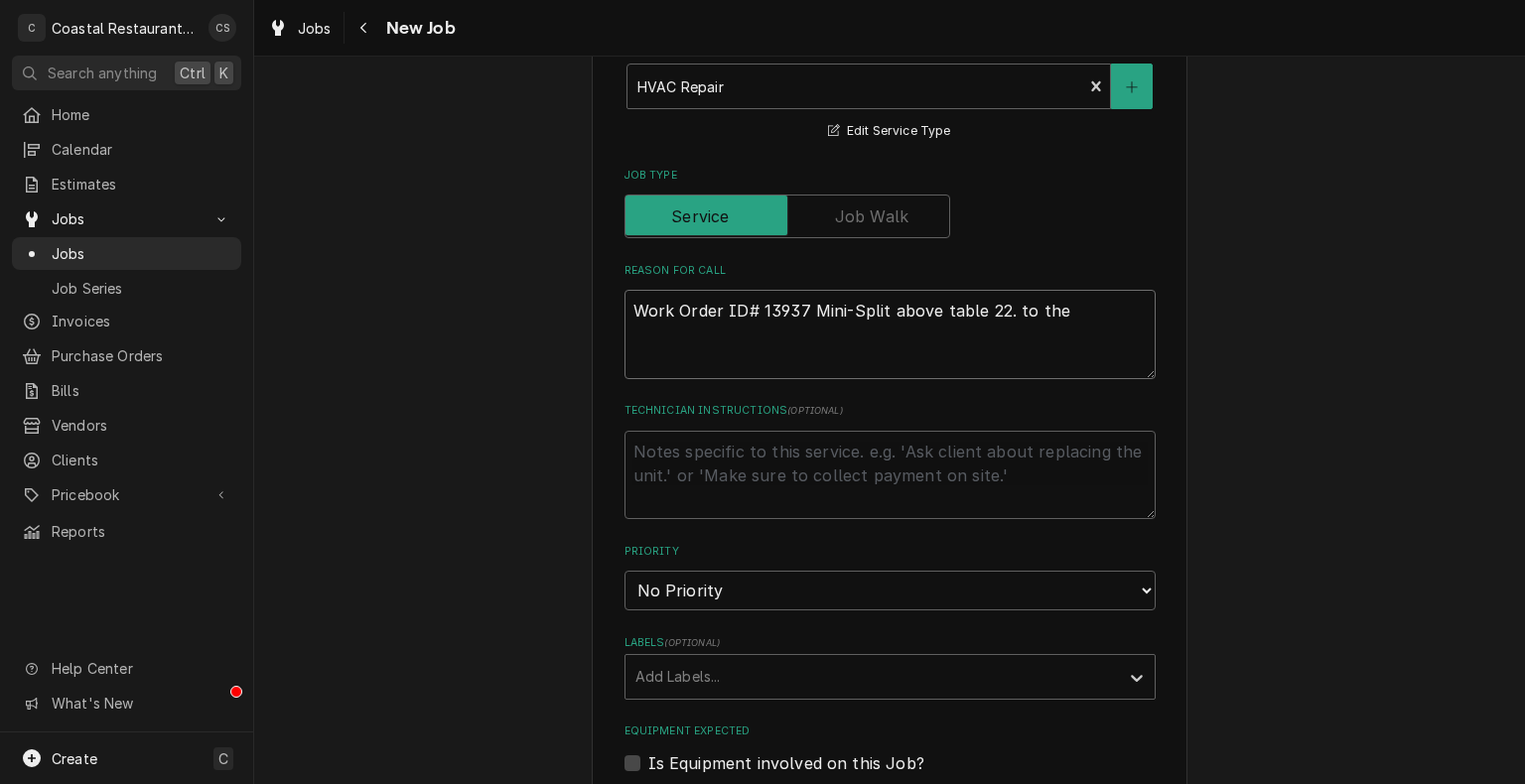 type on "x" 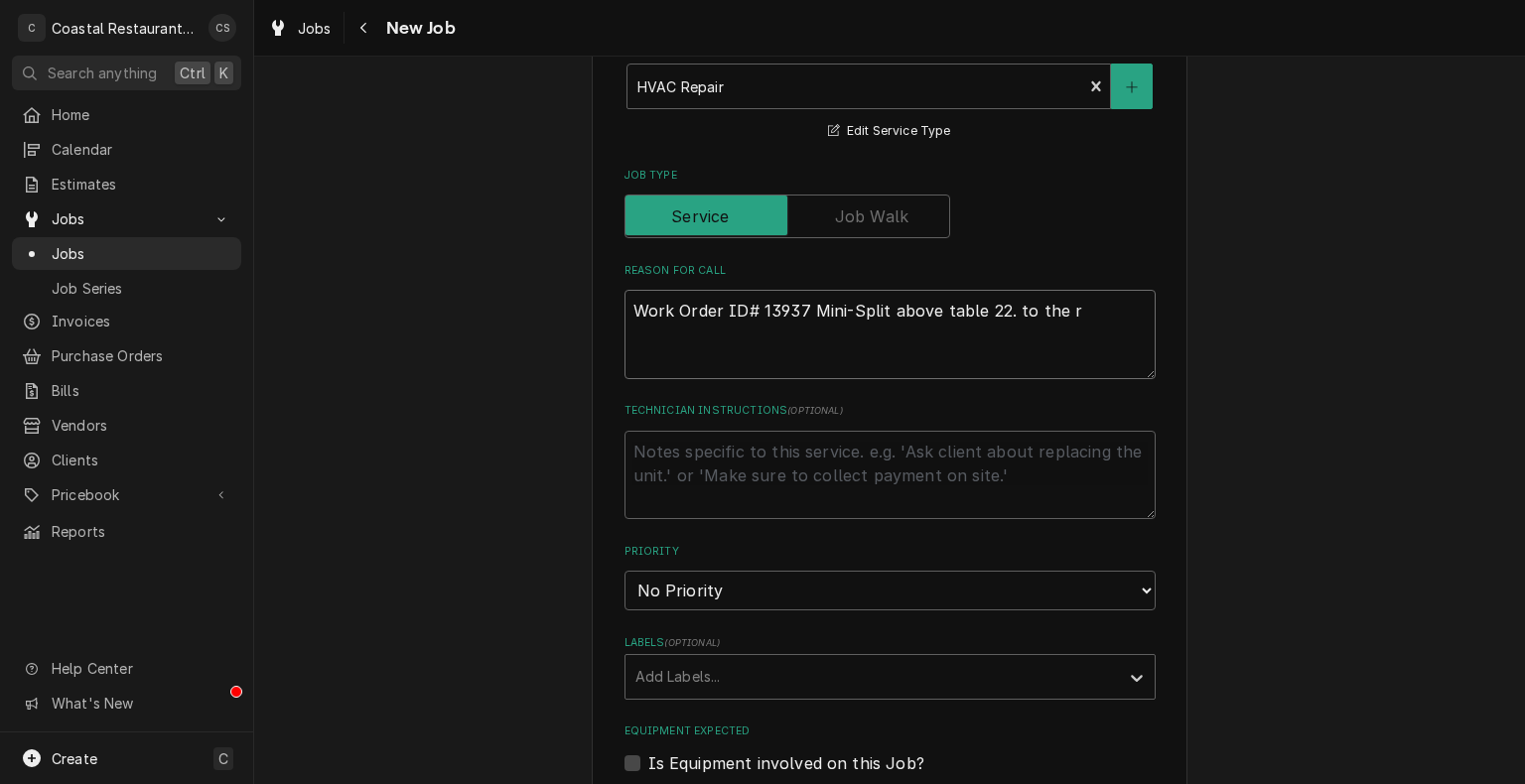 type on "x" 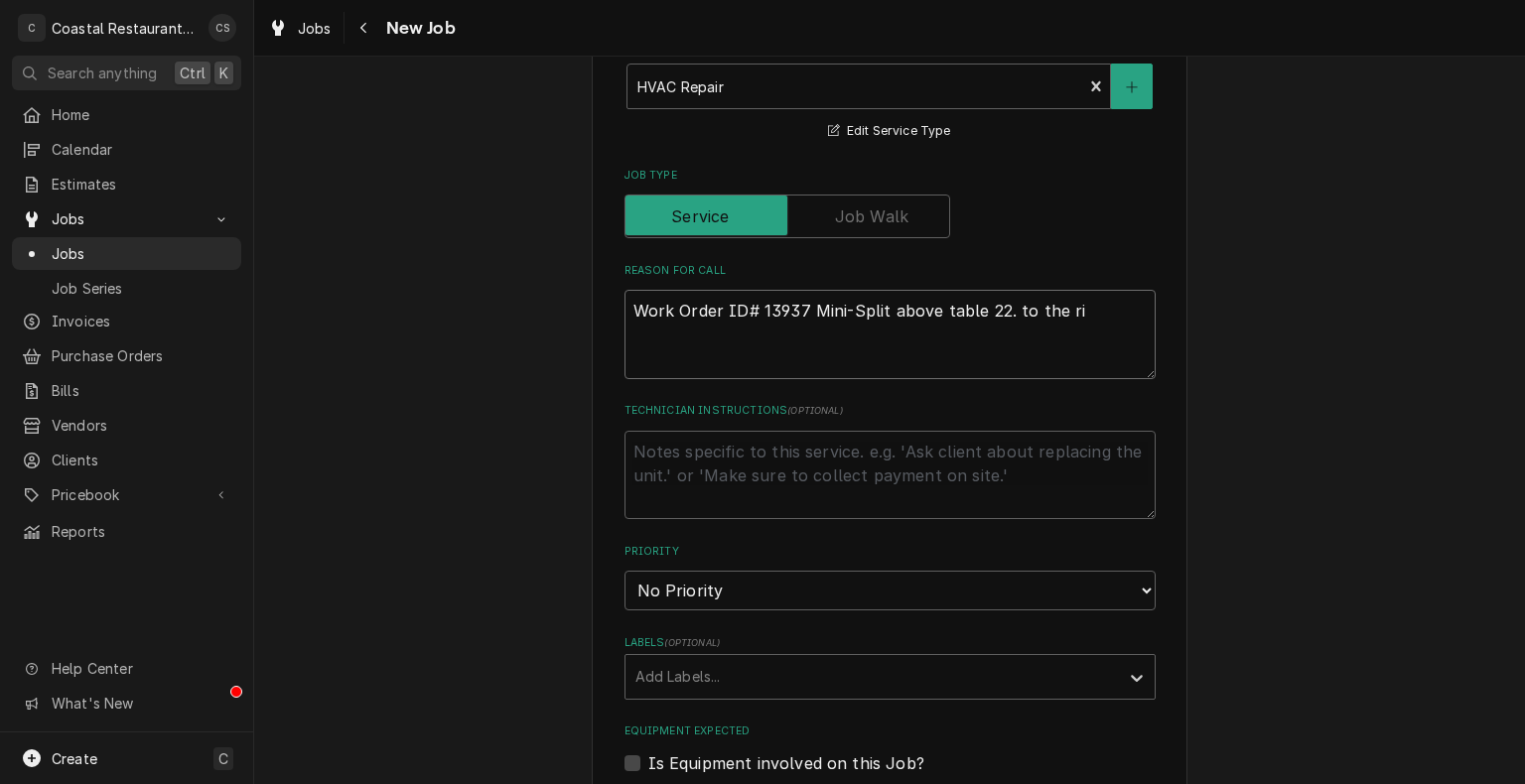 type on "x" 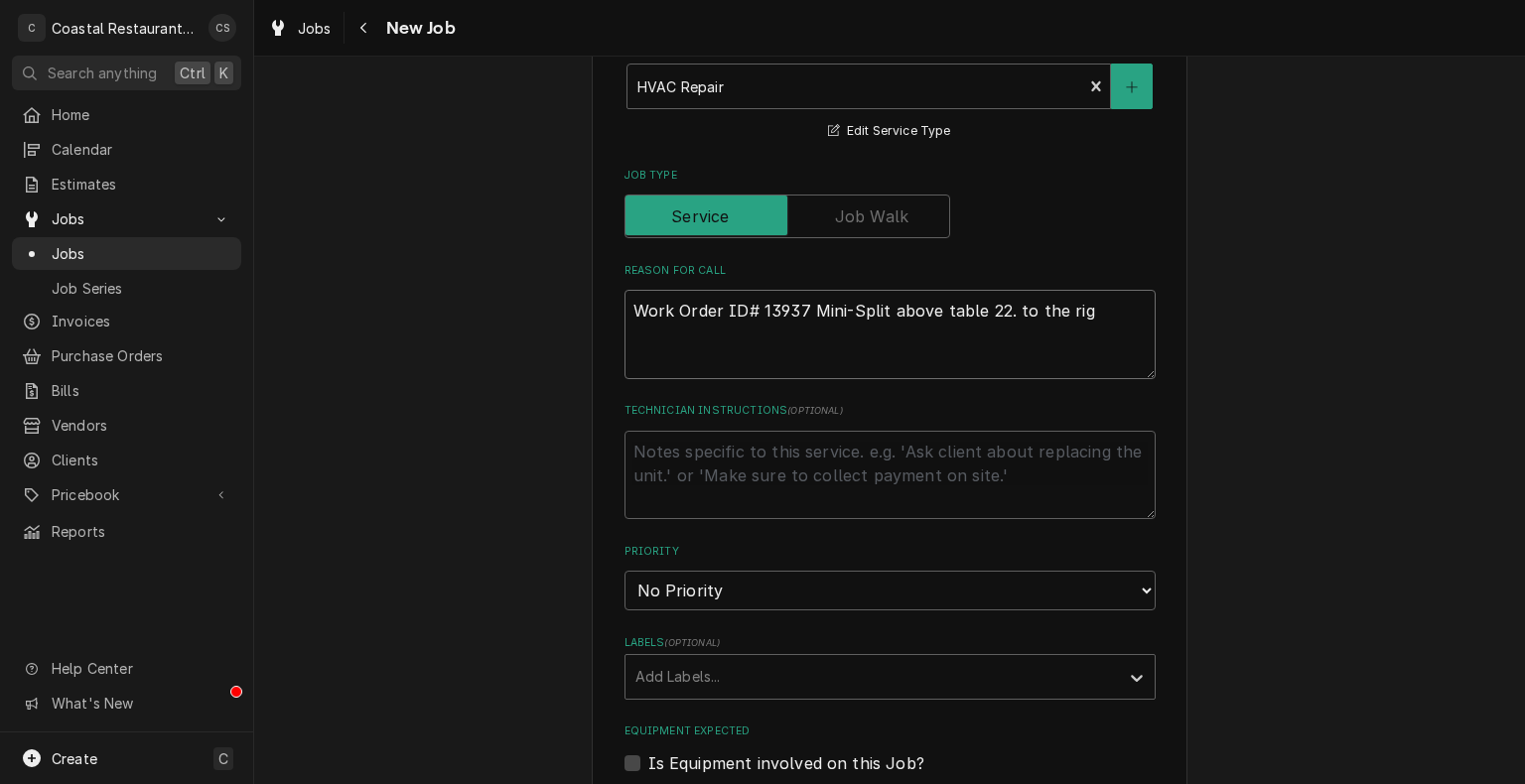 type on "x" 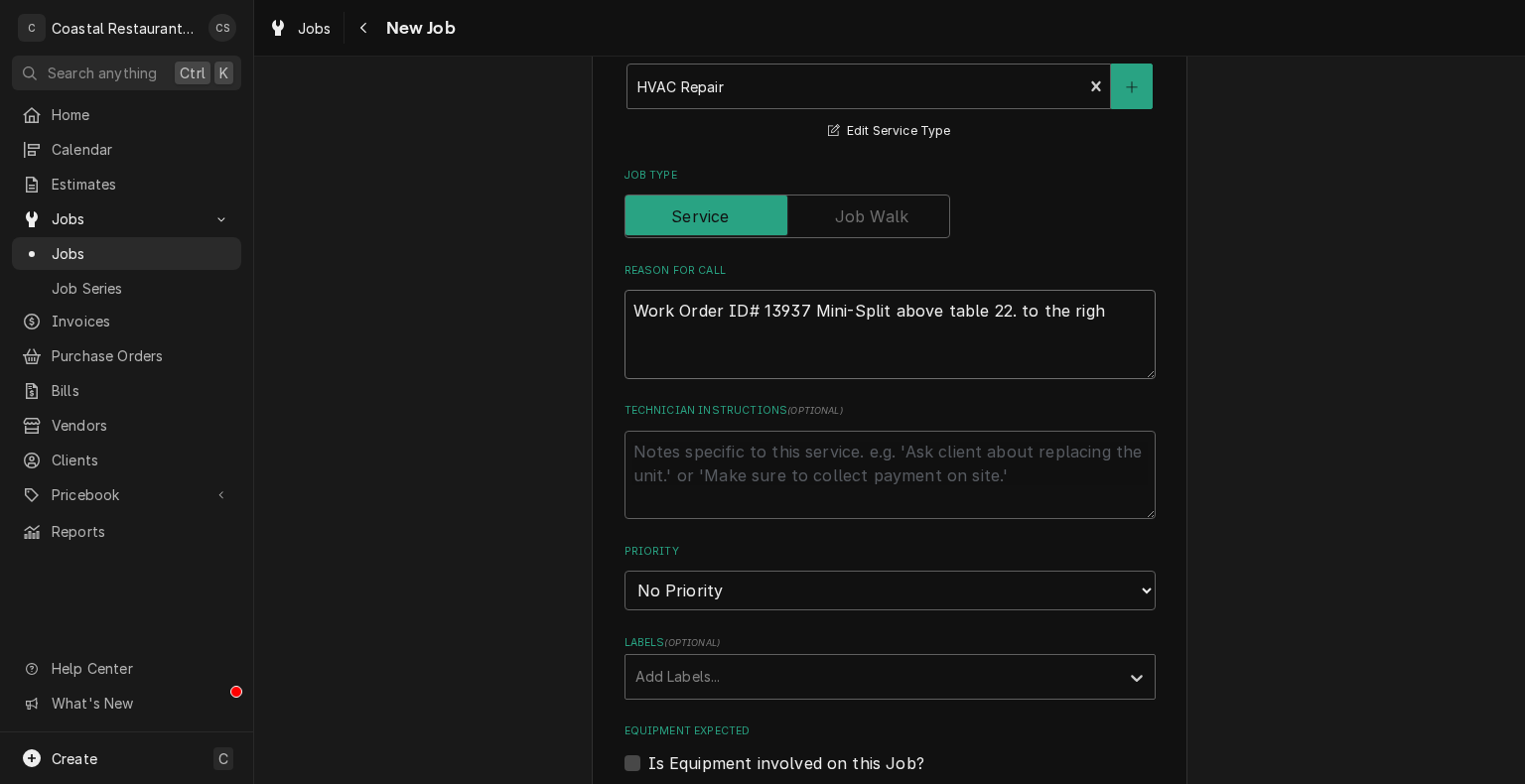 type on "x" 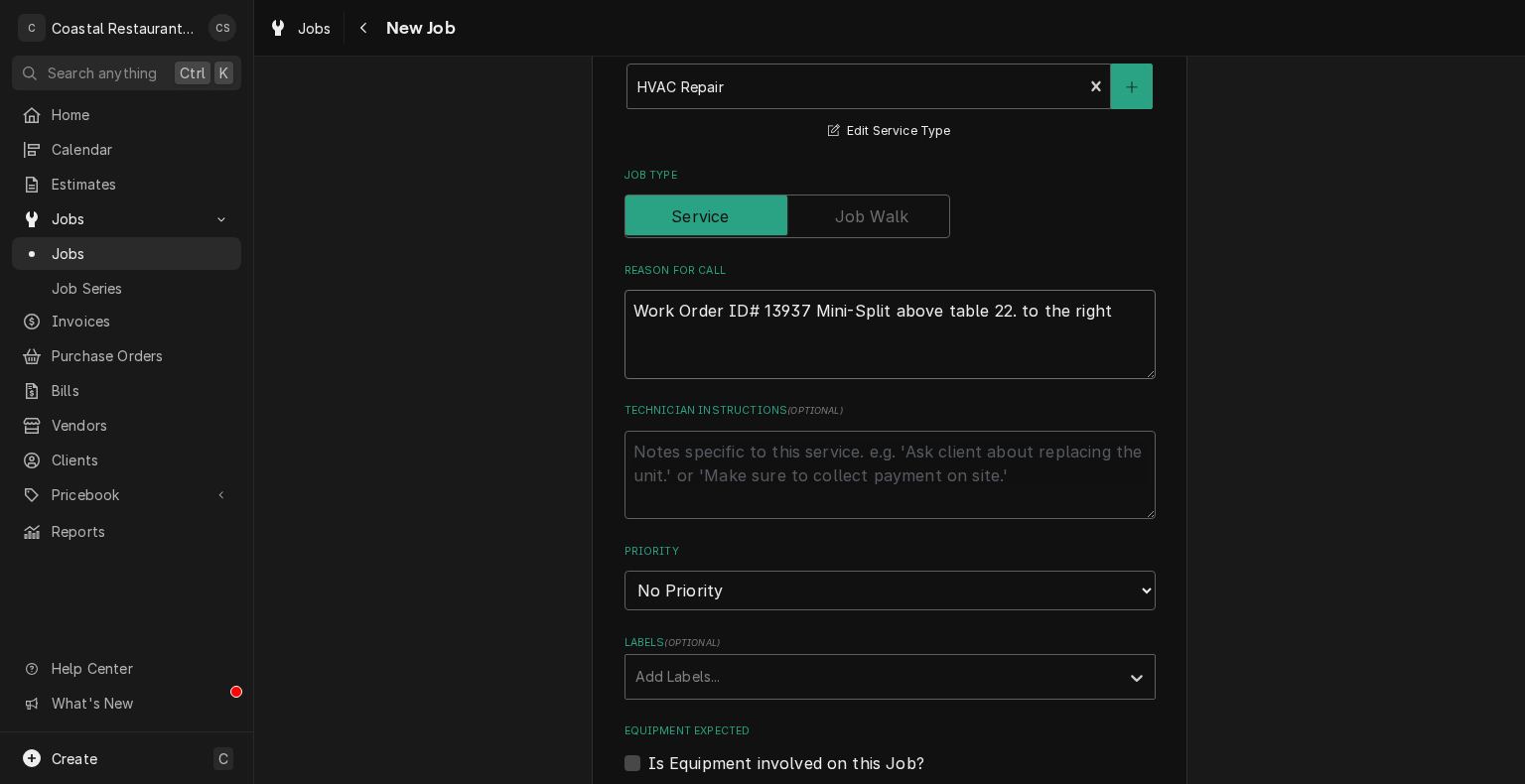 type on "x" 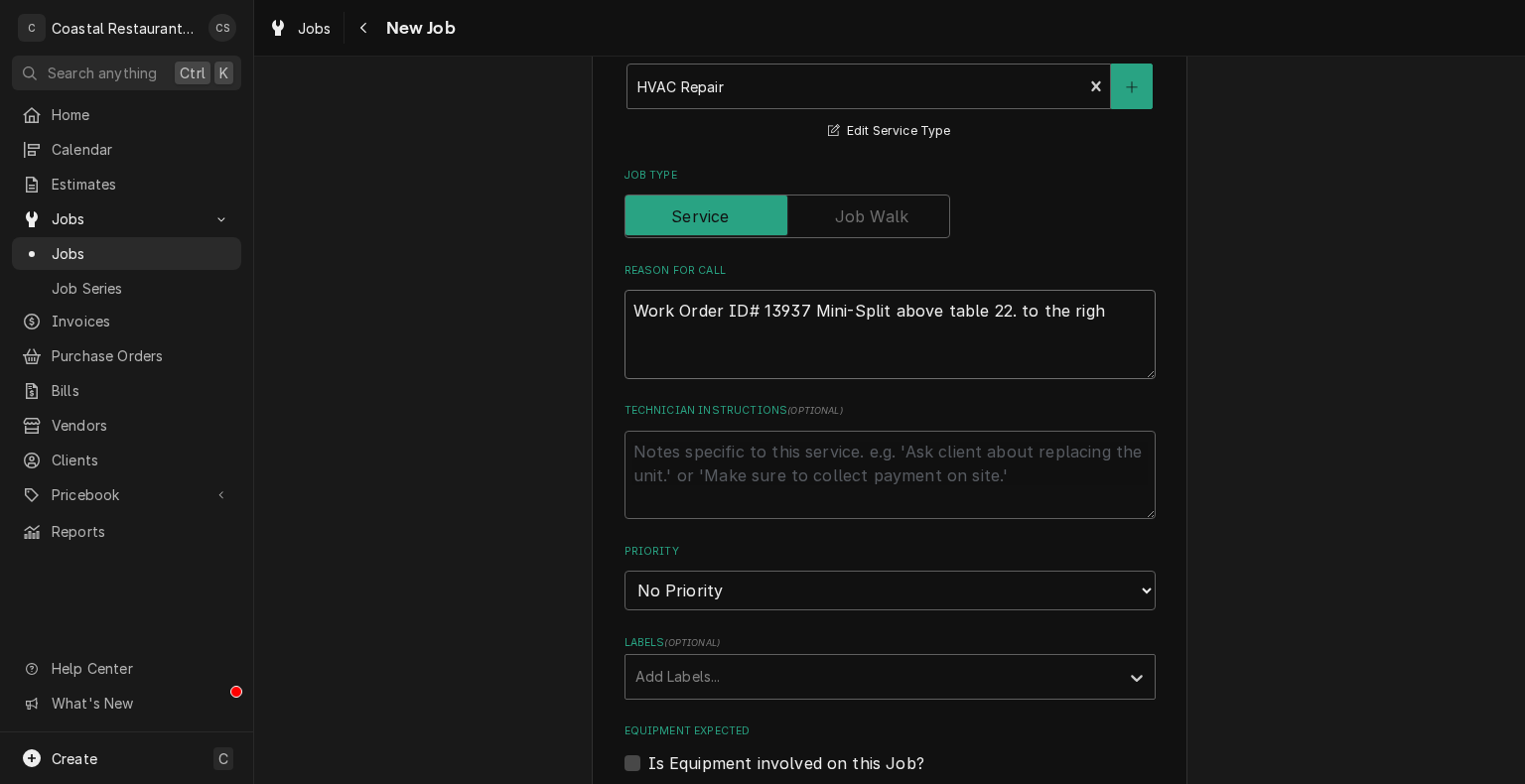 type on "x" 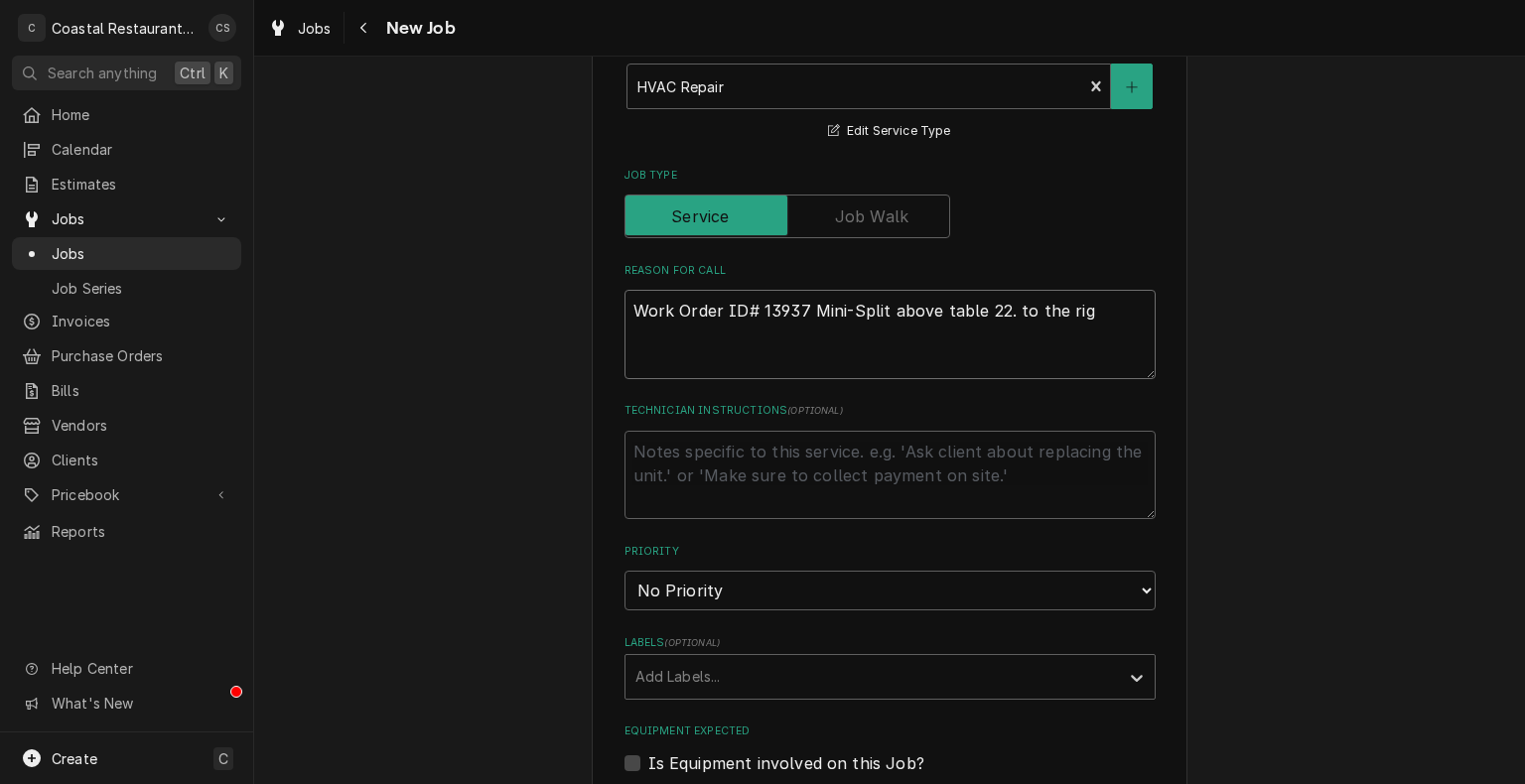 type on "x" 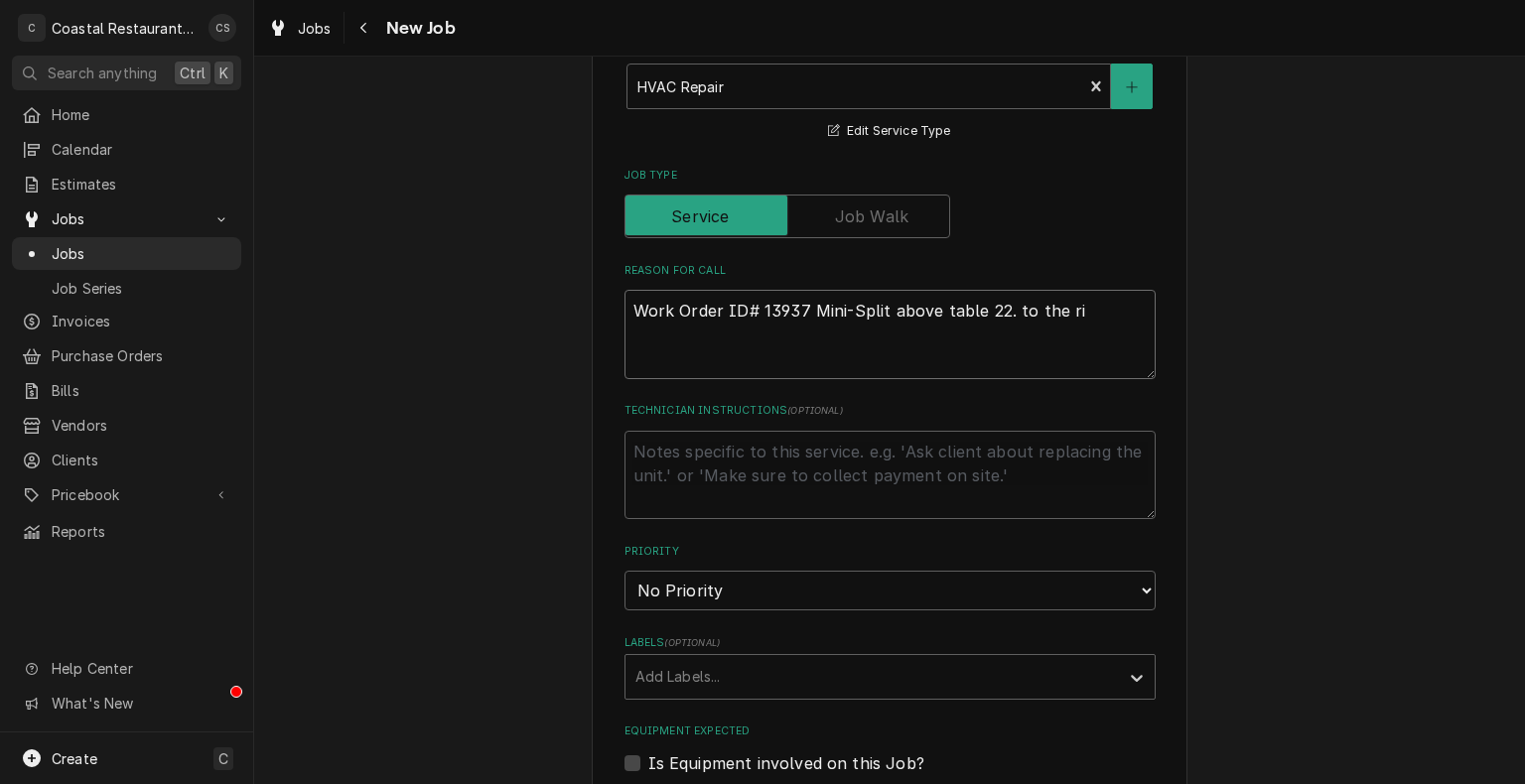 type on "x" 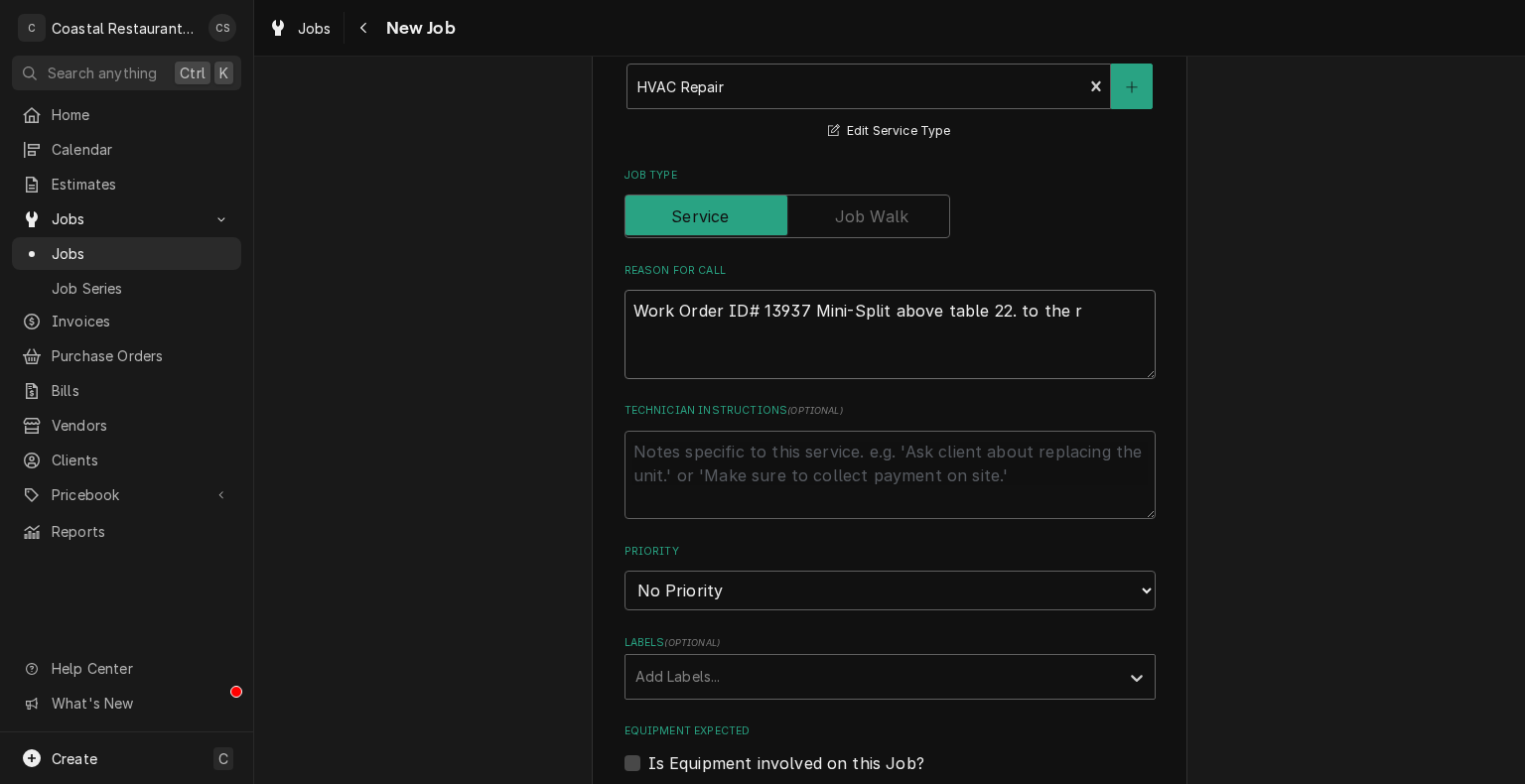 type on "x" 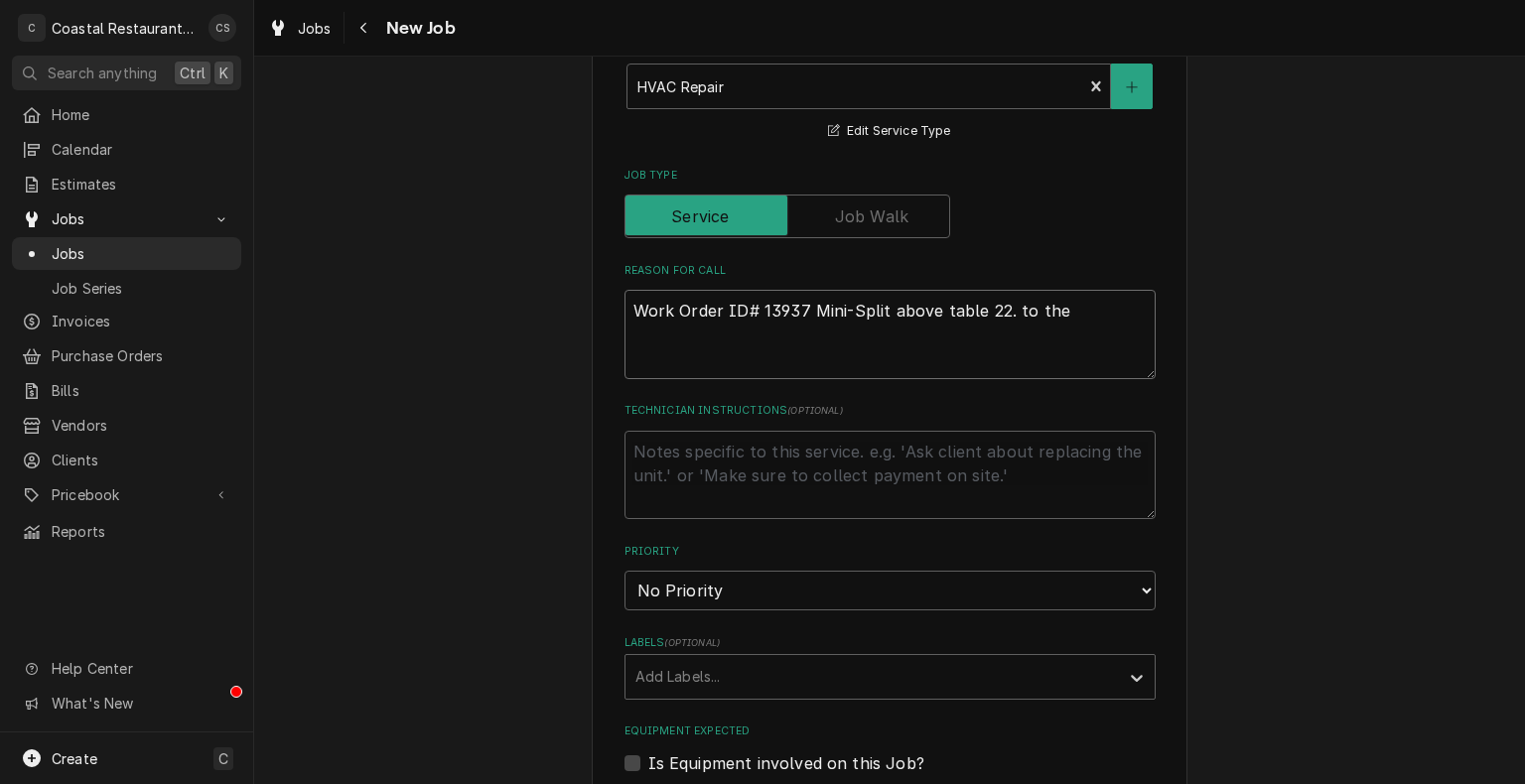 type on "x" 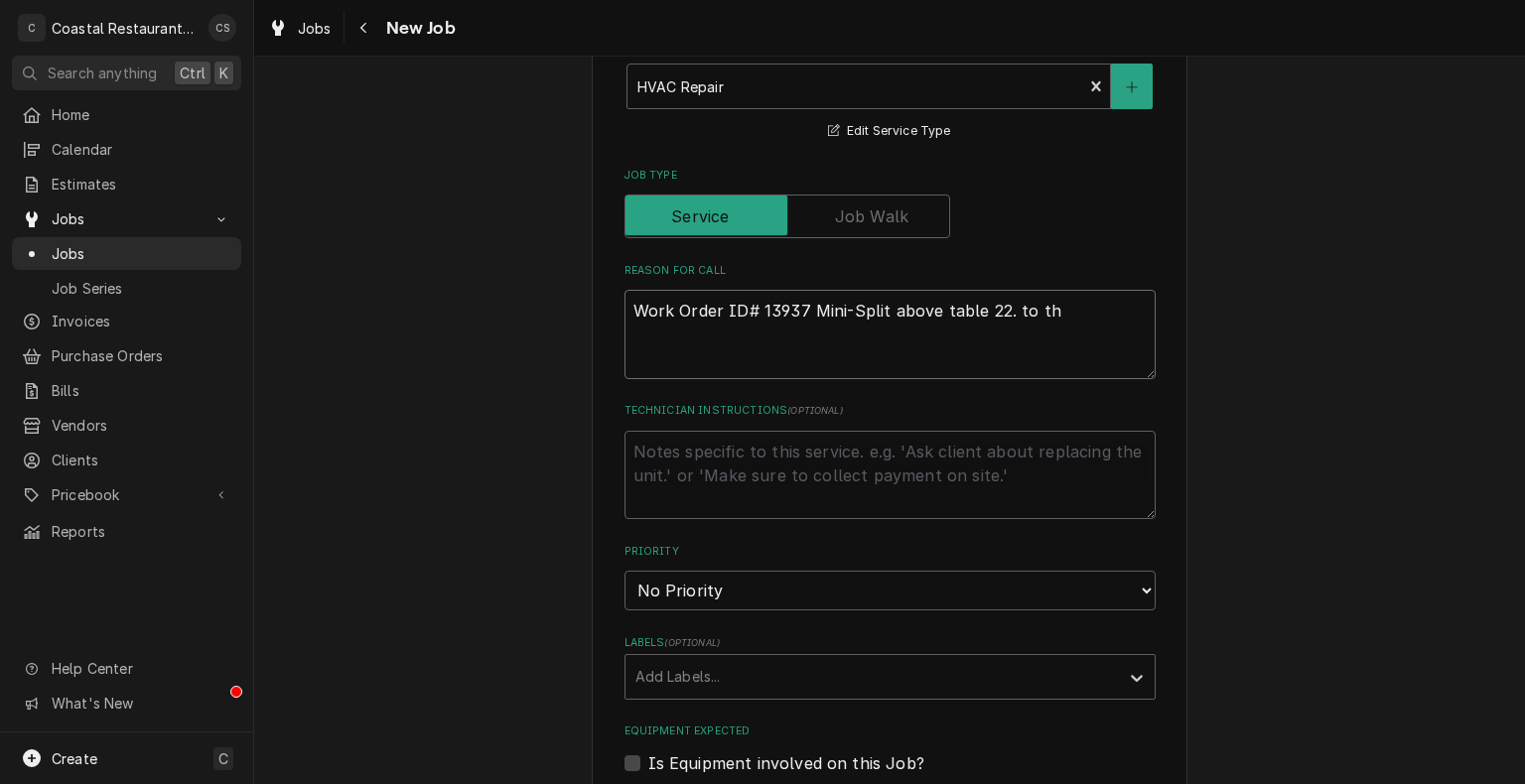 type on "x" 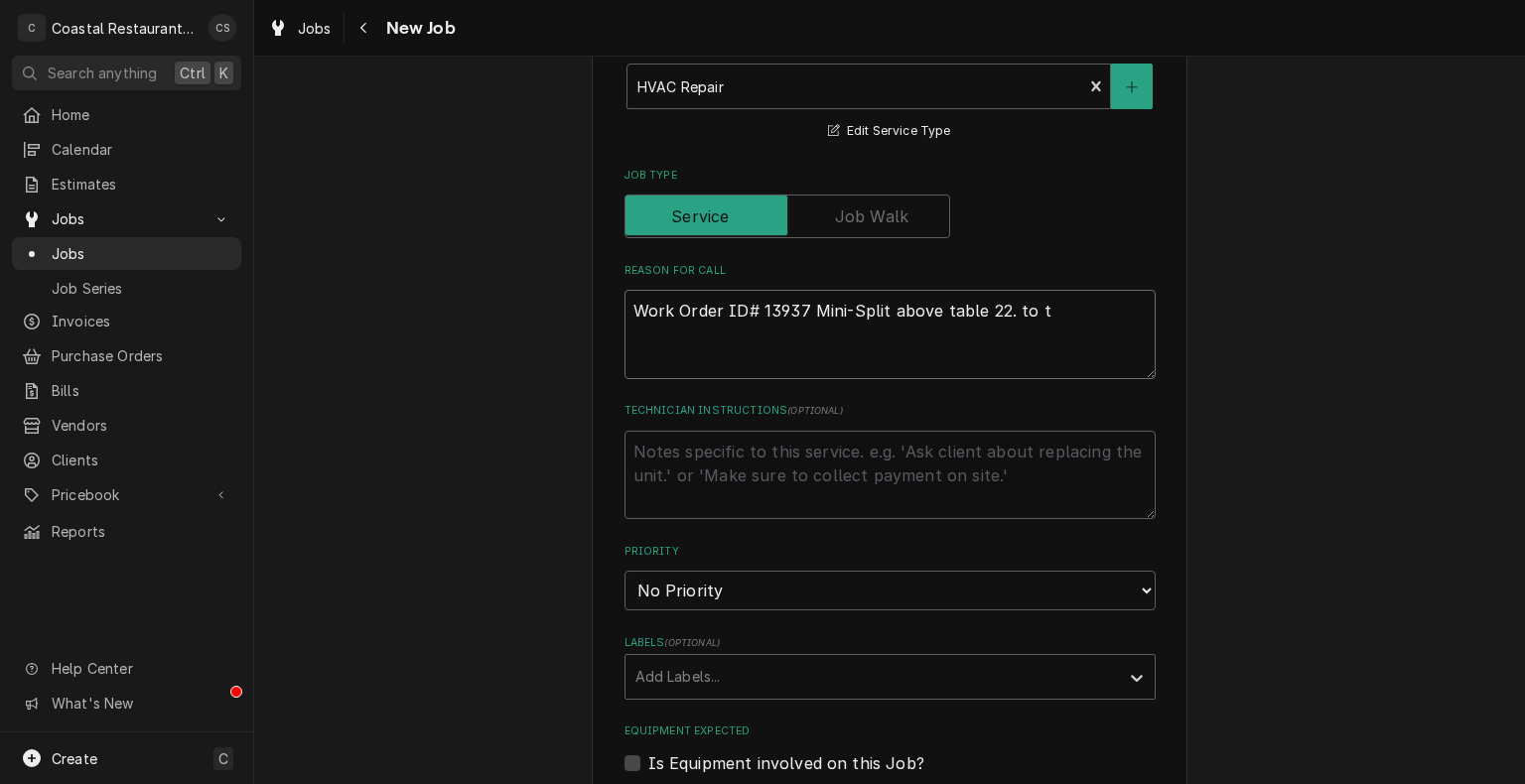 type on "x" 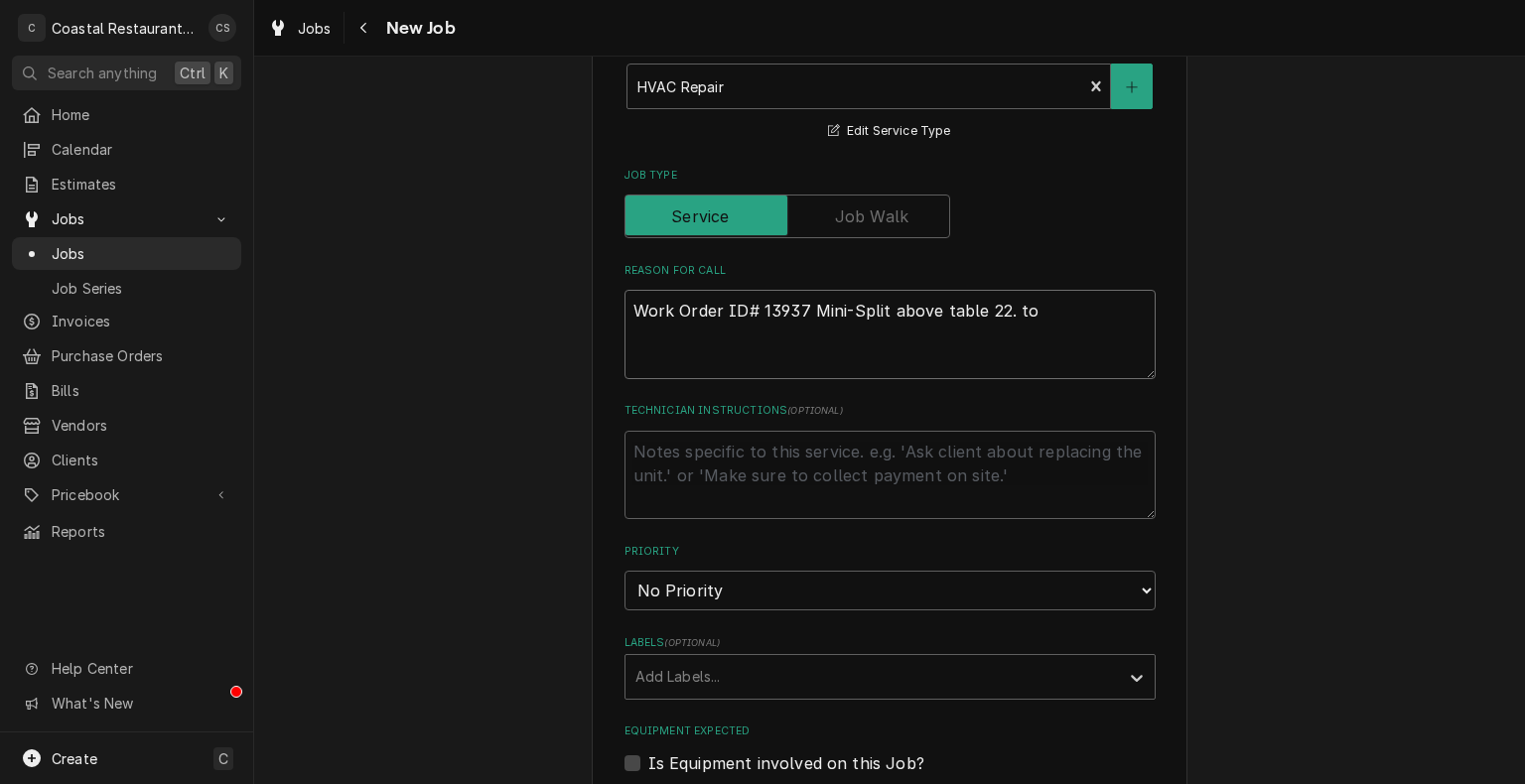 type on "x" 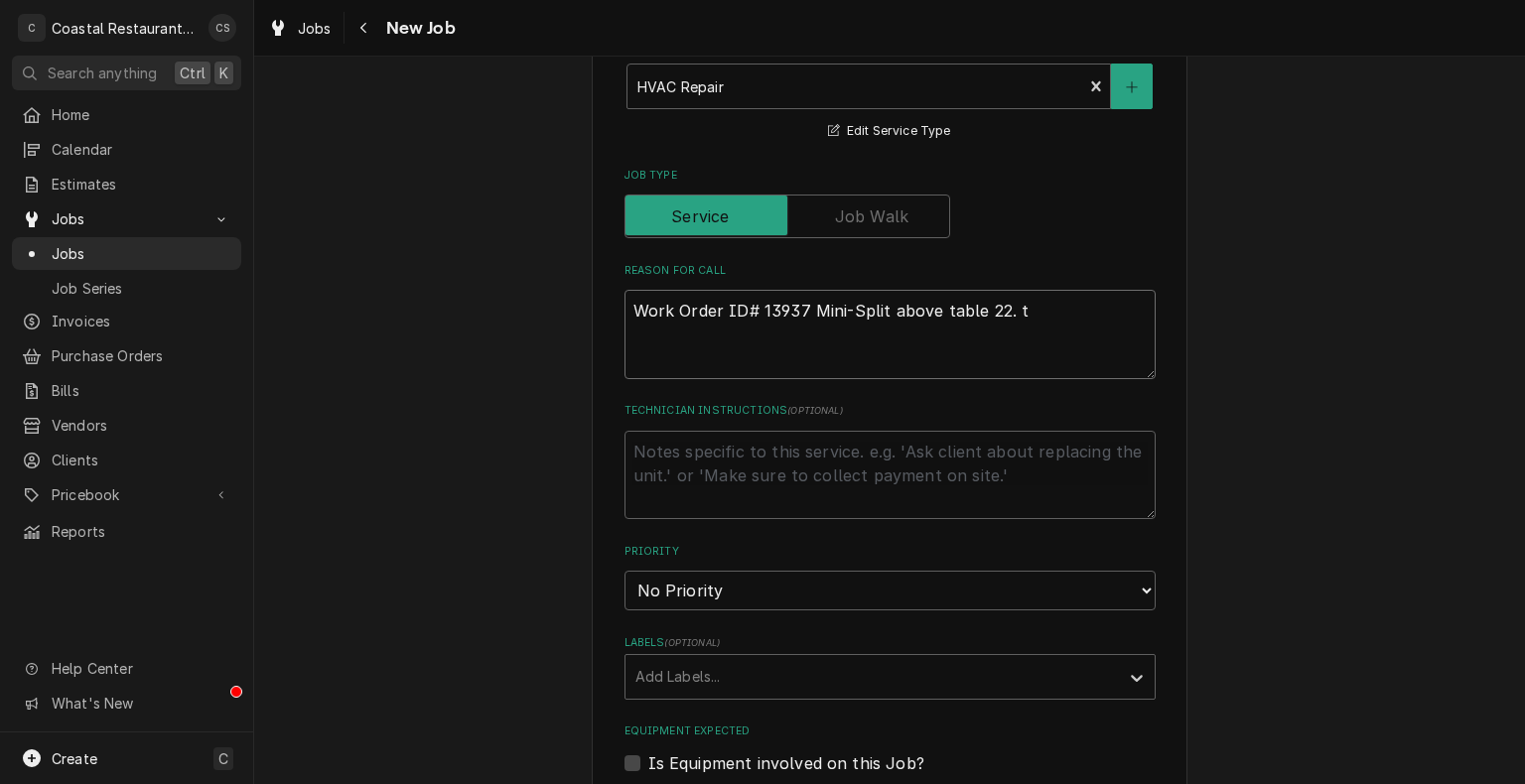 type on "x" 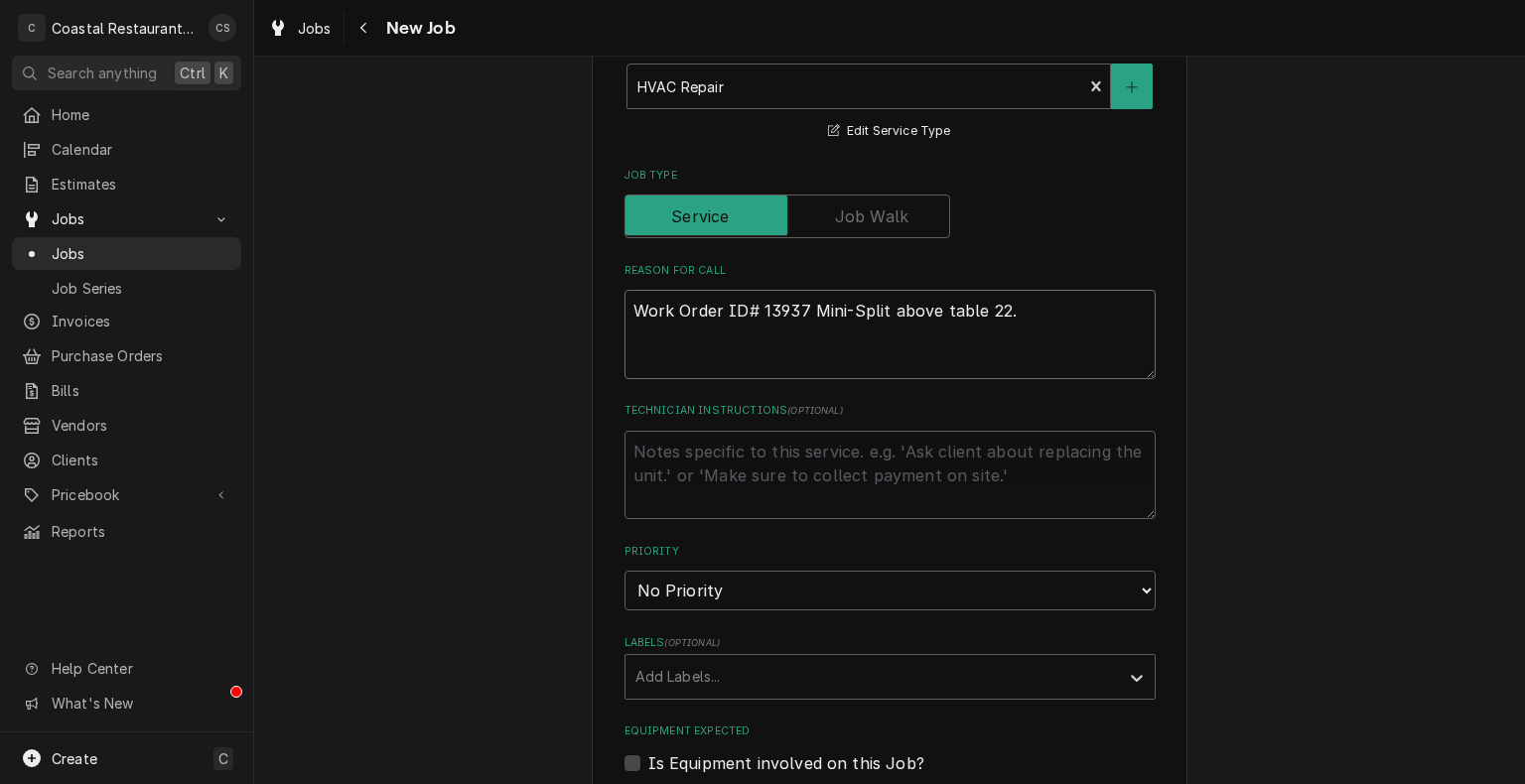 type on "x" 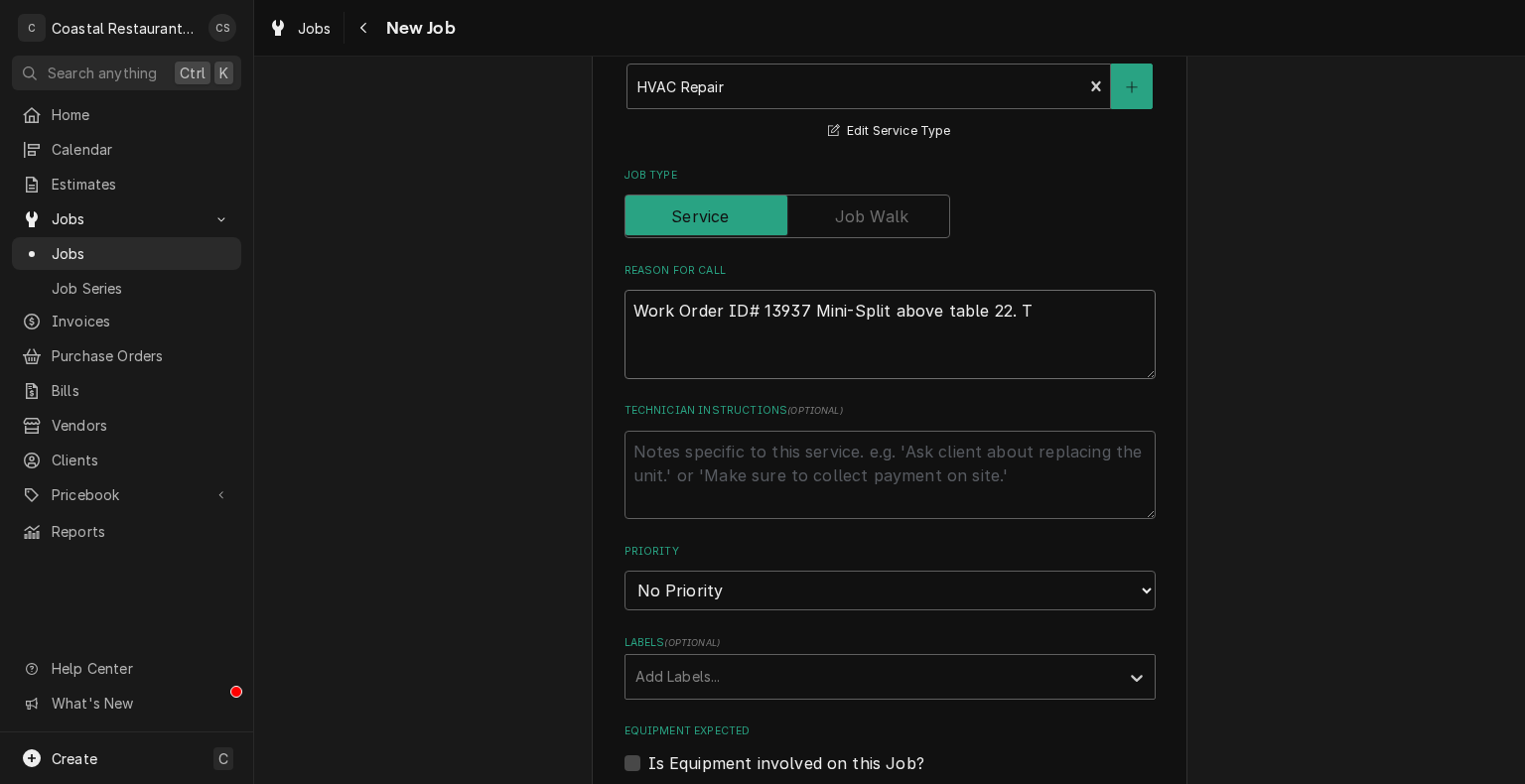 type on "x" 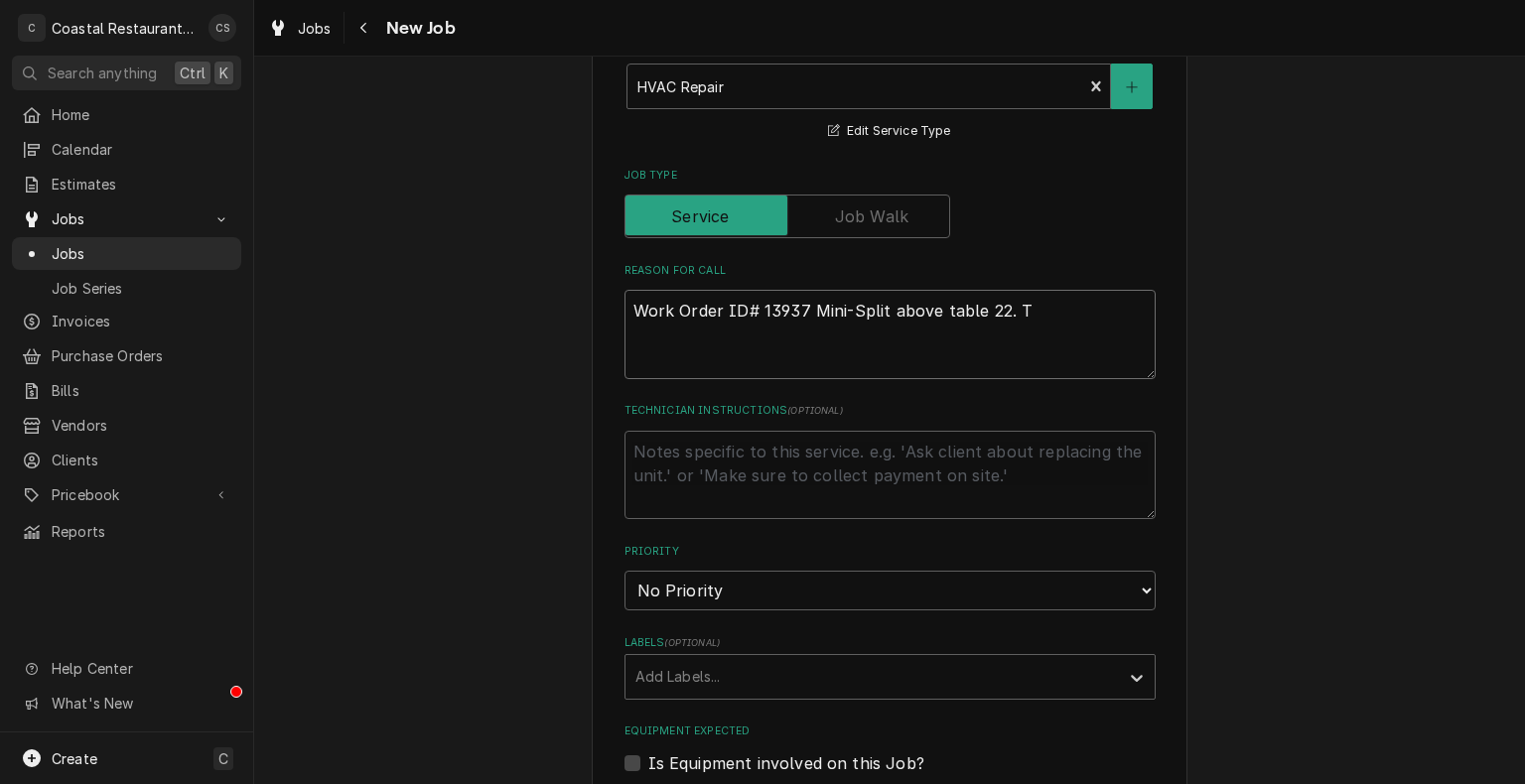 type on "Work Order ID# 13937 Mini-Split above table 22. To" 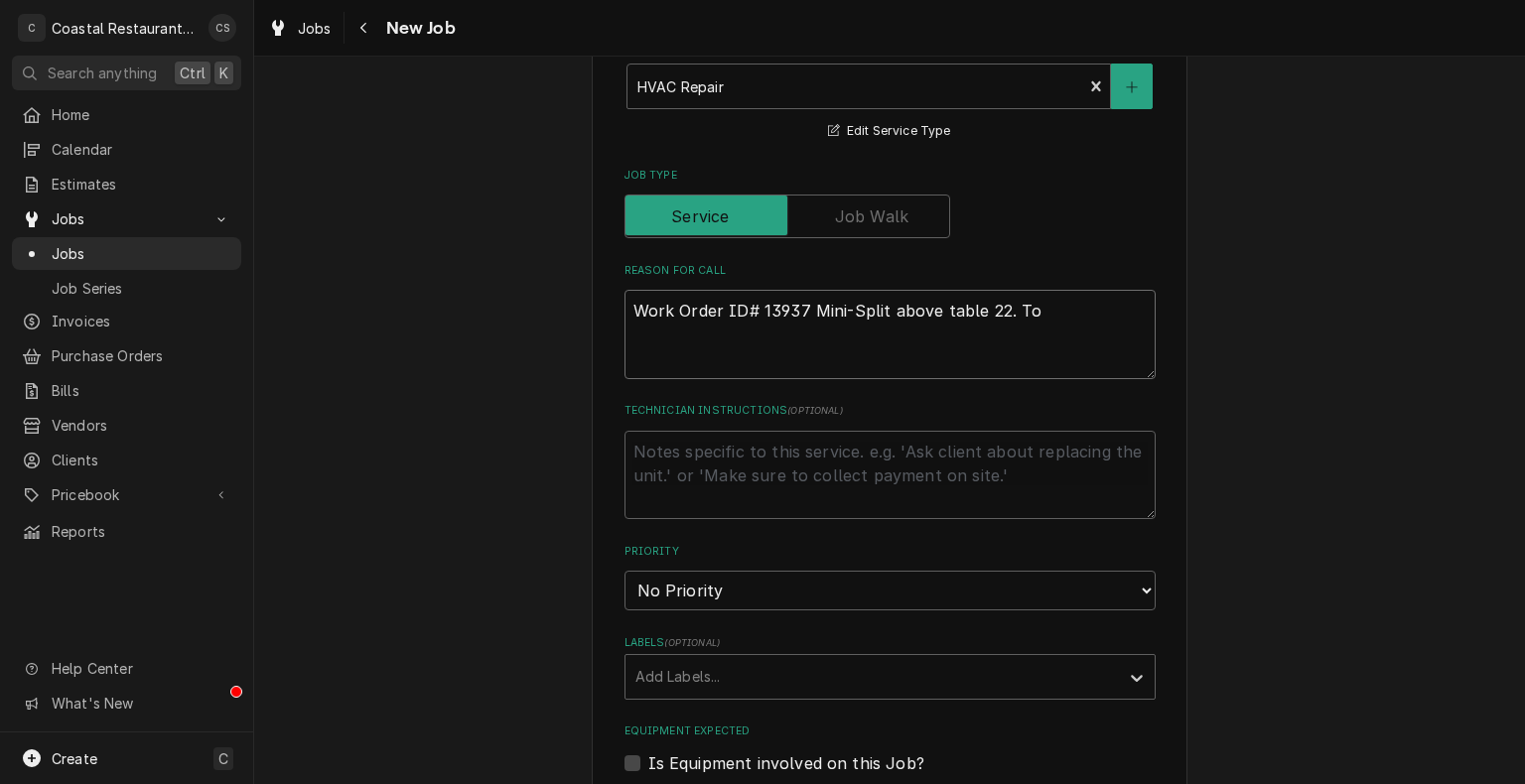 type on "x" 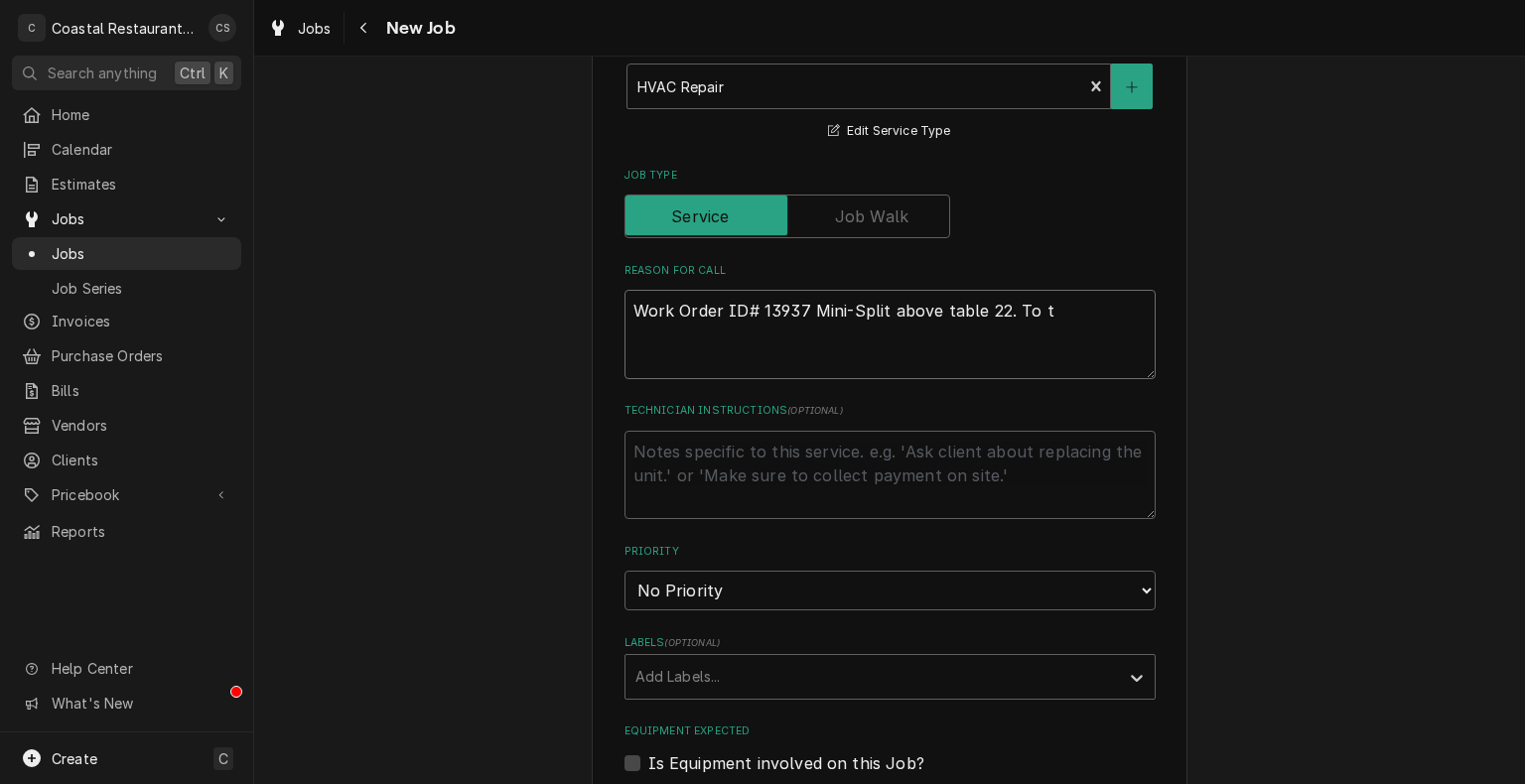 type on "x" 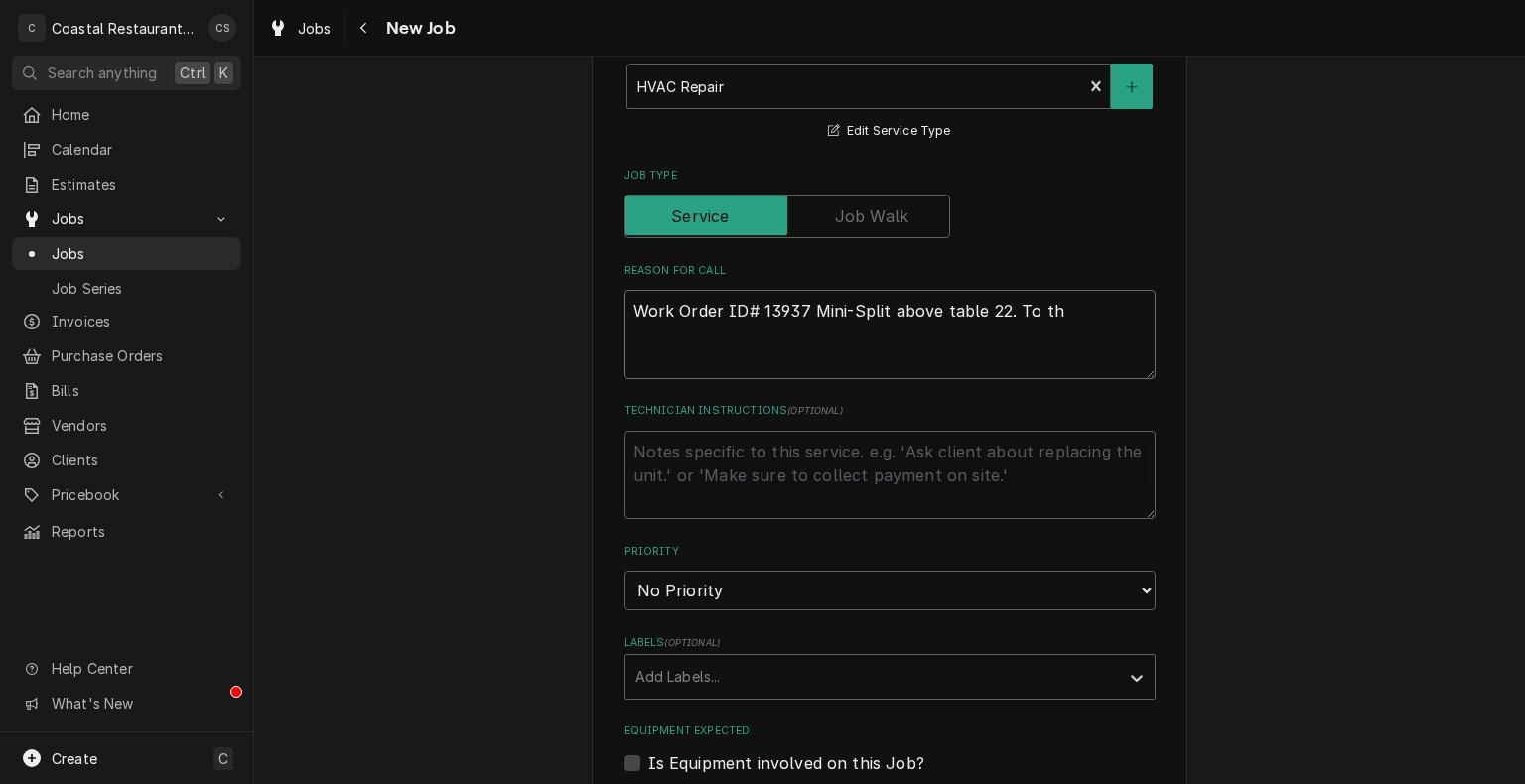 type on "x" 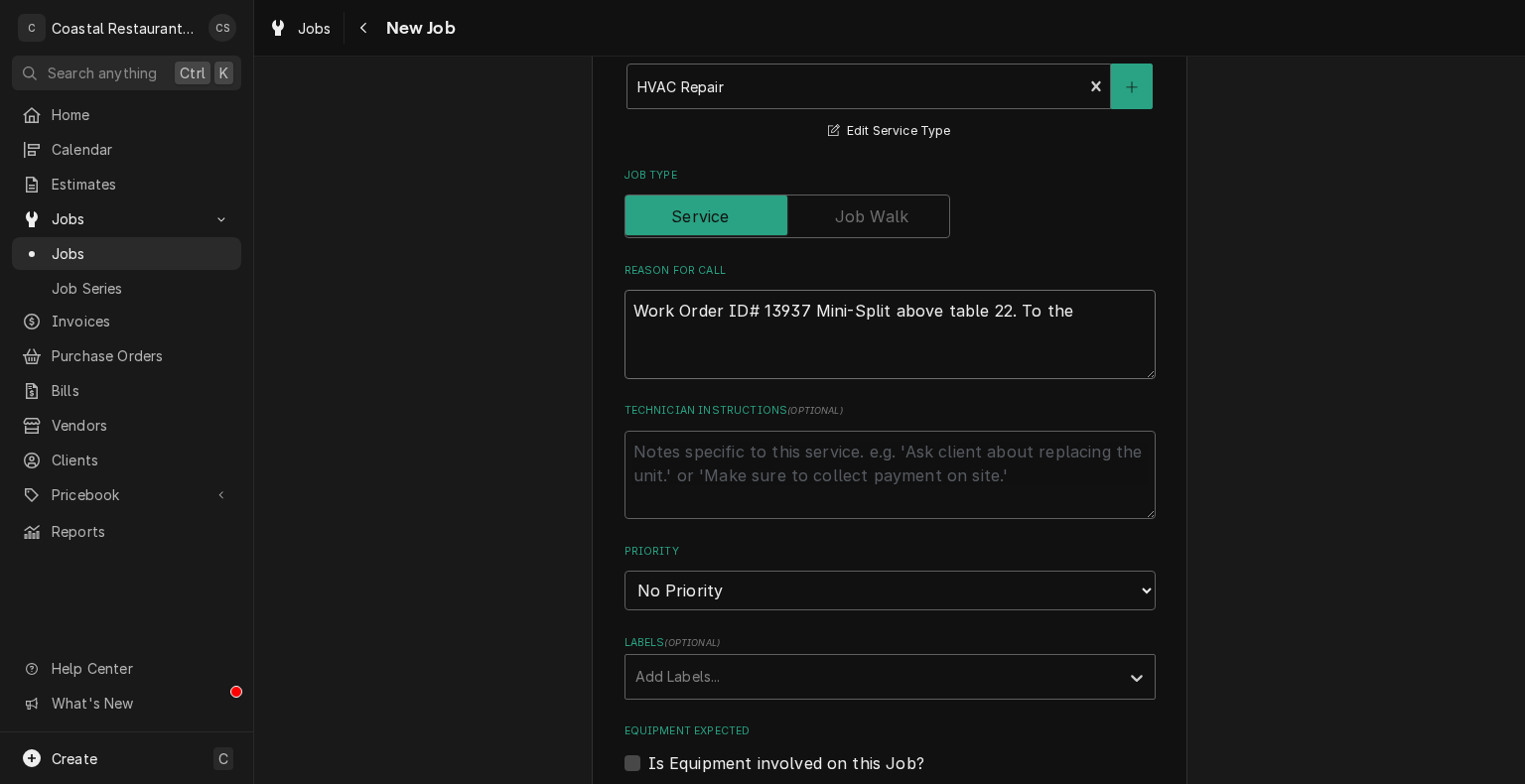 type on "x" 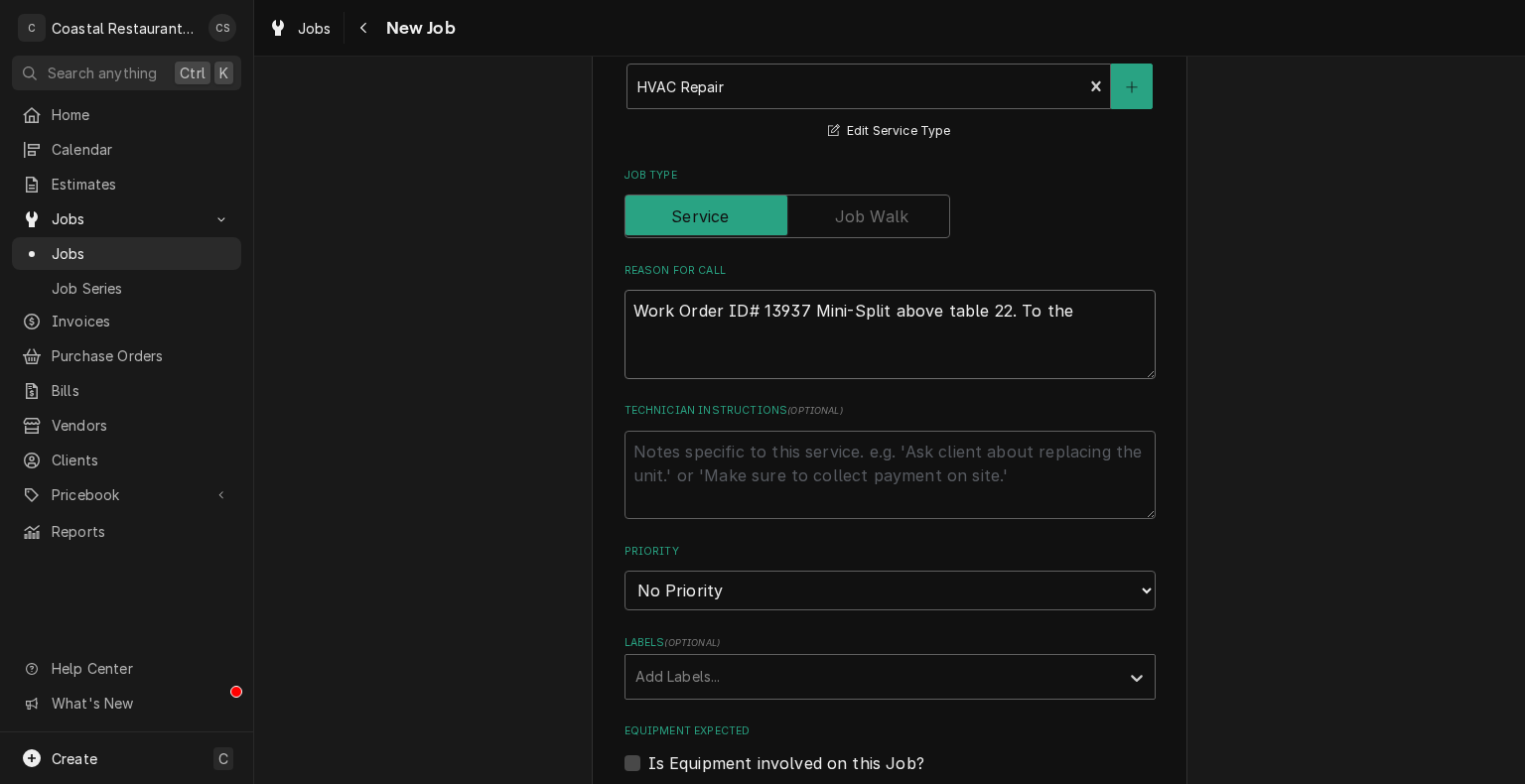 type on "x" 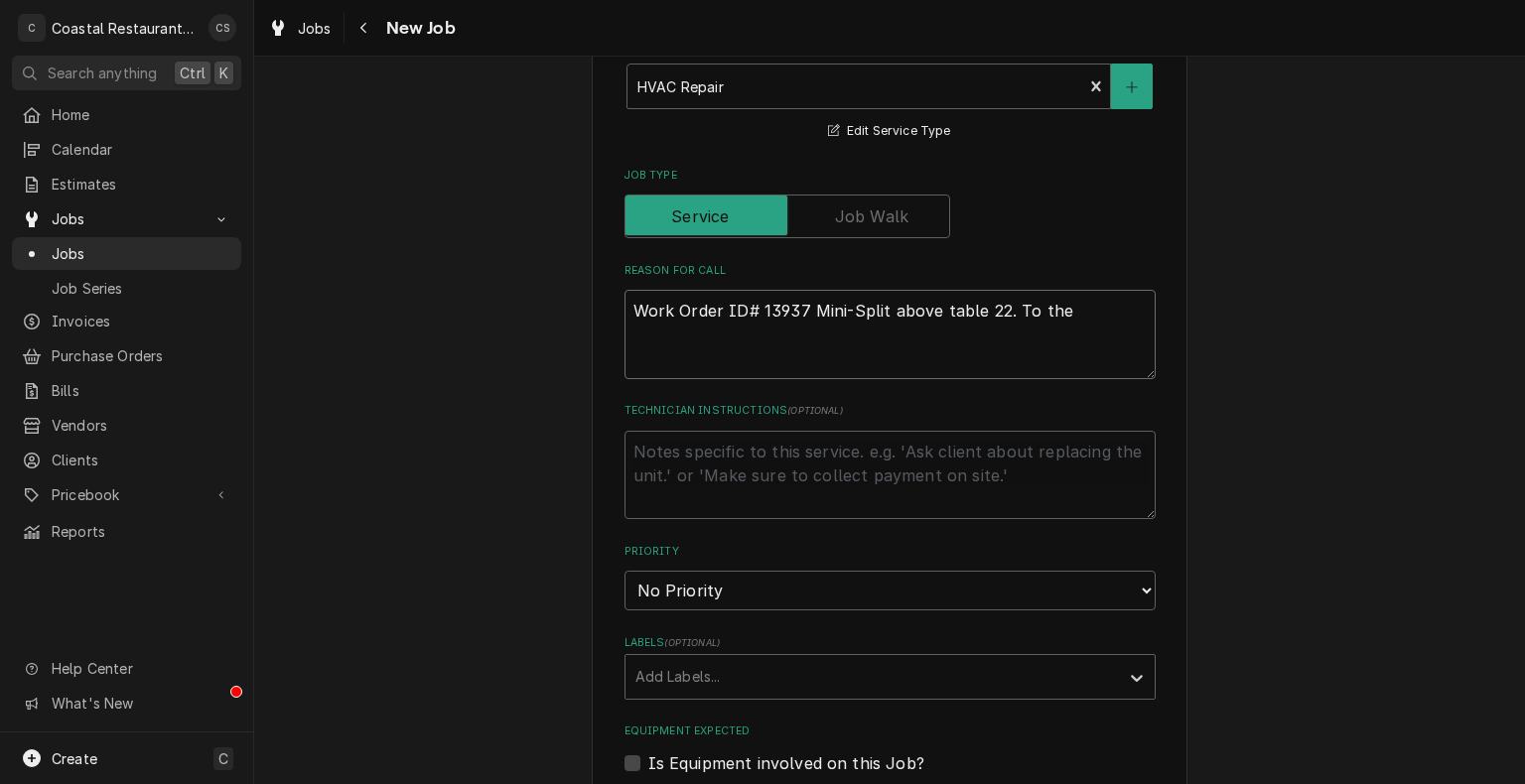 type on "Work Order ID# 13937 Mini-Split above table 22. To the r" 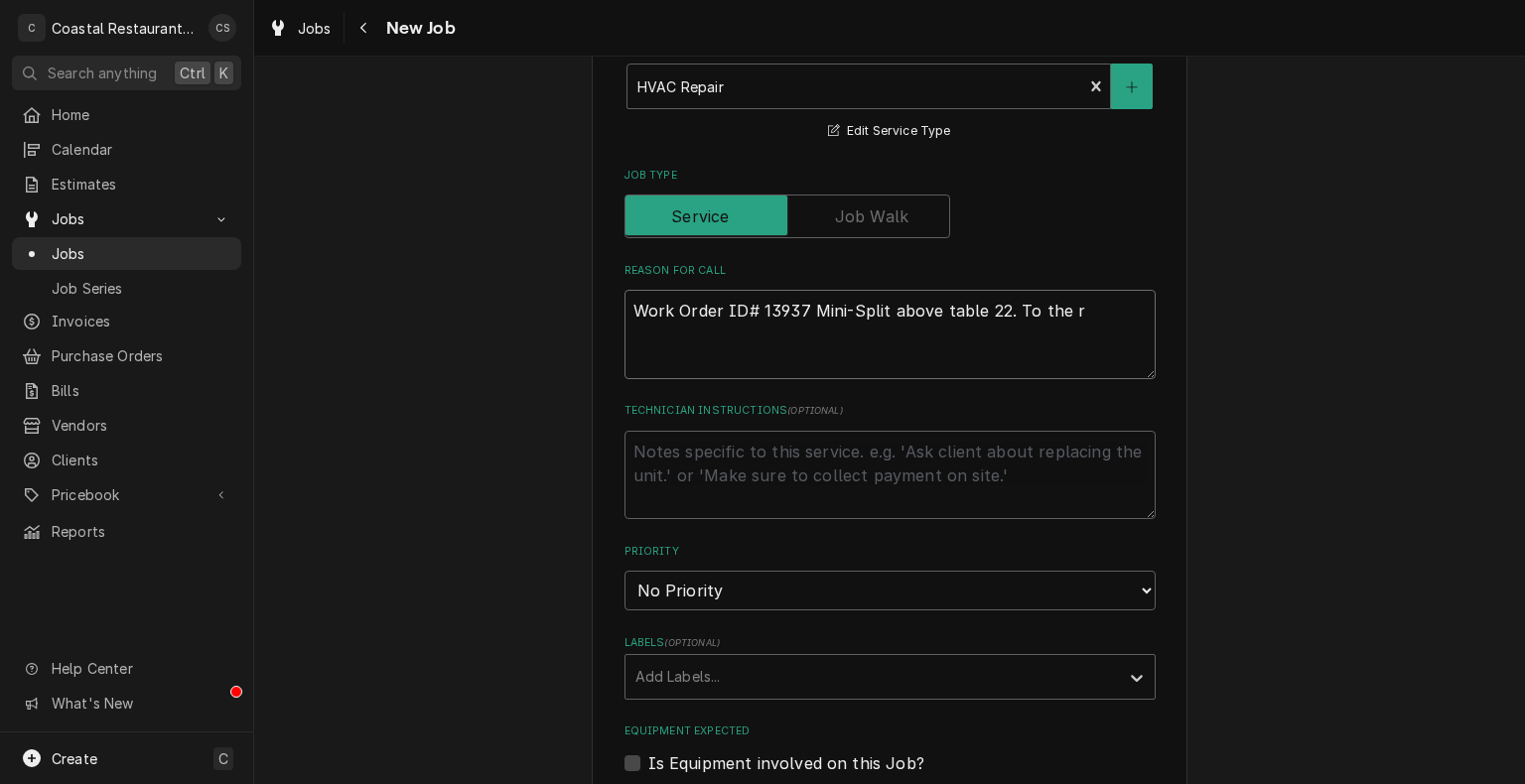 type on "x" 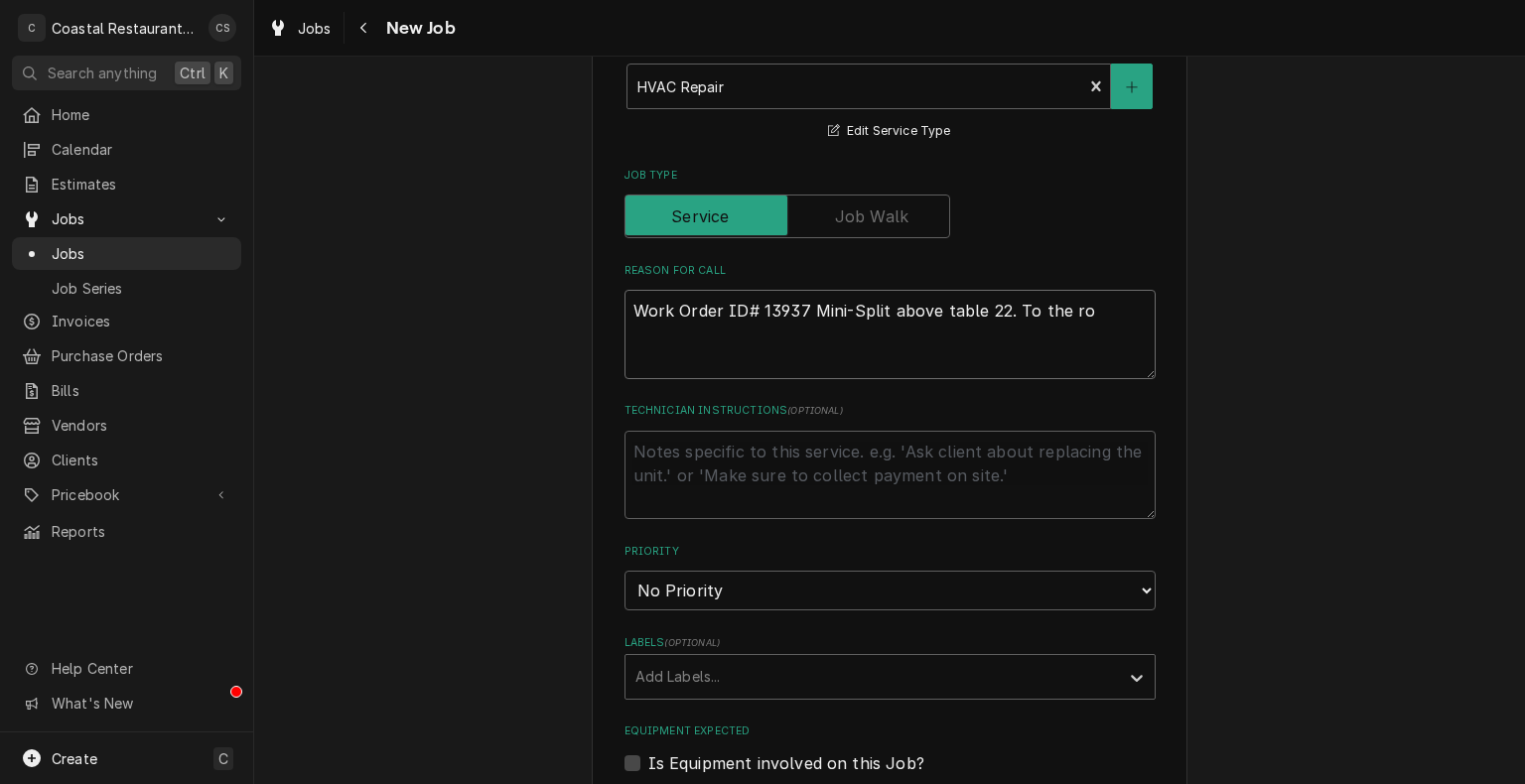 type on "x" 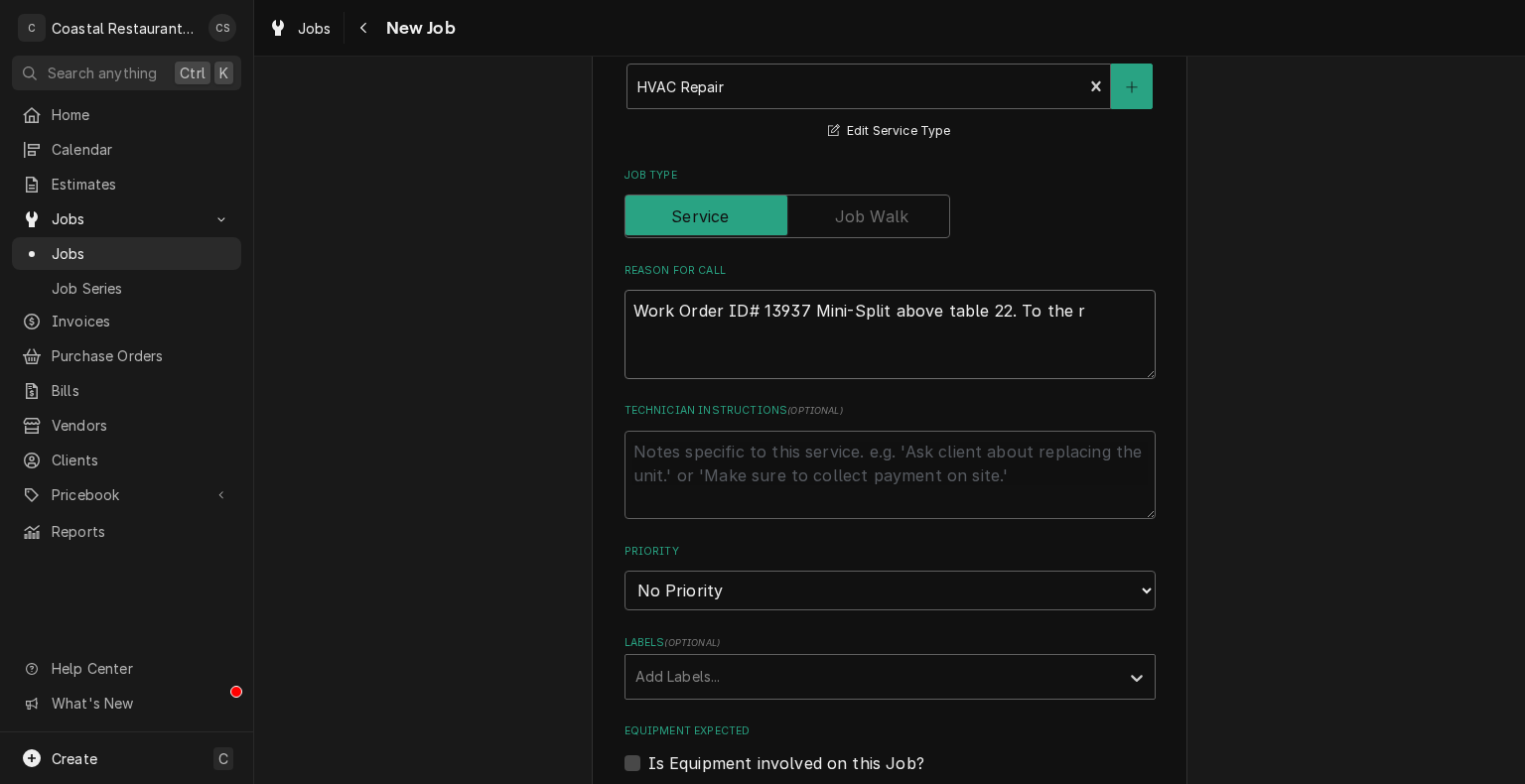 type on "x" 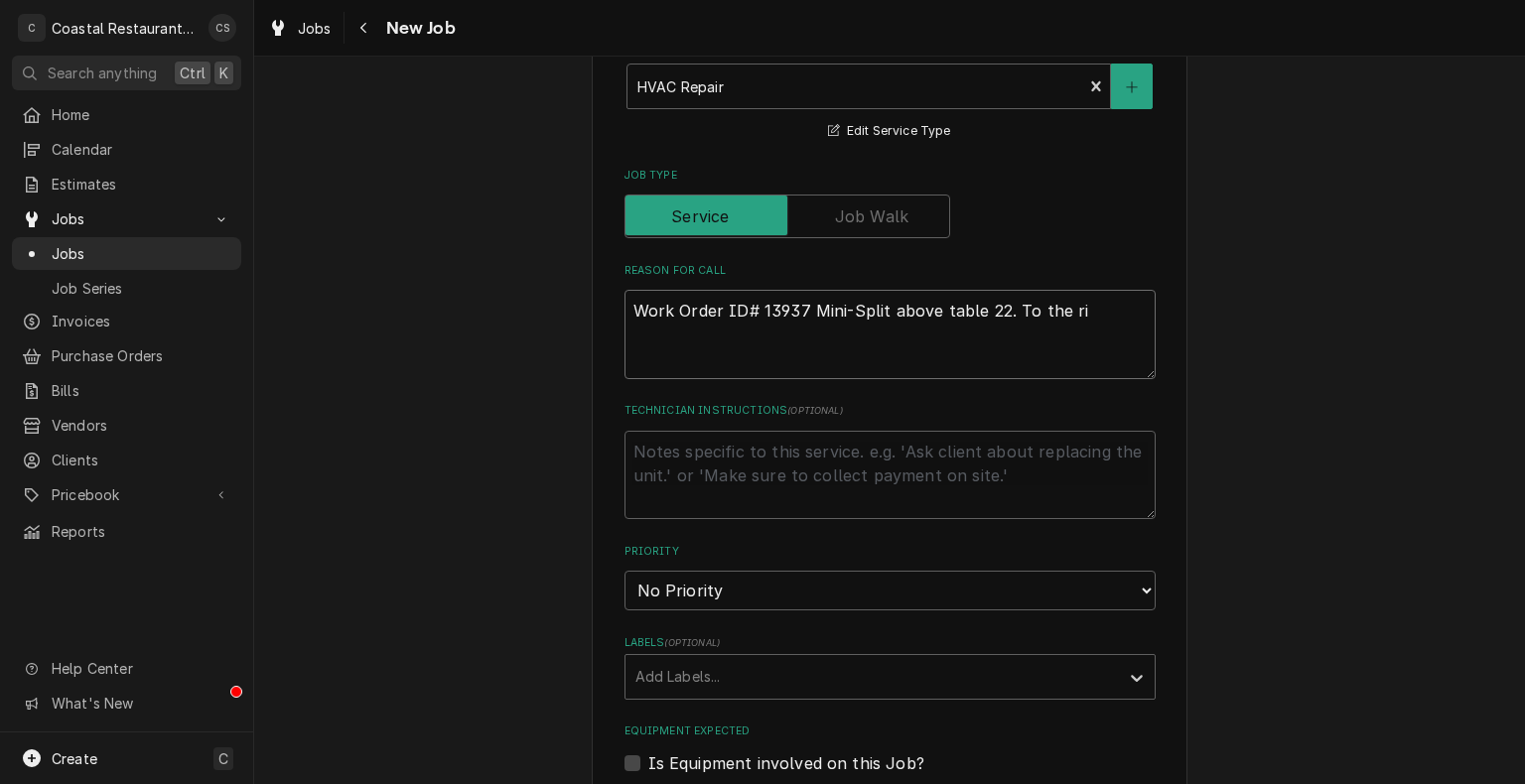 type on "x" 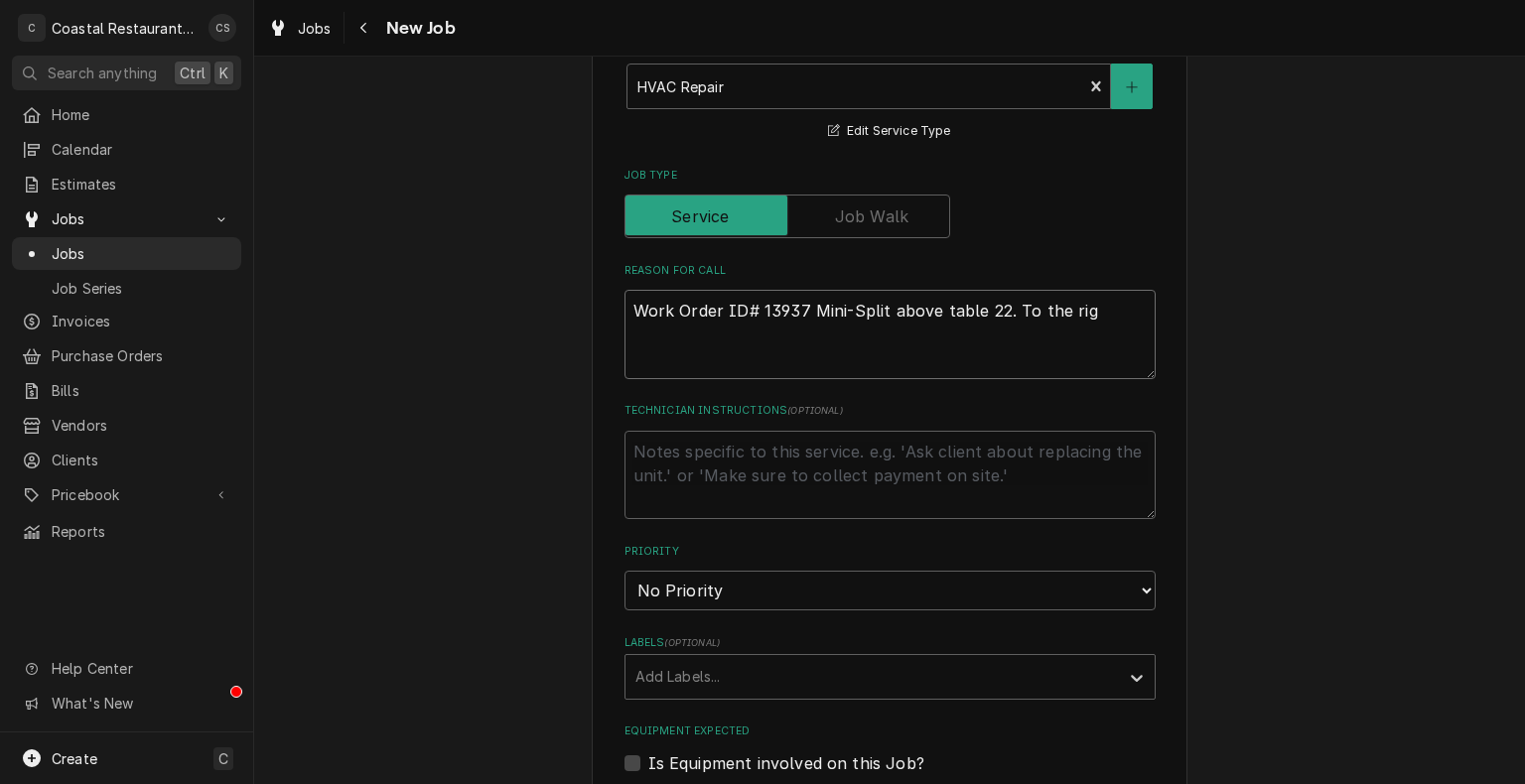type on "Work Order ID# 13937 Mini-Split above table 22. To the righ" 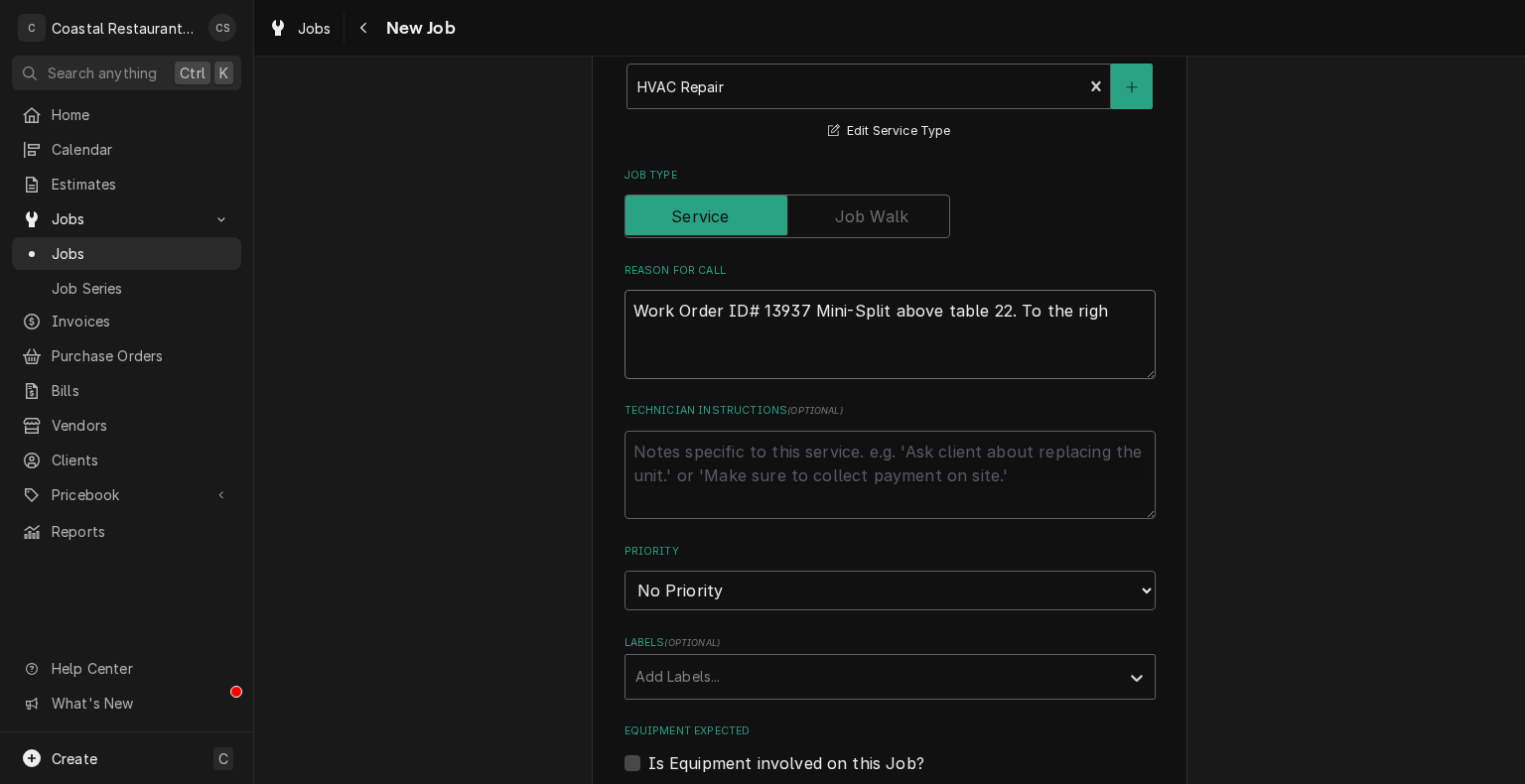 type on "x" 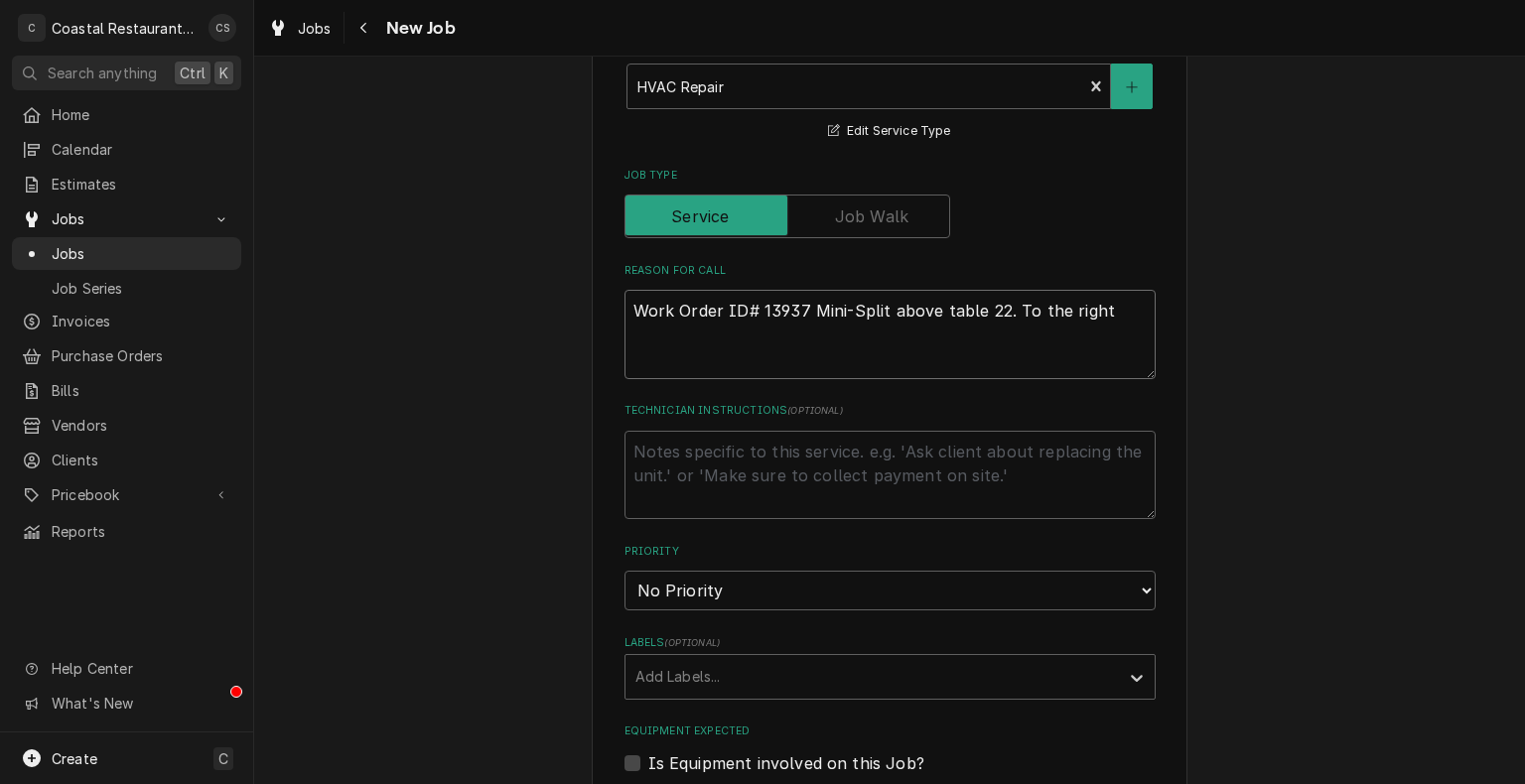 type on "x" 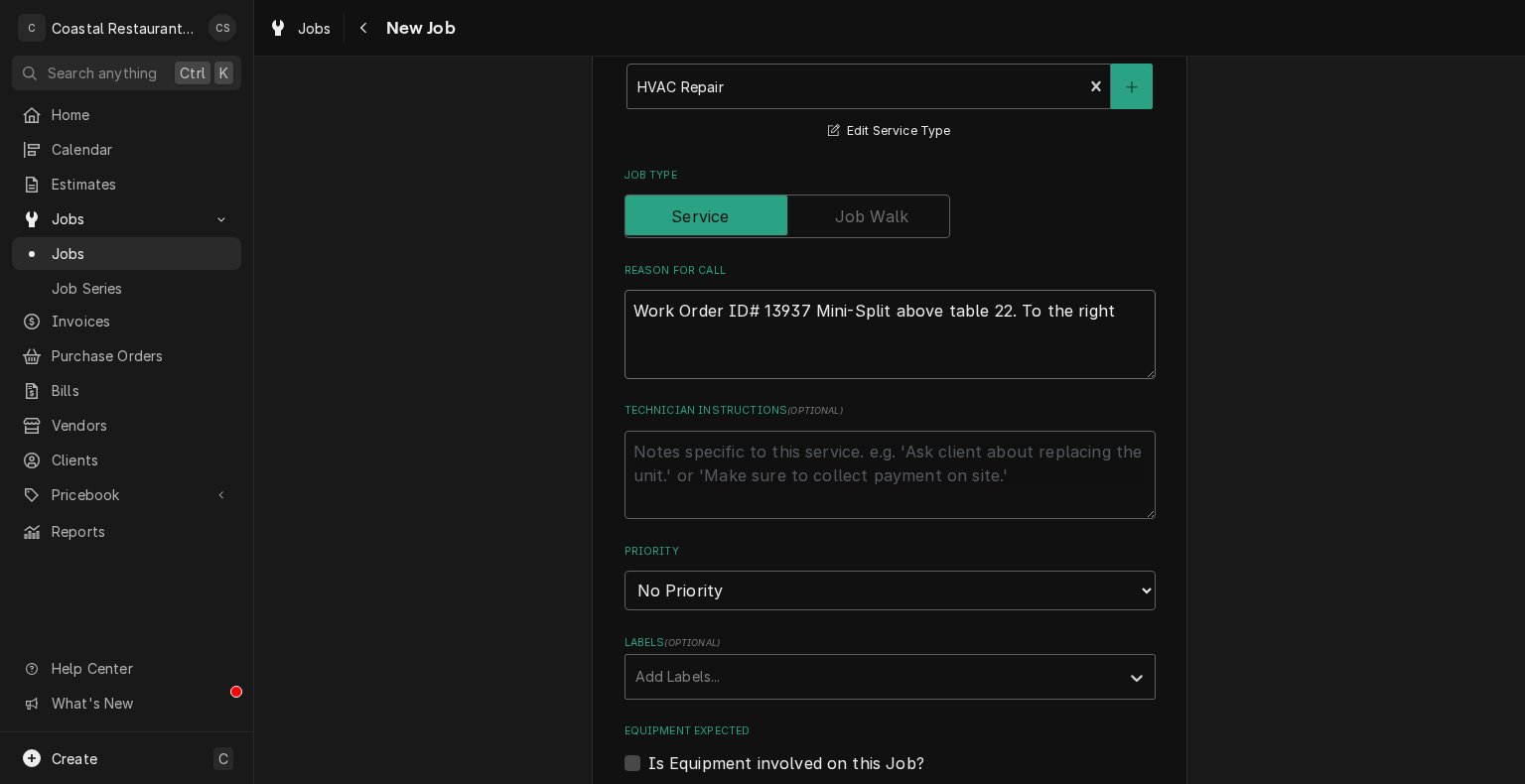 type on "Work Order ID# 13937 Mini-Split above table 22. To the right" 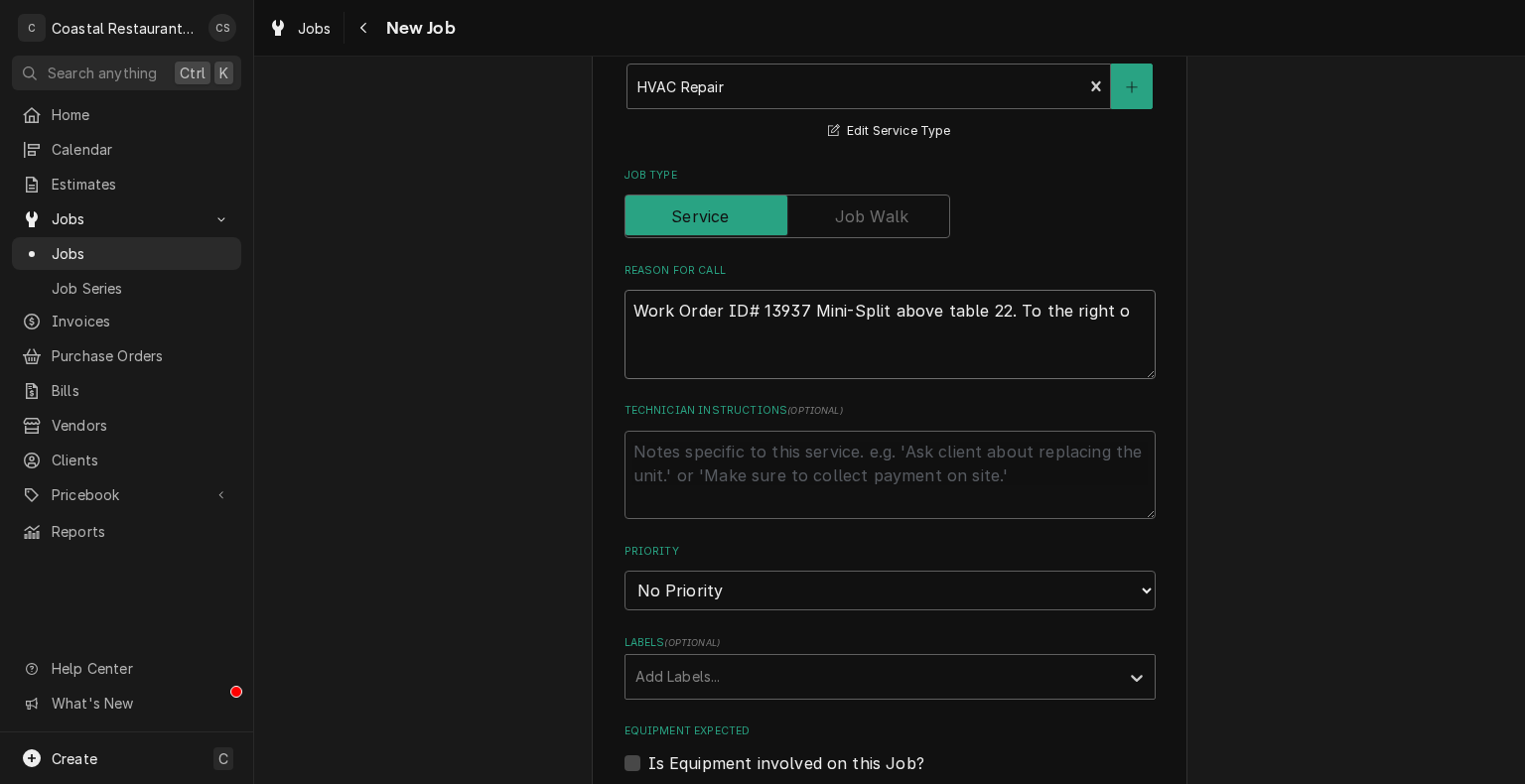 type on "Work Order ID# 13937 Mini-Split above table 22. To the right of" 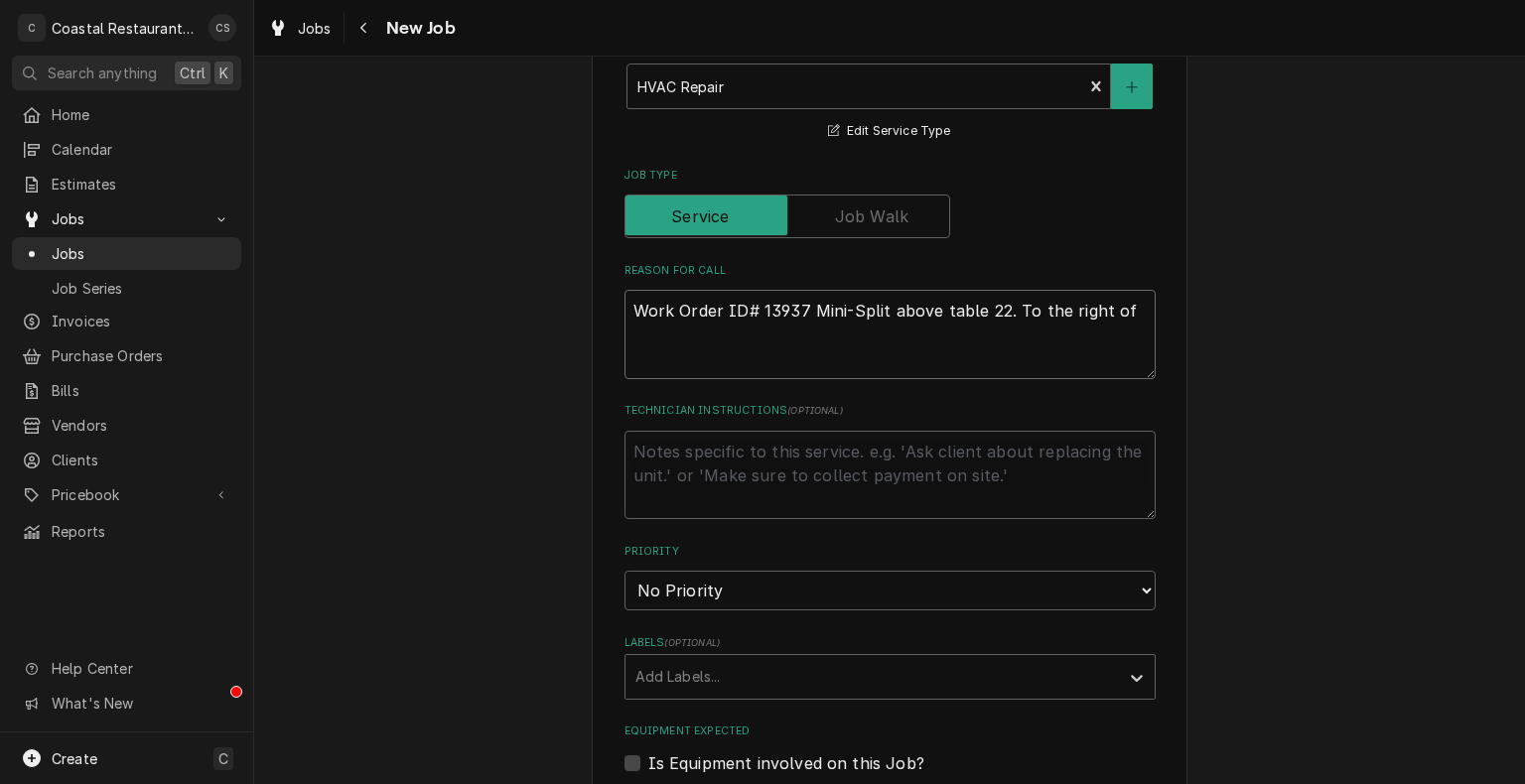 type on "x" 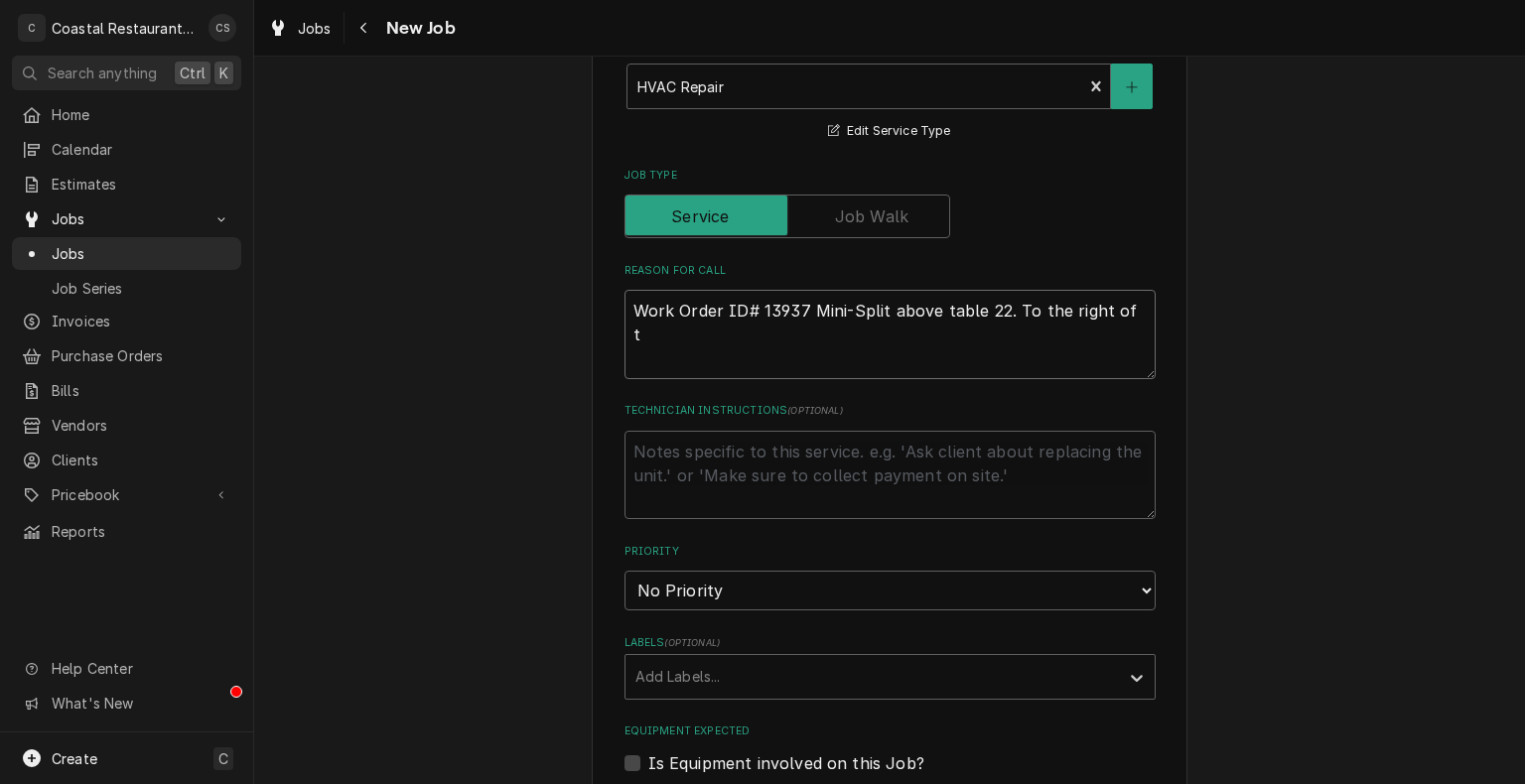 type on "x" 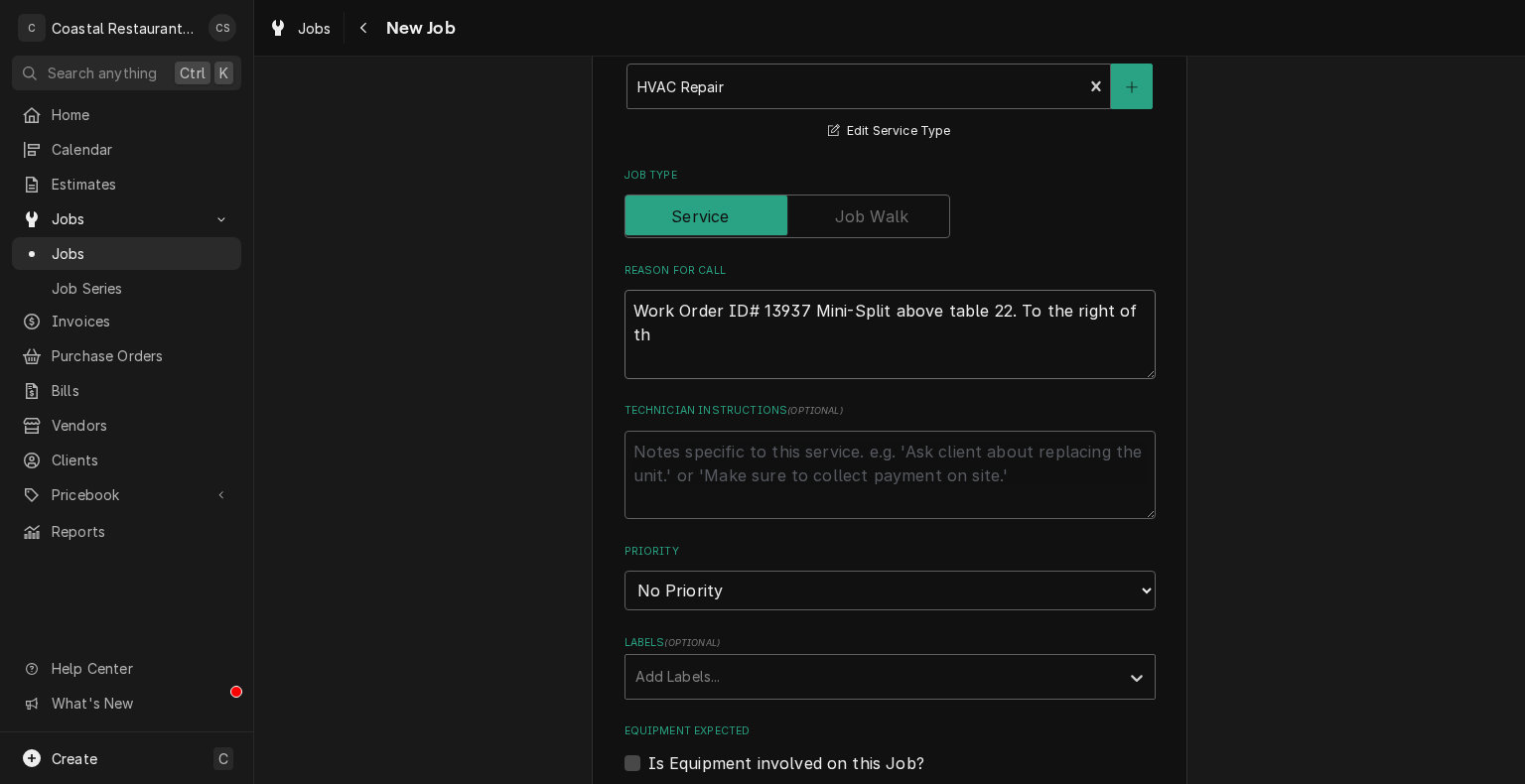 type on "x" 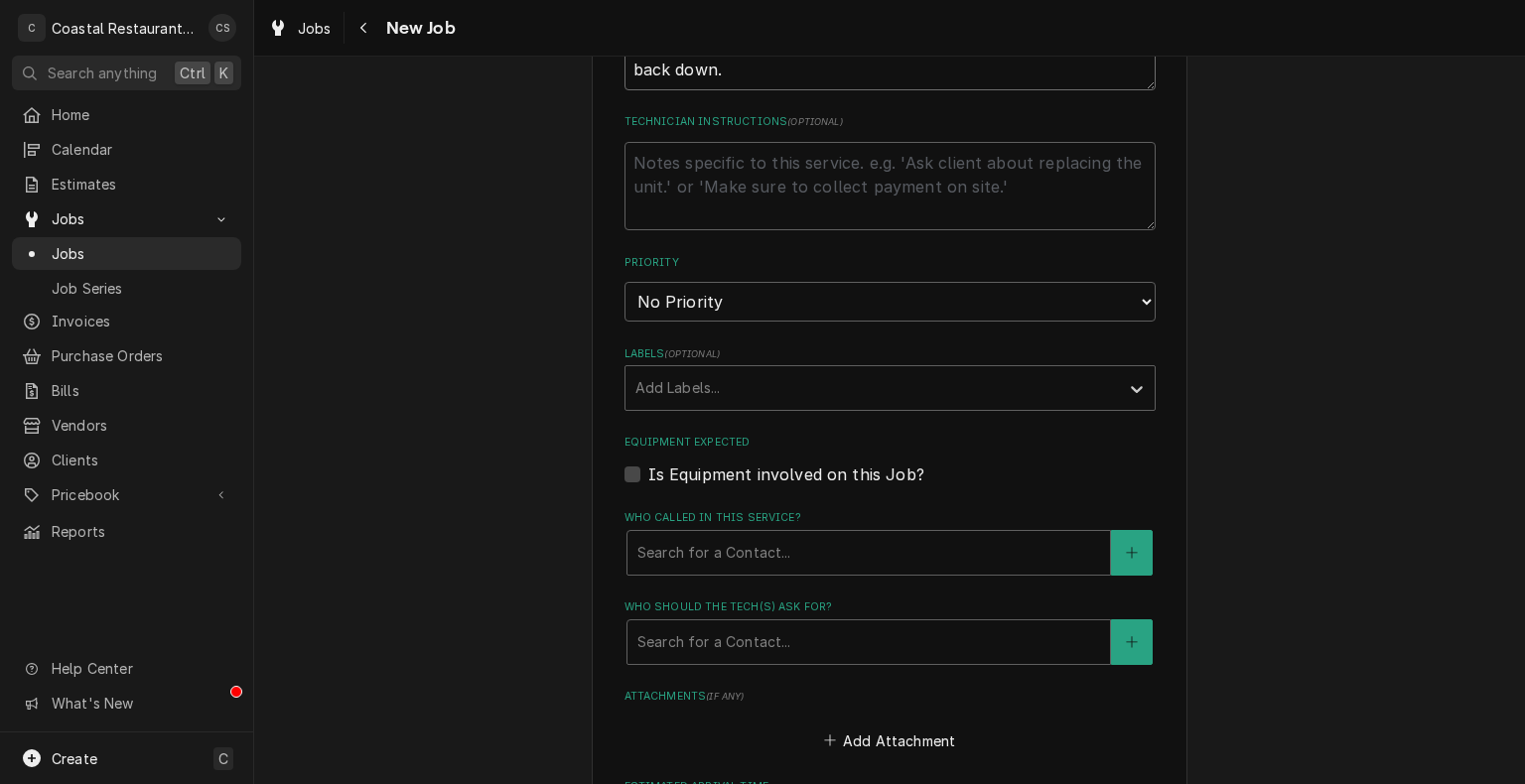 scroll, scrollTop: 980, scrollLeft: 0, axis: vertical 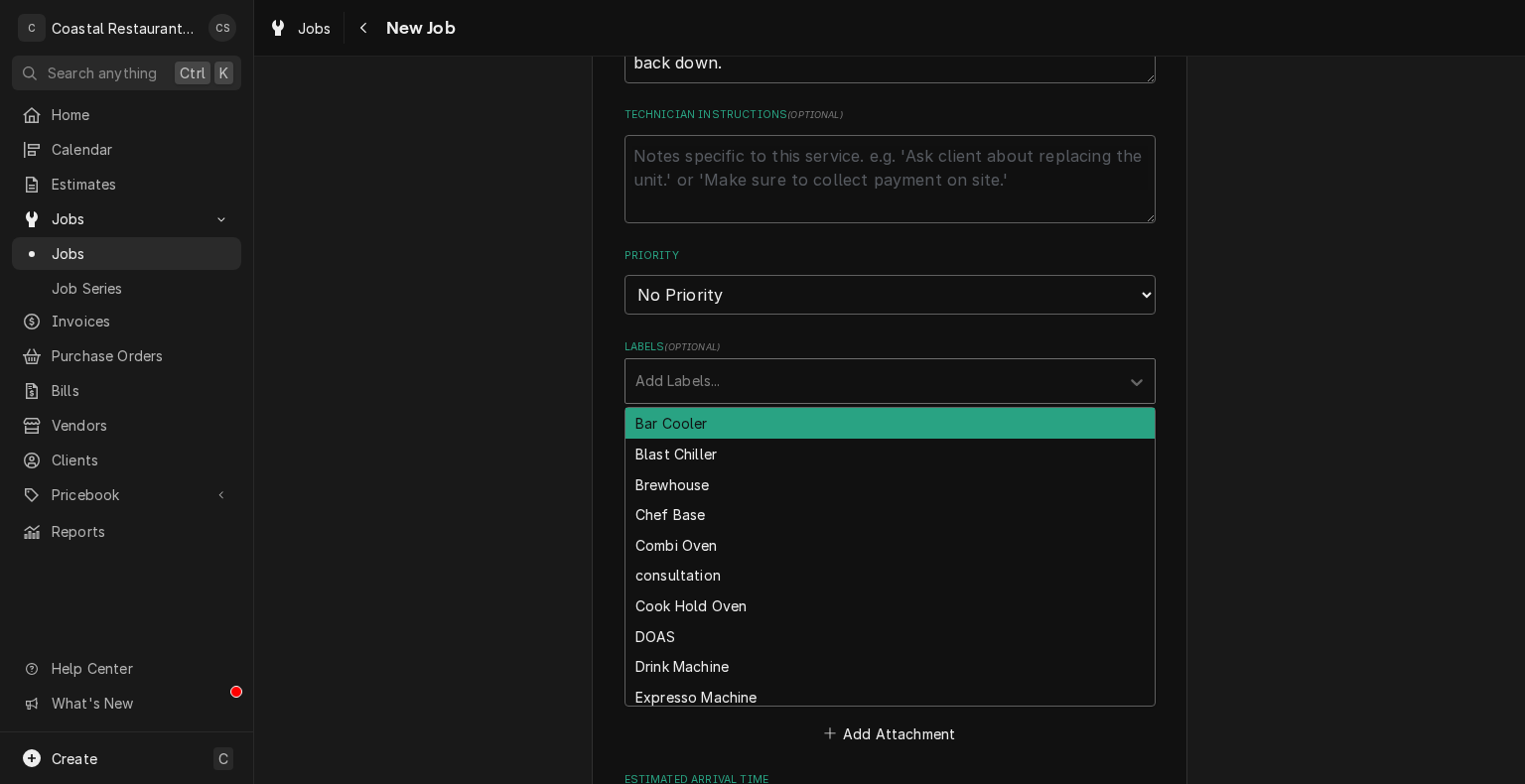 click at bounding box center (872, 381) 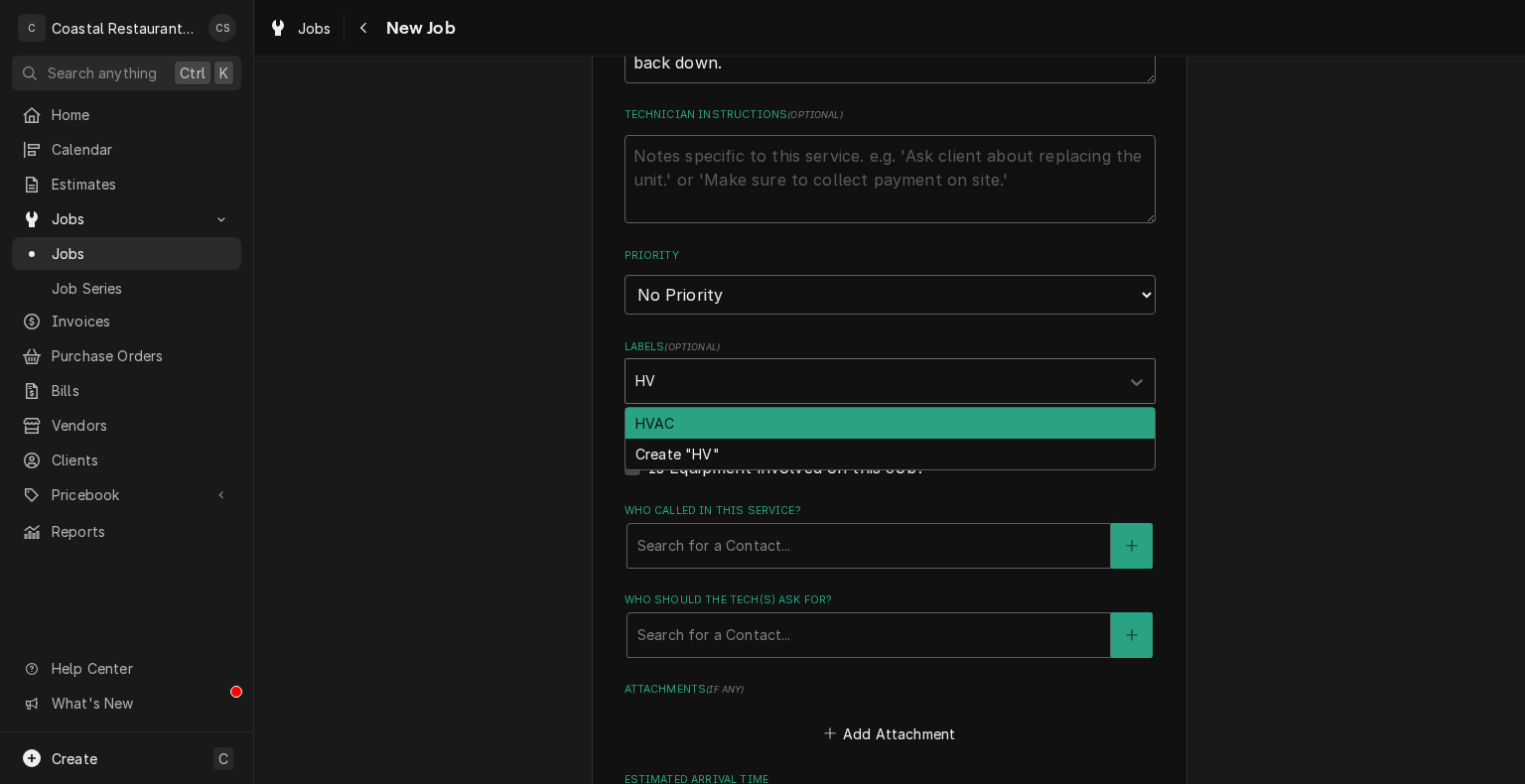 click on "HVAC" at bounding box center (890, 423) 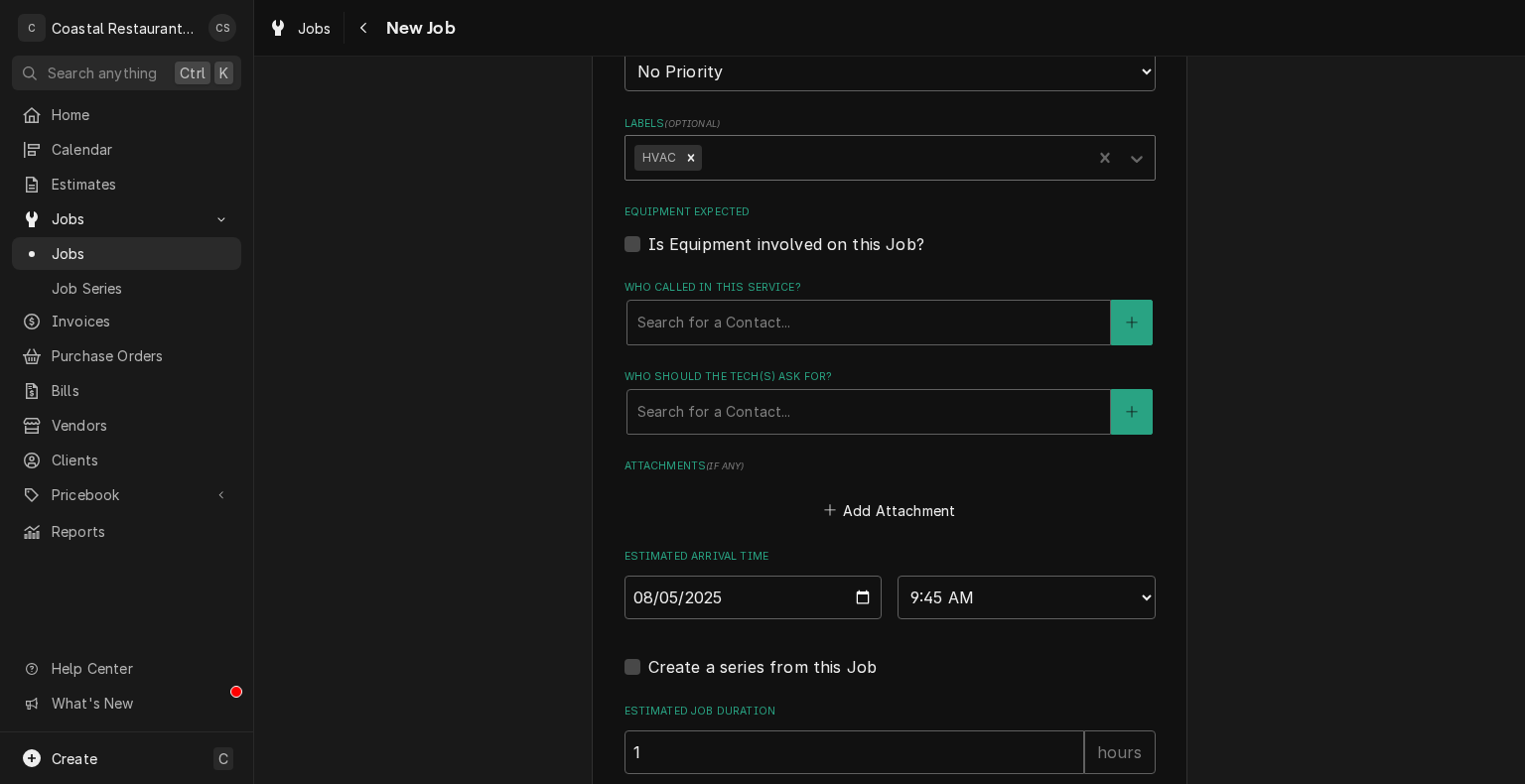 scroll, scrollTop: 1199, scrollLeft: 0, axis: vertical 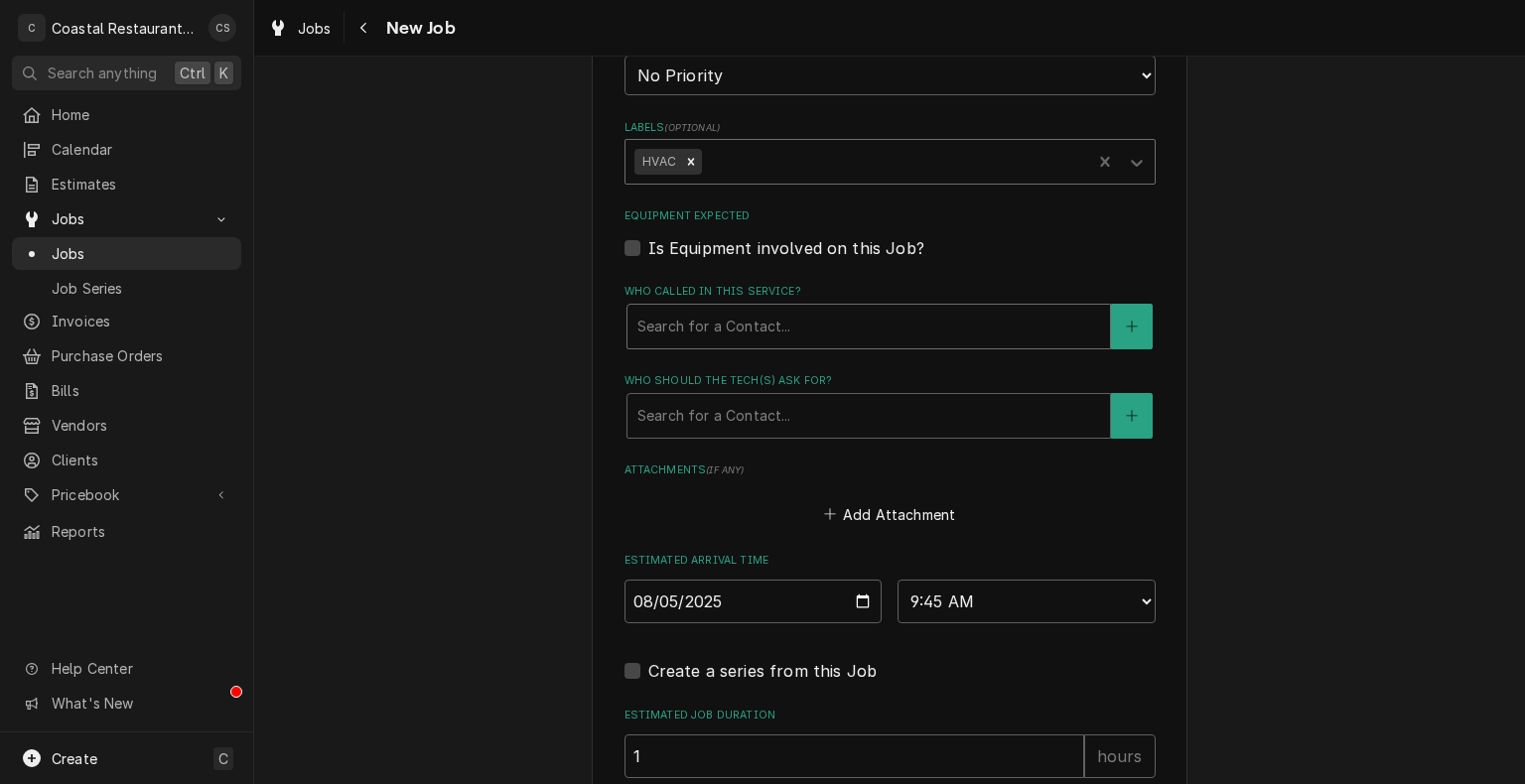 click at bounding box center [869, 327] 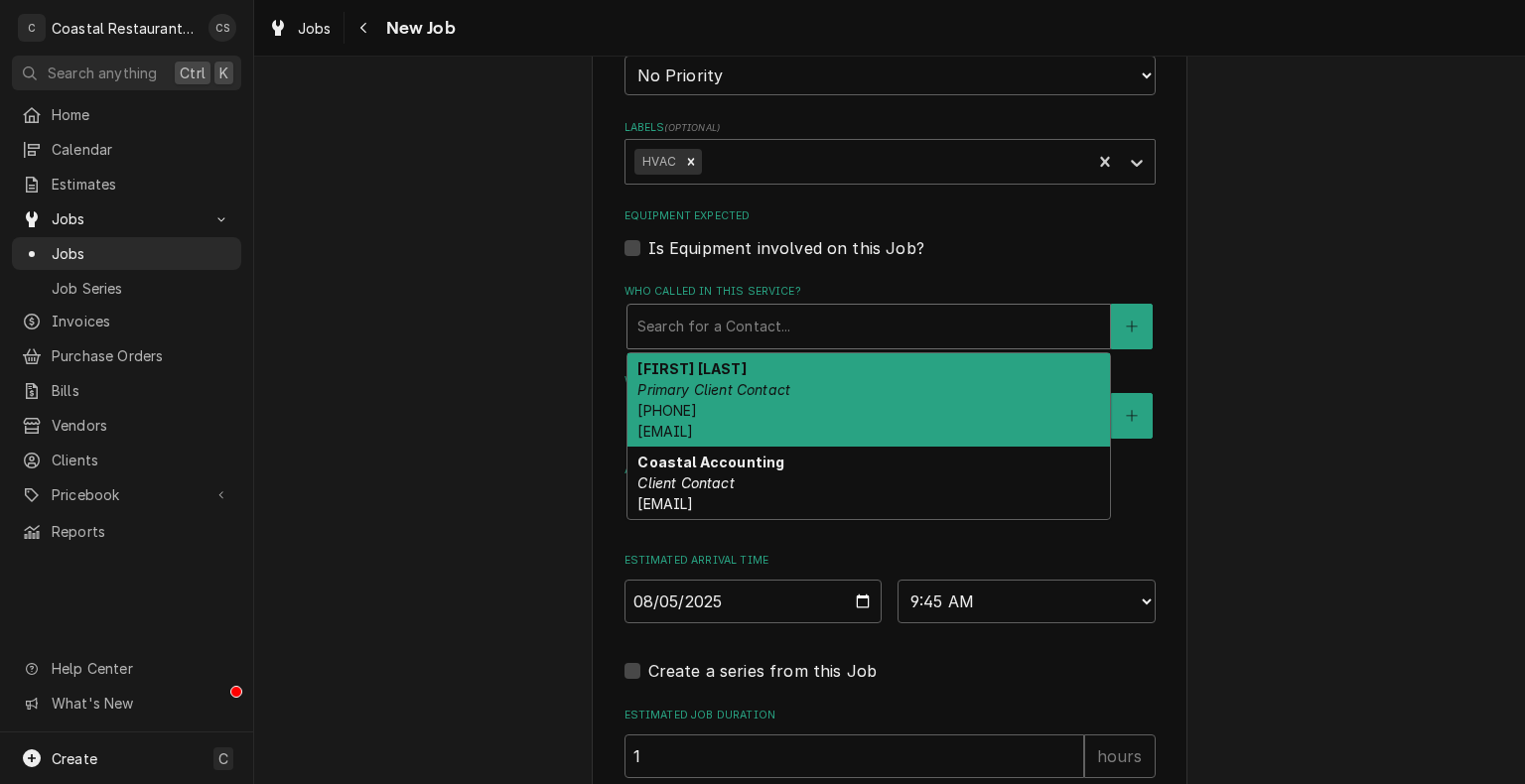 click on "Andrew Dickinson Primary Client Contact (302) 381-0571 Andrew@sodelconcepts.com" at bounding box center (869, 400) 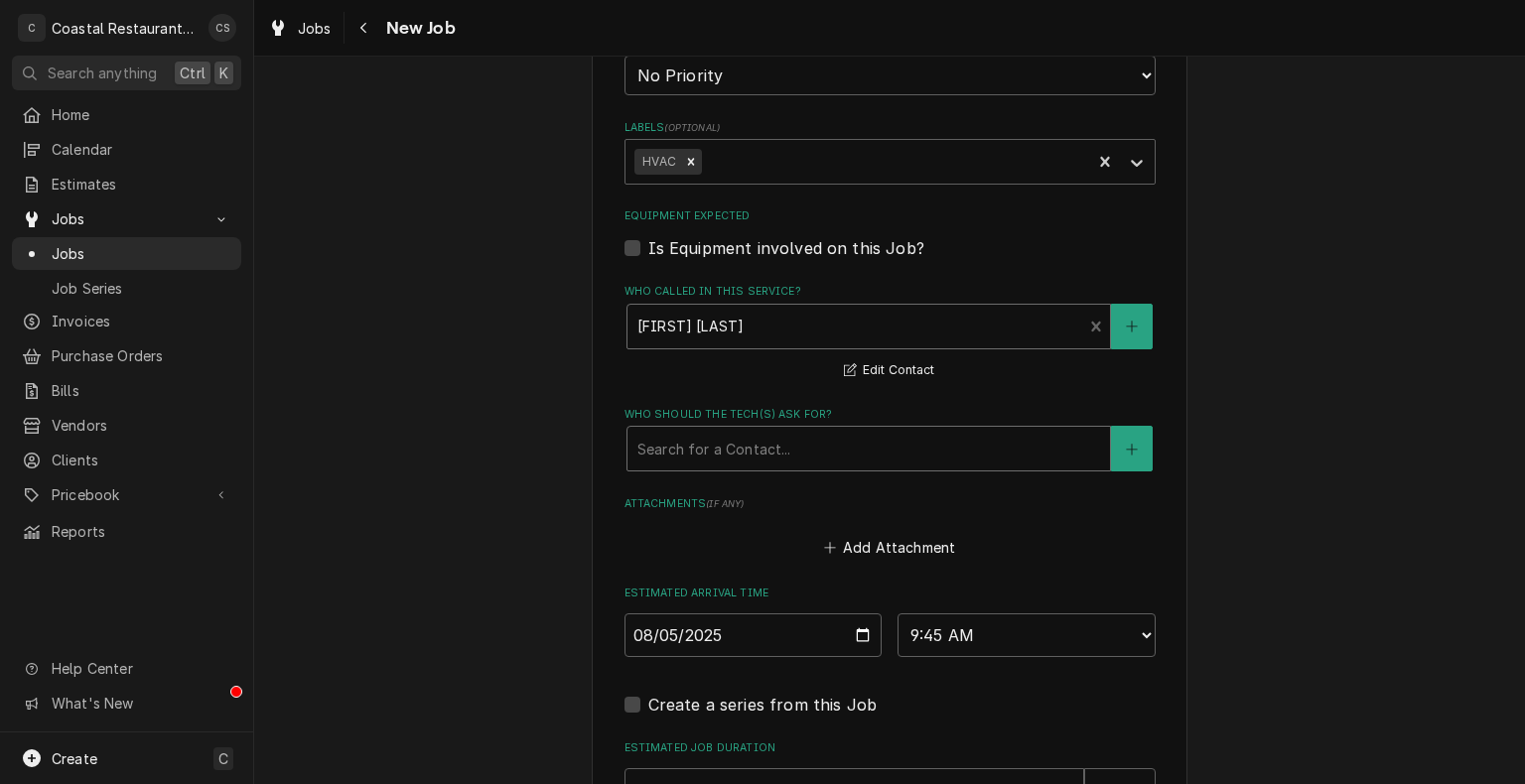 click at bounding box center (869, 449) 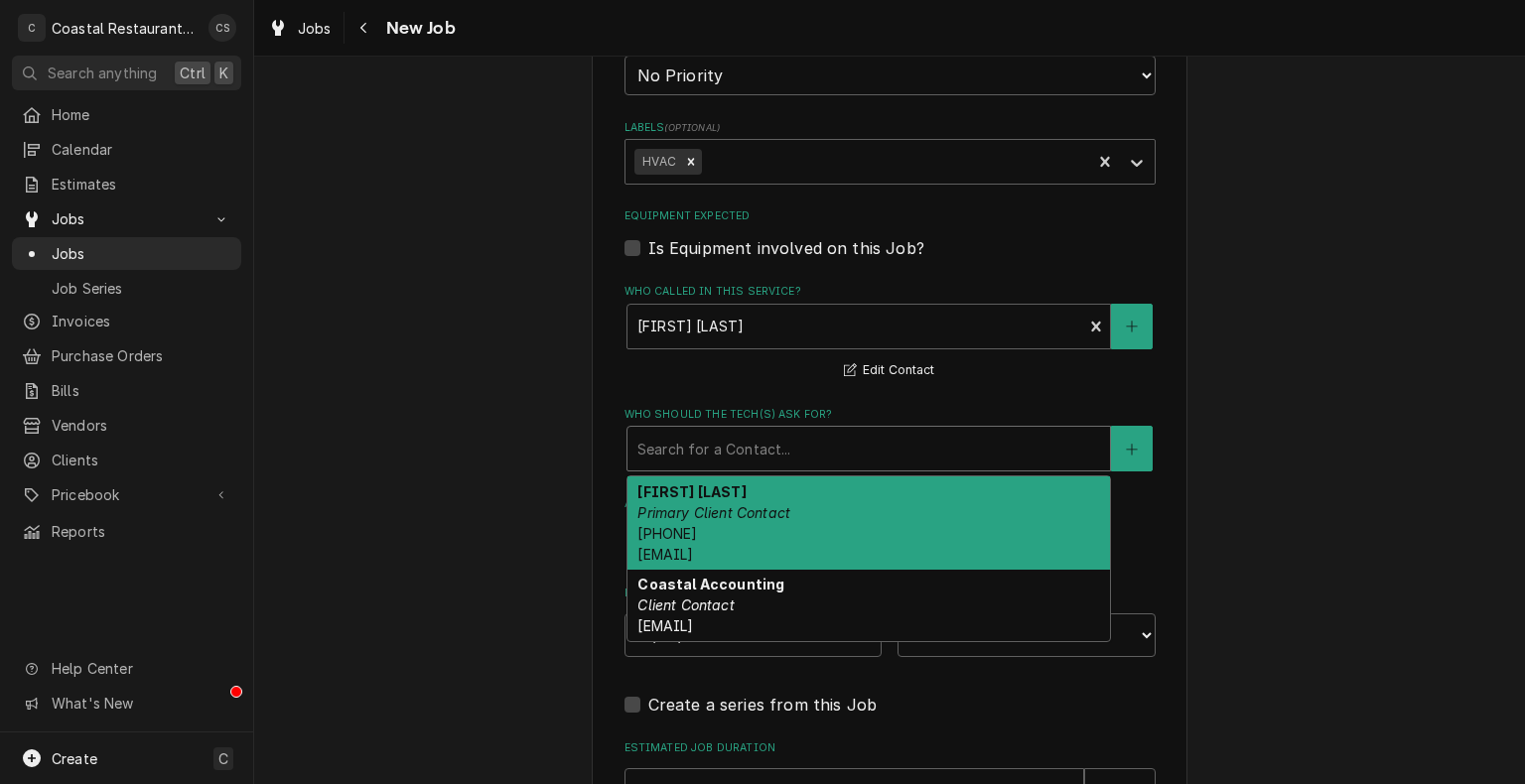 click on "Andrew Dickinson Primary Client Contact (302) 381-0571 Andrew@sodelconcepts.com" at bounding box center (869, 523) 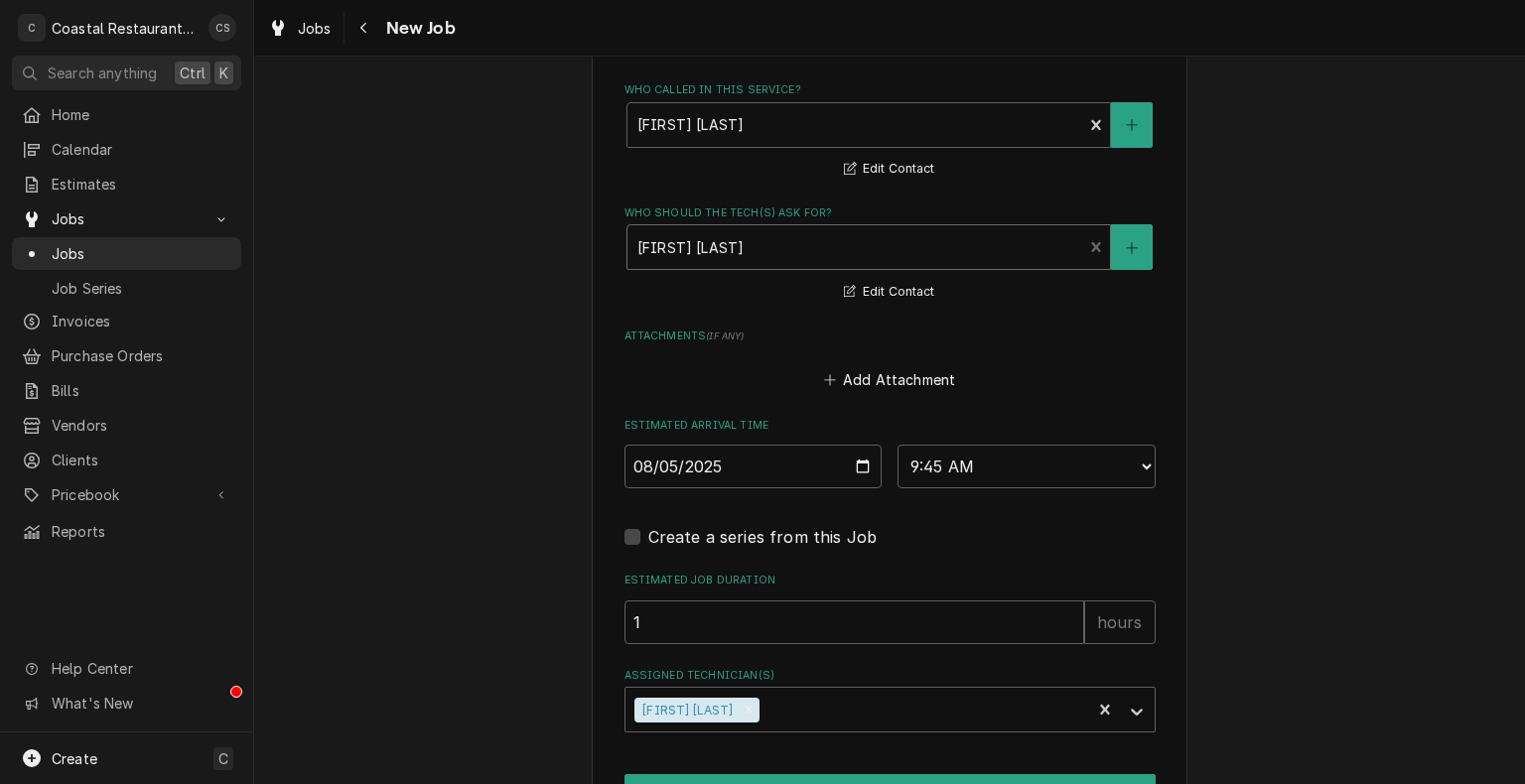 scroll, scrollTop: 1514, scrollLeft: 0, axis: vertical 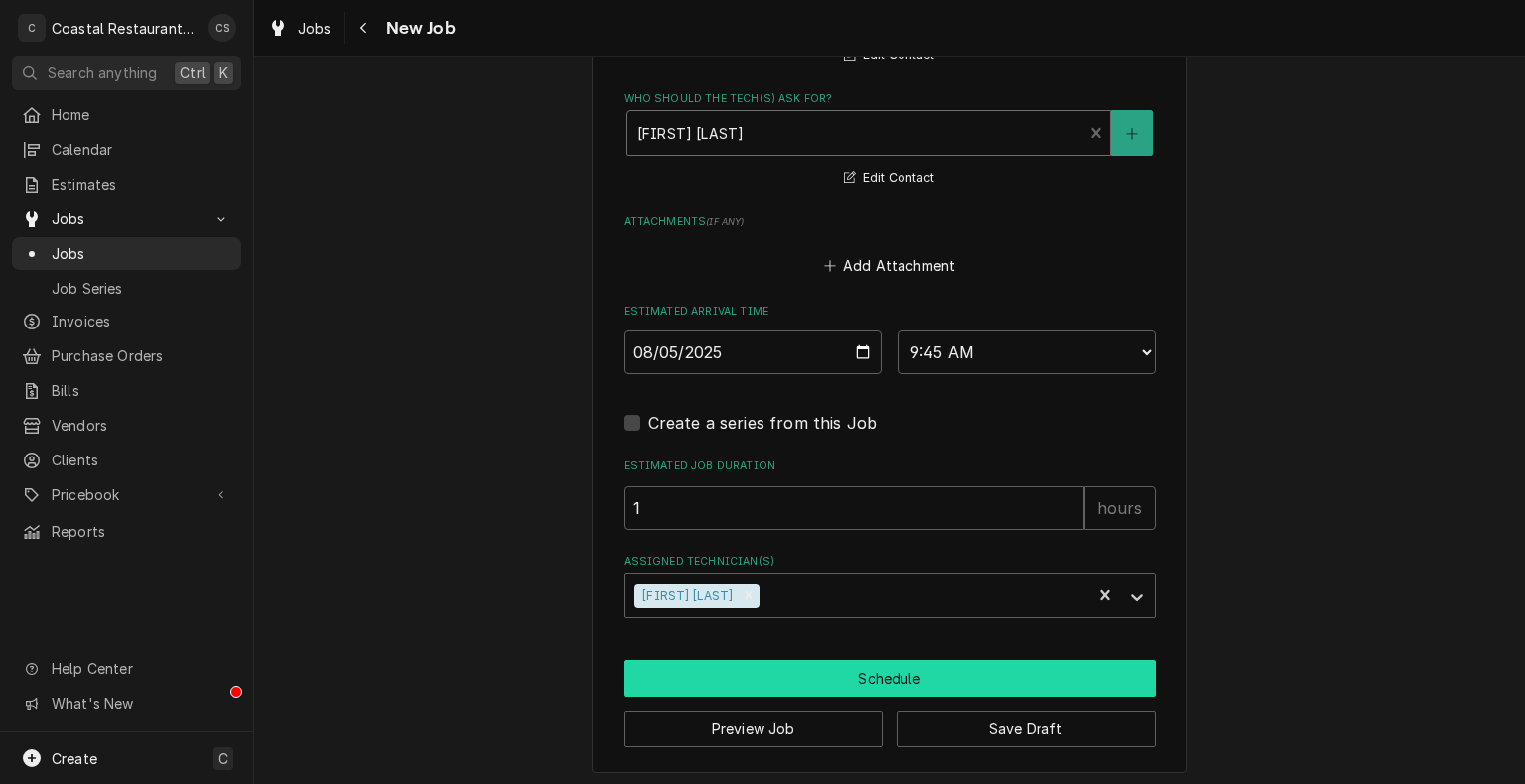 click on "Schedule" at bounding box center [890, 678] 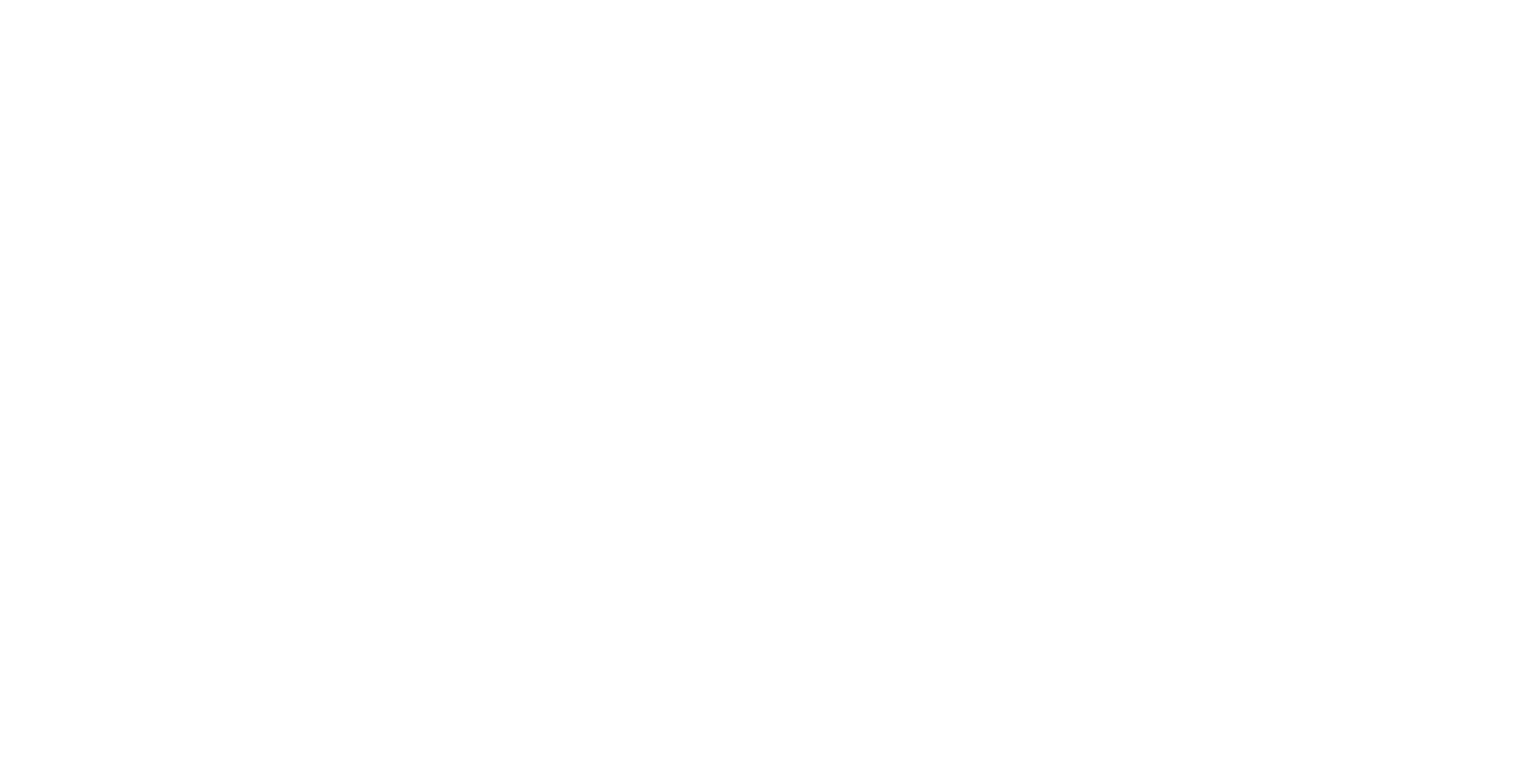 scroll, scrollTop: 0, scrollLeft: 0, axis: both 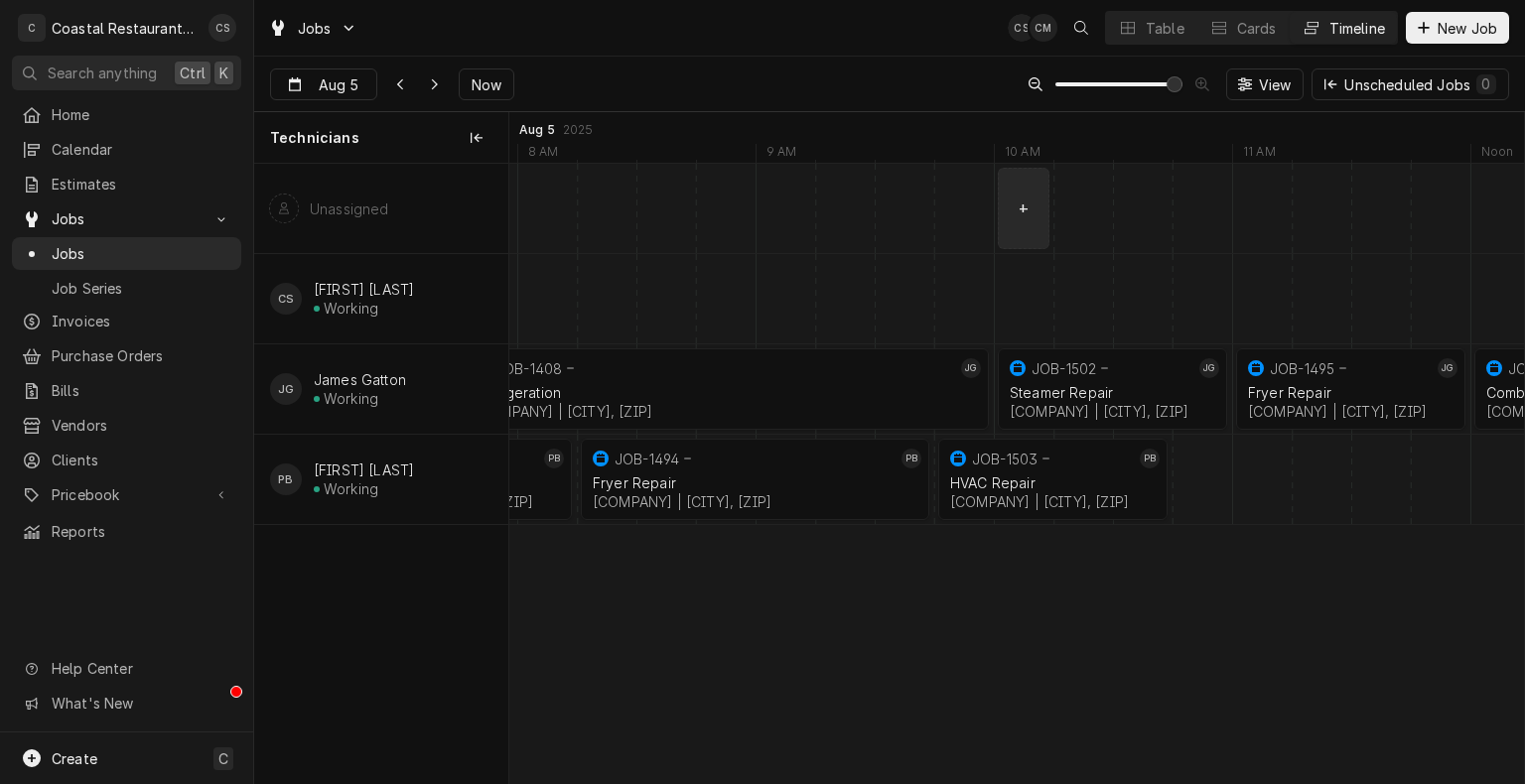 click at bounding box center [1262, 208] 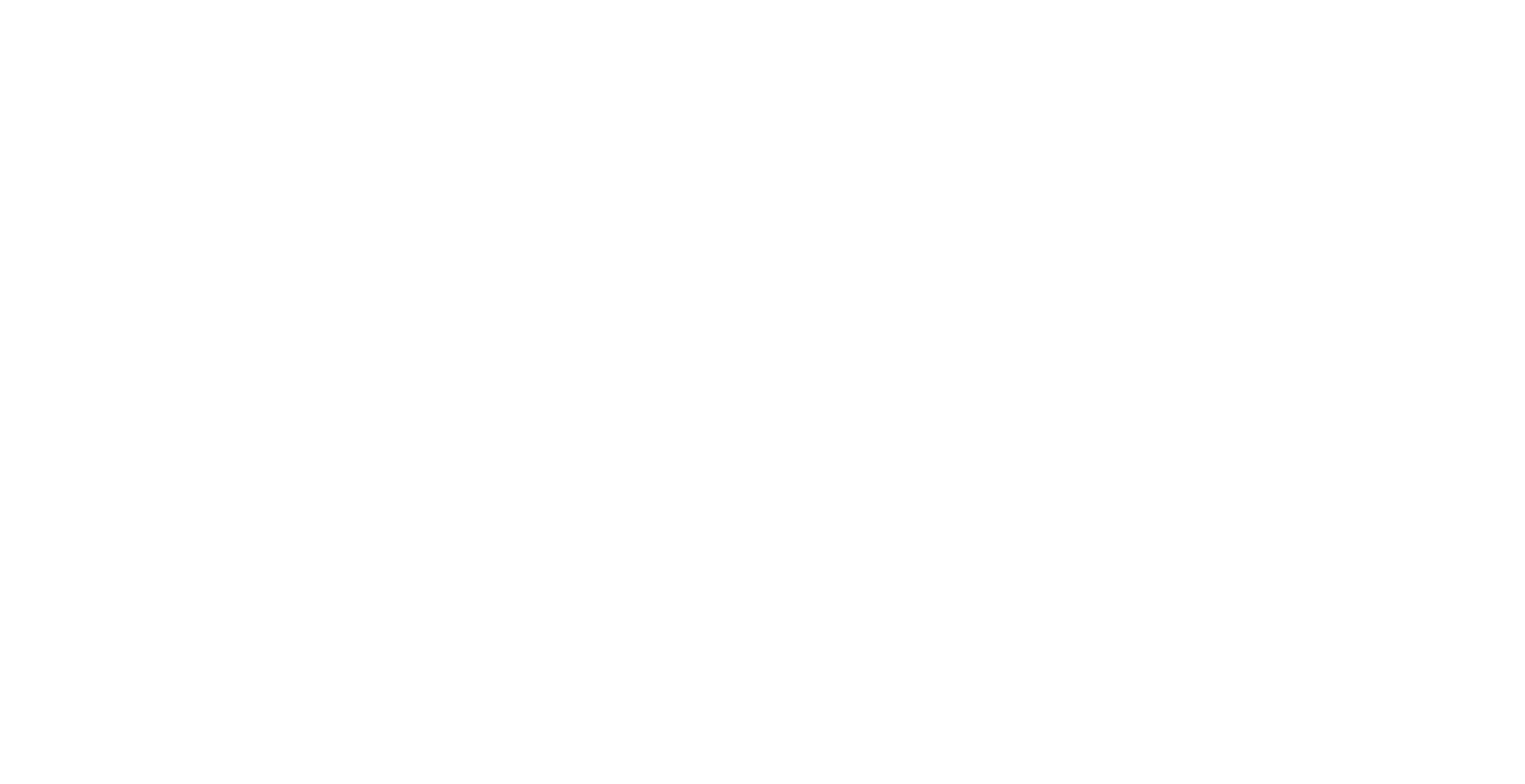 scroll, scrollTop: 0, scrollLeft: 0, axis: both 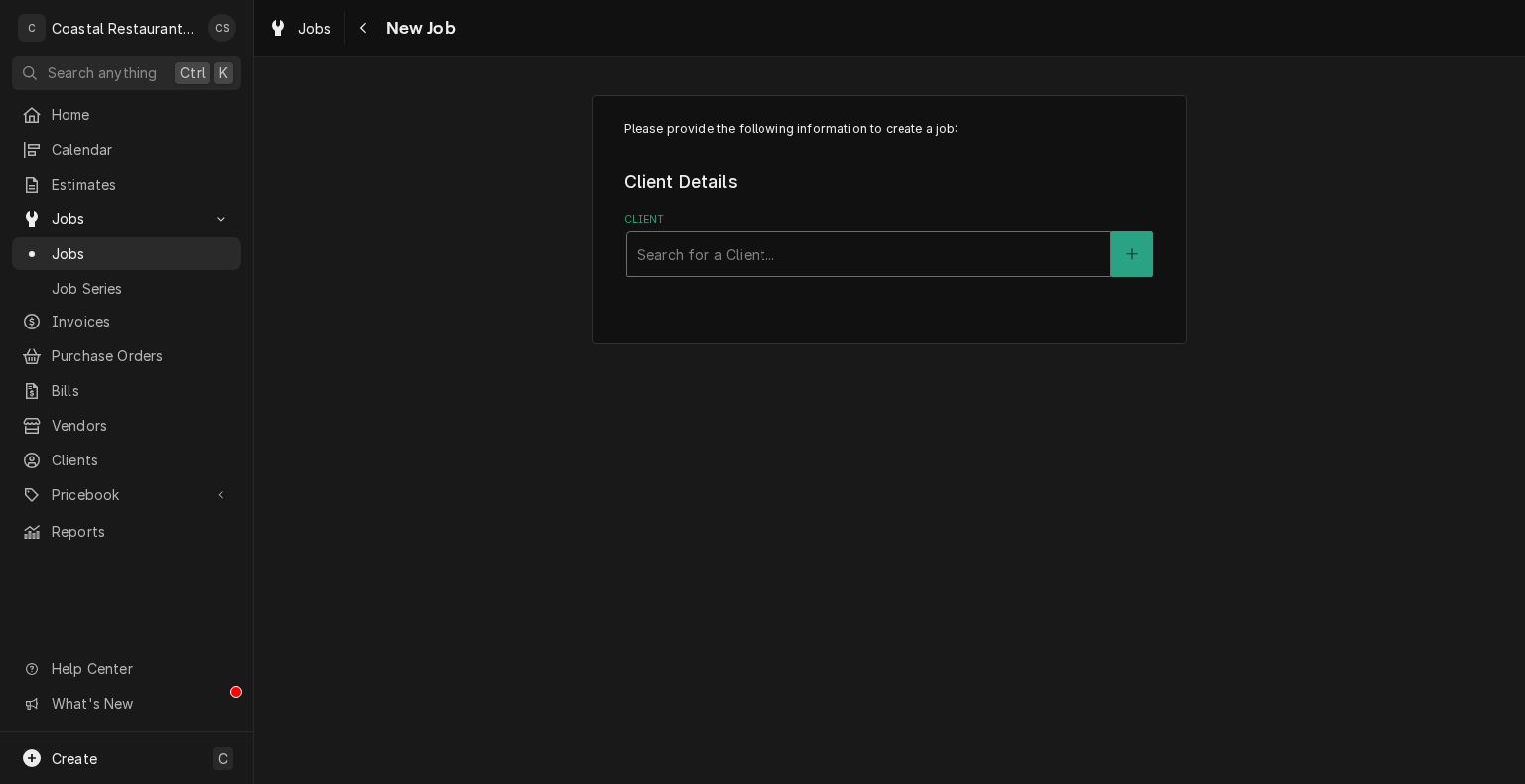 click at bounding box center [869, 254] 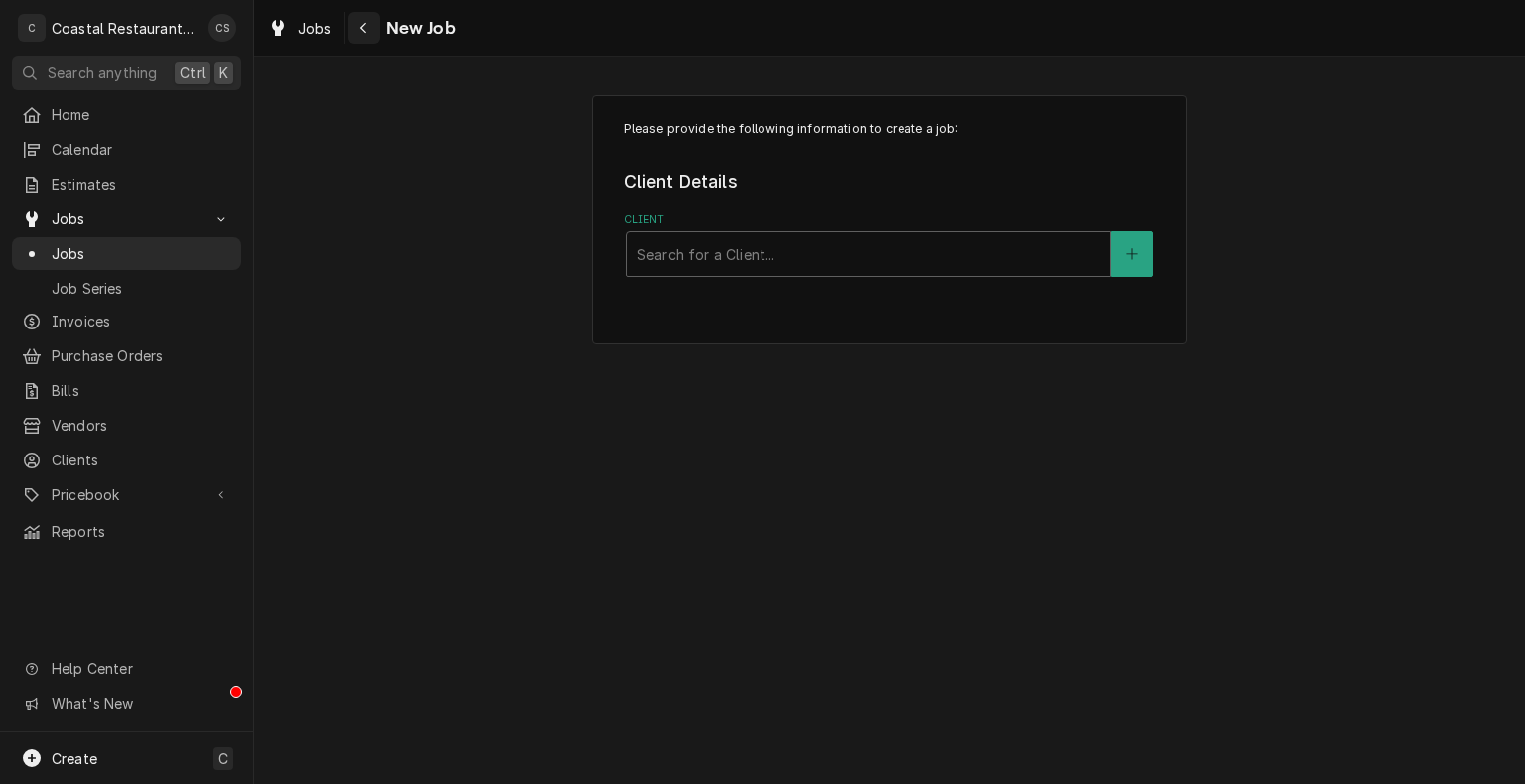 click 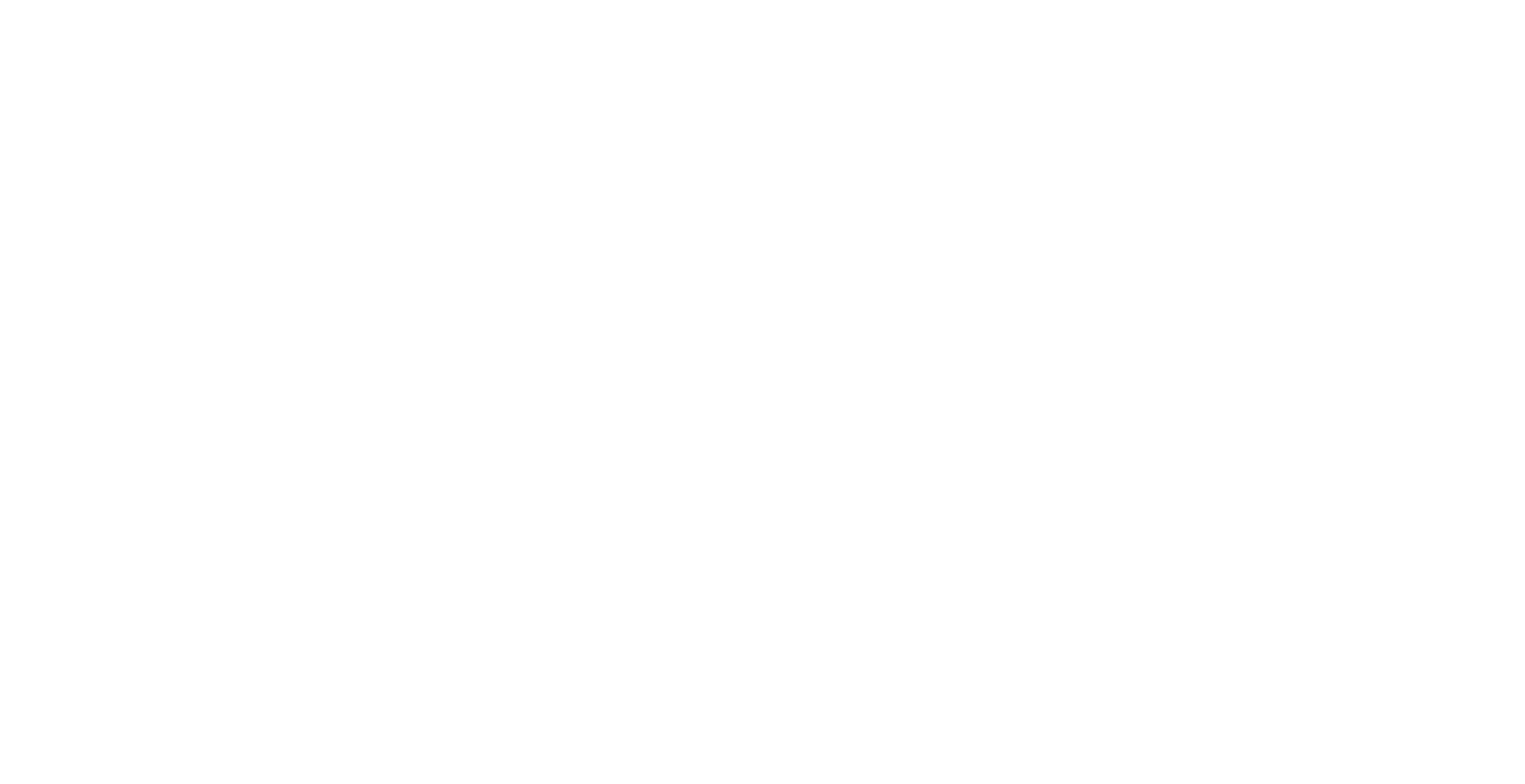 scroll, scrollTop: 0, scrollLeft: 0, axis: both 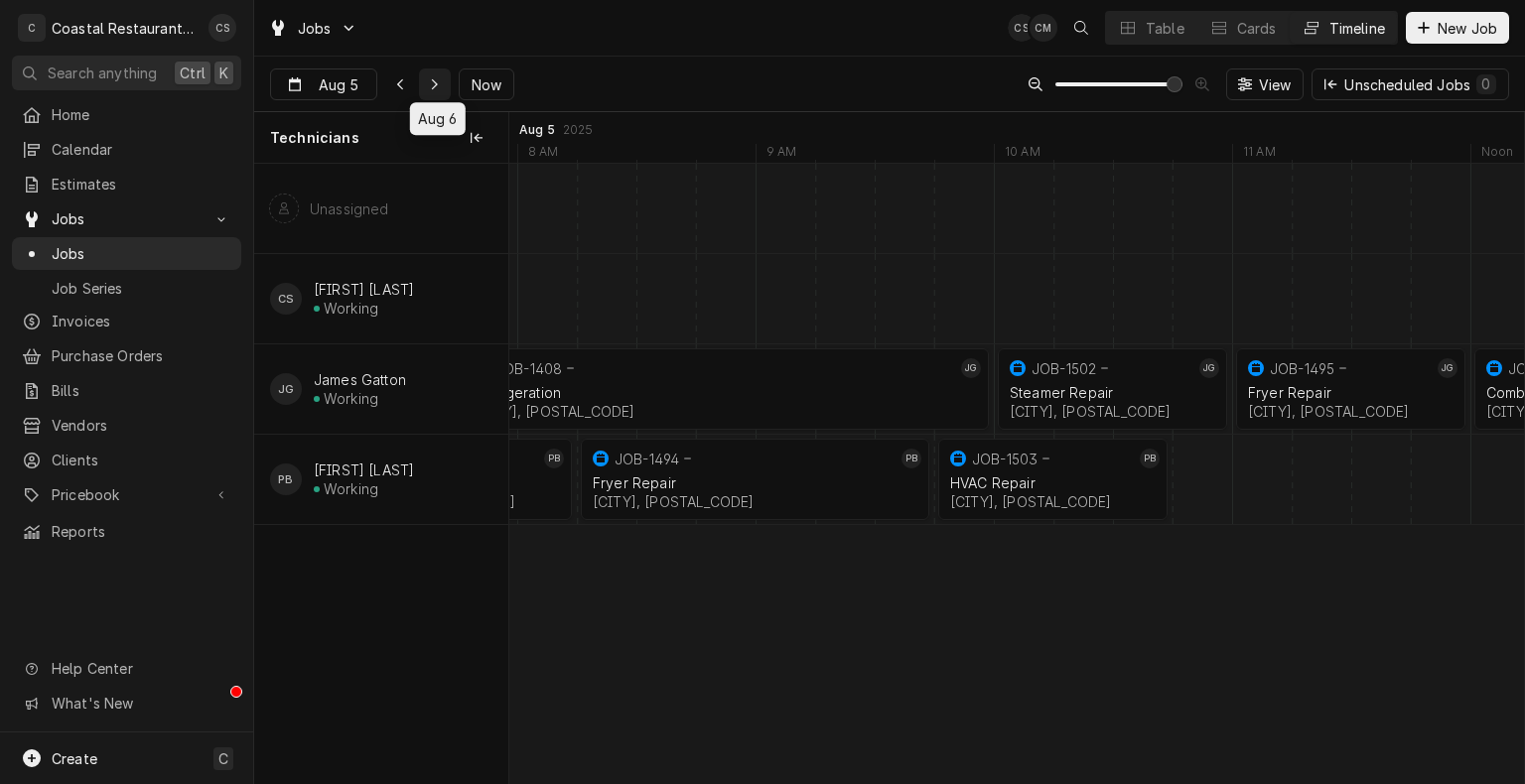 click 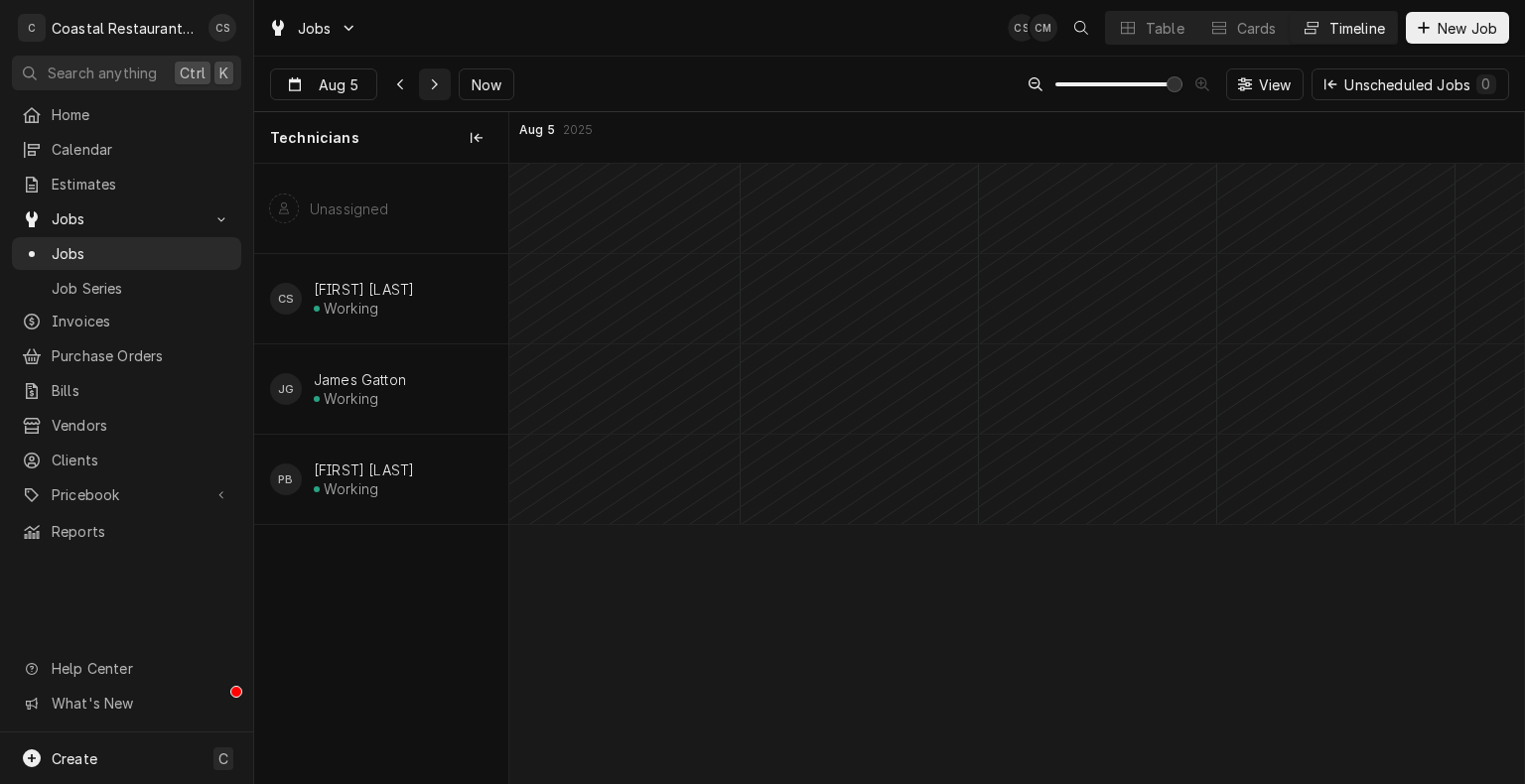 scroll, scrollTop: 0, scrollLeft: 23999, axis: horizontal 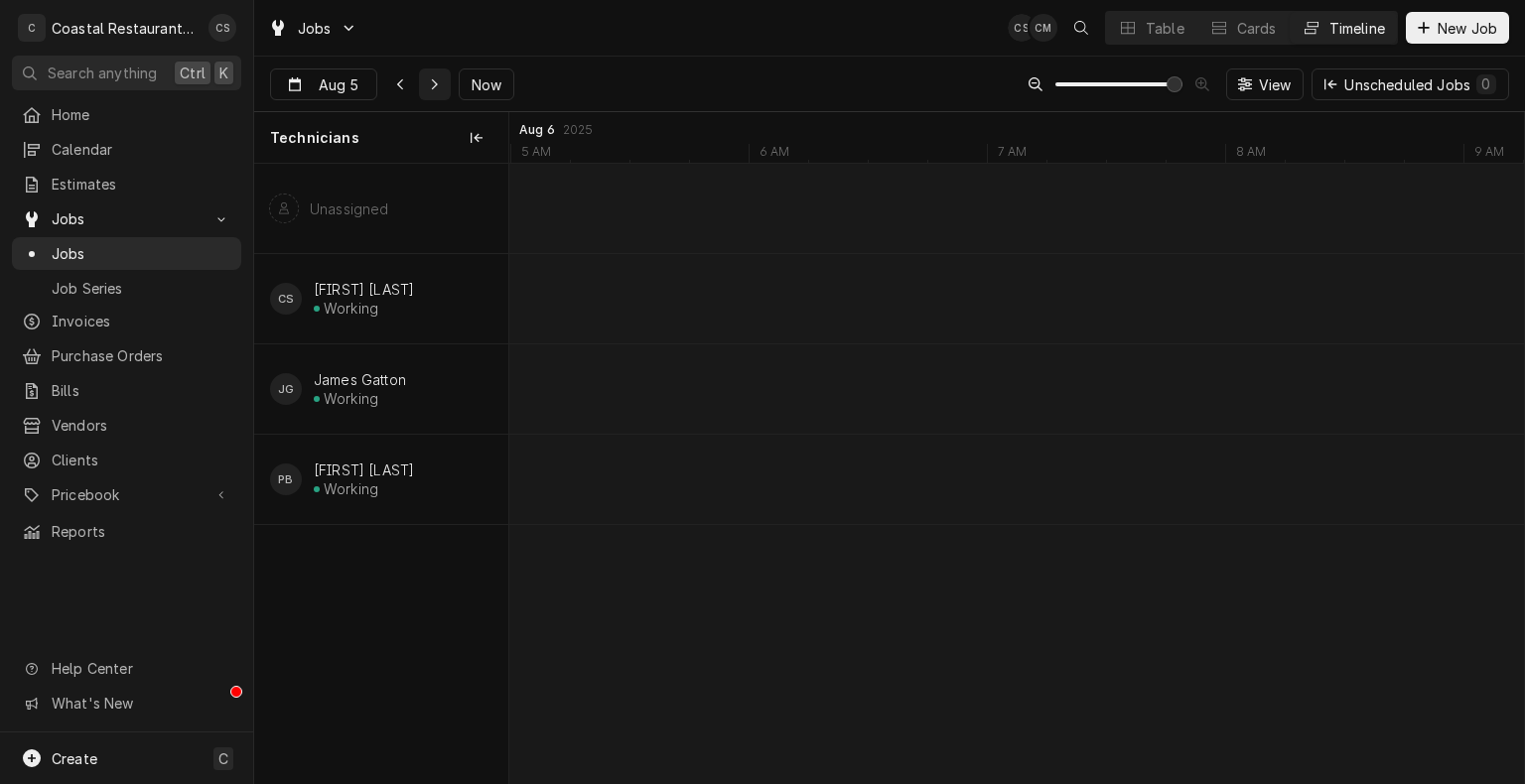 type on "Aug 6" 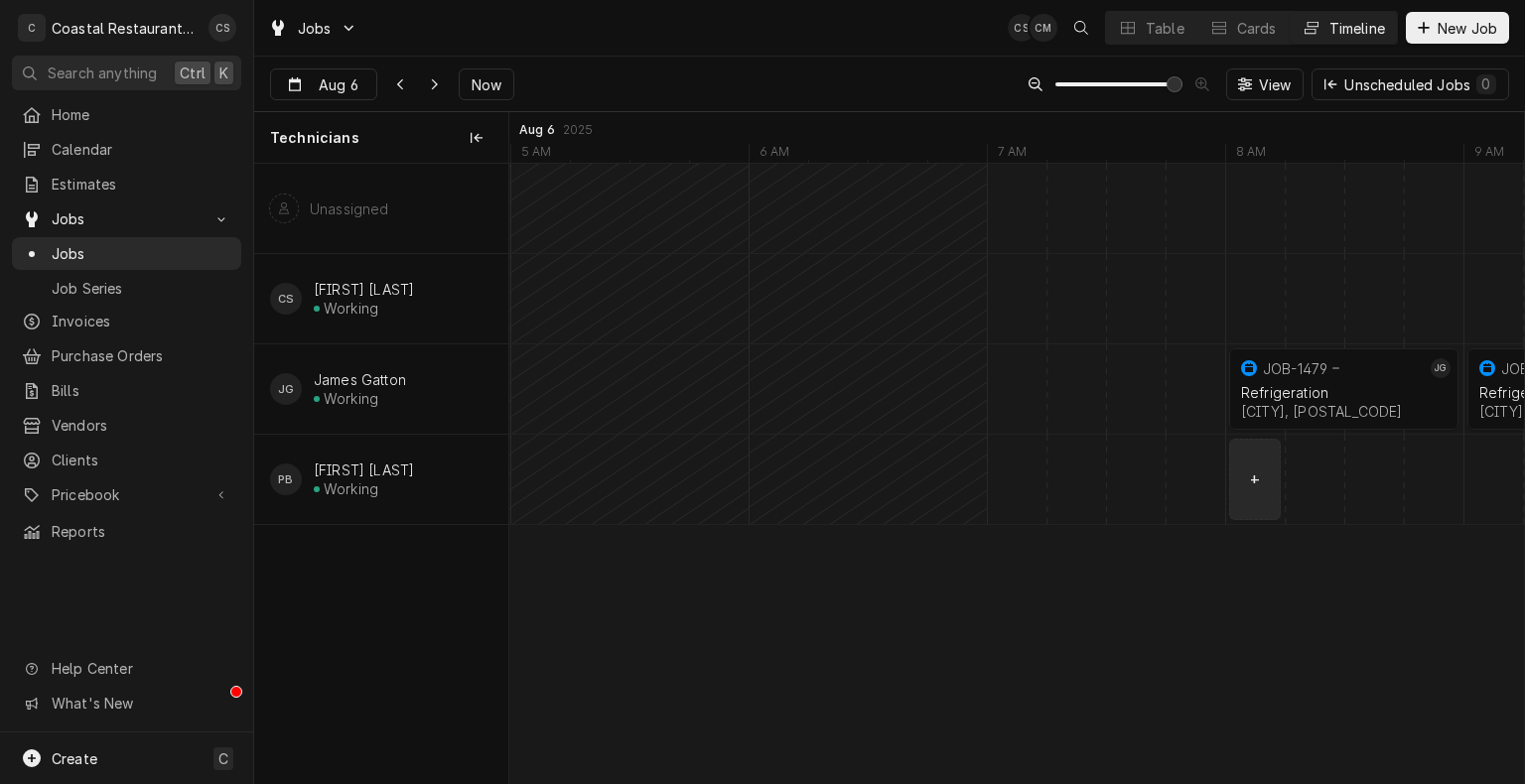 click at bounding box center (-3779, 479) 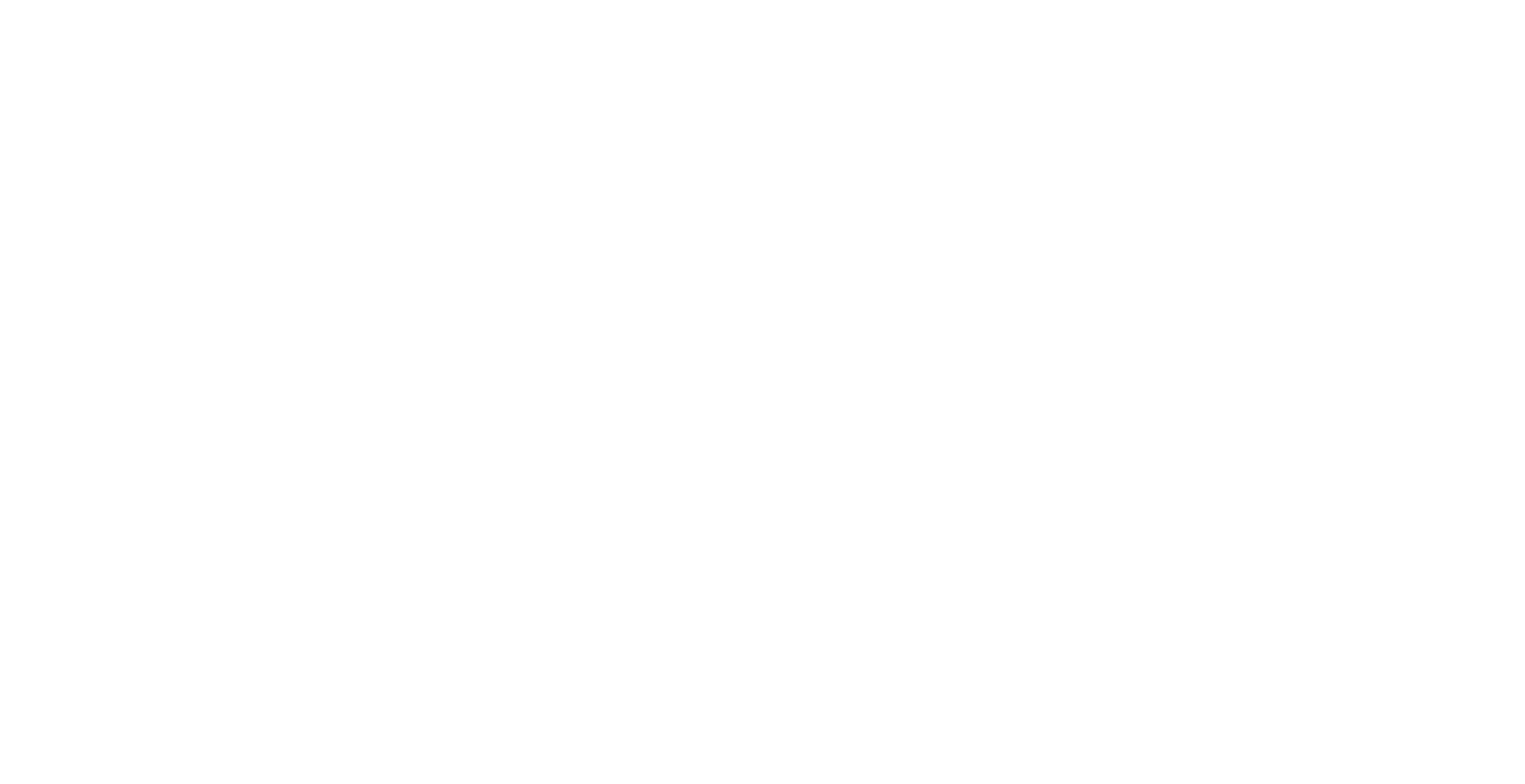 scroll, scrollTop: 0, scrollLeft: 0, axis: both 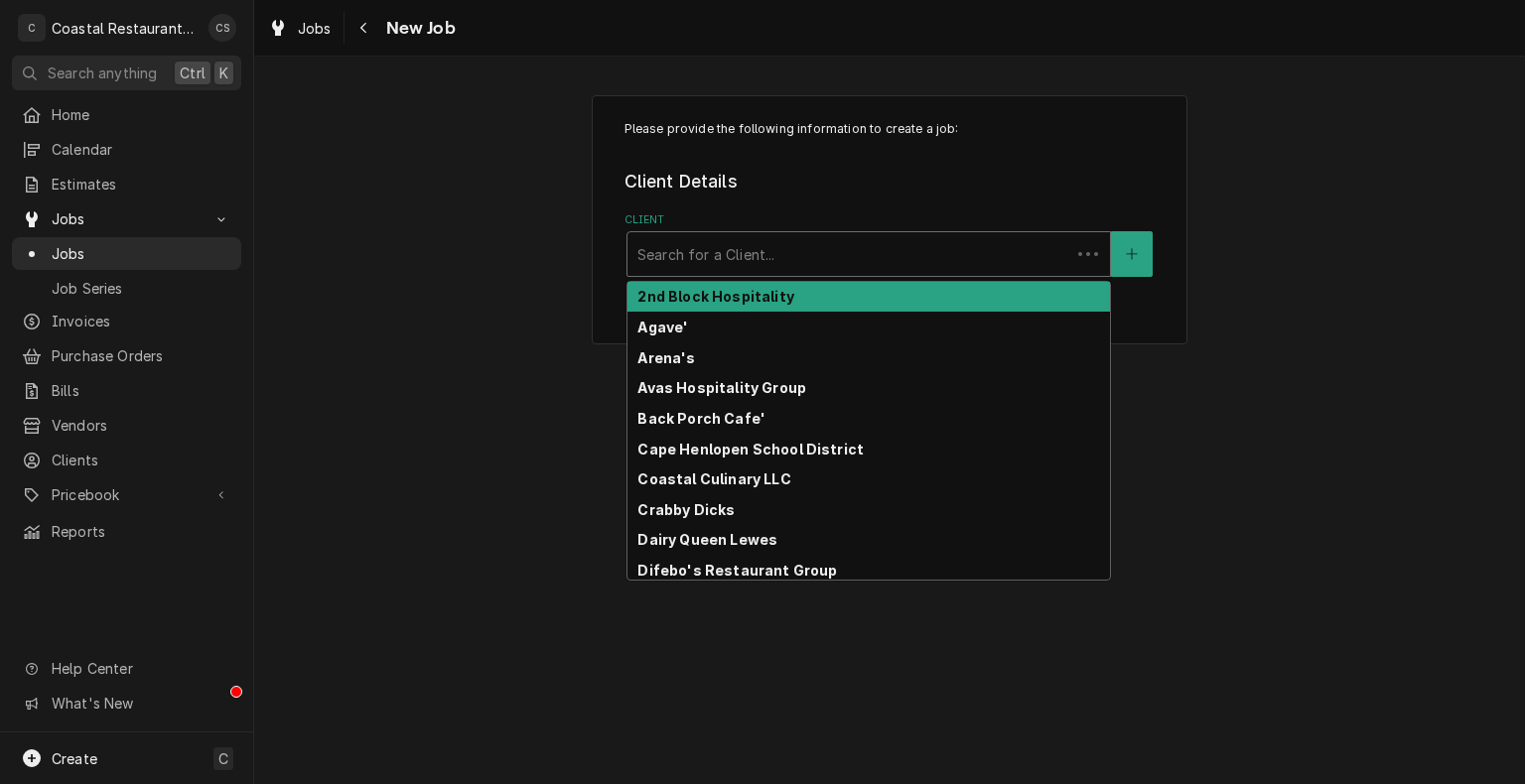 click at bounding box center [849, 254] 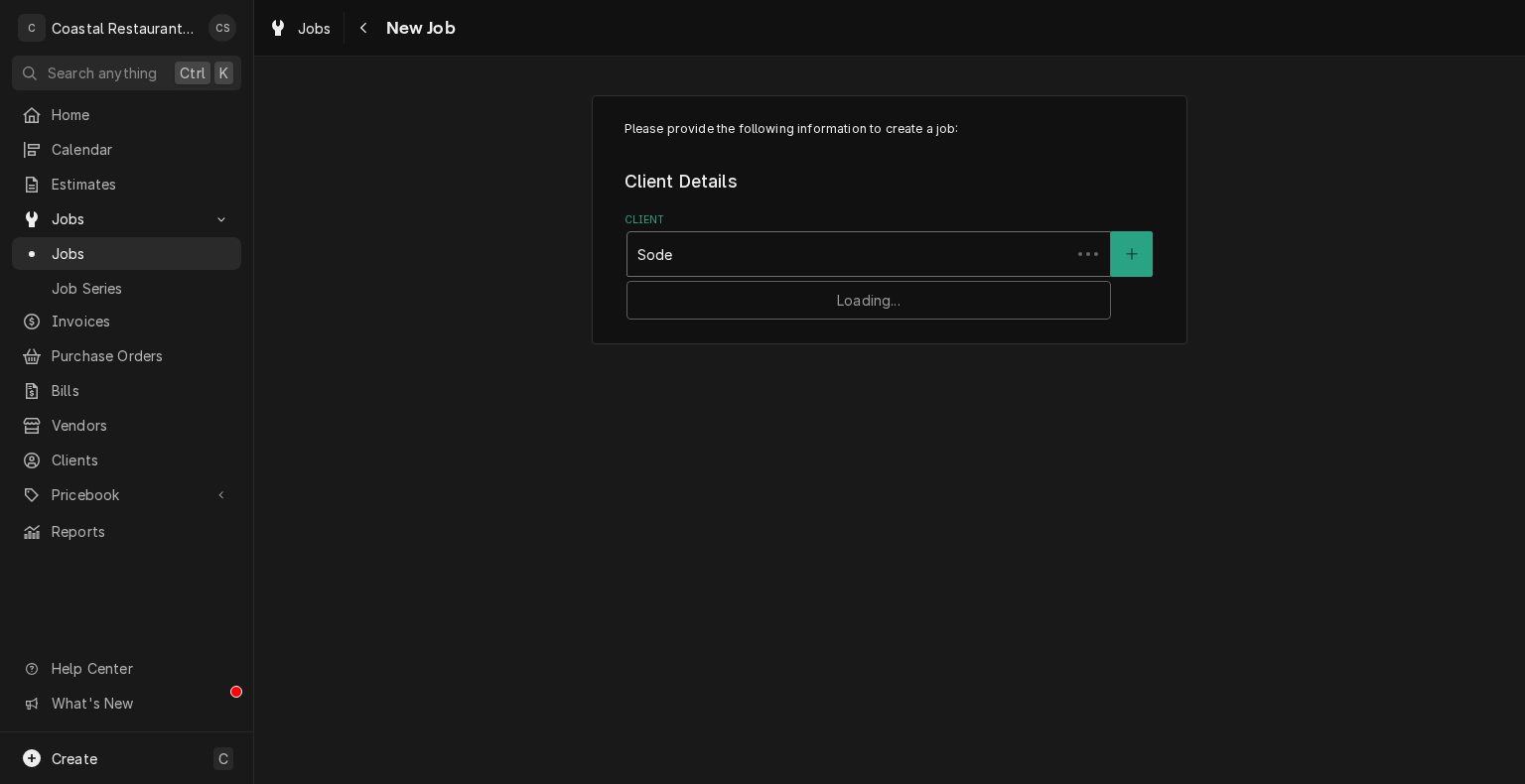 type on "Sodel" 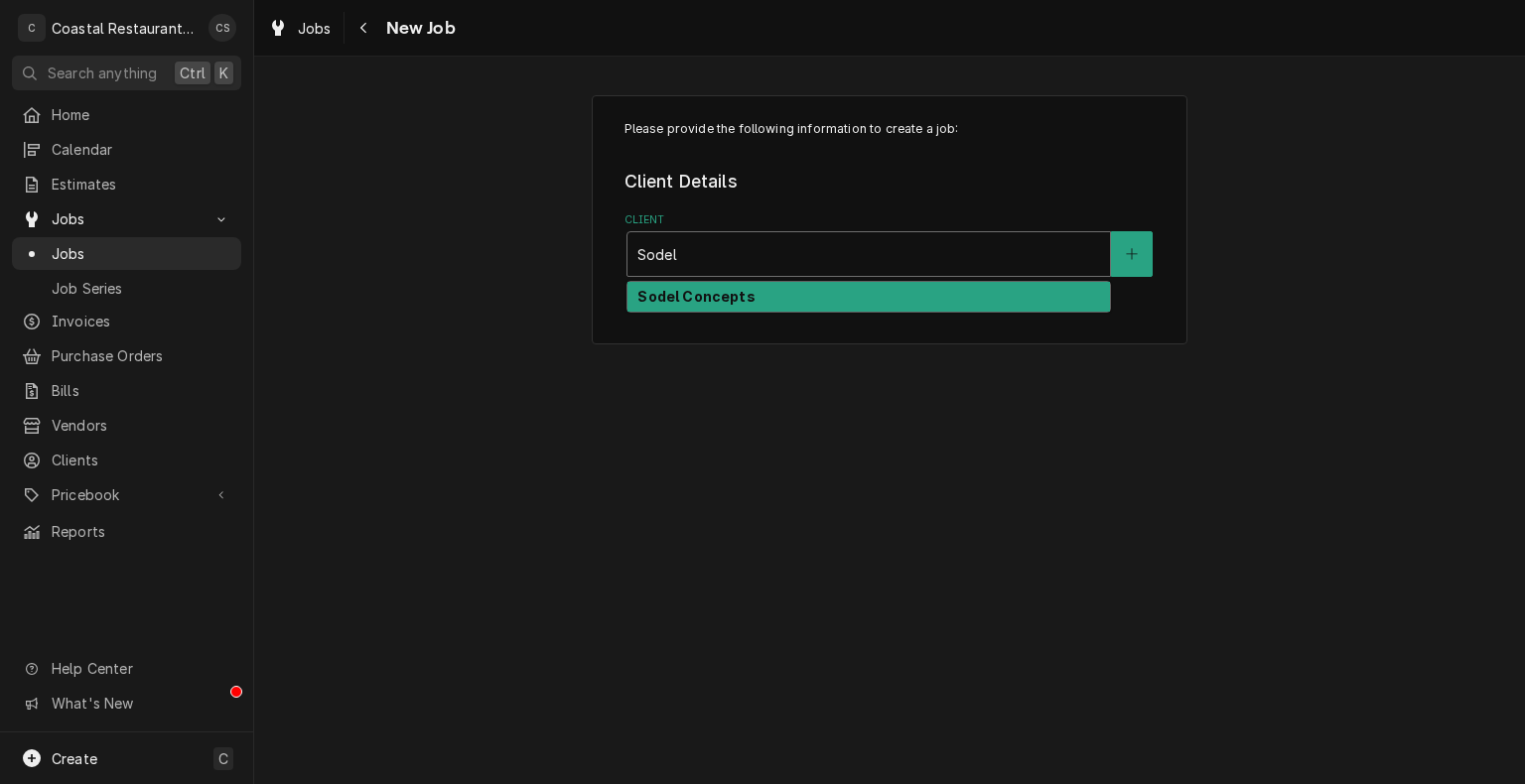 click on "Sodel Concepts" at bounding box center (869, 297) 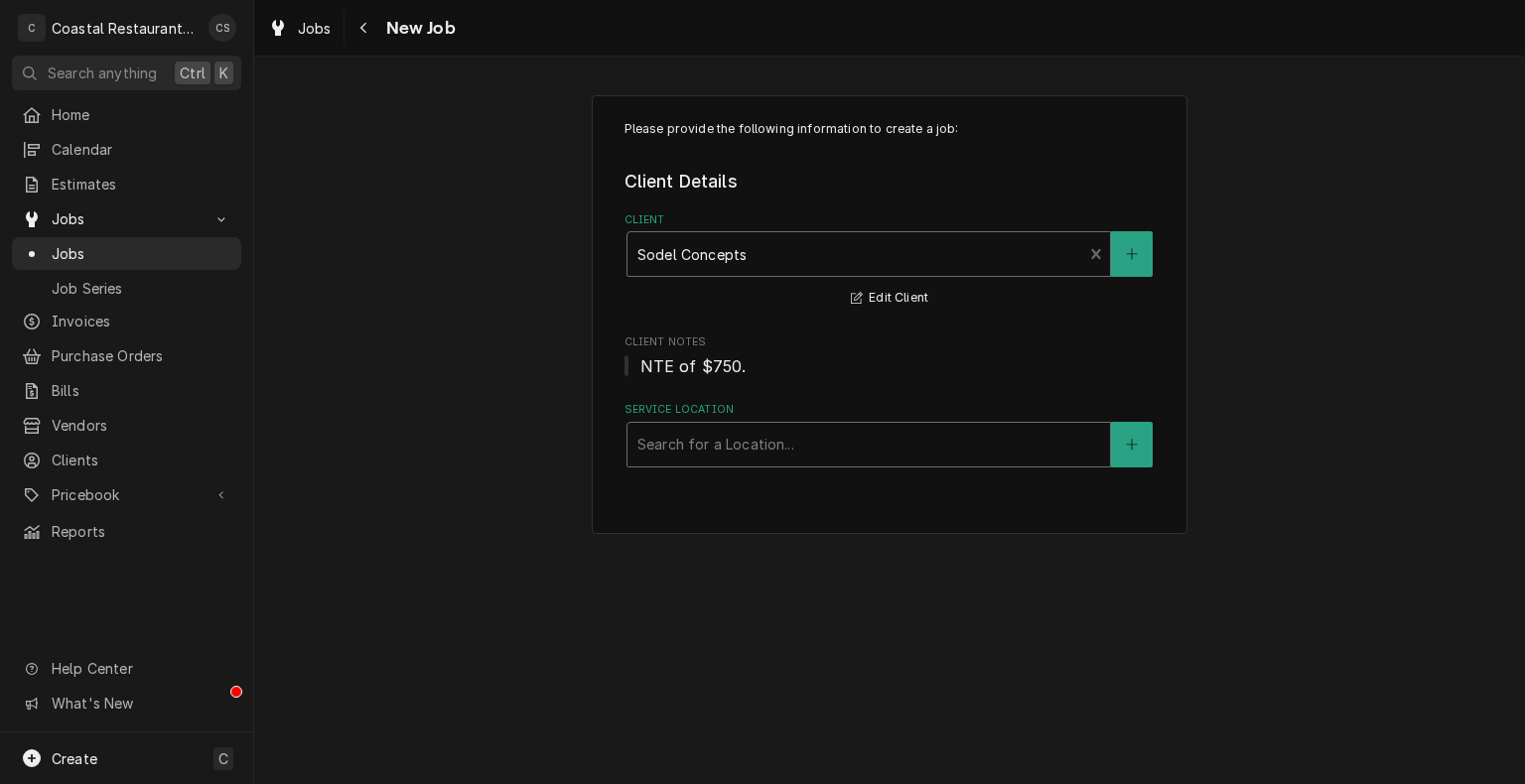 click at bounding box center [869, 445] 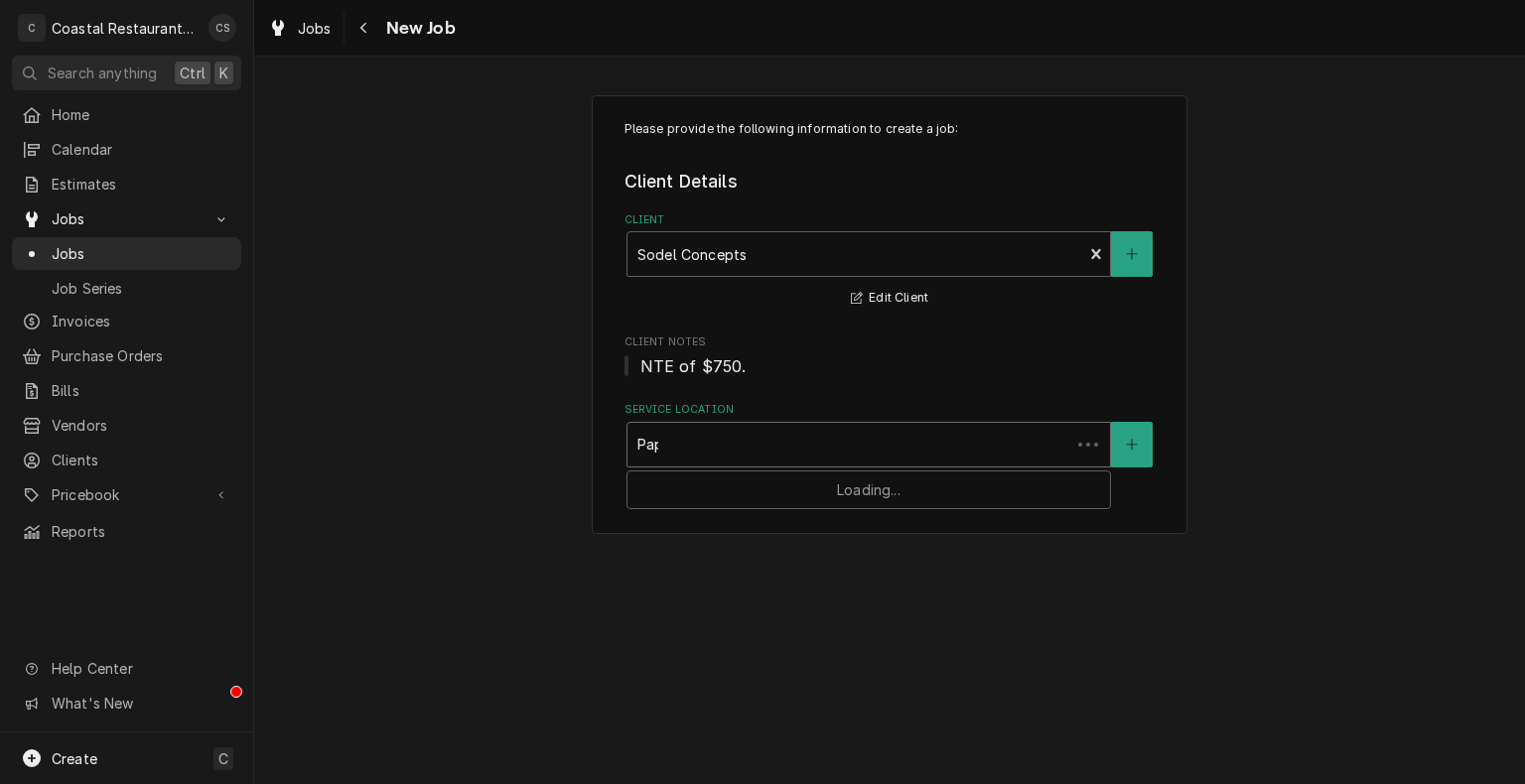 type on "Papa" 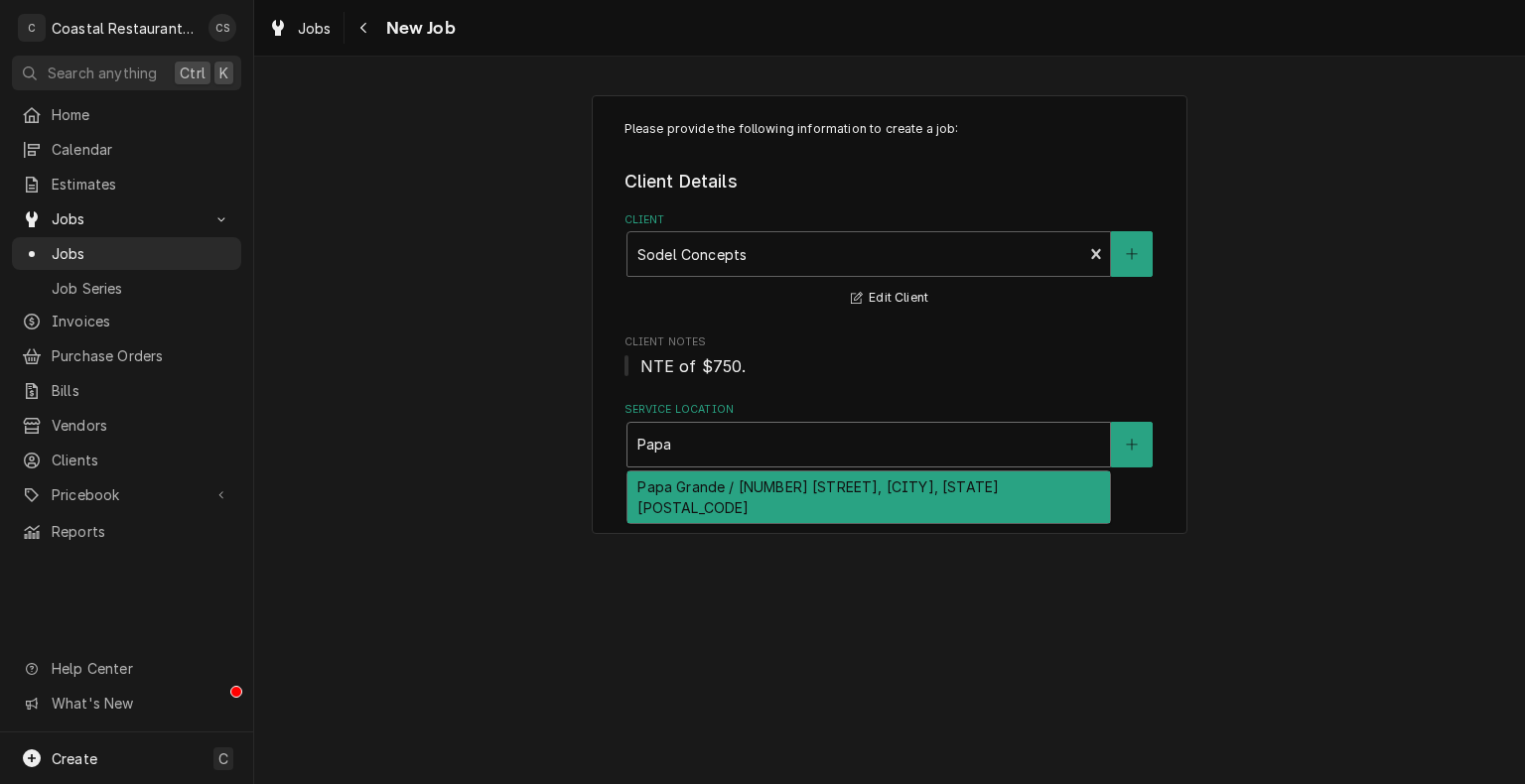 click on "Papa Grande / 38929 Madison Ave, Selbyville, DE 19975" at bounding box center [869, 497] 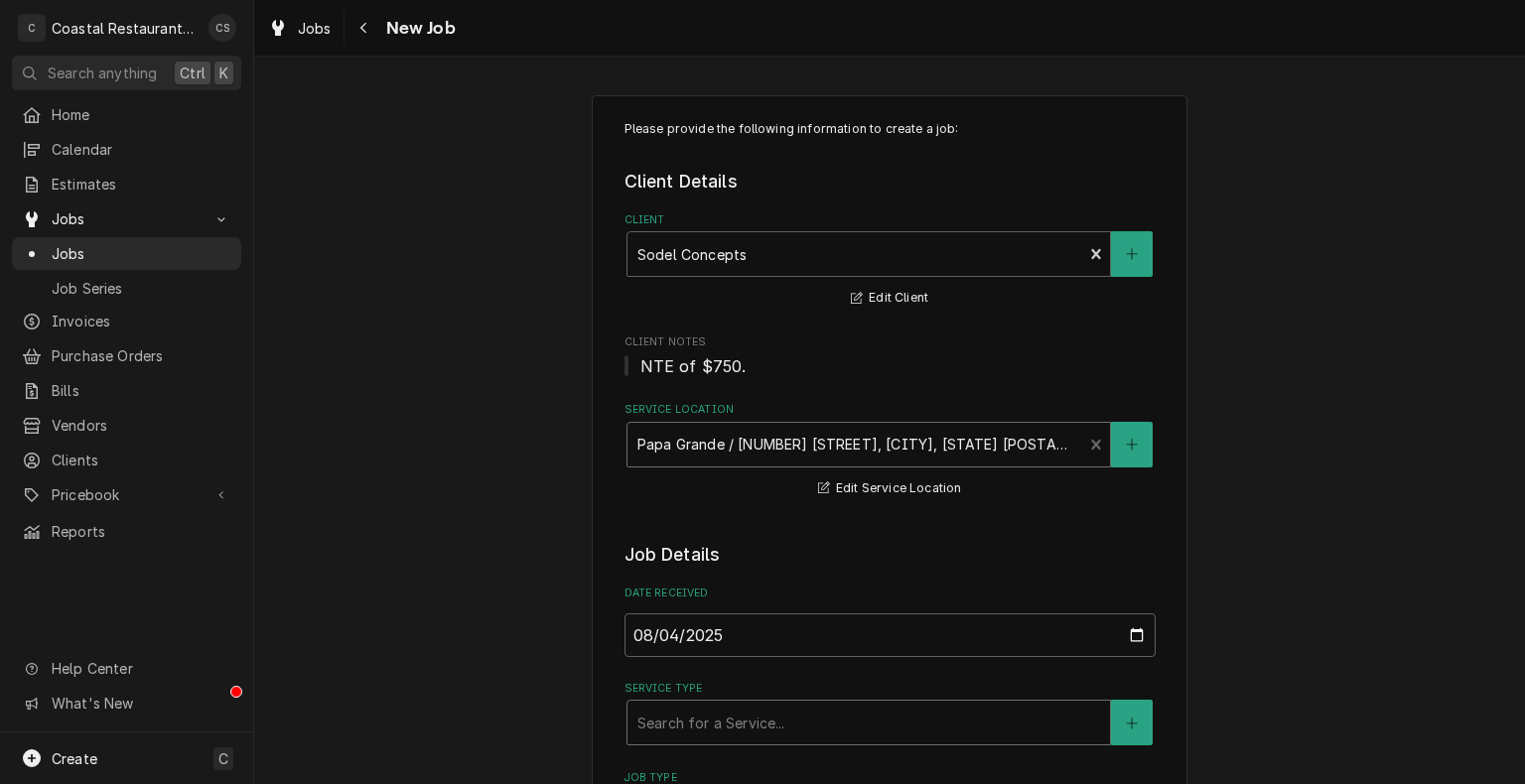 click at bounding box center (869, 722) 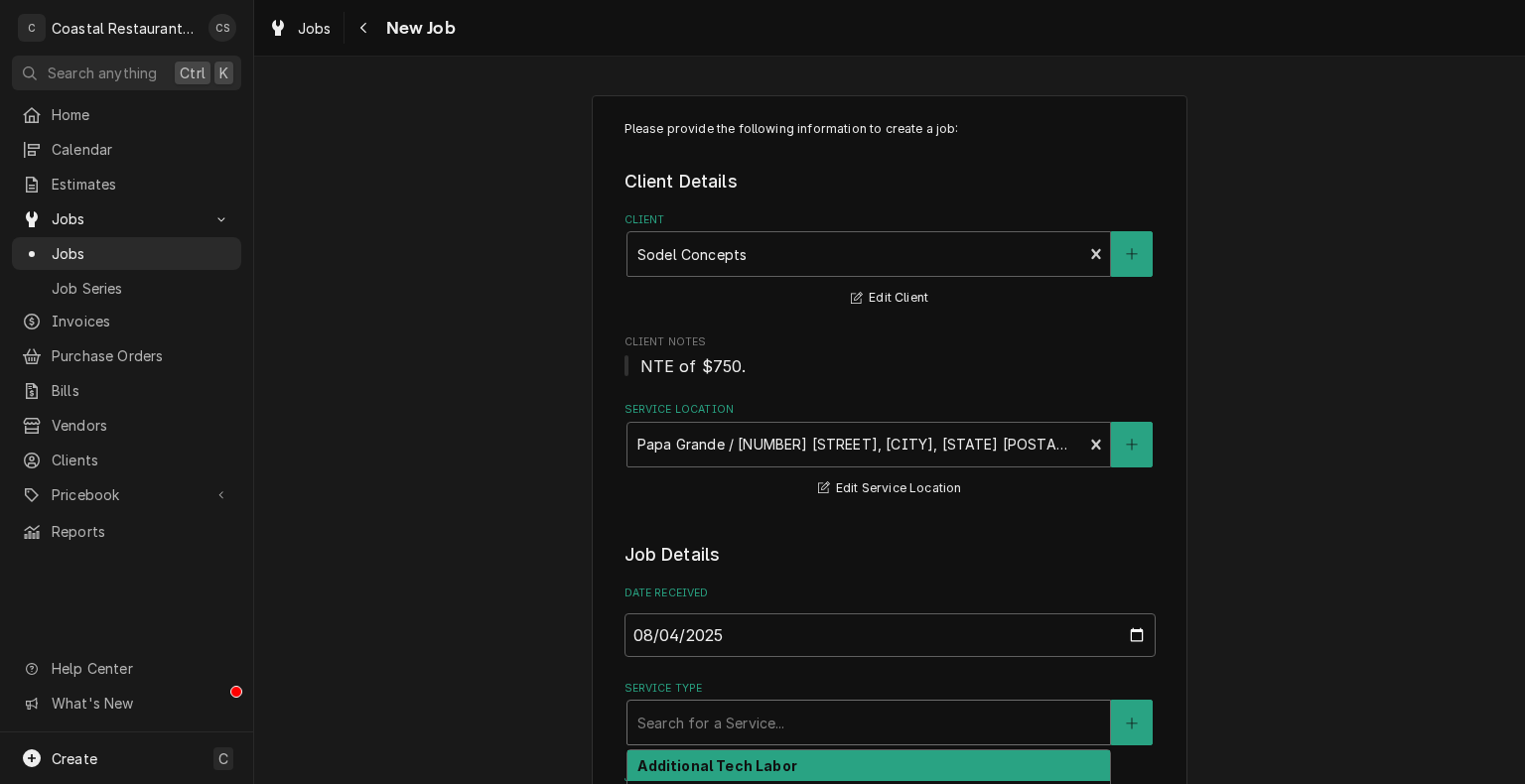 type on "x" 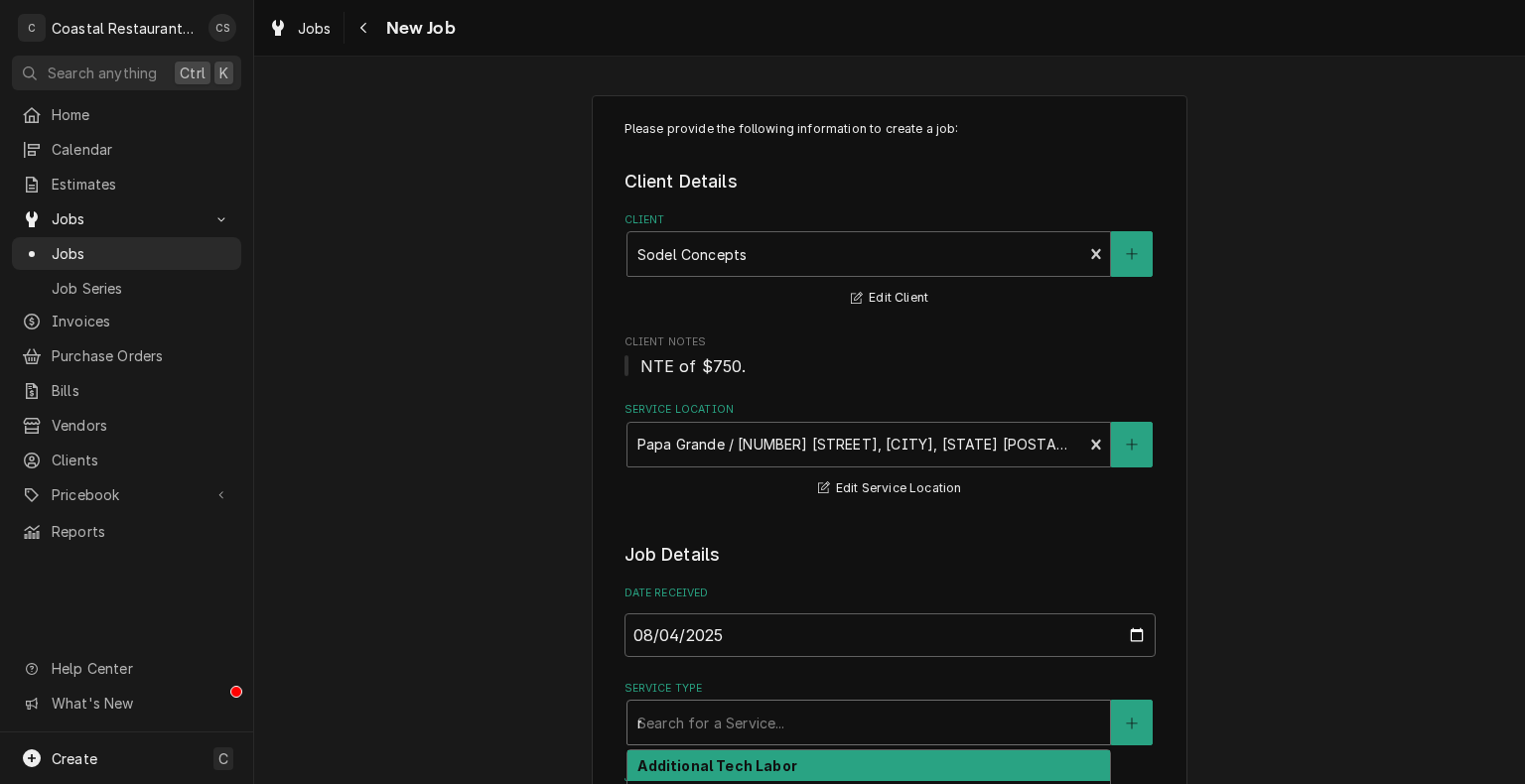 type on "x" 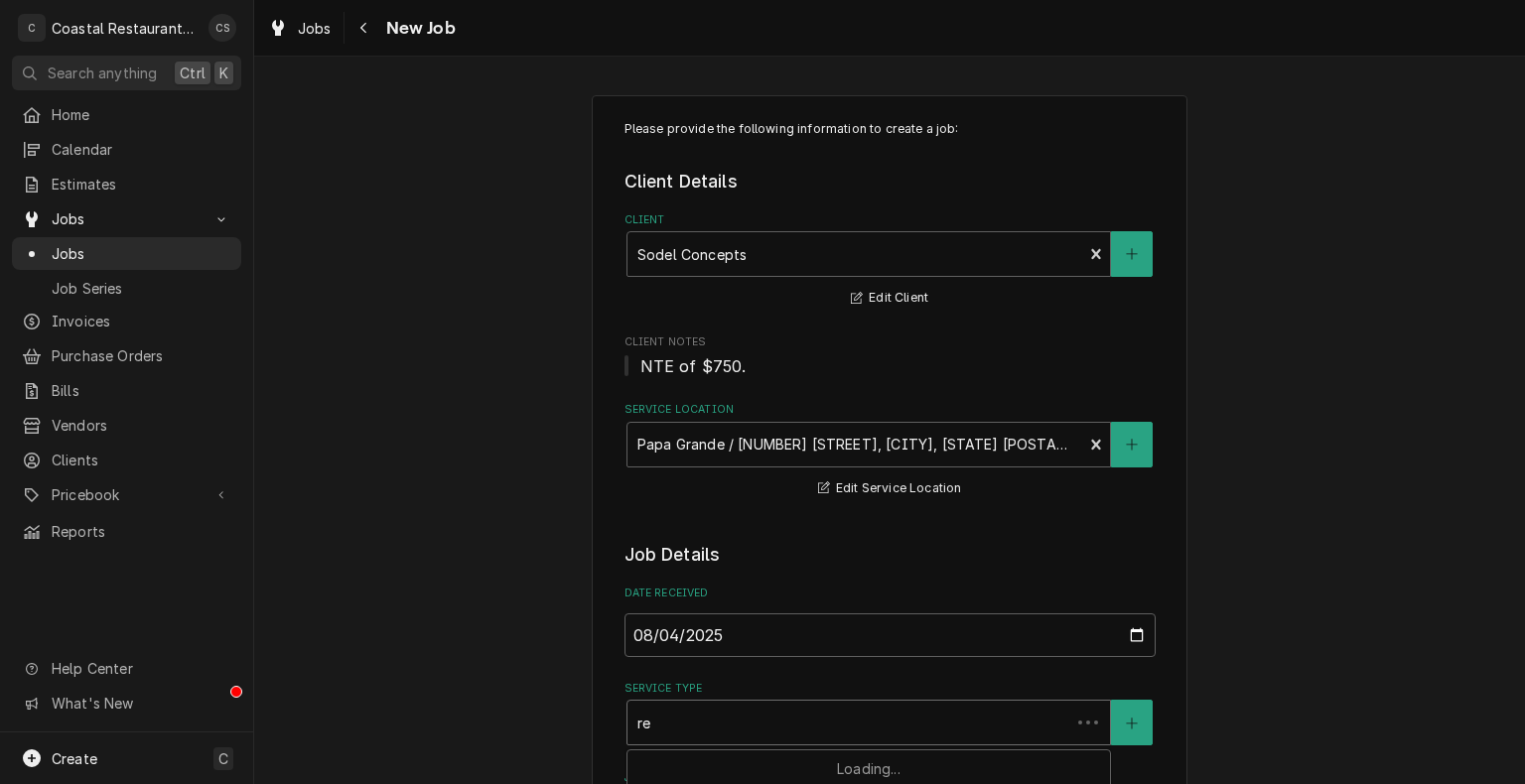 type on "x" 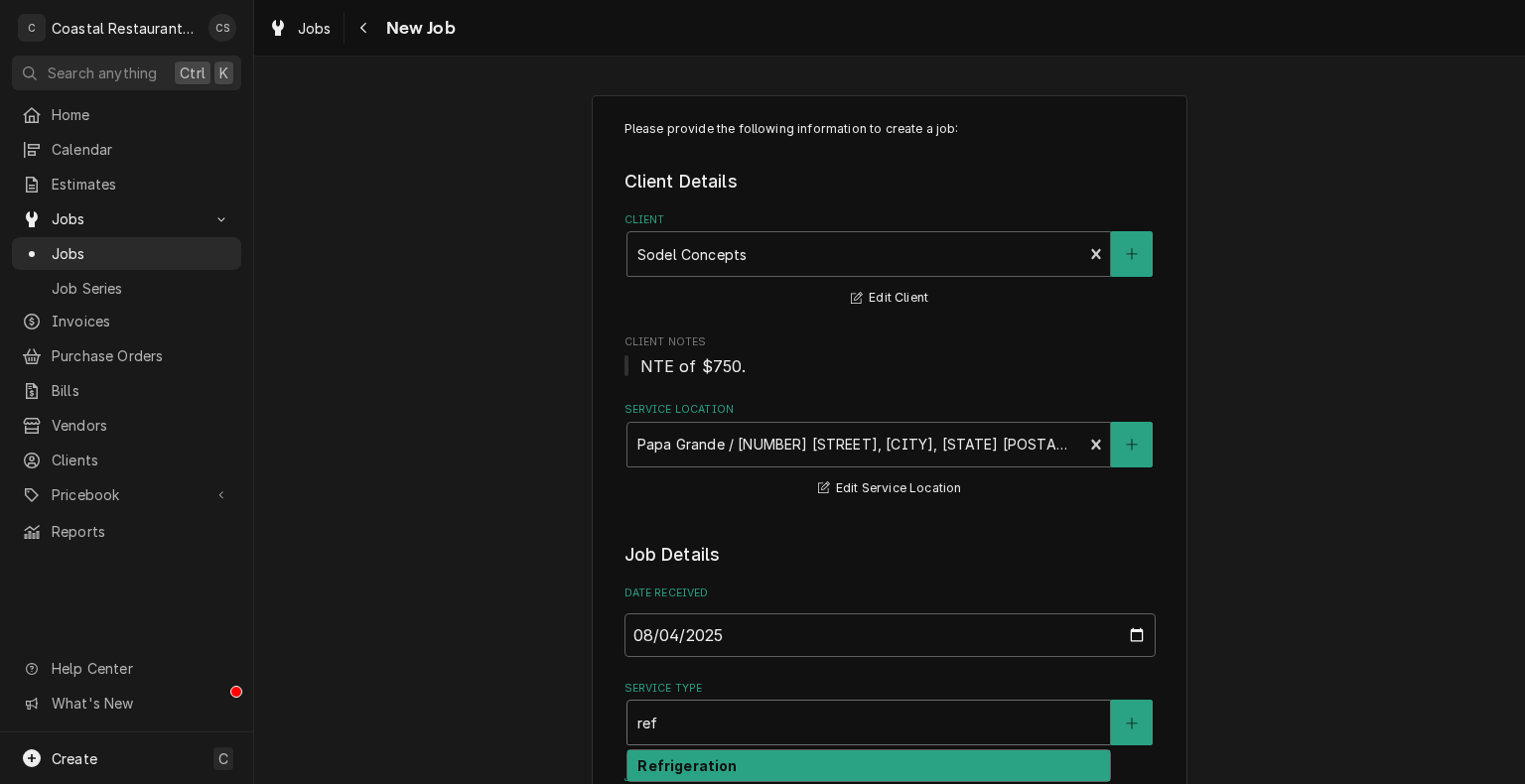 click on "Refrigeration" at bounding box center [687, 765] 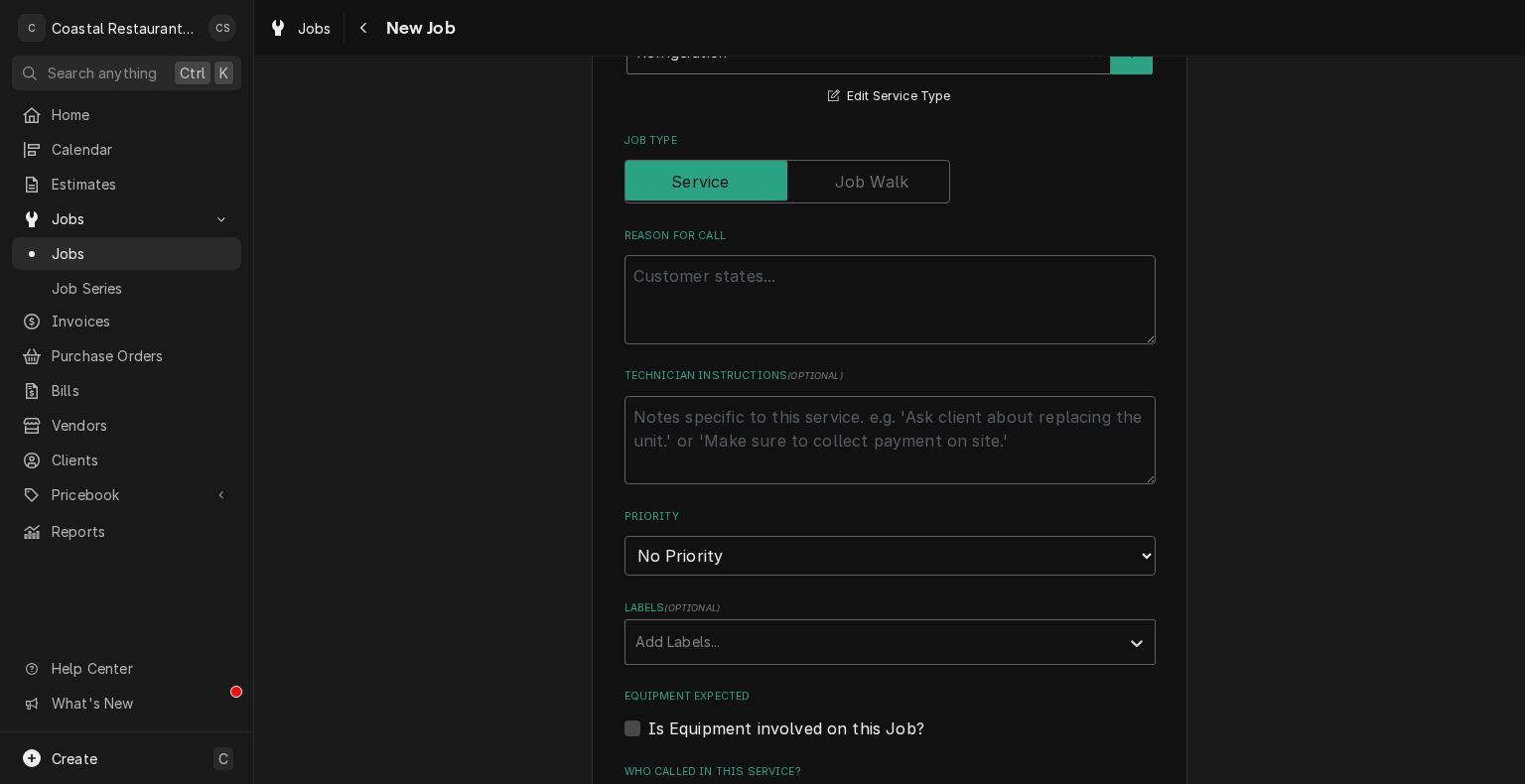 scroll, scrollTop: 678, scrollLeft: 0, axis: vertical 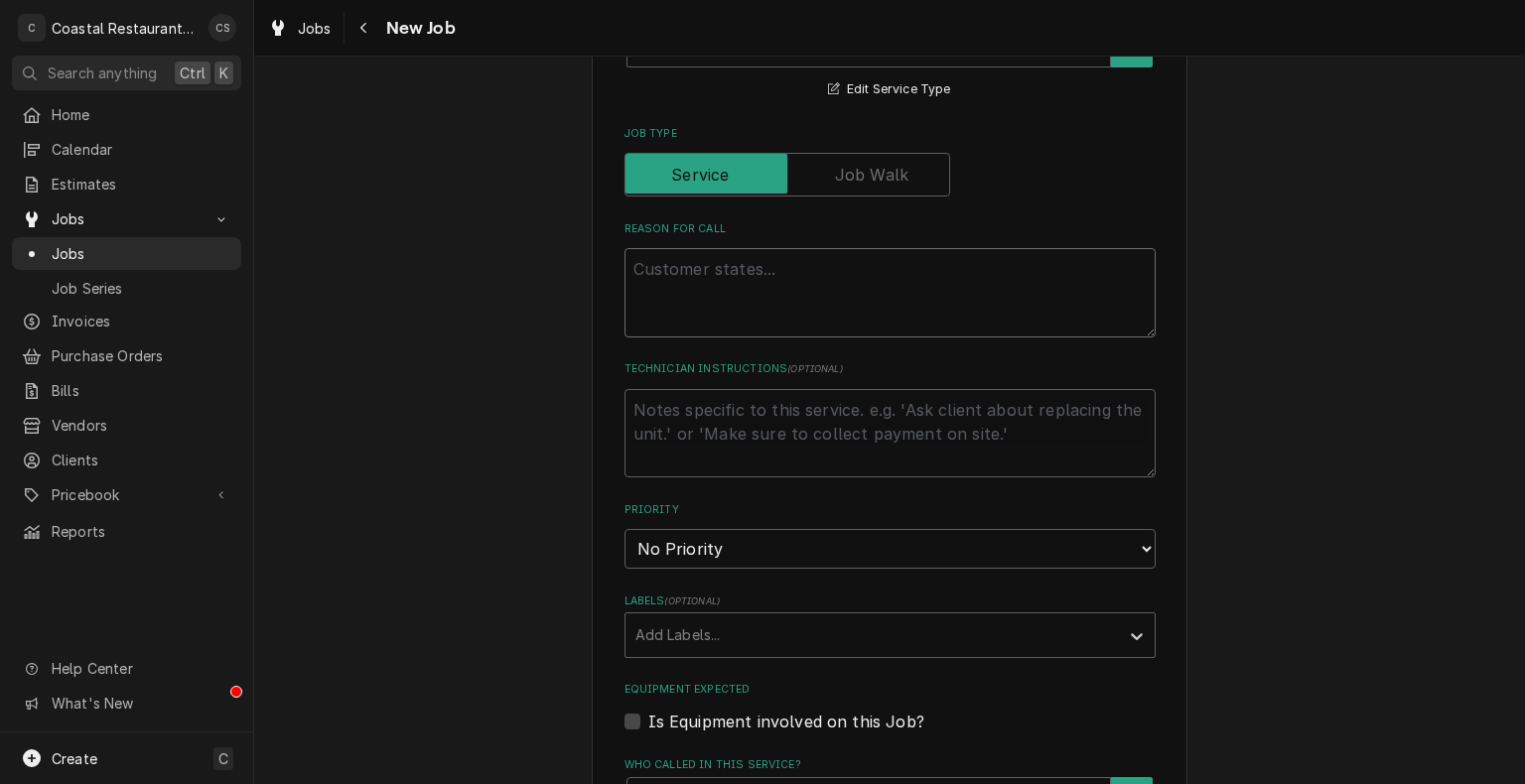 click on "Reason For Call" at bounding box center (890, 293) 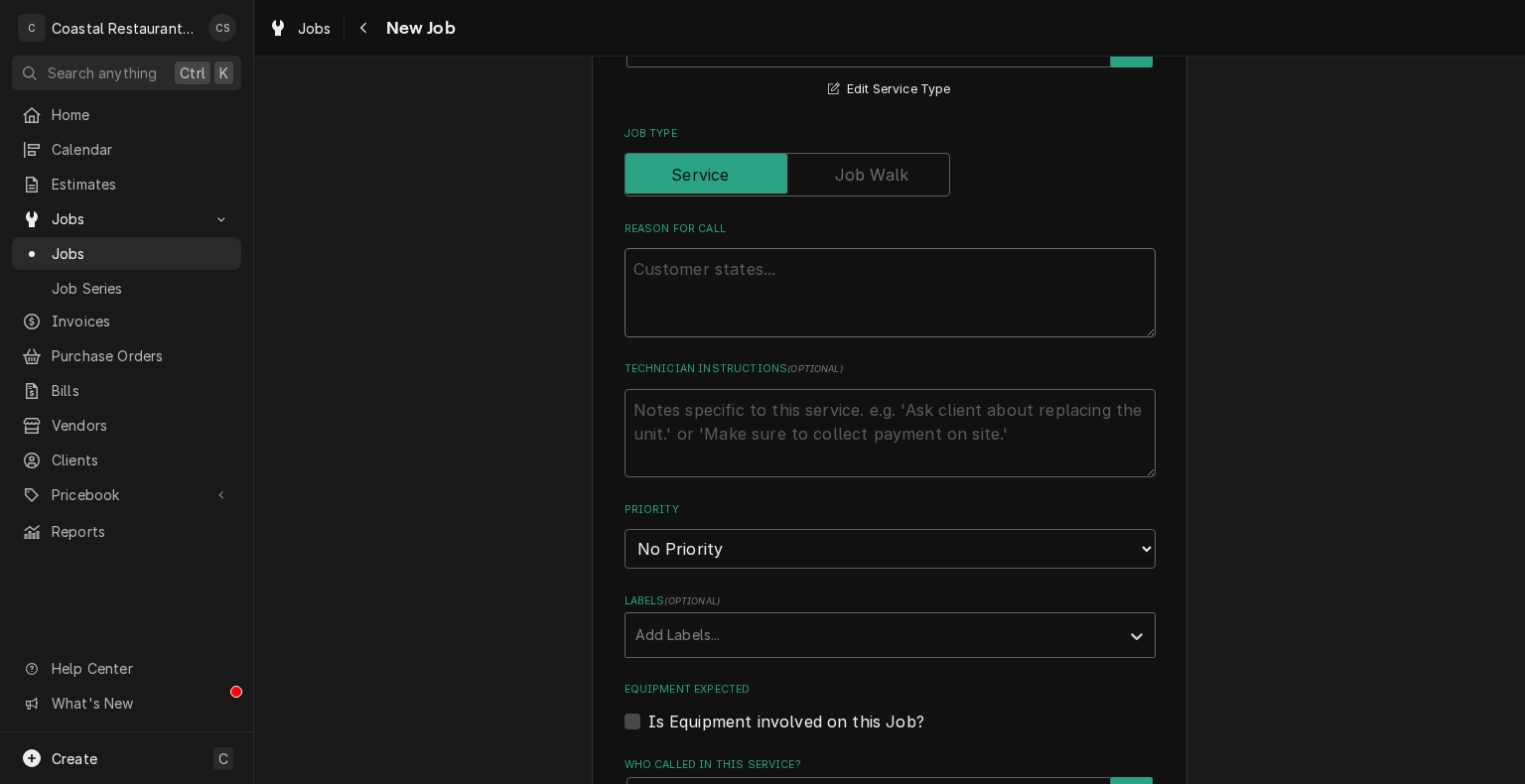 type on "x" 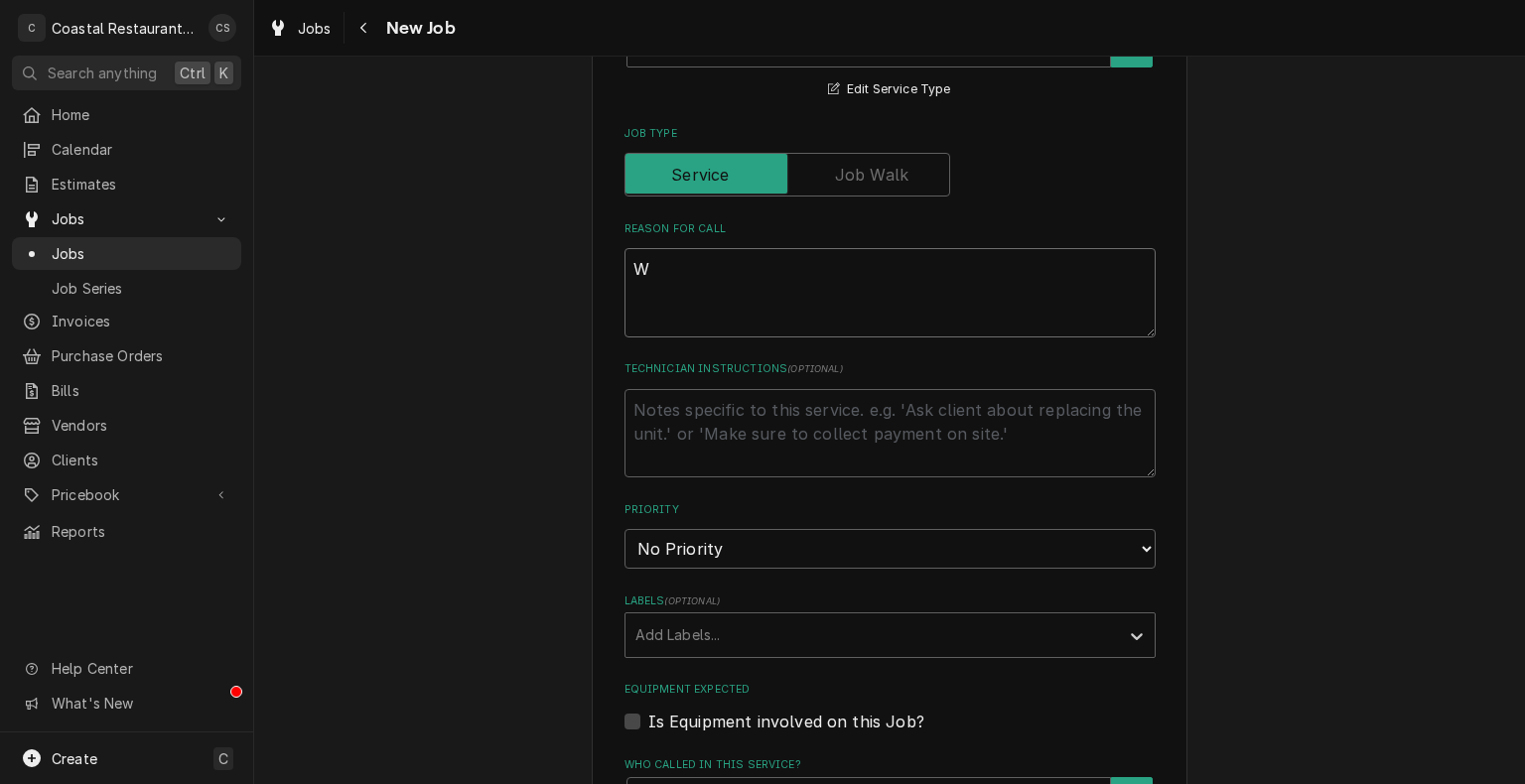 type on "x" 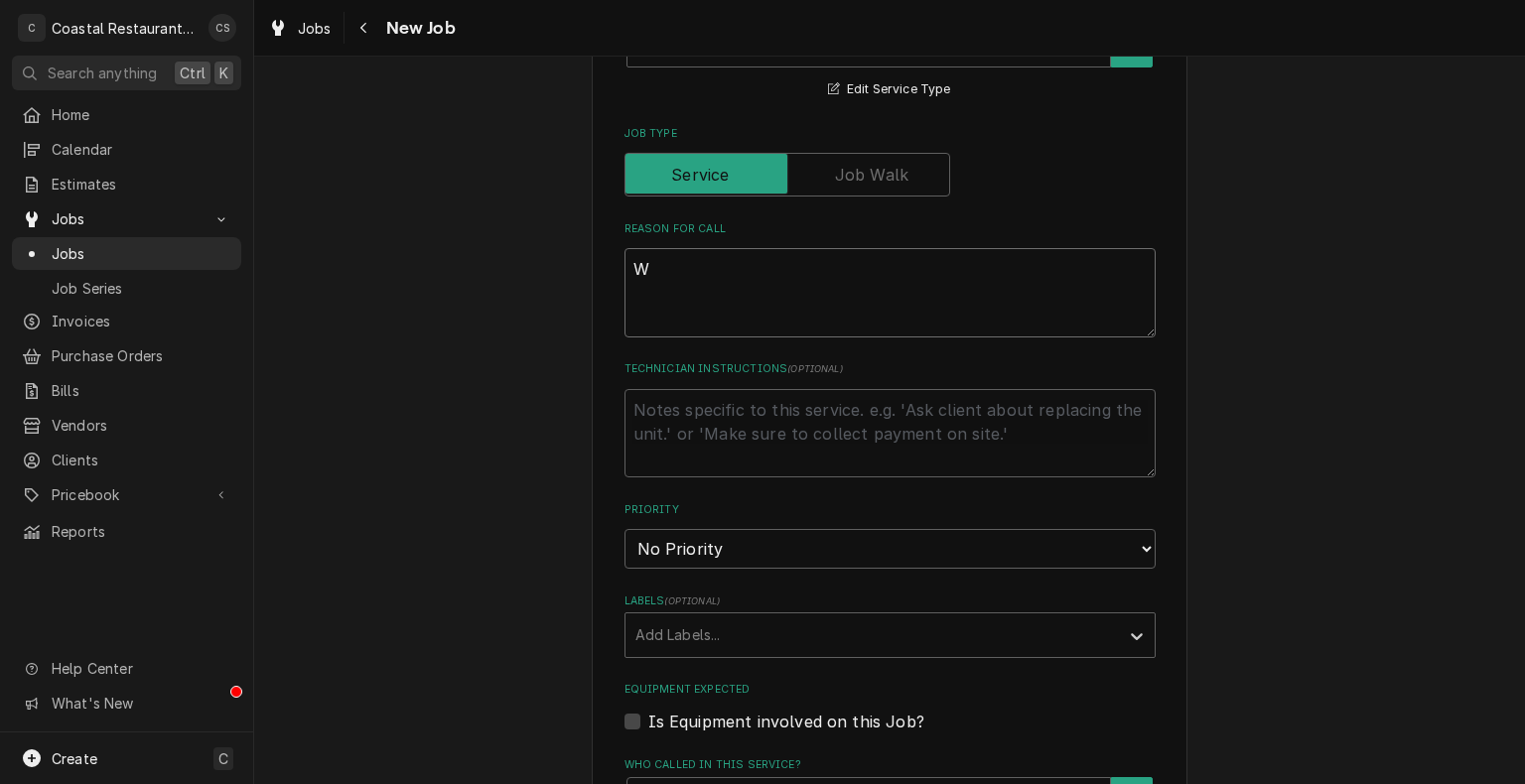 type on "Wo" 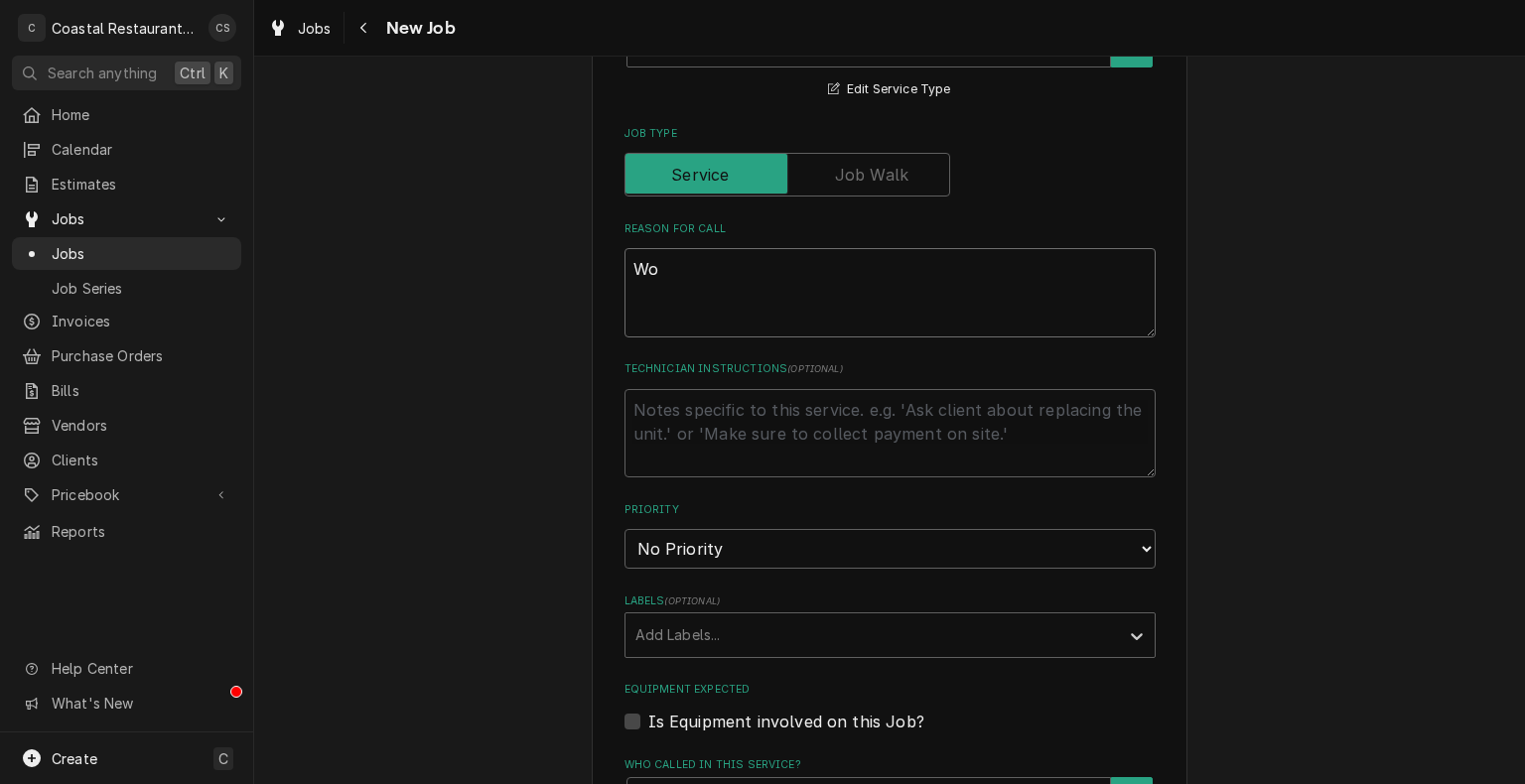 type on "x" 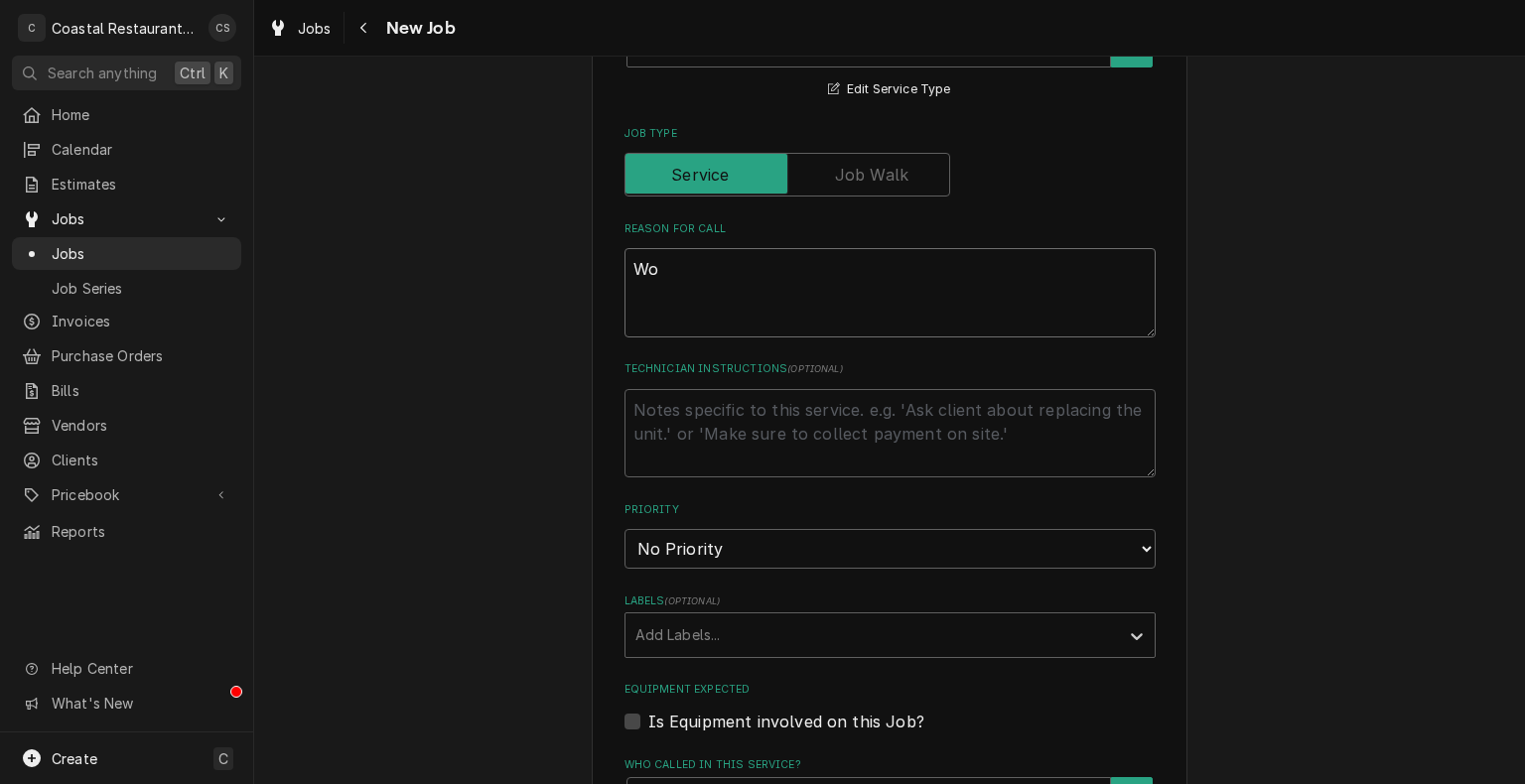 type on "Wor" 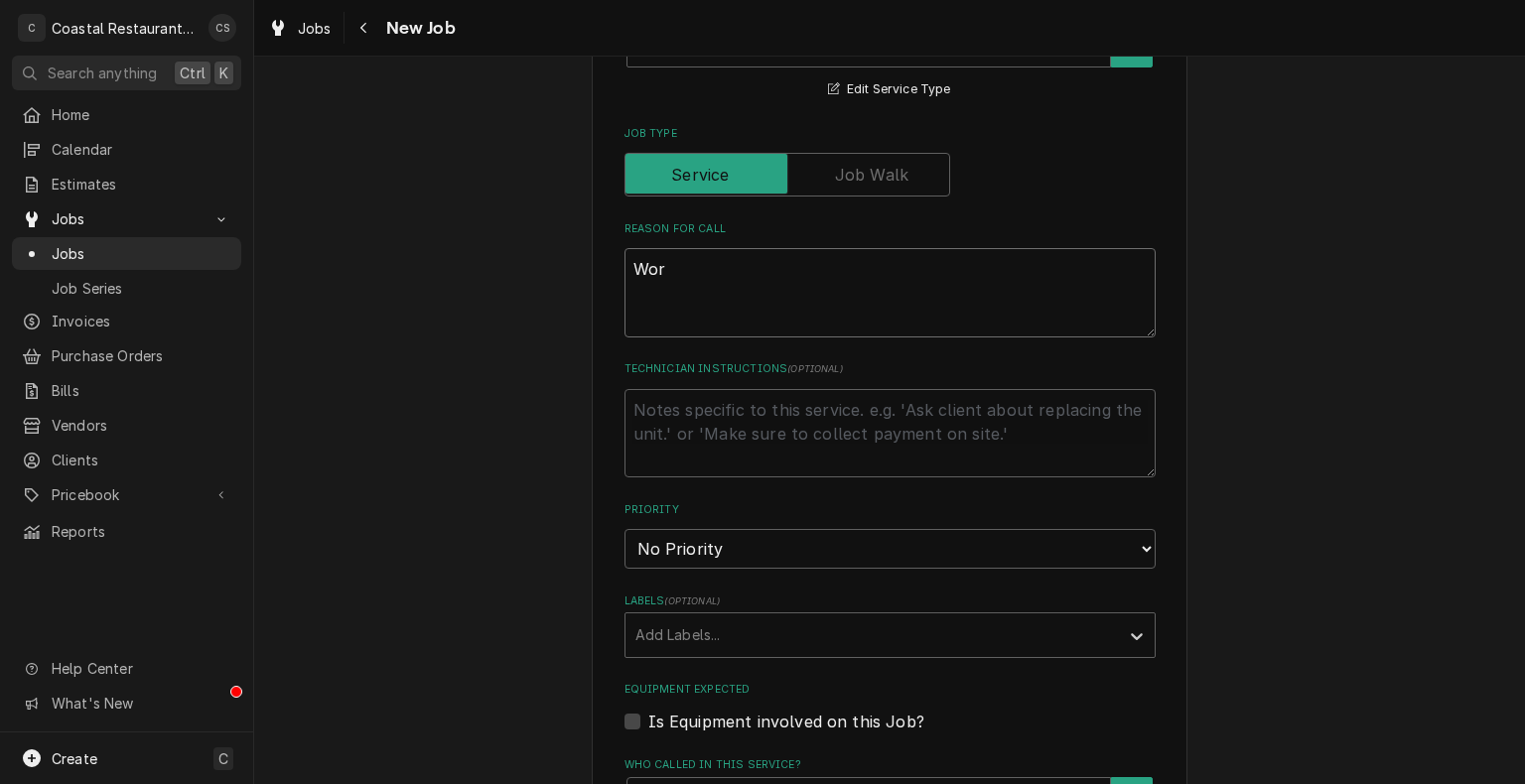 type on "x" 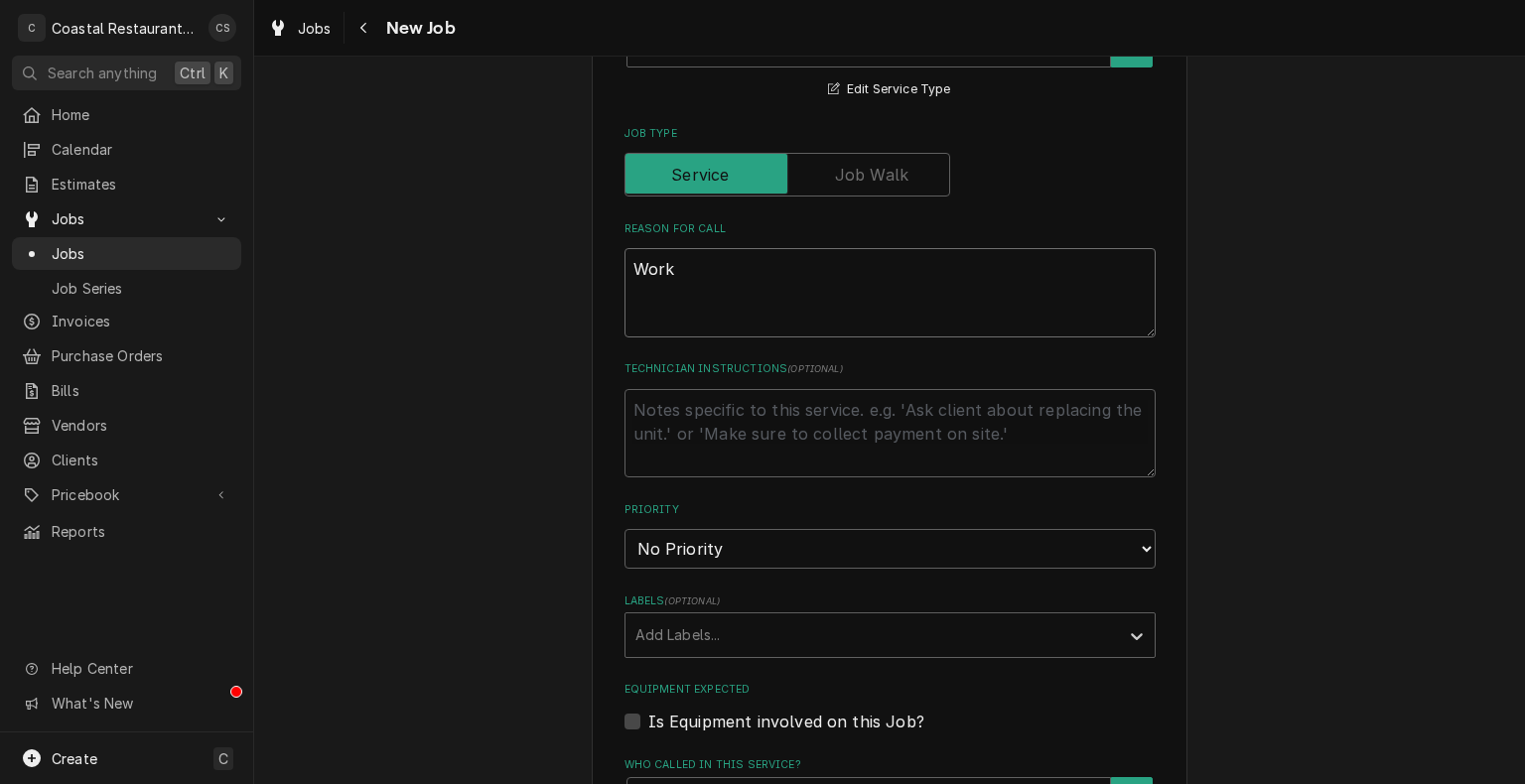 type on "x" 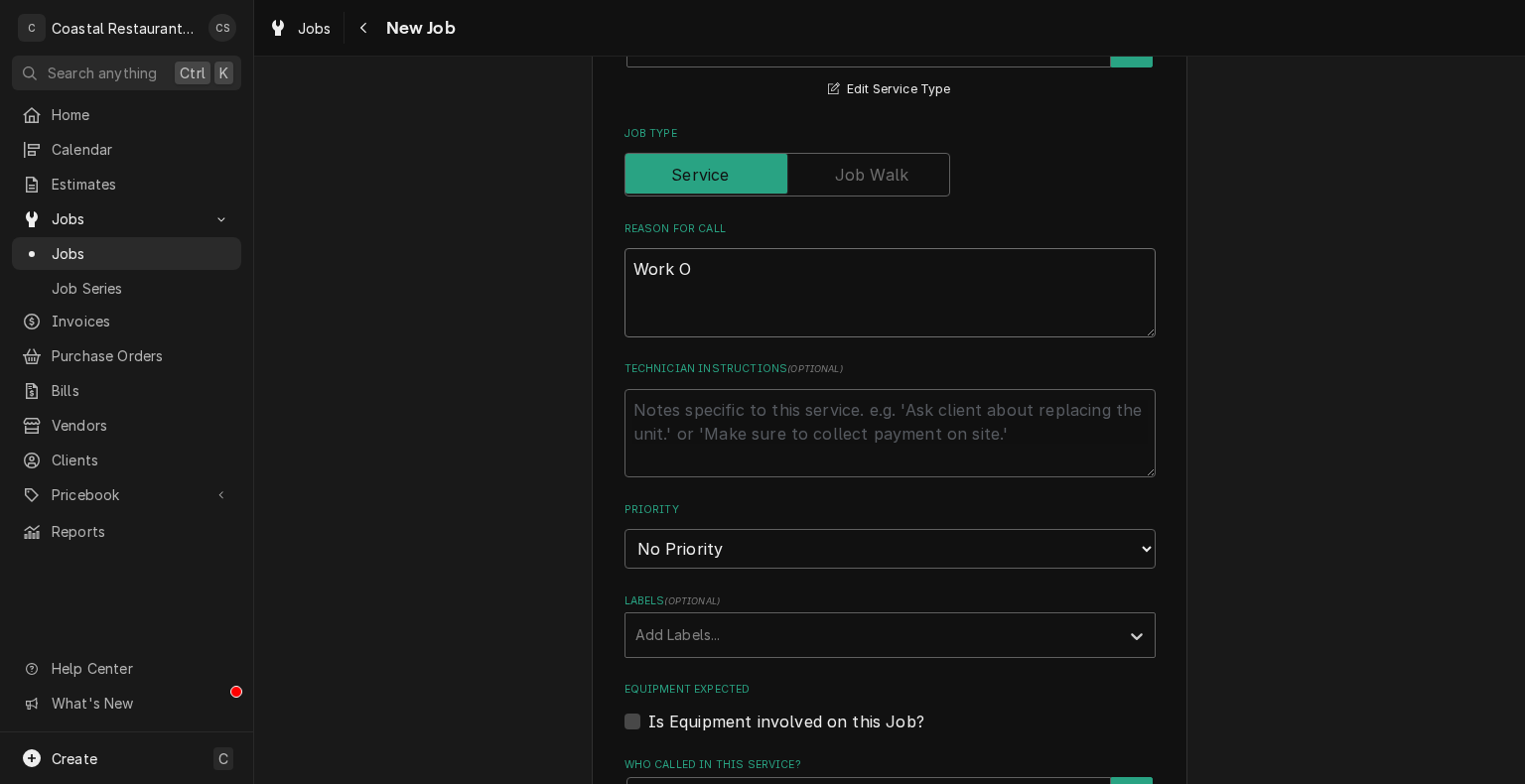 type on "x" 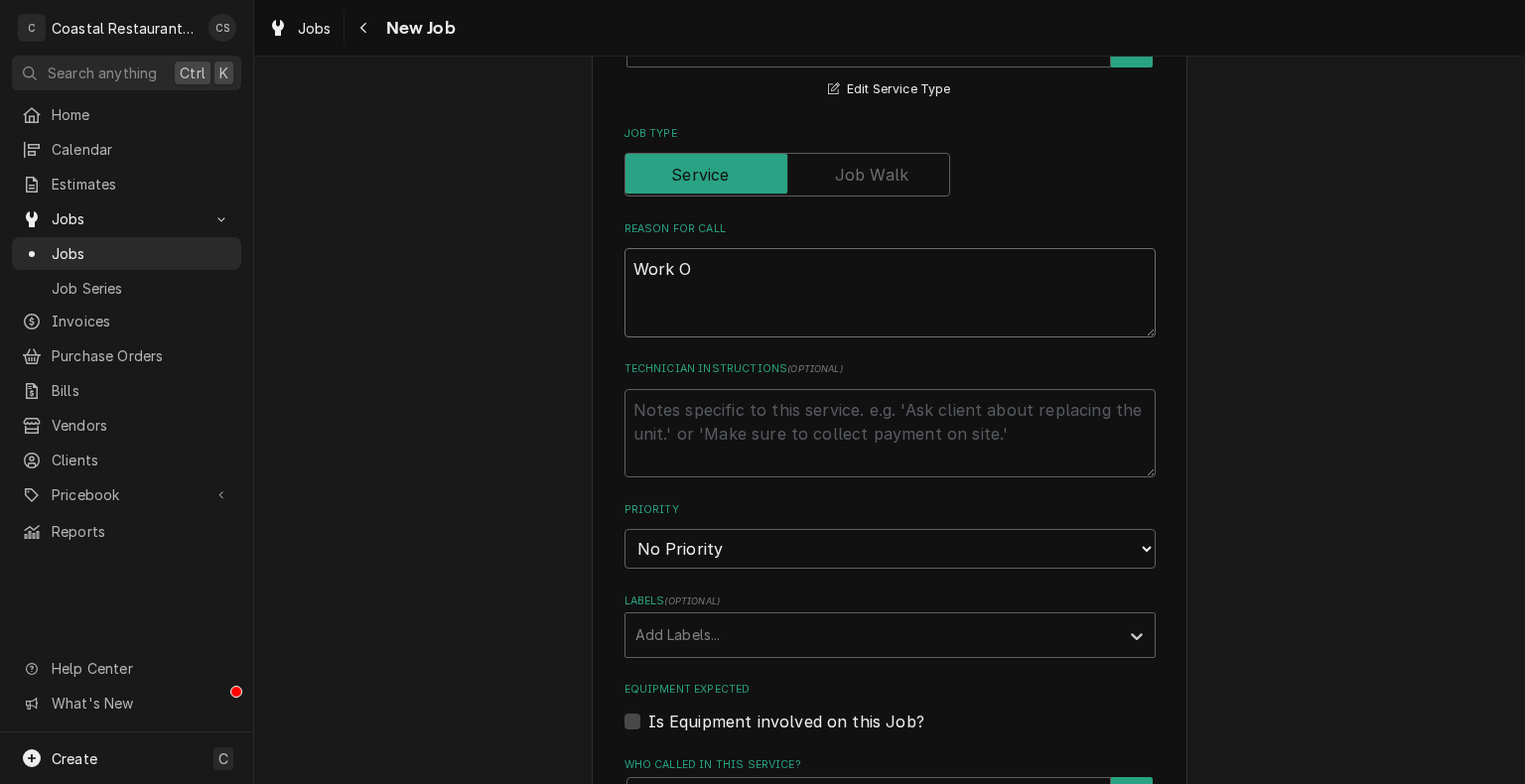 type on "Work Or" 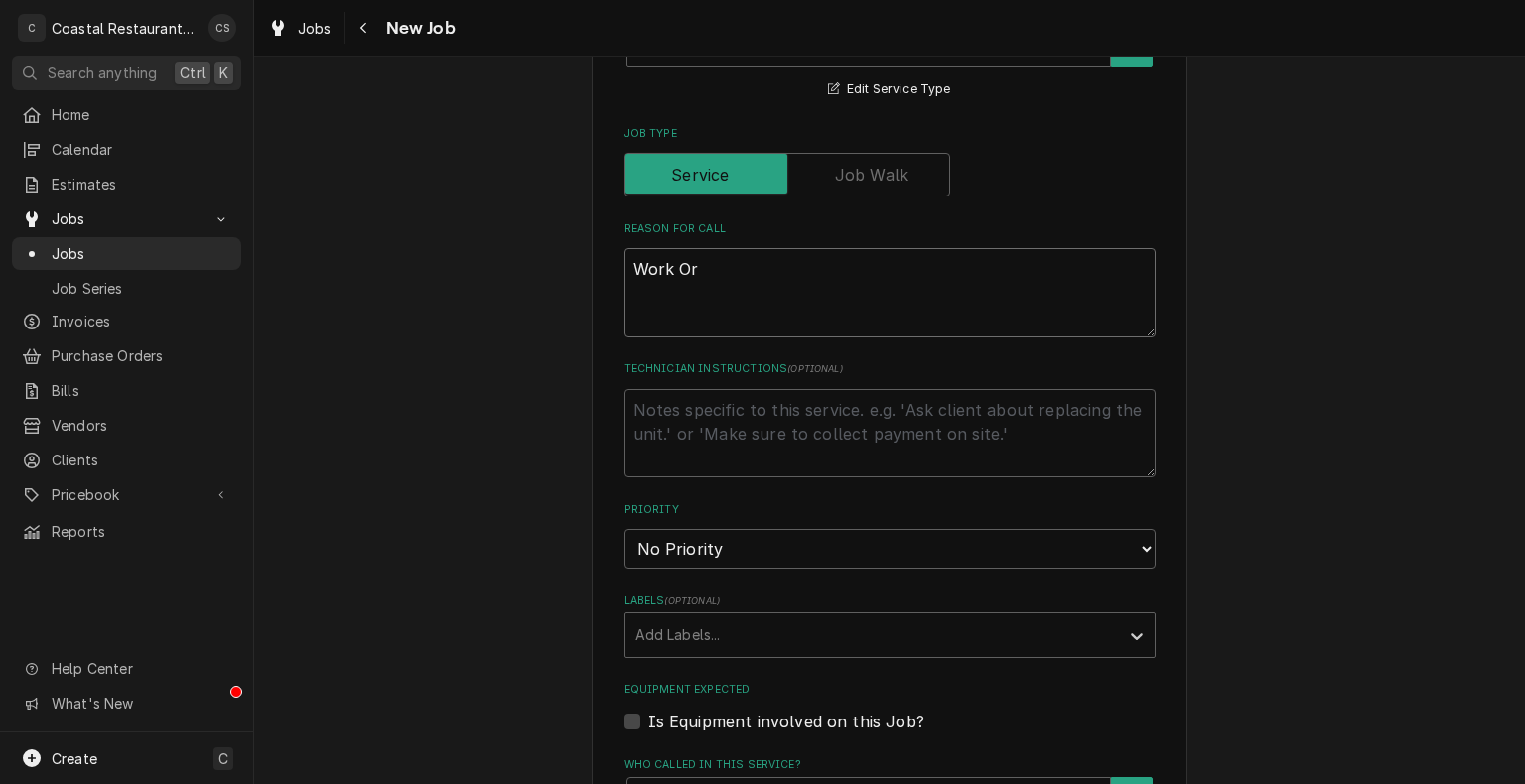 type on "x" 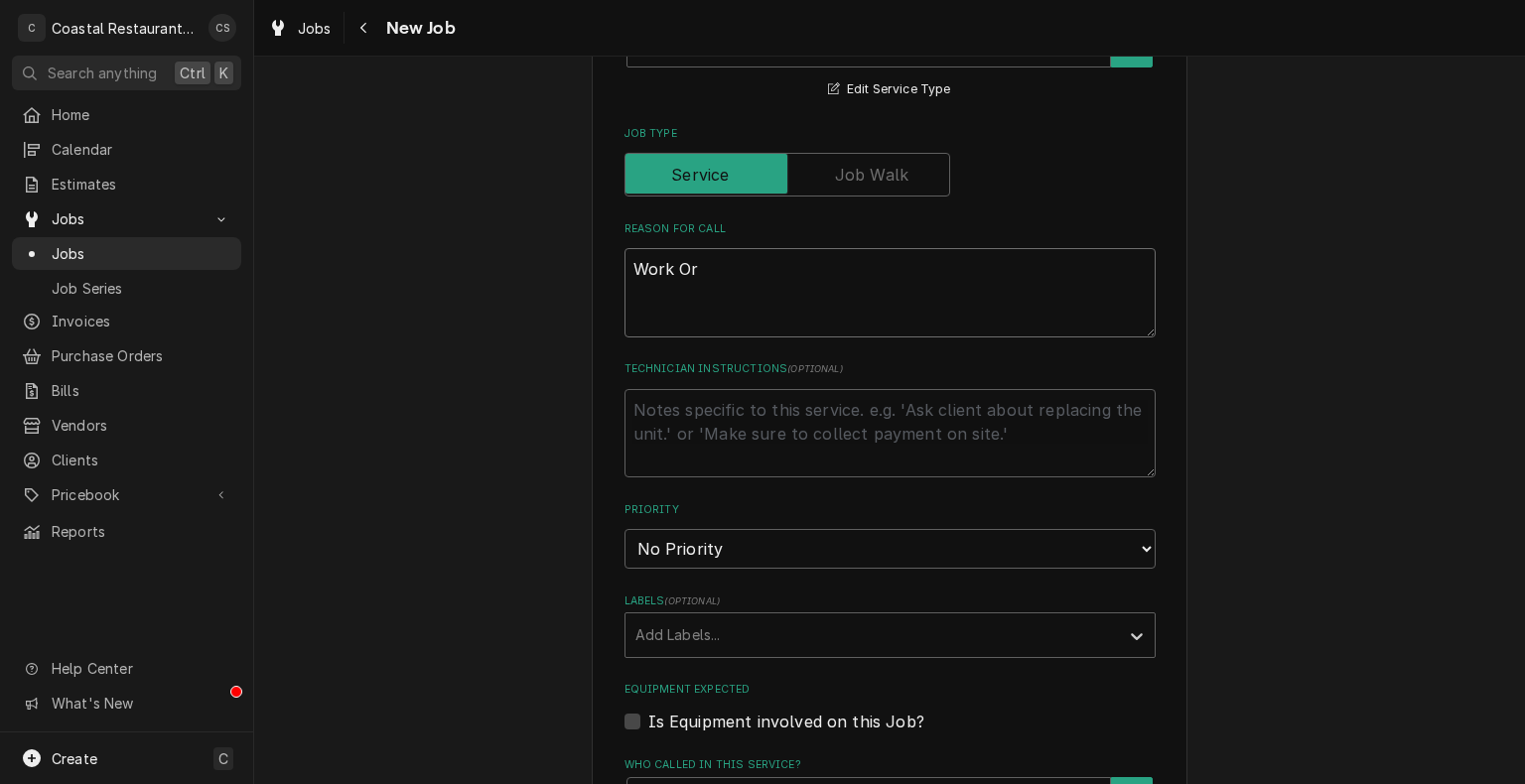 type on "Work Ord" 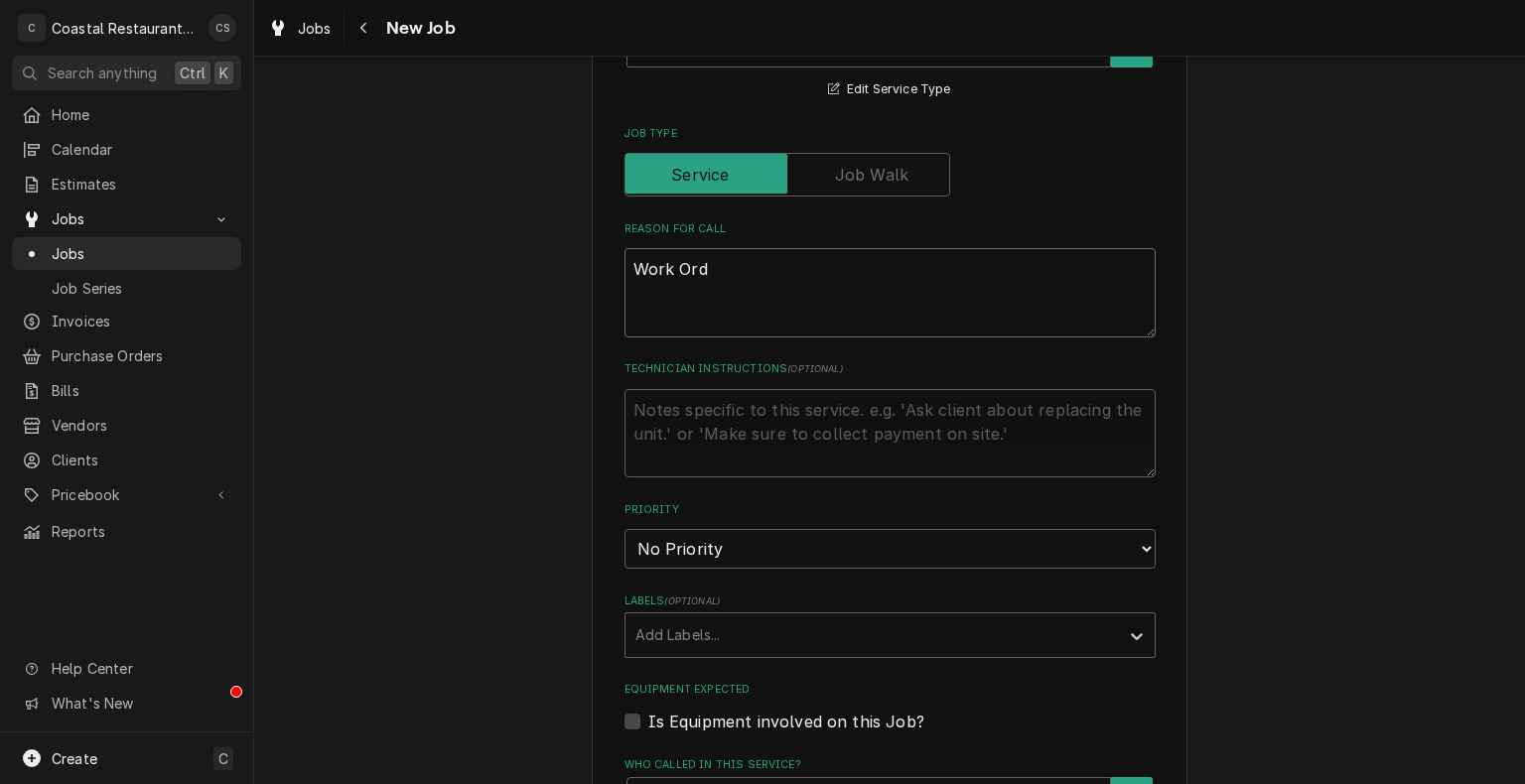 type on "x" 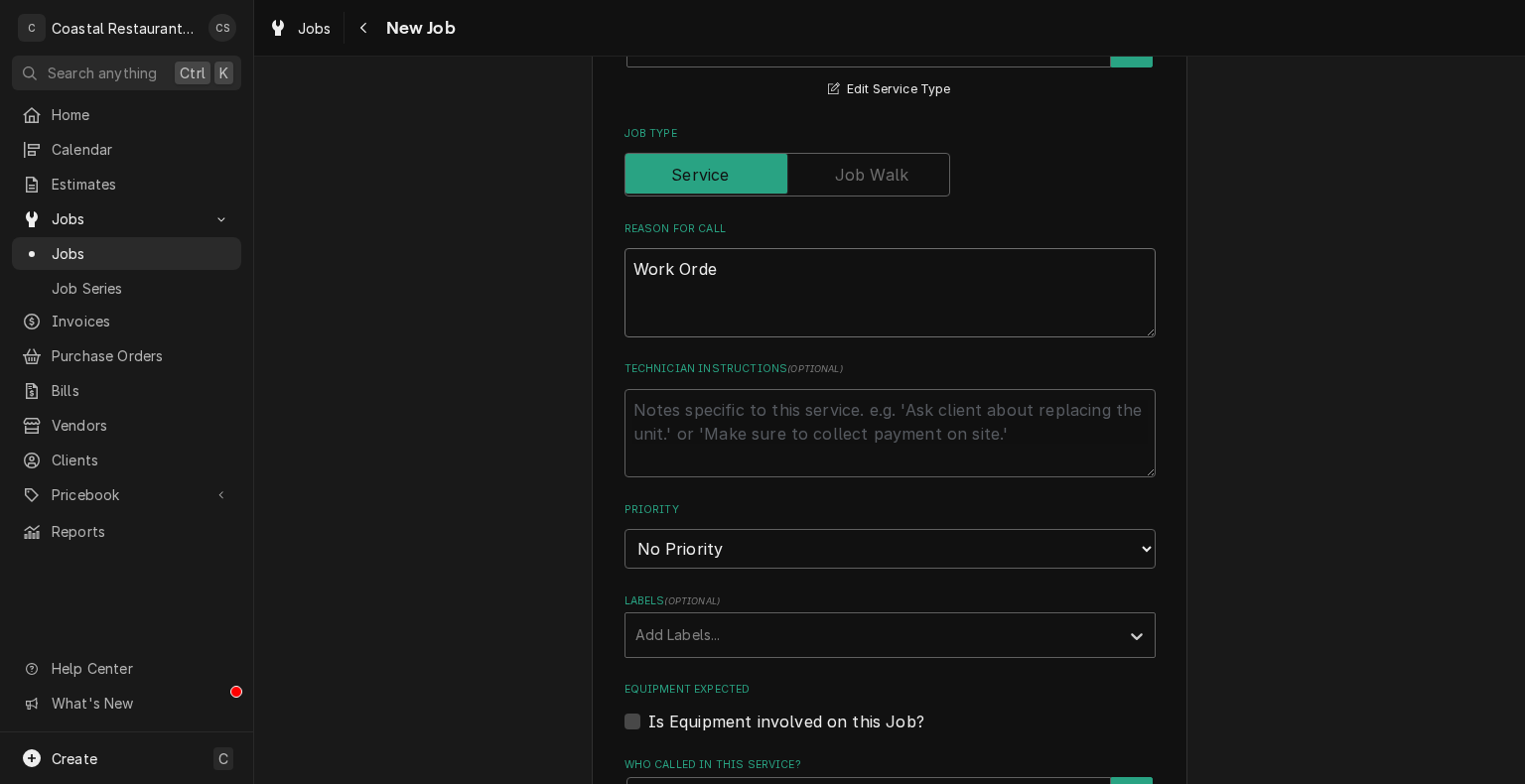 type on "x" 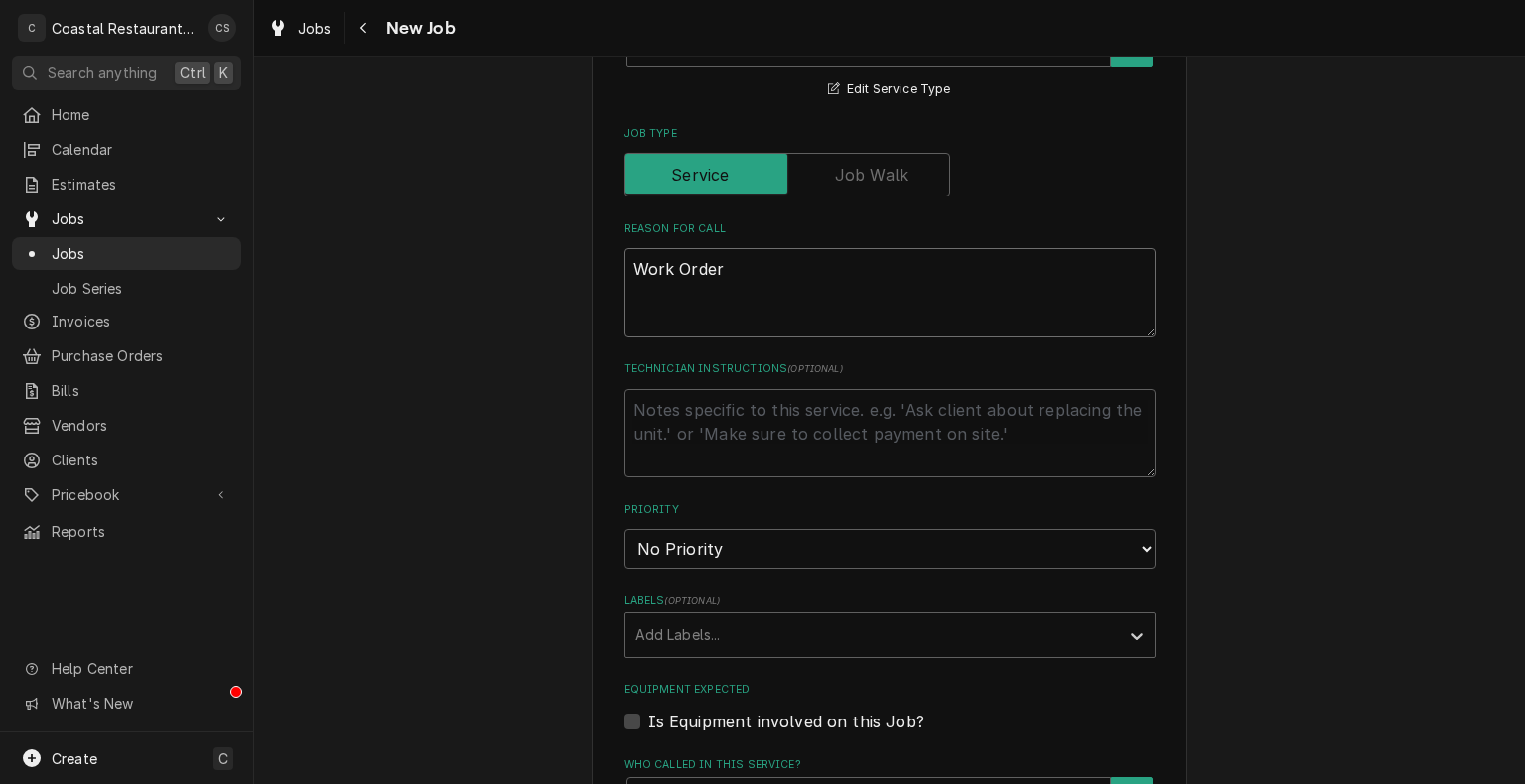 type on "x" 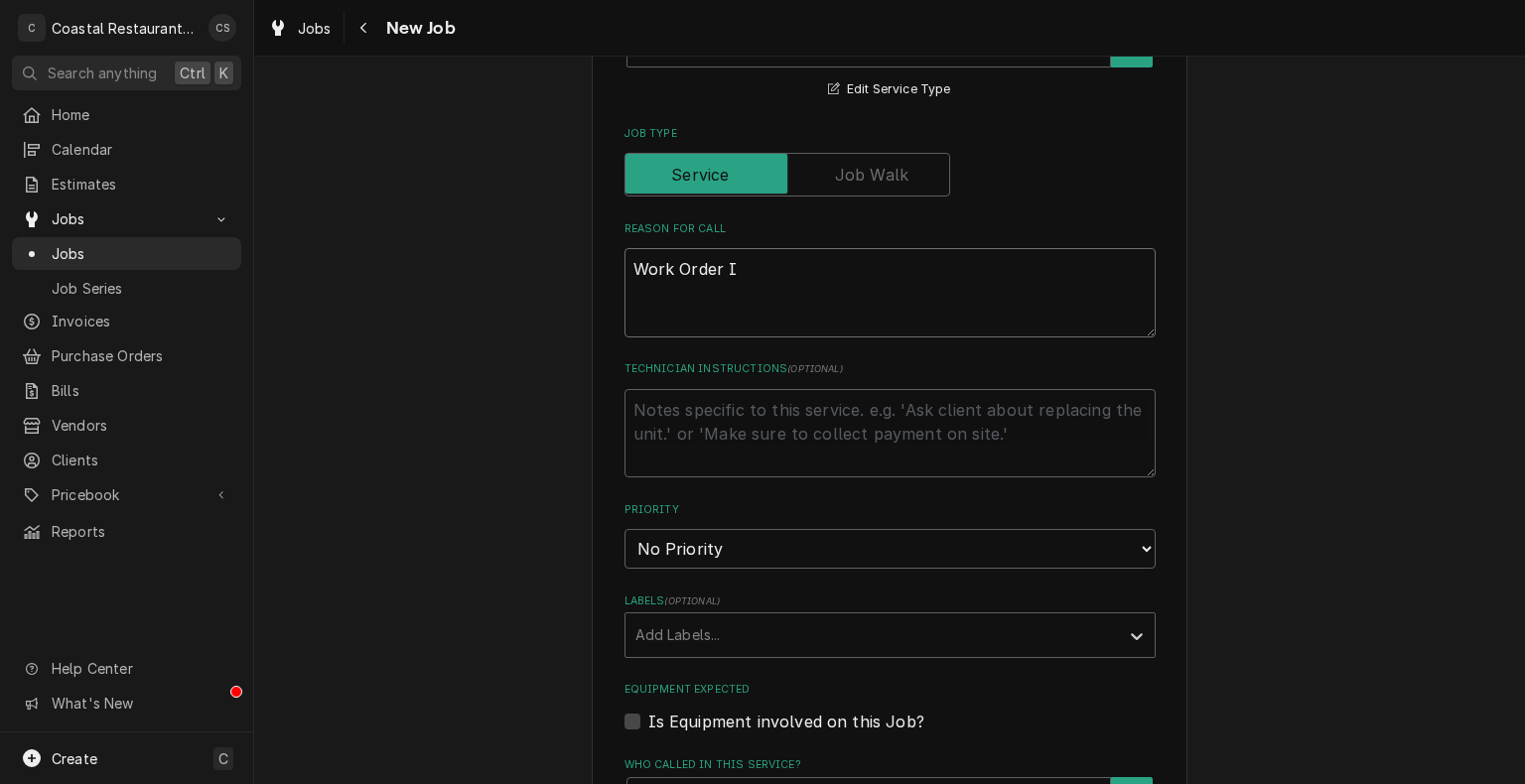 type on "x" 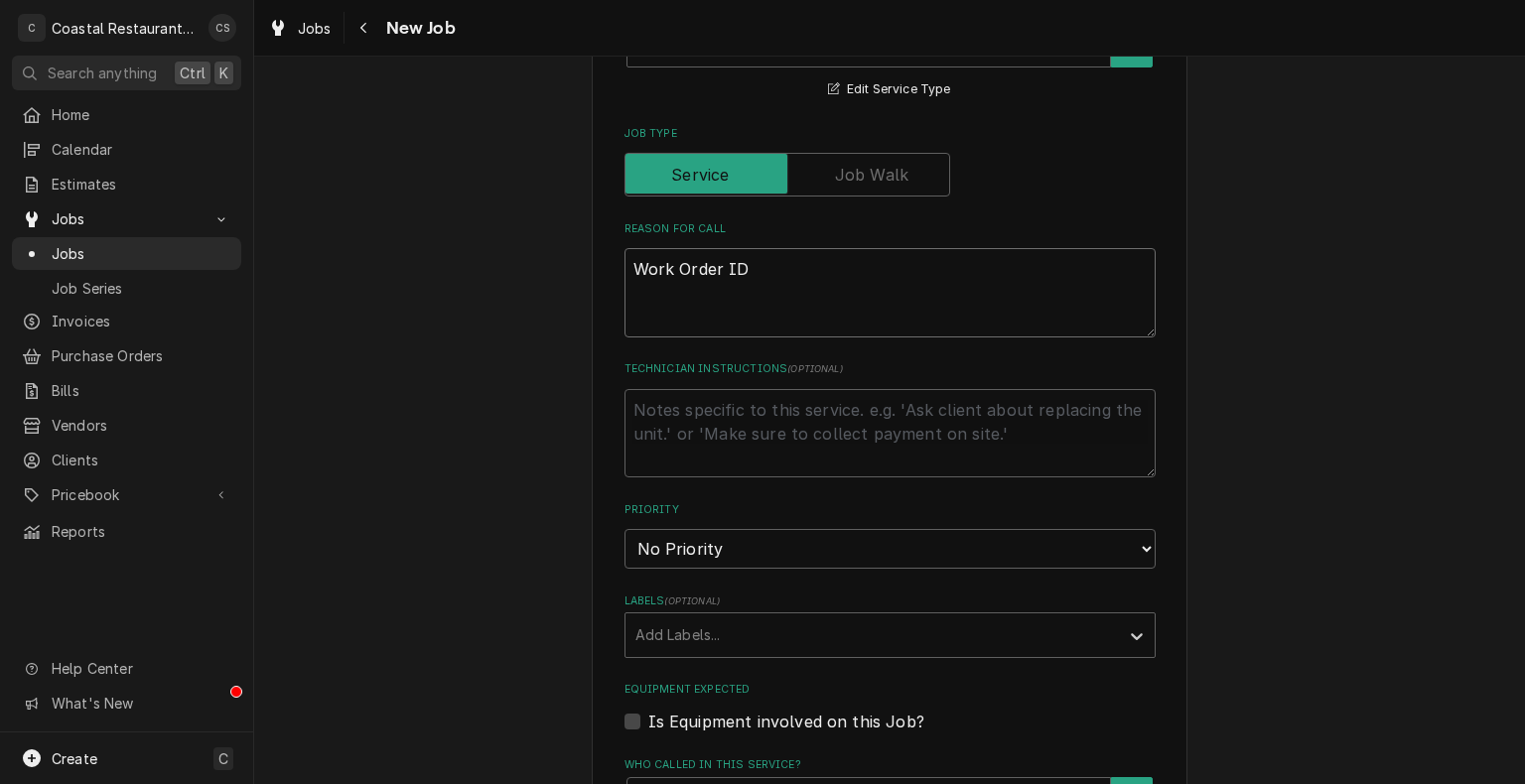 type on "x" 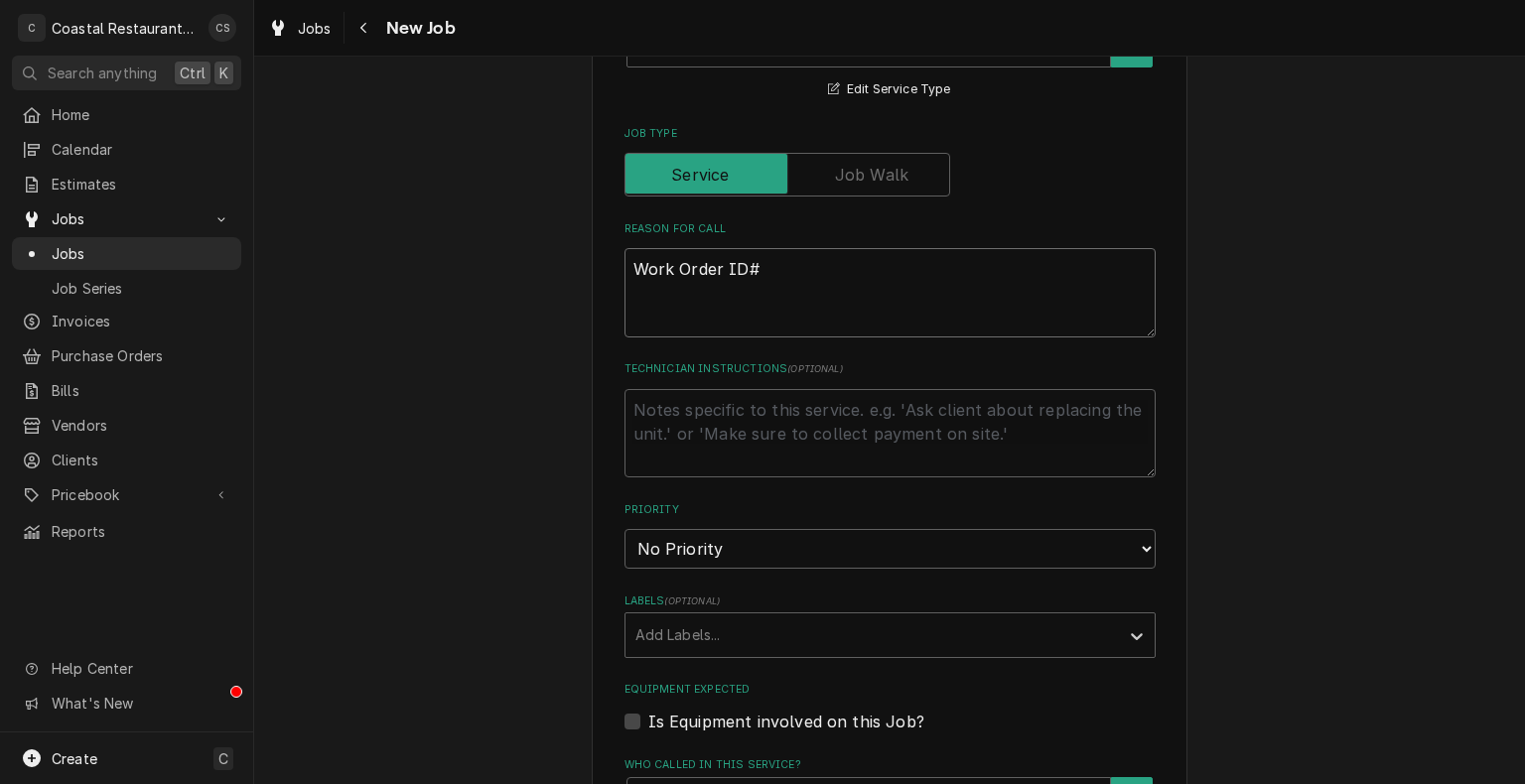 type on "x" 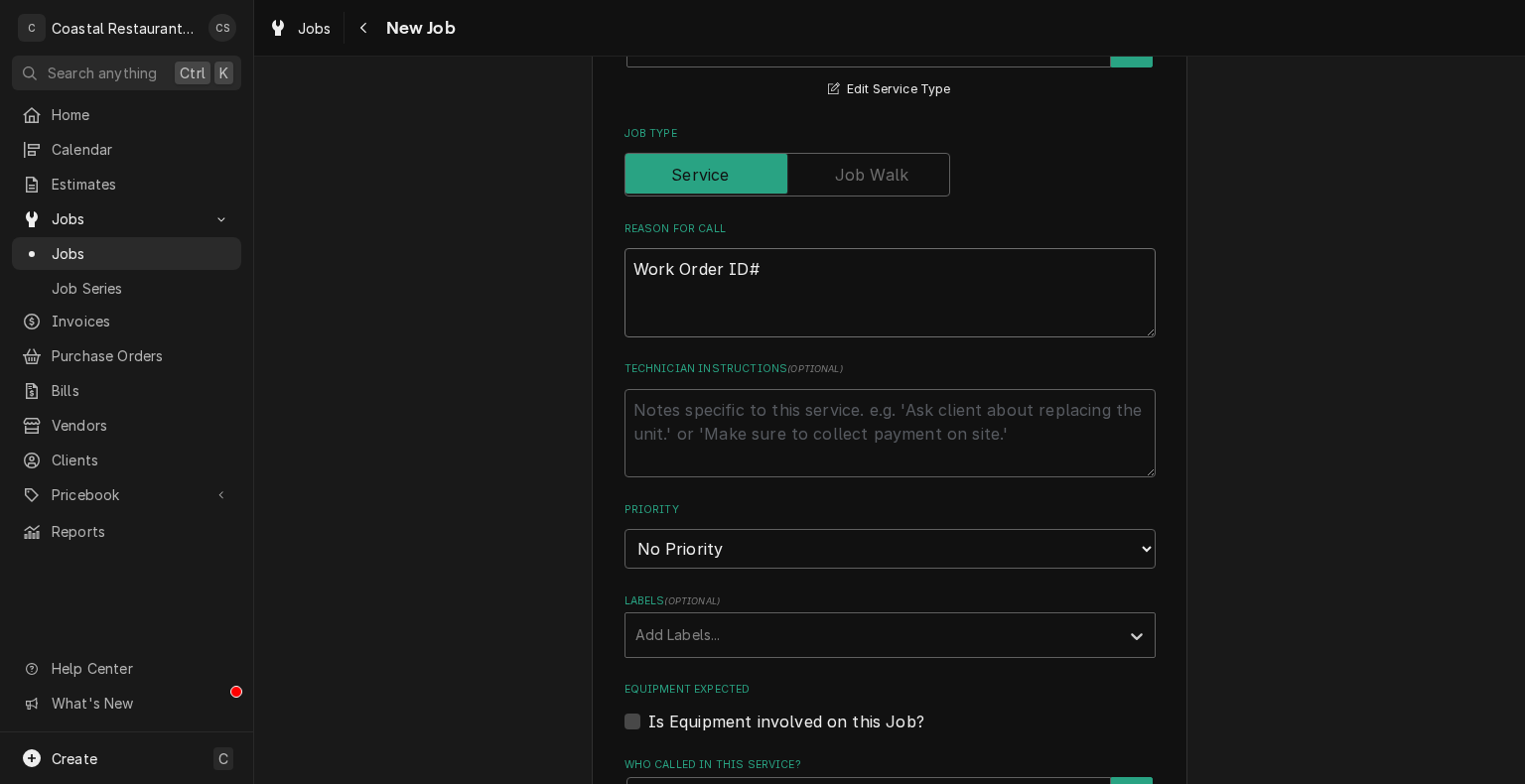 type on "x" 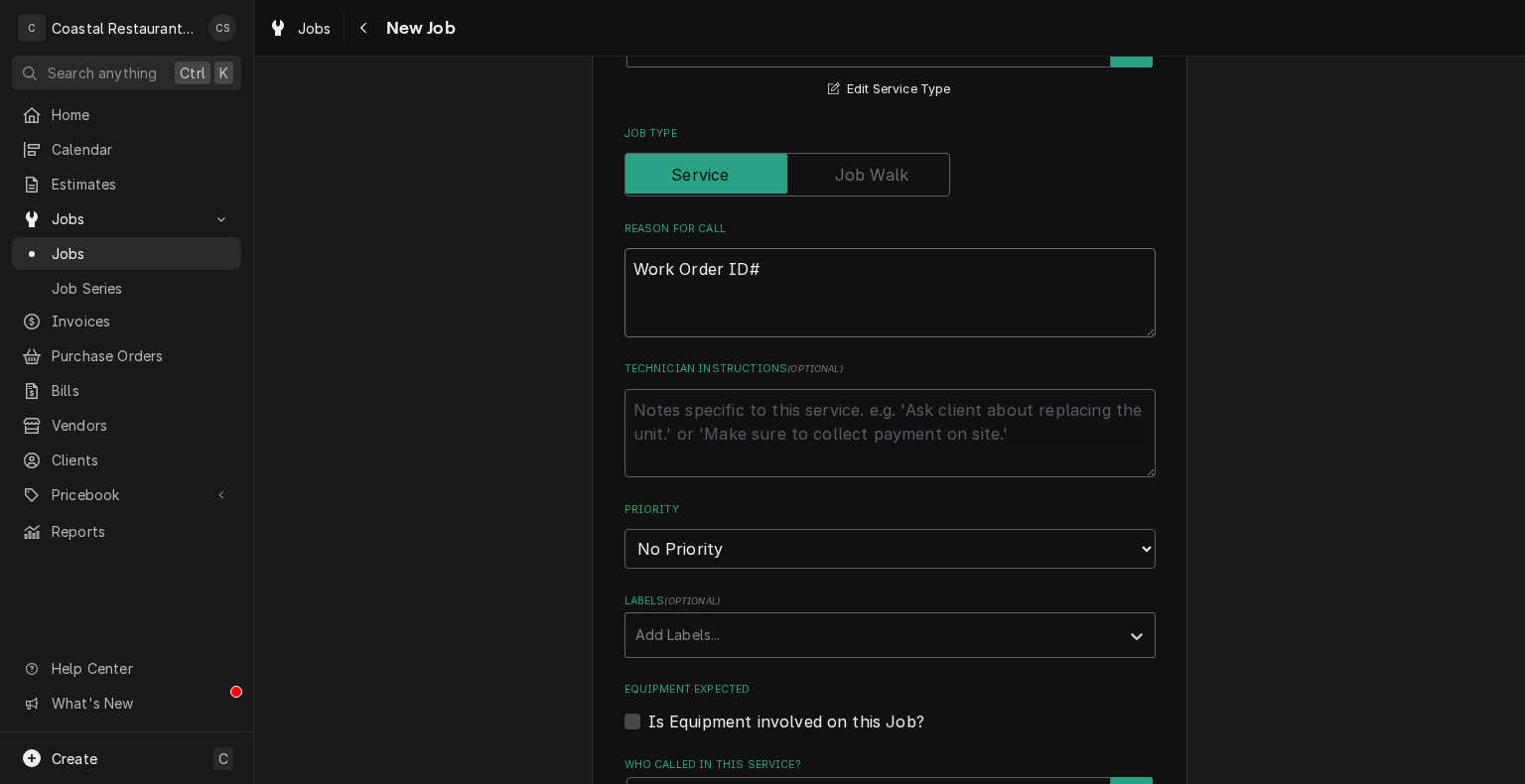 type on "Work Order ID# 1" 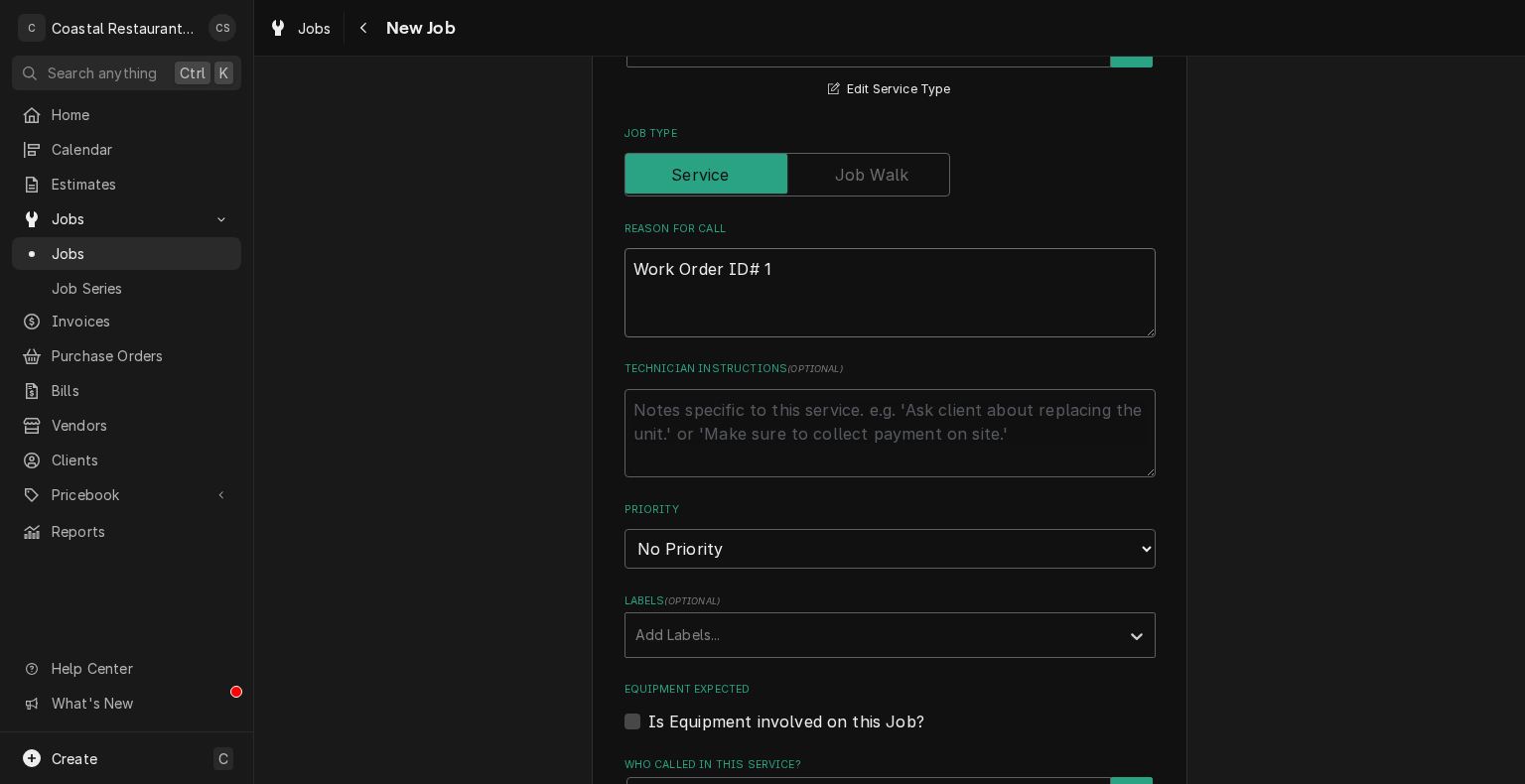 type on "x" 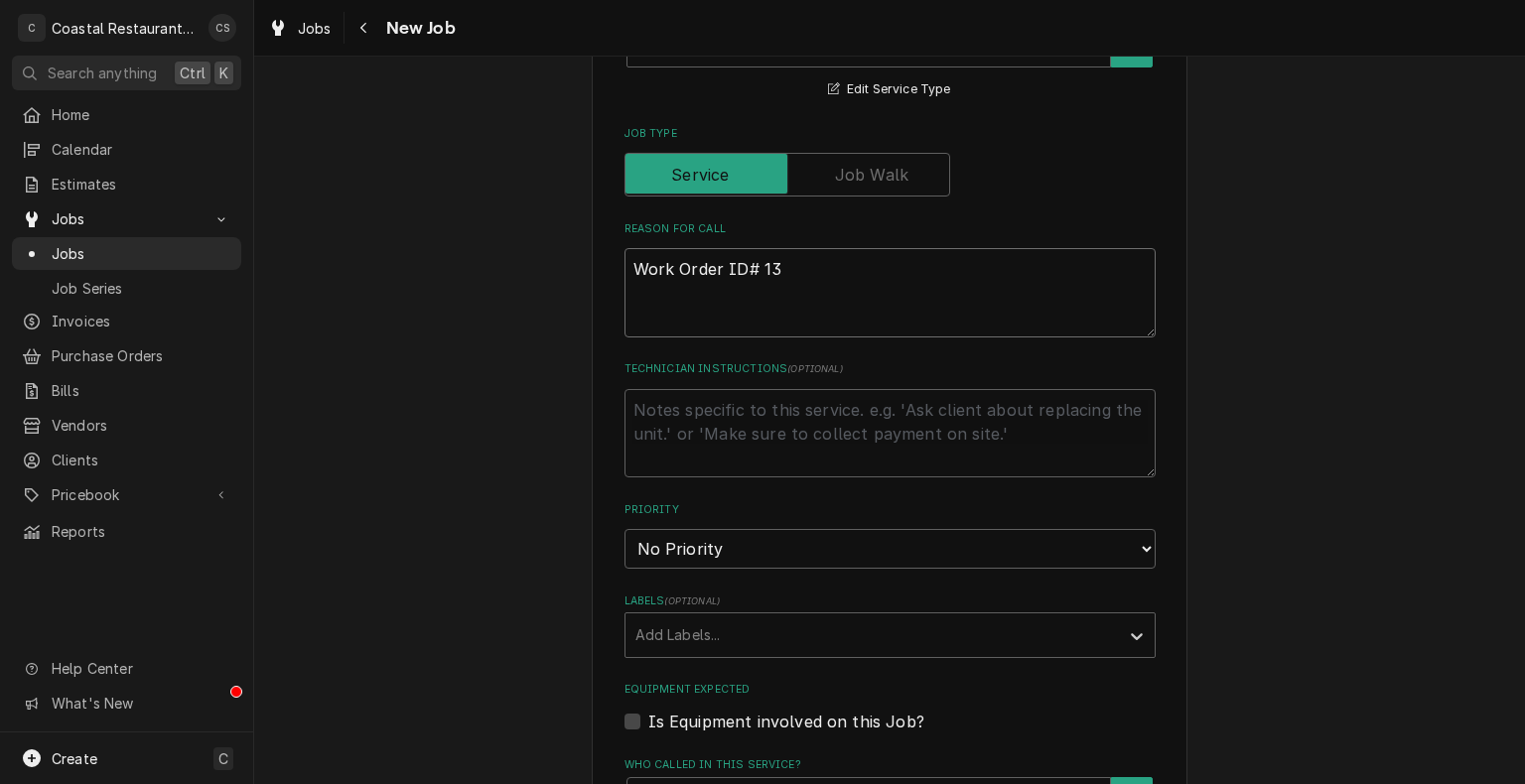 type on "x" 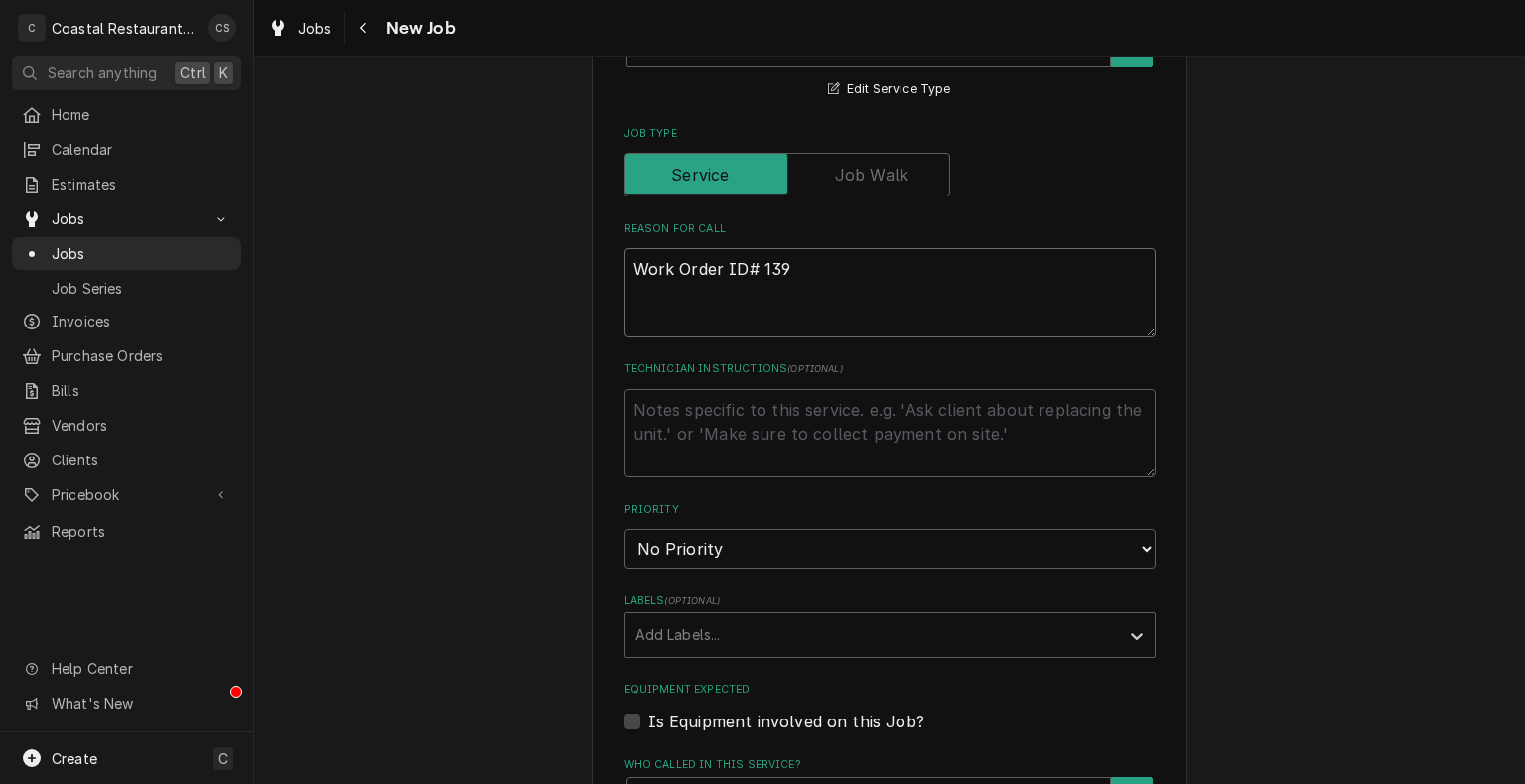 type on "x" 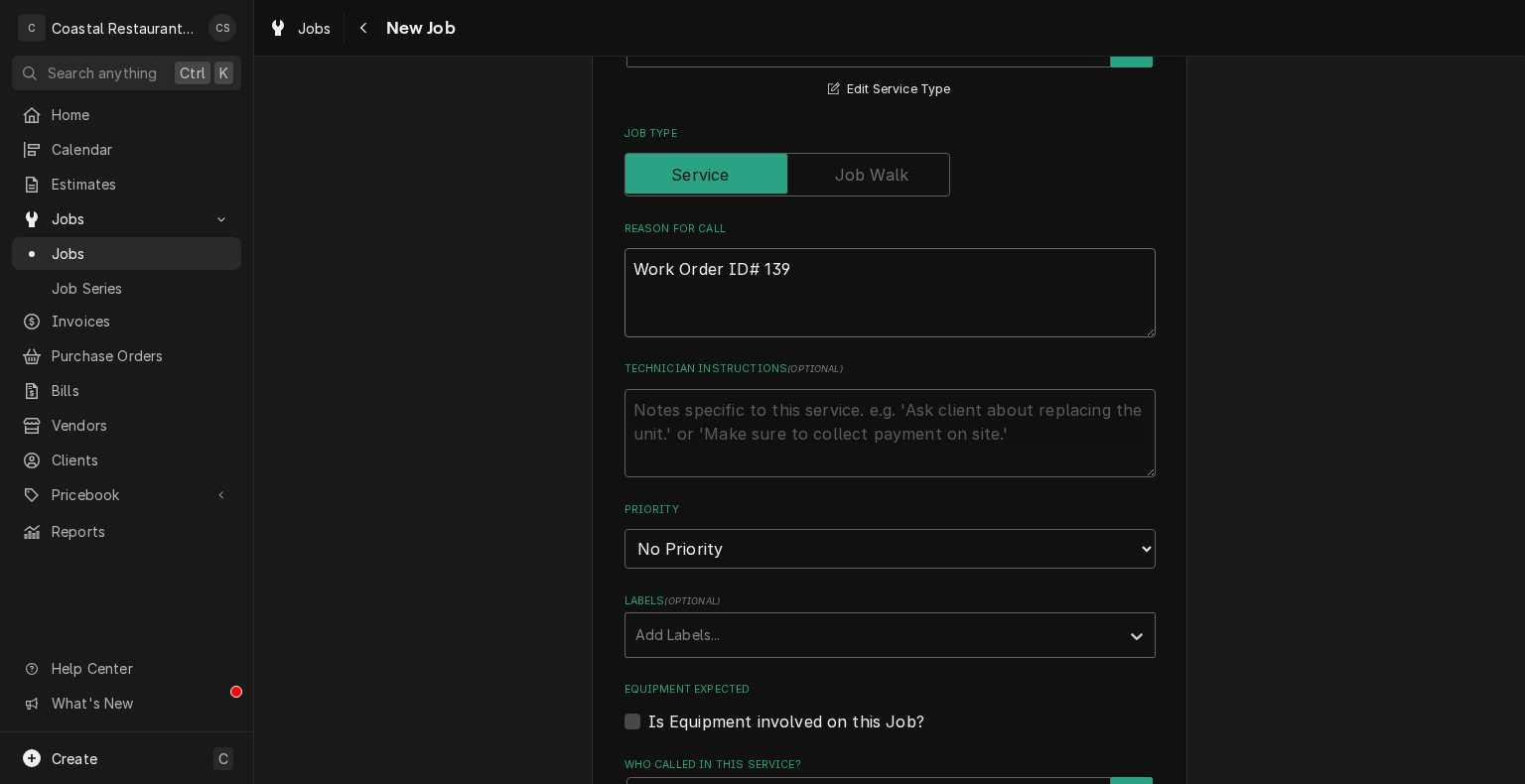type on "Work Order ID# 1396" 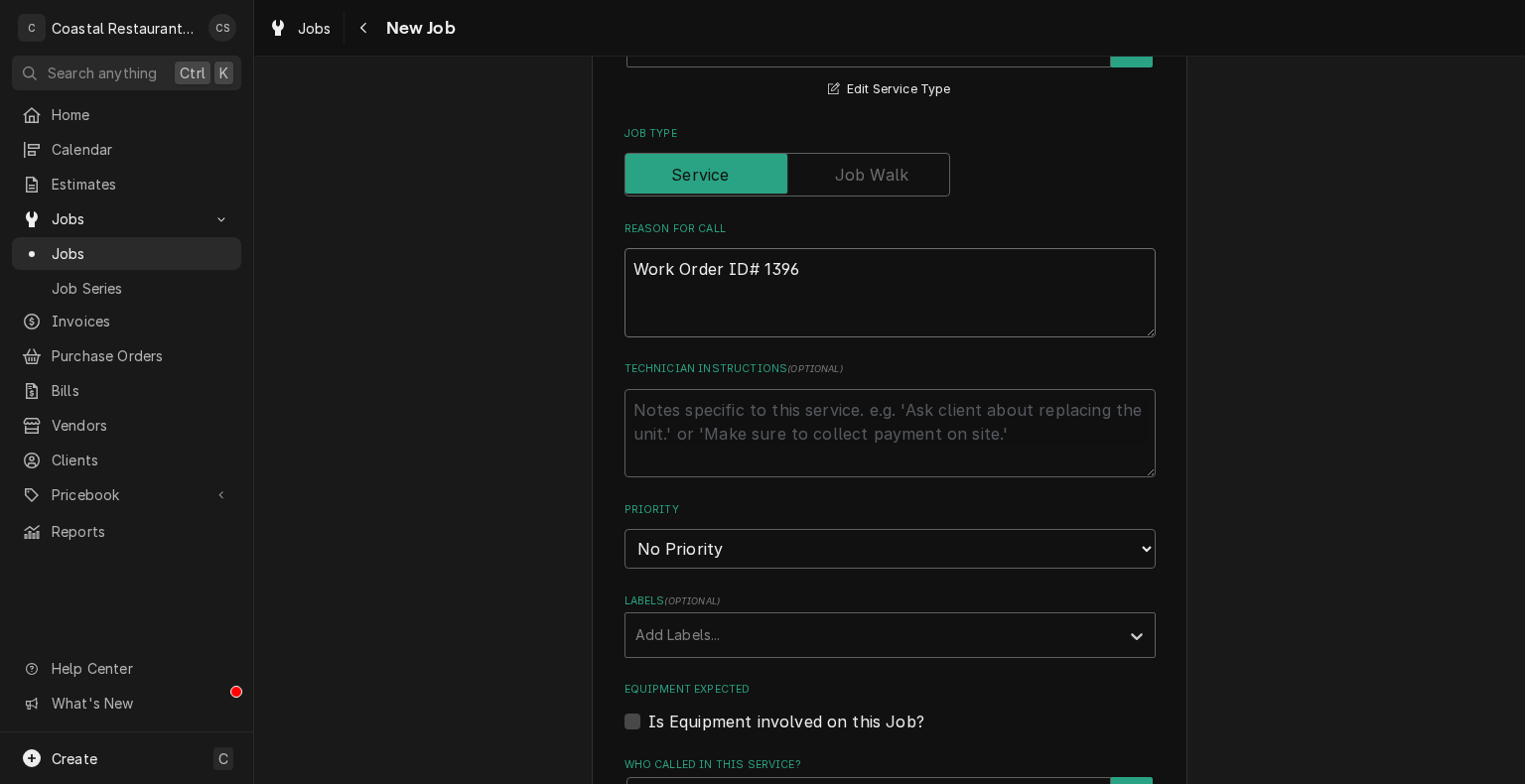 type on "x" 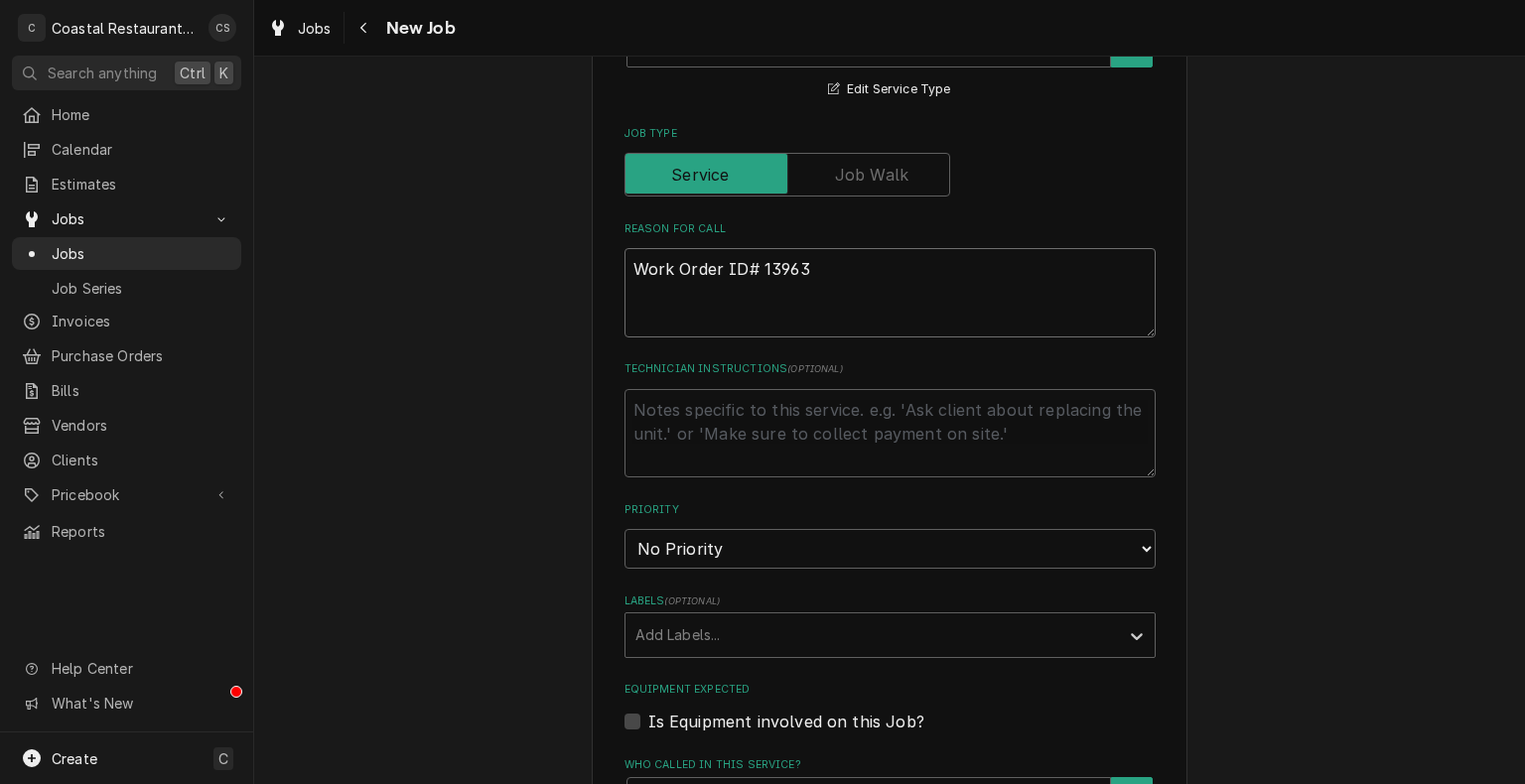 type on "x" 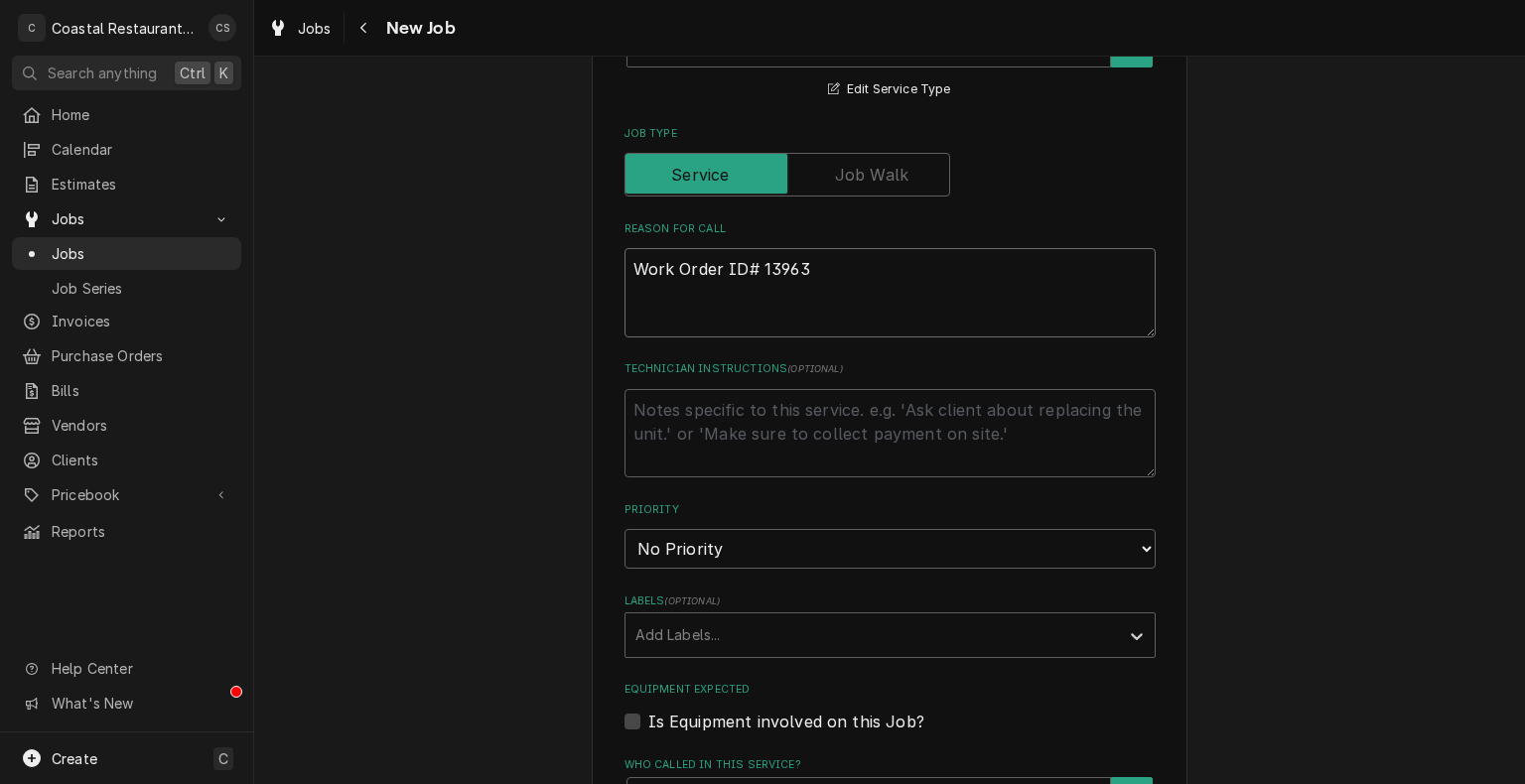 type on "x" 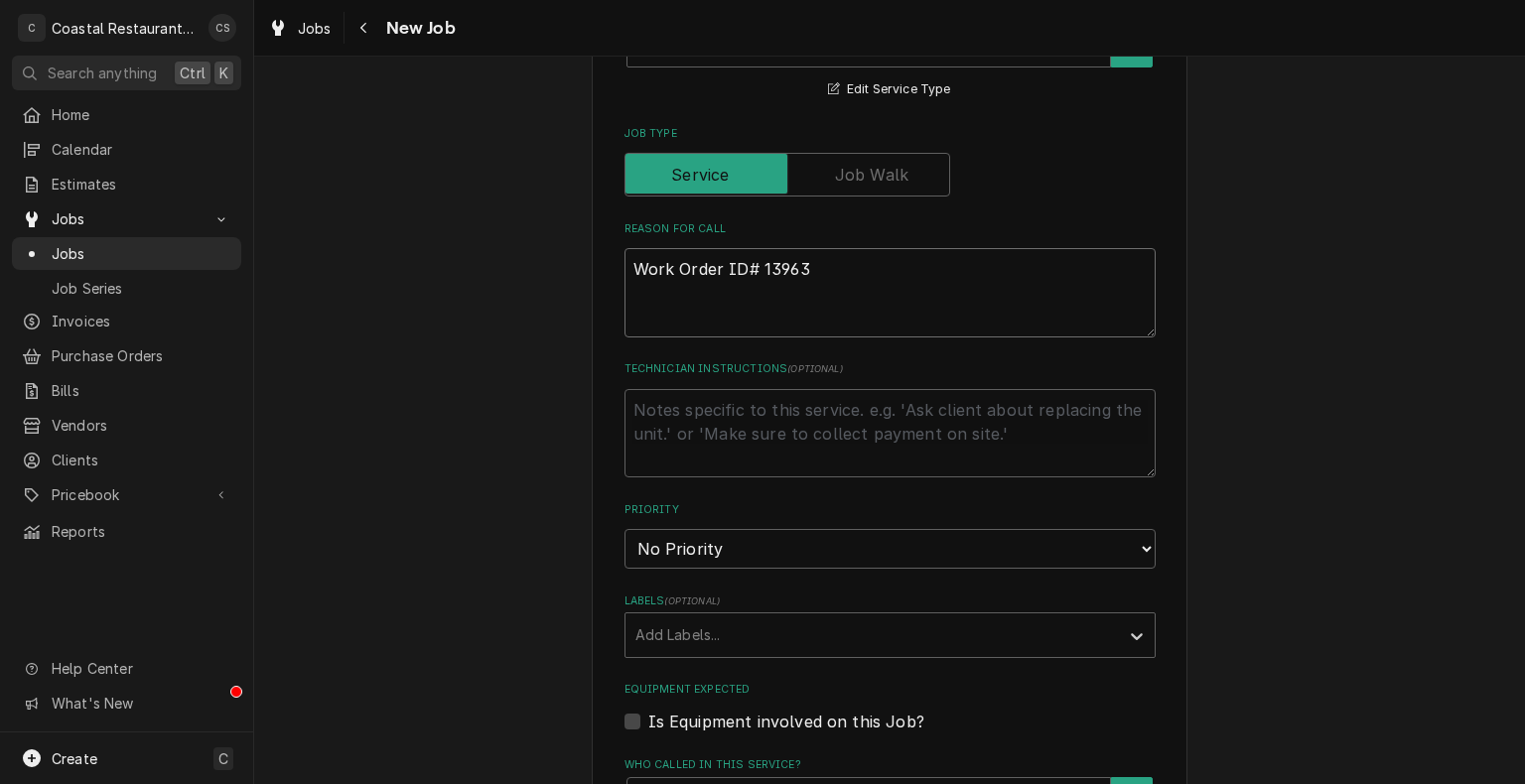 type on "Work Order ID# 13963 U" 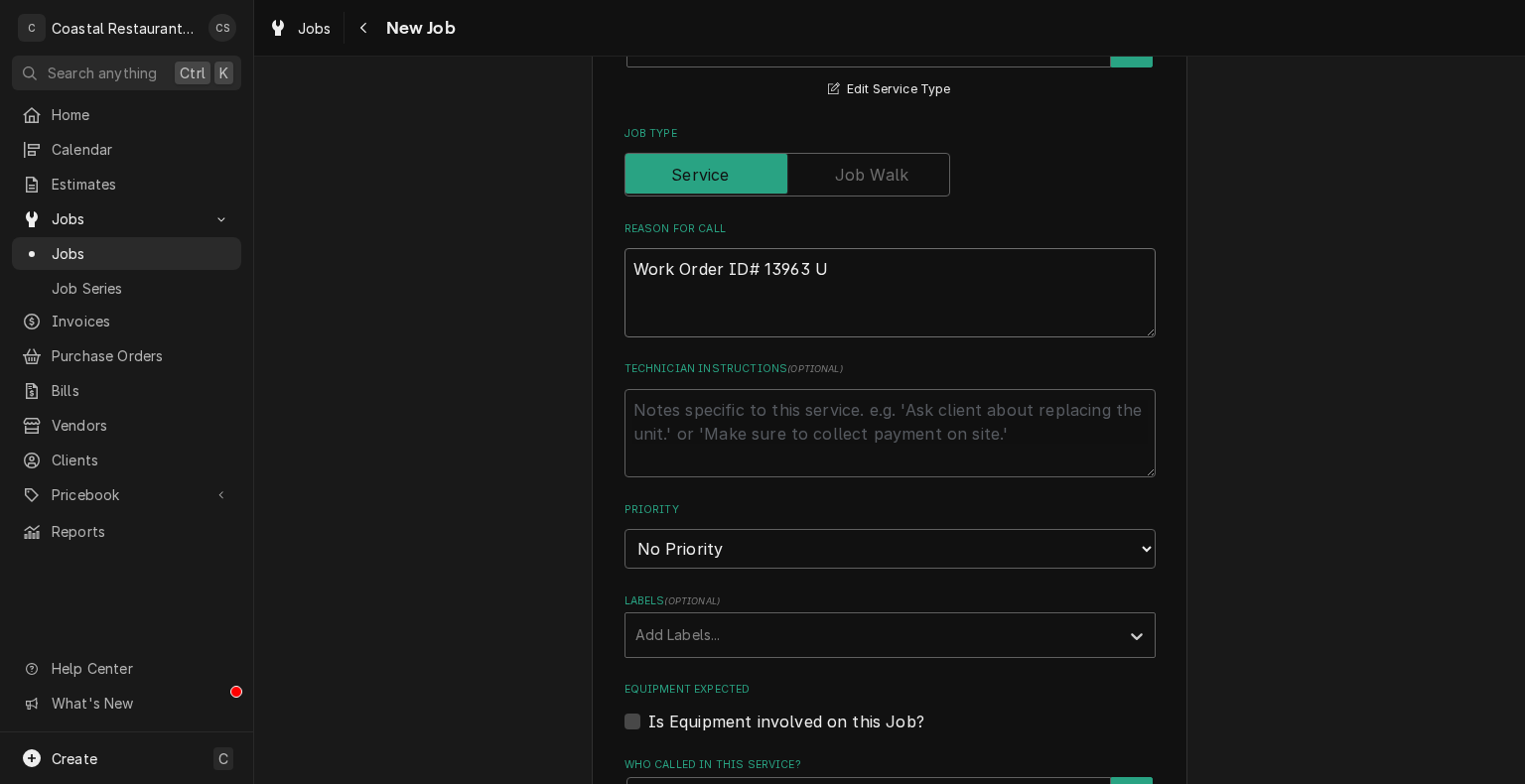 type on "x" 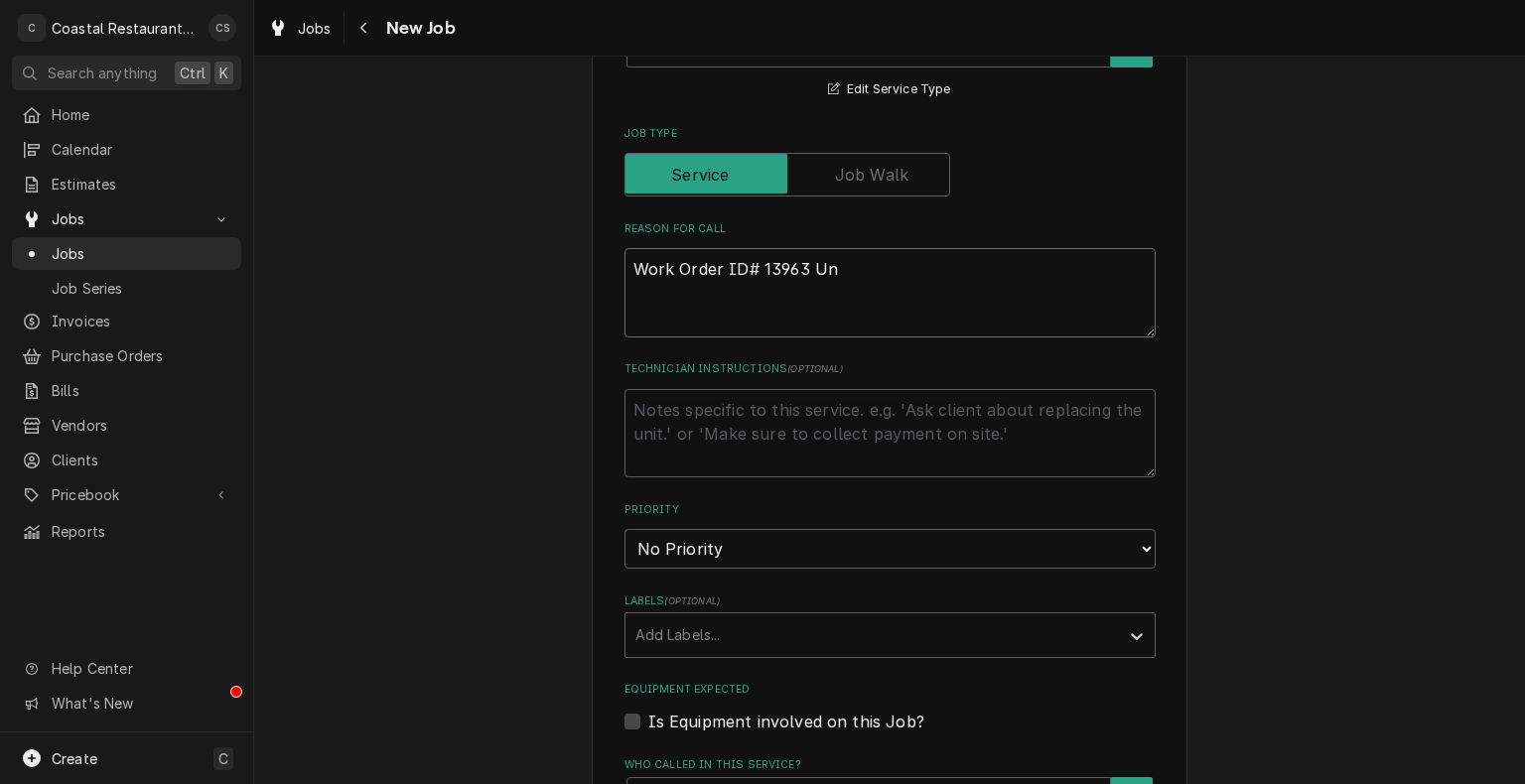 type on "x" 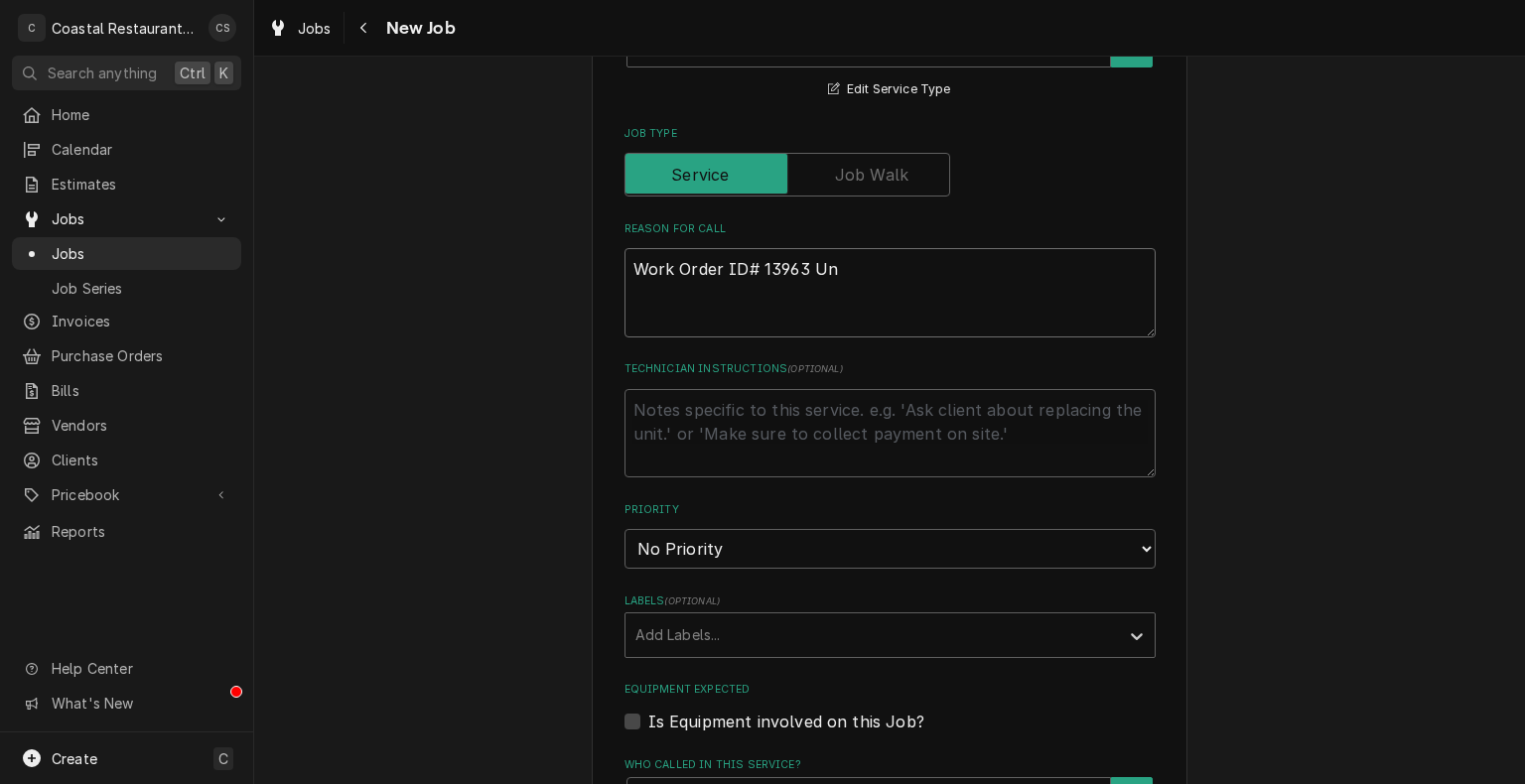 type on "Work Order ID# 13963 Und" 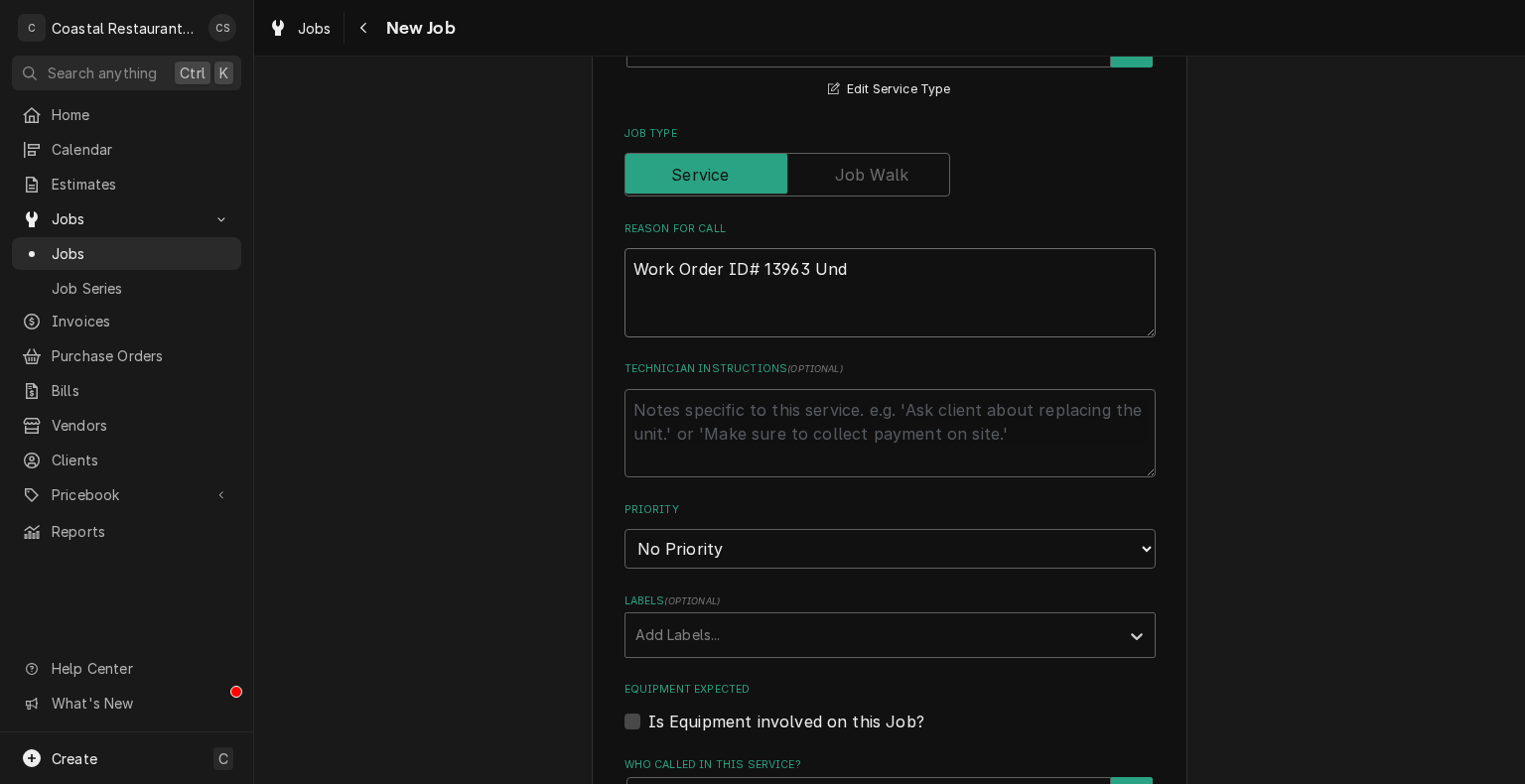 type on "x" 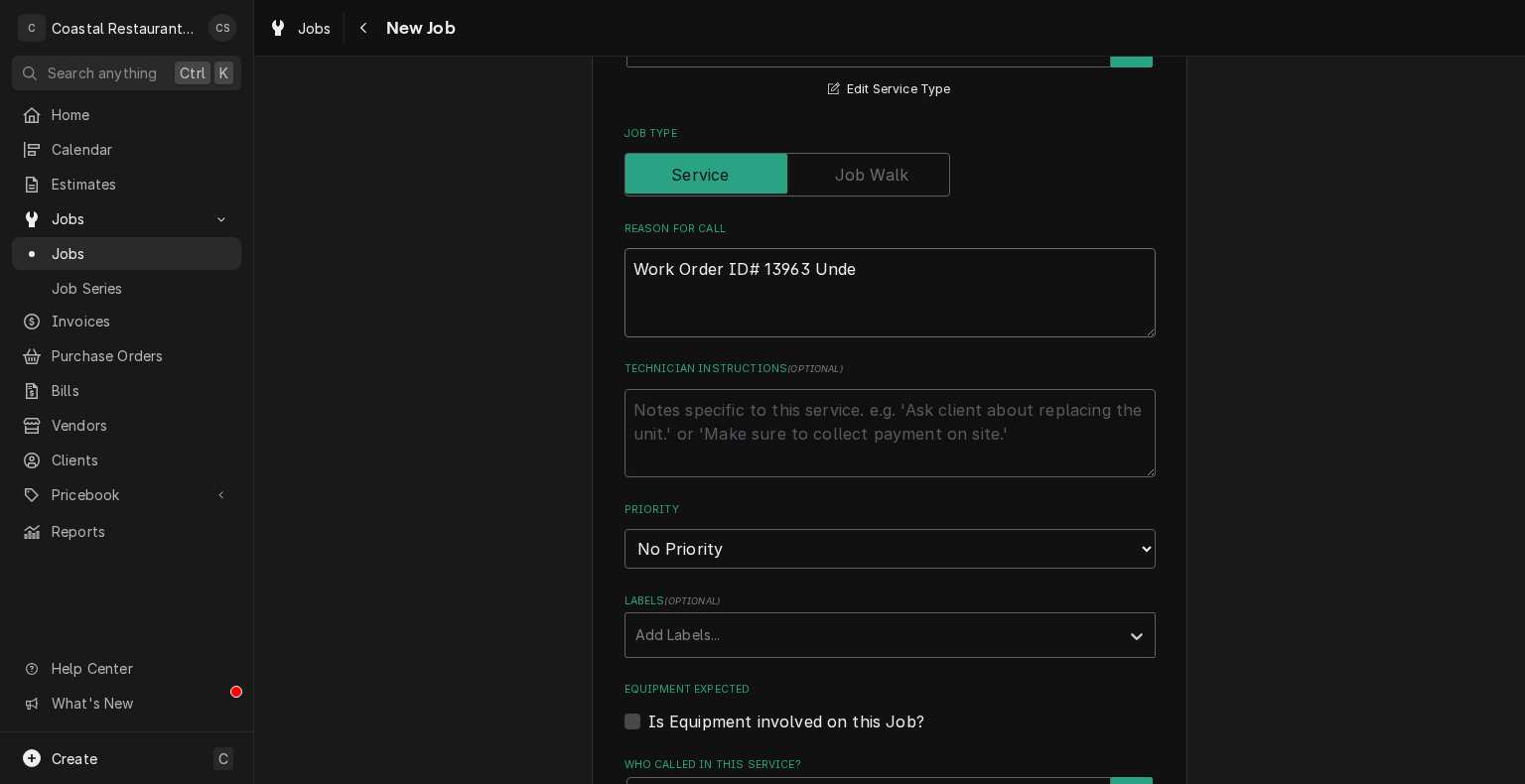 type on "x" 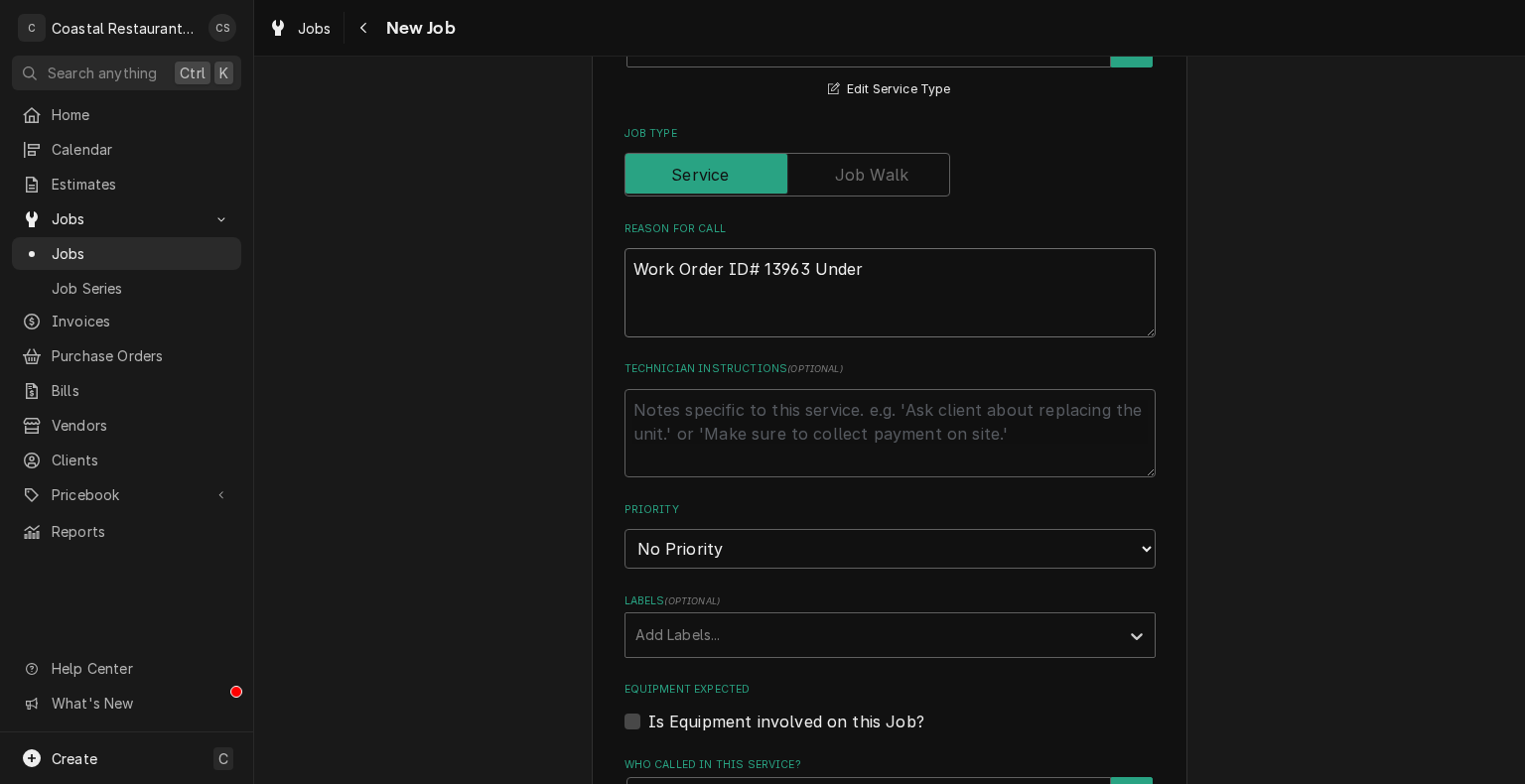 type on "x" 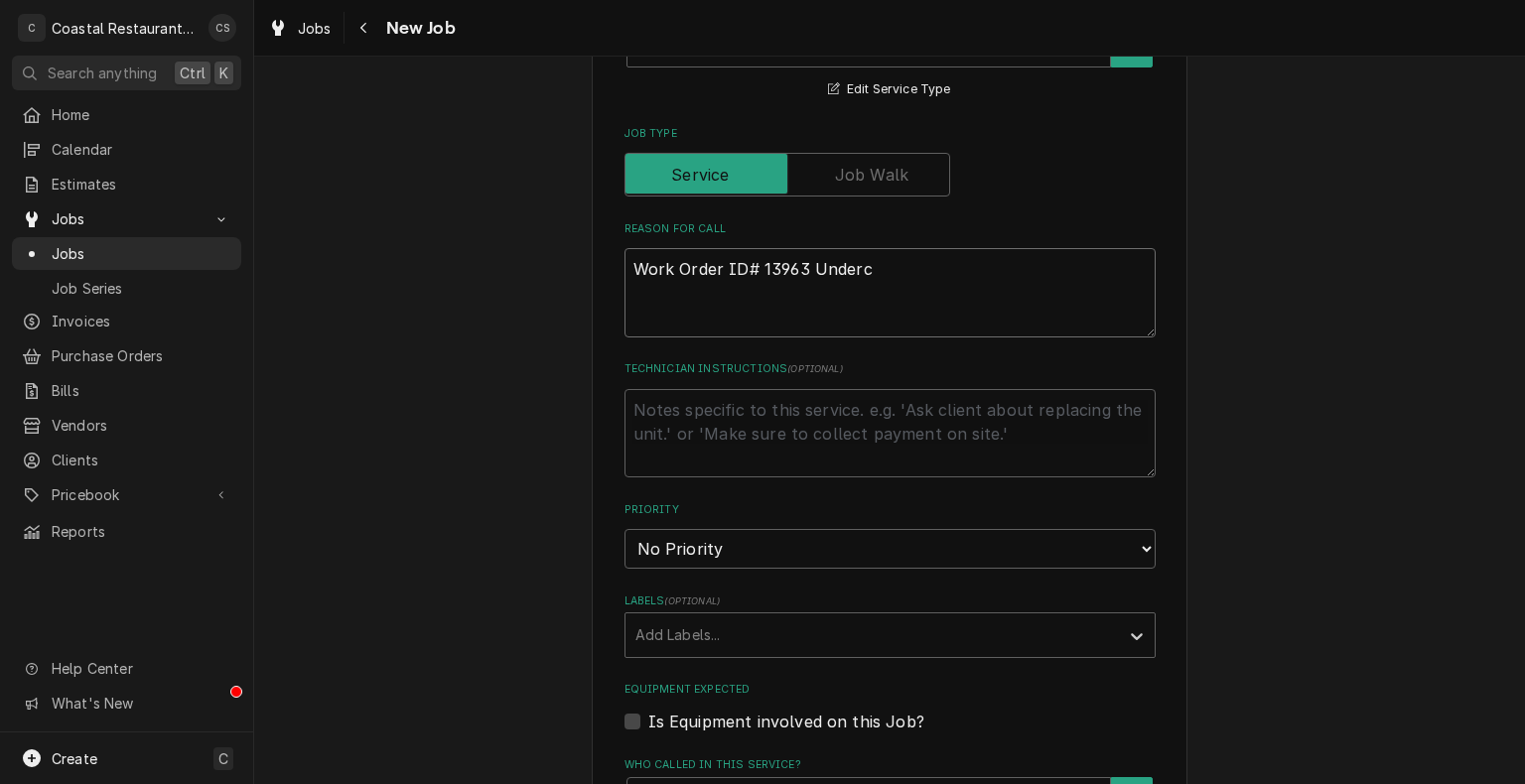type on "x" 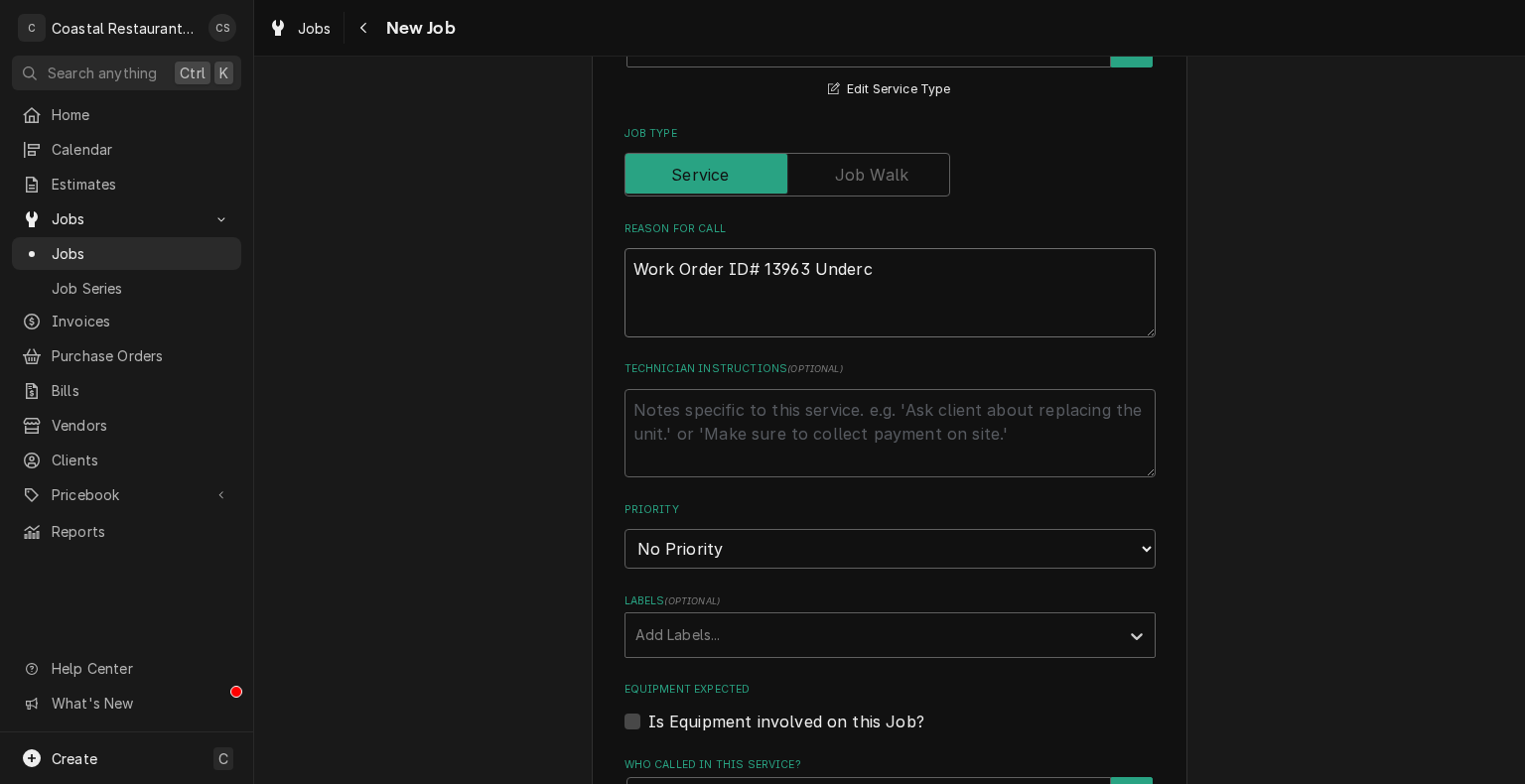 type on "Work Order ID# 13963 Underco" 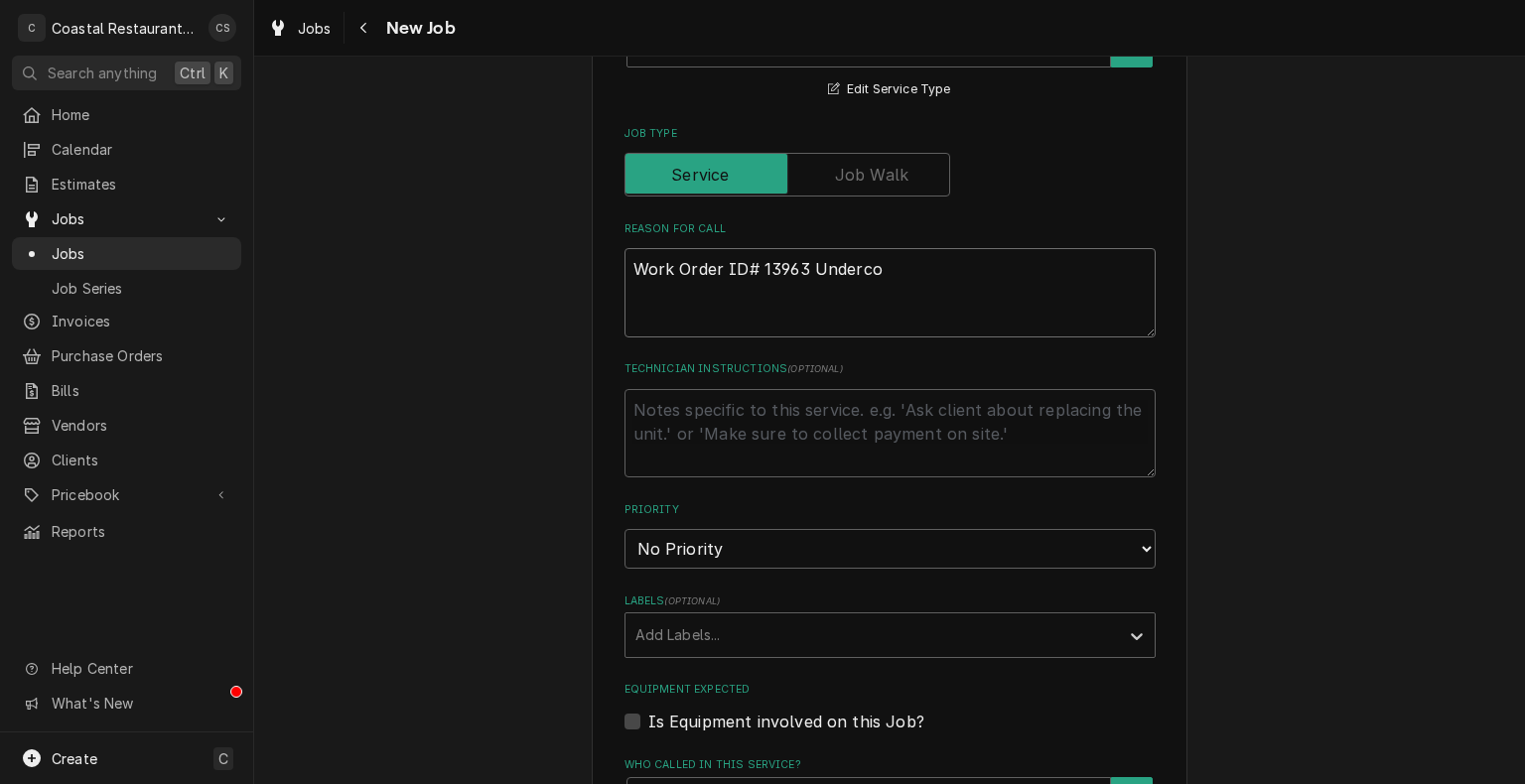 type on "x" 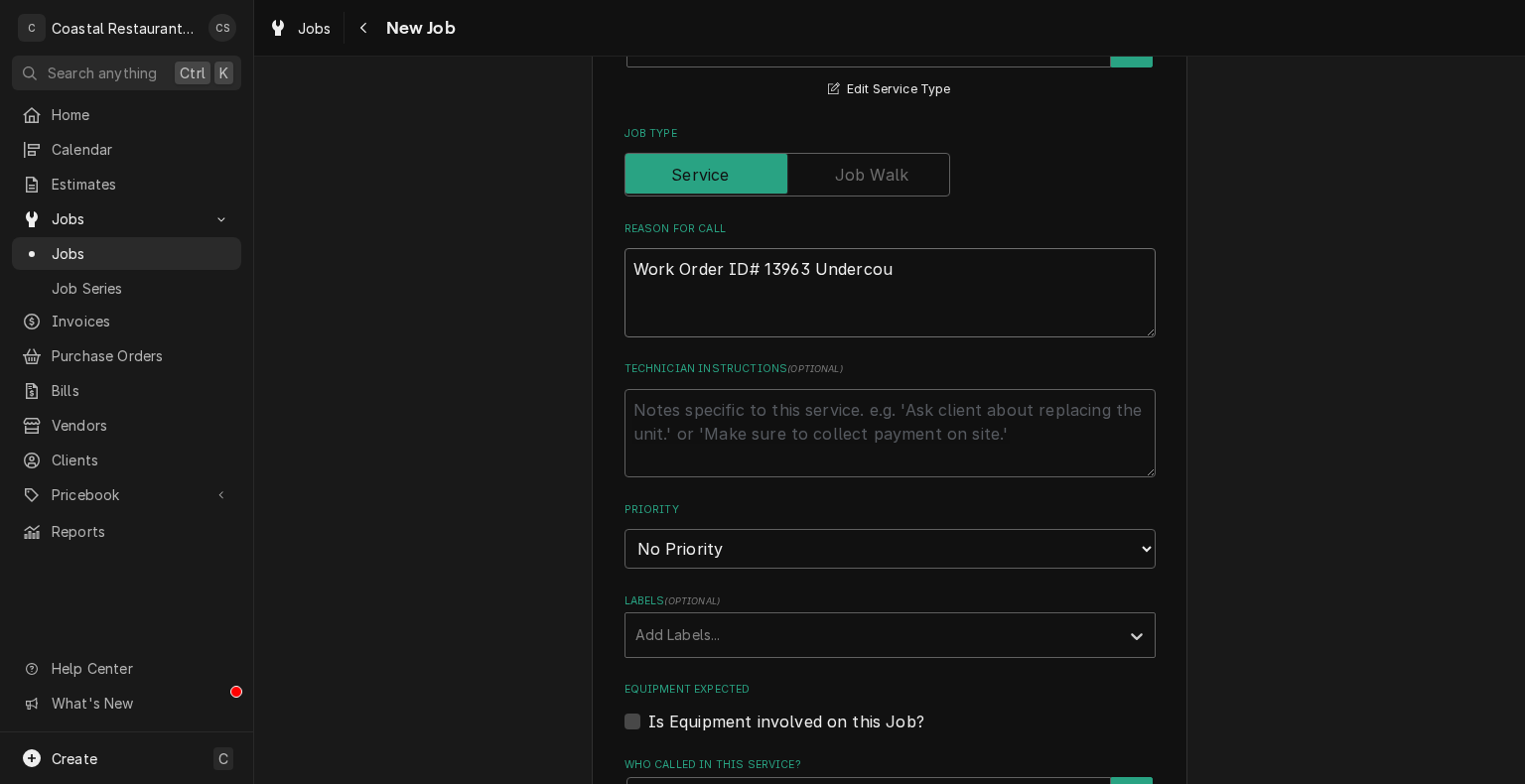 type on "x" 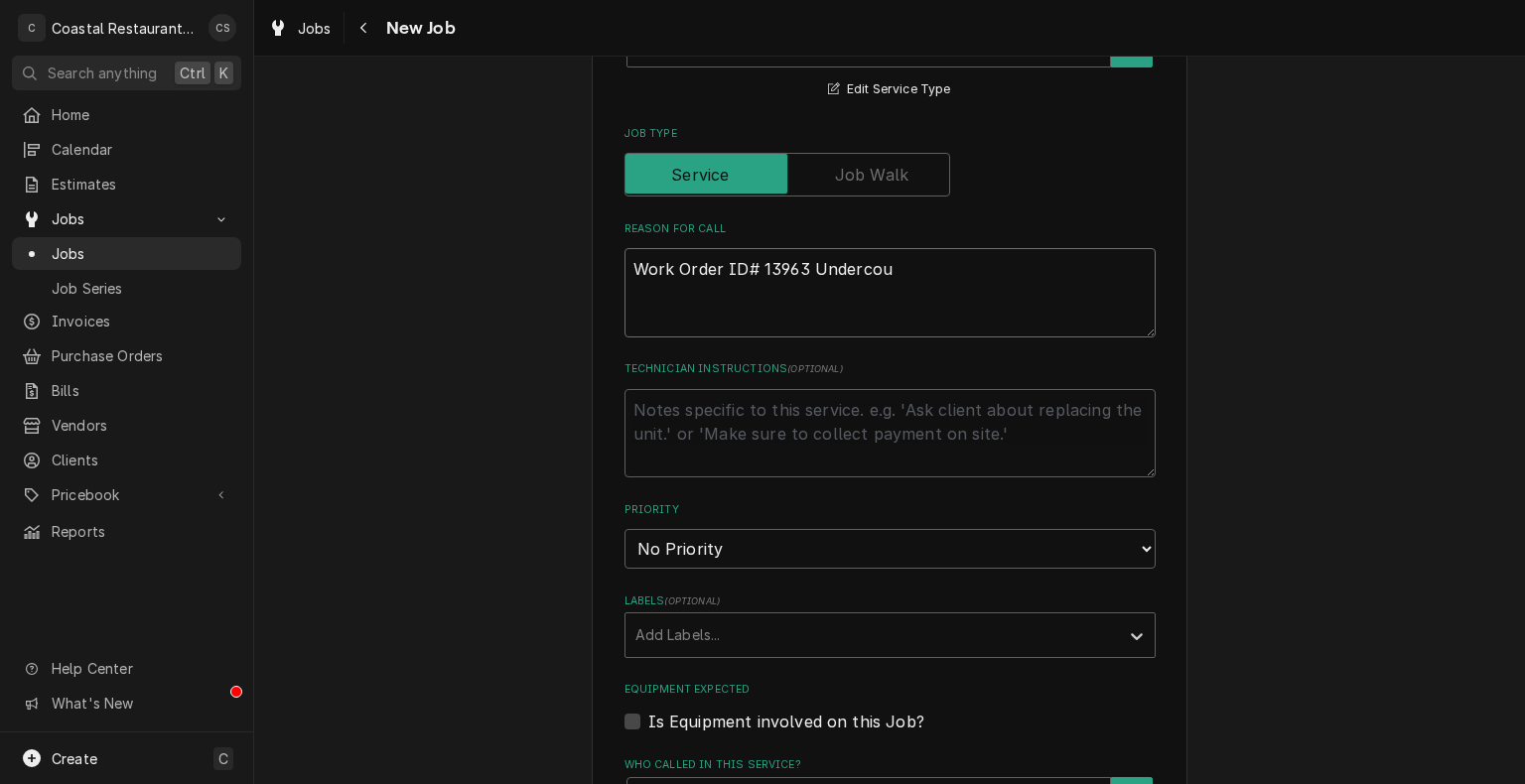 type on "Work Order ID# 13963 Undercoun" 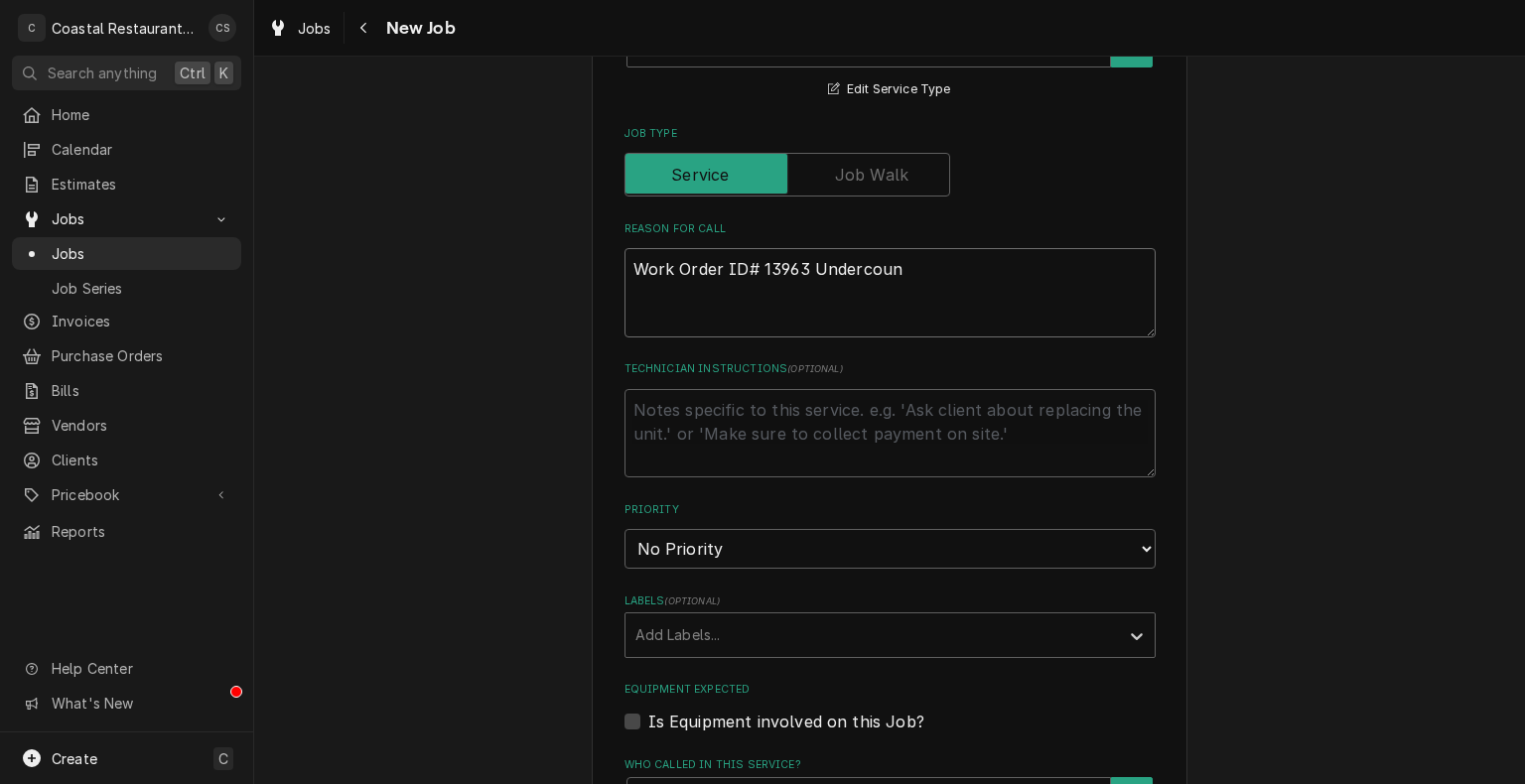 type on "x" 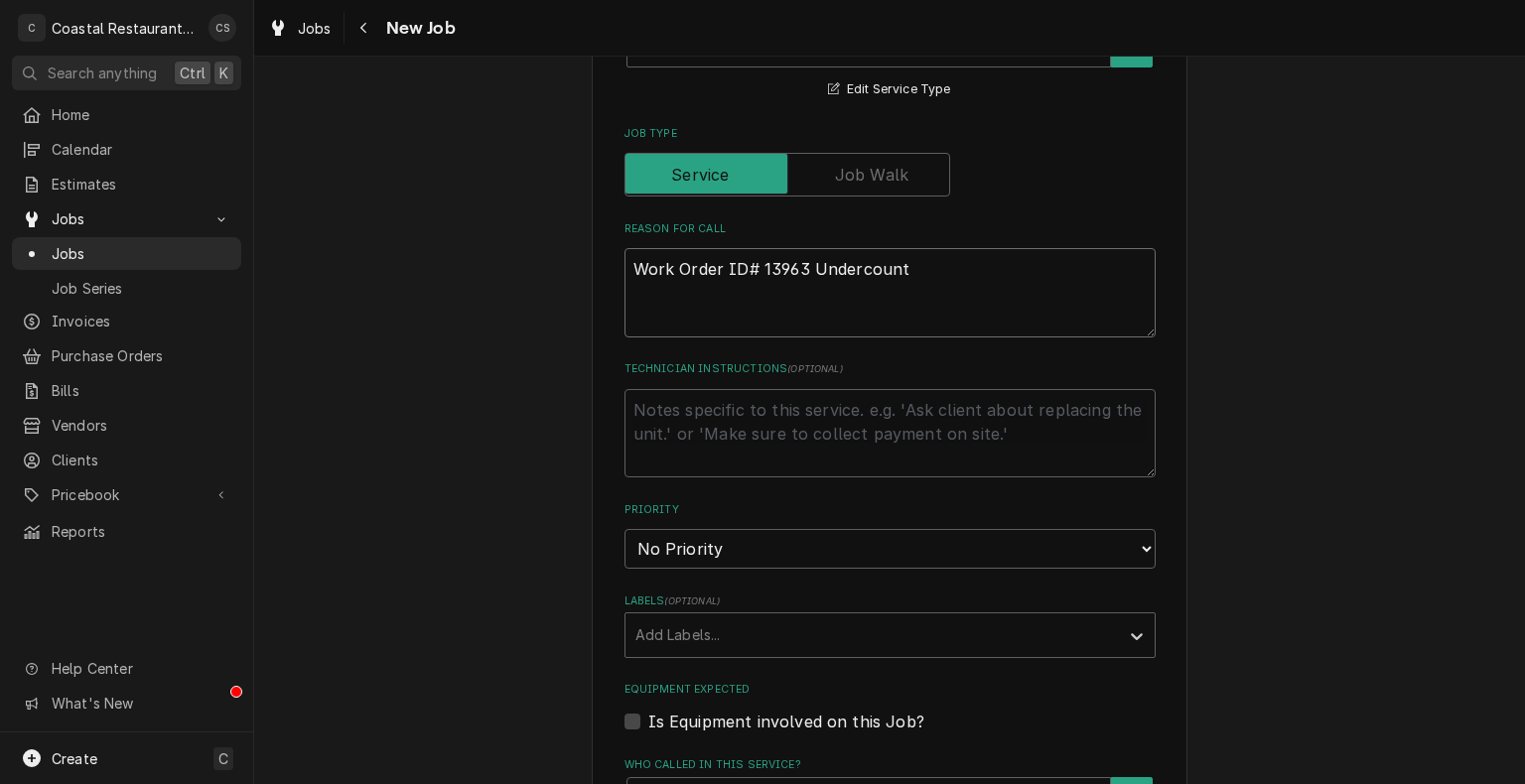 type on "x" 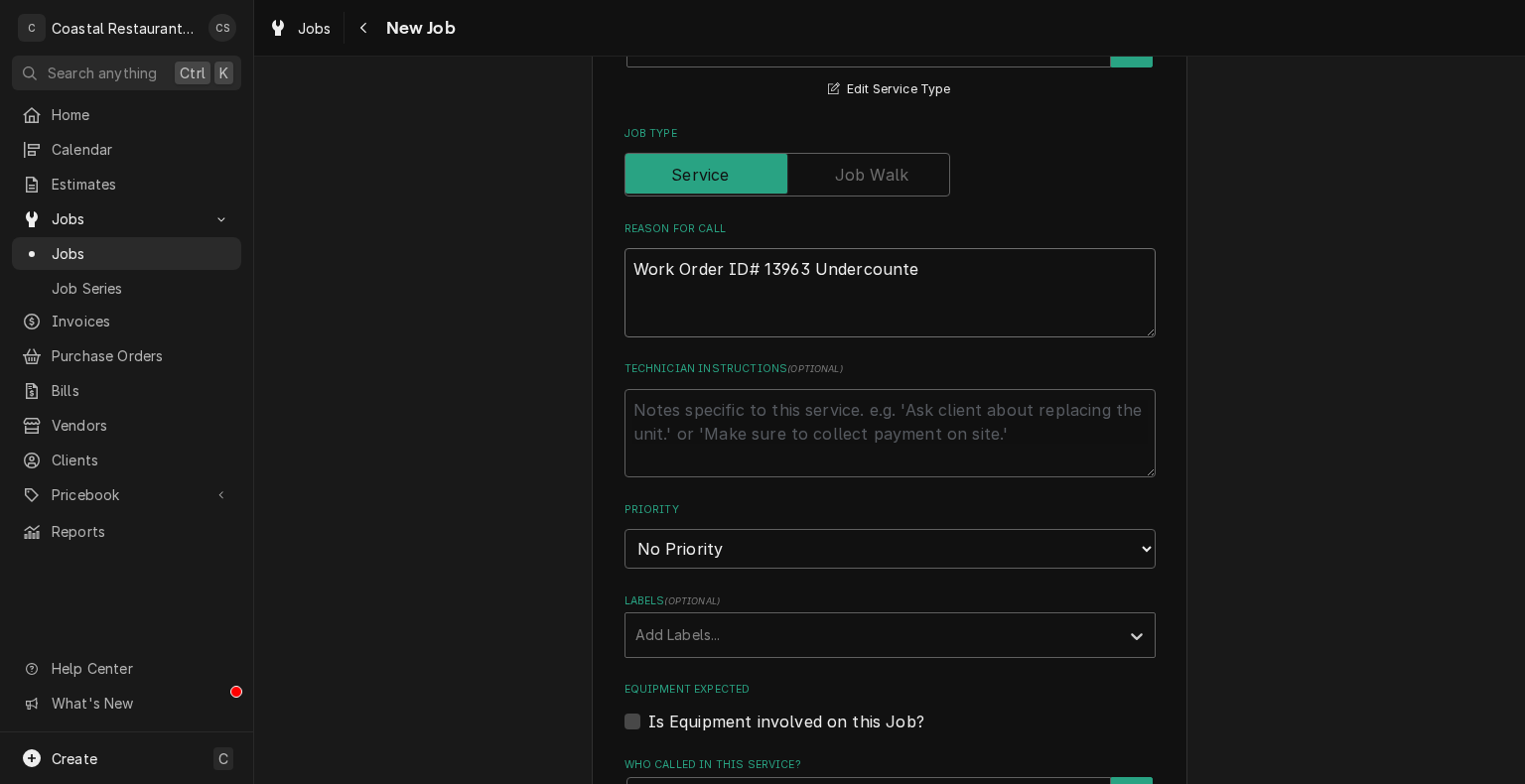 type on "x" 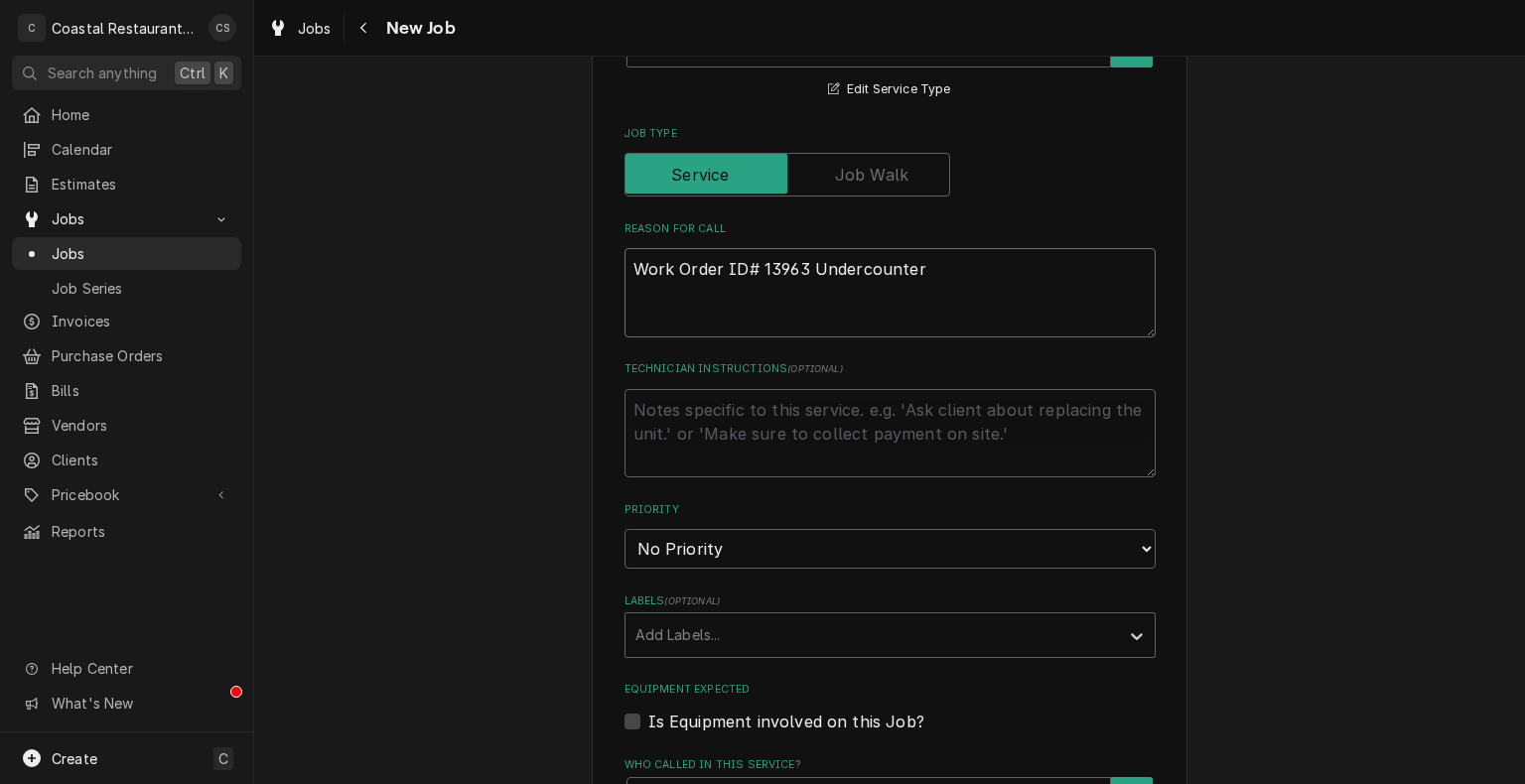 type on "x" 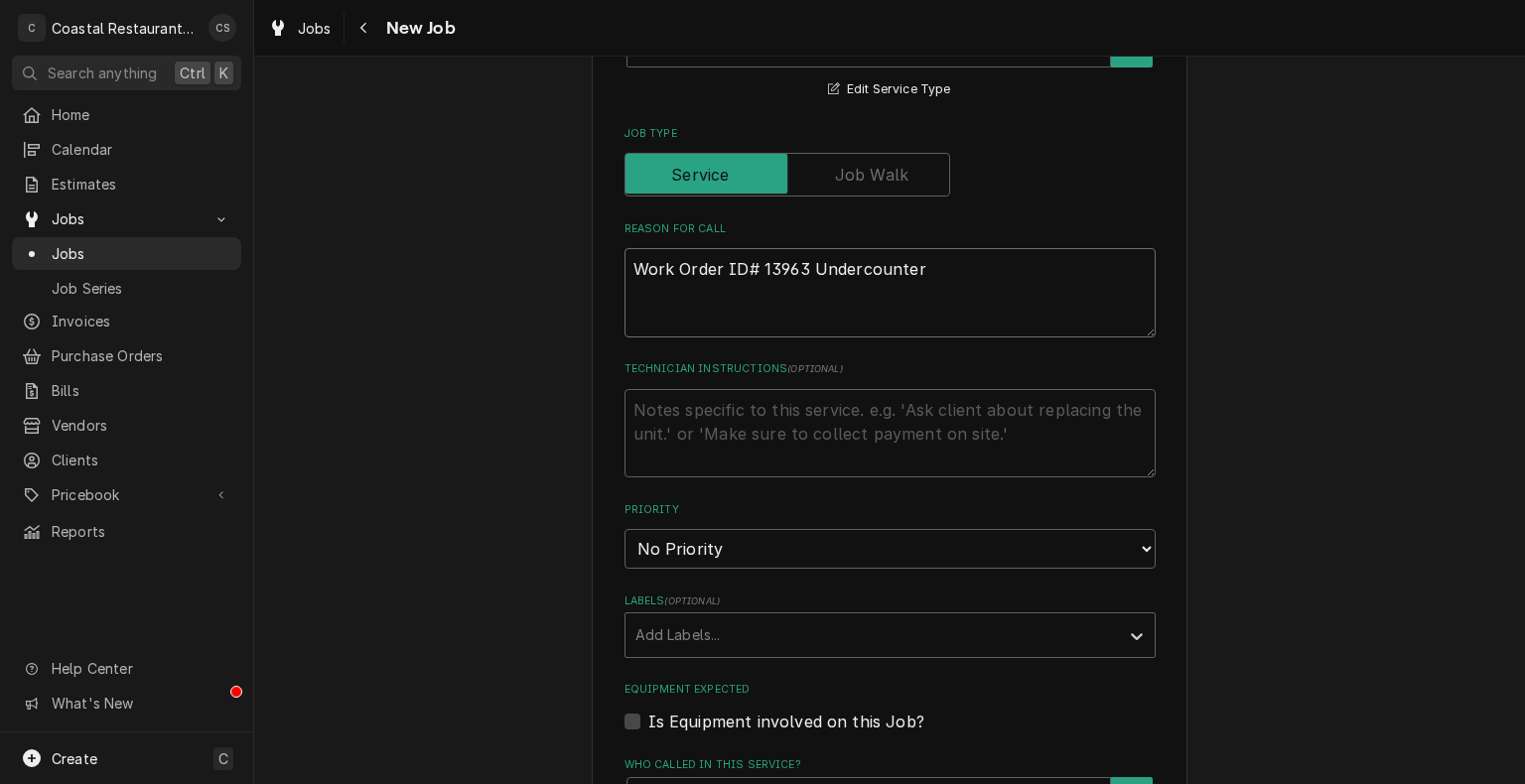 type on "x" 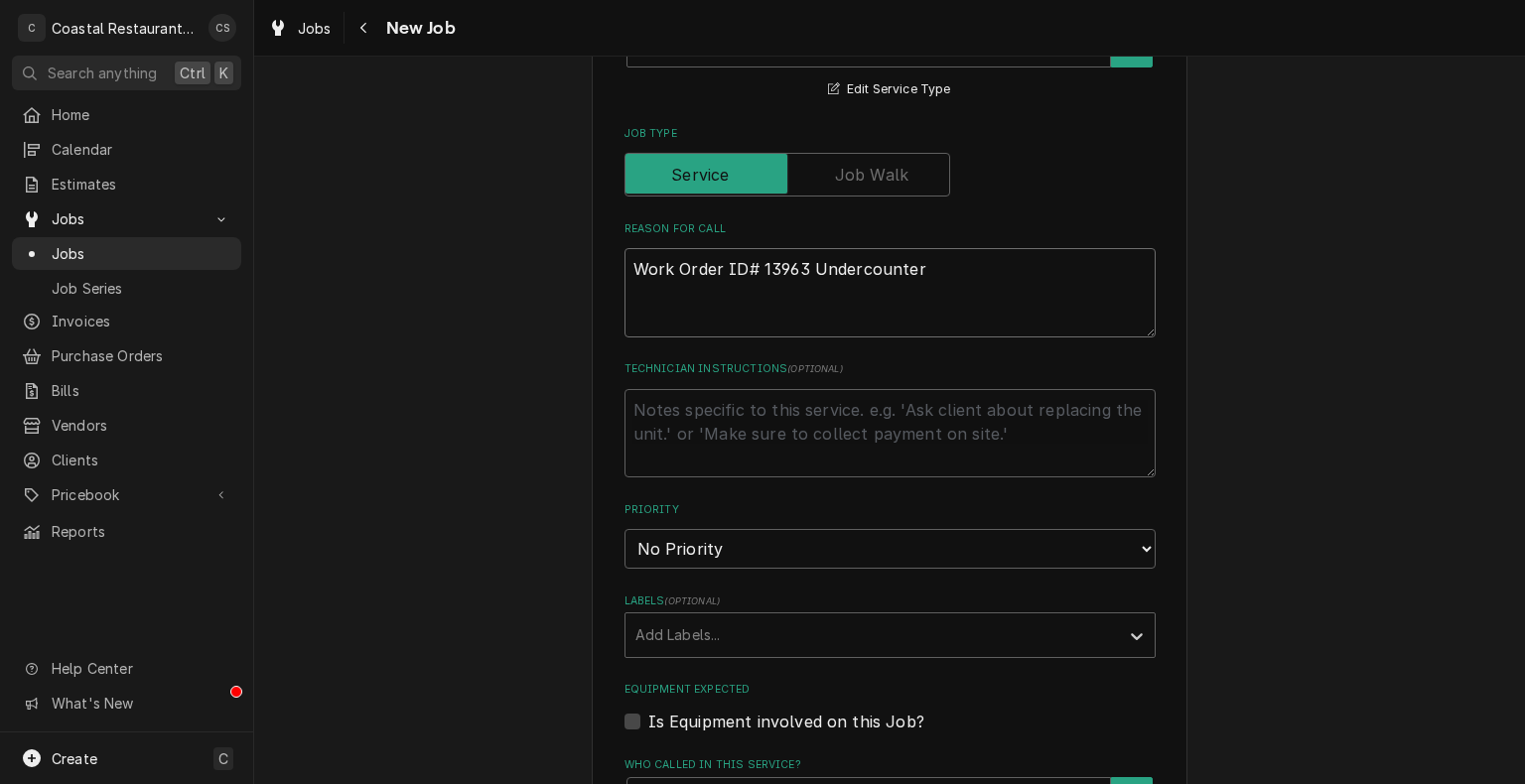 type on "Work Order ID# 13963 Undercounter r" 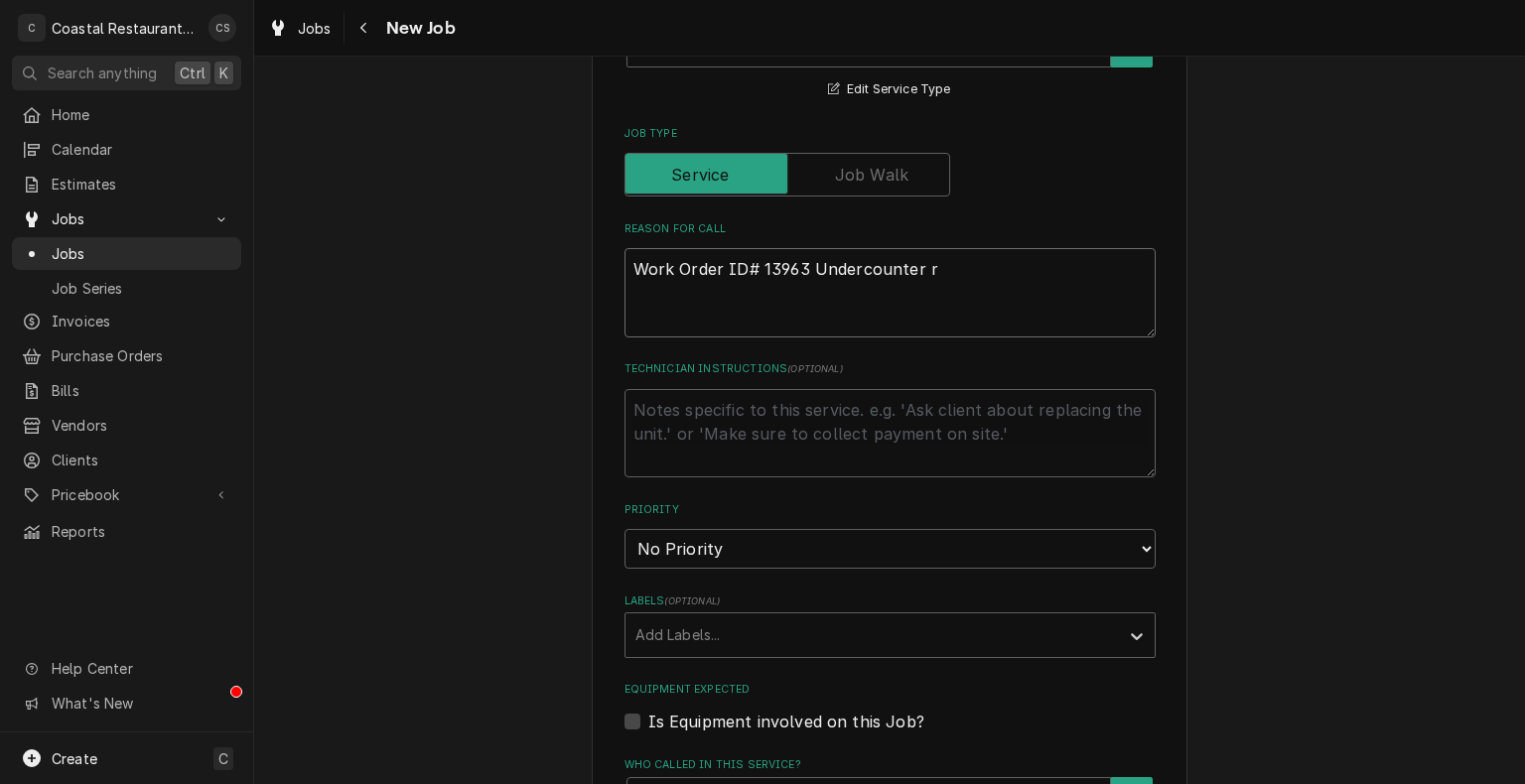 type on "x" 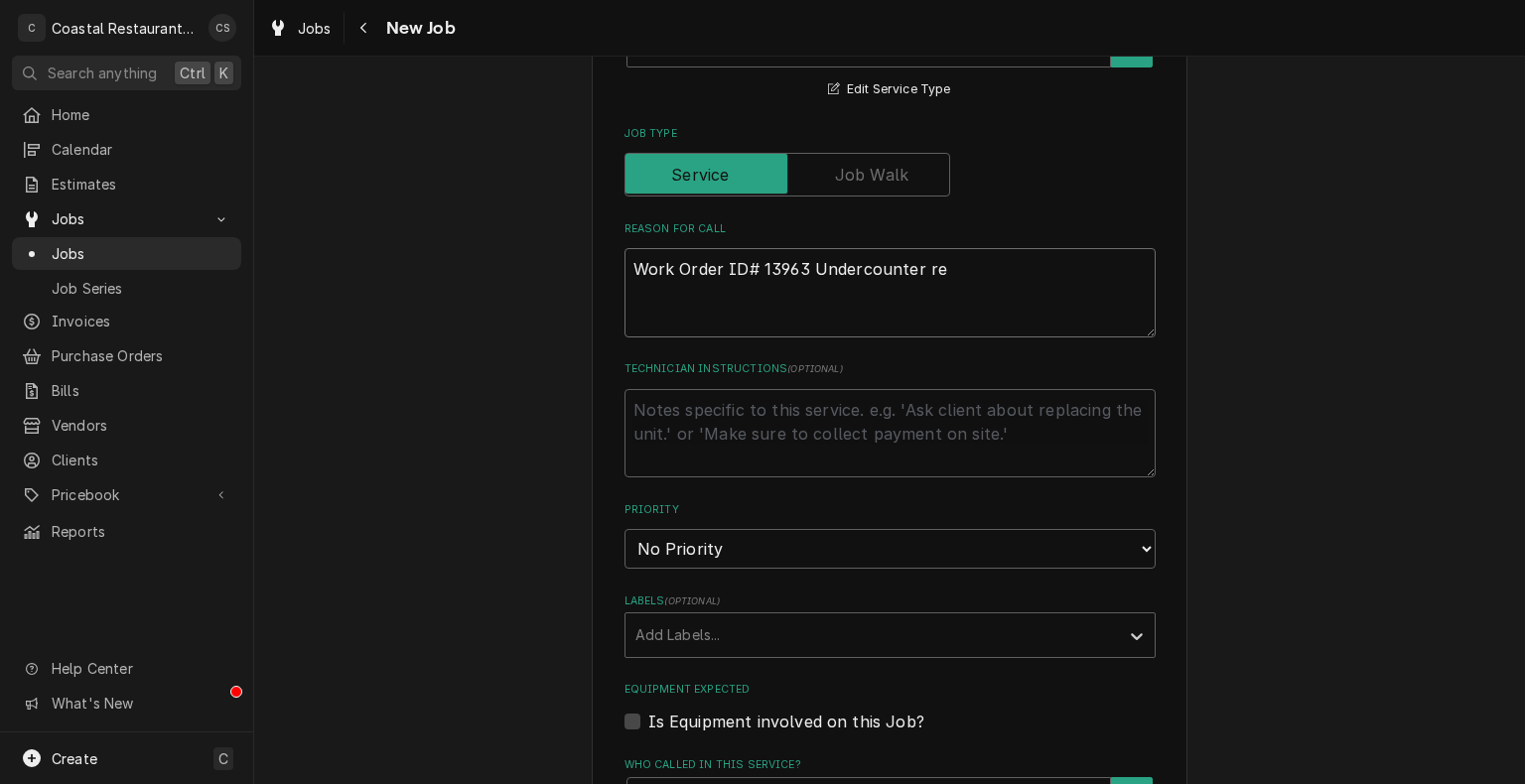 type on "x" 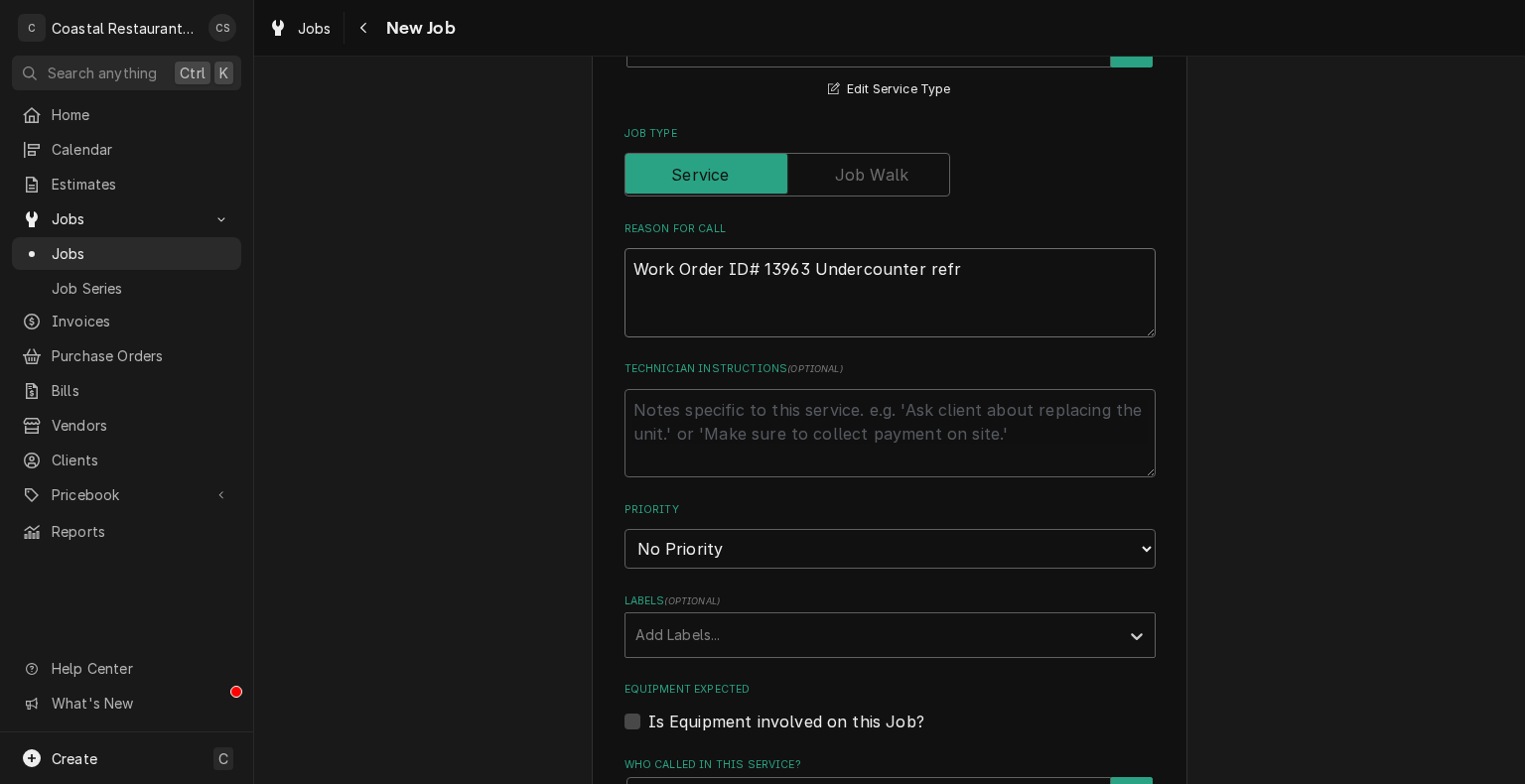 type on "x" 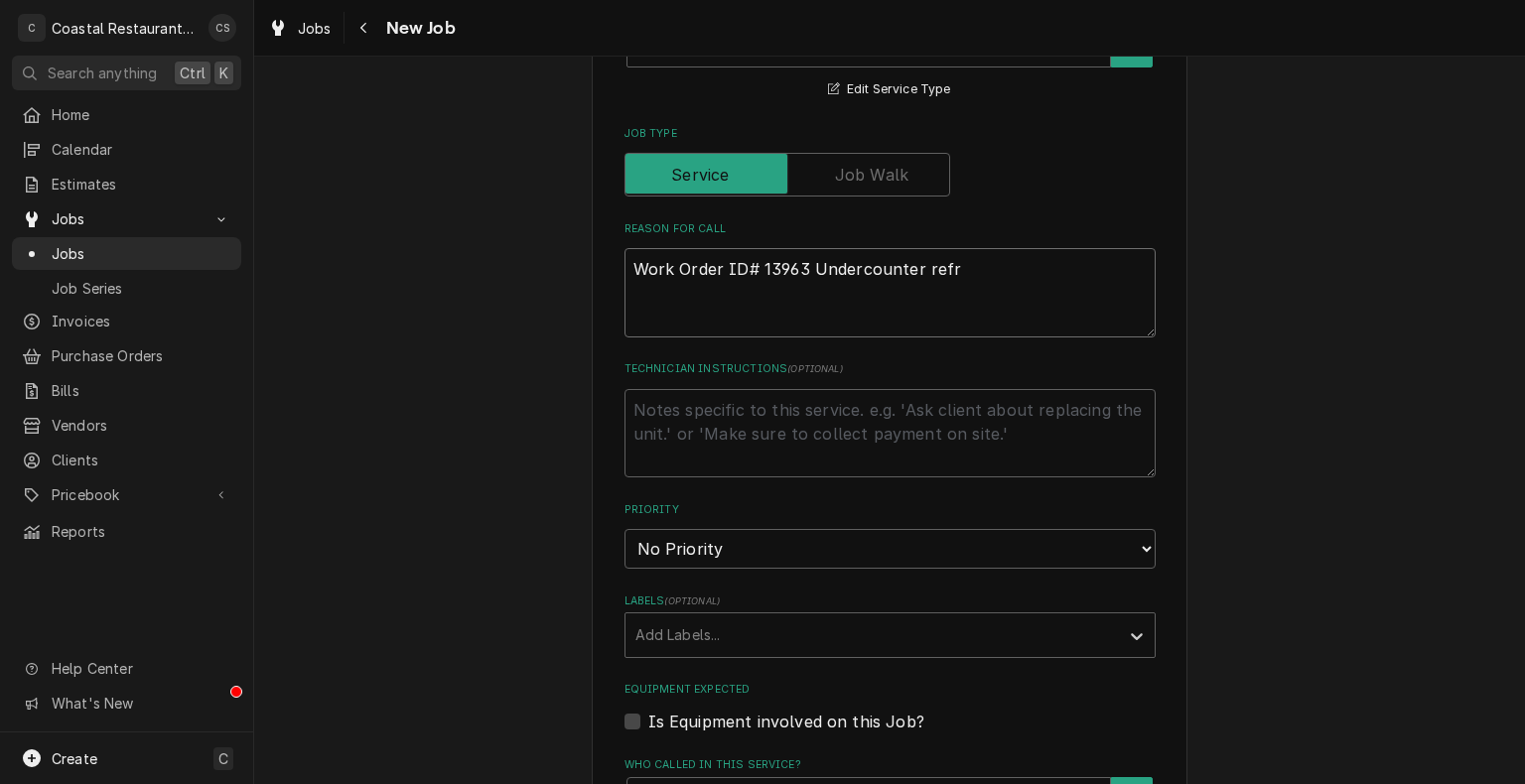 type on "x" 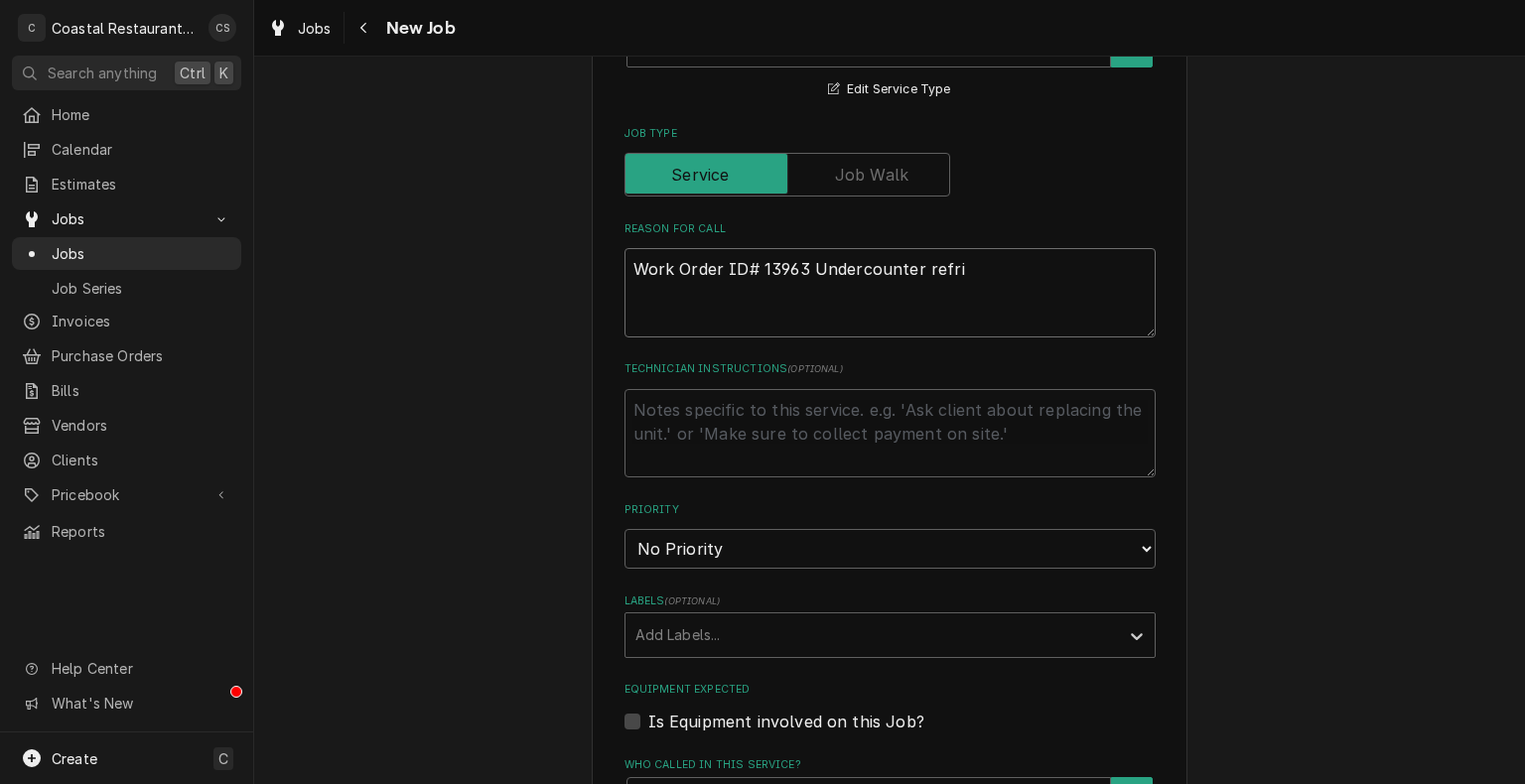 type on "x" 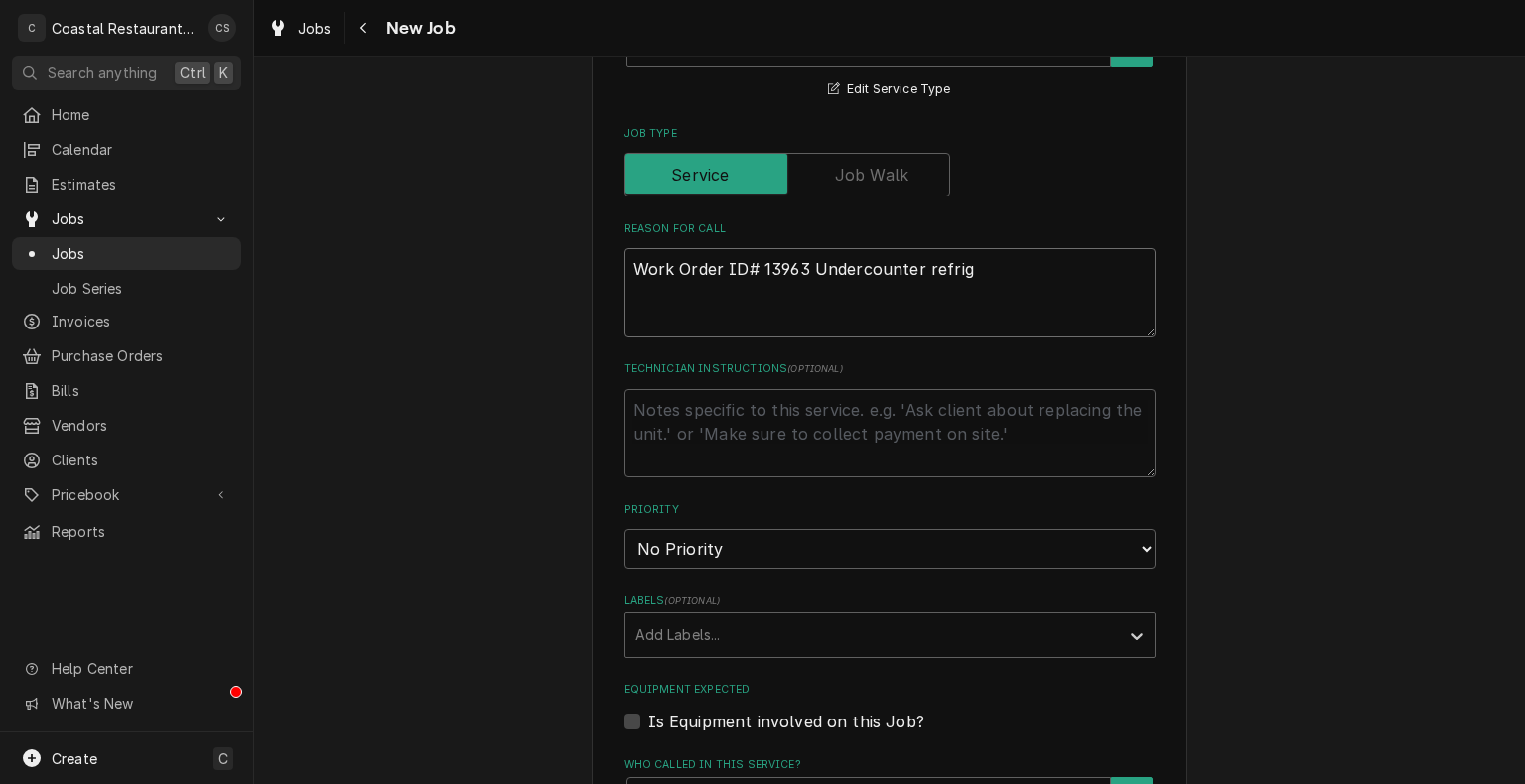 type on "x" 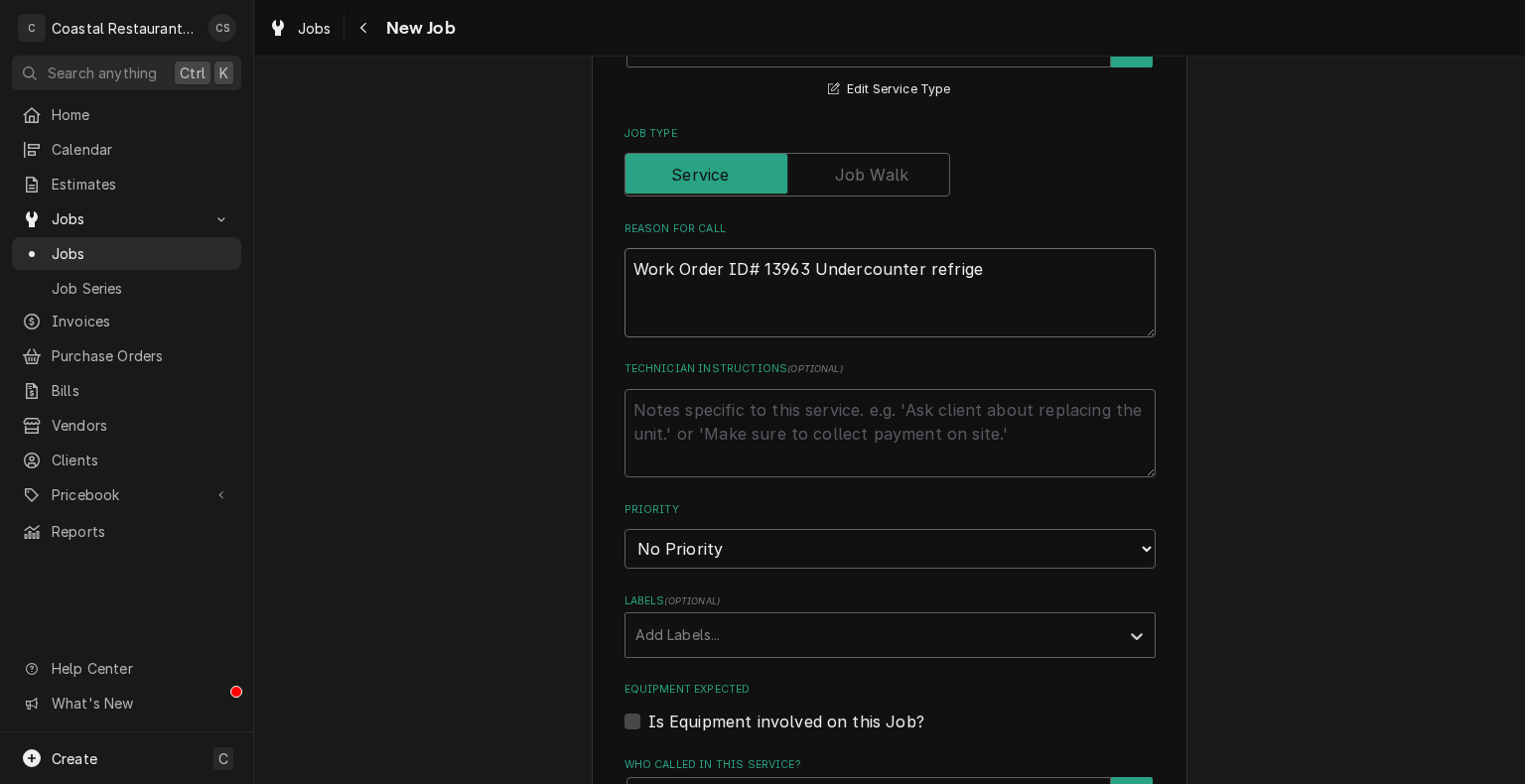 type on "x" 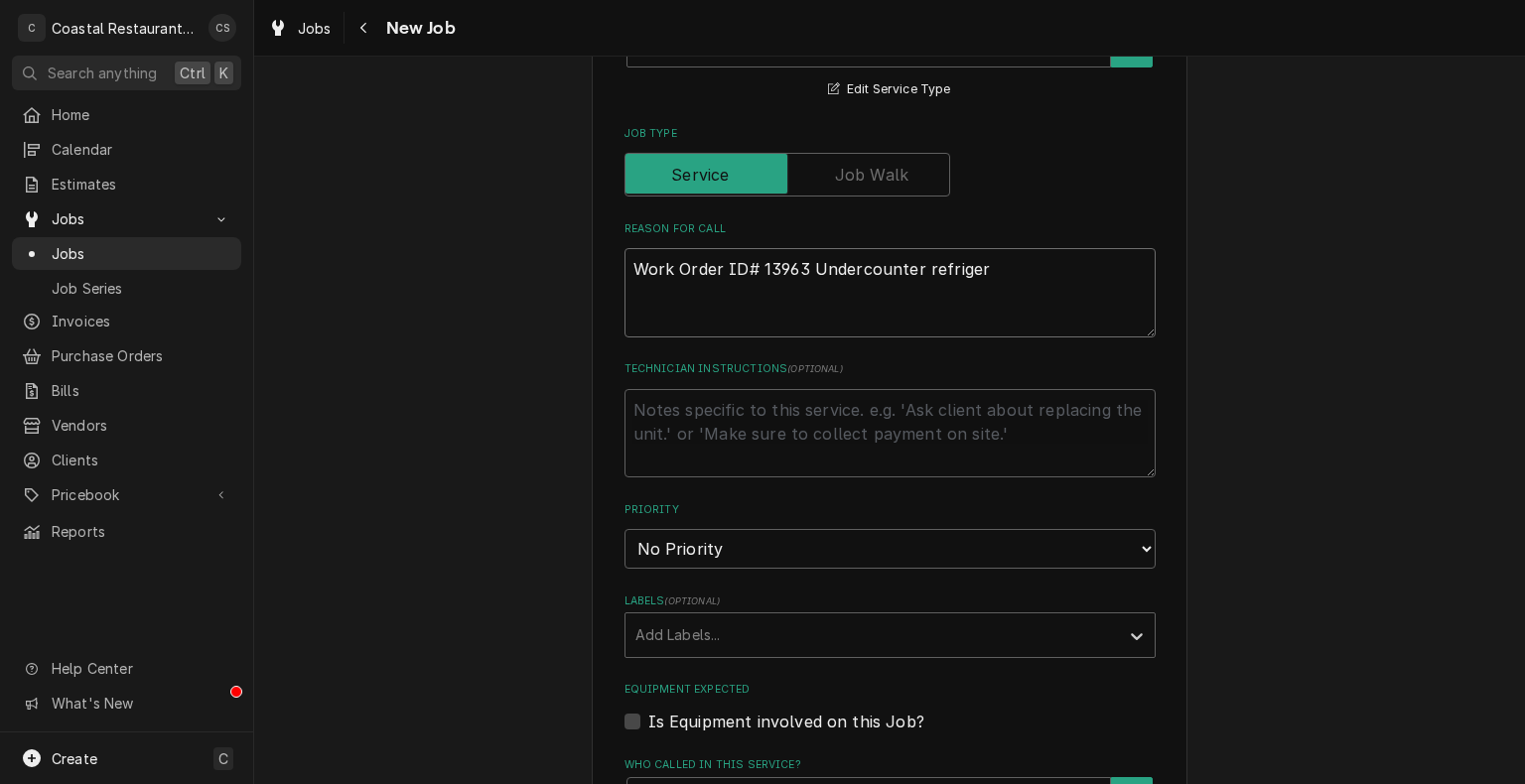 type on "x" 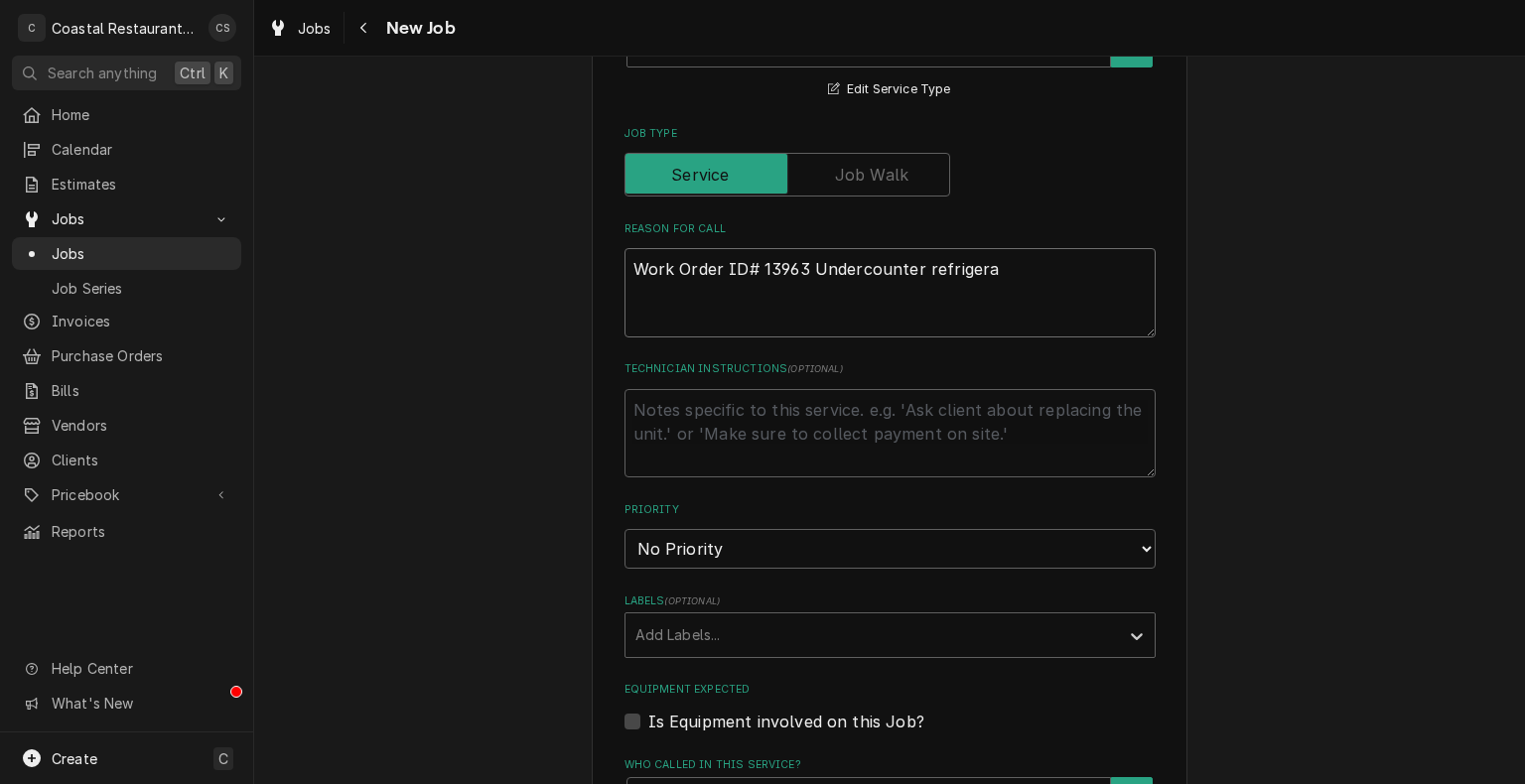 type on "Work Order ID# 13963 Undercounter refrigerat" 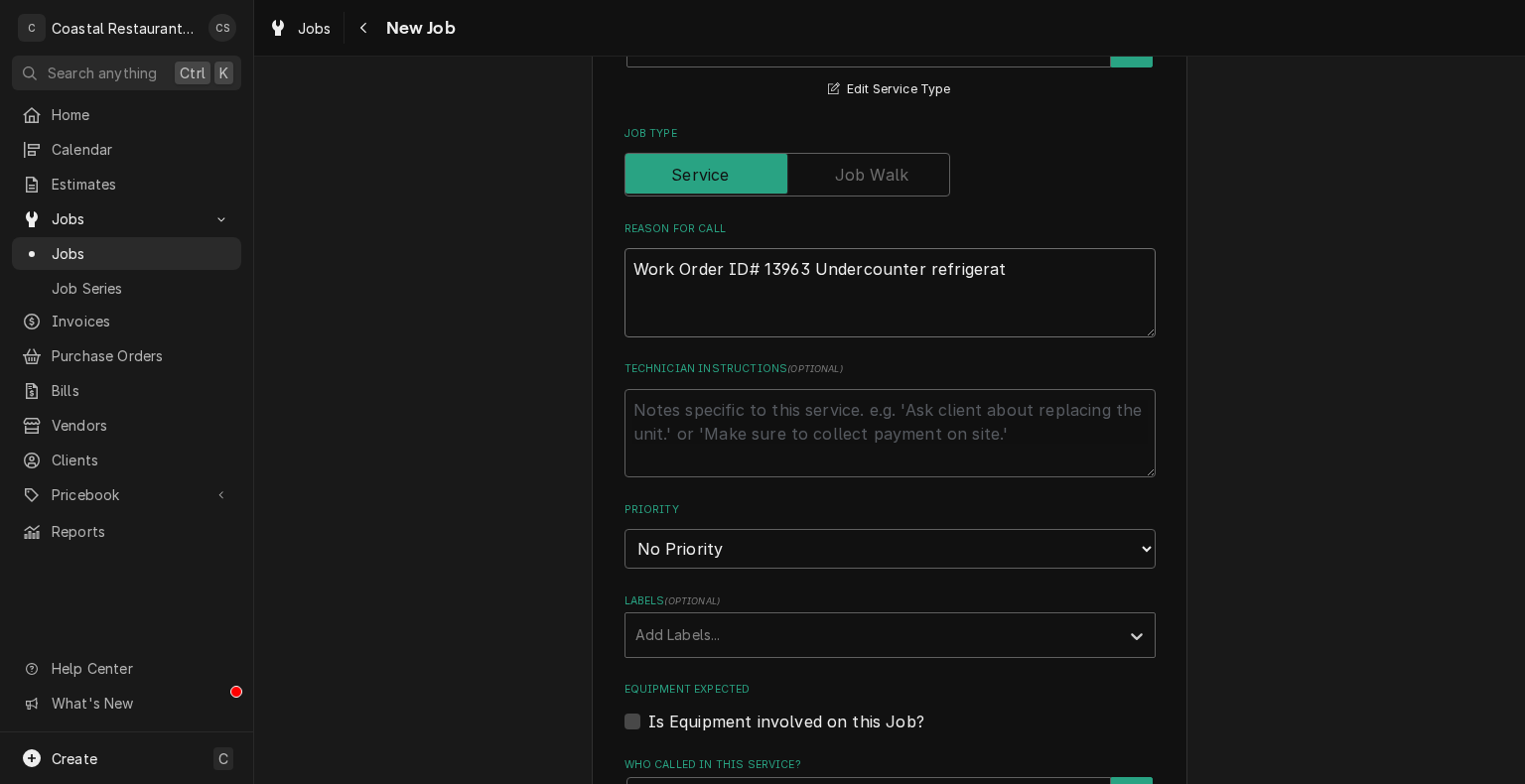 type on "x" 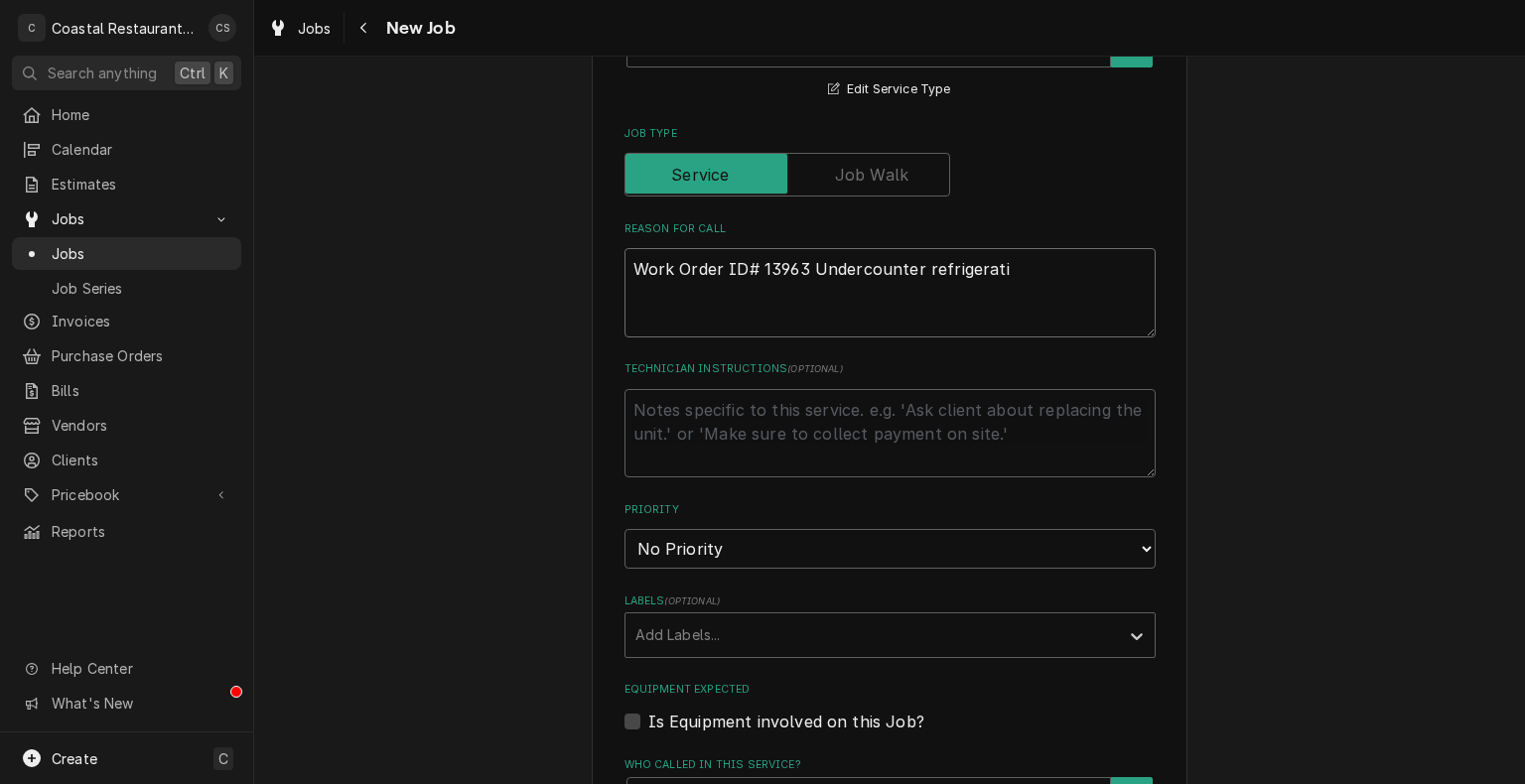 type on "x" 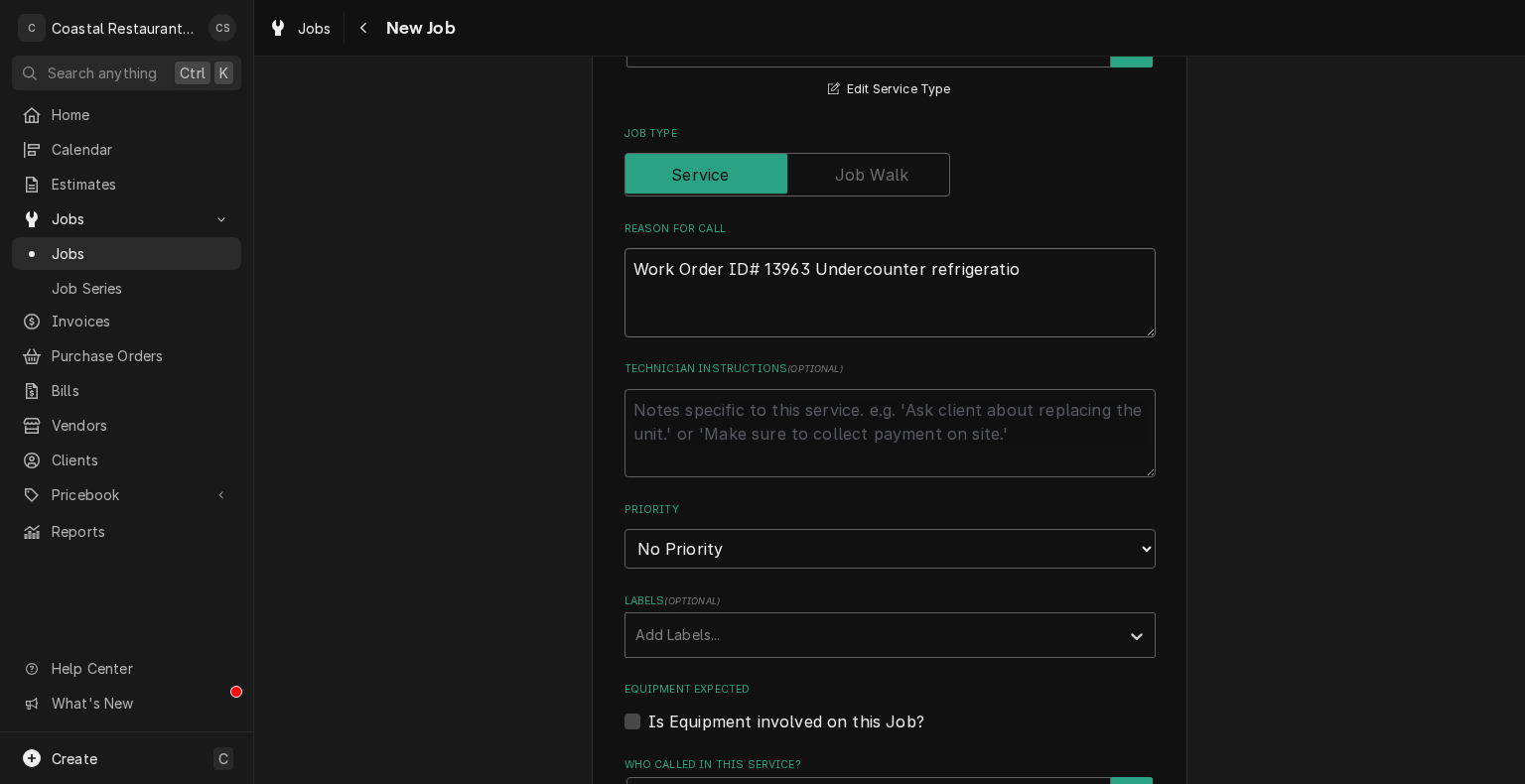 type on "x" 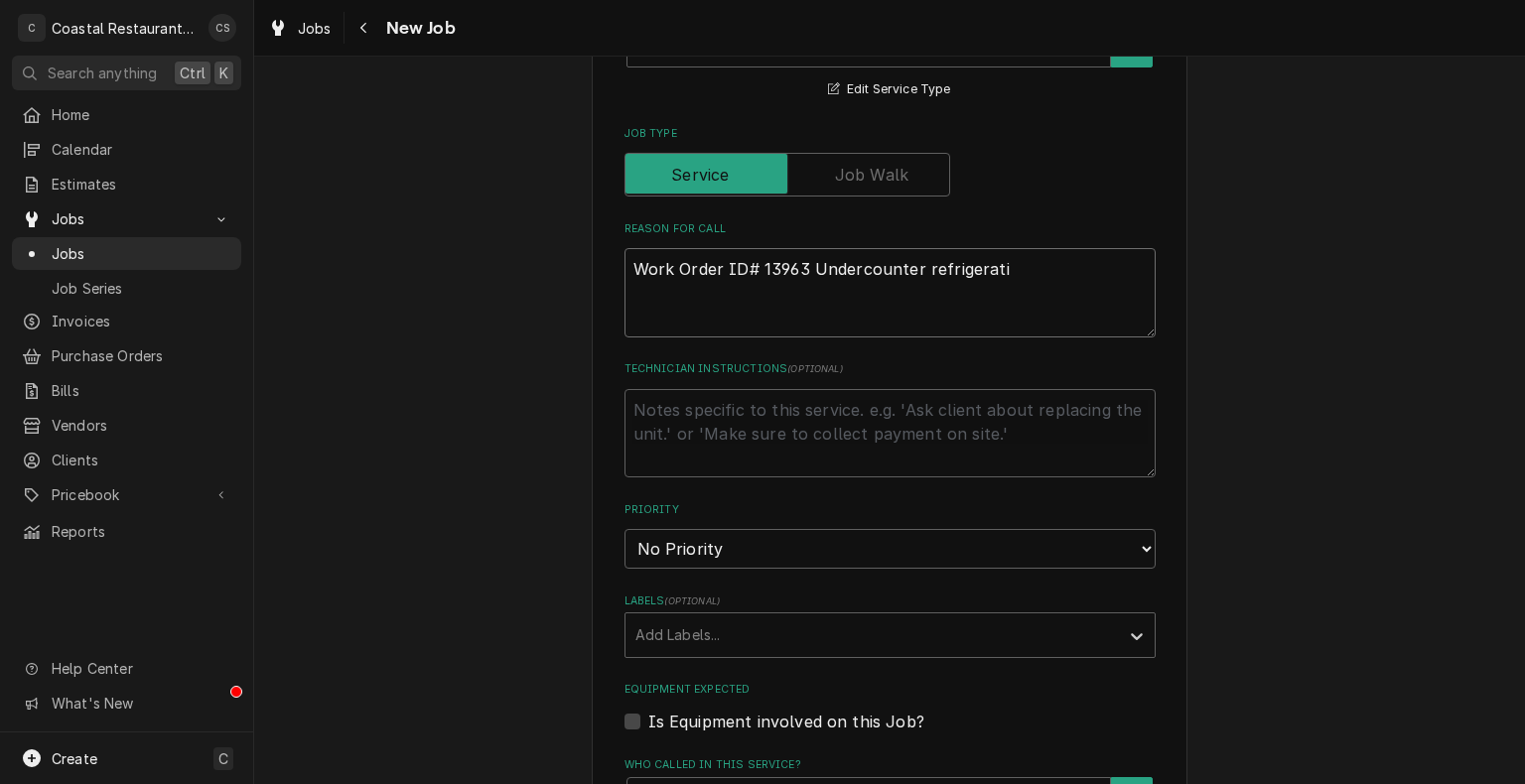 type on "x" 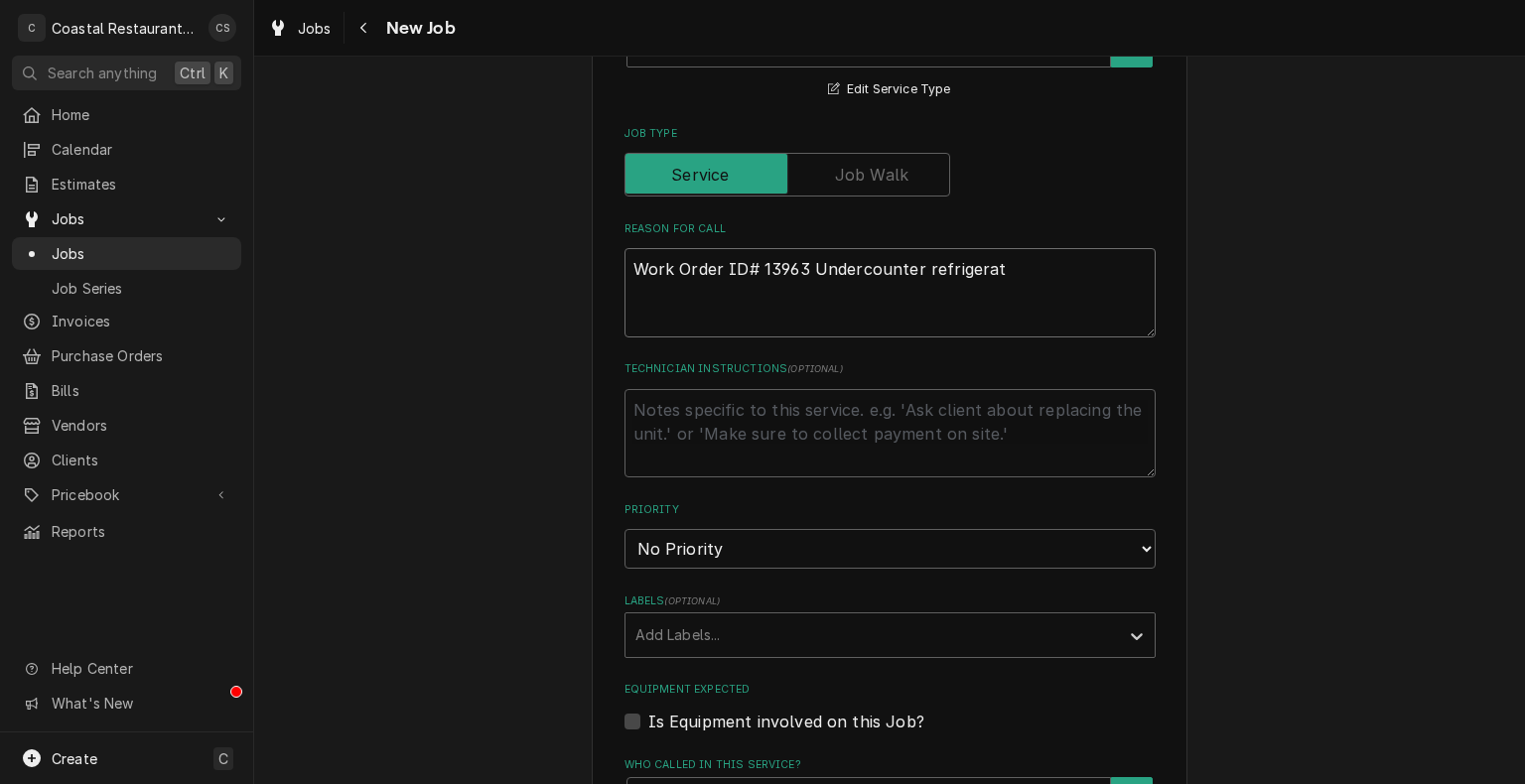 type on "x" 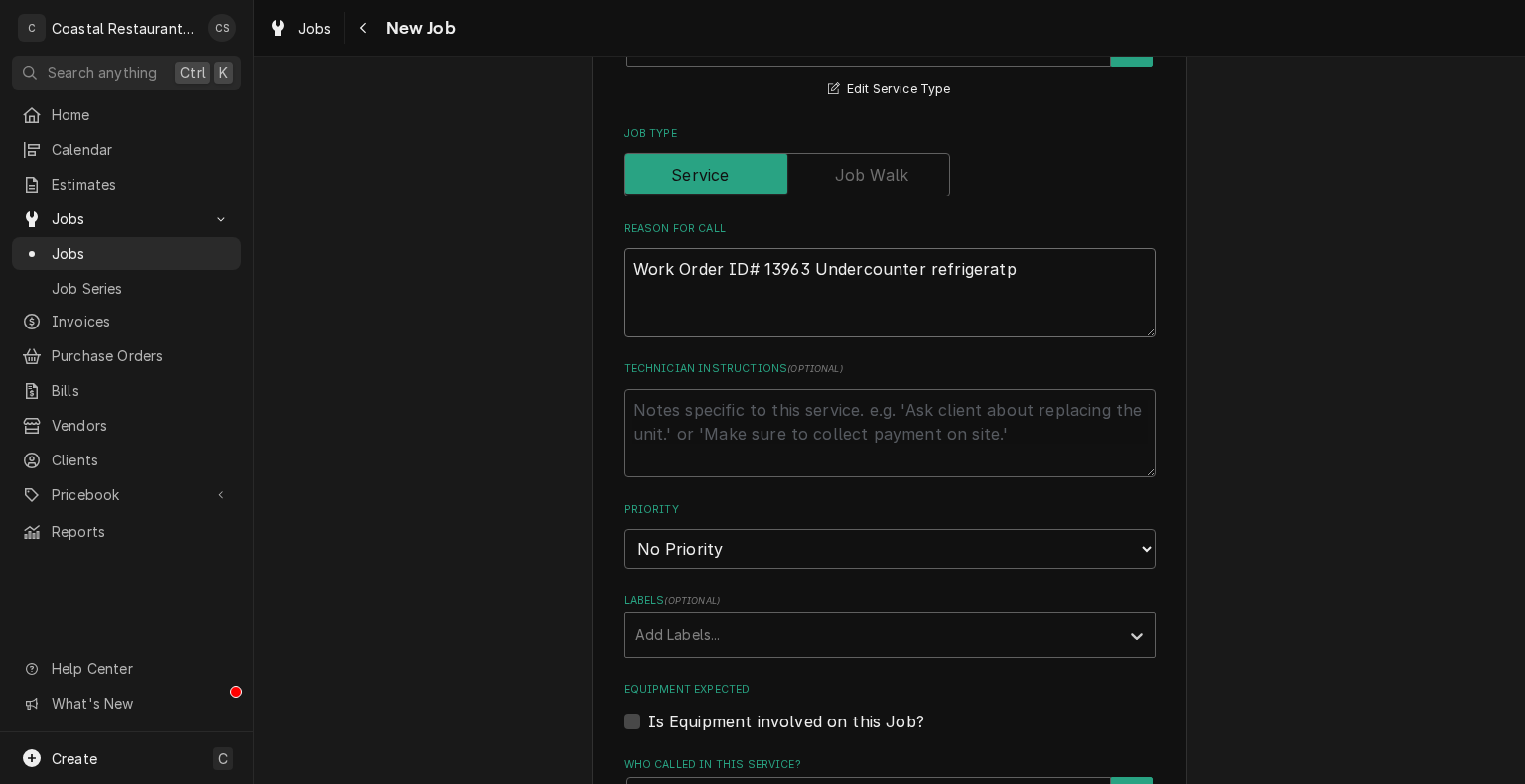 type on "x" 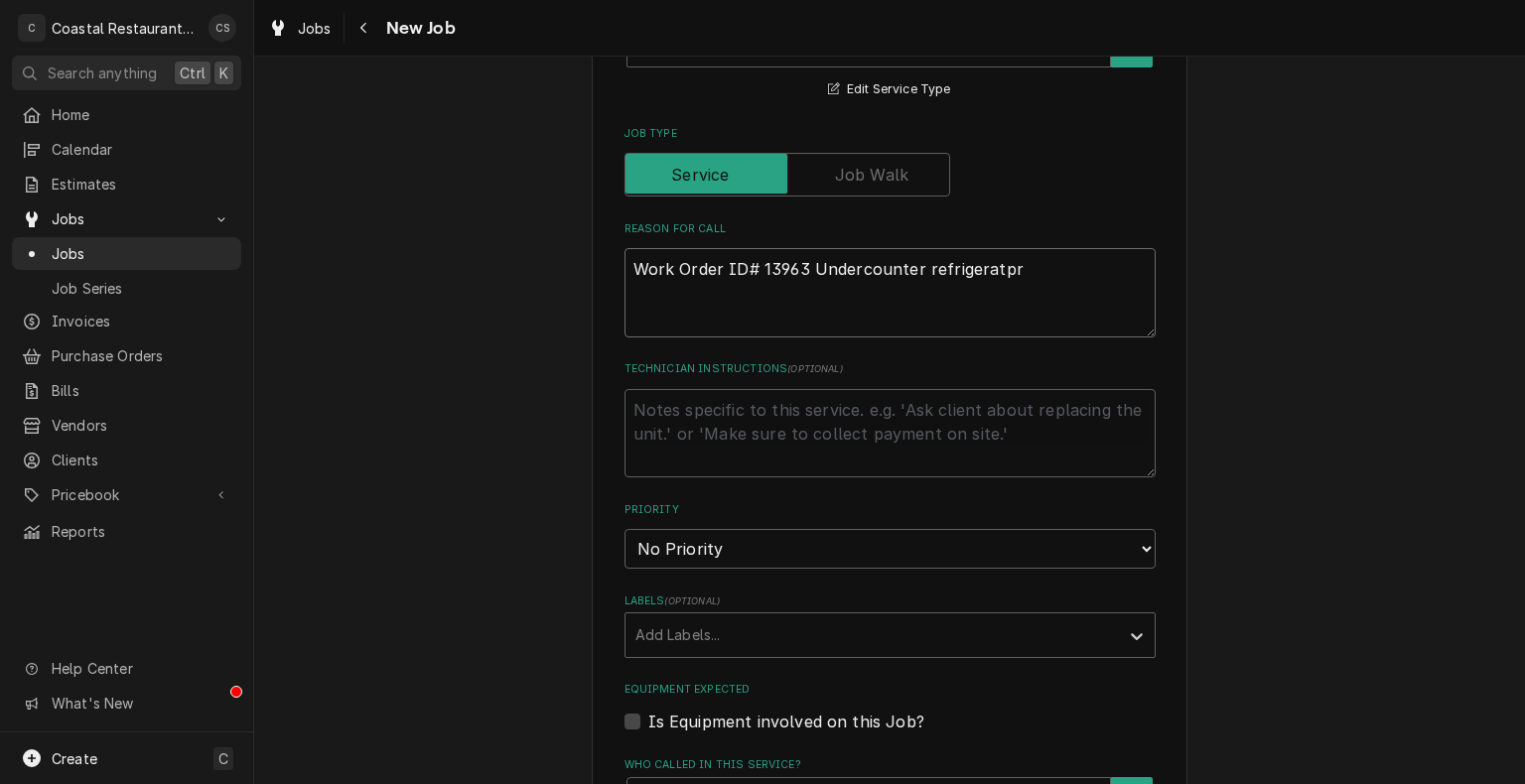 type on "x" 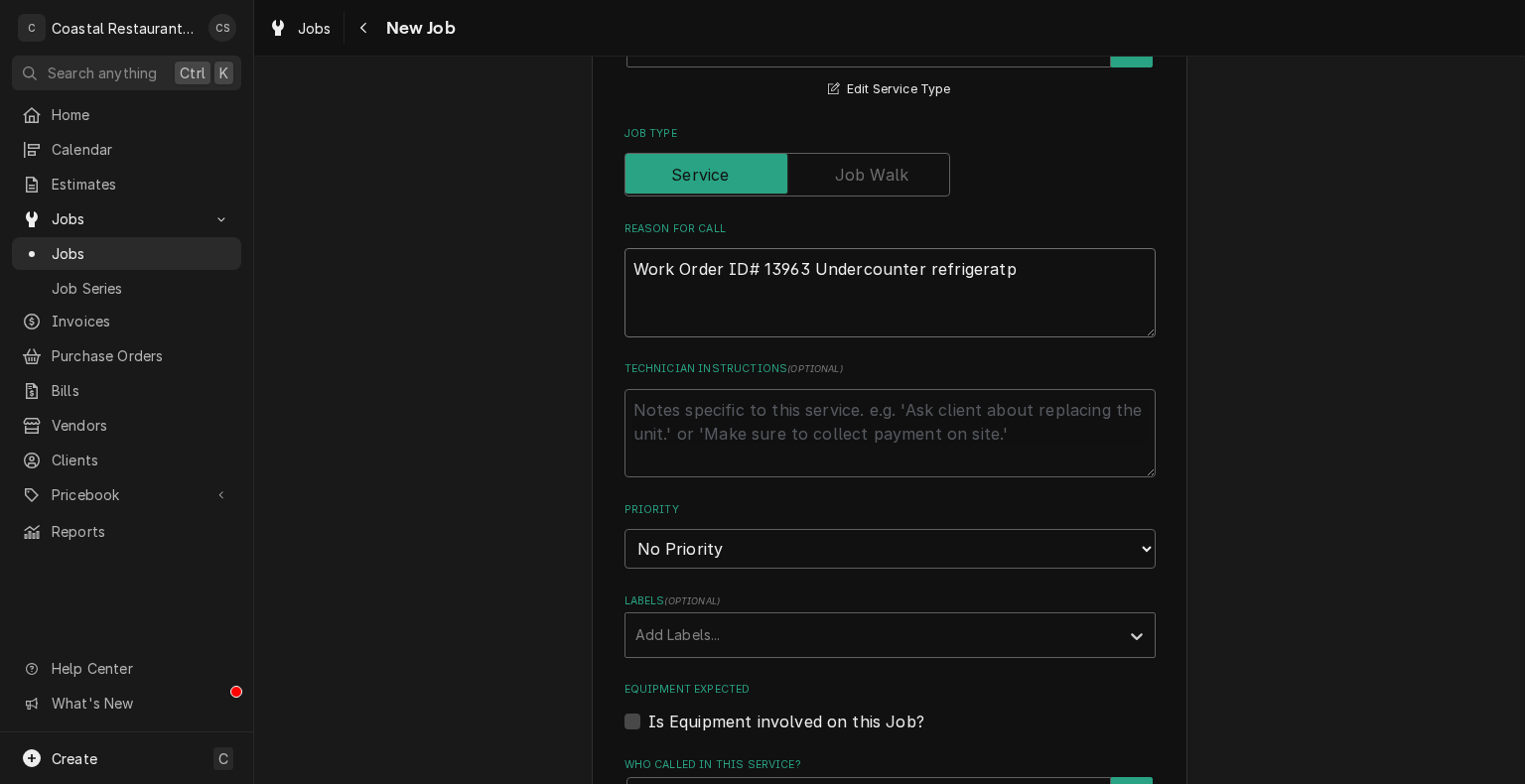 type on "x" 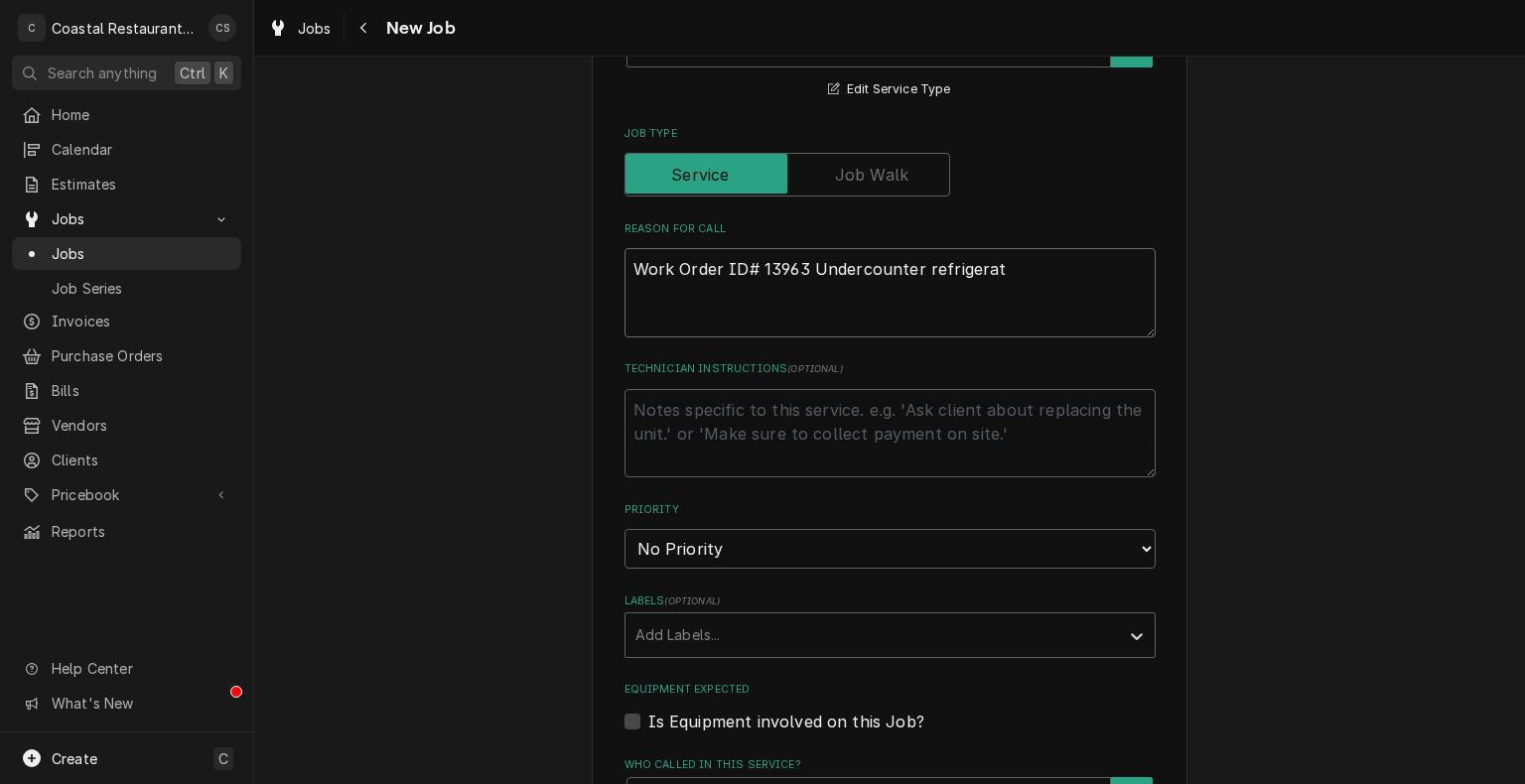type on "x" 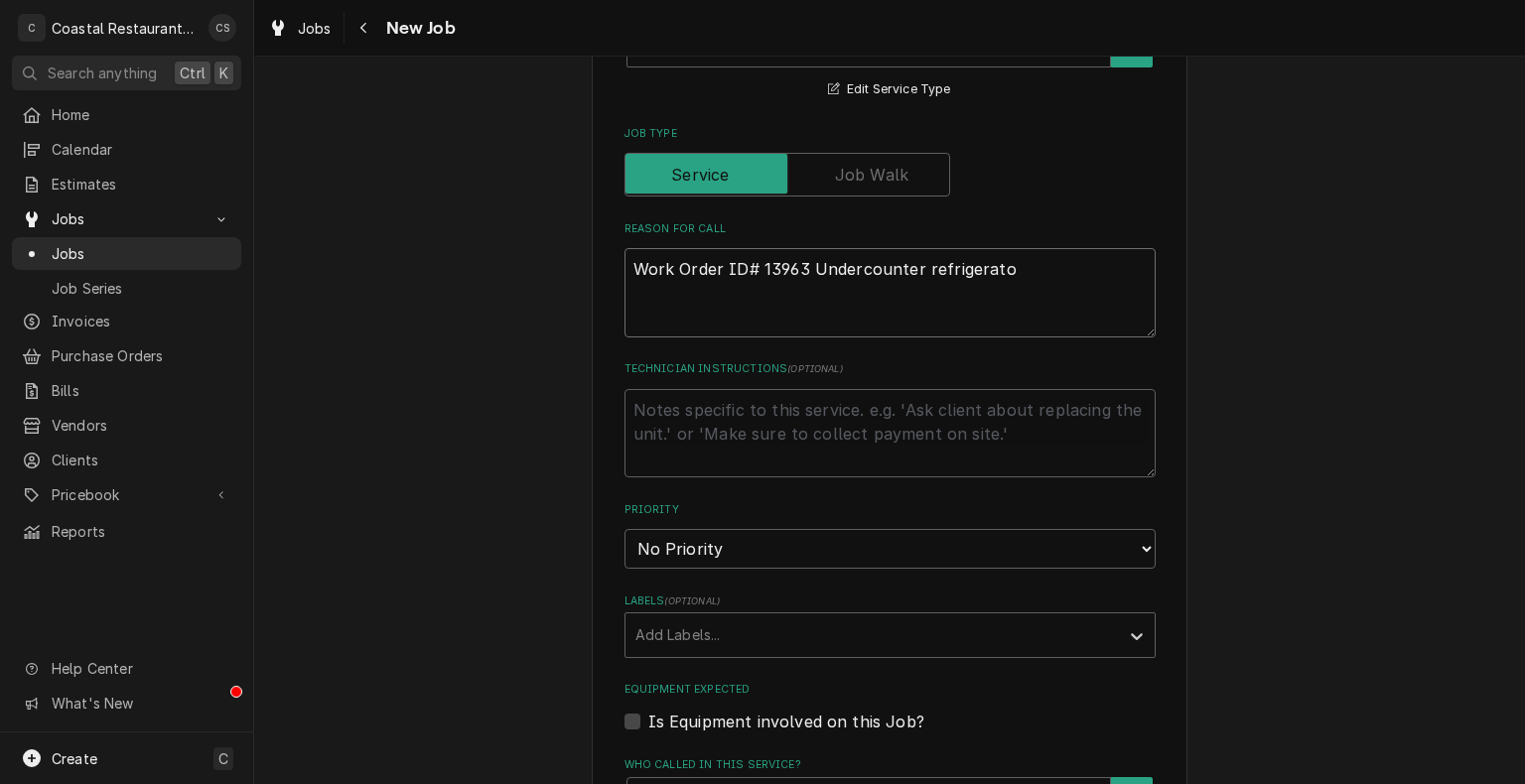 type on "x" 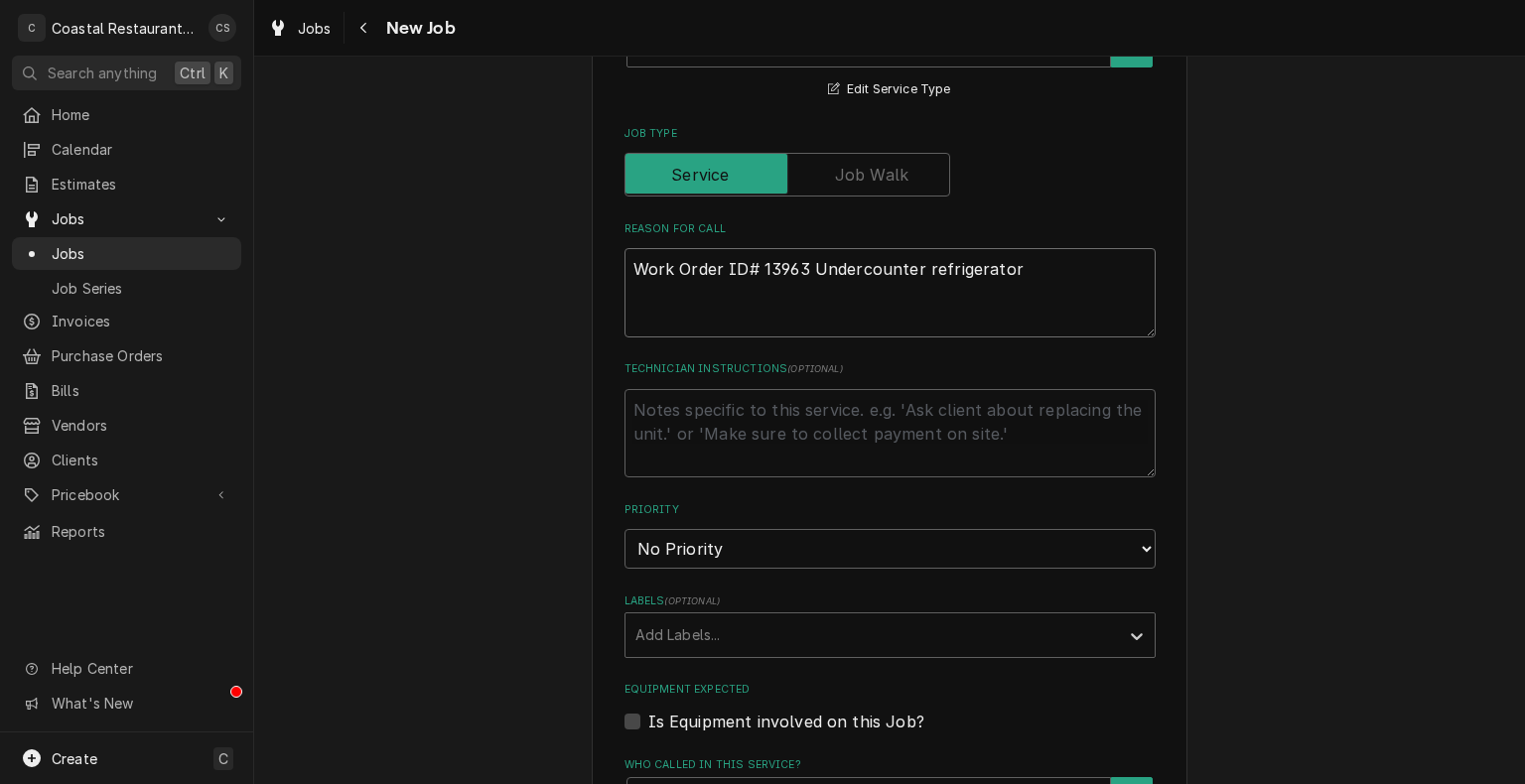 type on "x" 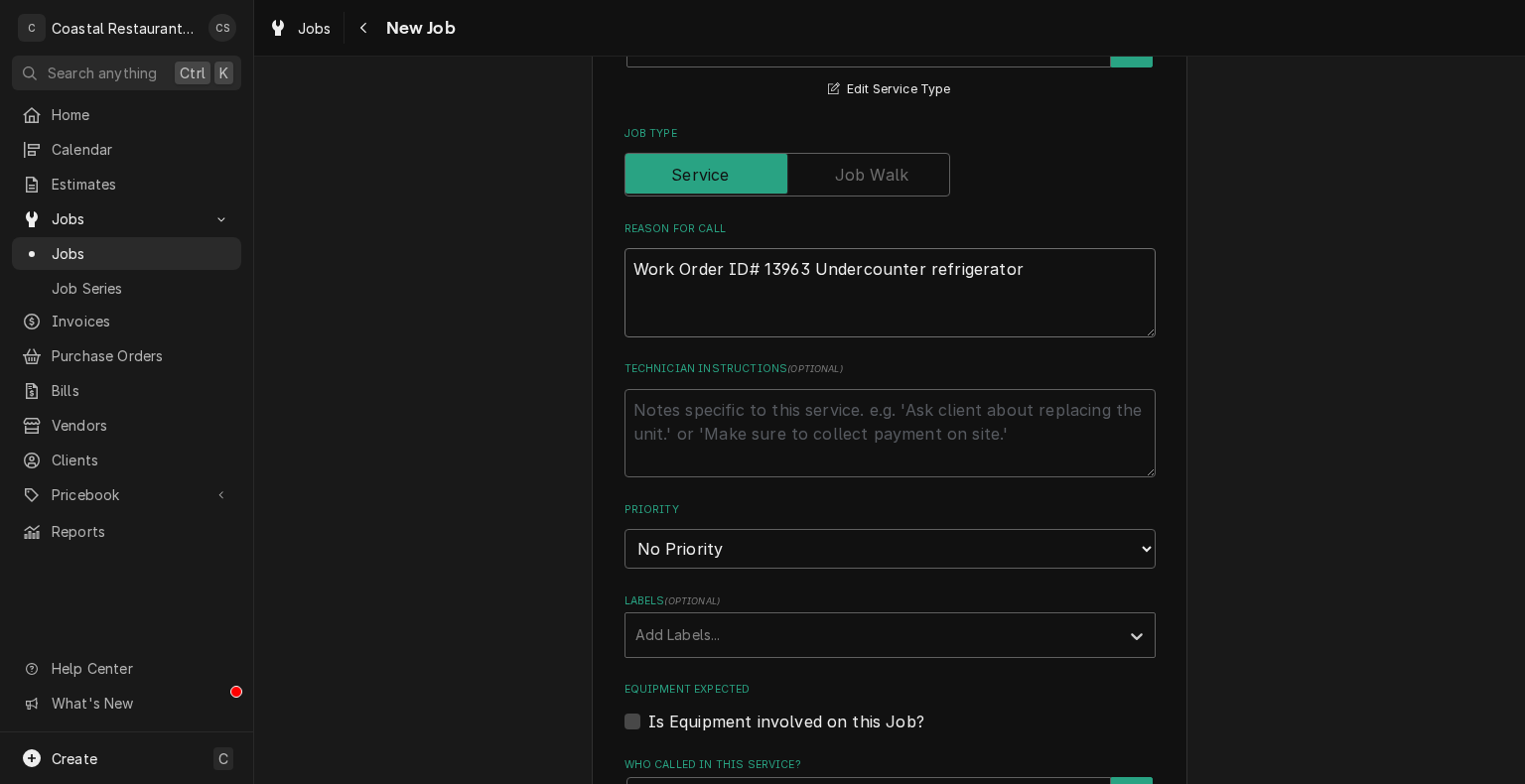 type on "x" 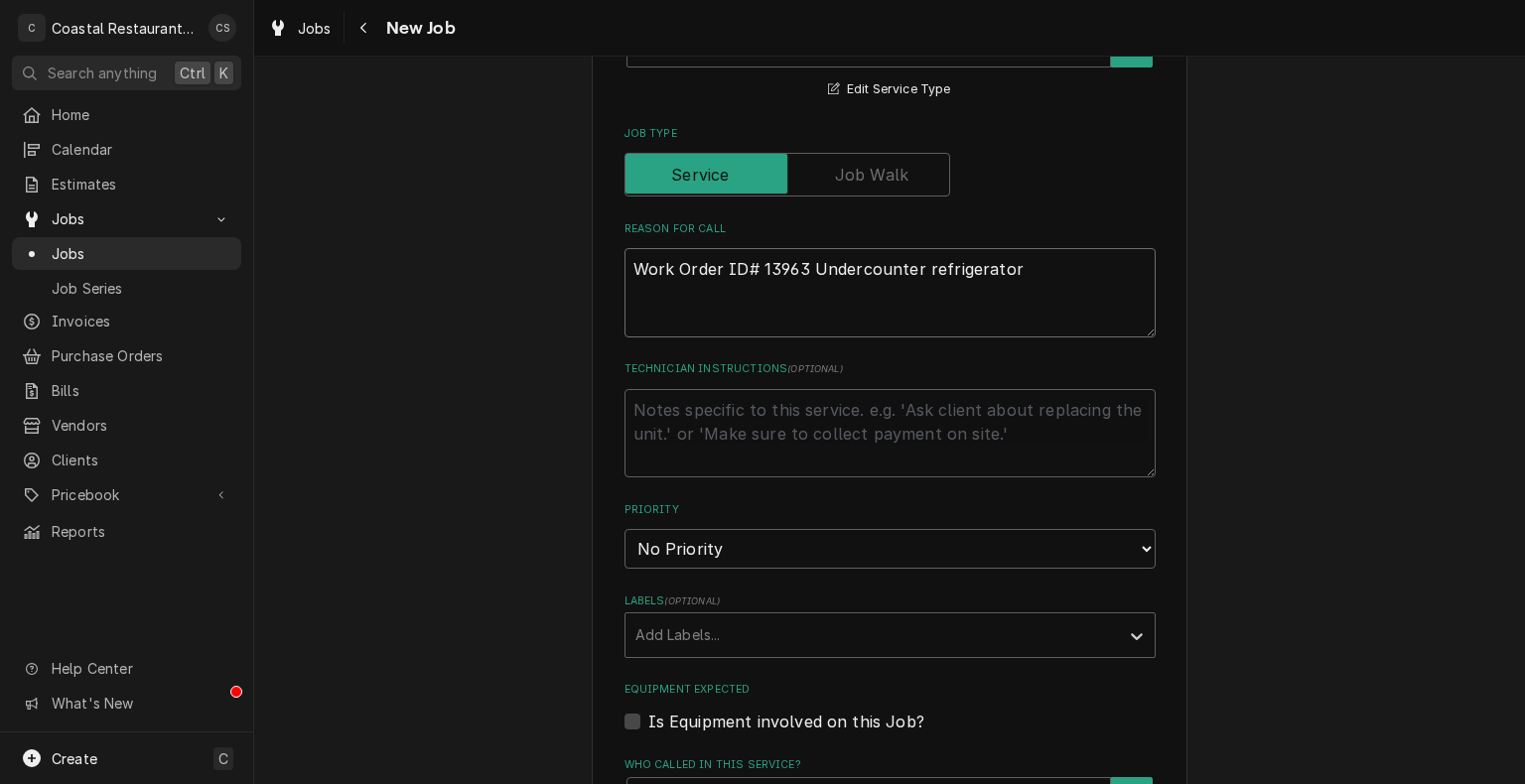 type on "Work Order ID# 13963 Undercounter refrigerator (" 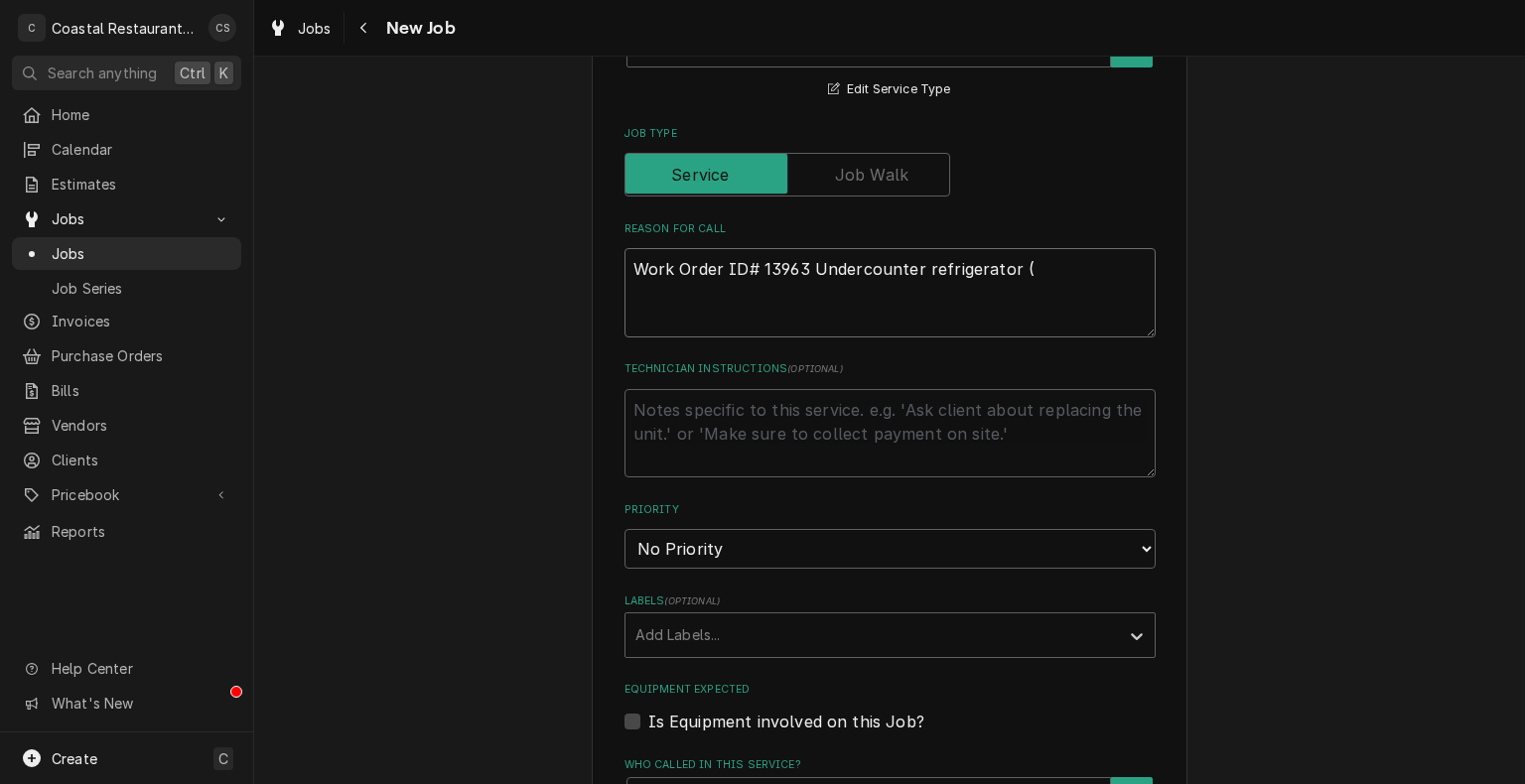 type on "x" 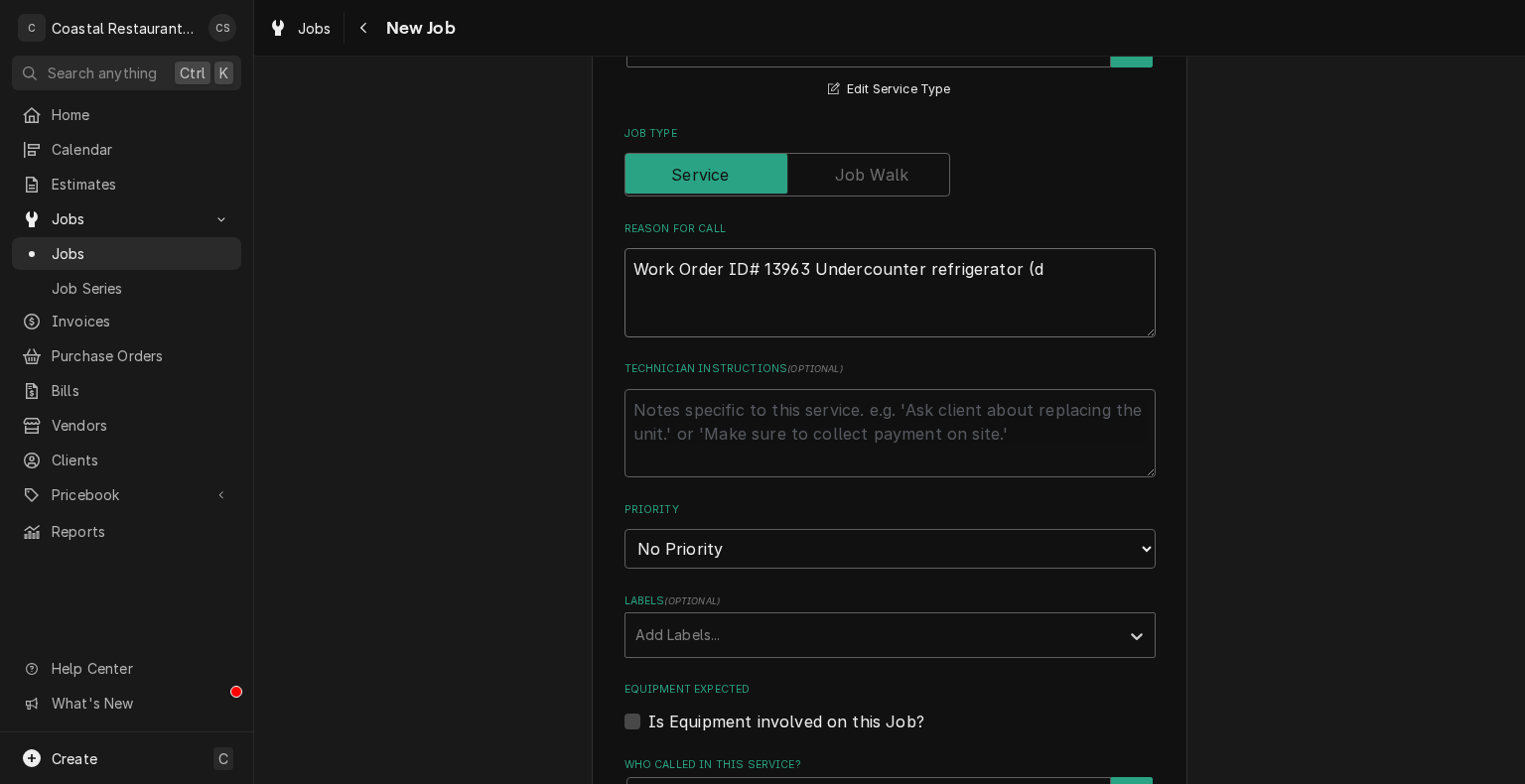type on "Work Order ID# 13963 Undercounter refrigerator (do" 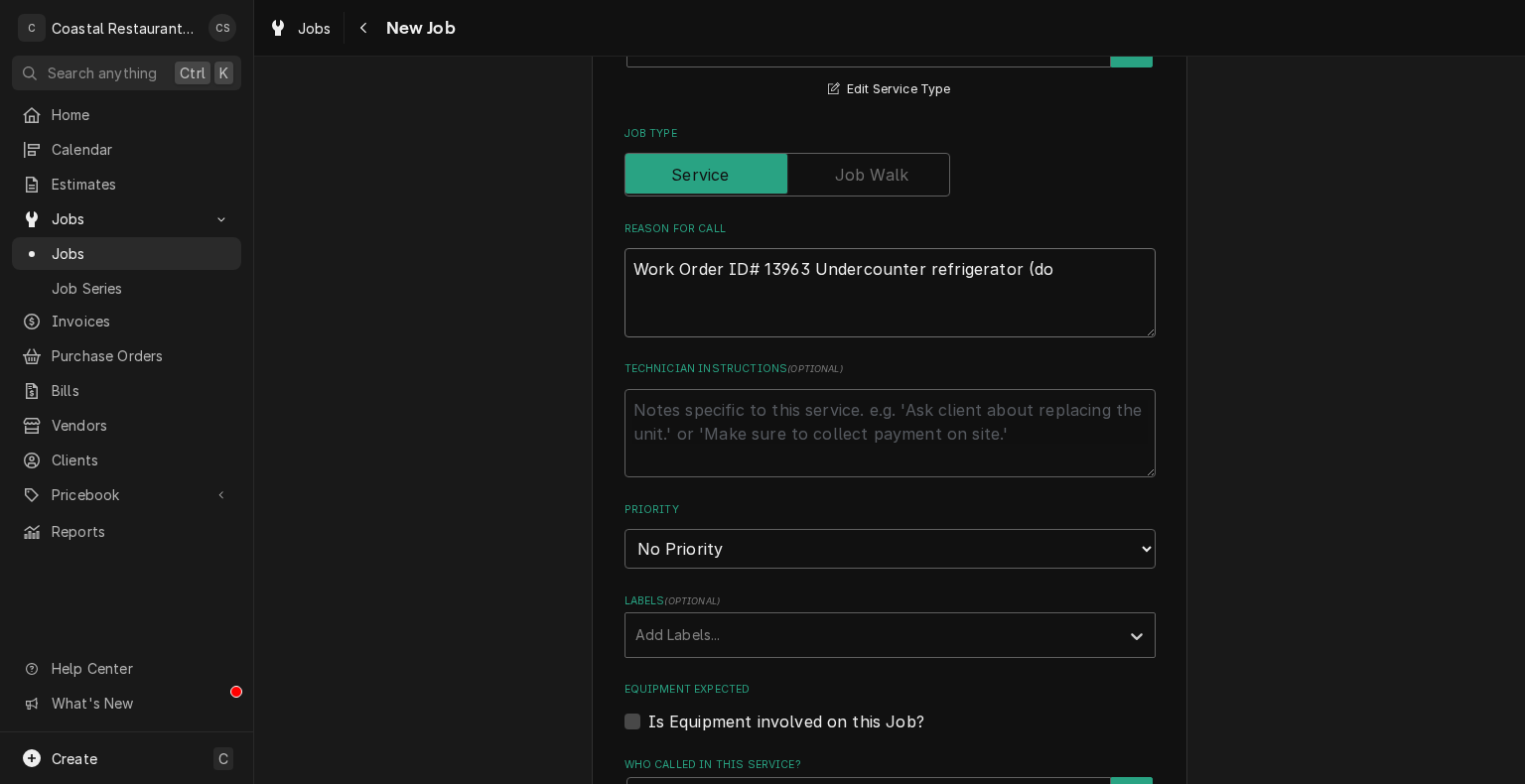 type on "x" 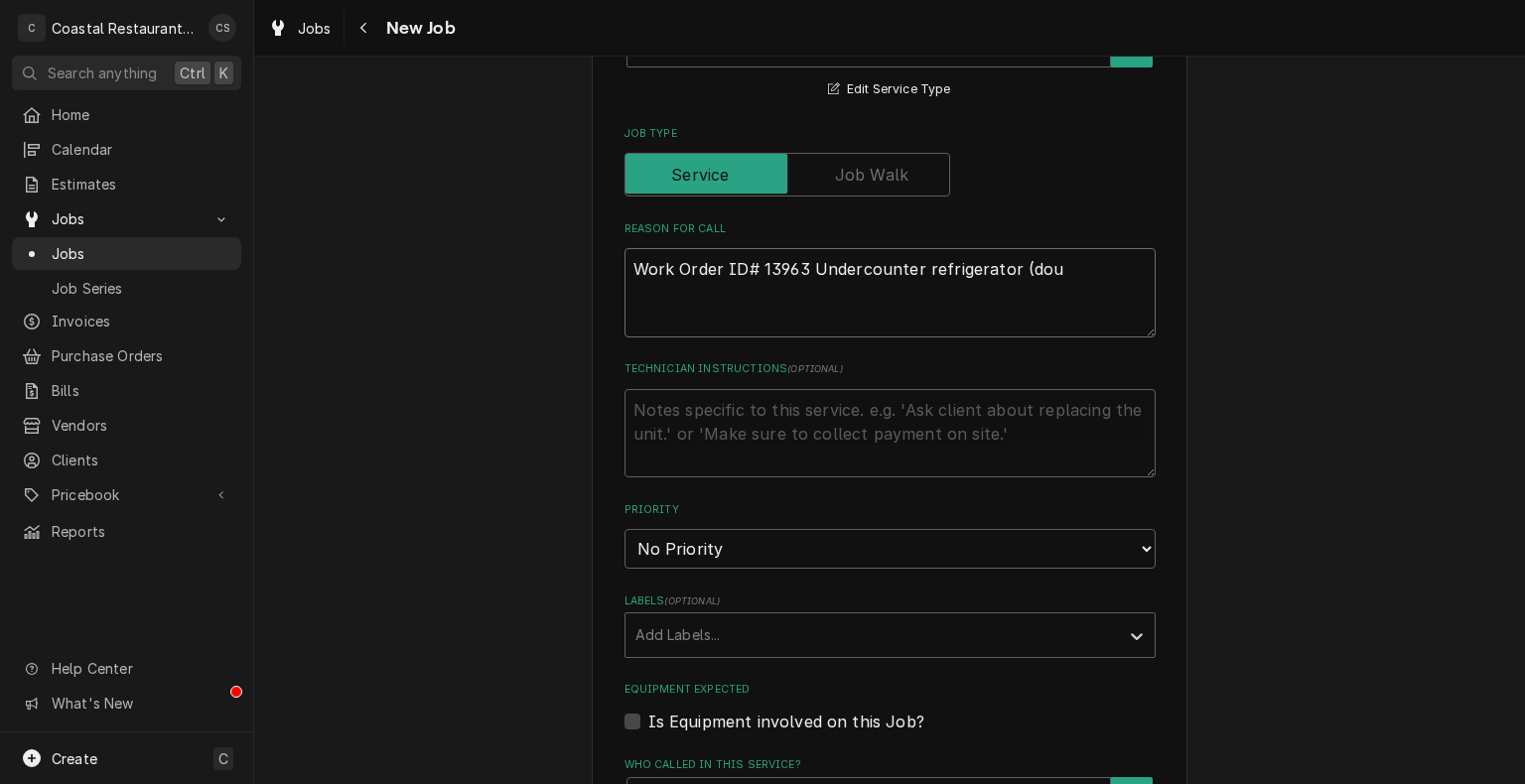 type on "x" 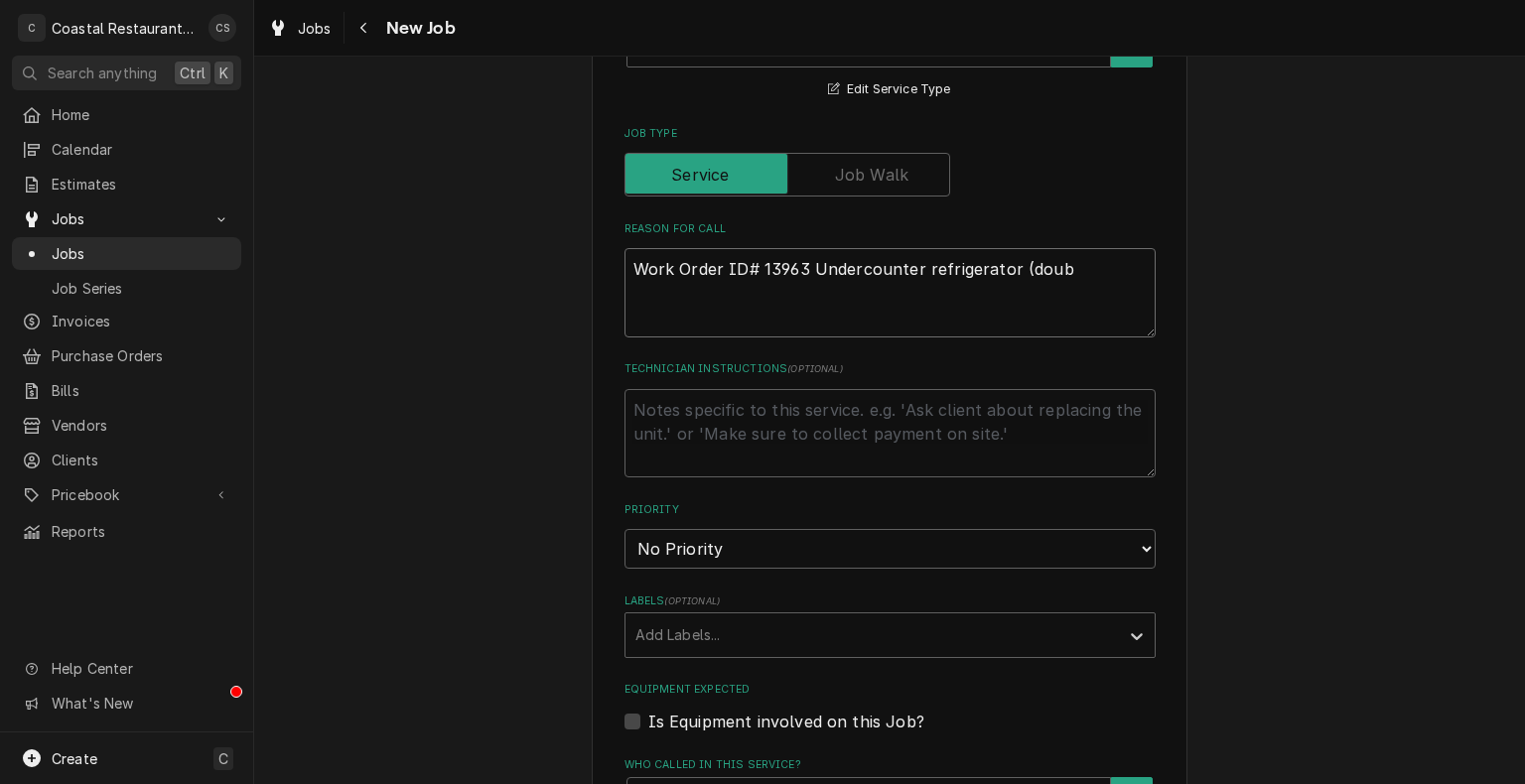 type on "x" 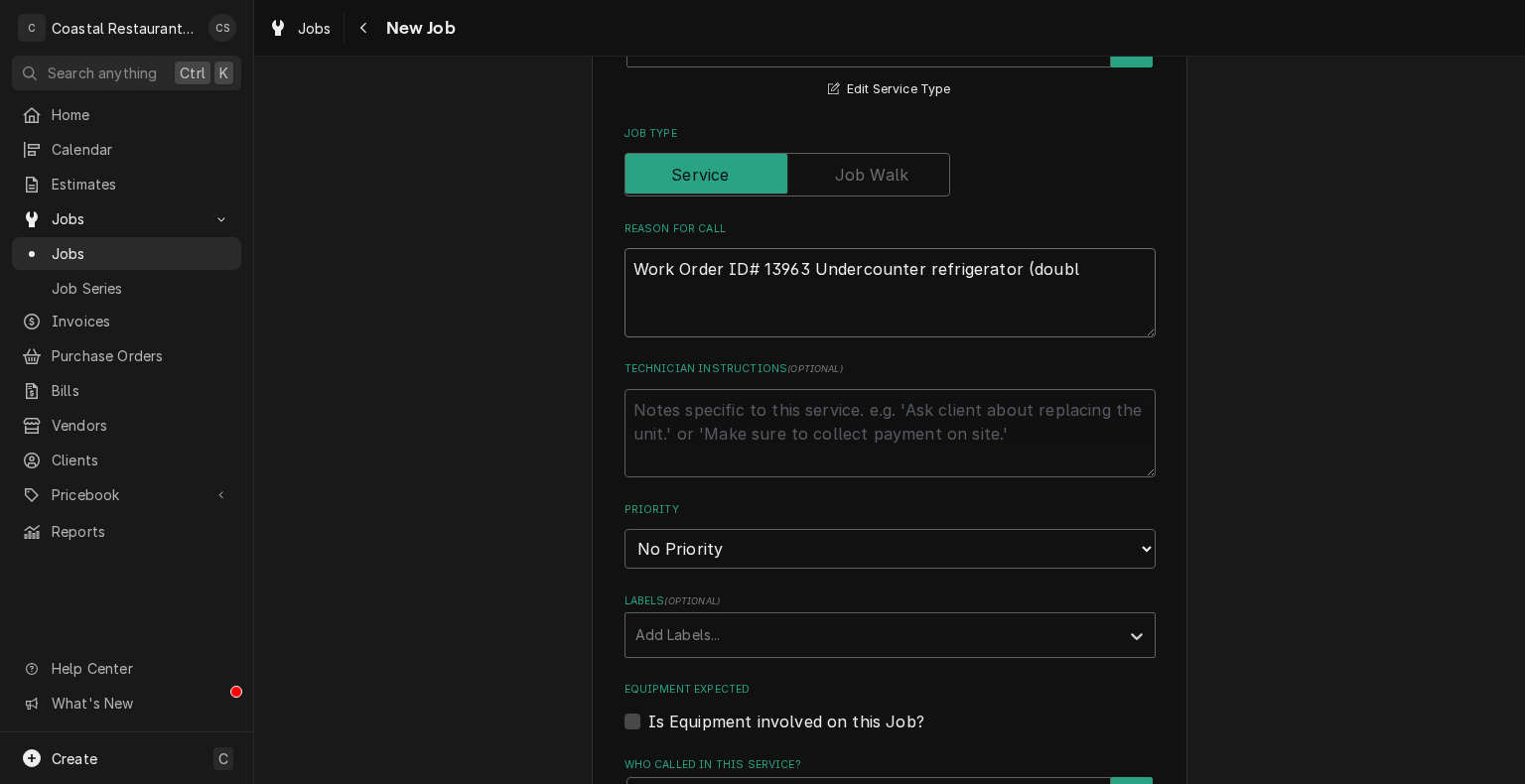 type on "x" 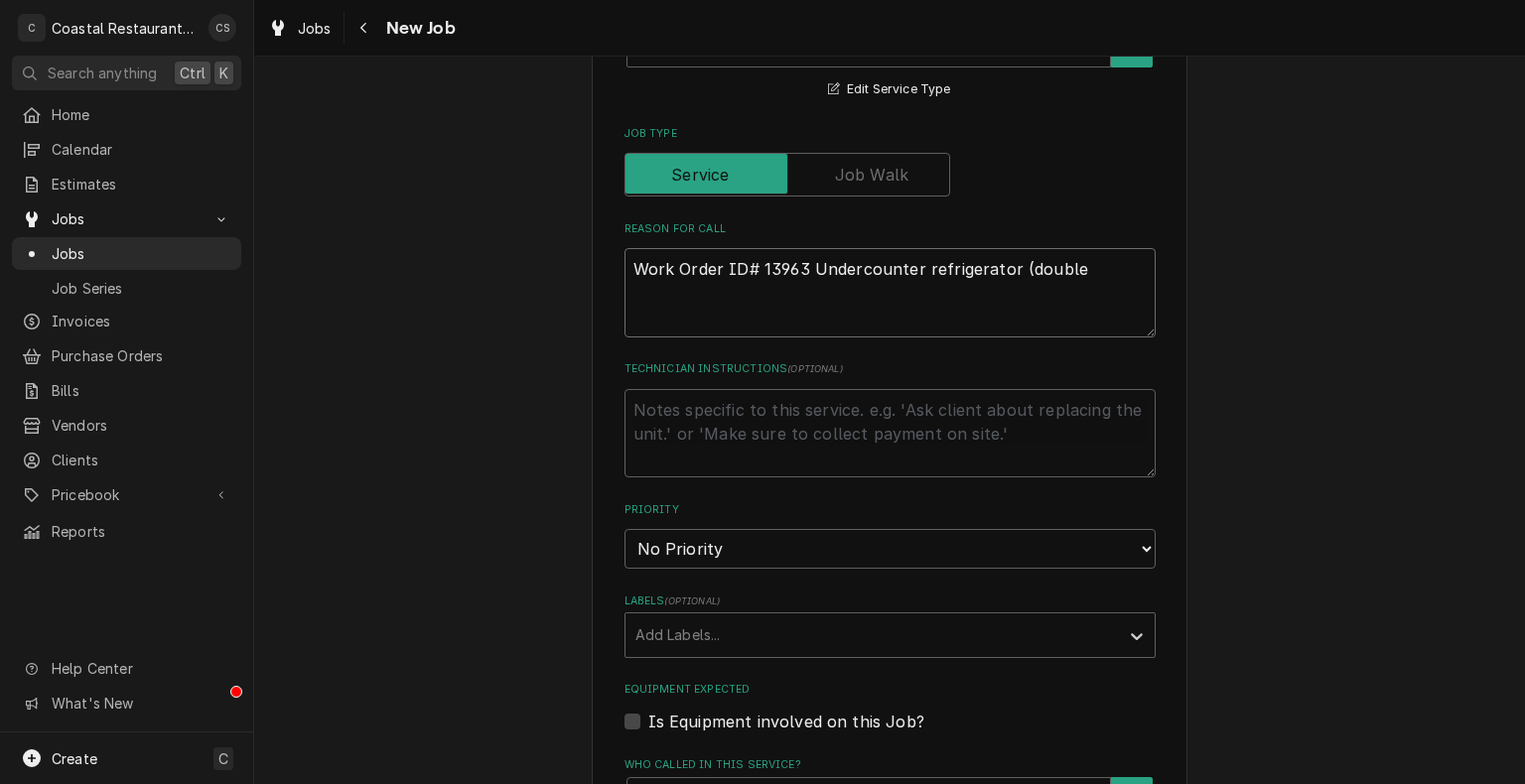 type on "x" 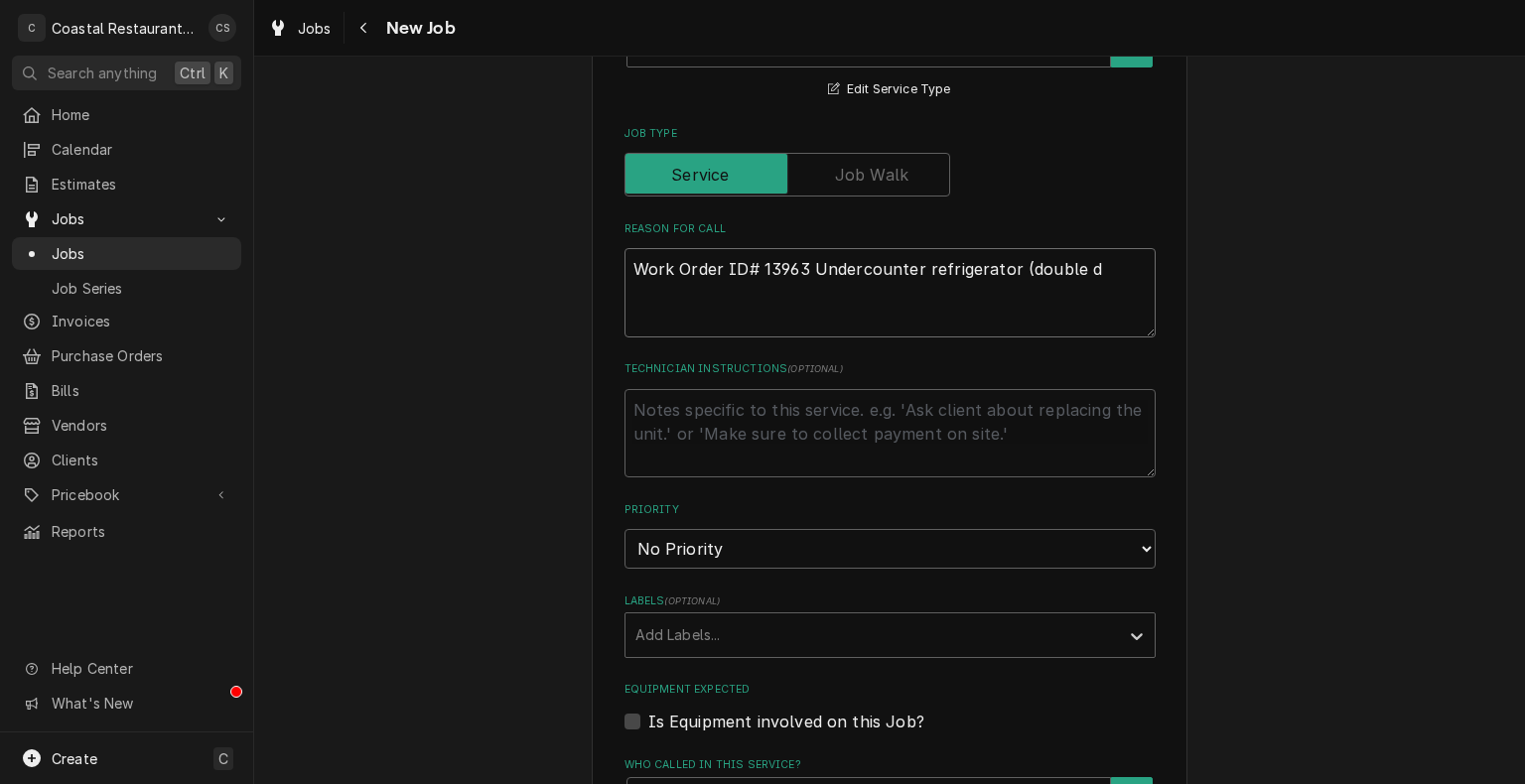 type on "Work Order ID# 13963 Undercounter refrigerator (double do" 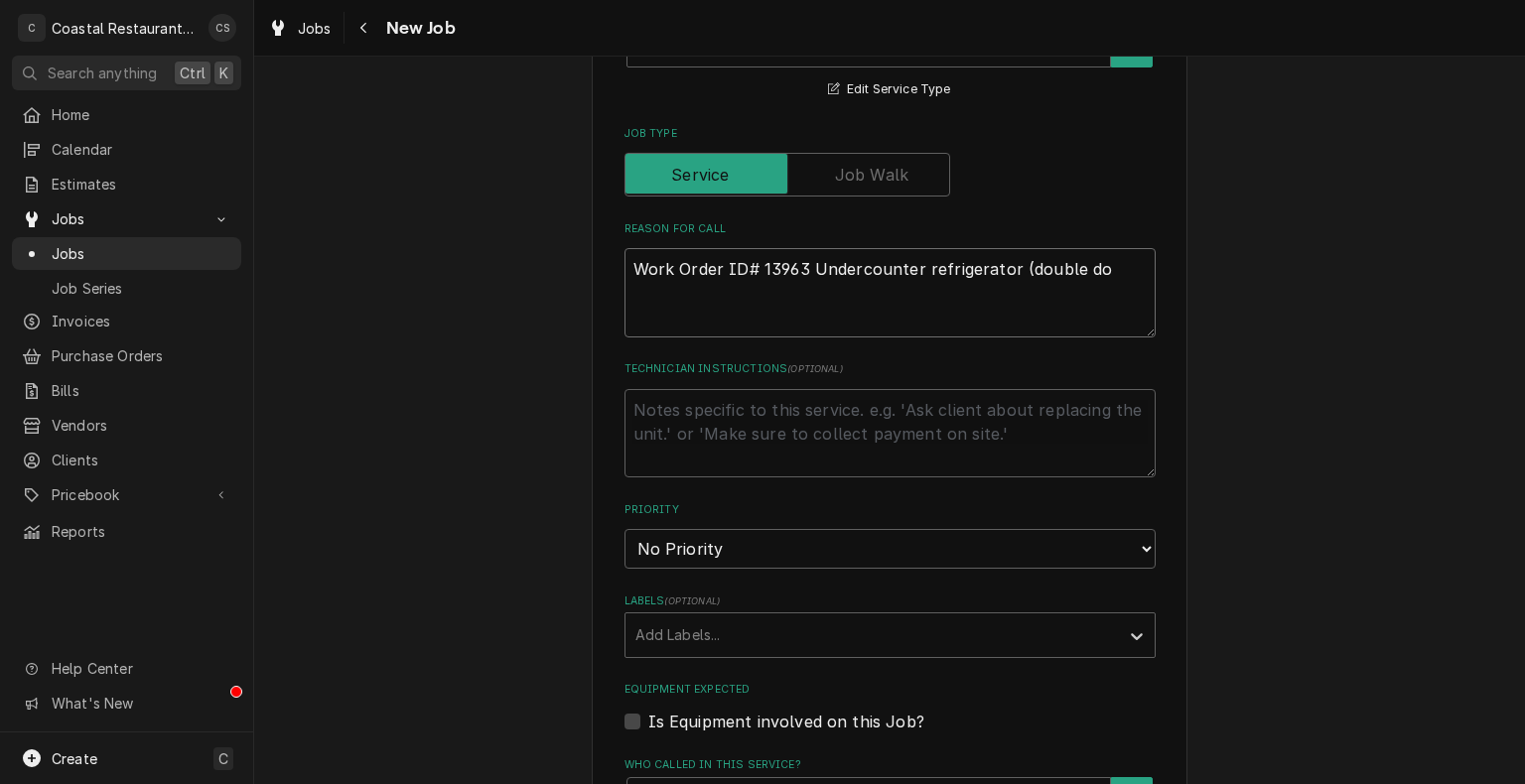 type on "x" 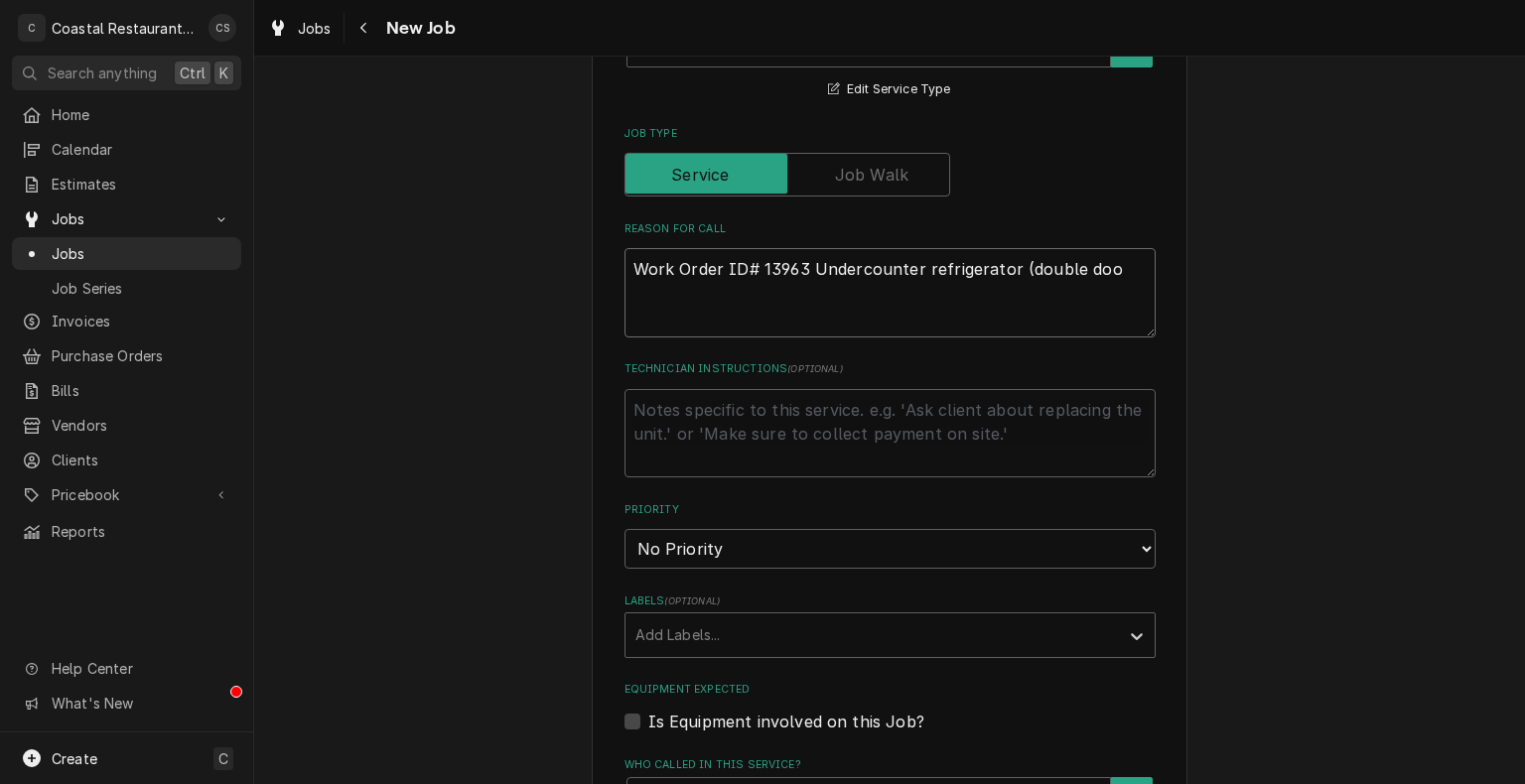 type on "x" 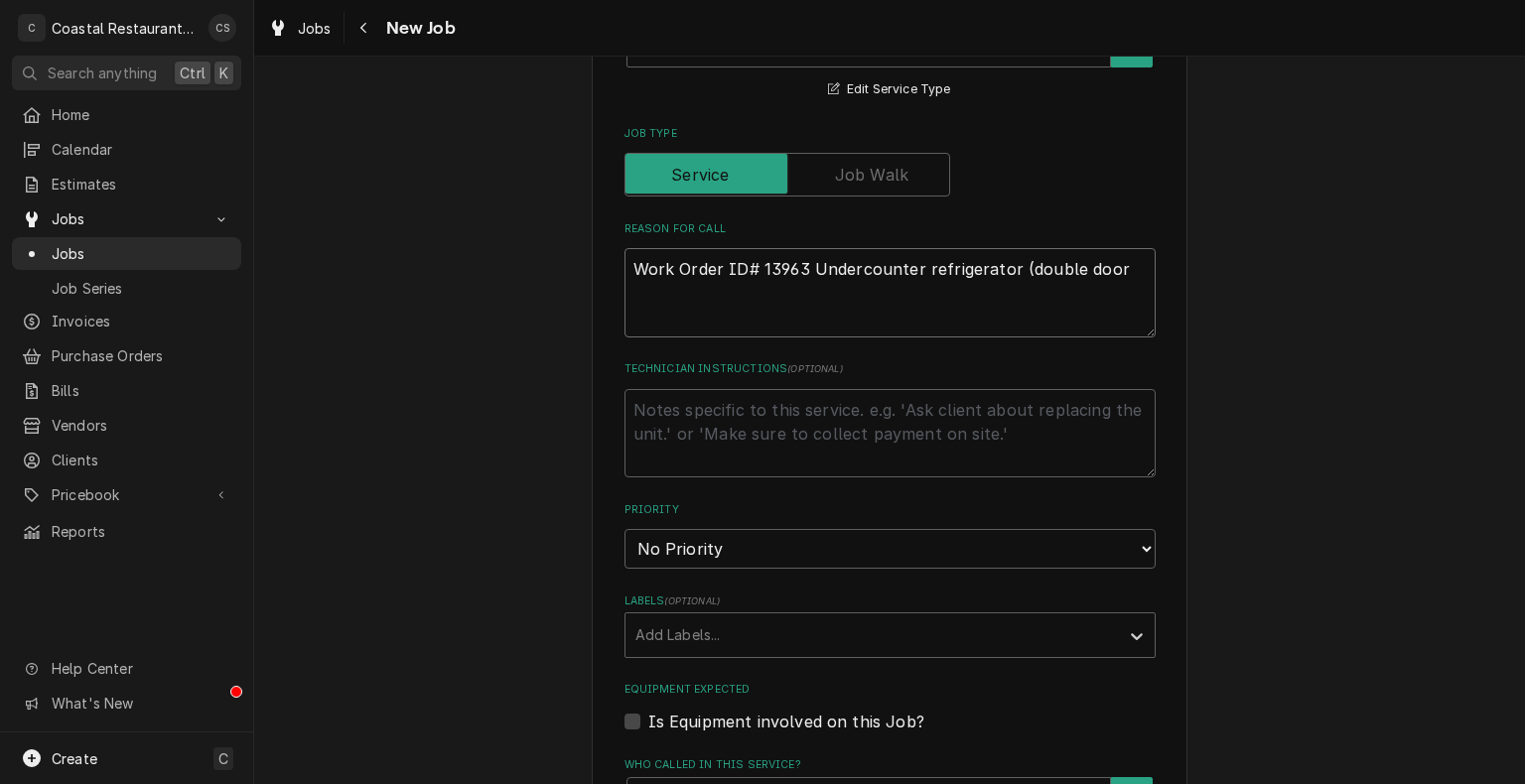 type on "x" 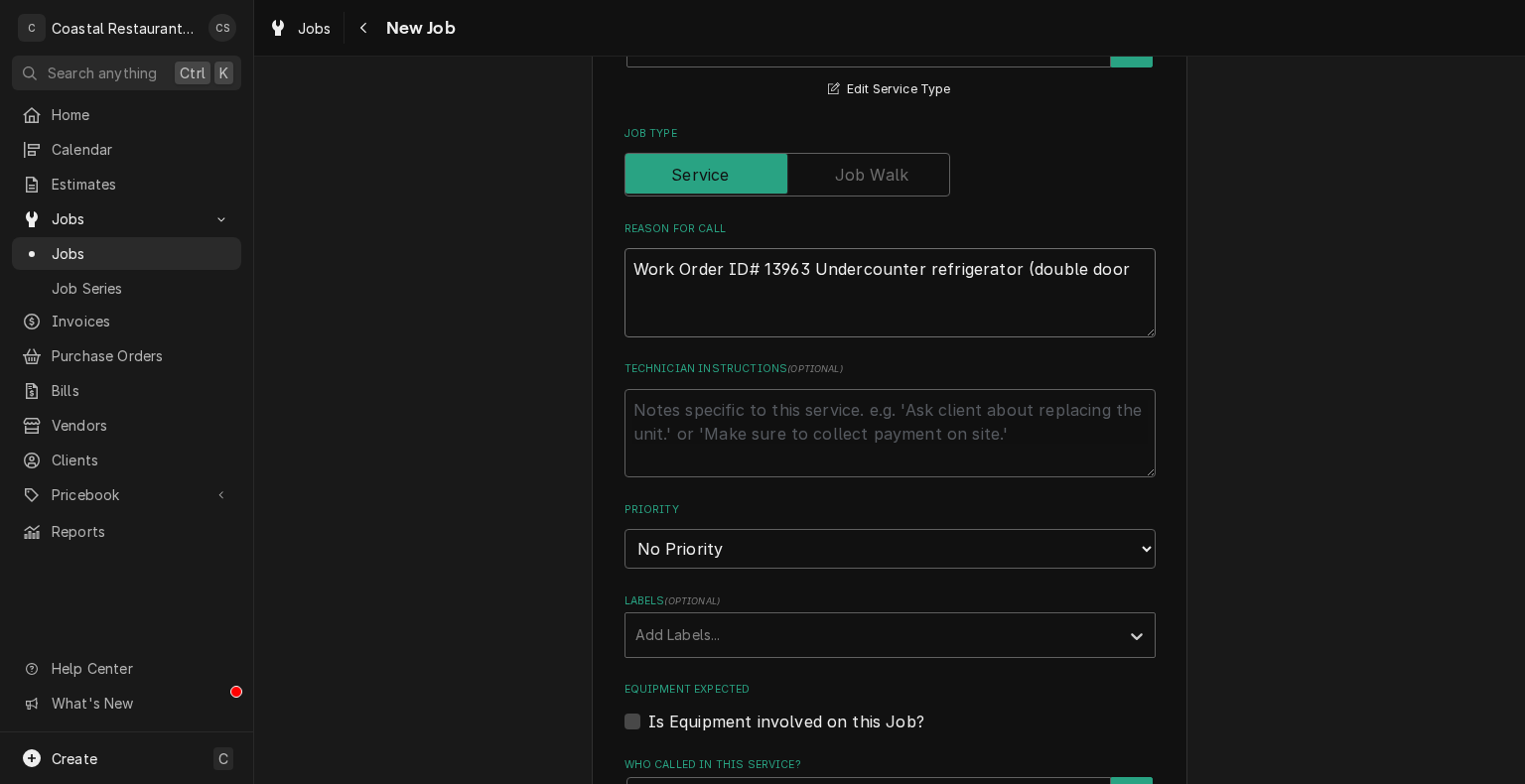 type on "Work Order ID# 13963 Undercounter refrigerator (double door/" 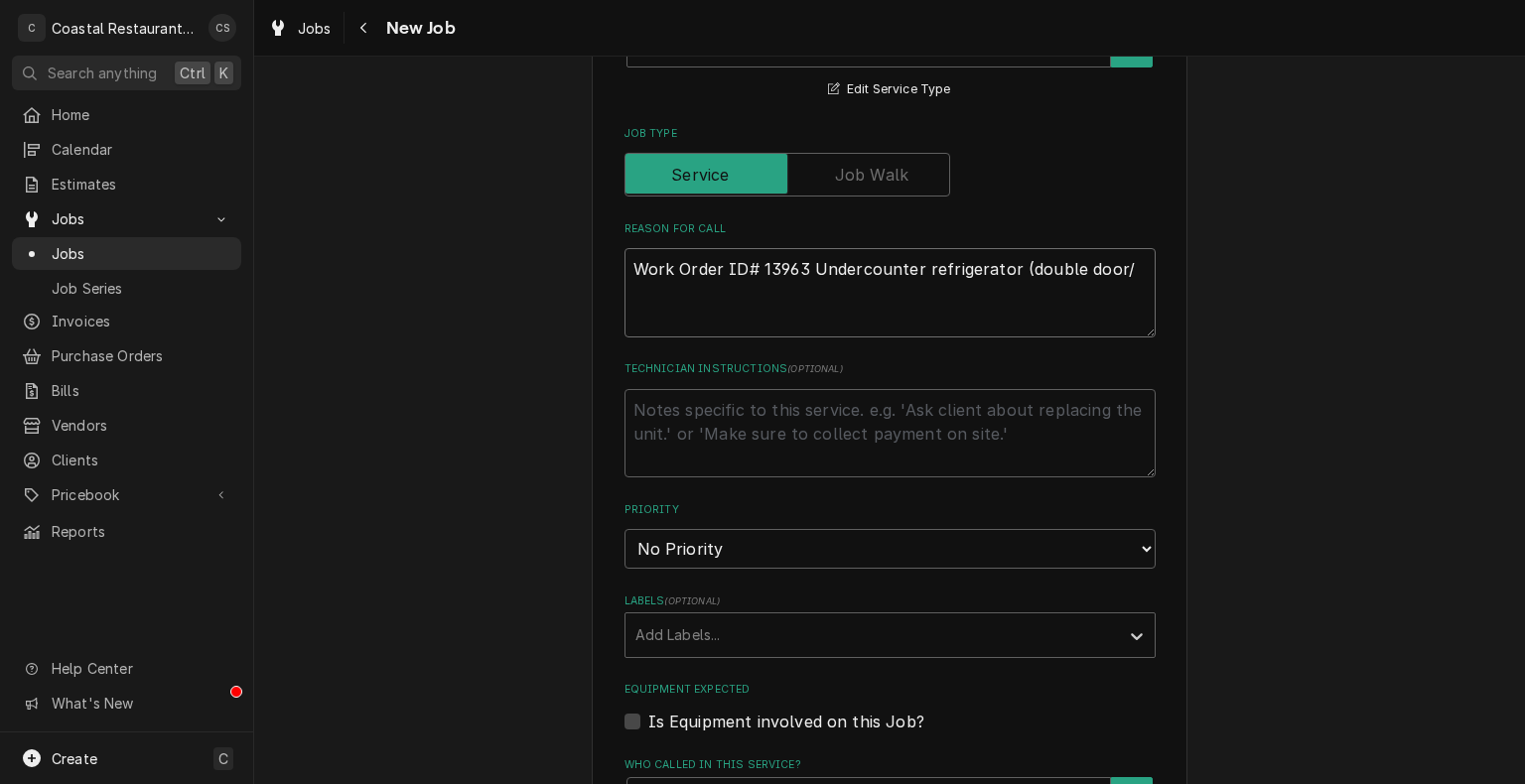 type on "x" 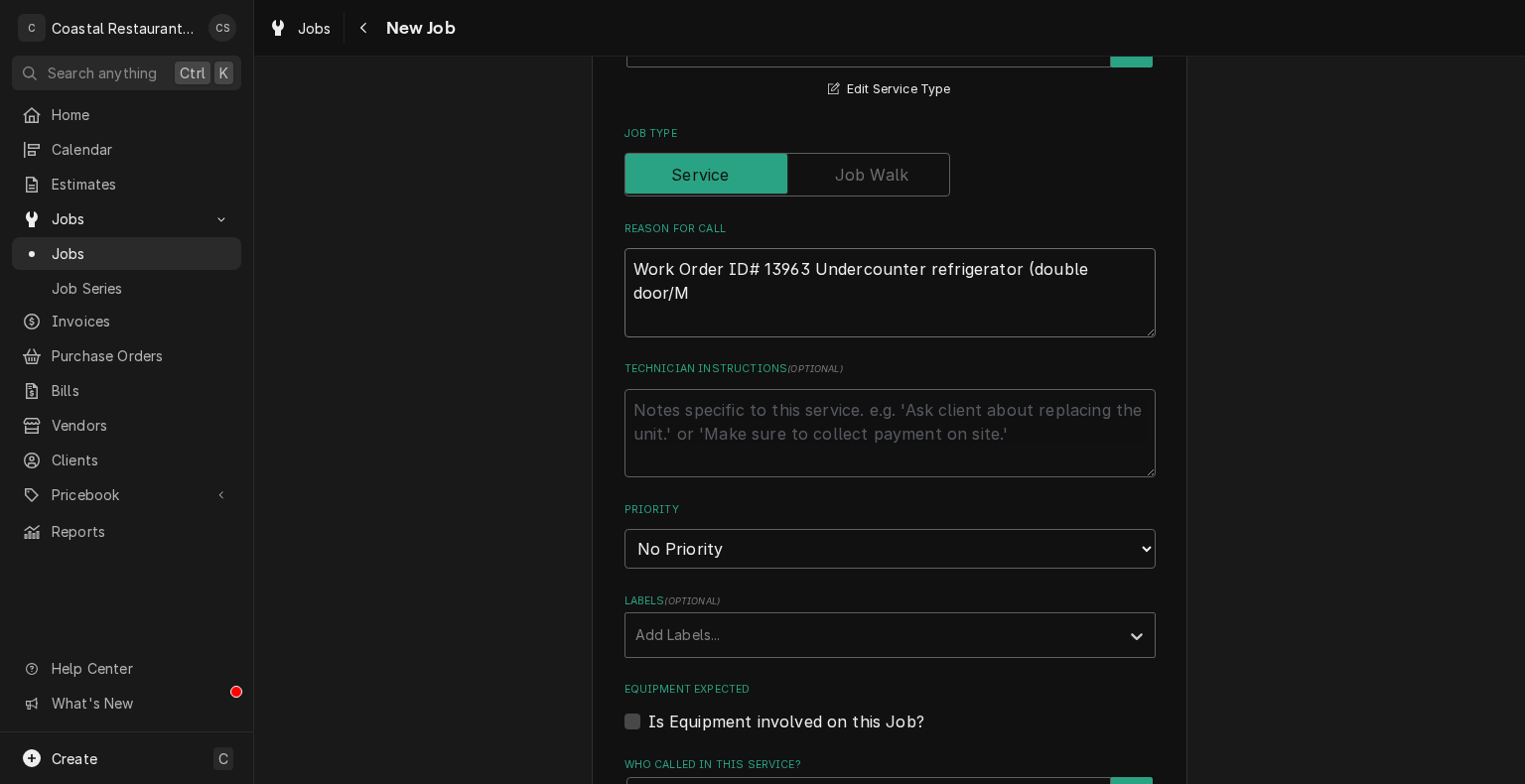 type on "x" 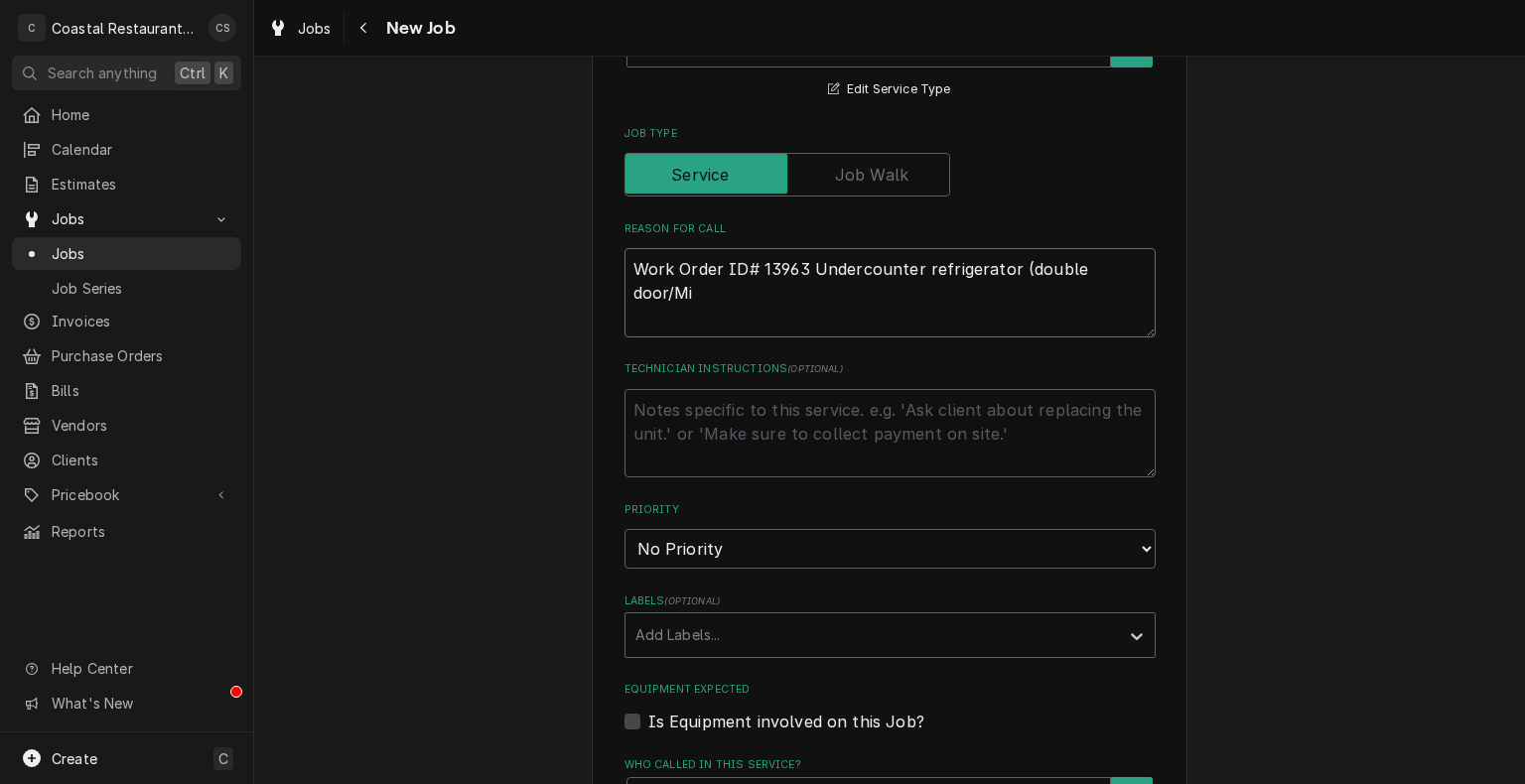 type on "x" 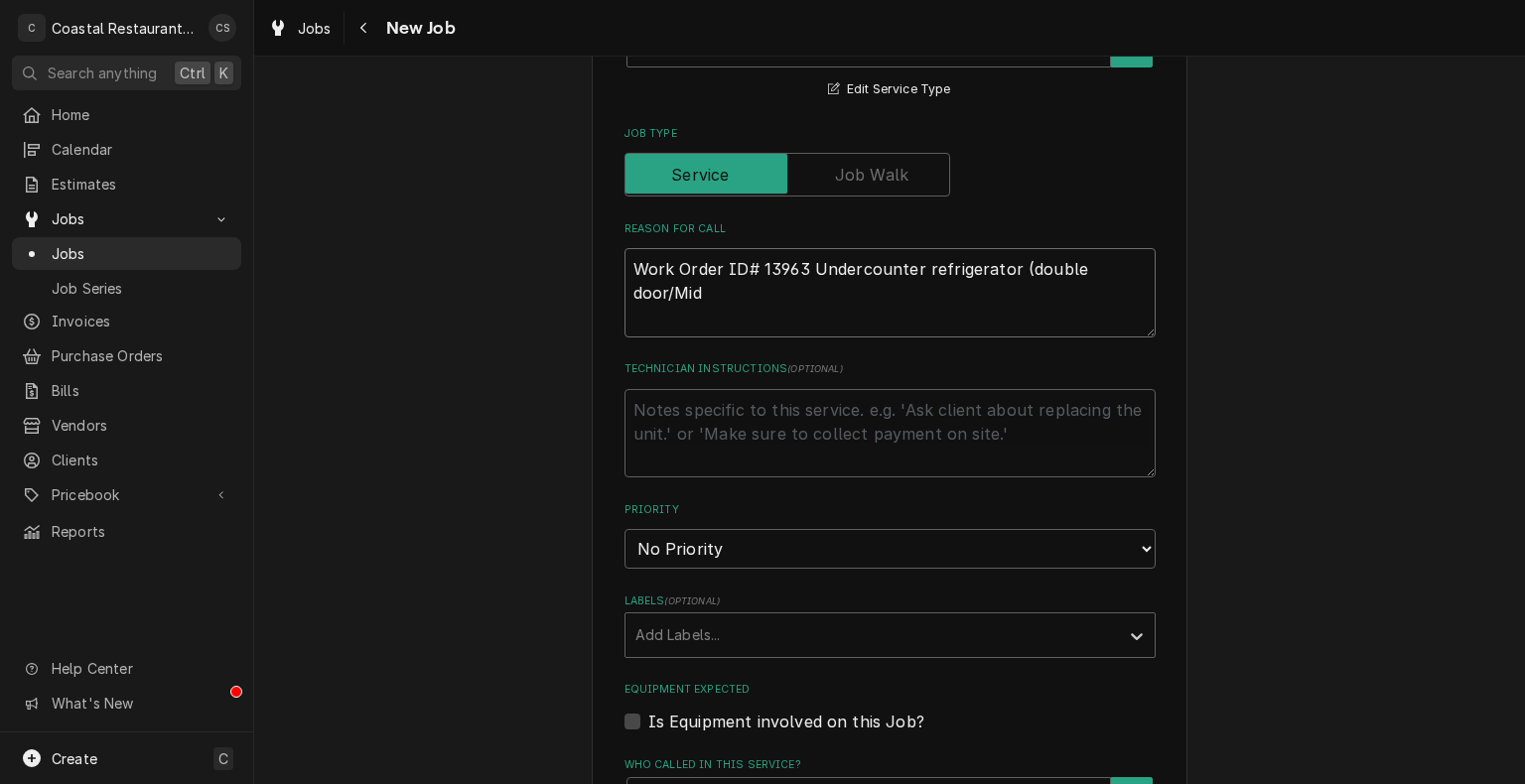 type on "x" 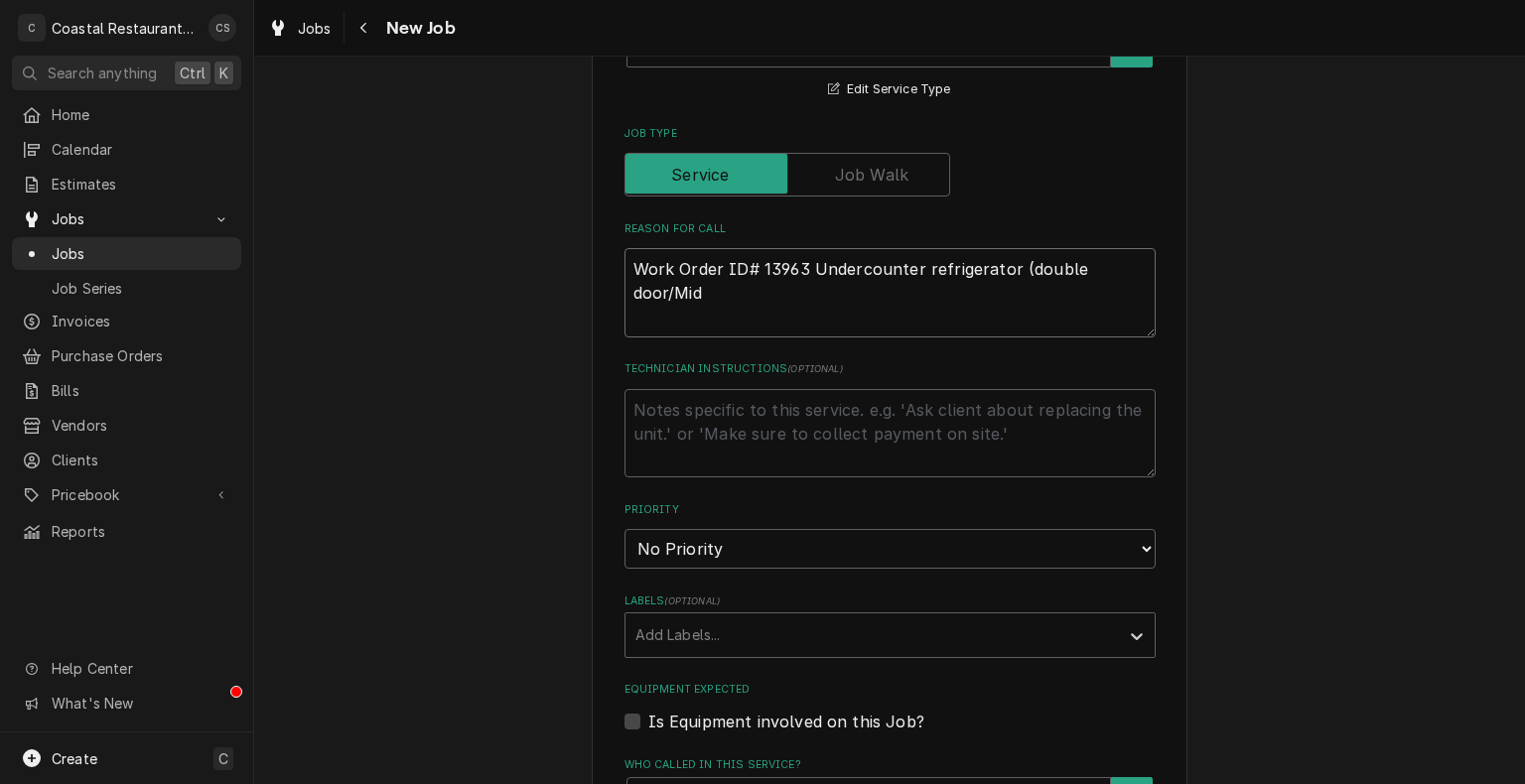 type on "Work Order ID# 13963 Undercounter refrigerator (double door/Midd" 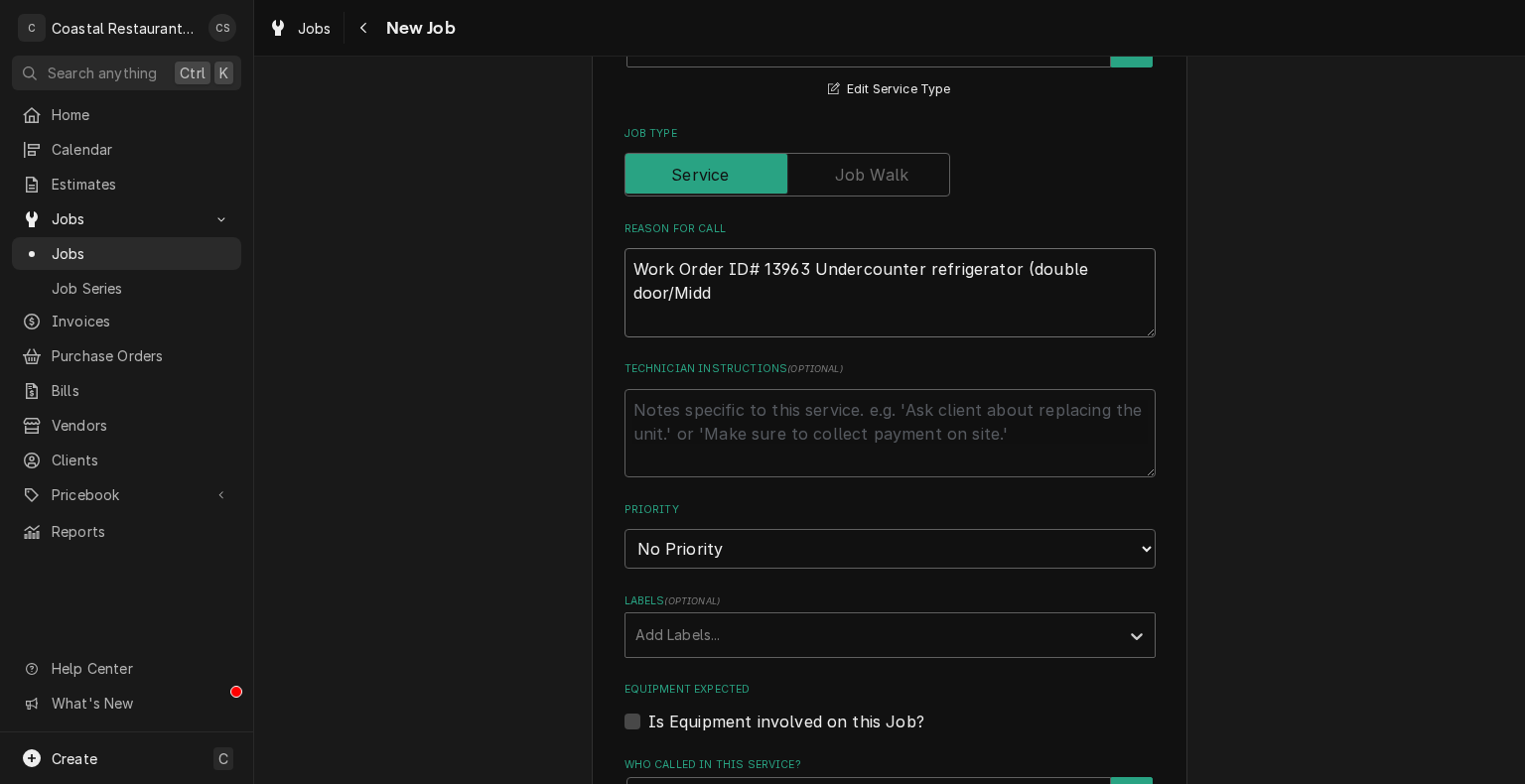 type on "x" 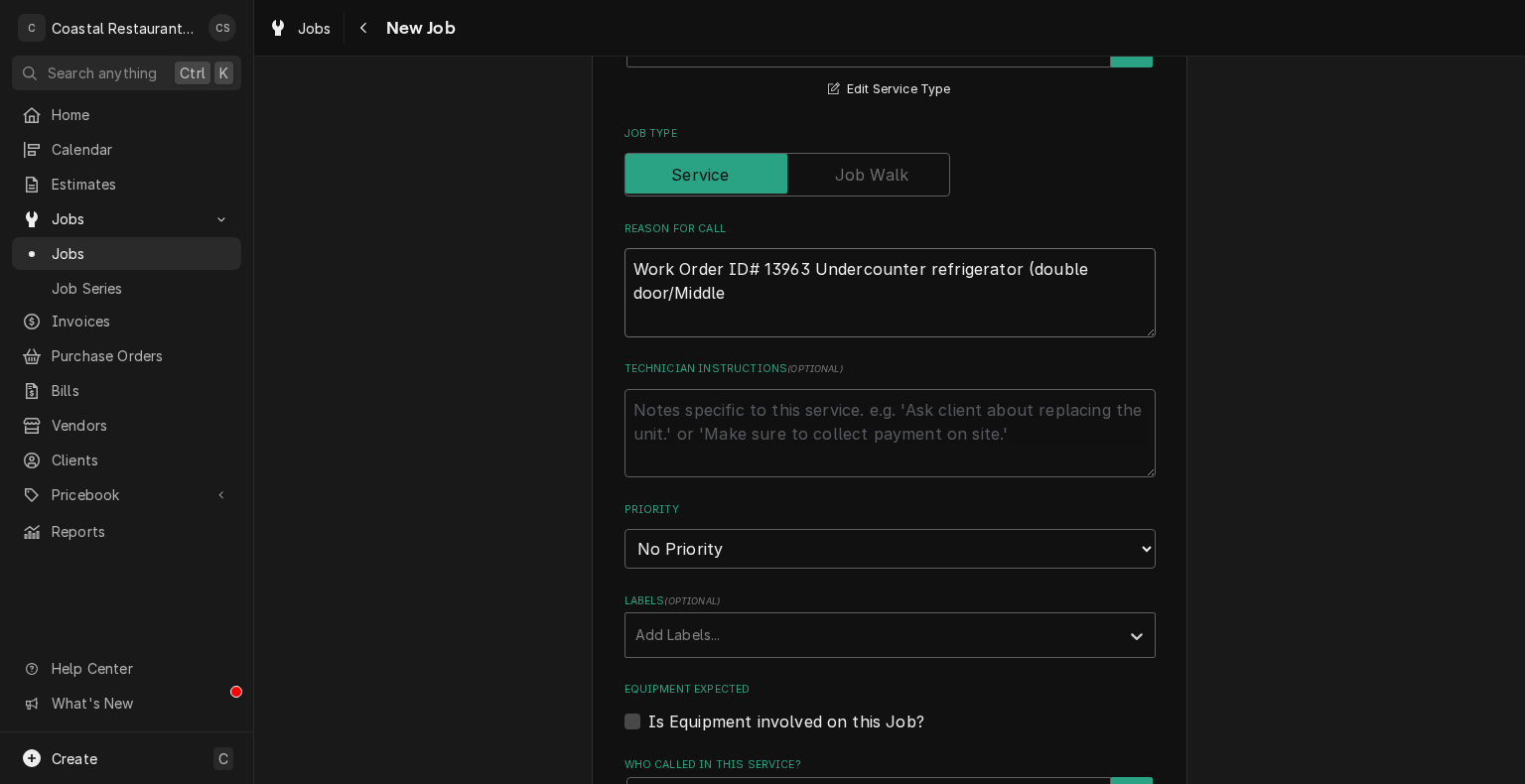 type on "Work Order ID# 13963 Undercounter refrigerator (double door/Middle" 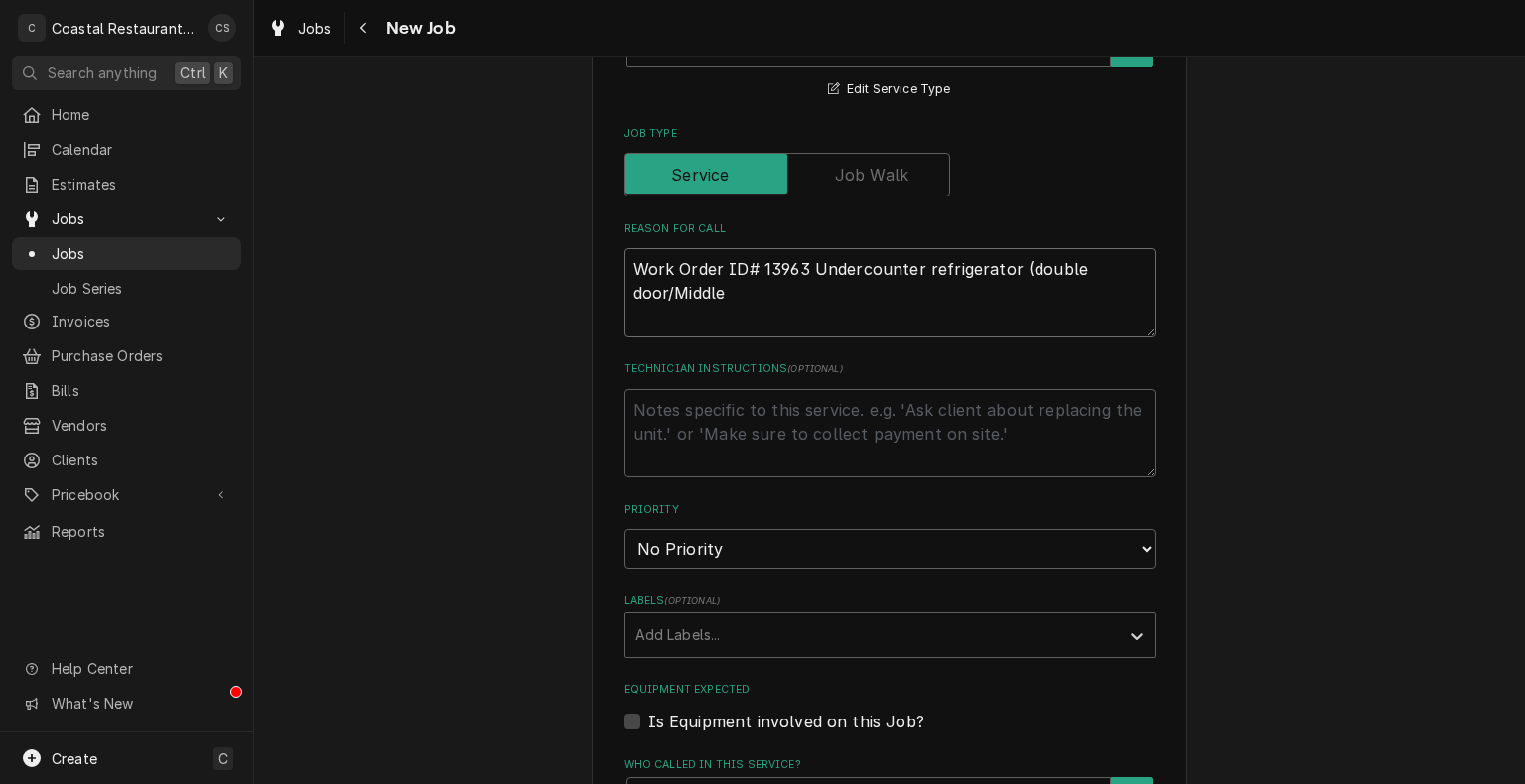 type on "Work Order ID# 13963 Undercounter refrigerator (double door/Middle f" 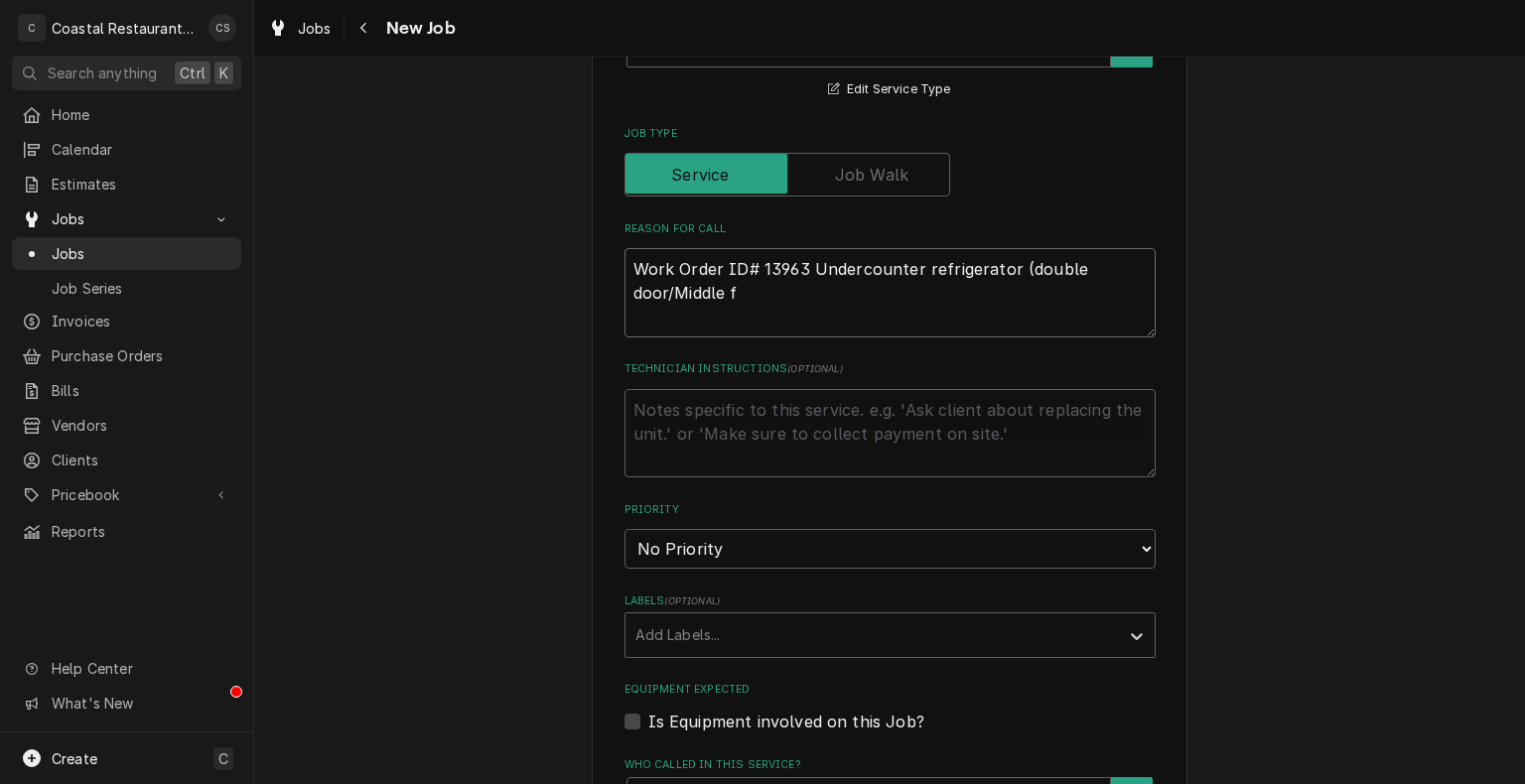 type on "x" 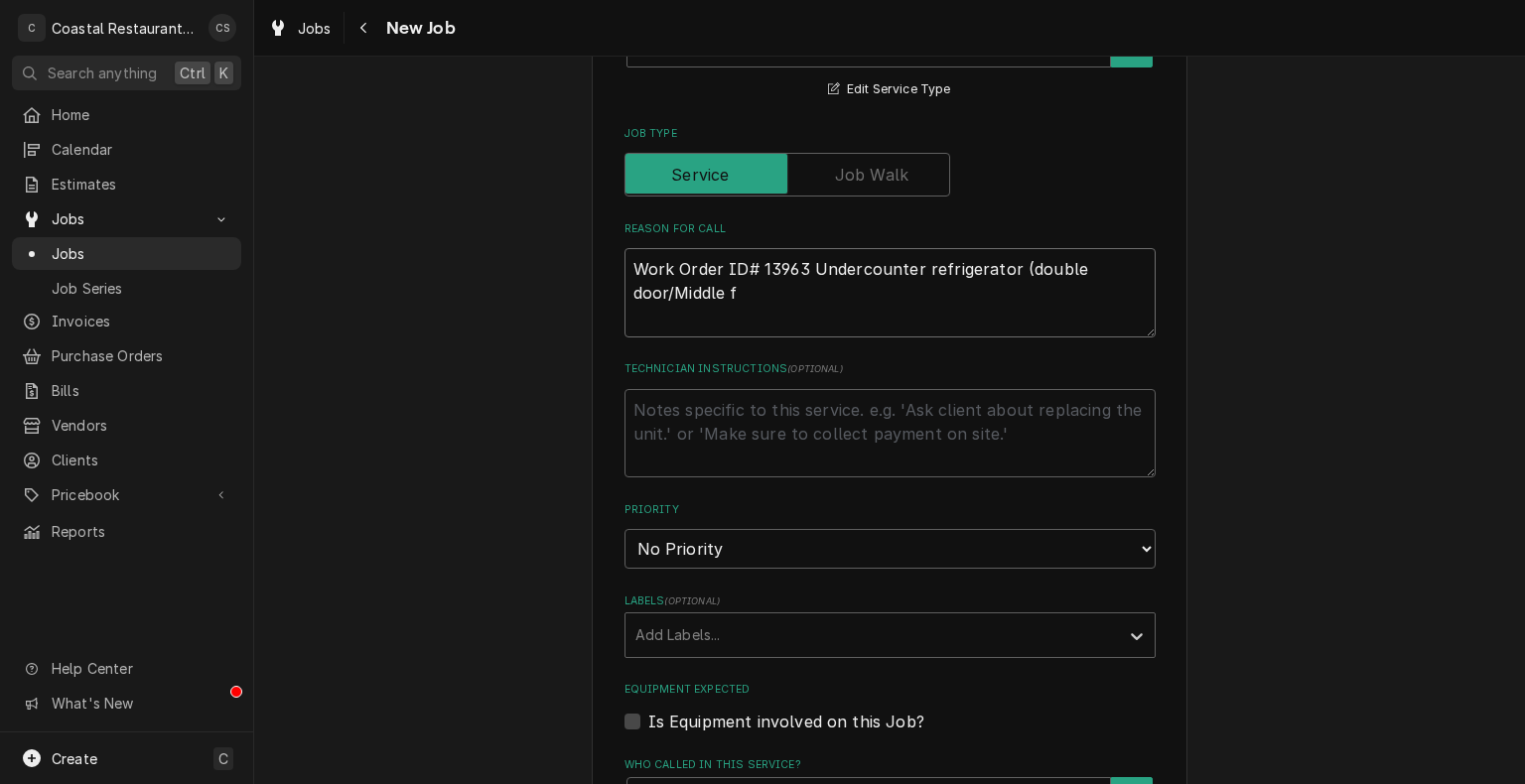type on "Work Order ID# 13963 Undercounter refrigerator (double door/Middle fr" 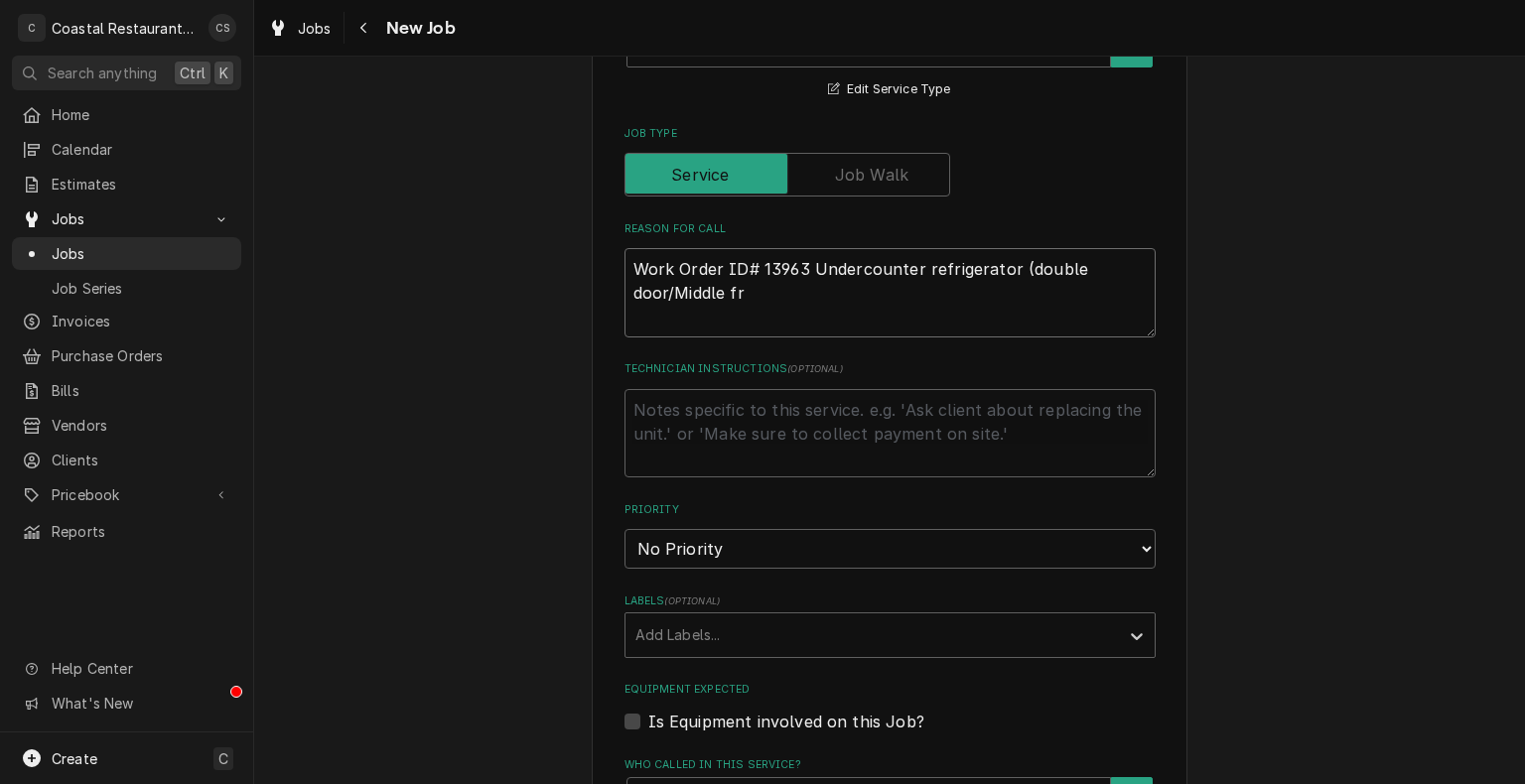 type on "x" 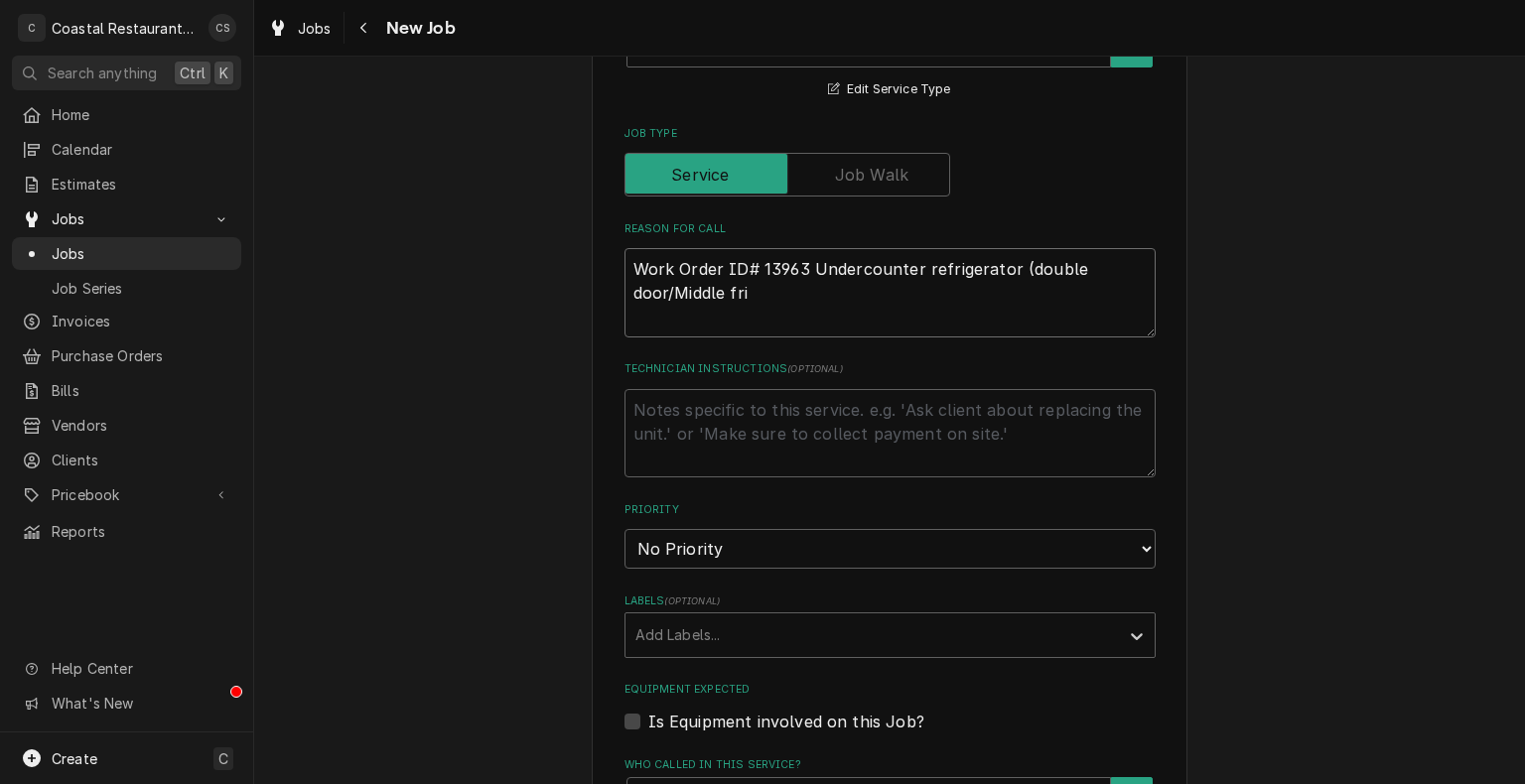 type on "x" 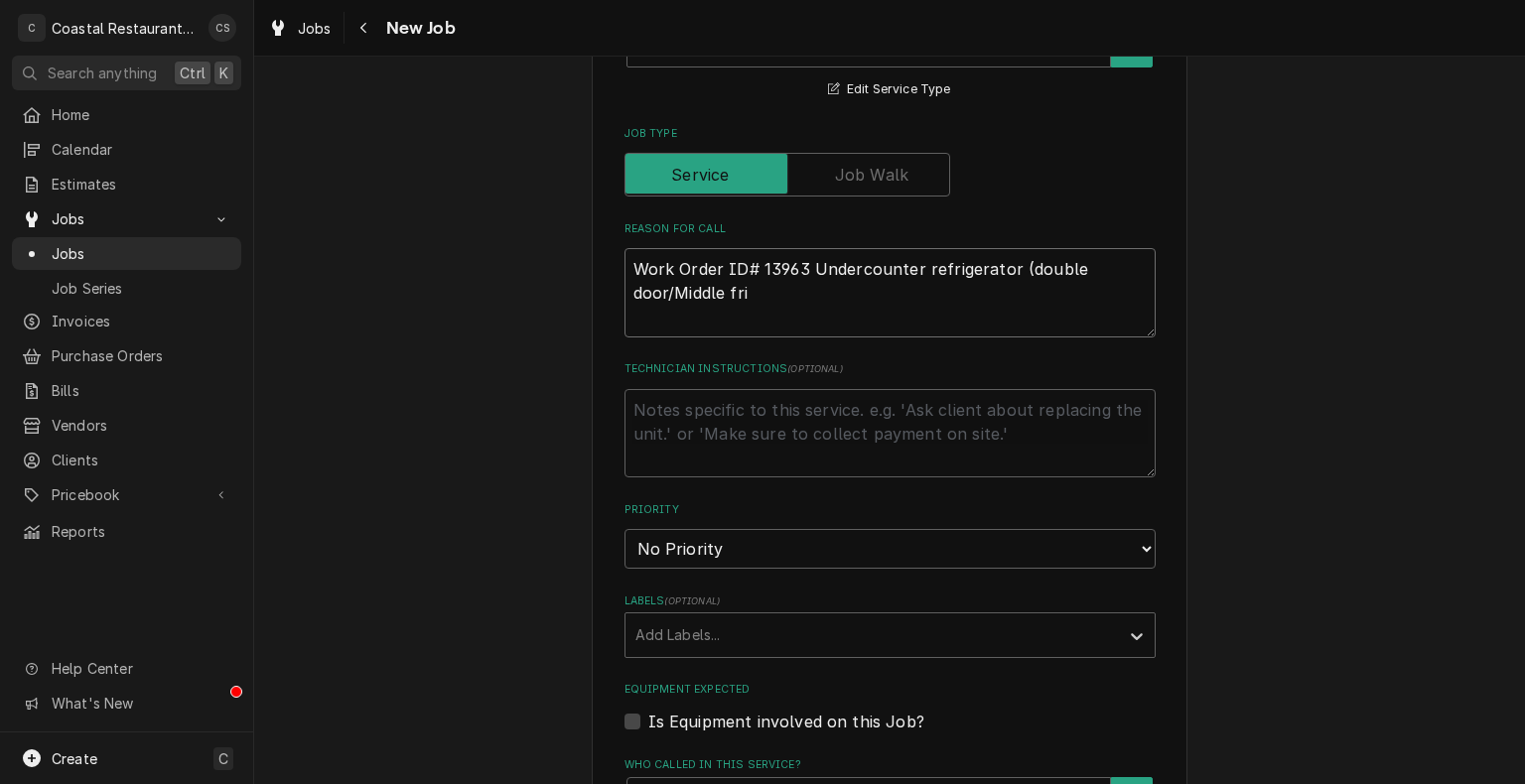 type on "Work Order ID# 13963 Undercounter refrigerator (double door/Middle frid" 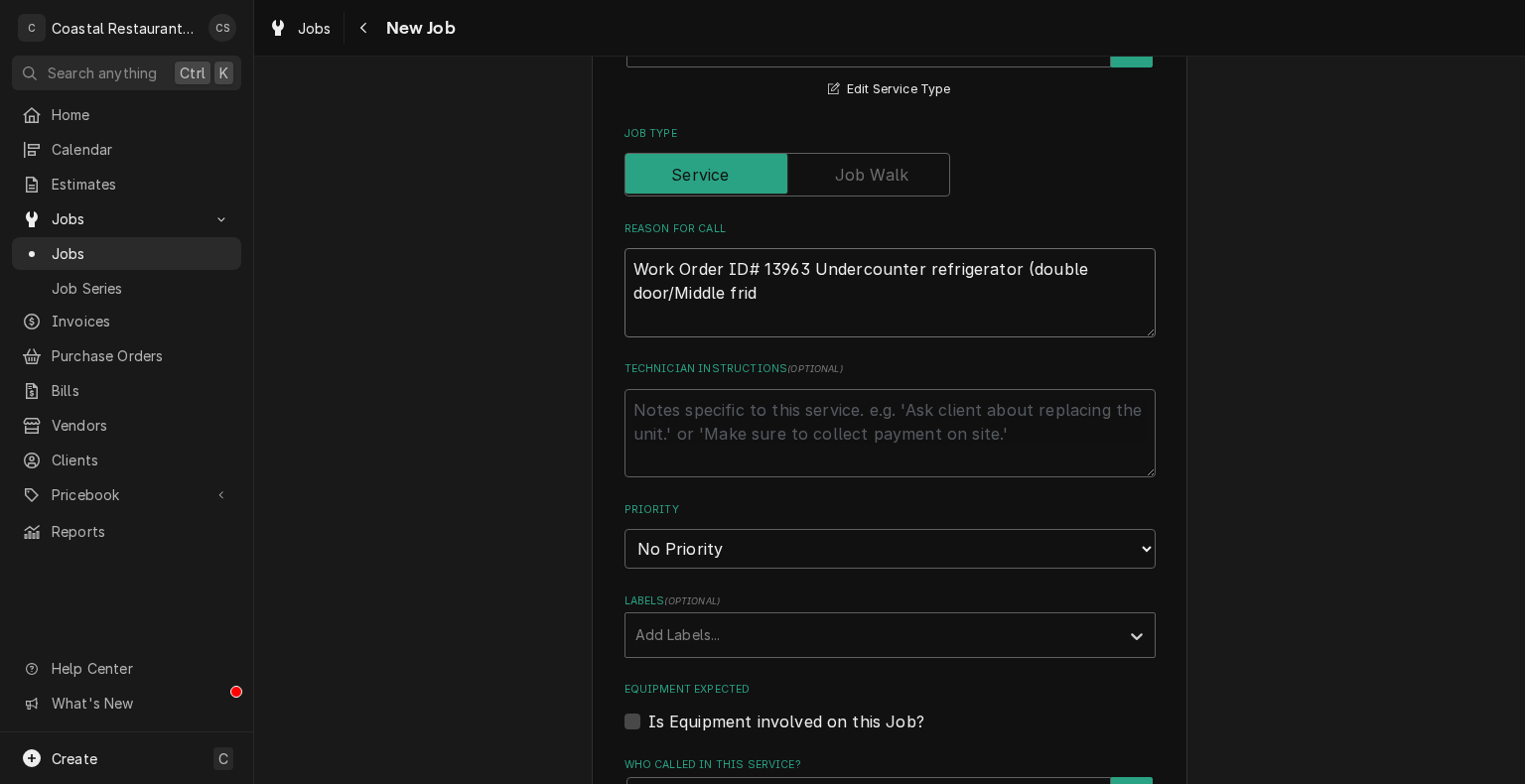 type on "x" 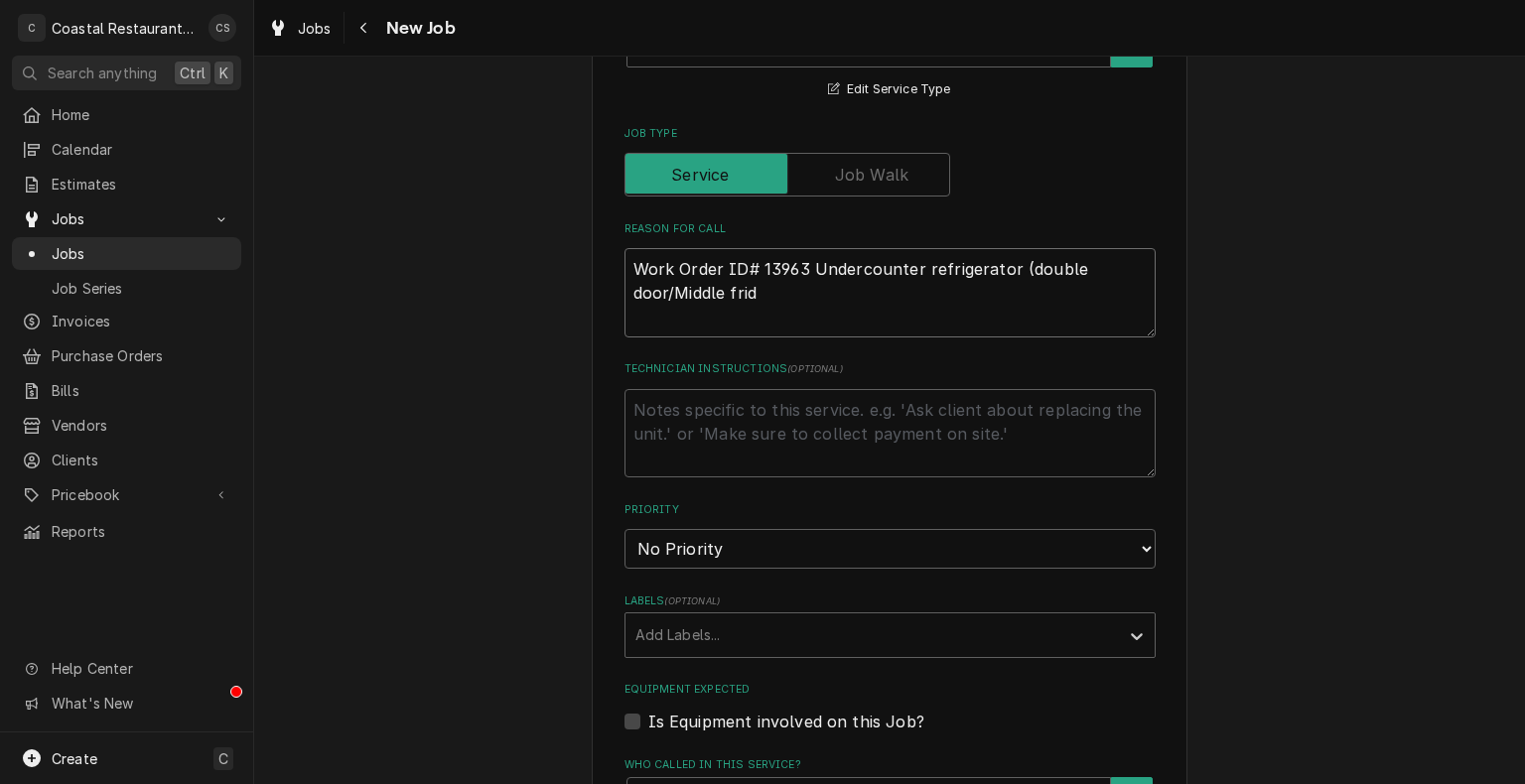 type on "Work Order ID# 13963 Undercounter refrigerator (double door/Middle fridg" 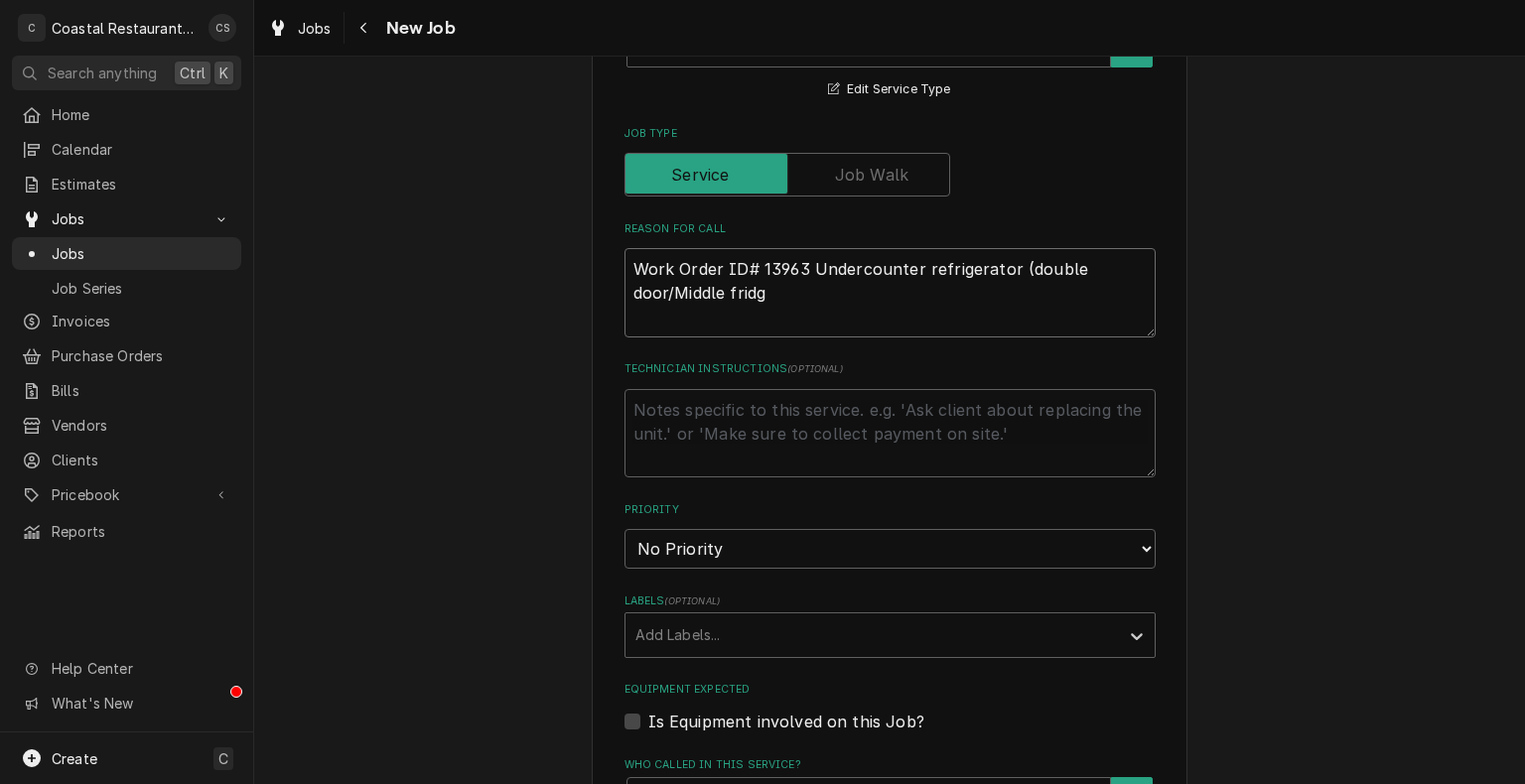 type on "x" 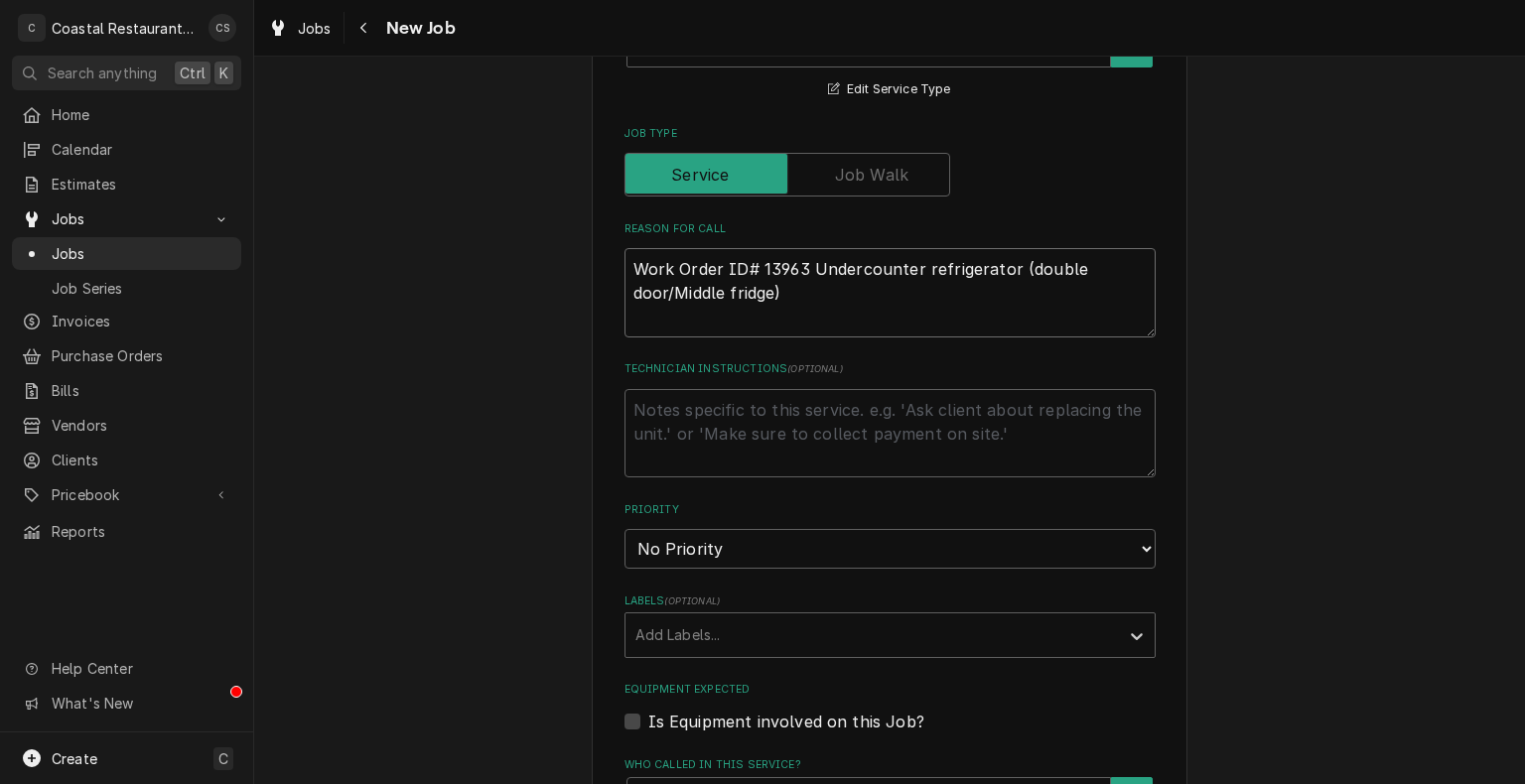 type on "x" 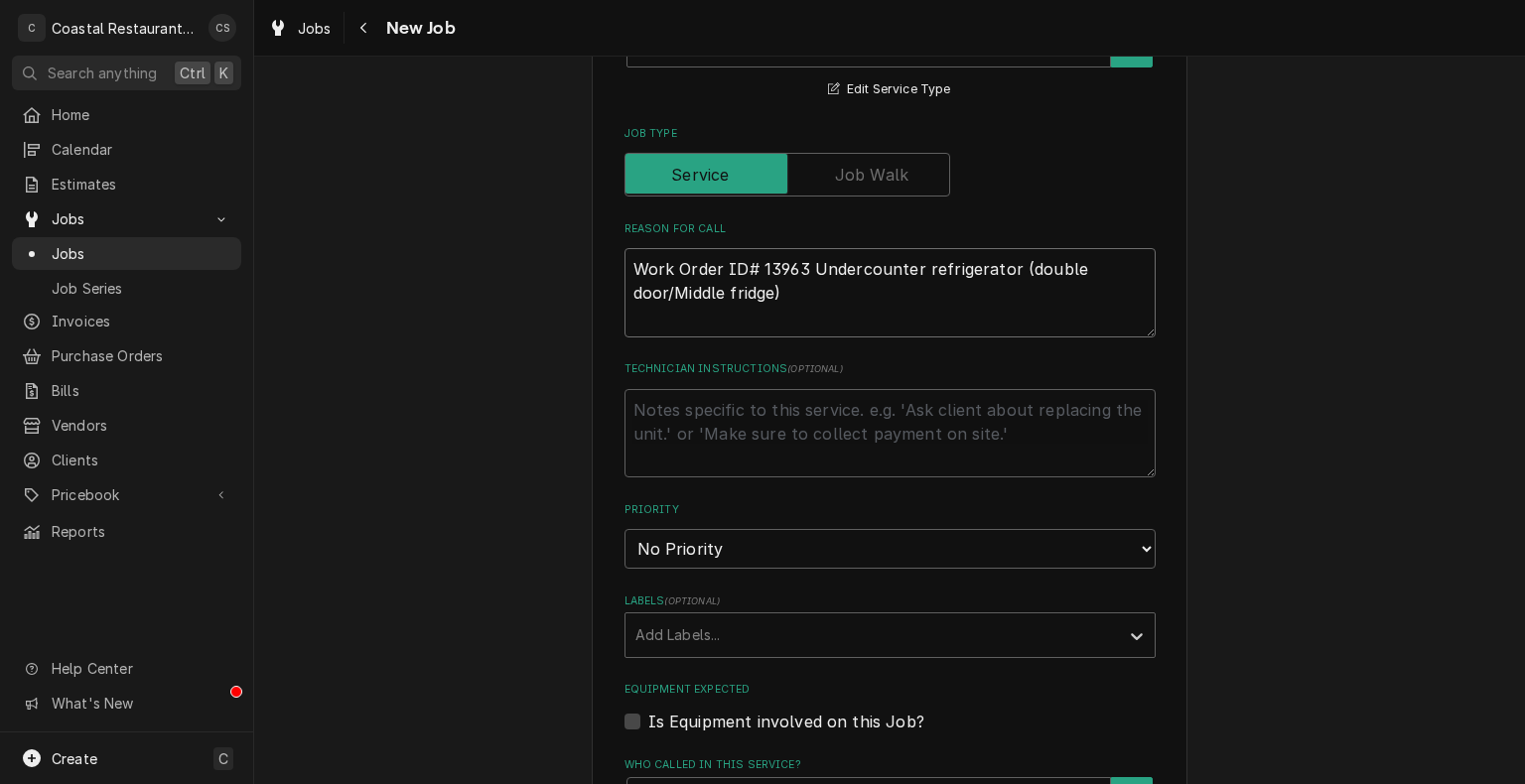 type on "x" 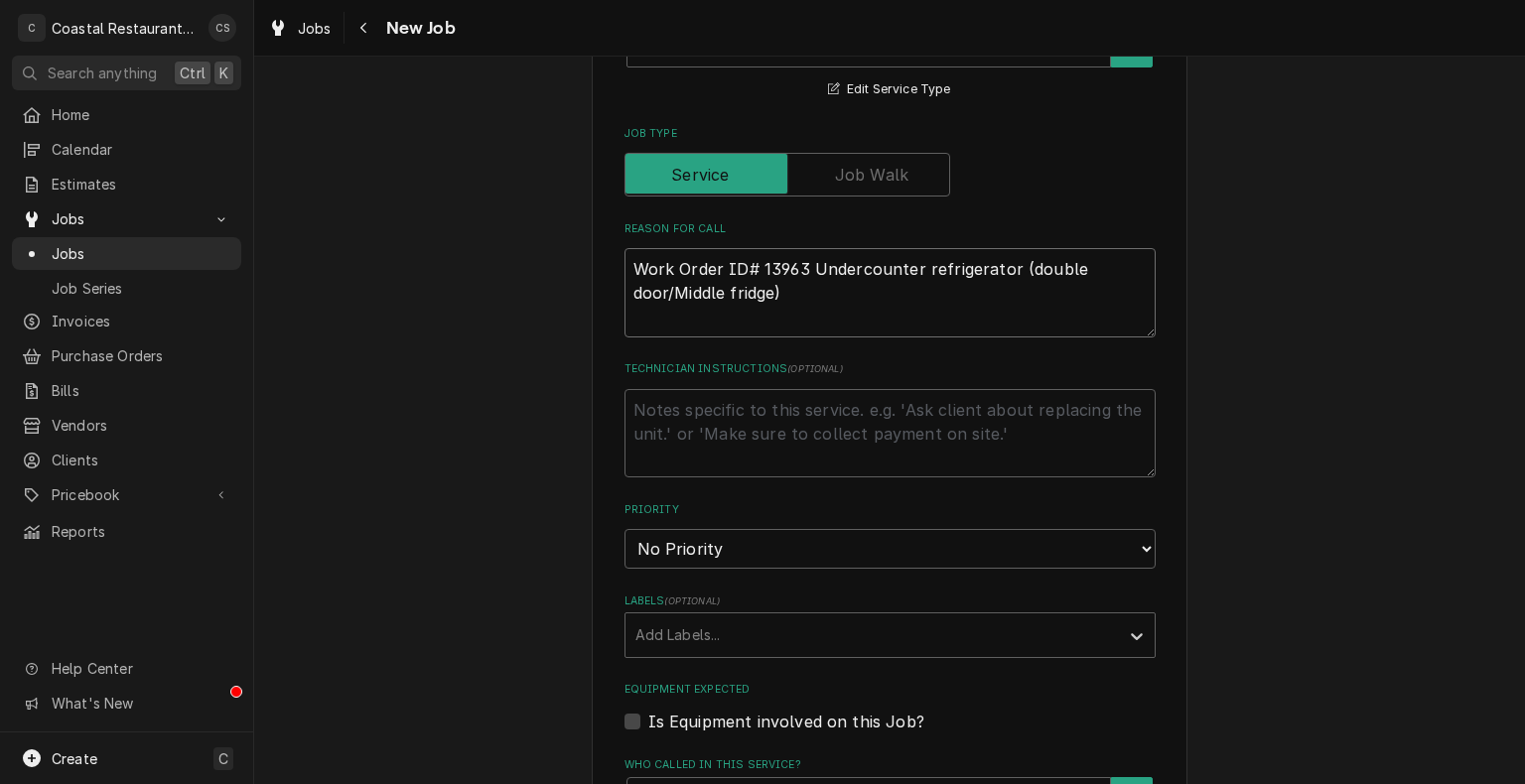 type on "Work Order ID# 13963 Undercounter refrigerator (double door/Middle fridge)" 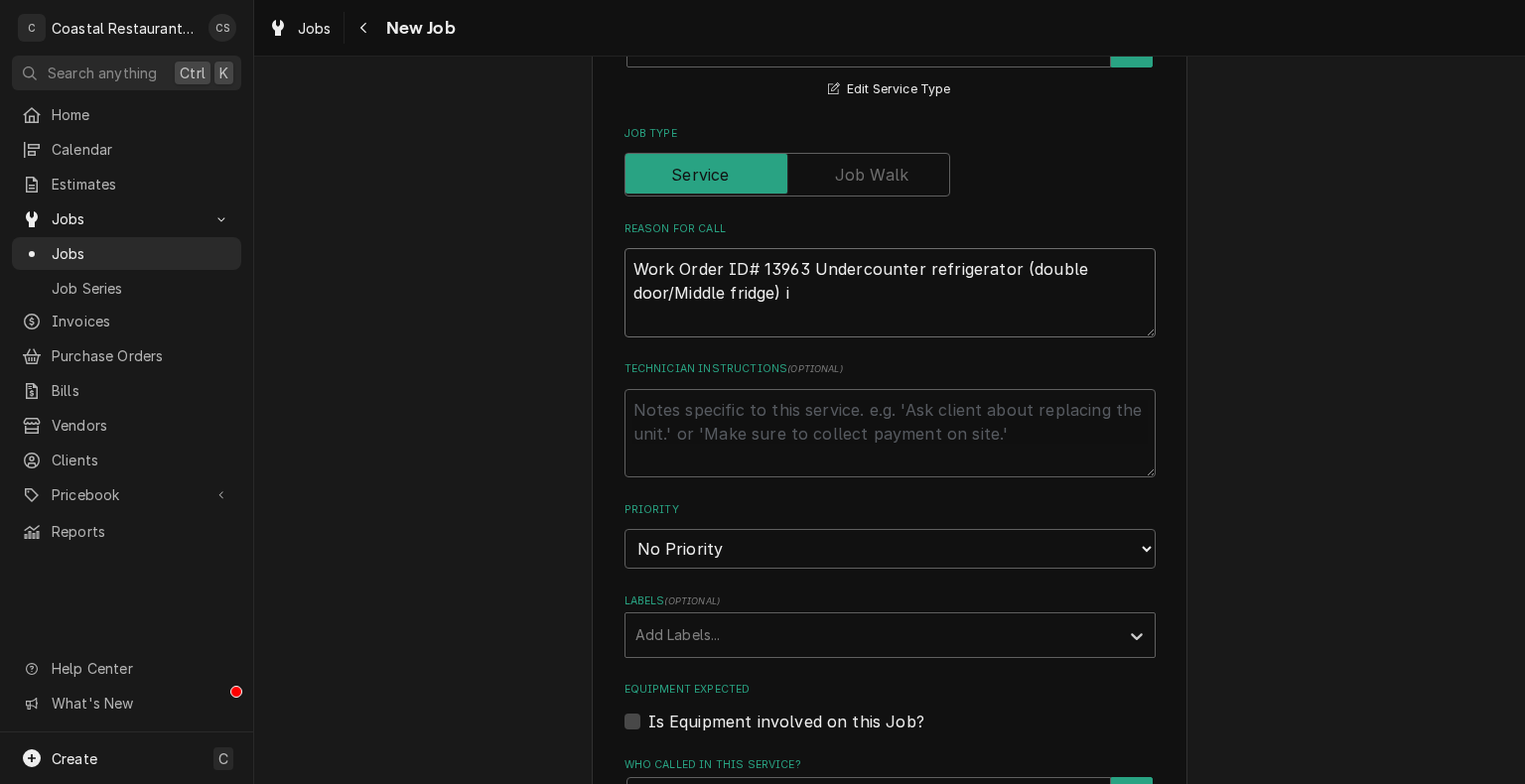 type on "Work Order ID# 13963 Undercounter refrigerator (double door/Middle fridge) is" 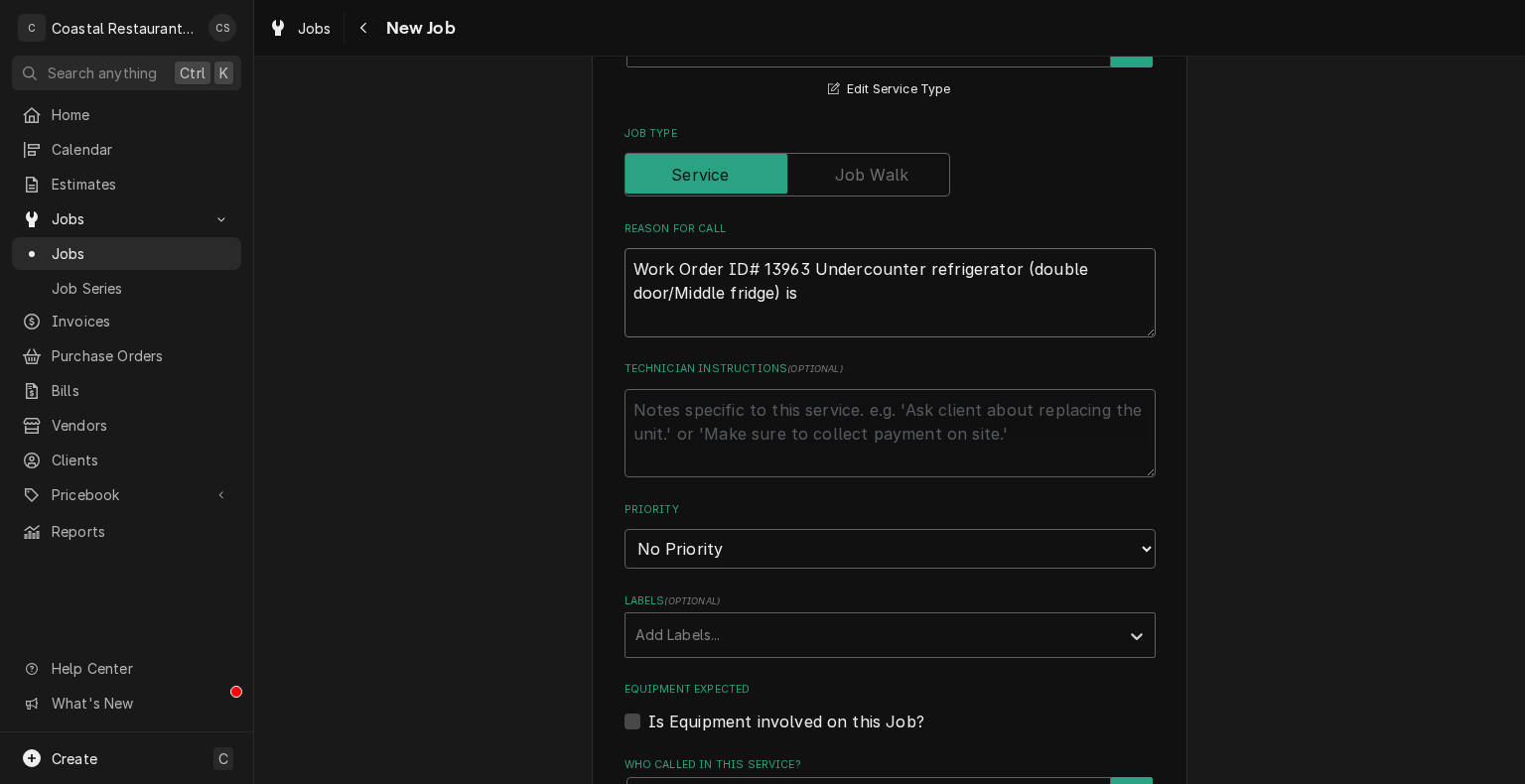 type on "x" 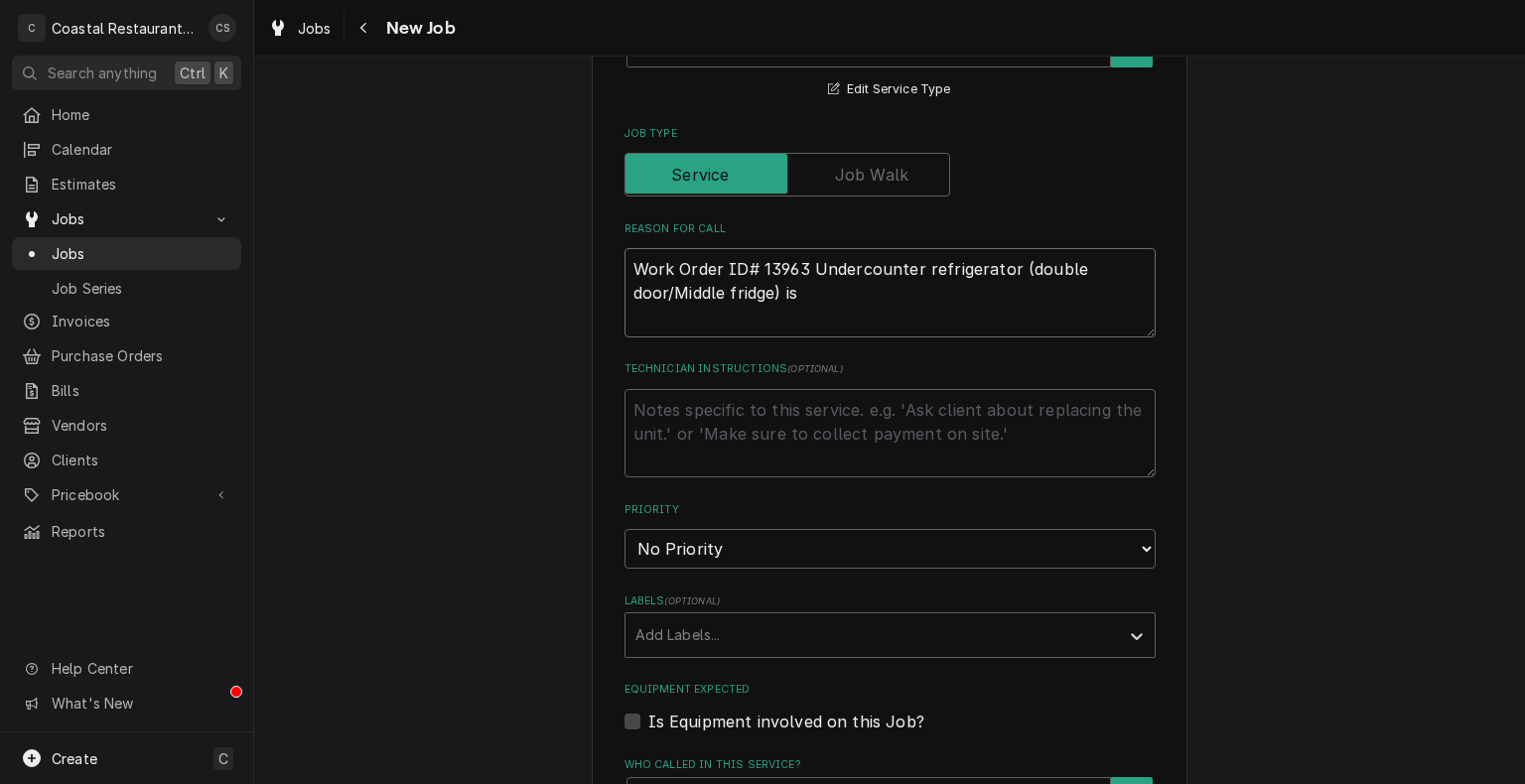 type on "Work Order ID# 13963 Undercounter refrigerator (double door/Middle fridge) is" 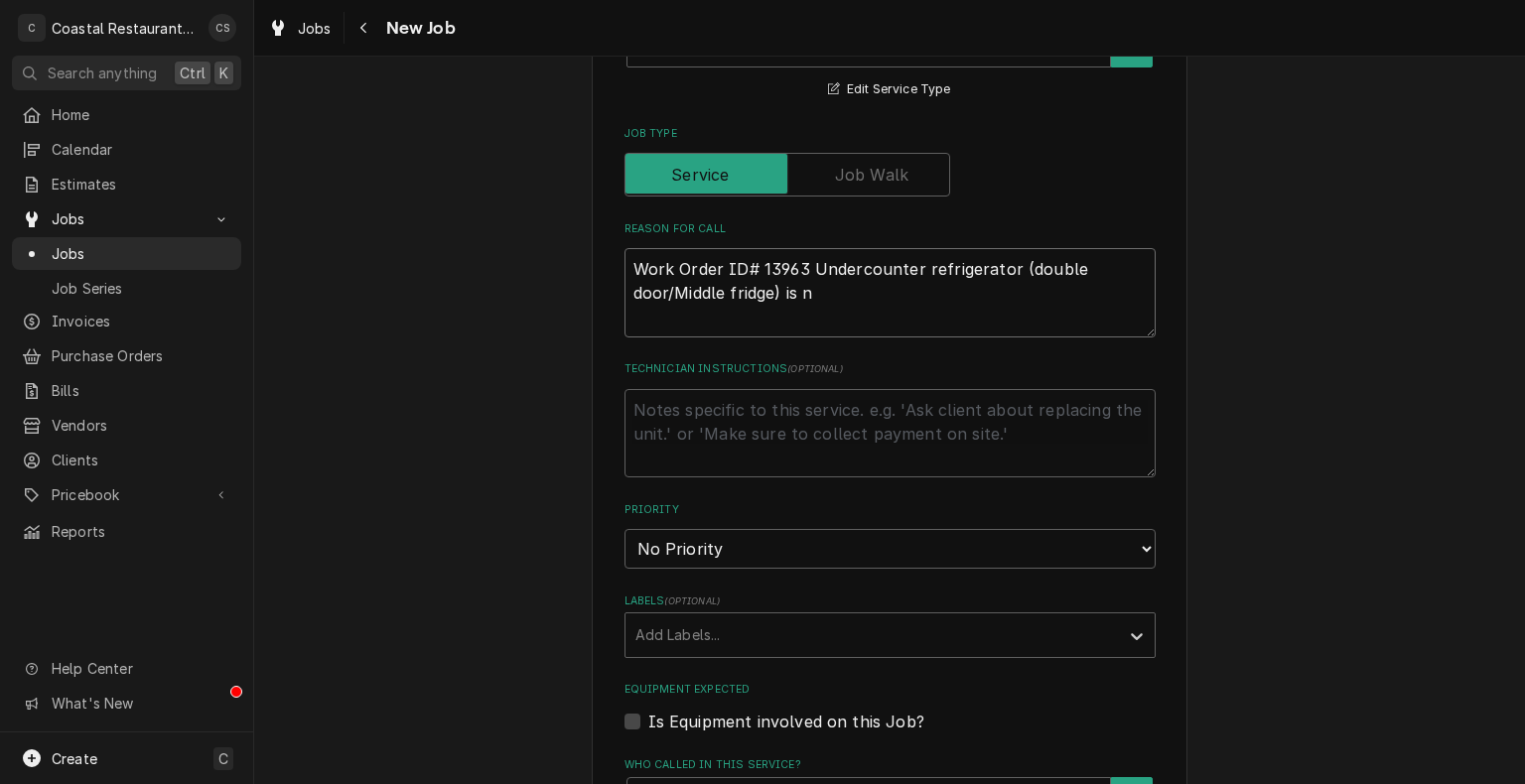 type on "x" 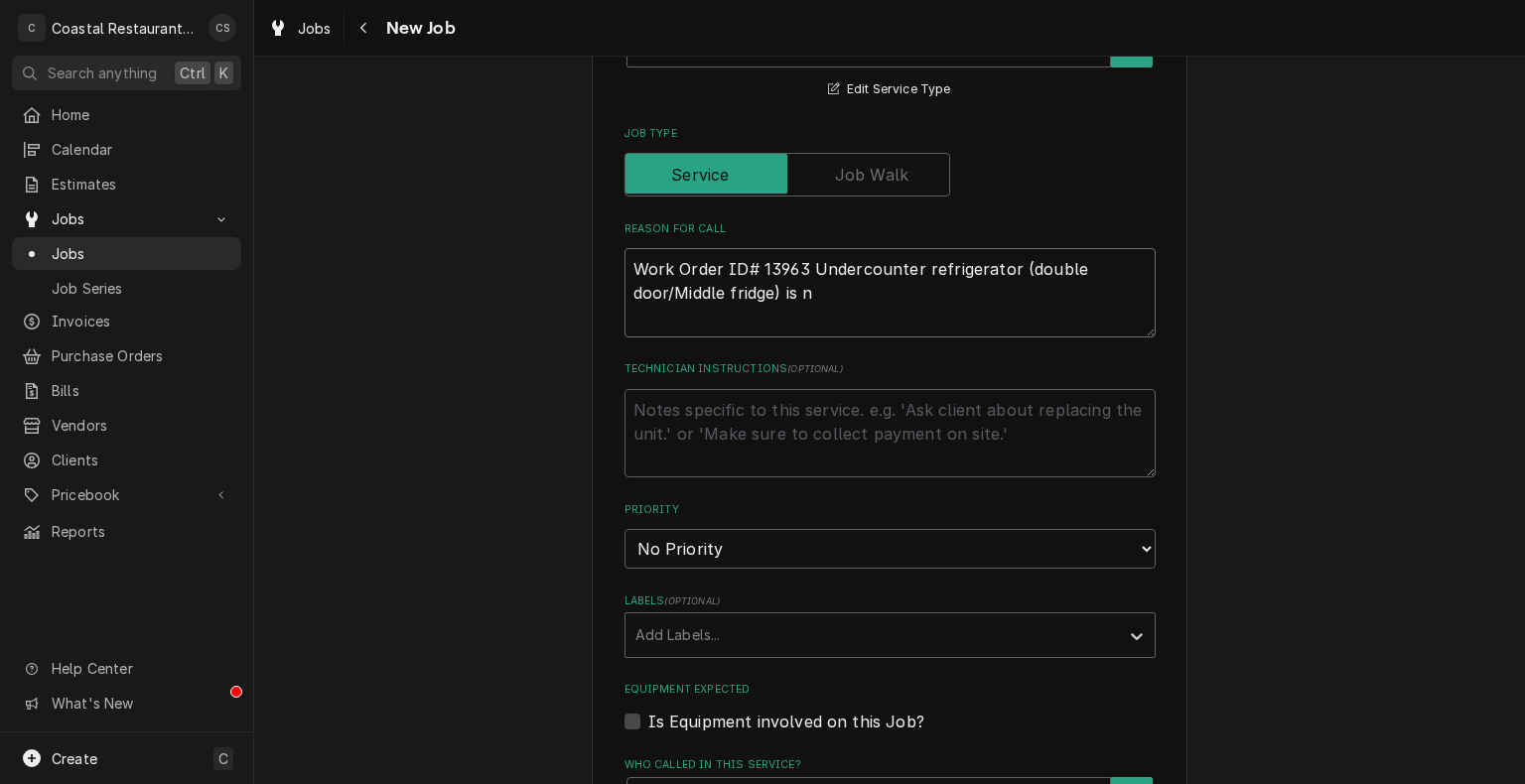 type on "Work Order ID# 13963 Undercounter refrigerator (double door/Middle fridge) is no" 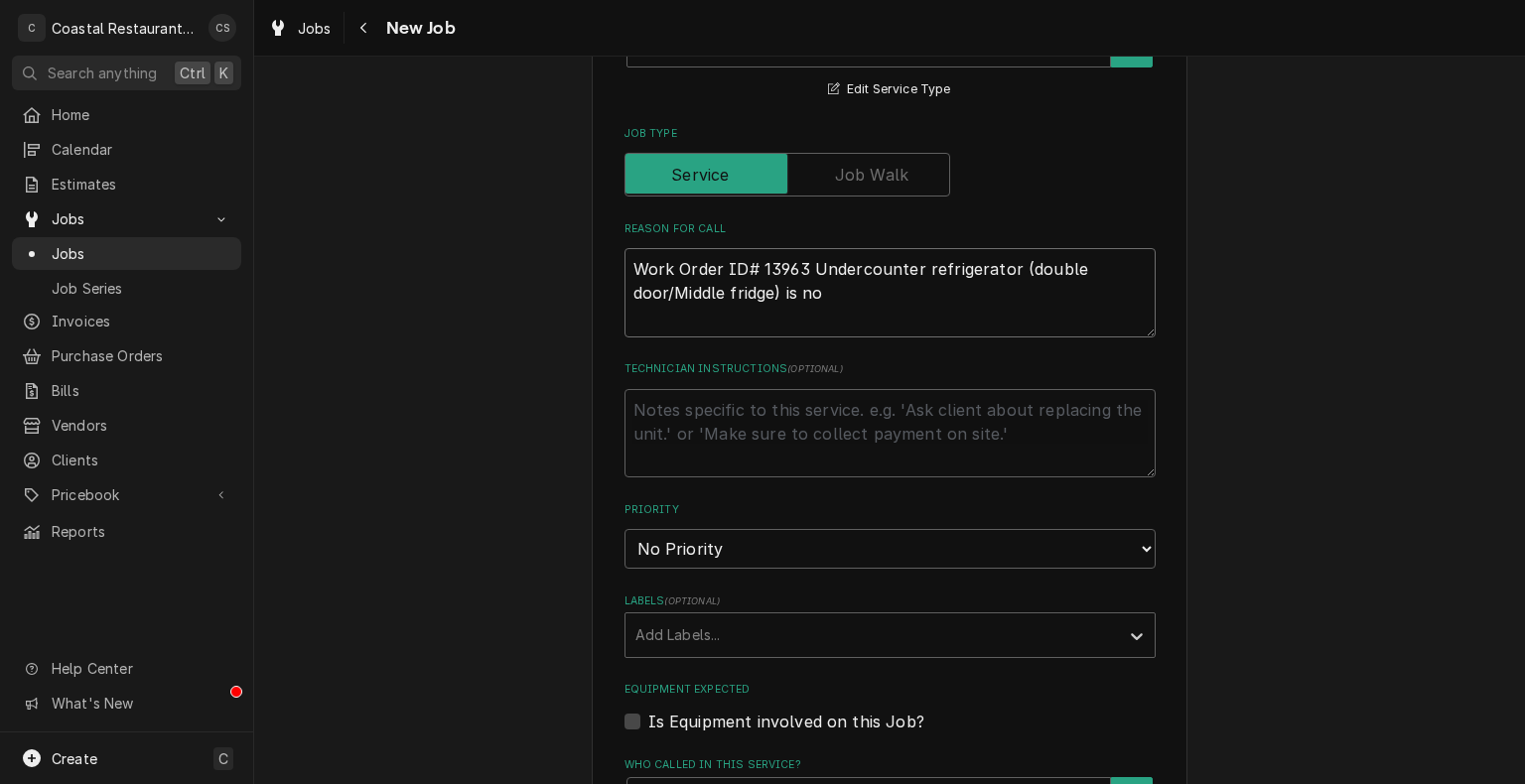type on "x" 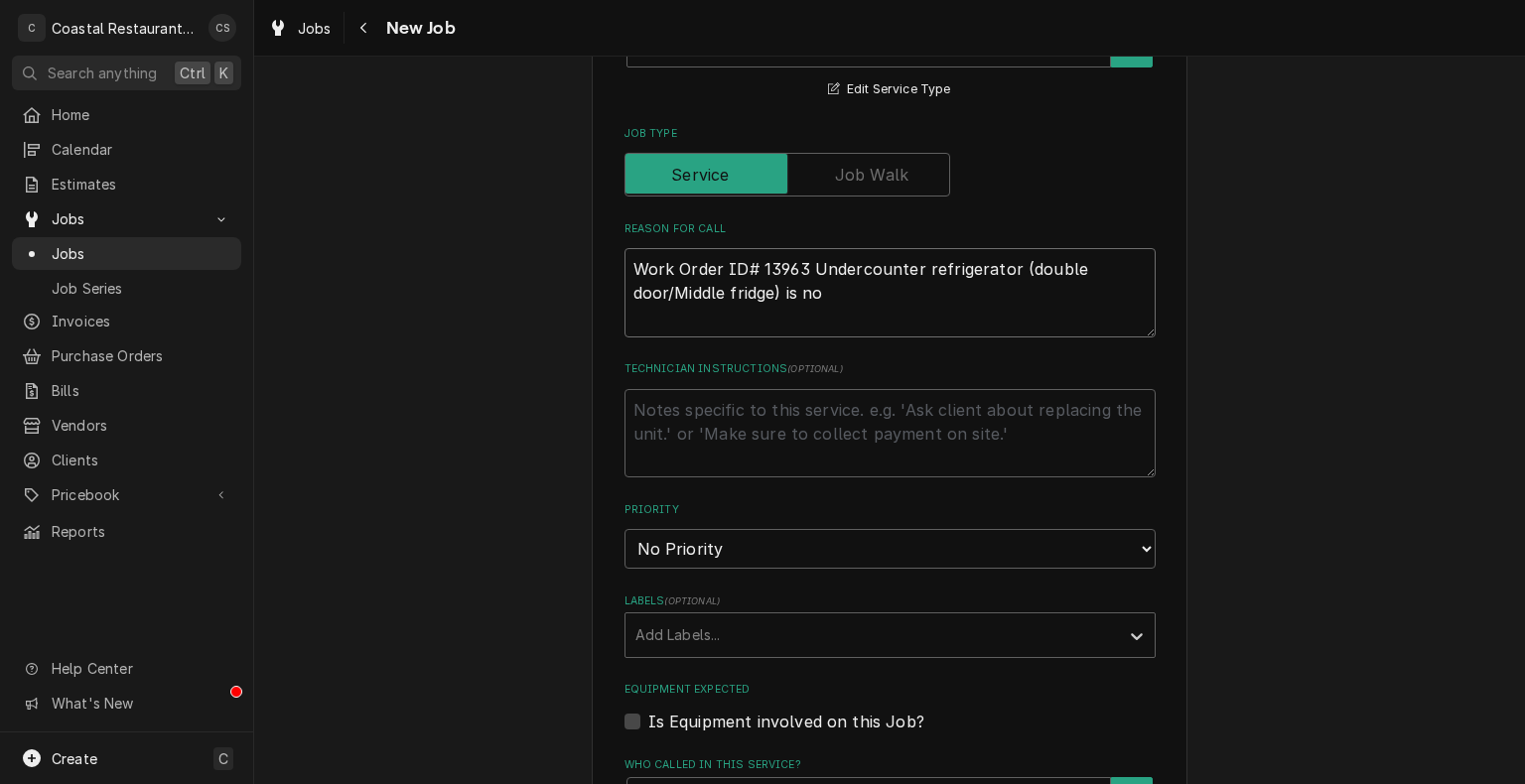type on "Work Order ID# 13963 Undercounter refrigerator (double door/Middle fridge) is not" 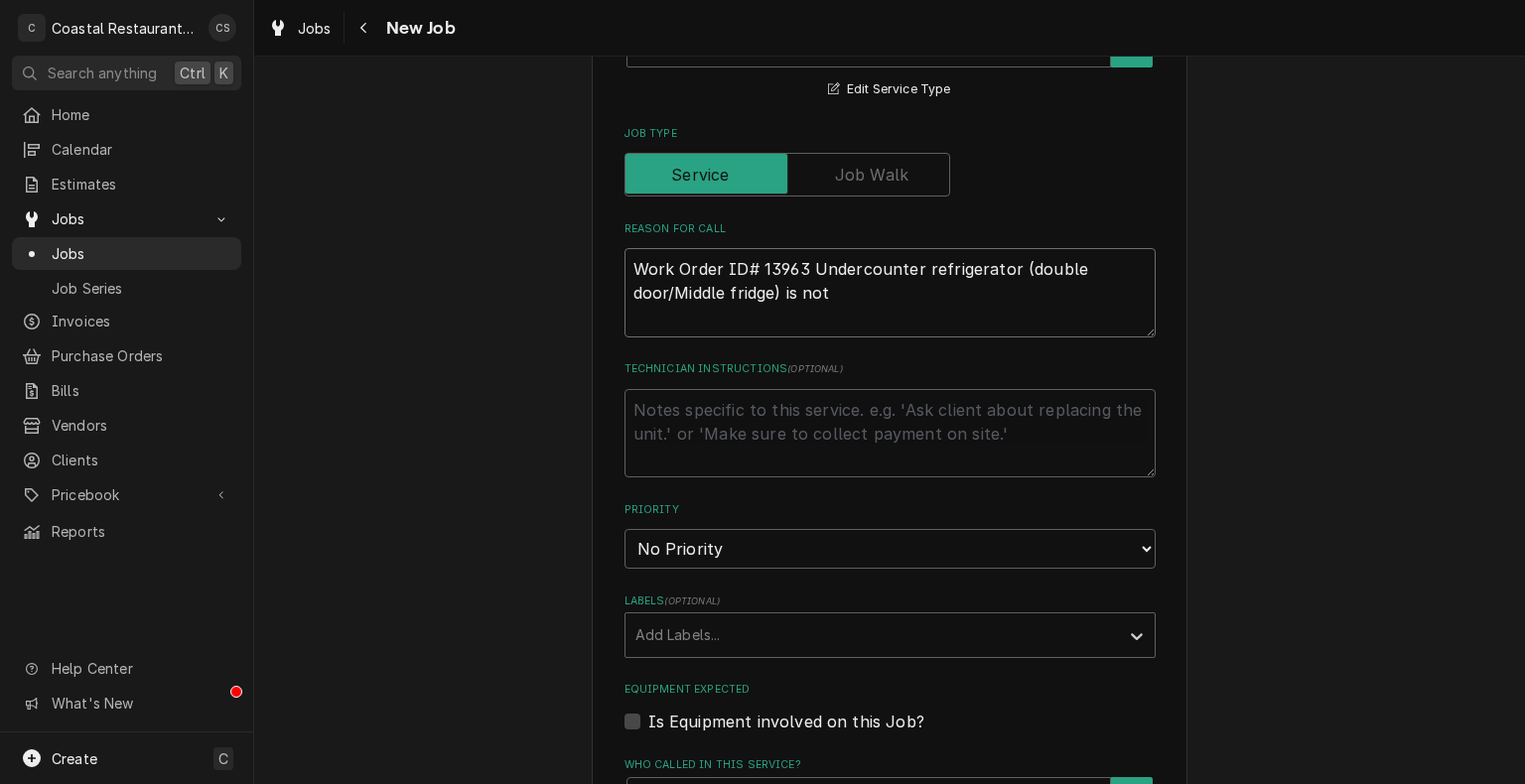 type on "x" 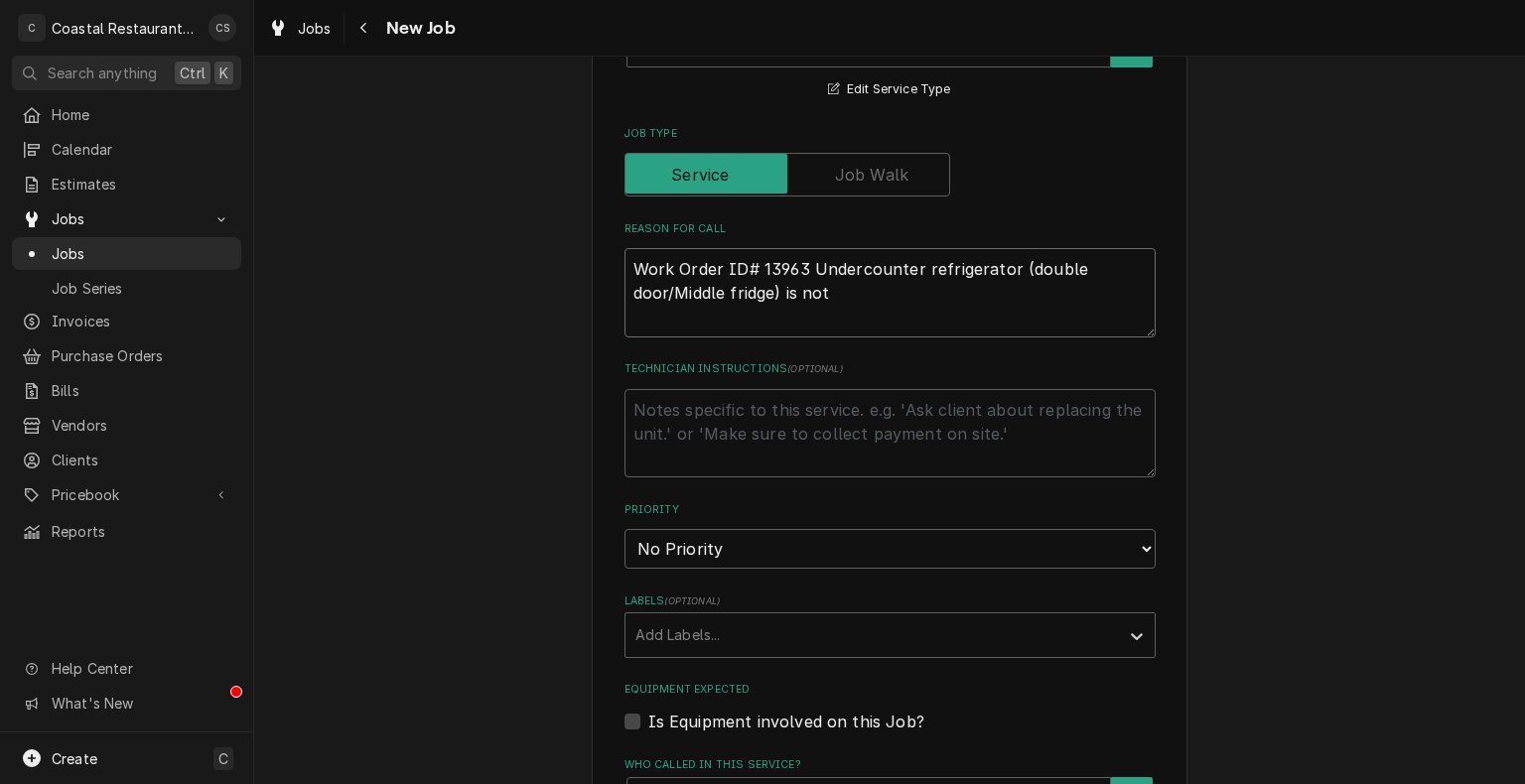 type on "Work Order ID# 13963 Undercounter refrigerator (double door/Middle fridge) is not" 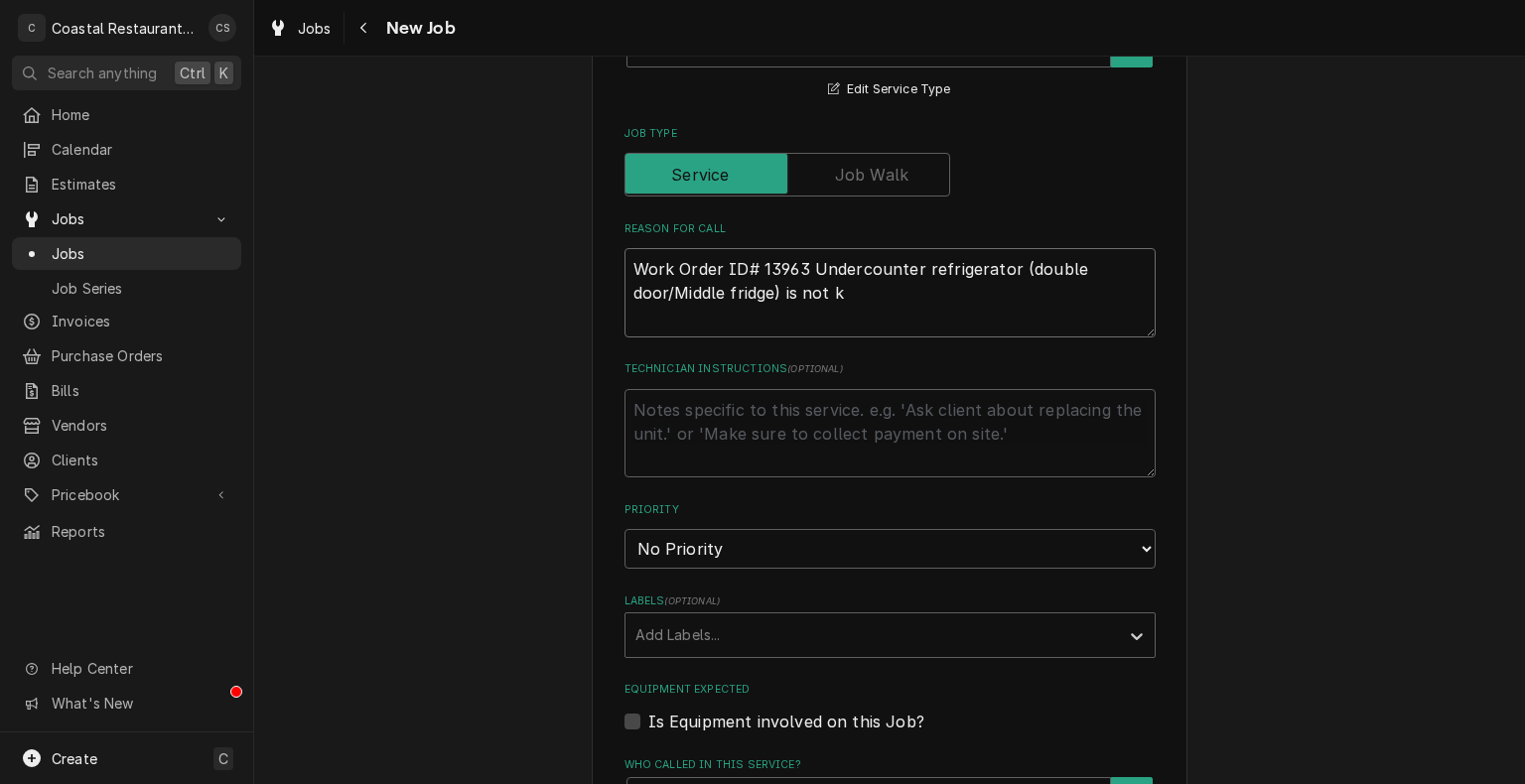 type on "x" 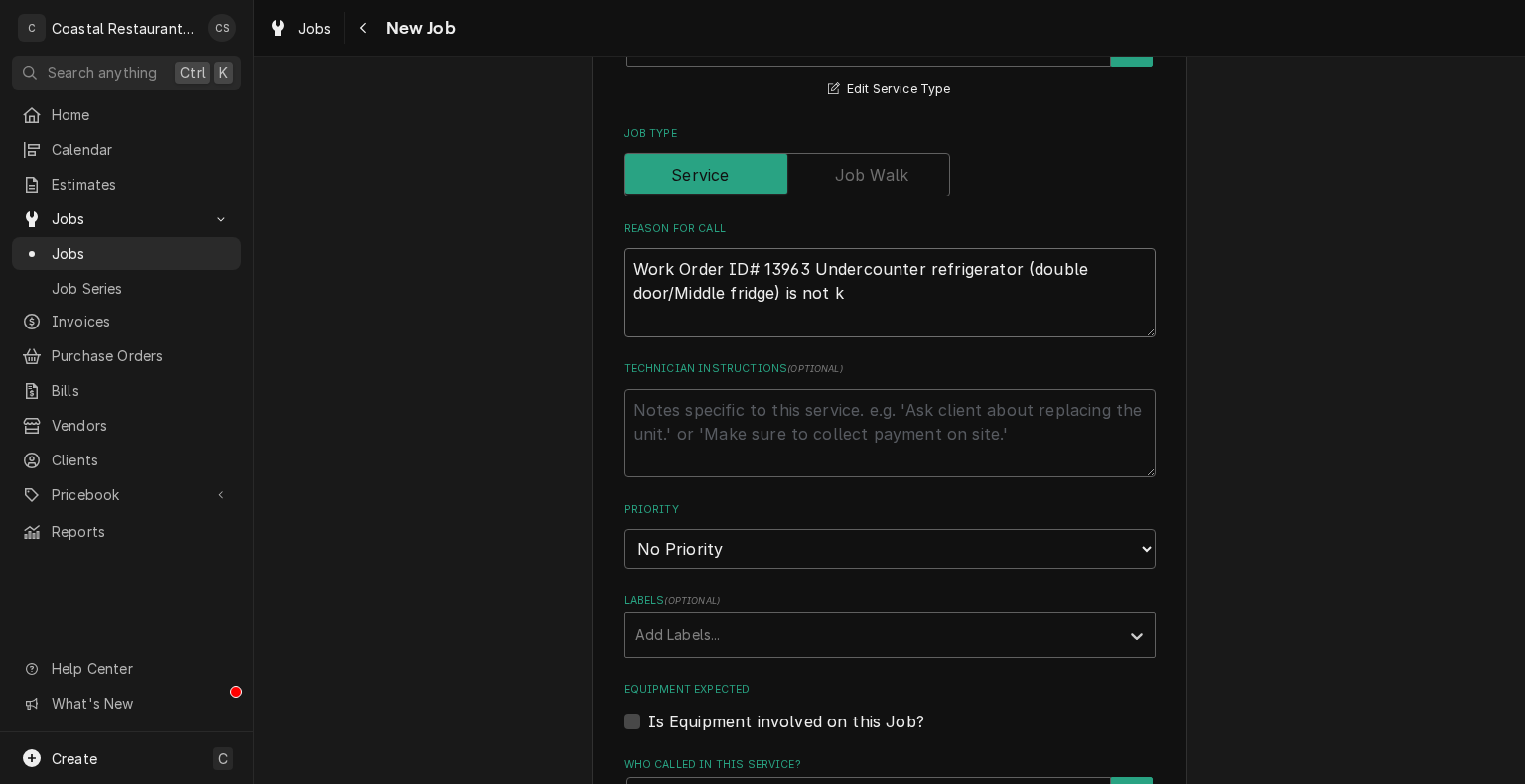 type on "Work Order ID# 13963 Undercounter refrigerator (double door/Middle fridge) is not ke" 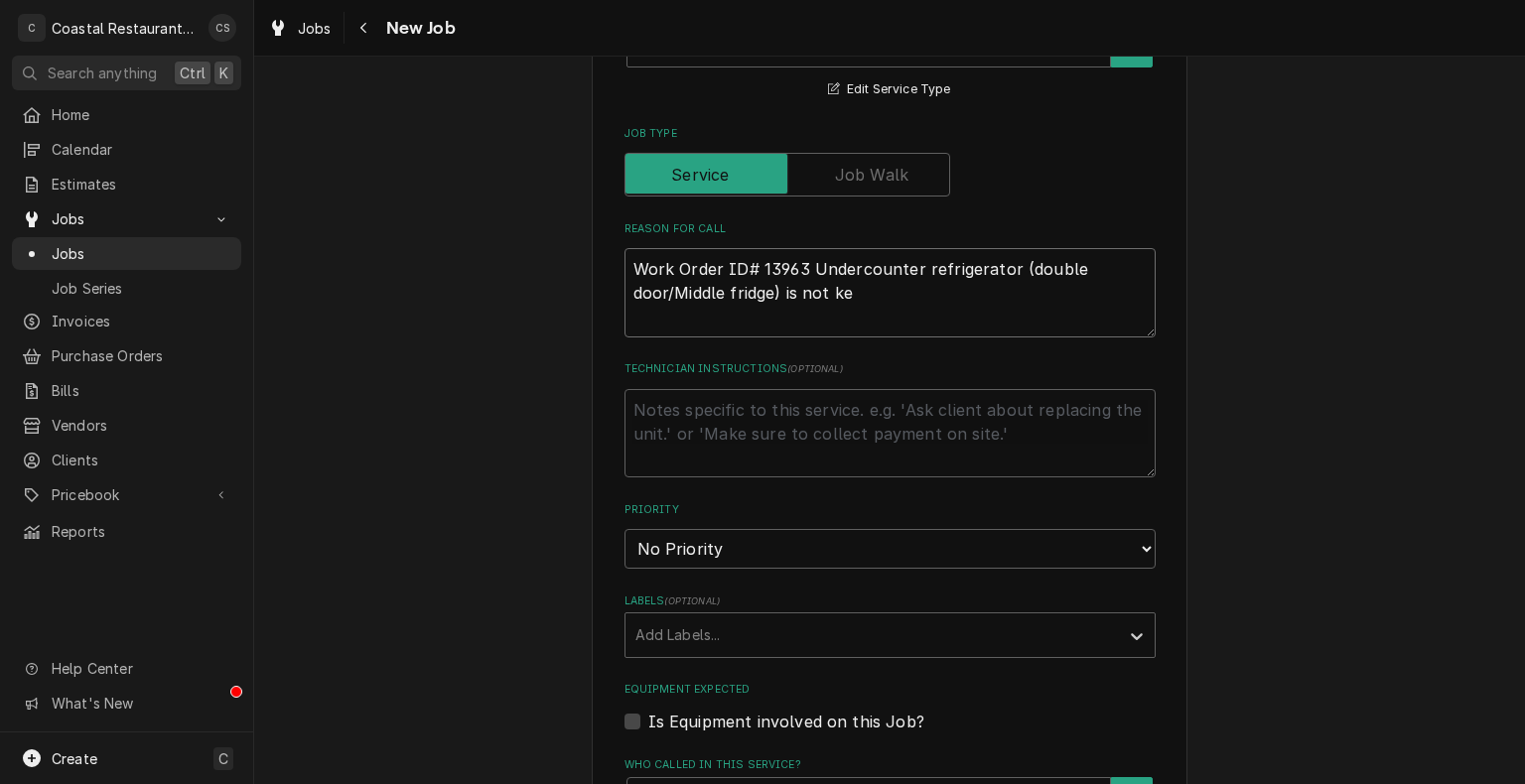 type on "x" 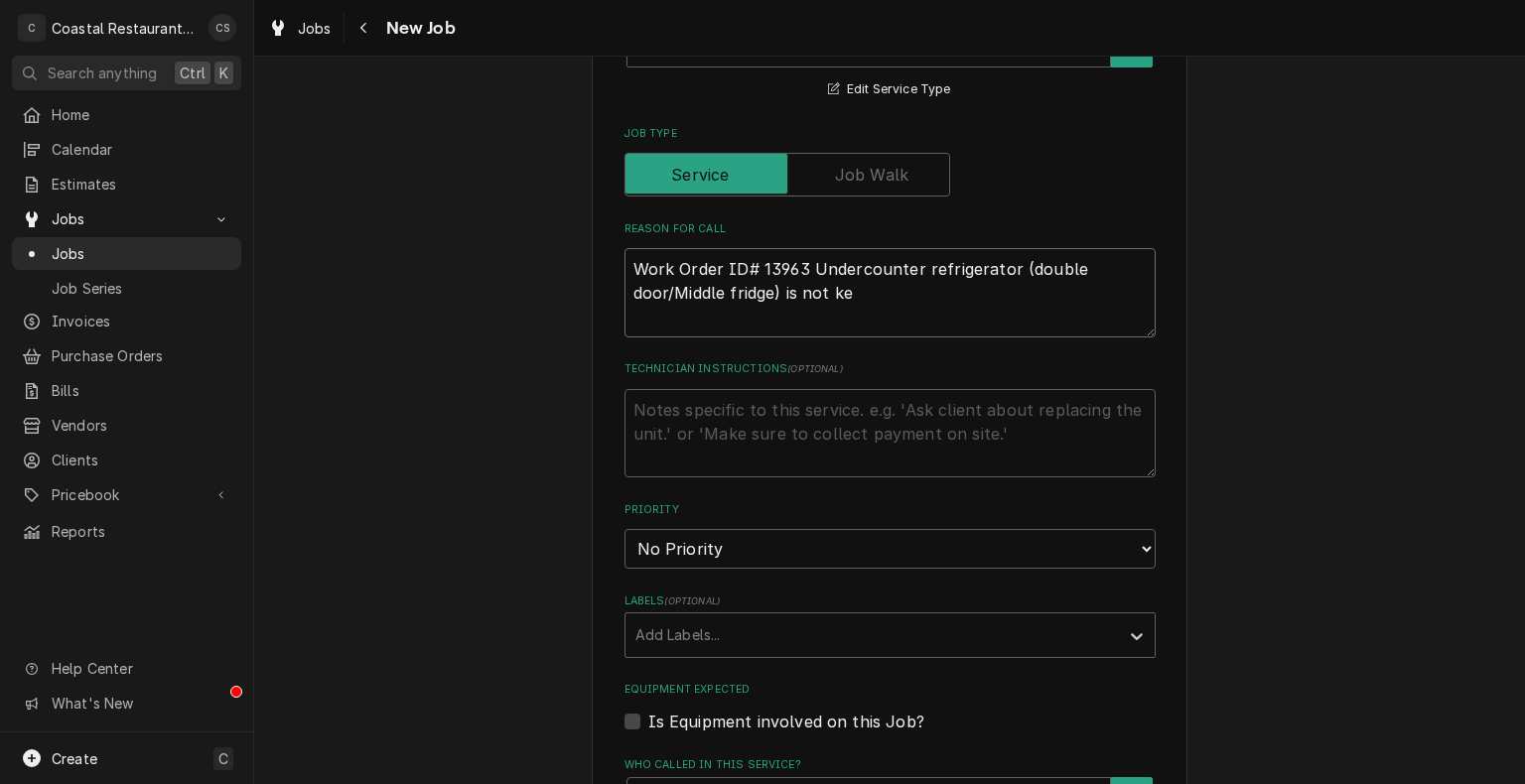 type on "Work Order ID# 13963 Undercounter refrigerator (double door/Middle fridge) is not kee" 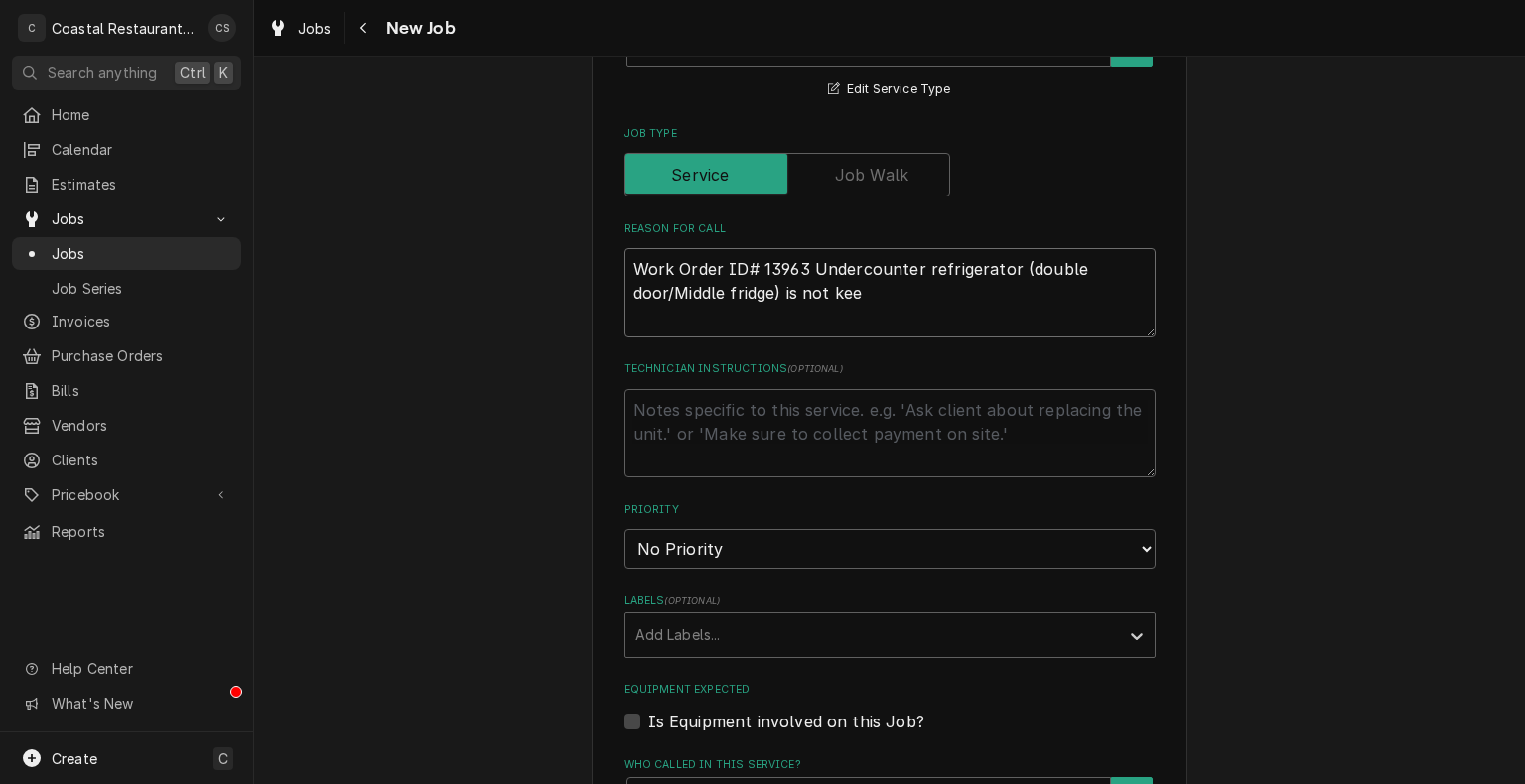 type on "x" 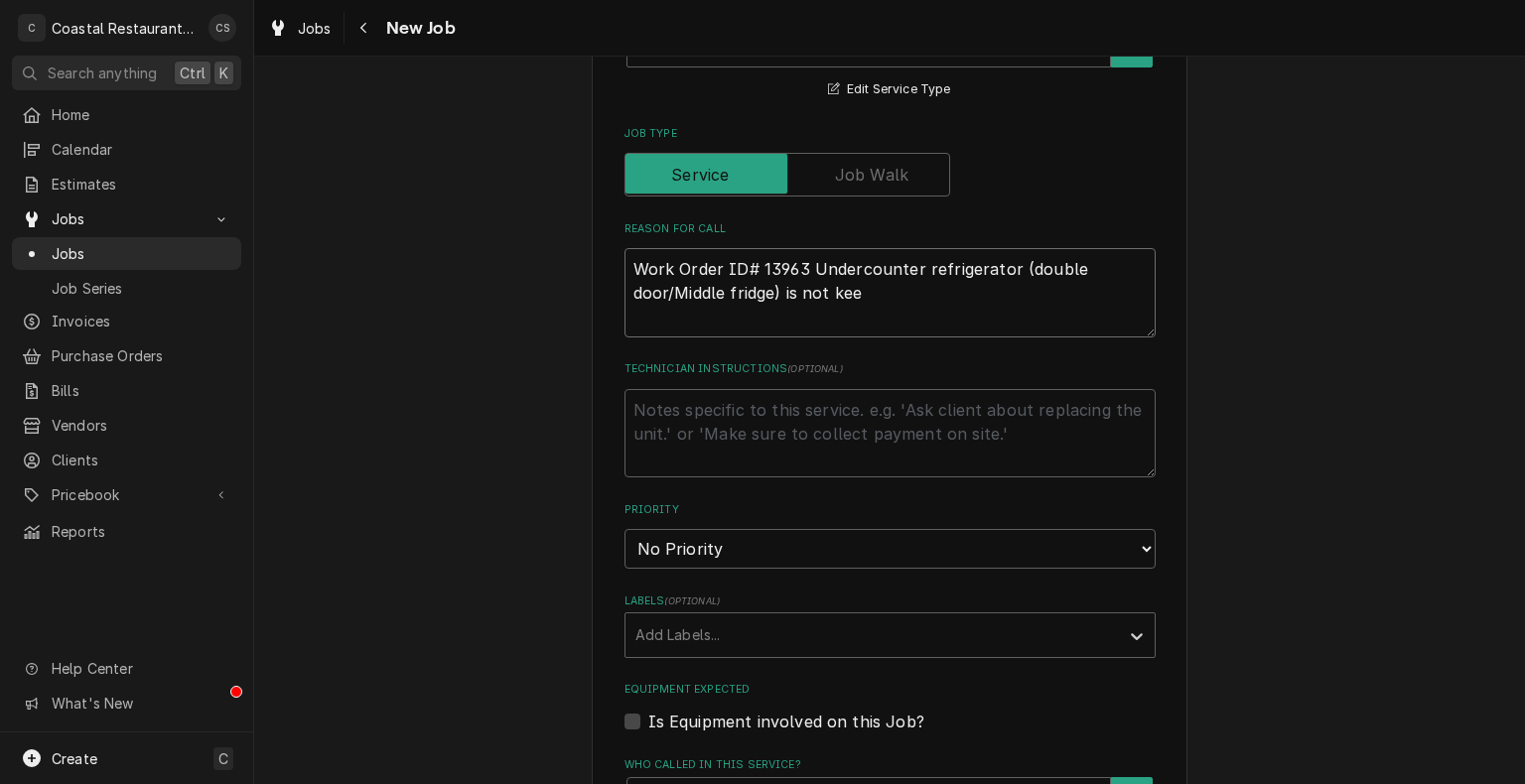 type on "Work Order ID# 13963 Undercounter refrigerator (double door/Middle fridge) is not keep" 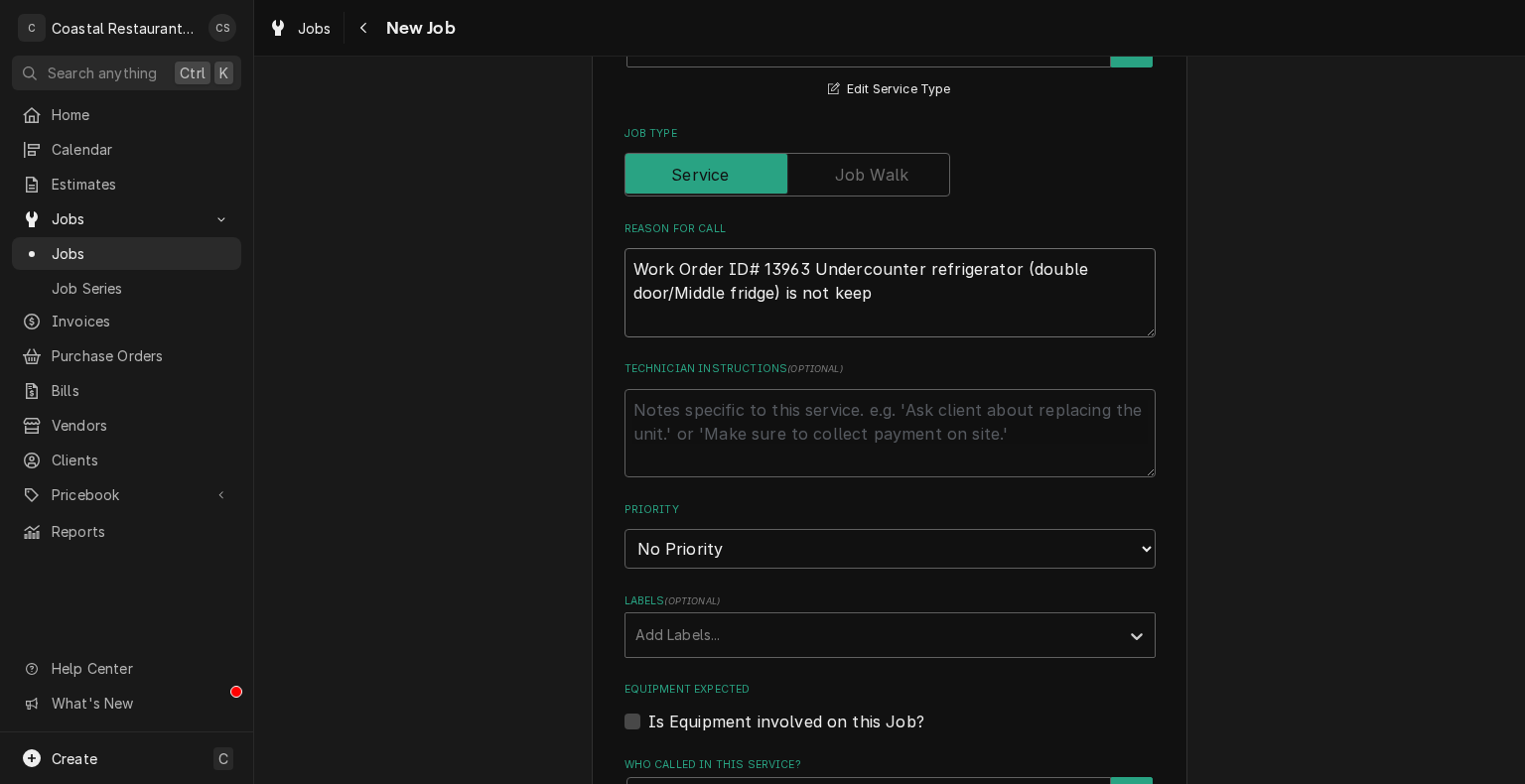 type on "x" 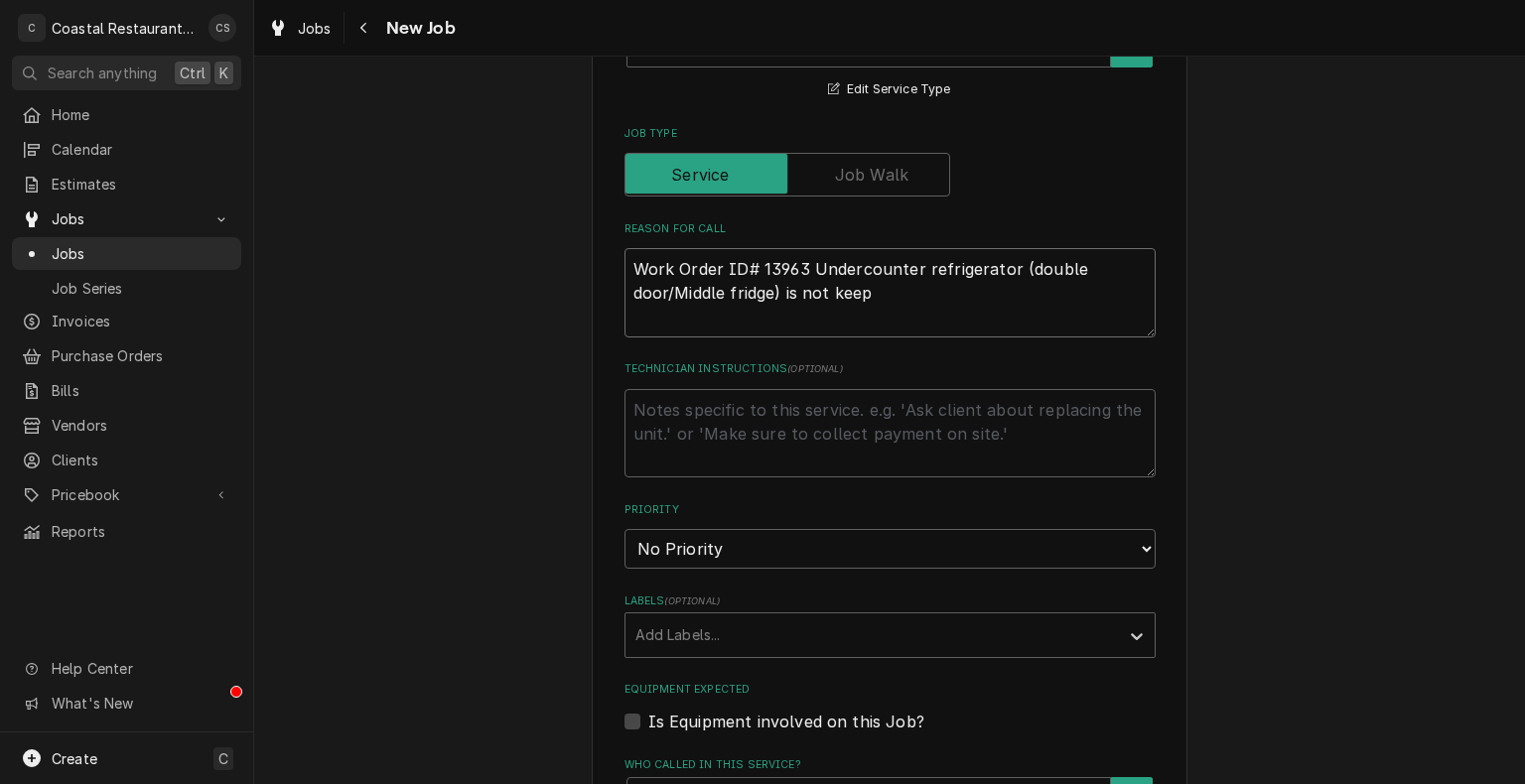 type on "Work Order ID# 13963 Undercounter refrigerator (double door/Middle fridge) is not keepi" 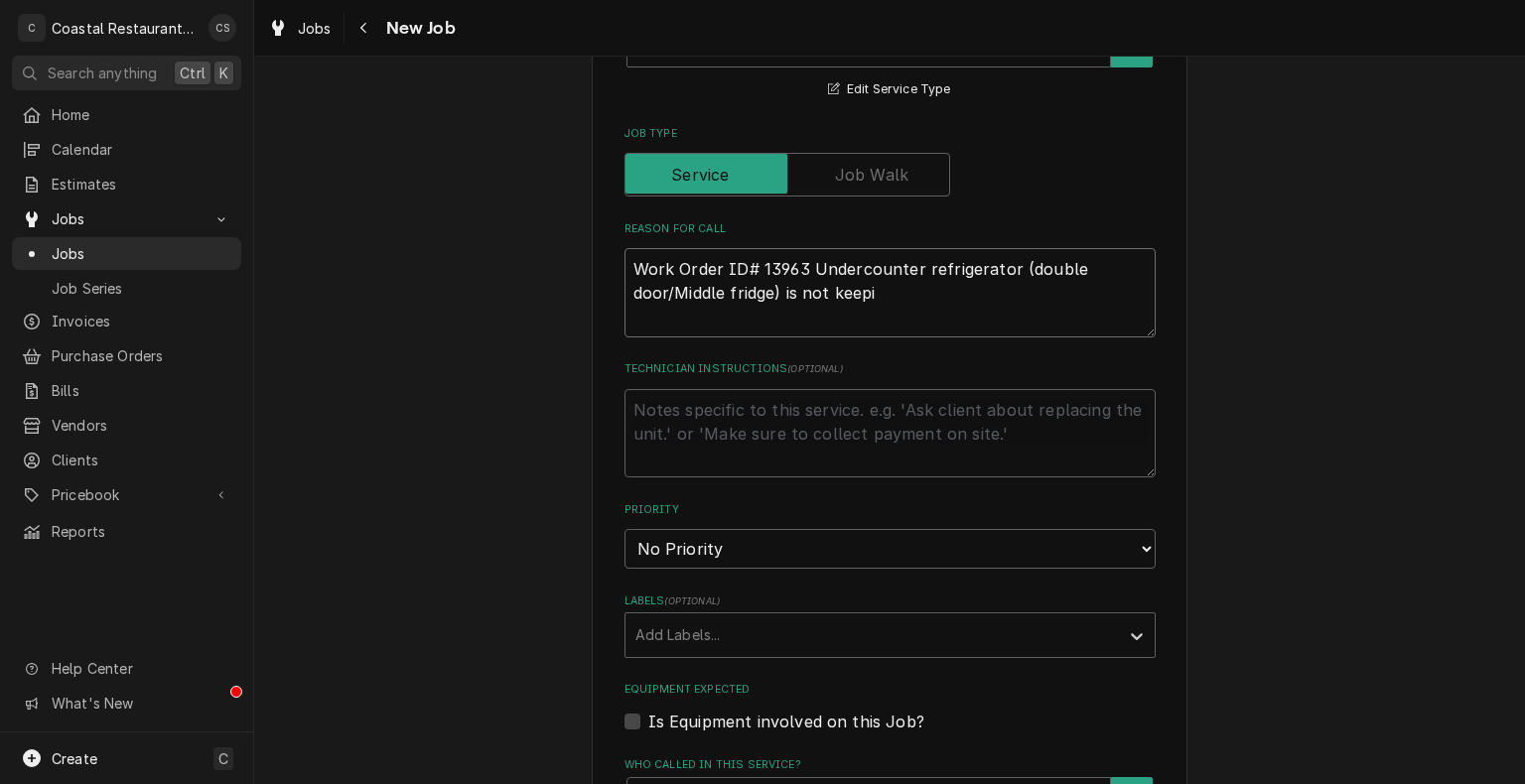 type on "x" 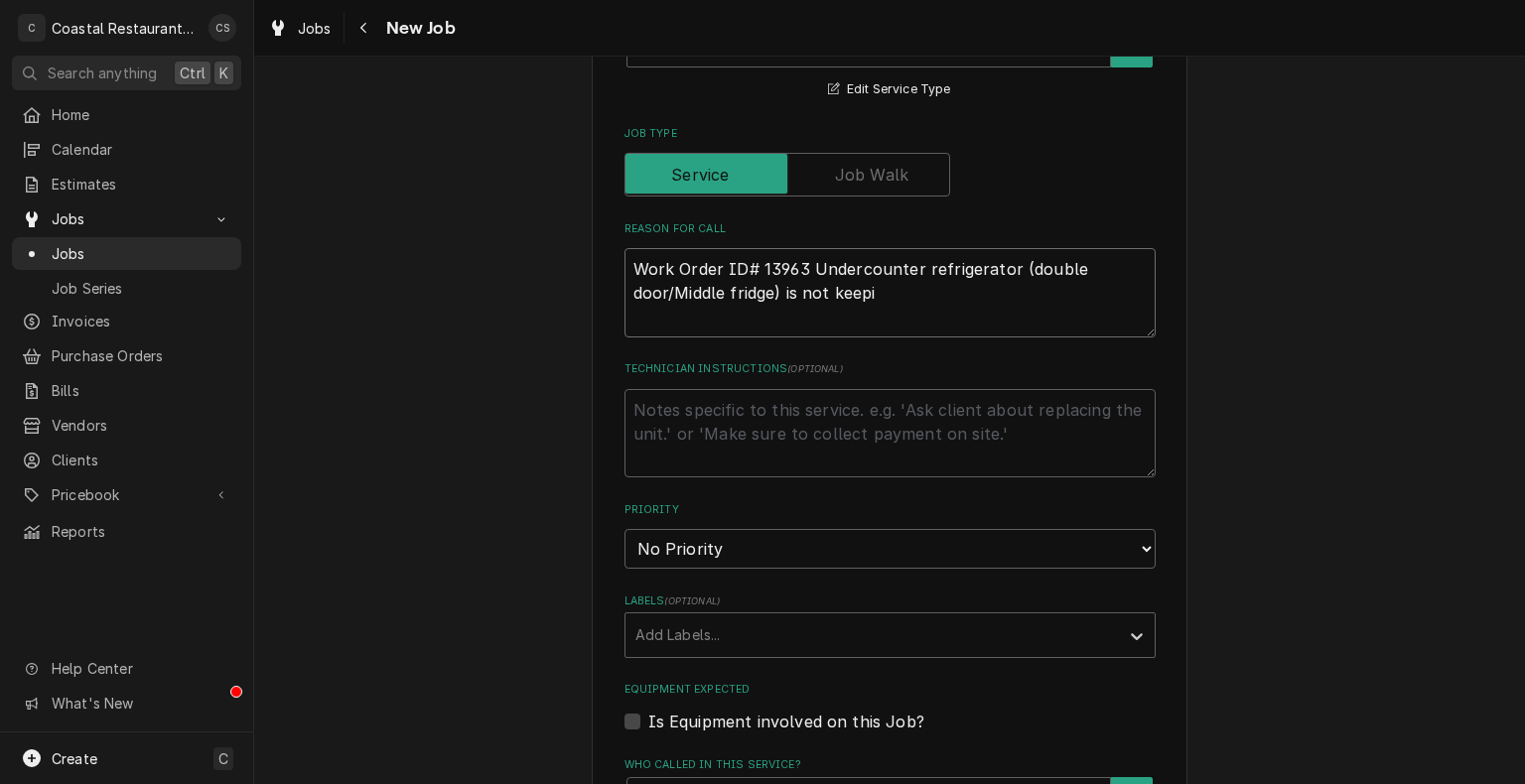 type on "Work Order ID# 13963 Undercounter refrigerator (double door/Middle fridge) is not keepin" 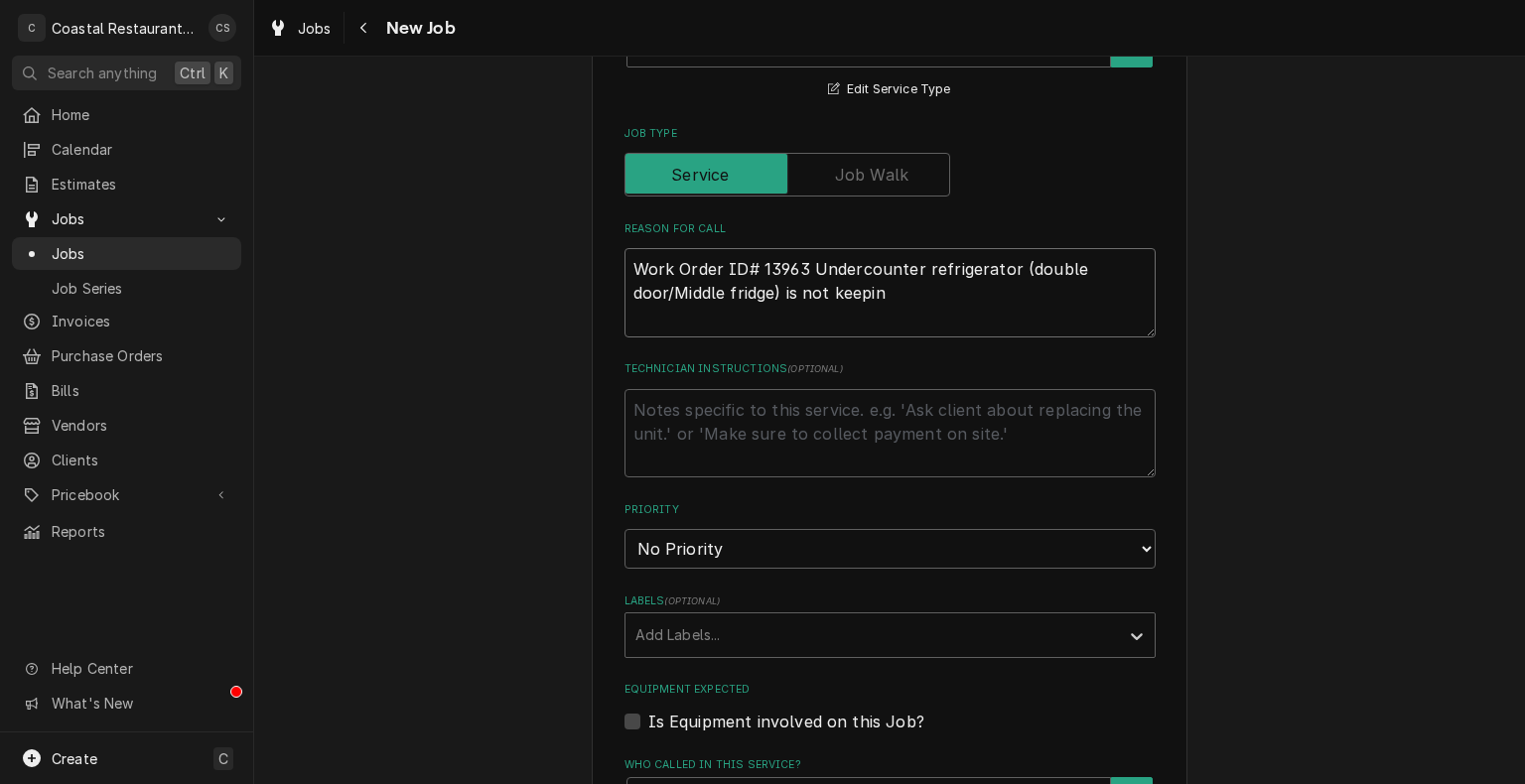 type on "x" 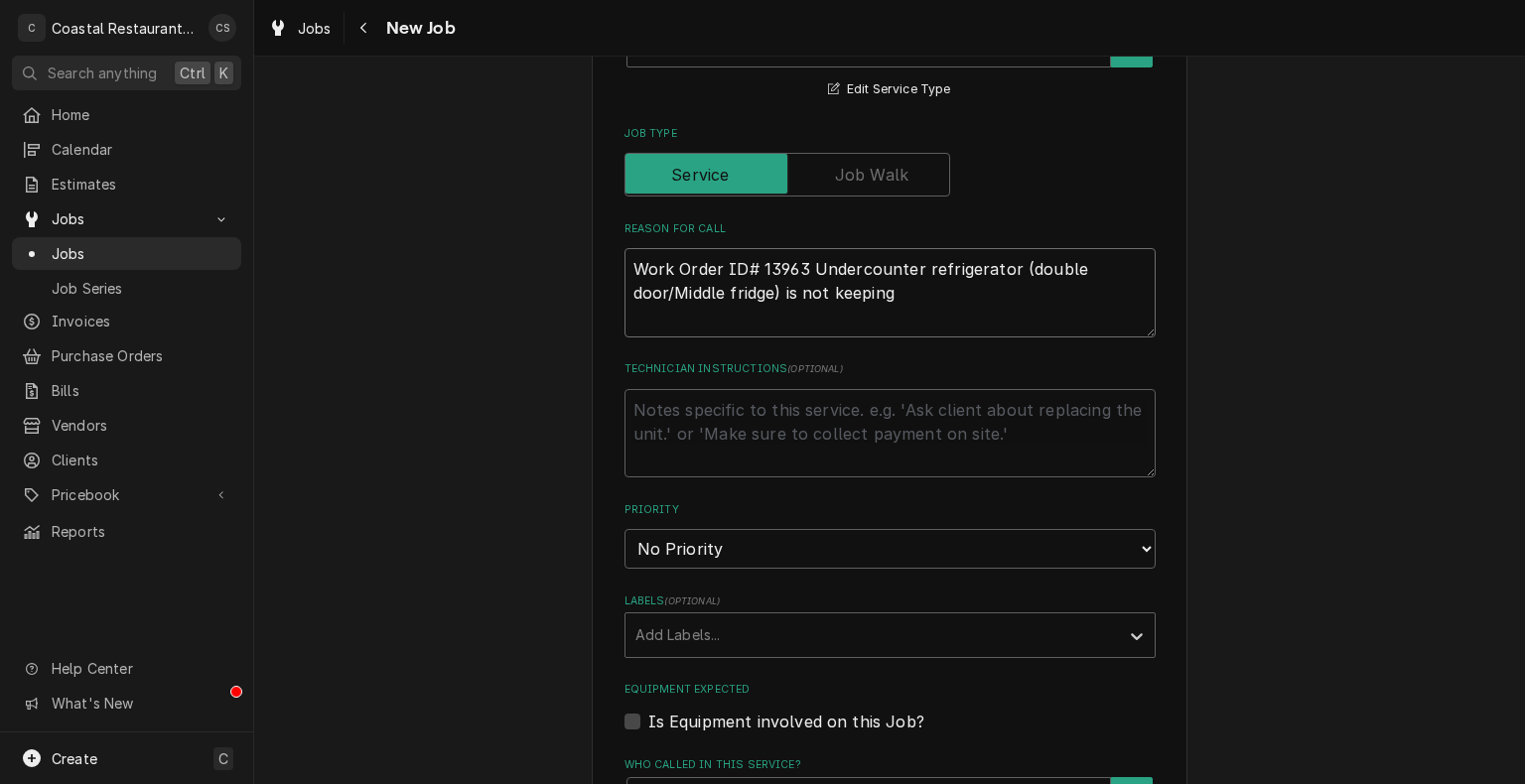 type on "x" 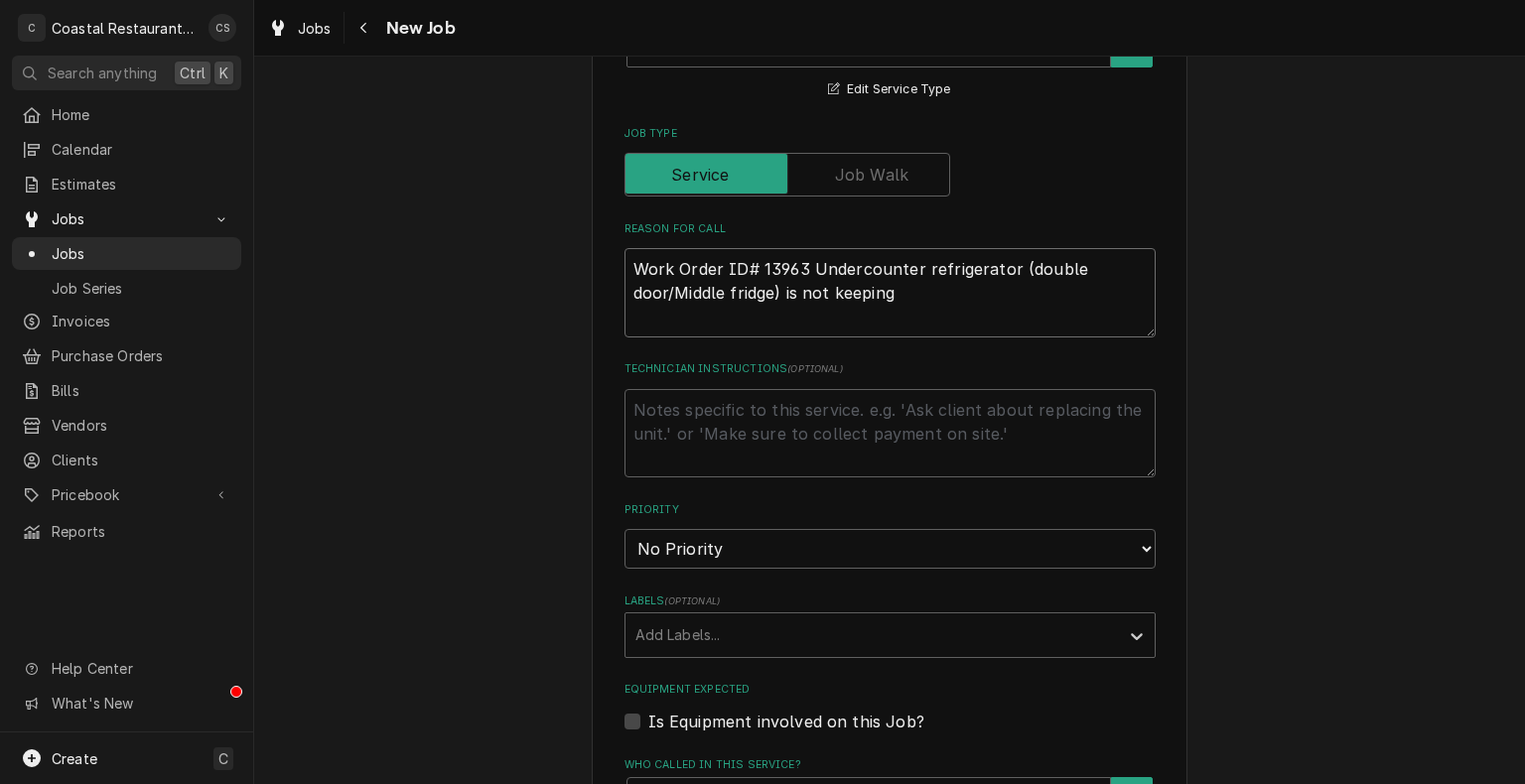 type on "Work Order ID# 13963 Undercounter refrigerator (double door/Middle fridge) is not keeping" 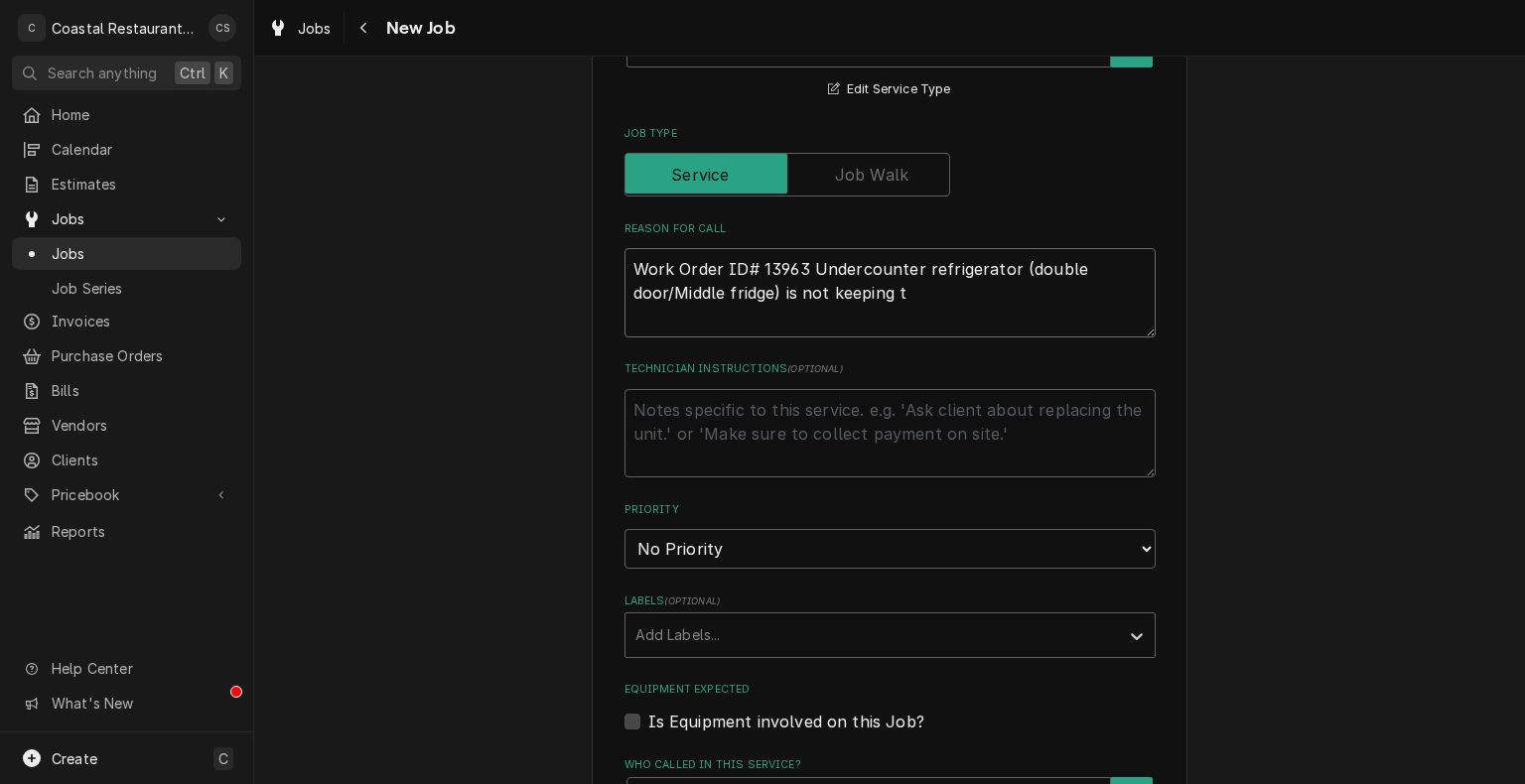 type on "x" 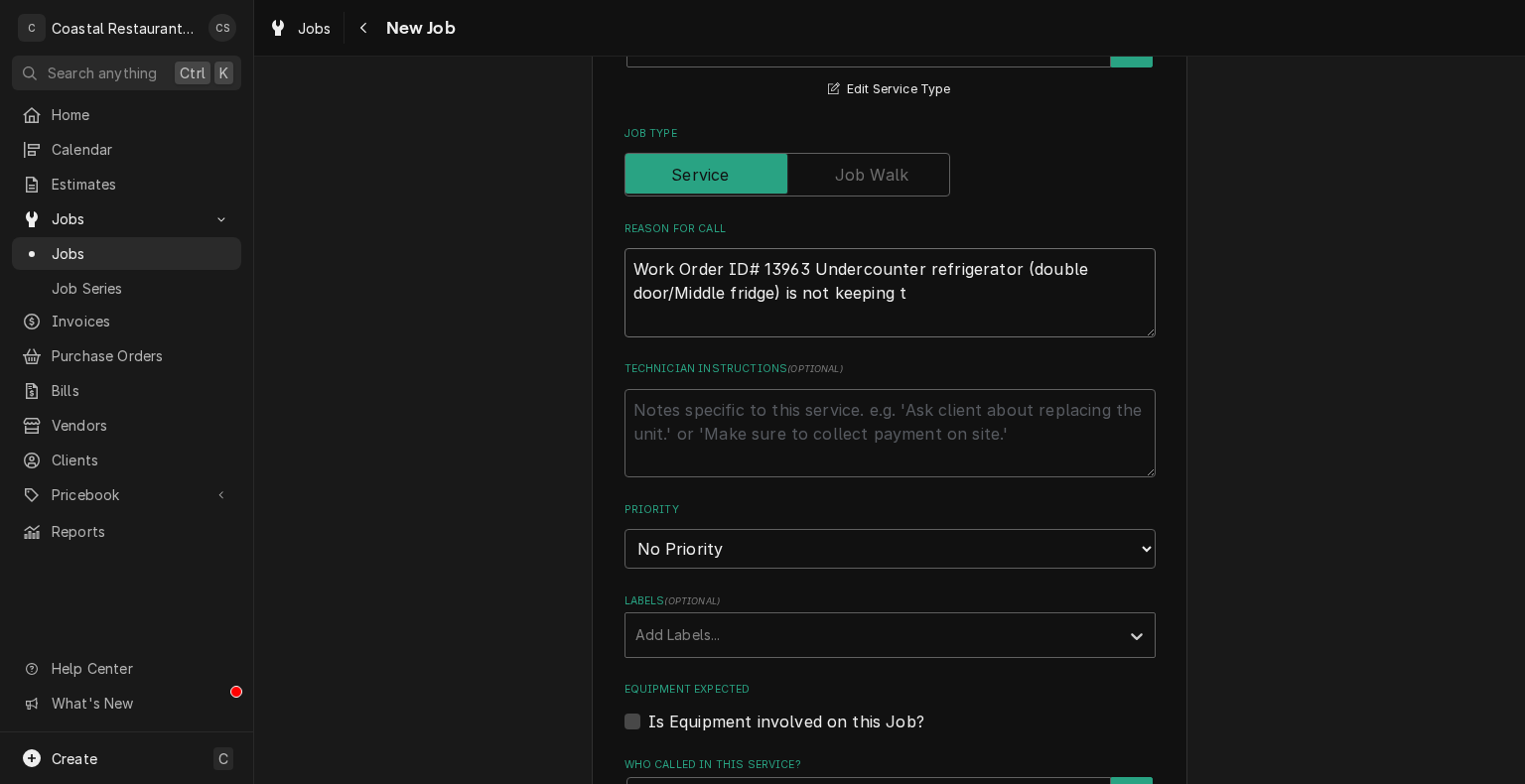 type 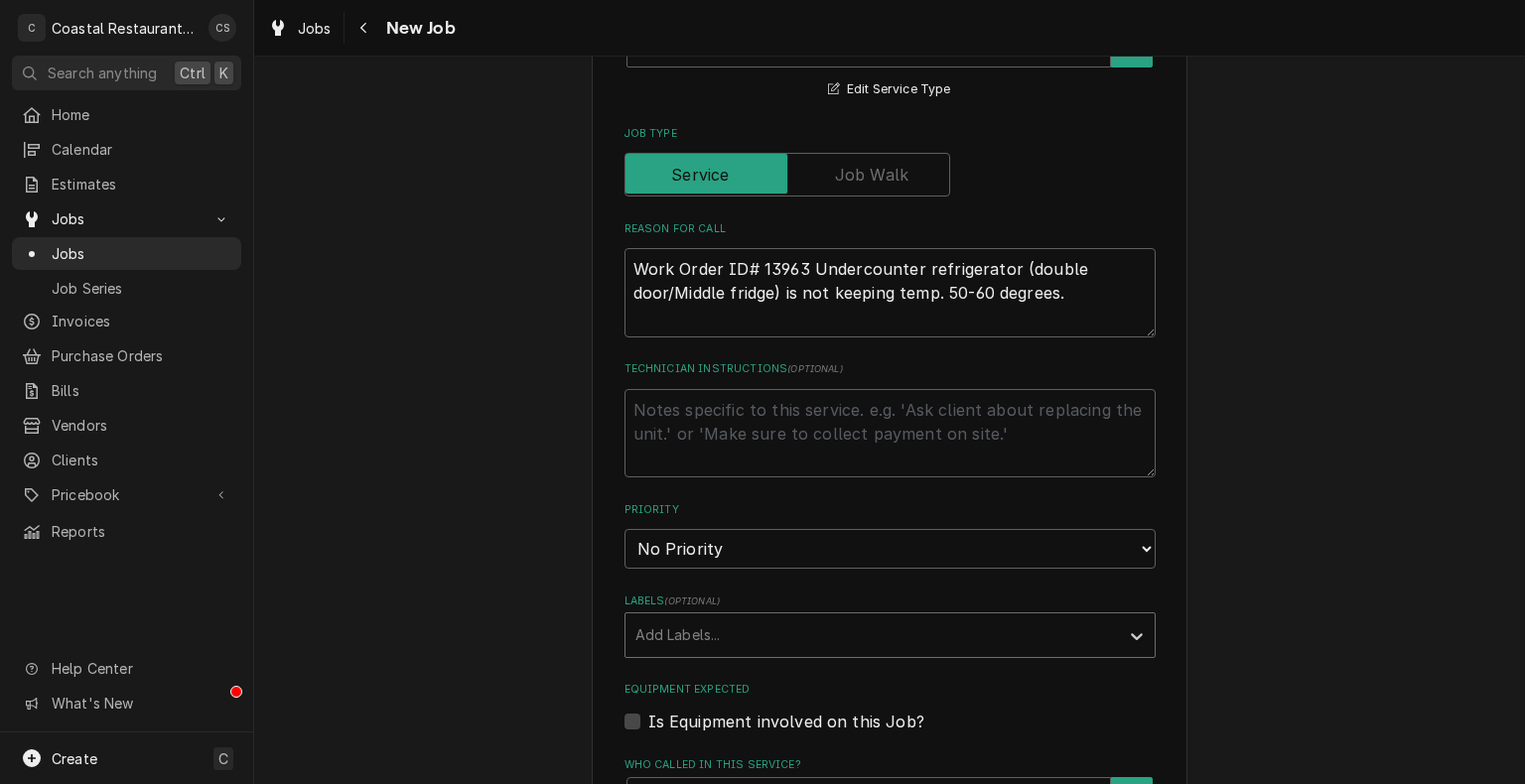 click at bounding box center [872, 635] 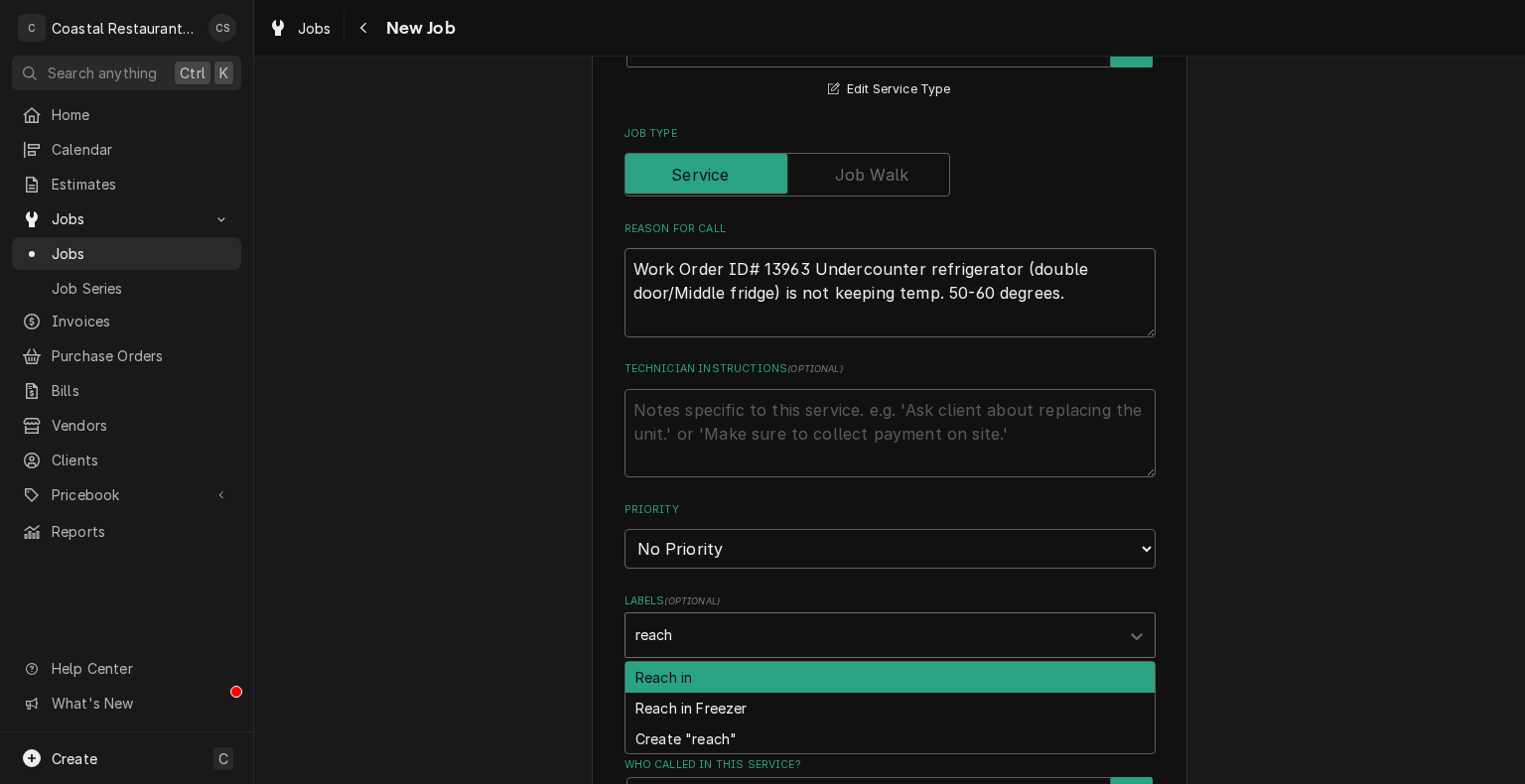 click on "Reach in" at bounding box center [890, 677] 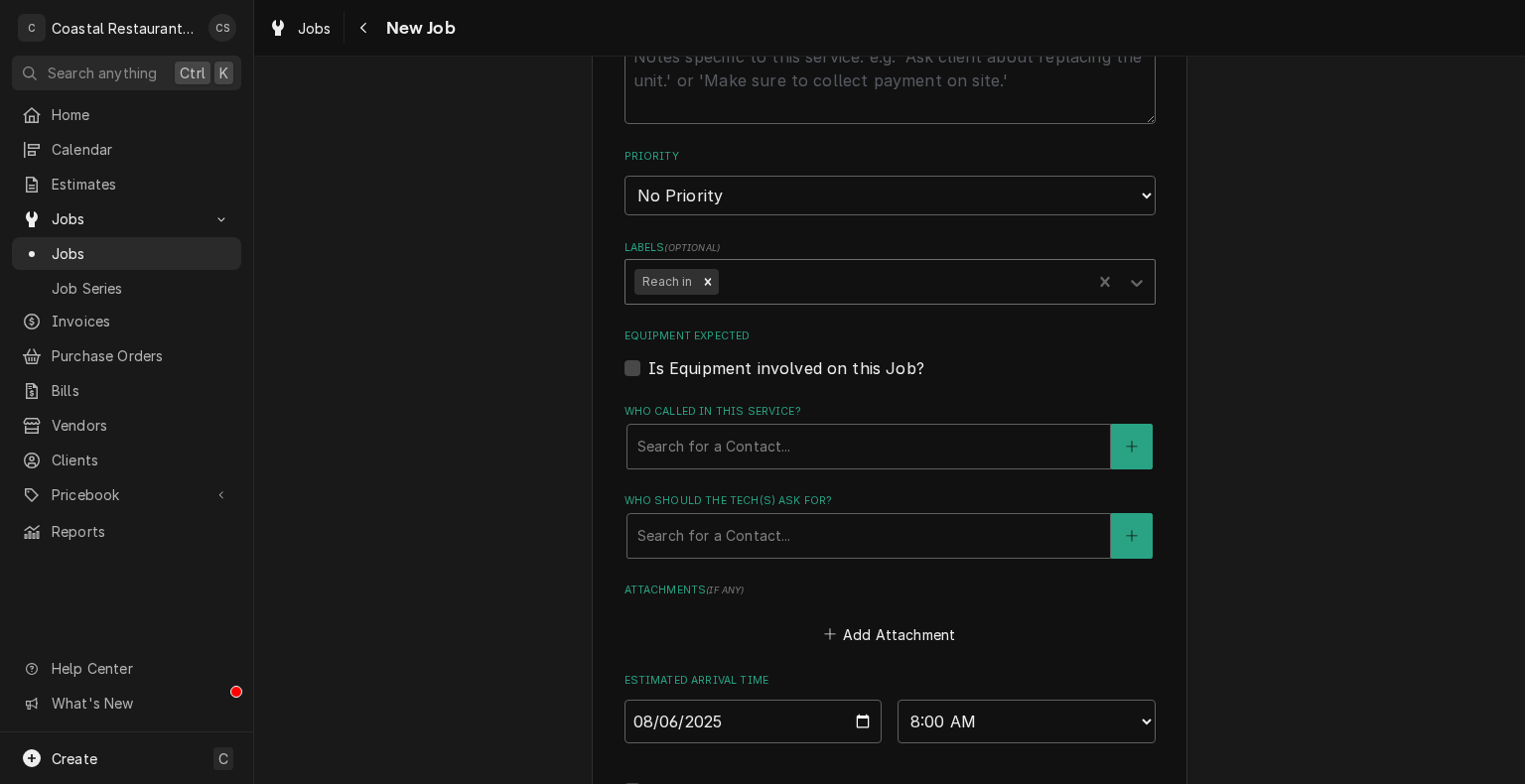 scroll, scrollTop: 1038, scrollLeft: 0, axis: vertical 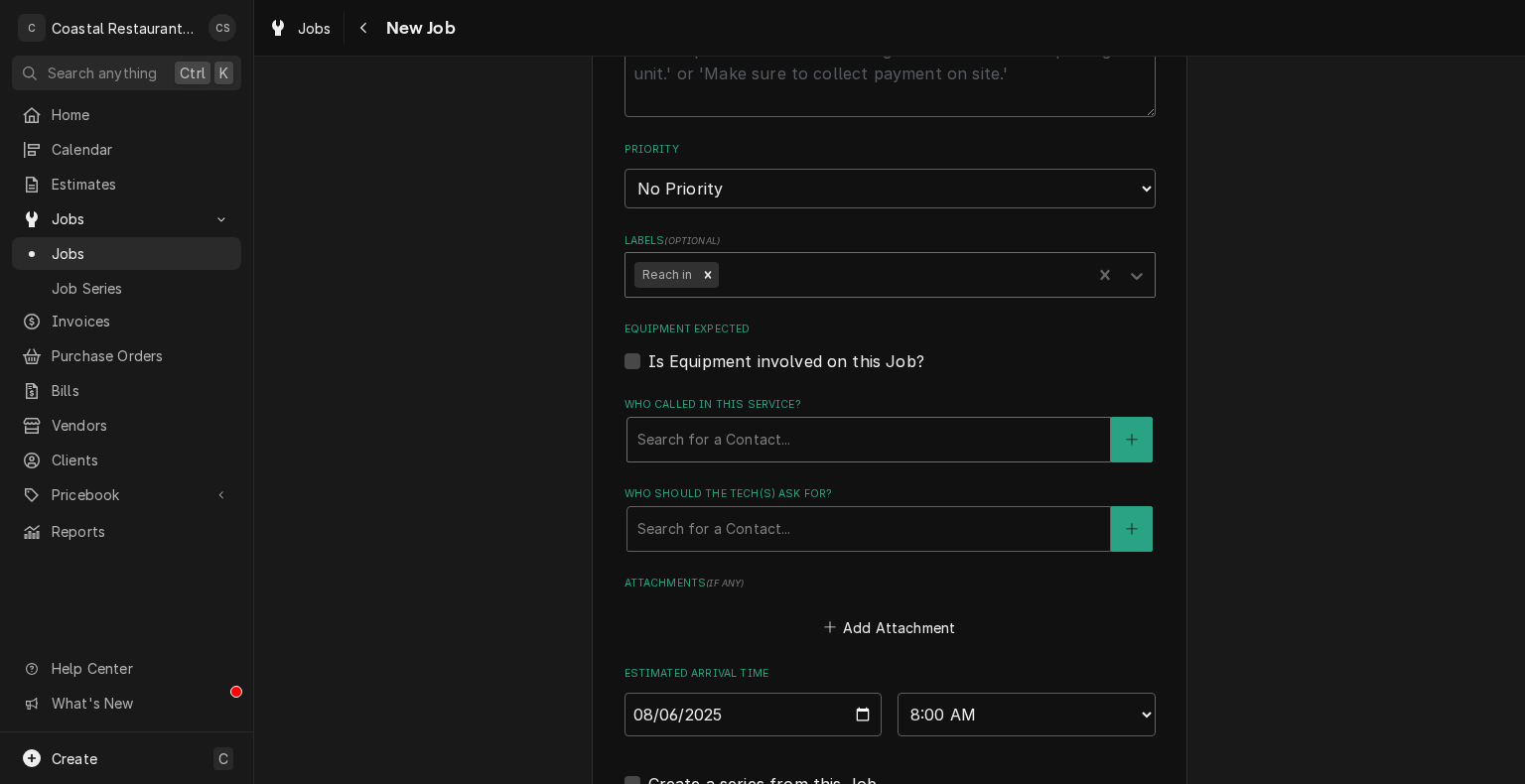 click at bounding box center (869, 440) 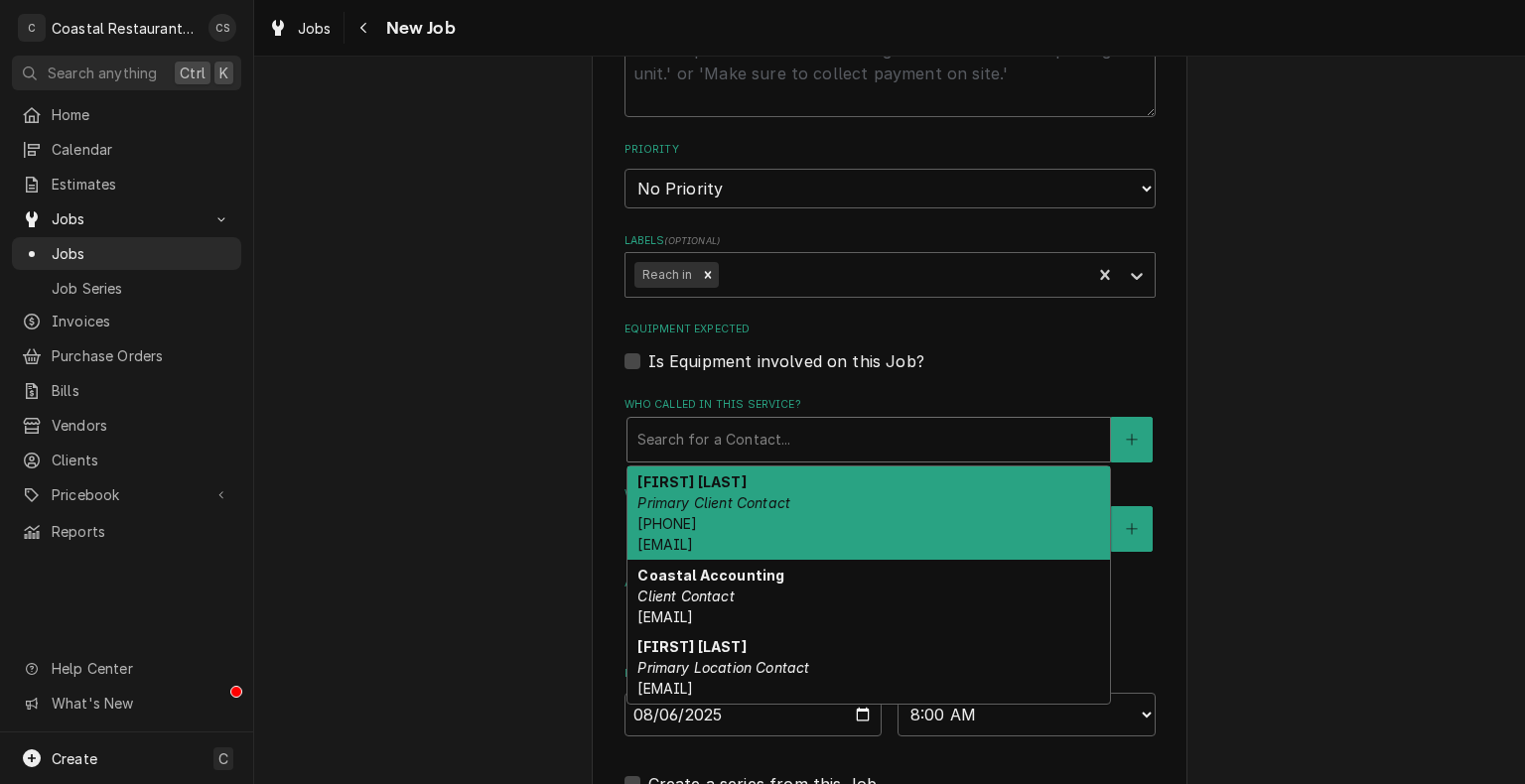 click on "Andrew Dickinson Primary Client Contact (302) 381-0571 Andrew@sodelconcepts.com" at bounding box center [869, 513] 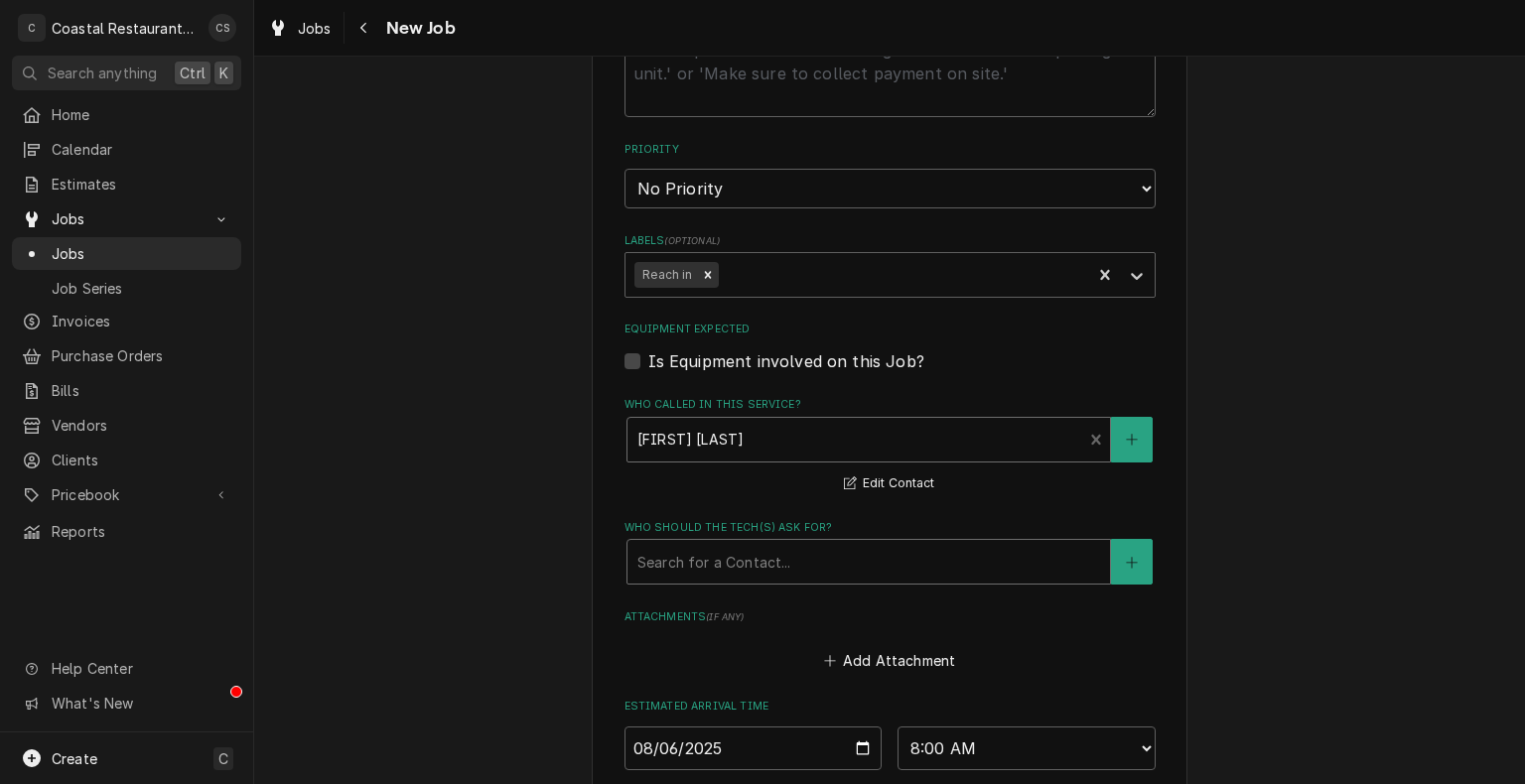 click at bounding box center (869, 562) 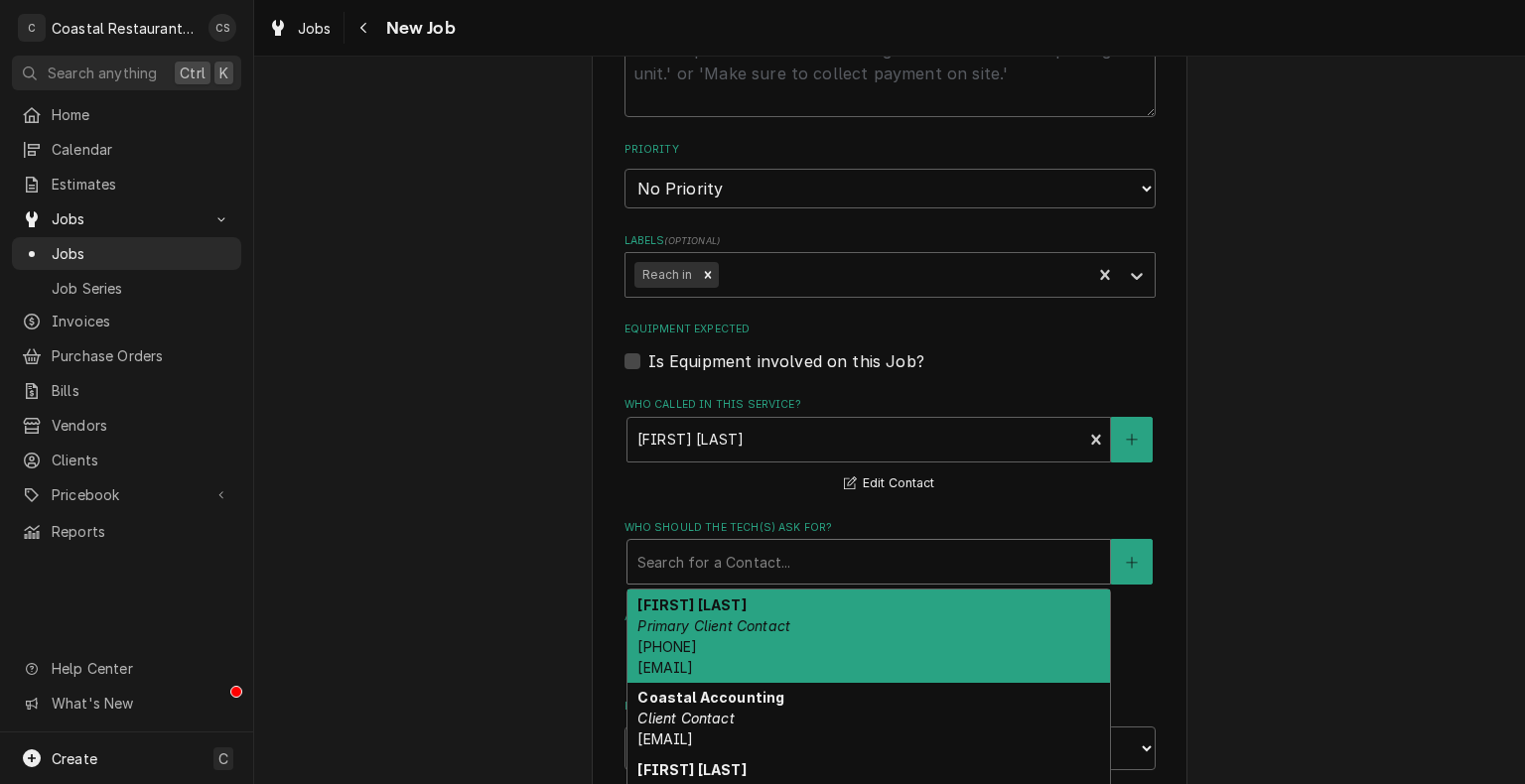 click on "Andrew Dickinson Primary Client Contact (302) 381-0571 Andrew@sodelconcepts.com" at bounding box center [869, 636] 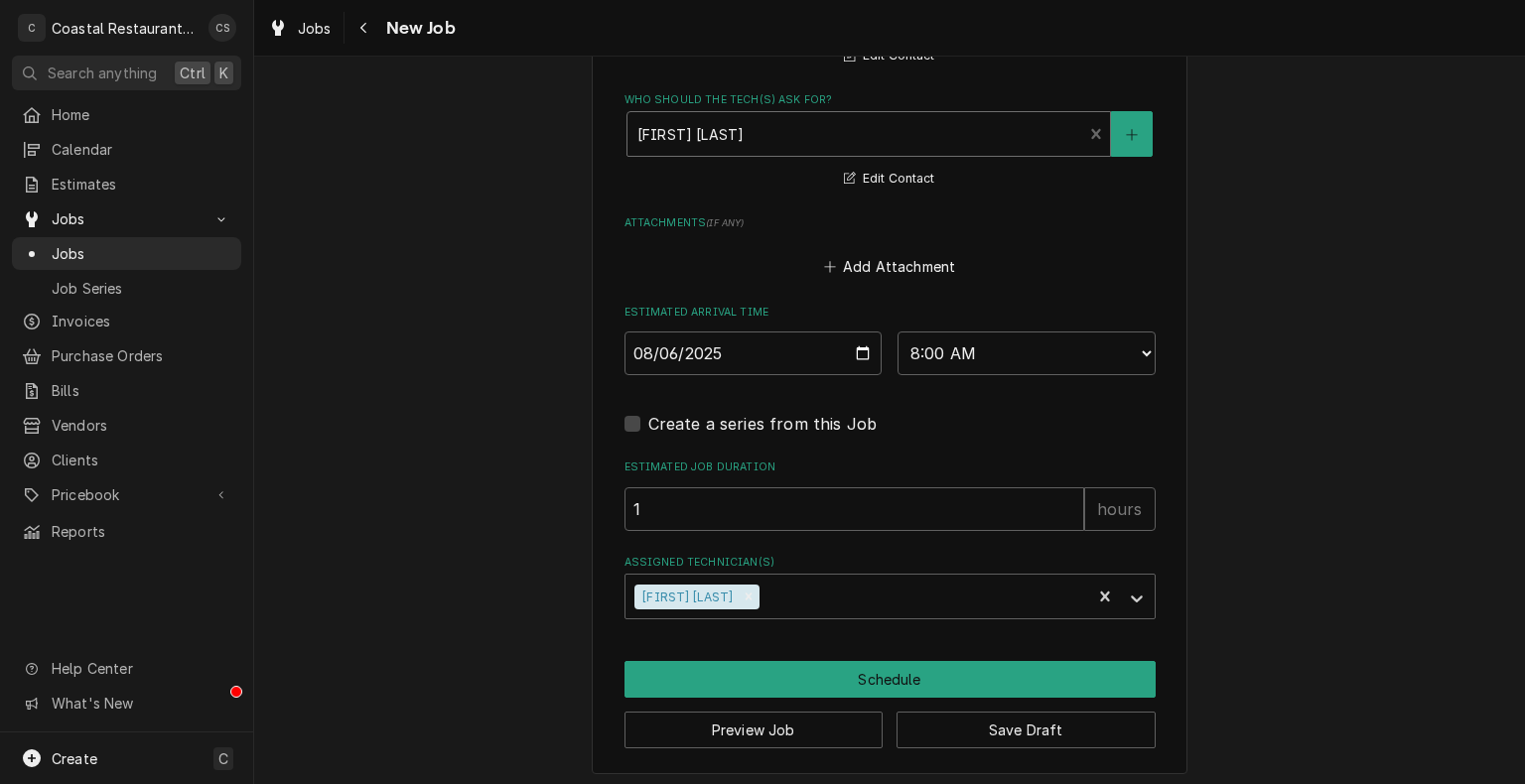 scroll, scrollTop: 1467, scrollLeft: 0, axis: vertical 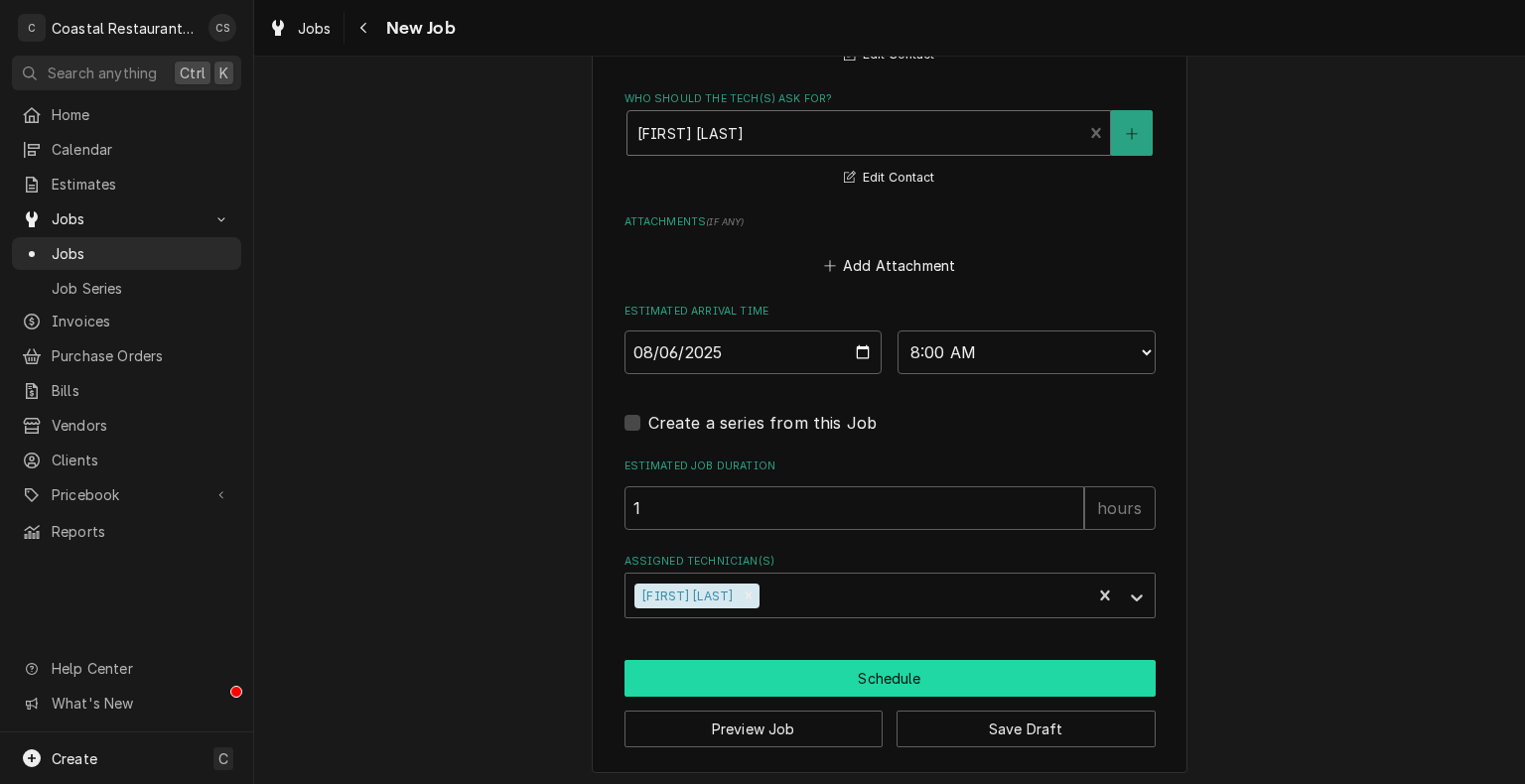 click on "Schedule" at bounding box center [890, 678] 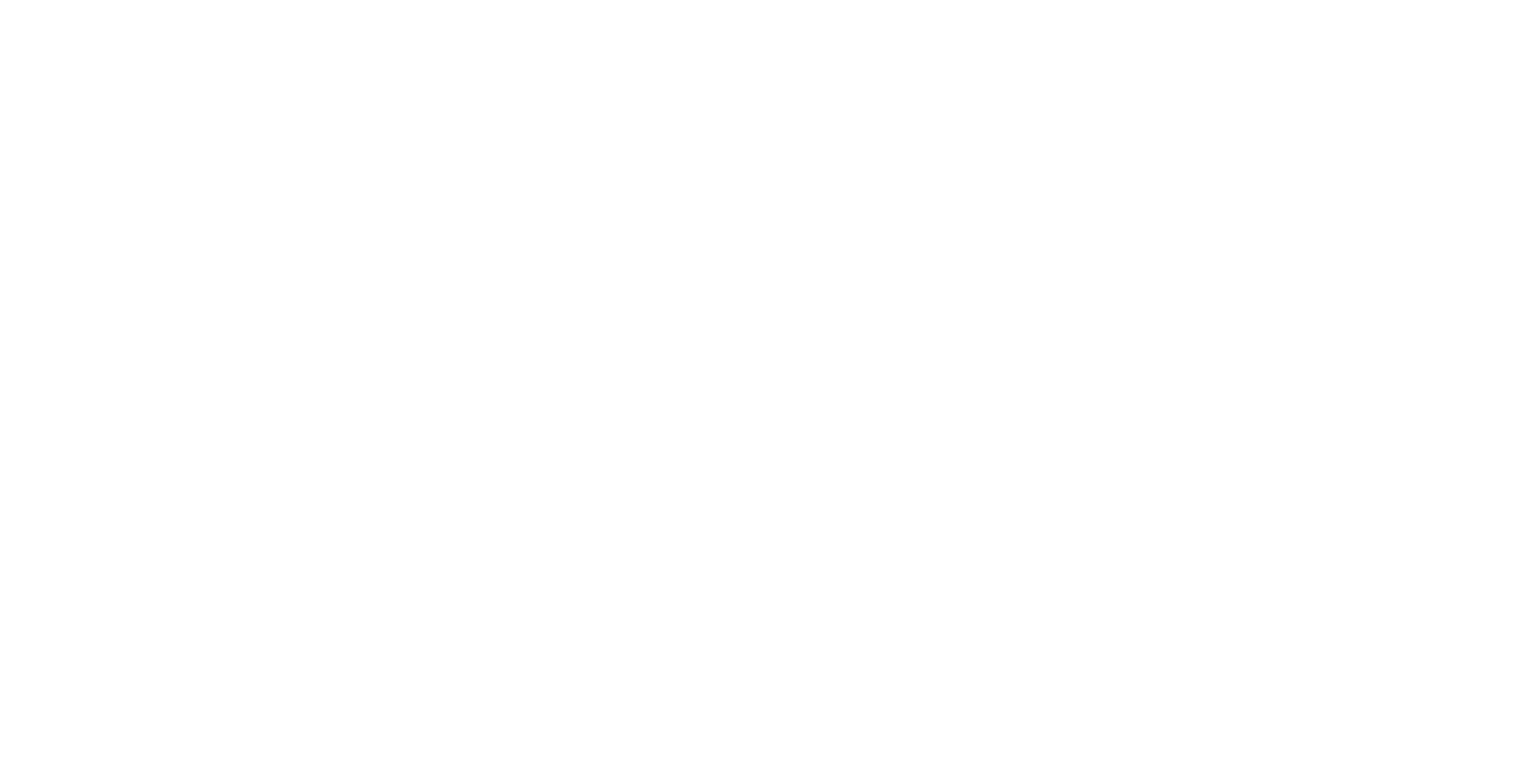 scroll, scrollTop: 0, scrollLeft: 0, axis: both 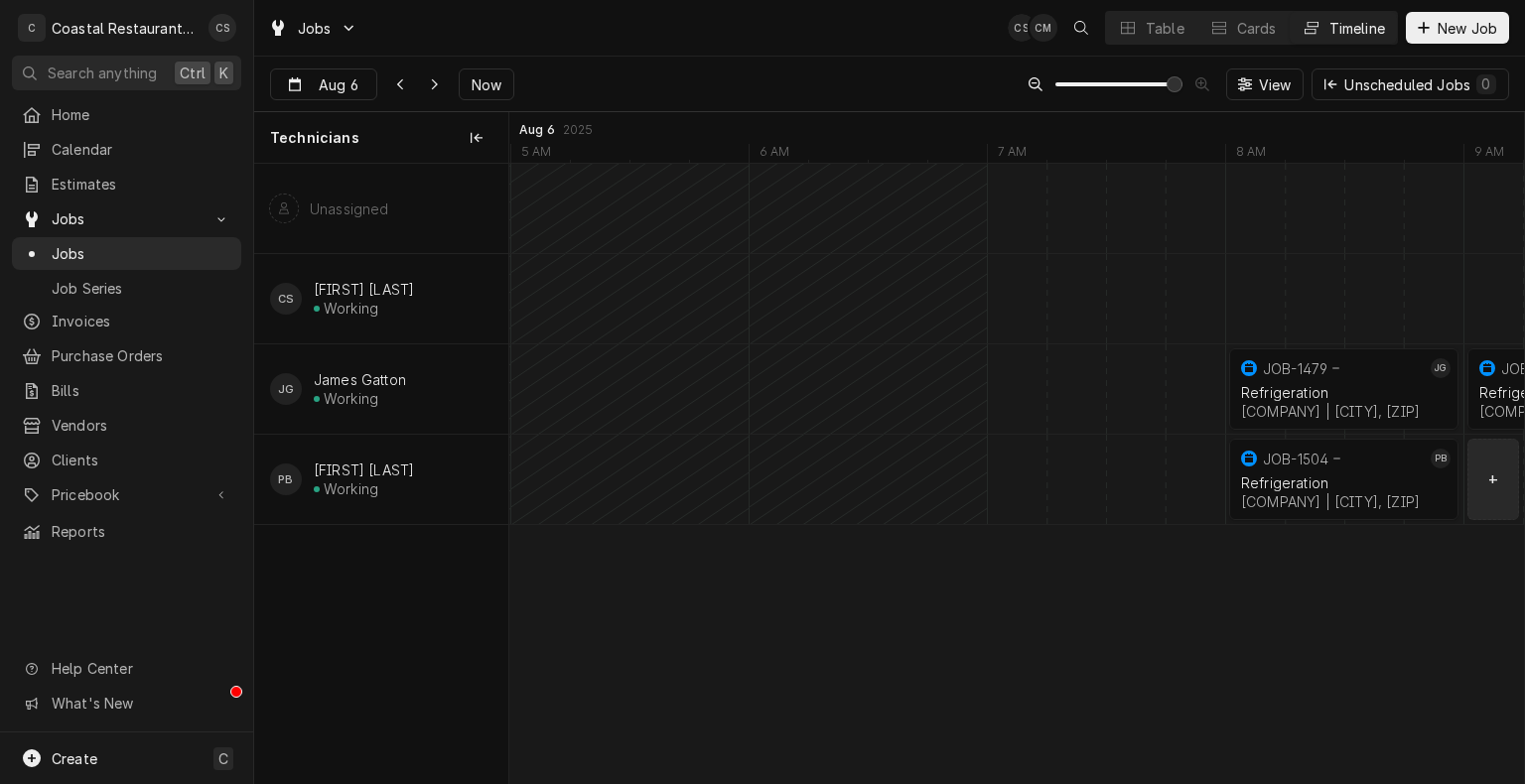 drag, startPoint x: 1488, startPoint y: 476, endPoint x: 1515, endPoint y: 436, distance: 48.25971 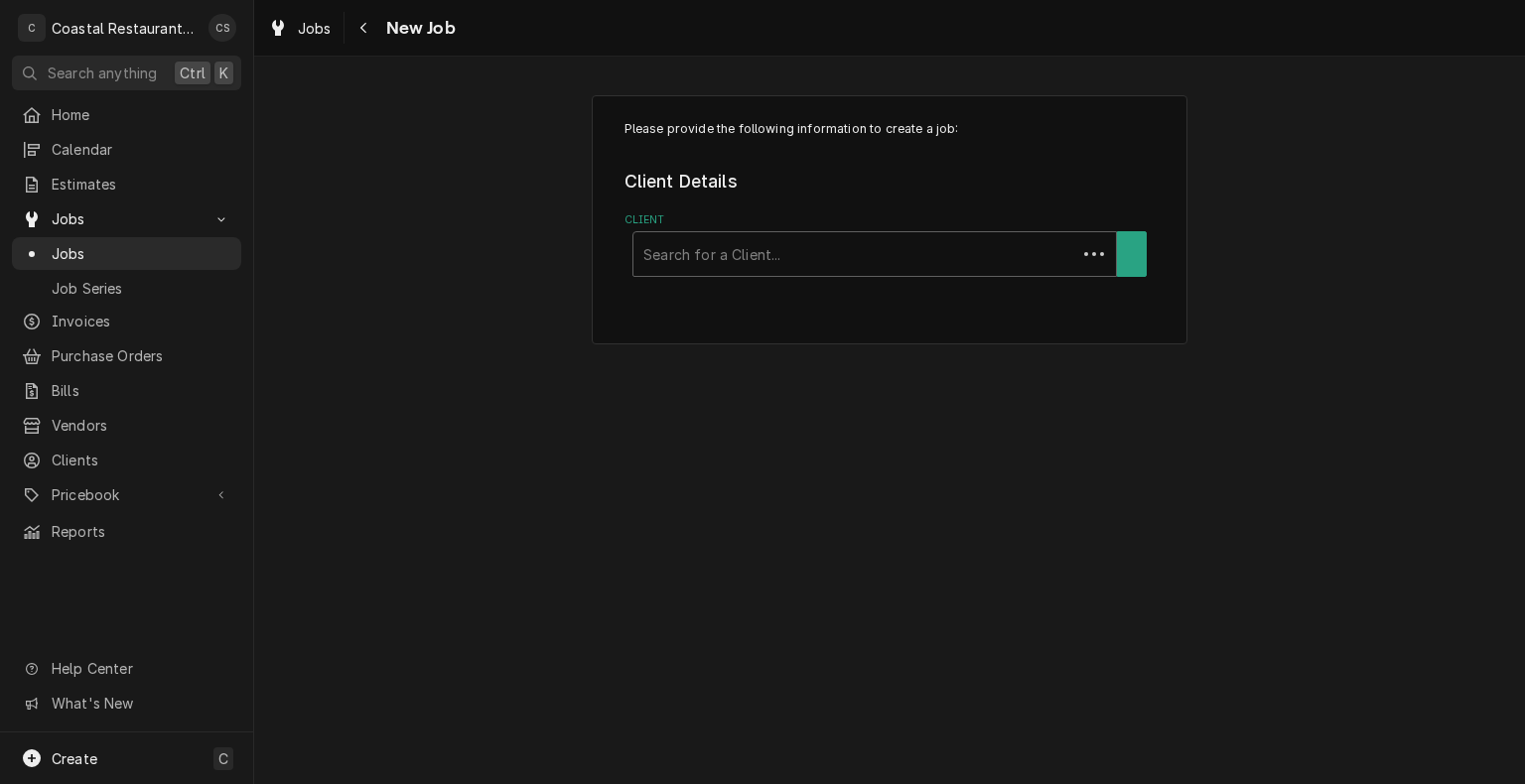 scroll, scrollTop: 0, scrollLeft: 0, axis: both 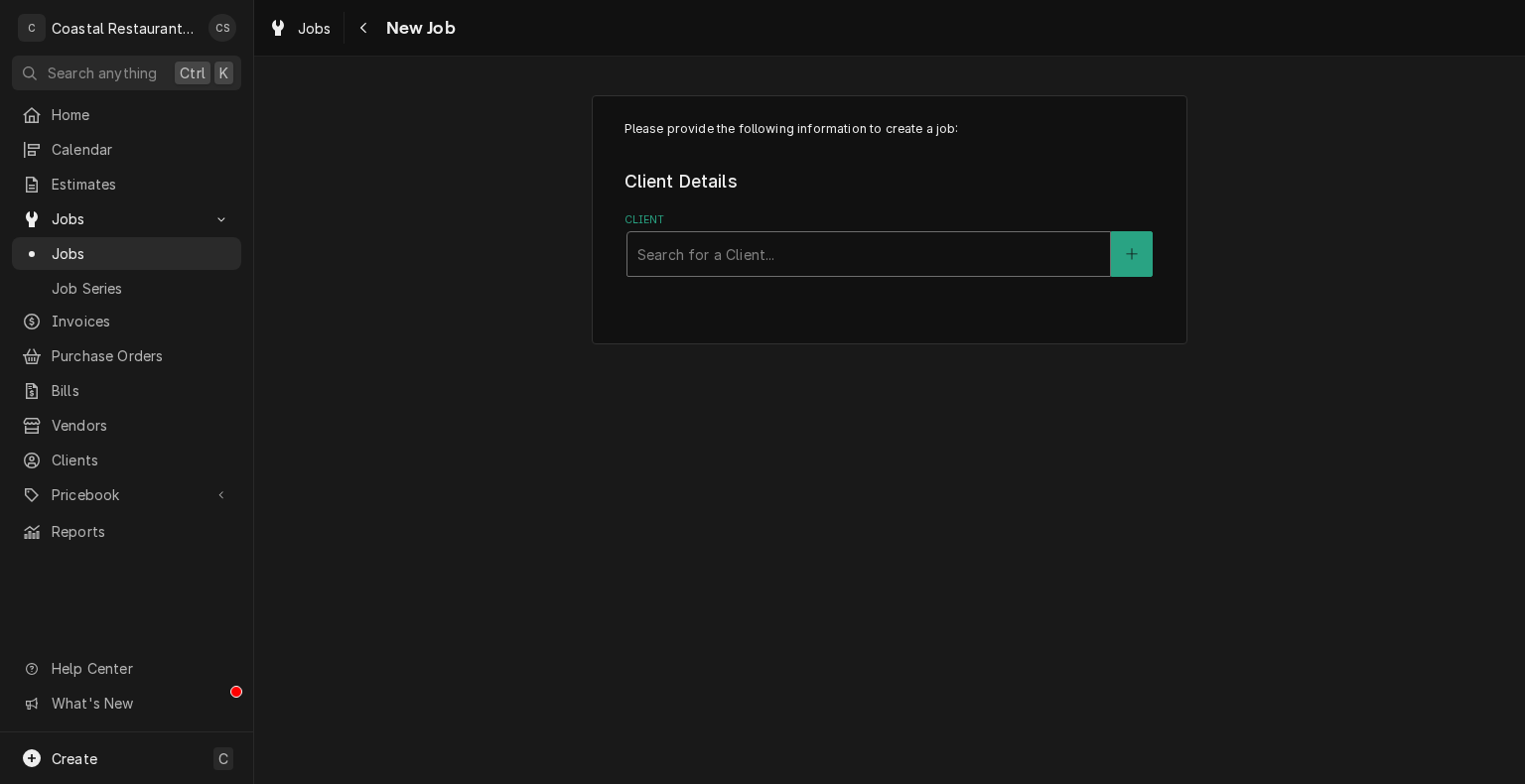 click at bounding box center (869, 254) 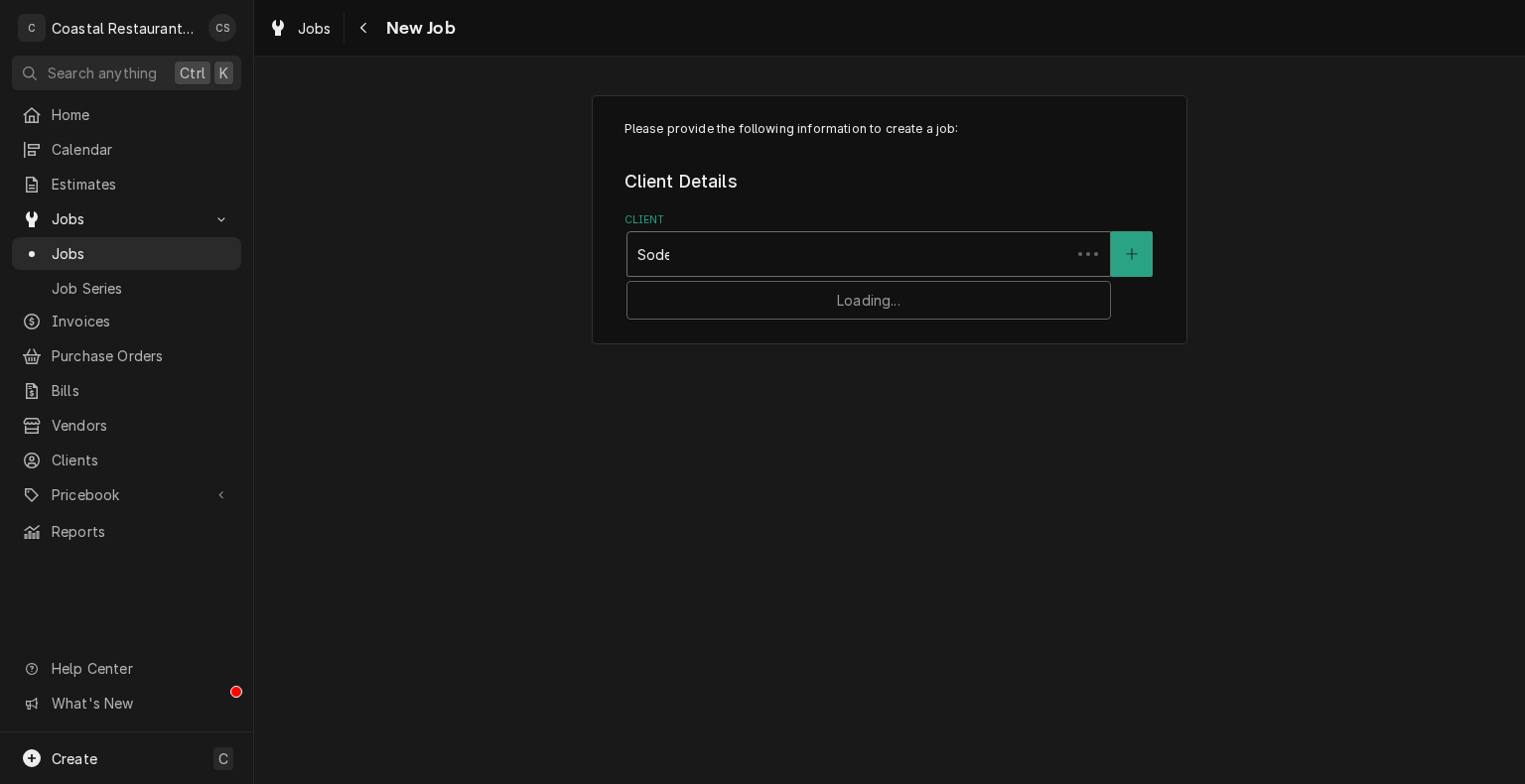 type on "Sodel" 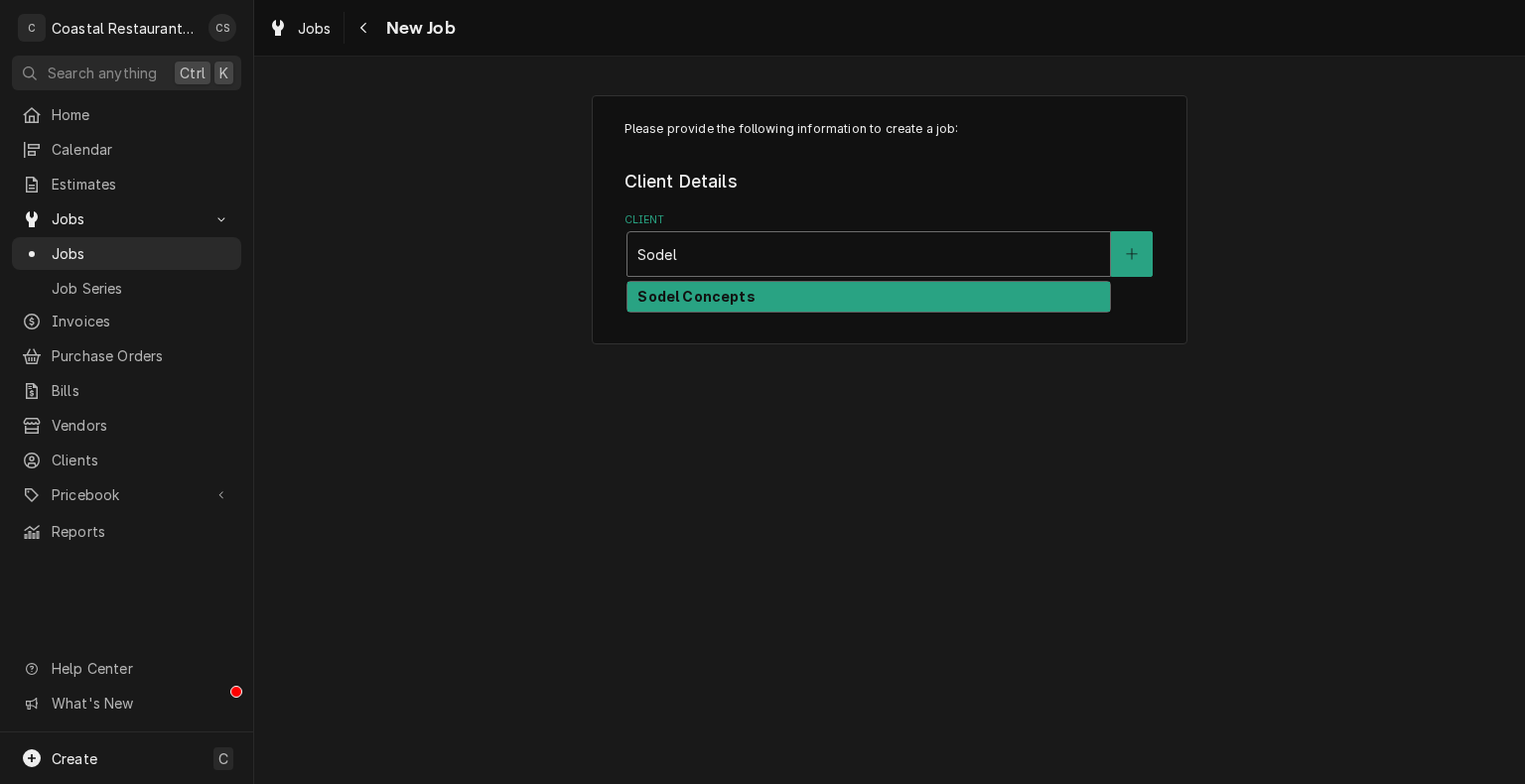 click on "Sodel Concepts" at bounding box center (869, 297) 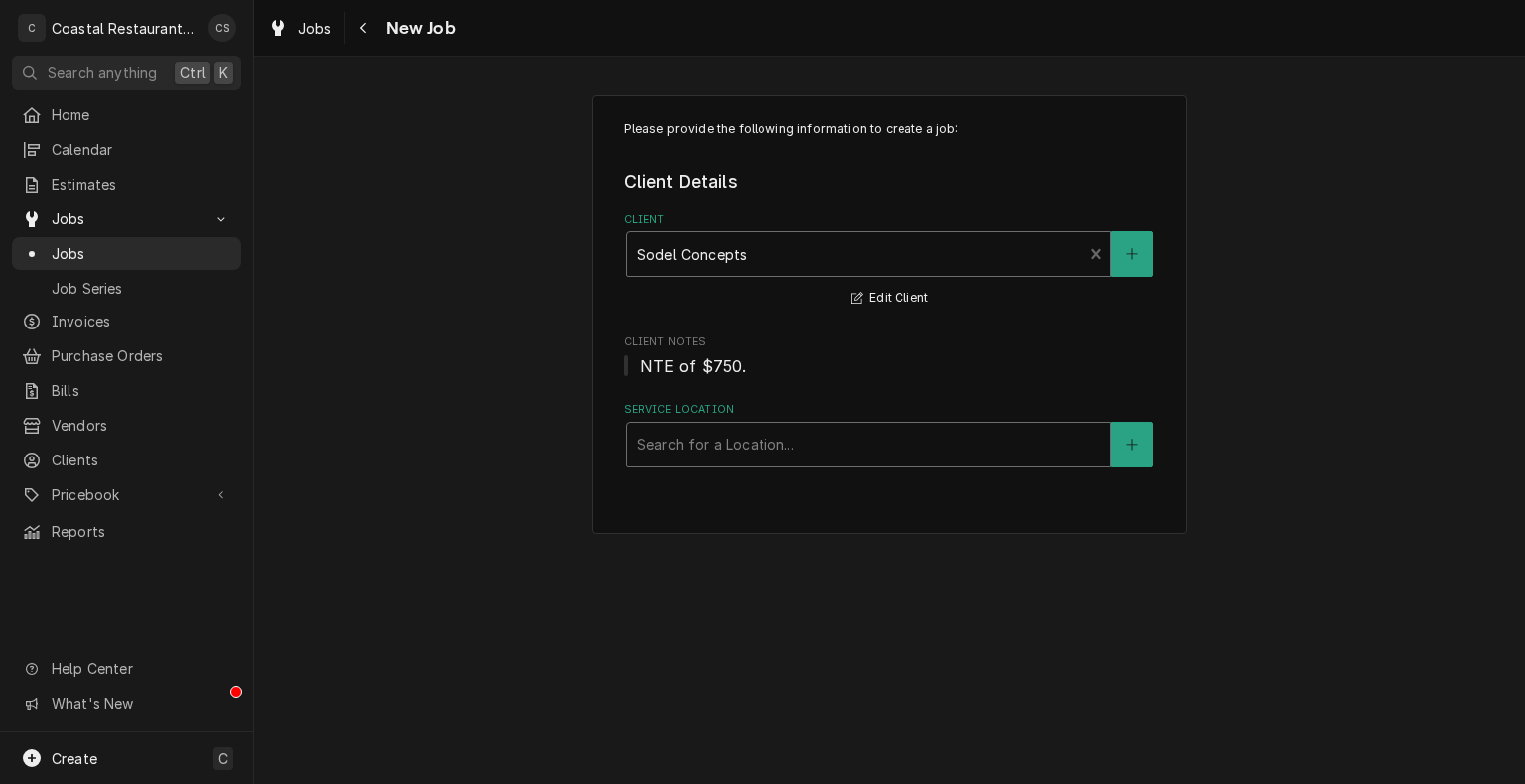 click at bounding box center [869, 445] 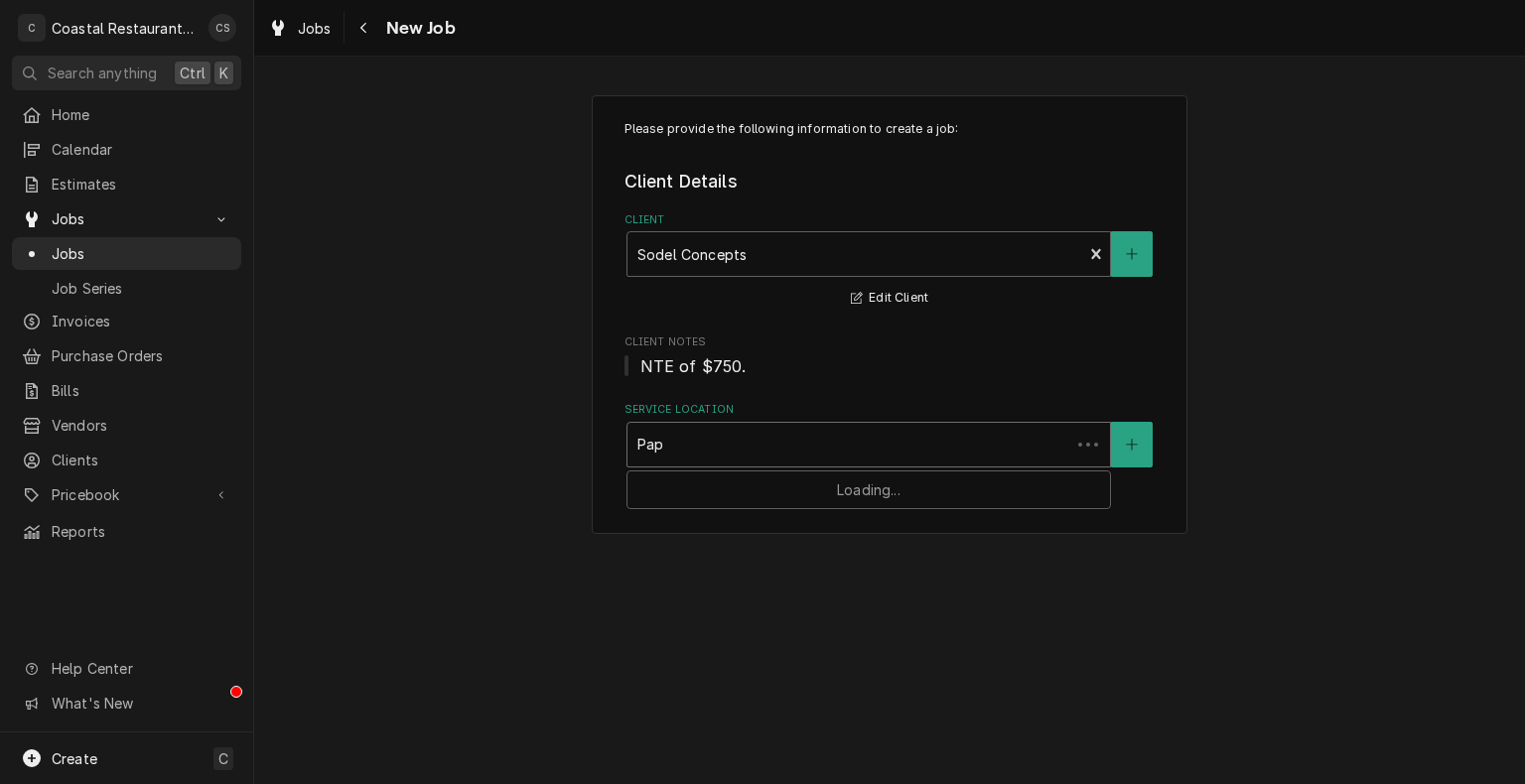 type on "Papa" 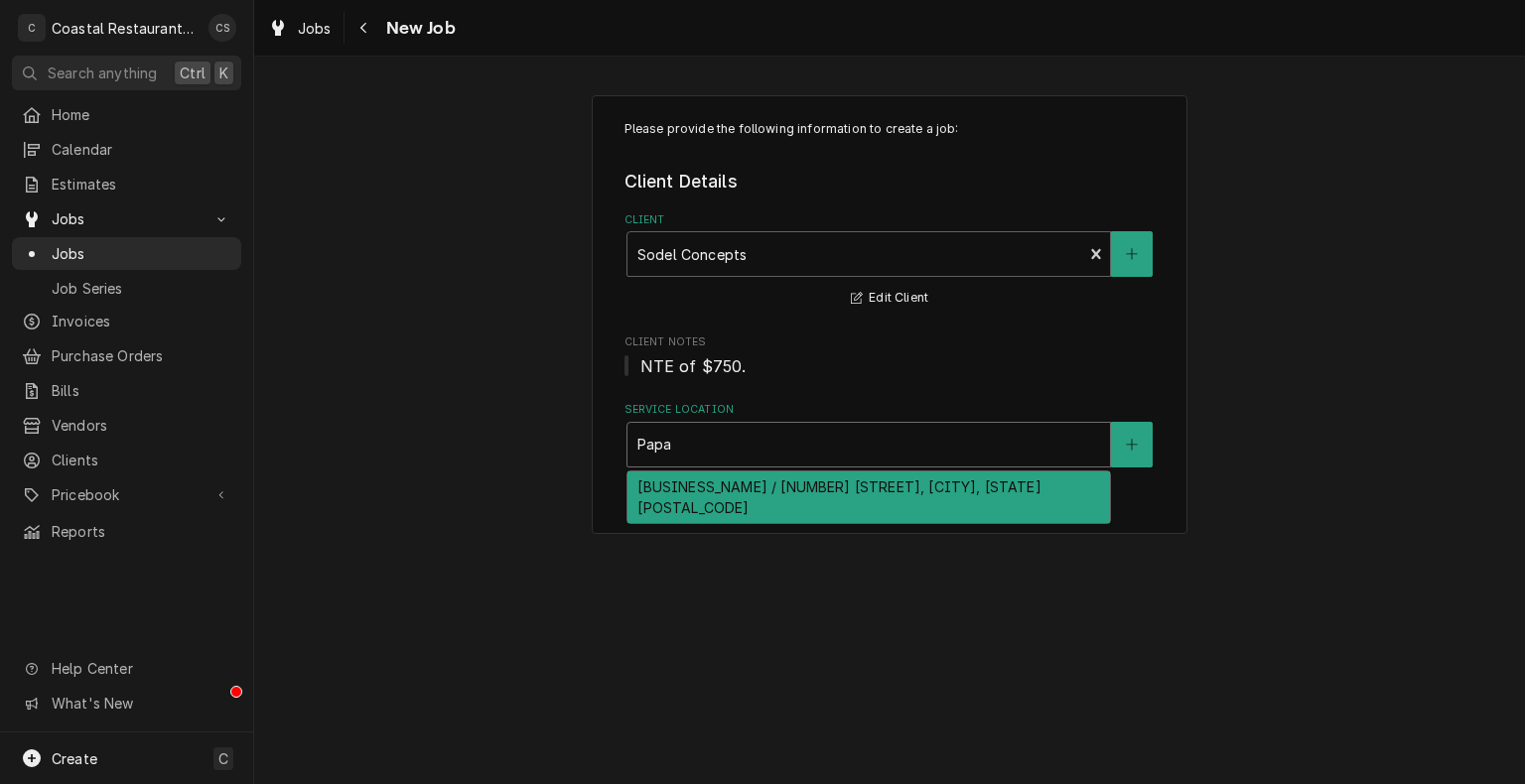 click on "Papa Grande / 38929 Madison Ave, Selbyville, [STATE] [ZIP]" at bounding box center [869, 497] 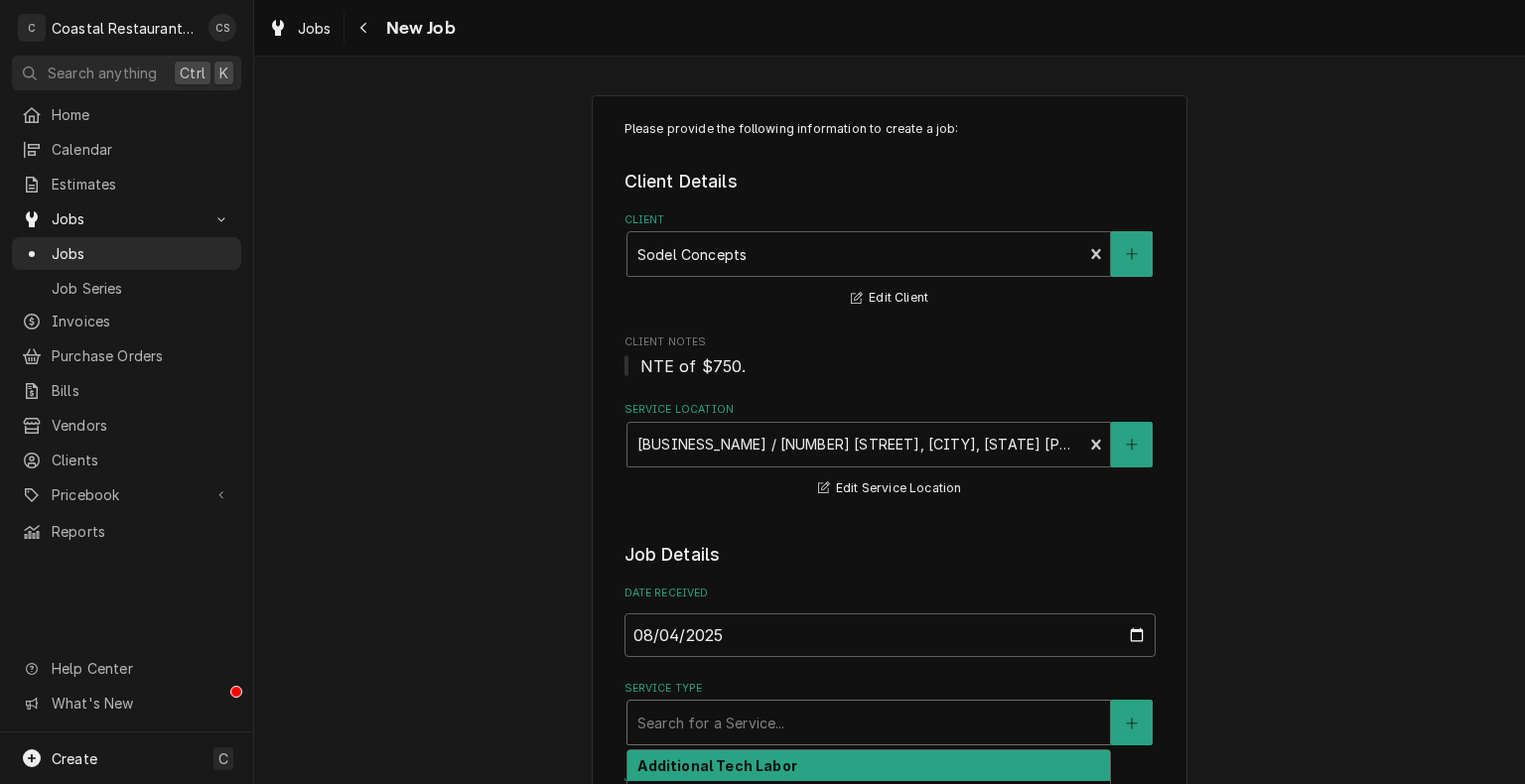 click at bounding box center [869, 722] 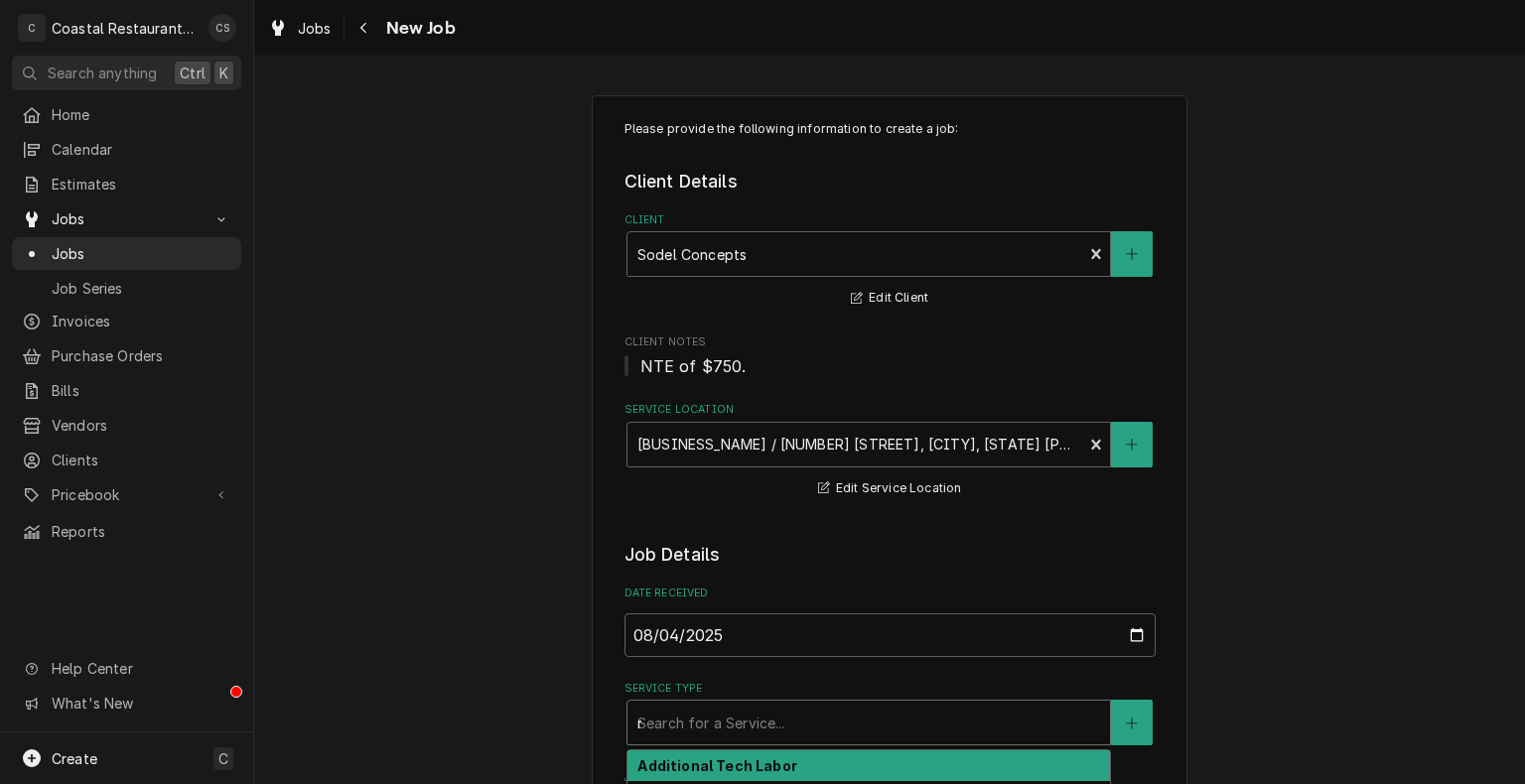 type on "x" 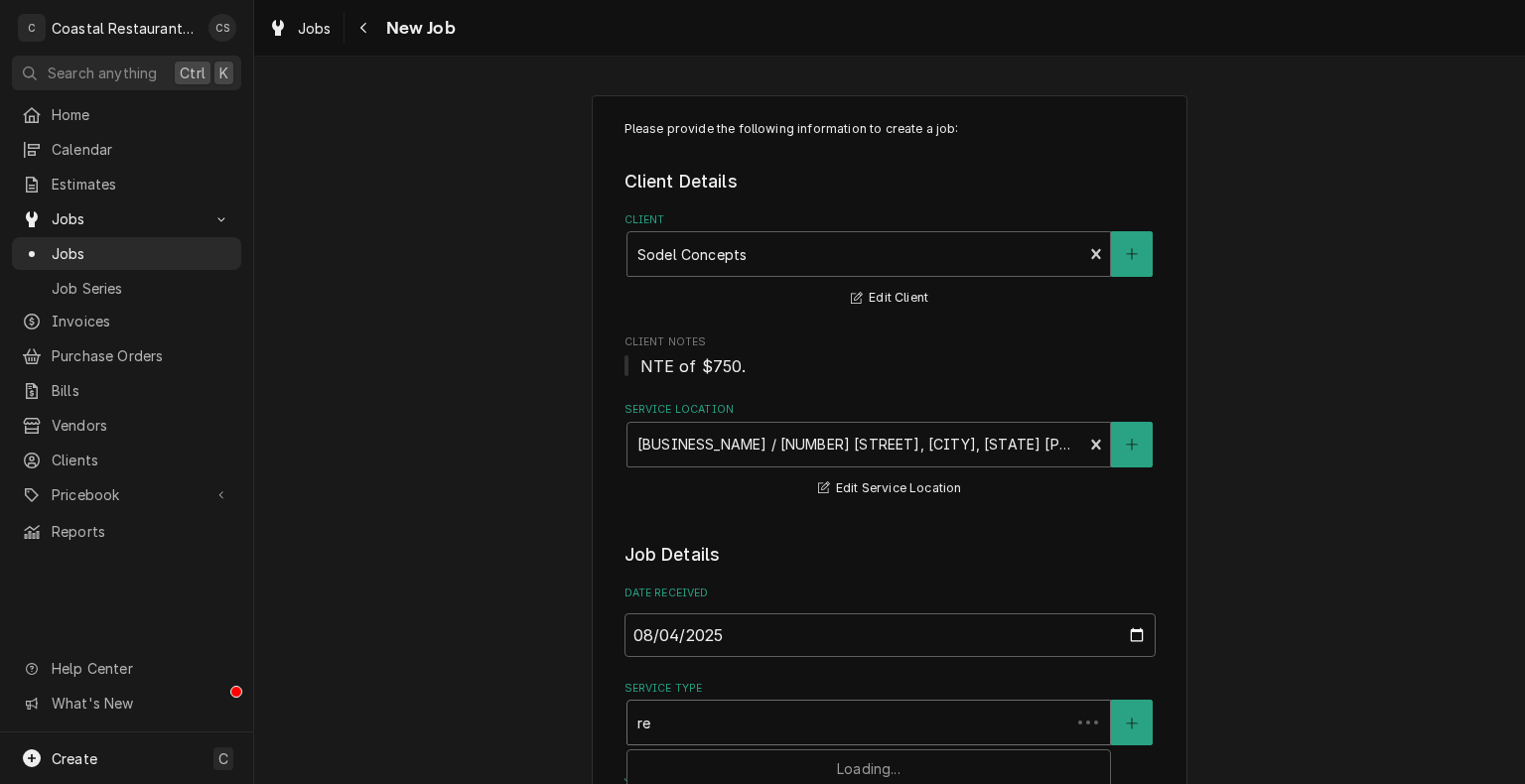 type on "x" 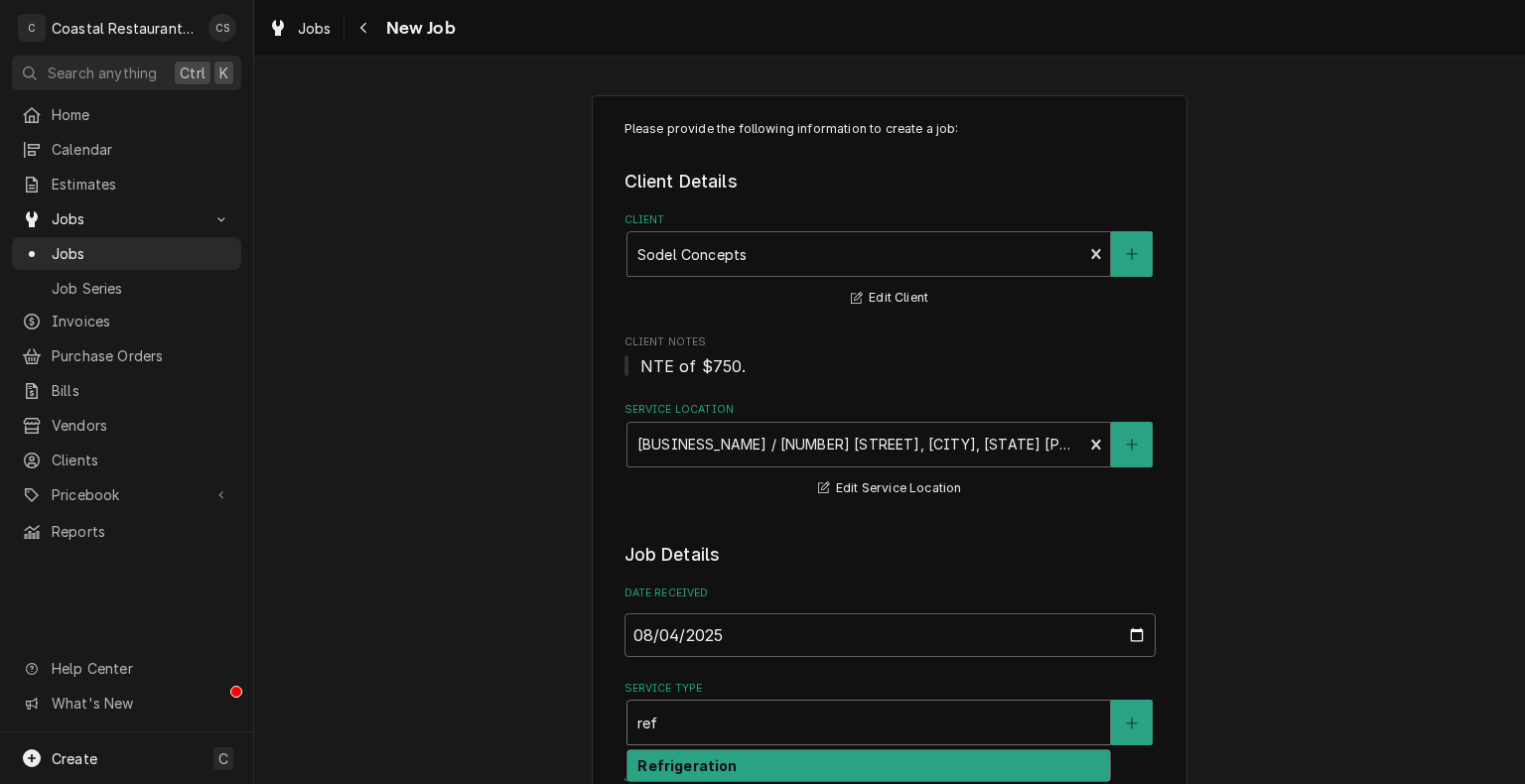 click on "Refrigeration" at bounding box center (687, 765) 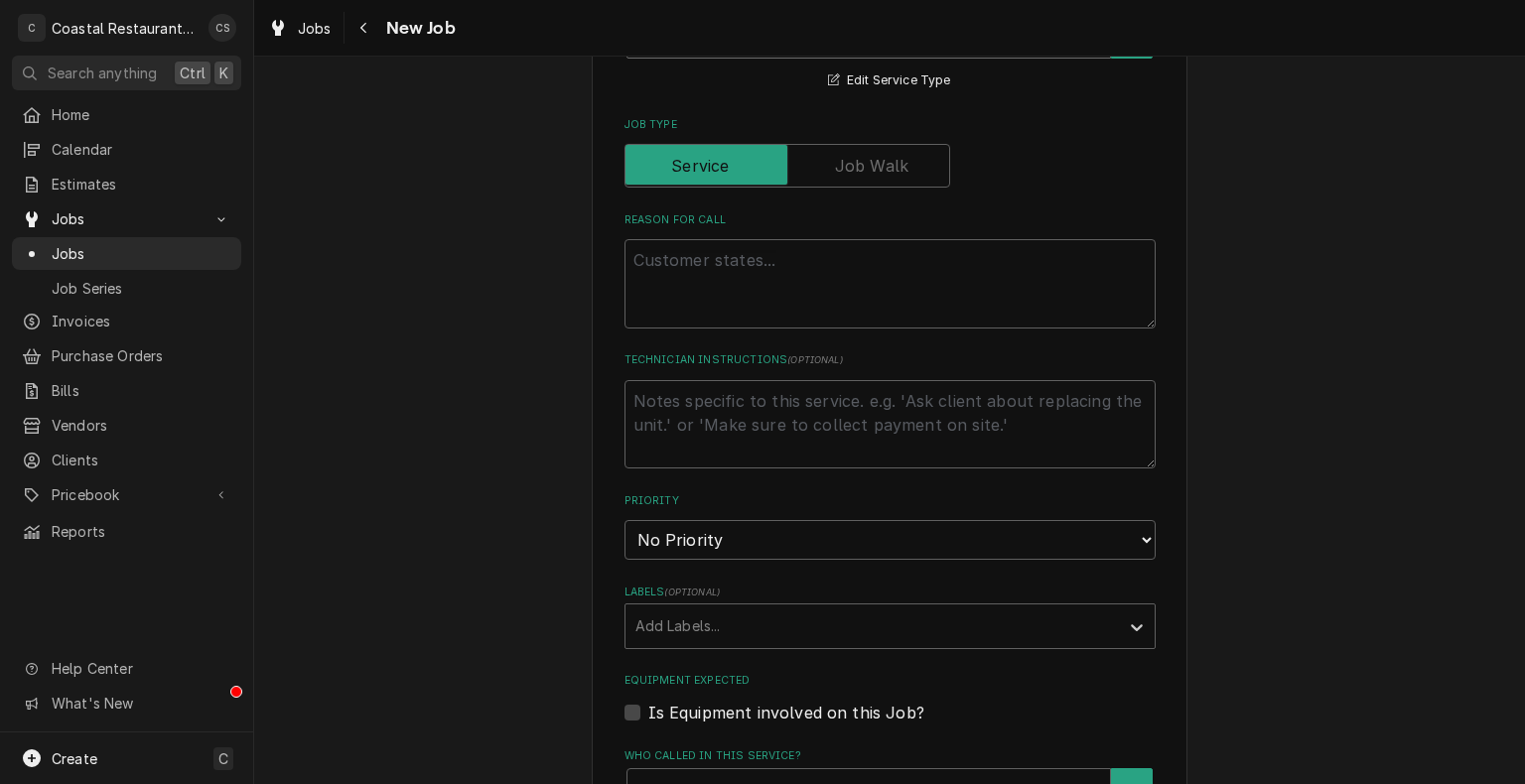 scroll, scrollTop: 699, scrollLeft: 0, axis: vertical 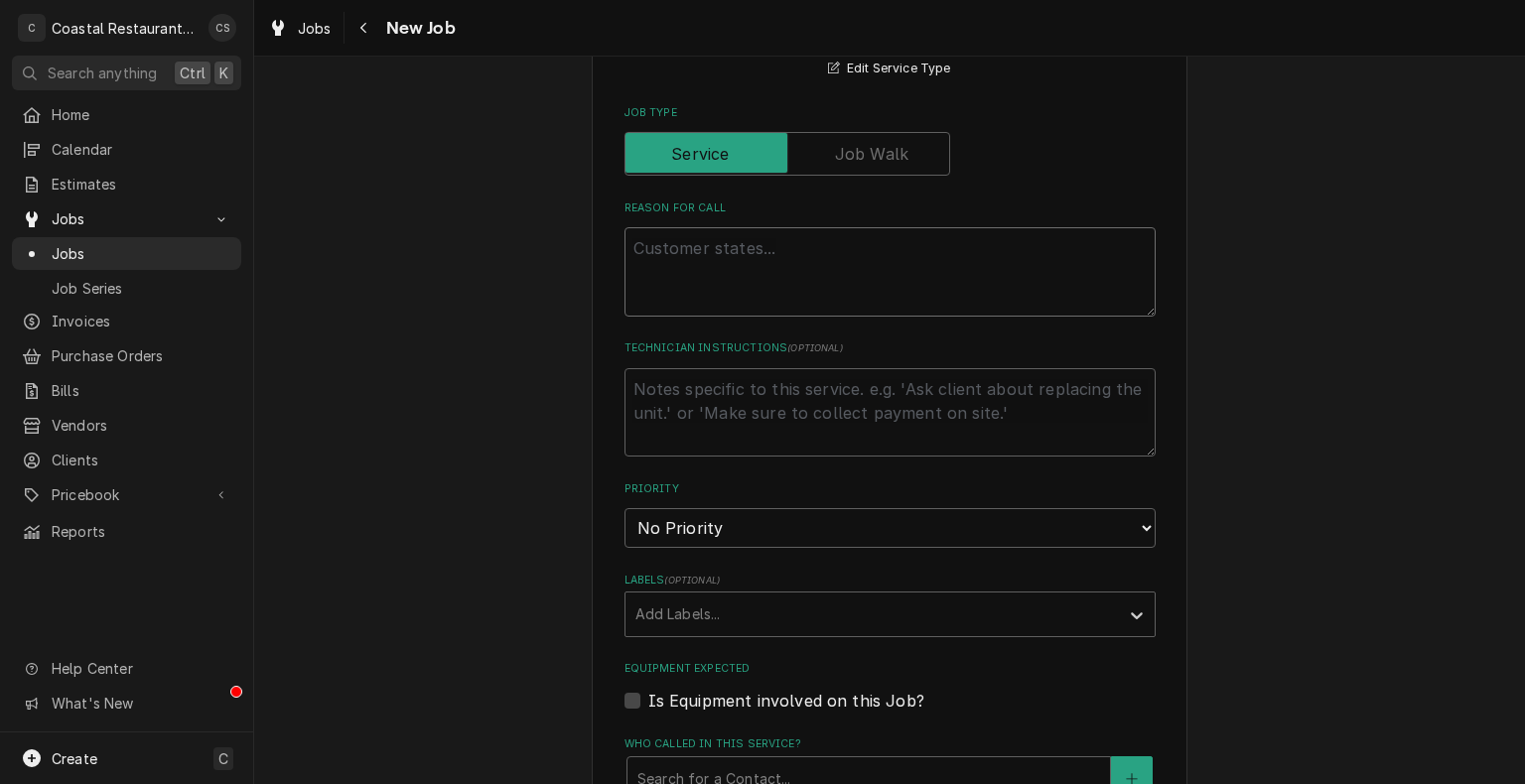 click on "Reason For Call" at bounding box center (890, 272) 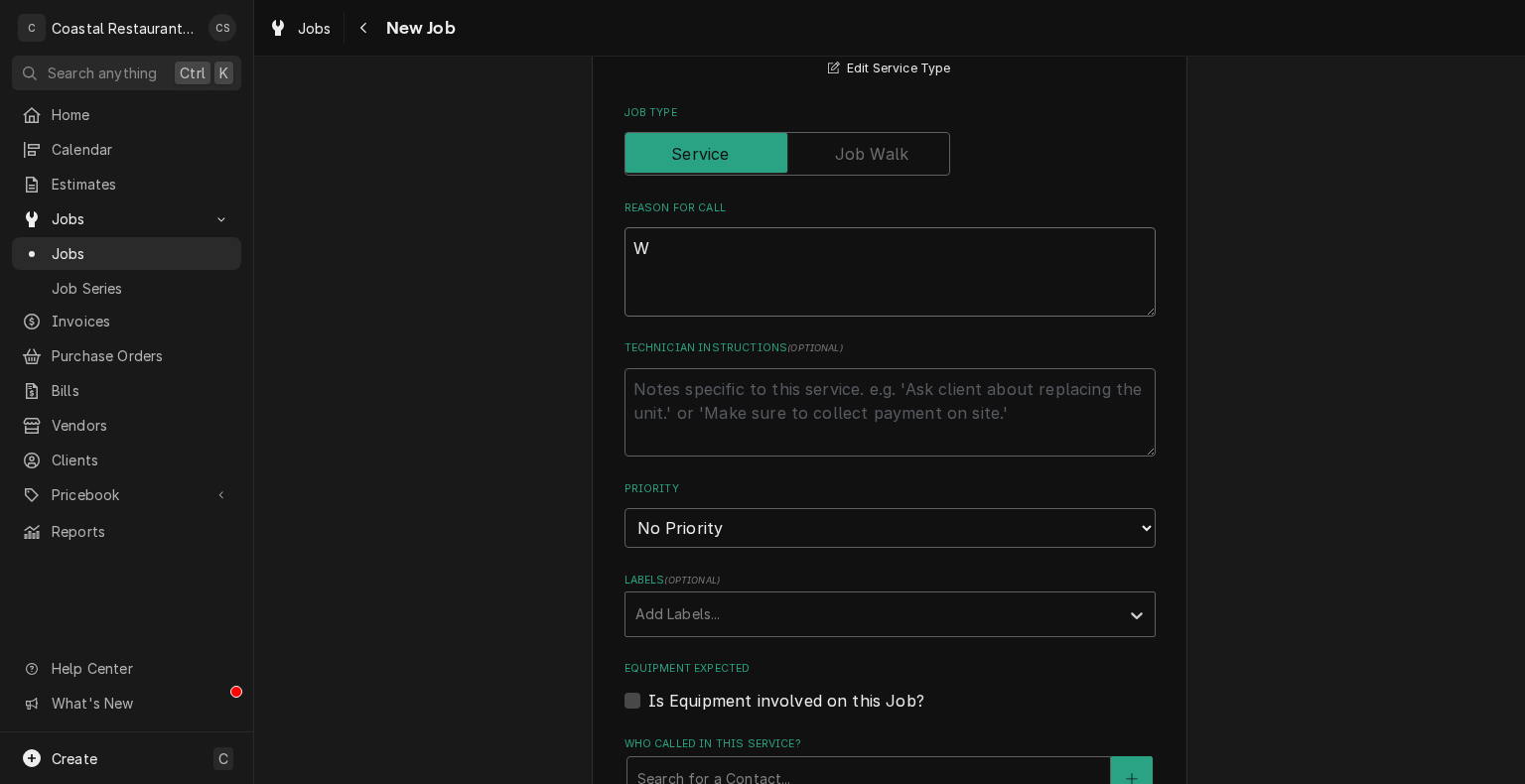 type on "x" 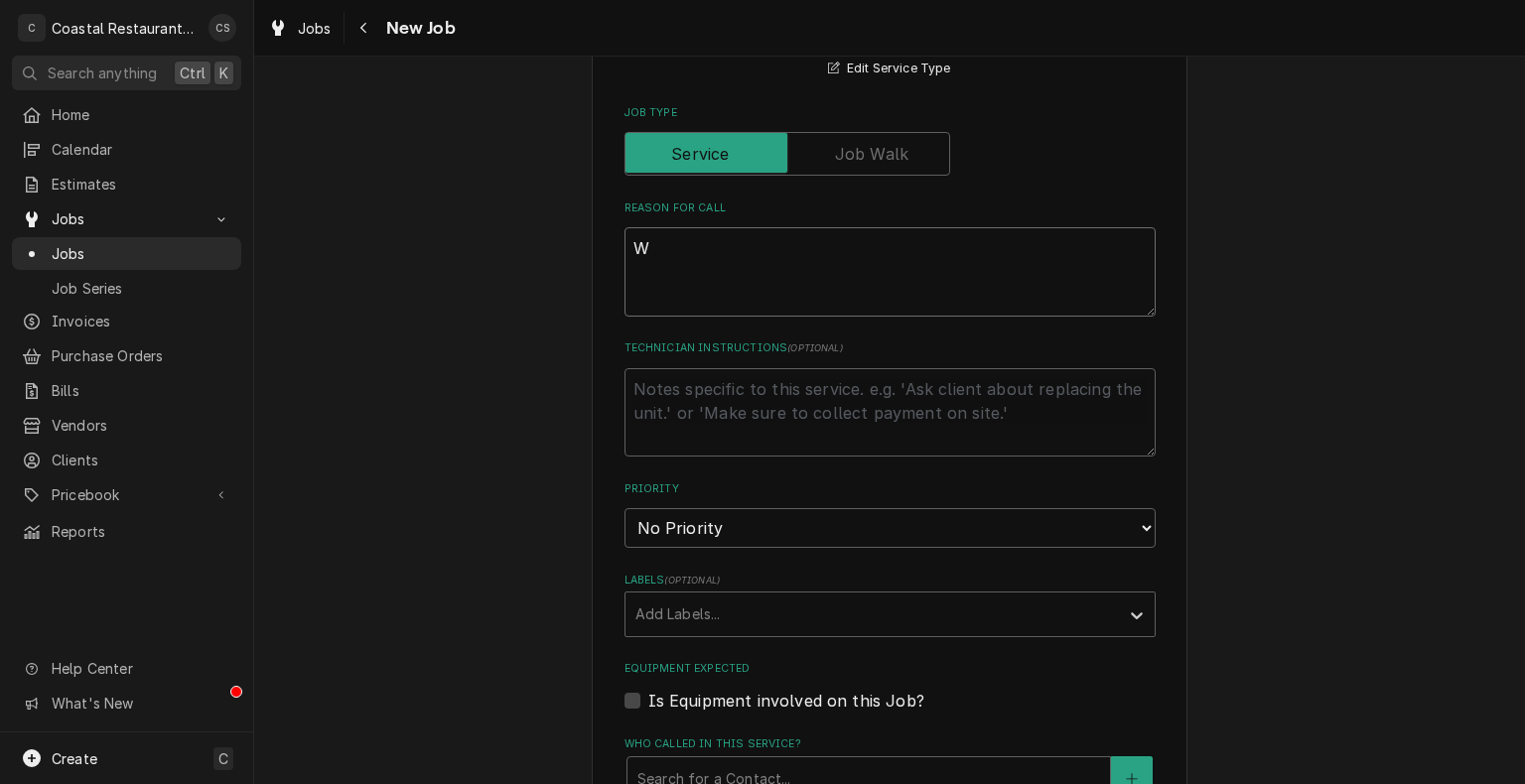 type on "Wo" 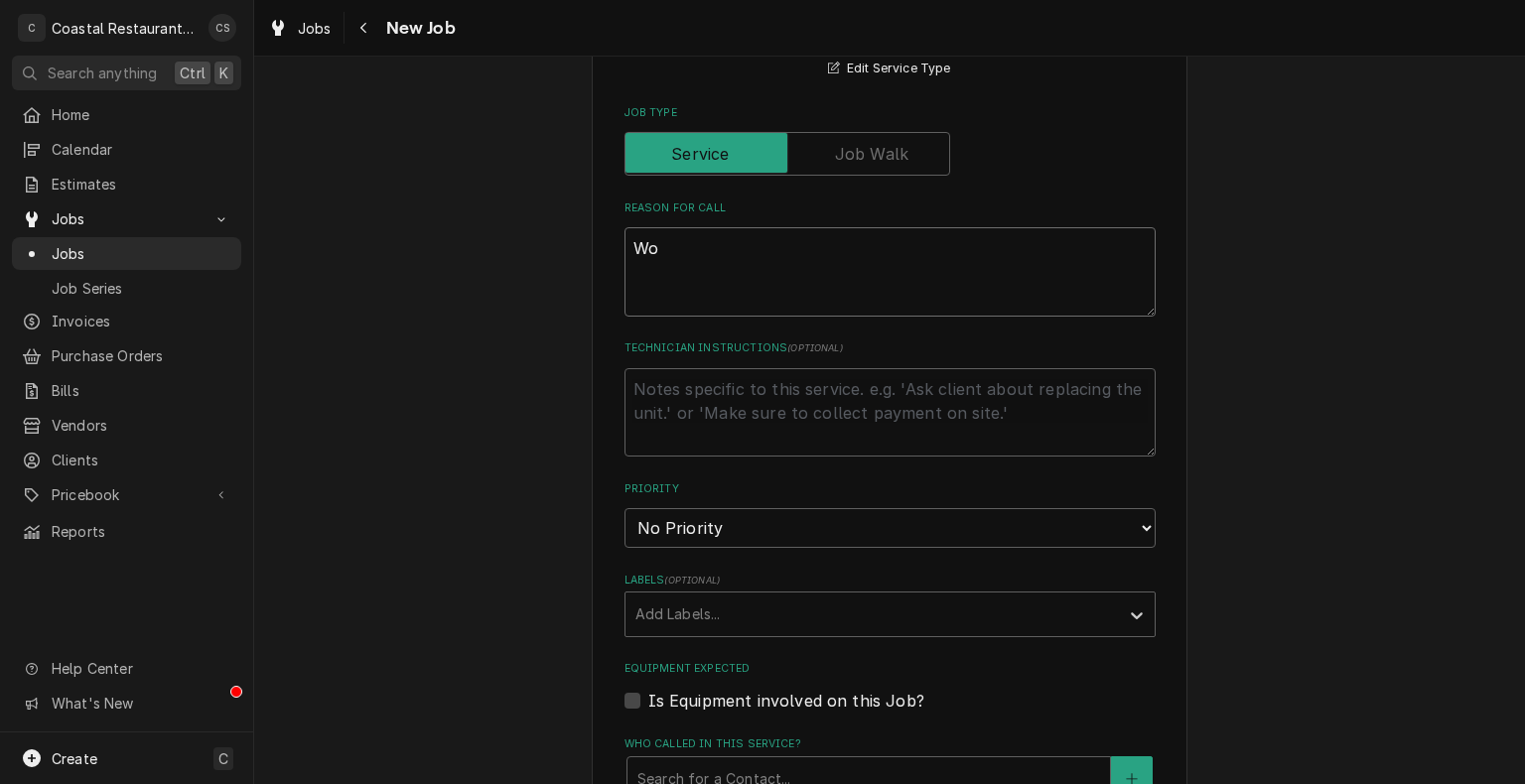 type on "x" 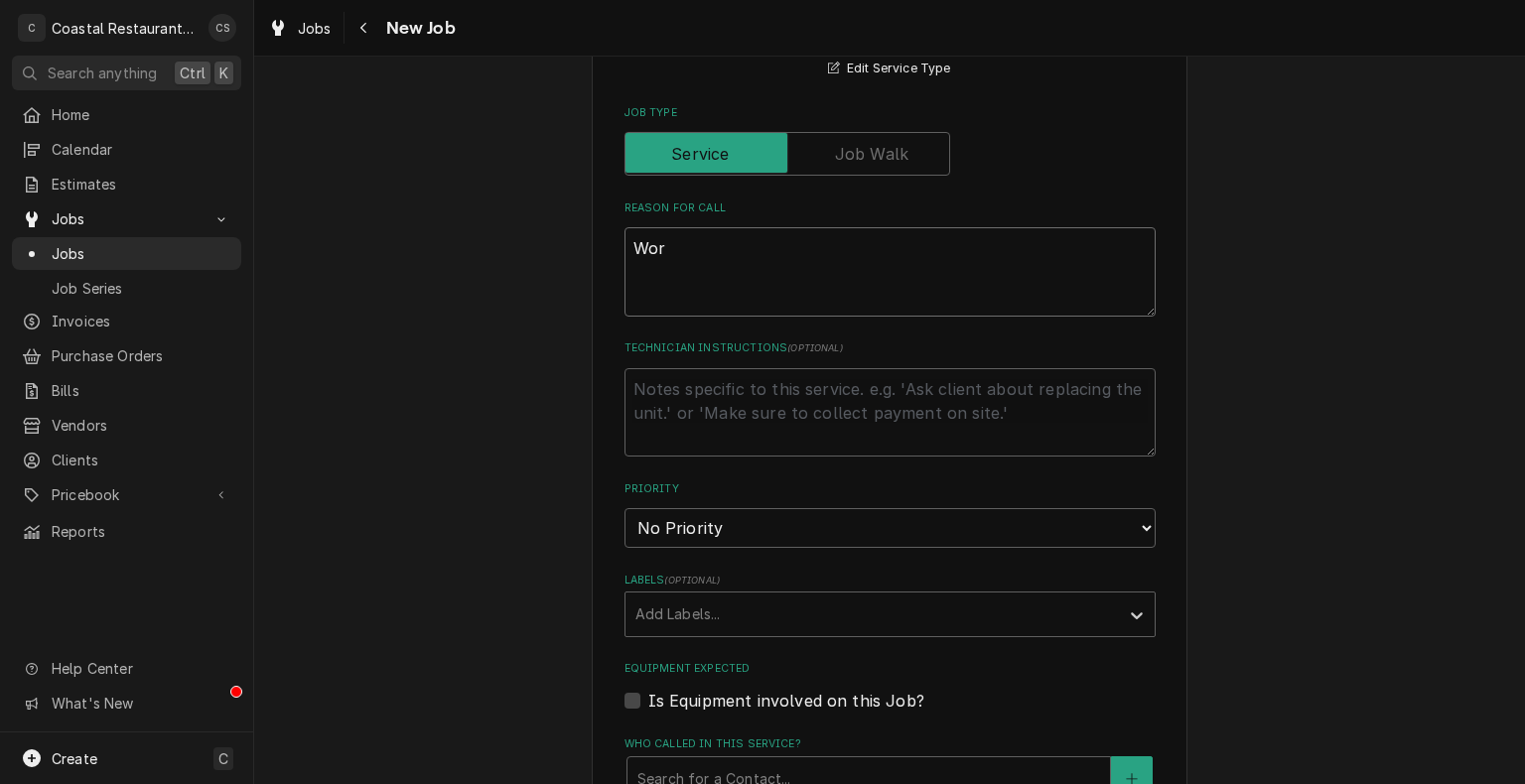 type on "Work" 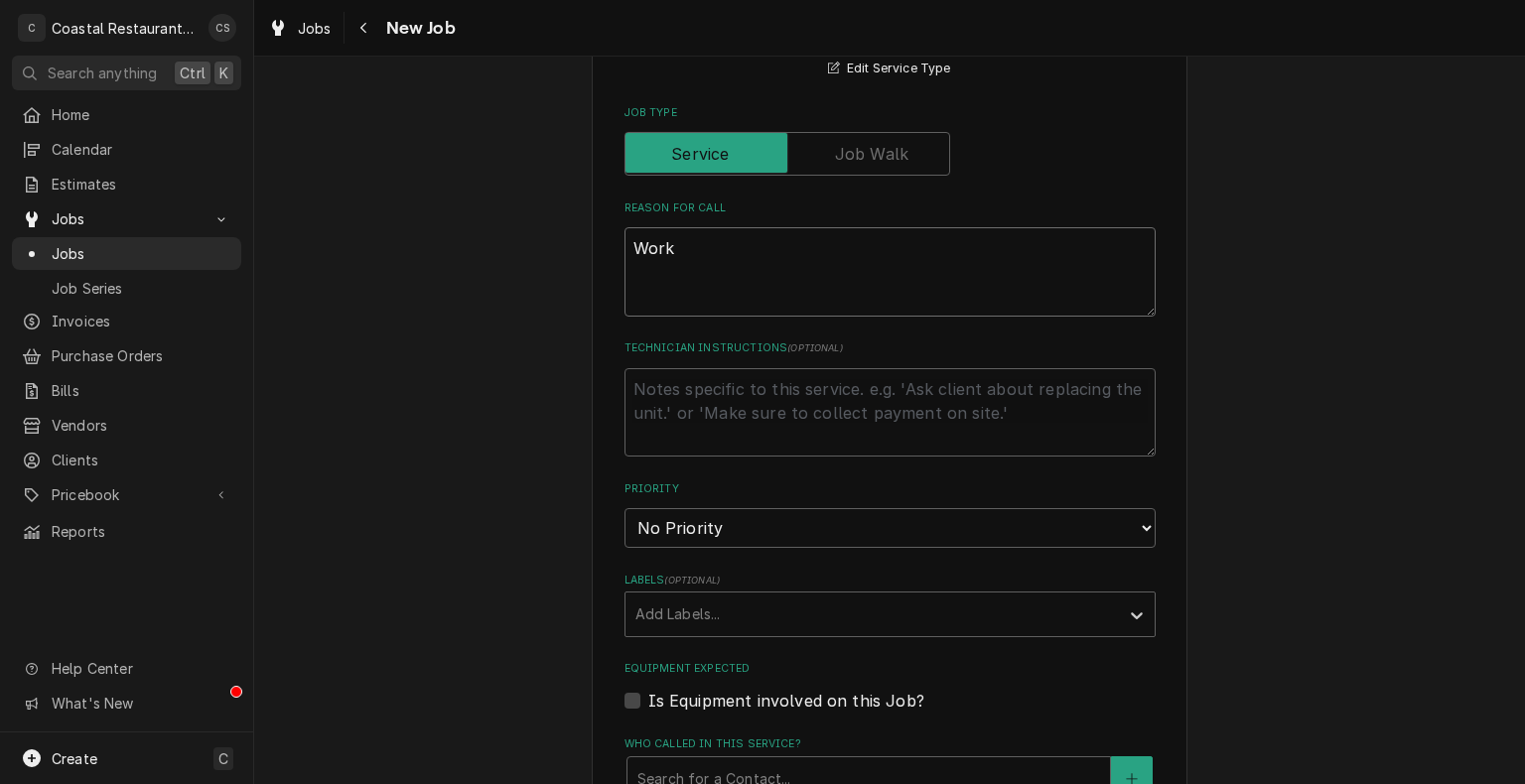 type on "x" 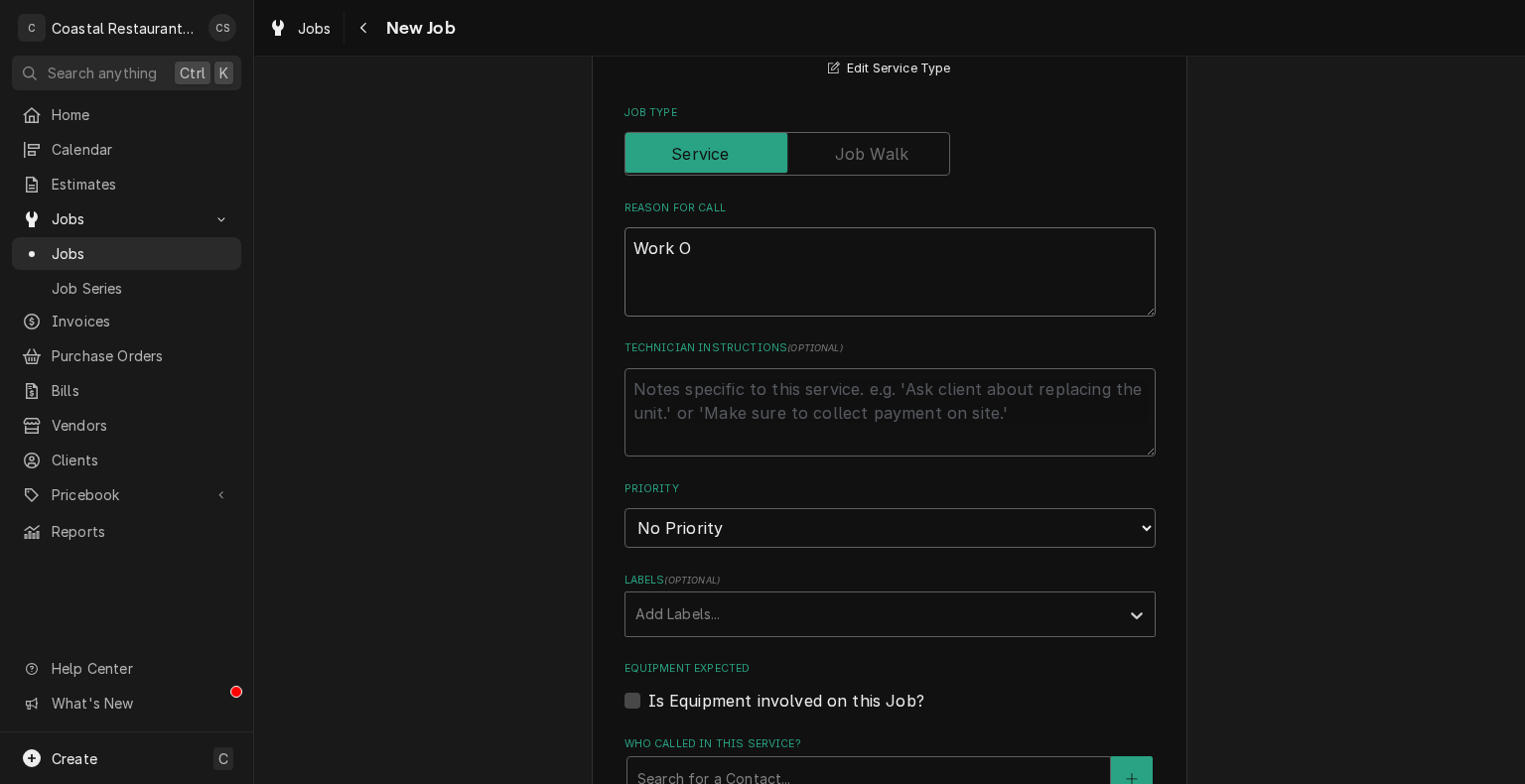 type on "x" 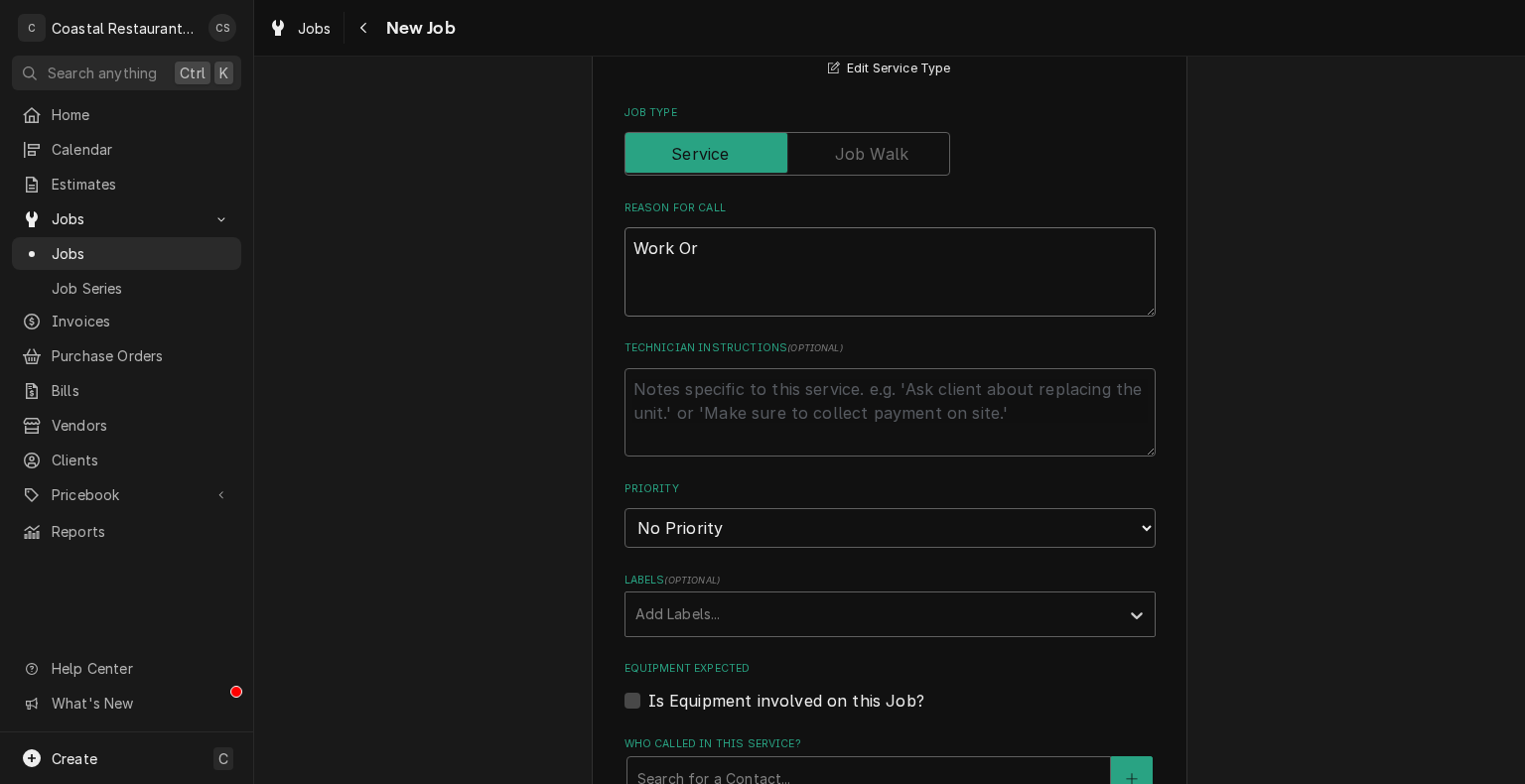 type on "x" 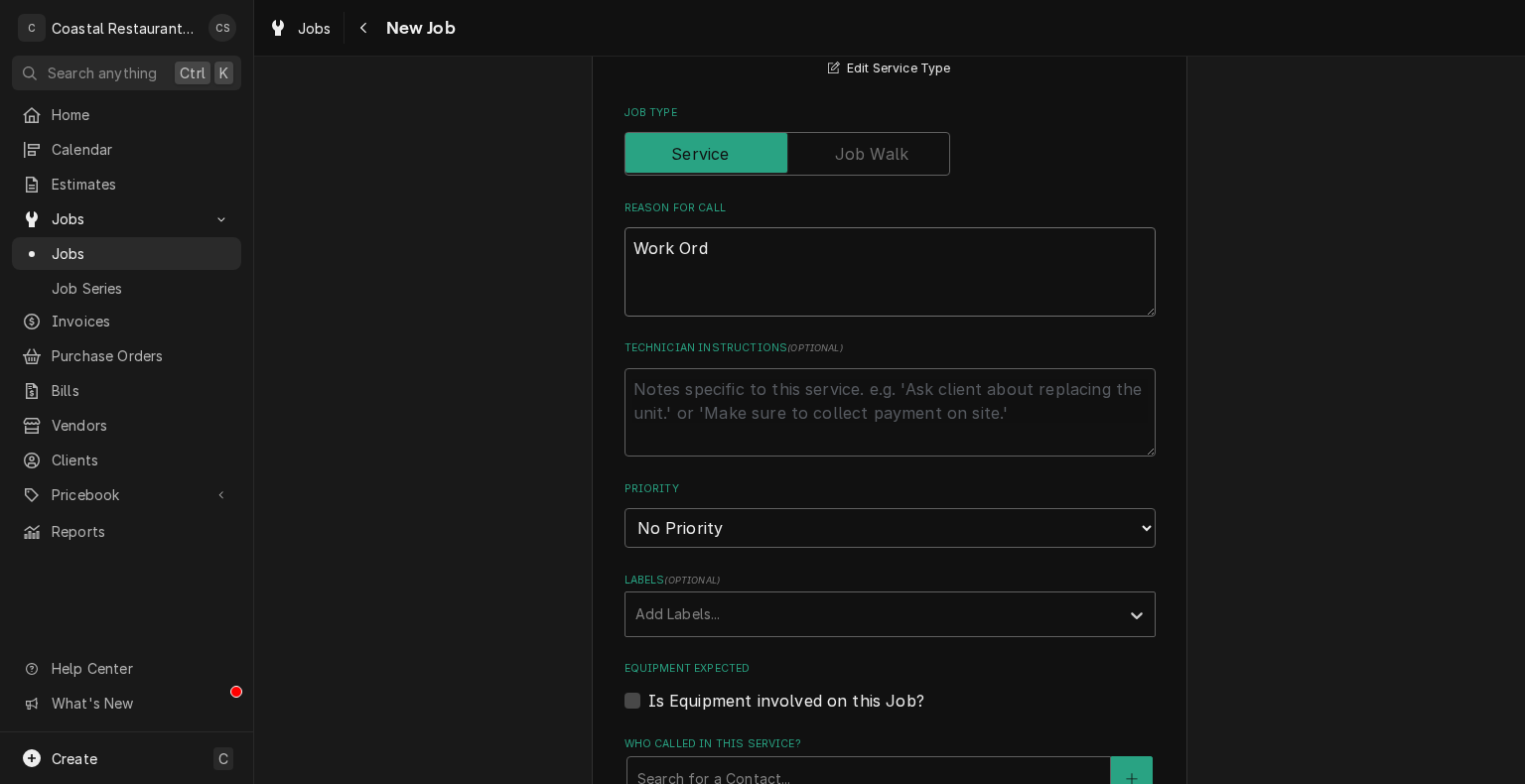 type on "x" 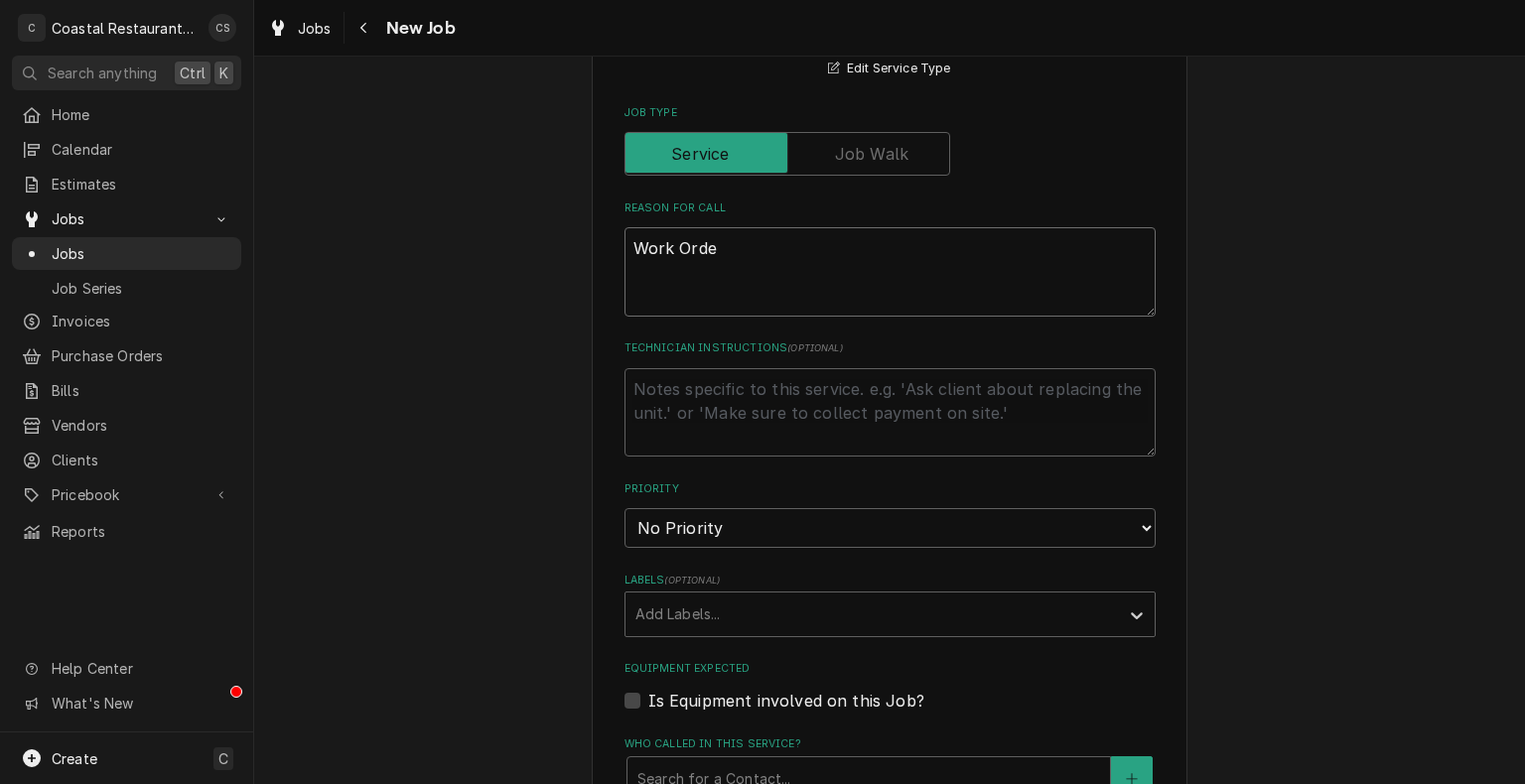 type on "x" 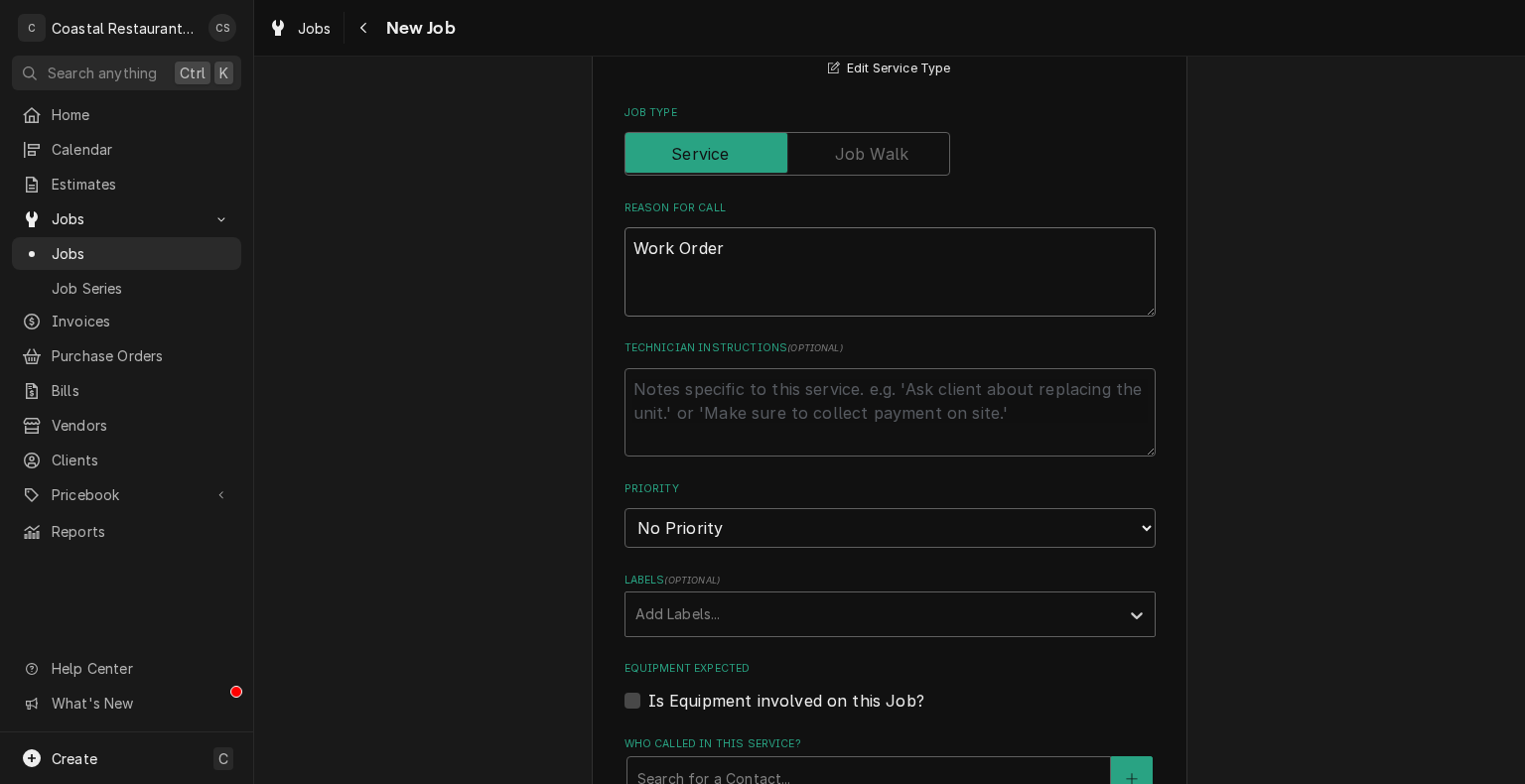 type on "Work Order" 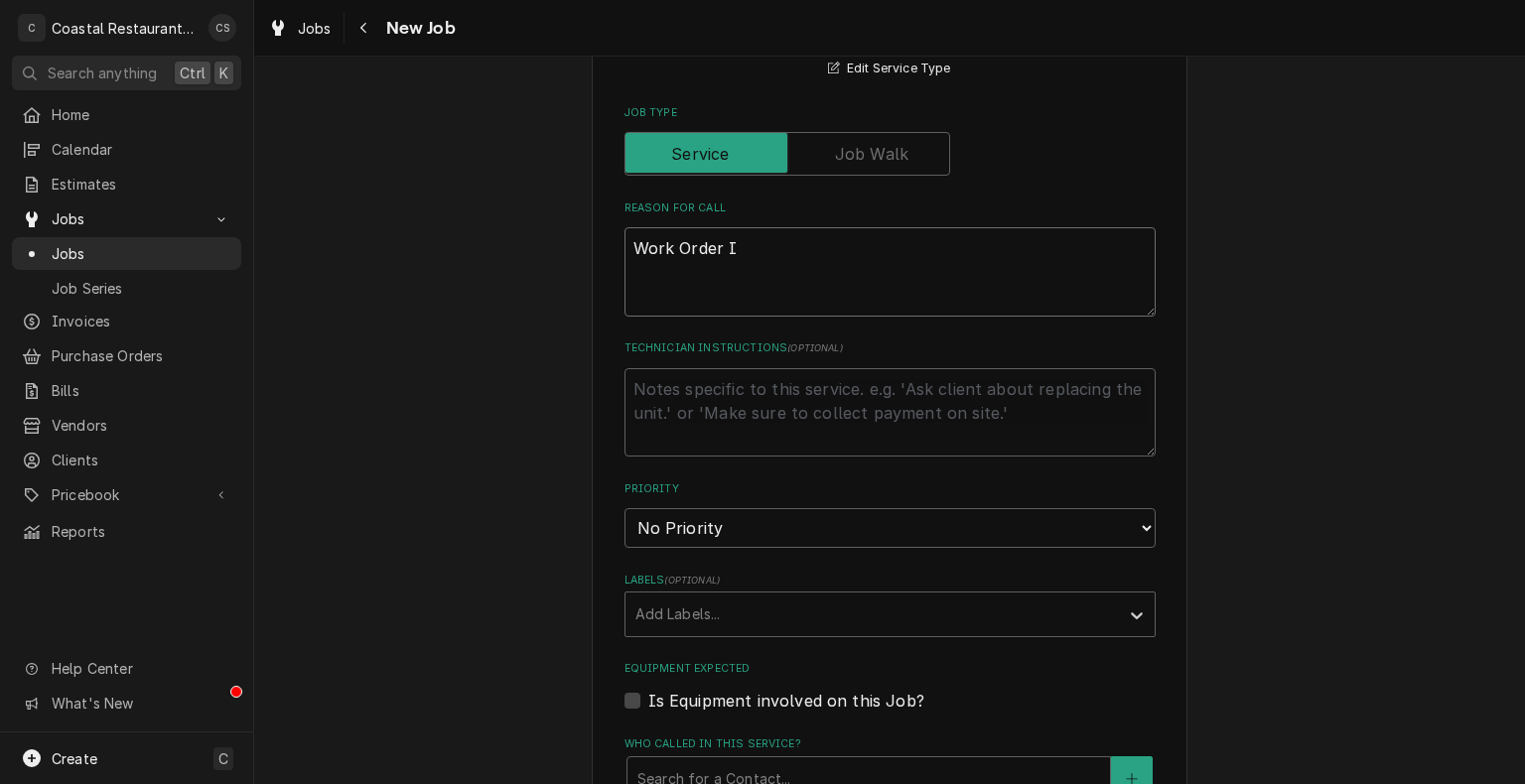 type on "Work Order IF" 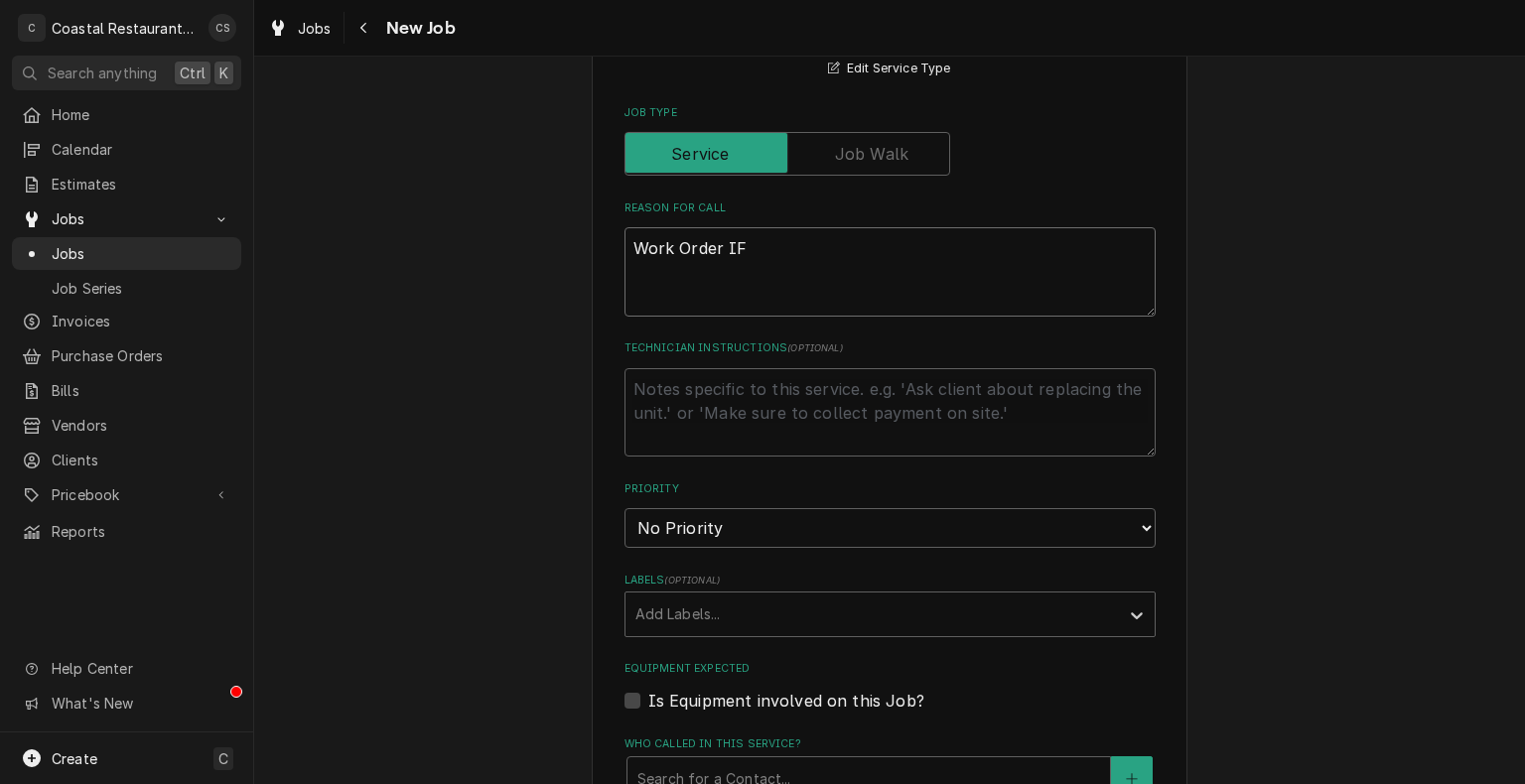 type on "x" 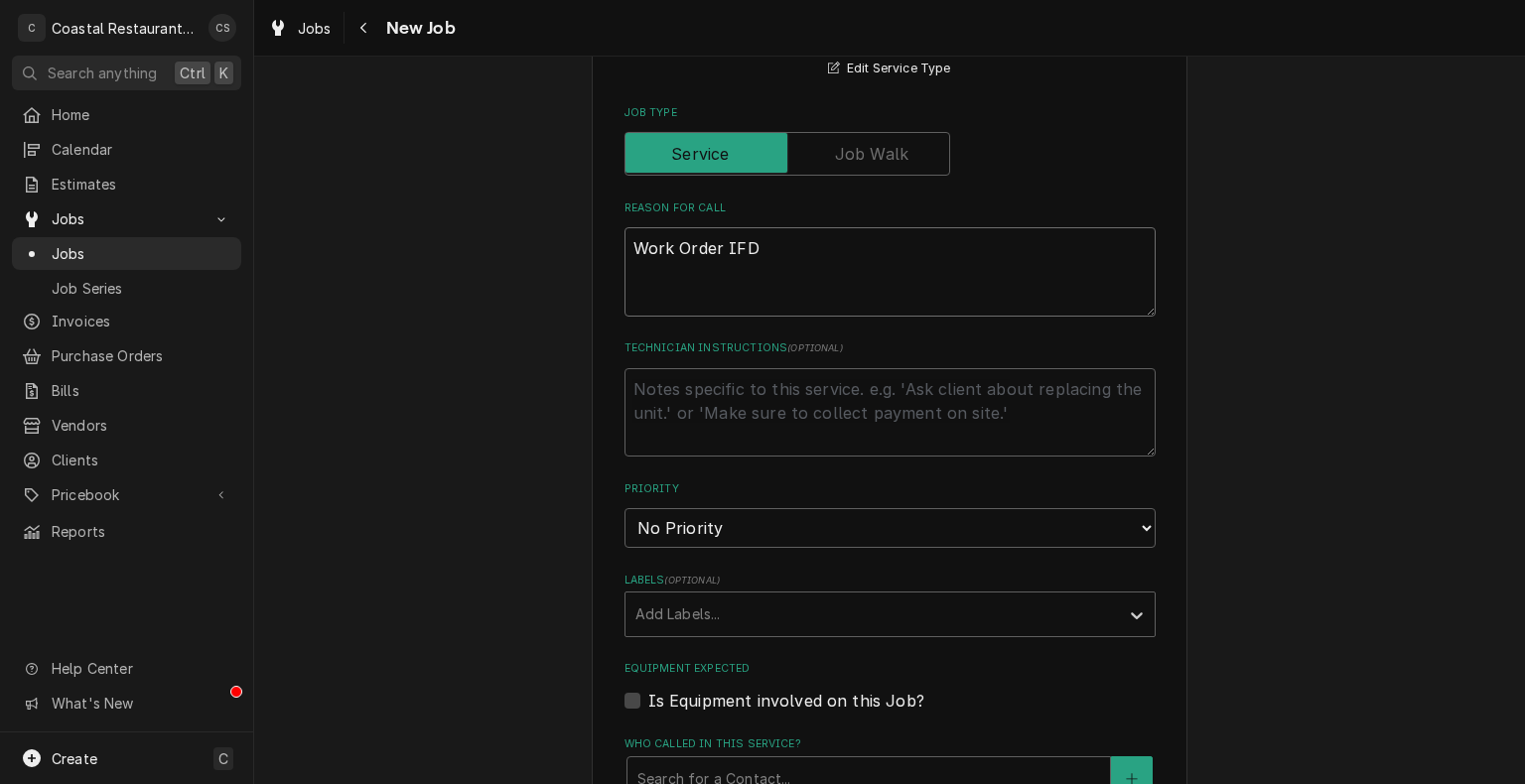 type on "x" 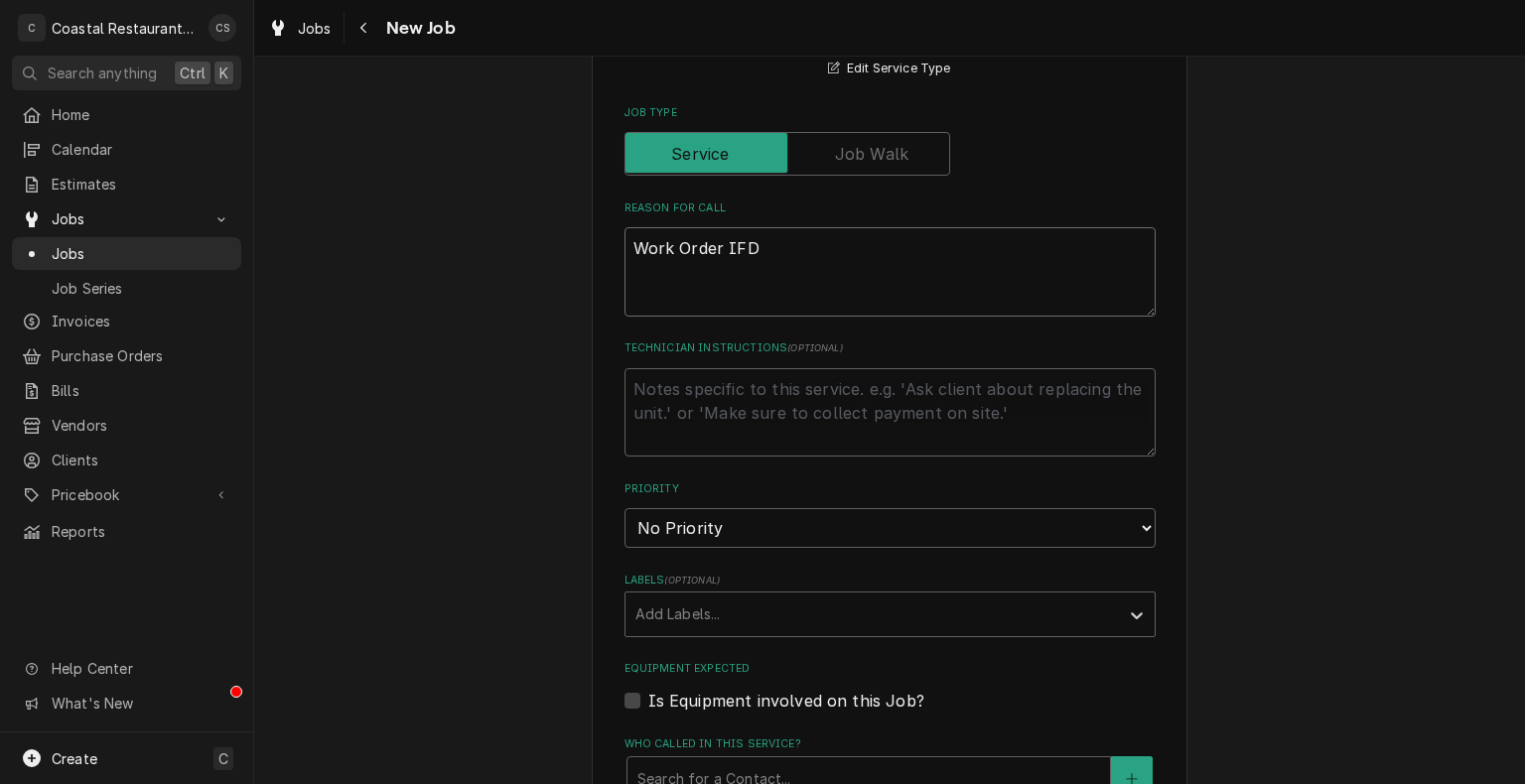 type on "Work Order IF" 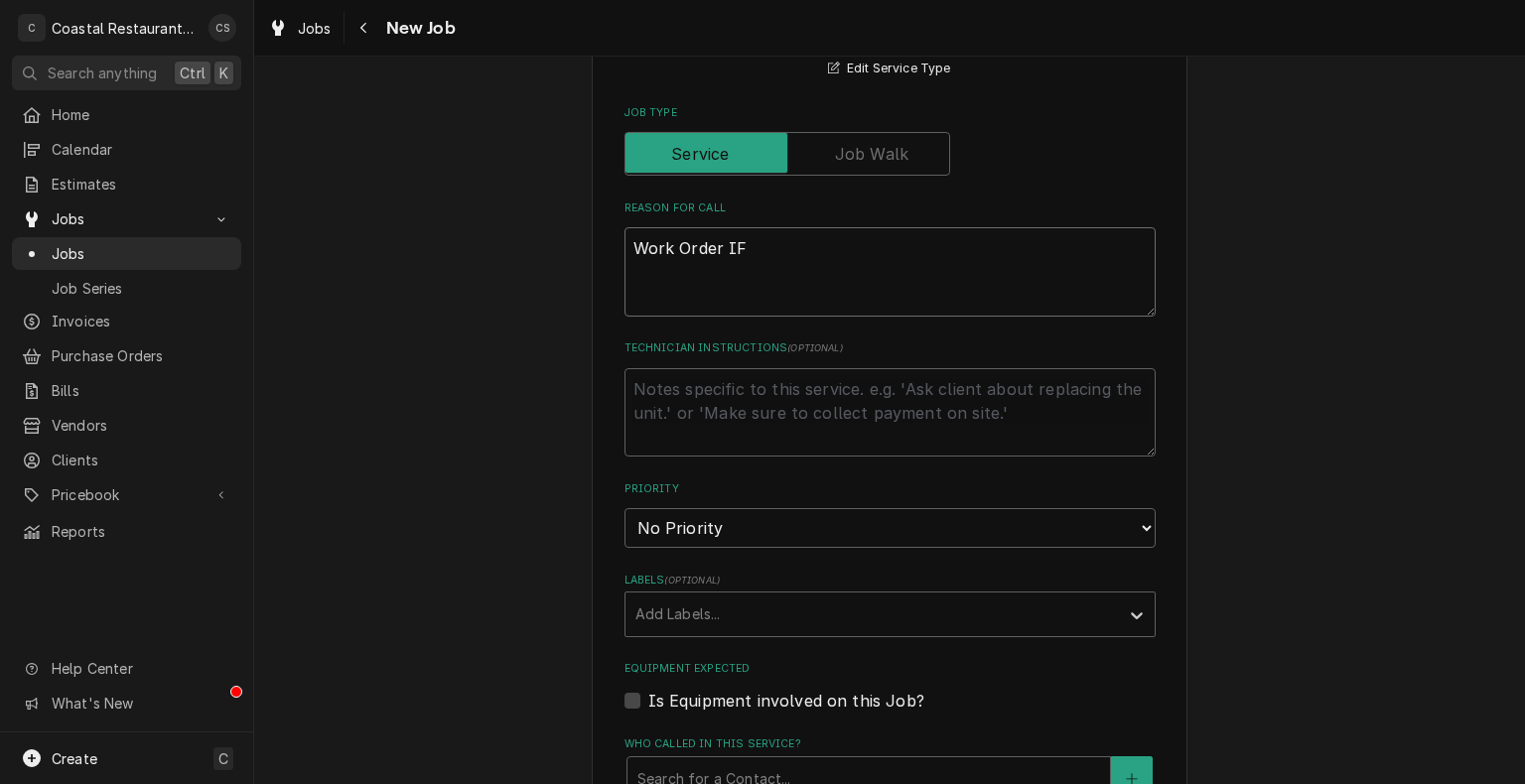 type on "x" 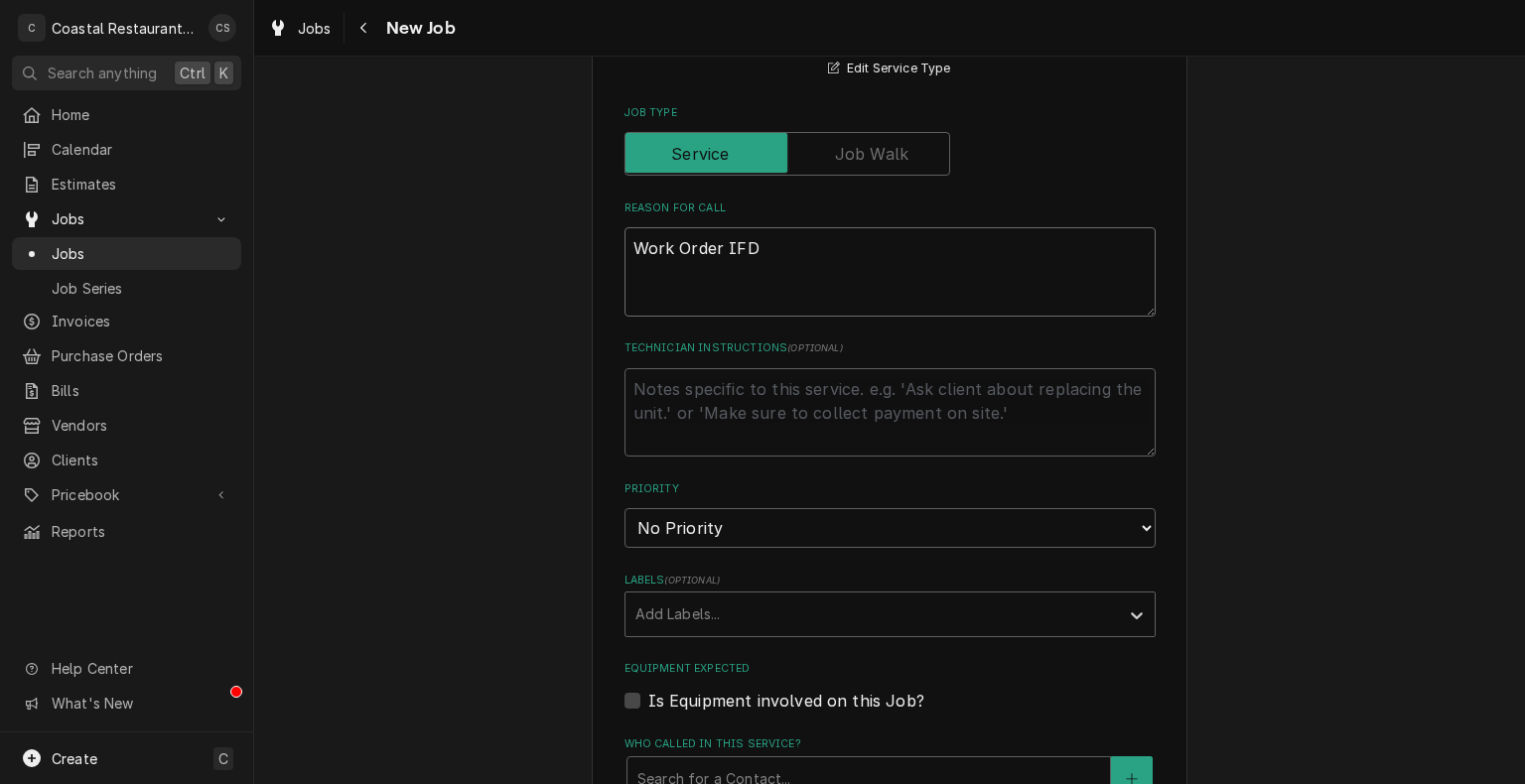 type on "x" 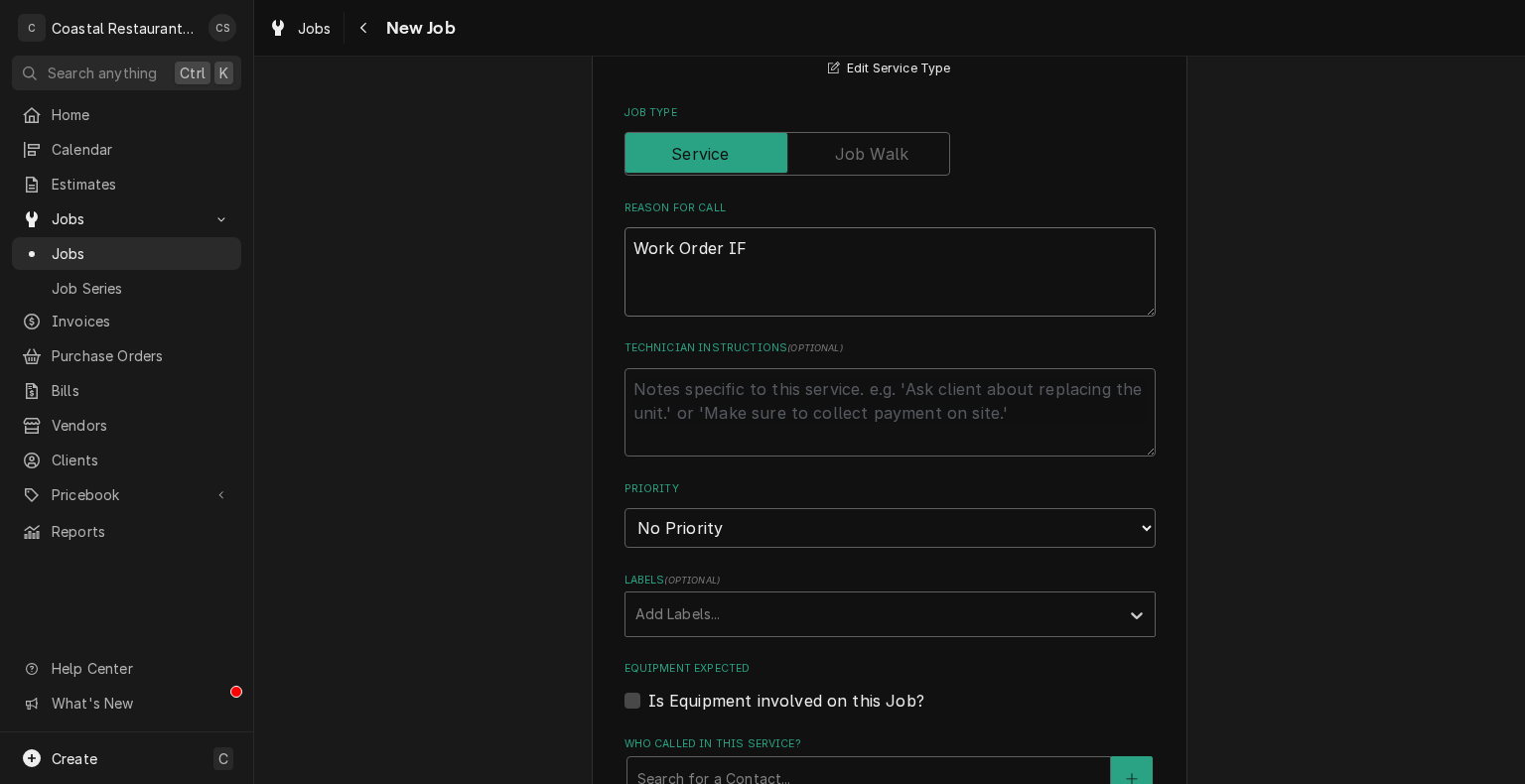 type on "x" 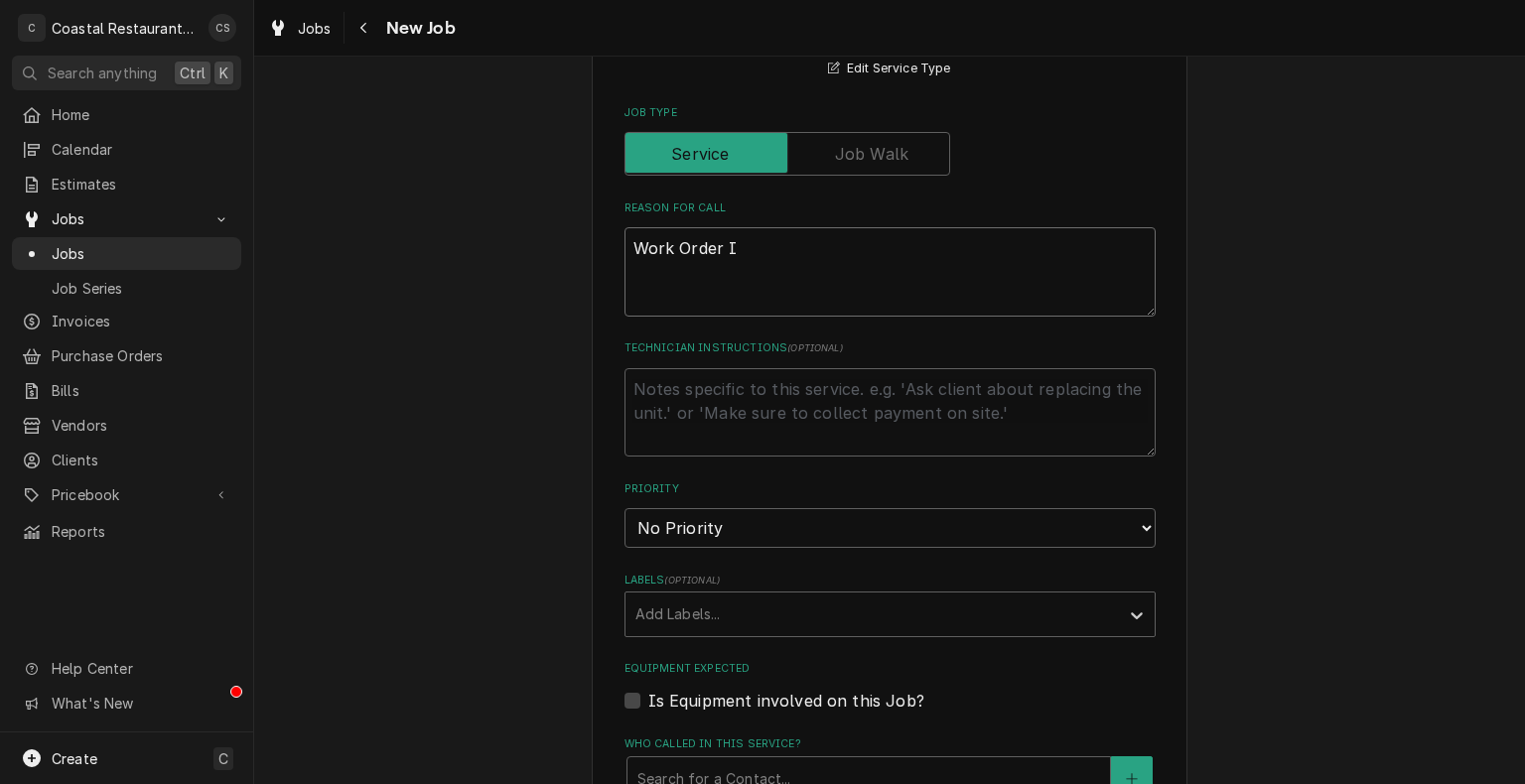 type on "x" 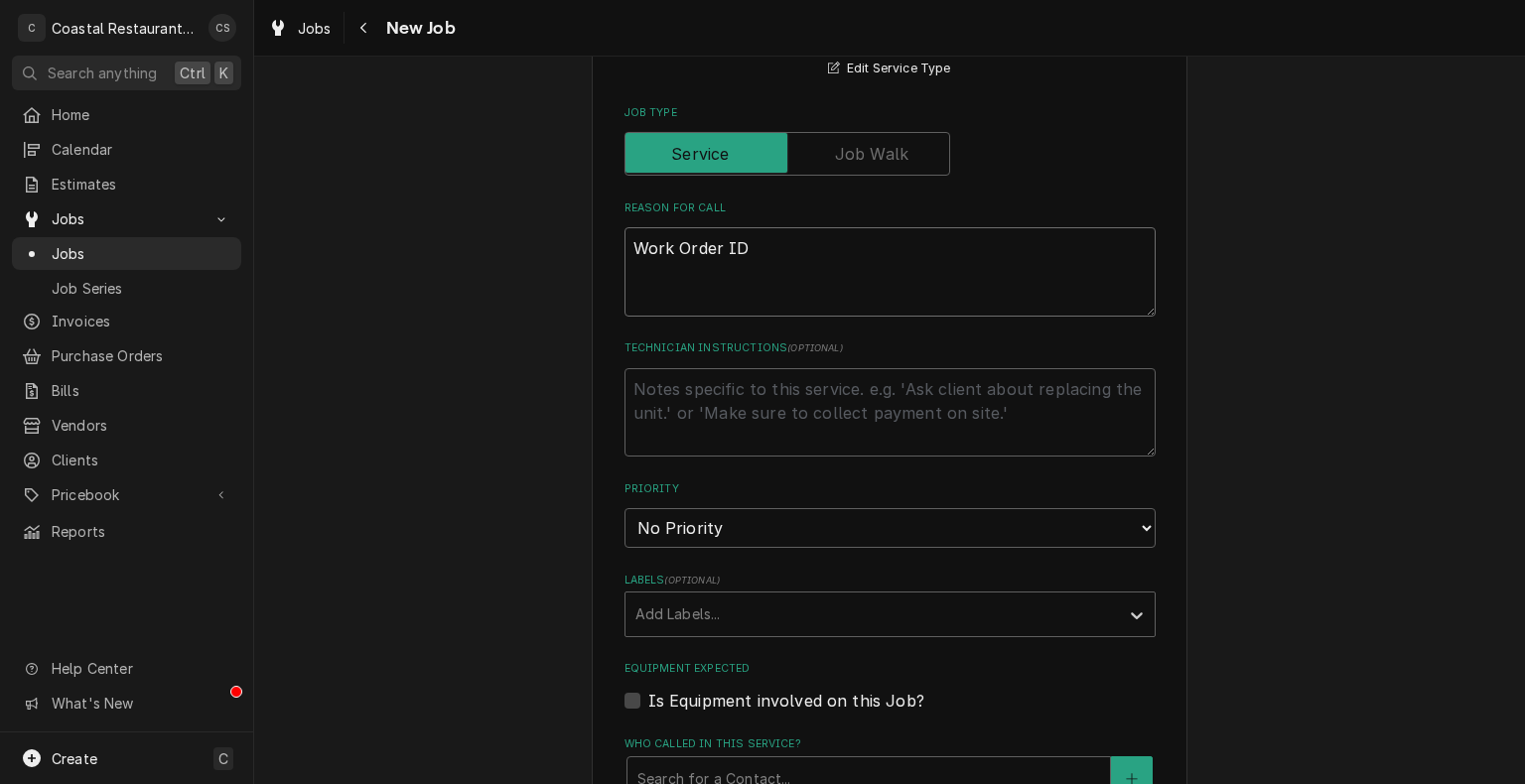 type on "x" 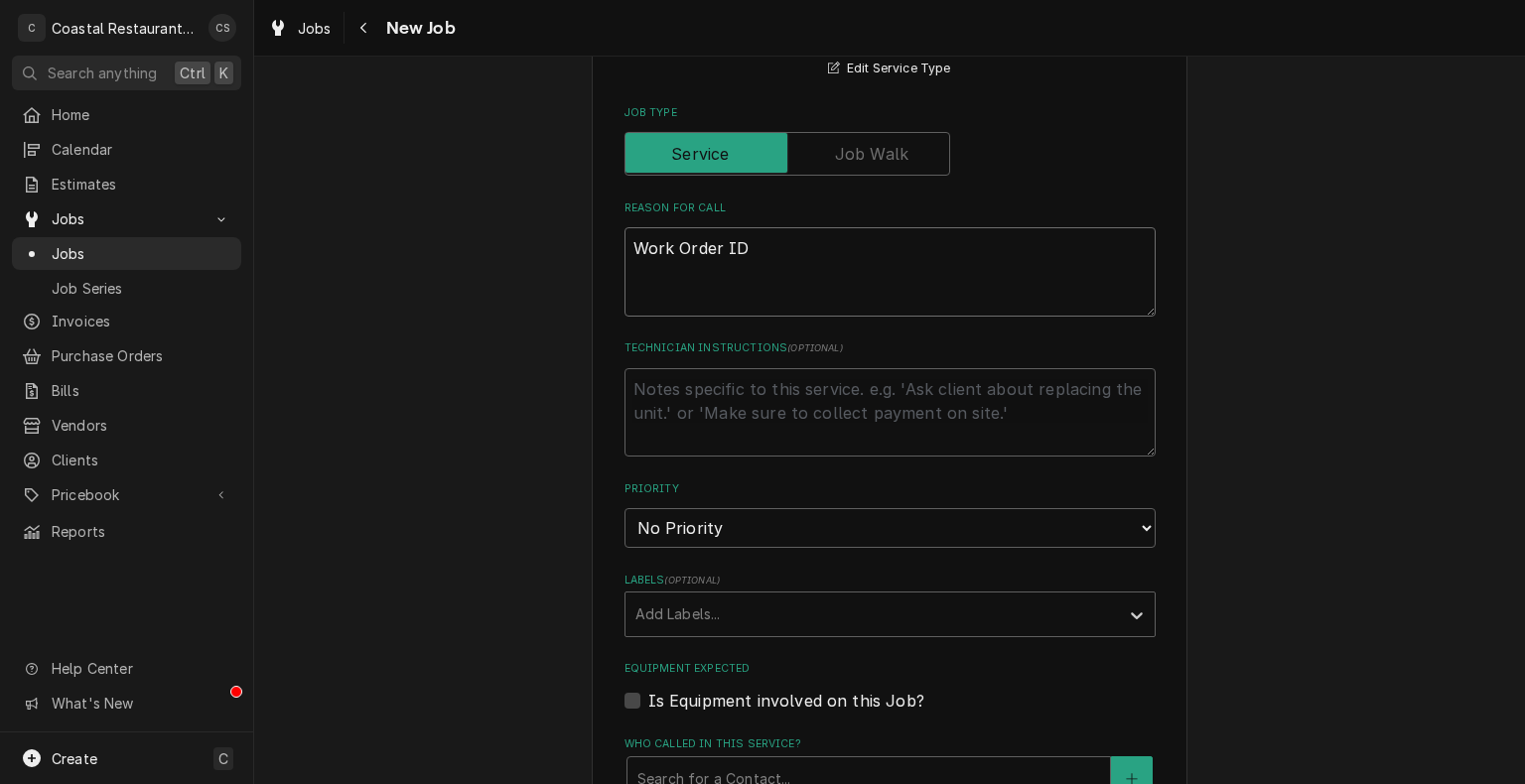 type on "Work Order ID#" 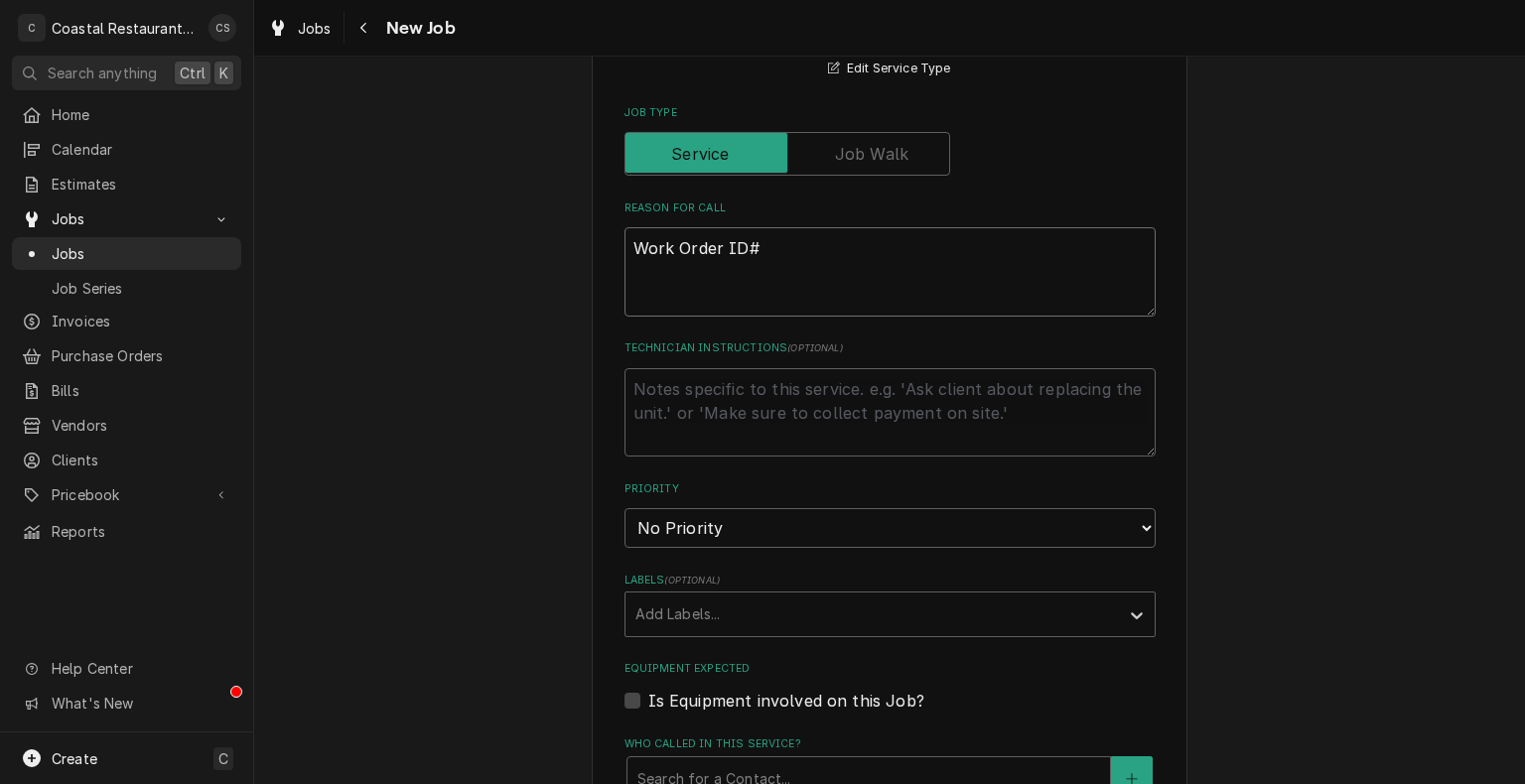 type on "x" 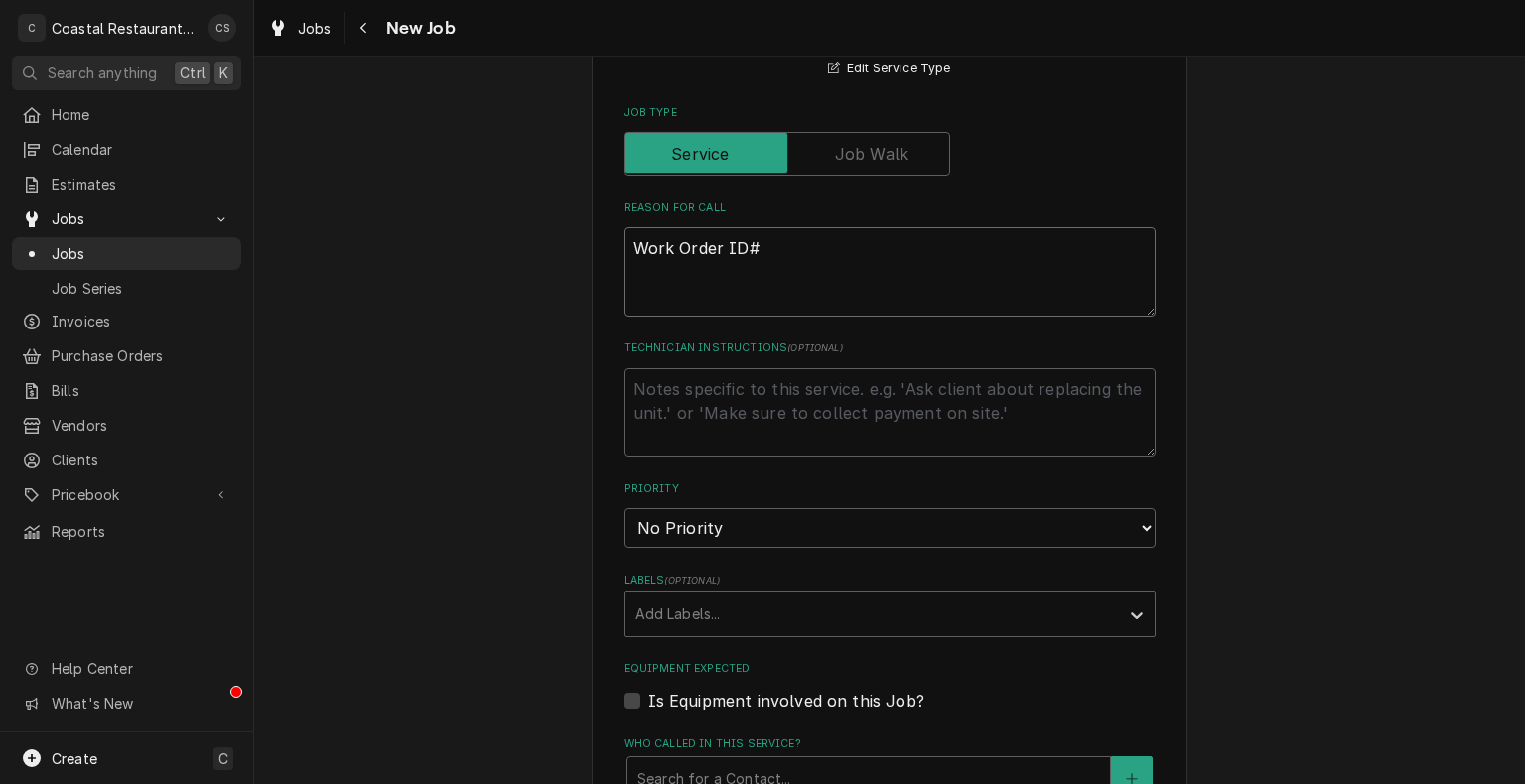 type on "x" 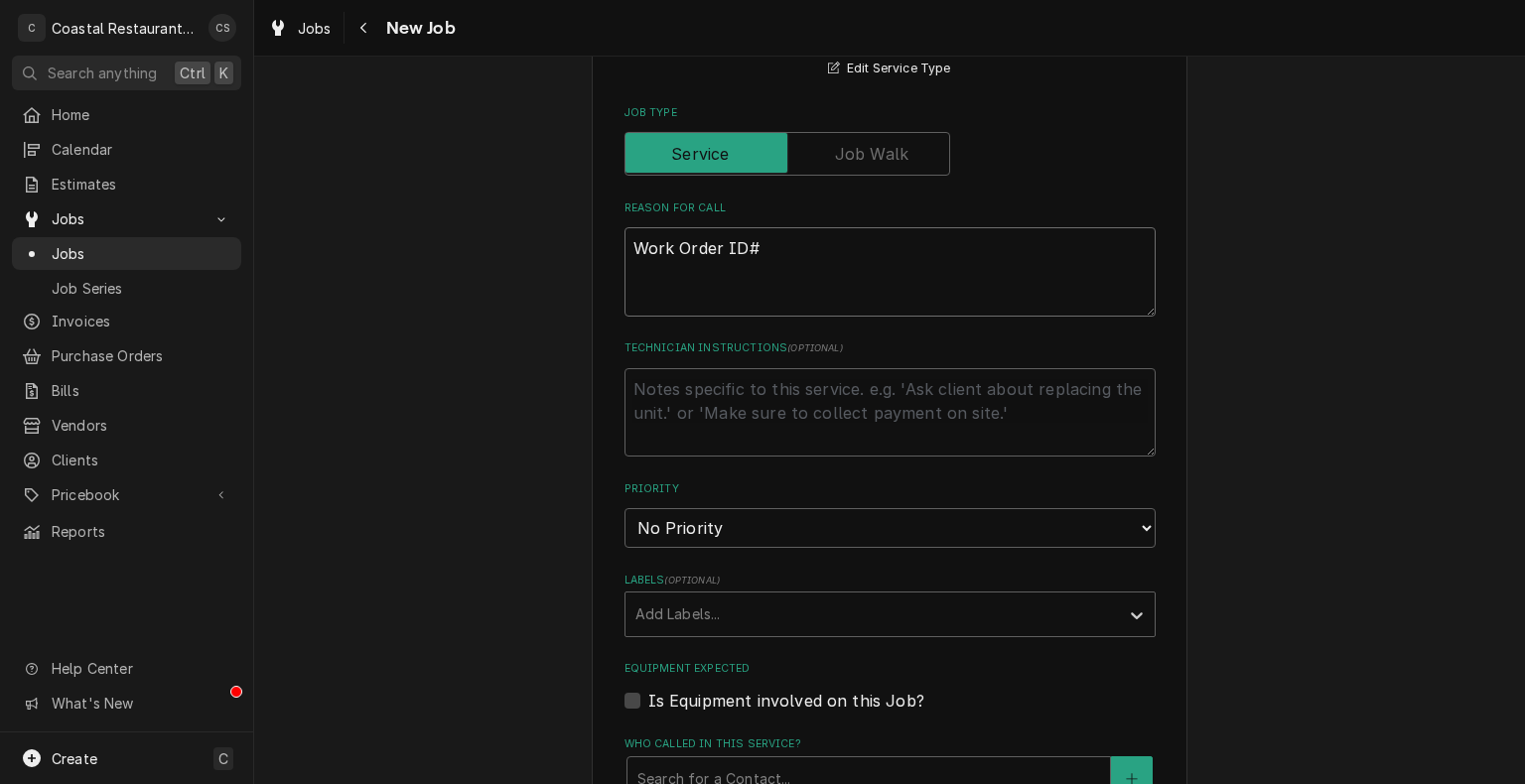 type on "Work Order ID# 1" 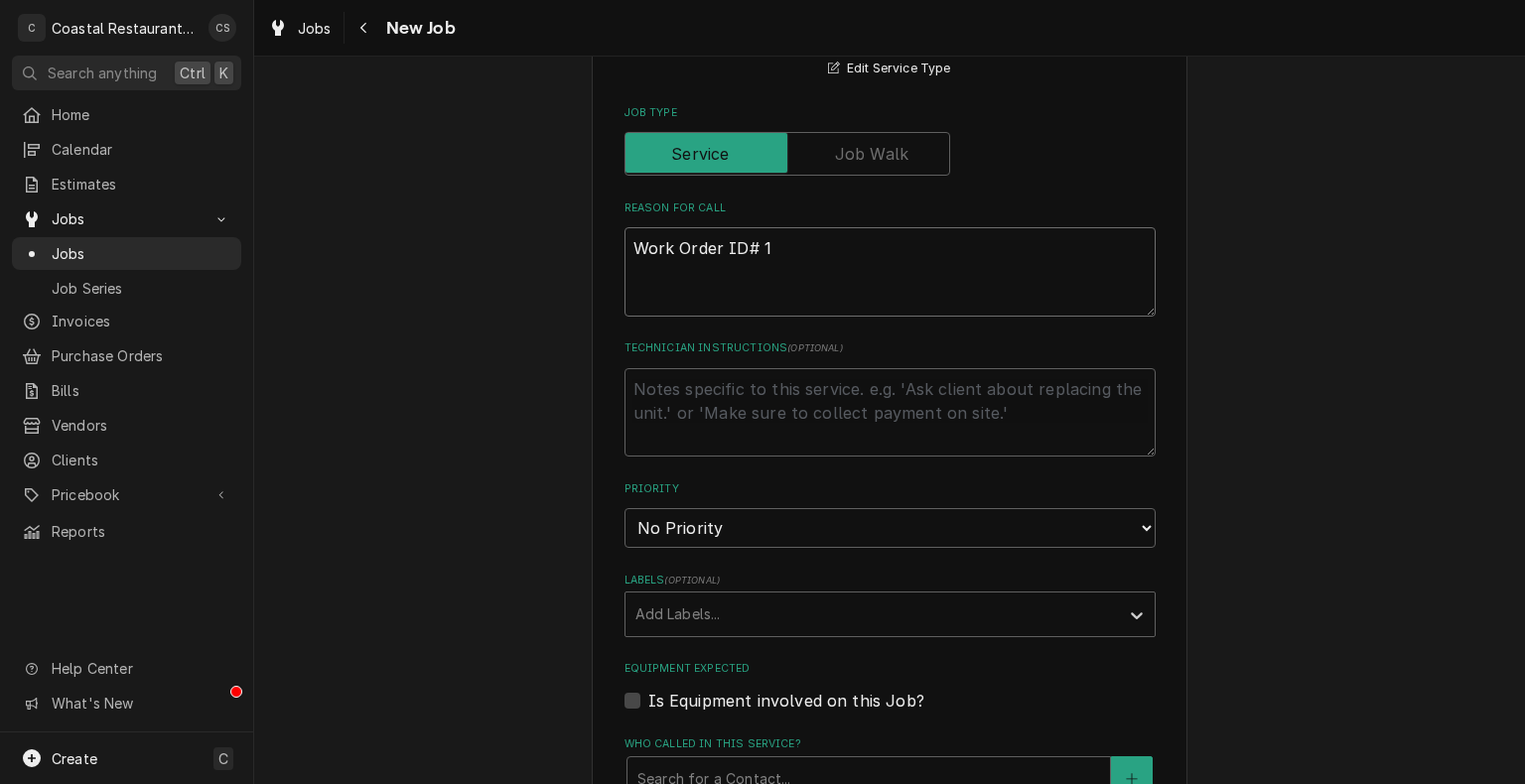 type on "x" 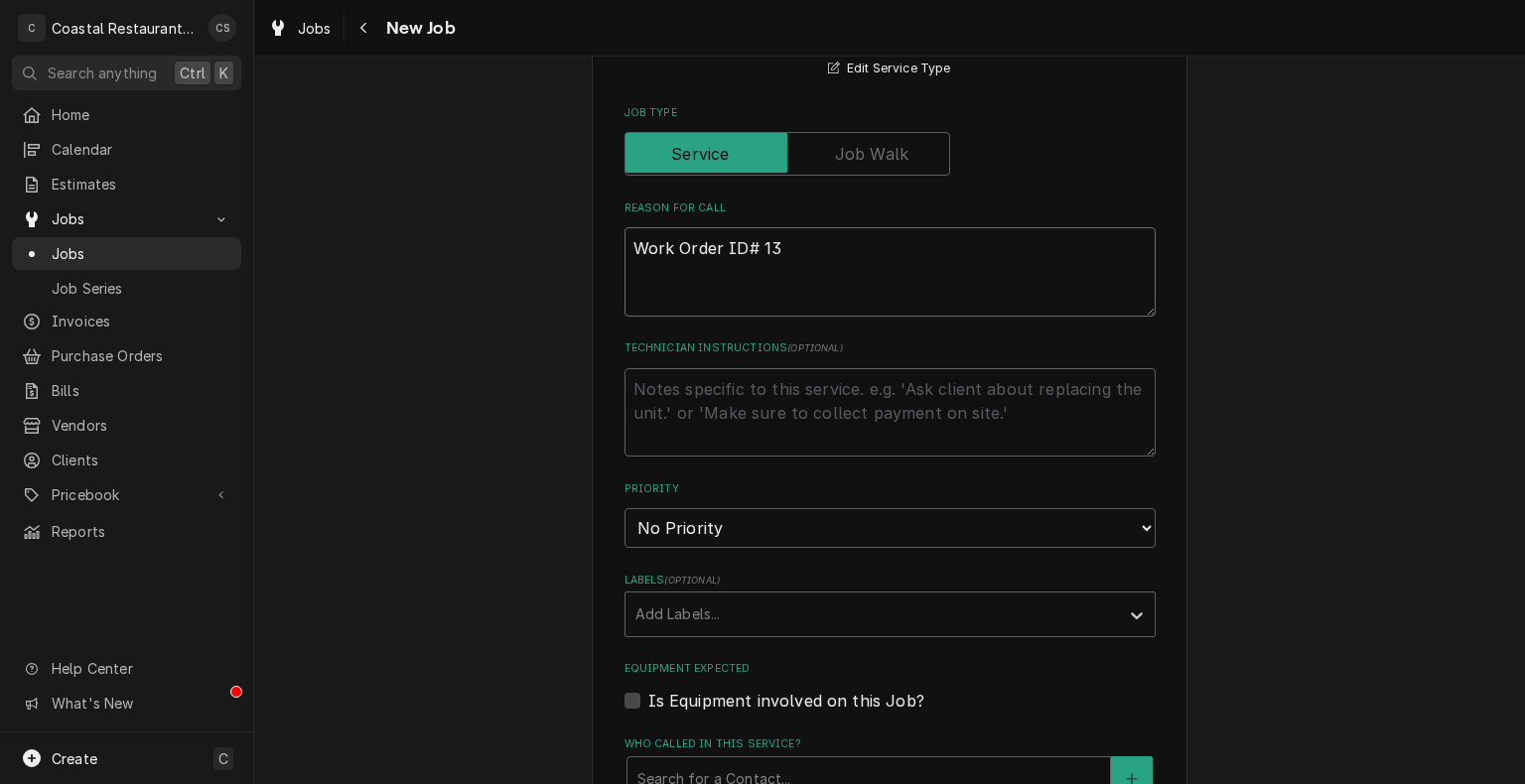 type on "x" 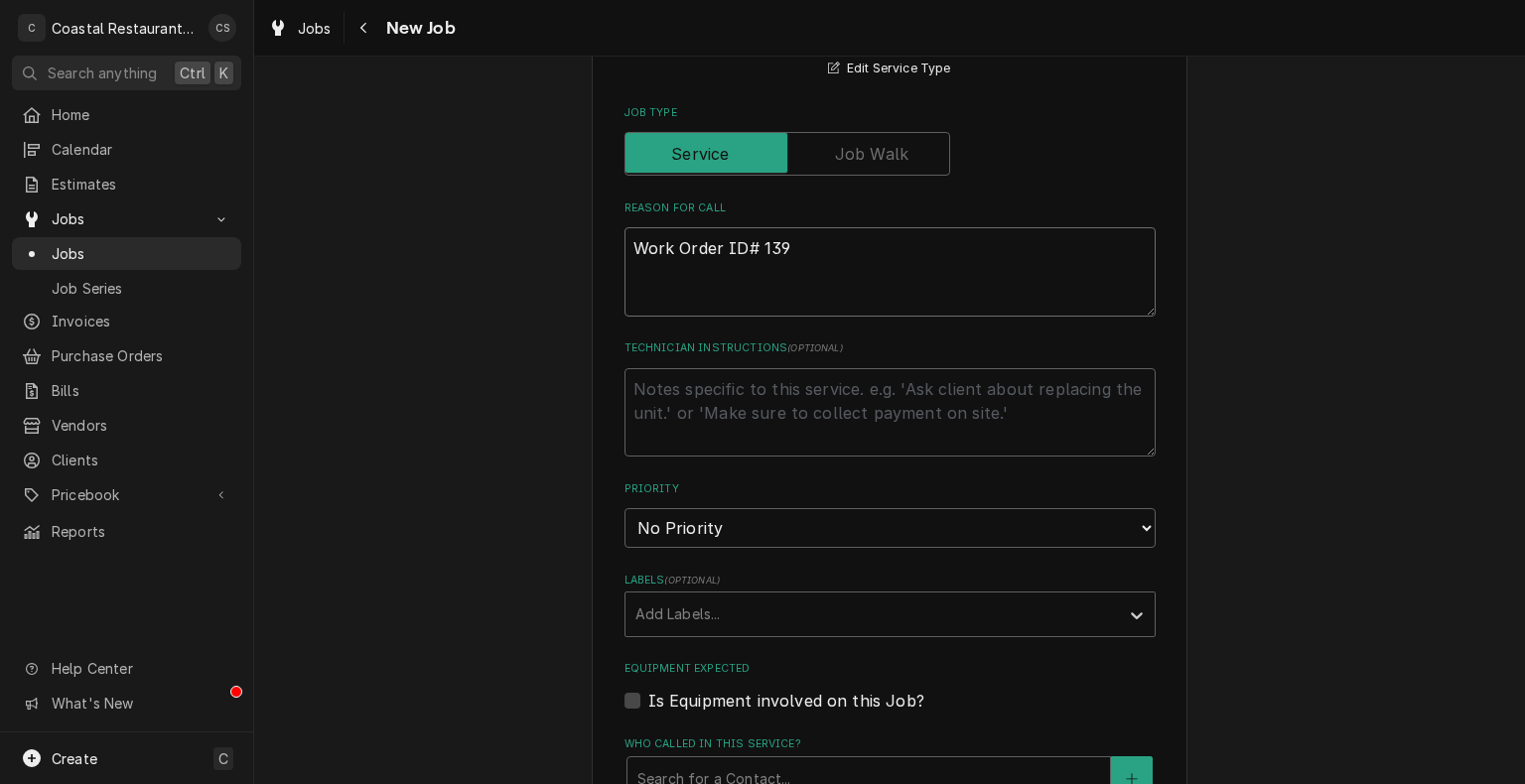 type on "x" 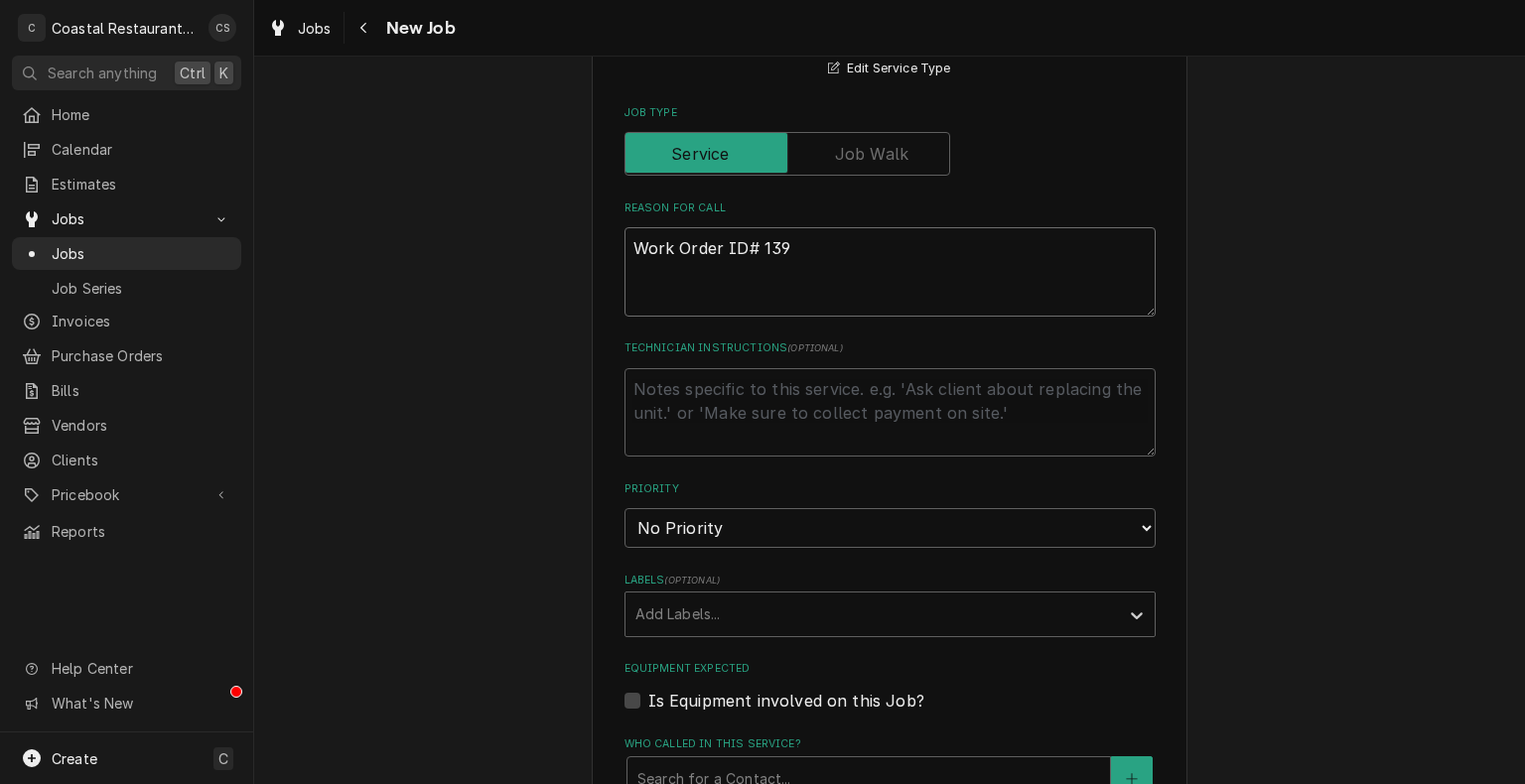 type on "Work Order ID# 1396" 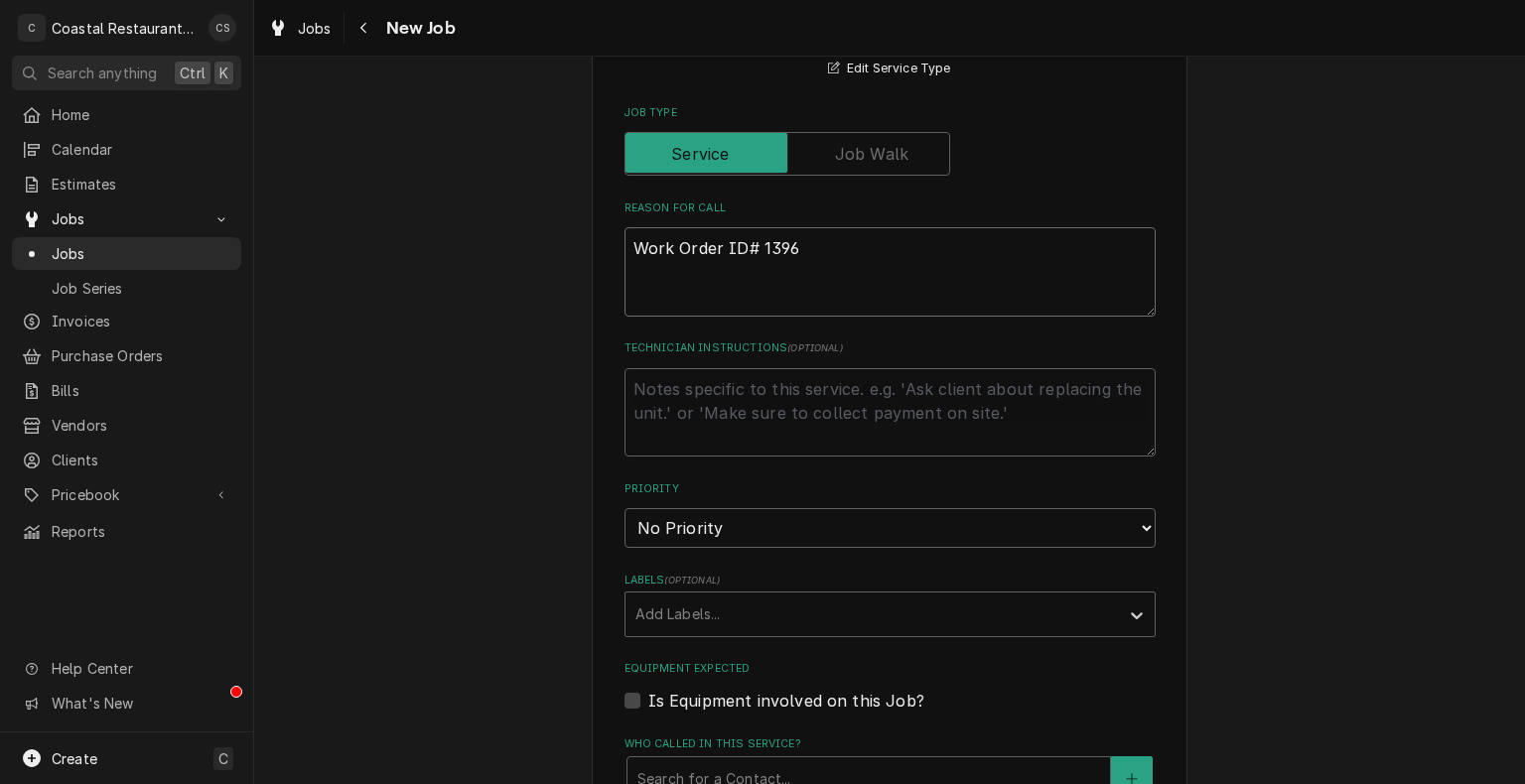type on "x" 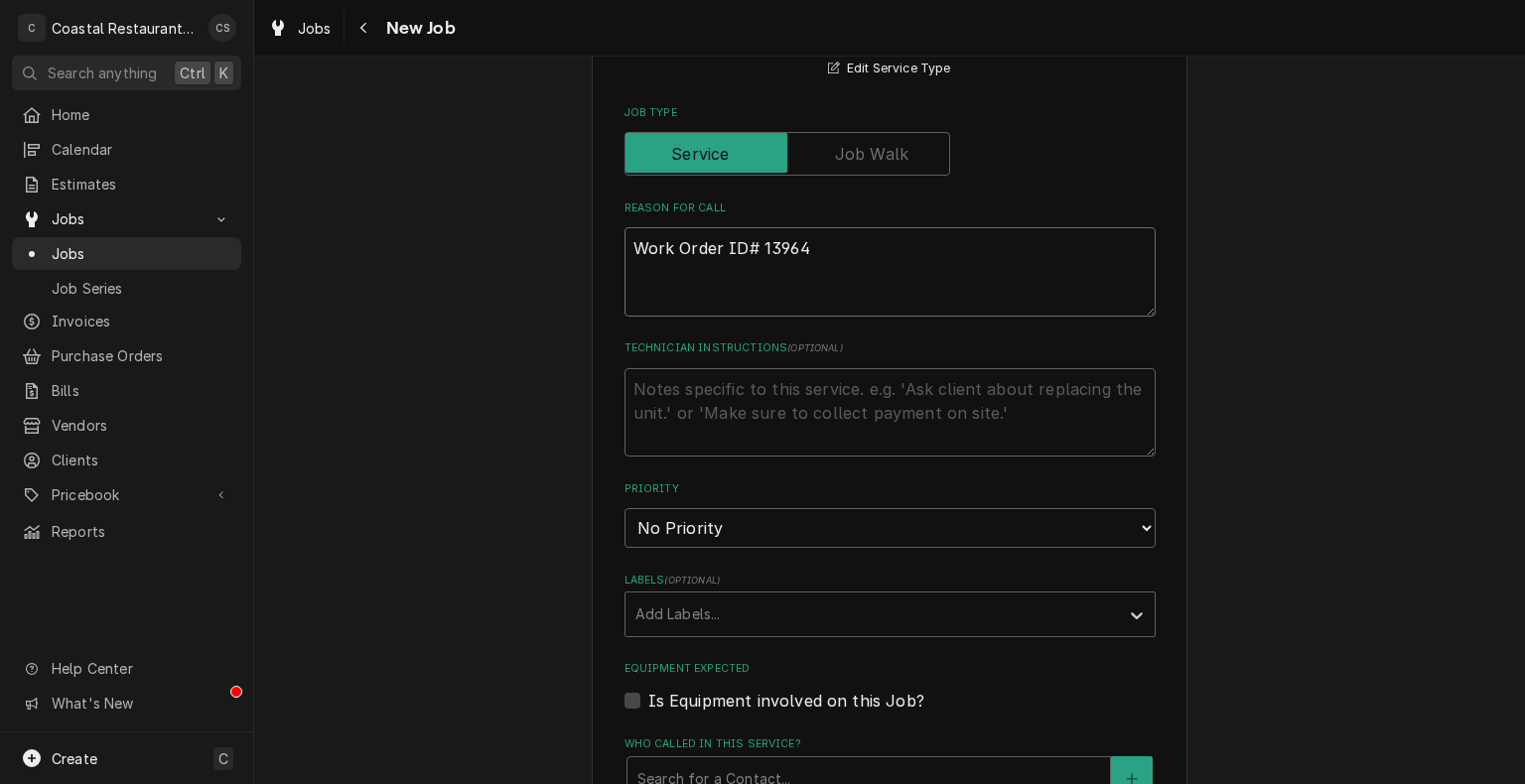 type on "x" 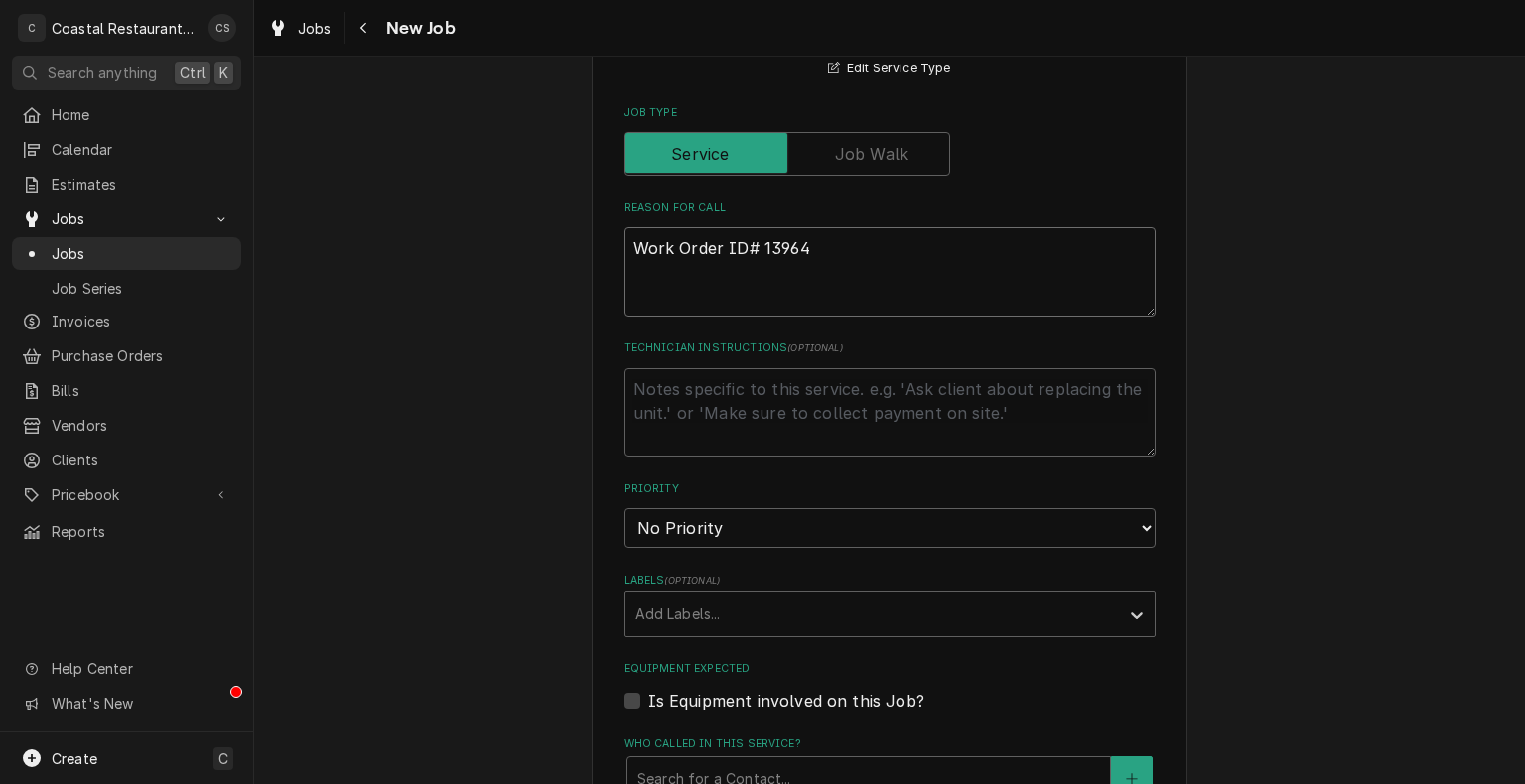 type on "Work Order ID# 13964" 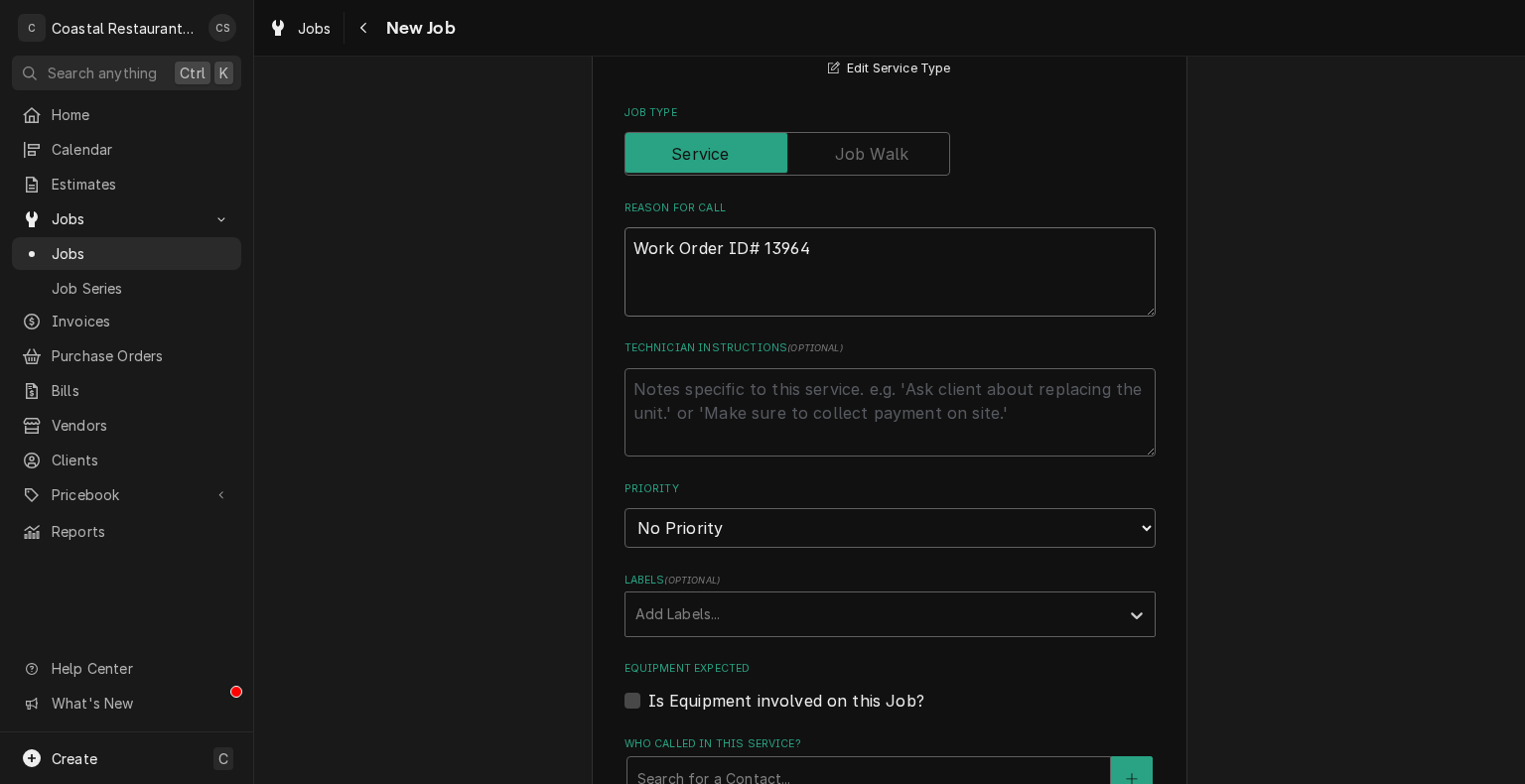 type on "x" 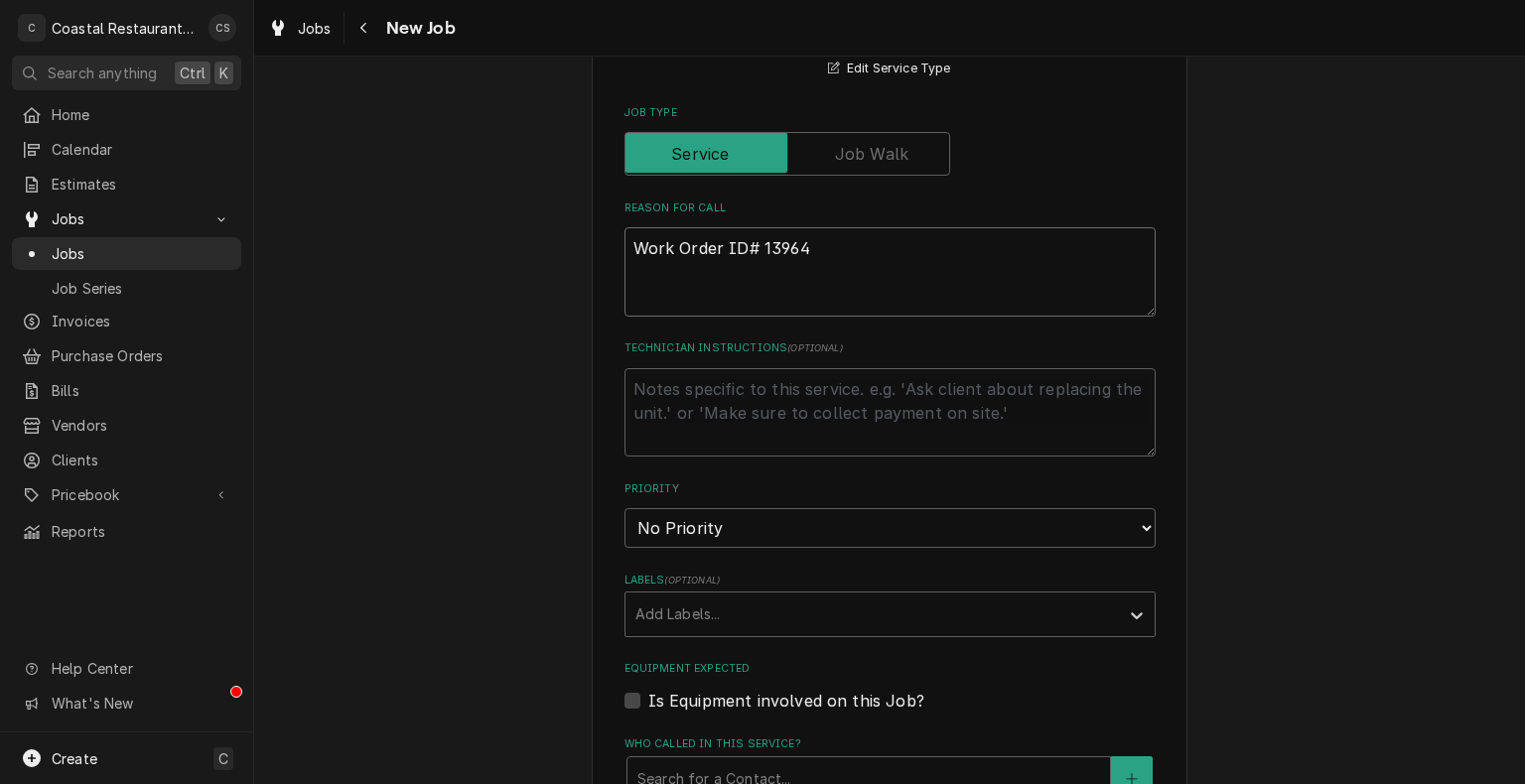 type on "Work Order ID# 13964 F" 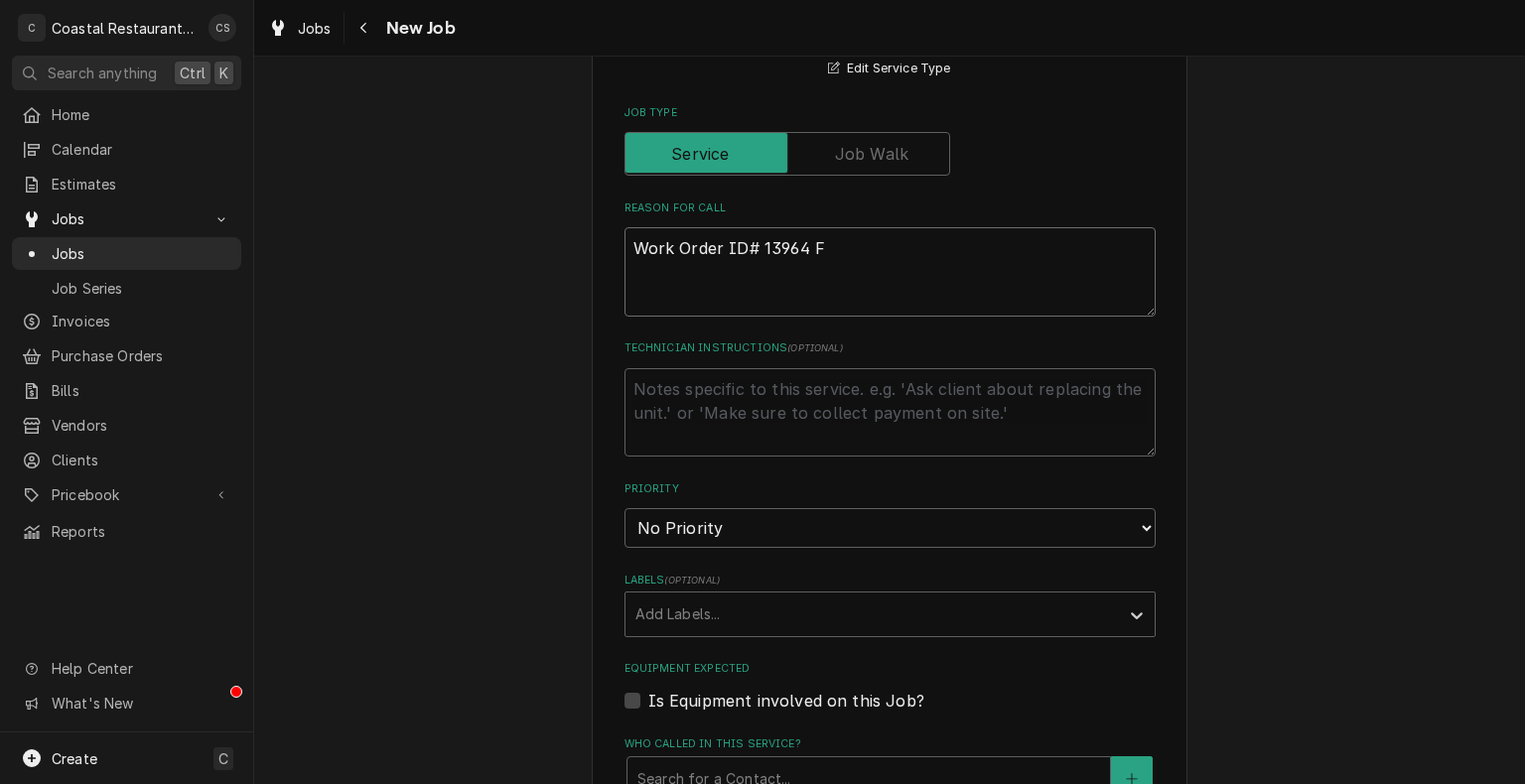 type on "x" 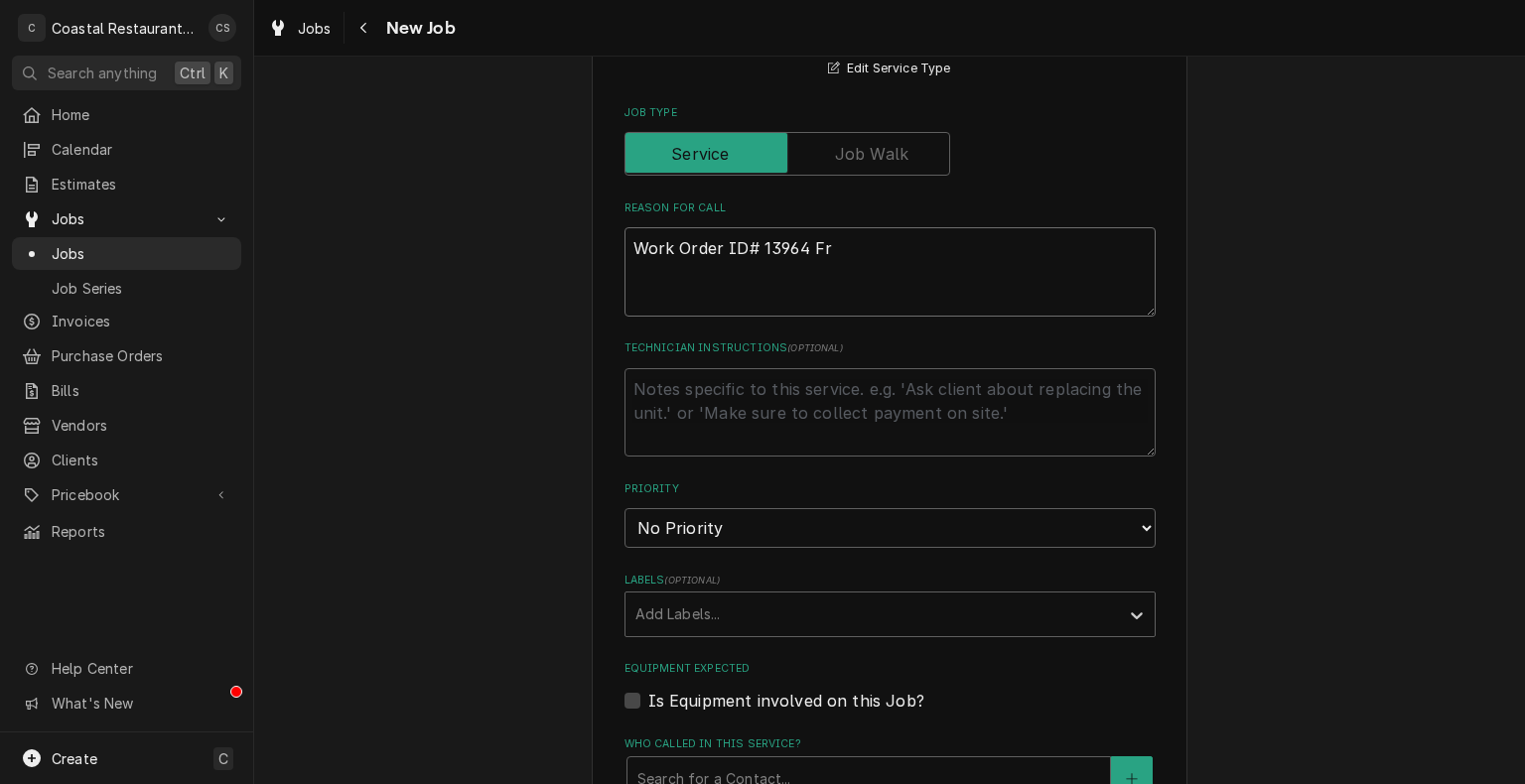 type on "x" 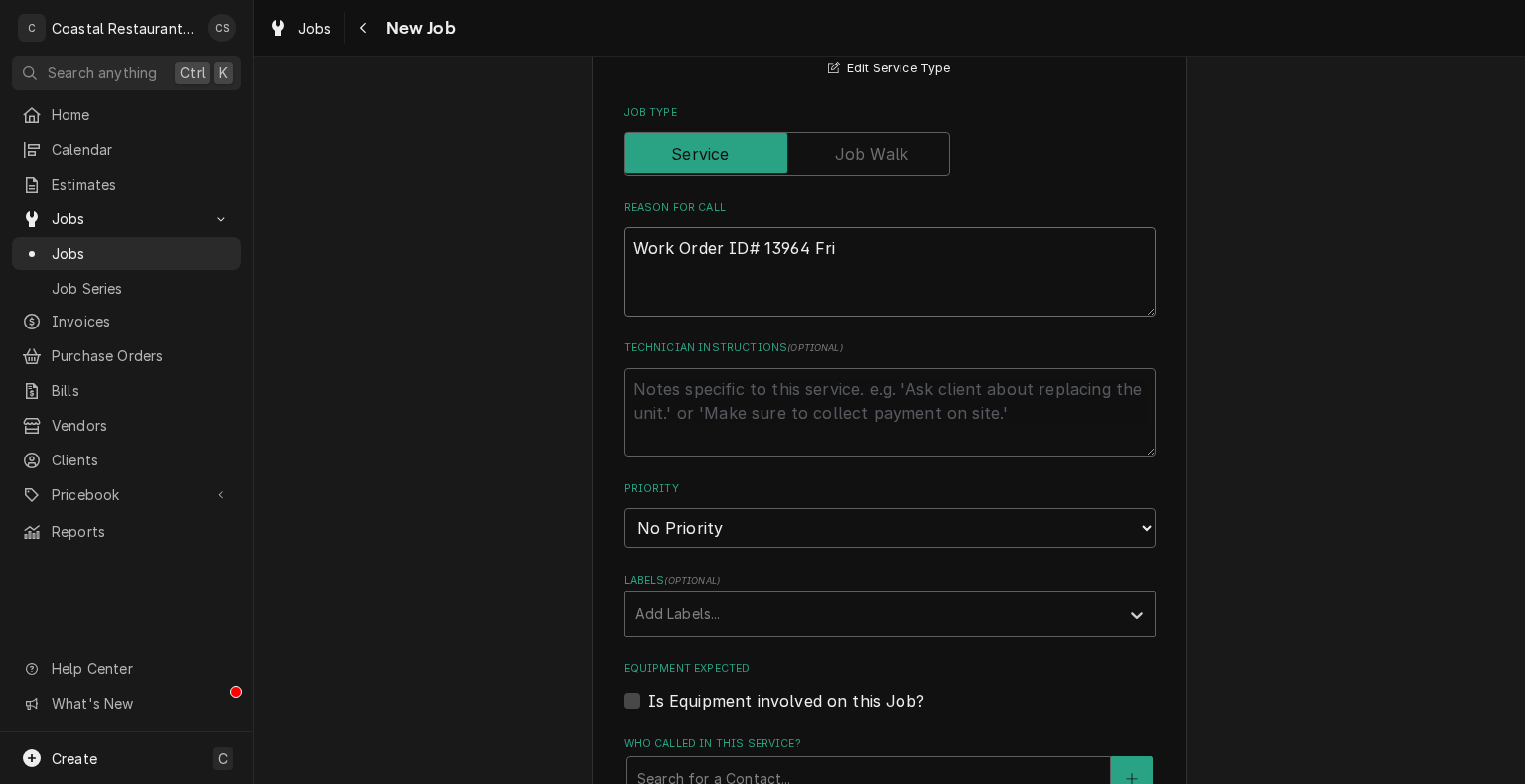 type on "x" 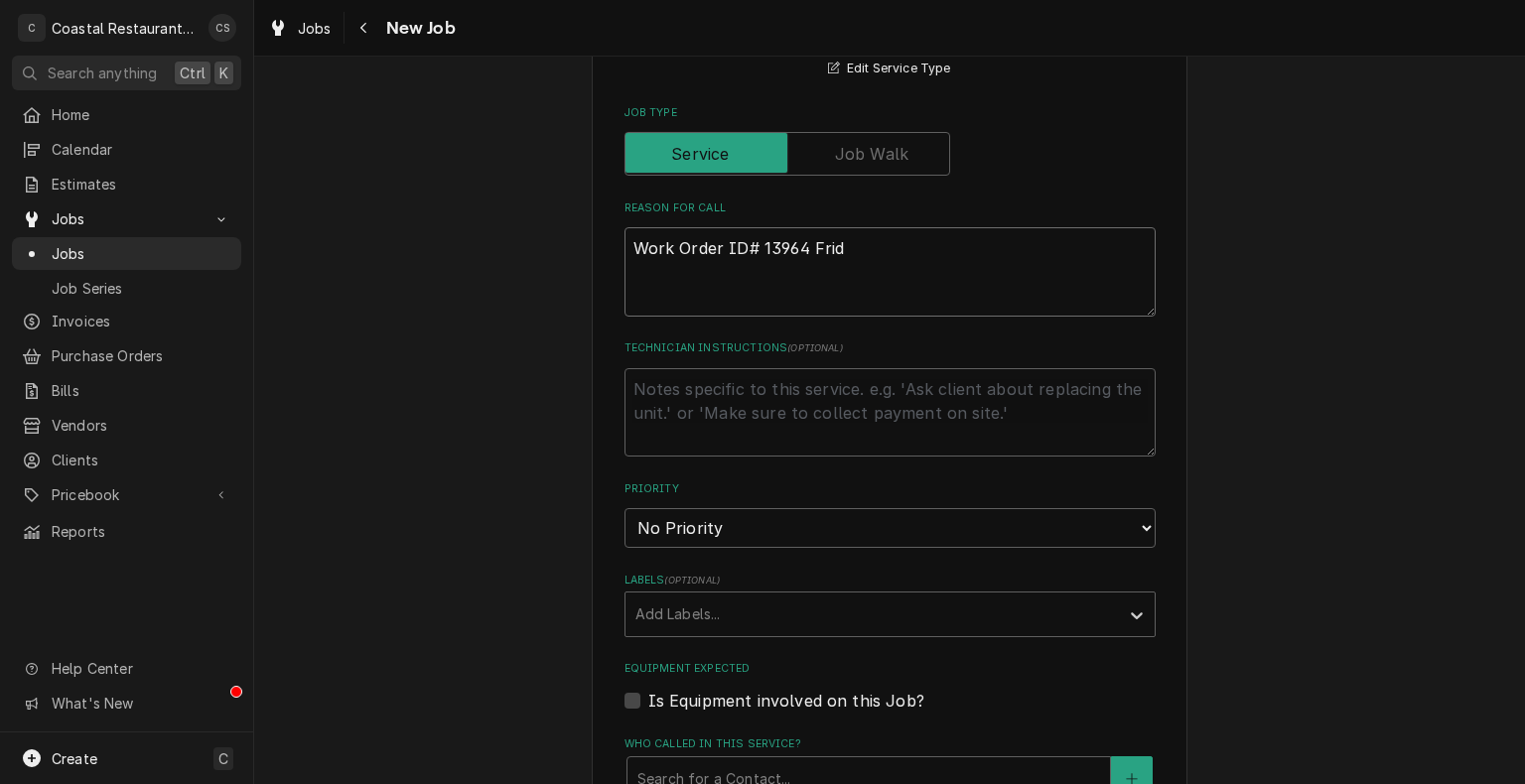 type on "x" 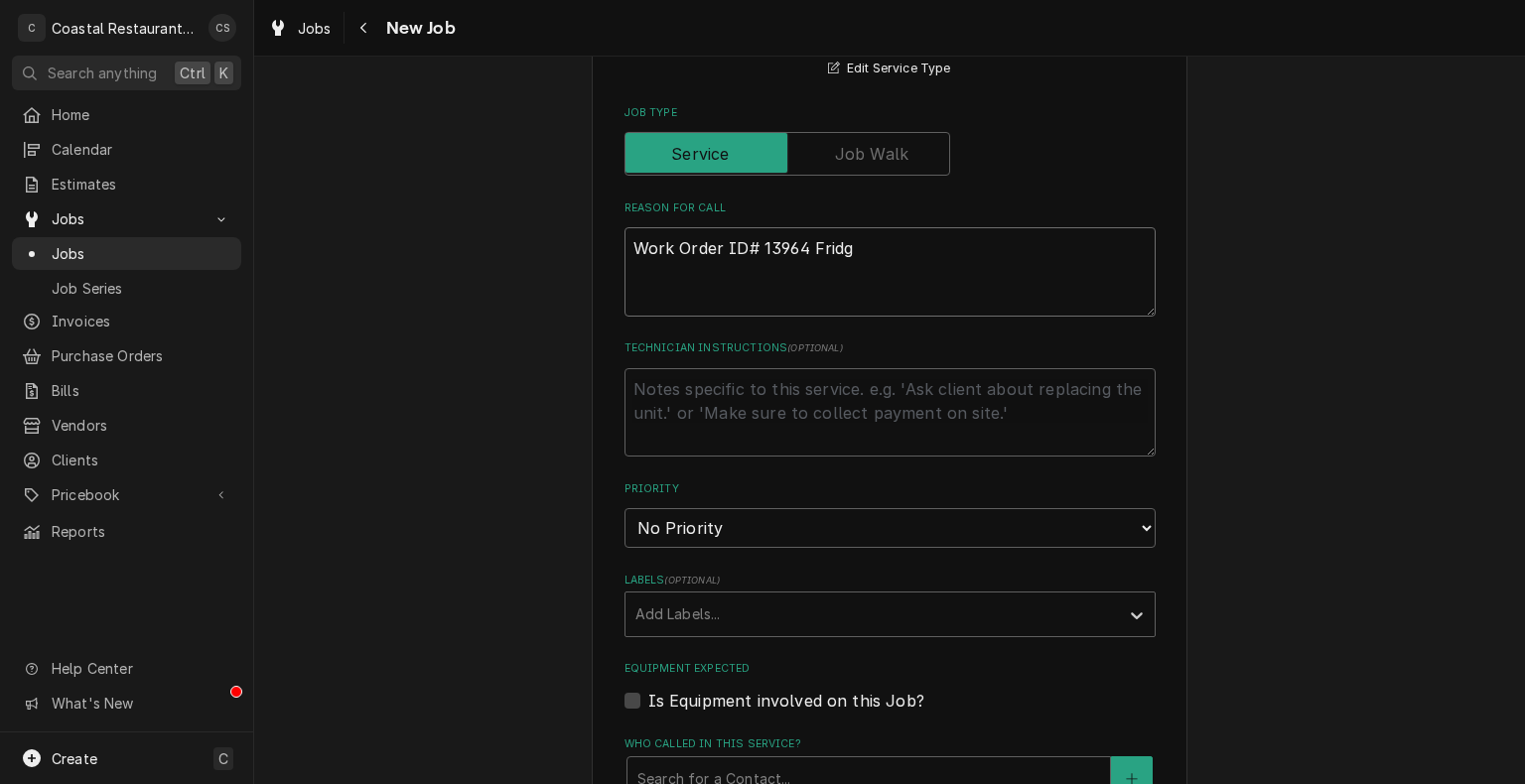 type on "Work Order ID# 13964 Fridge" 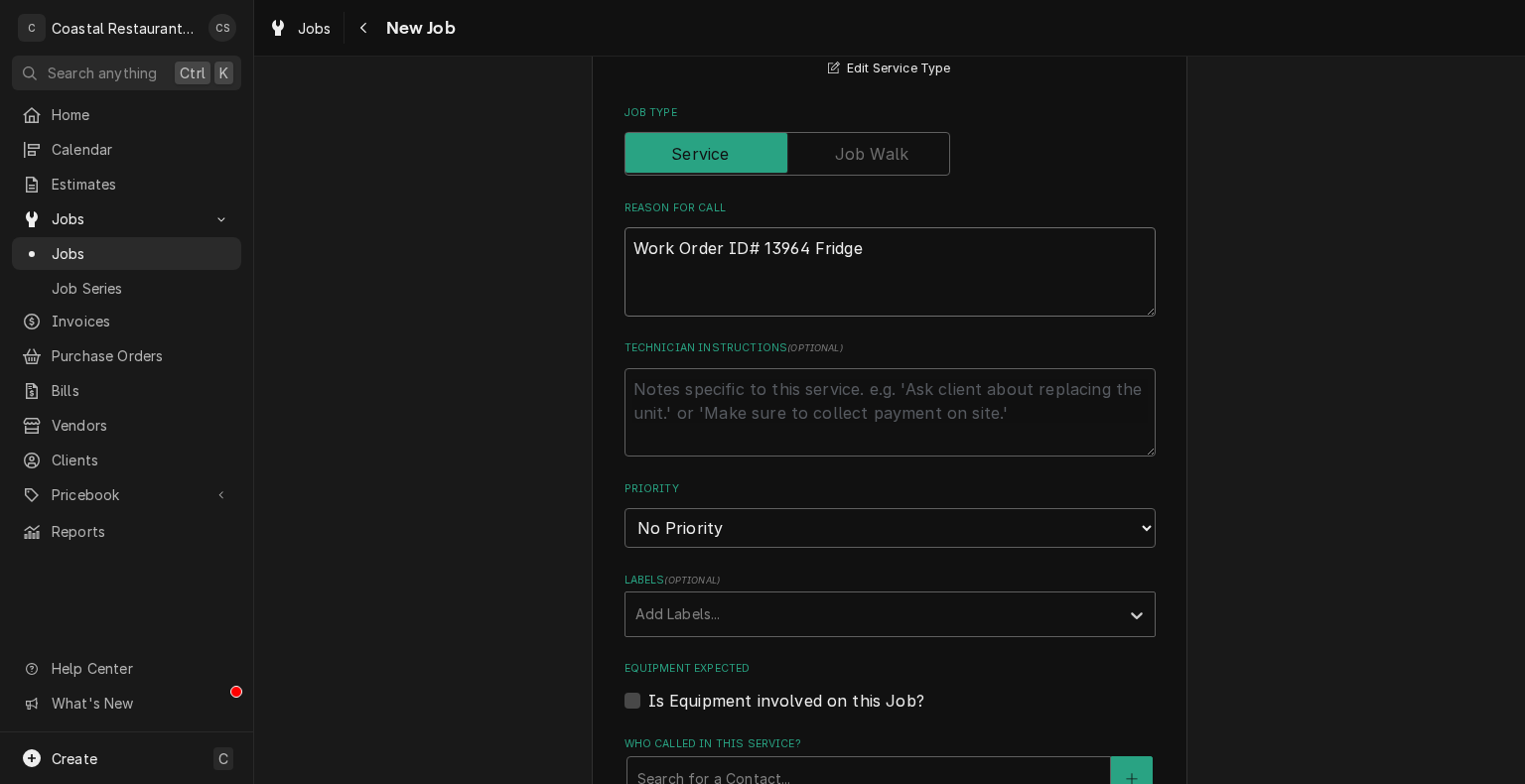 type on "x" 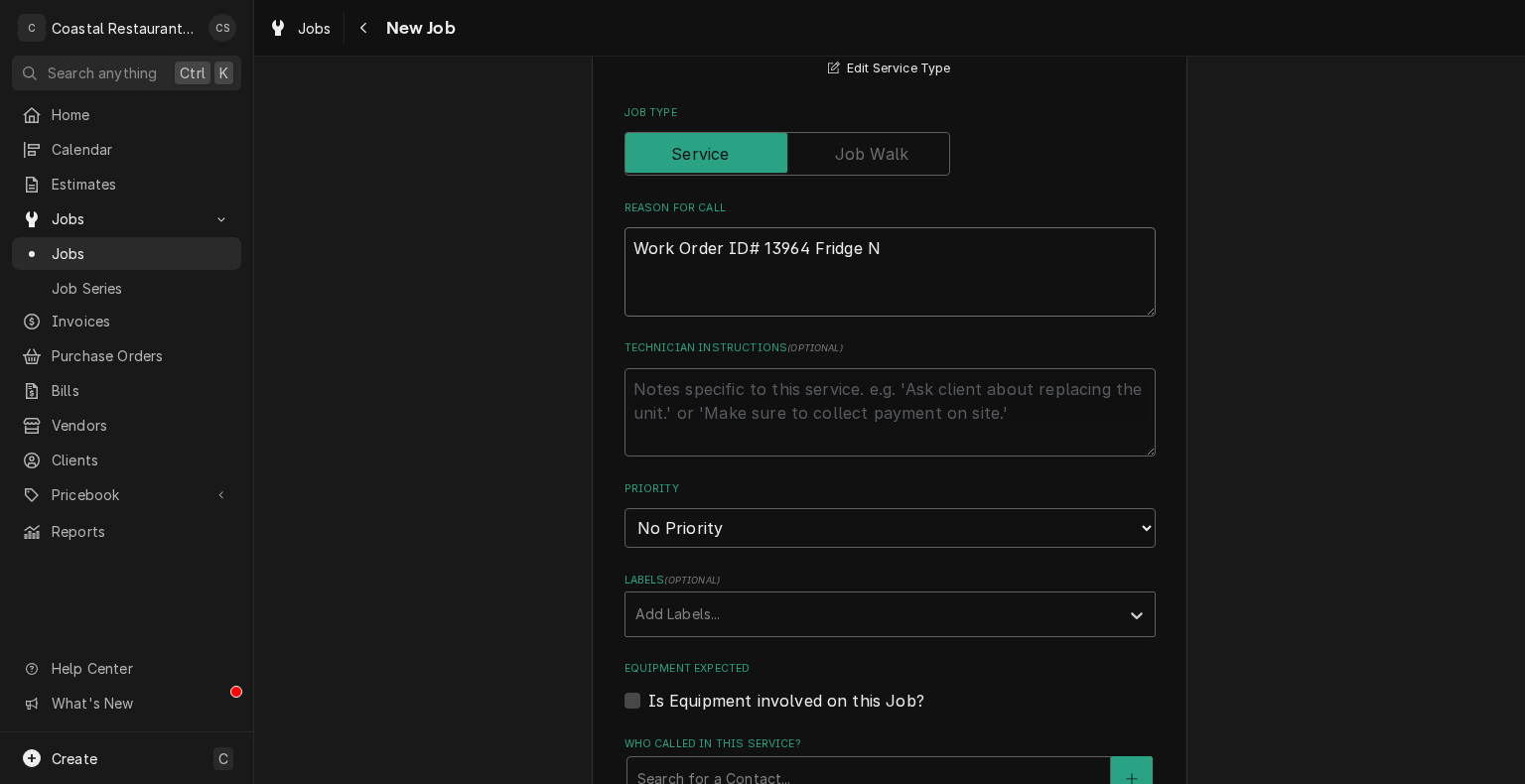 type on "x" 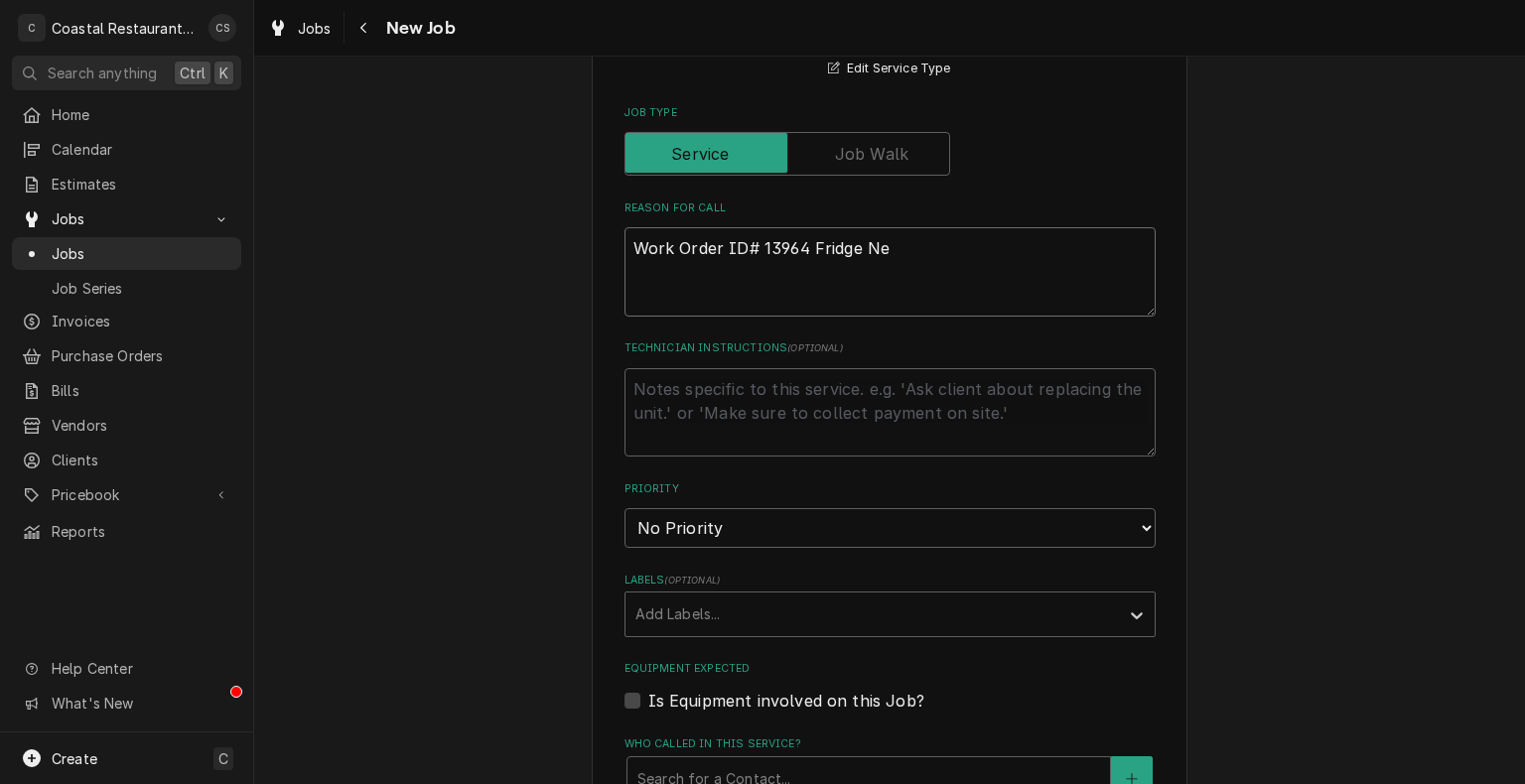type on "x" 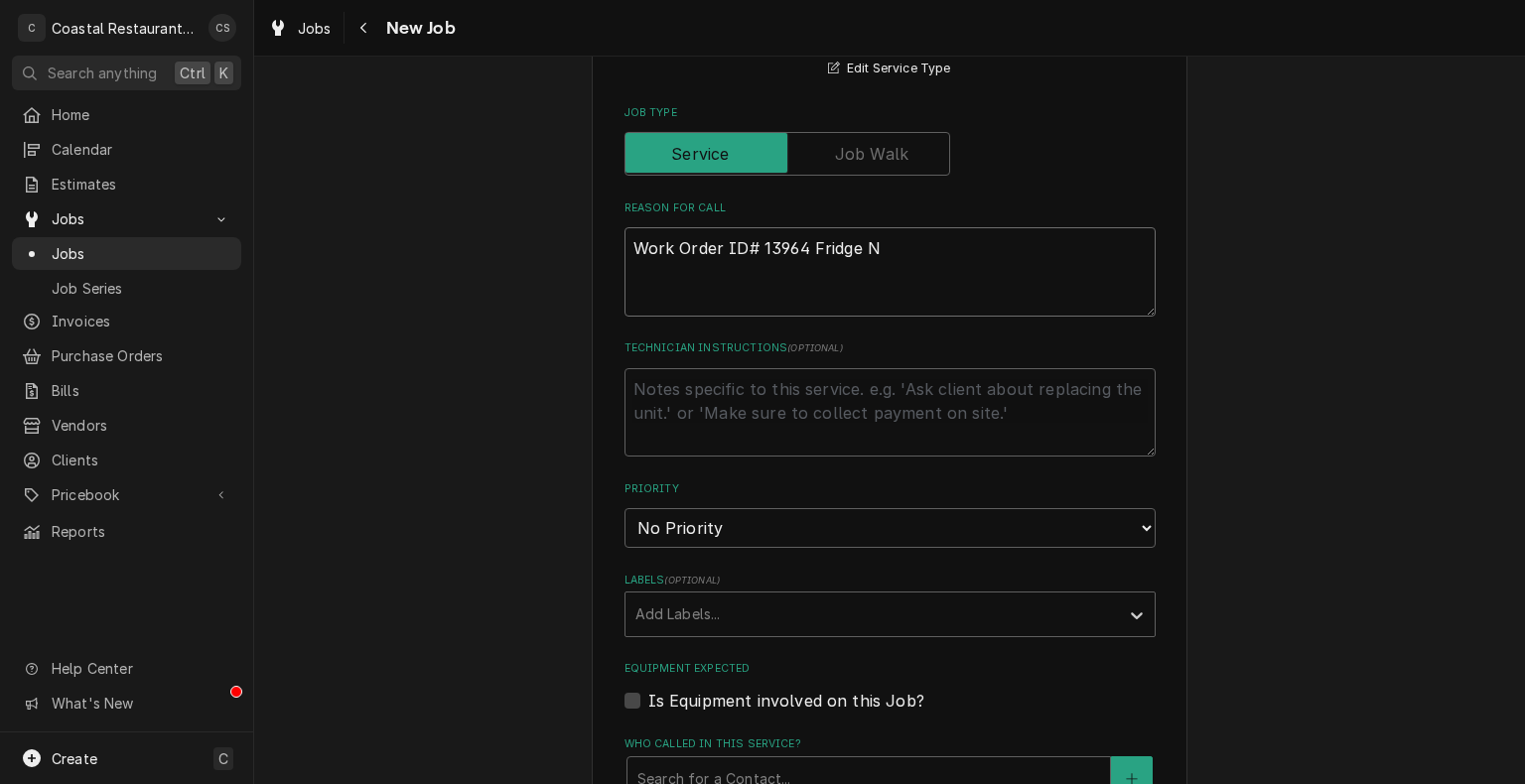 type on "x" 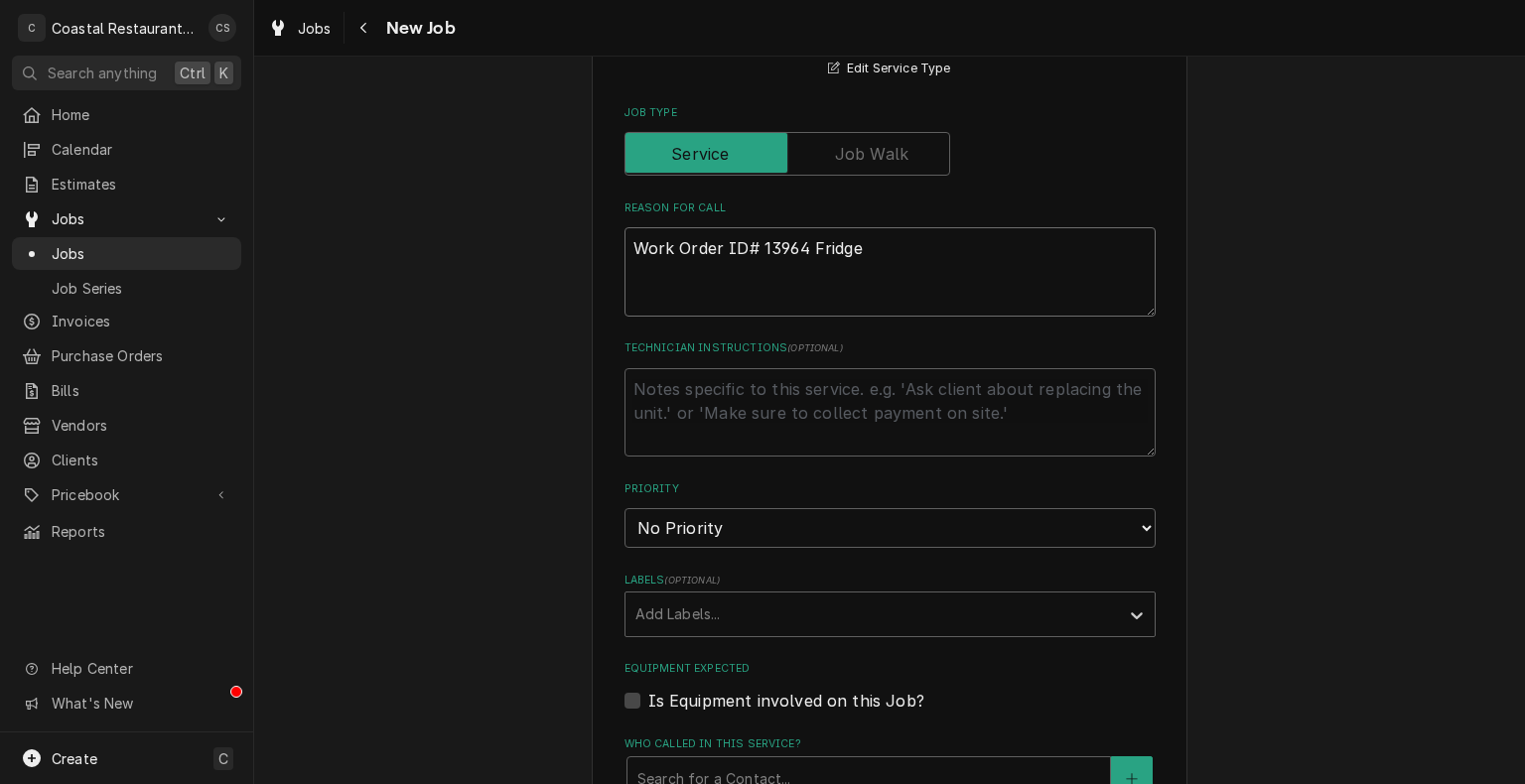 type on "x" 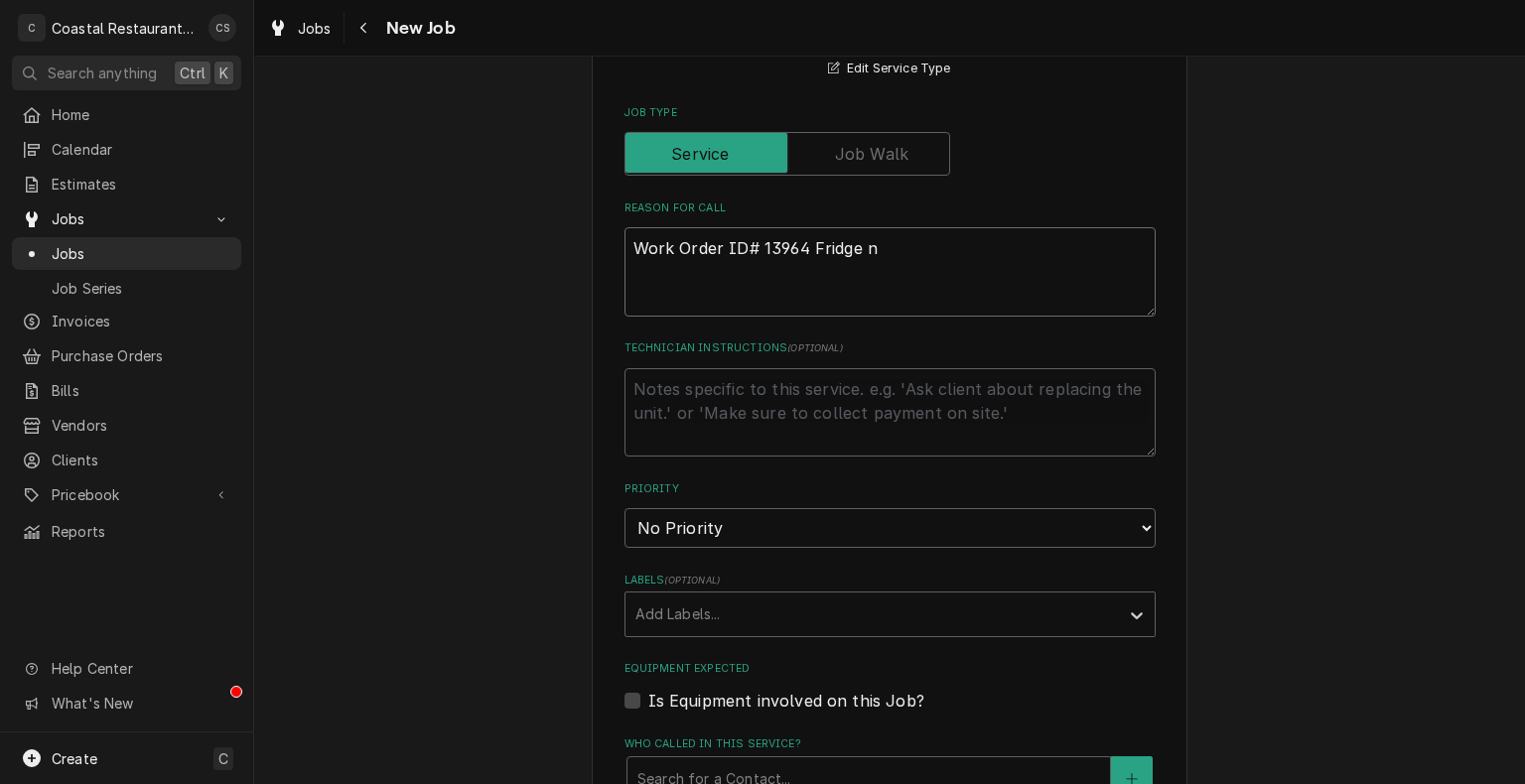 type on "x" 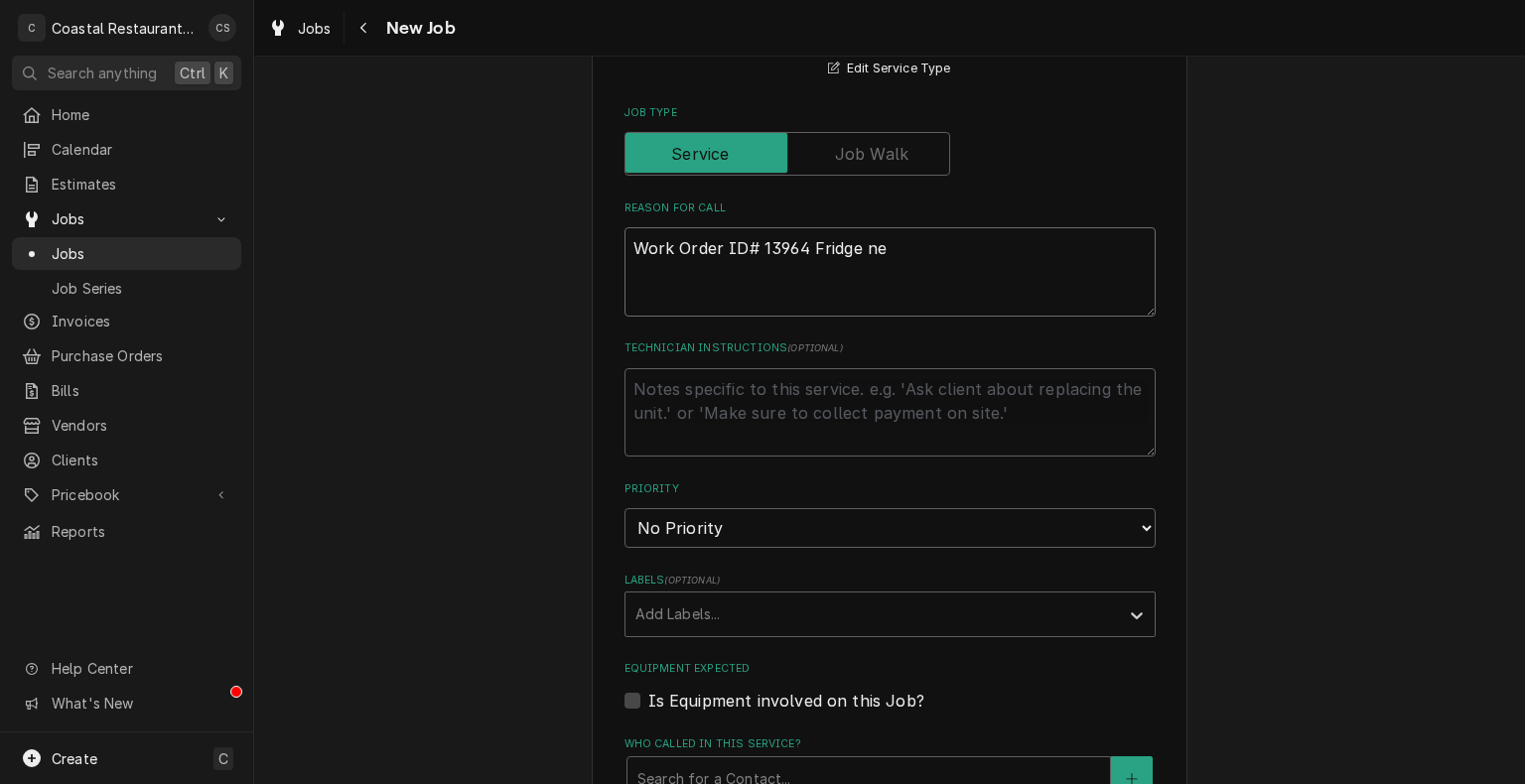 type on "x" 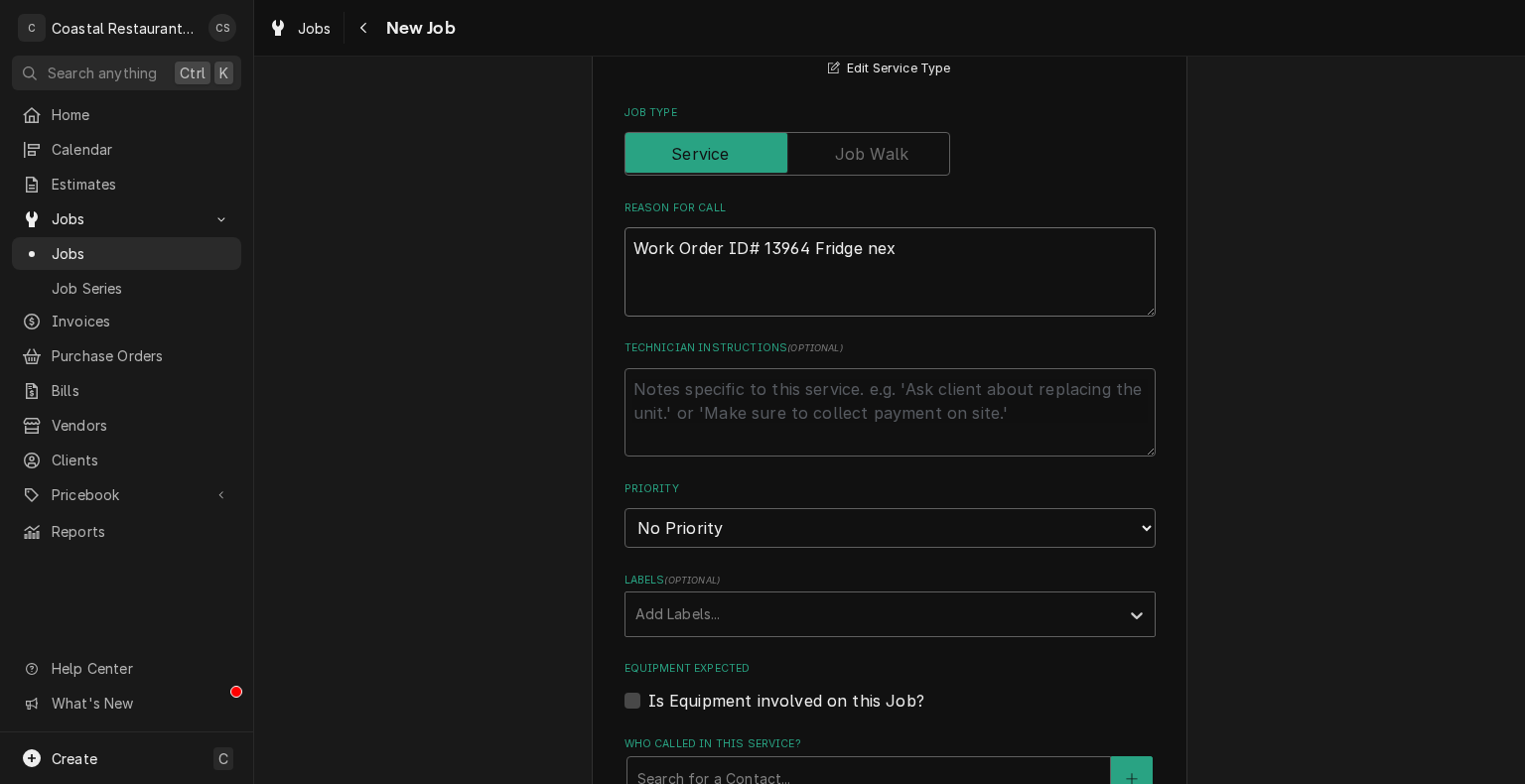 type on "x" 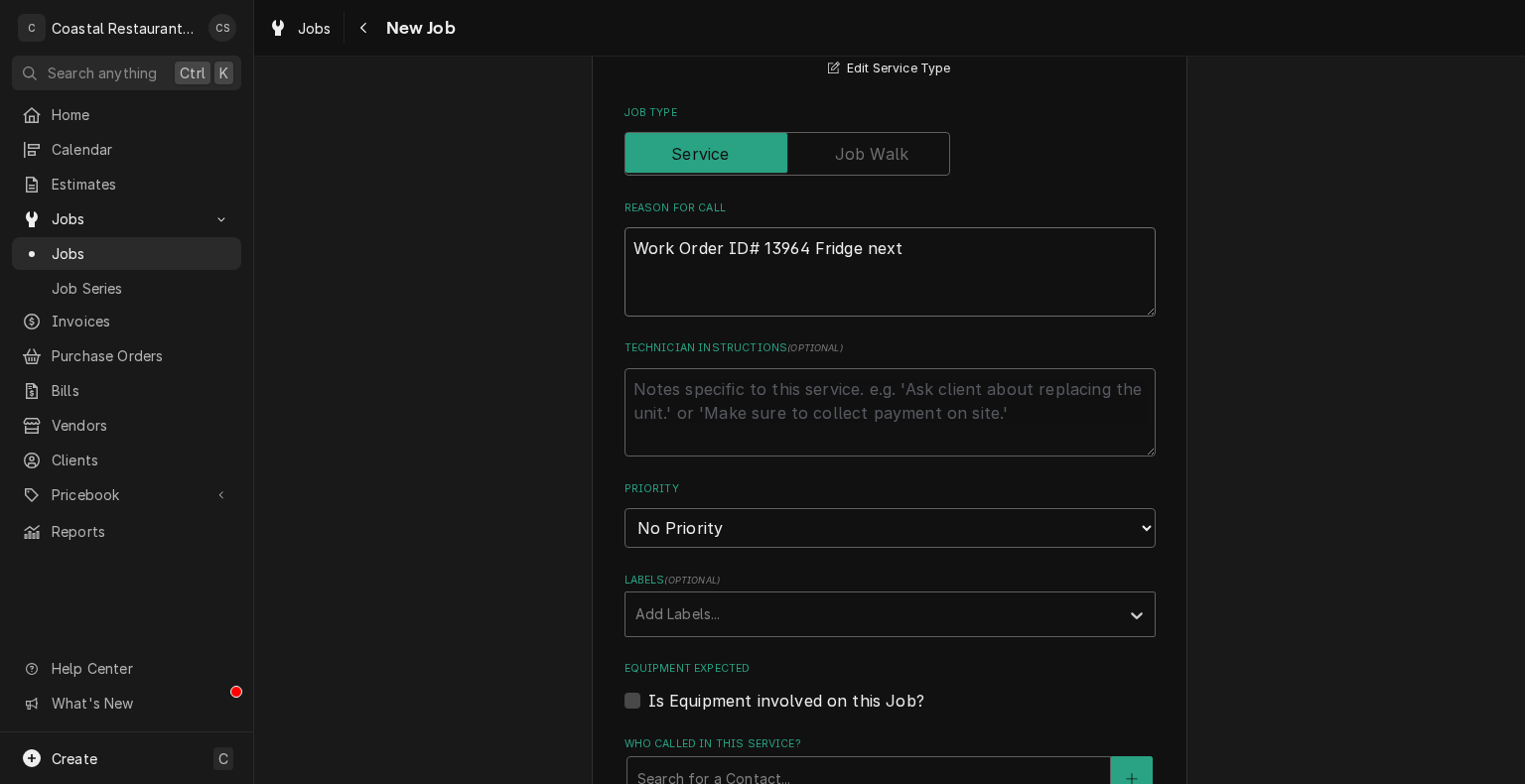 type on "Work Order ID# 13964 Fridge next" 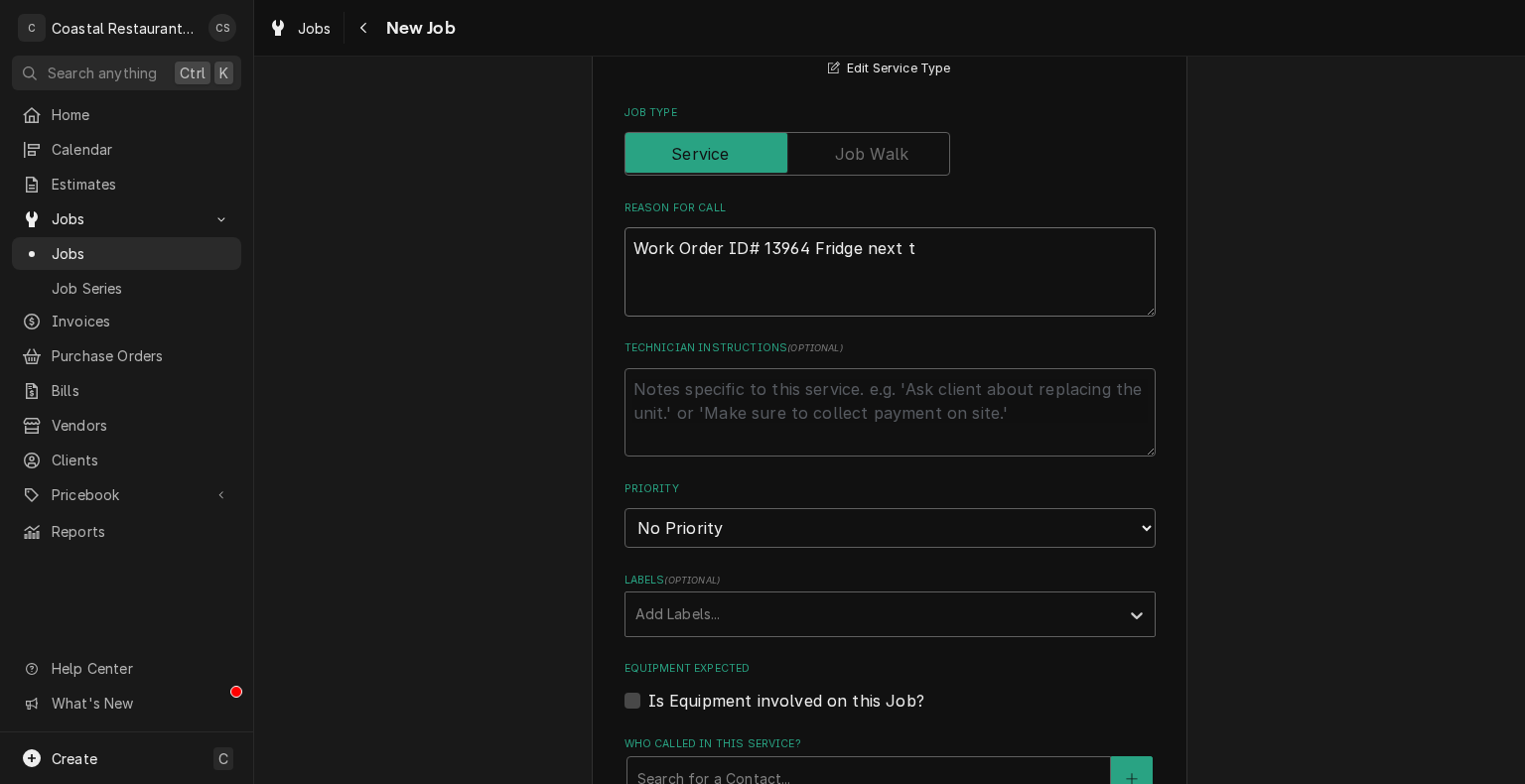 type on "x" 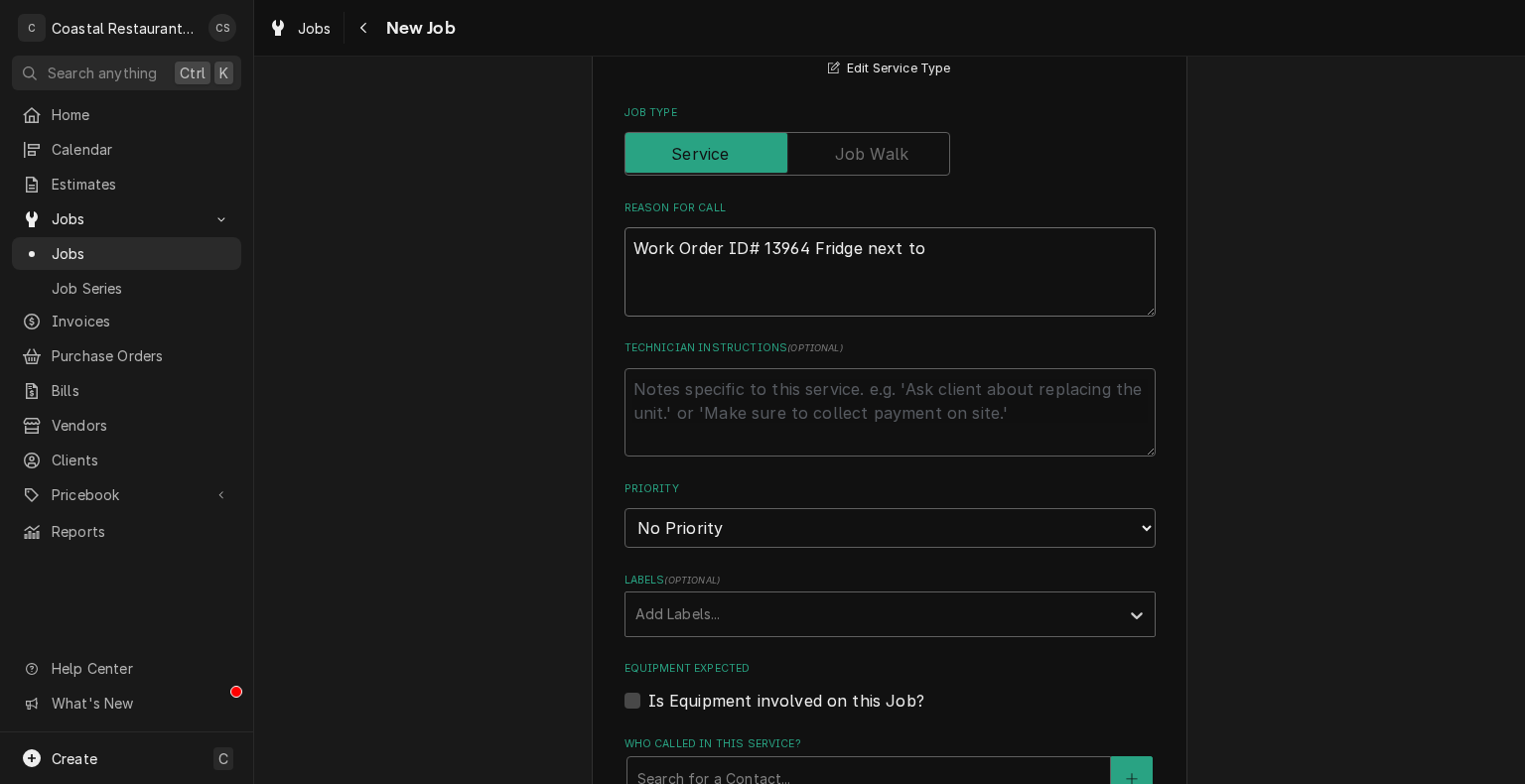 type on "x" 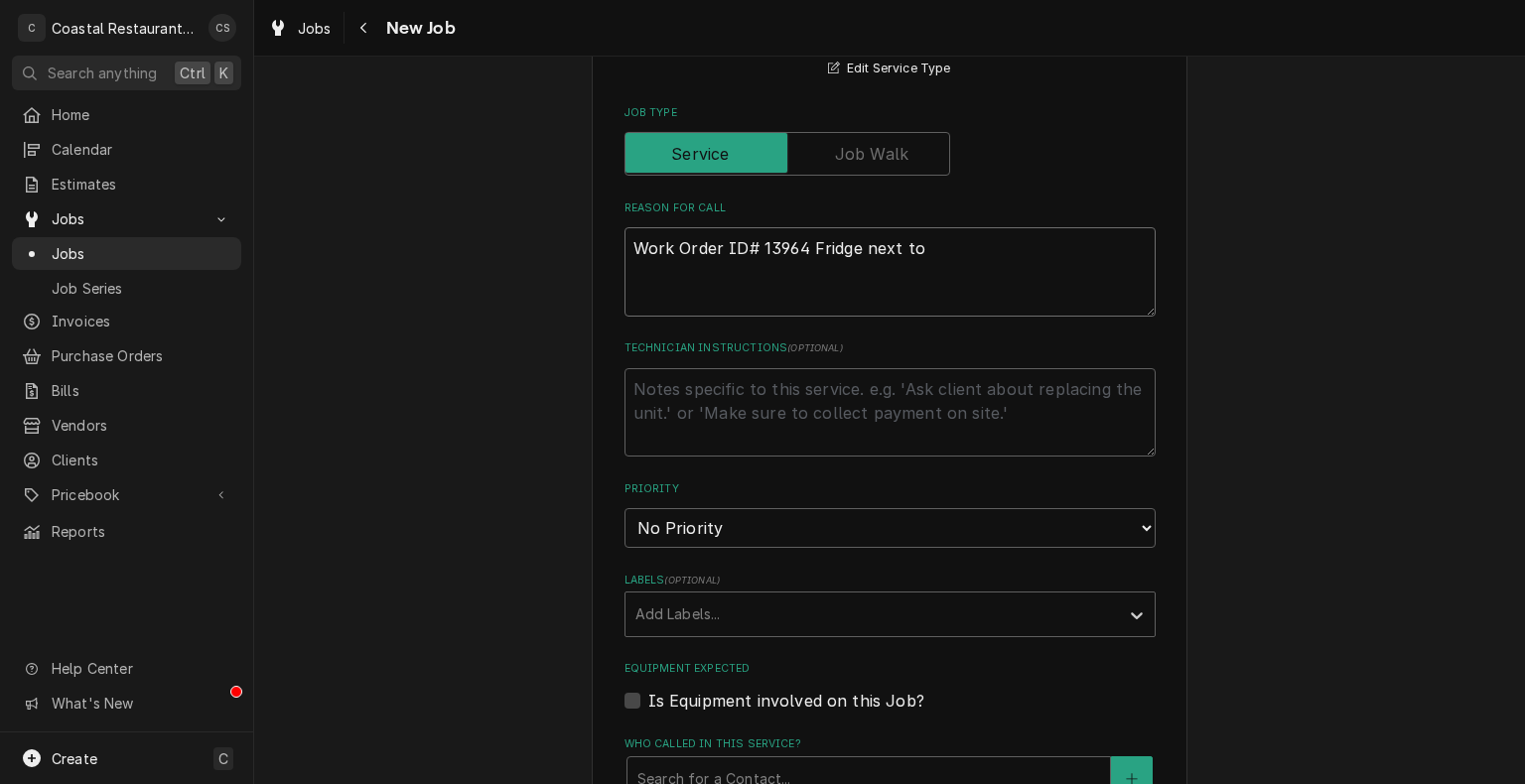 type on "x" 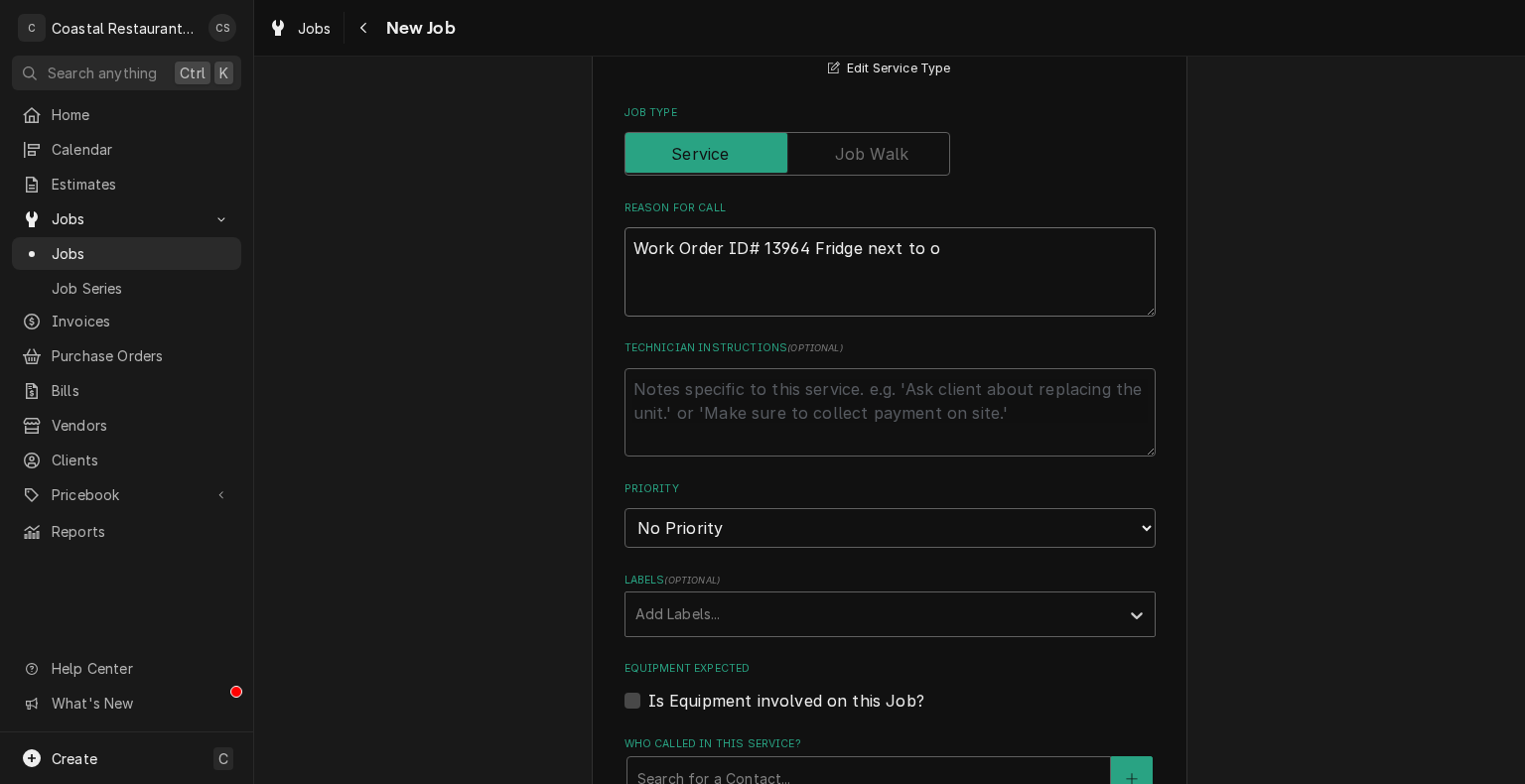 type on "Work Order ID# 13964 Fridge next to o" 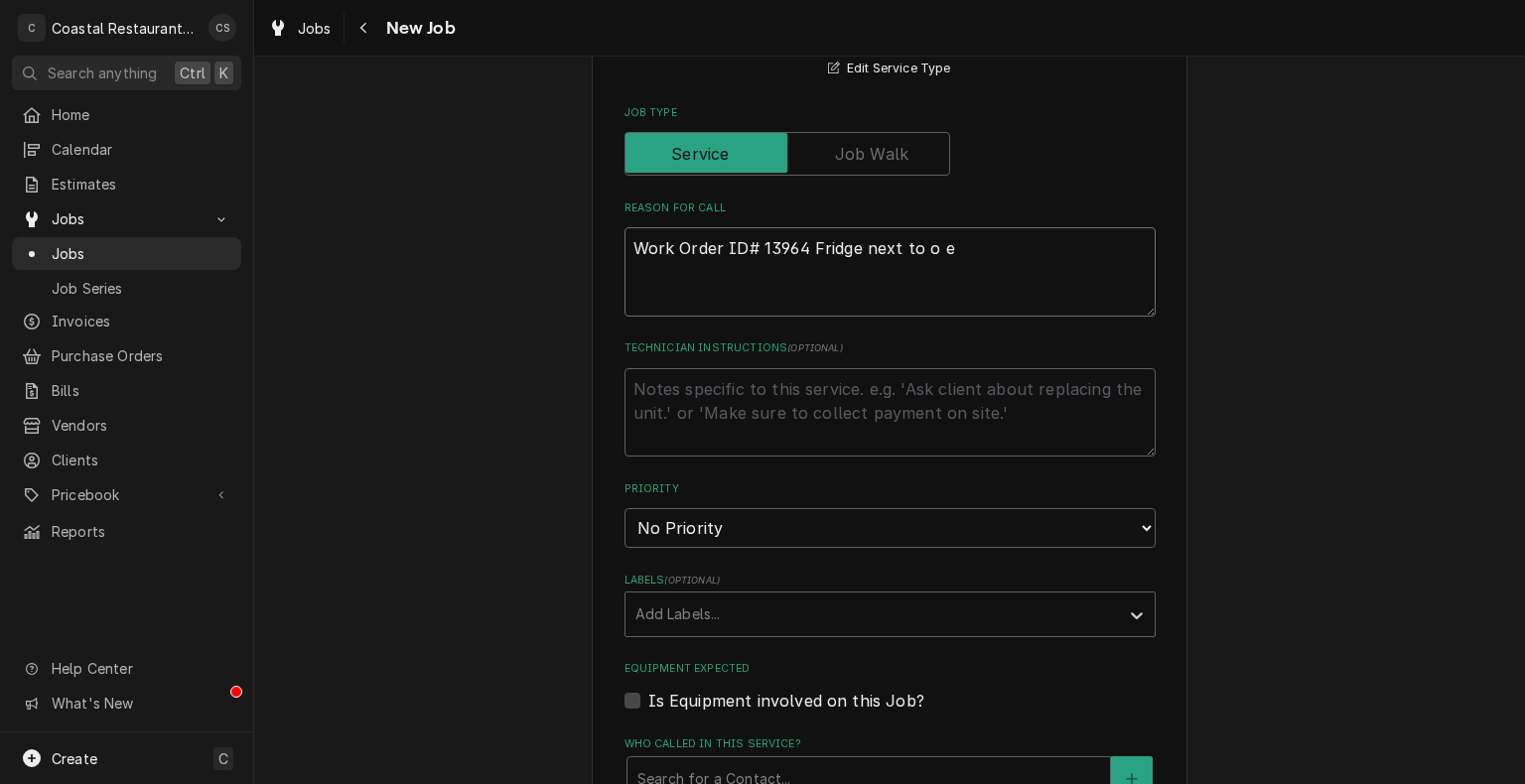 type on "Work Order ID# 13964 Fridge next to o en" 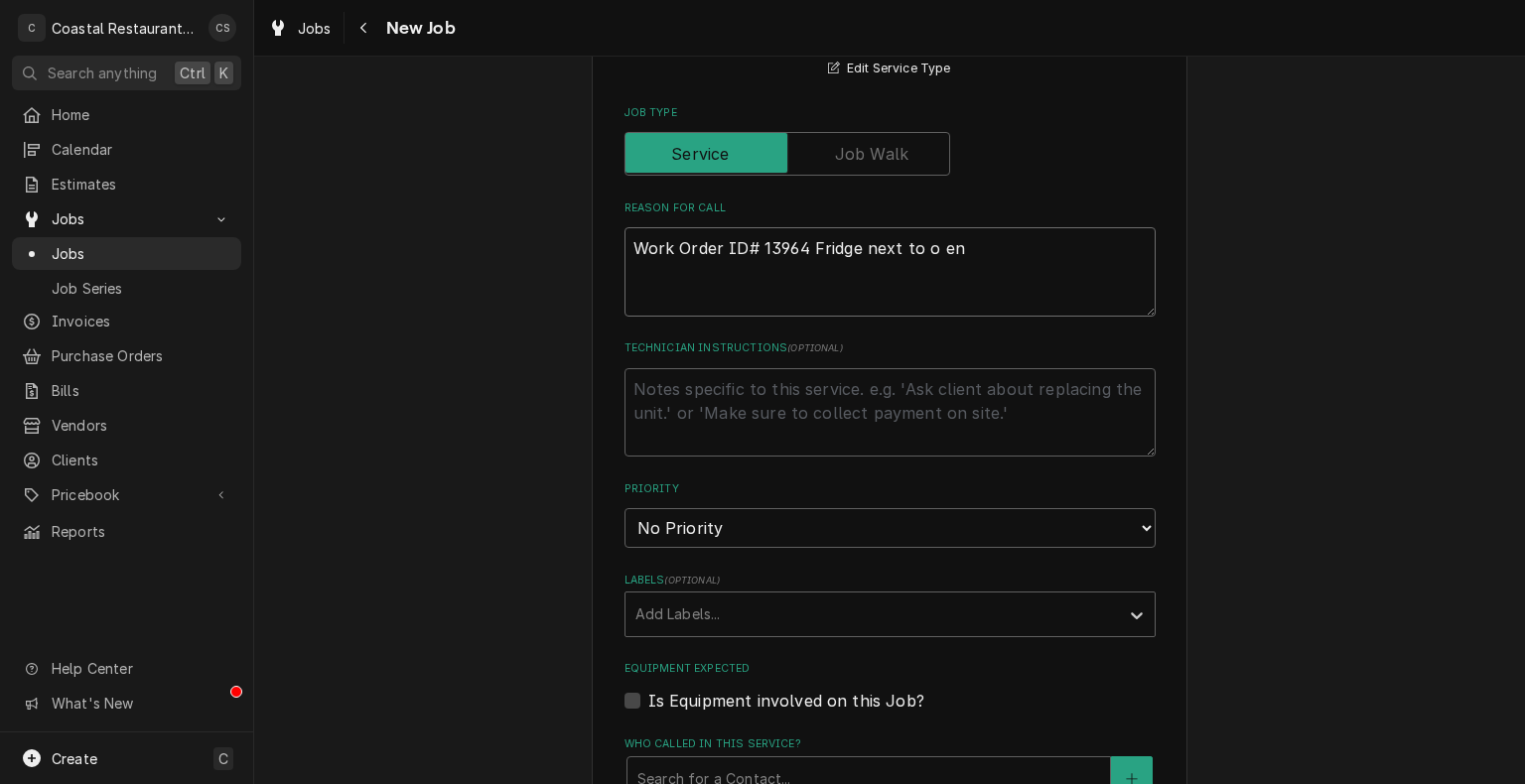 type on "x" 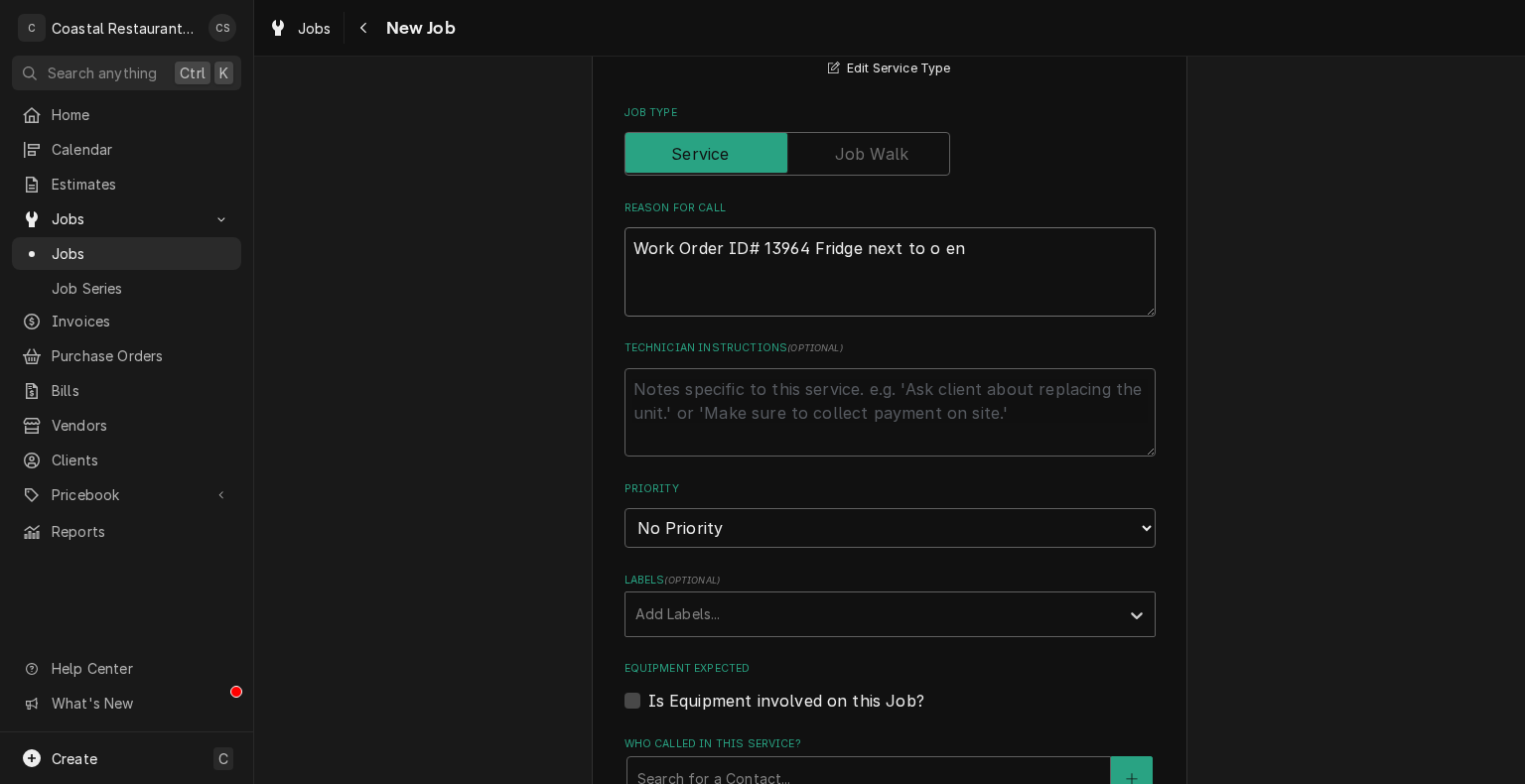 type on "Work Order ID# 13964 Fridge next to o en" 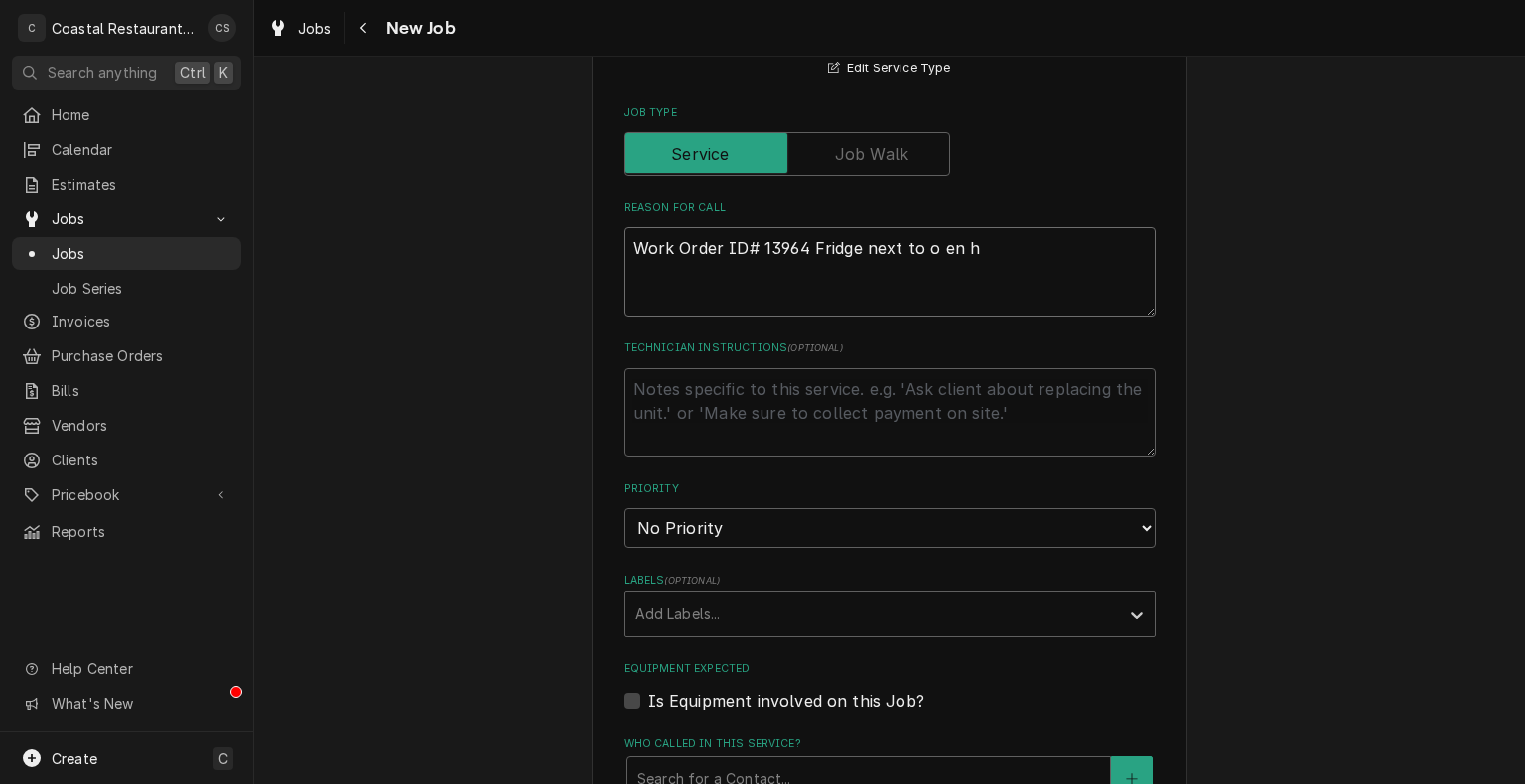 type on "Work Order ID# 13964 Fridge next to o en ha" 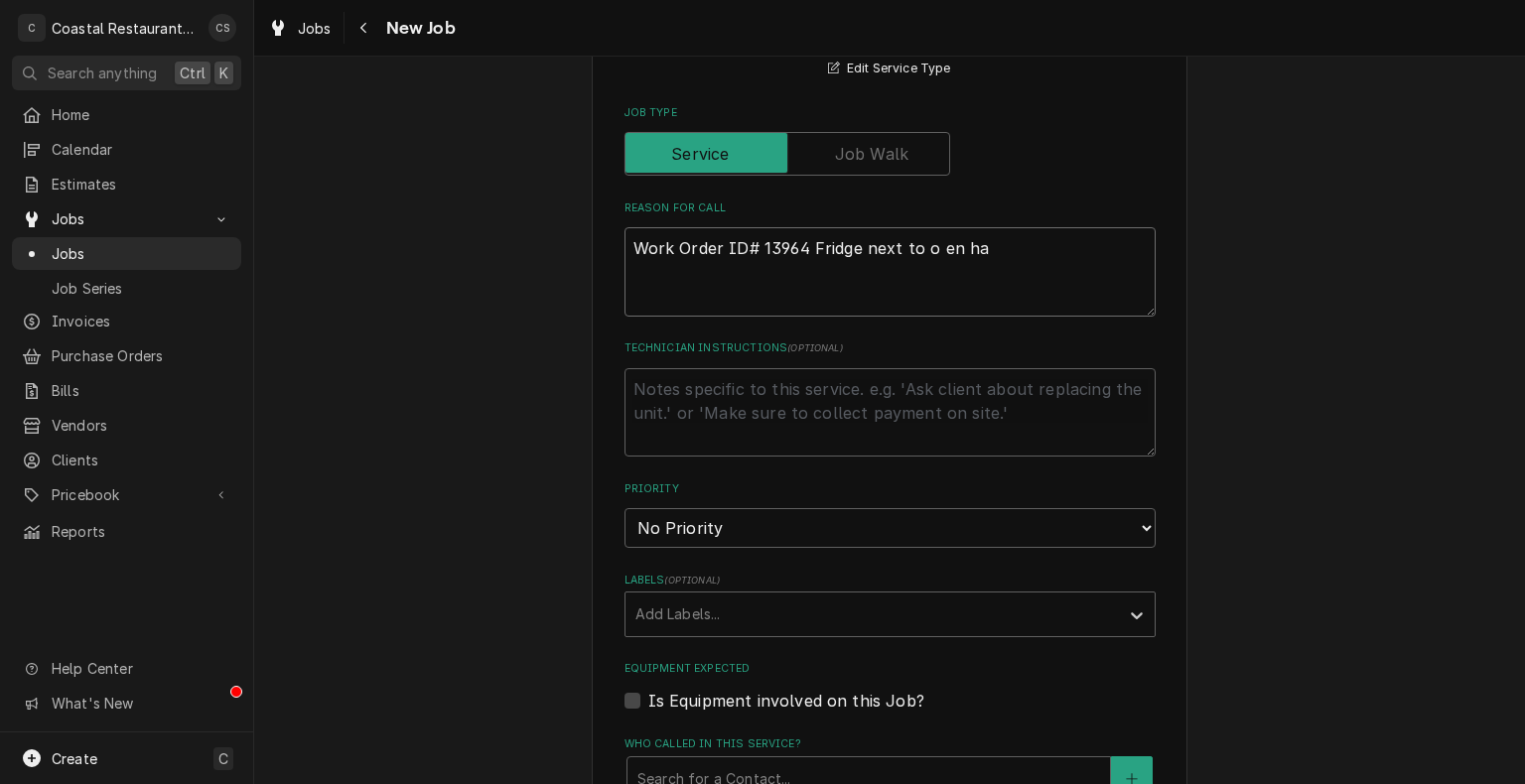 type on "x" 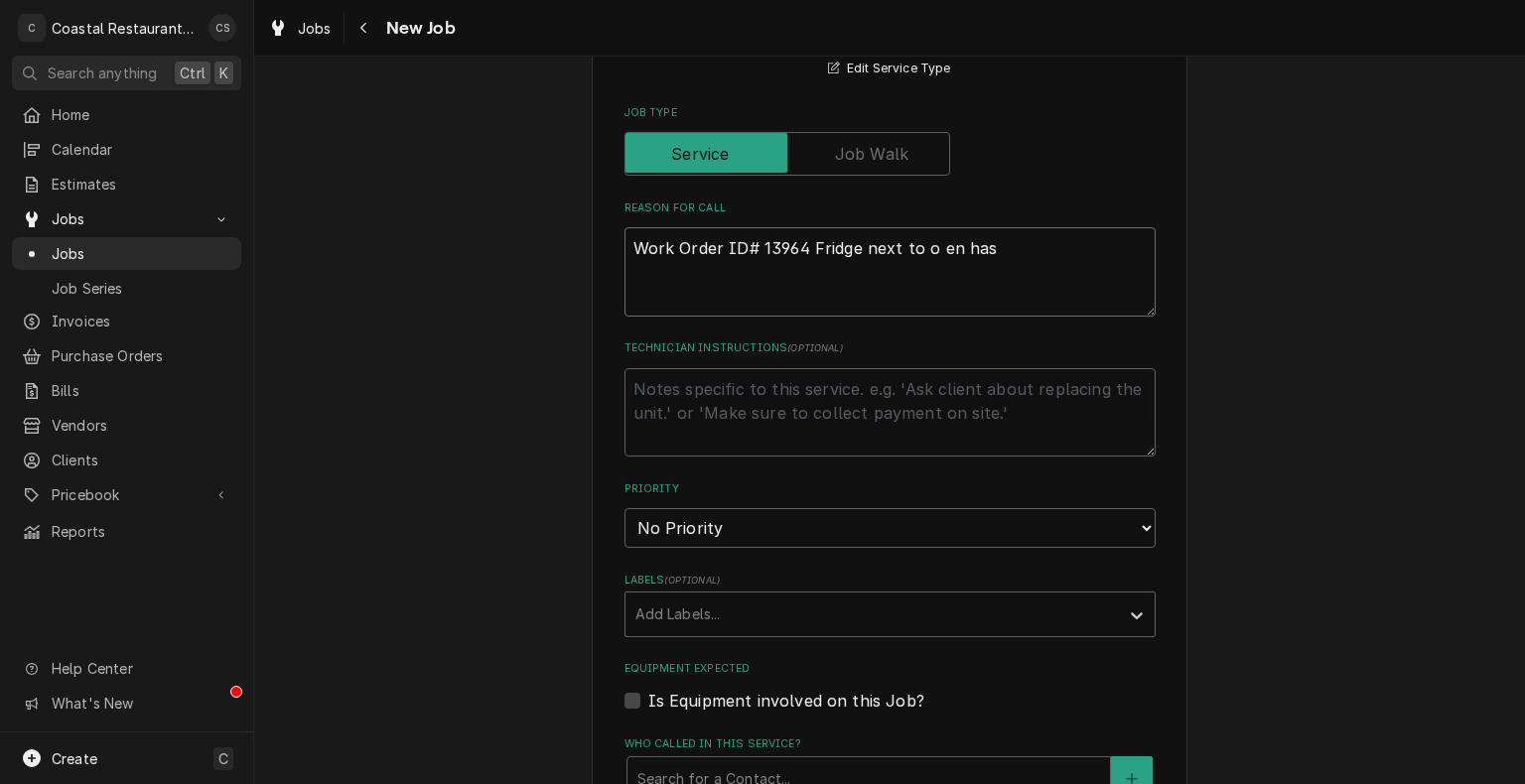type on "x" 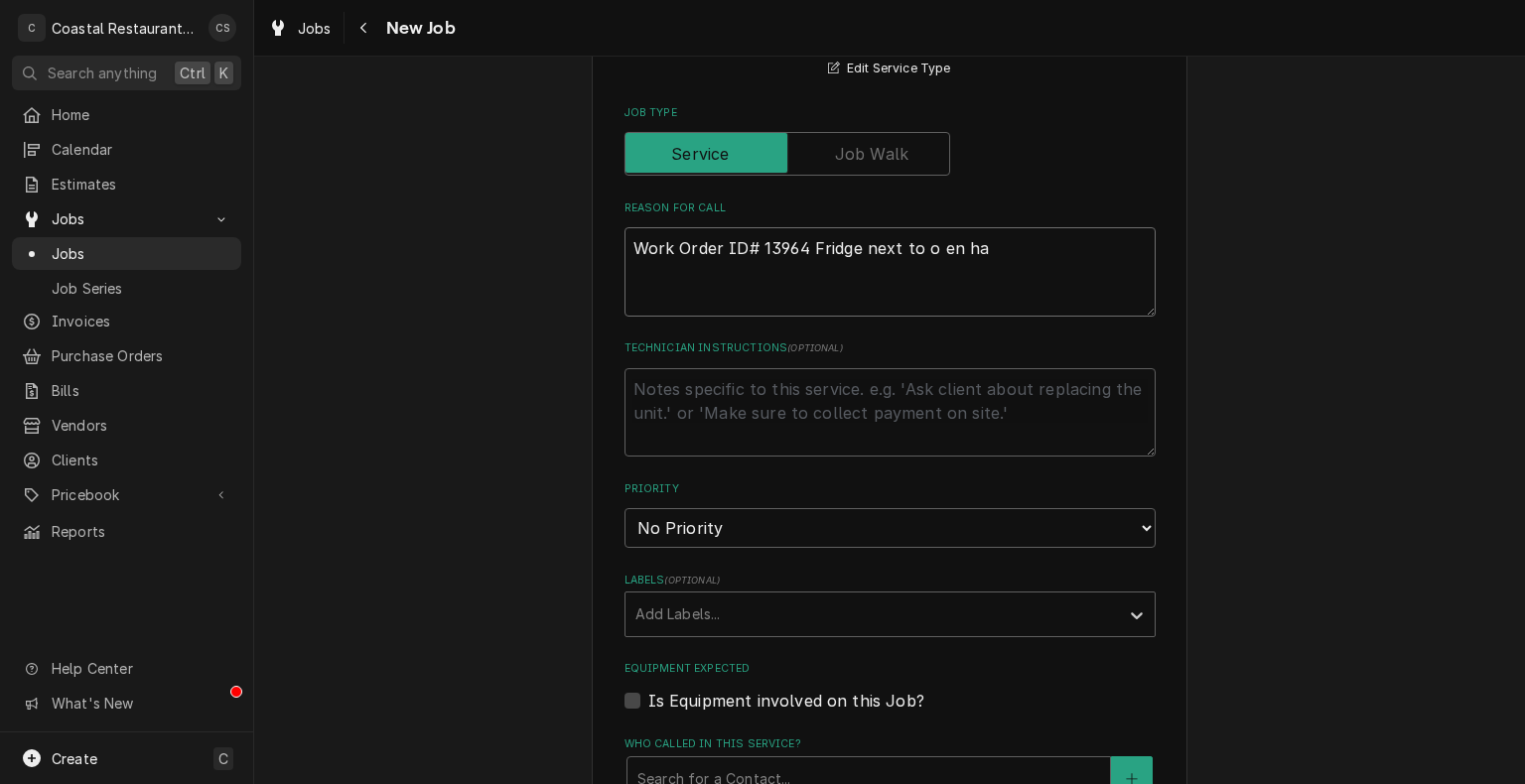 type on "x" 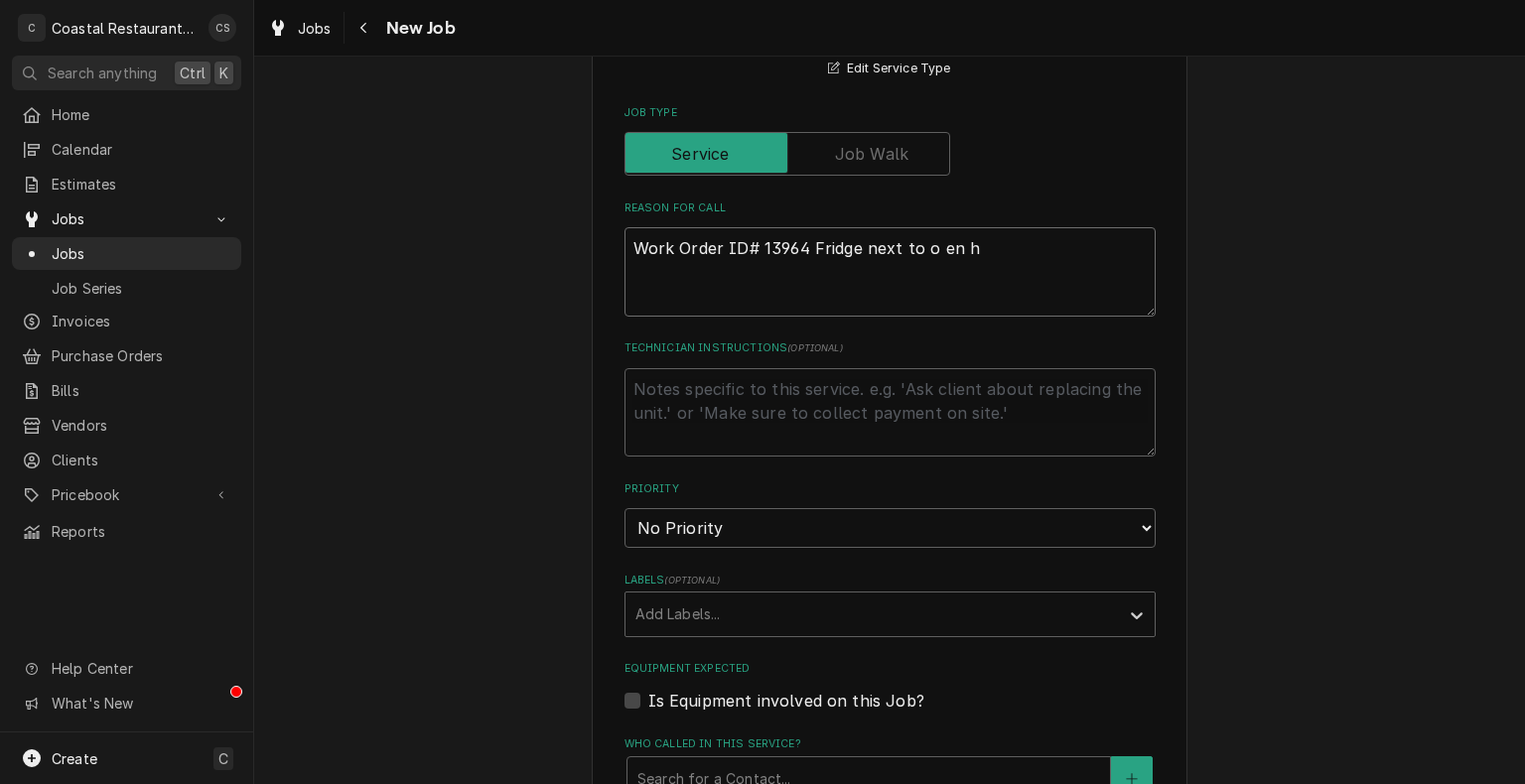 type on "x" 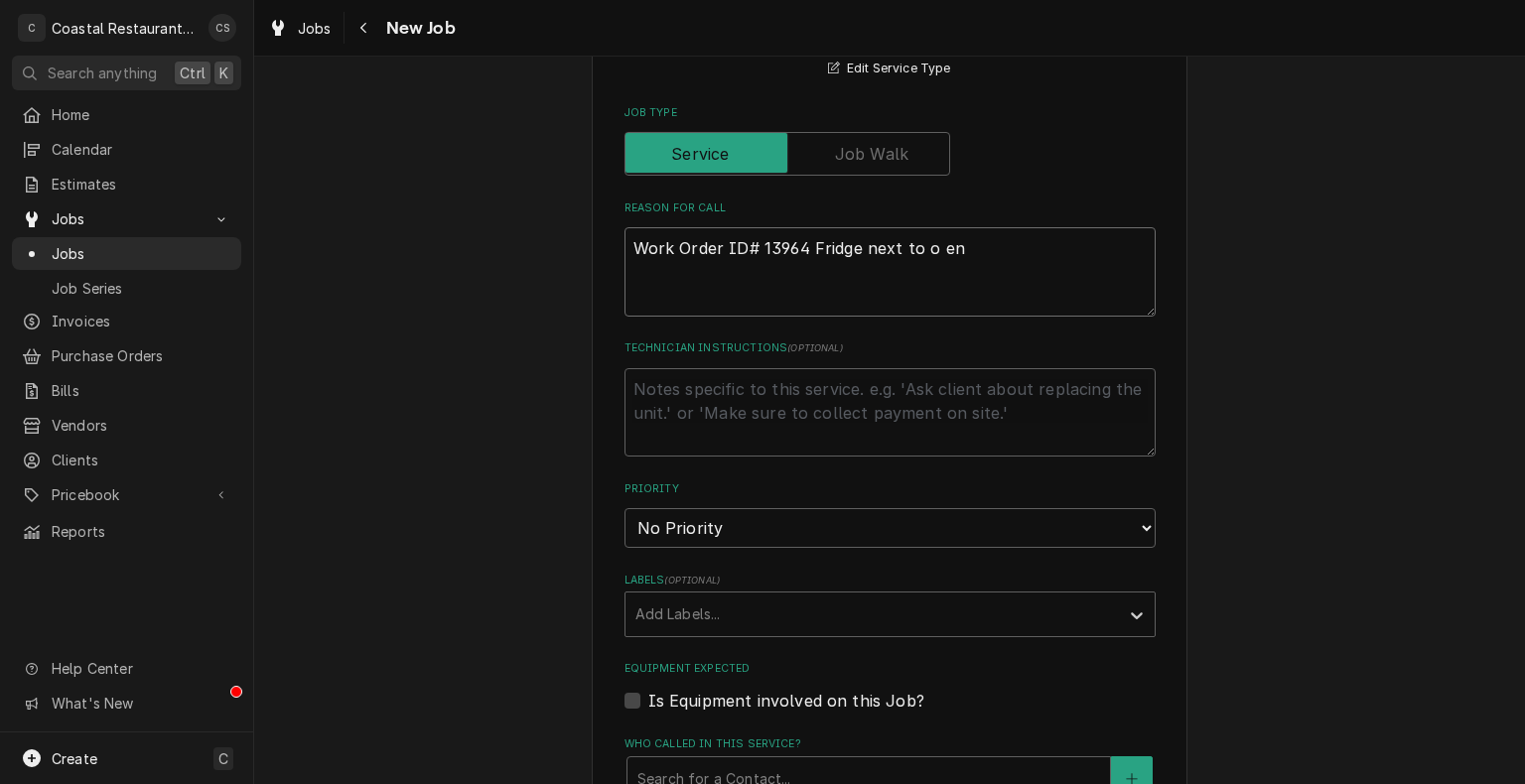 type on "x" 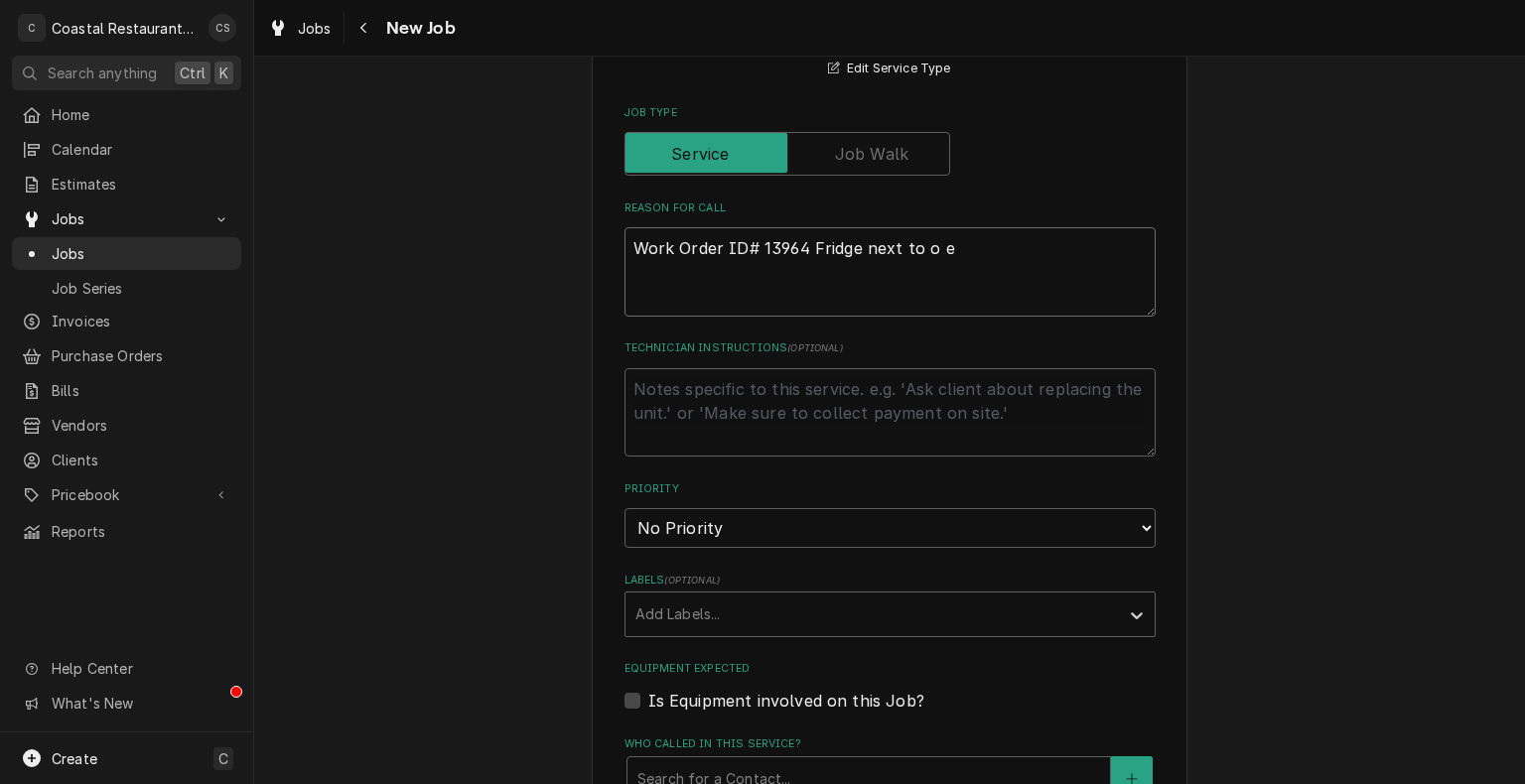 type on "x" 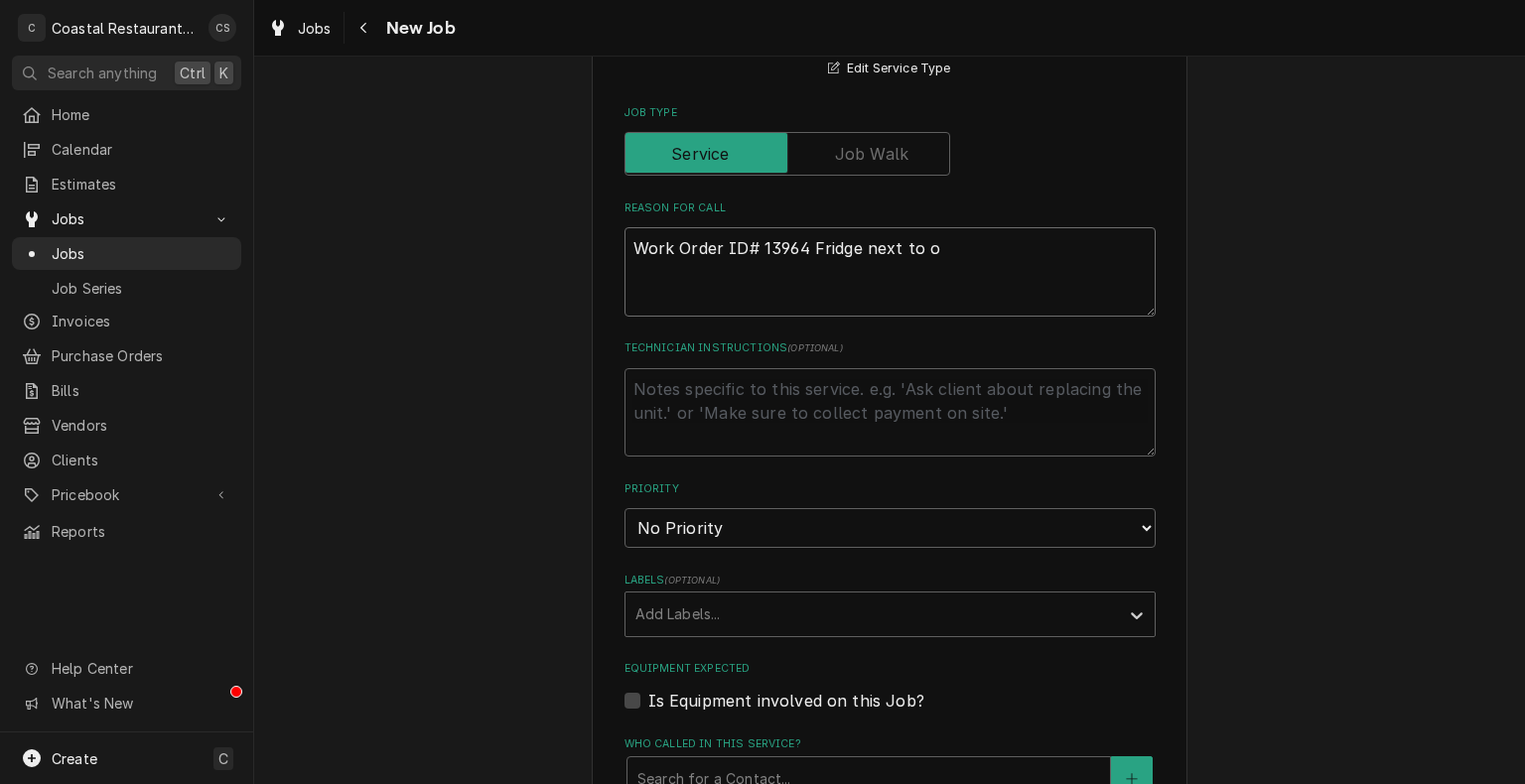 type on "x" 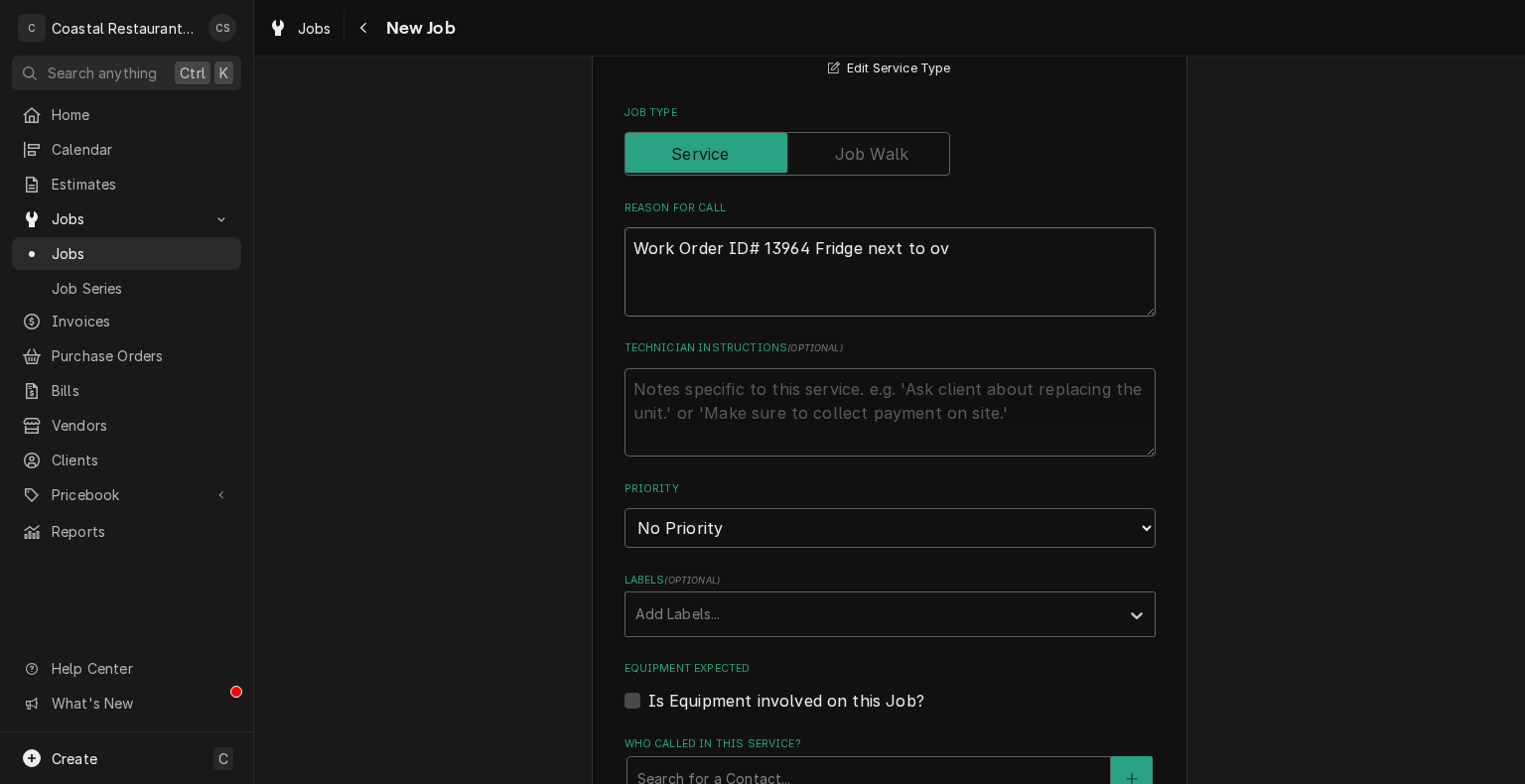 type on "x" 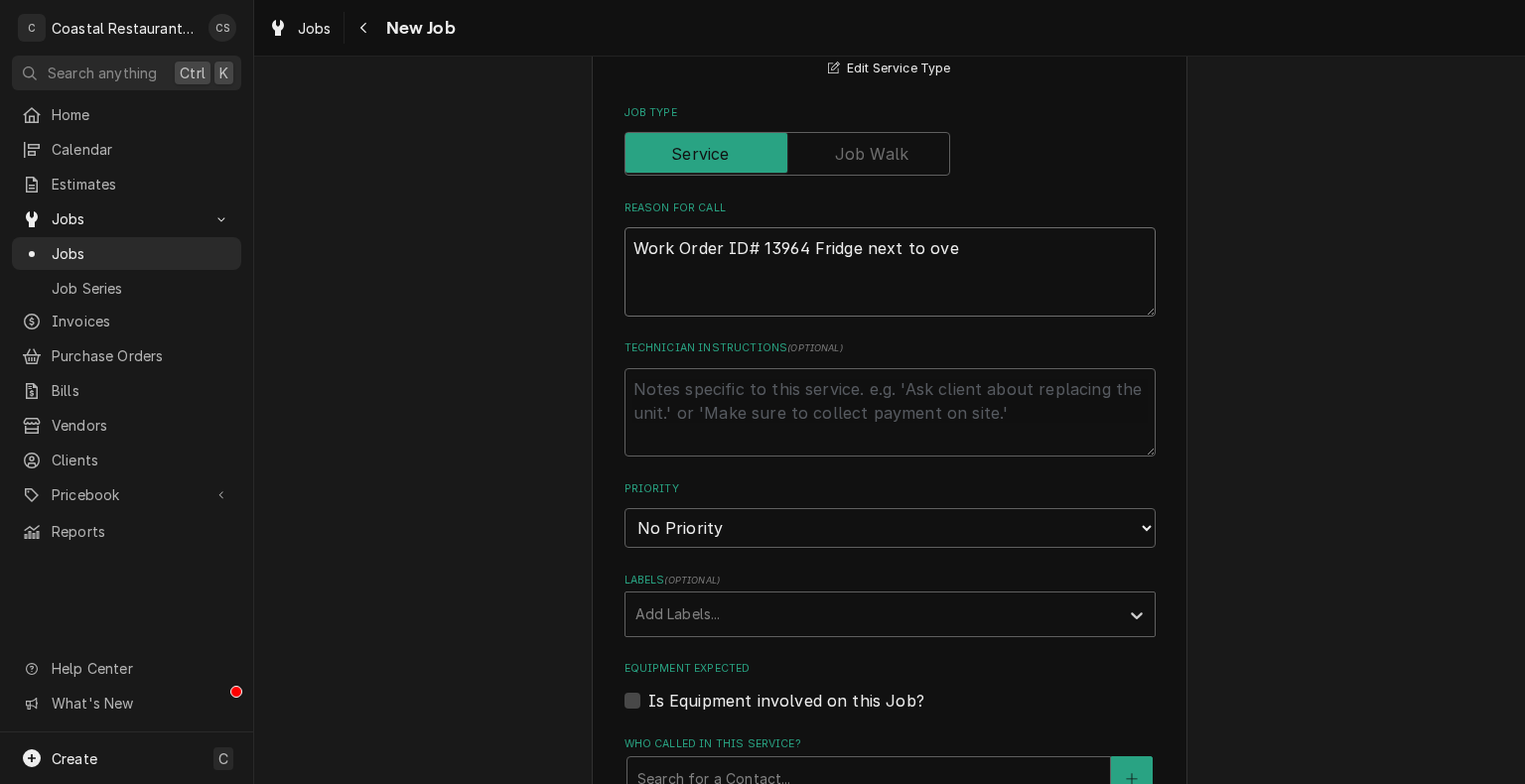 type on "x" 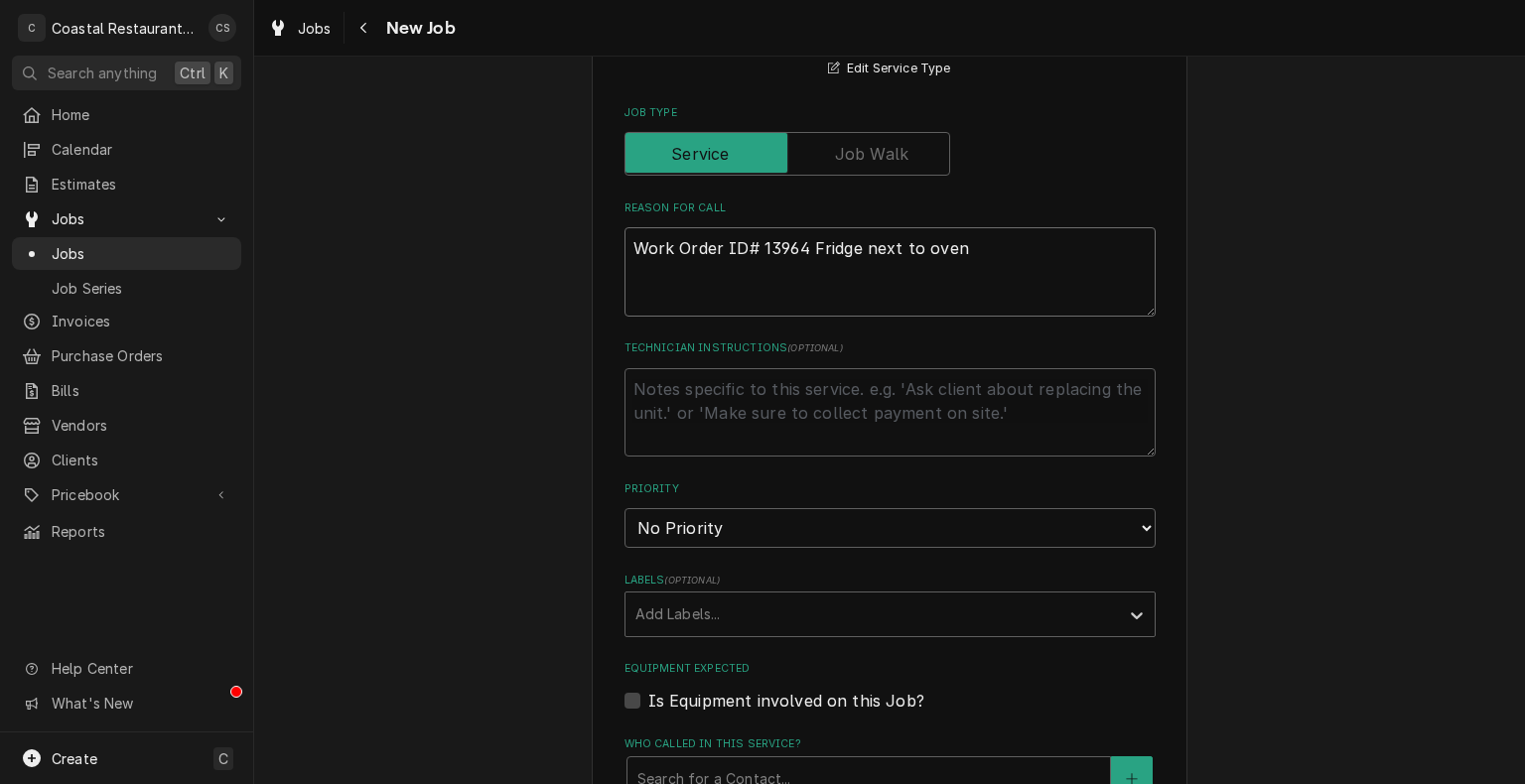 type on "x" 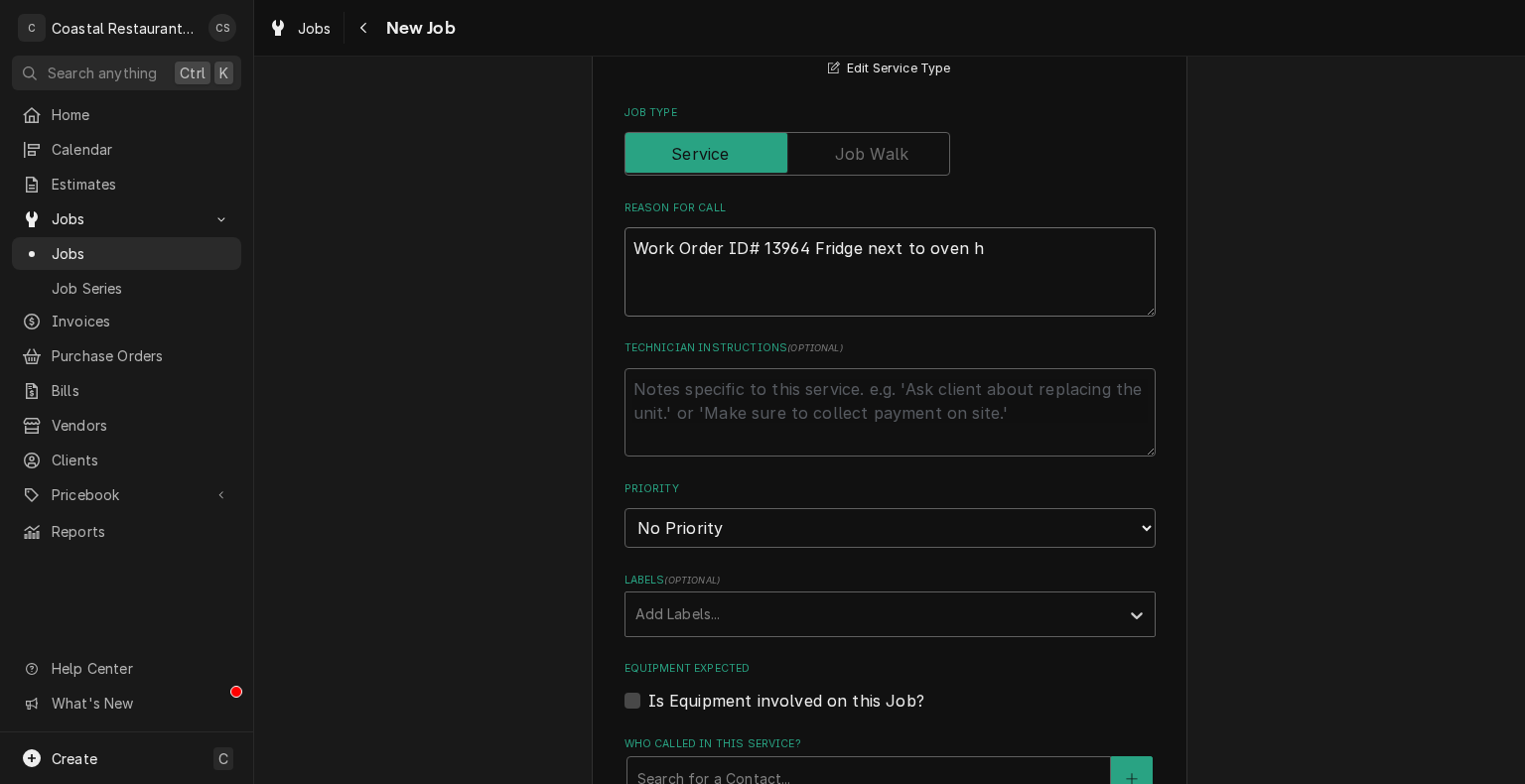 type on "x" 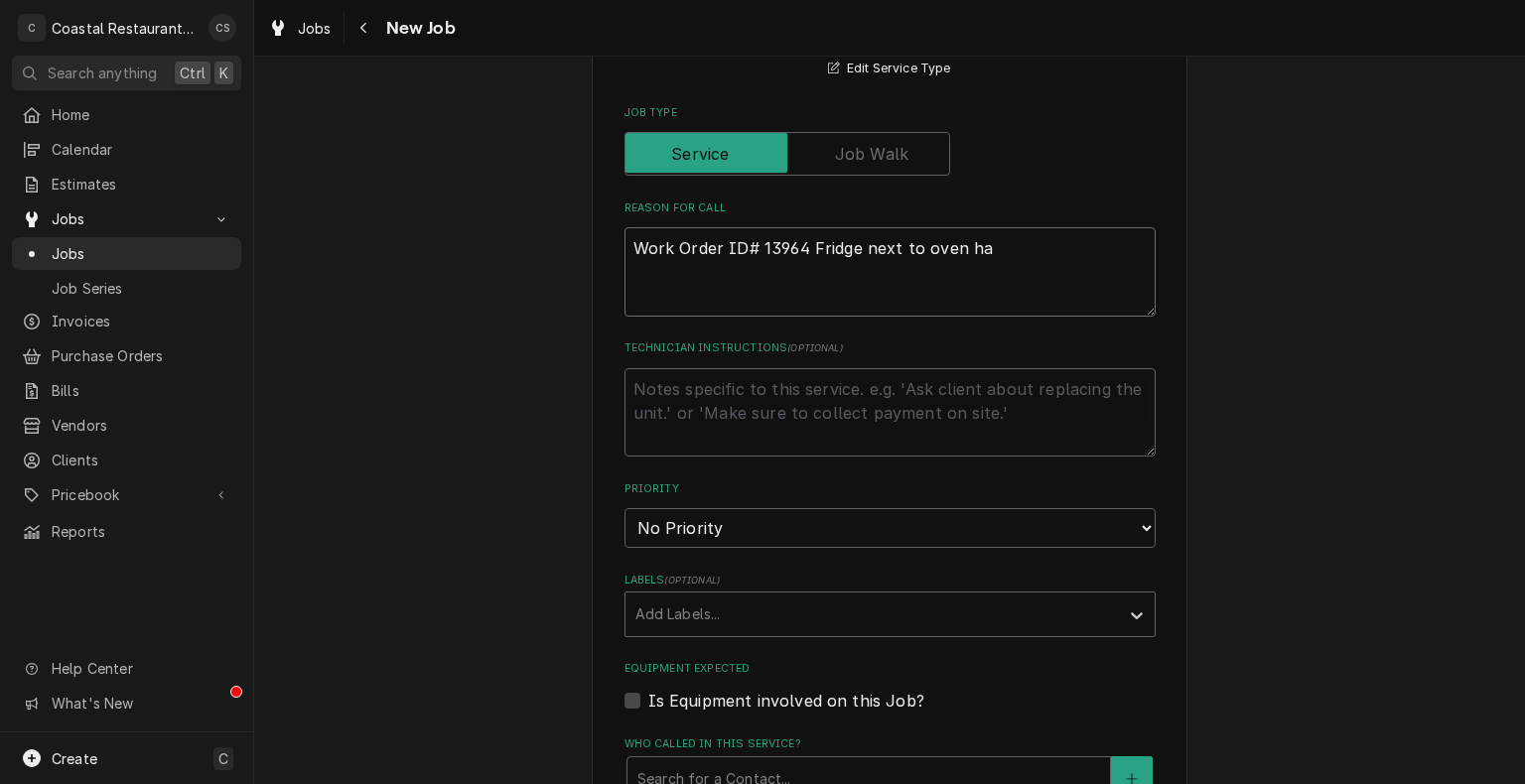 type on "x" 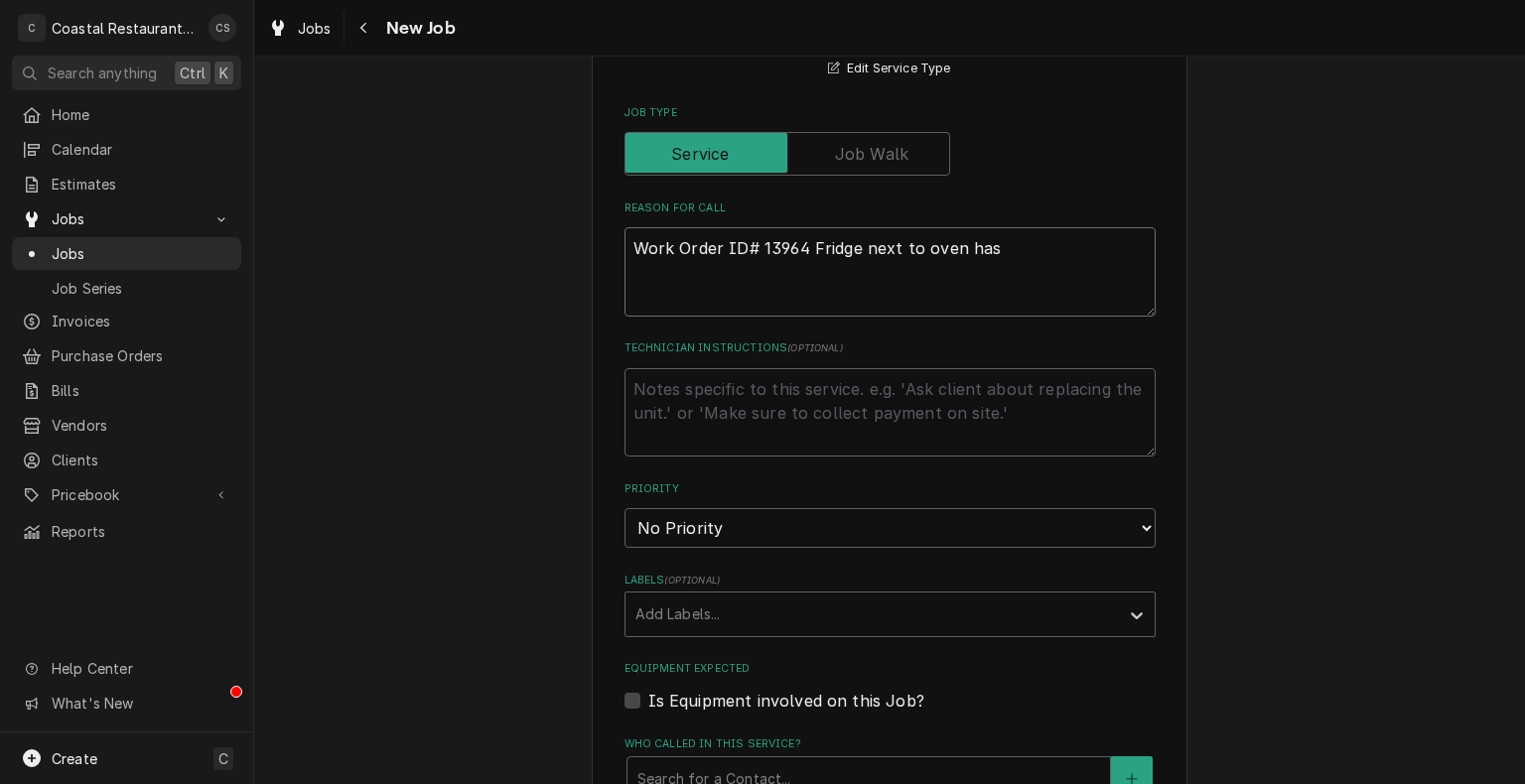 type on "x" 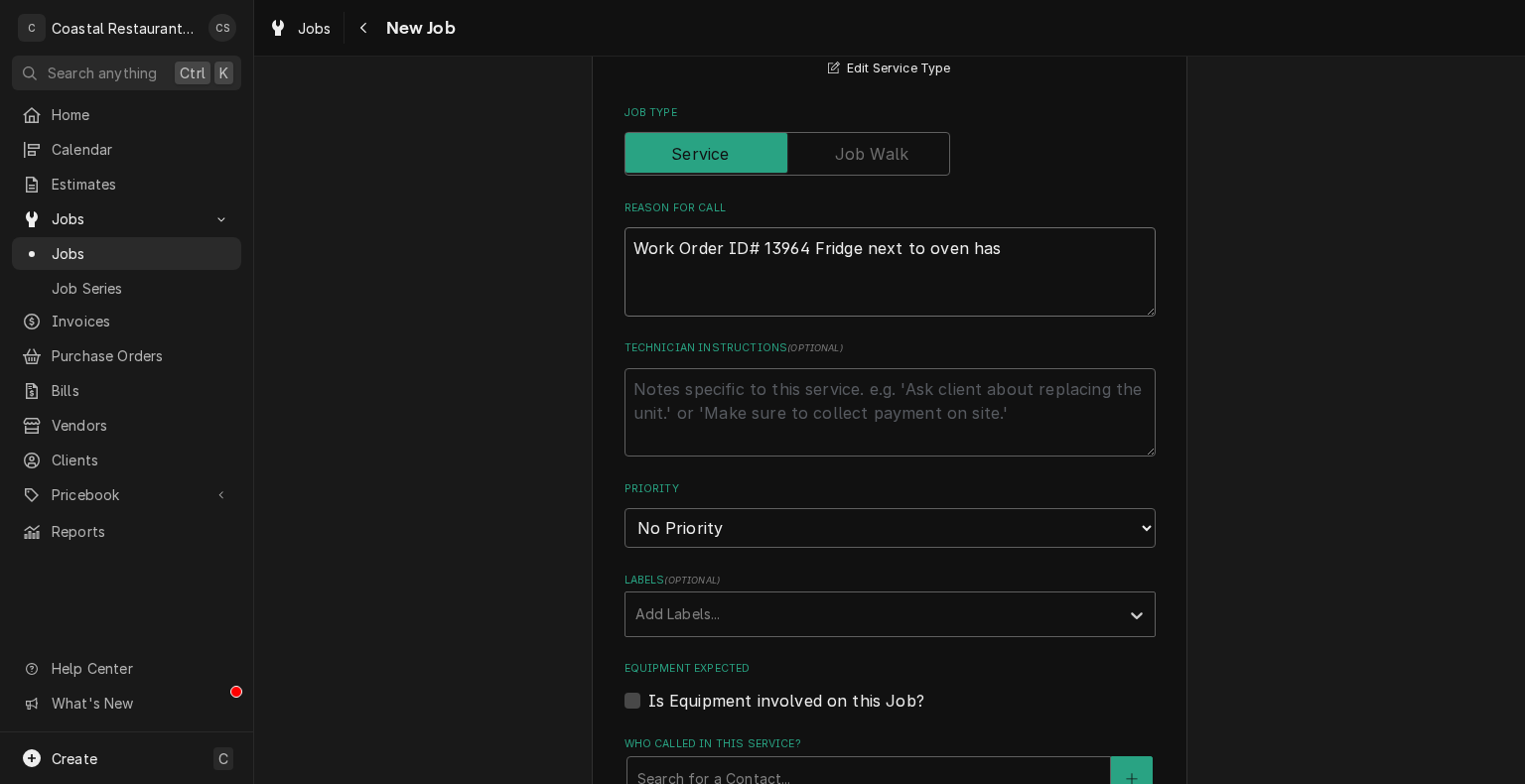 type on "x" 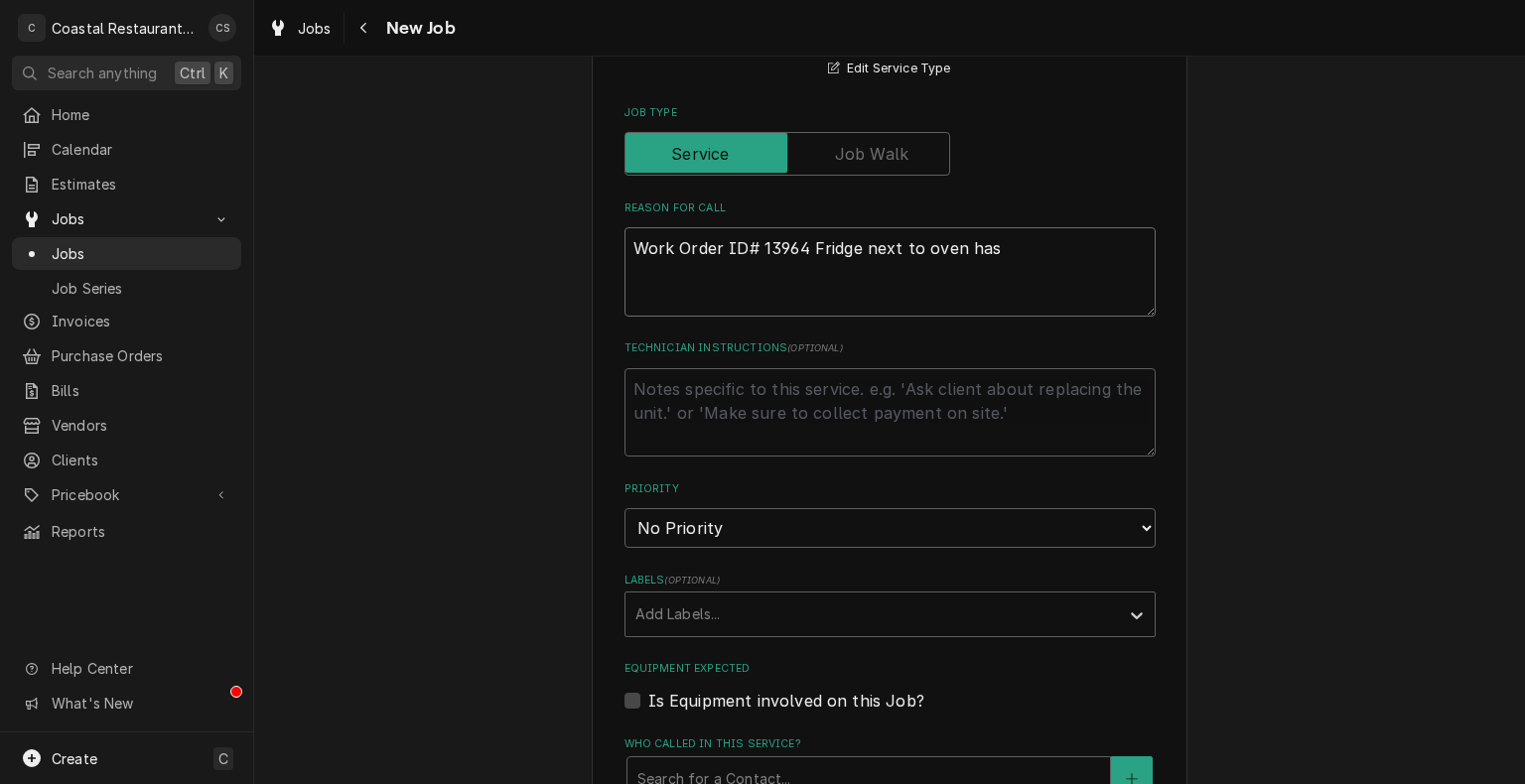 type on "Work Order ID# 13964 Fridge next to oven has b" 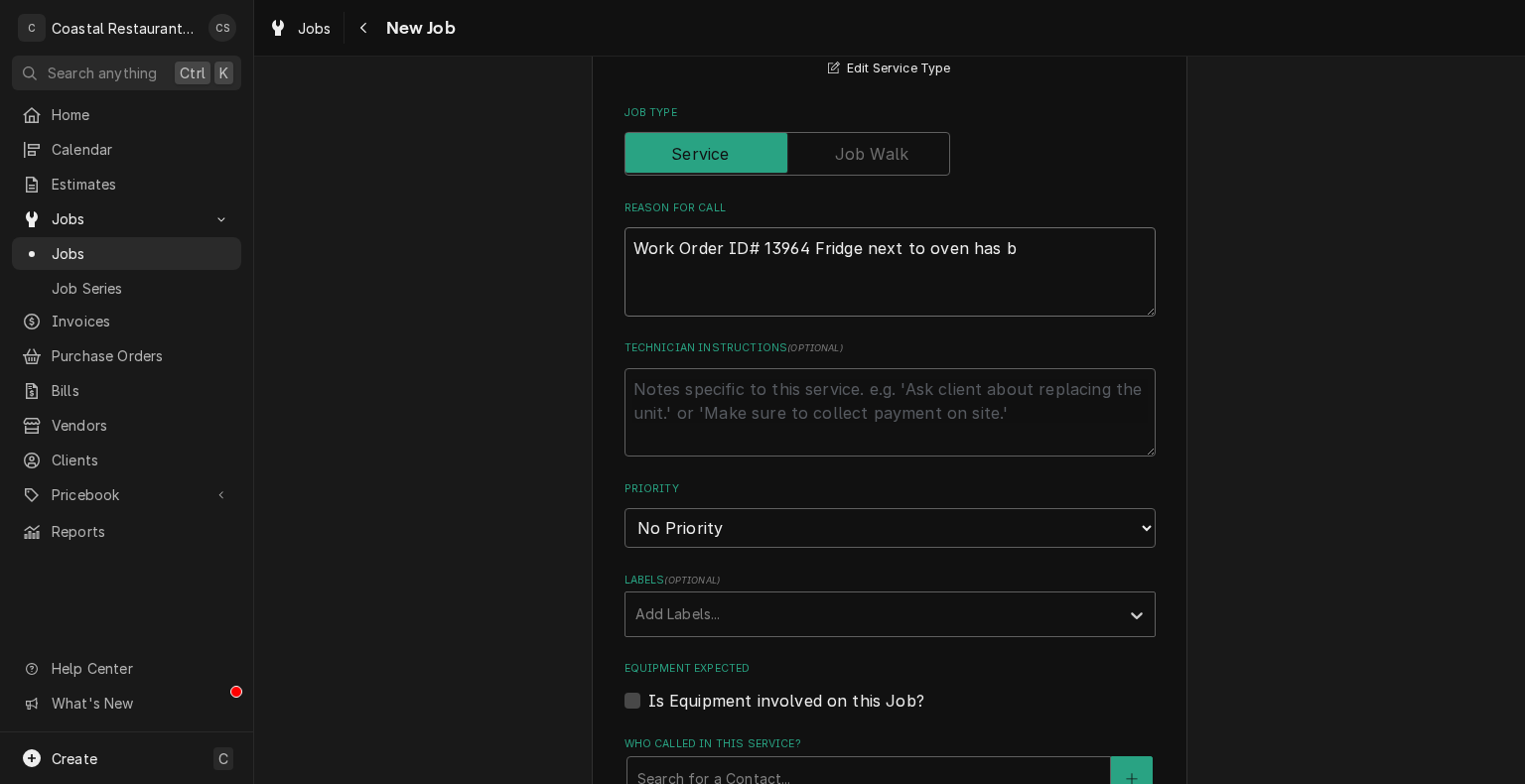 type on "x" 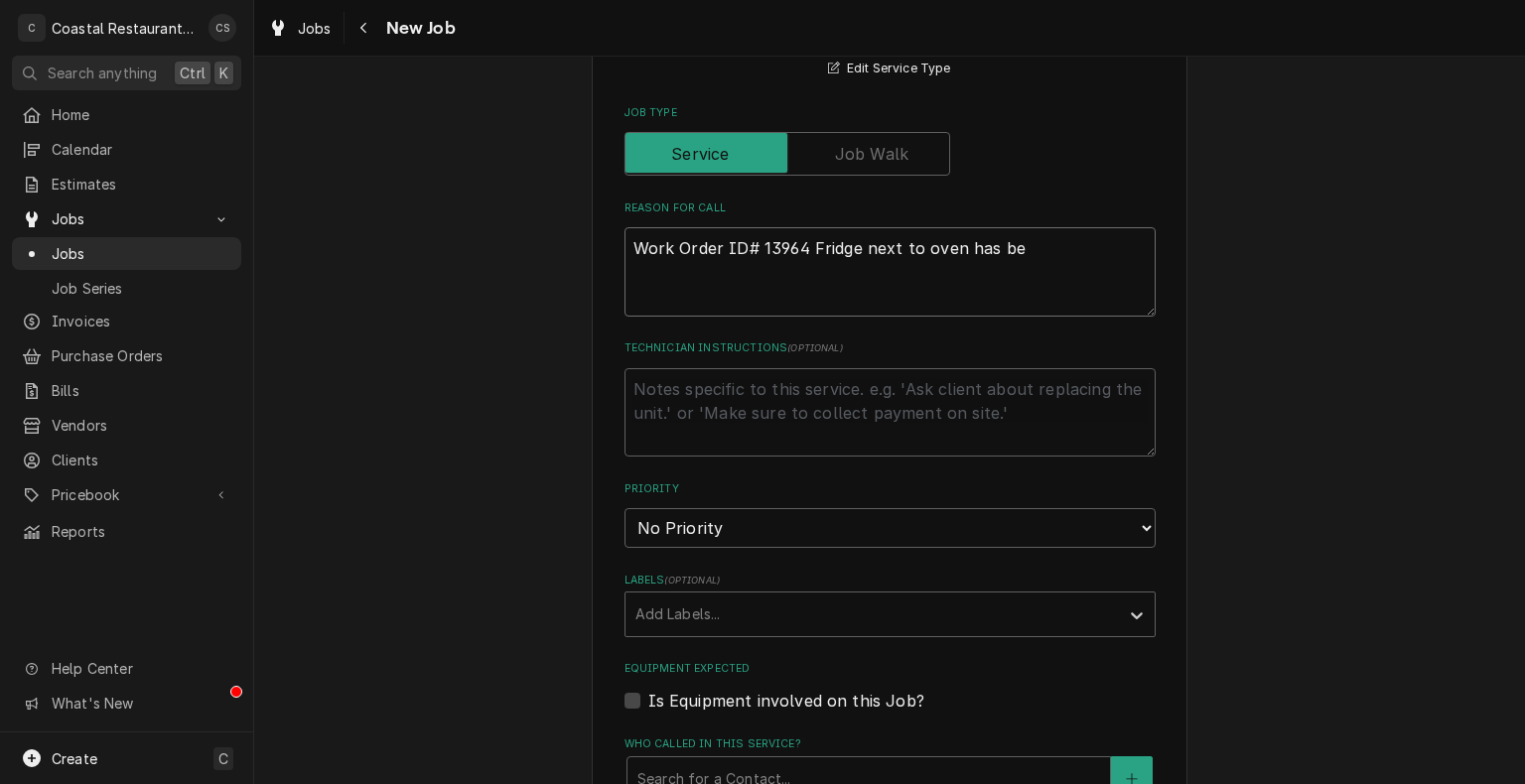 type on "x" 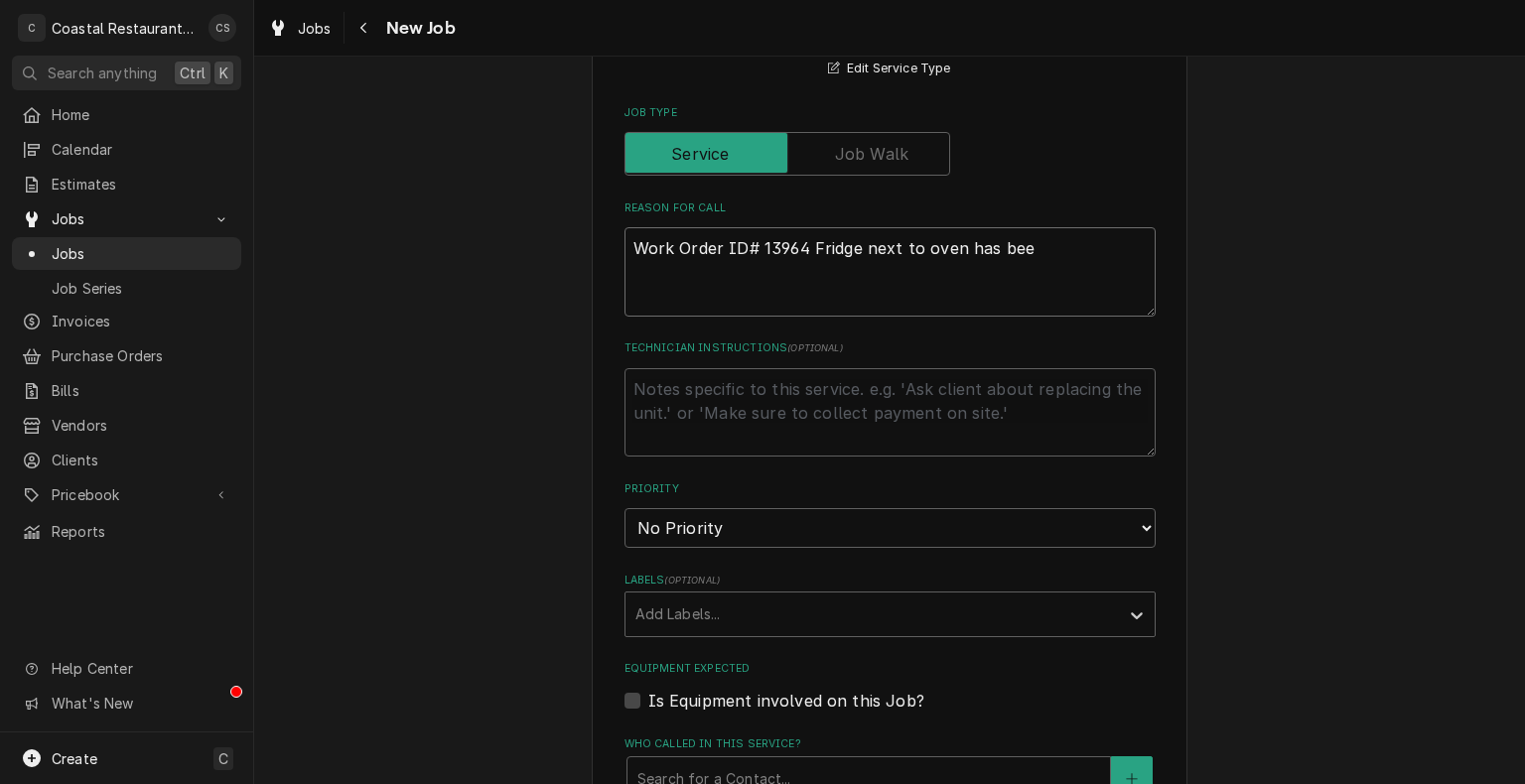 type on "x" 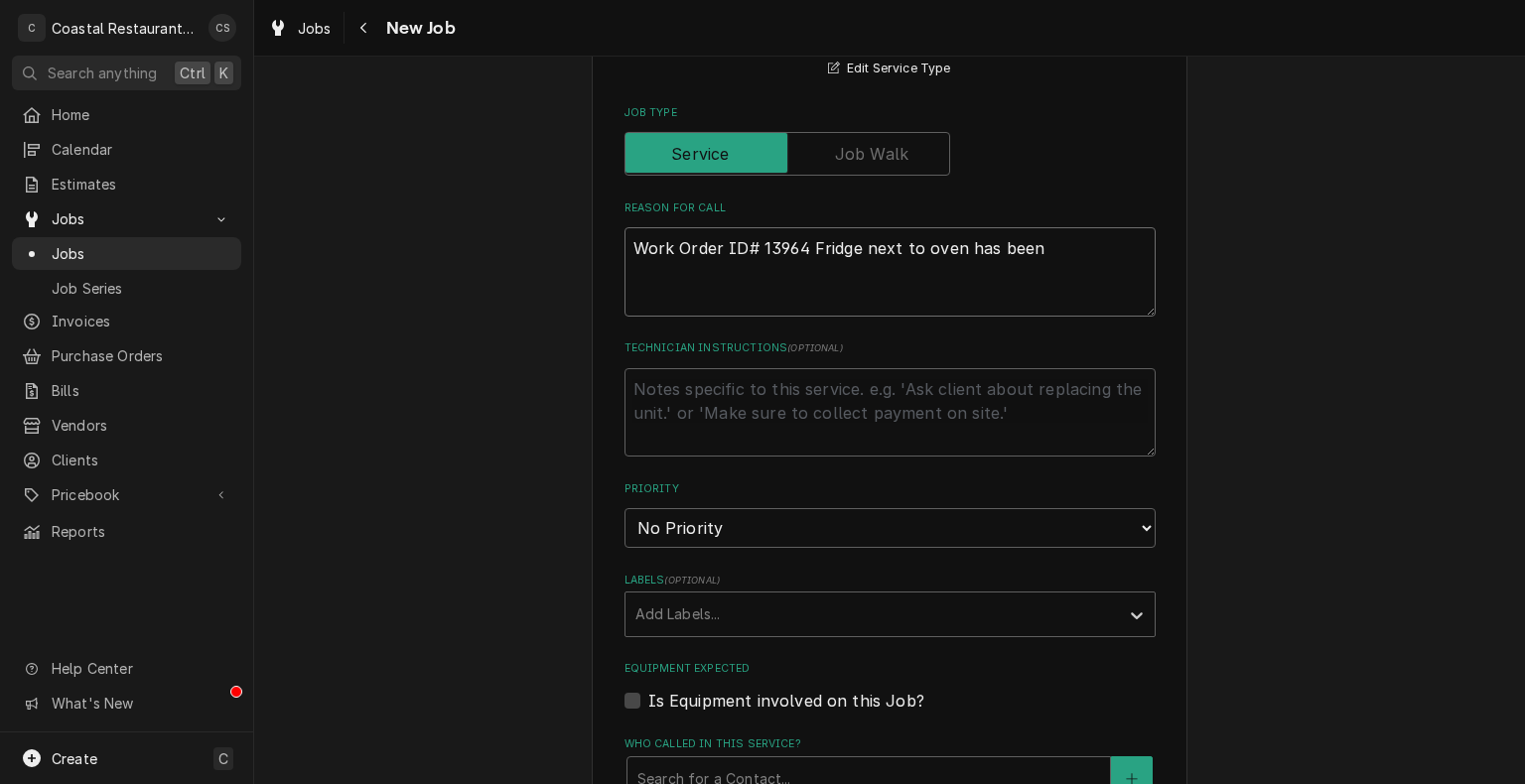 type on "Work Order ID# 13964 Fridge next to oven has been" 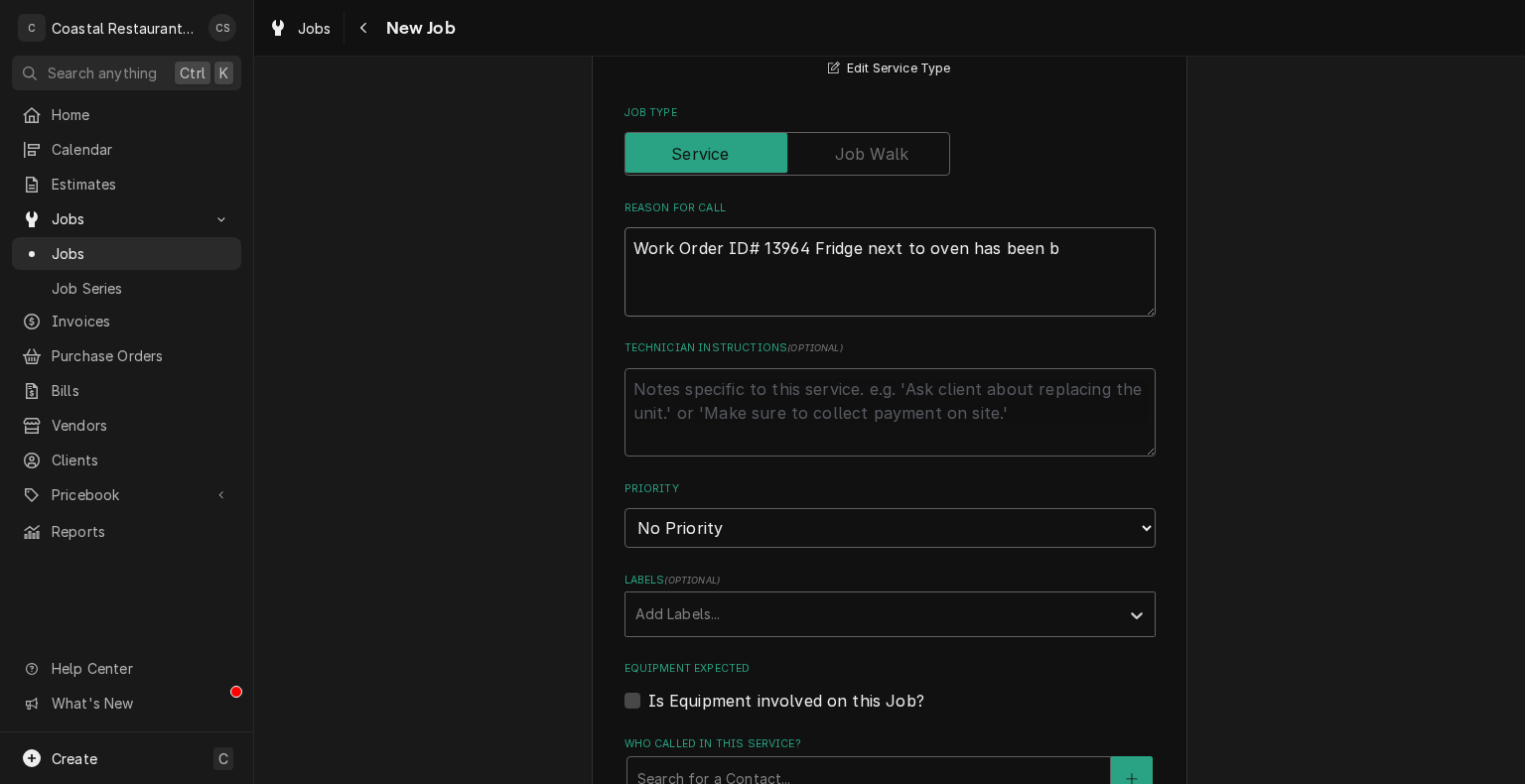 type on "x" 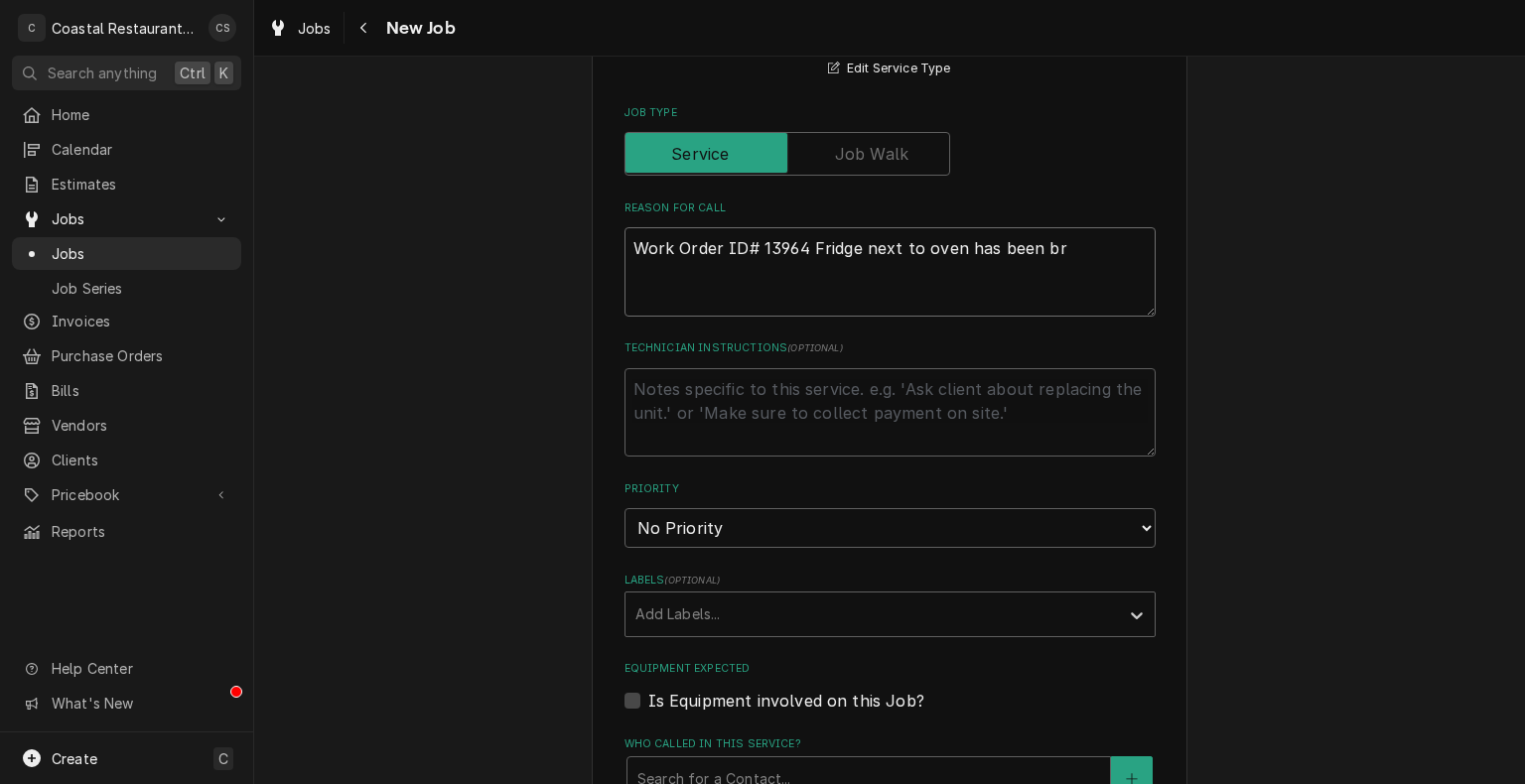 type on "x" 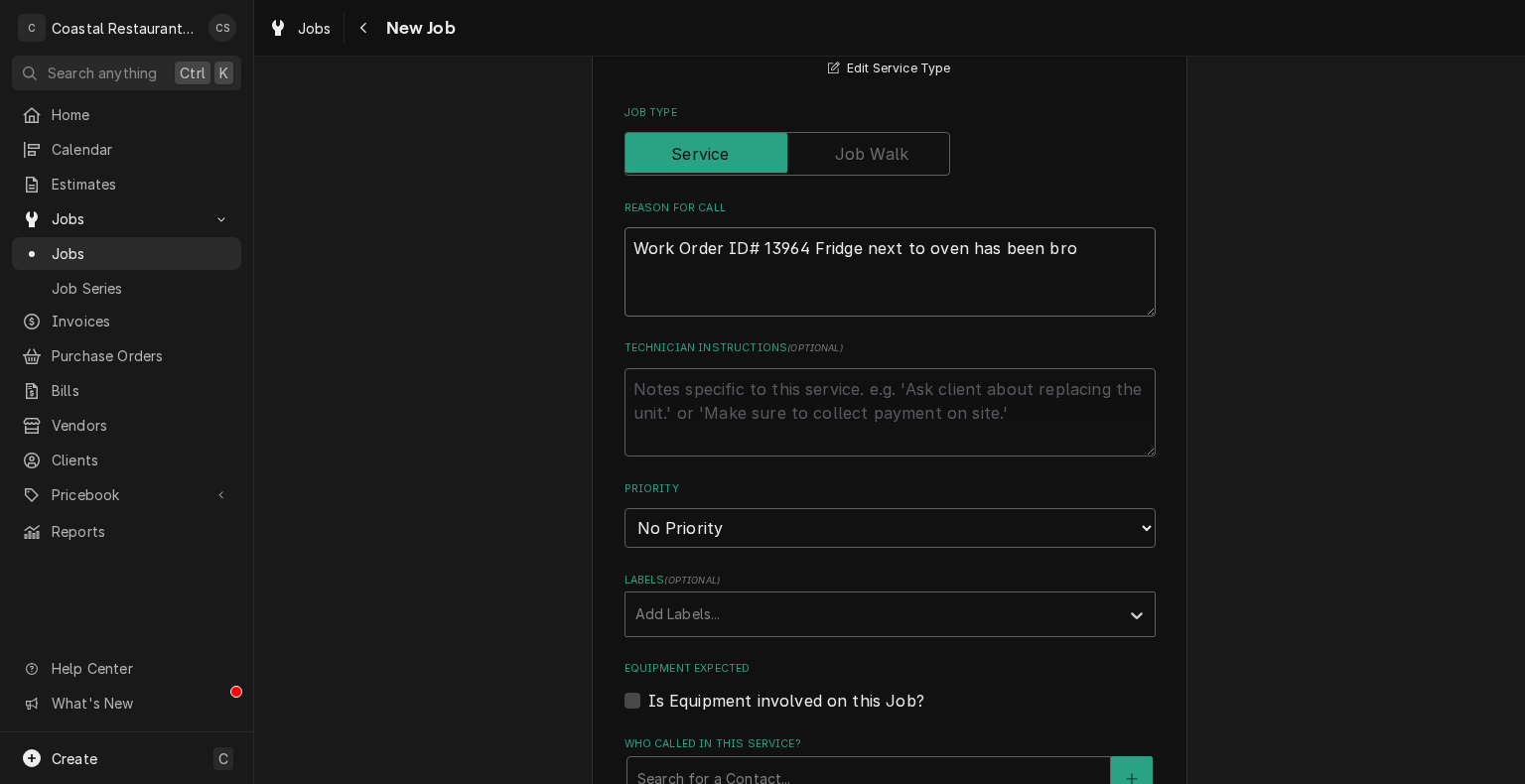 type on "x" 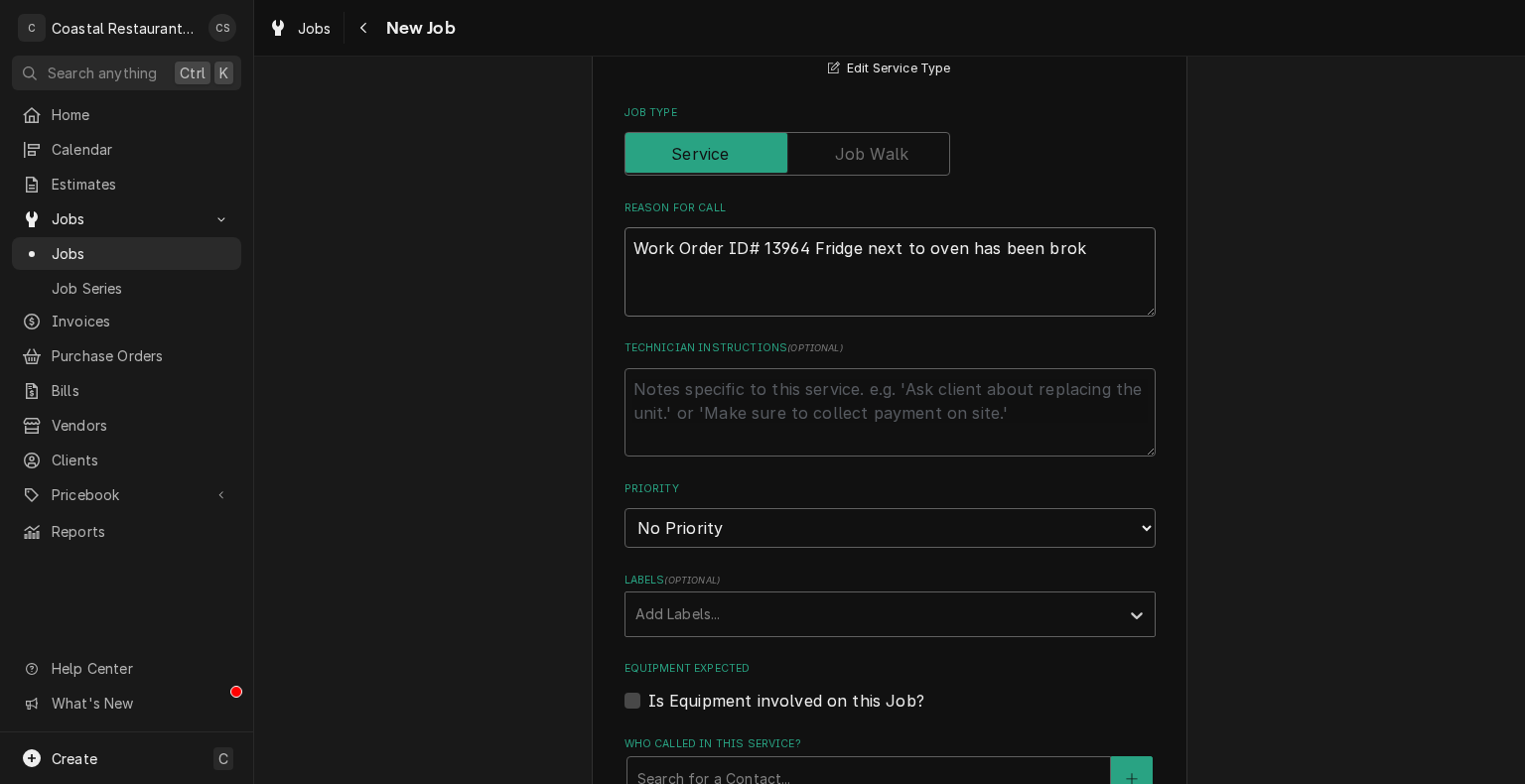 type on "x" 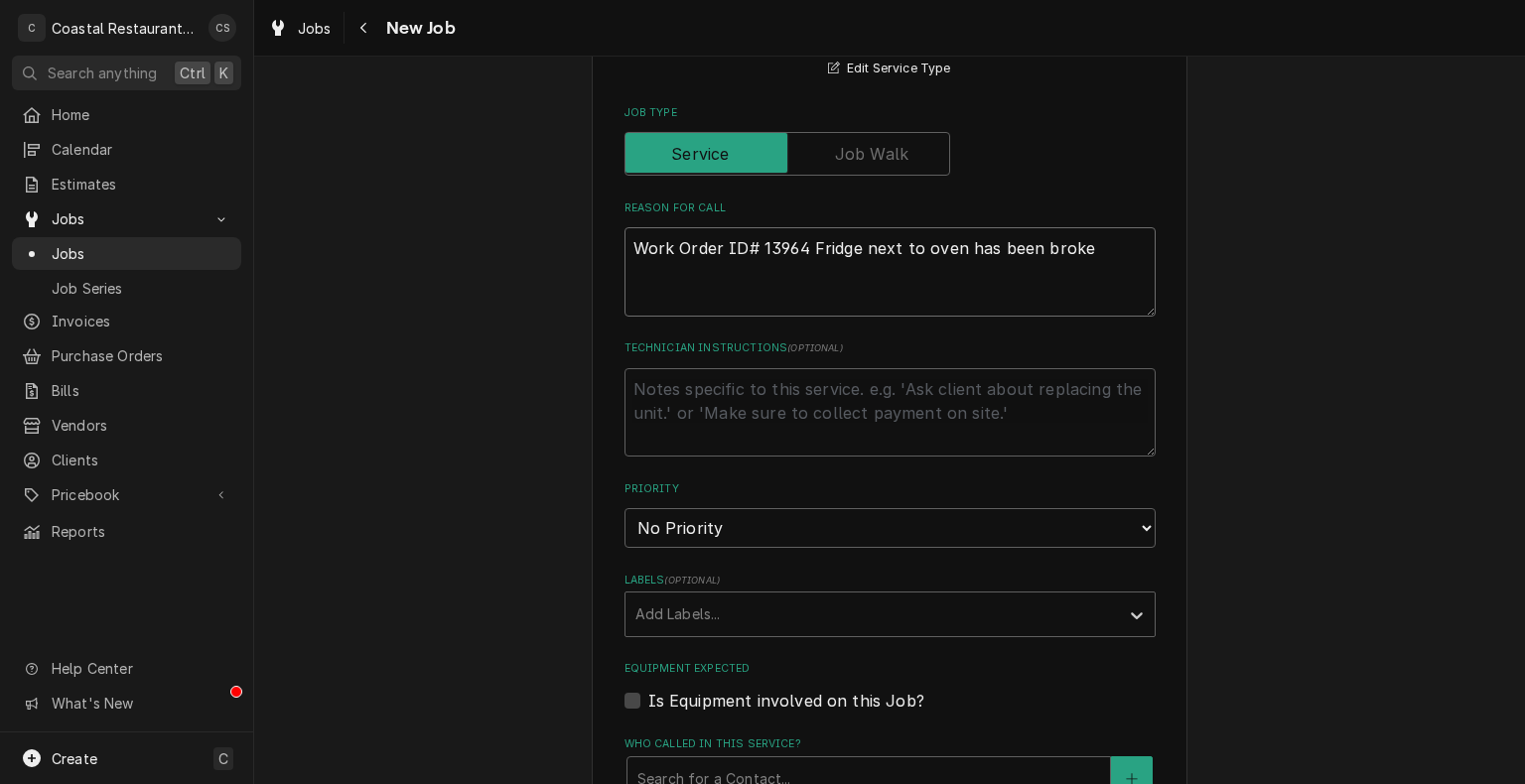type on "x" 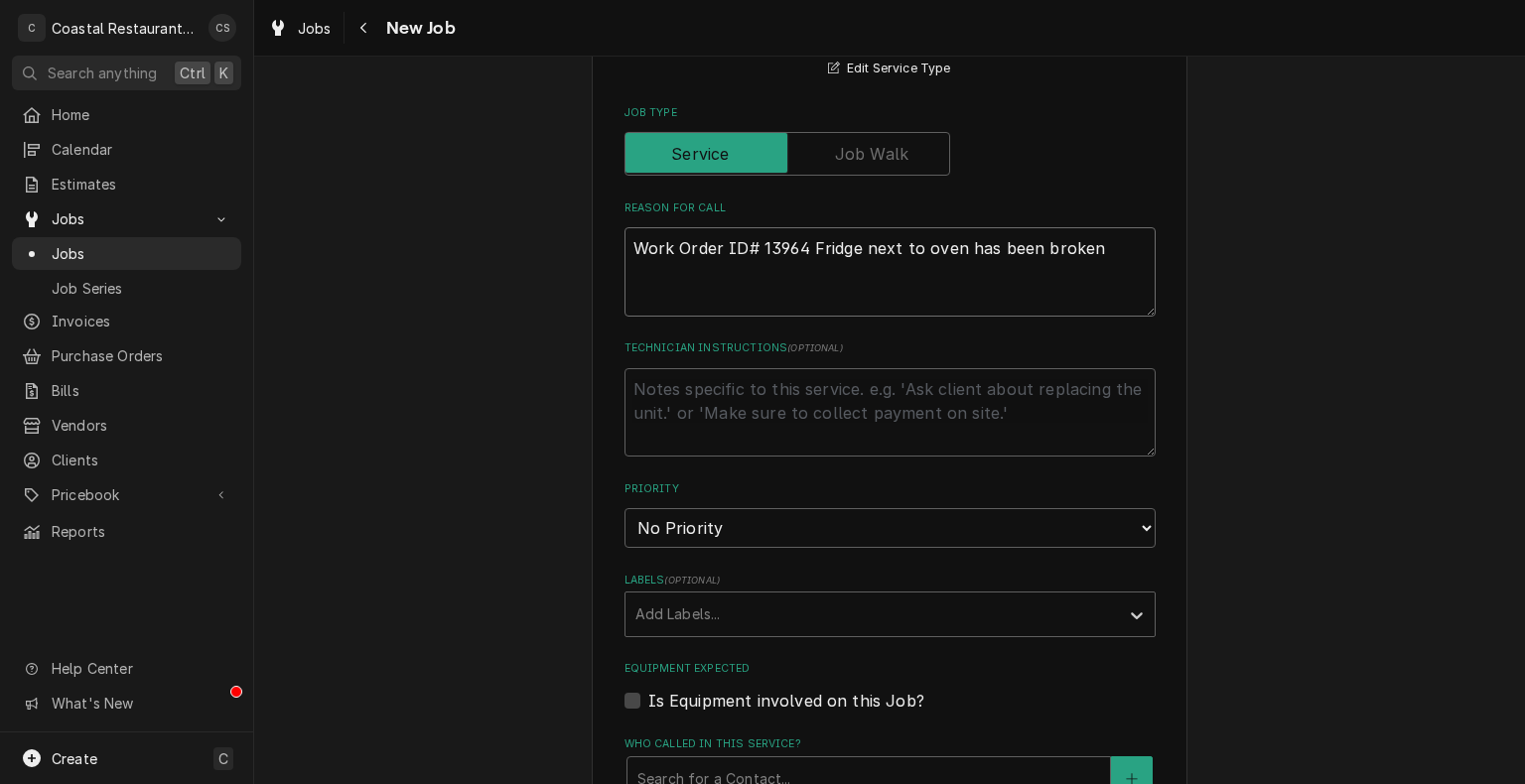 type on "x" 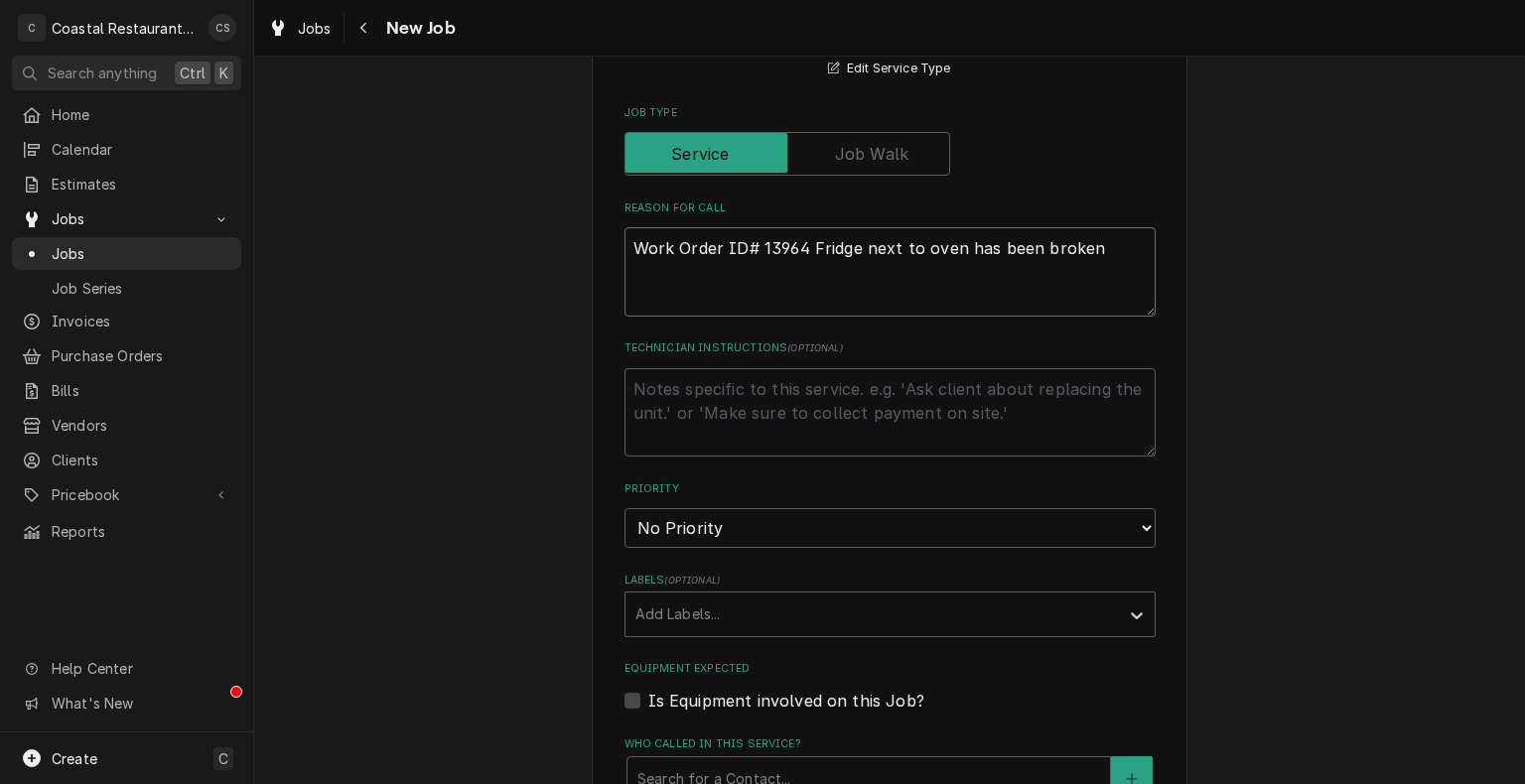 type on "x" 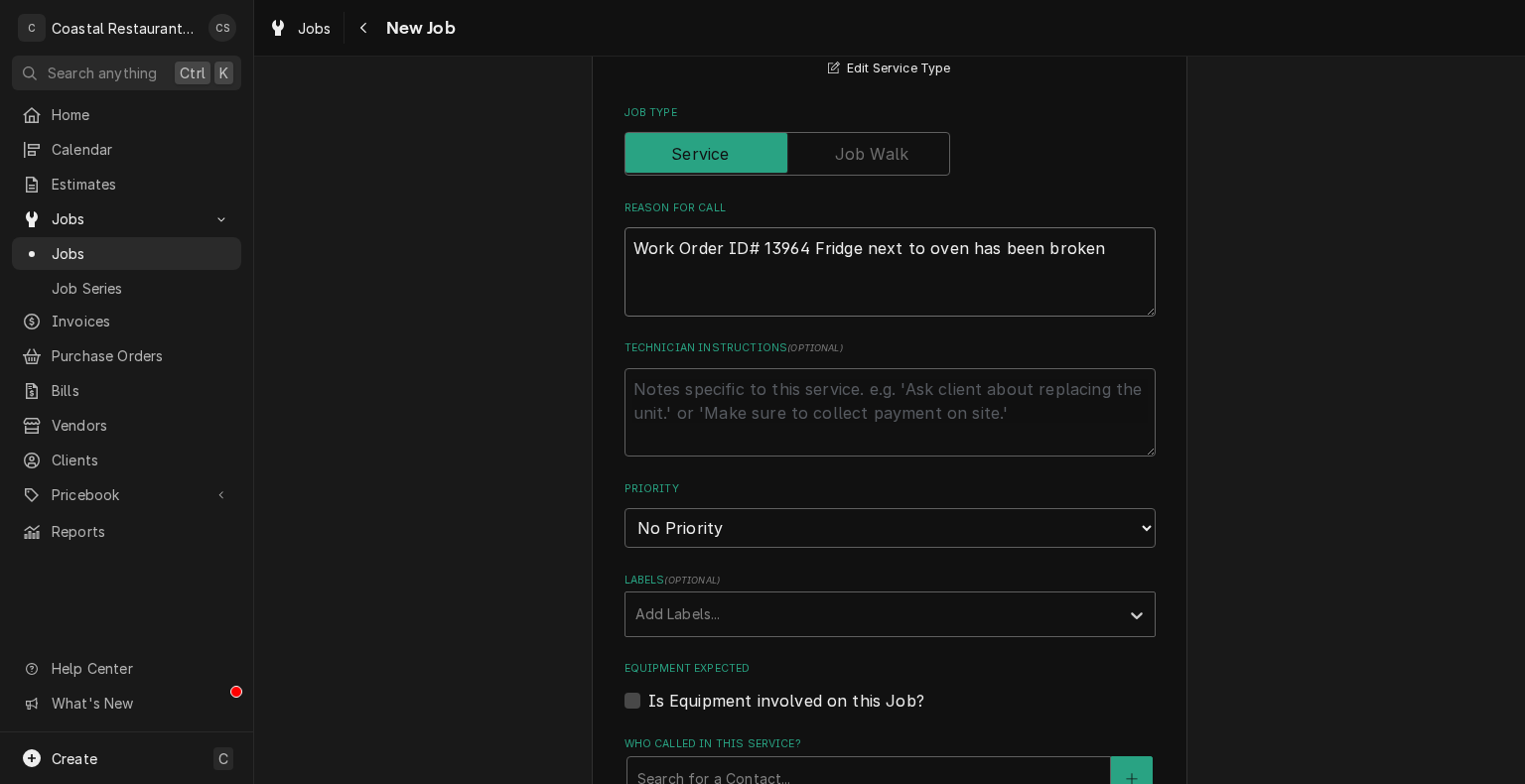 type on "Work Order ID# 13964 Fridge next to oven has been broken" 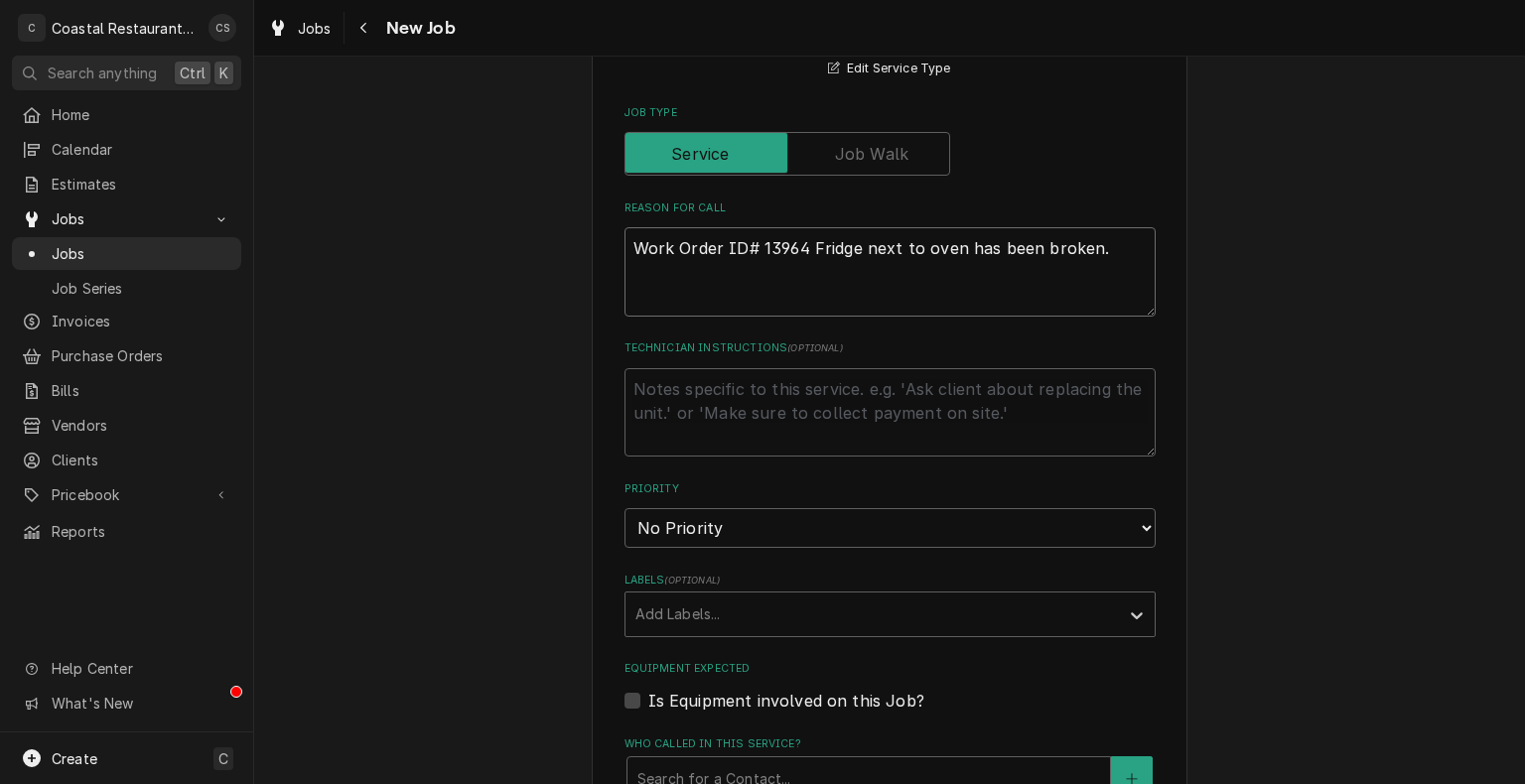 type on "x" 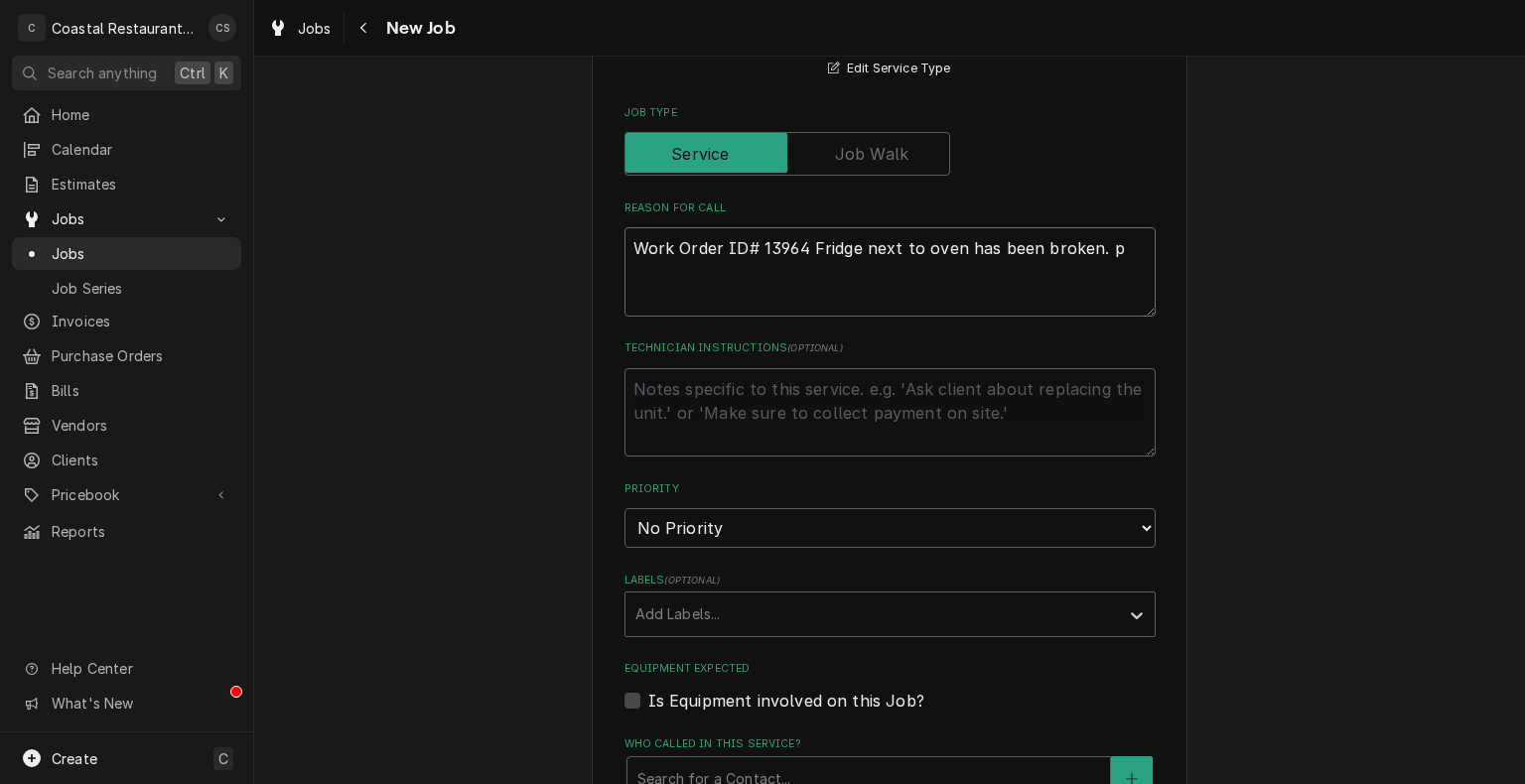 type on "x" 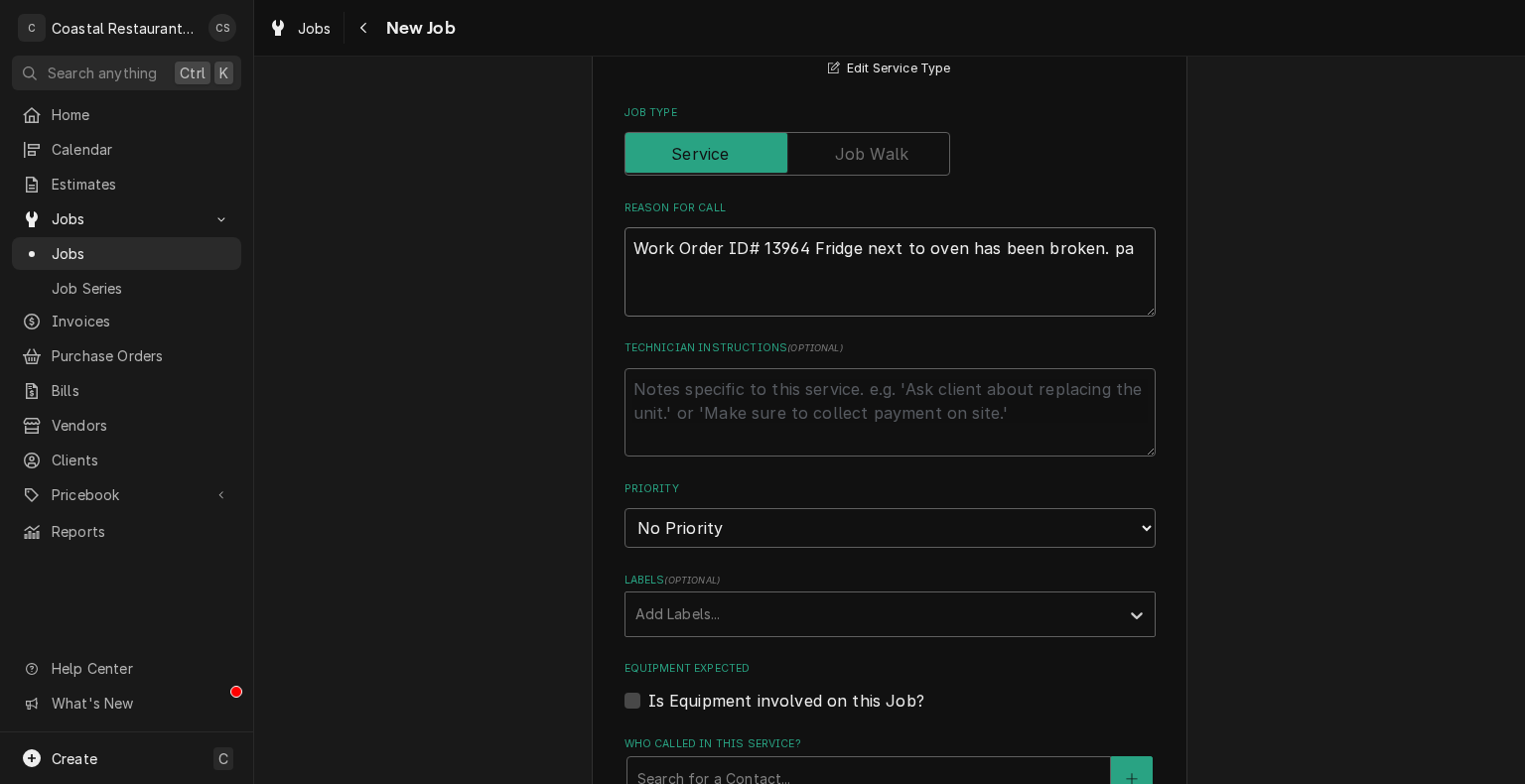 type on "x" 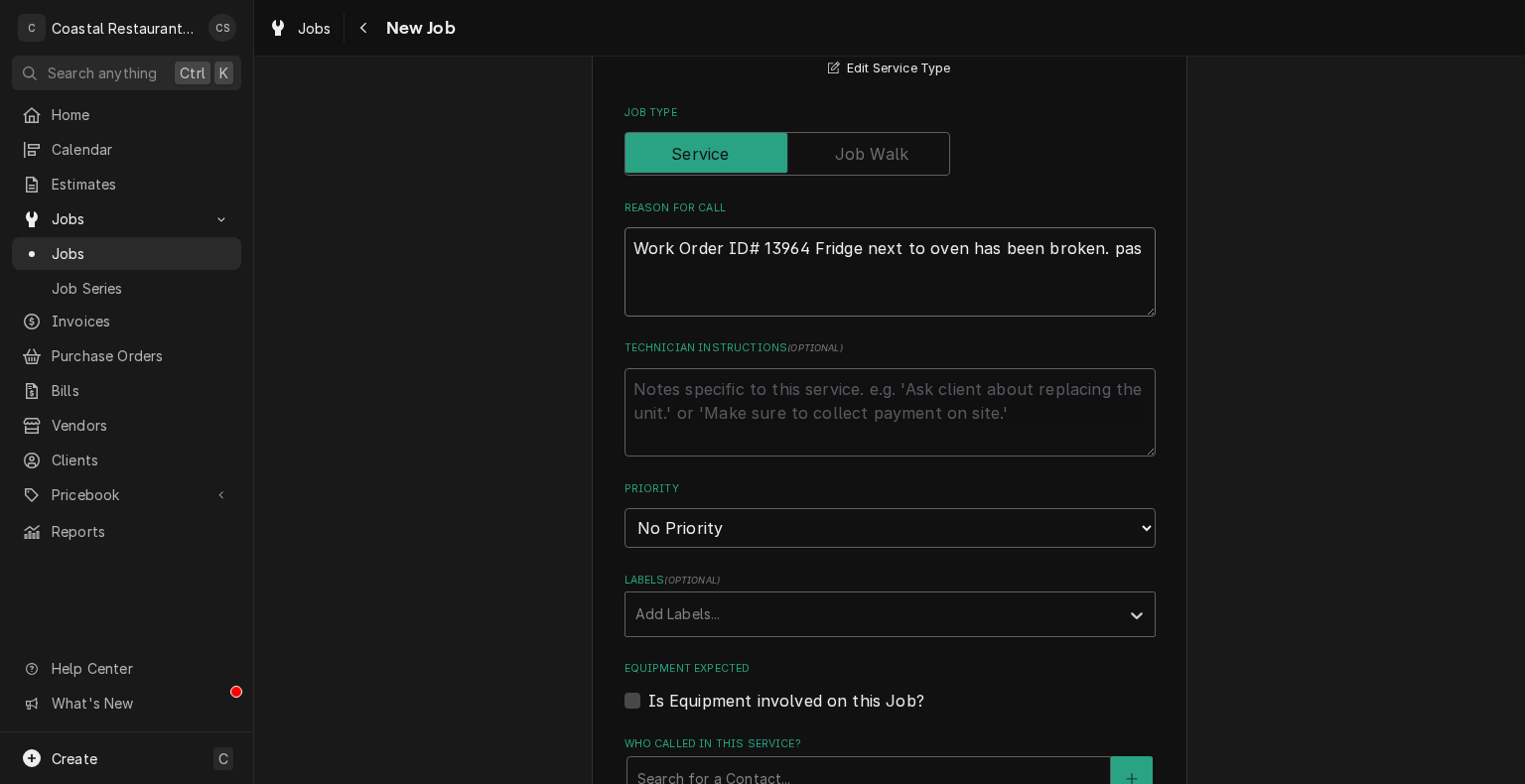 type on "x" 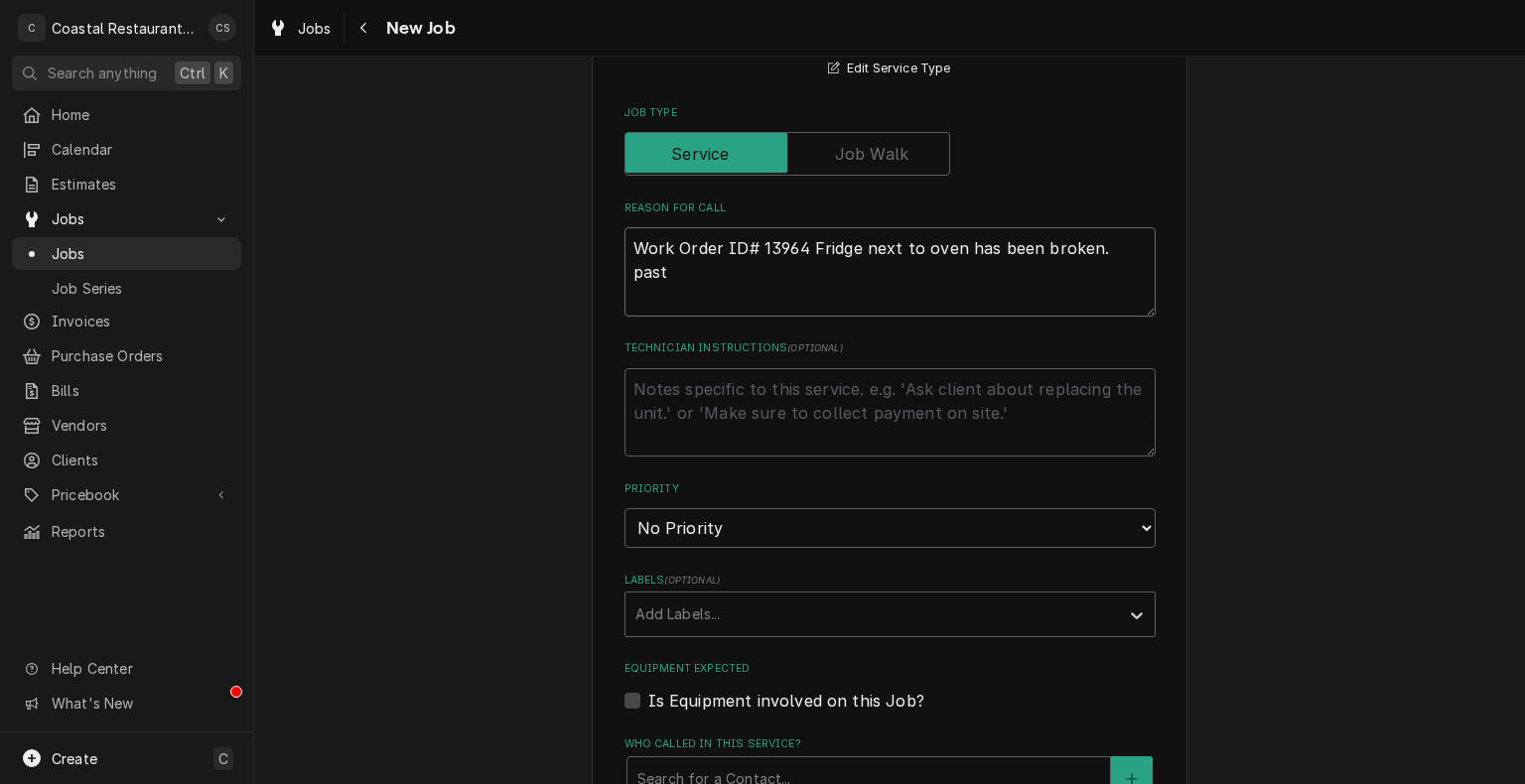 type on "x" 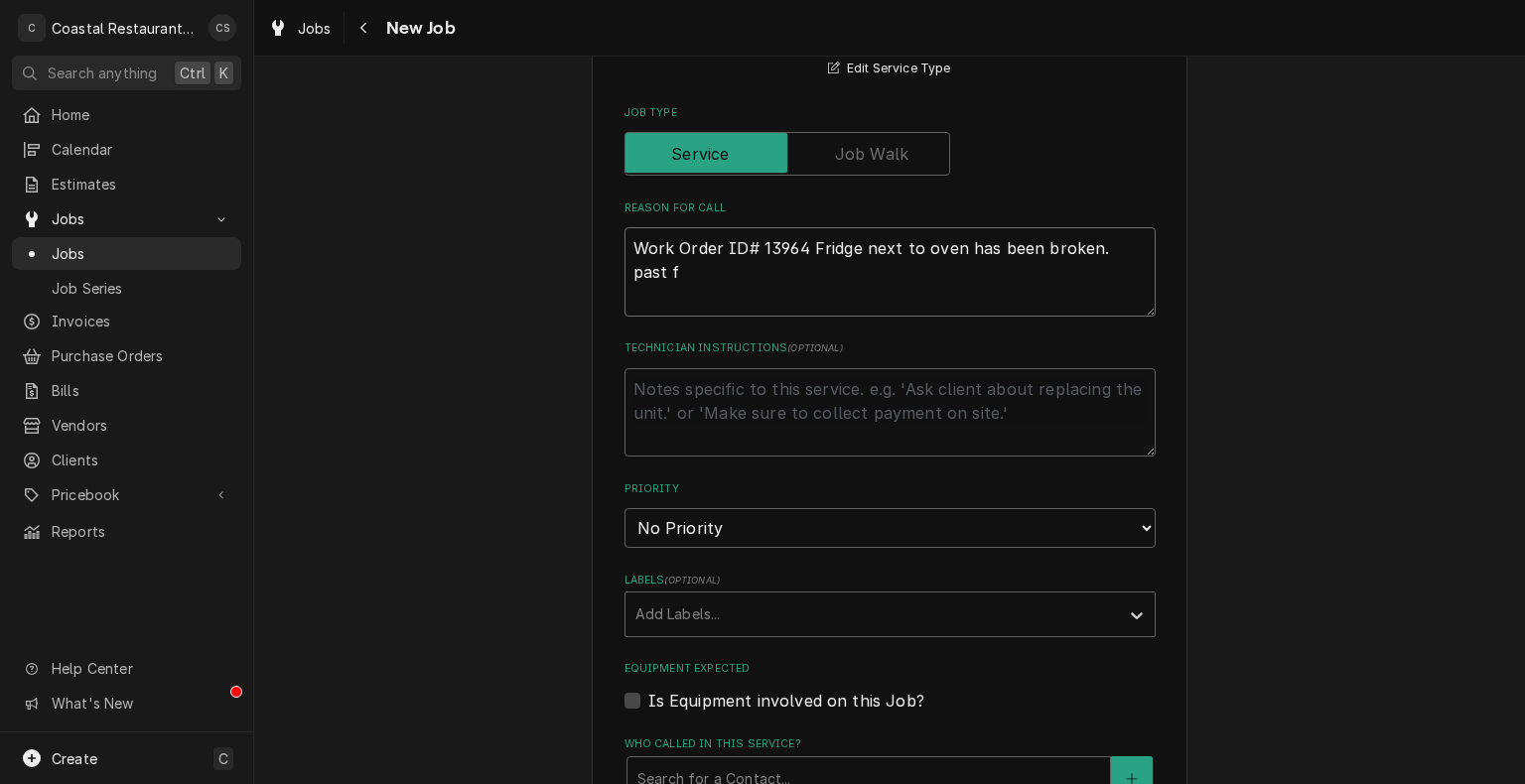 type on "x" 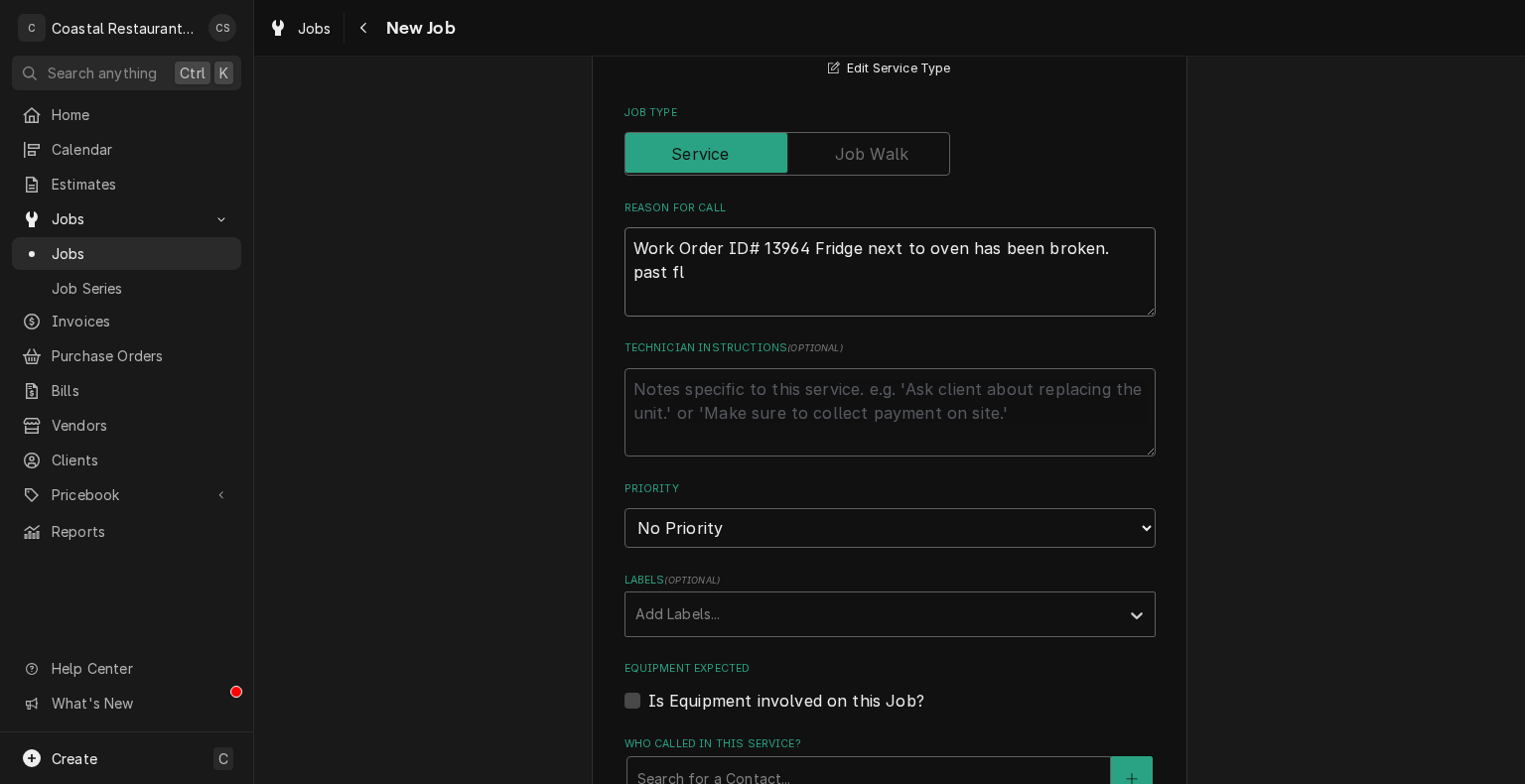 type on "x" 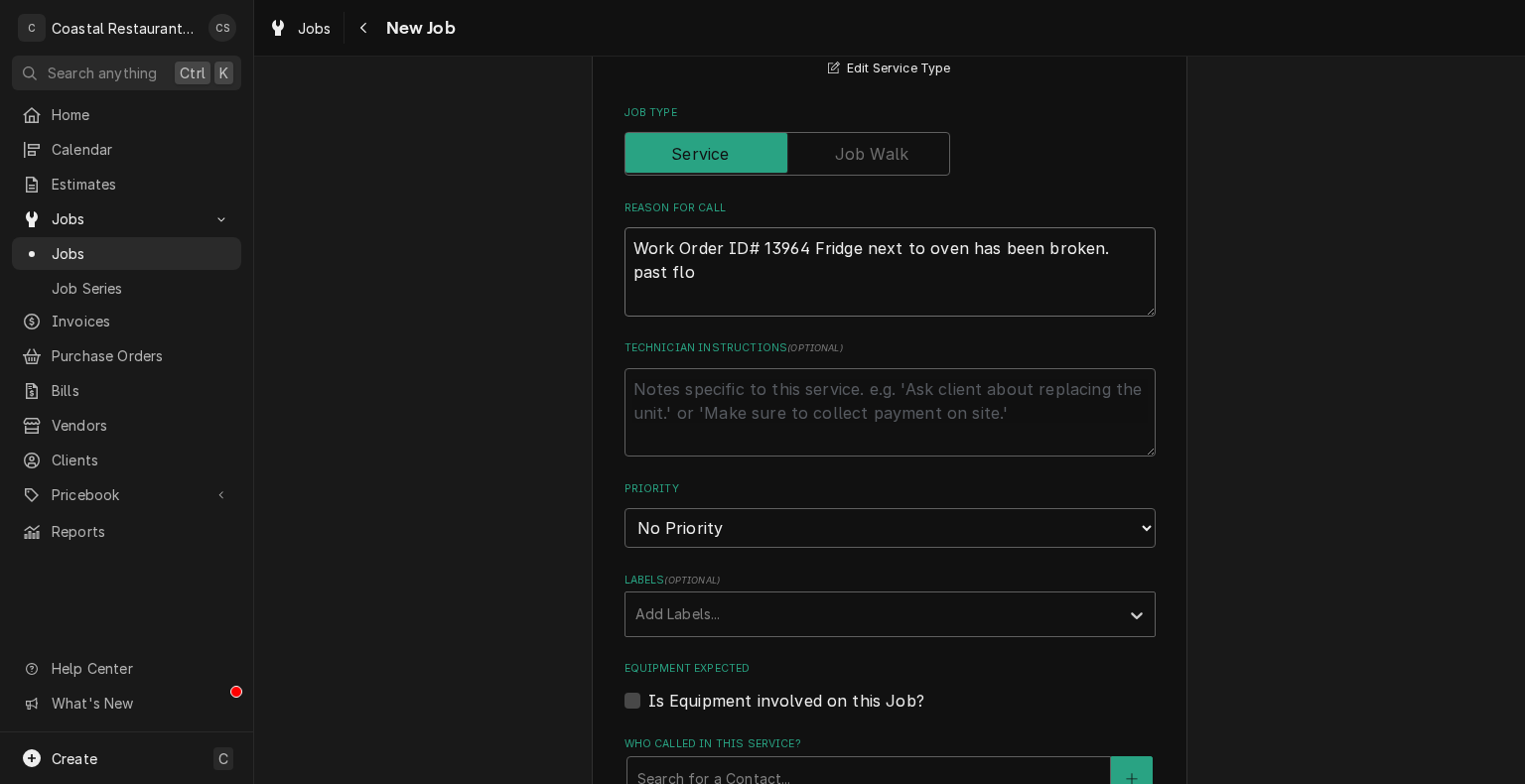type on "x" 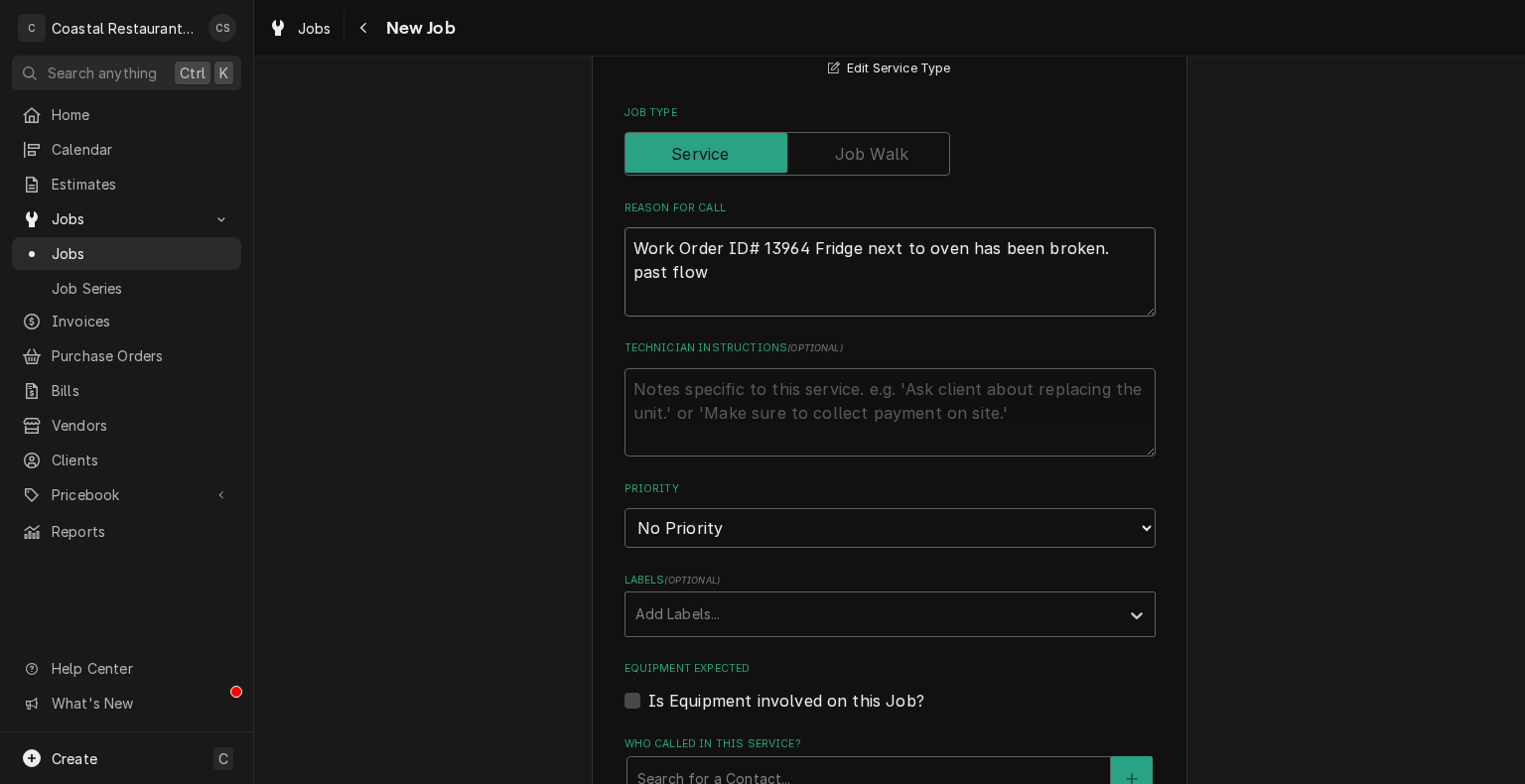 type on "x" 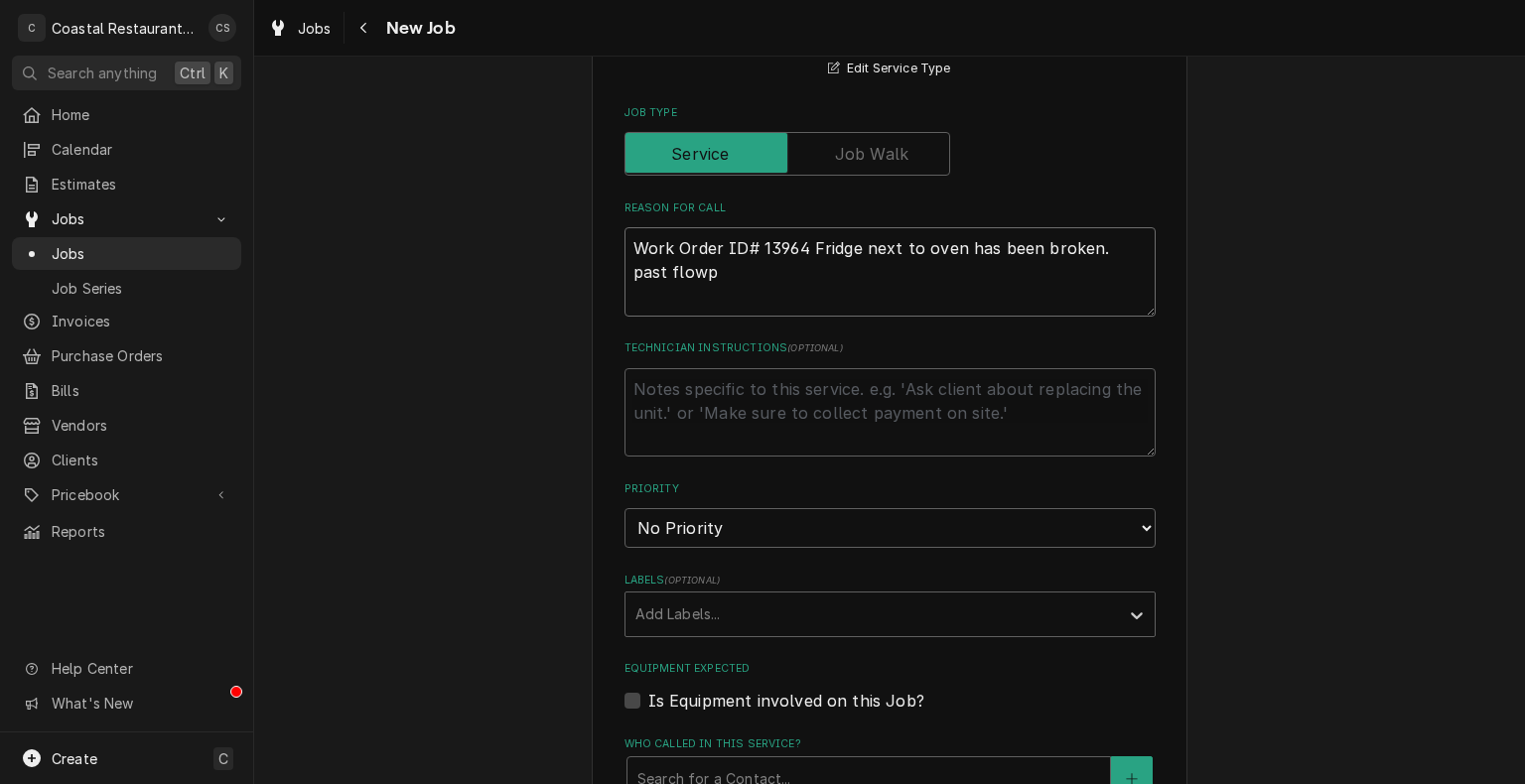 type on "x" 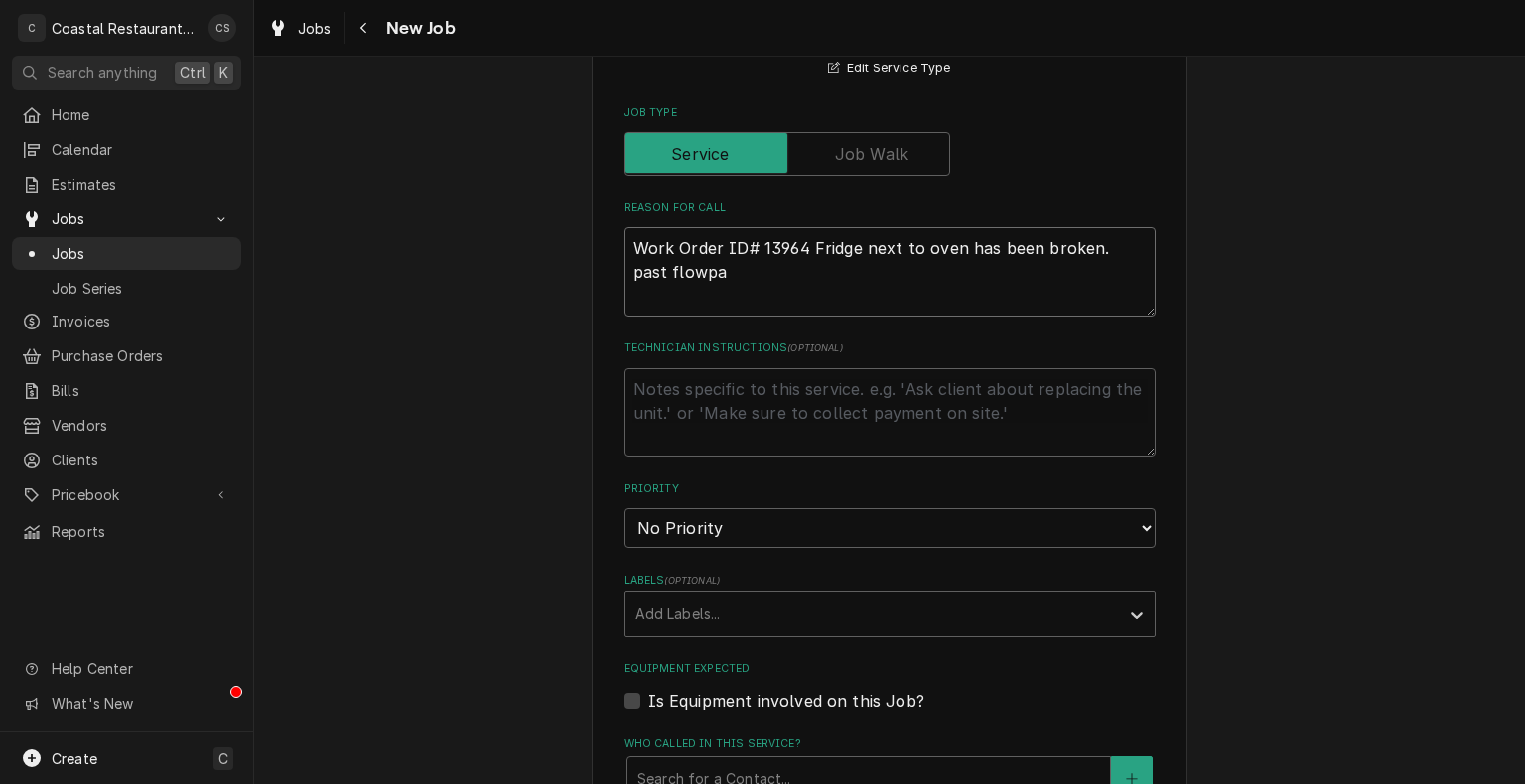 type on "x" 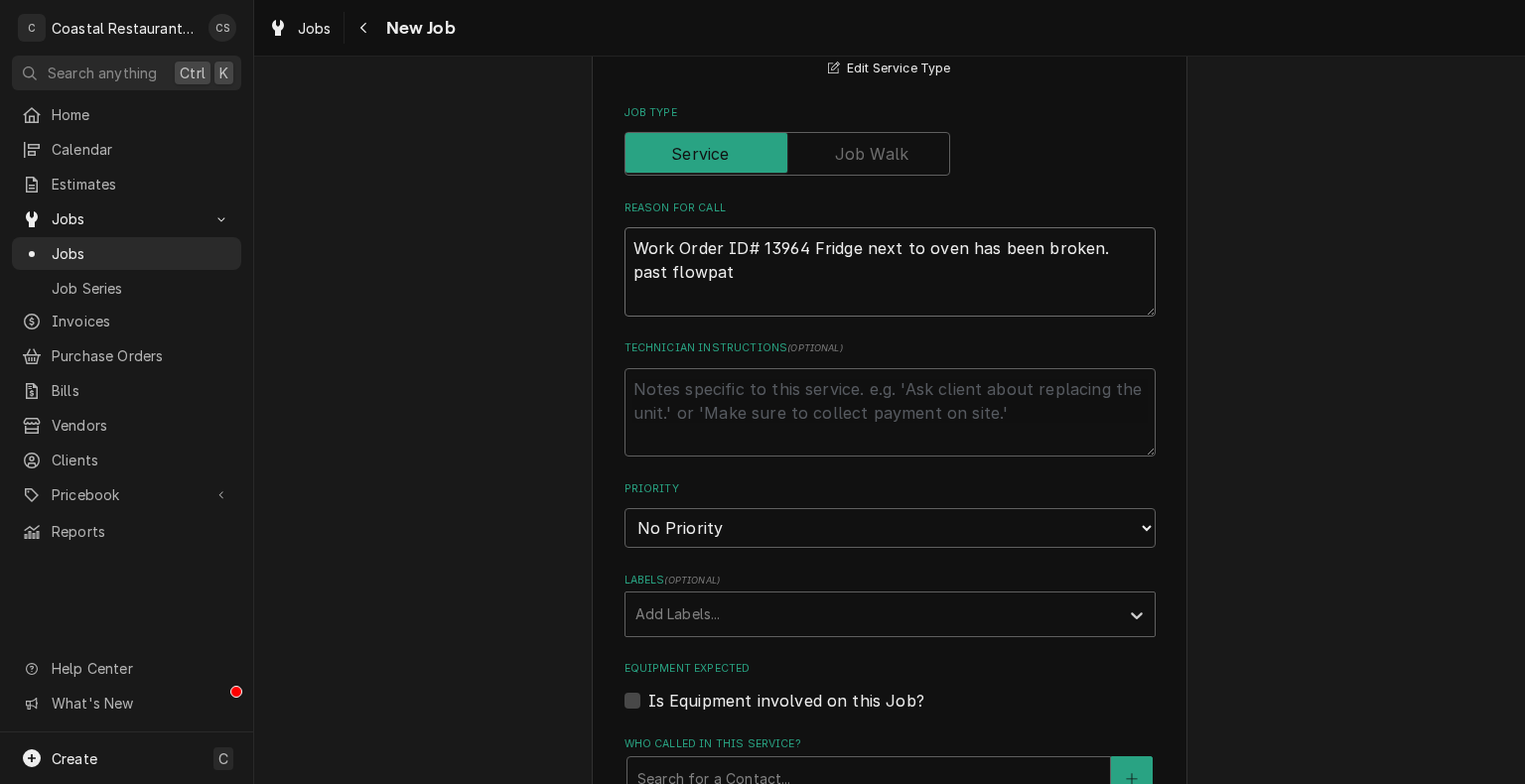 type on "x" 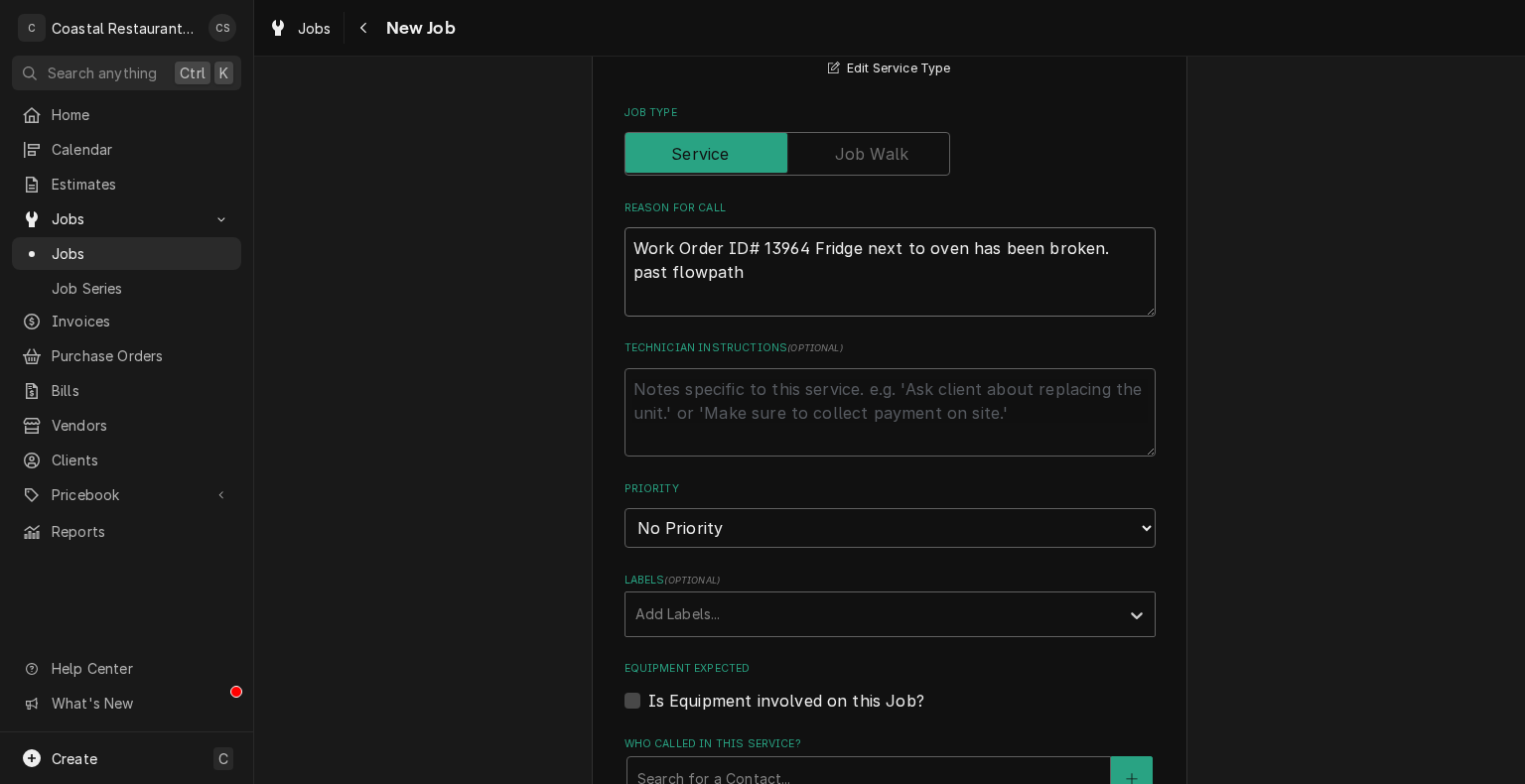 type on "x" 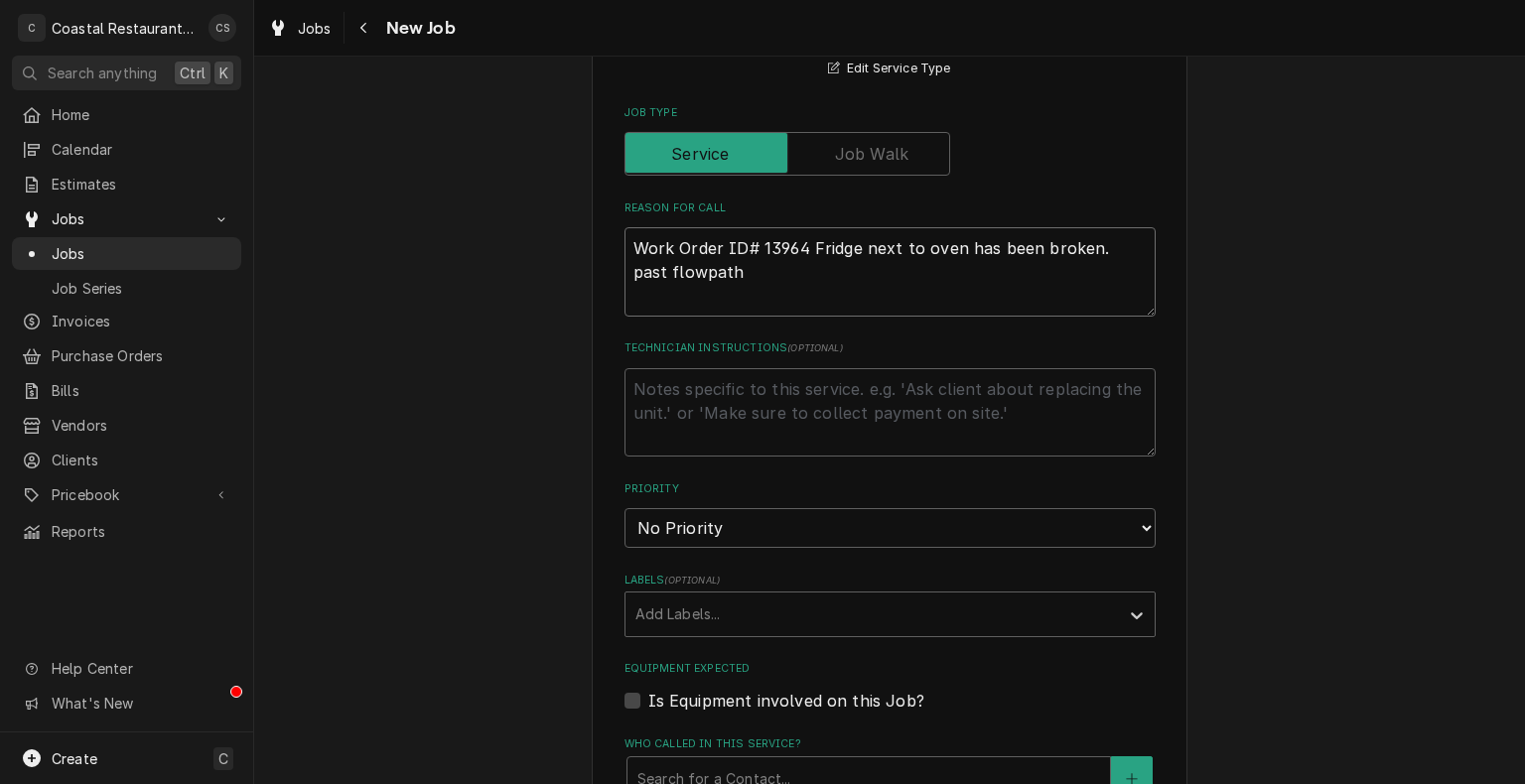 type on "x" 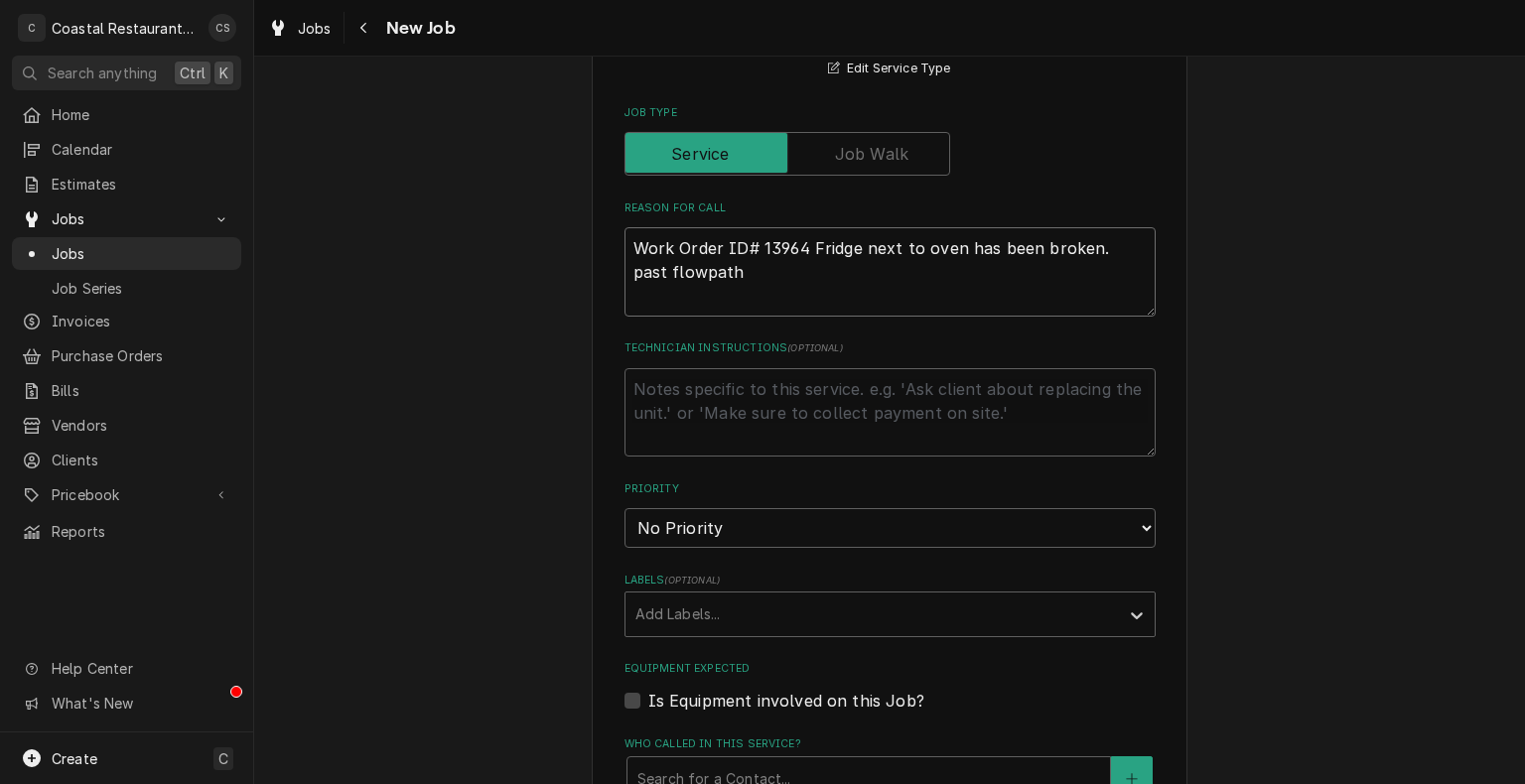 type on "Work Order ID# 13964 Fridge next to oven has been broken. past flowpath s" 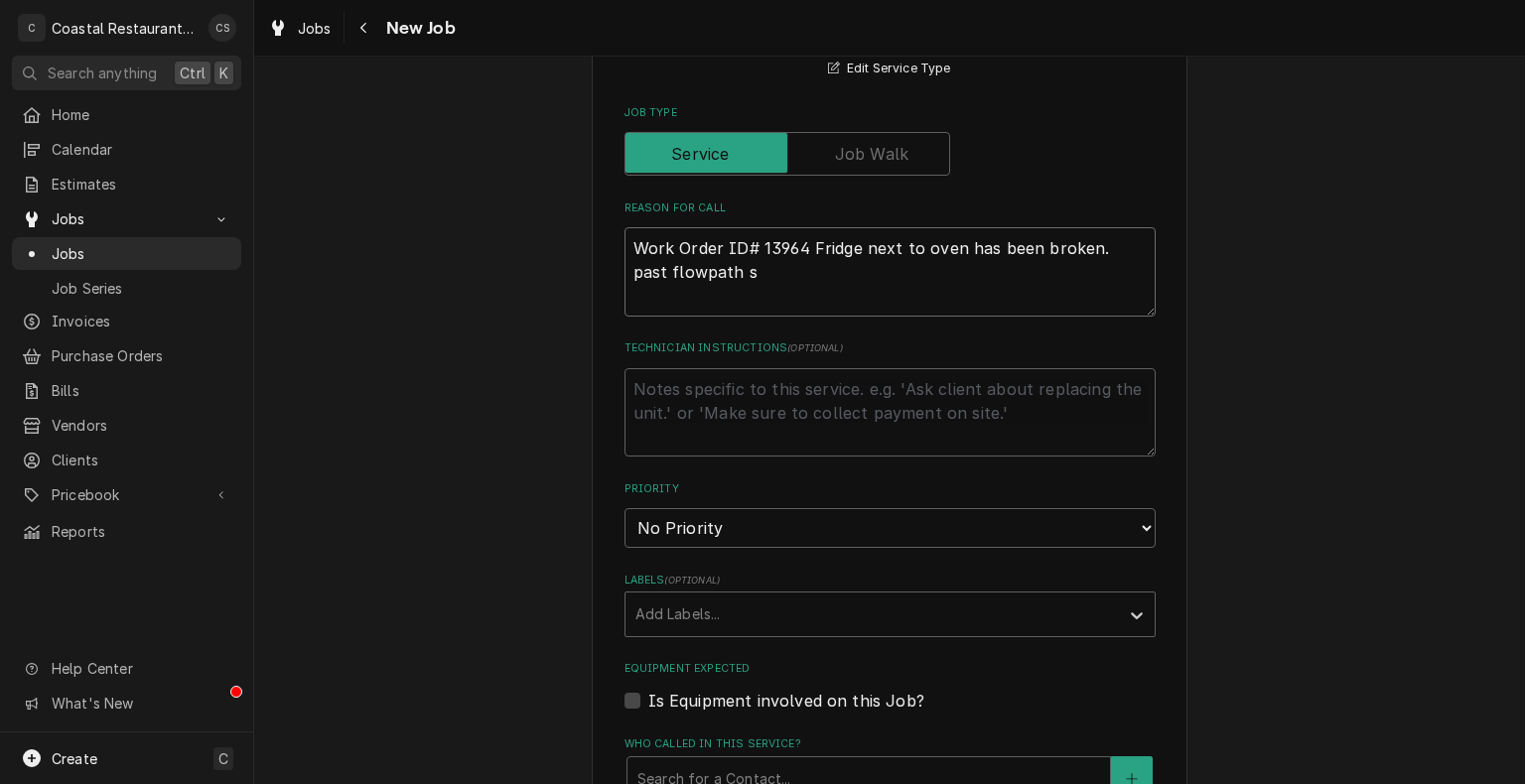 type on "x" 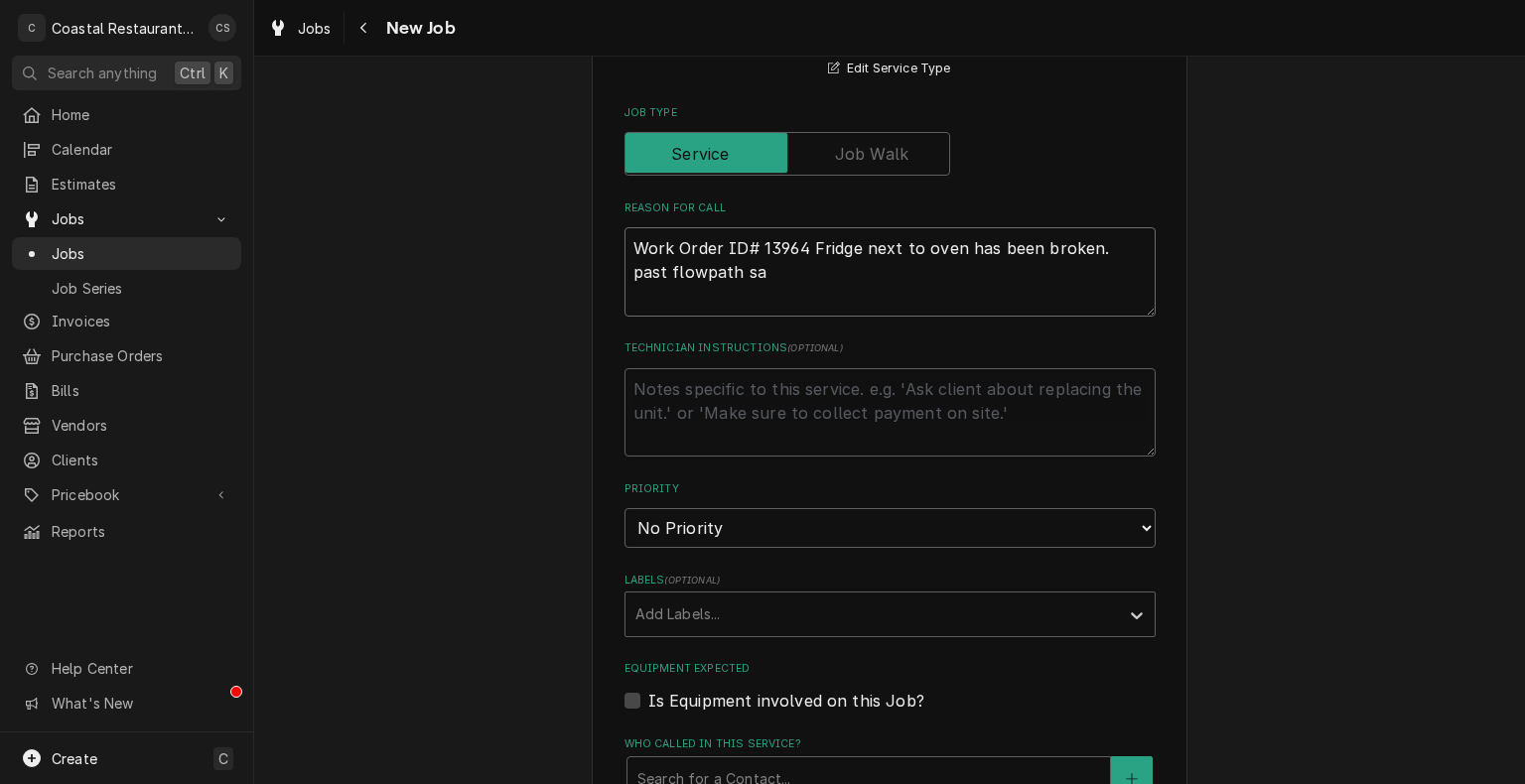 type on "x" 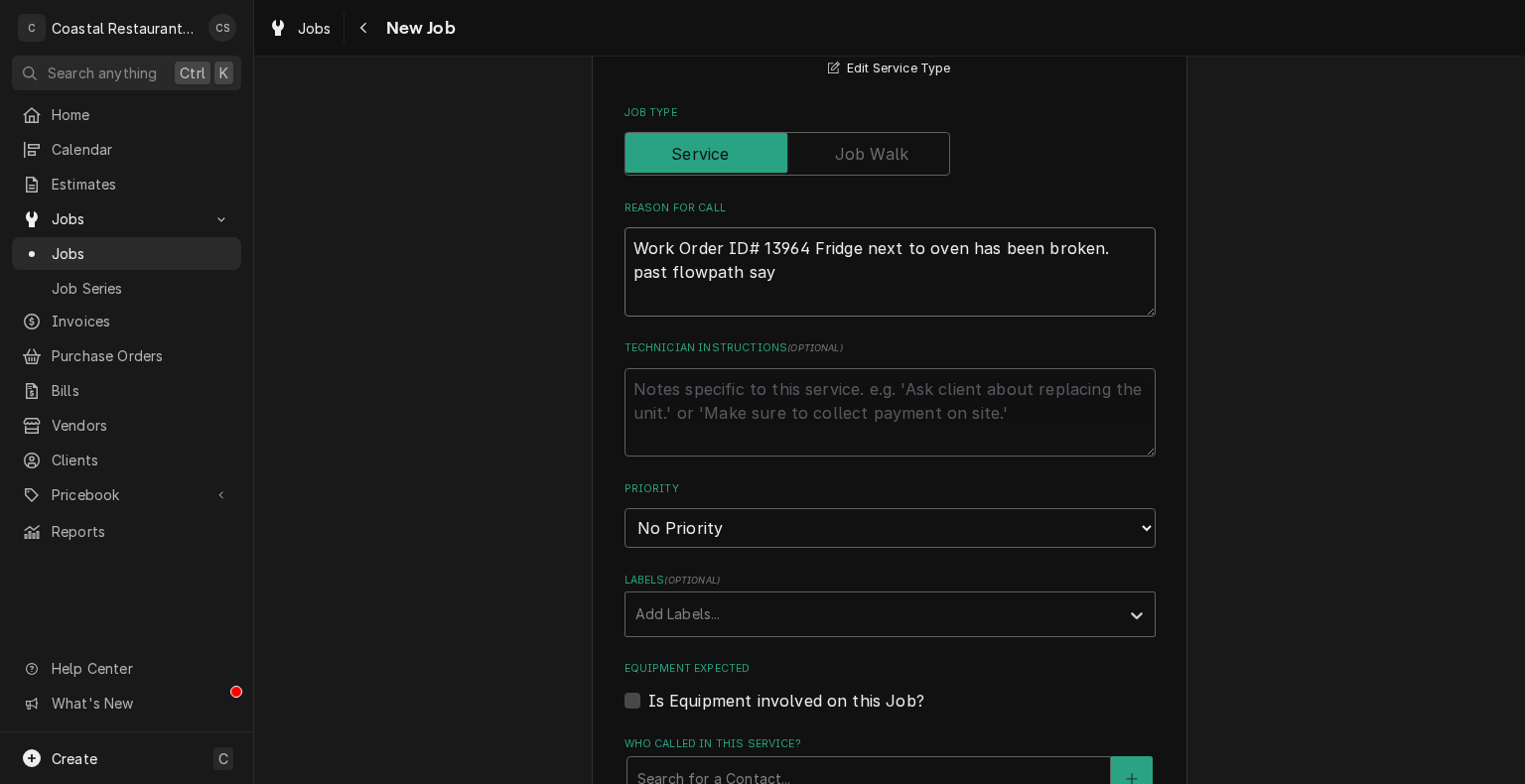 type on "x" 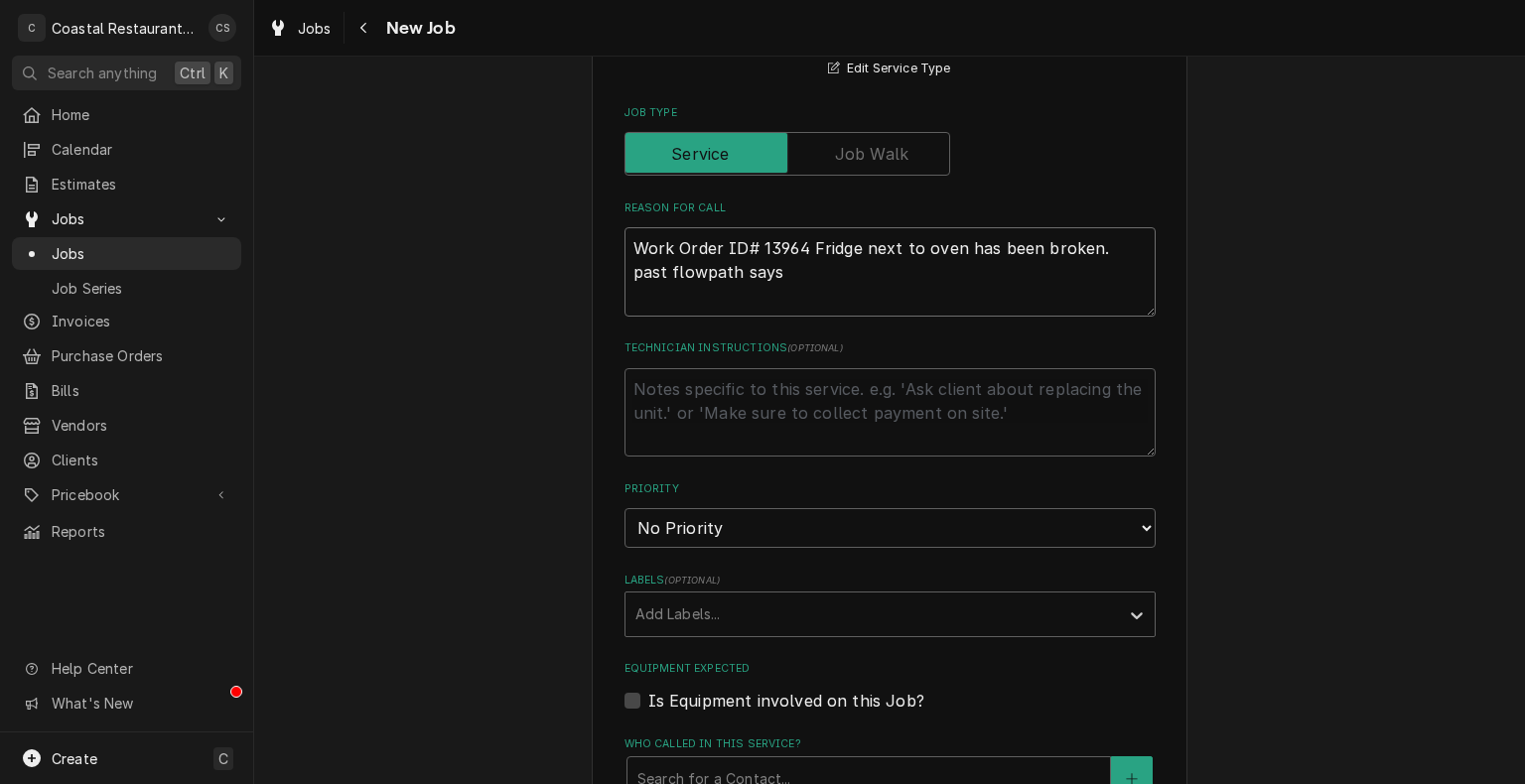 type on "x" 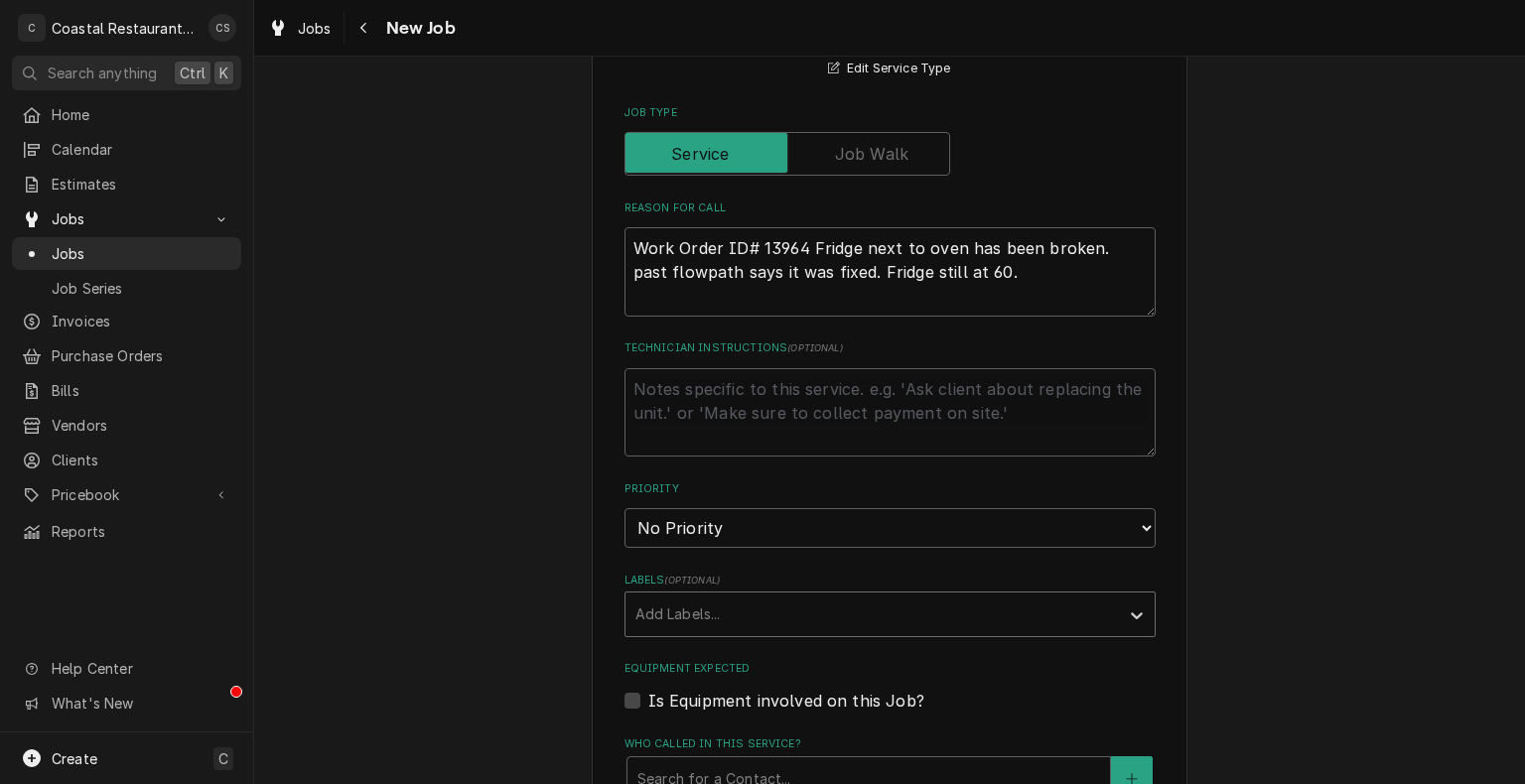 click at bounding box center (872, 614) 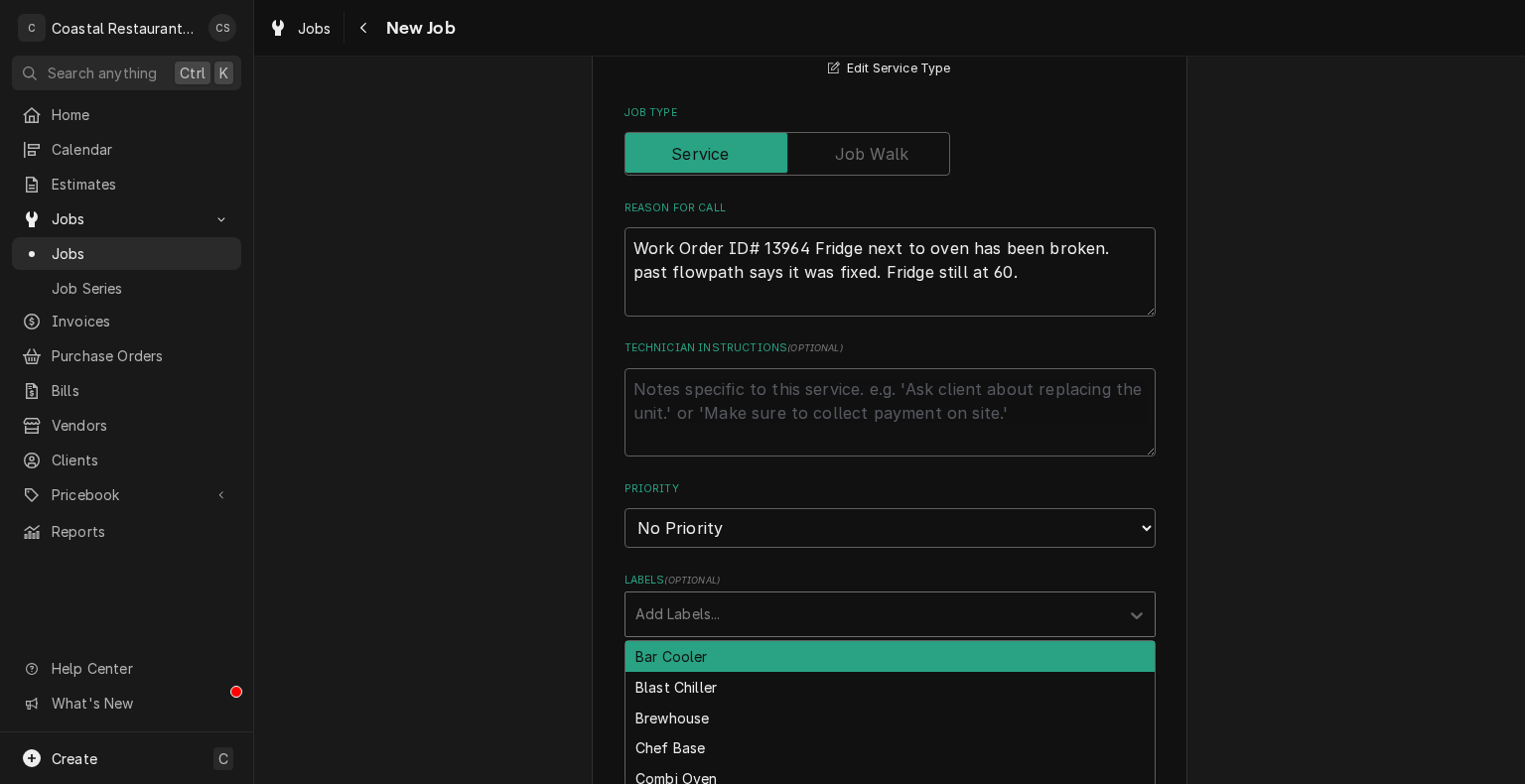 click at bounding box center (872, 614) 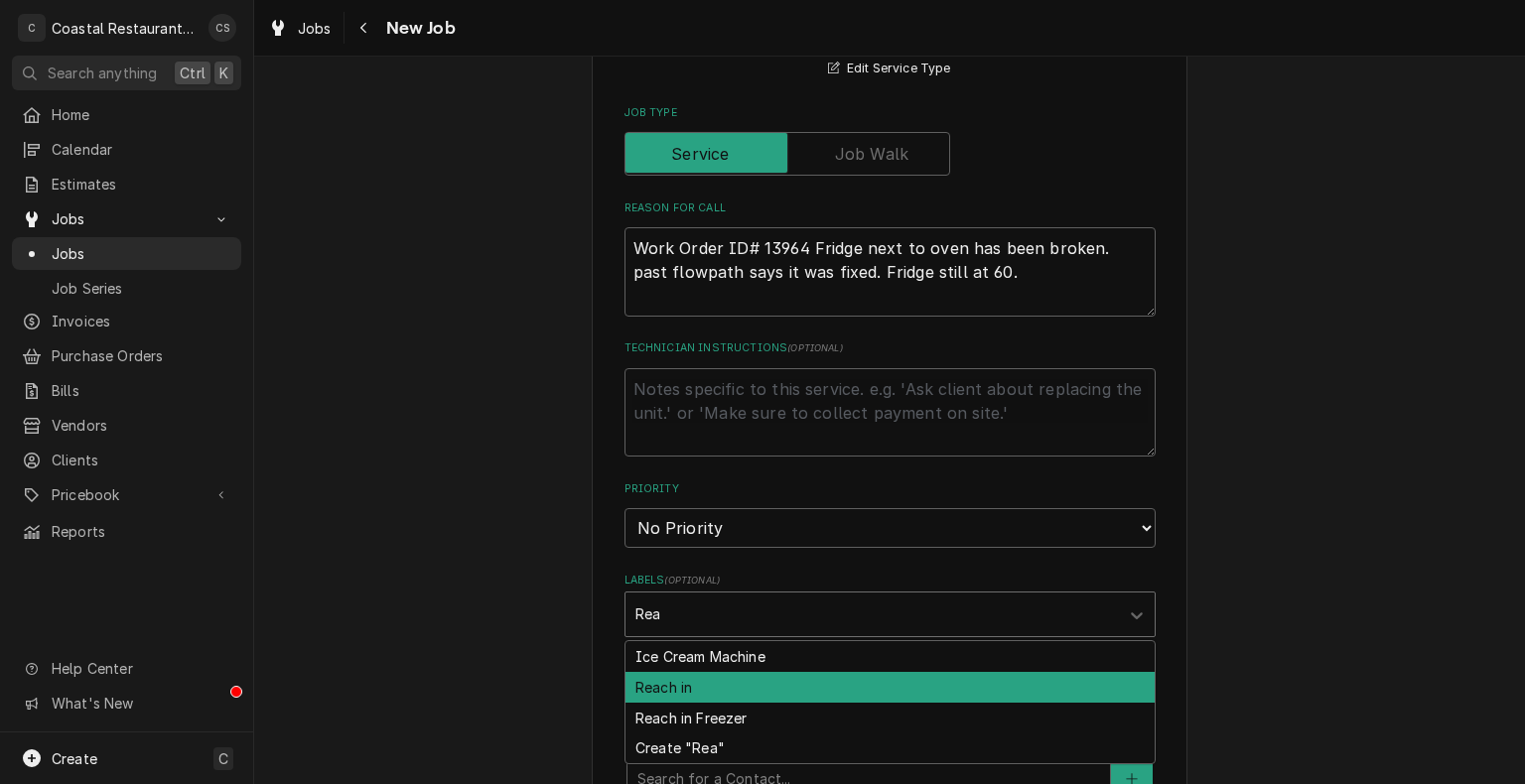 click on "Reach in" at bounding box center (890, 687) 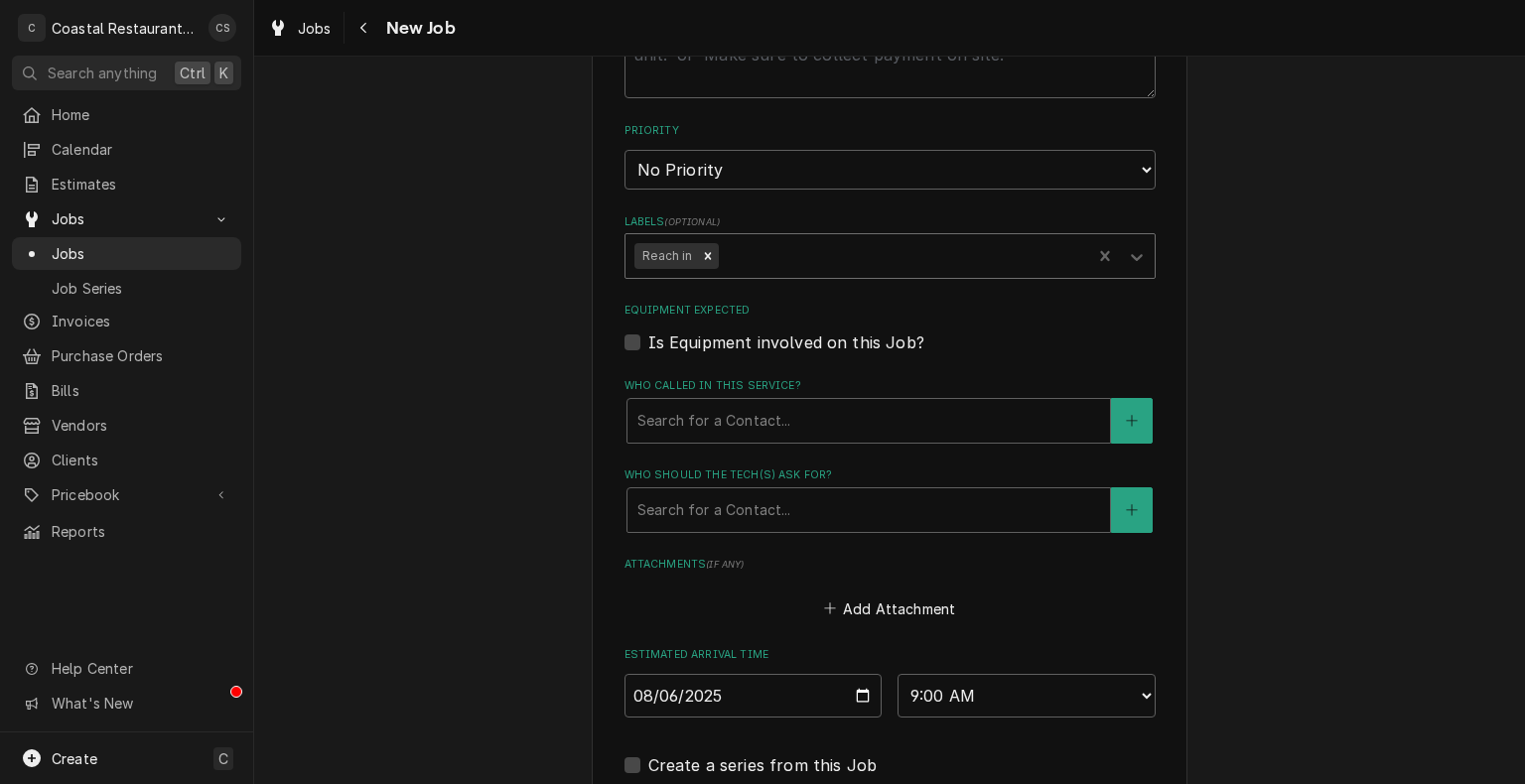 scroll, scrollTop: 1136, scrollLeft: 0, axis: vertical 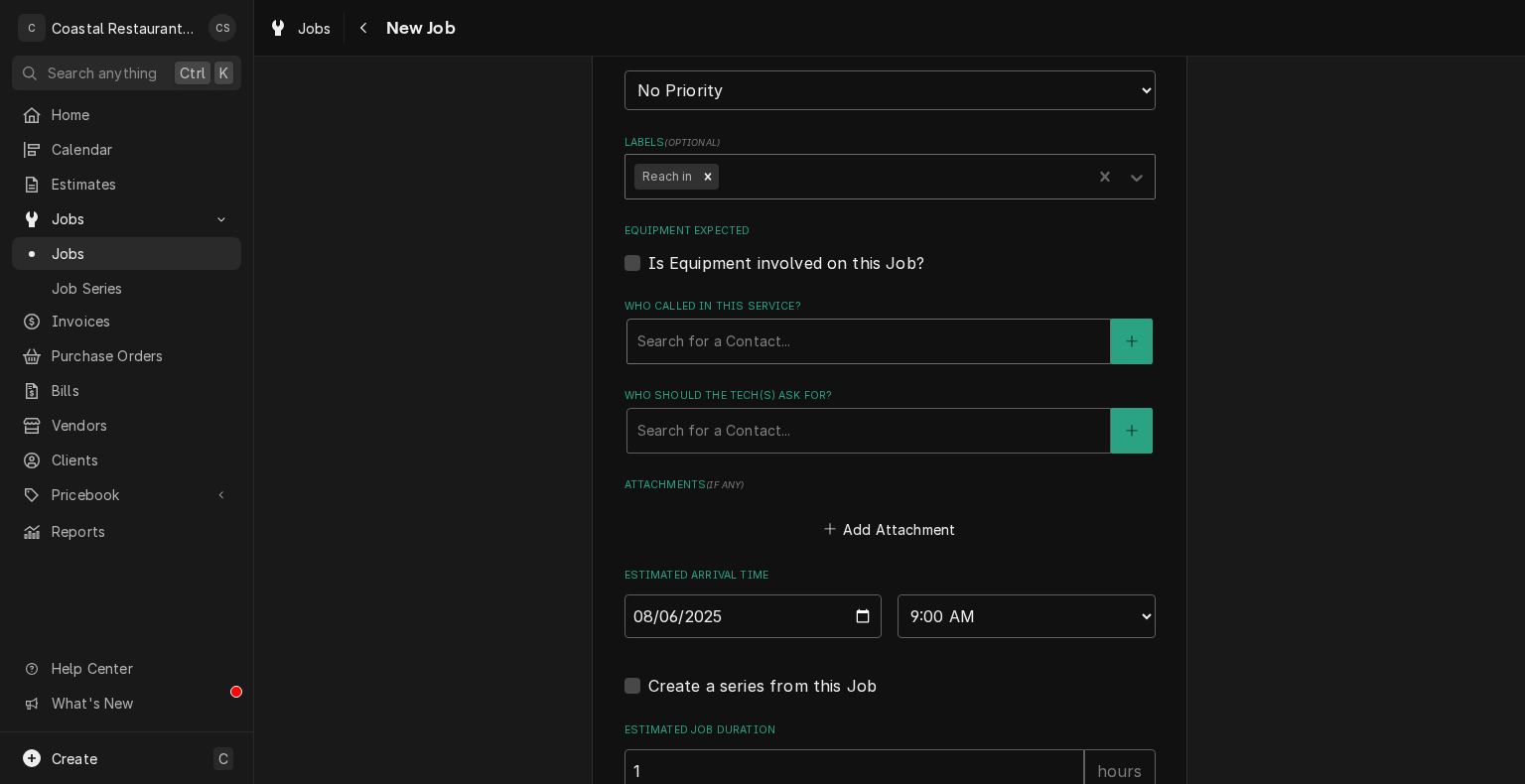 click at bounding box center (869, 341) 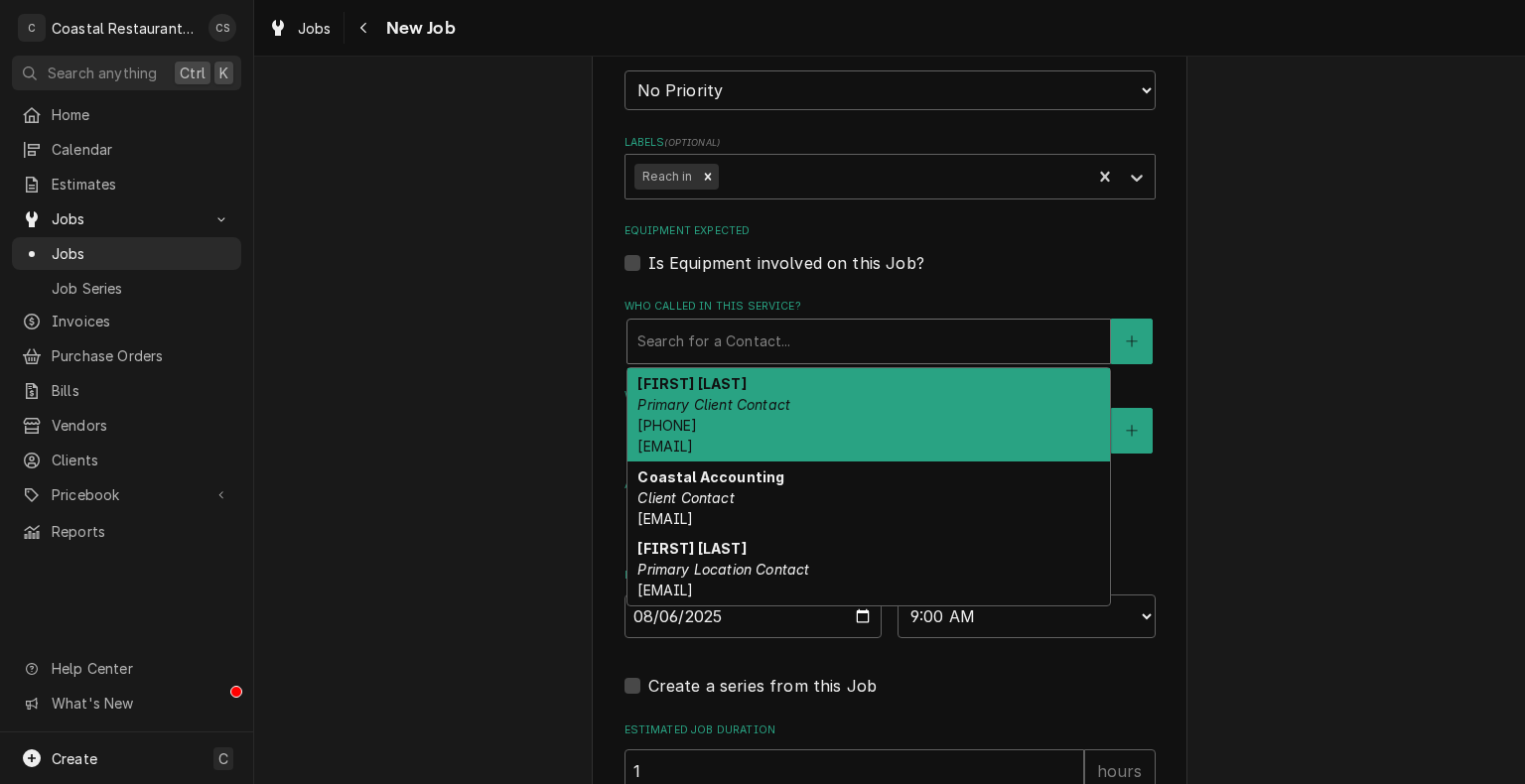 click on "(302) 381-0571 Andrew@sodelconcepts.com" at bounding box center (667, 436) 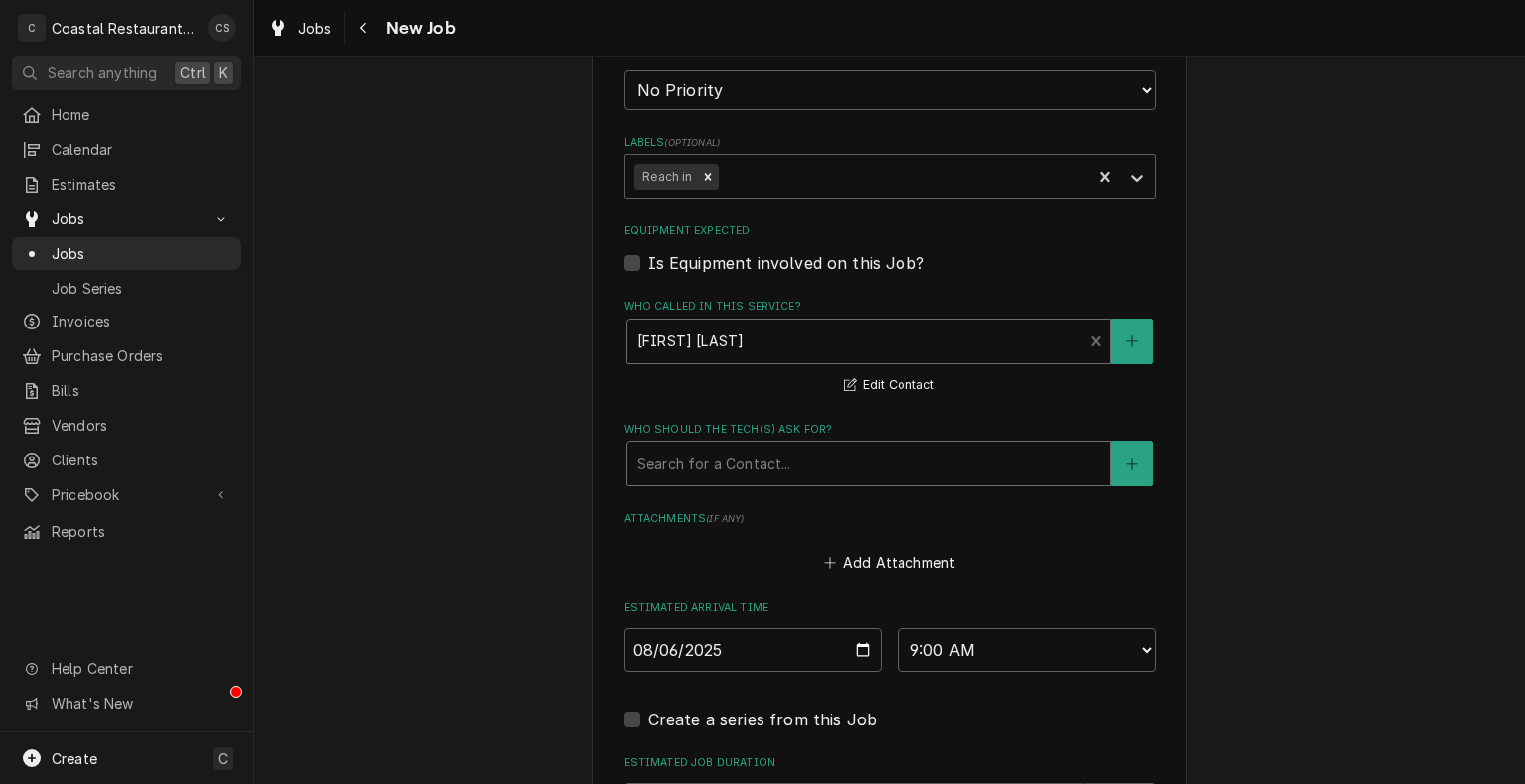 click at bounding box center (869, 463) 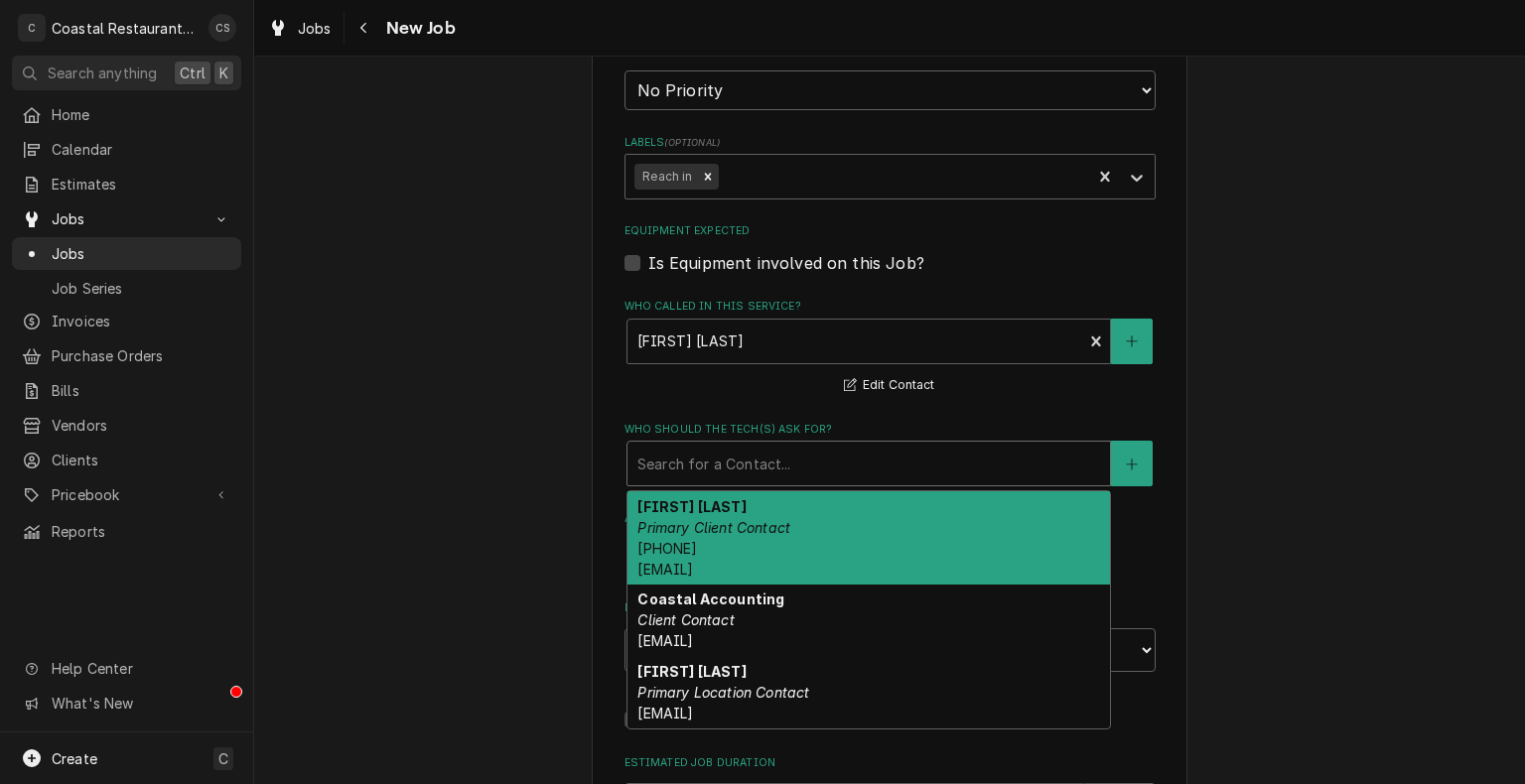 click on "Primary Client Contact" at bounding box center [714, 527] 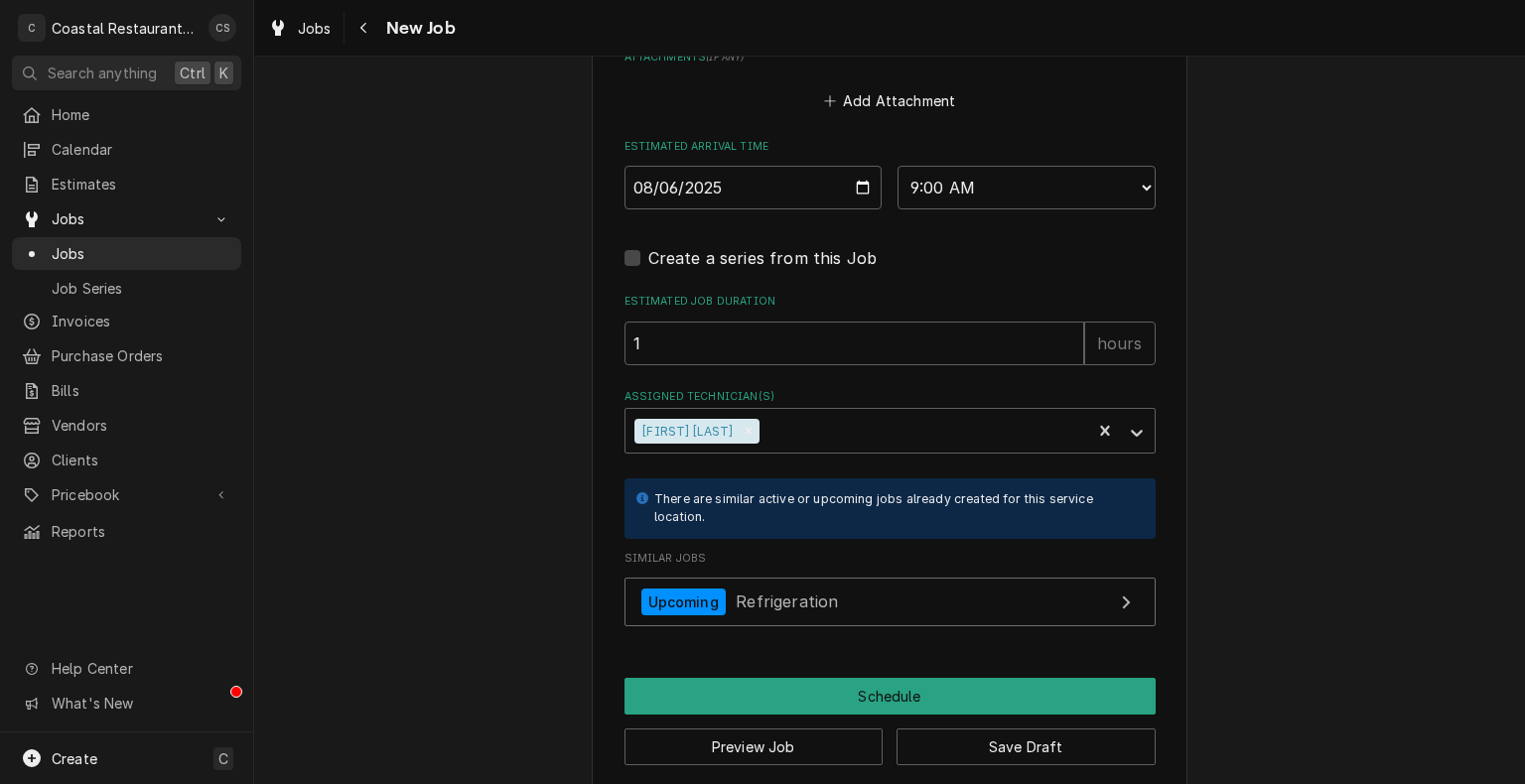scroll, scrollTop: 1648, scrollLeft: 0, axis: vertical 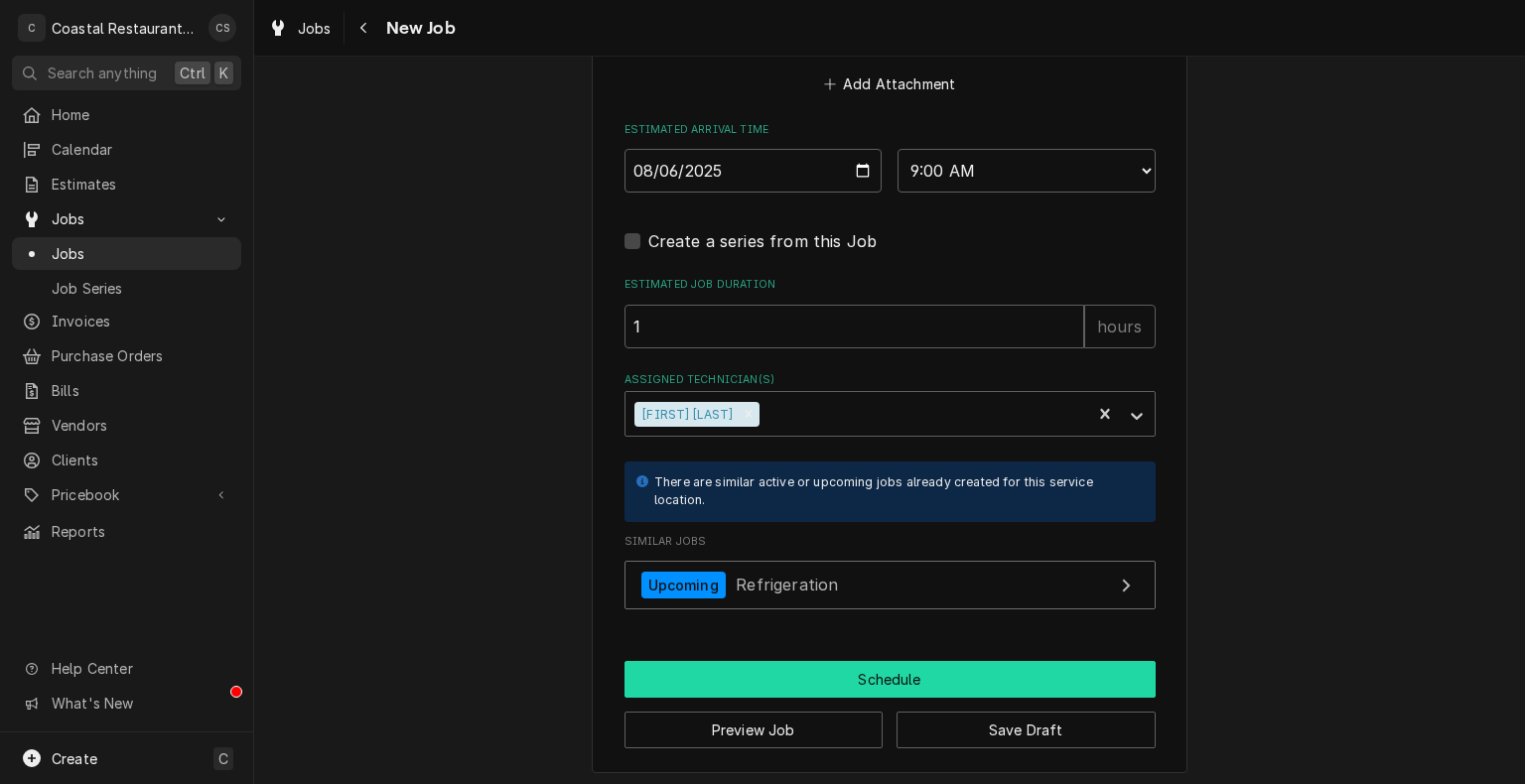 click on "Schedule" at bounding box center (890, 679) 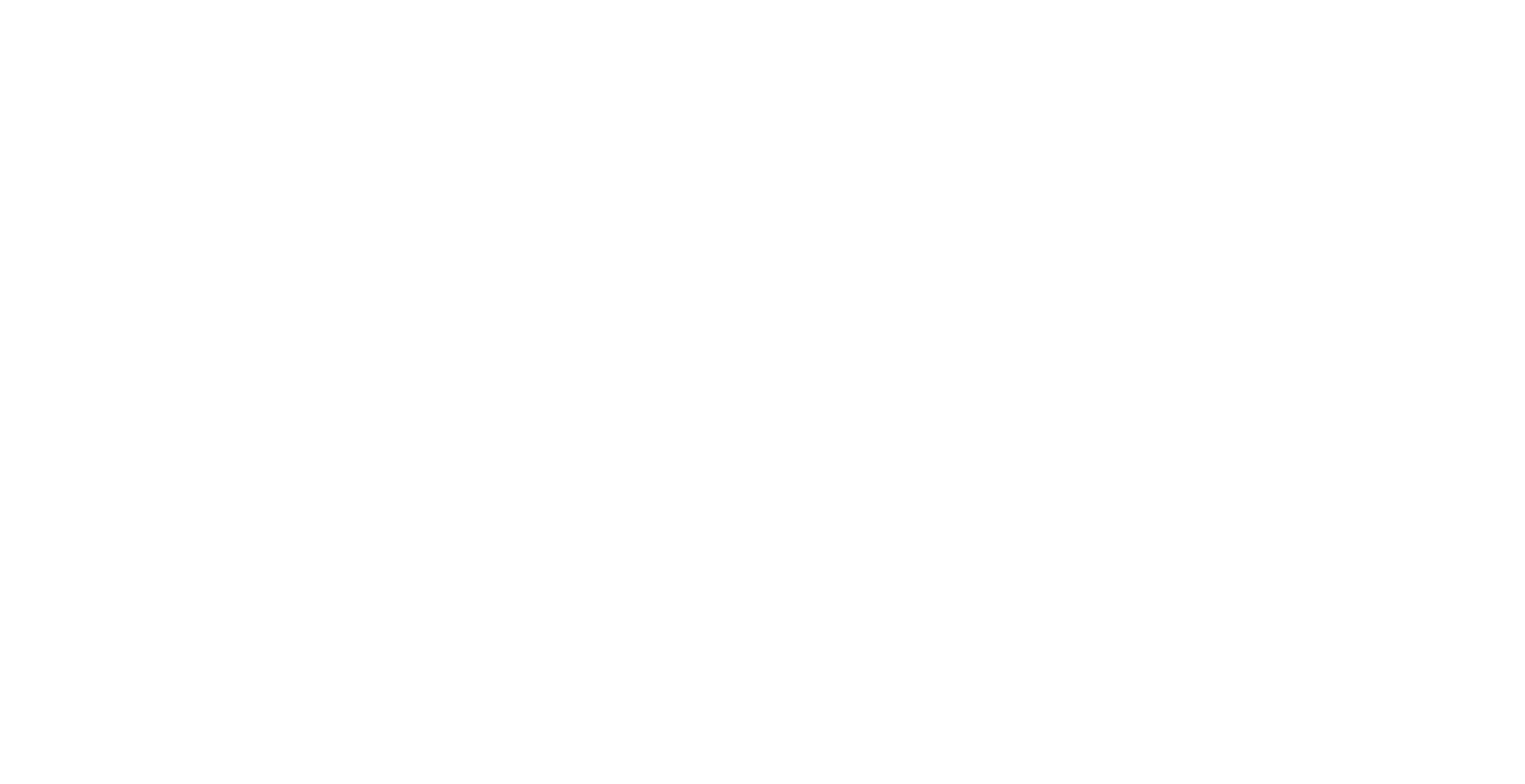 scroll, scrollTop: 0, scrollLeft: 0, axis: both 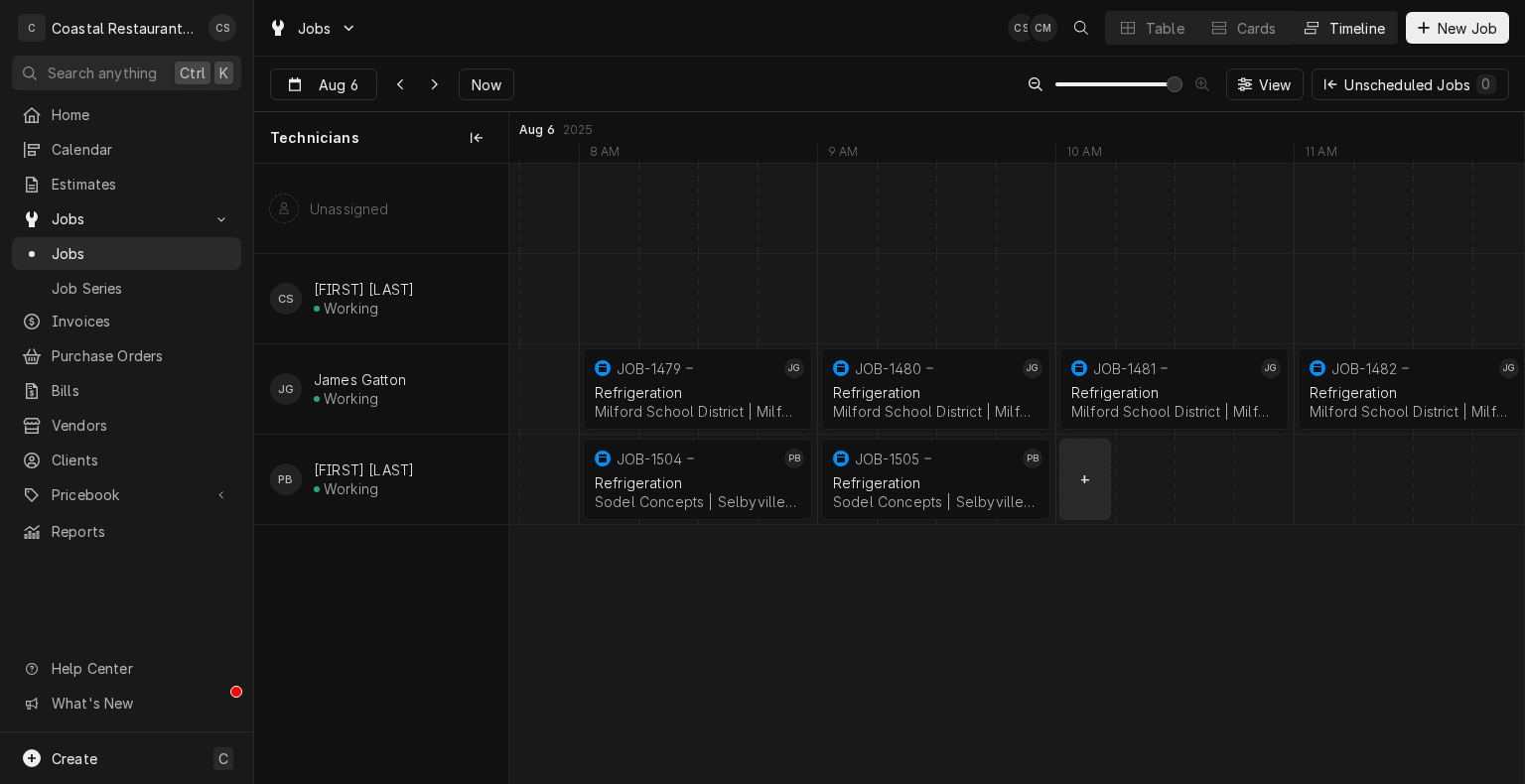 click at bounding box center [609, 479] 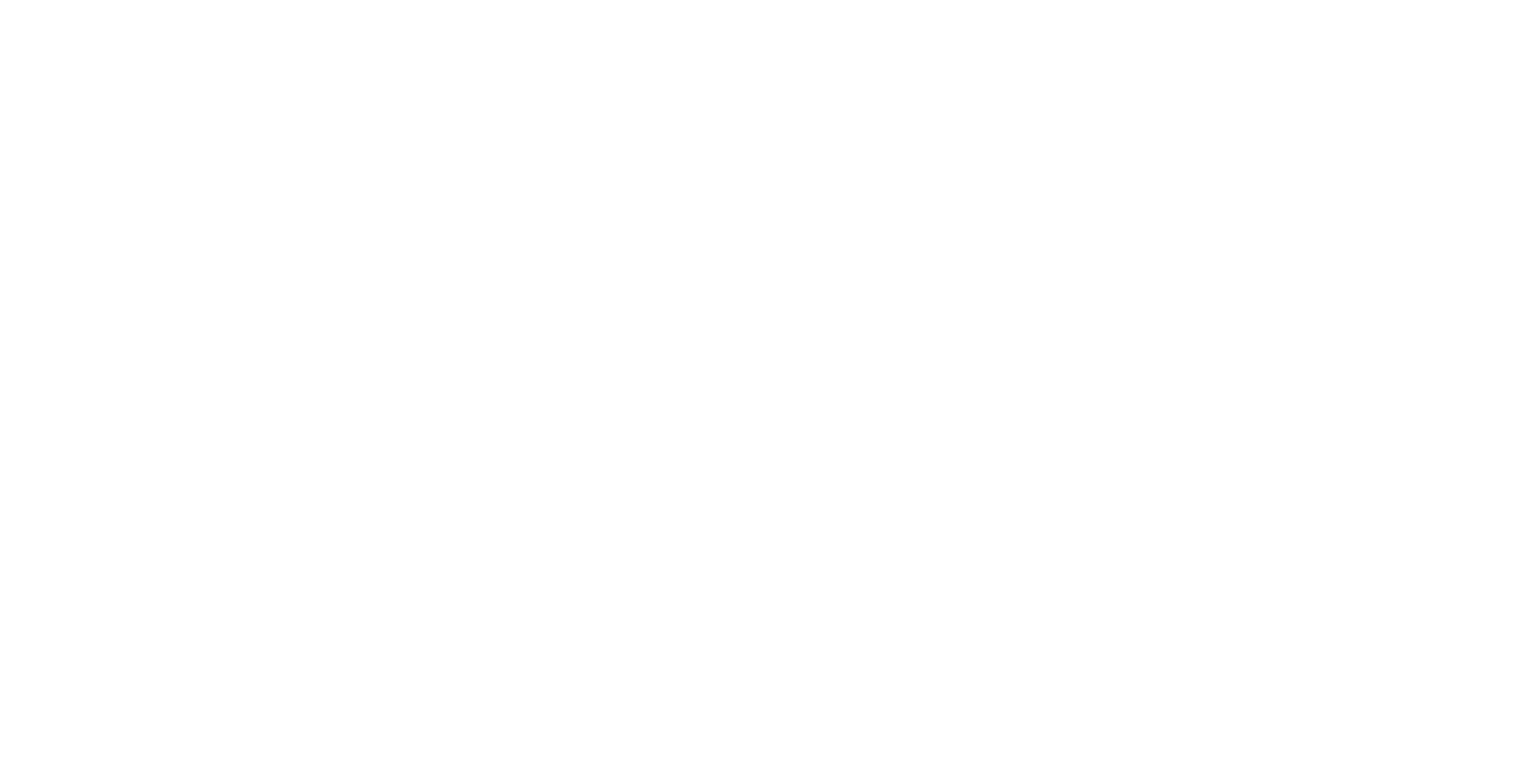 scroll, scrollTop: 0, scrollLeft: 0, axis: both 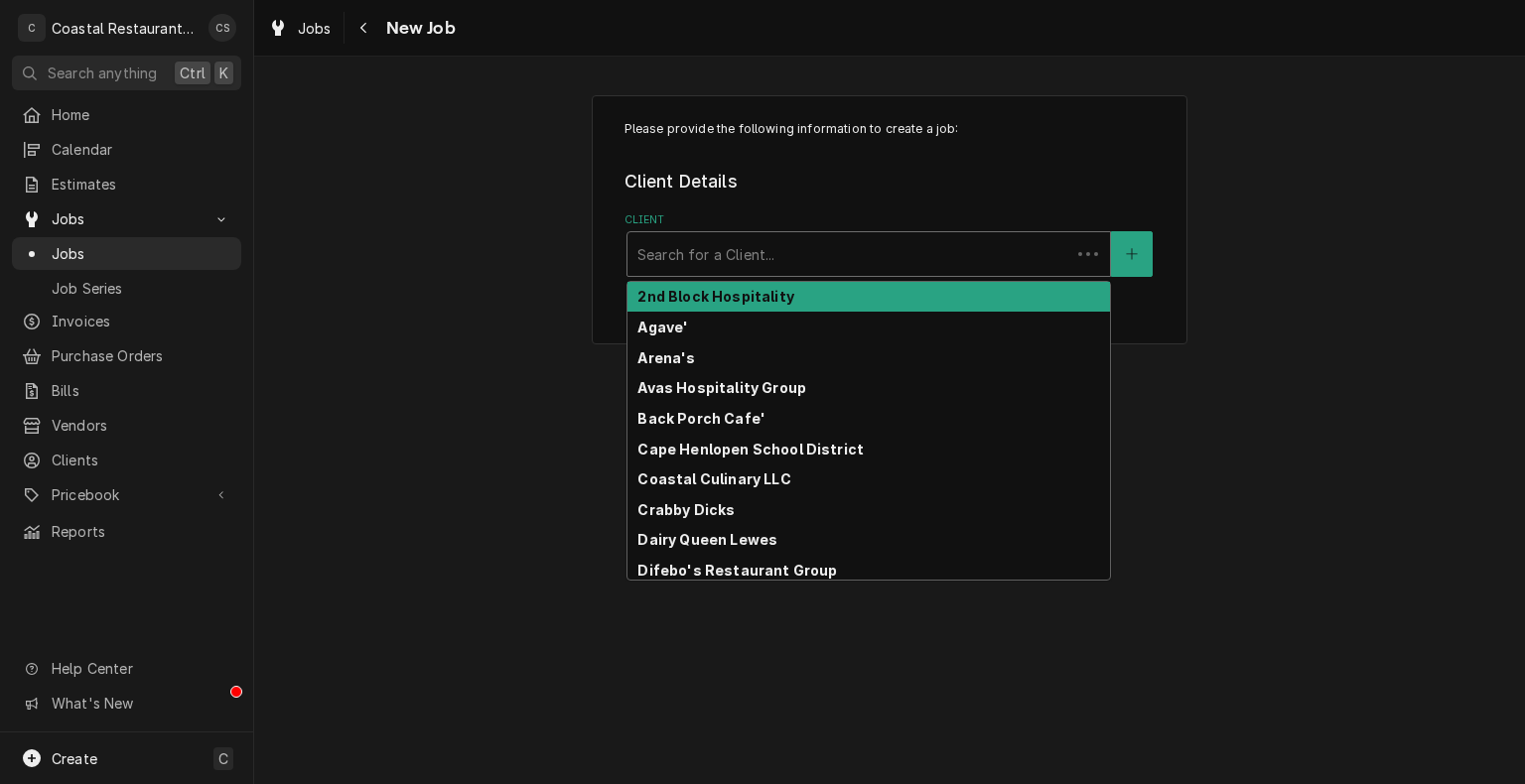 click at bounding box center (849, 254) 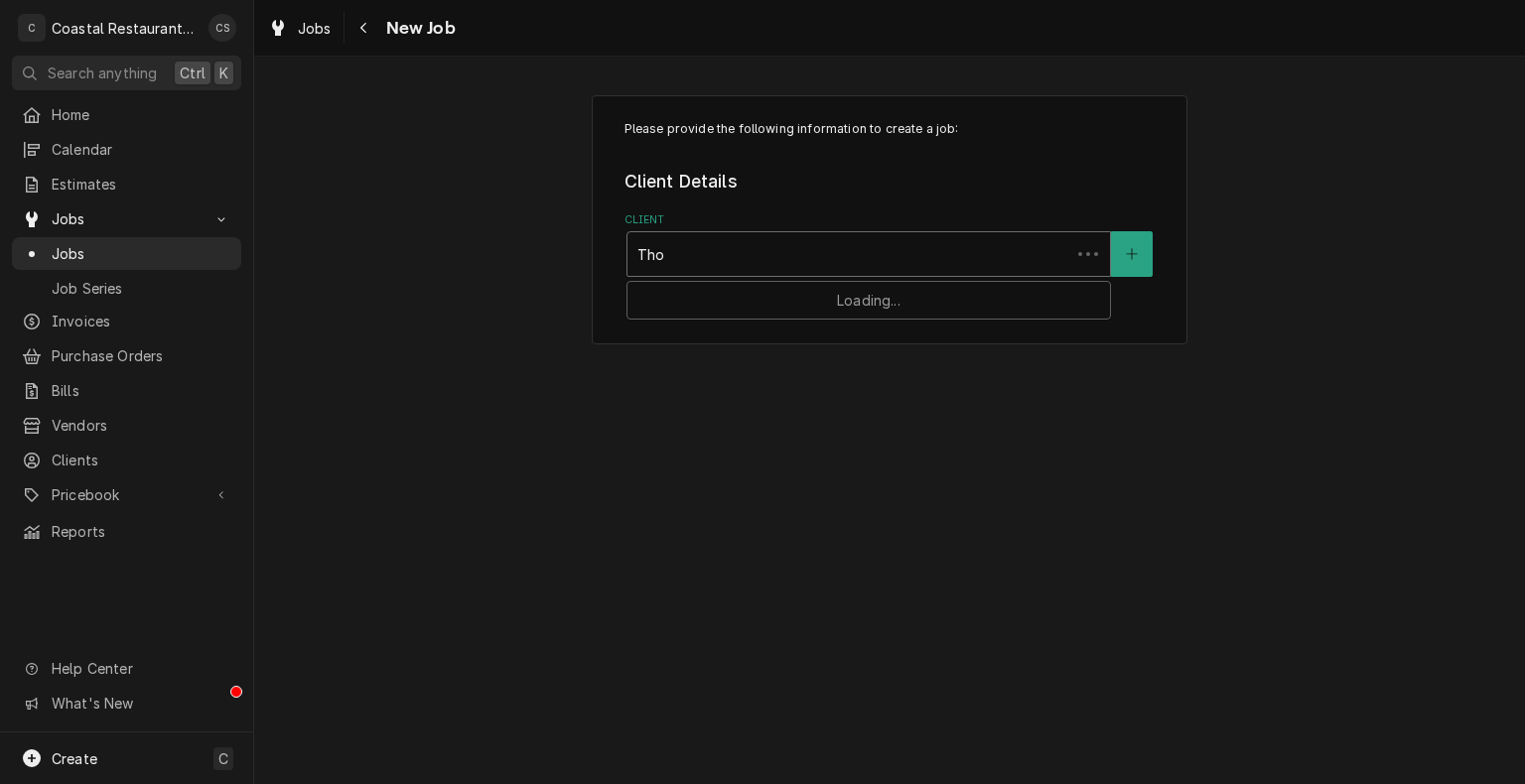 type on "[LAST]" 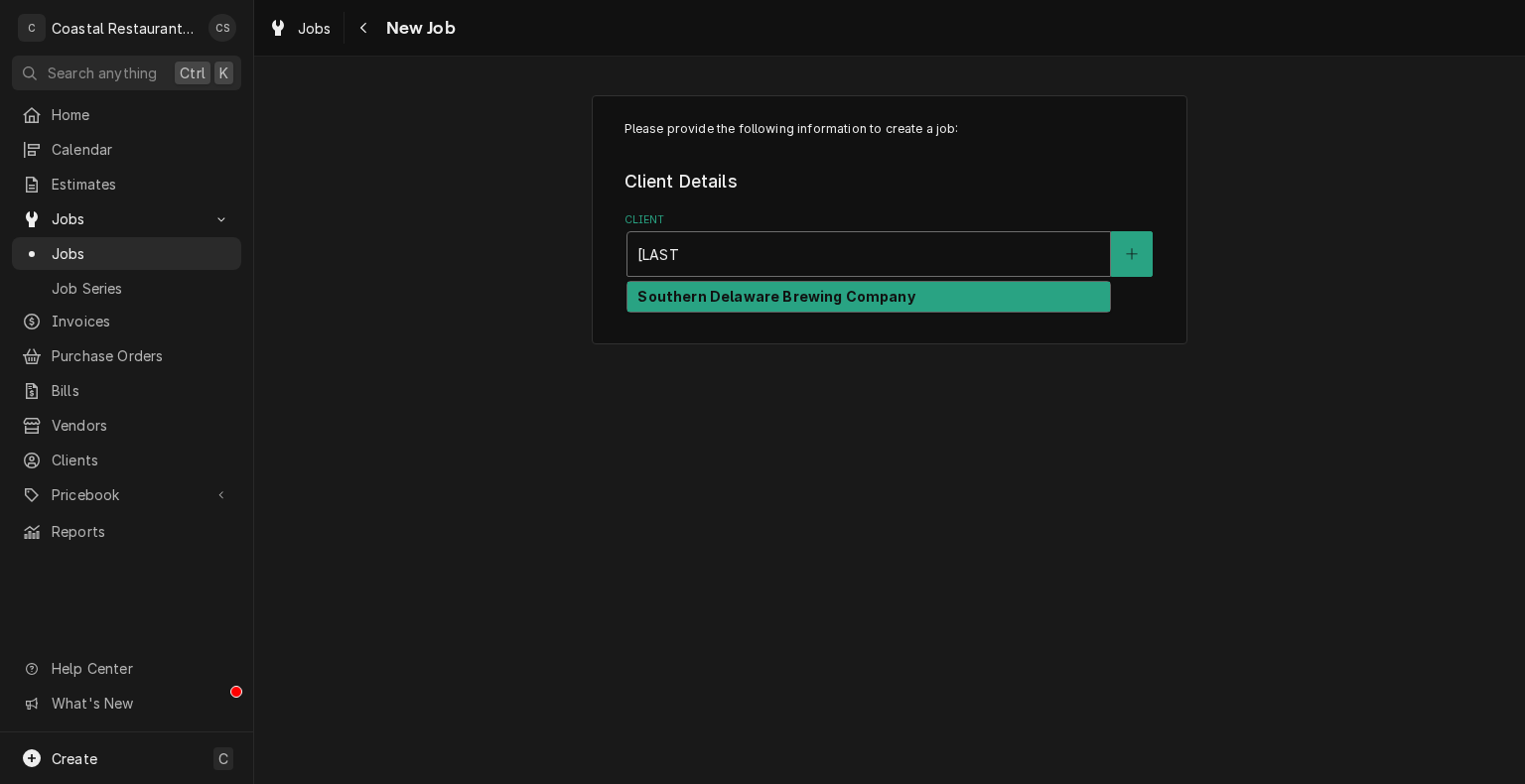 click on "Southern Delaware Brewing Company" at bounding box center (775, 296) 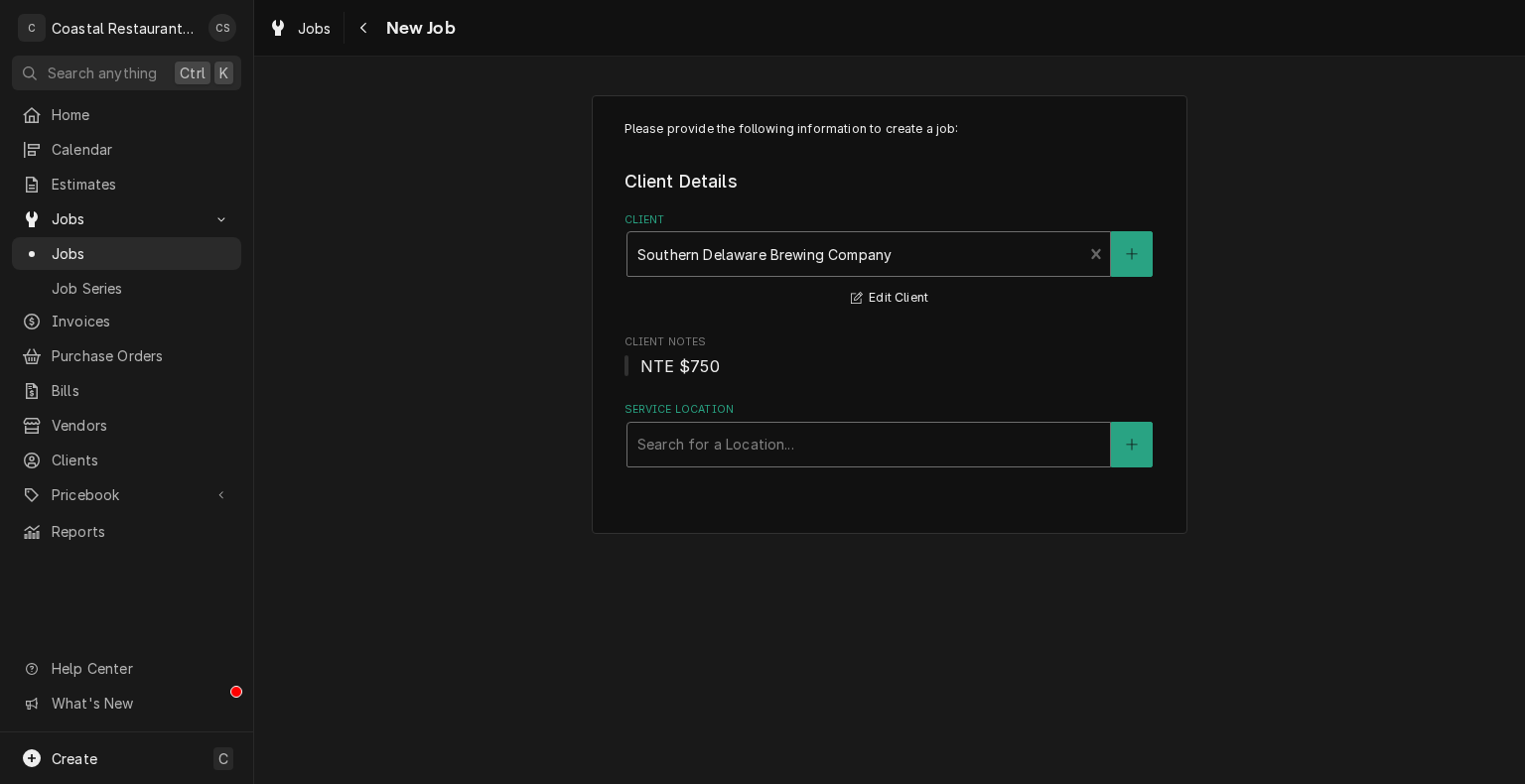 click at bounding box center [869, 445] 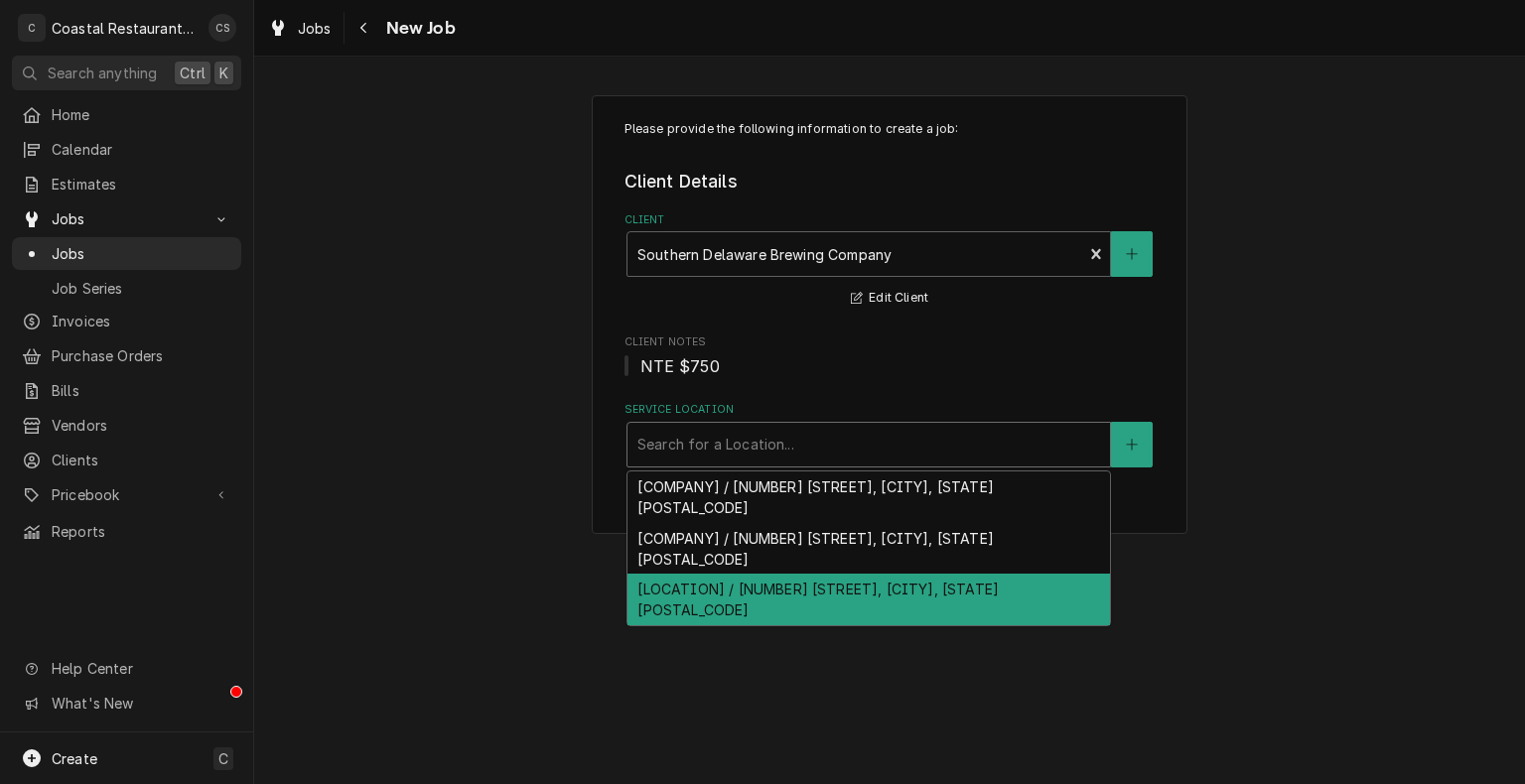 click on "[LOCATION] / [NUMBER] [STREET], [CITY], [STATE] [POSTAL_CODE]" at bounding box center (869, 599) 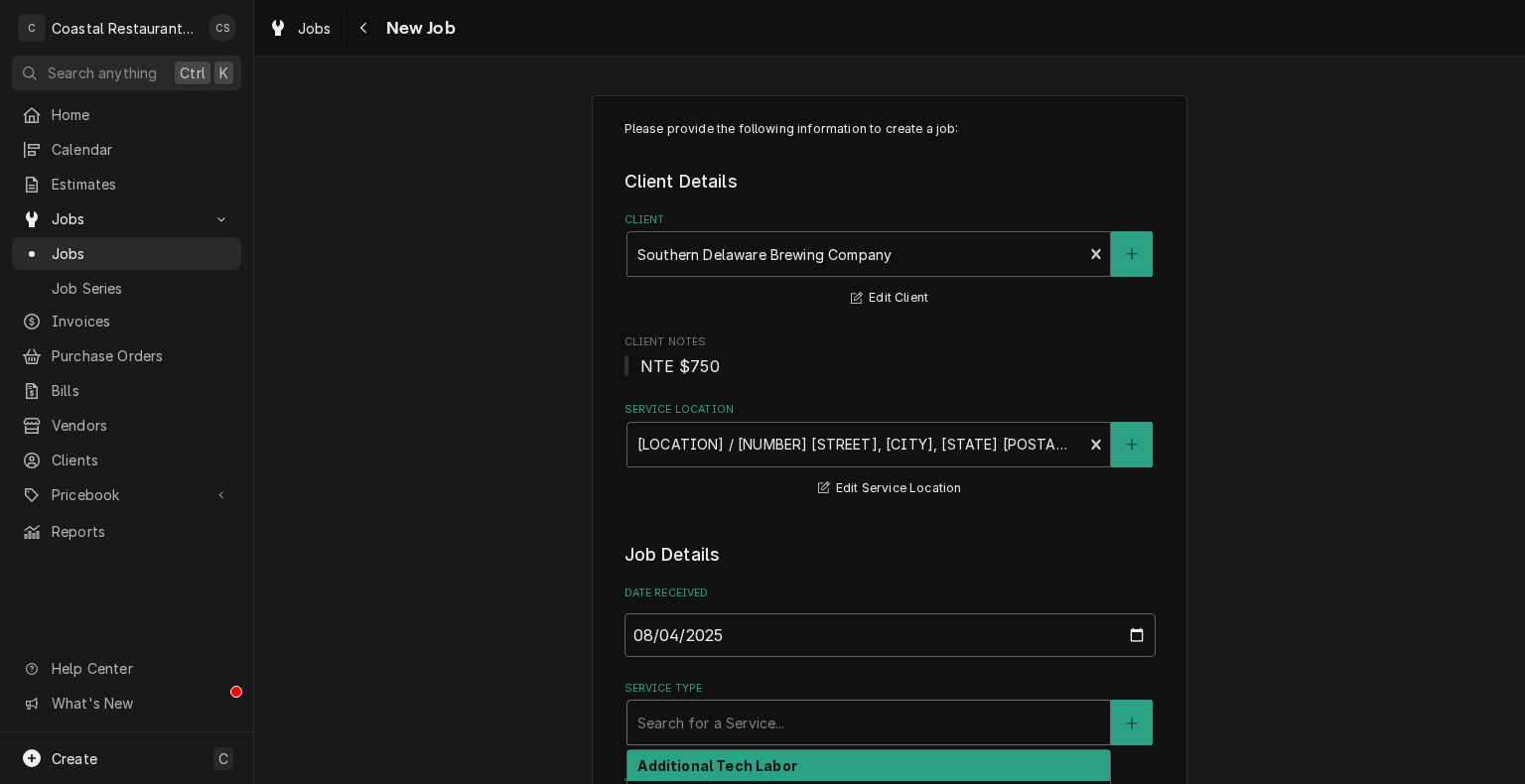click at bounding box center (869, 722) 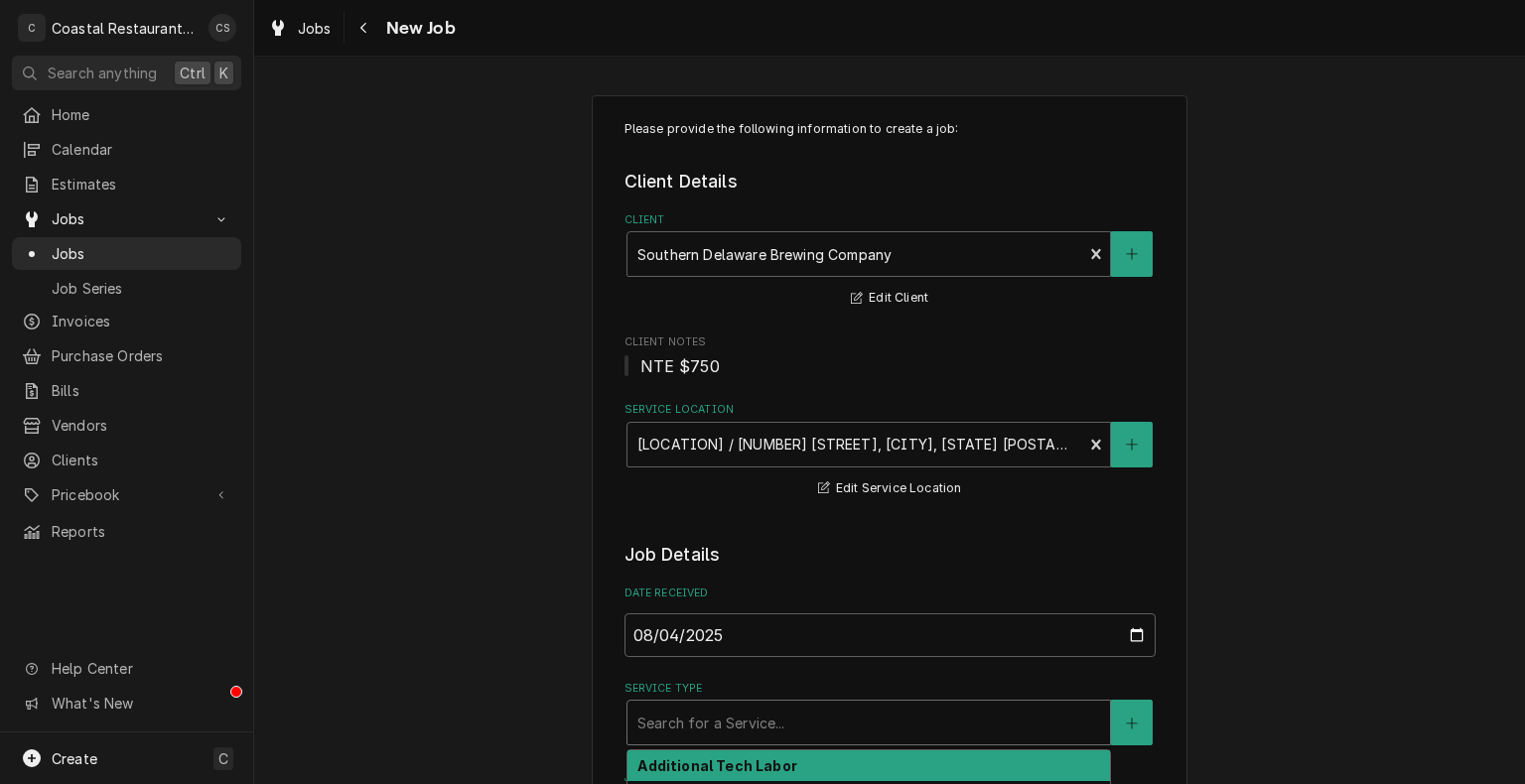 type on "x" 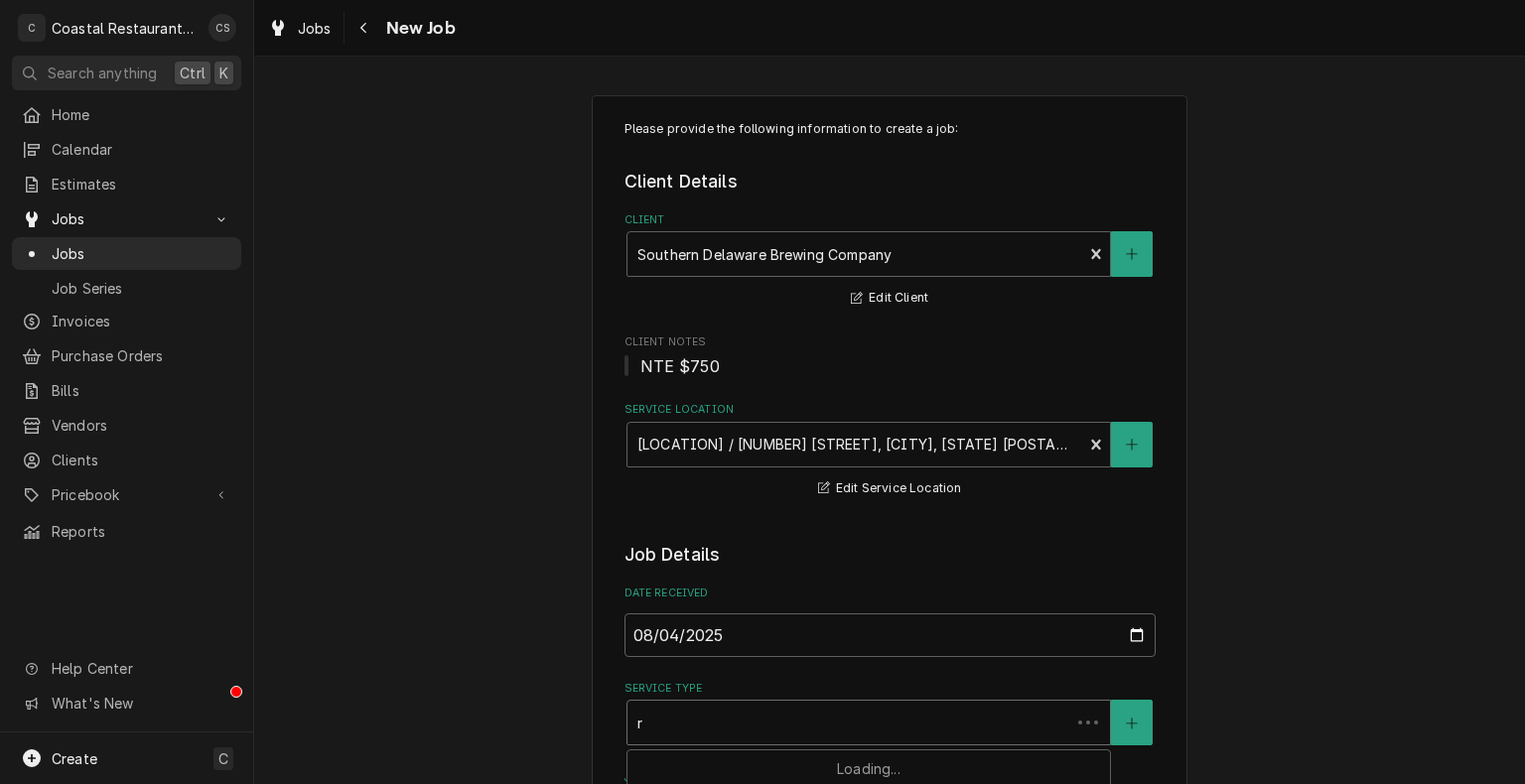 type on "x" 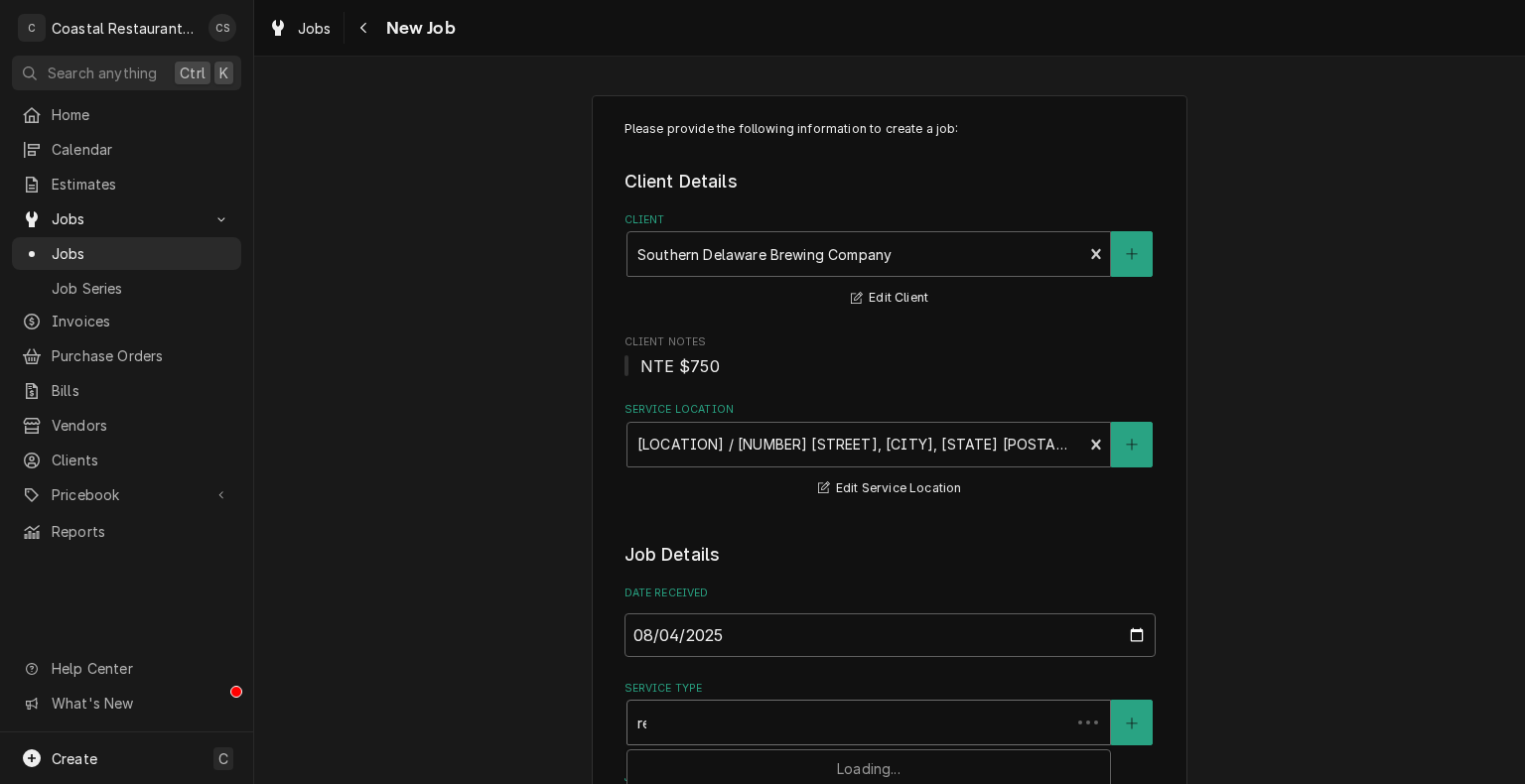 type on "x" 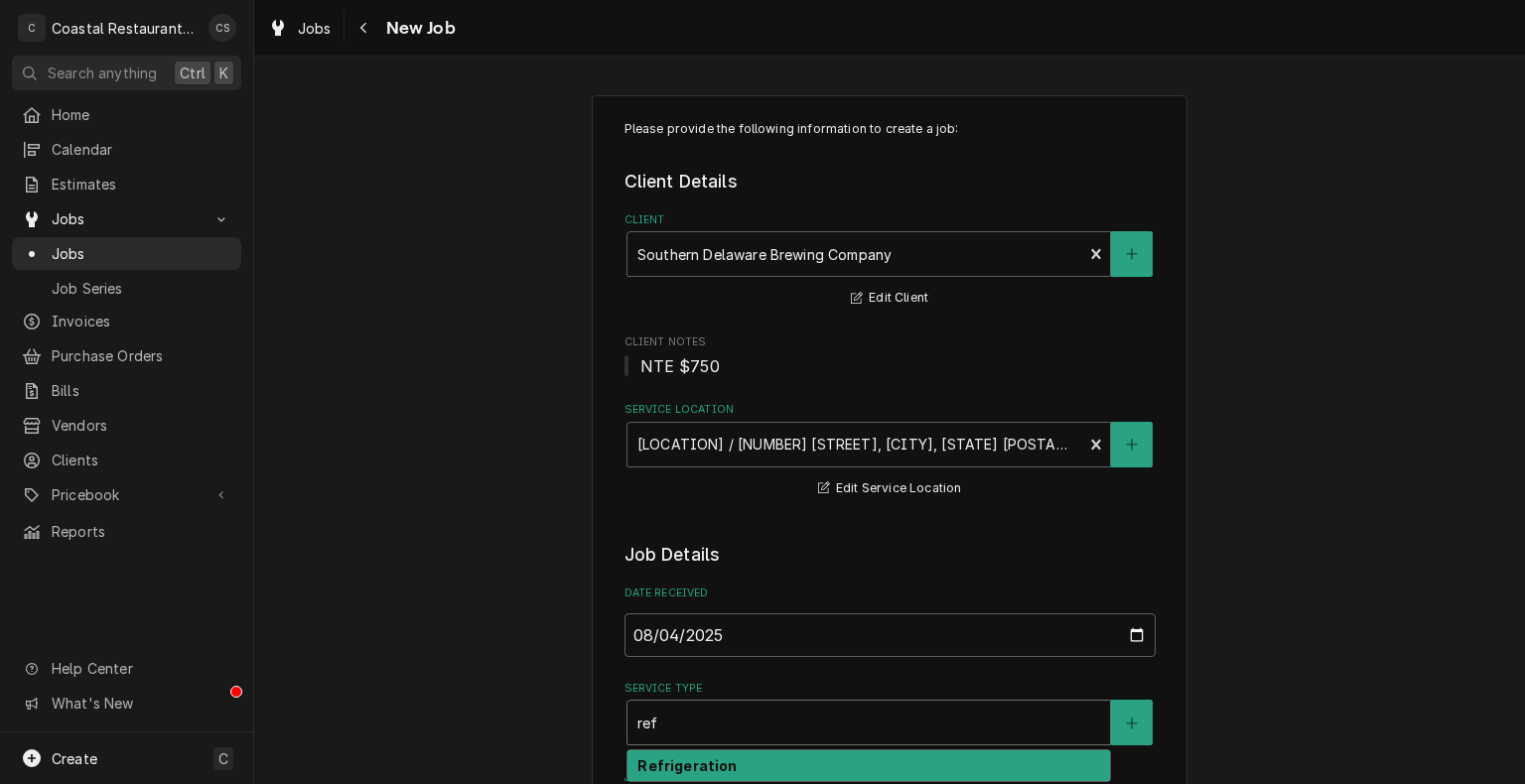 click on "Refrigeration" at bounding box center (687, 765) 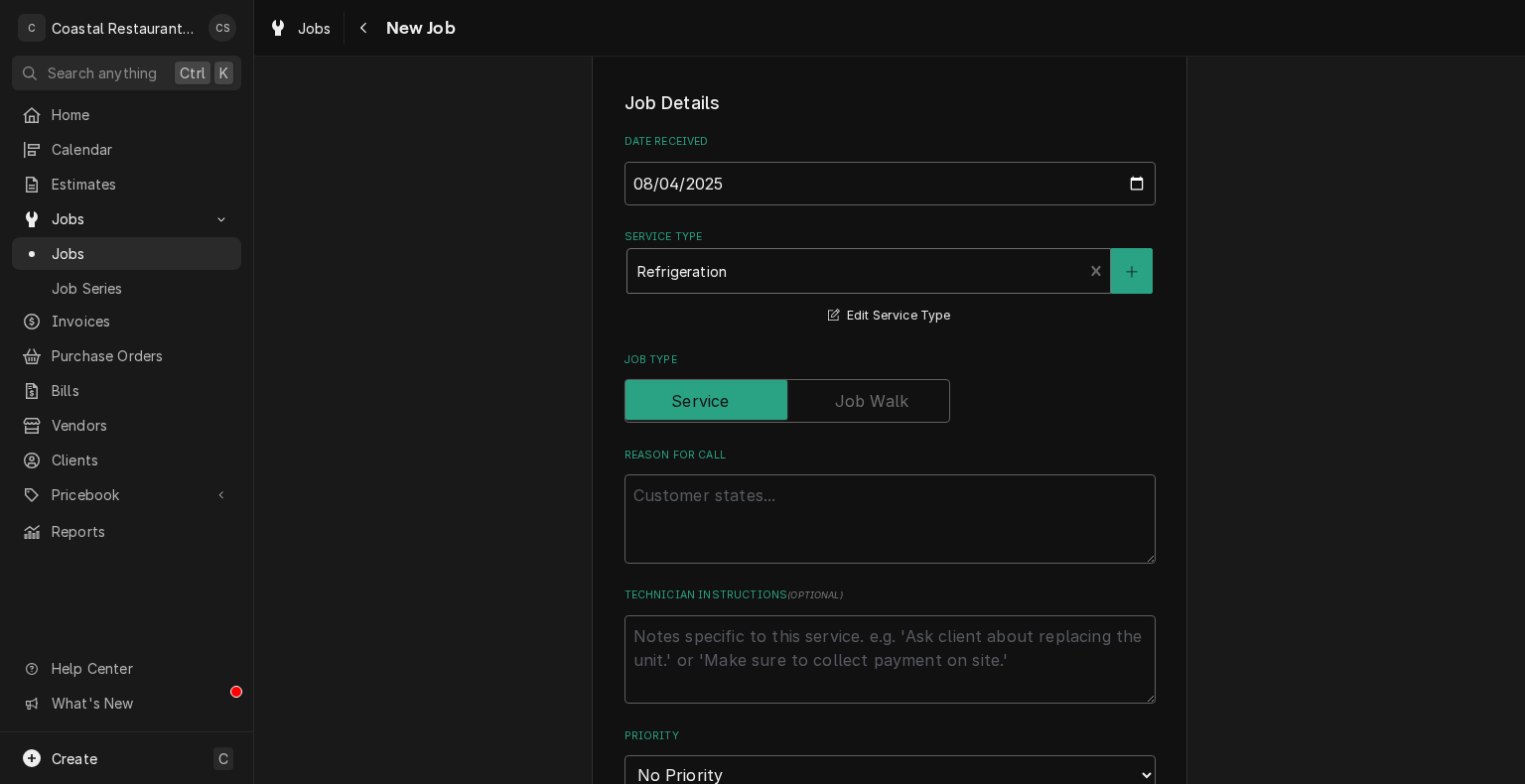 scroll, scrollTop: 494, scrollLeft: 0, axis: vertical 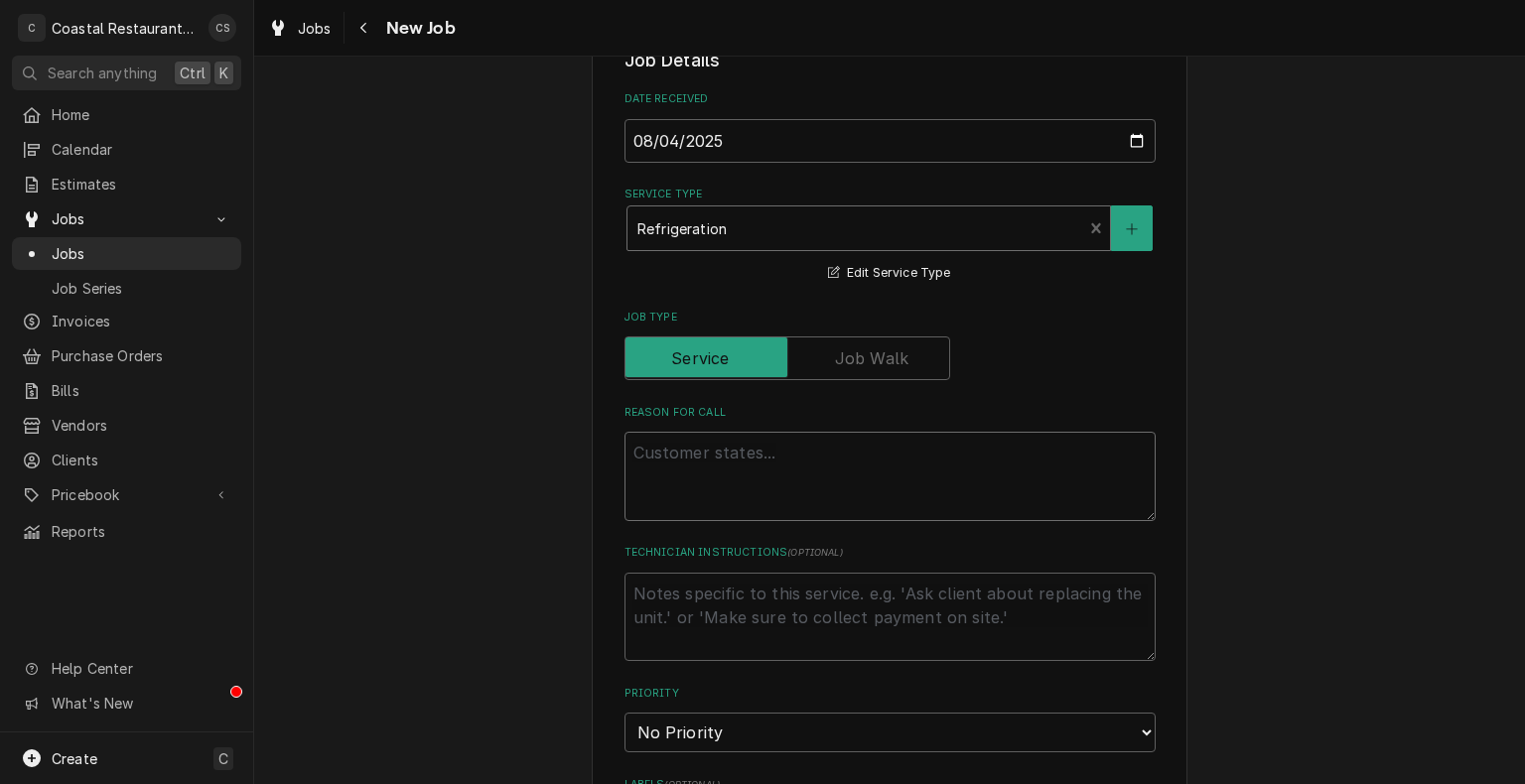 click on "Reason For Call" at bounding box center [890, 476] 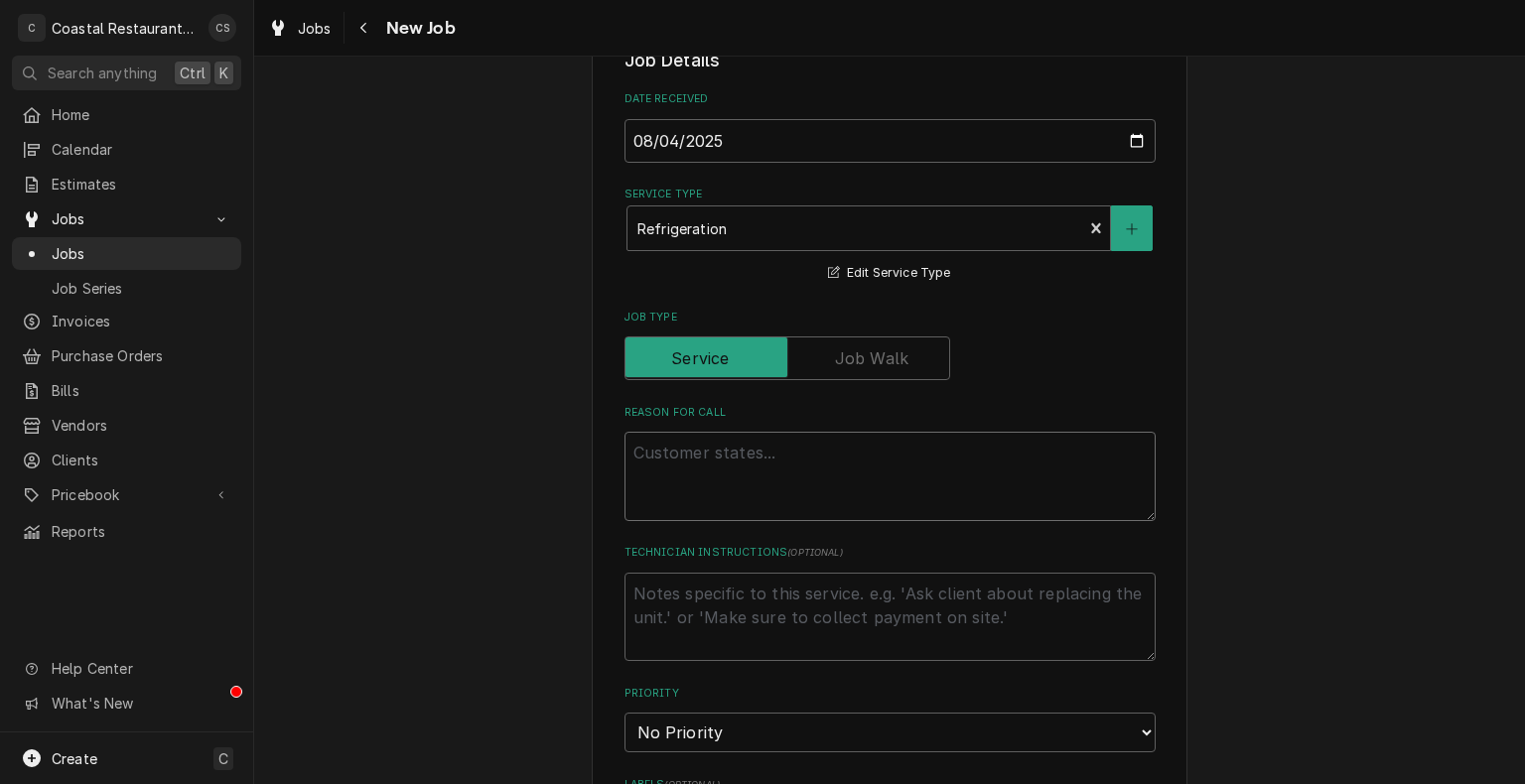 type on "x" 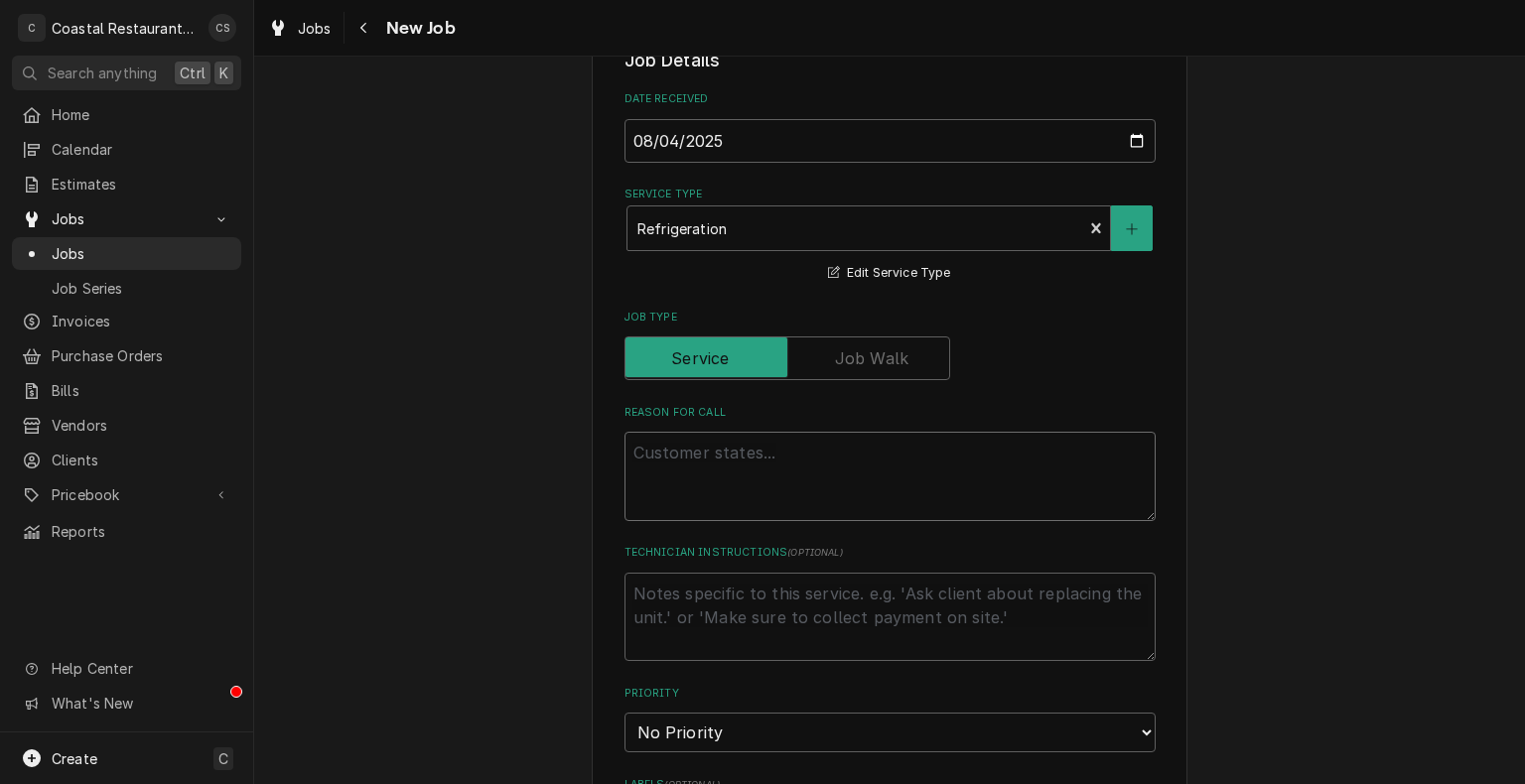type on "W" 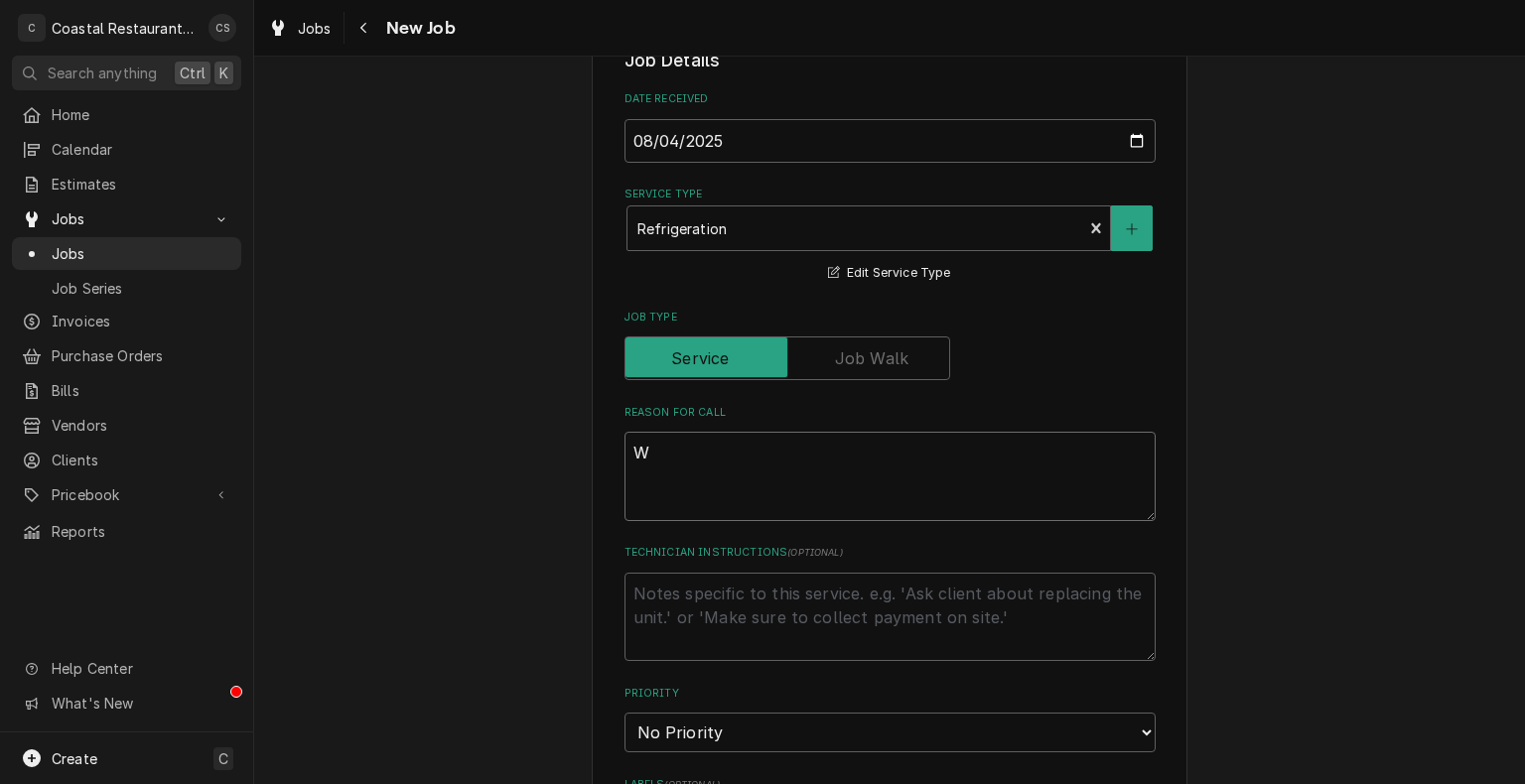 type on "x" 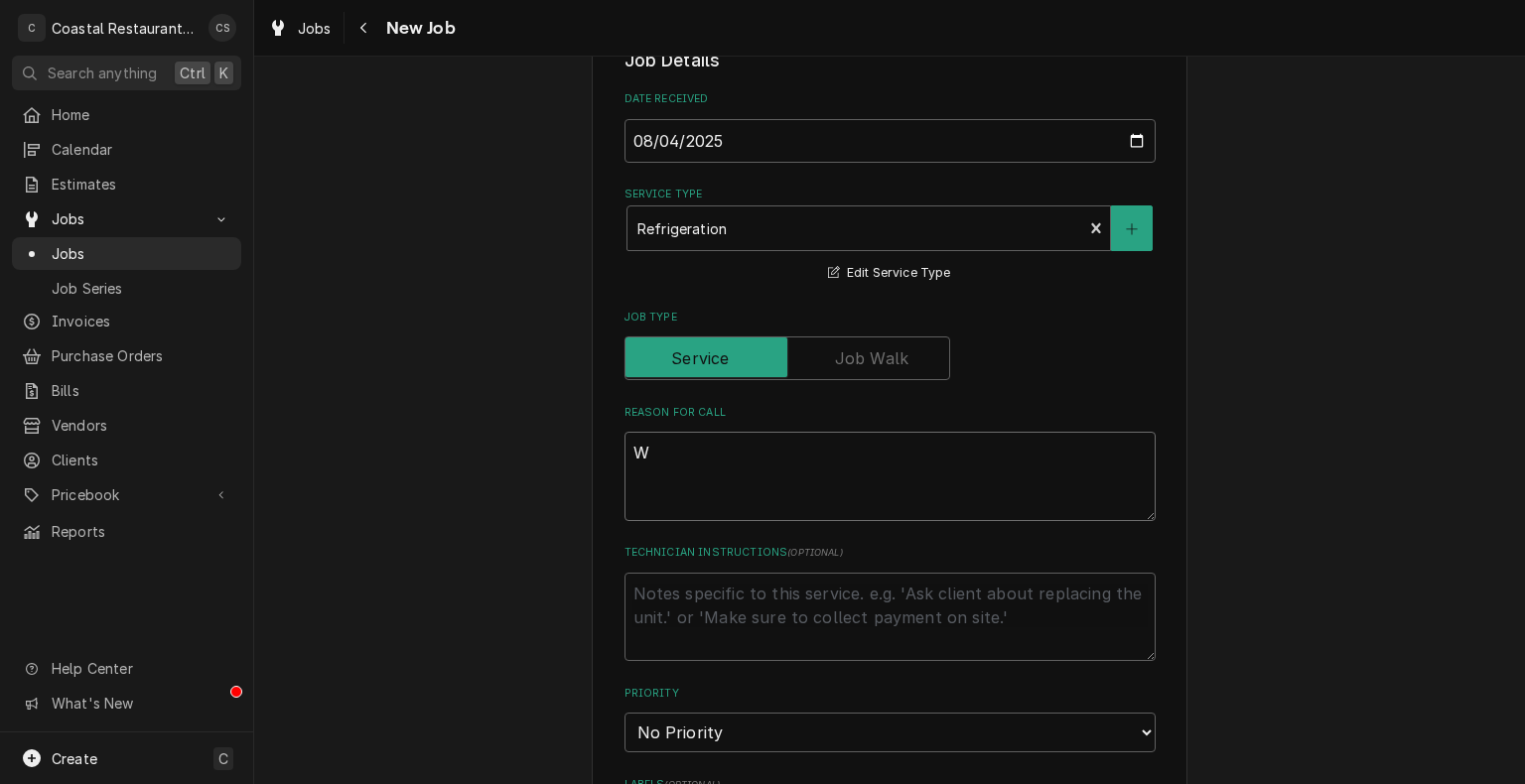 type on "Wo" 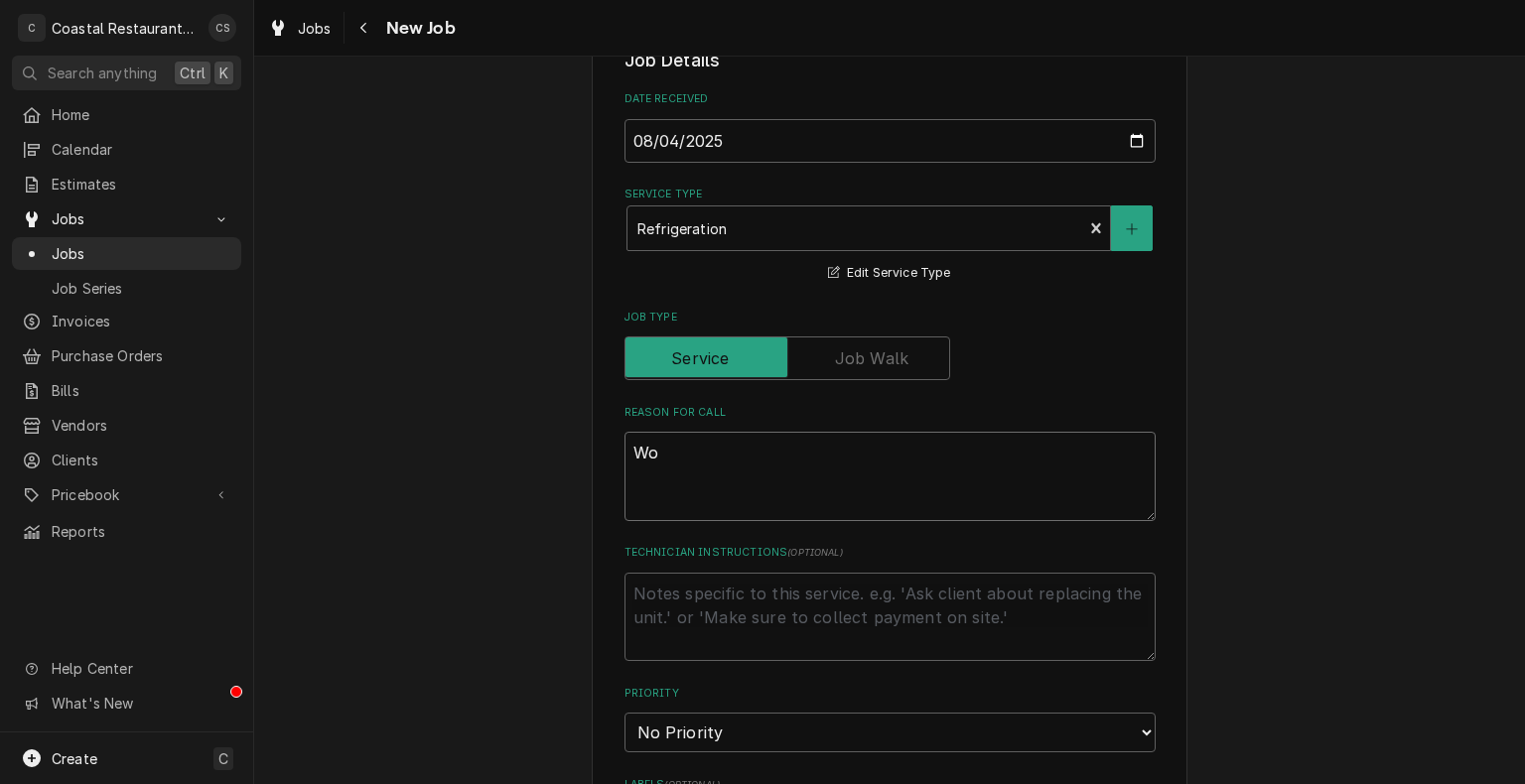 type on "x" 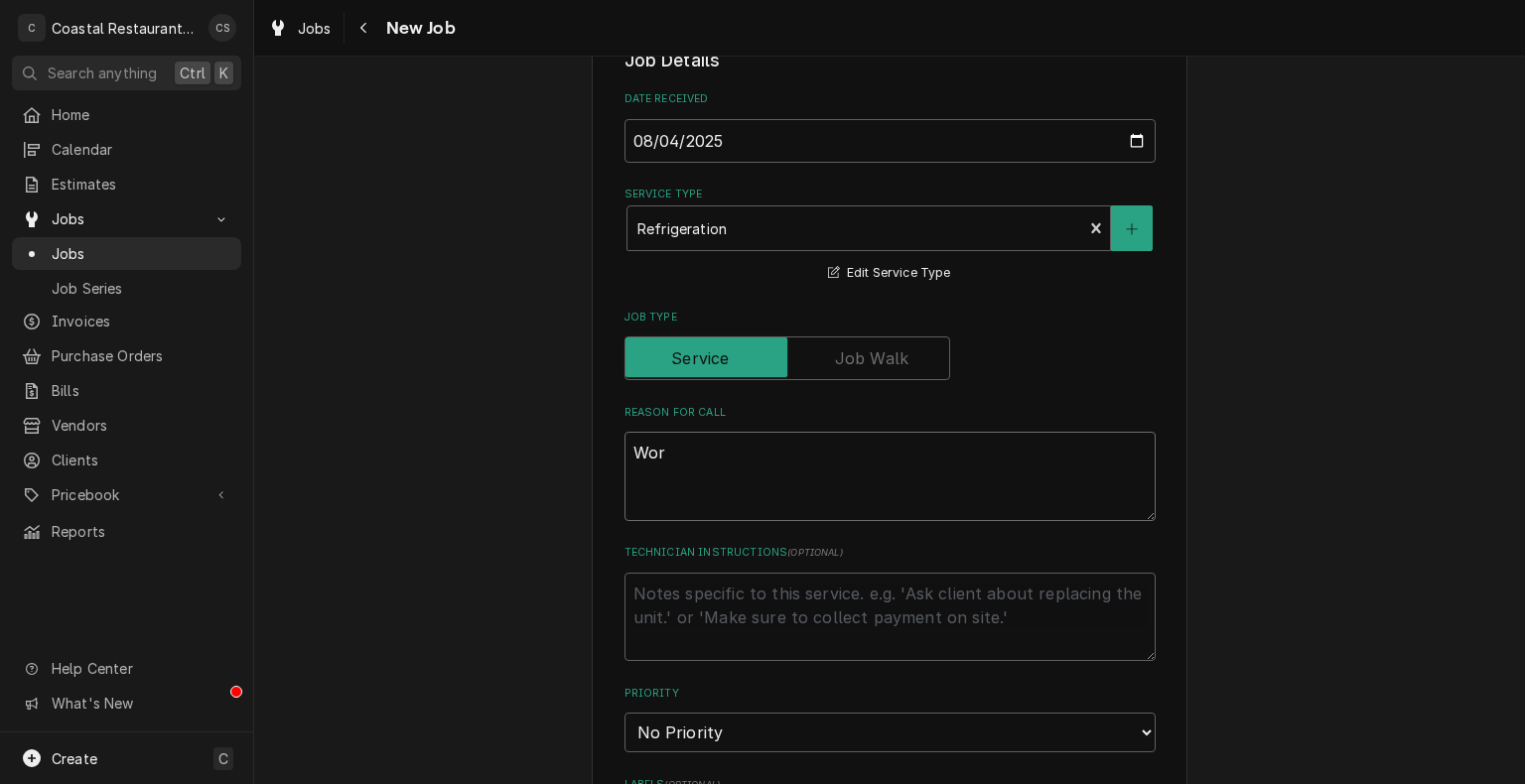 type on "x" 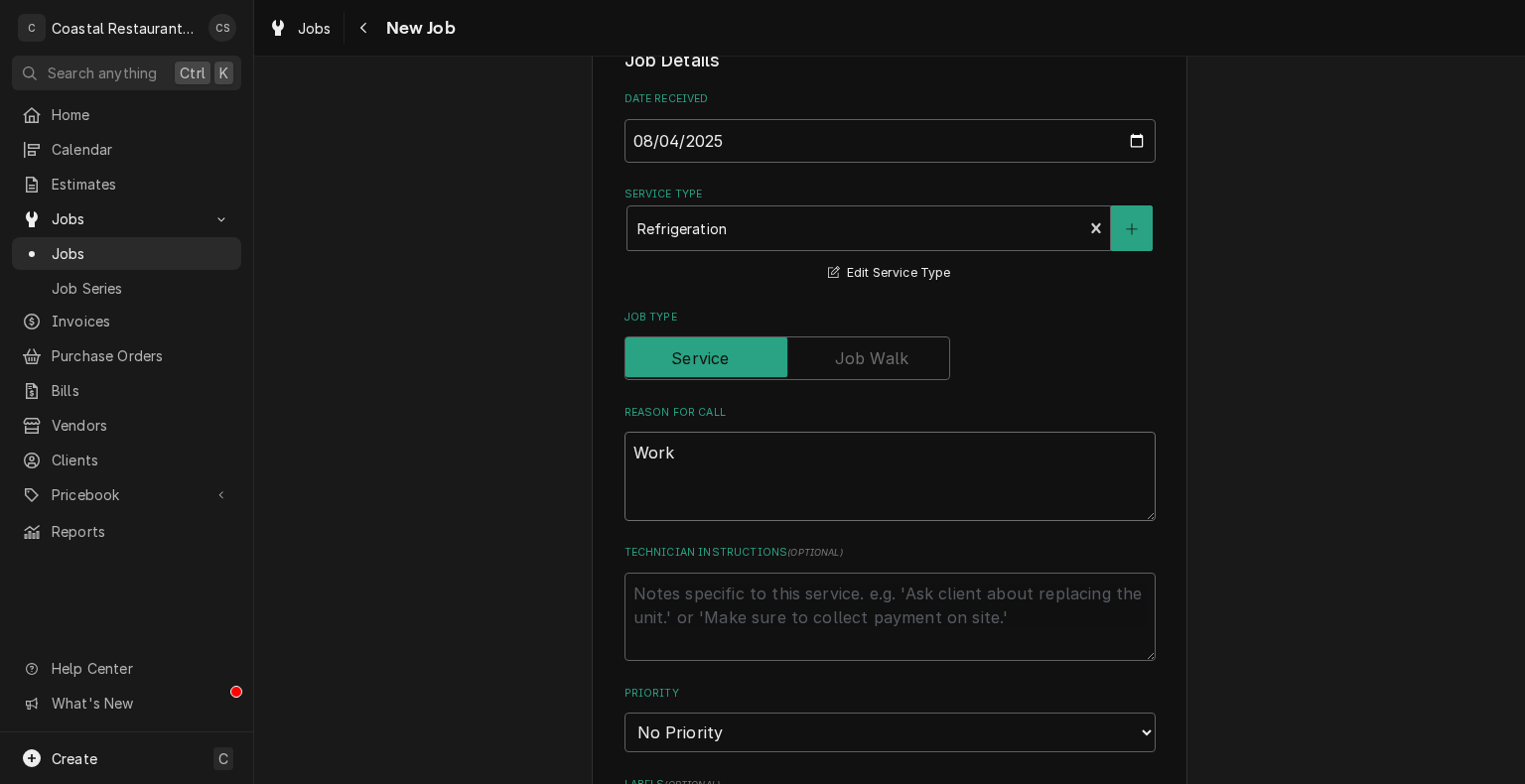 type on "x" 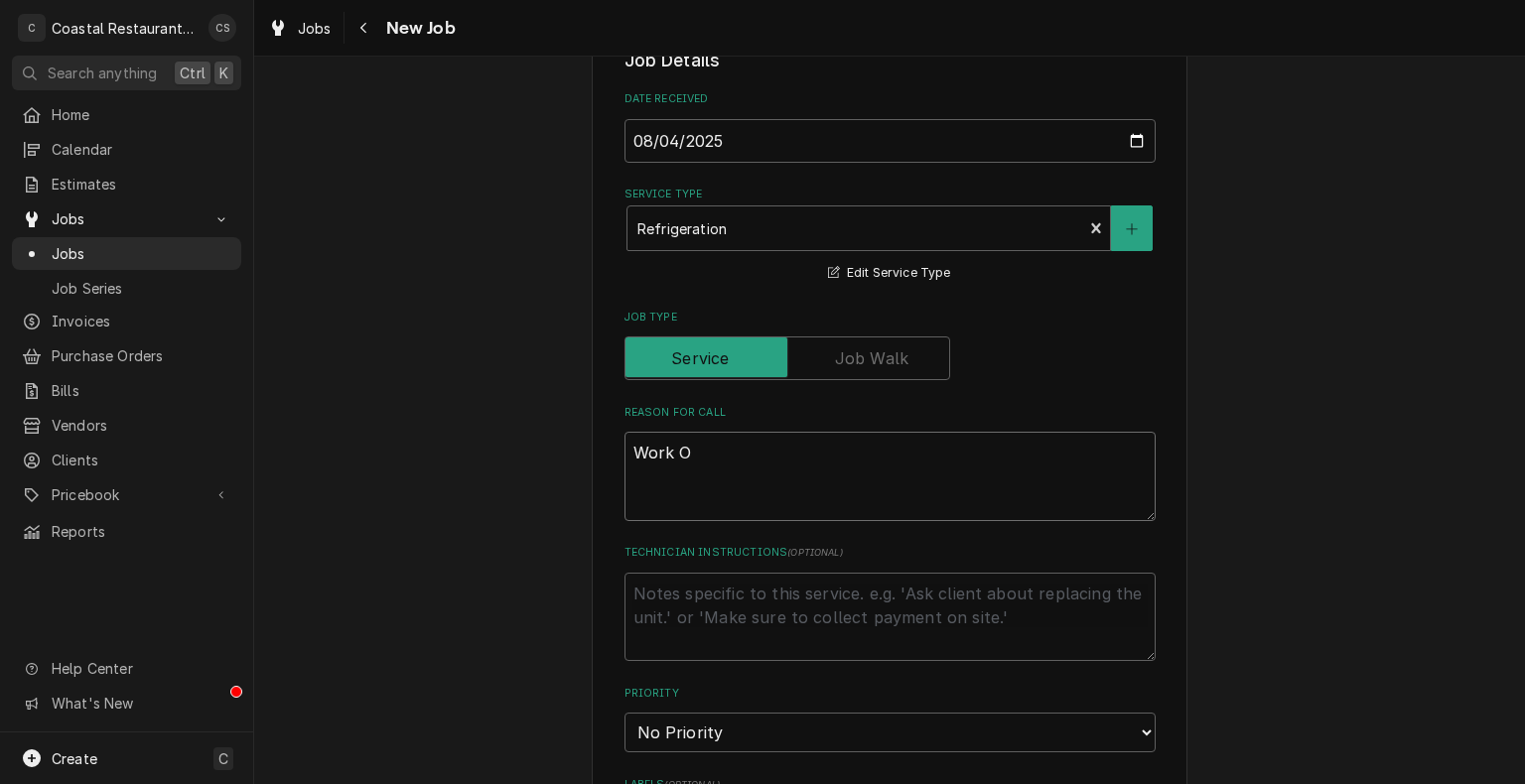 type on "x" 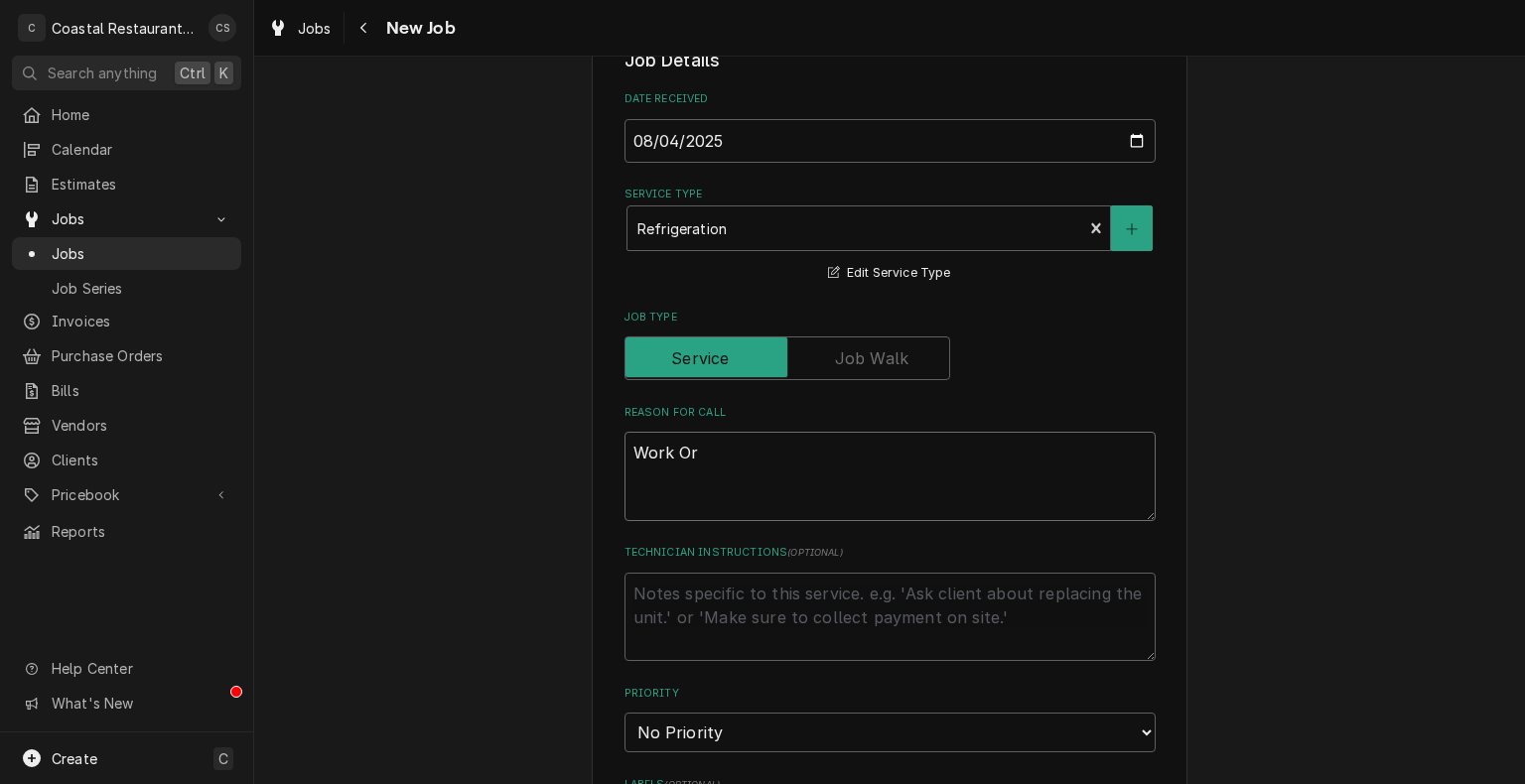 type on "x" 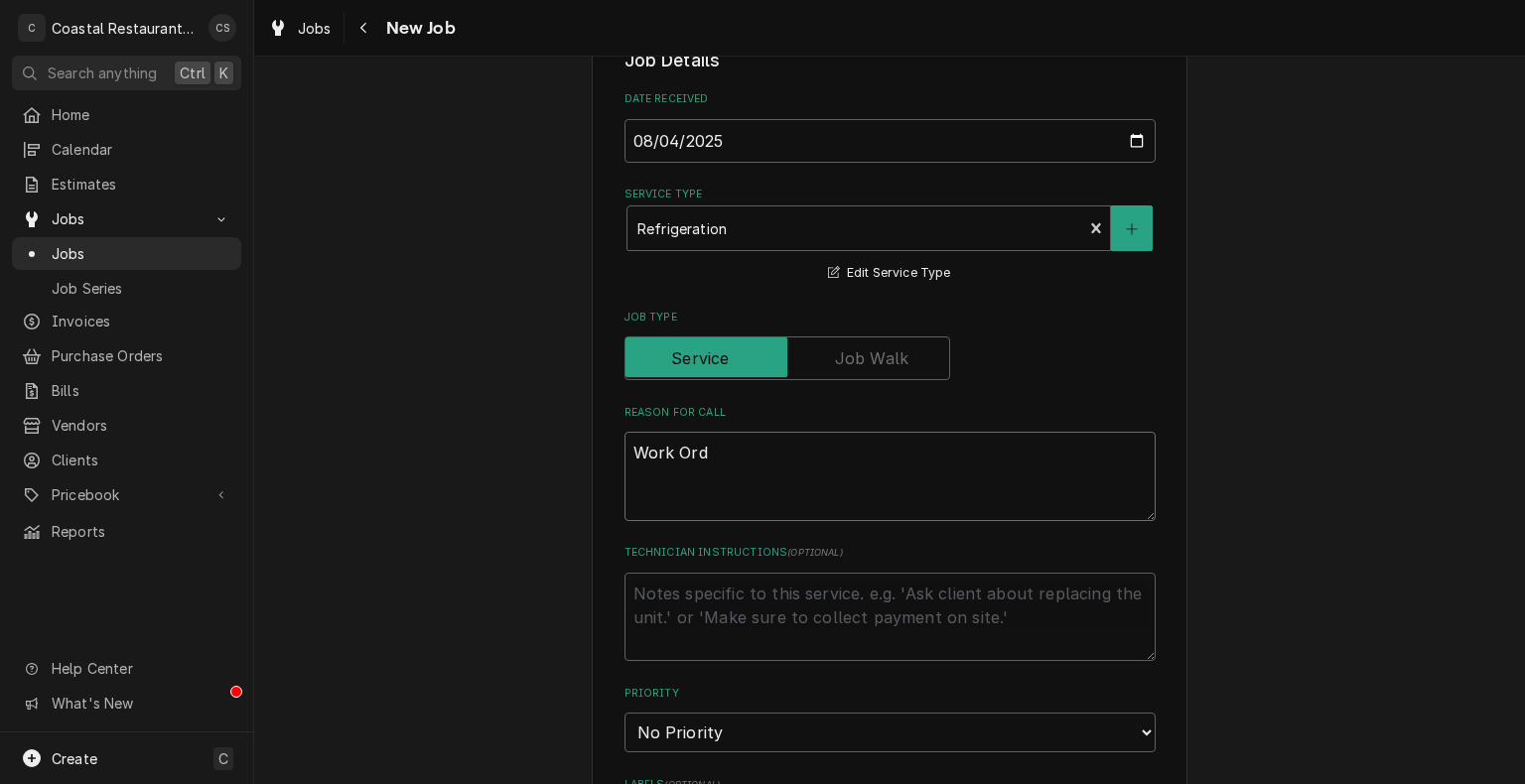 type on "x" 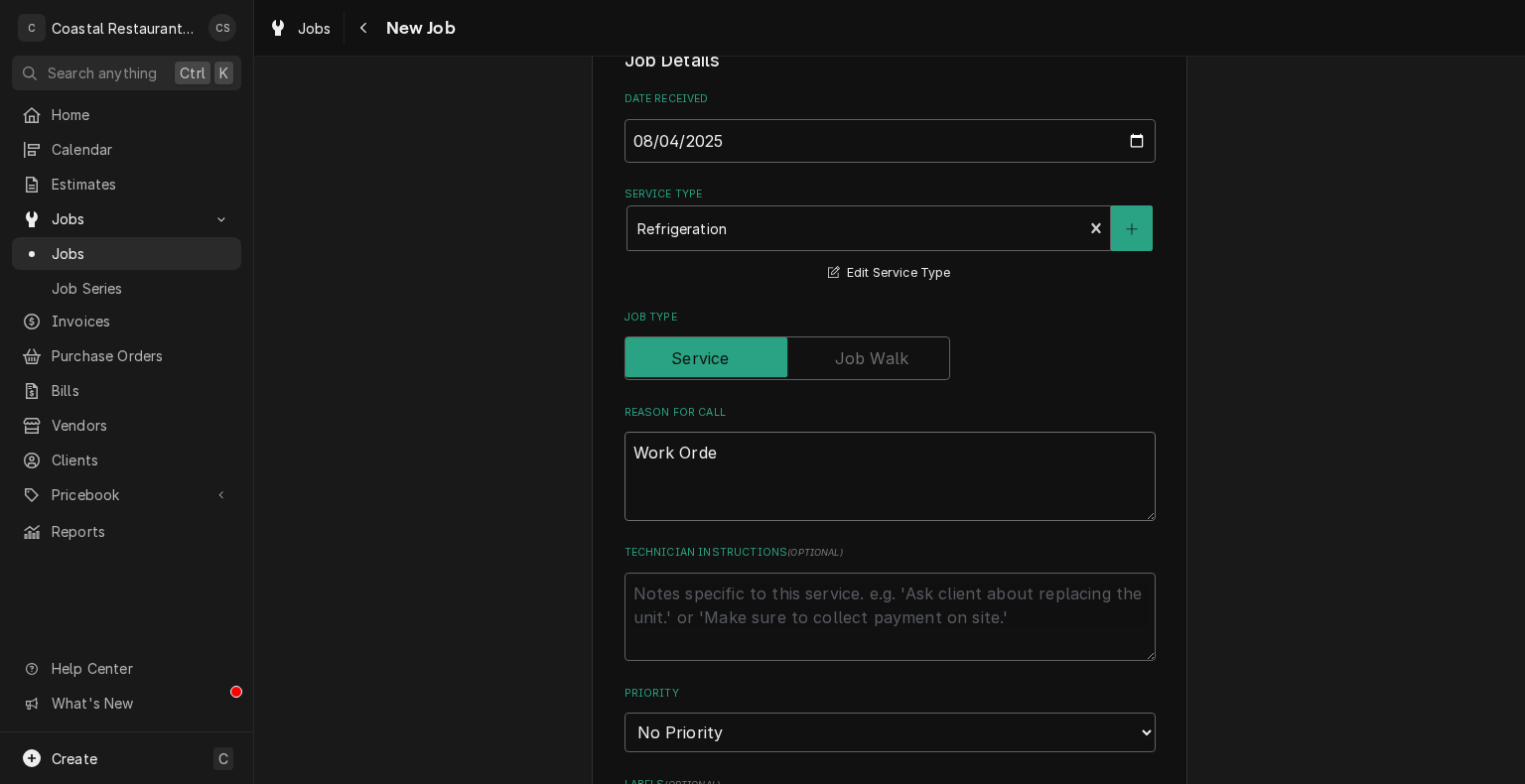 type on "x" 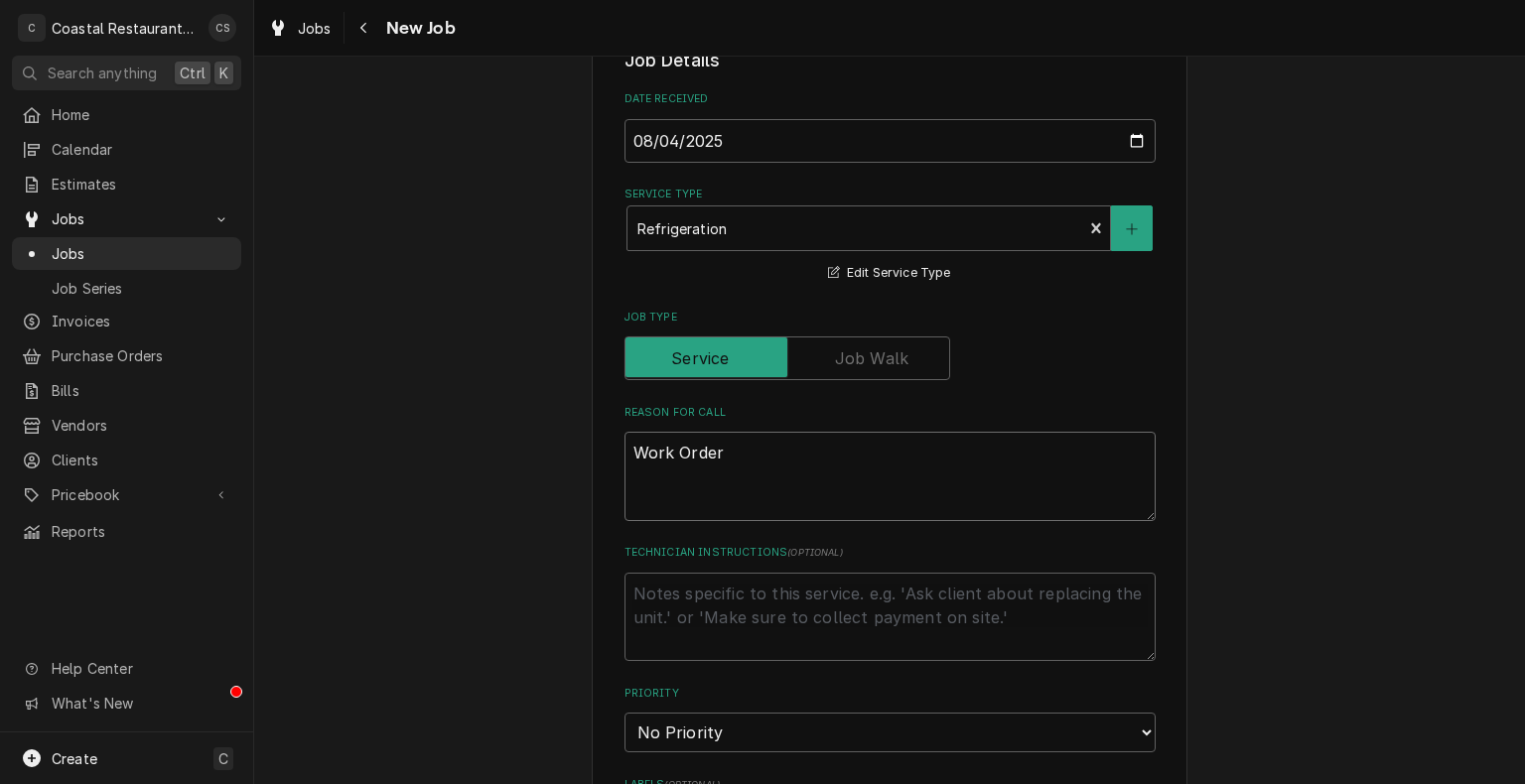 type on "x" 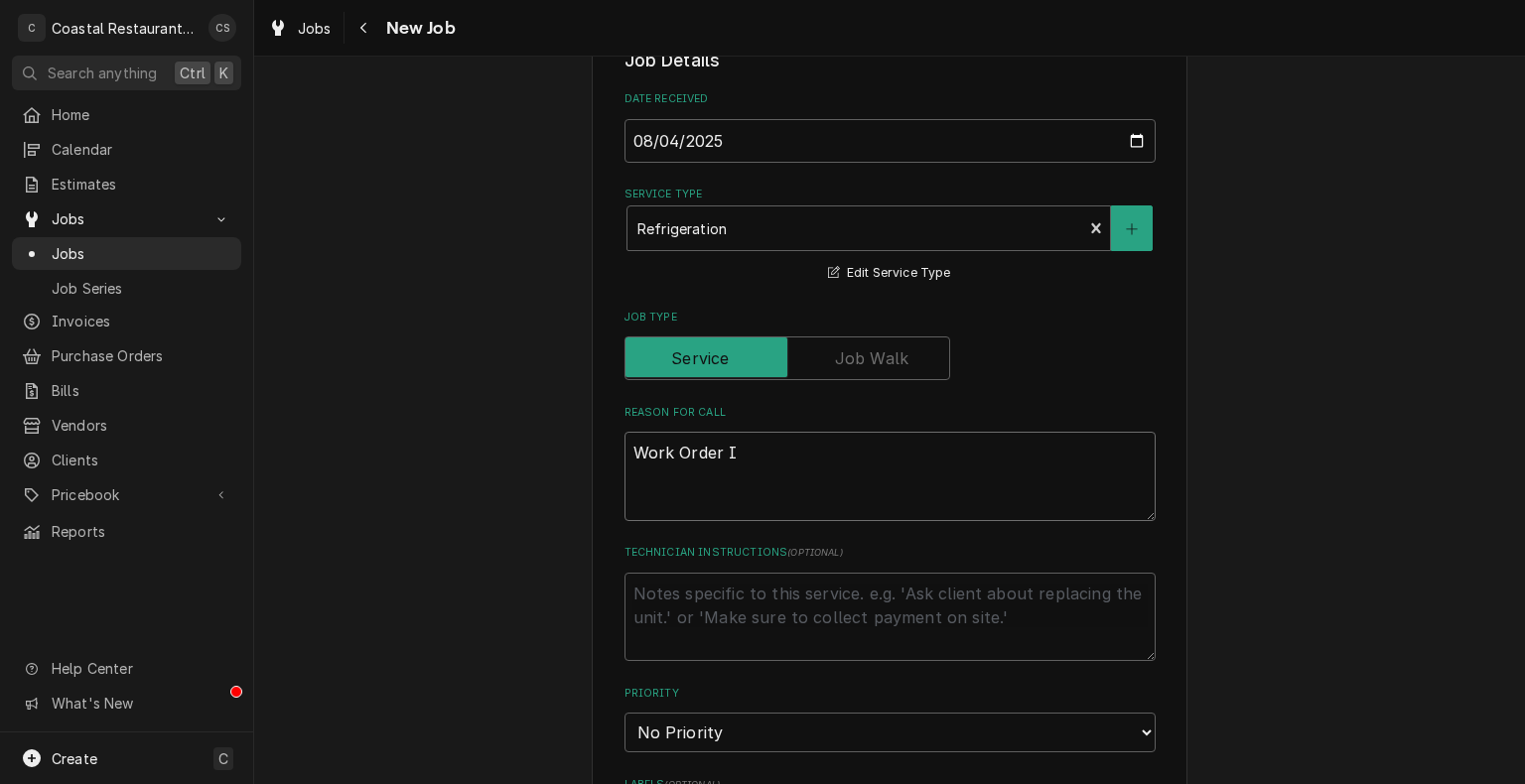 type on "x" 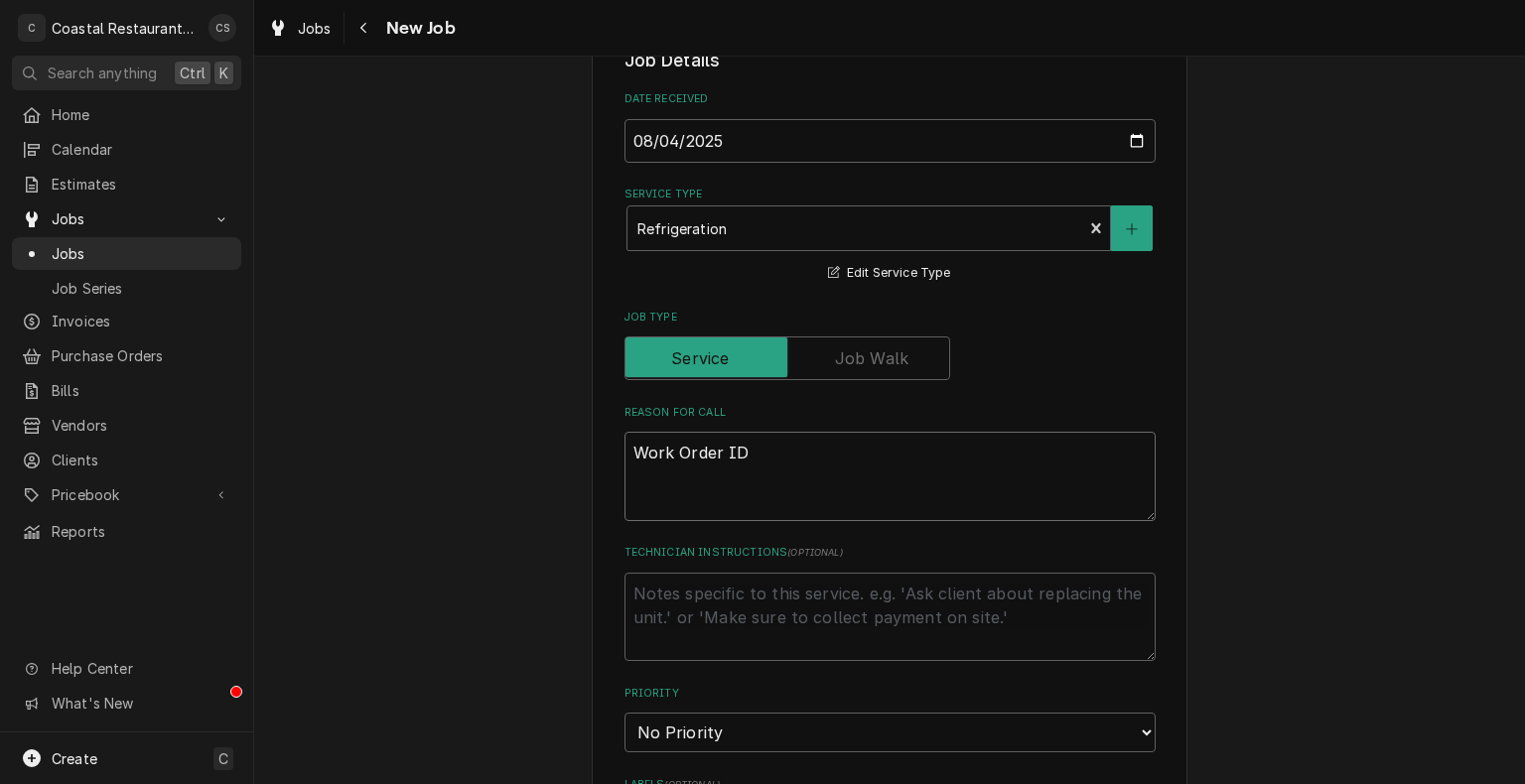 type on "x" 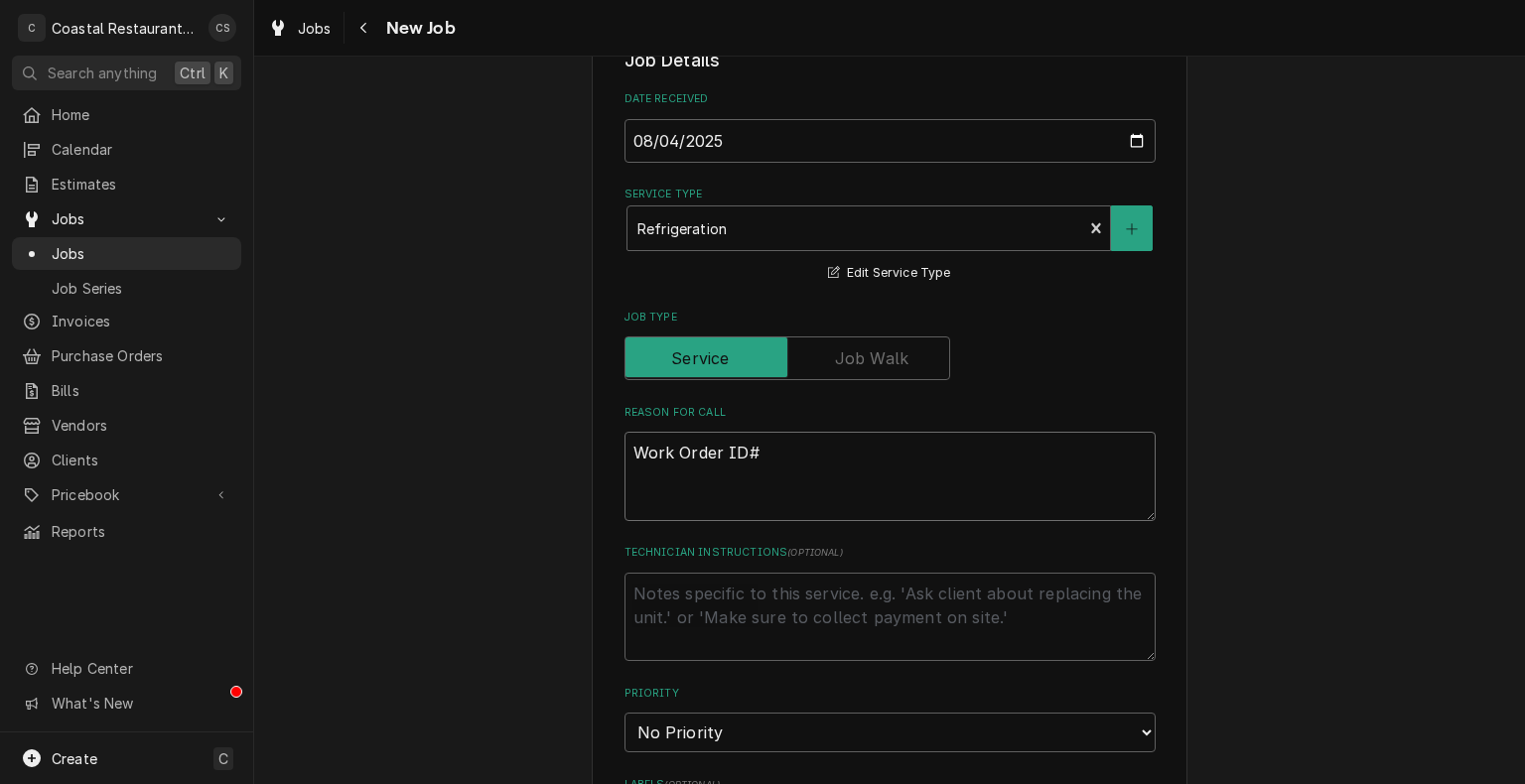 type on "x" 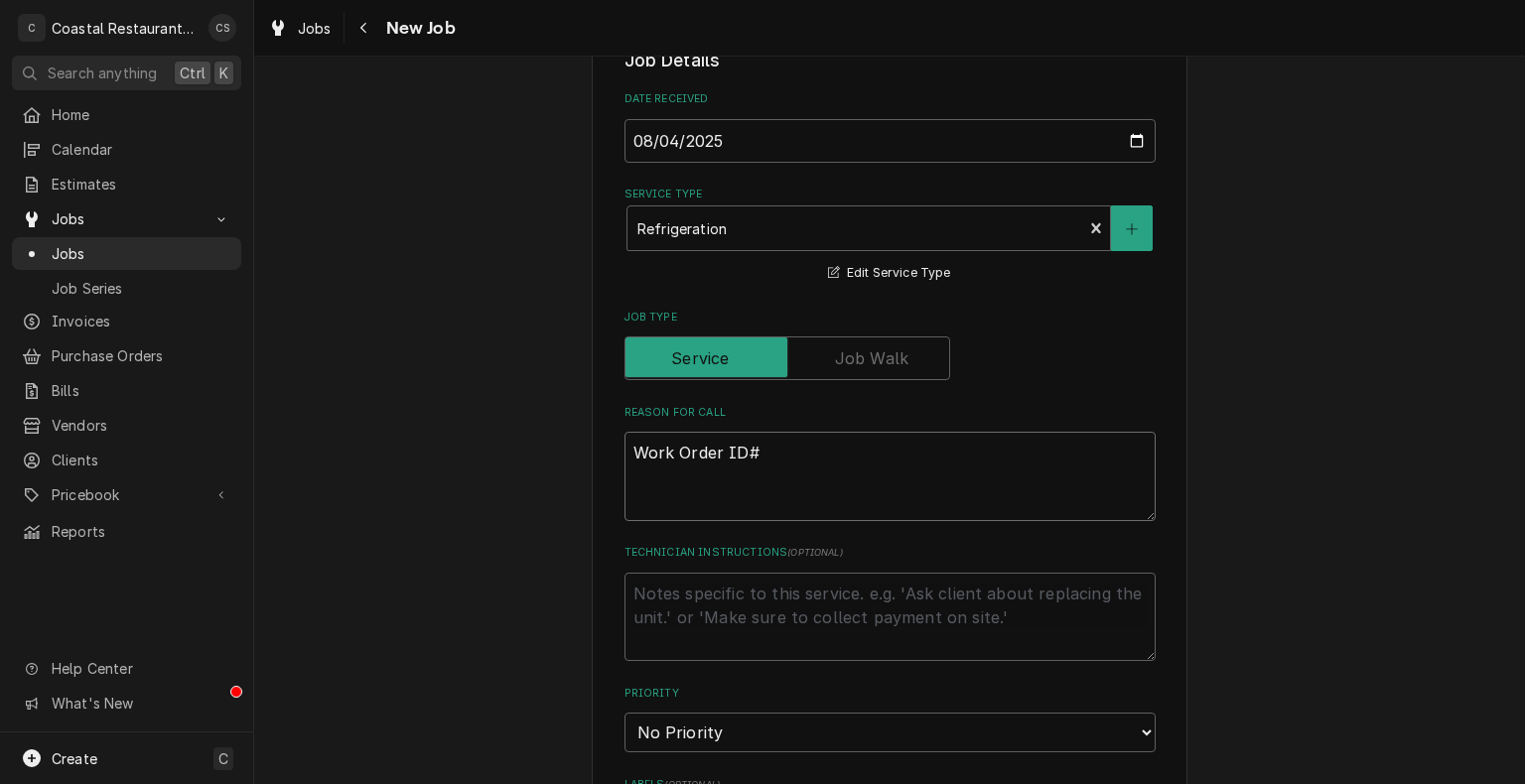 type on "Work Order ID#" 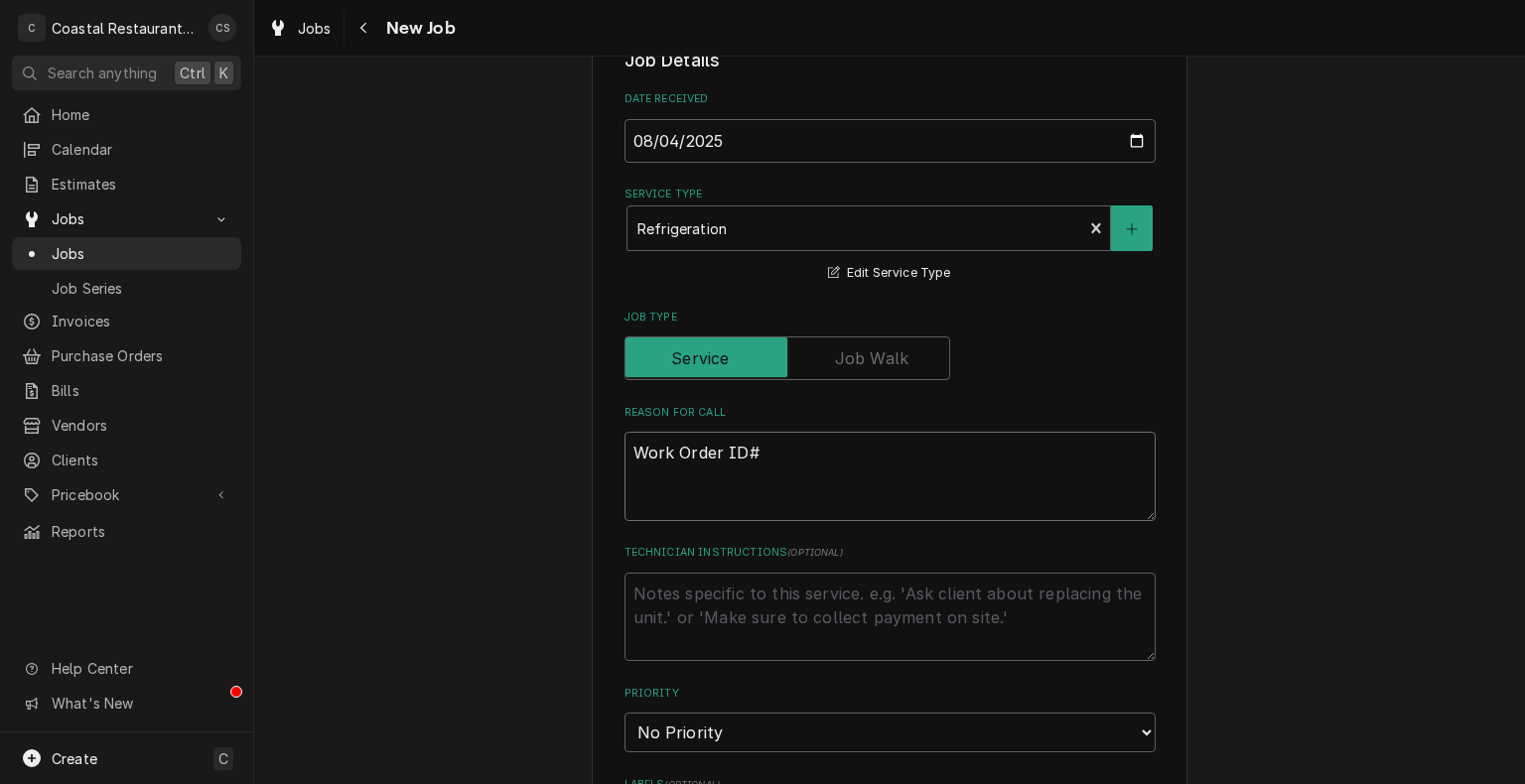 type on "x" 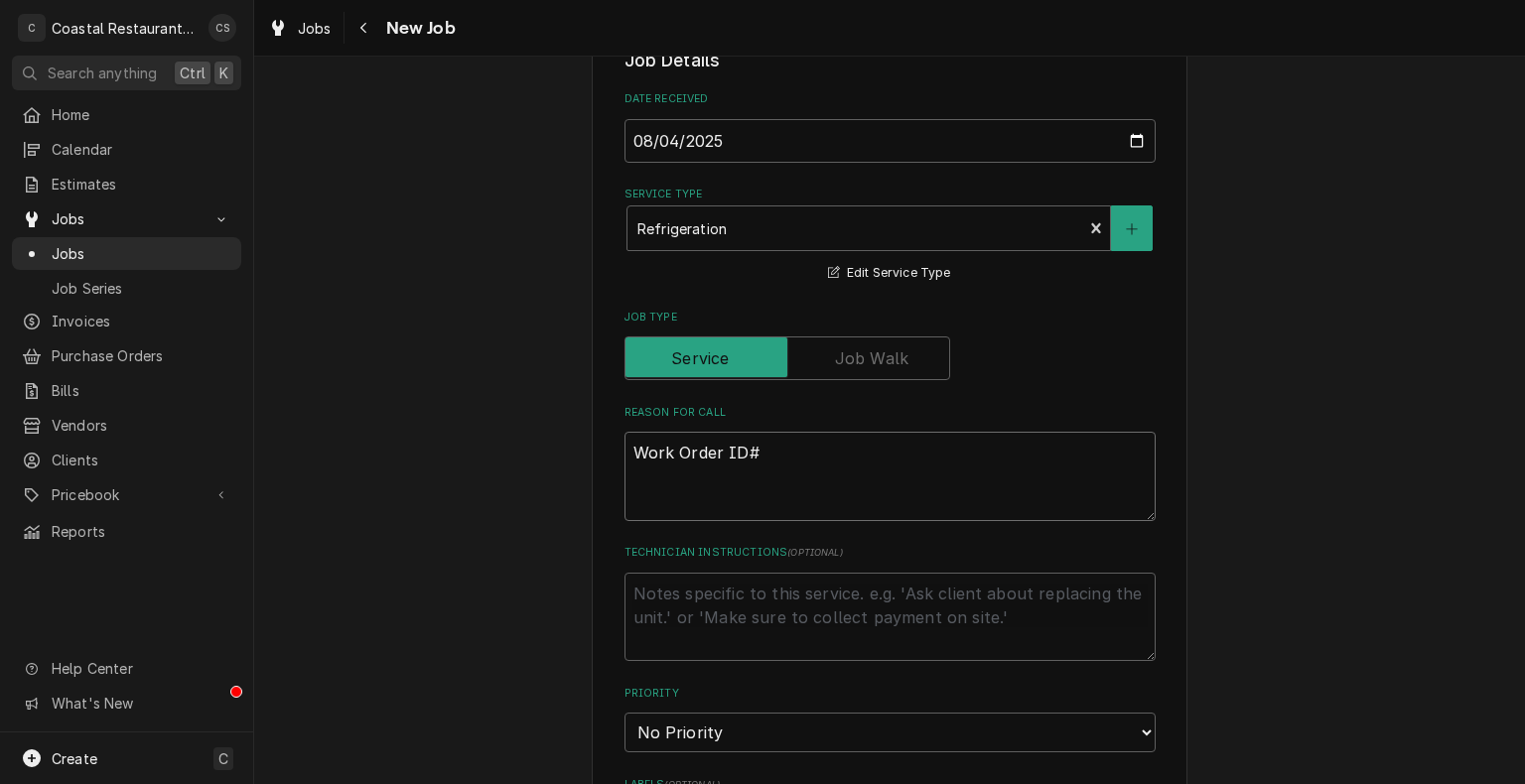 type on "Work Order ID# 1" 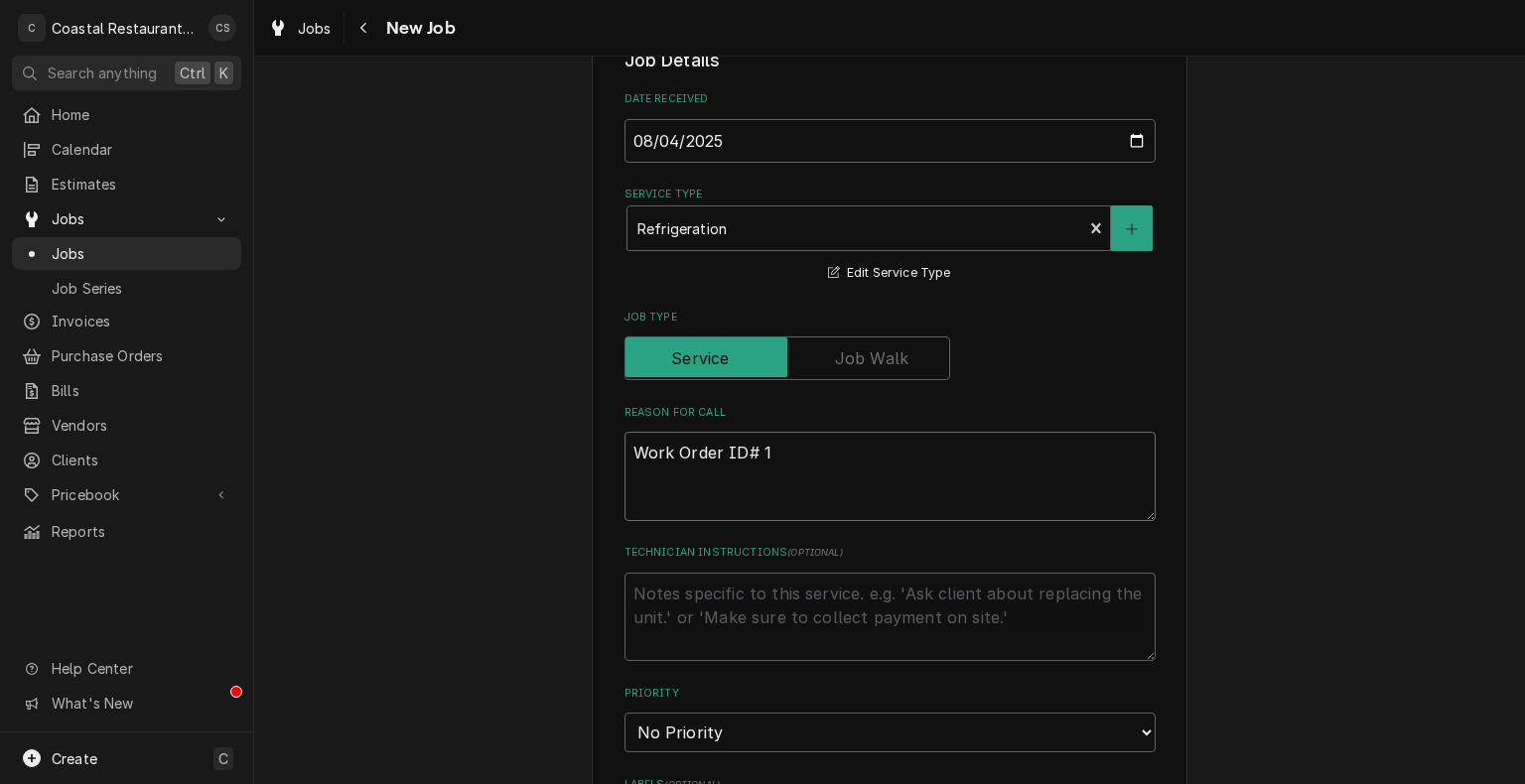 type on "x" 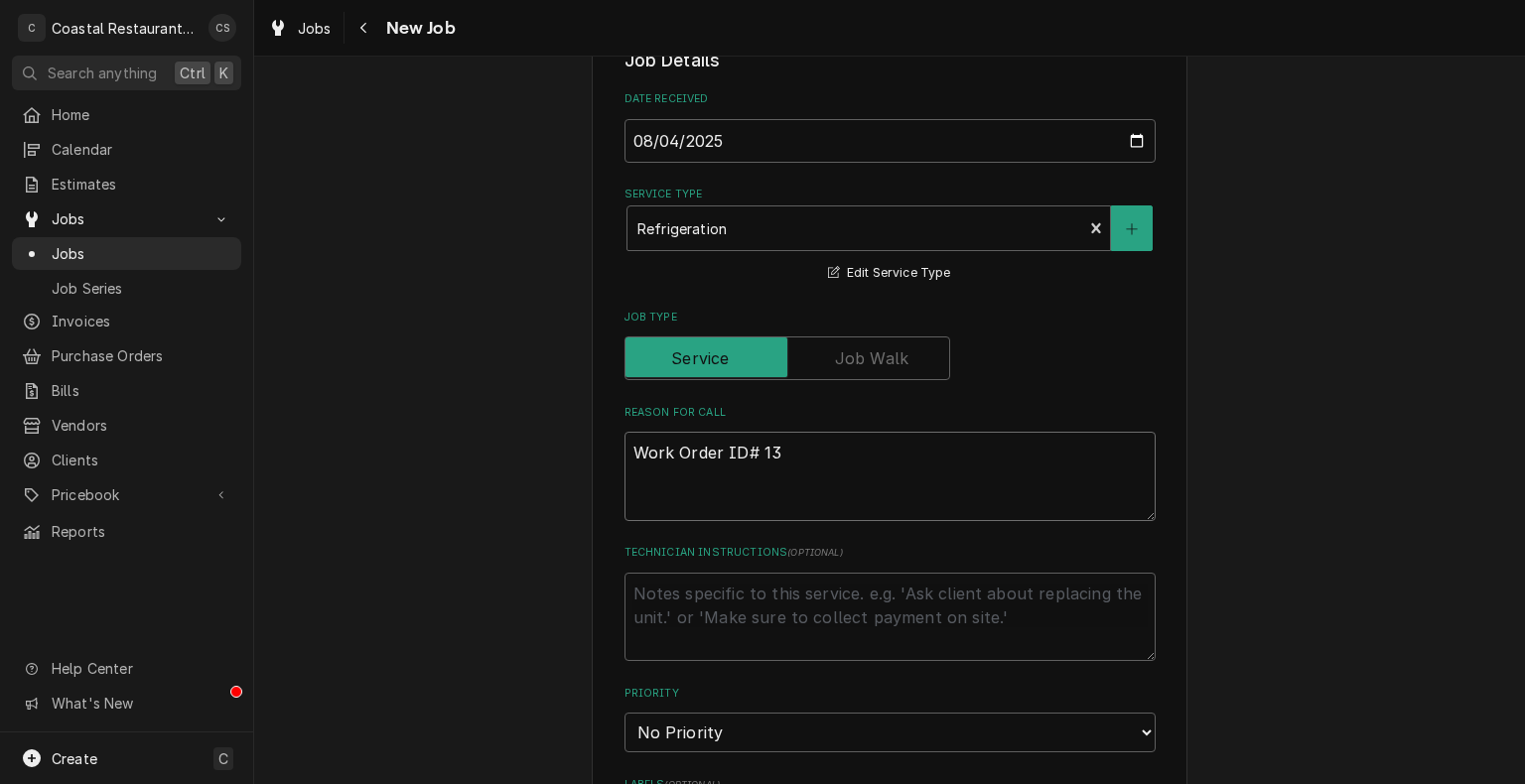 type on "x" 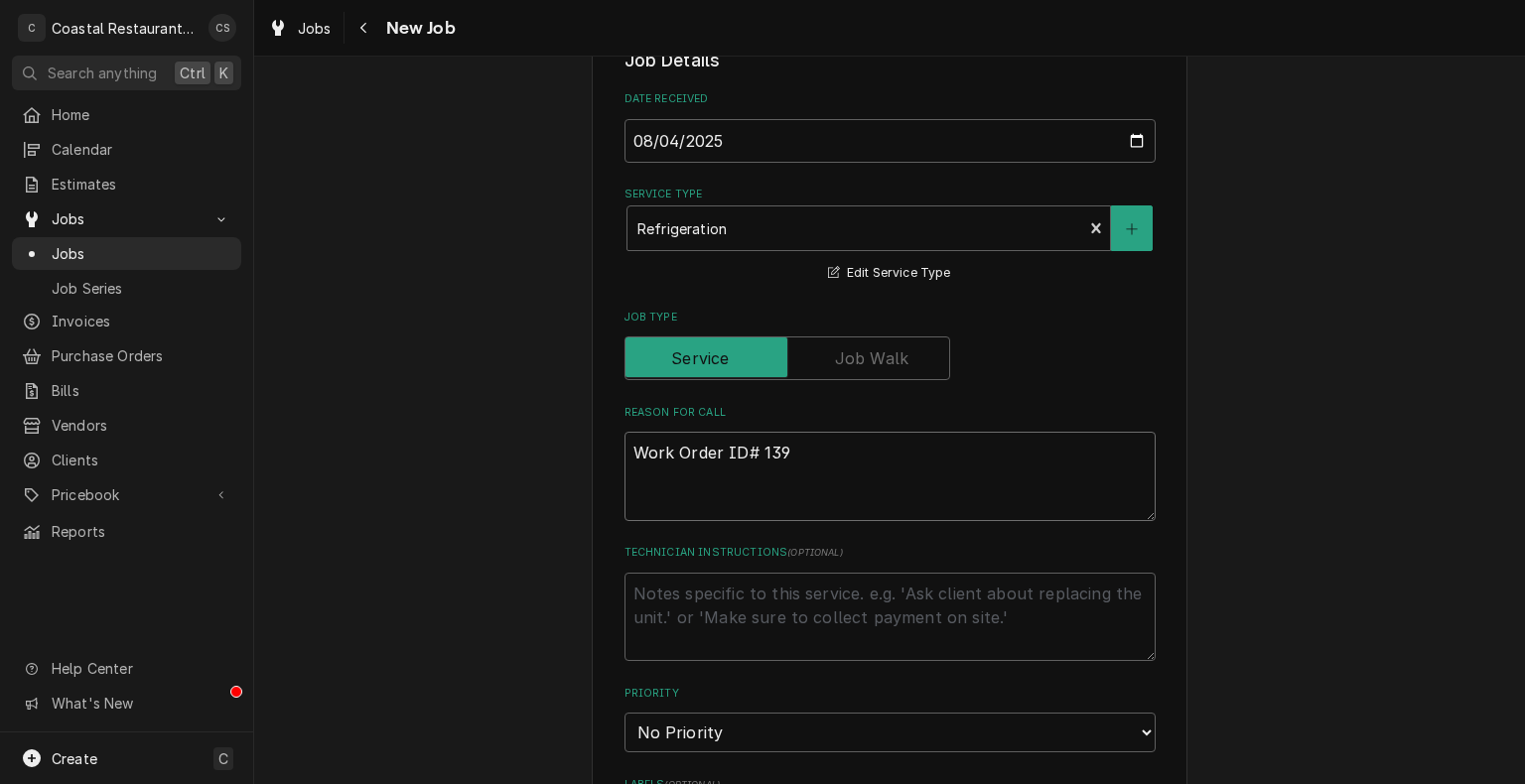 type on "x" 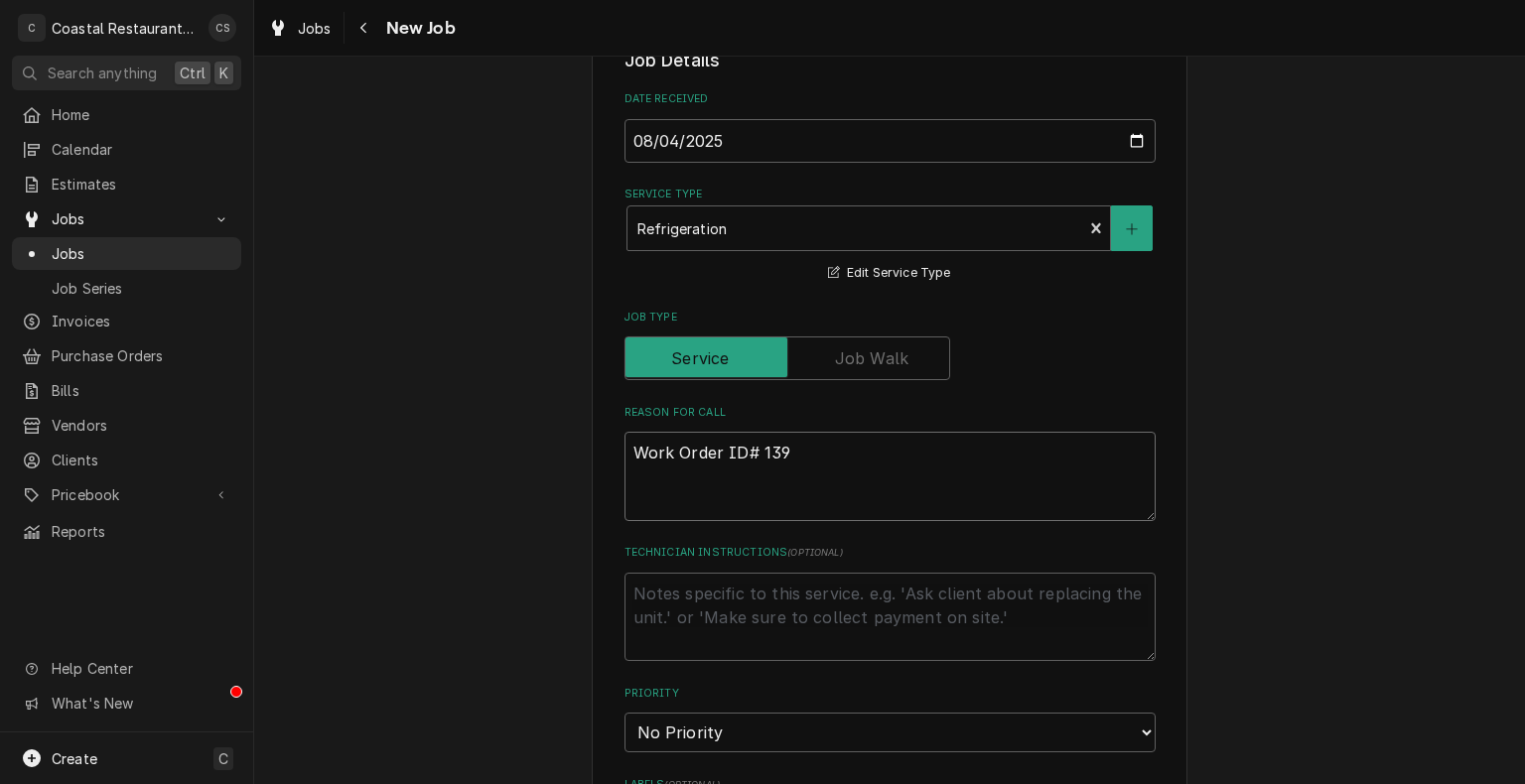 type on "Work Order ID# 1396" 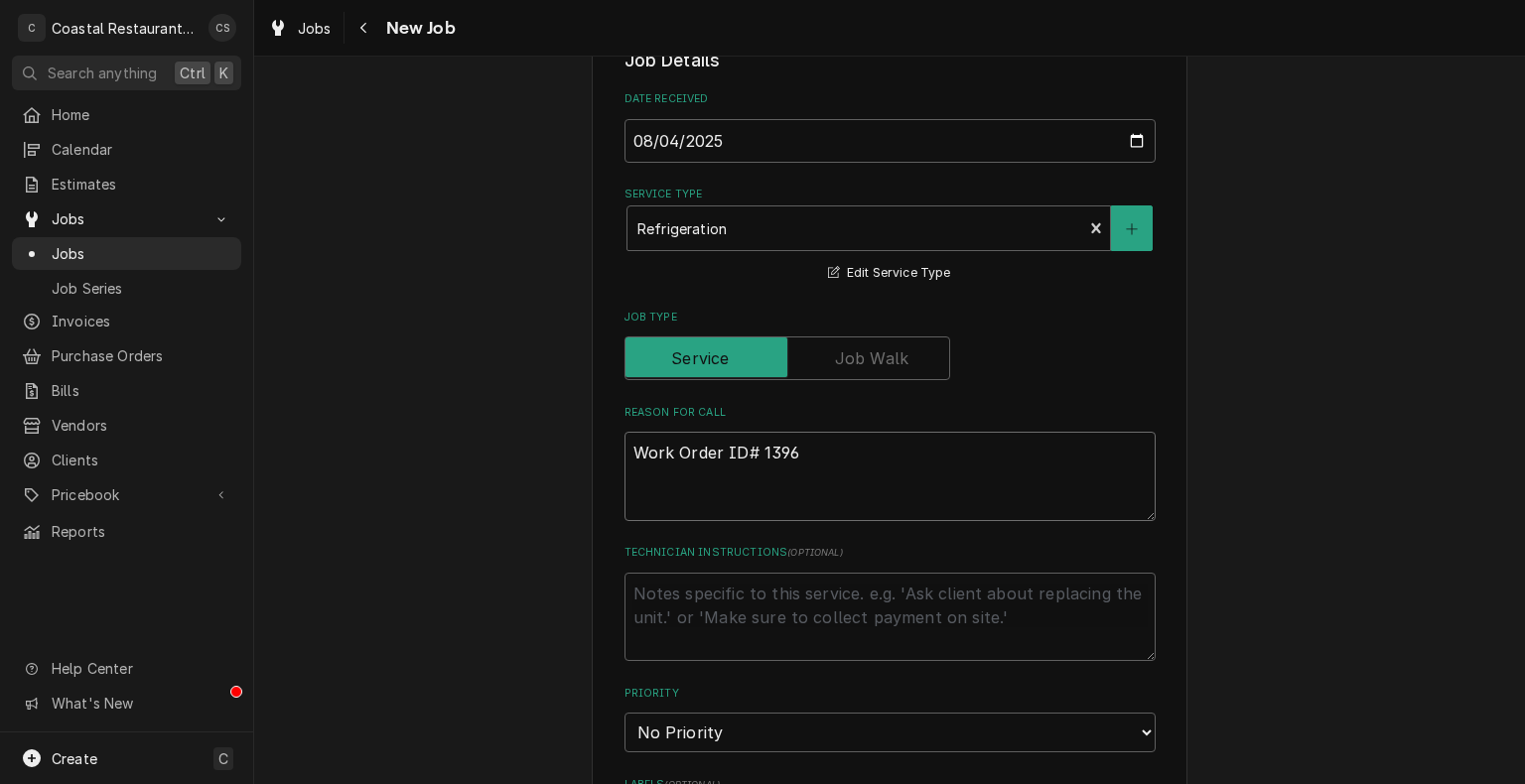type on "x" 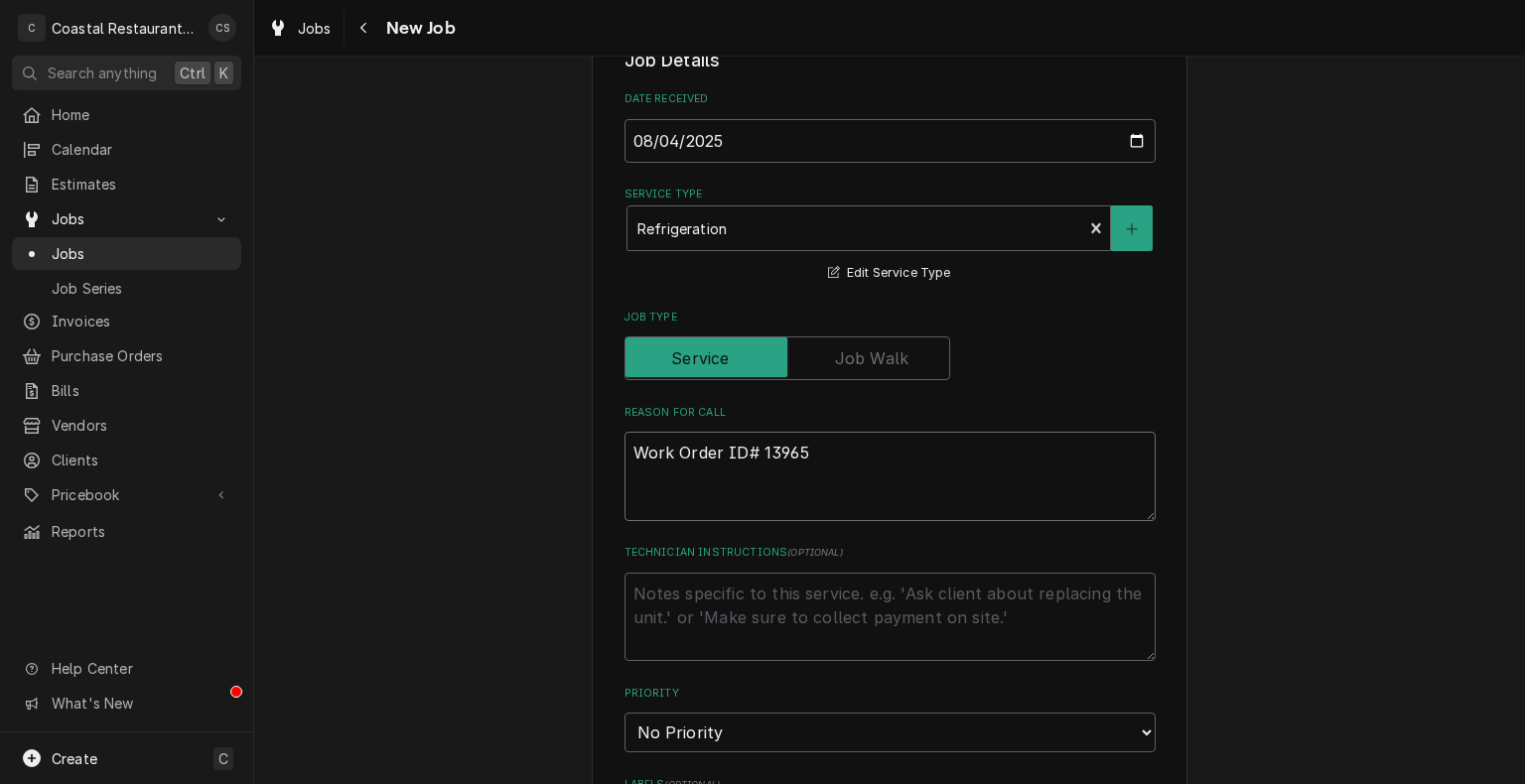 type on "x" 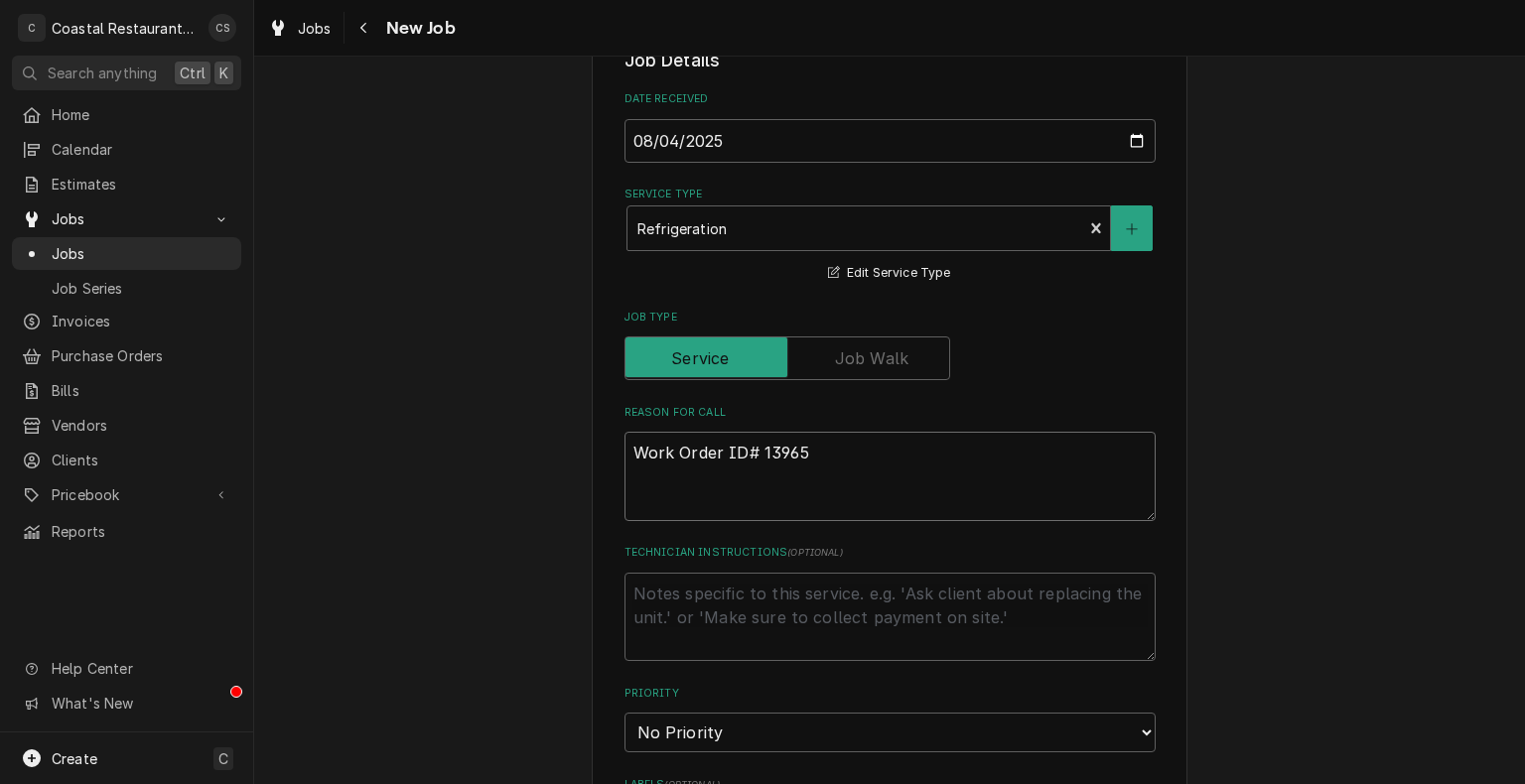 type on "Work Order ID# 13965" 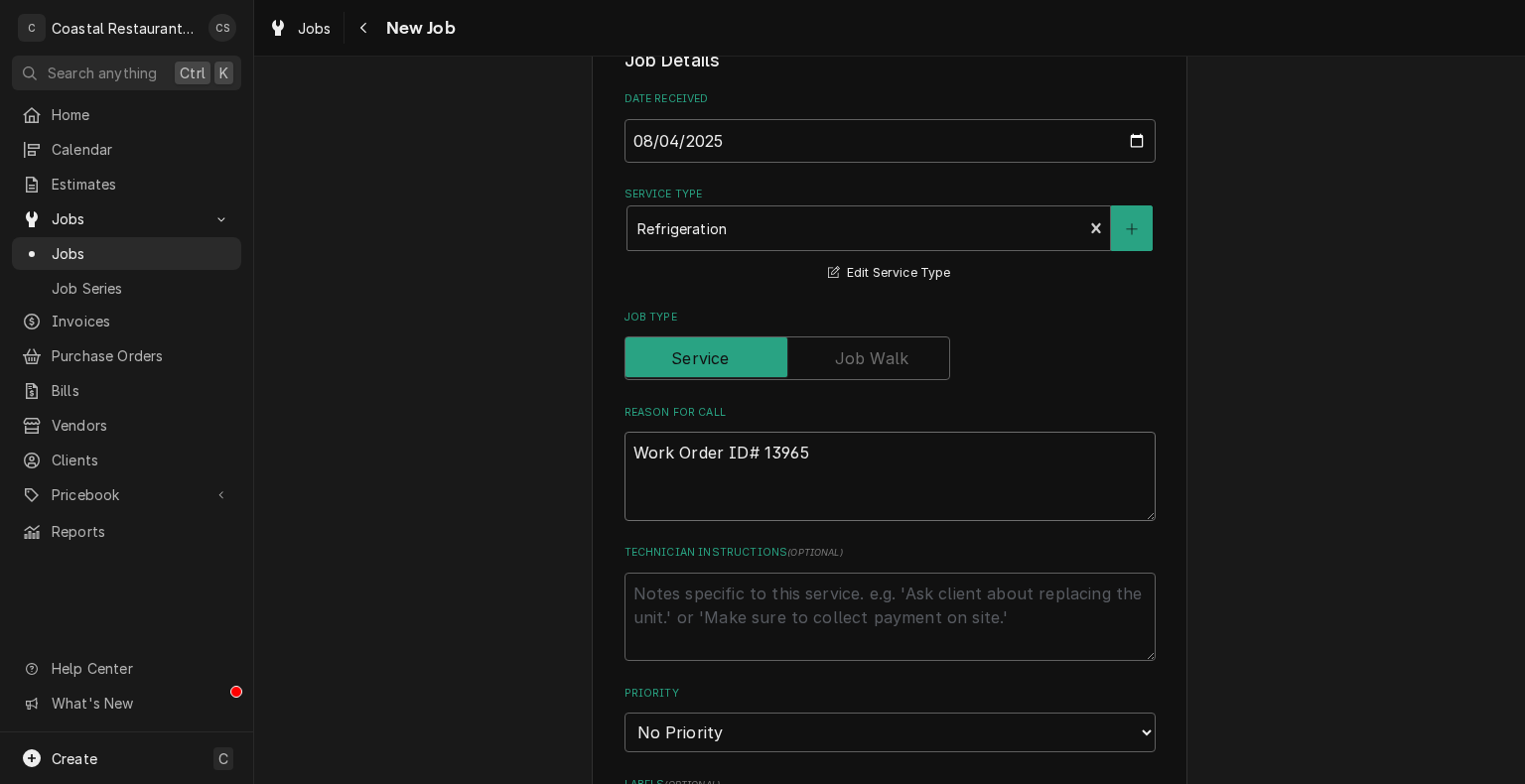 type on "x" 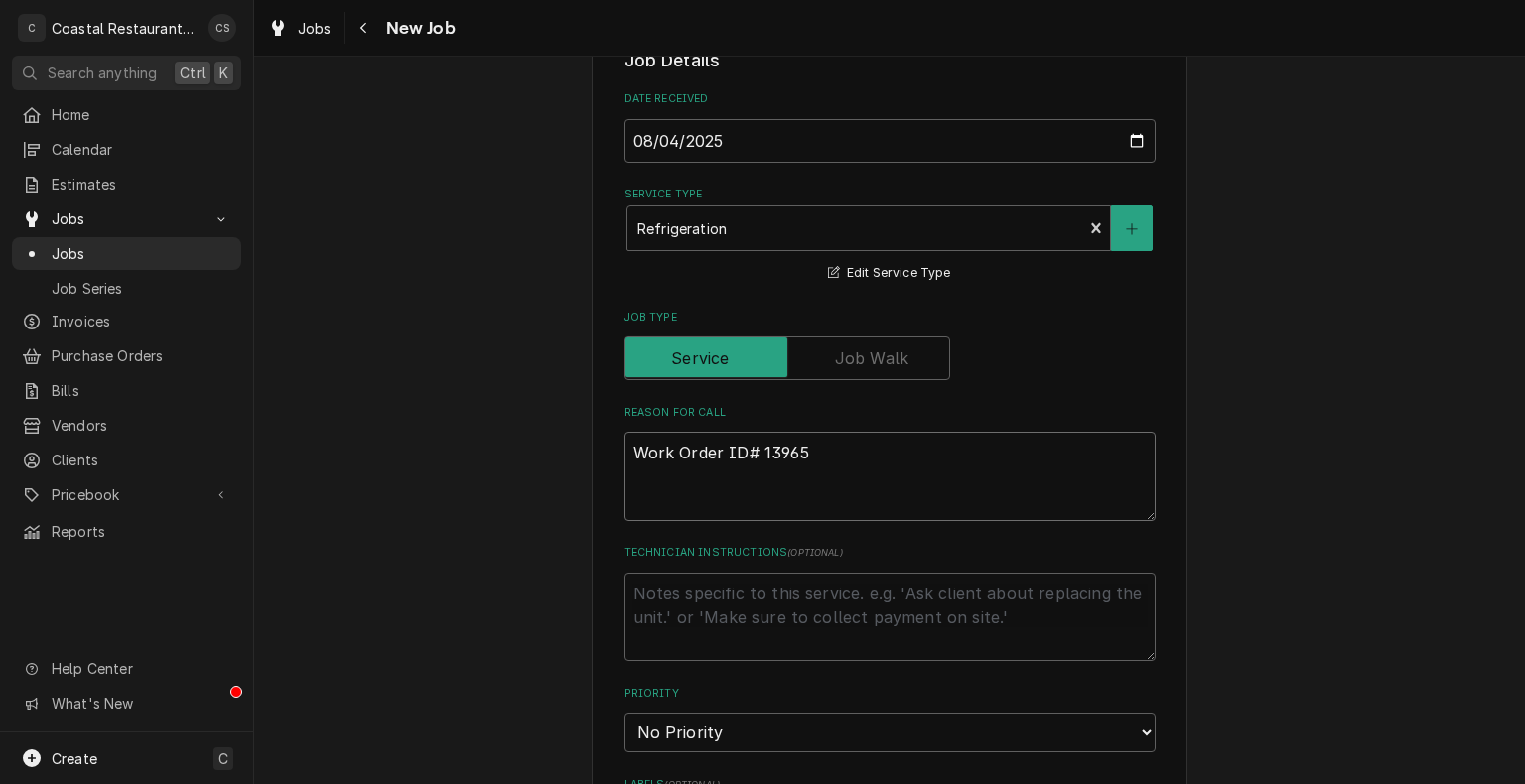 type on "Work Order ID# 13965 3" 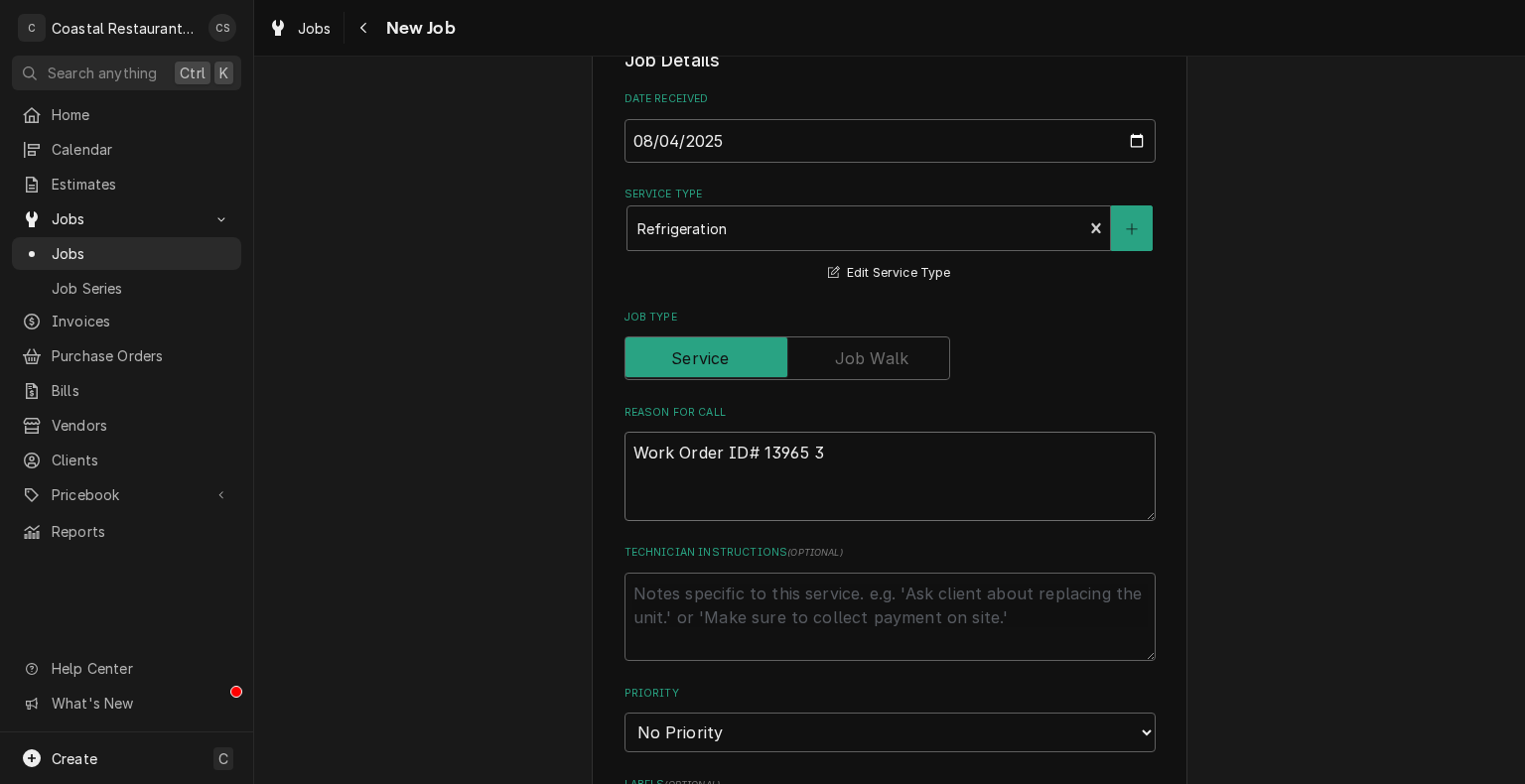type on "x" 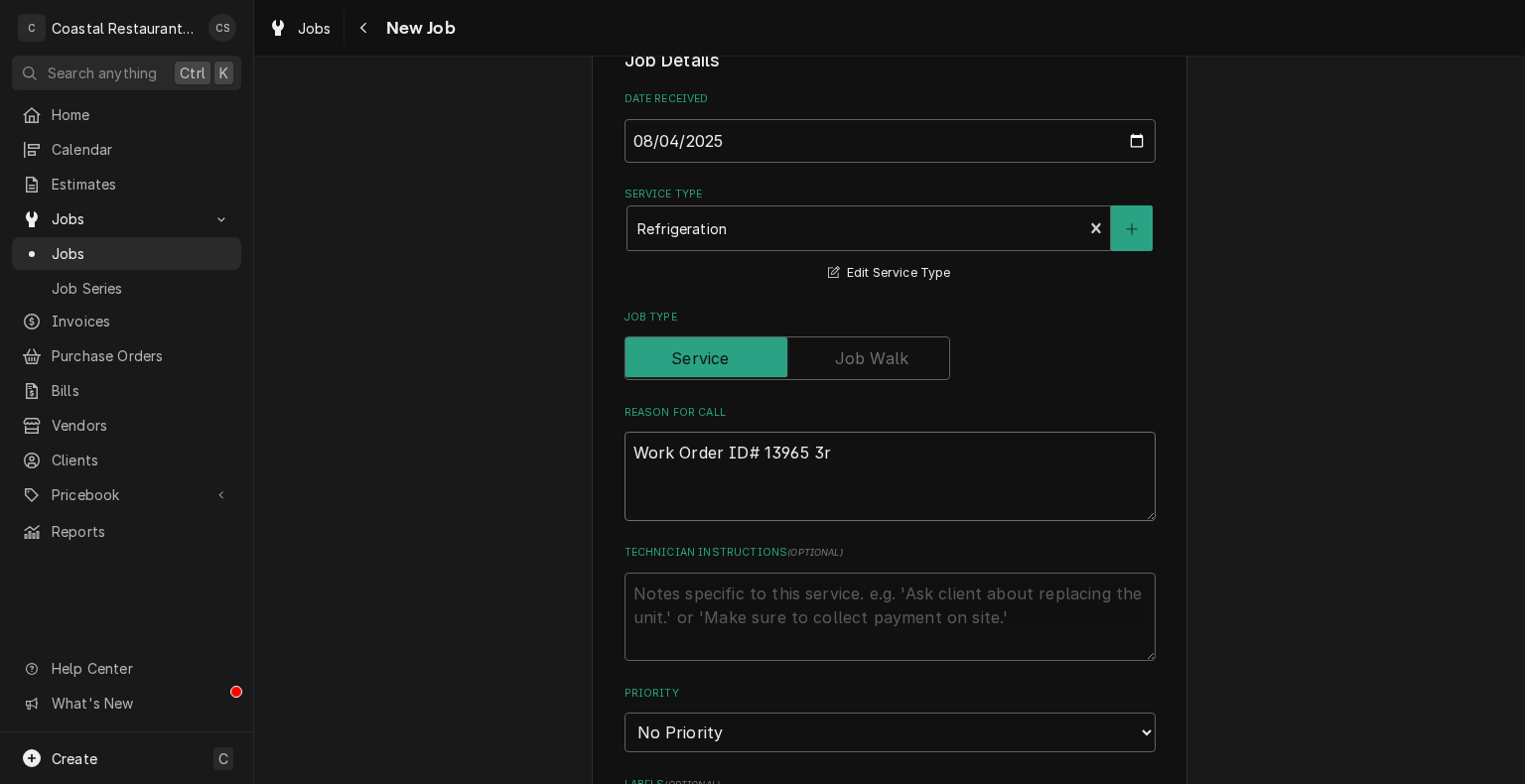 type on "x" 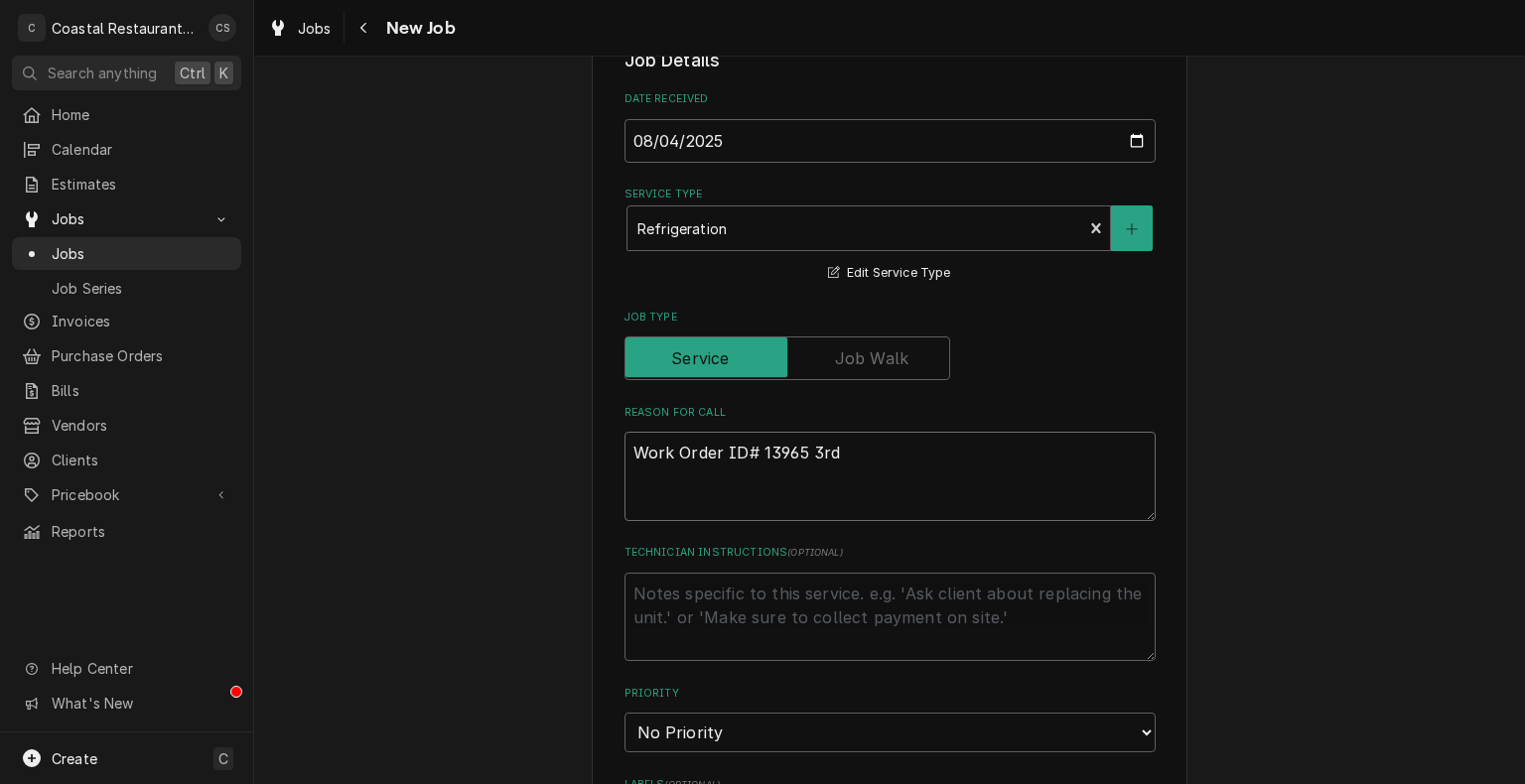 type on "x" 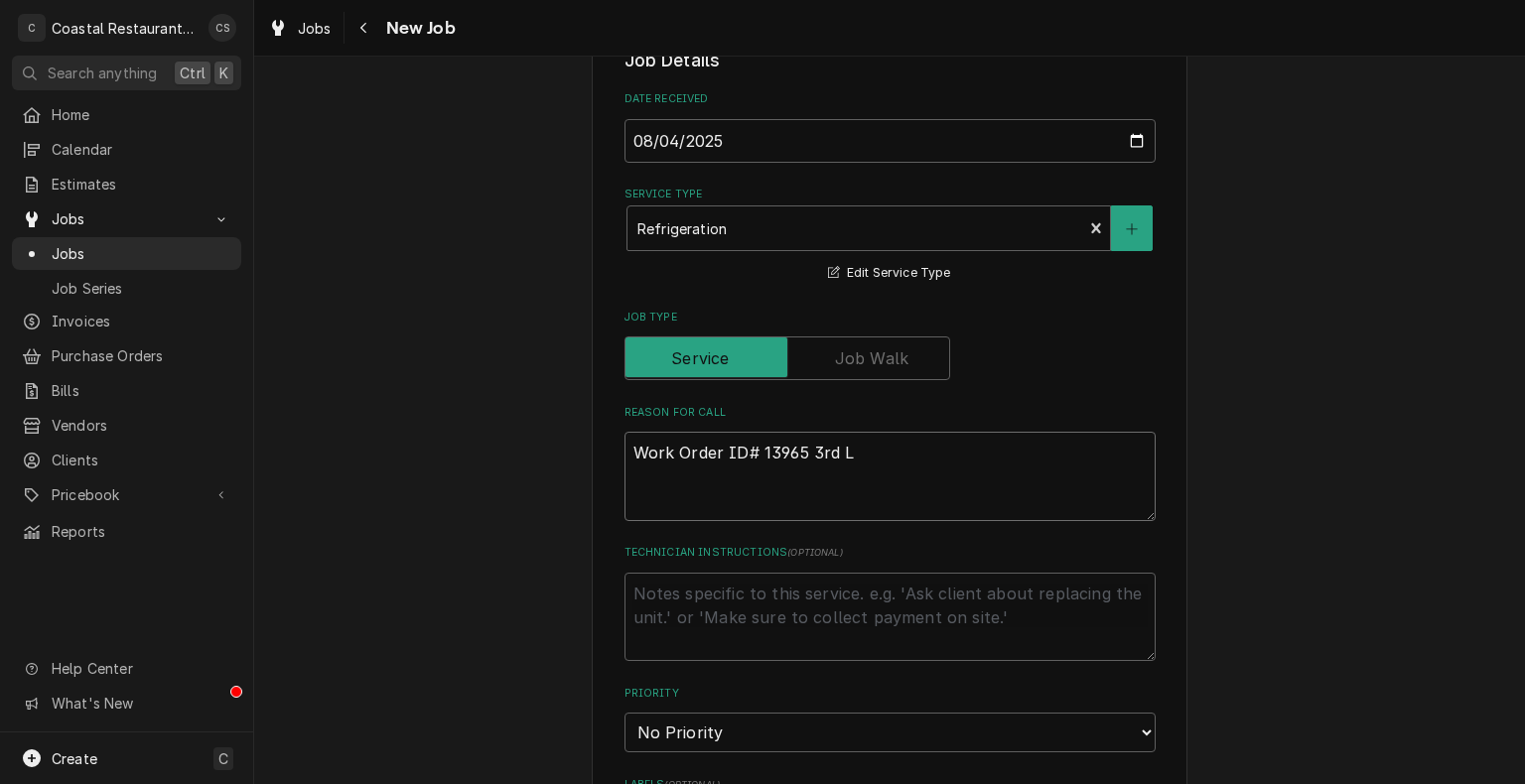 type on "x" 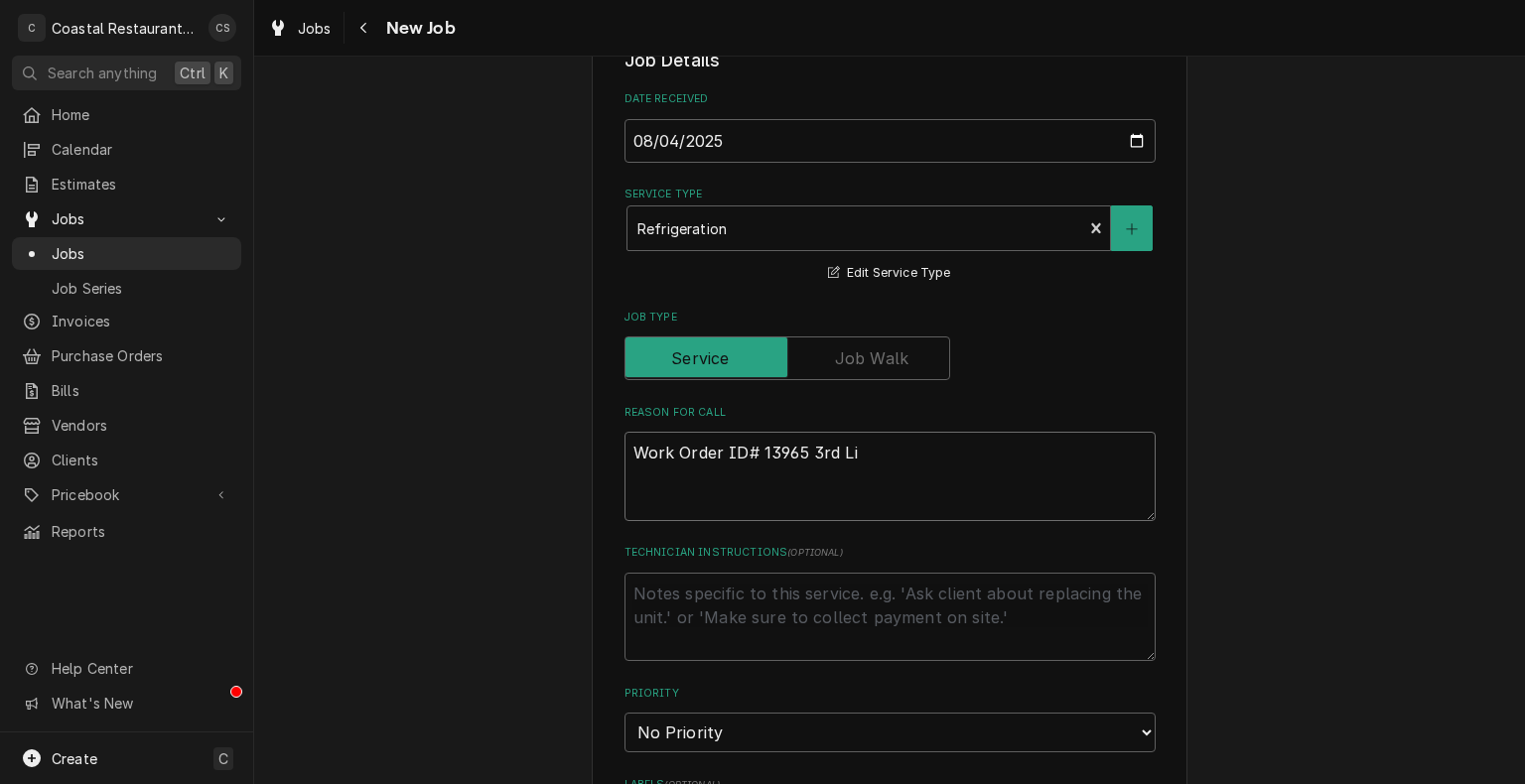 type on "Work Order ID# 13965 3rd Lin" 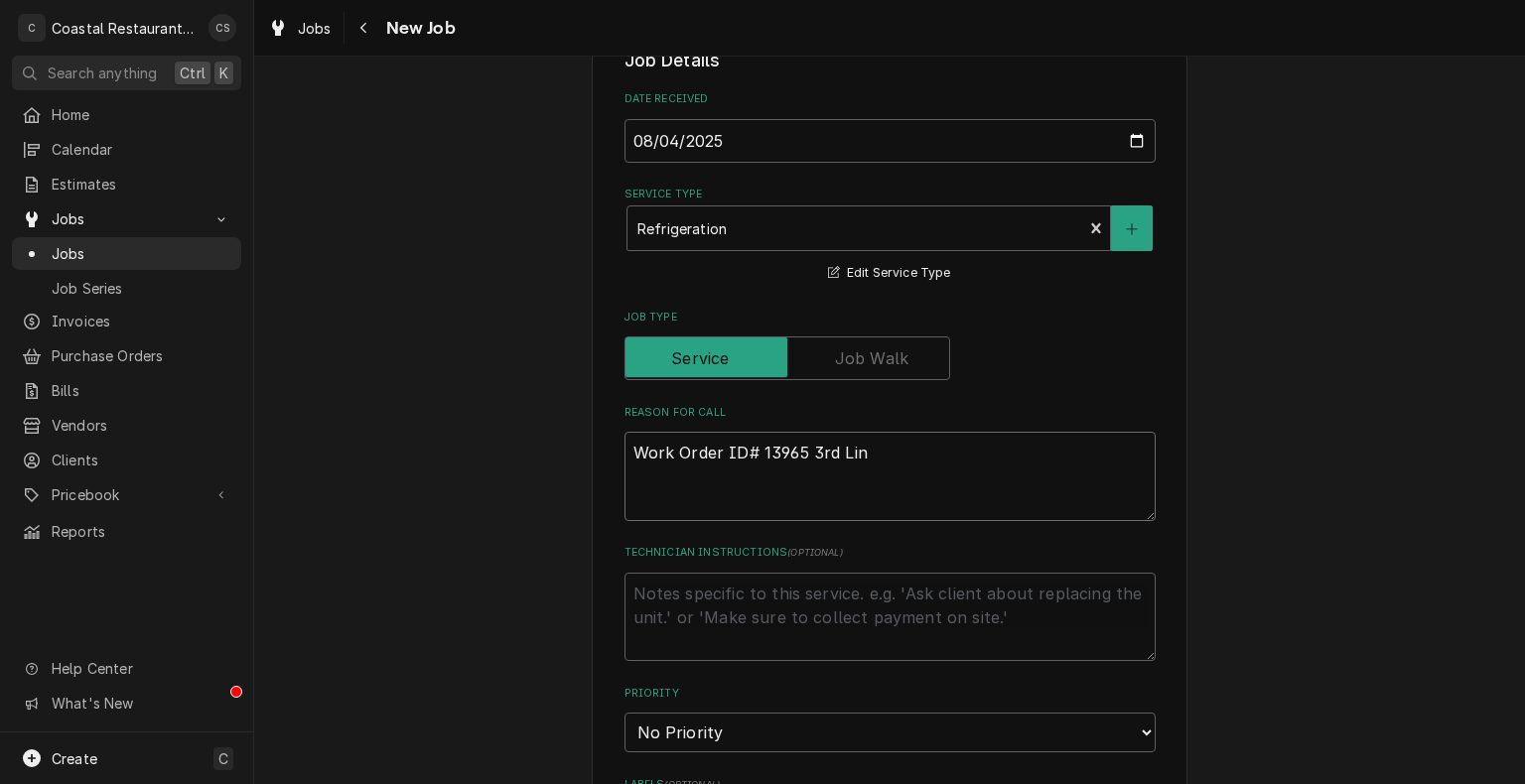 type on "x" 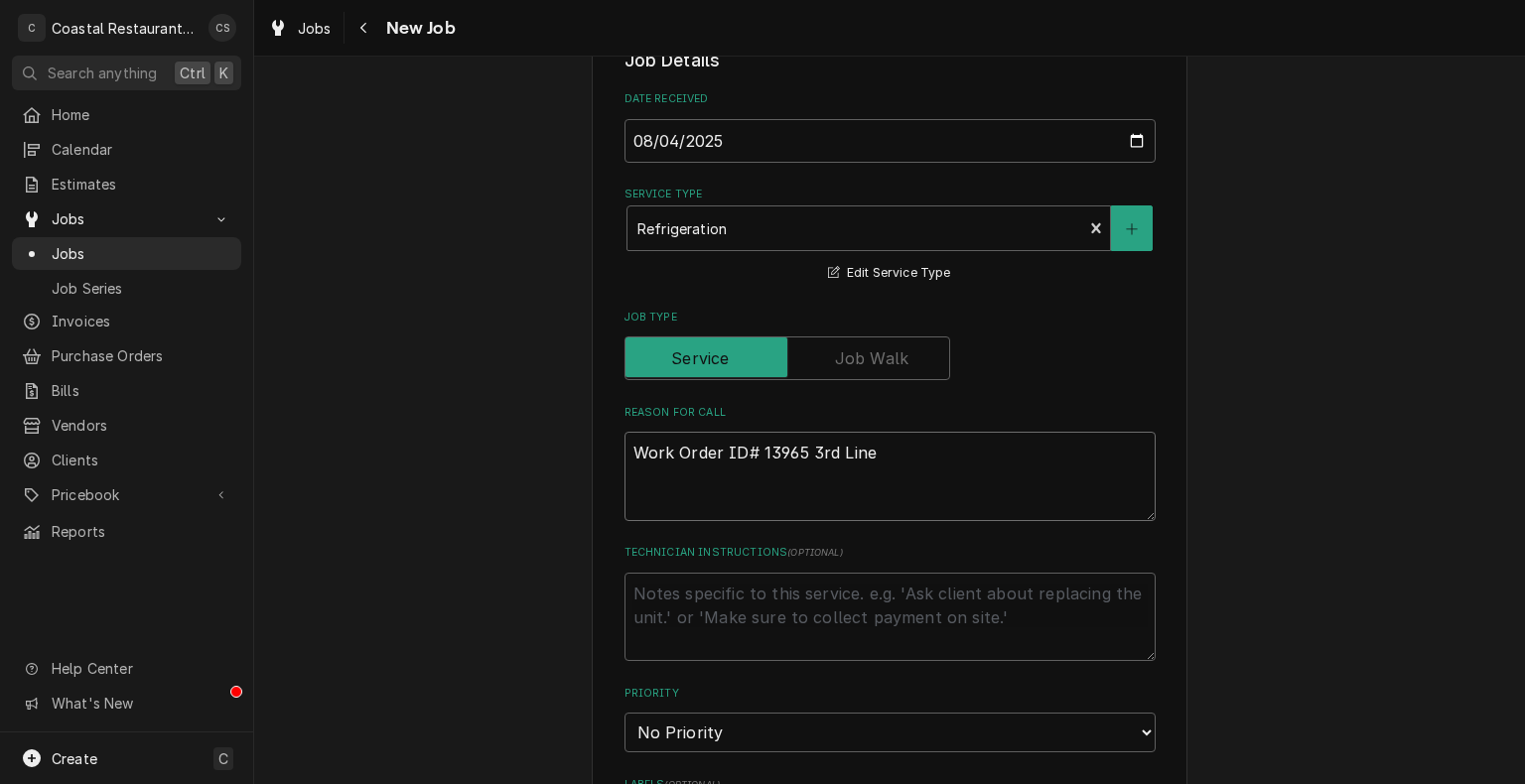 type on "x" 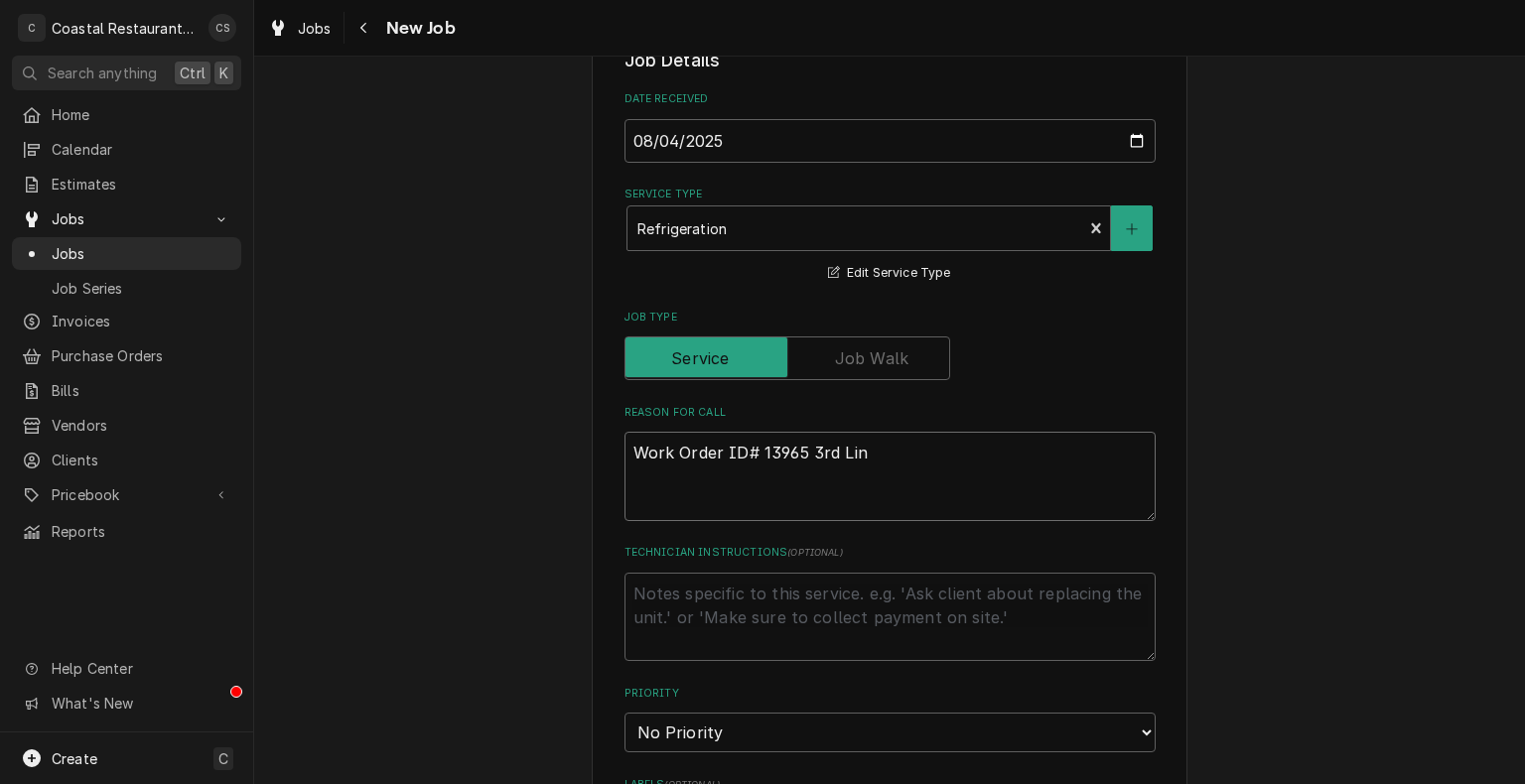 type on "x" 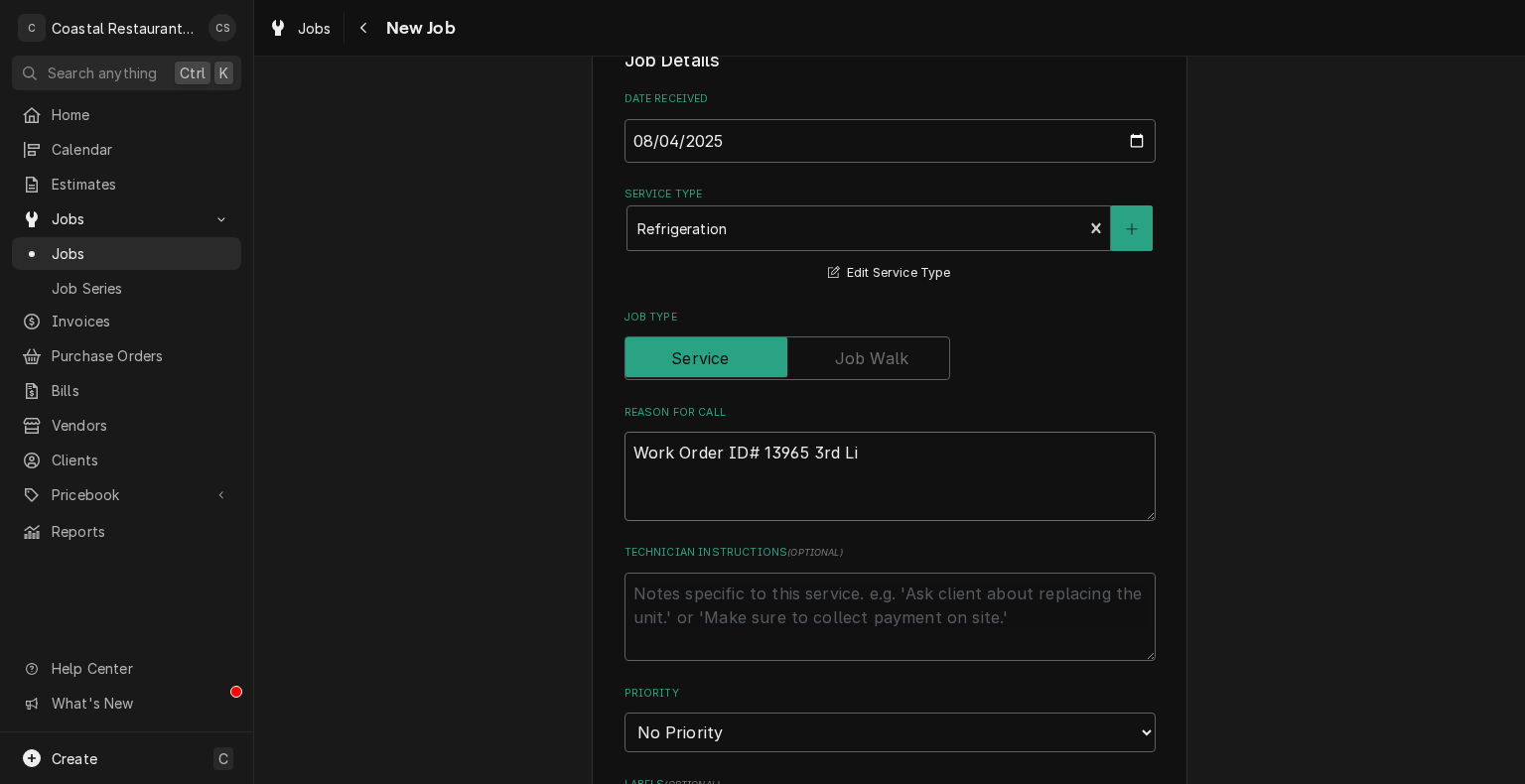 type on "x" 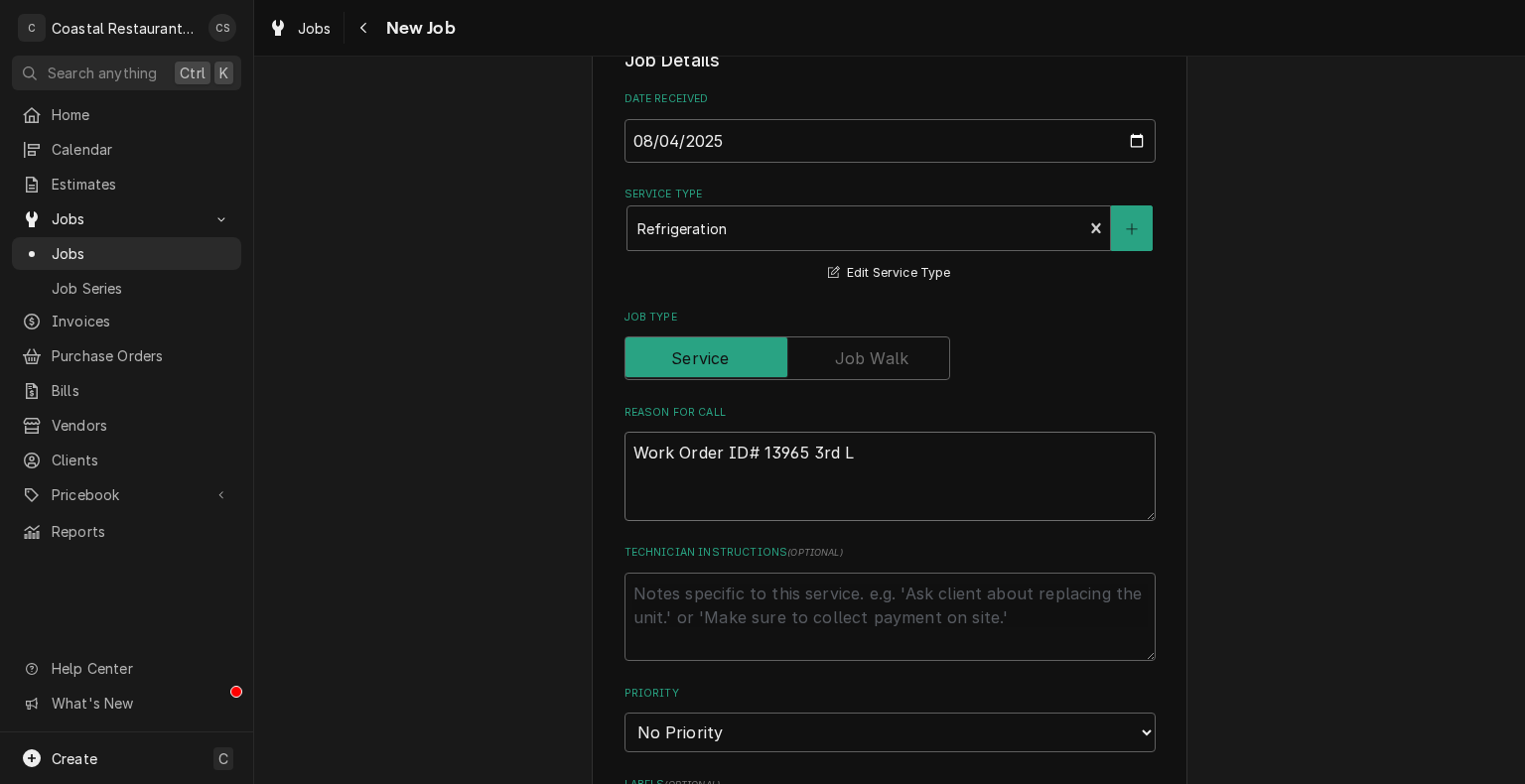 type on "x" 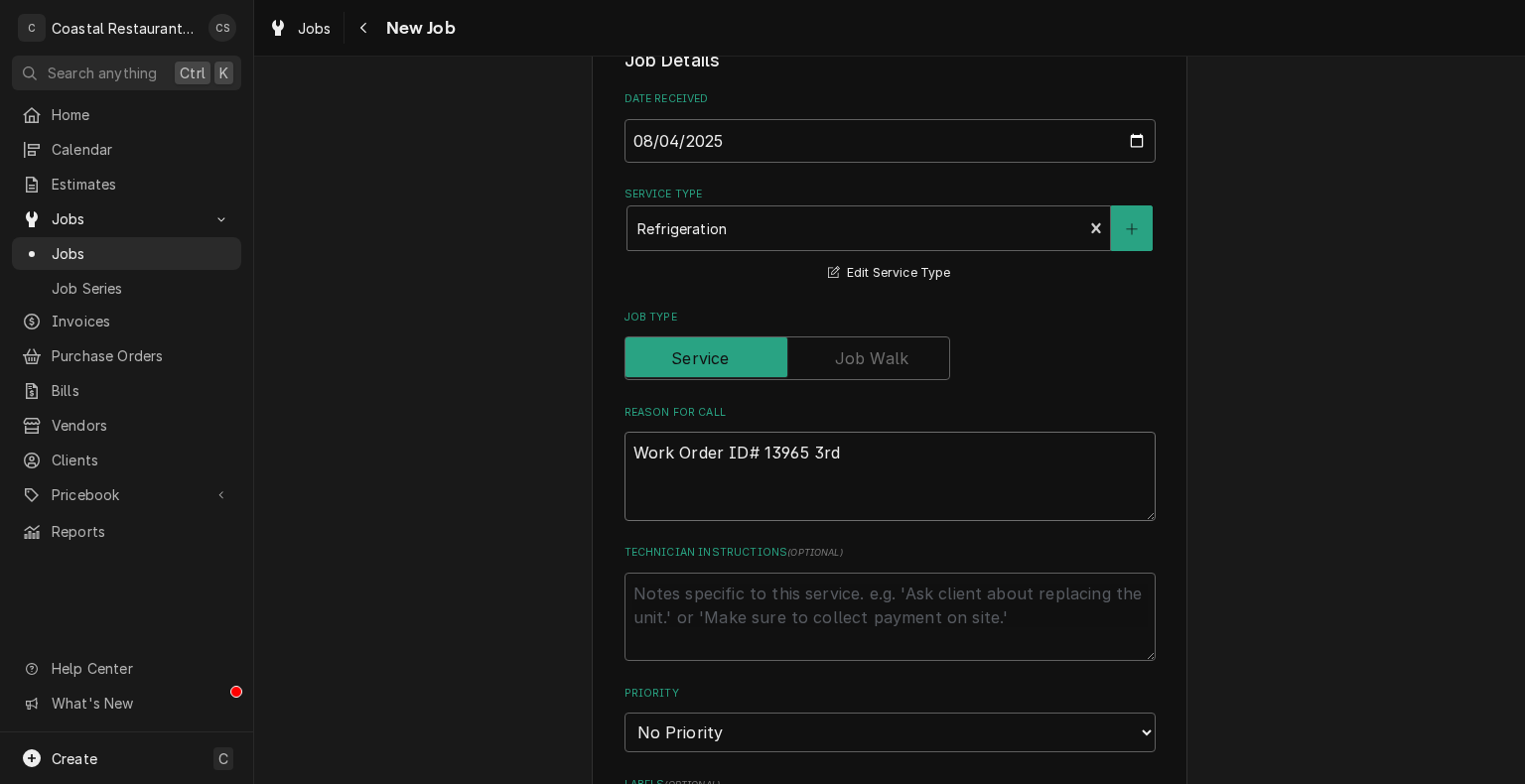 type on "x" 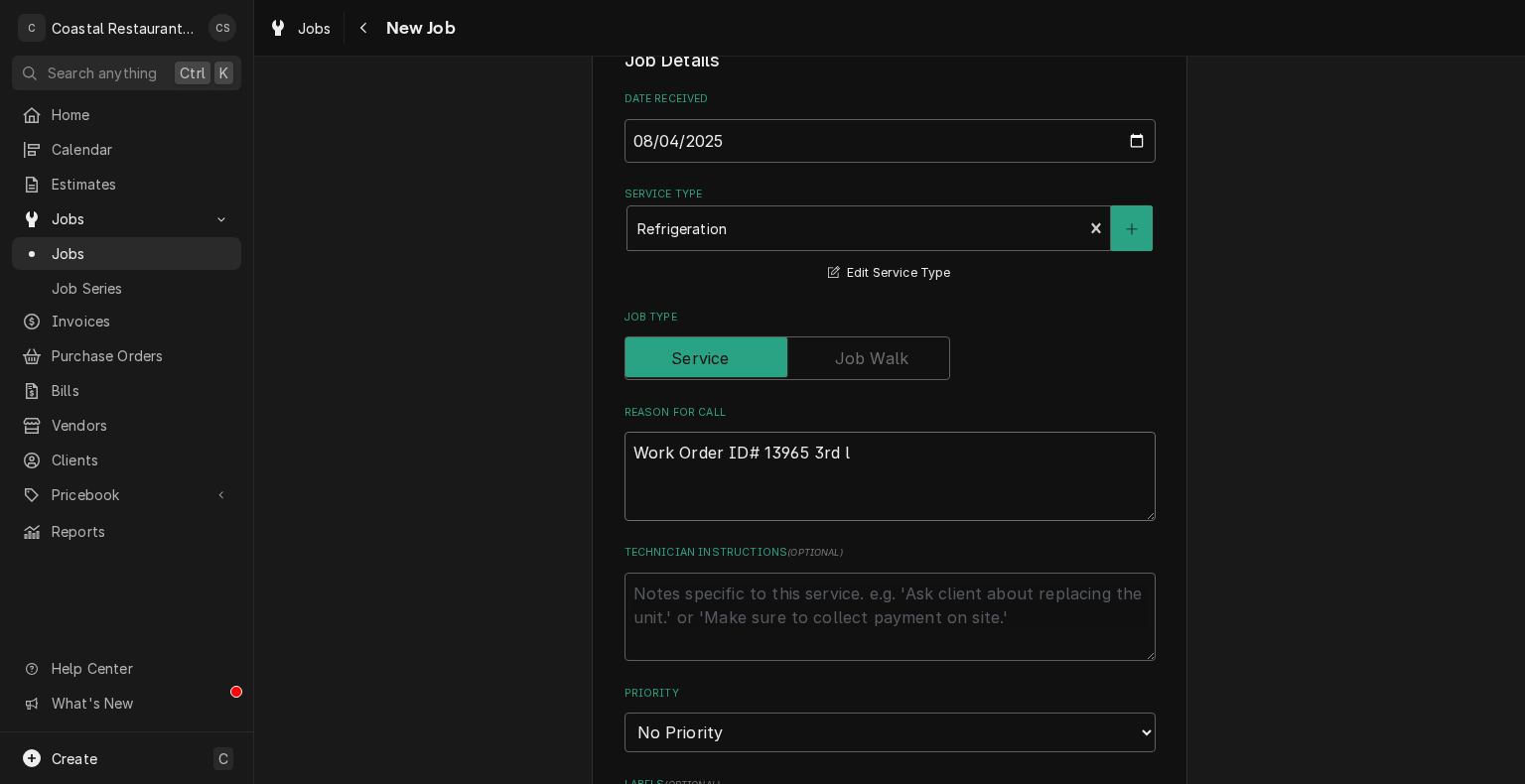 type on "x" 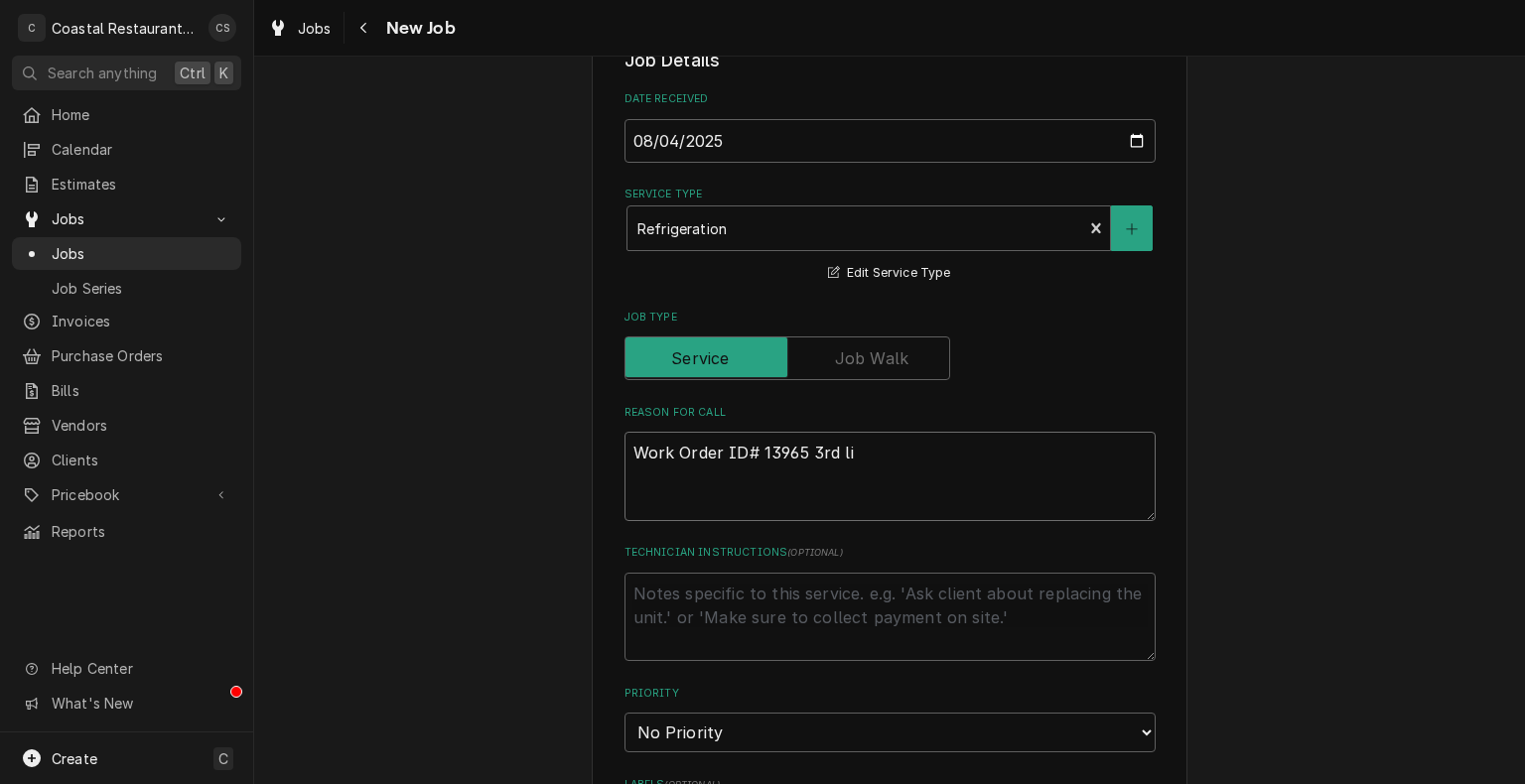 type on "x" 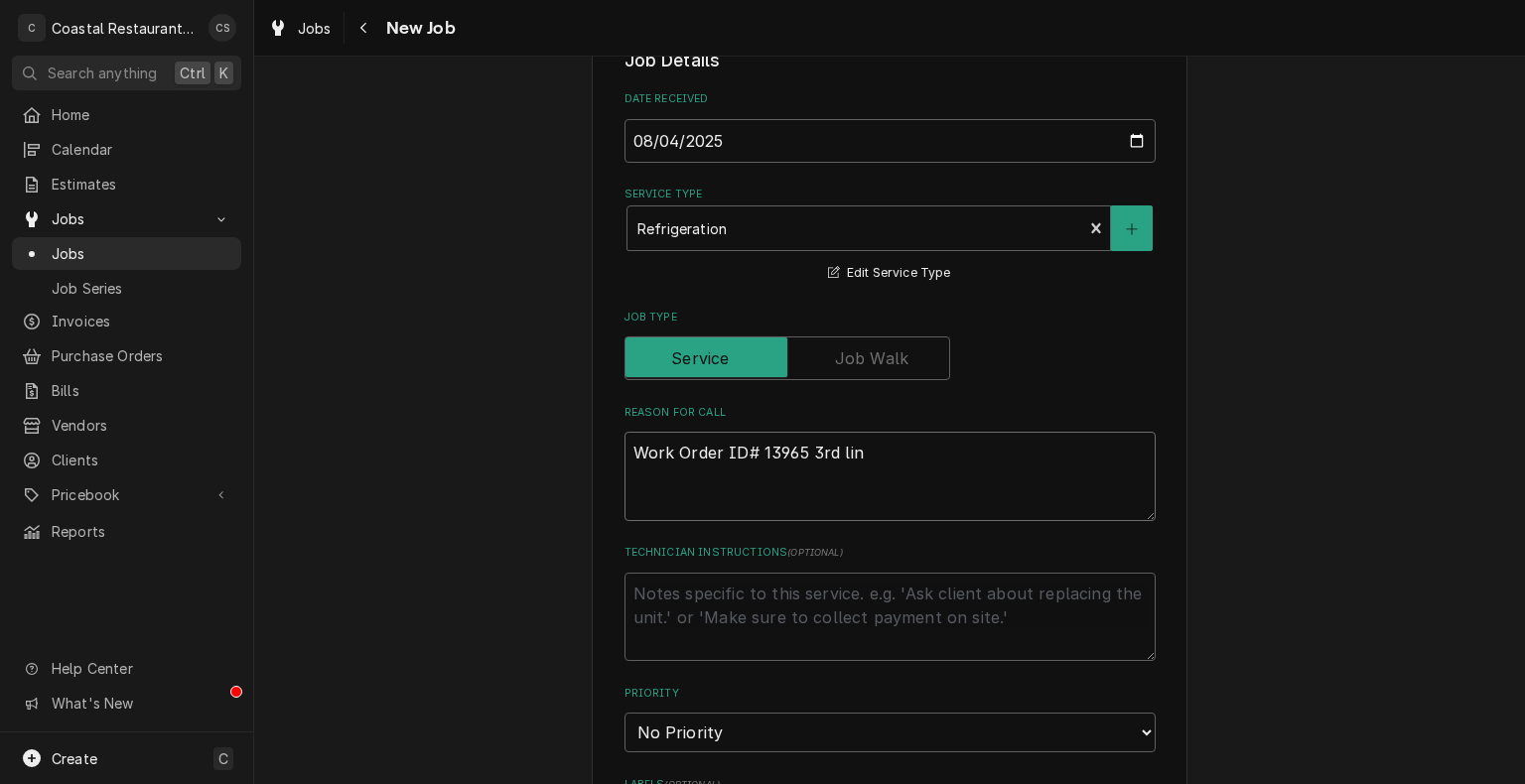 type on "x" 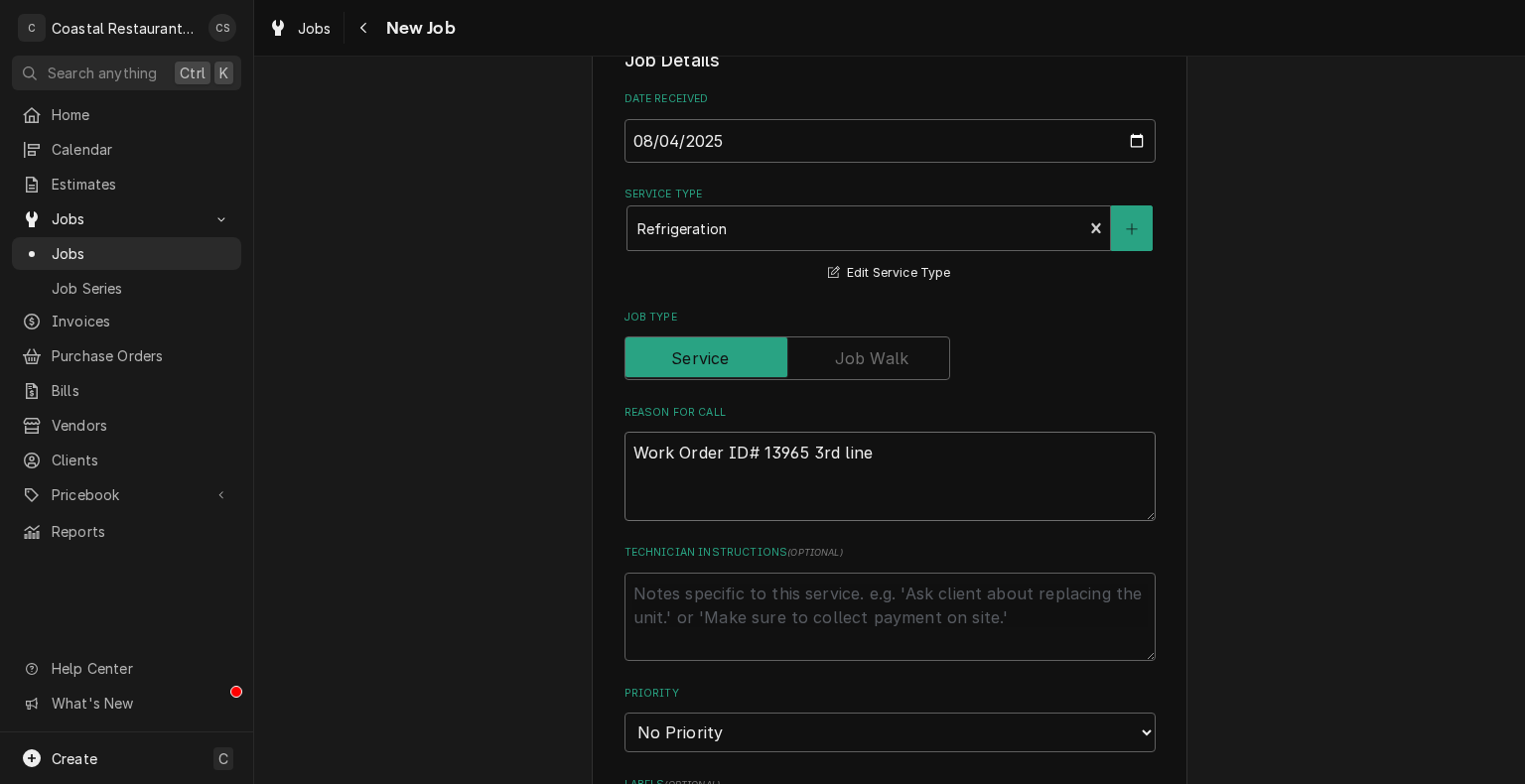 type on "x" 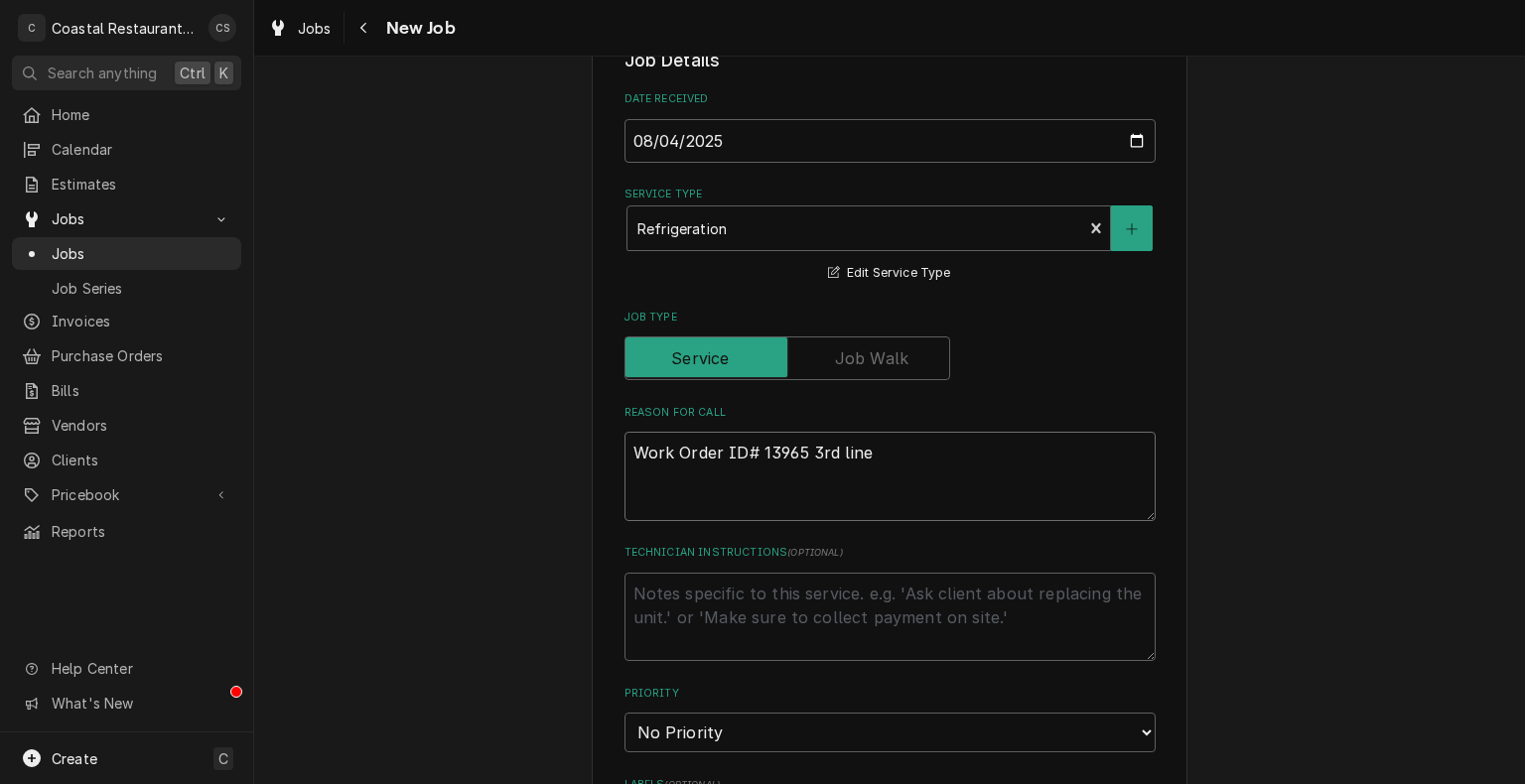type on "x" 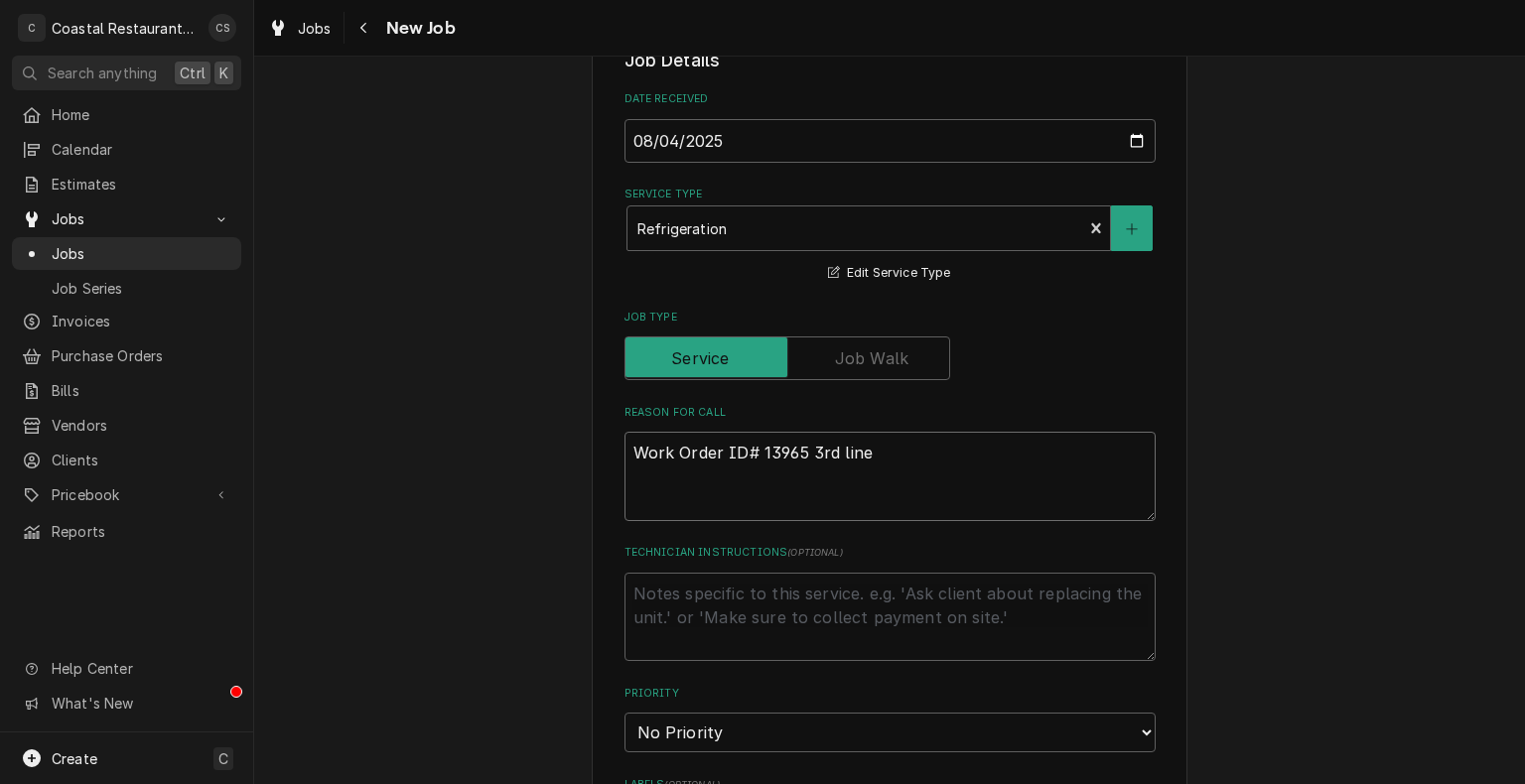 type on "Work Order ID# 13965 3rd line c" 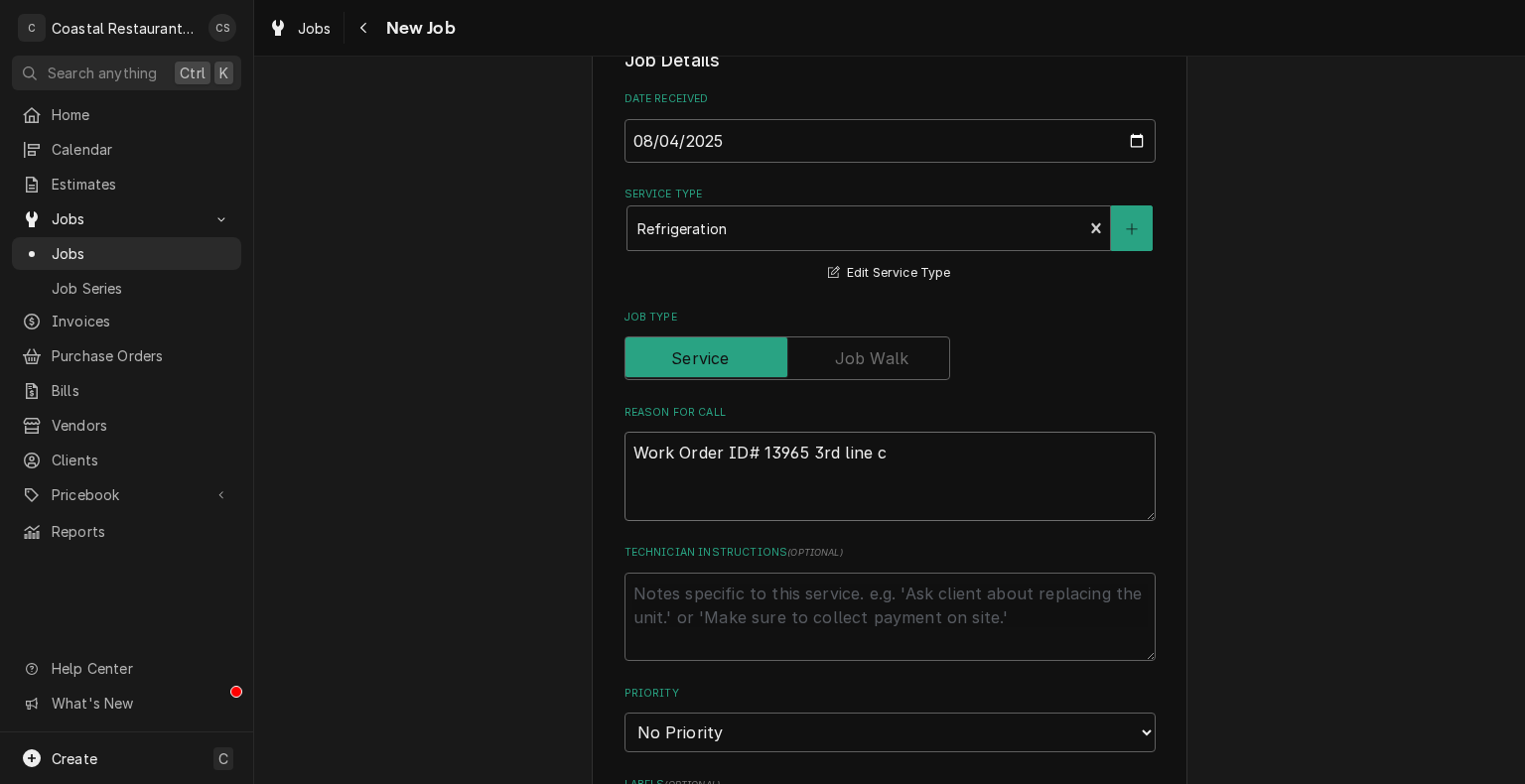type on "x" 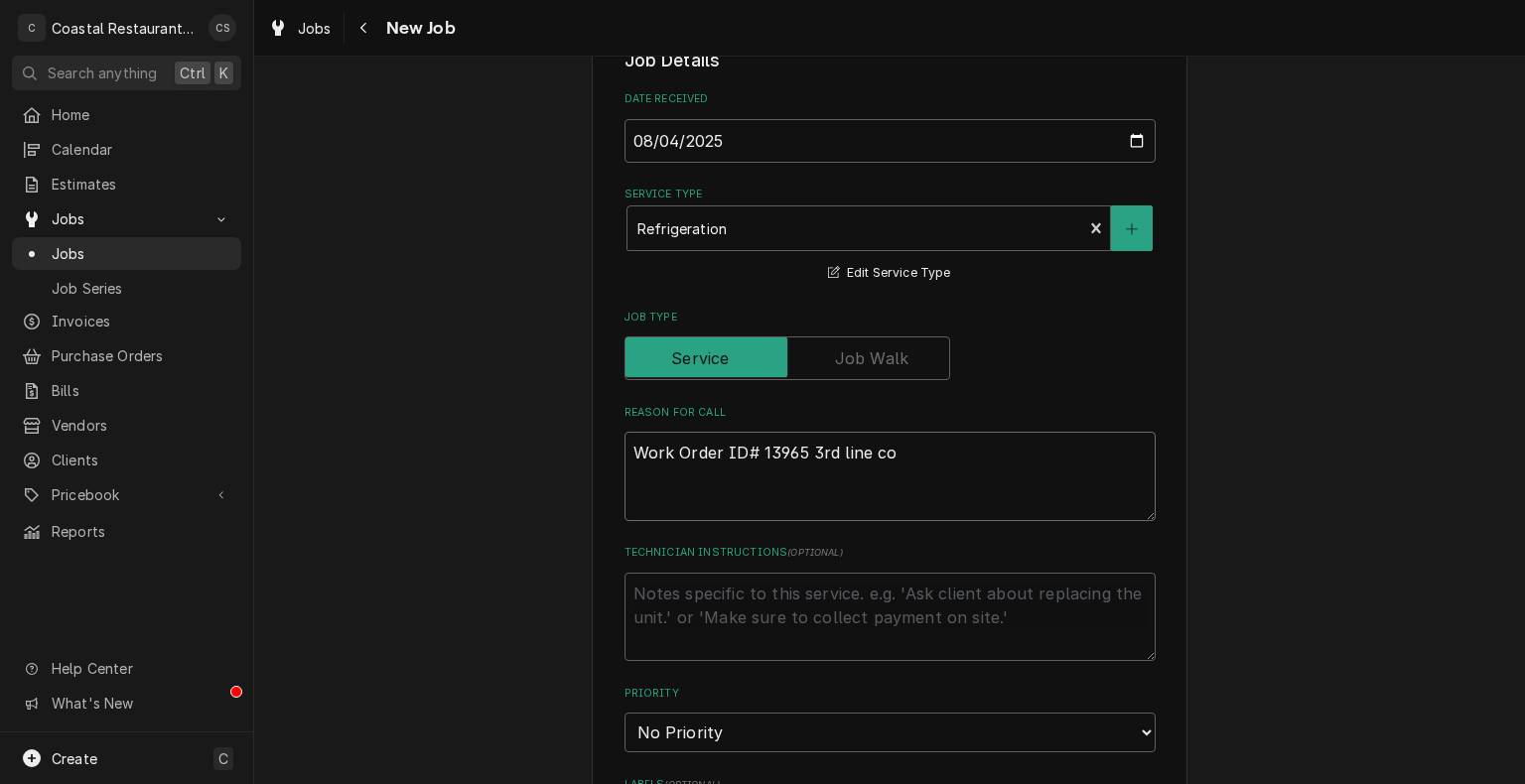 type on "x" 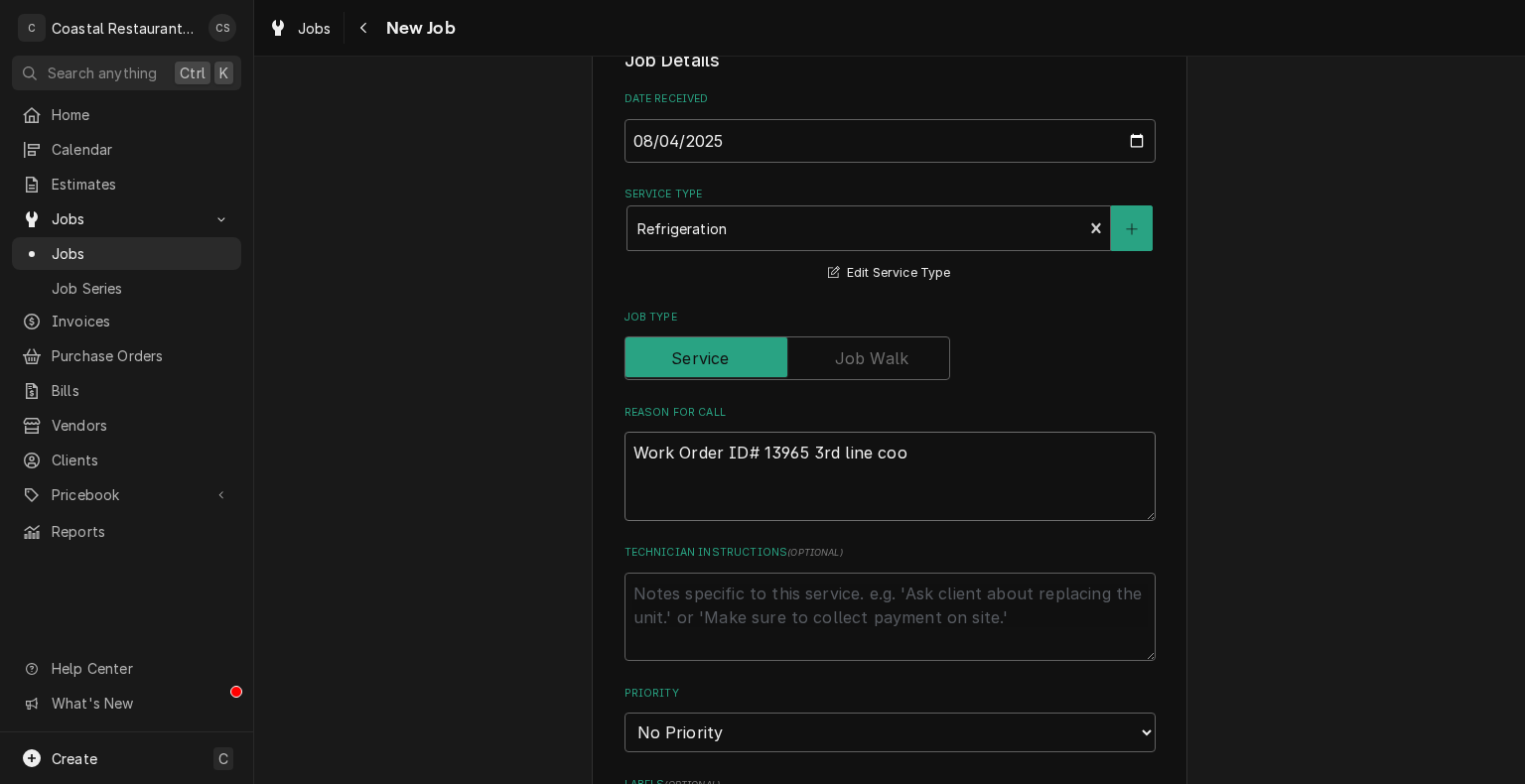 type on "x" 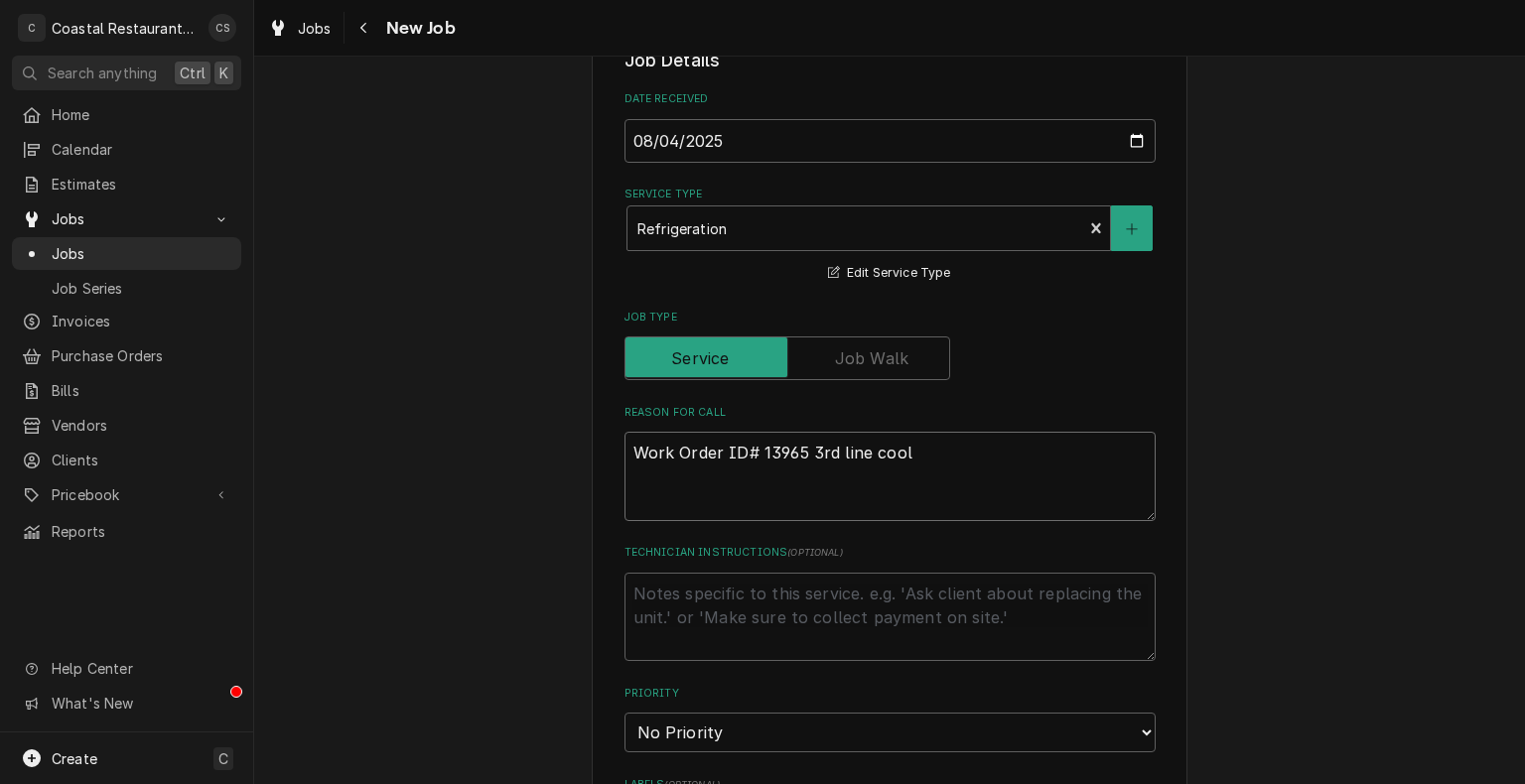 type on "Work Order ID# 13965 3rd line coole" 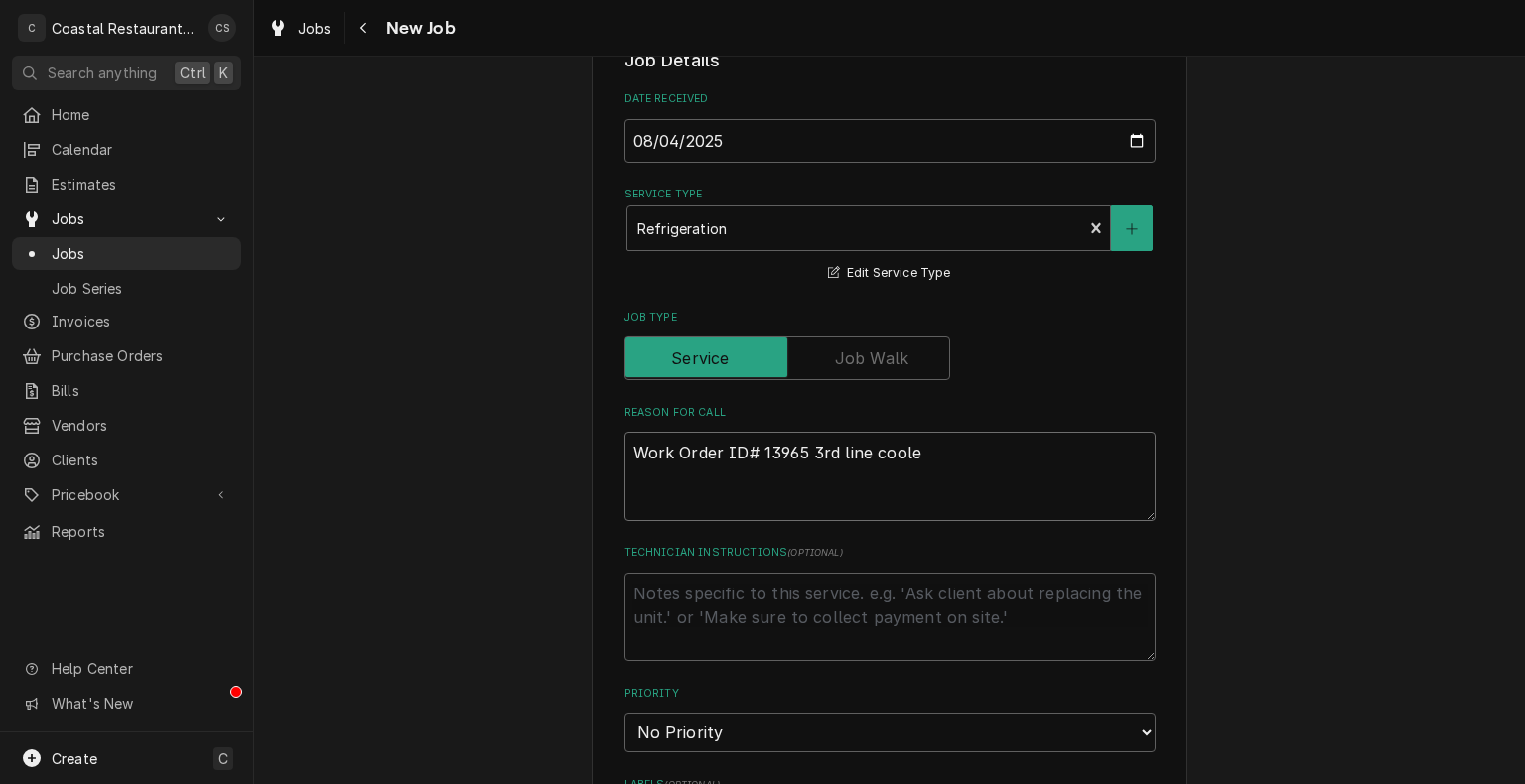 type on "x" 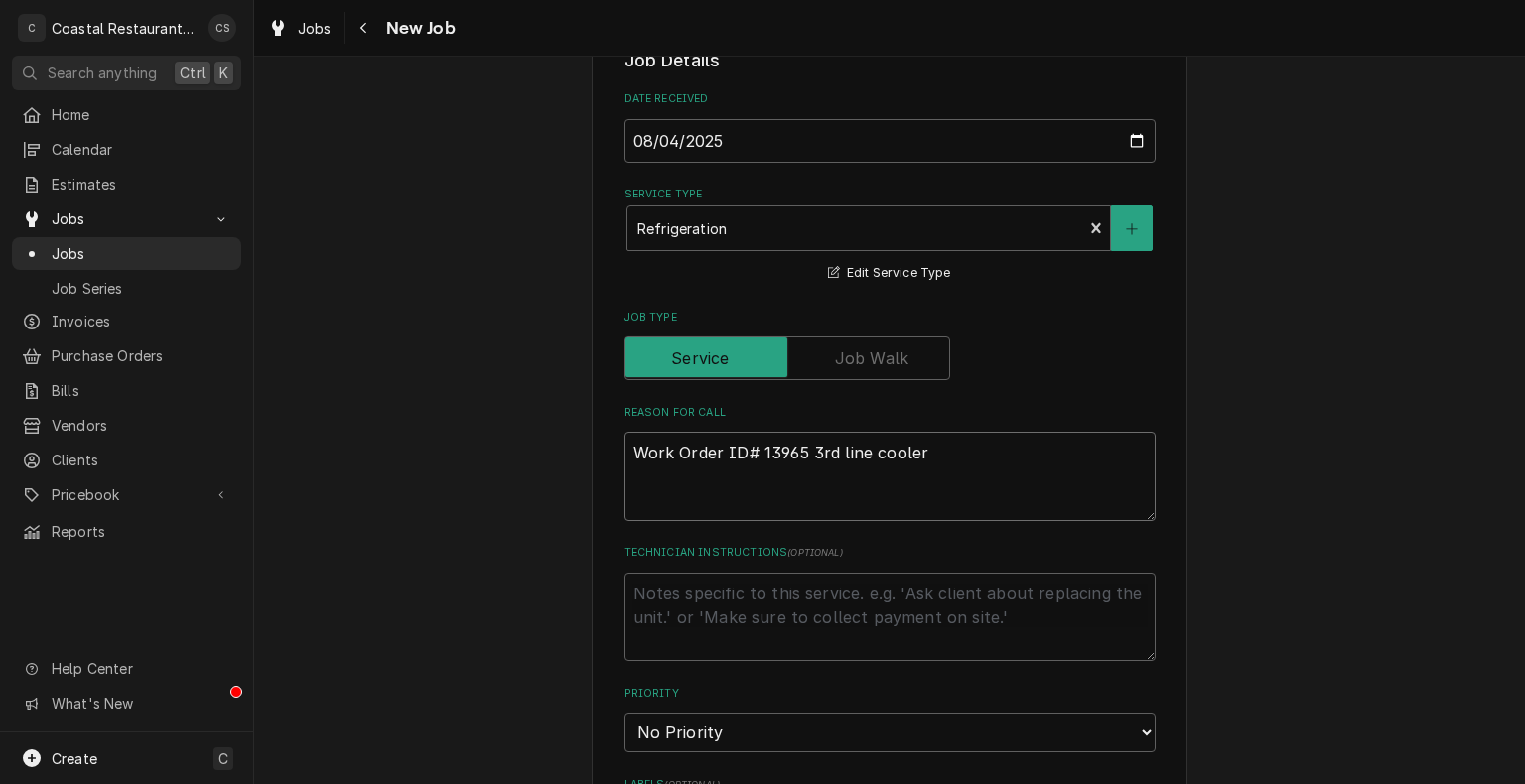 type on "Work Order ID# 13965 3rd line cooler" 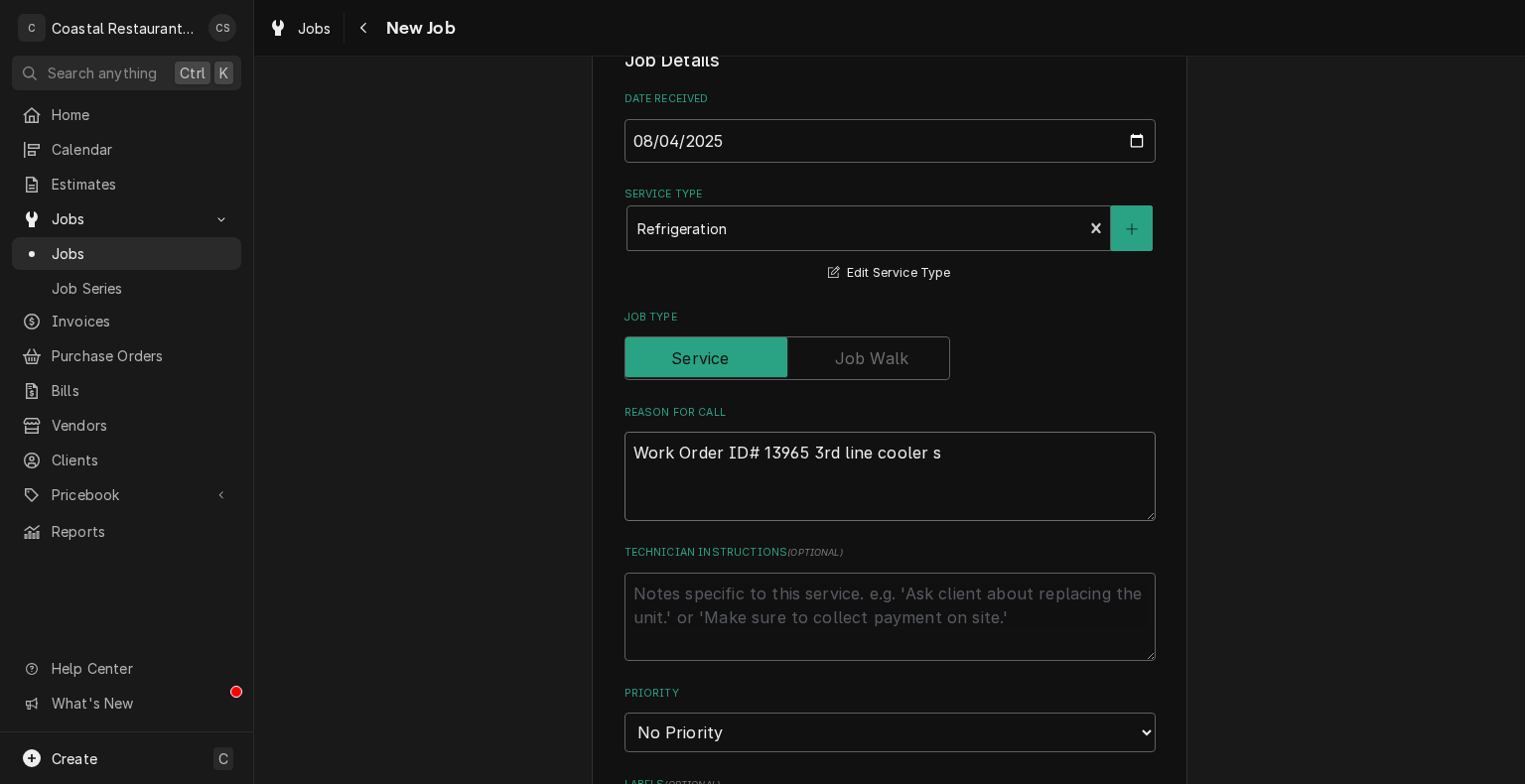 type on "x" 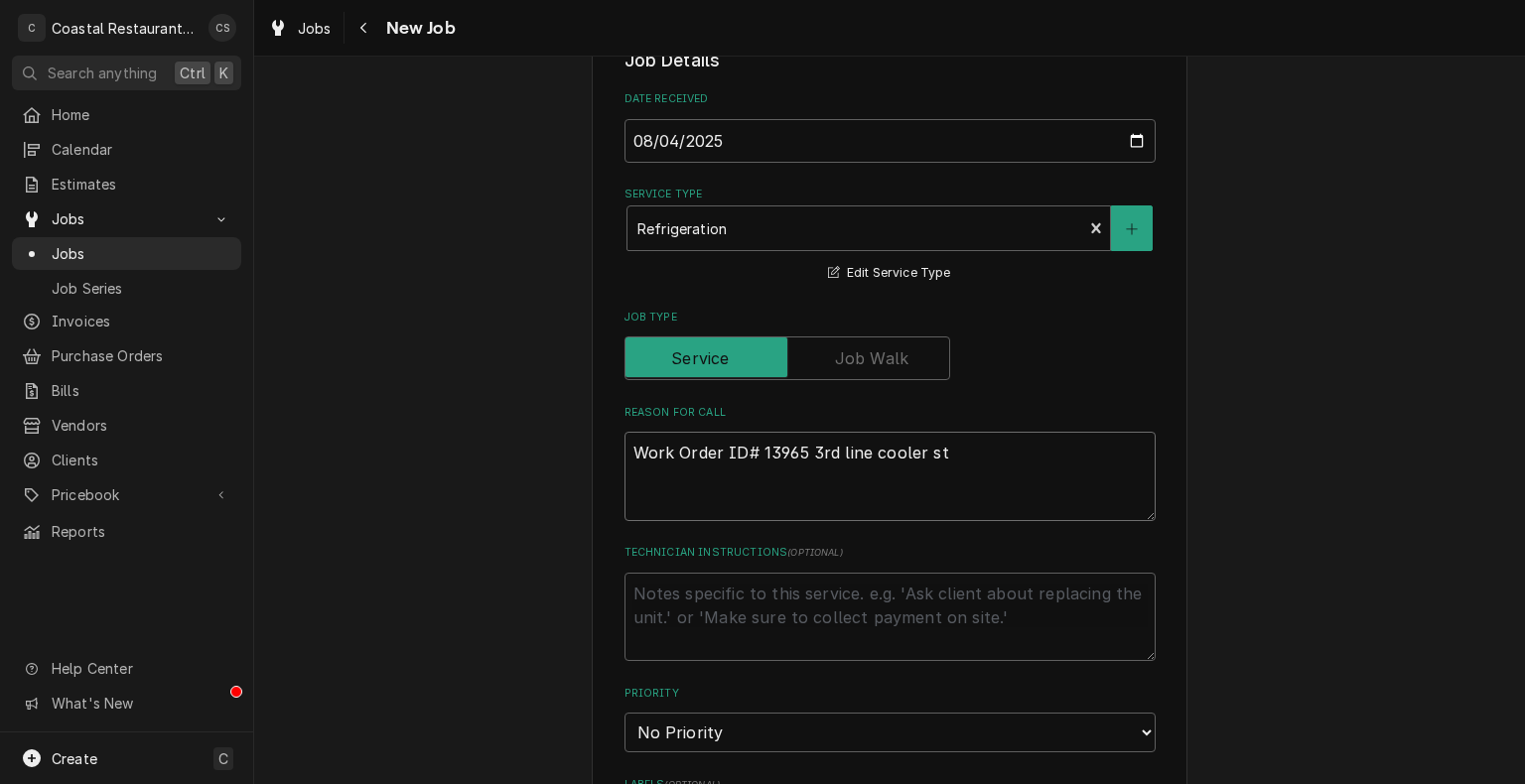 type on "x" 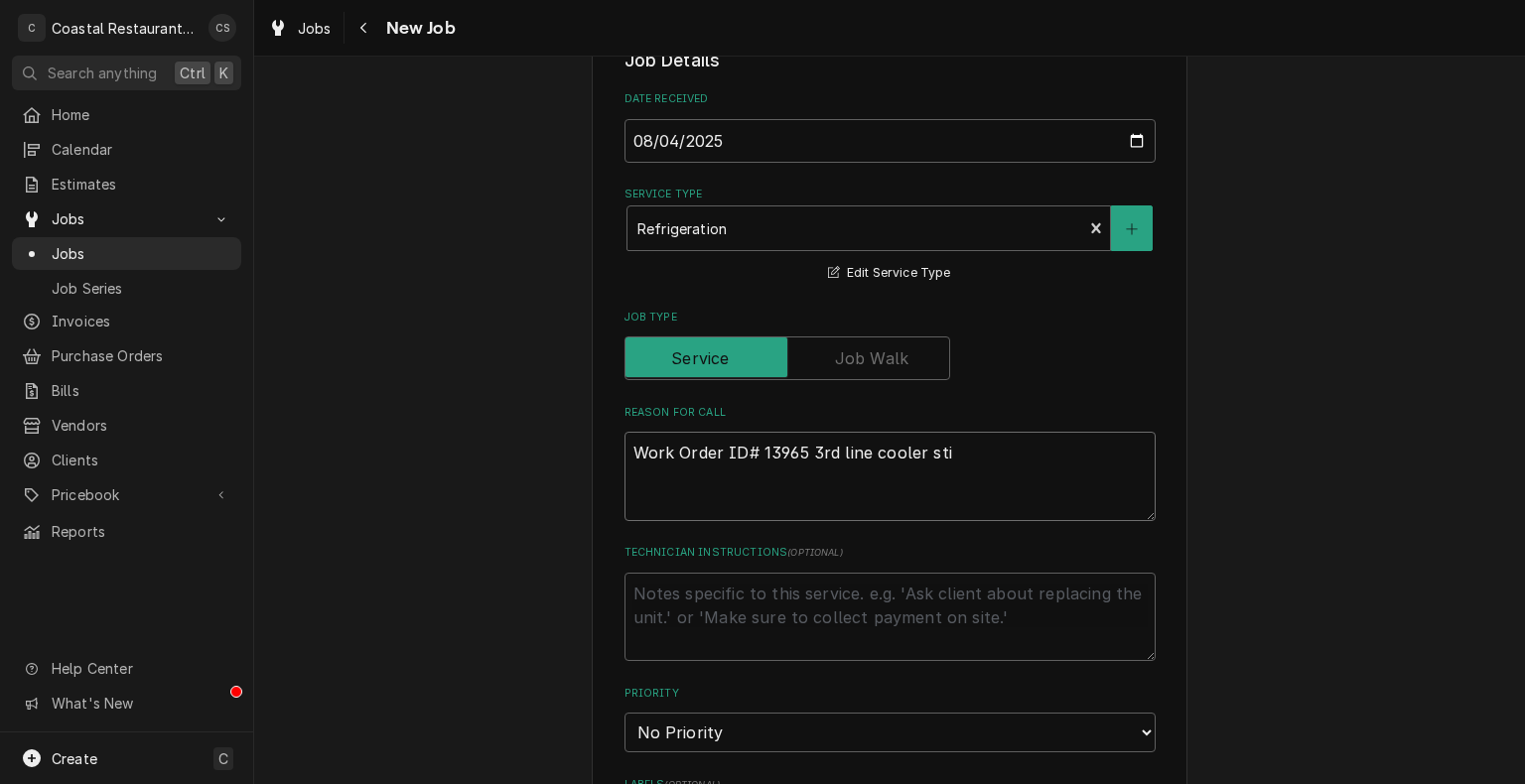 type on "x" 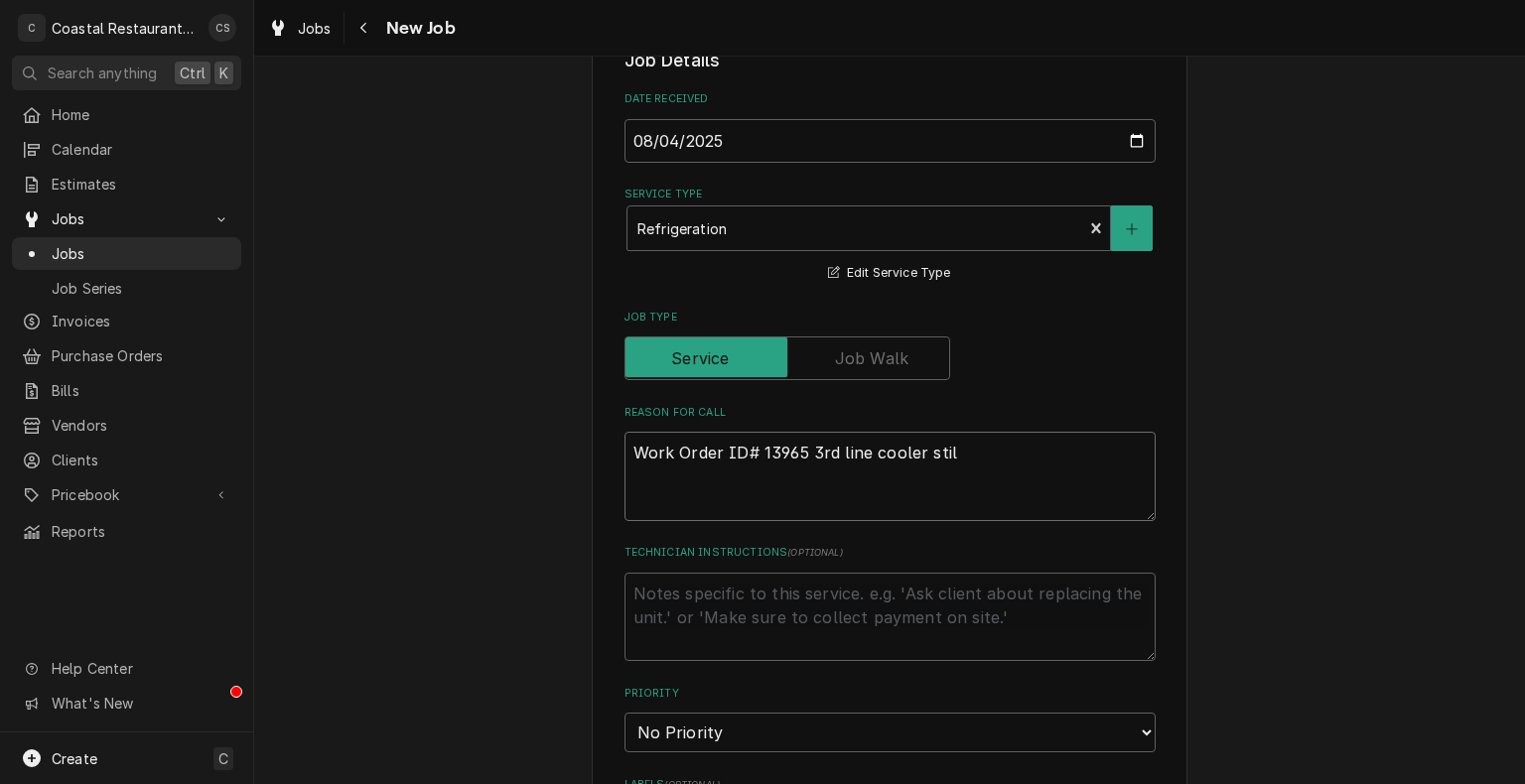 type on "x" 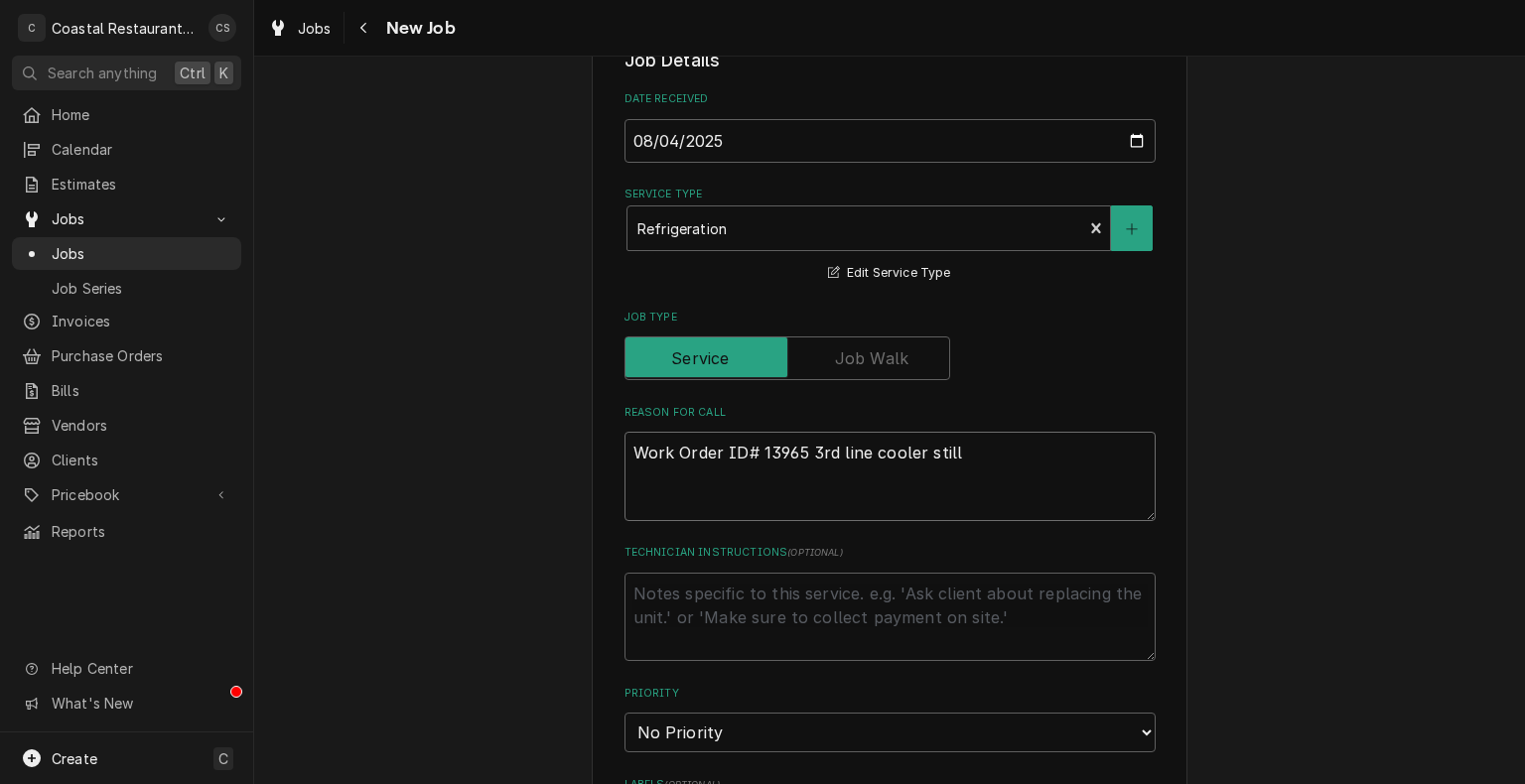 type on "Work Order ID# 13965 3rd line cooler still" 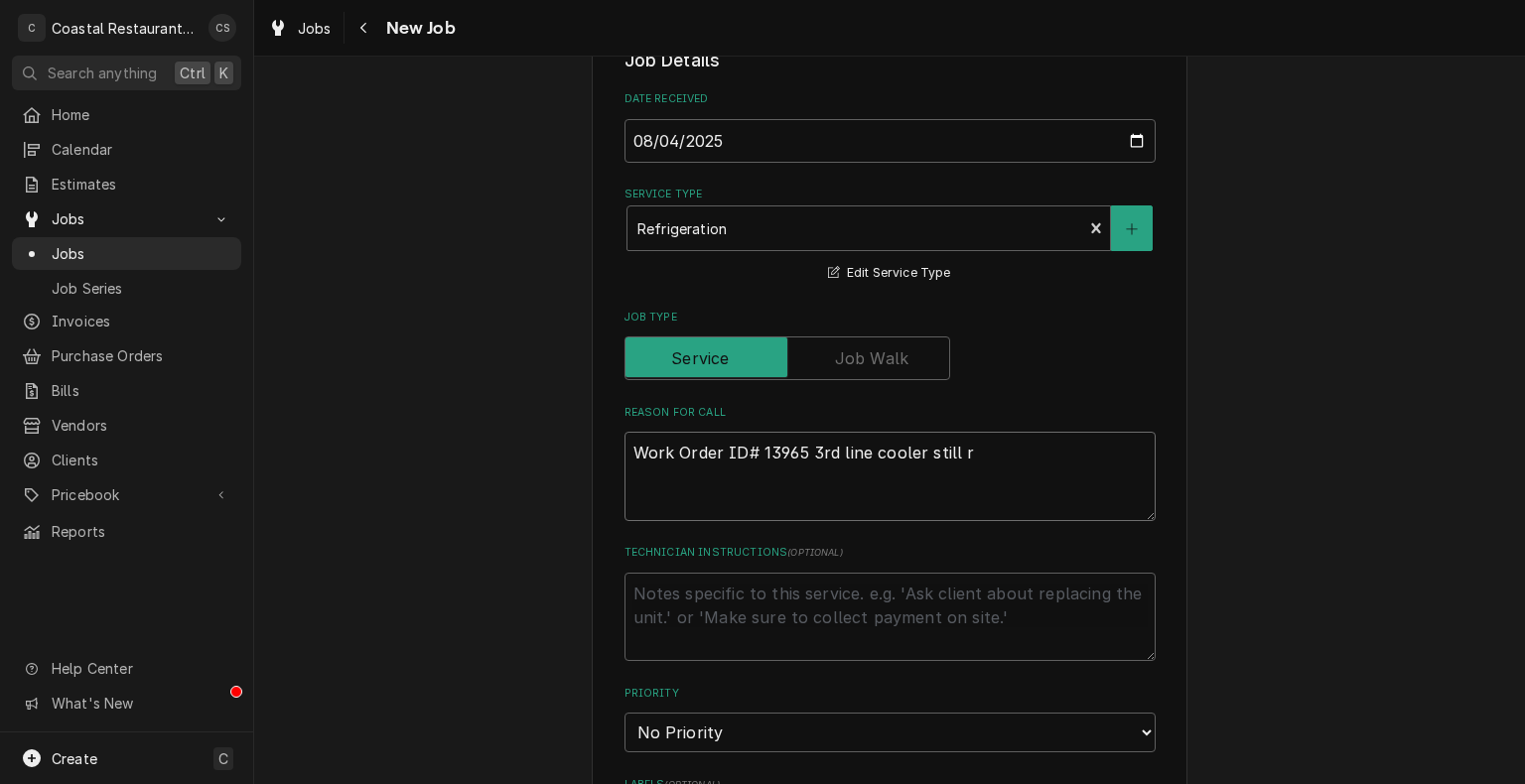 type on "Work Order ID# 13965 3rd line cooler still ru" 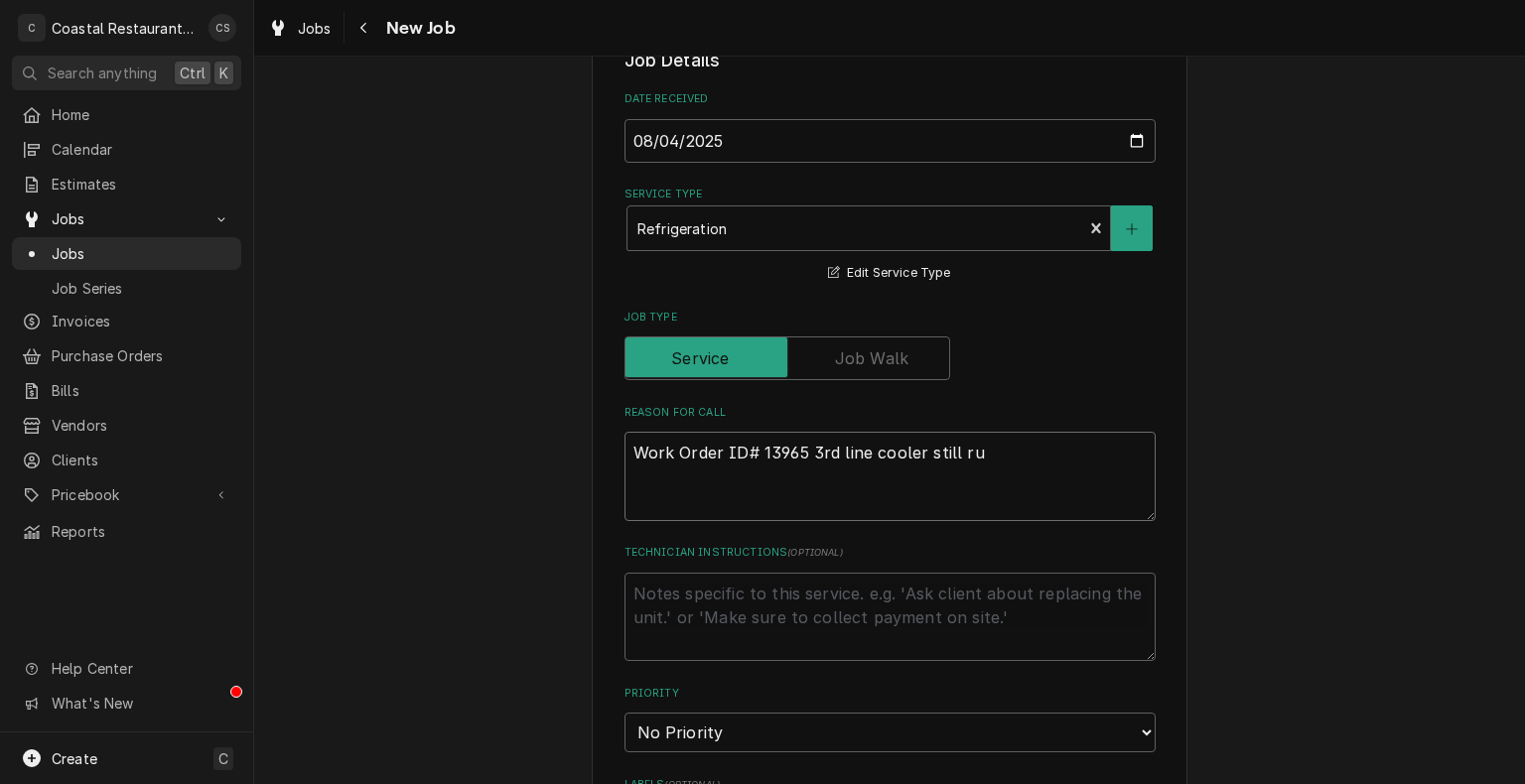 type on "x" 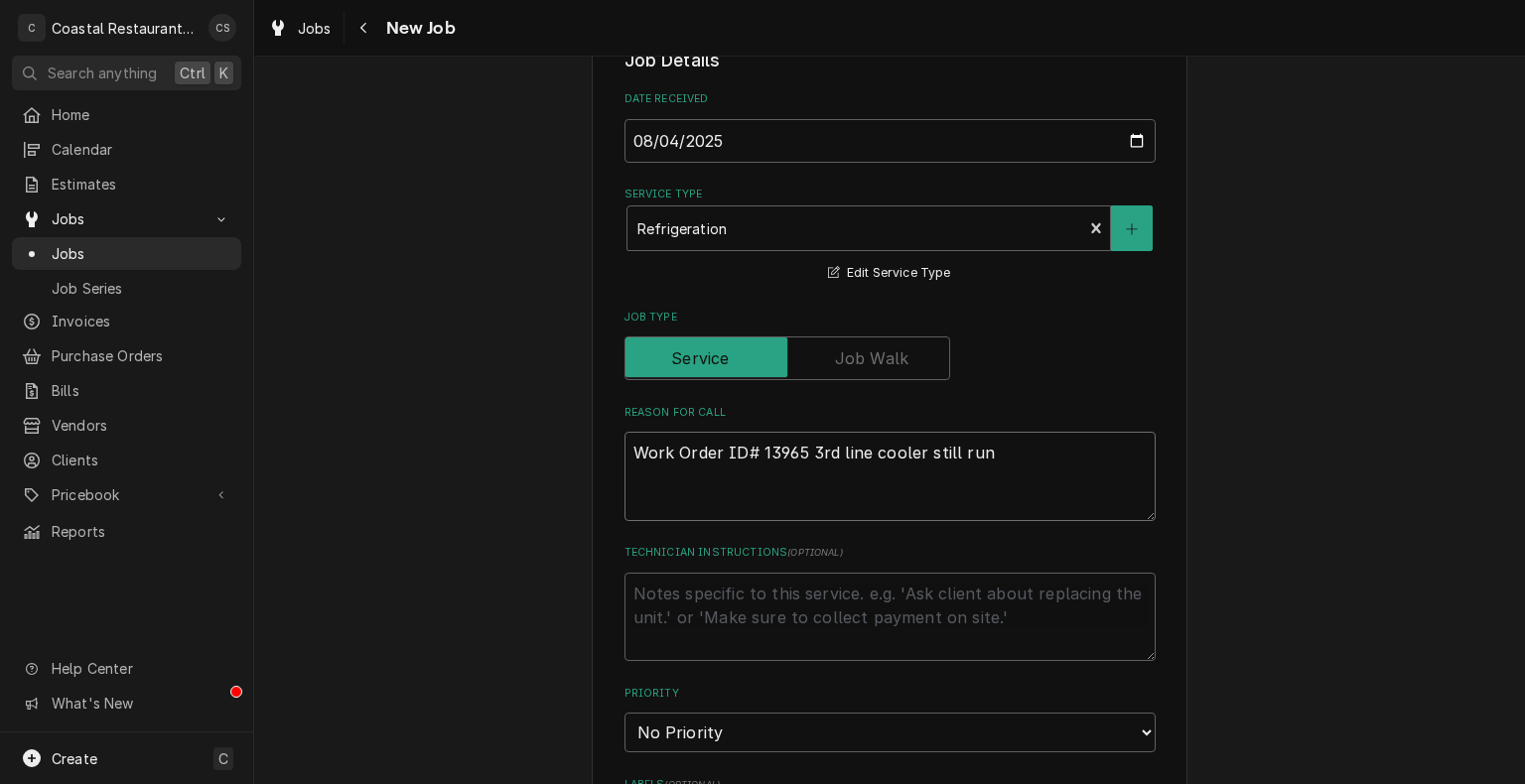 type on "x" 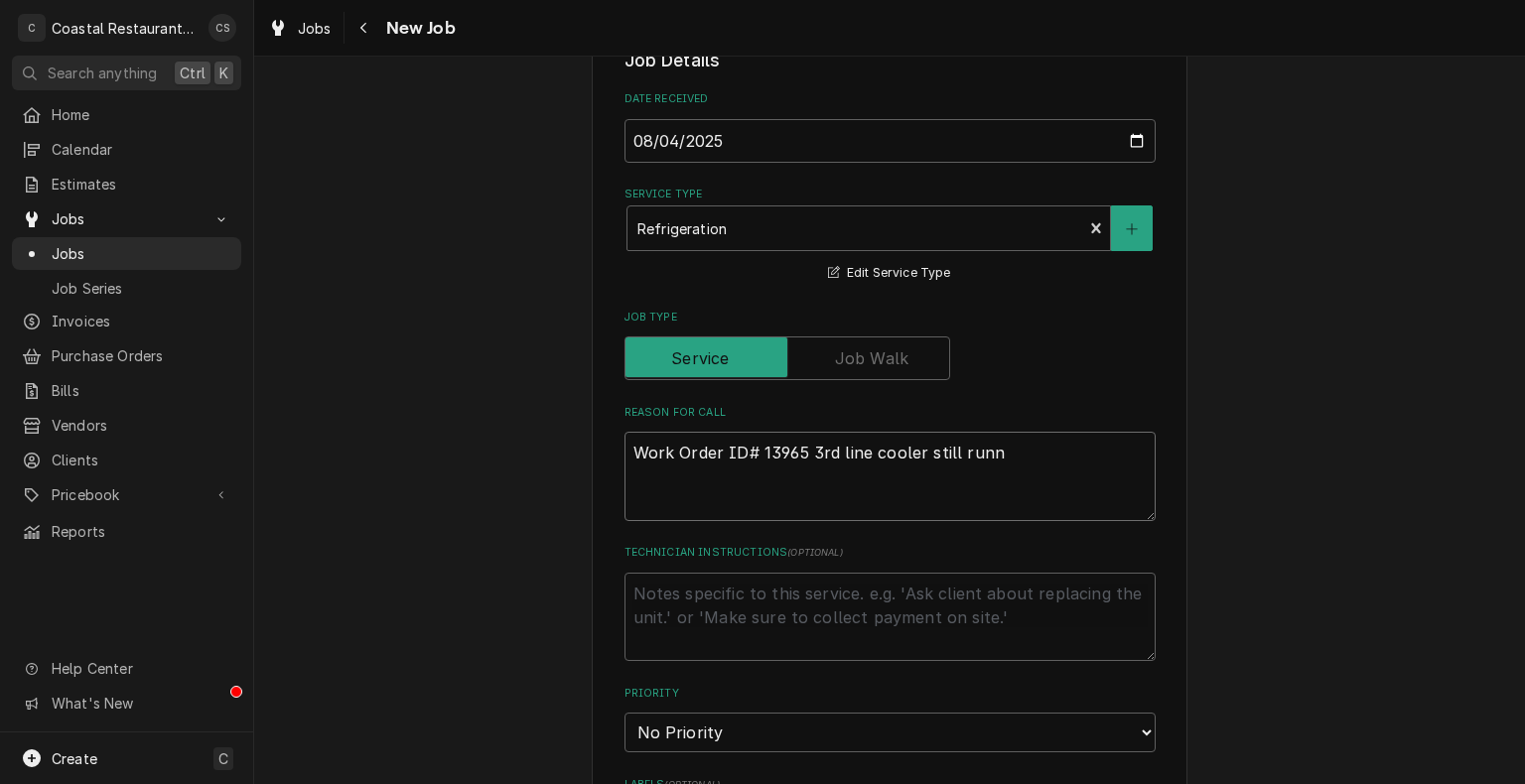 type on "x" 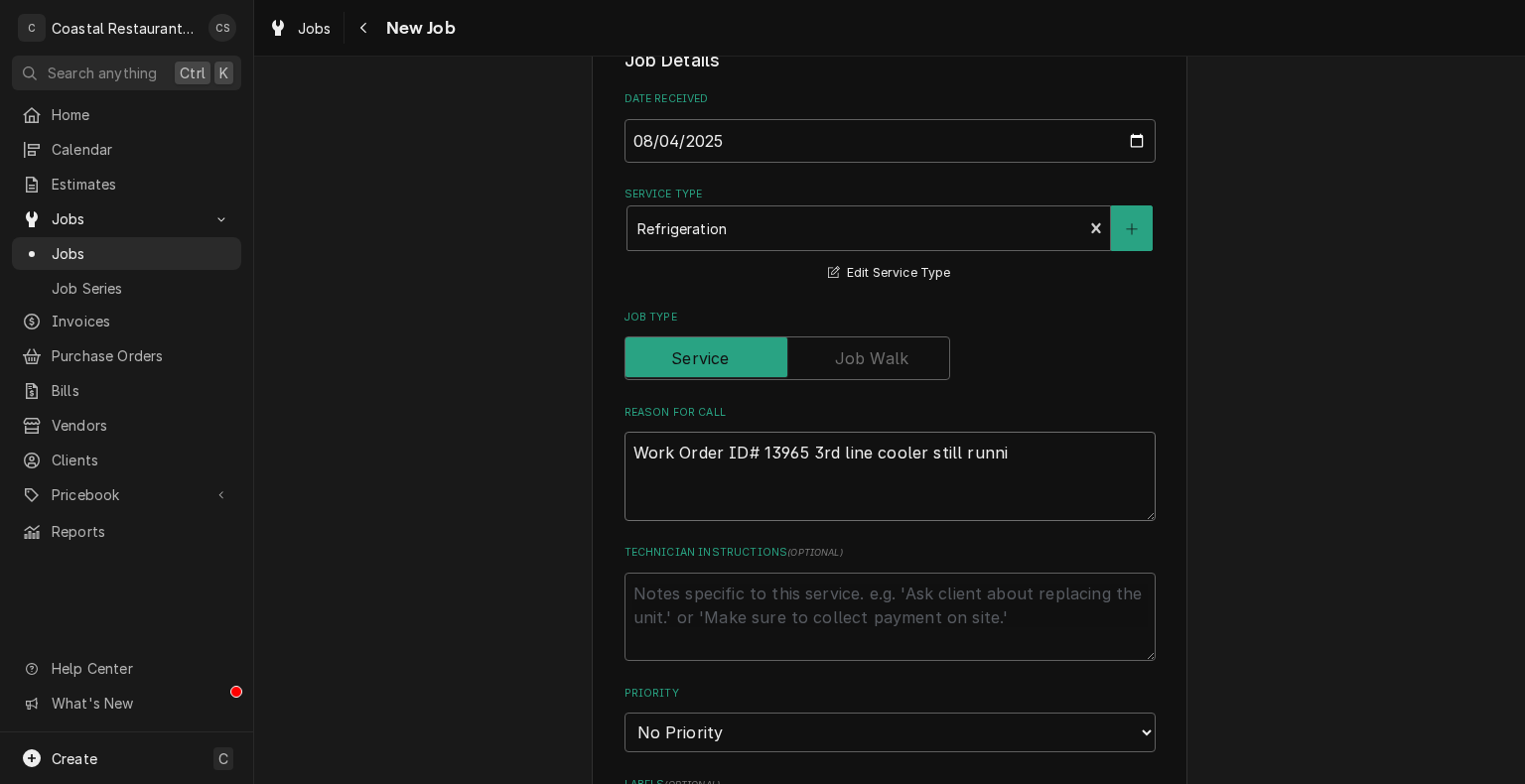 type on "x" 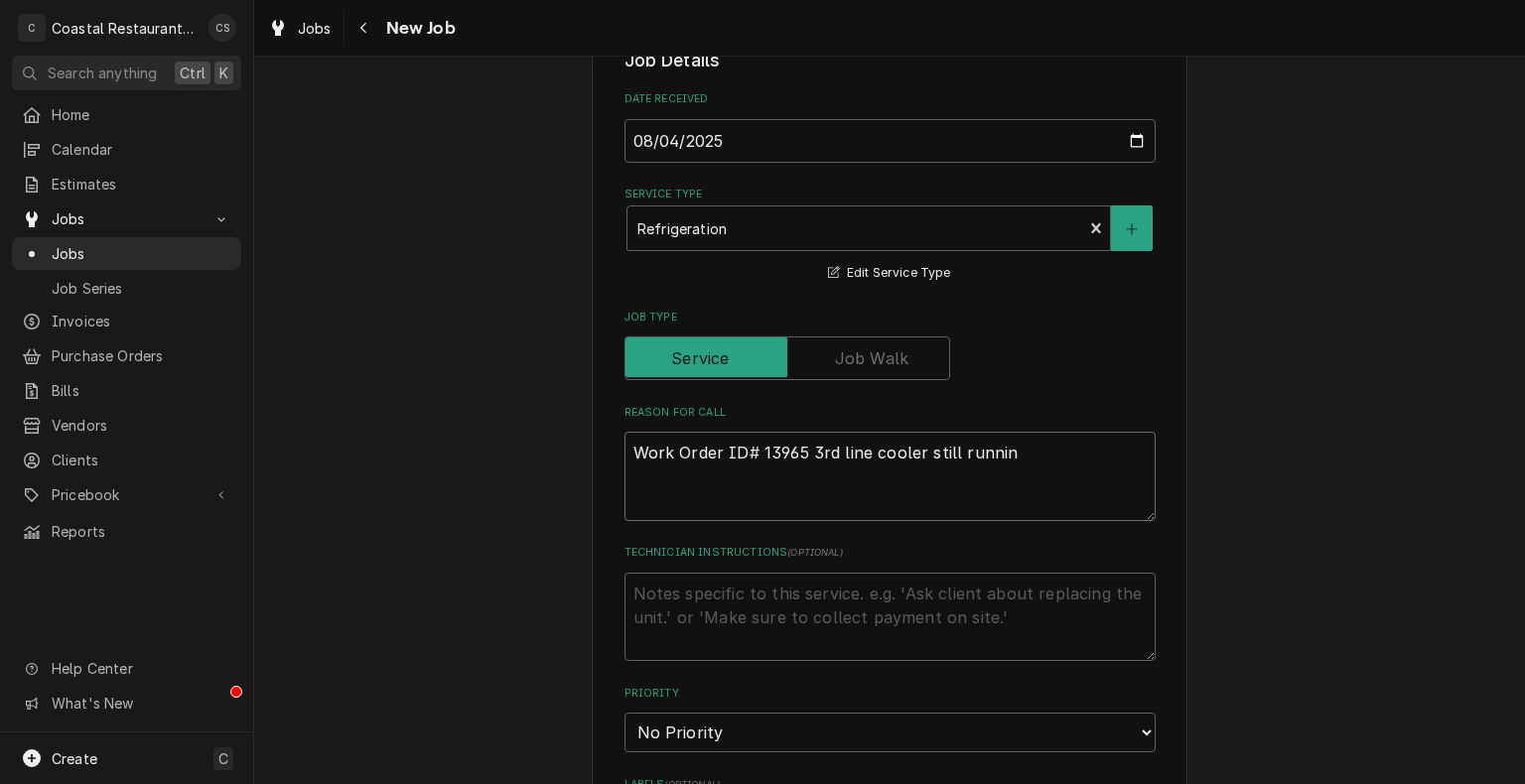 type on "x" 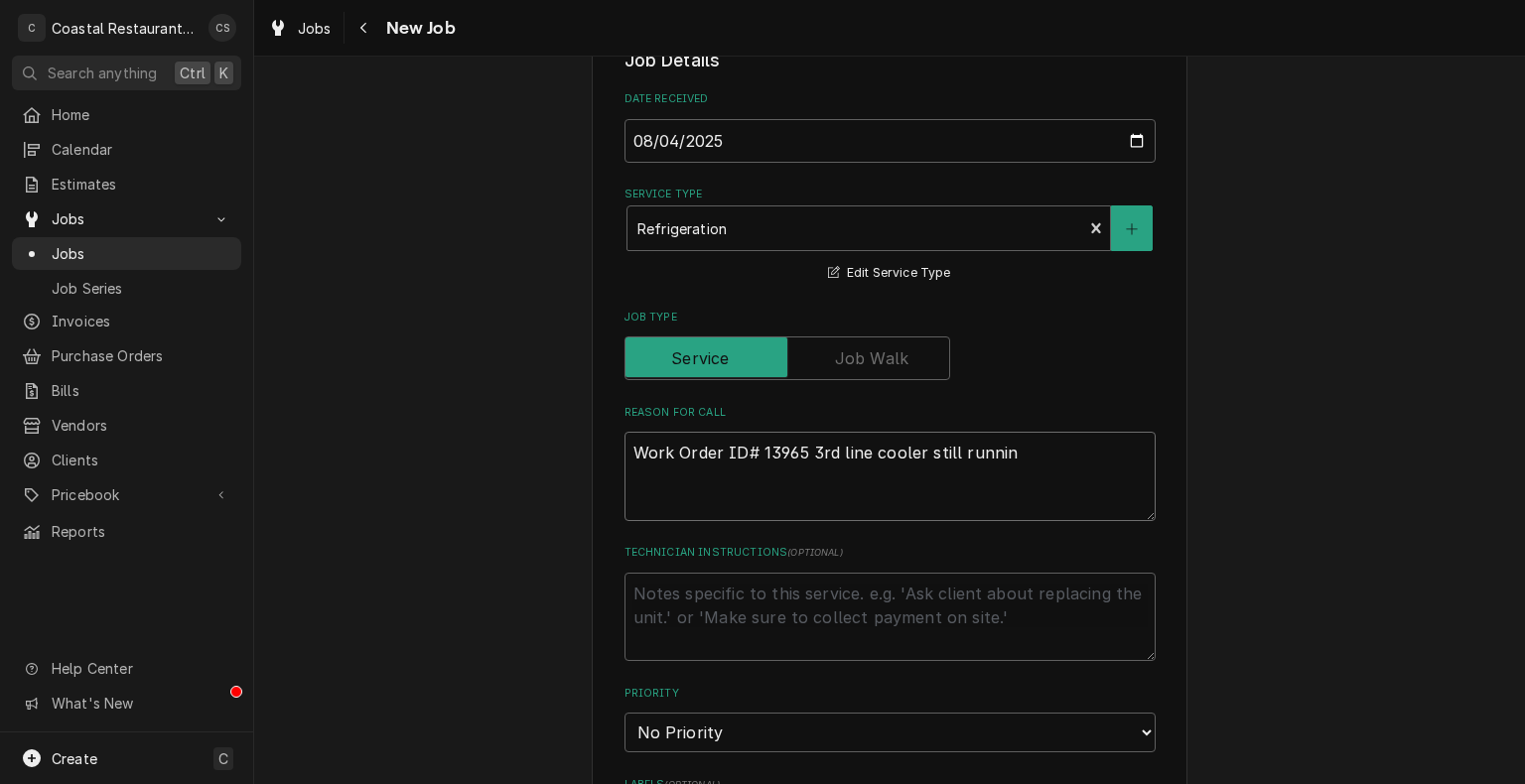 type on "Work Order ID# 13965 3rd line cooler still running" 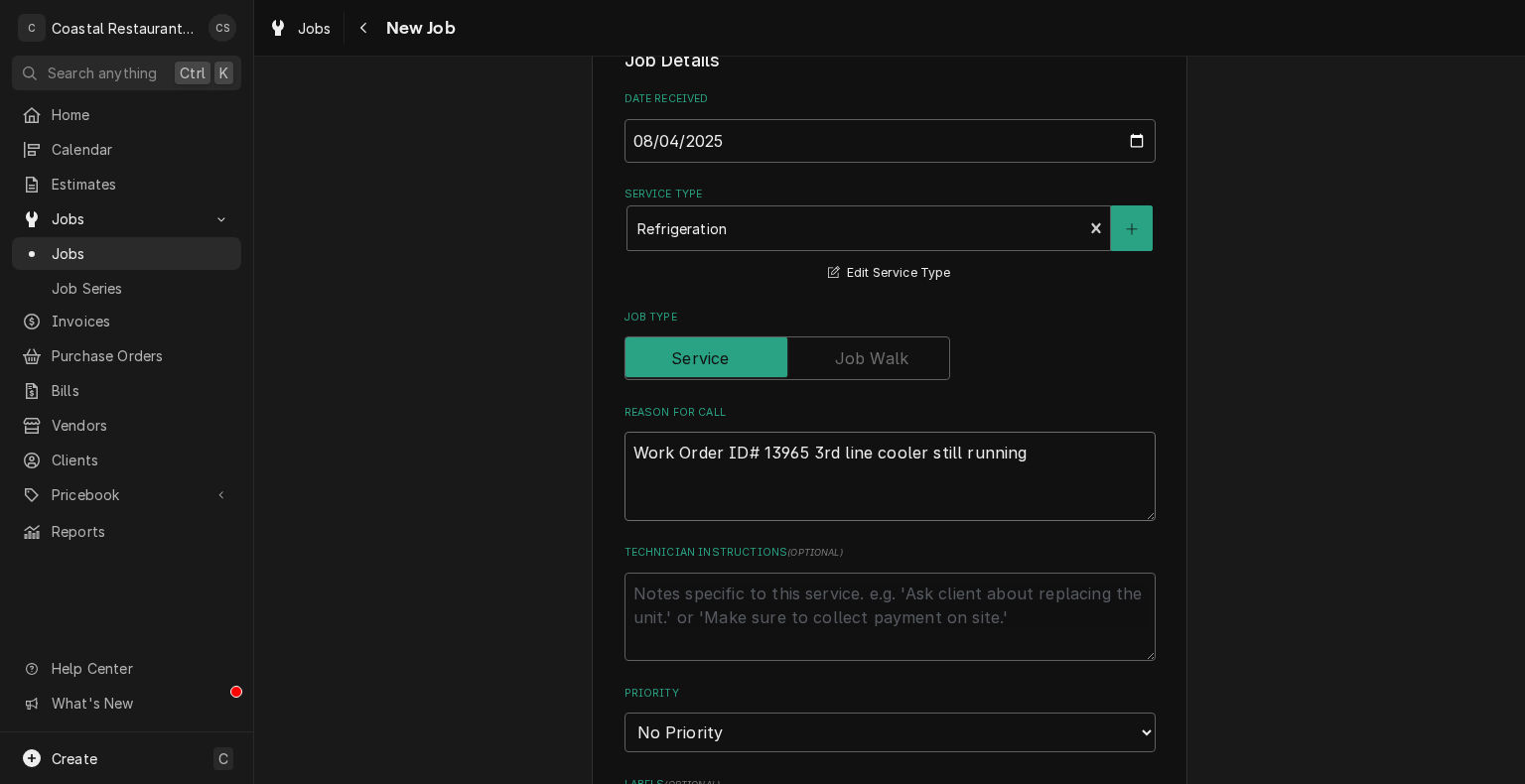 type on "x" 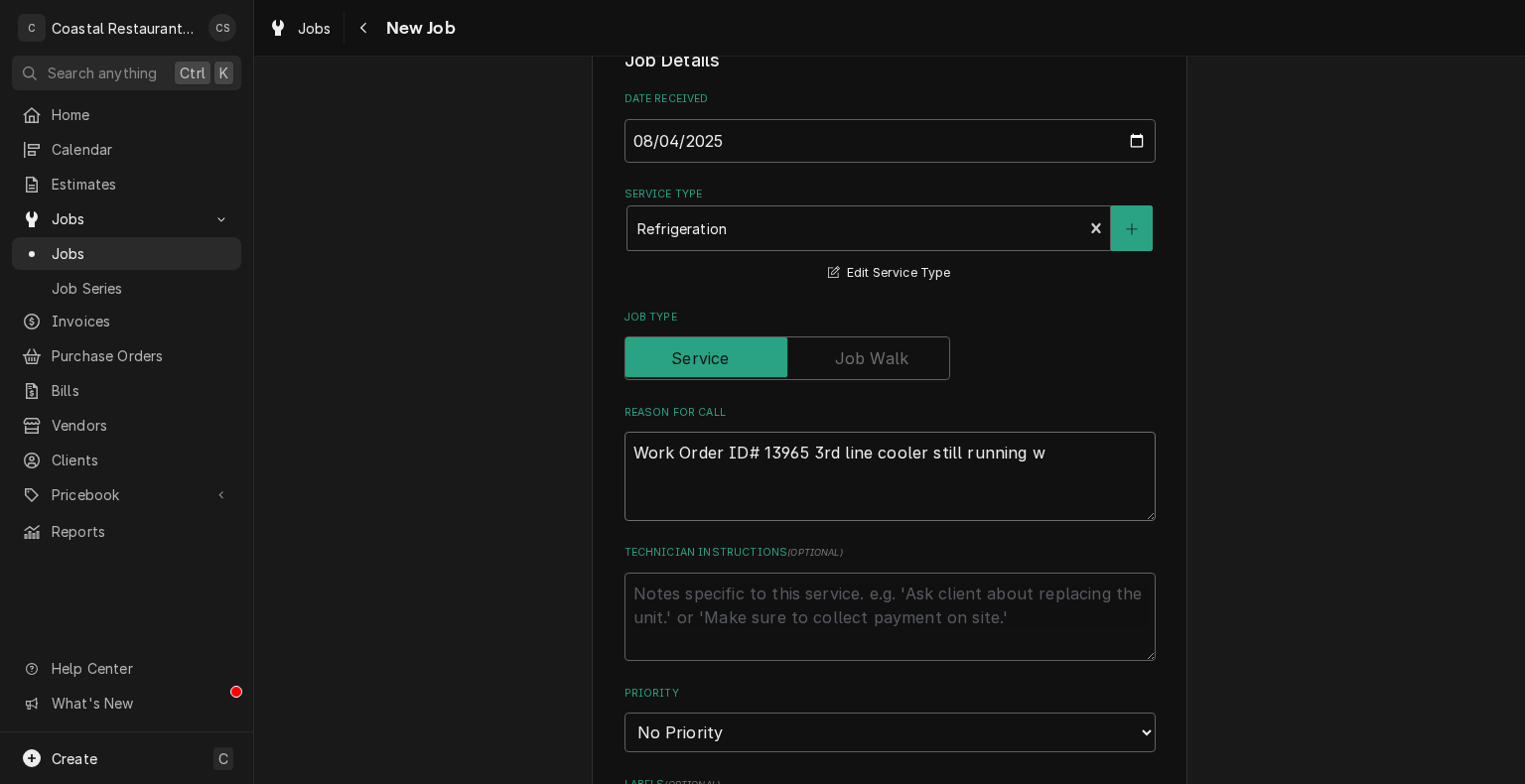 type on "x" 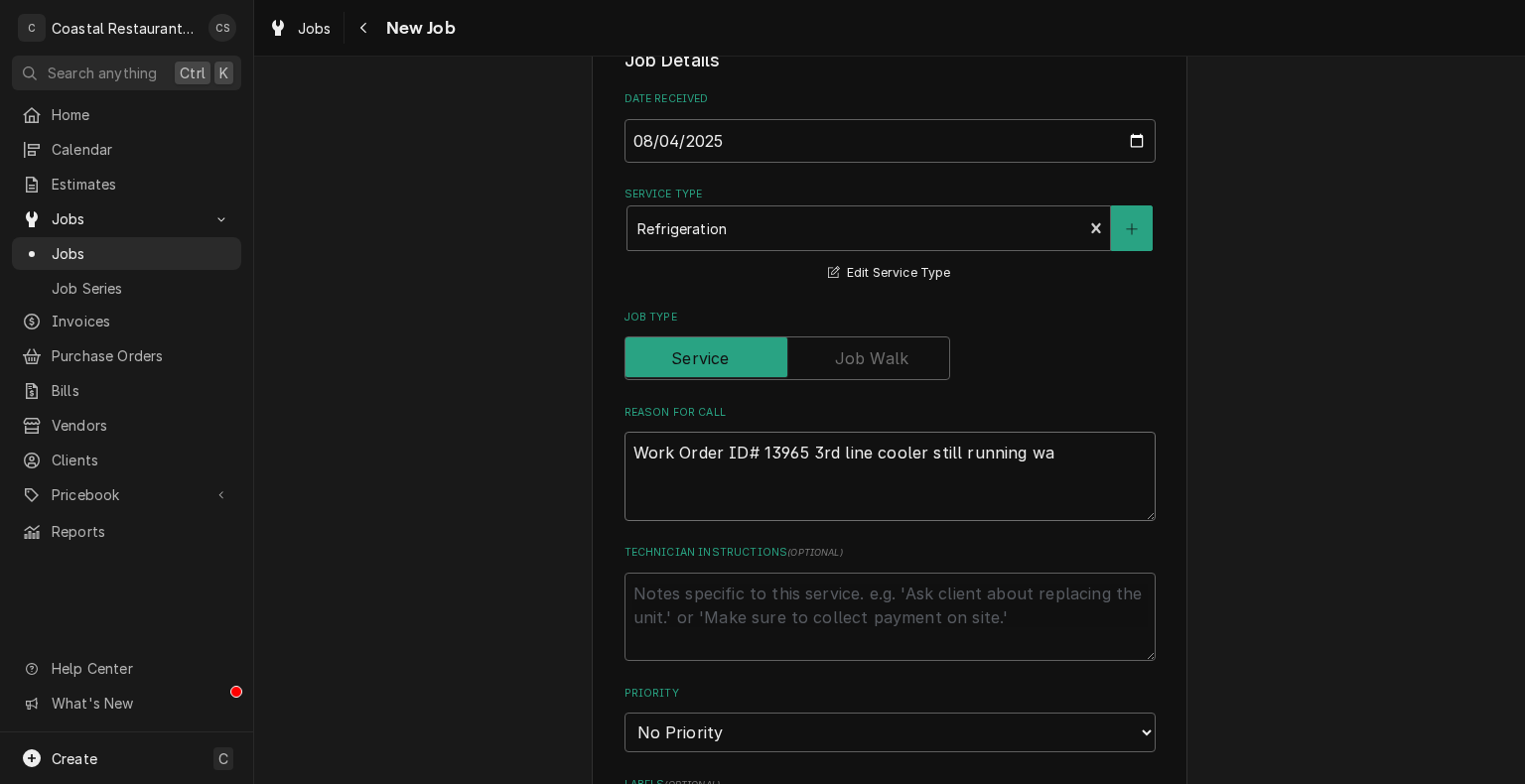 type on "Work Order ID# 13965 3rd line cooler still running war" 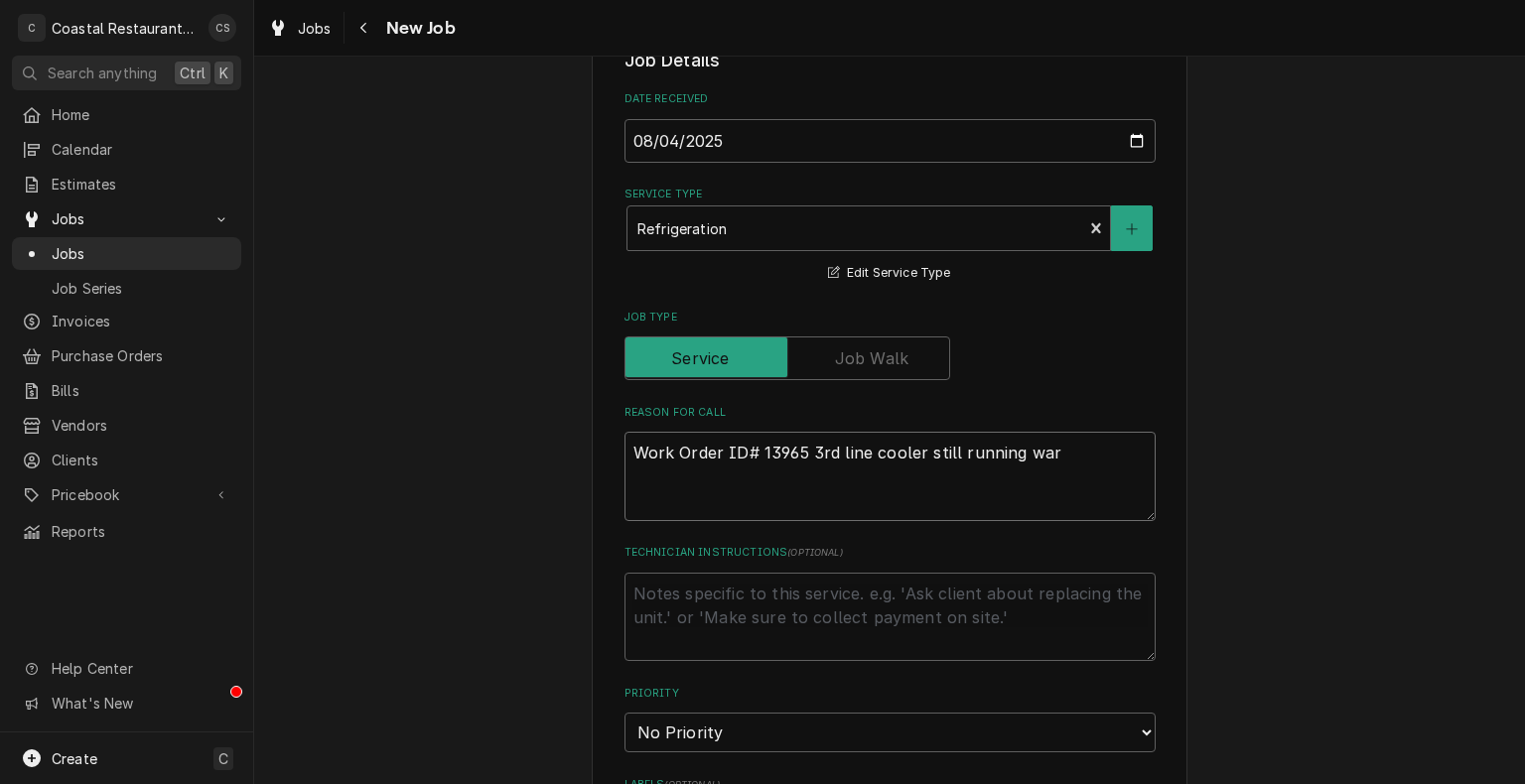 type on "x" 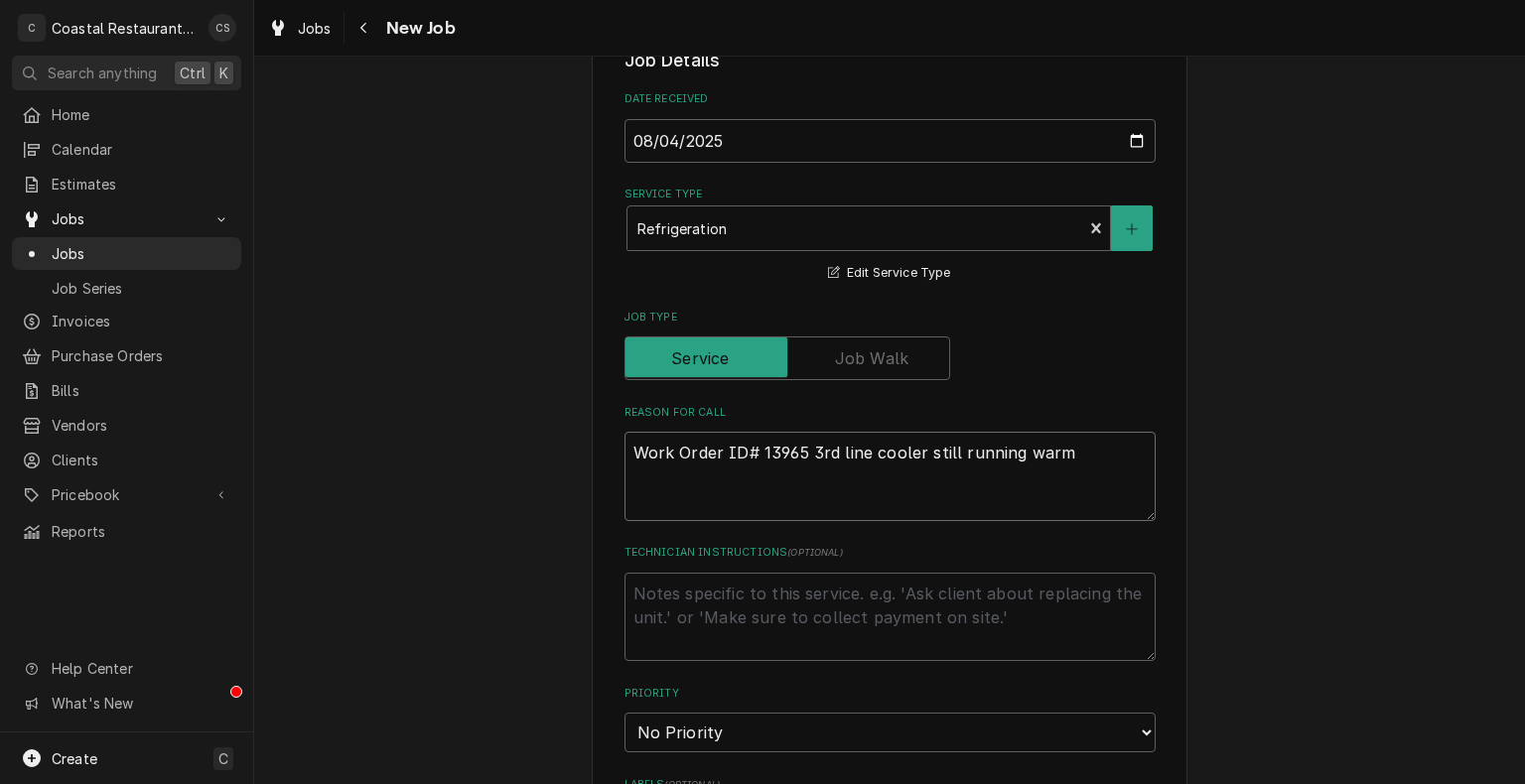 type on "x" 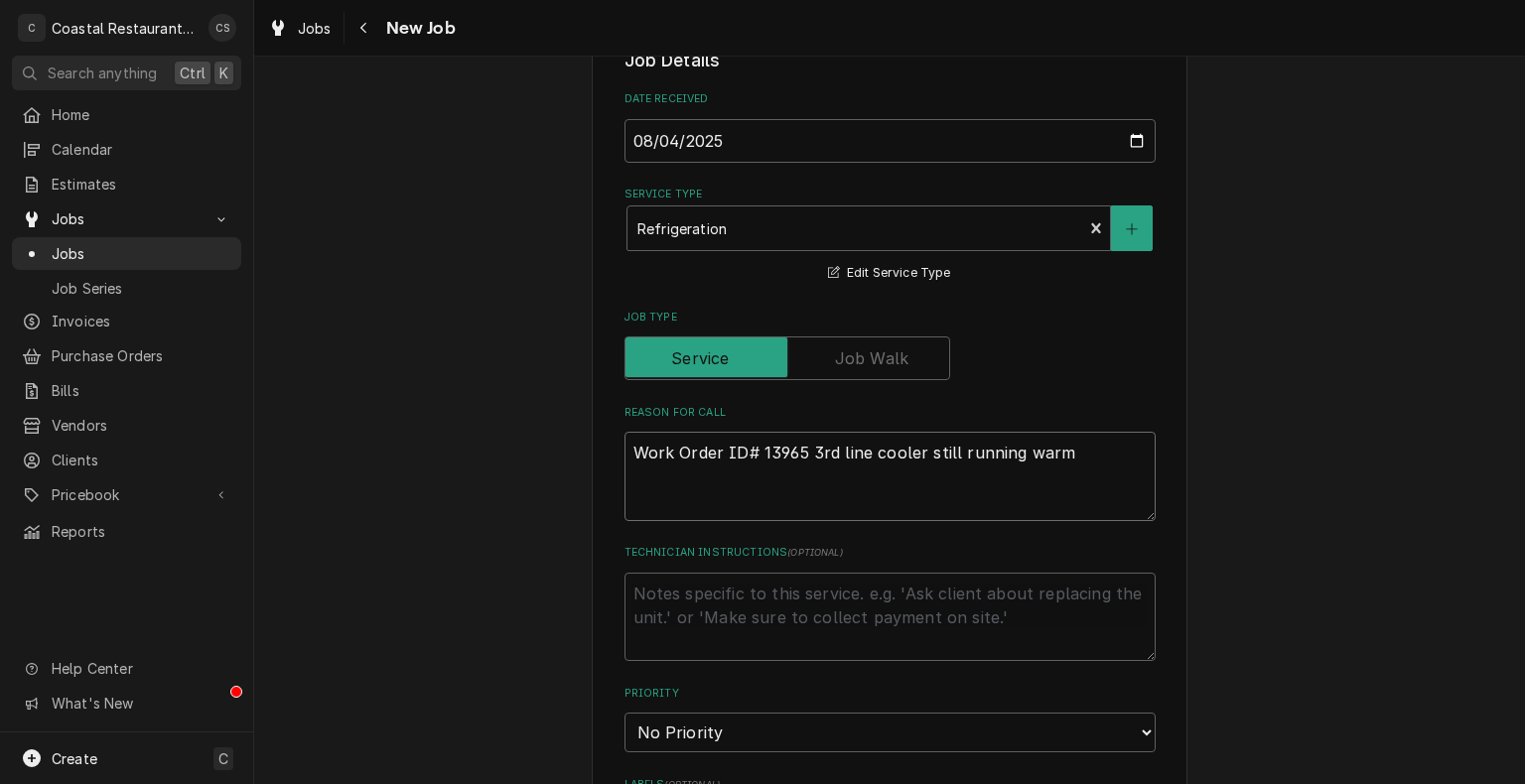 type on "Work Order ID# 13965 3rd line cooler still running warm" 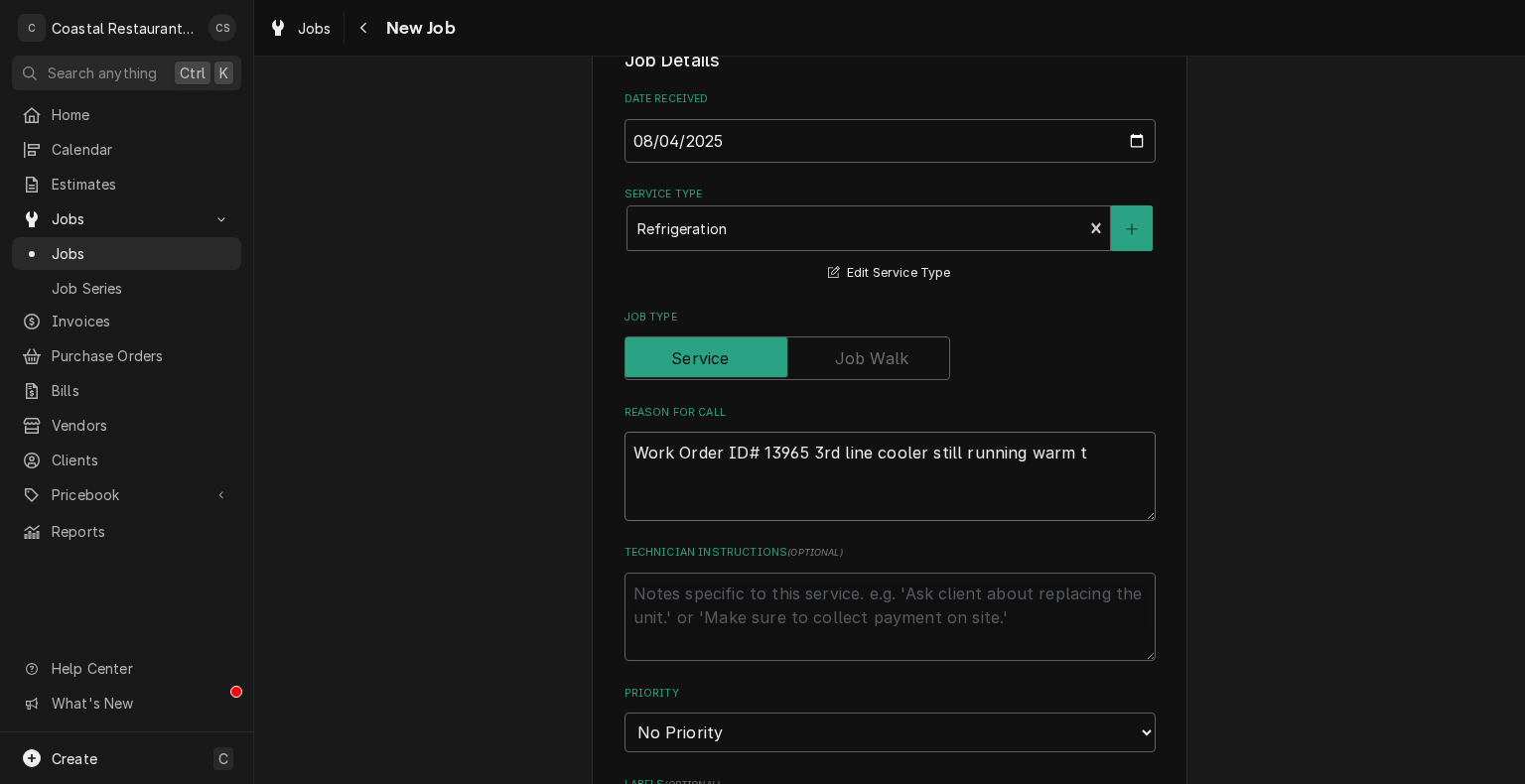 type on "x" 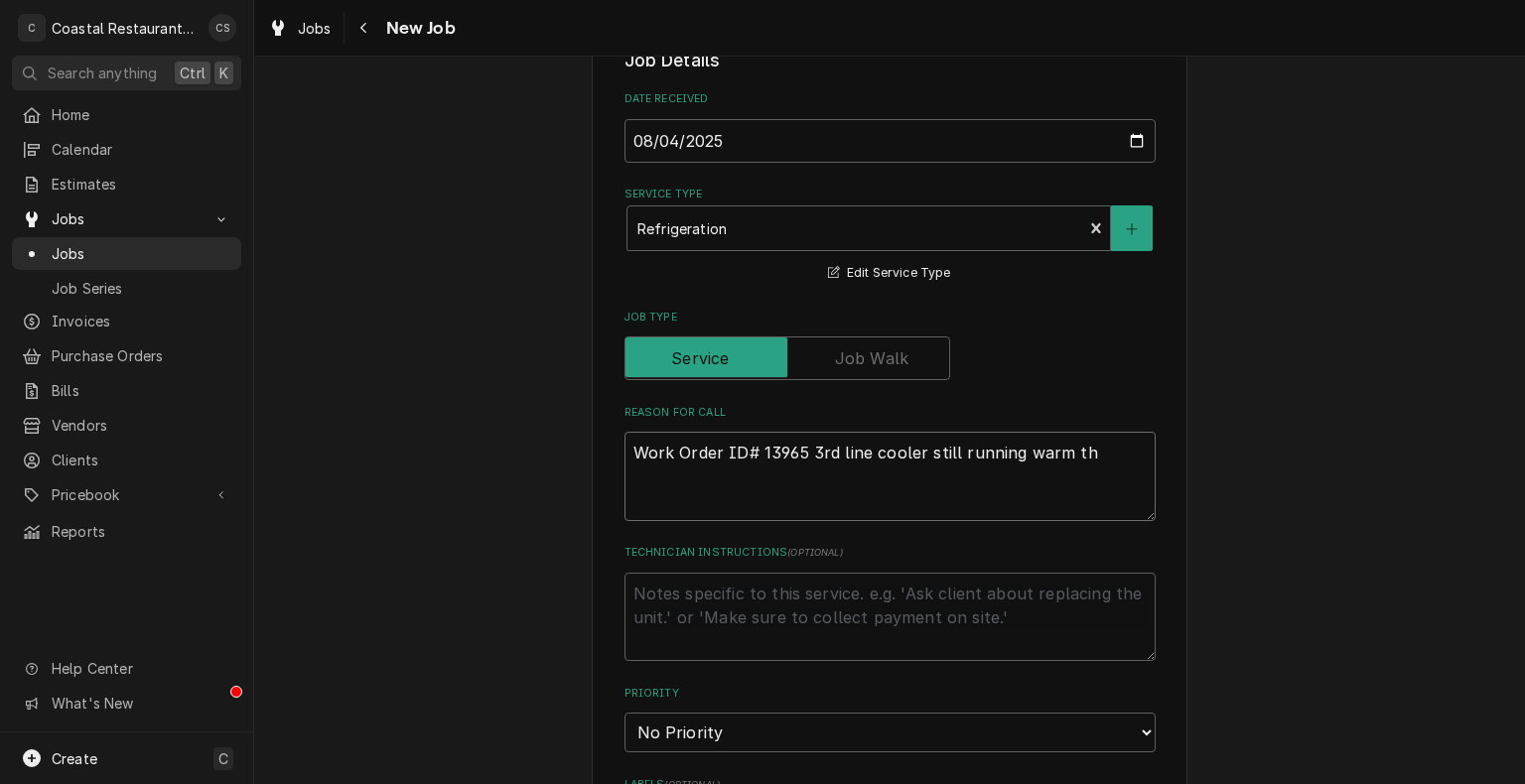 type on "x" 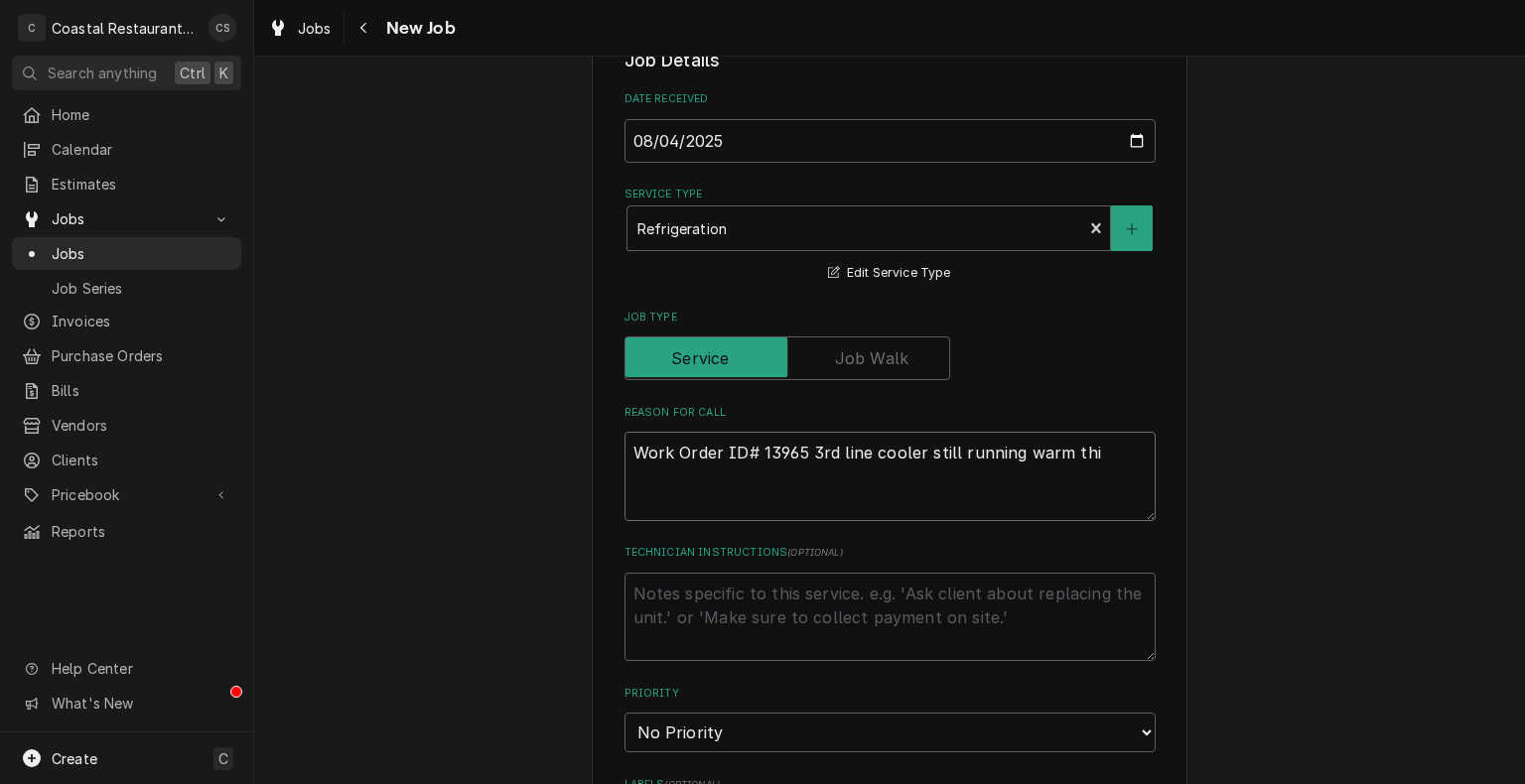 type on "x" 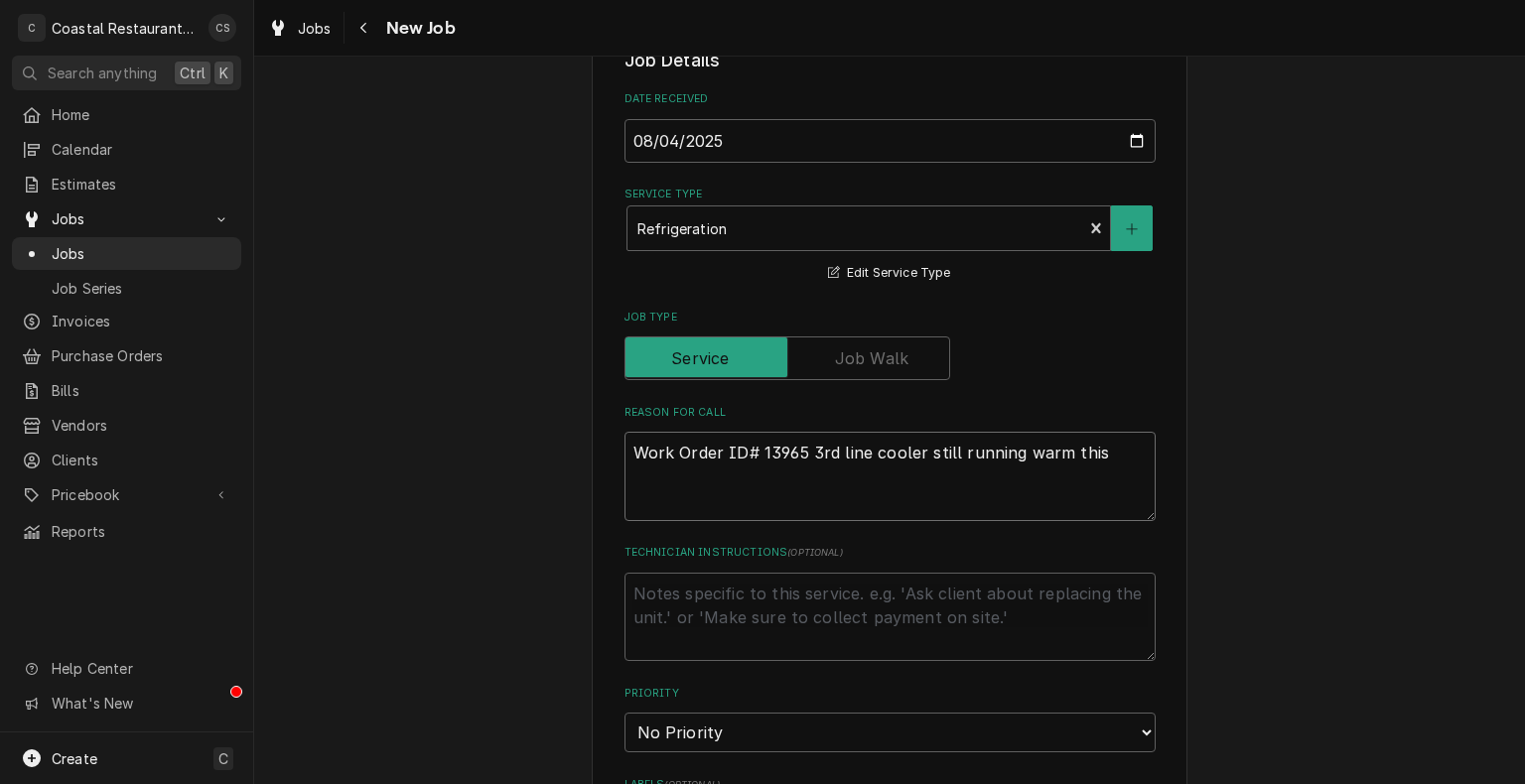 type on "x" 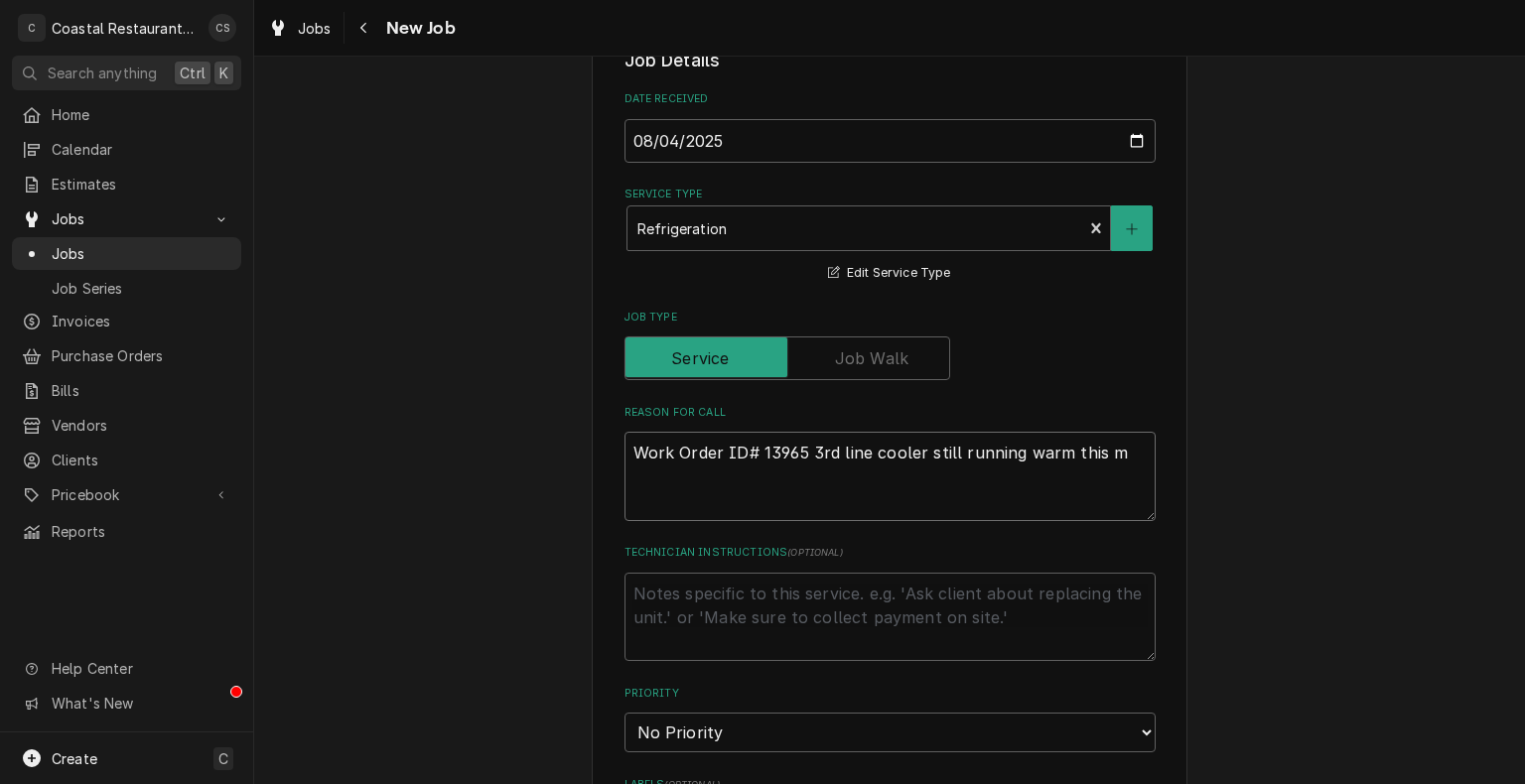 type on "x" 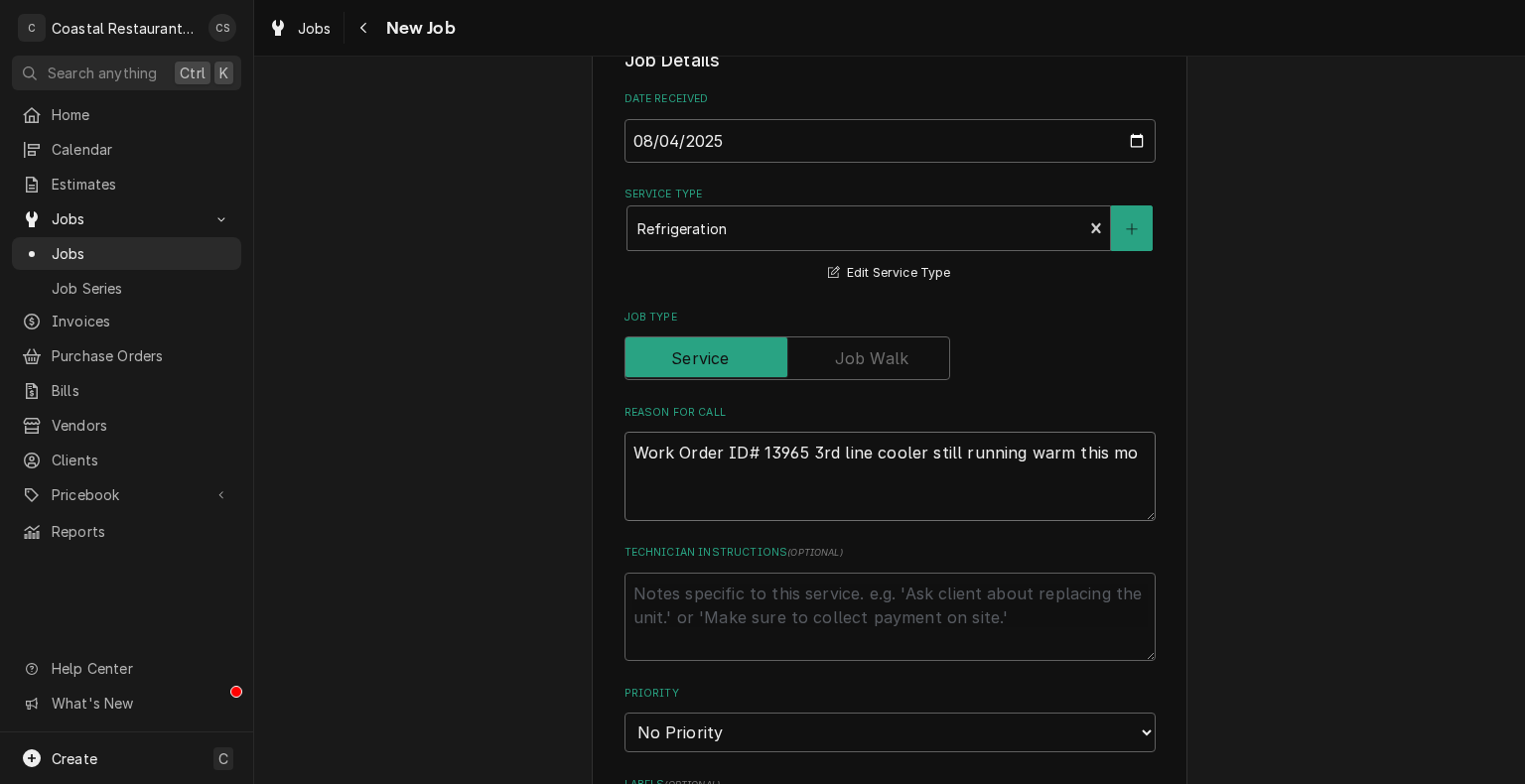 type on "x" 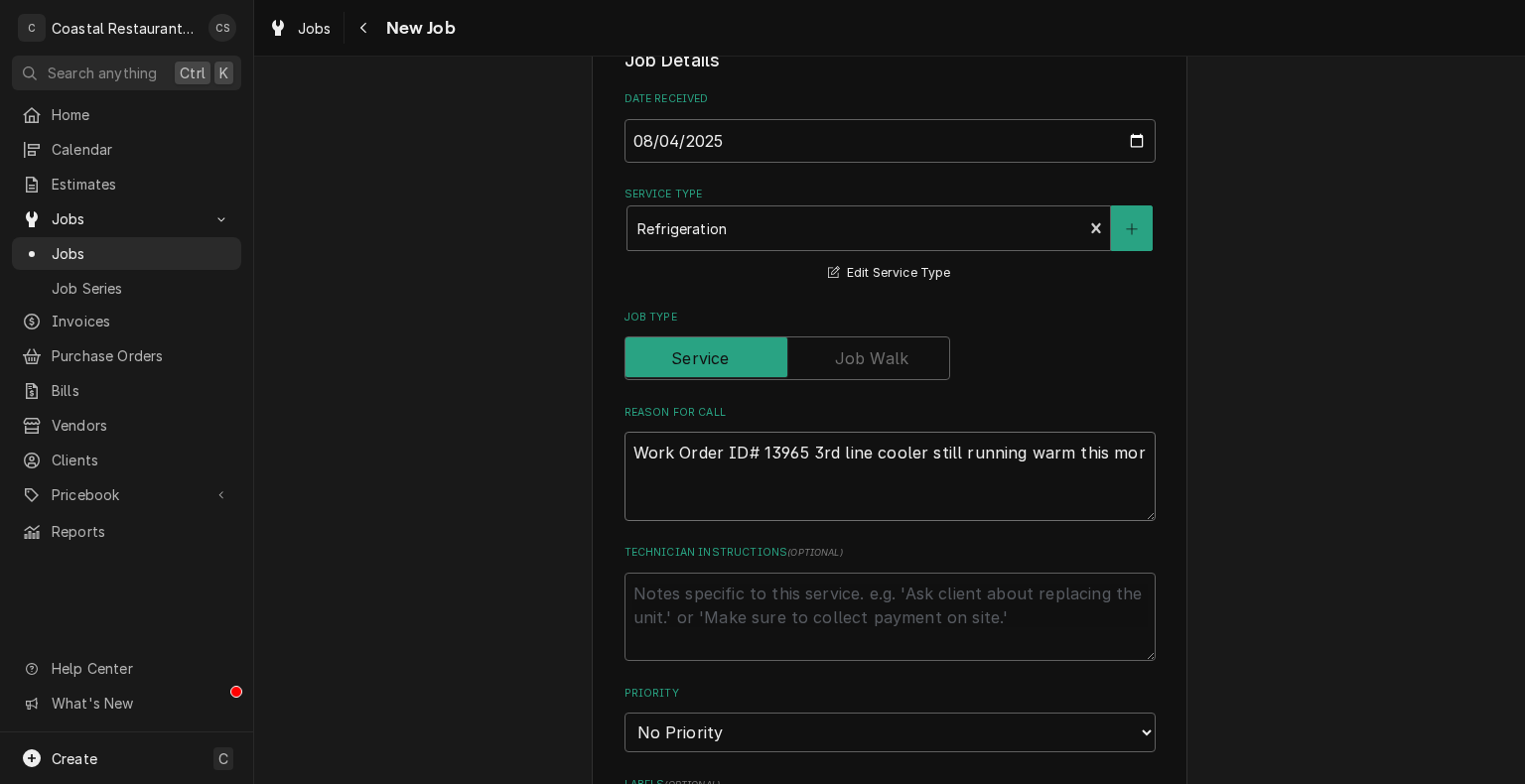 type on "x" 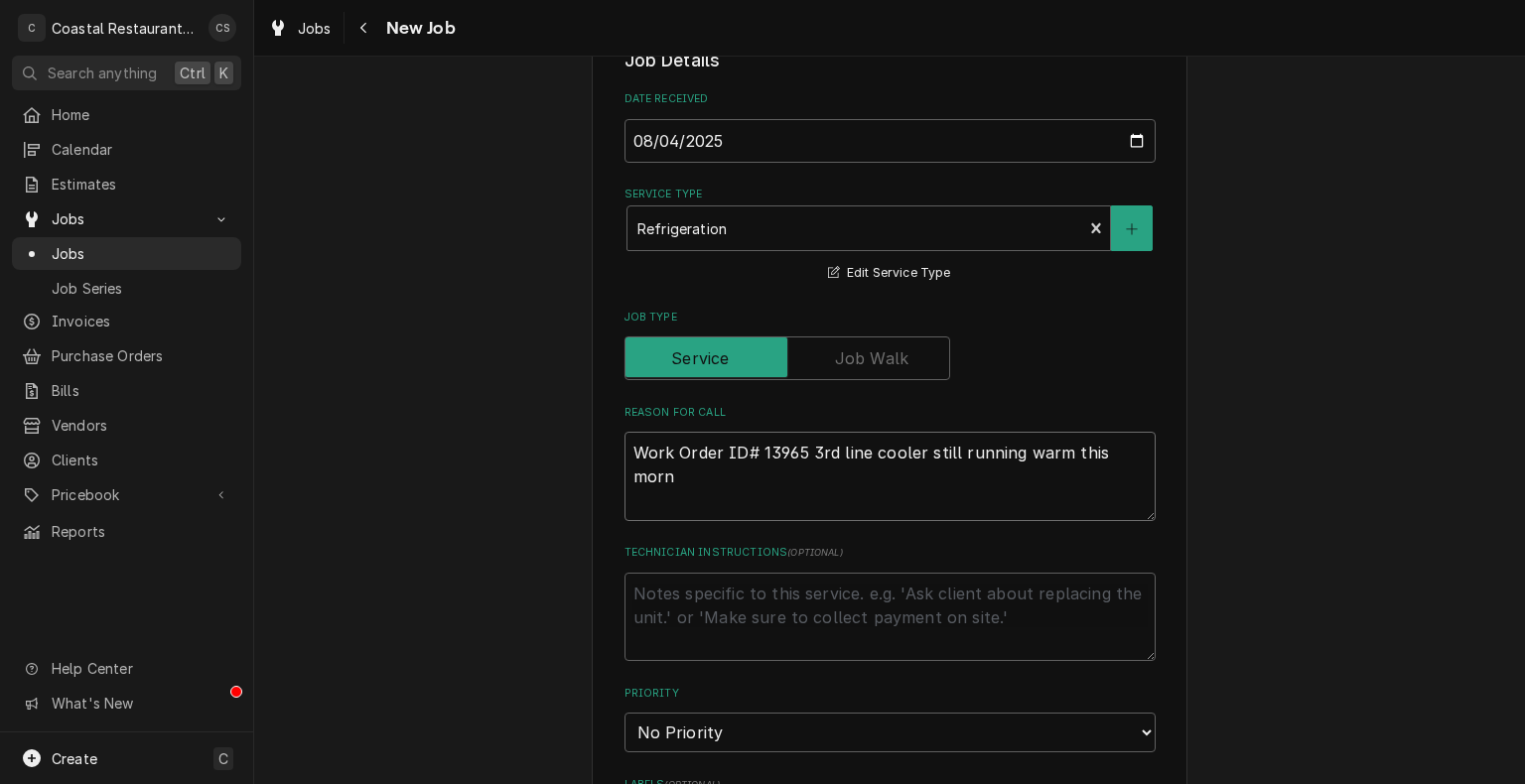 type on "x" 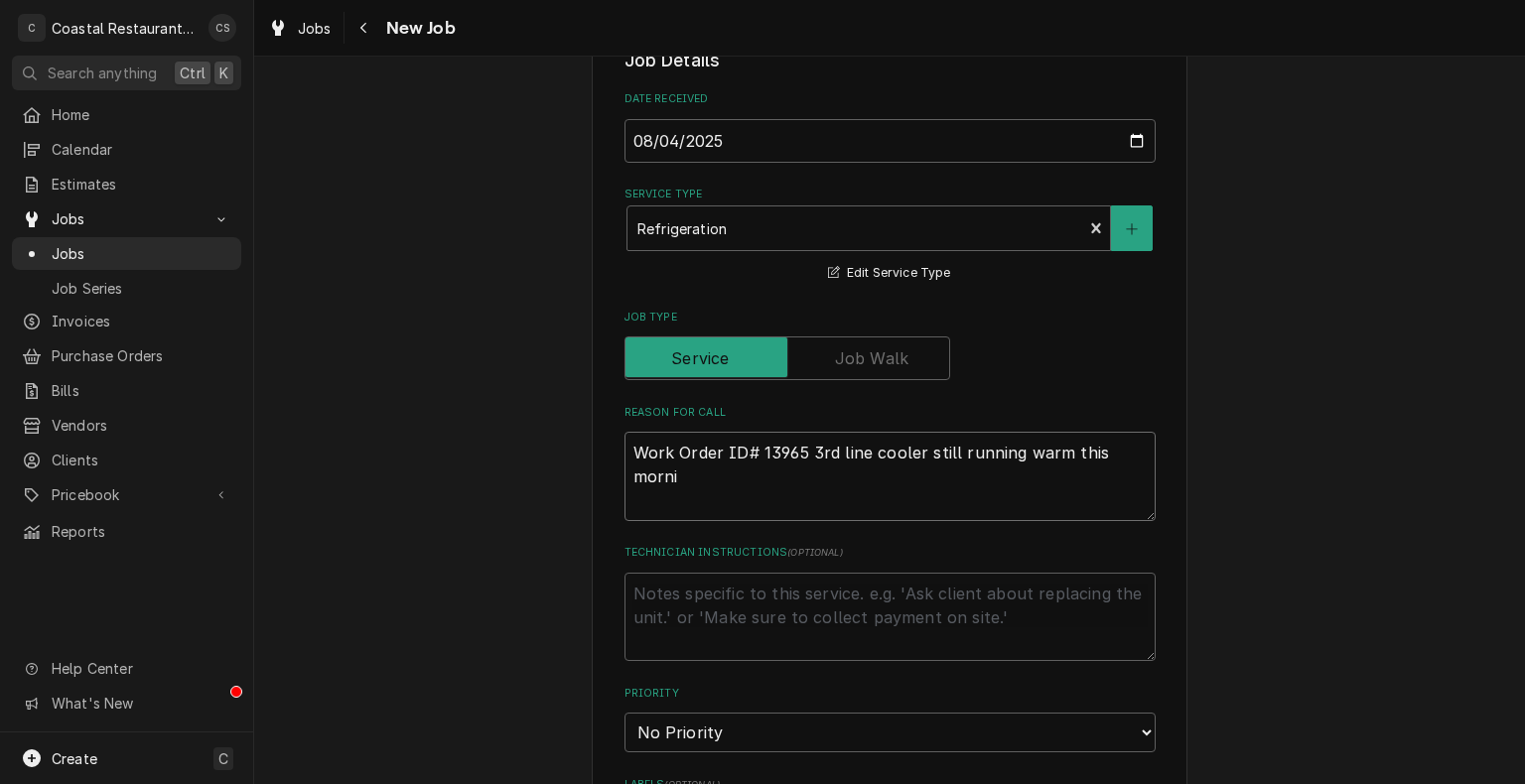 type on "x" 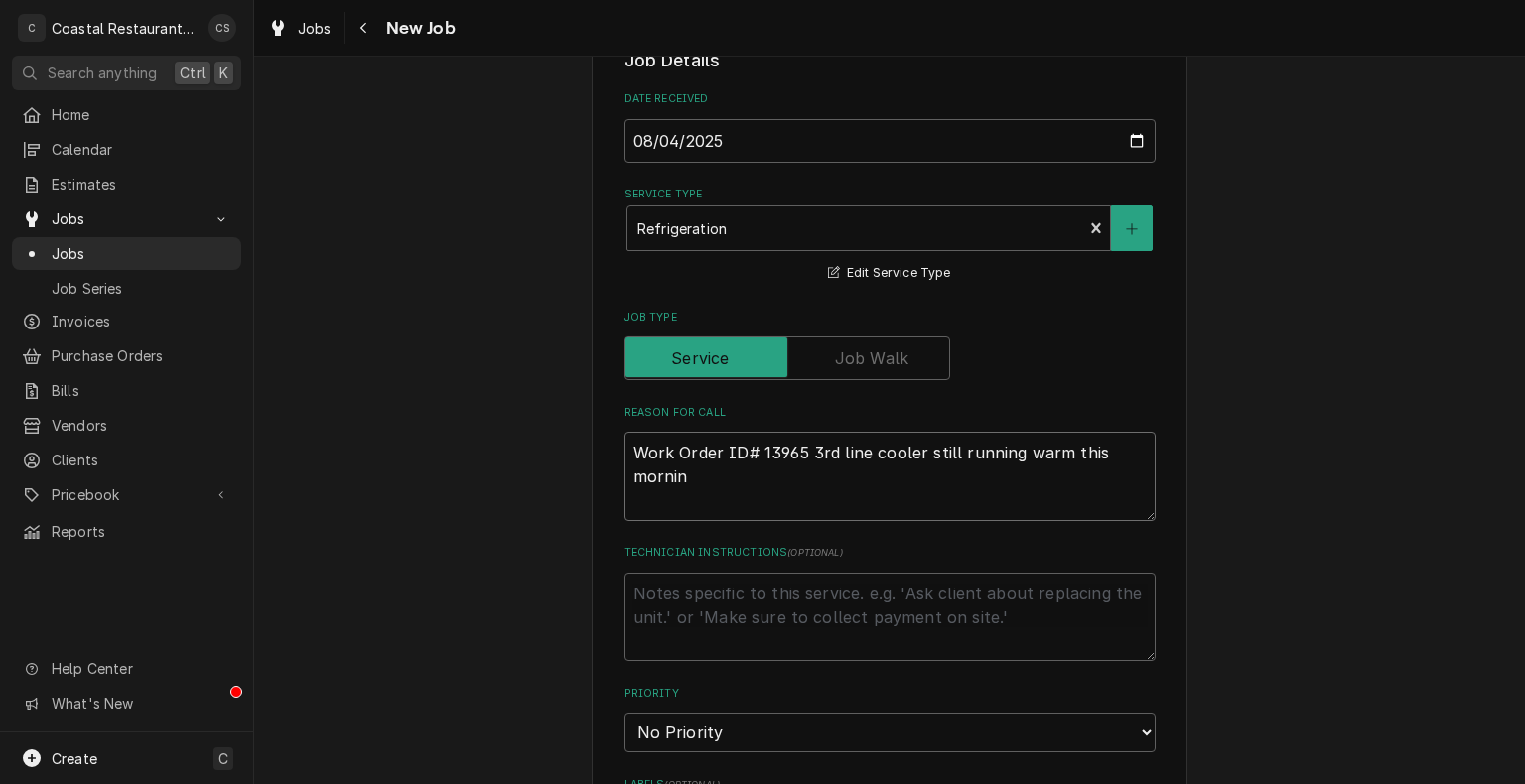 type on "x" 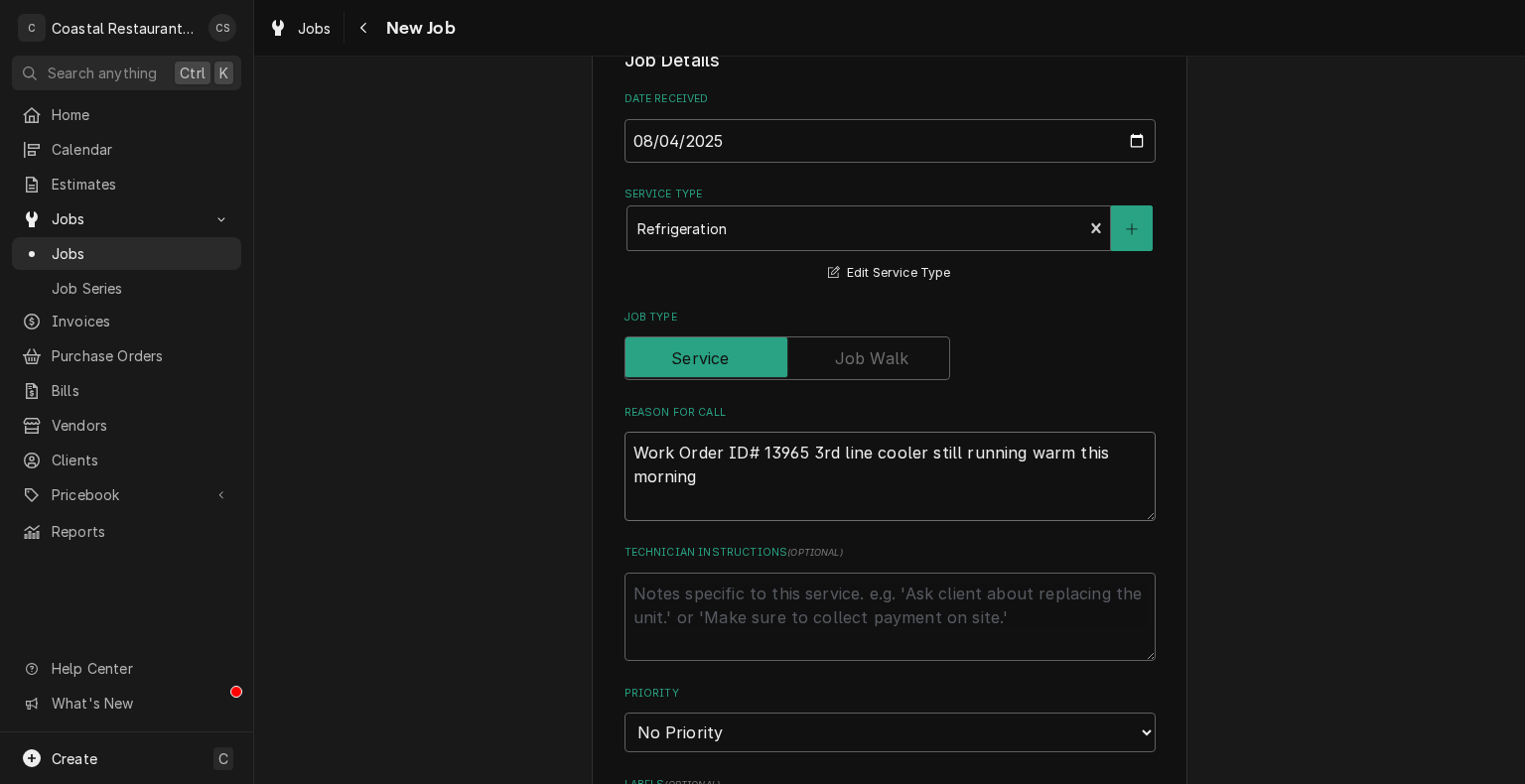 type on "x" 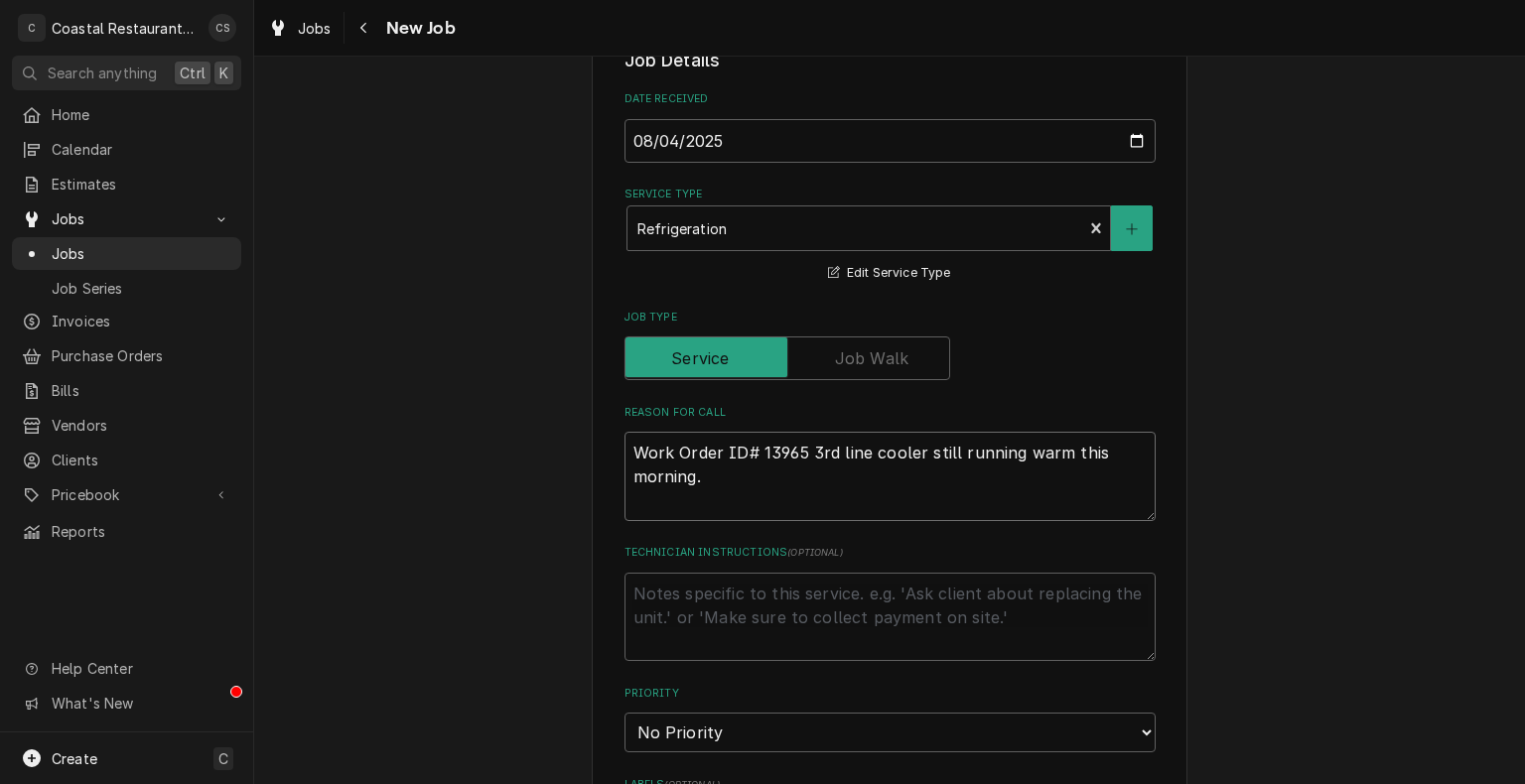 type on "x" 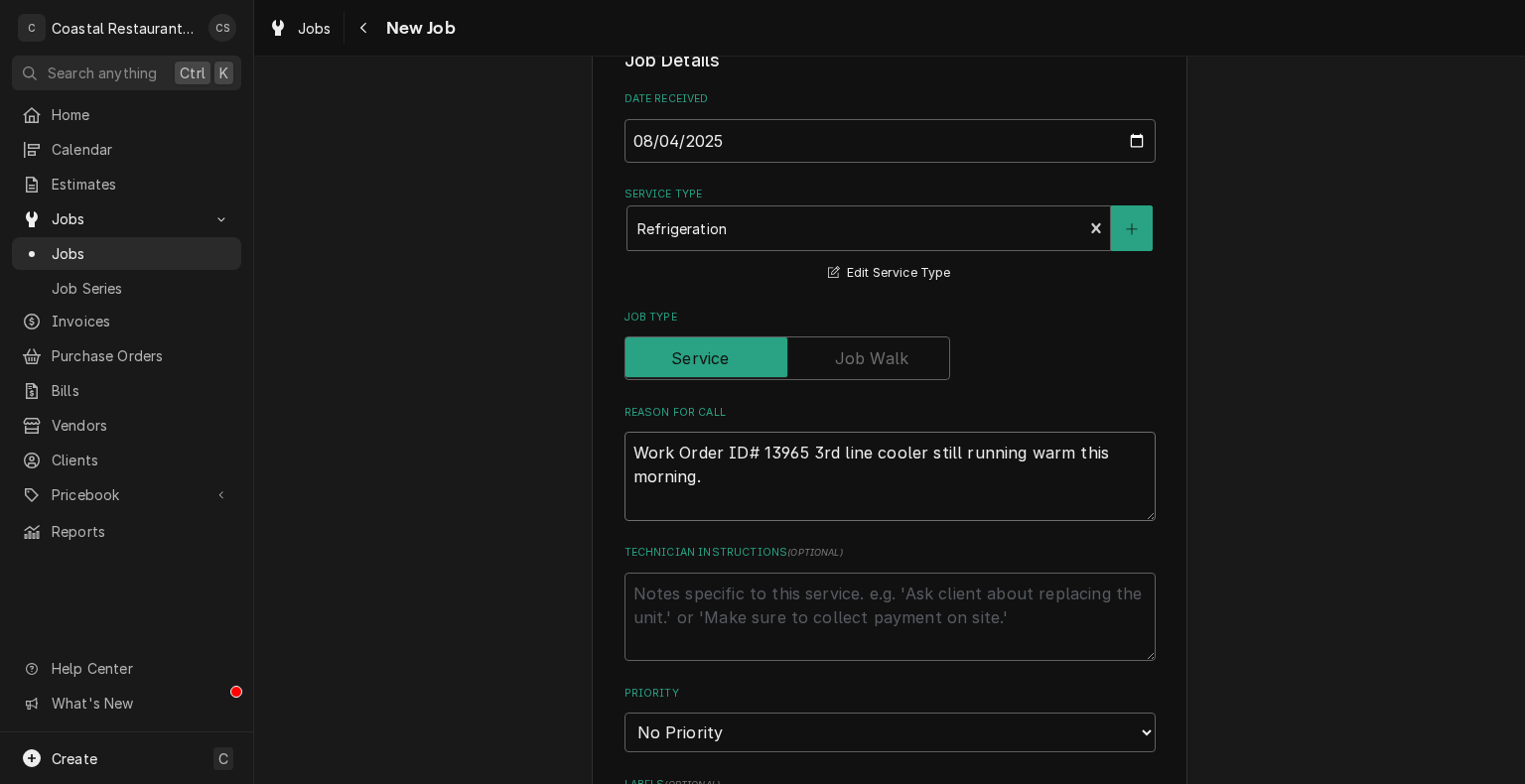 type on "x" 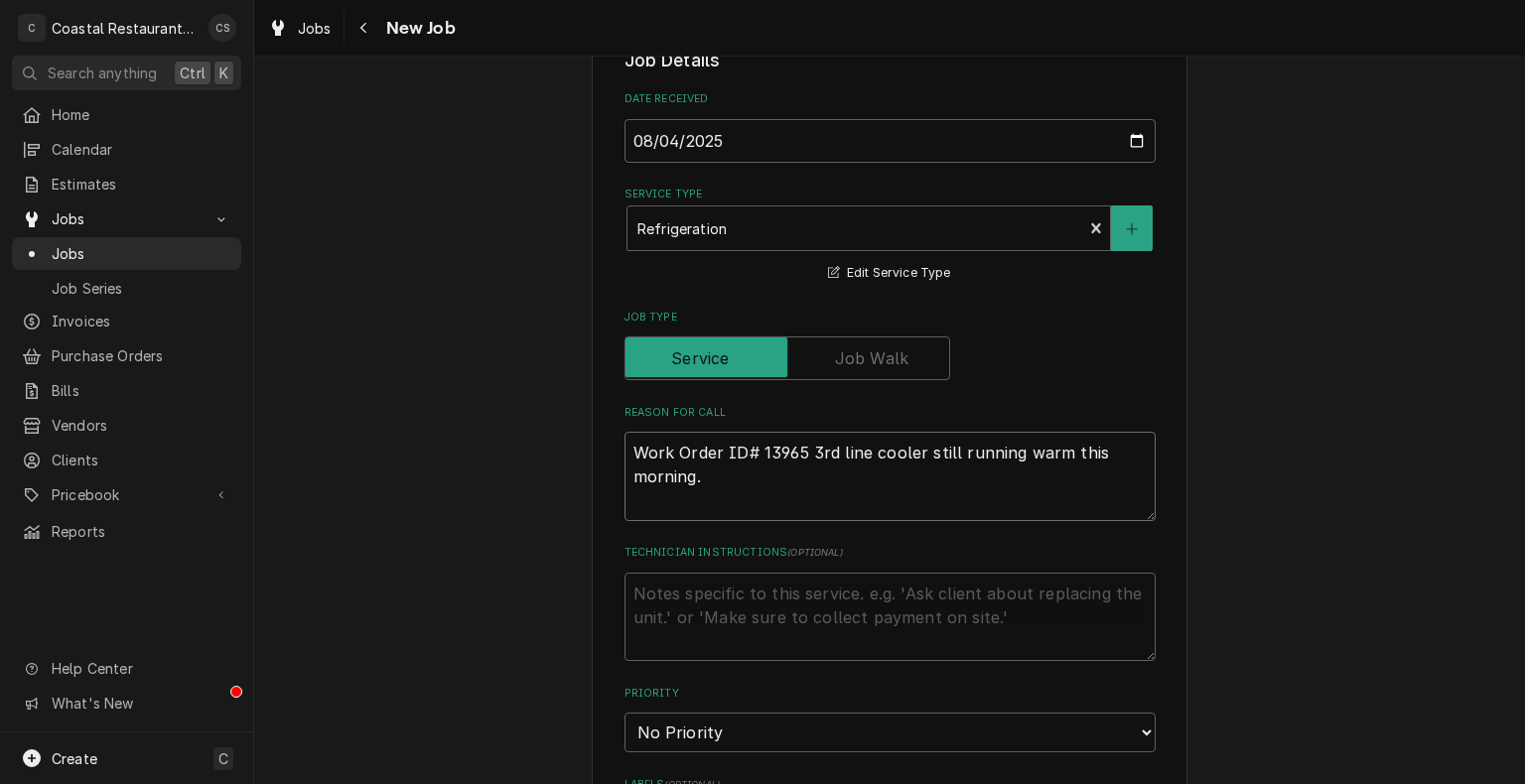 type on "Work Order ID# 13965 3rd line cooler still running warm this morning. i" 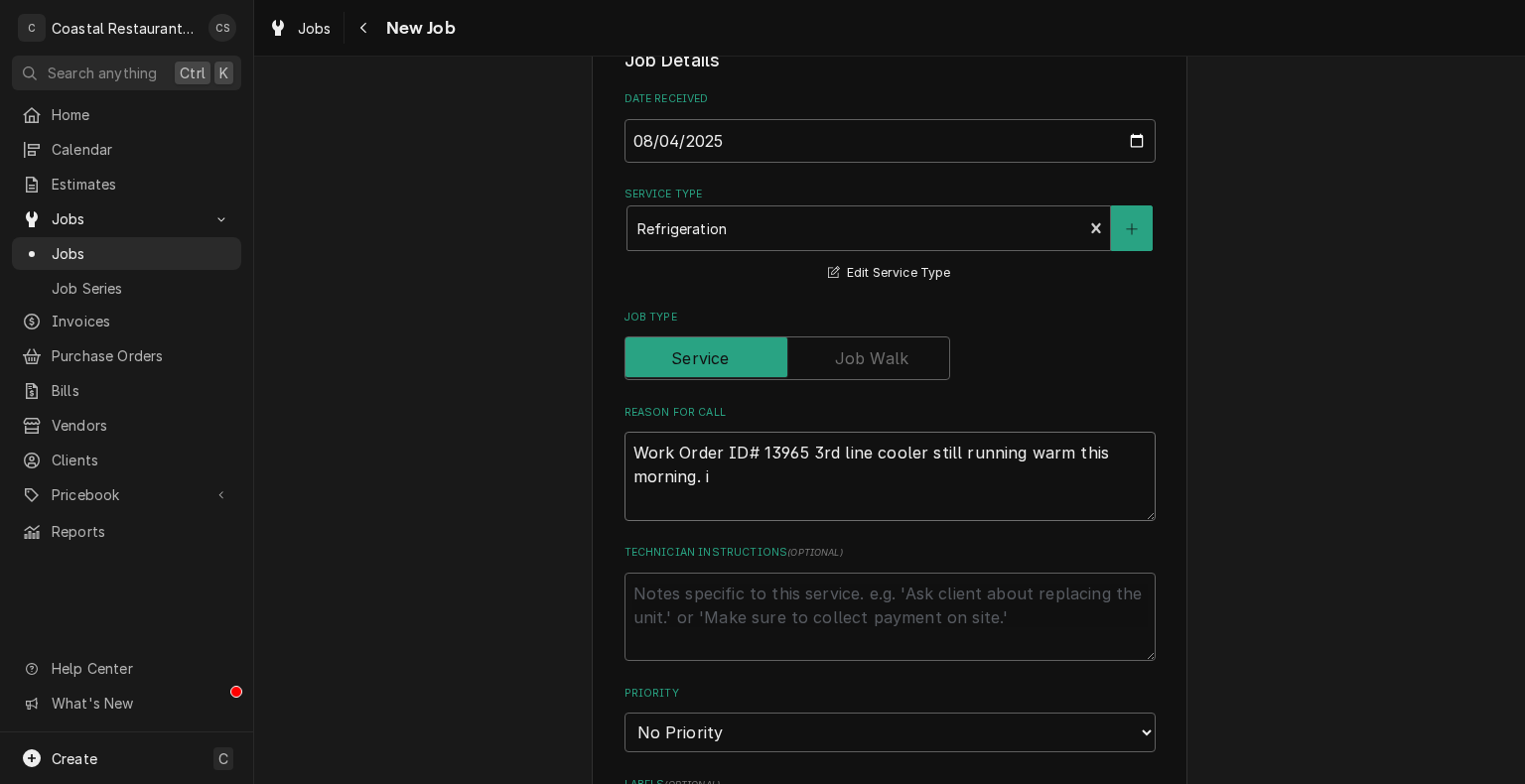 type on "x" 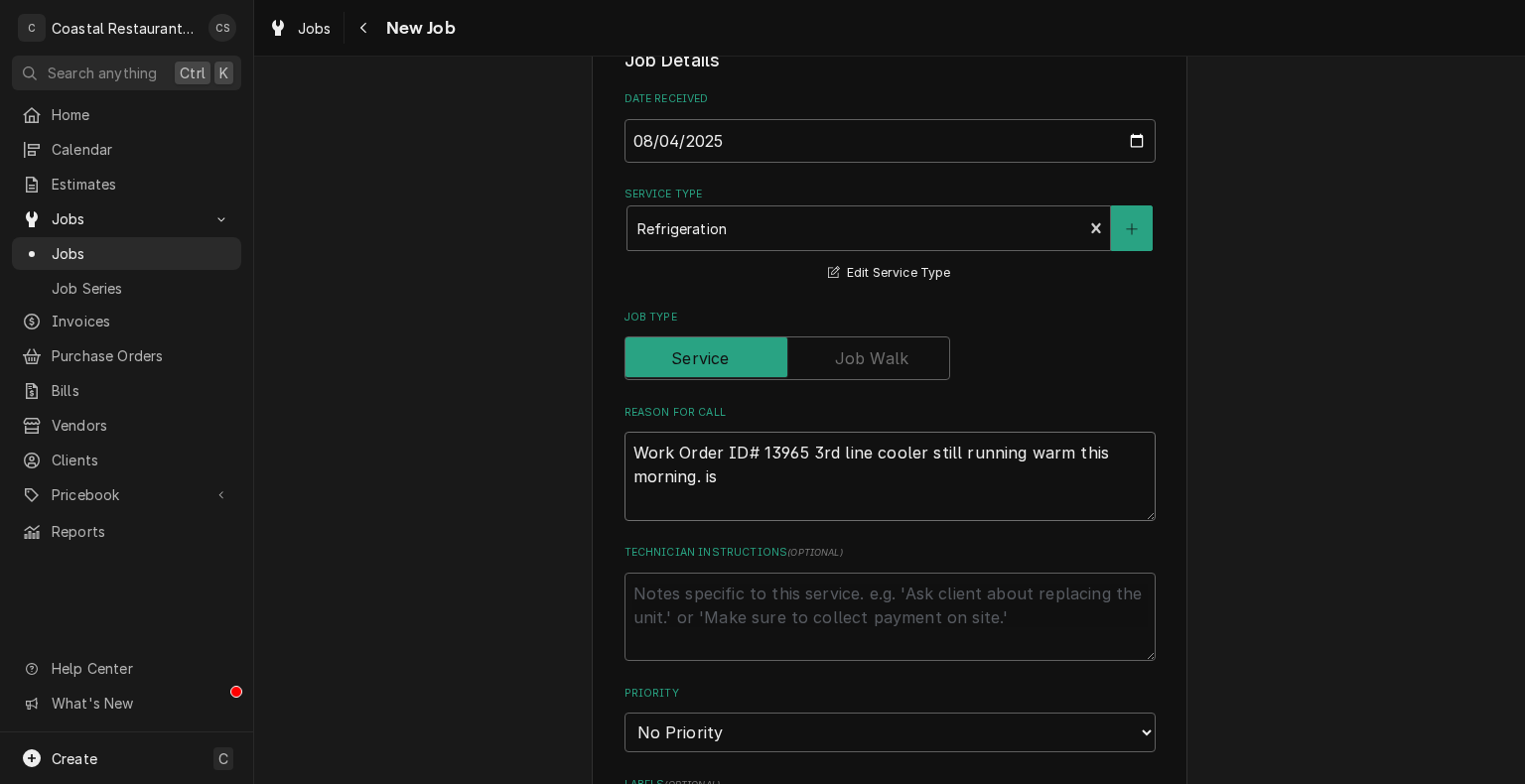 type on "x" 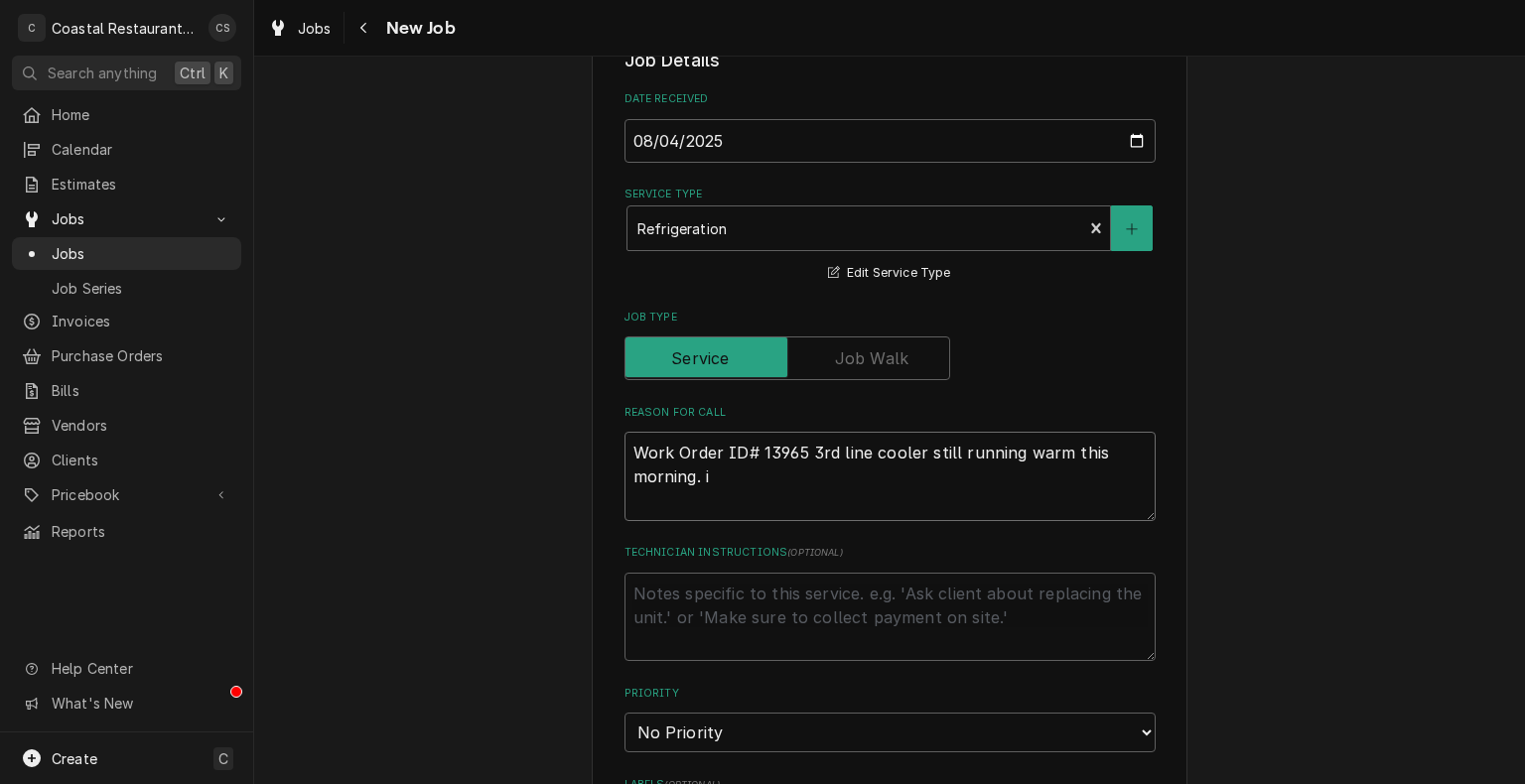 type on "x" 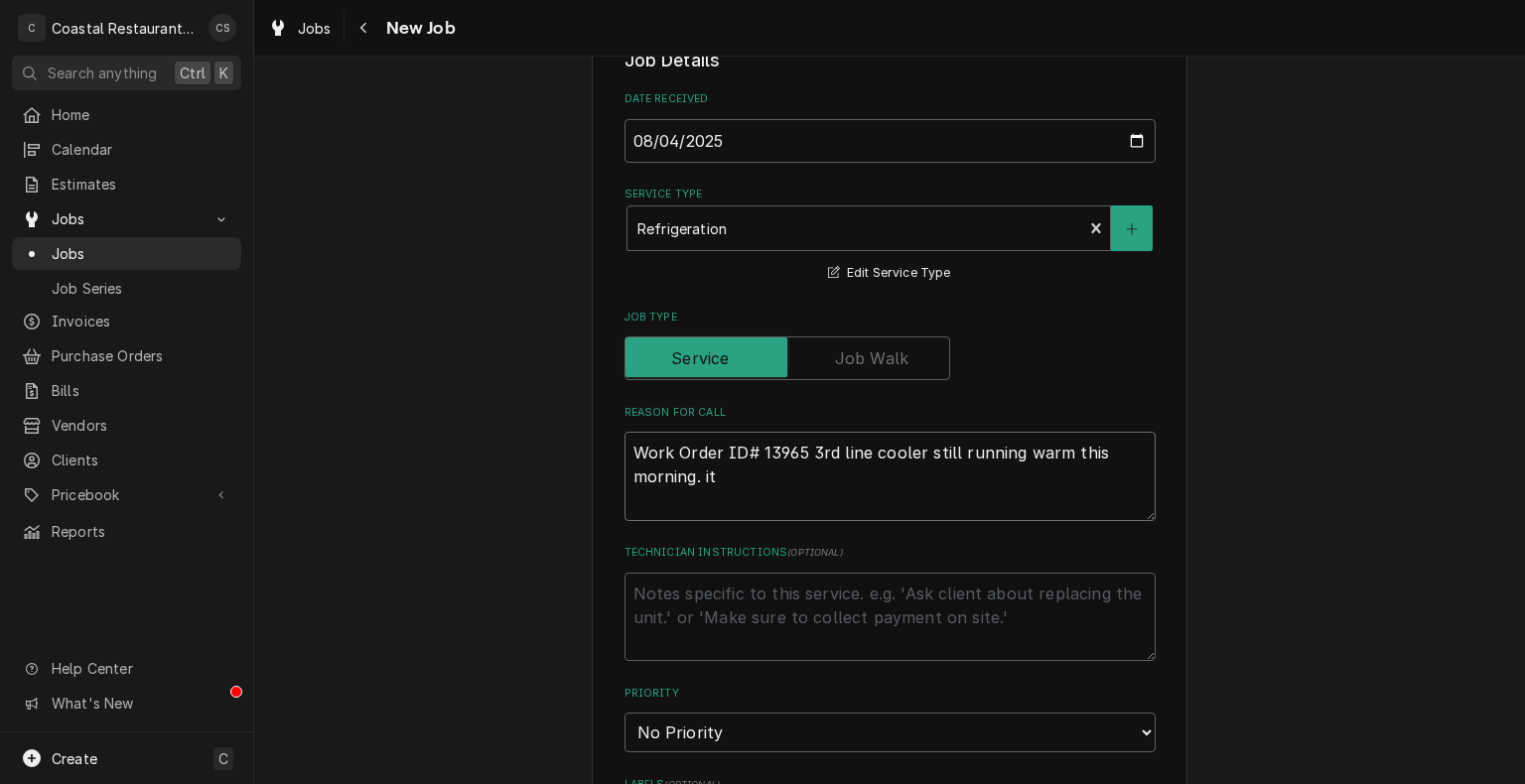type on "x" 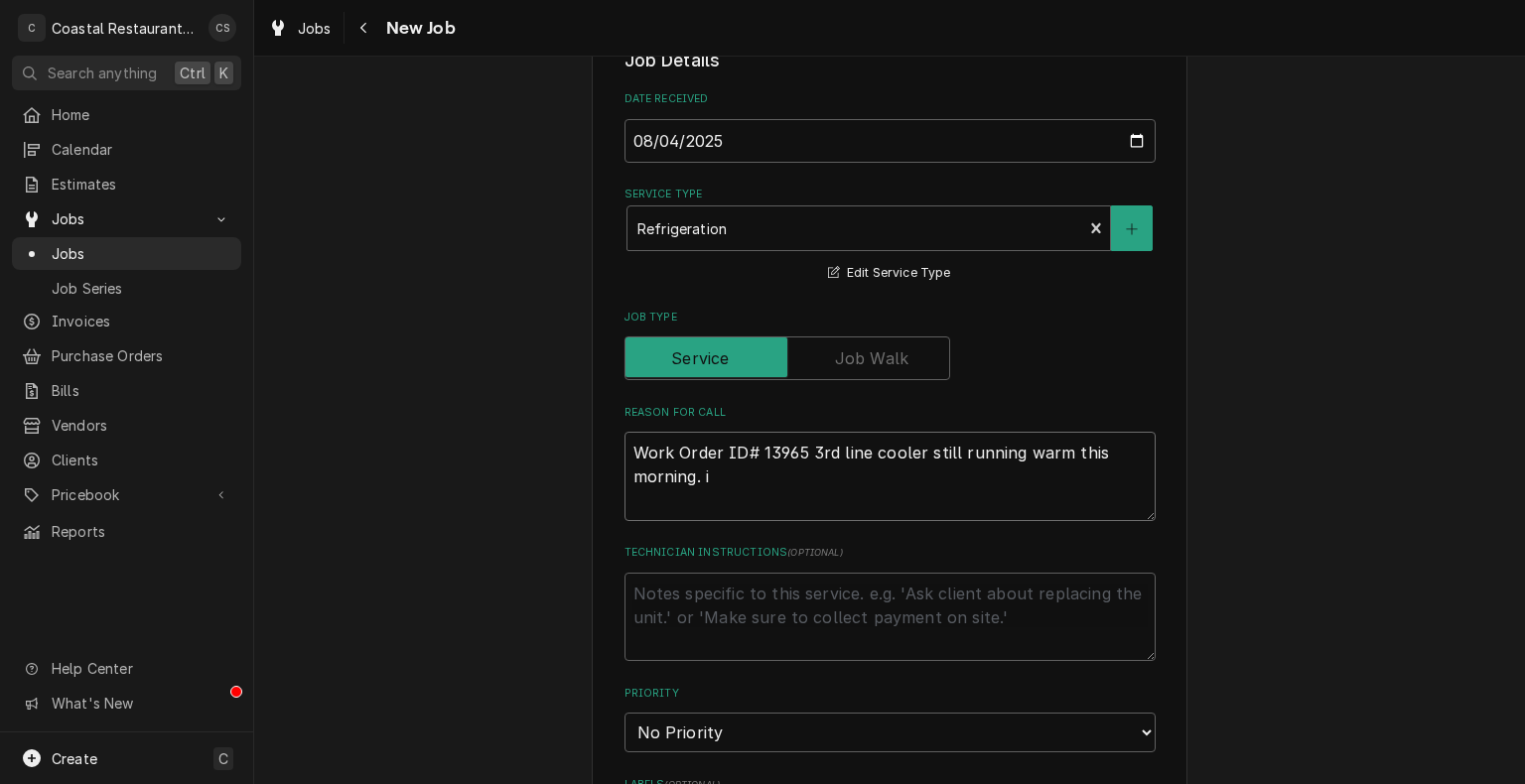 type on "x" 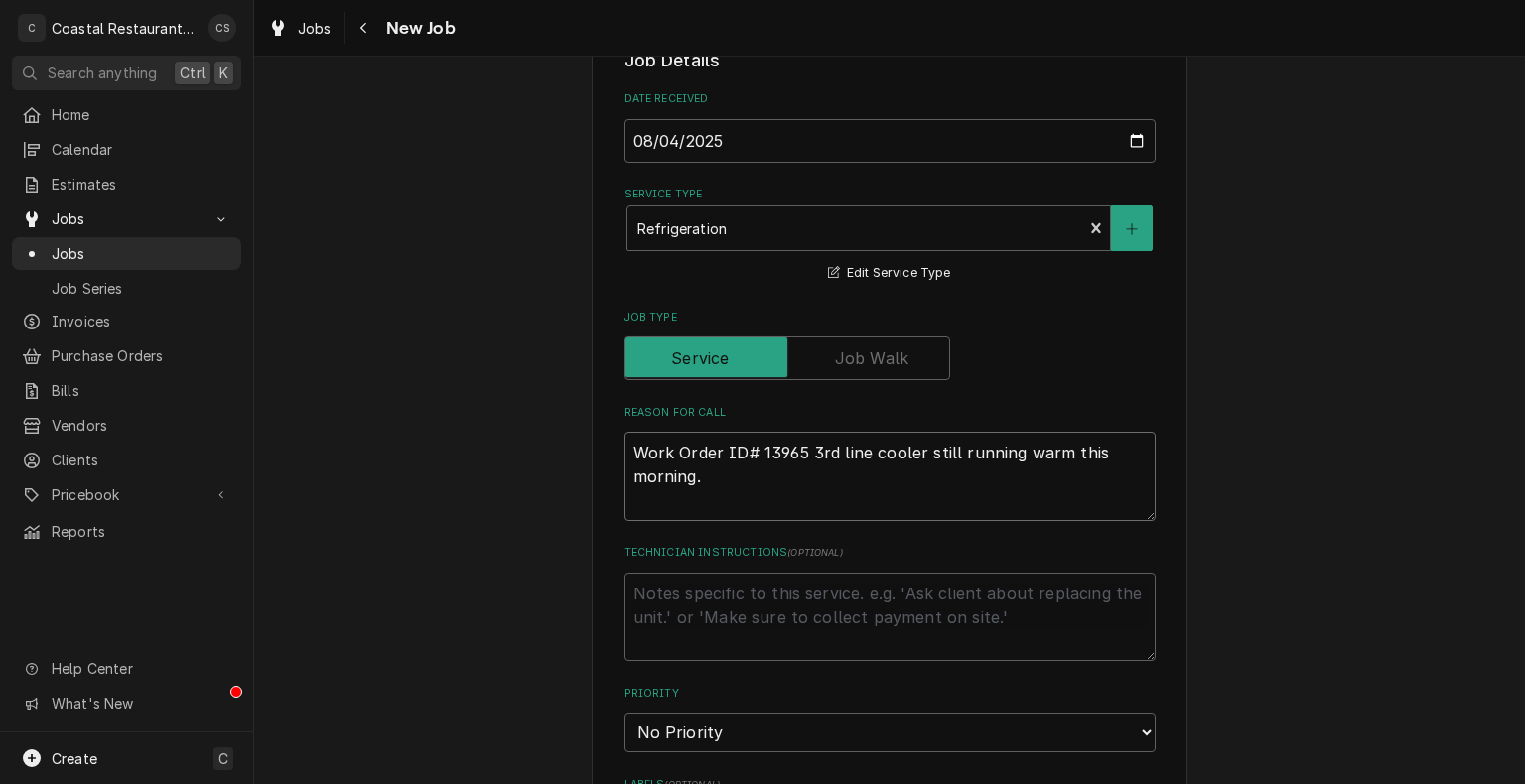type on "x" 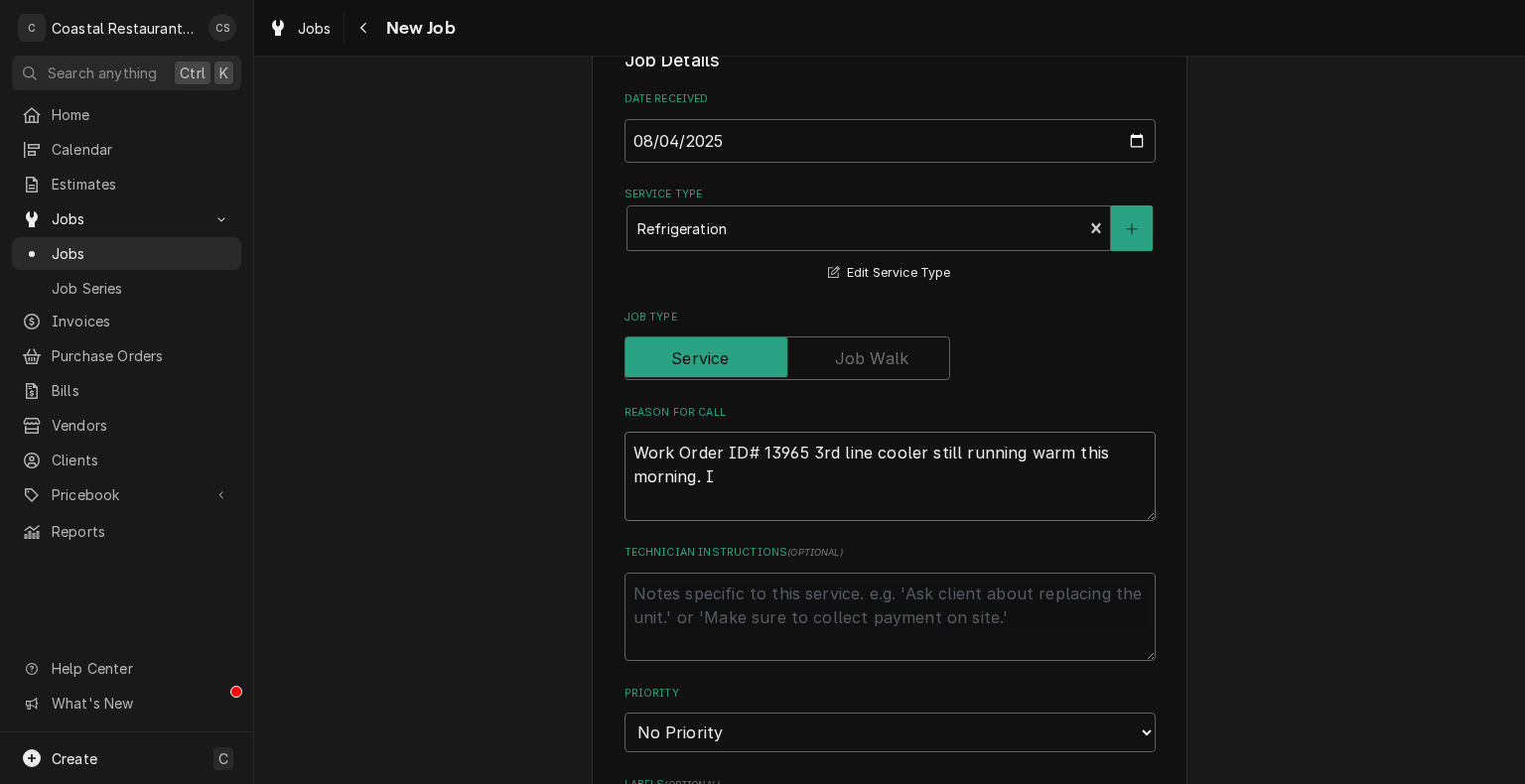 type on "x" 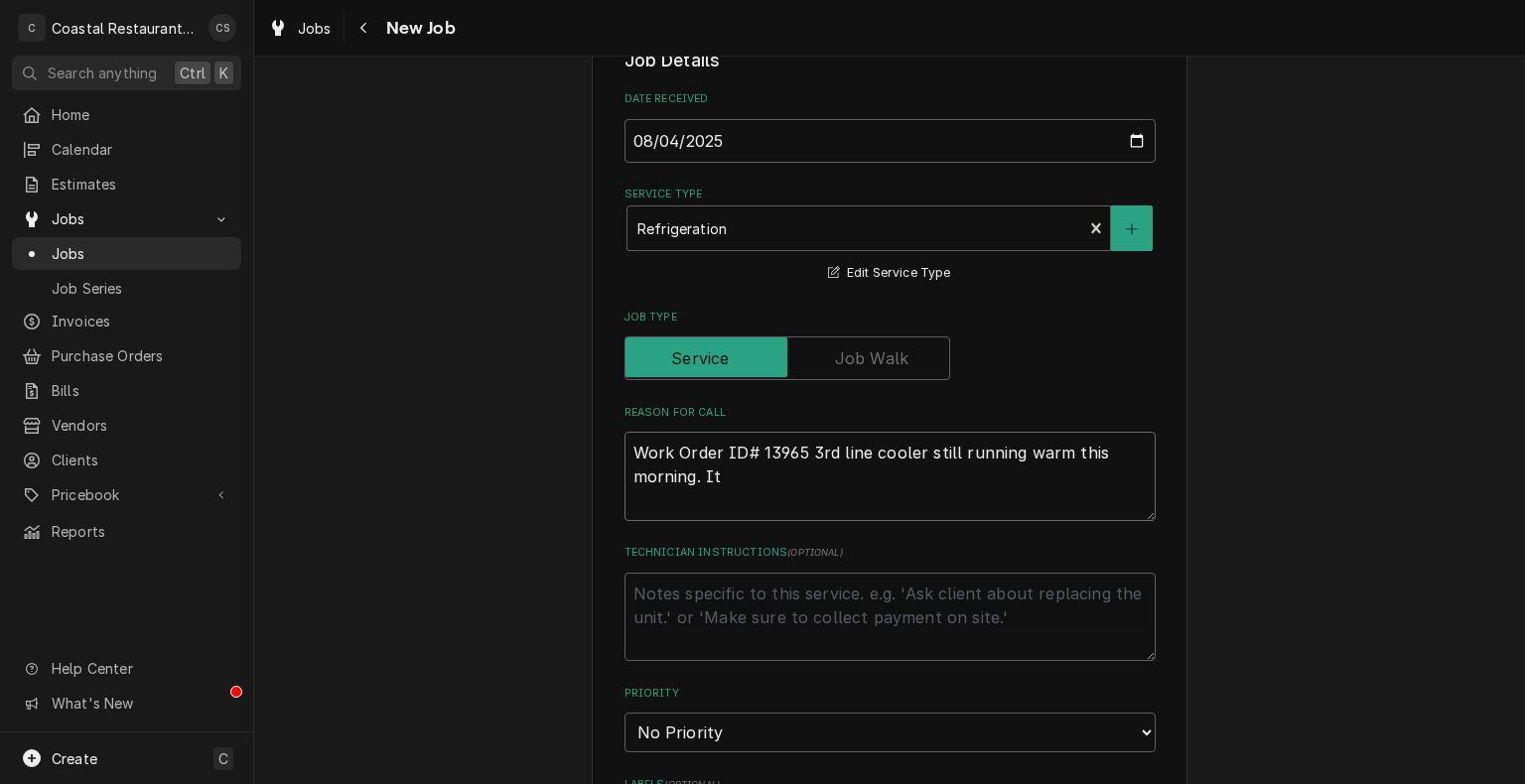type on "x" 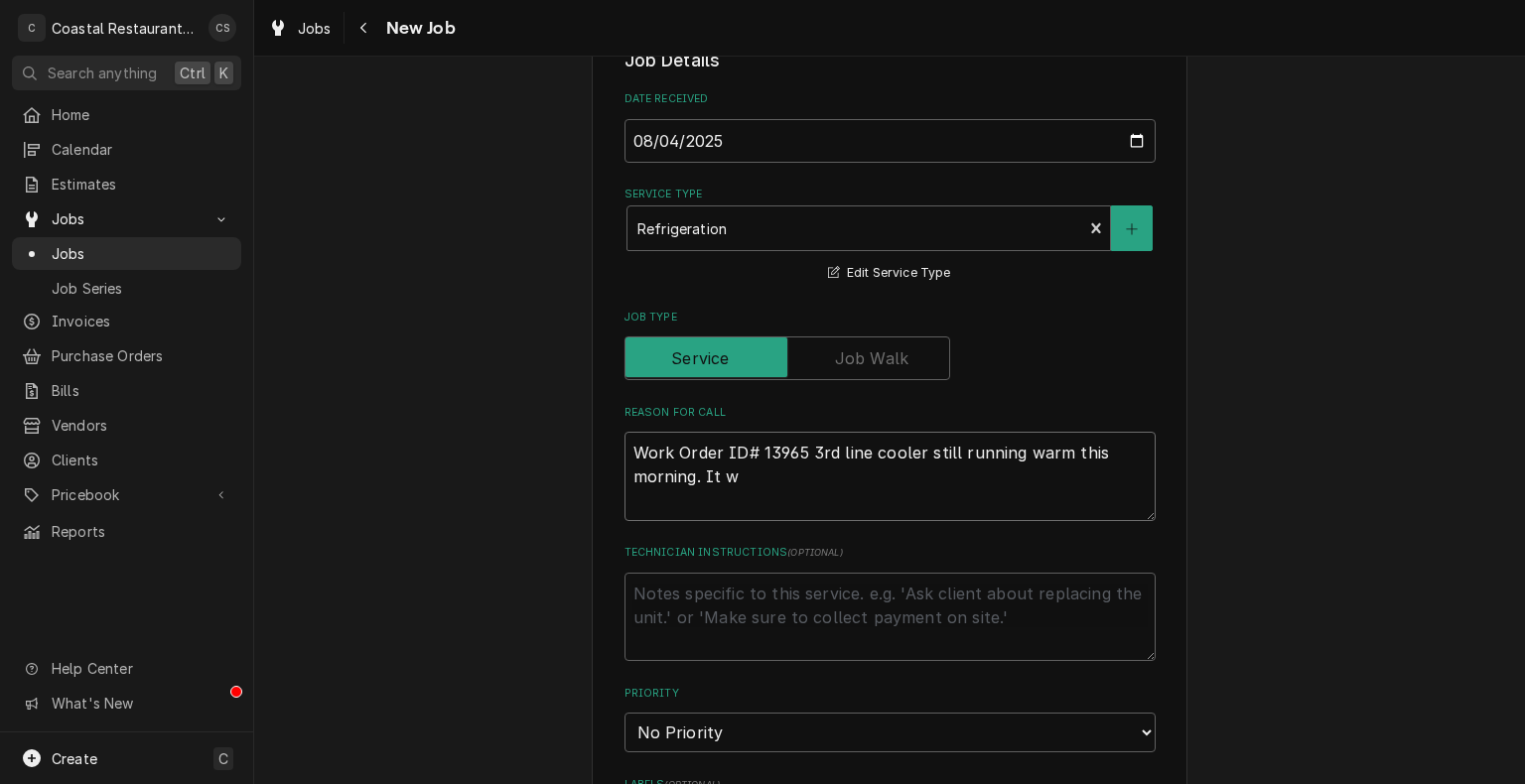 type on "x" 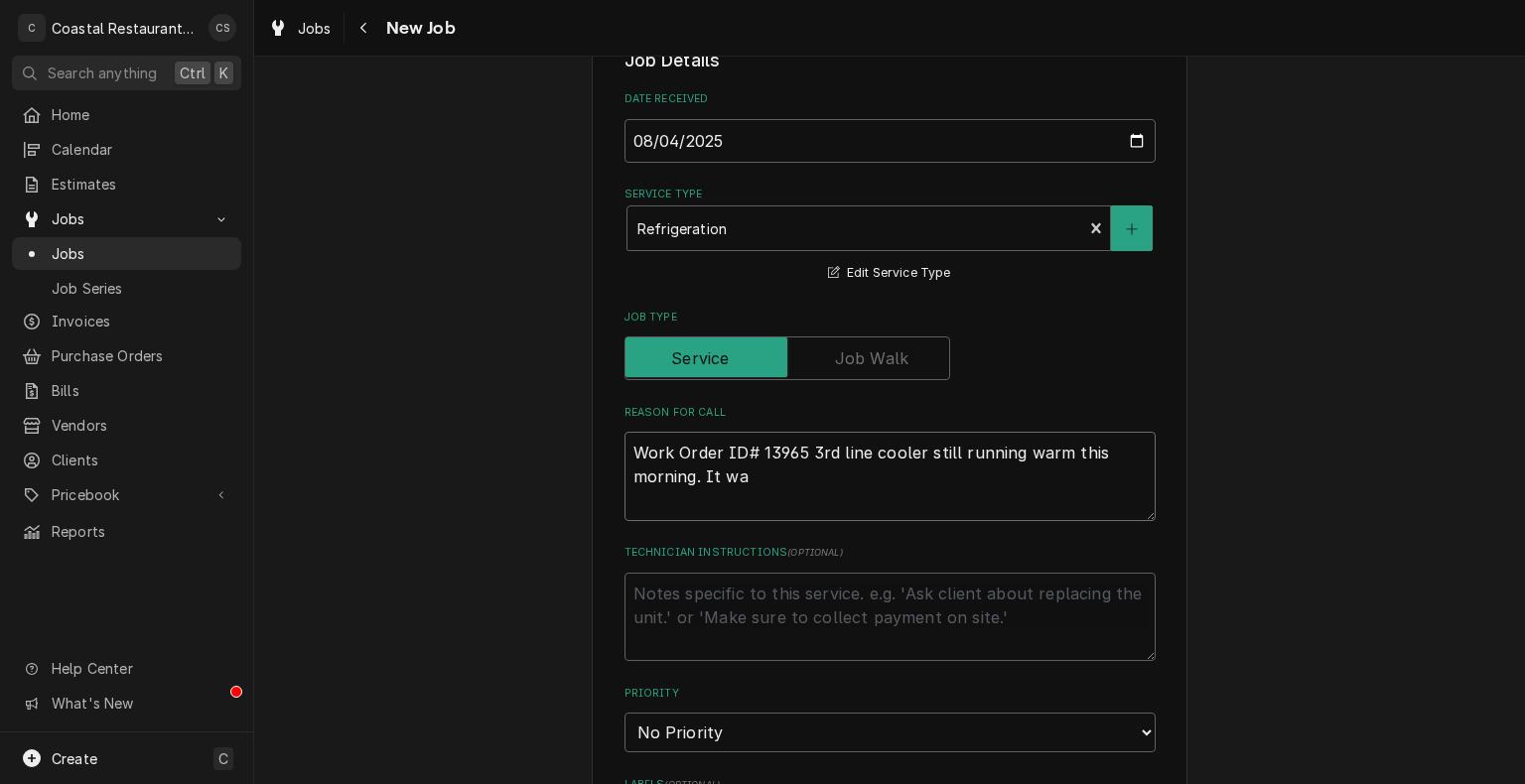 type on "x" 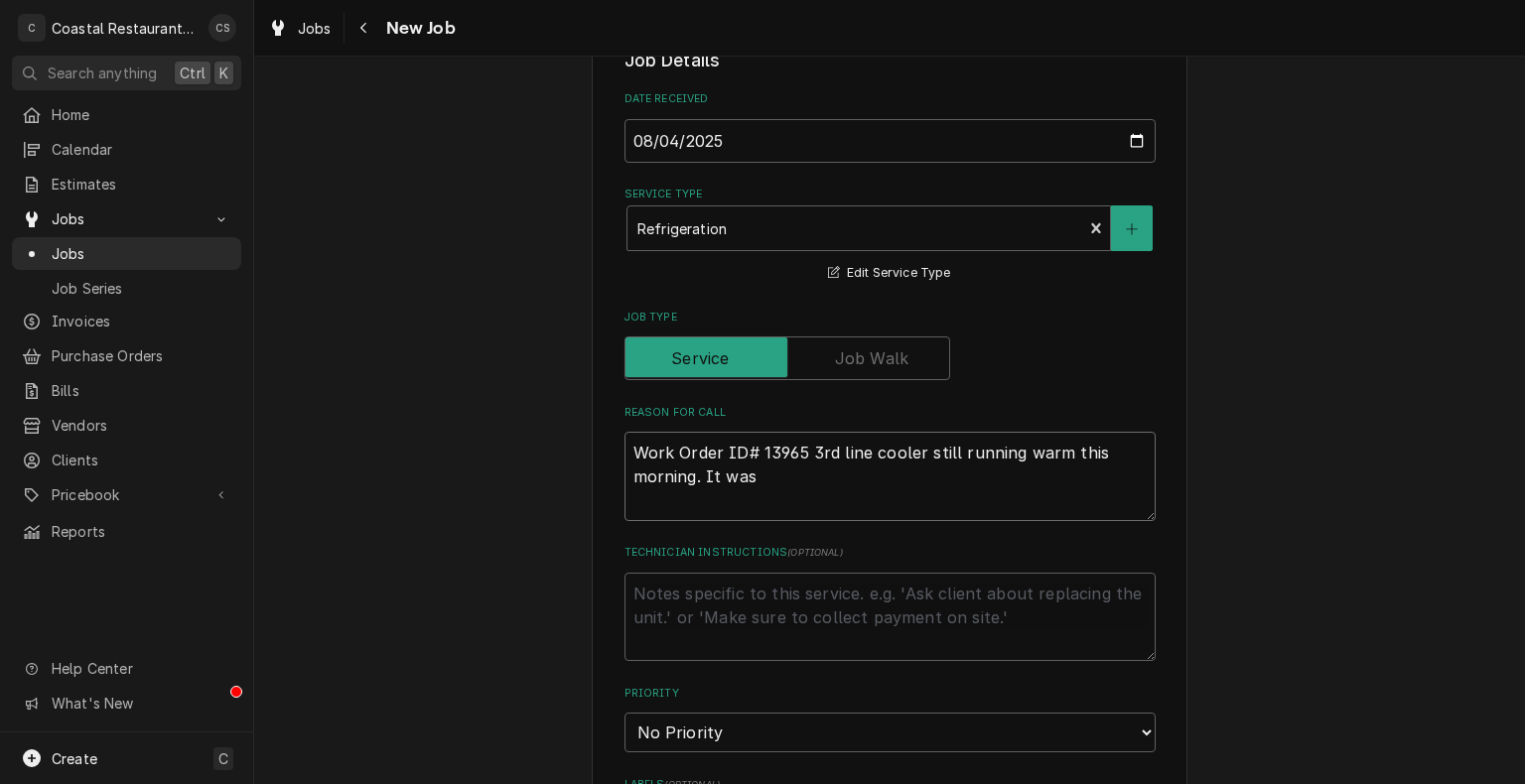 type on "Work Order ID# 13965 3rd line cooler still running warm this morning. It was" 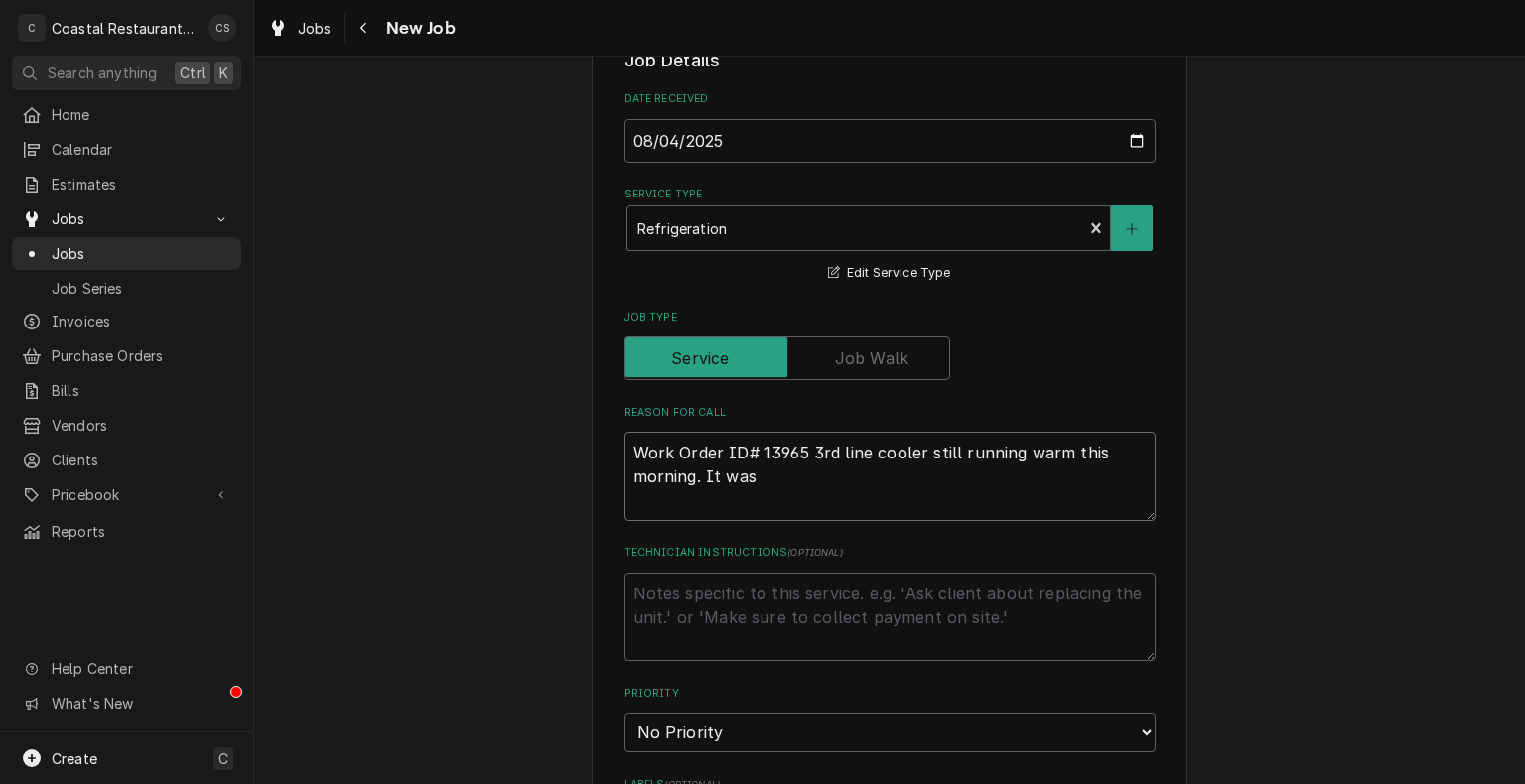 type on "x" 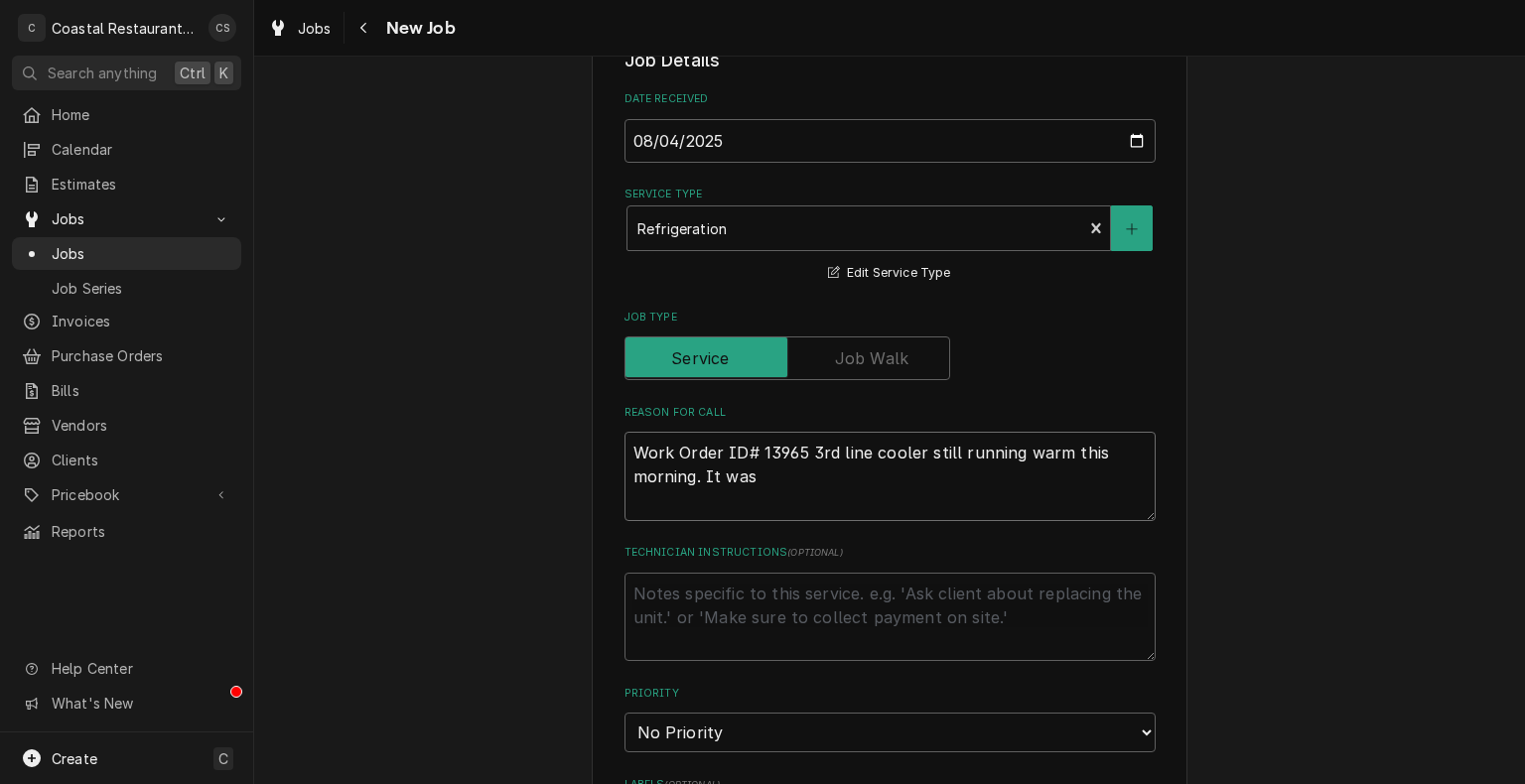 type on "Work Order ID# 13965 3rd line cooler still running warm this morning. It was 5" 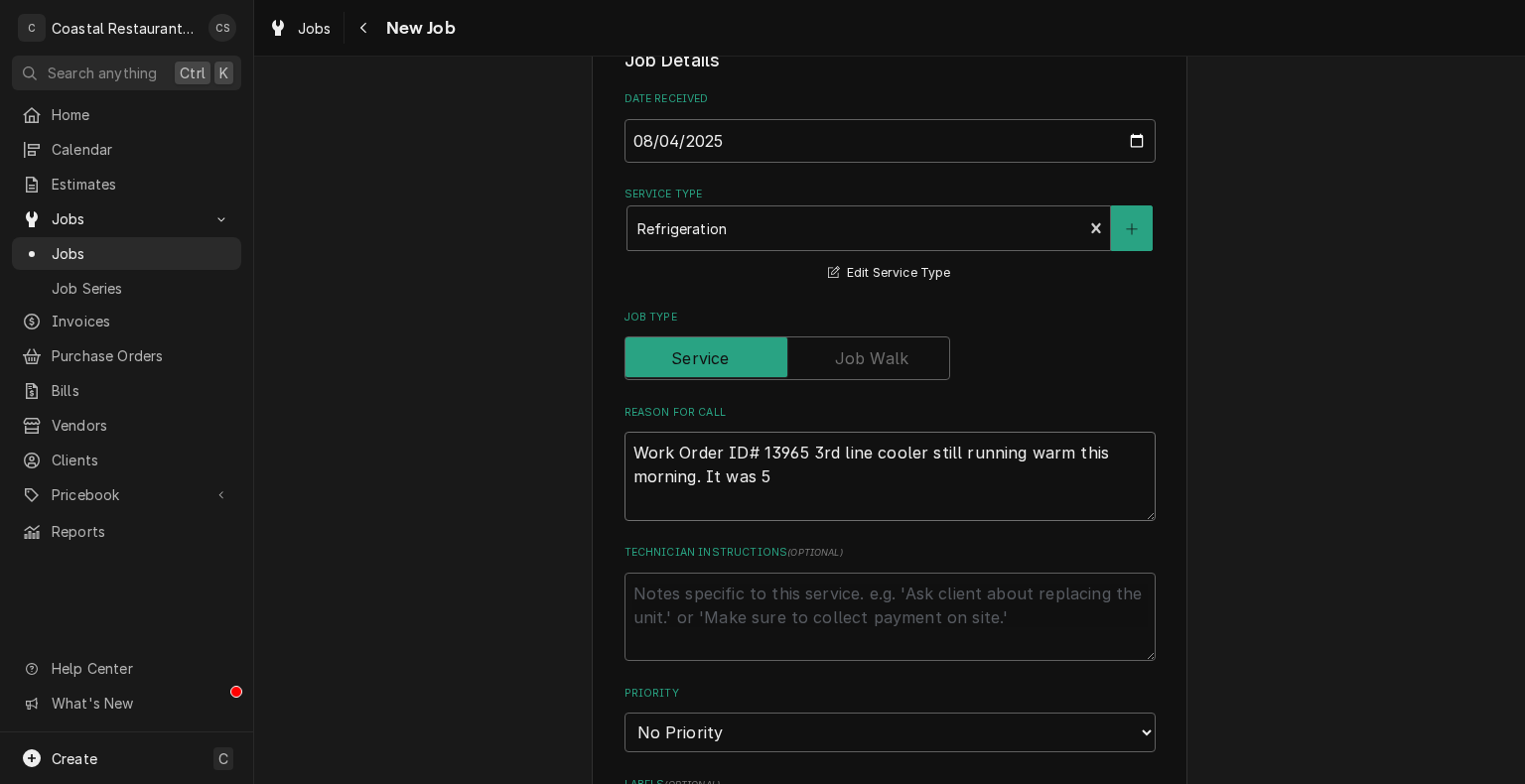 type on "x" 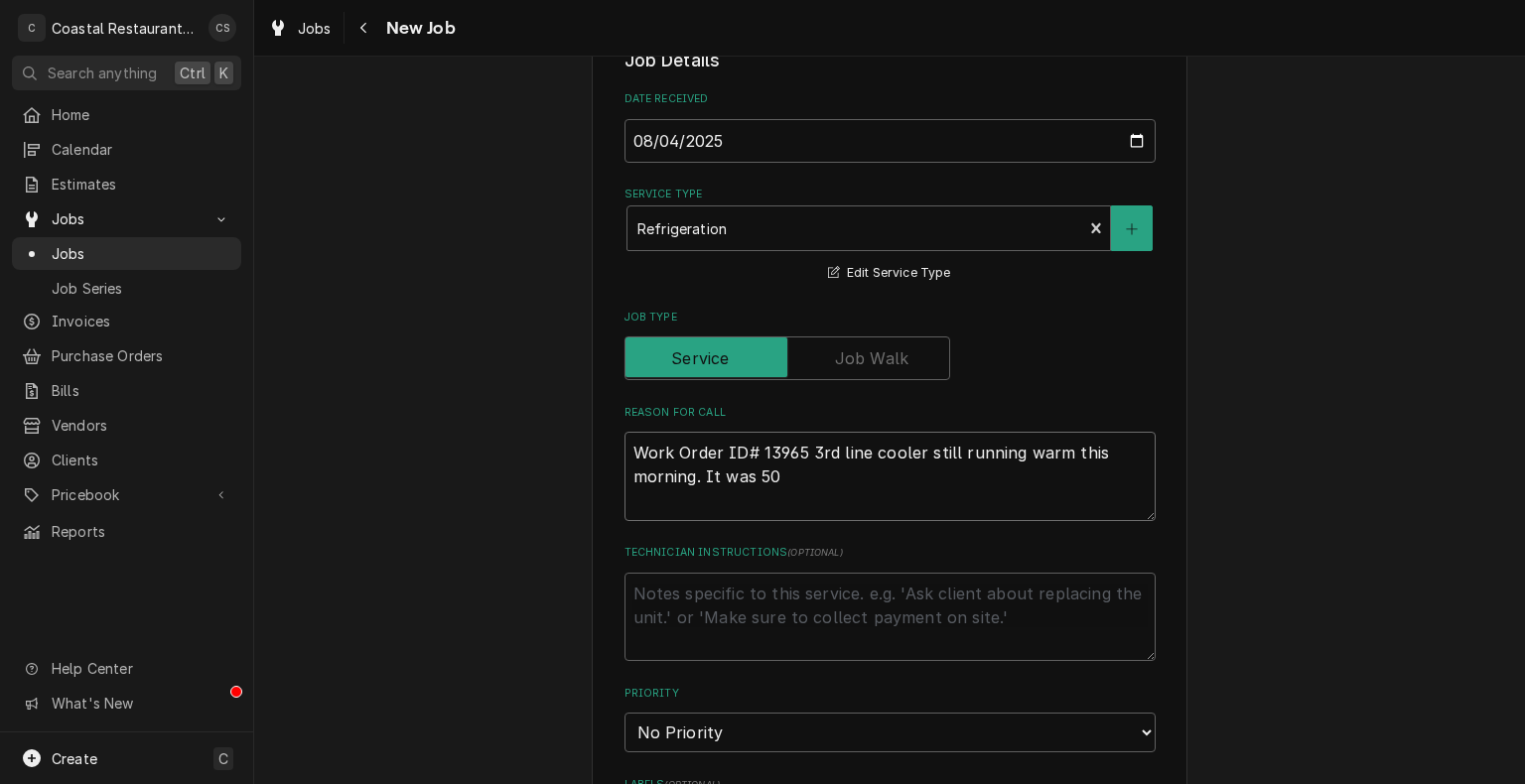 type on "x" 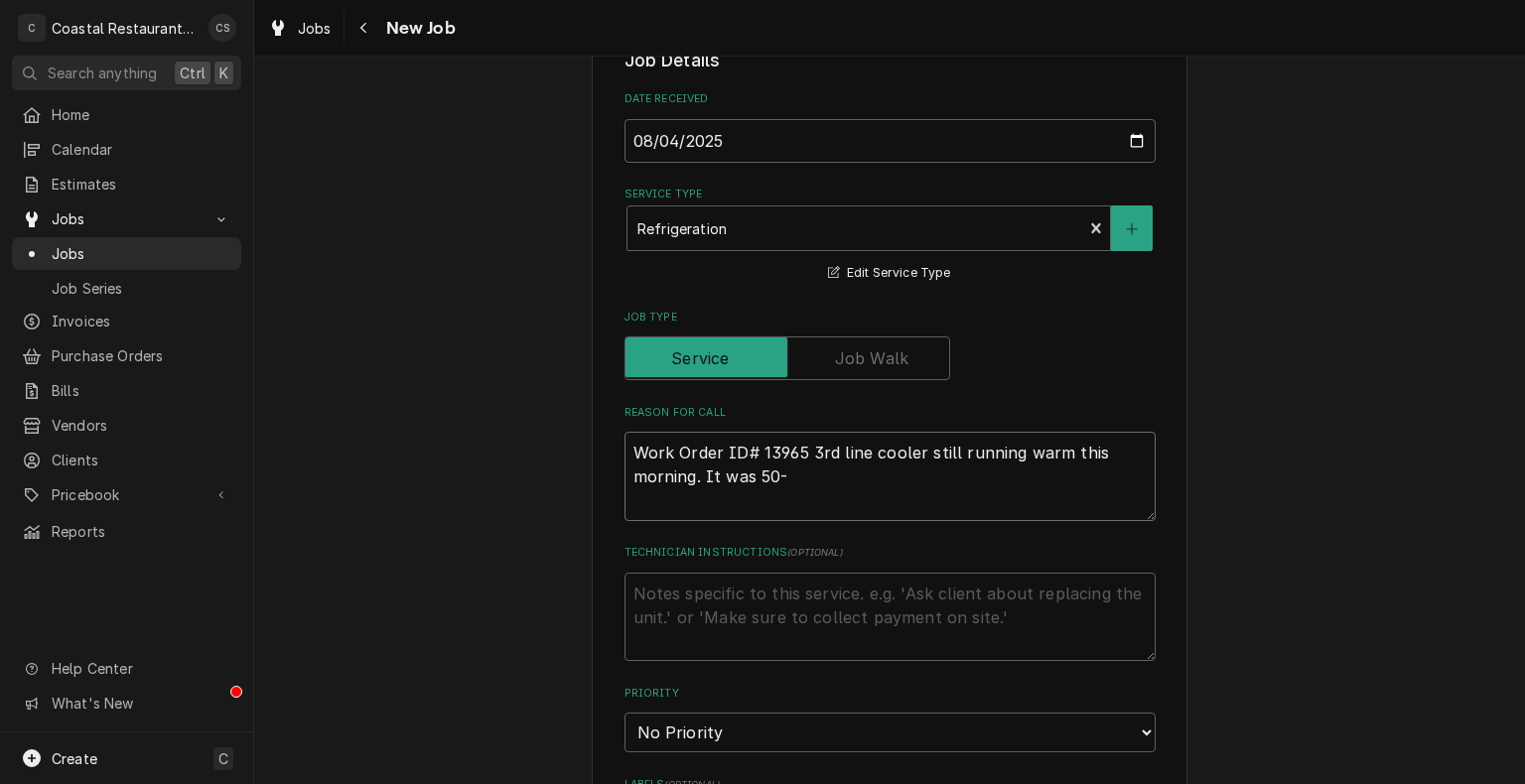type on "x" 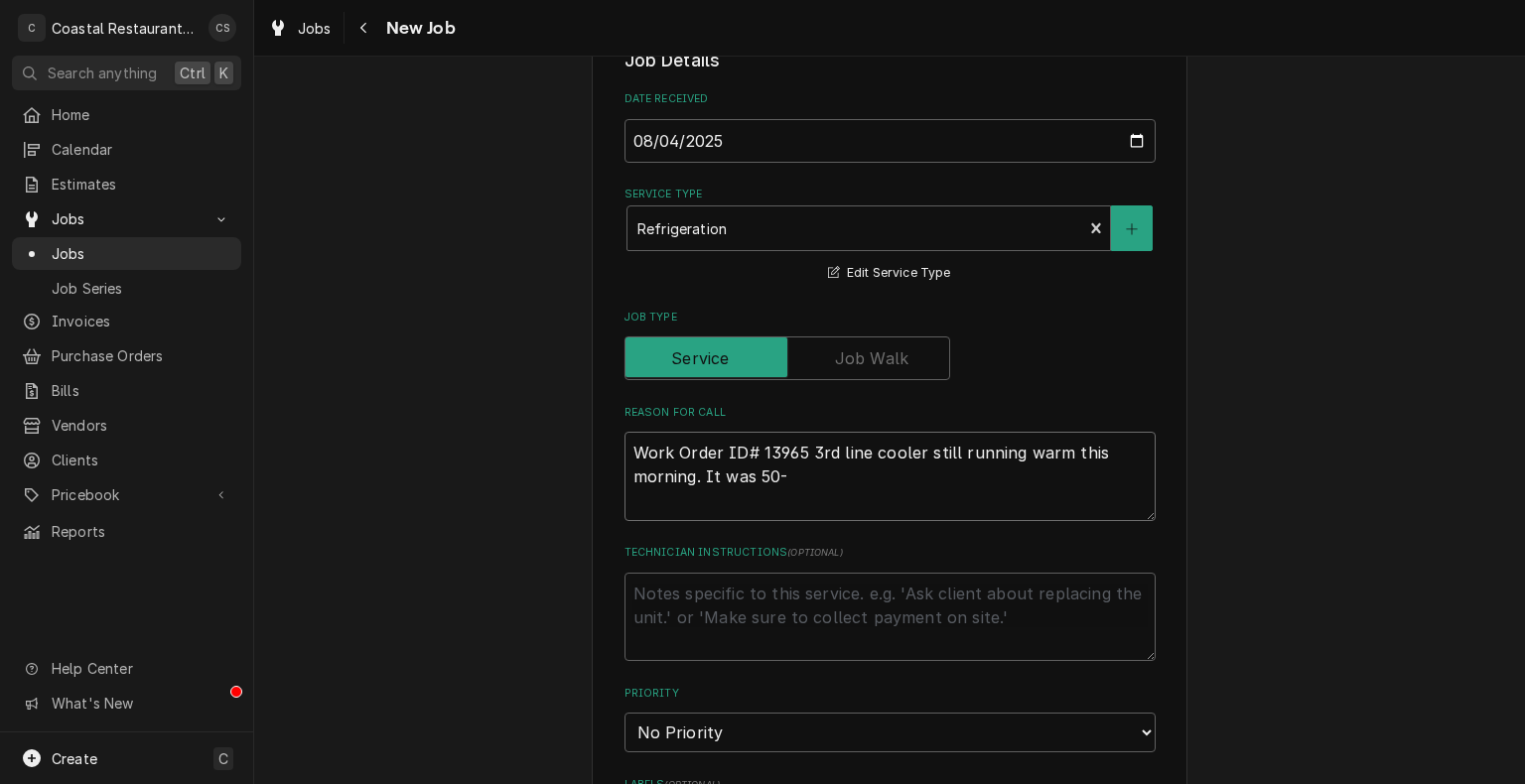 type on "Work Order ID# 13965 3rd line cooler still running warm this morning. It was 50" 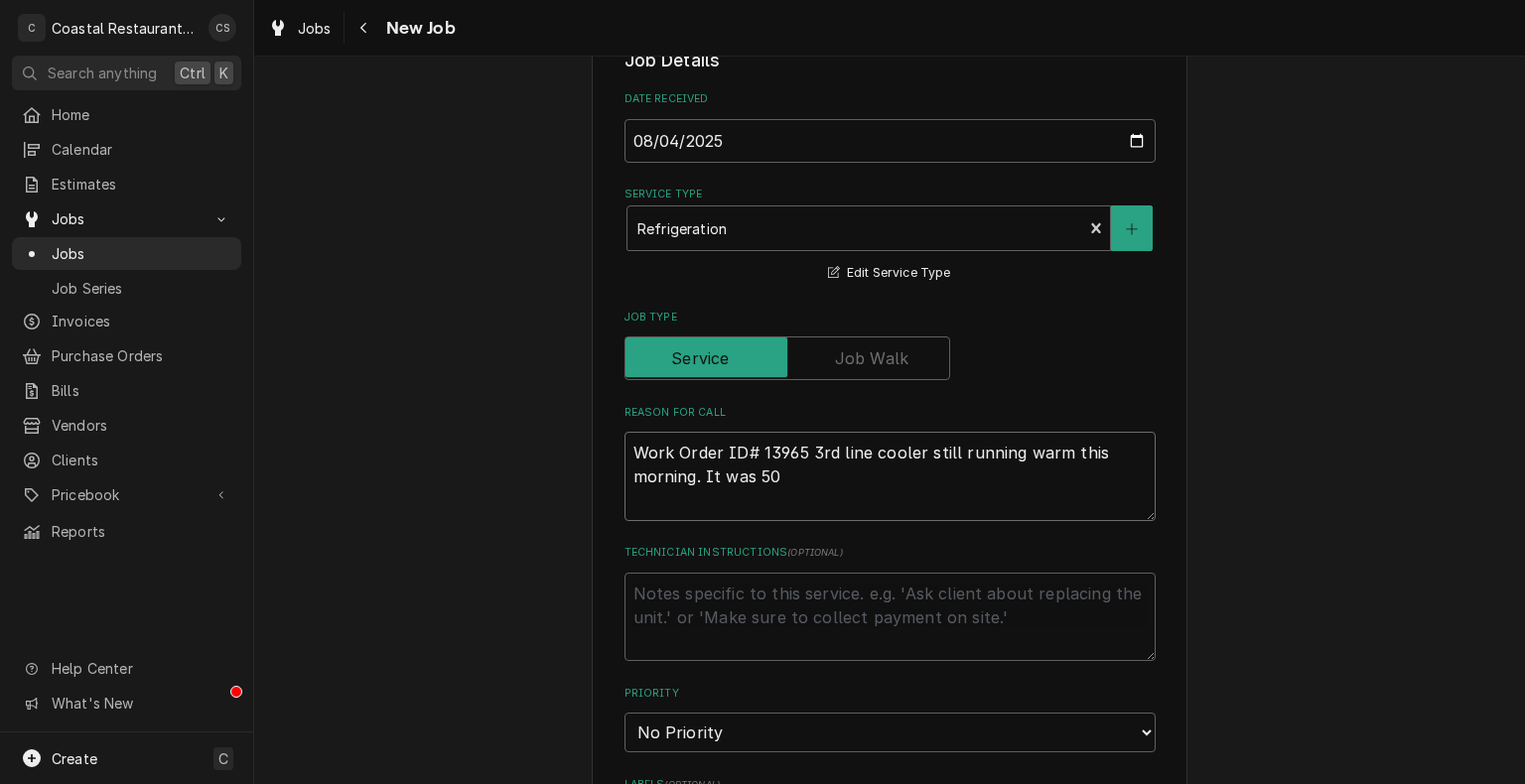 type on "x" 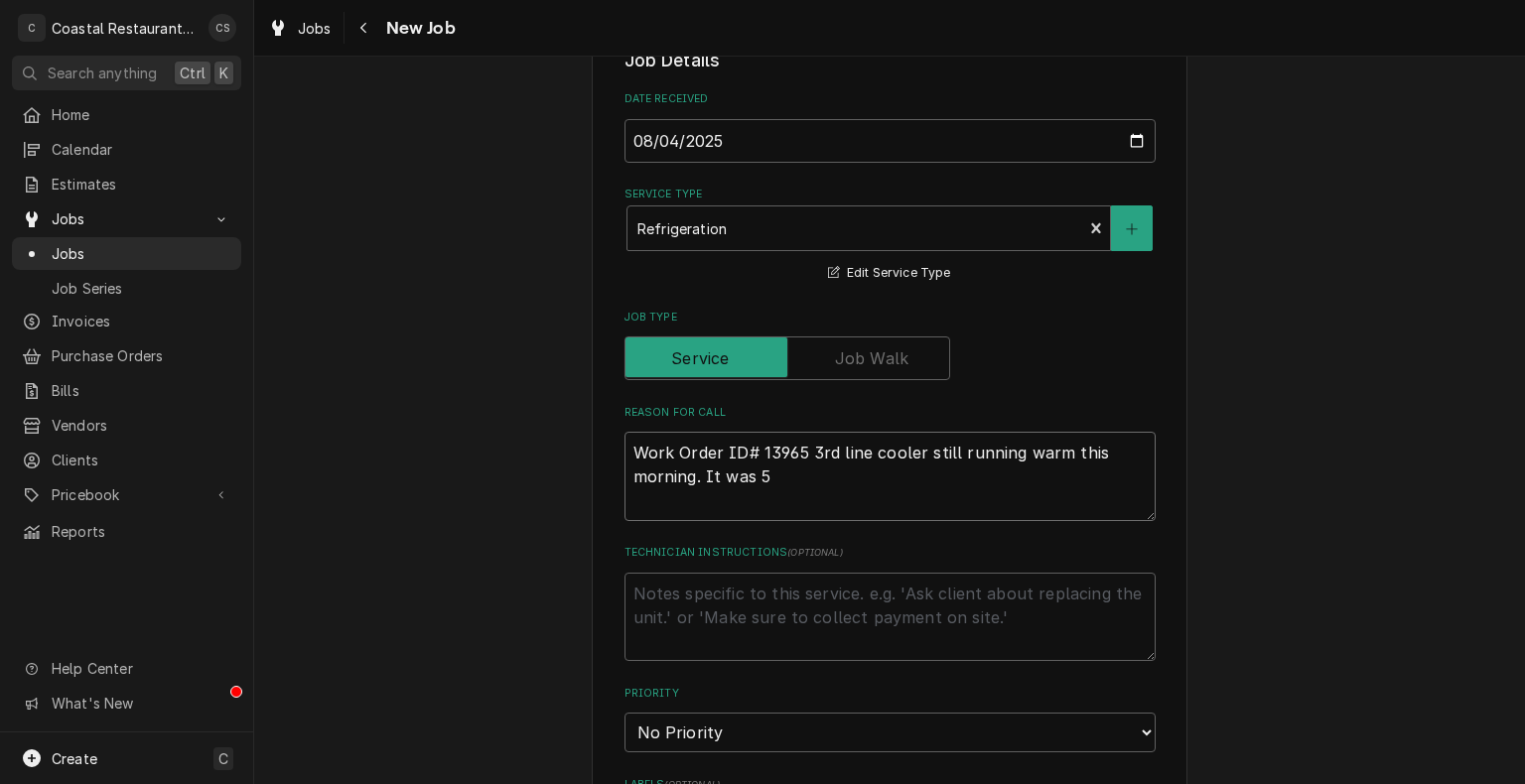 type on "x" 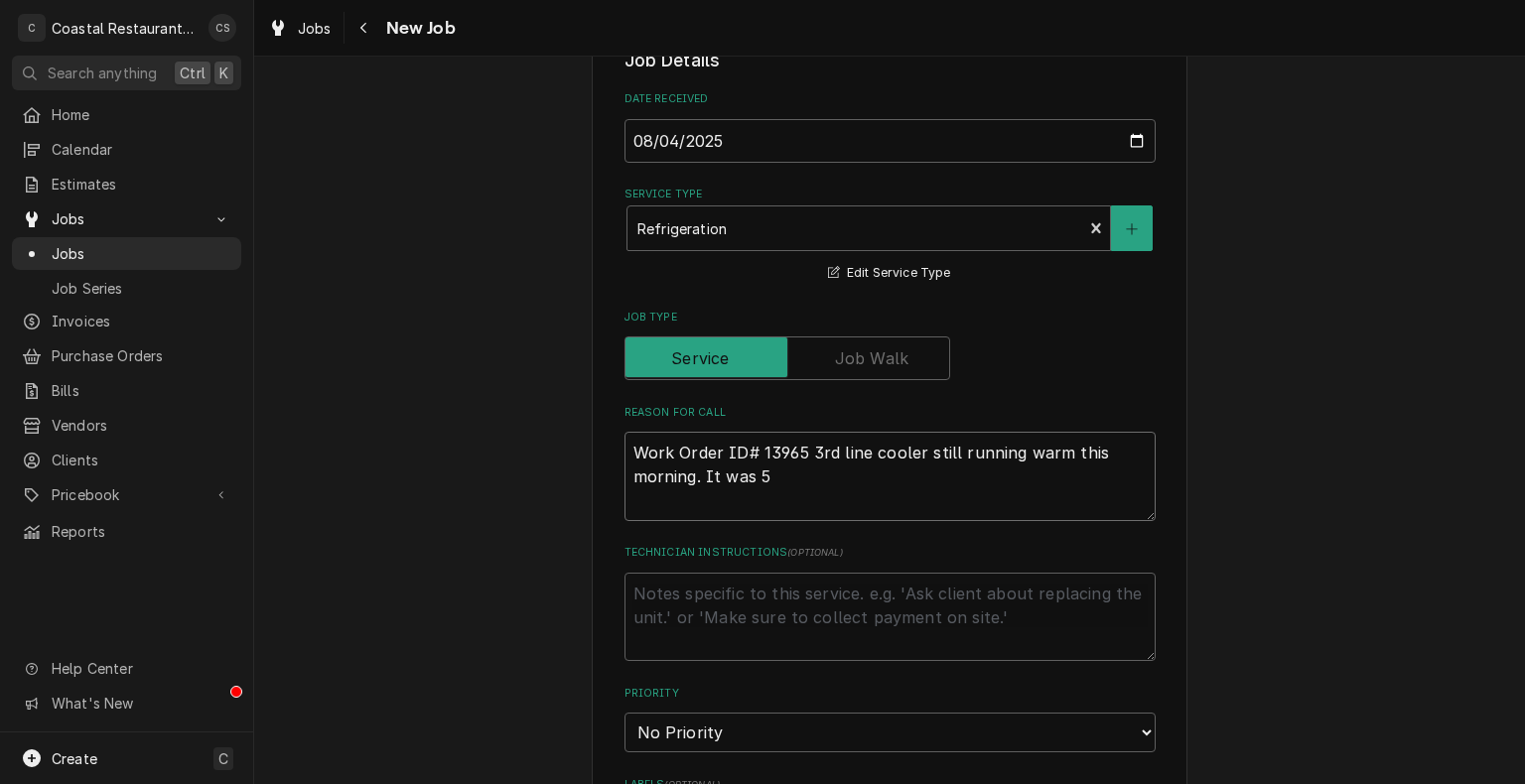 type on "Work Order ID# 13965 3rd line cooler still running warm this morning. It was 50" 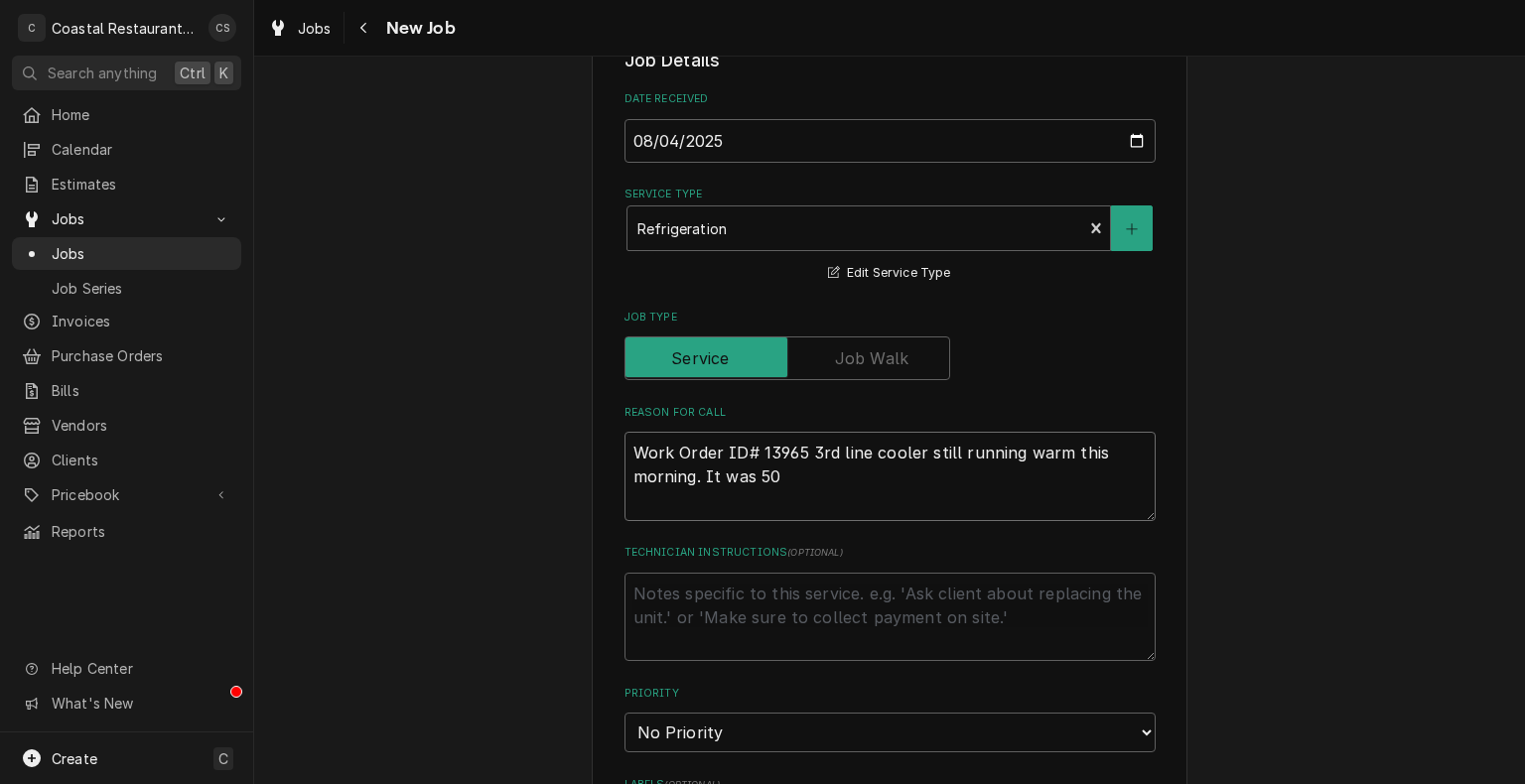 type on "x" 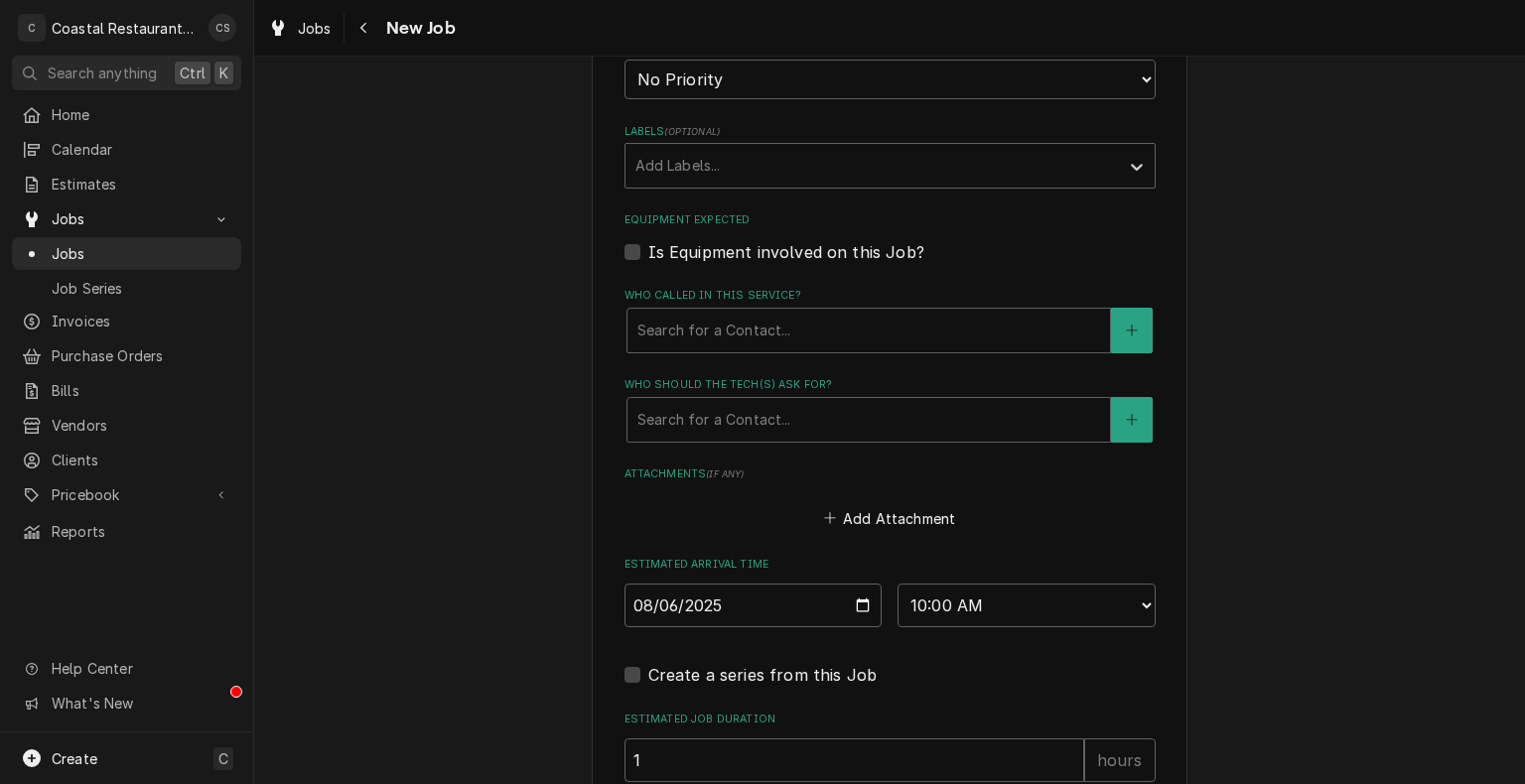 scroll, scrollTop: 1158, scrollLeft: 0, axis: vertical 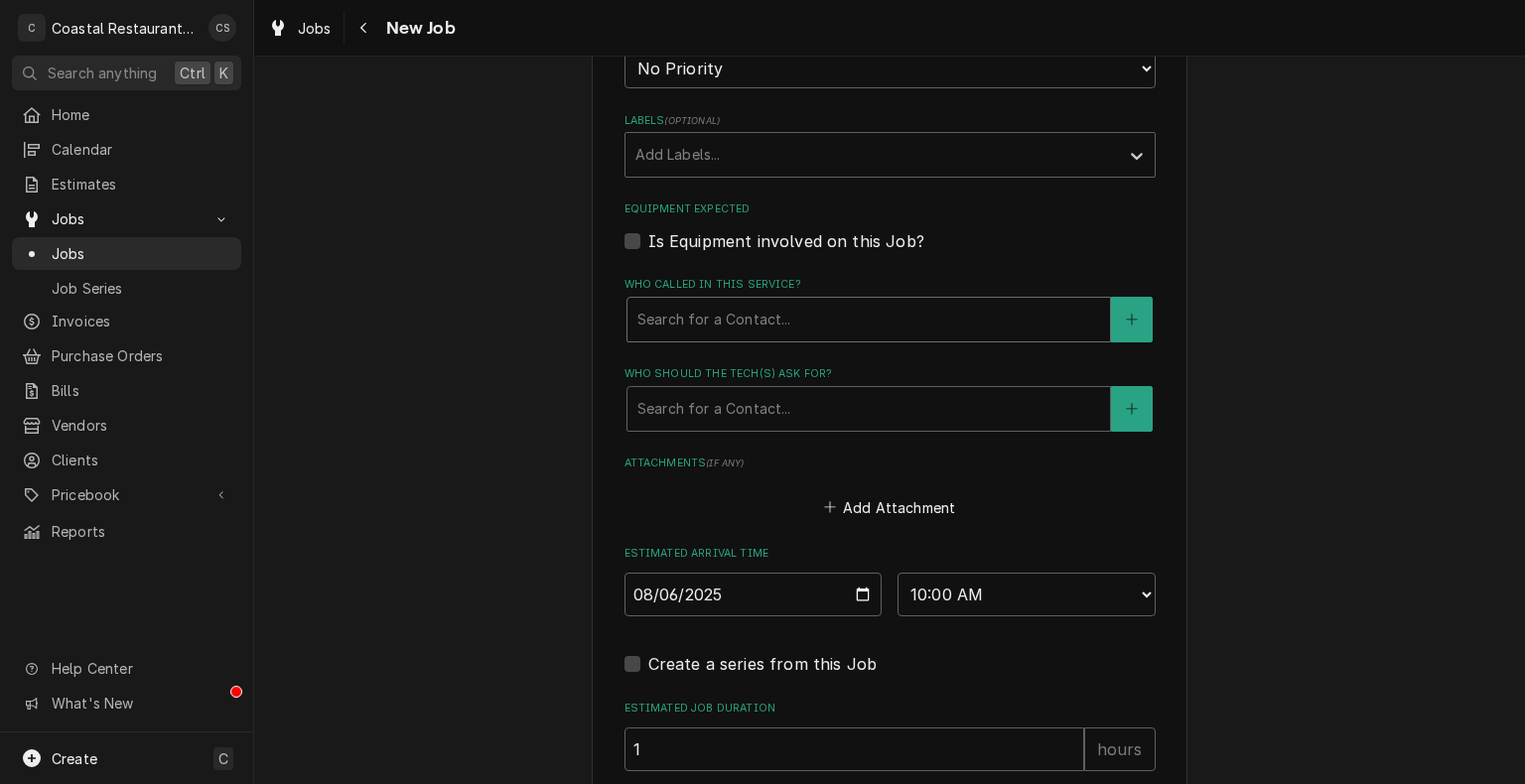 click at bounding box center (869, 320) 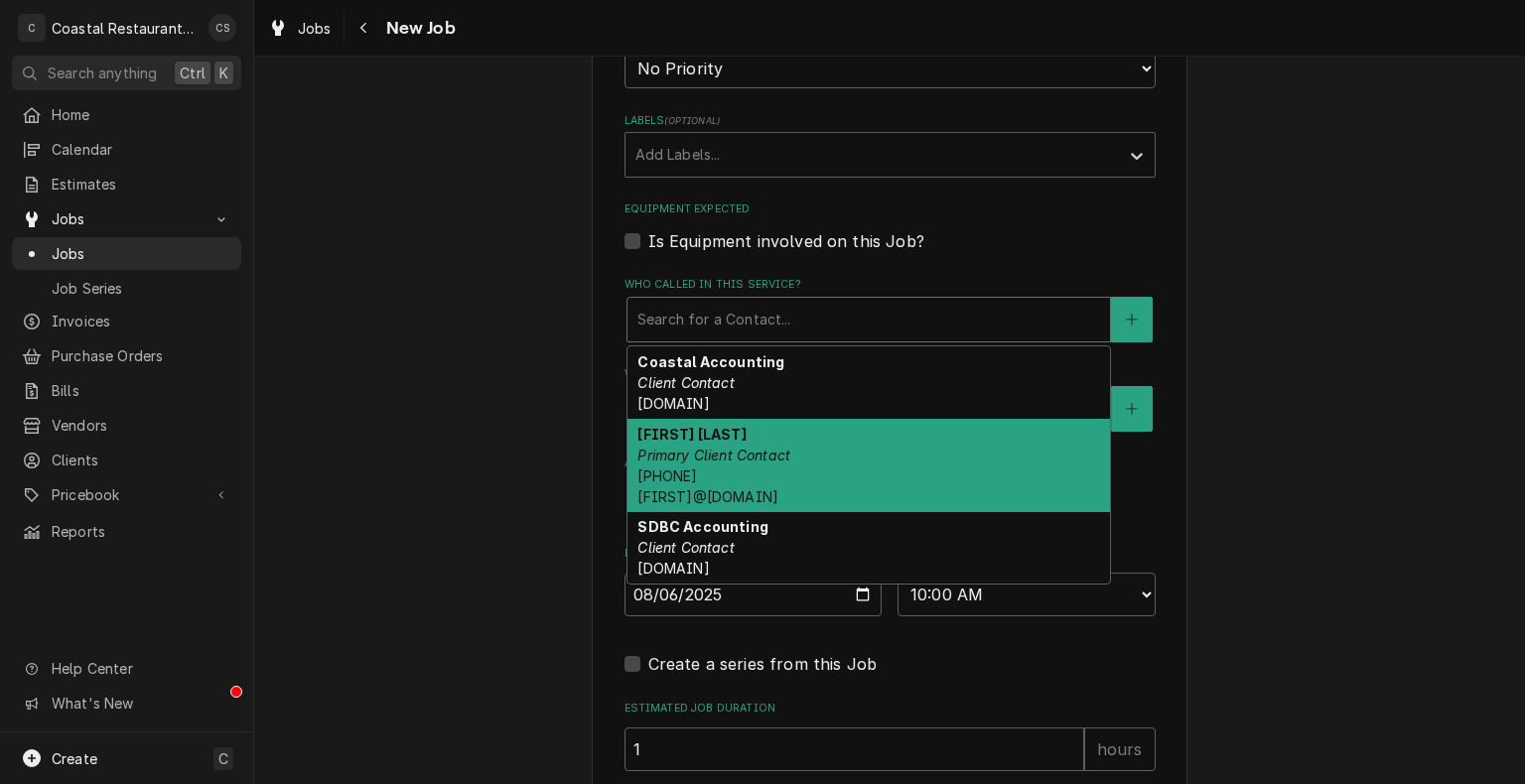 click on "Kris Medford Primary Client Contact (302) 569-8638 Kris@southerndelawarebrewing.com" at bounding box center (869, 465) 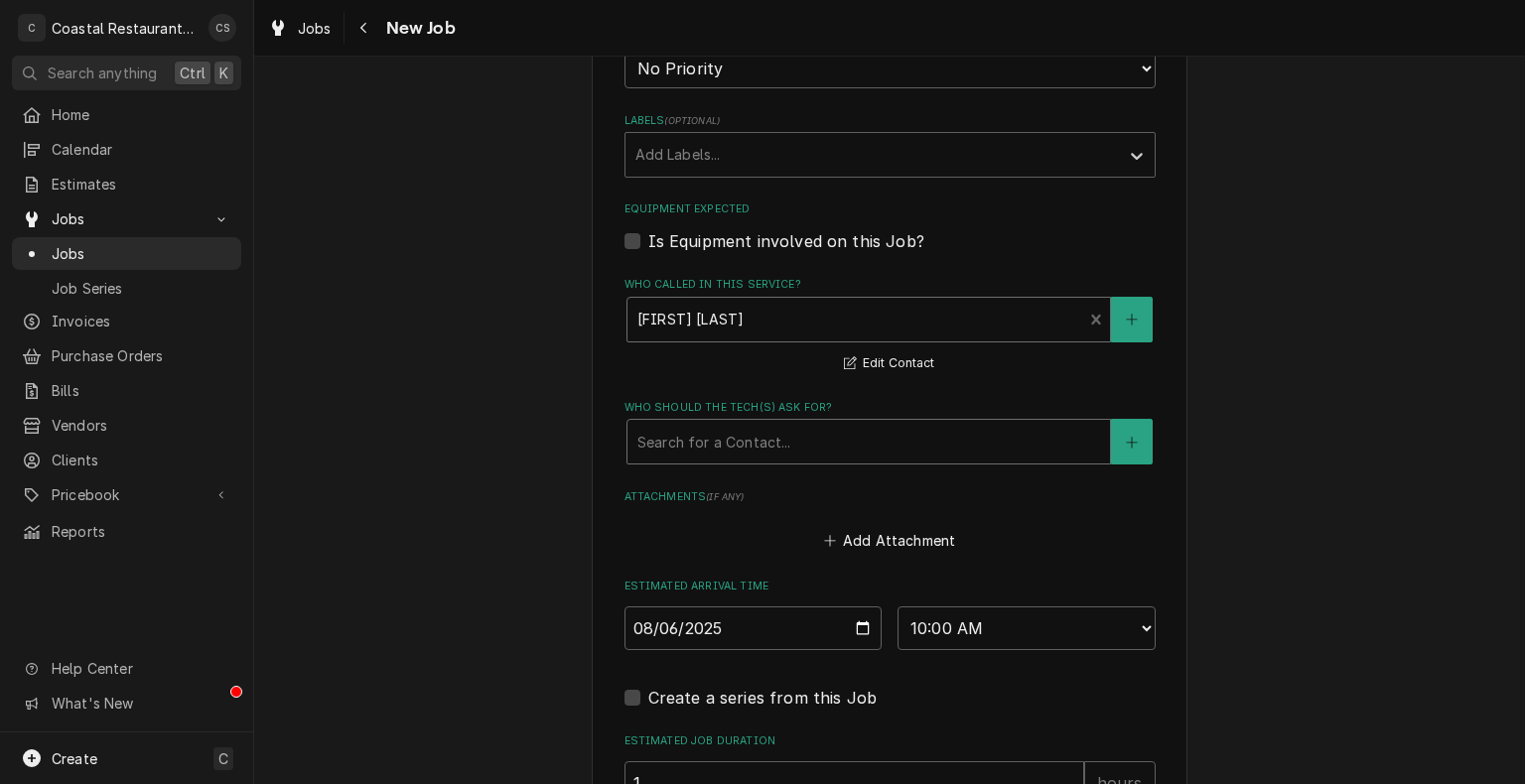 click at bounding box center (869, 442) 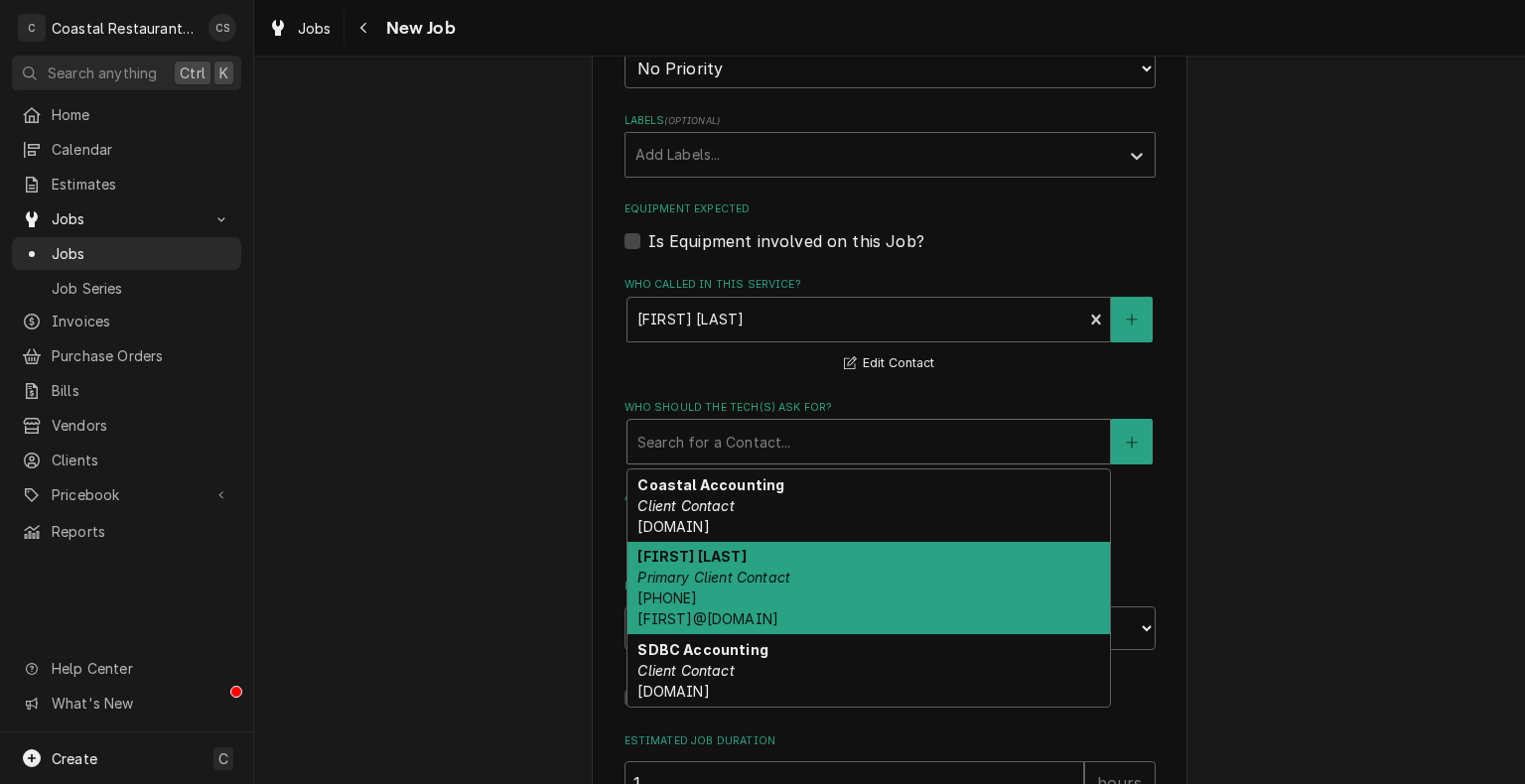 click on "Kris Medford Primary Client Contact (302) 569-8638 Kris@southerndelawarebrewing.com" at bounding box center [869, 588] 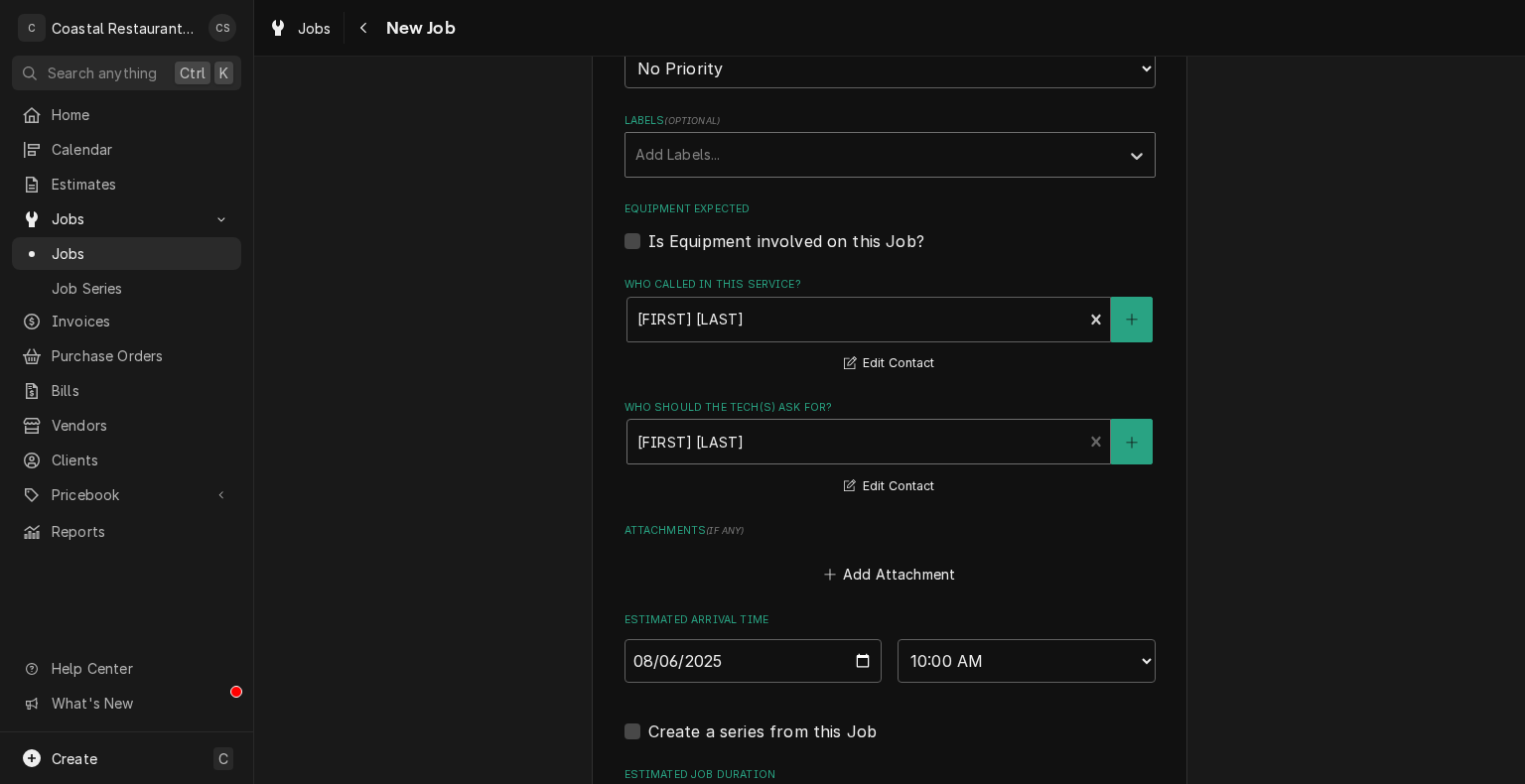 click at bounding box center (872, 155) 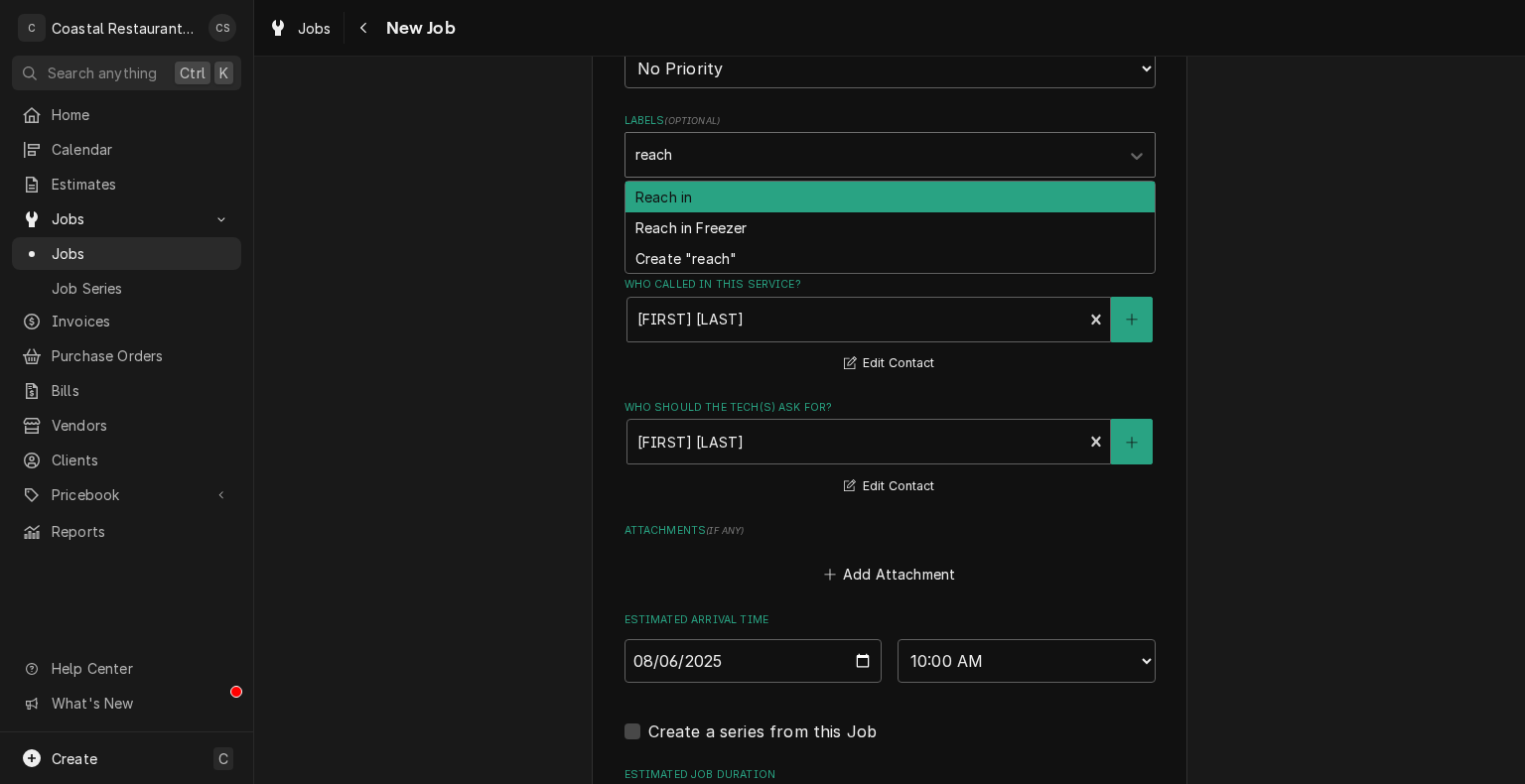 click on "Reach in" at bounding box center [890, 196] 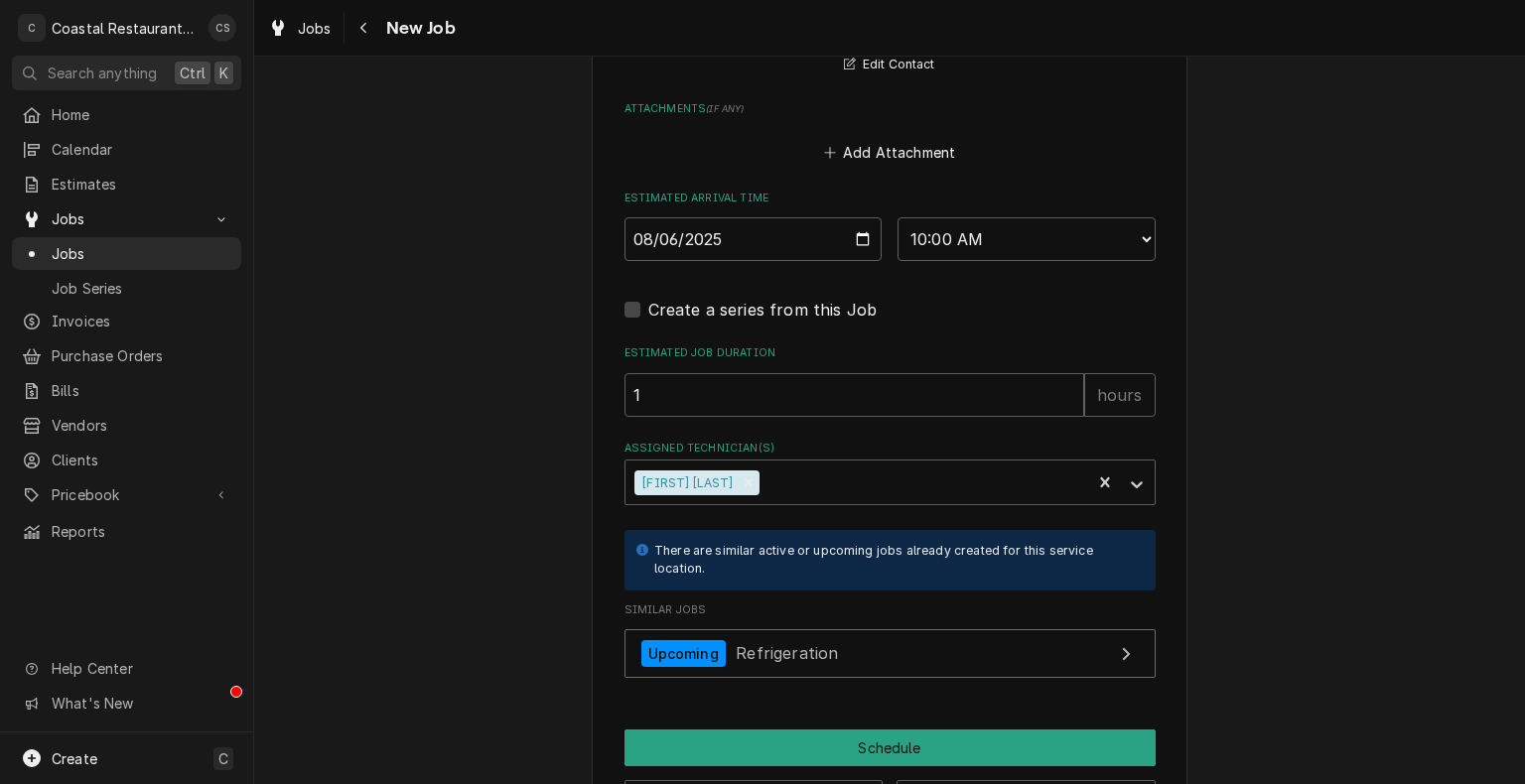 scroll, scrollTop: 1599, scrollLeft: 0, axis: vertical 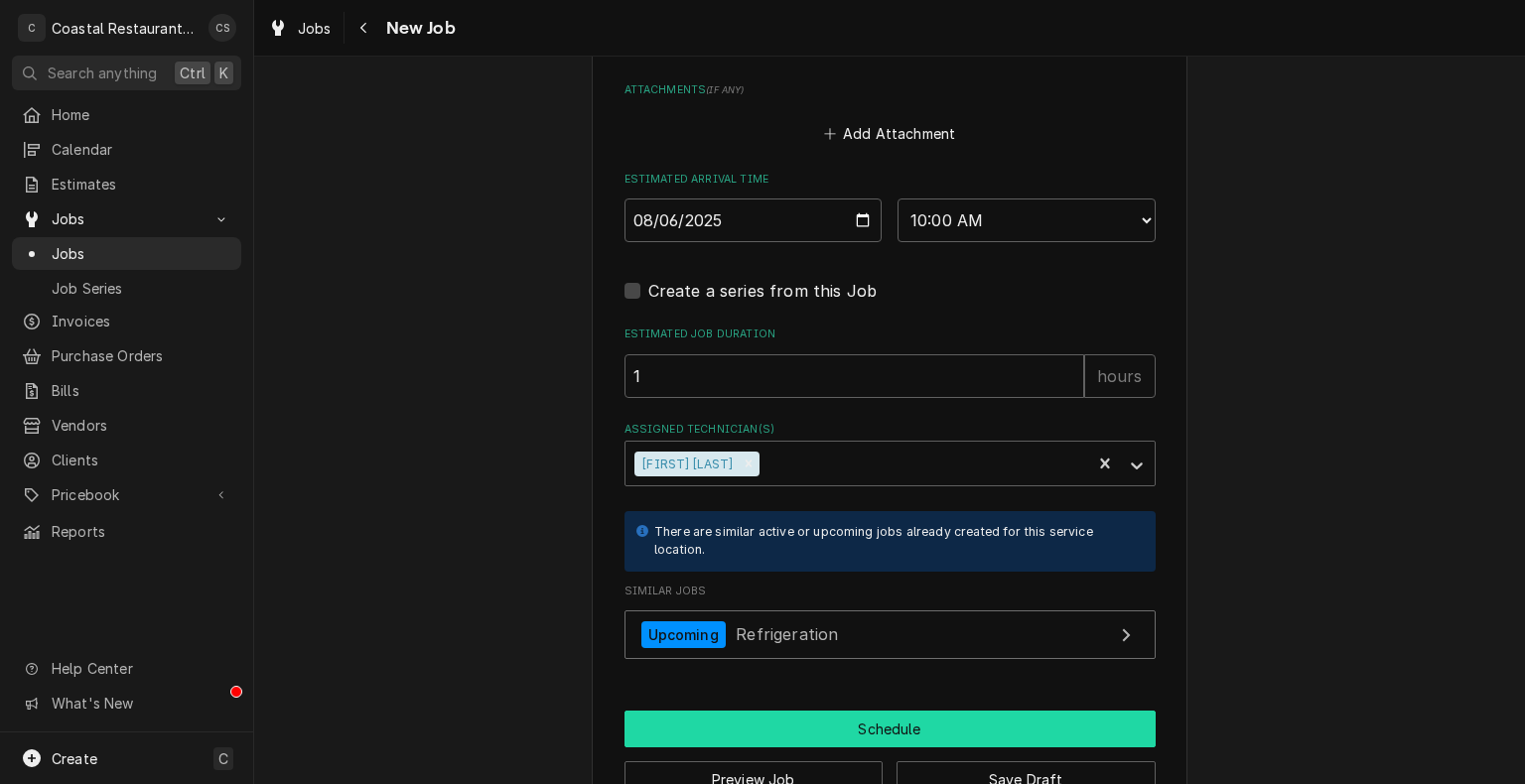 click on "Schedule" at bounding box center (890, 728) 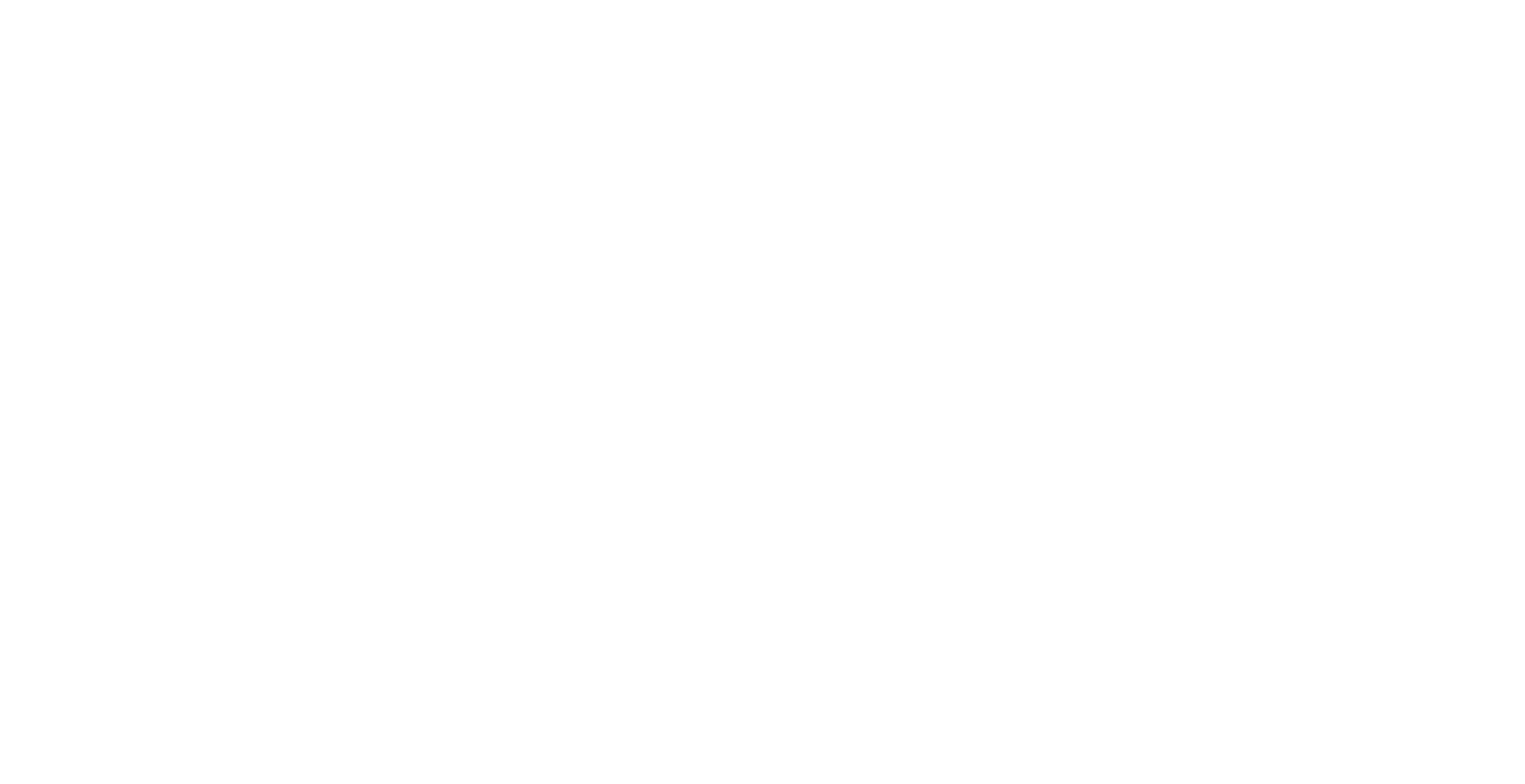 scroll, scrollTop: 0, scrollLeft: 0, axis: both 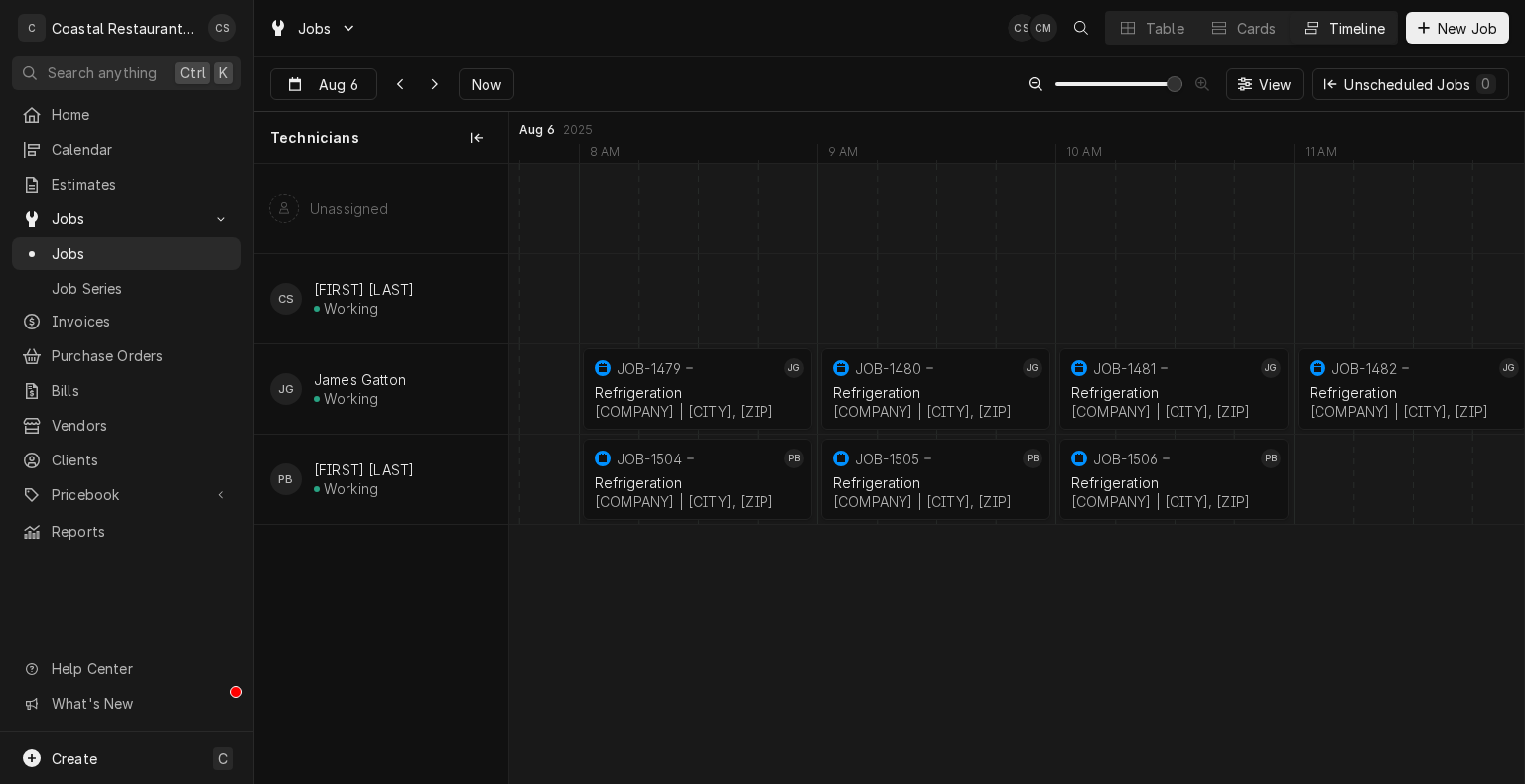click at bounding box center [1264, 479] 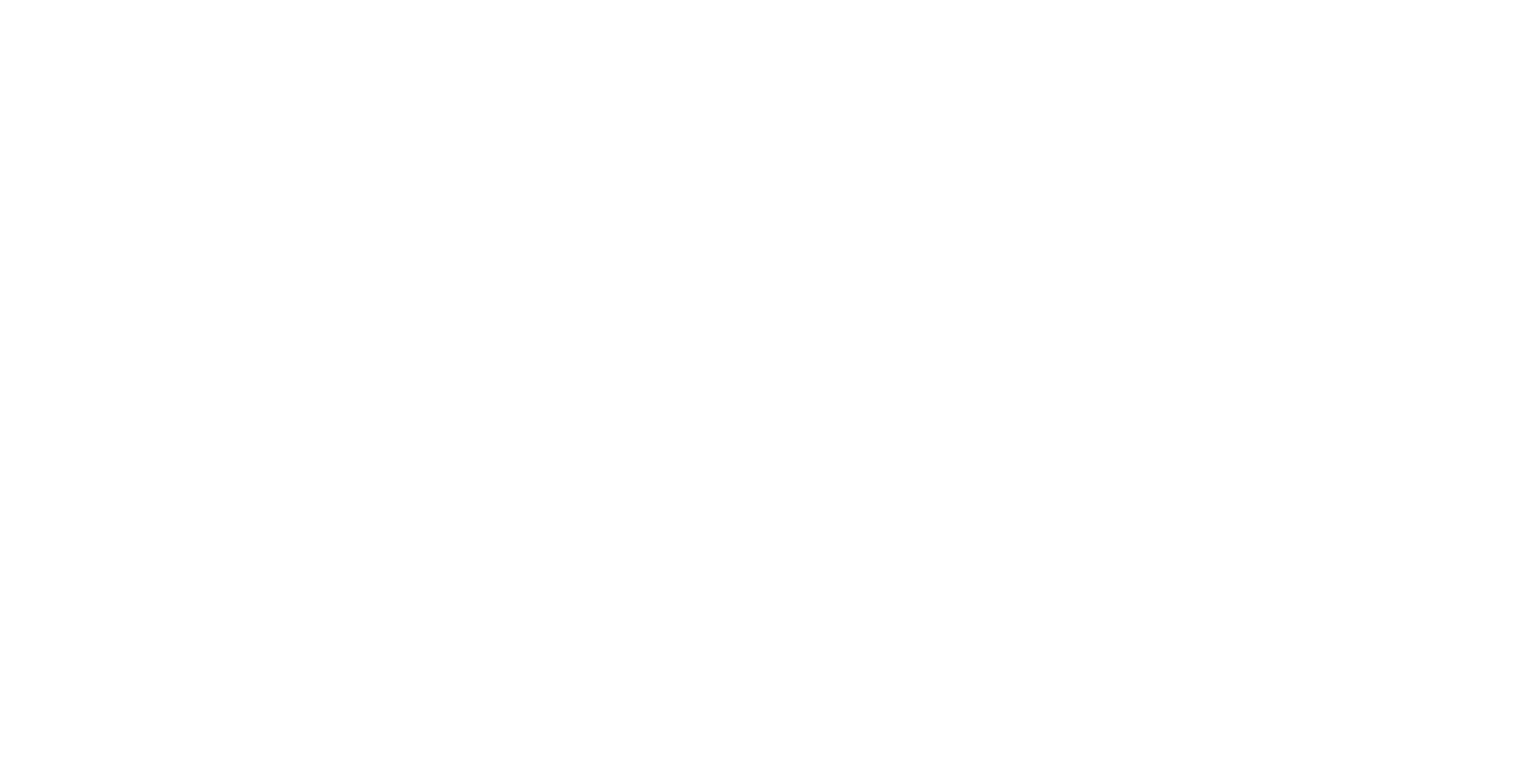 scroll, scrollTop: 0, scrollLeft: 0, axis: both 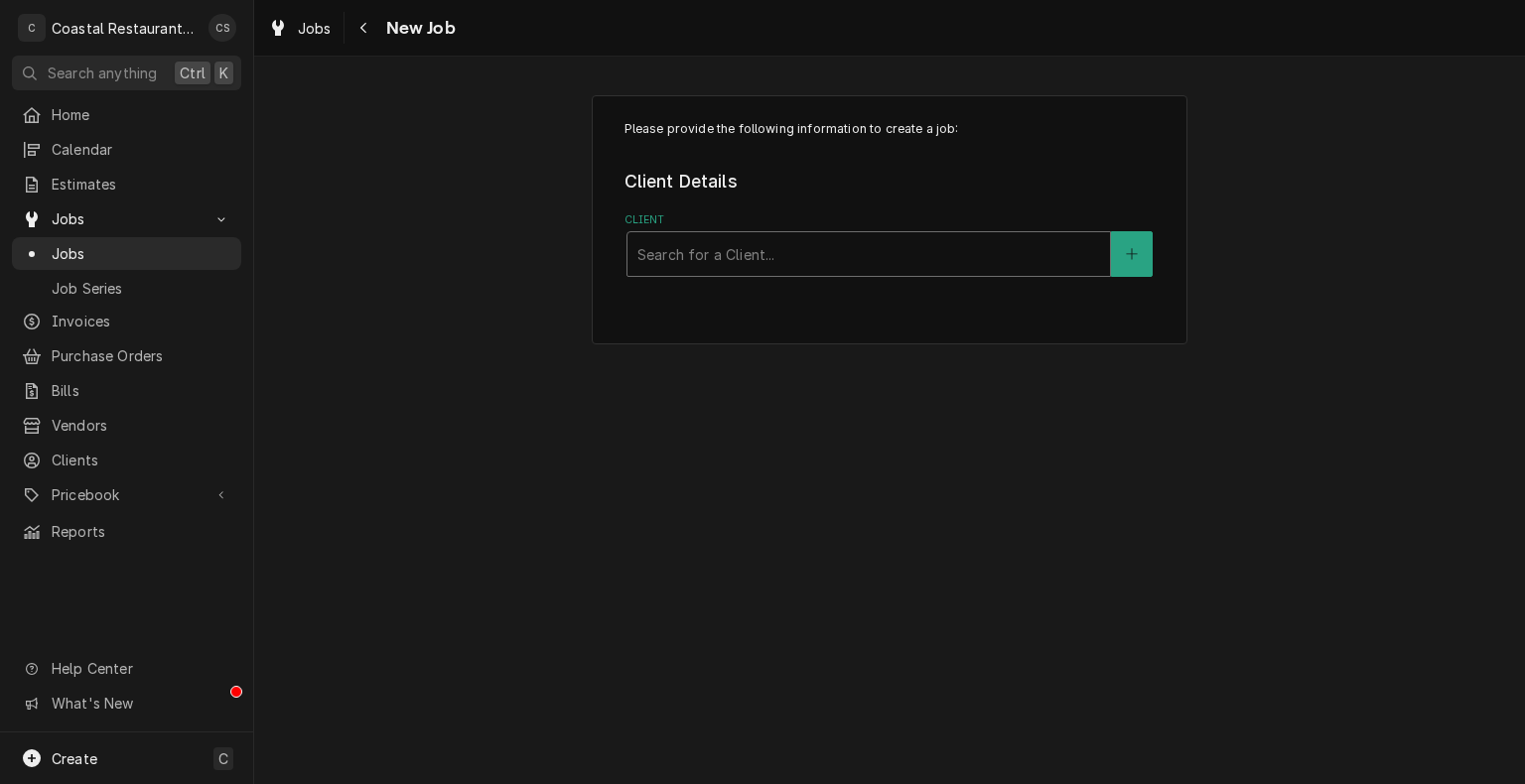 click at bounding box center (869, 254) 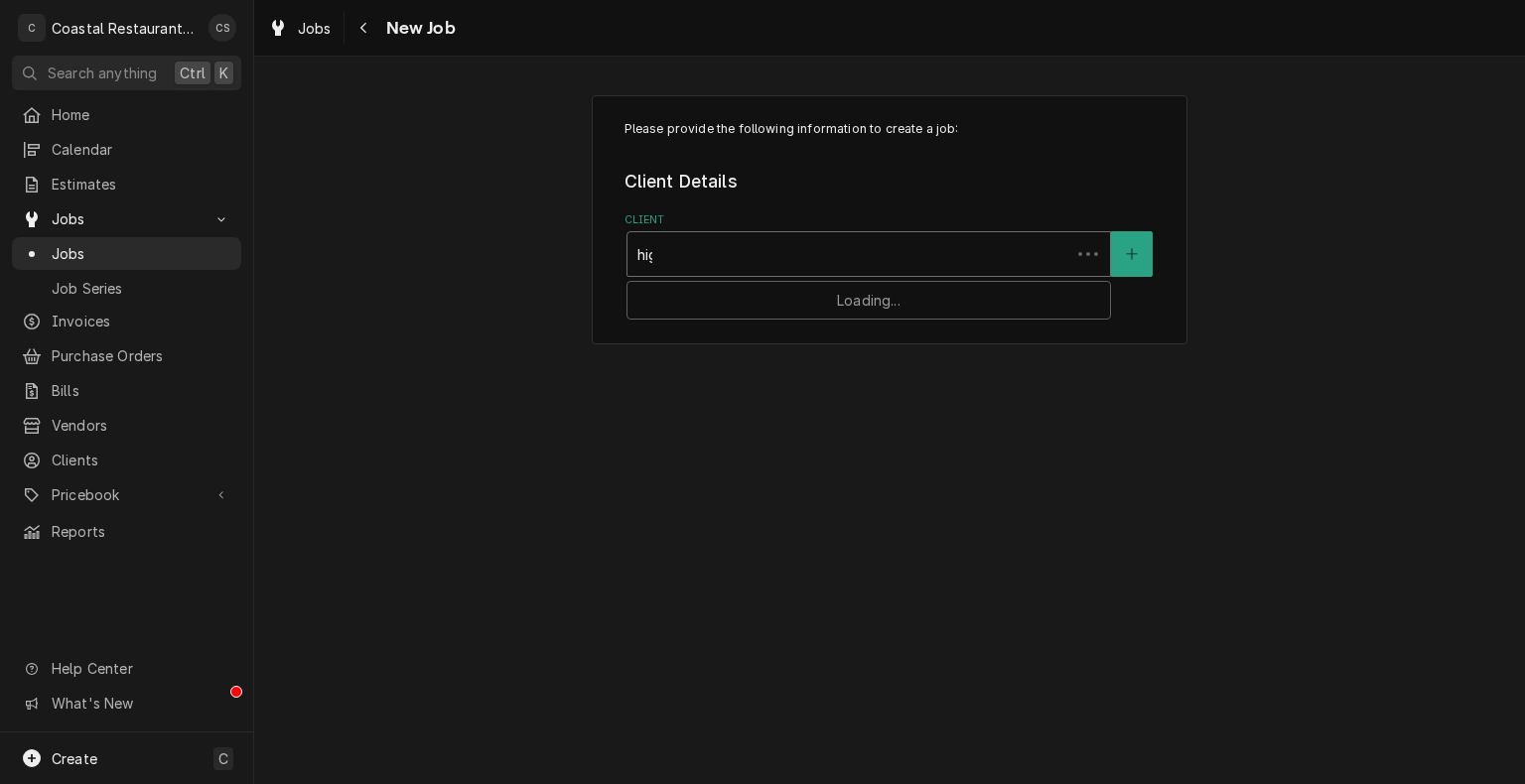 type on "high" 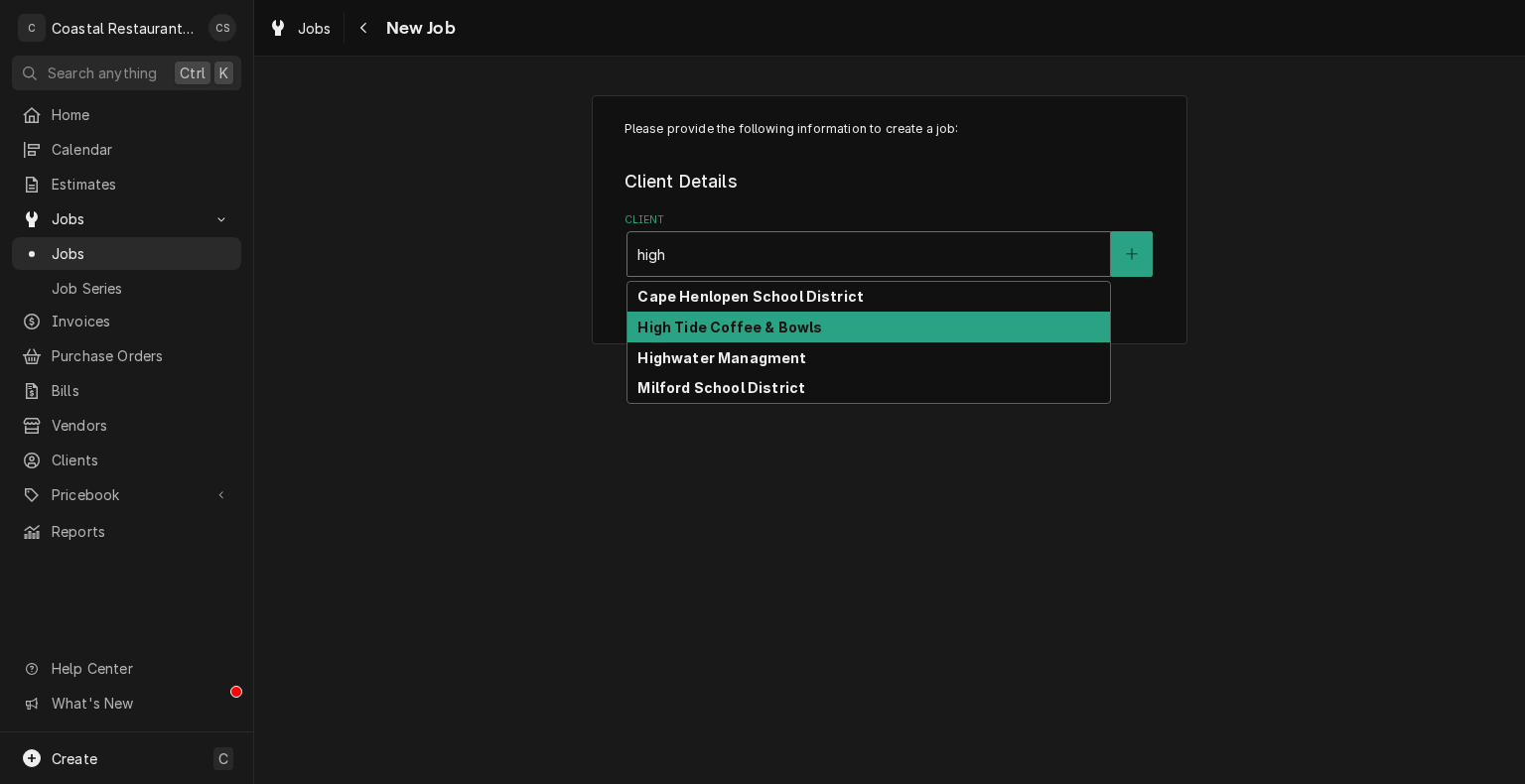 click on "High Tide Coffee & Bowls" at bounding box center [730, 327] 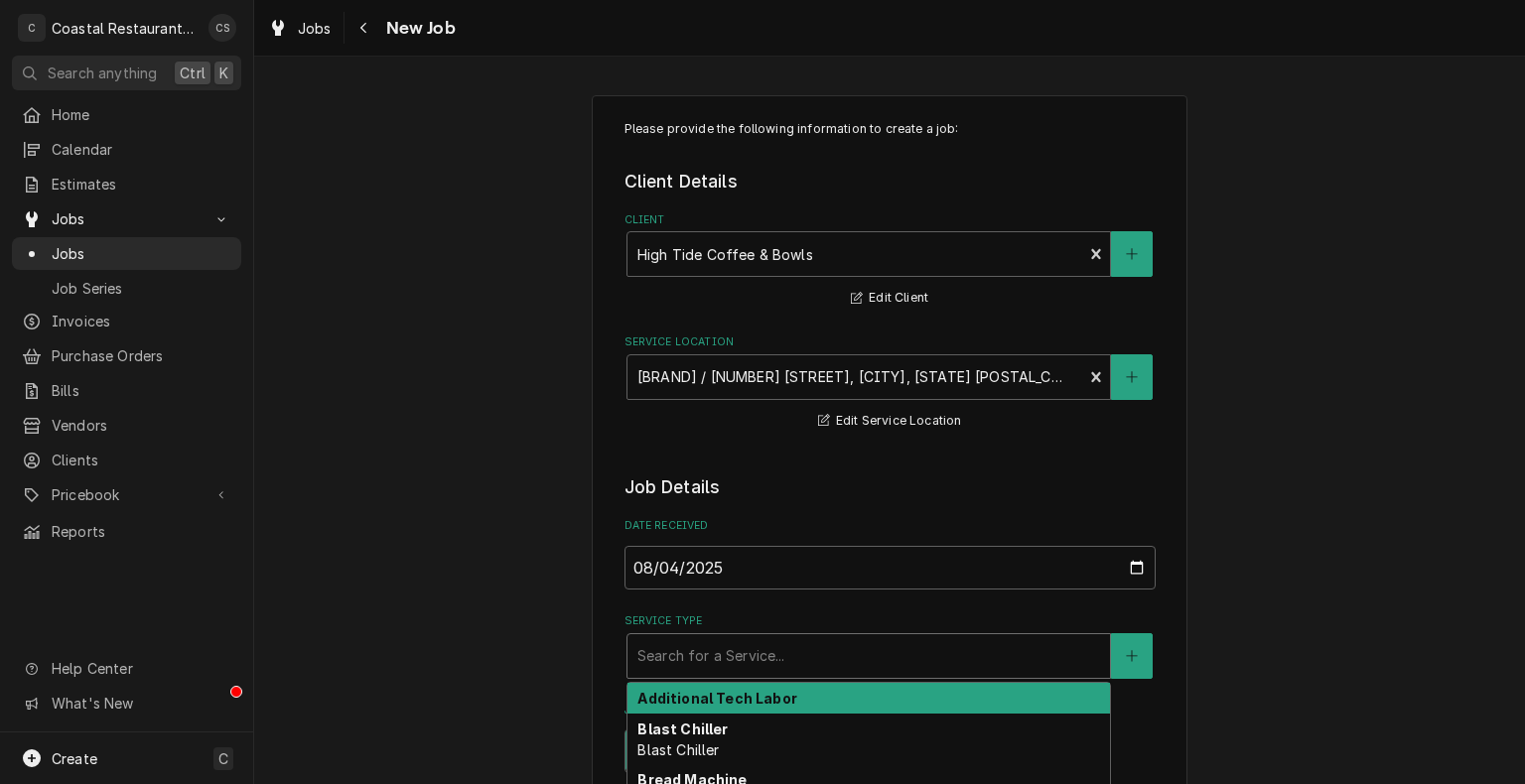 click at bounding box center (869, 656) 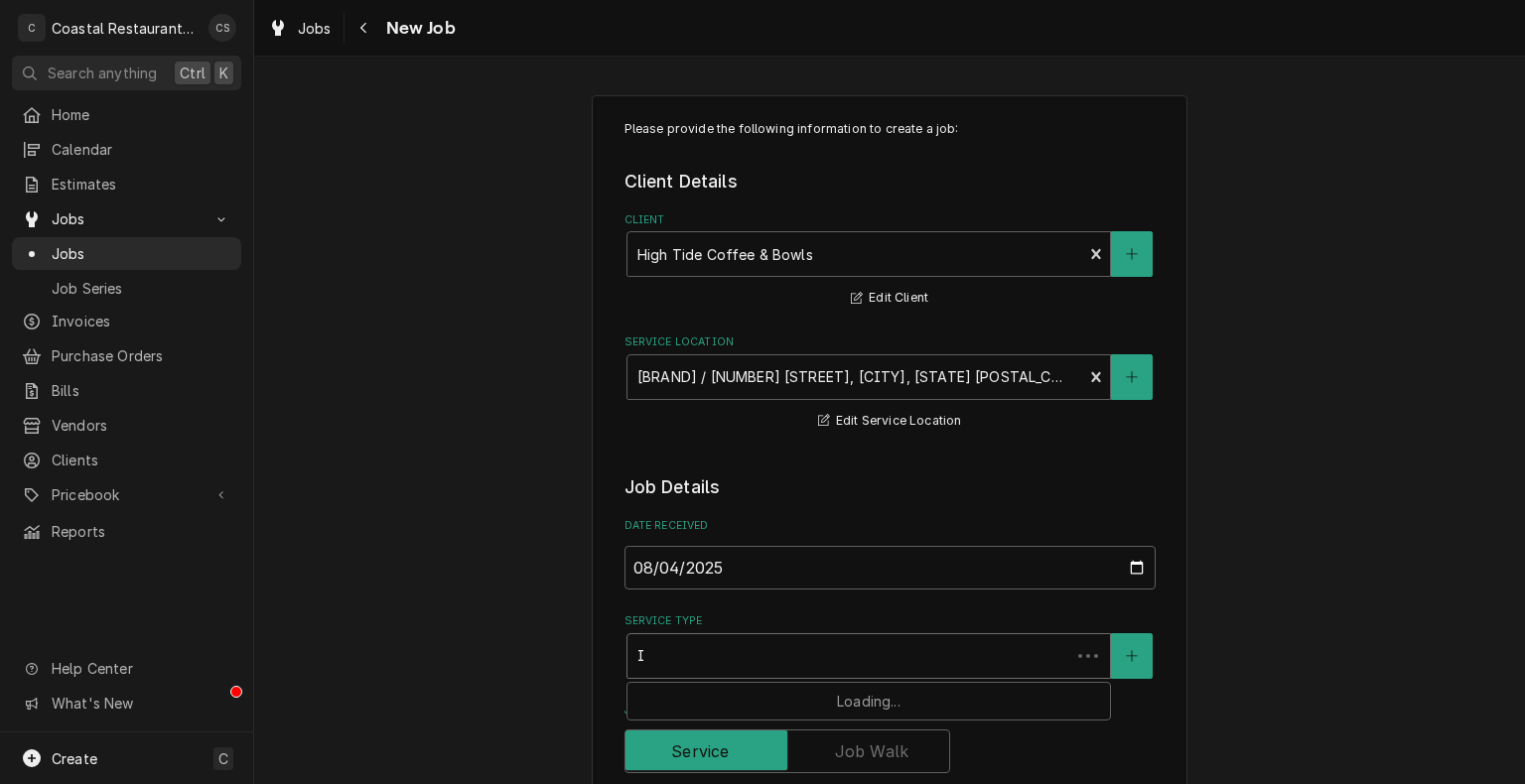 type on "x" 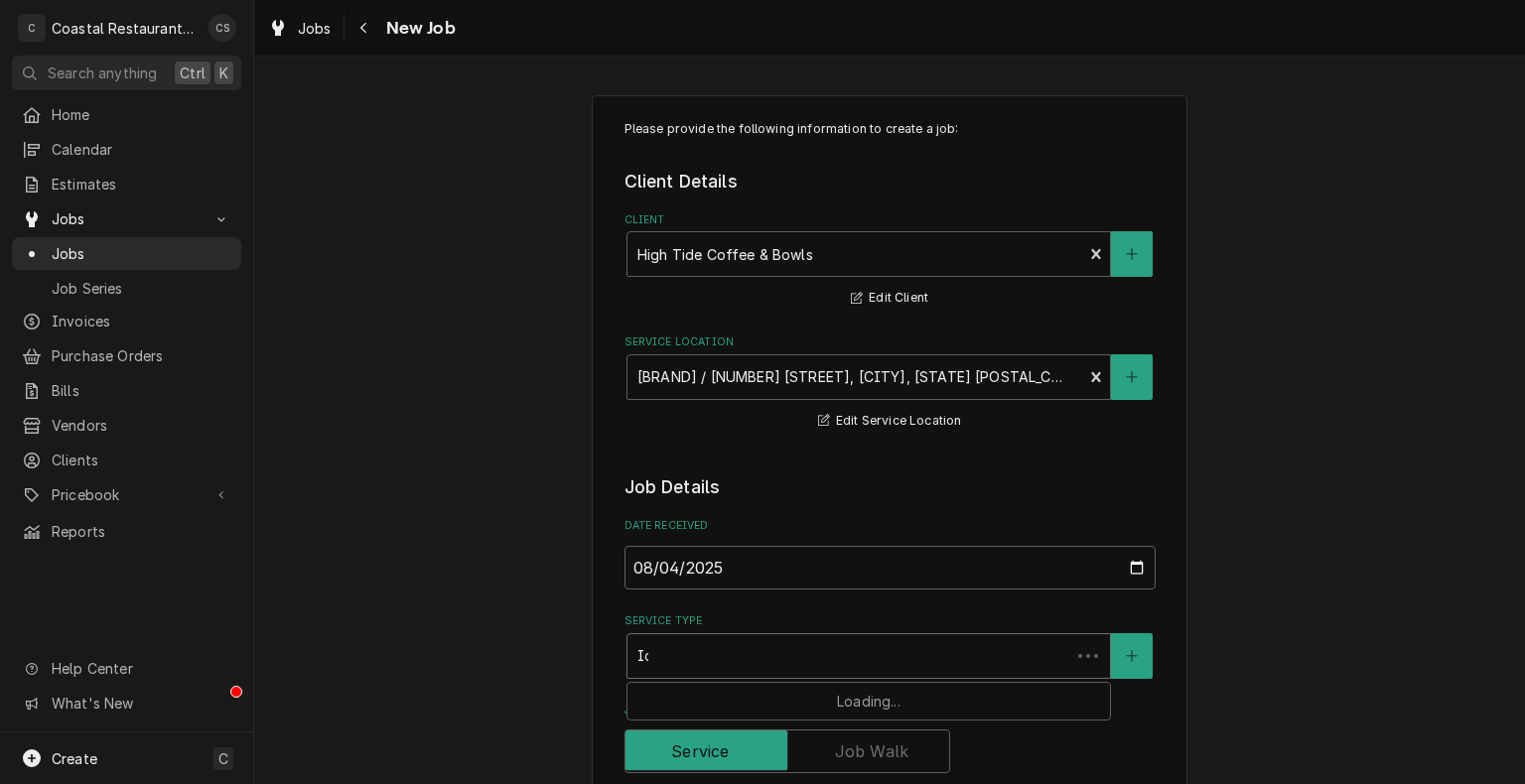 type on "x" 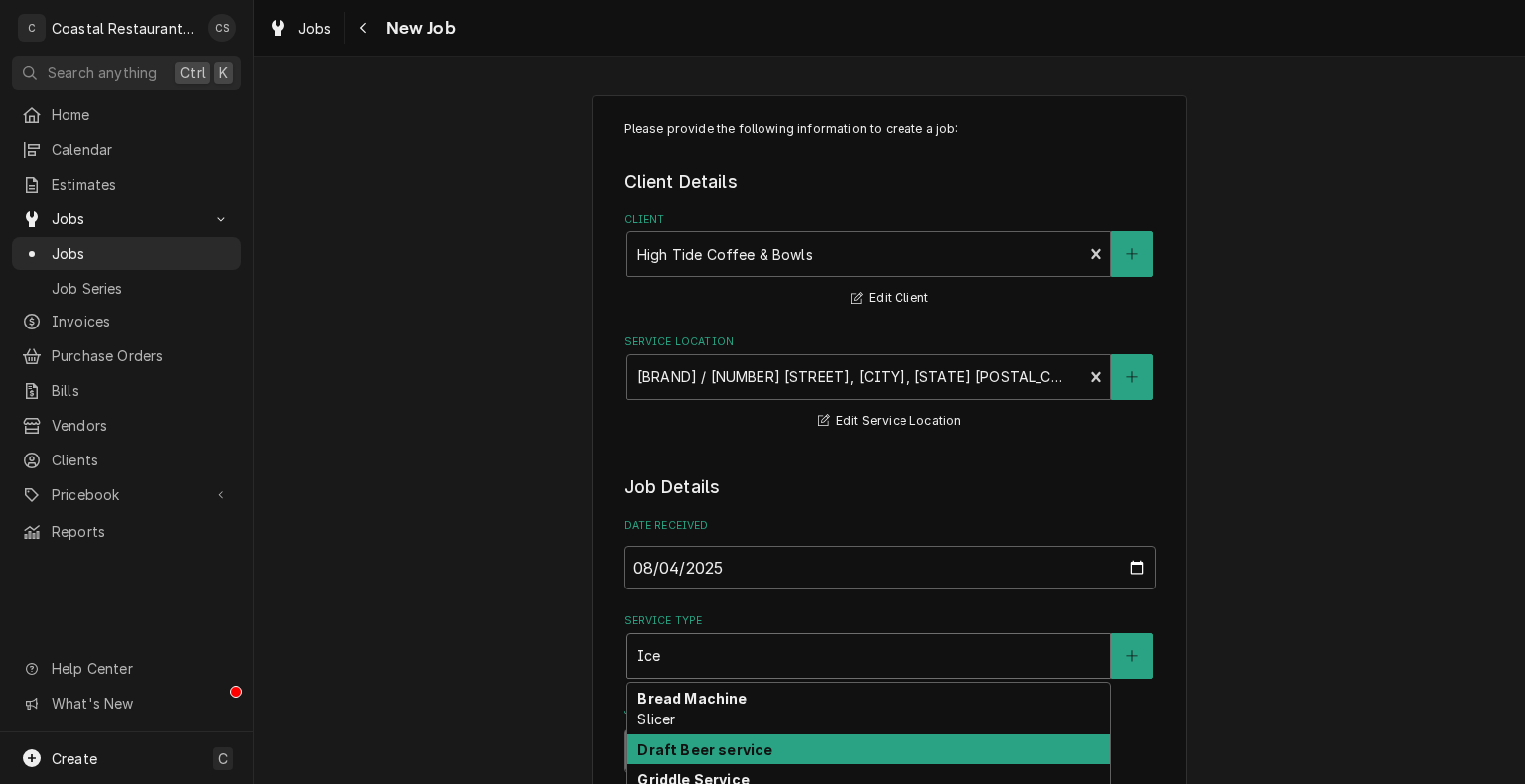 type on "x" 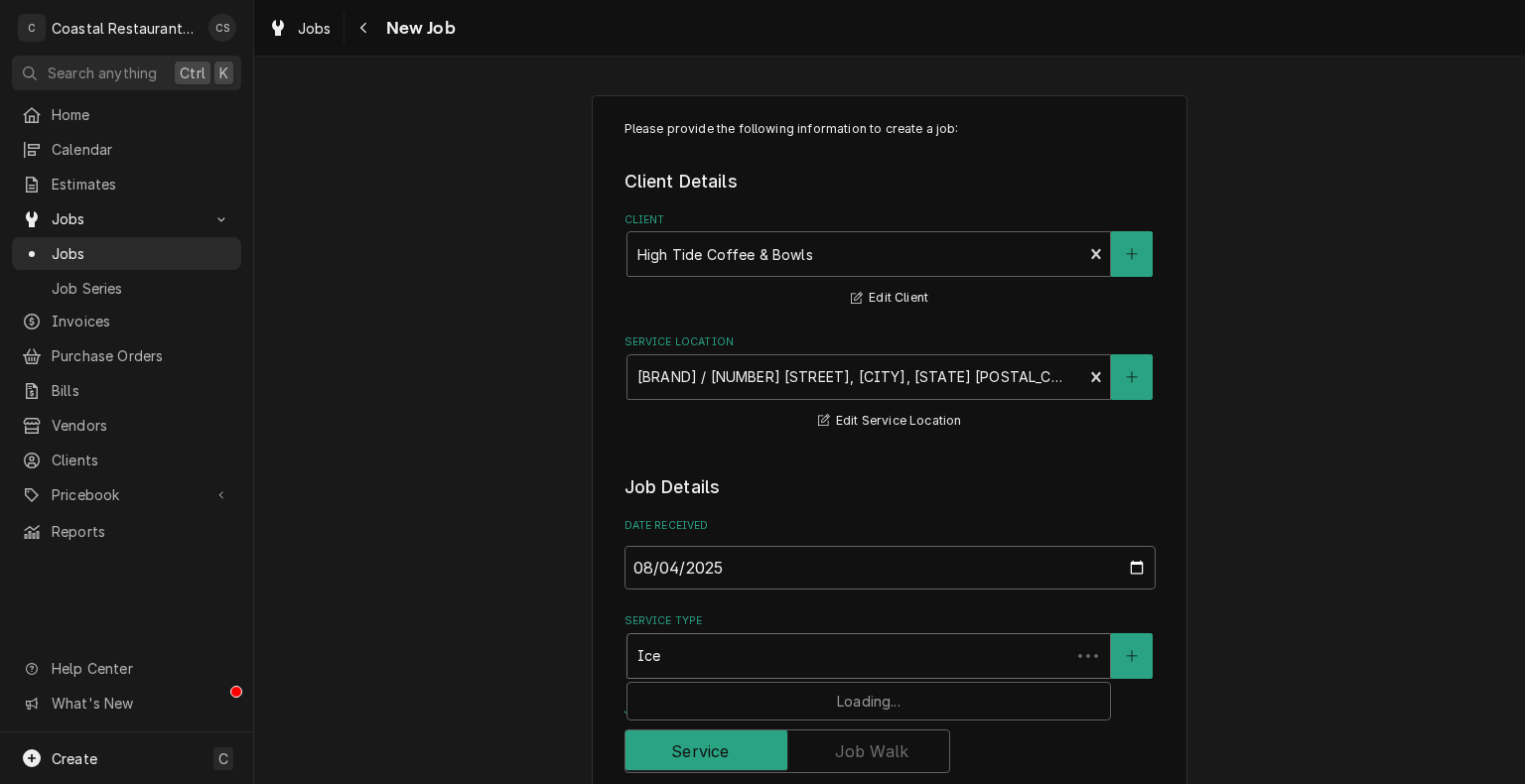 type on "x" 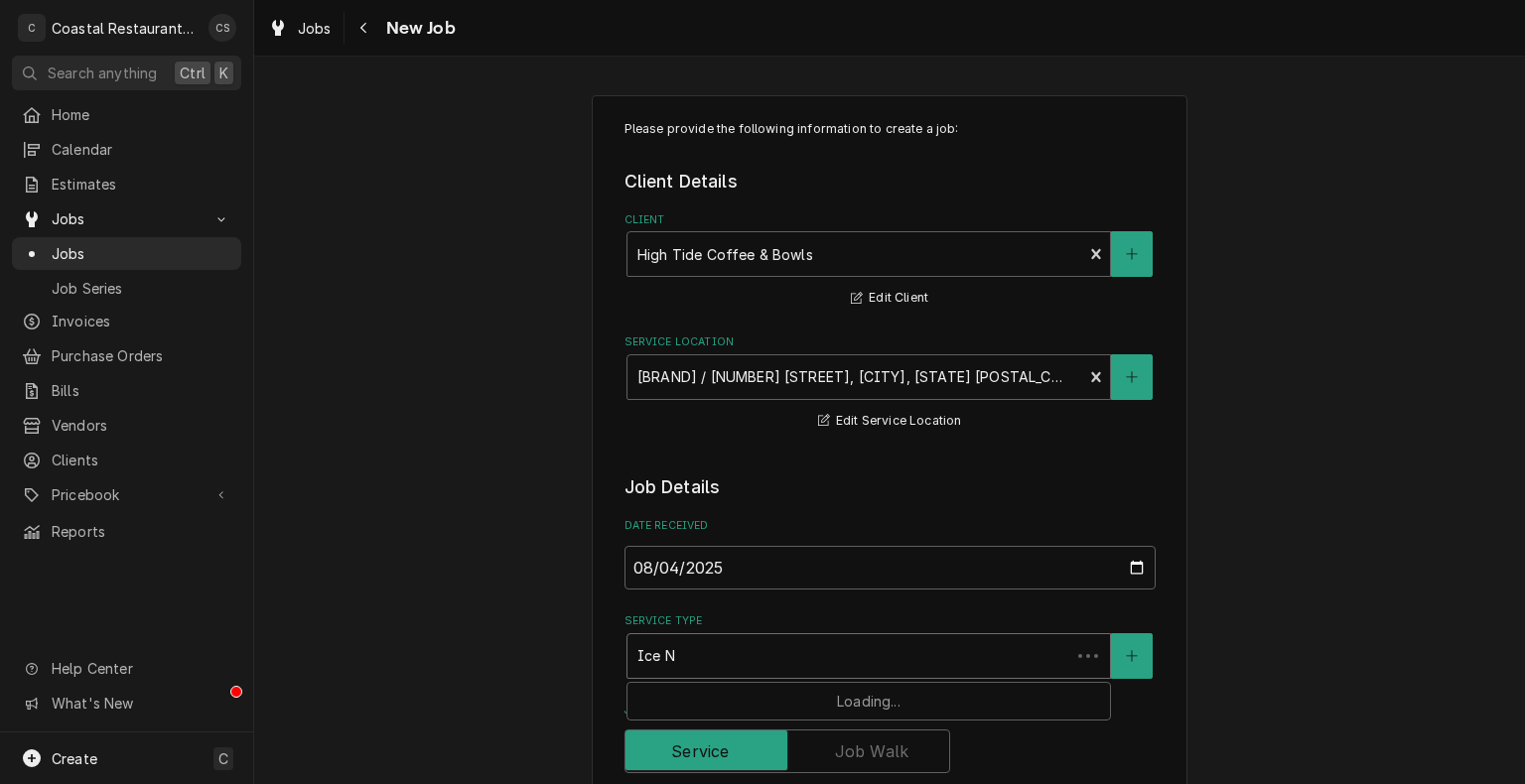 type on "x" 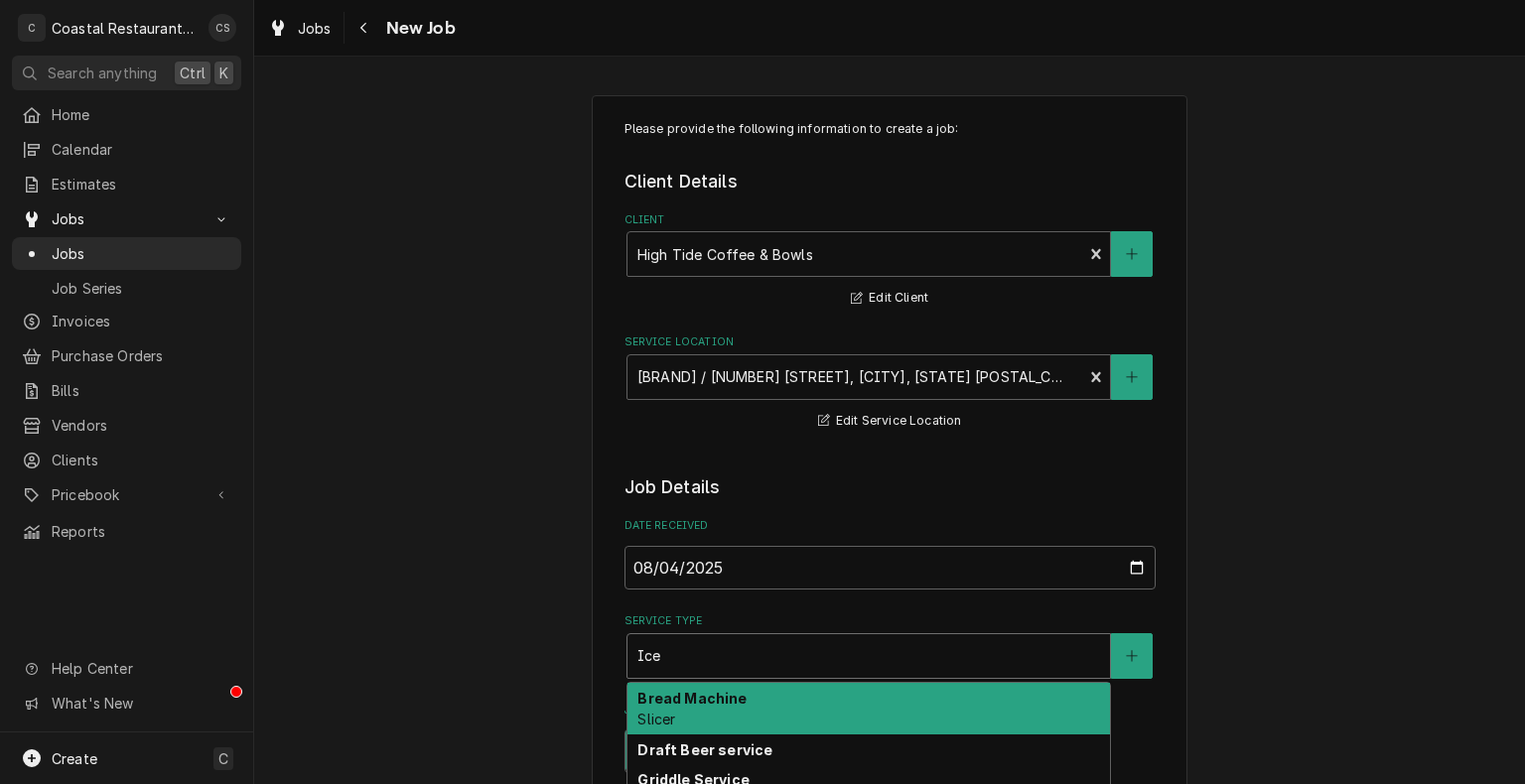 type on "x" 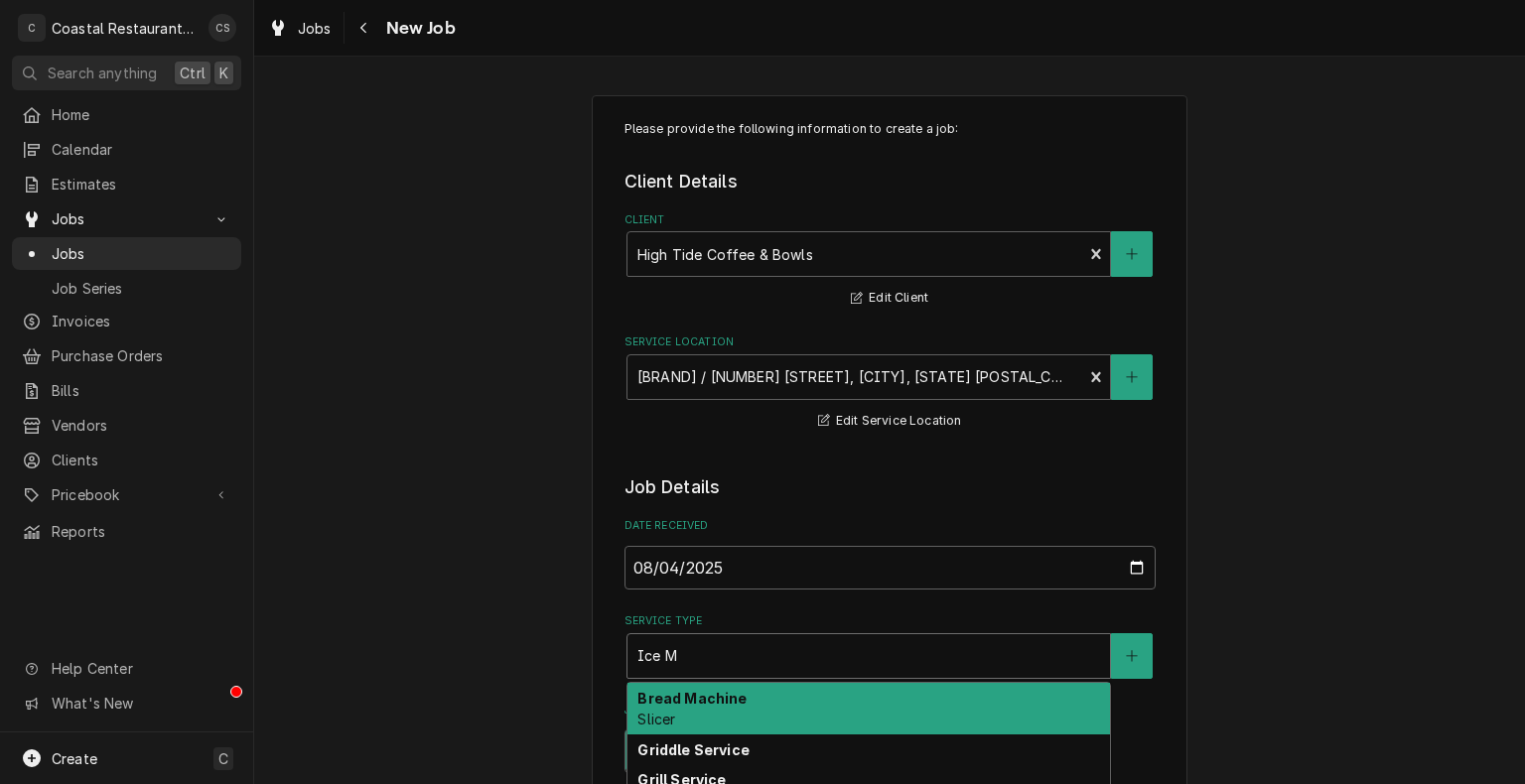 type on "x" 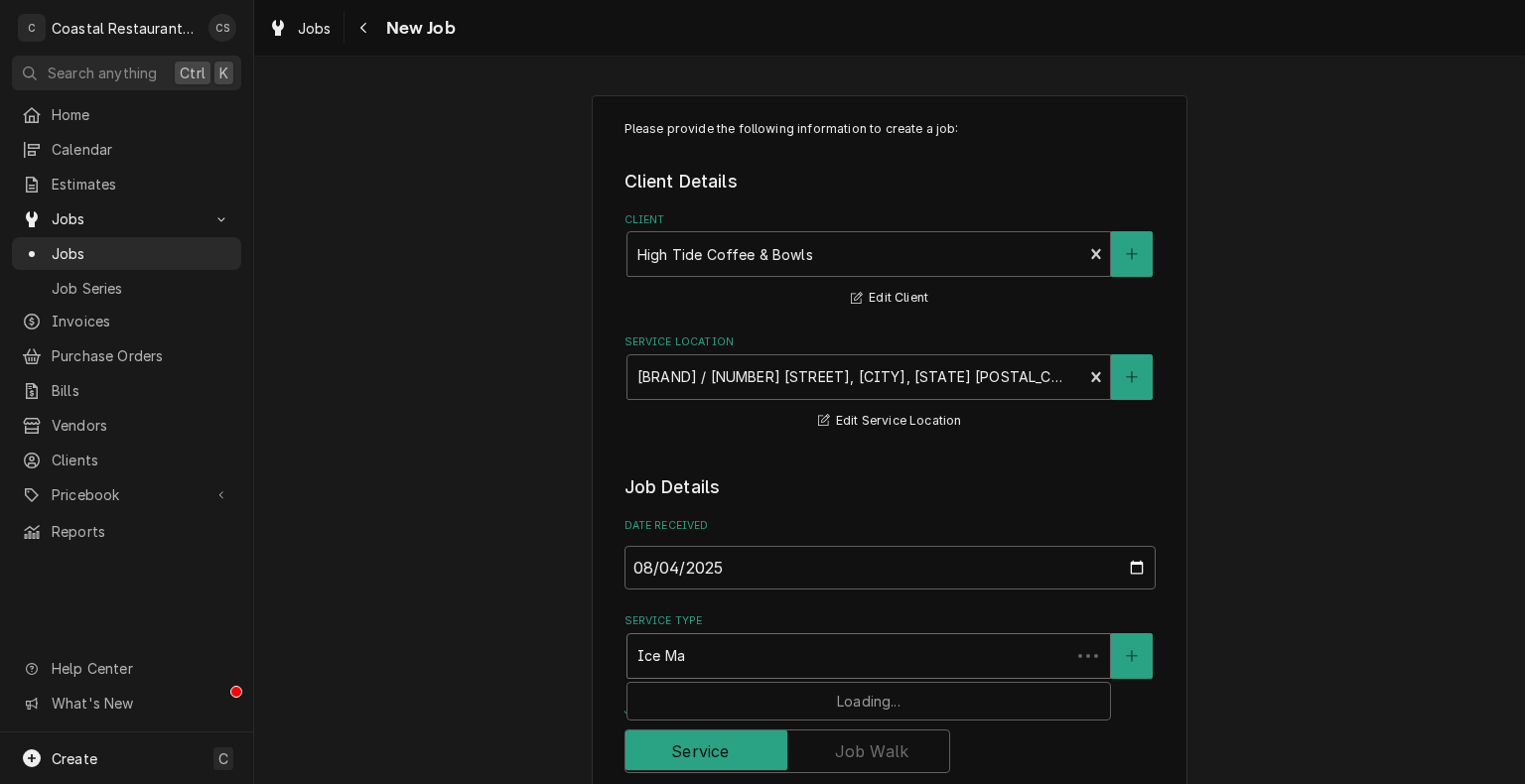 type on "x" 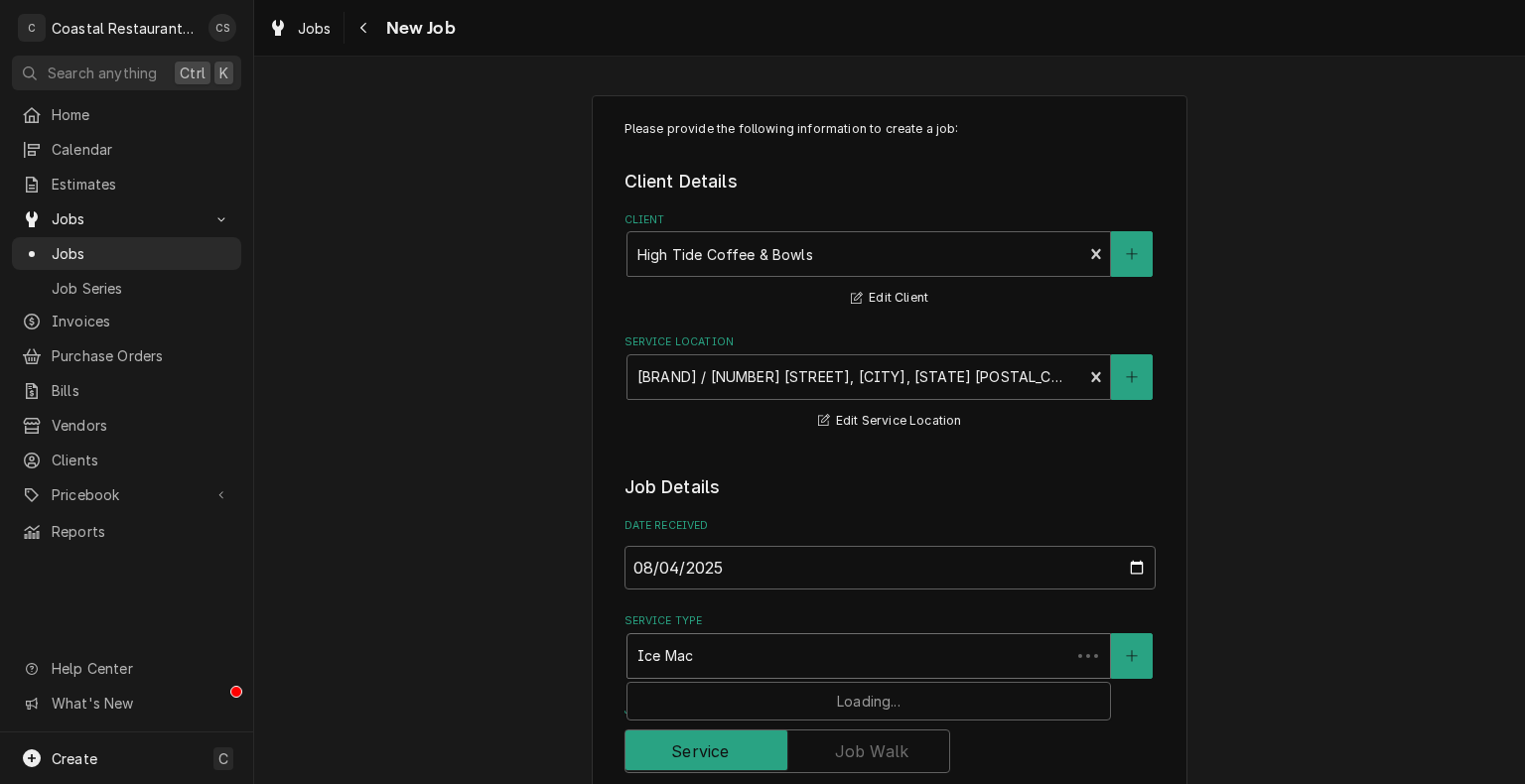 type on "Ice Mach" 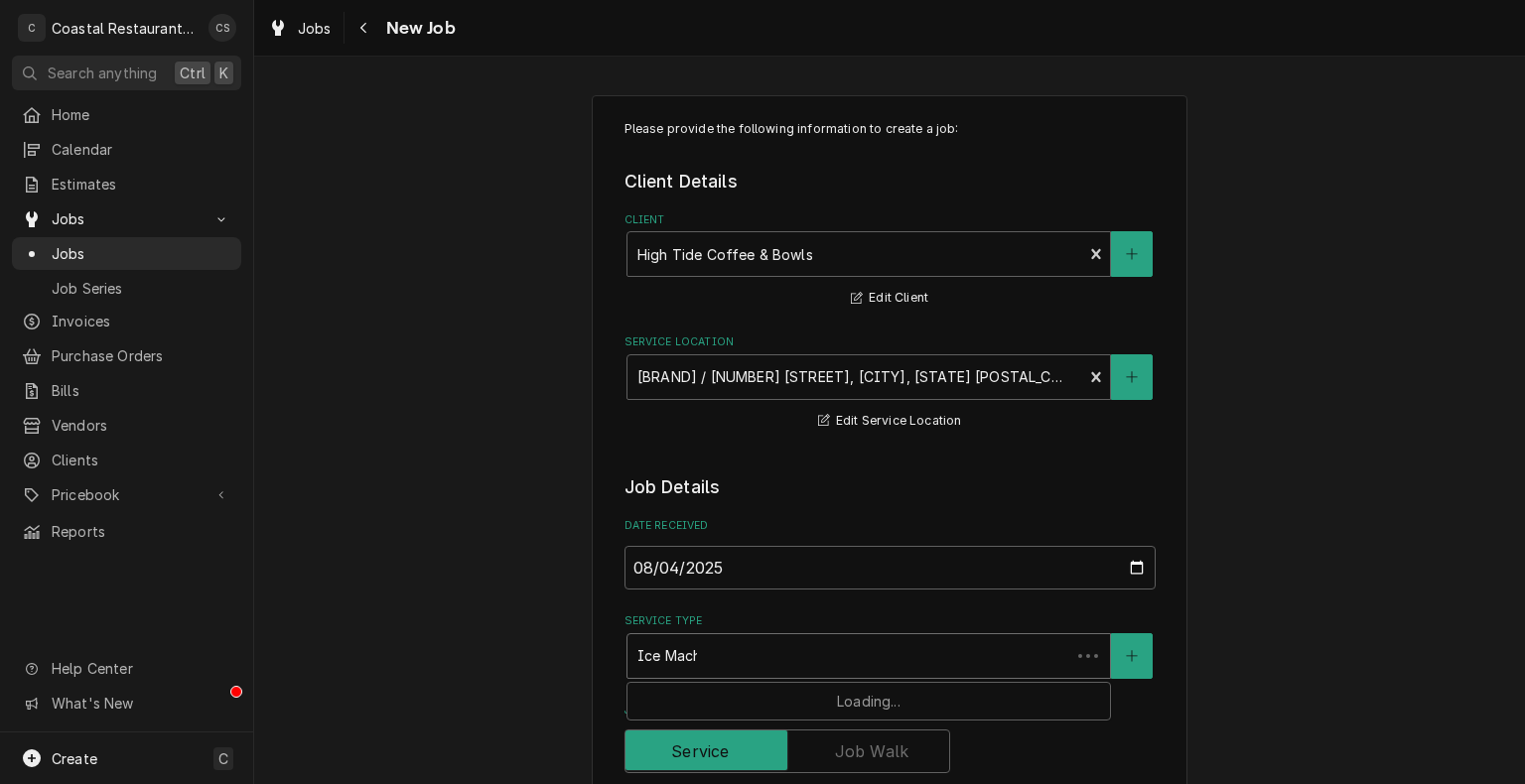 type on "x" 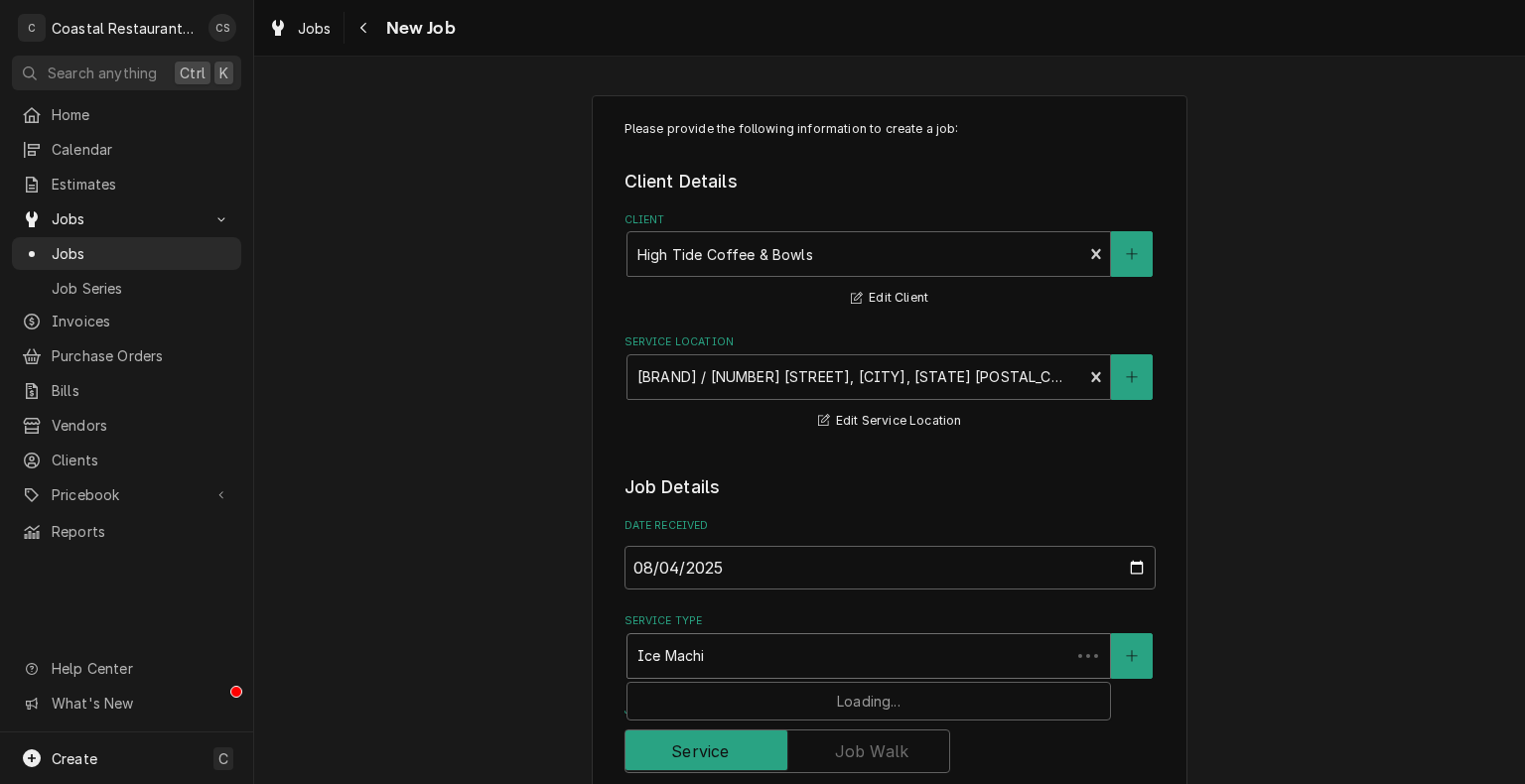 type on "x" 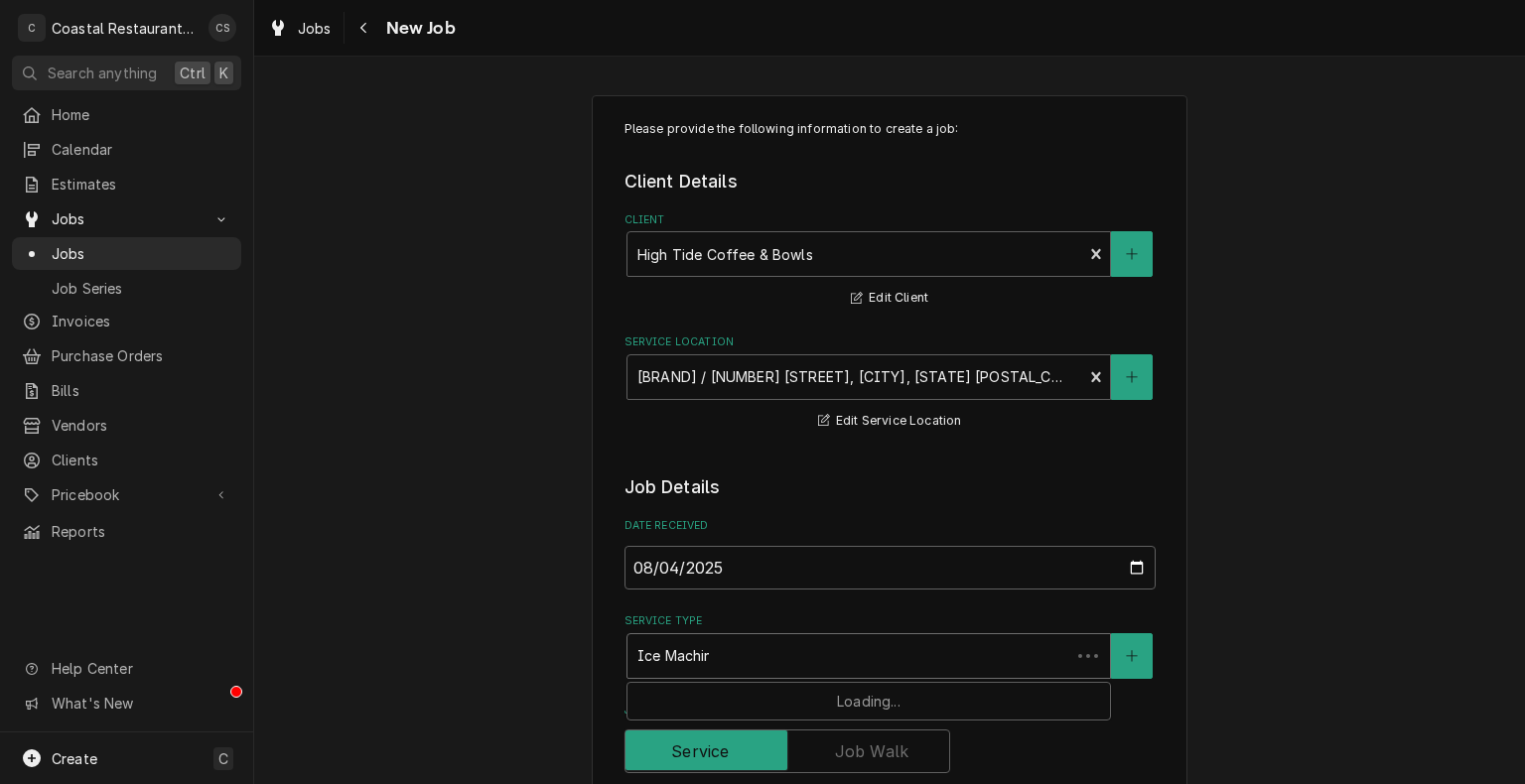 type on "Ice Machine" 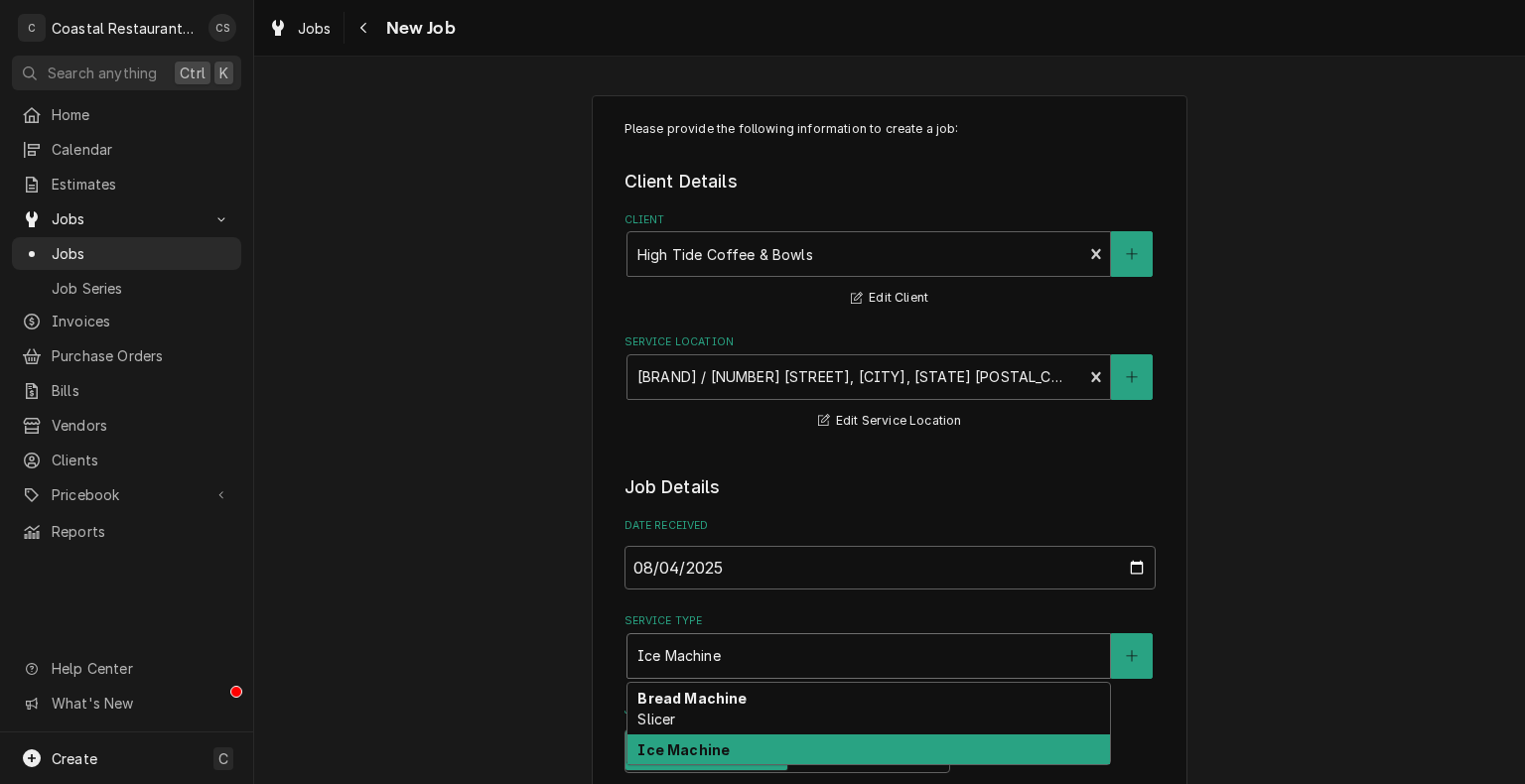 click on "Ice Machine" at bounding box center [683, 749] 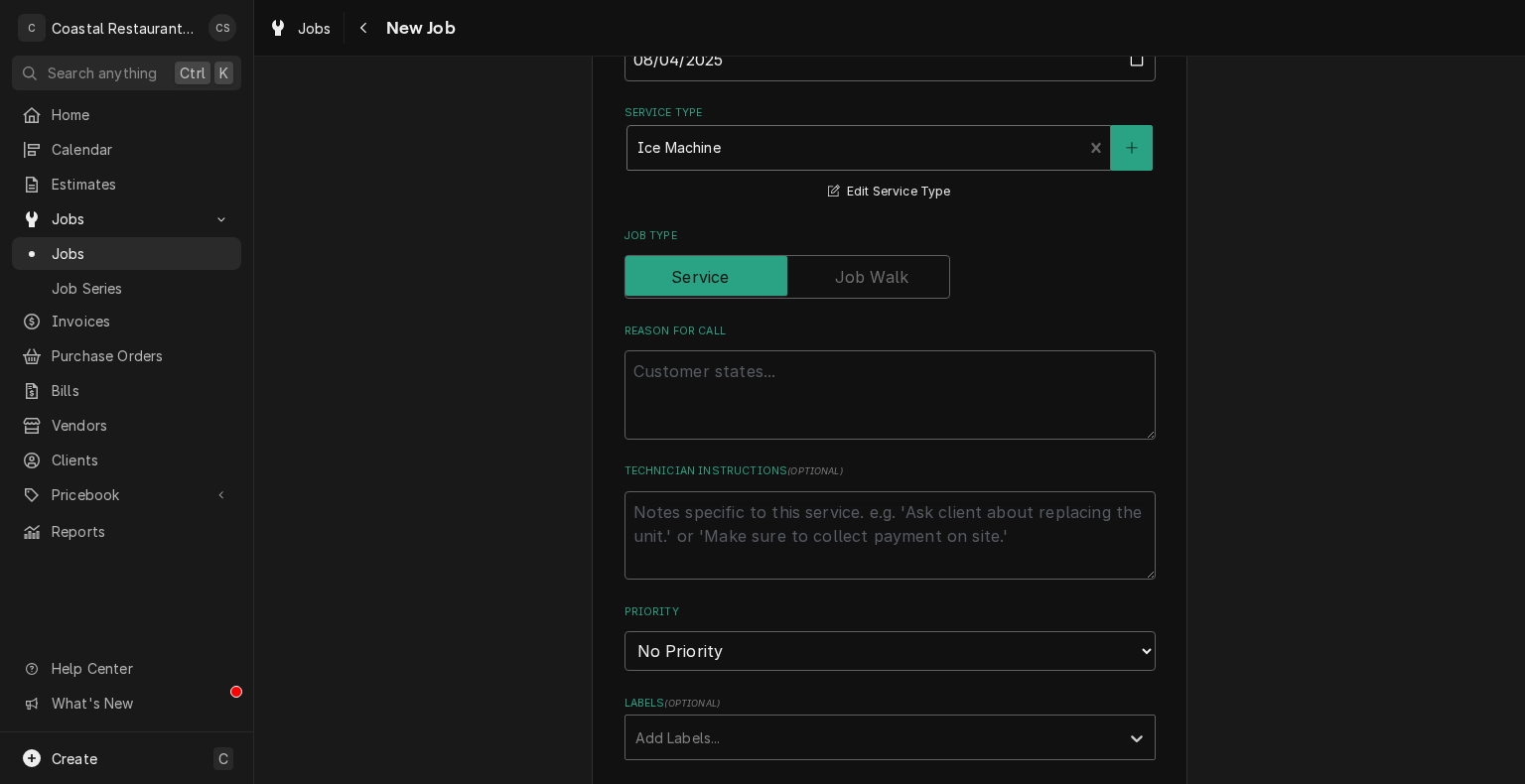 scroll, scrollTop: 510, scrollLeft: 0, axis: vertical 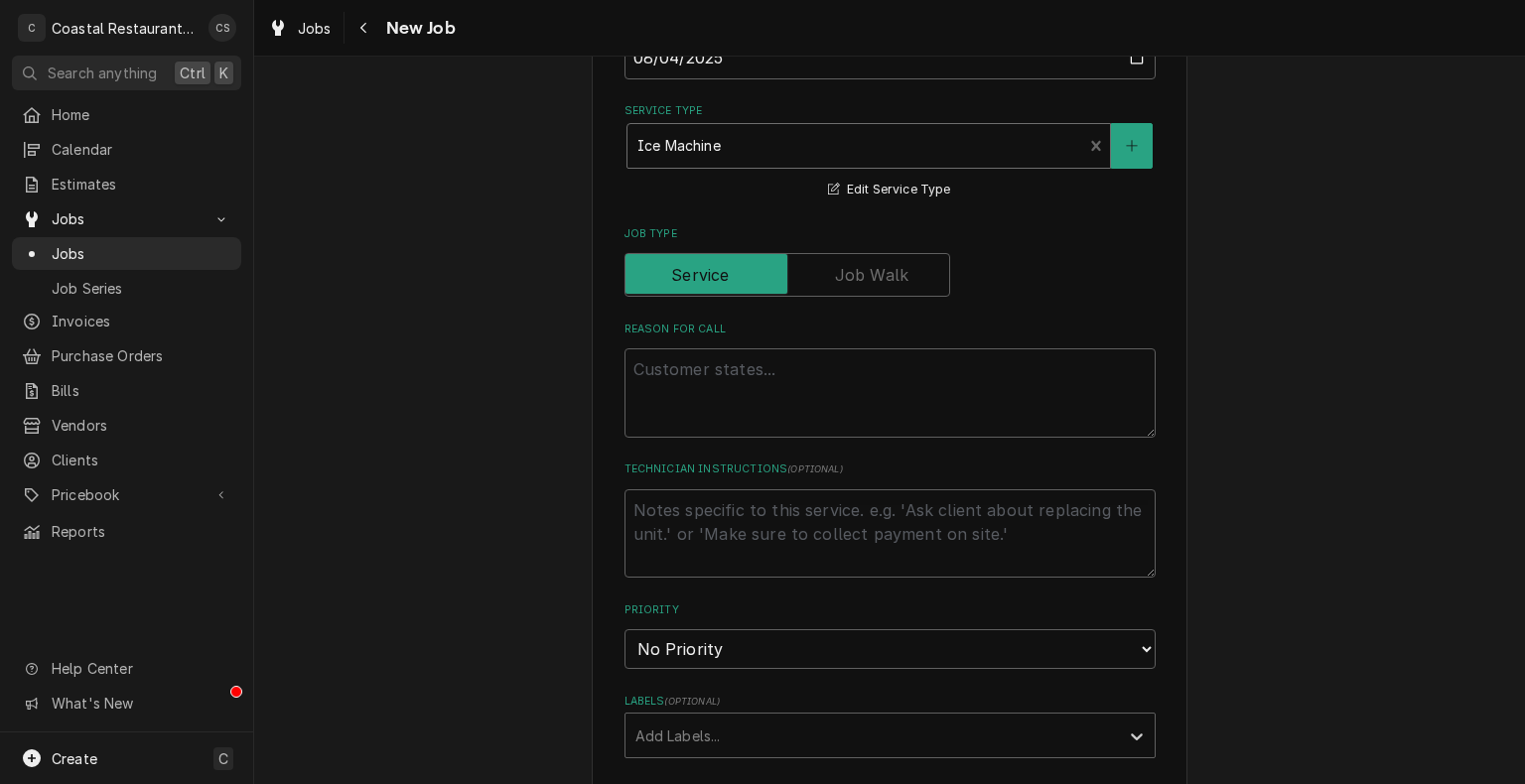 click on "Reason For Call" at bounding box center [890, 379] 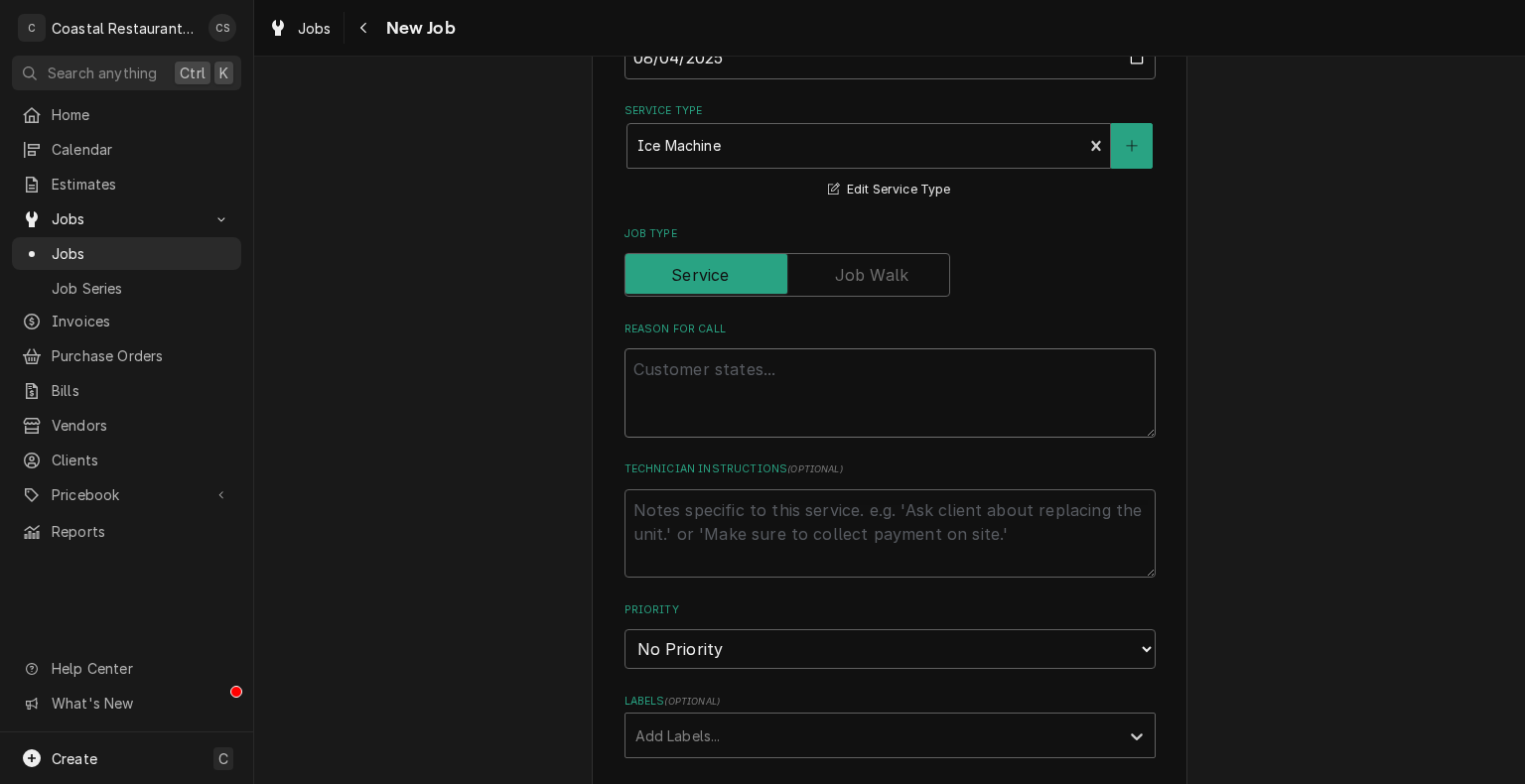 click on "Reason For Call" at bounding box center (890, 393) 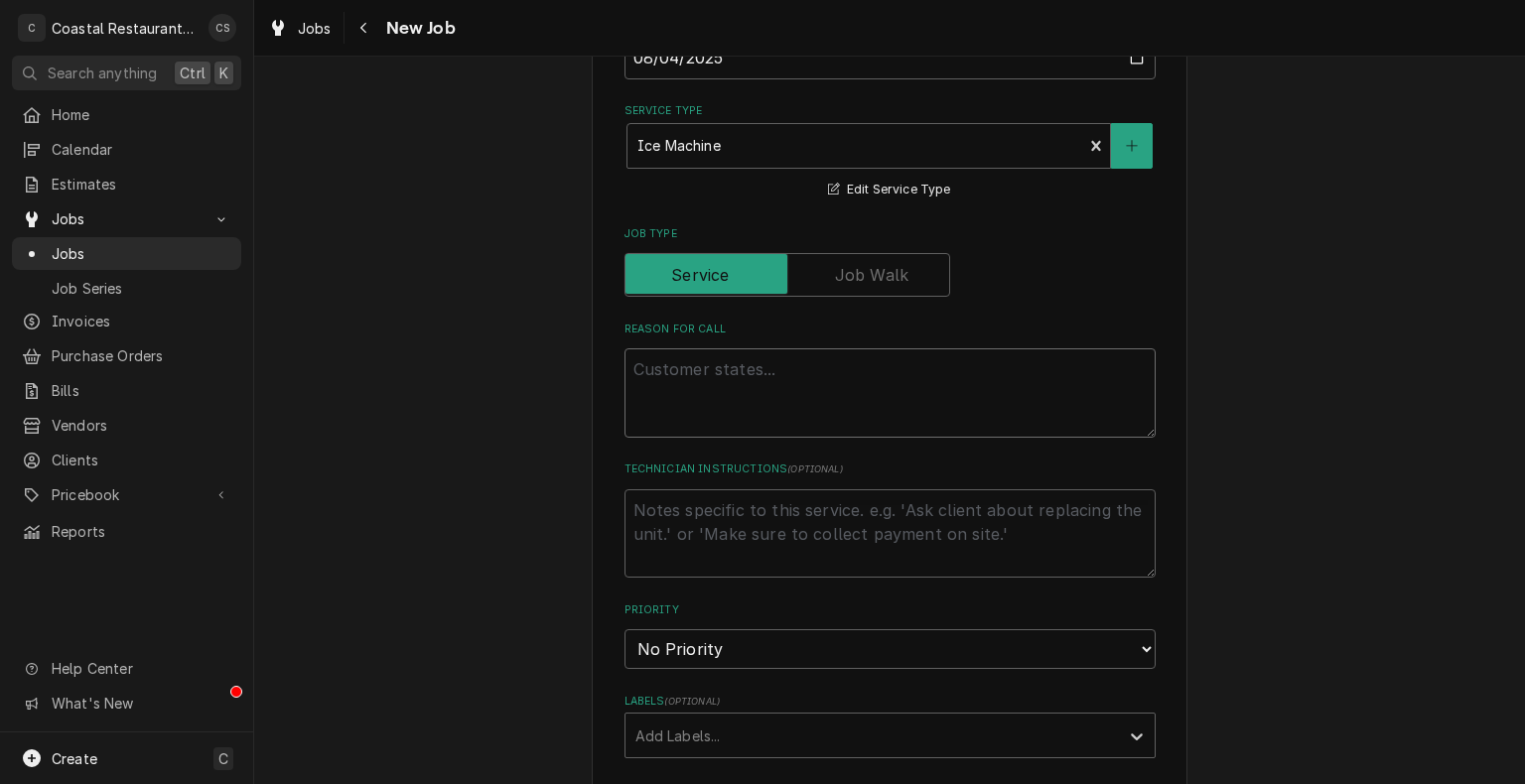type on "x" 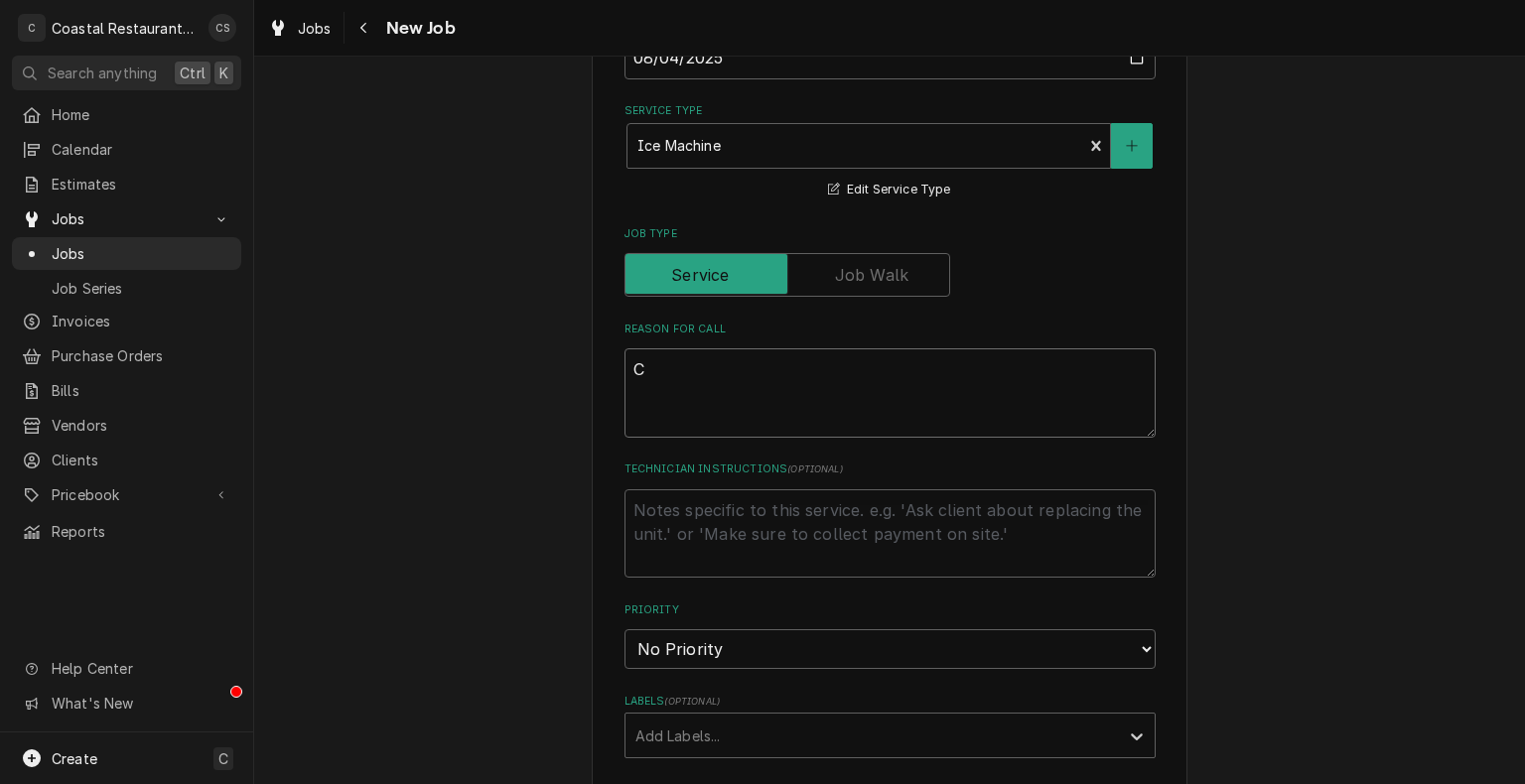type on "x" 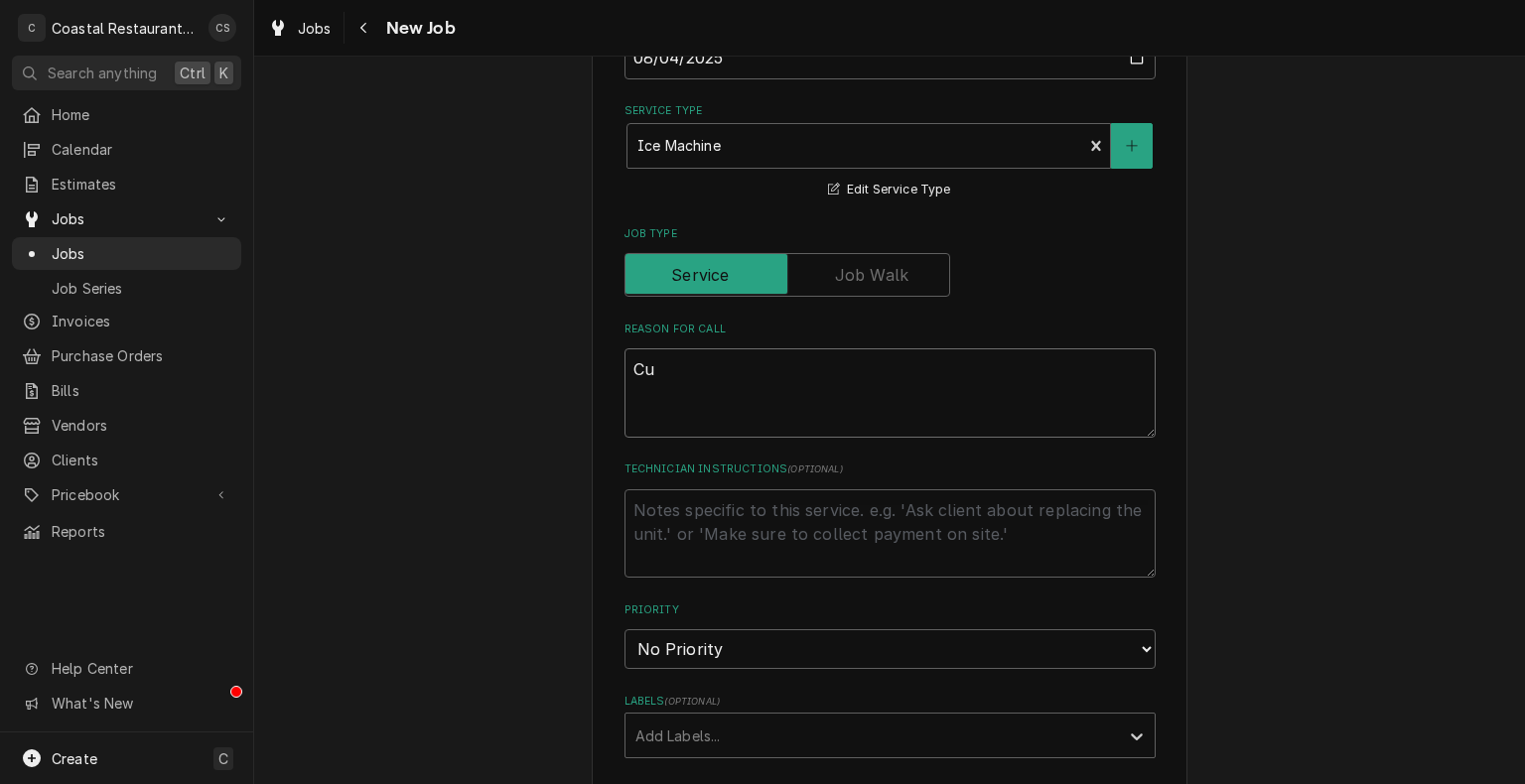 type on "x" 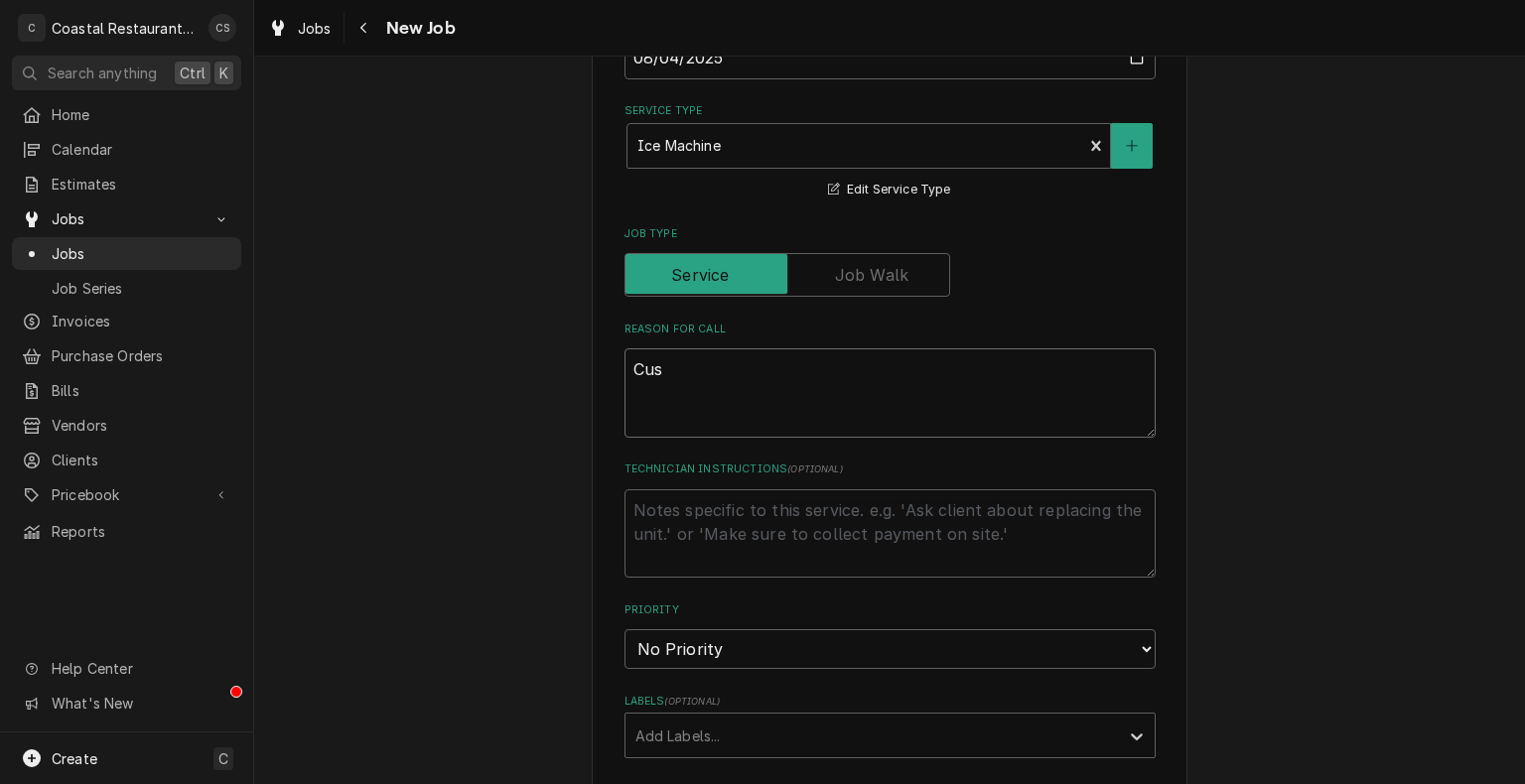 type on "x" 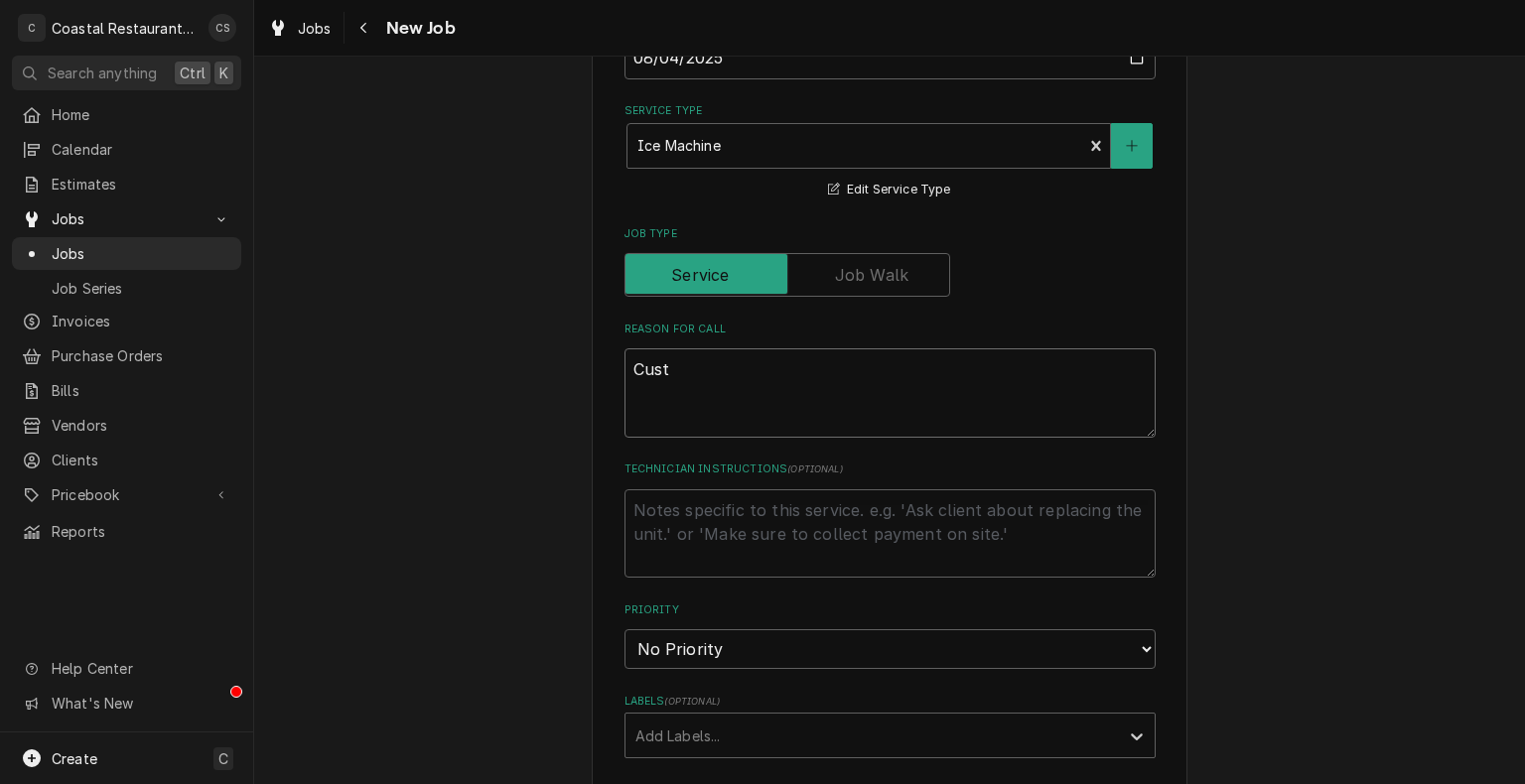 type on "x" 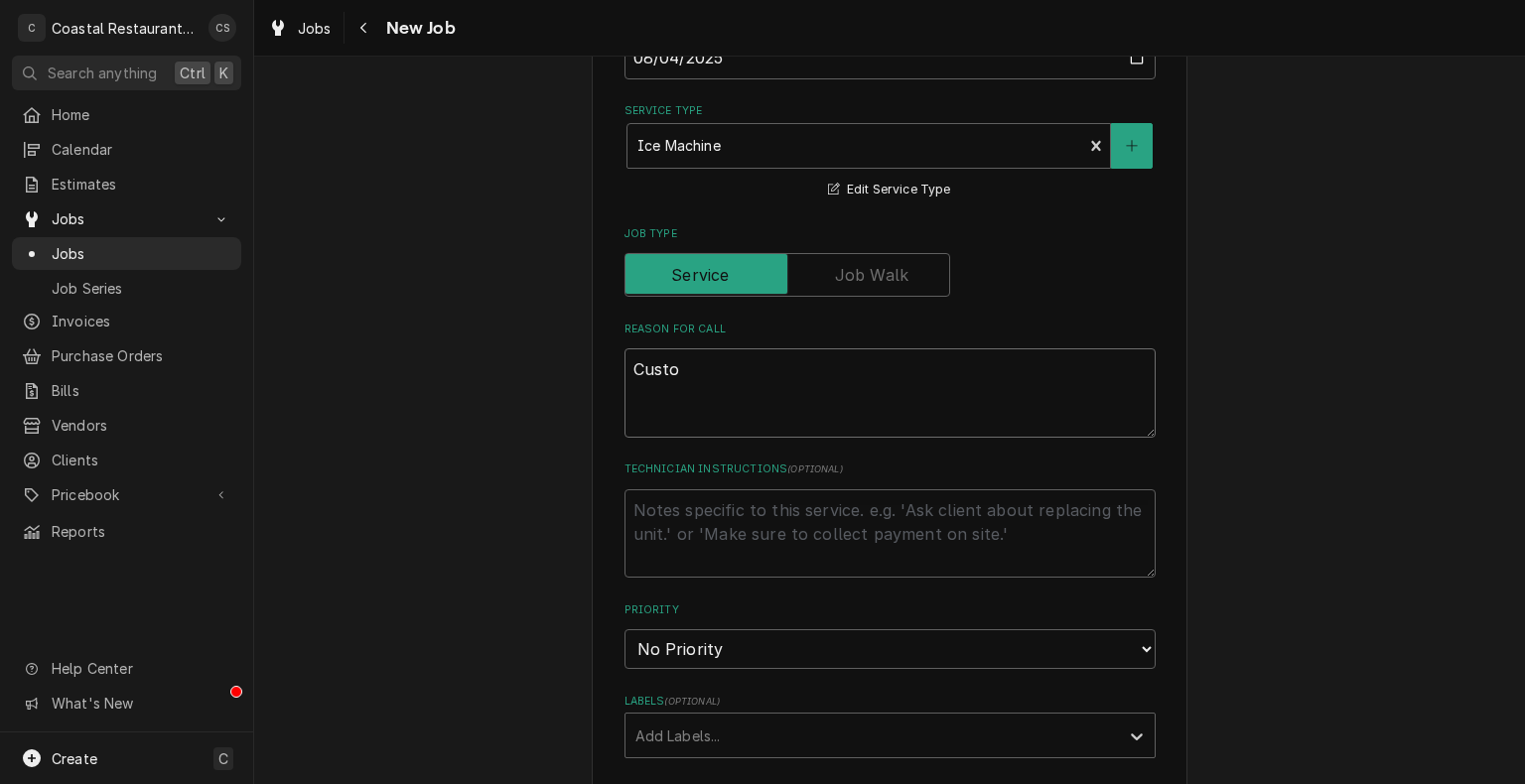 type on "x" 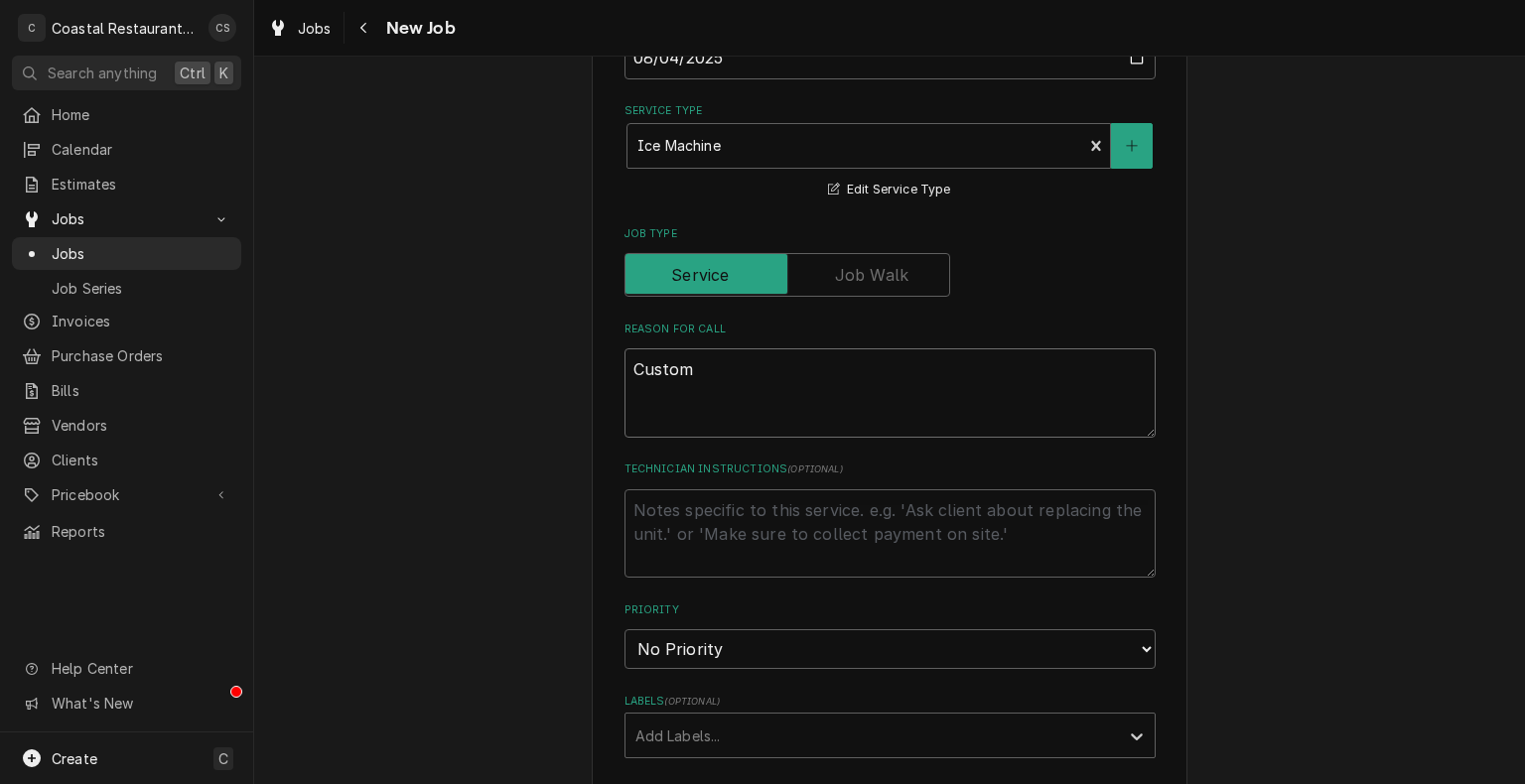 type on "x" 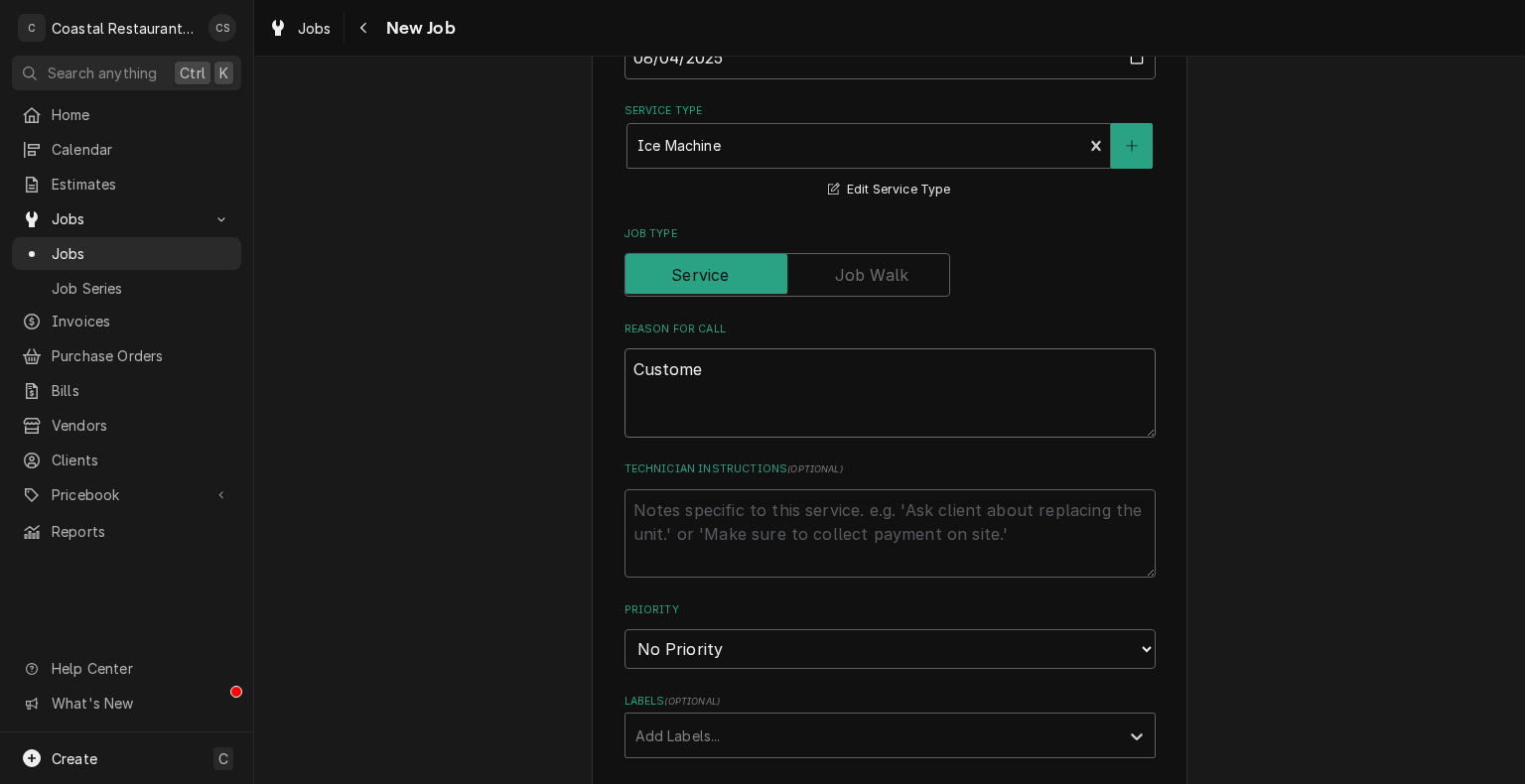 type on "x" 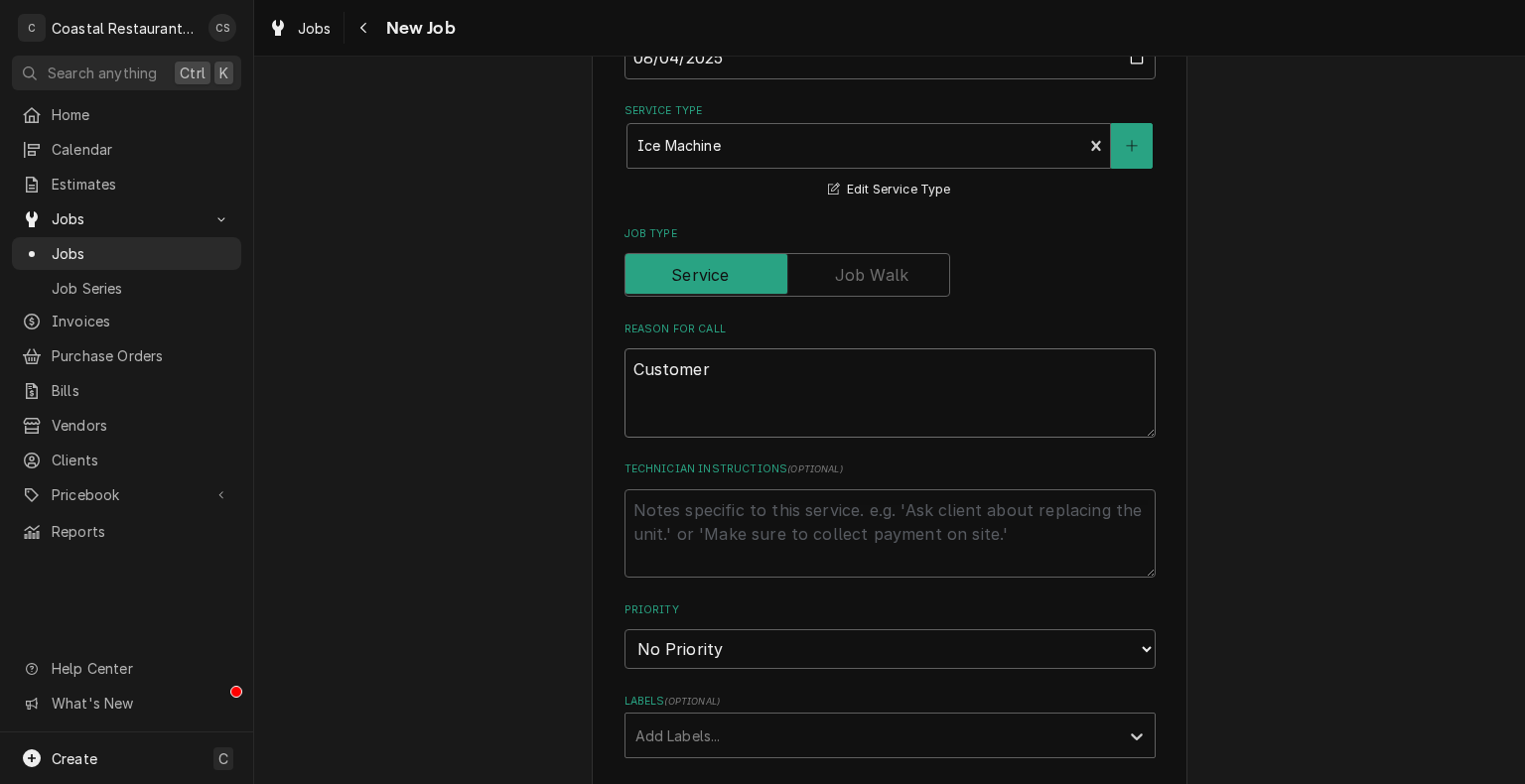 type on "x" 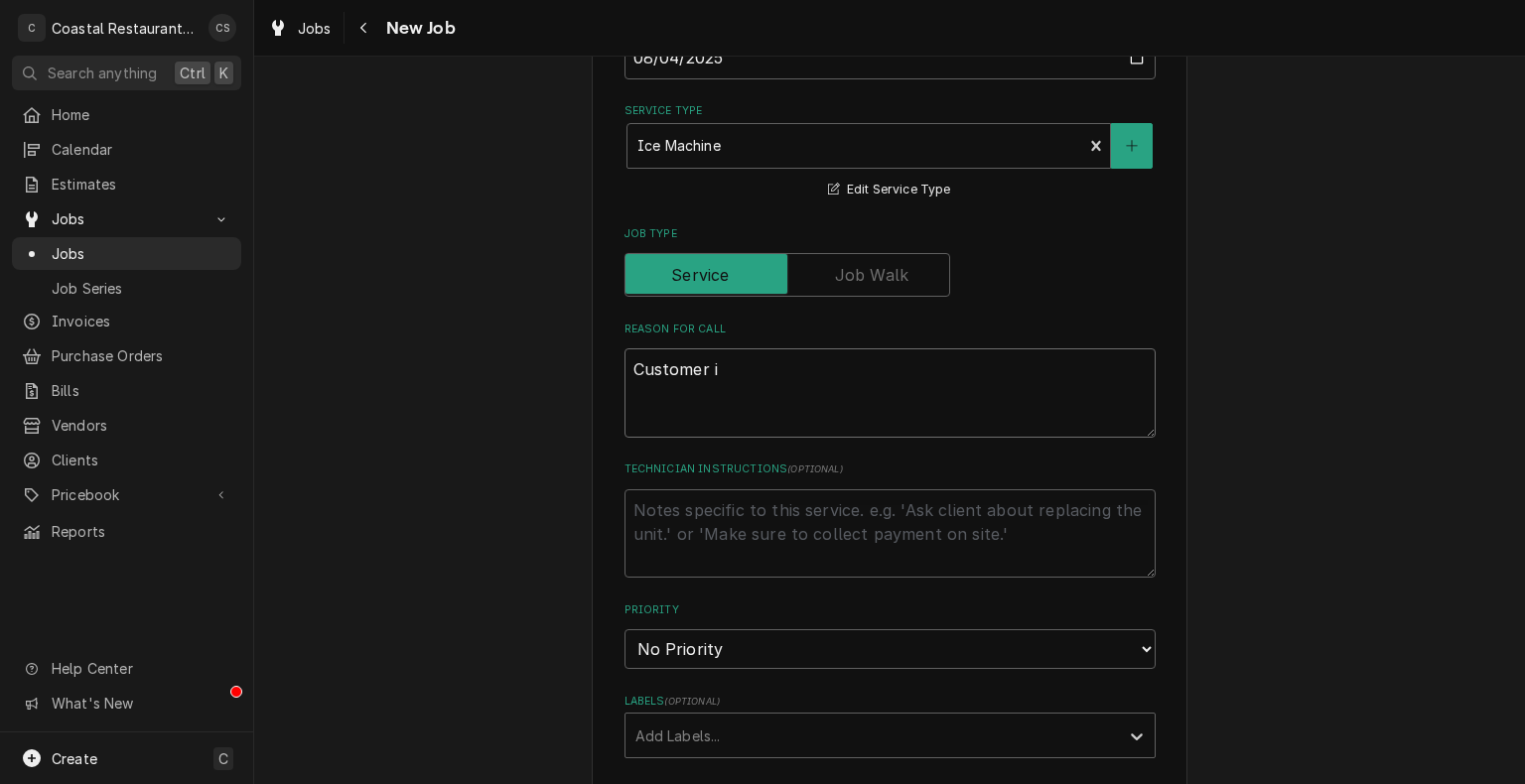 type on "x" 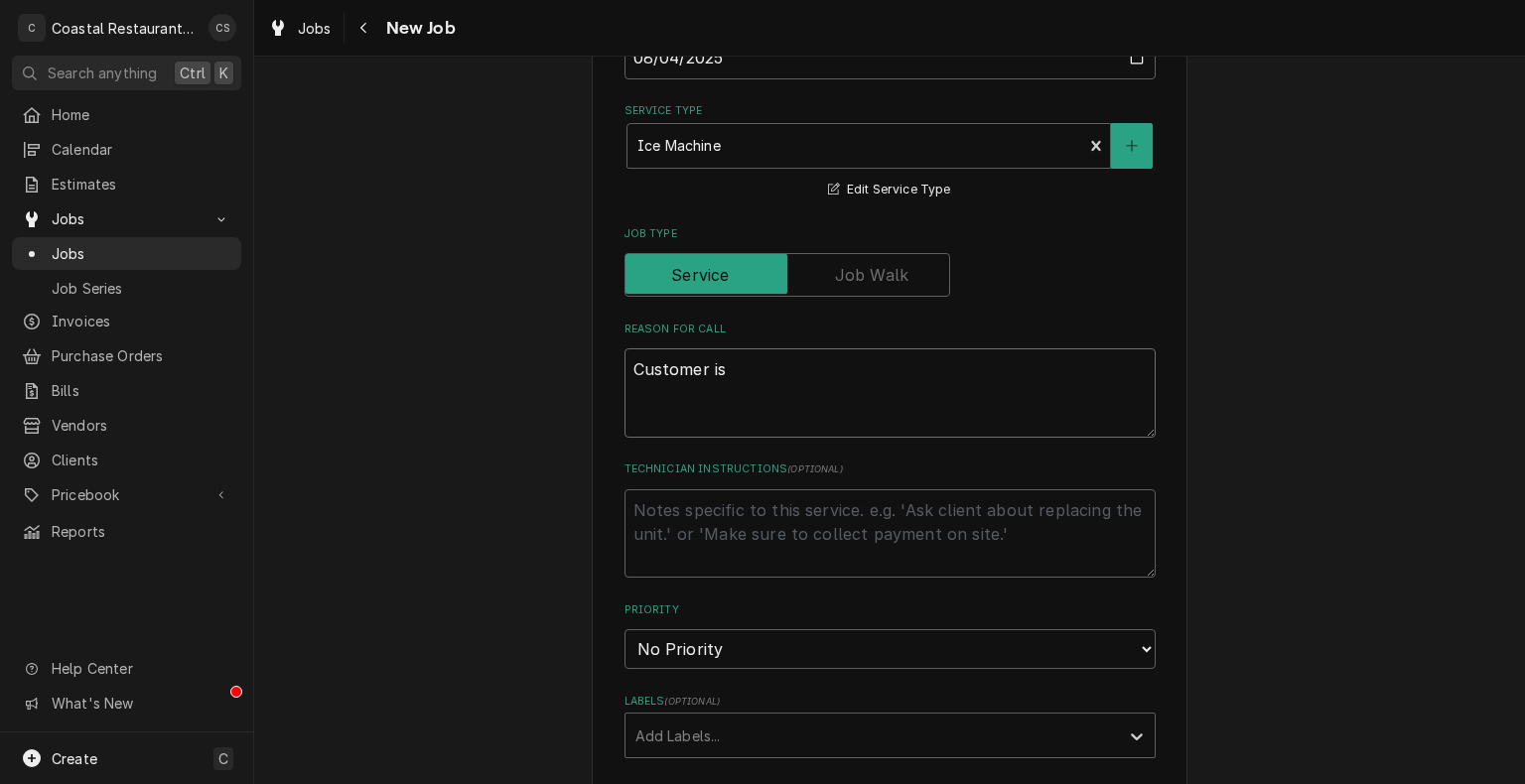 type on "x" 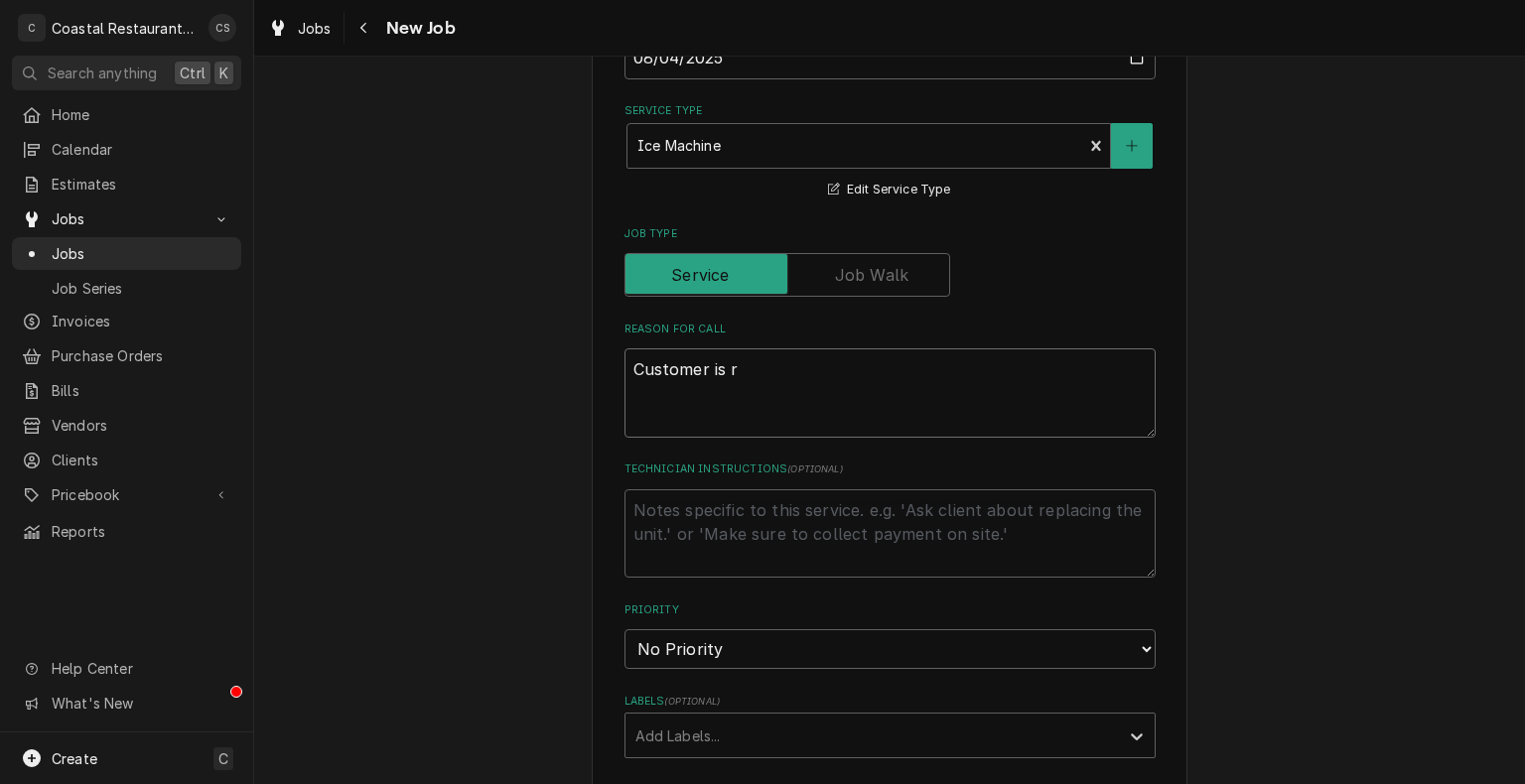 type on "x" 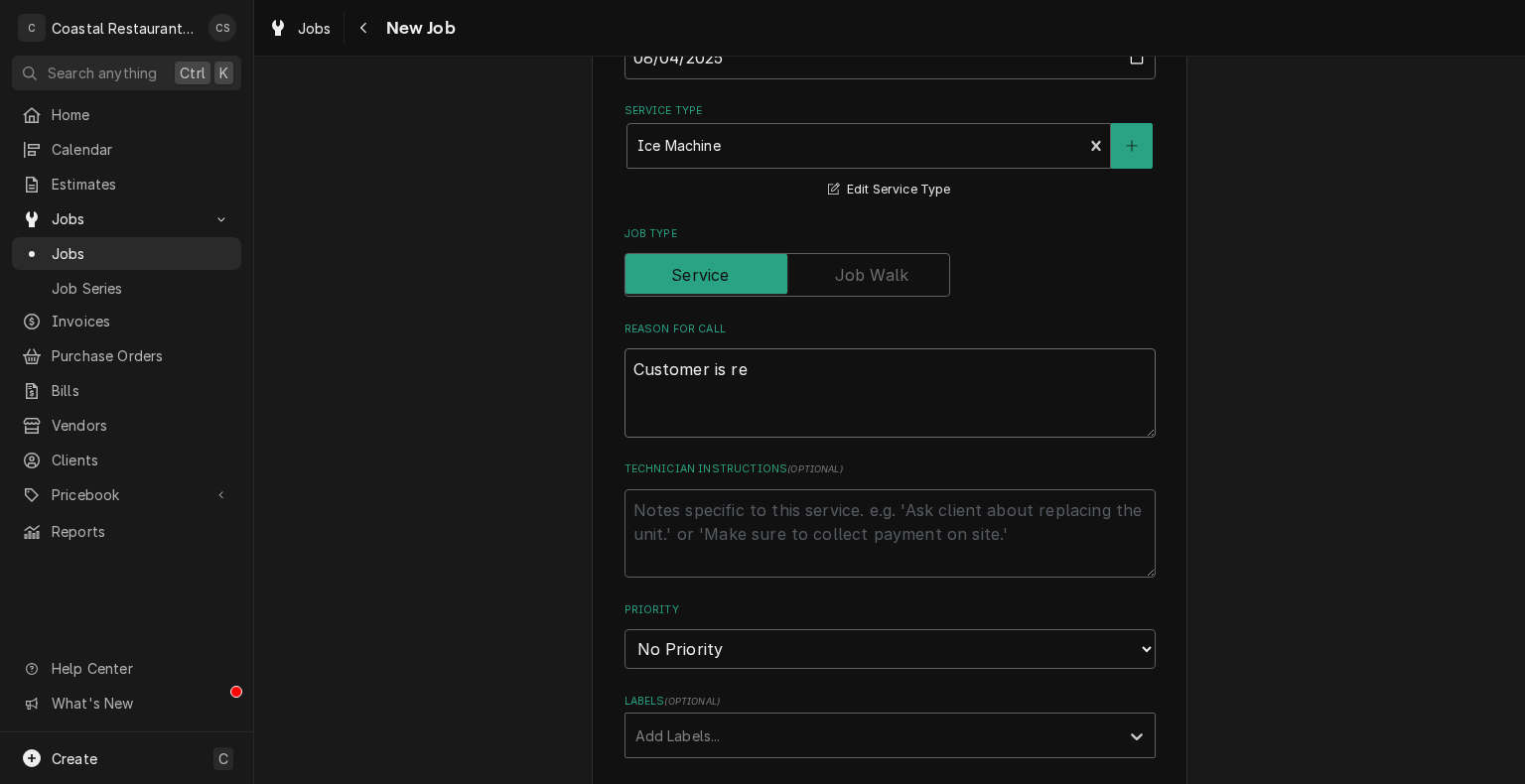 type on "x" 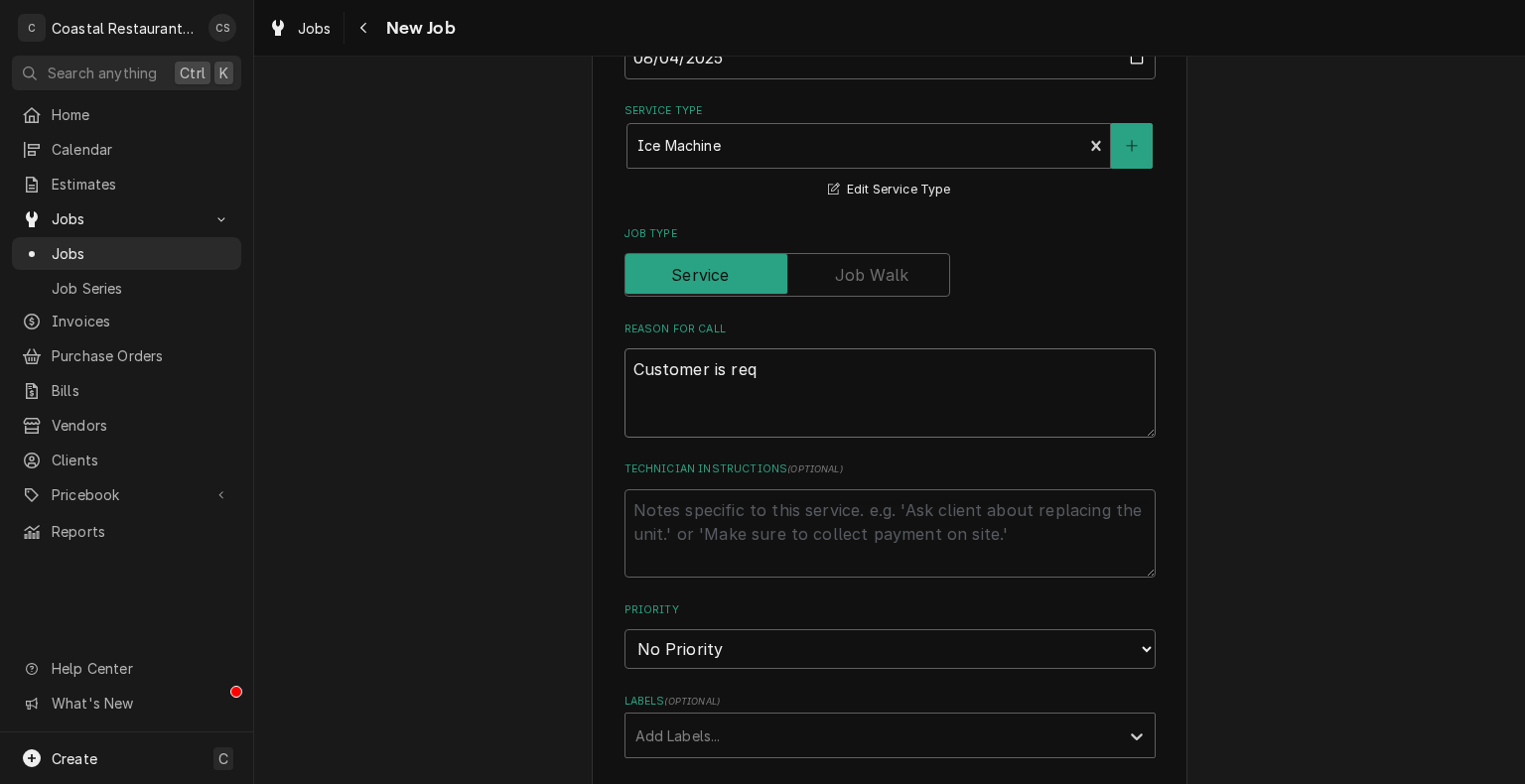 type on "x" 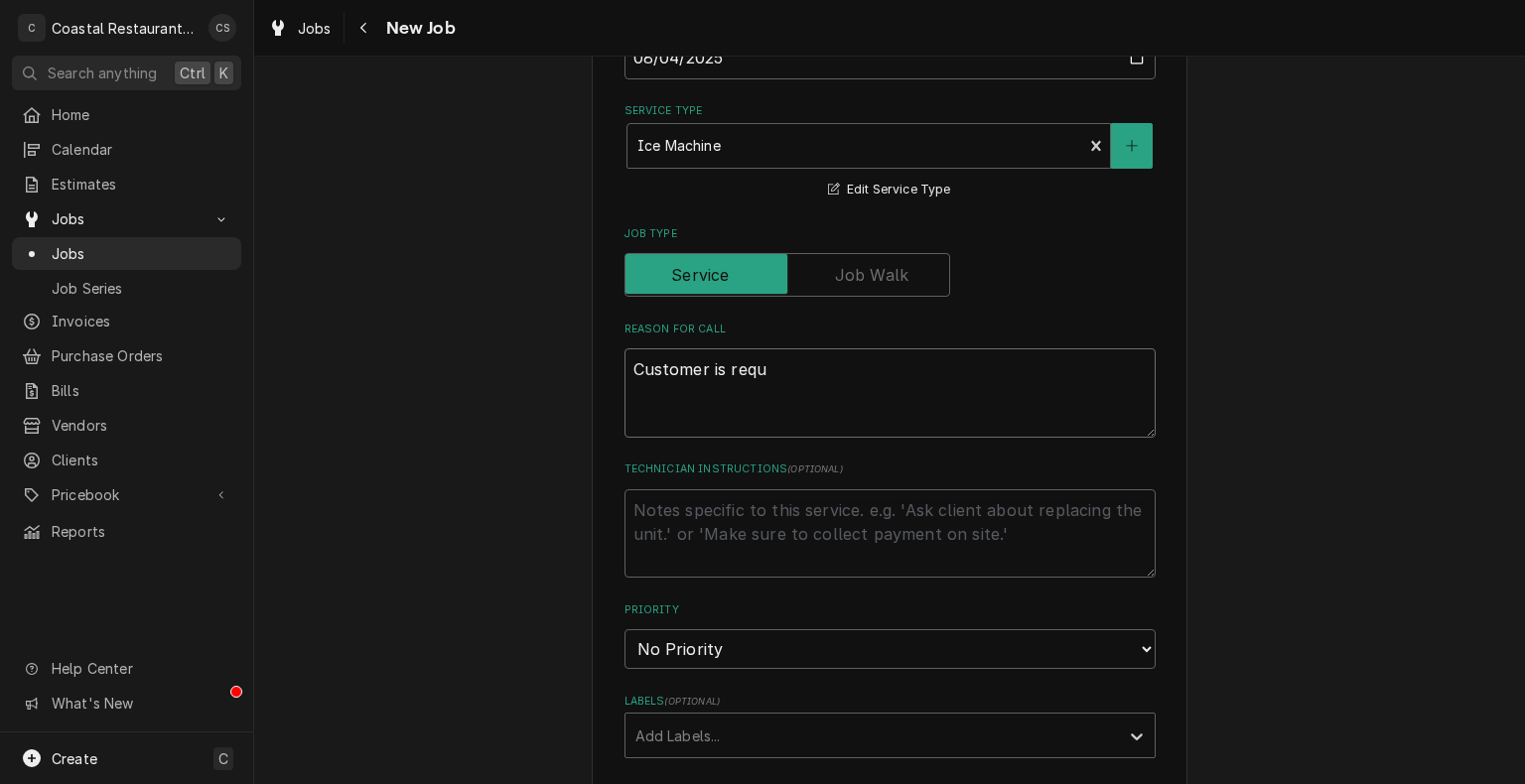 type on "x" 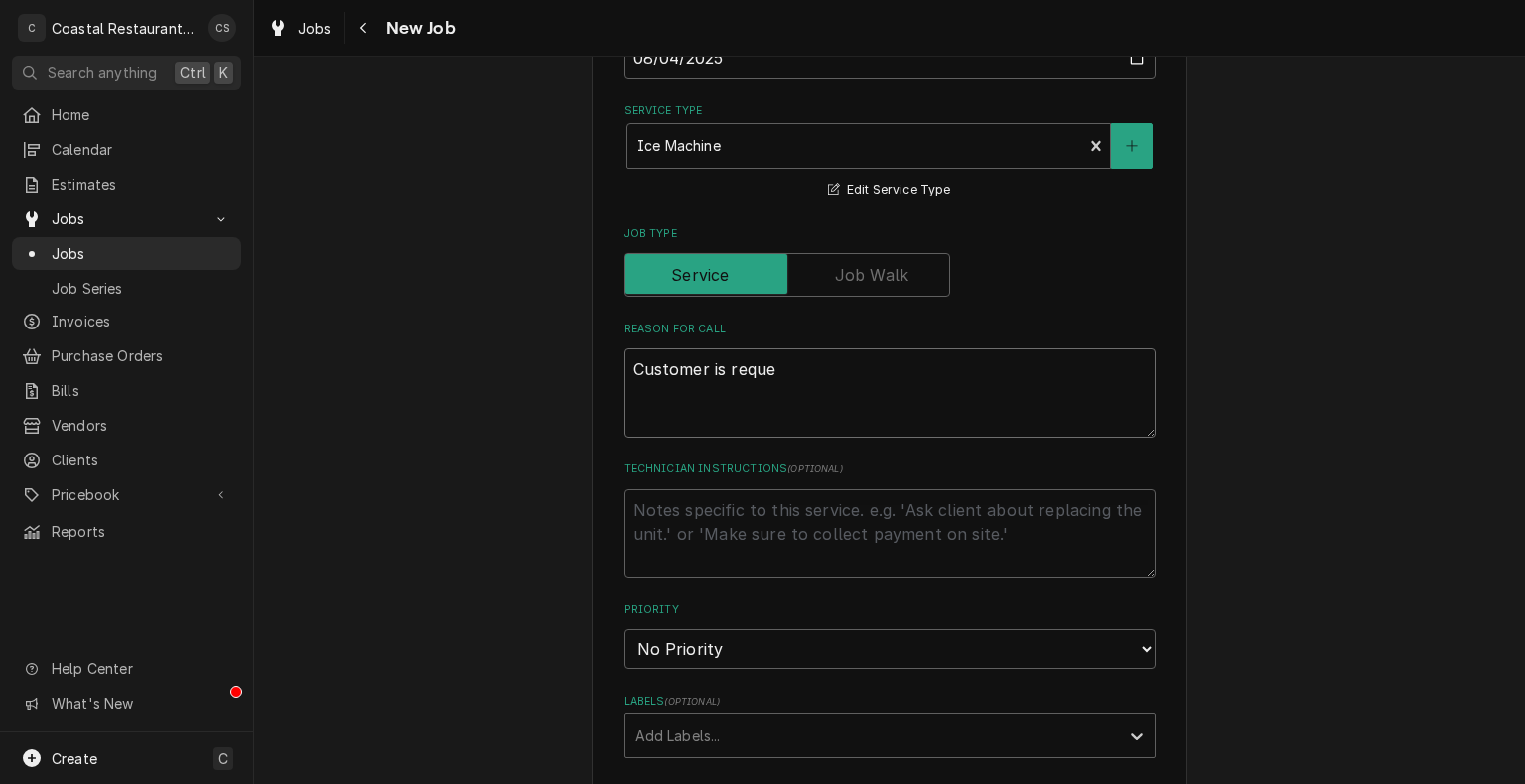 type on "x" 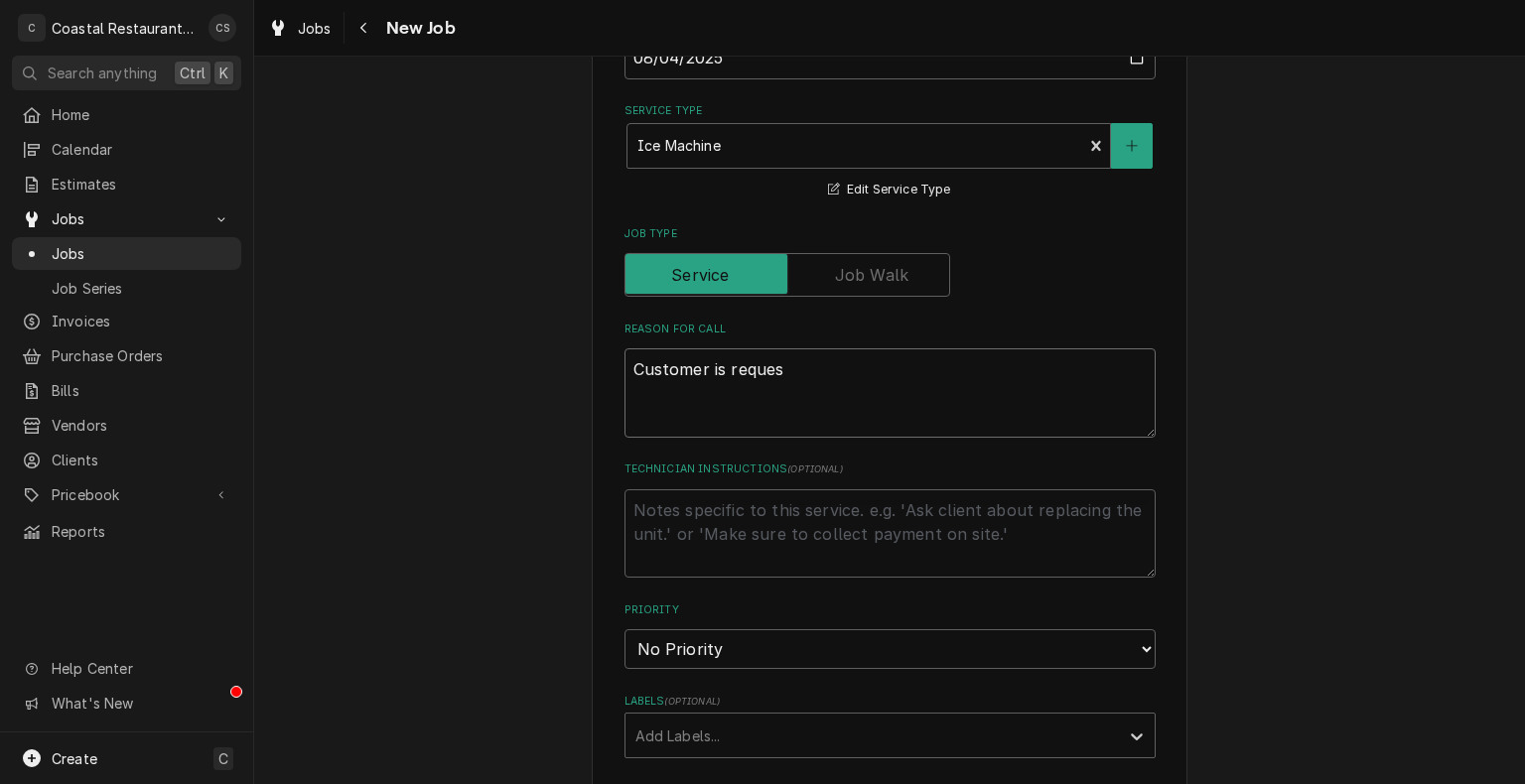 type on "x" 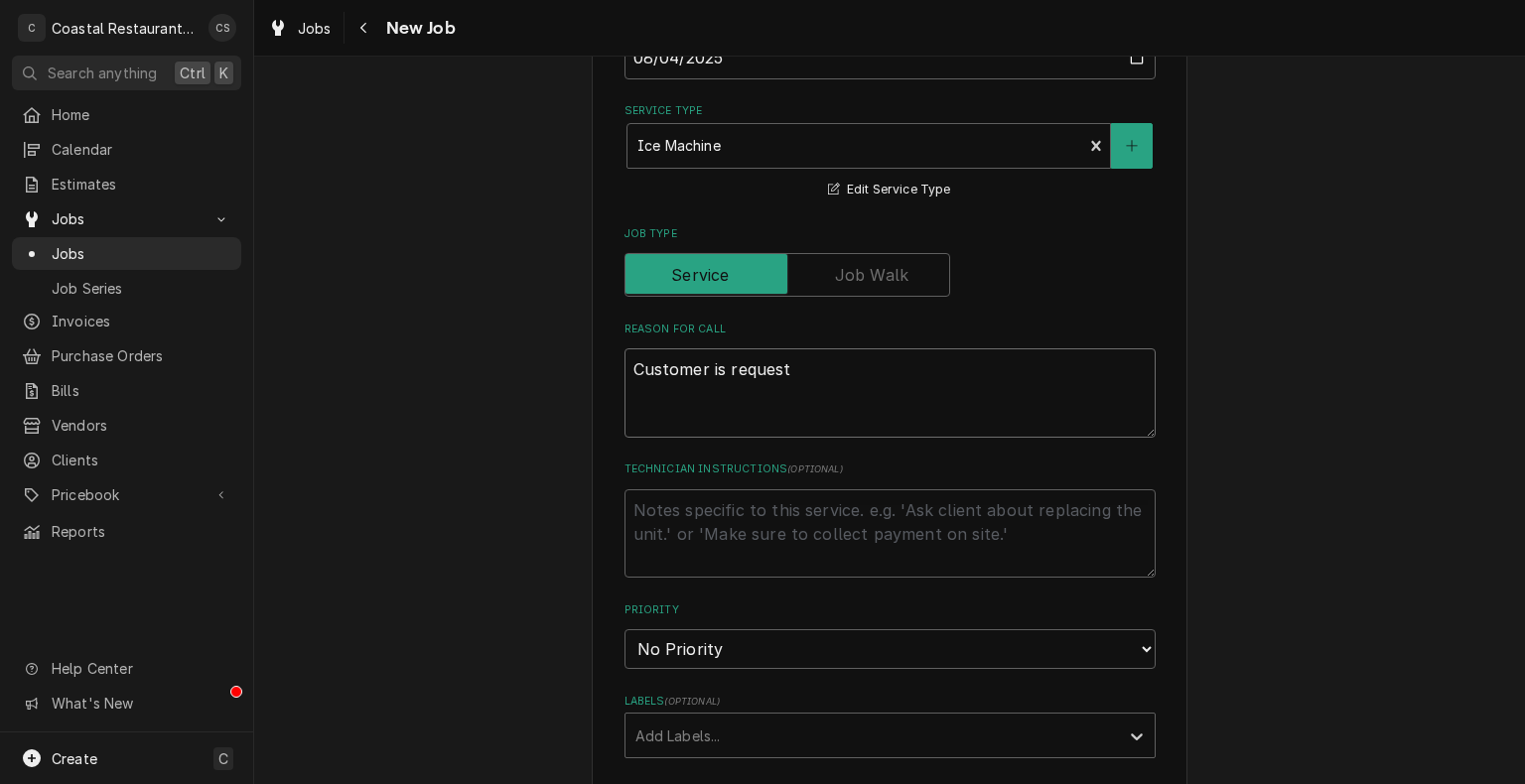 type on "Customer is requesti" 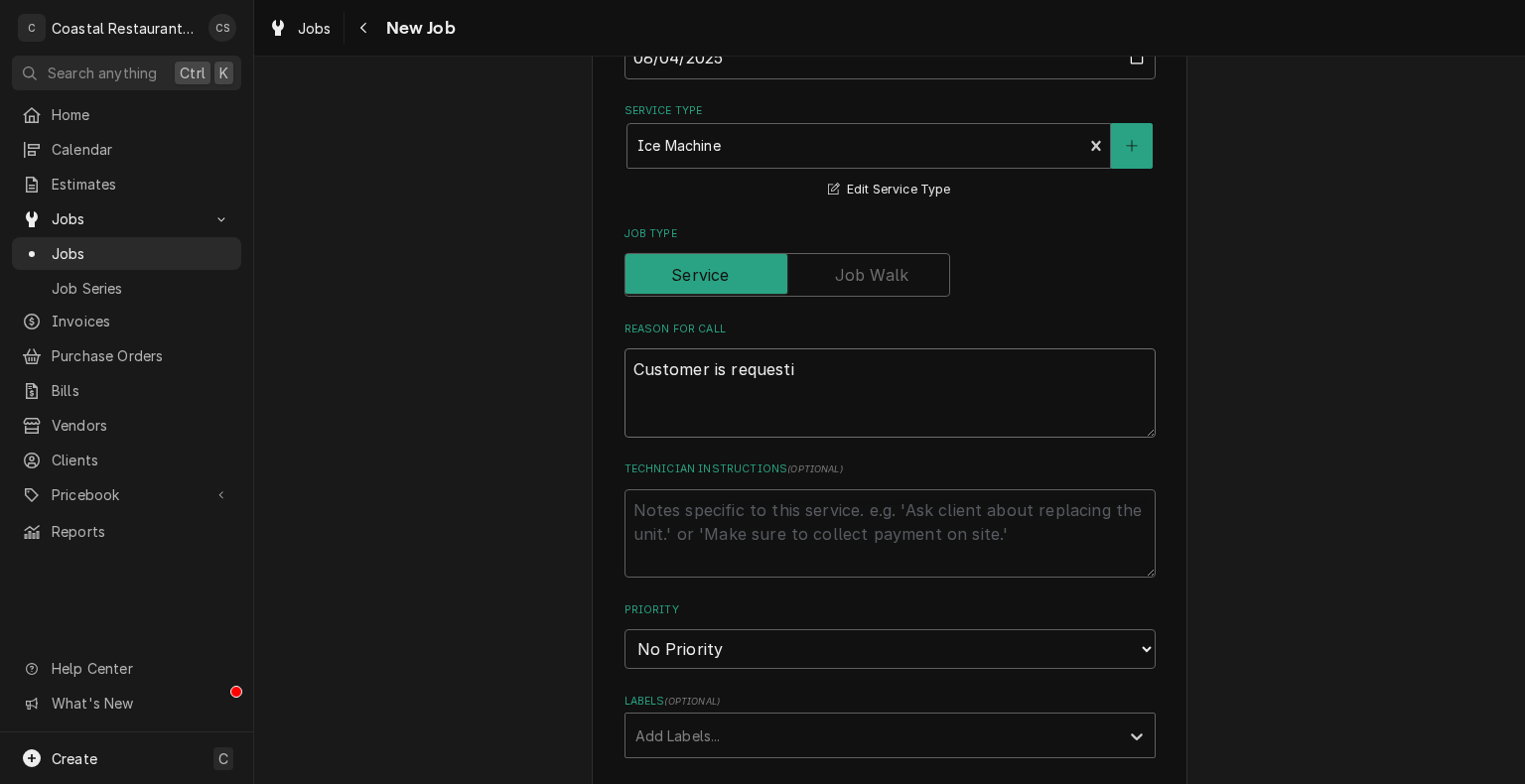 type on "x" 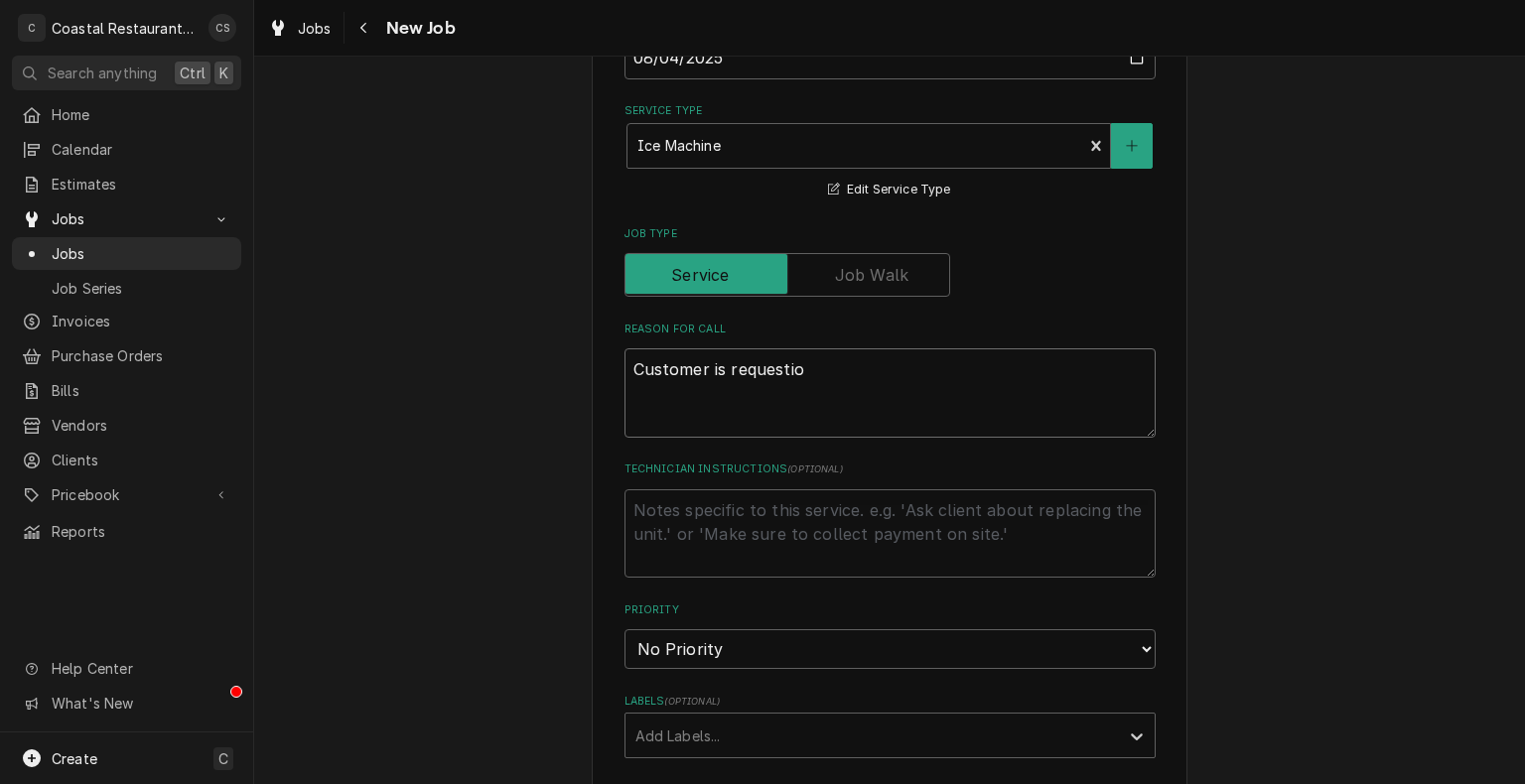 type on "x" 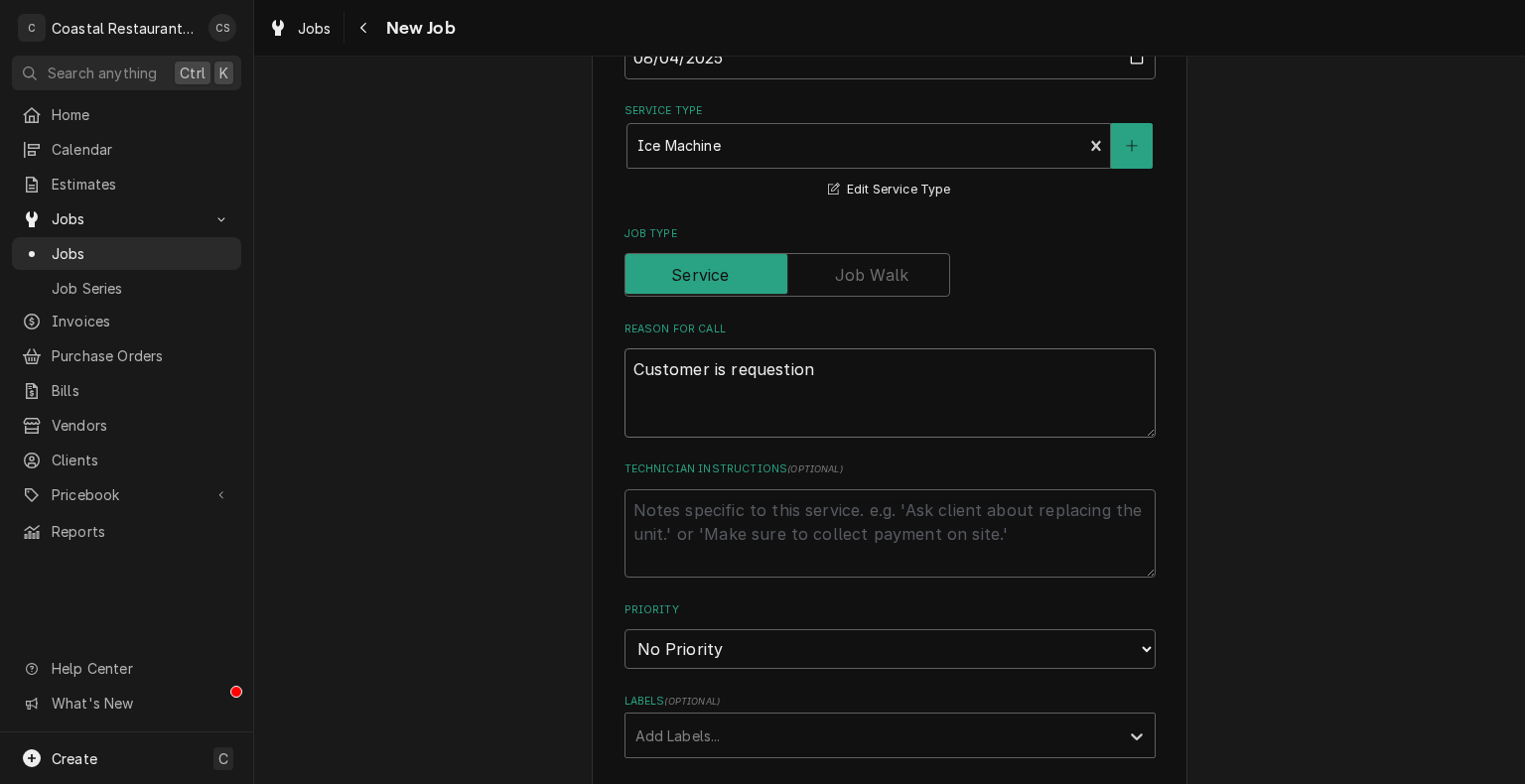 type on "x" 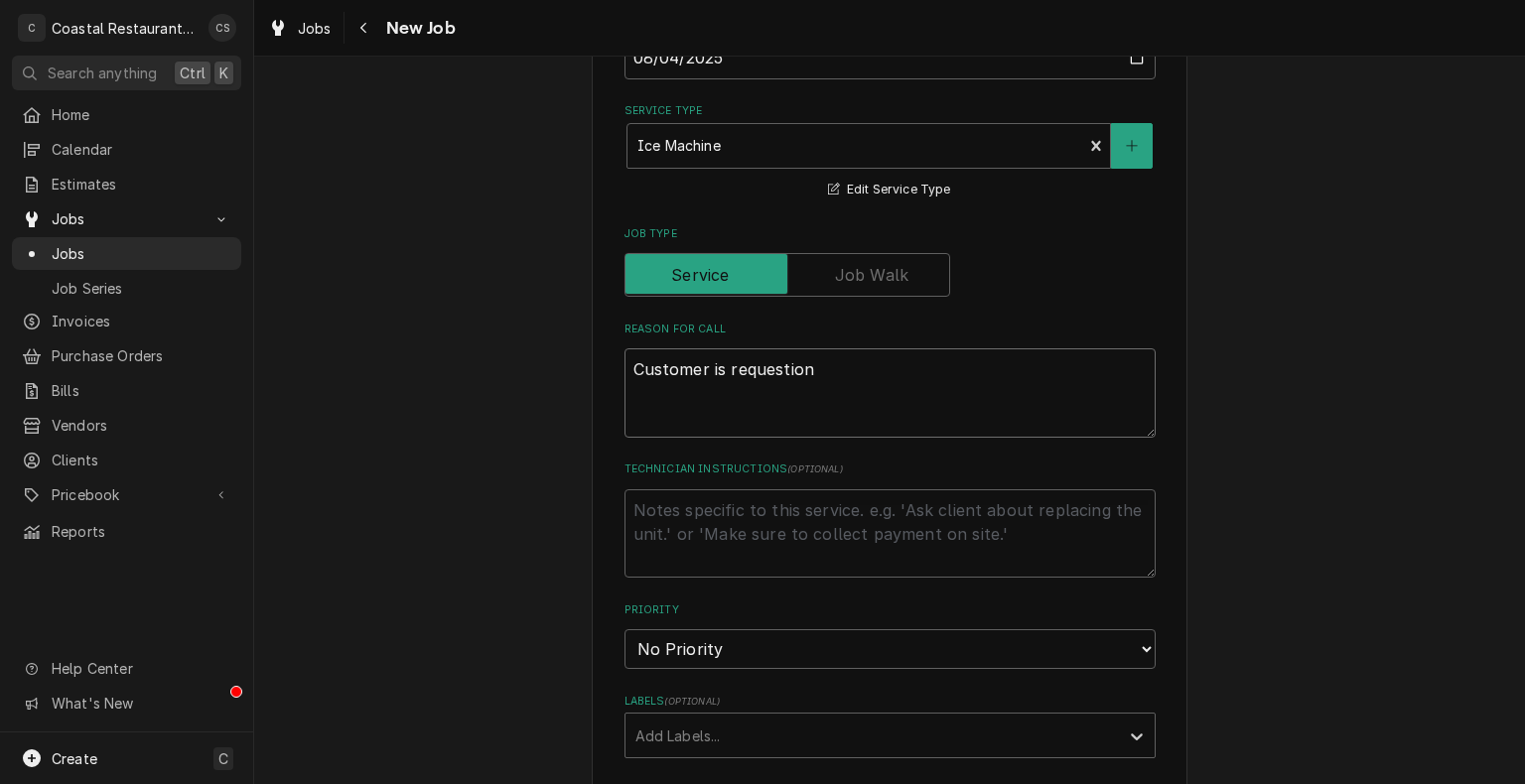 type on "x" 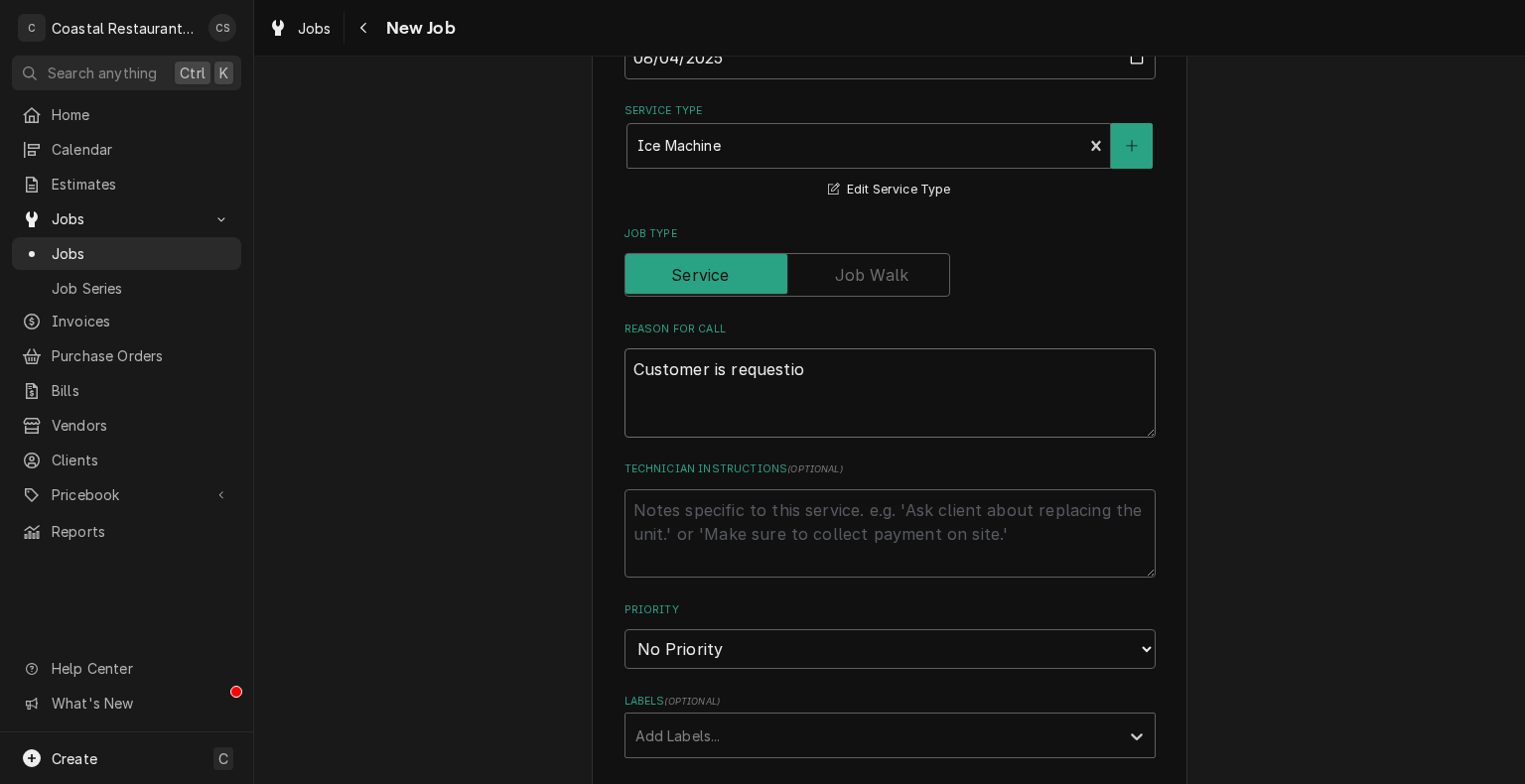 type on "x" 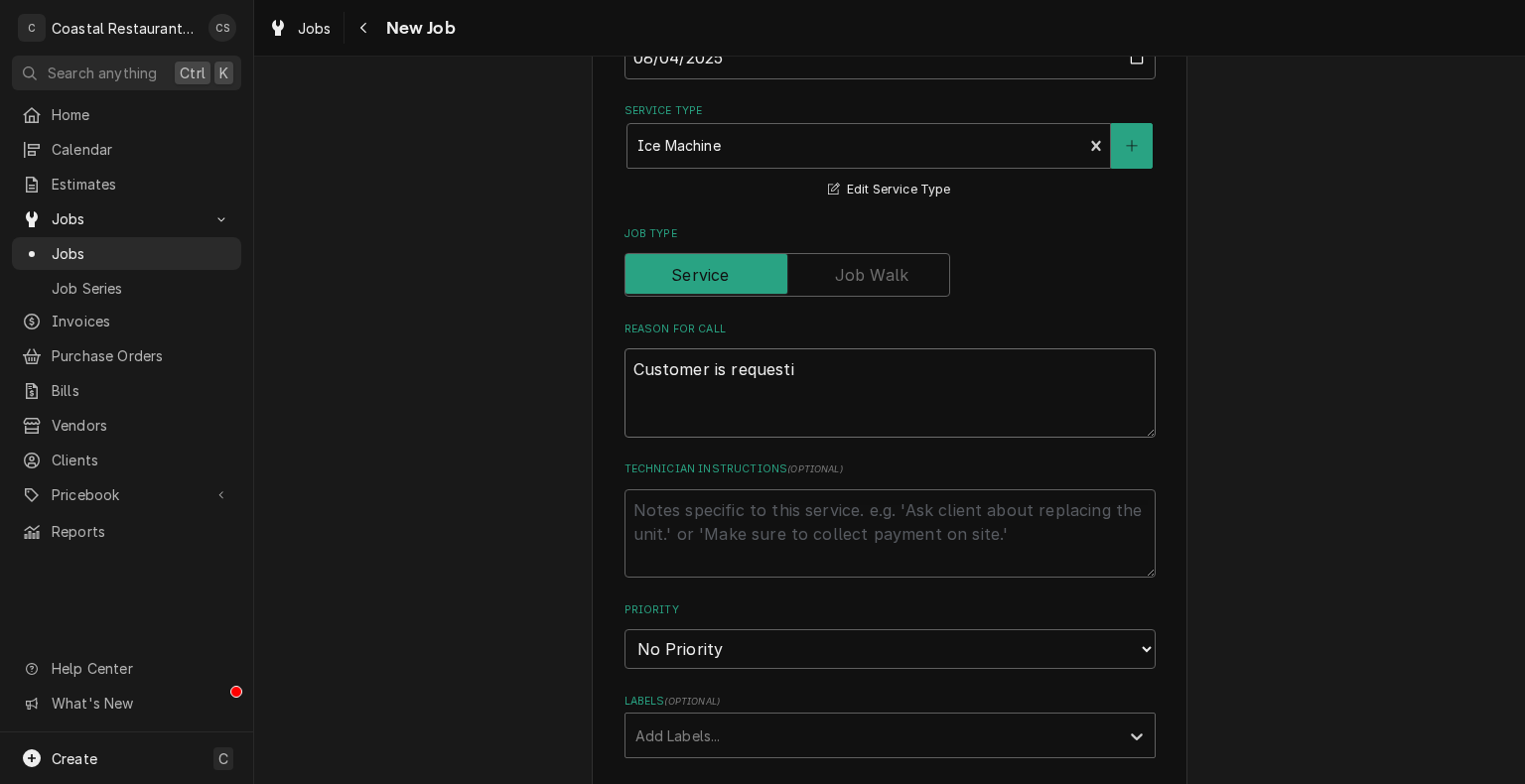 type on "x" 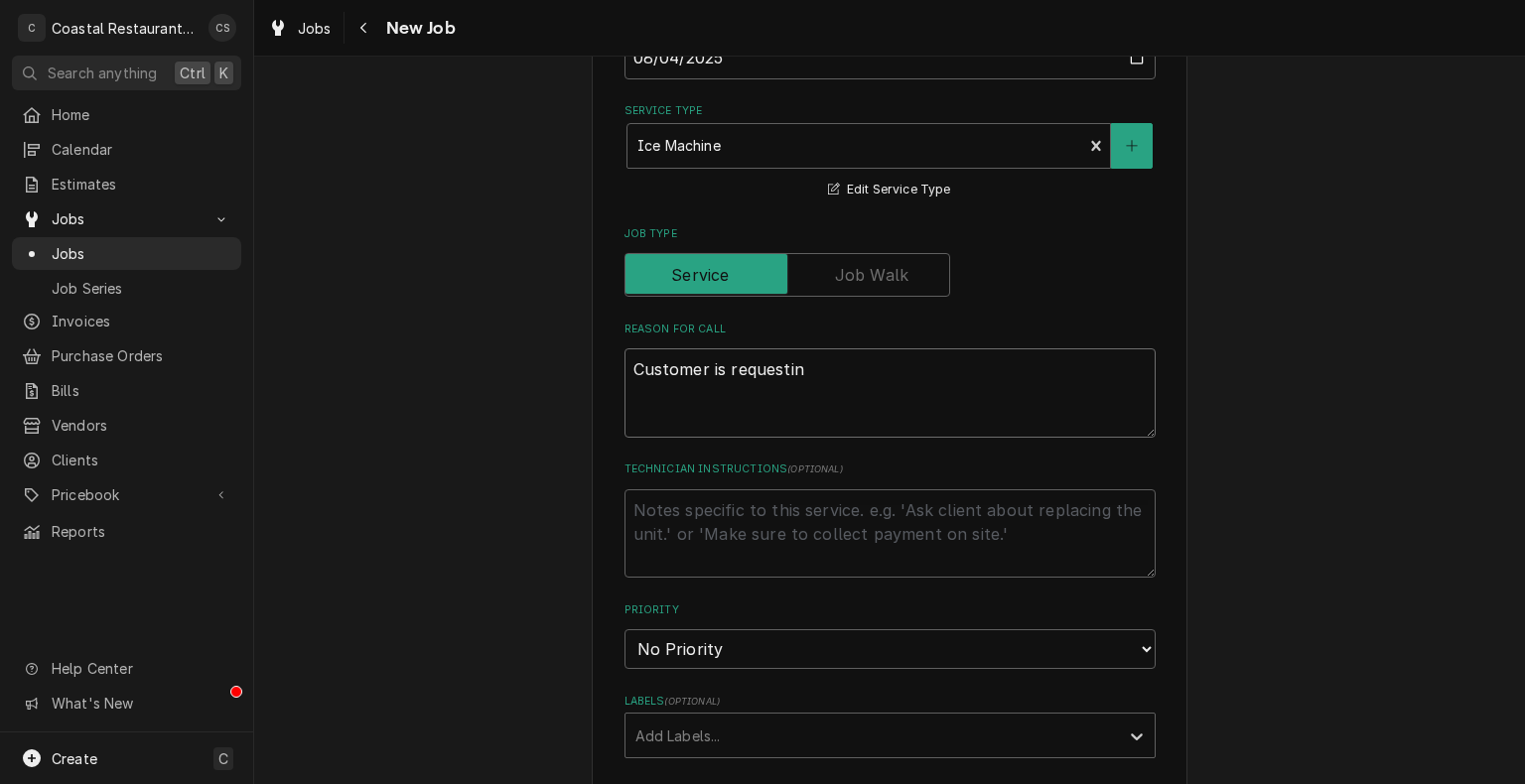 type on "x" 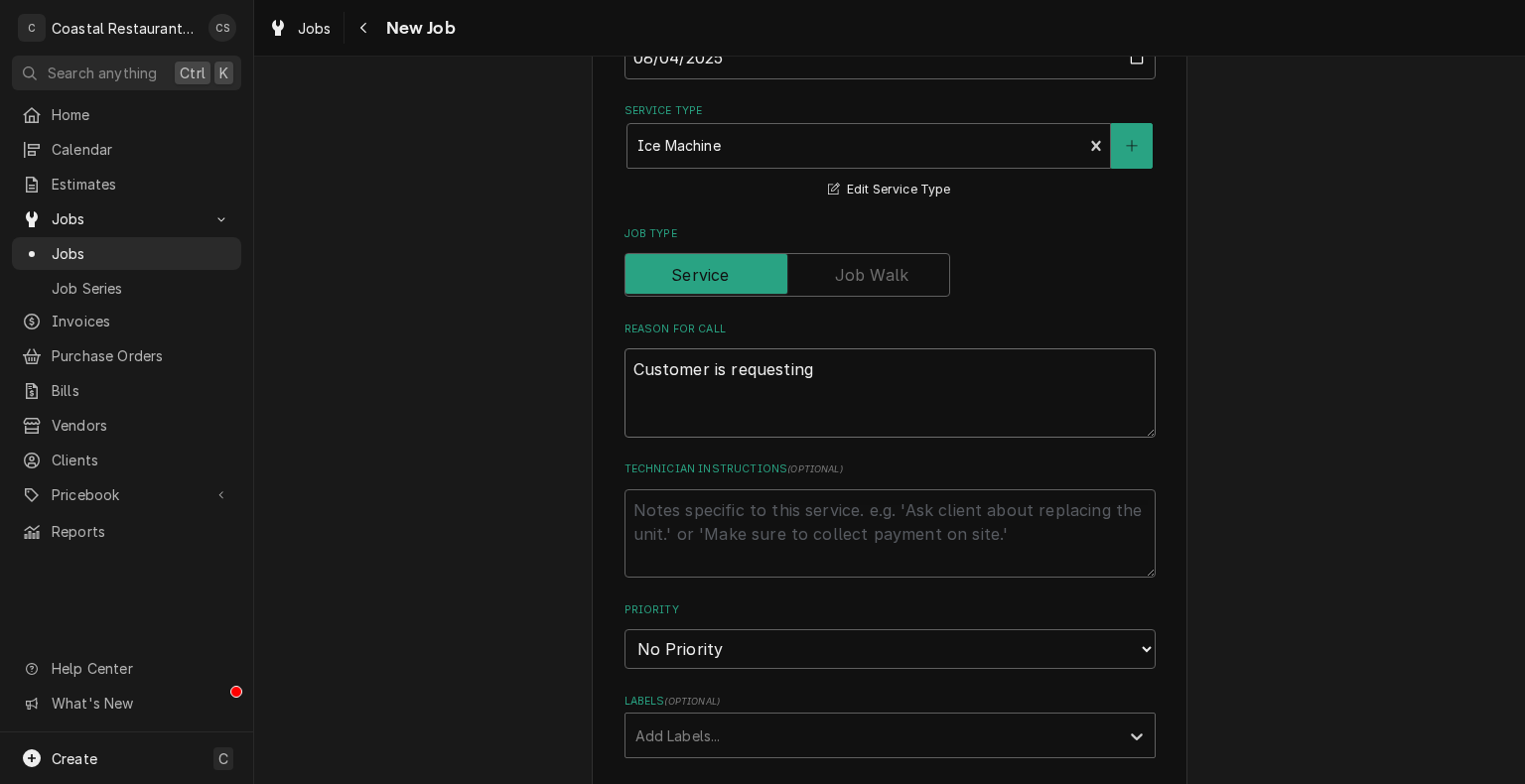 type on "x" 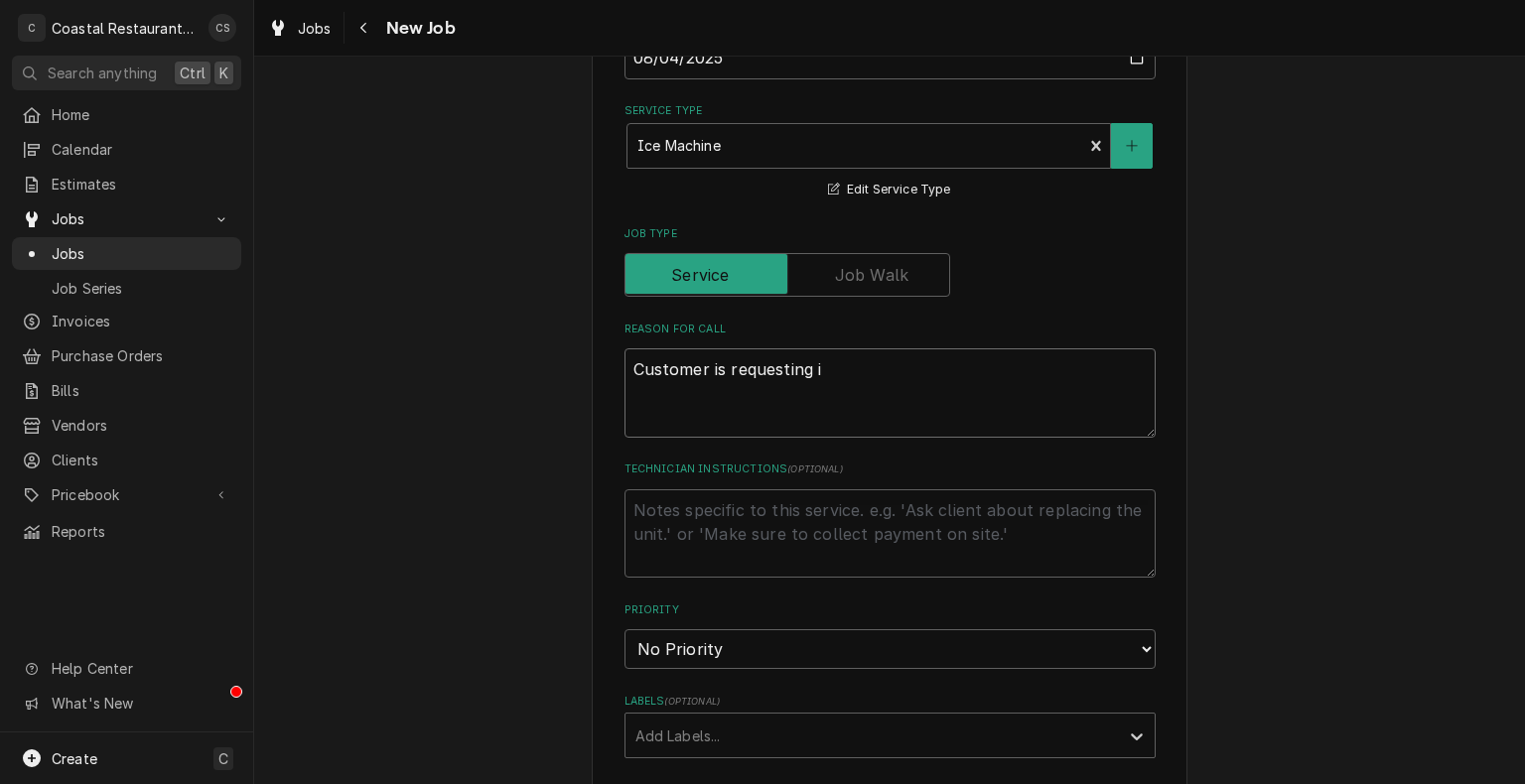 type on "x" 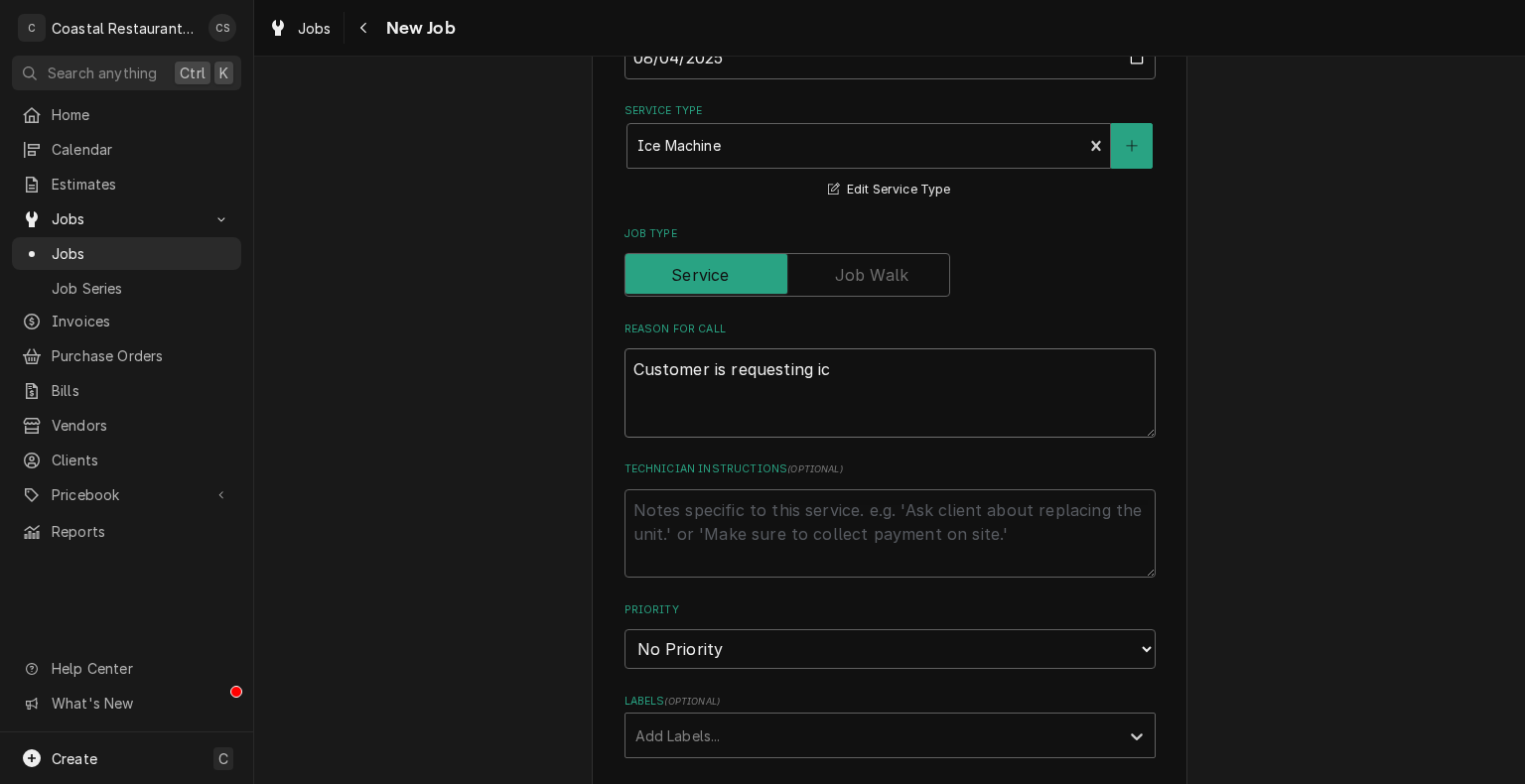 type on "x" 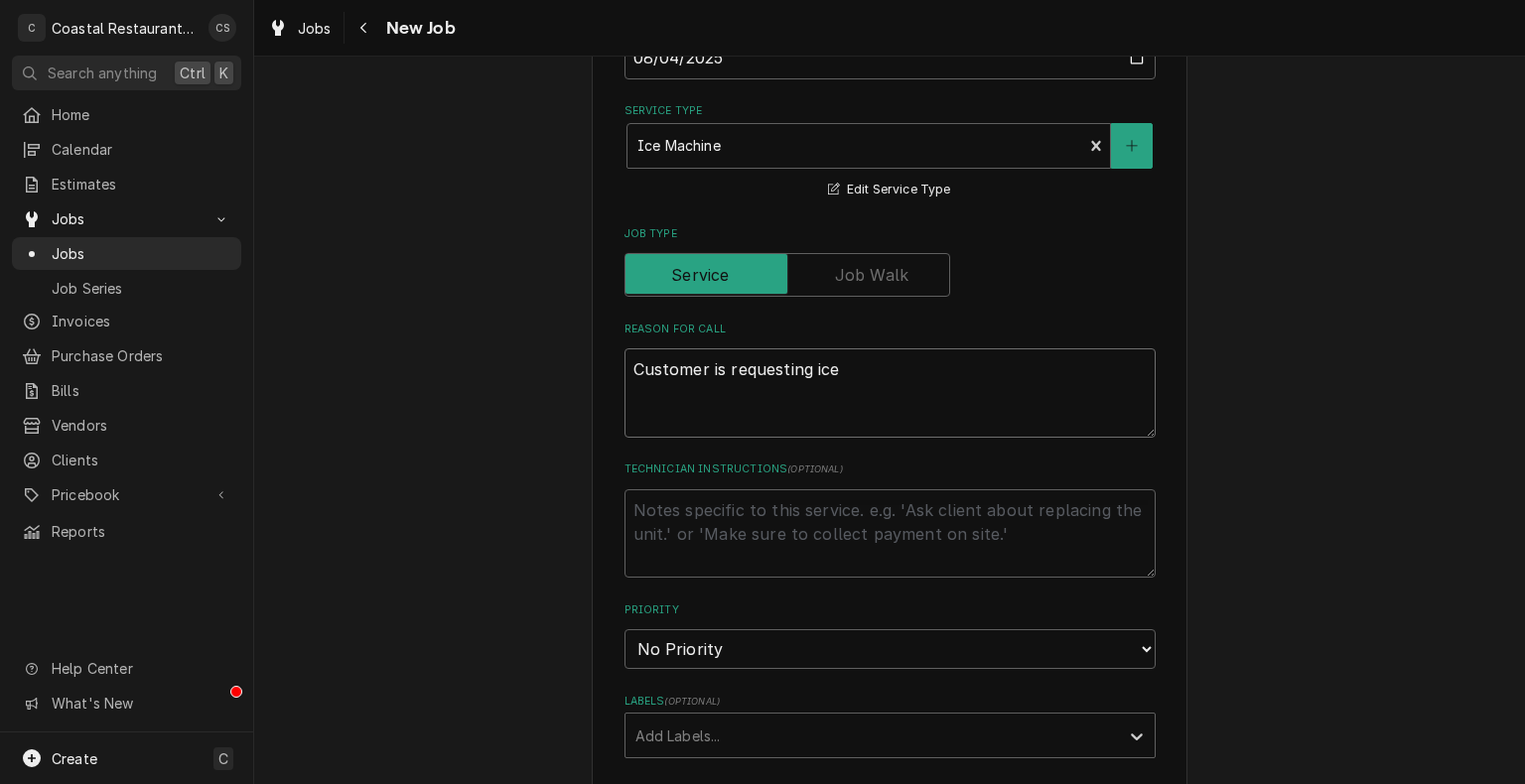 type on "Customer is requesting ice" 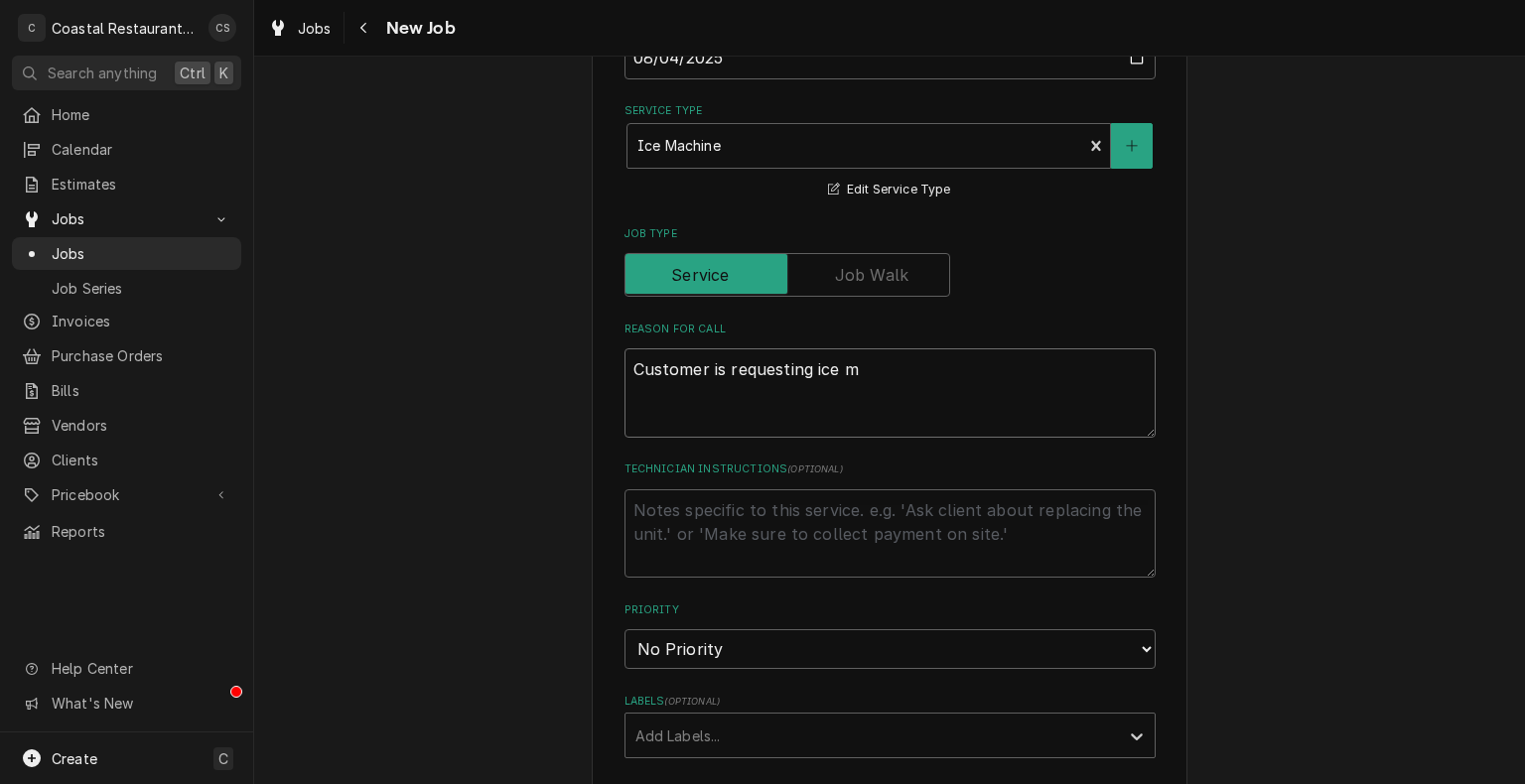 type on "Customer is requesting ice ma" 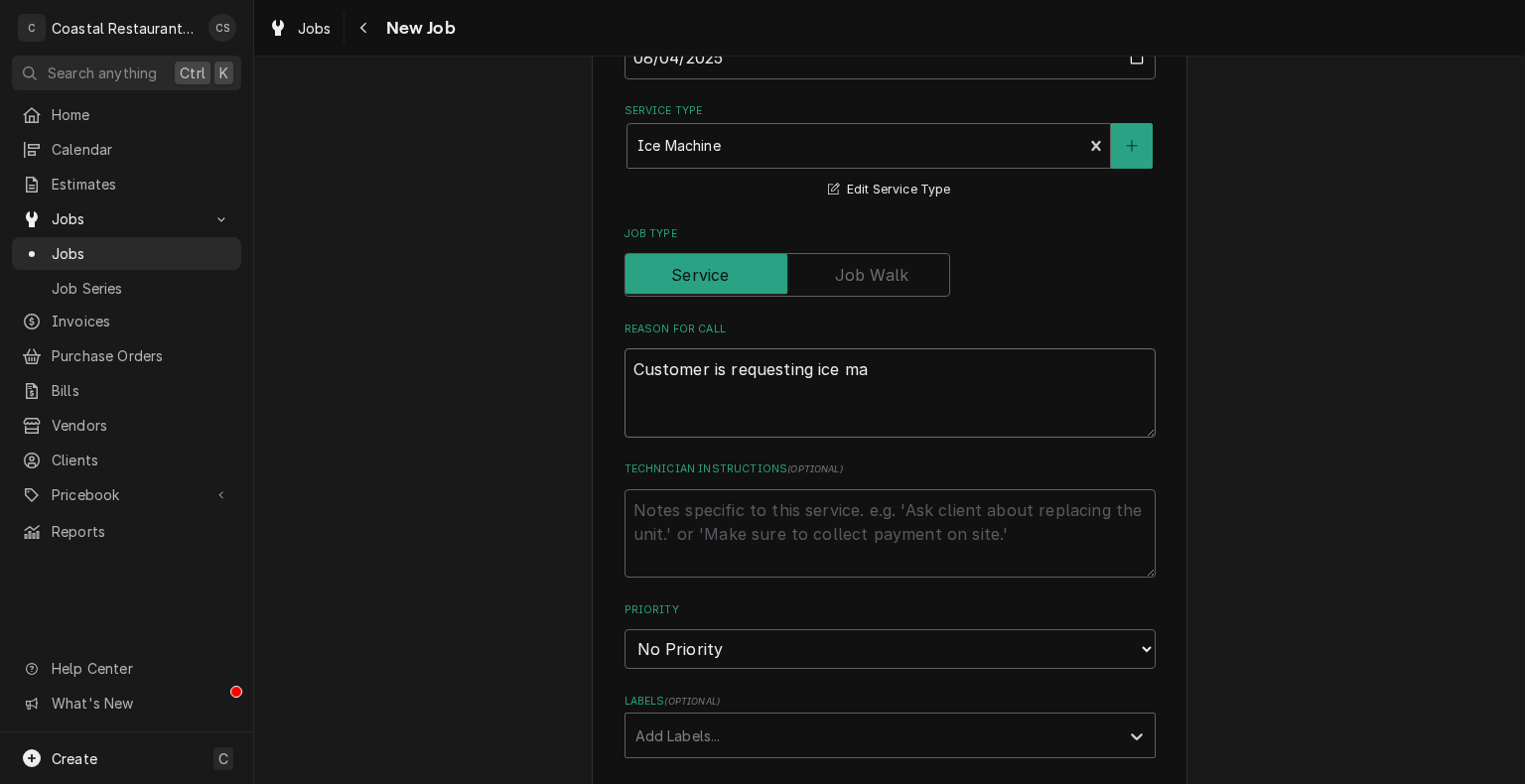 type on "x" 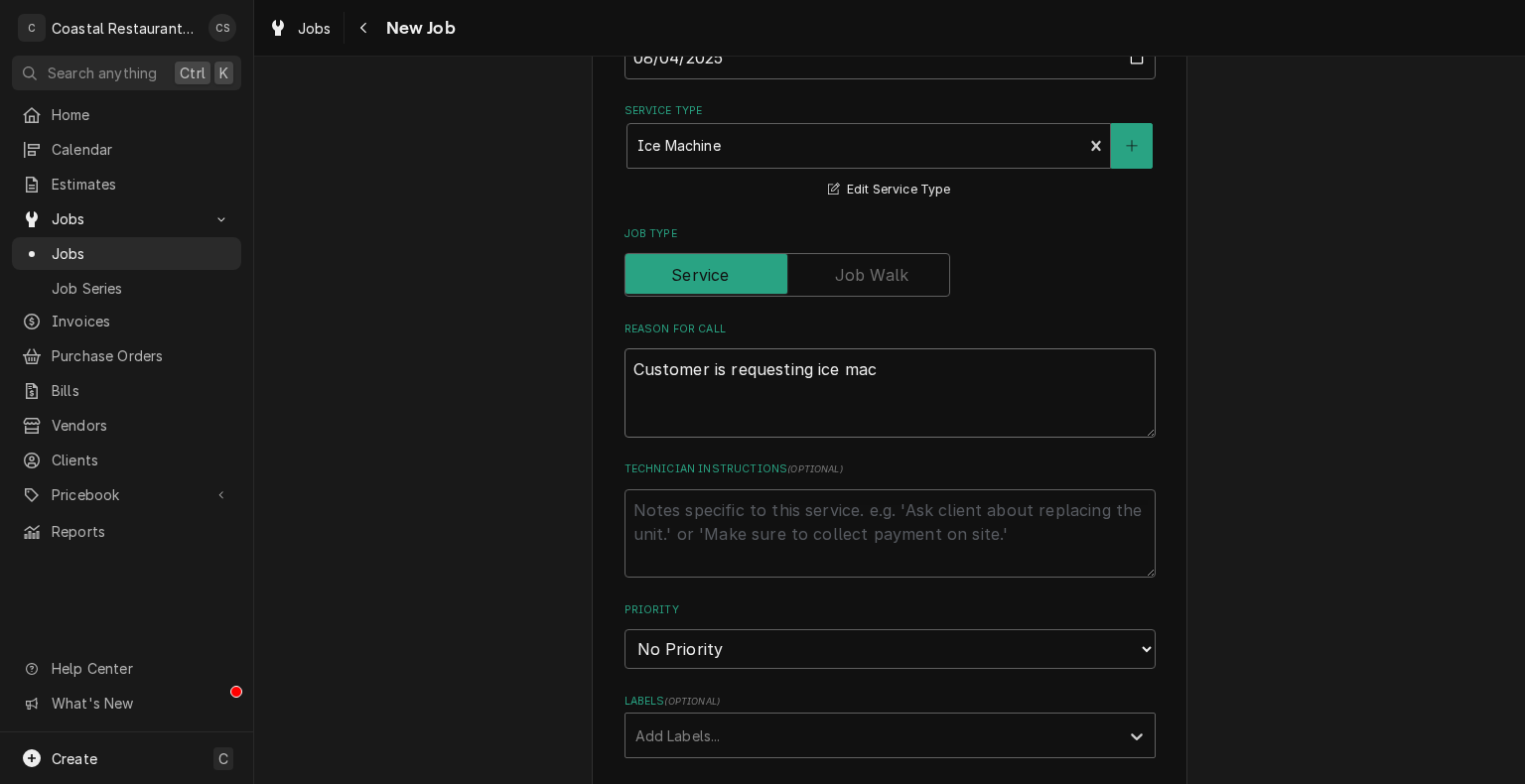 type on "x" 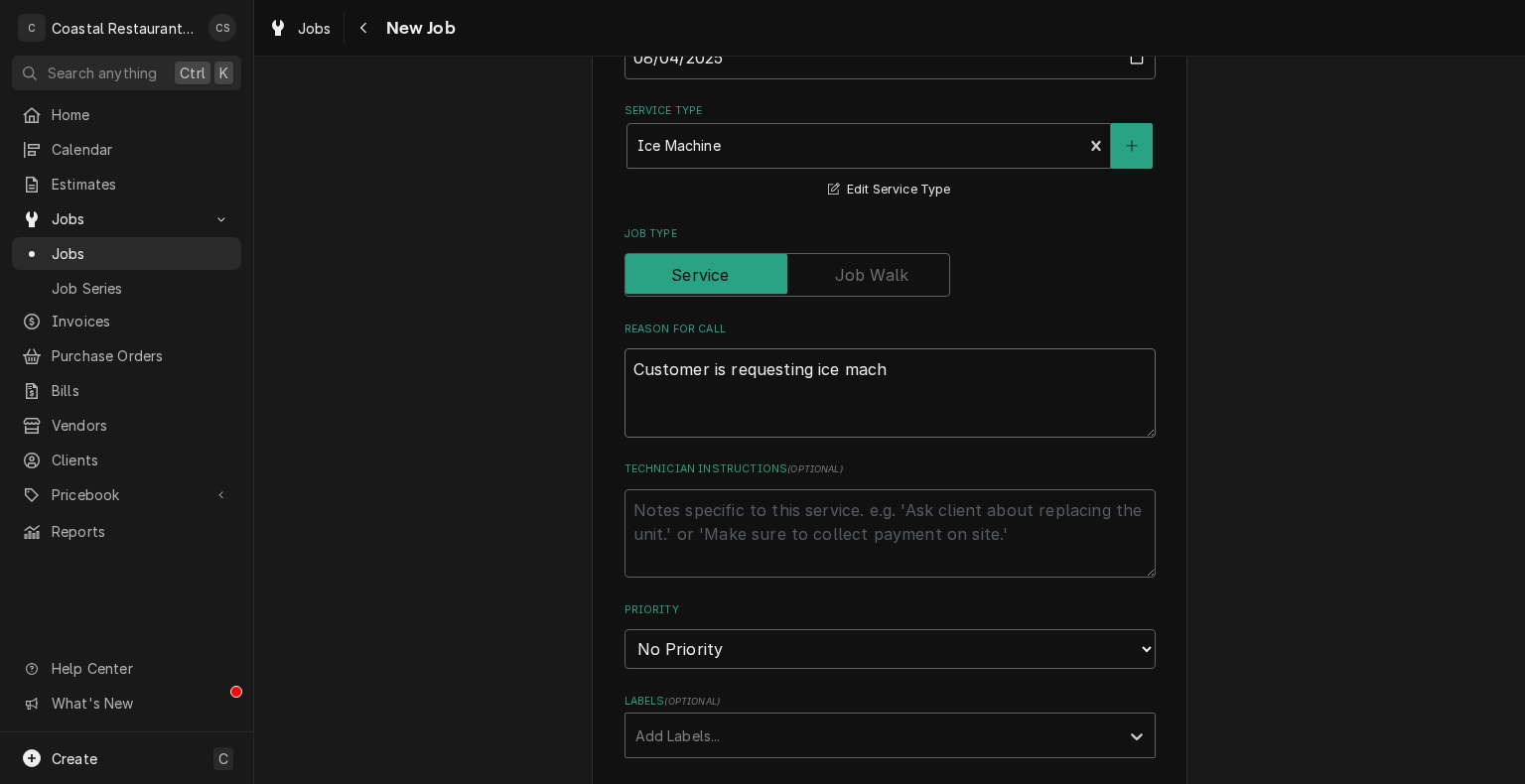 type on "x" 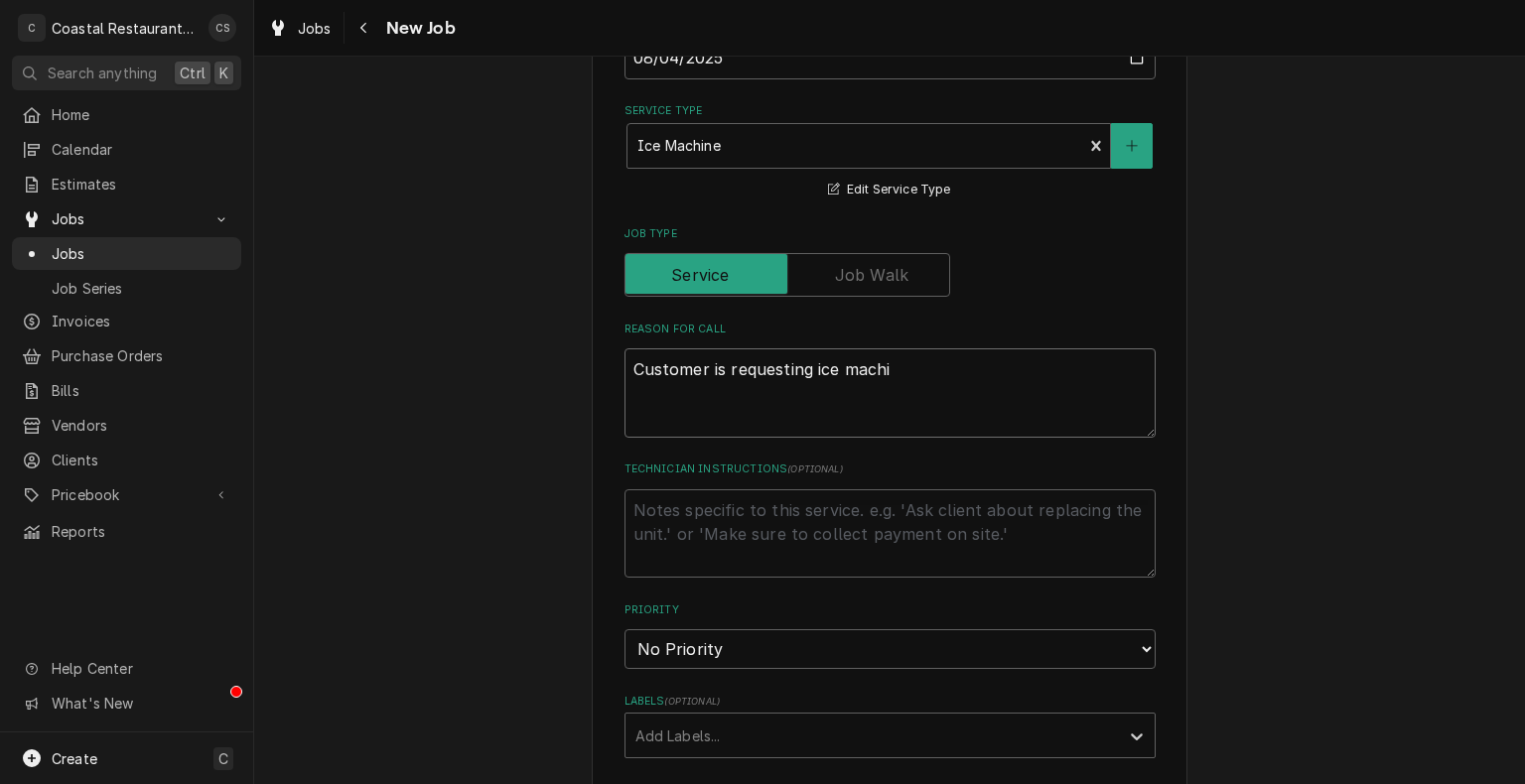 type on "x" 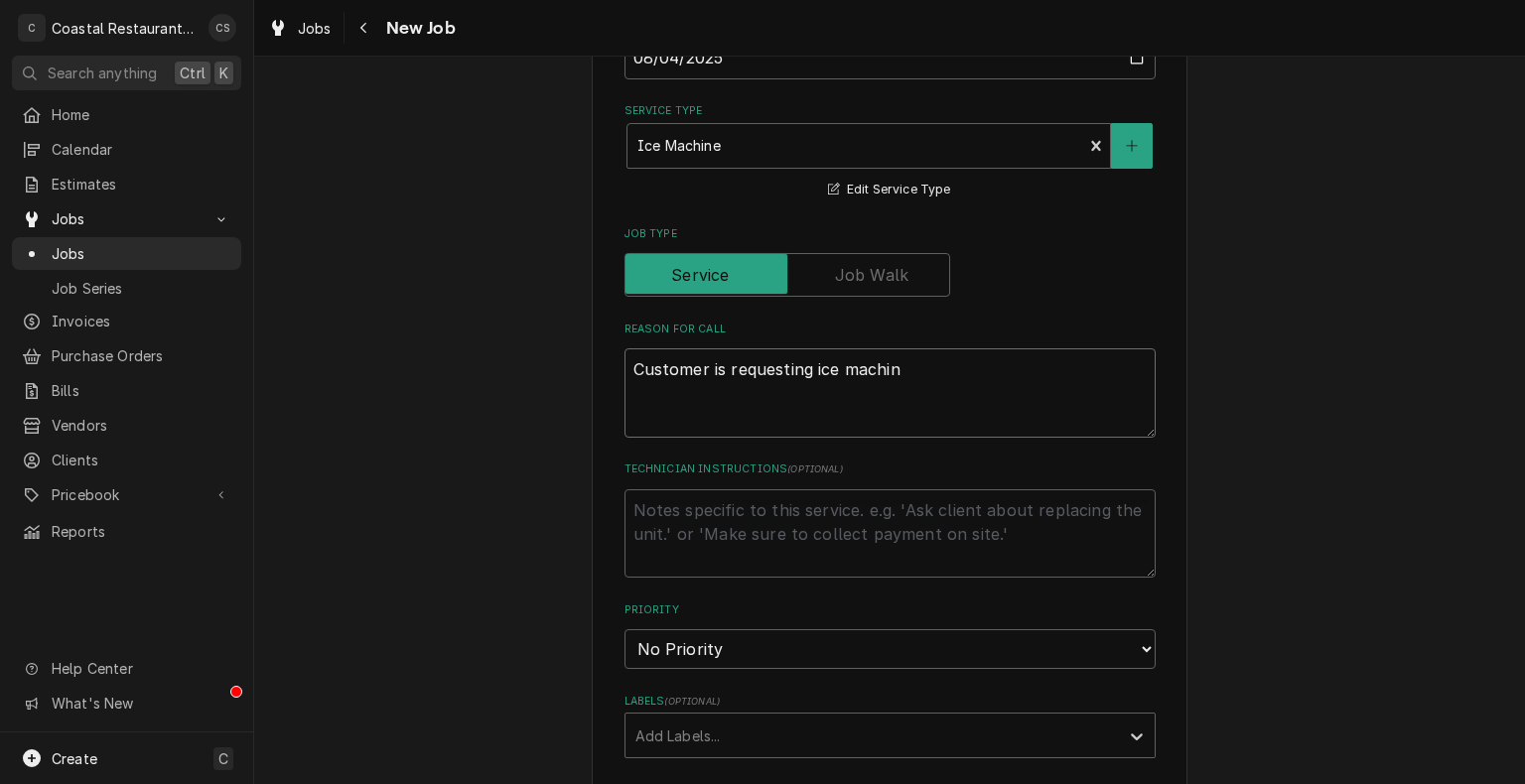 type on "x" 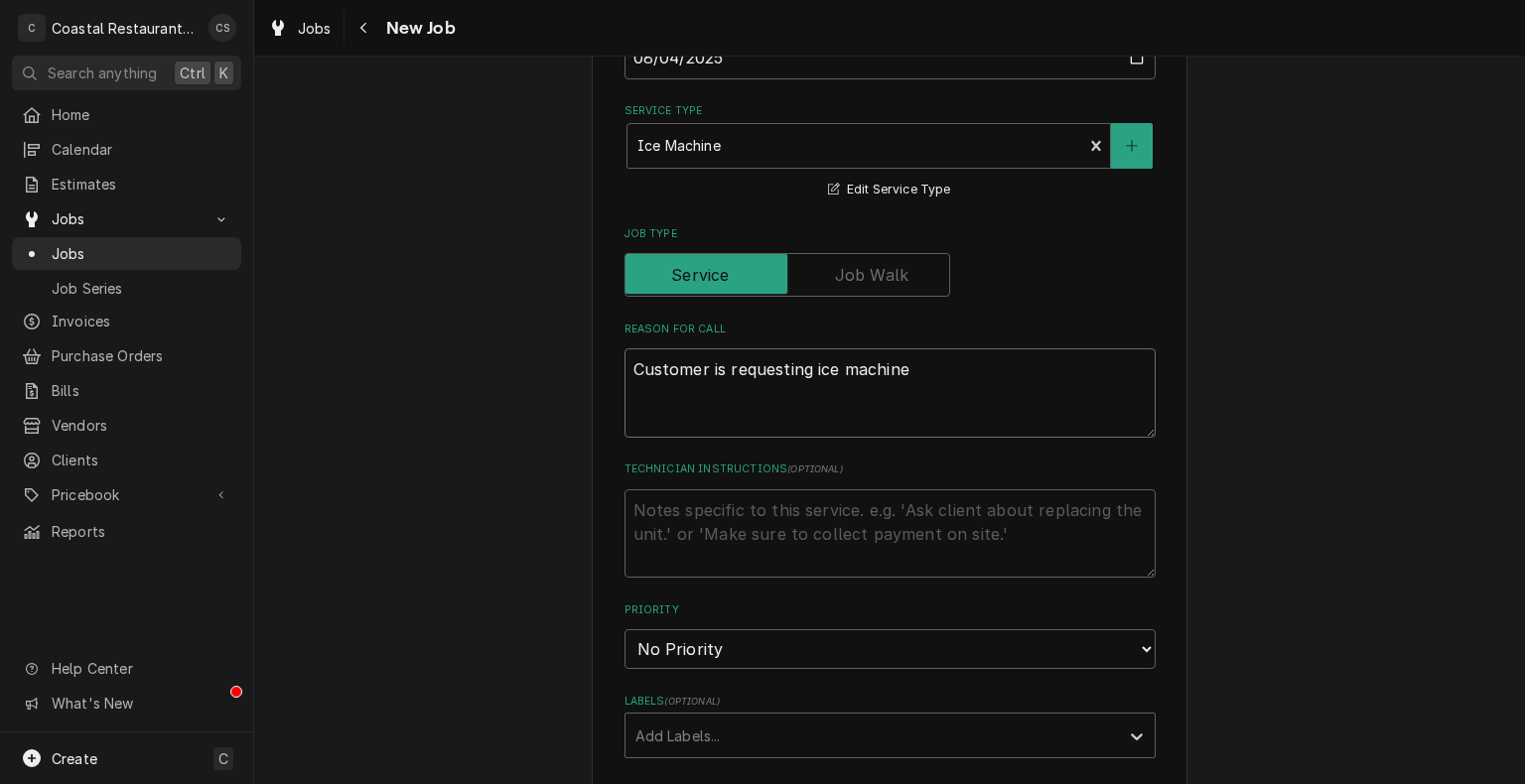 type on "x" 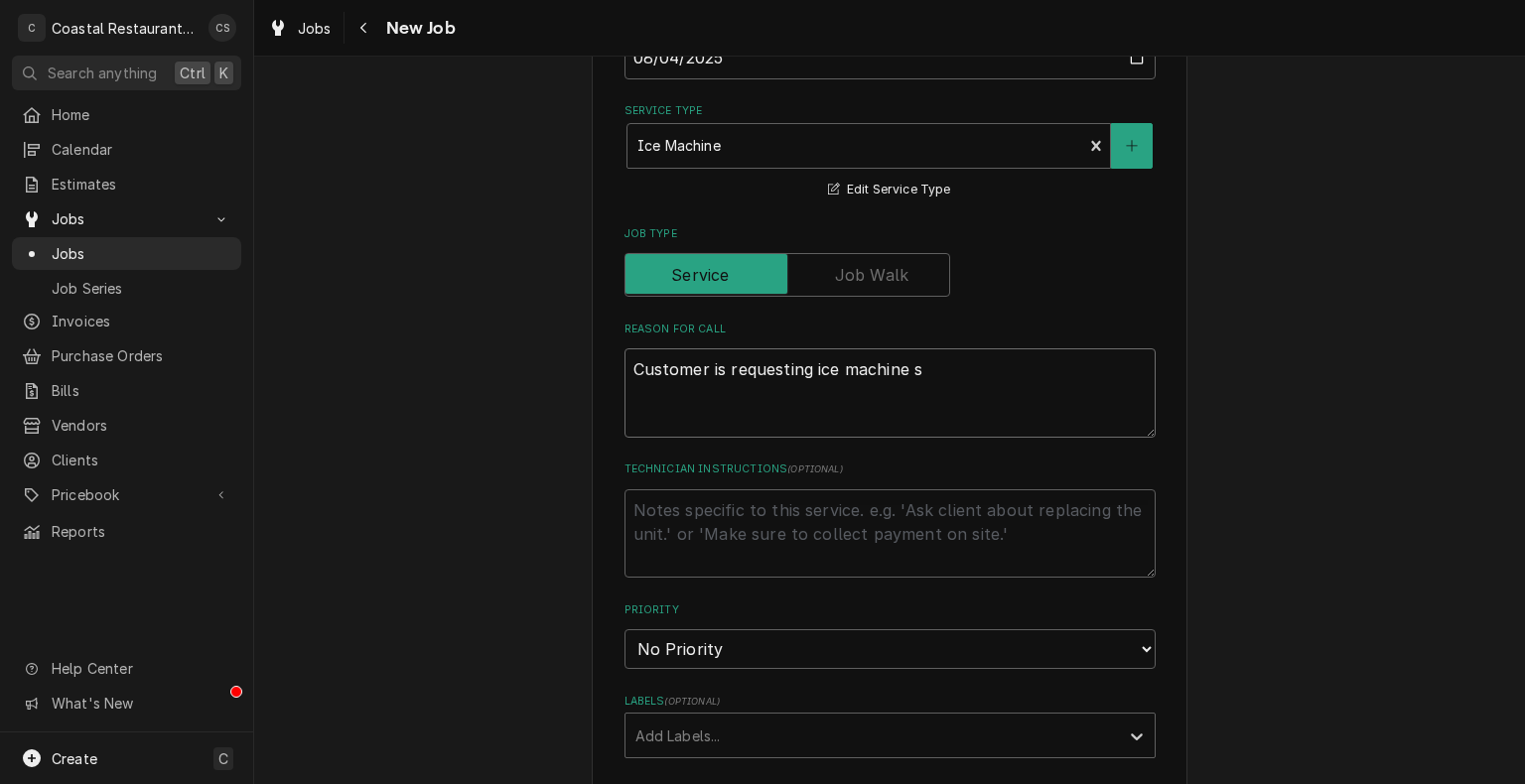 type on "x" 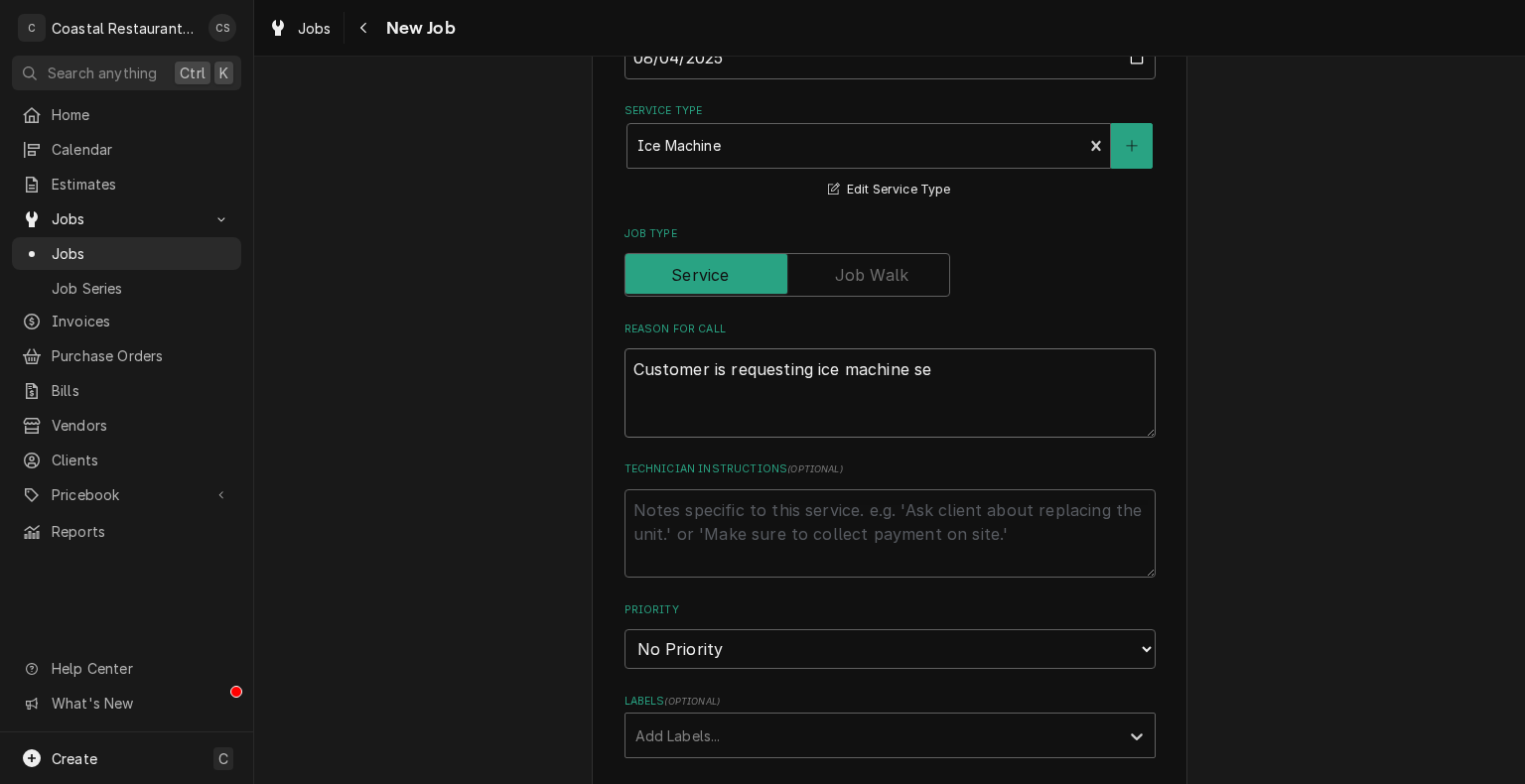 type on "x" 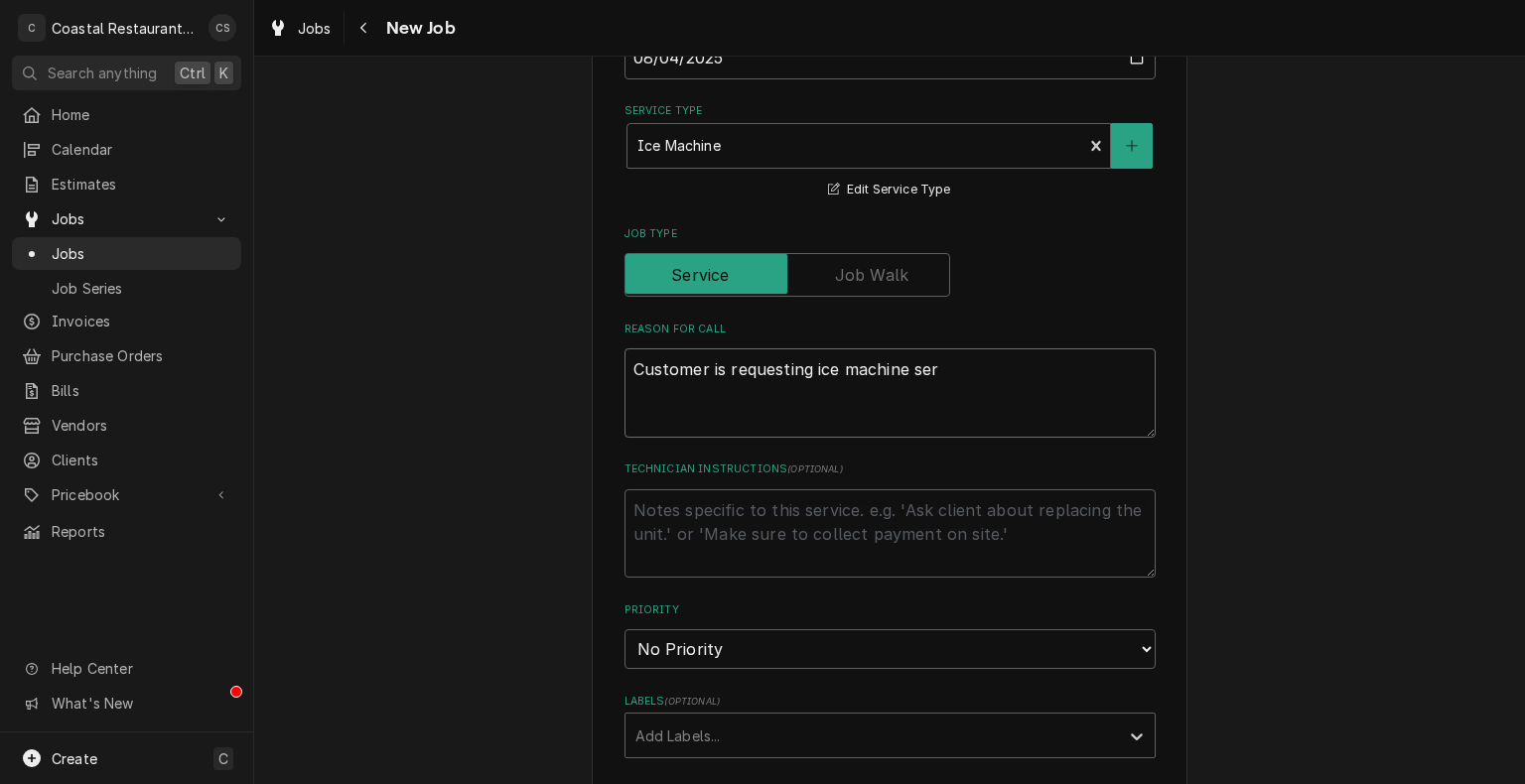 type on "x" 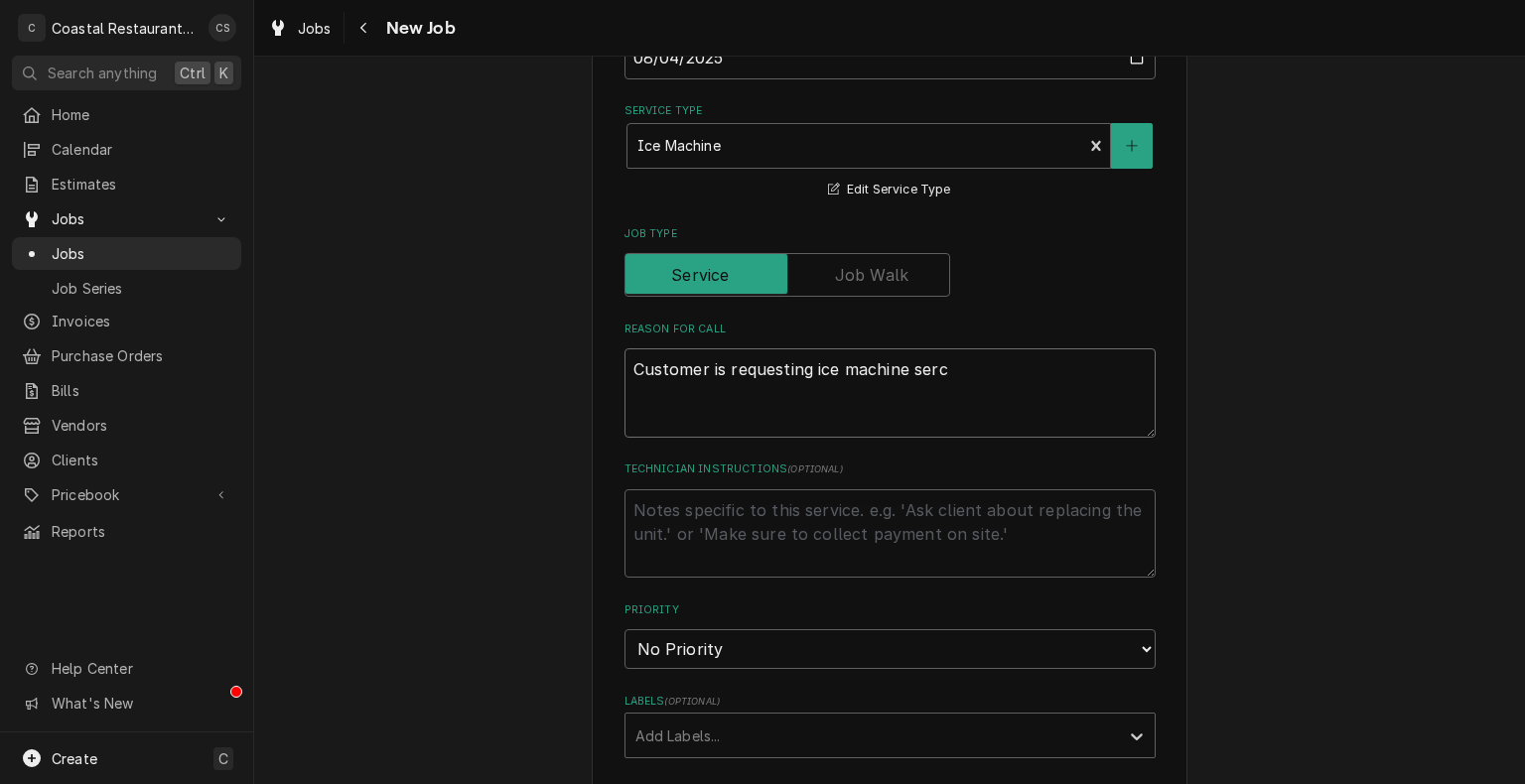 type on "x" 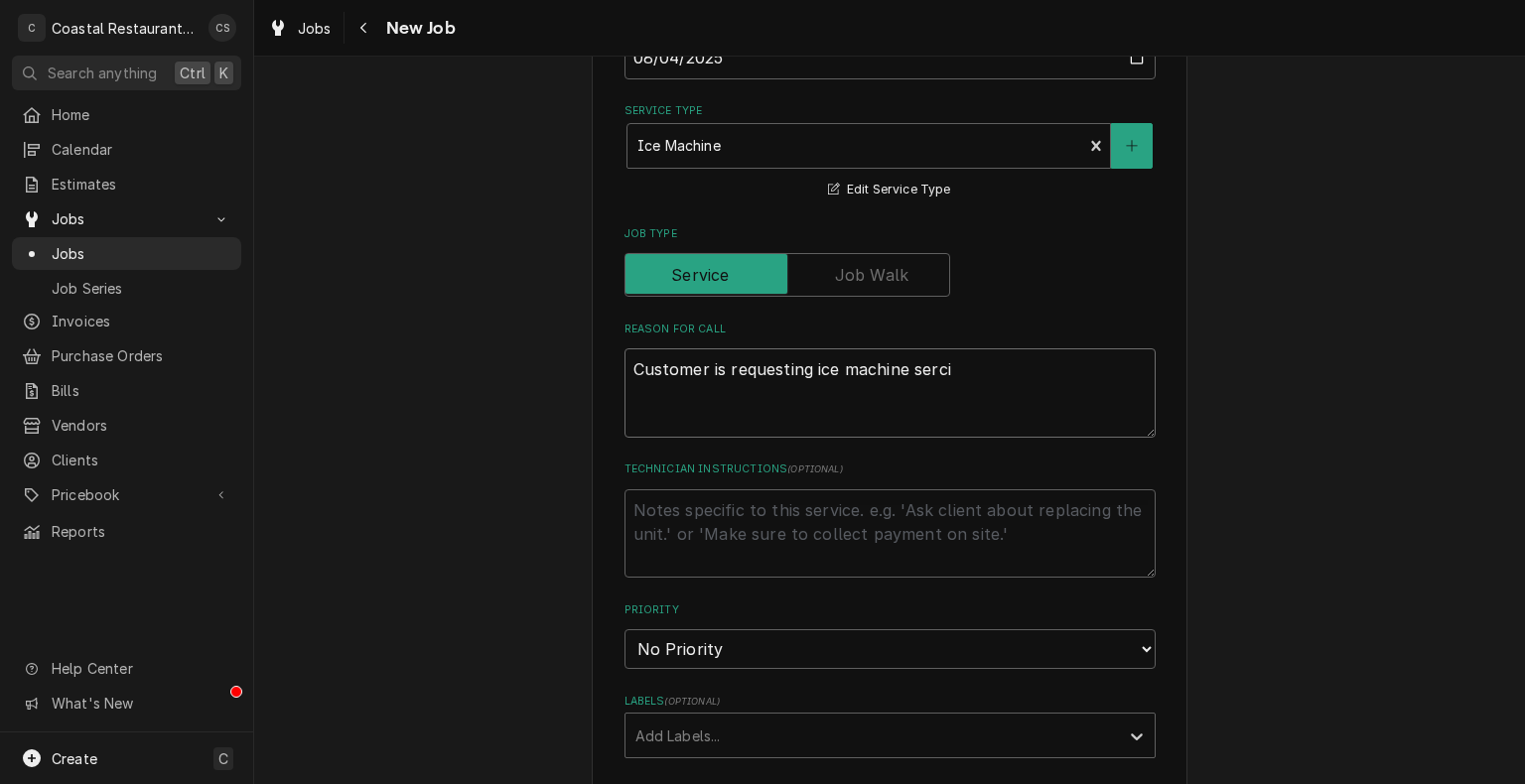 type on "x" 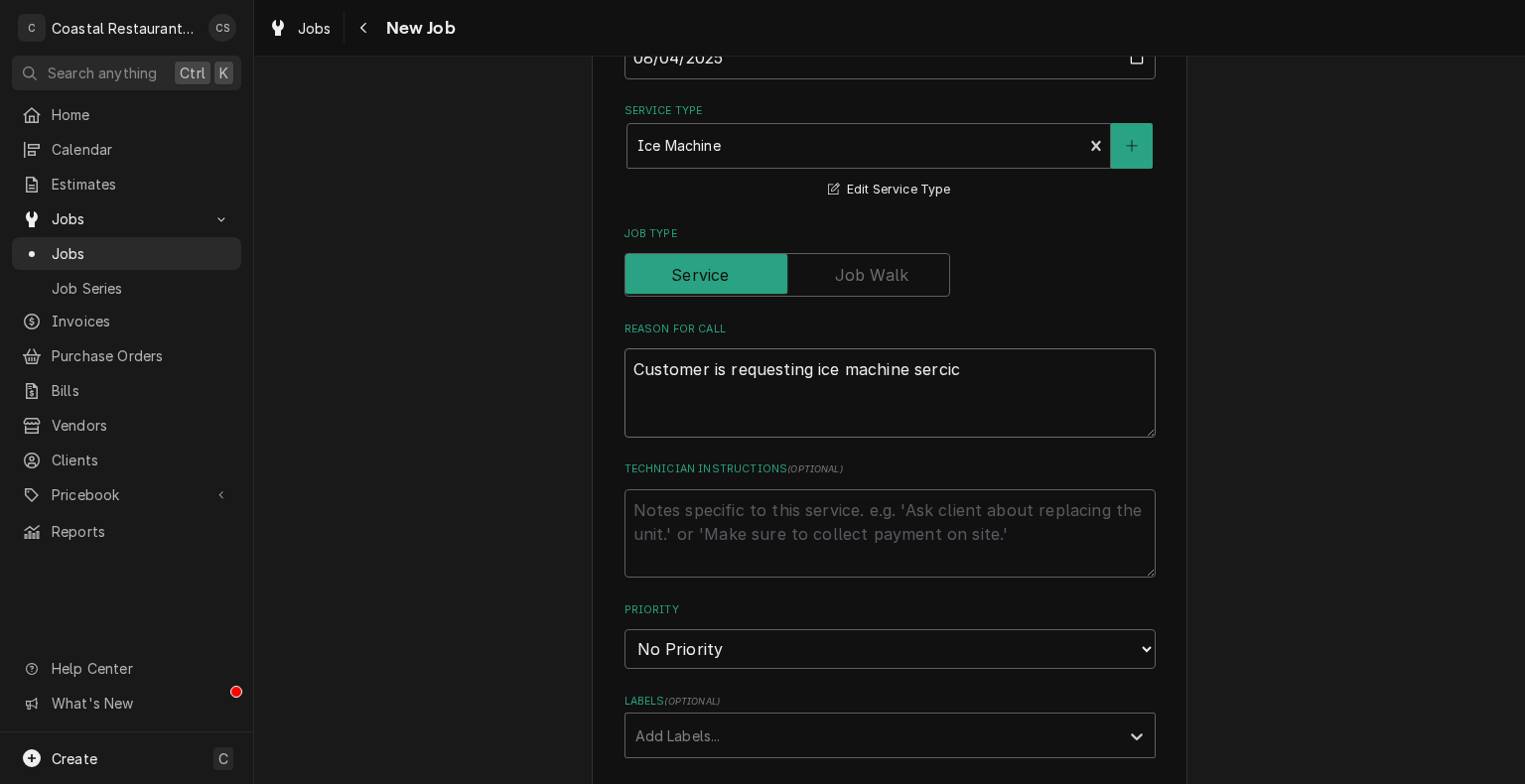 type on "x" 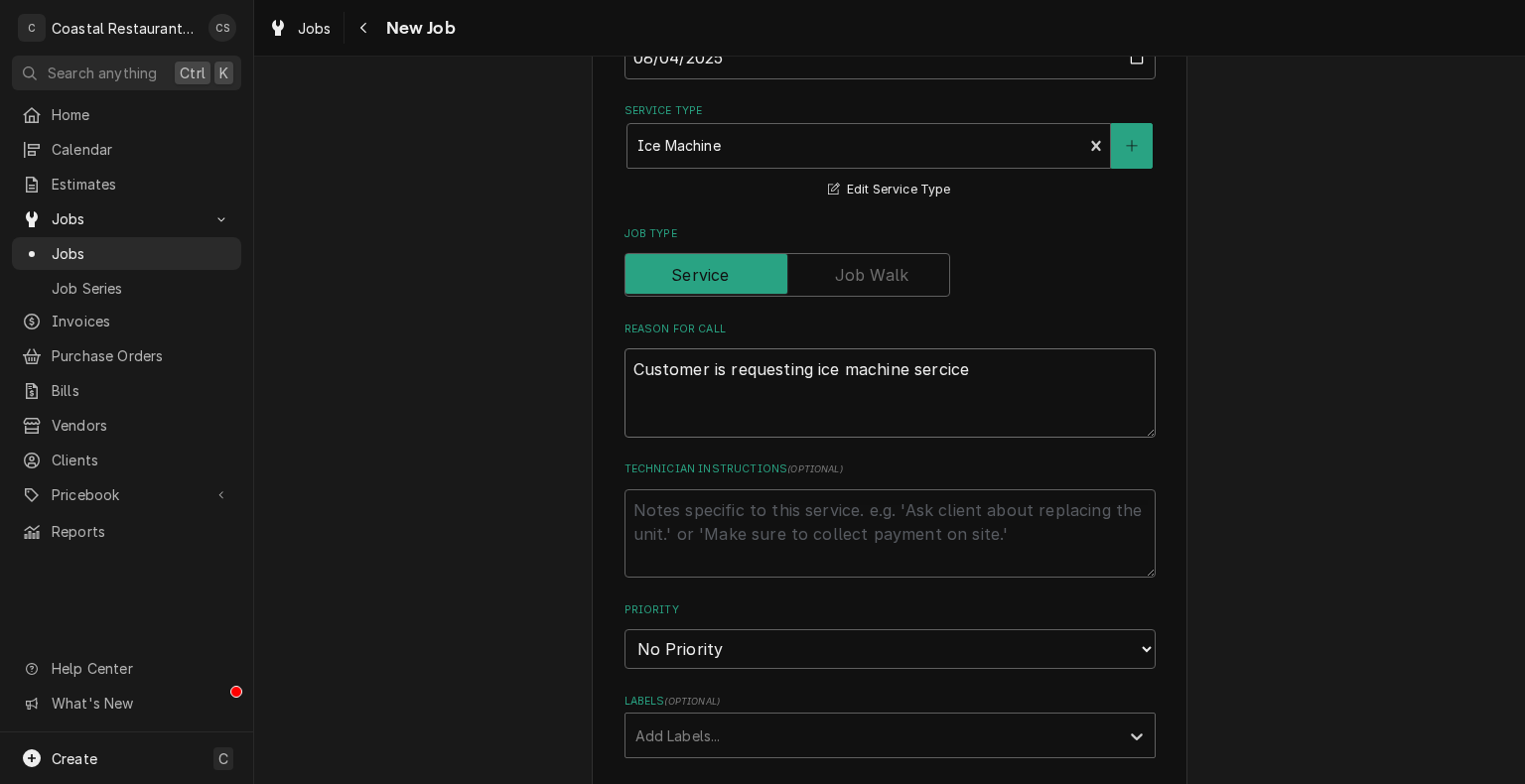 type on "x" 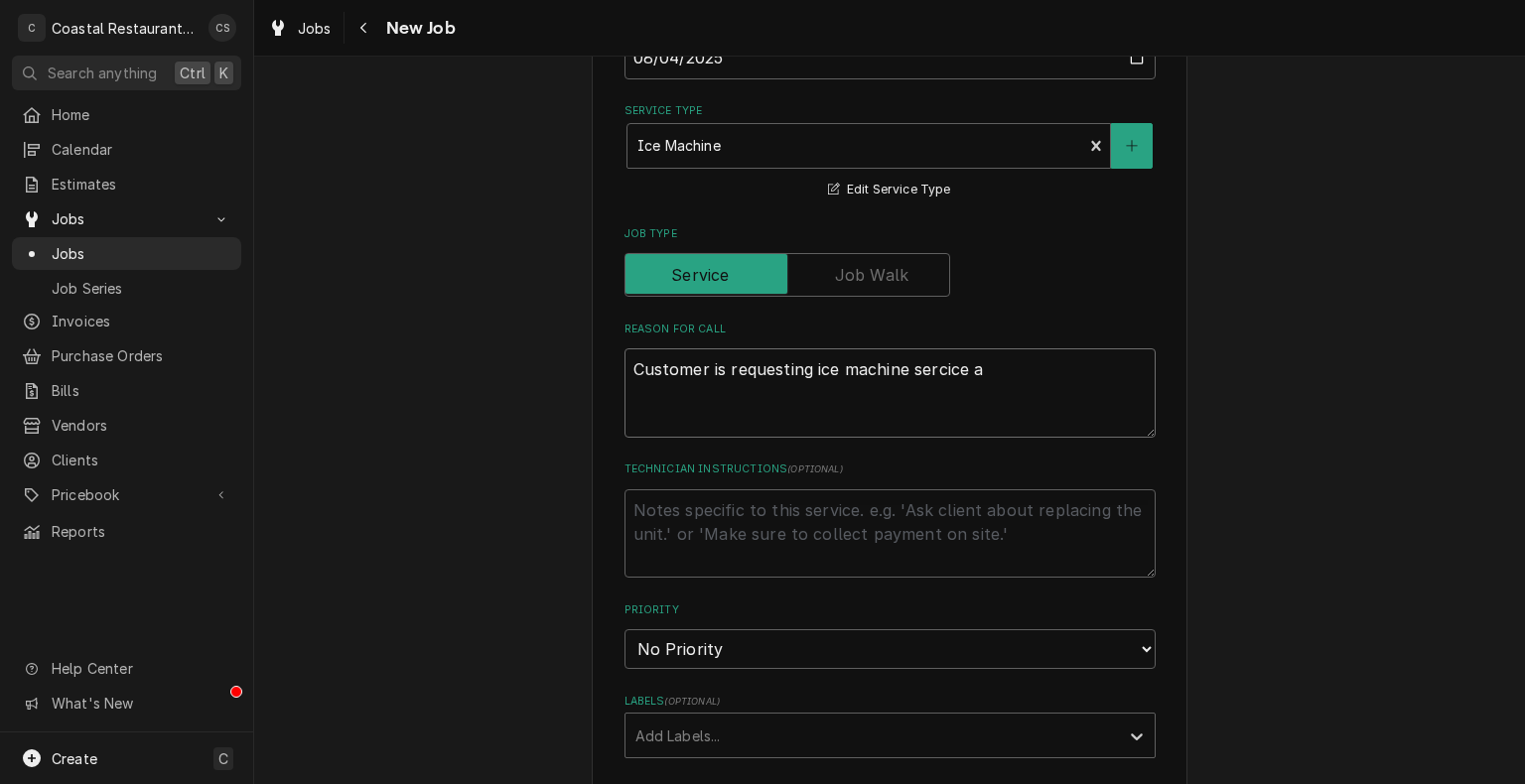 type on "x" 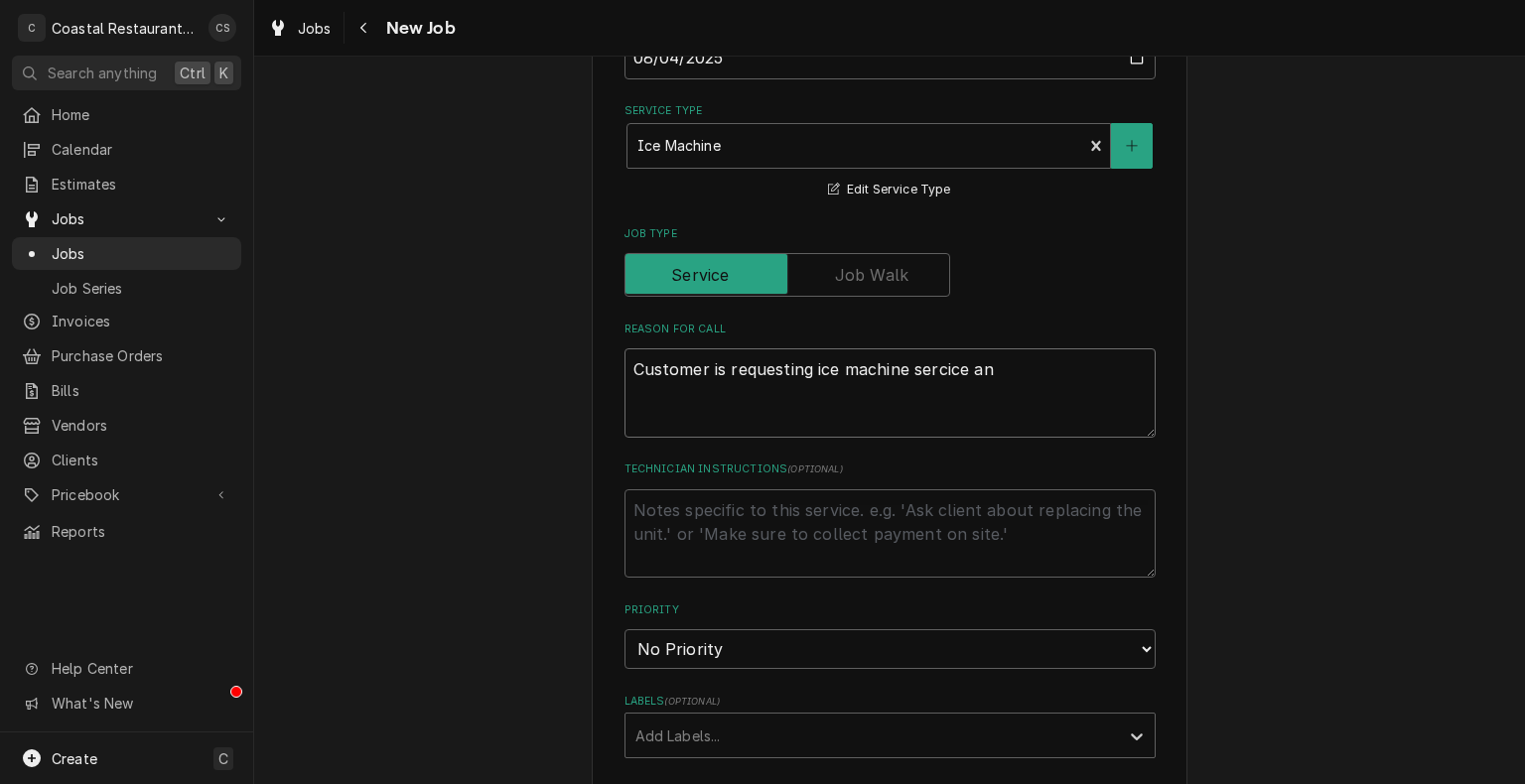 type on "x" 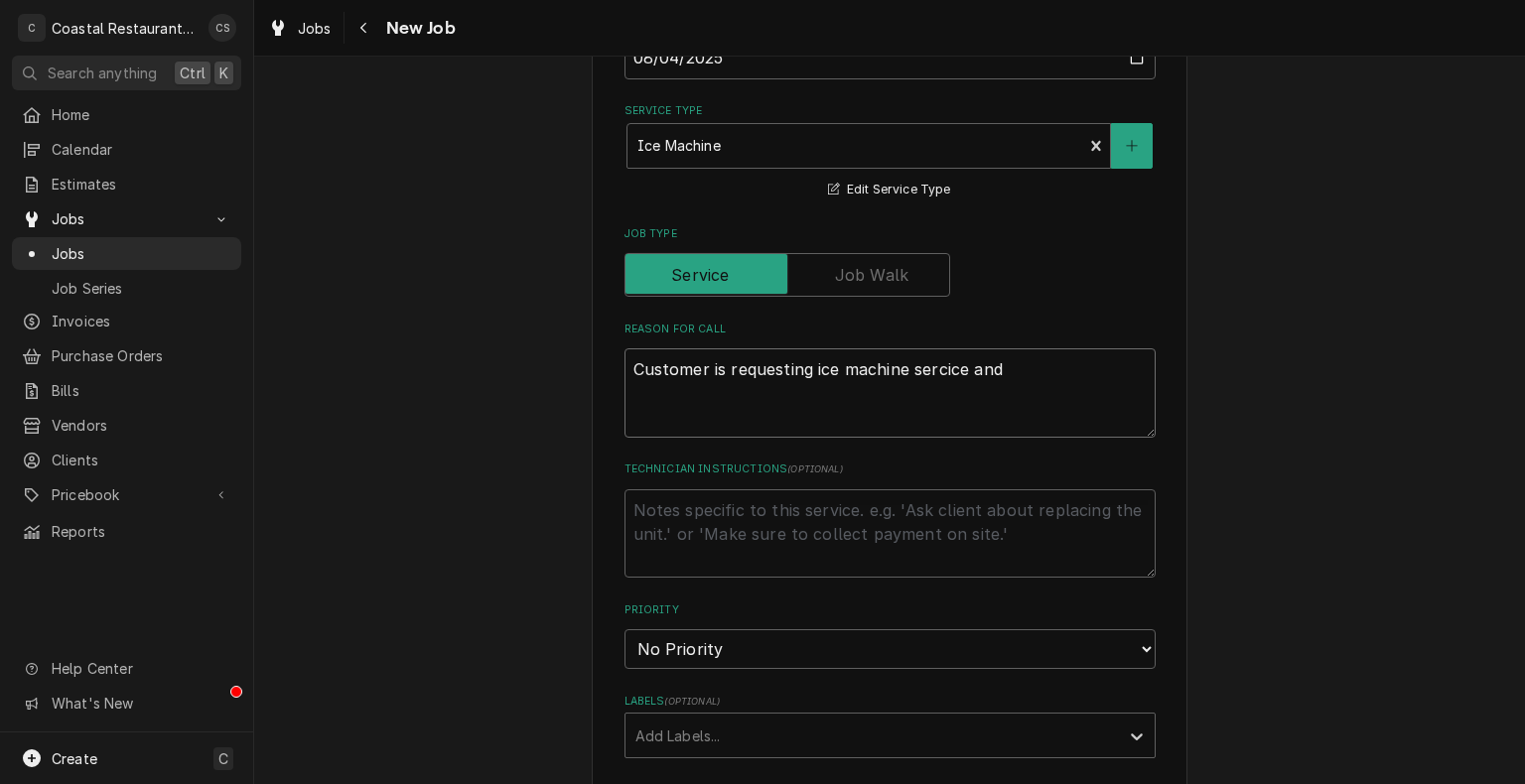 type on "x" 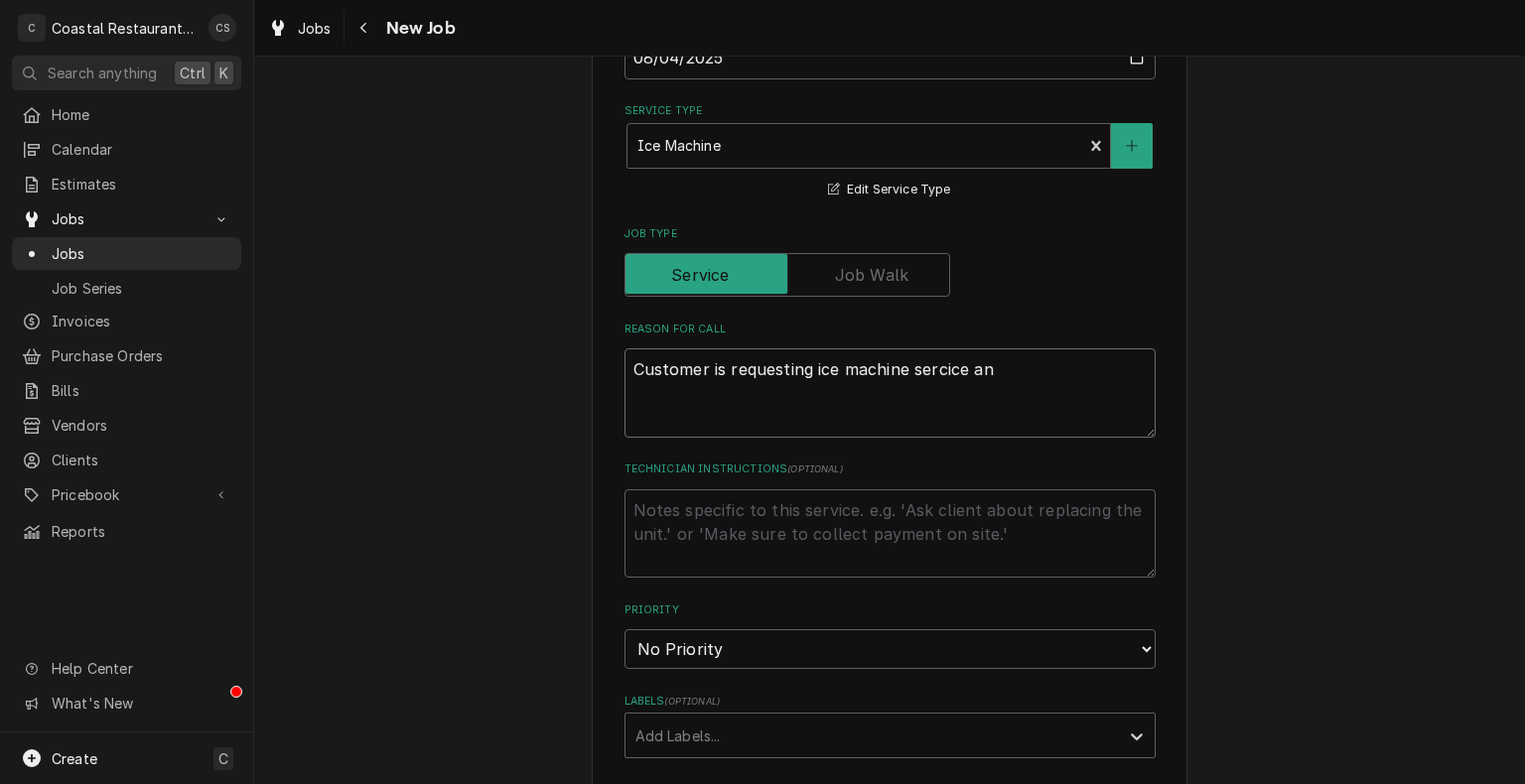 type on "x" 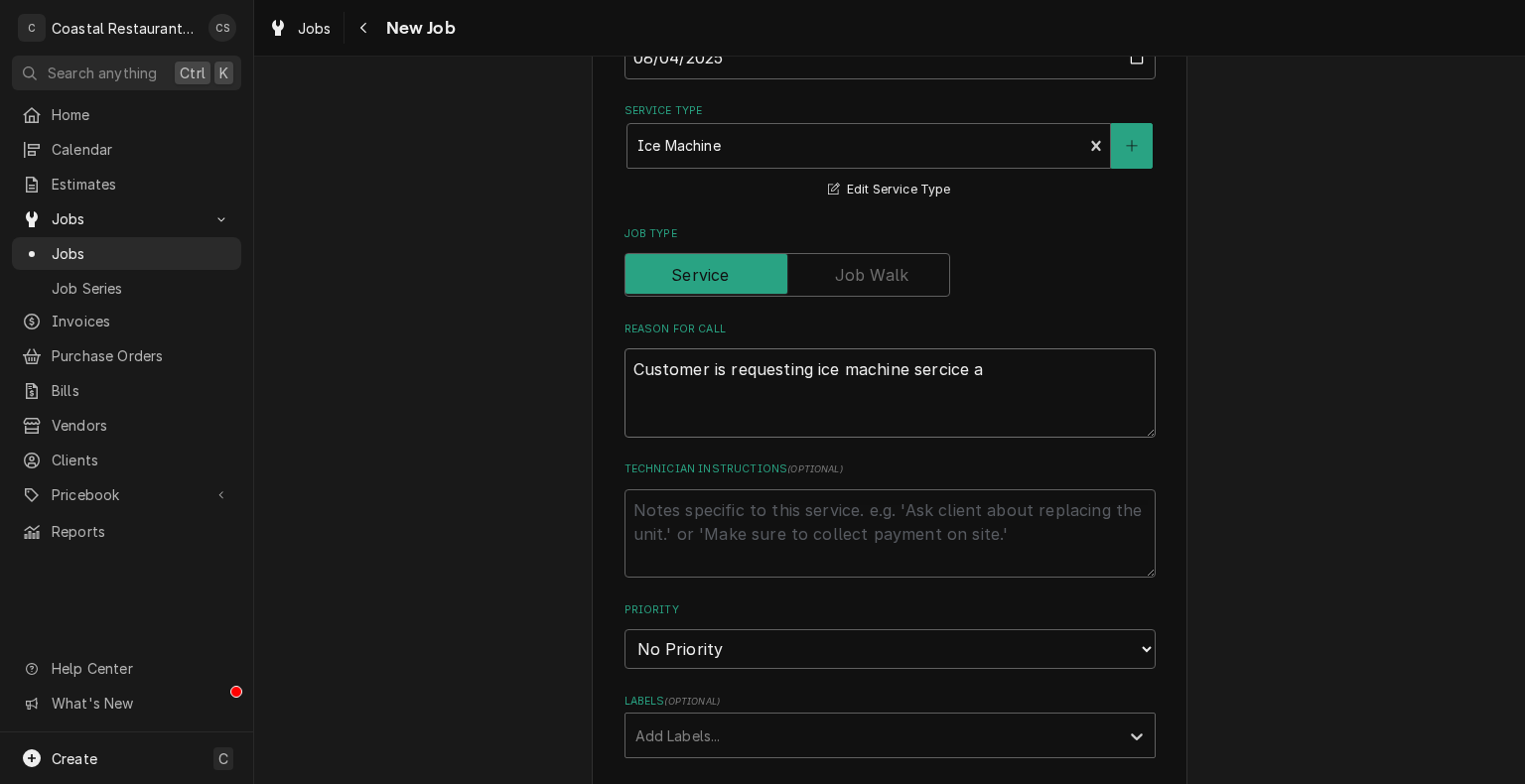 type on "x" 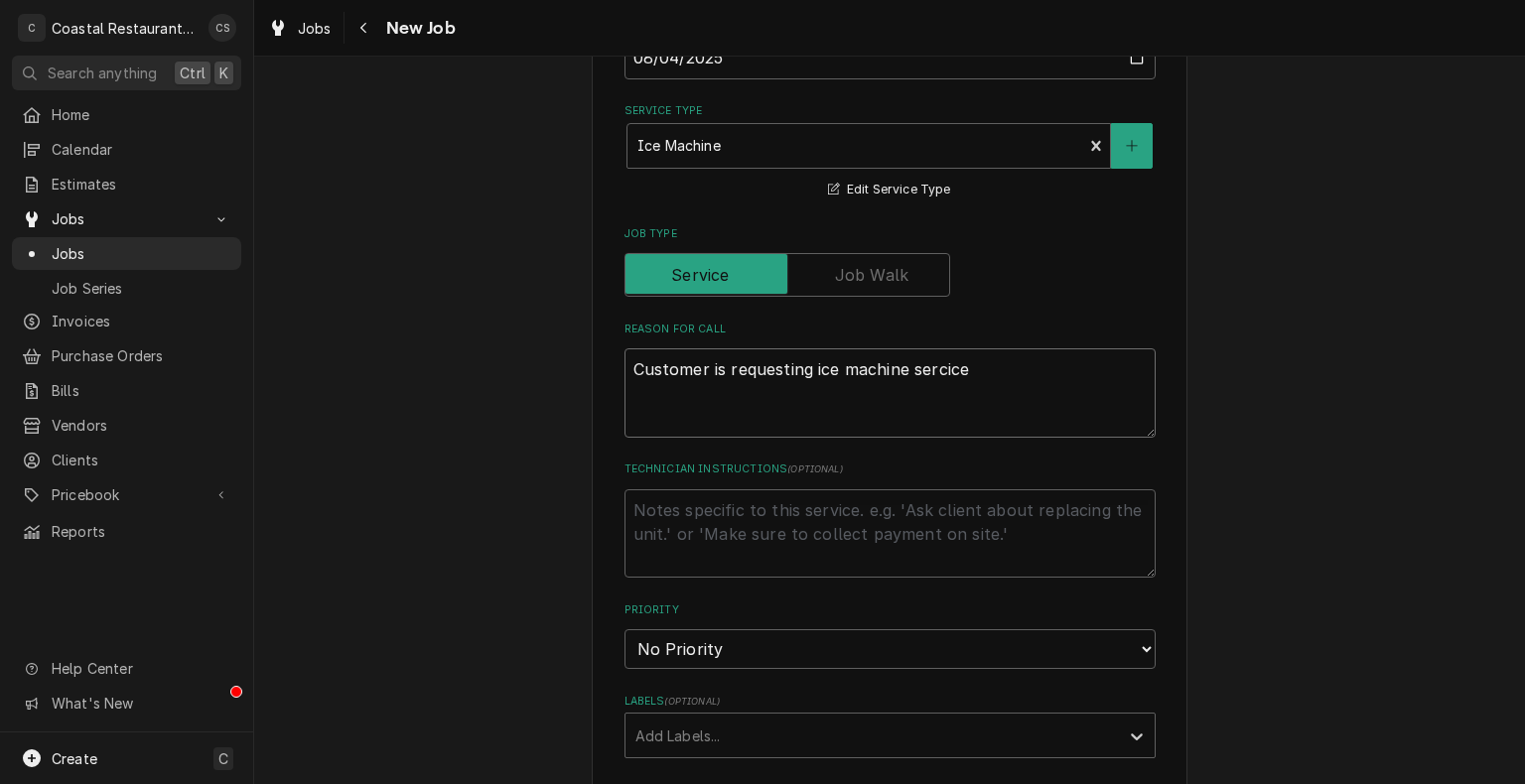 type on "x" 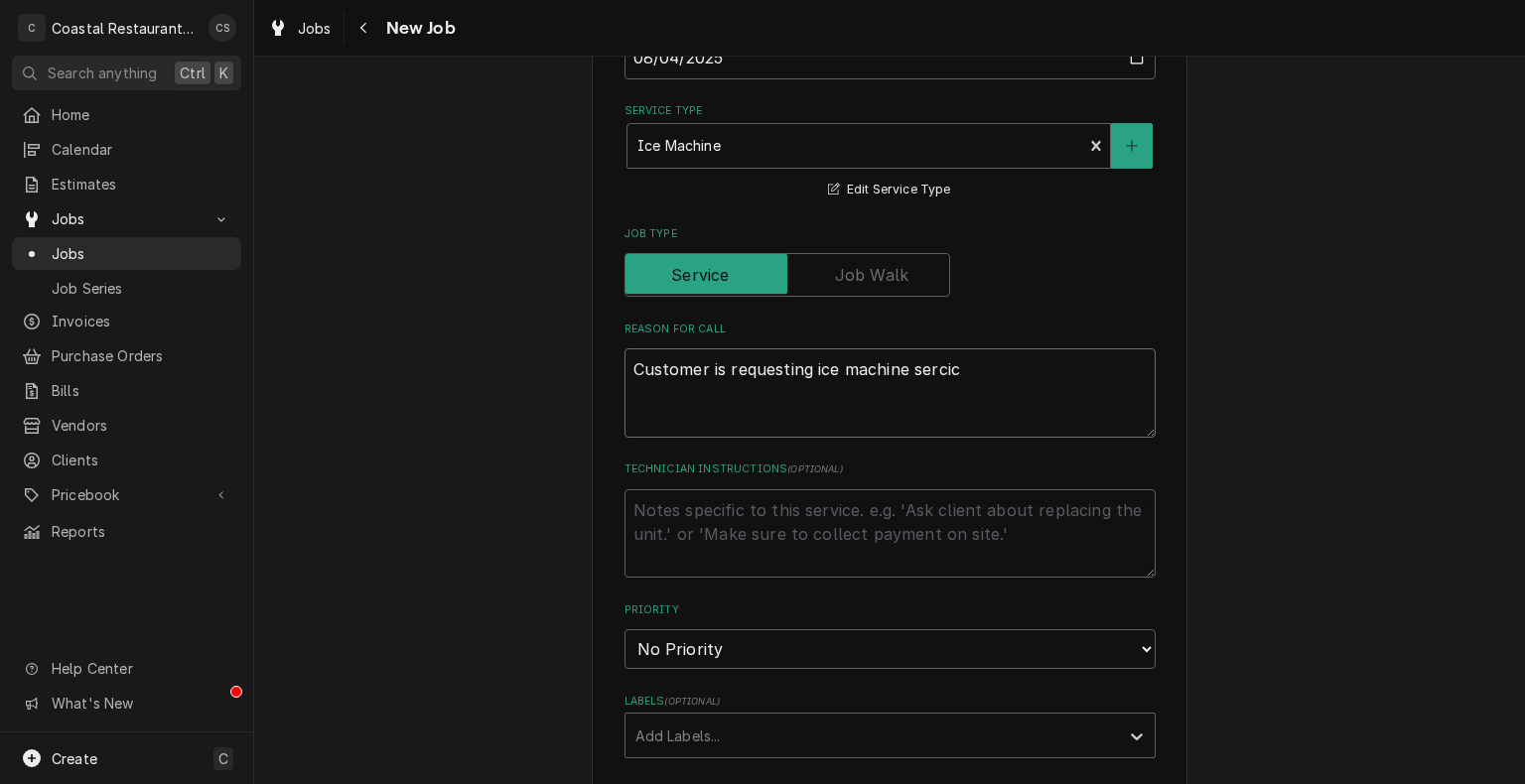type on "x" 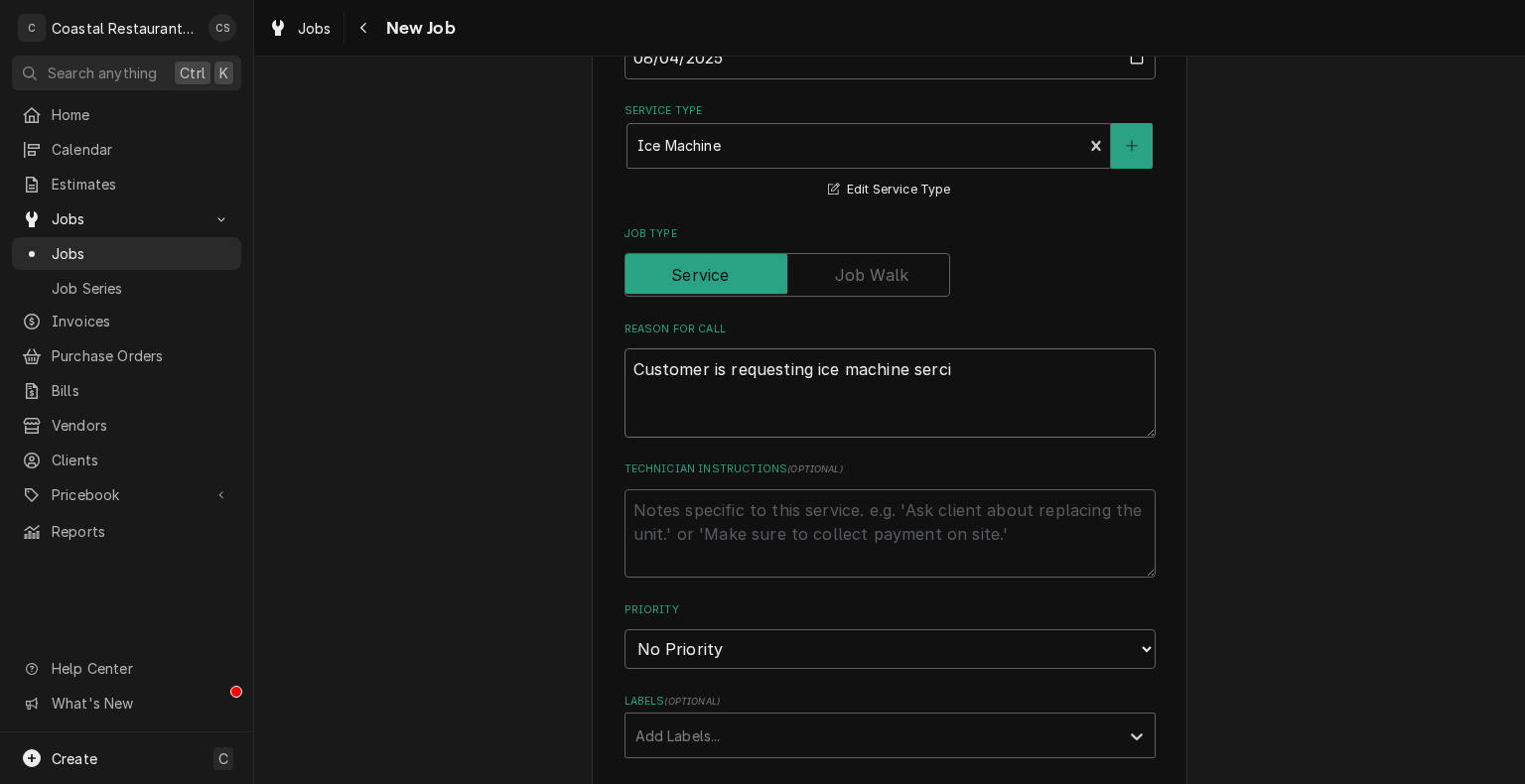 type on "x" 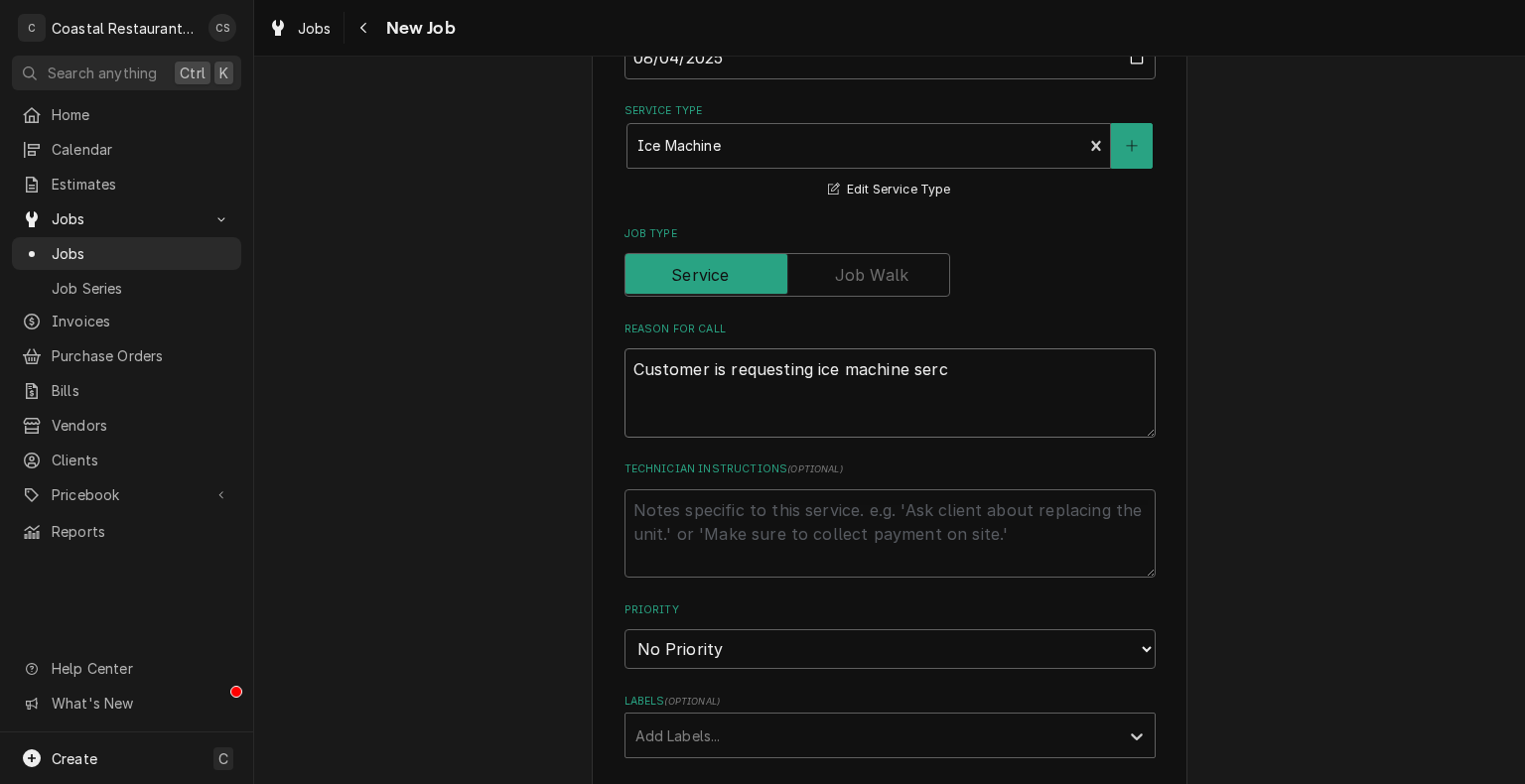 type on "x" 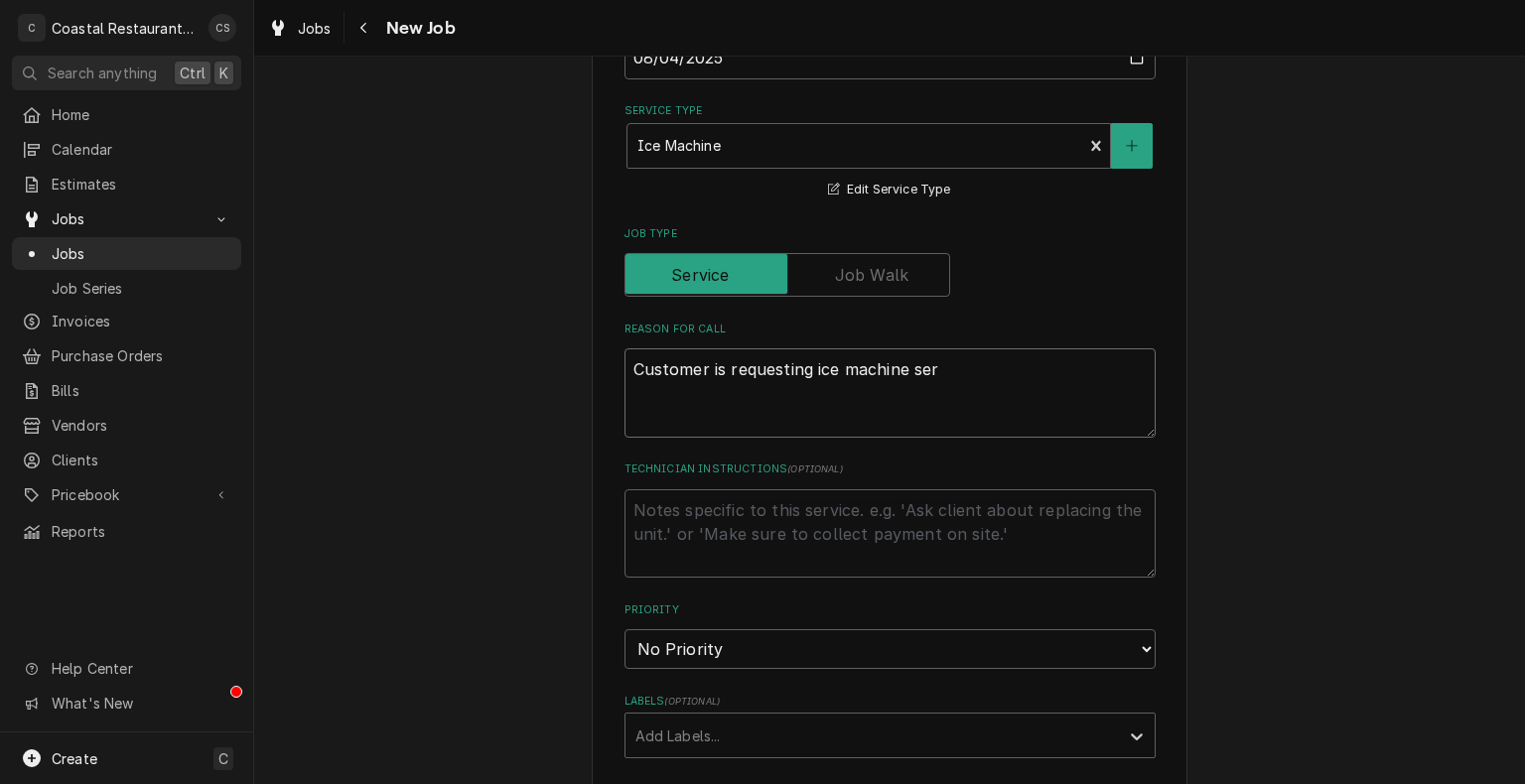 type on "x" 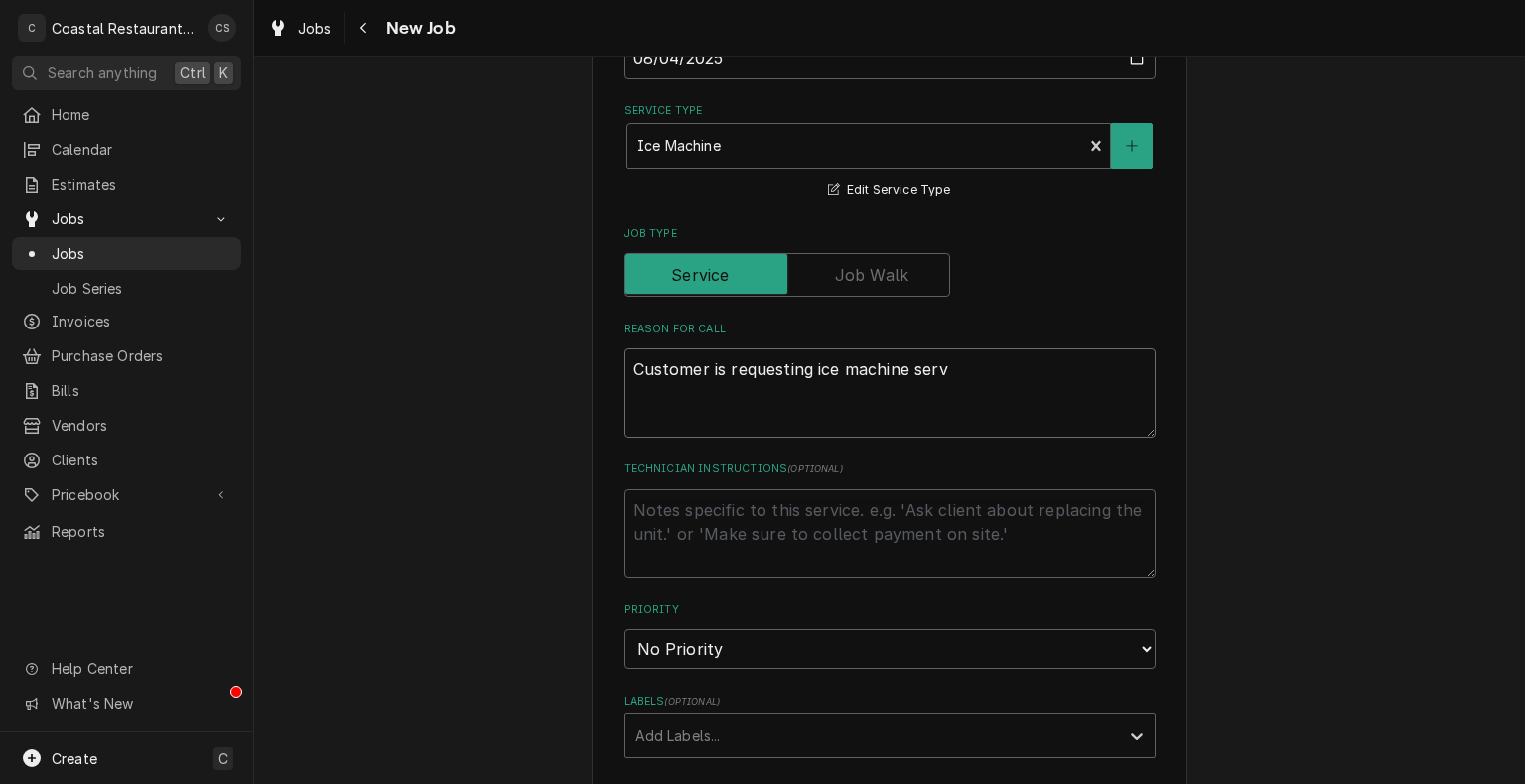 type on "x" 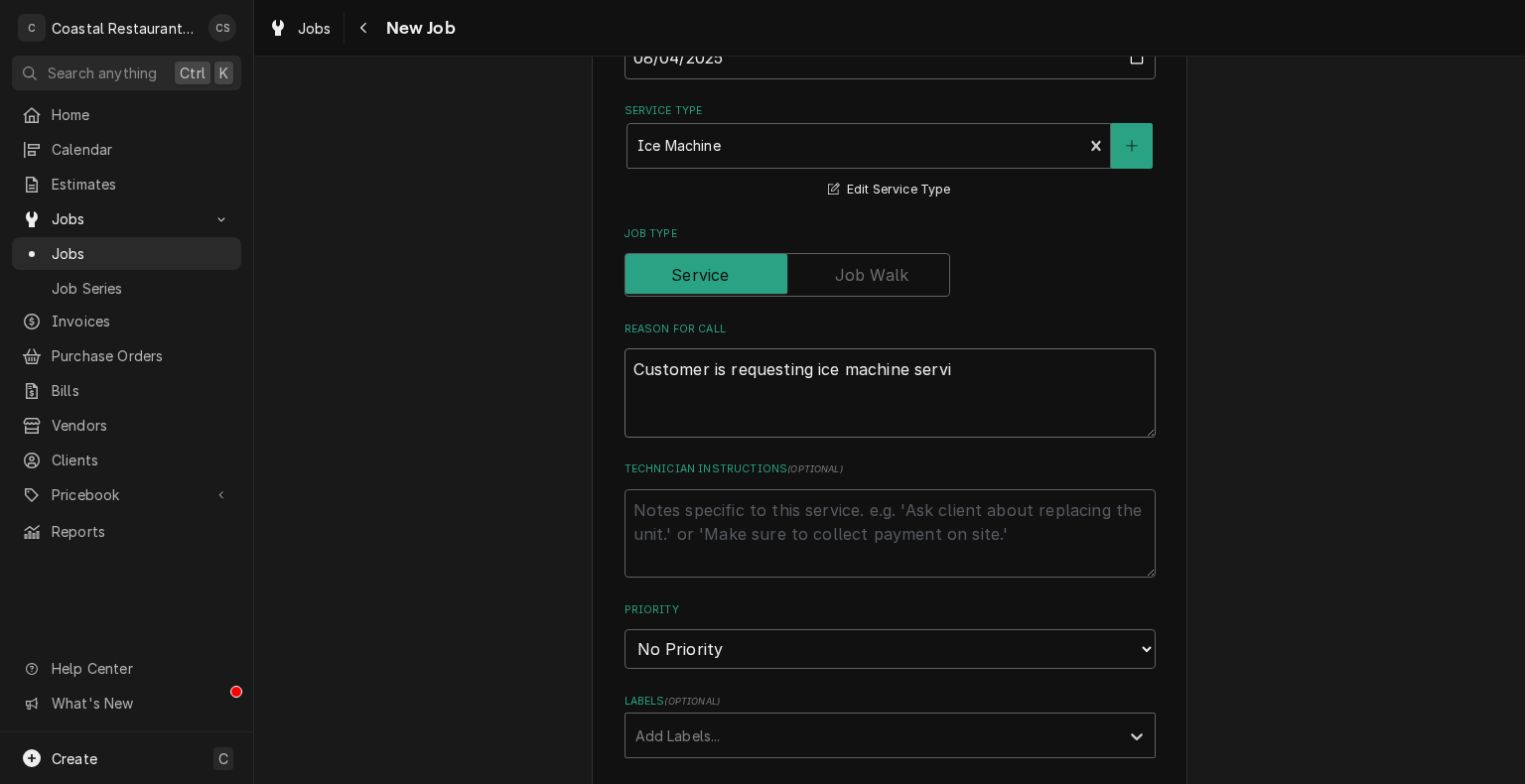 type on "x" 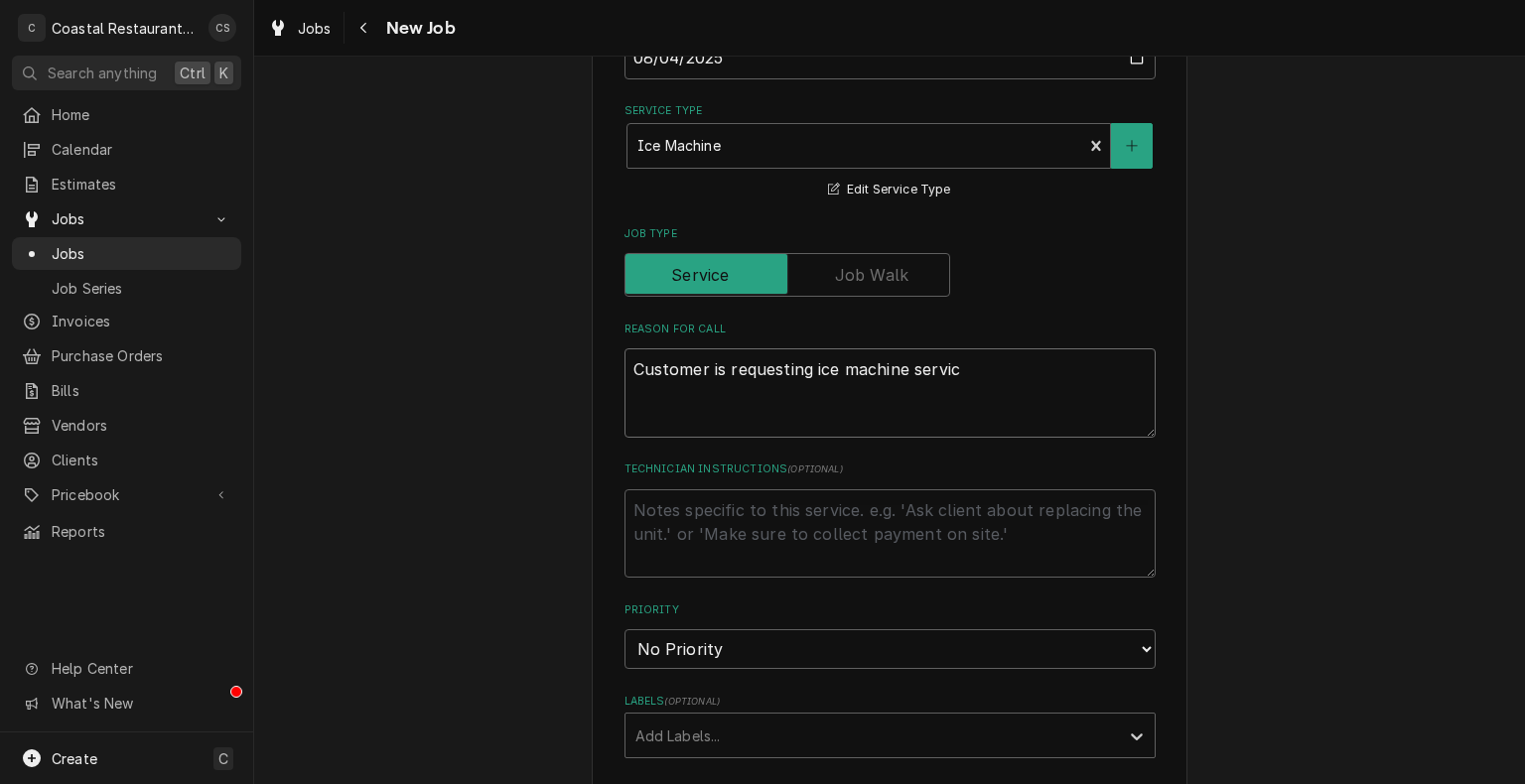type on "x" 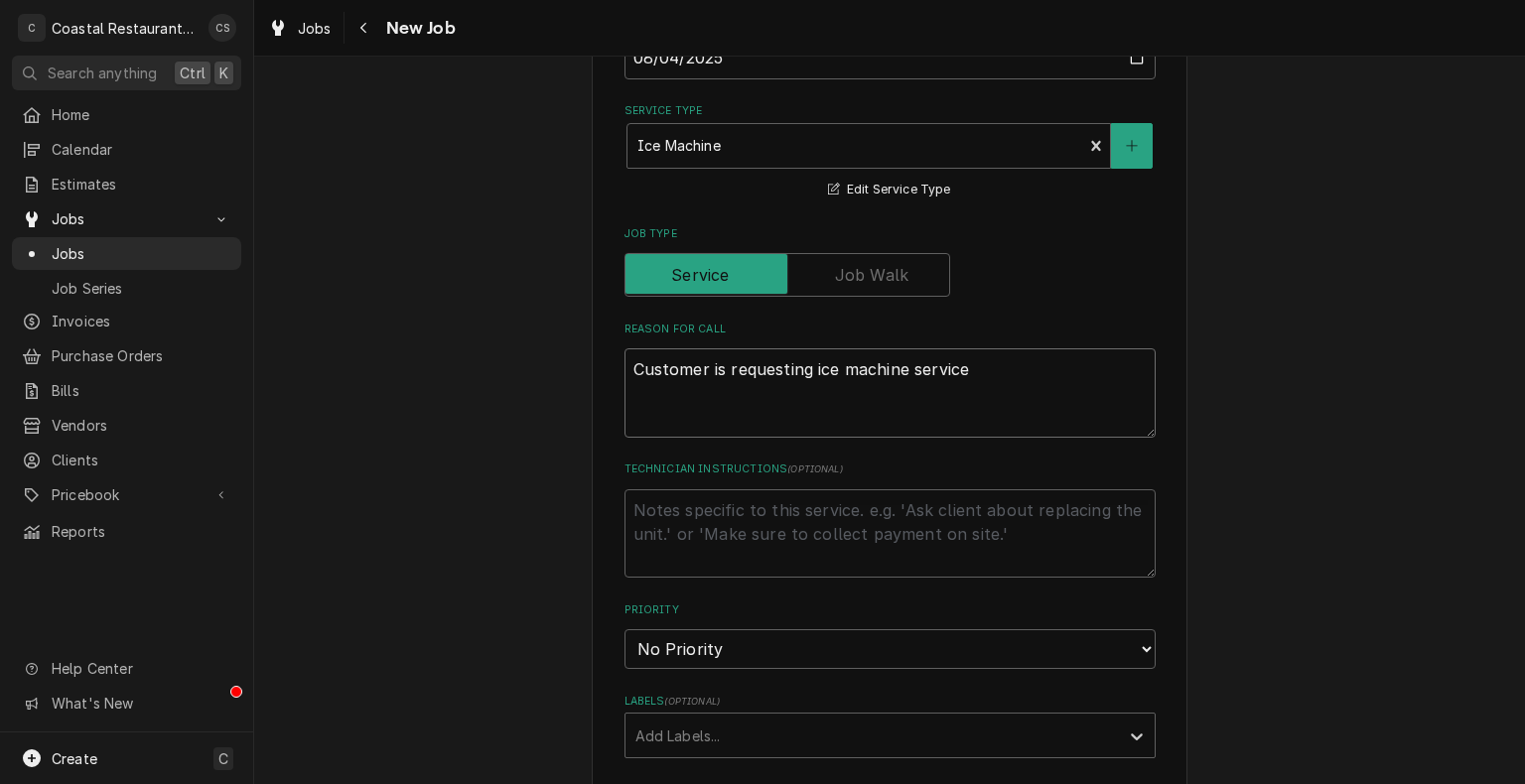 type on "x" 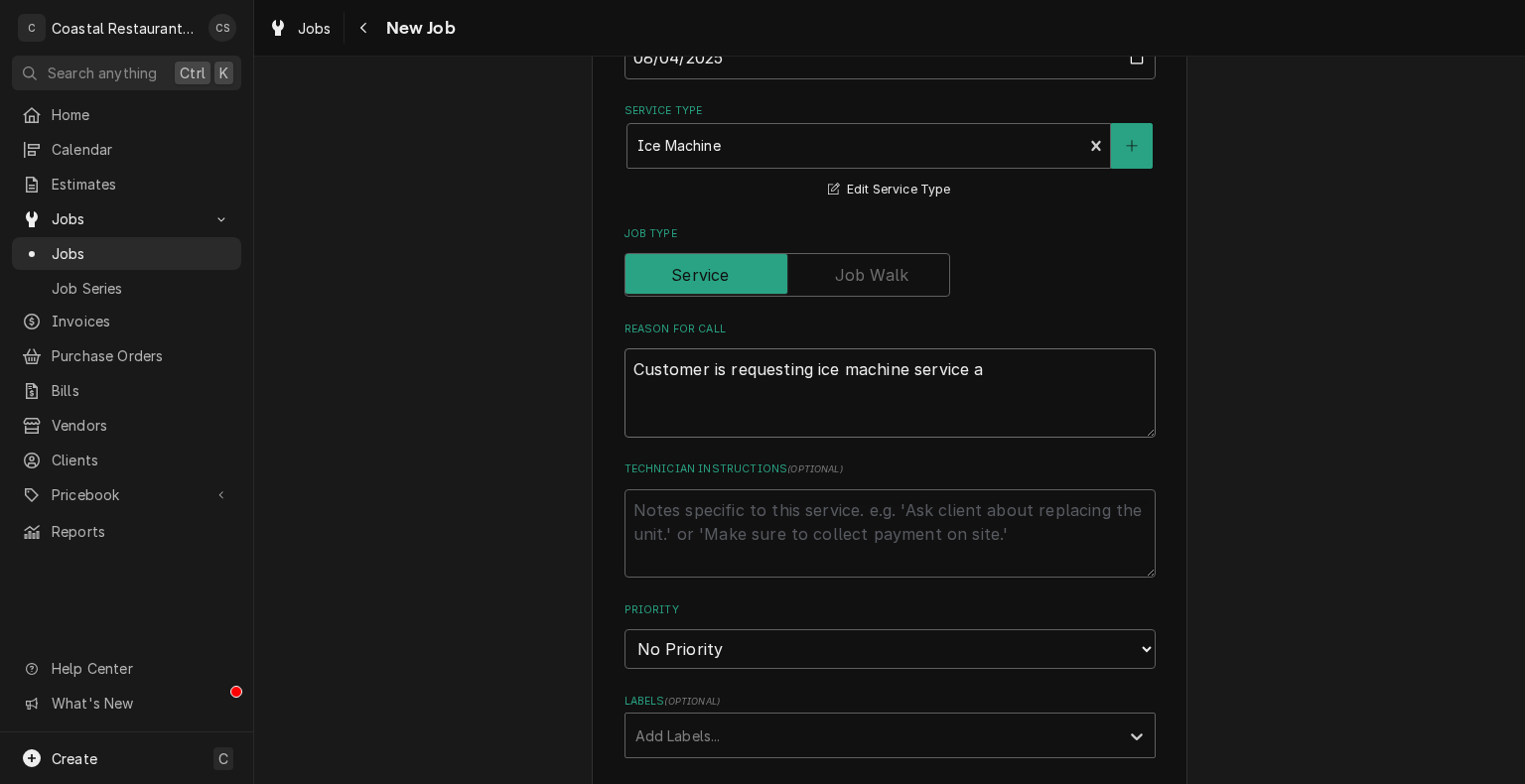 type on "x" 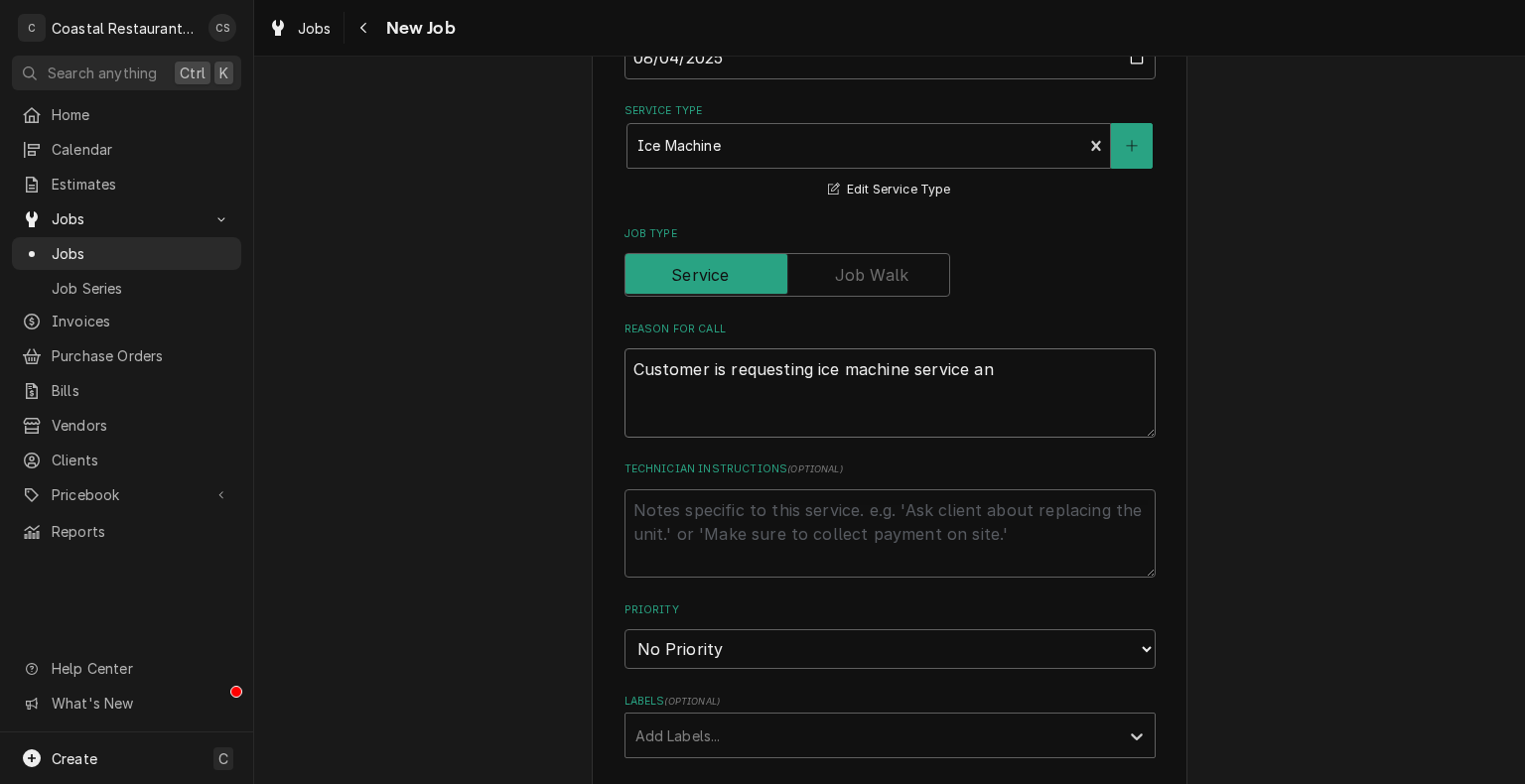 type on "x" 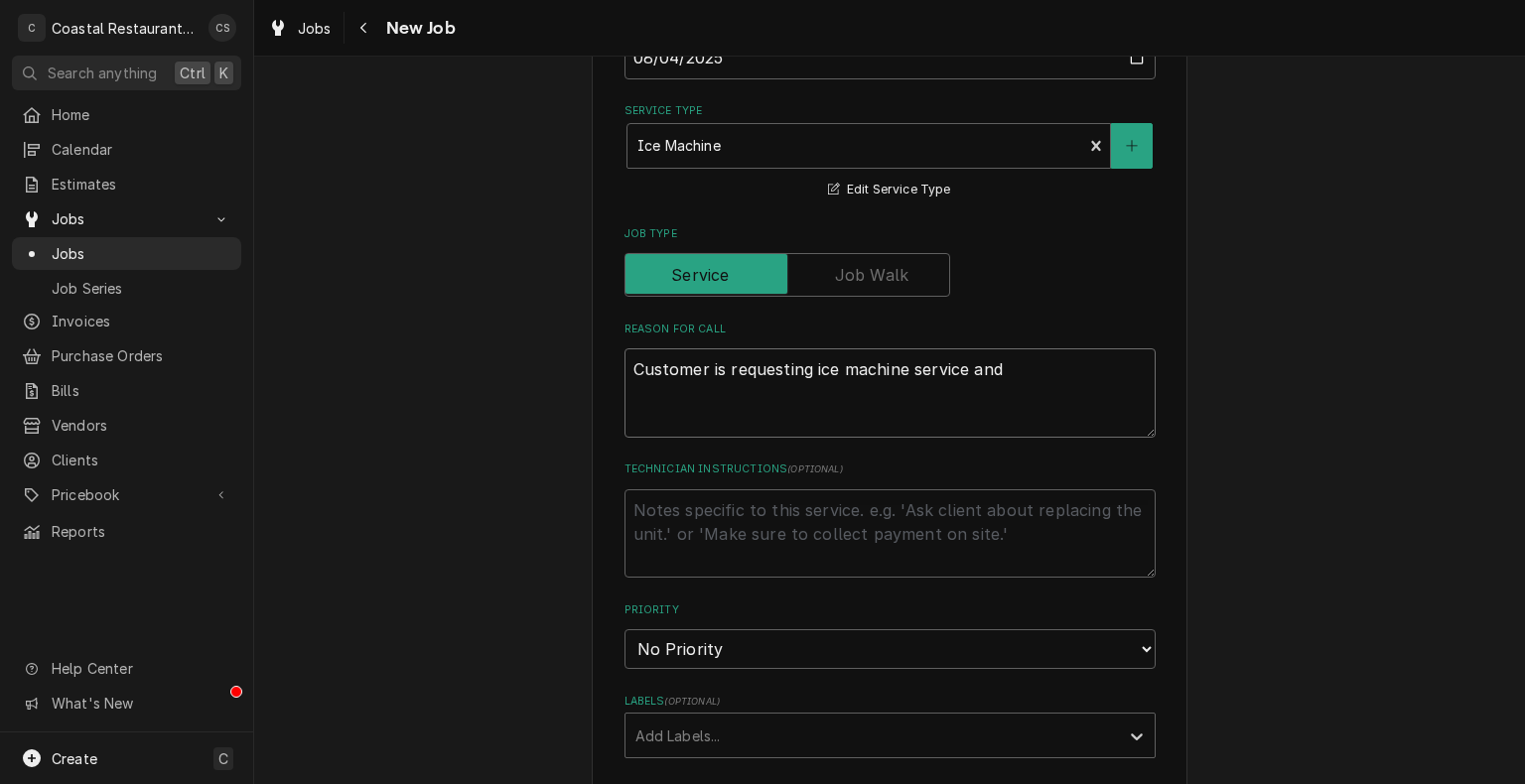 type on "x" 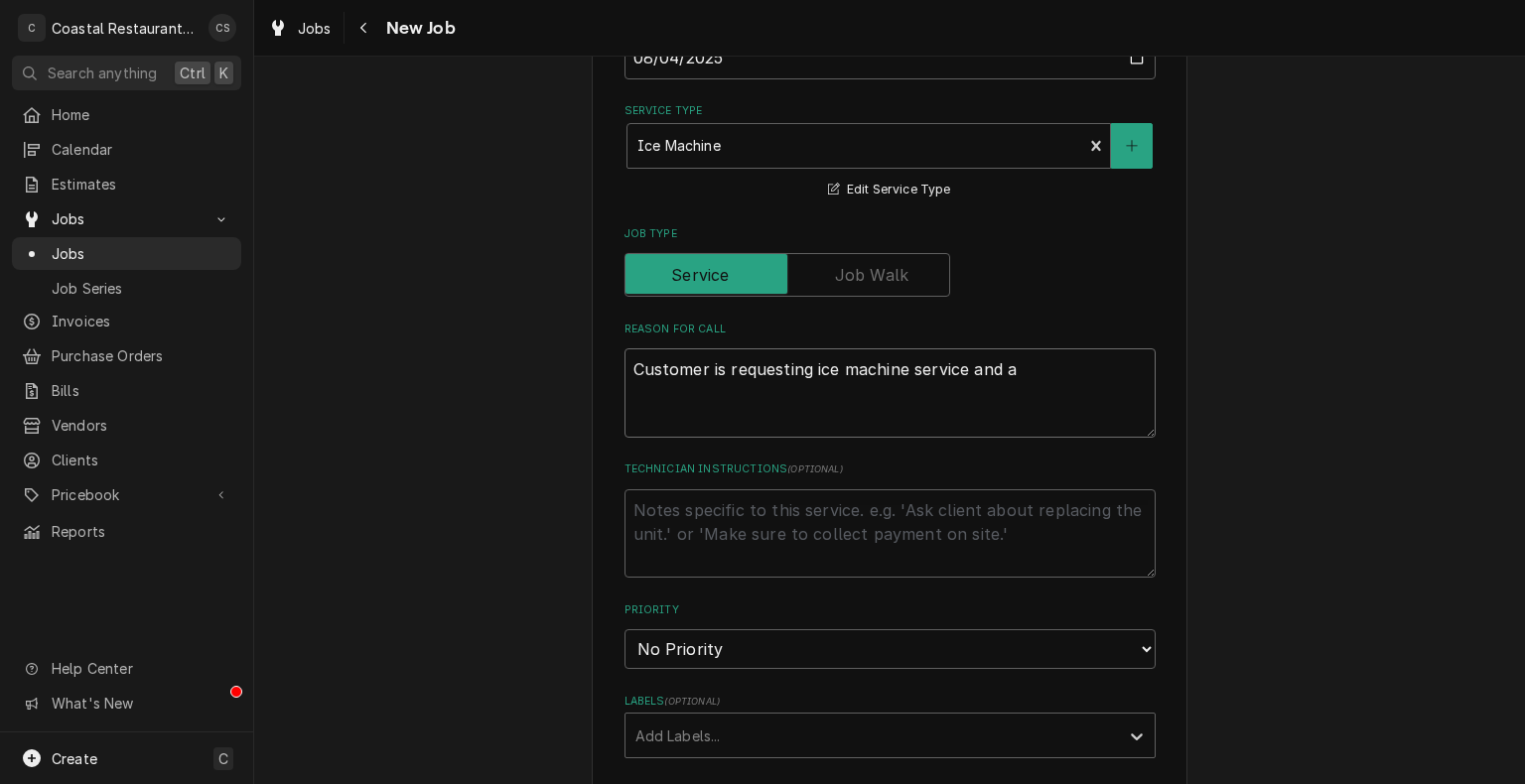 type on "x" 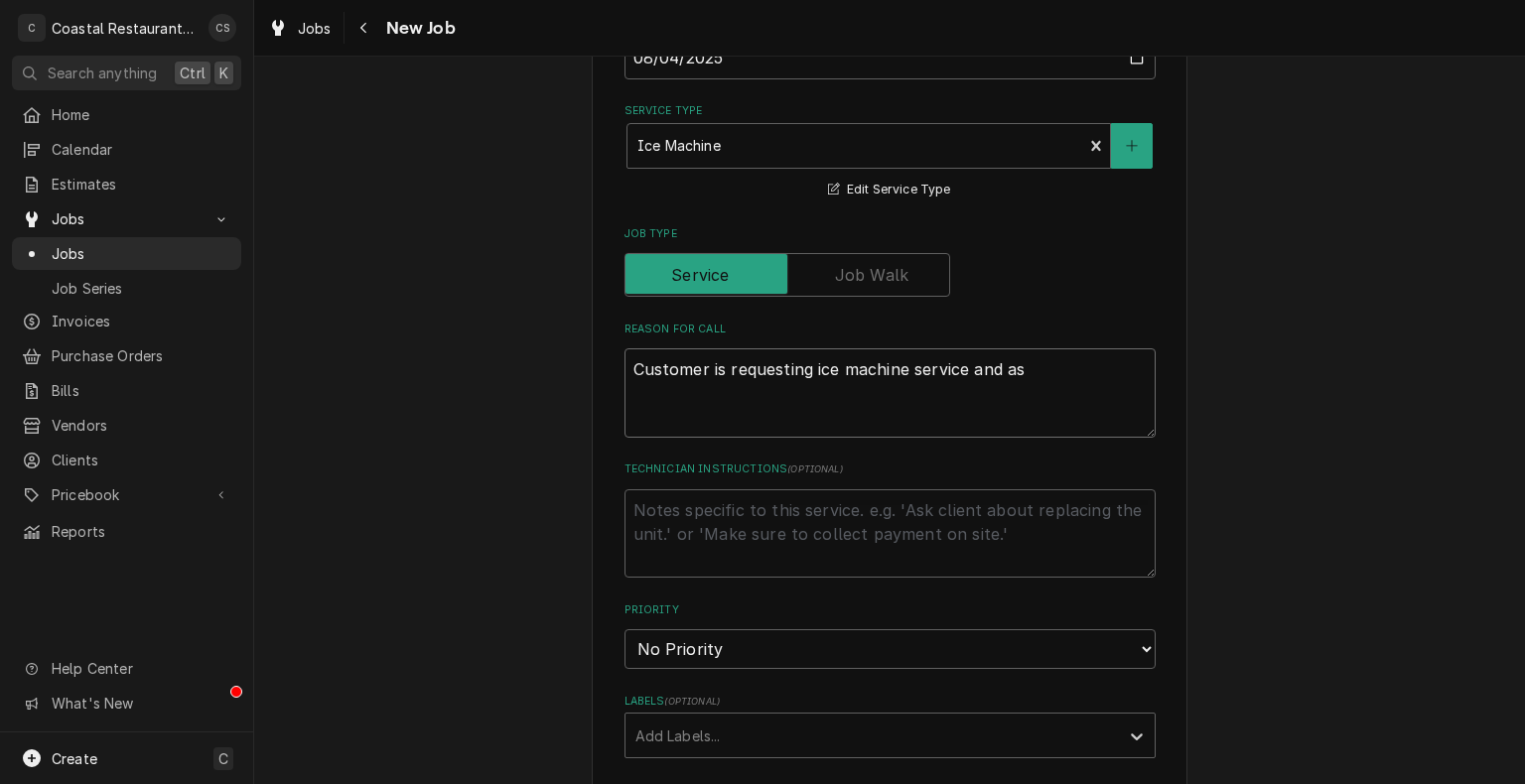 type on "x" 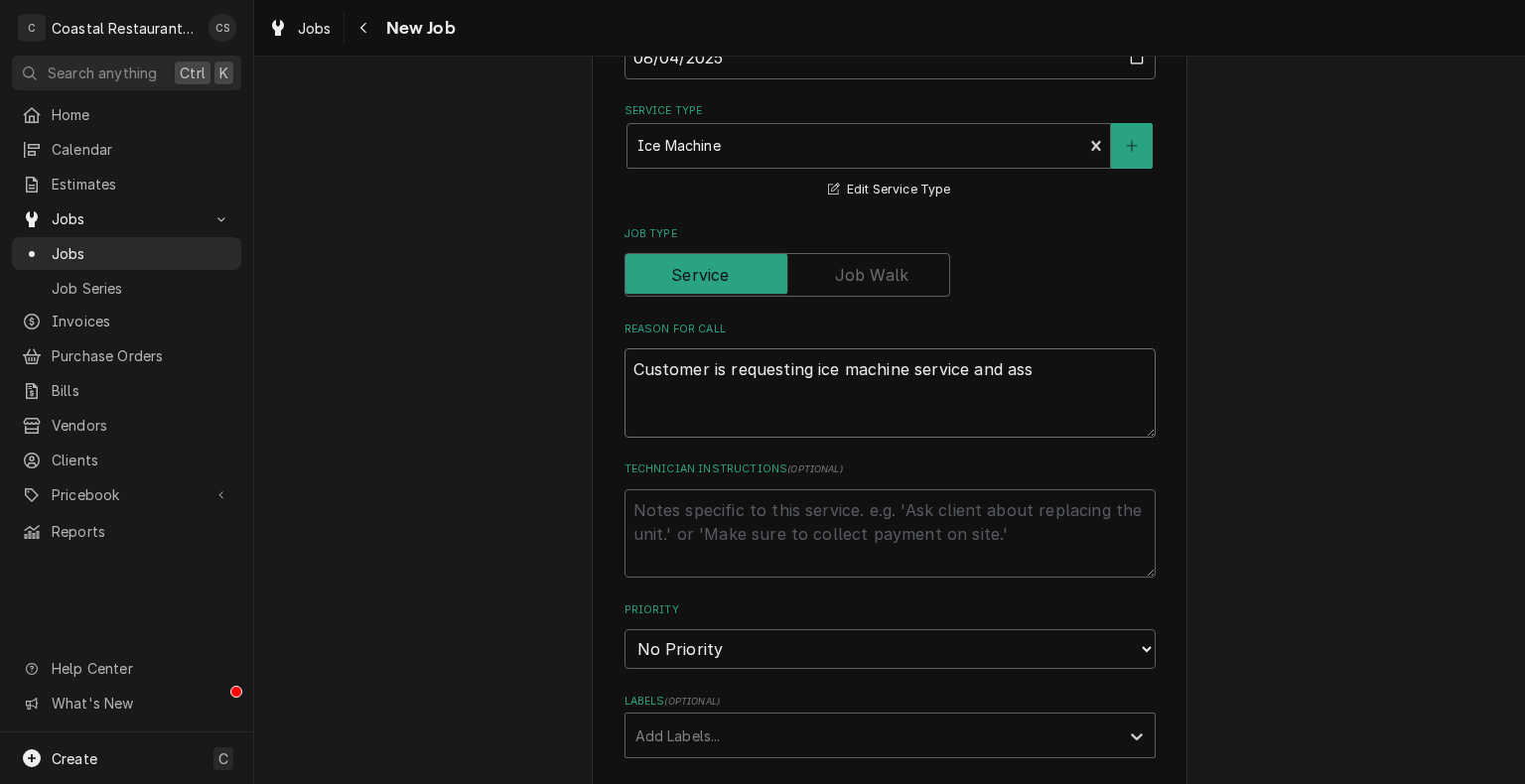 type on "x" 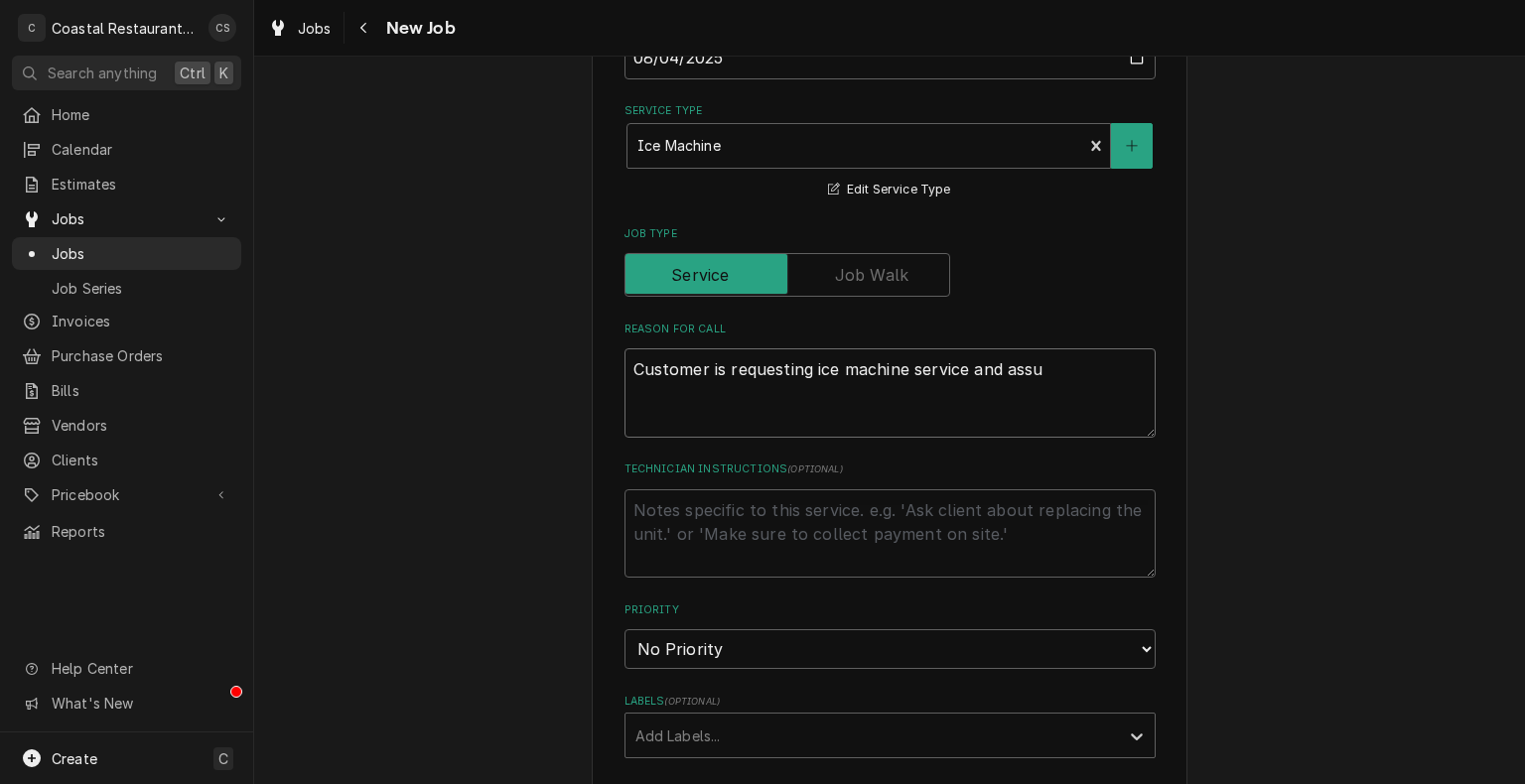 type on "x" 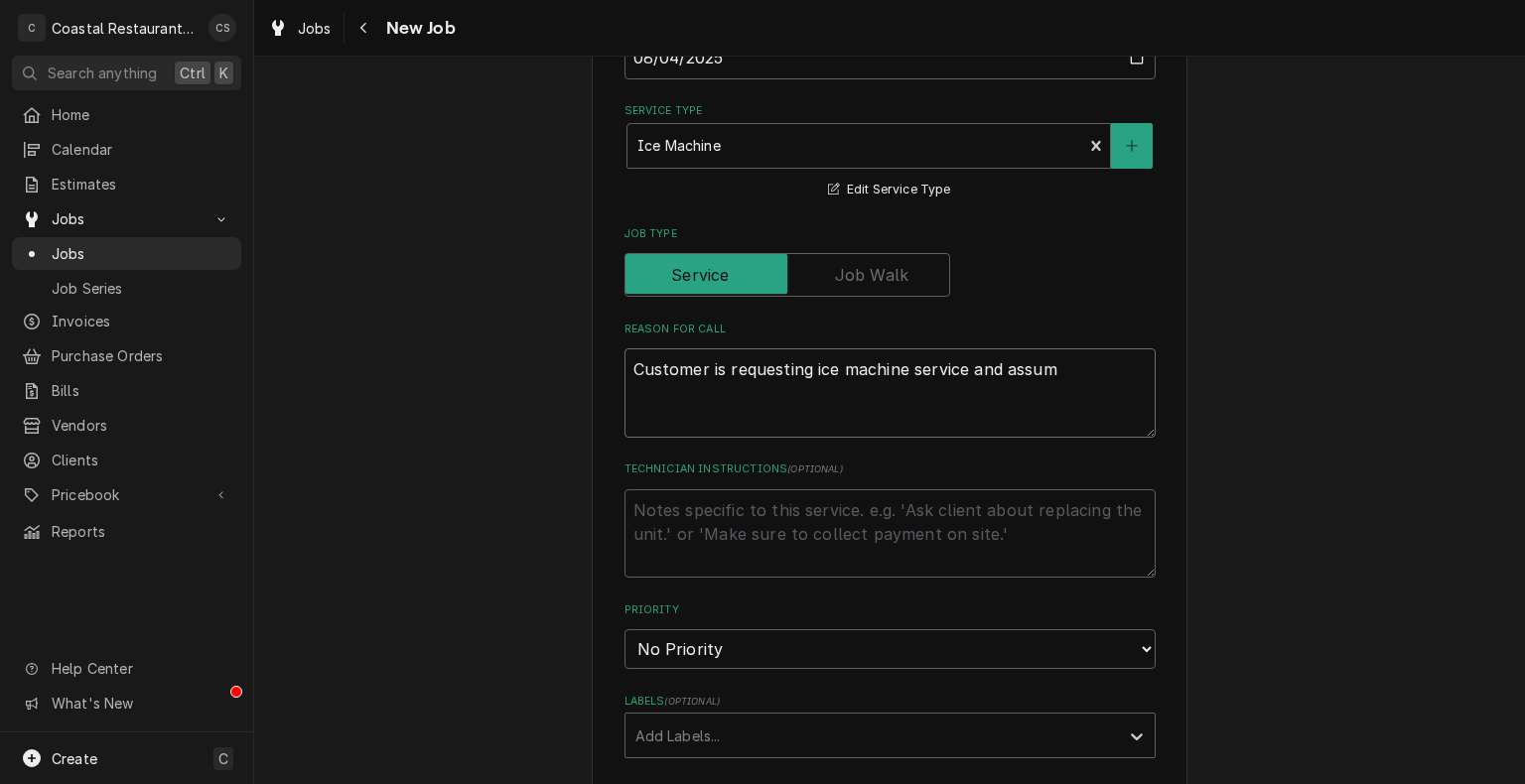 type on "x" 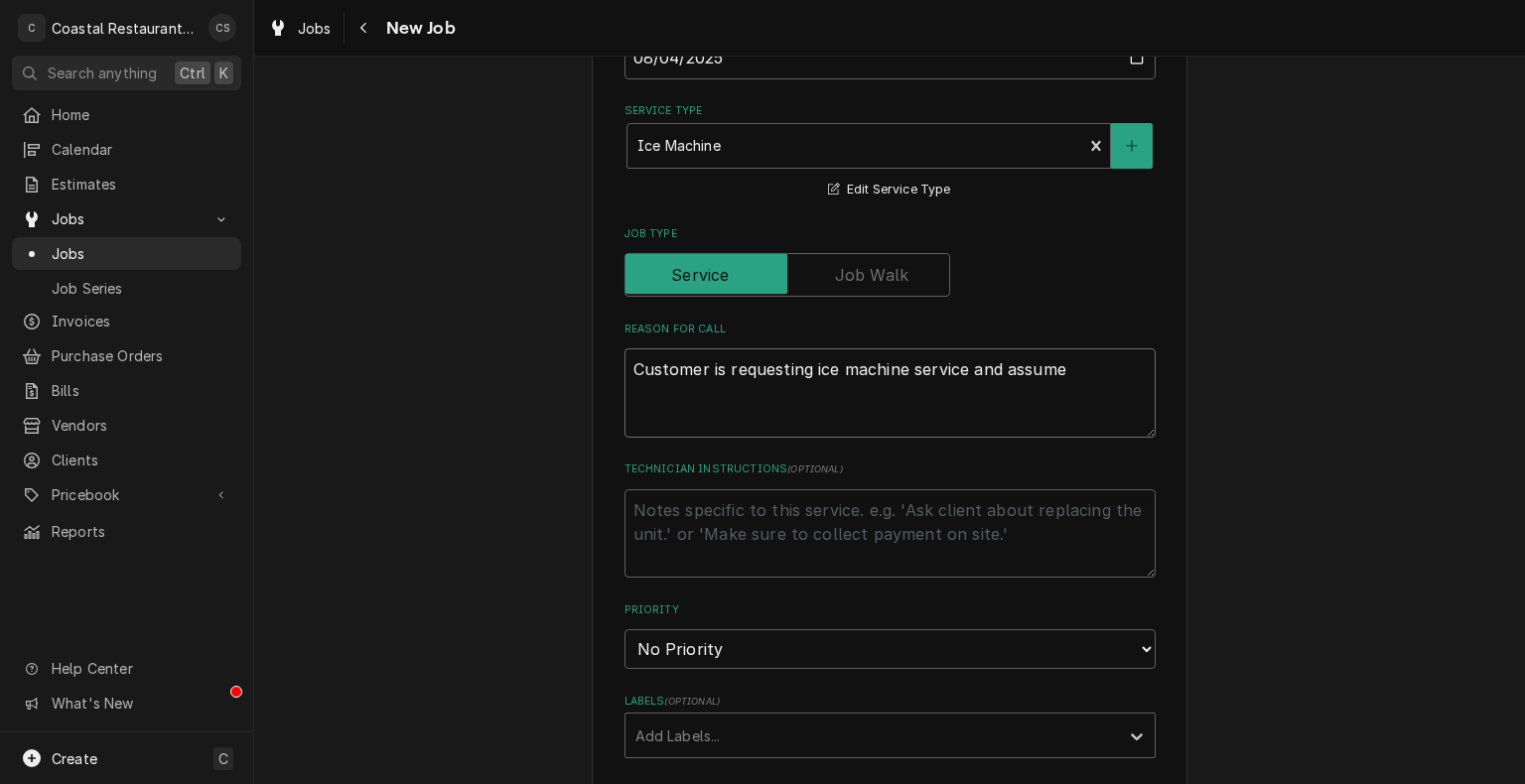 type on "x" 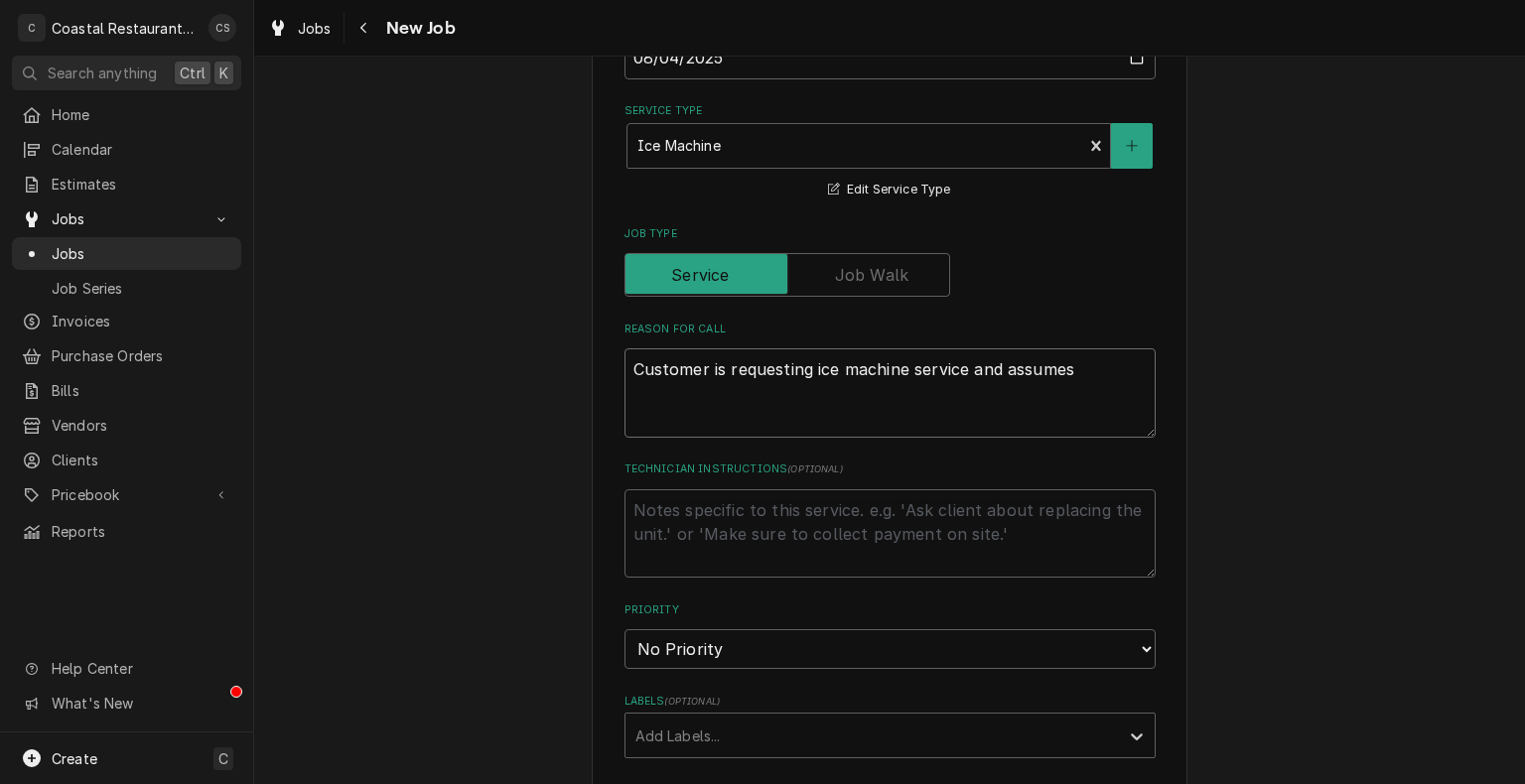 type on "x" 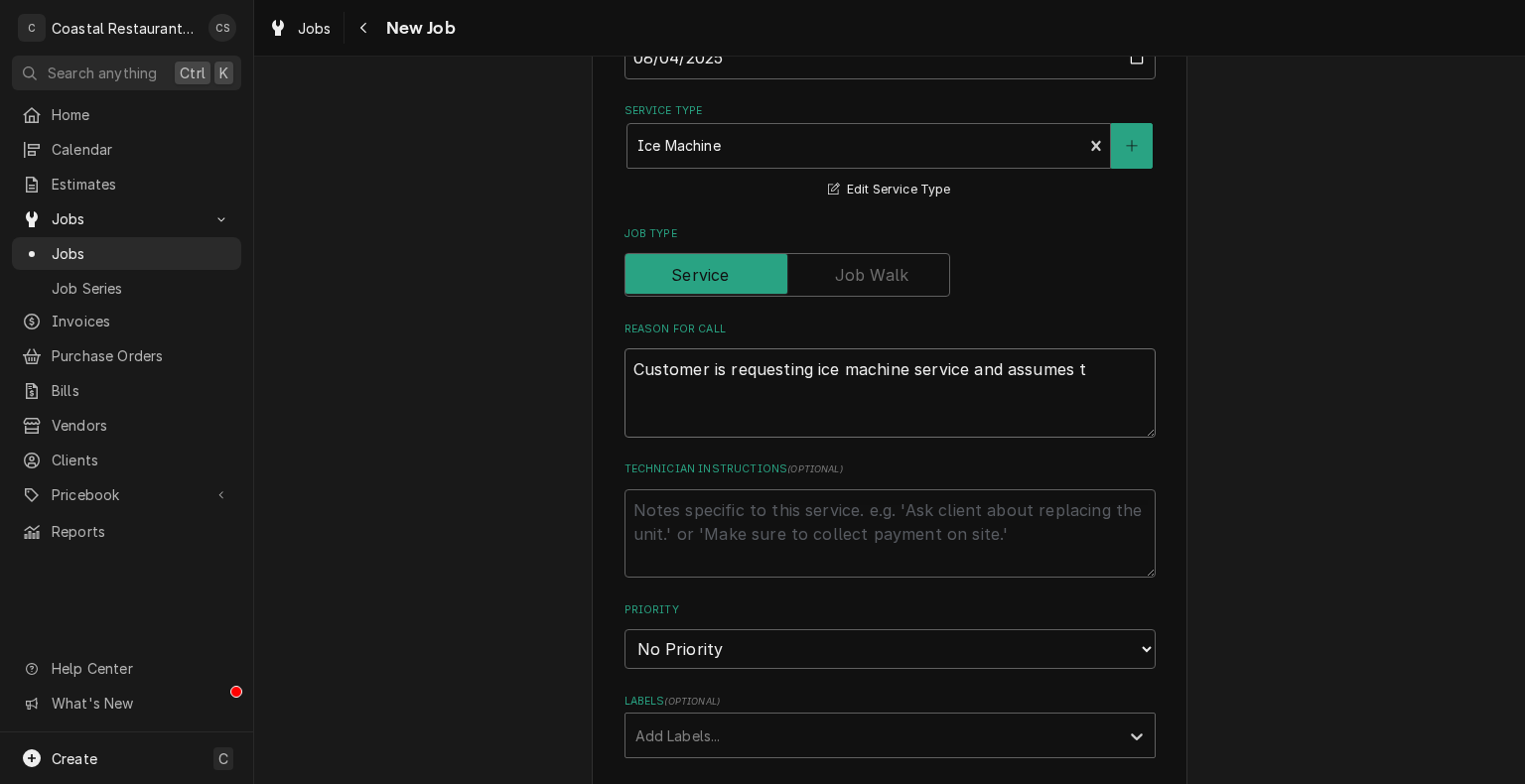 type on "x" 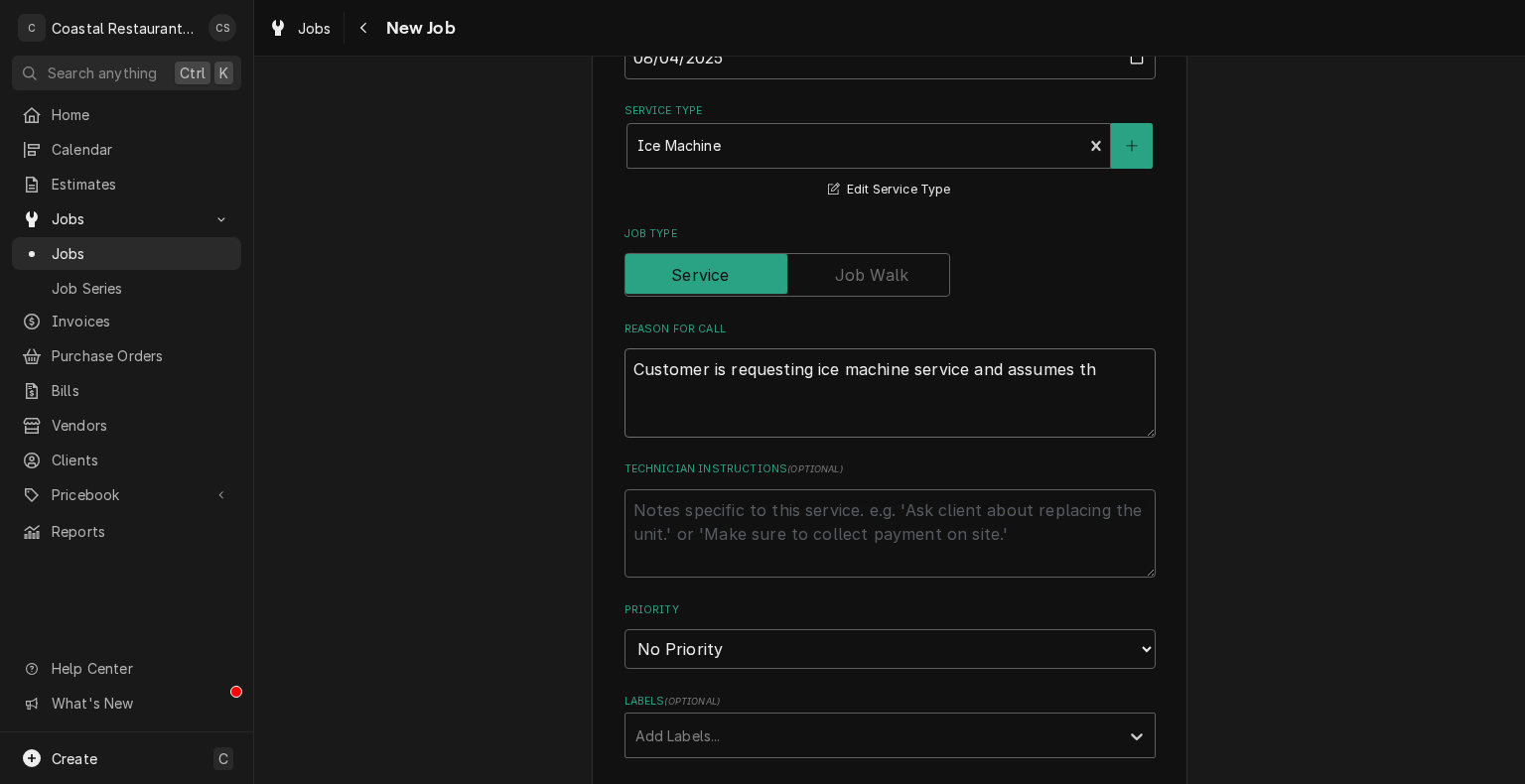 type on "x" 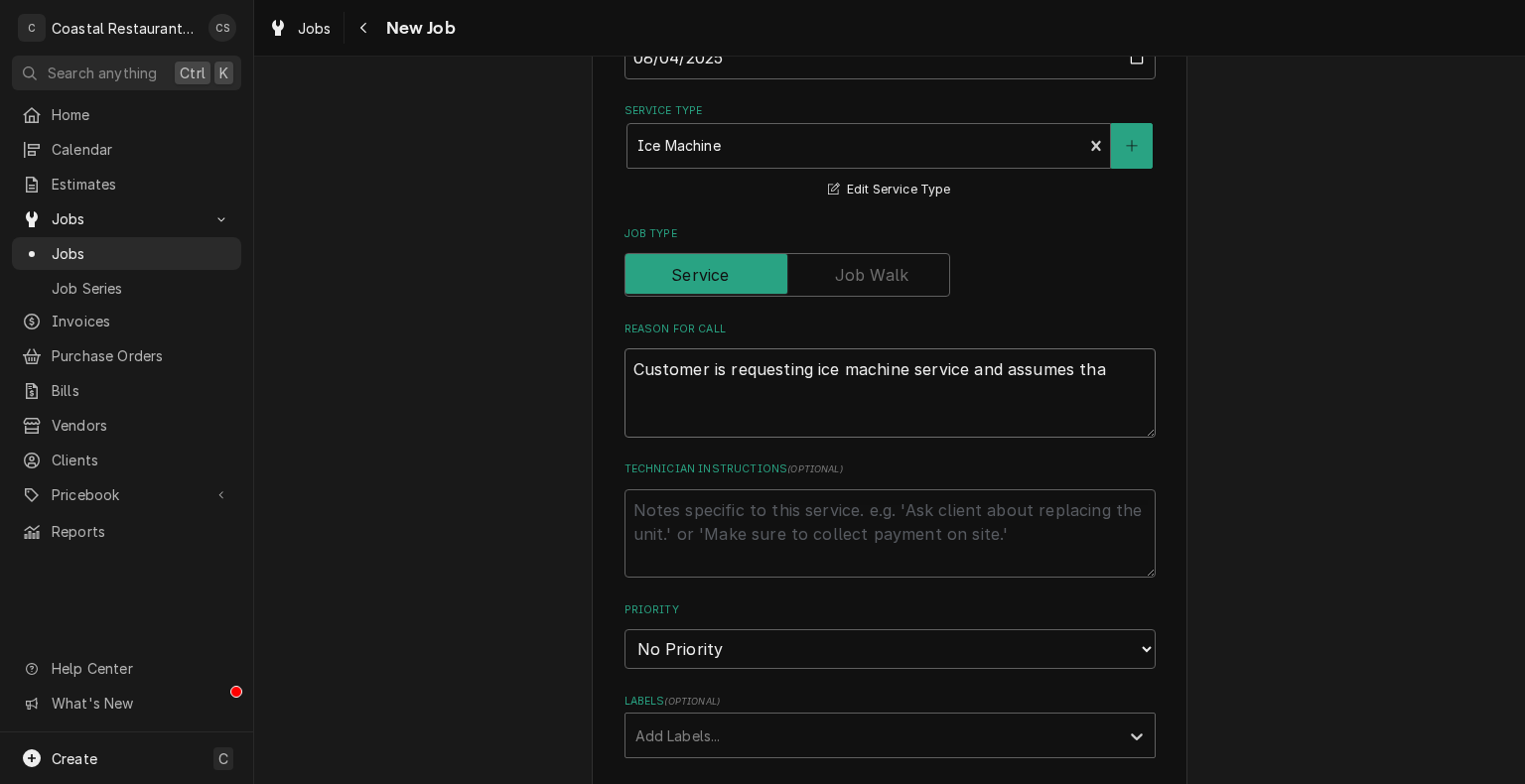 type on "Customer is requesting ice machine service and assumes that" 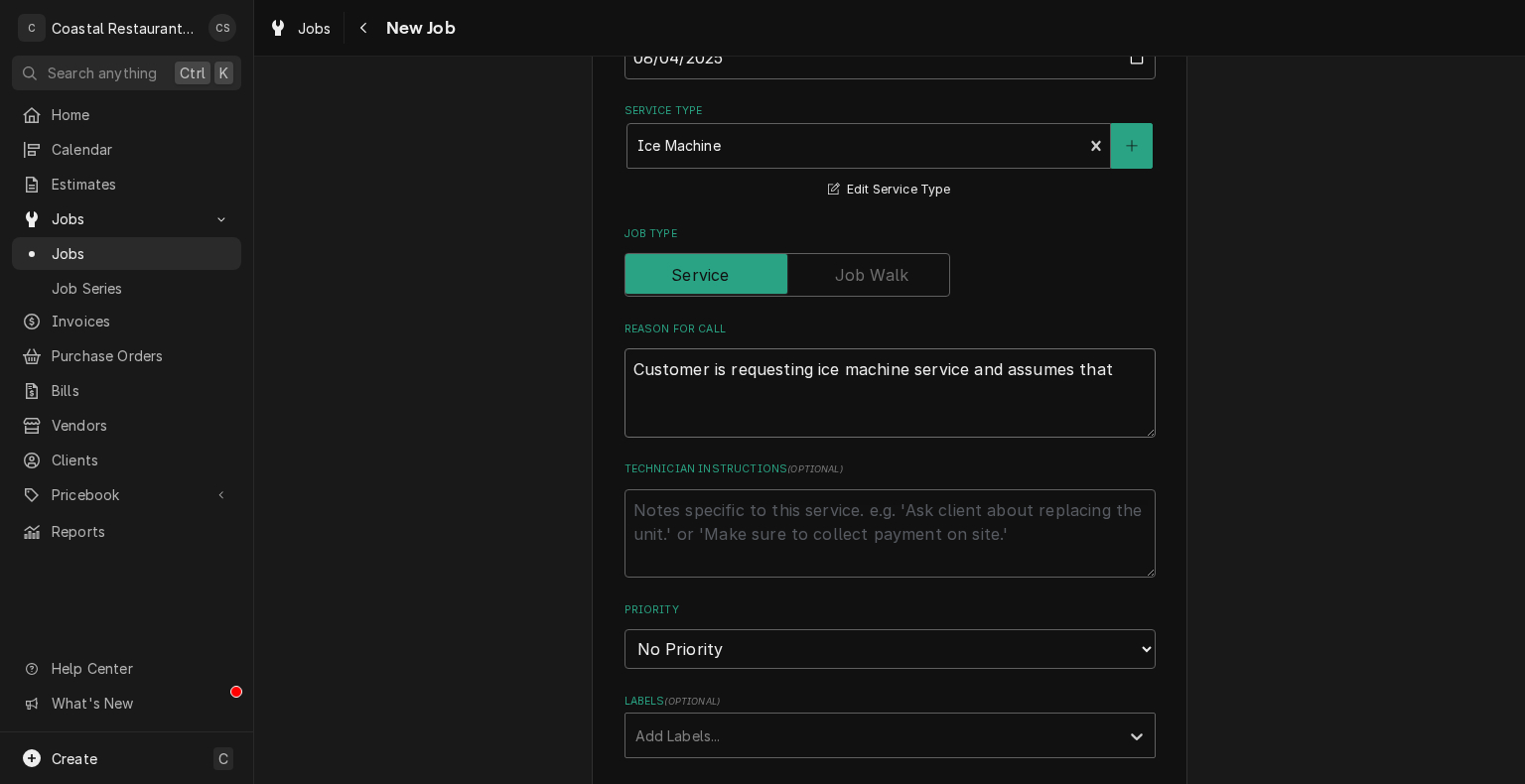type on "x" 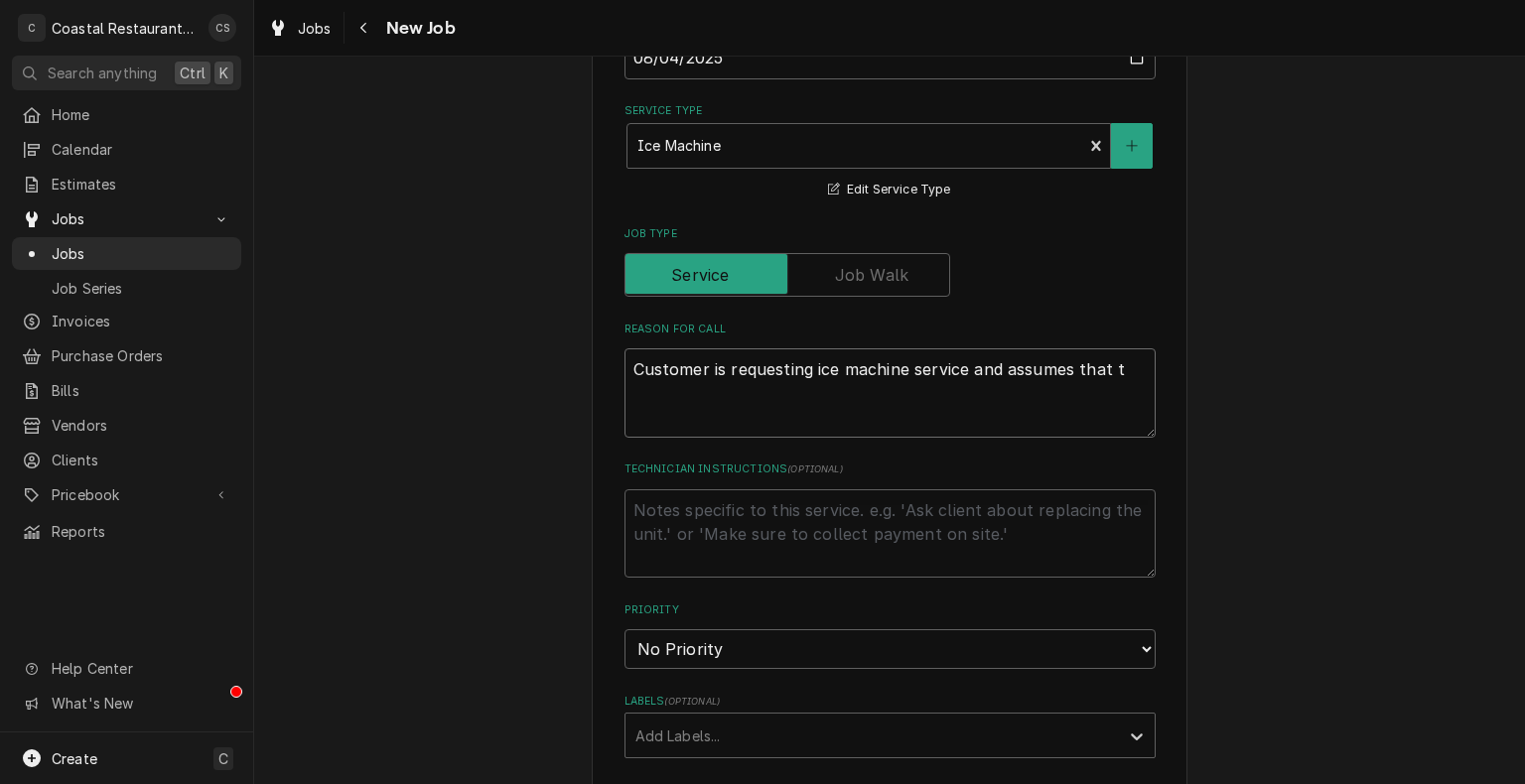 type on "x" 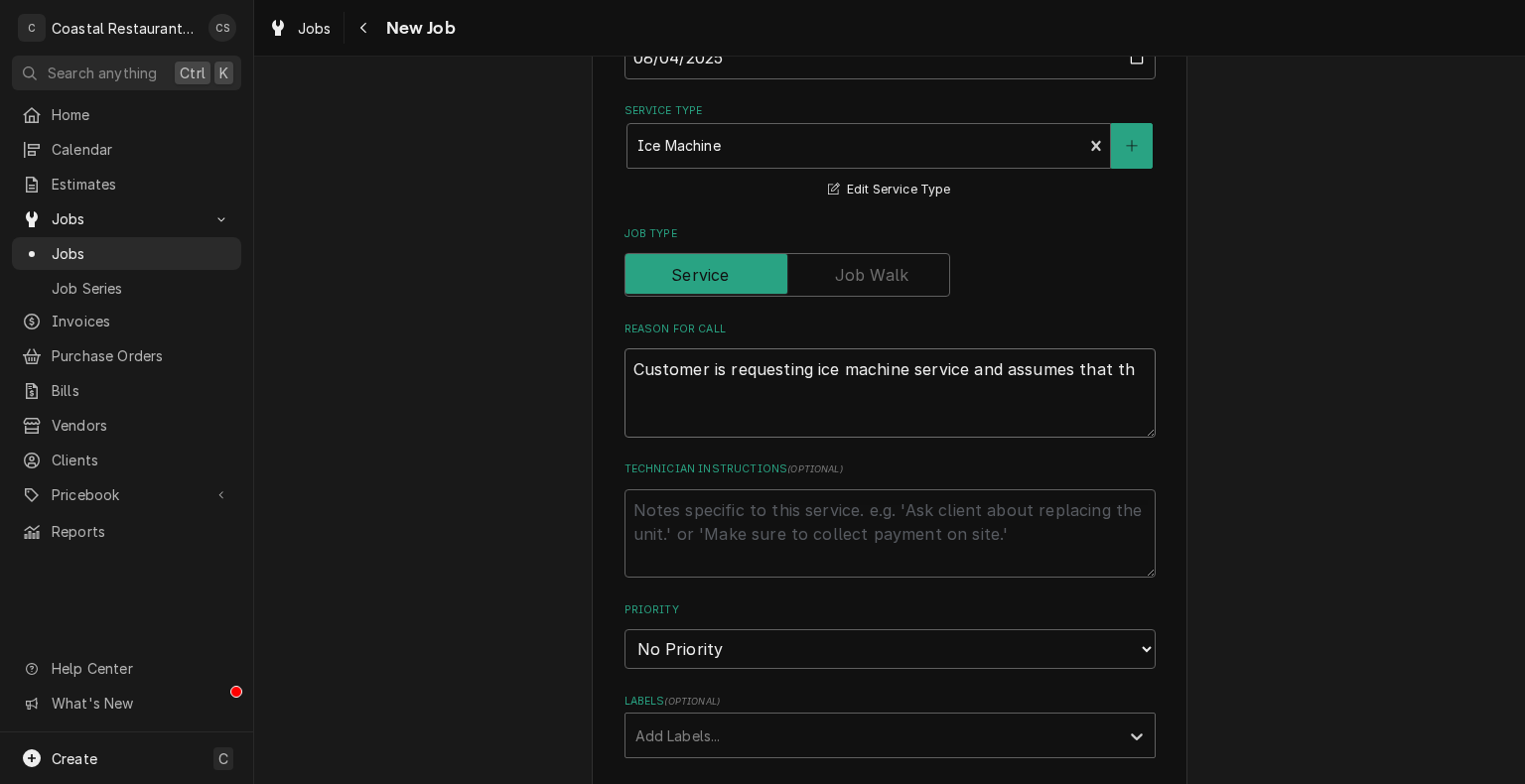 type on "x" 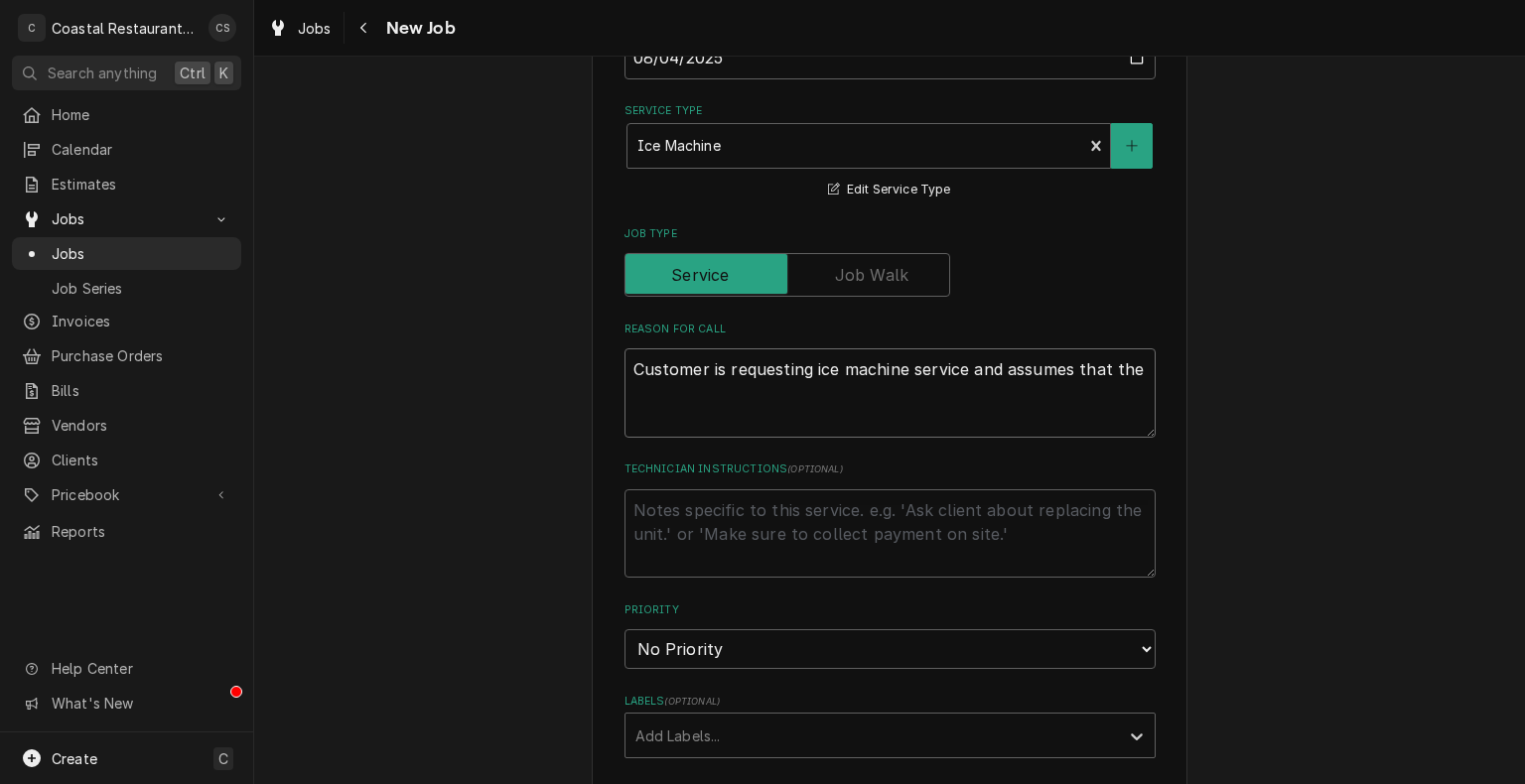 type on "x" 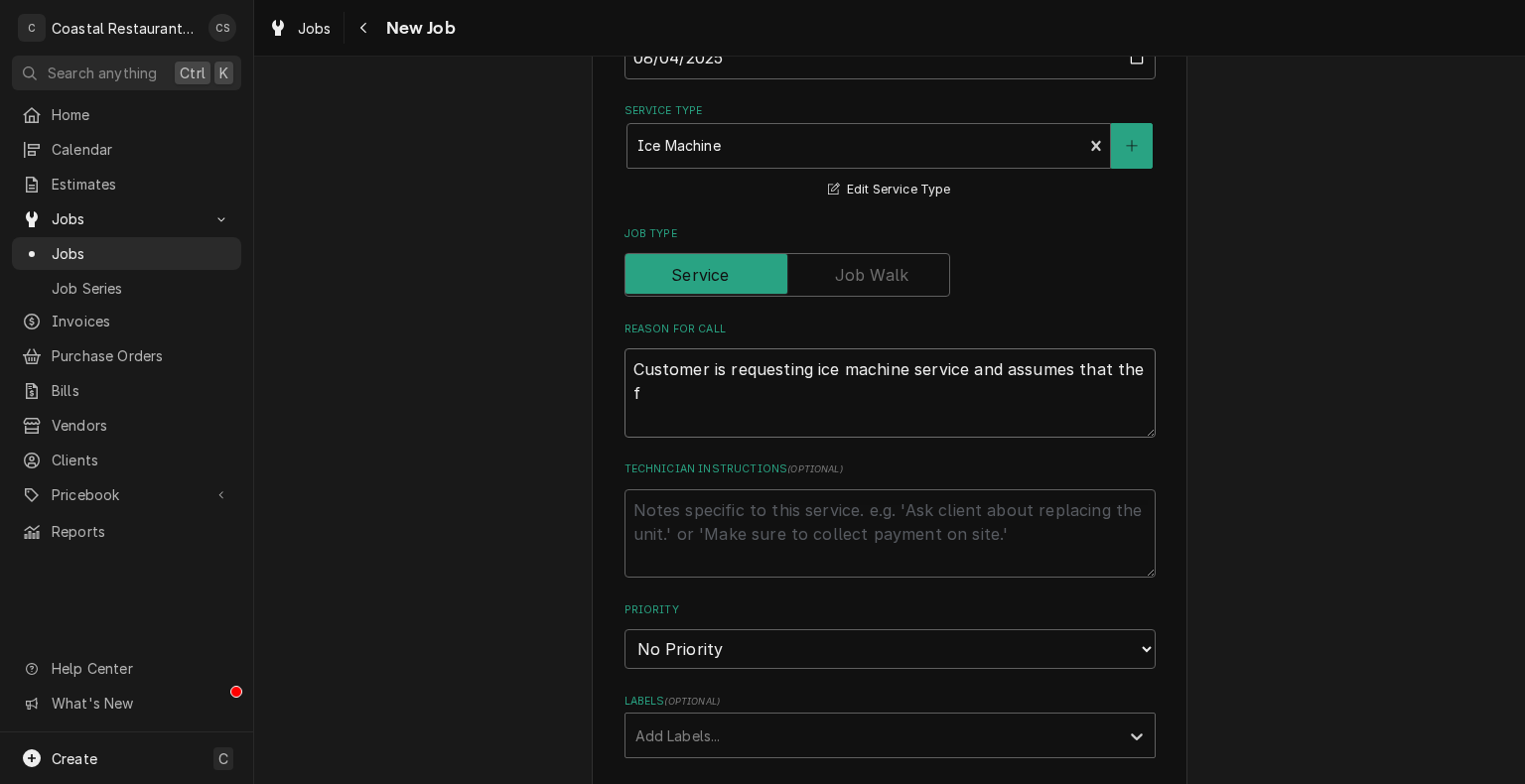 type on "x" 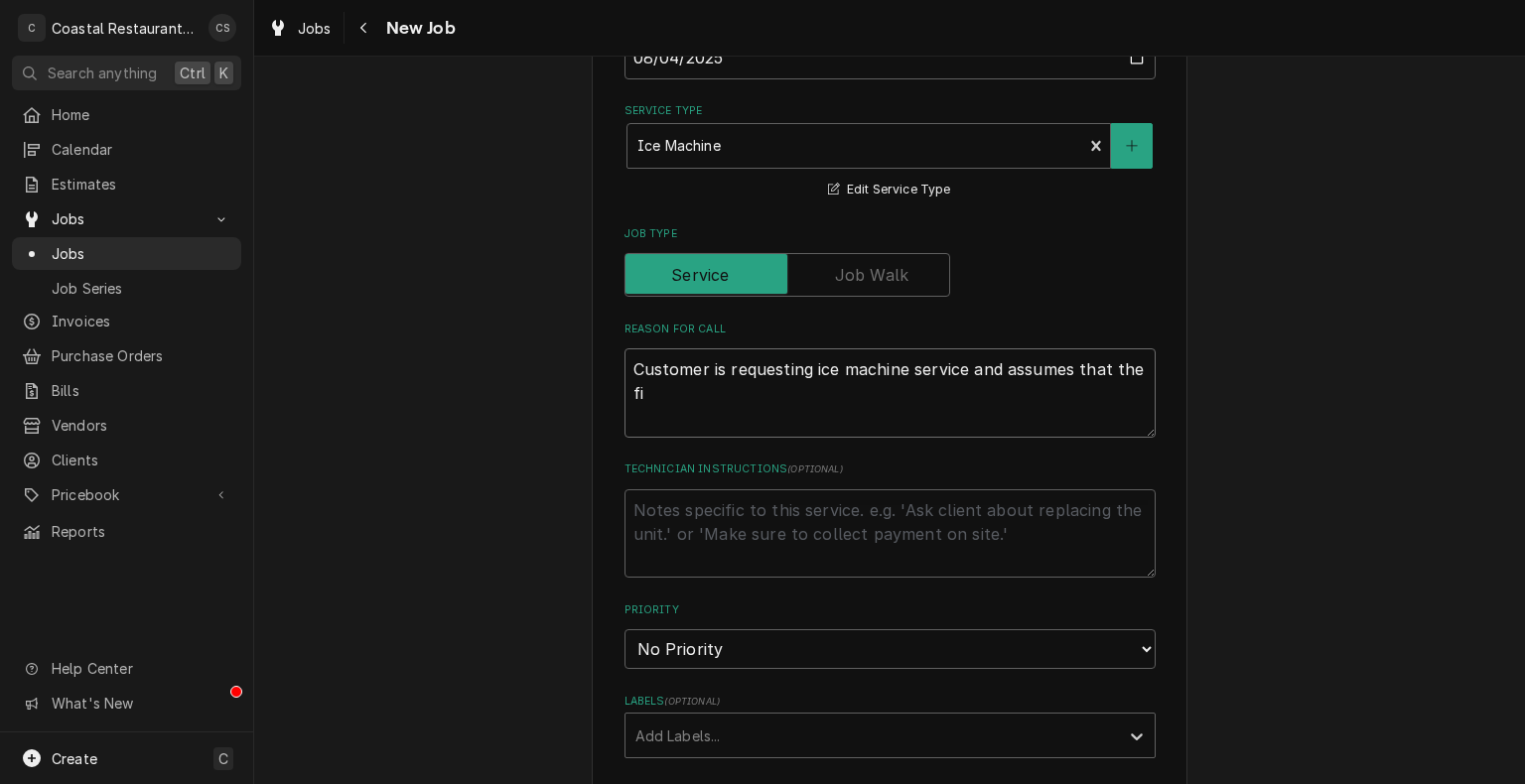 type on "x" 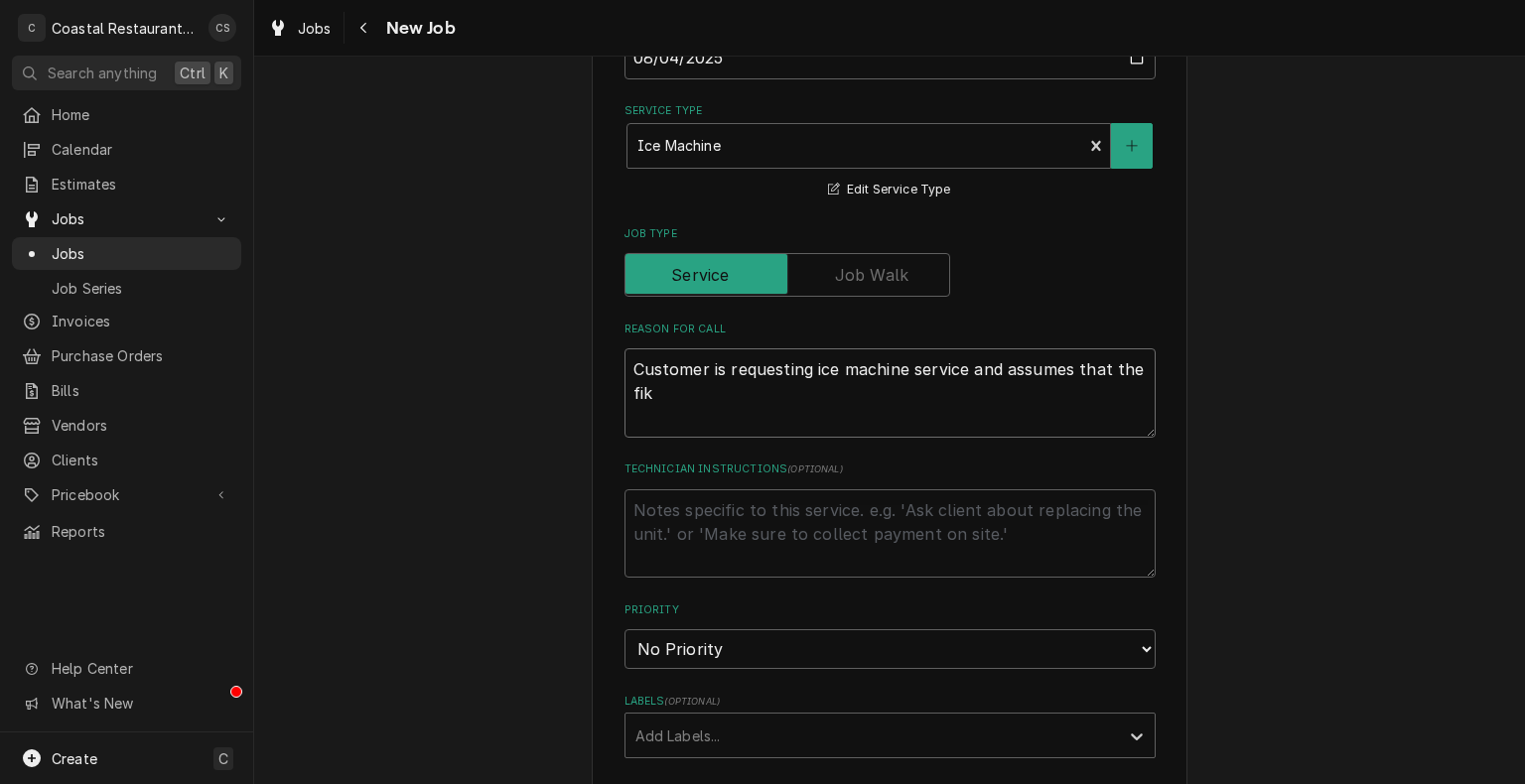 type 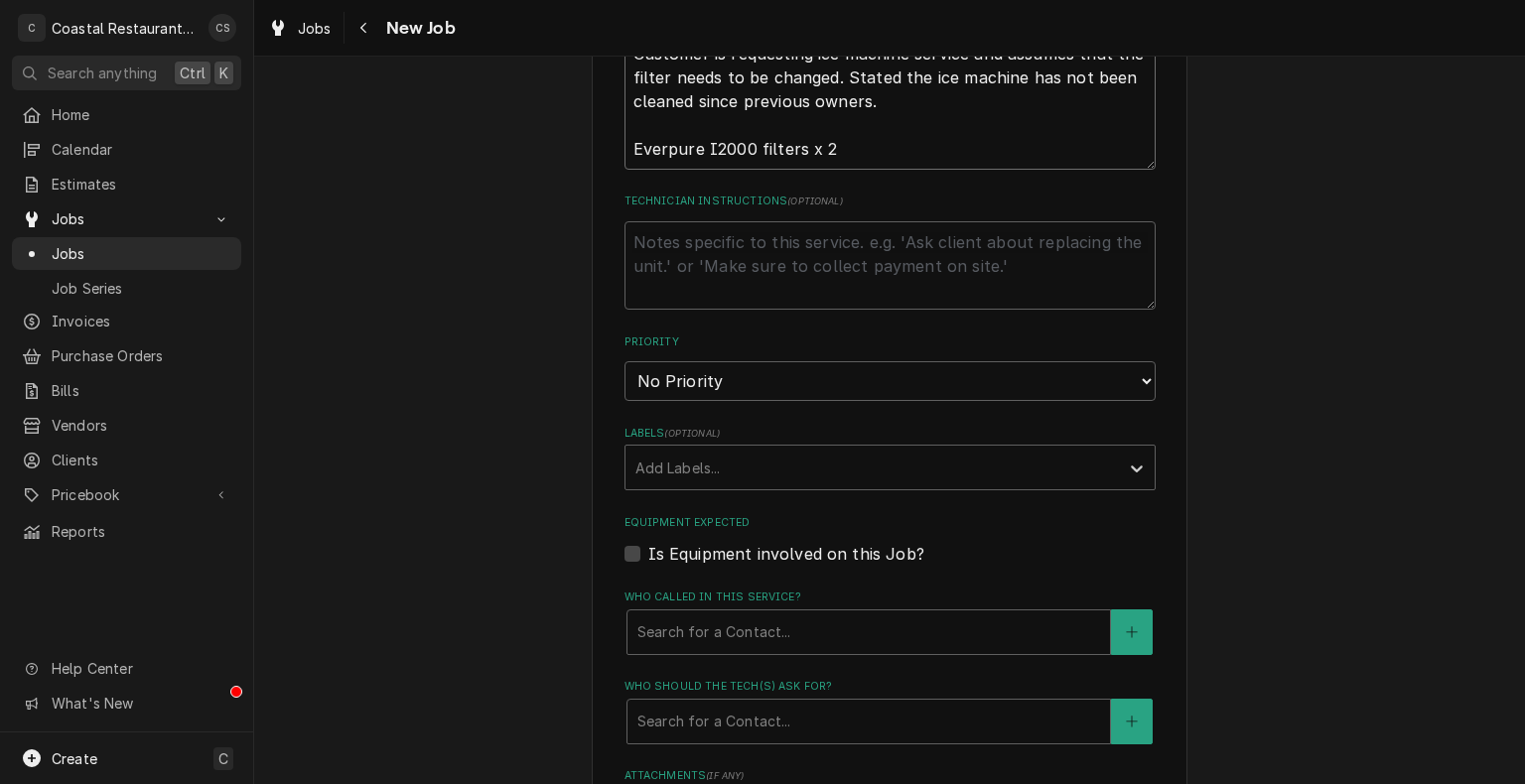 scroll, scrollTop: 898, scrollLeft: 0, axis: vertical 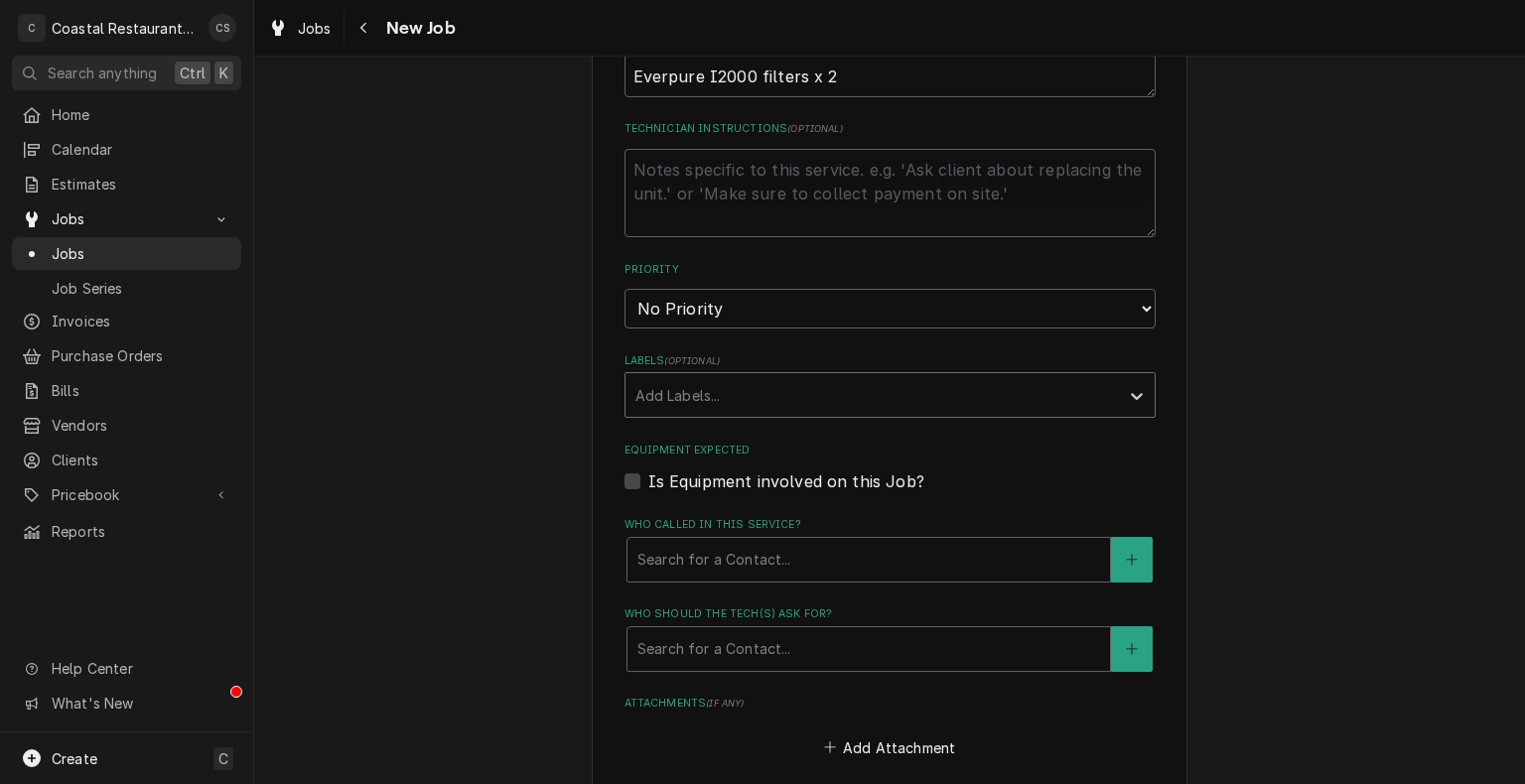 click at bounding box center (872, 395) 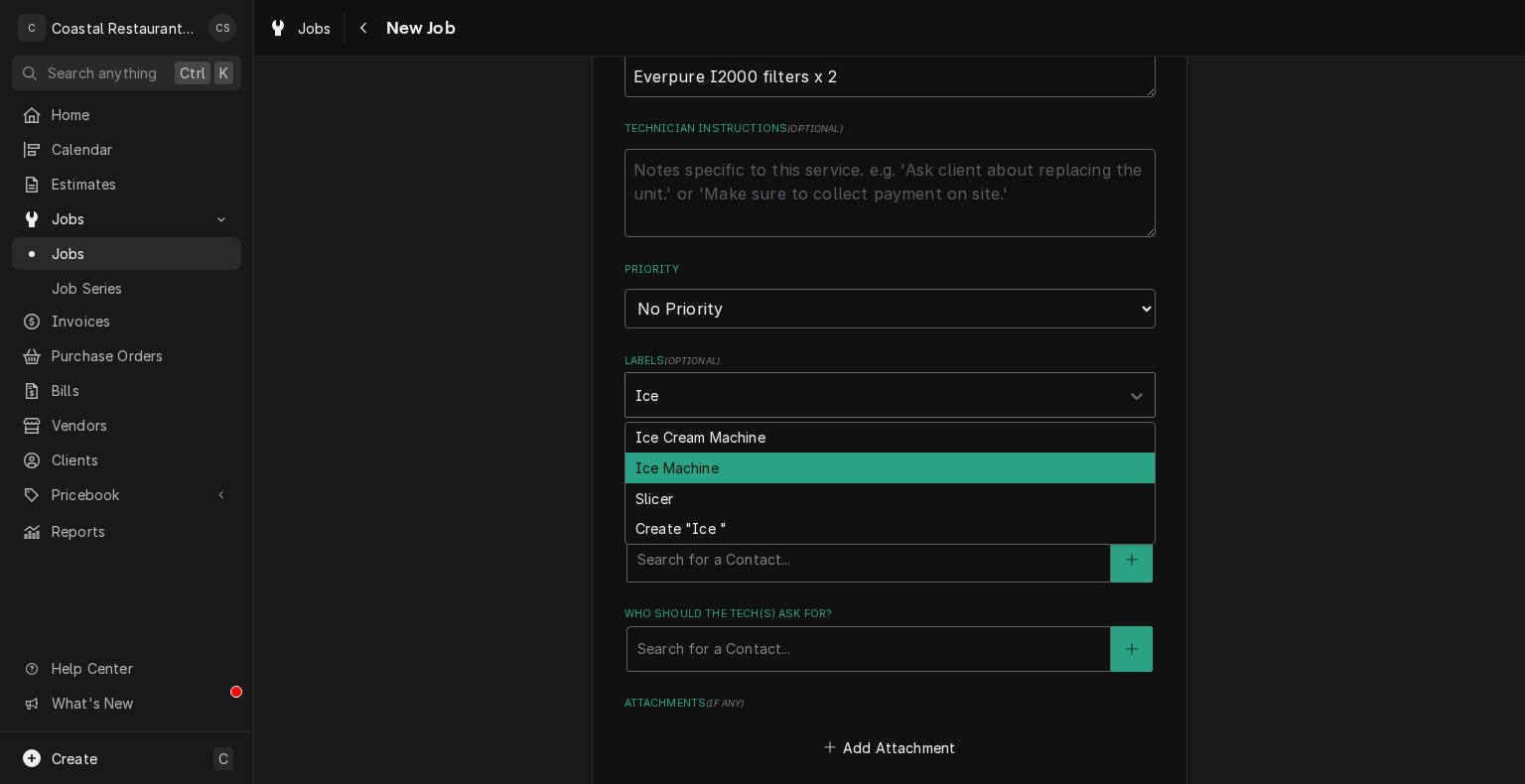 click on "Ice Machine" at bounding box center (890, 467) 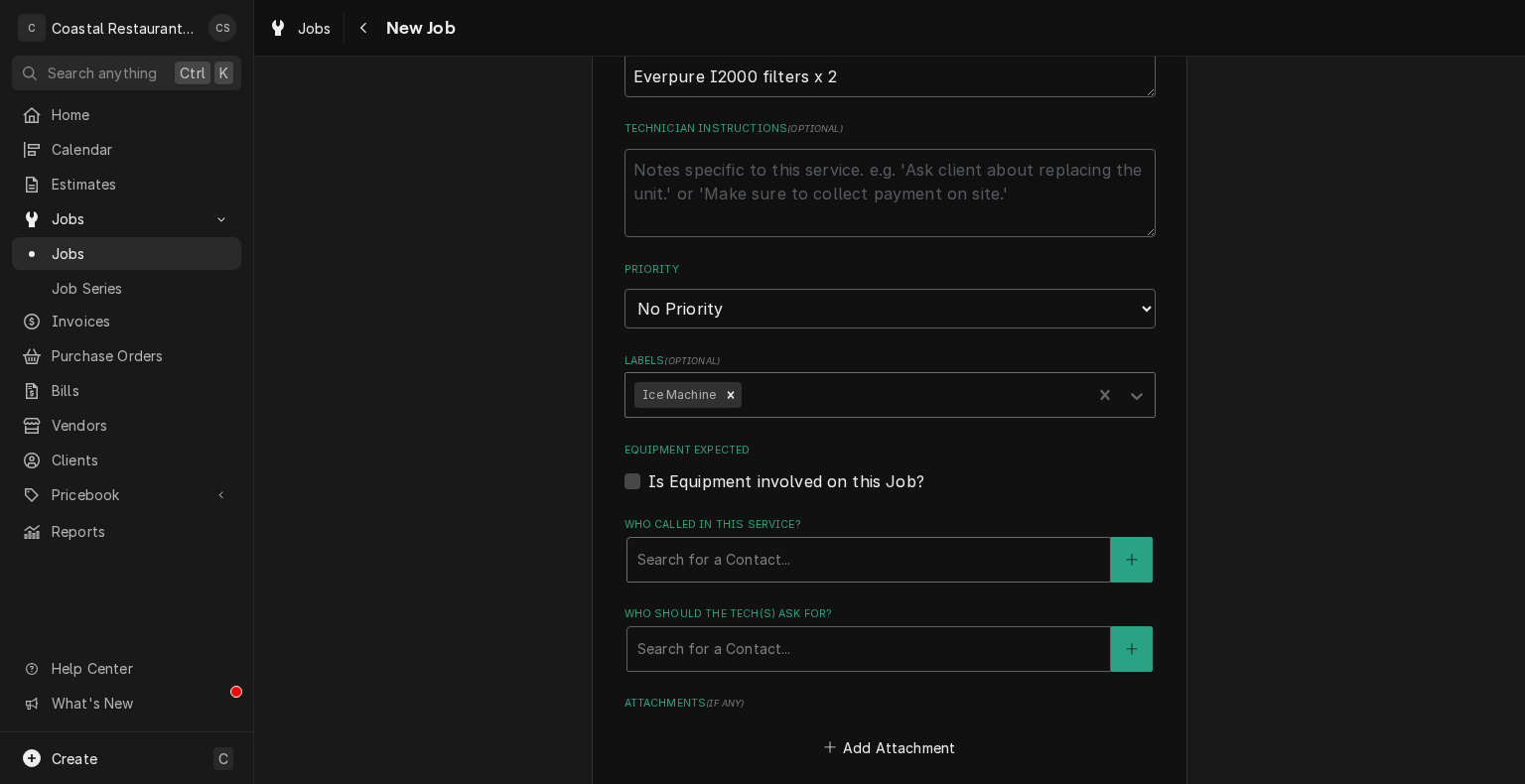 click at bounding box center (869, 560) 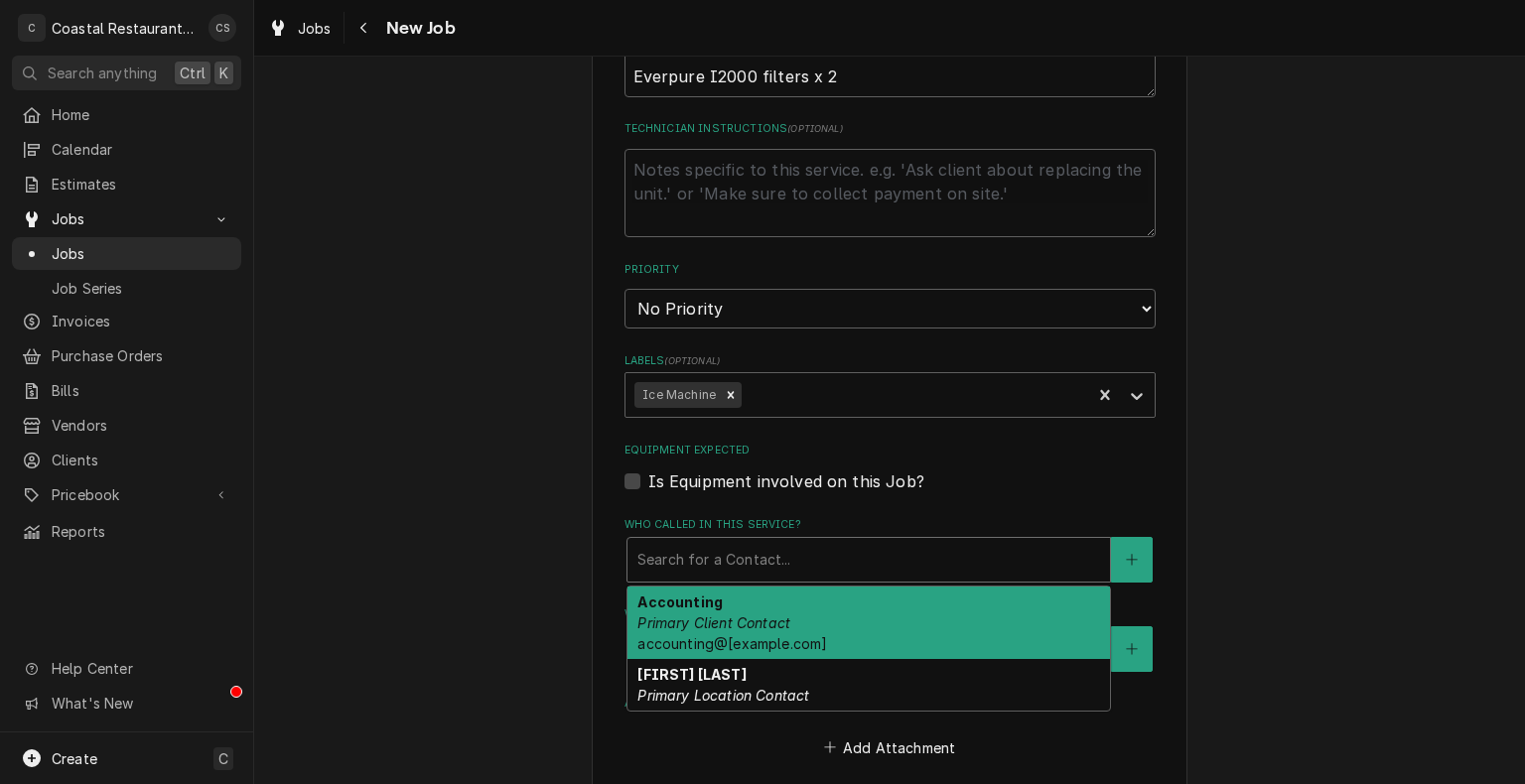 click on "Primary Client Contact" at bounding box center (714, 622) 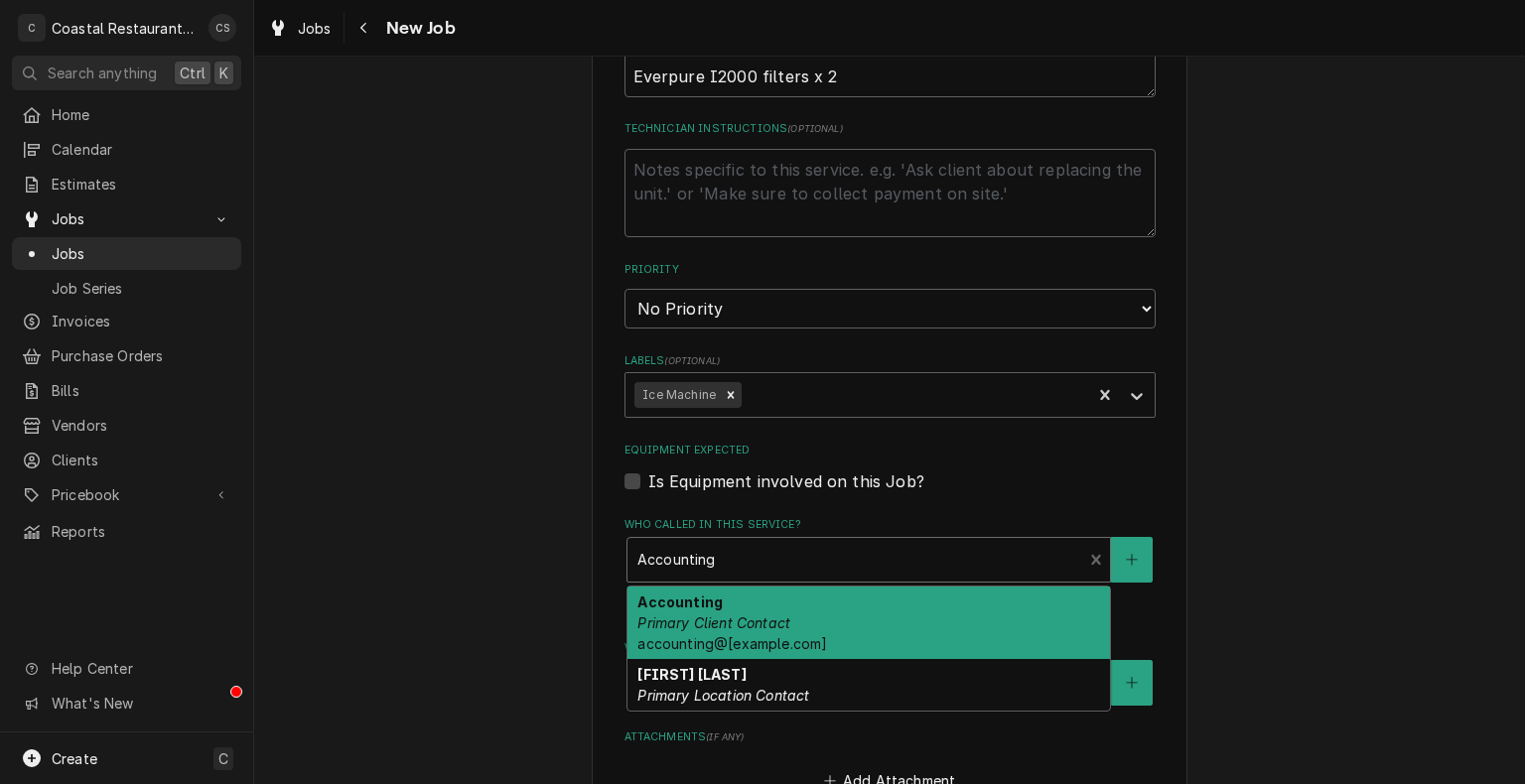 click at bounding box center (855, 560) 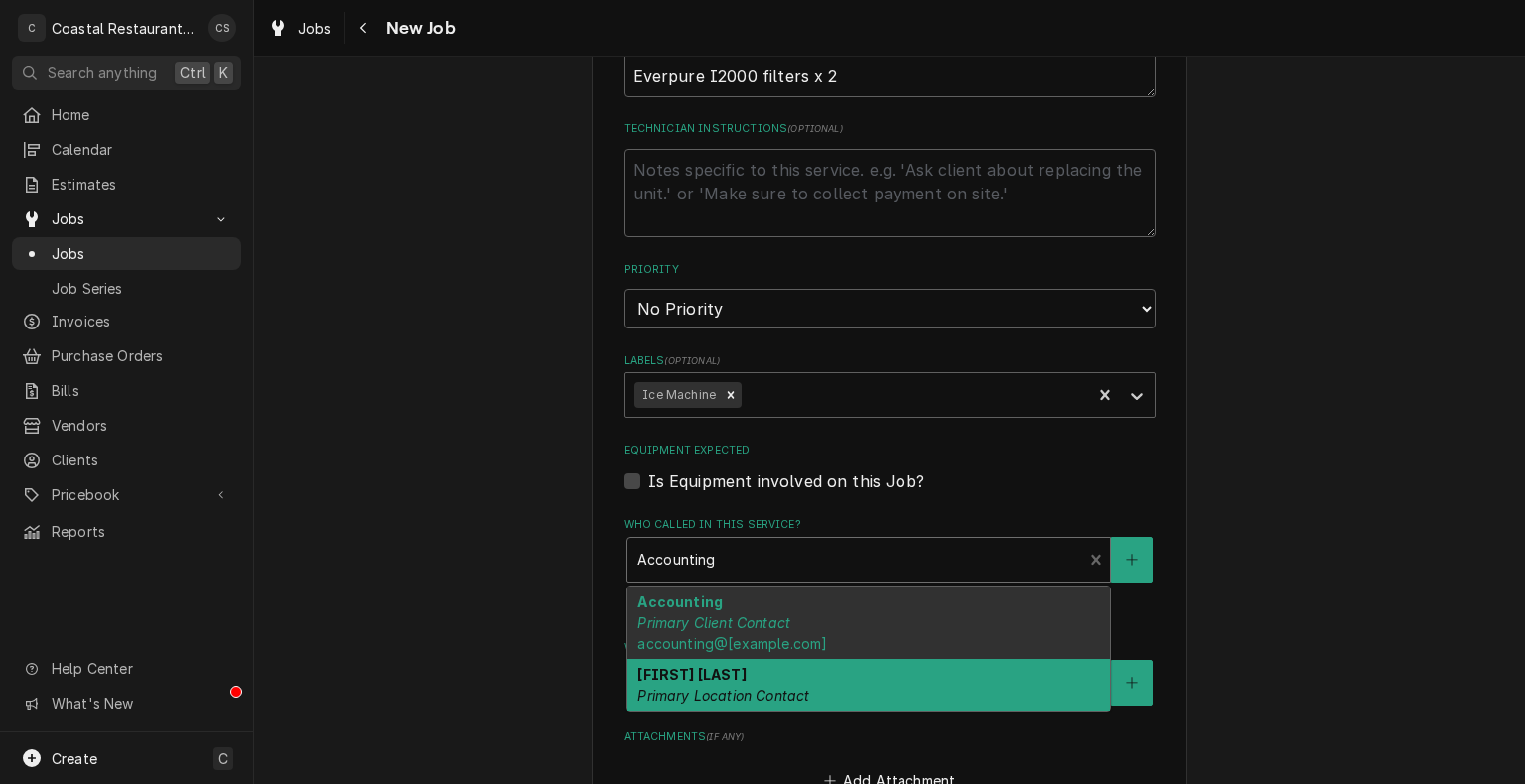 click on "Primary Location Contact" at bounding box center [723, 695] 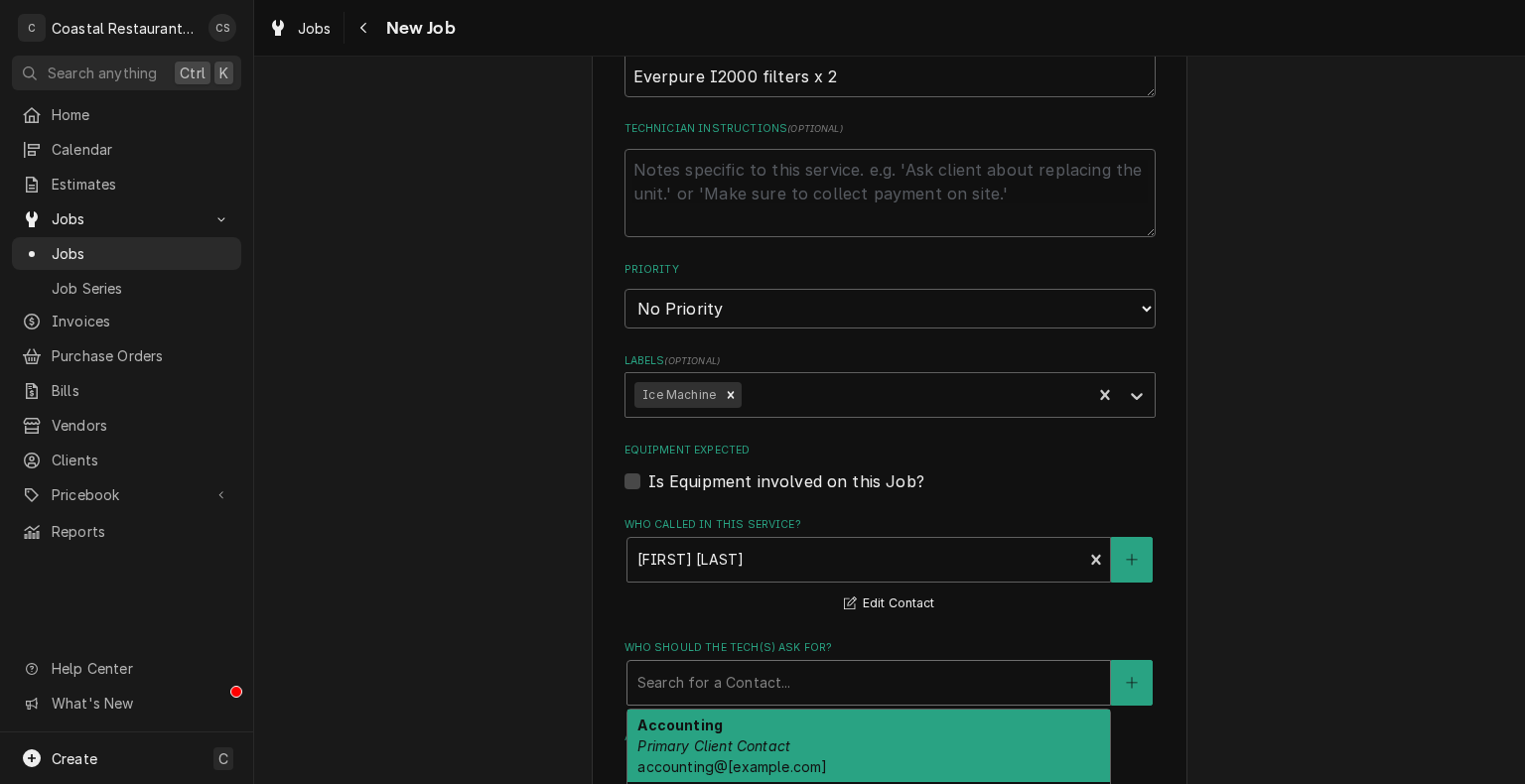 click at bounding box center [869, 683] 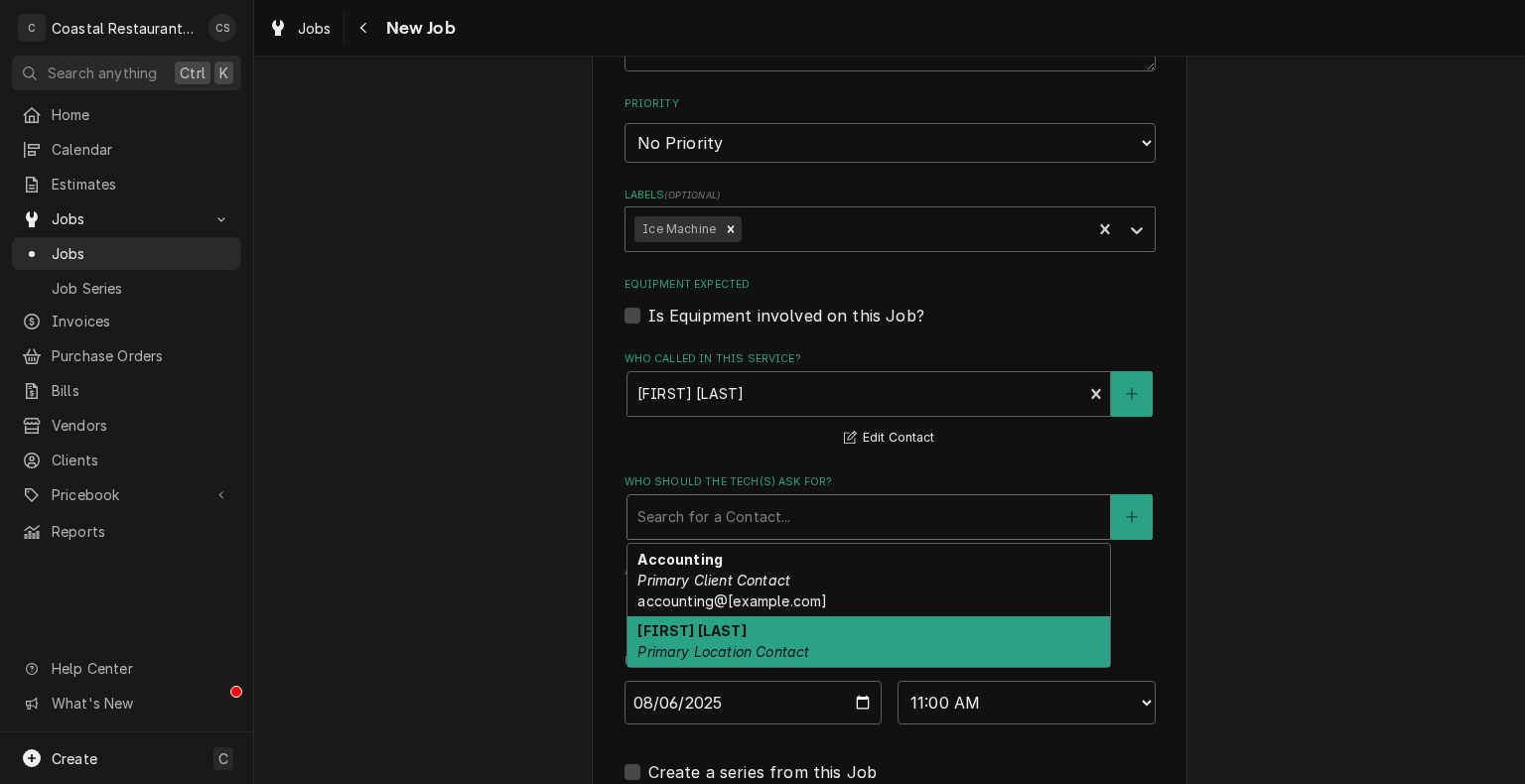 scroll, scrollTop: 1089, scrollLeft: 0, axis: vertical 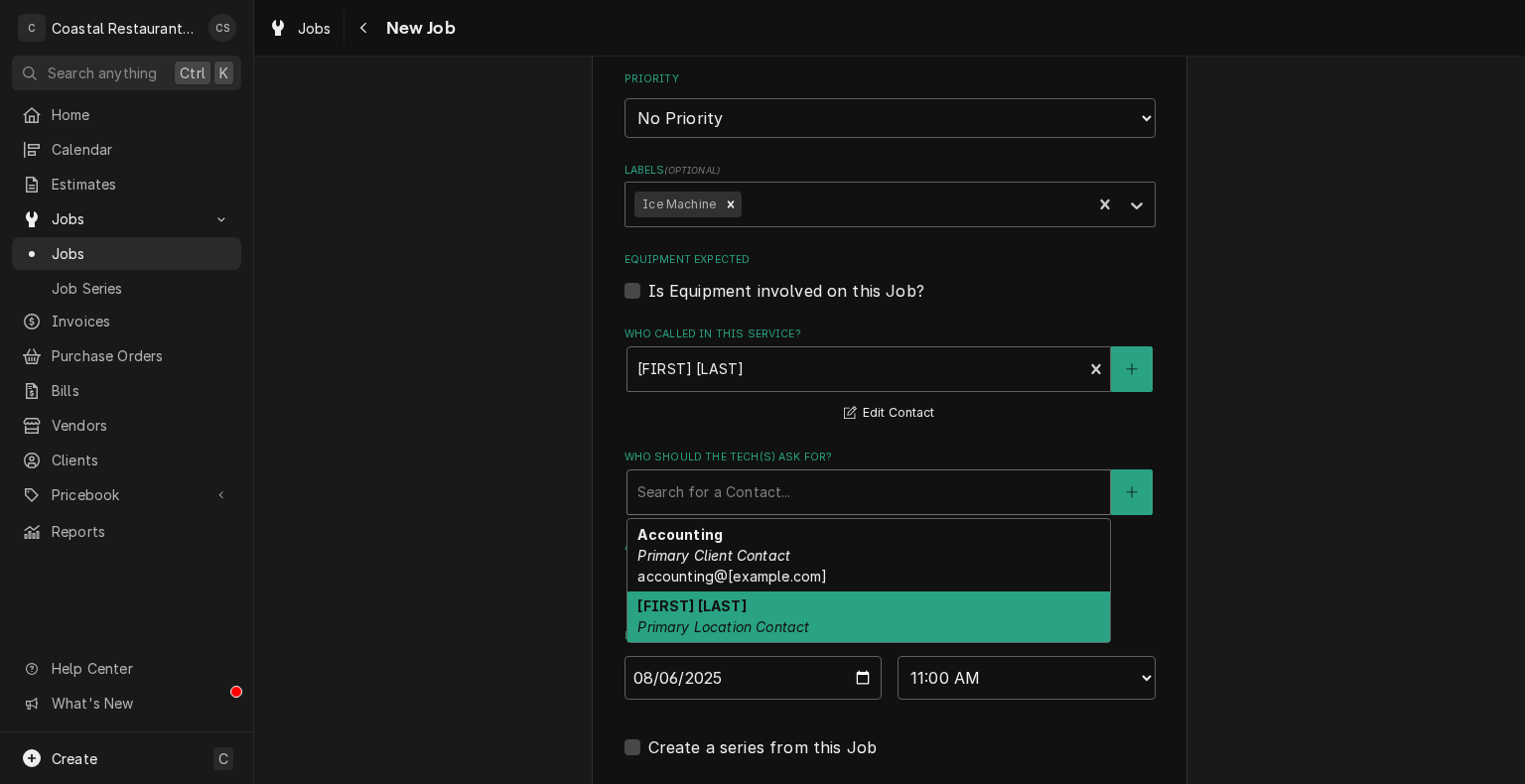 click on "Madison Lewis Primary Location Contact" at bounding box center (869, 617) 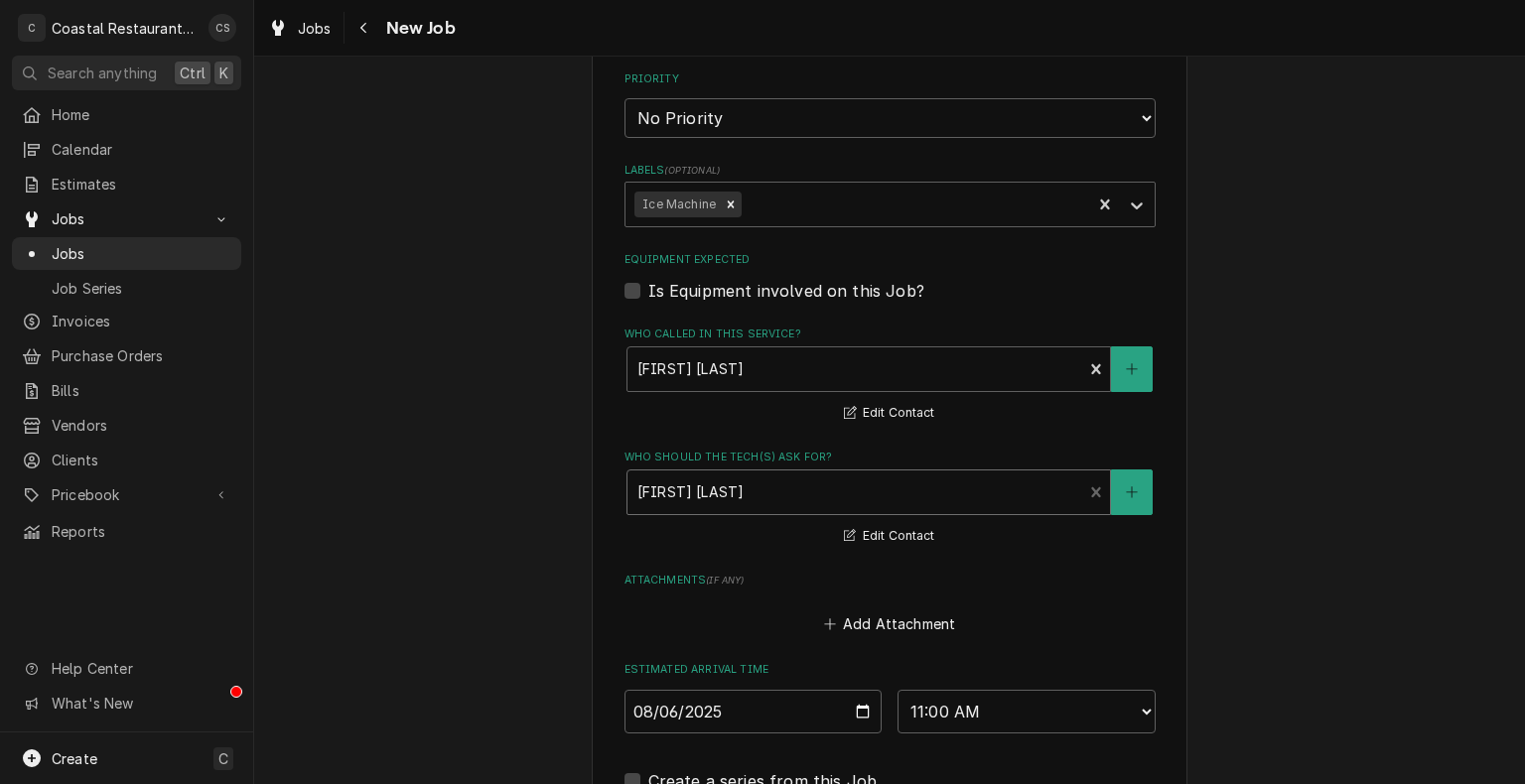 scroll, scrollTop: 1447, scrollLeft: 0, axis: vertical 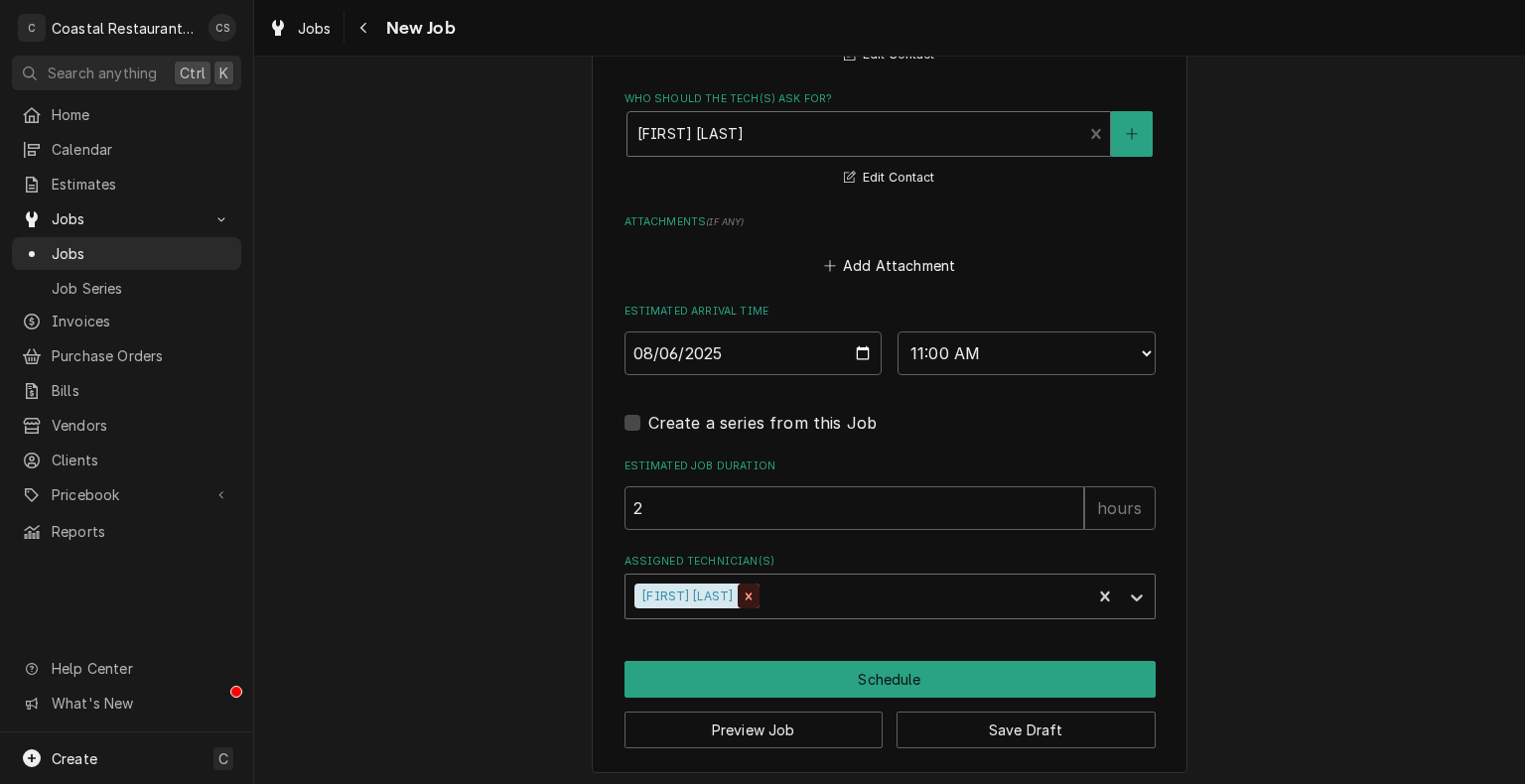 click 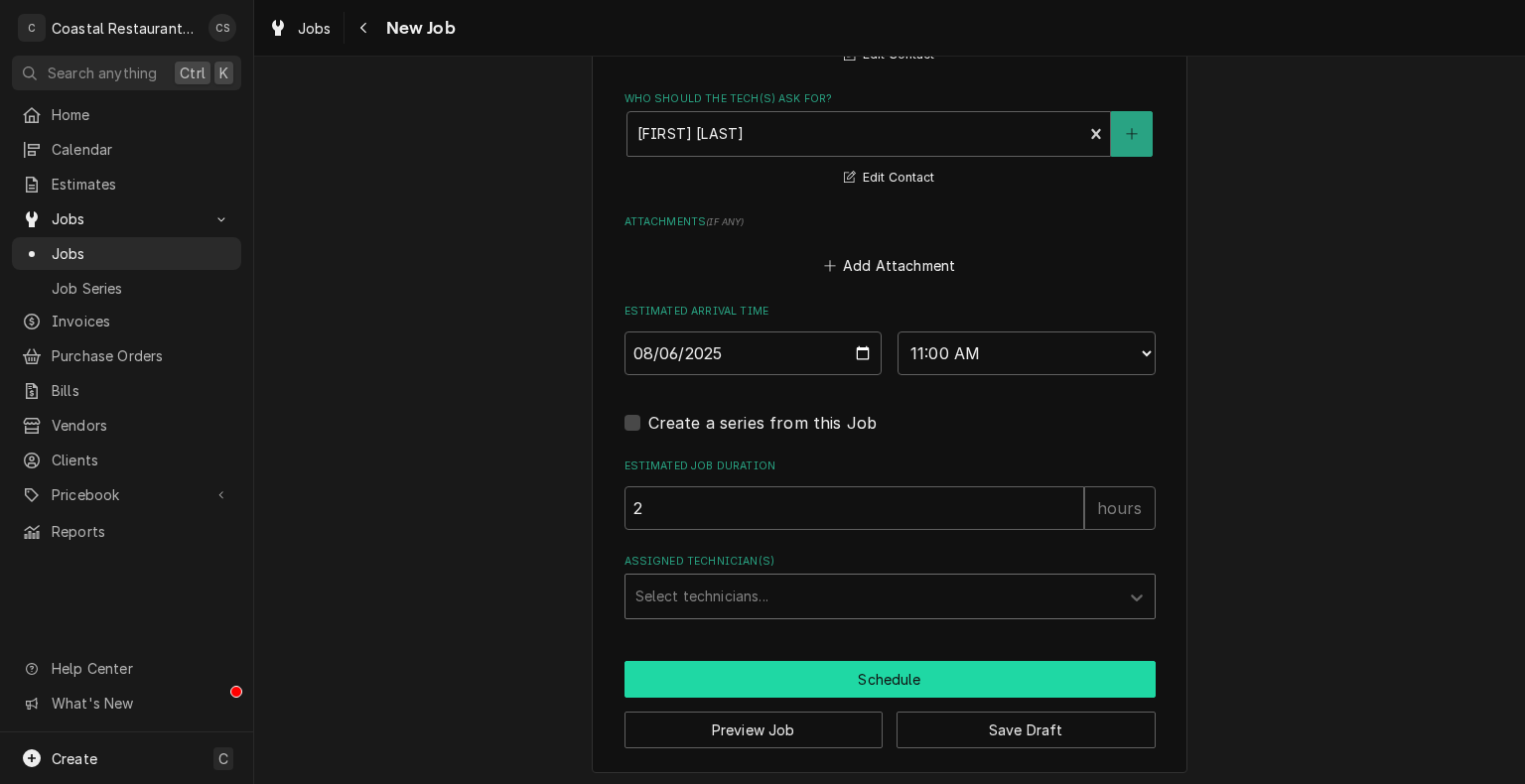 click on "Schedule" at bounding box center (890, 679) 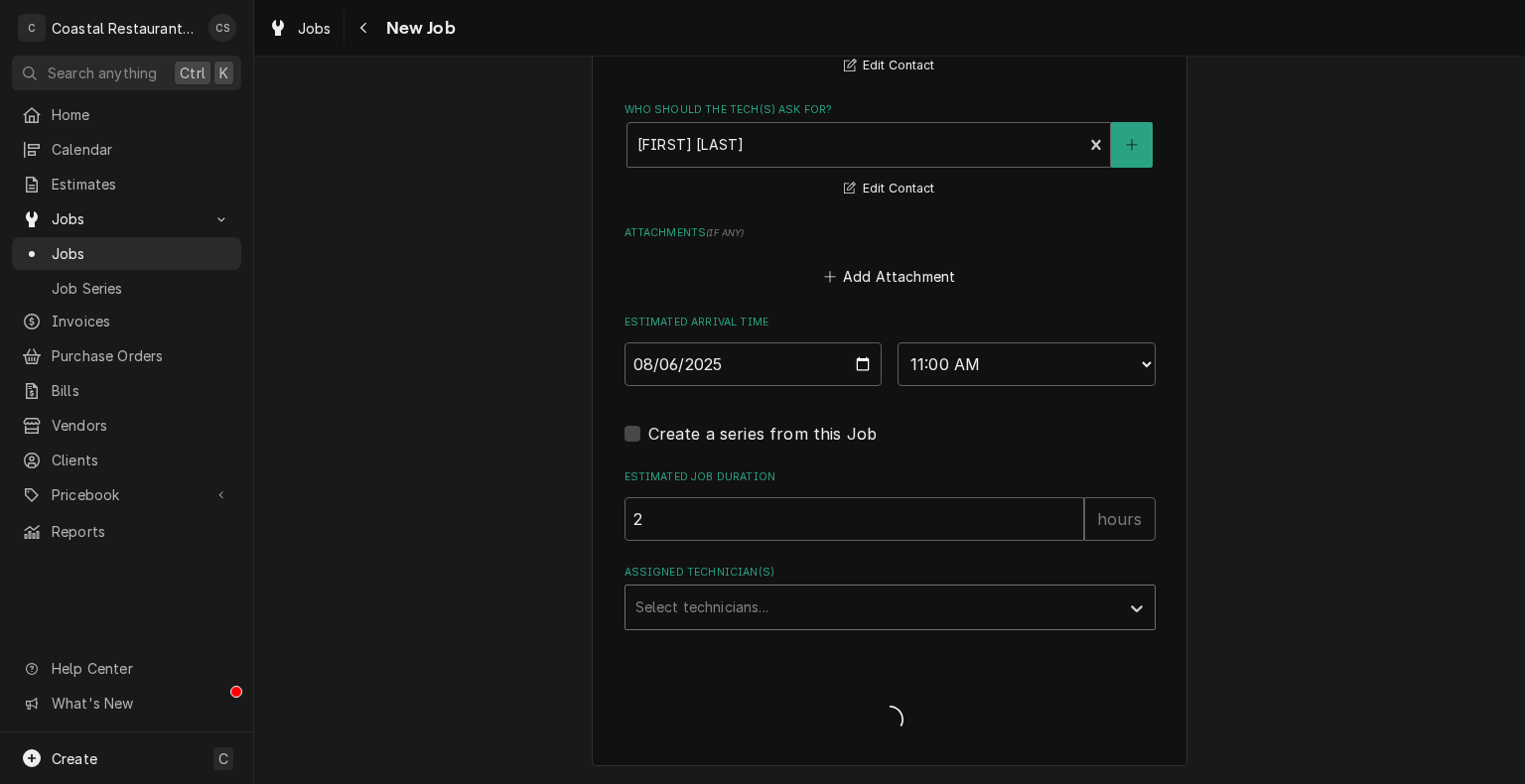 scroll, scrollTop: 1430, scrollLeft: 0, axis: vertical 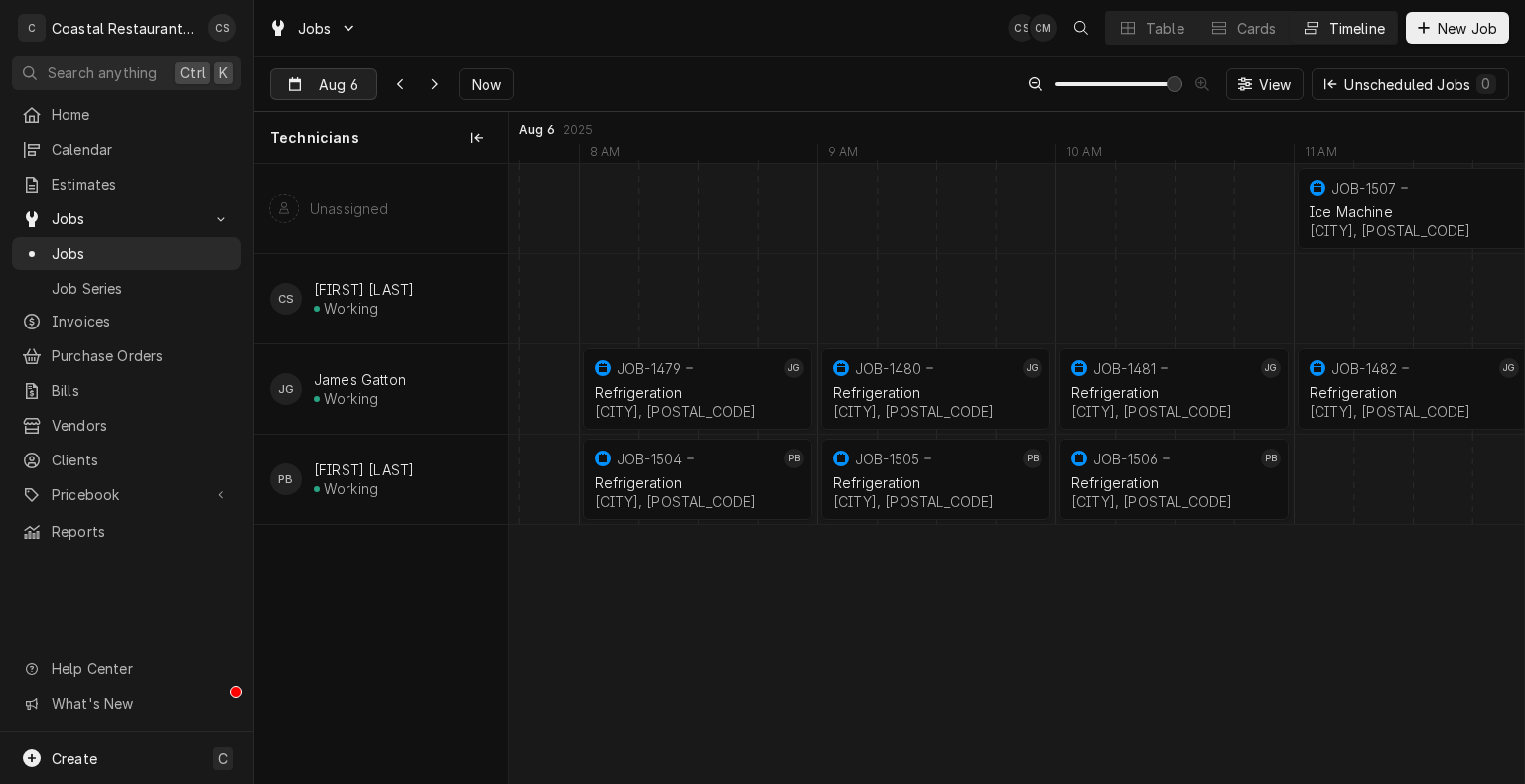 click on "Aug 6" at bounding box center [310, 88] 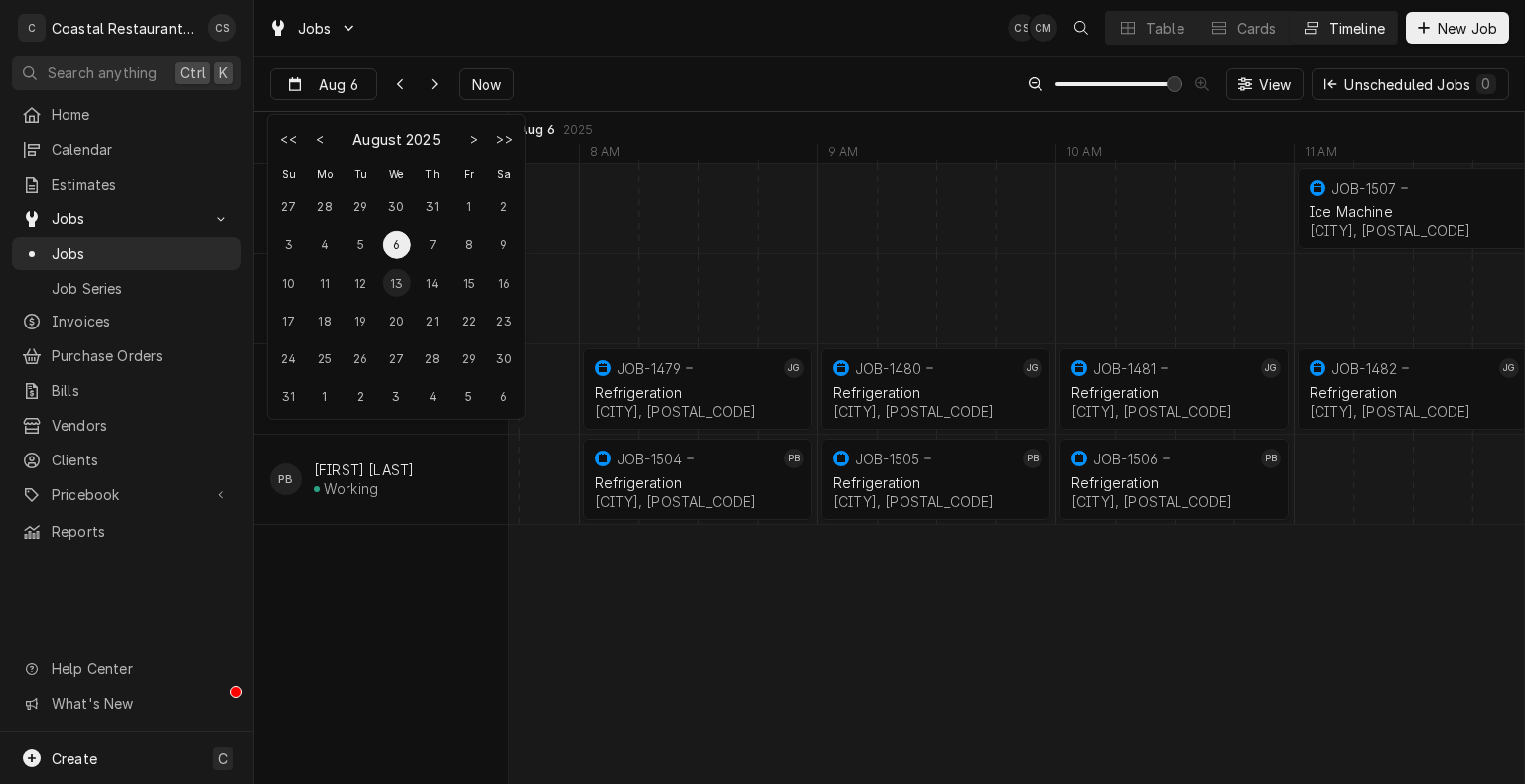 click on "13" at bounding box center [396, 283] 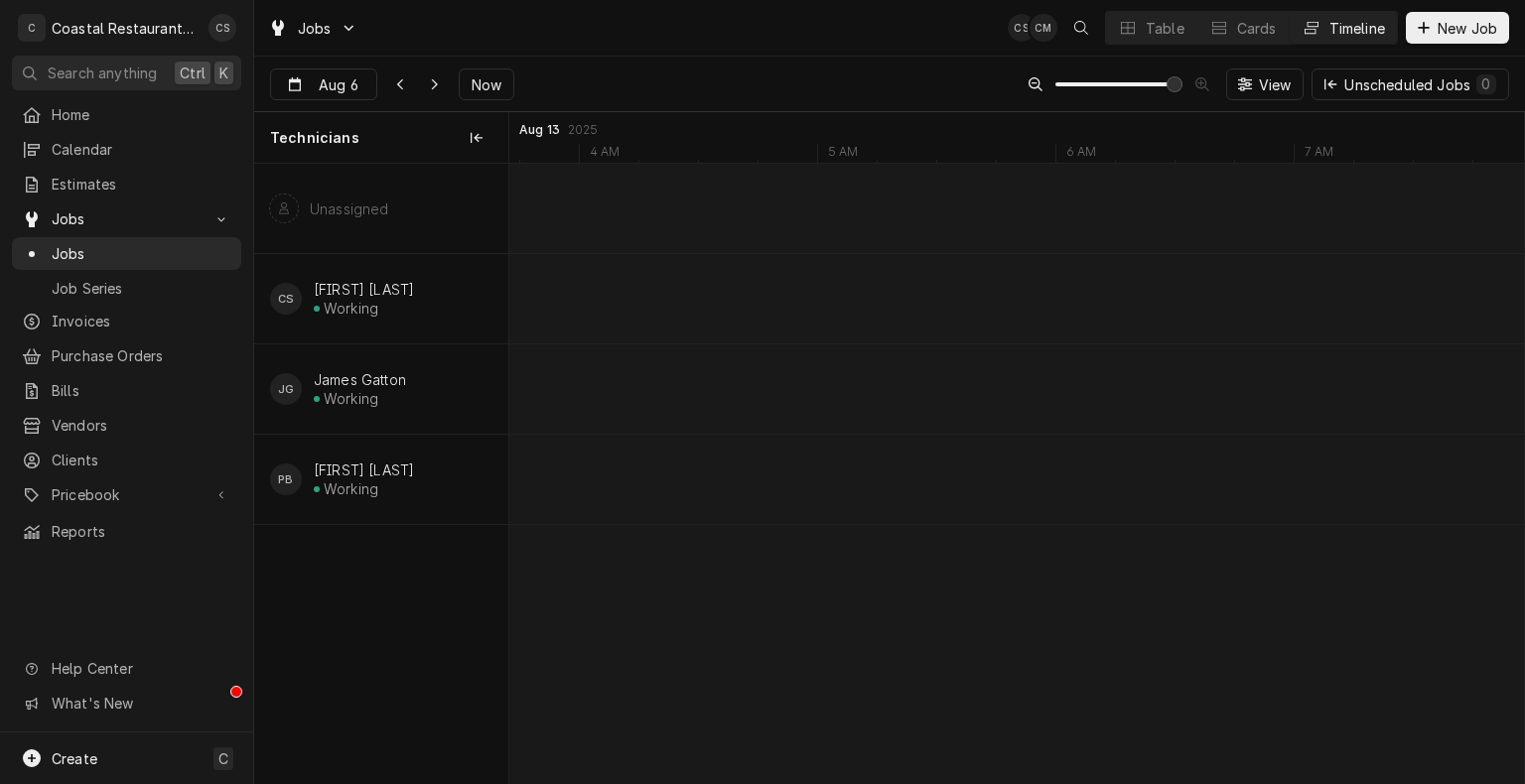 scroll, scrollTop: 0, scrollLeft: 20351, axis: horizontal 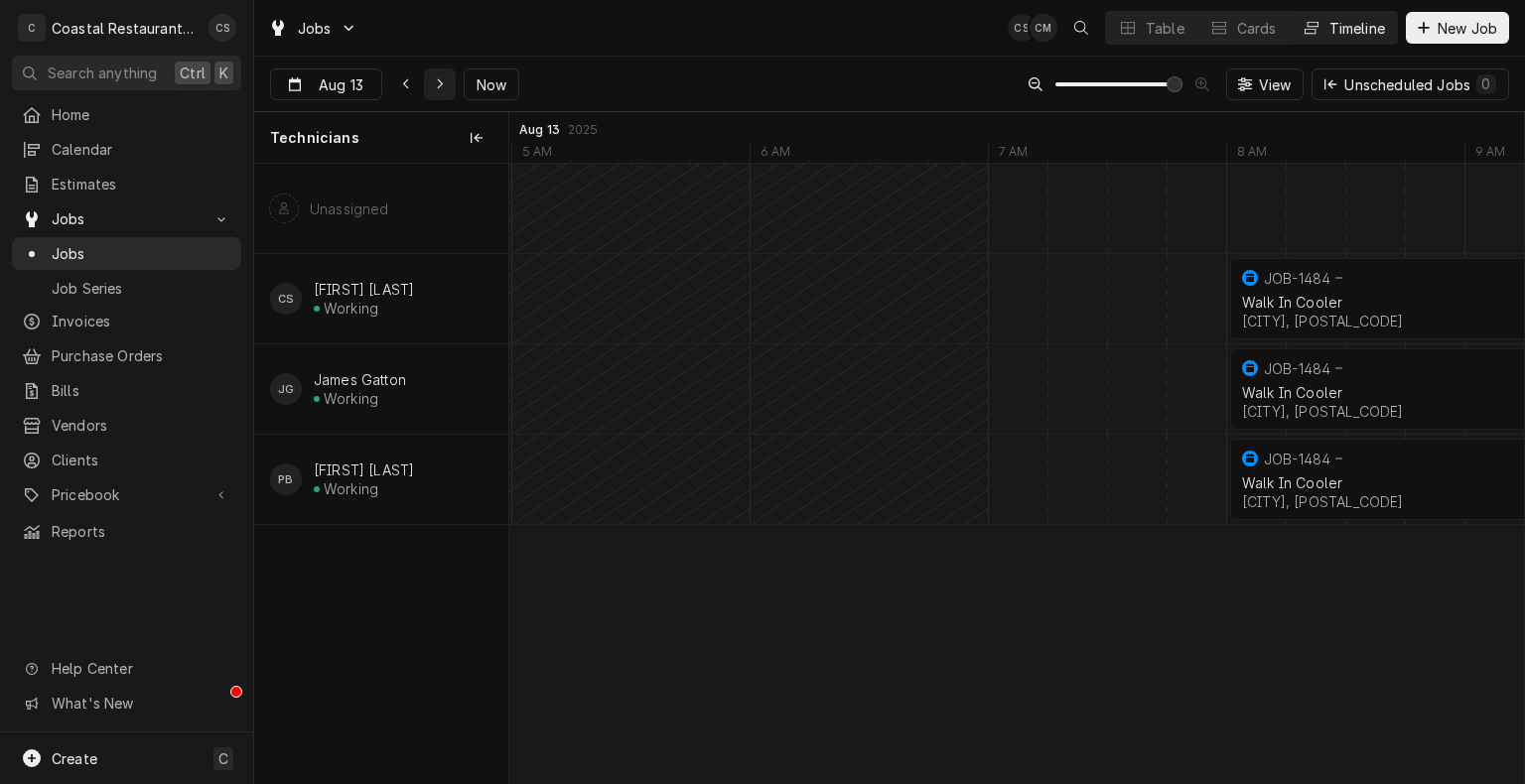 click 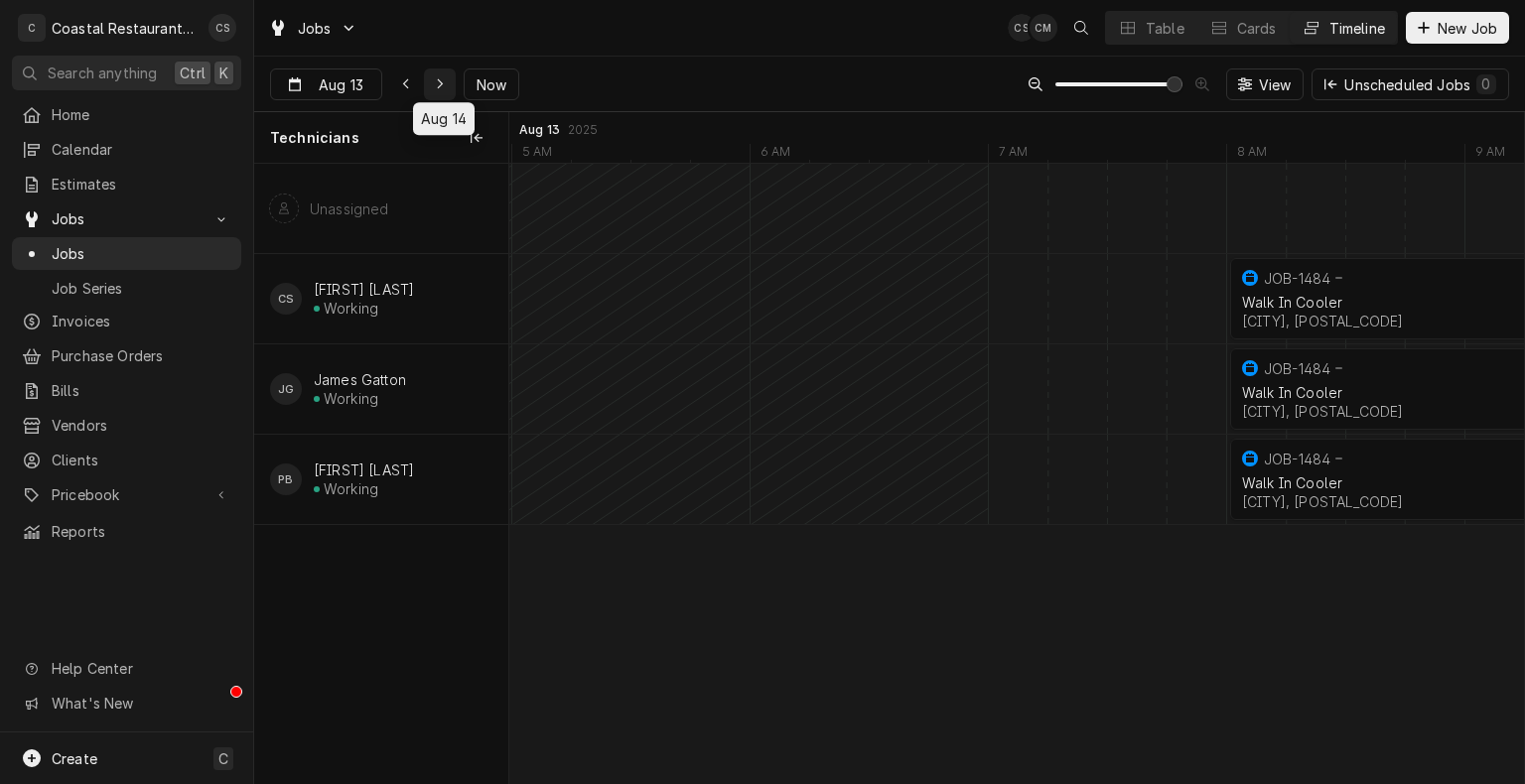 scroll, scrollTop: 0, scrollLeft: 25089, axis: horizontal 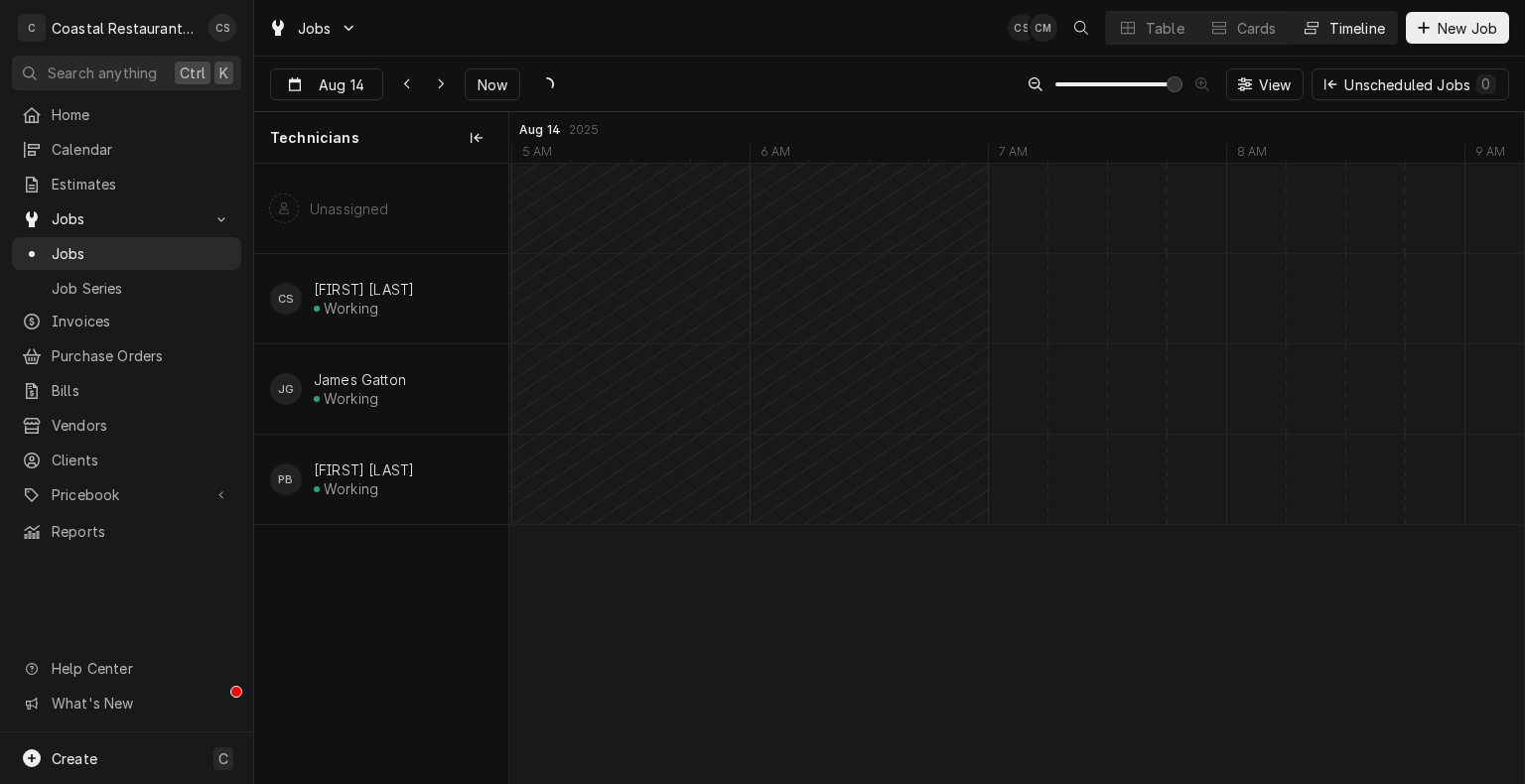 type on "Aug 14" 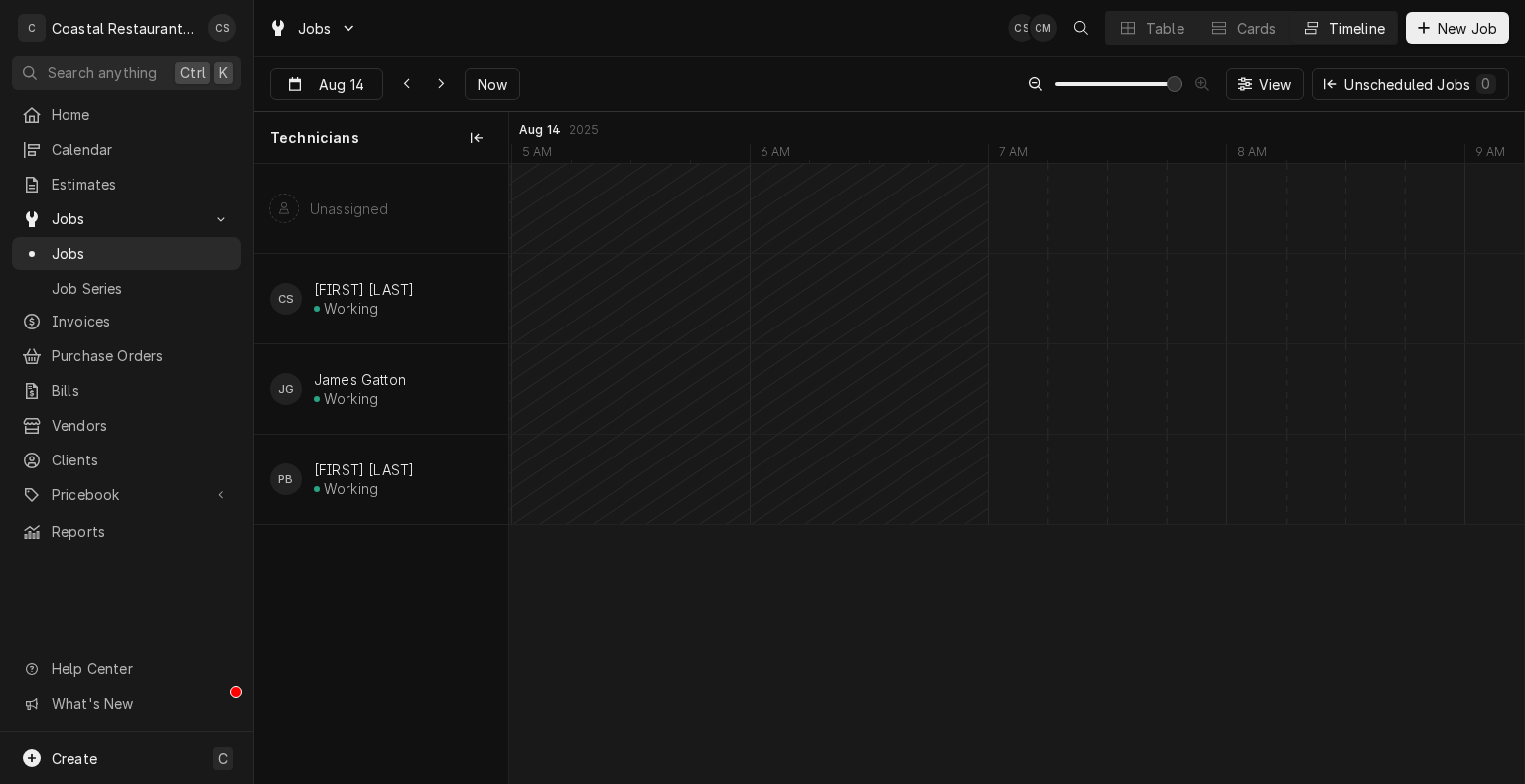 scroll, scrollTop: 0, scrollLeft: 26628, axis: horizontal 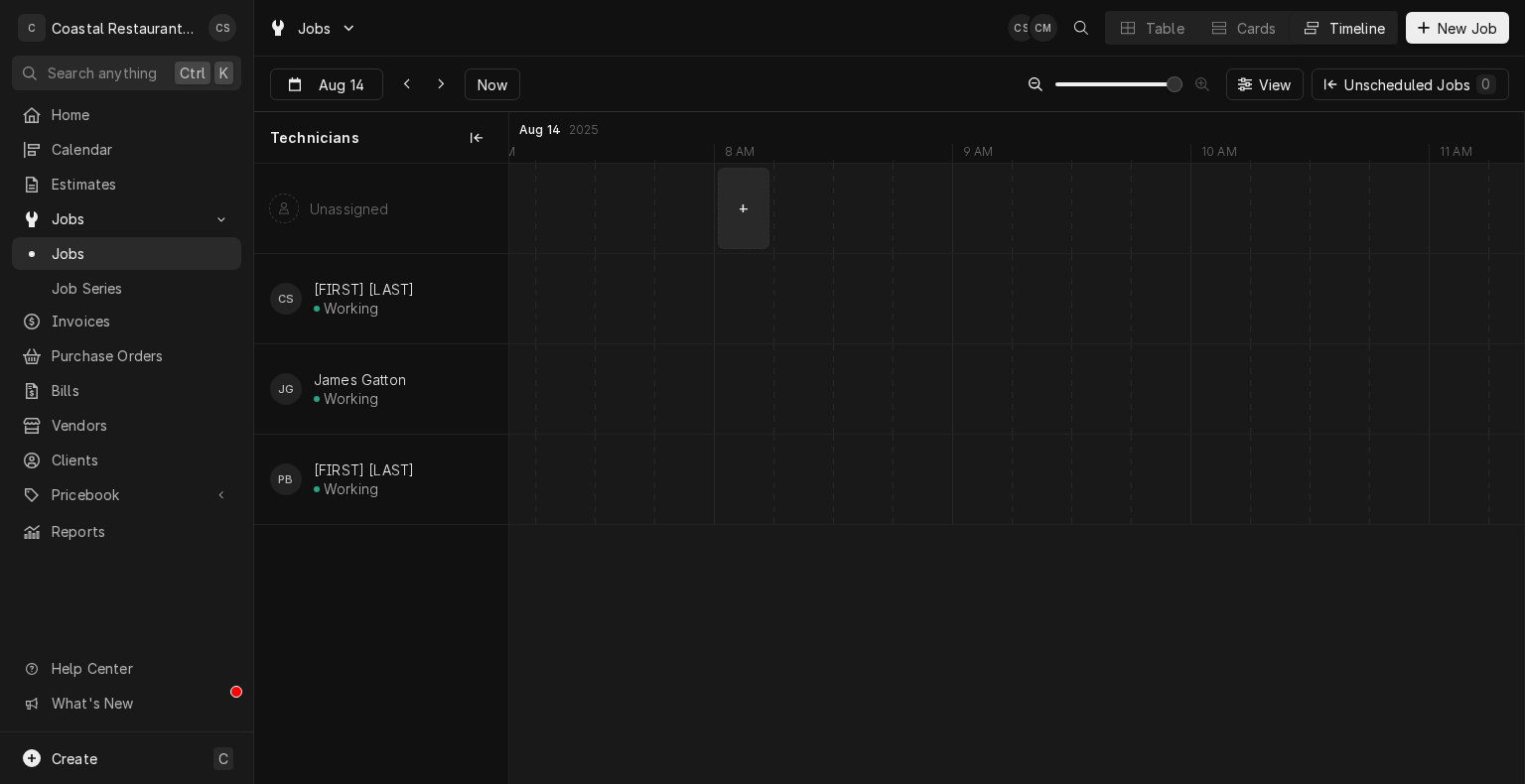 click at bounding box center (-5273, 208) 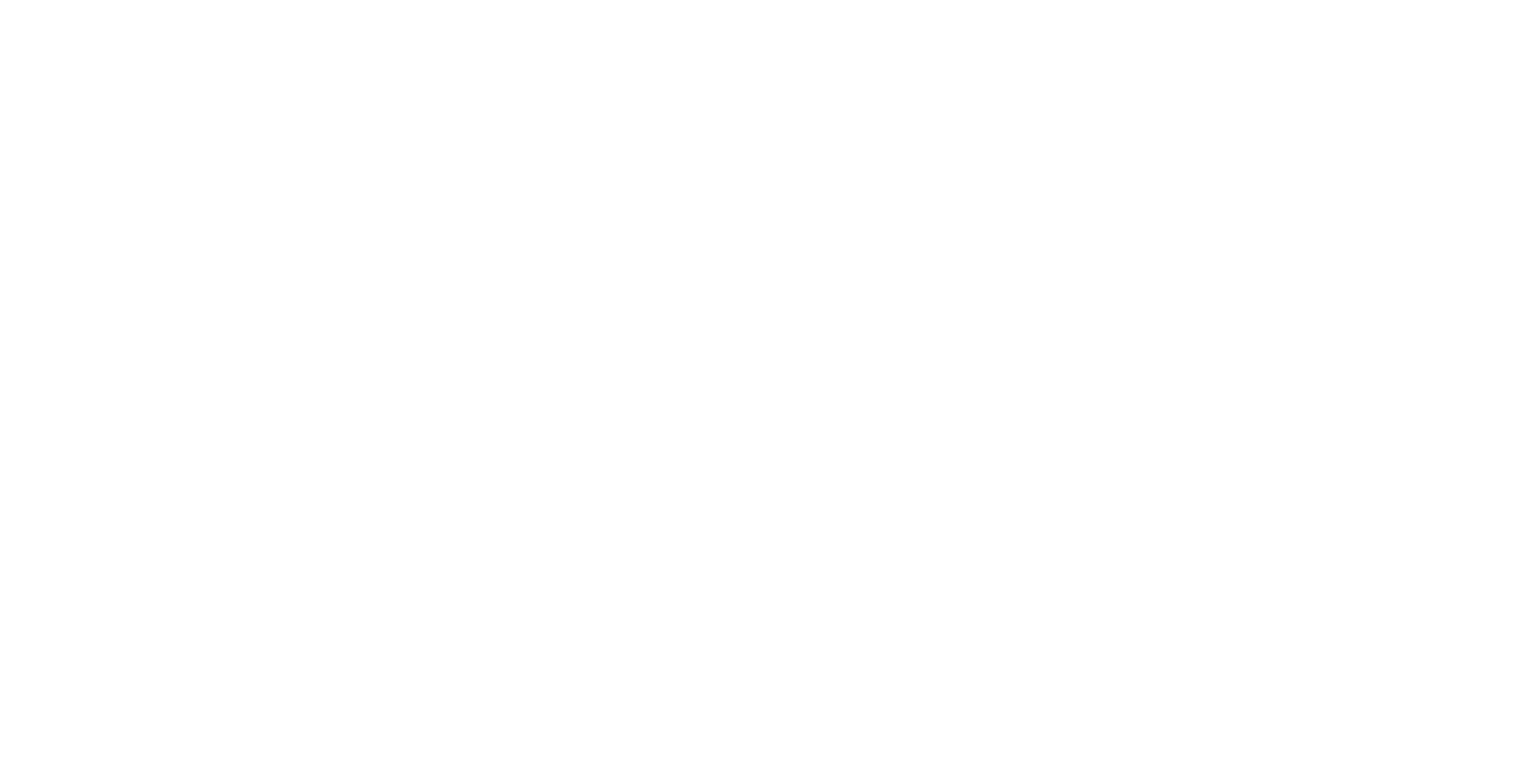 scroll, scrollTop: 0, scrollLeft: 0, axis: both 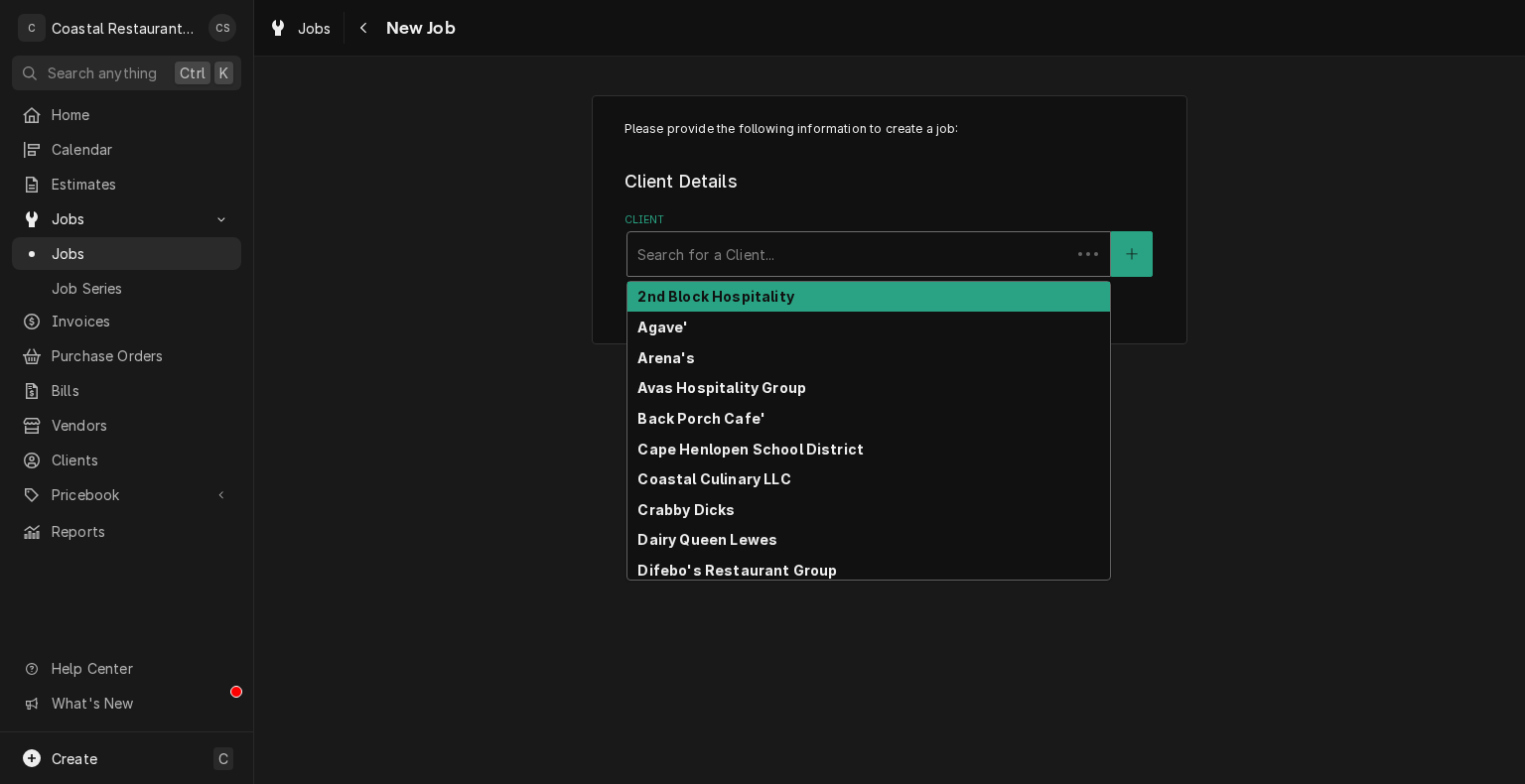 click on "Search for a Client..." at bounding box center (869, 254) 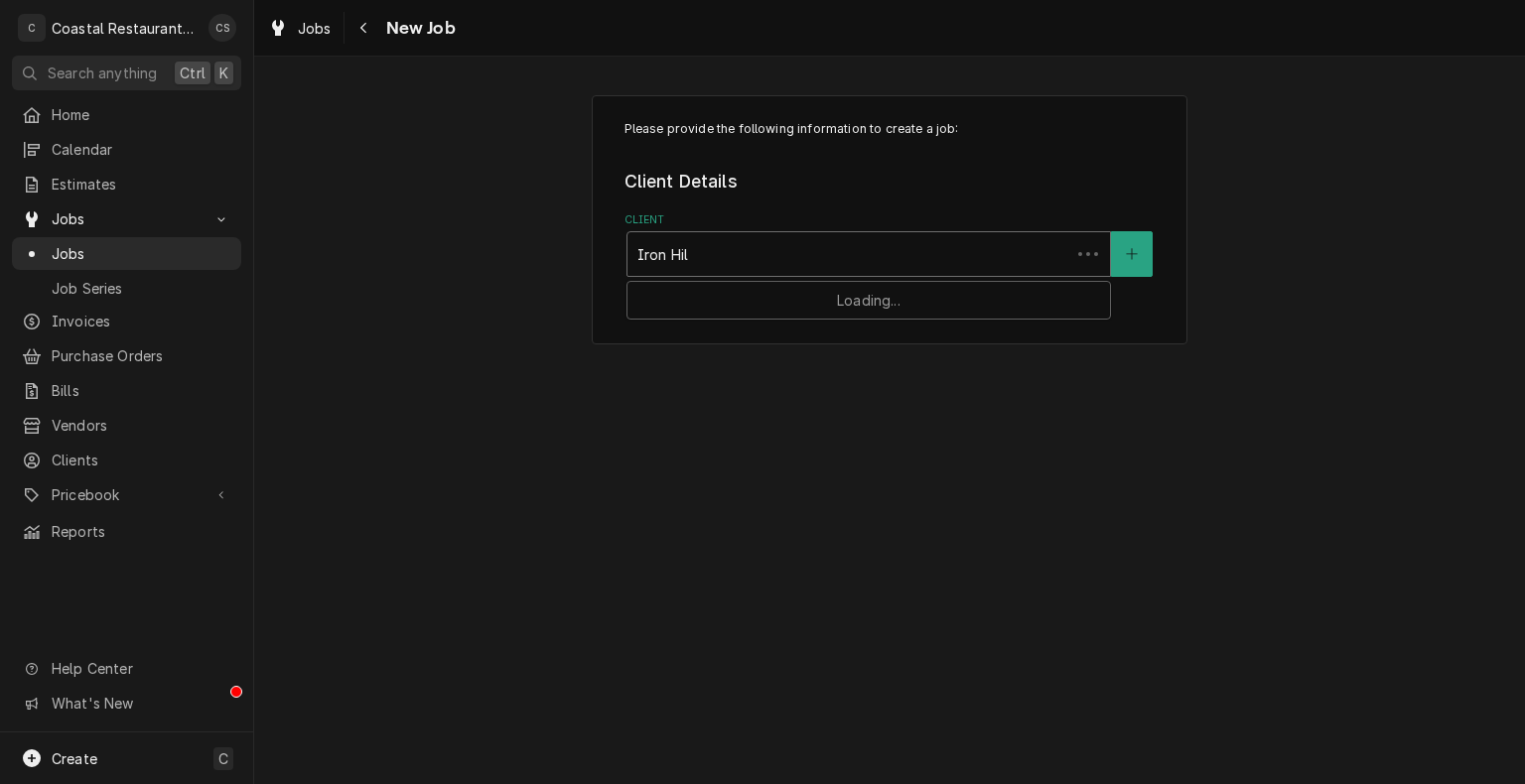 type on "Iron Hill" 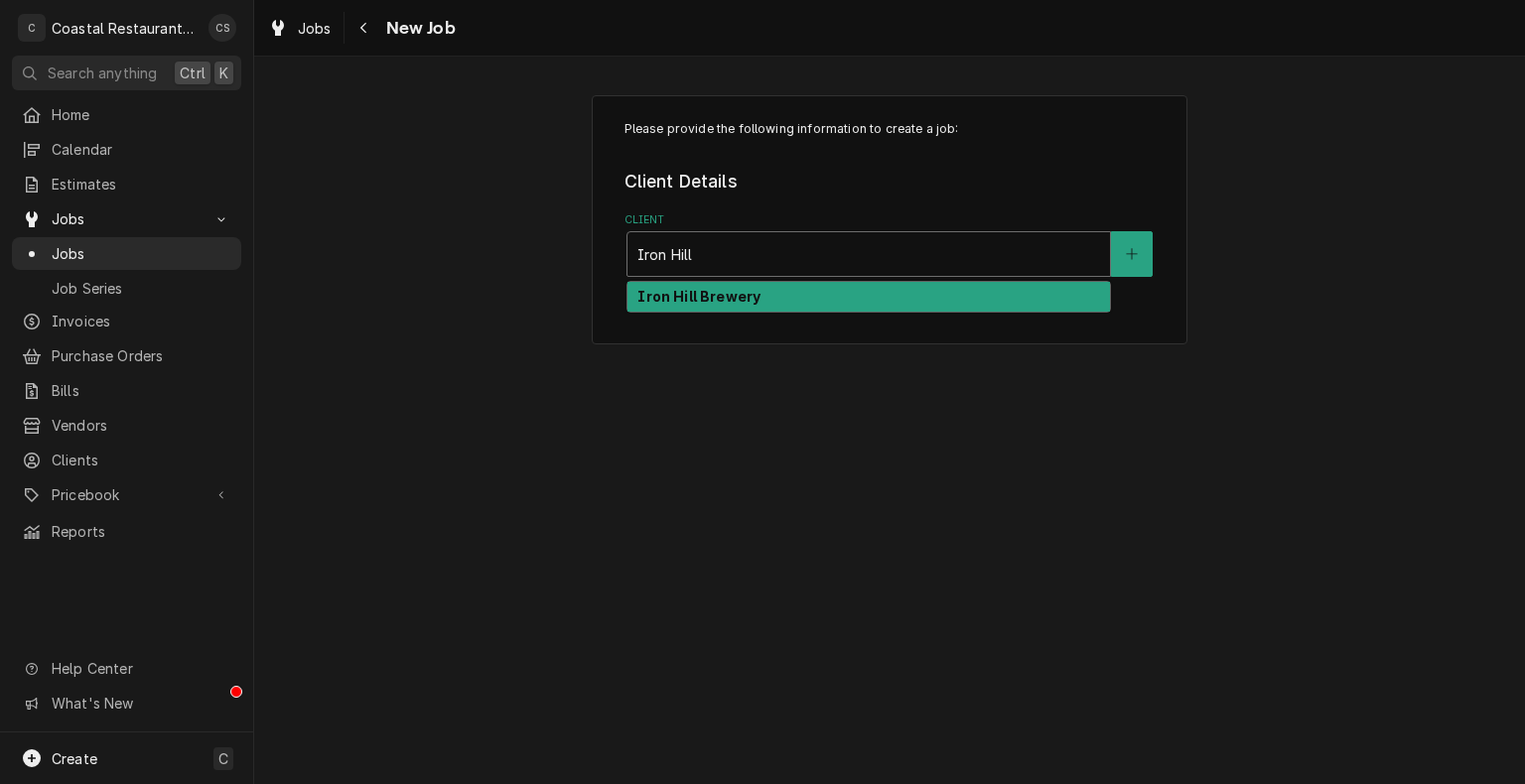 click on "Iron Hill Brewery" at bounding box center (699, 296) 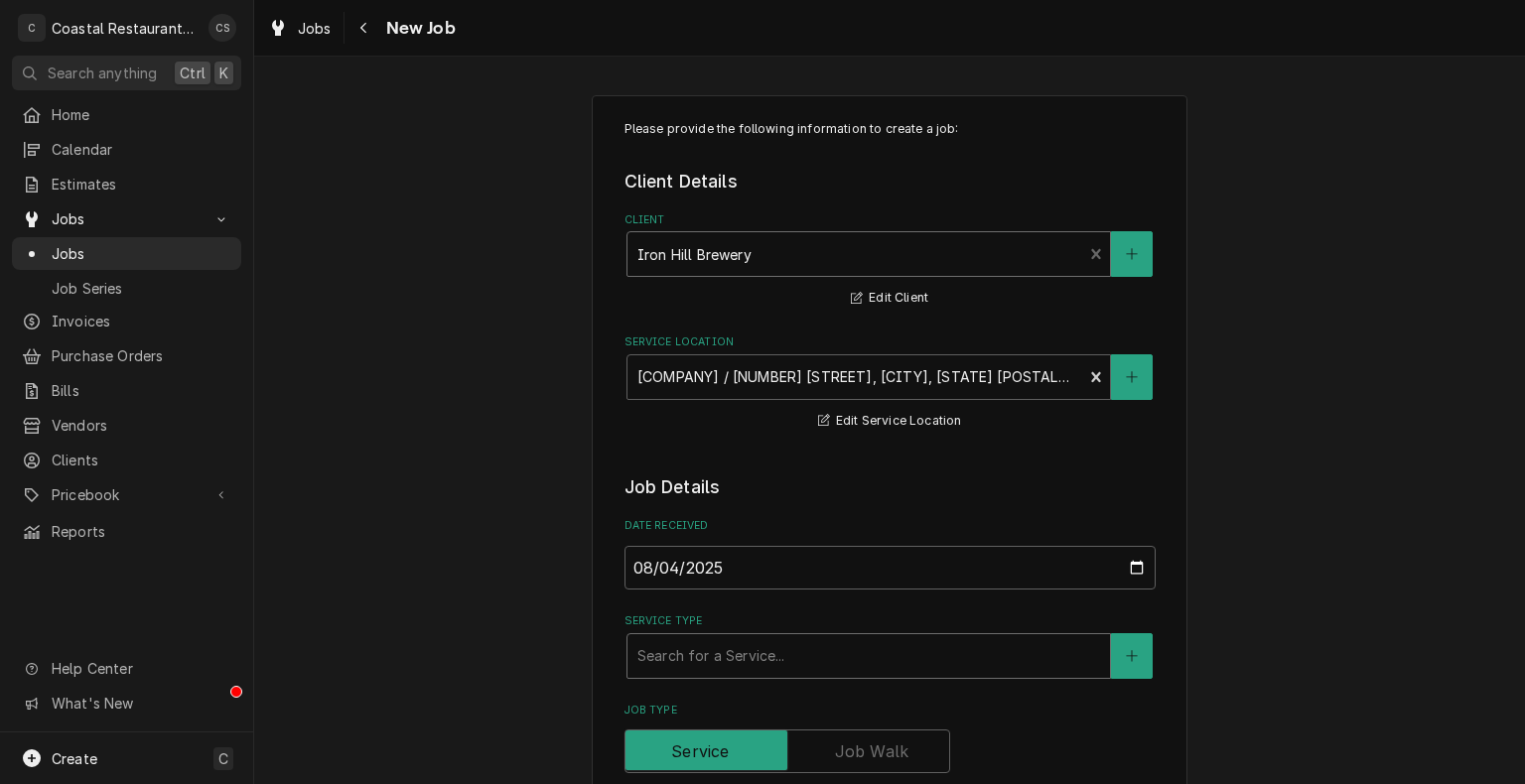click at bounding box center (869, 656) 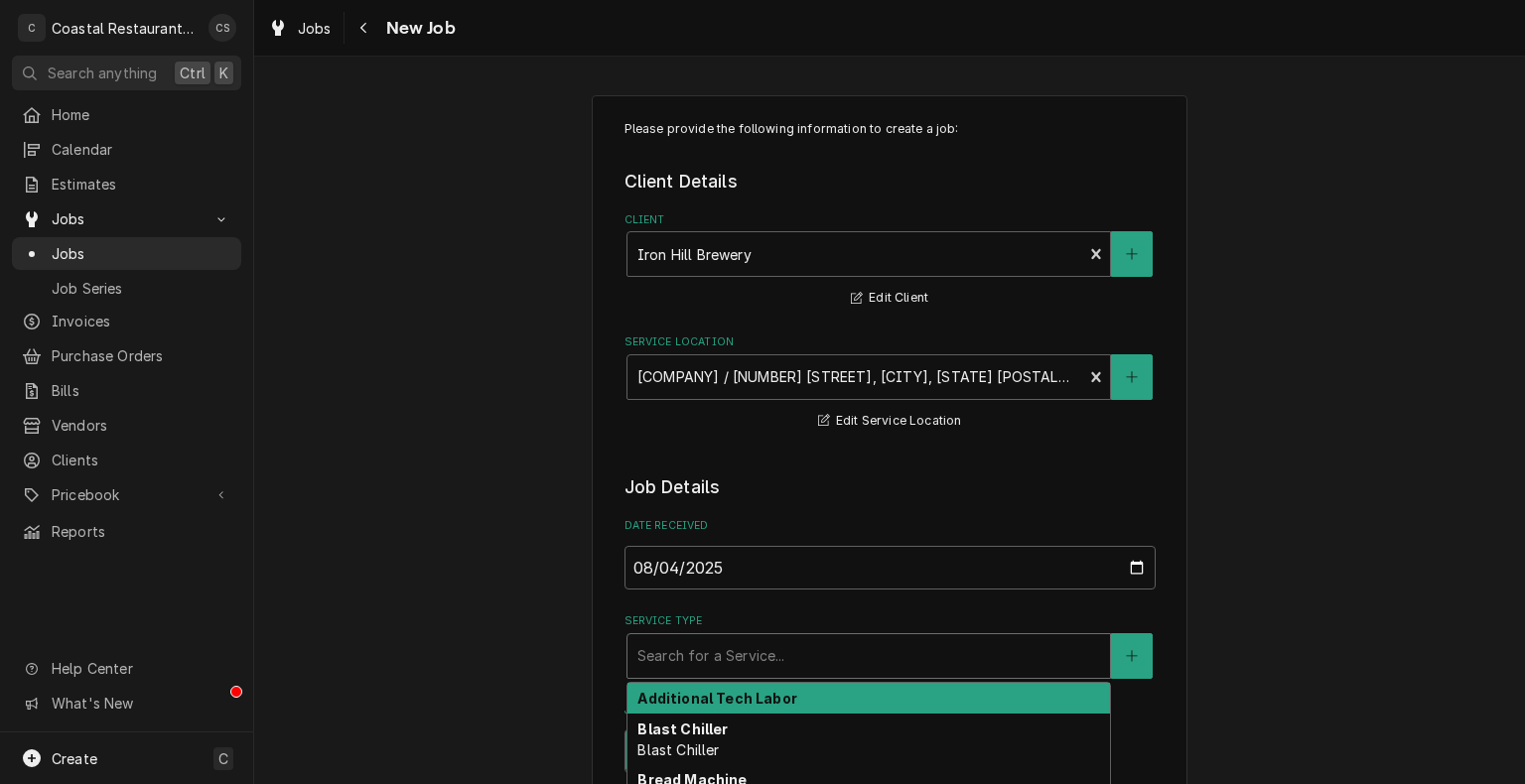 type on "x" 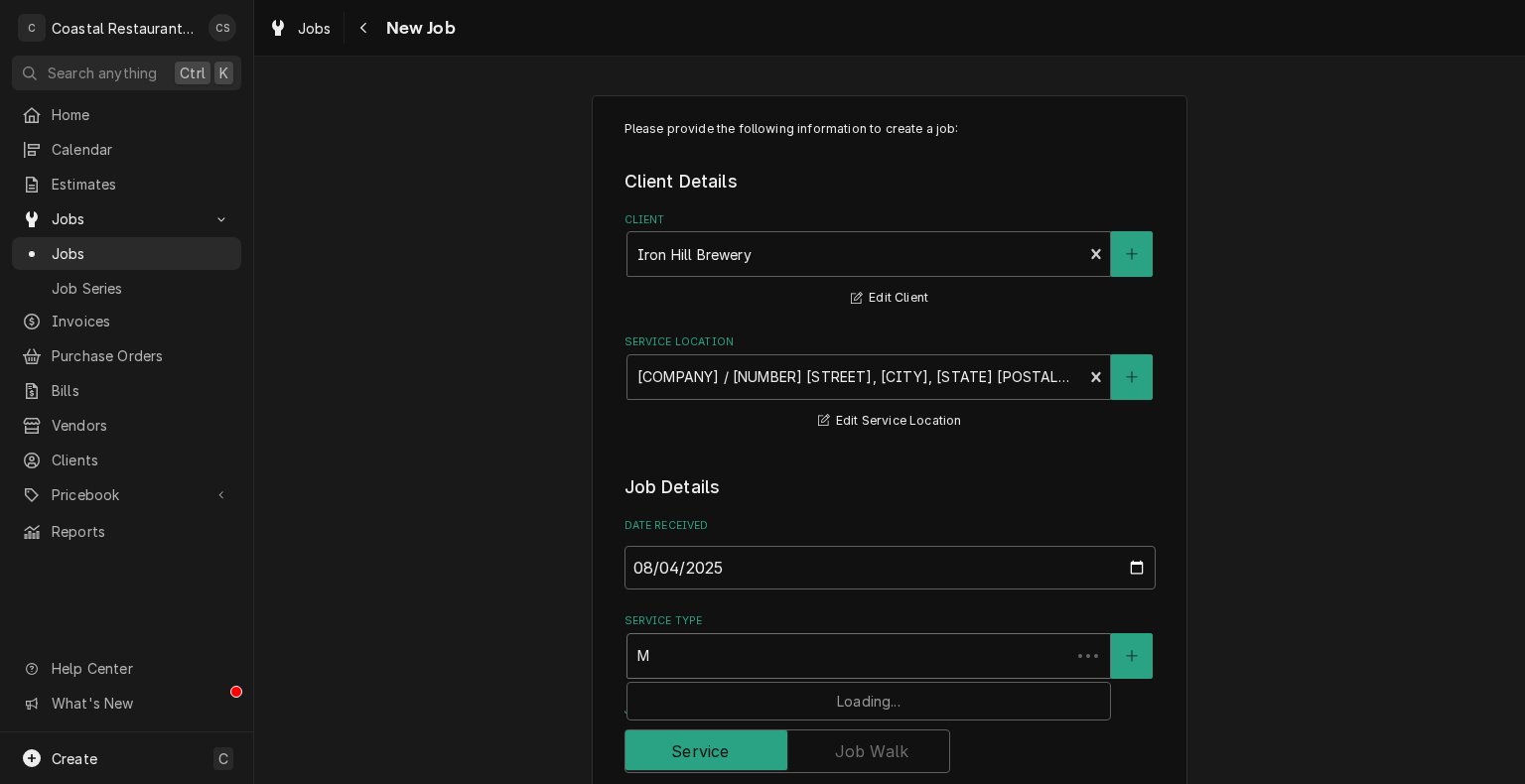 type on "x" 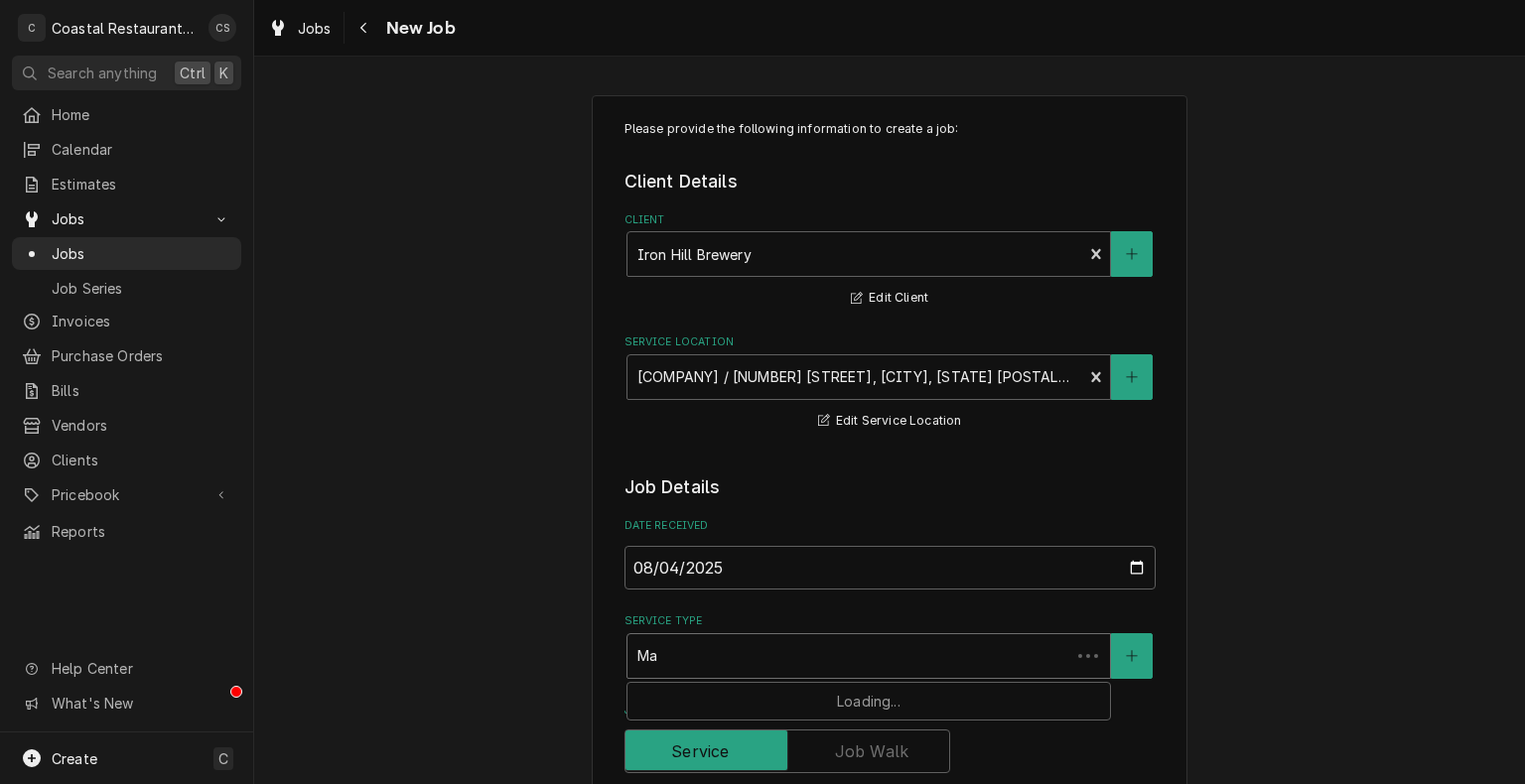 type on "x" 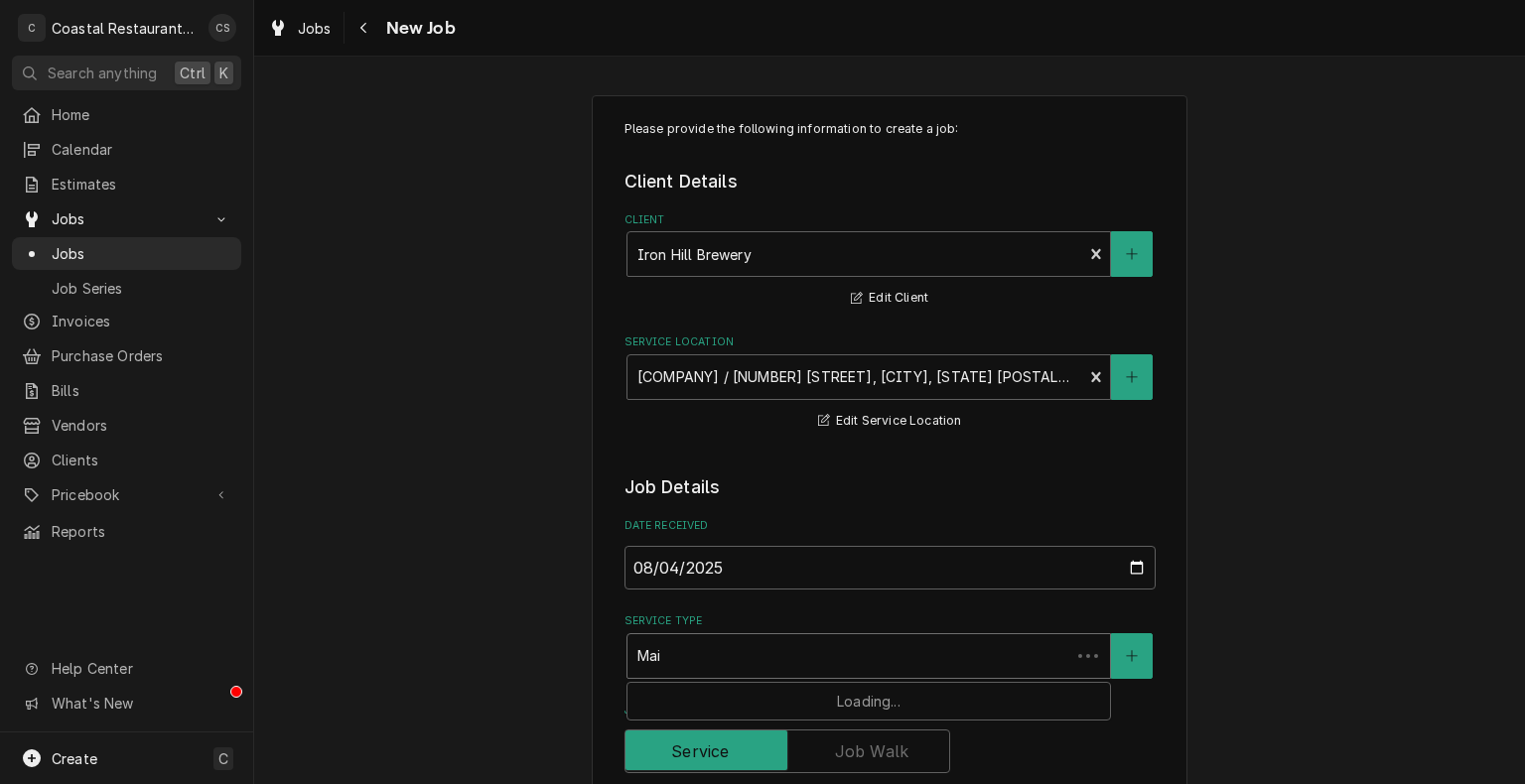 type on "x" 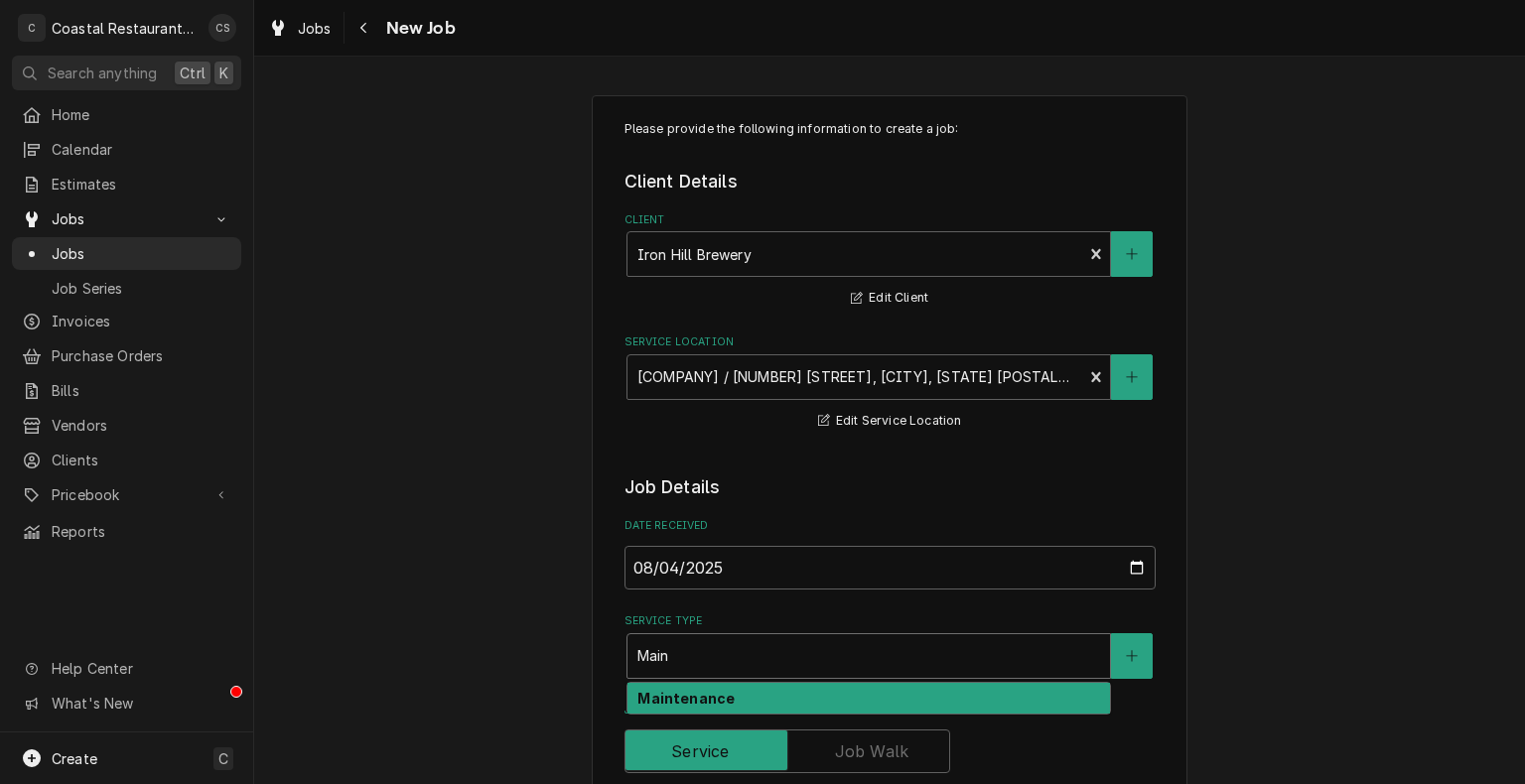 click on "Maintenance" at bounding box center [686, 698] 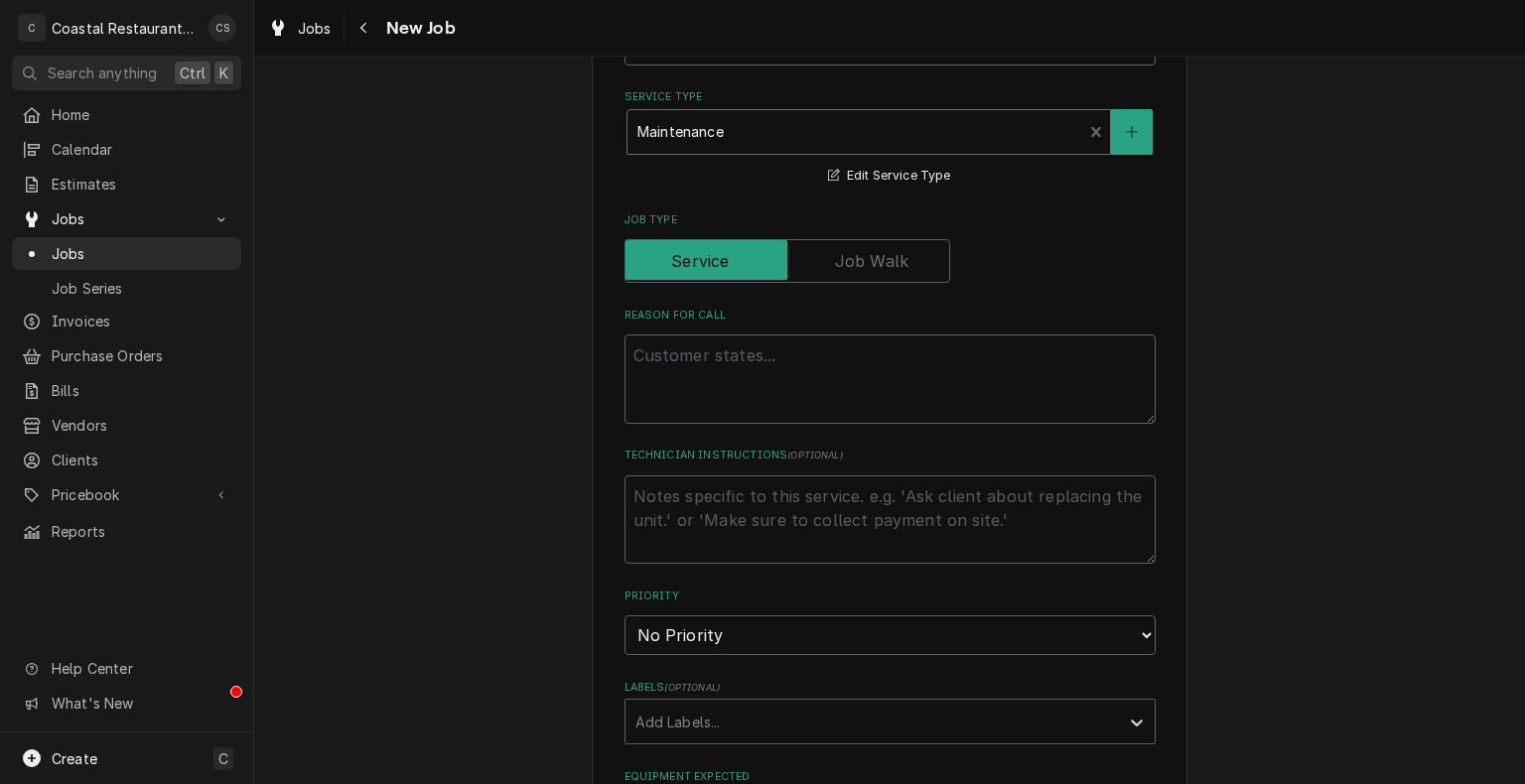 scroll, scrollTop: 533, scrollLeft: 0, axis: vertical 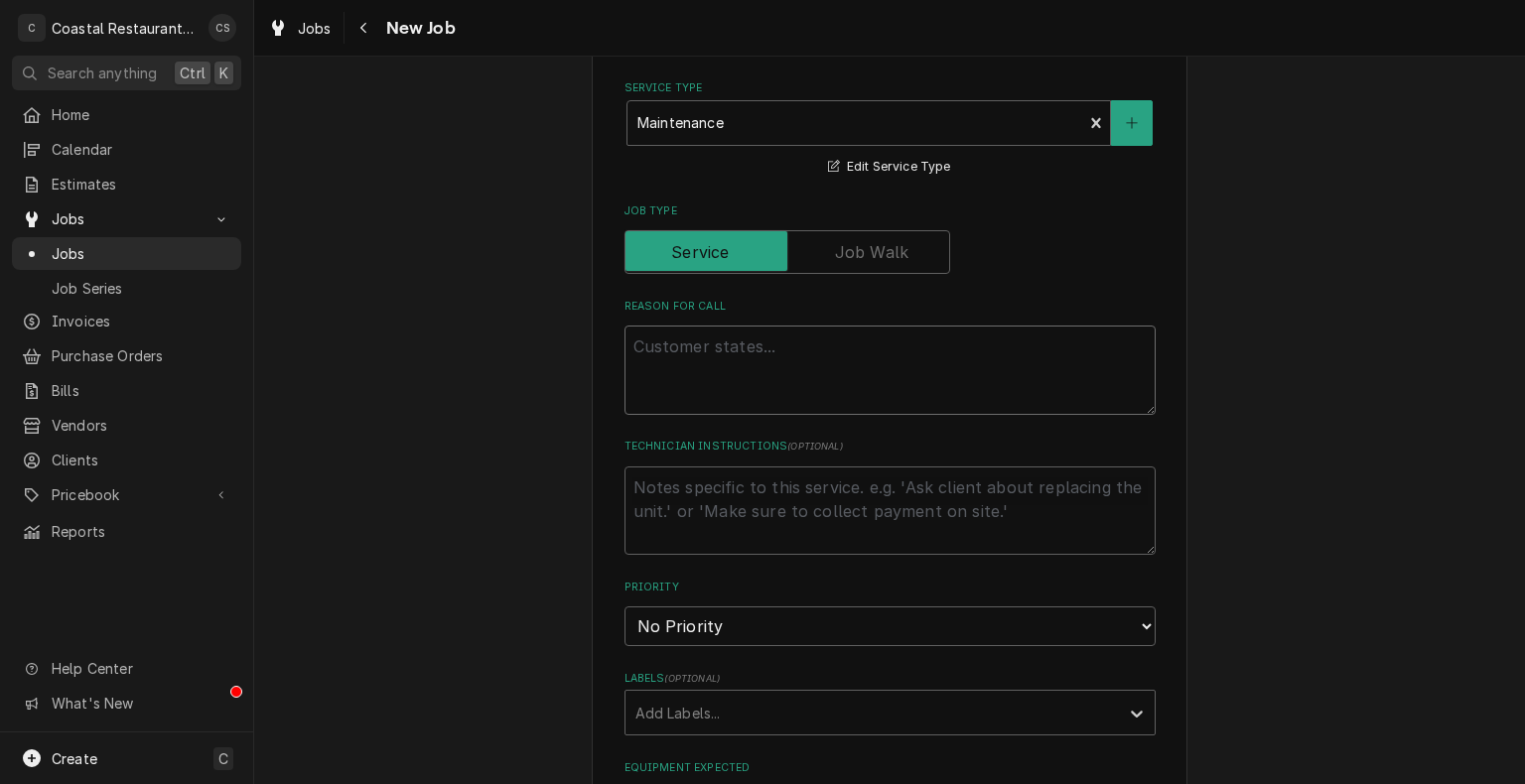 click on "Reason For Call" at bounding box center (890, 370) 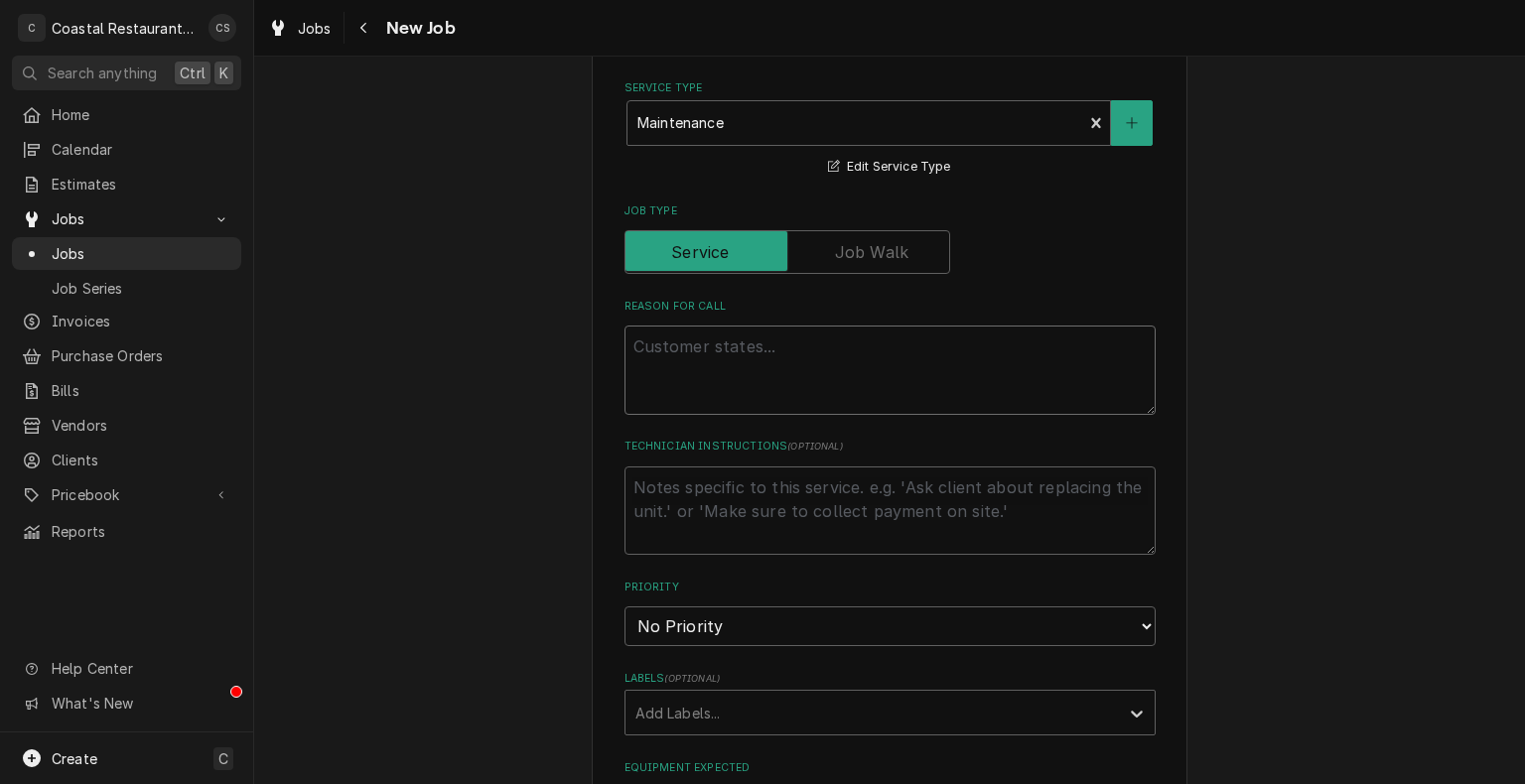 type on "x" 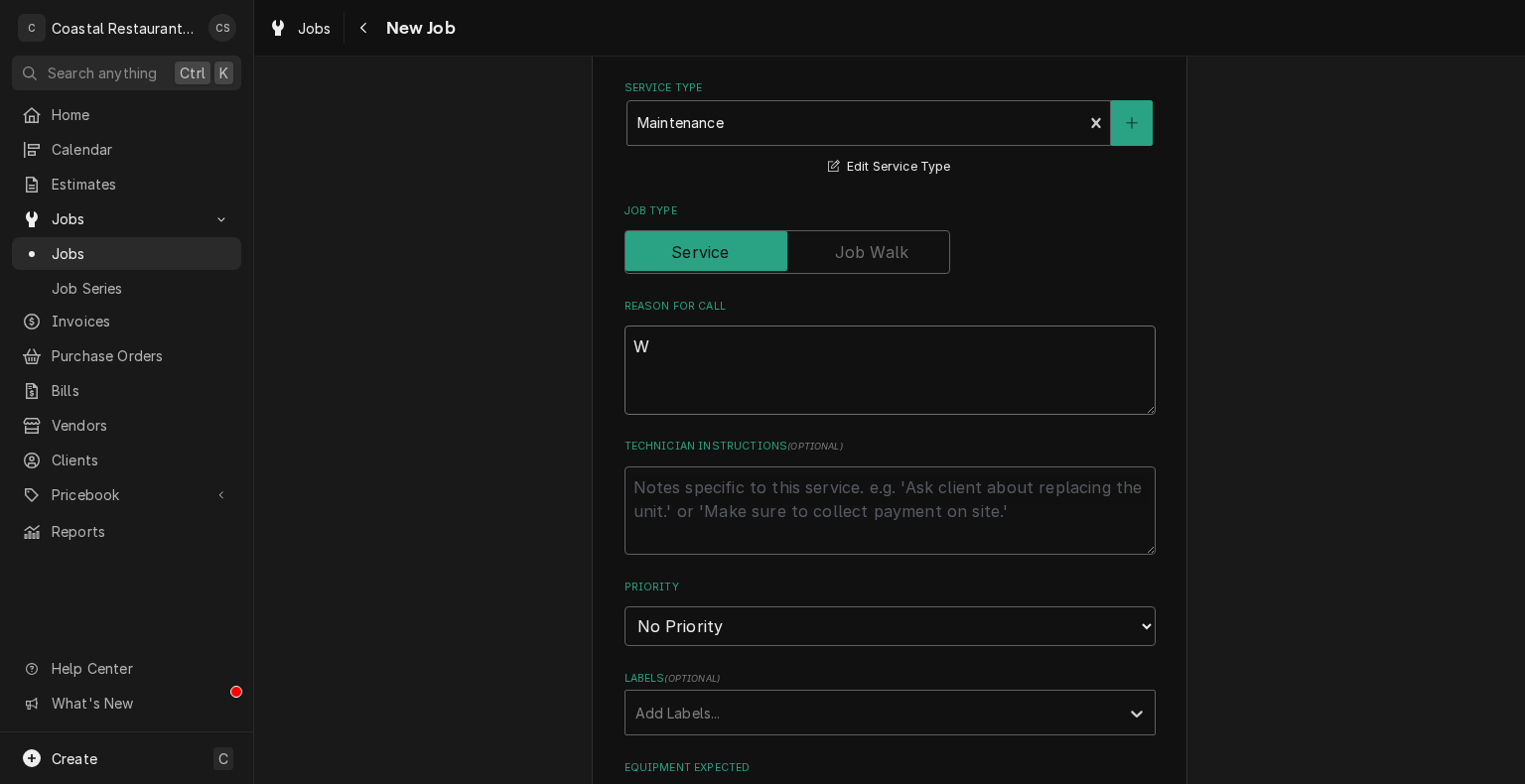 type on "x" 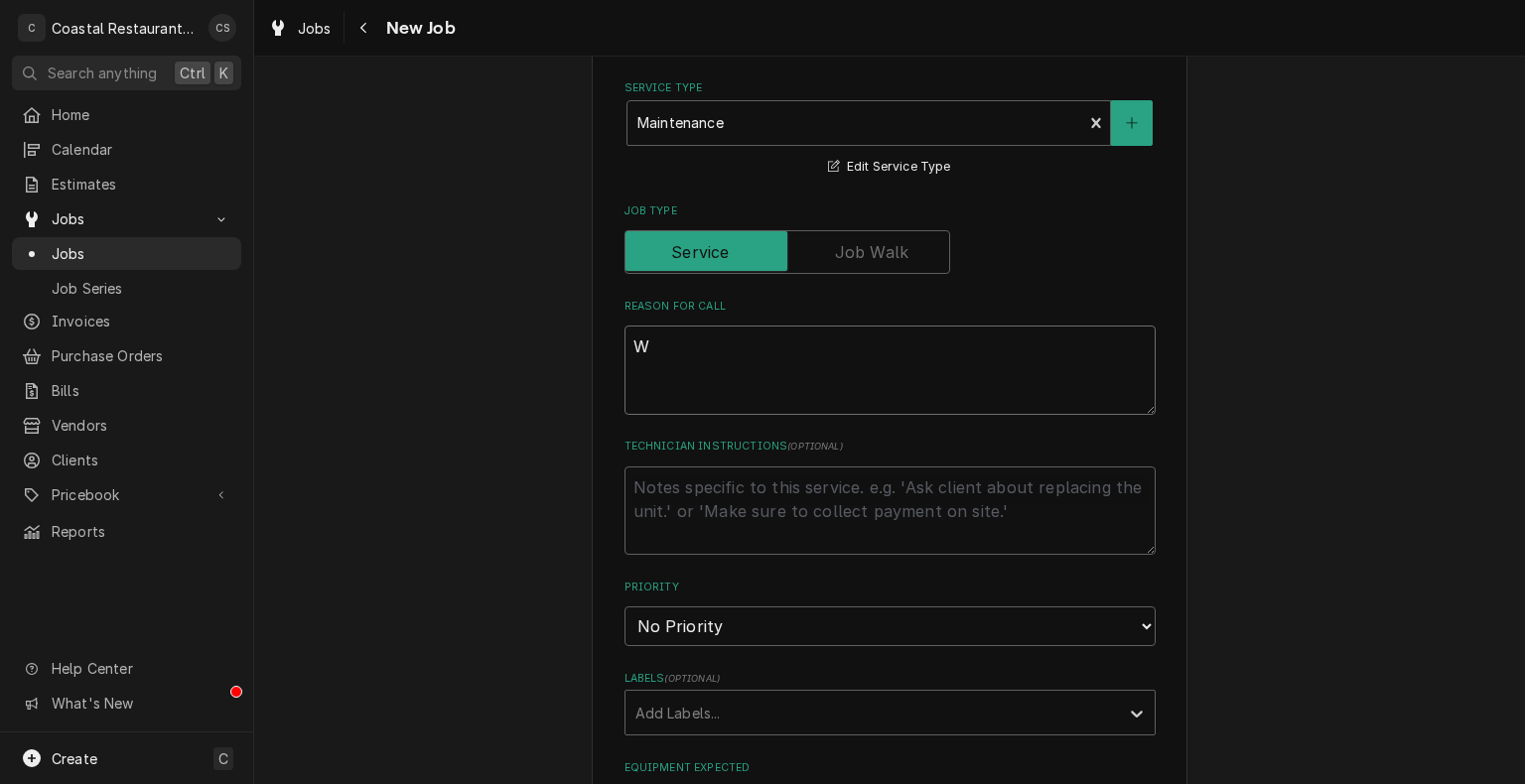 type on "Wo" 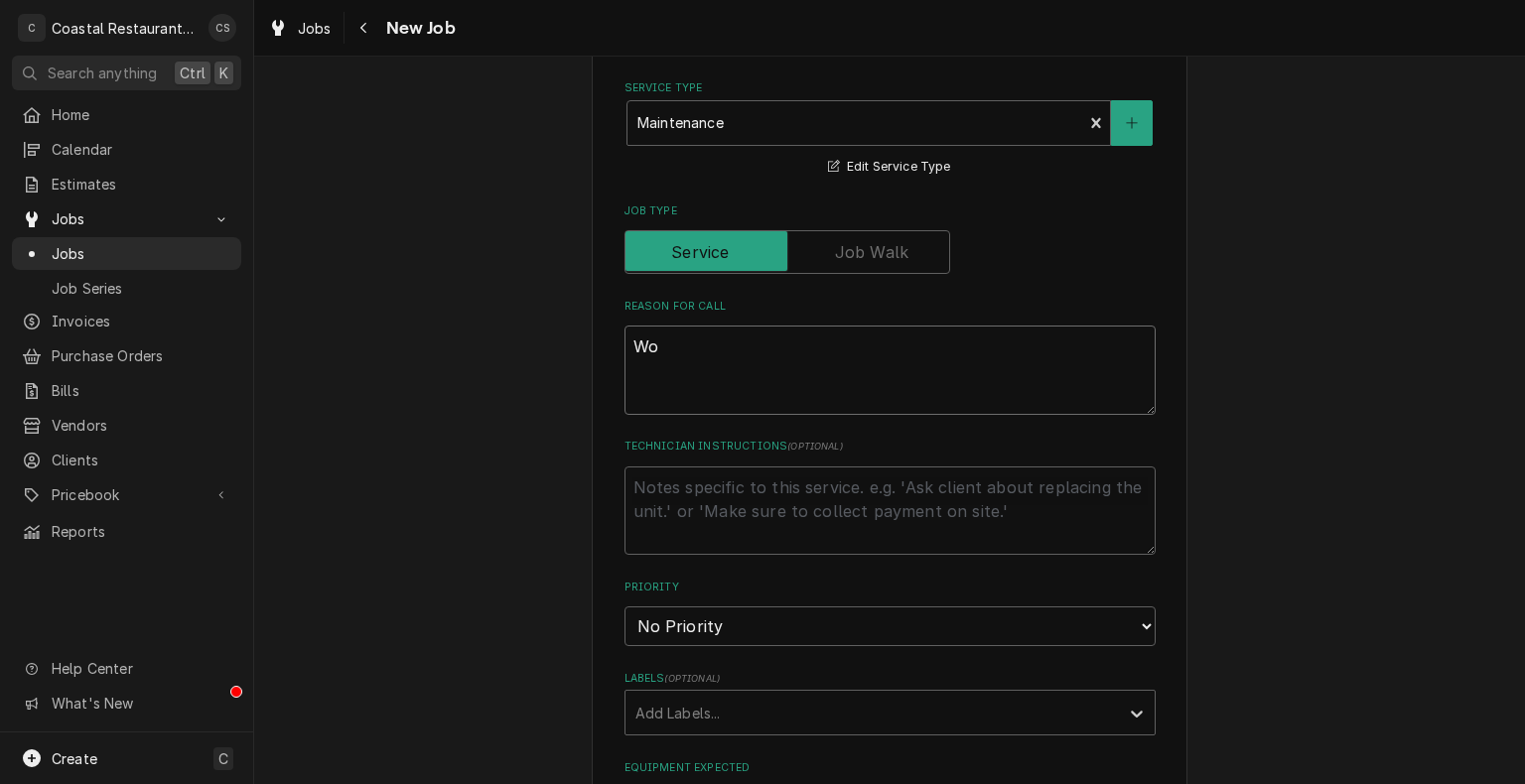 type on "x" 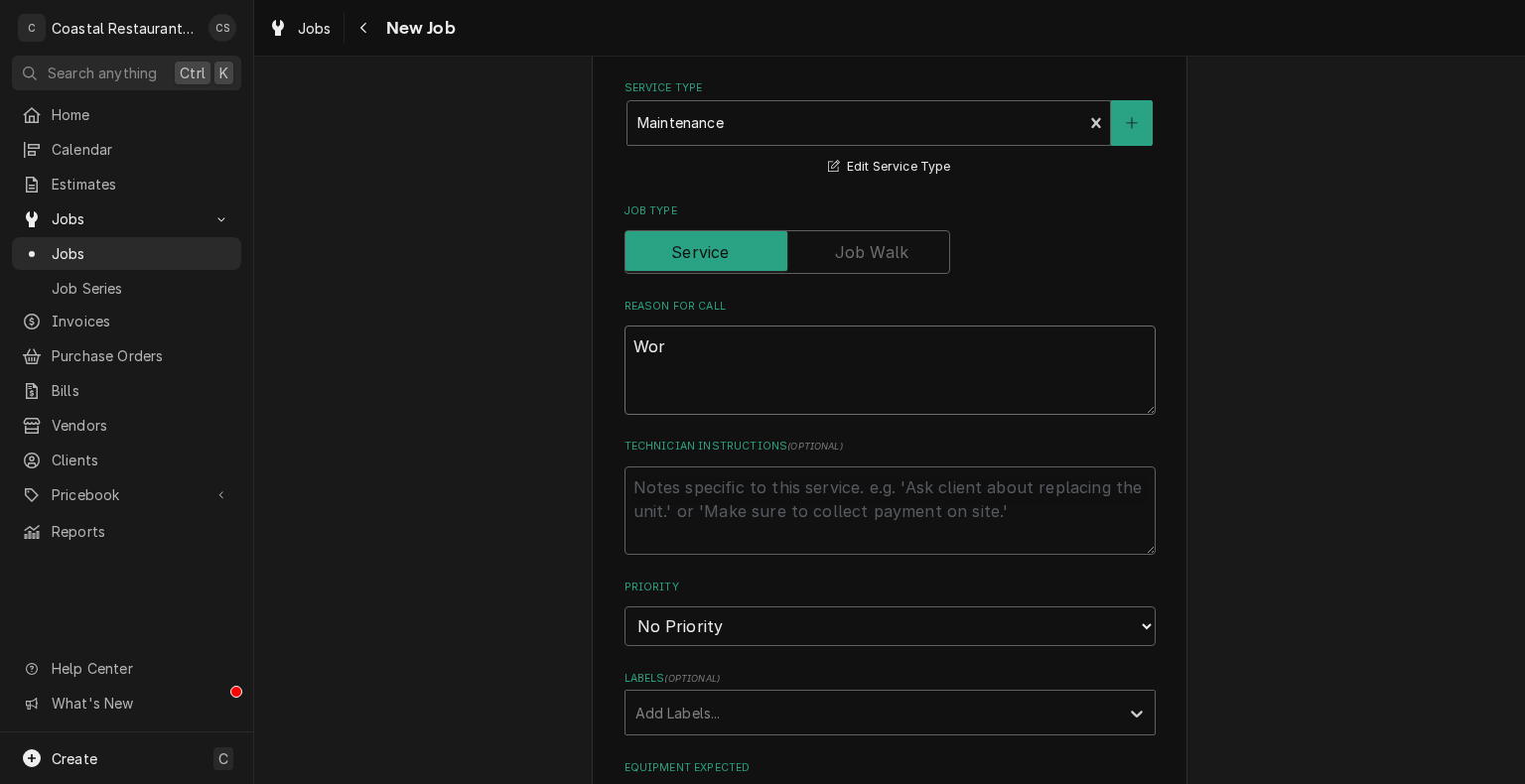 type on "x" 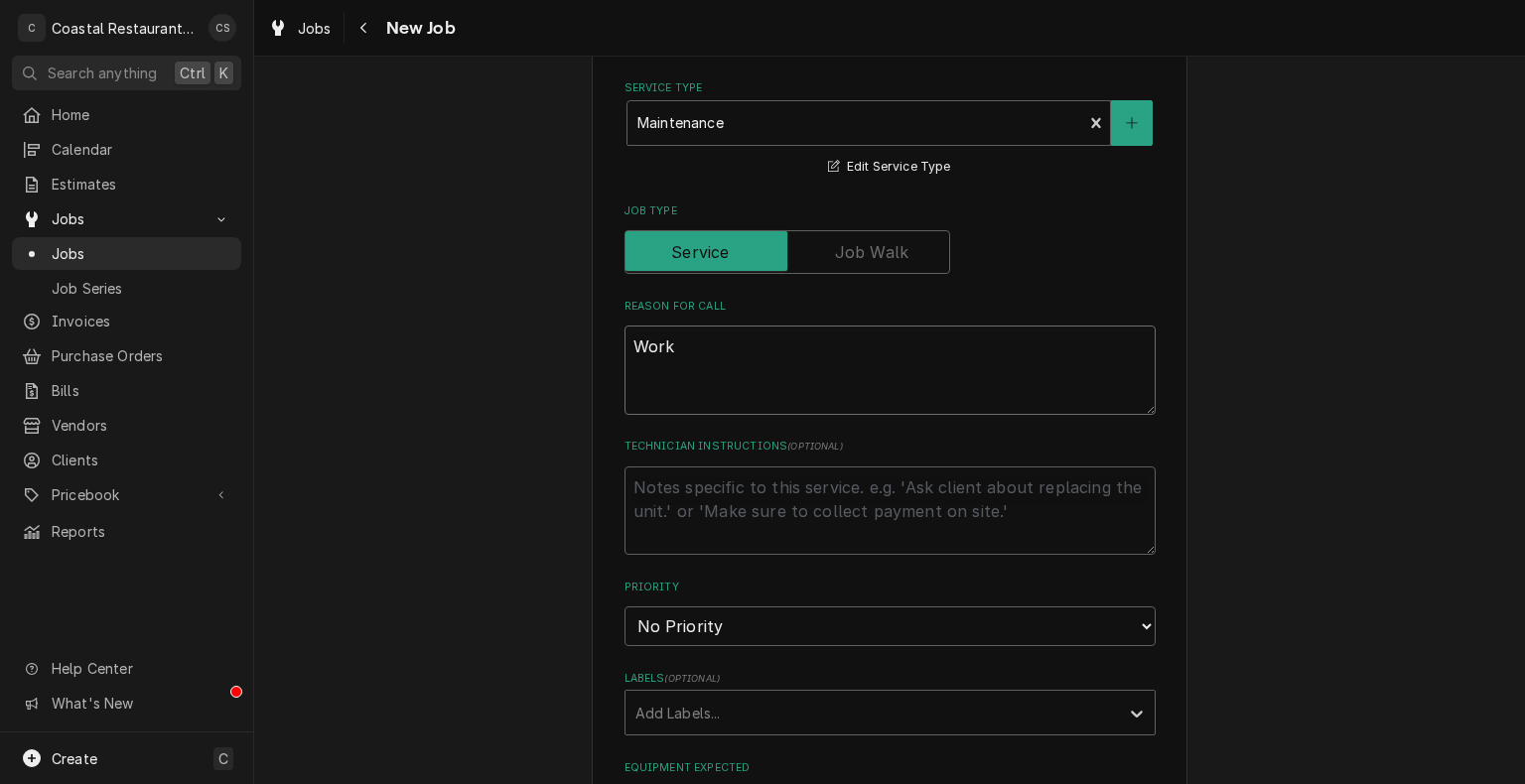 type on "x" 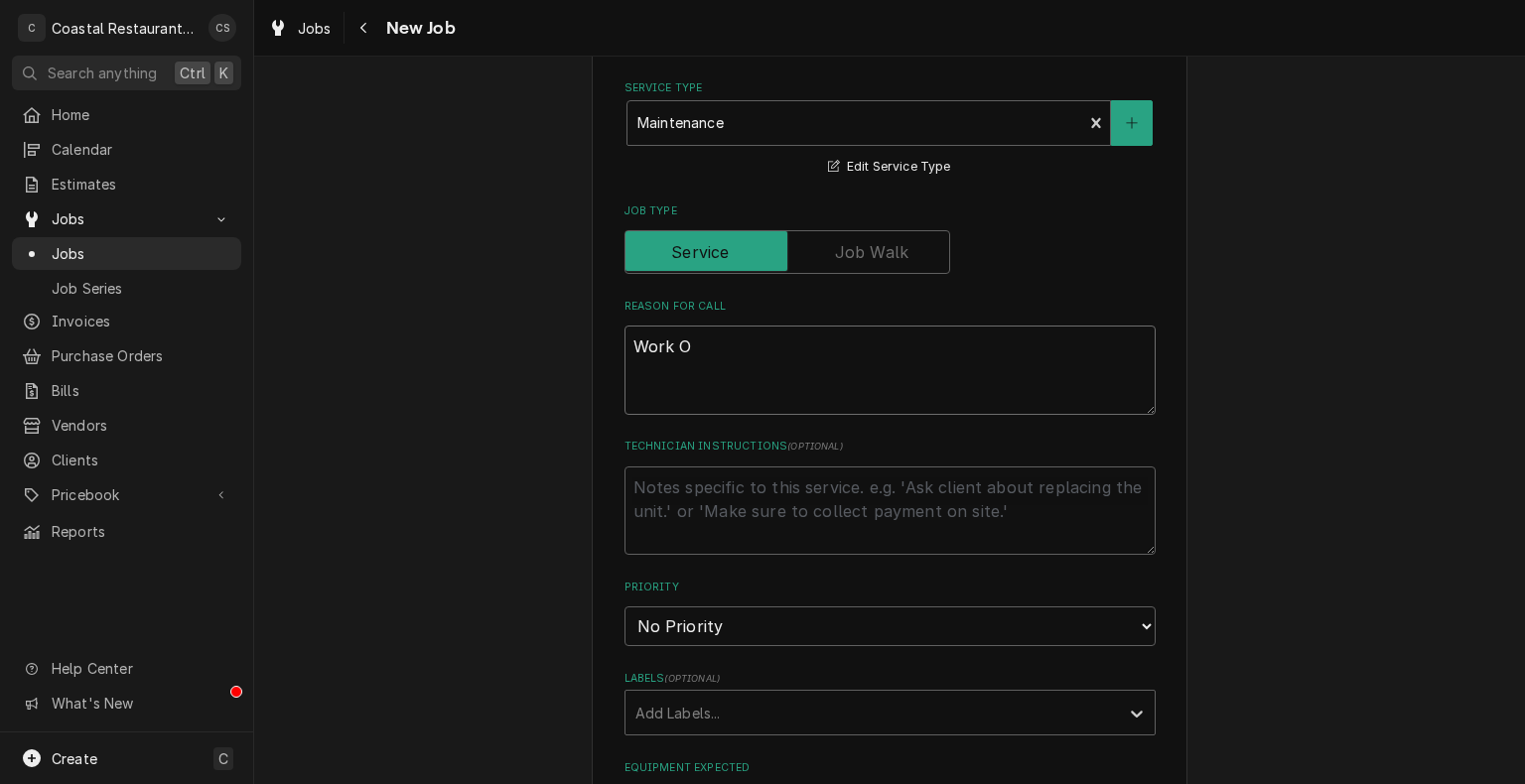 type on "x" 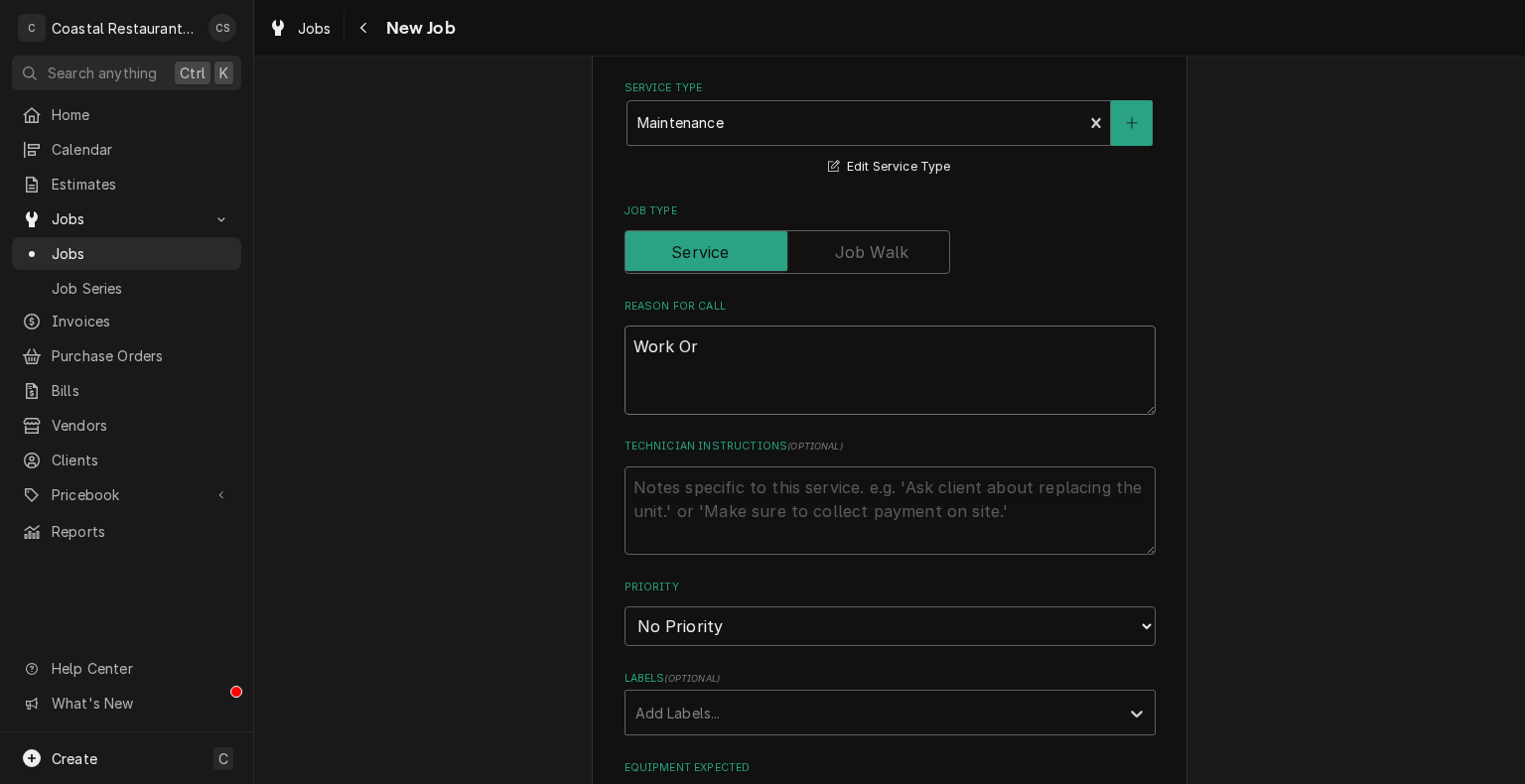 type on "x" 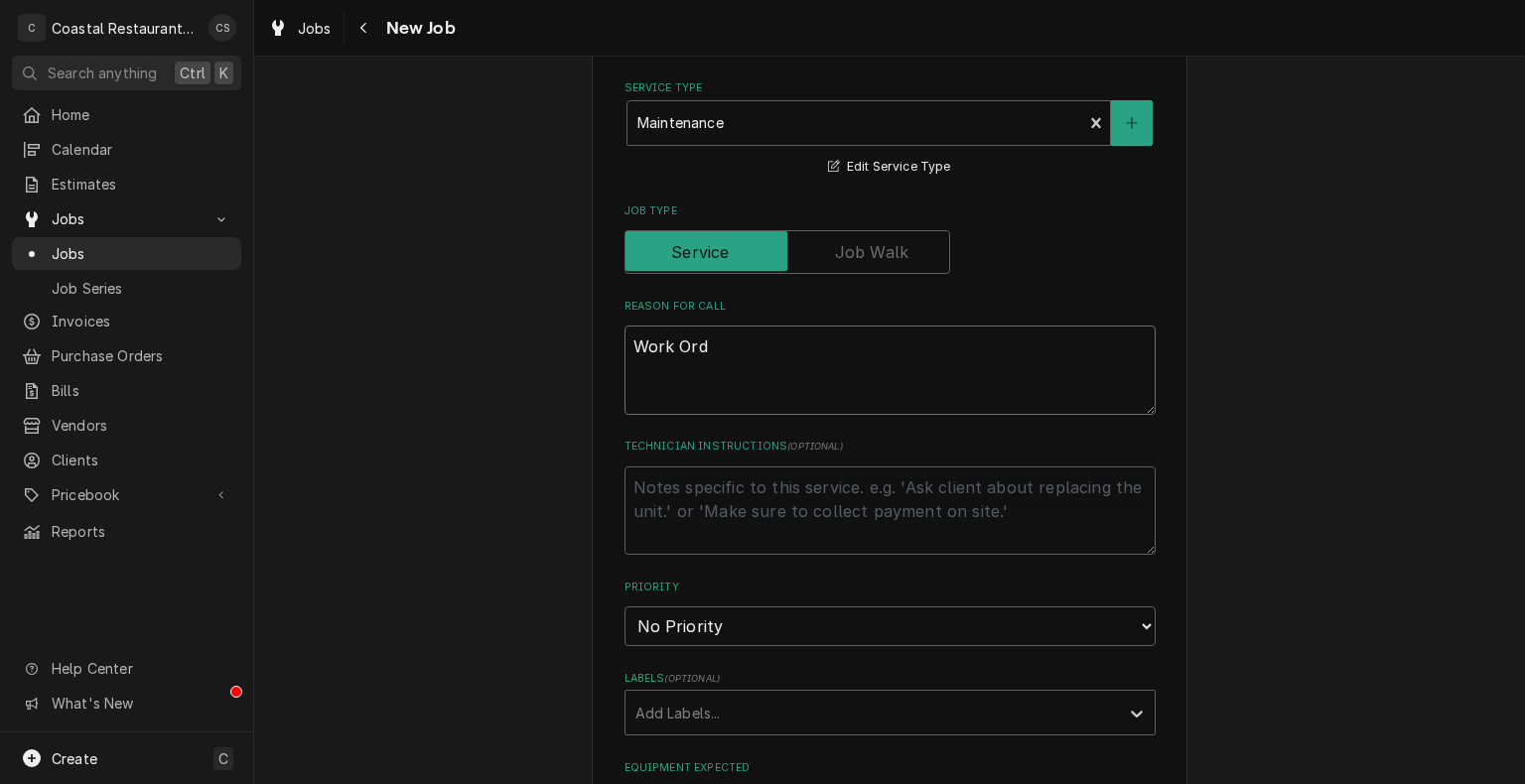 type on "x" 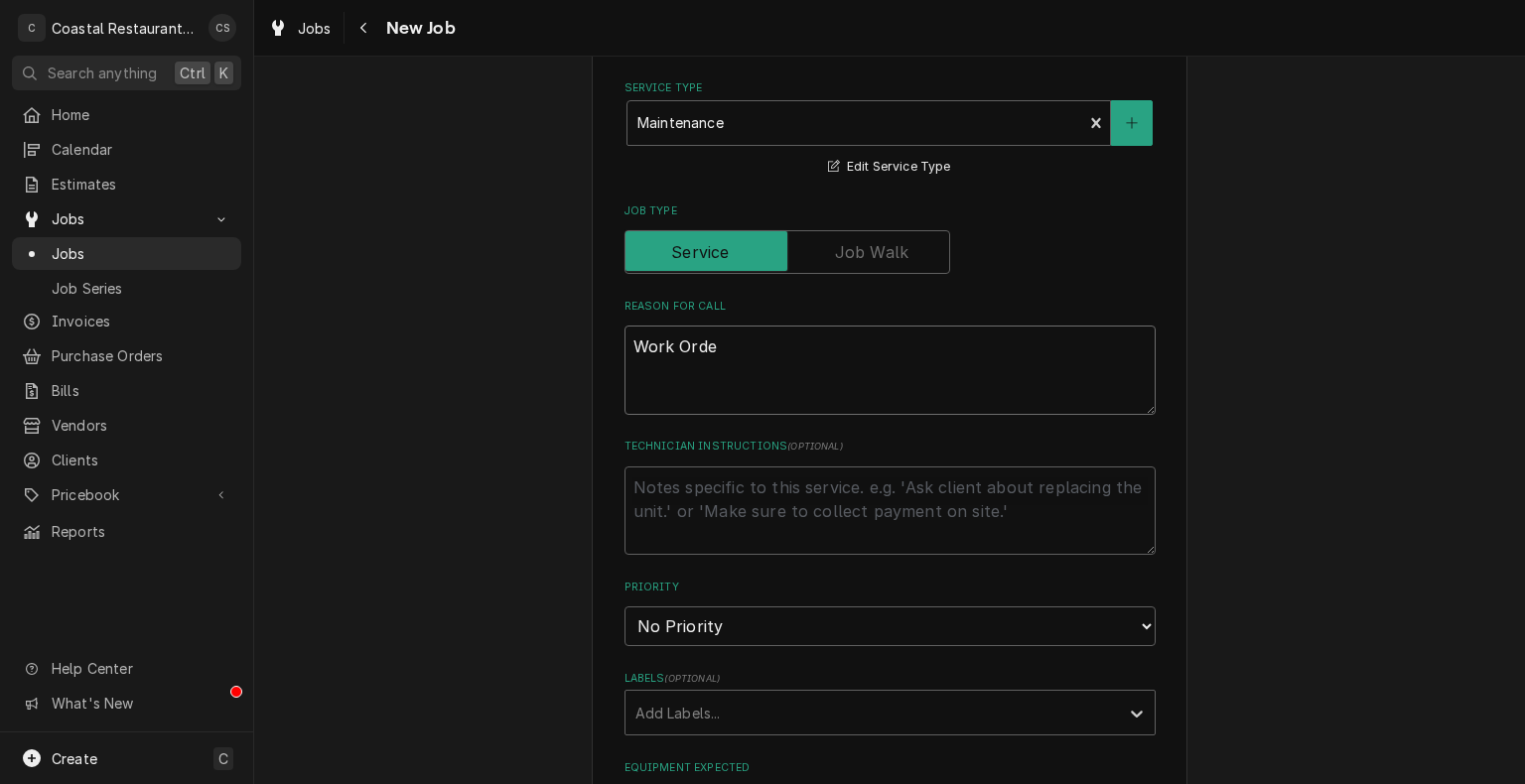 type on "x" 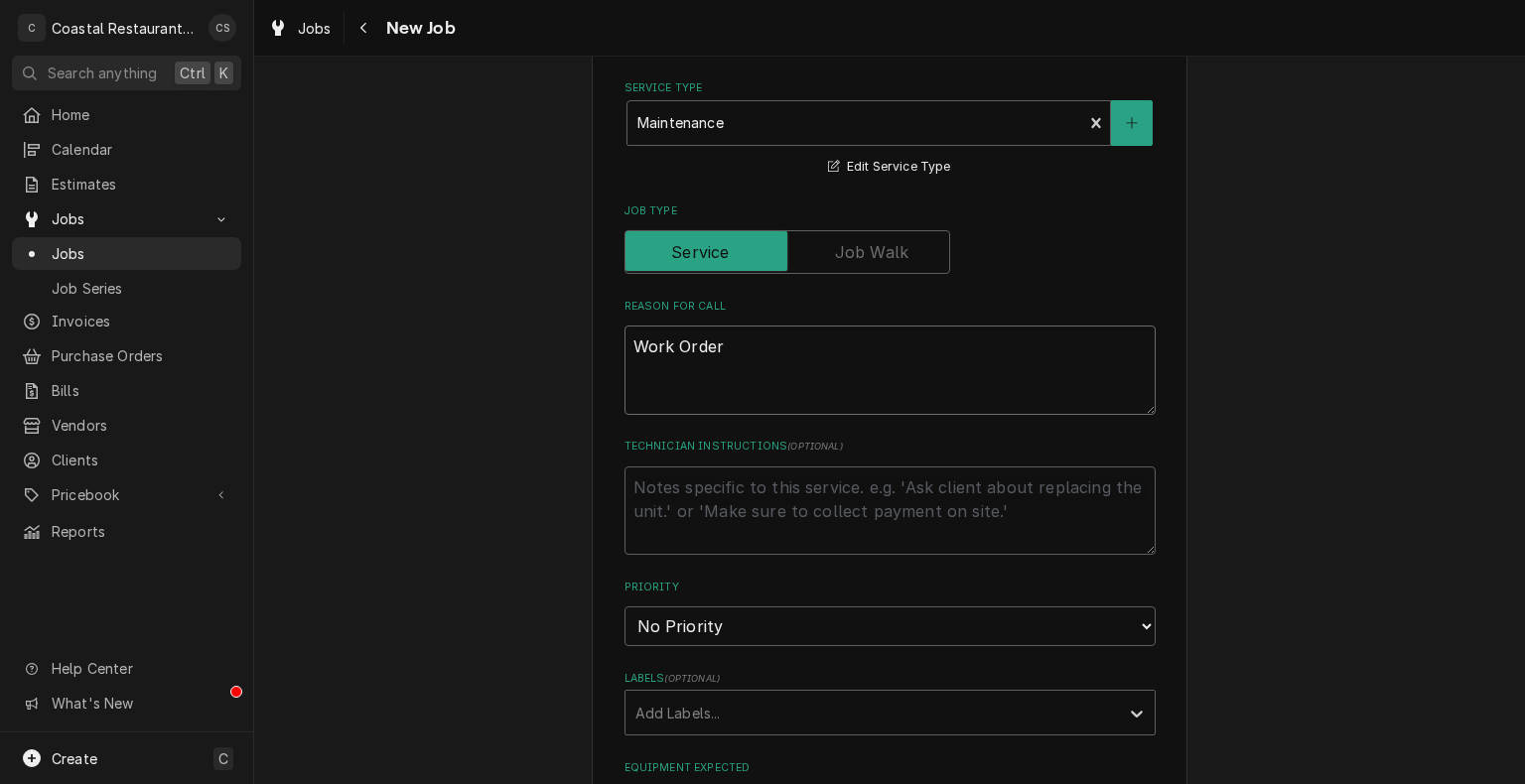 type on "Work Order" 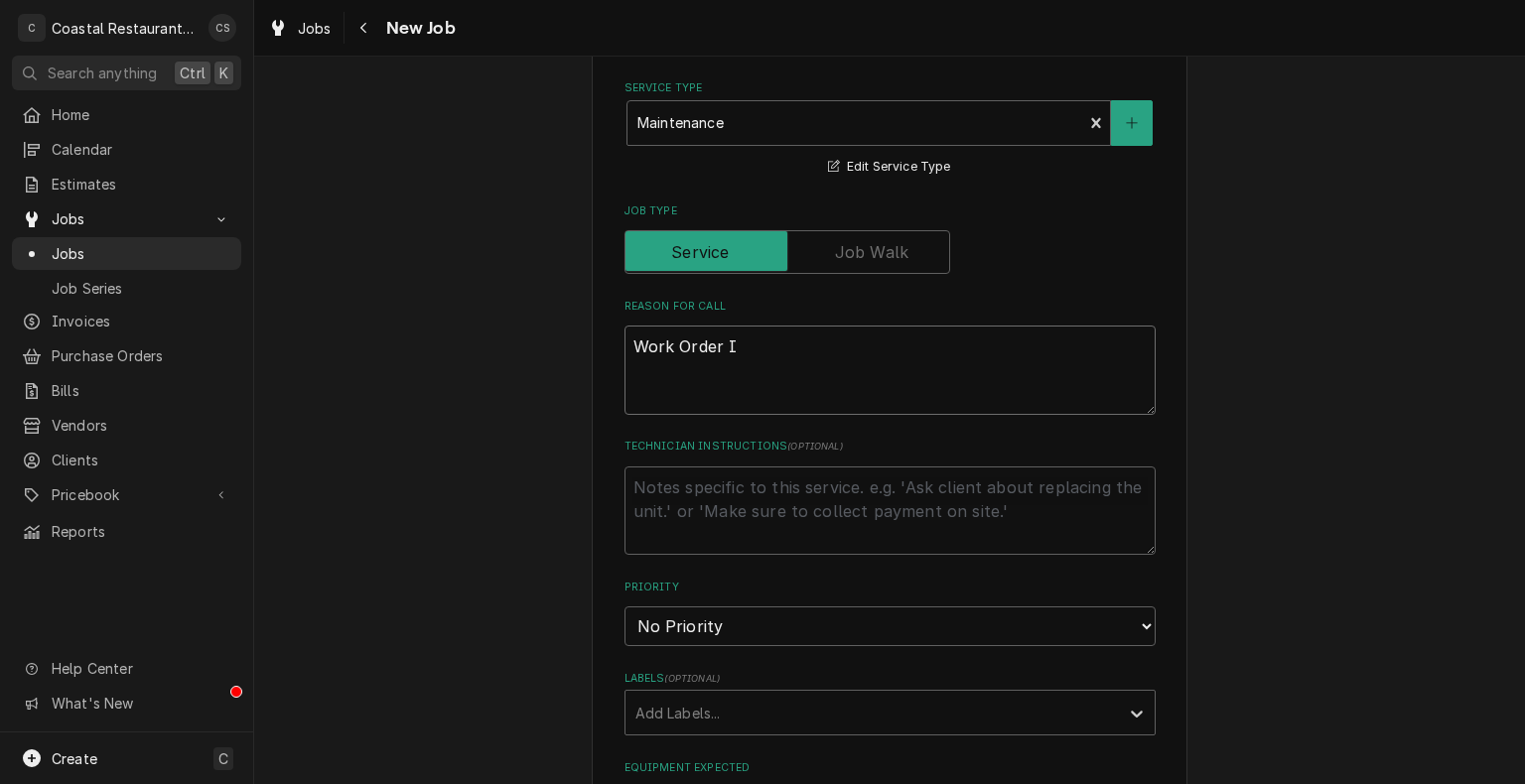 type on "x" 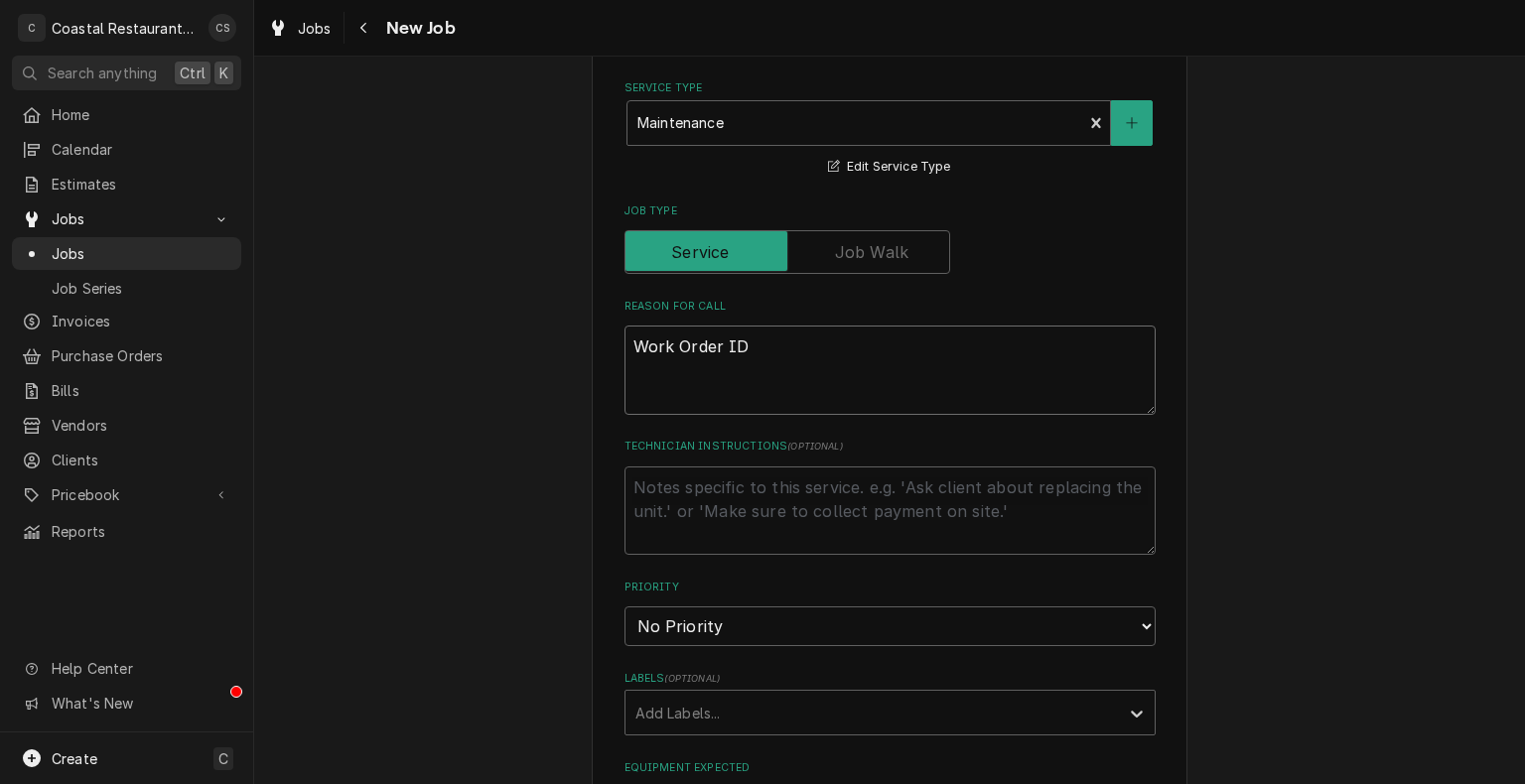 type on "x" 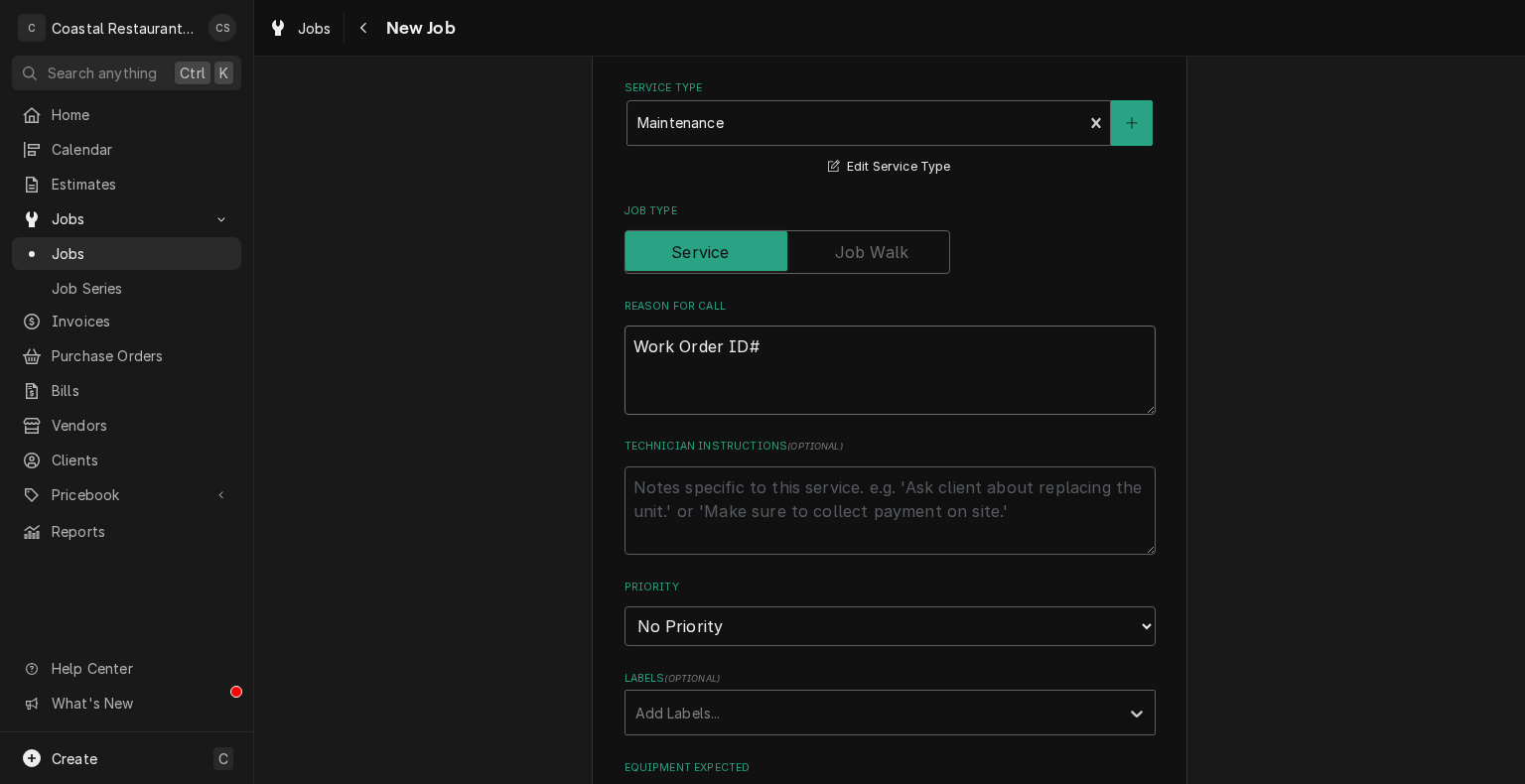 type on "x" 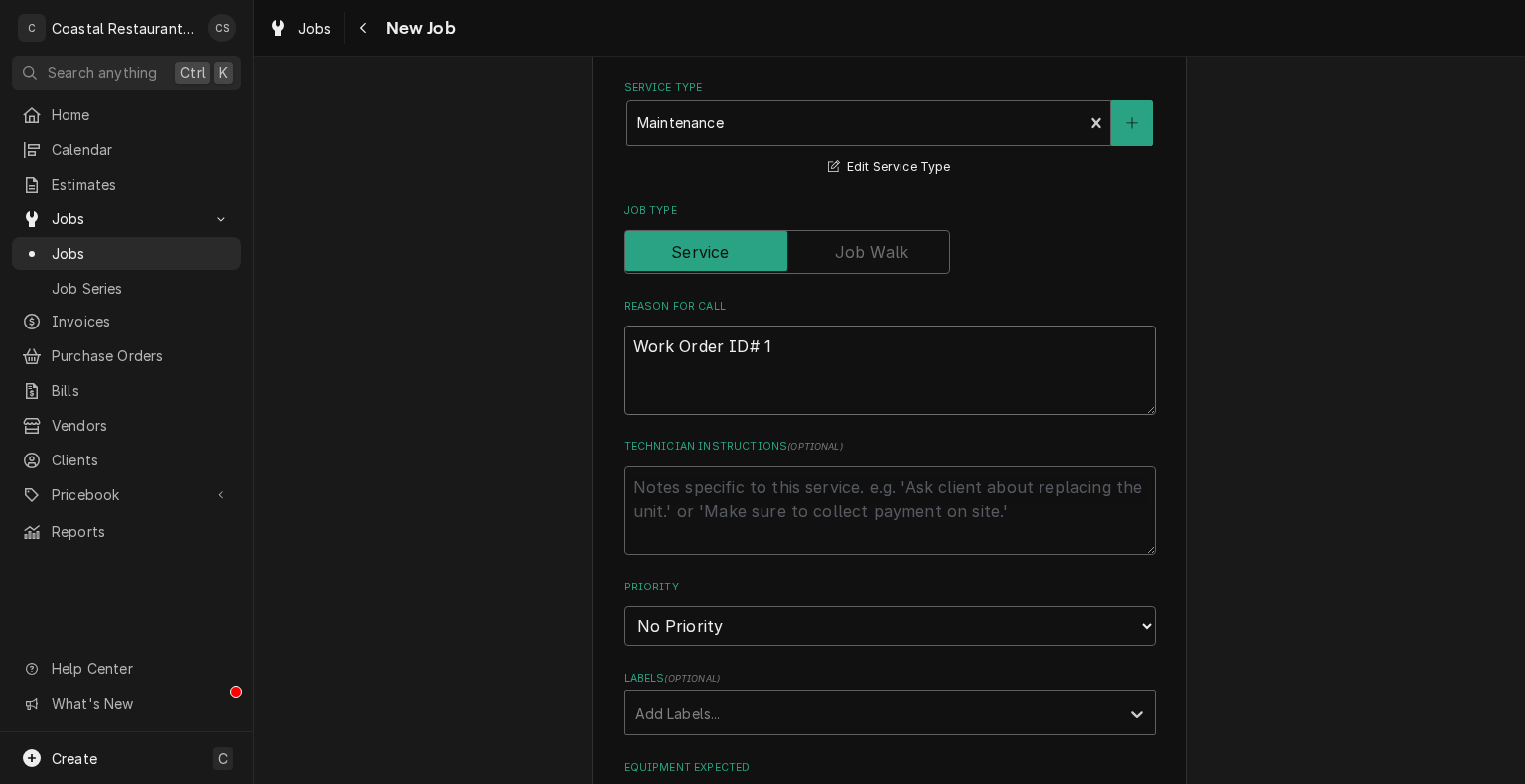 type on "x" 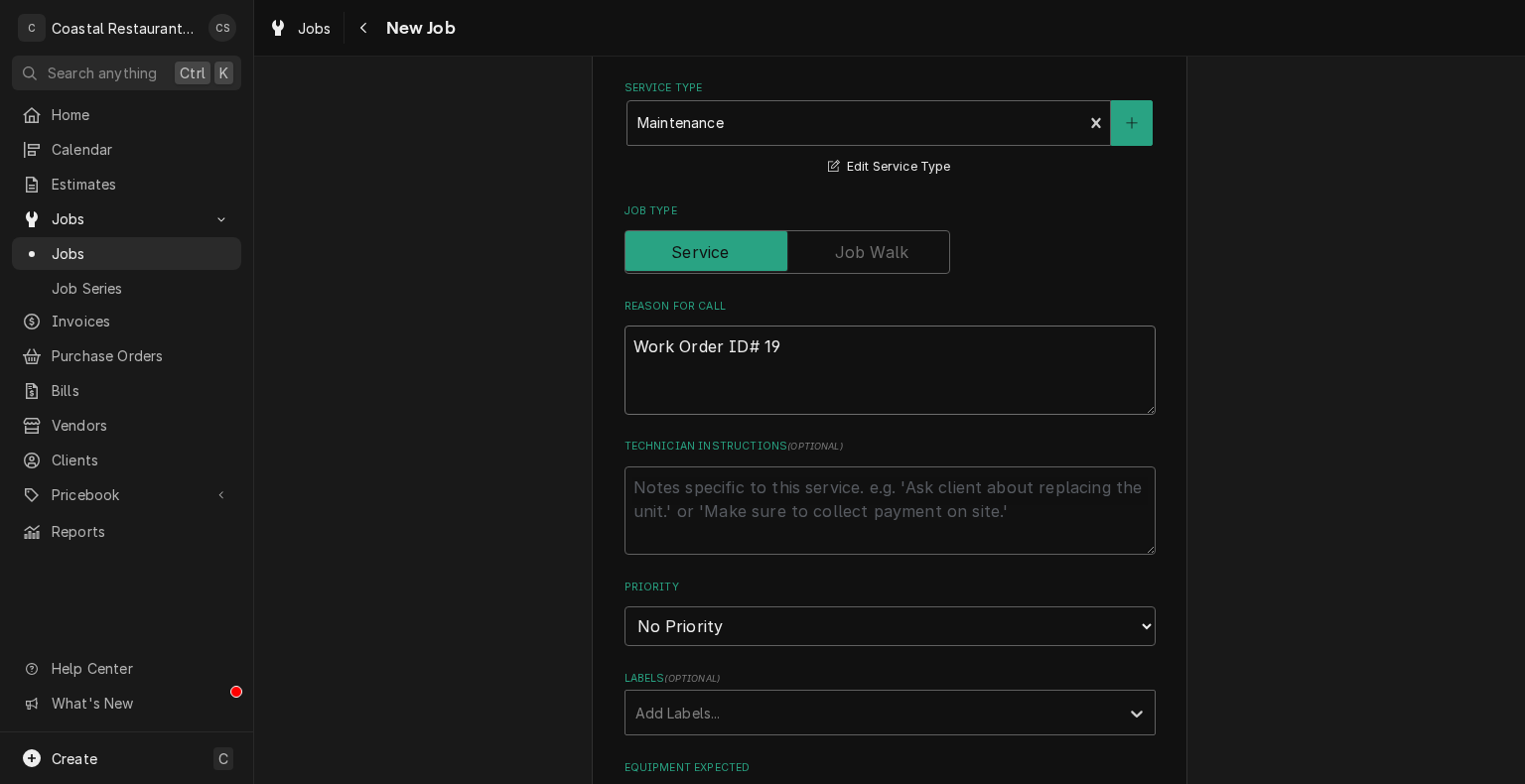 type on "x" 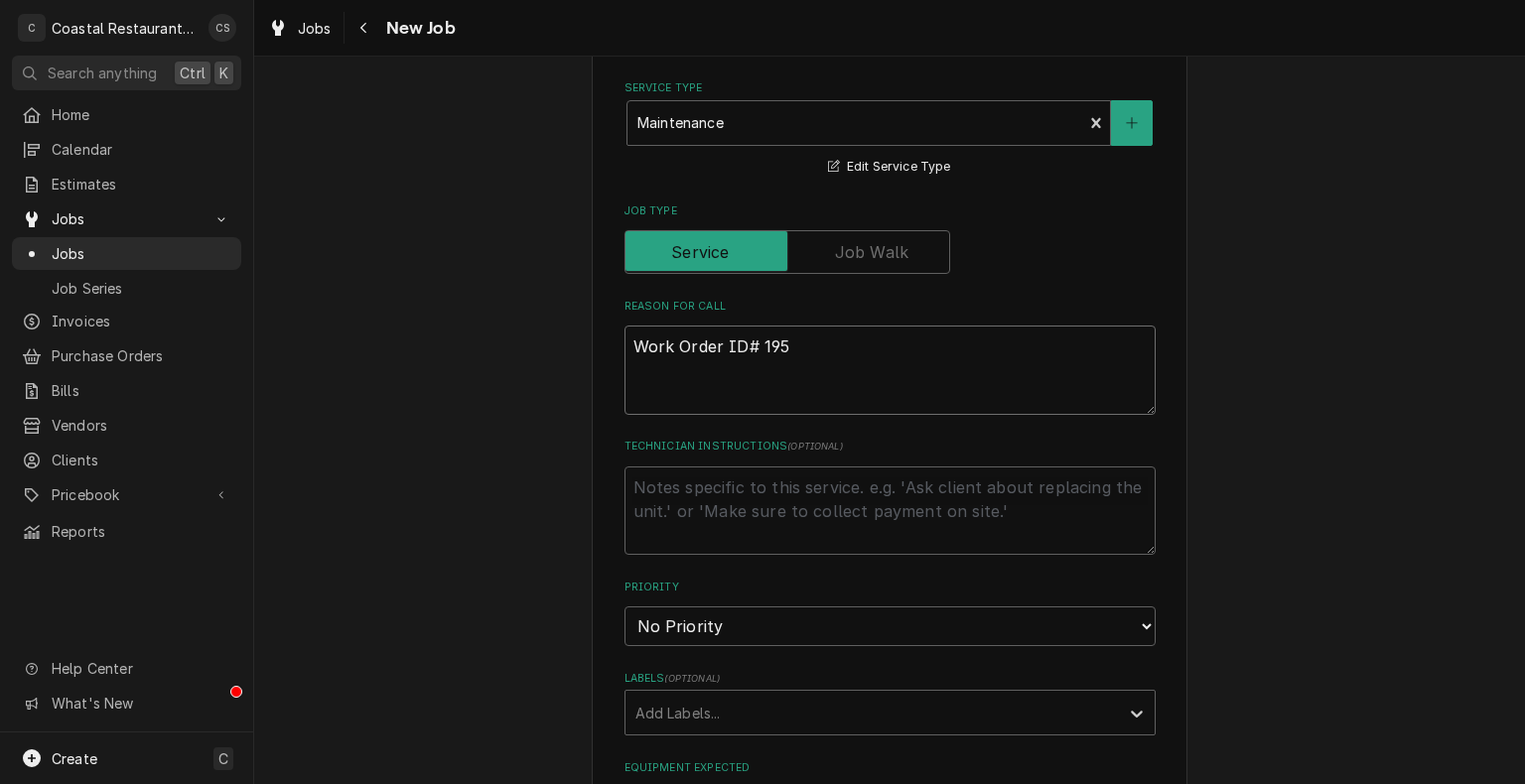 type on "x" 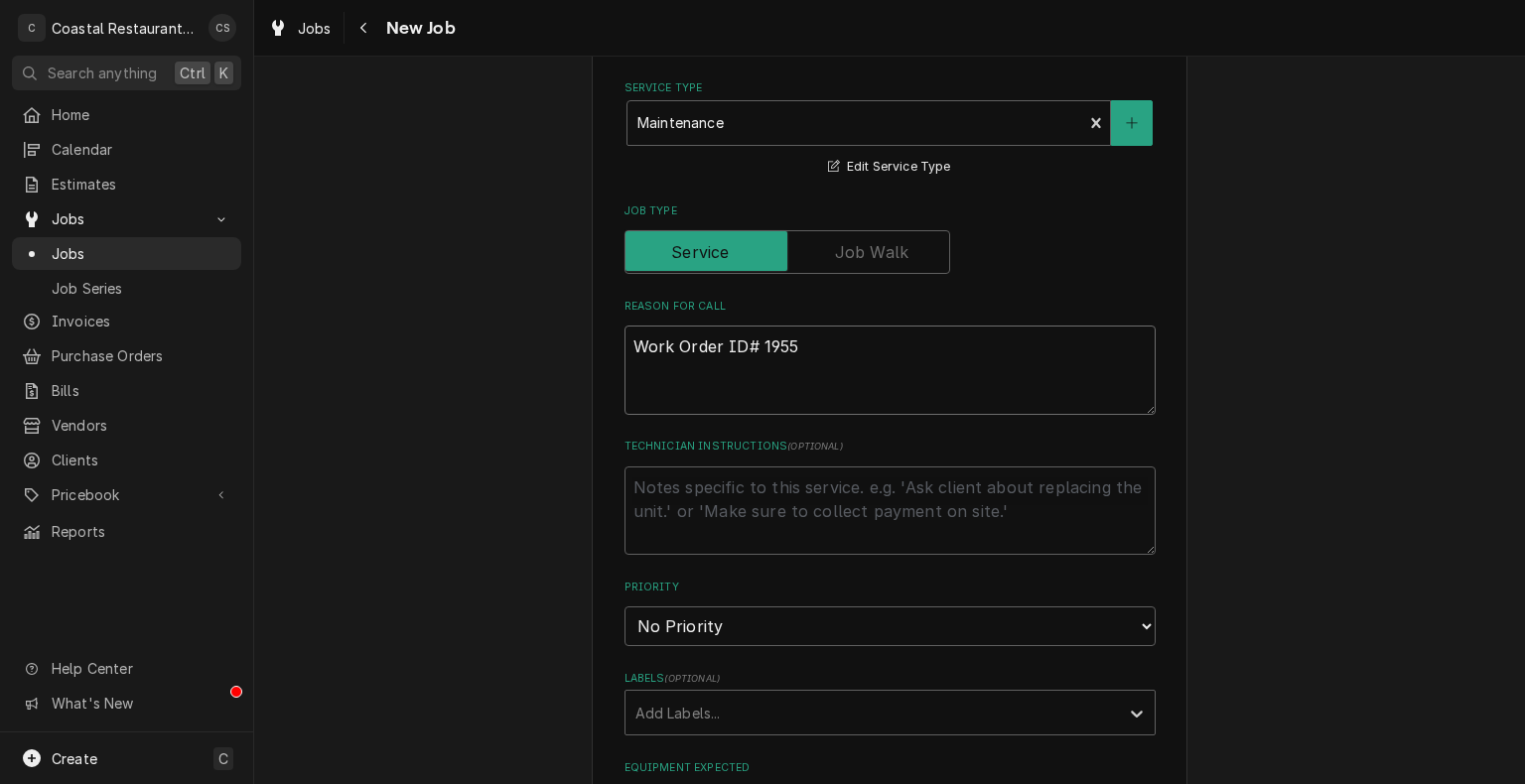 type on "x" 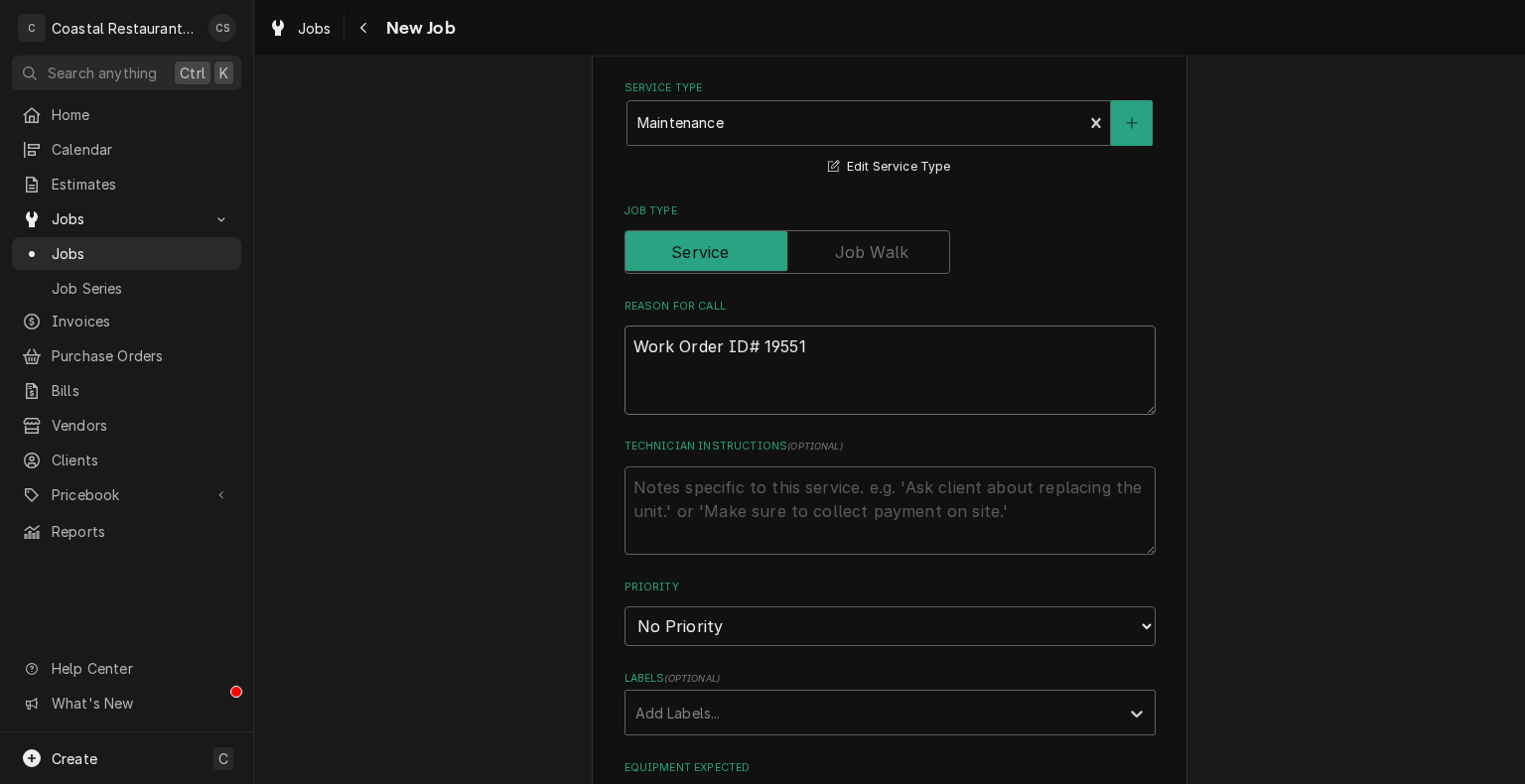 type on "x" 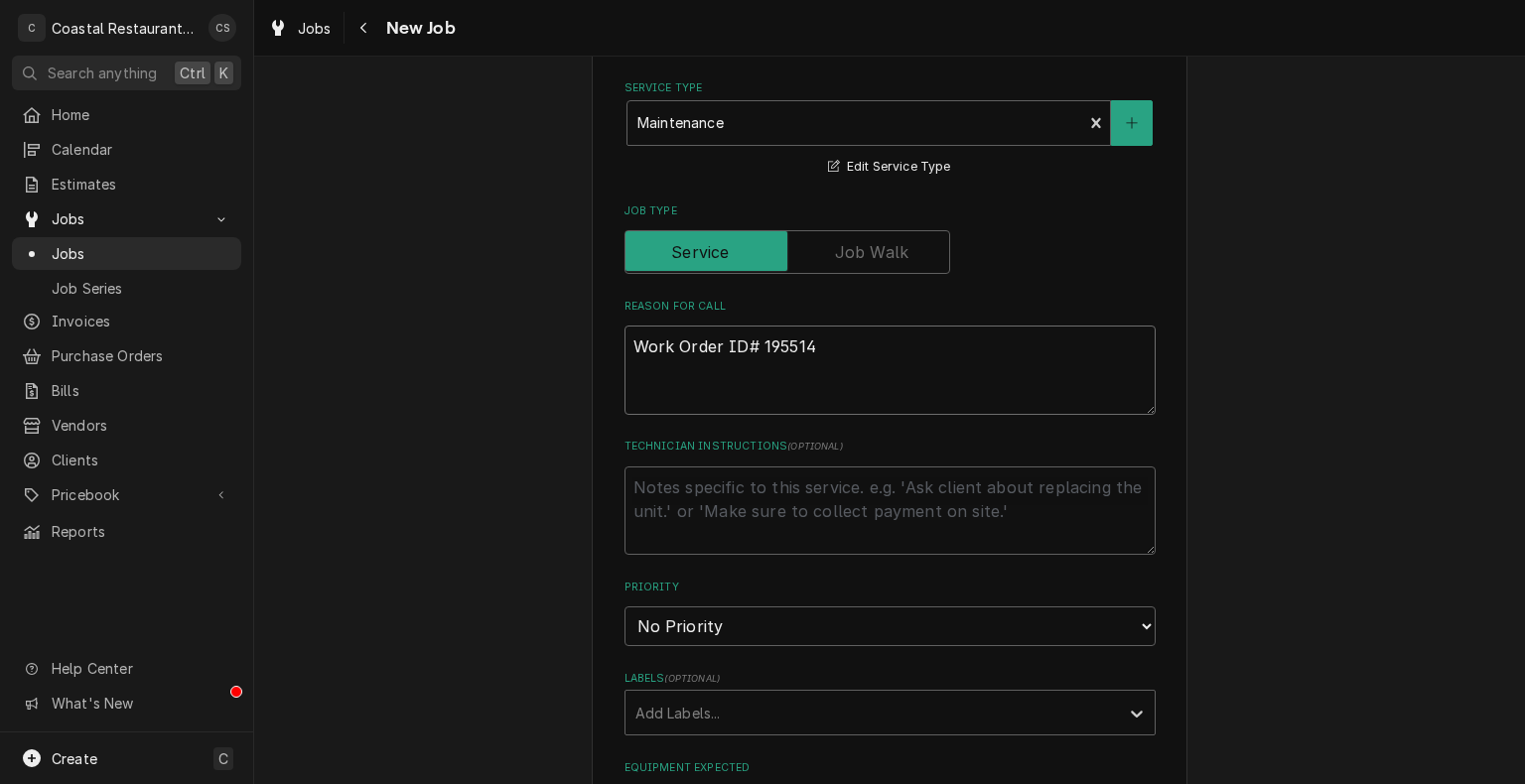 type on "x" 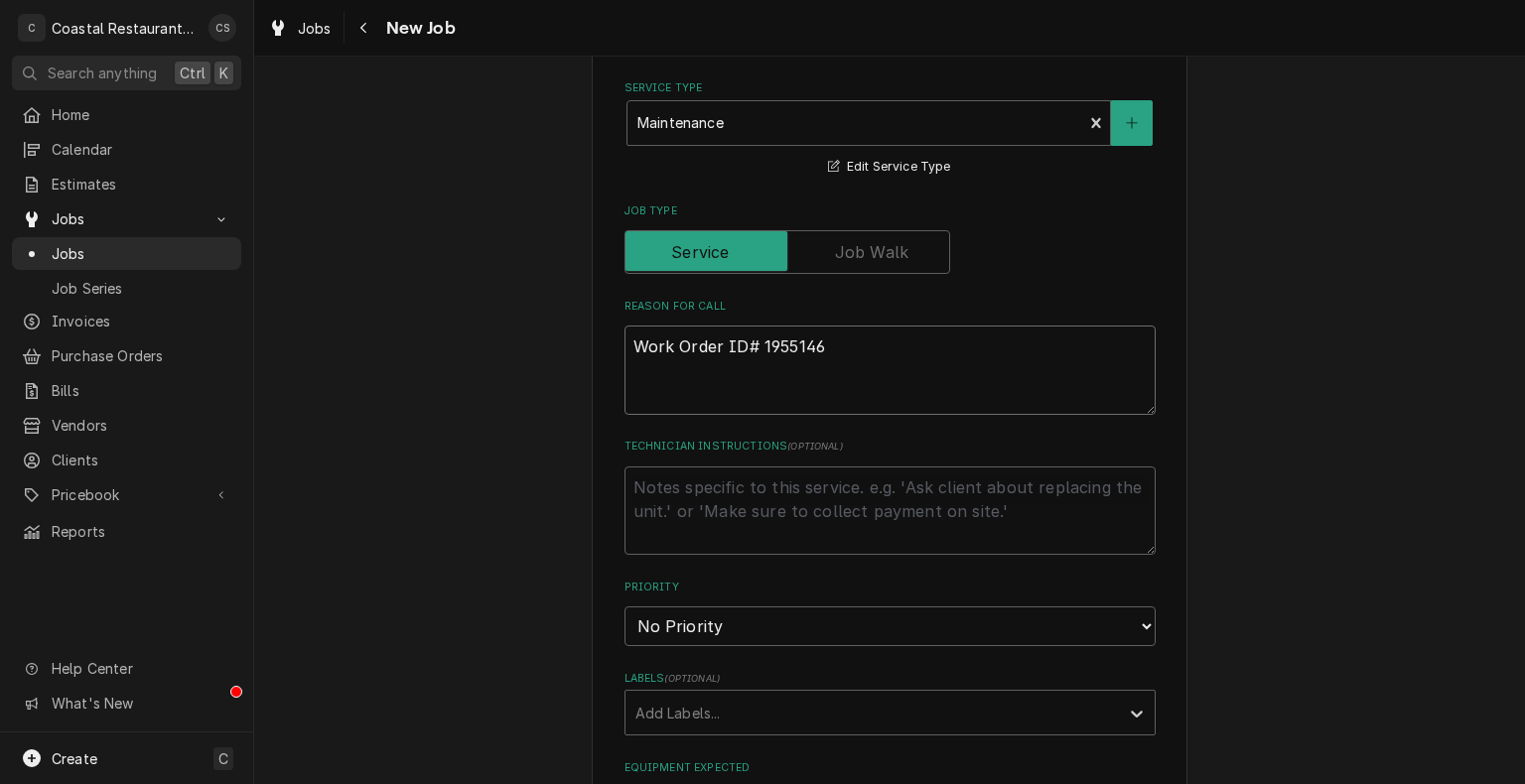 type on "x" 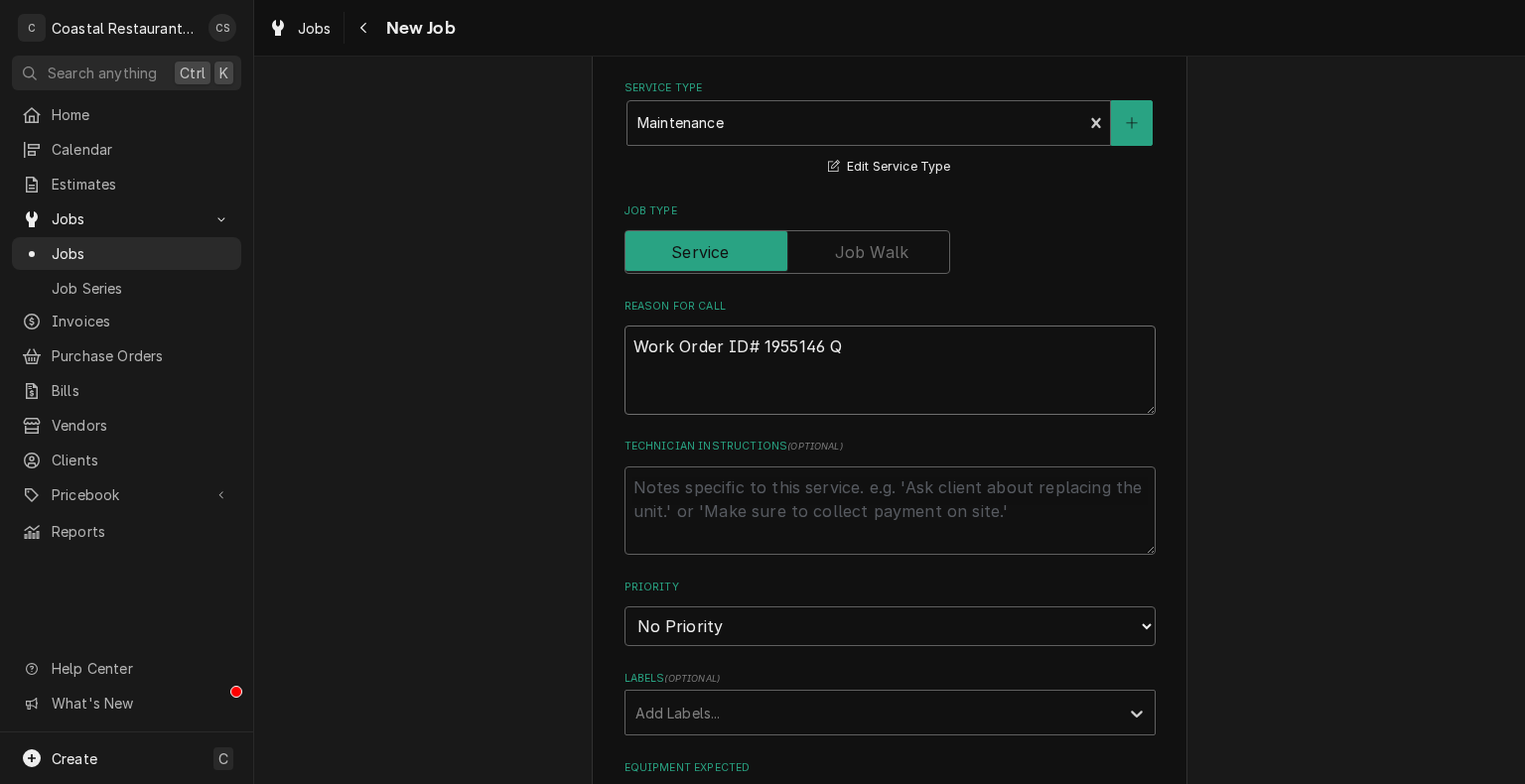 type on "x" 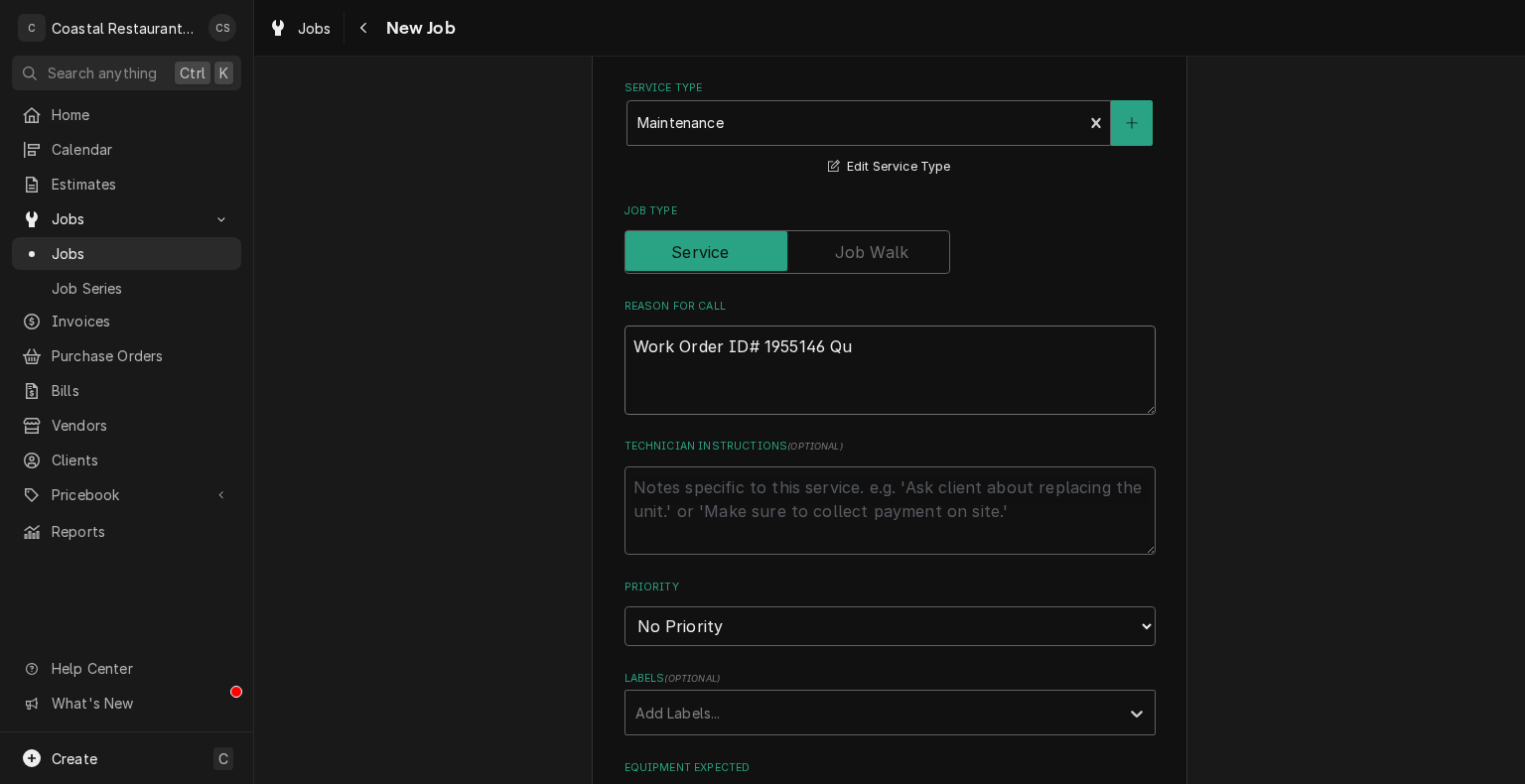 type on "x" 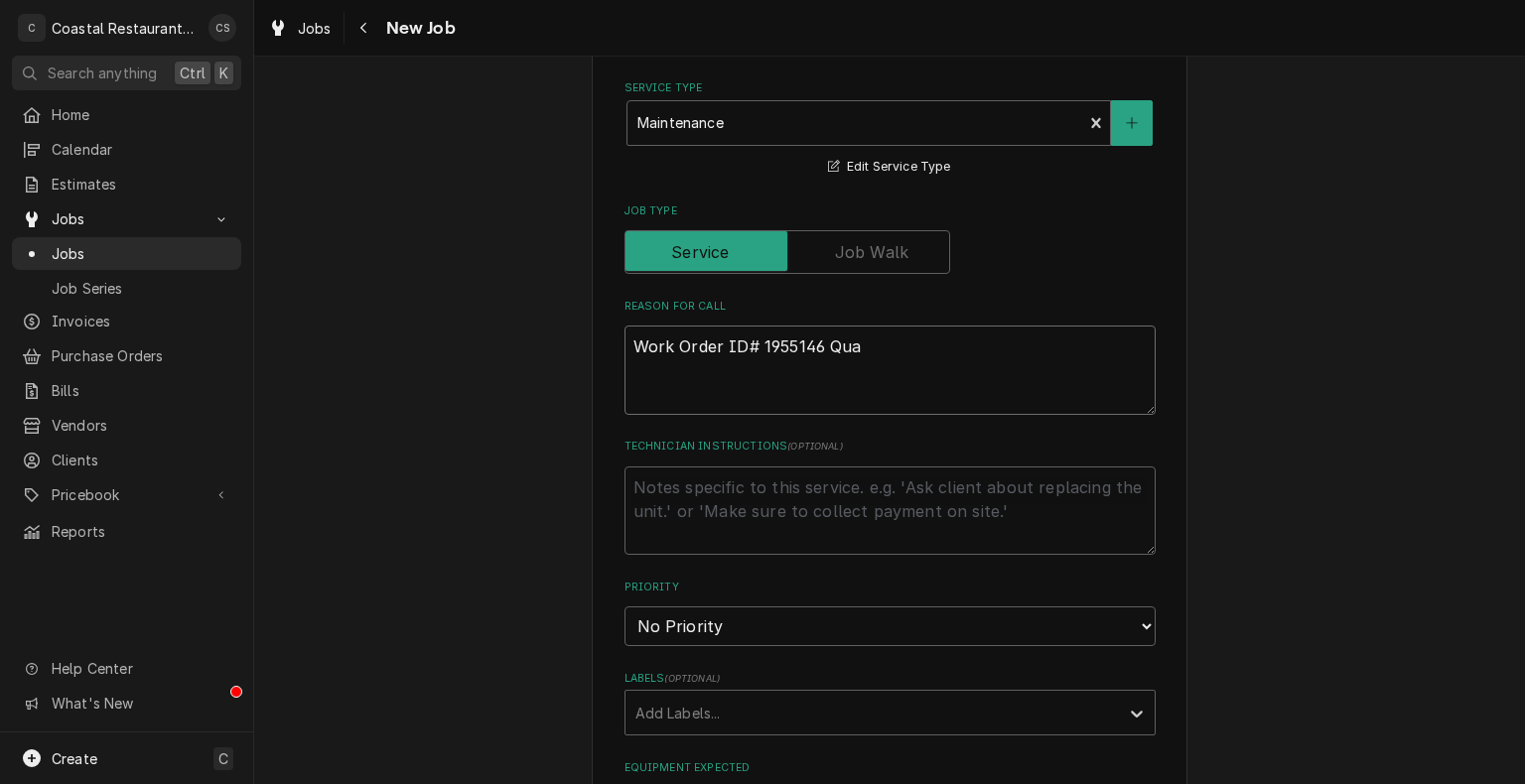 type on "x" 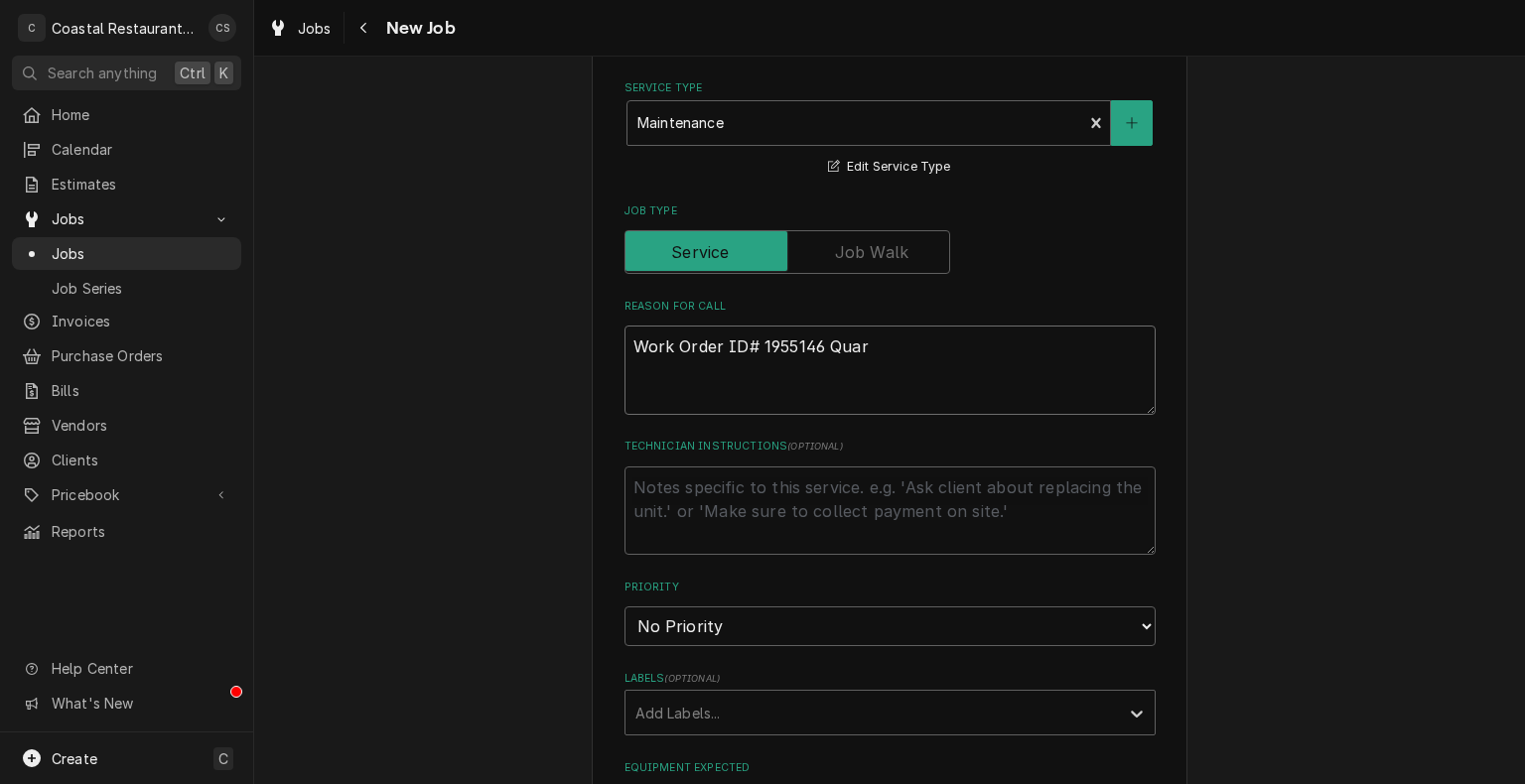type on "x" 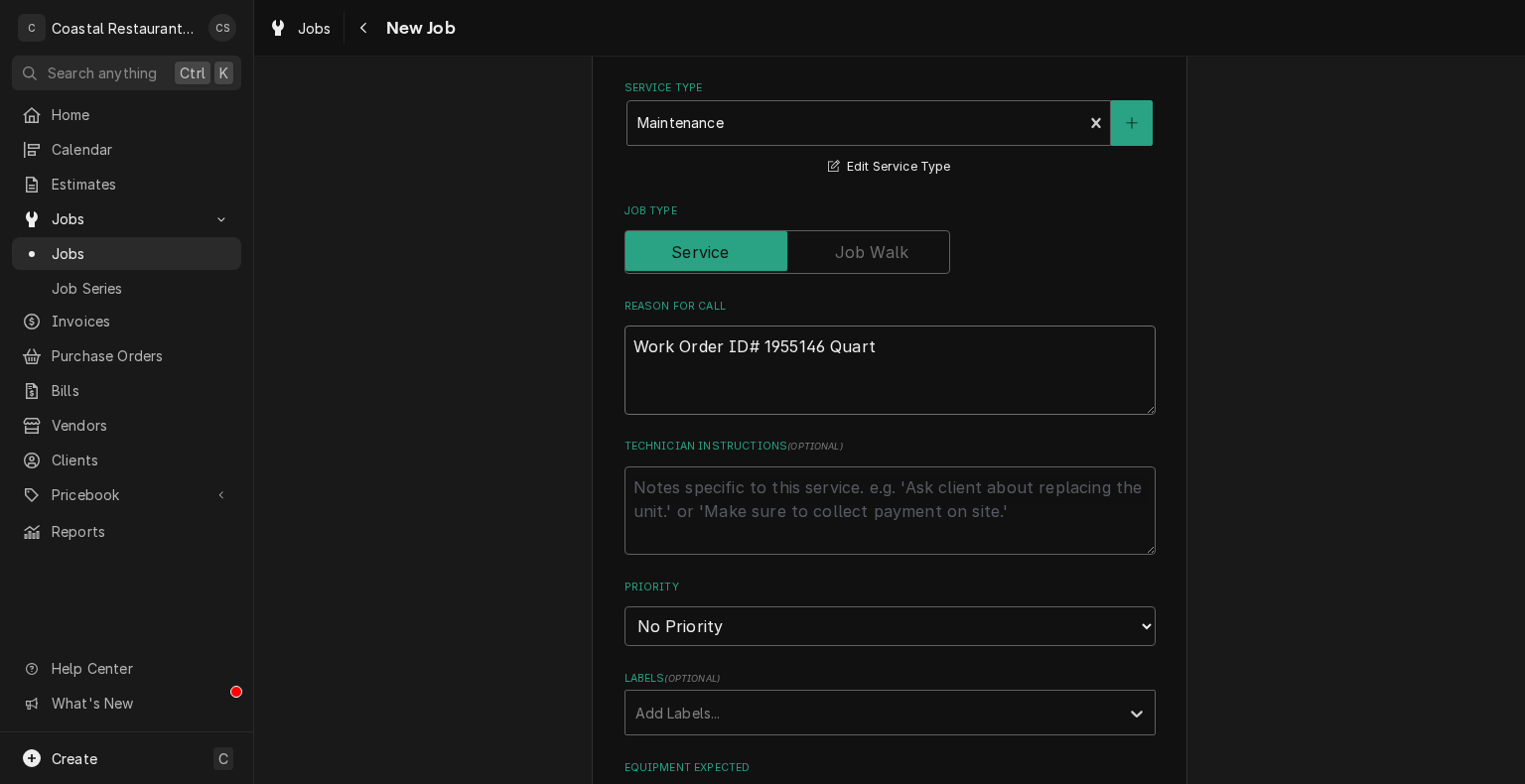 type on "x" 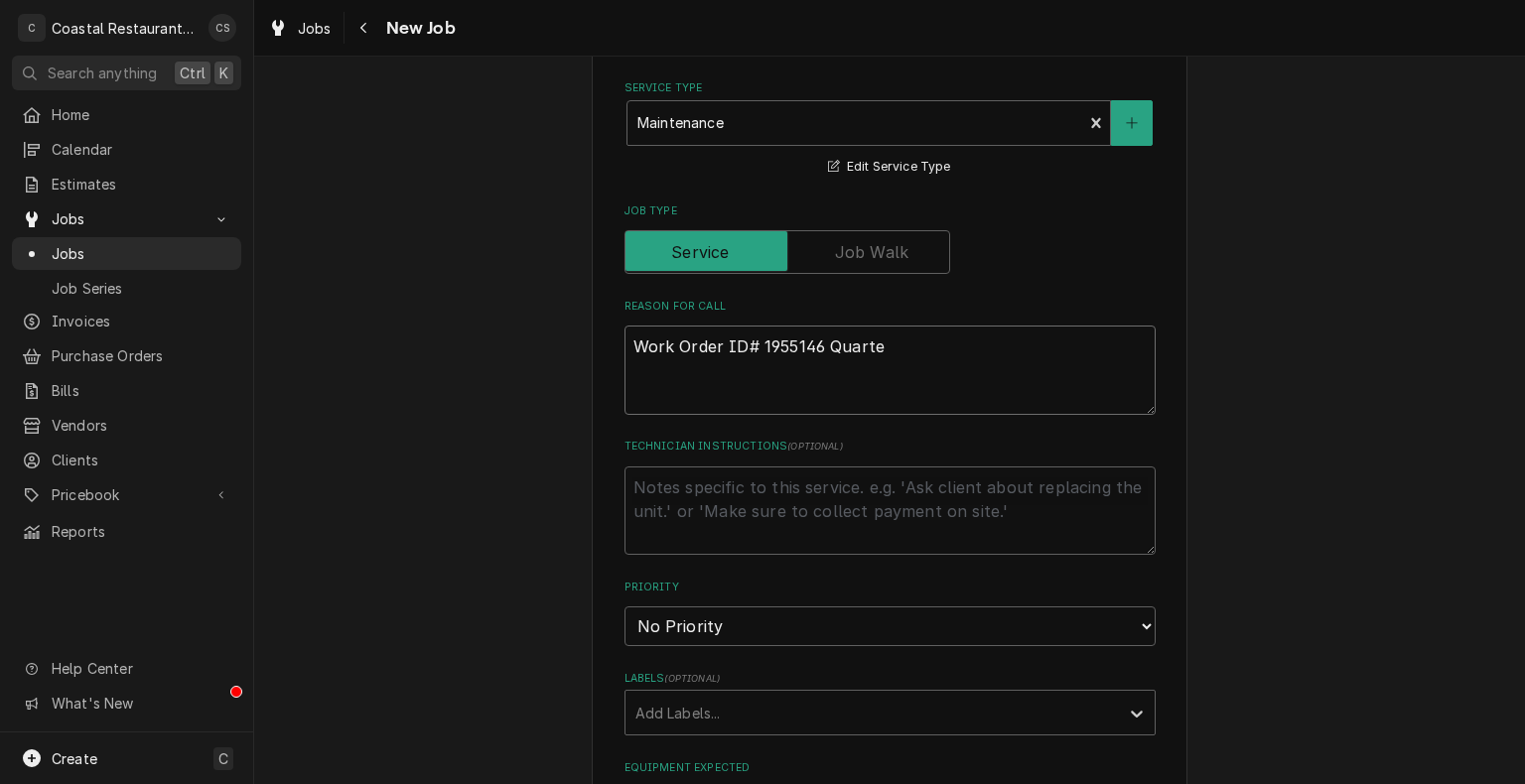 type on "x" 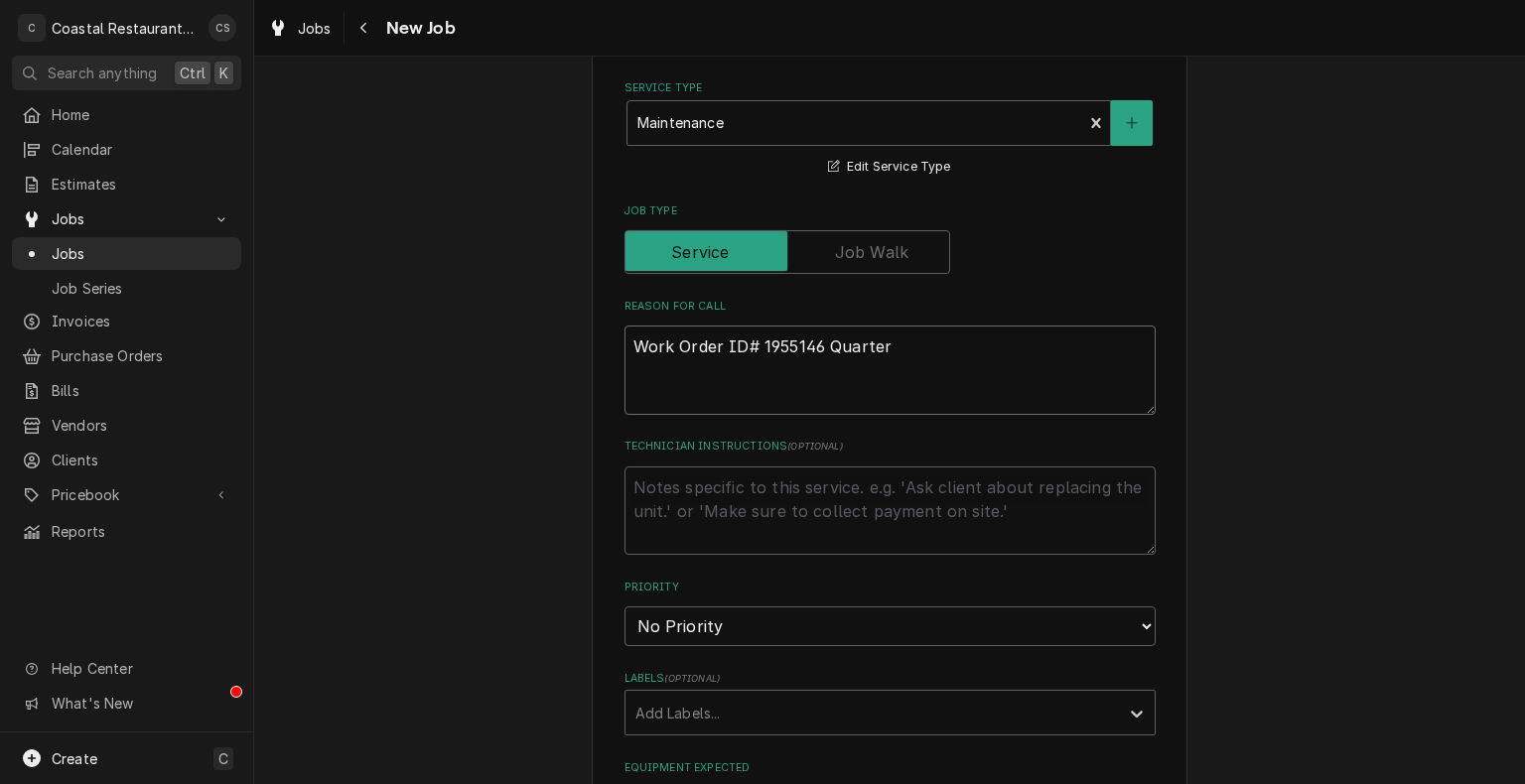 type on "x" 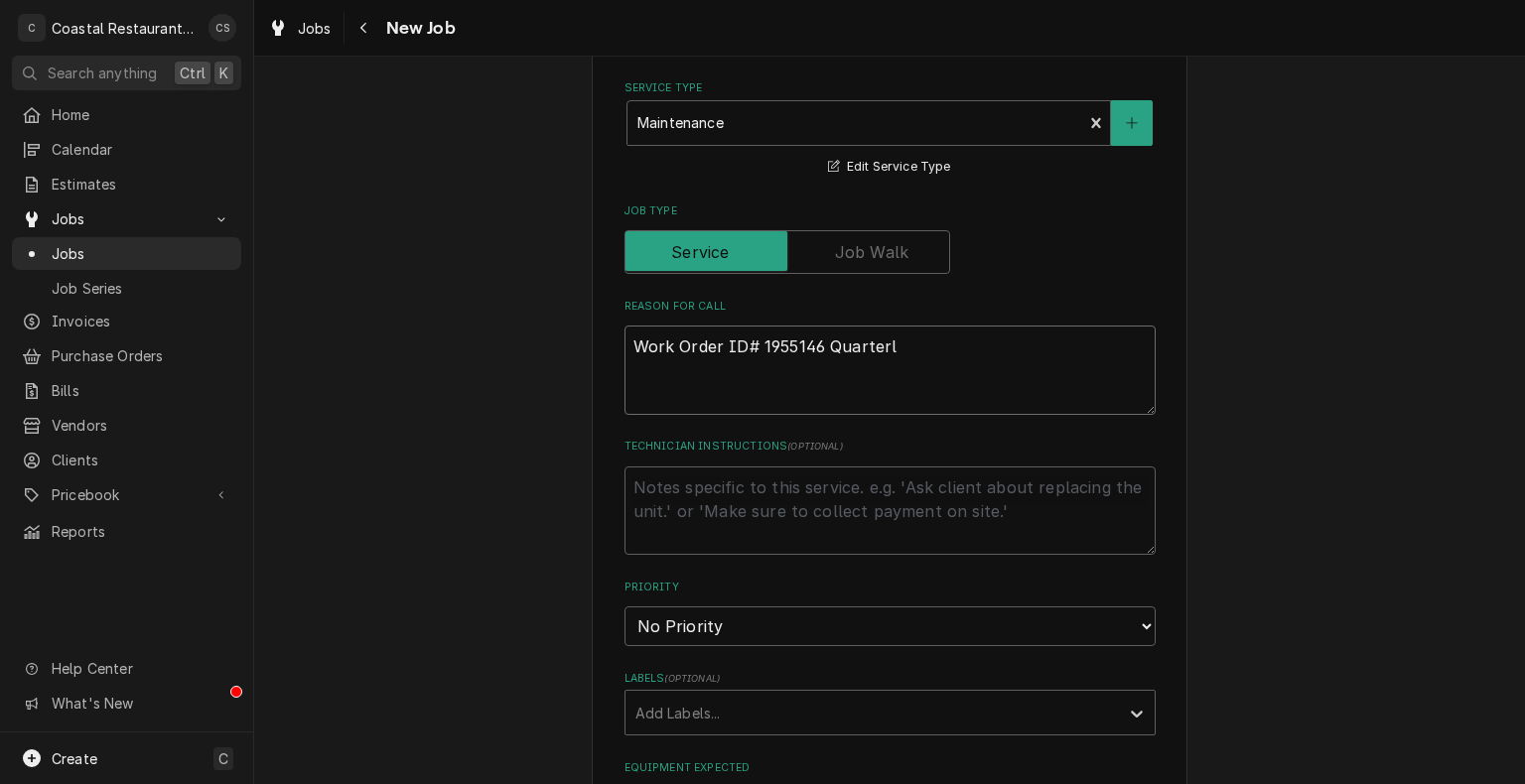type on "x" 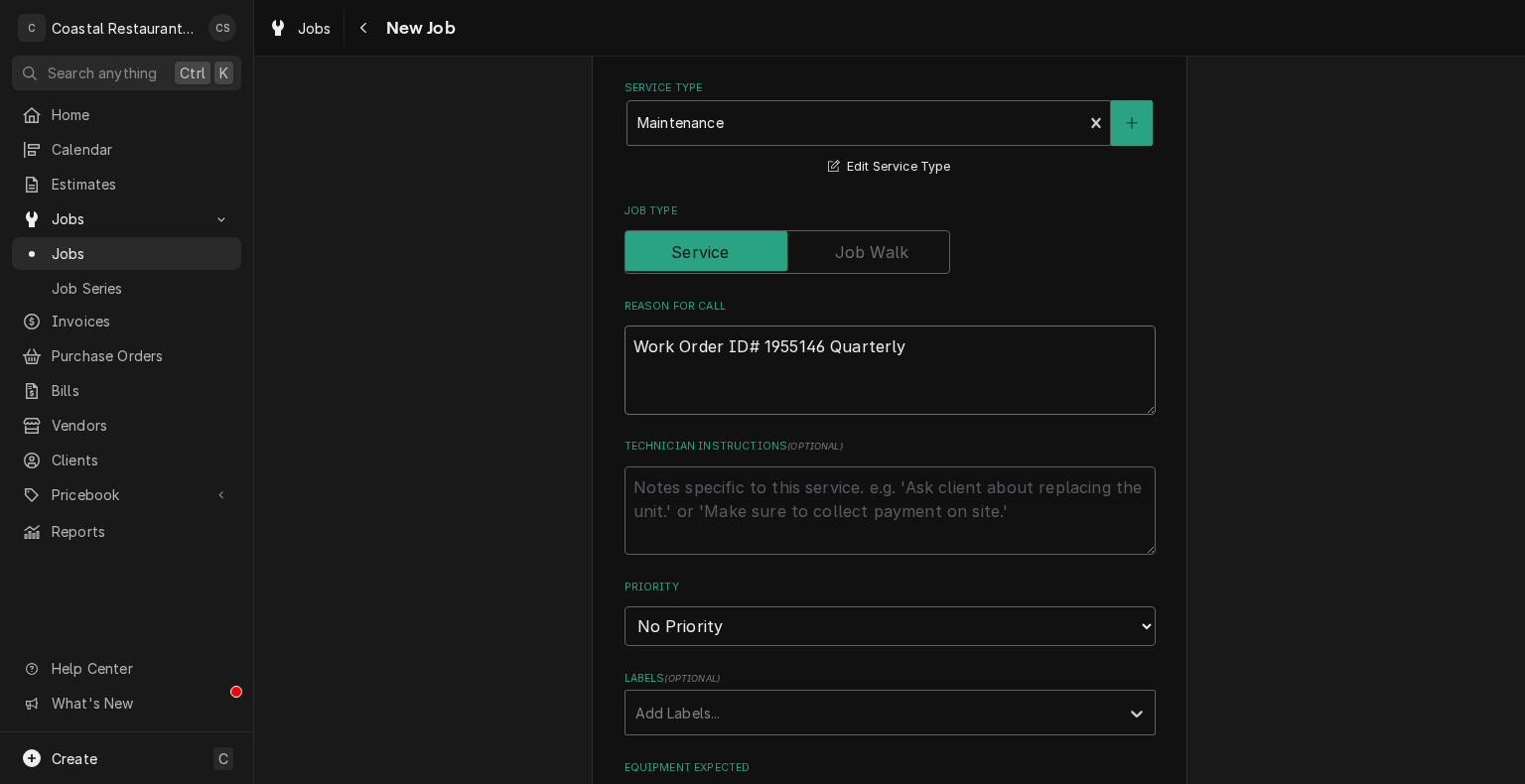 type on "x" 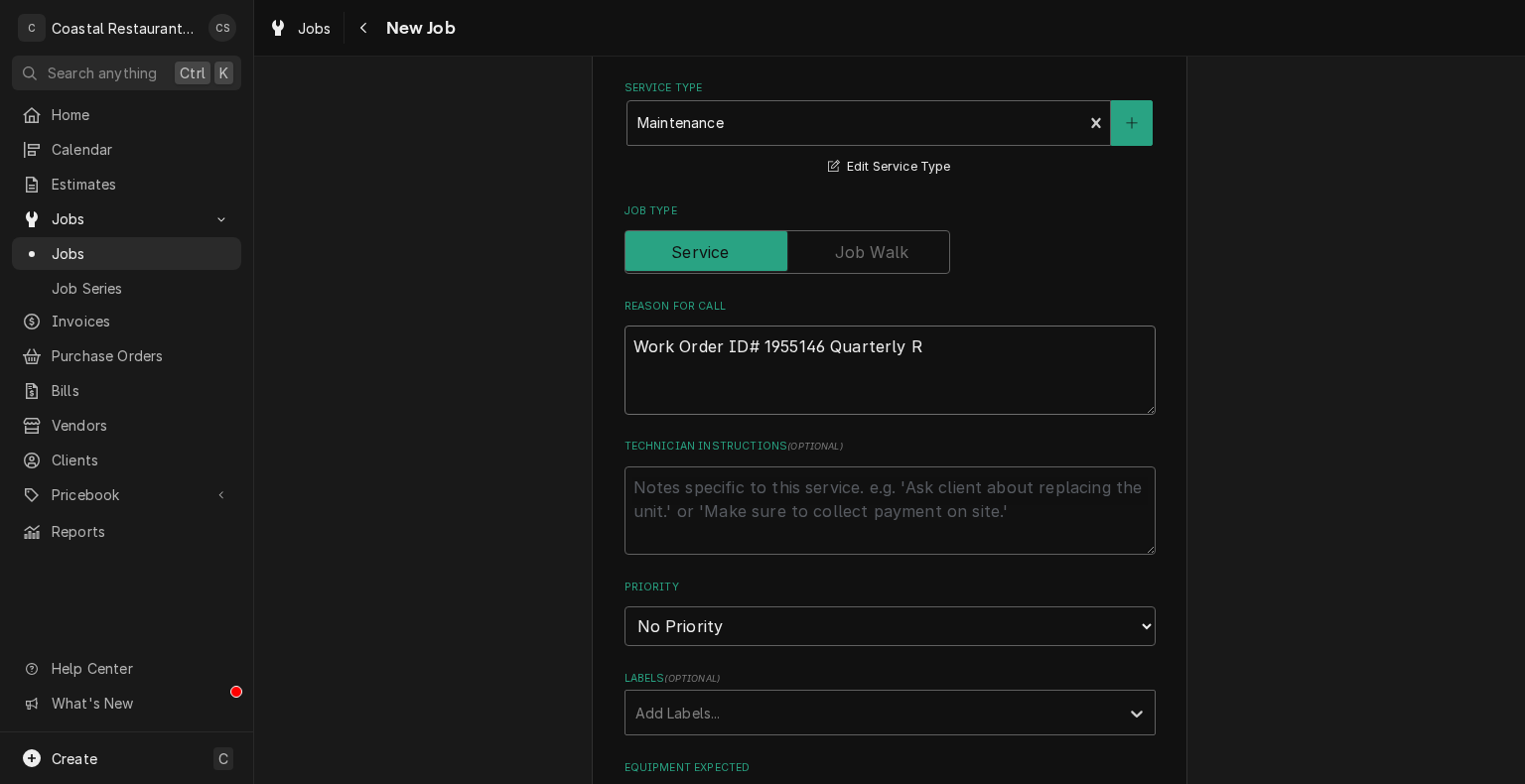 type on "x" 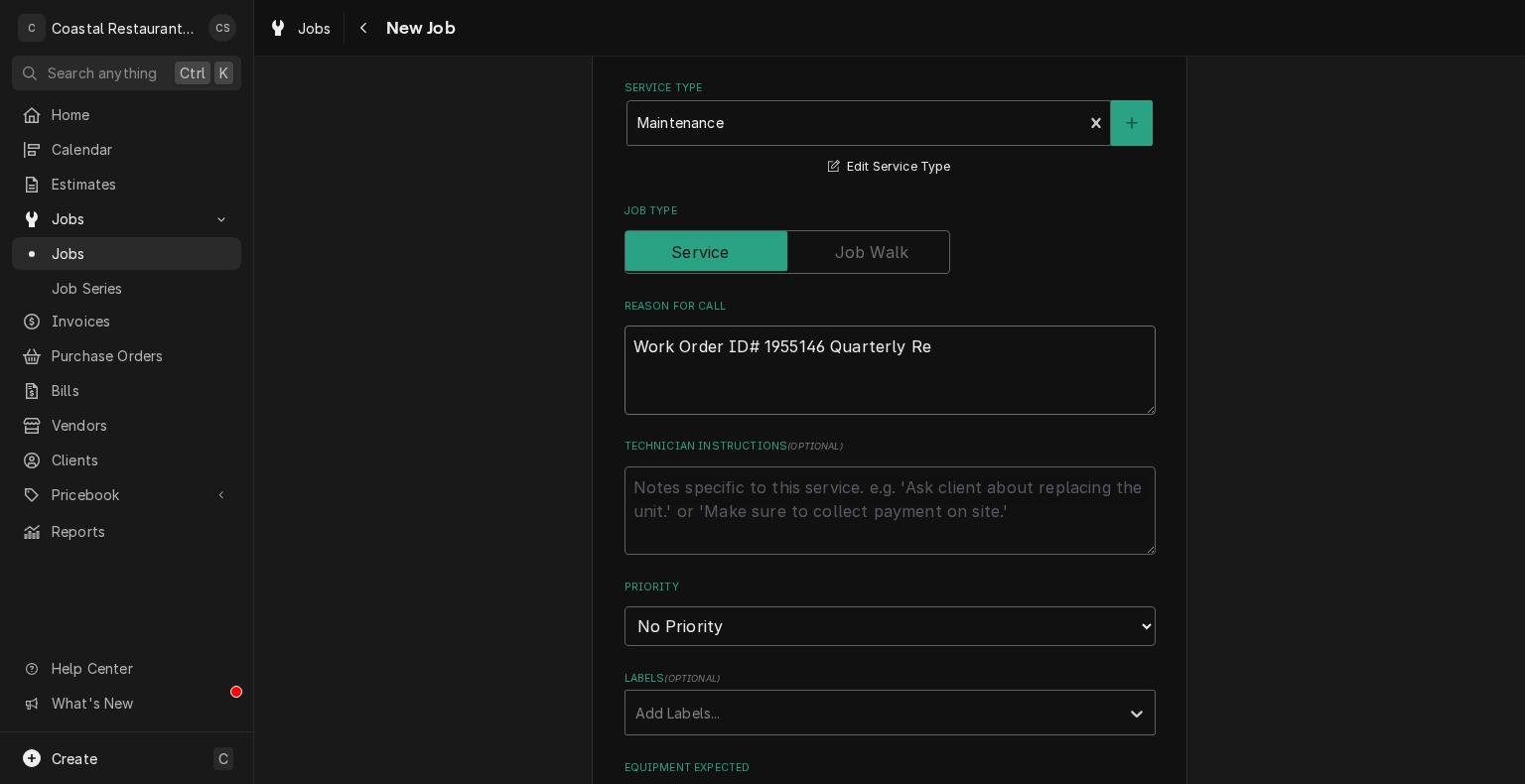 type on "x" 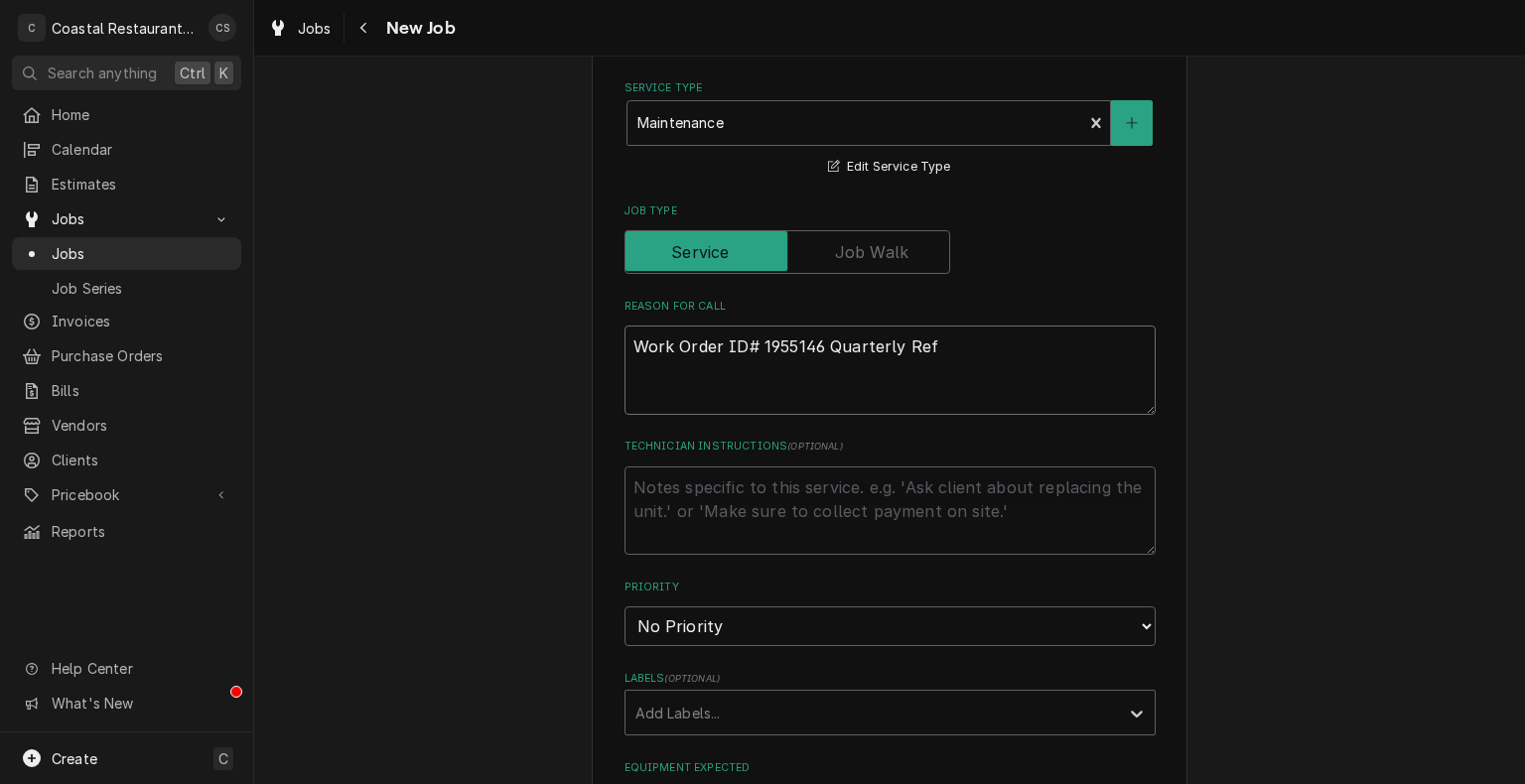 type on "x" 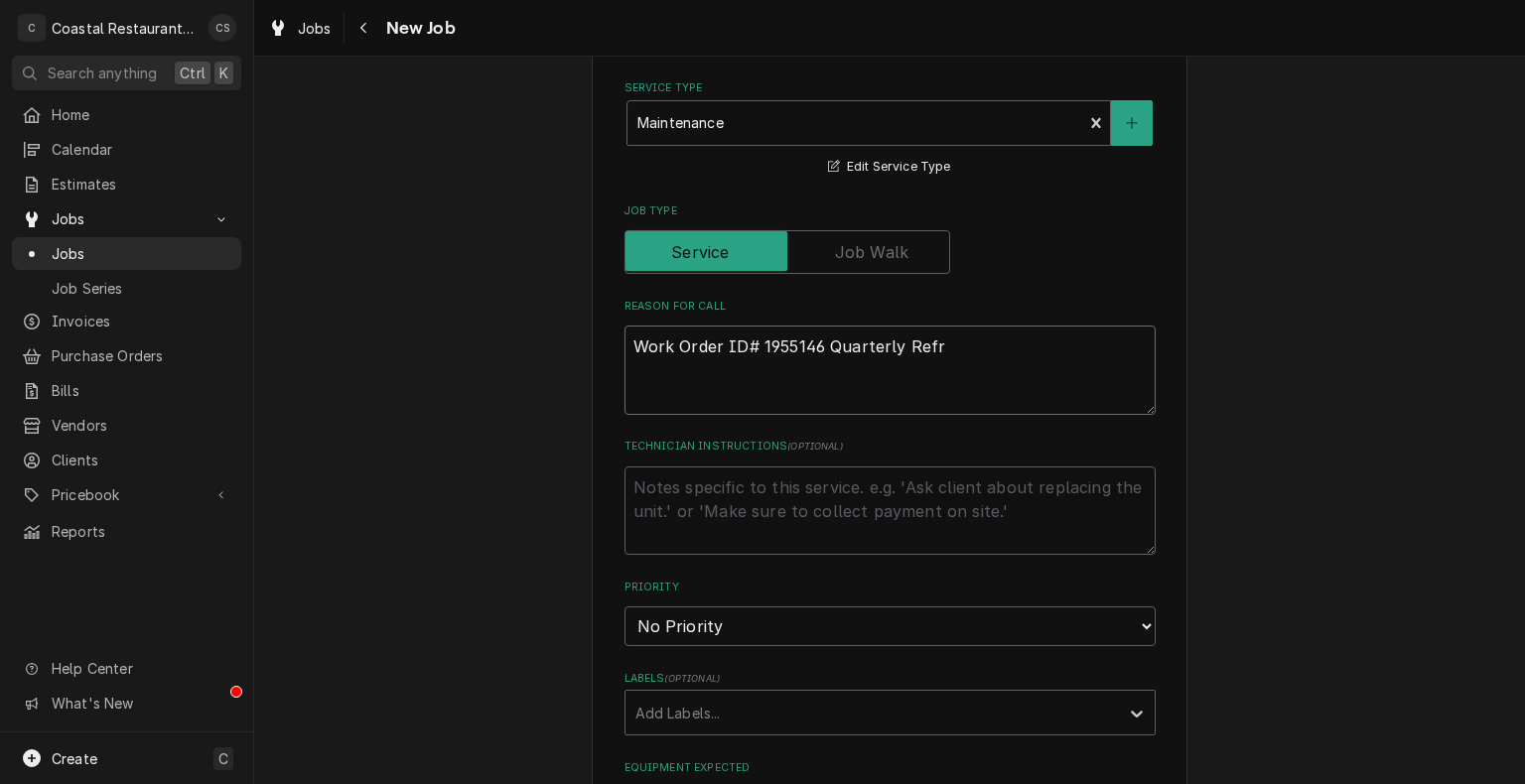 type on "x" 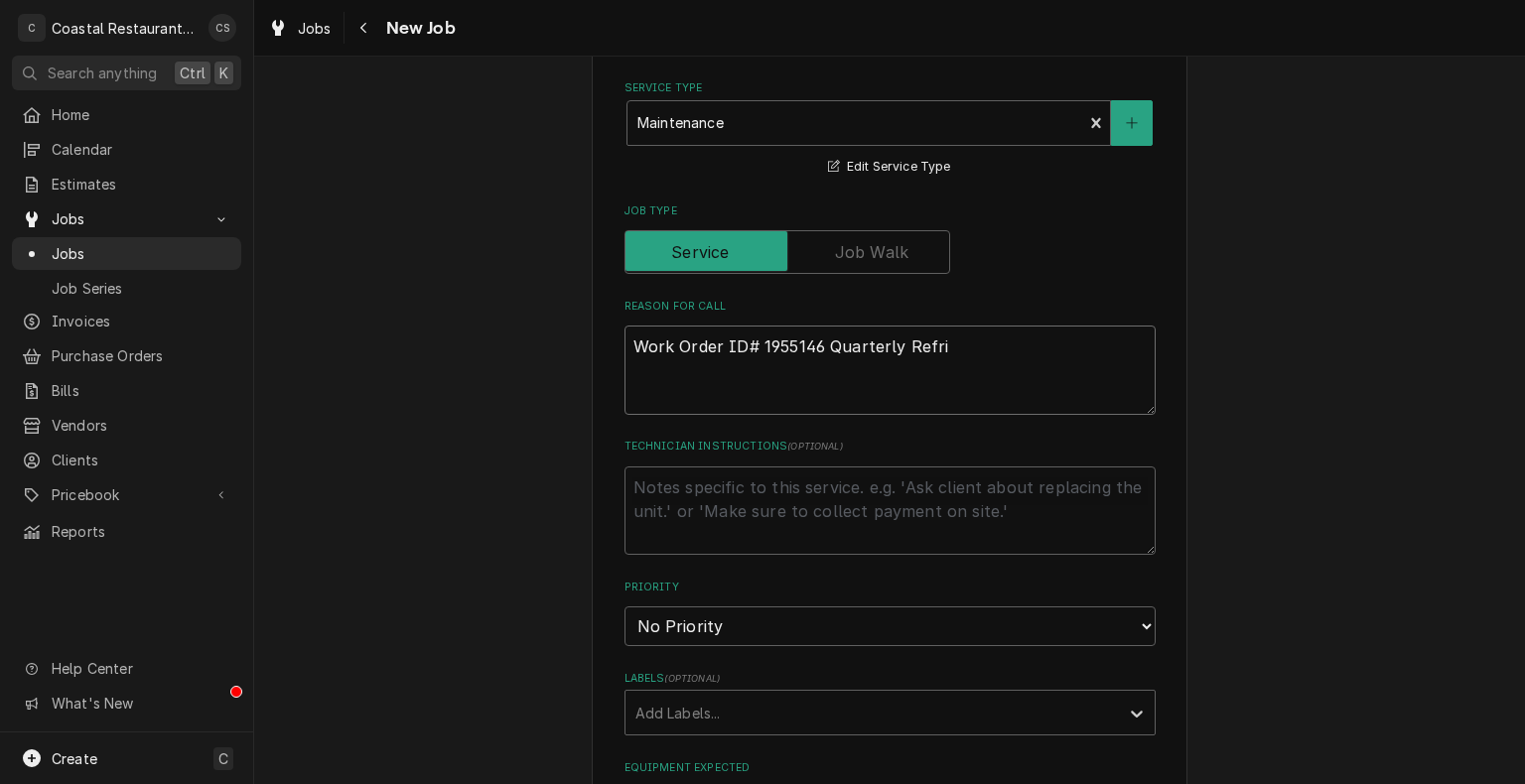 type on "x" 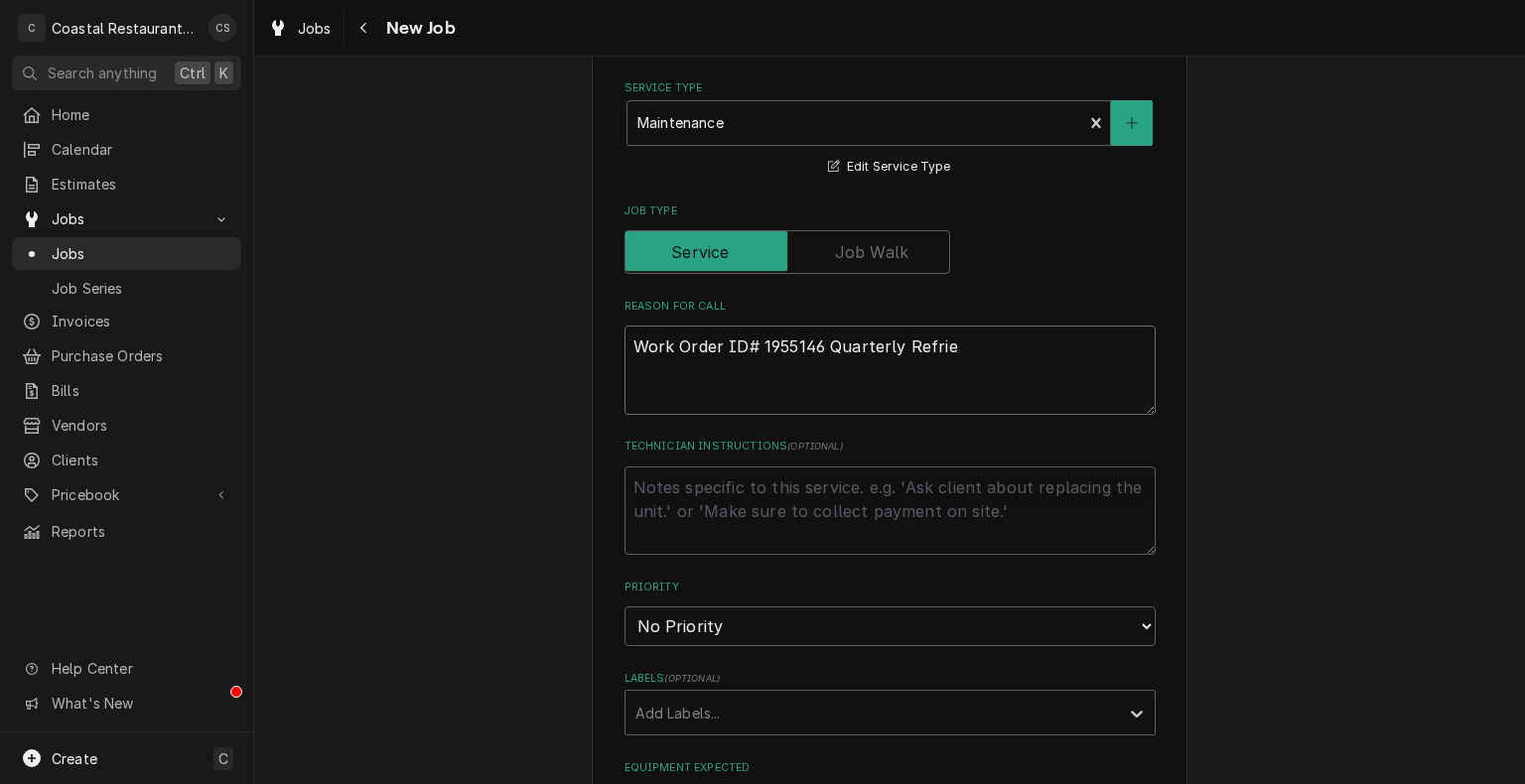 type on "x" 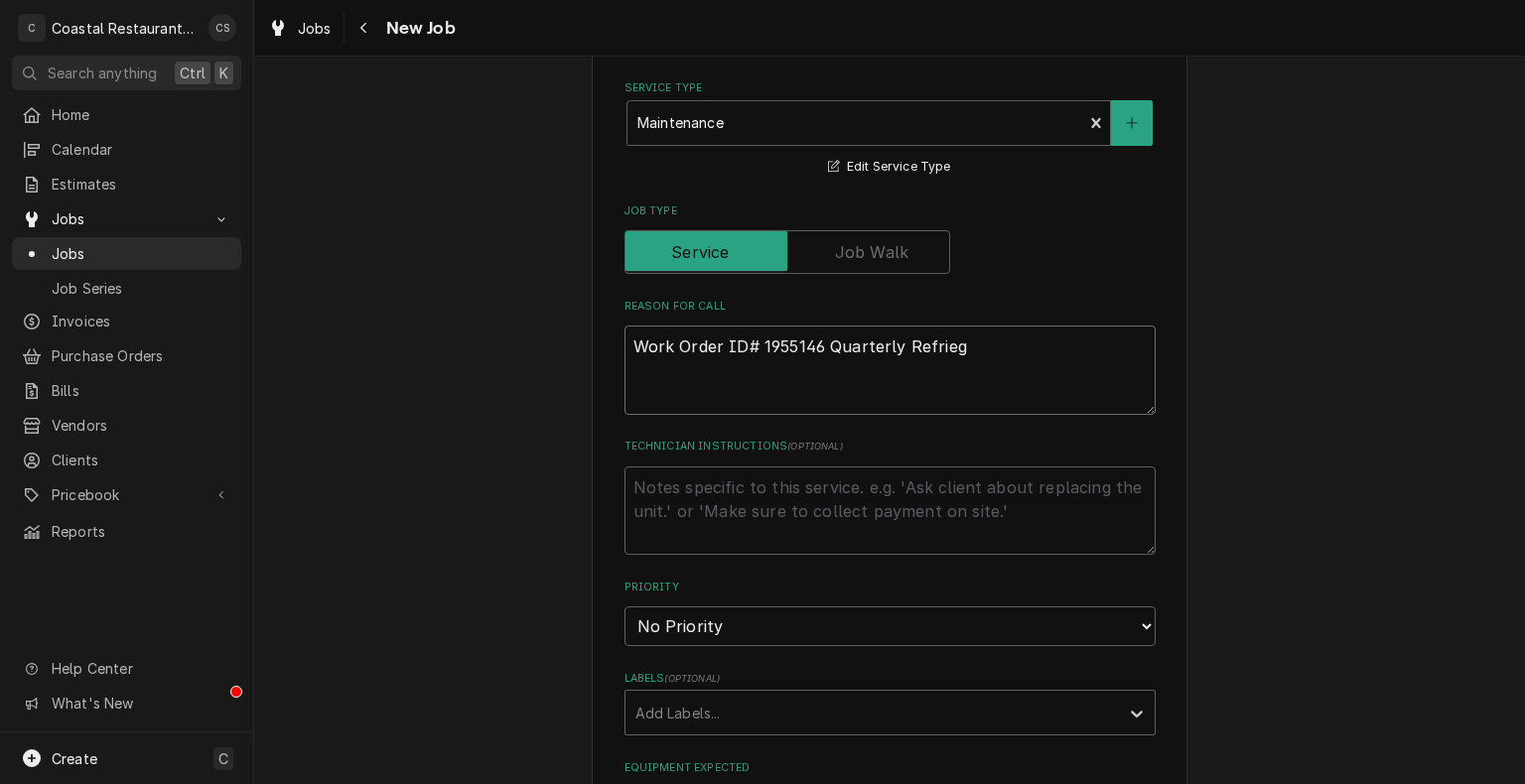 type on "x" 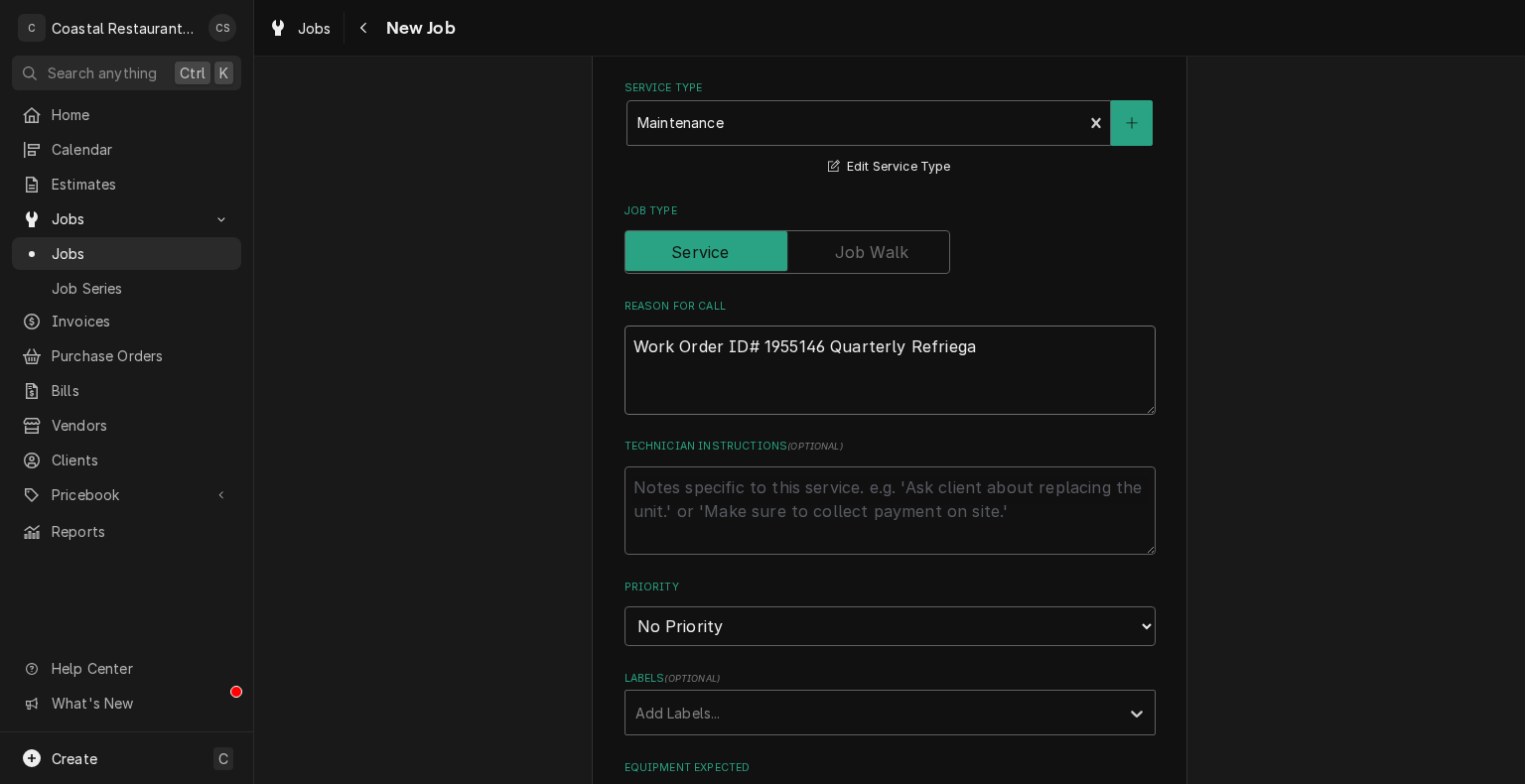 type on "x" 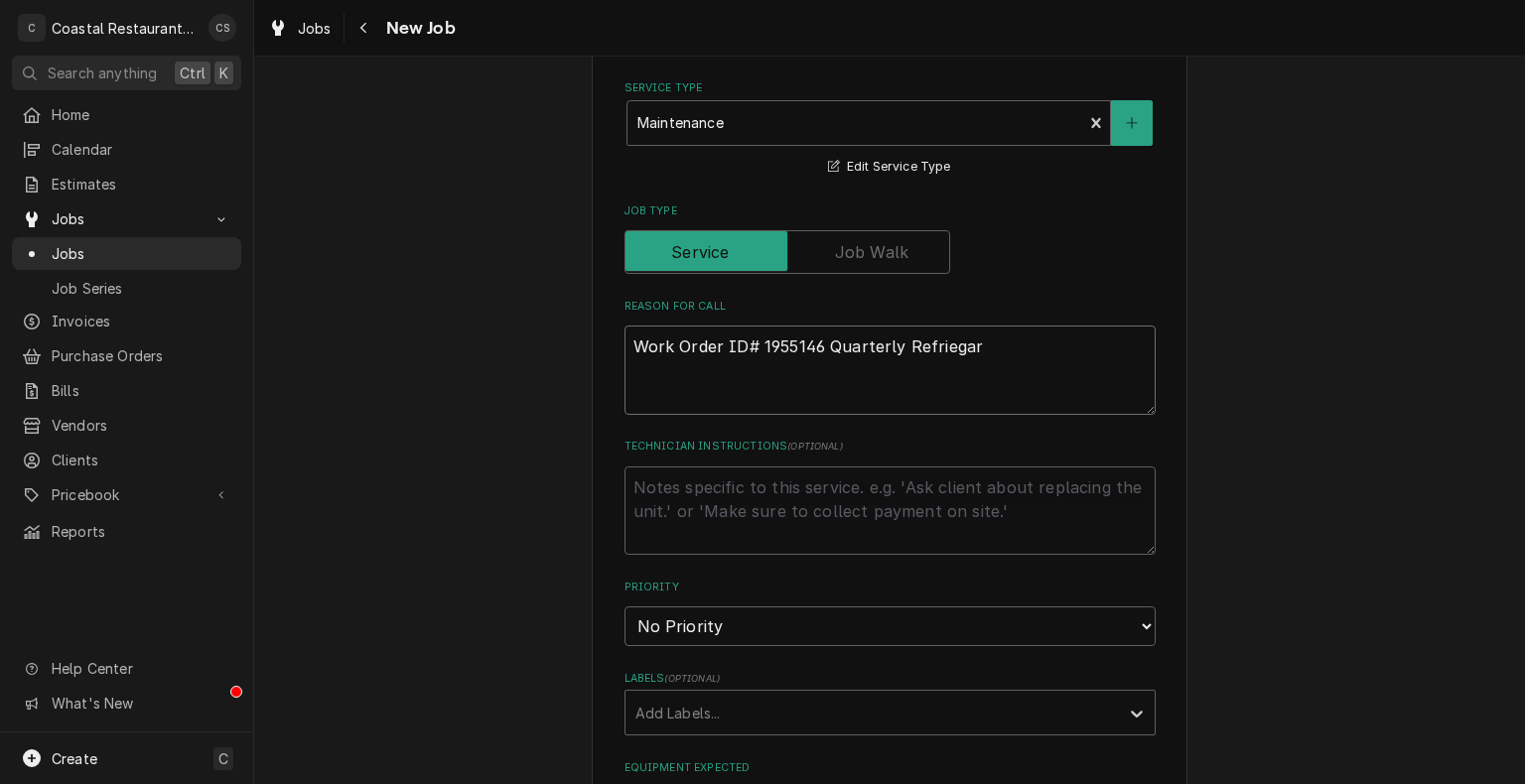 type on "x" 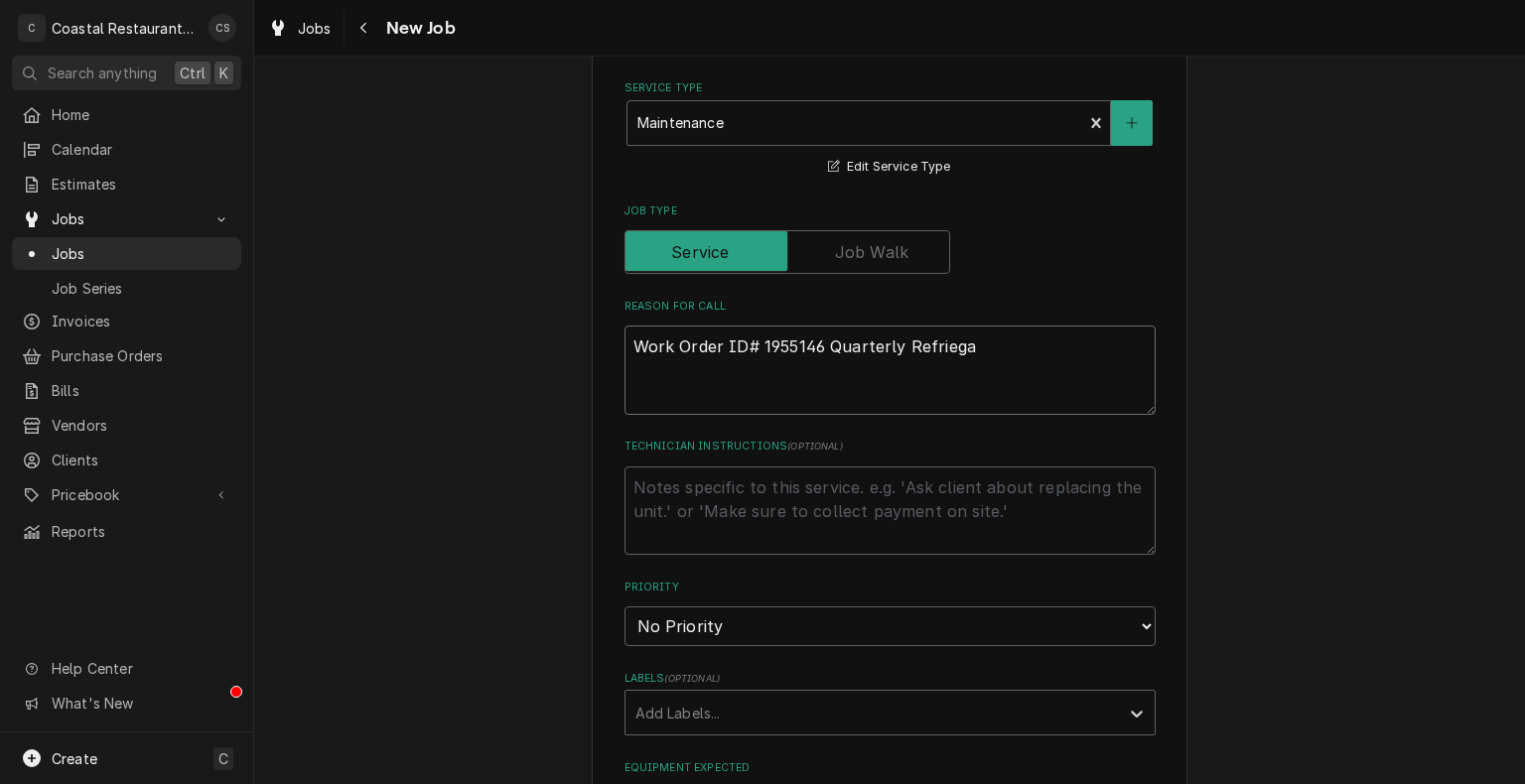 type on "x" 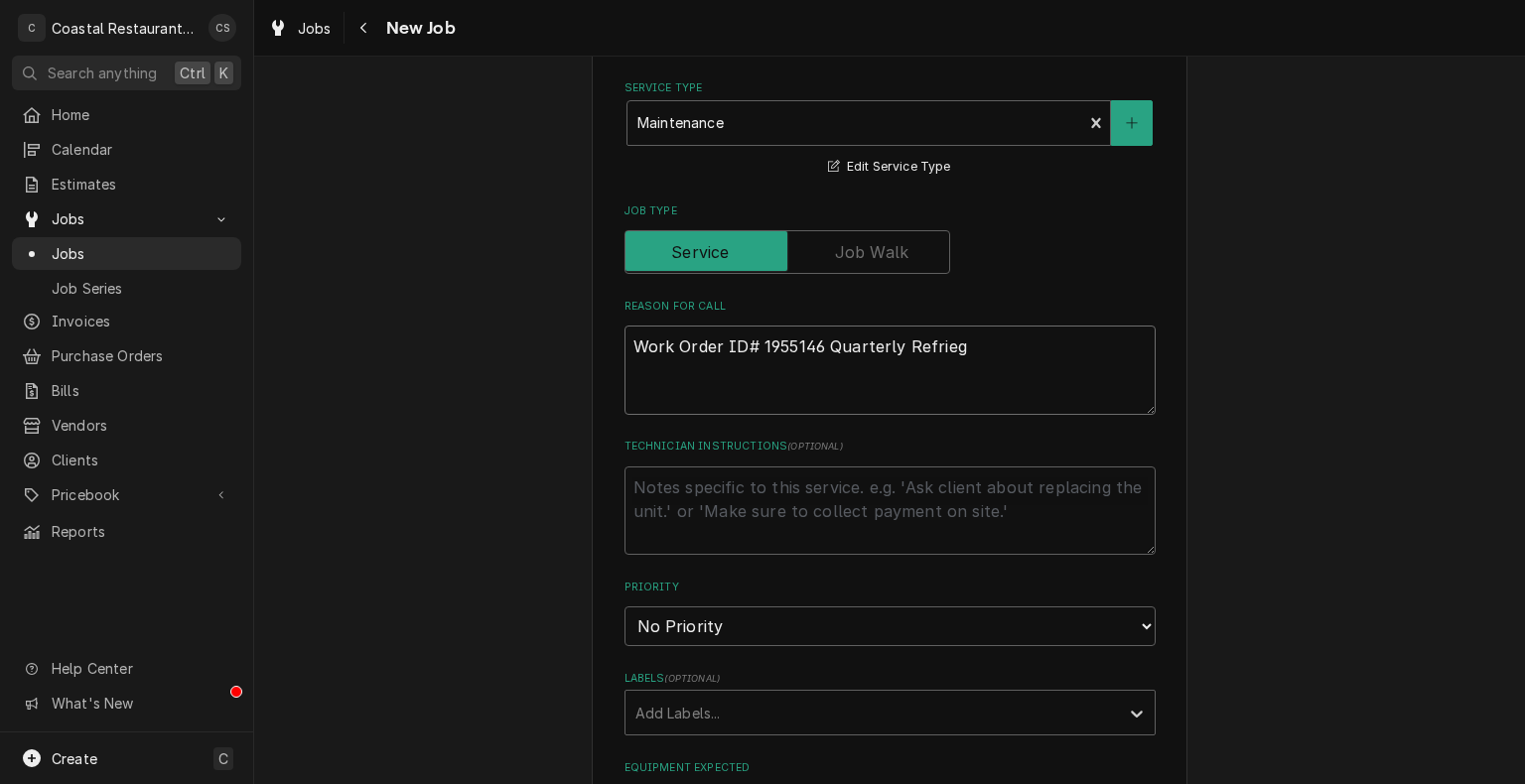 type on "x" 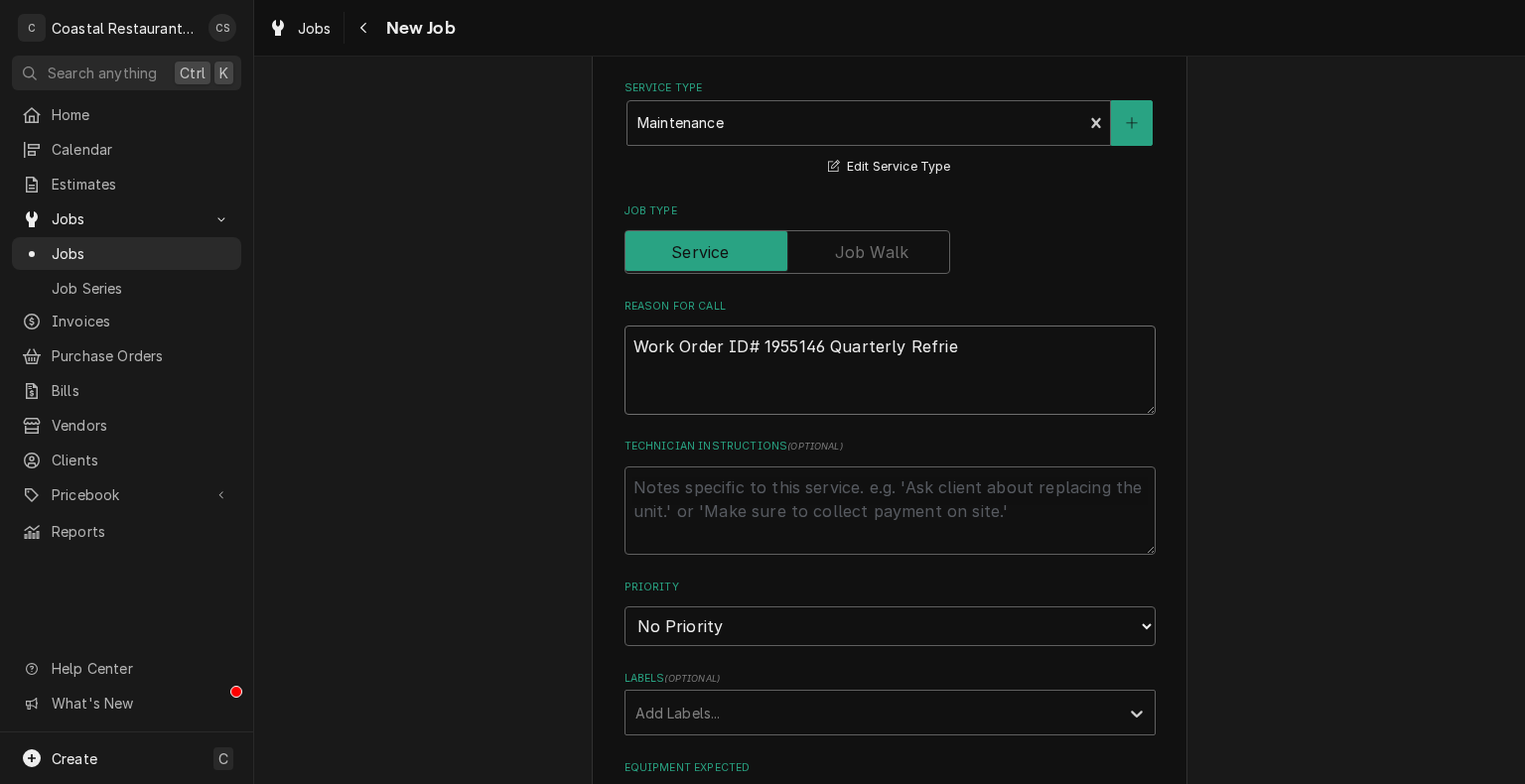 type on "x" 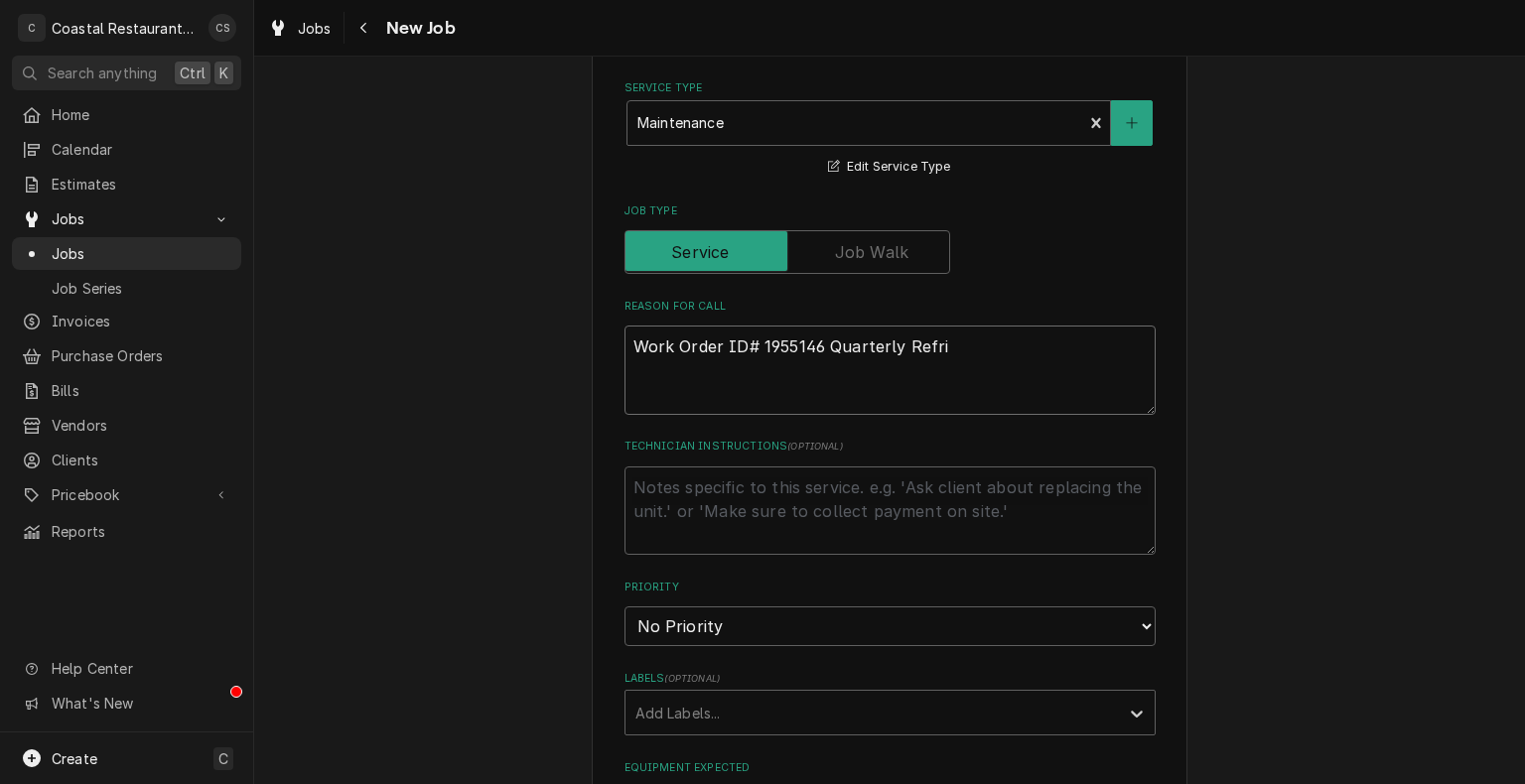 type on "x" 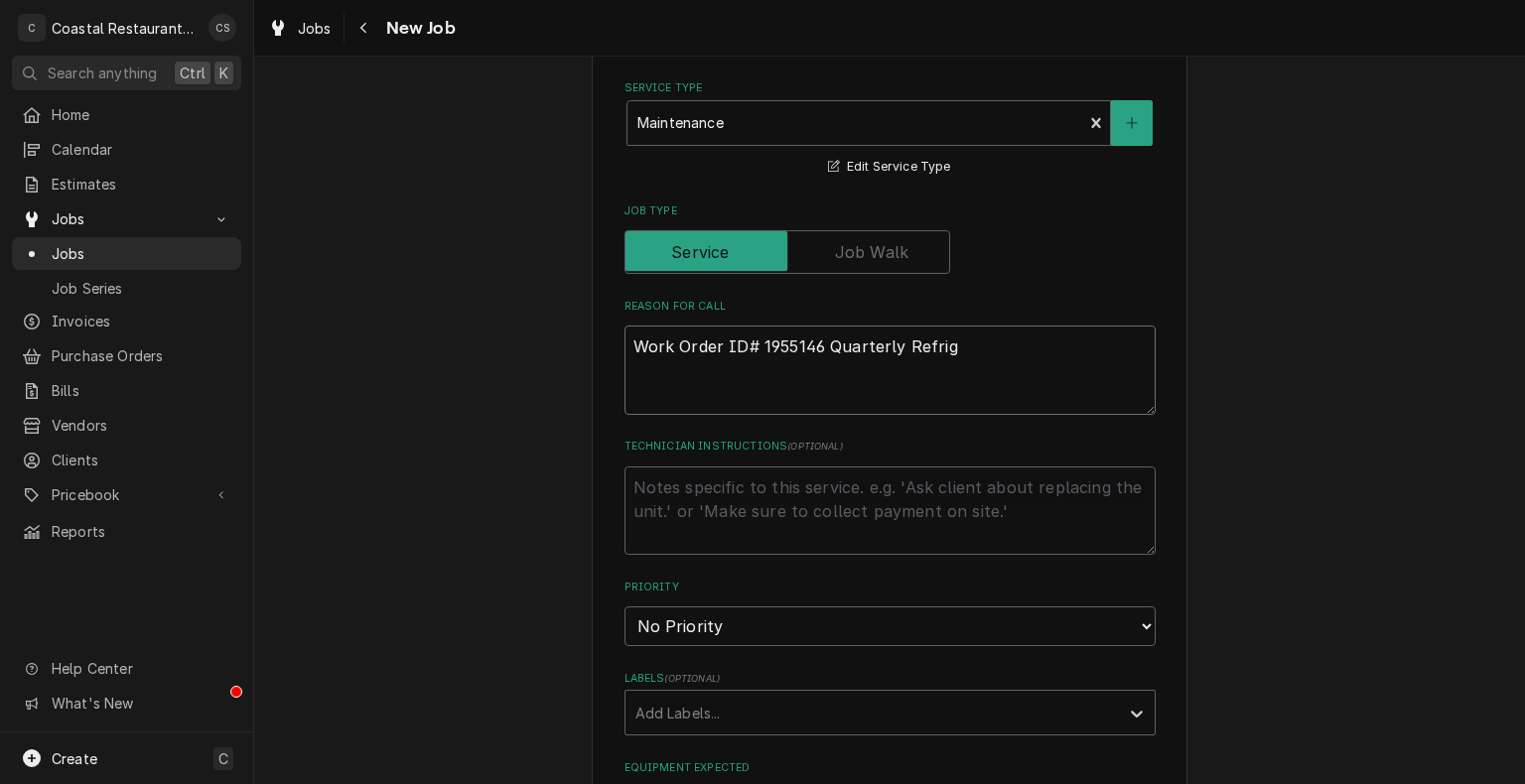 type on "x" 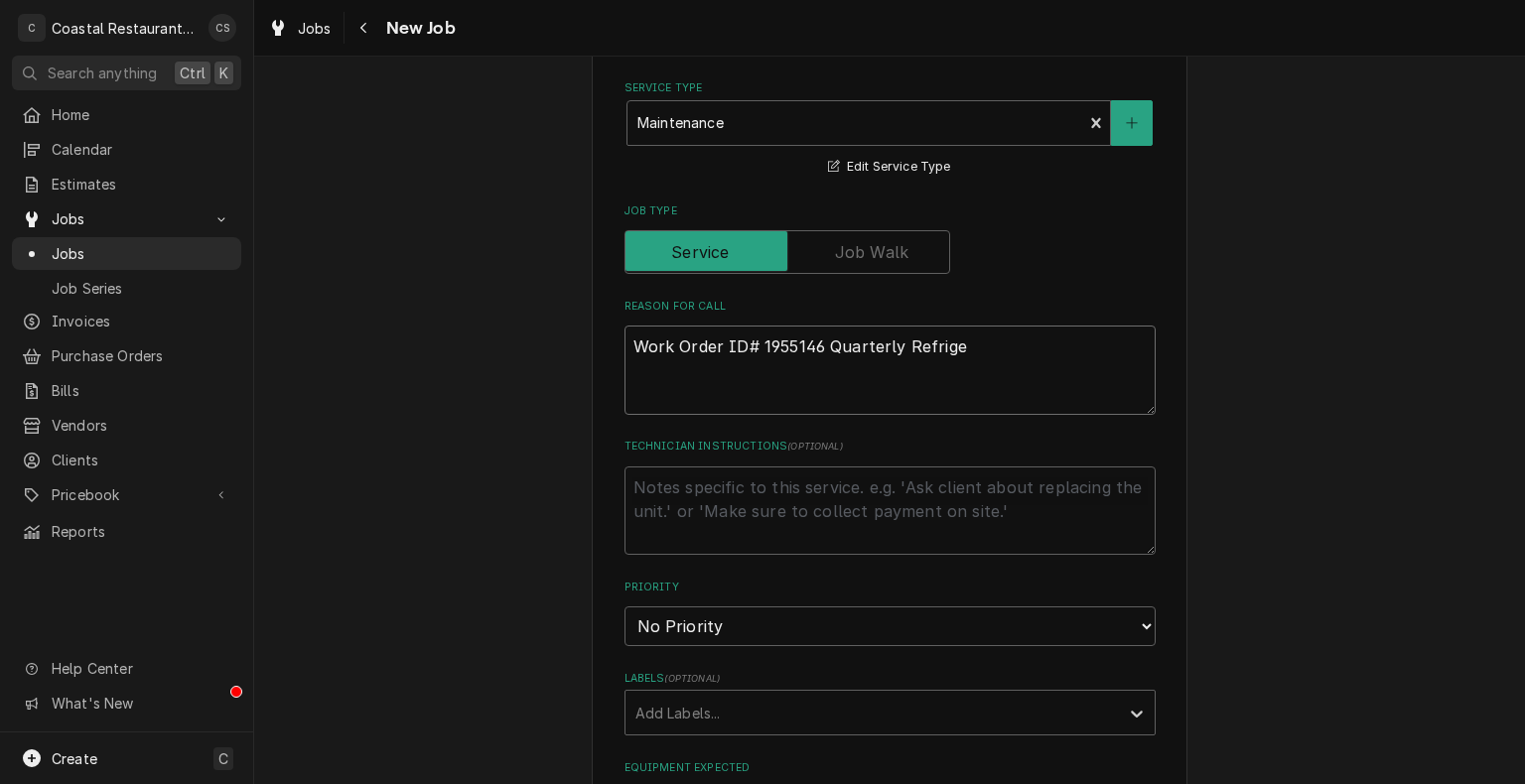 type on "x" 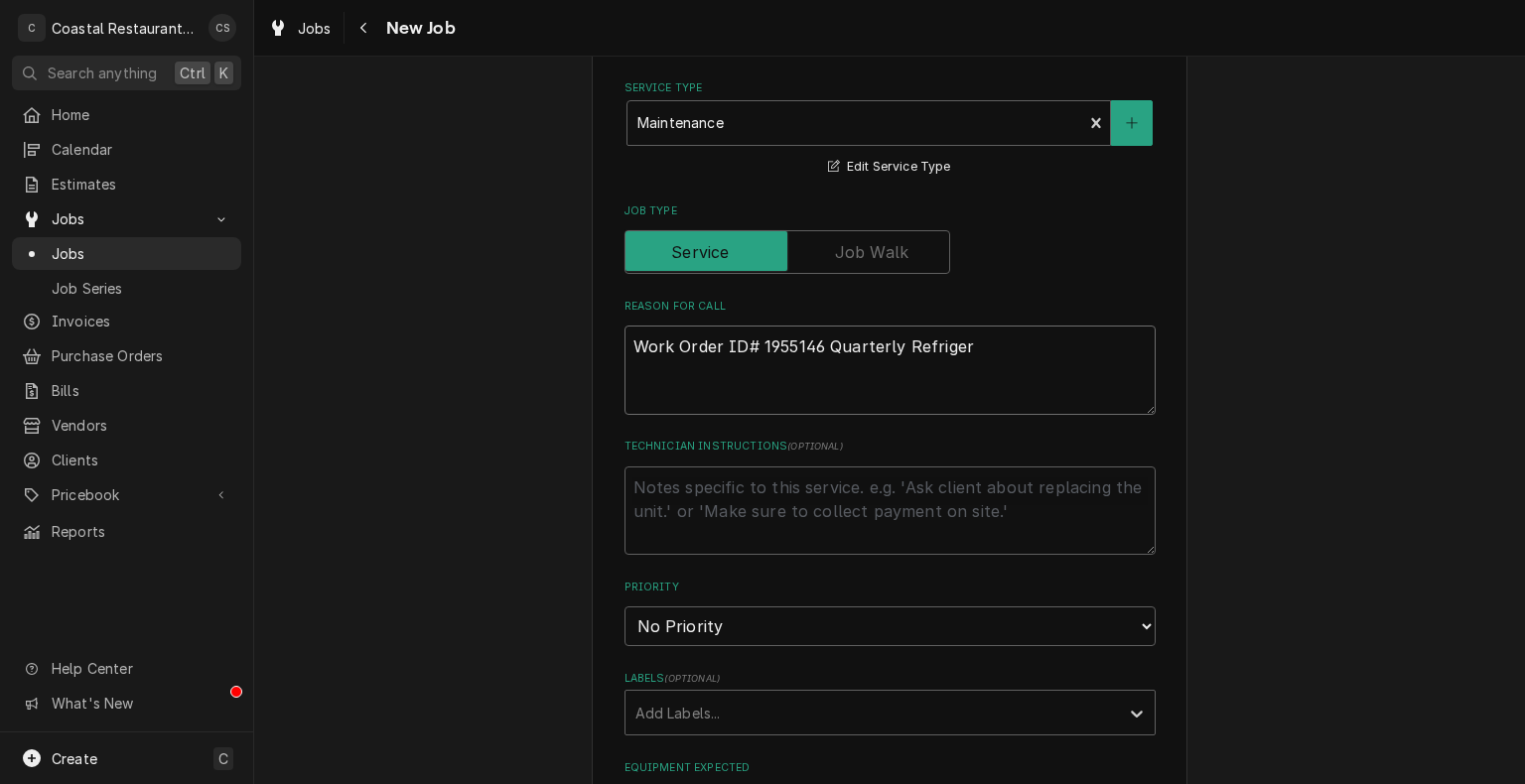 type on "x" 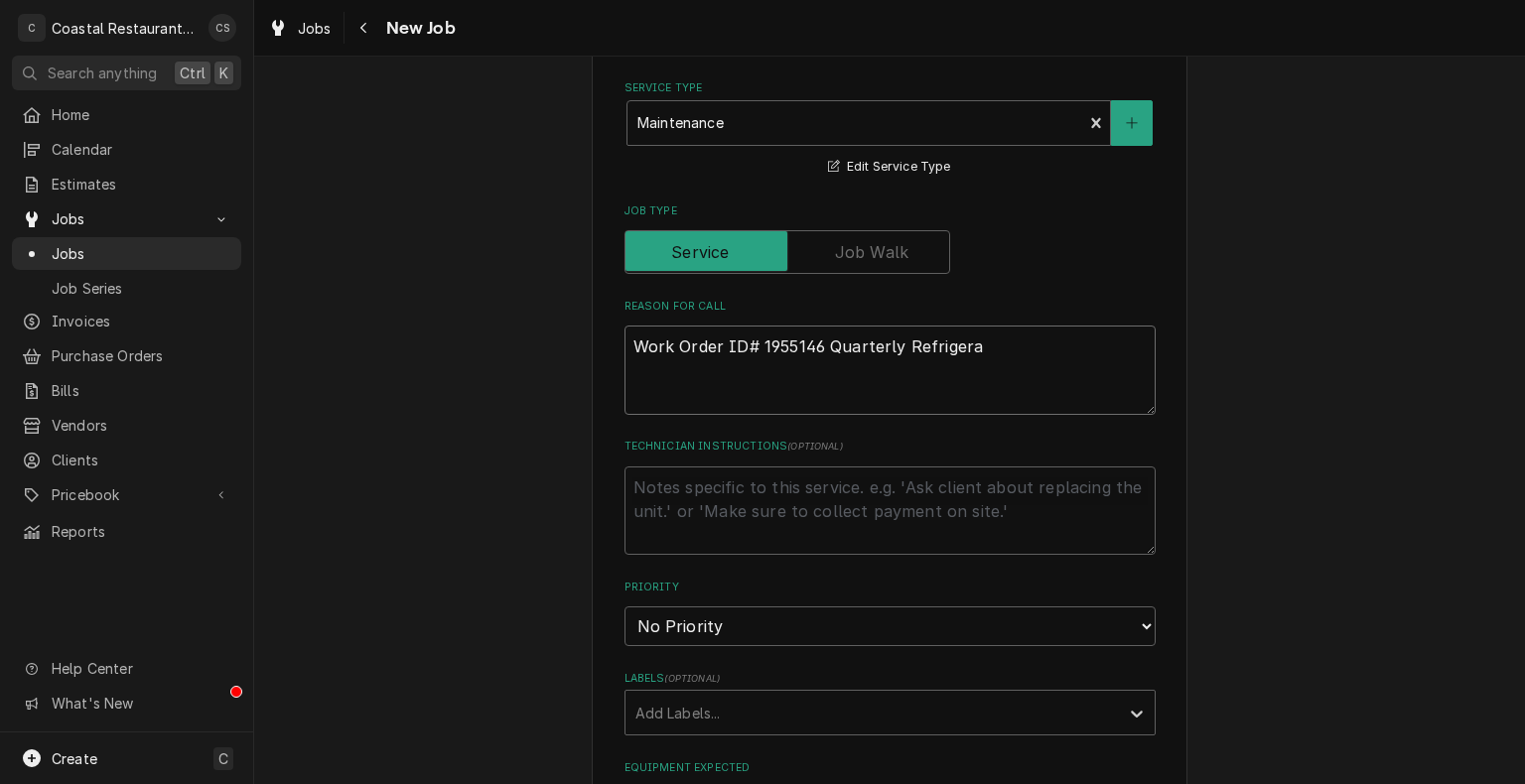 type on "x" 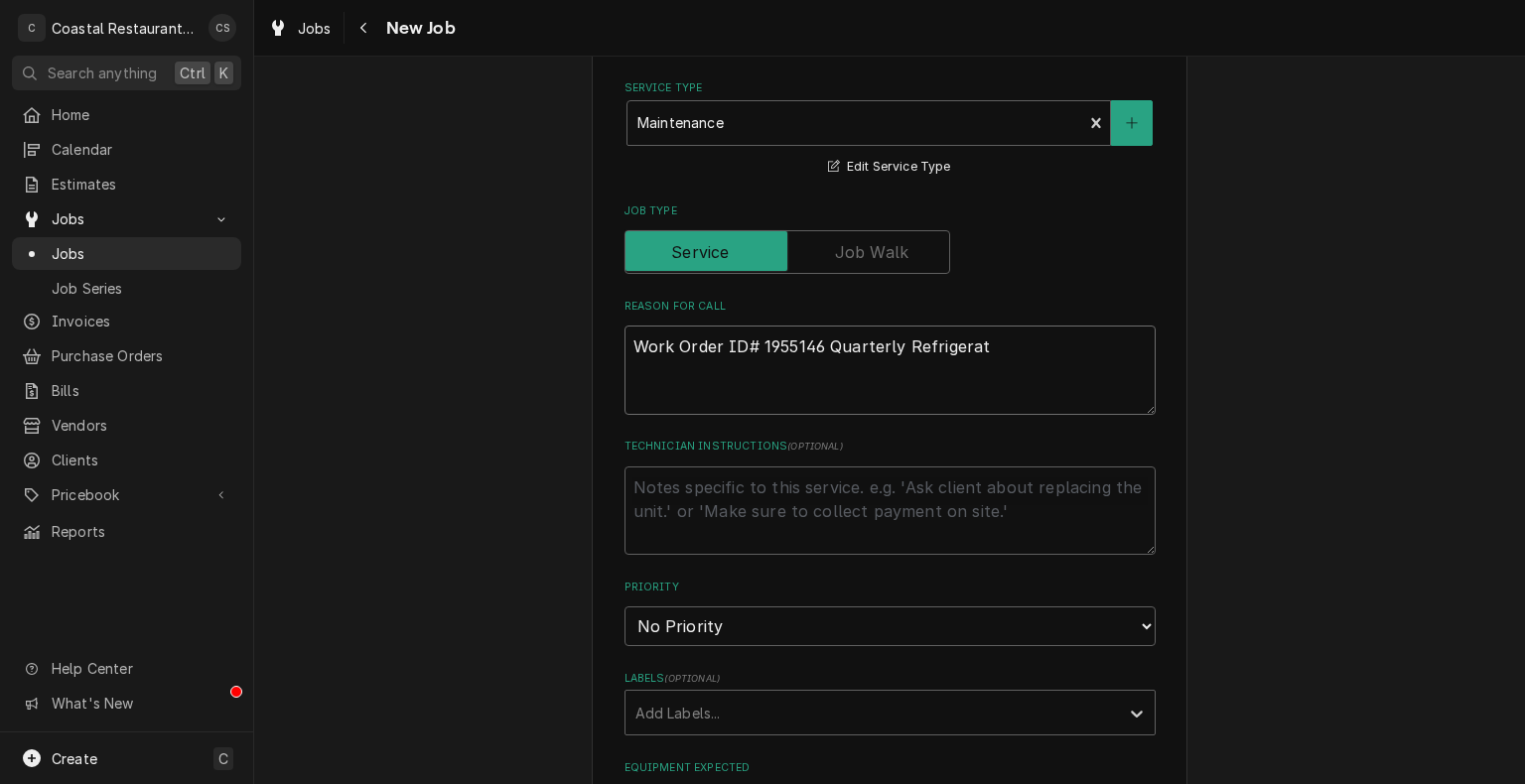 type on "x" 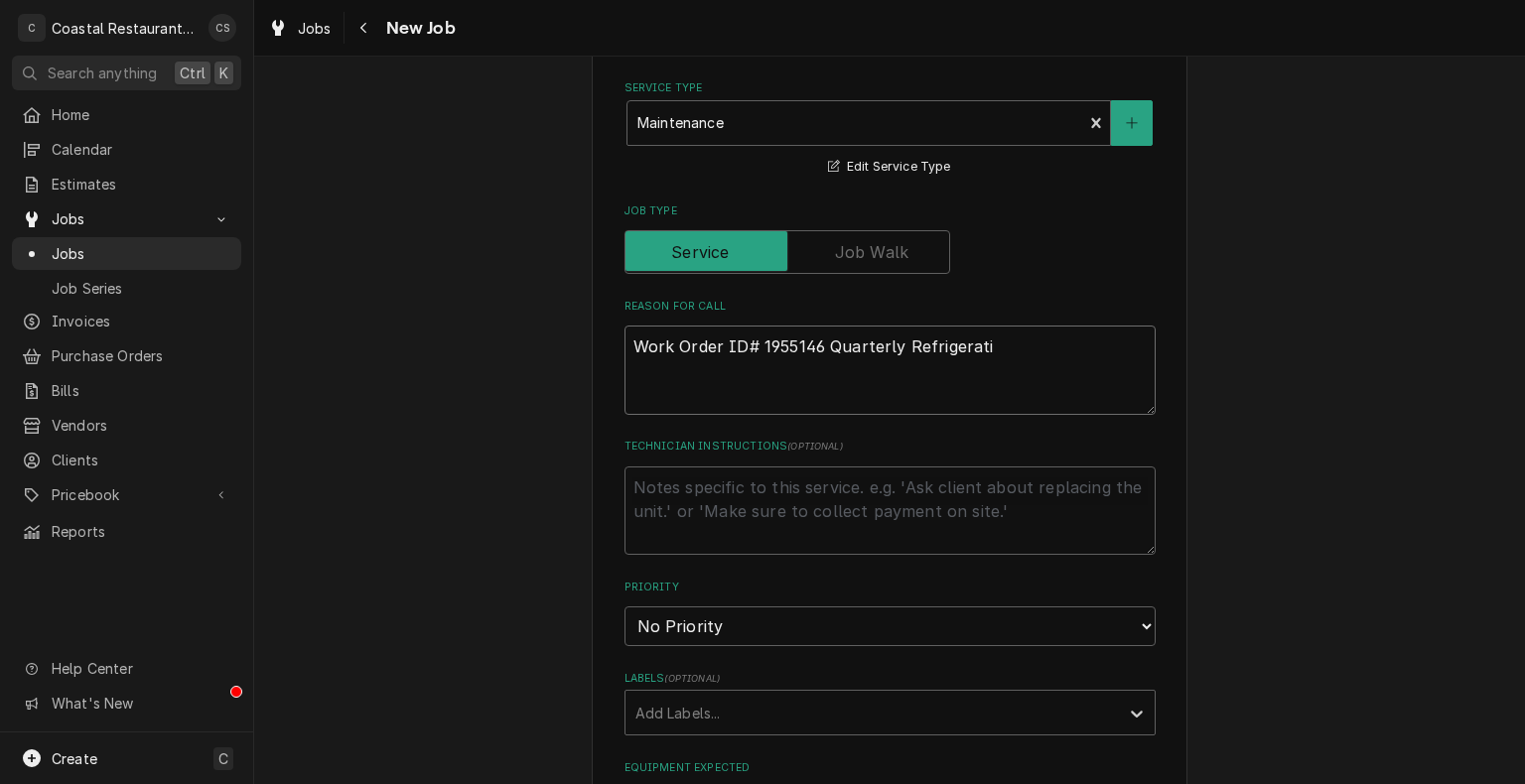 type on "x" 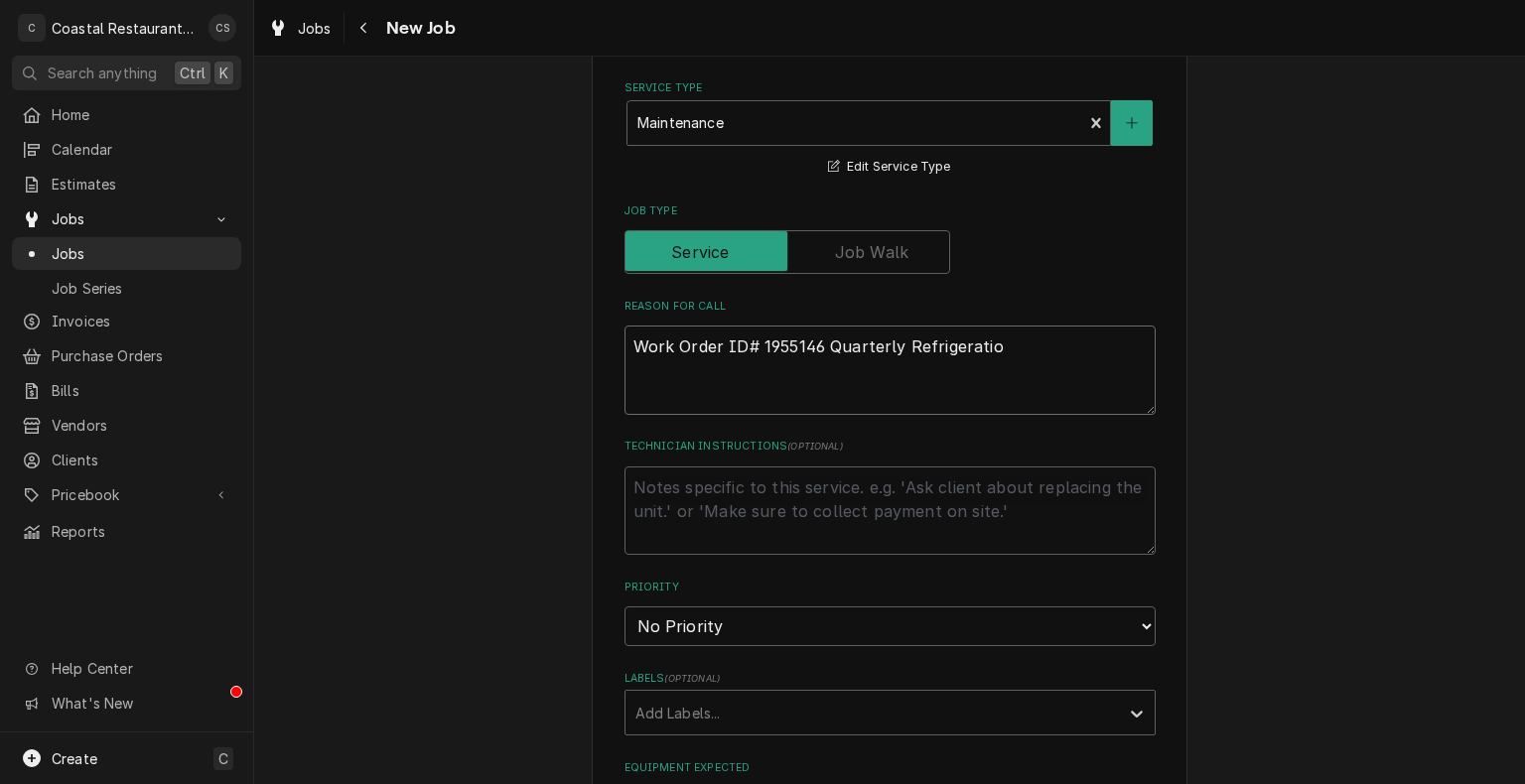 type on "x" 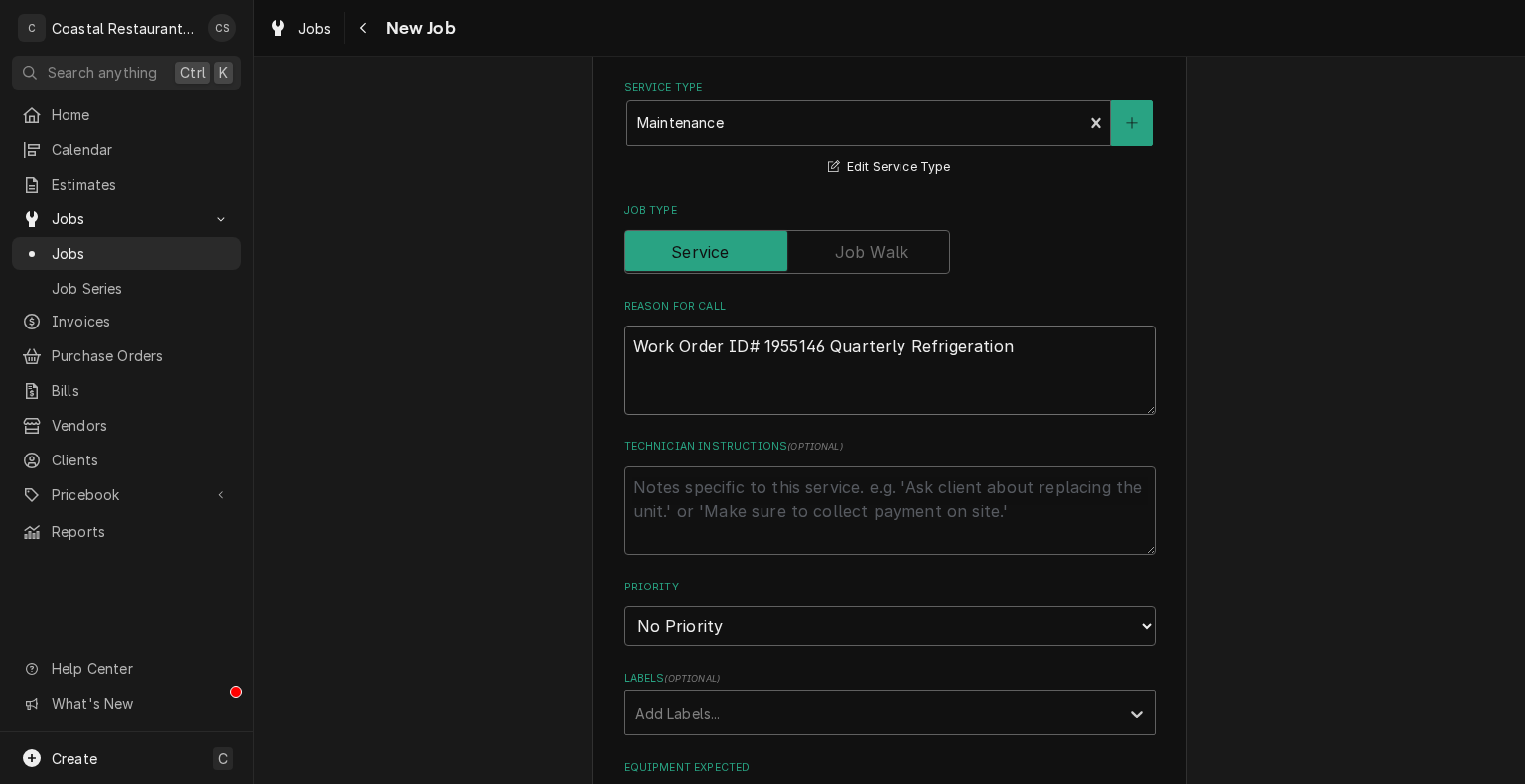 type on "Work Order ID# 1955146 Quarterly Refrigeration" 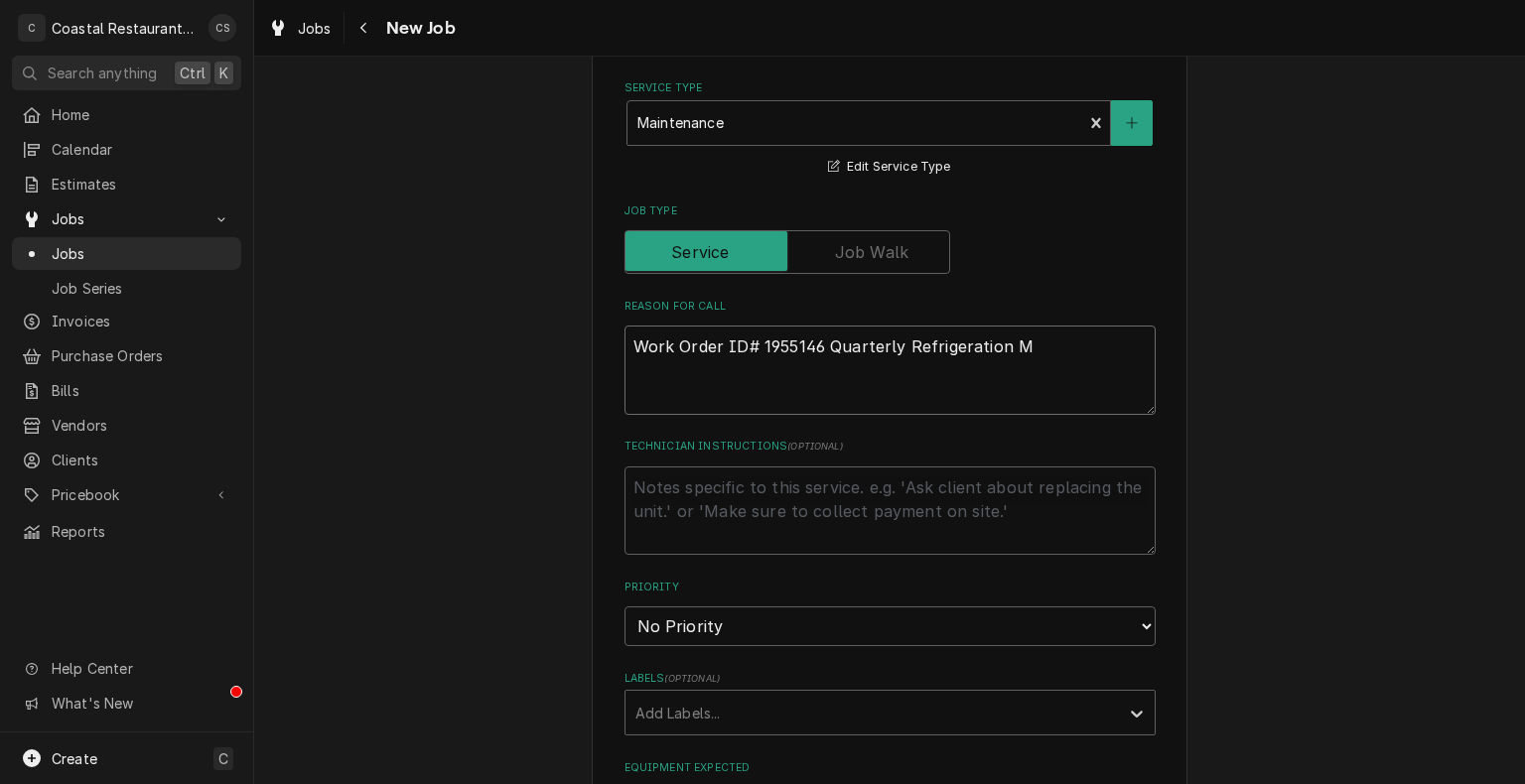 type on "x" 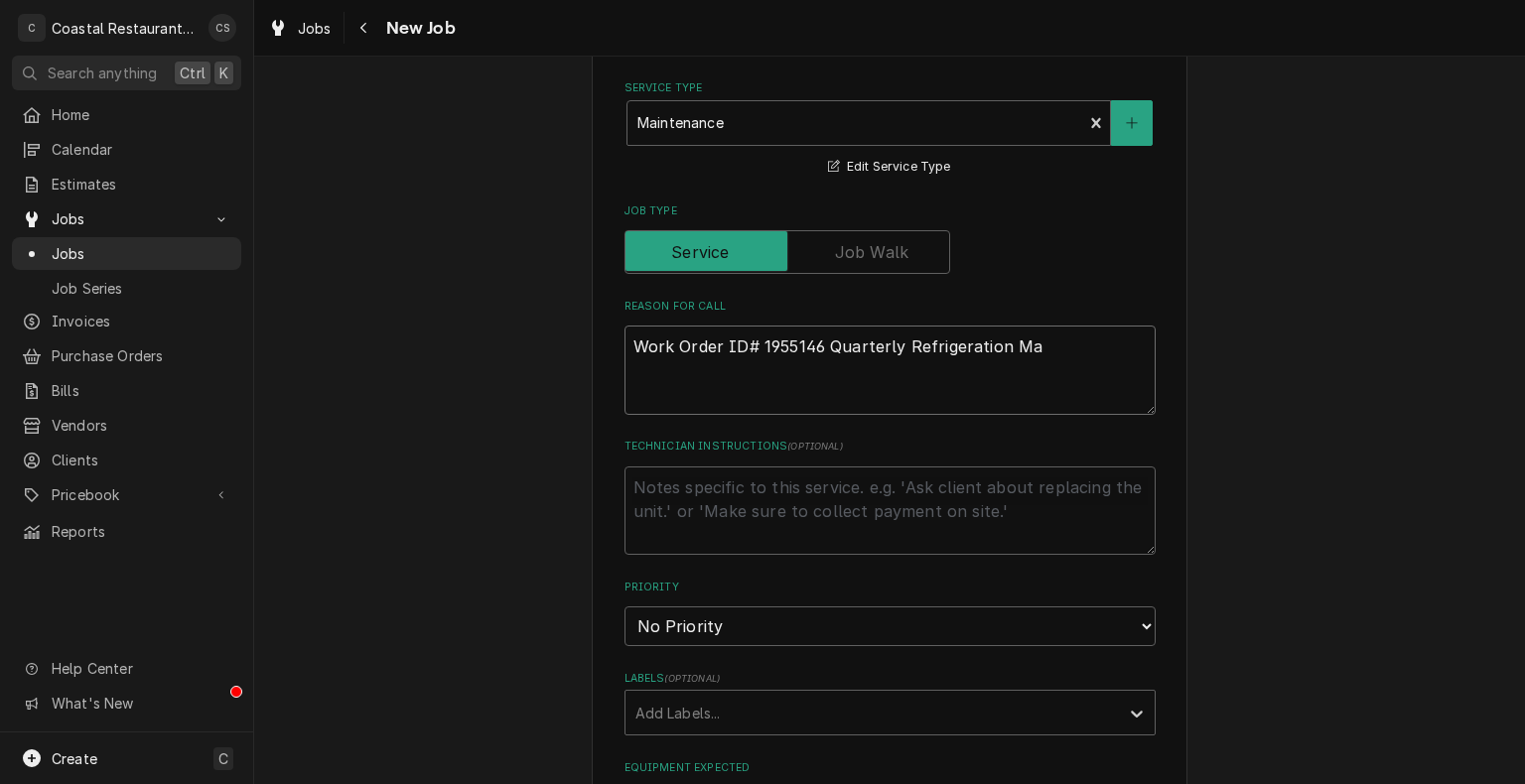 type on "x" 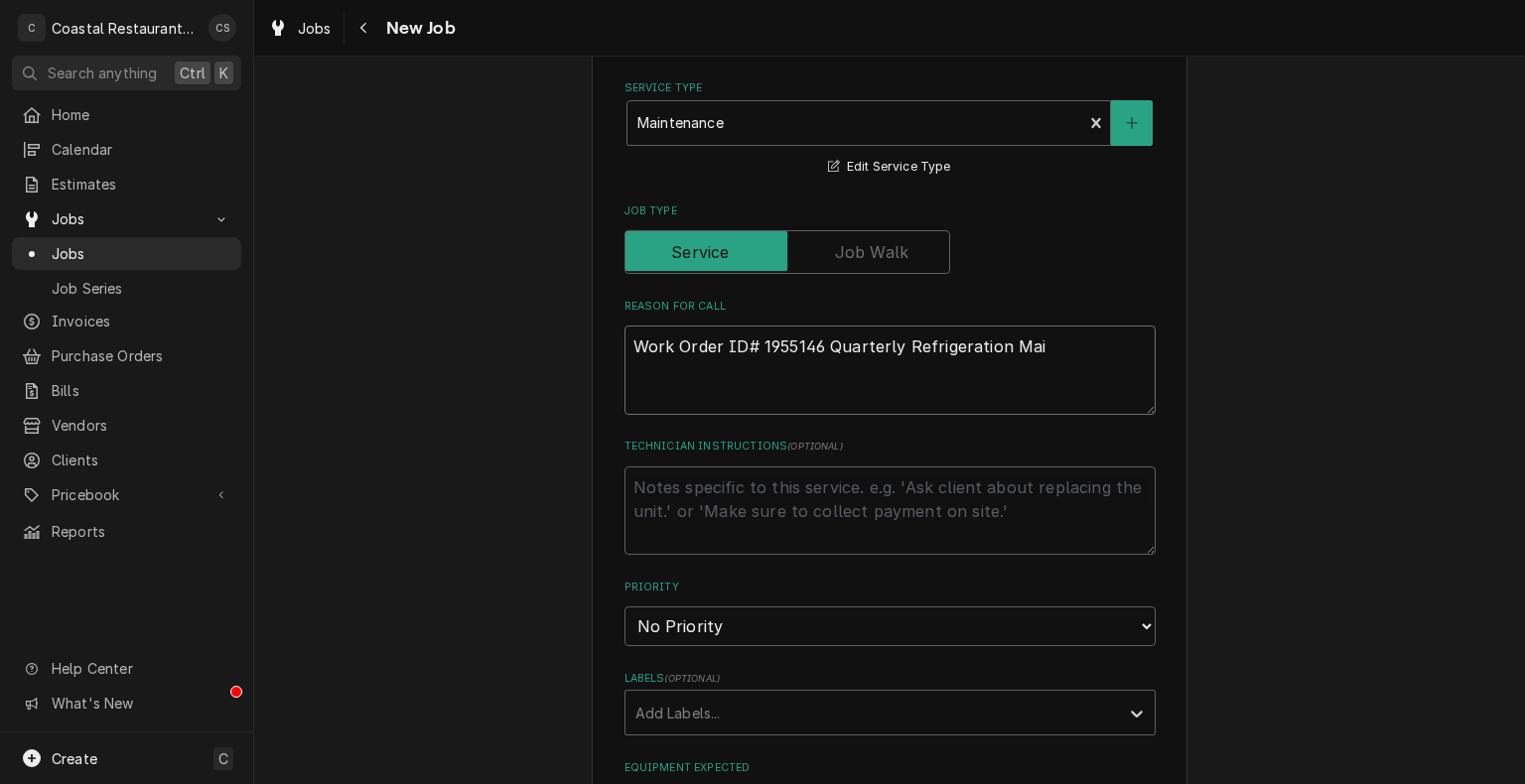 type on "x" 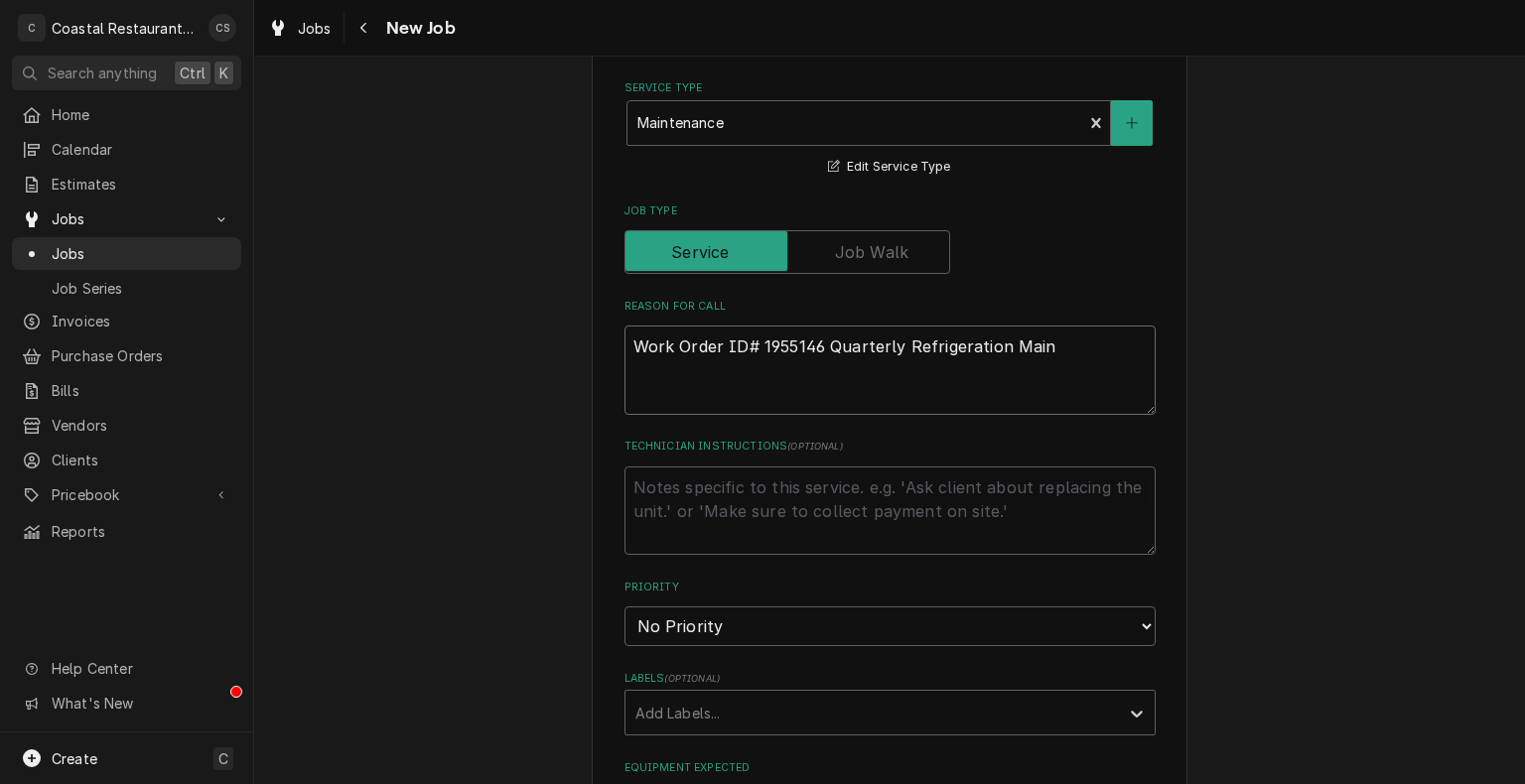 type on "x" 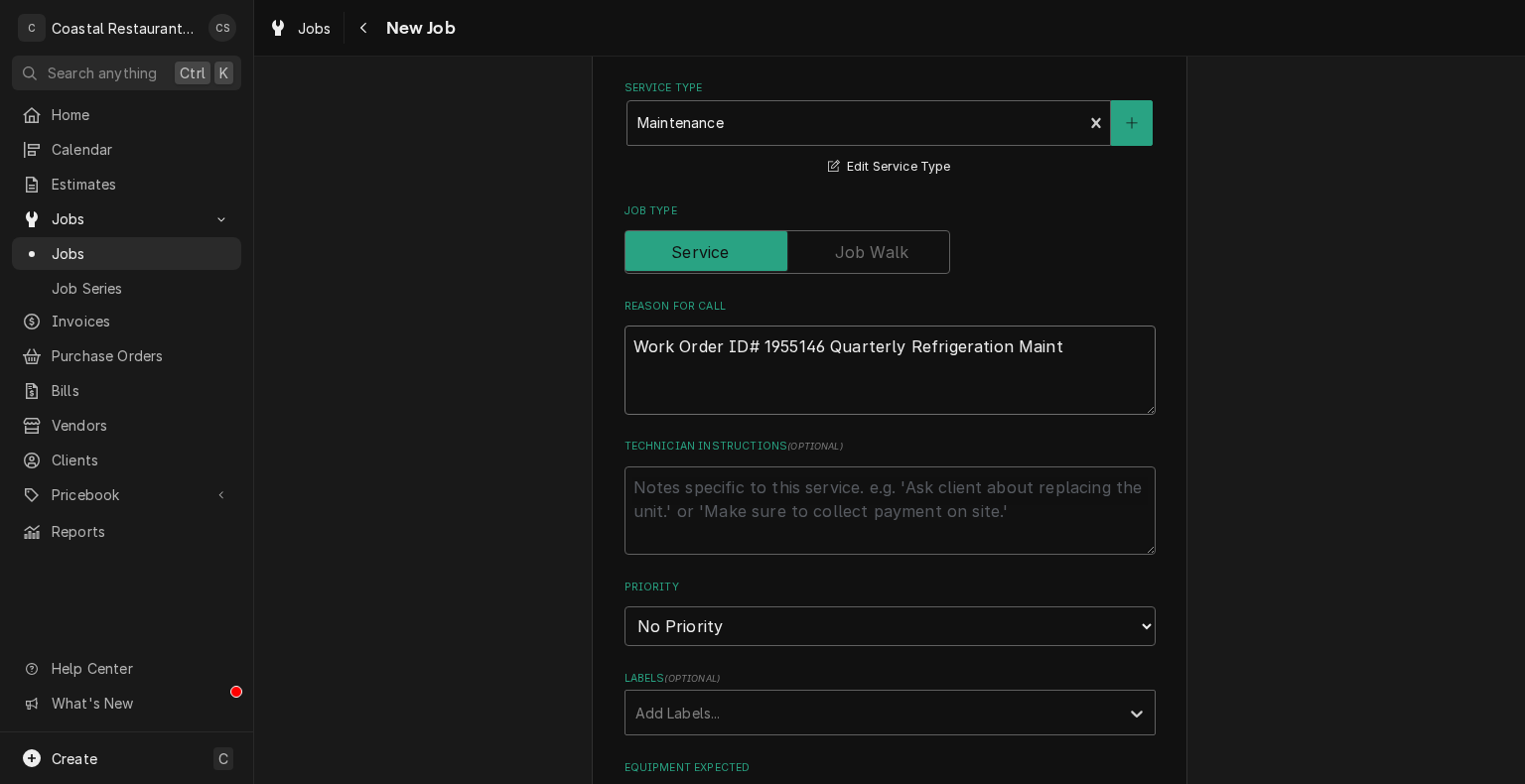 type on "x" 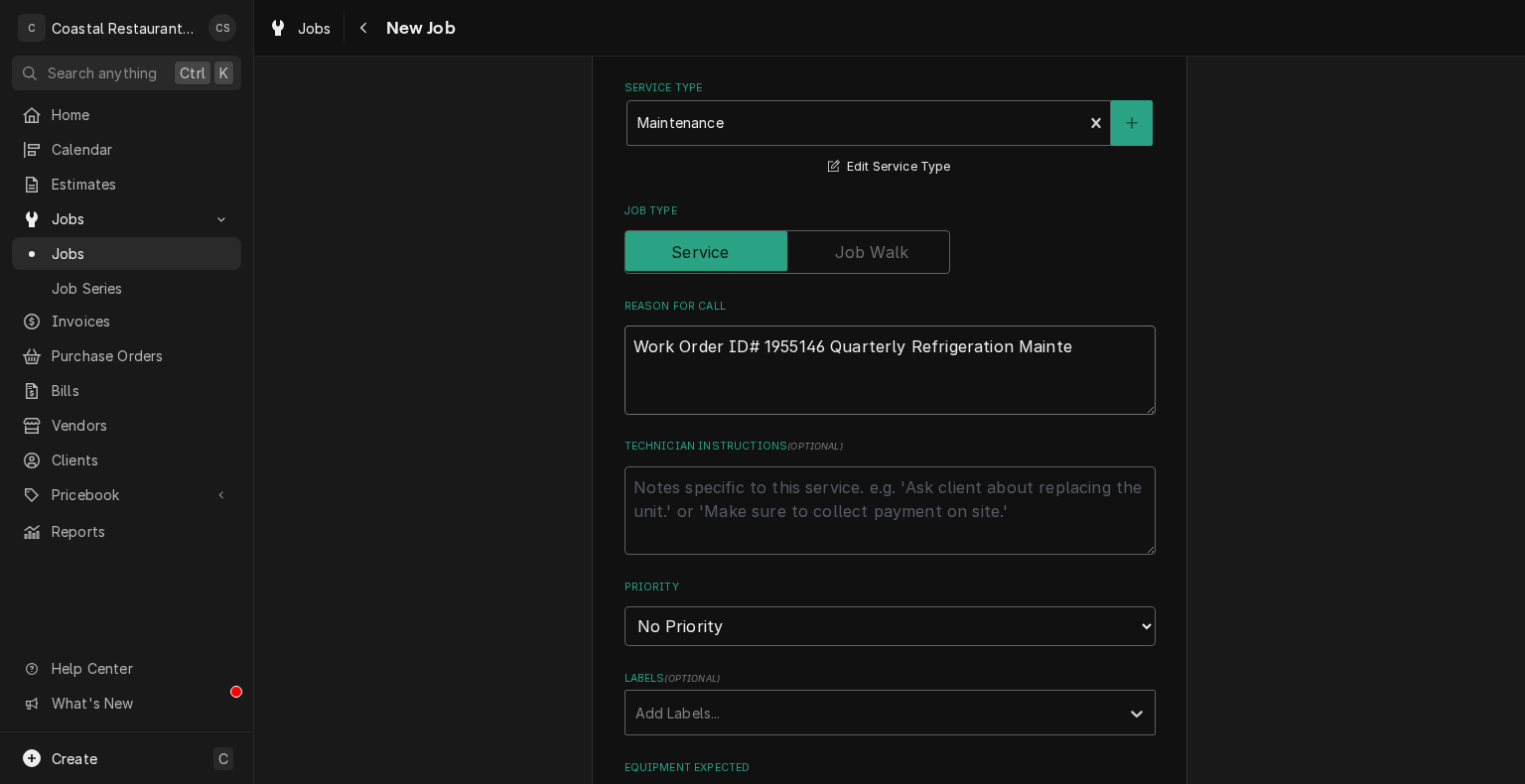 type on "x" 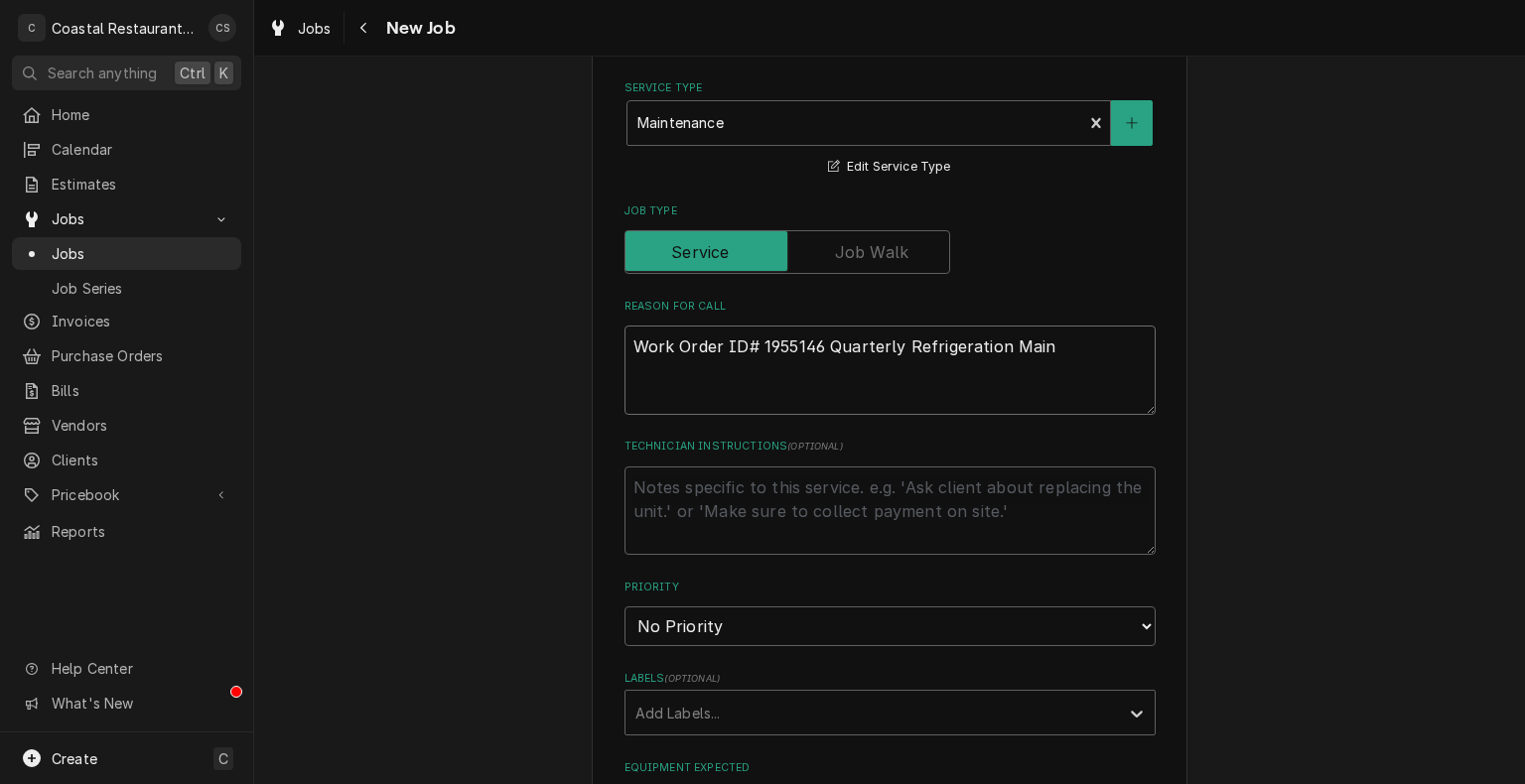 type on "x" 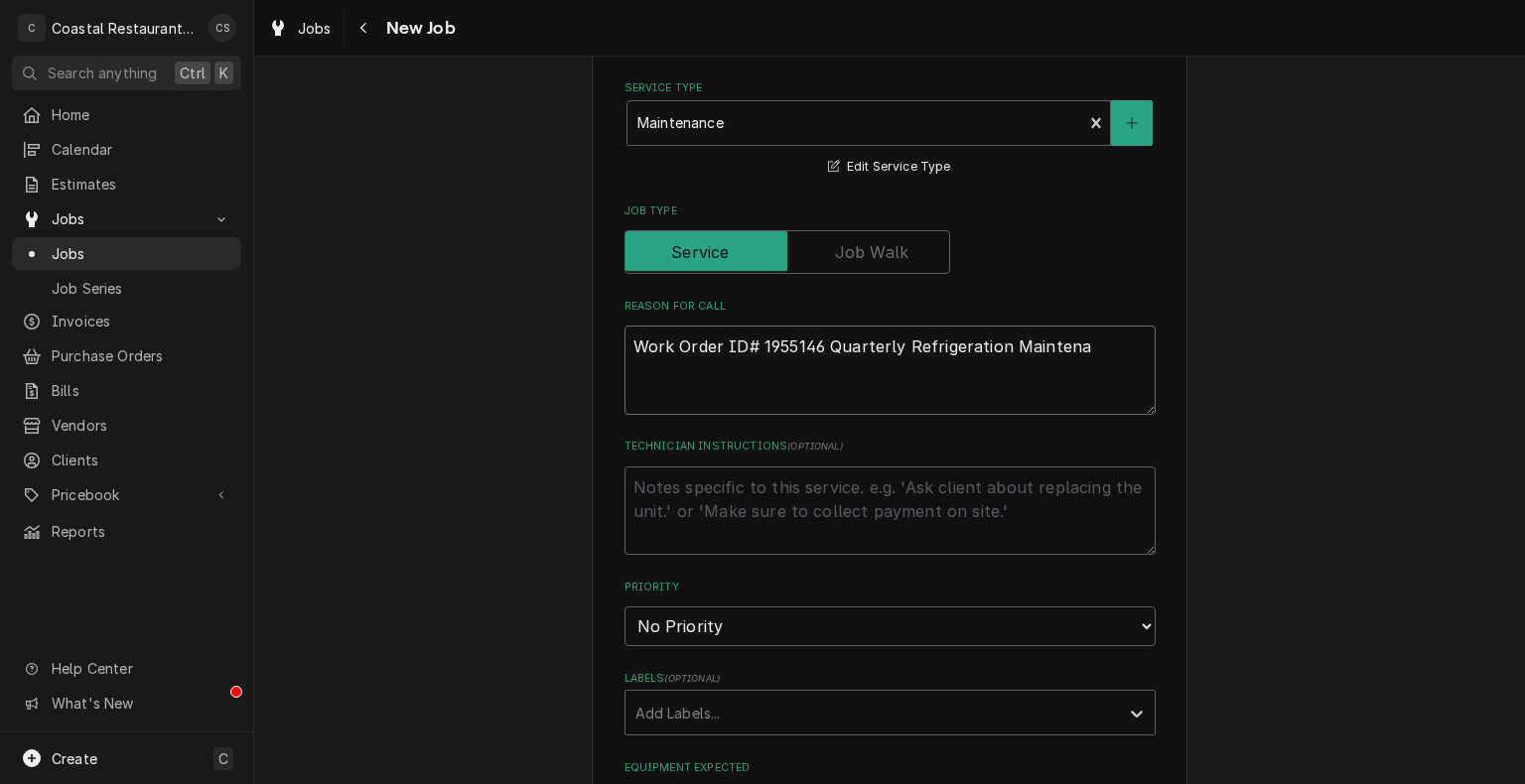type on "x" 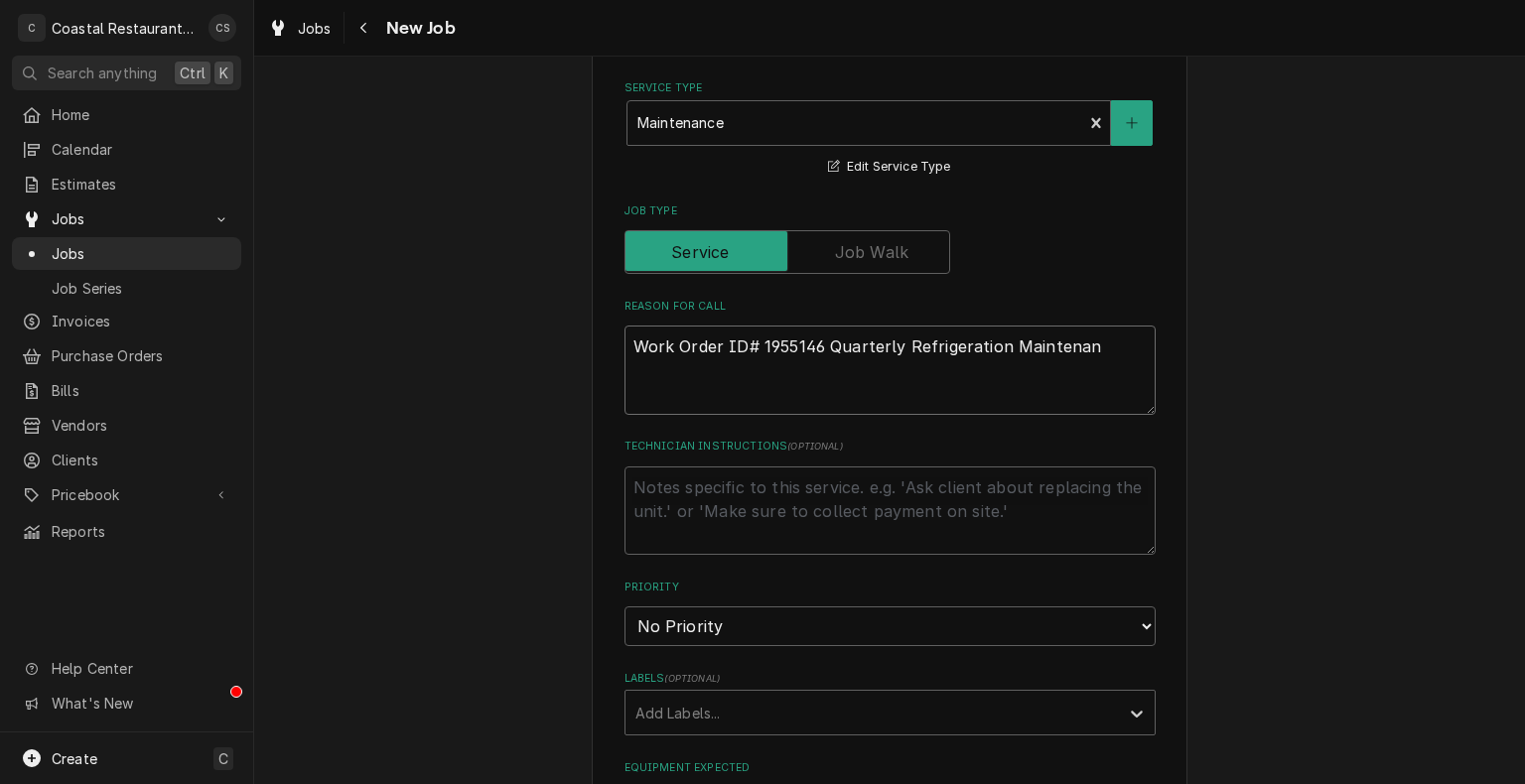 type on "x" 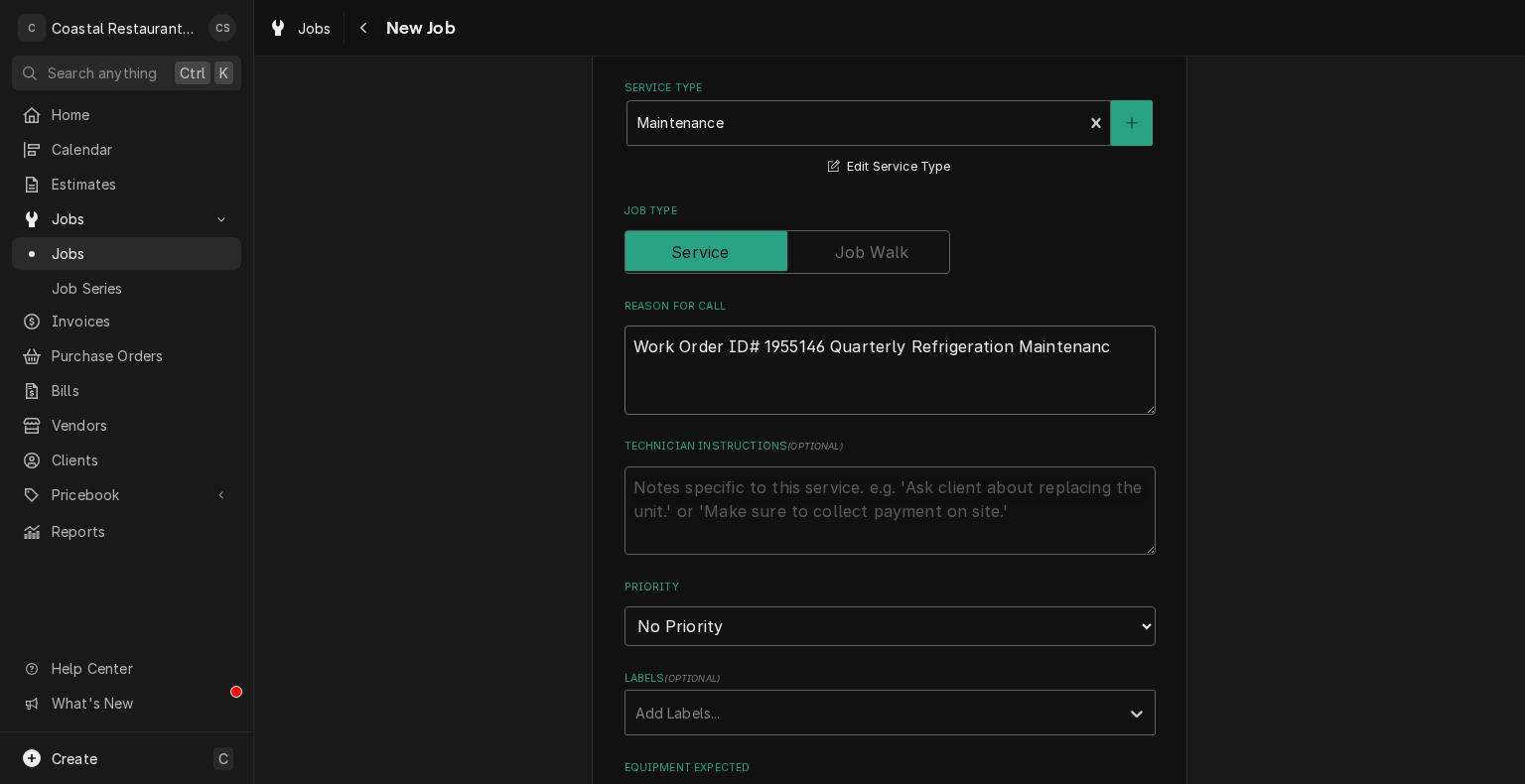 type on "x" 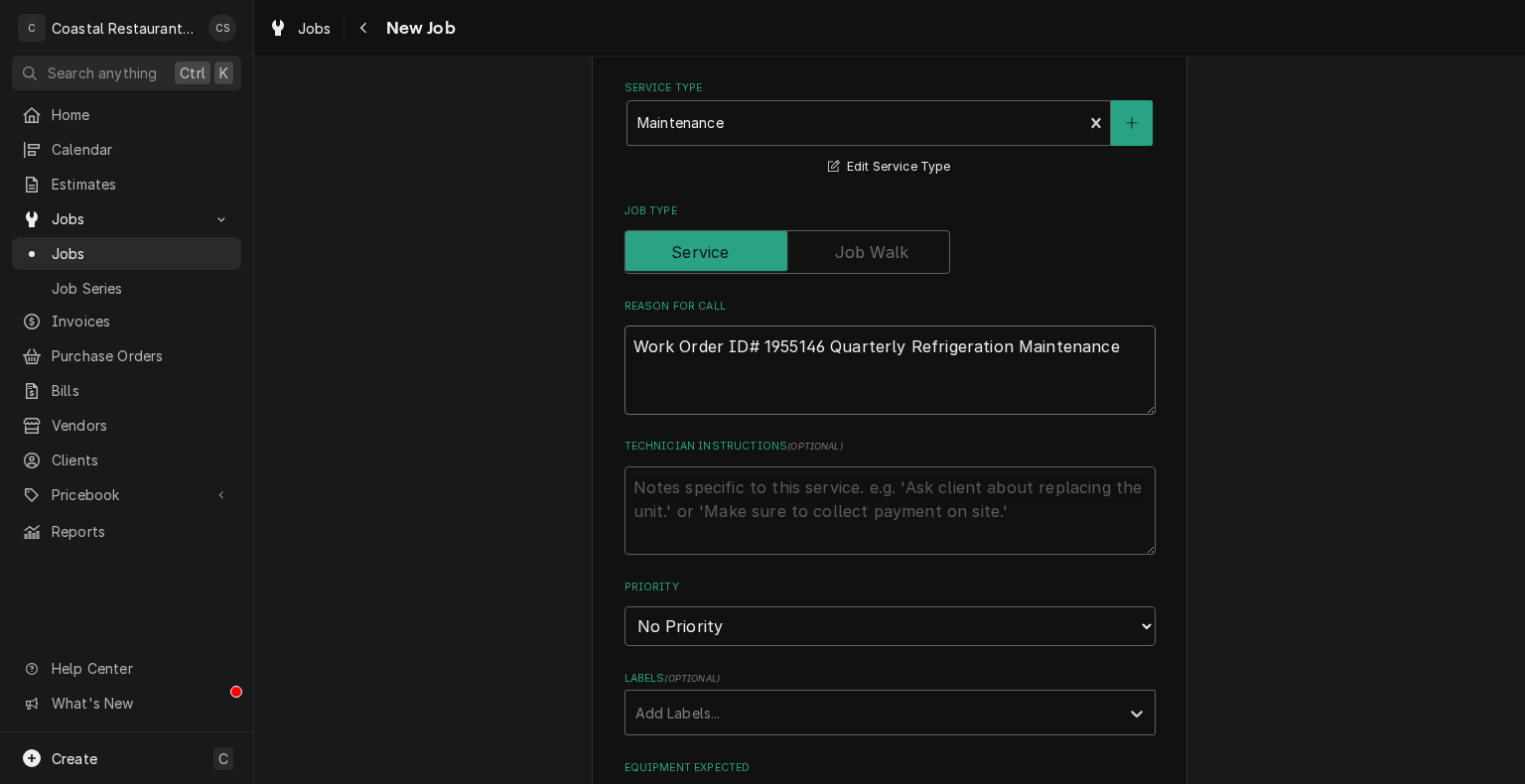 type on "x" 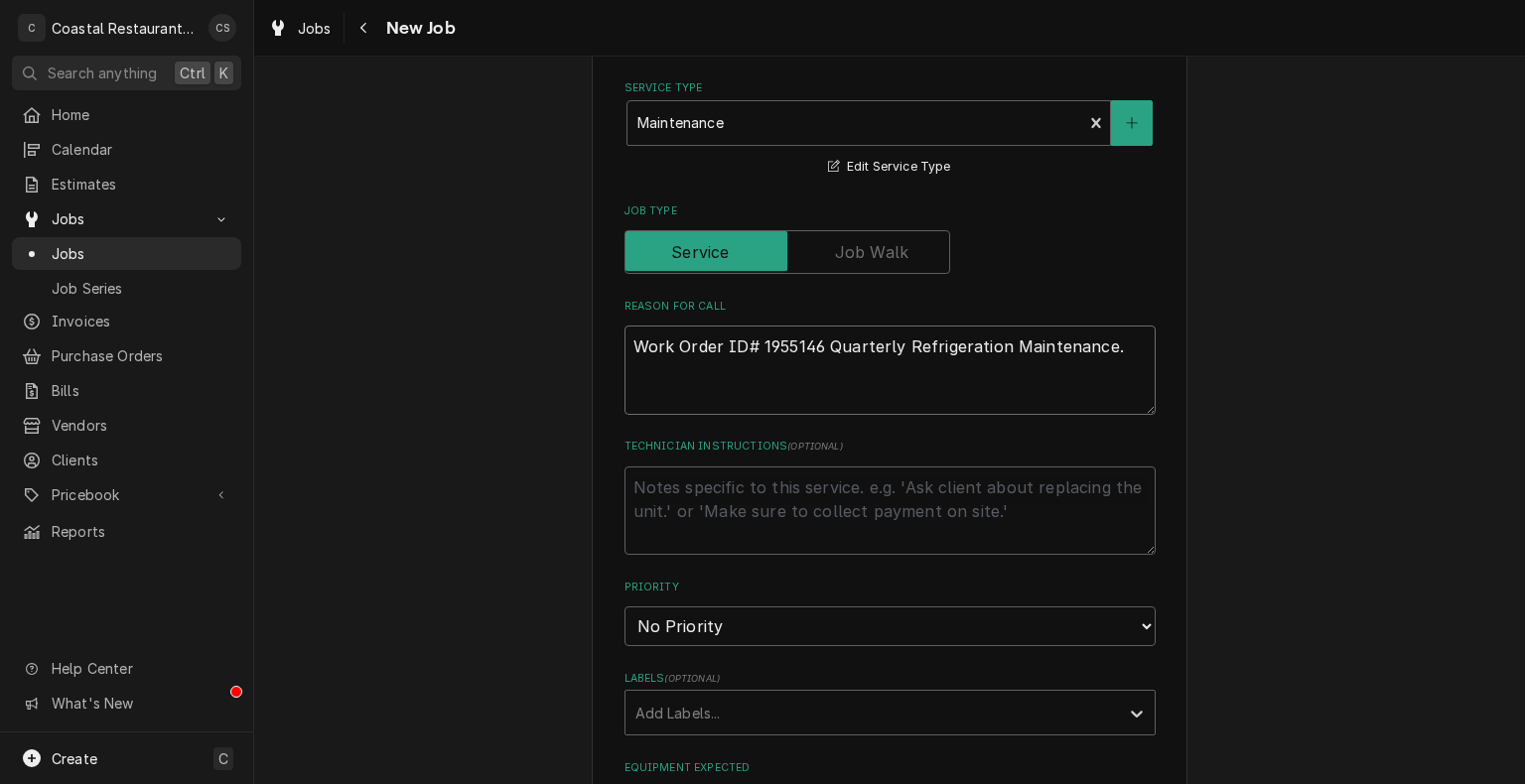 type on "x" 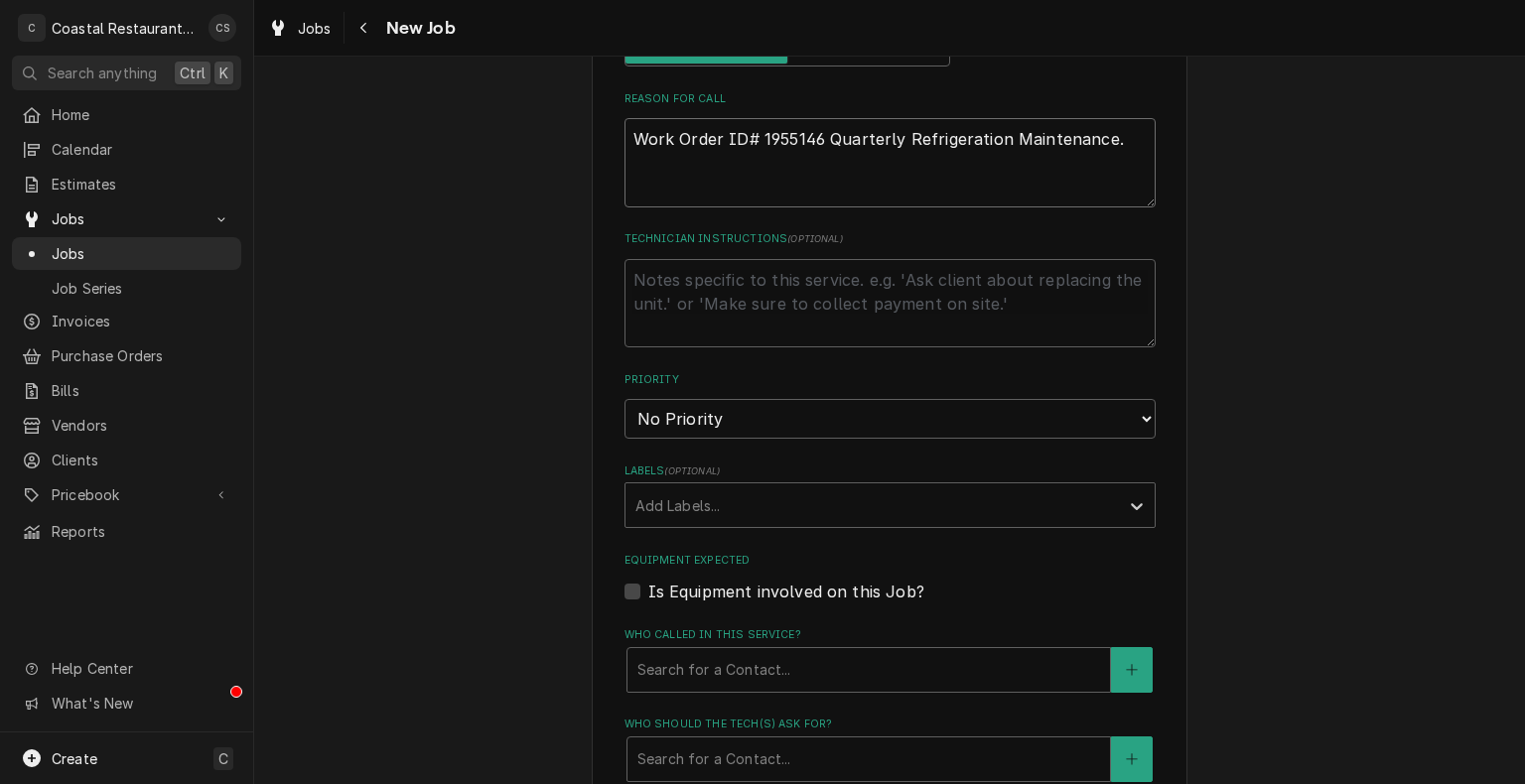 scroll, scrollTop: 752, scrollLeft: 0, axis: vertical 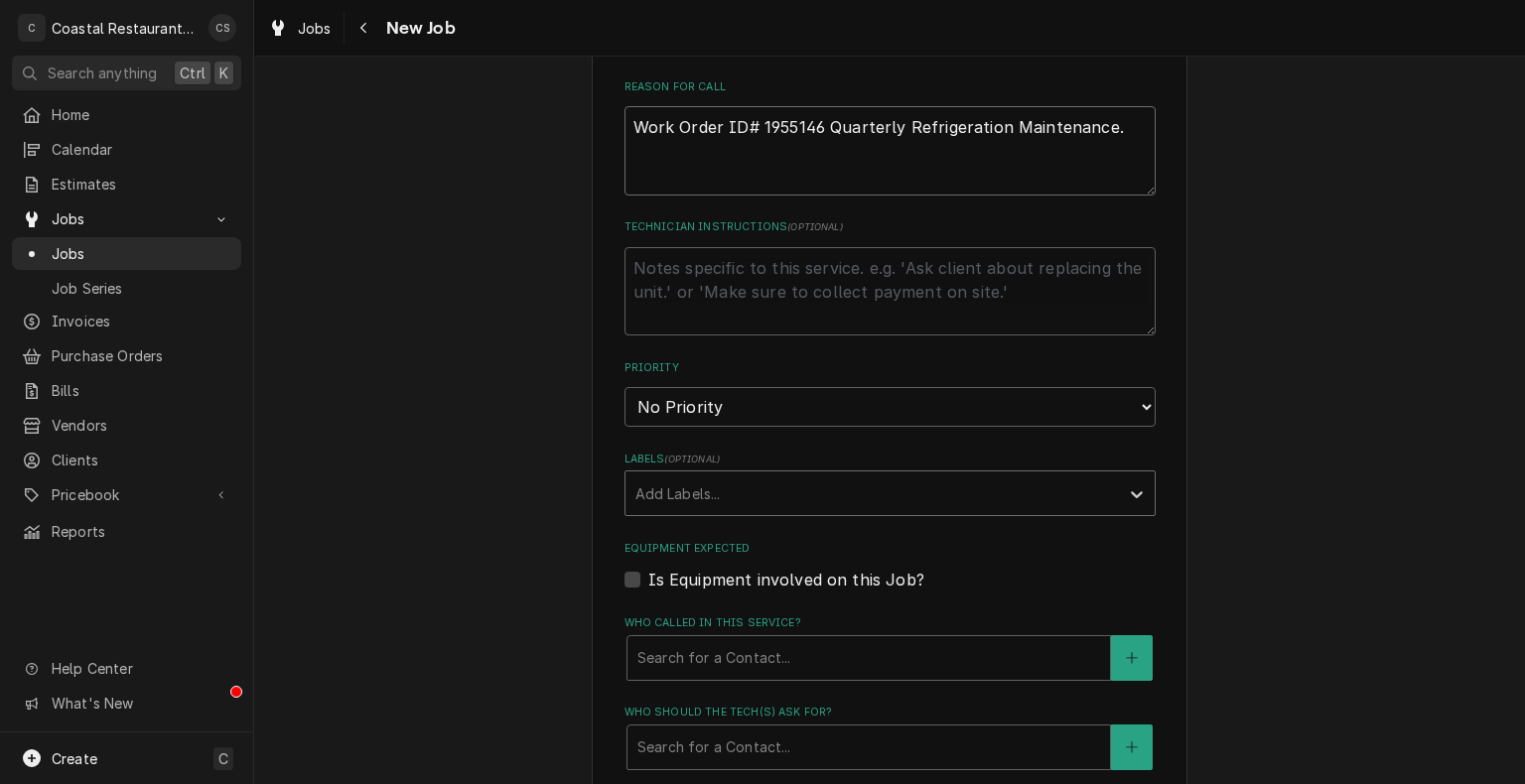 type on "Work Order ID# 1955146 Quarterly Refrigeration Maintenance." 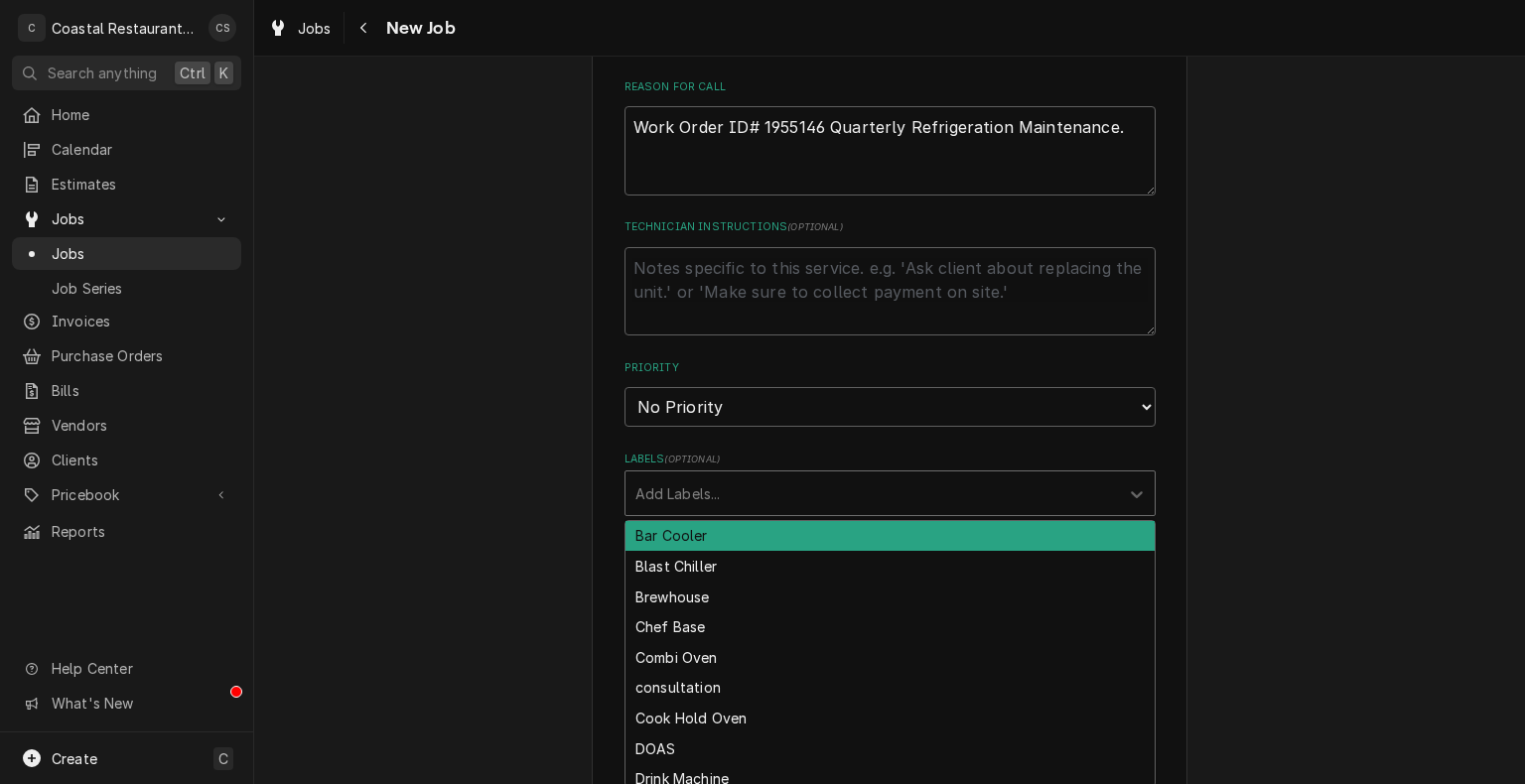 click at bounding box center (872, 493) 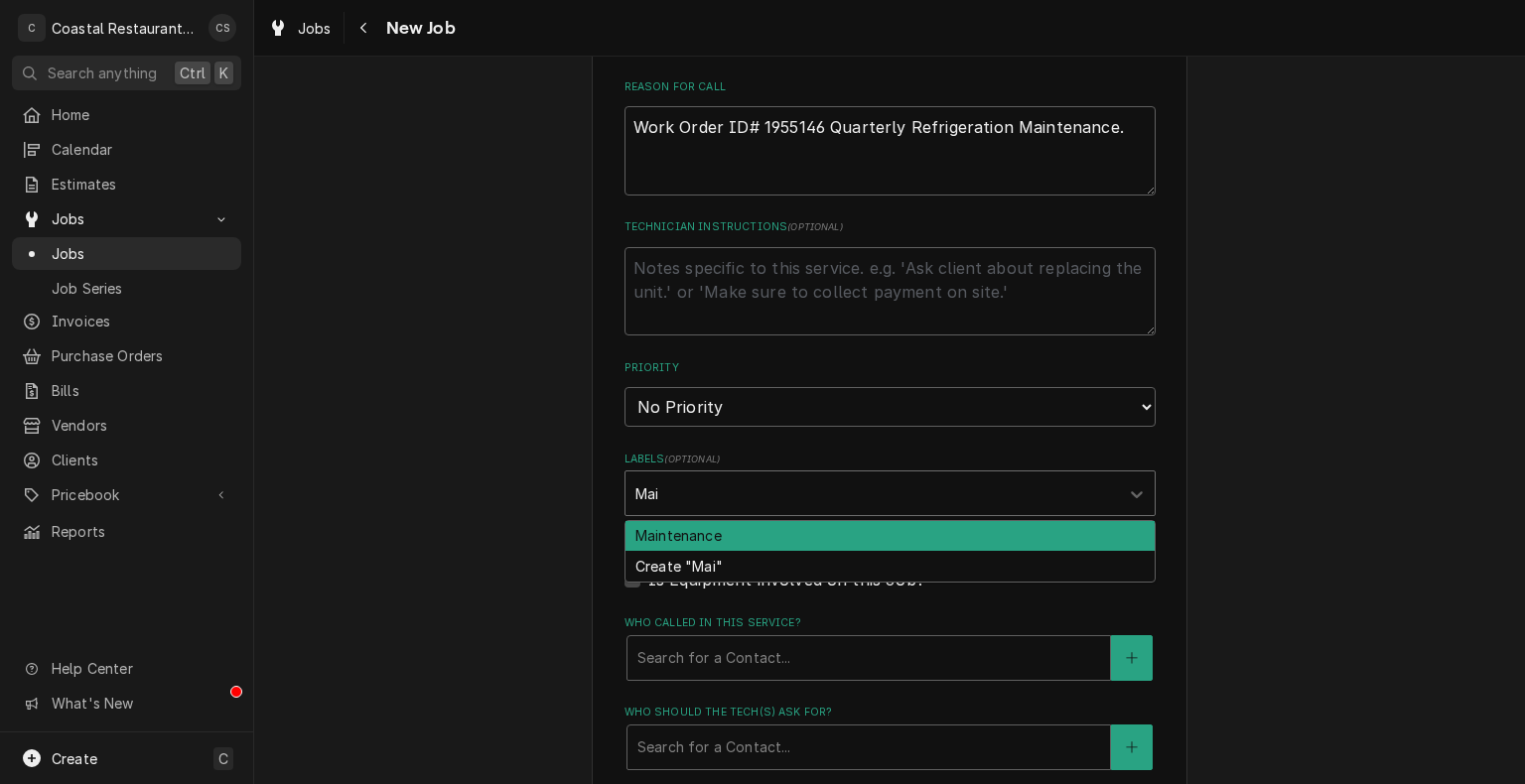 type on "Main" 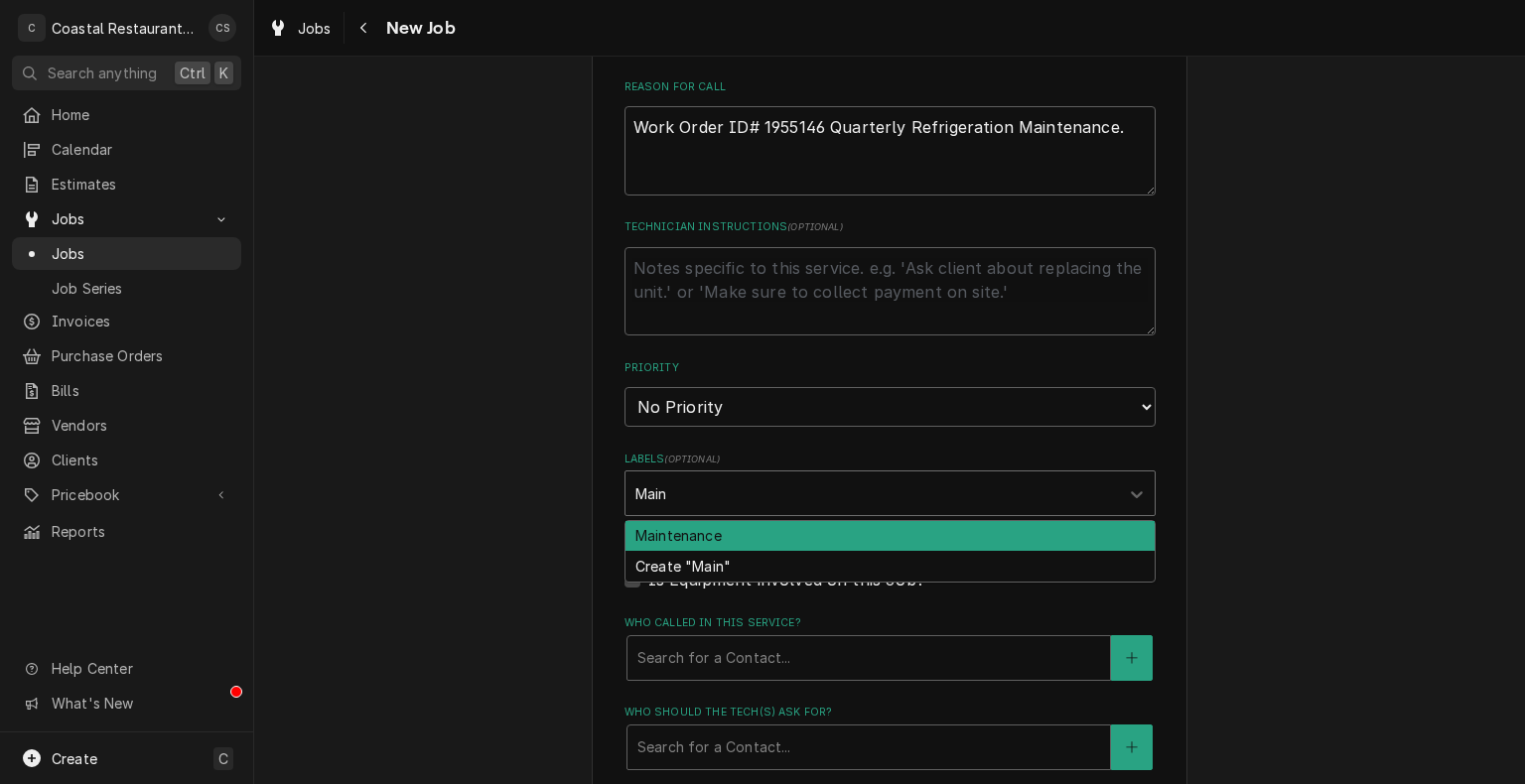click on "Maintenance" at bounding box center [890, 536] 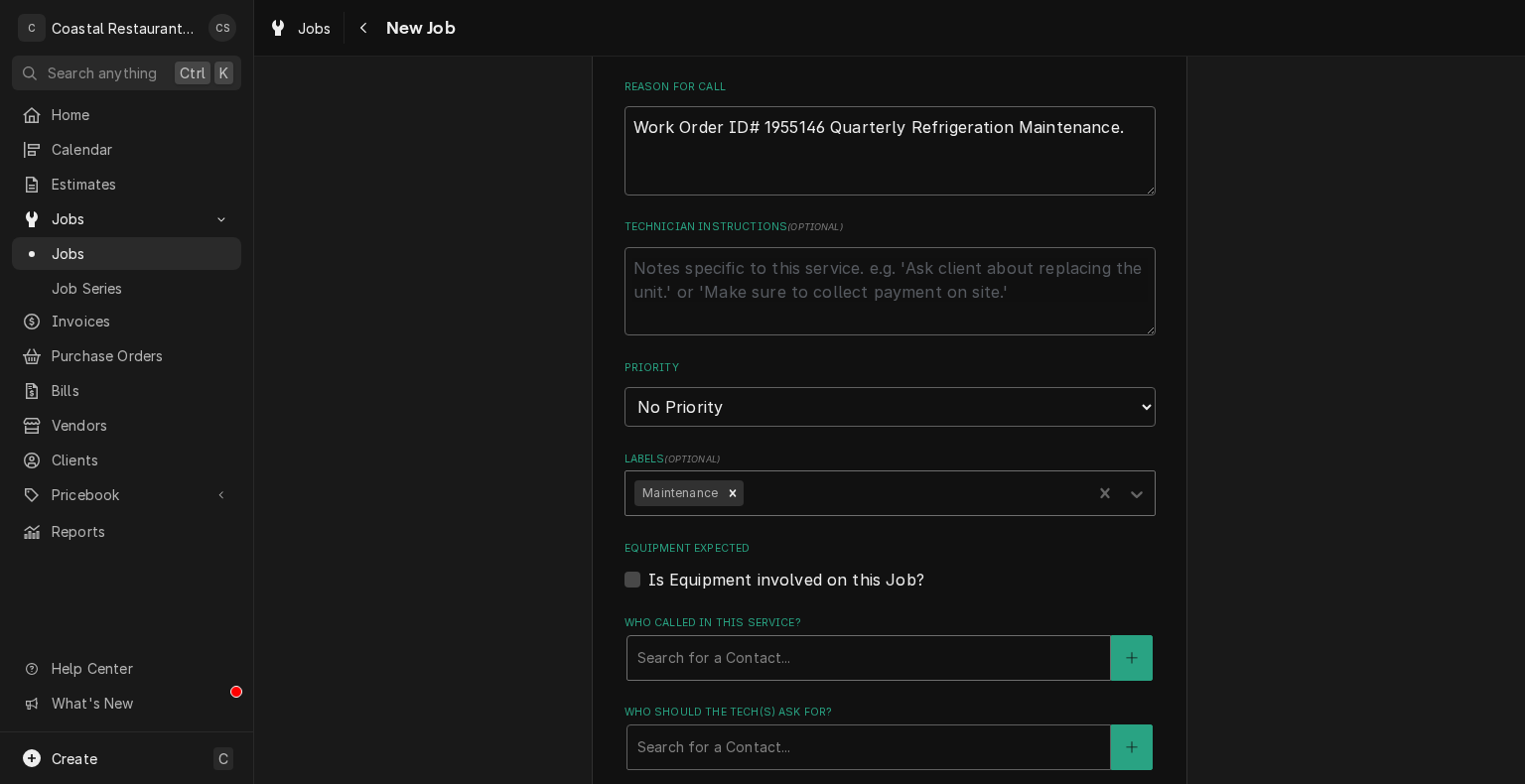 click at bounding box center (869, 658) 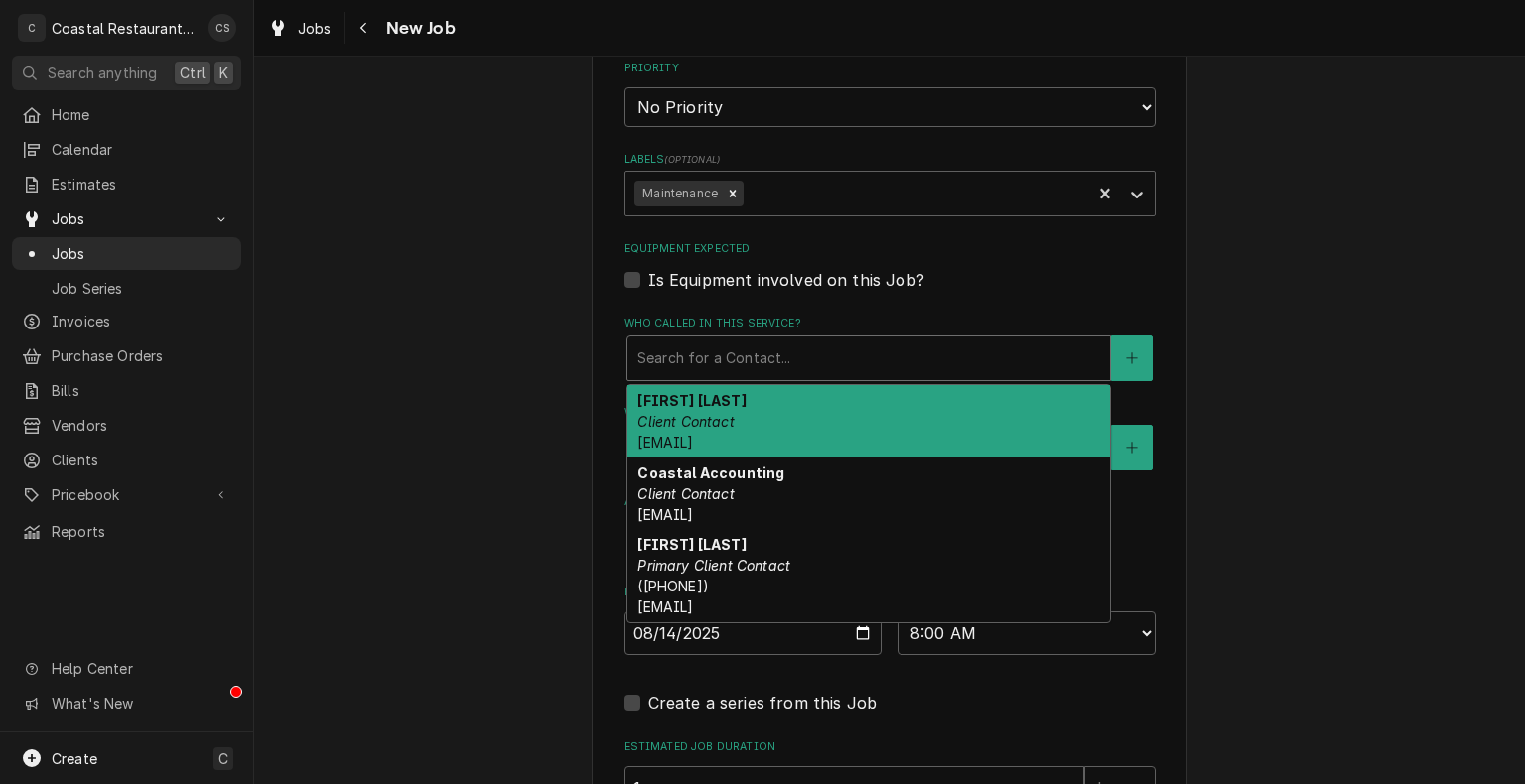 scroll, scrollTop: 1071, scrollLeft: 0, axis: vertical 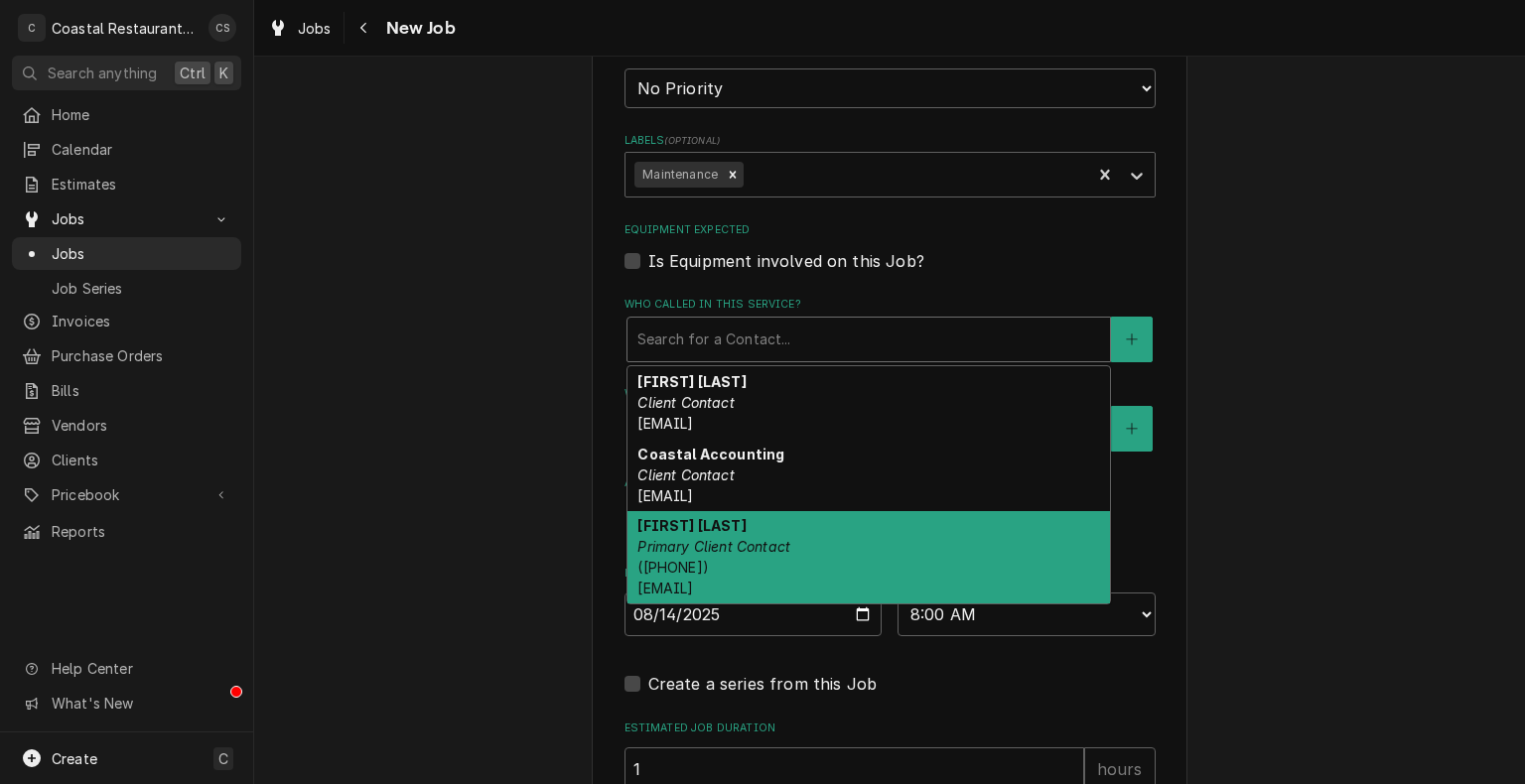 click on "Danny Connelly Primary Client Contact (610) 348-6131 dconnelly@sideworkfm.com" at bounding box center [869, 558] 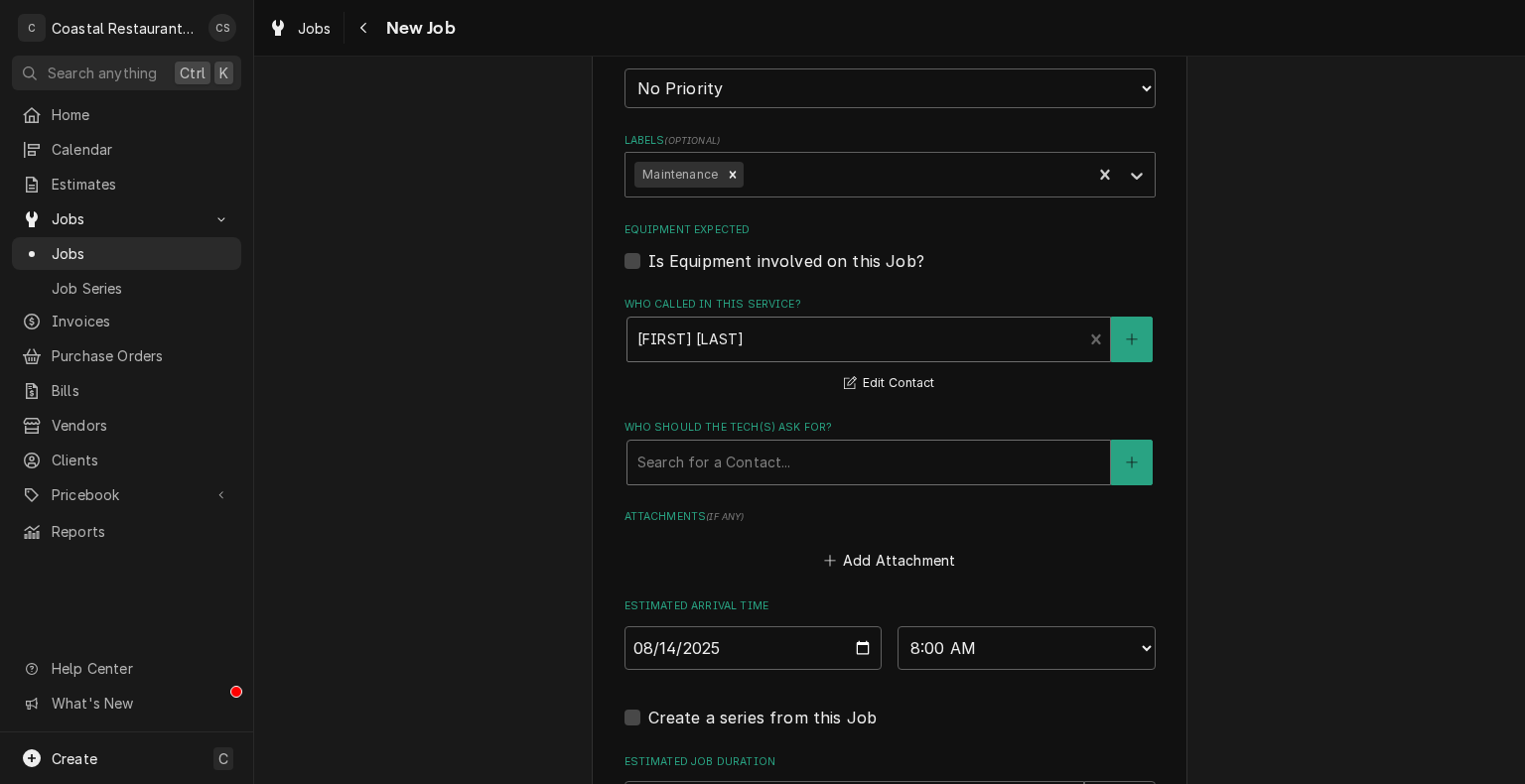 click on "Search for a Contact..." at bounding box center [869, 462] 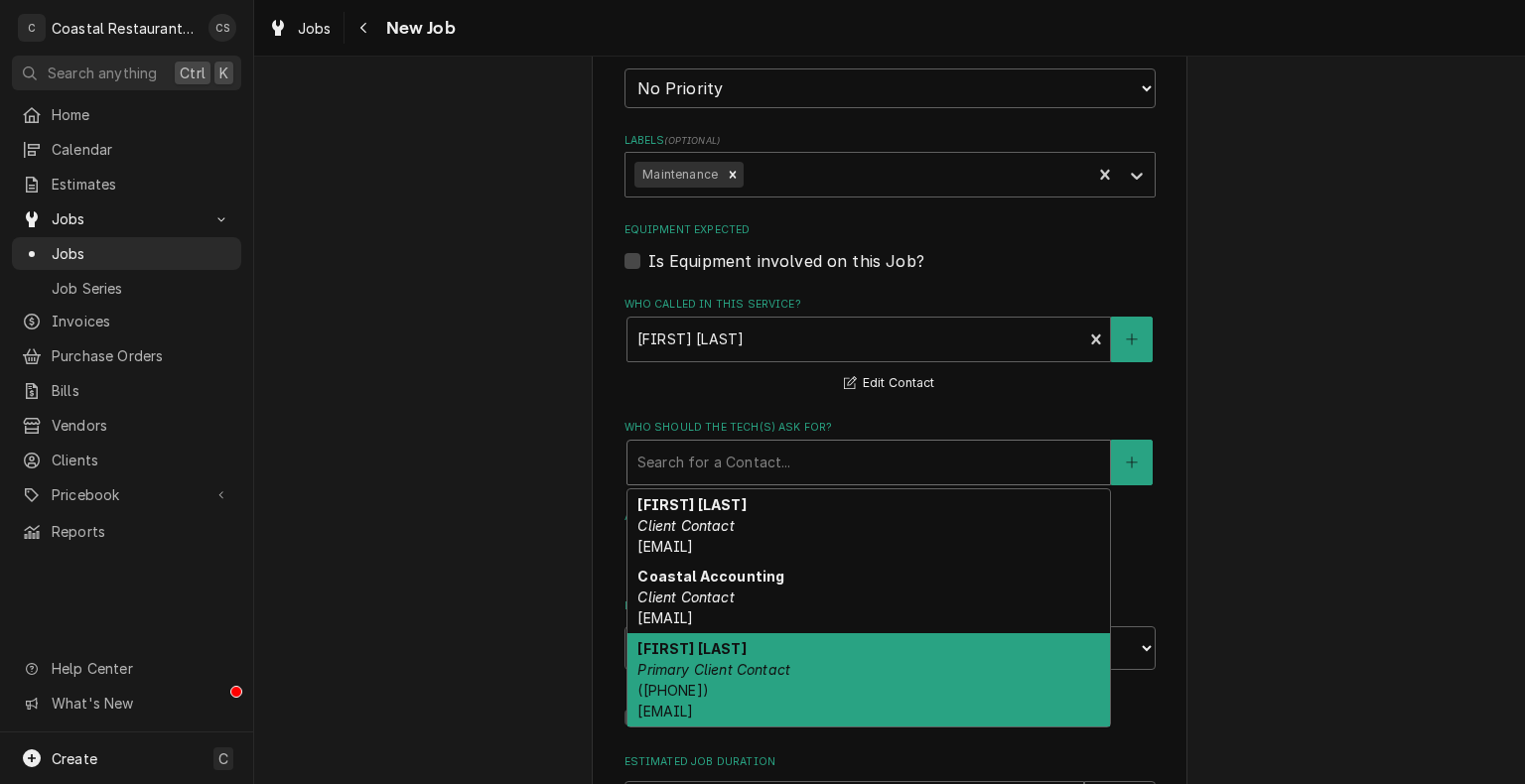 click on "Primary Client Contact" at bounding box center (714, 669) 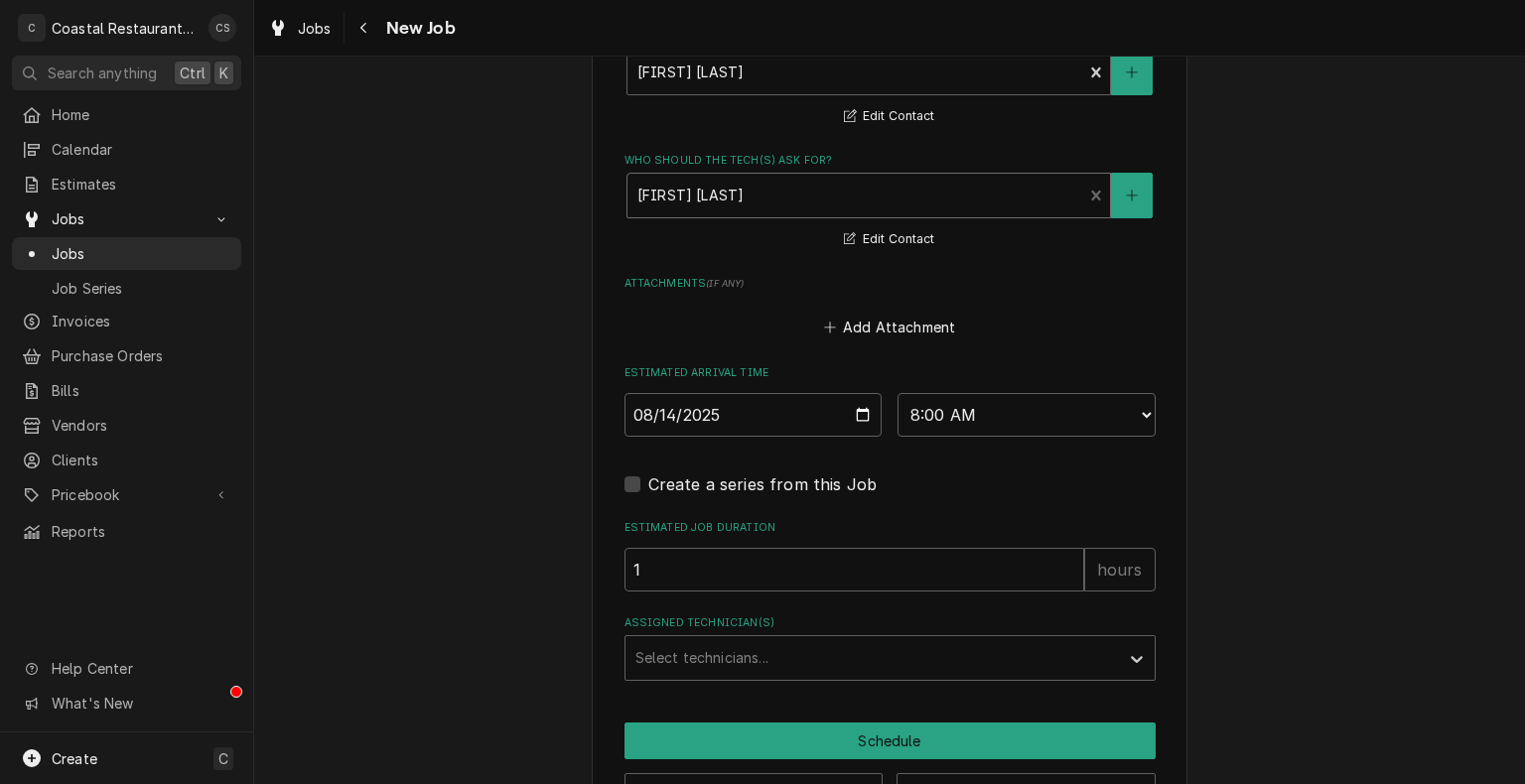 scroll, scrollTop: 1399, scrollLeft: 0, axis: vertical 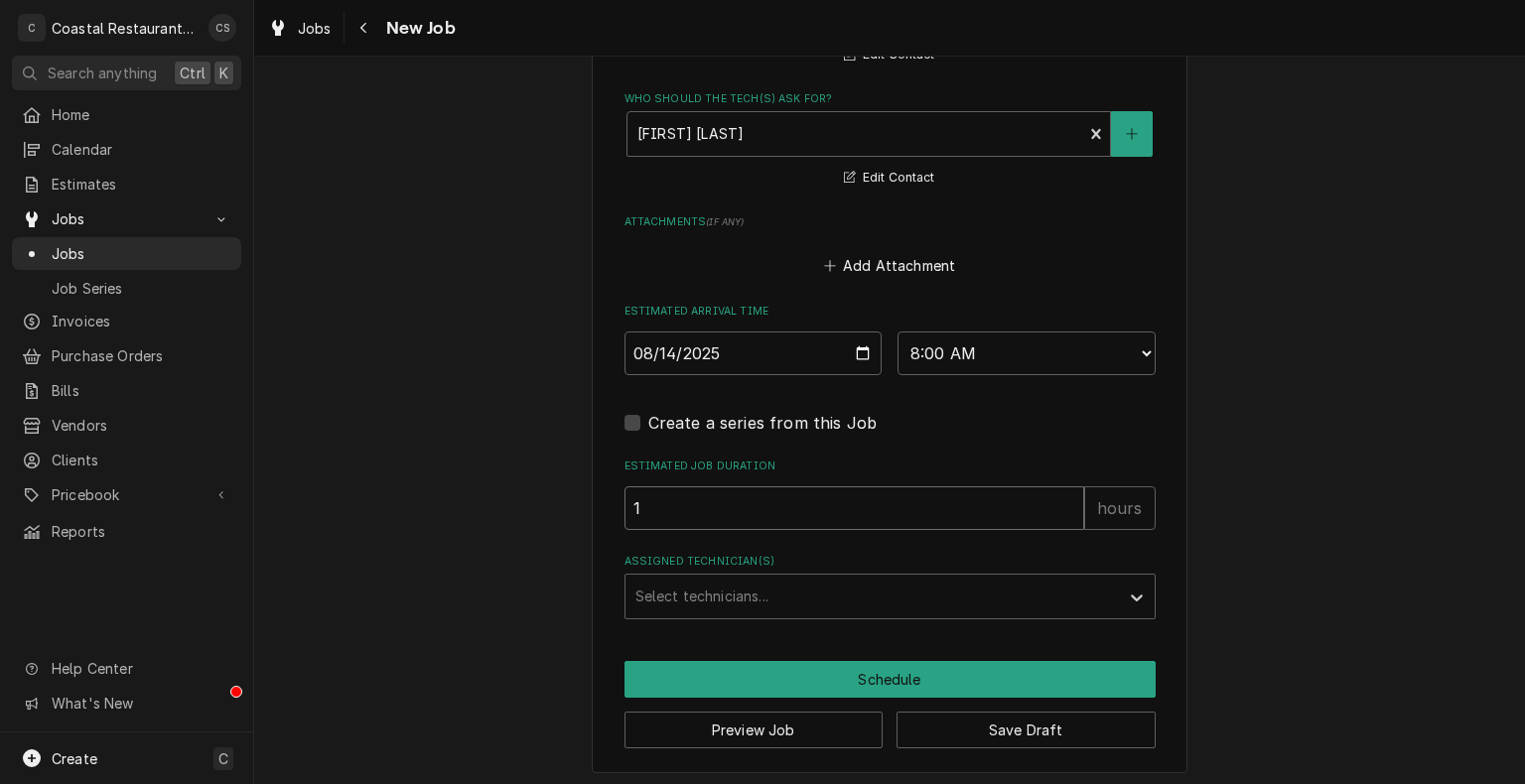 click on "1" at bounding box center [854, 508] 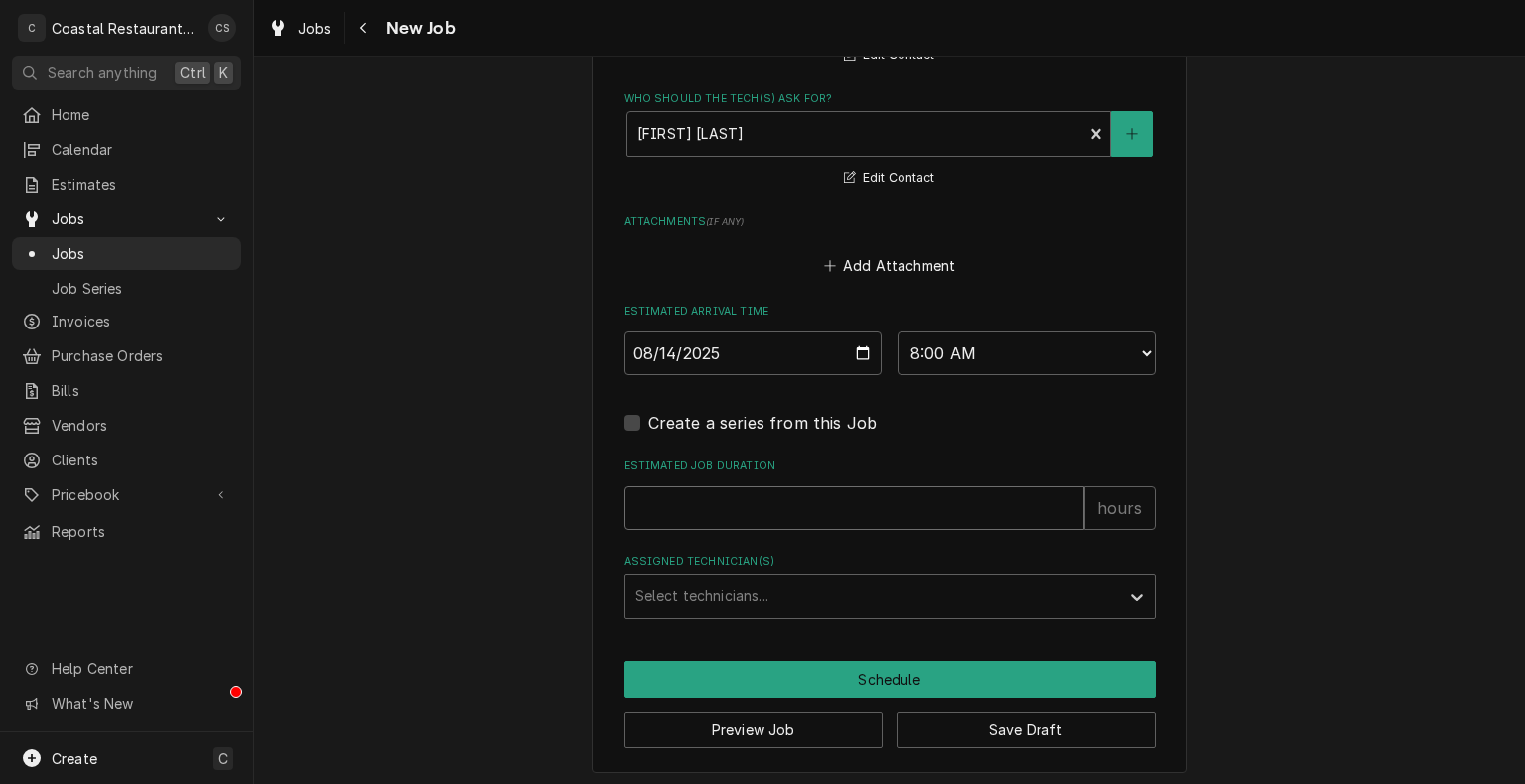 type on "x" 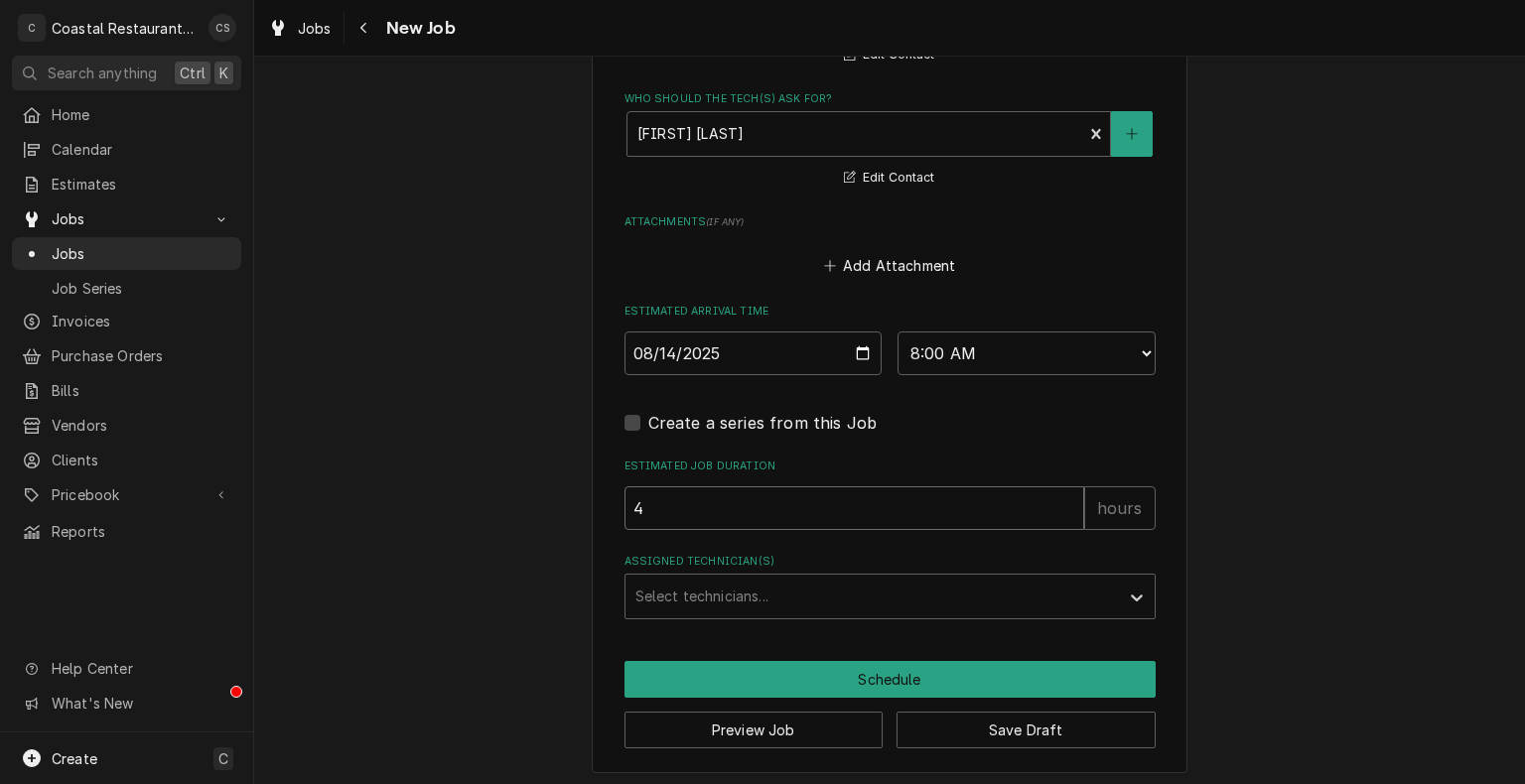 type on "x" 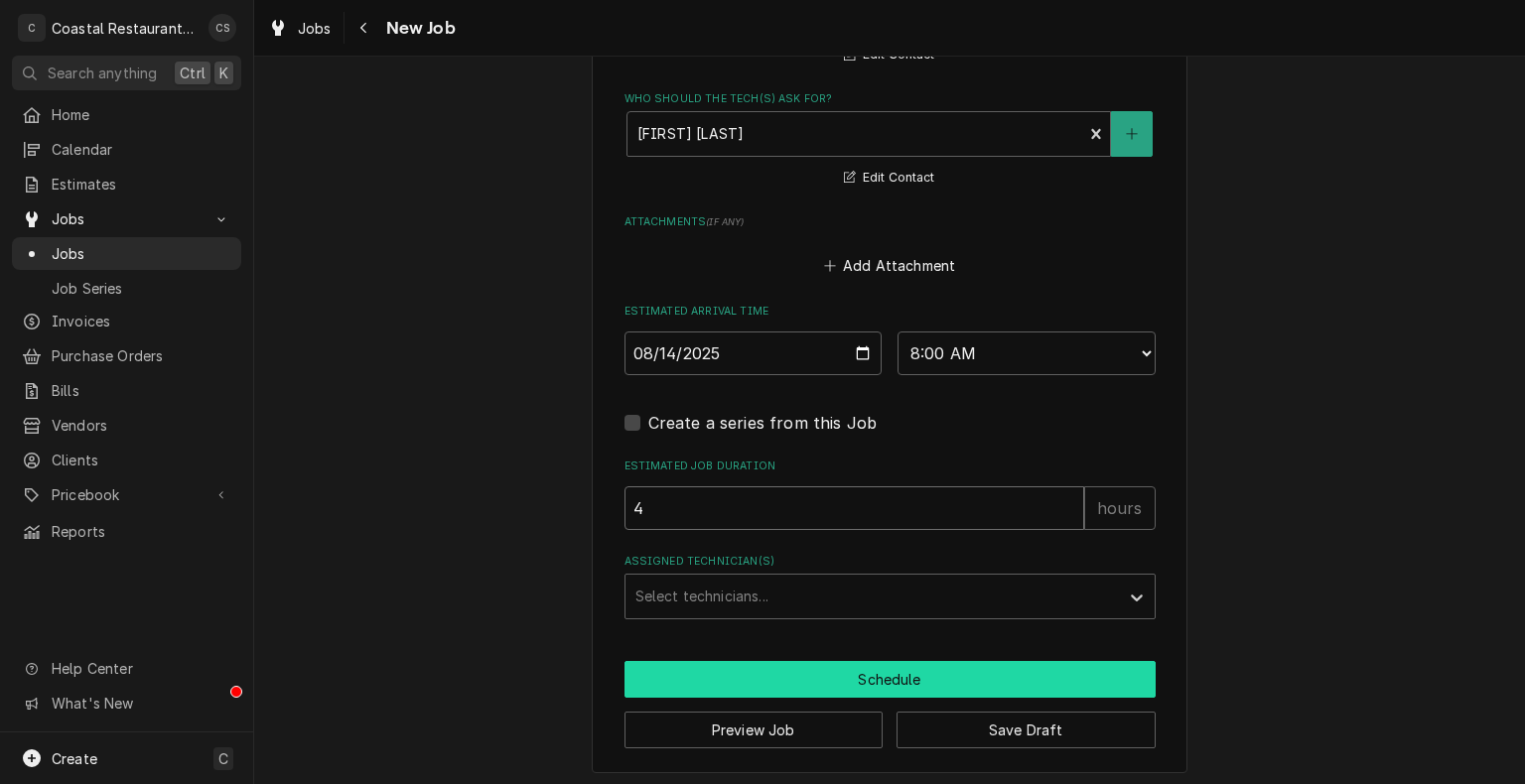 type on "4" 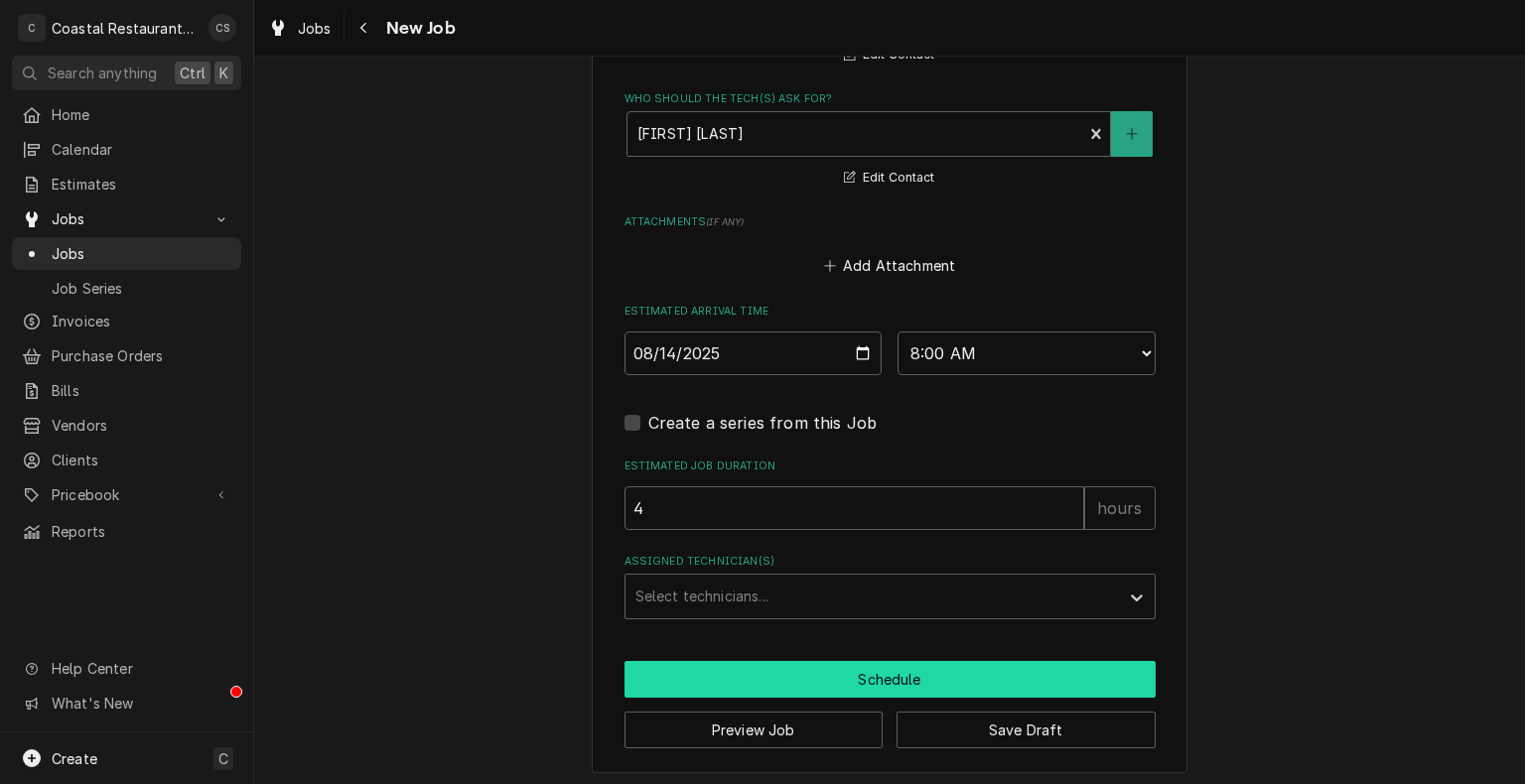 click on "Schedule" at bounding box center (890, 679) 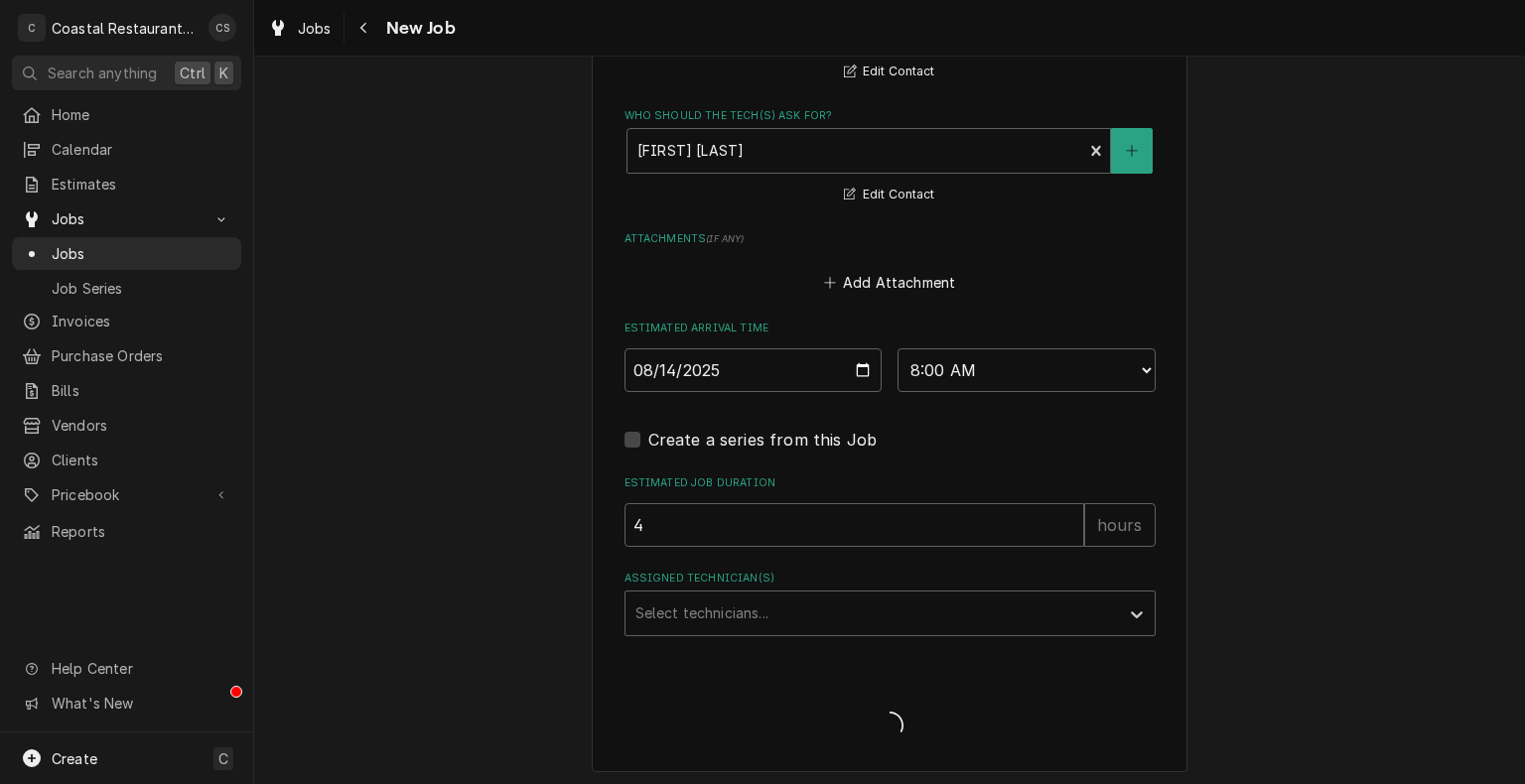 scroll, scrollTop: 1399, scrollLeft: 0, axis: vertical 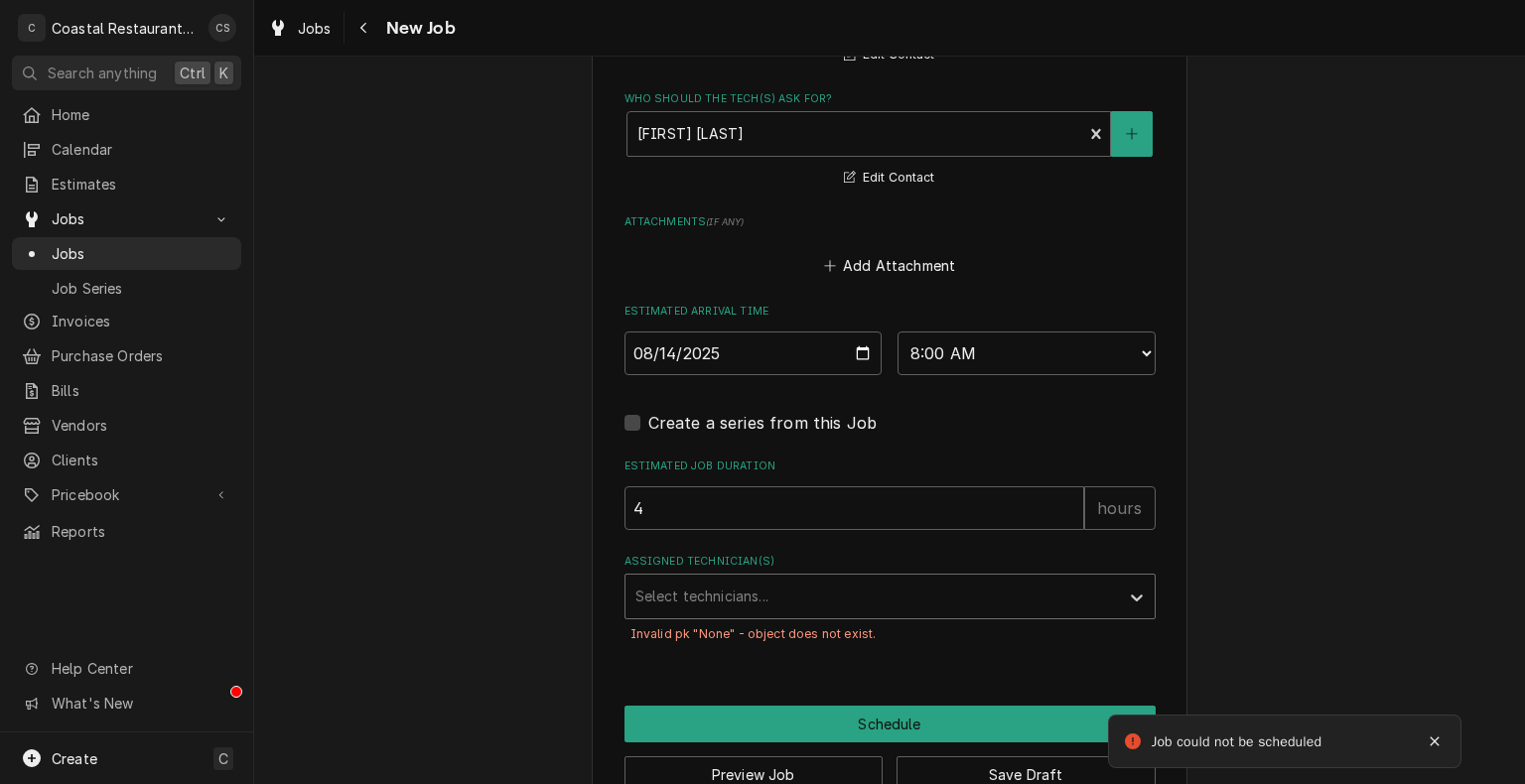 click at bounding box center (872, 596) 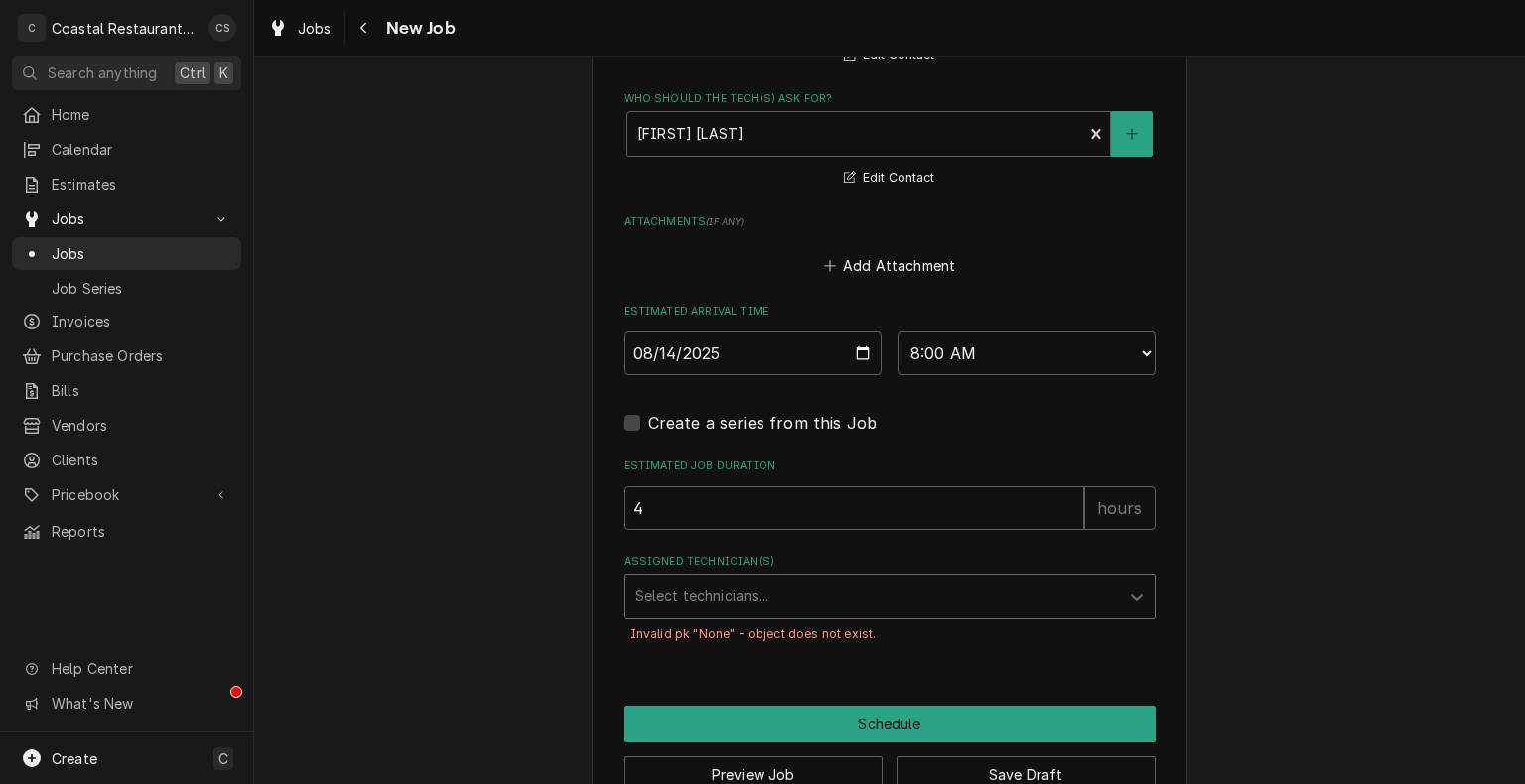 drag, startPoint x: 763, startPoint y: 587, endPoint x: 751, endPoint y: 593, distance: 13.416408 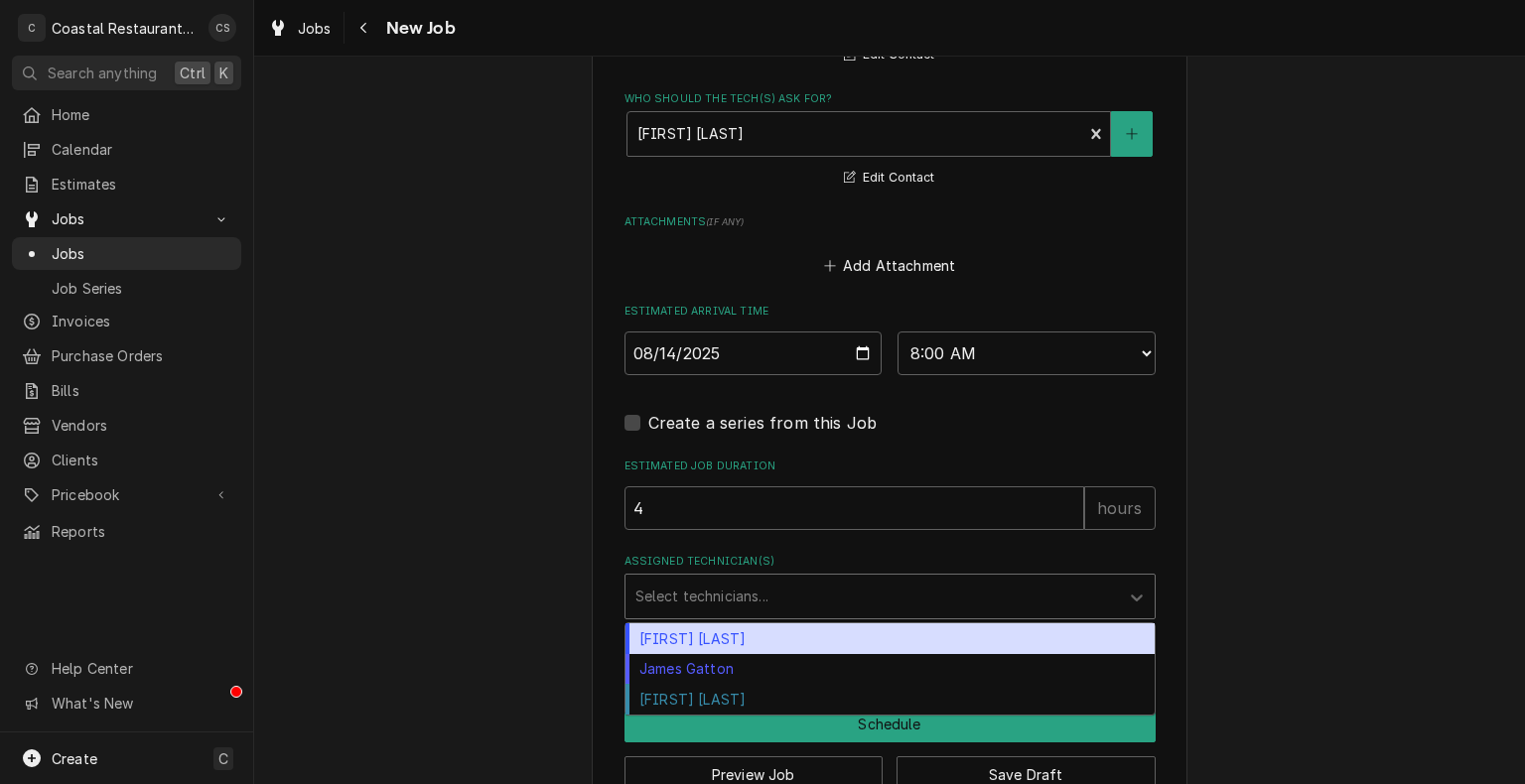 click on "Chris Sockriter" at bounding box center [890, 638] 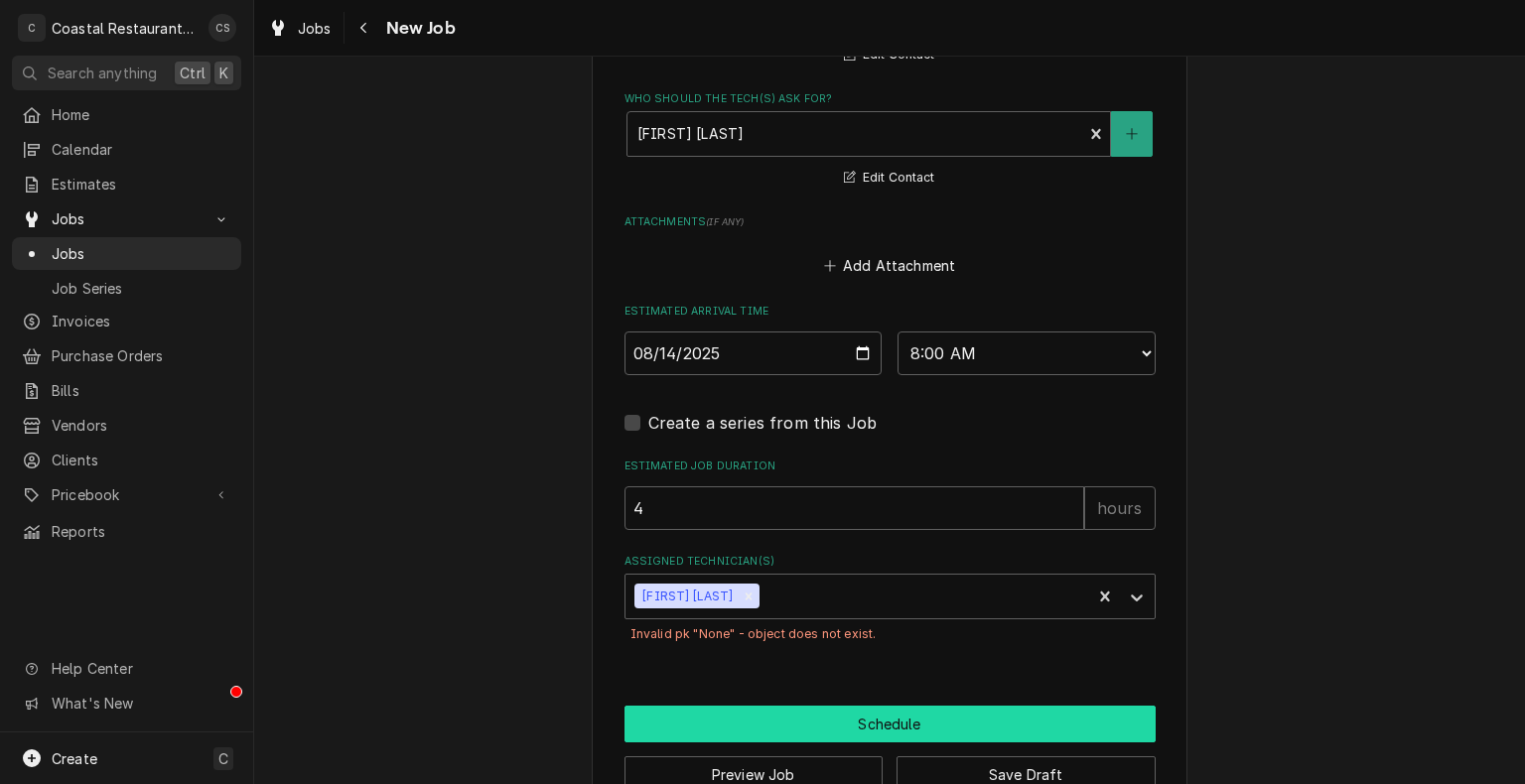 click on "Schedule" at bounding box center [890, 723] 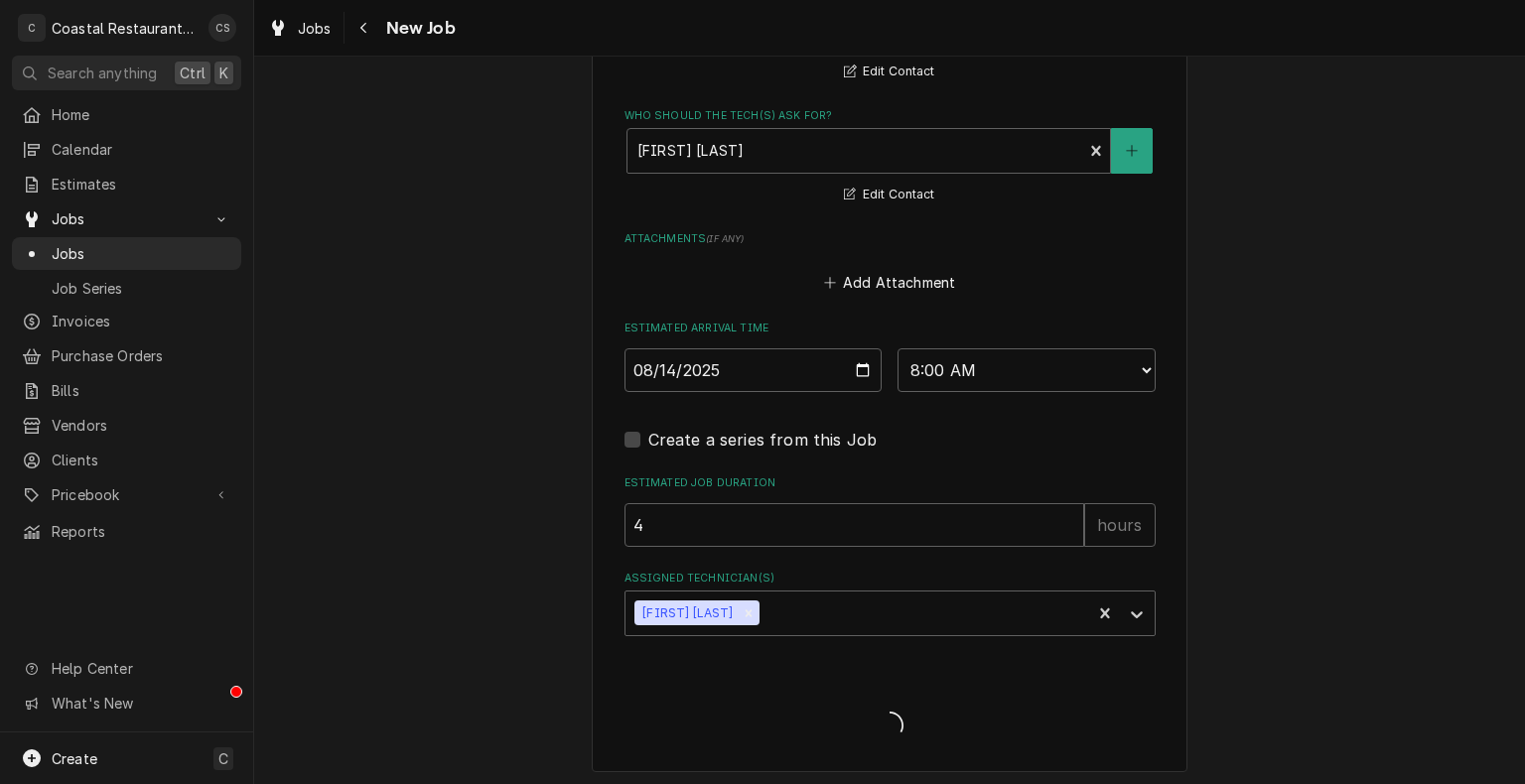 type on "x" 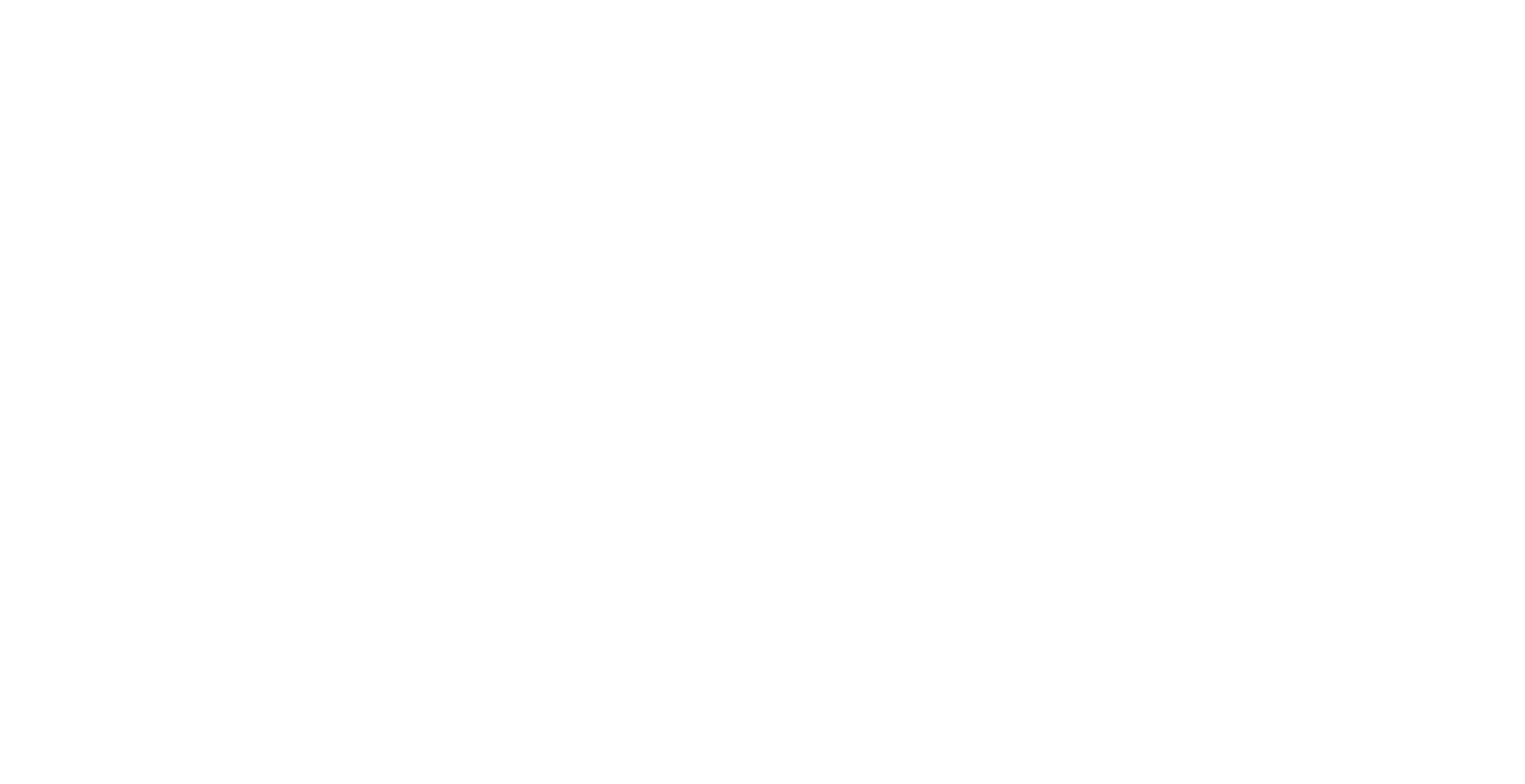 scroll, scrollTop: 0, scrollLeft: 0, axis: both 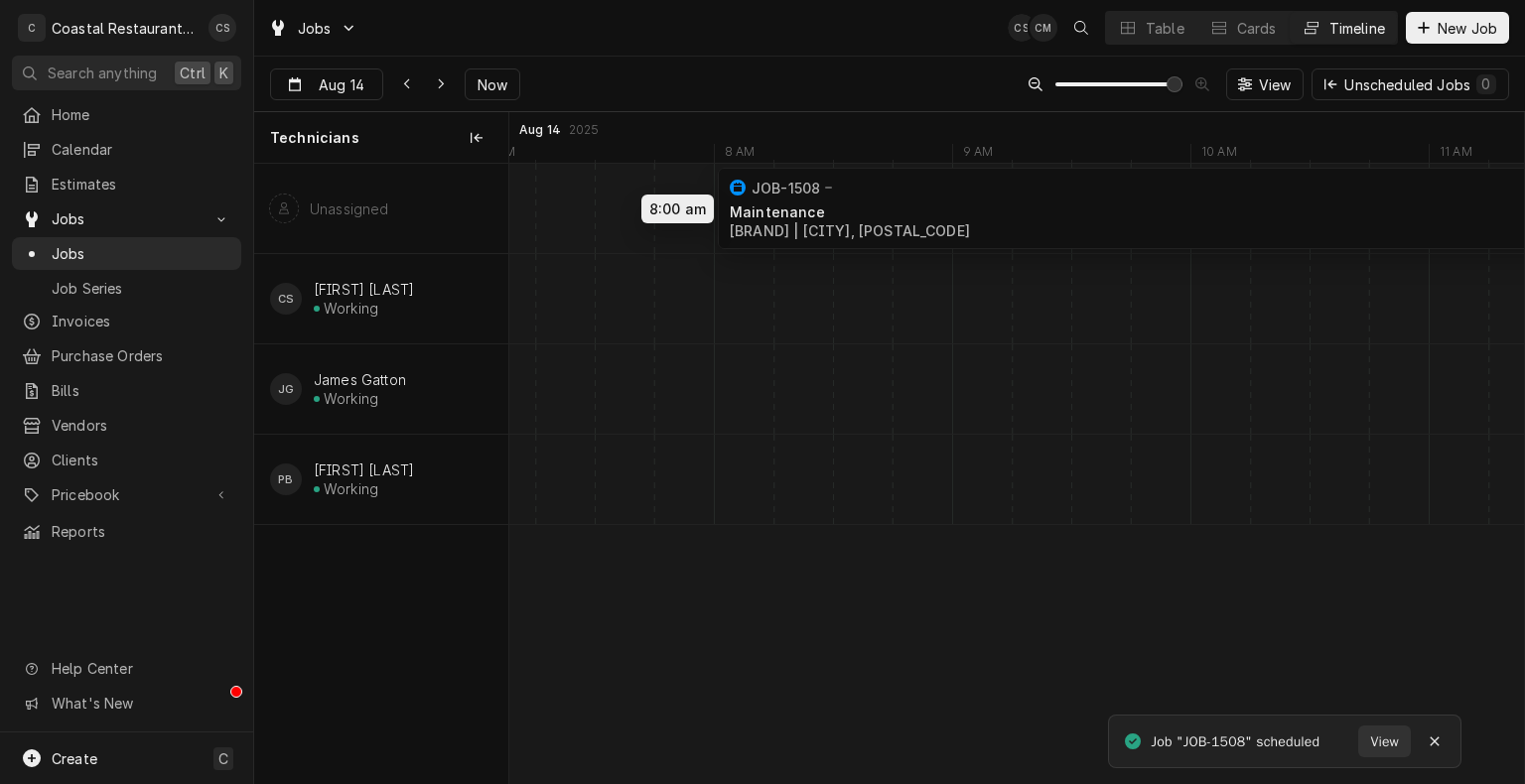 drag, startPoint x: 828, startPoint y: 319, endPoint x: 819, endPoint y: 211, distance: 108.37435 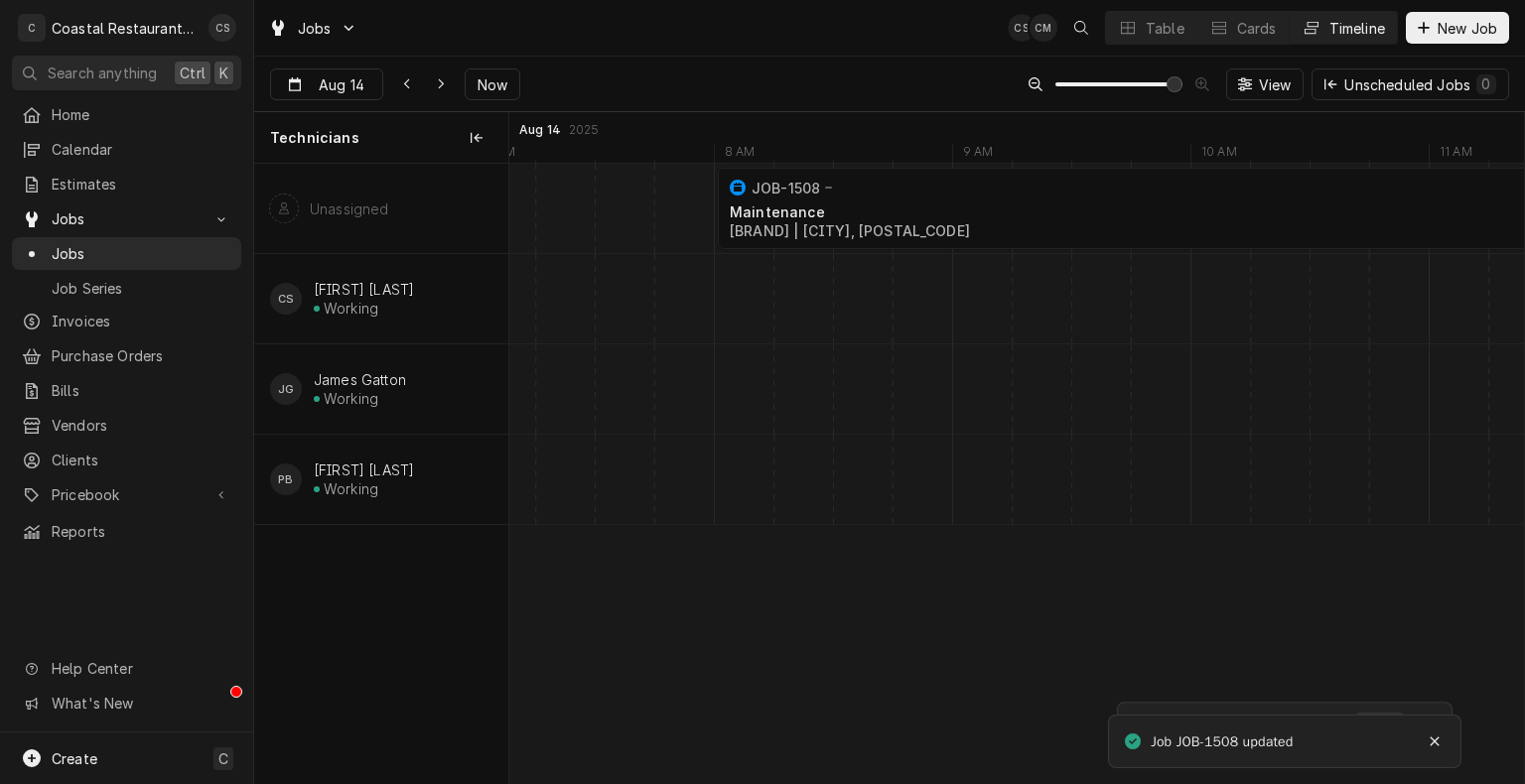 click at bounding box center (1280, 299) 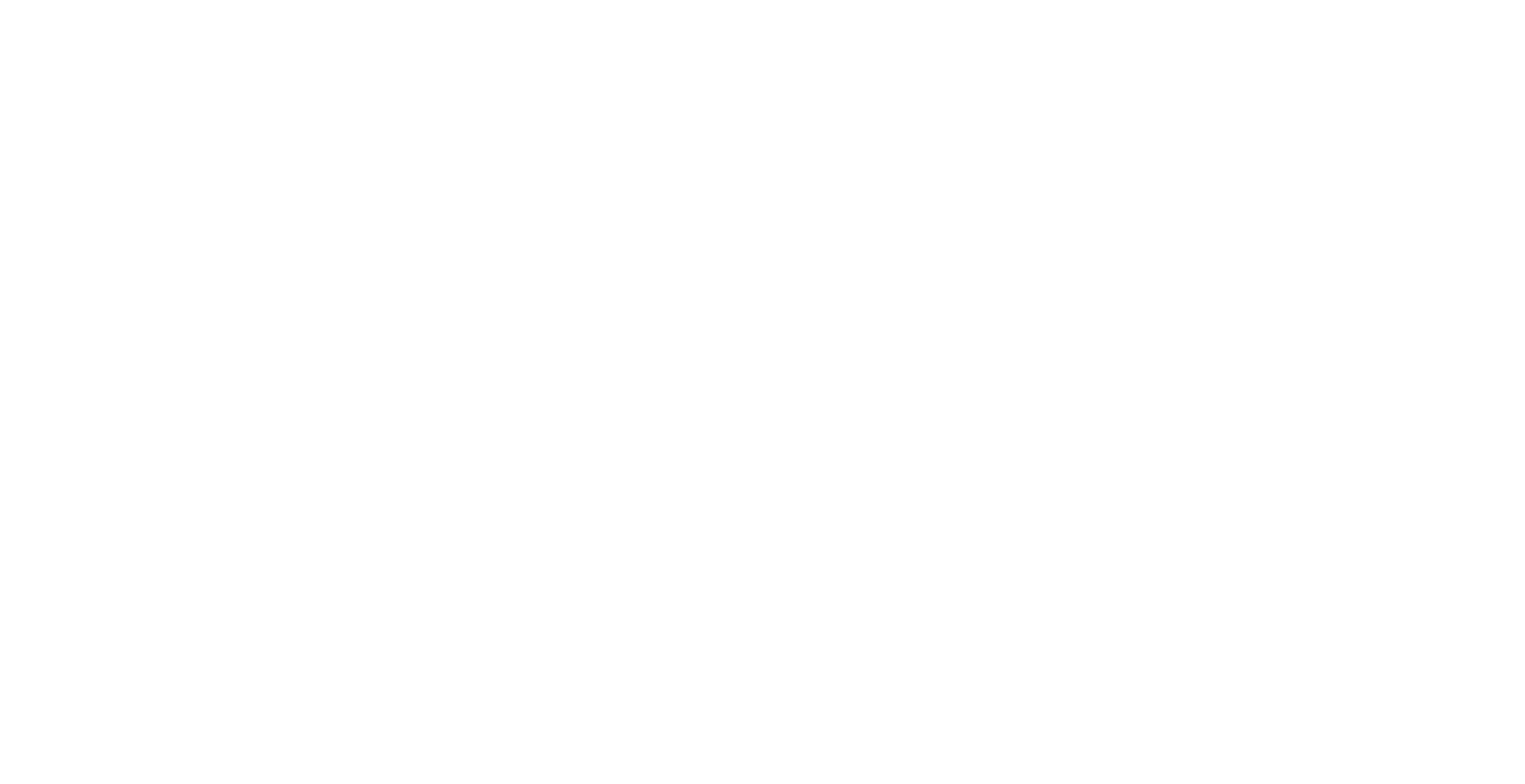 scroll, scrollTop: 0, scrollLeft: 0, axis: both 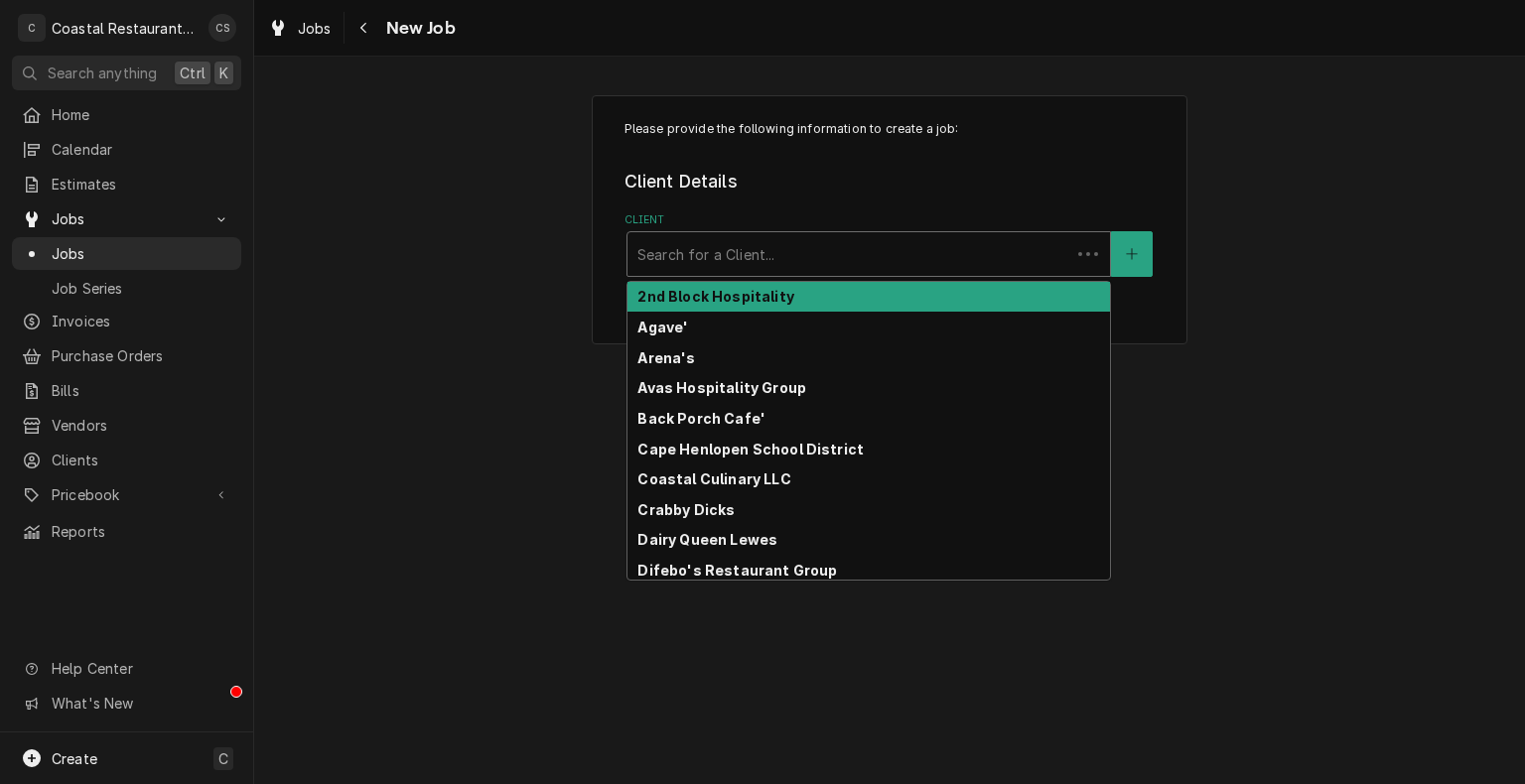 click at bounding box center [849, 254] 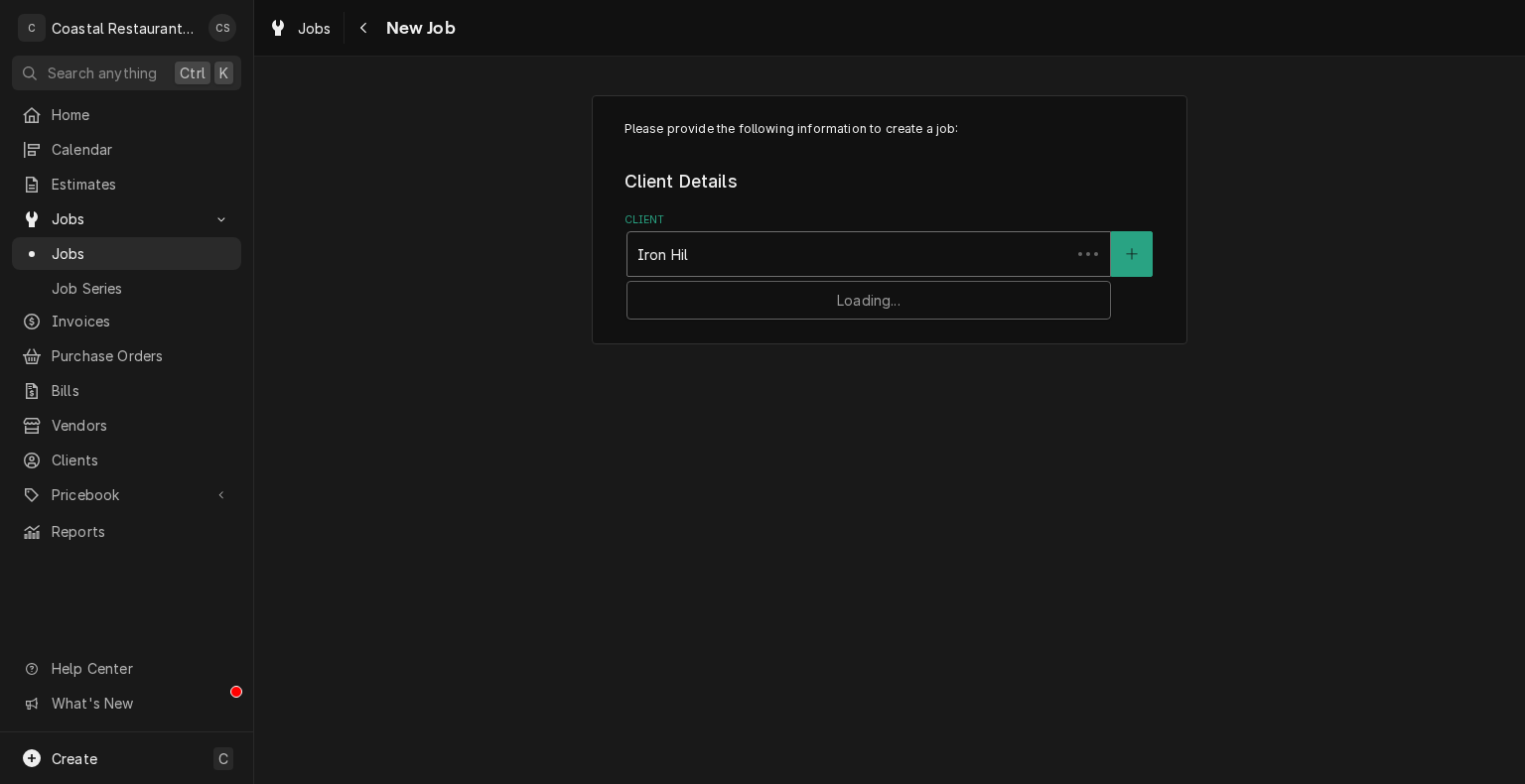 type on "Iron Hill" 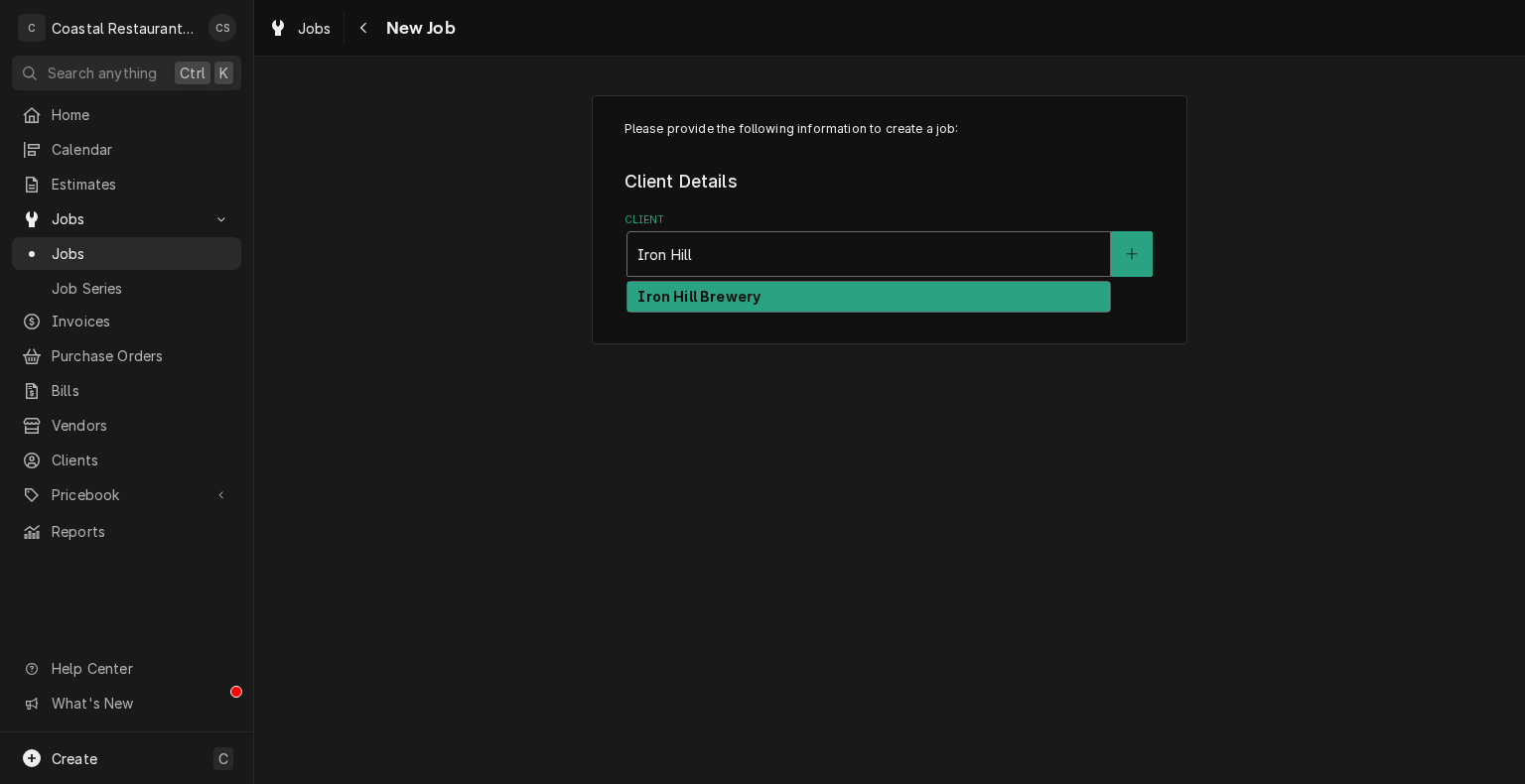 click on "Iron Hill Brewery" at bounding box center (699, 296) 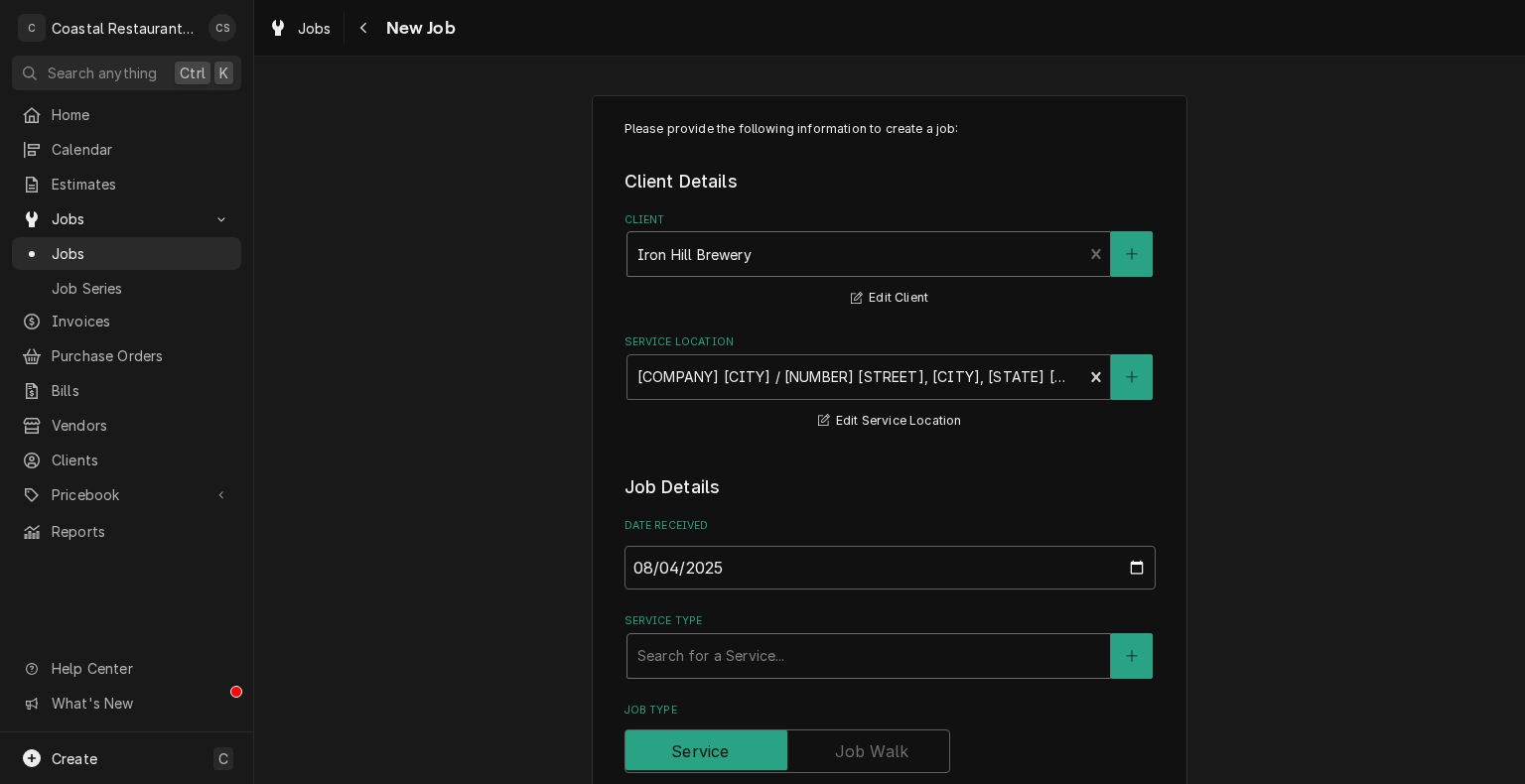 click at bounding box center [869, 656] 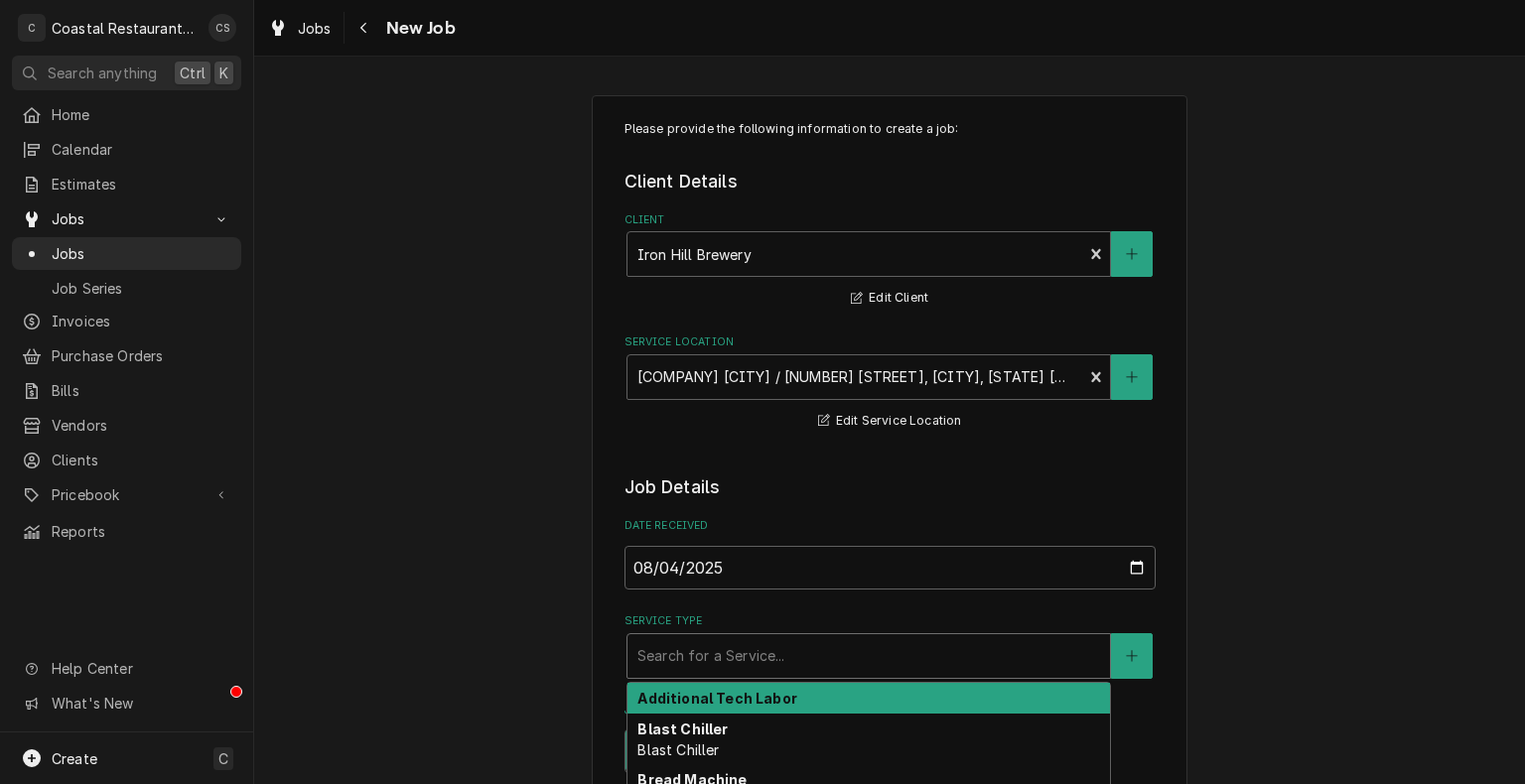 type on "x" 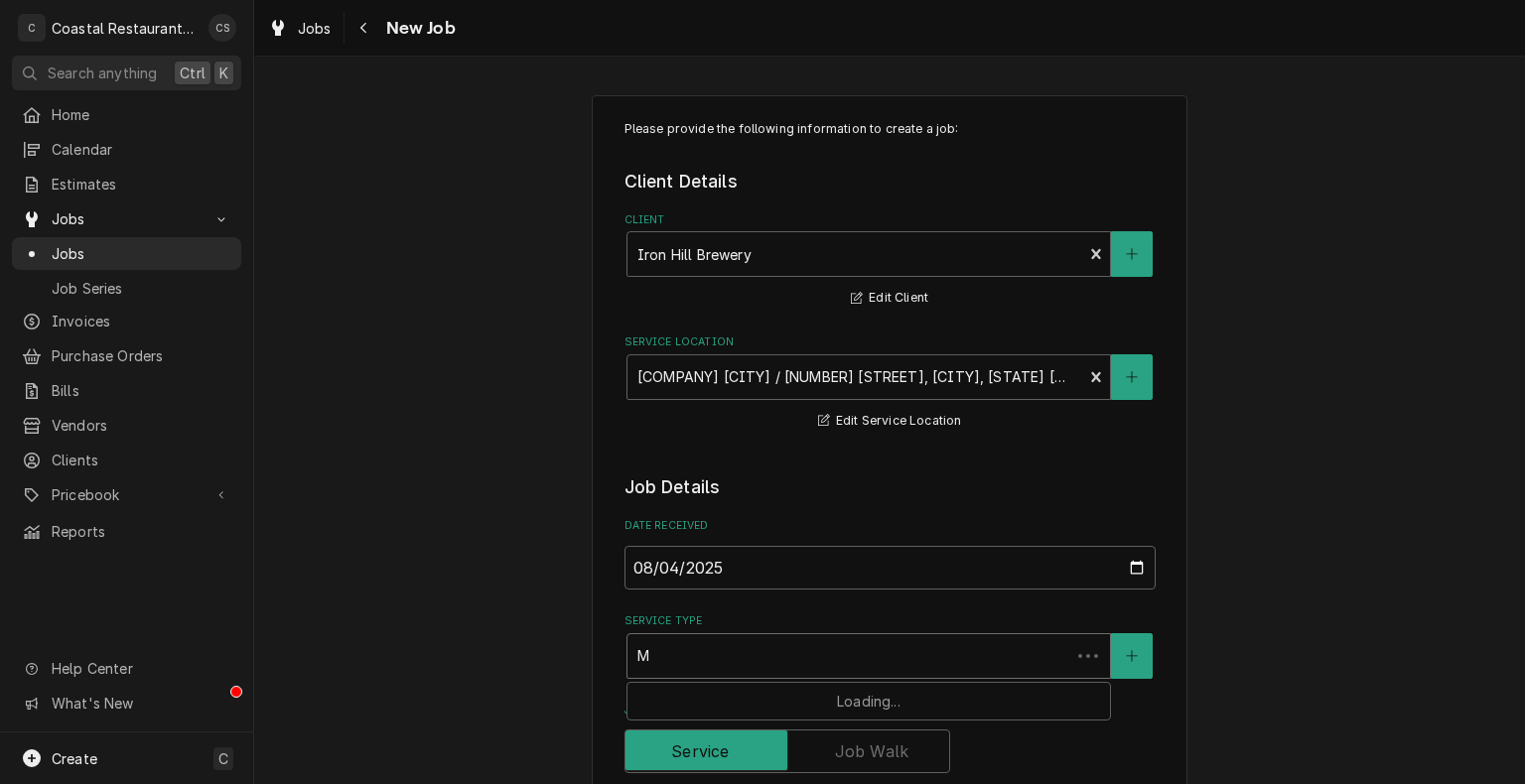 type on "x" 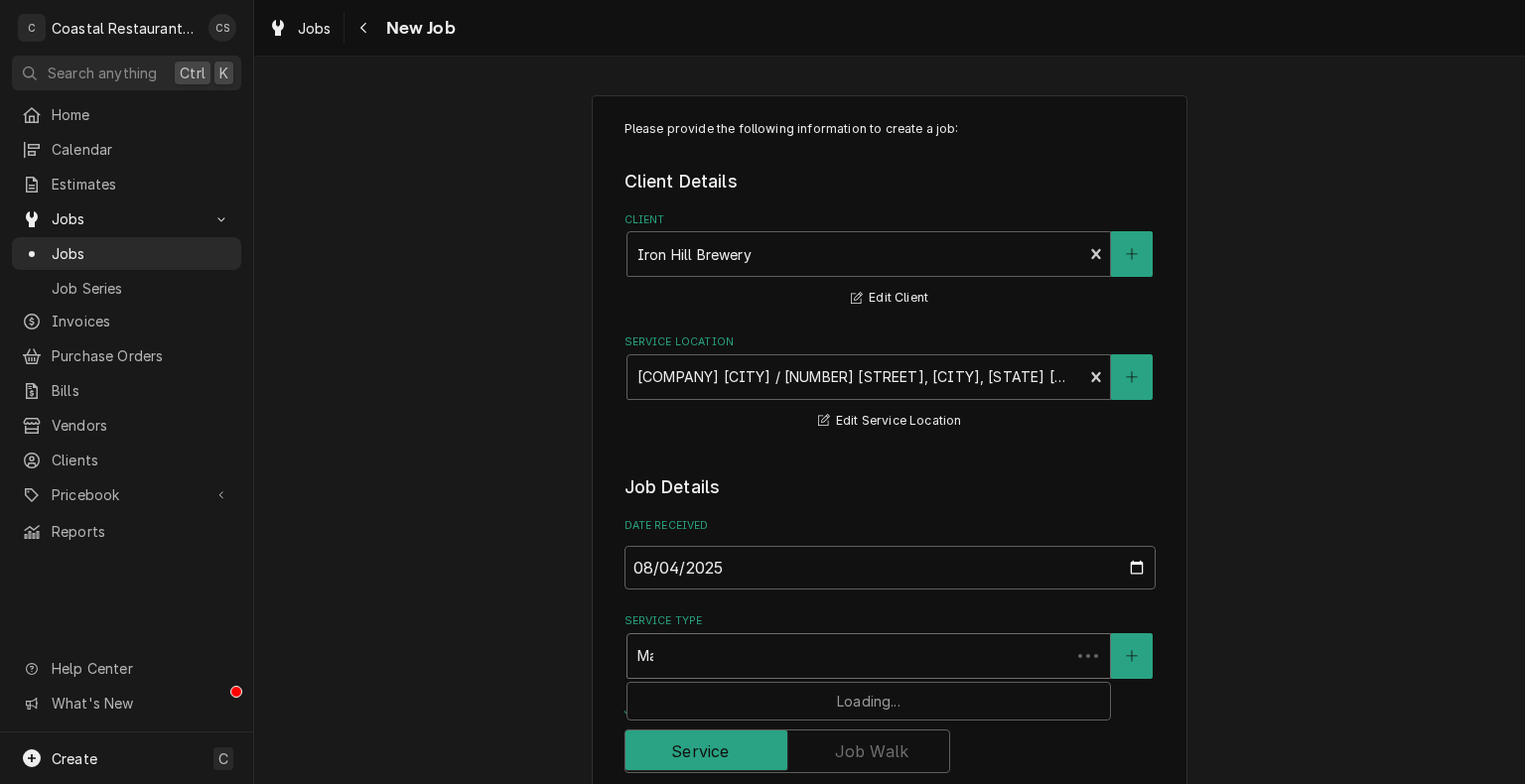 type on "x" 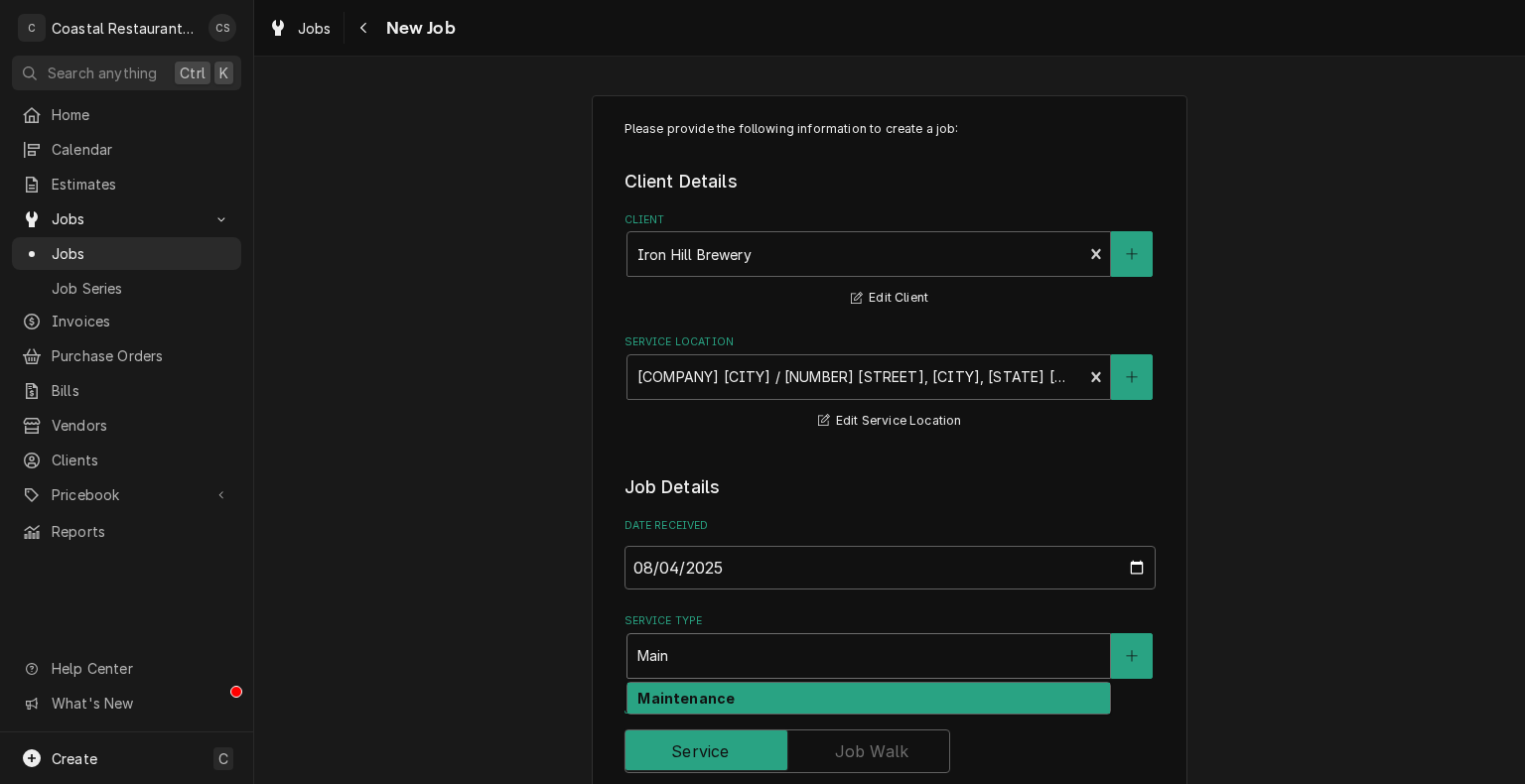 click on "Maintenance" at bounding box center [686, 698] 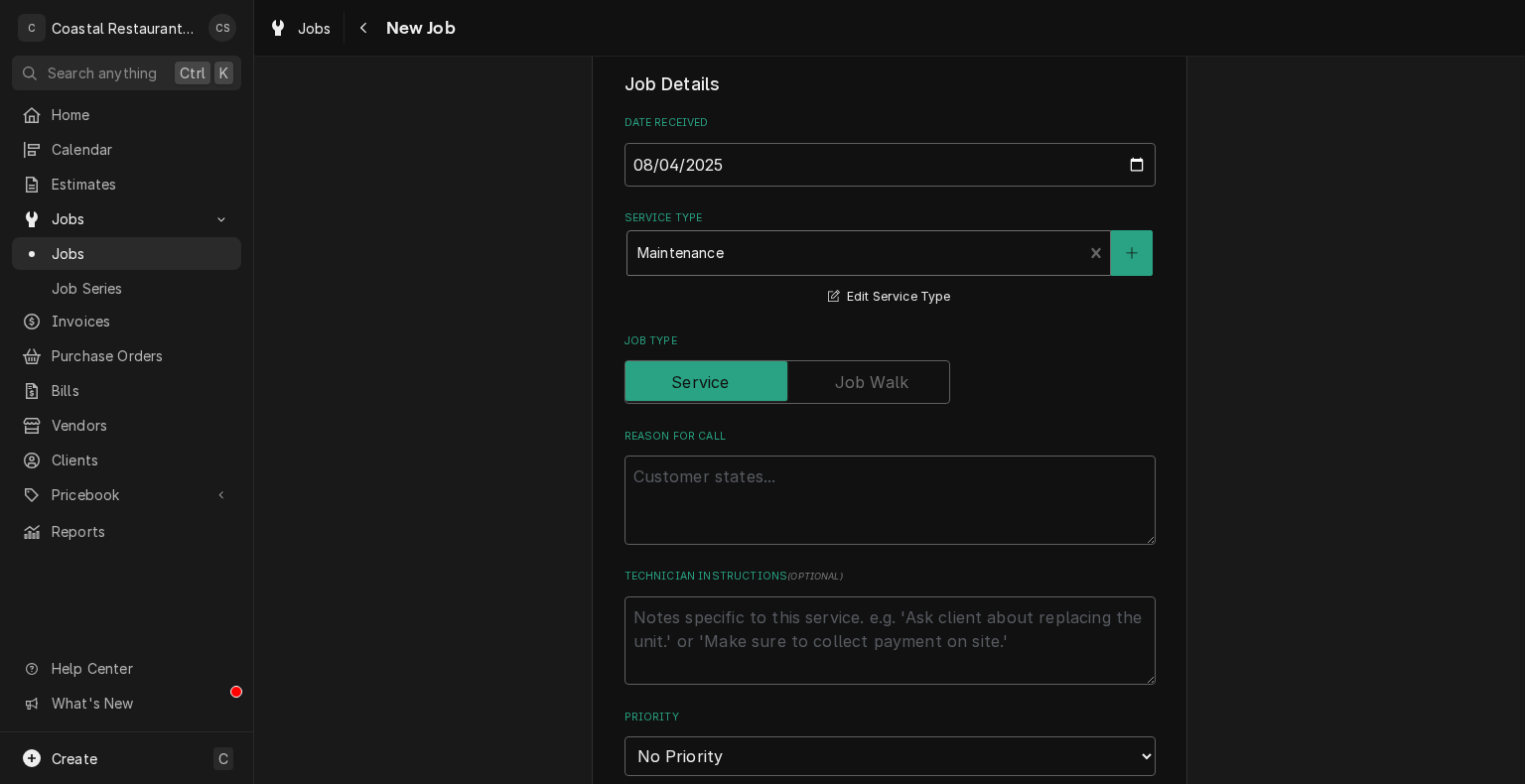 scroll, scrollTop: 485, scrollLeft: 0, axis: vertical 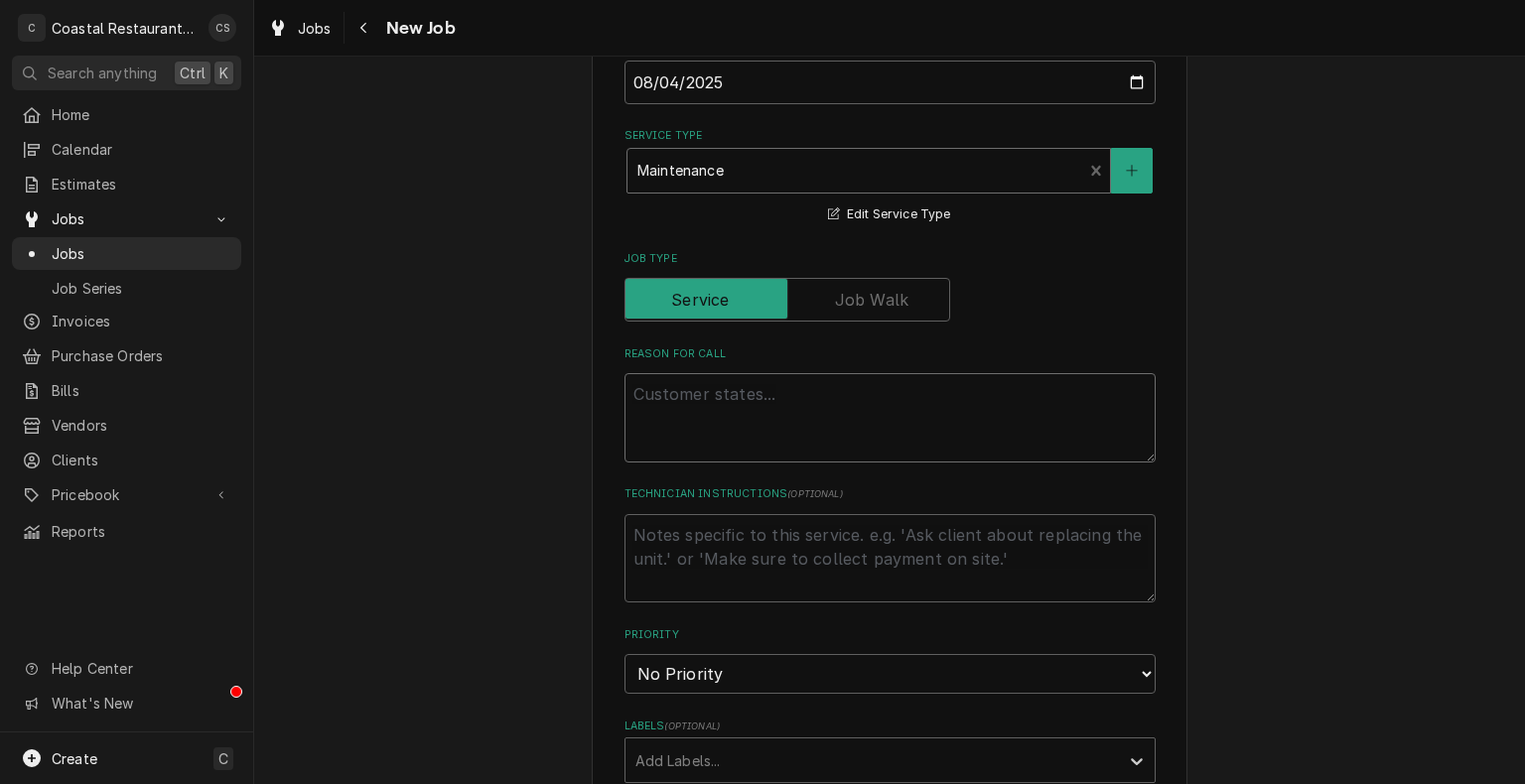 click on "Reason For Call" at bounding box center [890, 418] 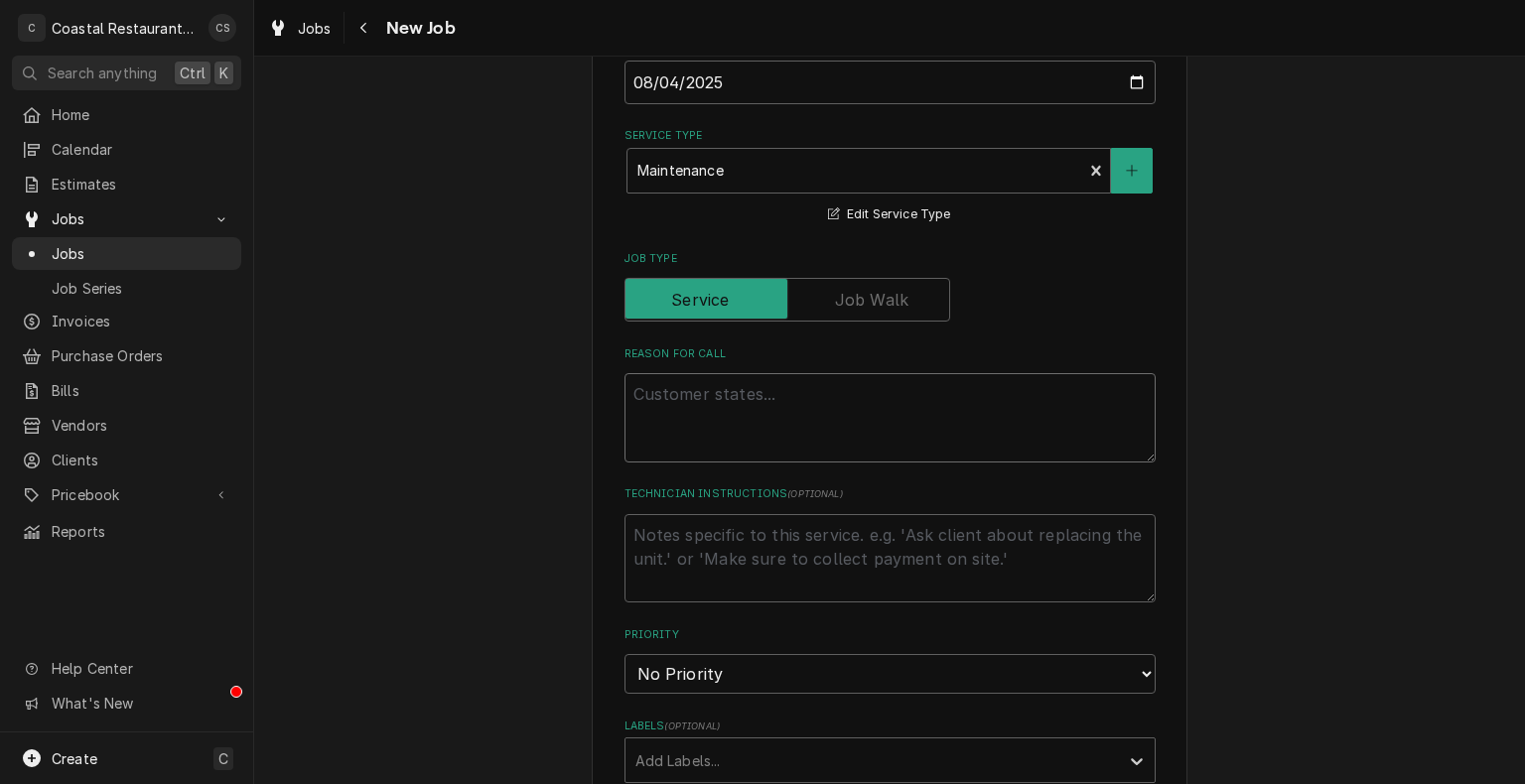type on "x" 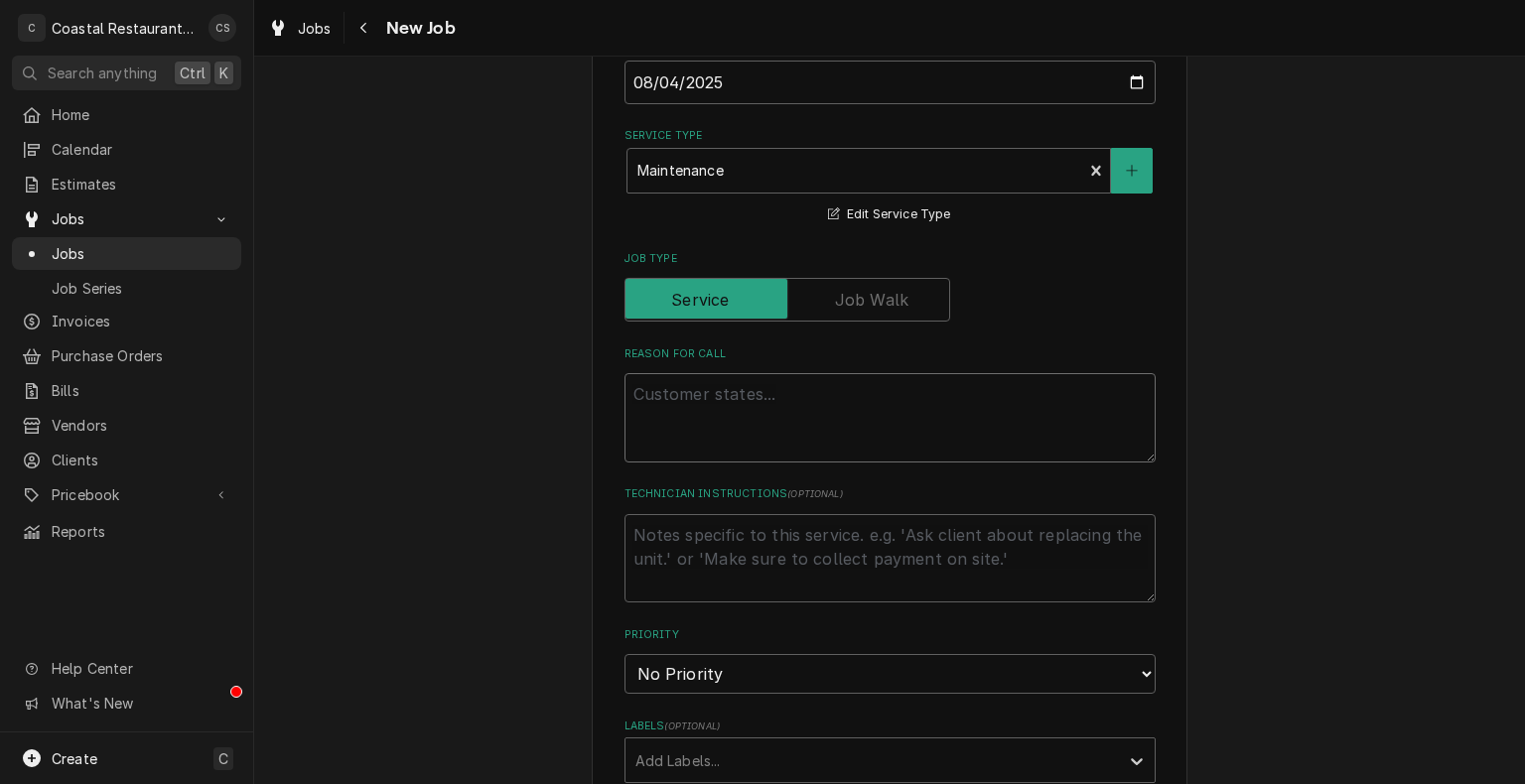 type on "W" 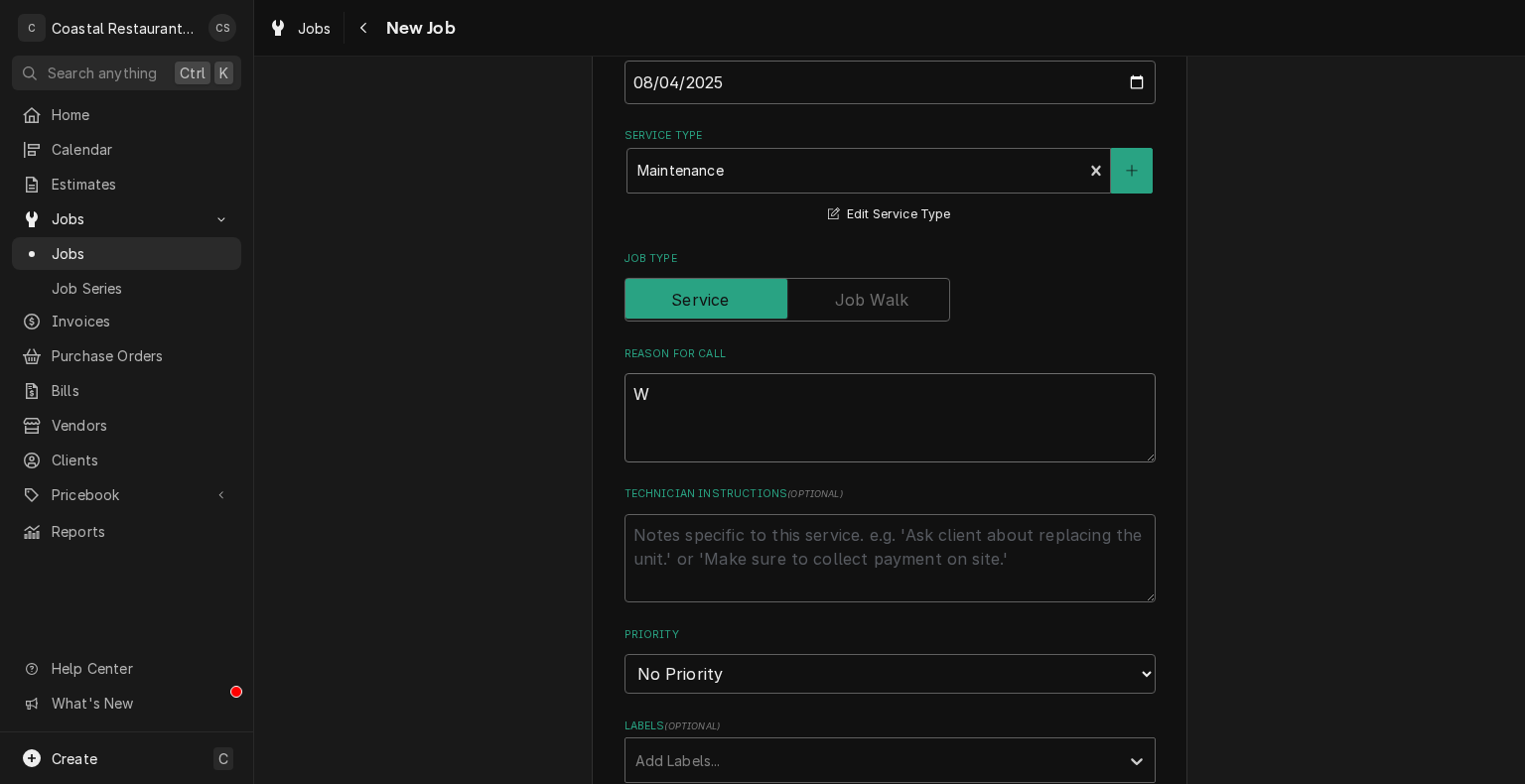 type on "x" 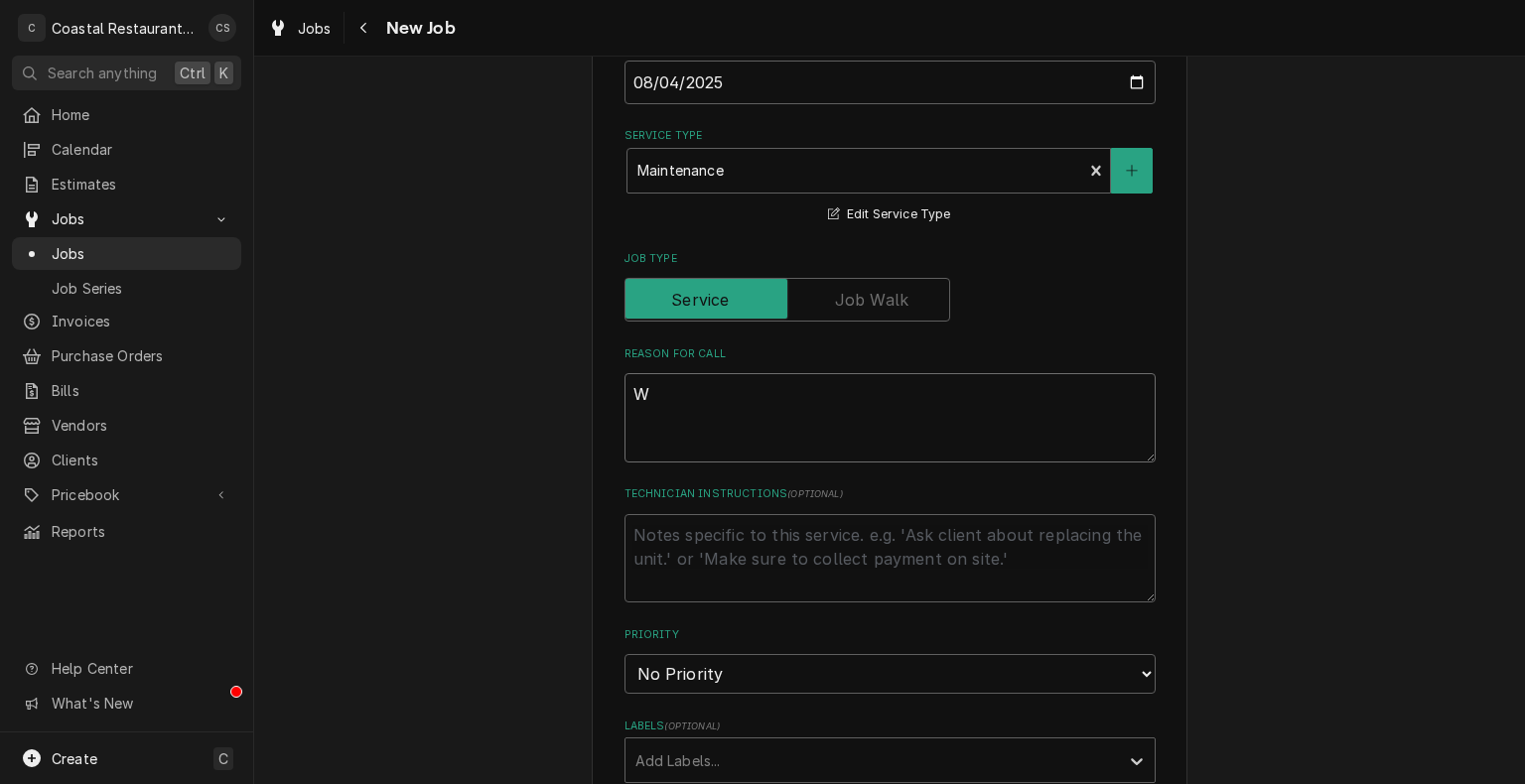 type on "Wo" 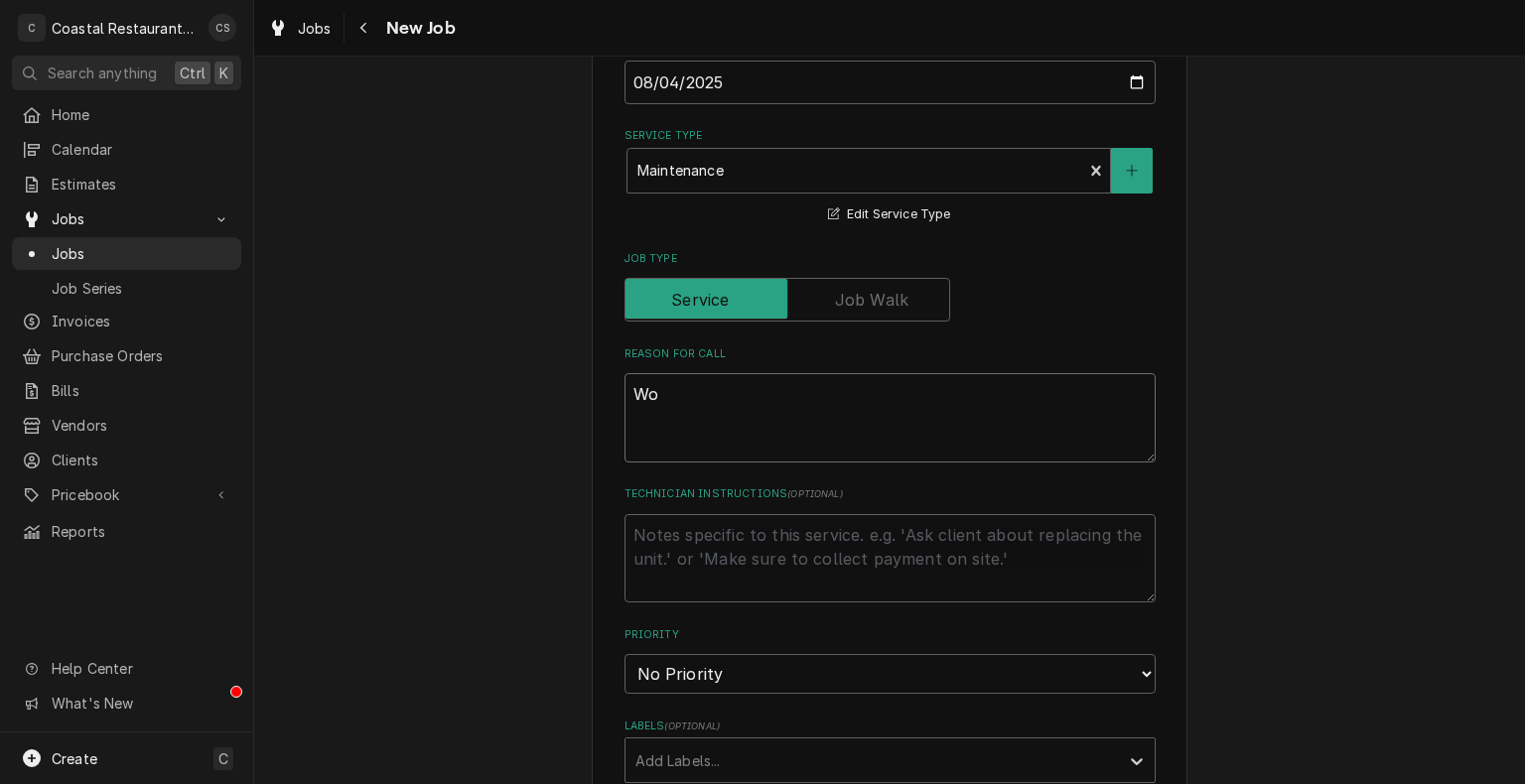 type on "x" 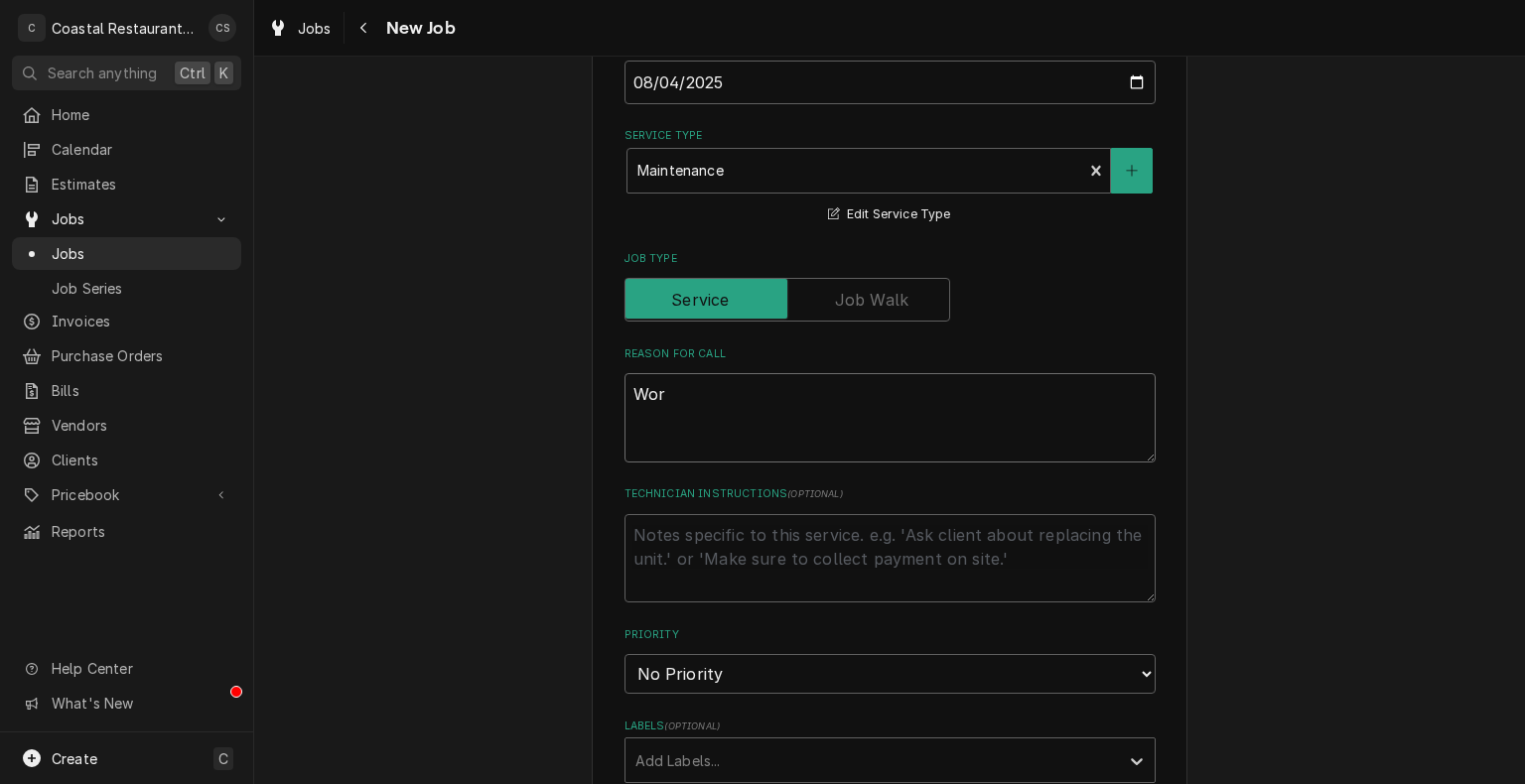 type on "x" 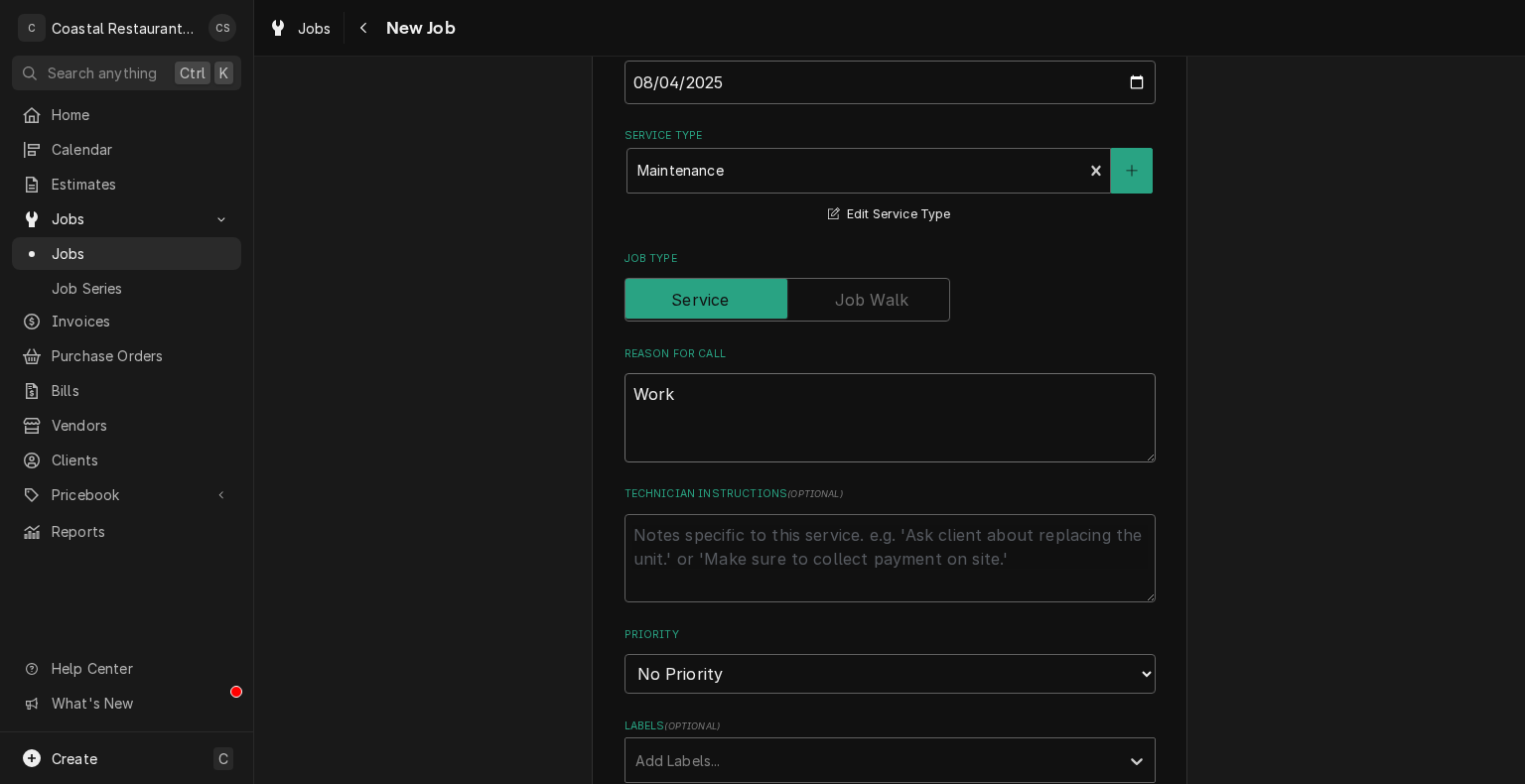 type on "x" 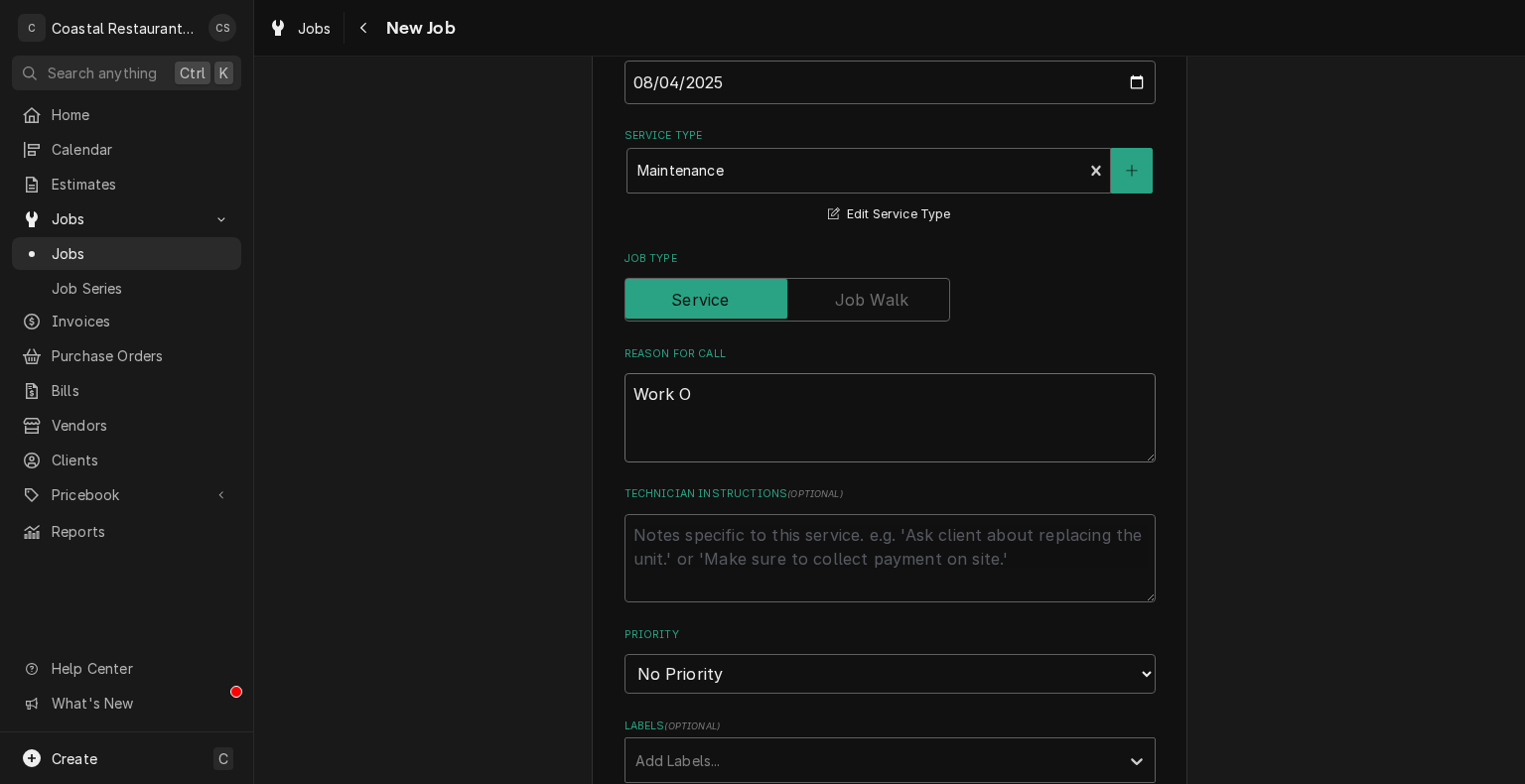 type on "x" 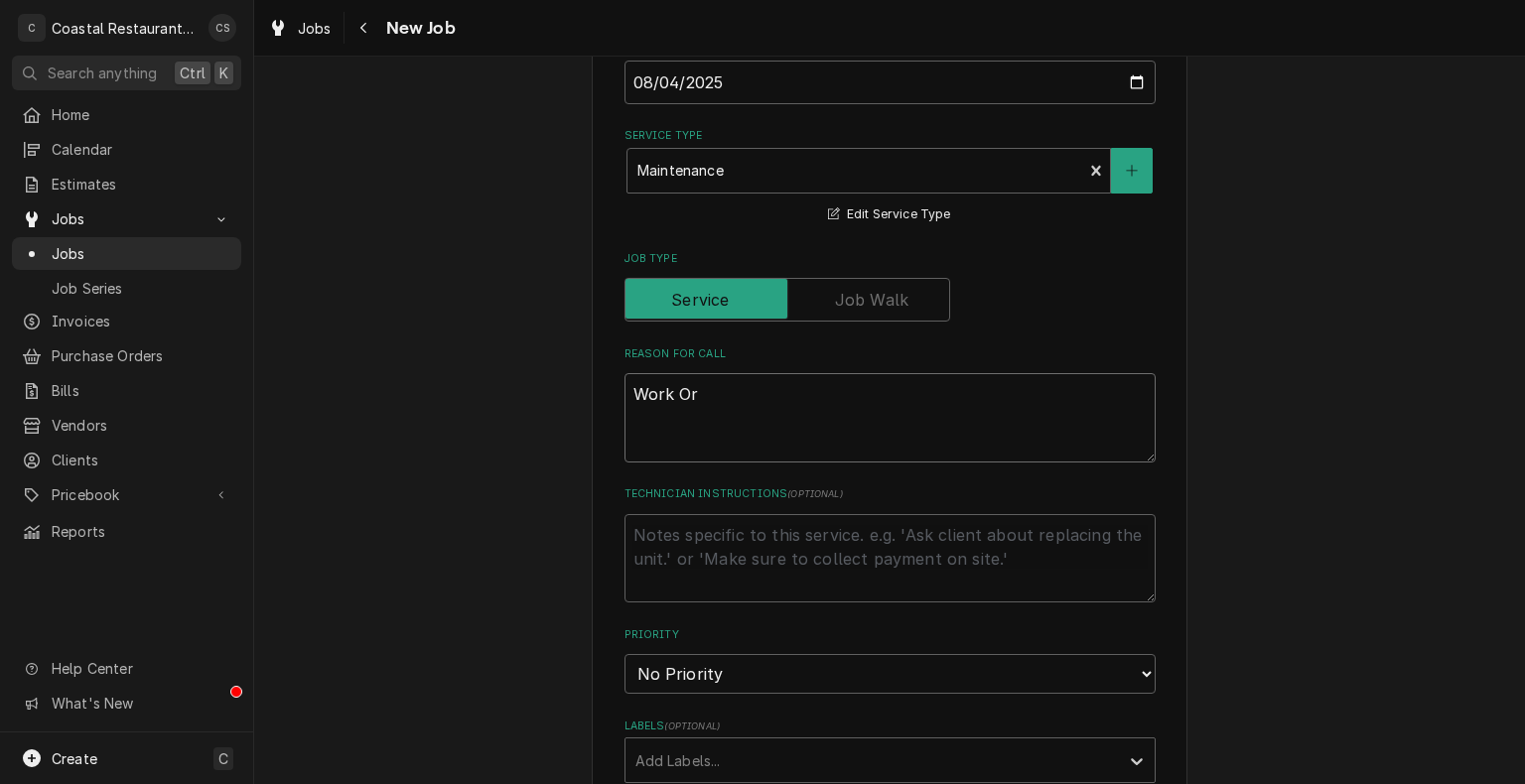 type on "x" 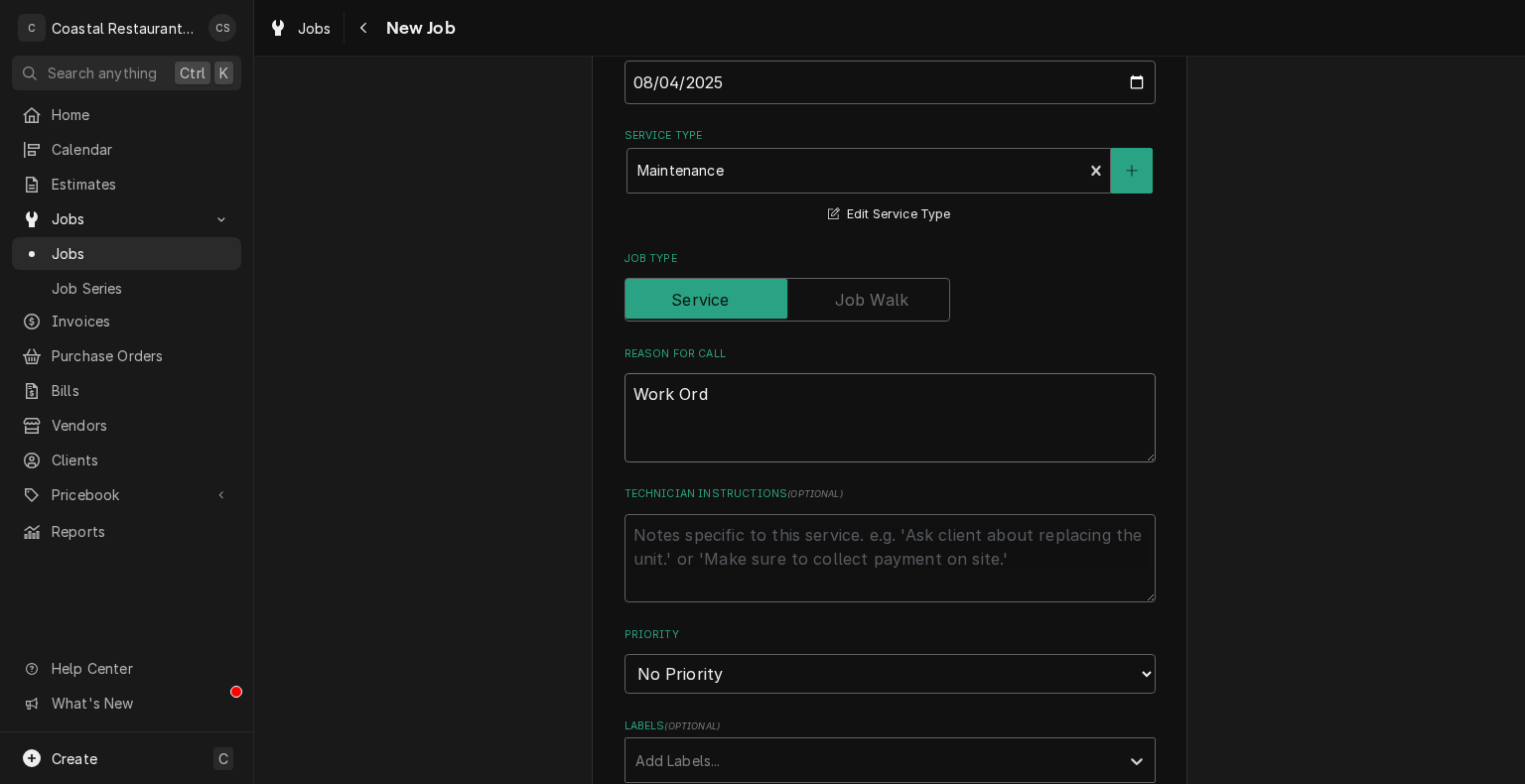 type on "x" 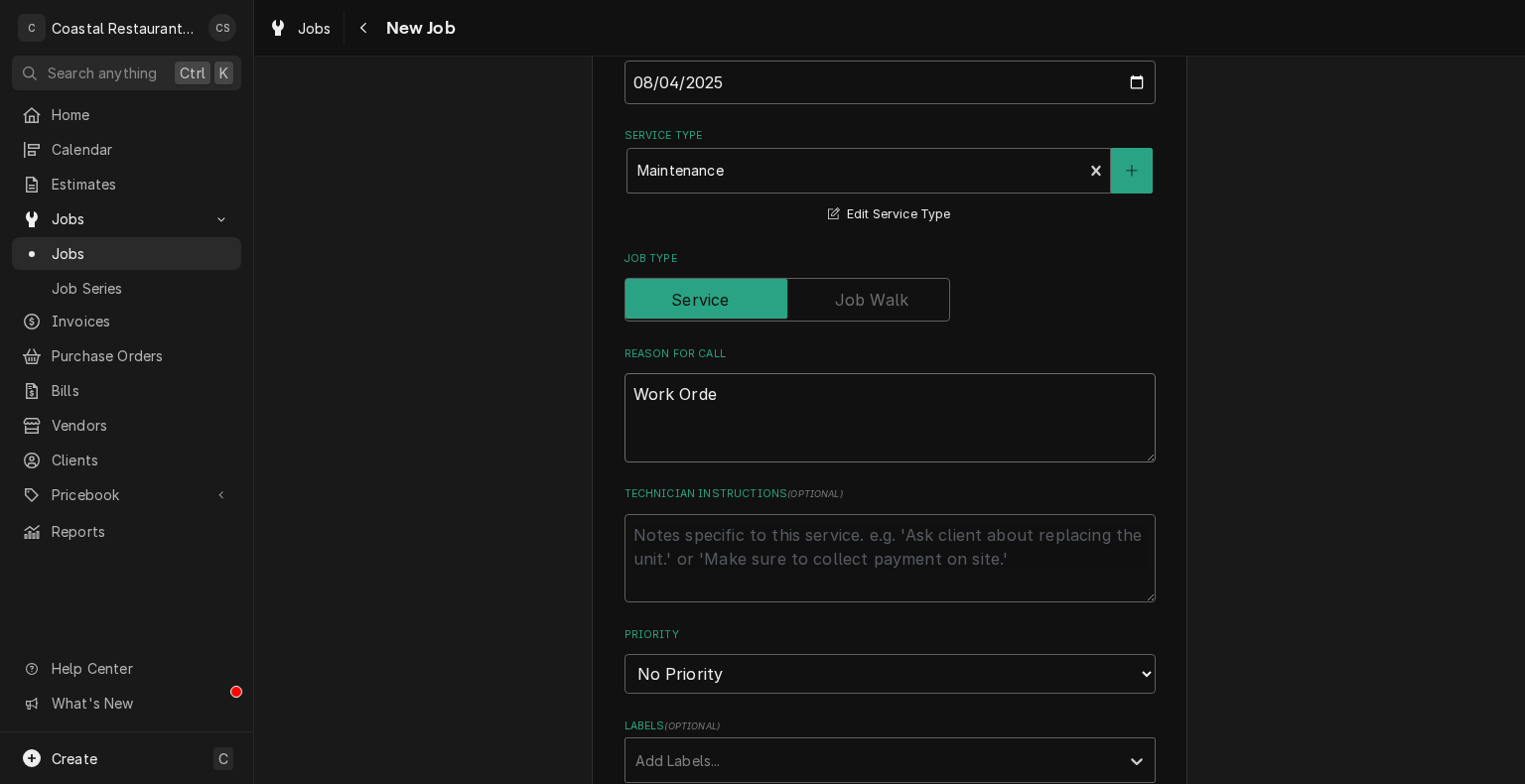 type on "x" 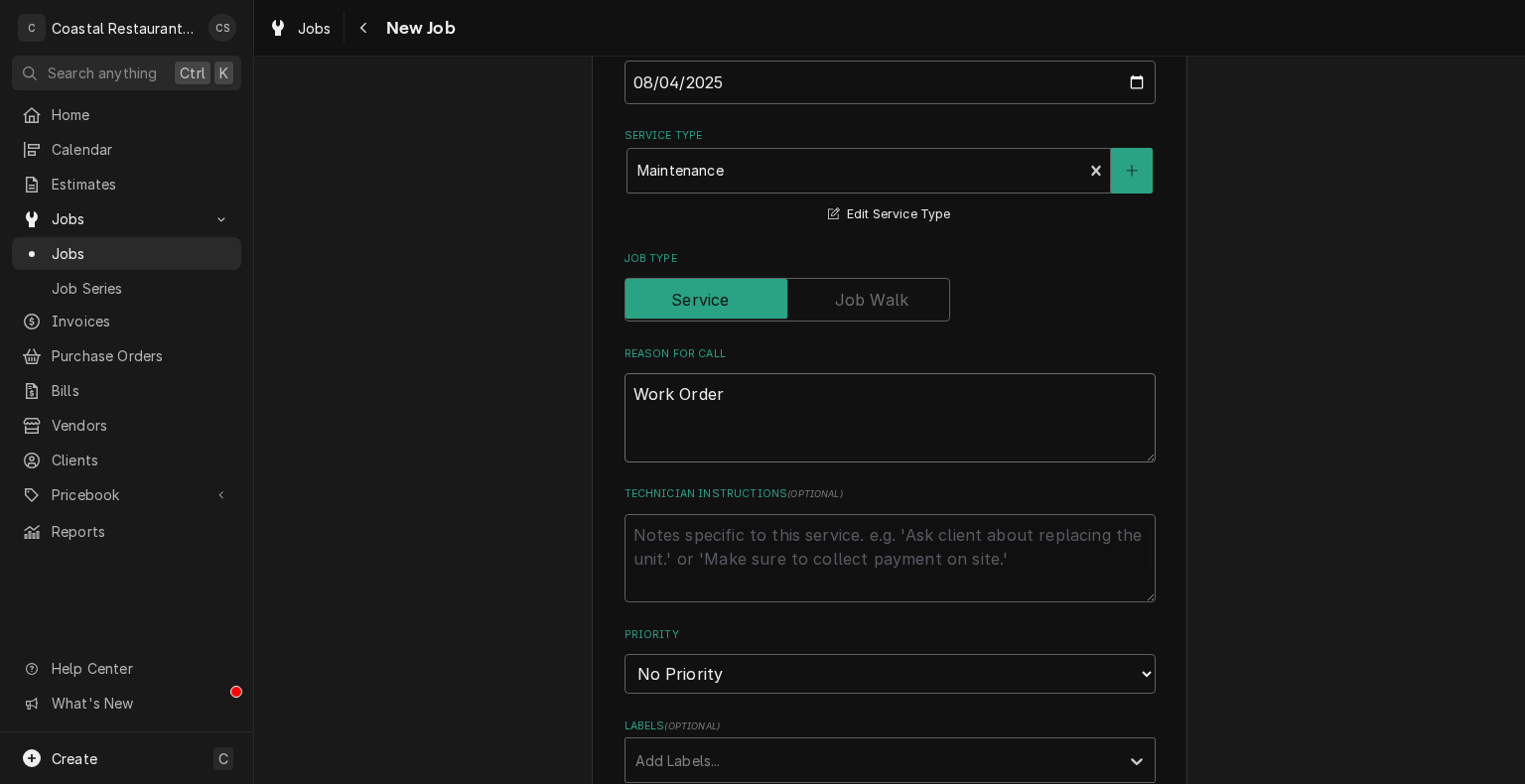 type on "x" 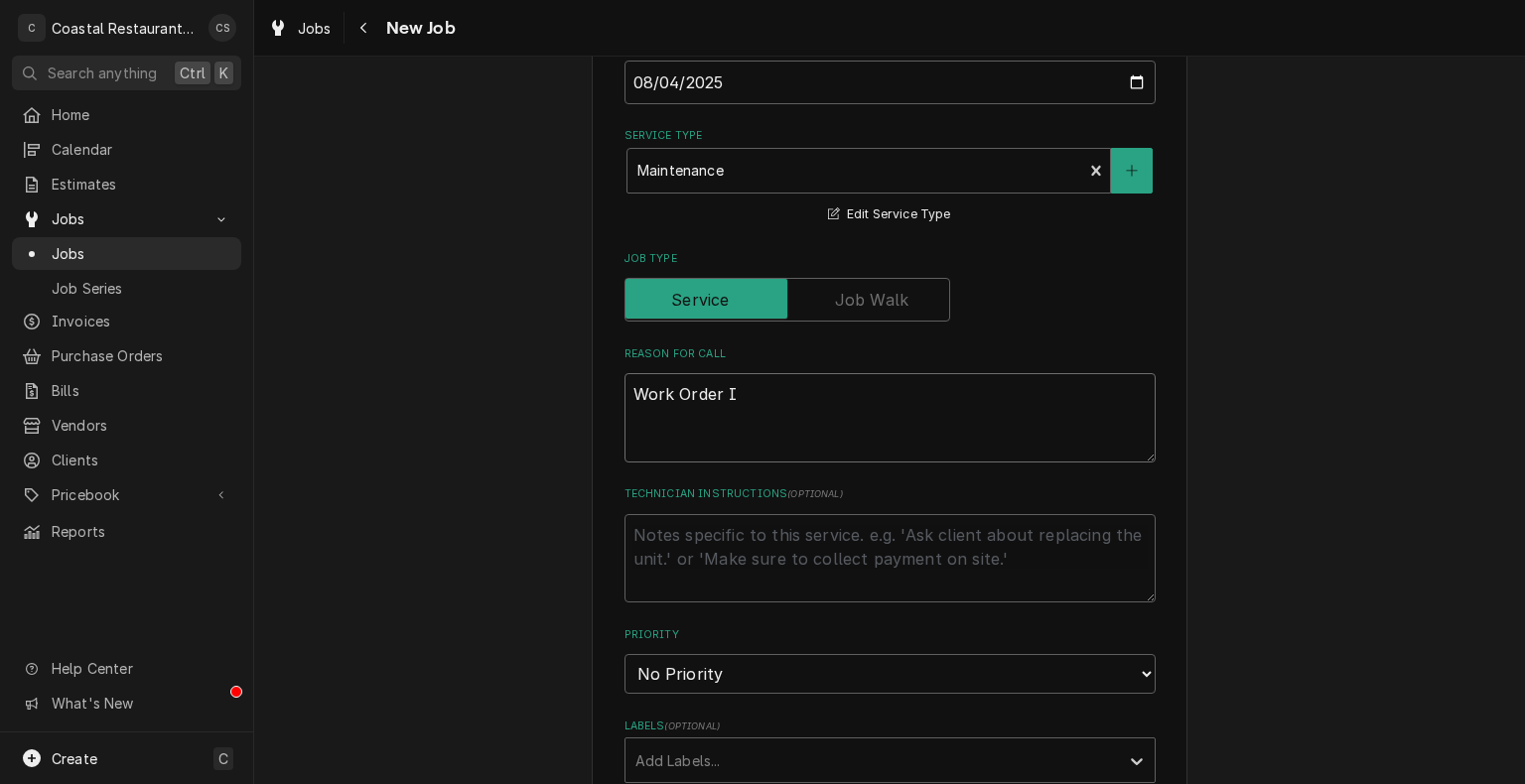 type on "x" 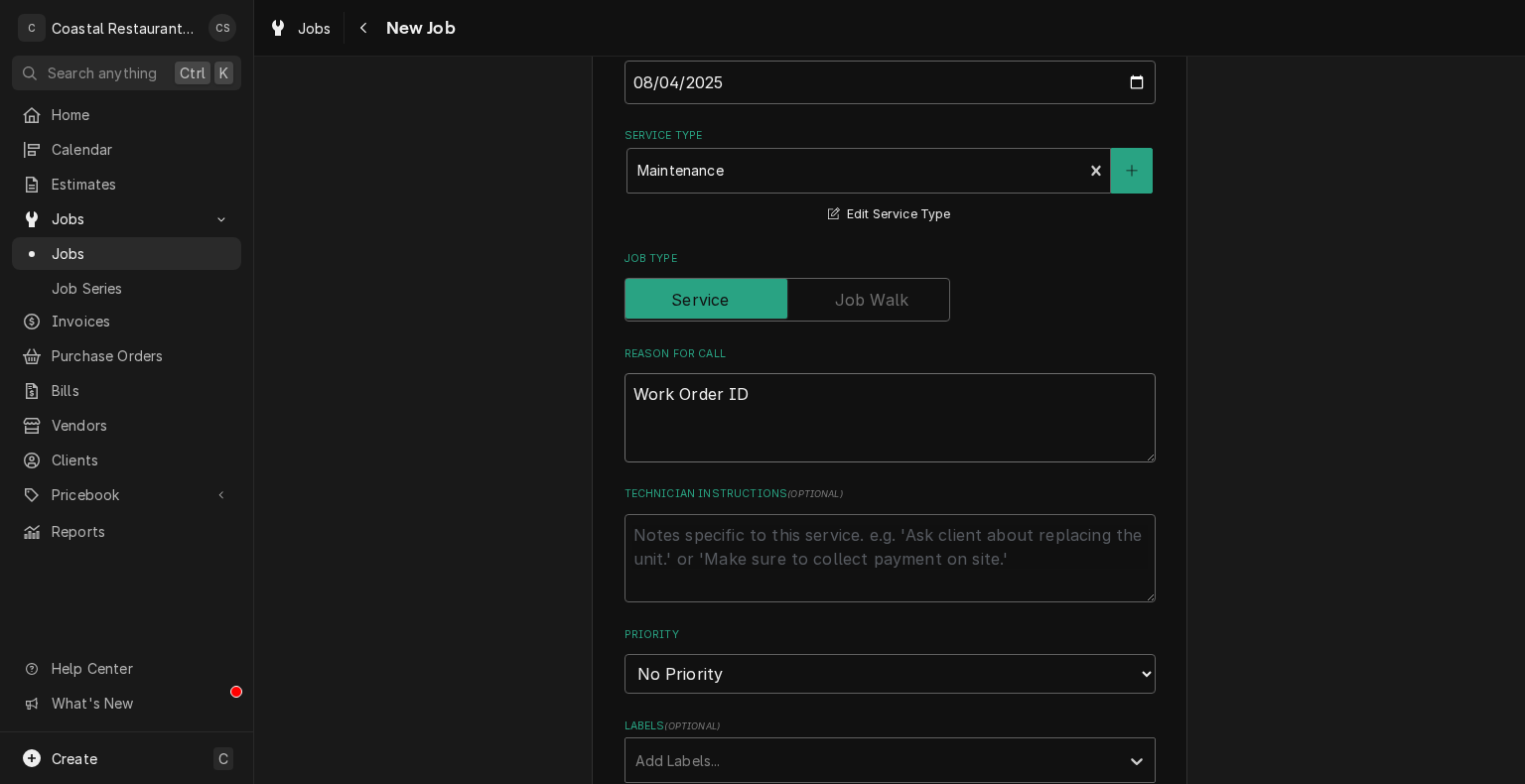 type on "x" 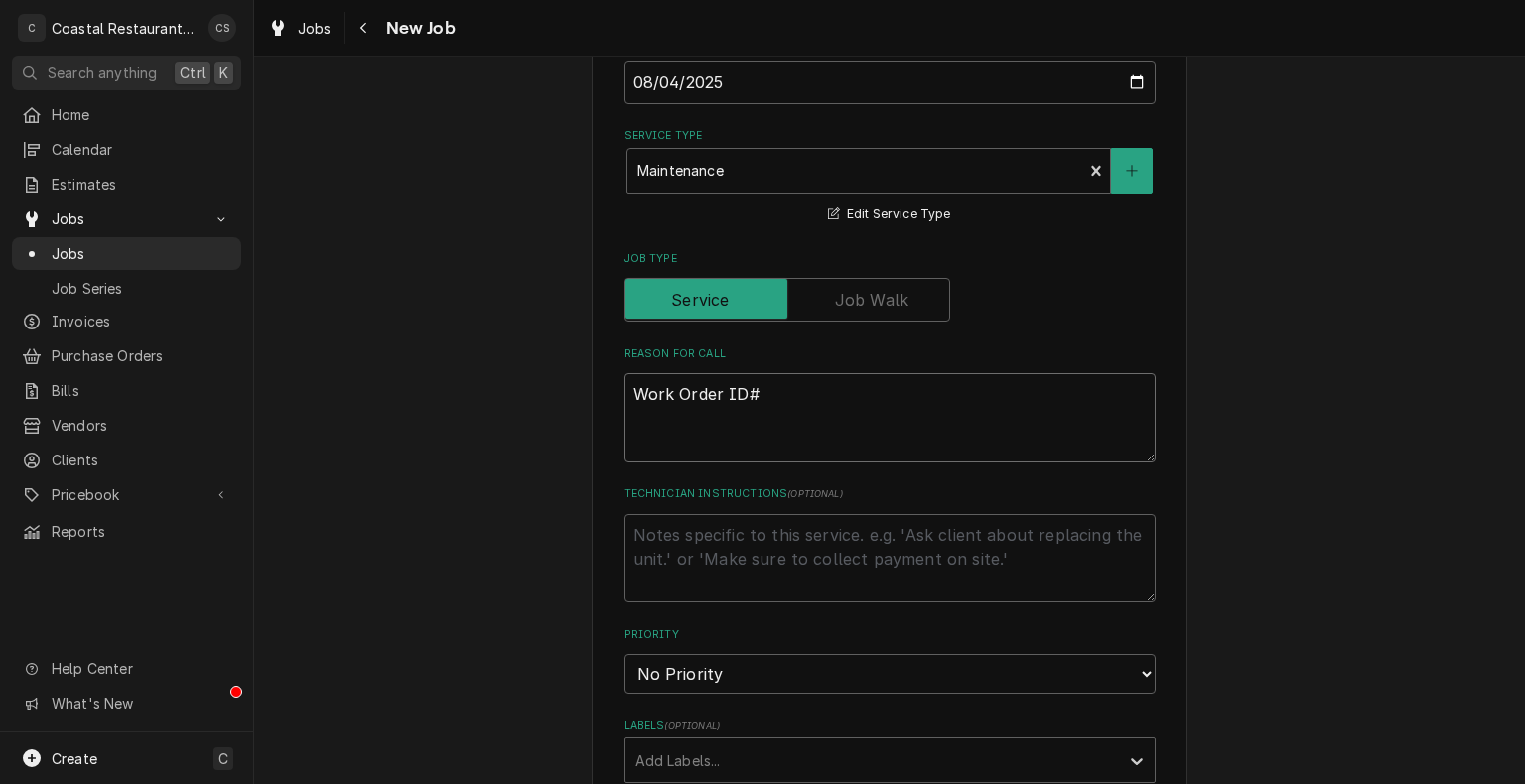 type on "x" 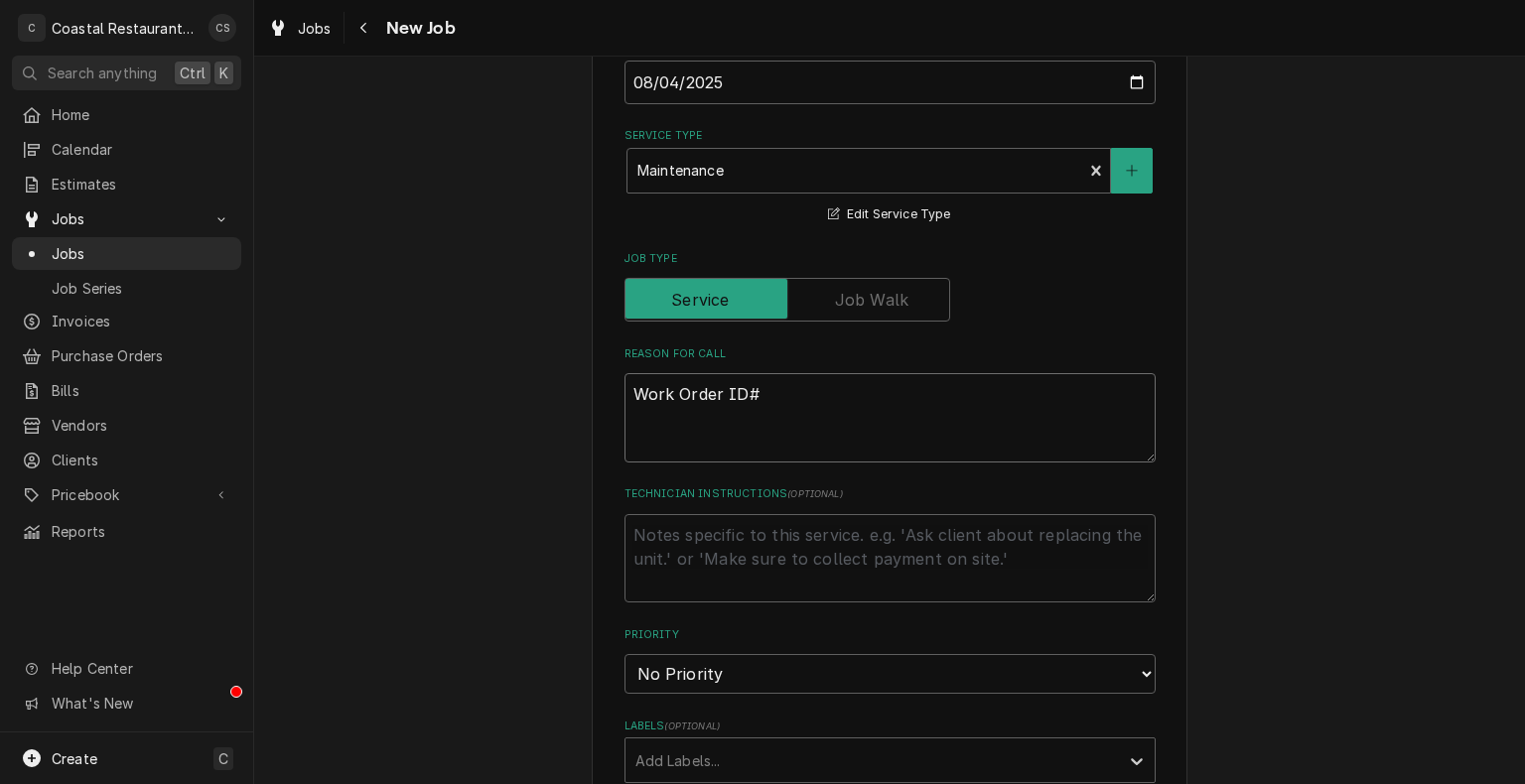 type on "Work Order ID#" 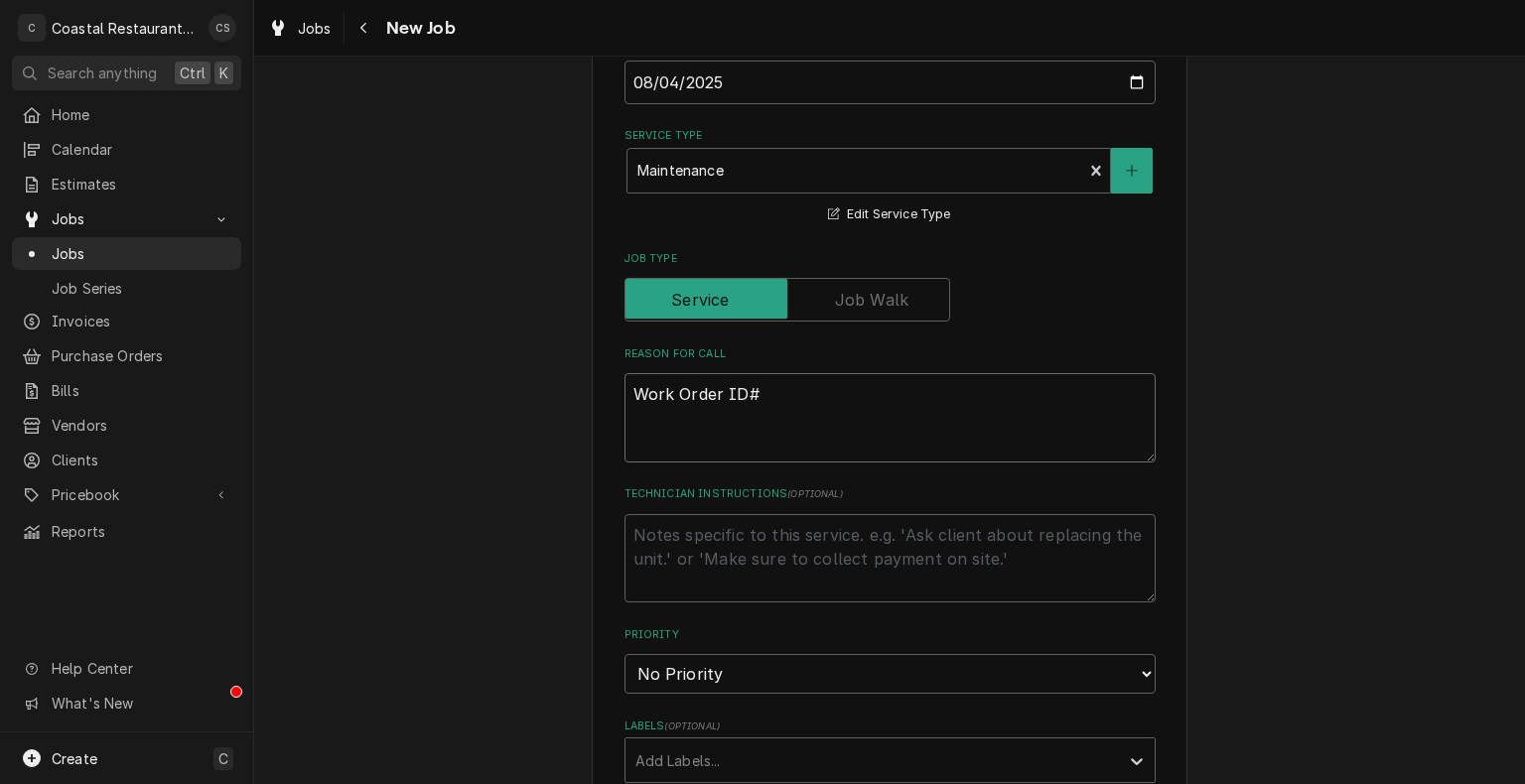 type on "x" 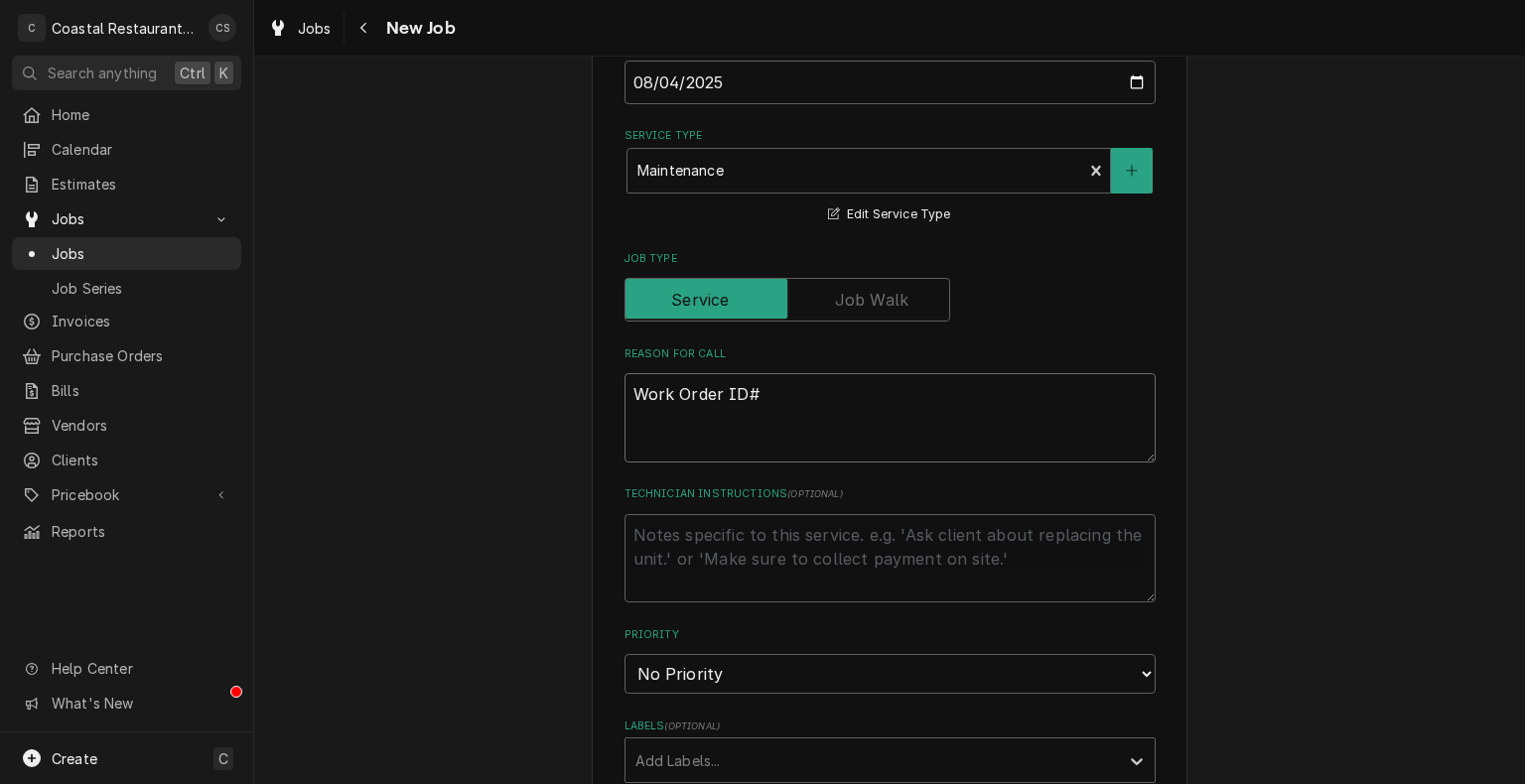 type on "Work Order ID# 1" 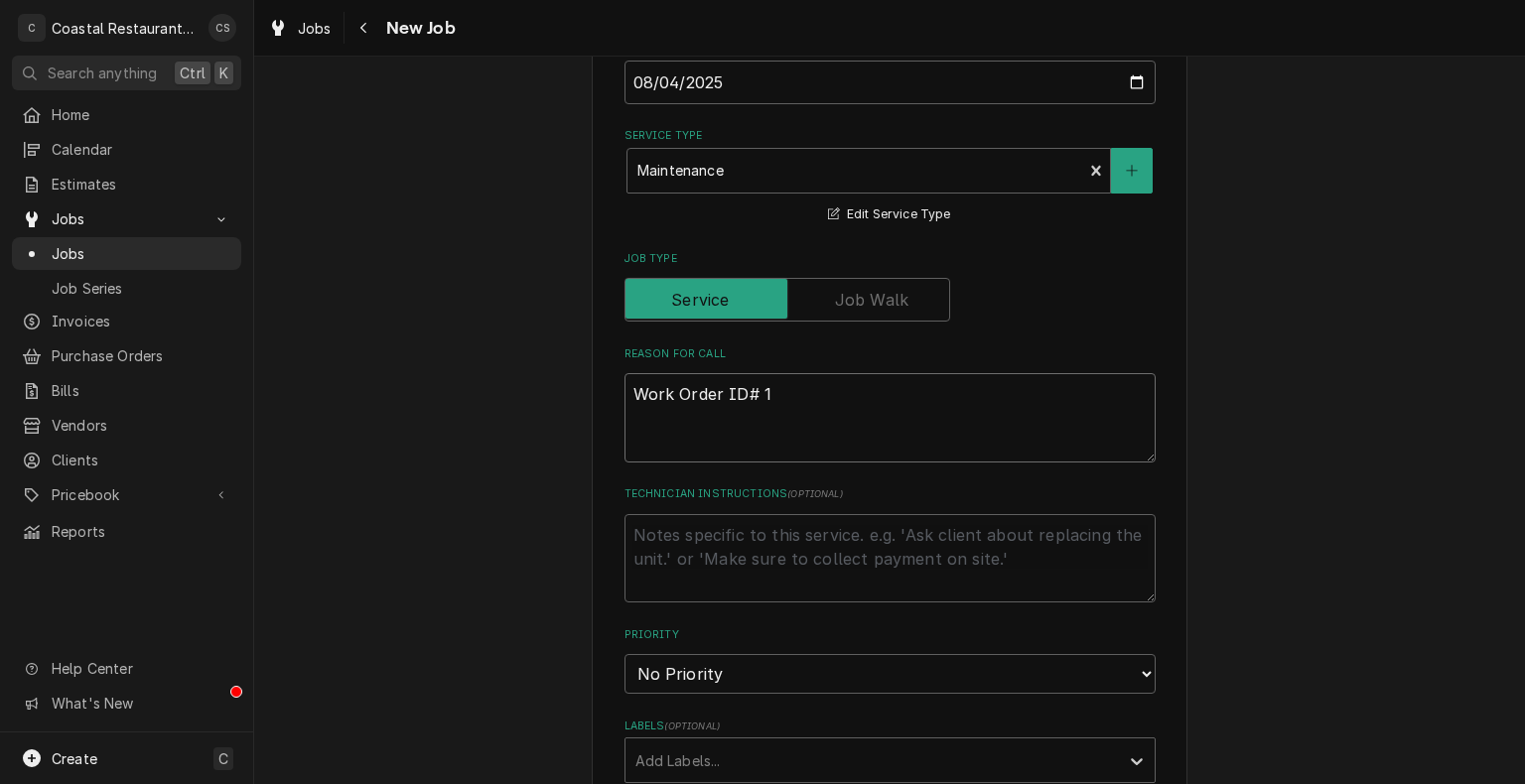 type on "x" 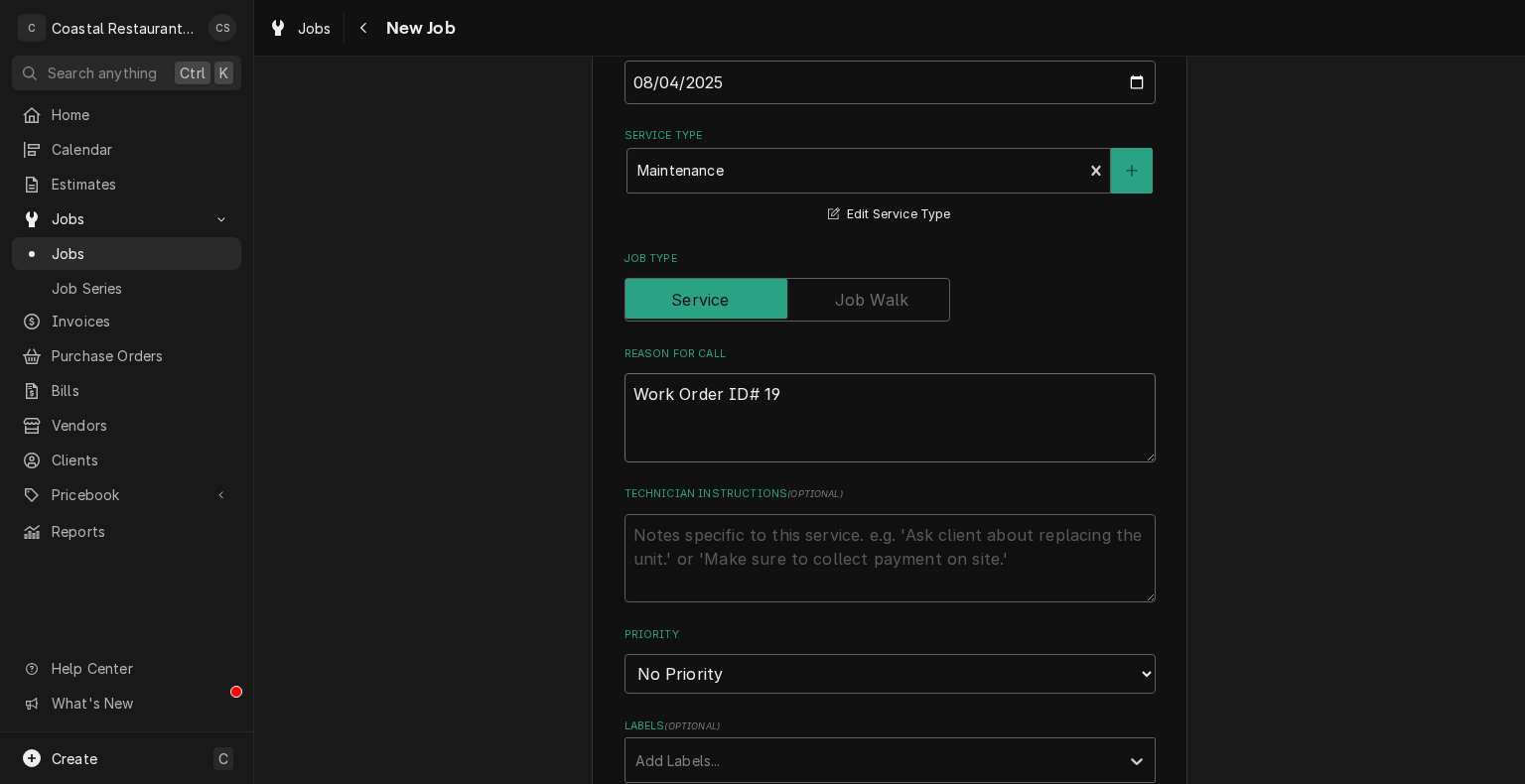 type on "x" 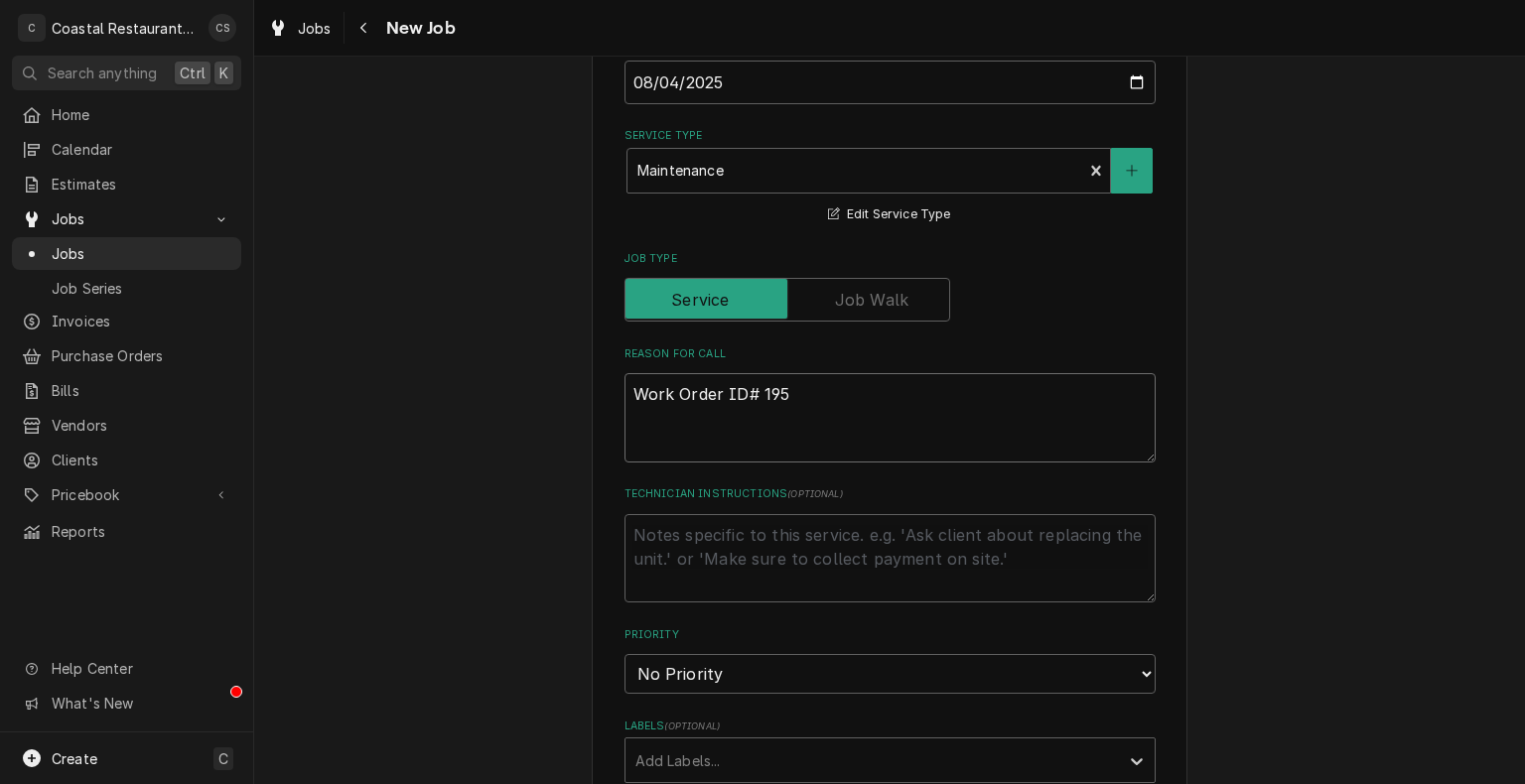 type on "x" 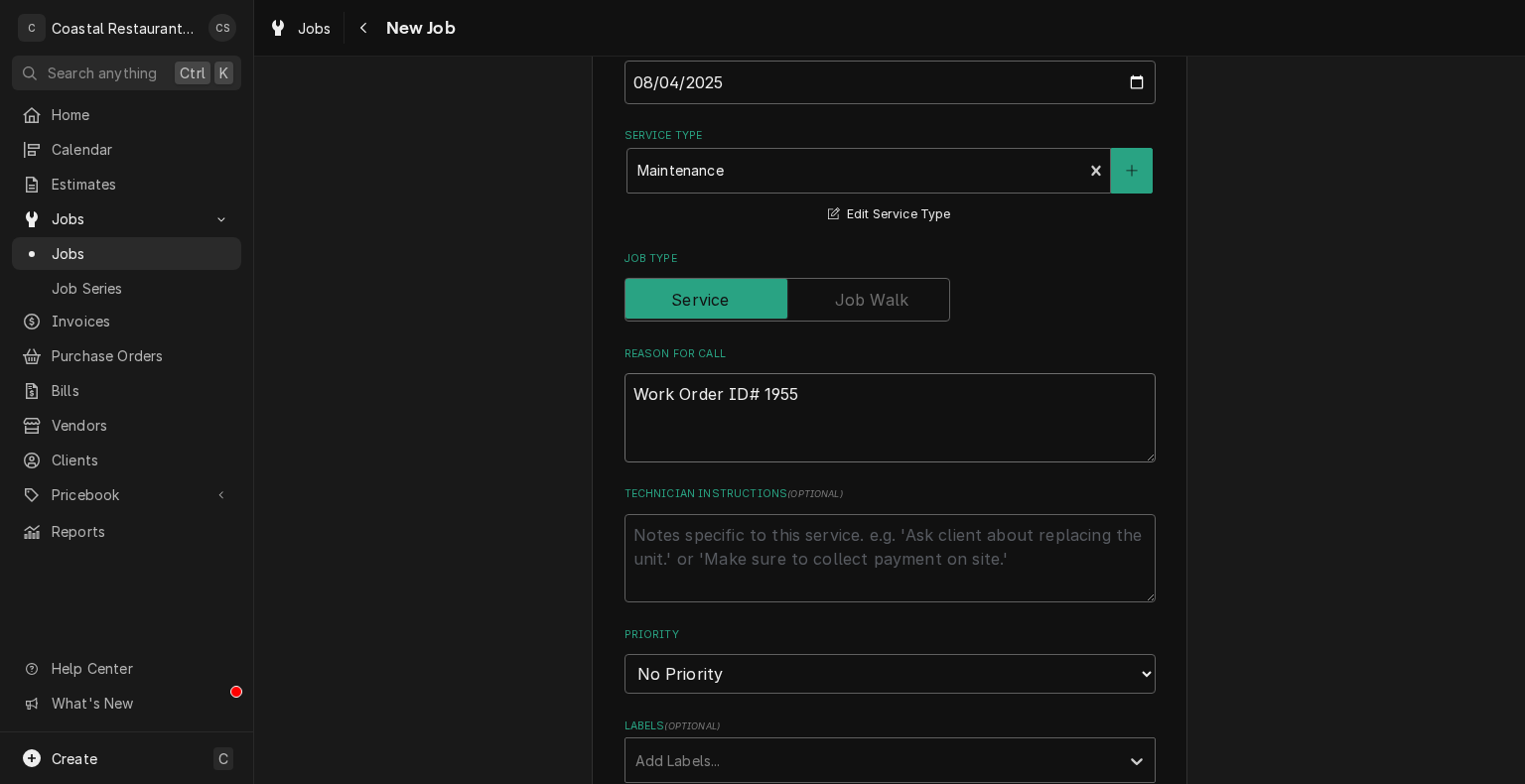 type on "x" 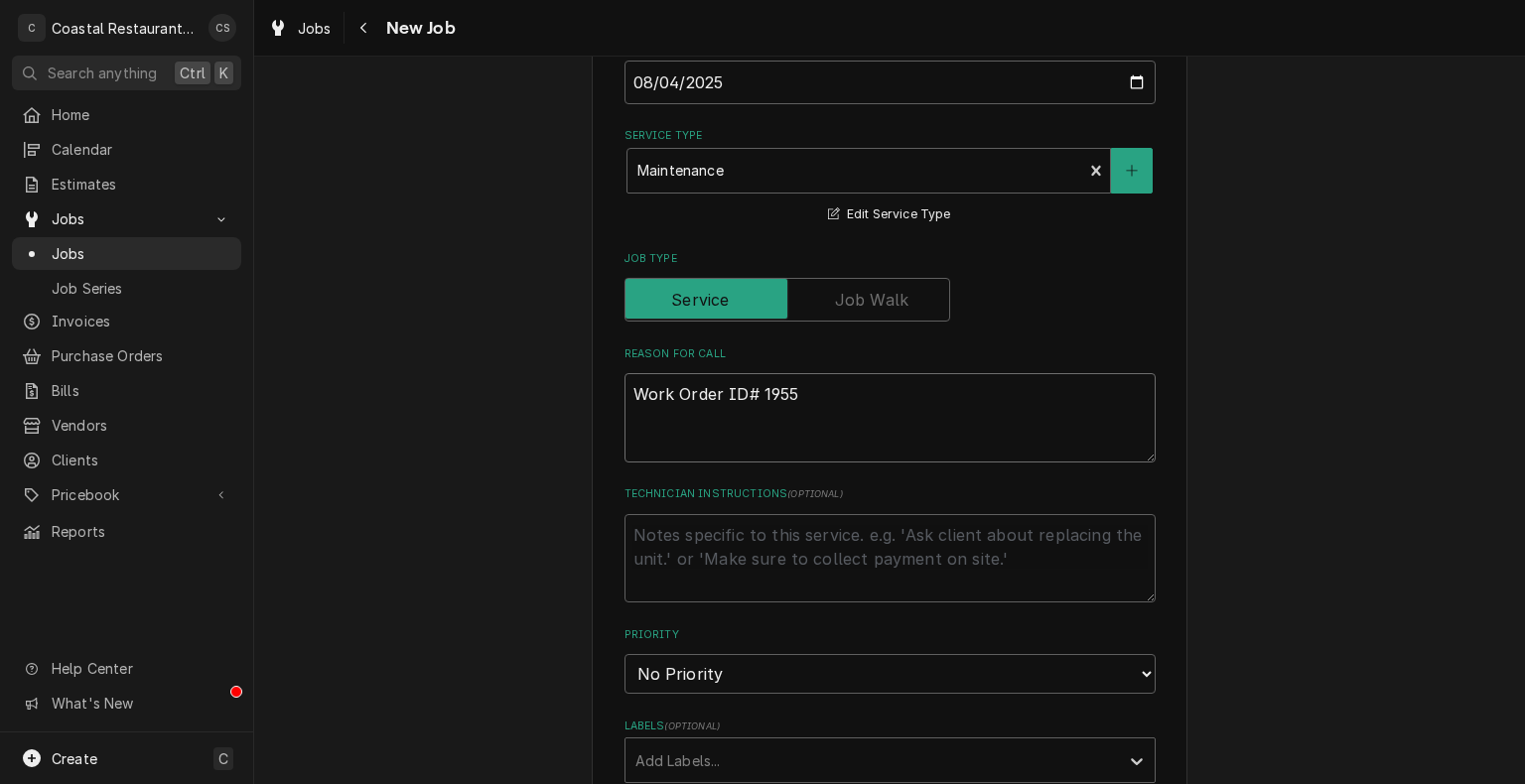 type on "Work Order ID# 19551" 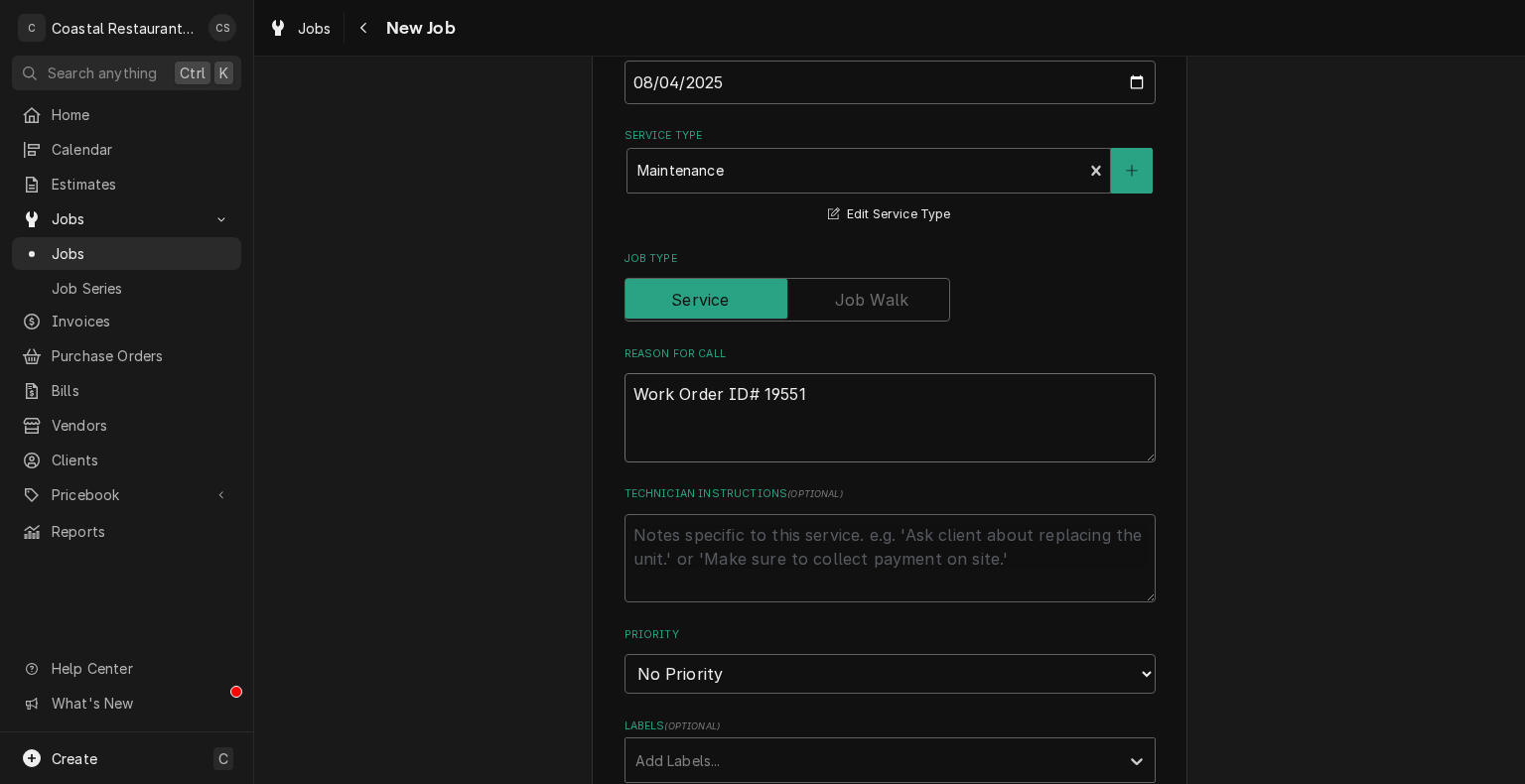 type on "x" 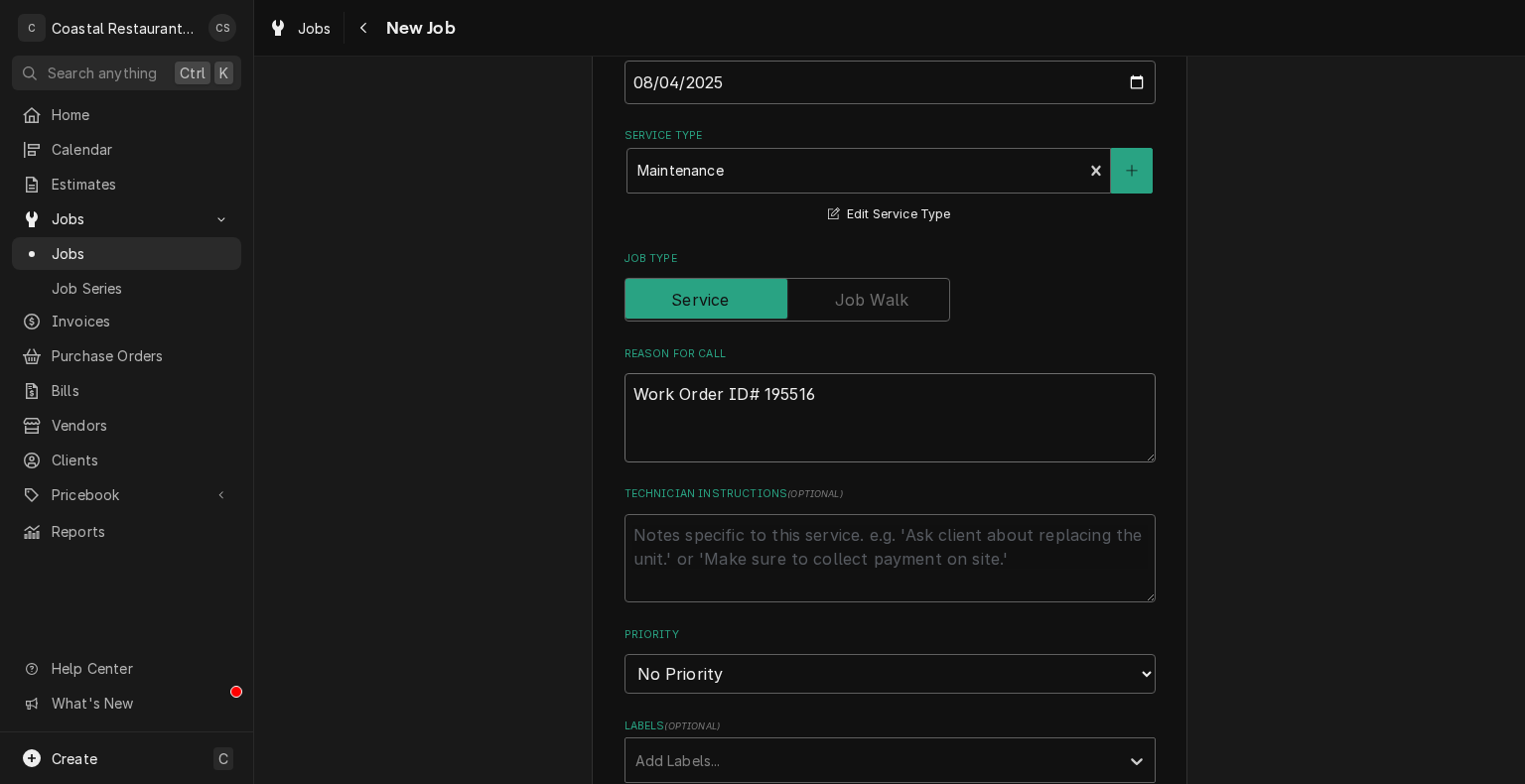 type on "x" 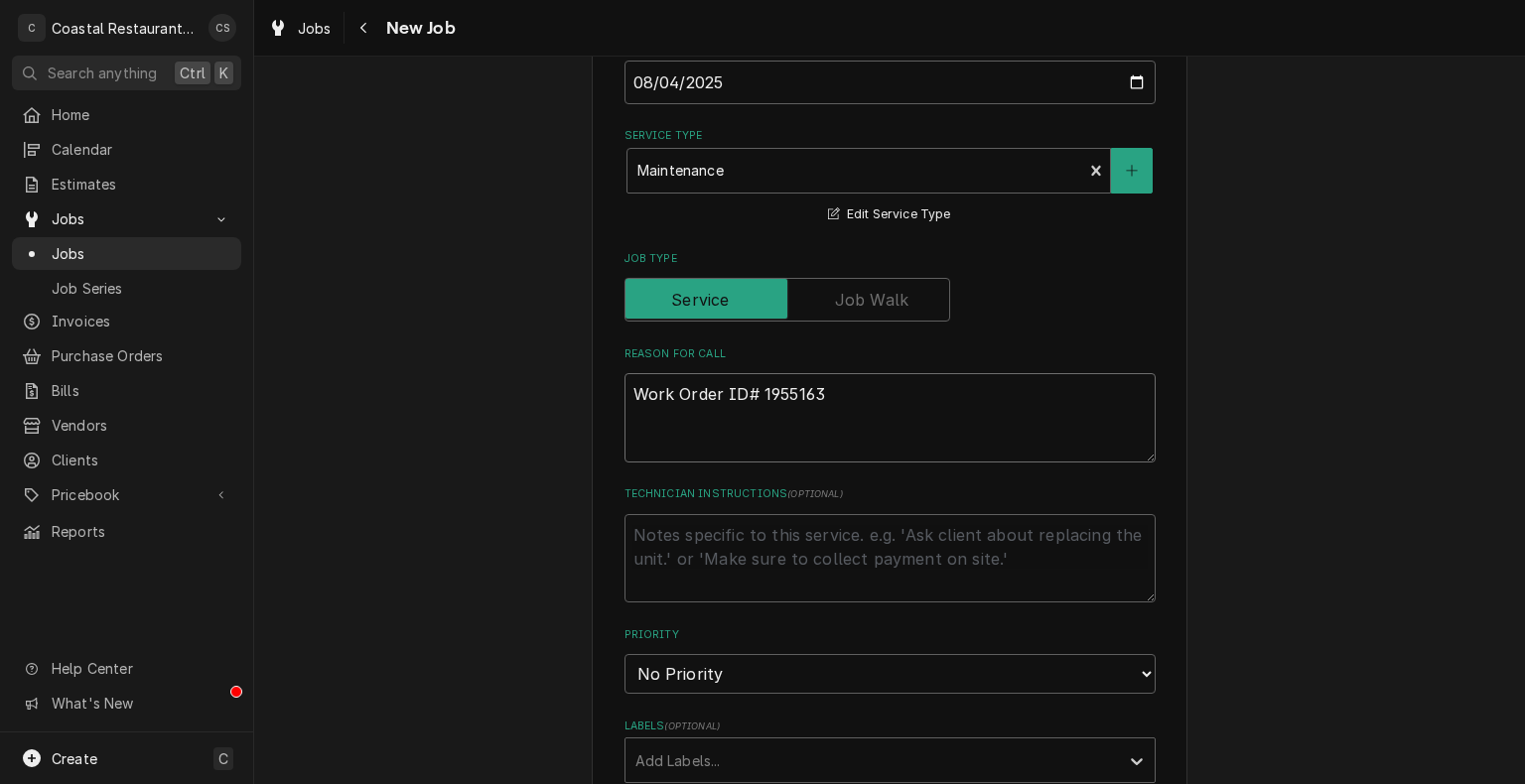 type on "x" 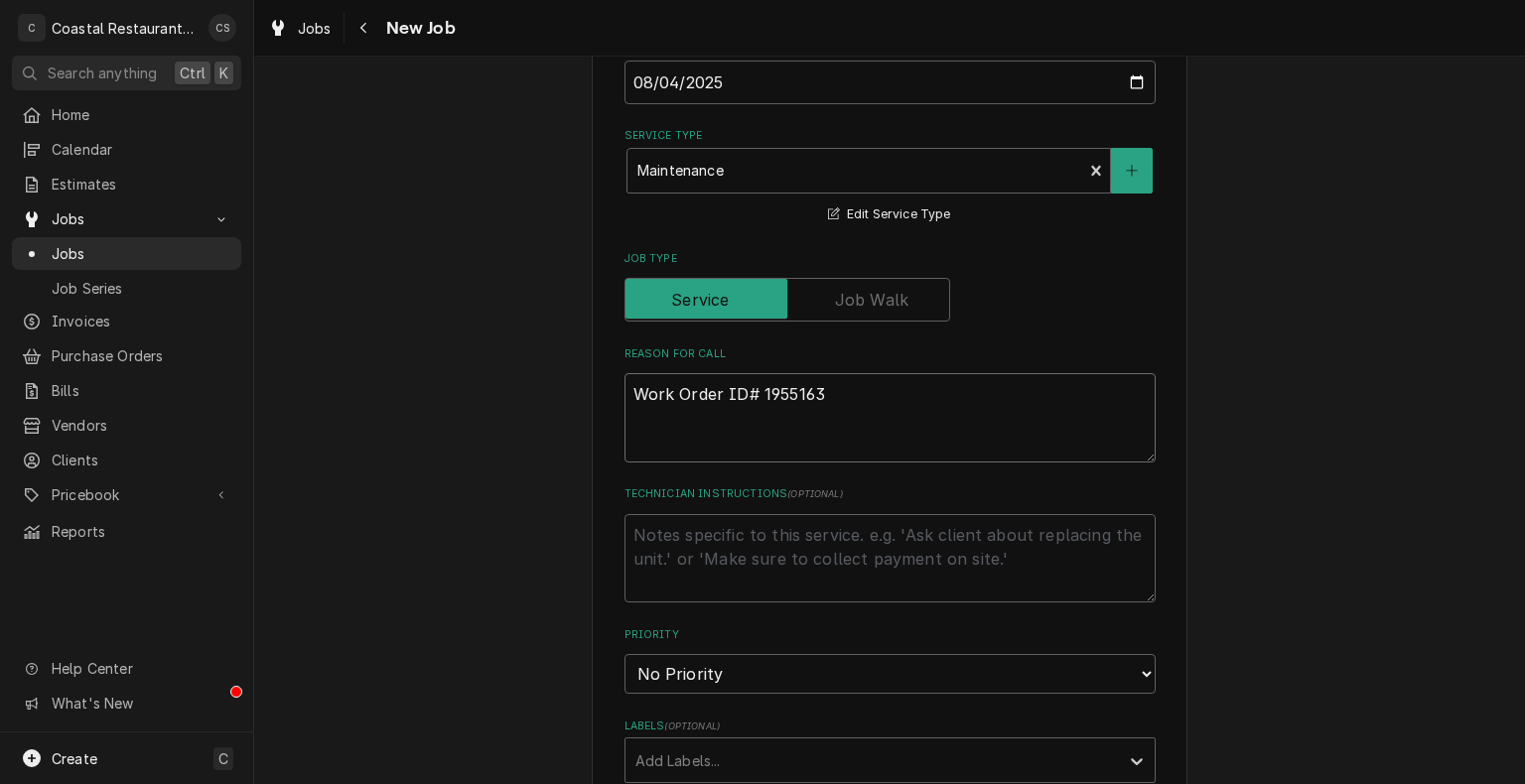 type on "x" 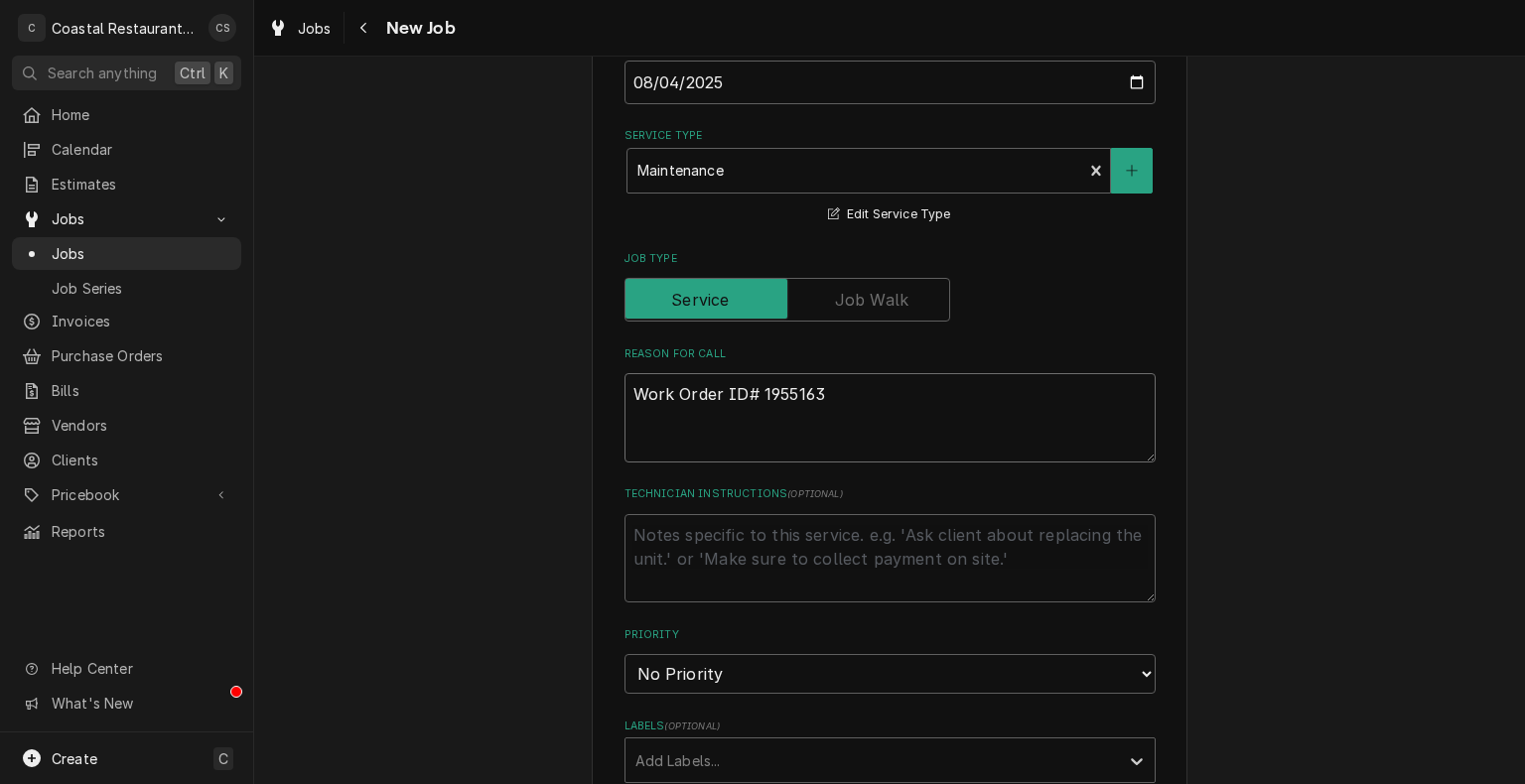 type on "Work Order ID# 1955163 Q" 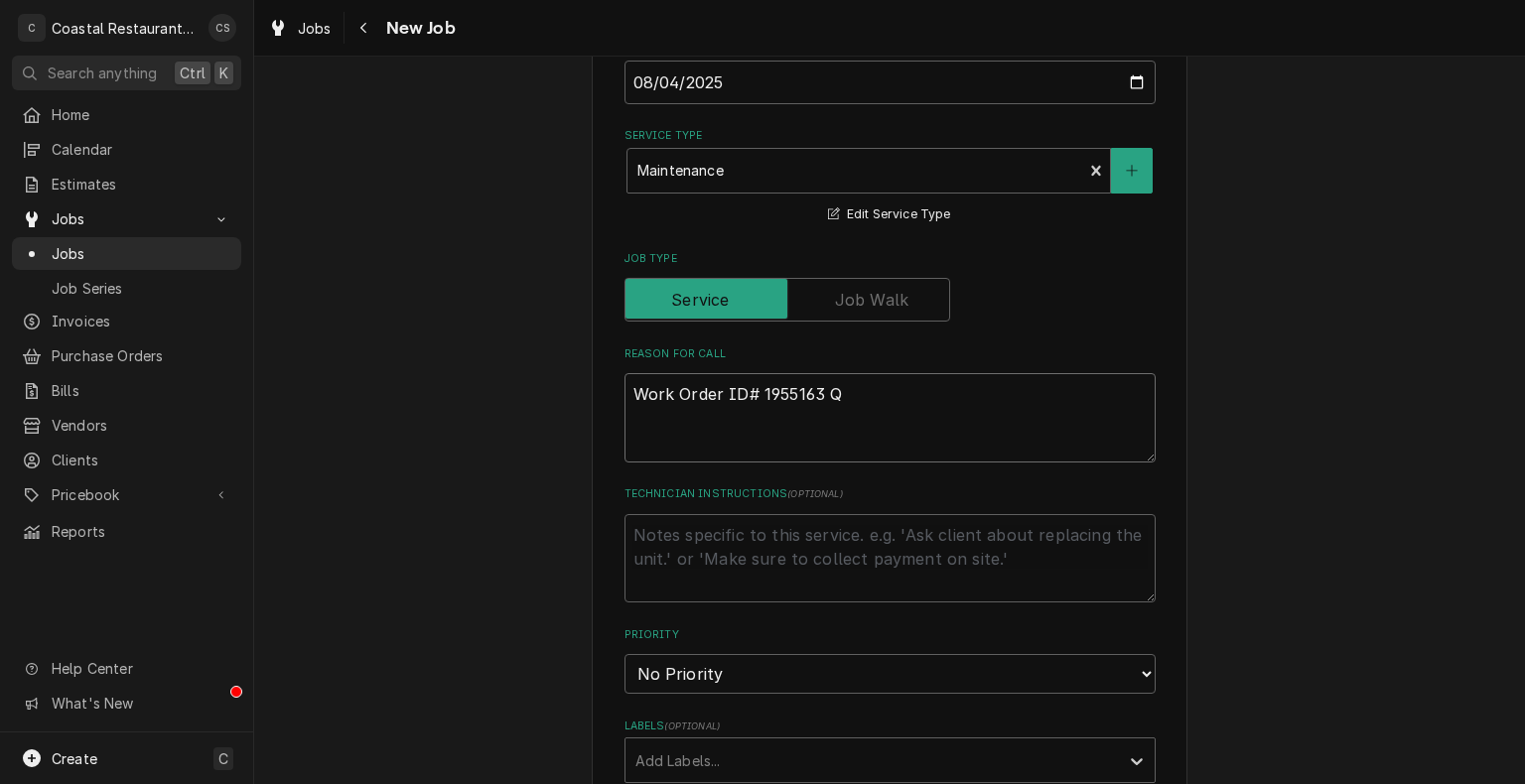 type on "x" 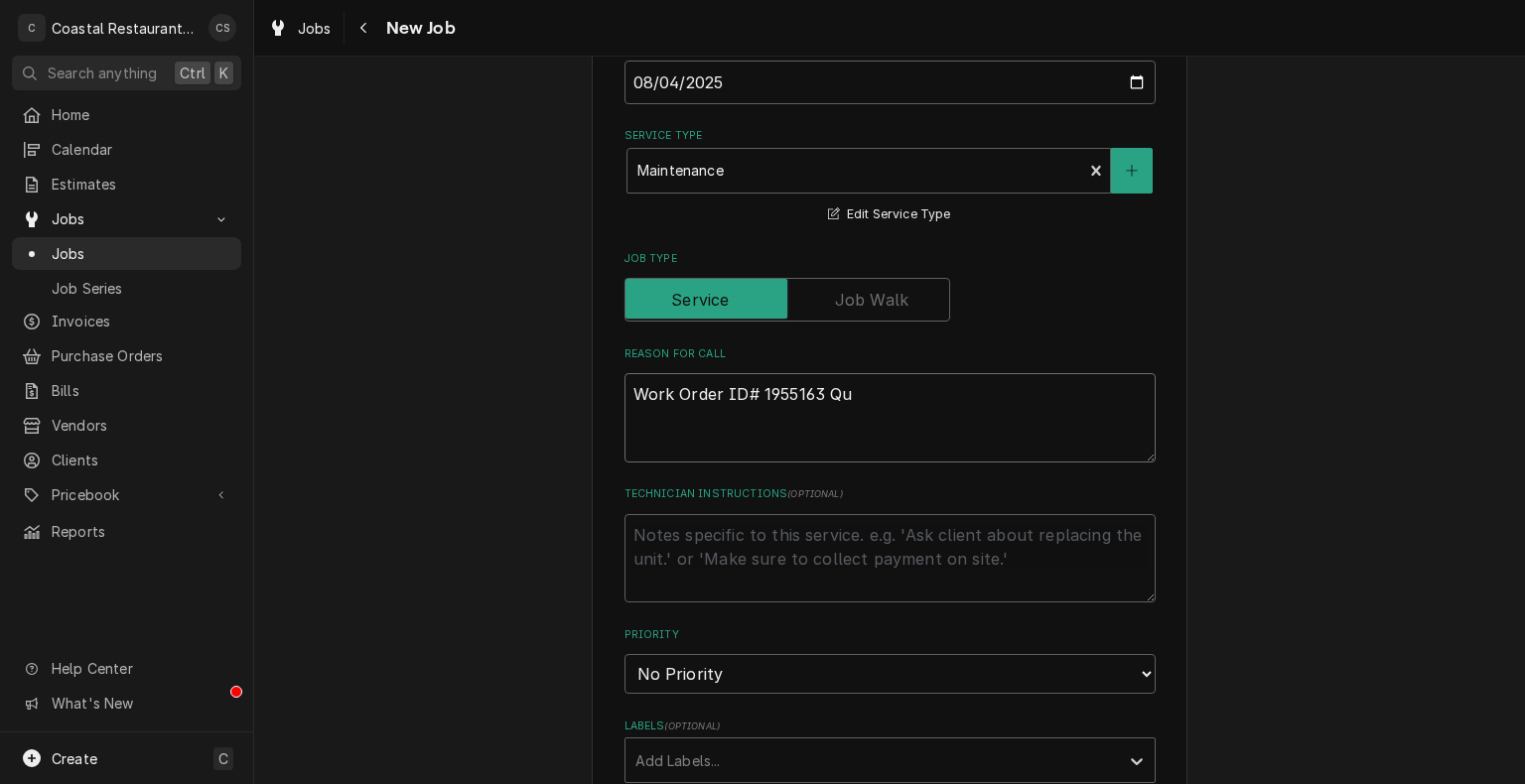 type on "x" 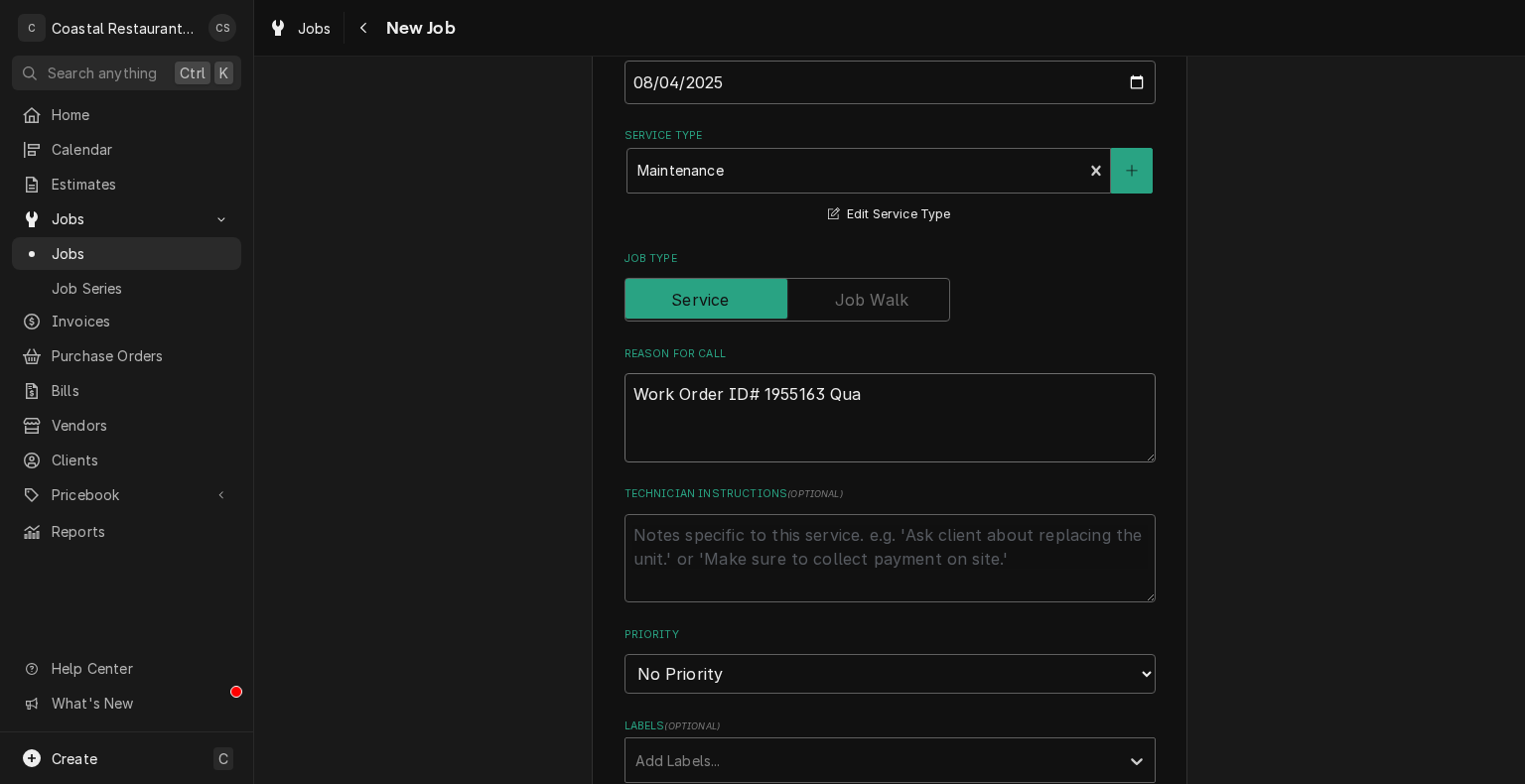 type on "x" 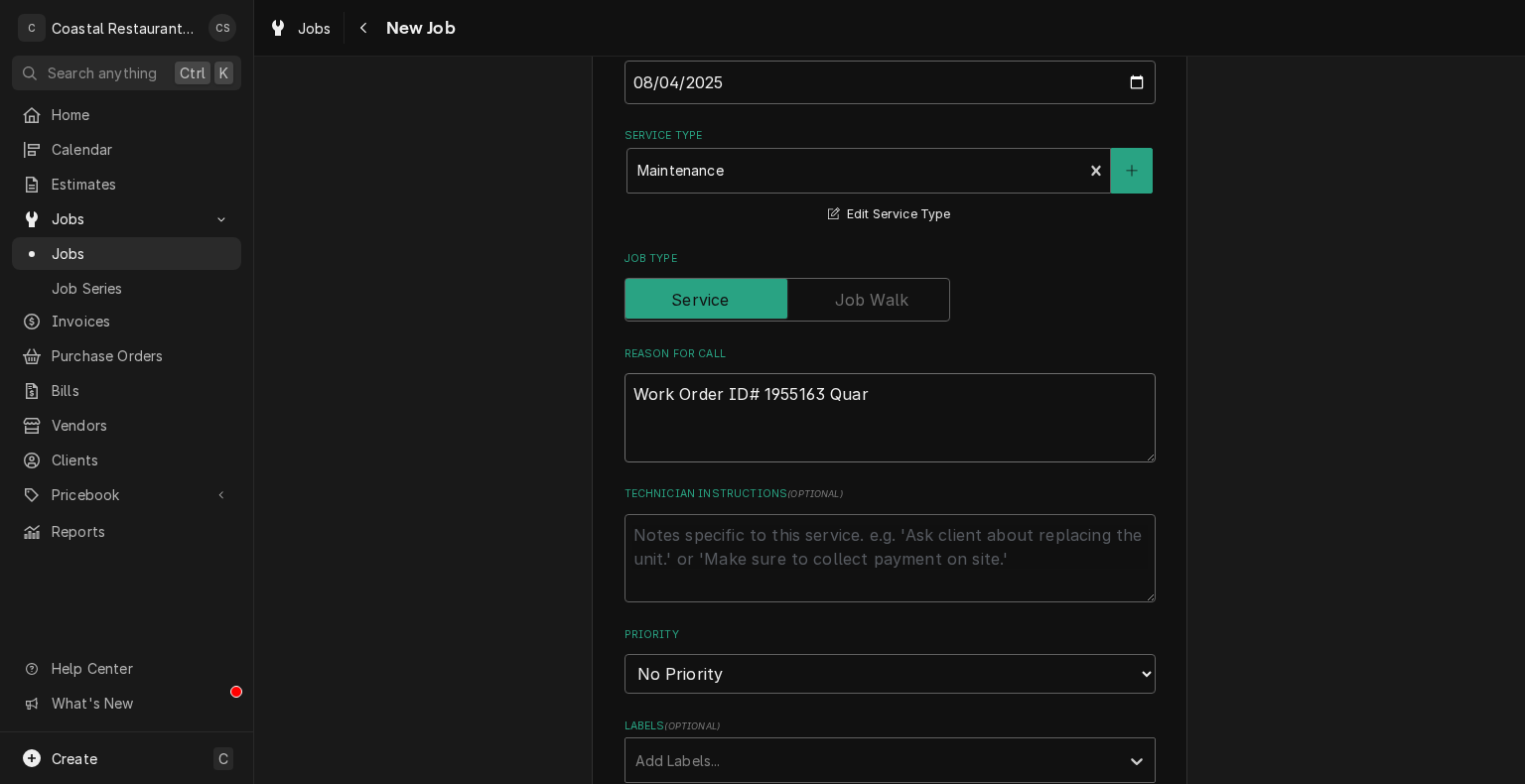 type on "x" 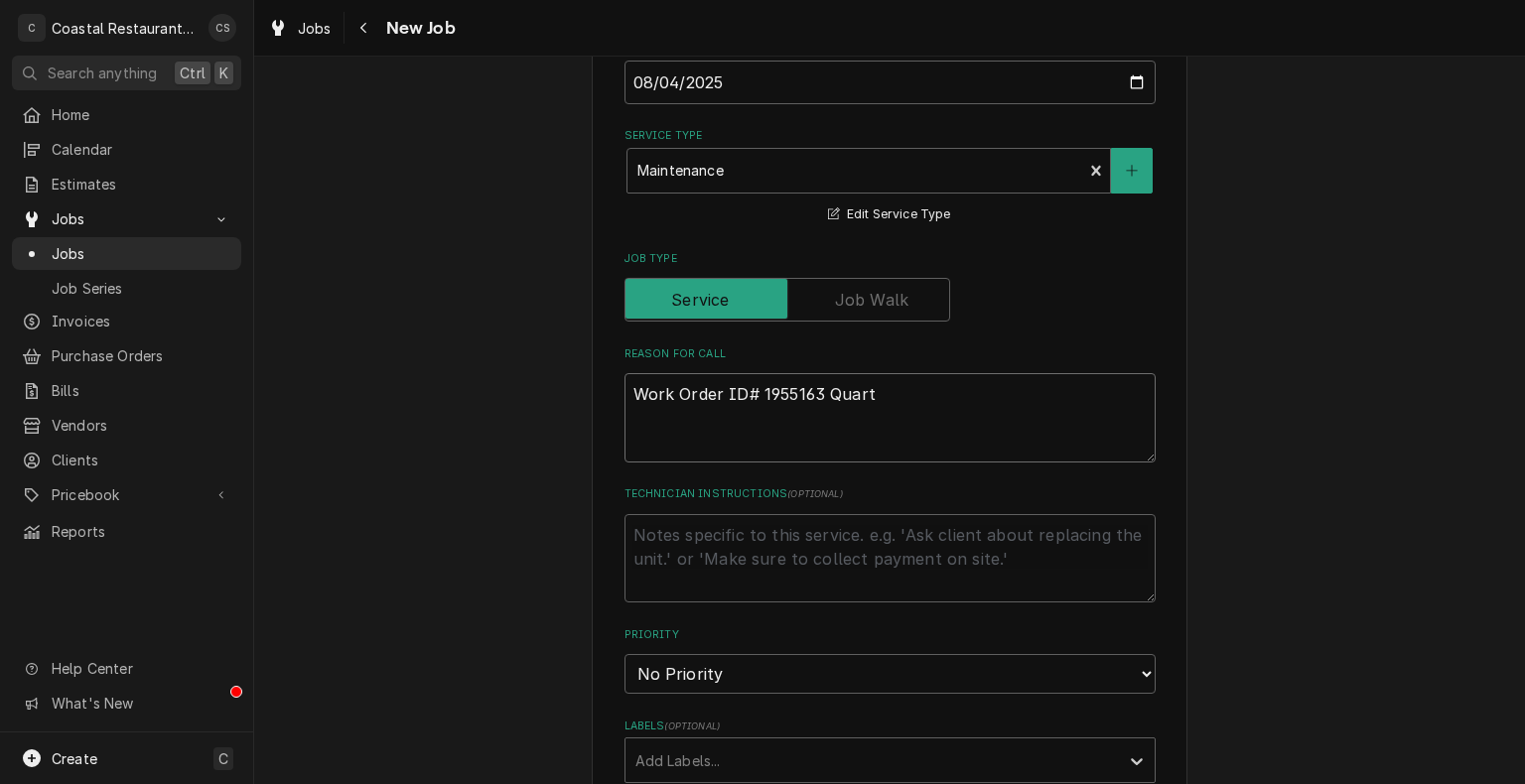 type on "x" 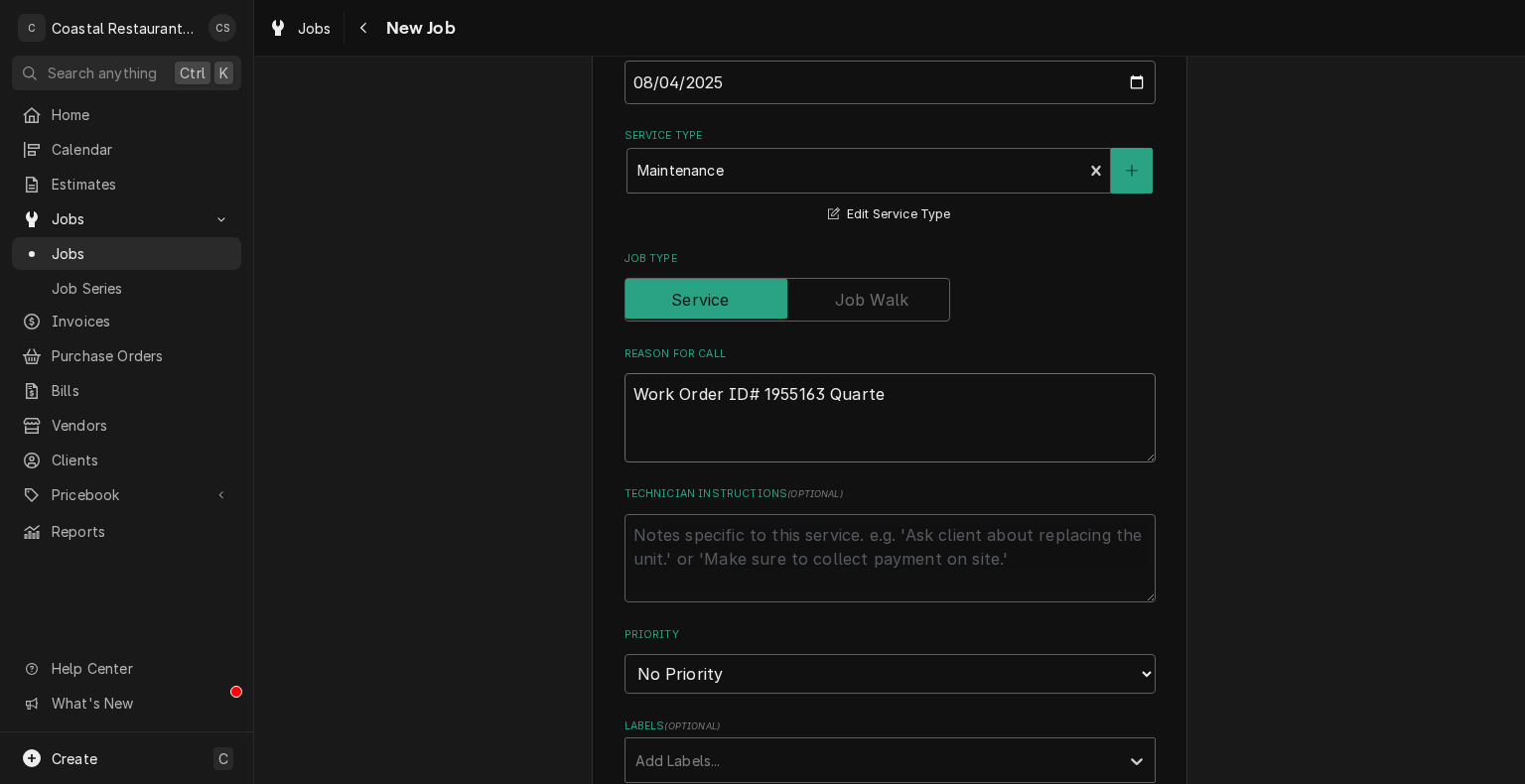 type on "x" 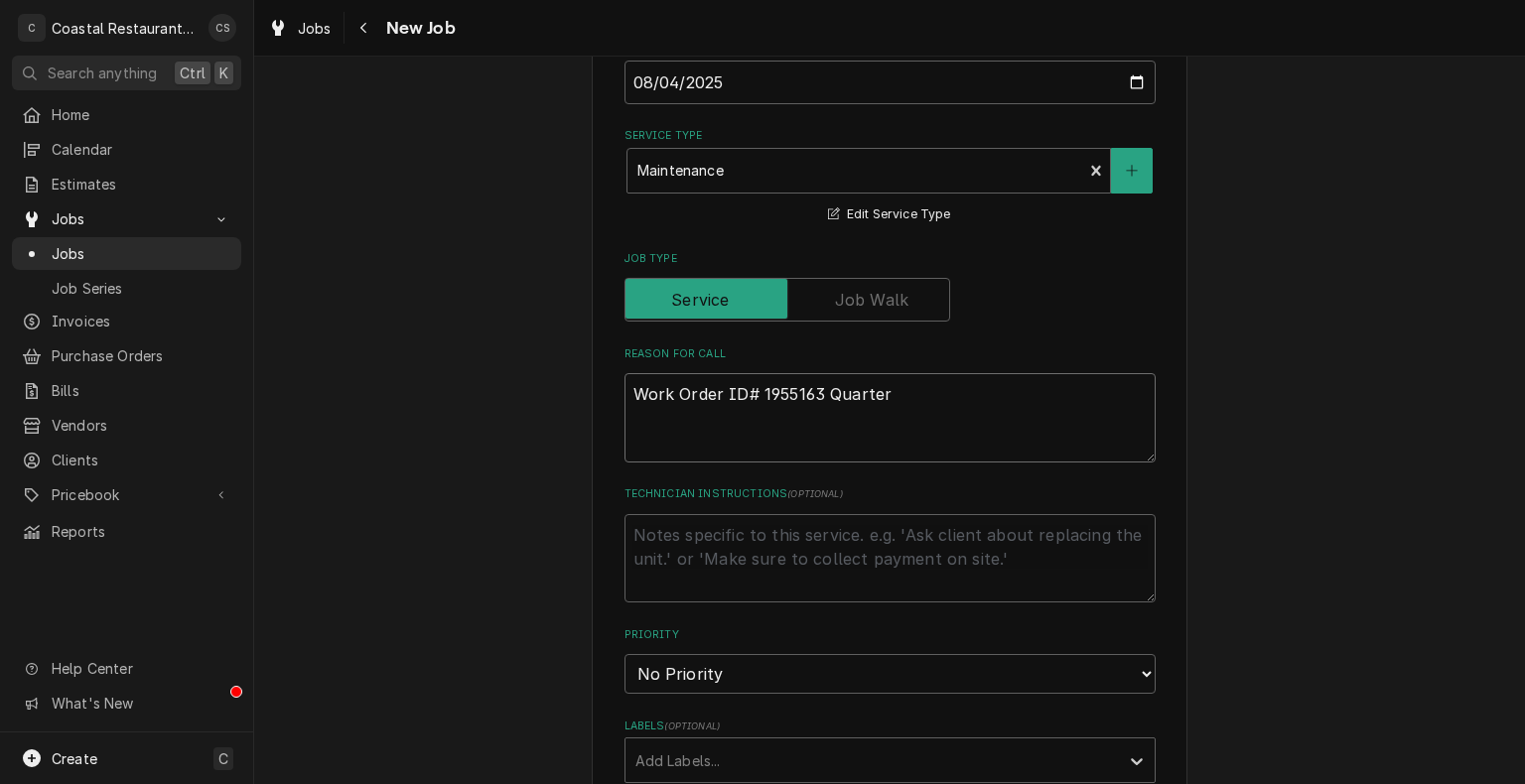 type on "x" 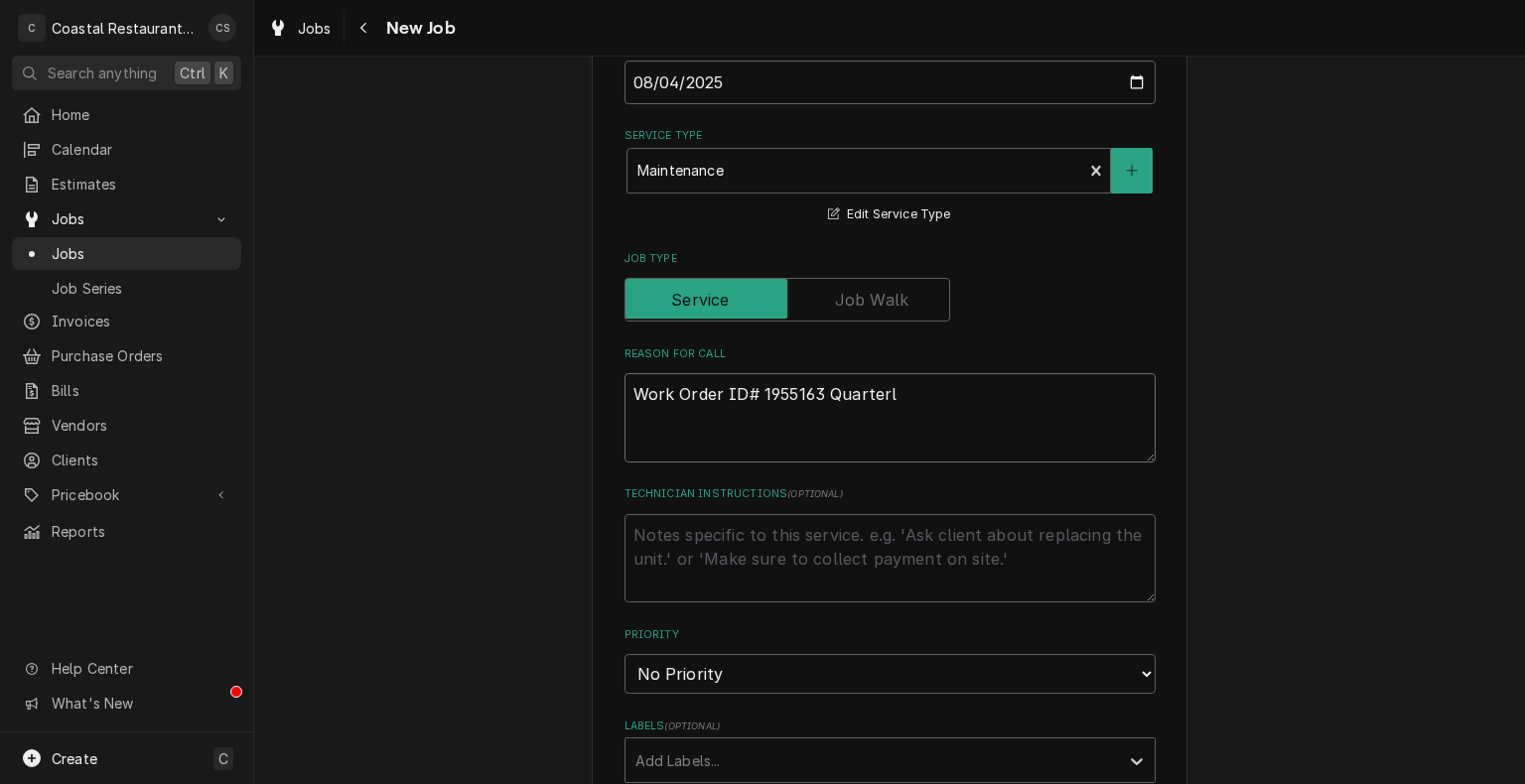 type on "x" 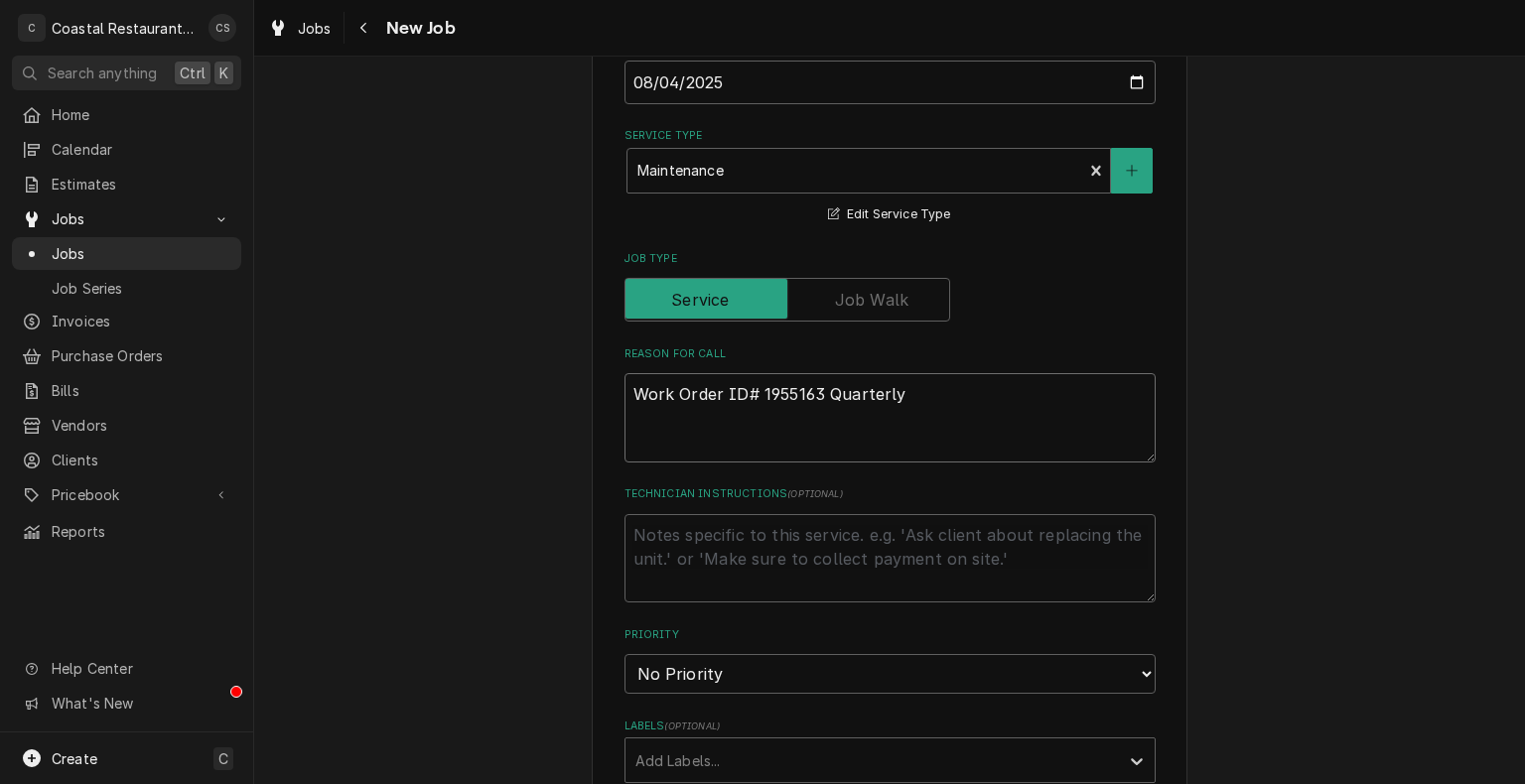 type on "x" 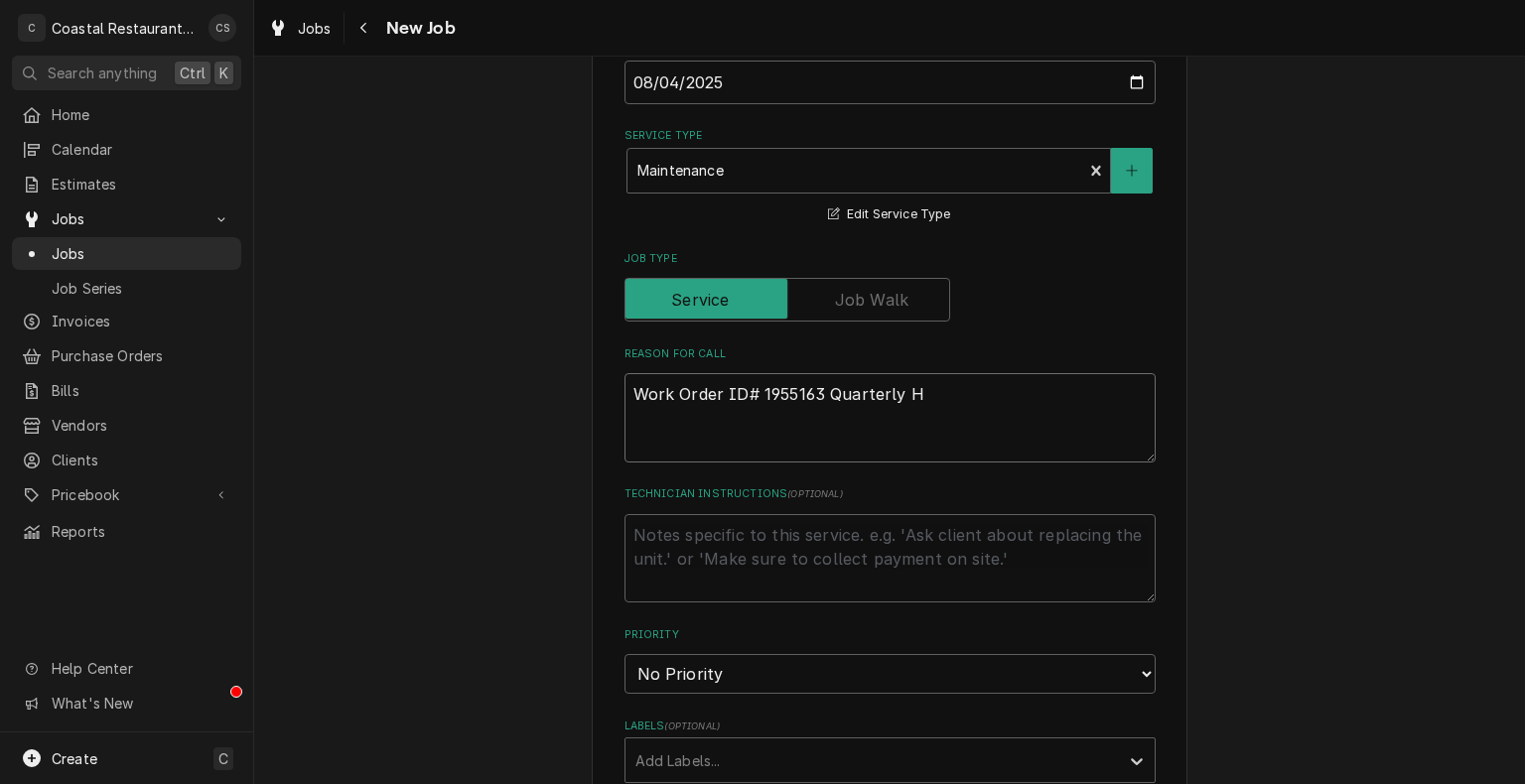 type on "x" 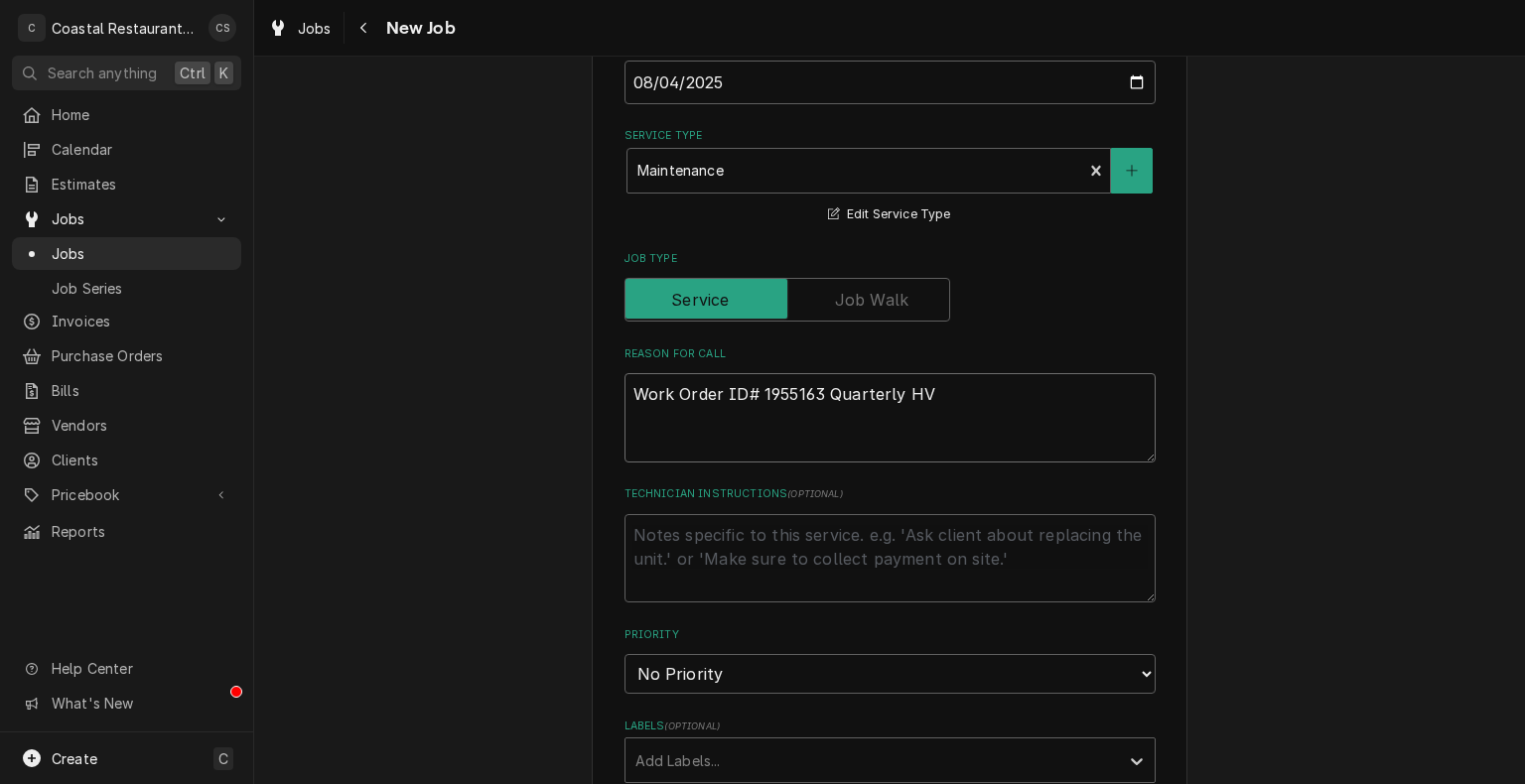 type on "x" 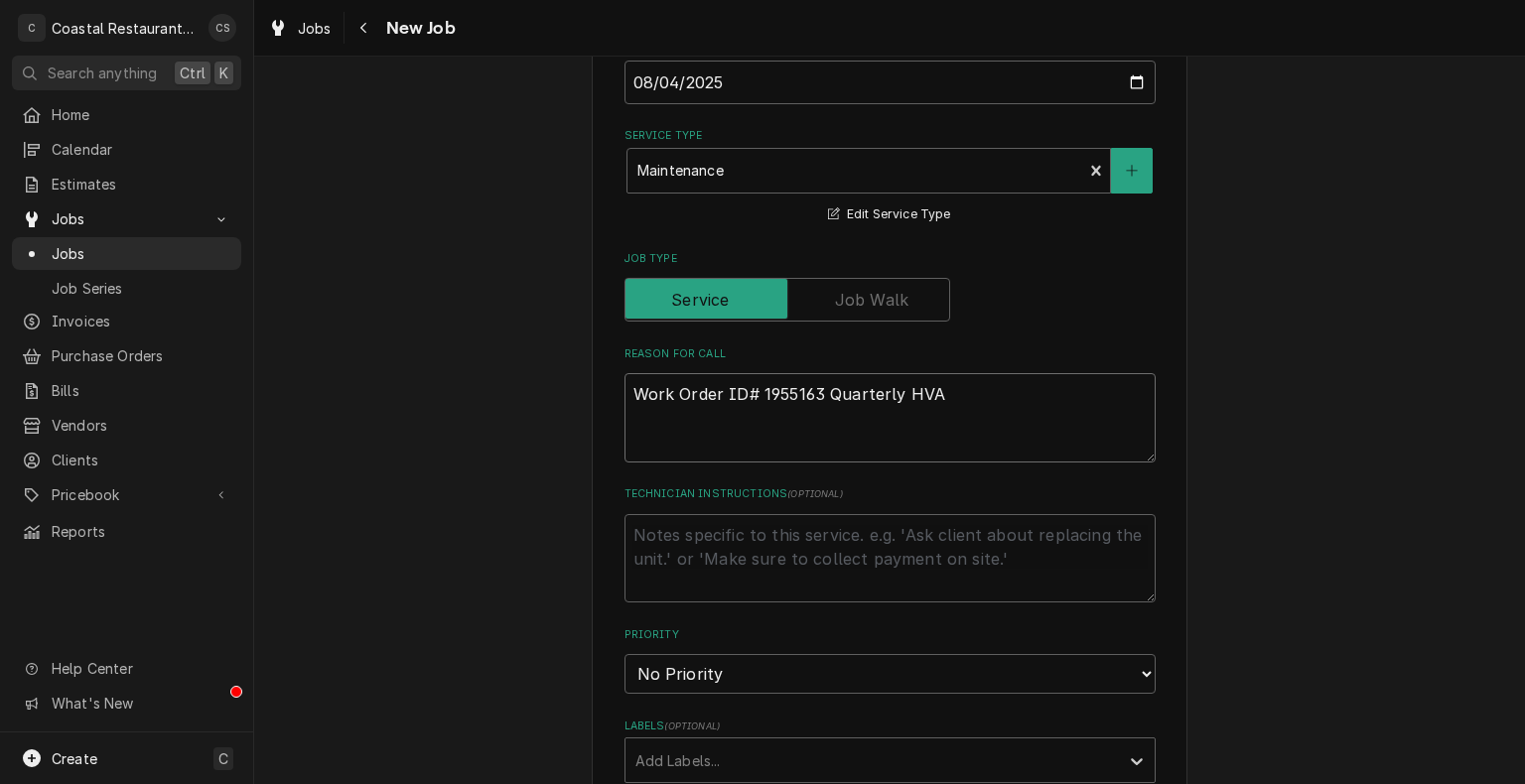 type on "x" 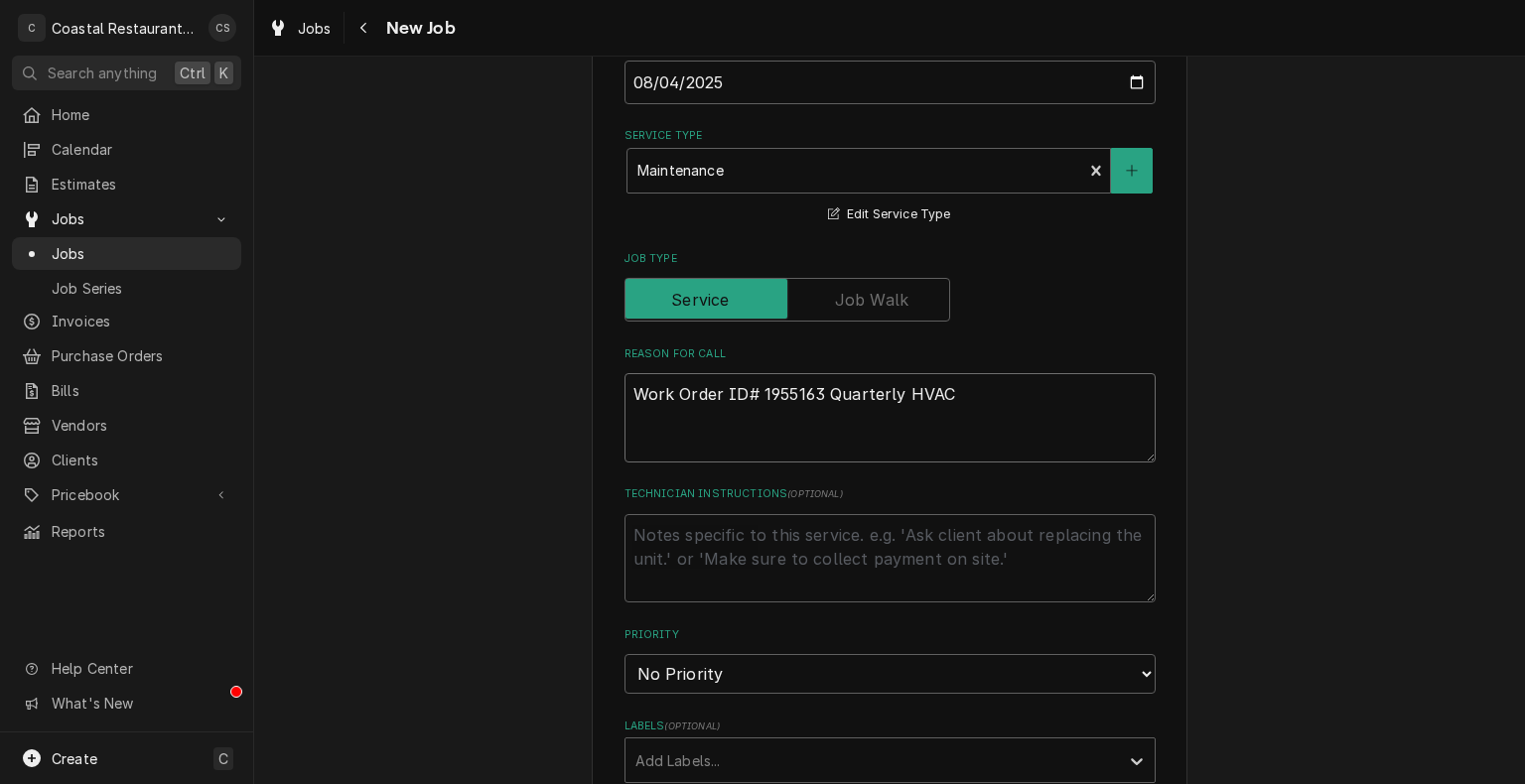 type on "x" 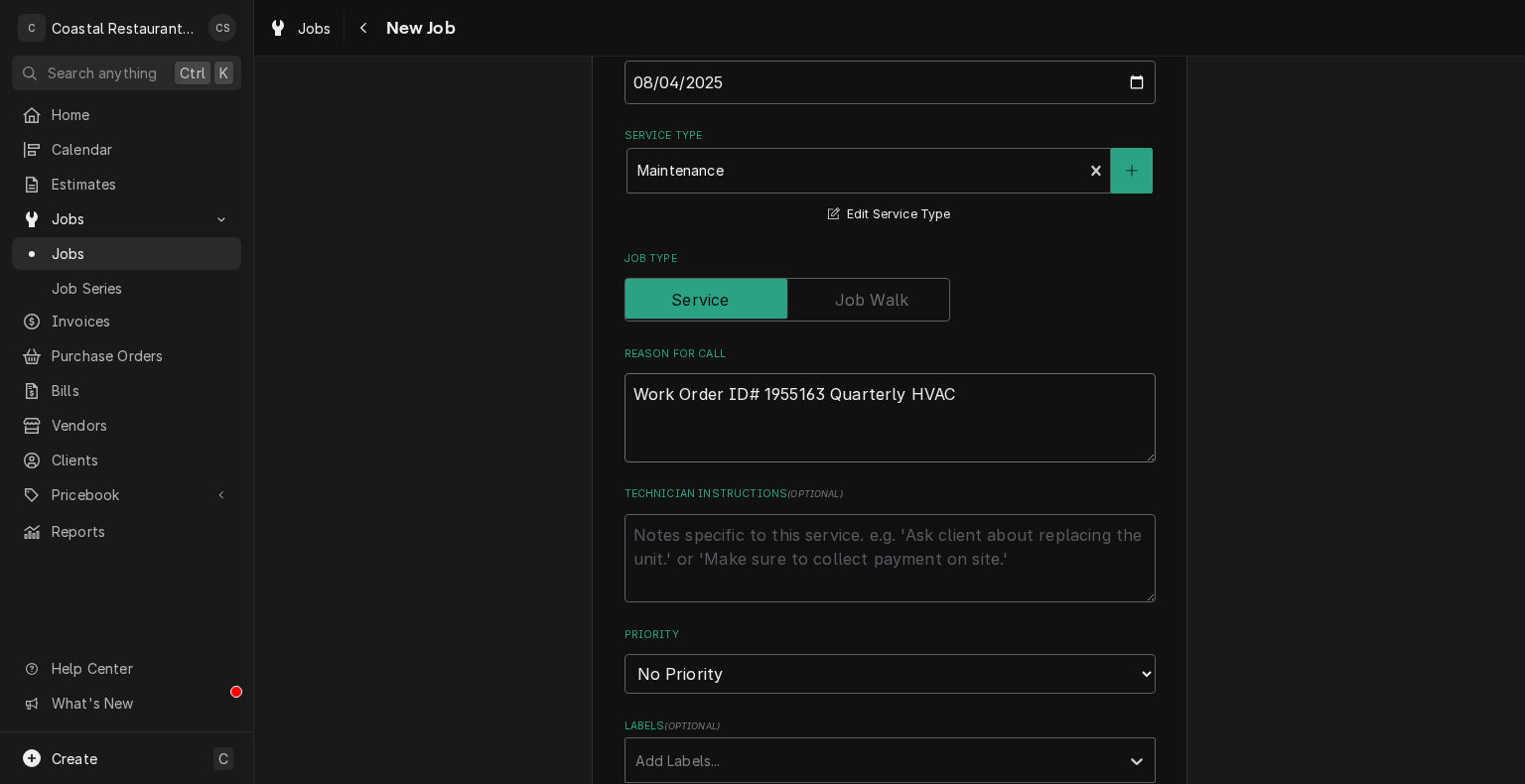 type on "Work Order ID# 1955163 Quarterly HVAC" 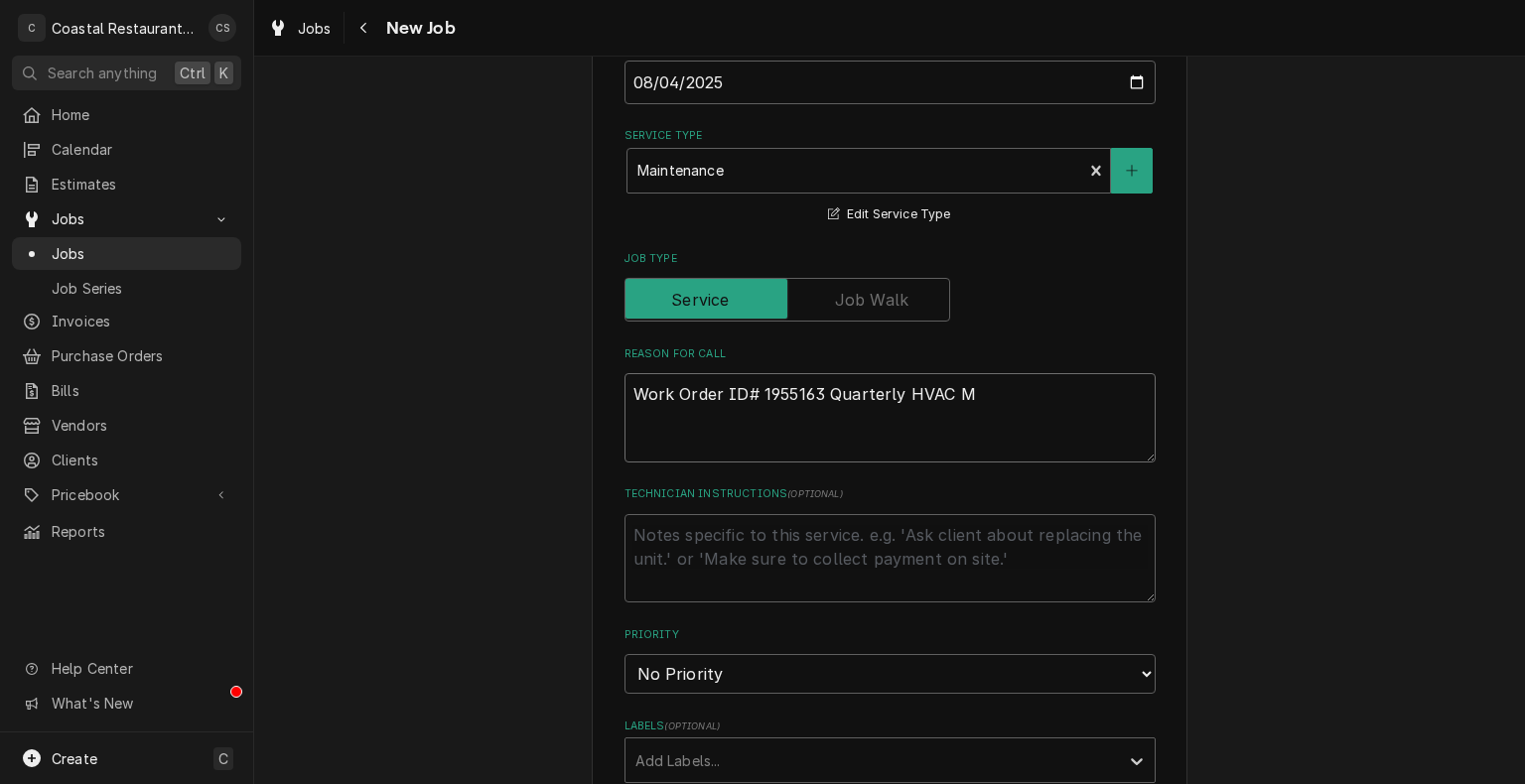 type on "x" 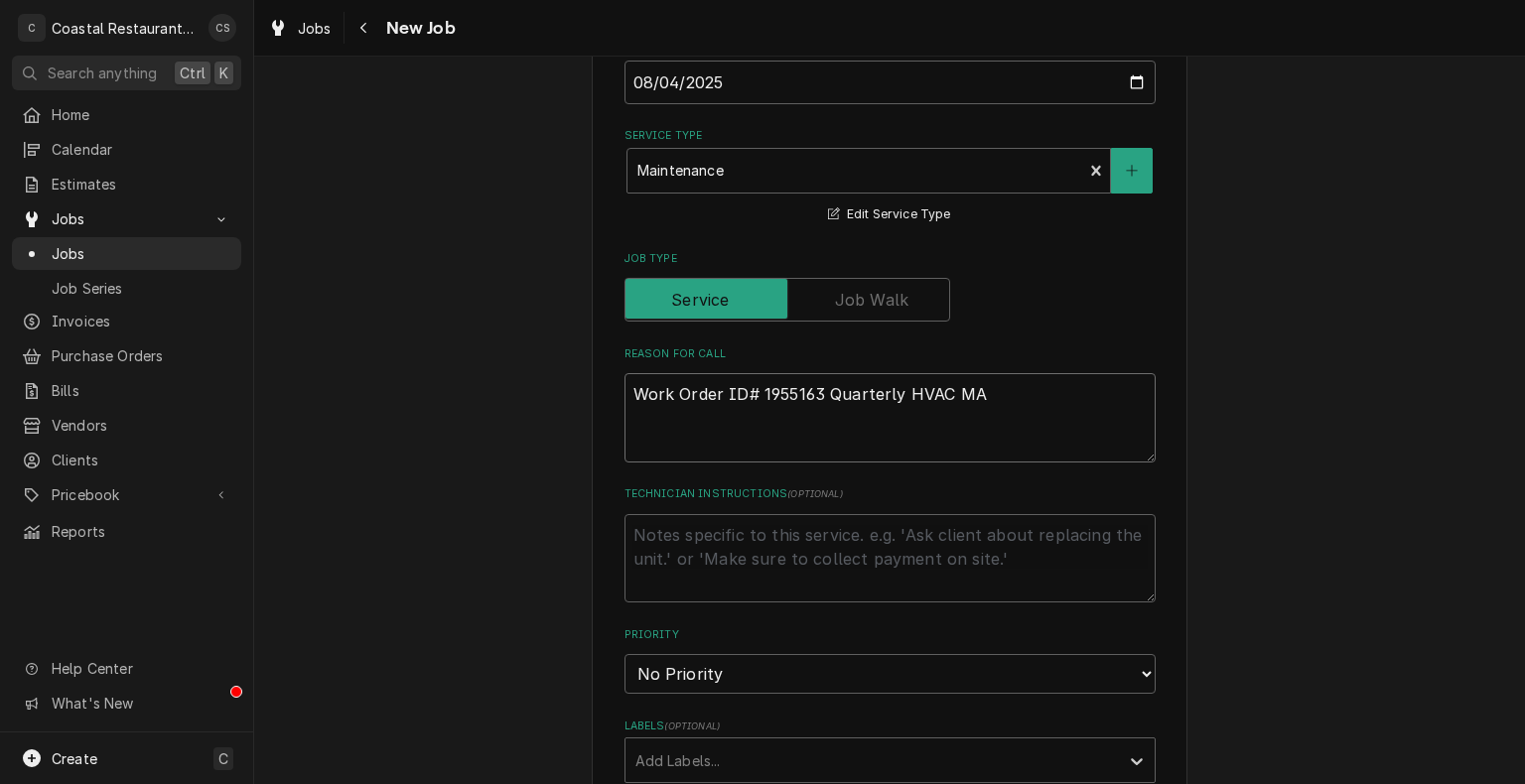 type on "x" 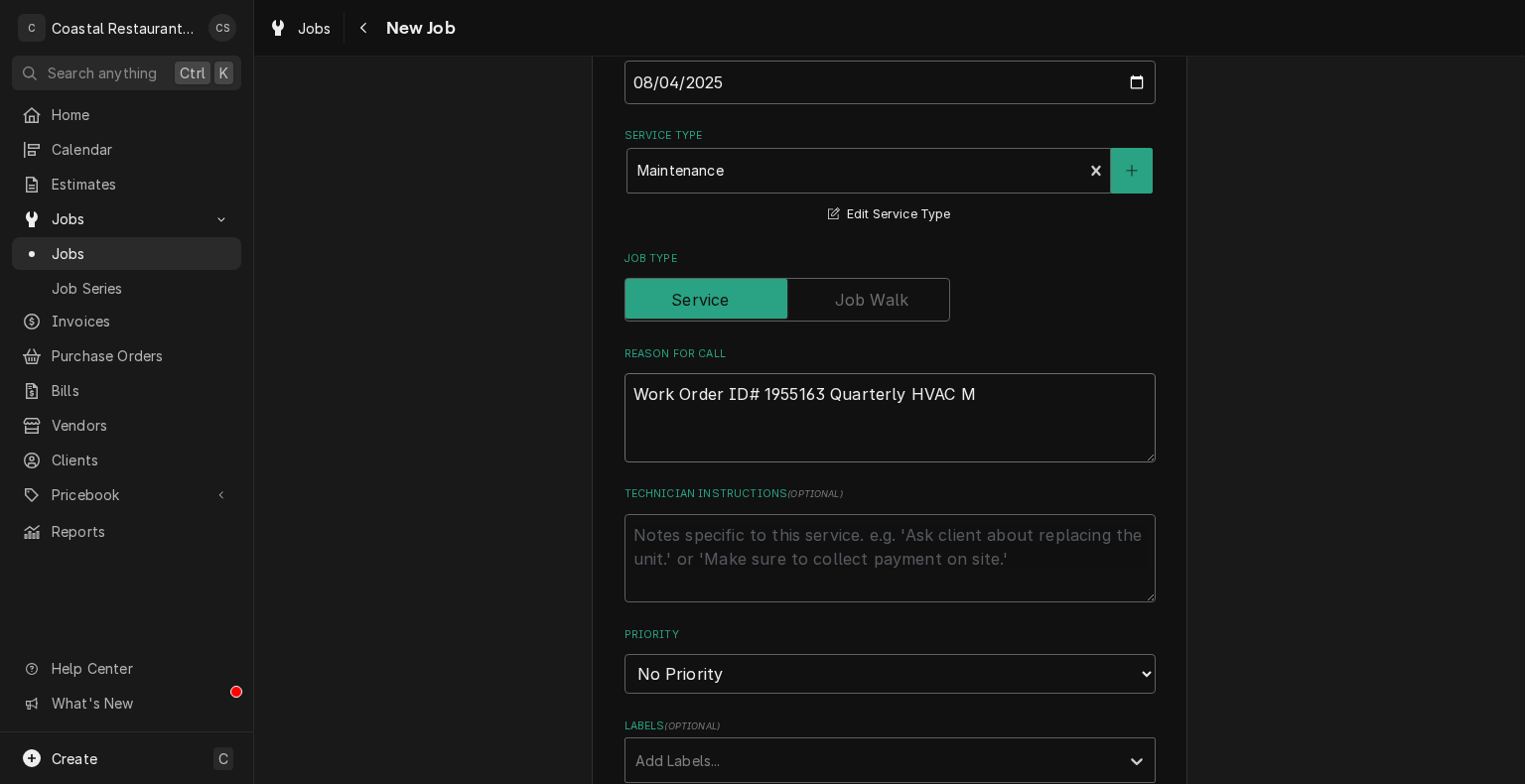 type on "x" 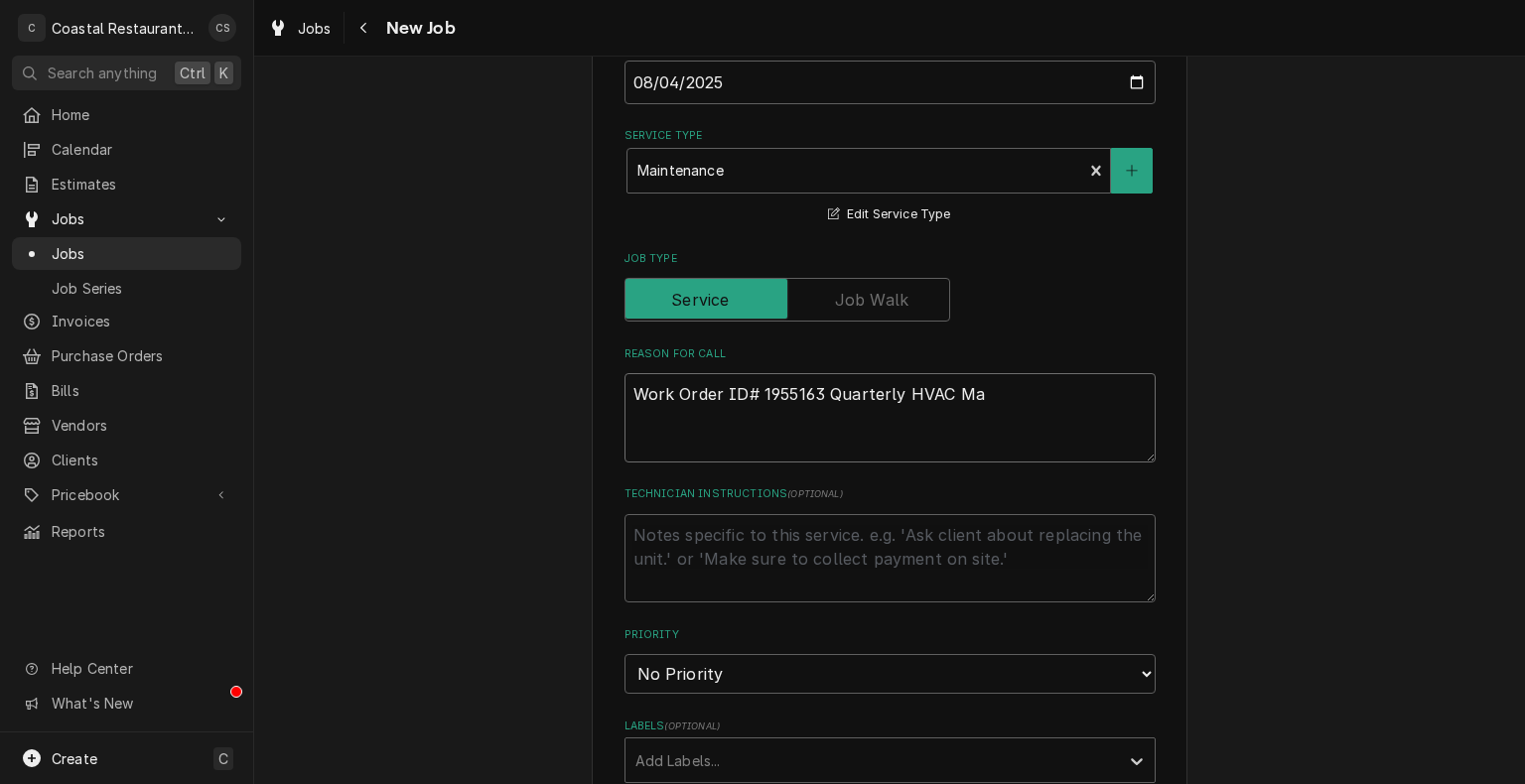 type on "x" 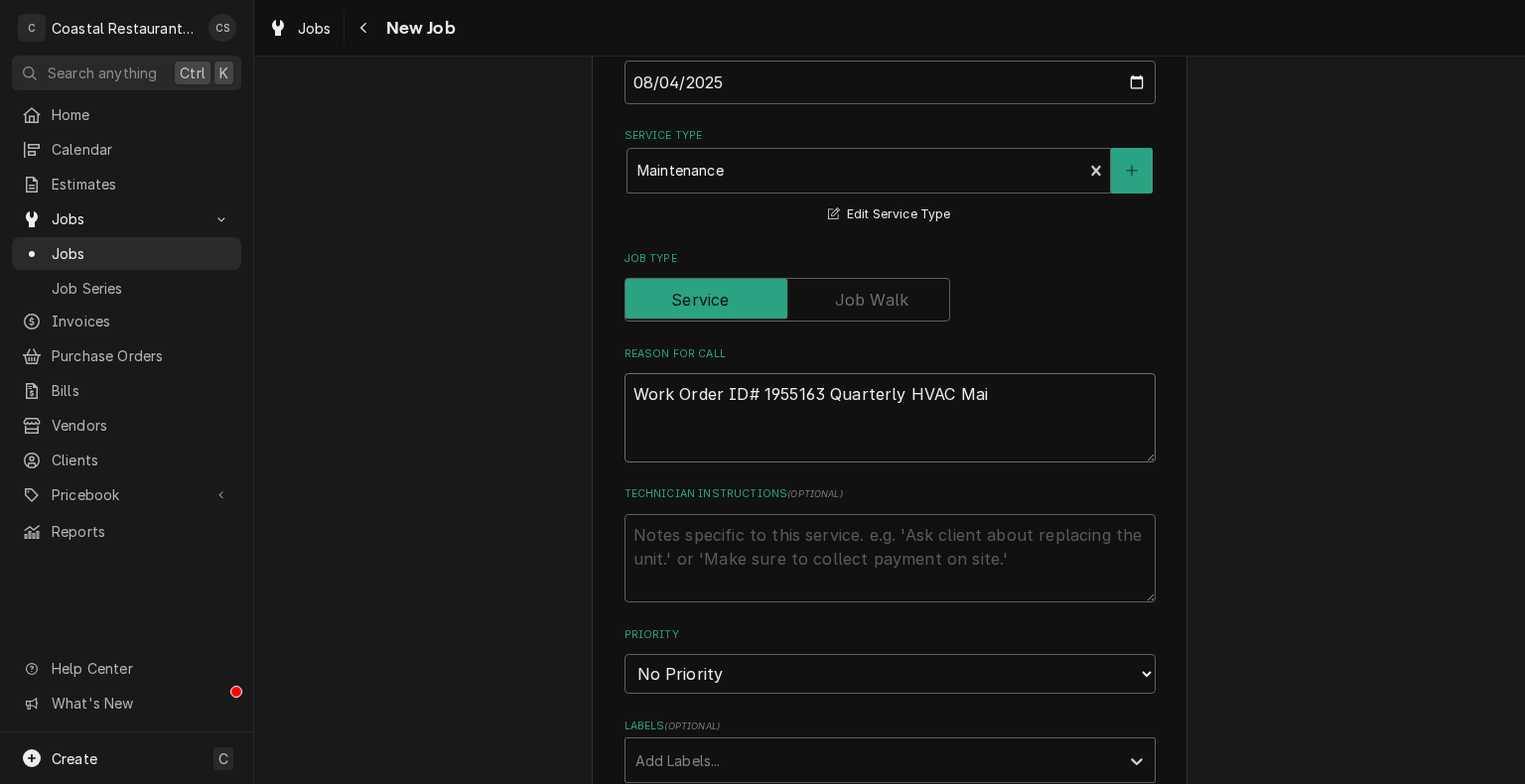 type on "x" 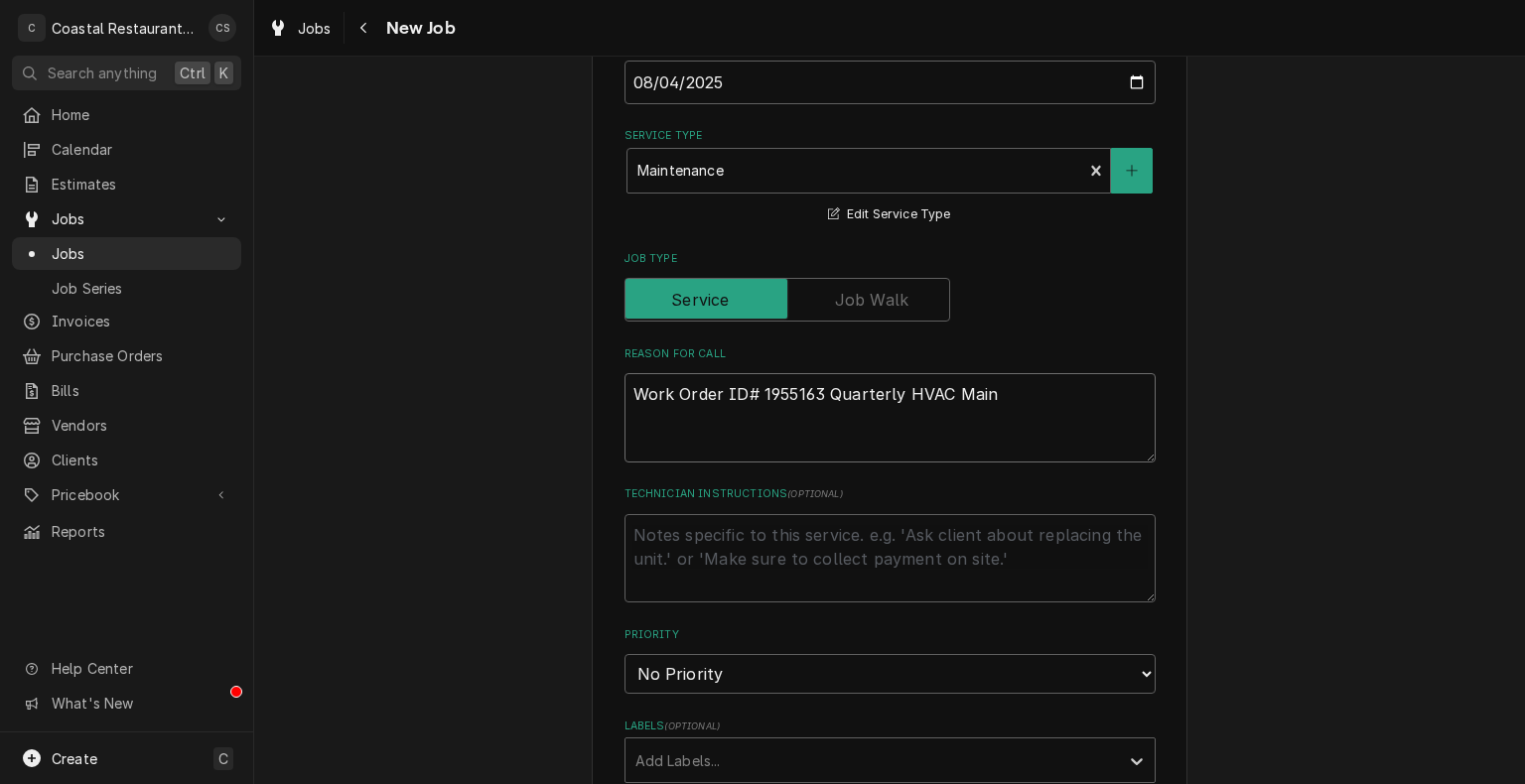 type on "x" 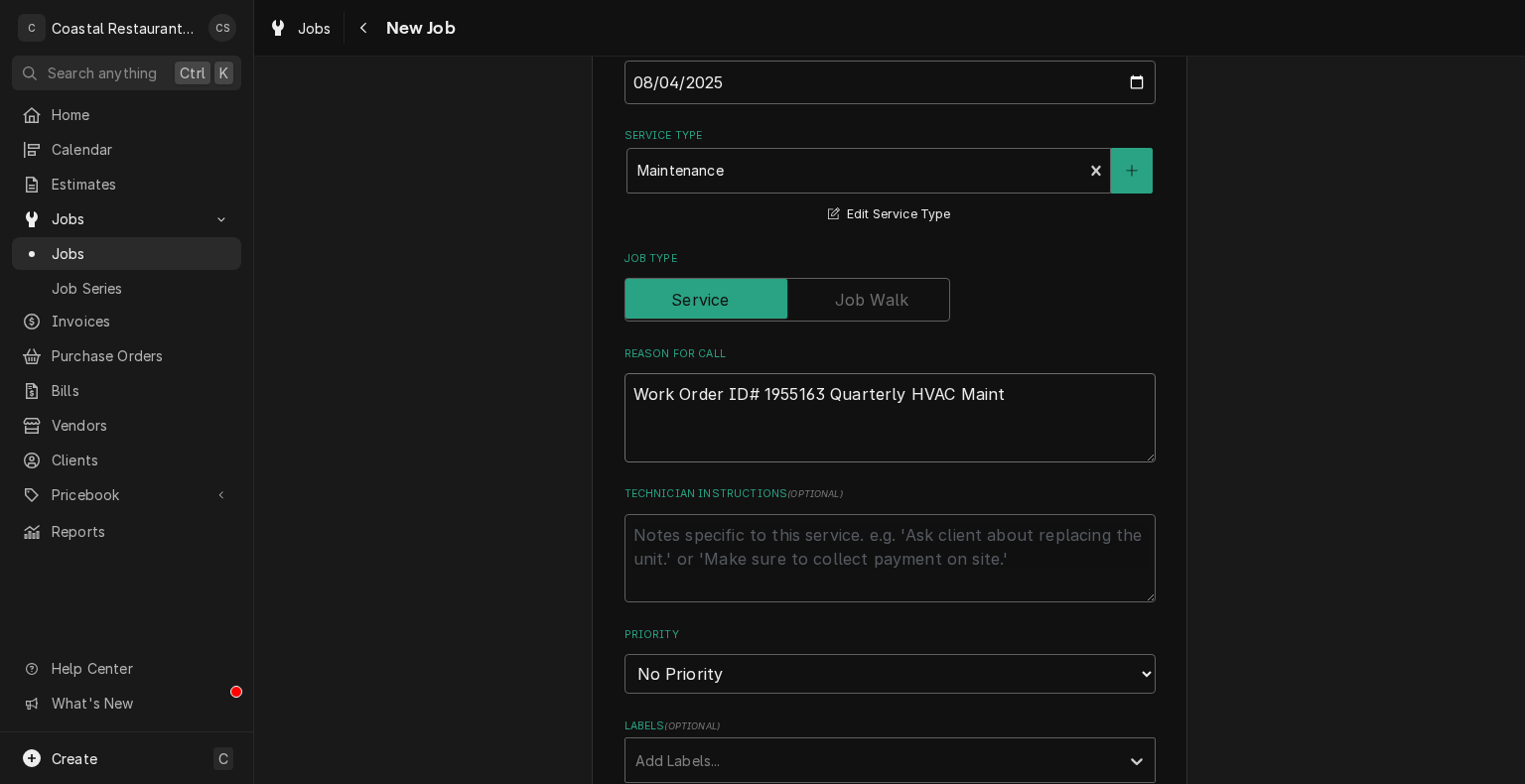 type on "x" 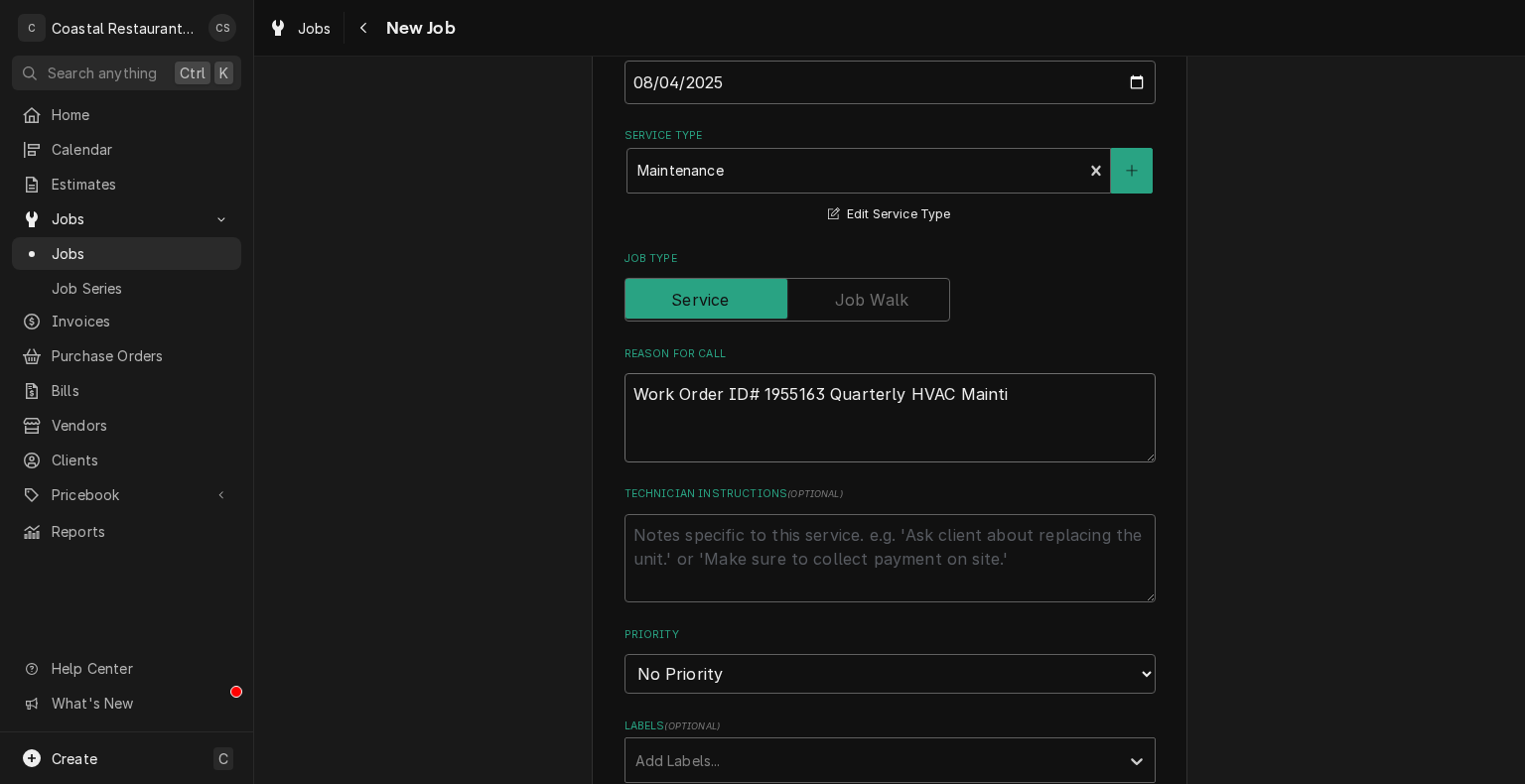 type on "x" 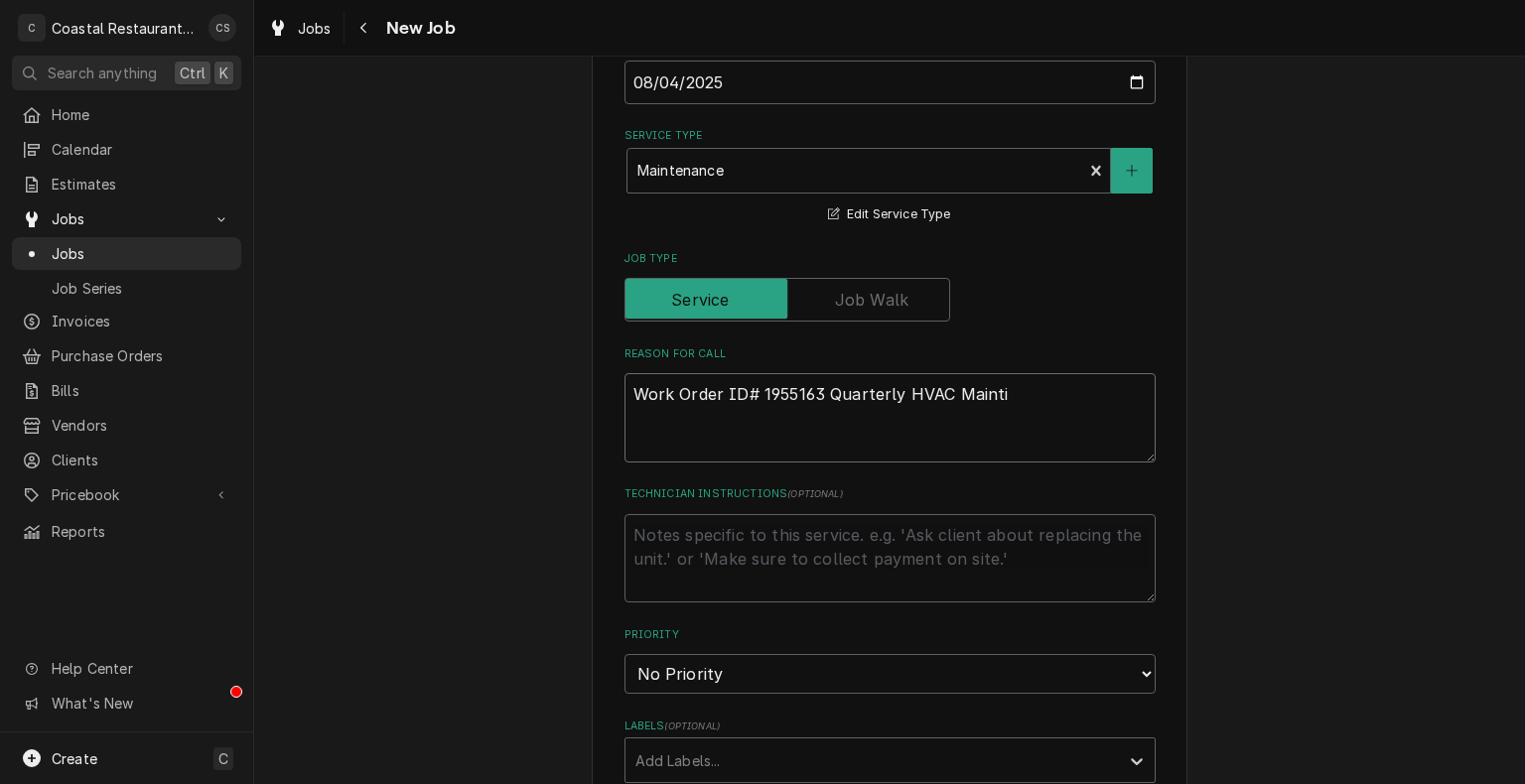 type on "Work Order ID# 1955163 Quarterly HVAC Maintin" 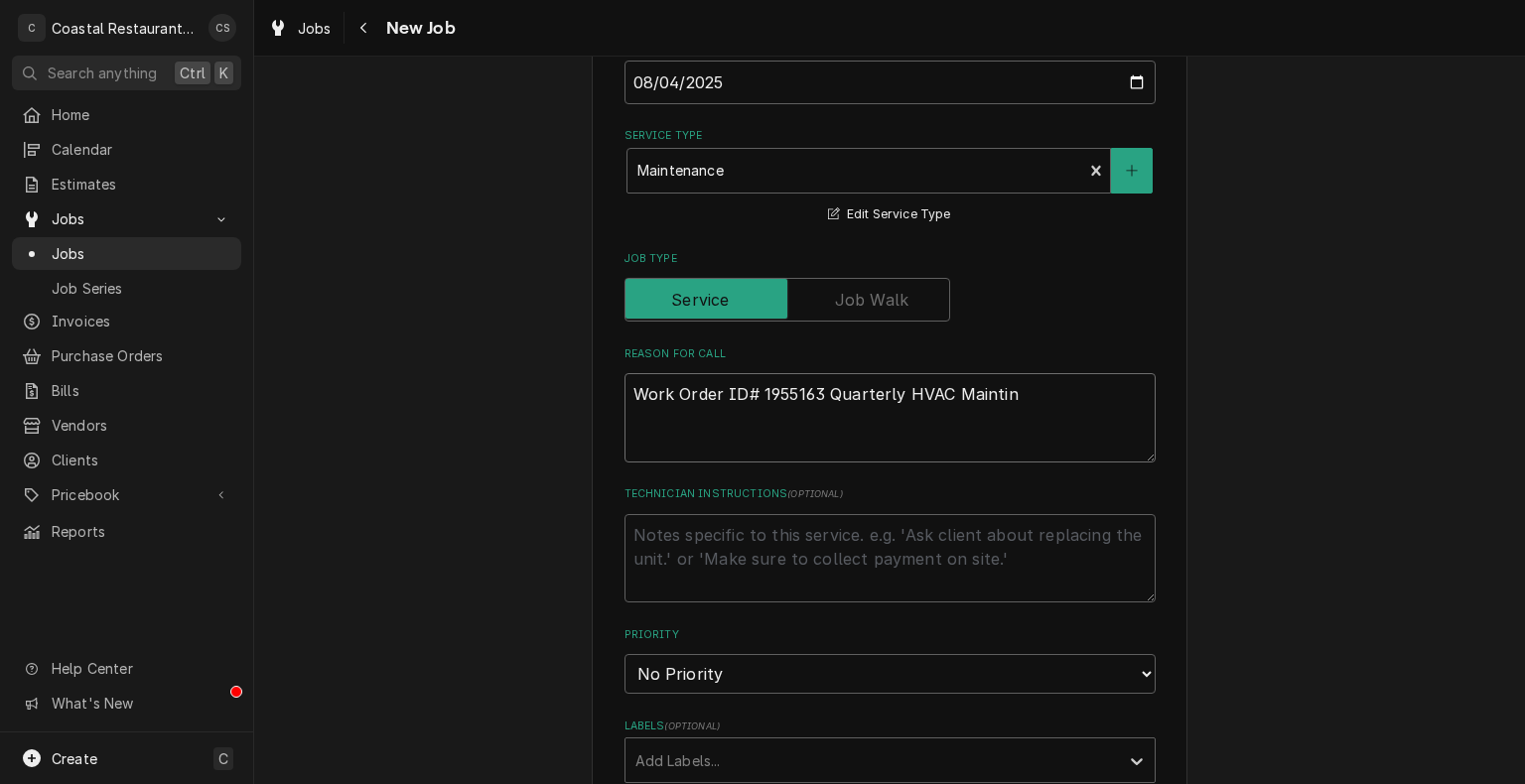 type on "x" 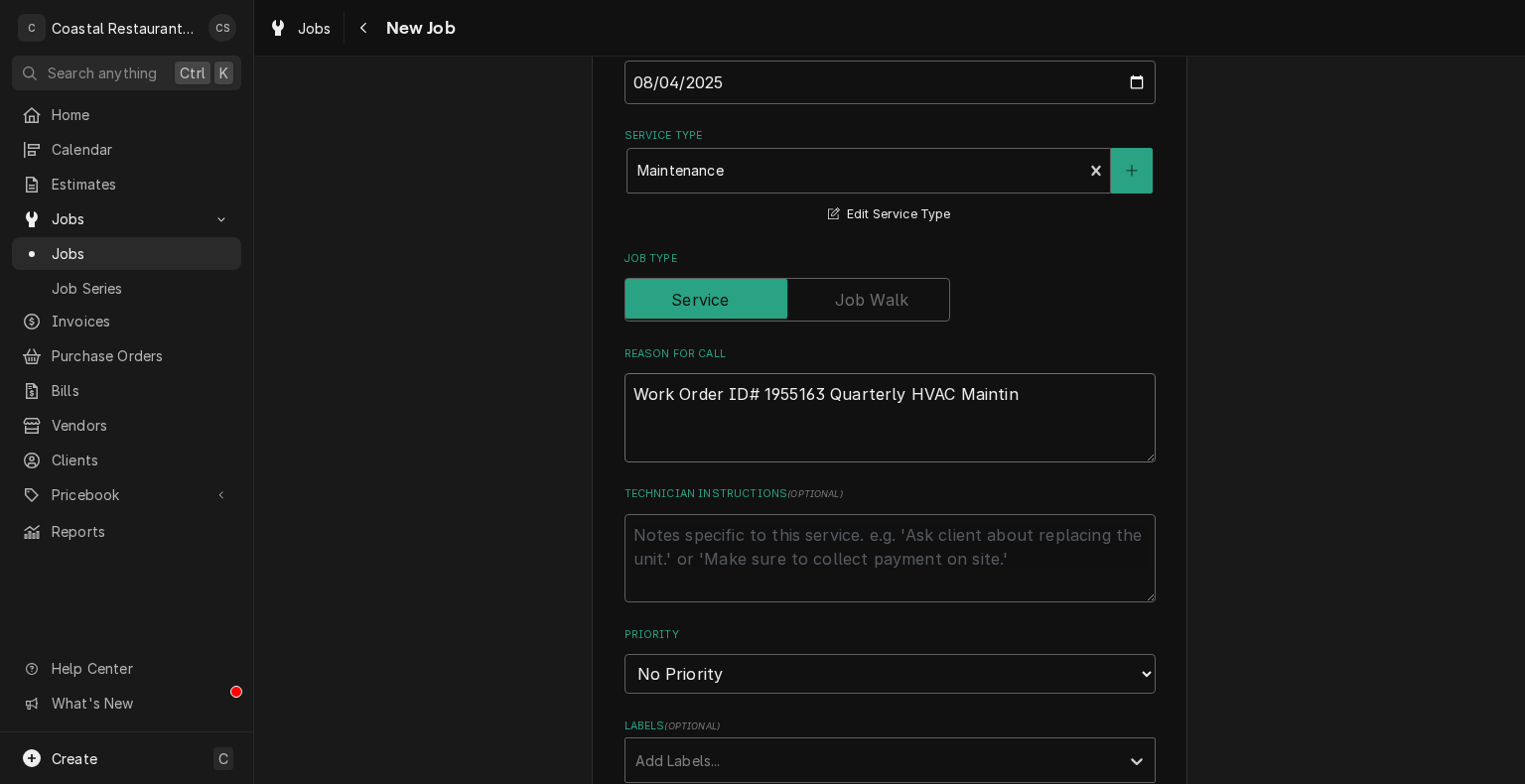 type on "Work Order ID# 1955163 Quarterly HVAC Mainti" 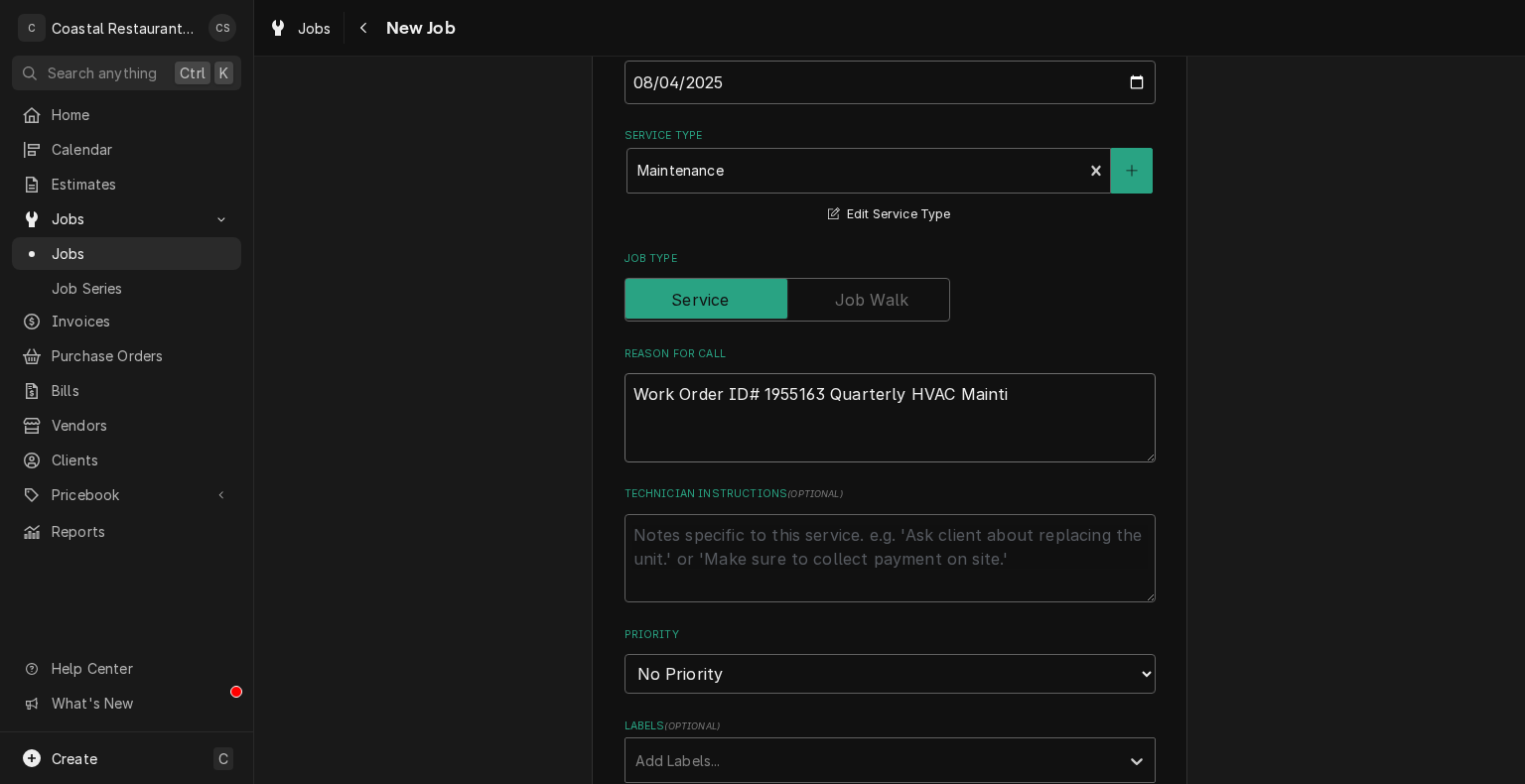 type on "x" 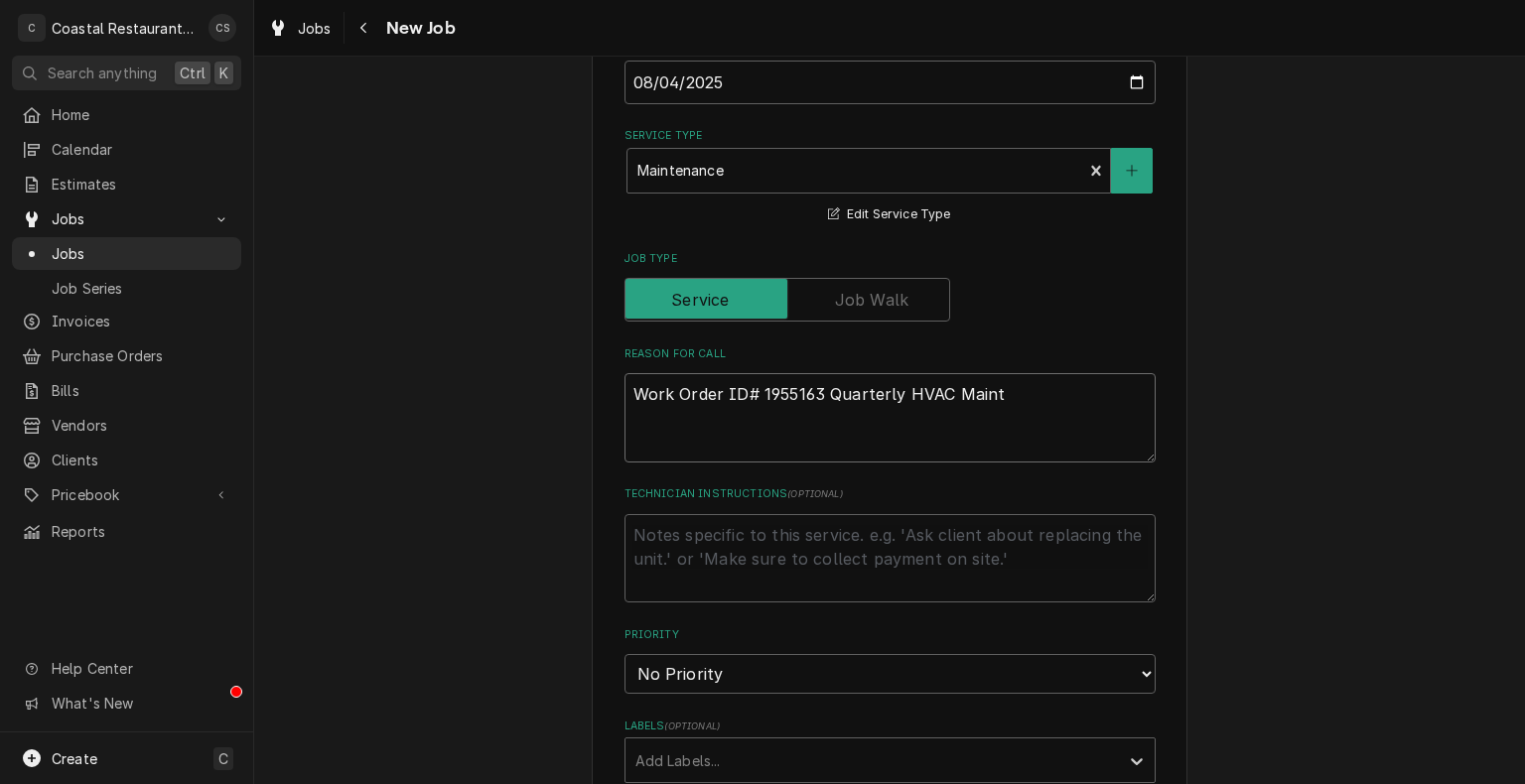 type on "x" 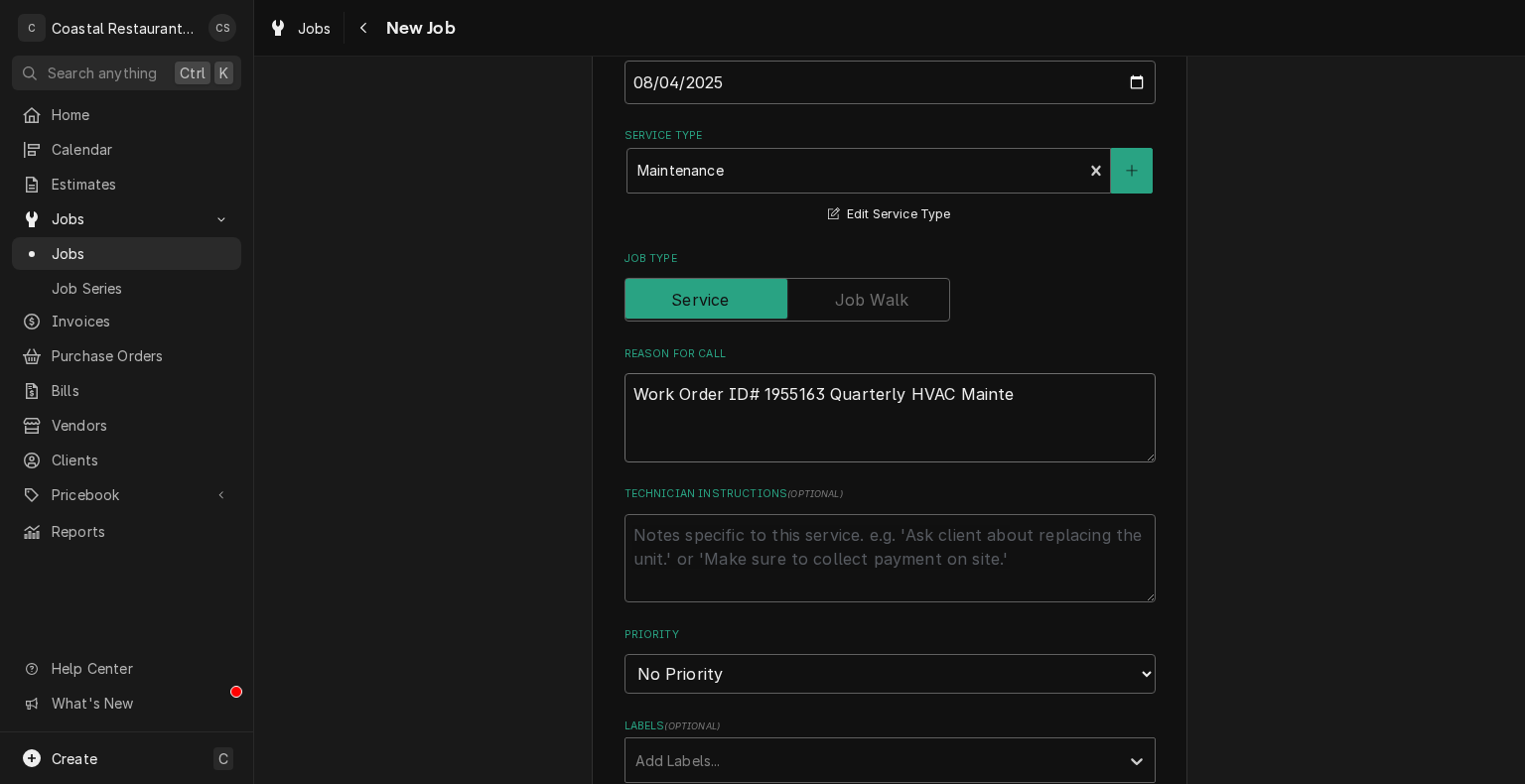 type on "x" 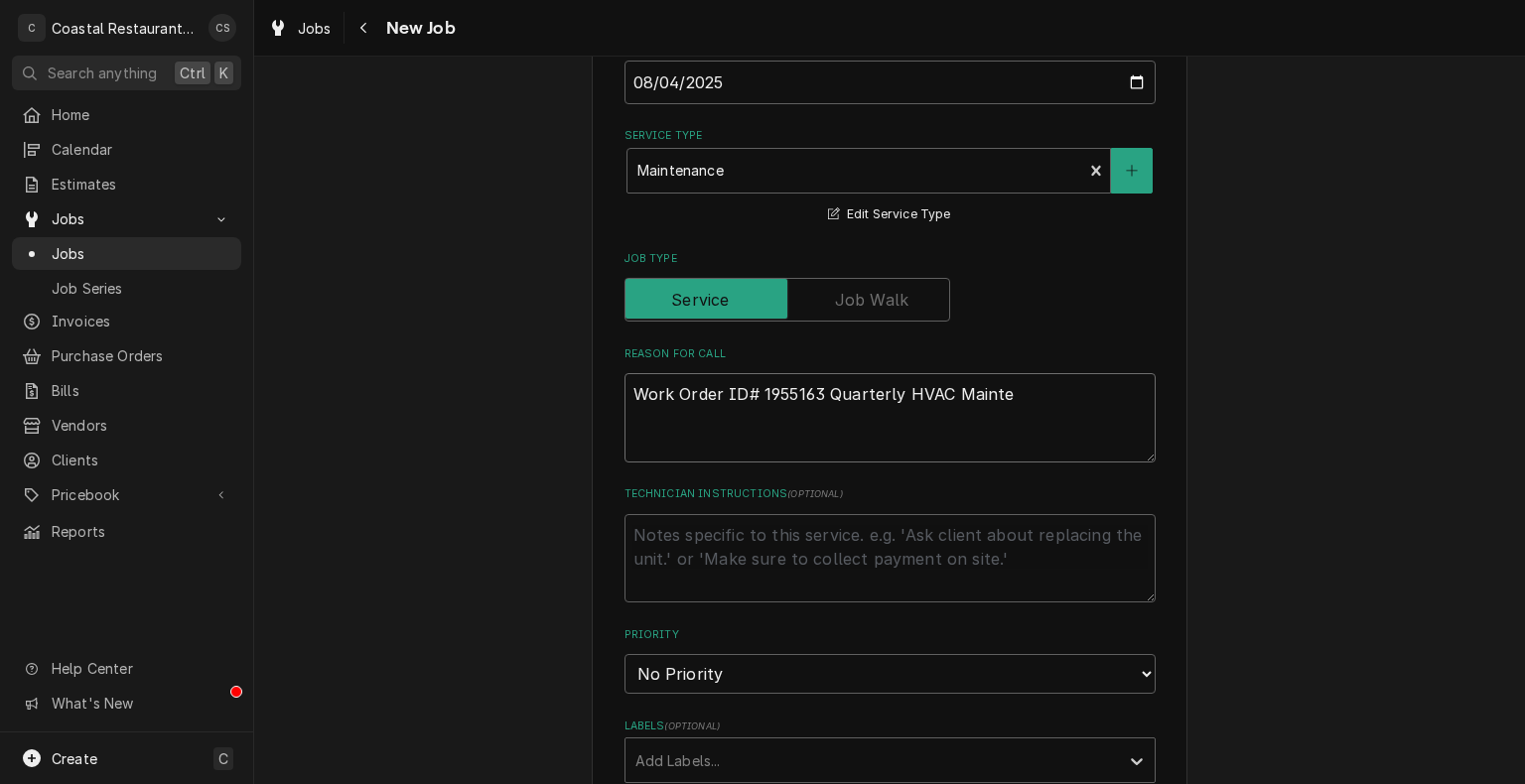 type on "Work Order ID# 1955163 Quarterly HVAC Mainten" 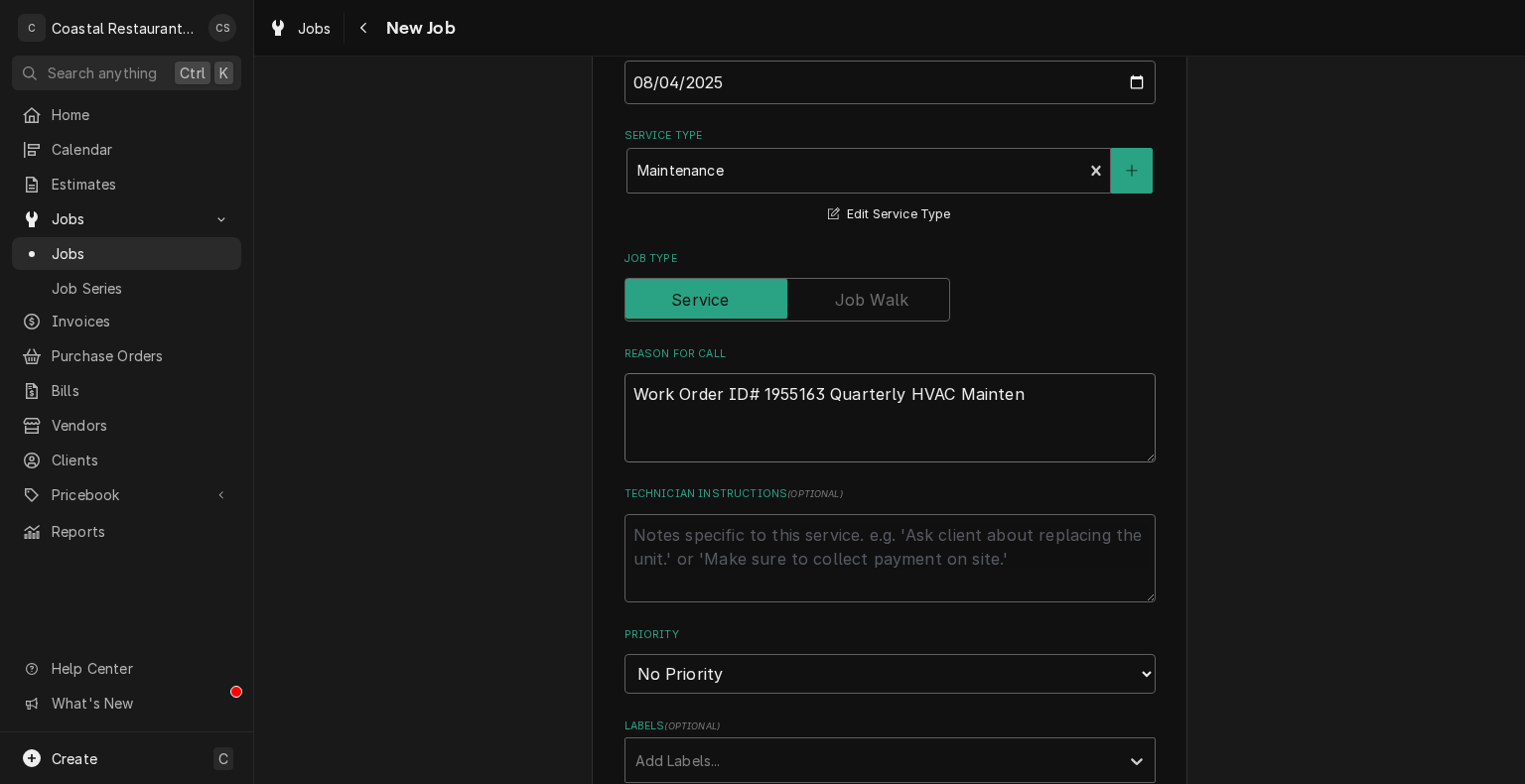 type on "x" 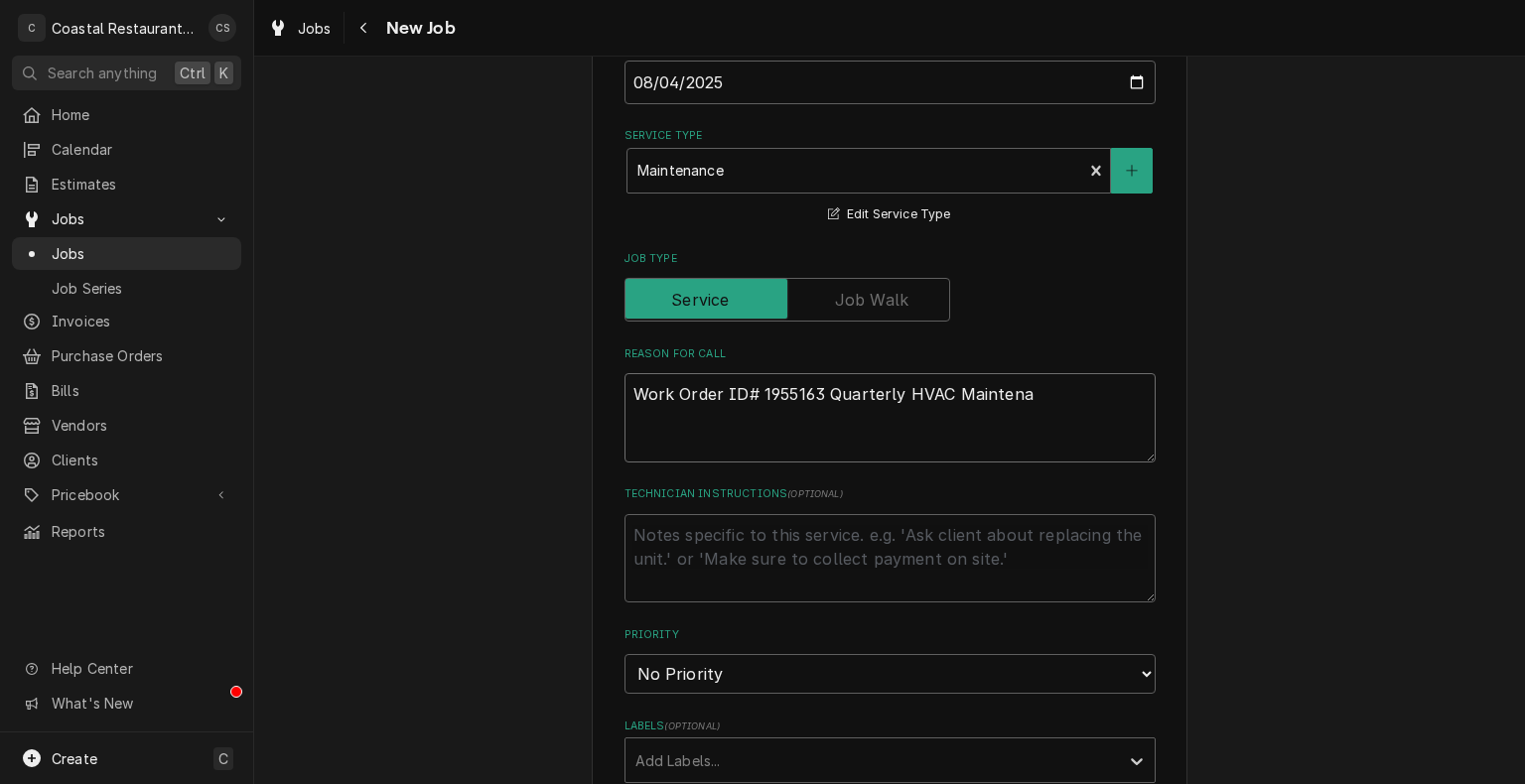 type on "x" 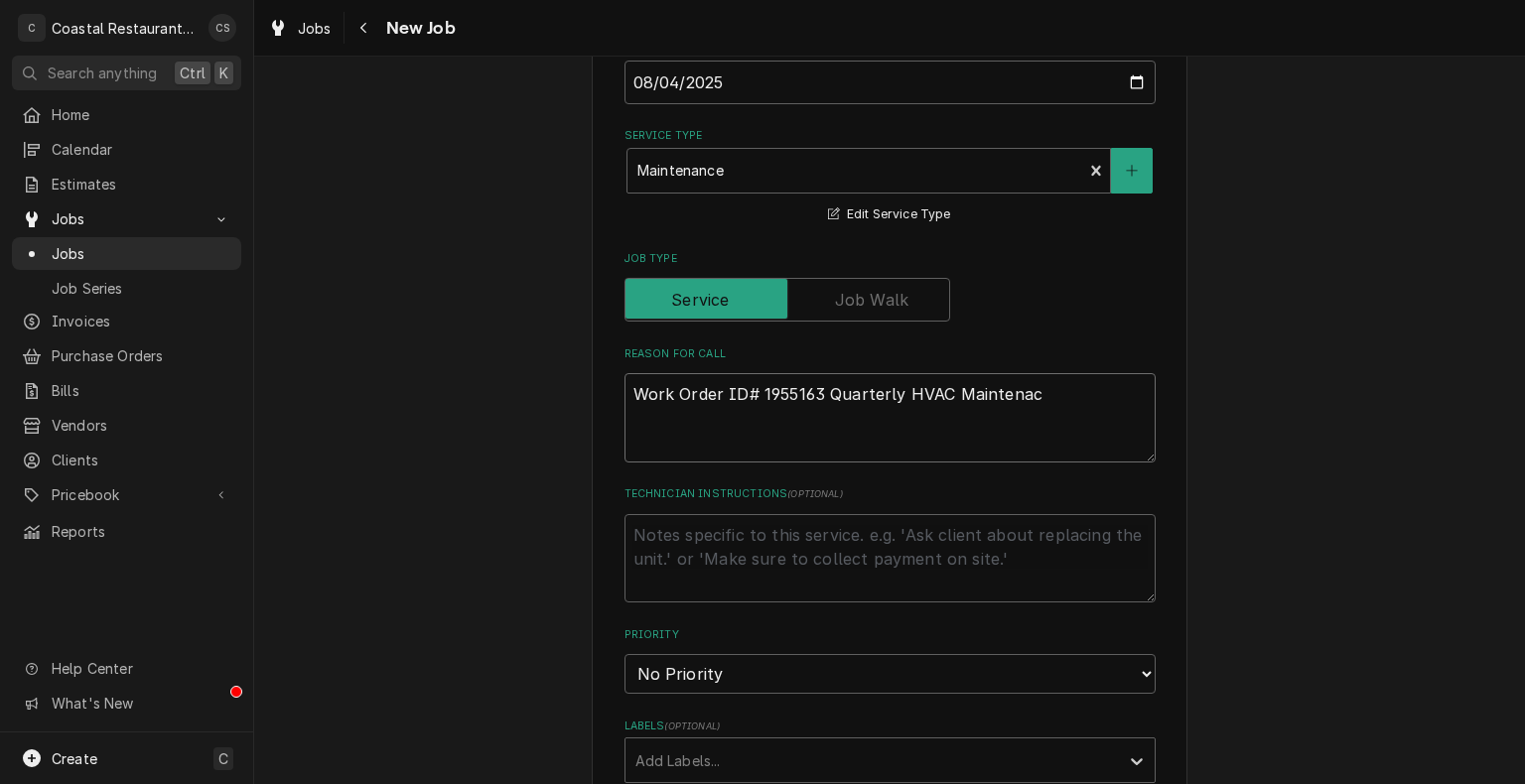 type on "x" 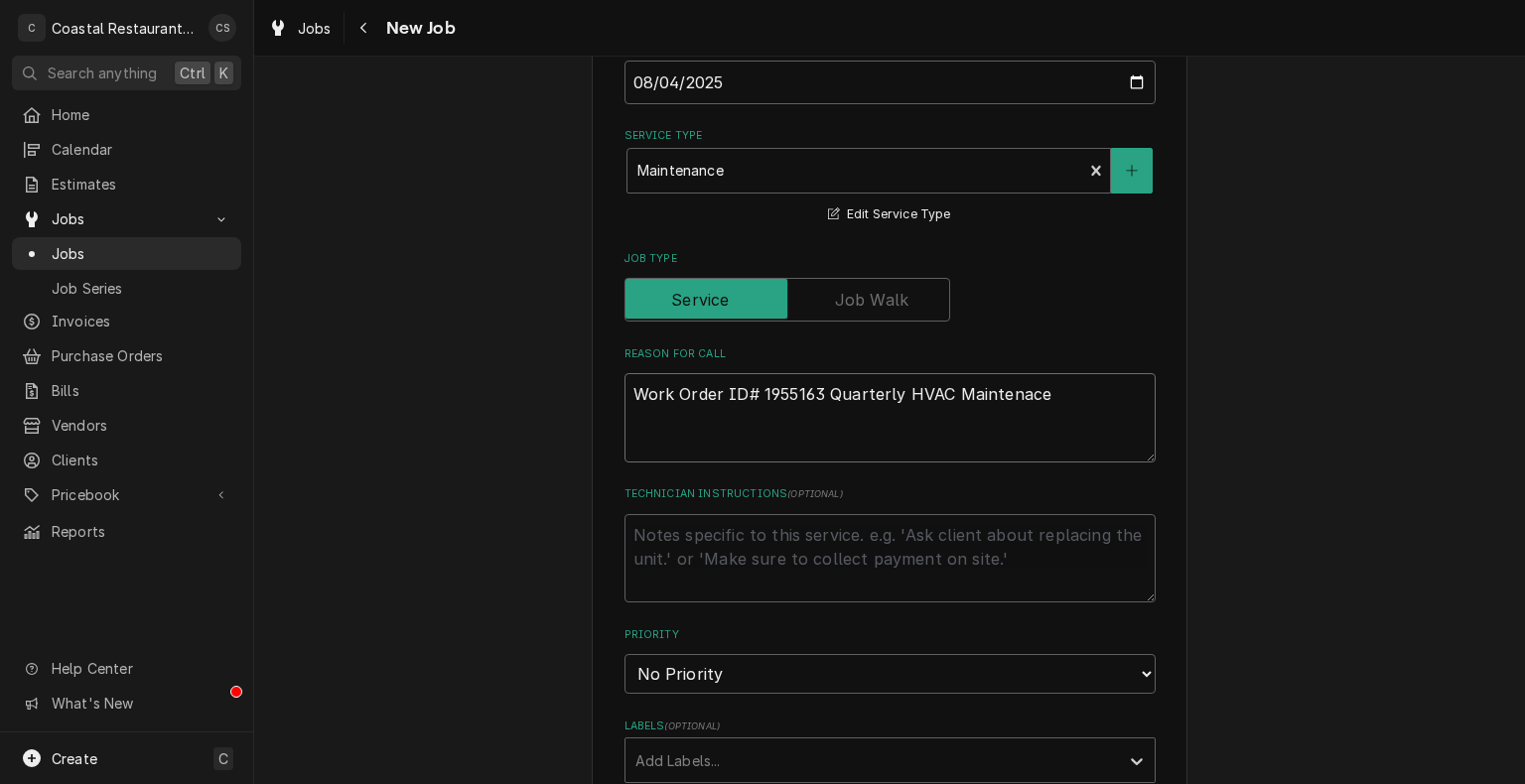 type on "x" 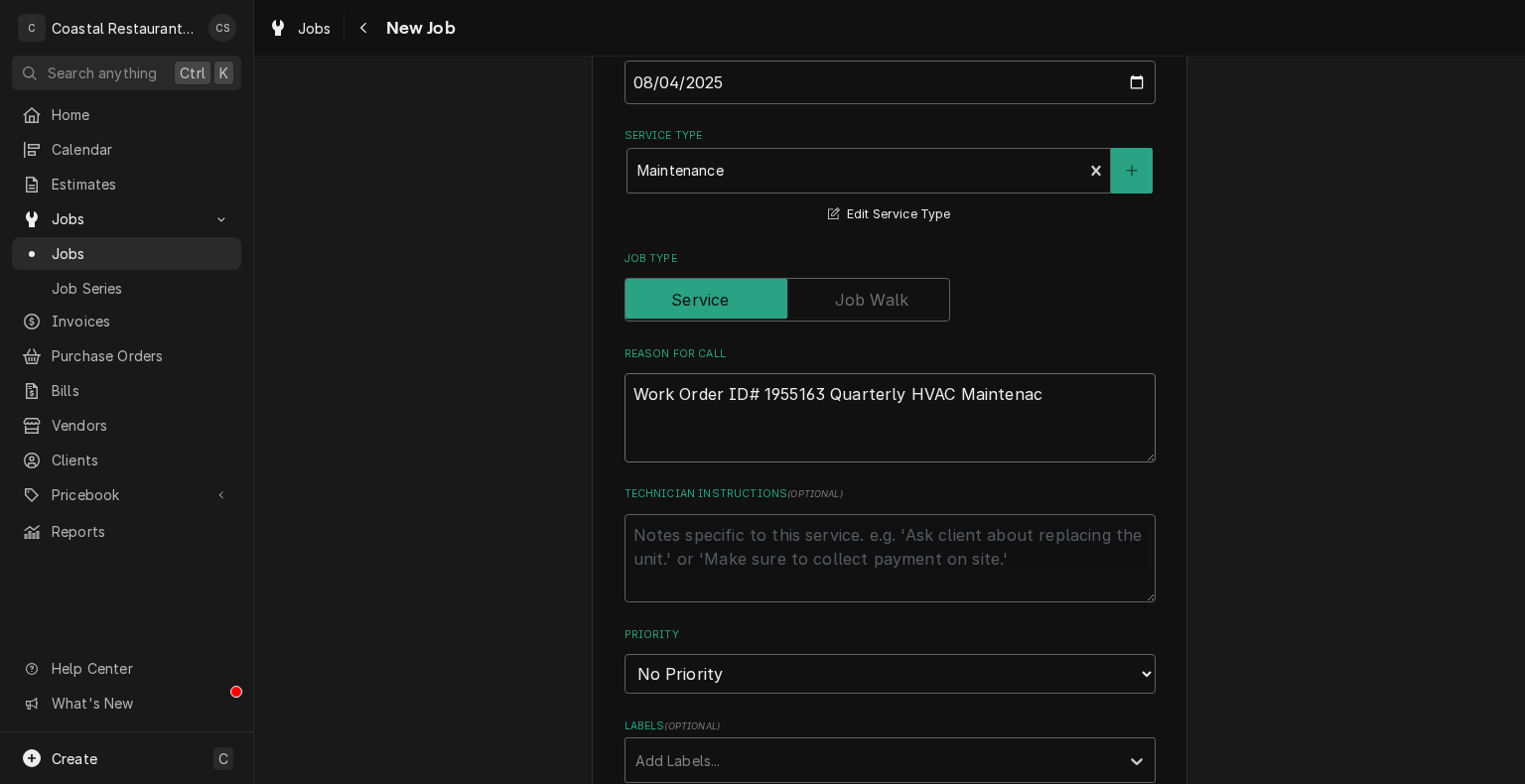 type on "x" 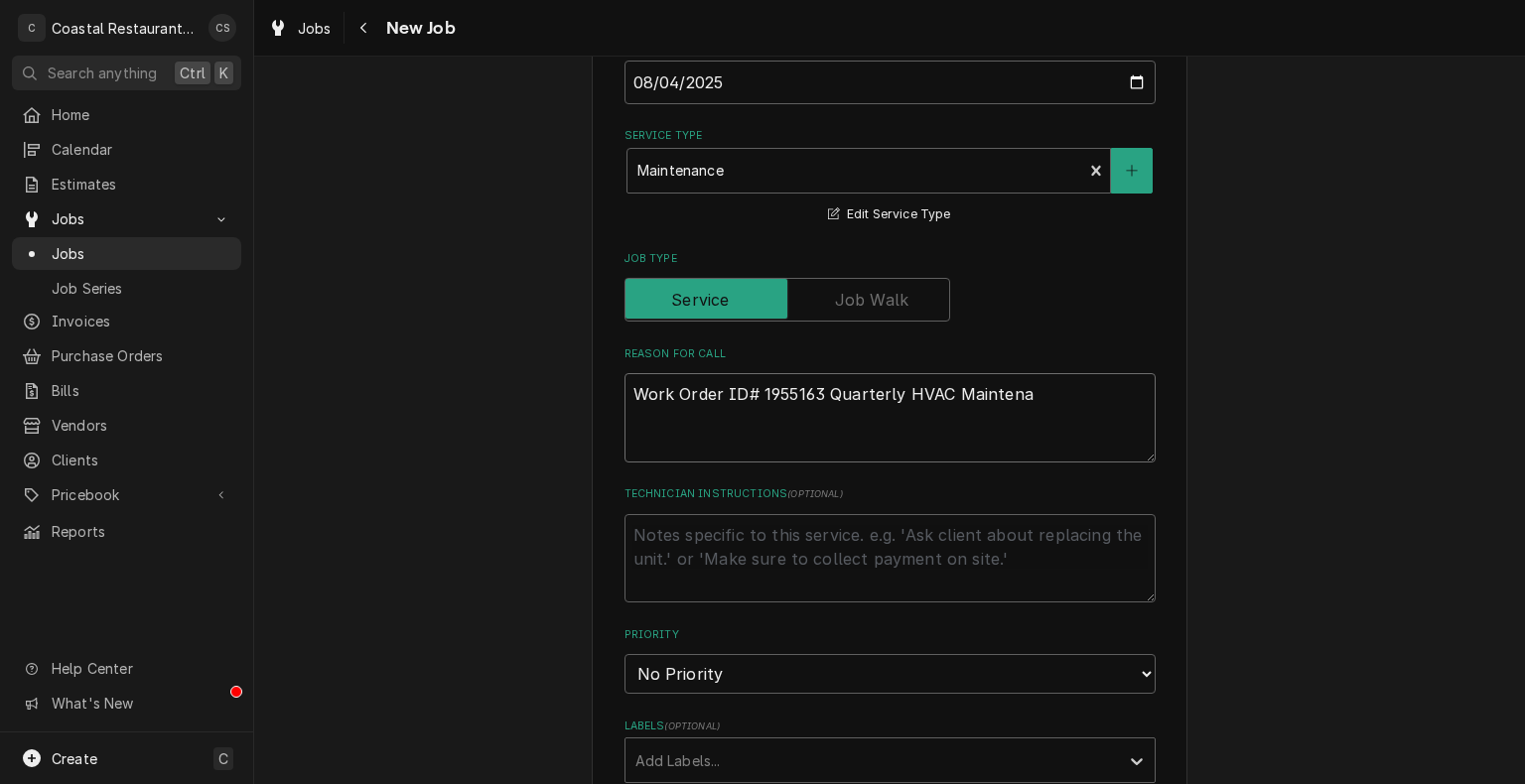 type on "x" 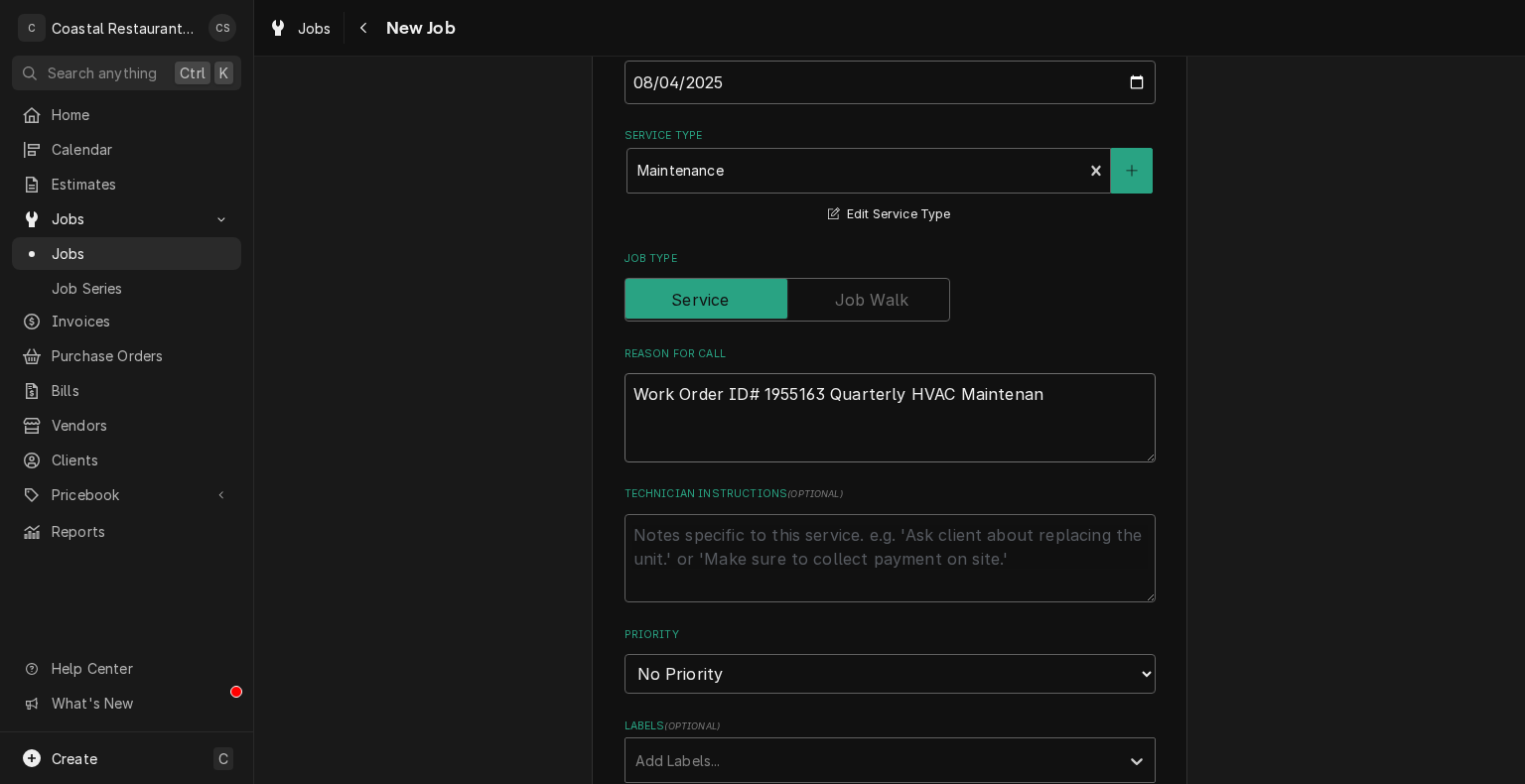type on "x" 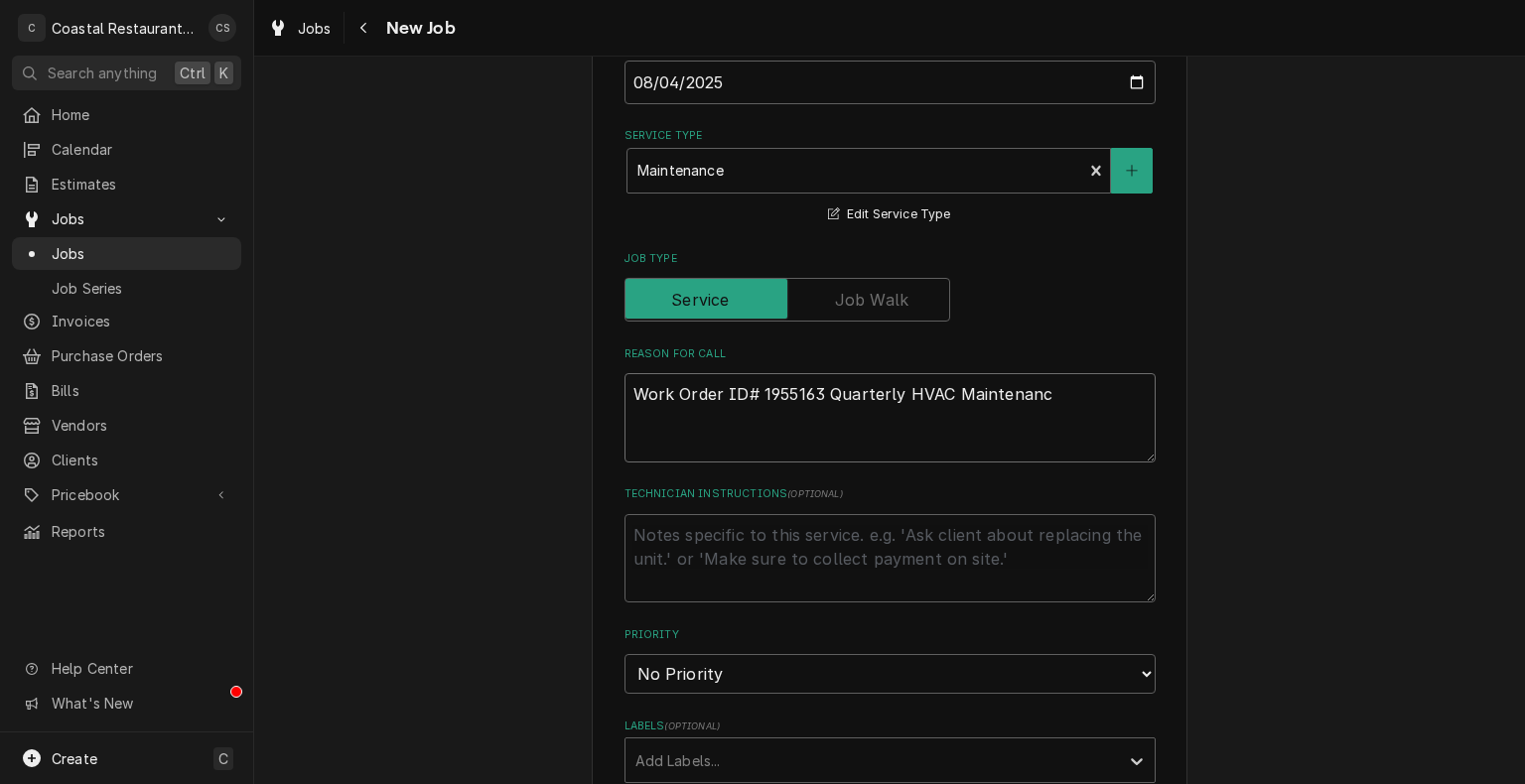 type on "x" 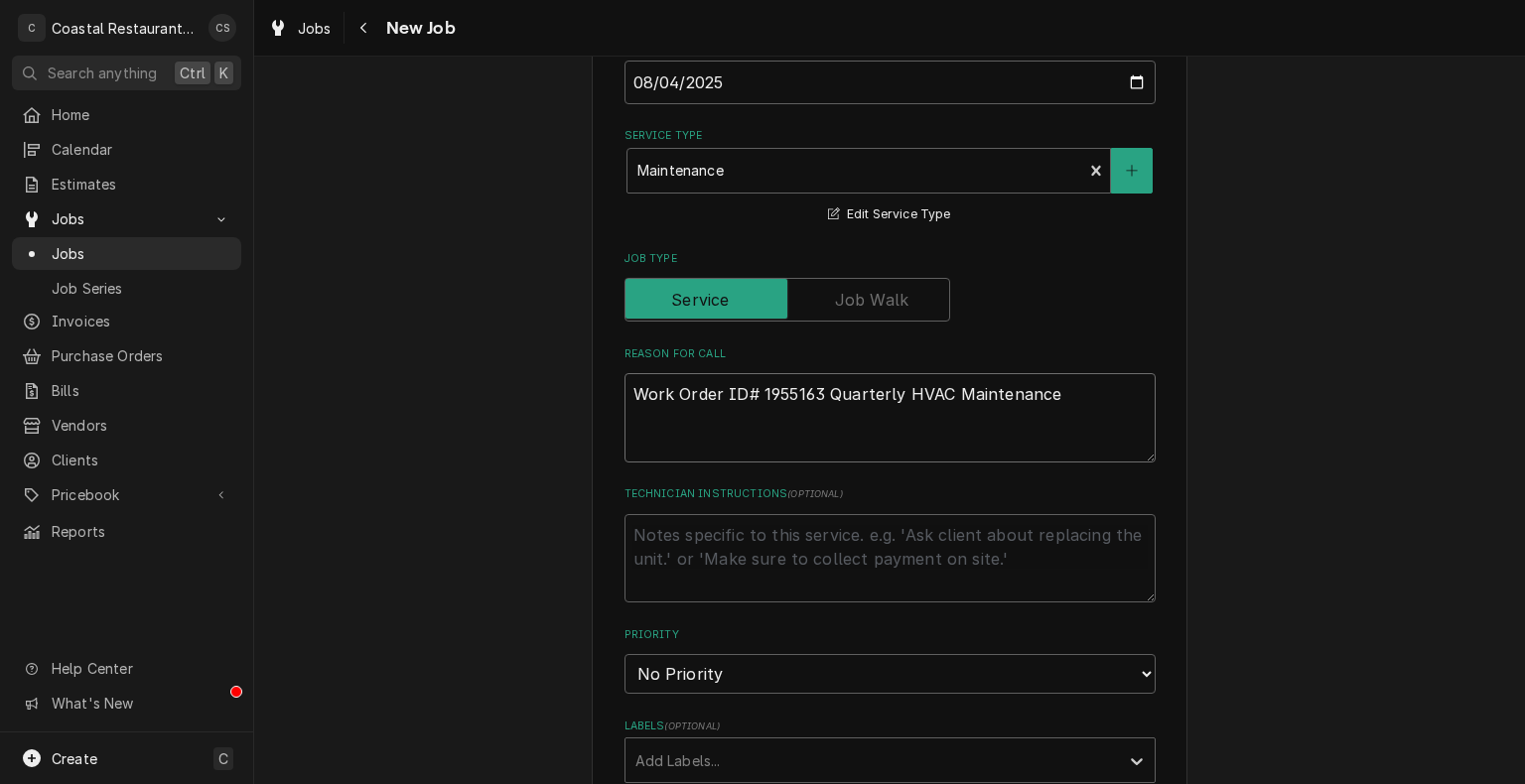 type on "x" 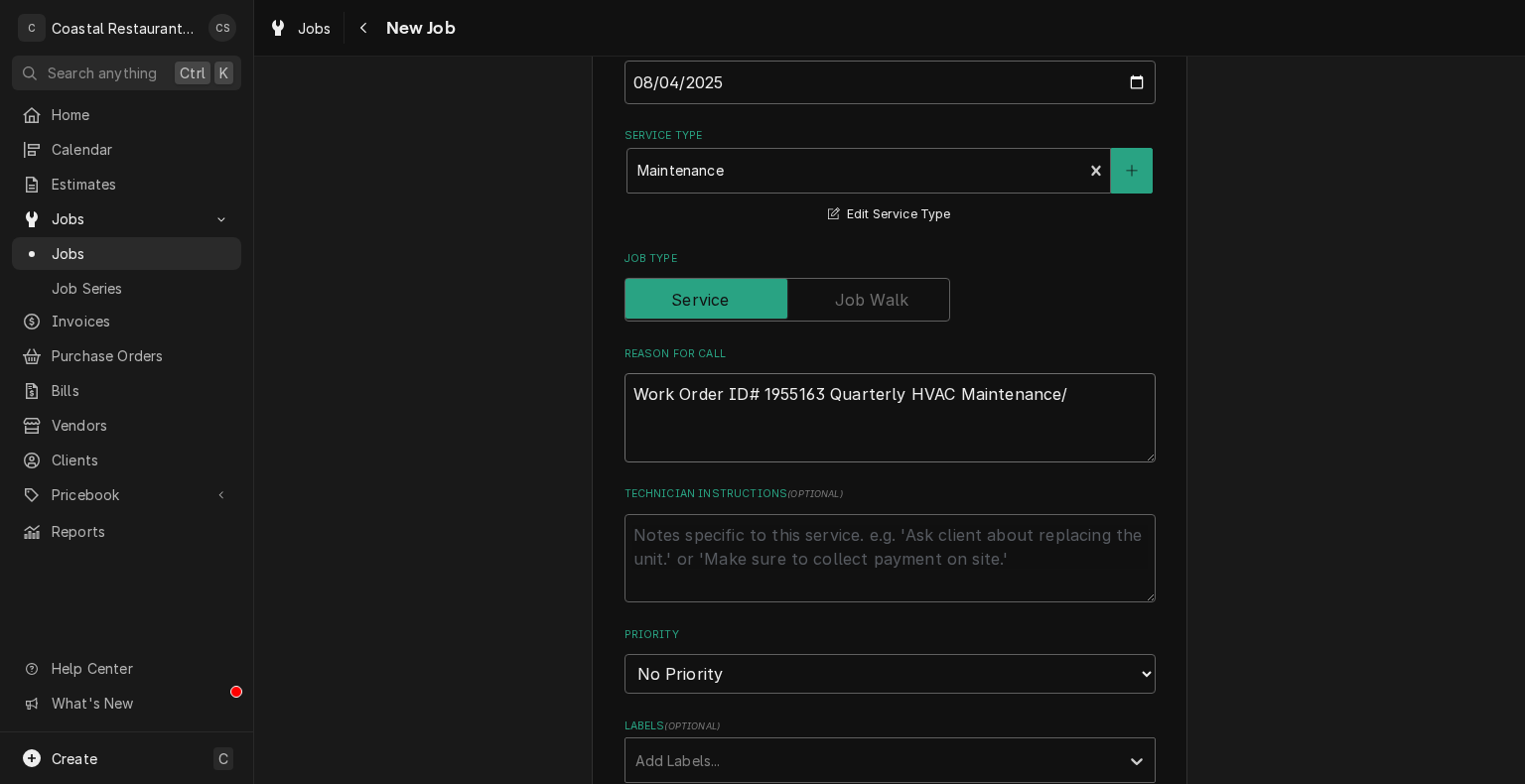 type on "x" 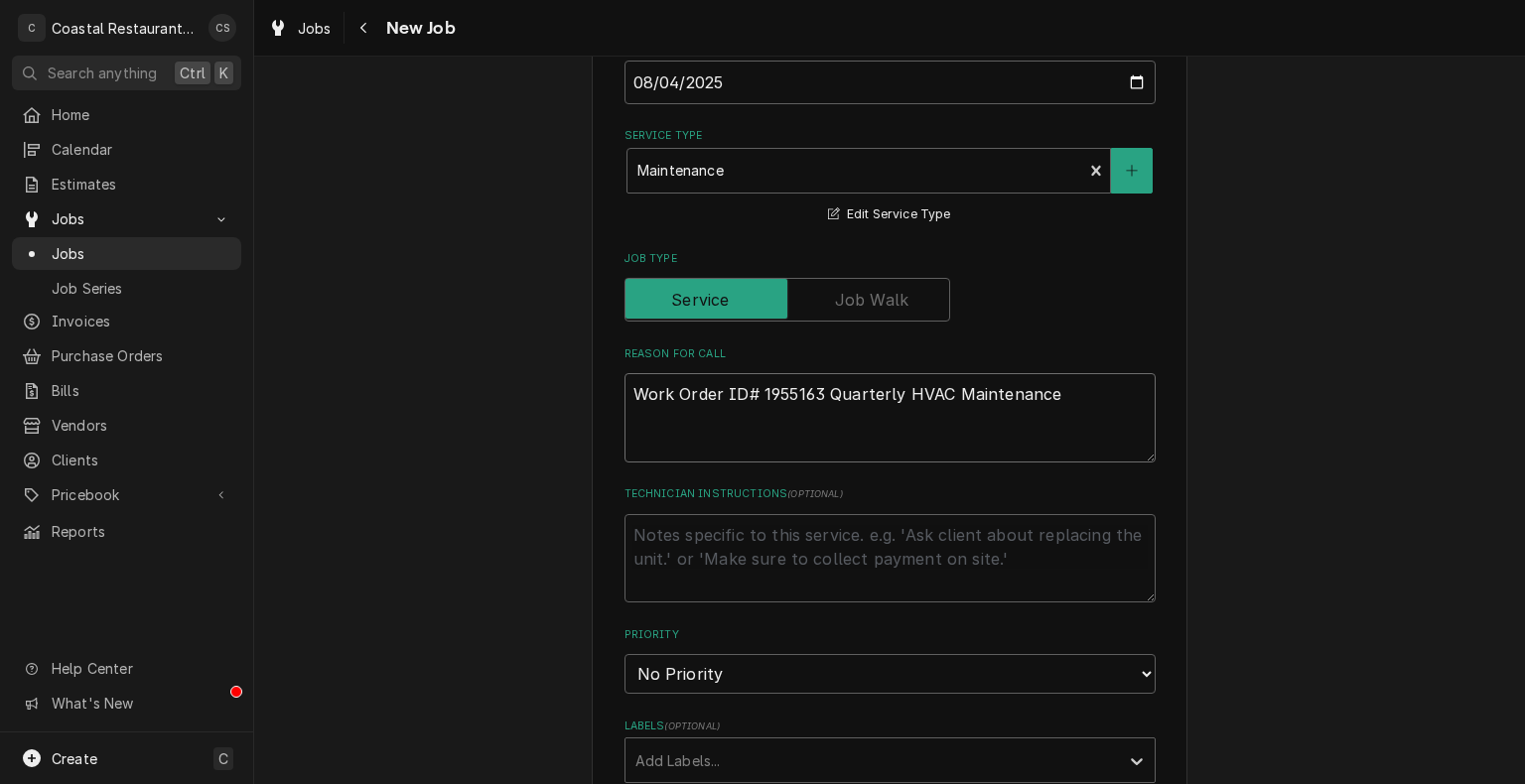 type on "x" 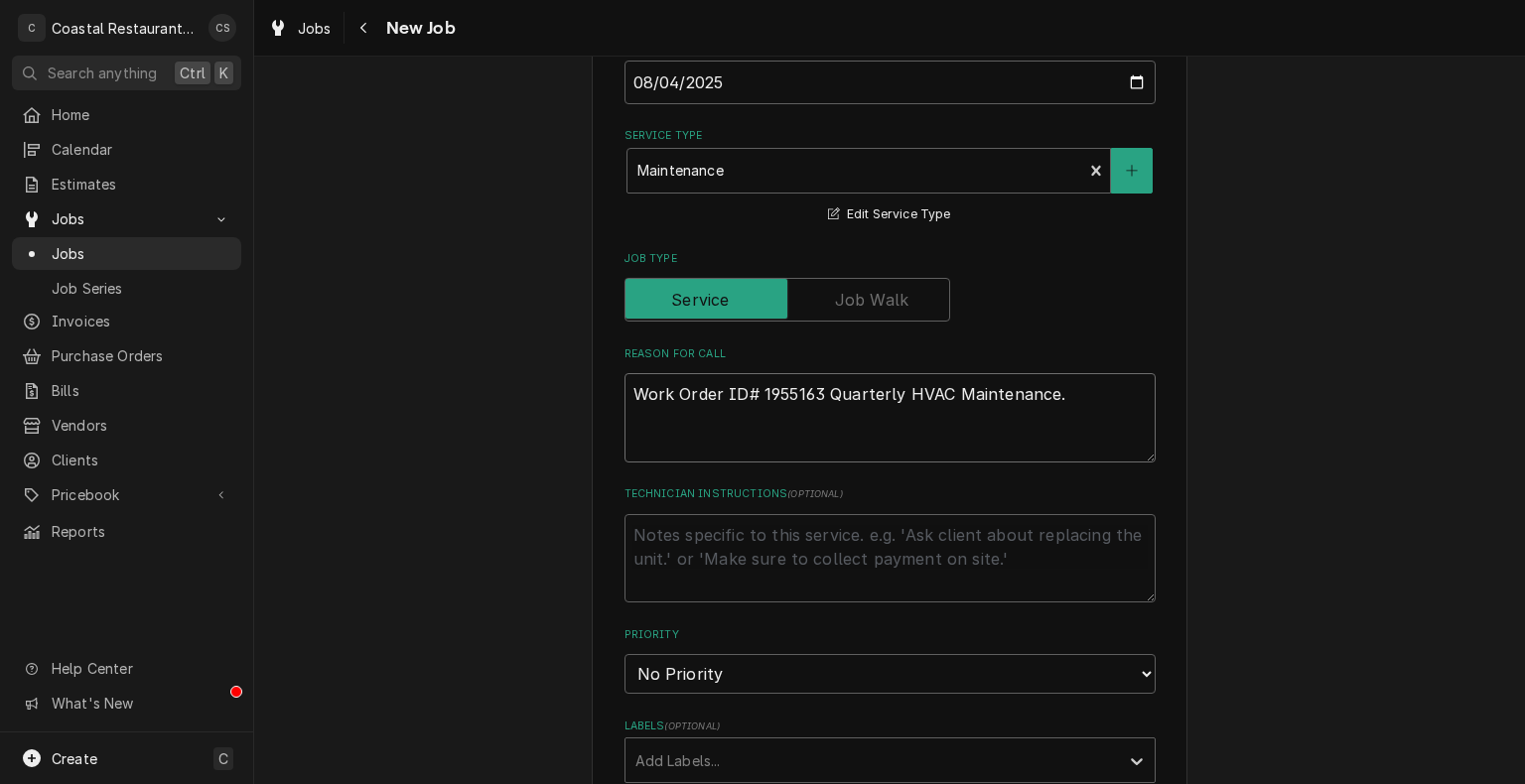 type on "x" 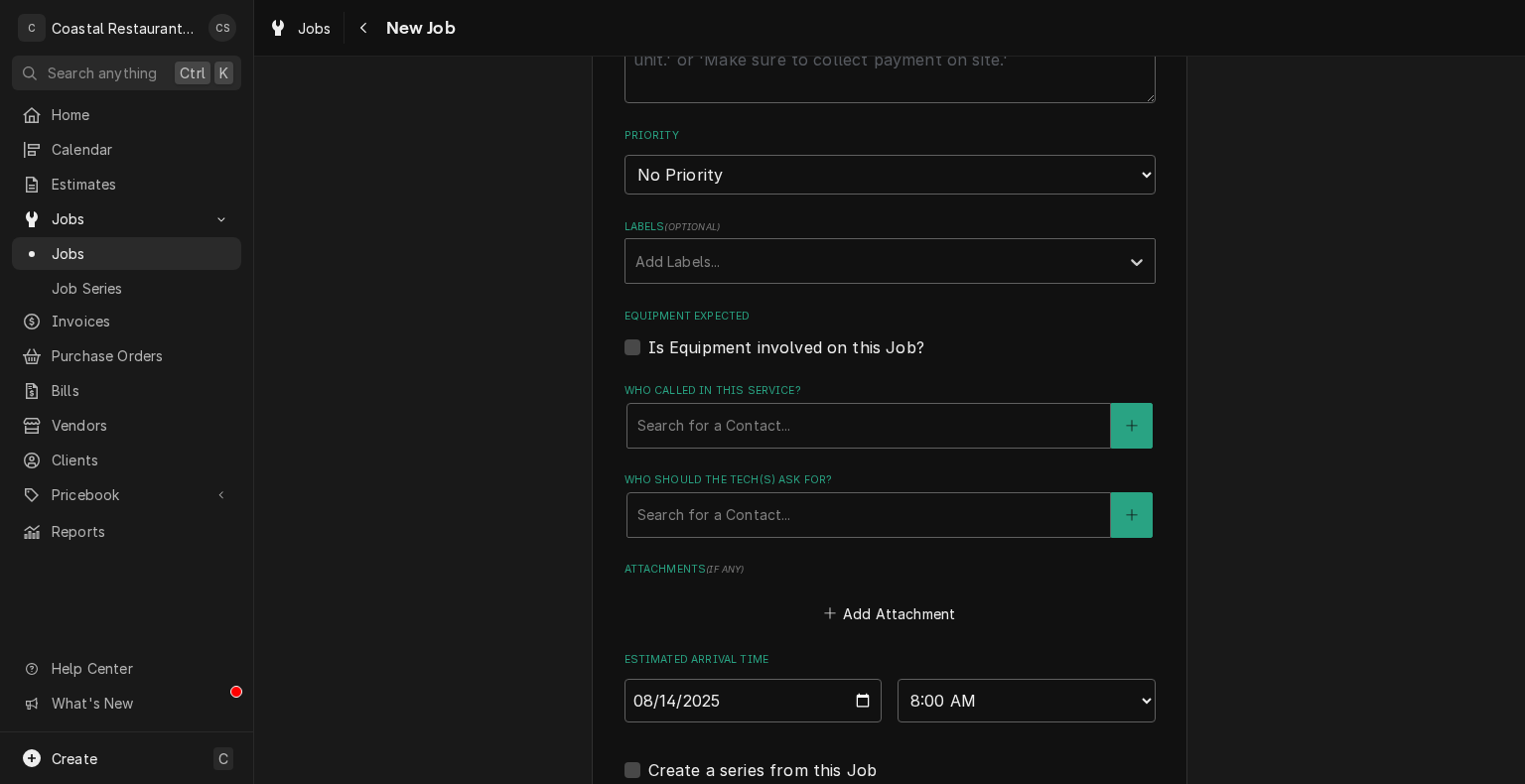 scroll, scrollTop: 1053, scrollLeft: 0, axis: vertical 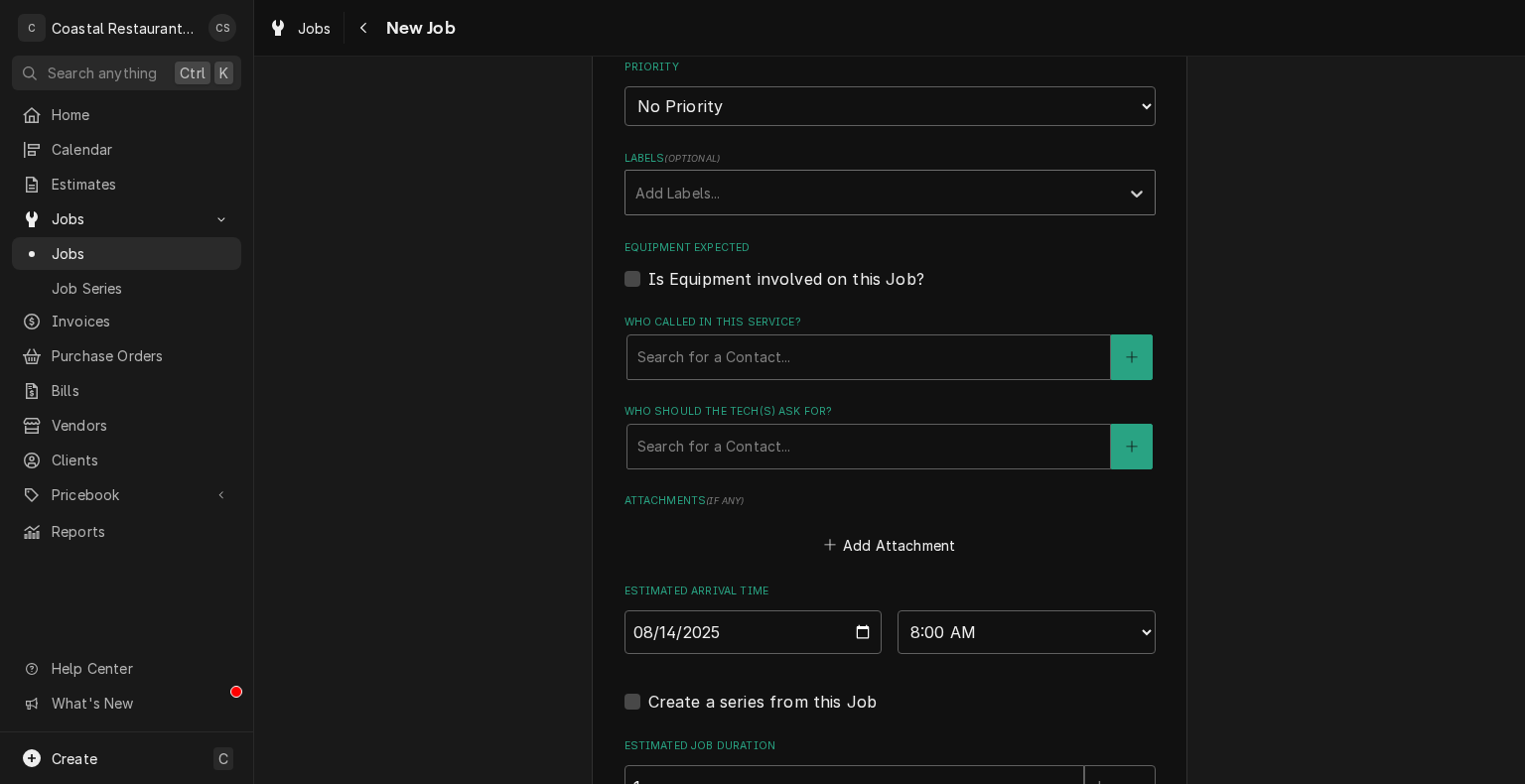 type on "Work Order ID# 1955163 Quarterly HVAC Maintenance." 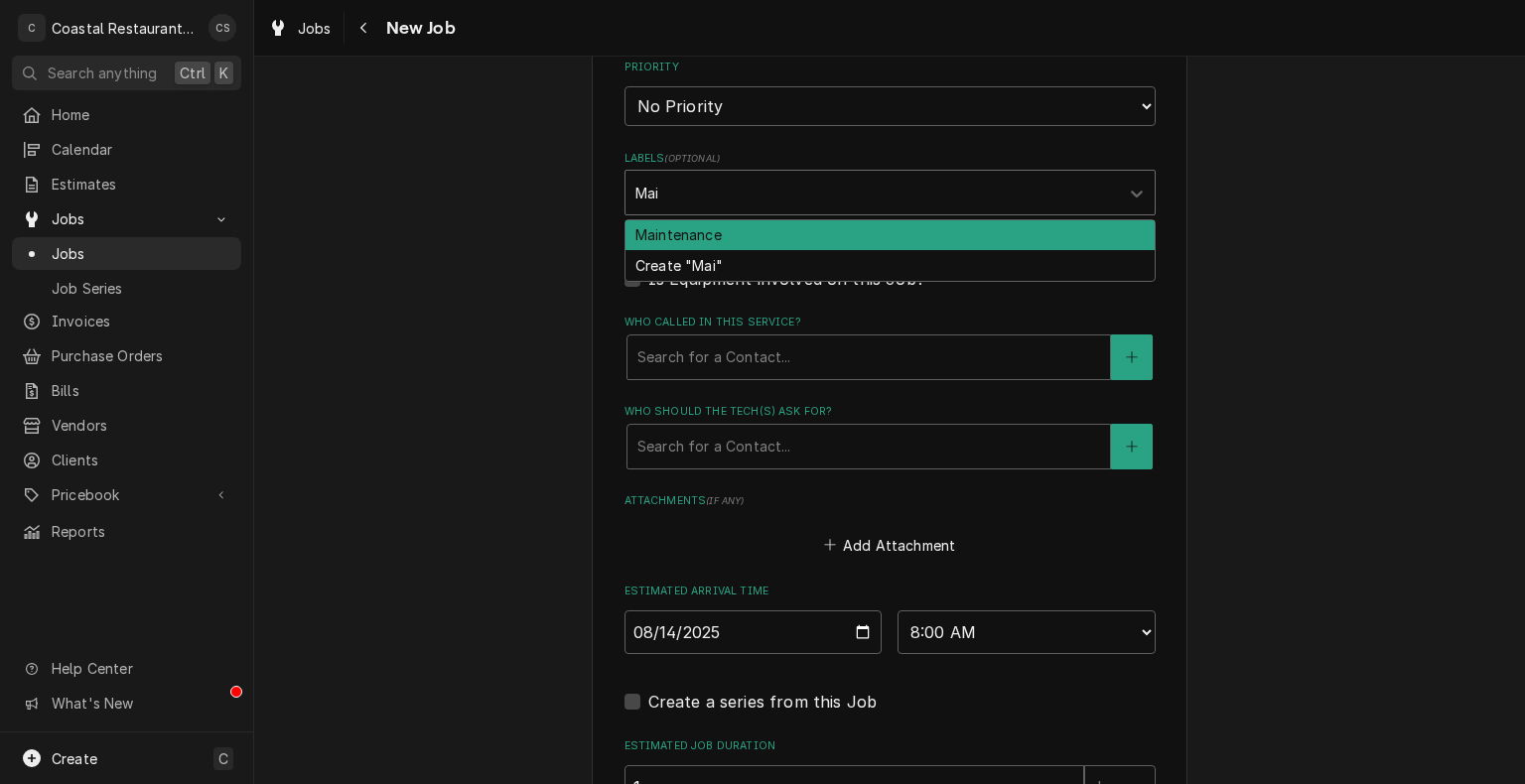 type on "Main" 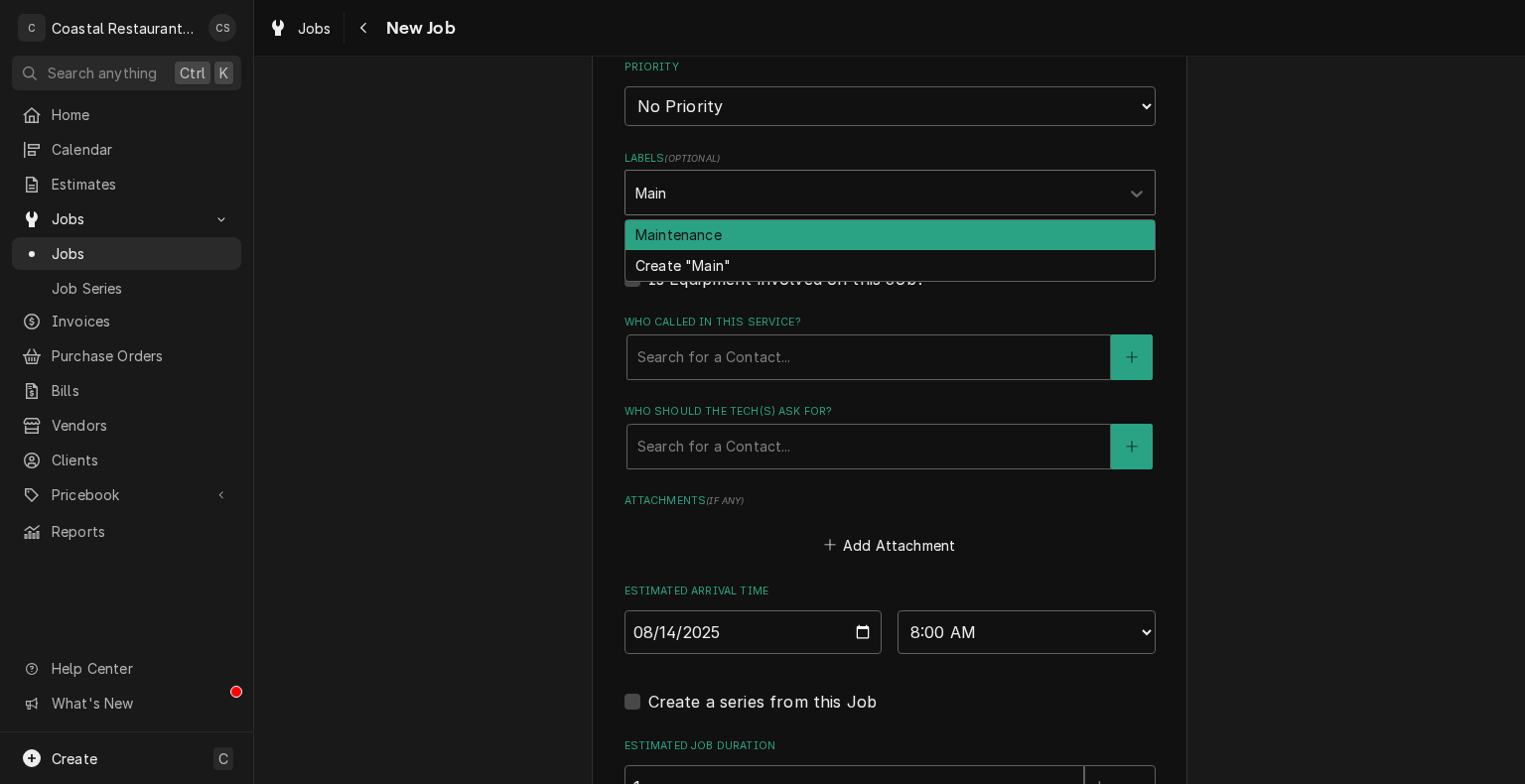 click on "Maintenance" at bounding box center (890, 235) 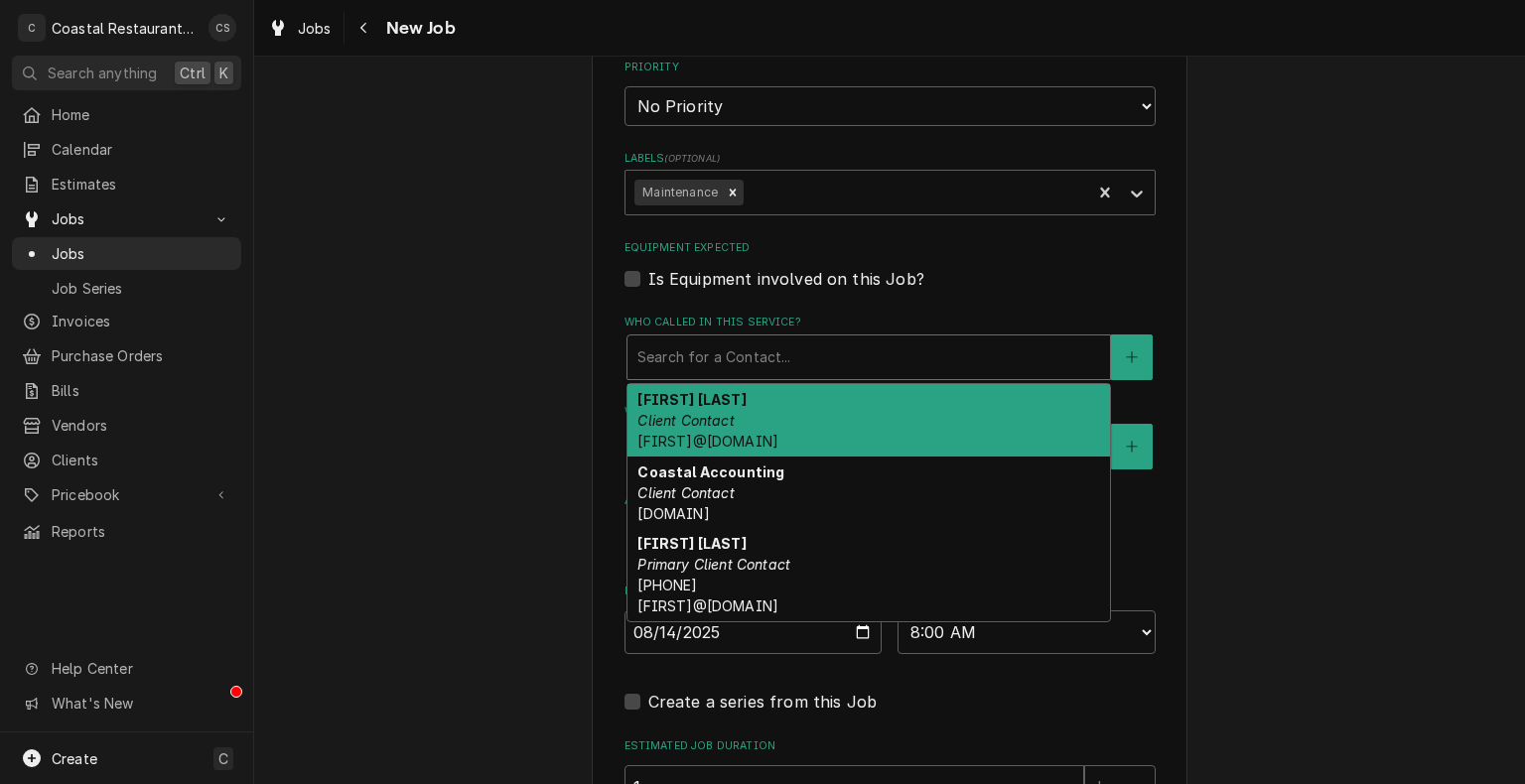 click at bounding box center (869, 357) 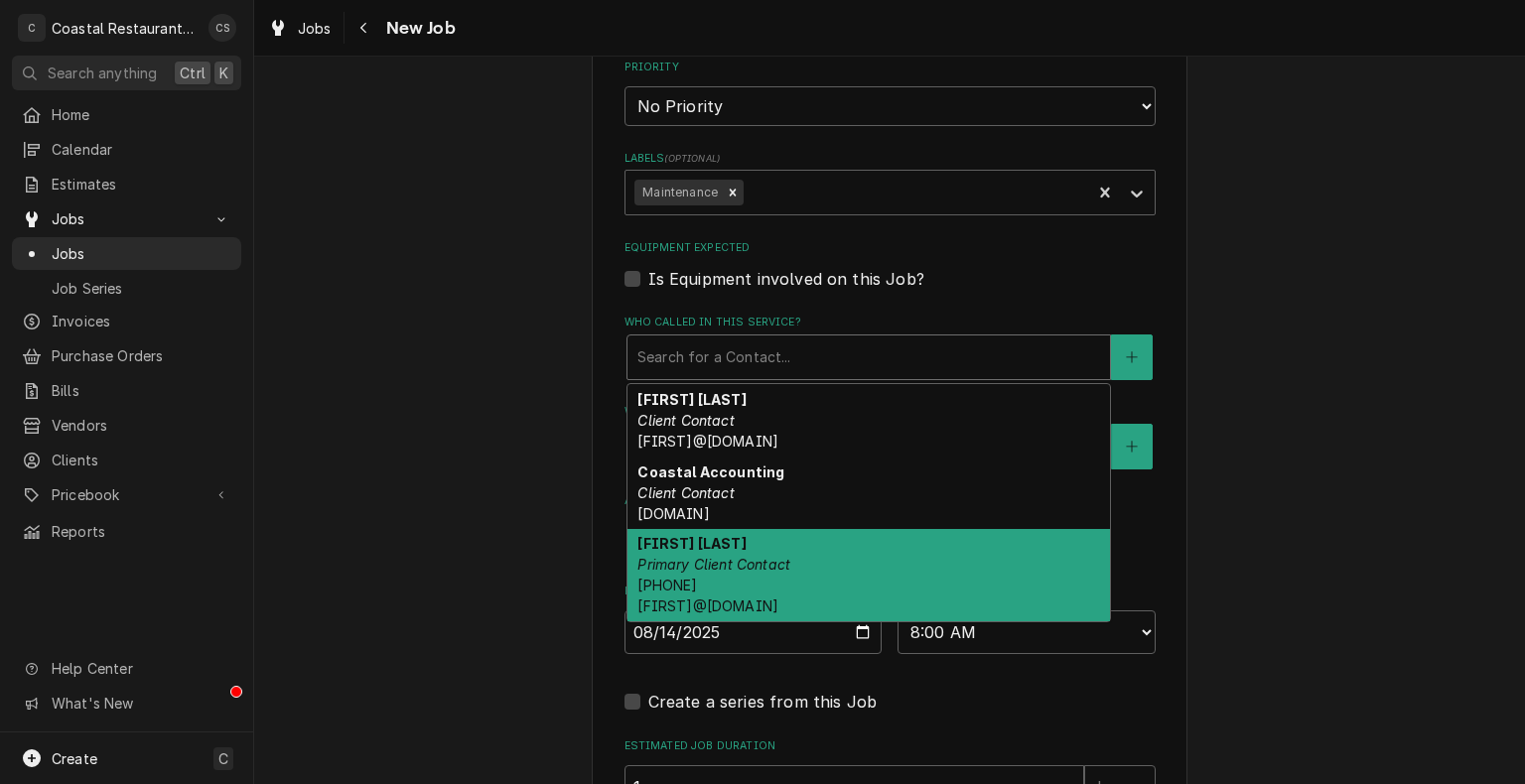 click on "Primary Client Contact" at bounding box center [714, 564] 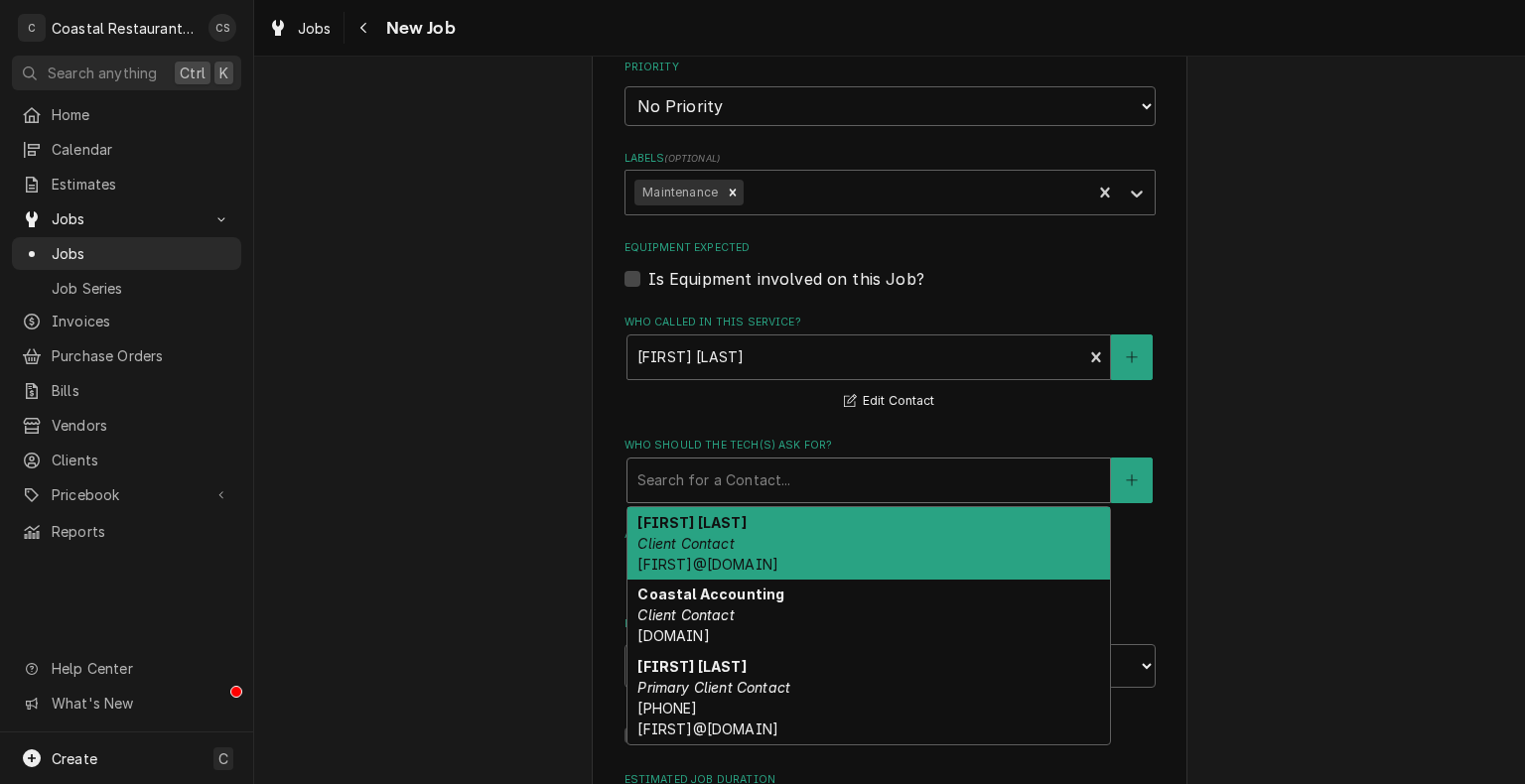 click at bounding box center [869, 480] 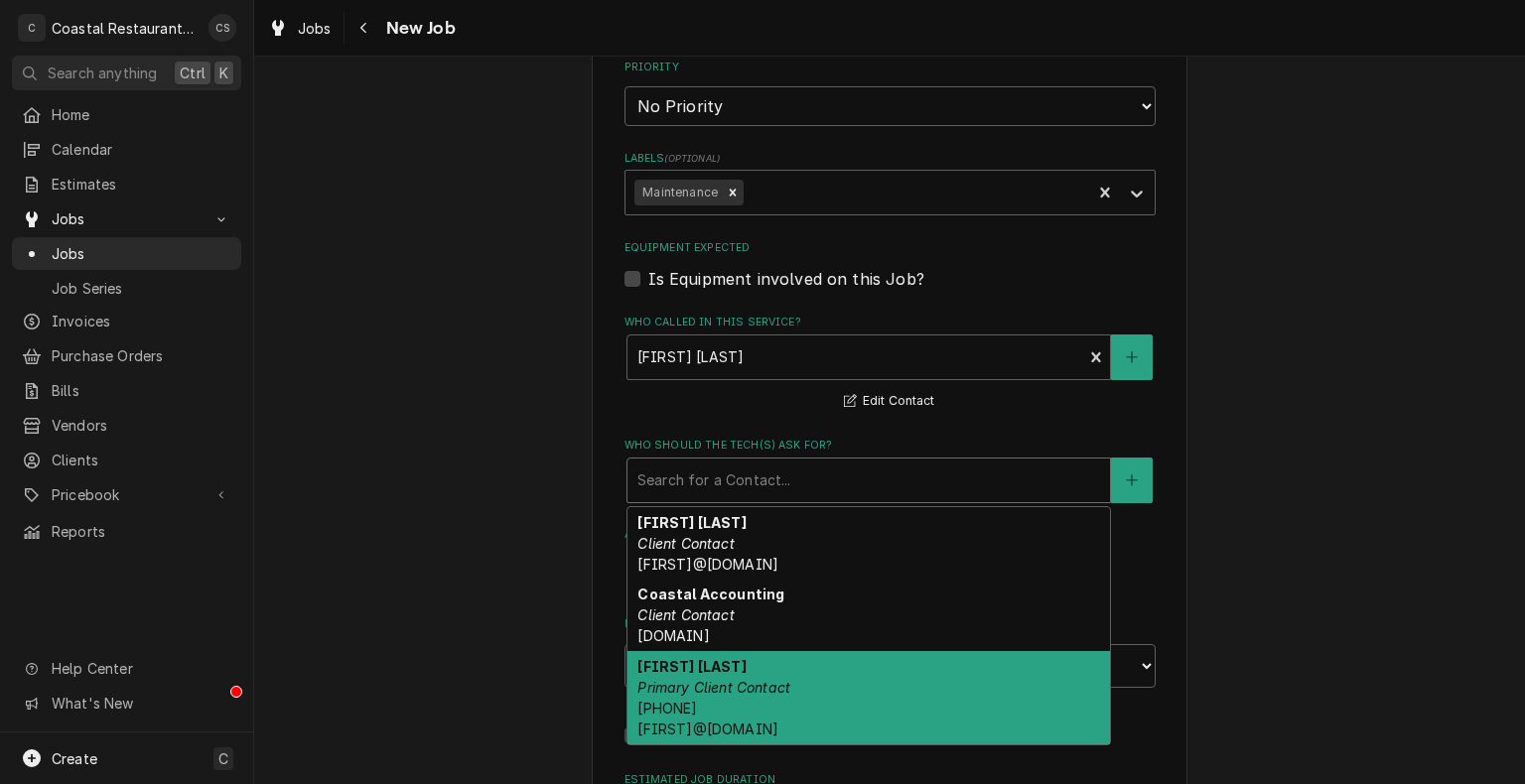 click on "Primary Client Contact" at bounding box center (714, 687) 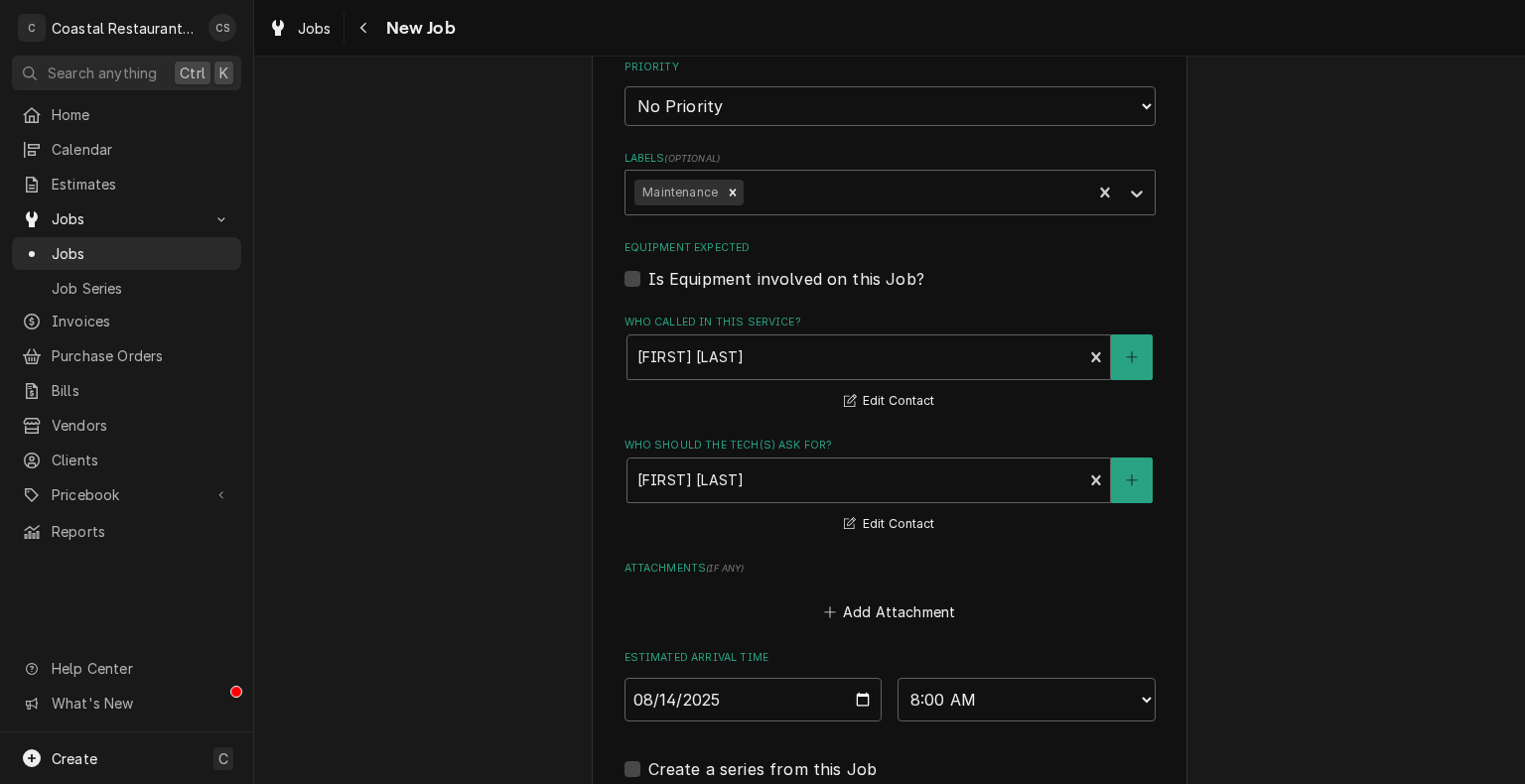 click on "Please provide the following information to create a job: Client Details Client [NAME] Edit Client Service Location [NAME] / [NUMBER] [STREET], [CITY], [STATE] [POSTAL_CODE] Edit Service Location Job Details Date Received 2025-08-04 Service Type Maintenance Edit Service Type Job Type Reason For Call Work Order ID# 1955163 Quarterly HVAC Maintenance. Technician Instructions  ( optional ) Priority No Priority Urgent High Medium Low Labels  ( optional ) Maintenance Equipment Expected Is Equipment involved on this Job? Who called in this service? [FIRST] [LAST] Primary Client Contact [PHONE] [FIRST]@[DOMAIN] Edit Contact Who should the tech(s) ask for? [FIRST] [LAST] Primary Client Contact [PHONE] [FIRST]@[DOMAIN] Edit Contact Attachments  ( if any ) Add Attachment Estimated Arrival Time 2025-08-14 AM / PM 6:00 AM 6:15 AM 6:30 AM 6:45 AM 7:00 AM 7:15 AM 7:30 AM 7:45 AM 8:00 AM 8:15 AM 8:30 AM 8:45 AM 9:00 AM 9:15 AM 9:30 AM 9:45 AM 10:00 AM 10:15 AM 10:30 AM 1:00 PM" at bounding box center [890, 172] 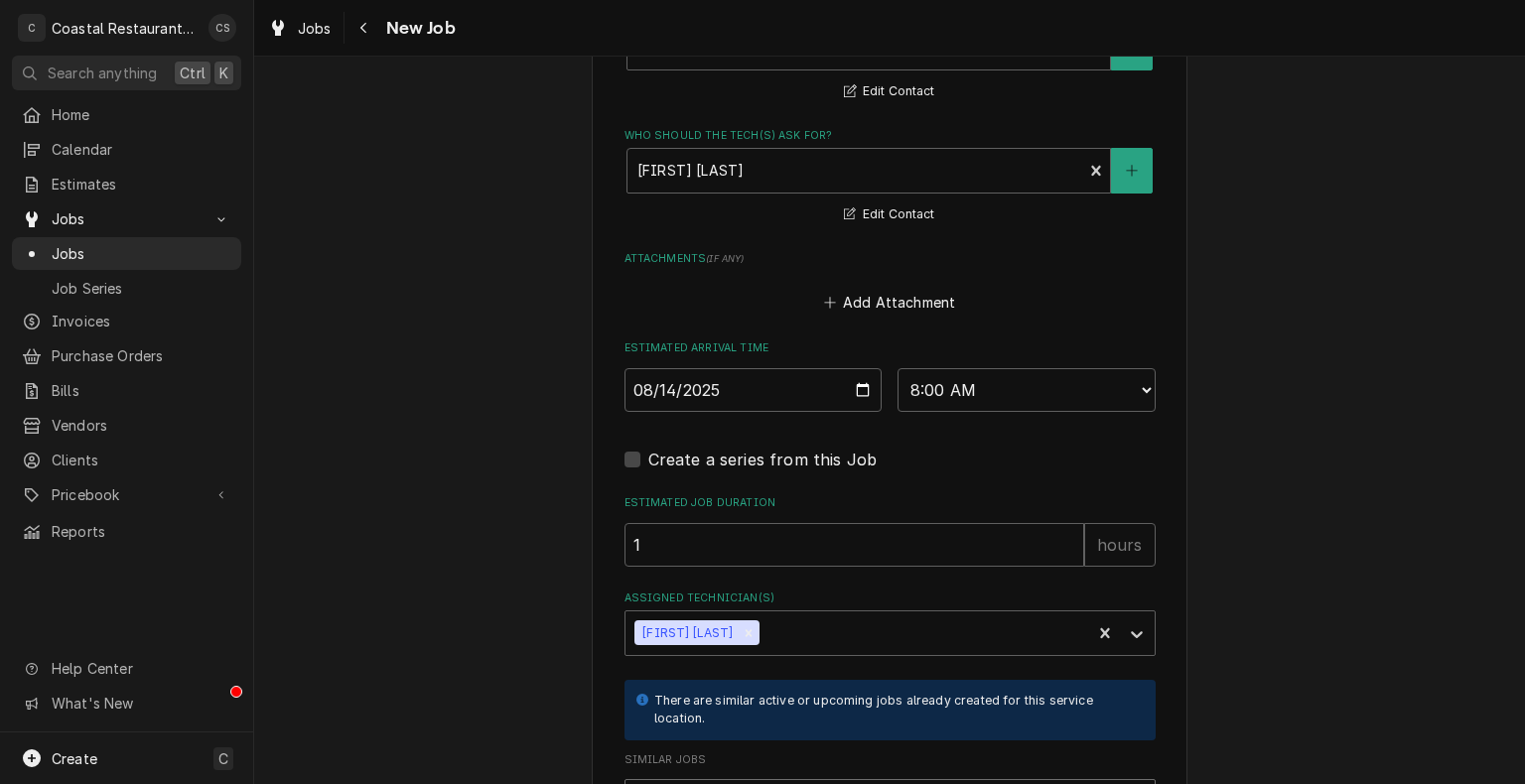 scroll, scrollTop: 1371, scrollLeft: 0, axis: vertical 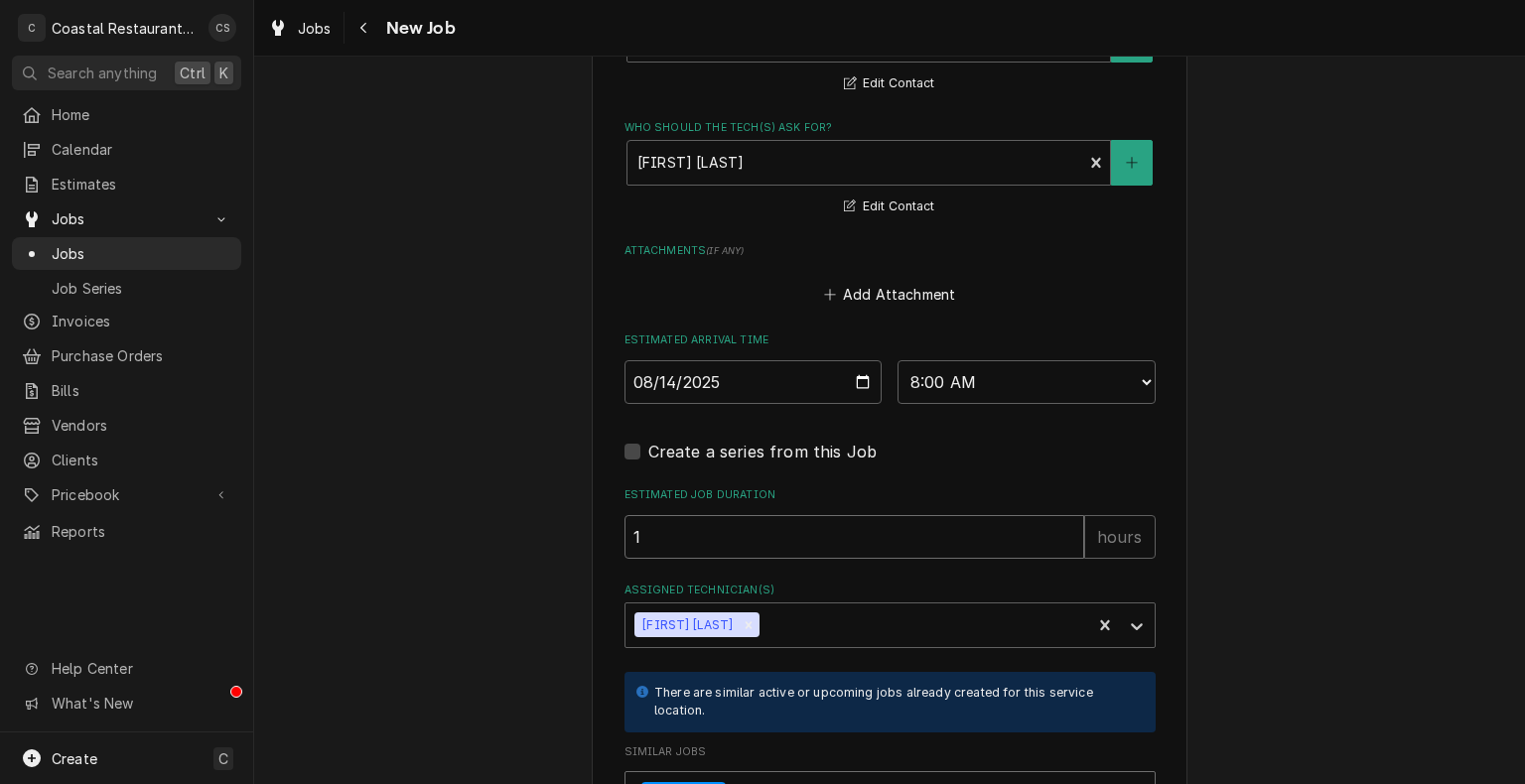 click on "1" at bounding box center [854, 537] 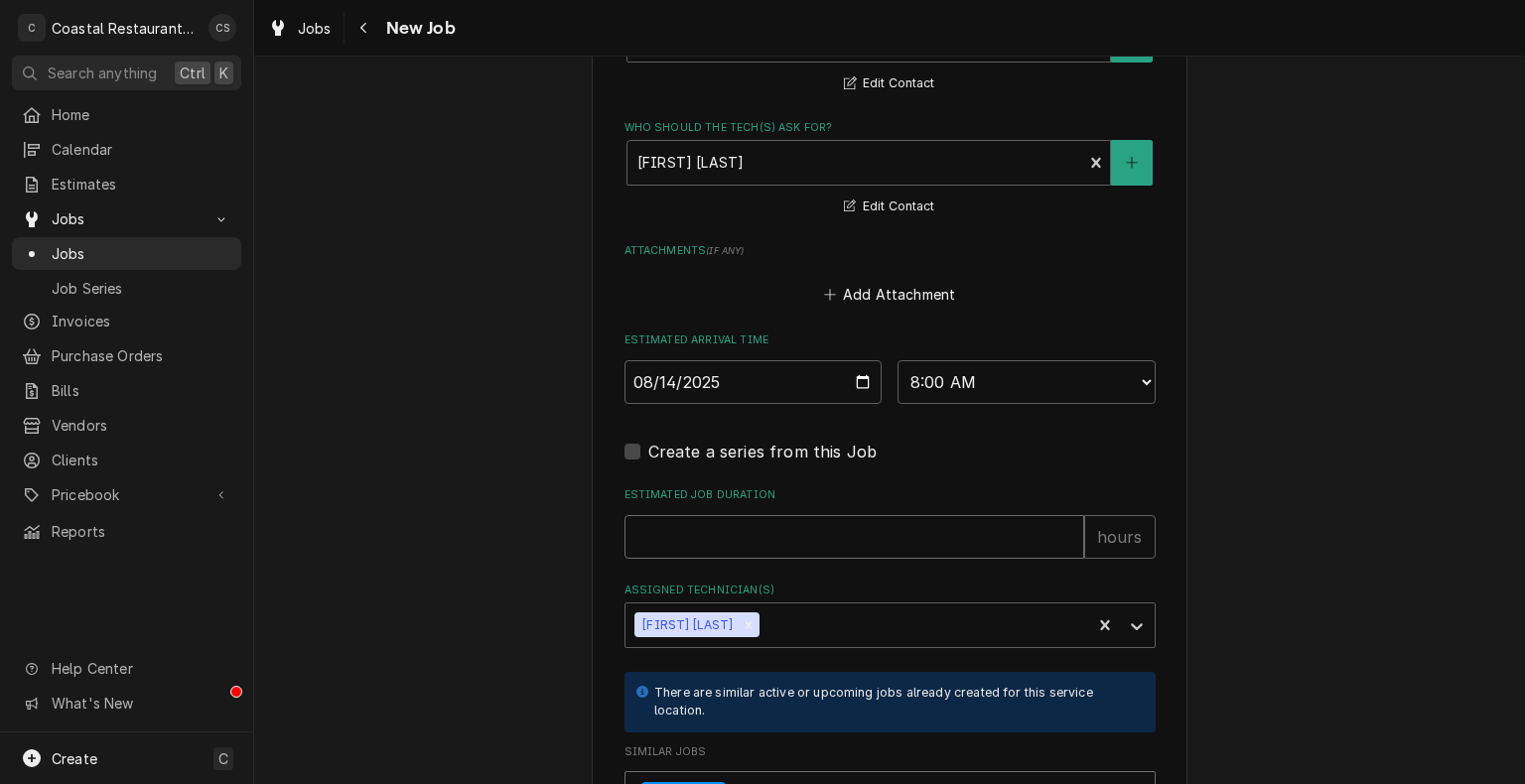 type on "x" 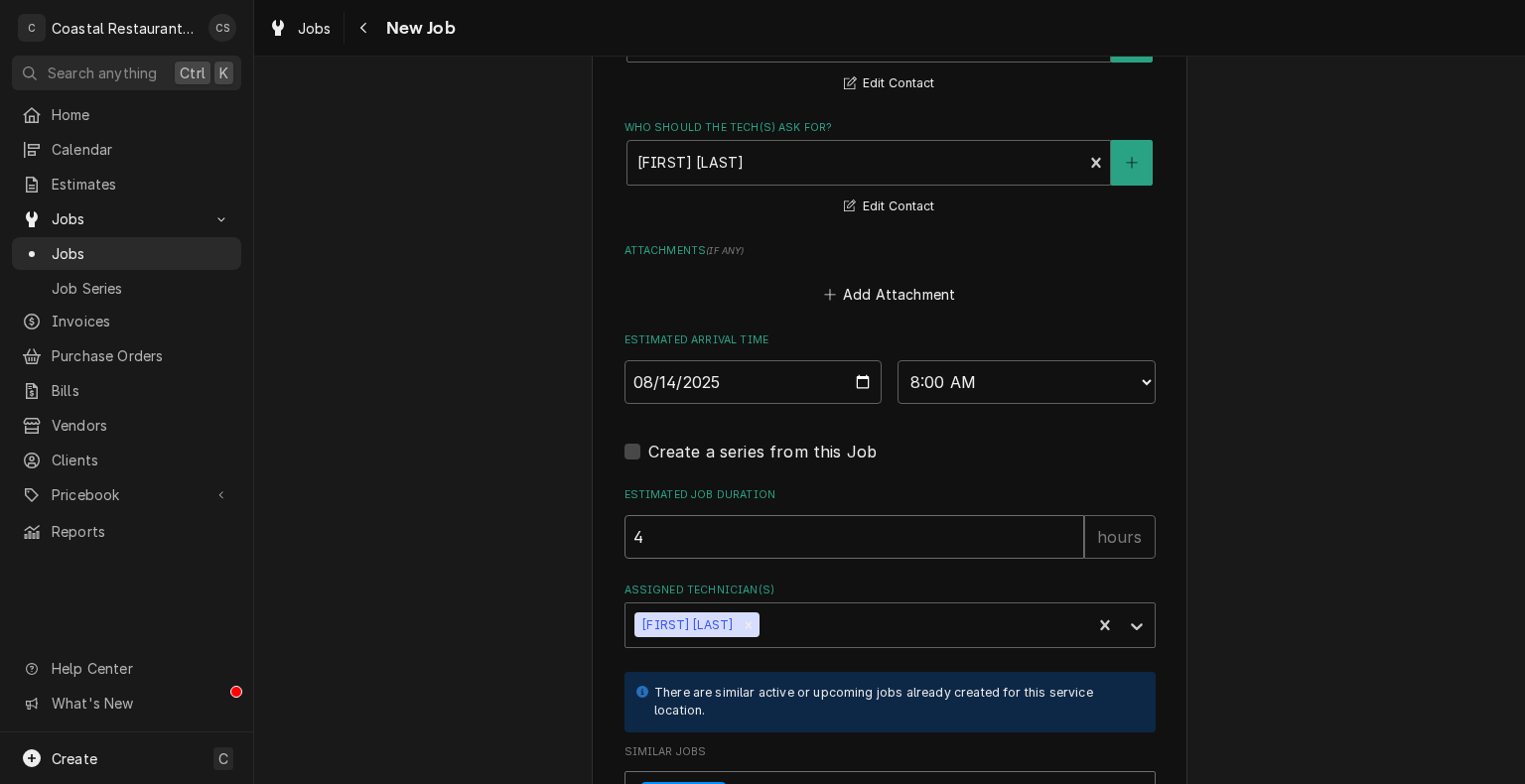 type on "x" 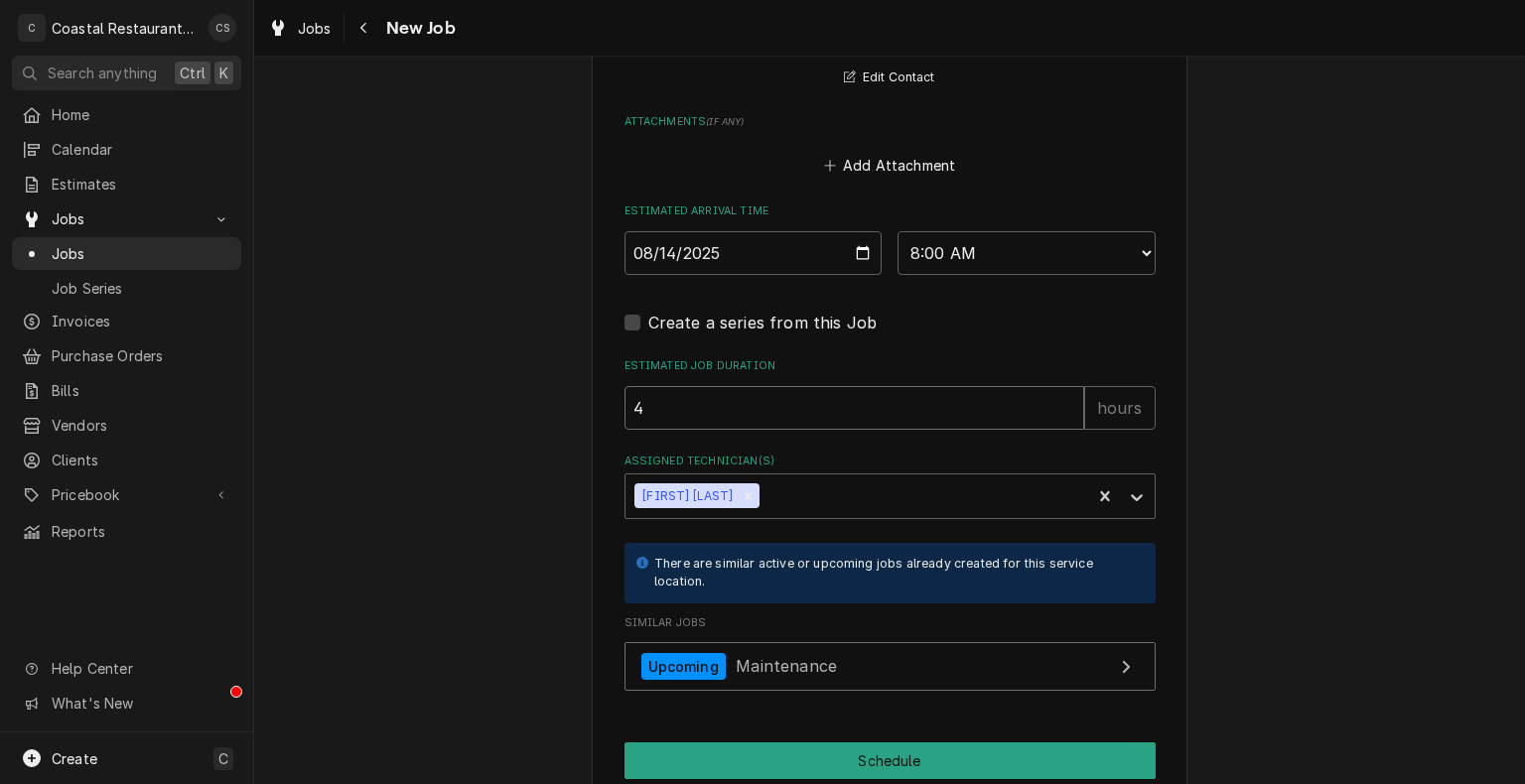 scroll, scrollTop: 1581, scrollLeft: 0, axis: vertical 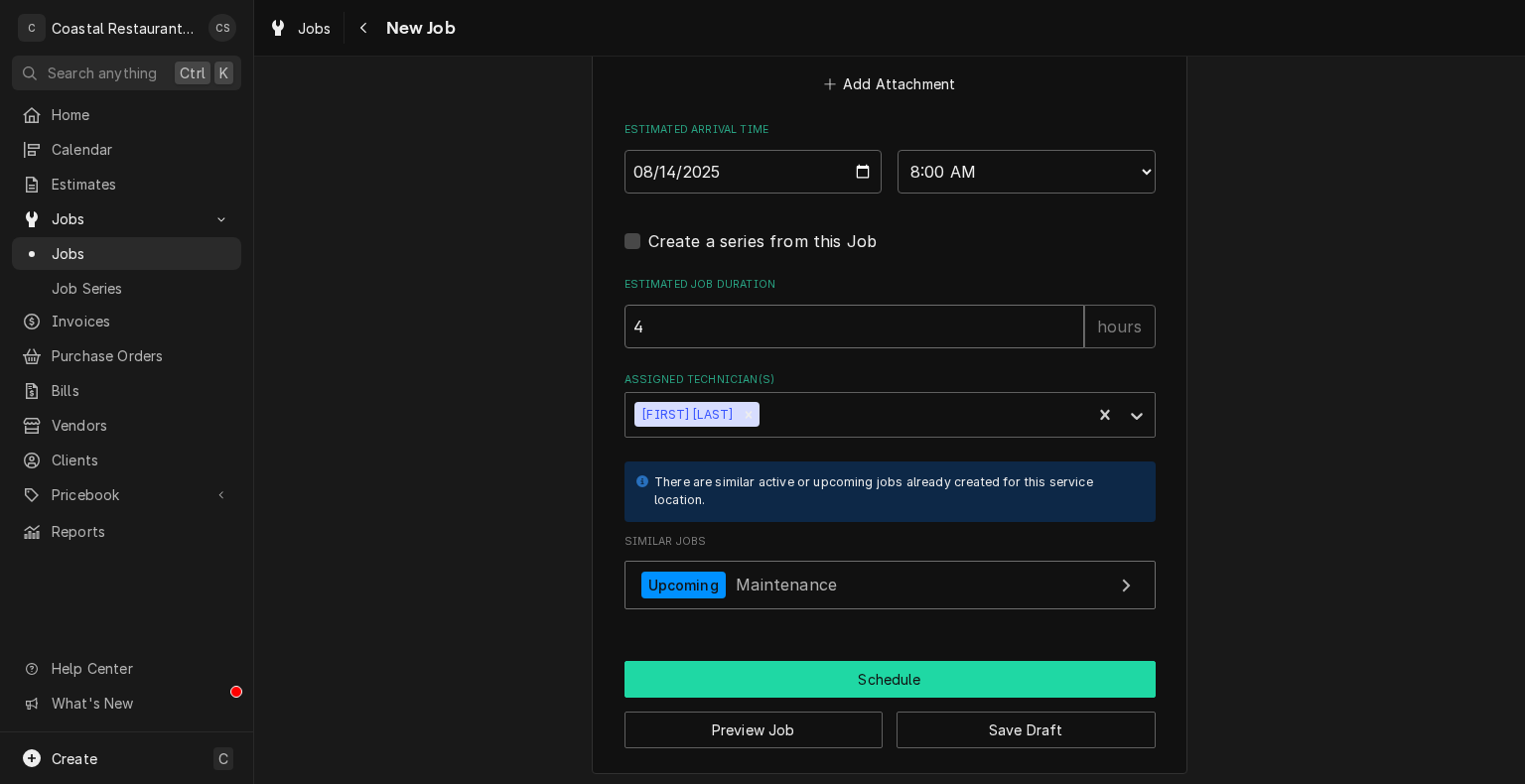 type on "4" 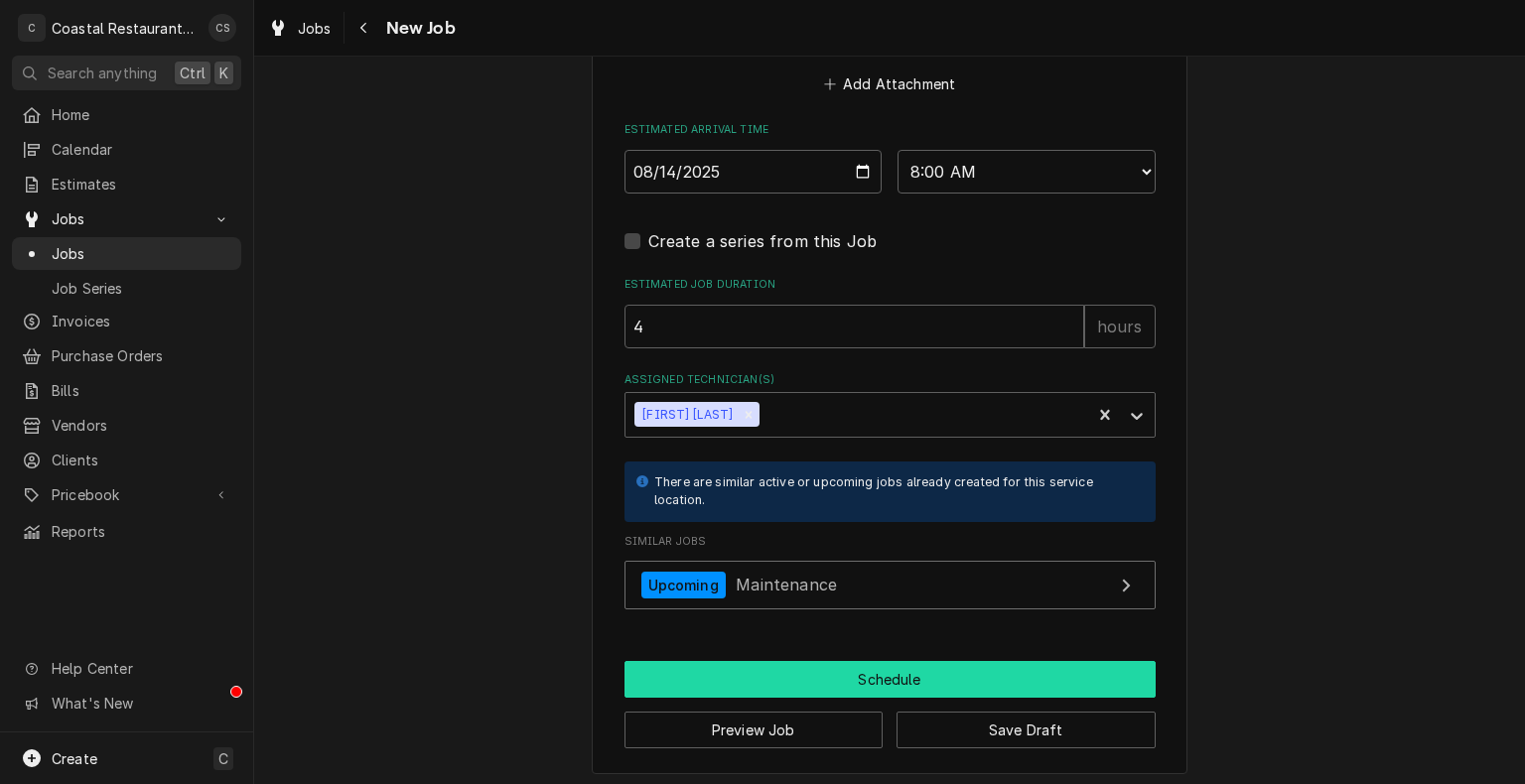 click on "Schedule" at bounding box center [890, 679] 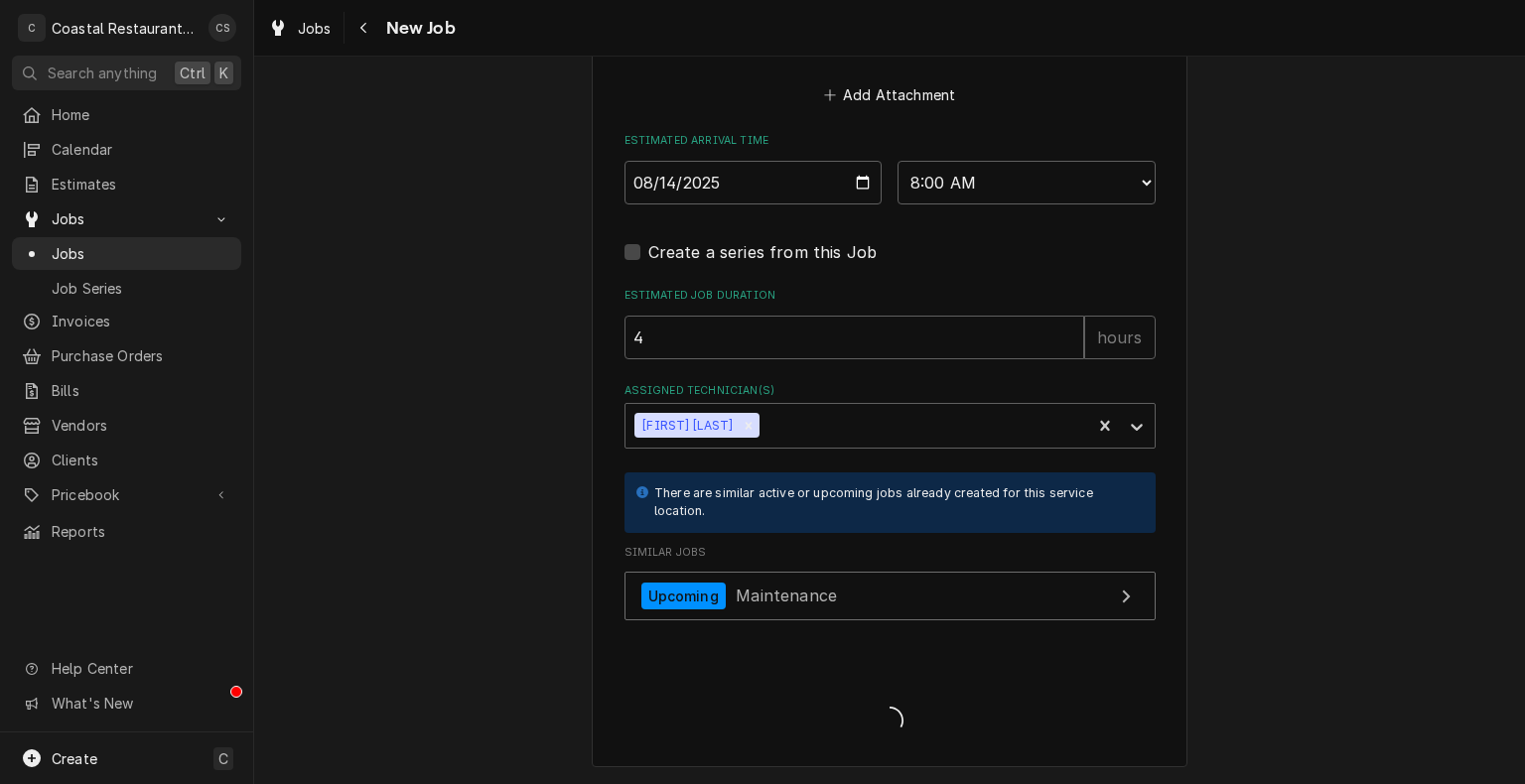scroll, scrollTop: 1564, scrollLeft: 0, axis: vertical 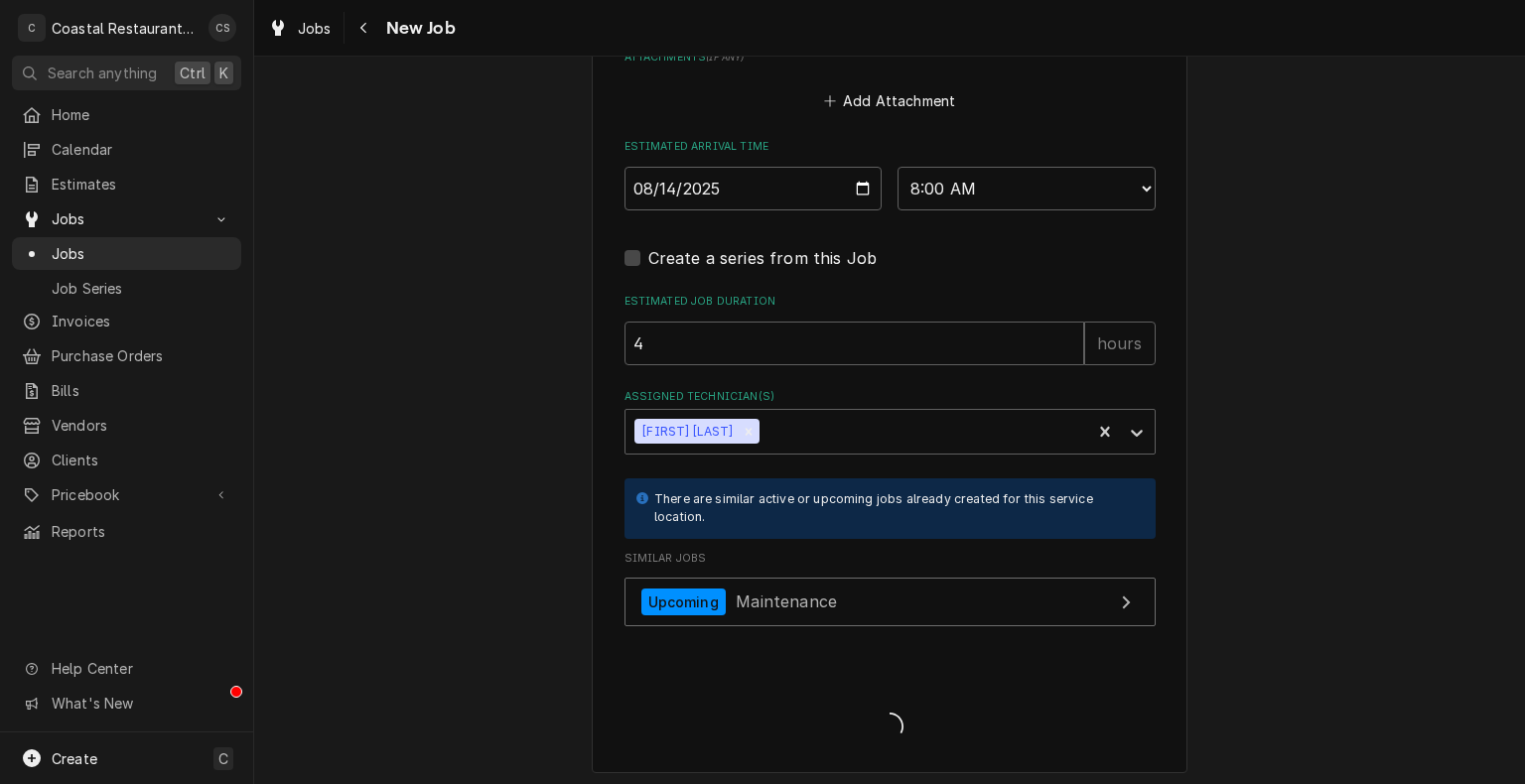 type on "x" 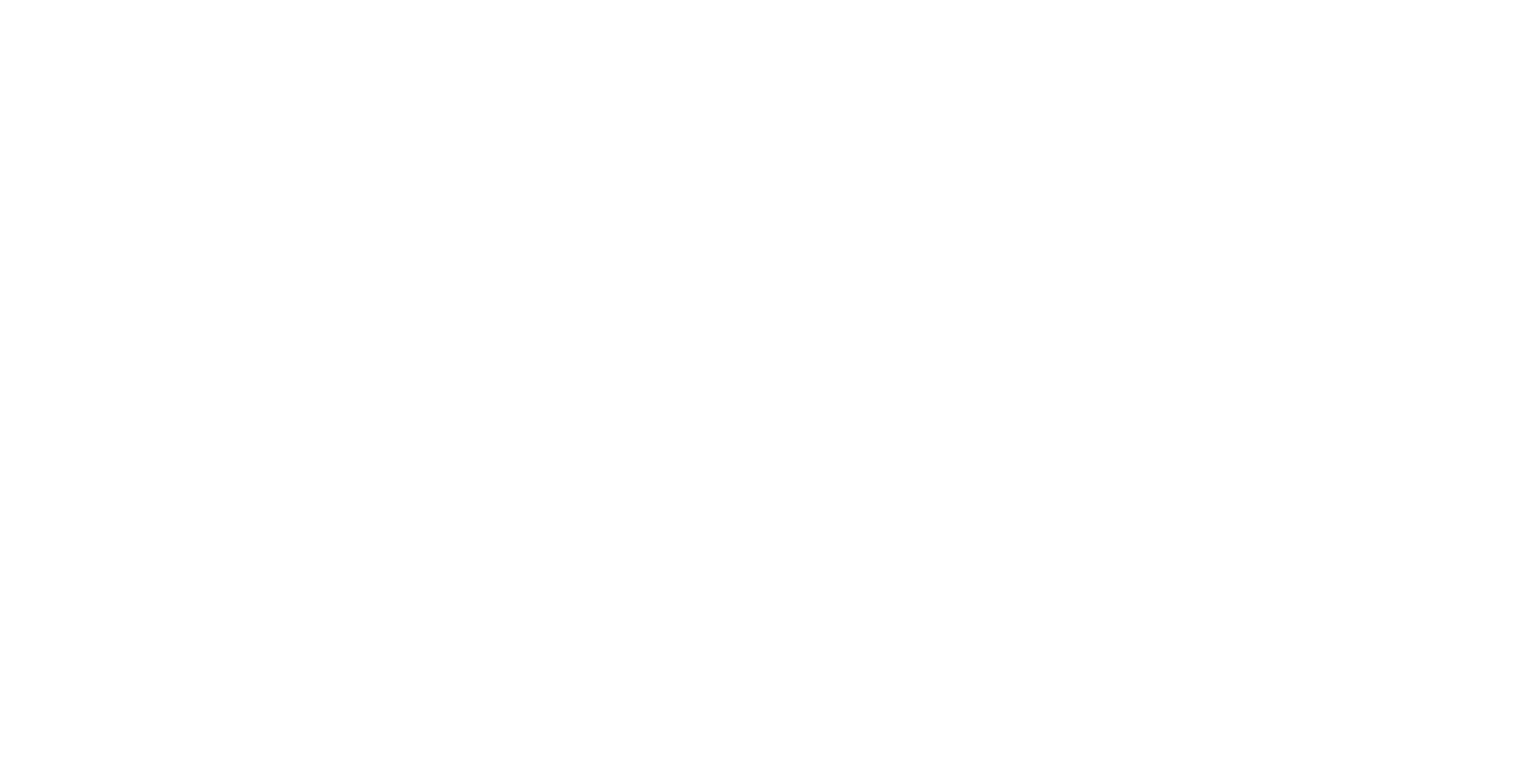 scroll, scrollTop: 0, scrollLeft: 0, axis: both 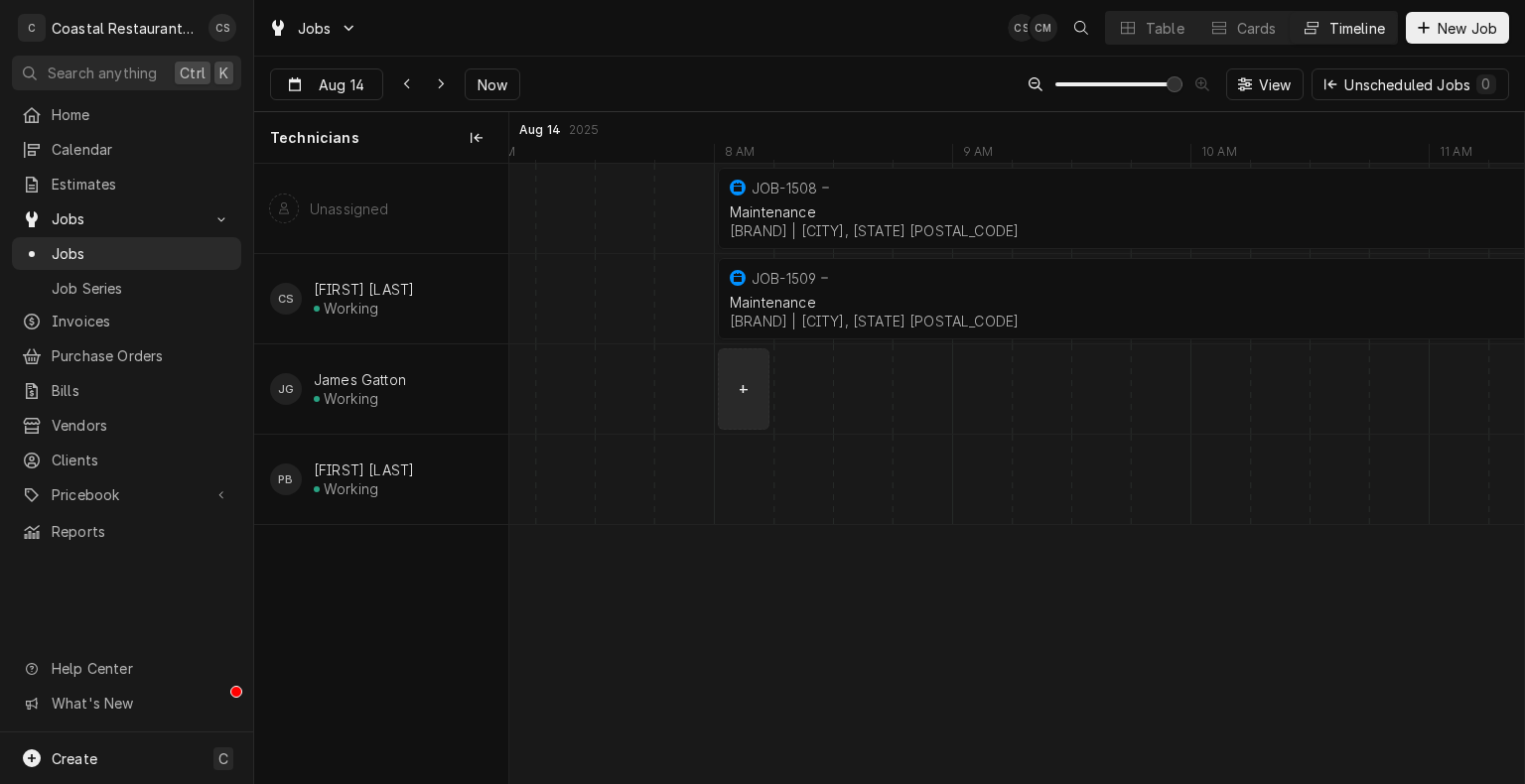 click at bounding box center [1280, 389] 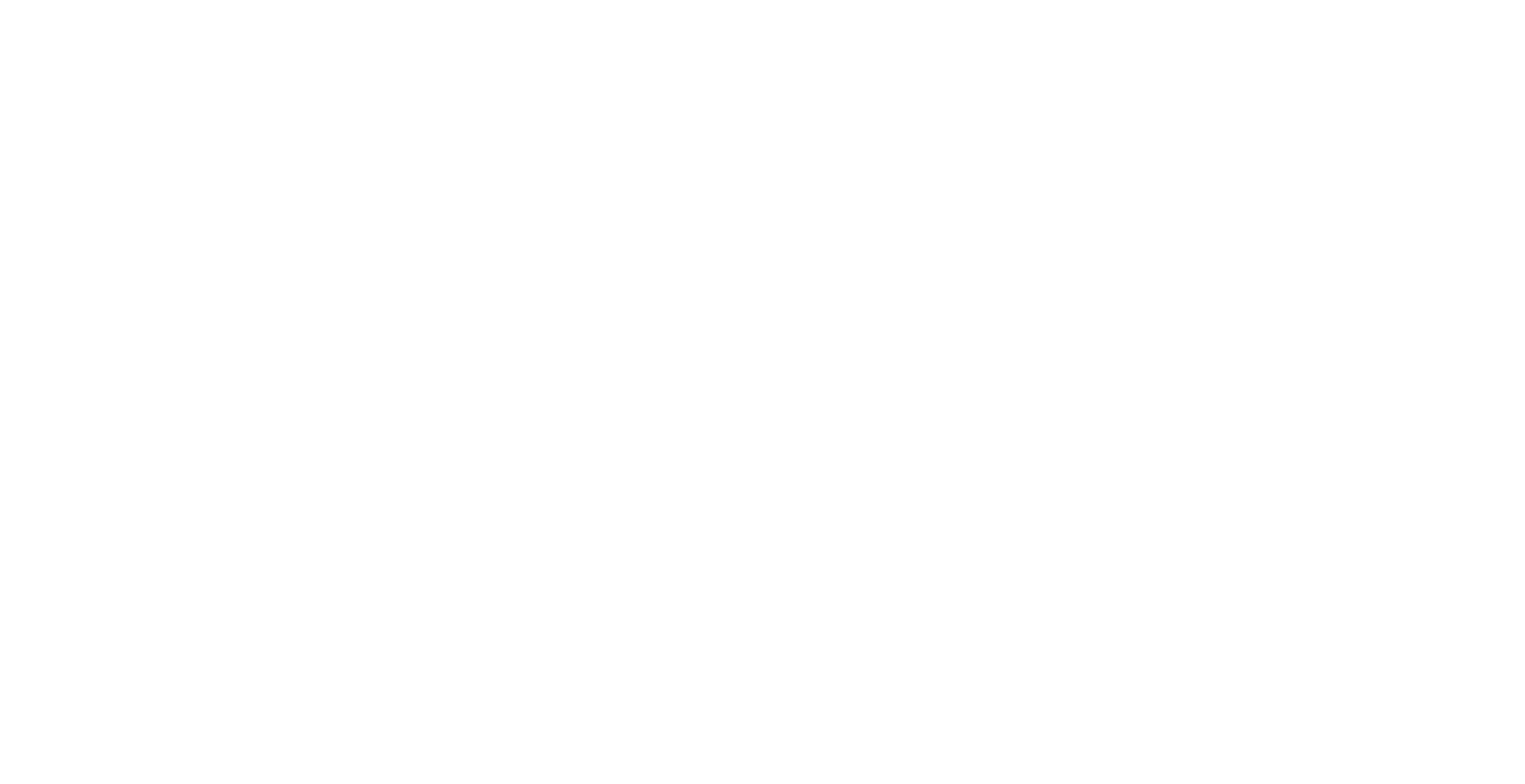 scroll, scrollTop: 0, scrollLeft: 0, axis: both 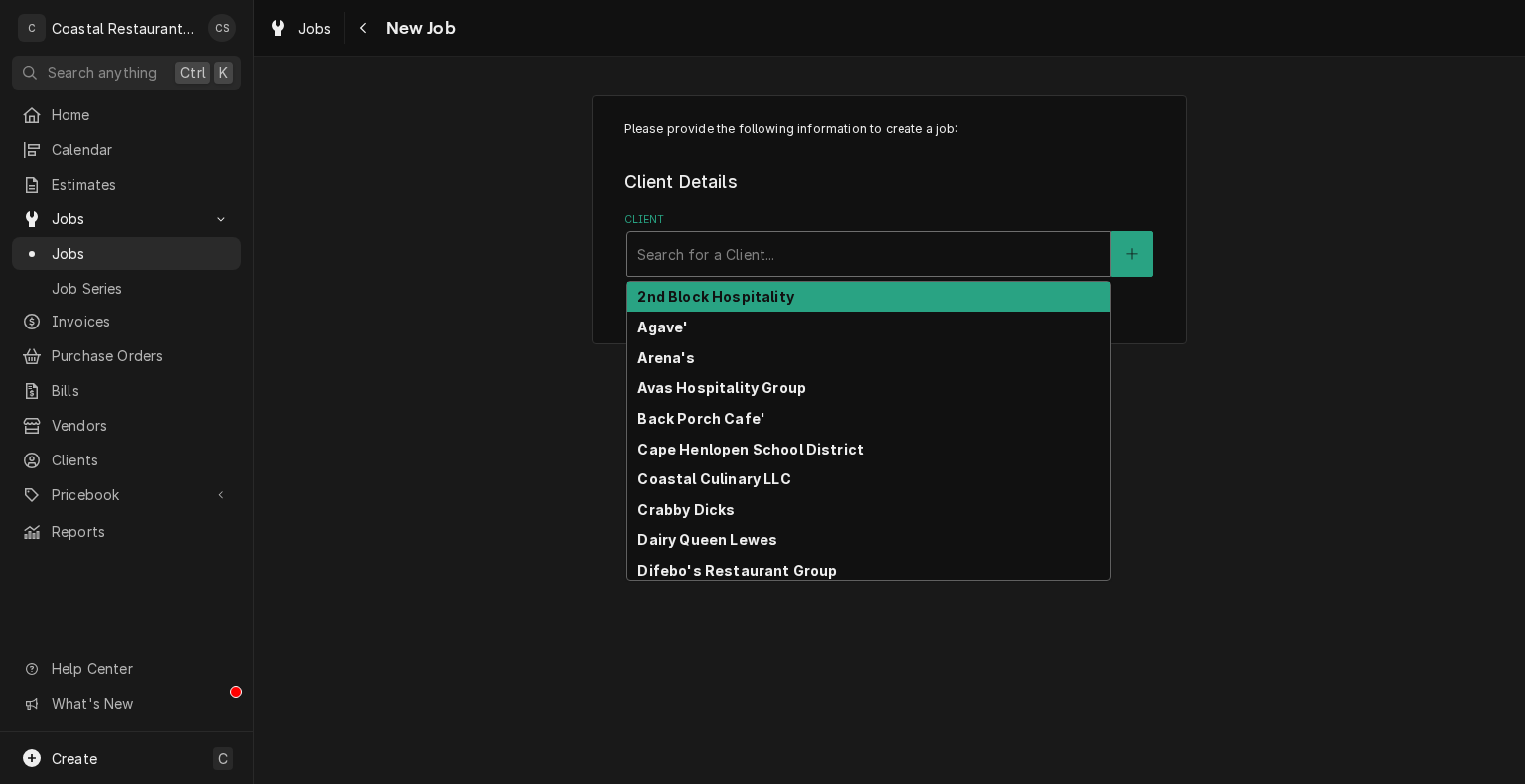 click at bounding box center (869, 254) 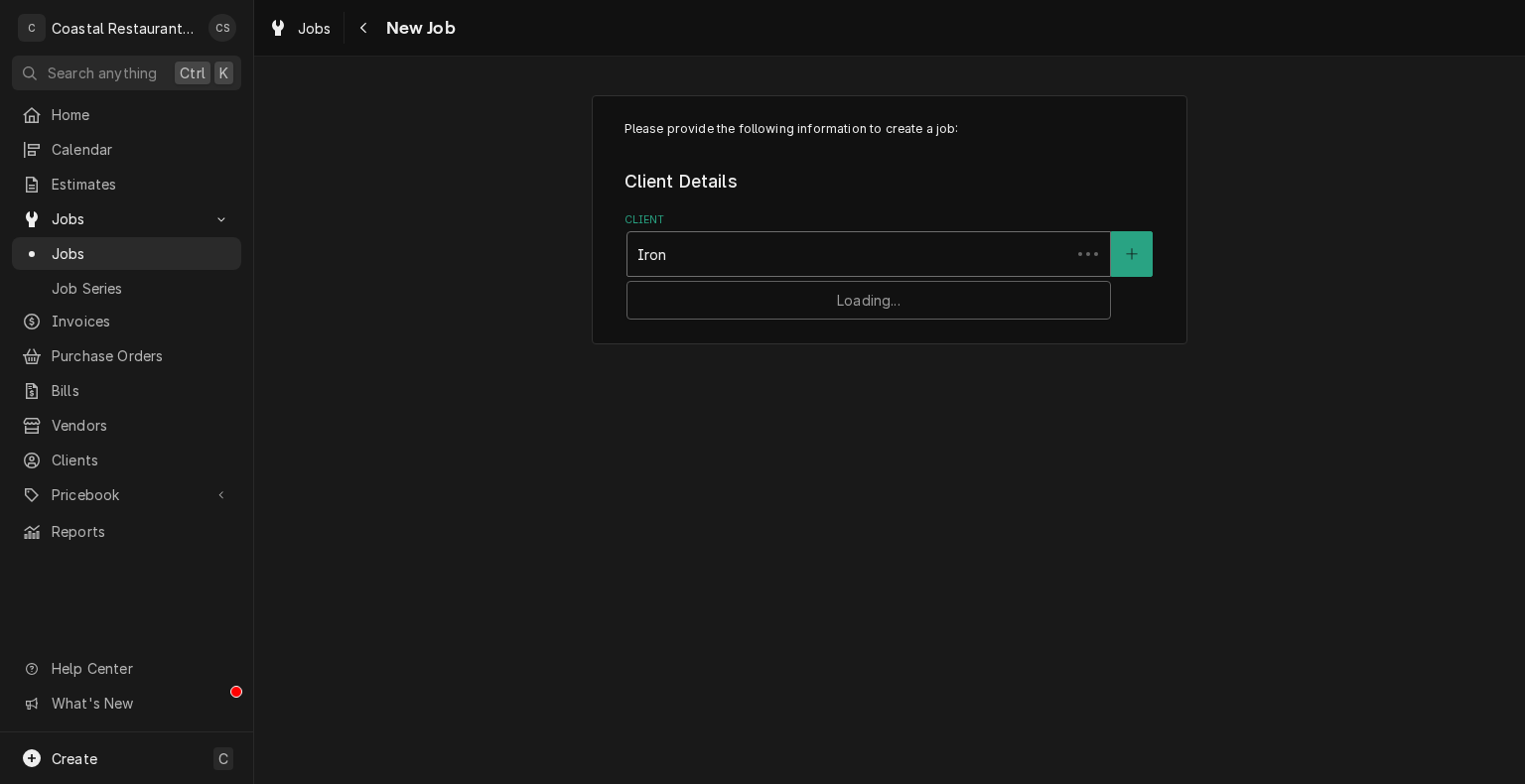 type on "Iron" 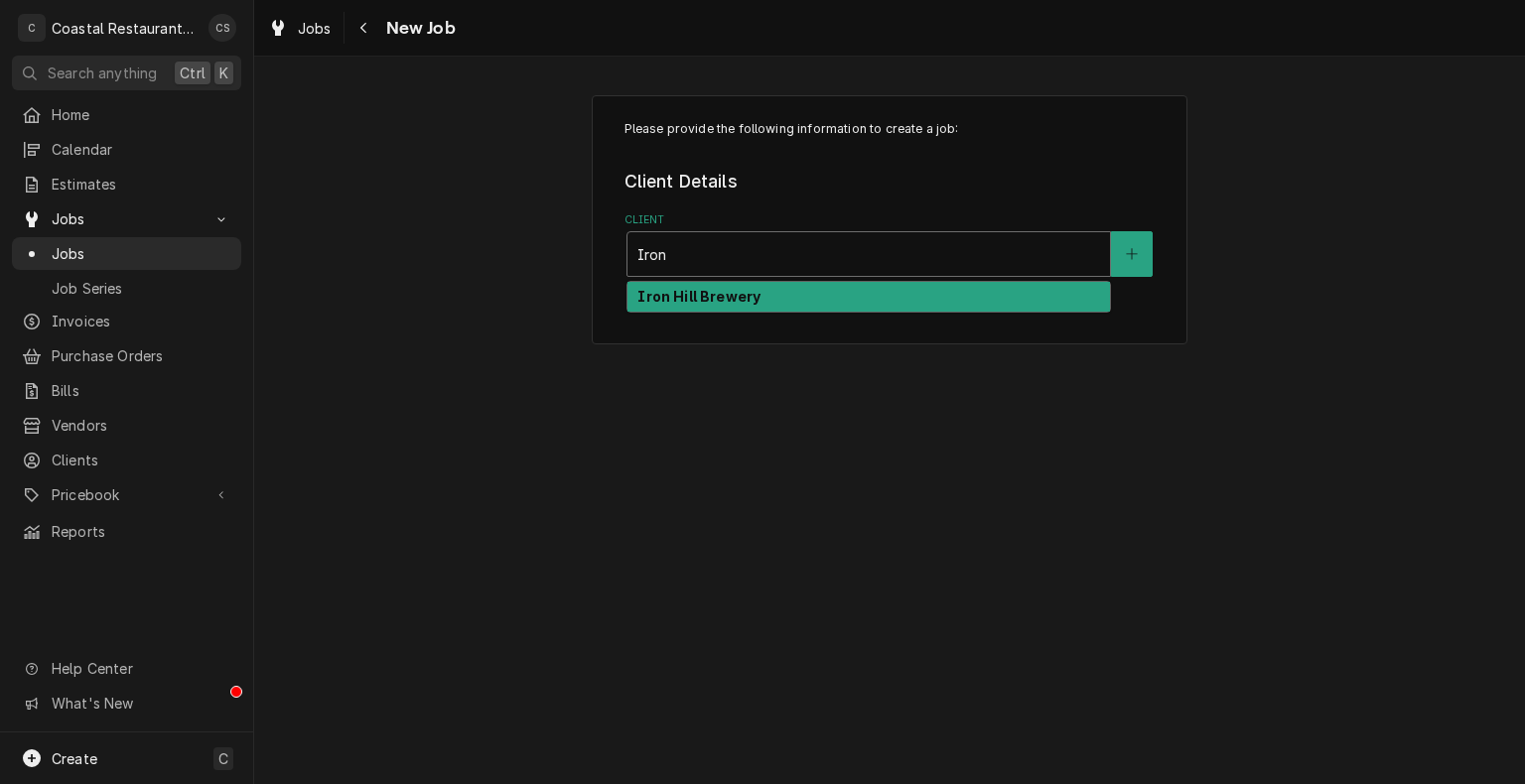 click on "Iron Hill Brewery" at bounding box center (699, 296) 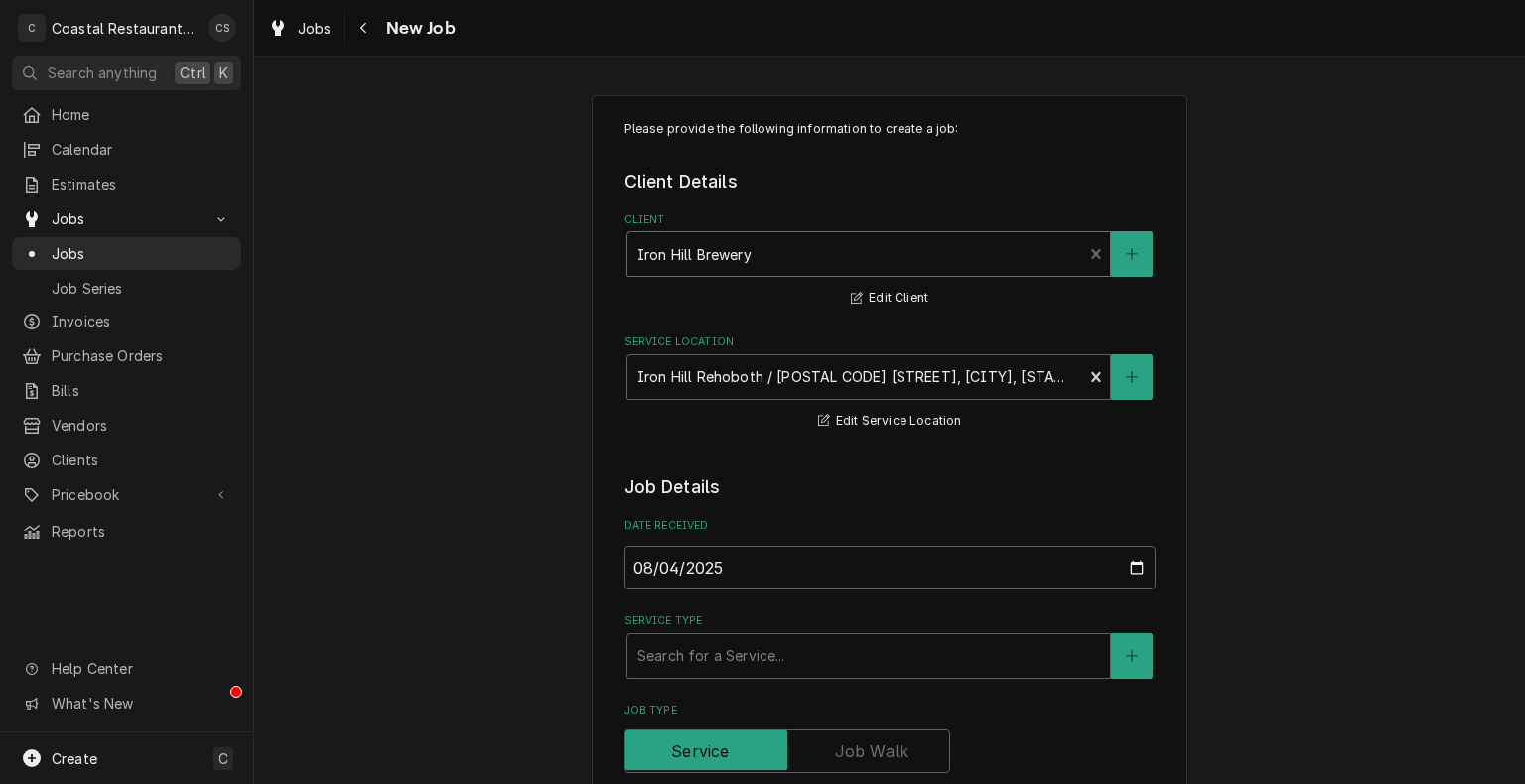 click on "Job Details Date Received 2025-08-04 Service Type Search for a Service... Job Type Reason For Call Technician Instructions  ( optional ) Priority No Priority Urgent High Medium Low Labels  ( optional ) Add Labels... Equipment Expected Is Equipment involved on this Job? Who called in this service? Search for a Contact... Who should the tech(s) ask for? Search for a Contact... Attachments  ( if any ) Add Attachment Estimated Arrival Time 2025-08-14 AM / PM 6:00 AM 6:15 AM 6:30 AM 6:45 AM 7:00 AM 7:15 AM 7:30 AM 7:45 AM 8:00 AM 8:15 AM 8:30 AM 8:45 AM 9:00 AM 9:15 AM 9:30 AM 9:45 AM 10:00 AM 10:15 AM 10:30 AM 10:45 AM 11:00 AM 11:15 AM 11:30 AM 11:45 AM 12:00 PM 12:15 PM 12:30 PM 12:45 PM 1:00 PM 1:15 PM 1:30 PM 1:45 PM 2:00 PM 2:15 PM 2:30 PM 2:45 PM 3:00 PM 3:15 PM 3:30 PM 3:45 PM 4:00 PM 4:15 PM 4:30 PM 4:45 PM 5:00 PM 5:15 PM 5:30 PM 5:45 PM 6:00 PM 6:15 PM 6:30 PM 6:45 PM 7:00 PM 7:15 PM 7:30 PM 7:45 PM 8:00 PM 8:15 PM 8:30 PM 8:45 PM 9:00 PM 9:15 PM 9:30 PM 9:45 PM 10:00 PM 10:15 PM 10:30 PM 10:45 PM 0.25" at bounding box center (890, 1196) 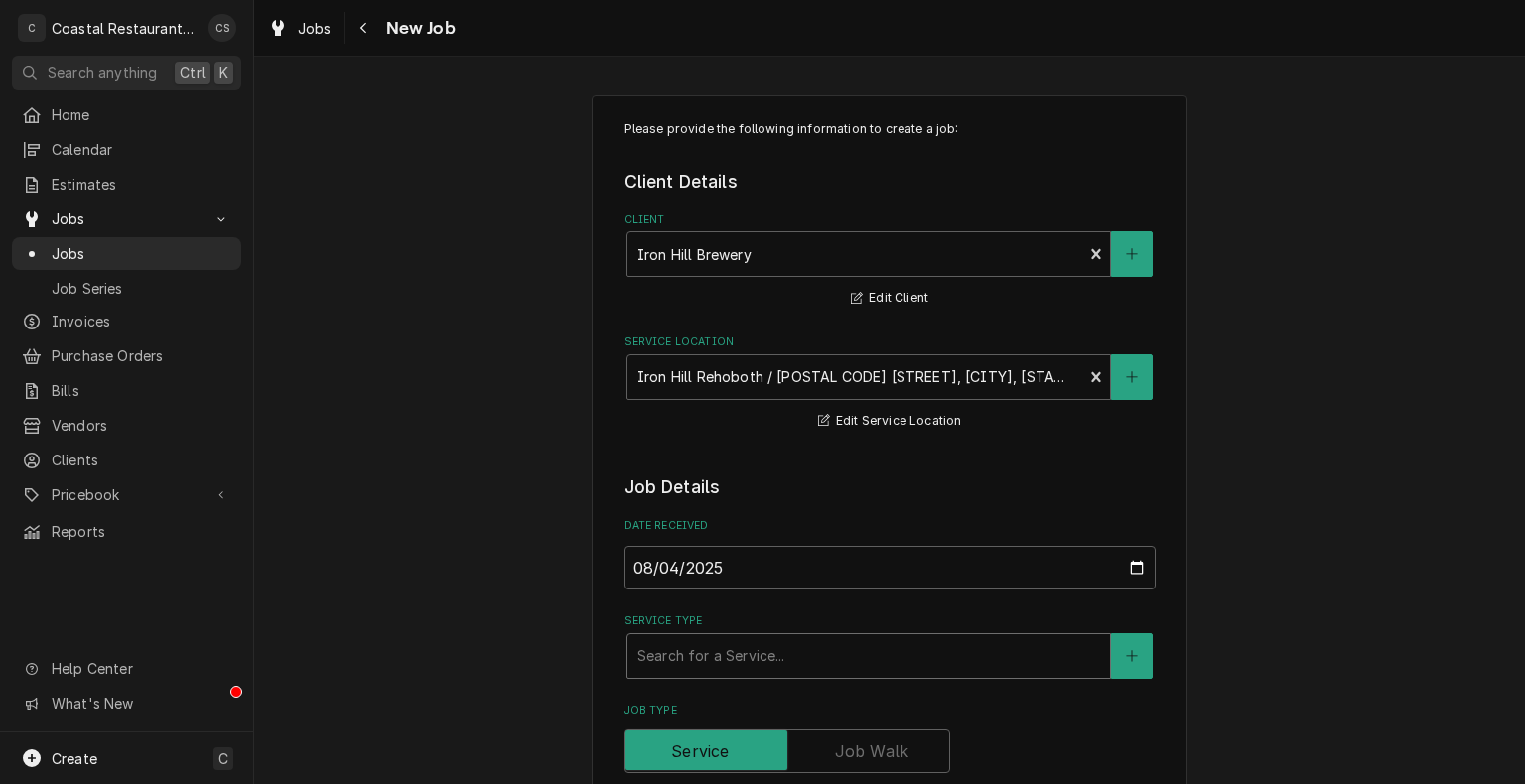 click at bounding box center [869, 656] 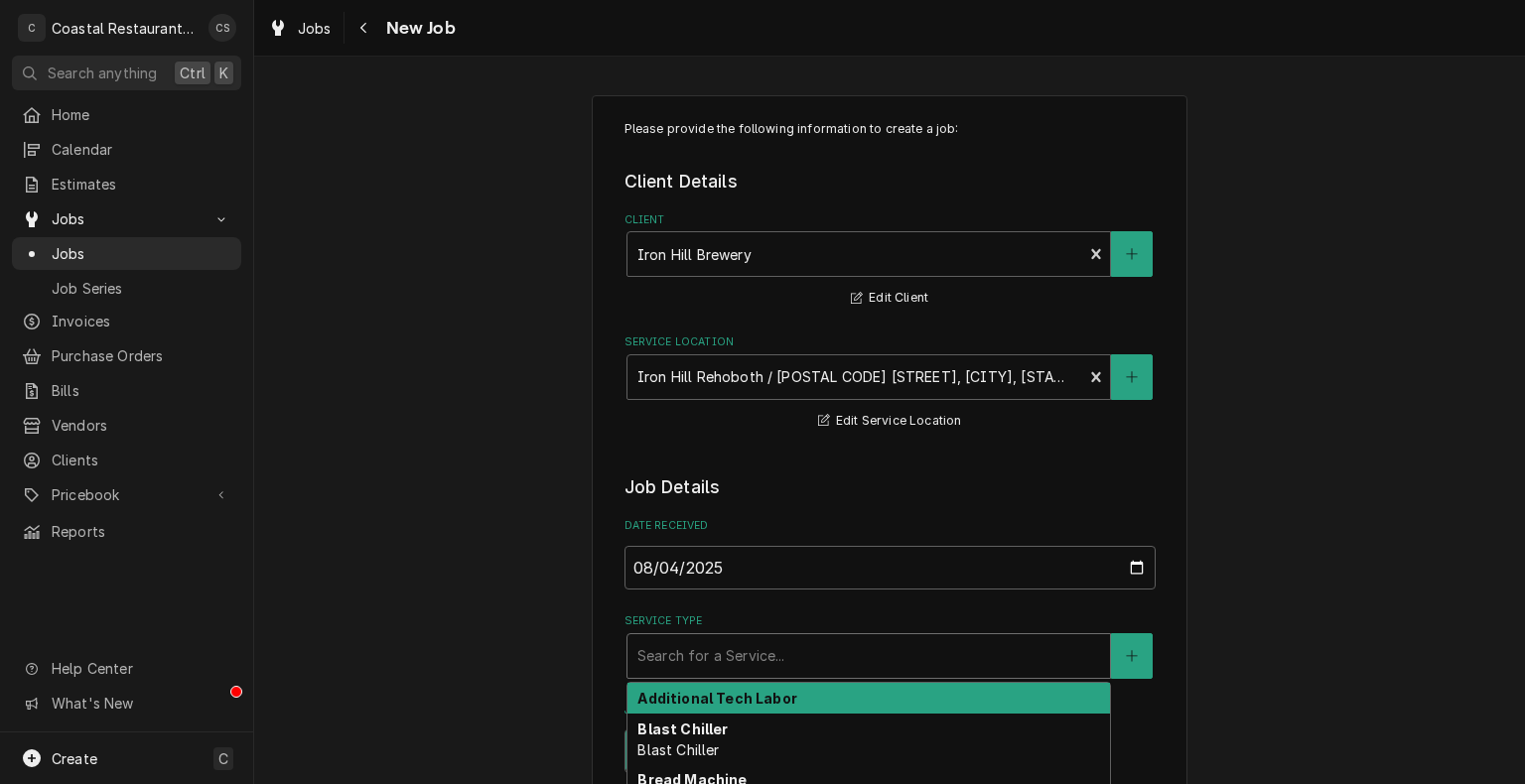 type on "x" 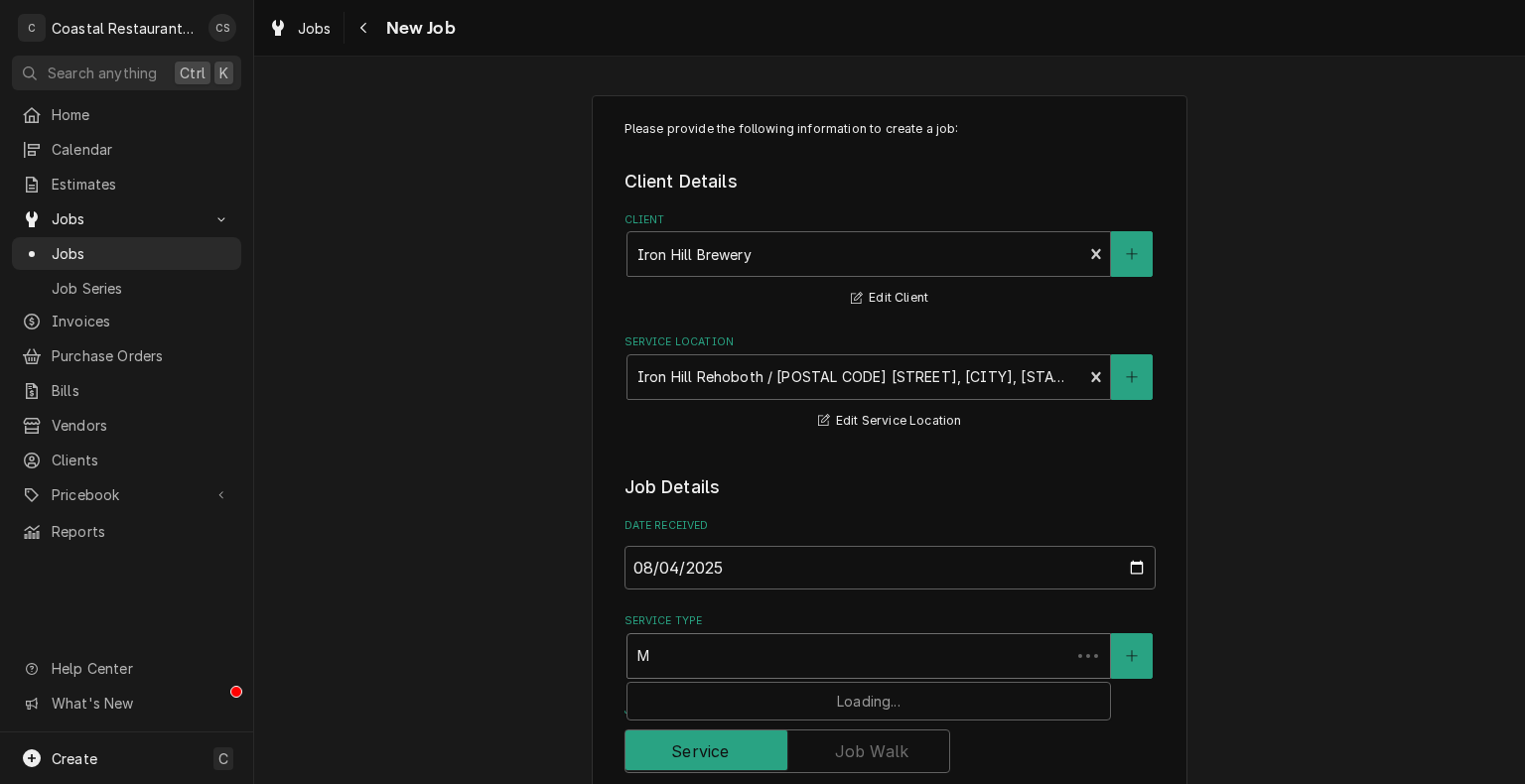 type on "x" 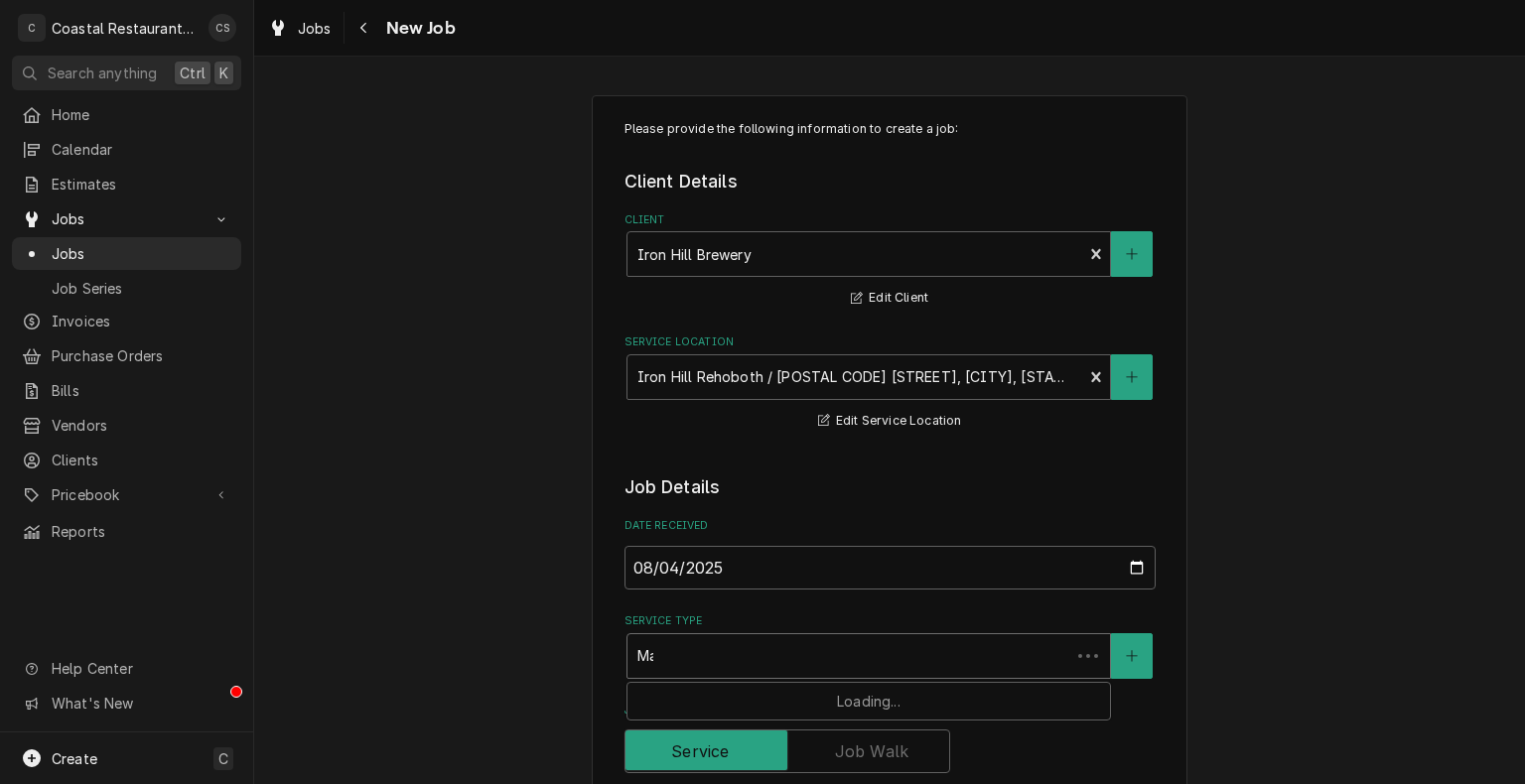 type on "x" 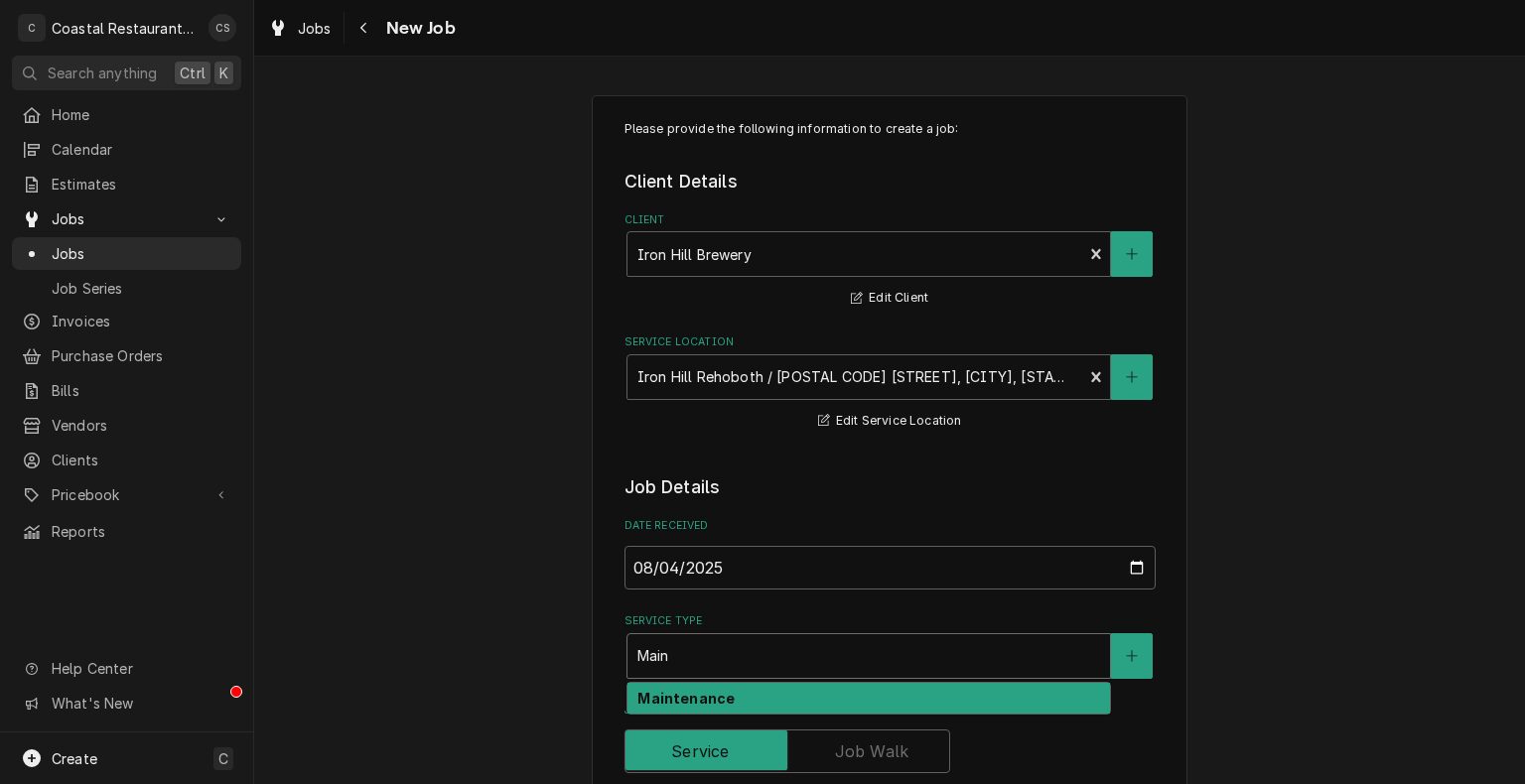 click on "Maintenance" at bounding box center [869, 698] 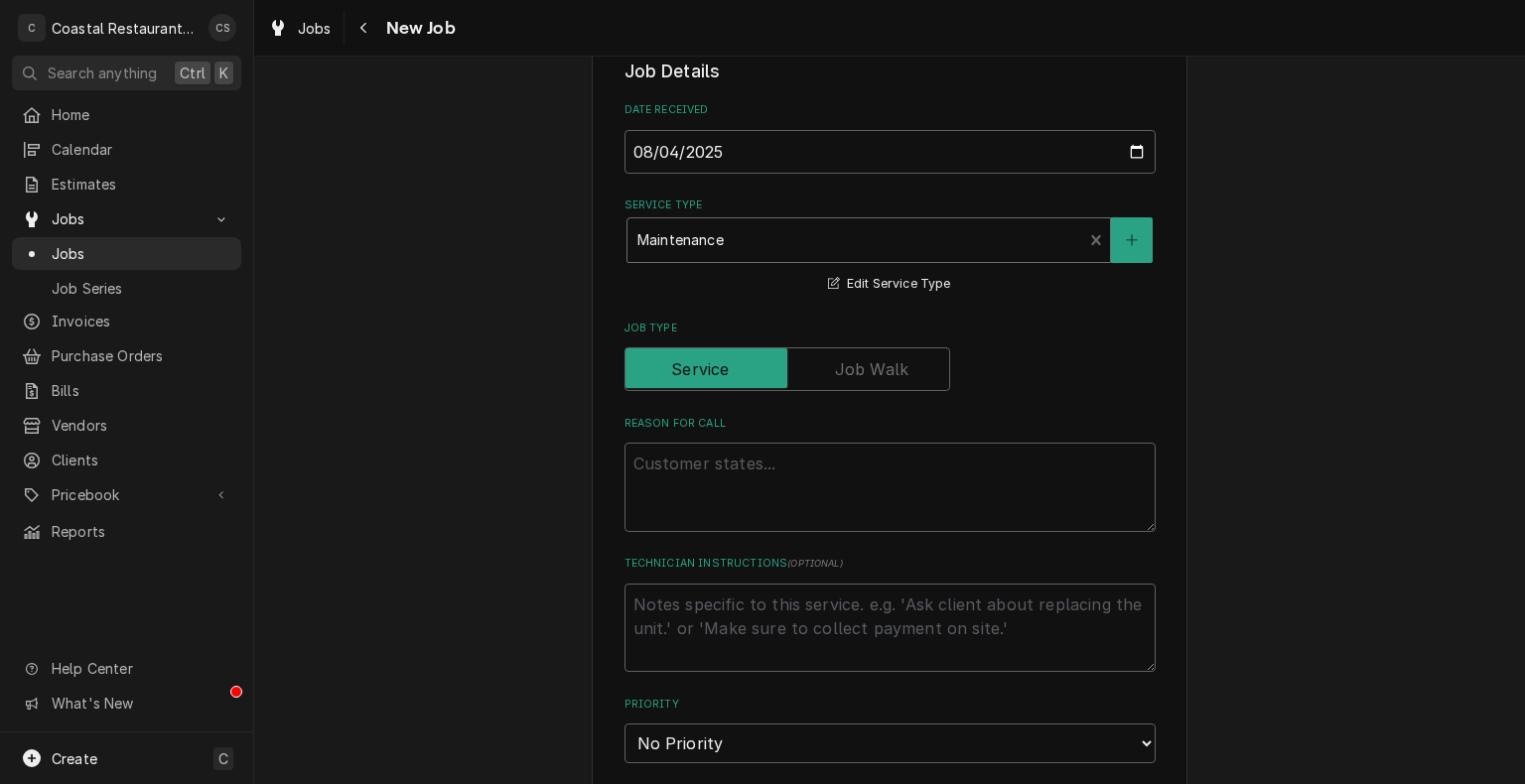 scroll, scrollTop: 524, scrollLeft: 0, axis: vertical 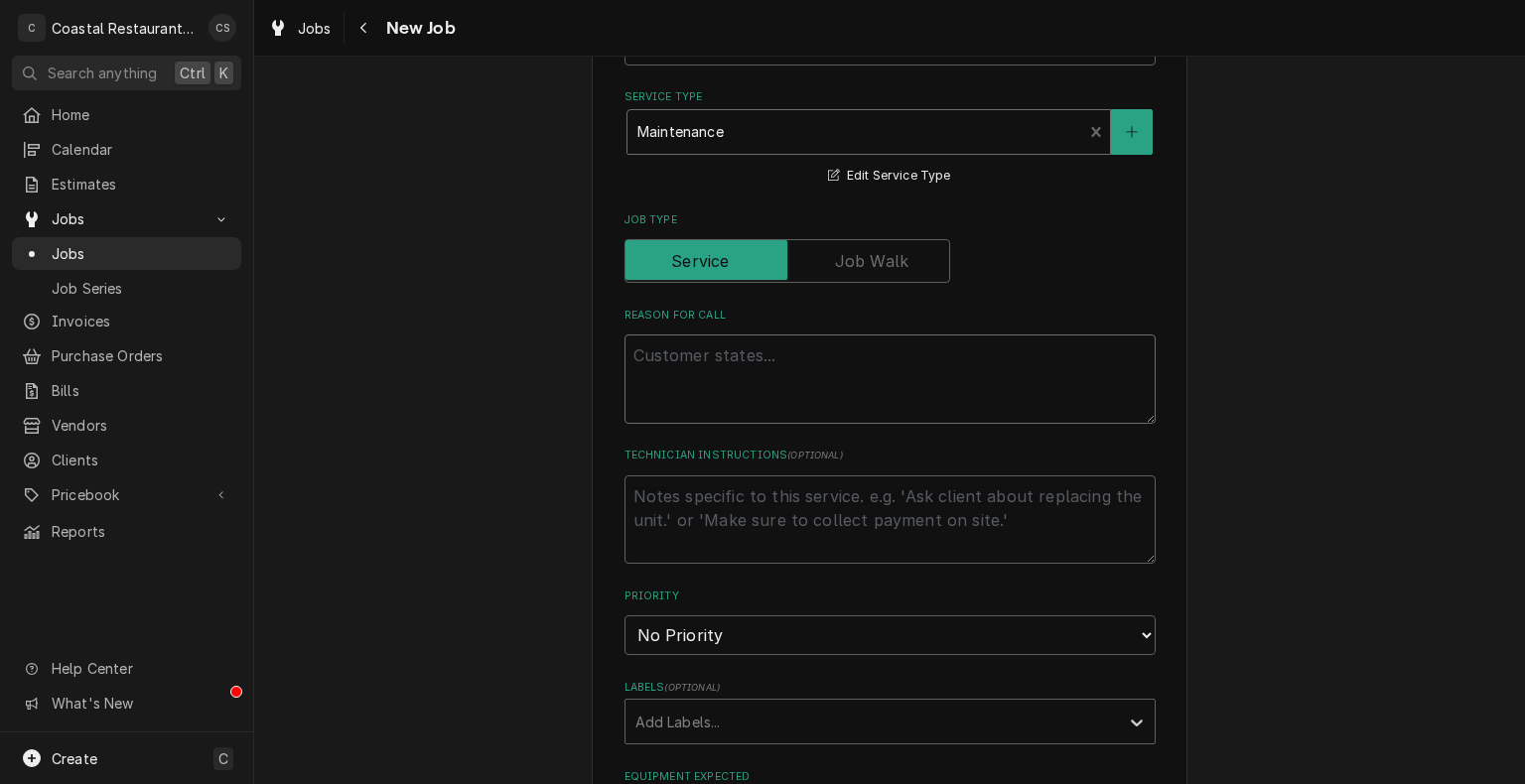 click on "Reason For Call" at bounding box center [890, 379] 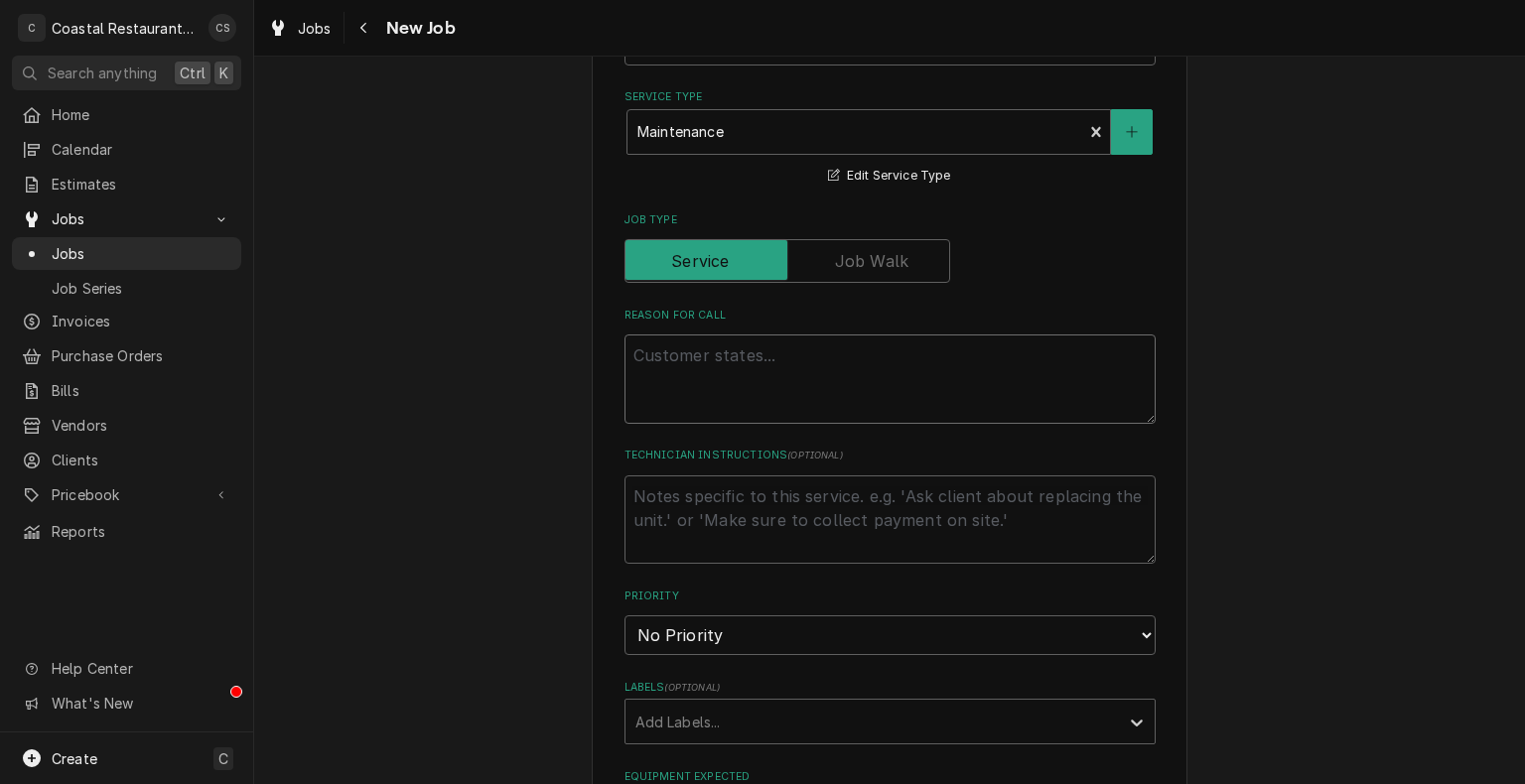 type on "x" 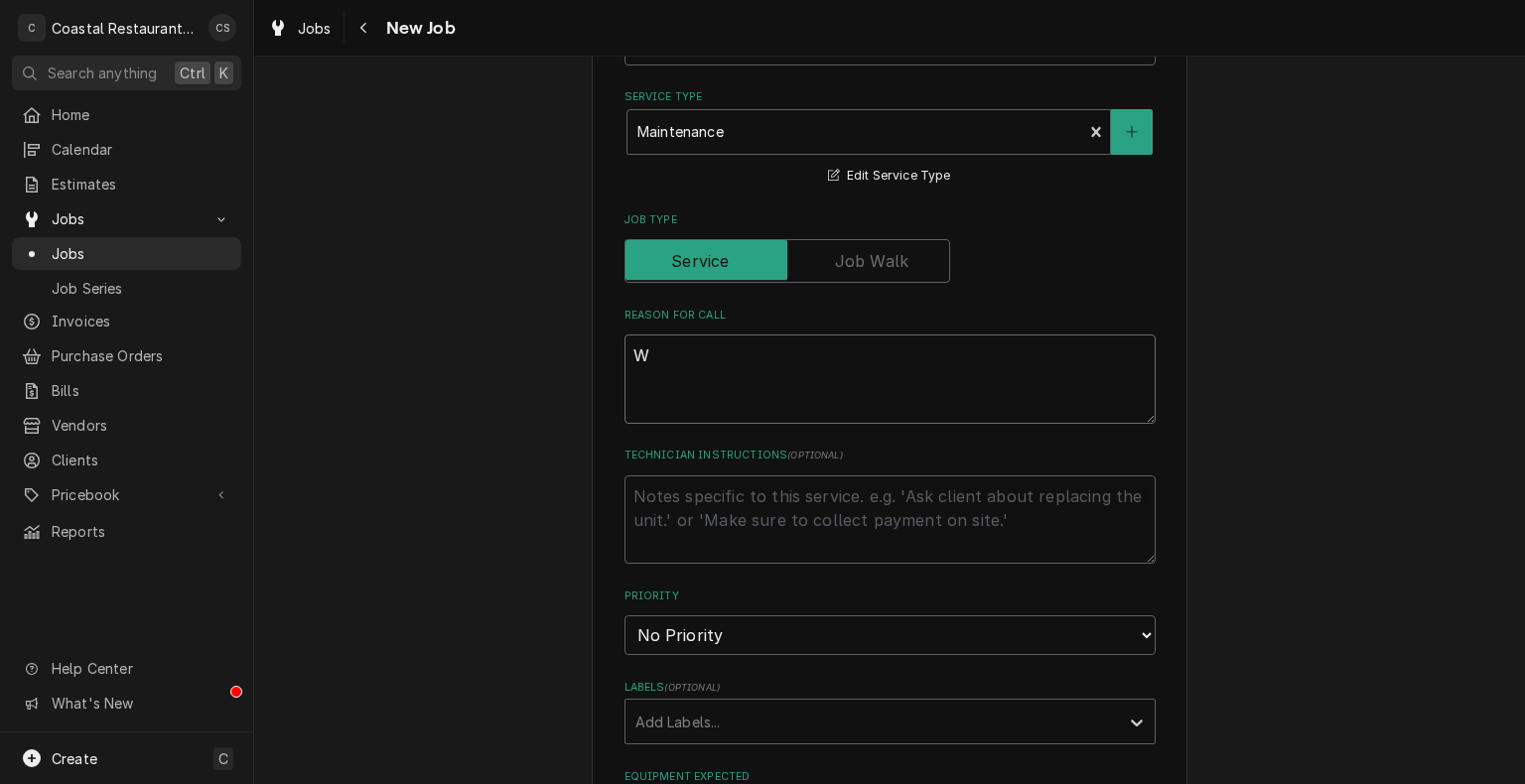 type on "x" 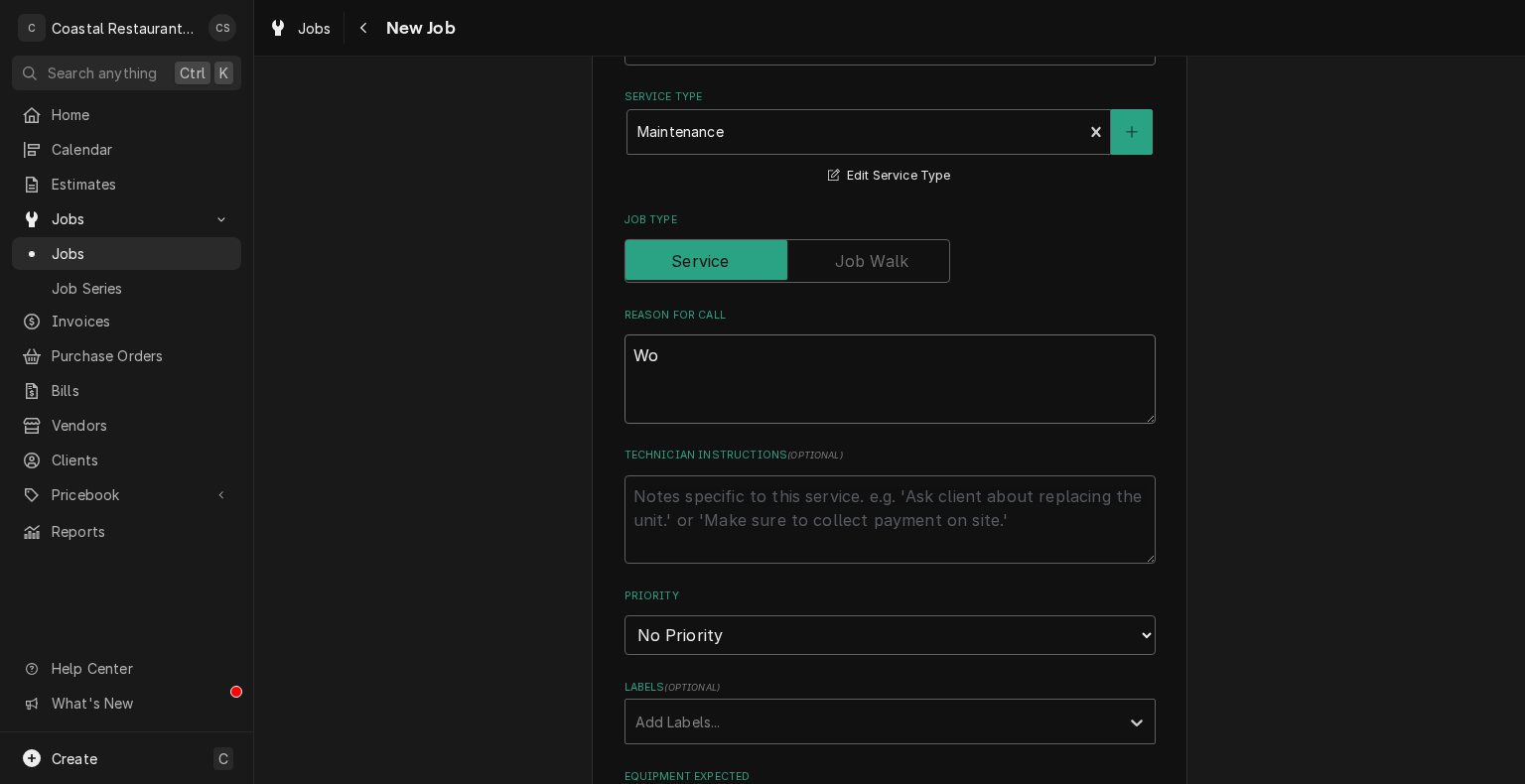 type on "Woe" 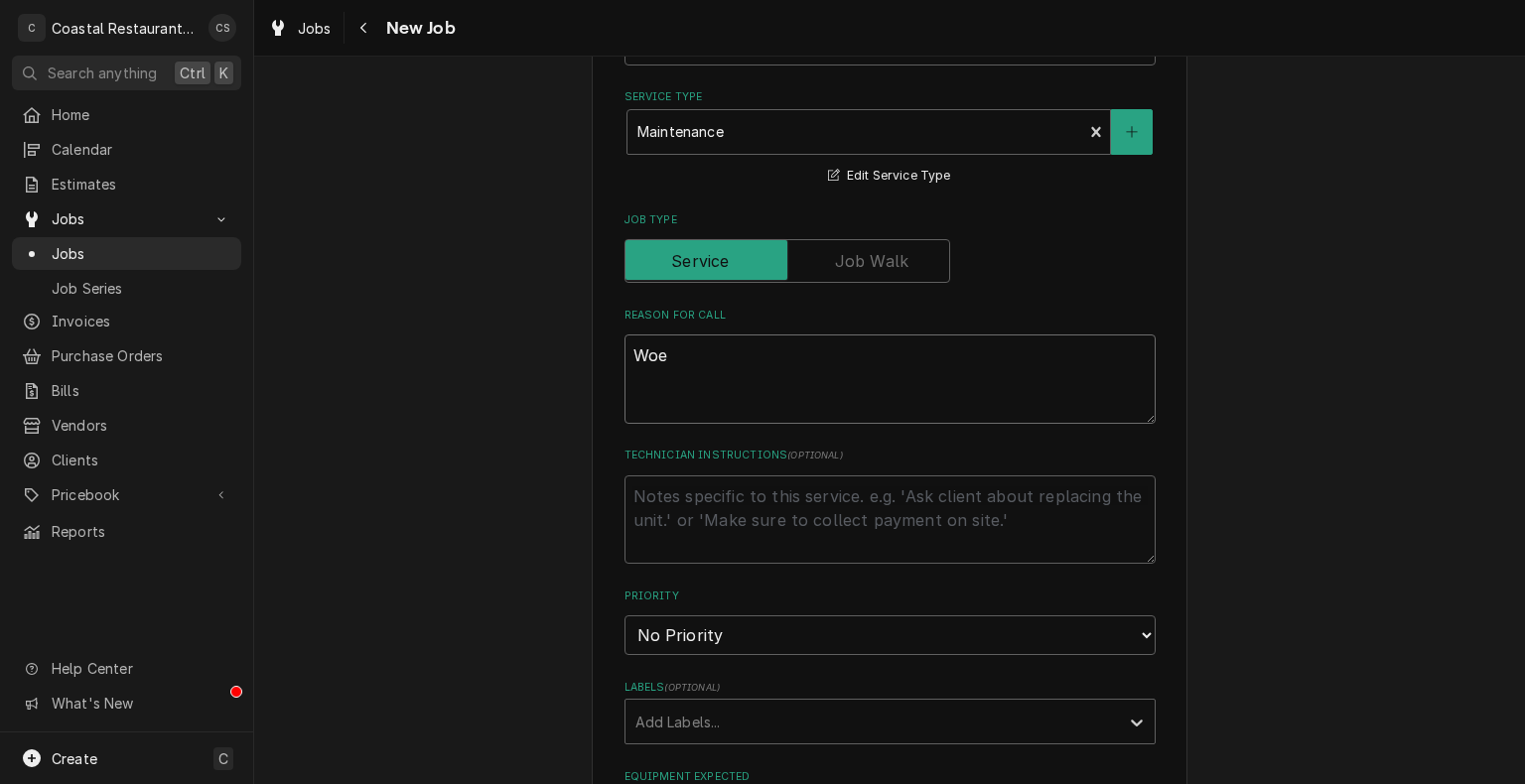type on "x" 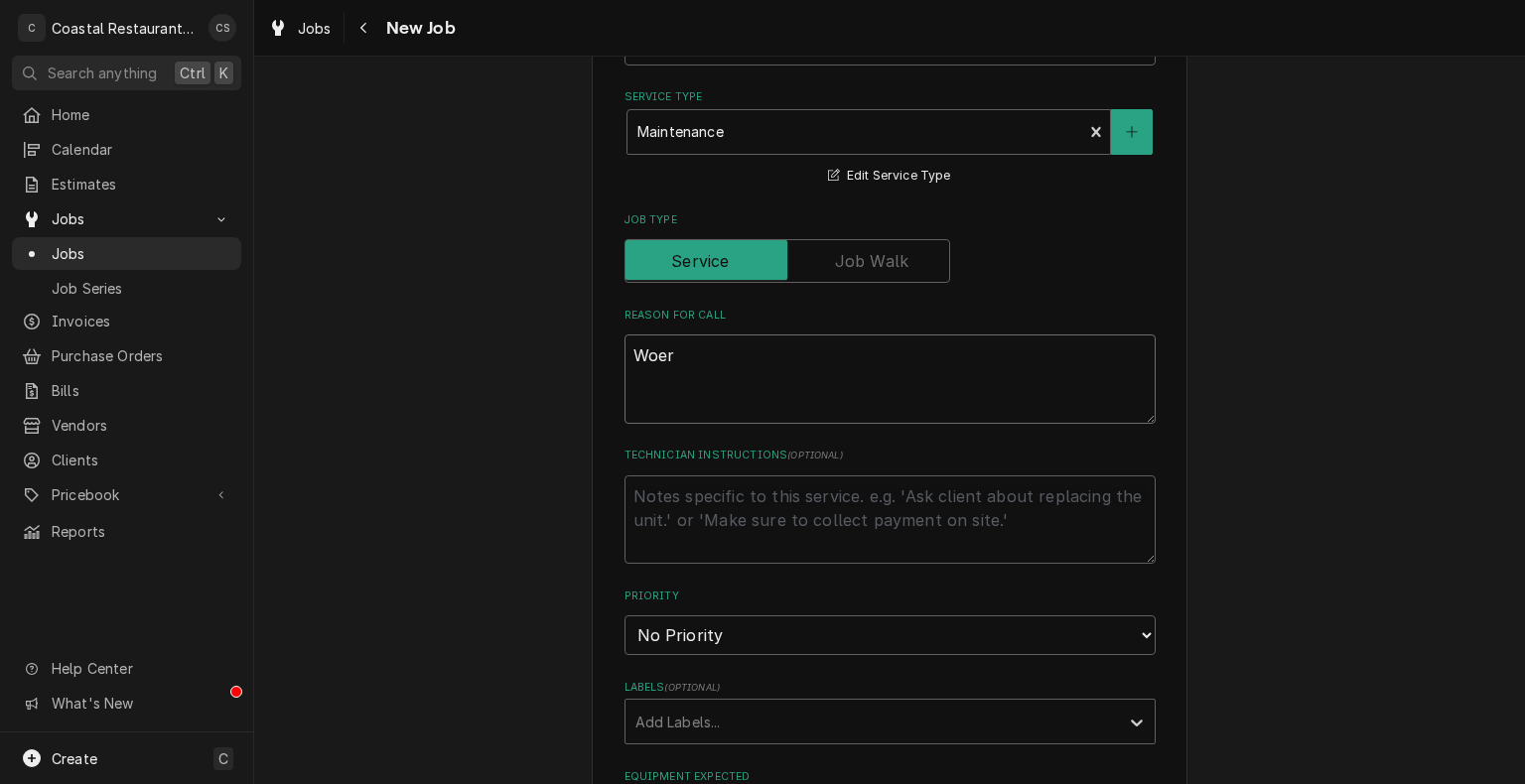 type on "x" 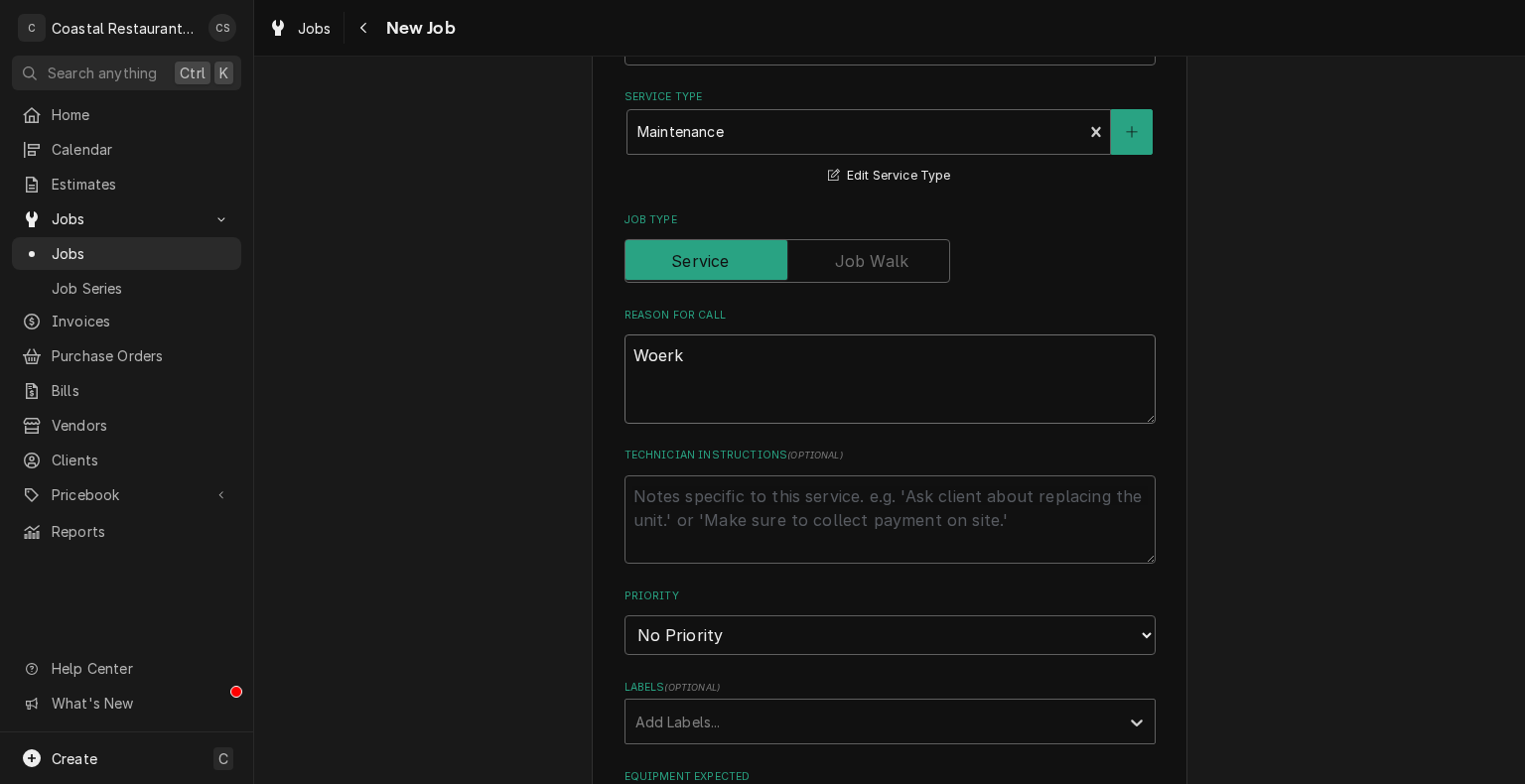 type on "Woerk" 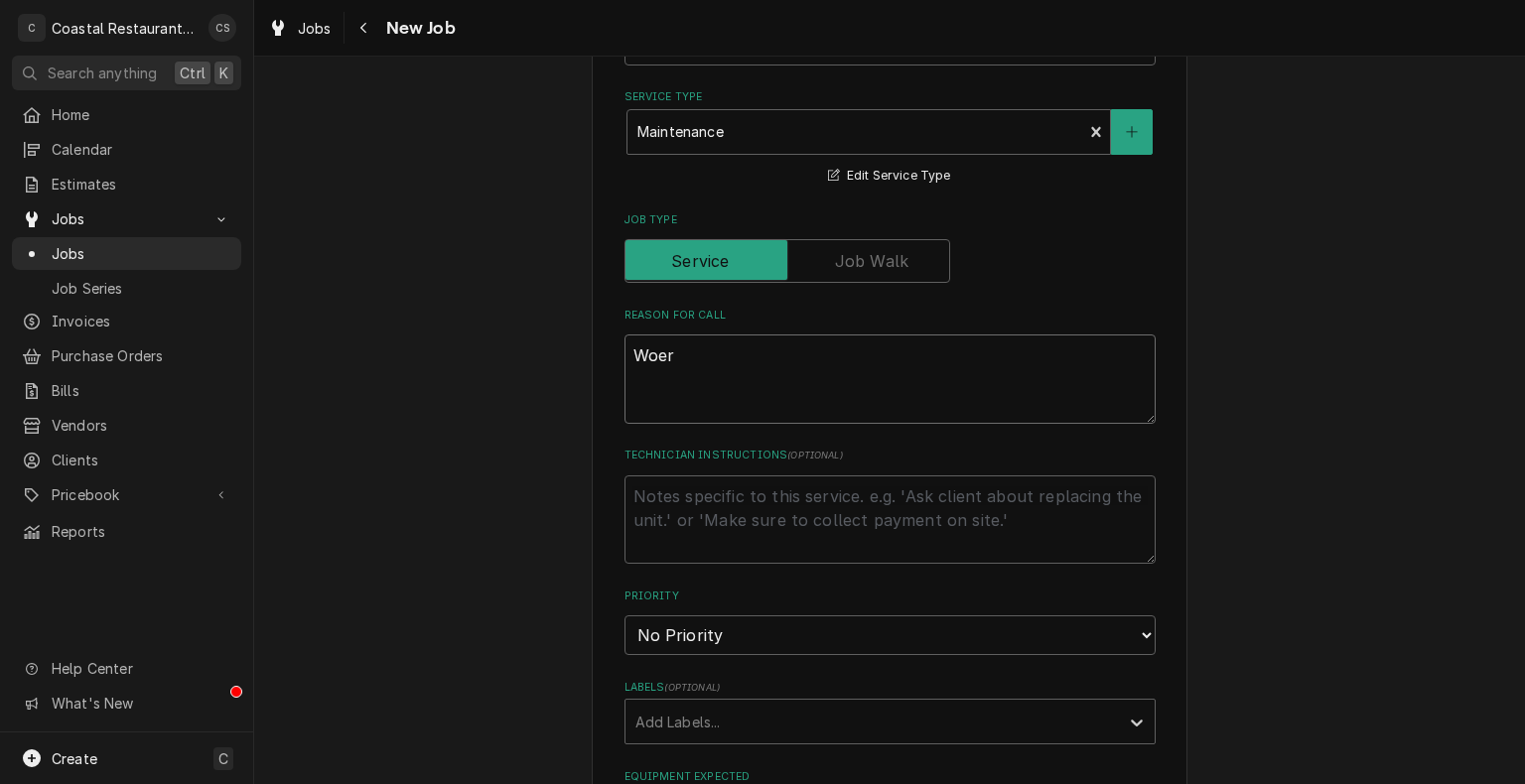 type on "x" 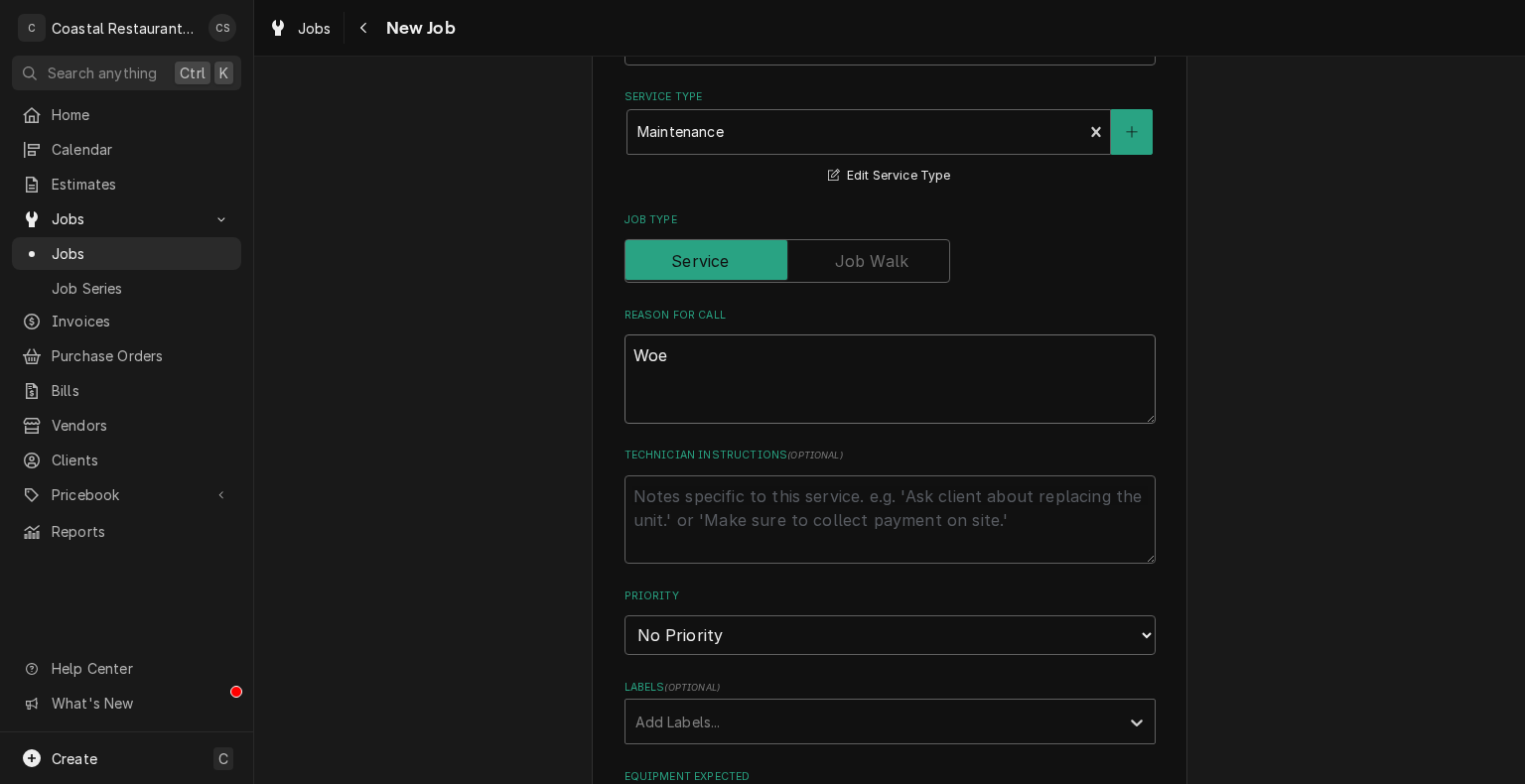 type on "x" 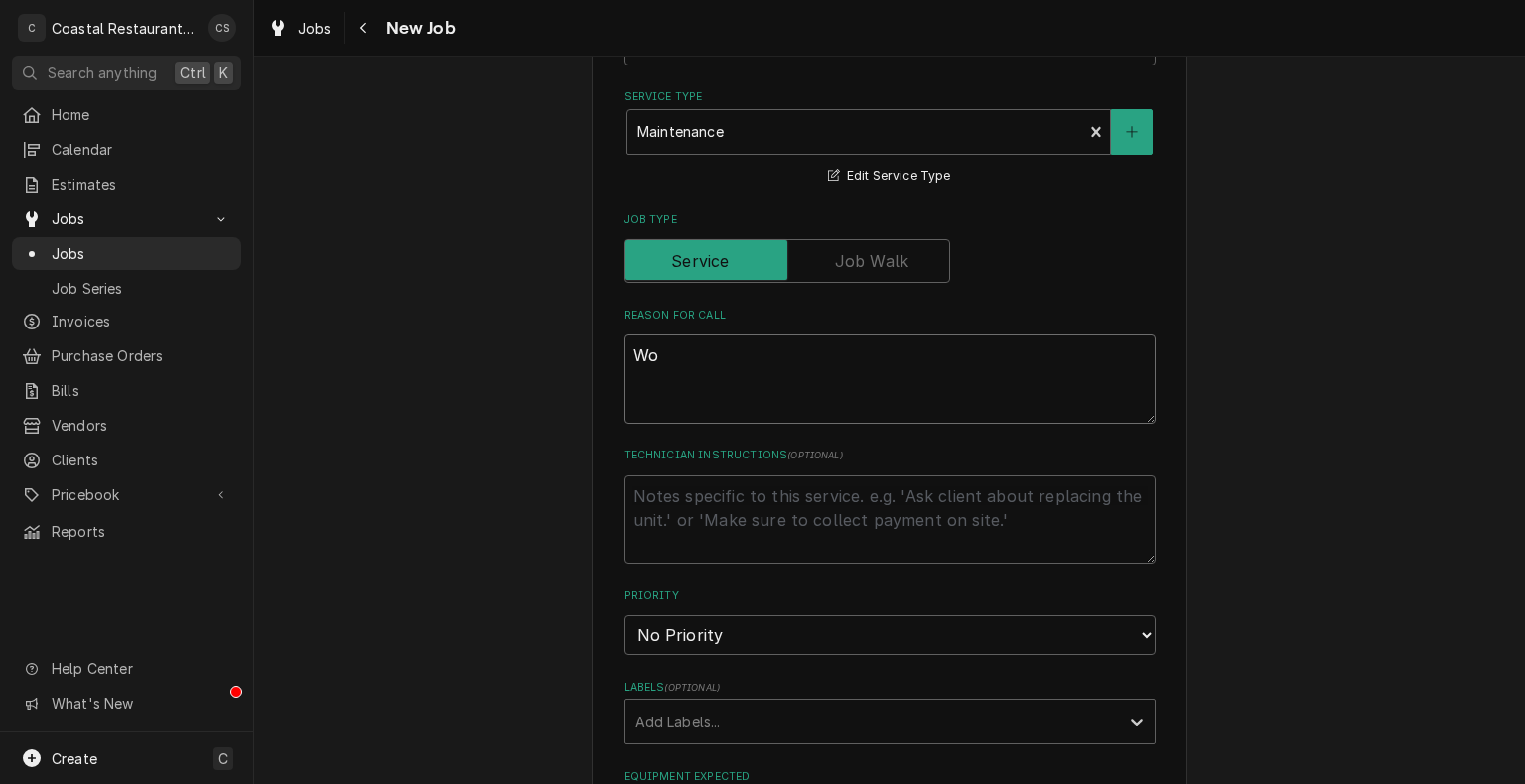 type on "x" 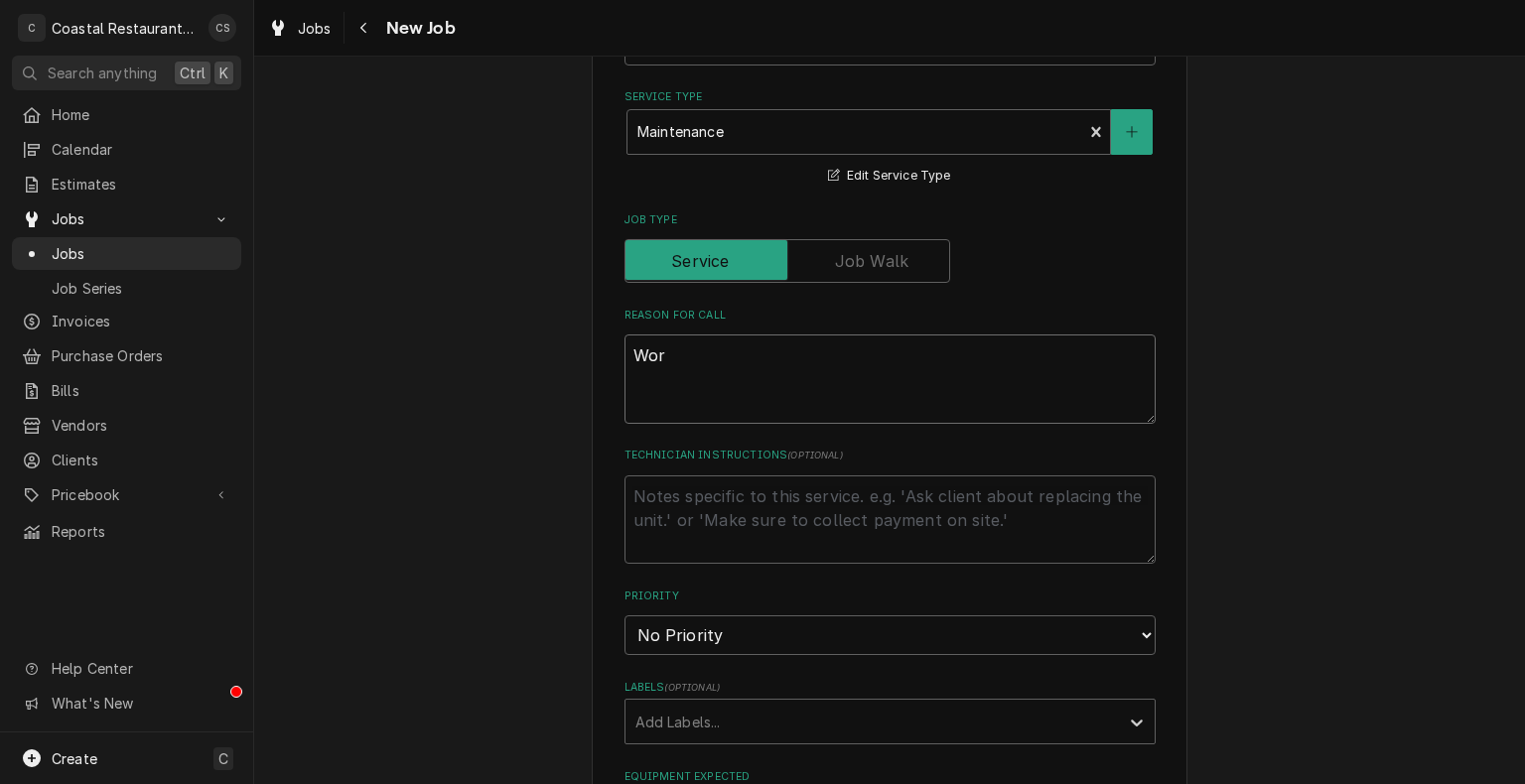 type on "x" 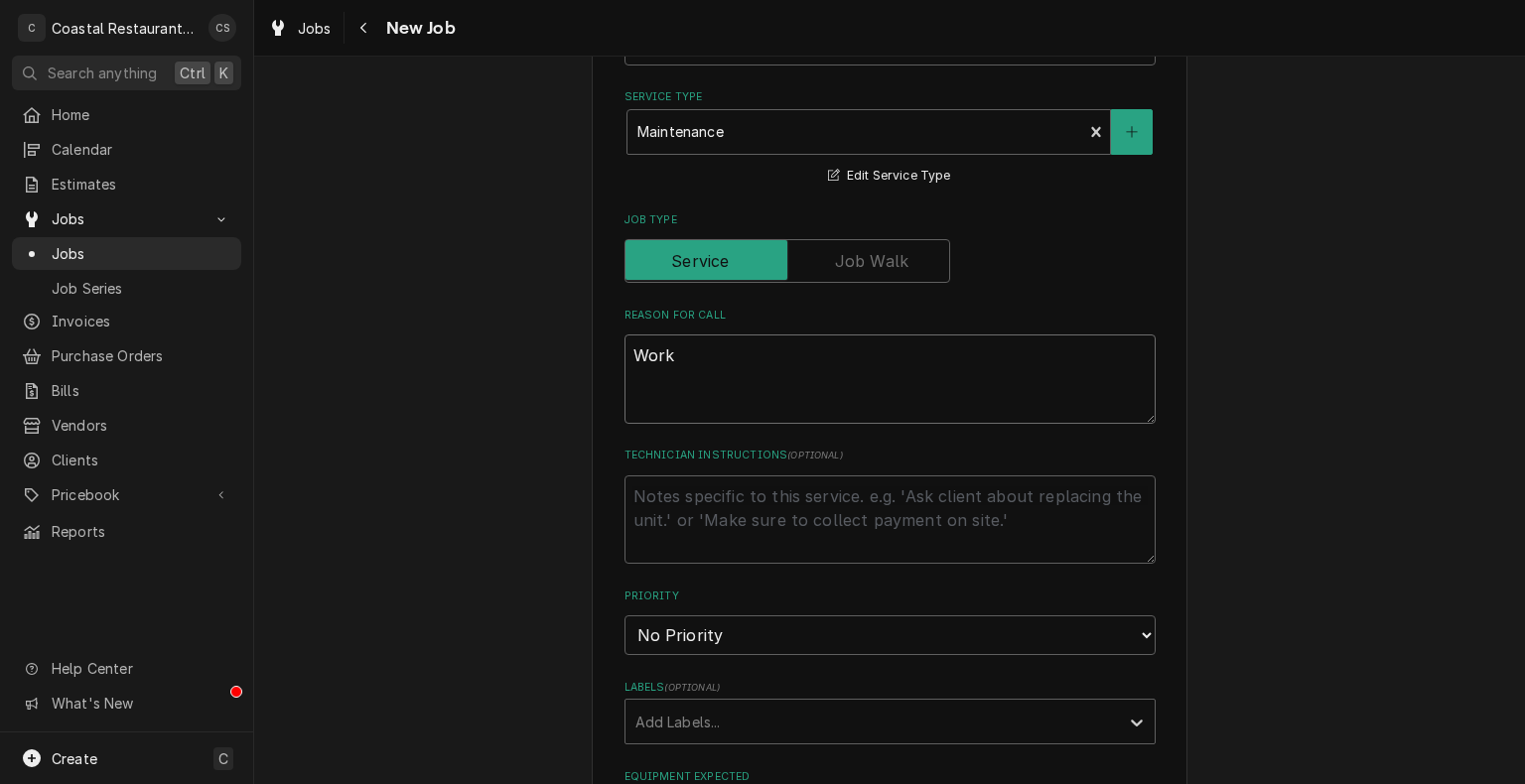type on "Work" 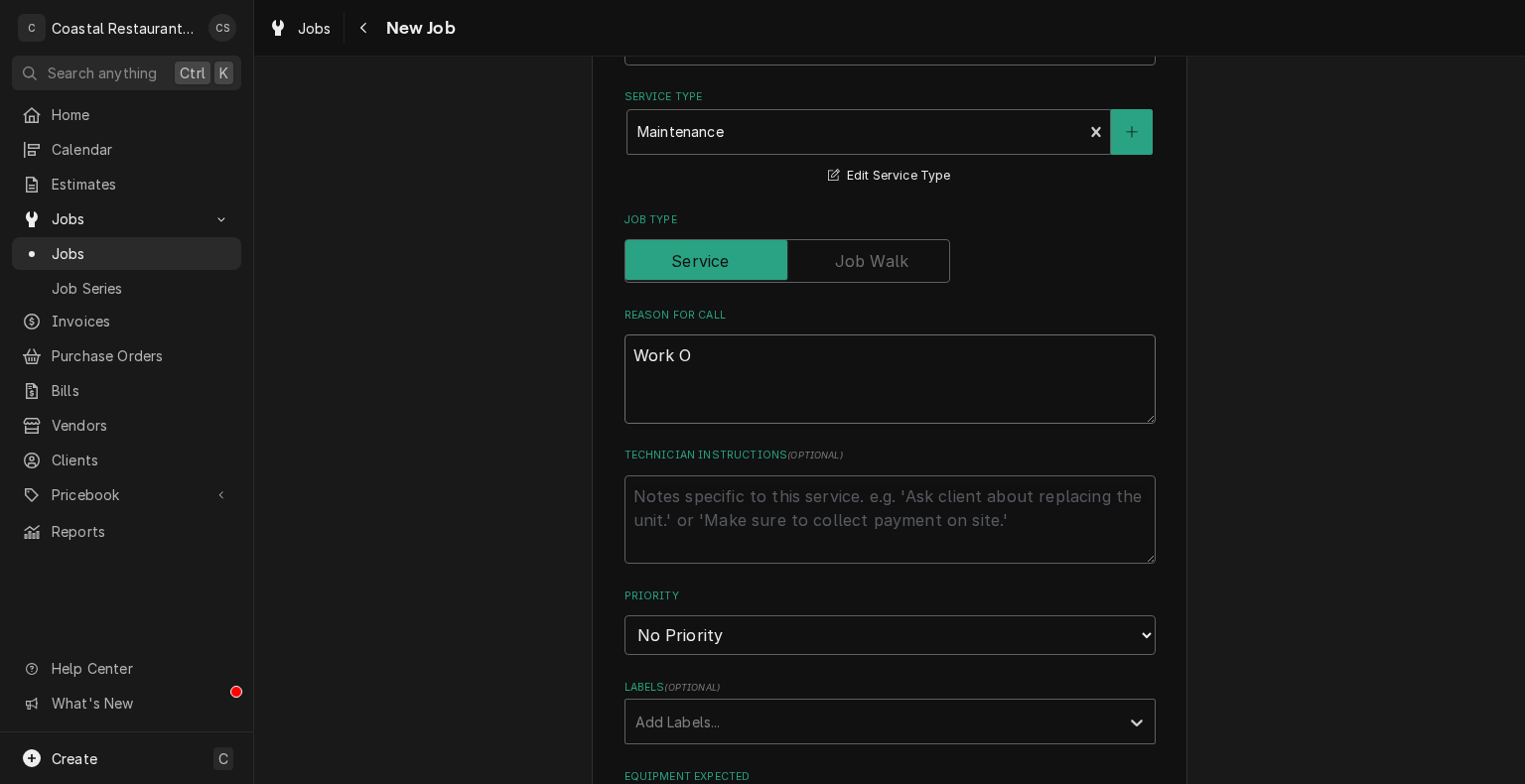 type on "x" 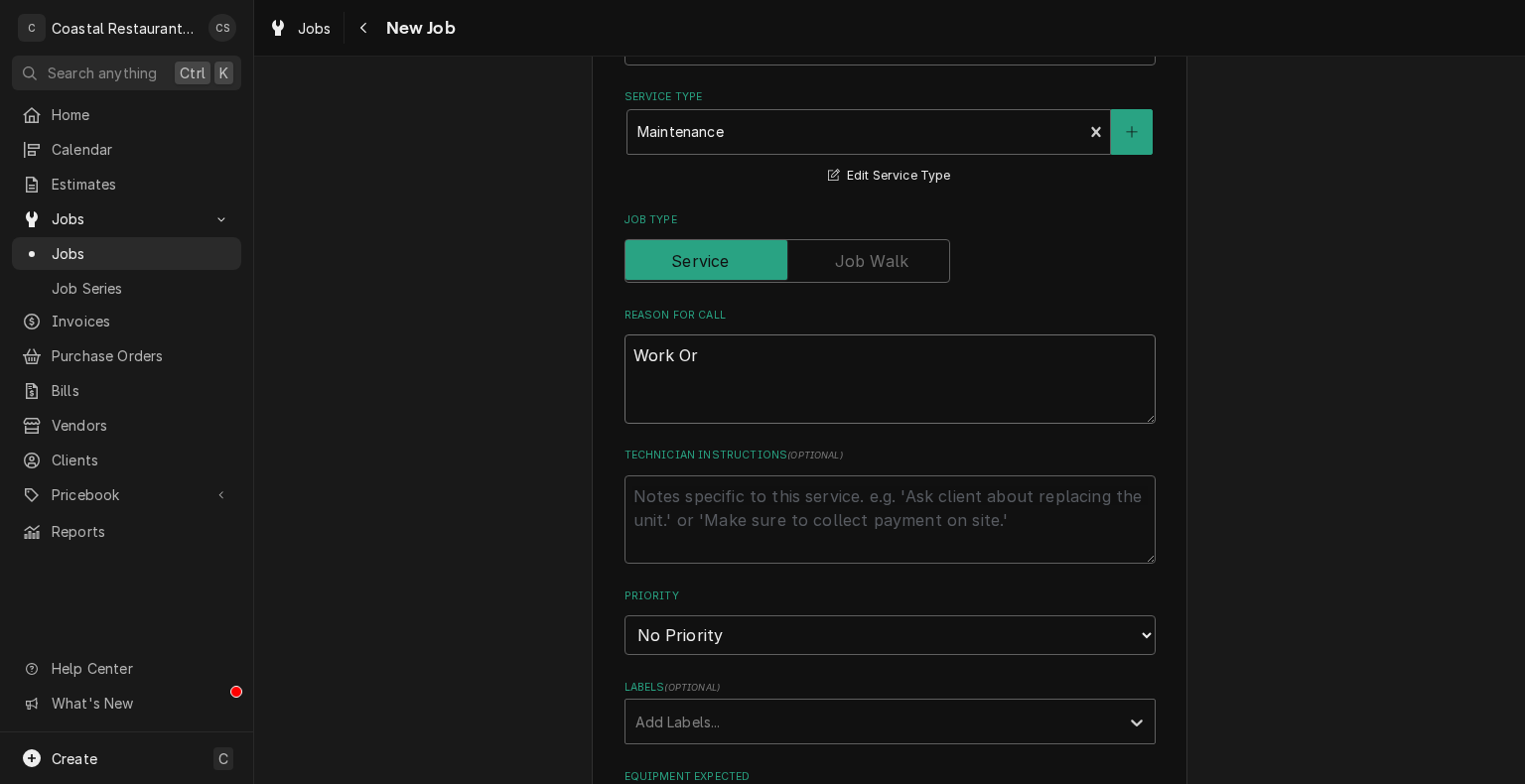 type on "x" 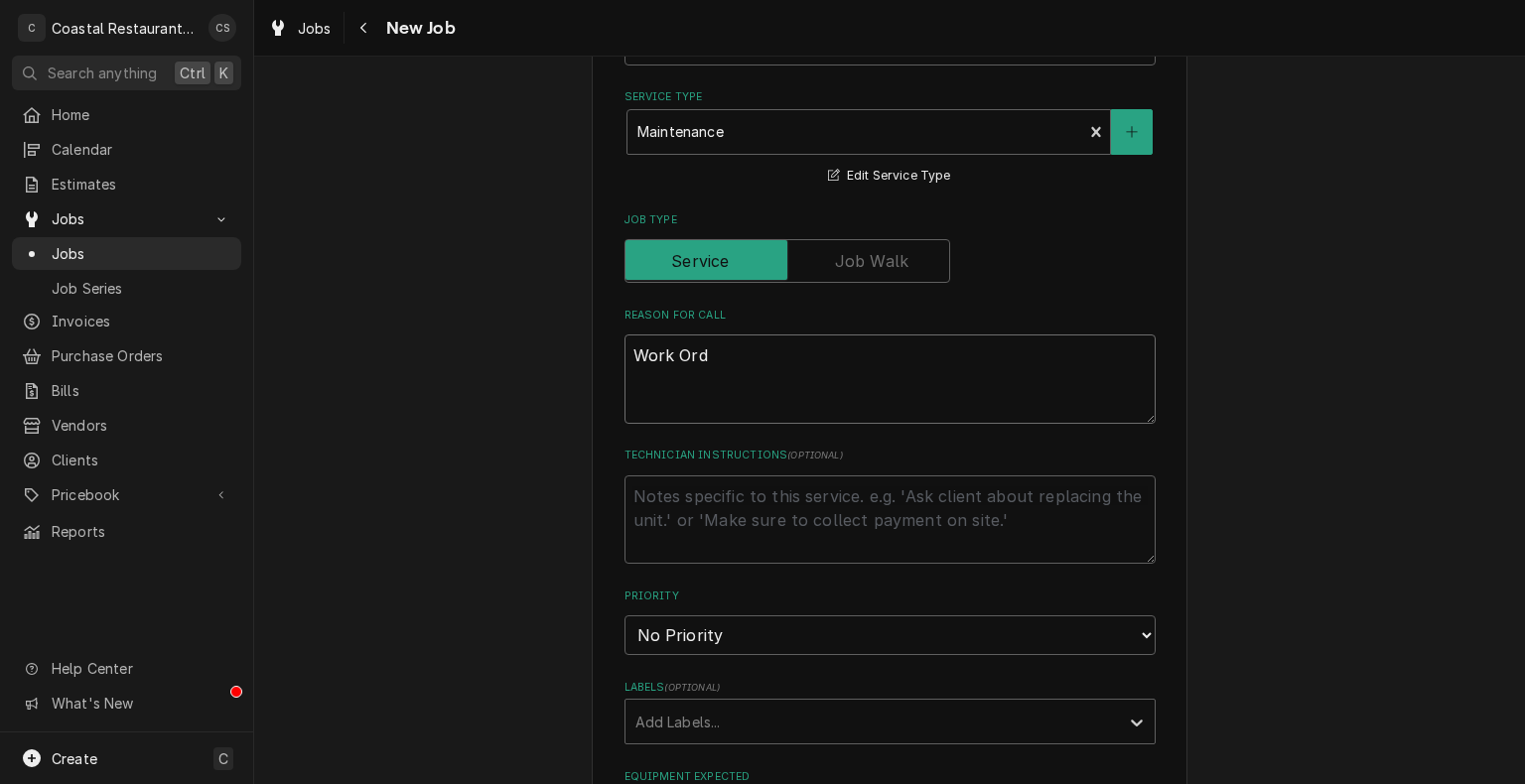 type on "x" 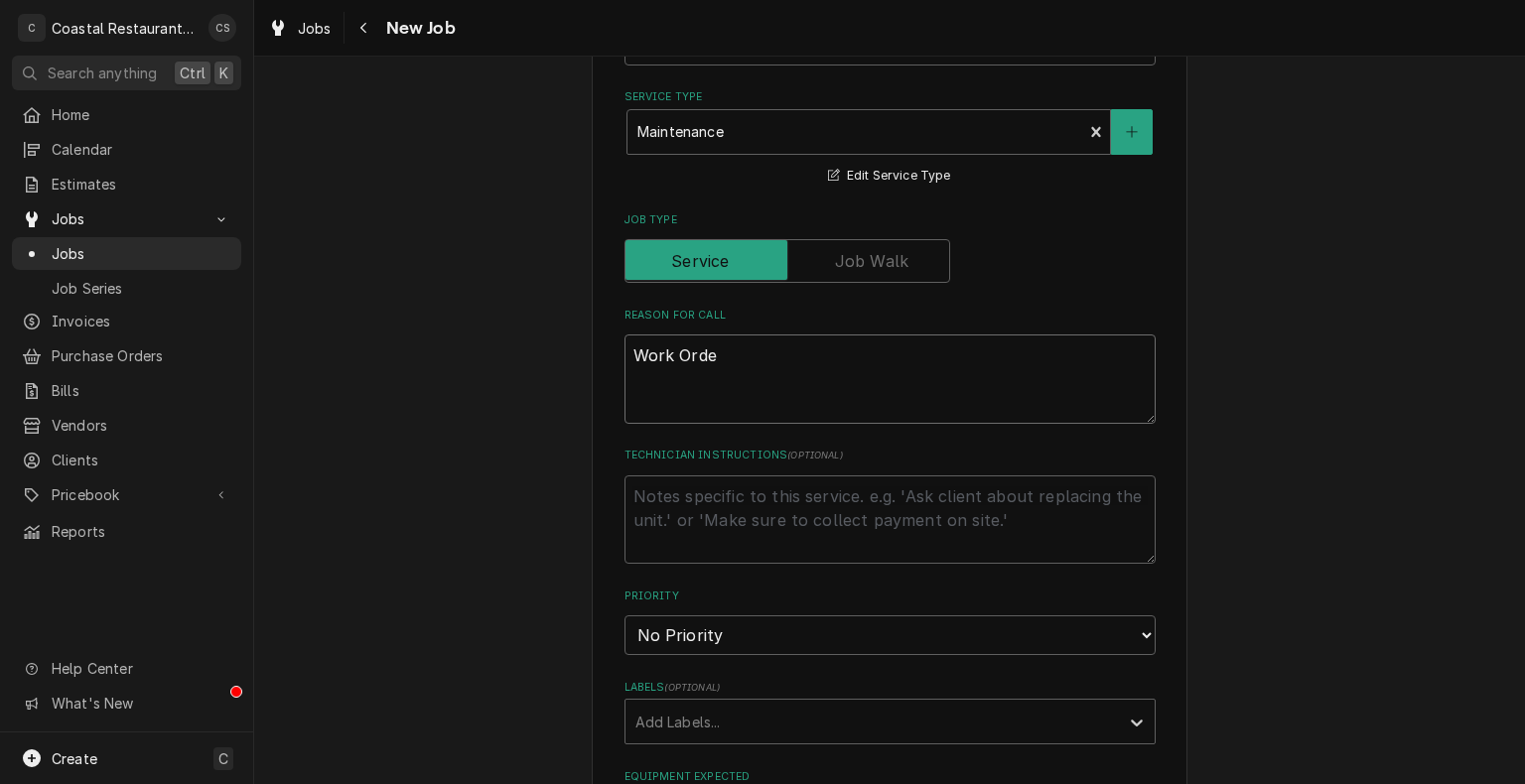 type on "x" 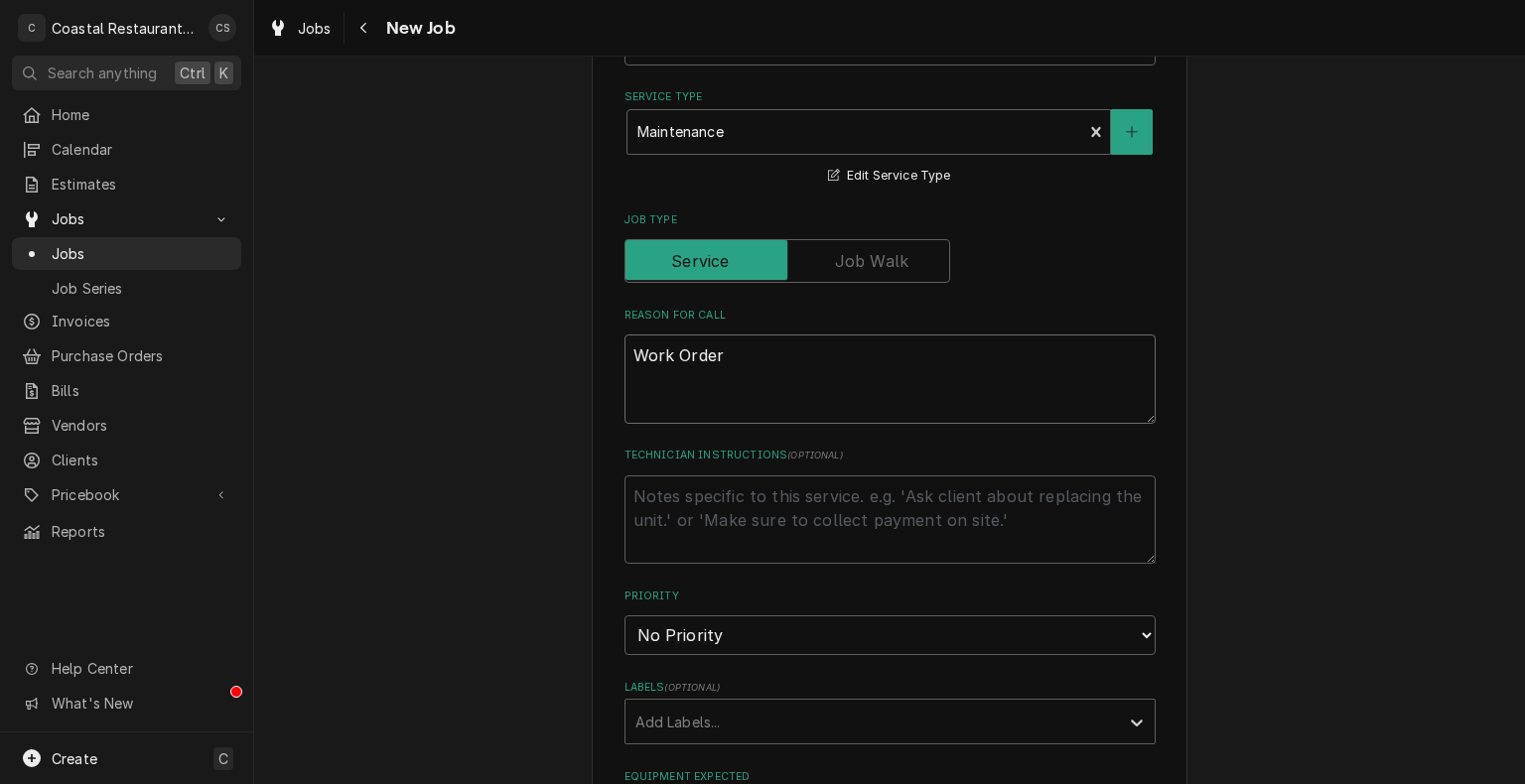 type on "x" 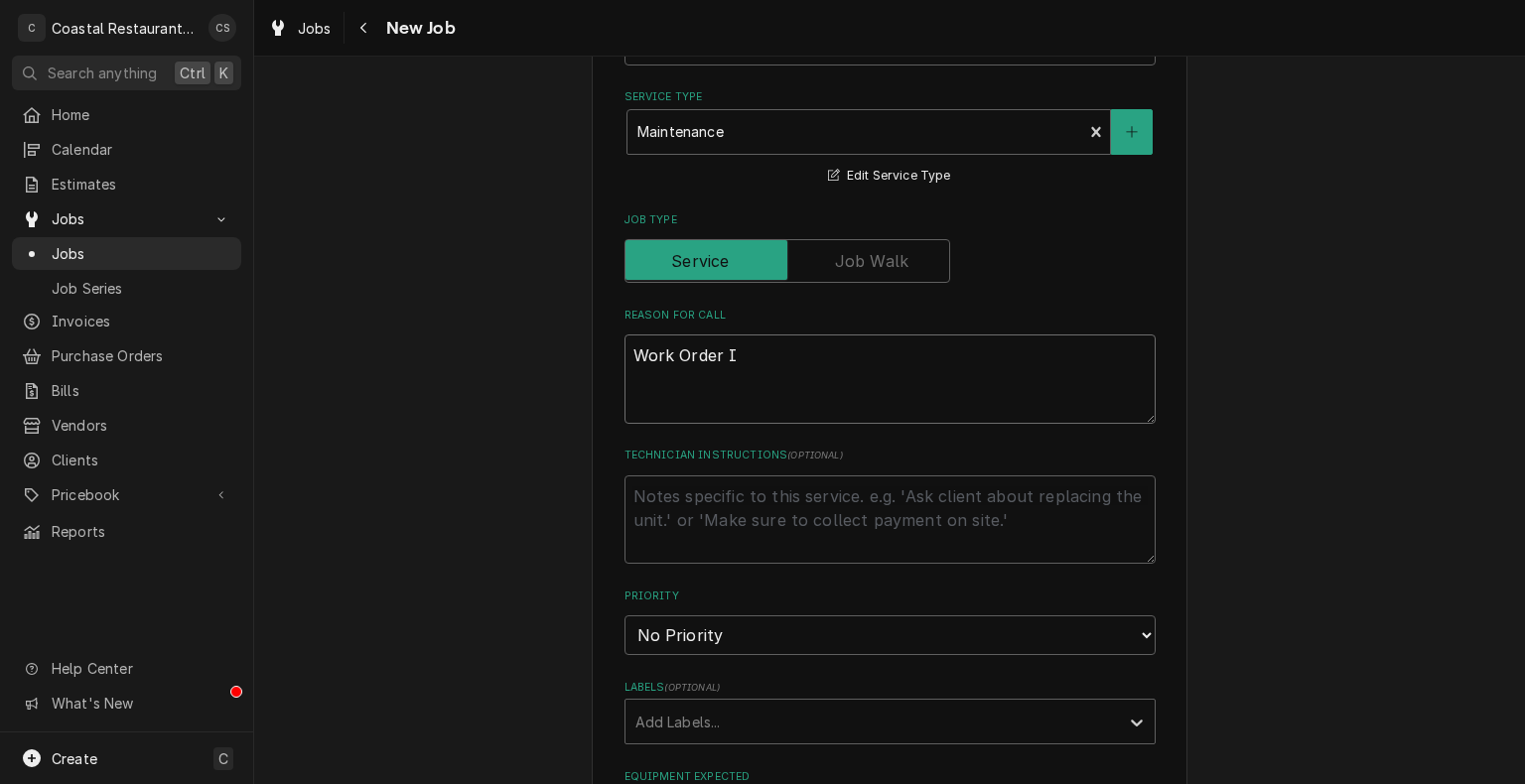 type on "x" 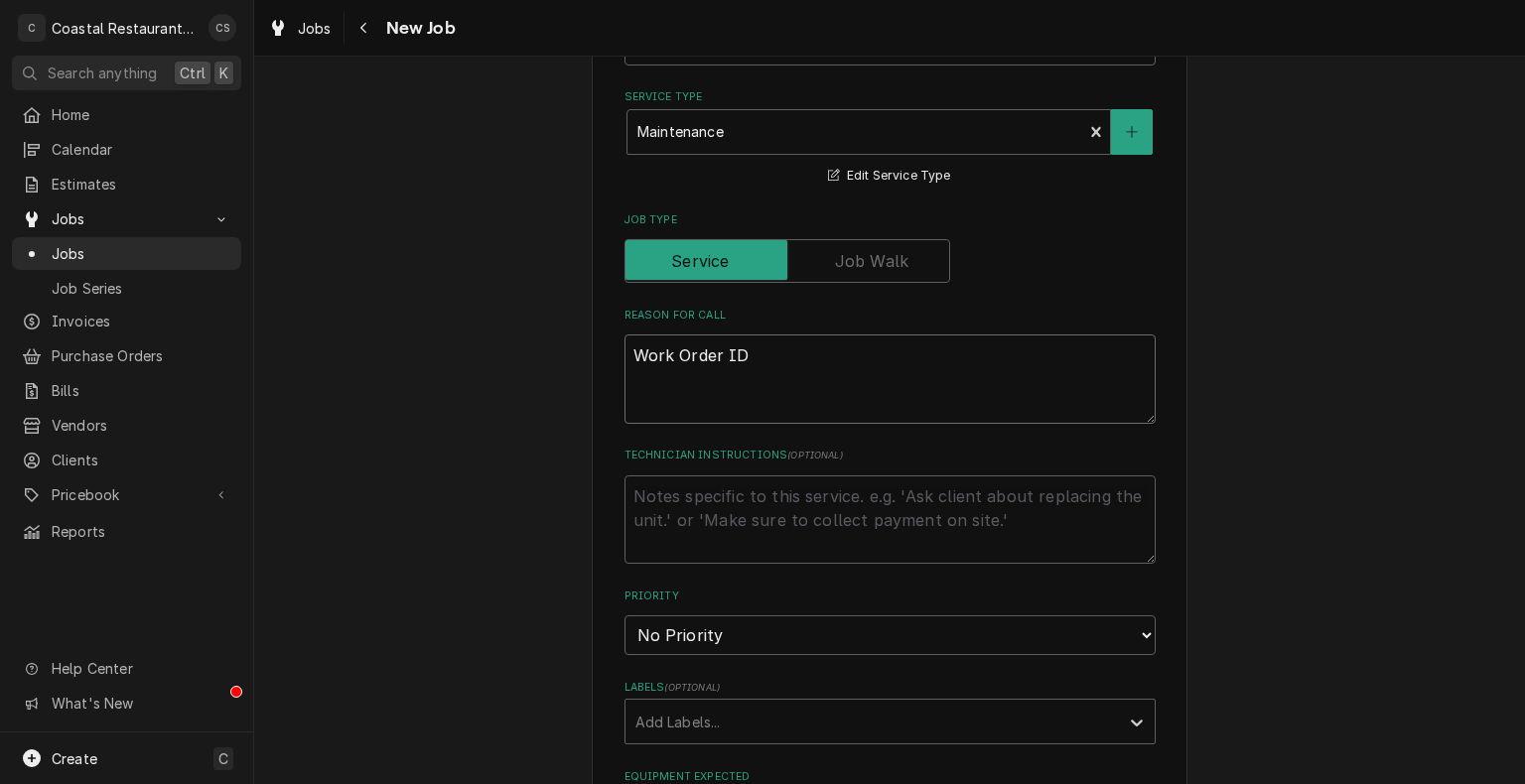 type on "x" 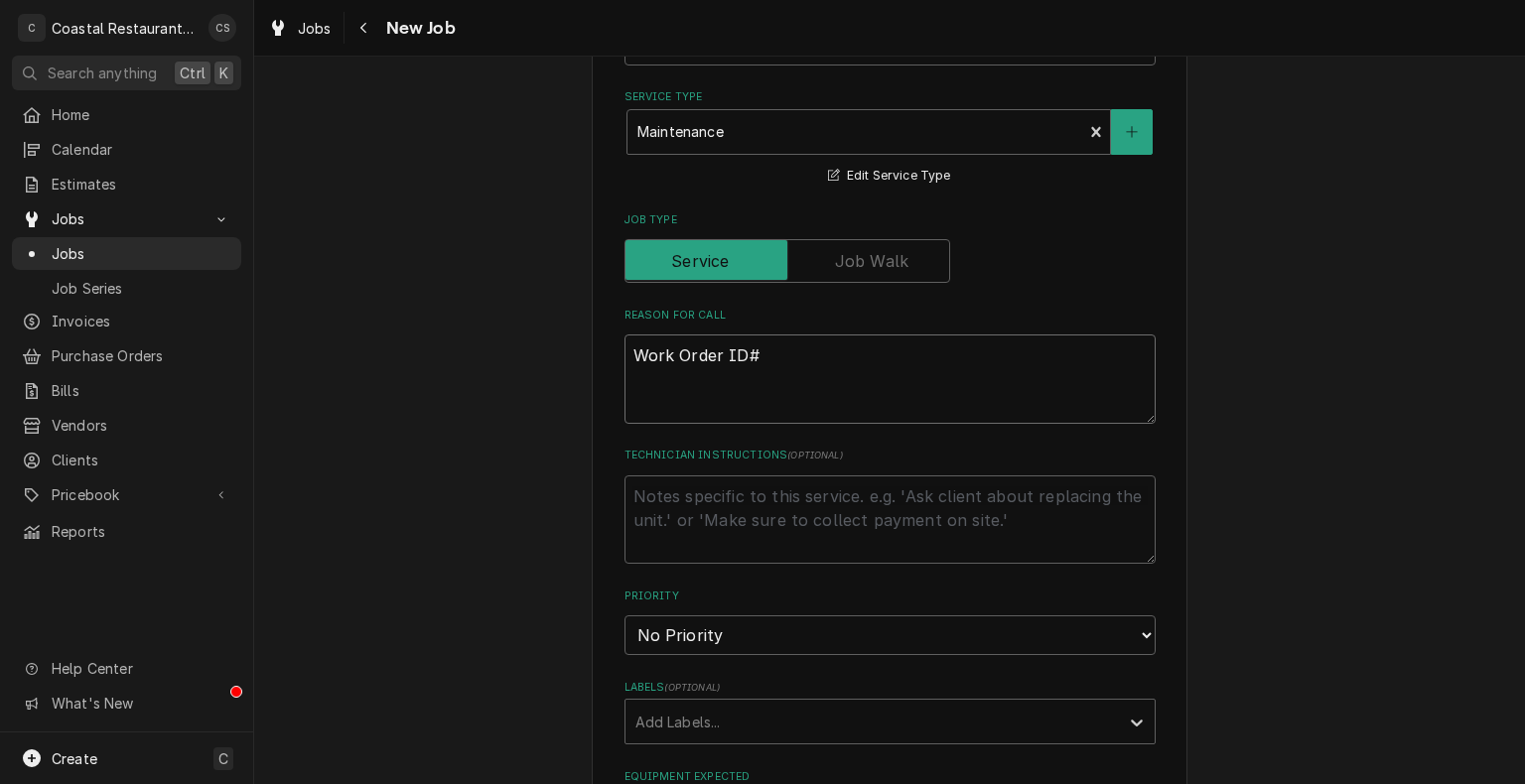 type on "x" 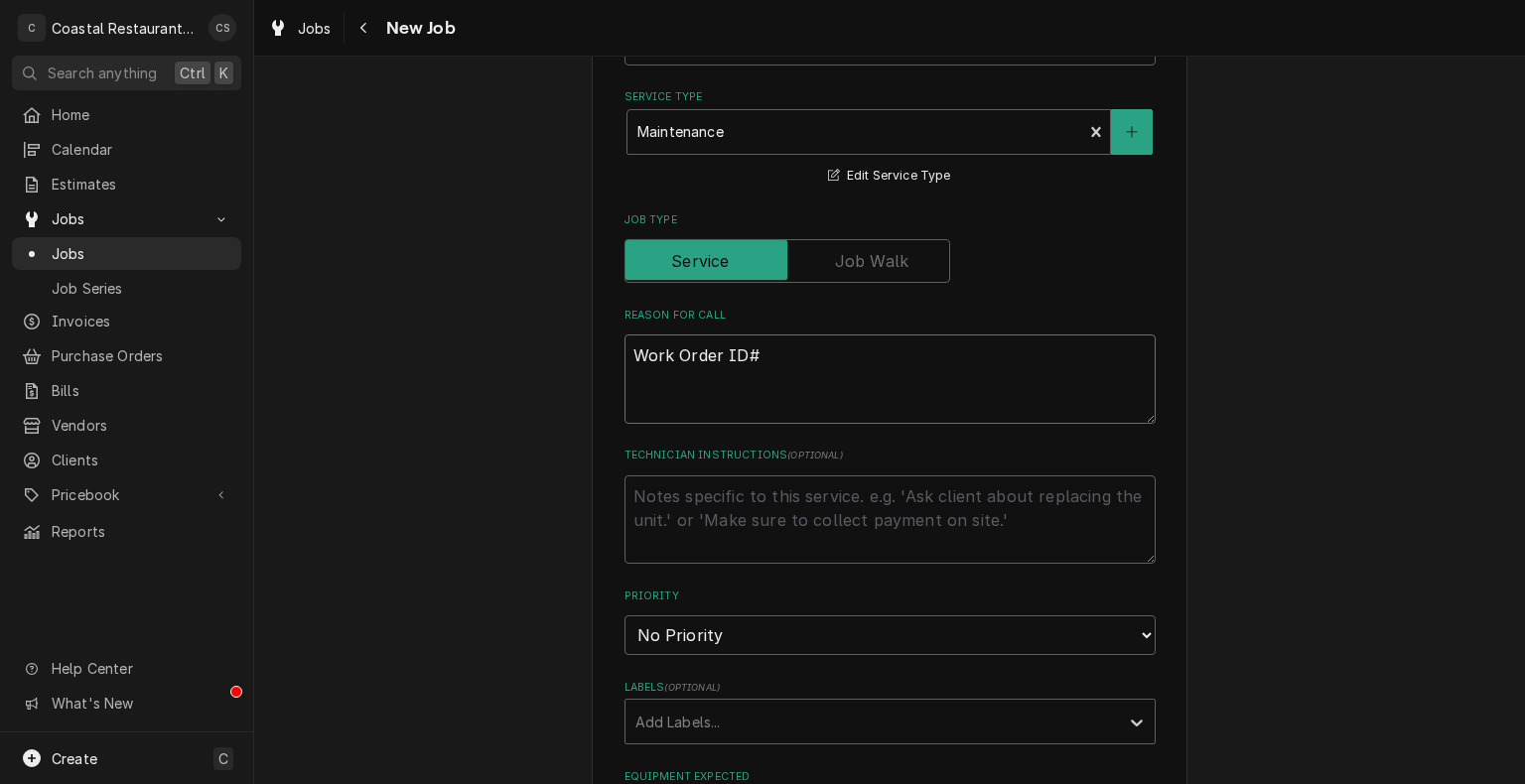 type on "x" 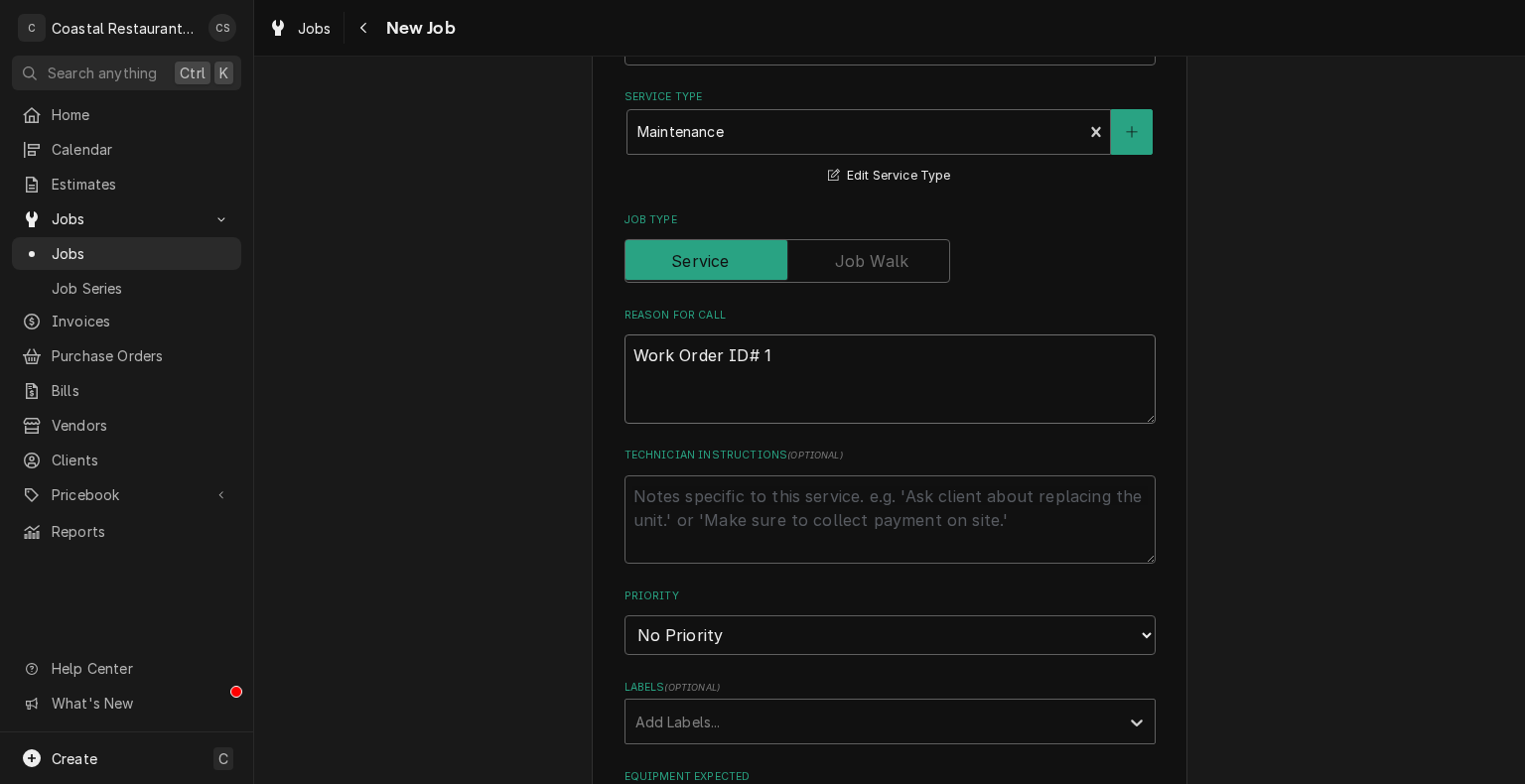 type on "x" 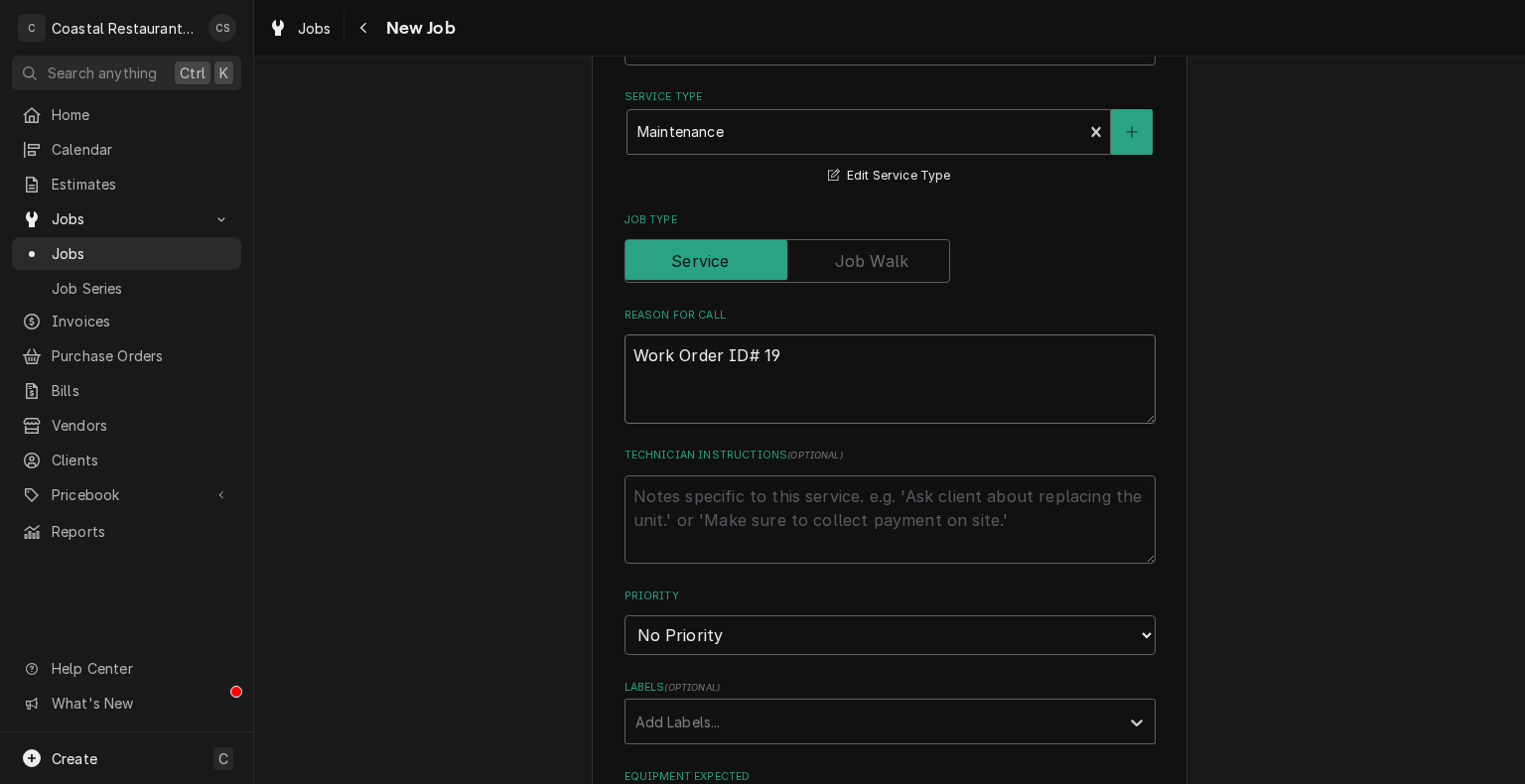 type on "x" 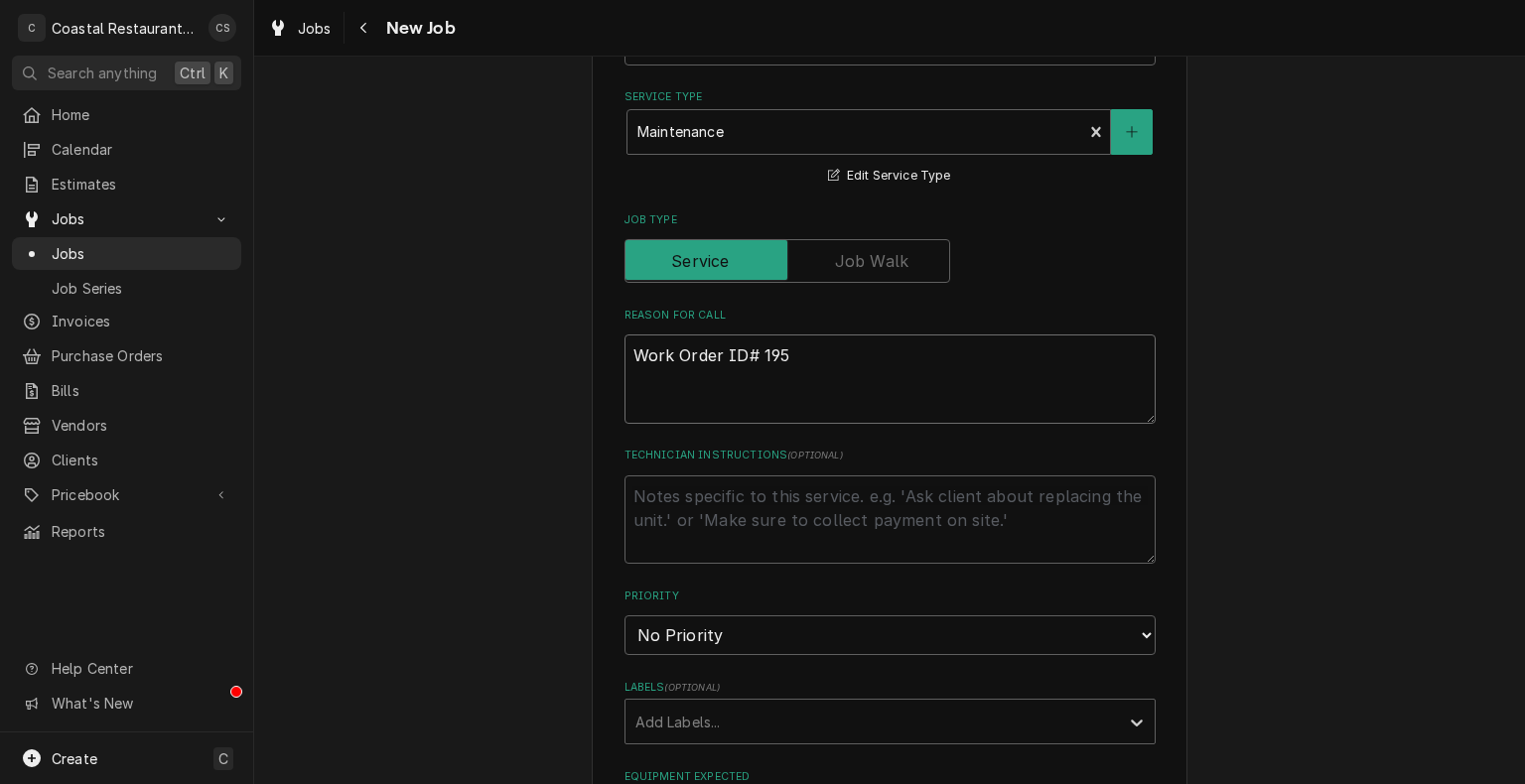 type on "x" 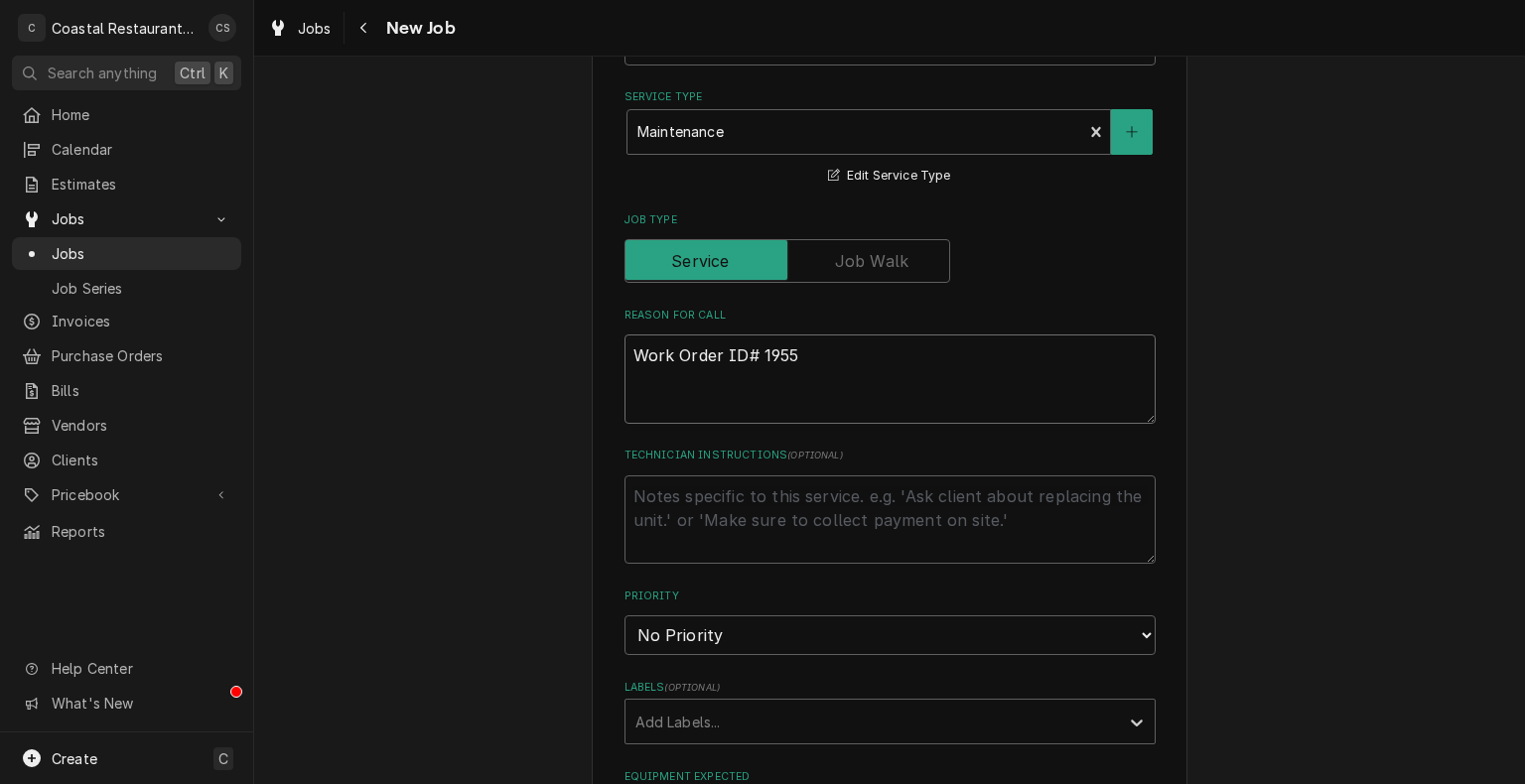type on "x" 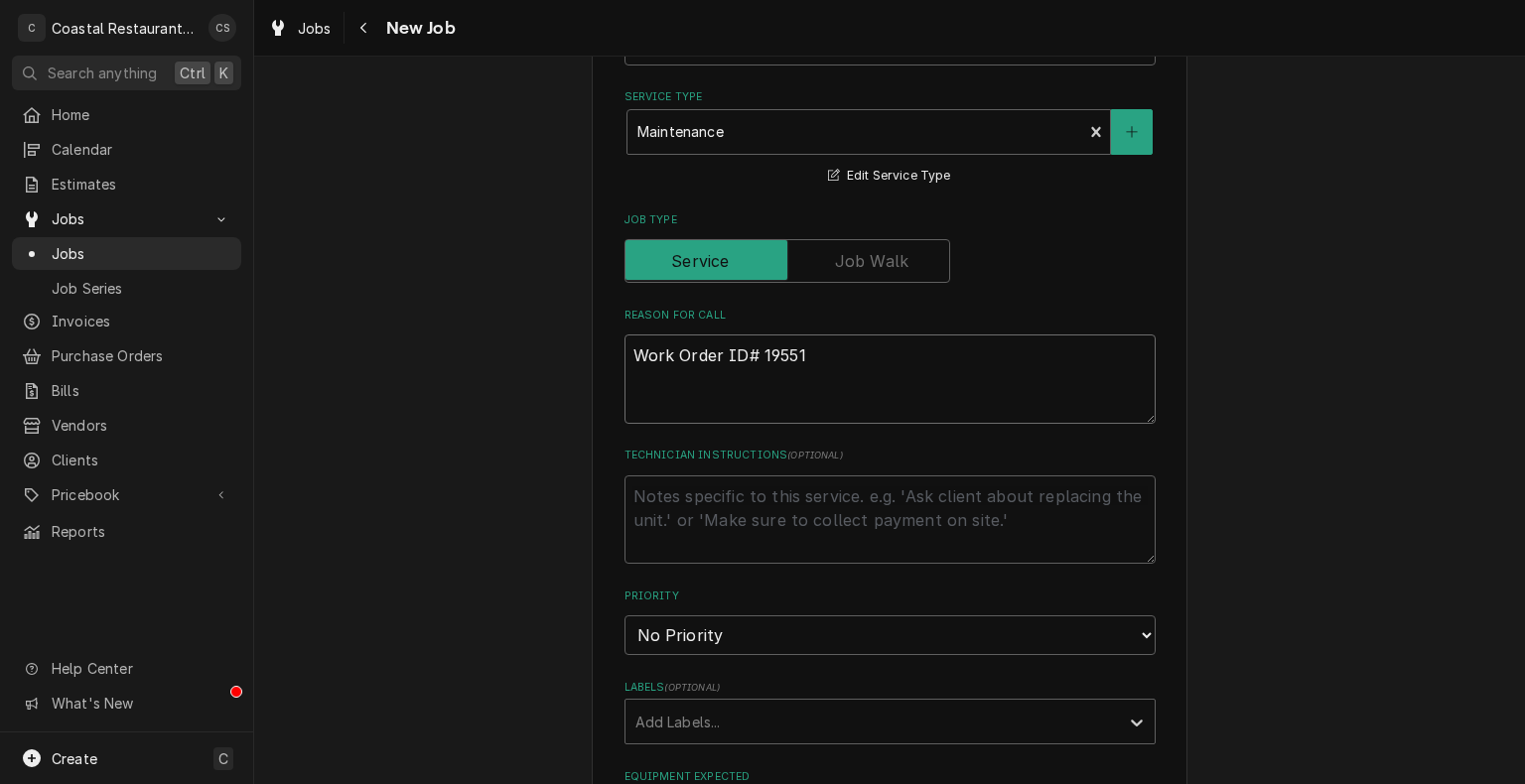 type on "x" 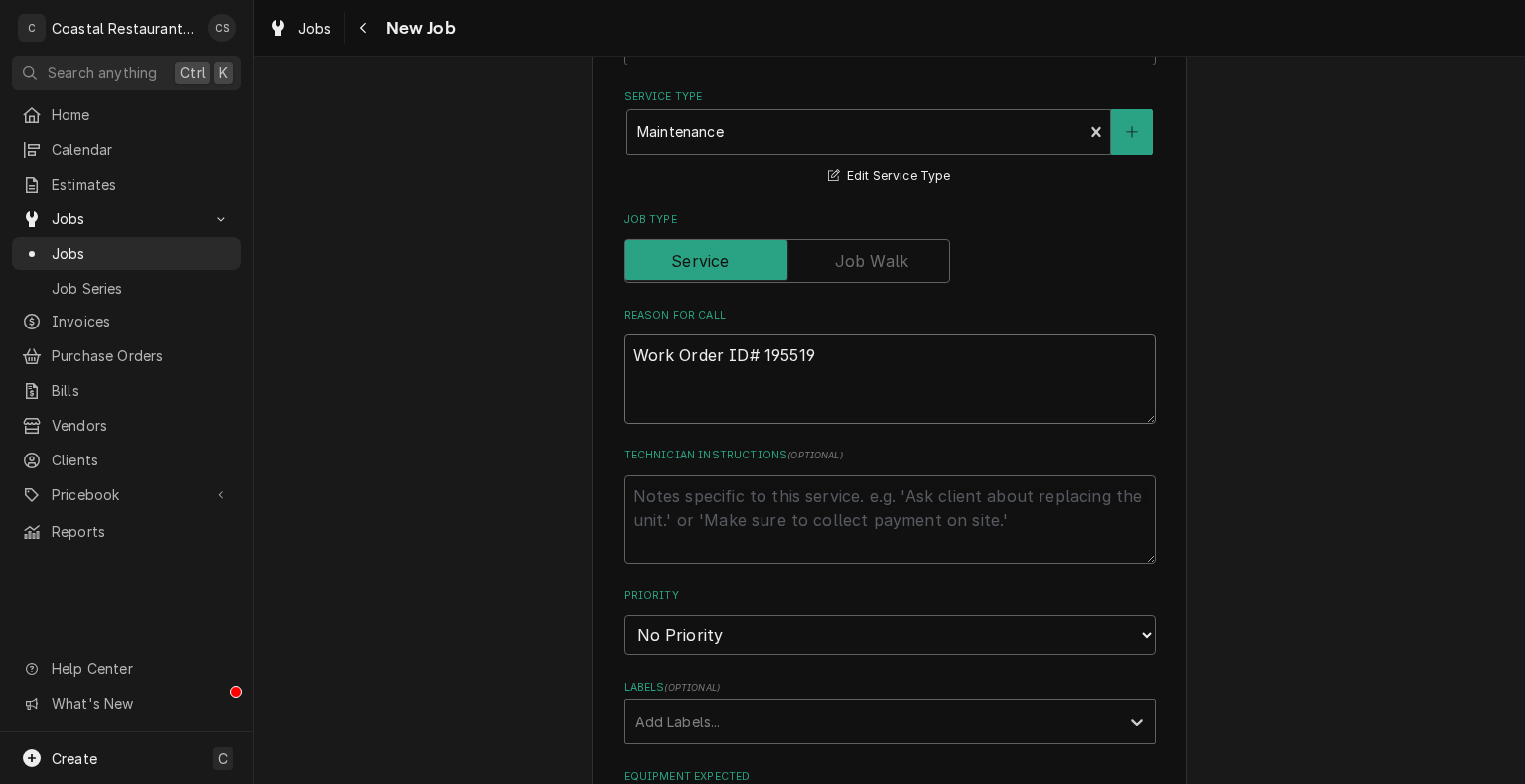 type on "x" 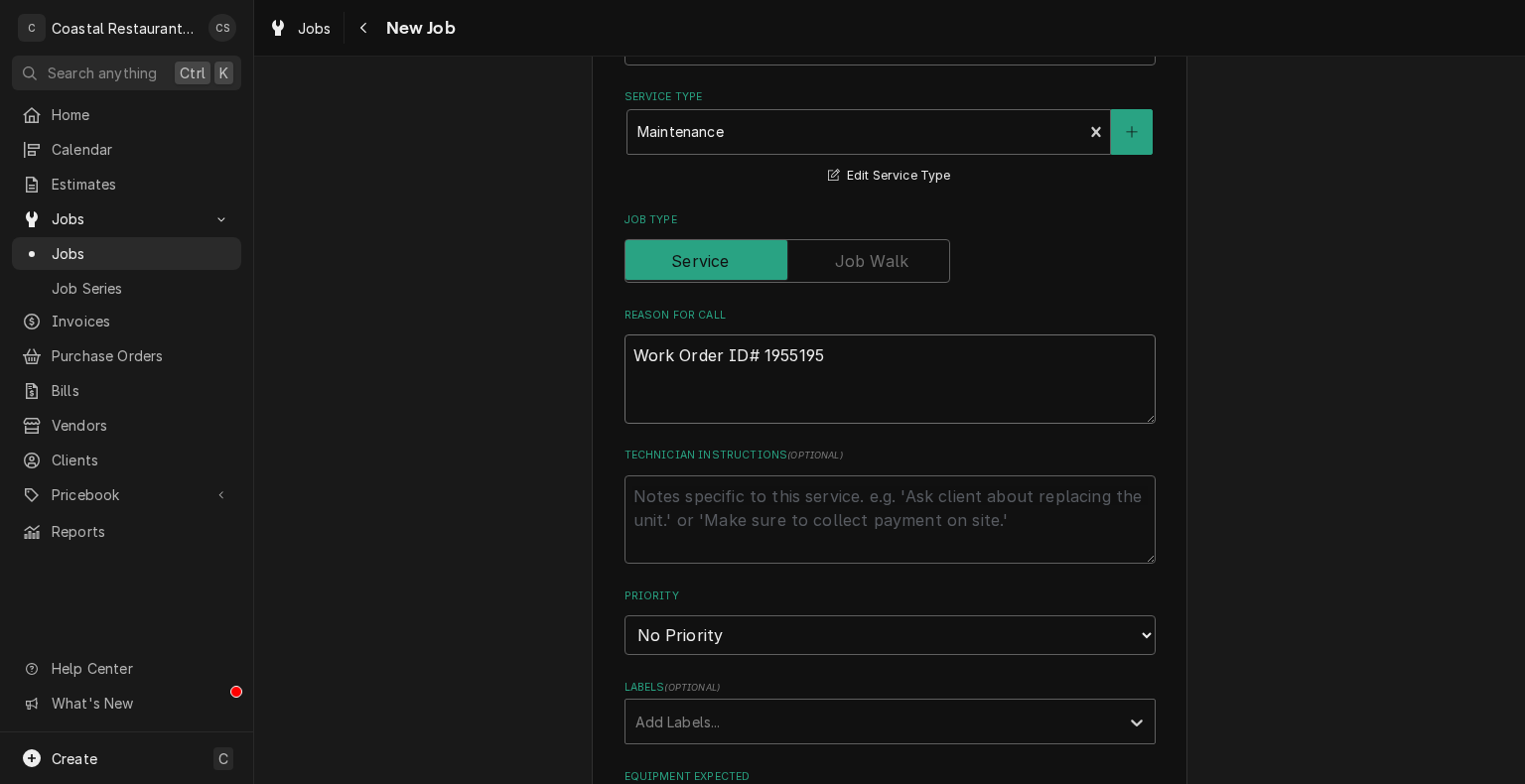type on "x" 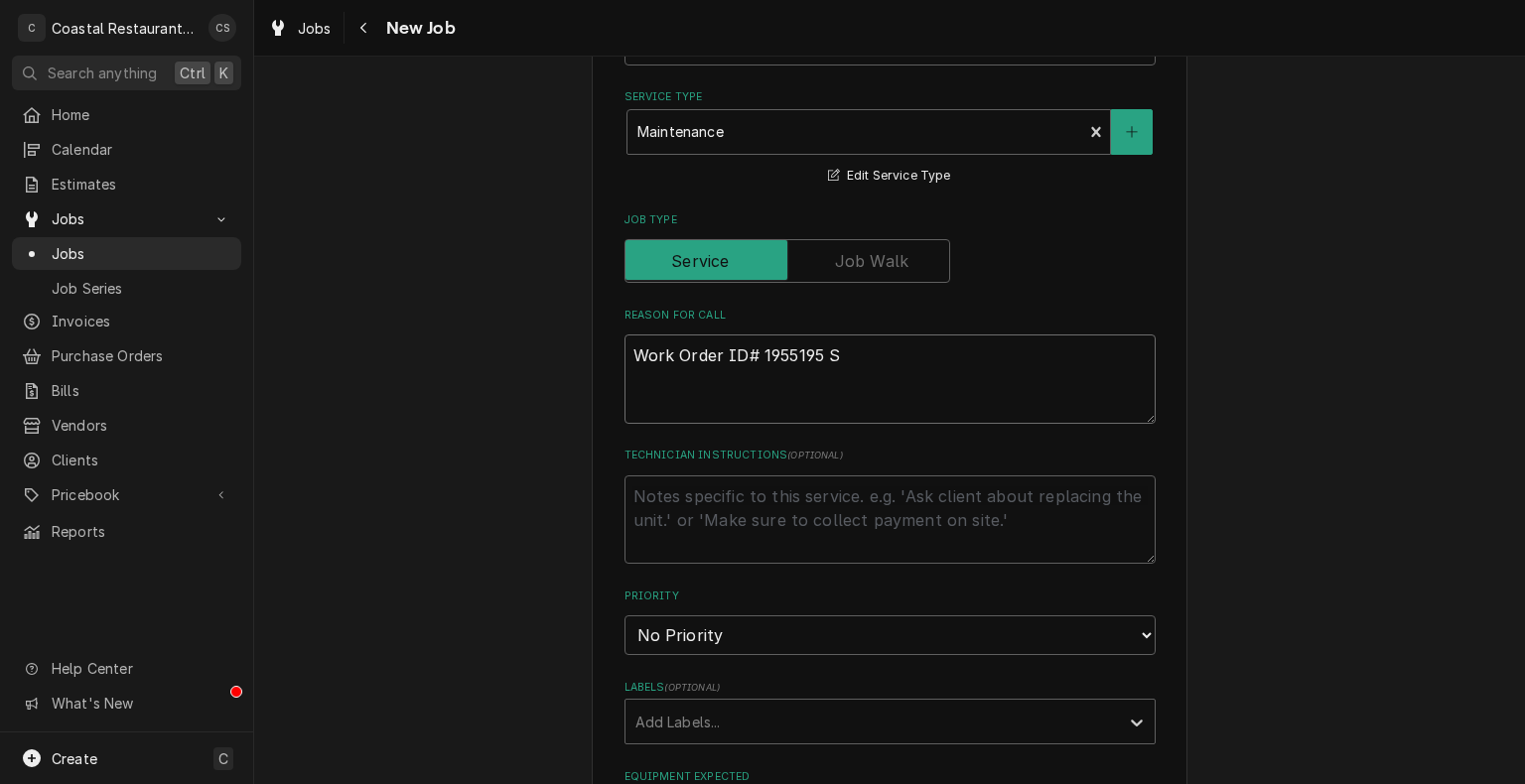 type on "x" 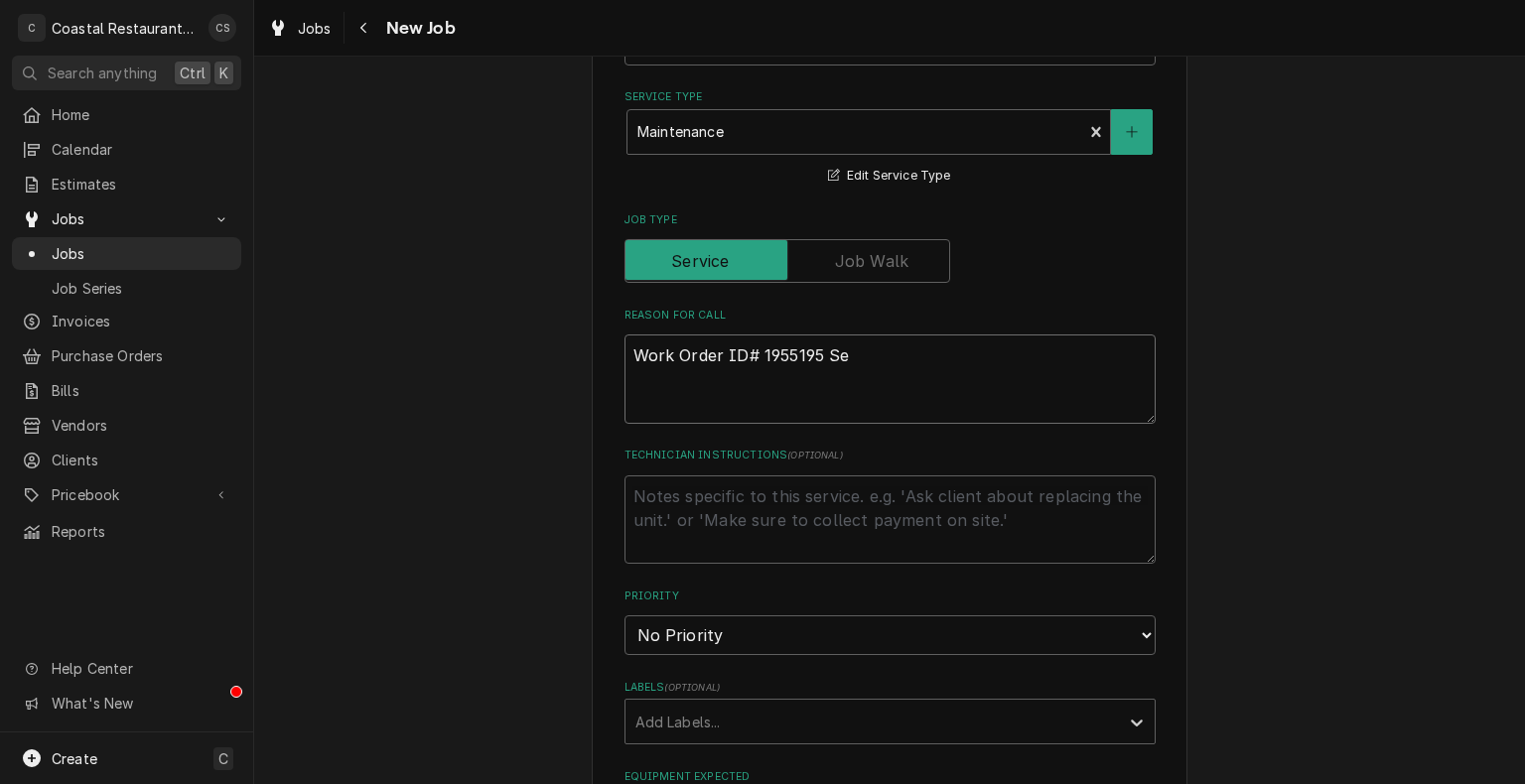 type on "x" 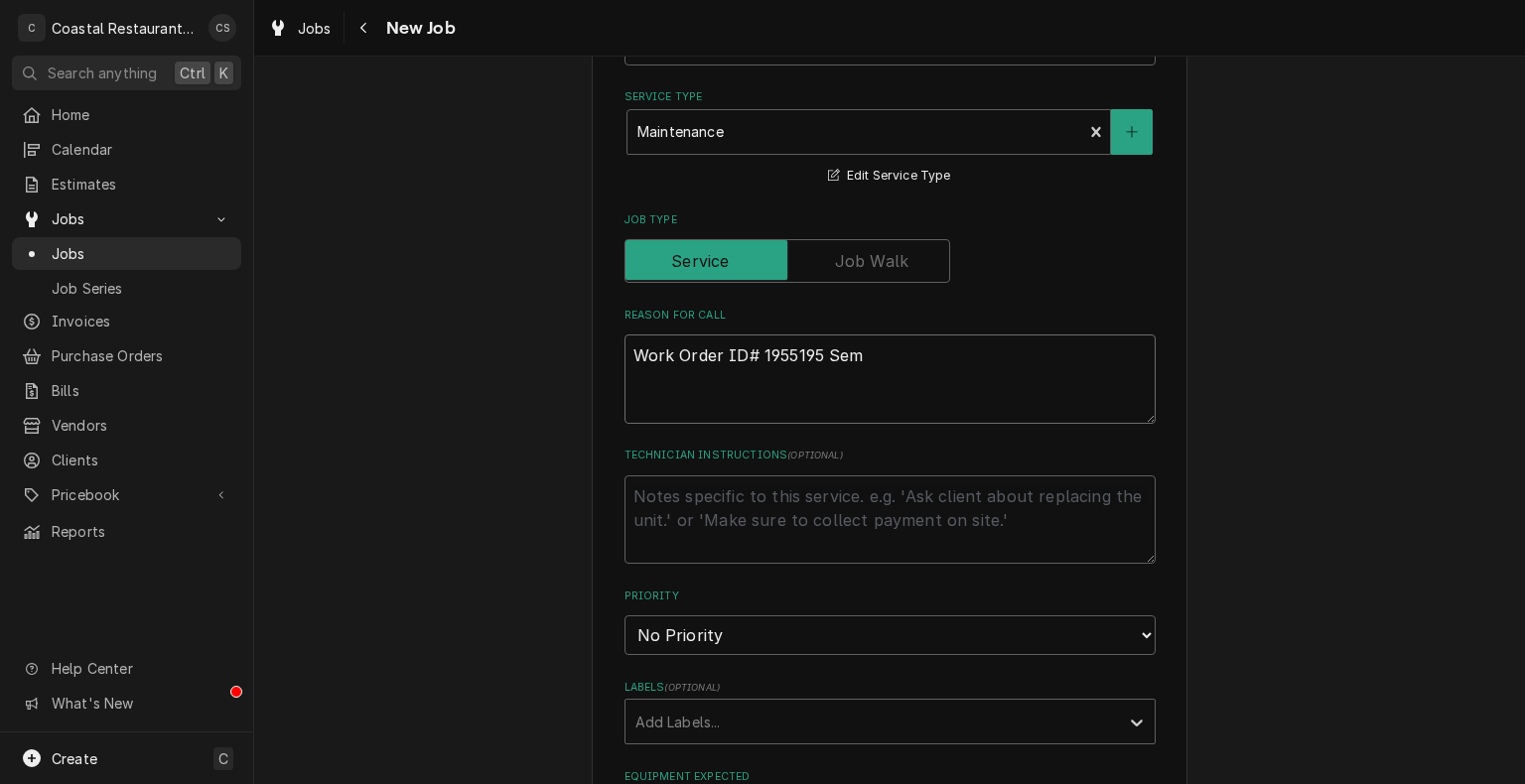 type on "x" 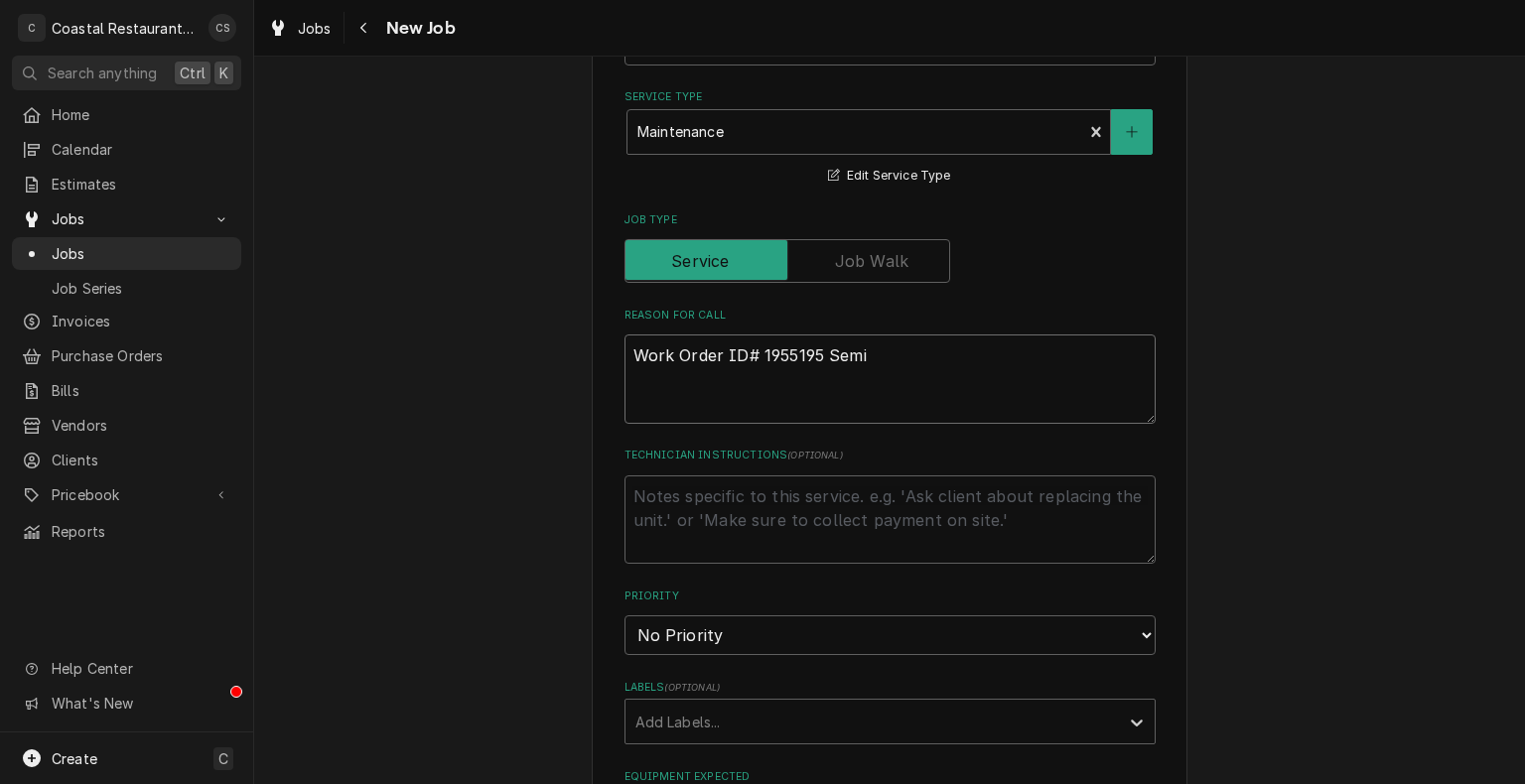 type on "x" 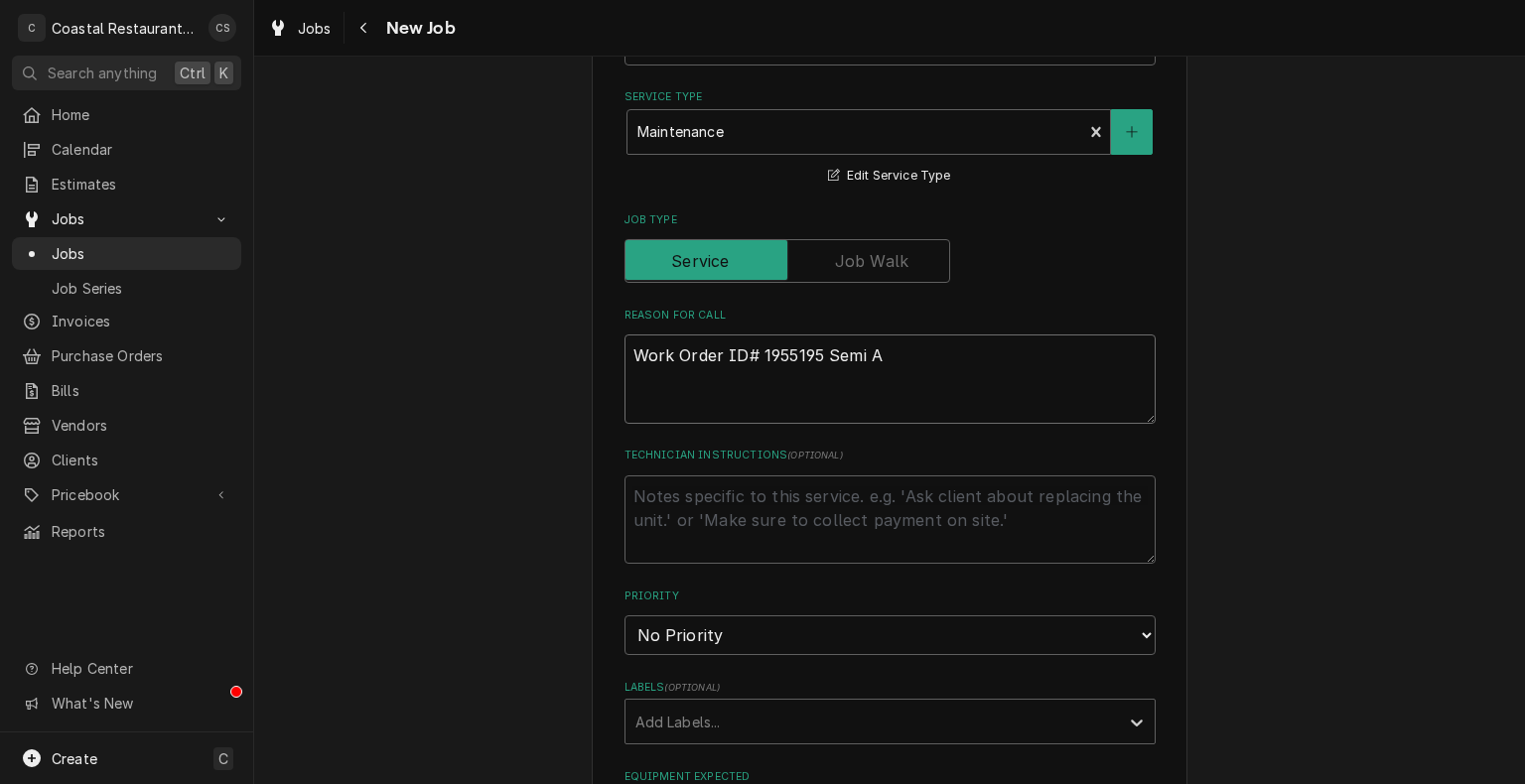 type on "x" 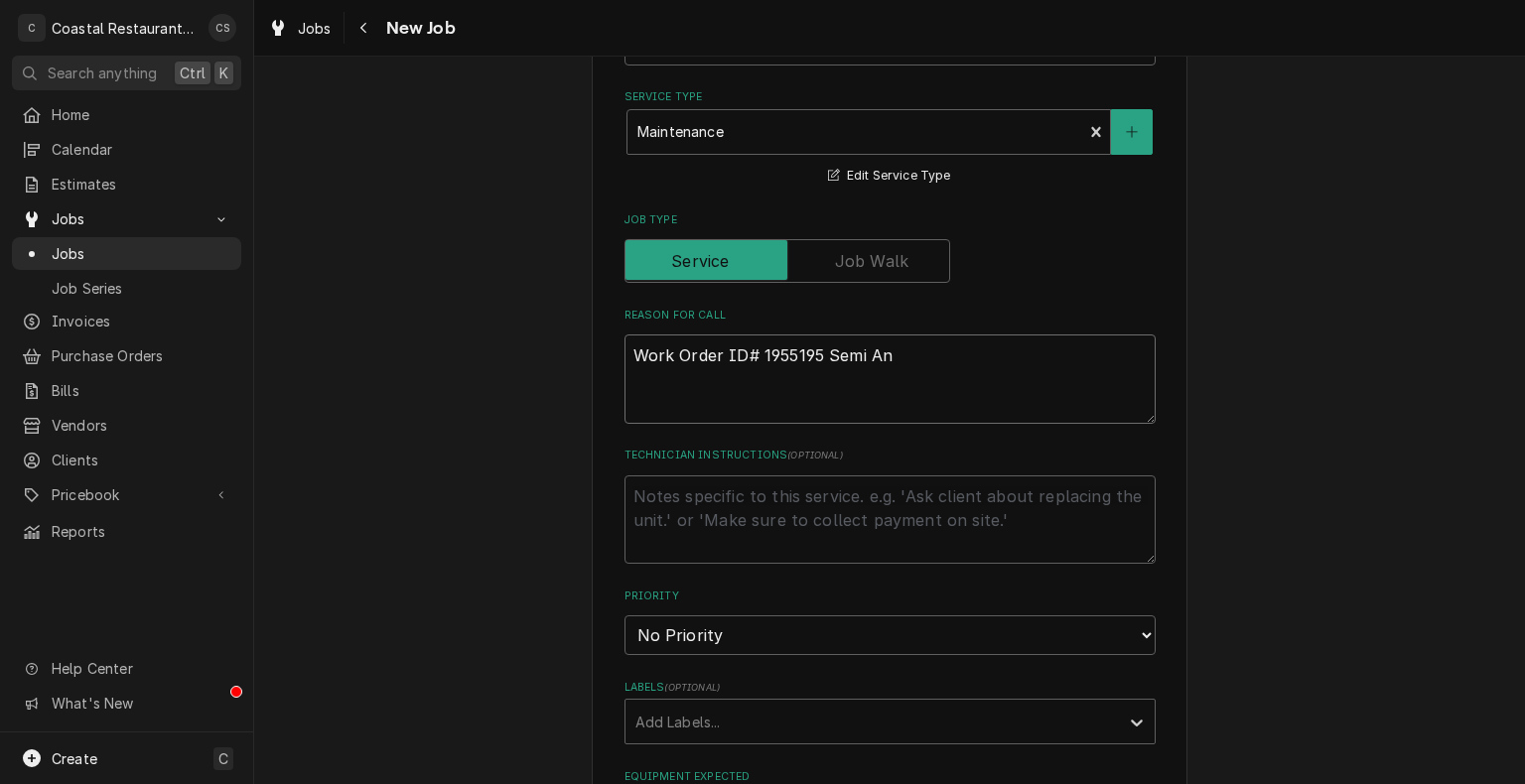 type on "Work Order ID# 1955195 Semi Anu" 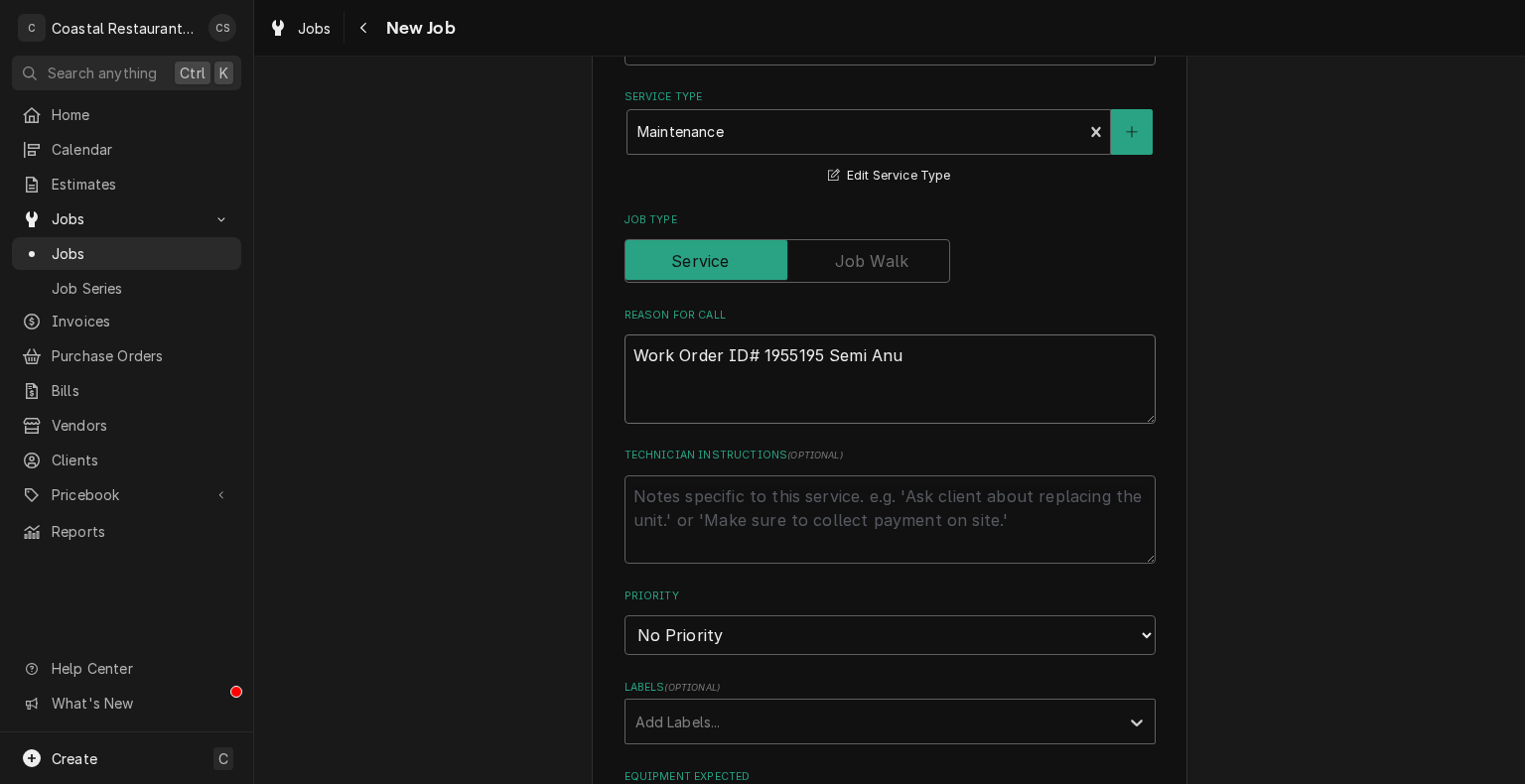 type on "x" 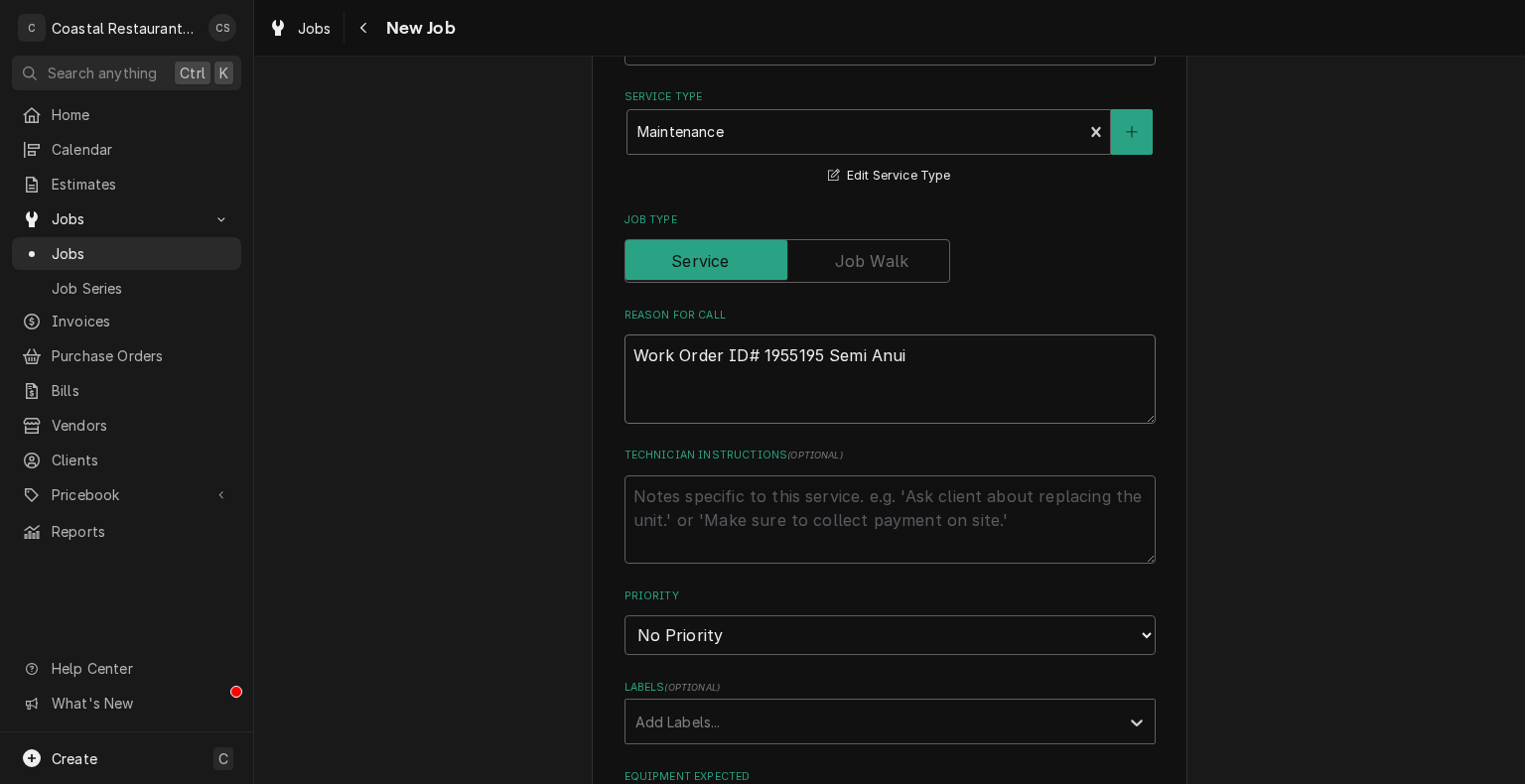type on "x" 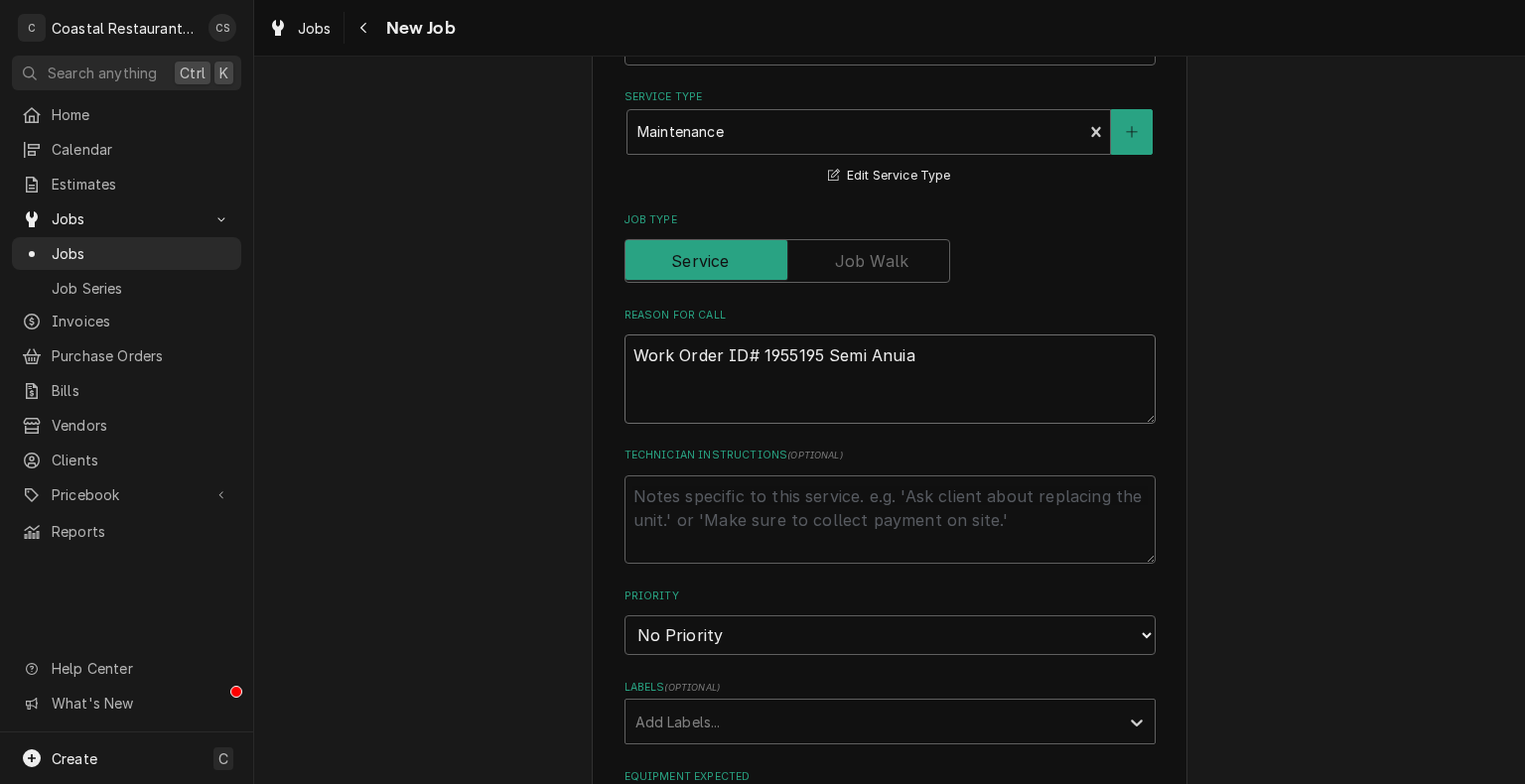 type on "x" 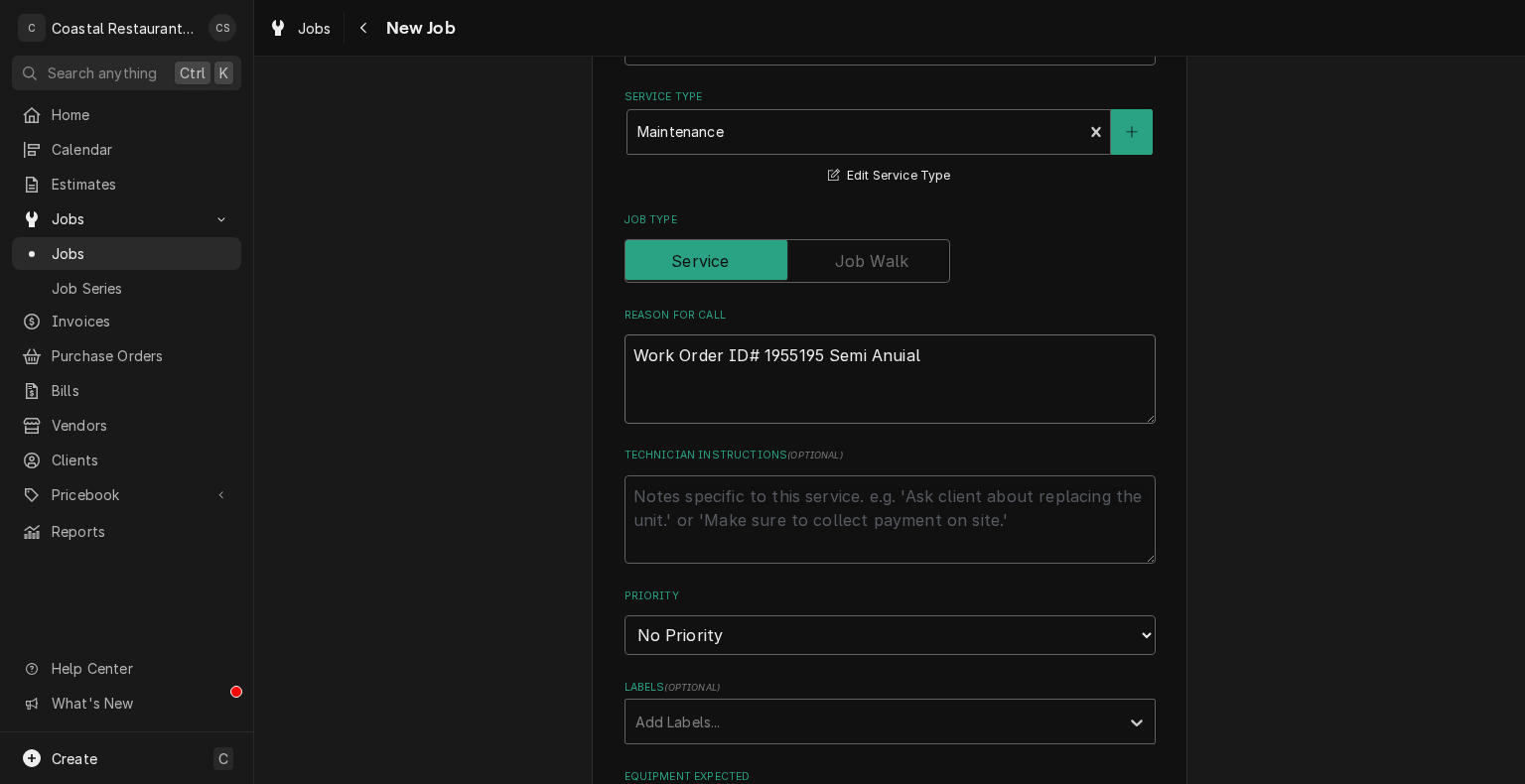 type on "x" 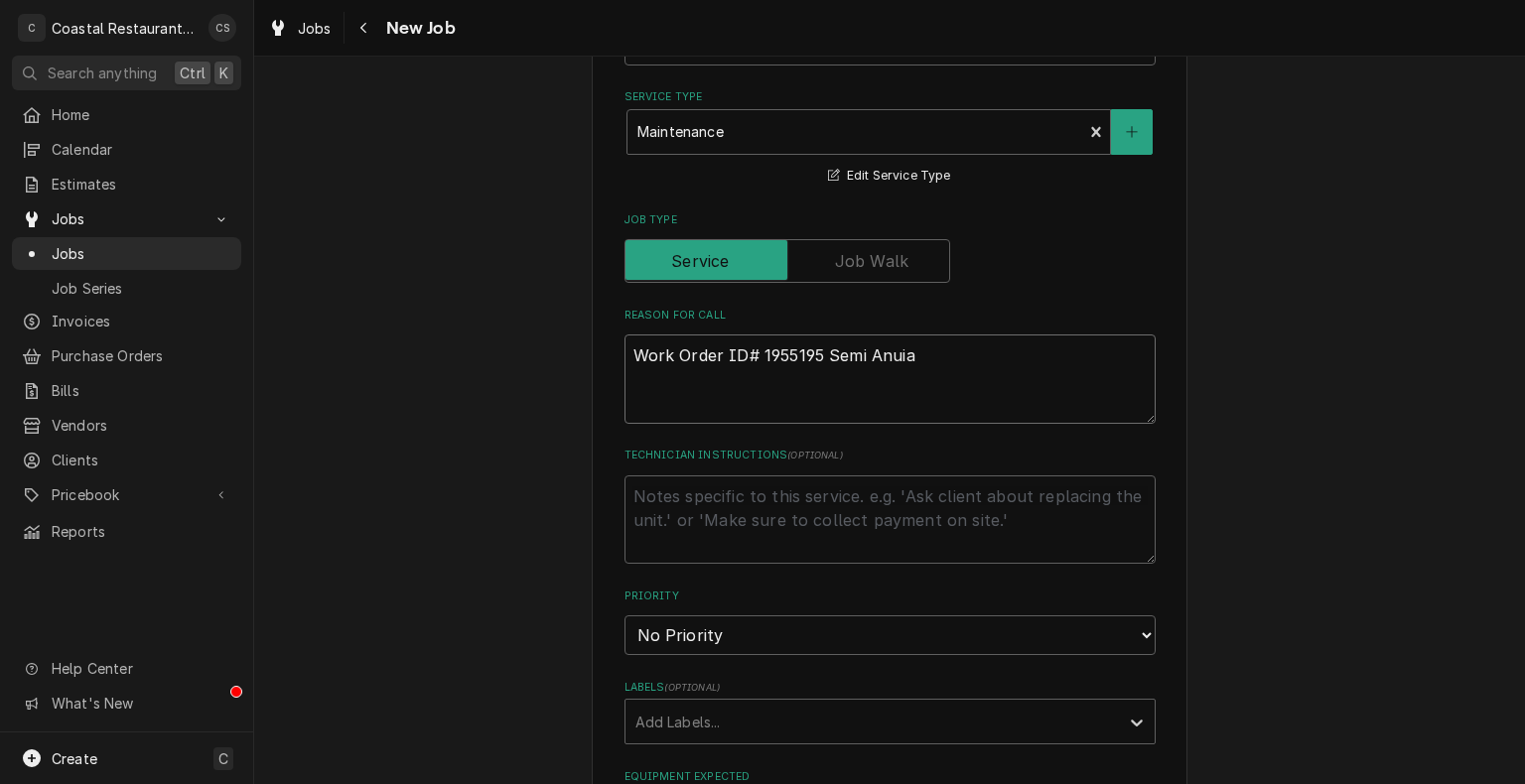 type on "x" 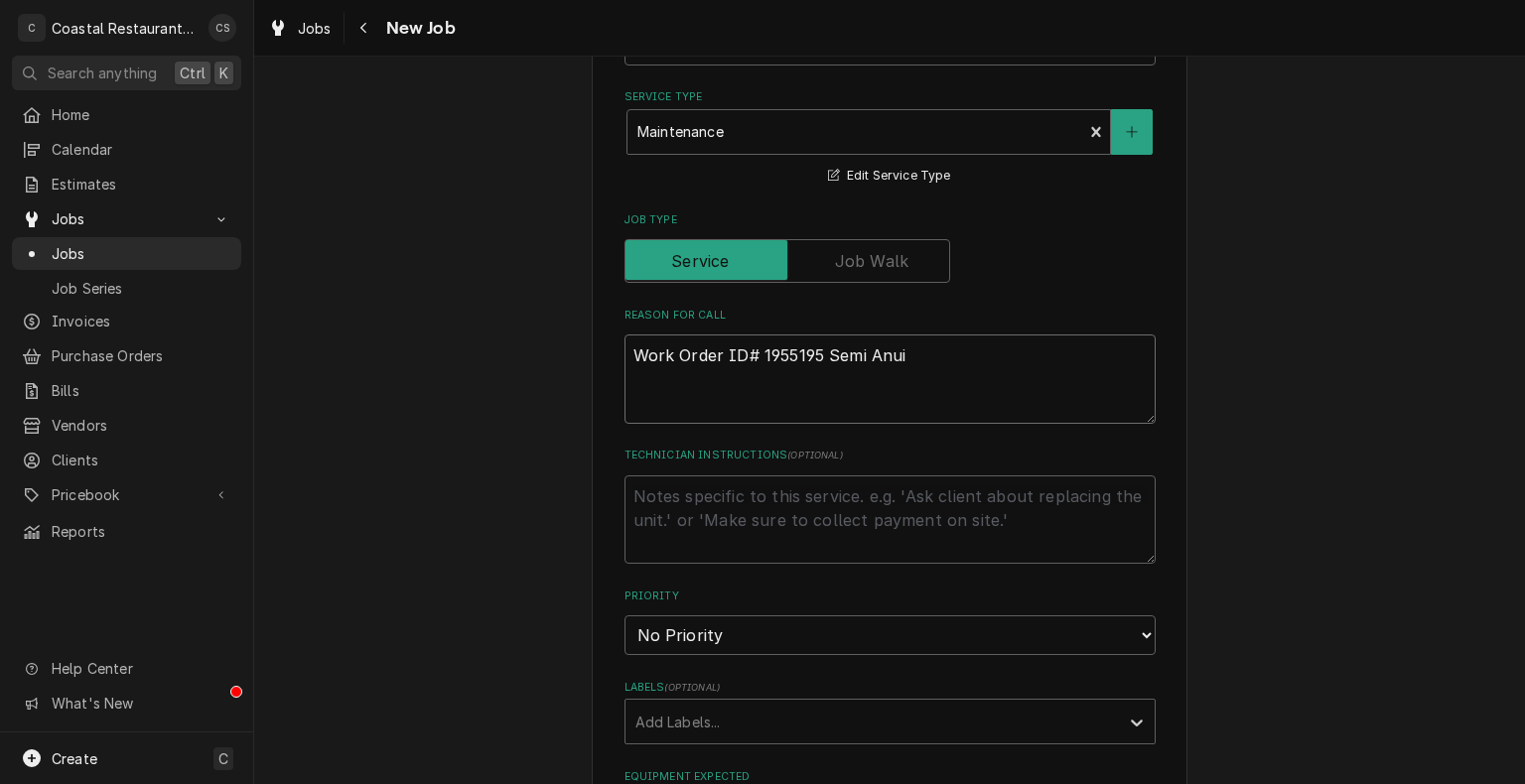 type on "x" 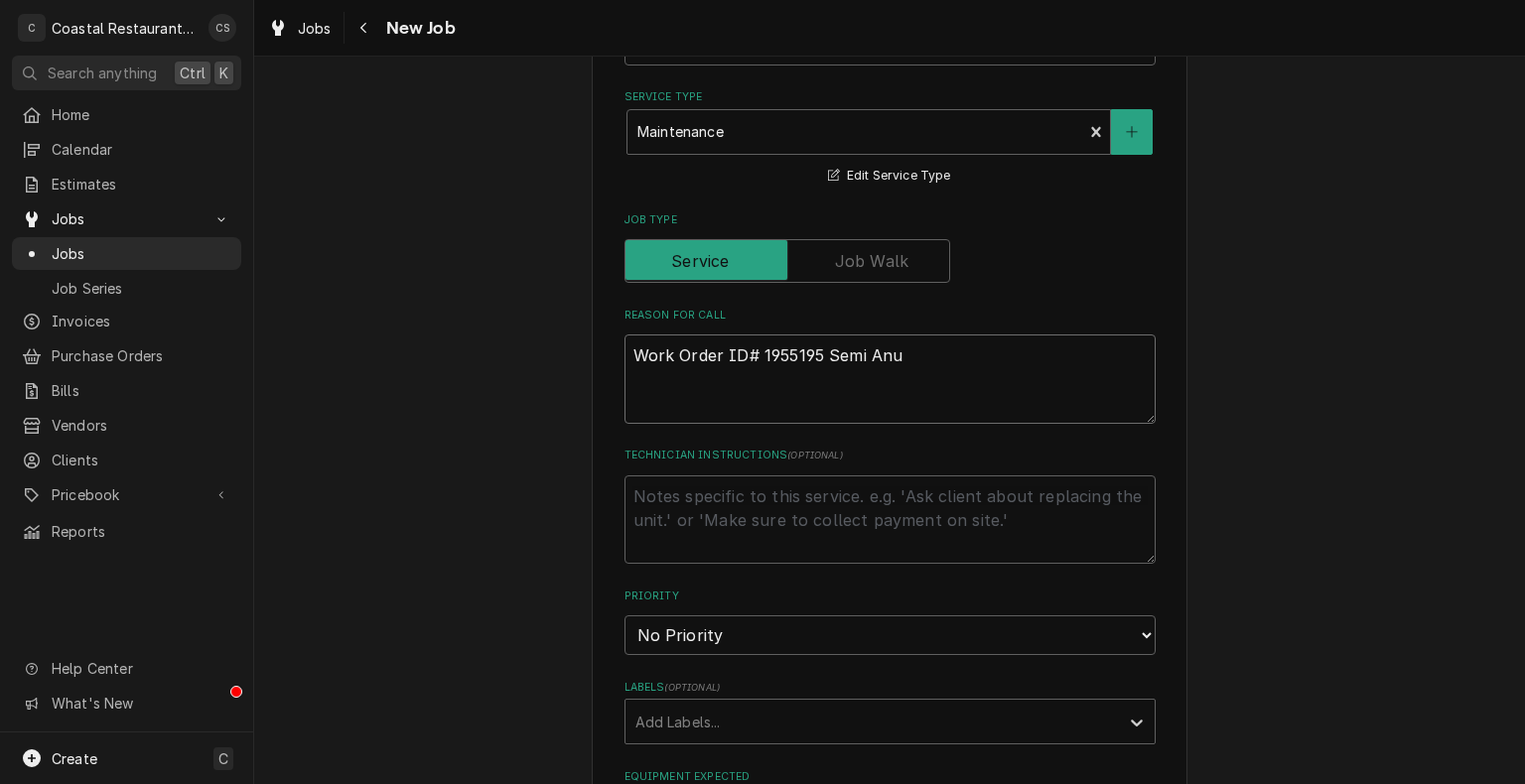 type on "x" 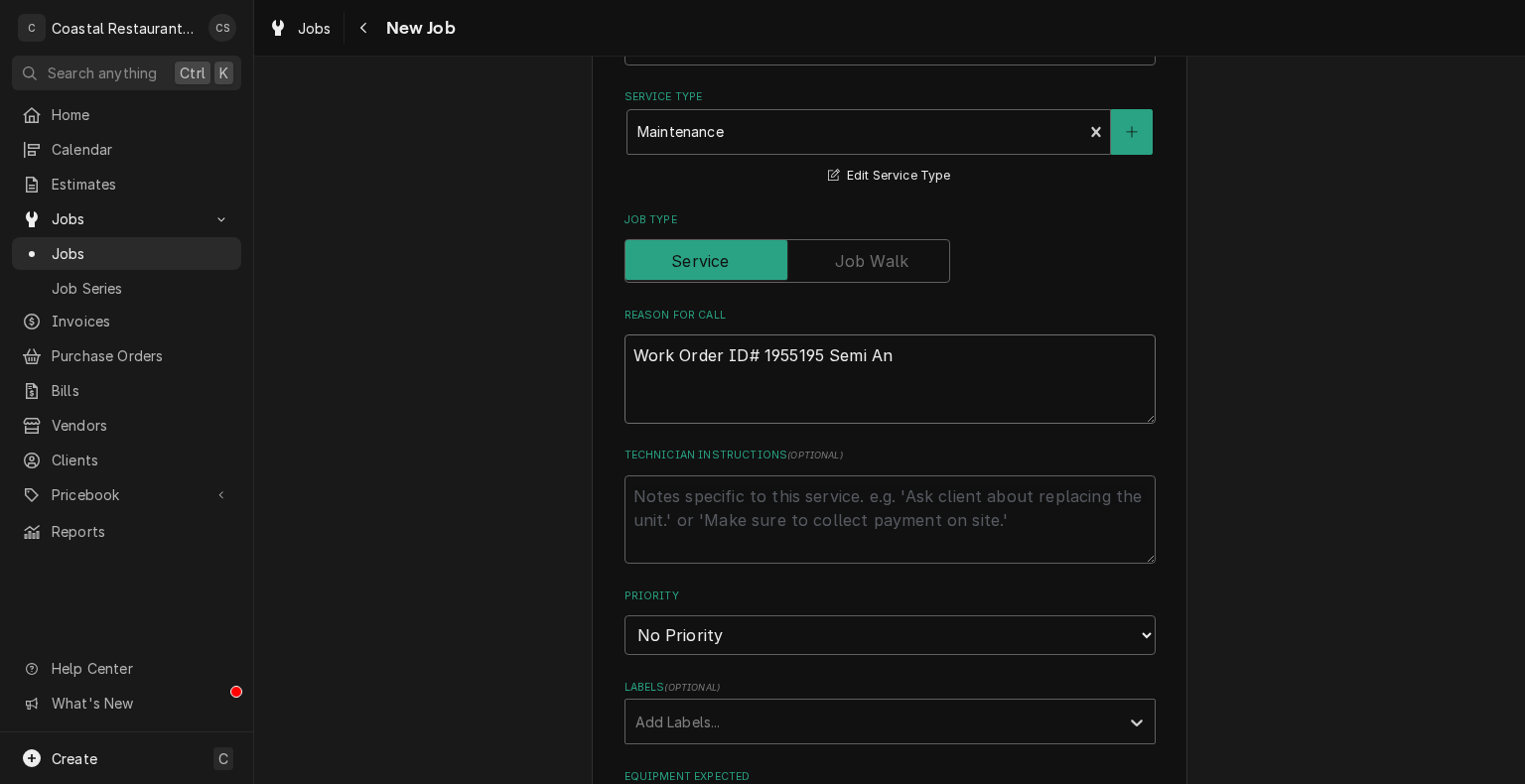 type on "x" 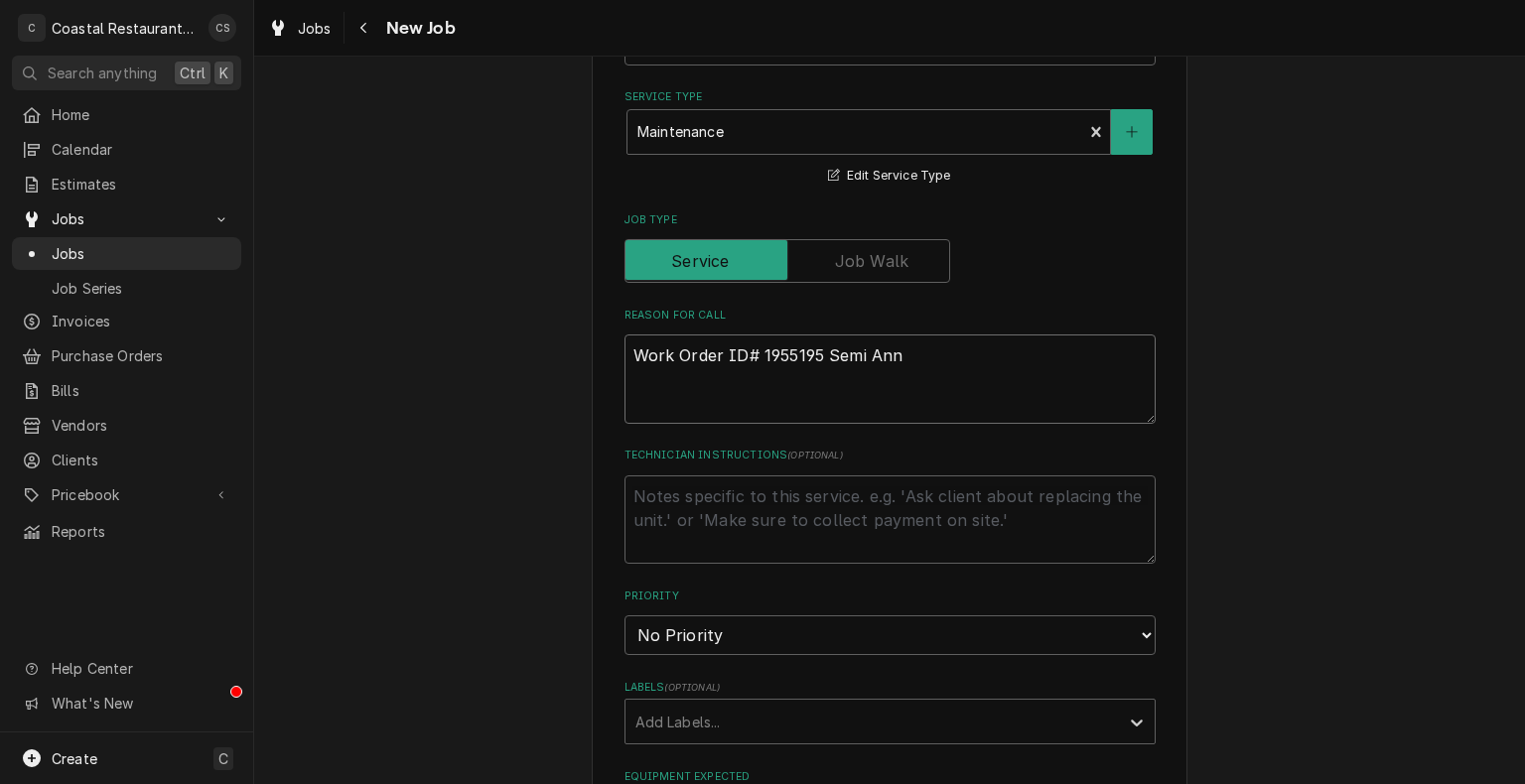 type on "x" 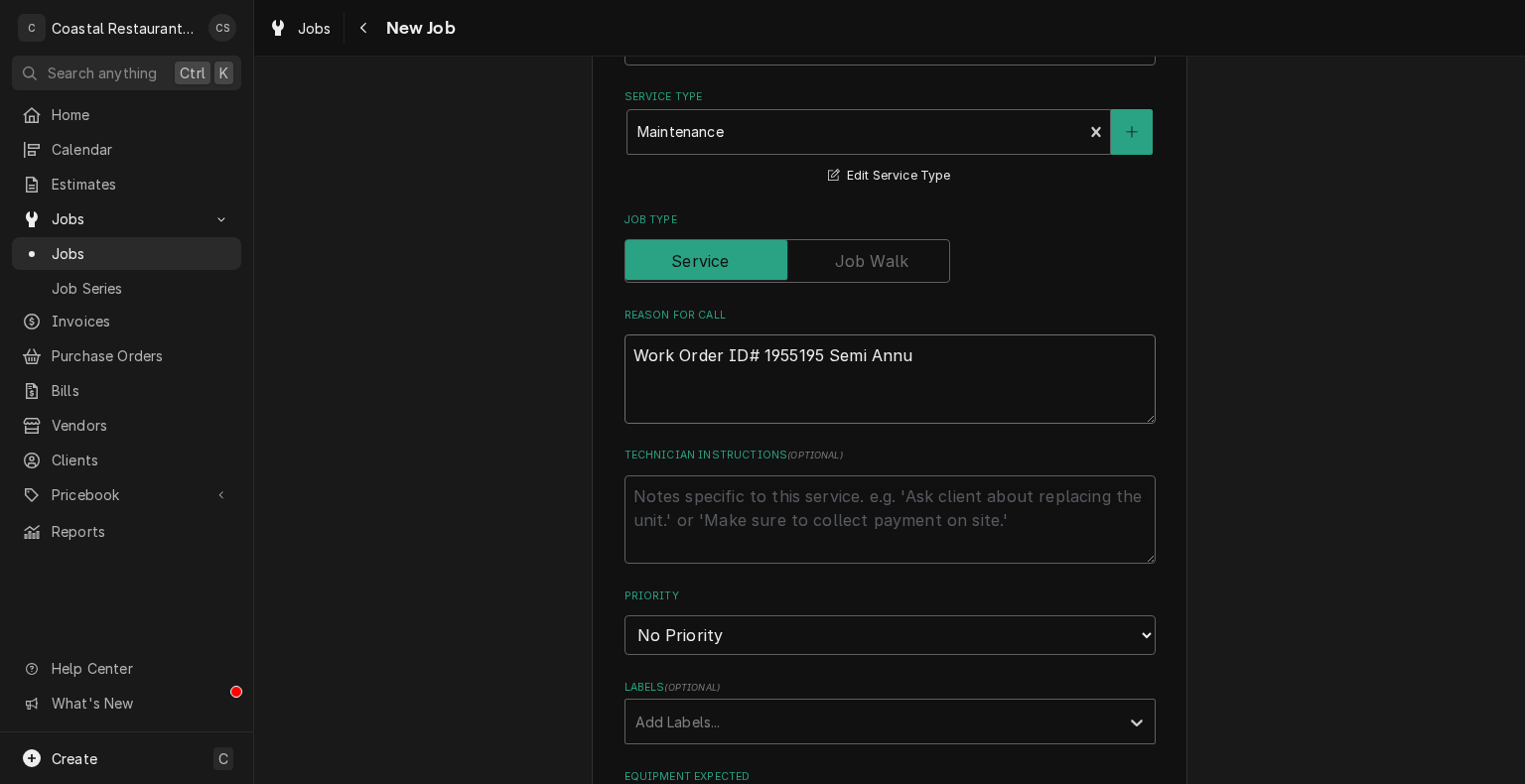 type on "x" 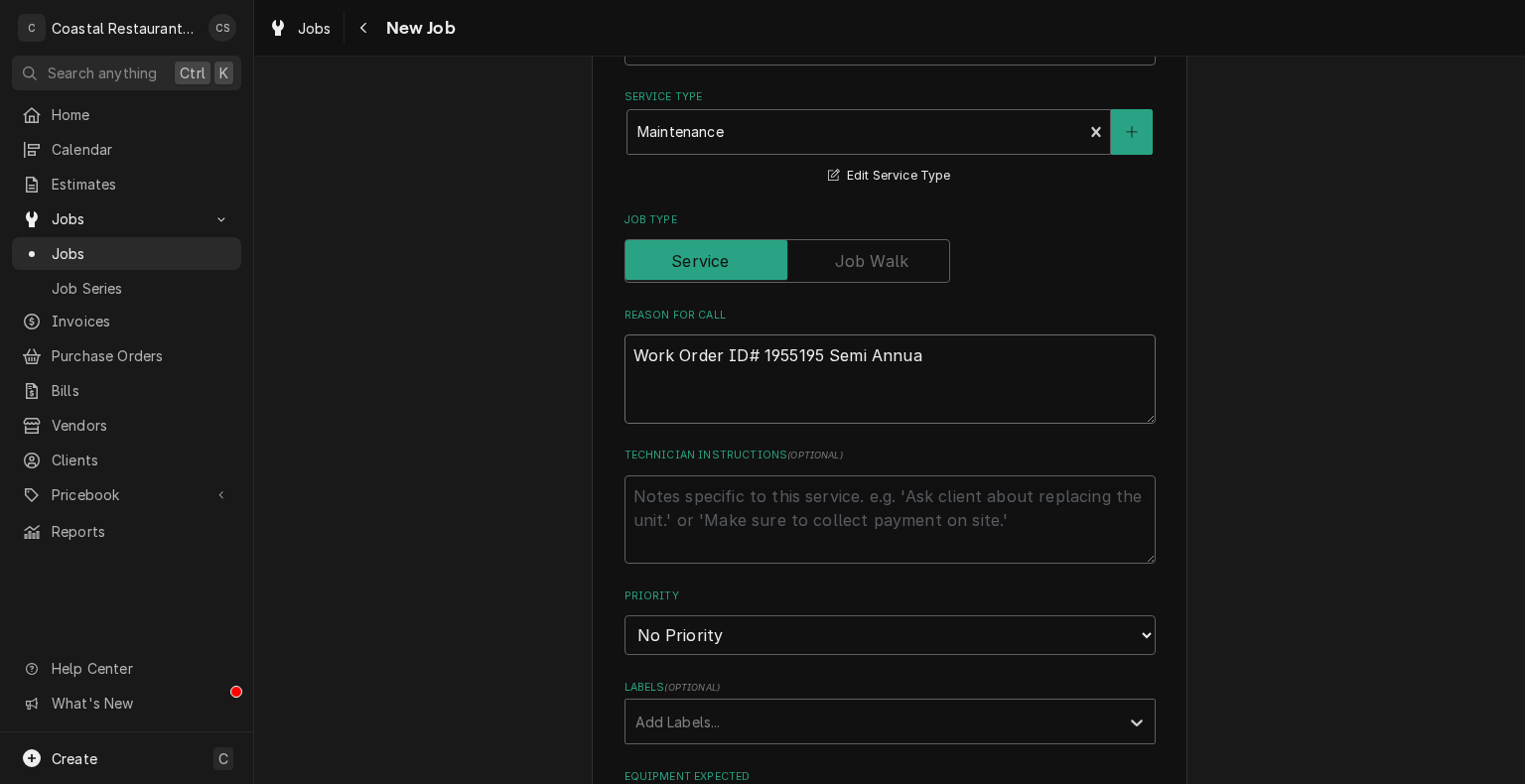 type on "Work Order ID# 1955195 Semi Annual" 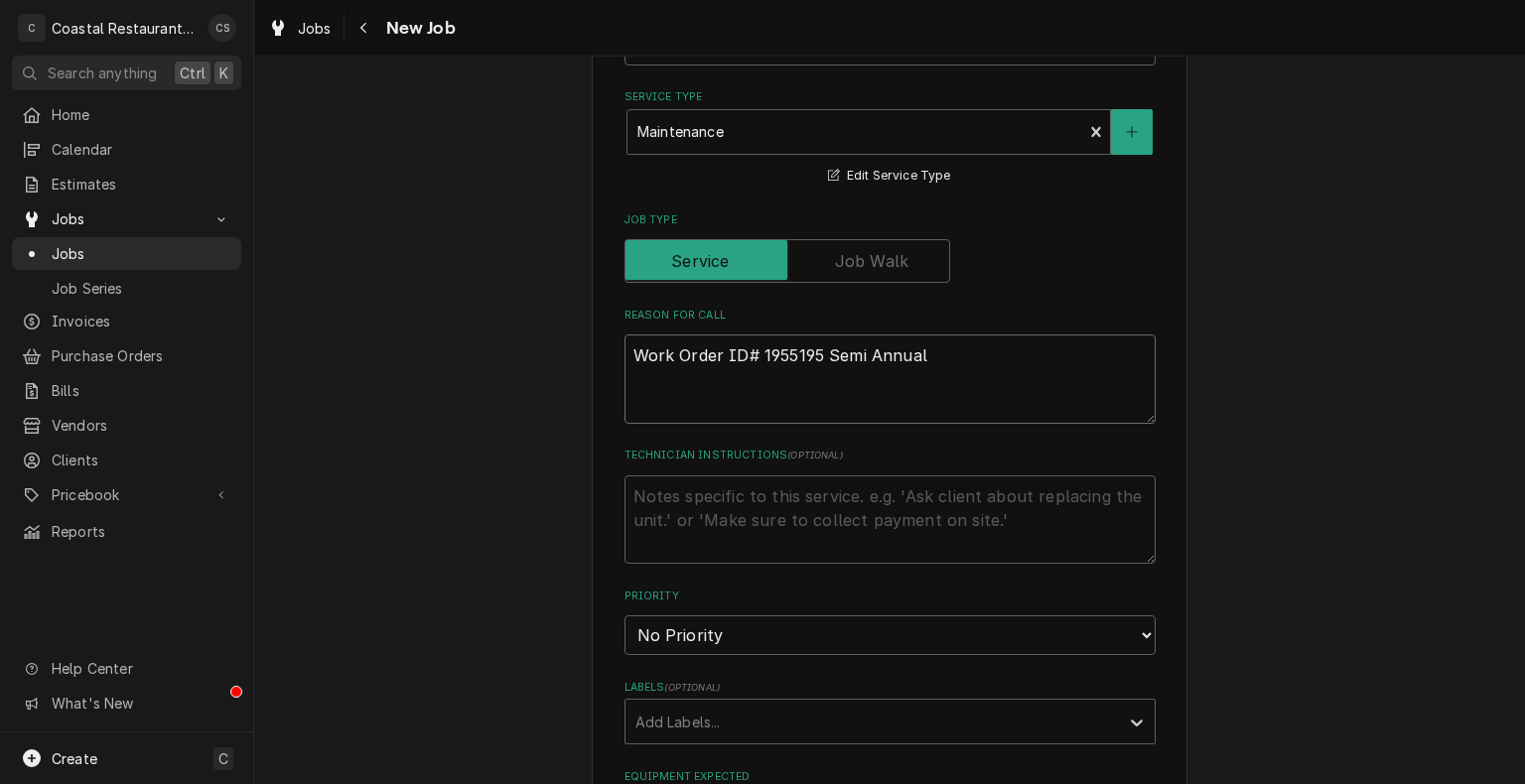 type on "x" 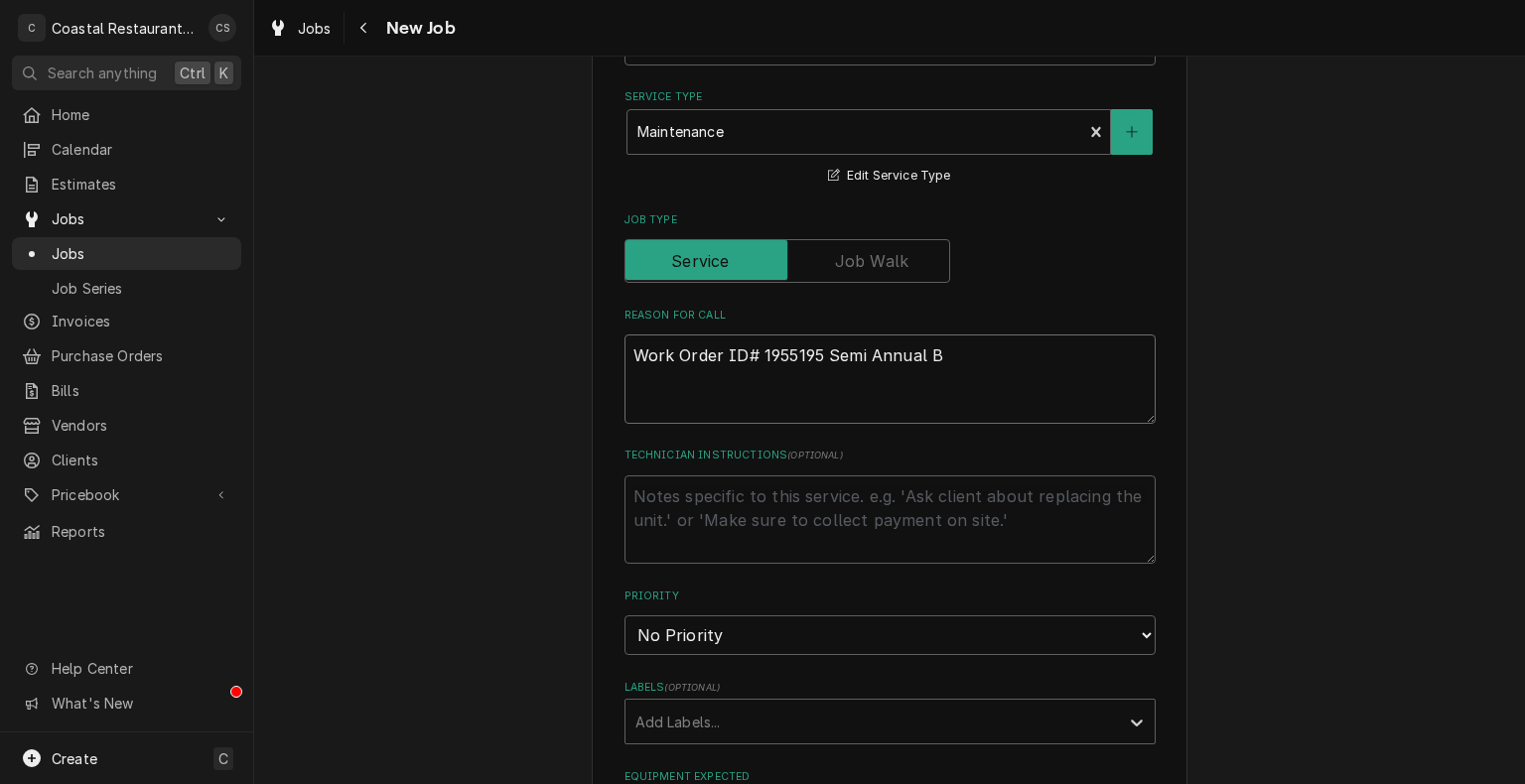 type on "x" 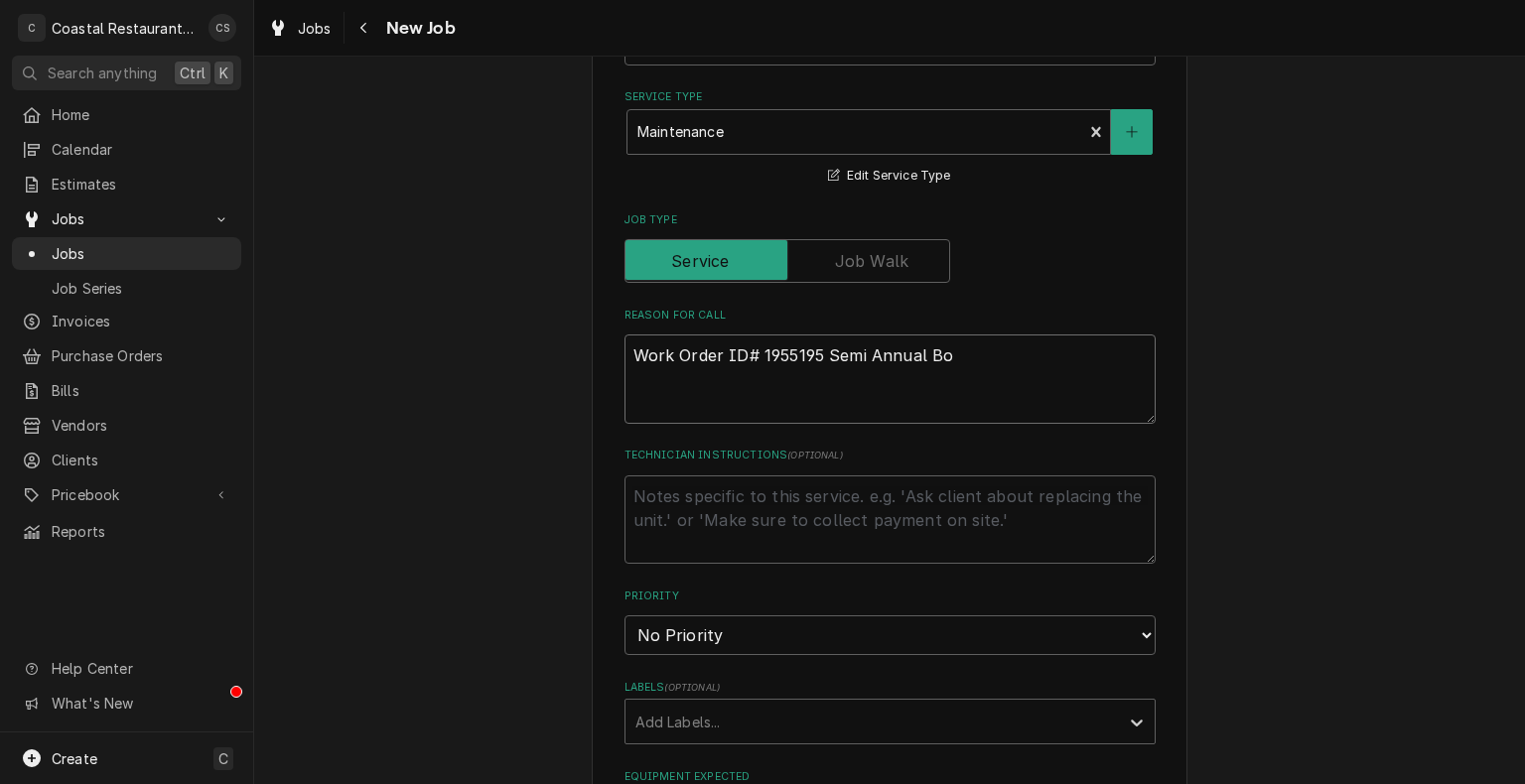 type on "x" 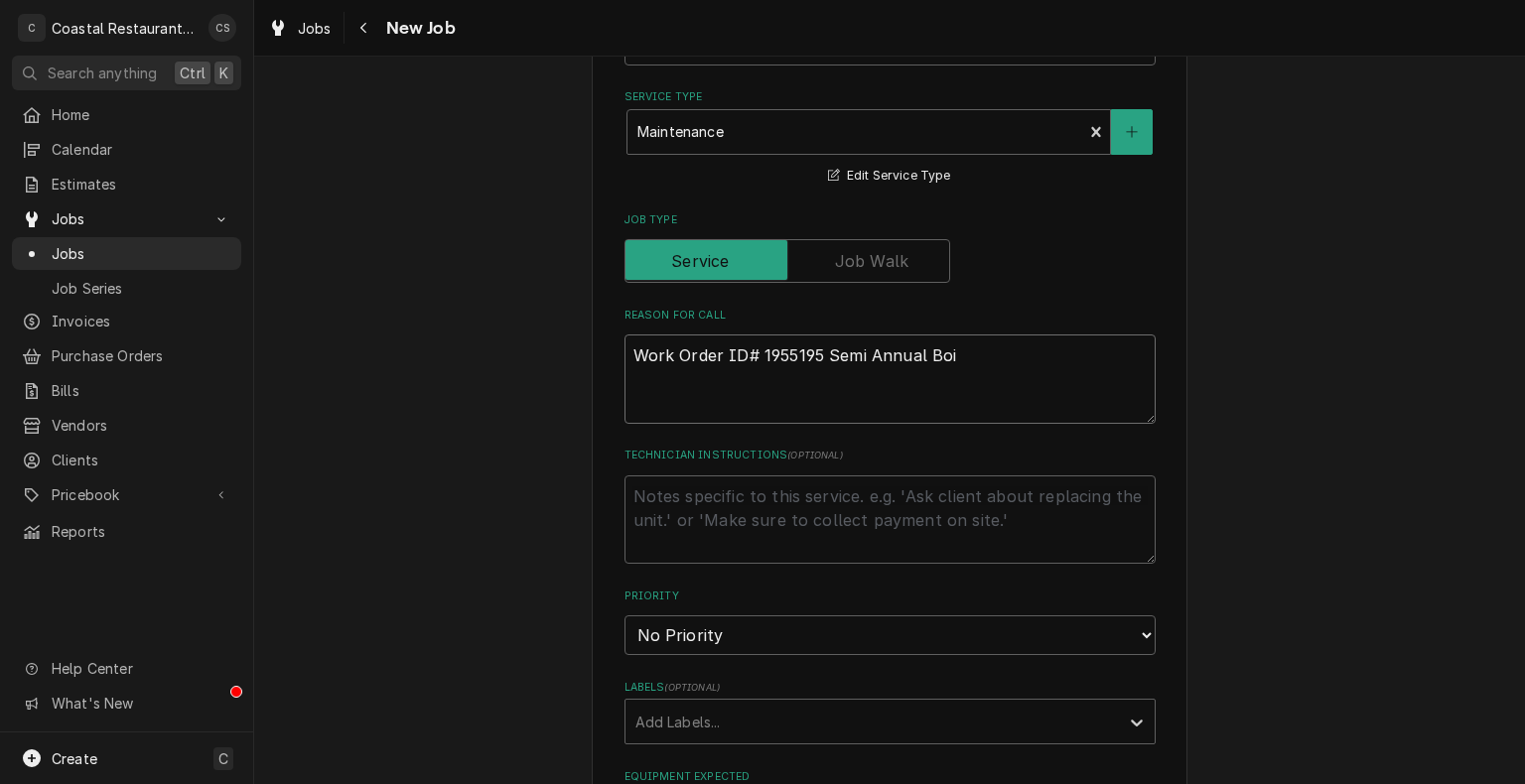 type on "x" 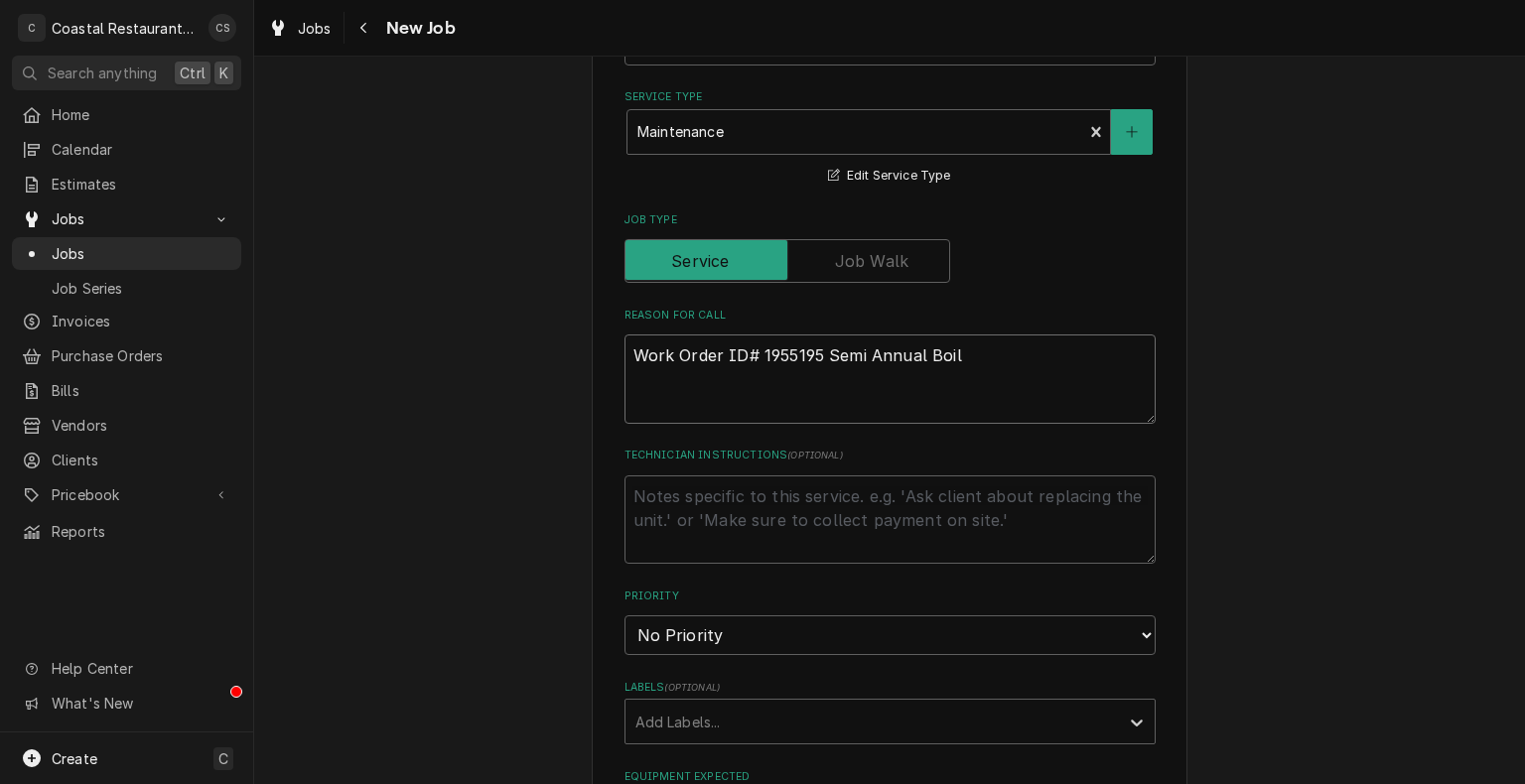 type on "x" 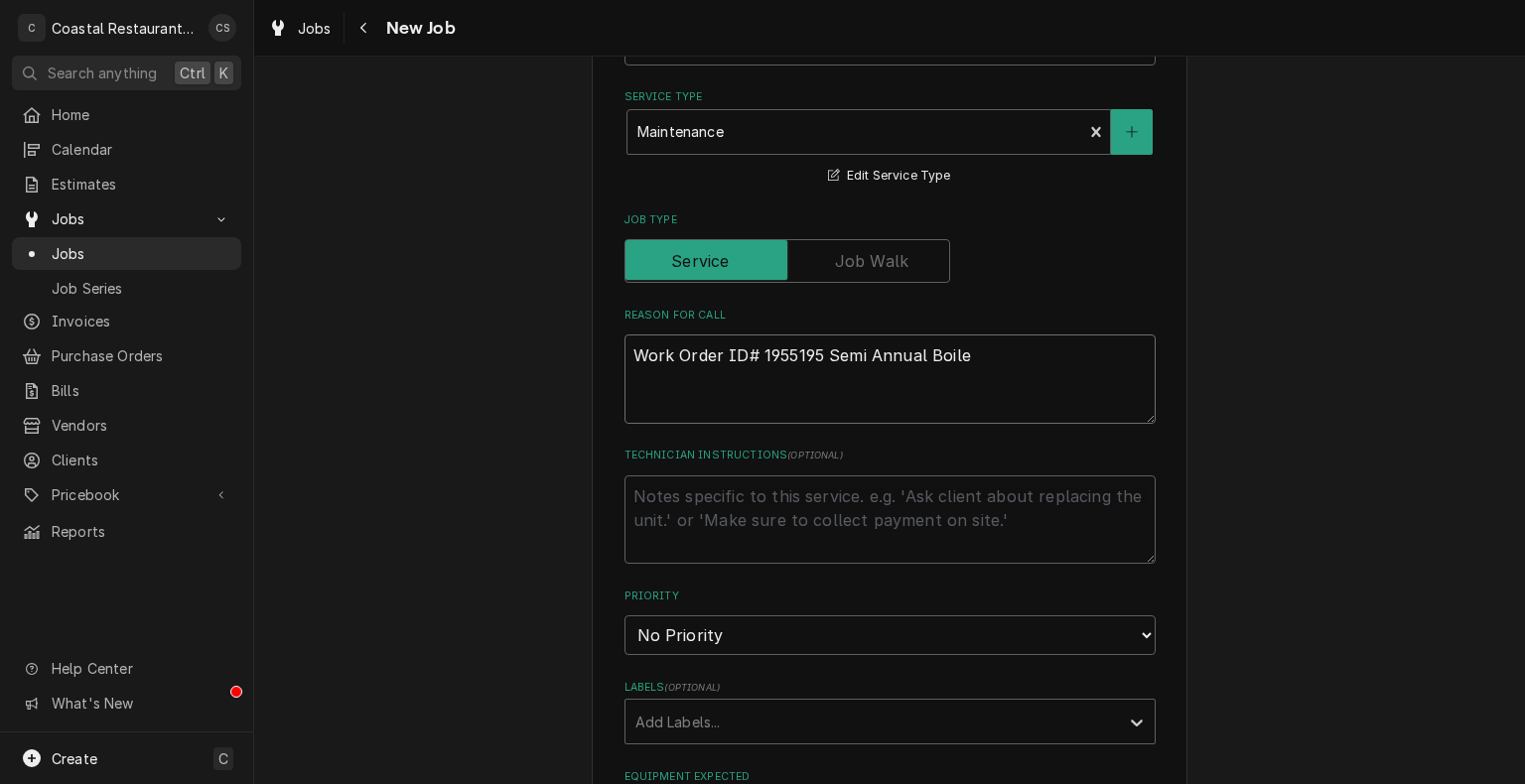 type on "Work Order ID# 1955195 Semi Annual Boiler" 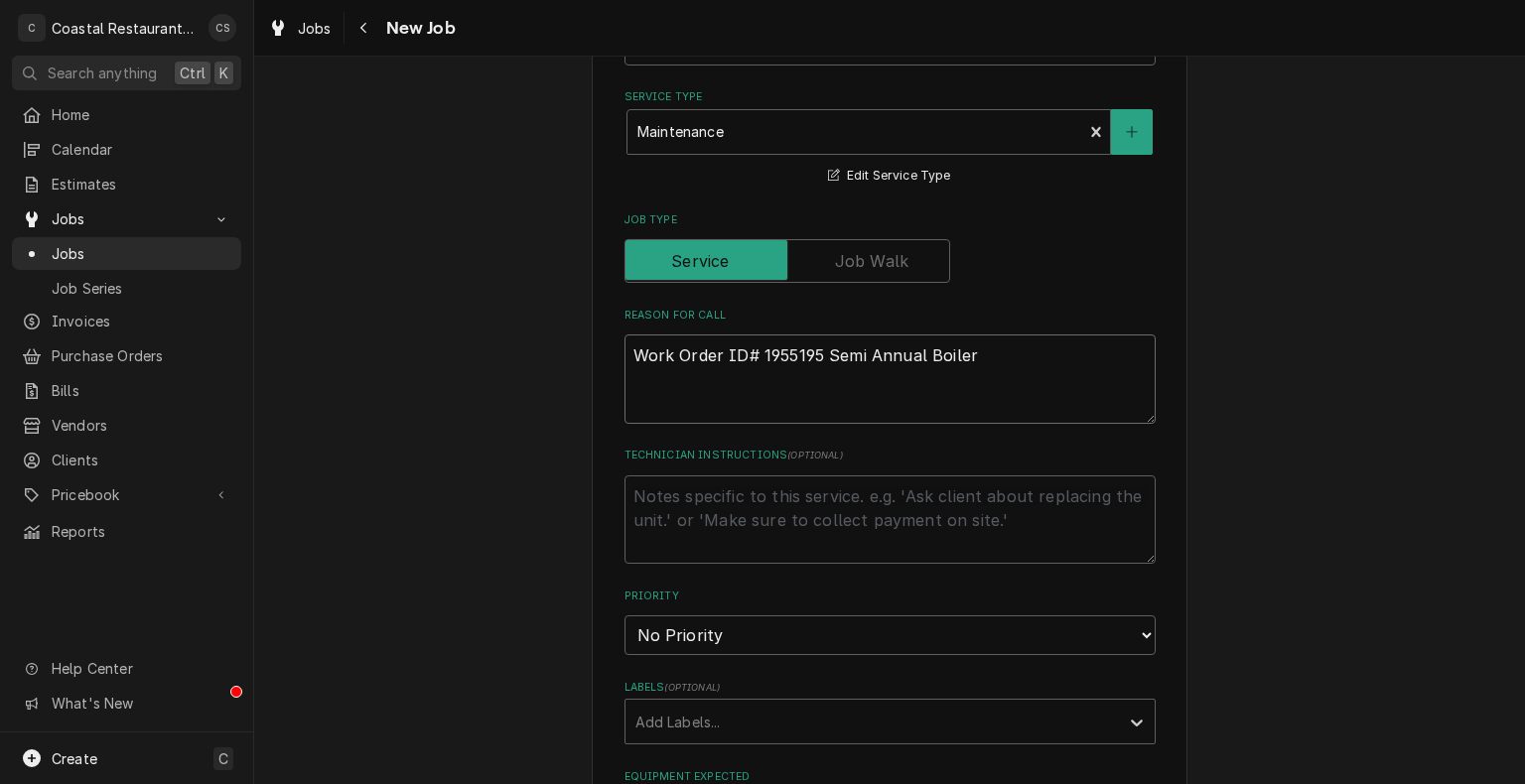 type on "x" 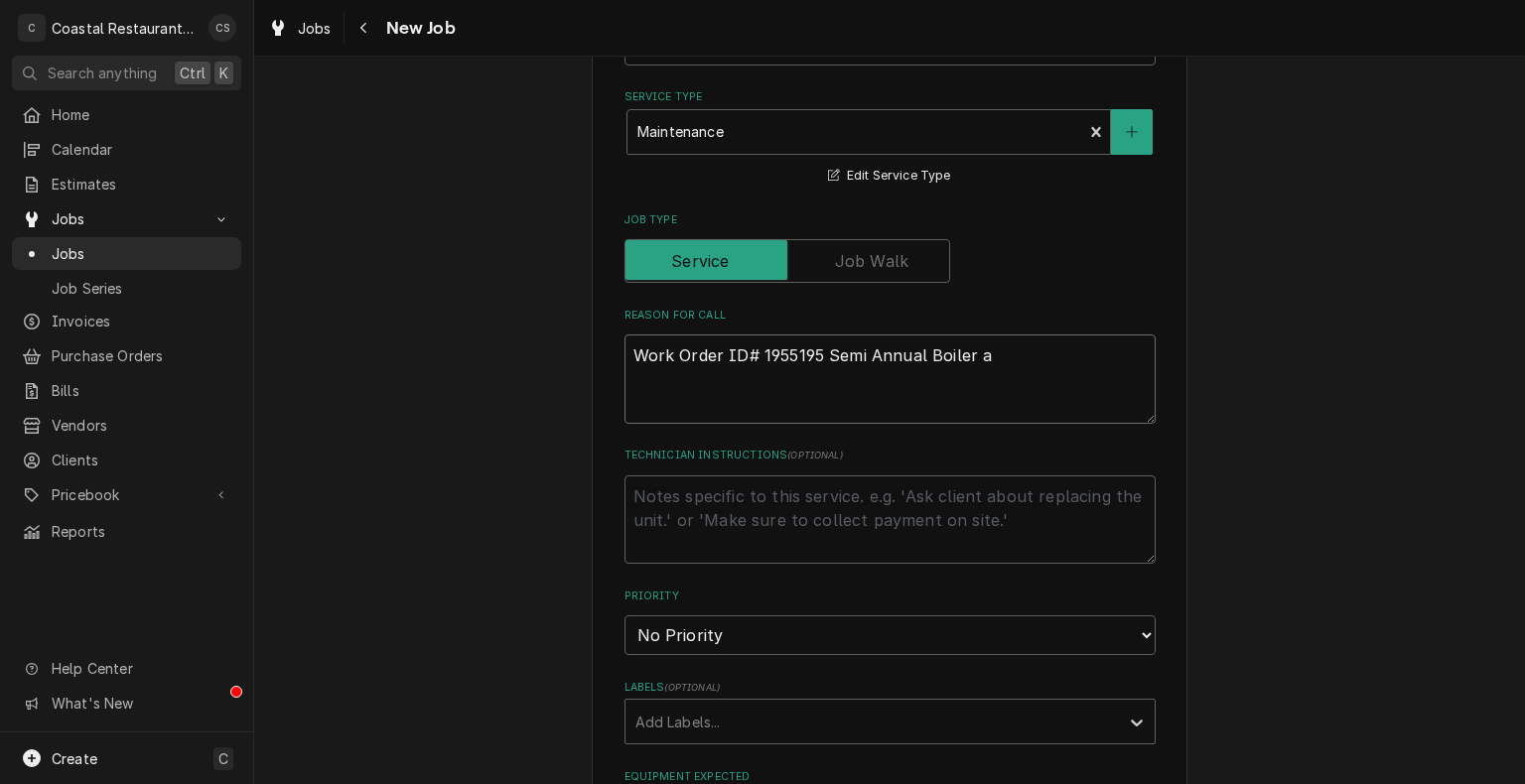 type on "x" 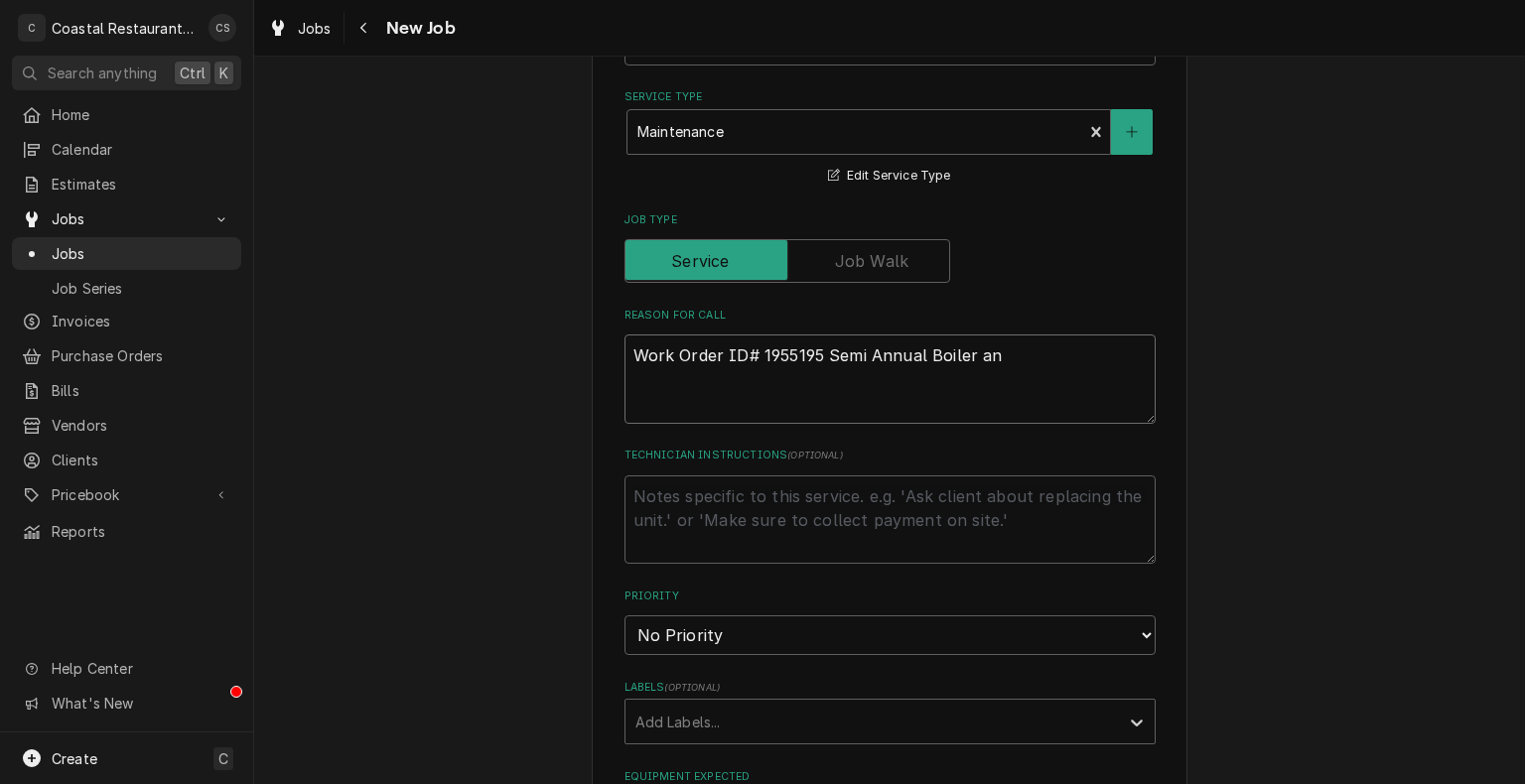 type on "x" 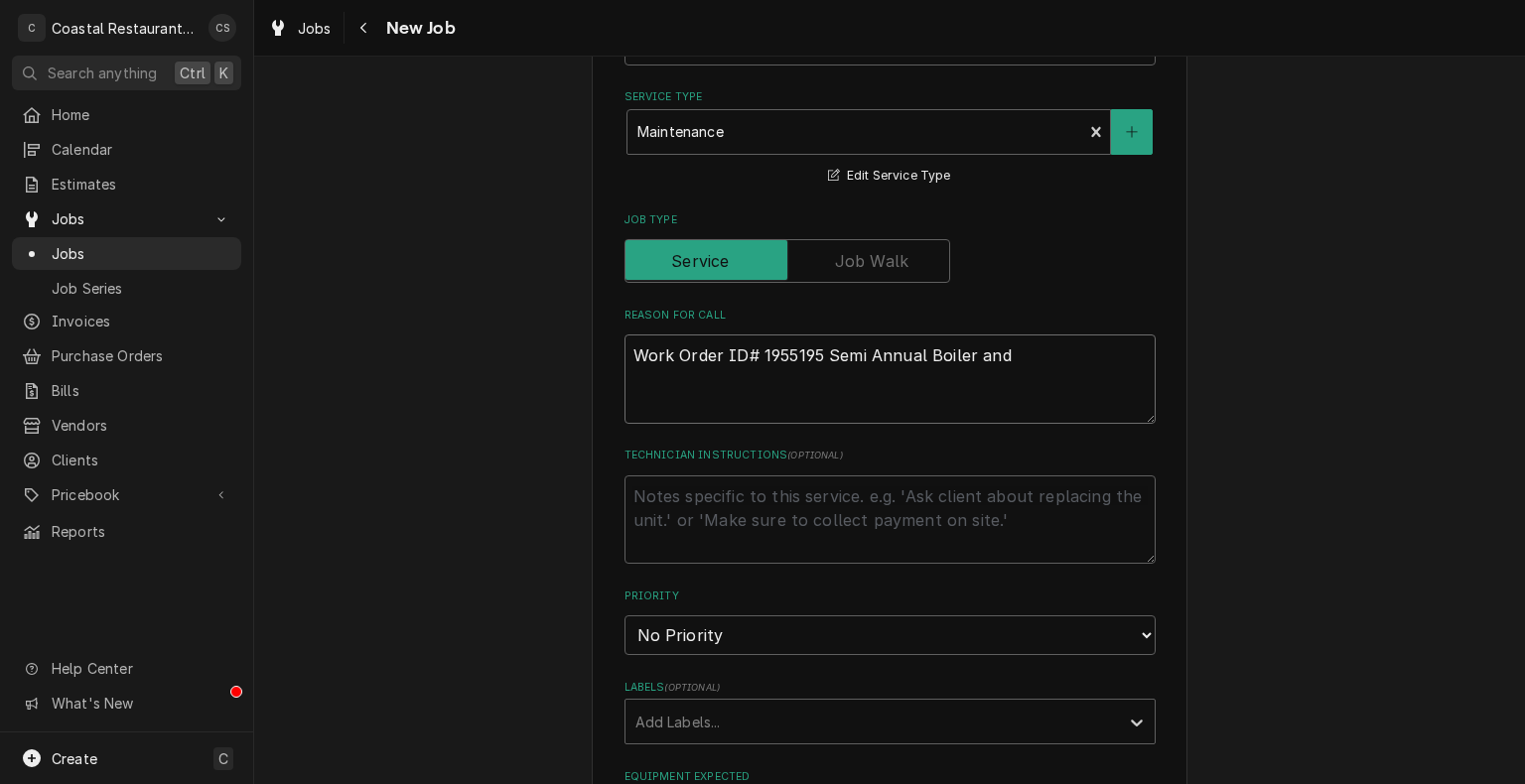 type on "Work Order ID# 1955195 Semi Annual Boiler and" 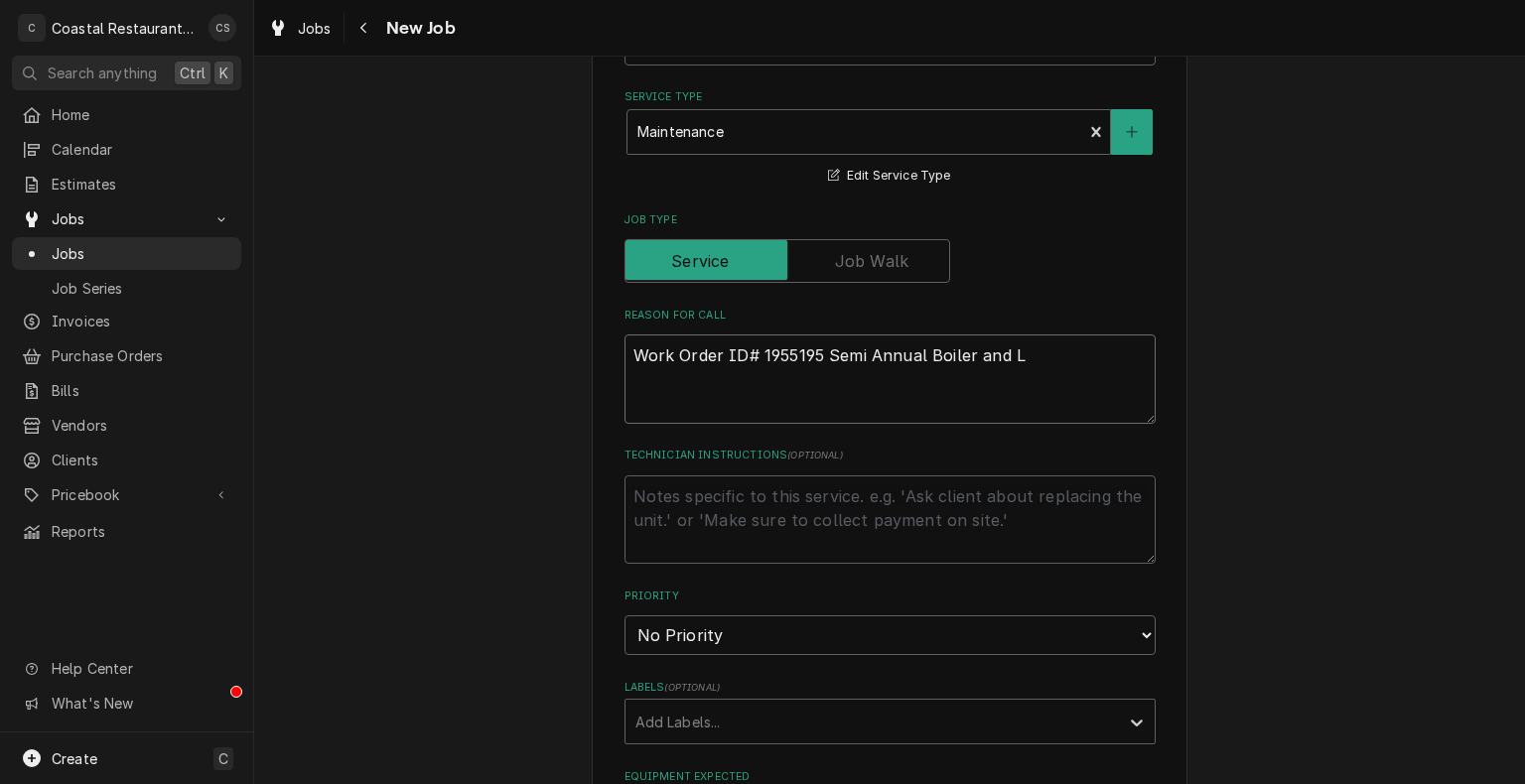 type on "x" 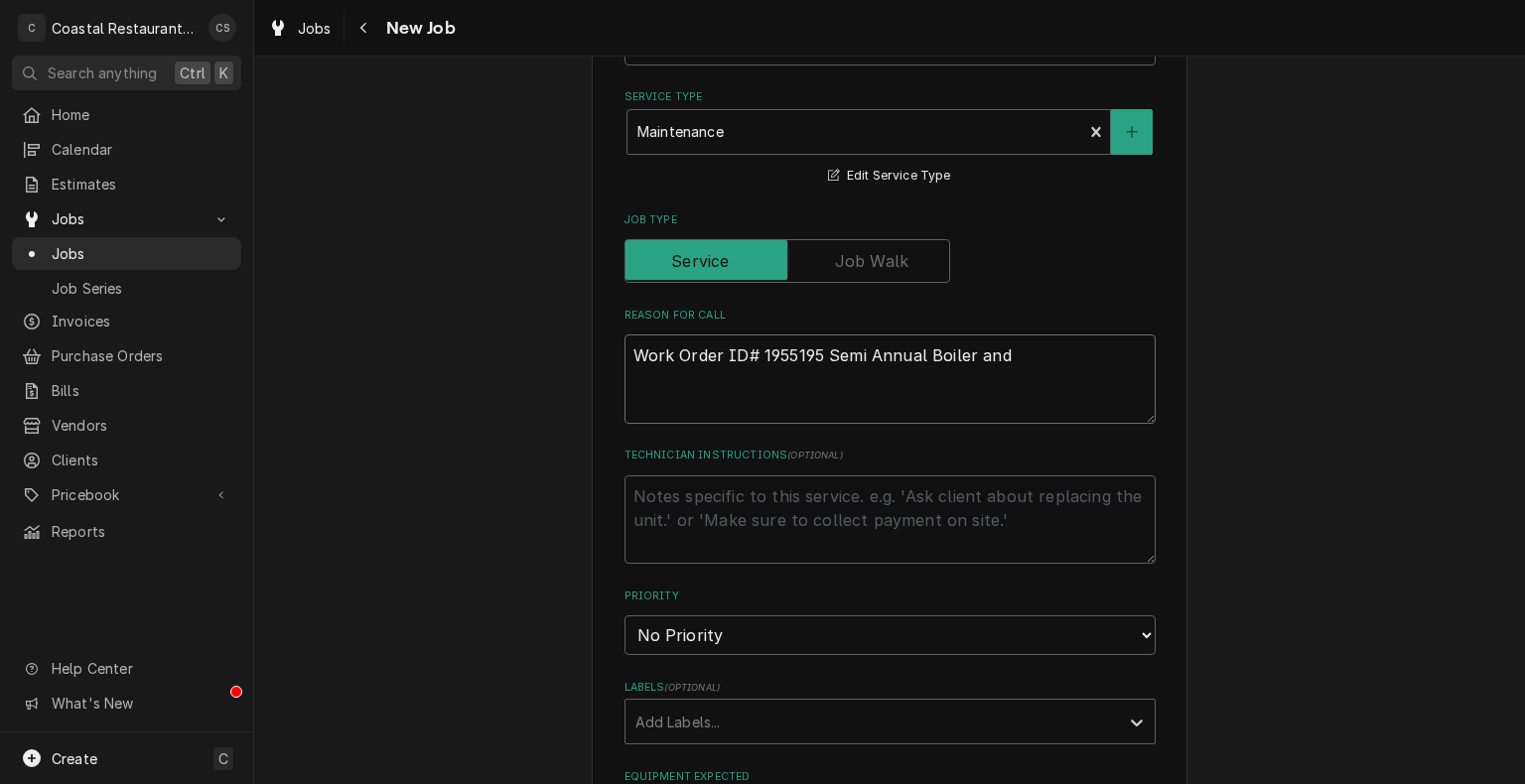 type on "x" 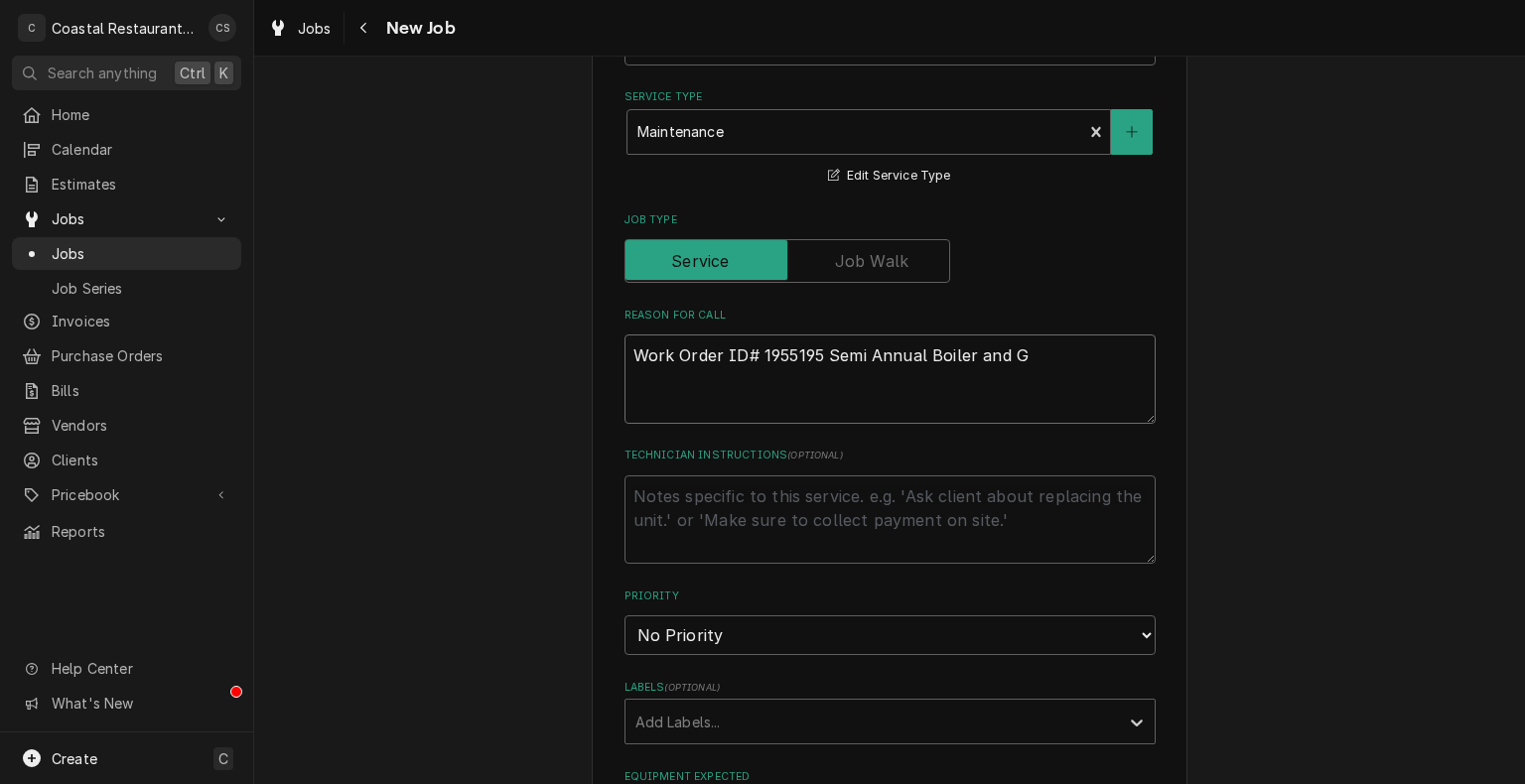 type on "x" 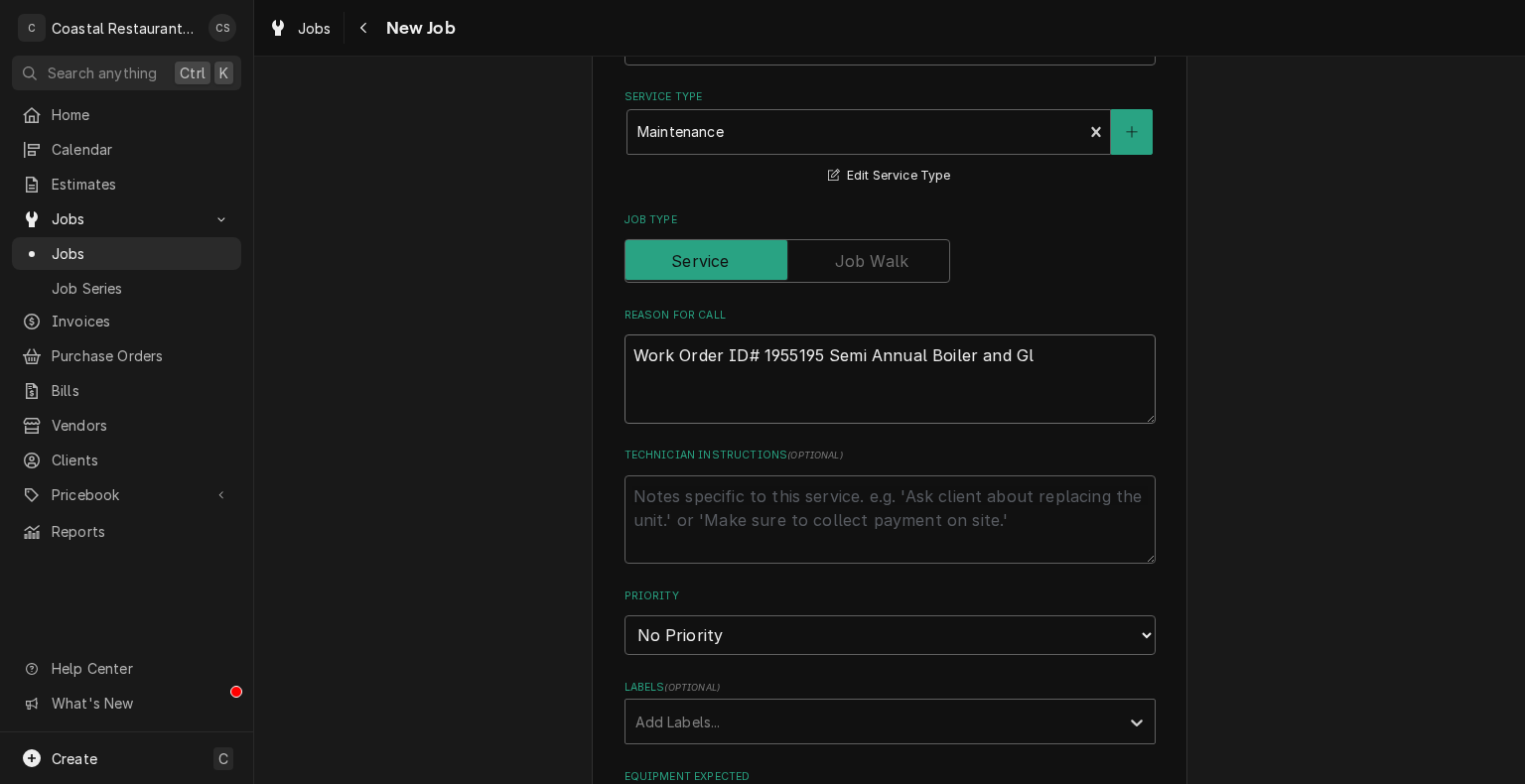 type on "x" 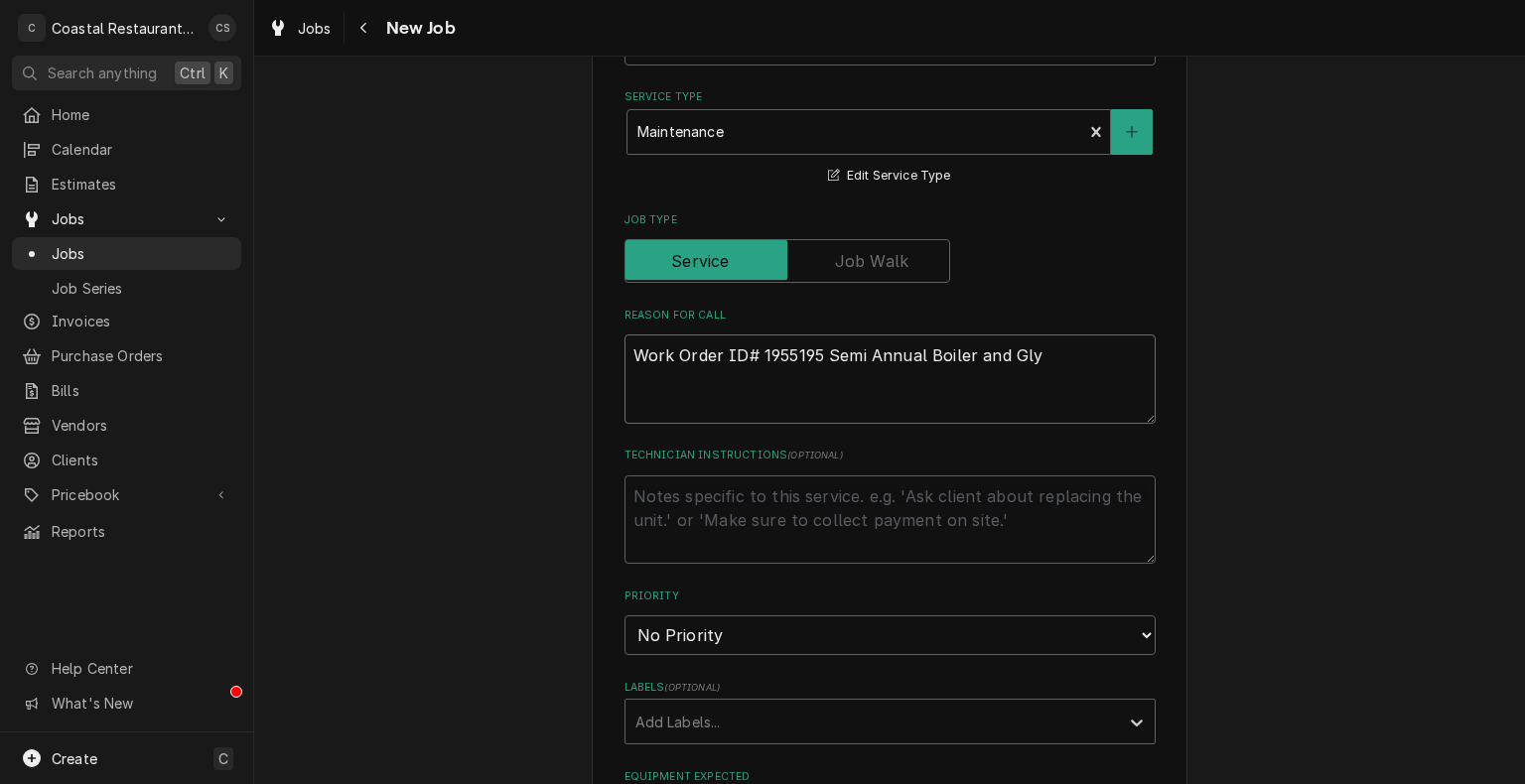 type on "x" 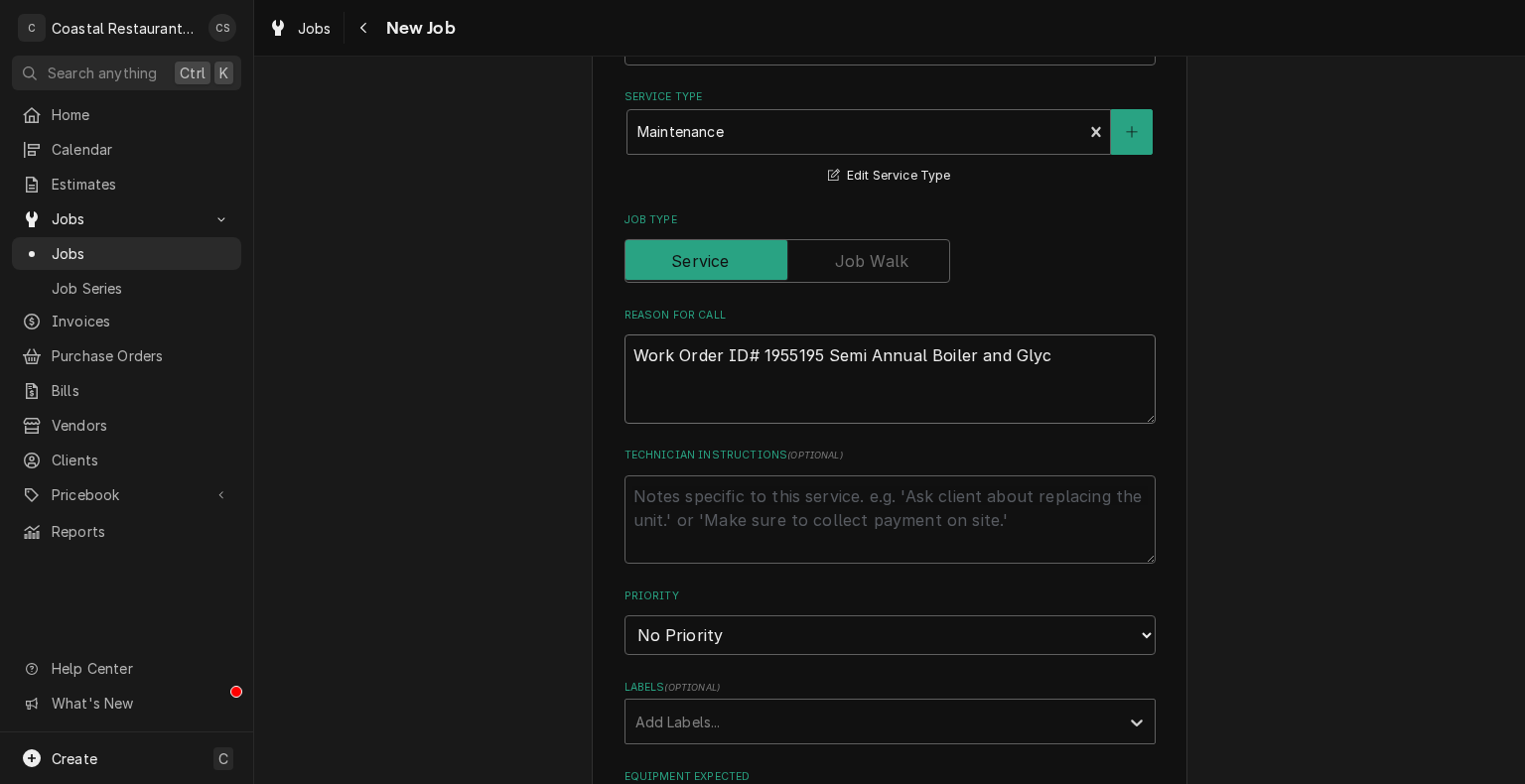 type on "x" 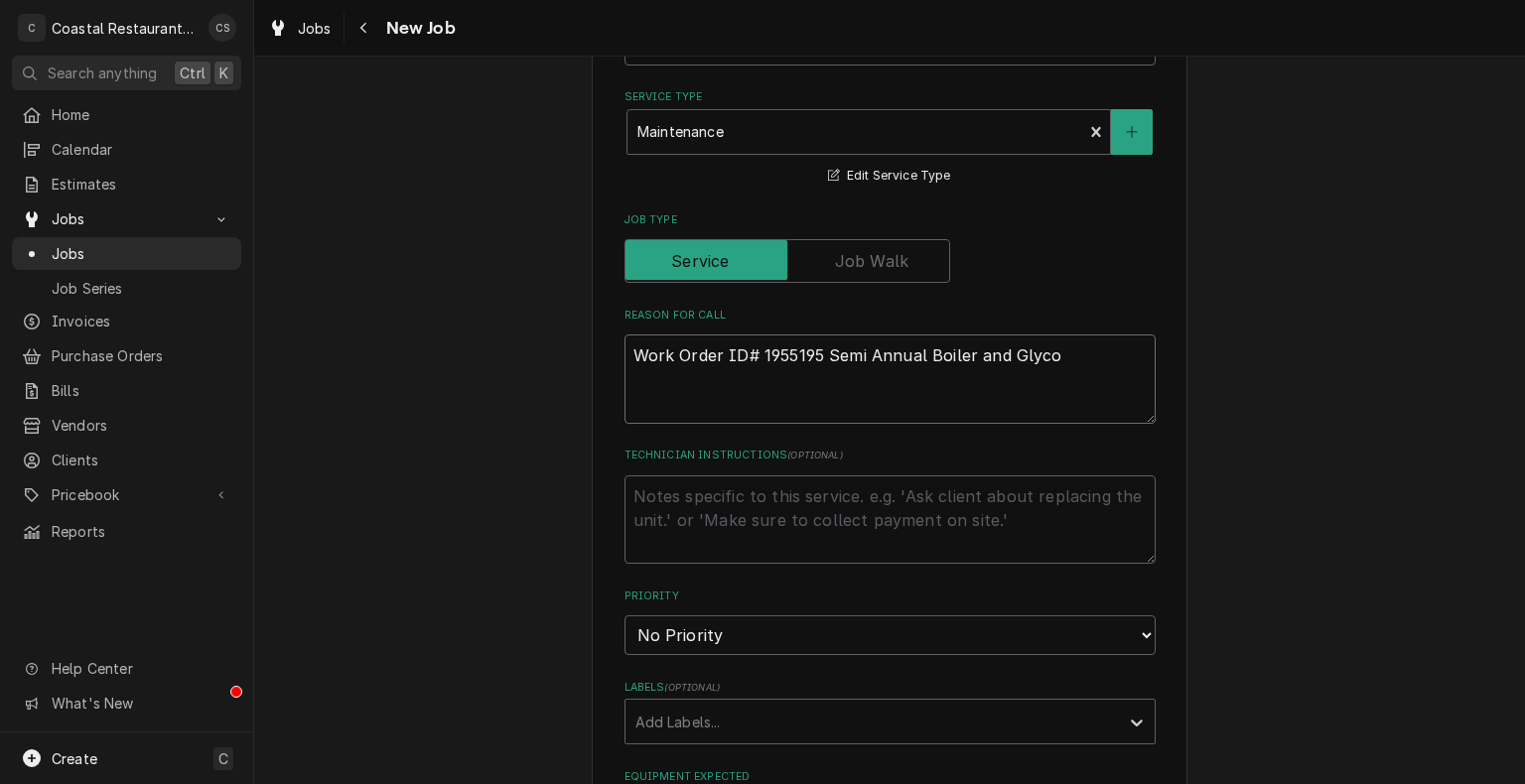 type on "x" 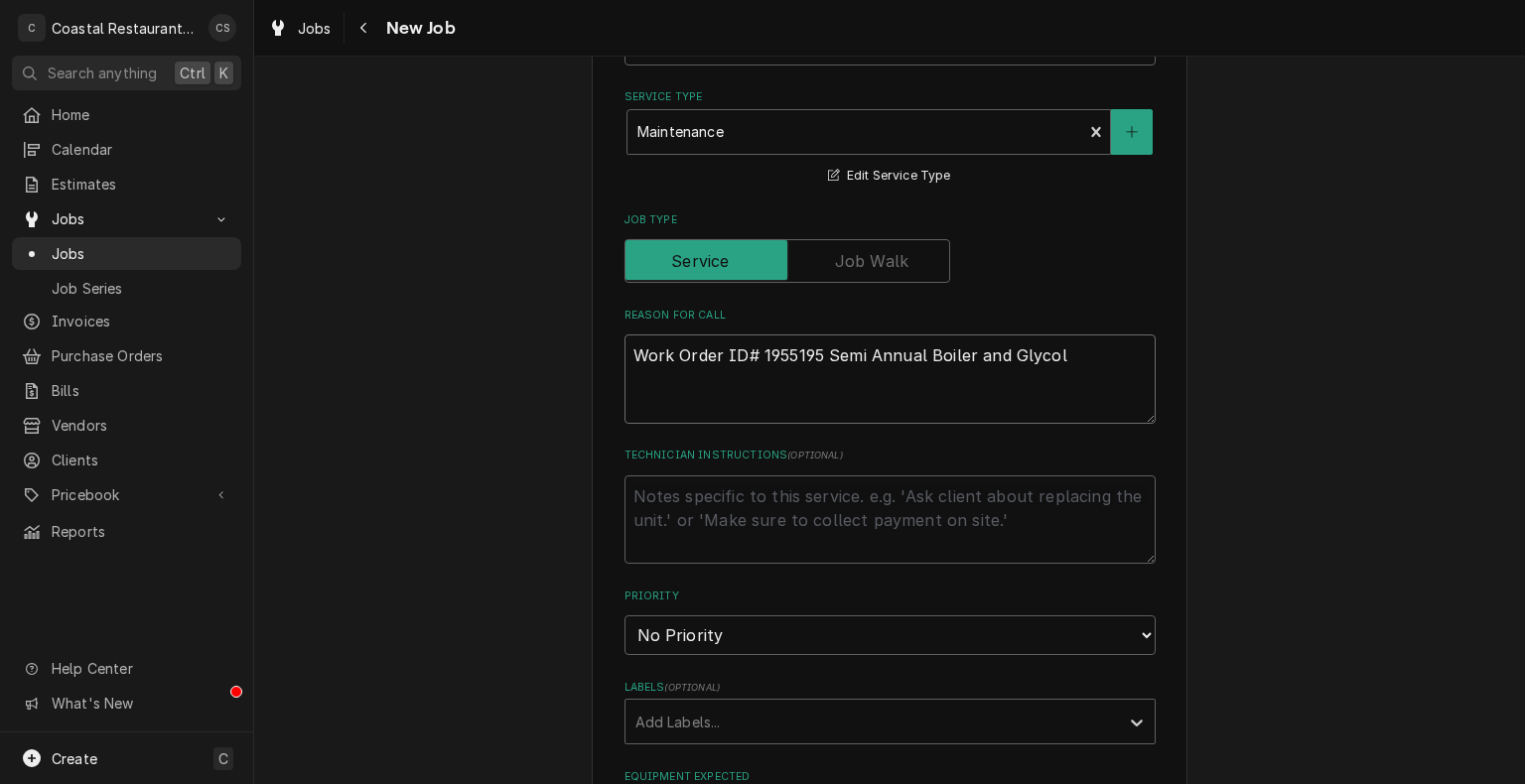 type on "x" 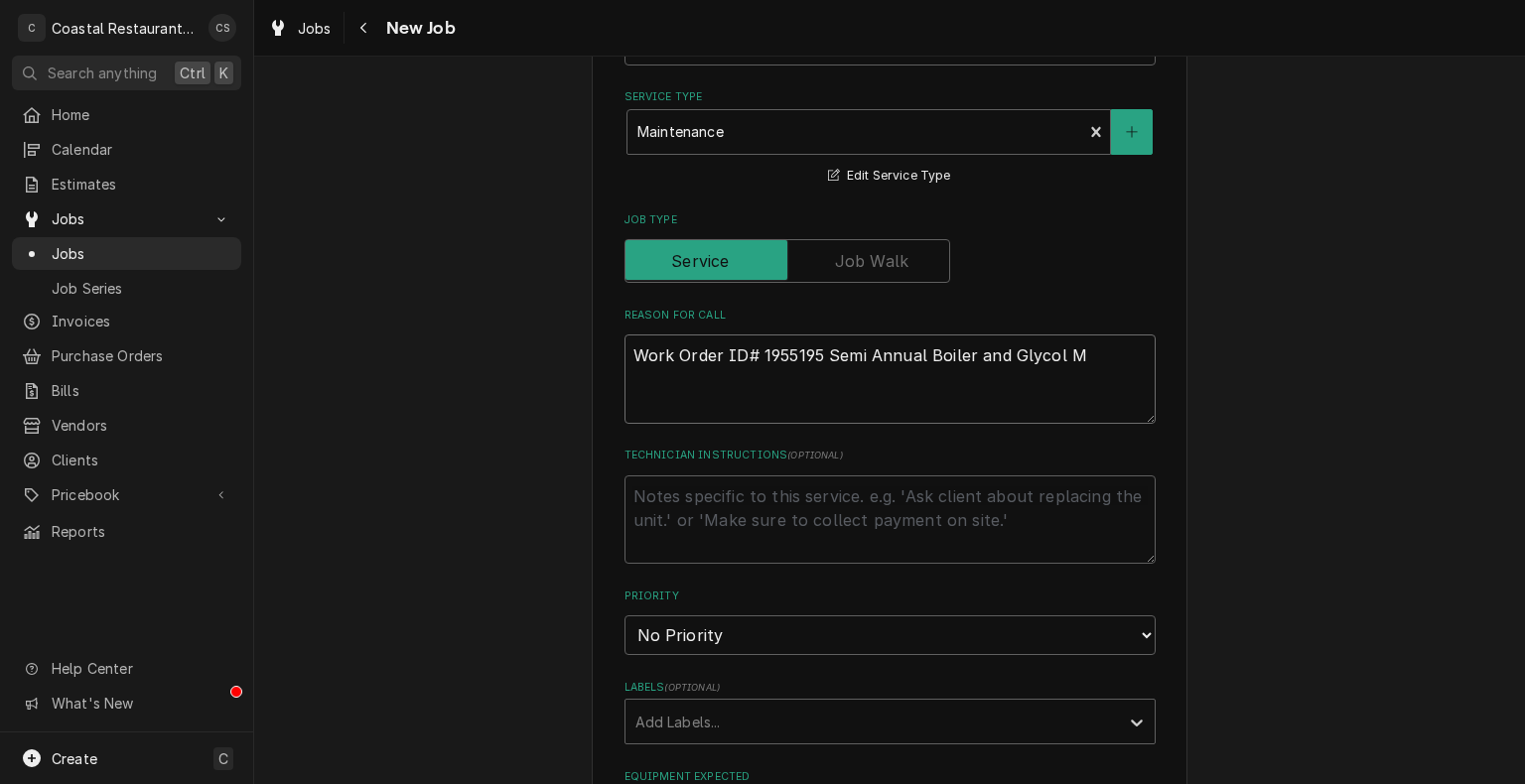 type on "x" 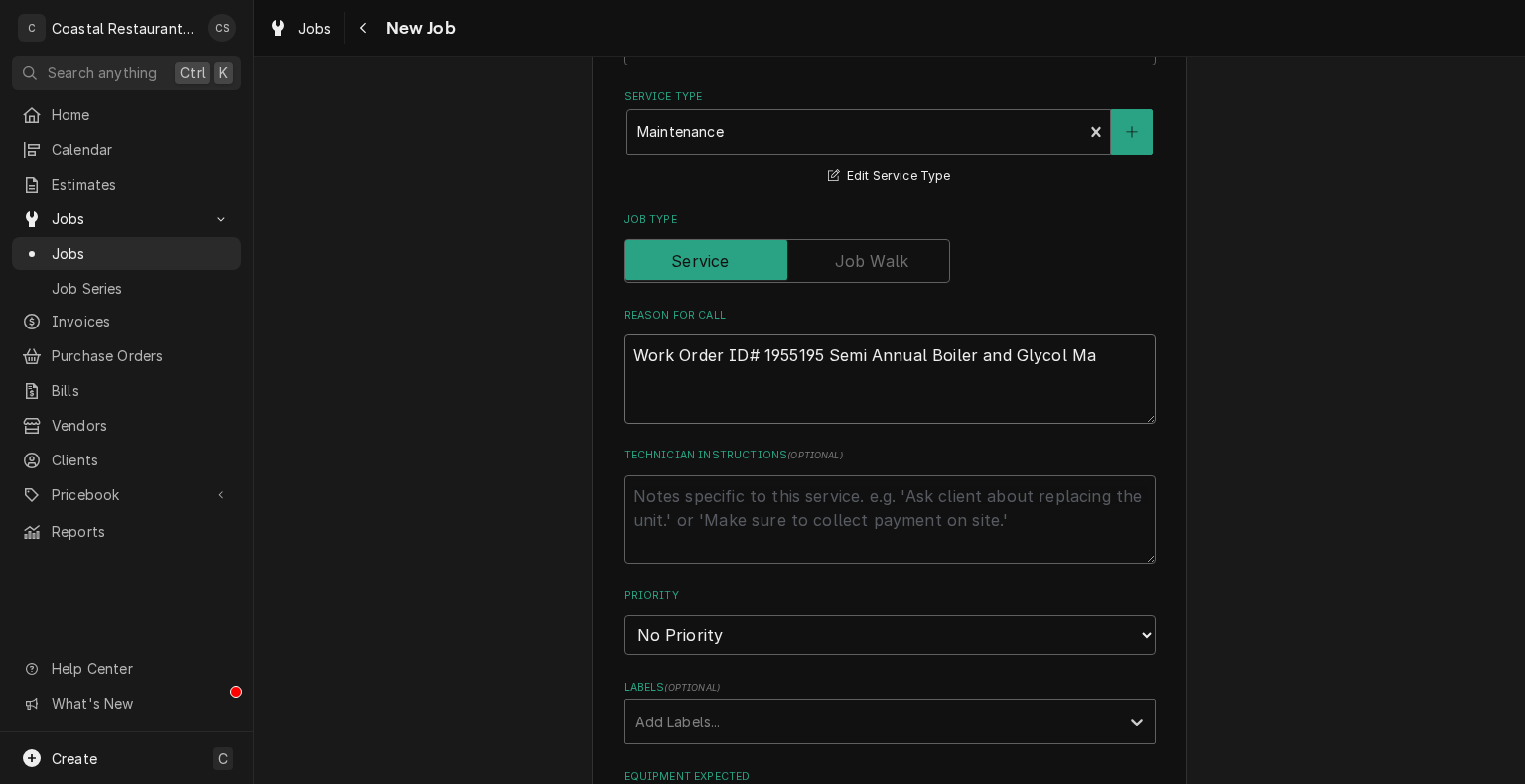type on "x" 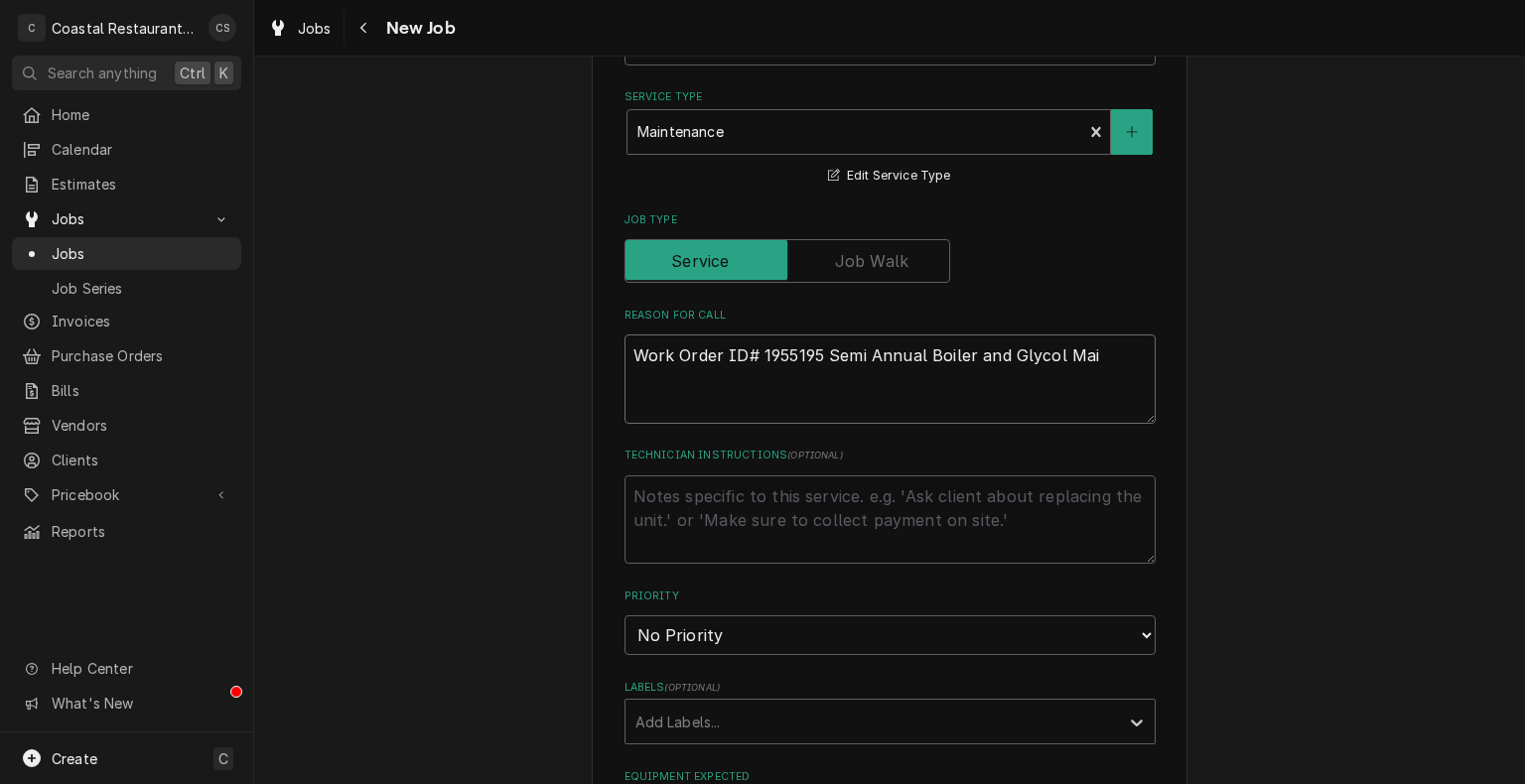 type on "x" 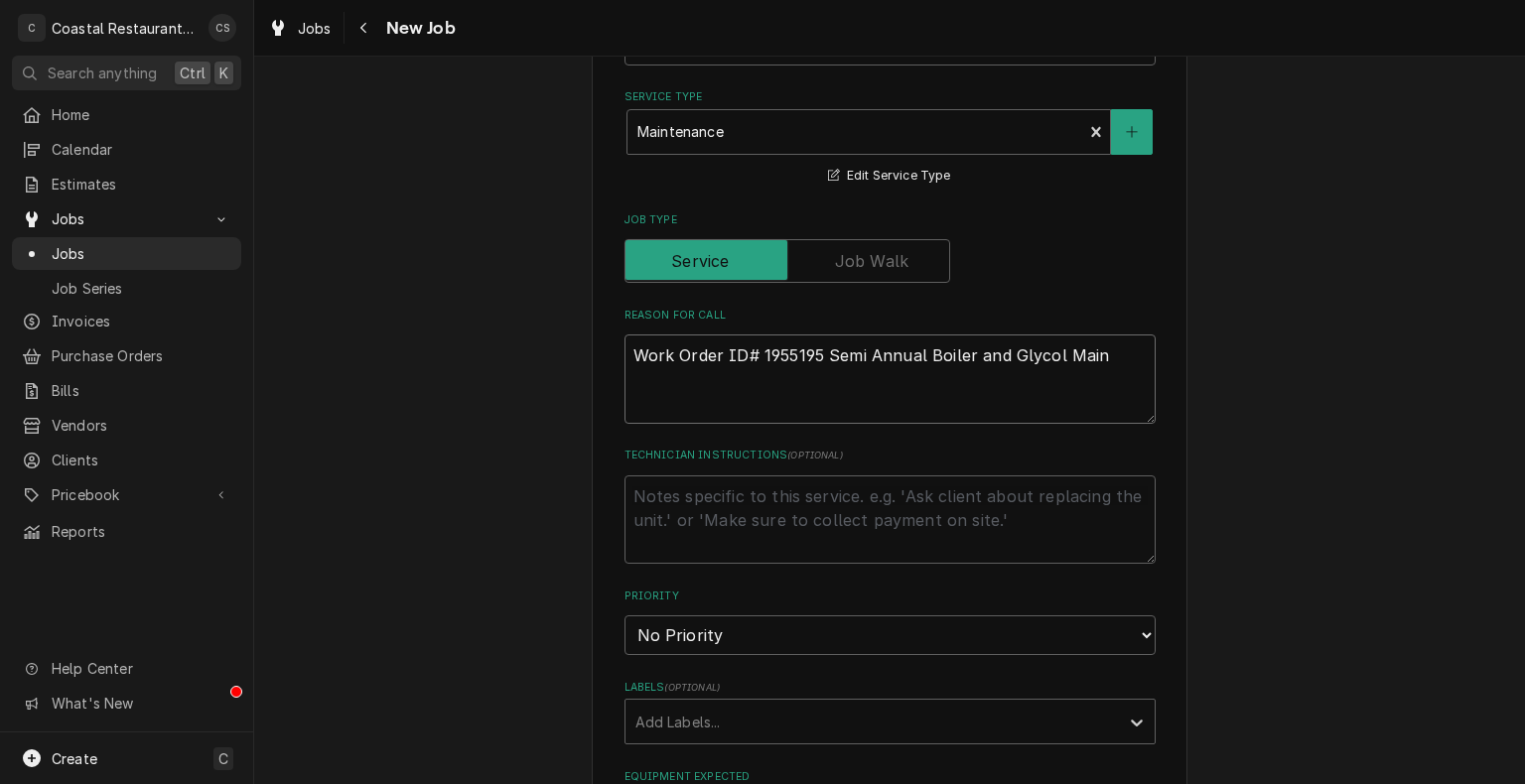 type on "x" 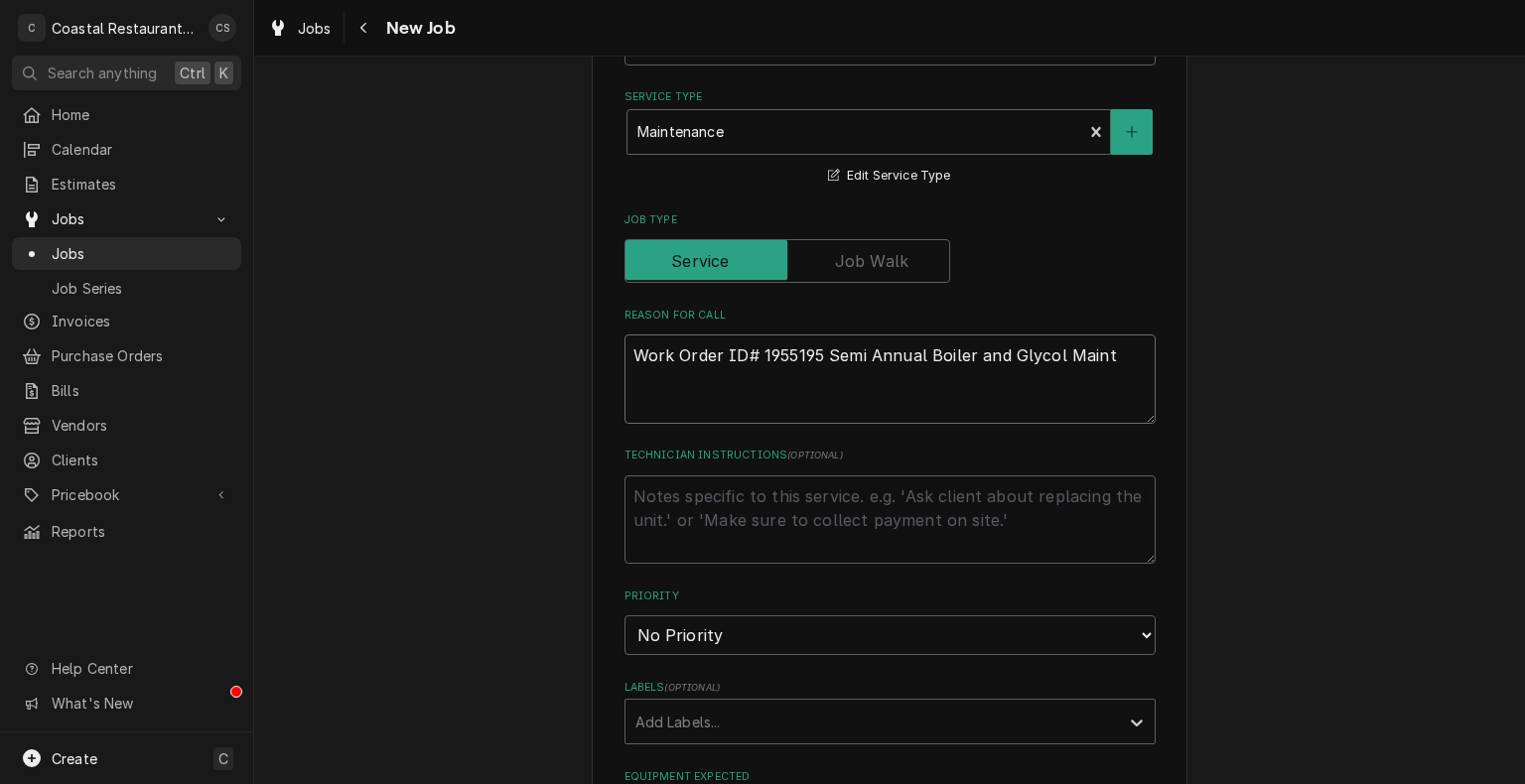type on "x" 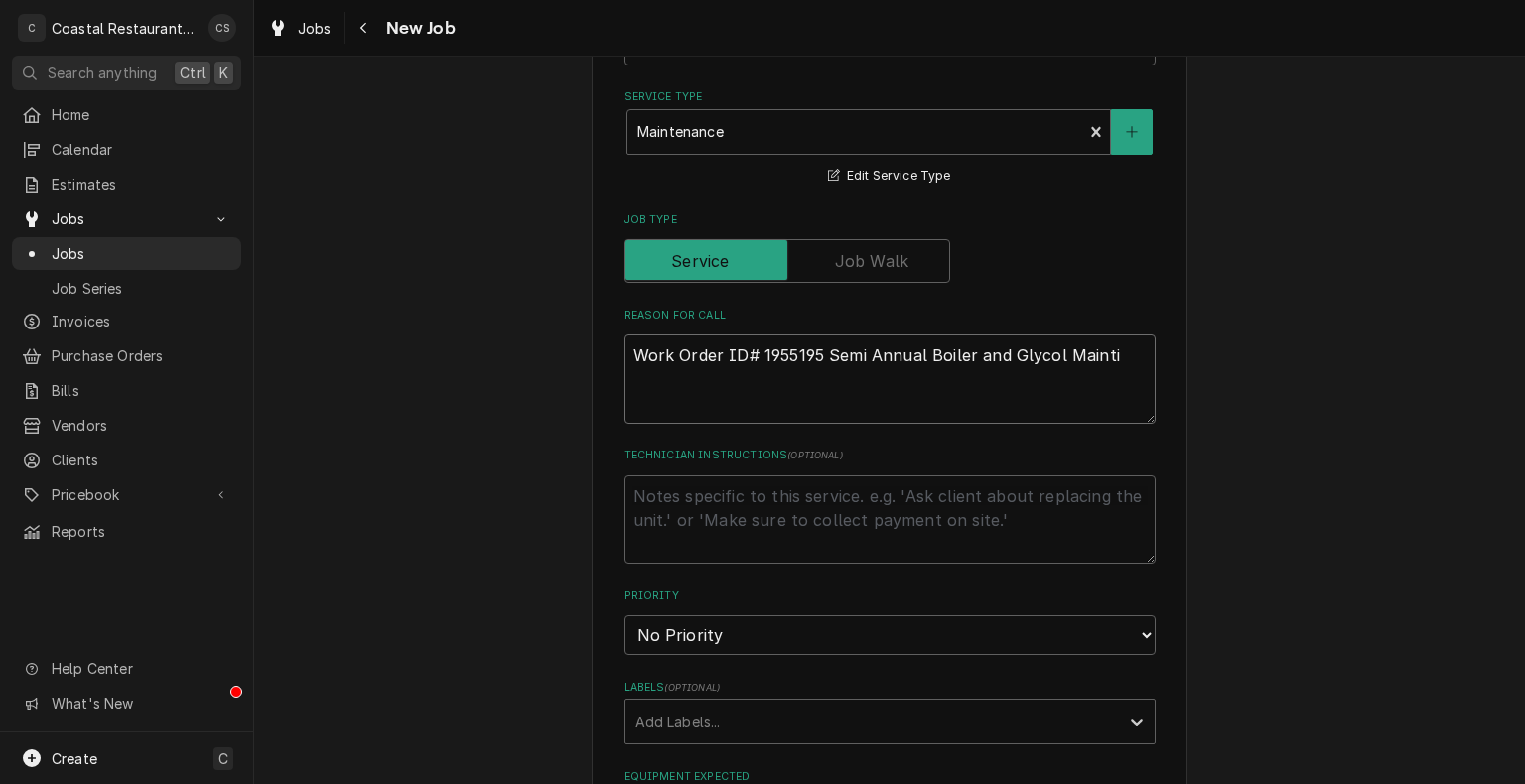 type on "x" 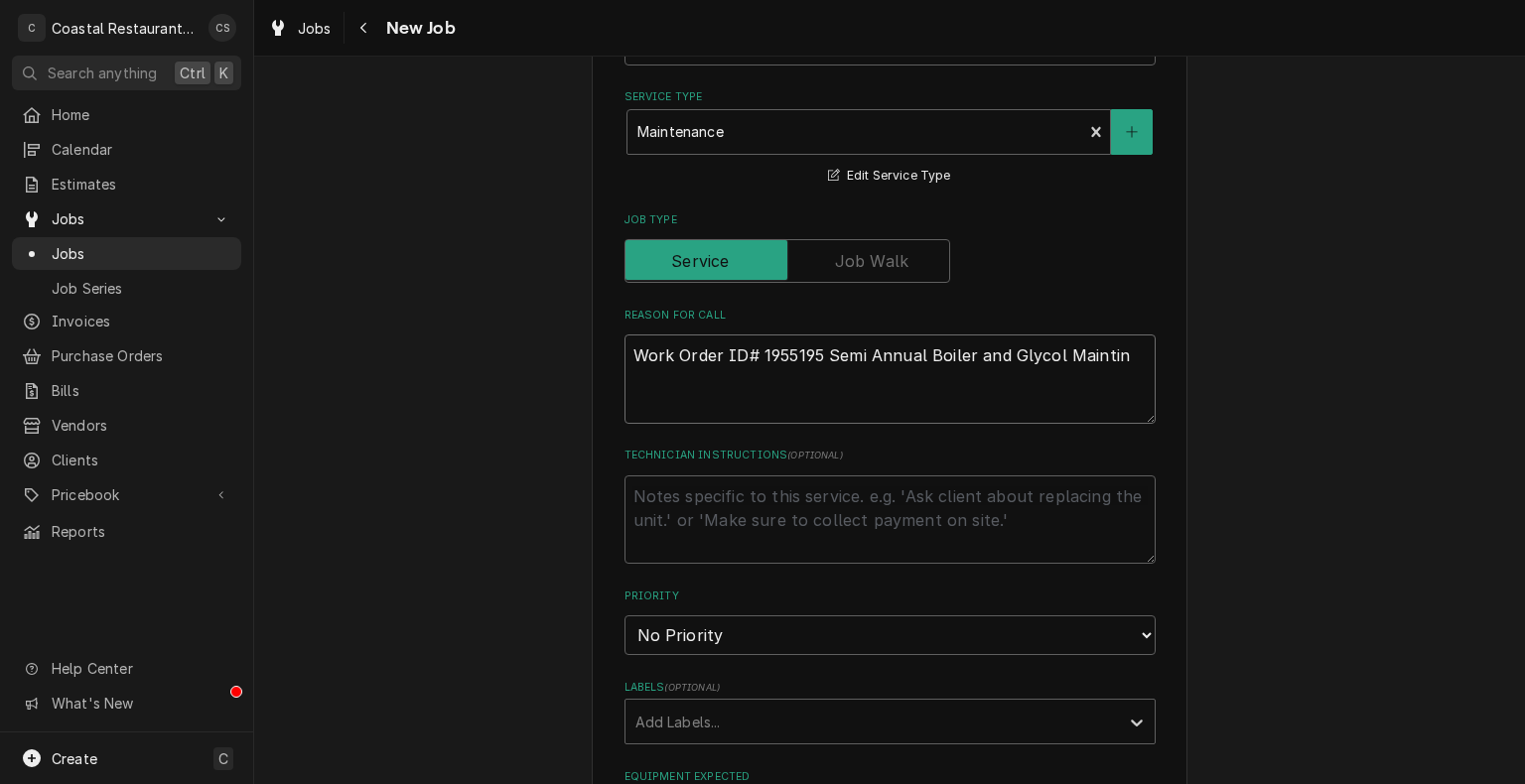 type on "x" 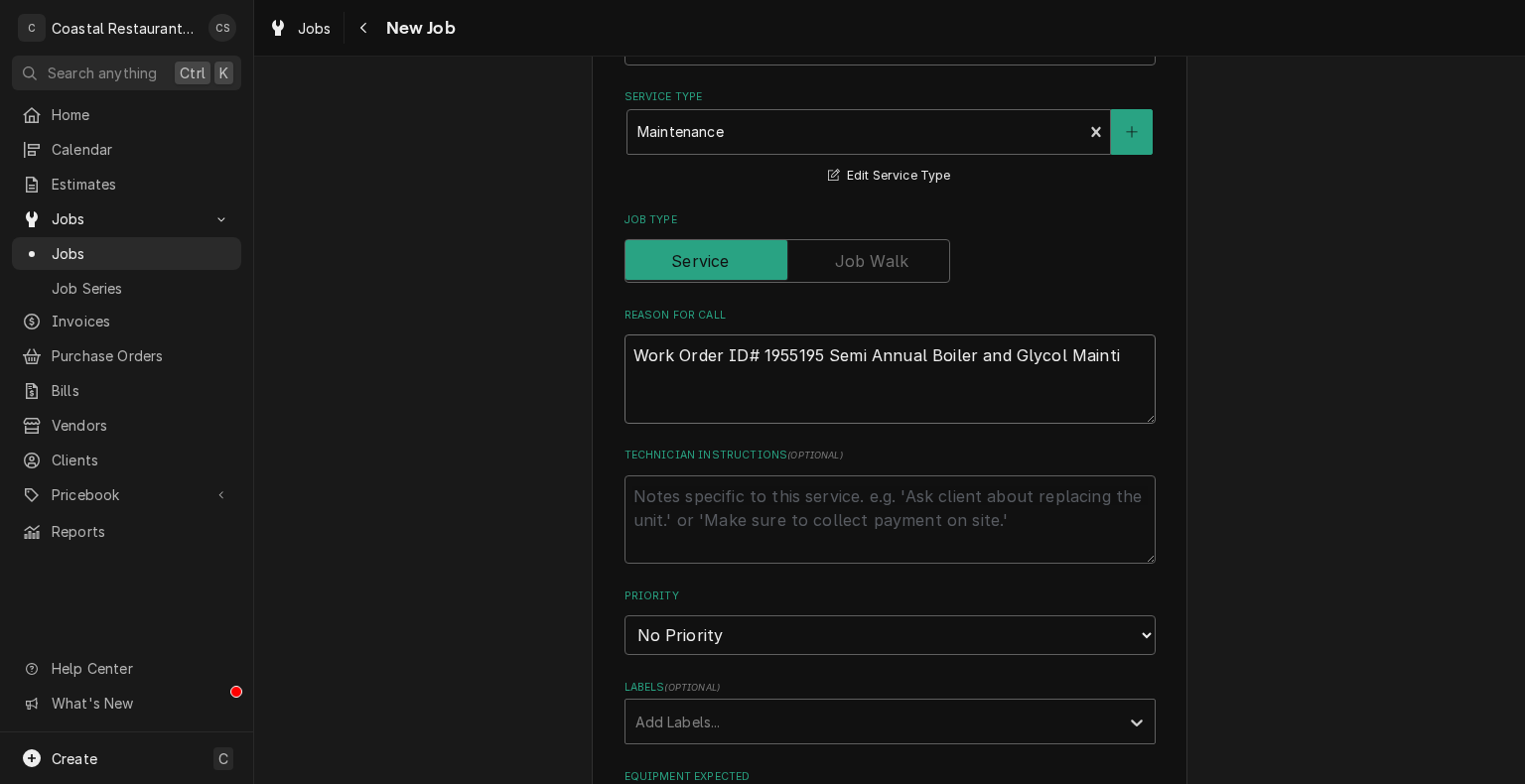 type on "x" 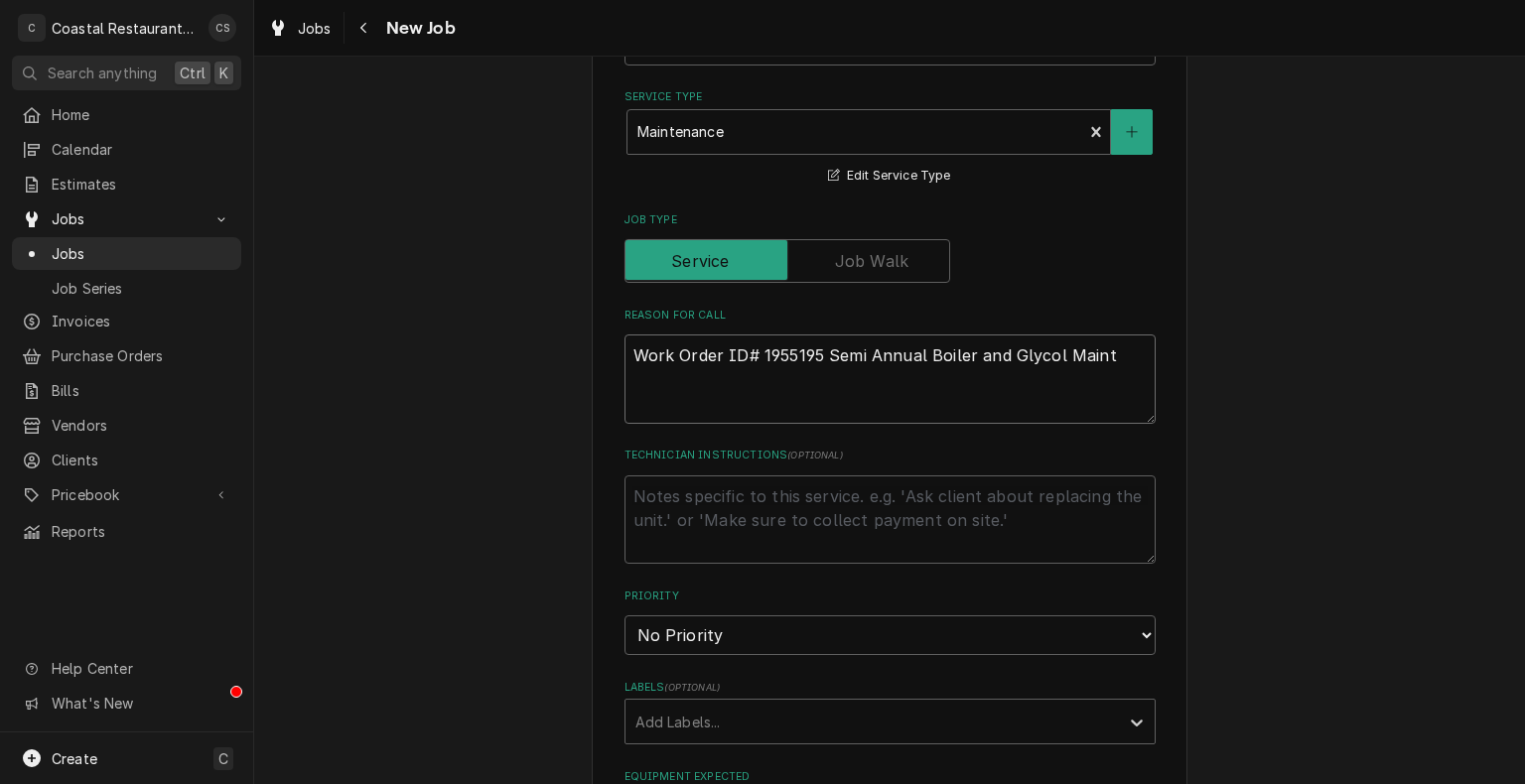 type on "x" 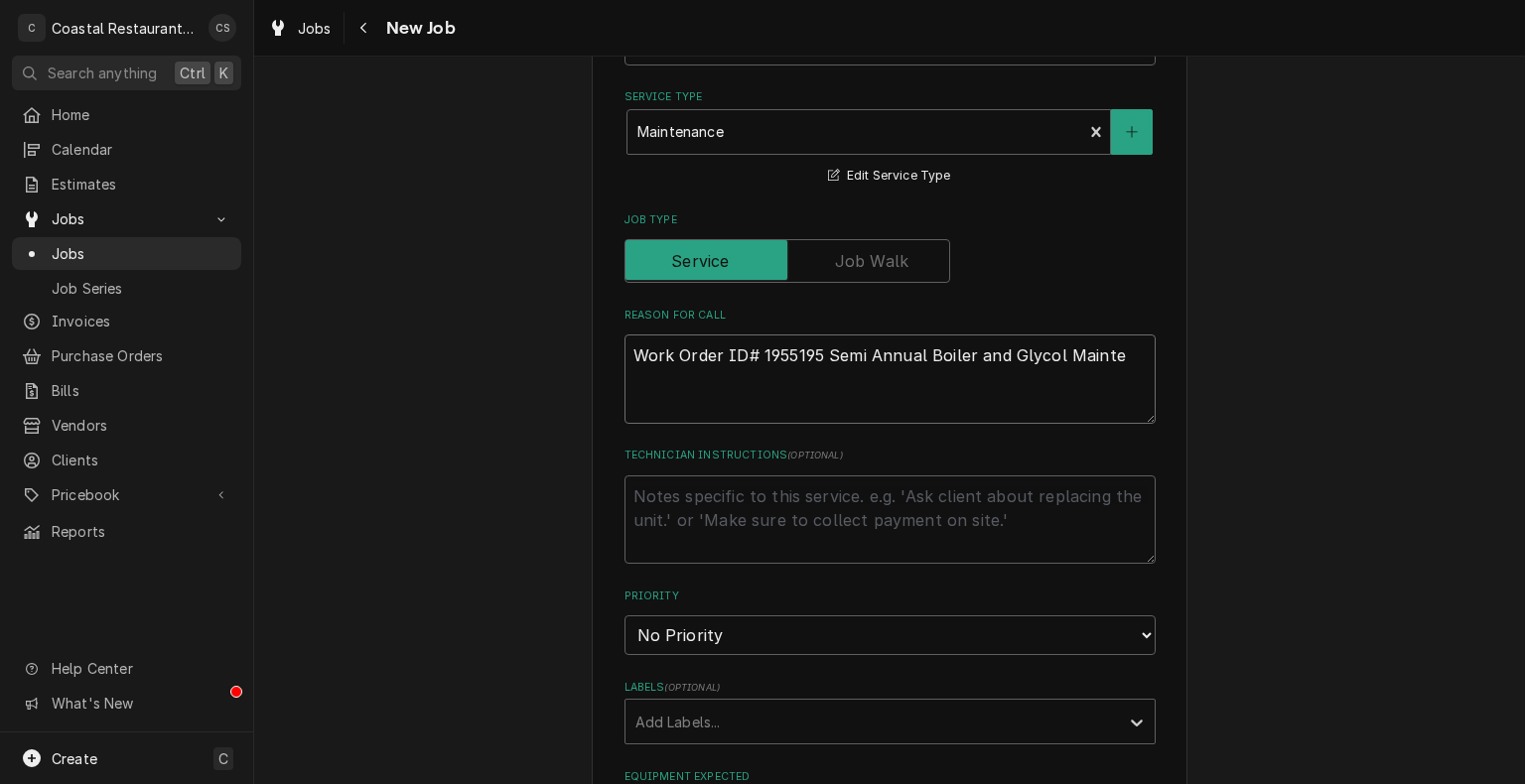 type on "x" 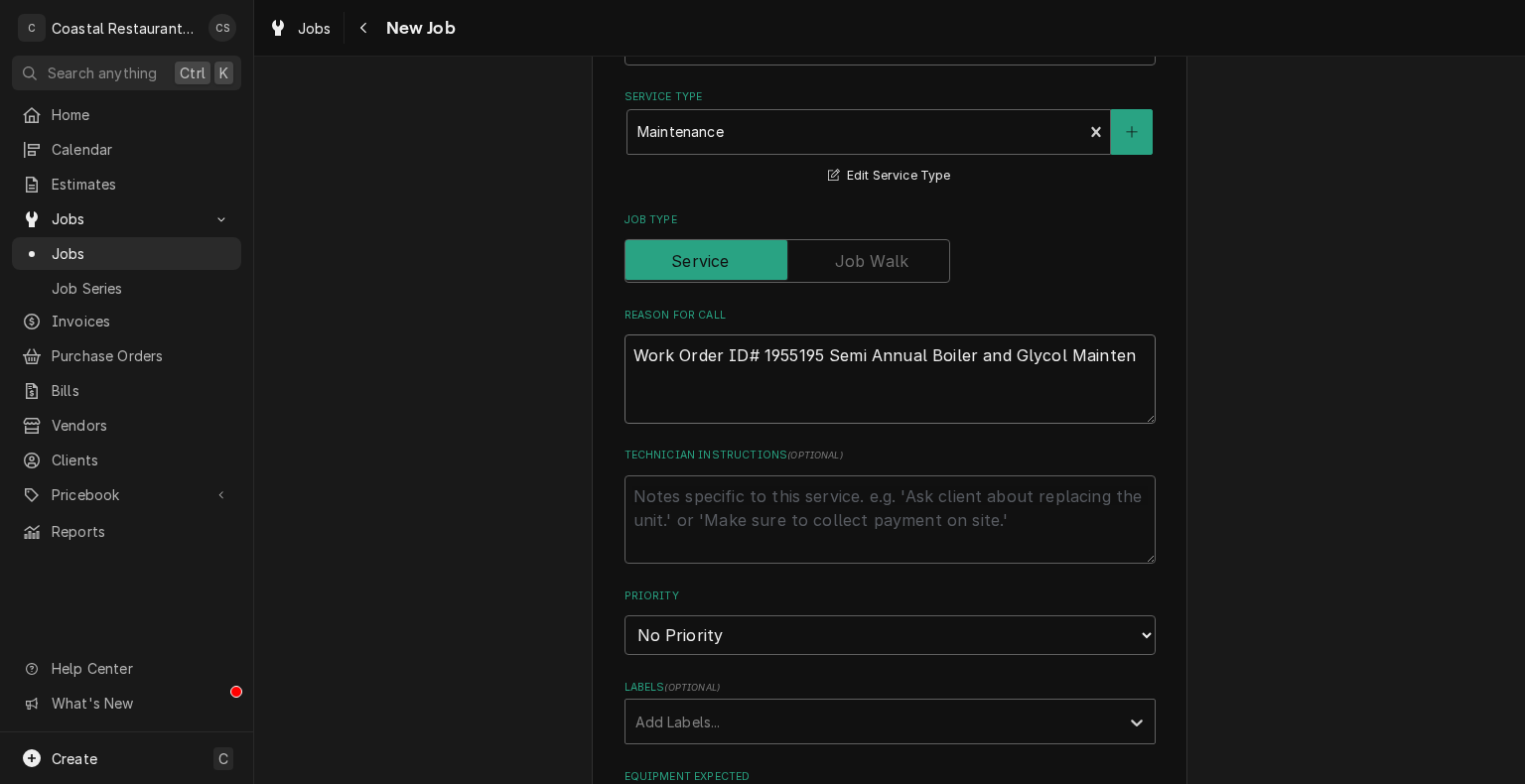 type on "x" 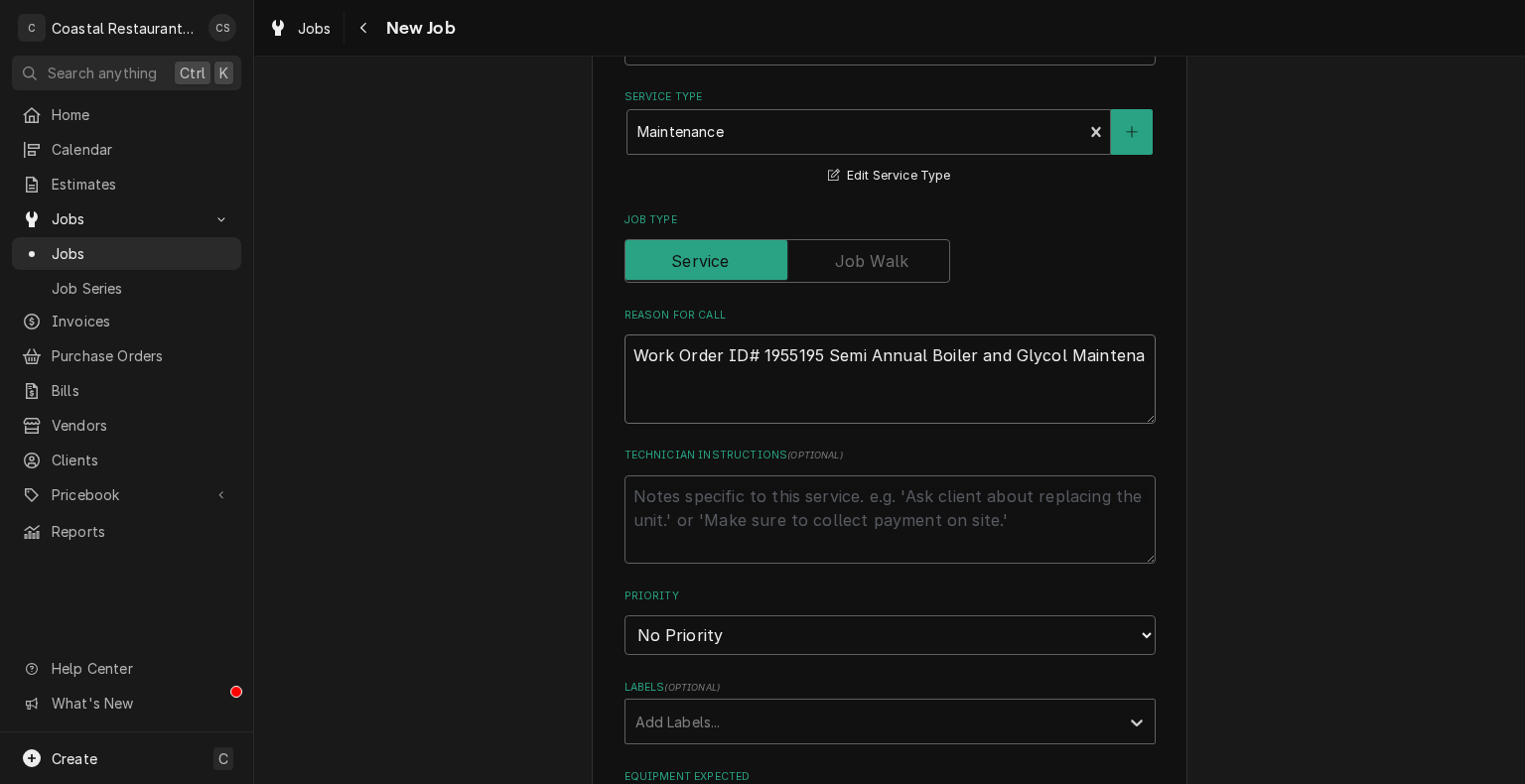 type on "x" 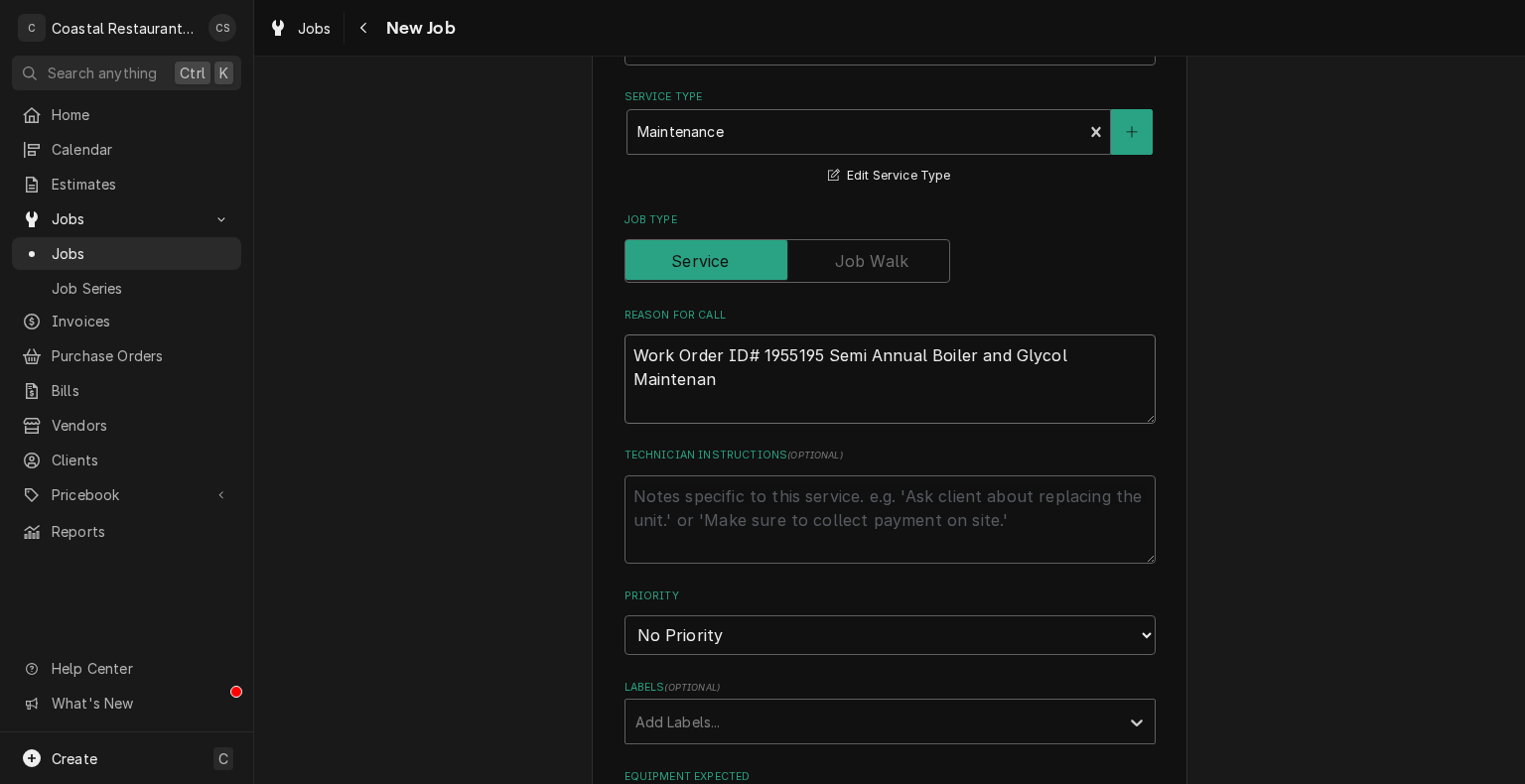 type on "x" 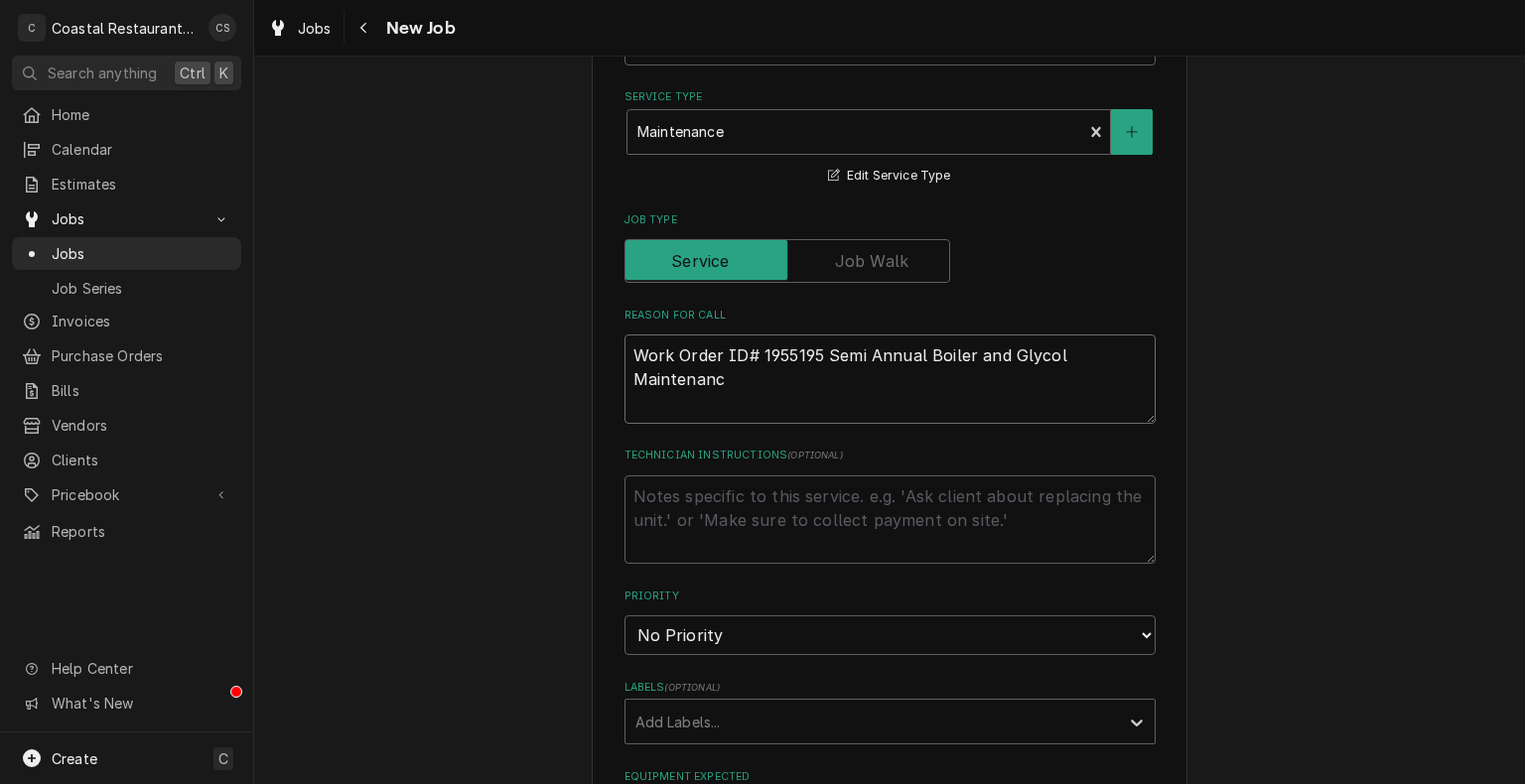 type on "x" 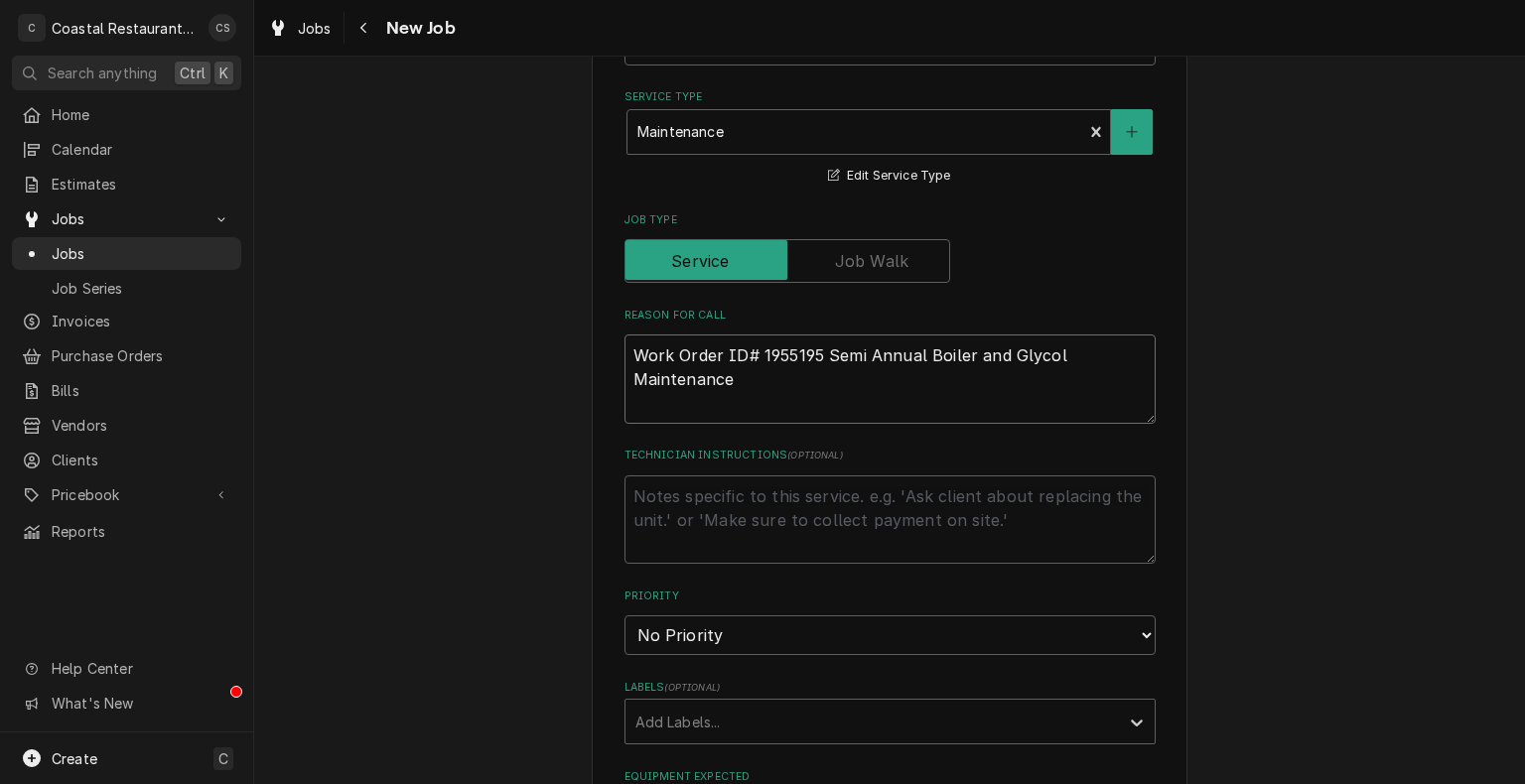 type on "x" 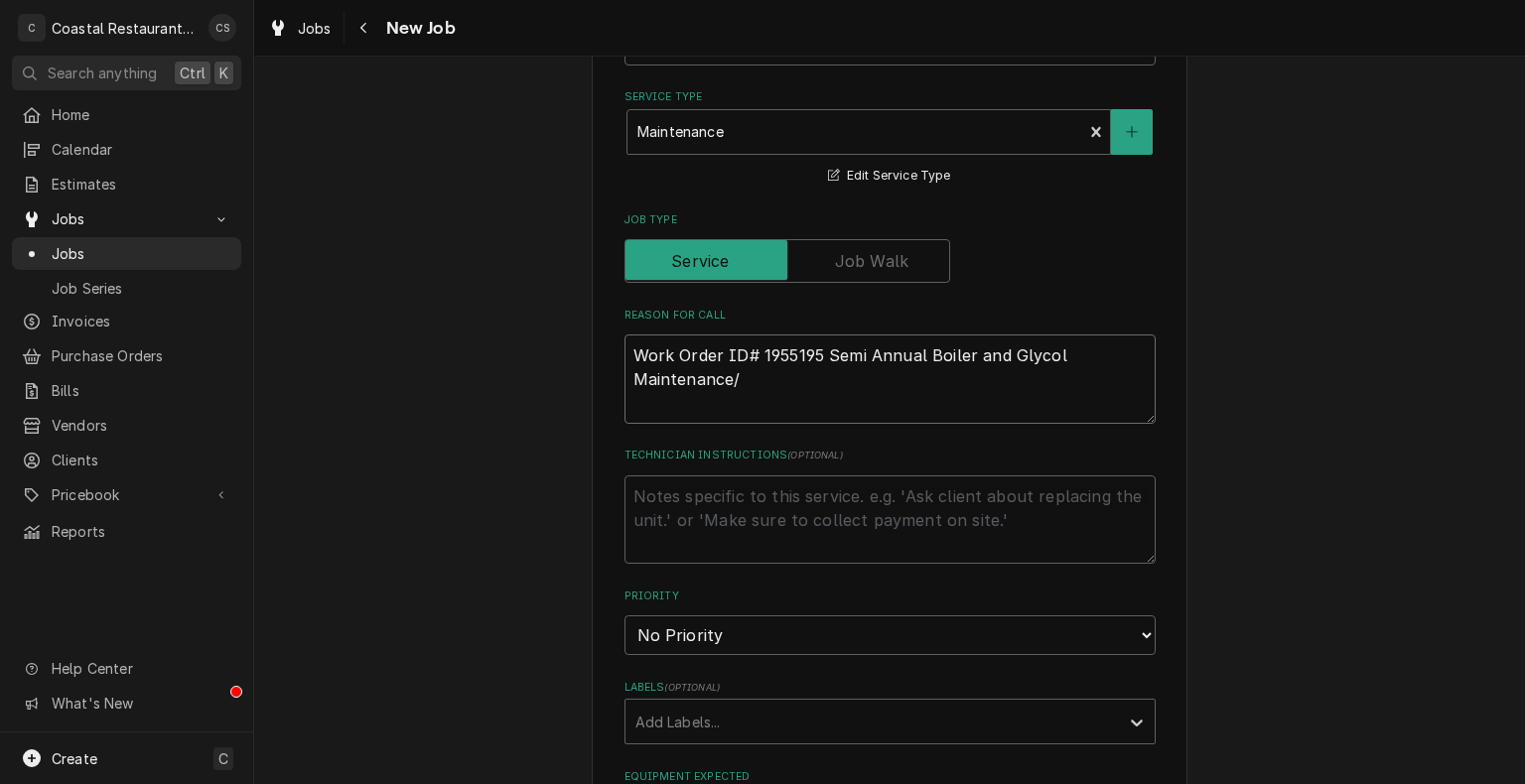 type on "Work Order ID# 1955195 Semi Annual Boiler and Glycol Maintenance" 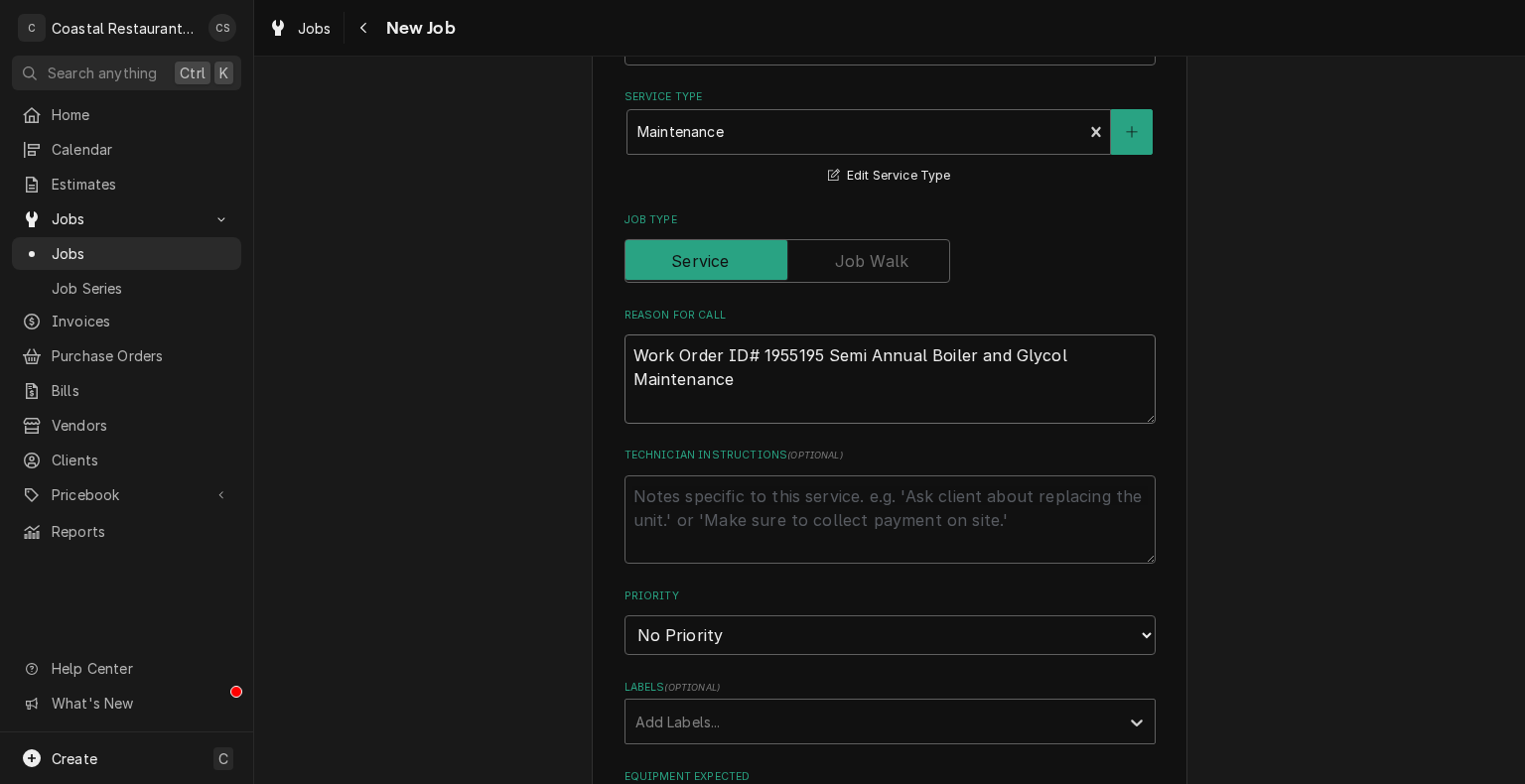 type on "x" 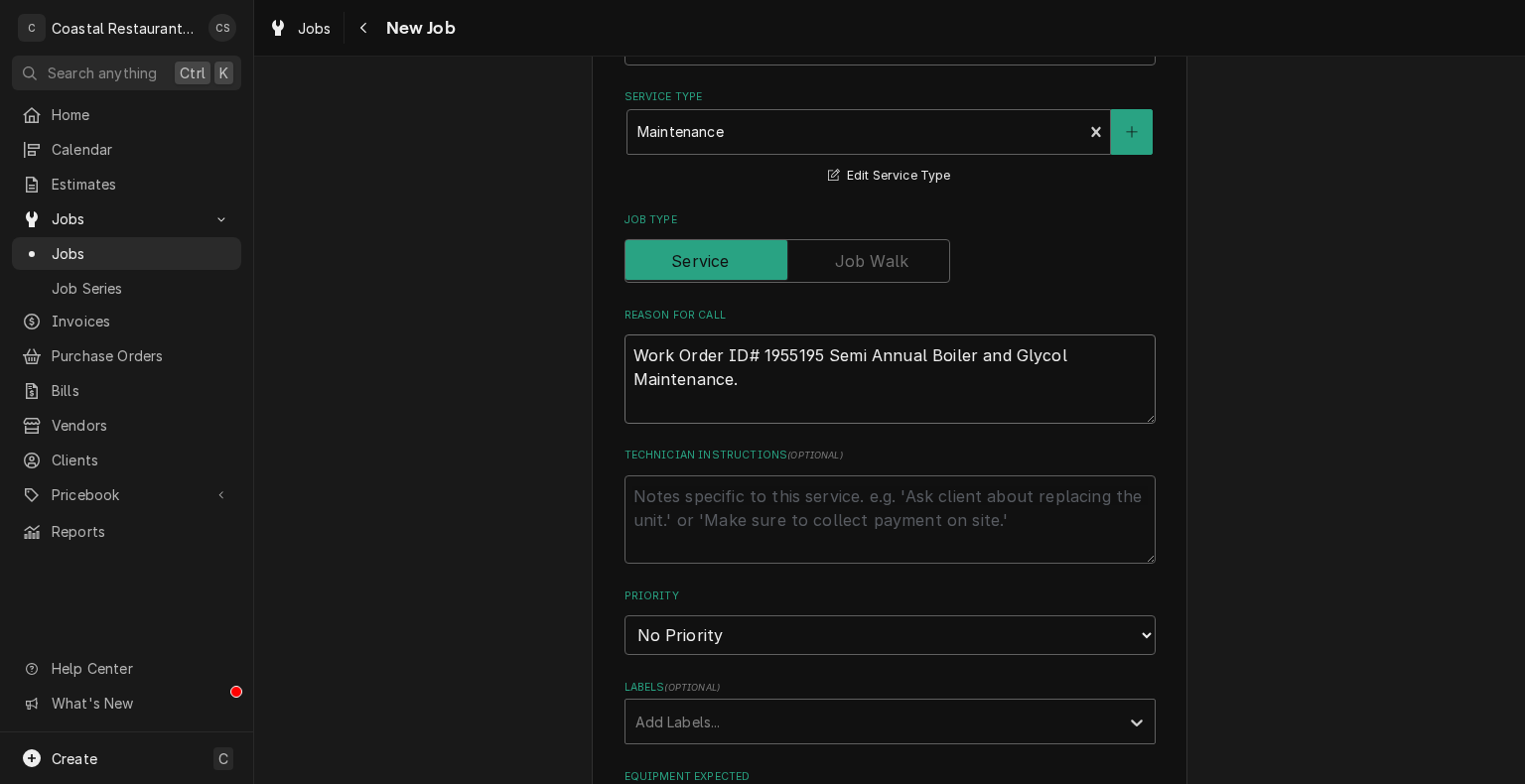type on "x" 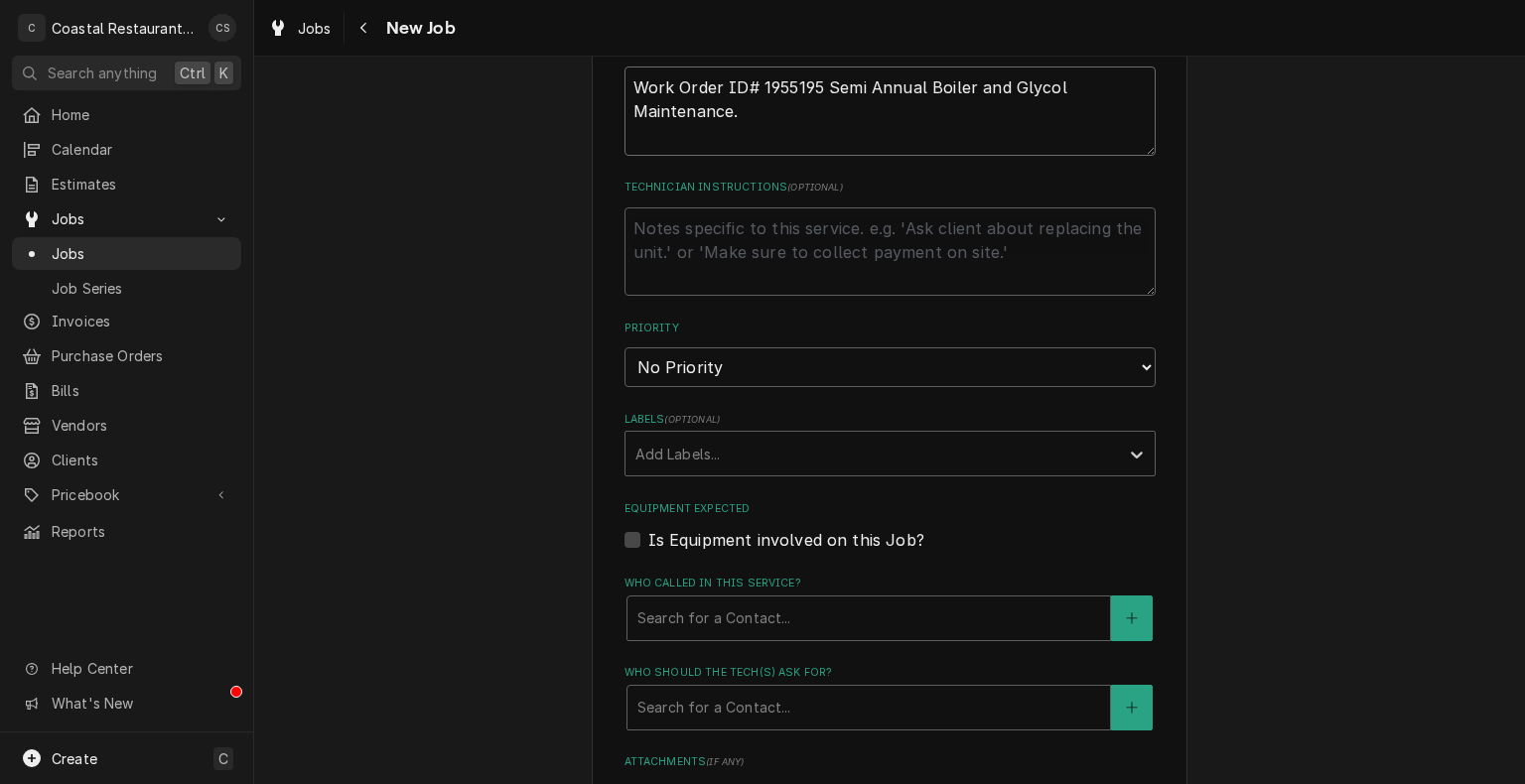 scroll, scrollTop: 808, scrollLeft: 0, axis: vertical 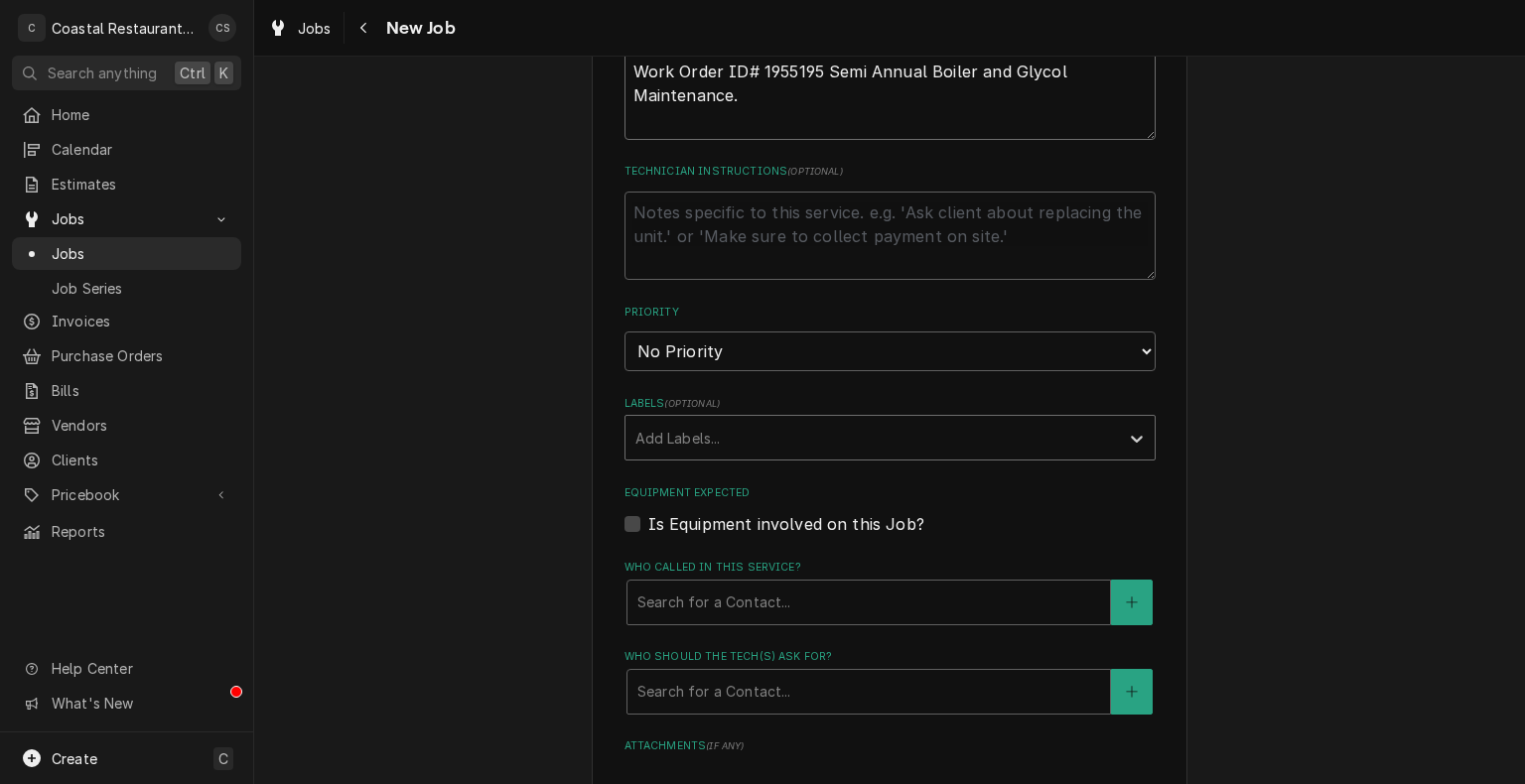 type on "Work Order ID# 1955195 Semi Annual Boiler and Glycol Maintenance." 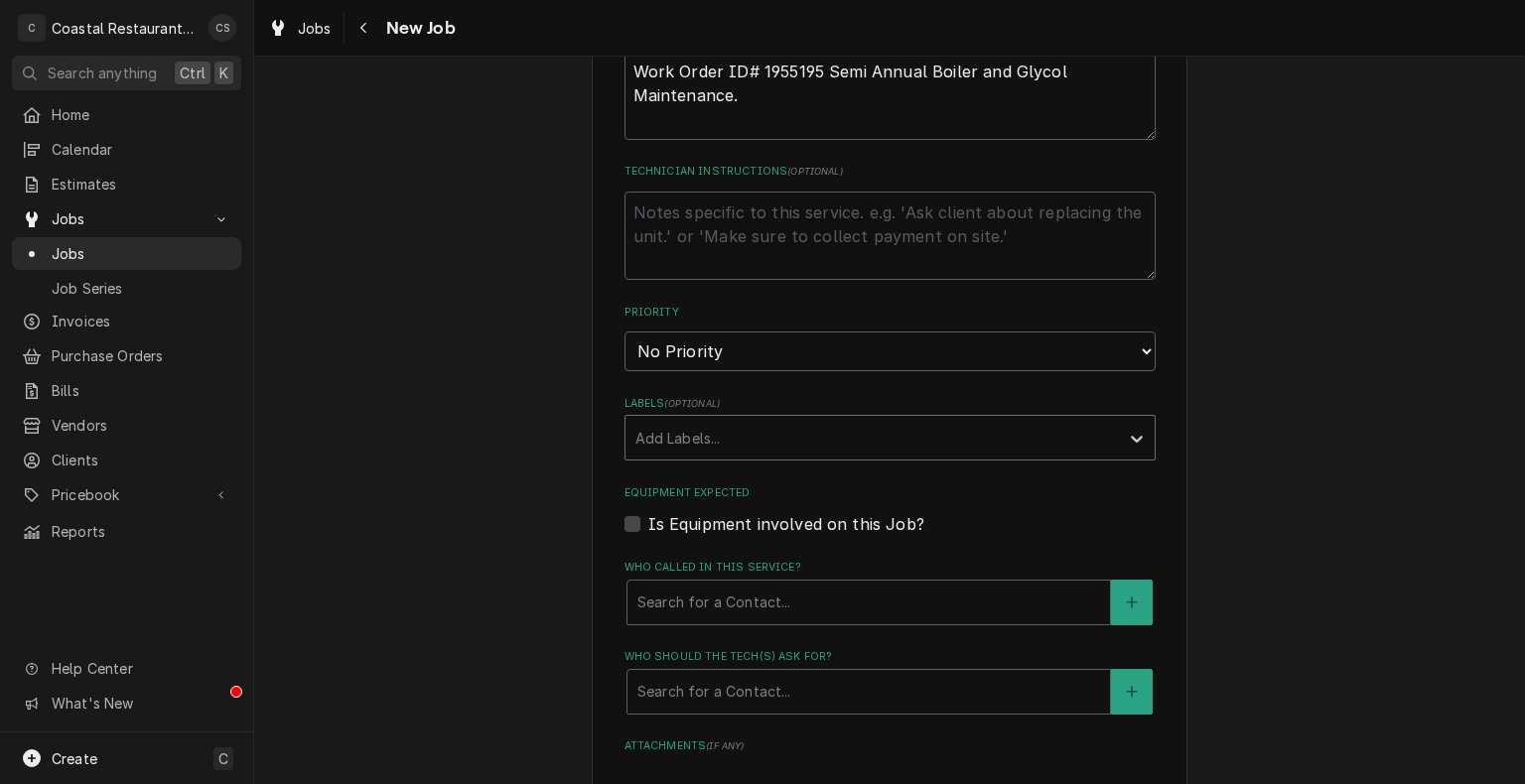 click at bounding box center [872, 438] 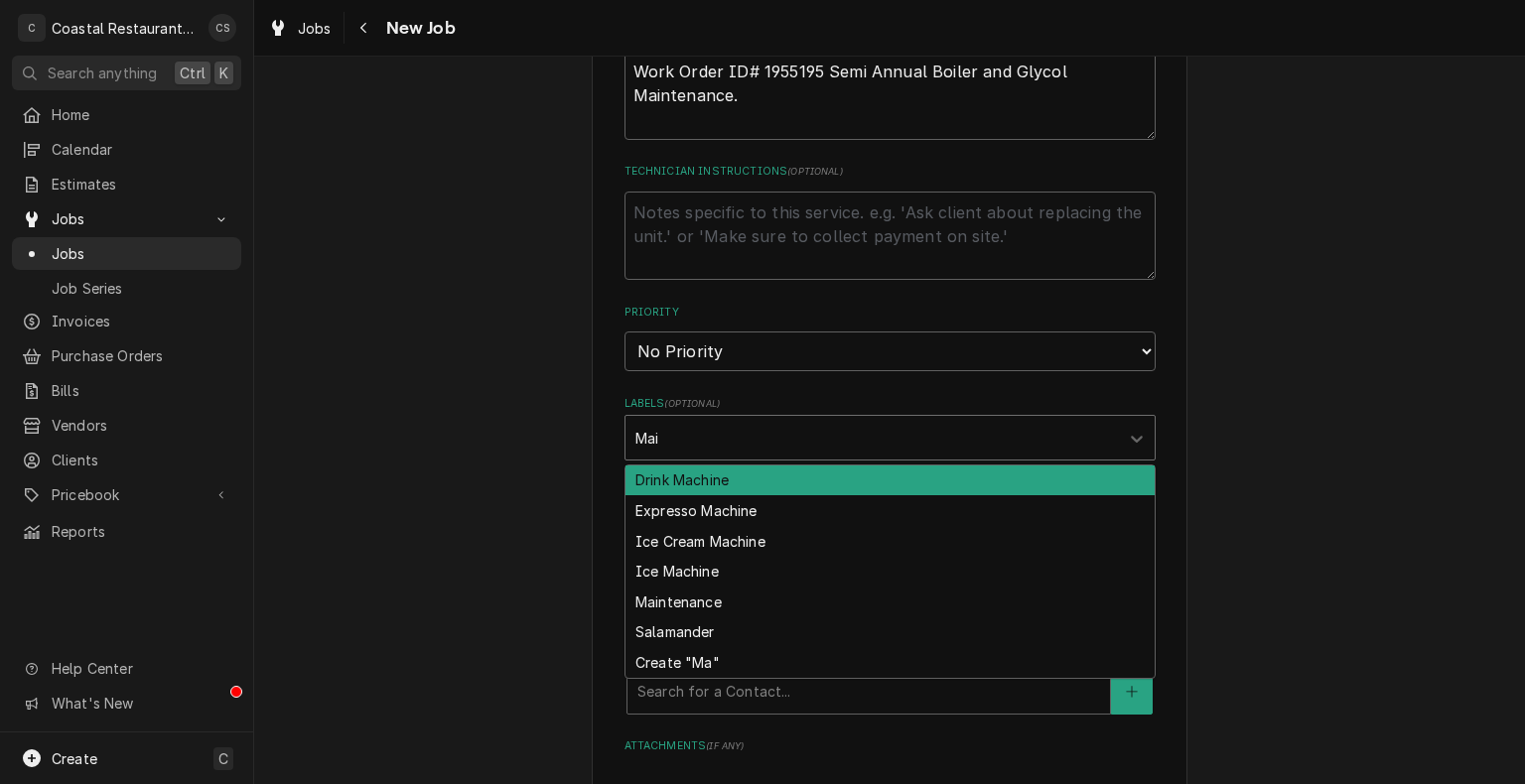 type on "Main" 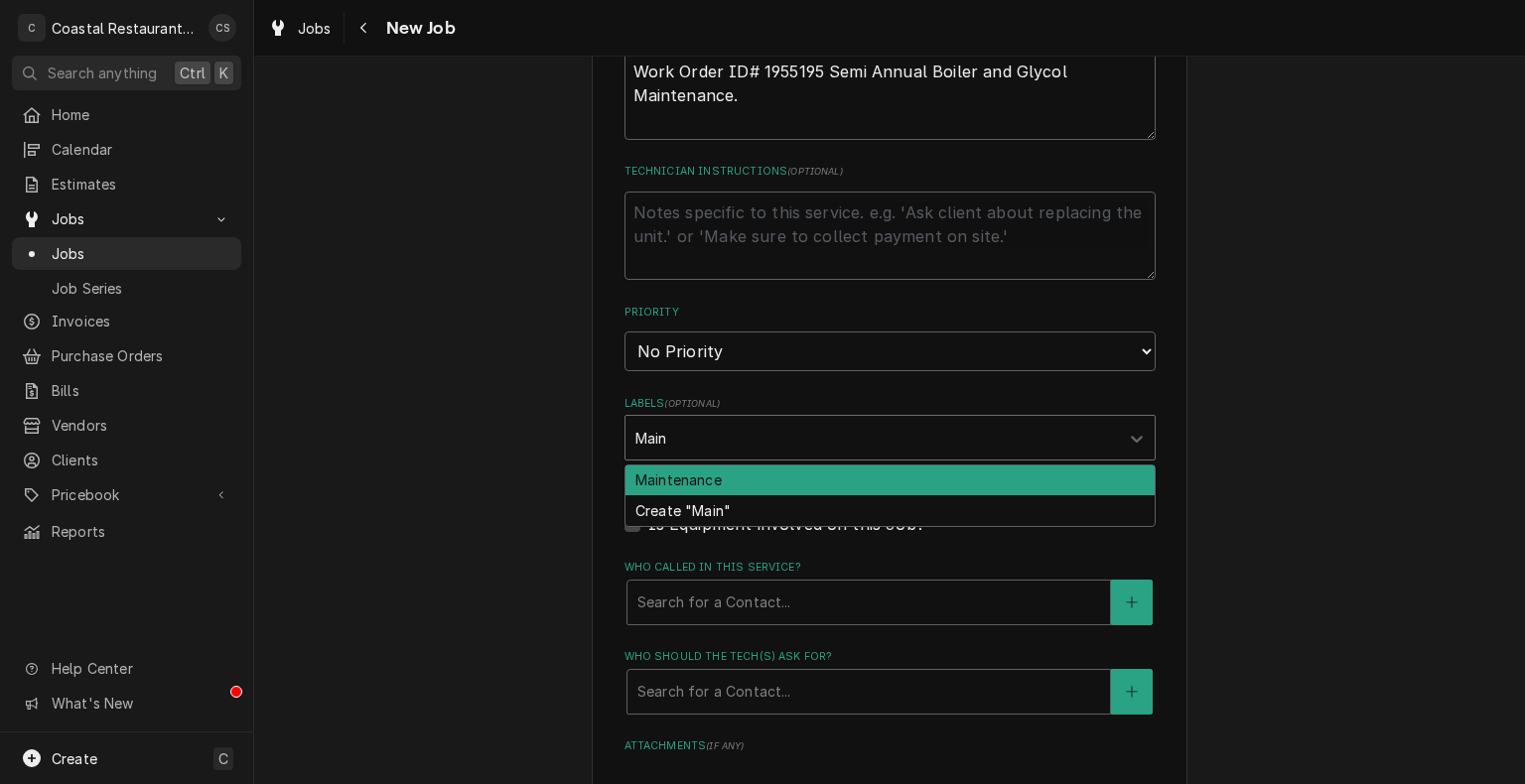 click on "Maintenance" at bounding box center [890, 480] 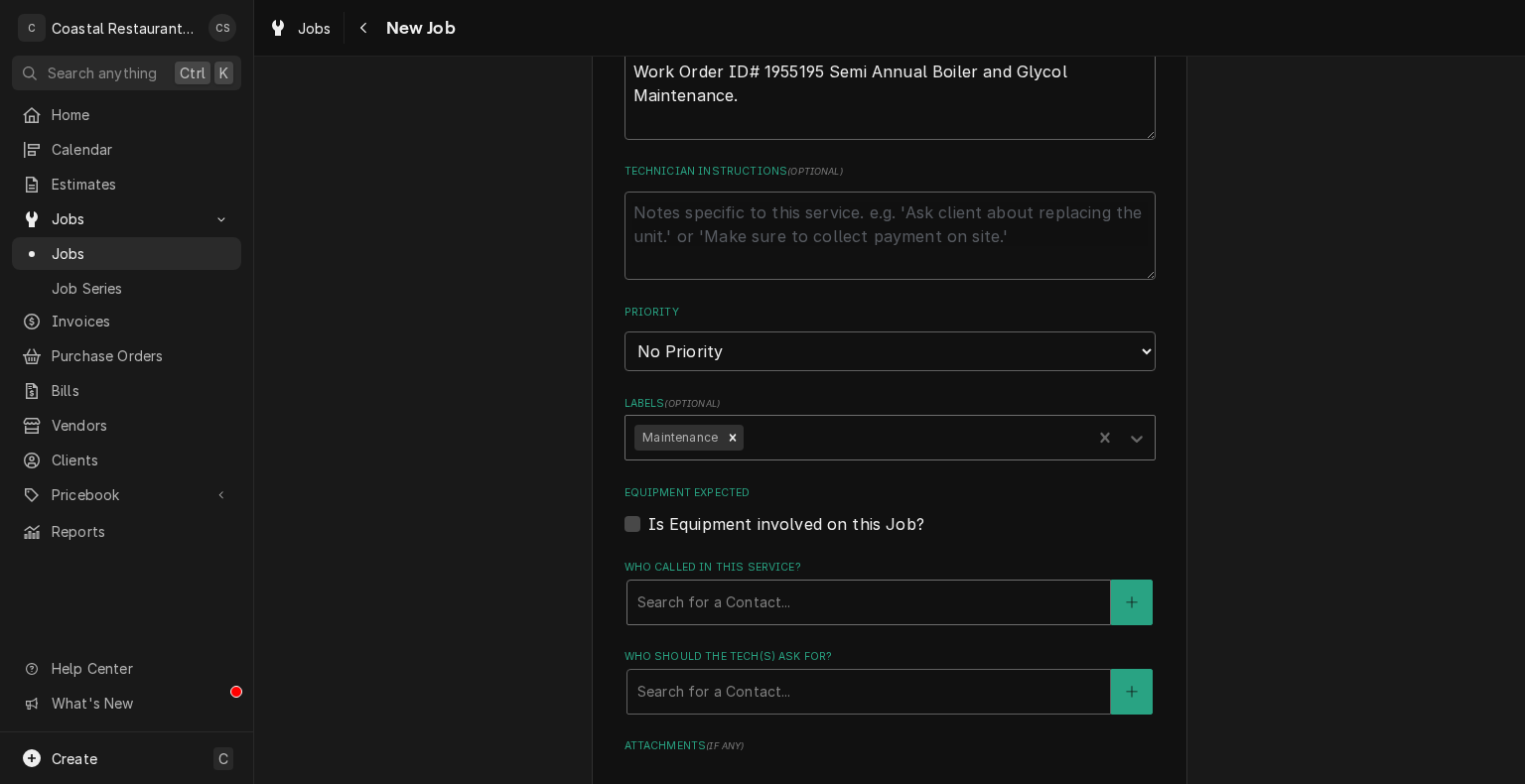 click at bounding box center [869, 602] 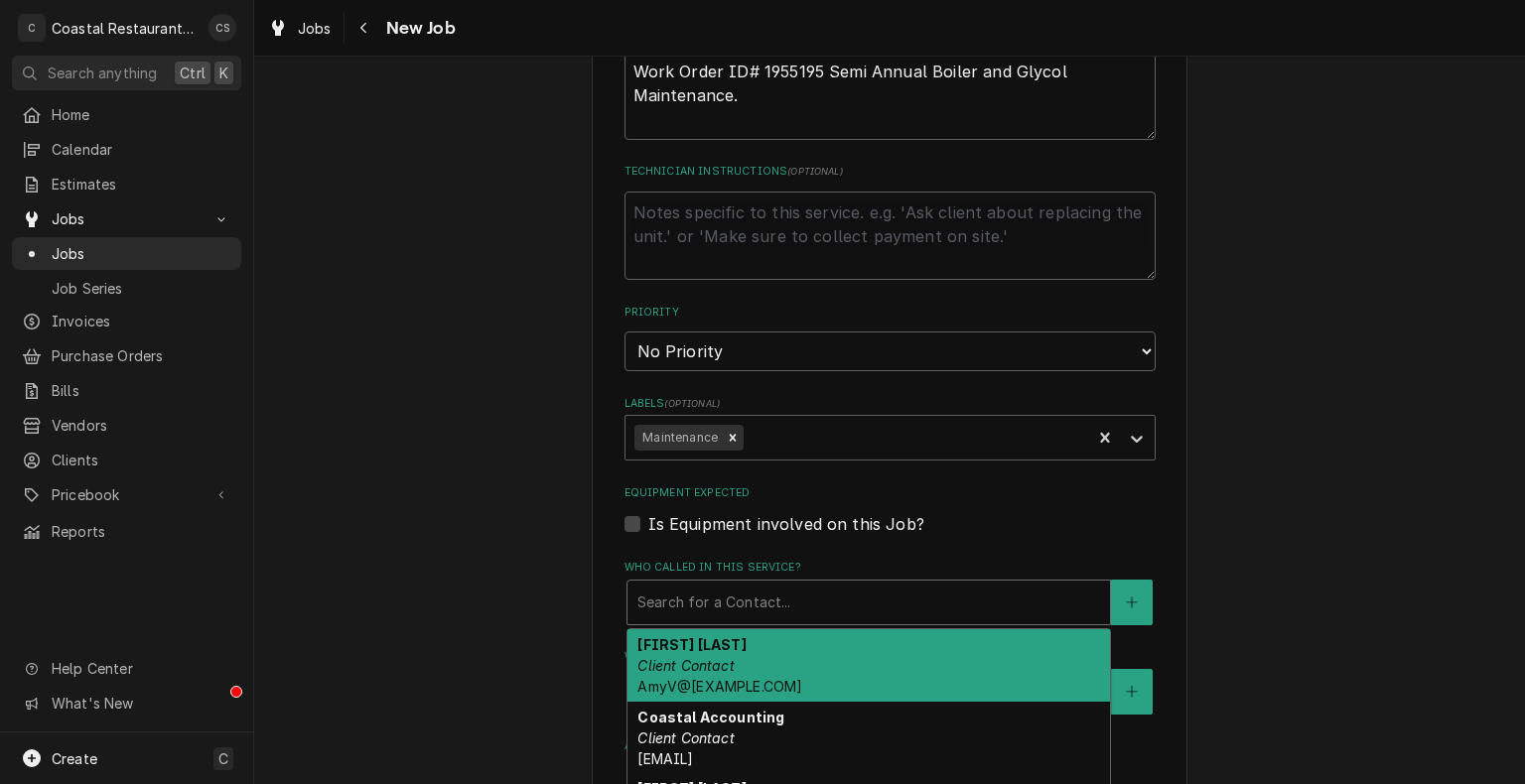scroll, scrollTop: 79, scrollLeft: 0, axis: vertical 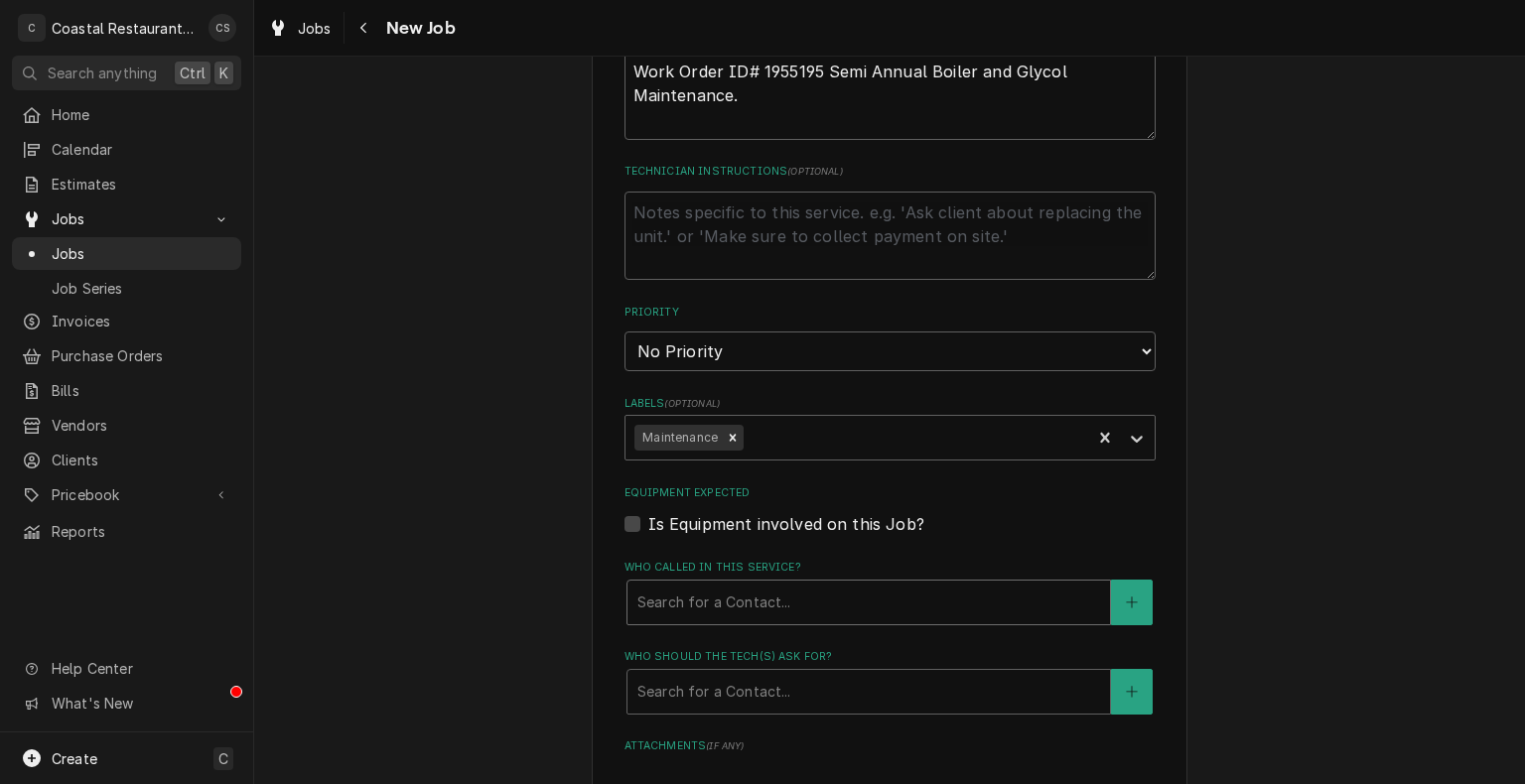 click at bounding box center (869, 602) 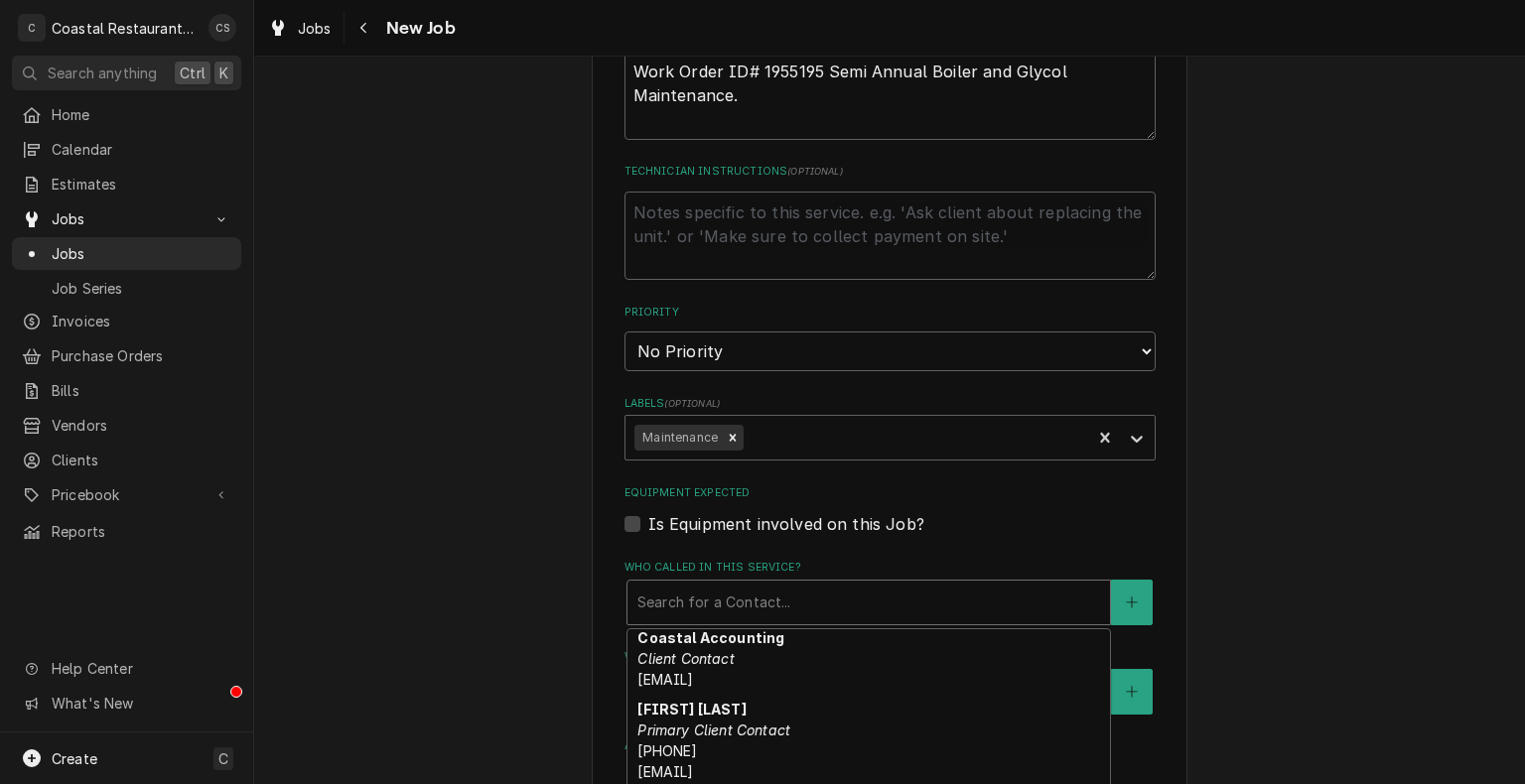 scroll, scrollTop: 79, scrollLeft: 0, axis: vertical 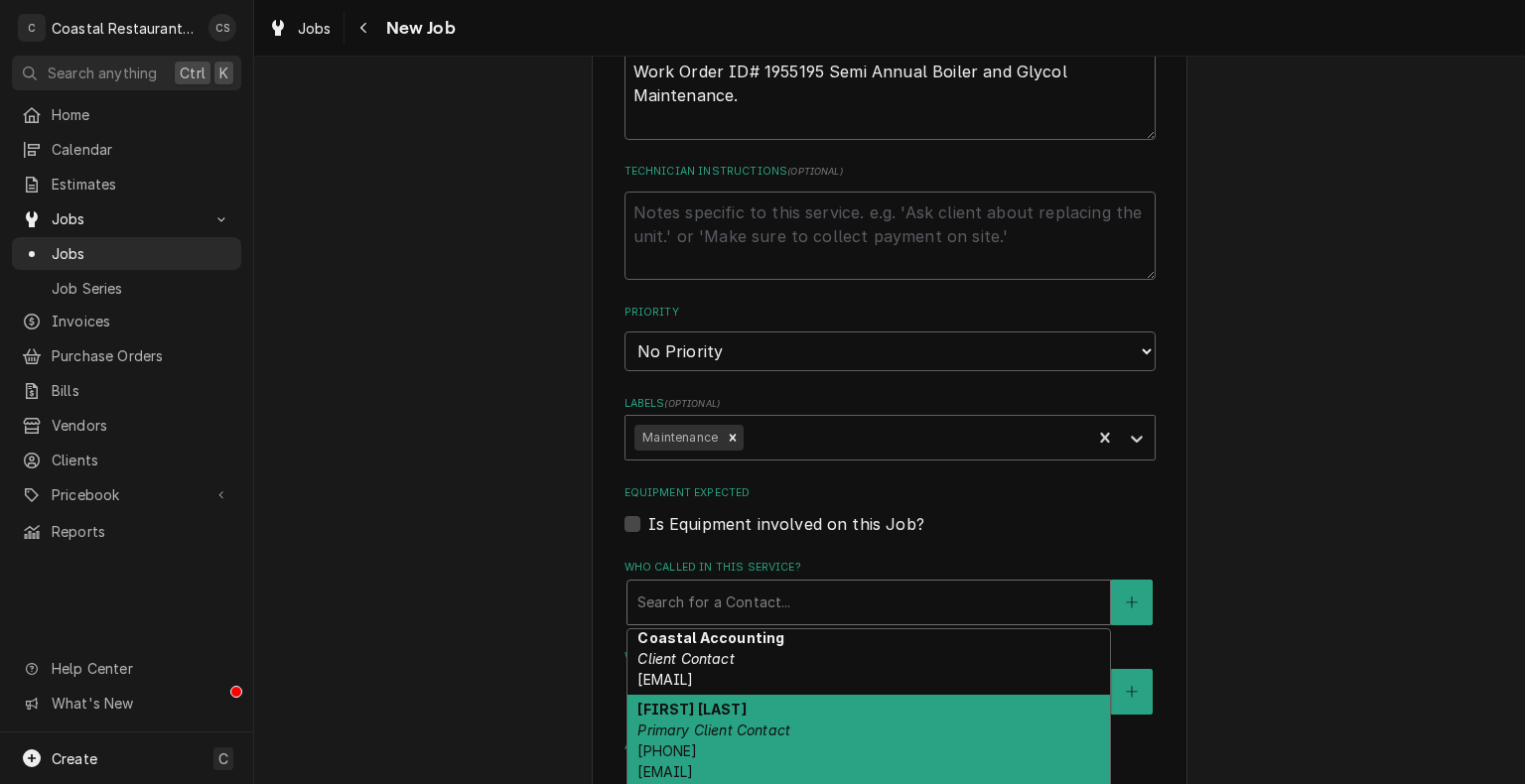 click on "Danny Connelly Primary Client Contact (610) 348-6131 dconnelly@sideworkfm.com" at bounding box center [869, 741] 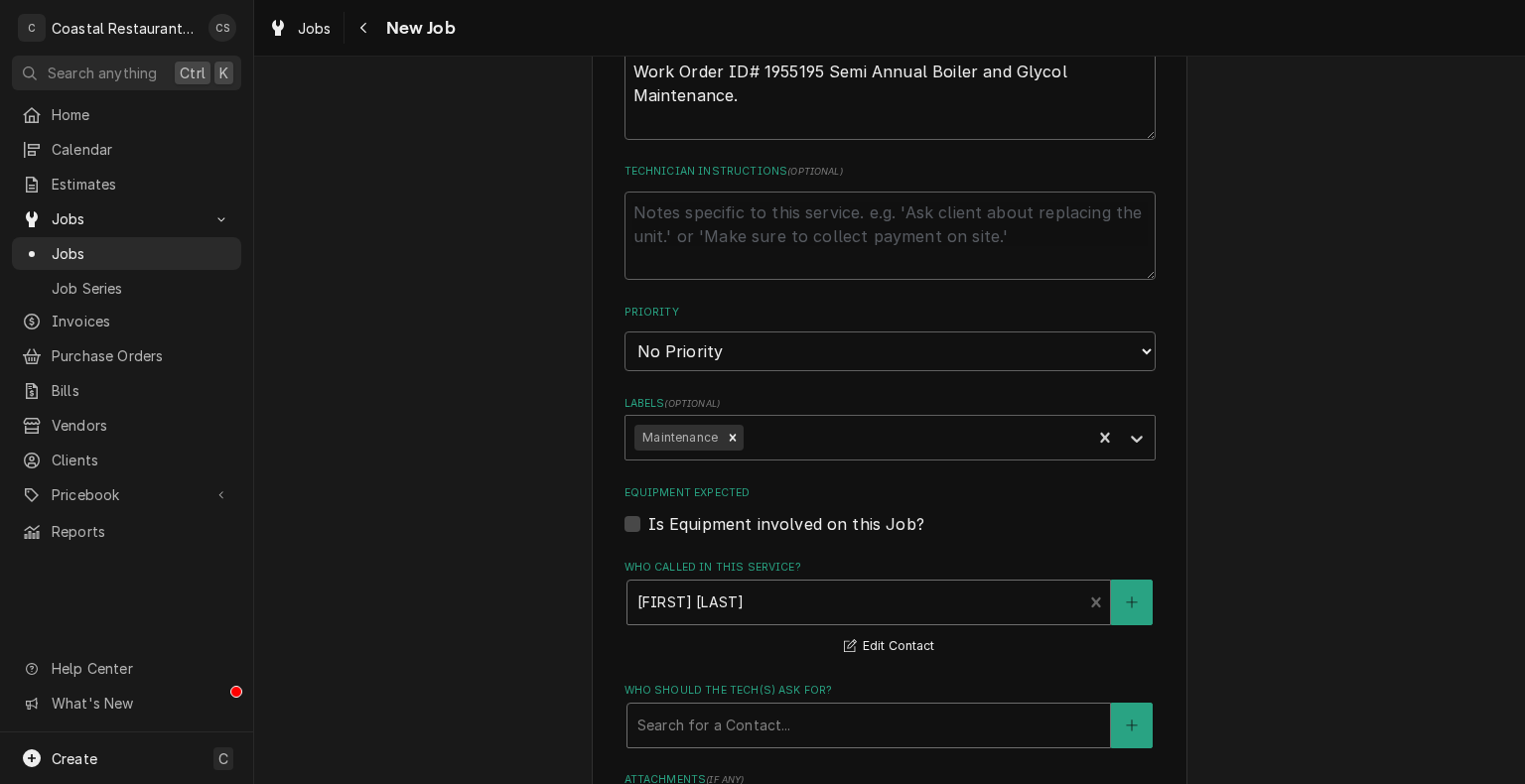 click at bounding box center (869, 725) 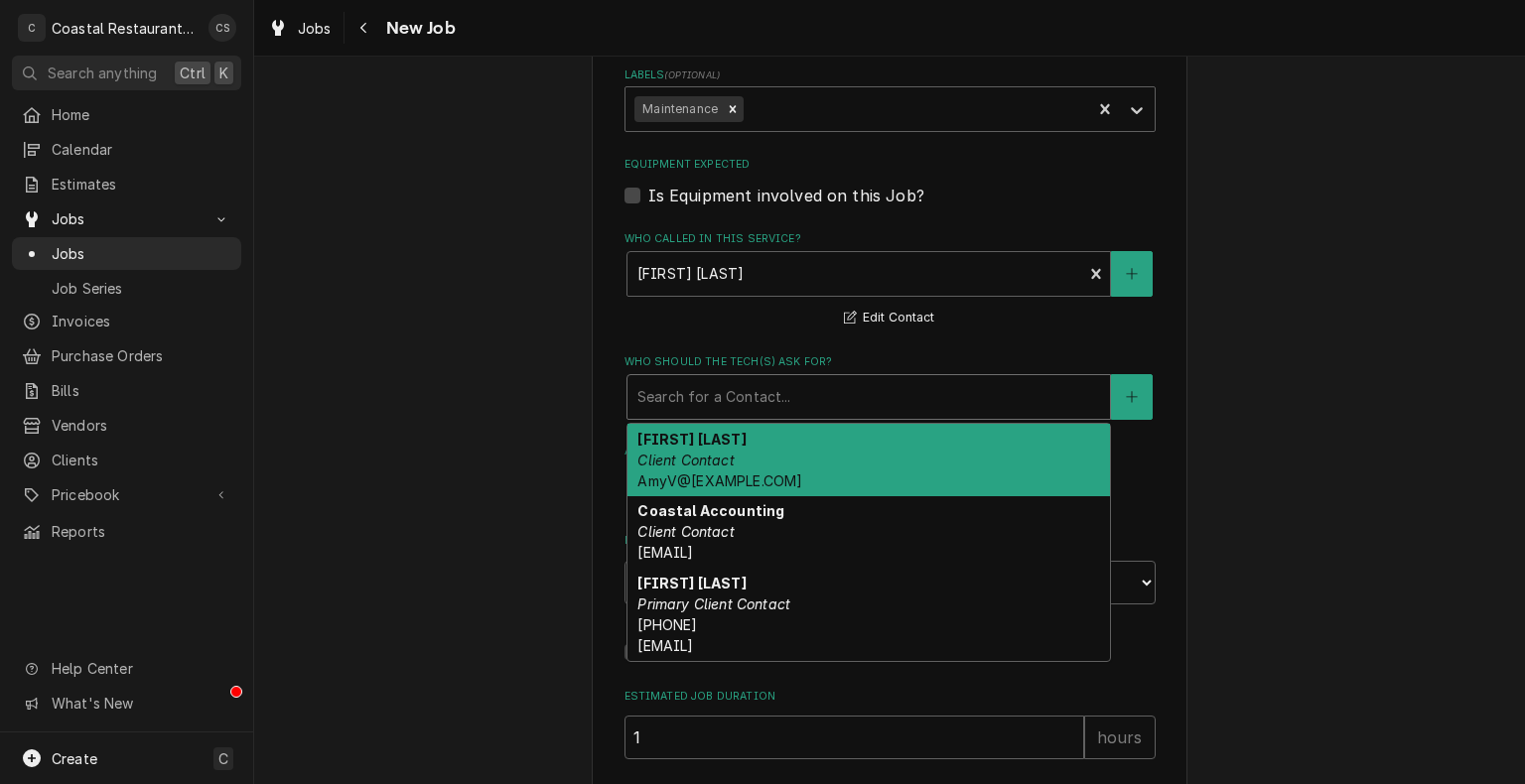 scroll, scrollTop: 1160, scrollLeft: 0, axis: vertical 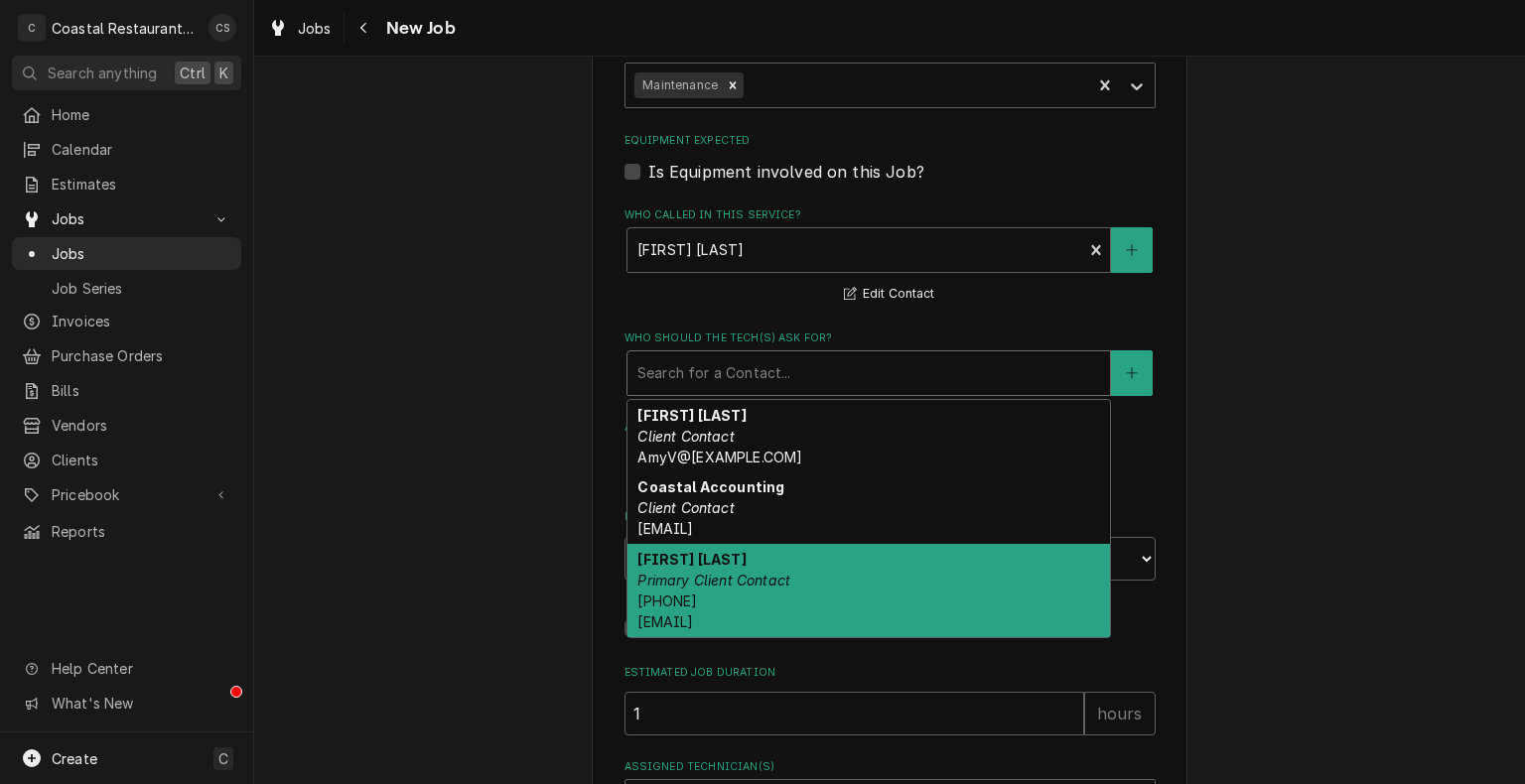 click on "Danny Connelly Primary Client Contact (610) 348-6131 dconnelly@sideworkfm.com" at bounding box center (869, 590) 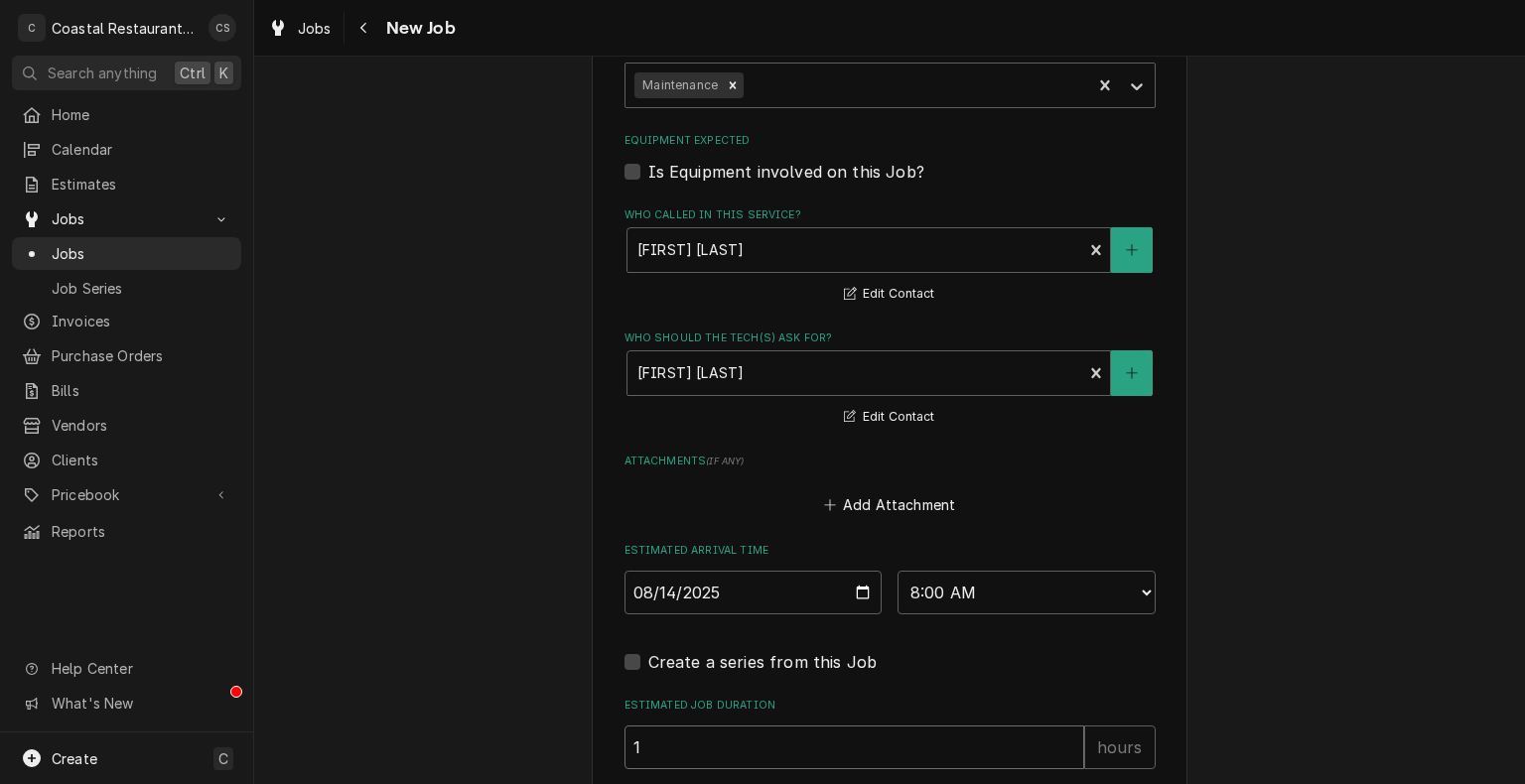 click on "1" at bounding box center [854, 747] 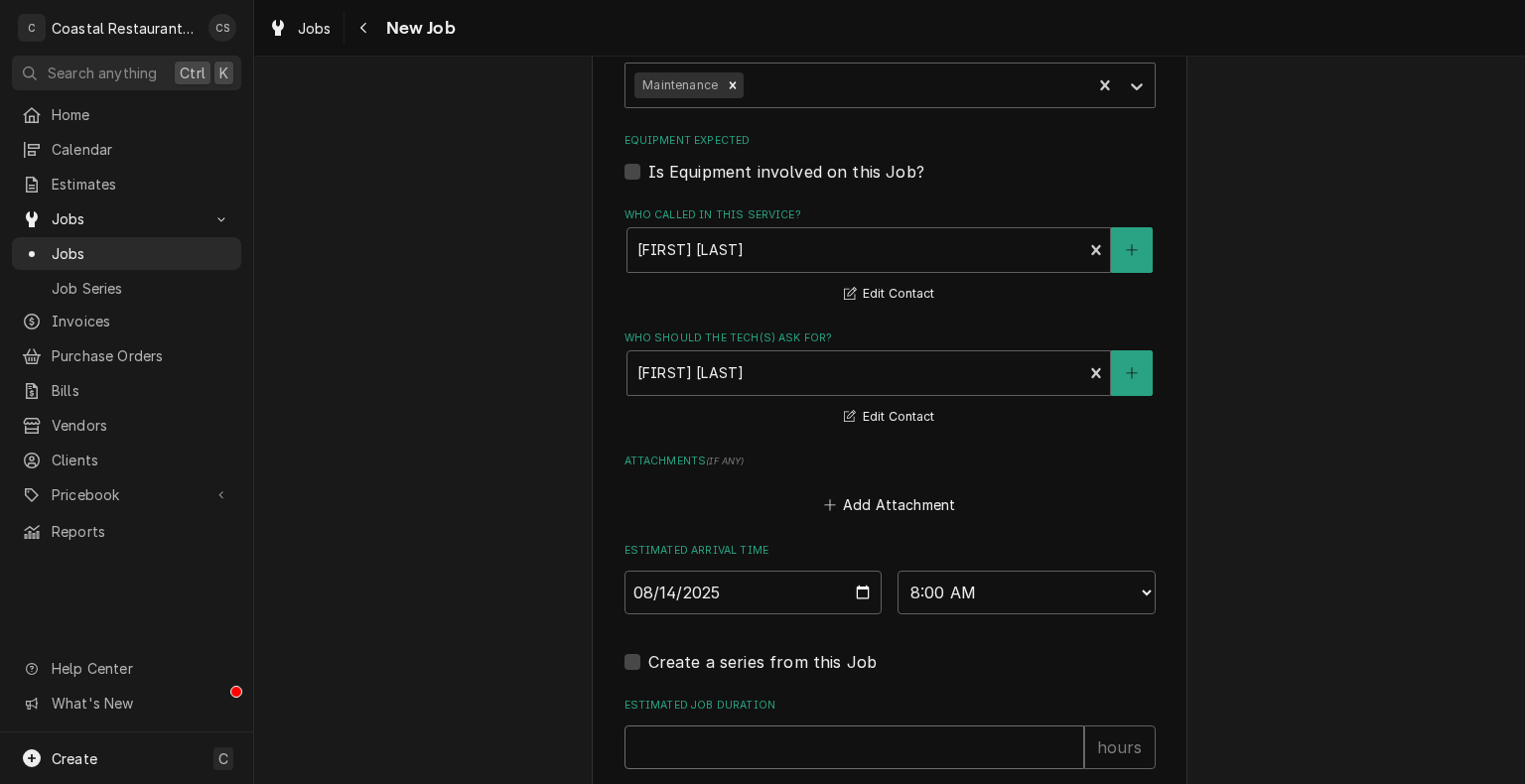 type on "x" 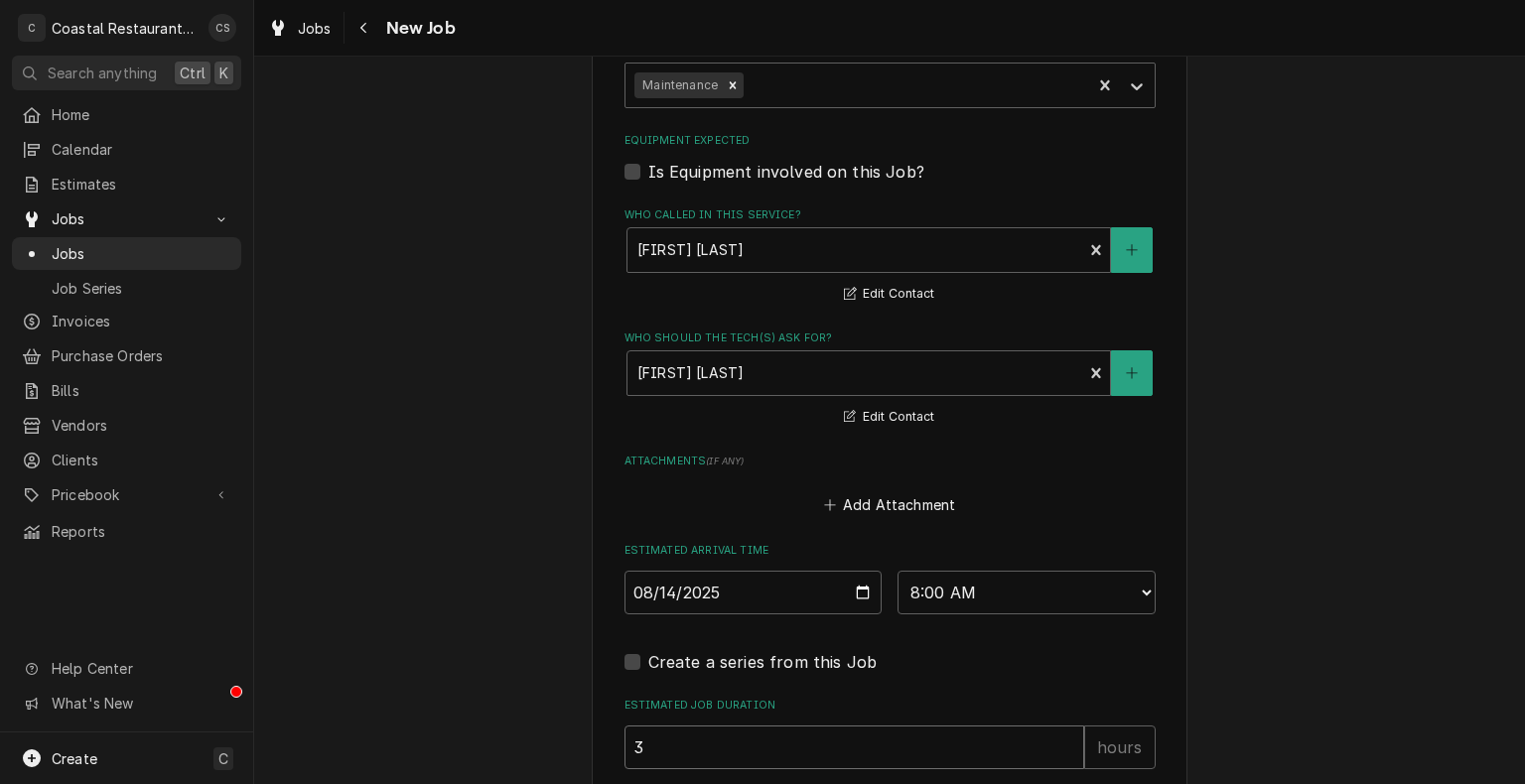 type on "x" 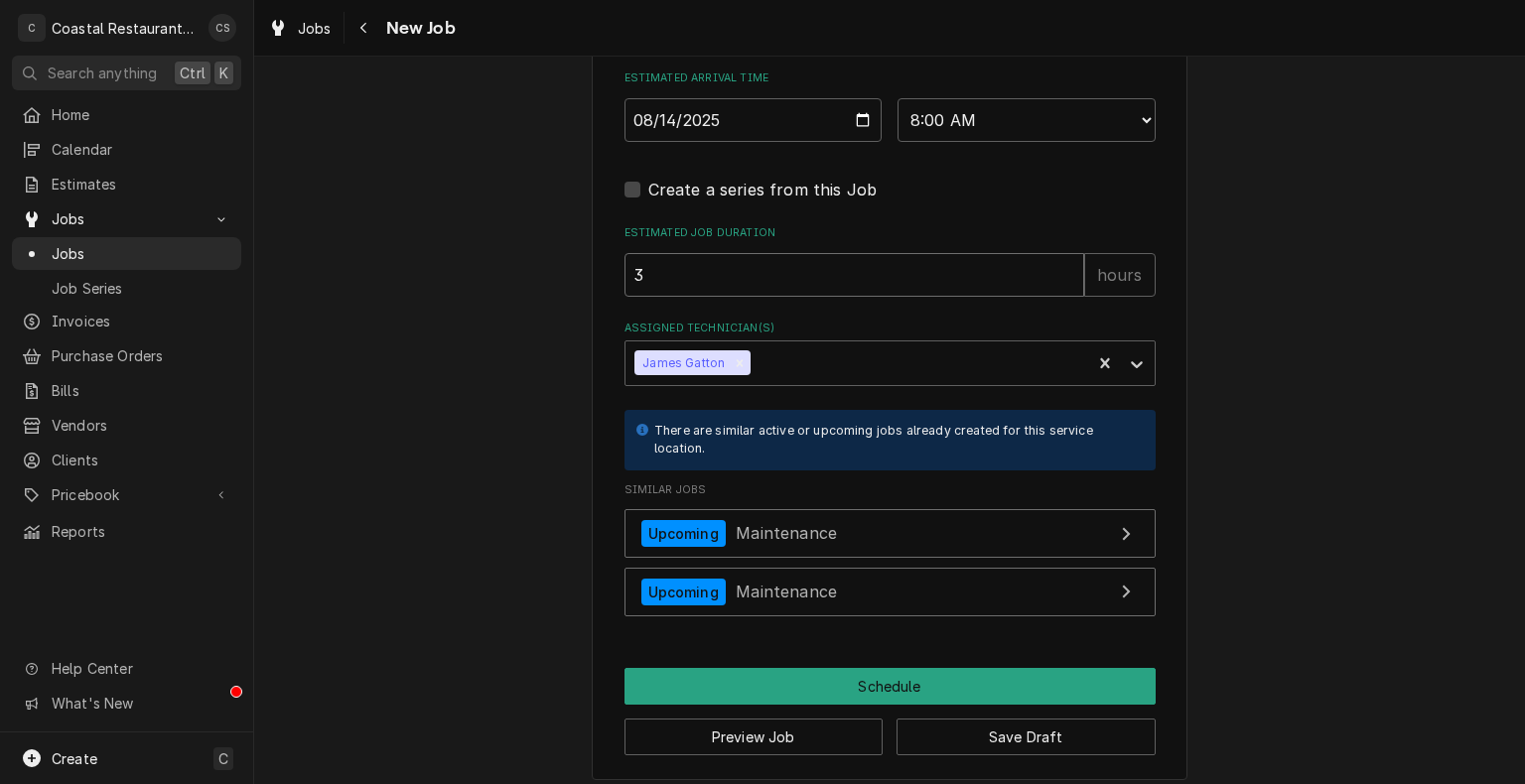 scroll, scrollTop: 1639, scrollLeft: 0, axis: vertical 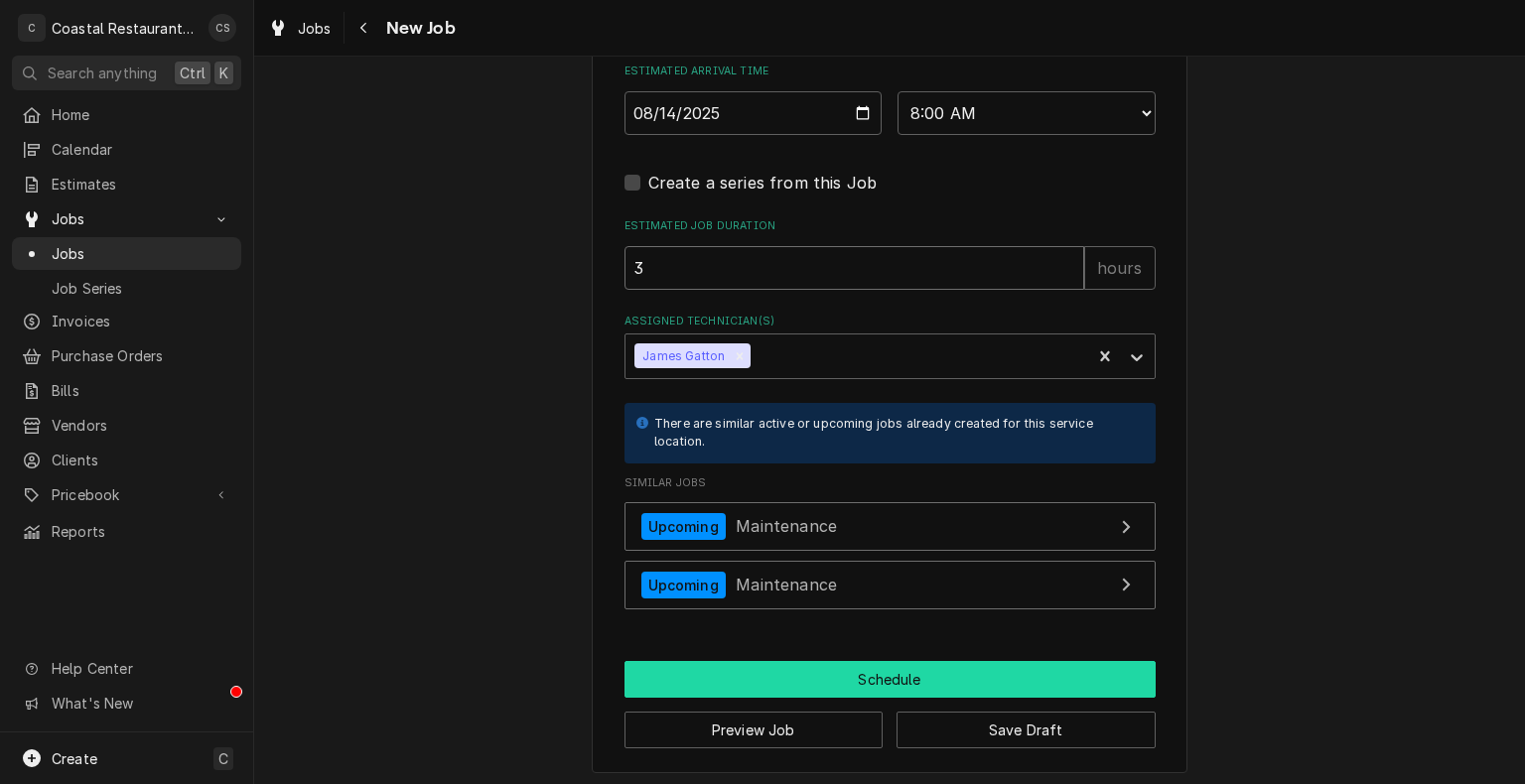 type on "3" 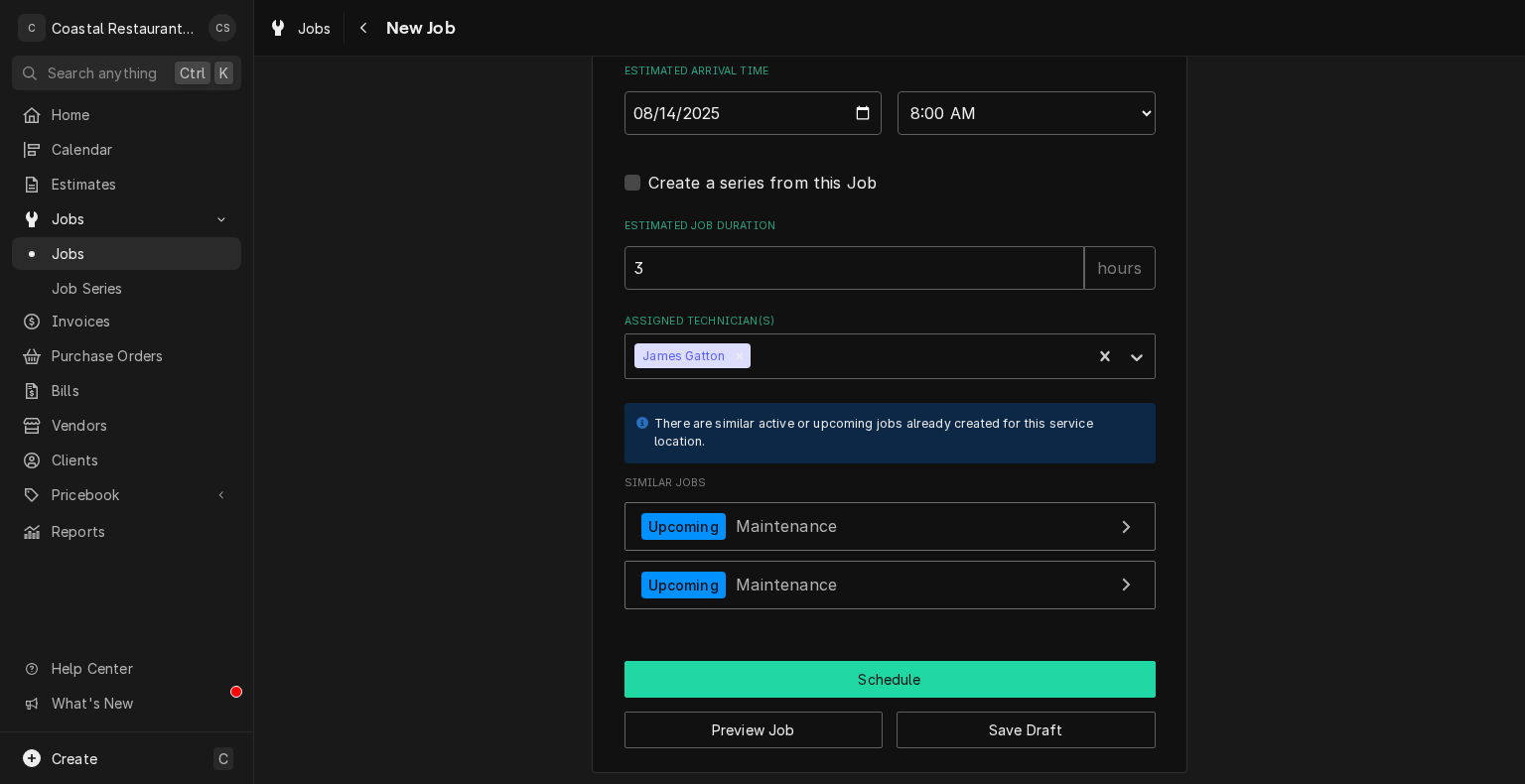 click on "Schedule" at bounding box center [890, 679] 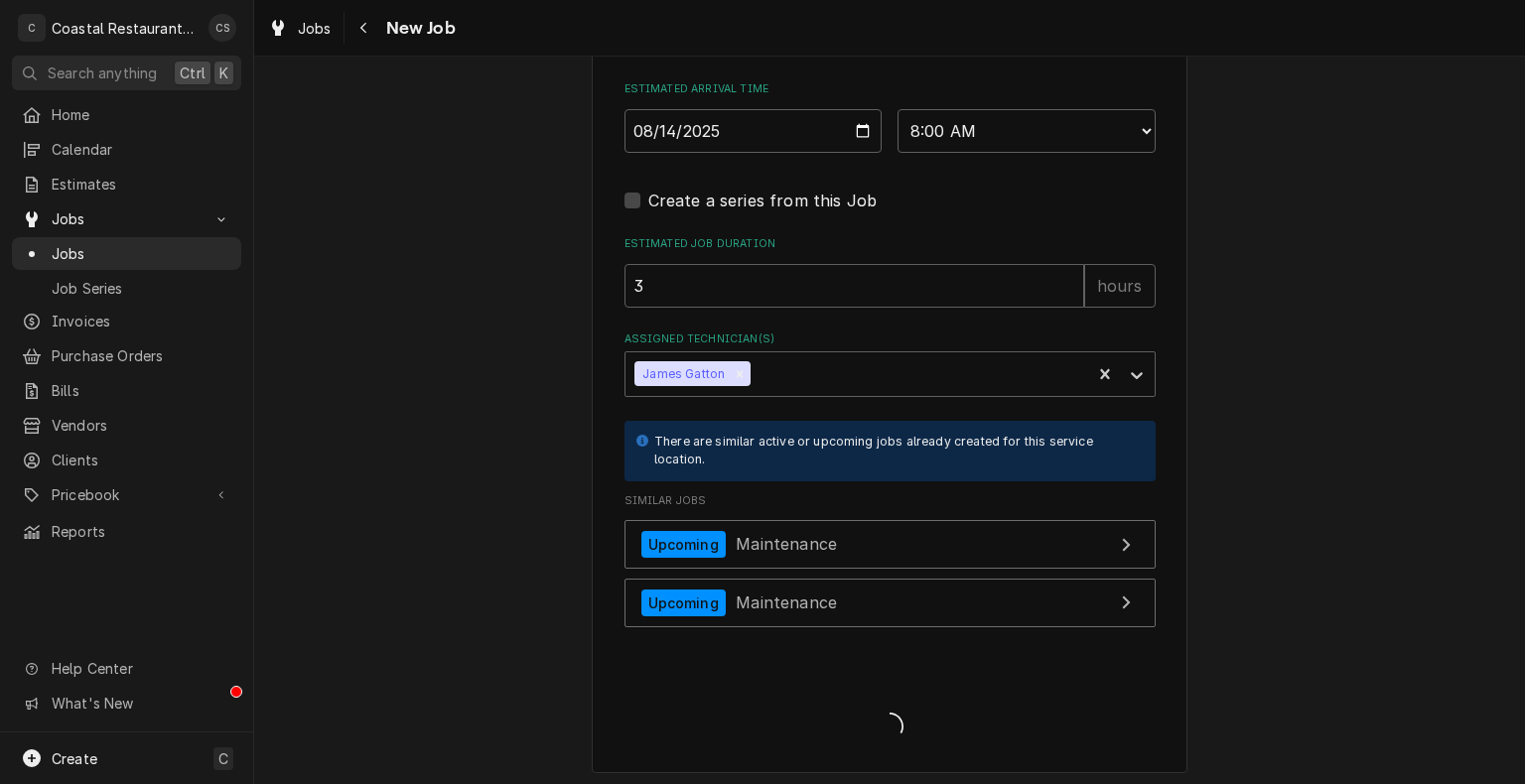 type on "x" 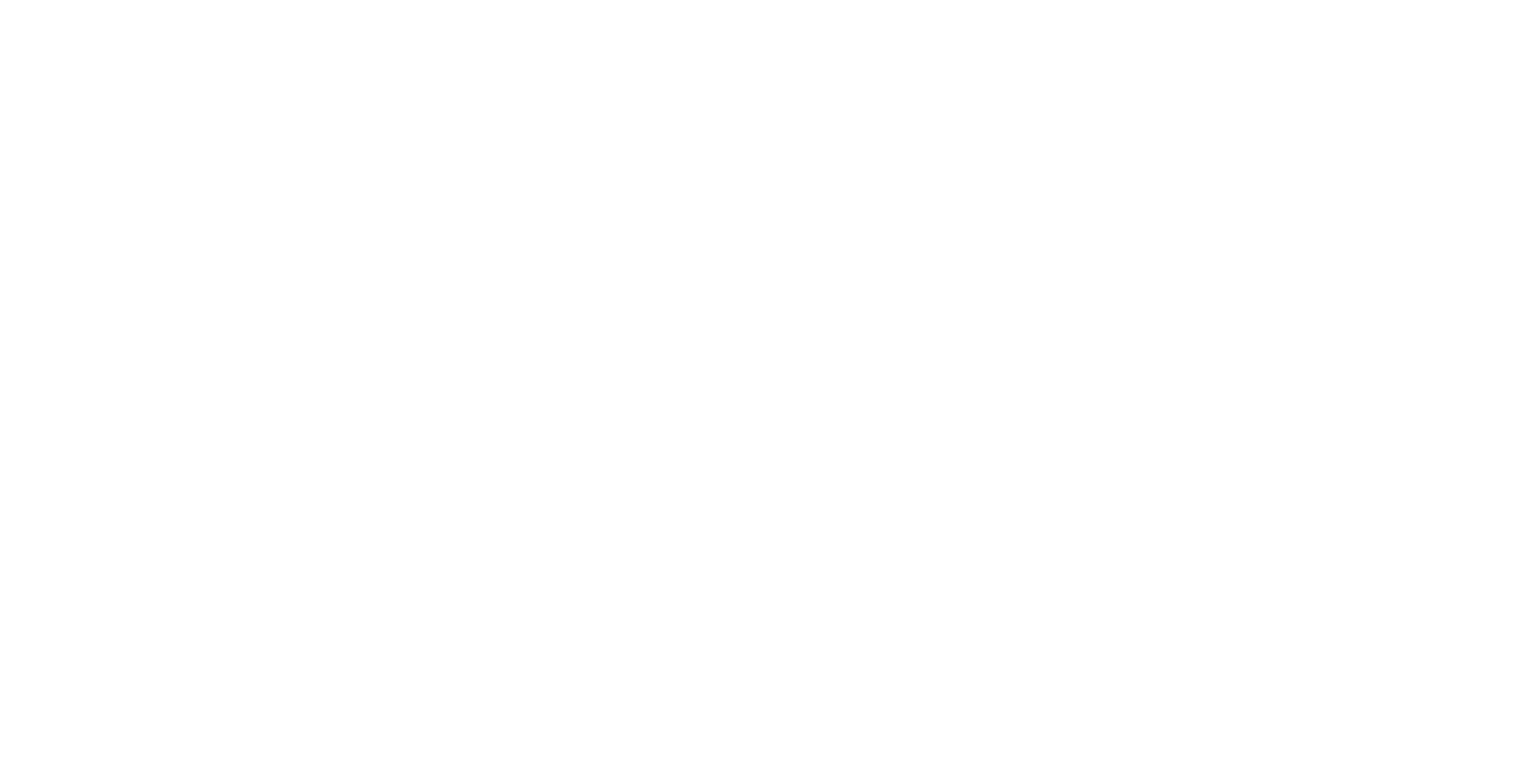 scroll, scrollTop: 0, scrollLeft: 0, axis: both 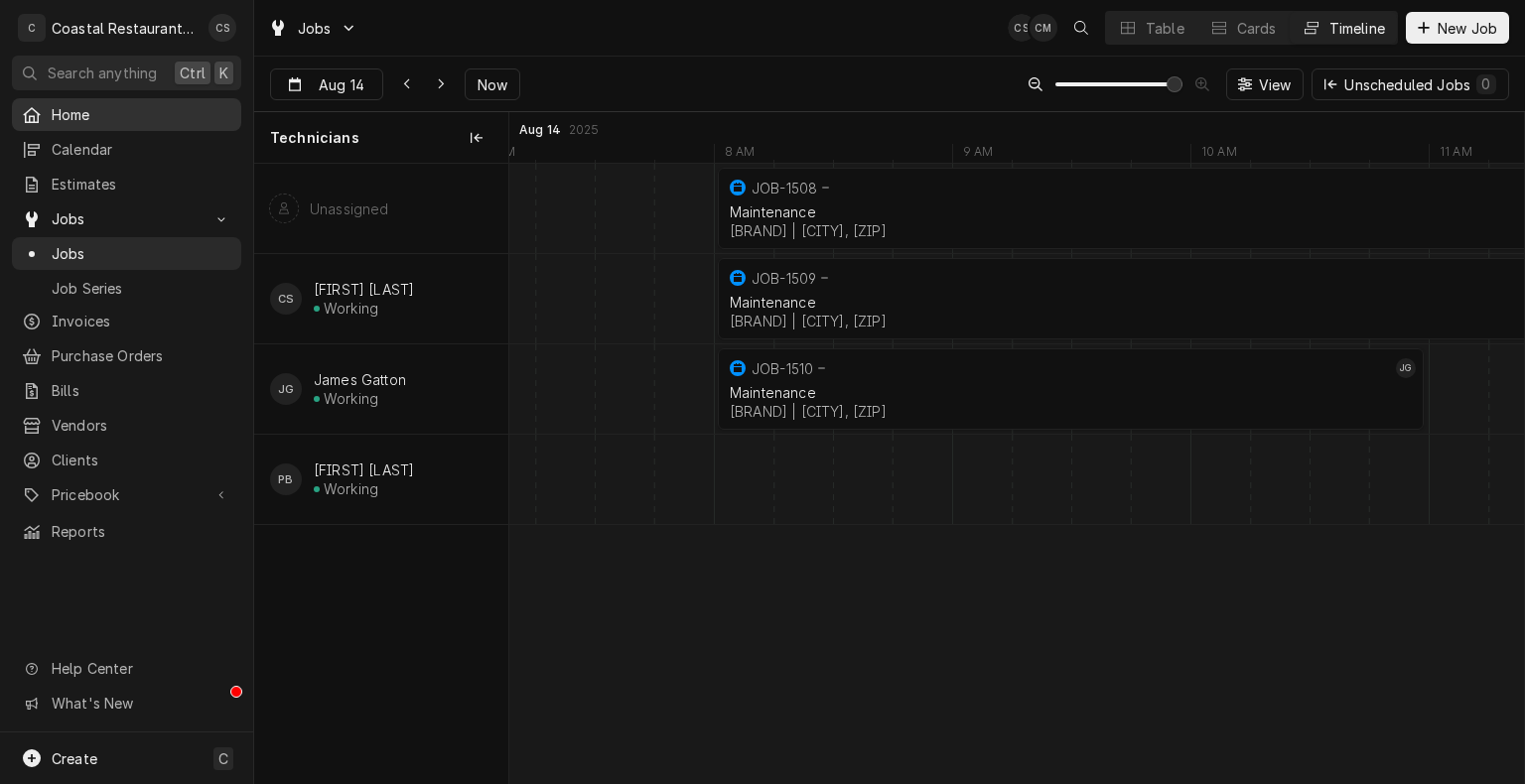 click on "Home" at bounding box center (141, 114) 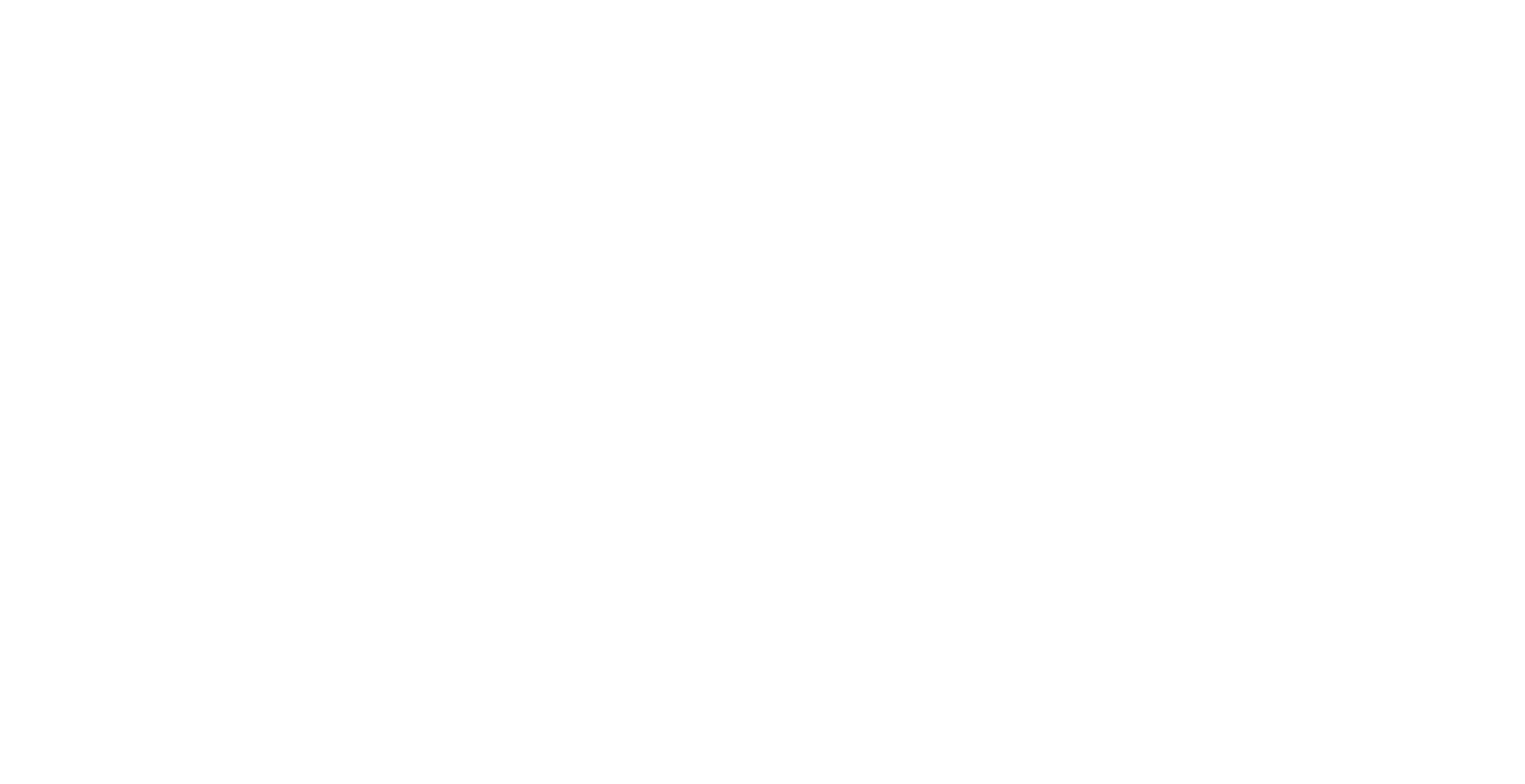 scroll, scrollTop: 0, scrollLeft: 0, axis: both 